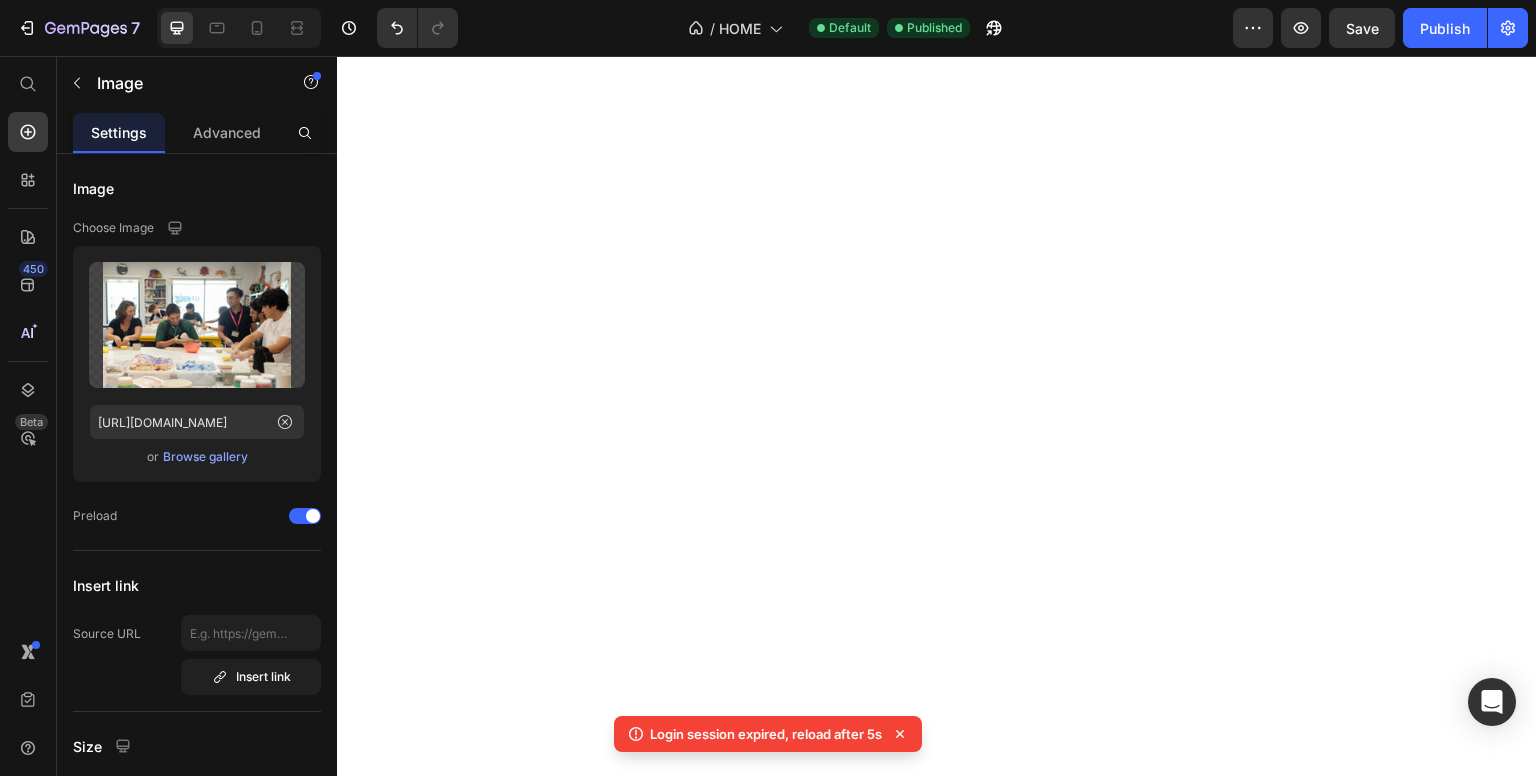 scroll, scrollTop: 0, scrollLeft: 0, axis: both 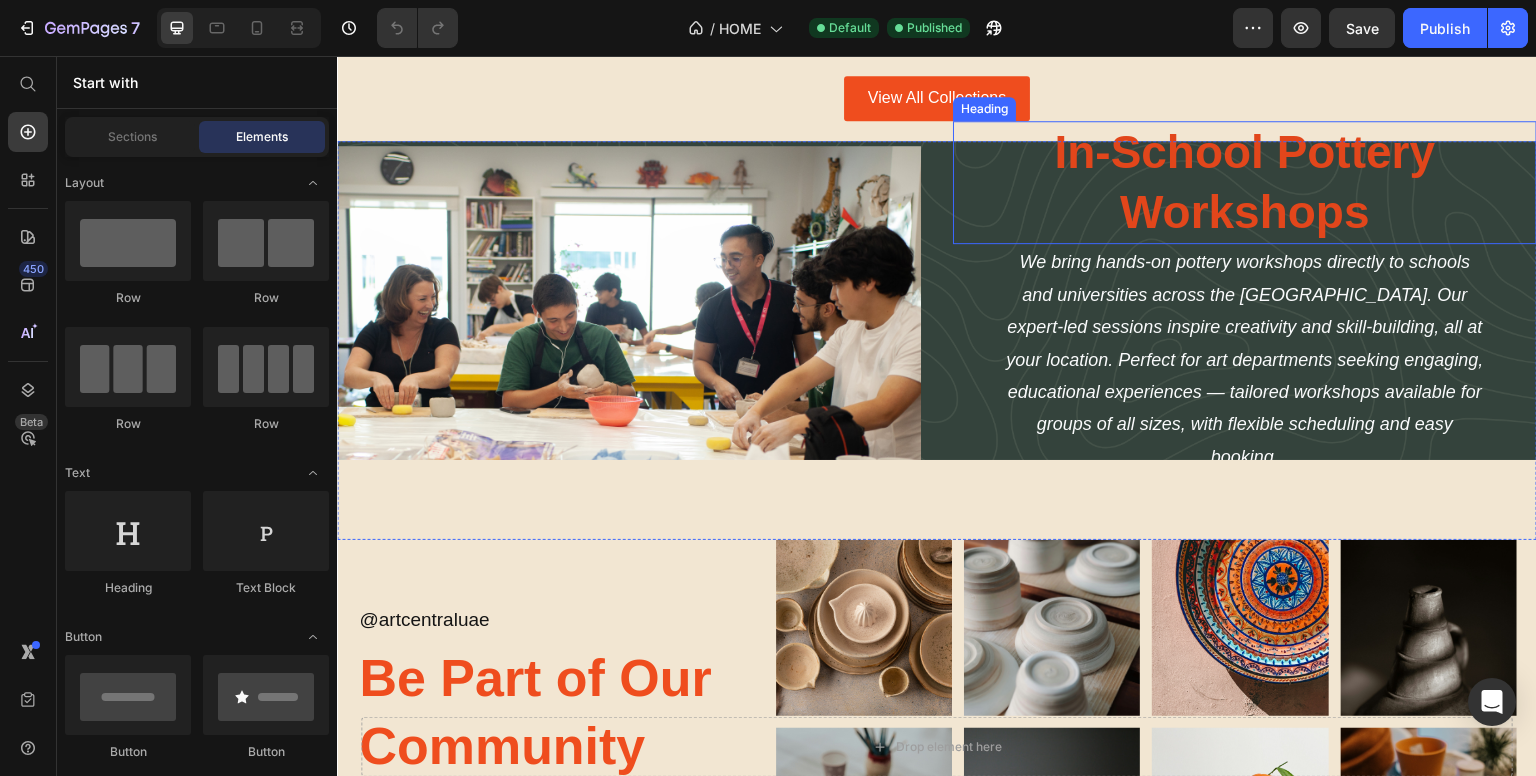 click on "In-School Pottery Workshops" at bounding box center (1245, 183) 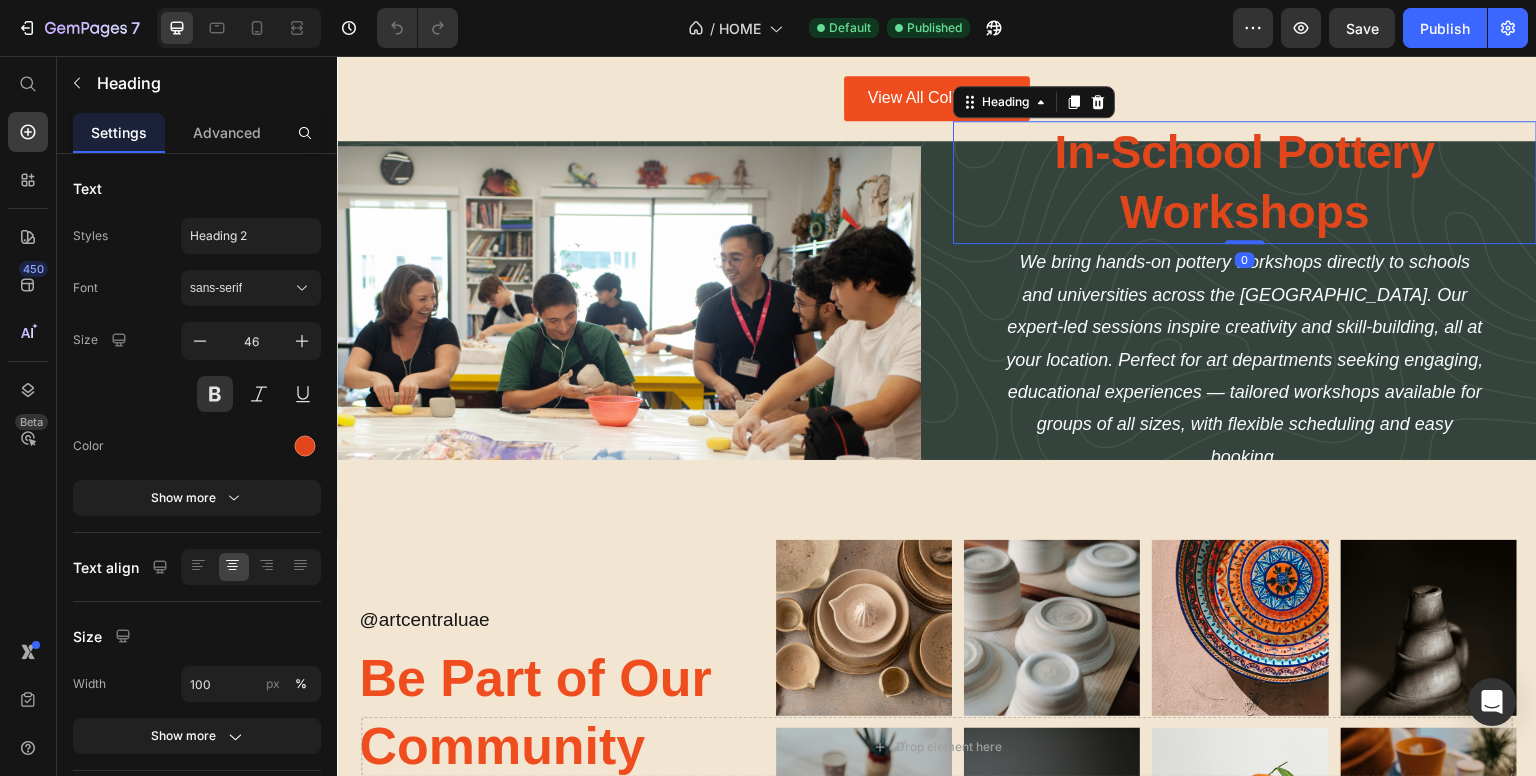 click on "Image In-School Pottery Workshops Heading   0 We bring hands-on pottery workshops directly to schools and universities across the UAE. Our expert-led sessions inspire creativity and skill-building, all at your location. Perfect for art departments seeking engaging, educational experiences — tailored workshops available for groups of all sizes, with flexible scheduling and easy booking. Text Block Explore Workshops Button Row" at bounding box center [937, 340] 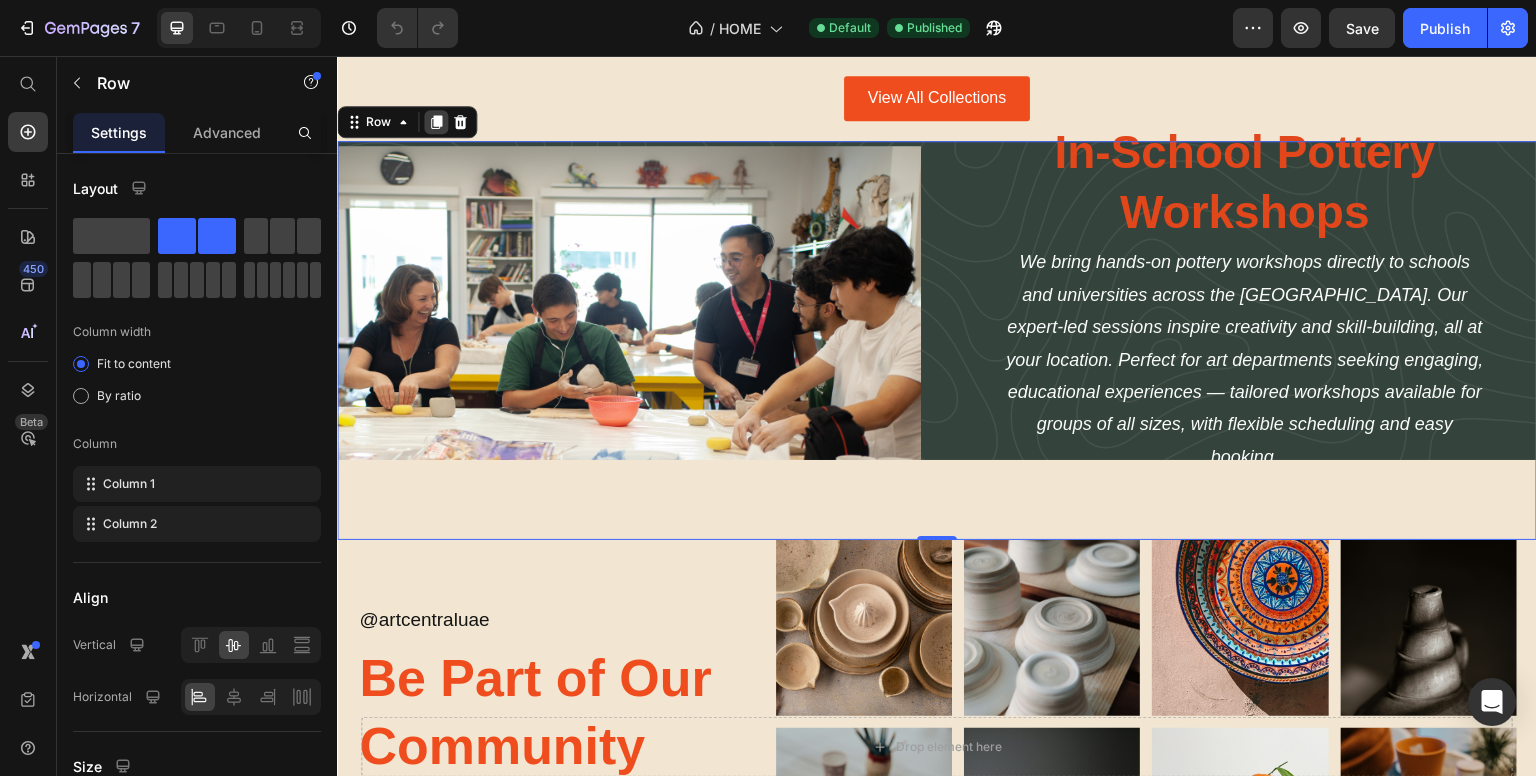 click 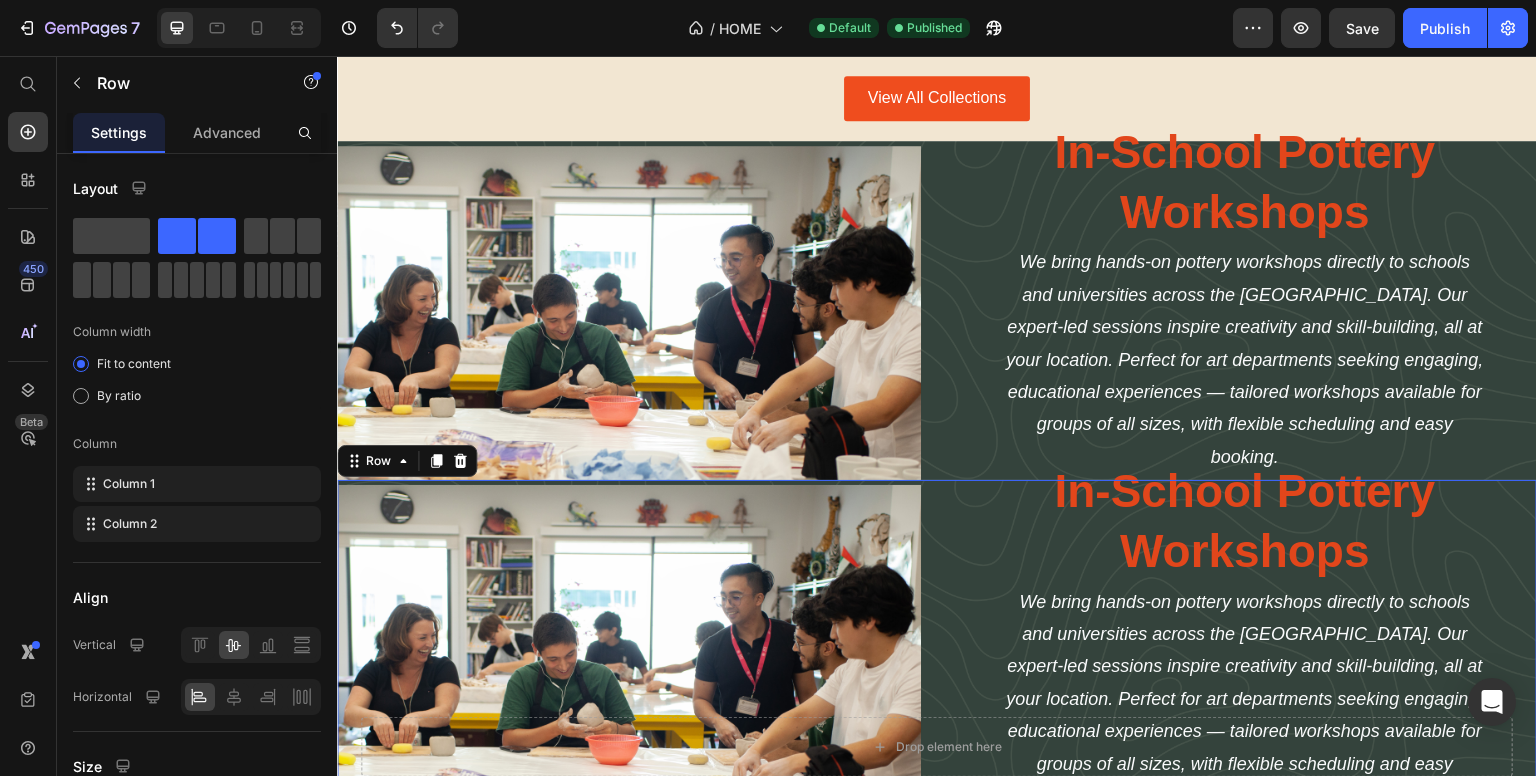 click on "Image In-School Pottery Workshops Heading We bring hands-on pottery workshops directly to schools and universities across the UAE. Our expert-led sessions inspire creativity and skill-building, all at your location. Perfect for art departments seeking engaging, educational experiences — tailored workshops available for groups of all sizes, with flexible scheduling and easy booking. Text Block Explore Workshops Button Row   0" at bounding box center [937, 679] 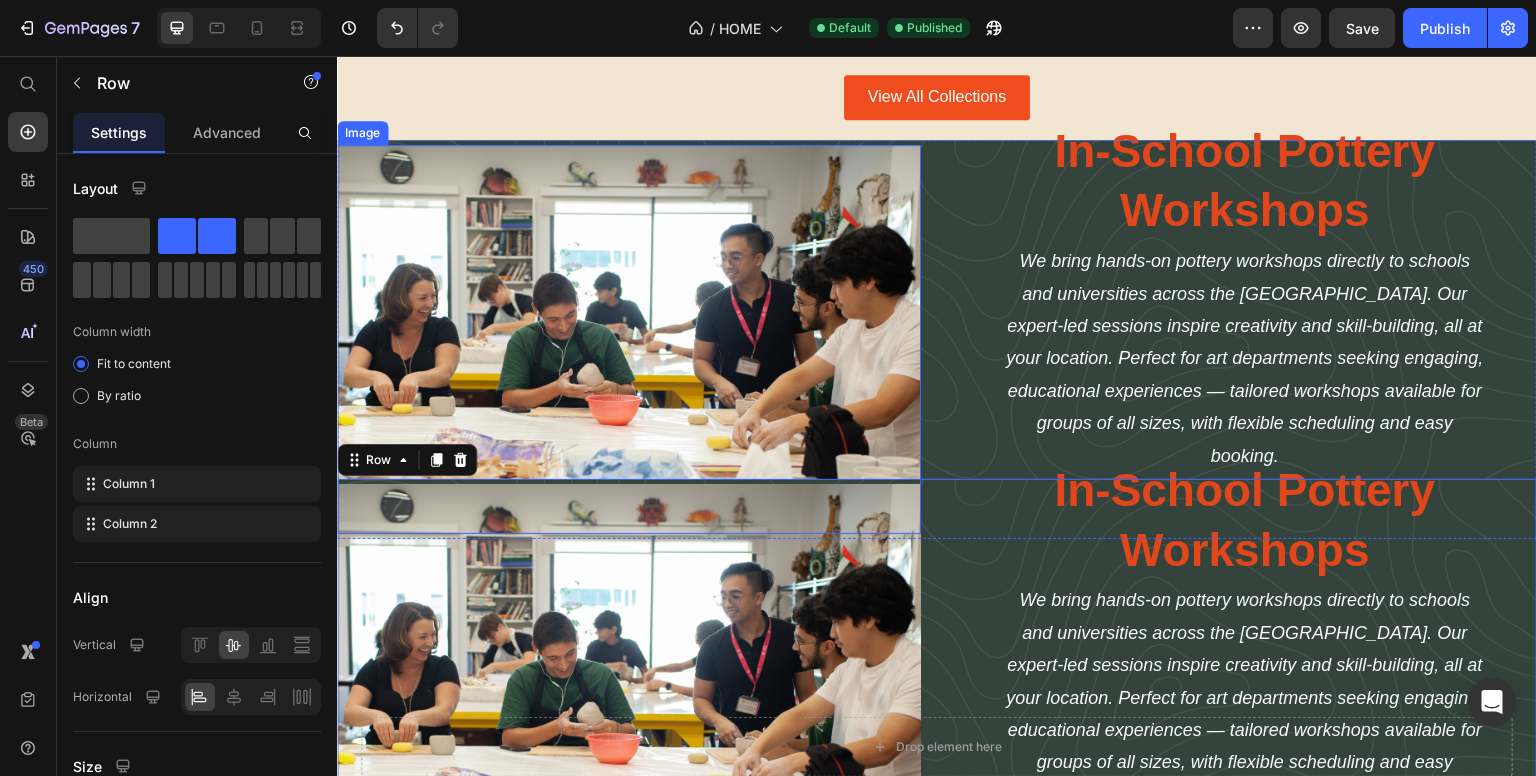 scroll, scrollTop: 3200, scrollLeft: 0, axis: vertical 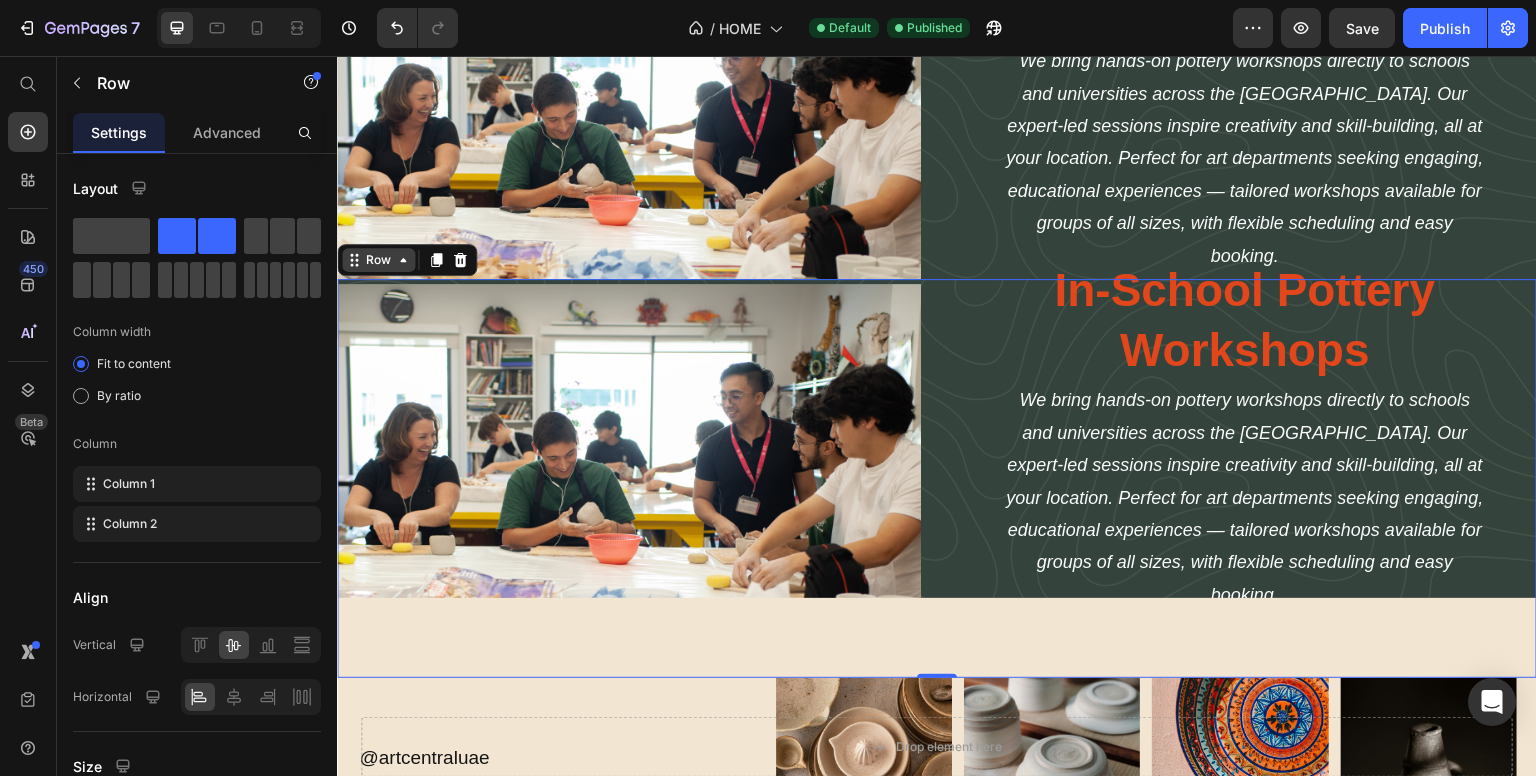 click on "Row" at bounding box center (378, 260) 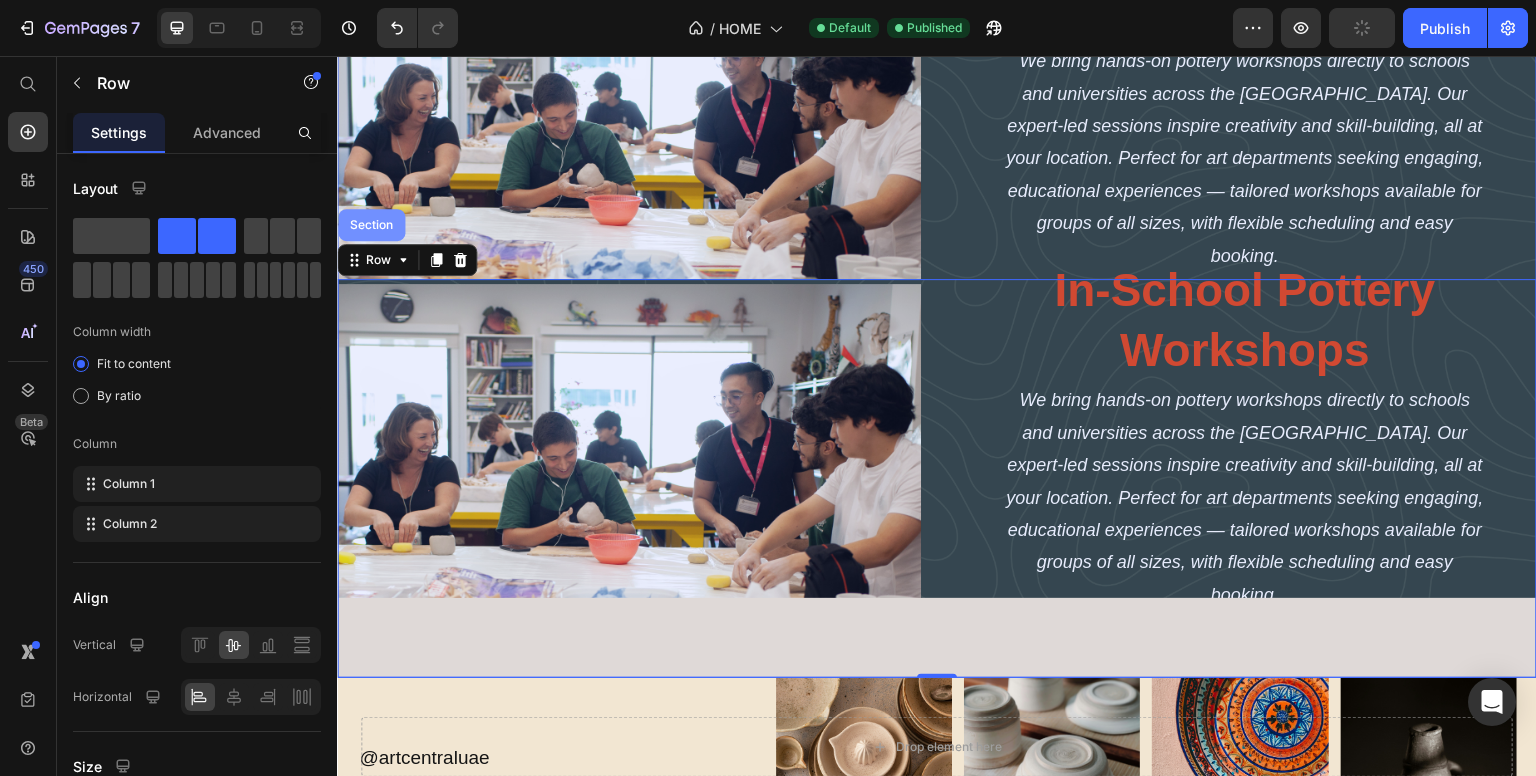 click on "Section" at bounding box center [371, 225] 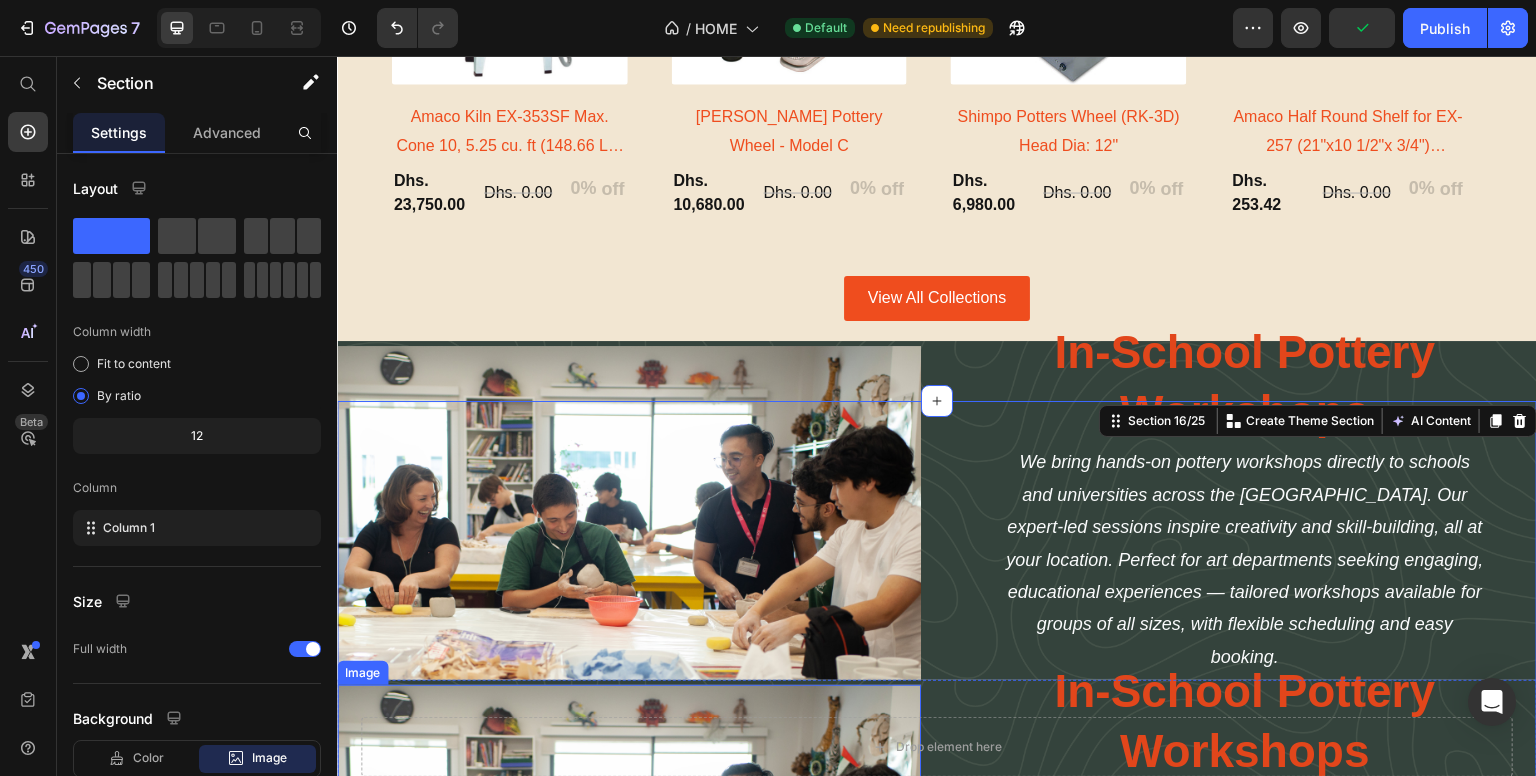 scroll, scrollTop: 3000, scrollLeft: 0, axis: vertical 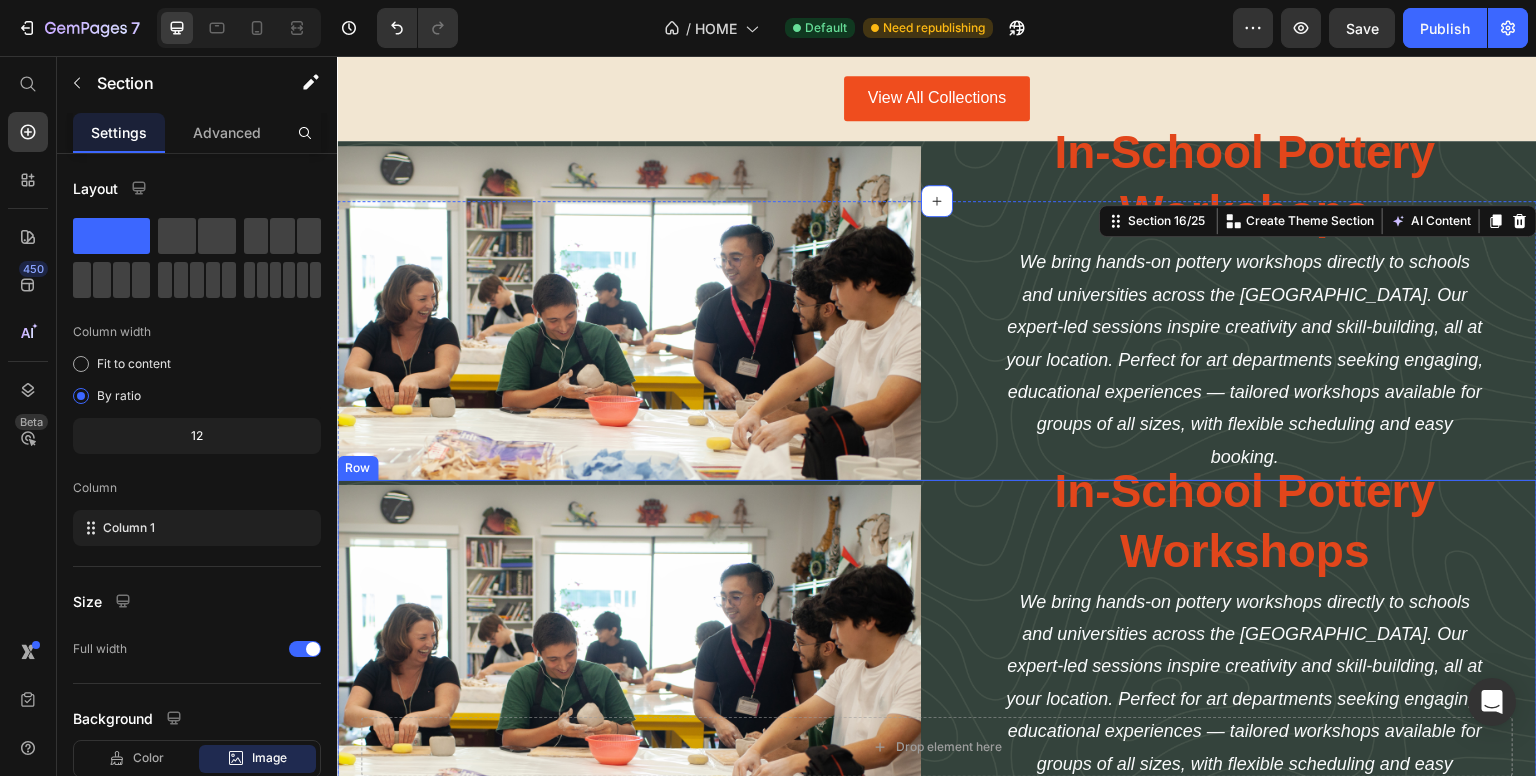 click on "Image In-School Pottery Workshops Heading We bring hands-on pottery workshops directly to schools and universities across the [GEOGRAPHIC_DATA]. Our expert-led sessions inspire creativity and skill-building, all at your location. Perfect for art departments seeking engaging, educational experiences — tailored workshops available for groups of all sizes, with flexible scheduling and easy booking. Text Block Explore Workshops Button Row" at bounding box center [937, 679] 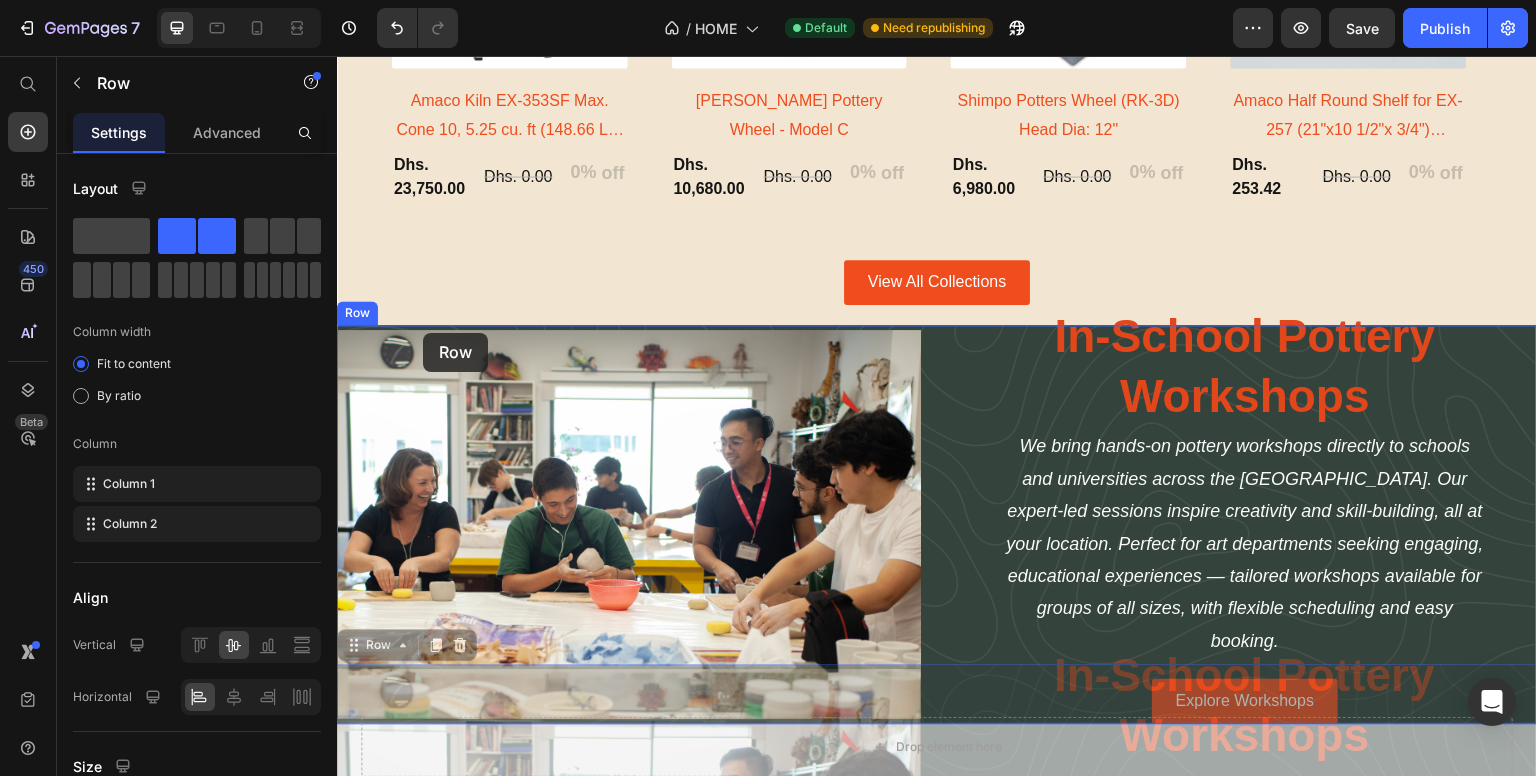 scroll, scrollTop: 2838, scrollLeft: 0, axis: vertical 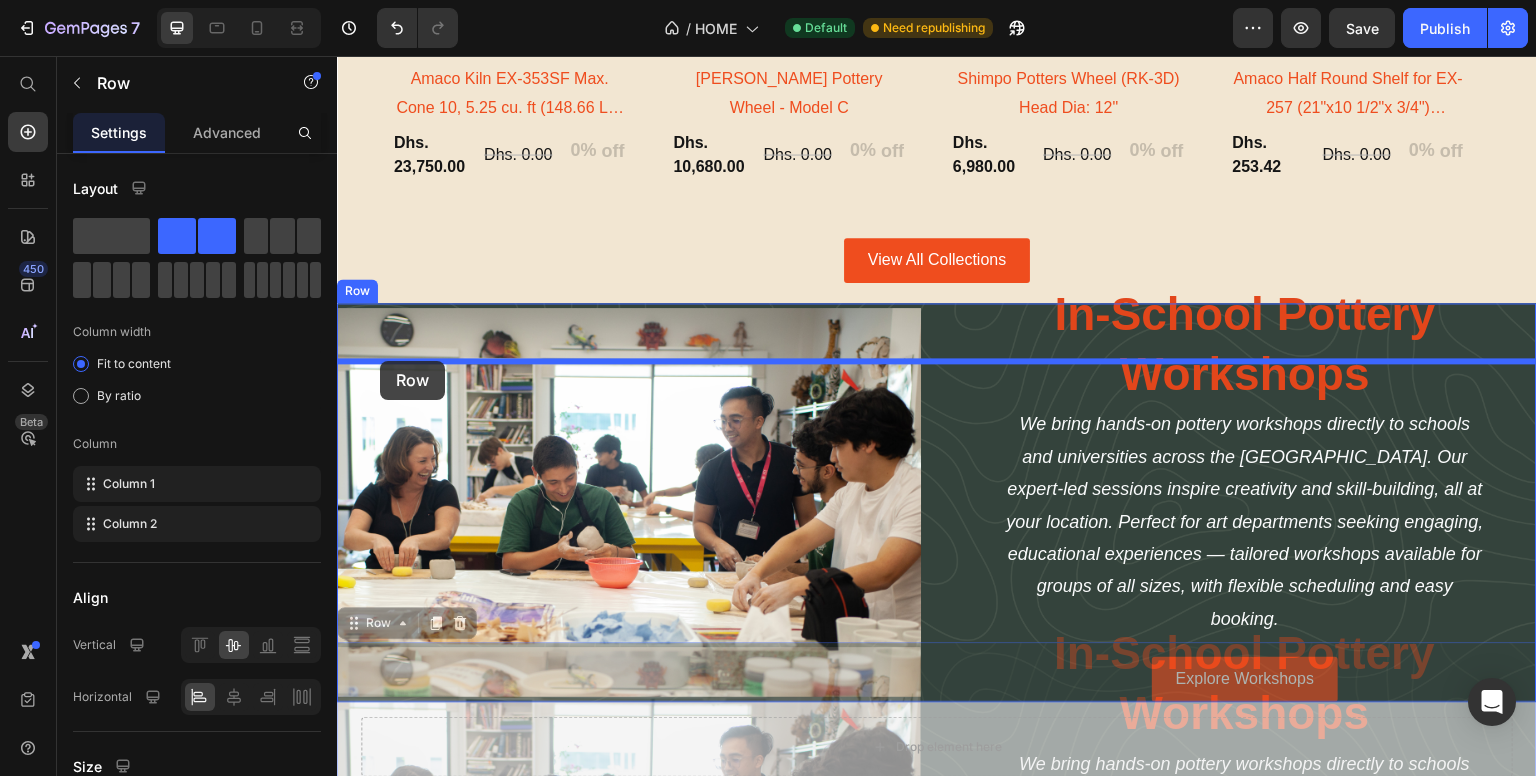 drag, startPoint x: 380, startPoint y: 446, endPoint x: 376, endPoint y: 365, distance: 81.09871 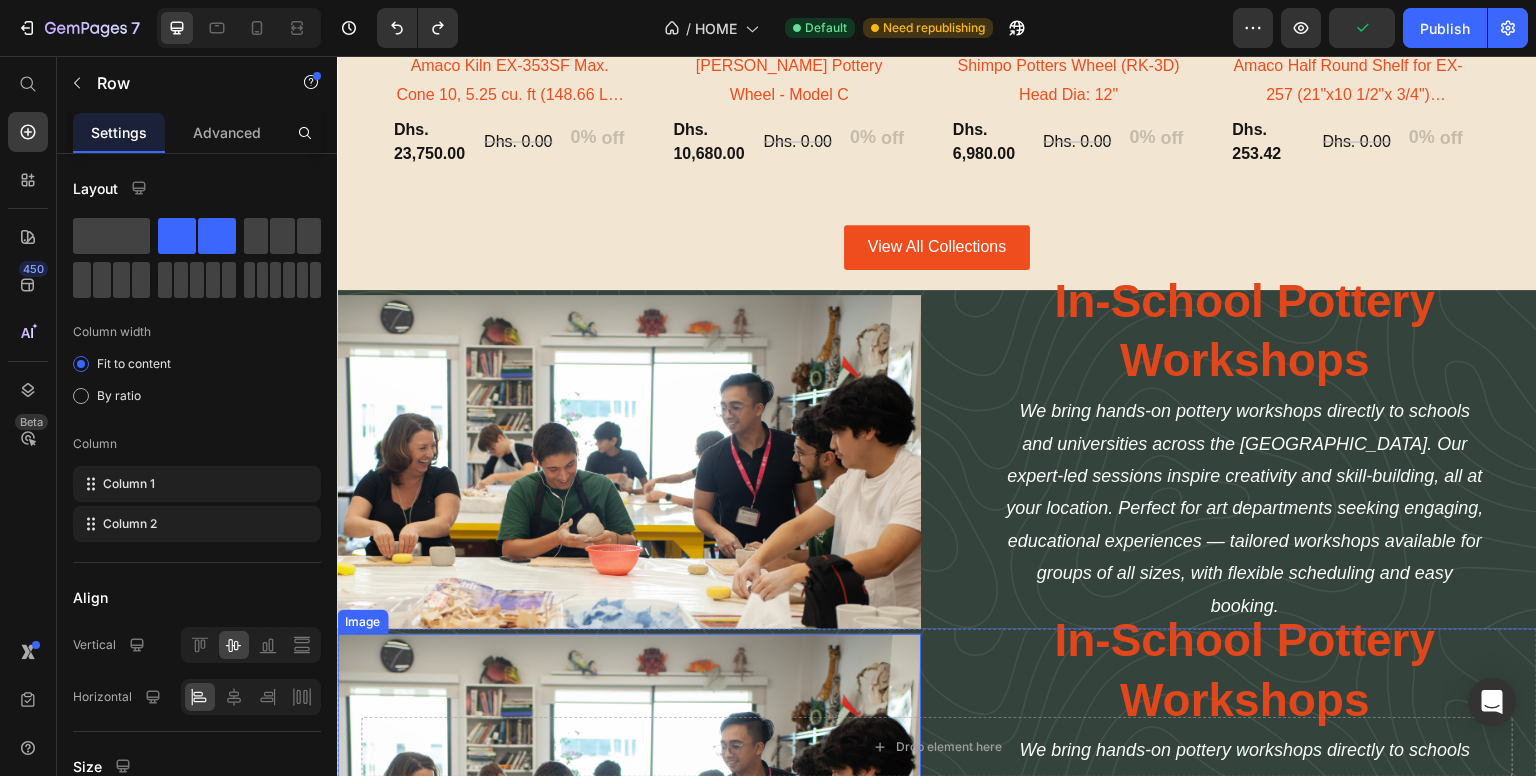 scroll, scrollTop: 3150, scrollLeft: 0, axis: vertical 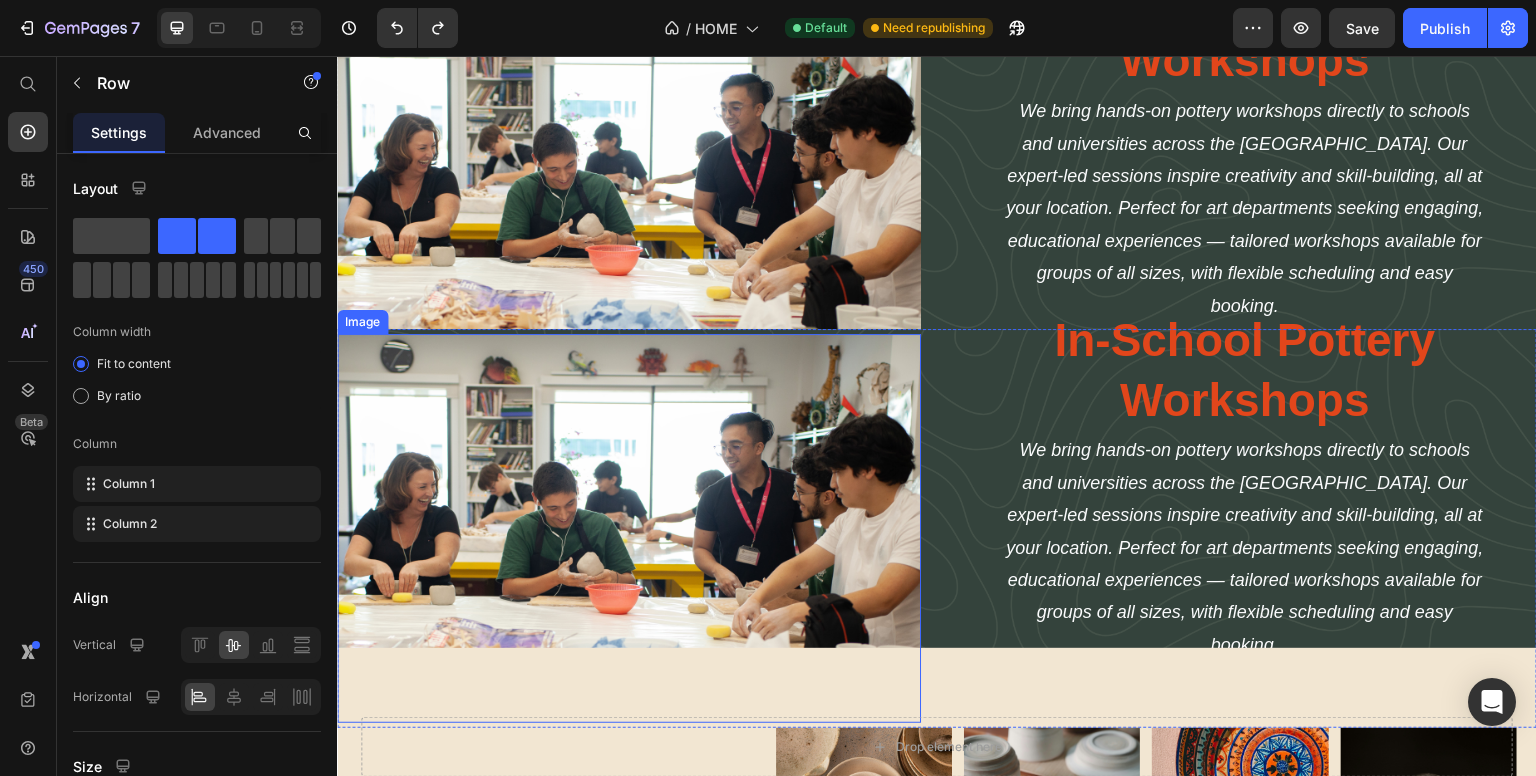 click at bounding box center (629, 528) 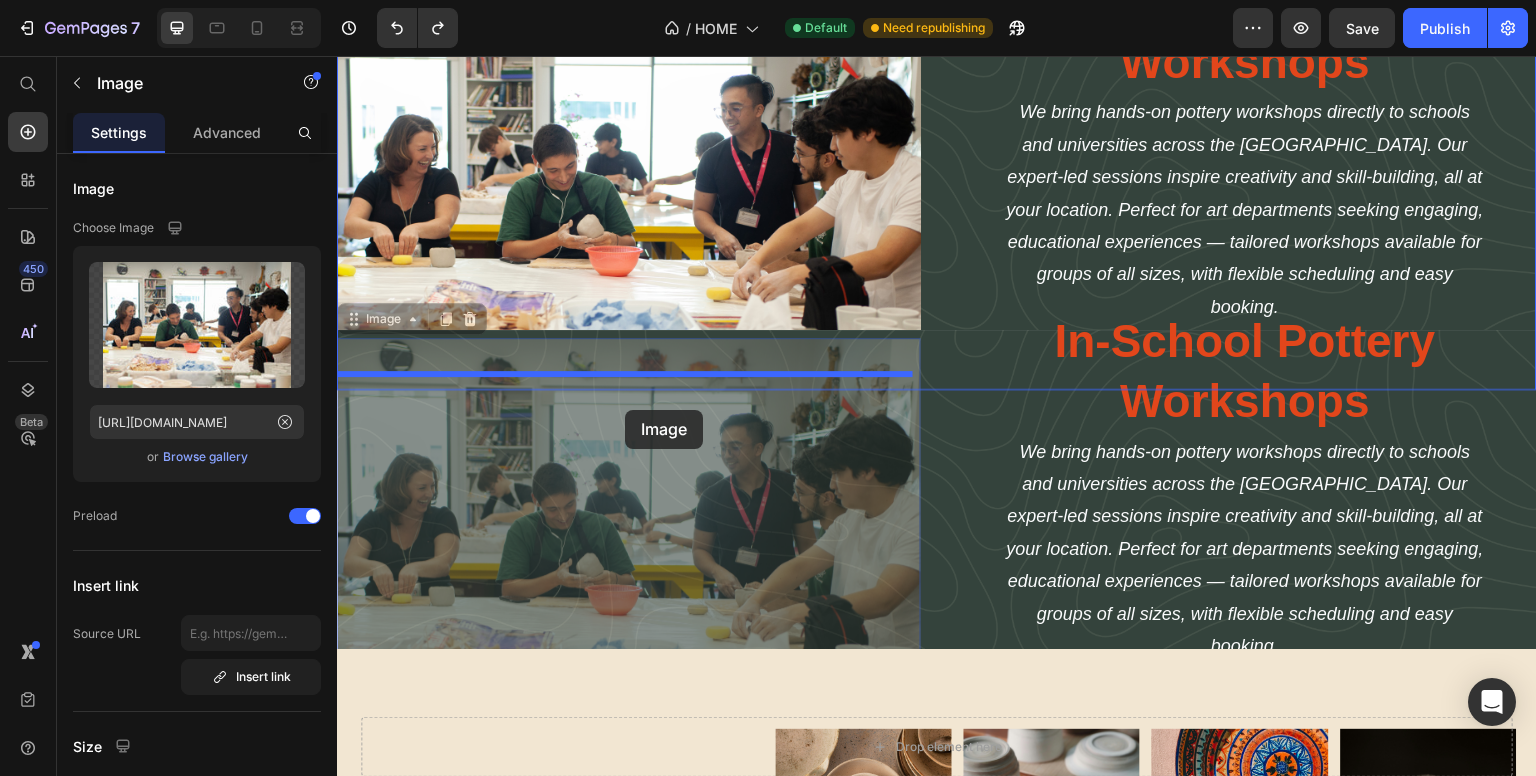 scroll, scrollTop: 2950, scrollLeft: 0, axis: vertical 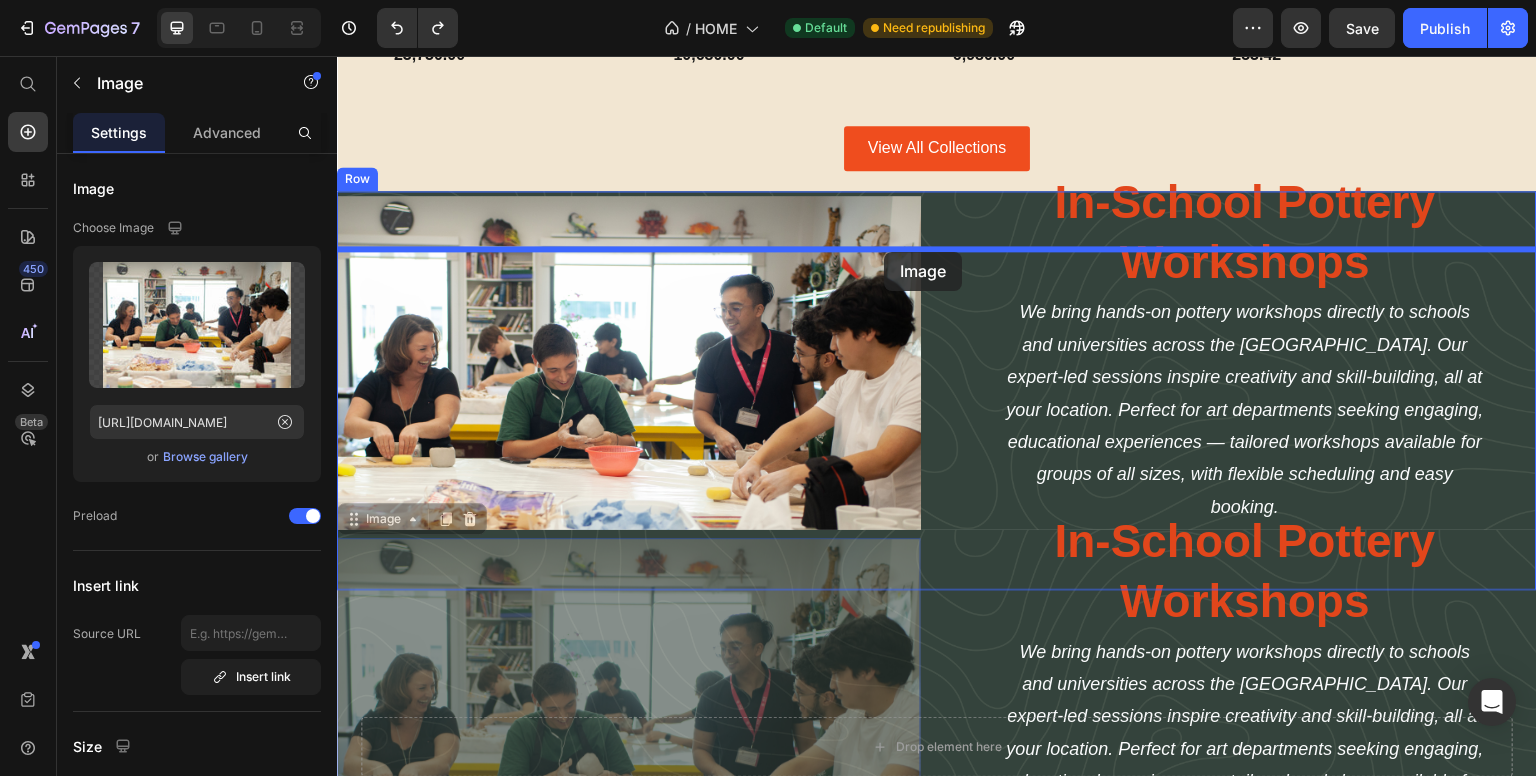 drag, startPoint x: 376, startPoint y: 293, endPoint x: 884, endPoint y: 252, distance: 509.65186 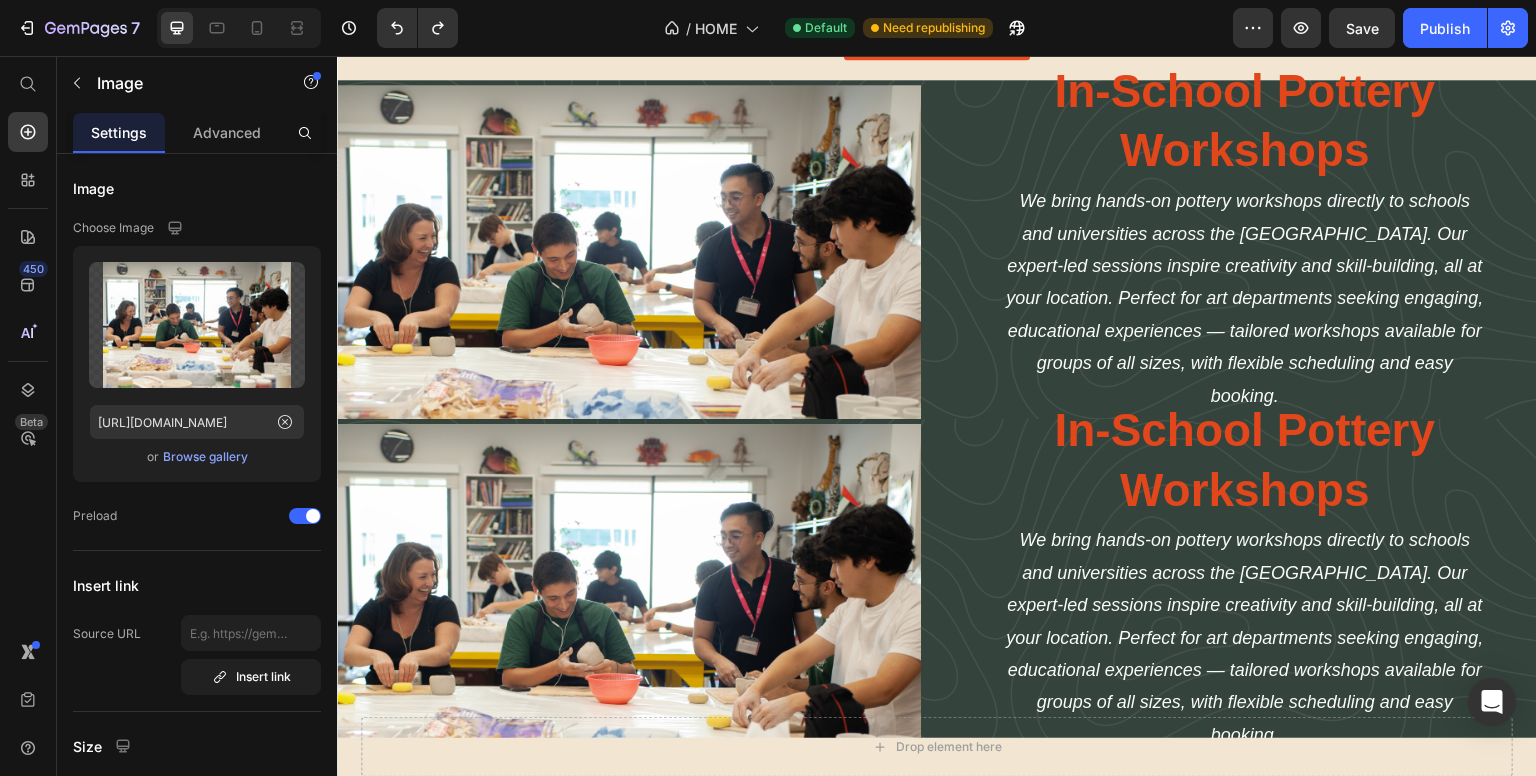 scroll, scrollTop: 3250, scrollLeft: 0, axis: vertical 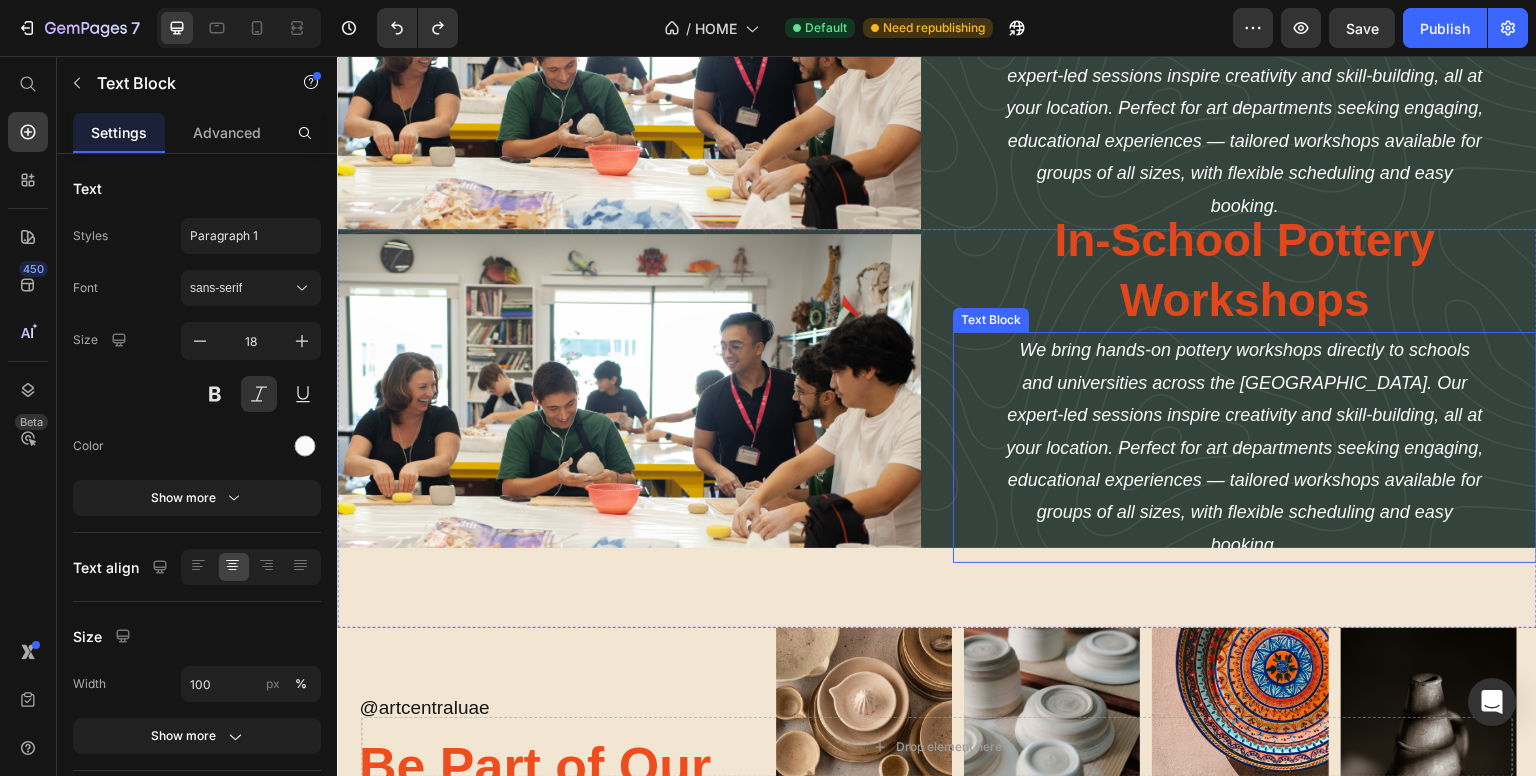 click on "We bring hands-on pottery workshops directly to schools and universities across the UAE. Our expert-led sessions inspire creativity and skill-building, all at your location. Perfect for art departments seeking engaging, educational experiences — tailored workshops available for groups of all sizes, with flexible scheduling and easy booking. Text Block" at bounding box center (1245, 447) 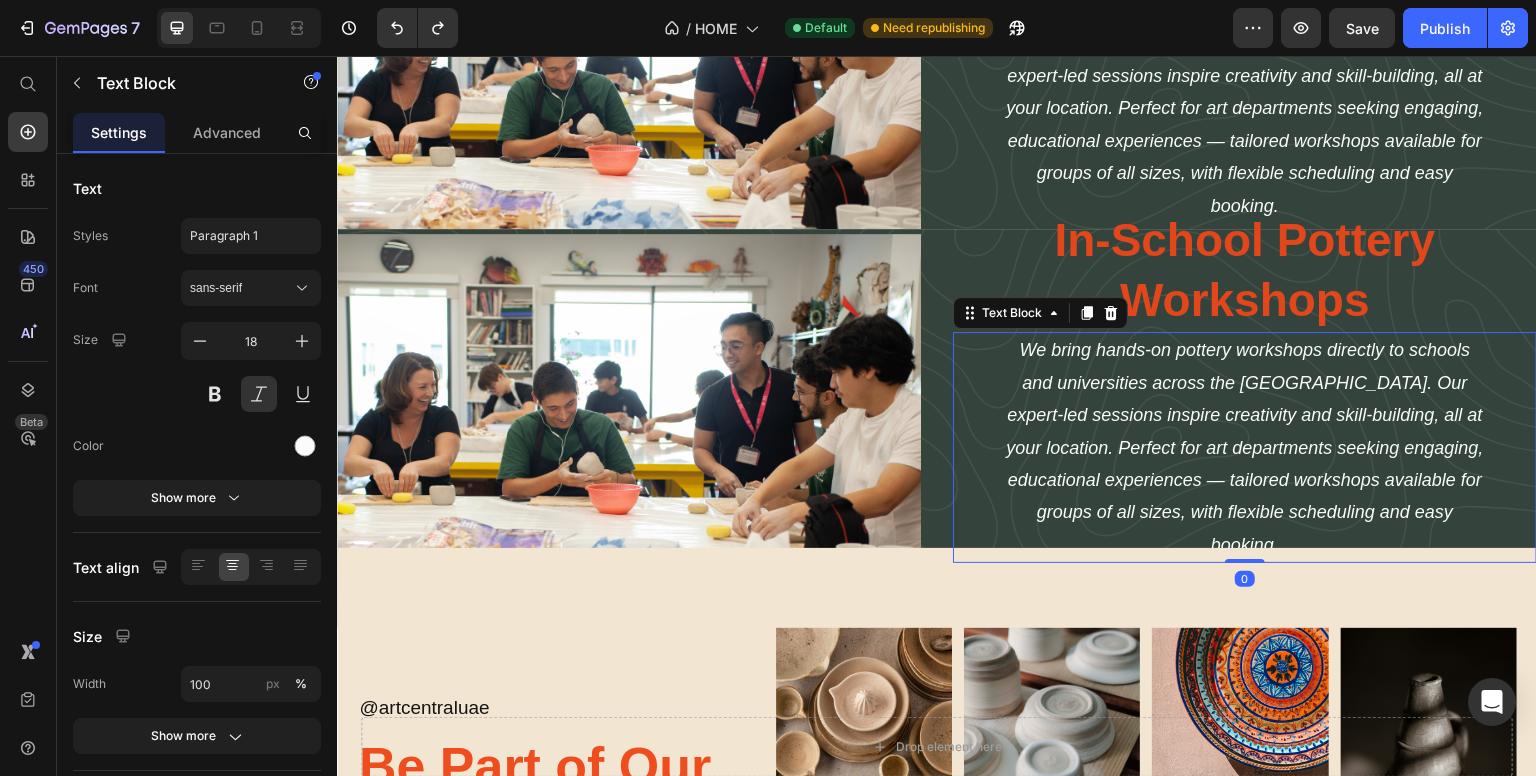 click on "Image In-School Pottery Workshops Heading We bring hands-on pottery workshops directly to schools and universities across the UAE. Our expert-led sessions inspire creativity and skill-building, all at your location. Perfect for art departments seeking engaging, educational experiences — tailored workshops available for groups of all sizes, with flexible scheduling and easy booking. Text Block   0 Explore Workshops Button Row" at bounding box center (937, 428) 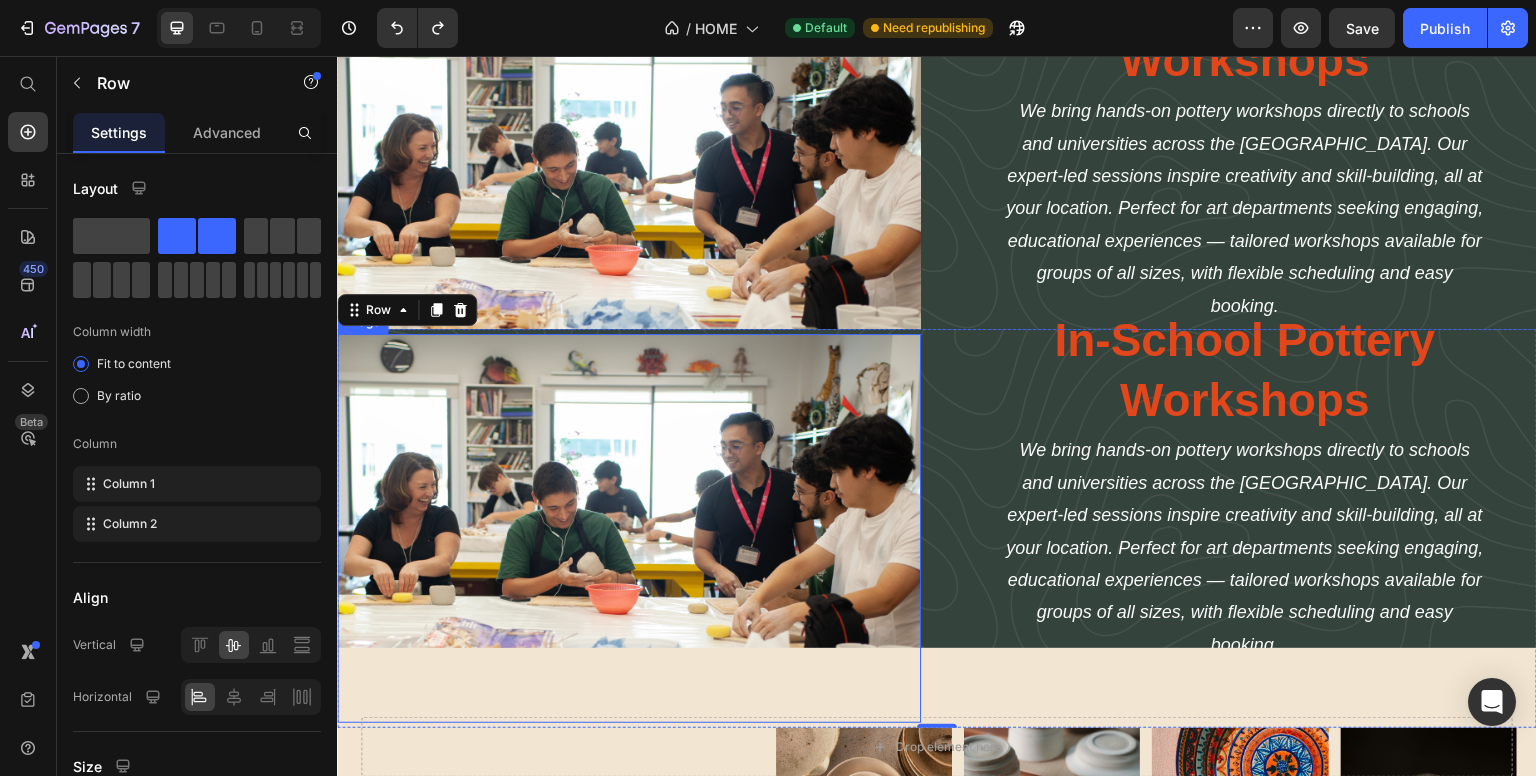 scroll, scrollTop: 3050, scrollLeft: 0, axis: vertical 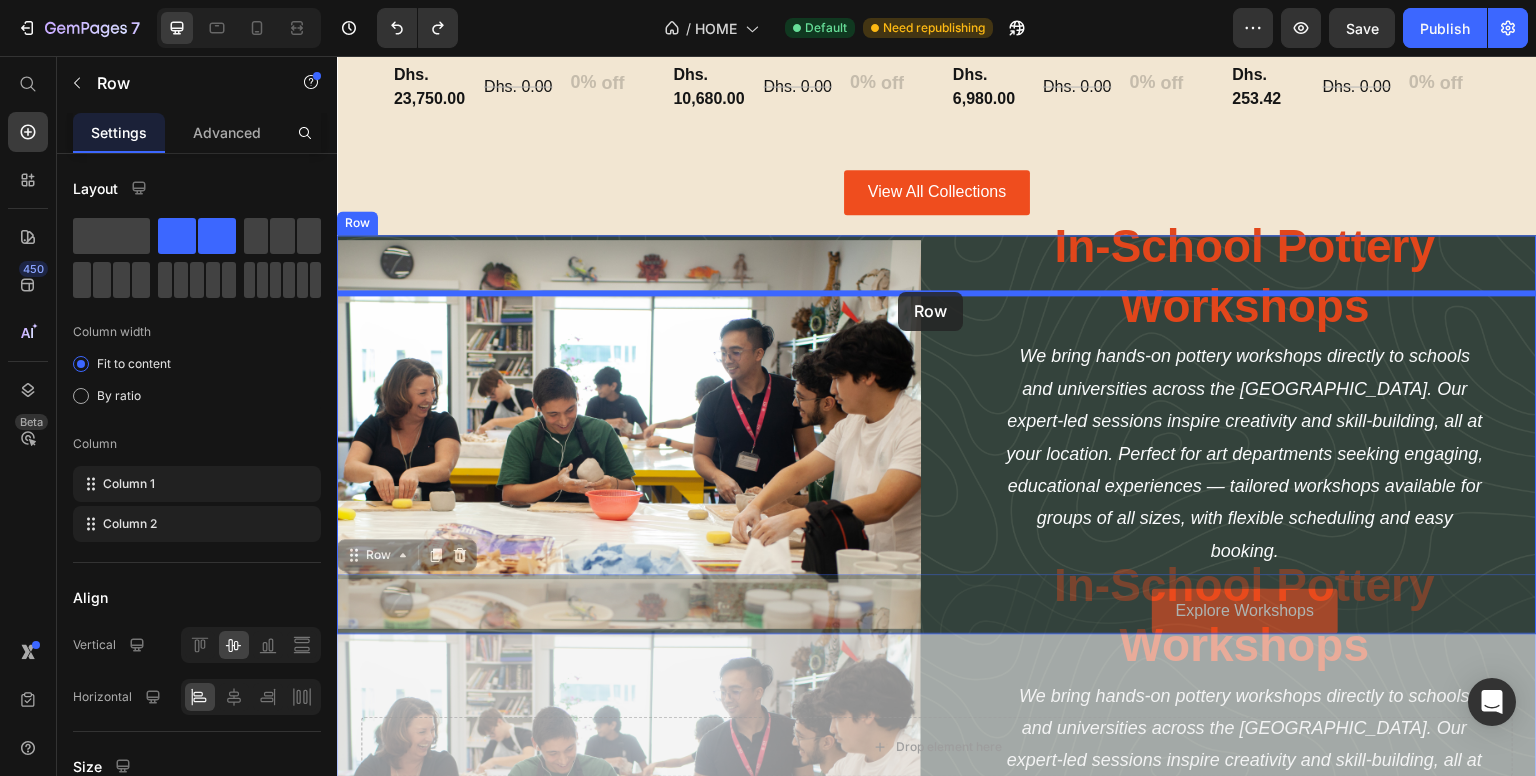 drag, startPoint x: 402, startPoint y: 395, endPoint x: 898, endPoint y: 292, distance: 506.5817 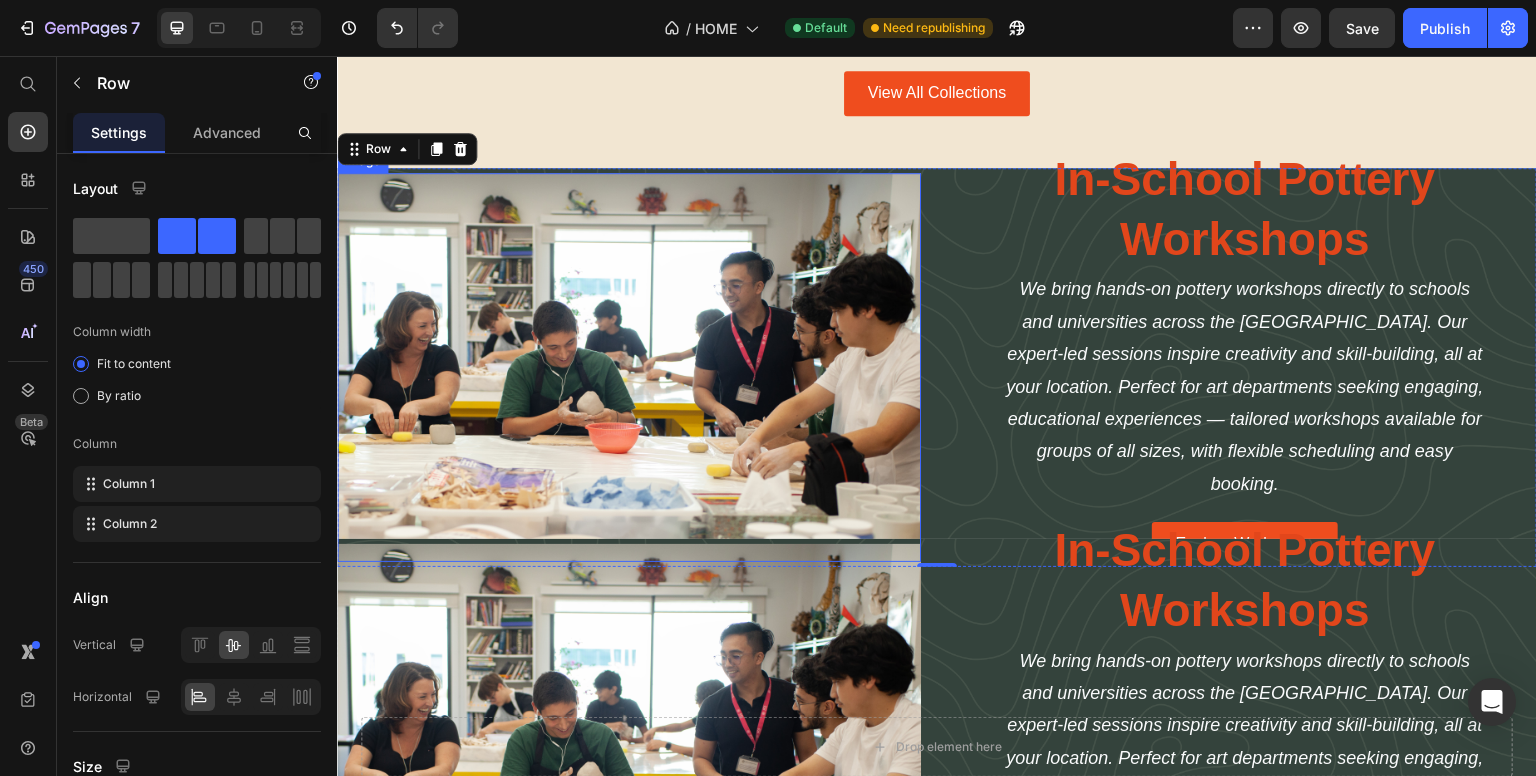 scroll, scrollTop: 3006, scrollLeft: 0, axis: vertical 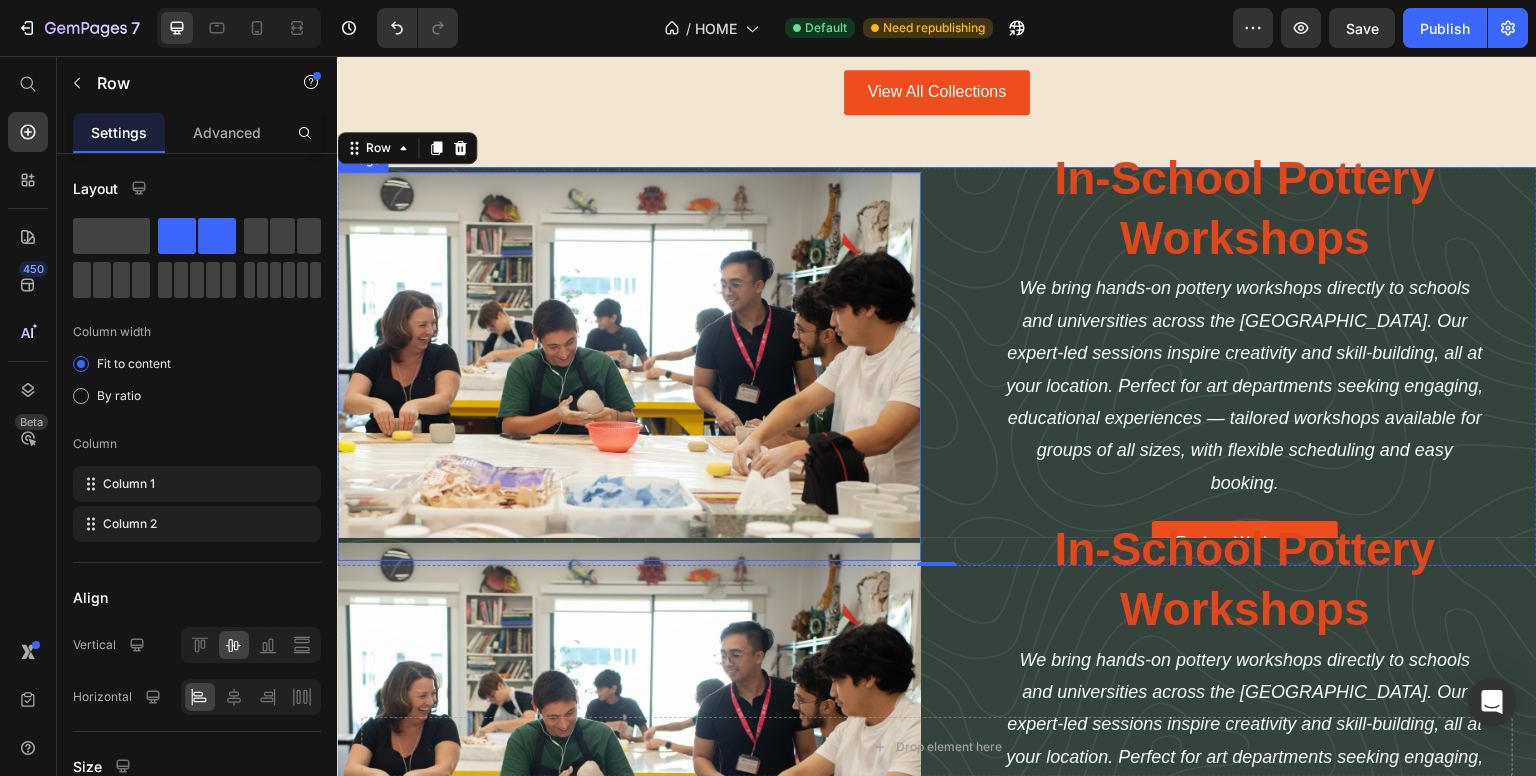 click at bounding box center [629, 366] 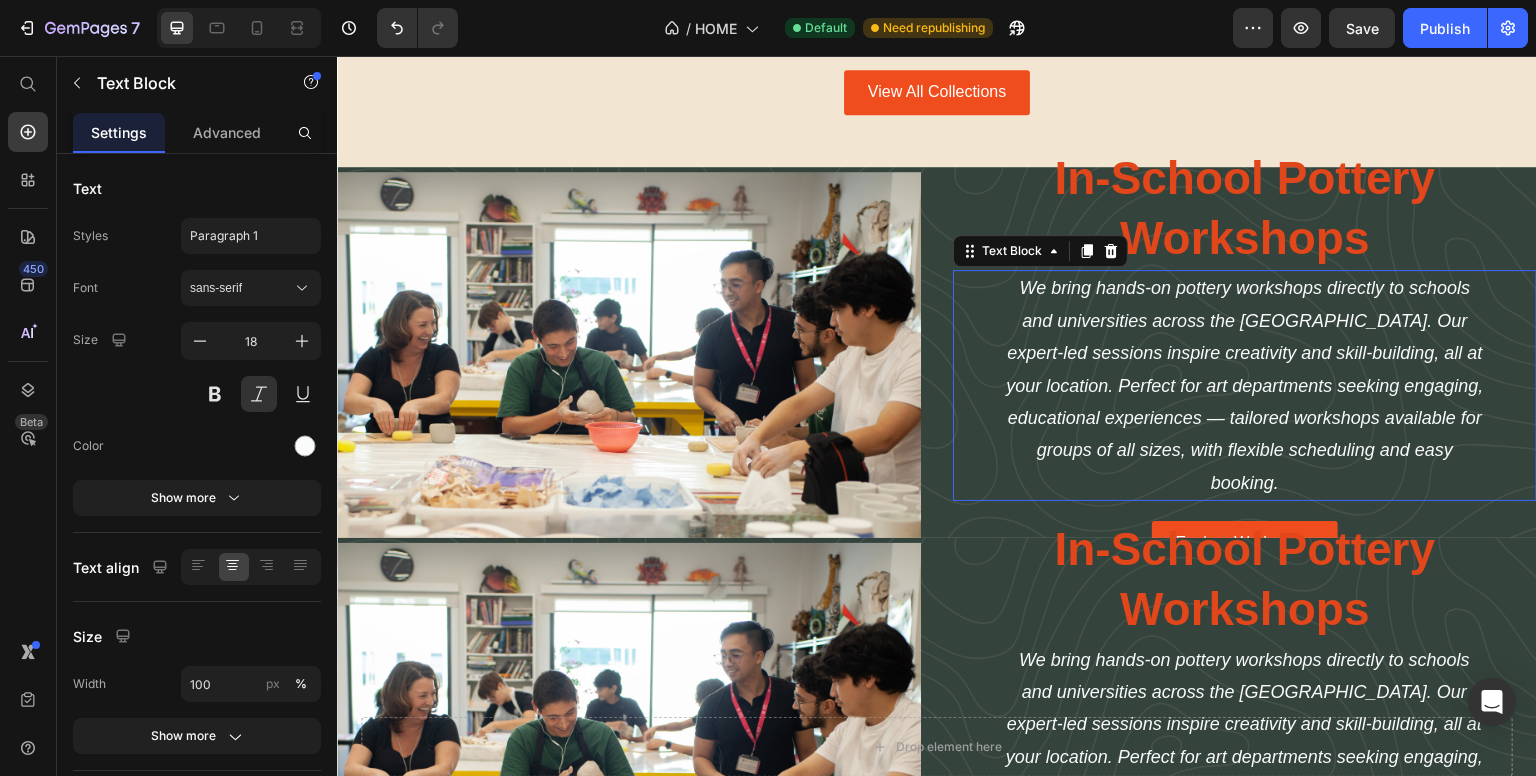 click on "We bring hands-on pottery workshops directly to schools and universities across the UAE. Our expert-led sessions inspire creativity and skill-building, all at your location. Perfect for art departments seeking engaging, educational experiences — tailored workshops available for groups of all sizes, with flexible scheduling and easy booking. Text Block   0" at bounding box center (1245, 385) 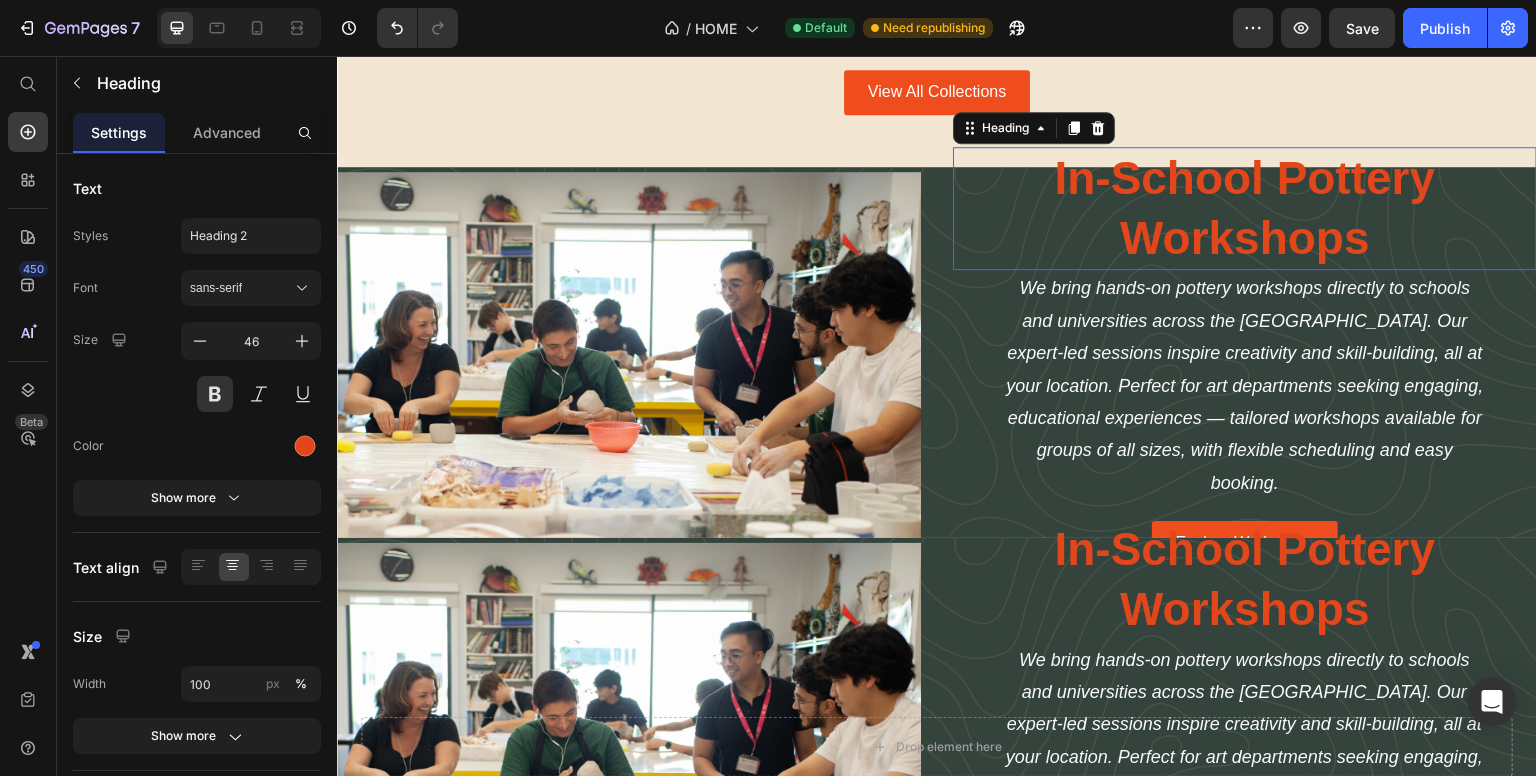 click on "In-School Pottery Workshops" at bounding box center [1245, 209] 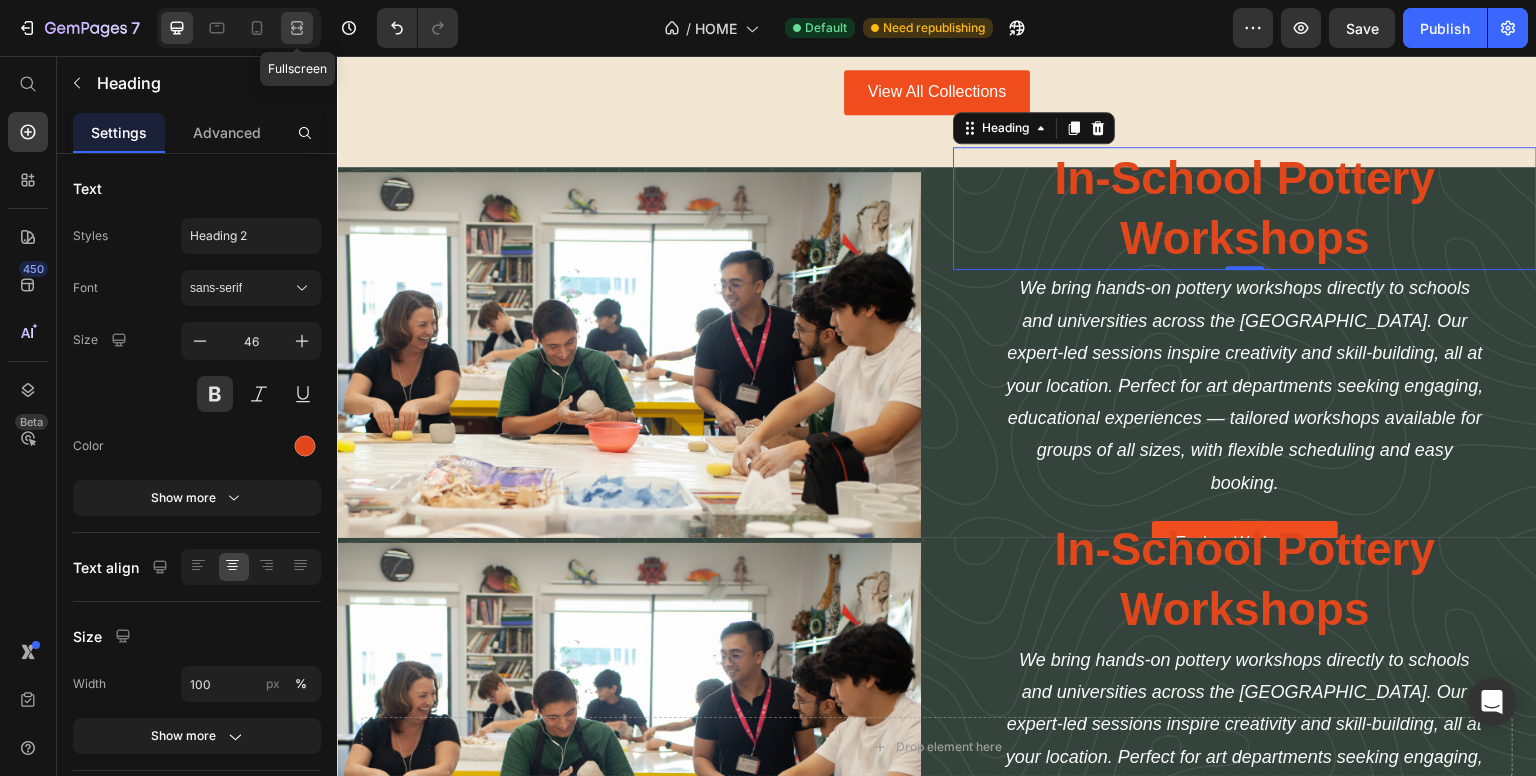 click 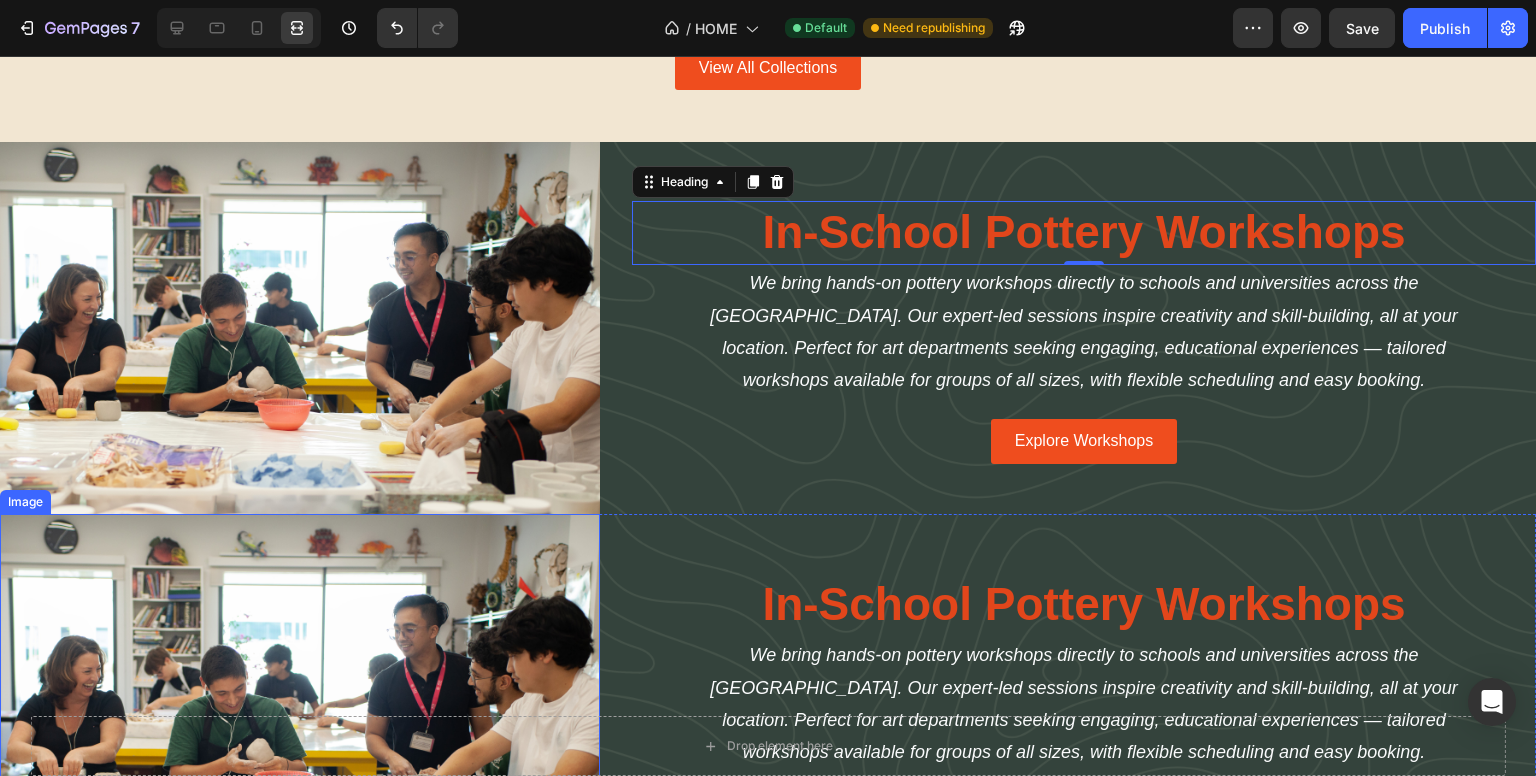 scroll, scrollTop: 2820, scrollLeft: 0, axis: vertical 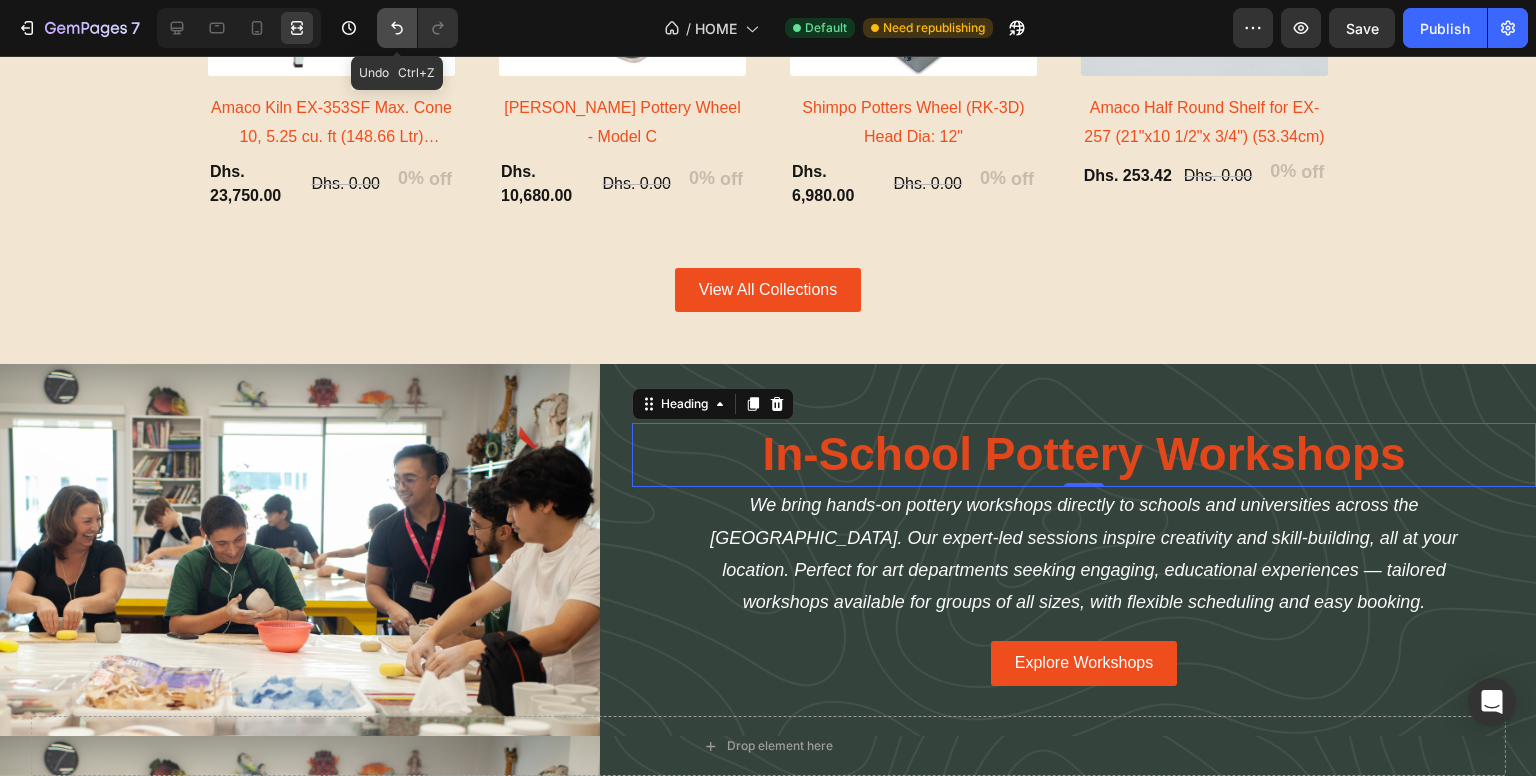 click 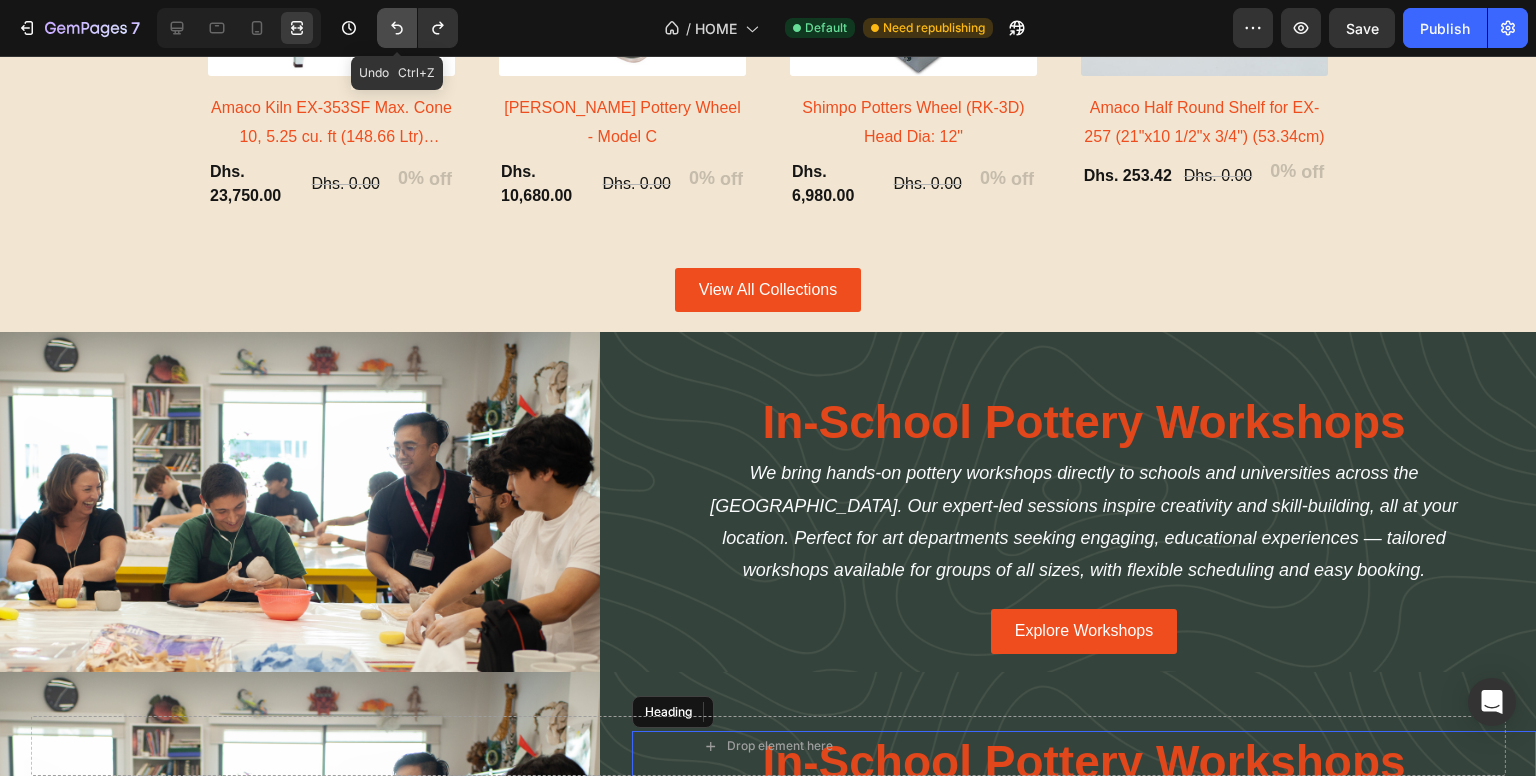 click 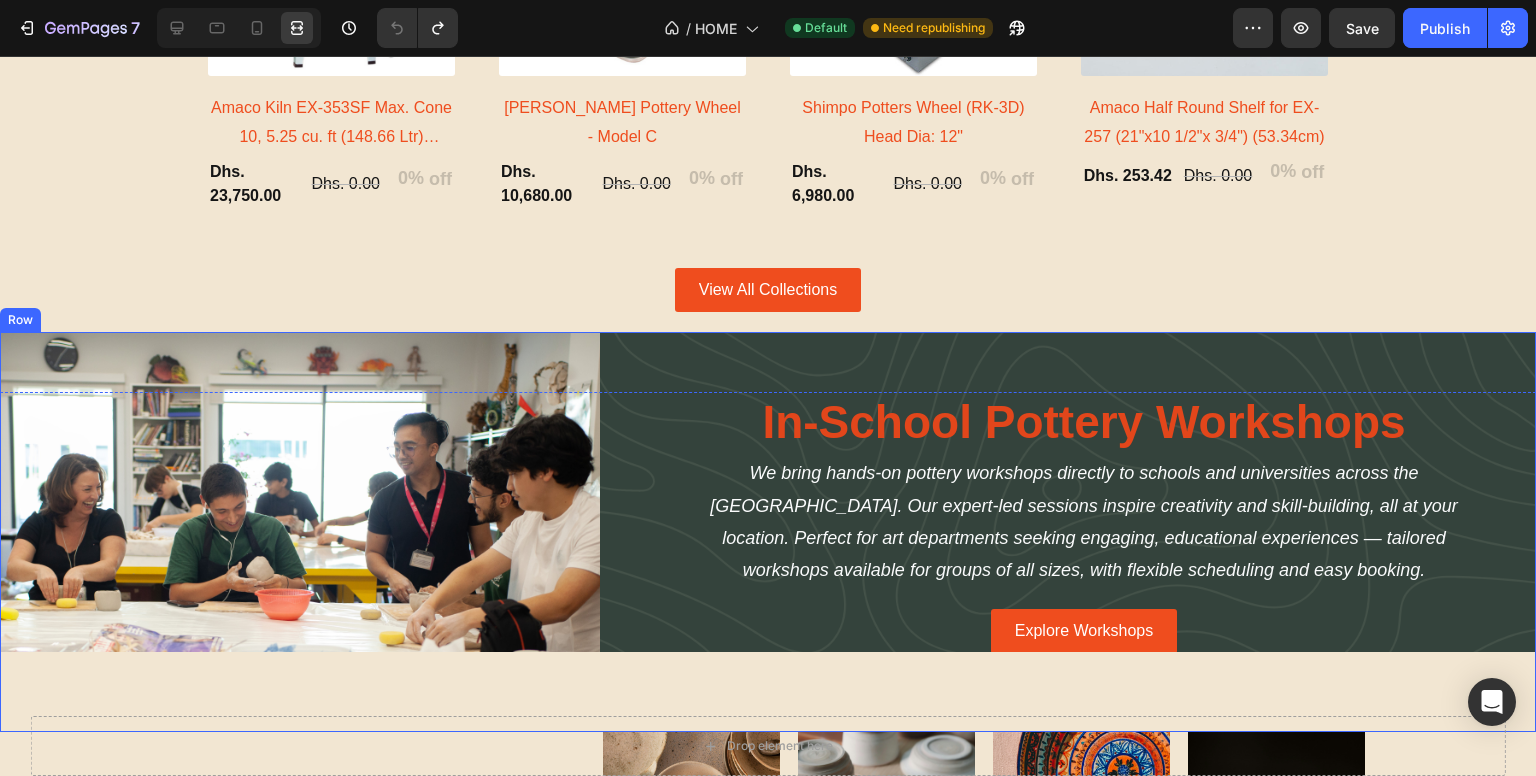 scroll, scrollTop: 2920, scrollLeft: 0, axis: vertical 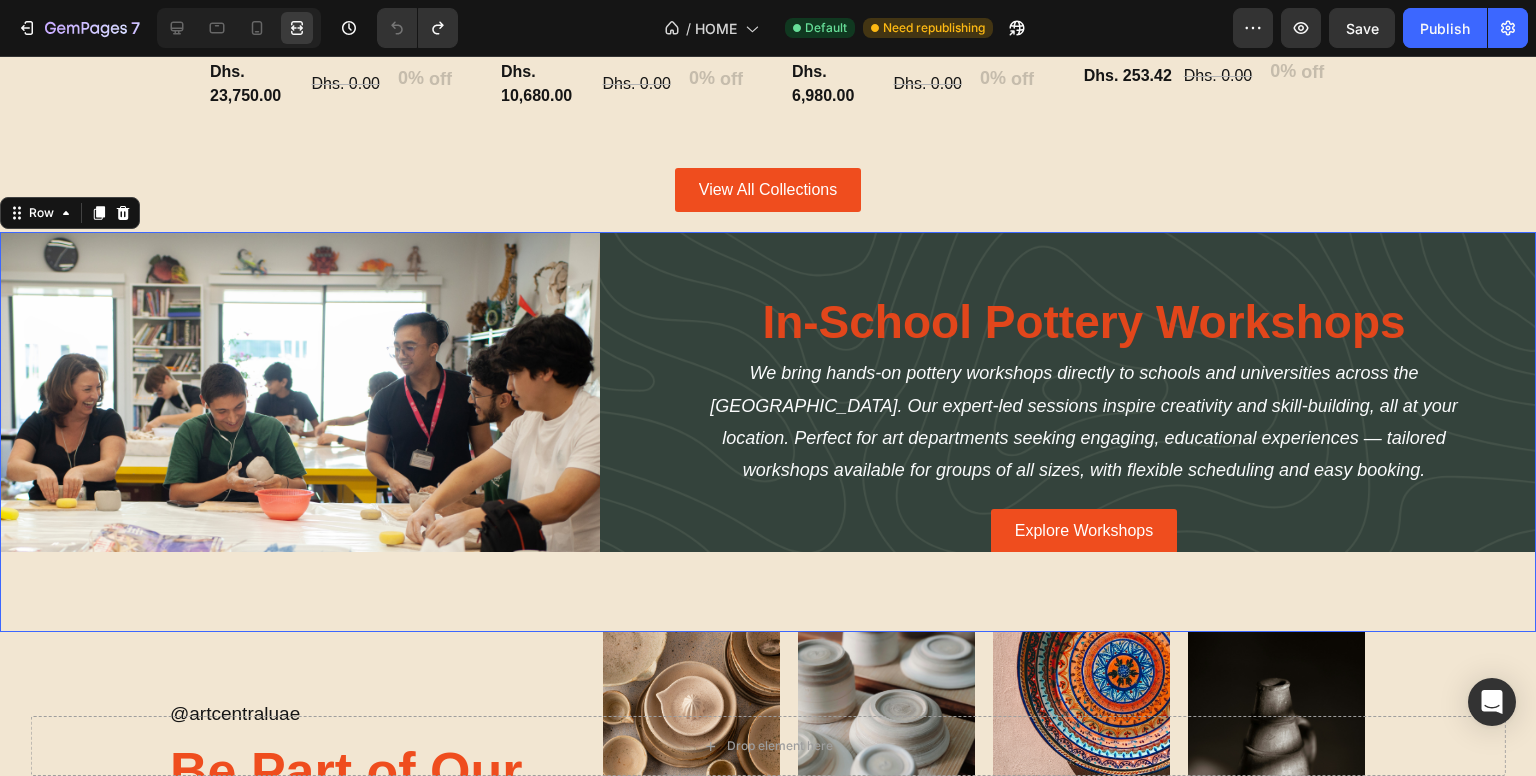 click on "In-School Pottery Workshops Heading We bring hands-on pottery workshops directly to schools and universities across the [GEOGRAPHIC_DATA]. Our expert-led sessions inspire creativity and skill-building, all at your location. Perfect for art departments seeking engaging, educational experiences — tailored workshops available for groups of all sizes, with flexible scheduling and easy booking. Text Block Explore Workshops Button" at bounding box center (1084, 432) 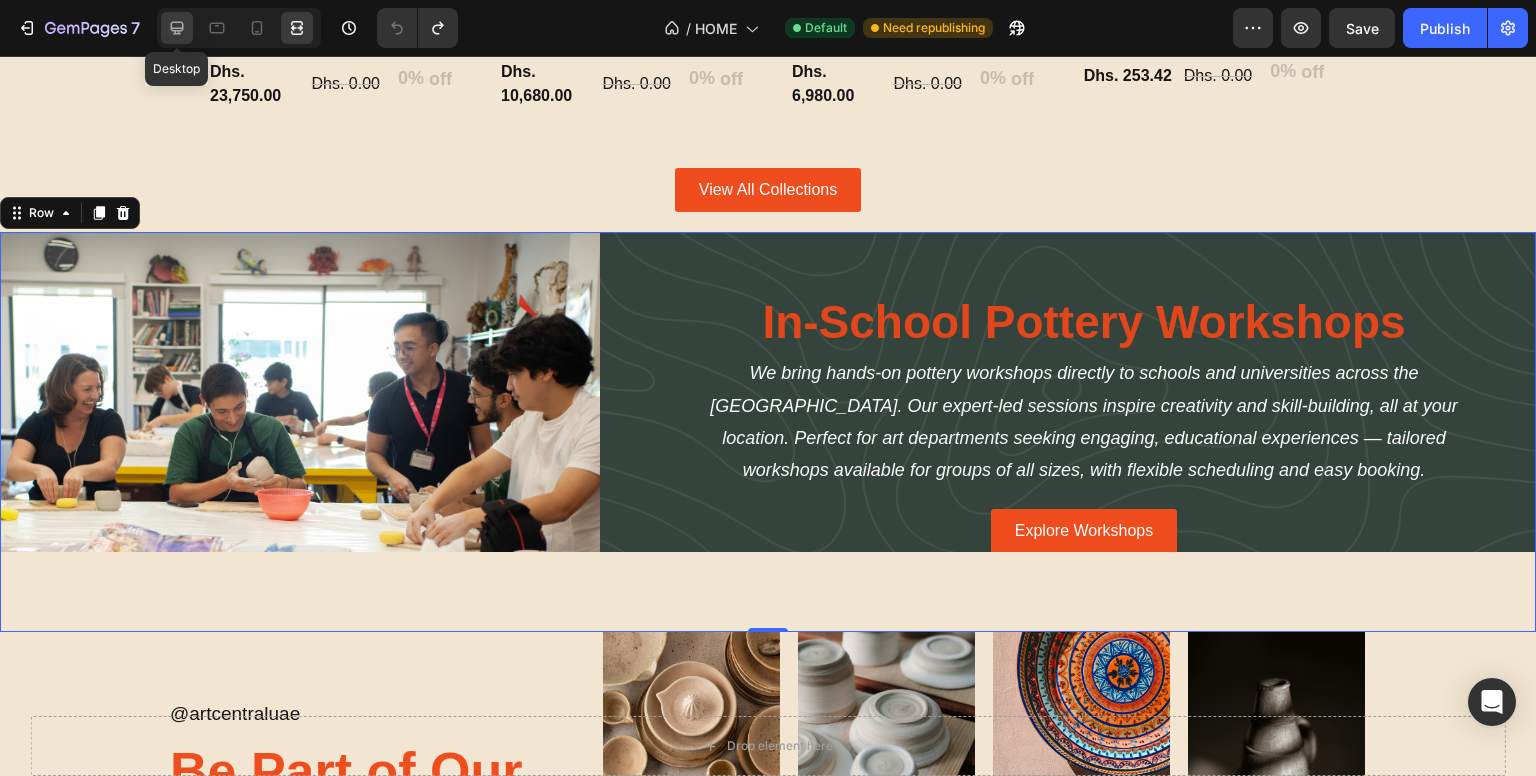 click 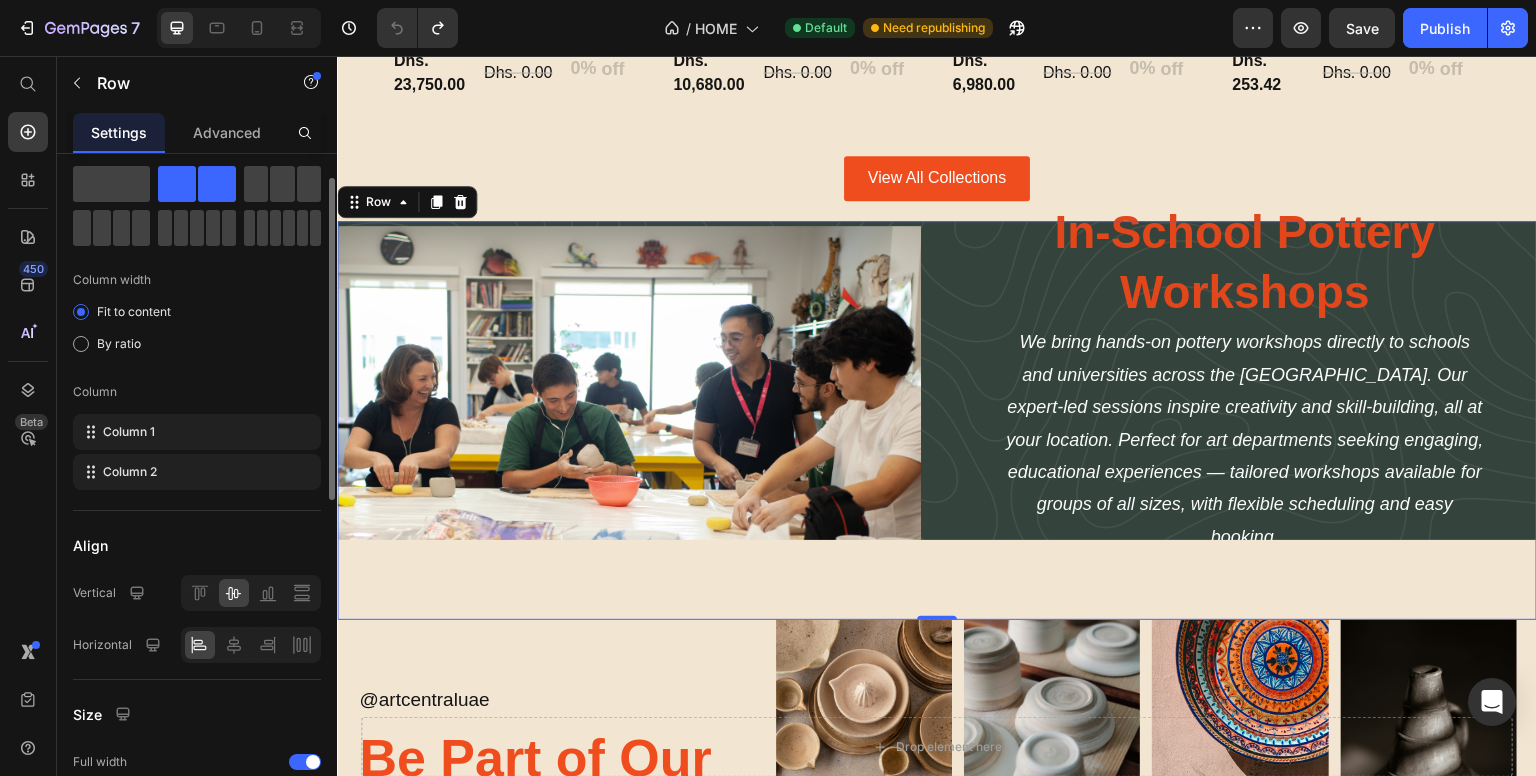 scroll, scrollTop: 0, scrollLeft: 0, axis: both 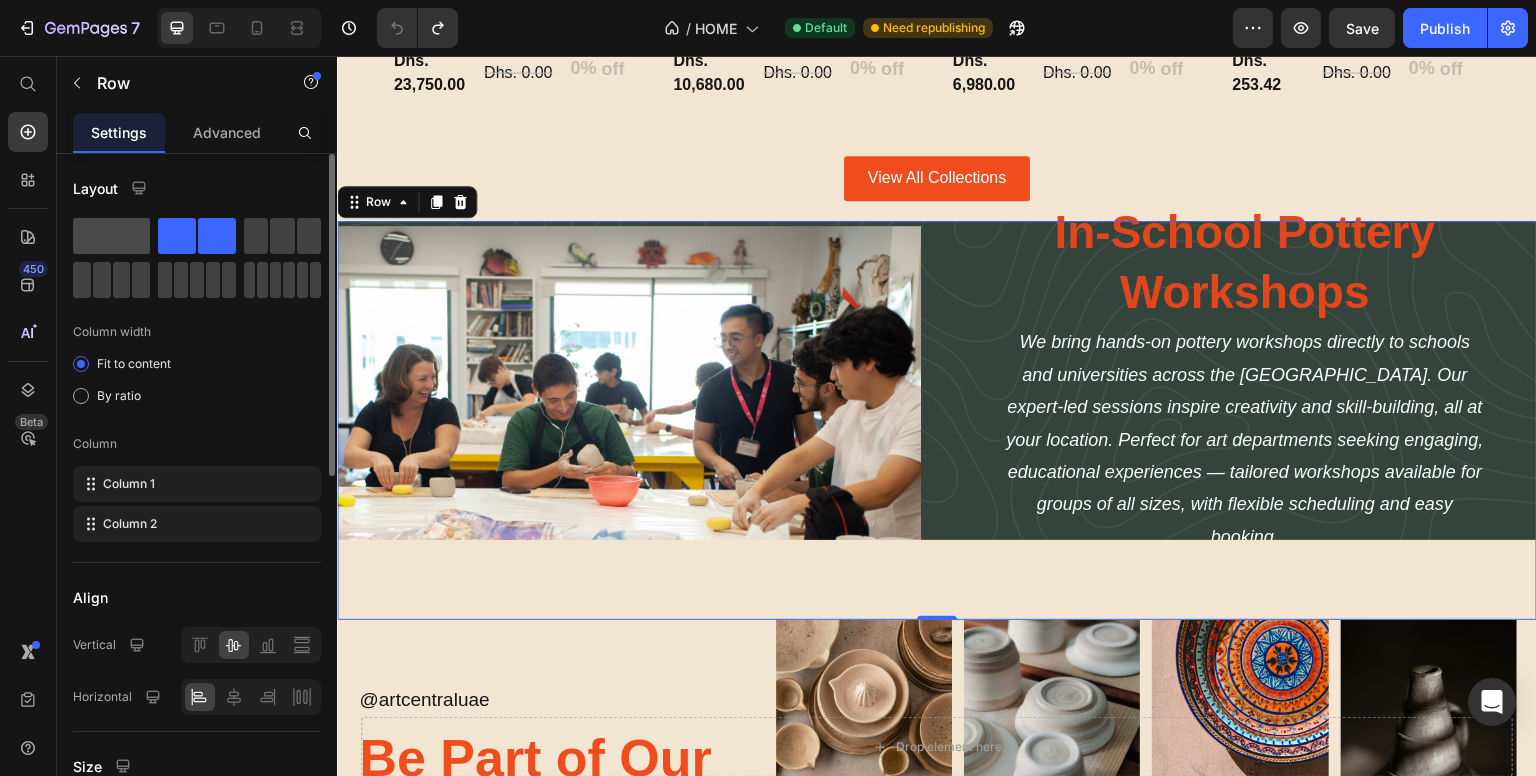 click 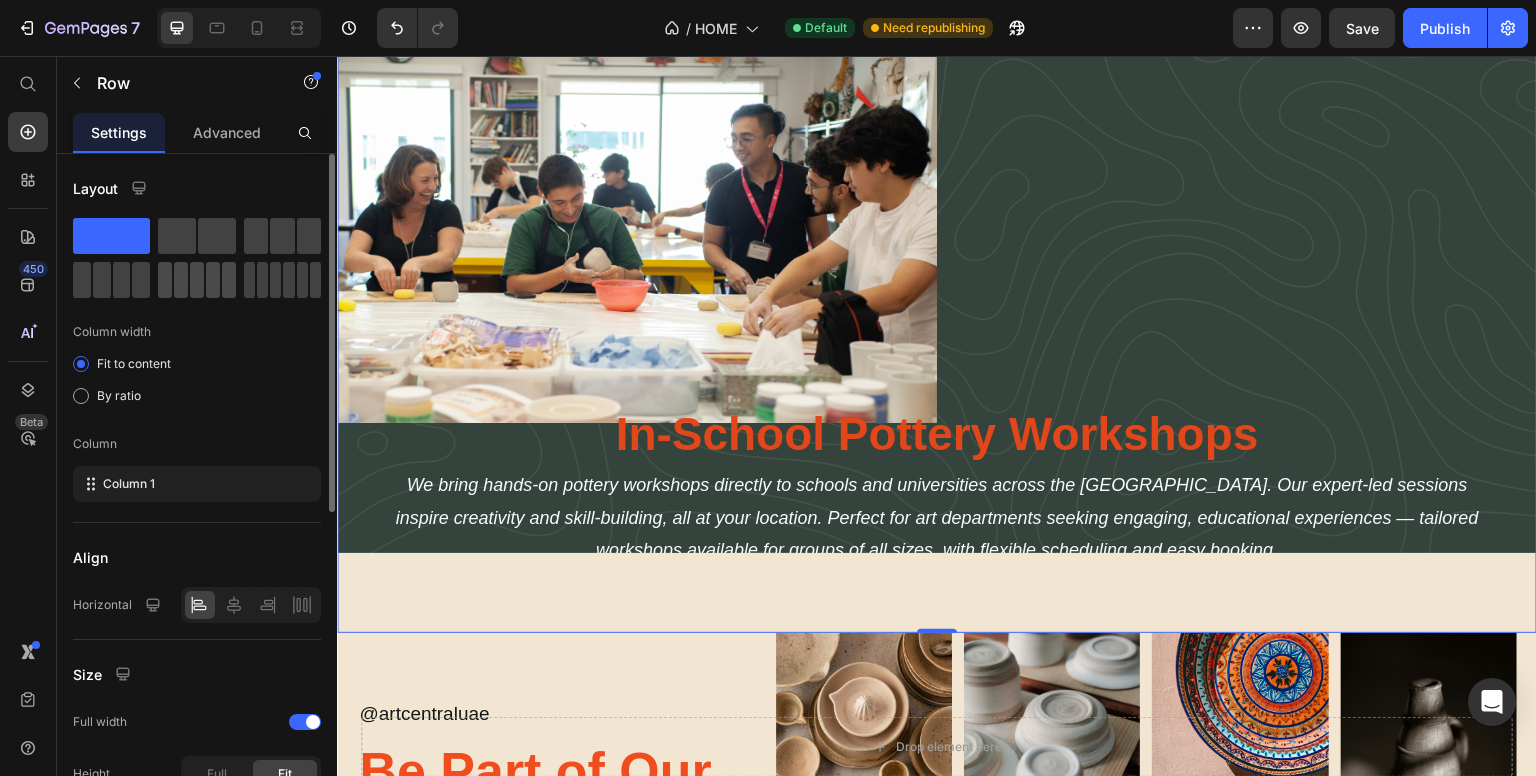 scroll, scrollTop: 3020, scrollLeft: 0, axis: vertical 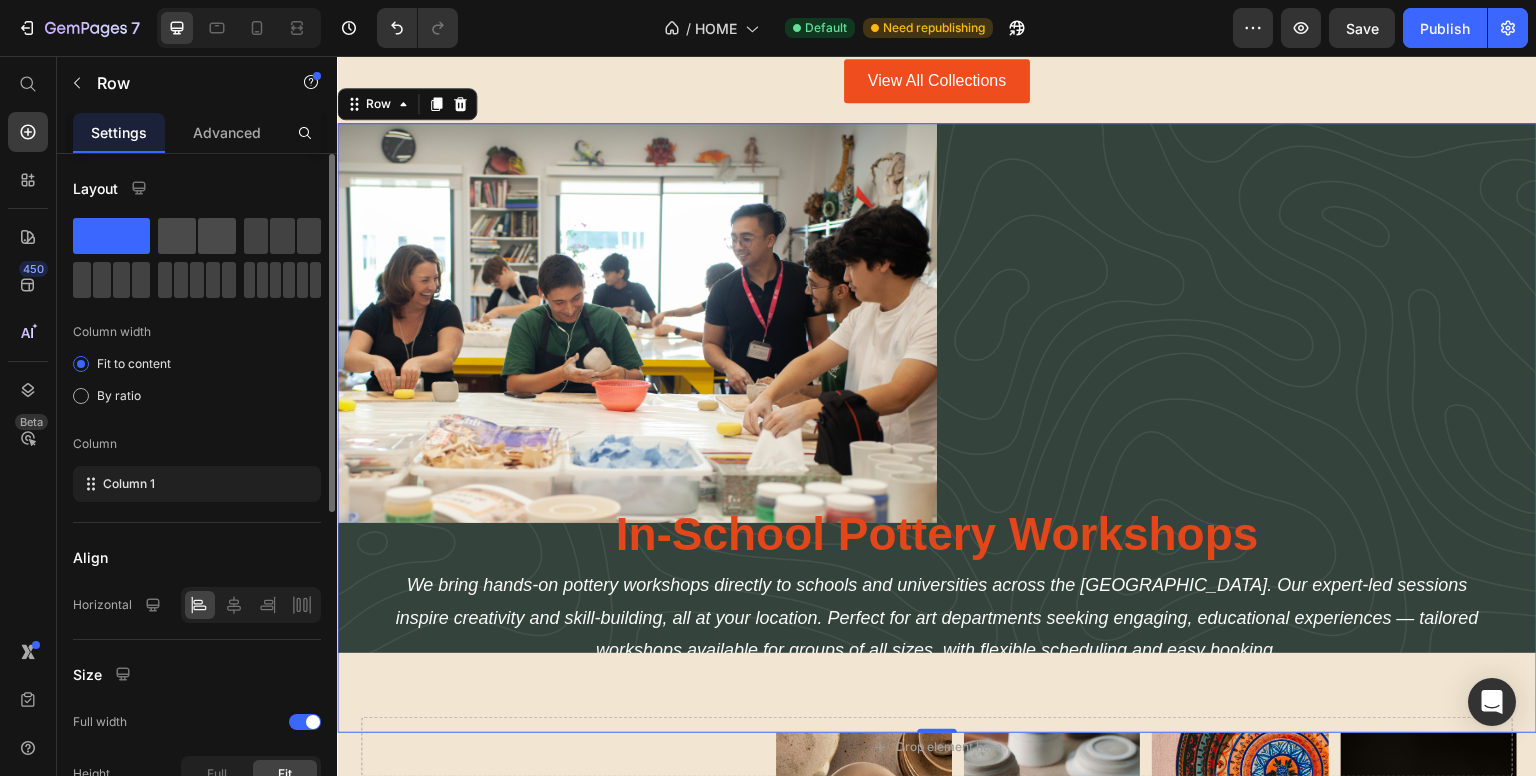 click 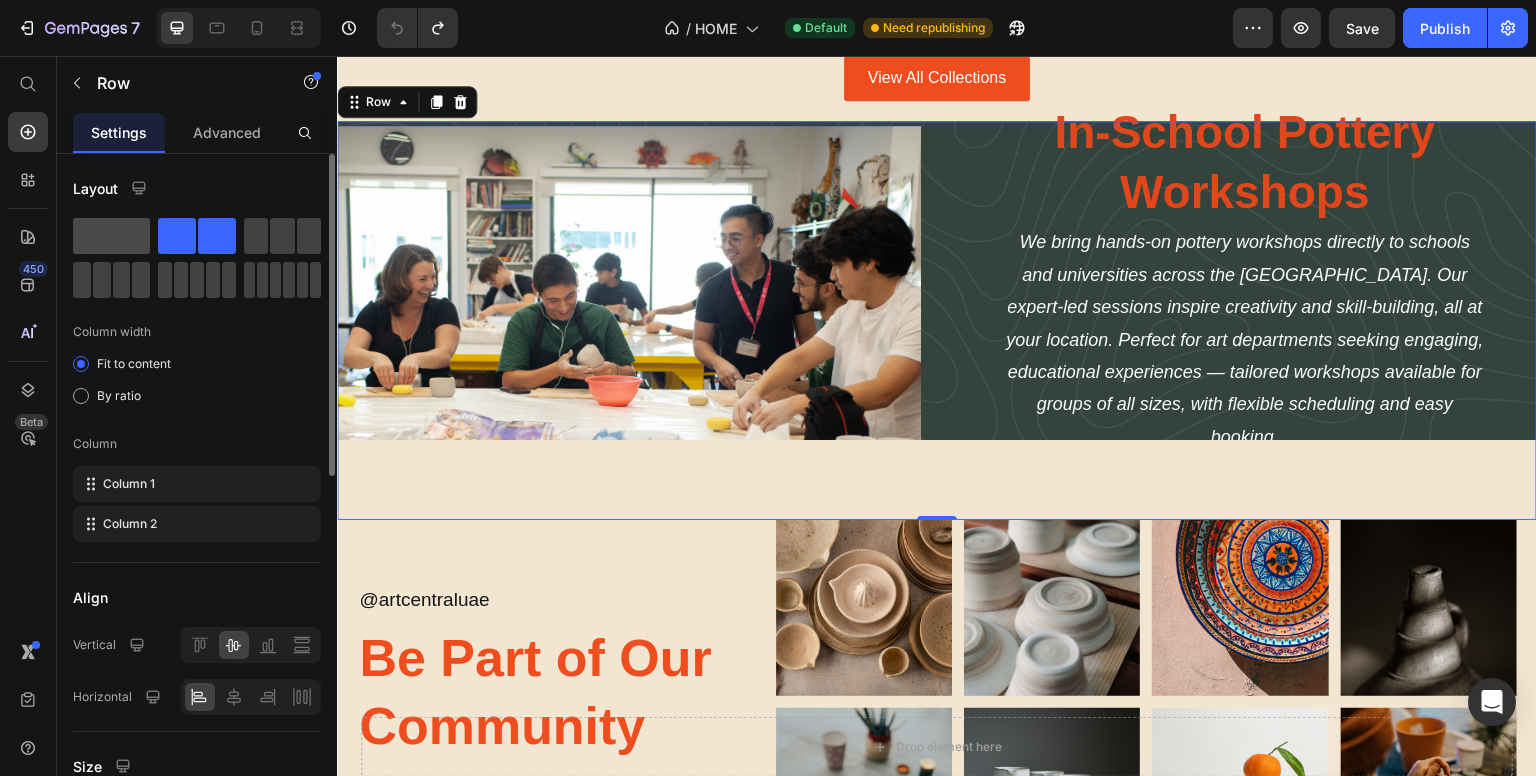 click 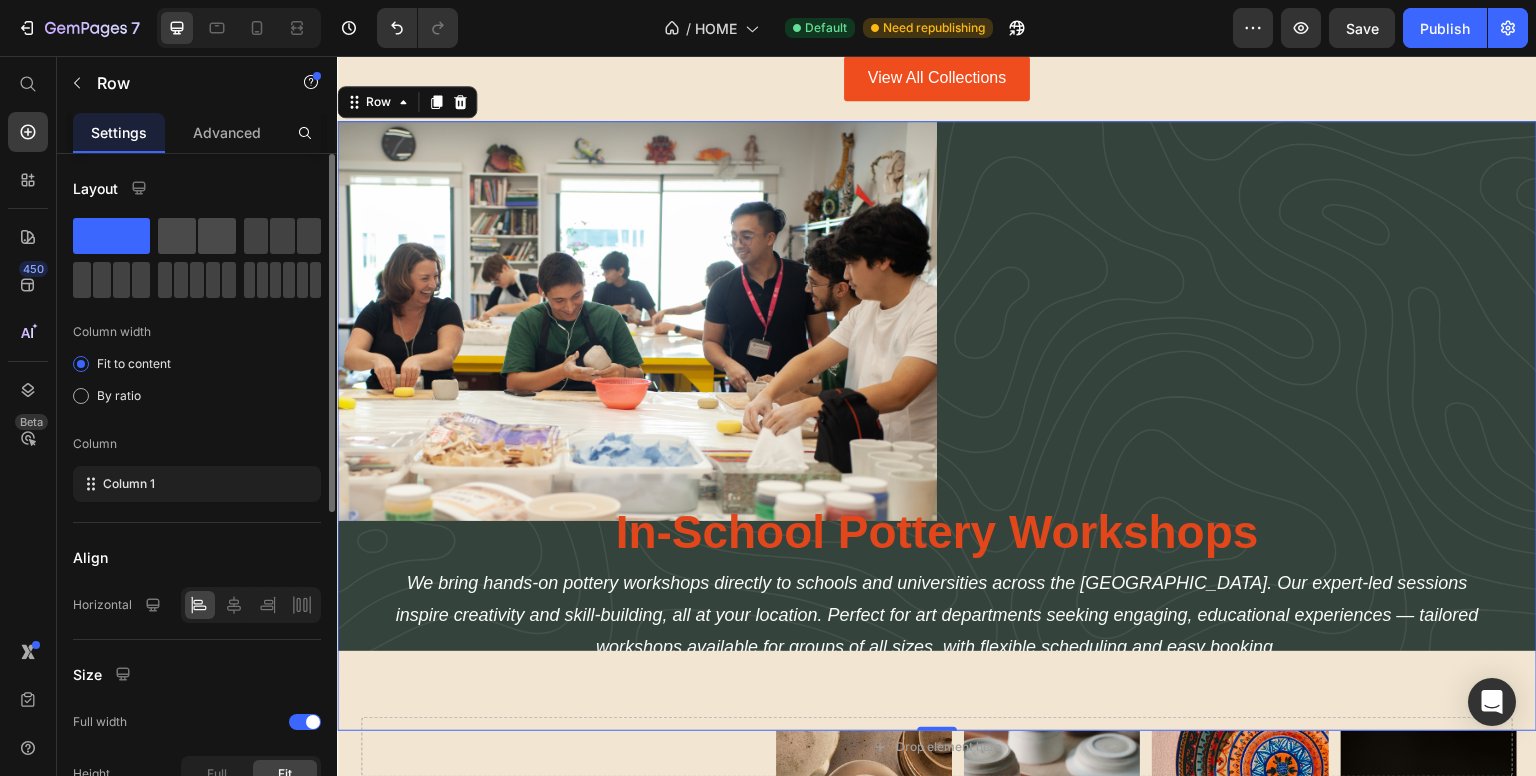 click 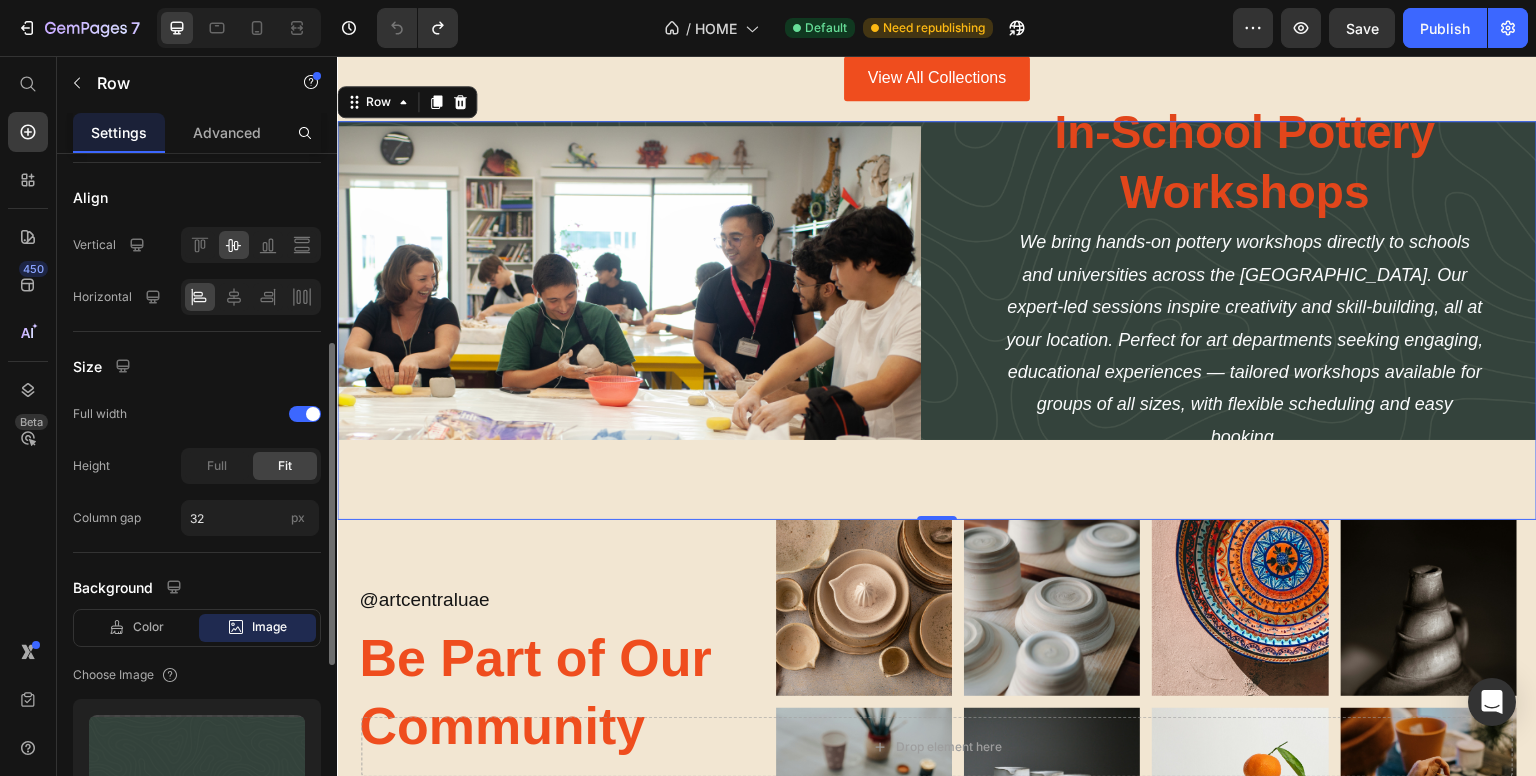 scroll, scrollTop: 300, scrollLeft: 0, axis: vertical 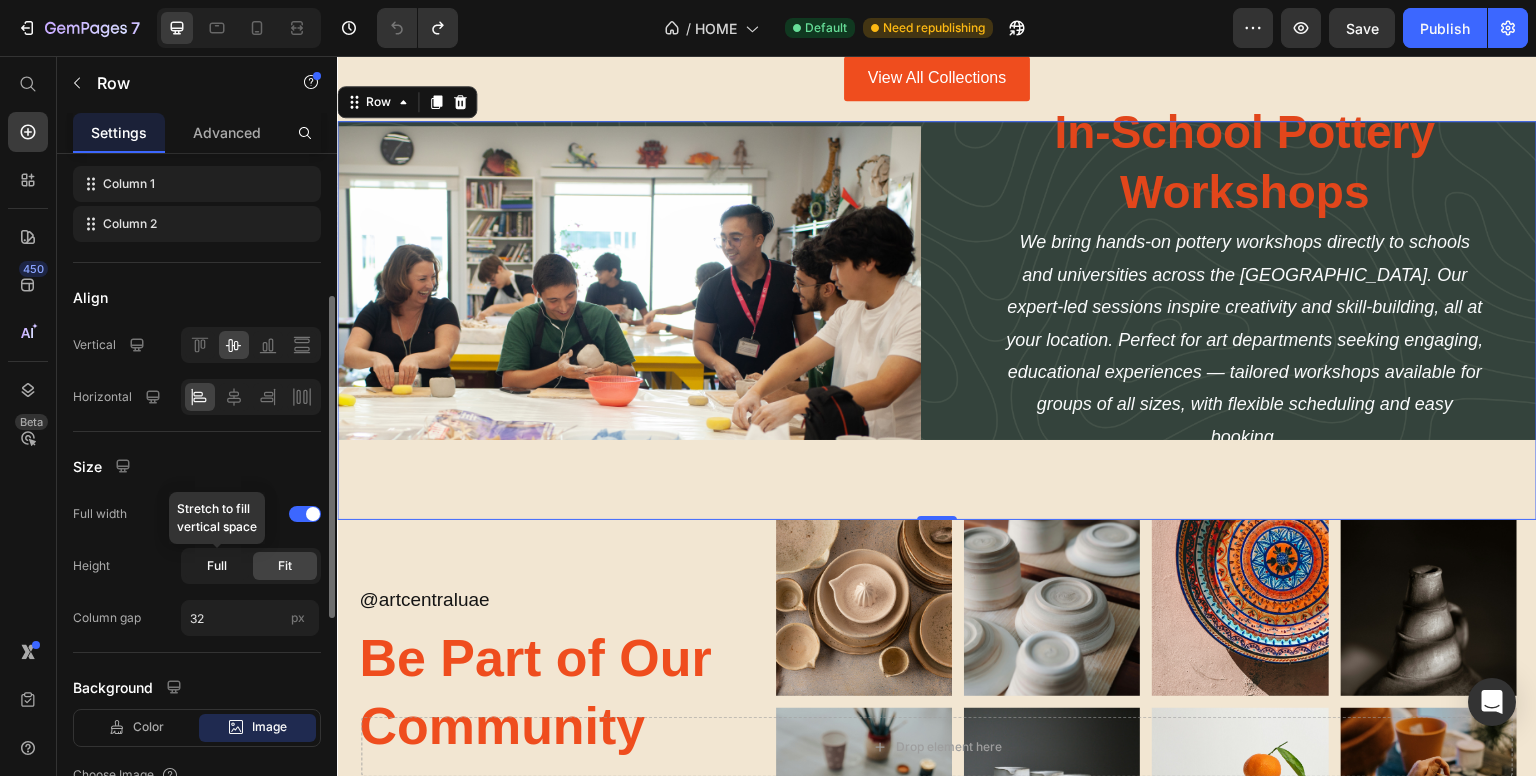 click on "Full" 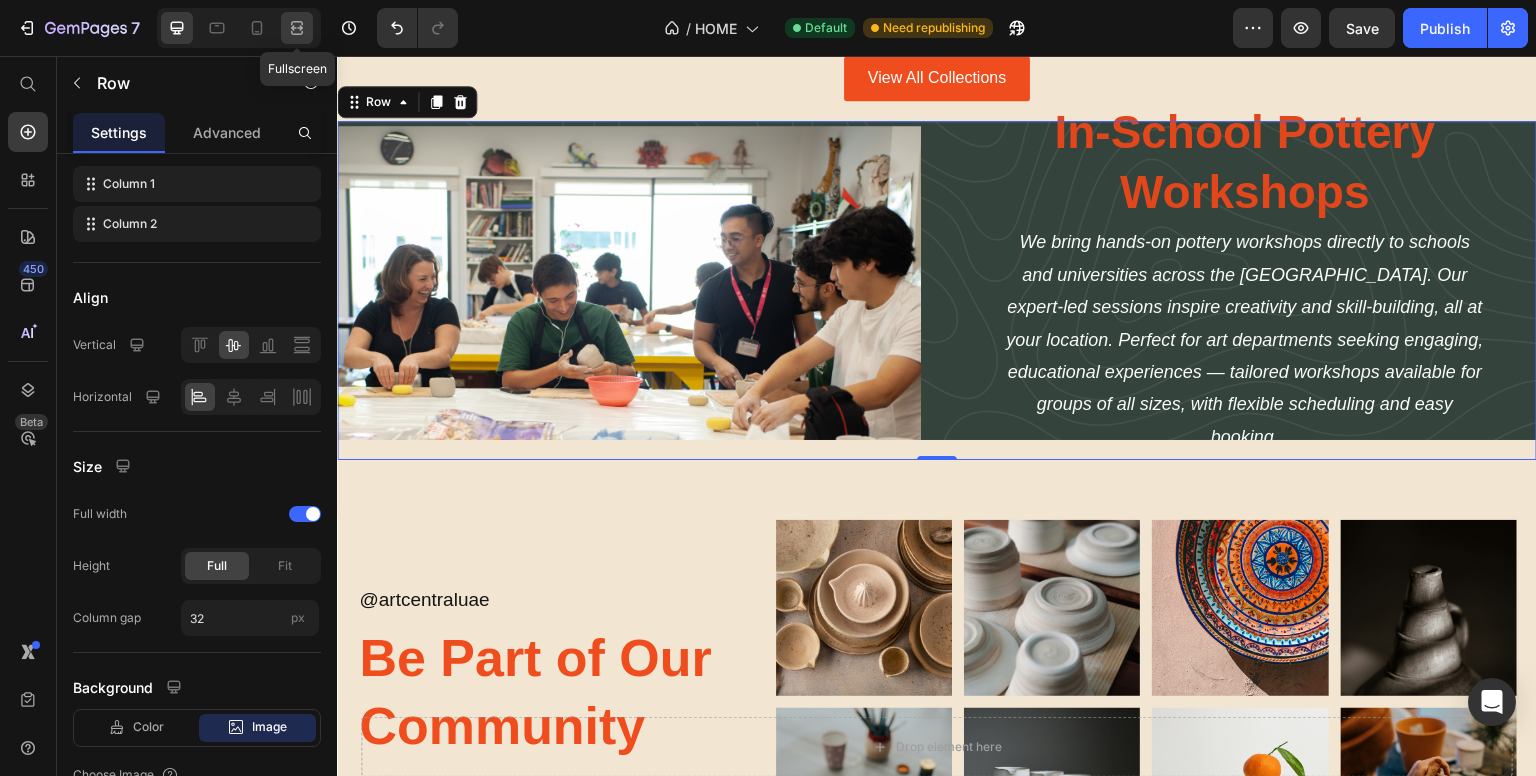 click 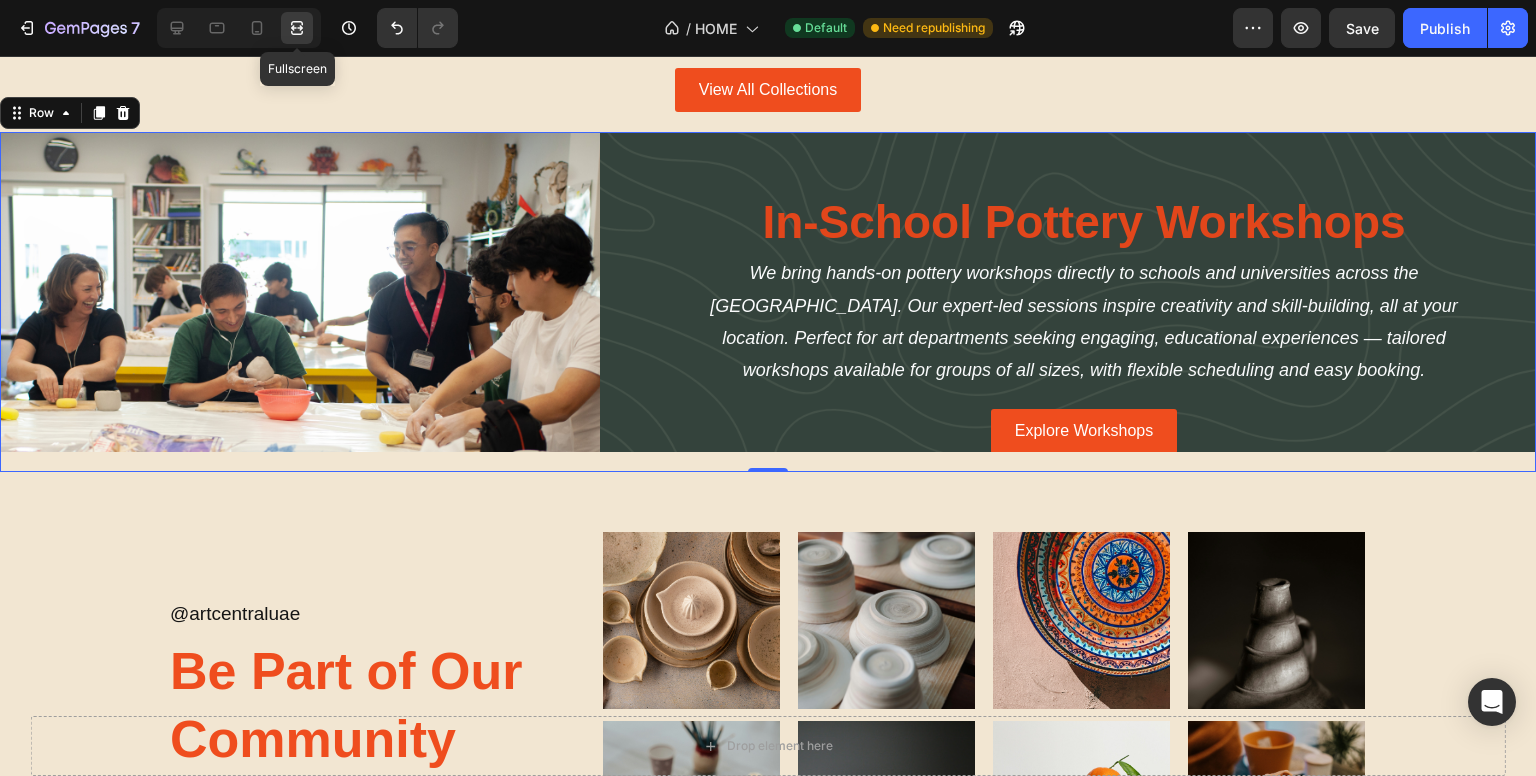 scroll, scrollTop: 3032, scrollLeft: 0, axis: vertical 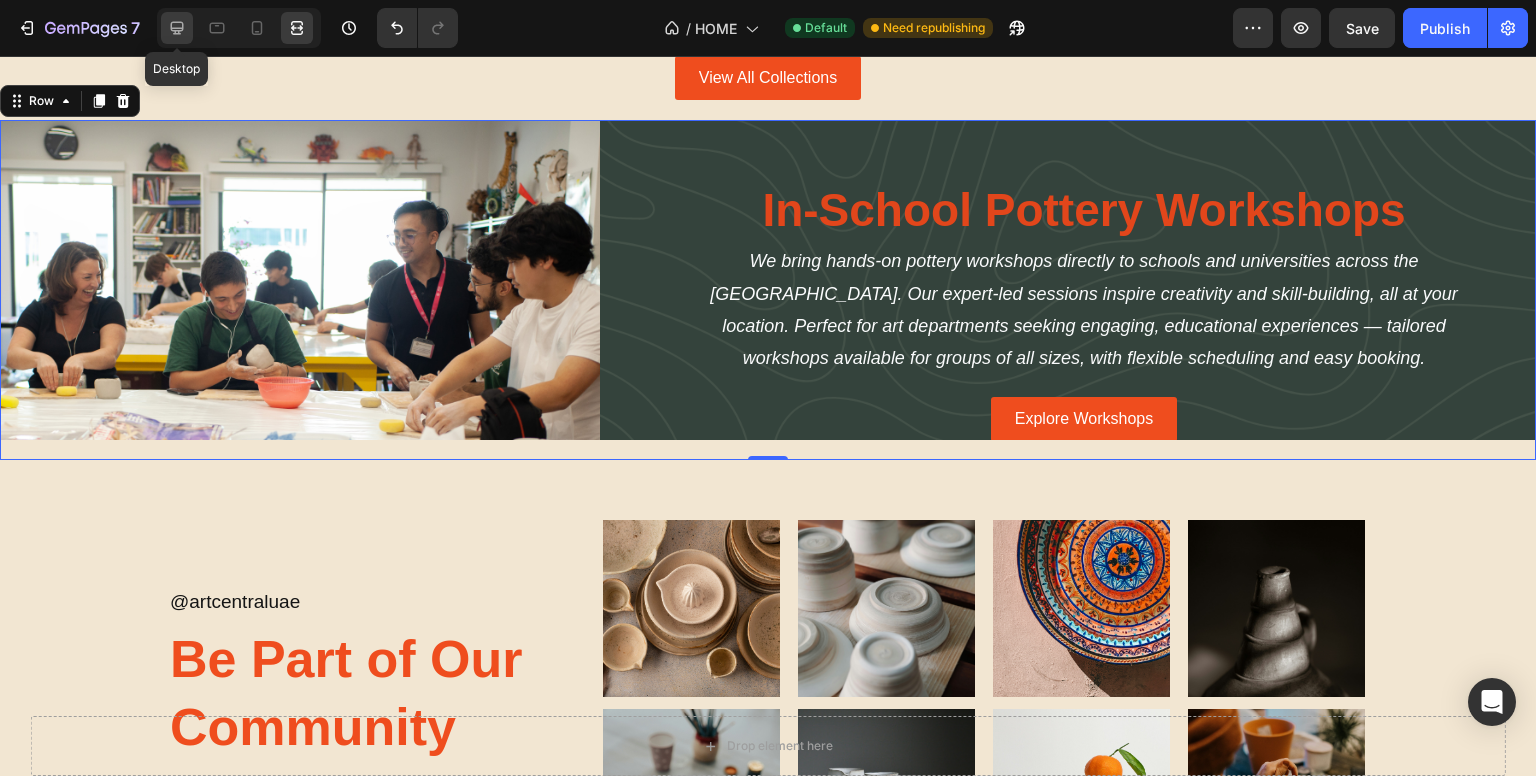 click 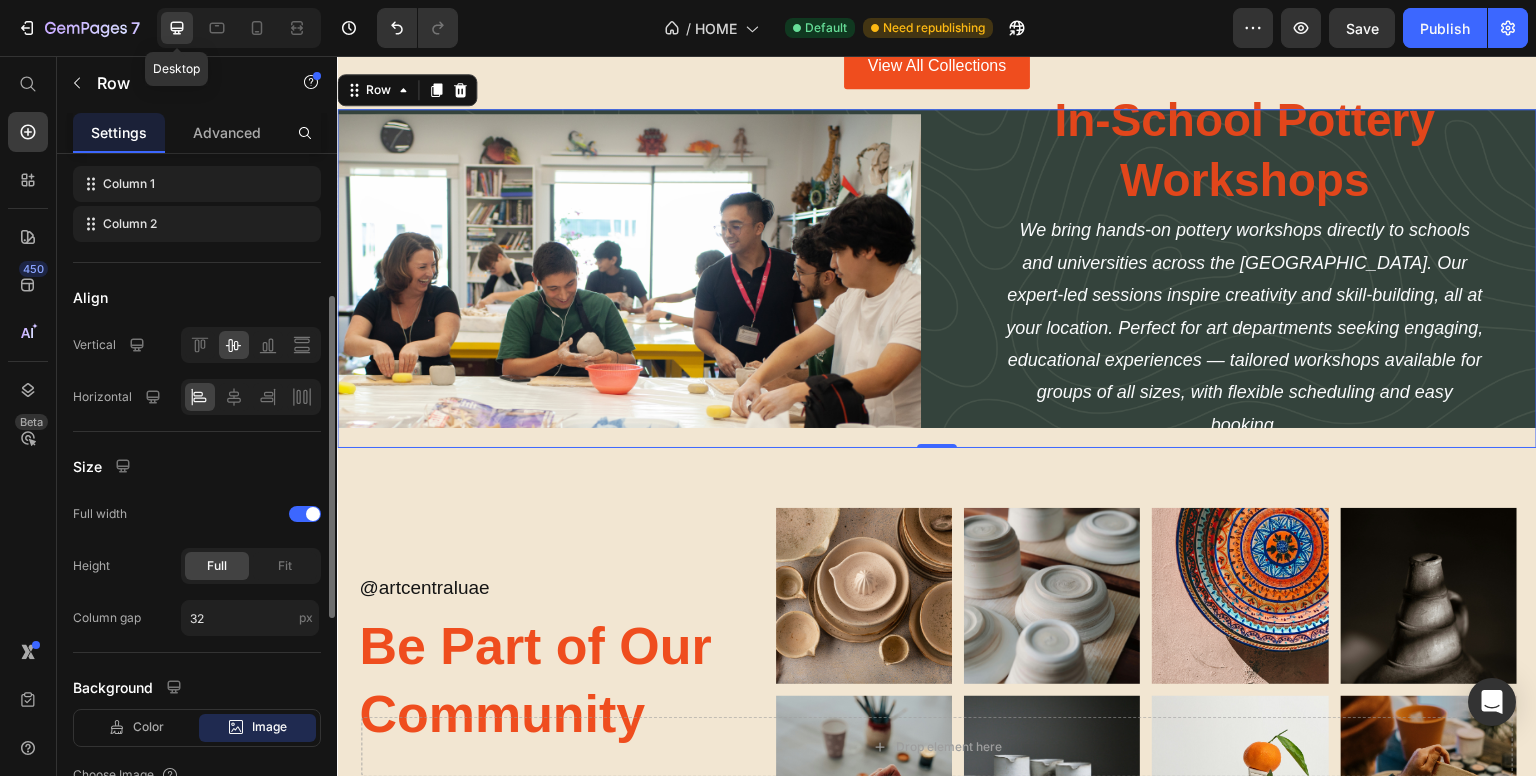 scroll, scrollTop: 3020, scrollLeft: 0, axis: vertical 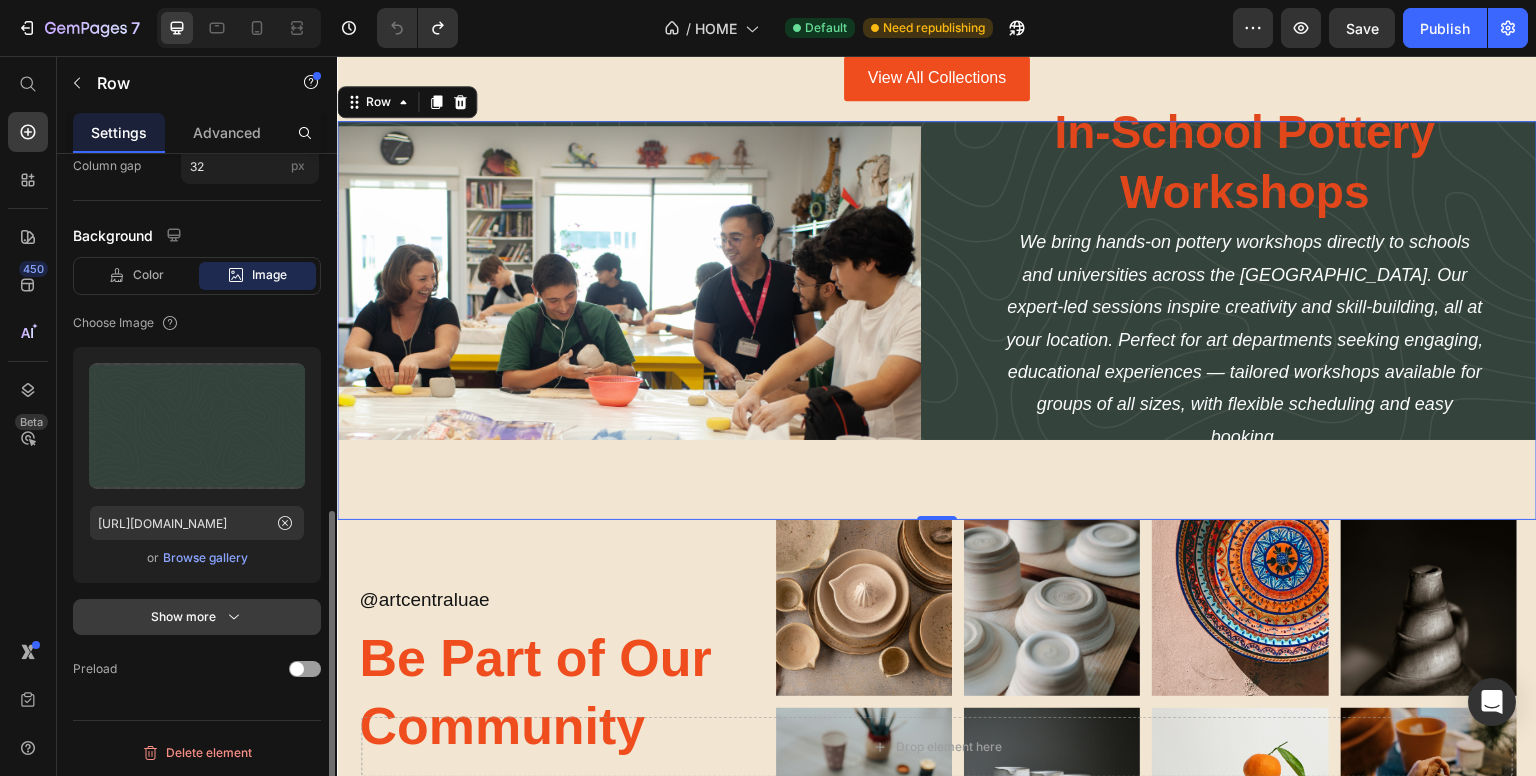 click on "Show more" at bounding box center (197, 617) 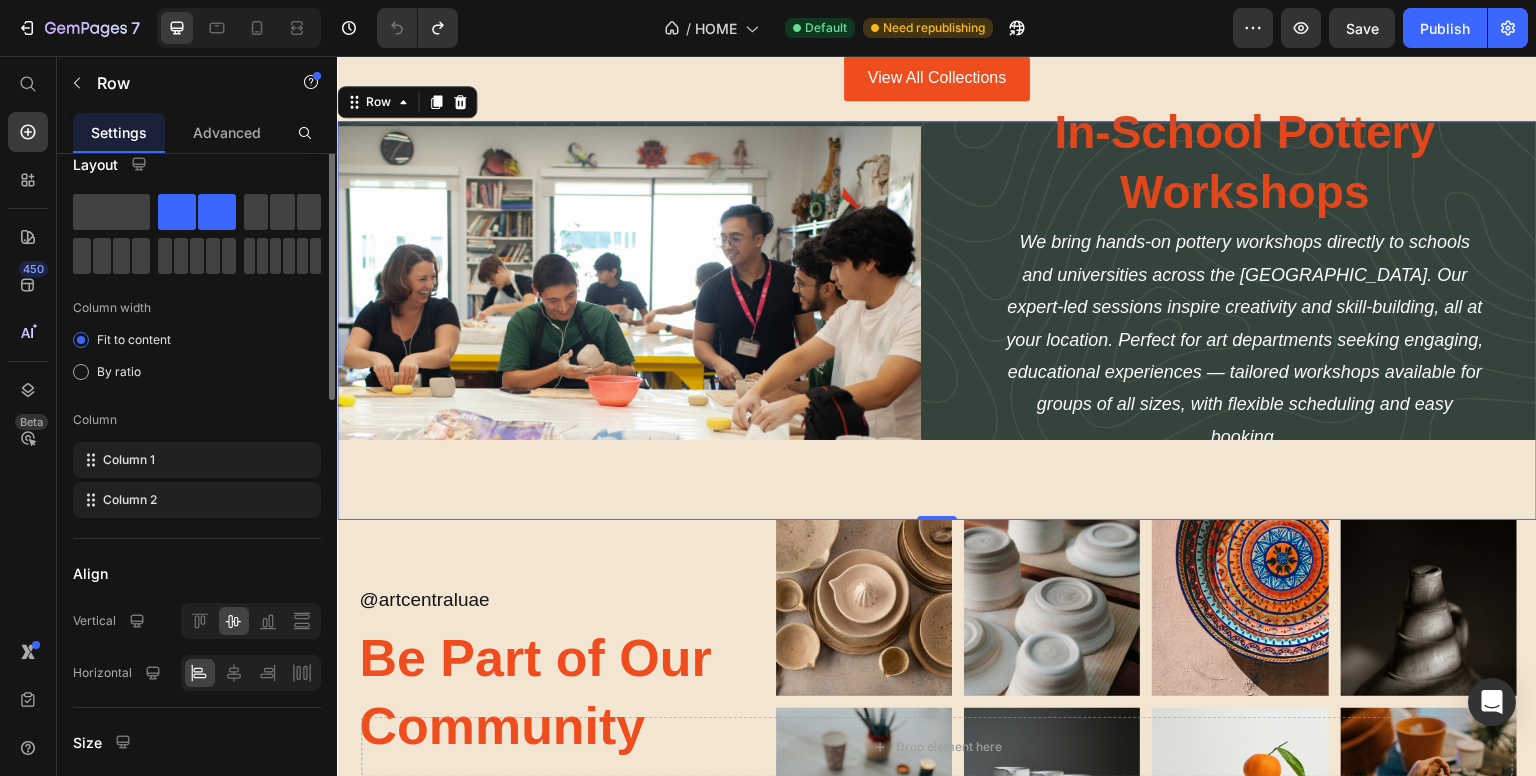 scroll, scrollTop: 0, scrollLeft: 0, axis: both 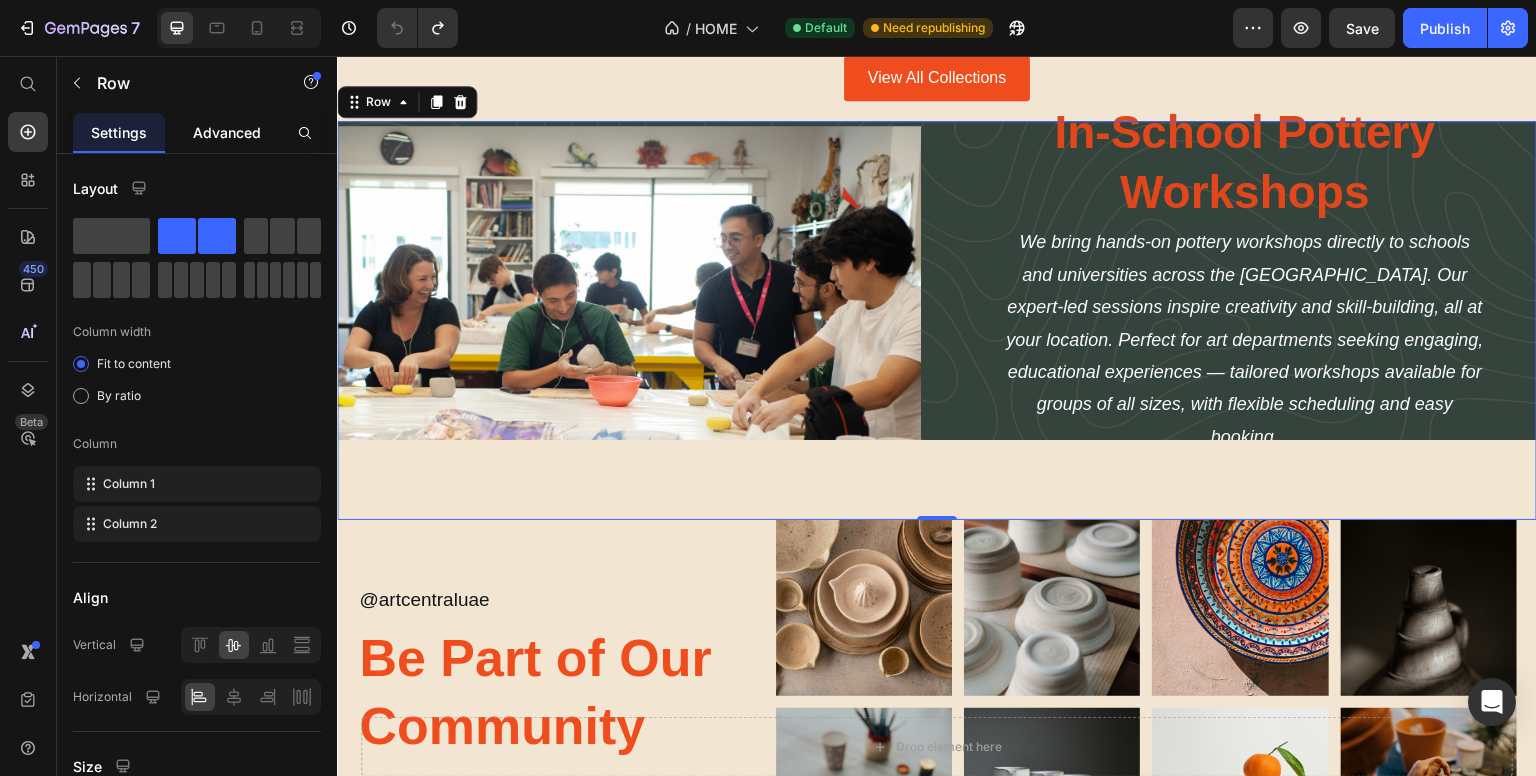 click on "Advanced" 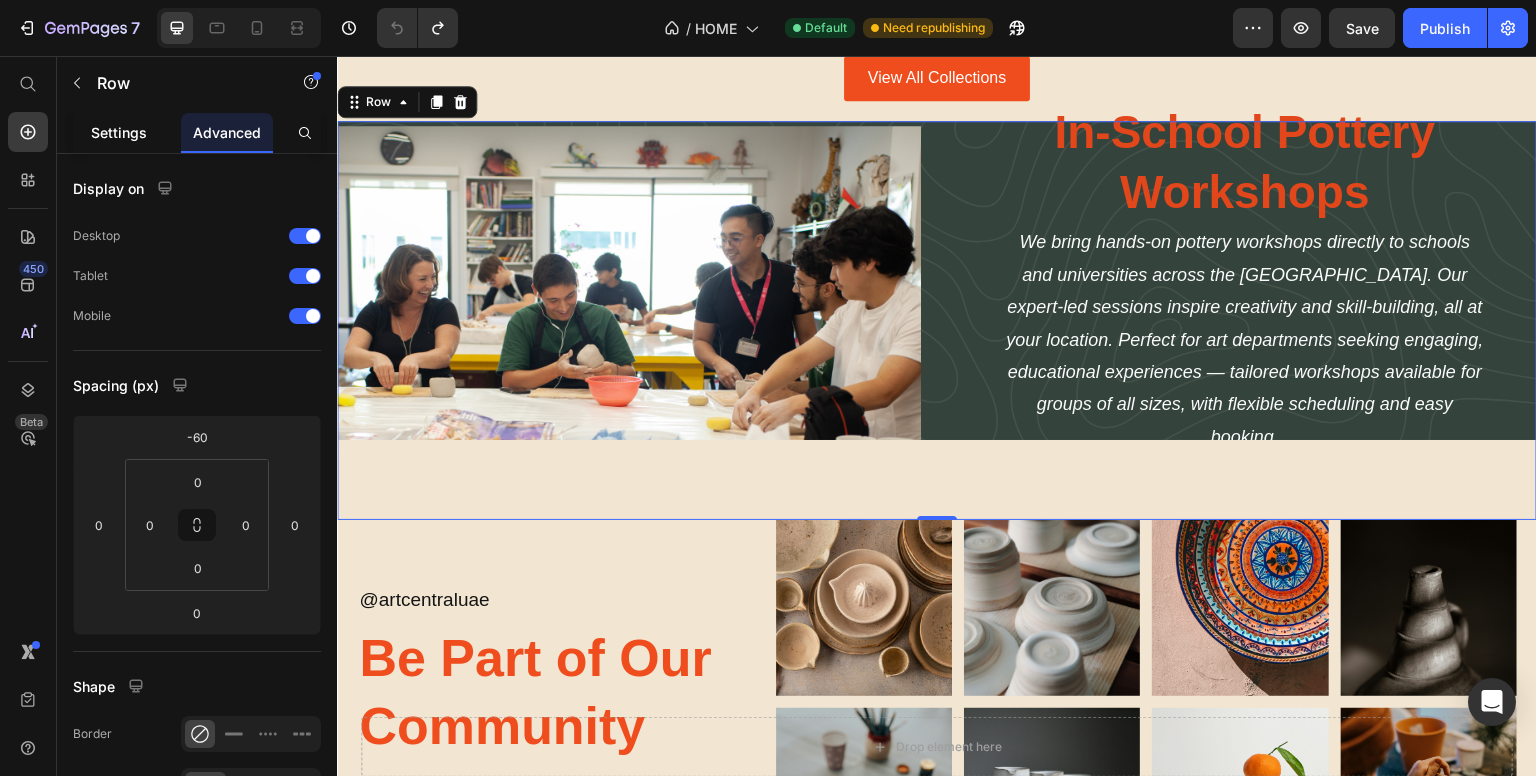 click on "Settings" at bounding box center [119, 132] 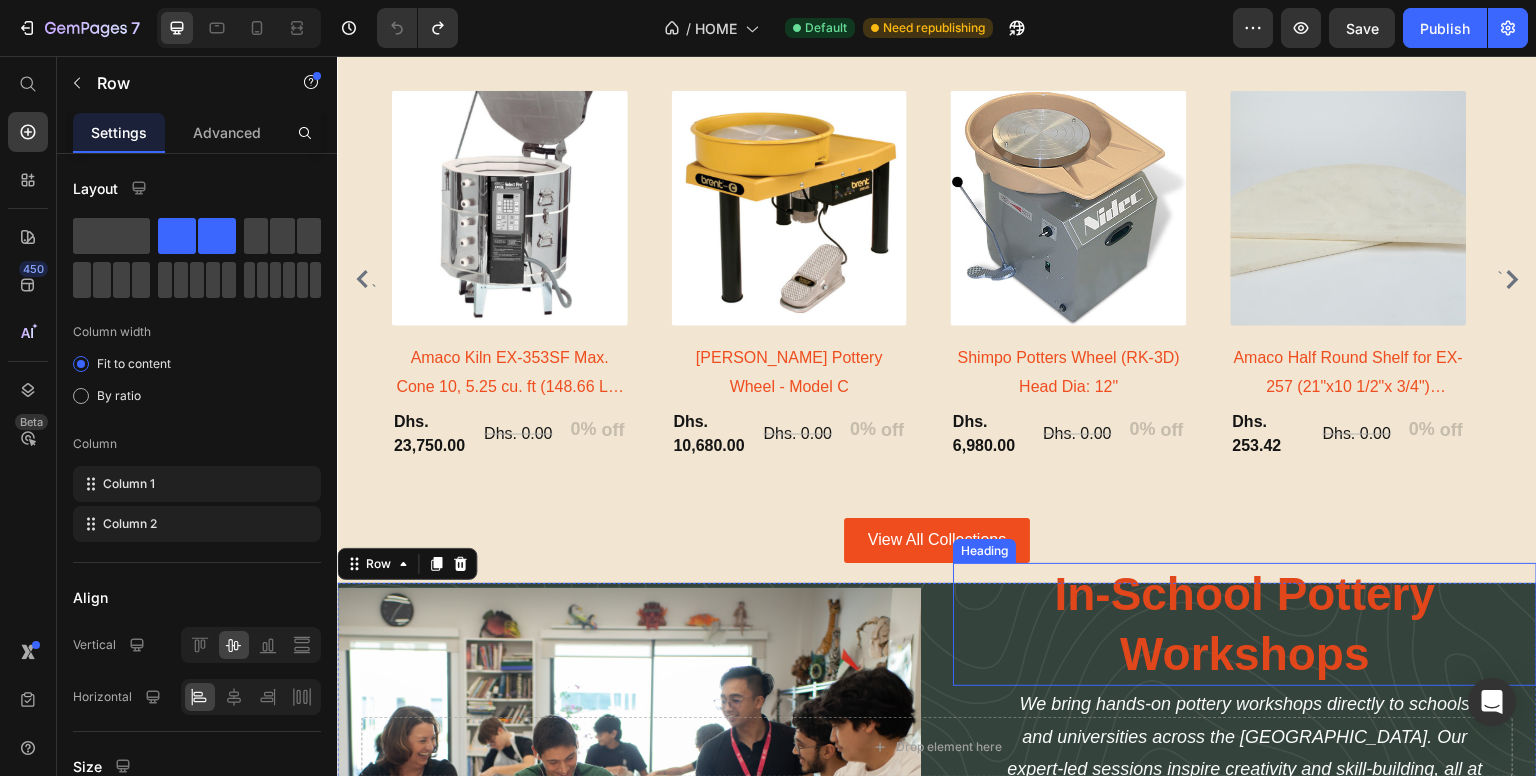 scroll, scrollTop: 2958, scrollLeft: 0, axis: vertical 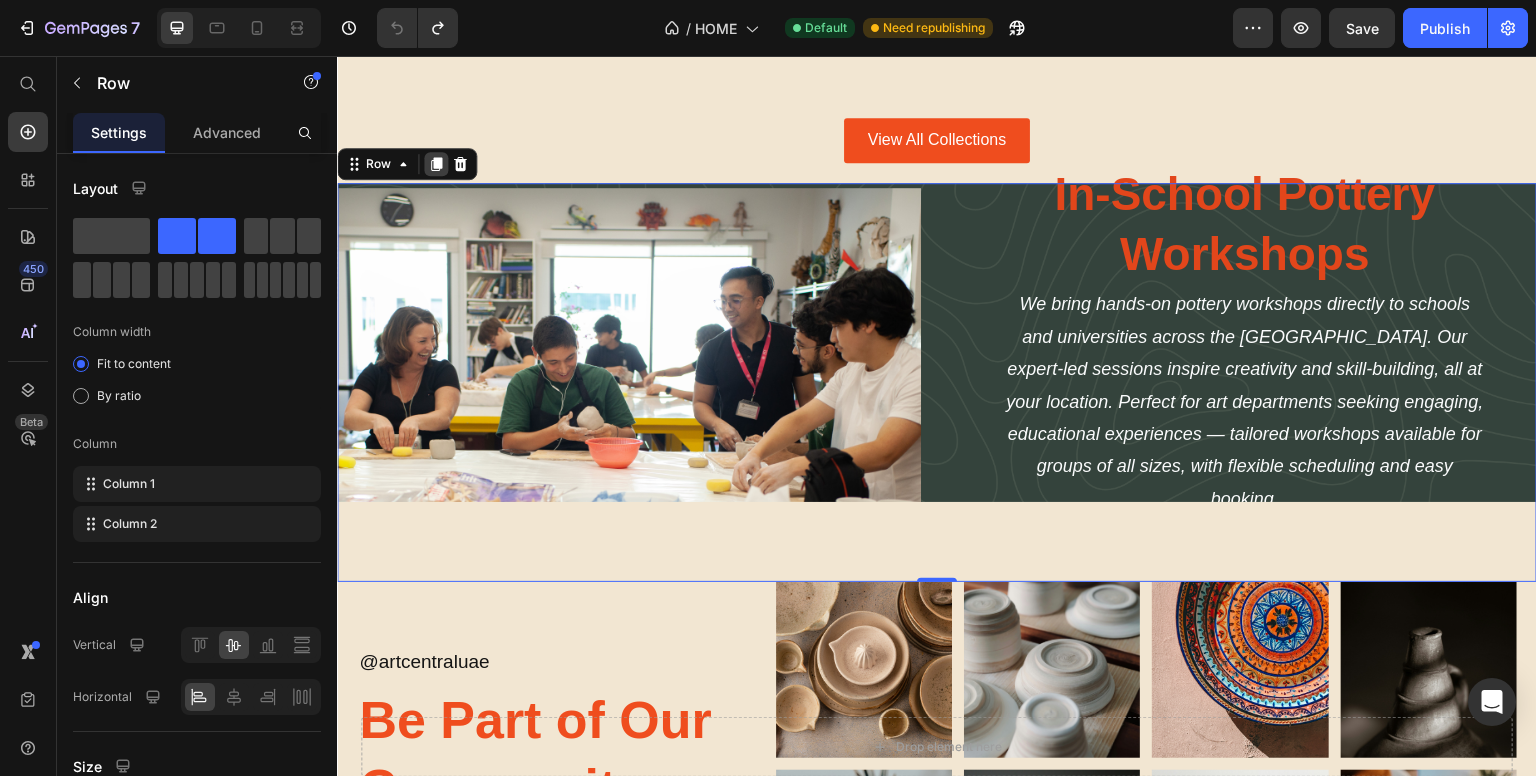 click at bounding box center (436, 164) 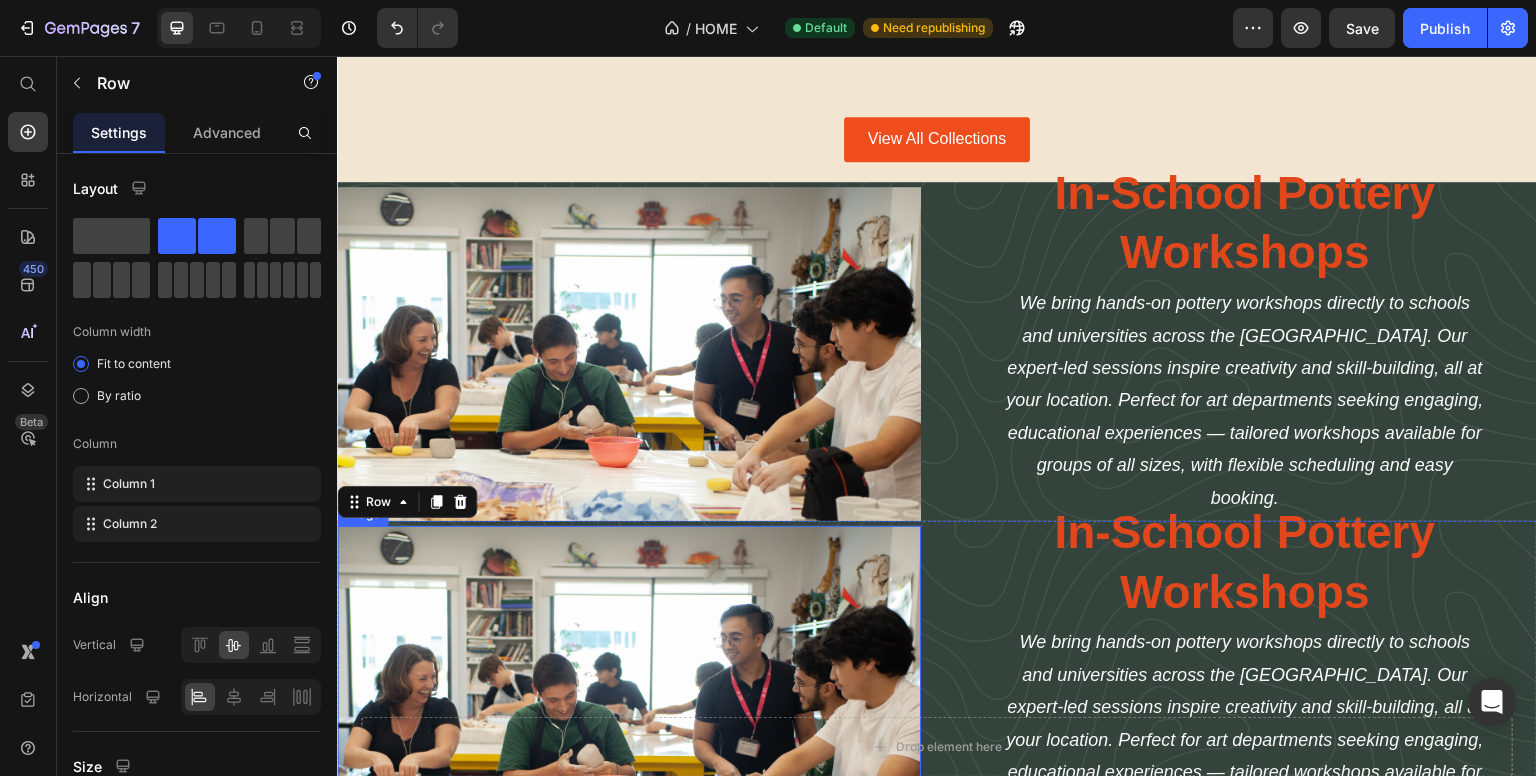 scroll, scrollTop: 3258, scrollLeft: 0, axis: vertical 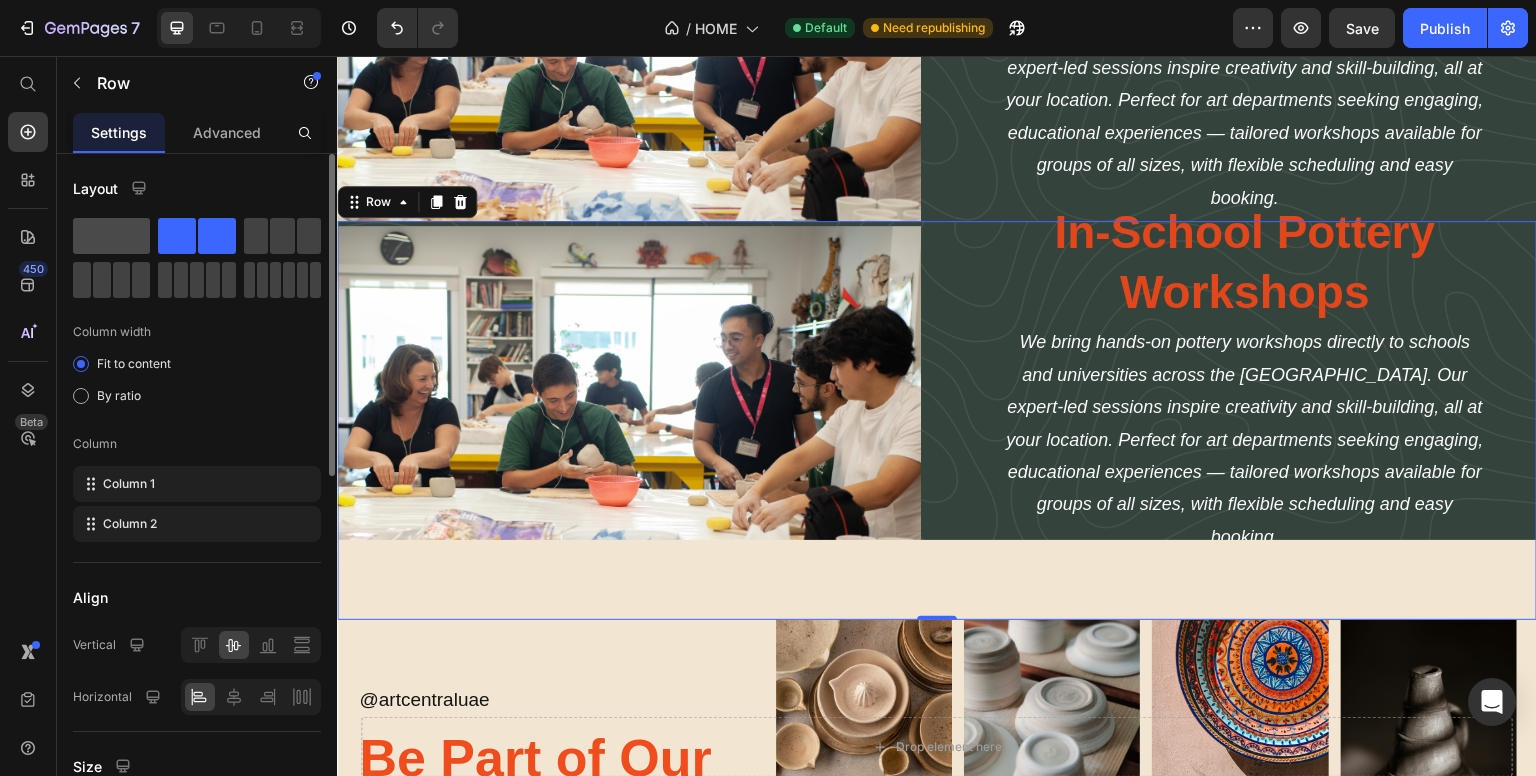 click 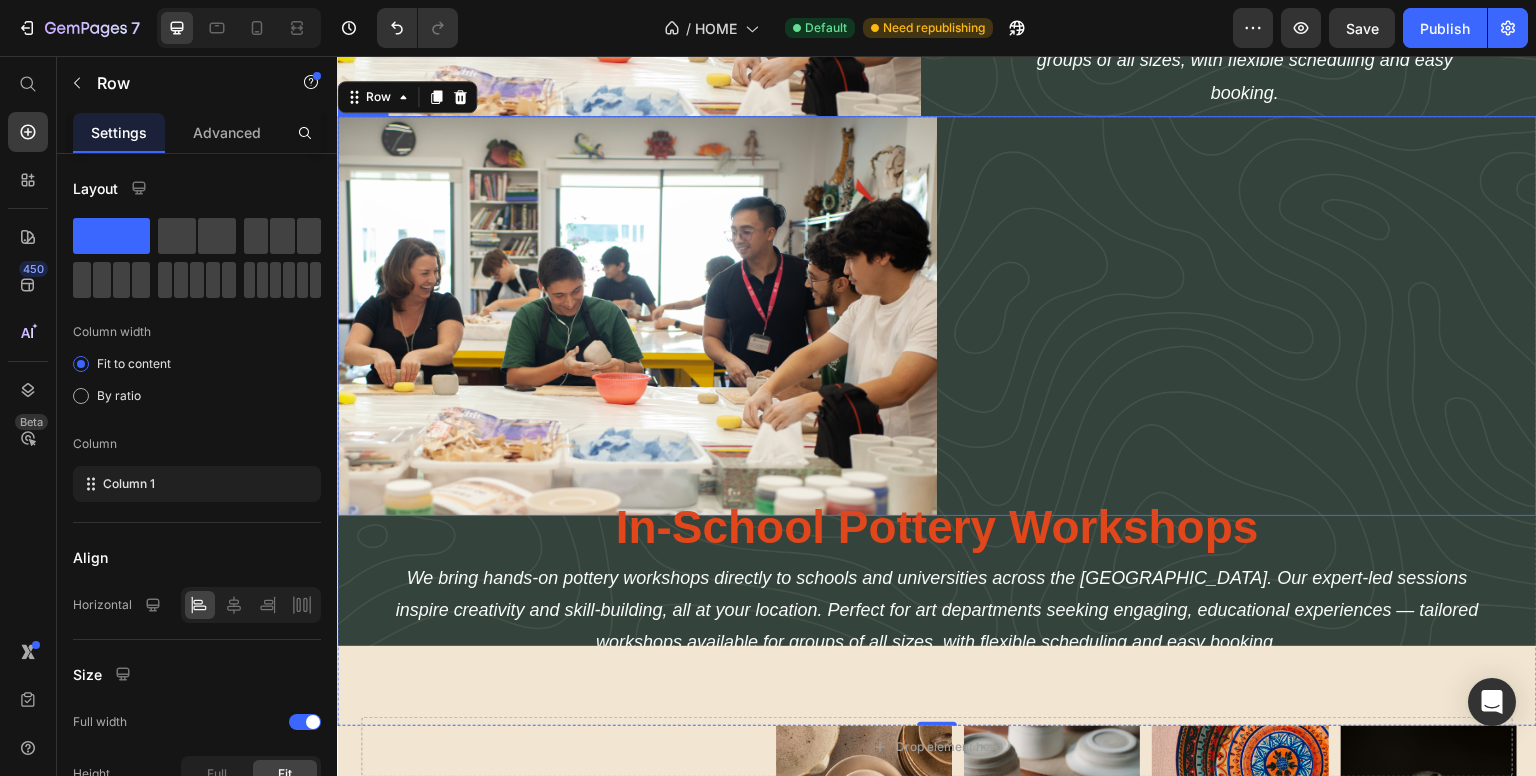 scroll, scrollTop: 3258, scrollLeft: 0, axis: vertical 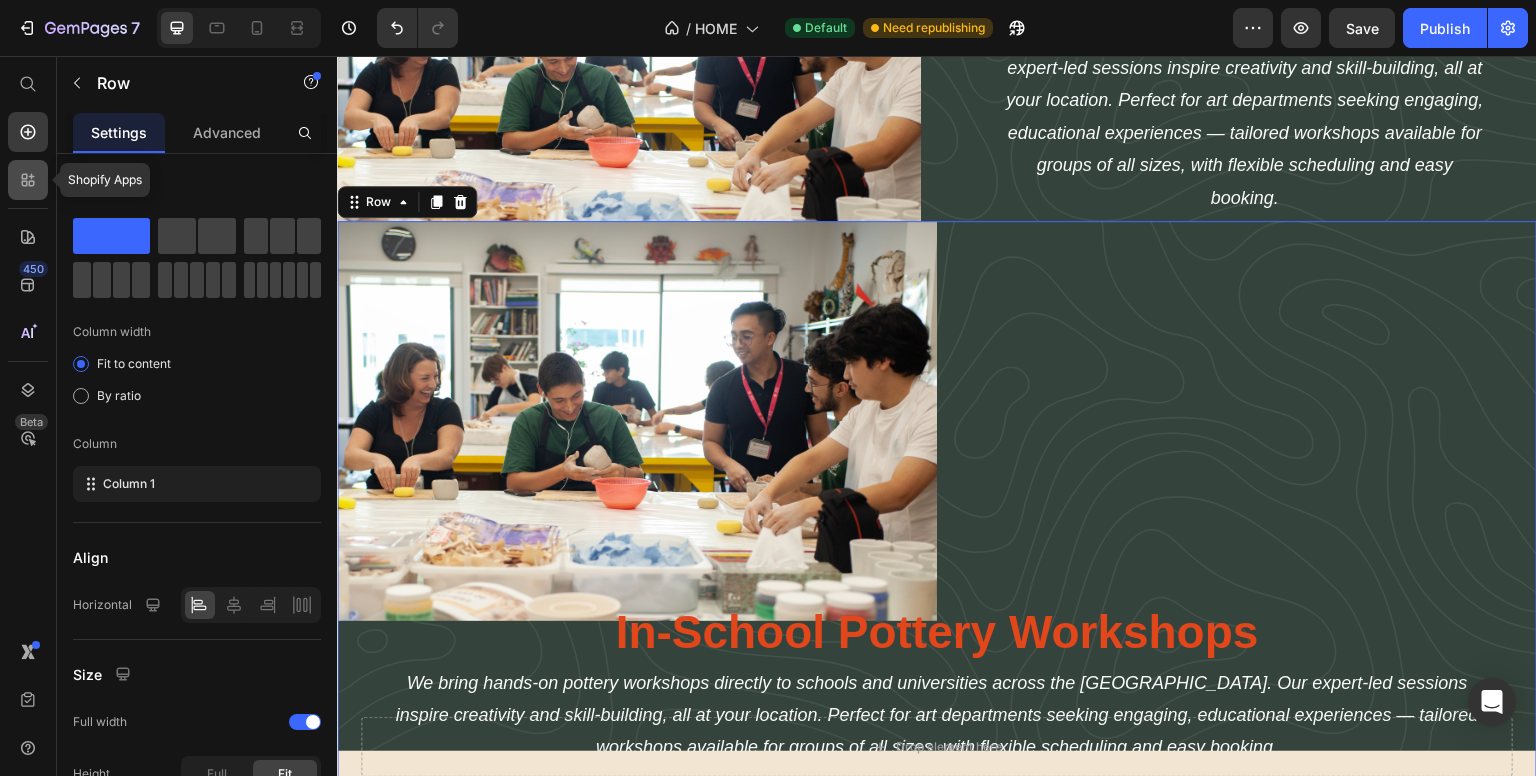 click 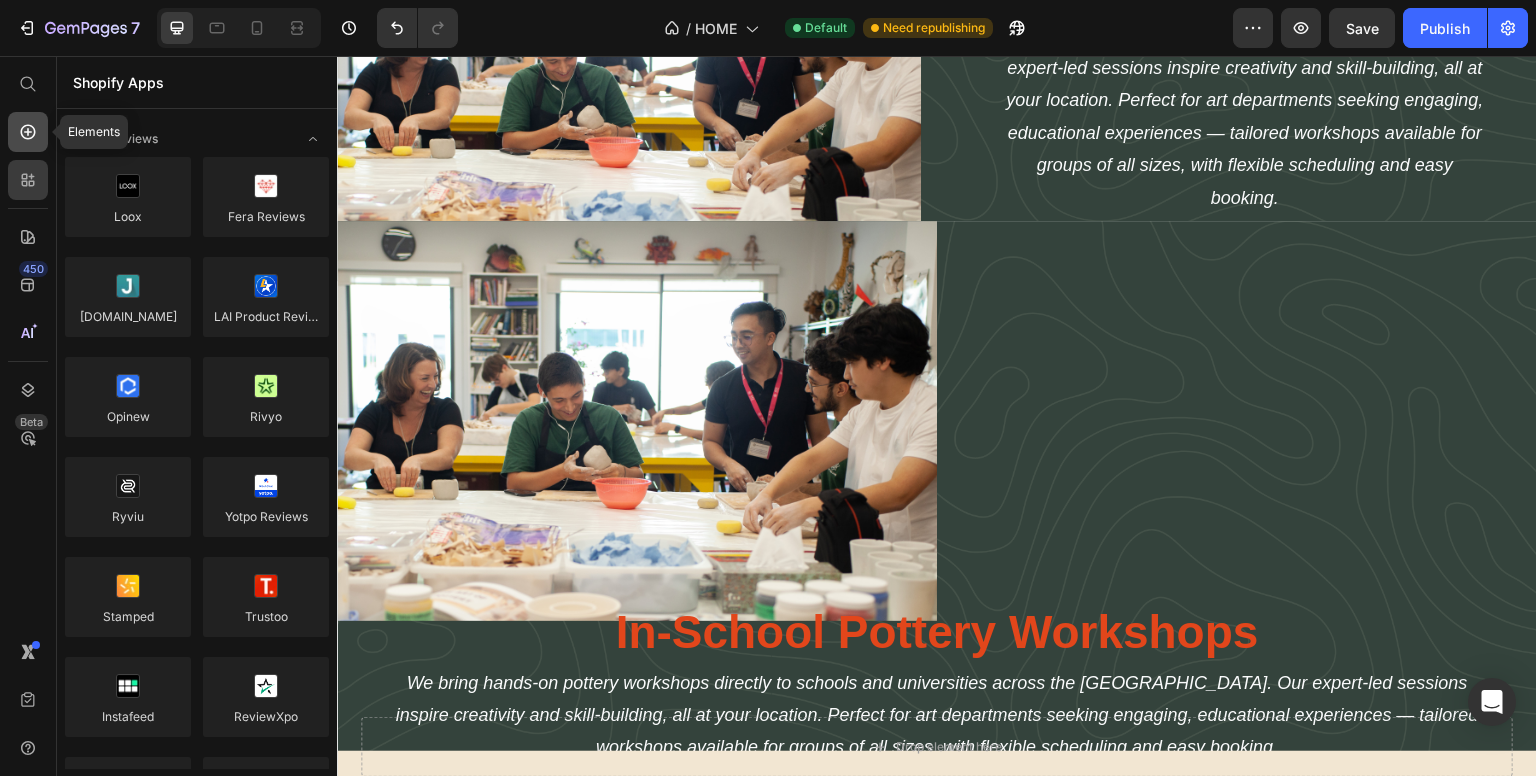 click 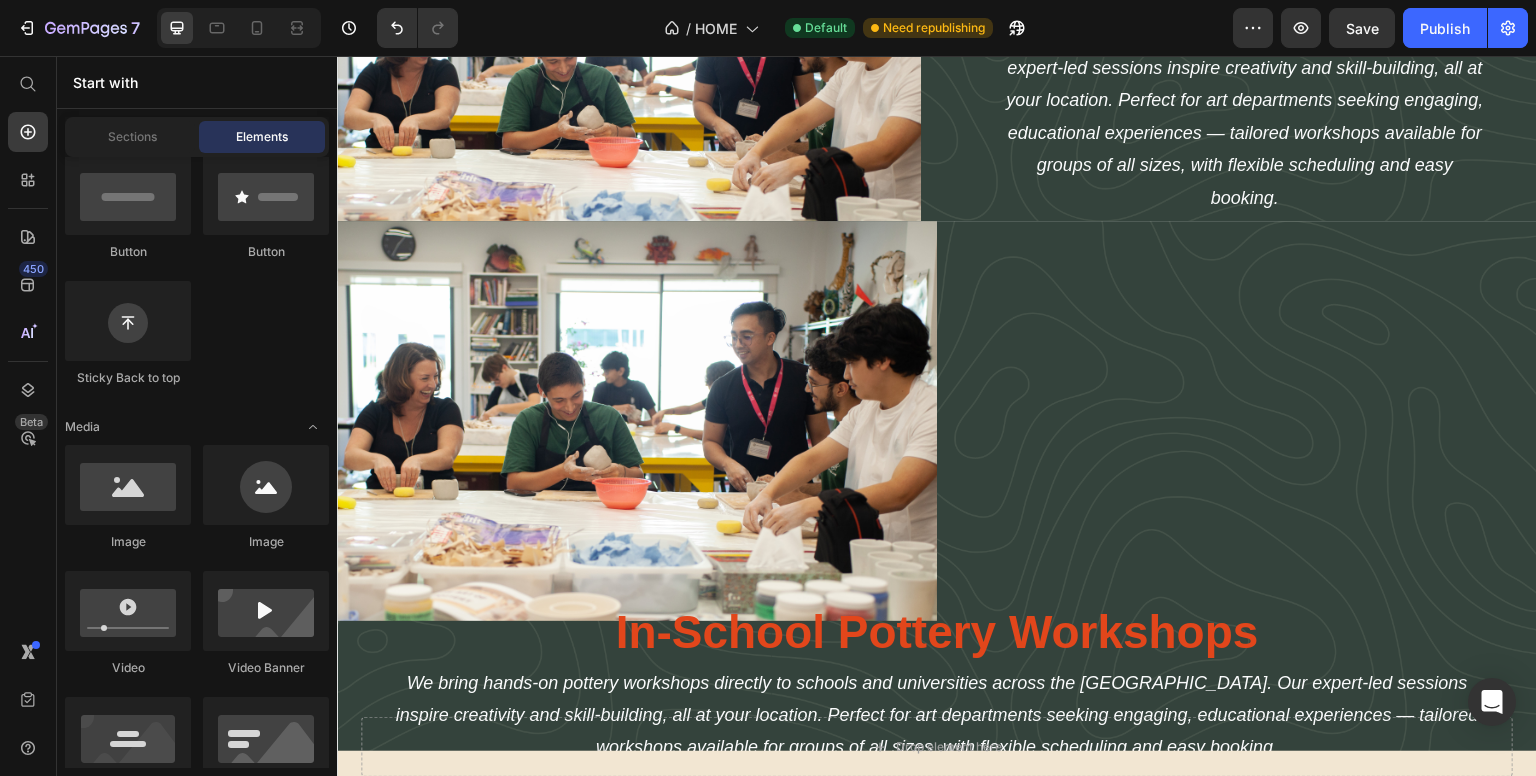scroll, scrollTop: 0, scrollLeft: 0, axis: both 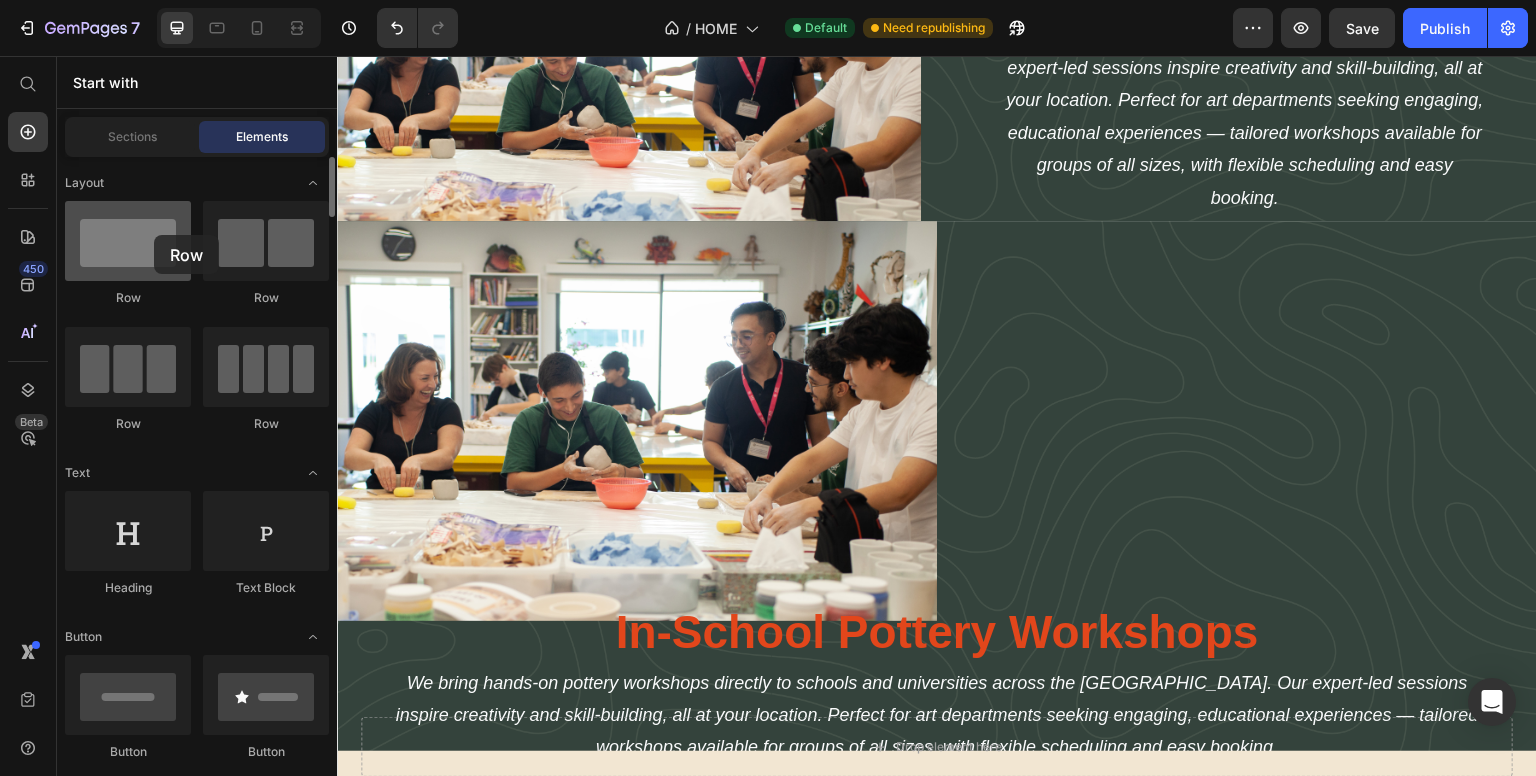 drag, startPoint x: 111, startPoint y: 257, endPoint x: 154, endPoint y: 235, distance: 48.30114 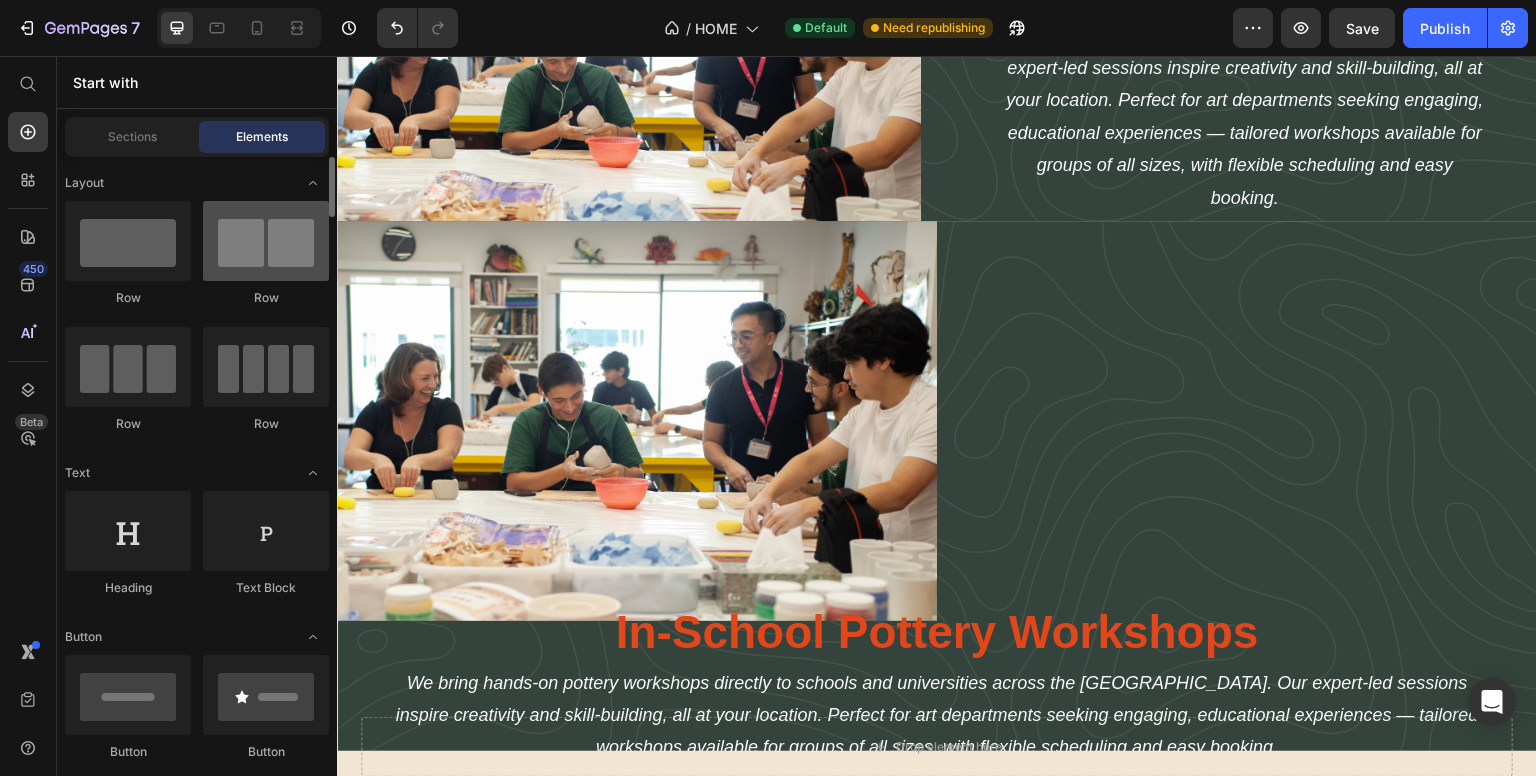 scroll, scrollTop: 100, scrollLeft: 0, axis: vertical 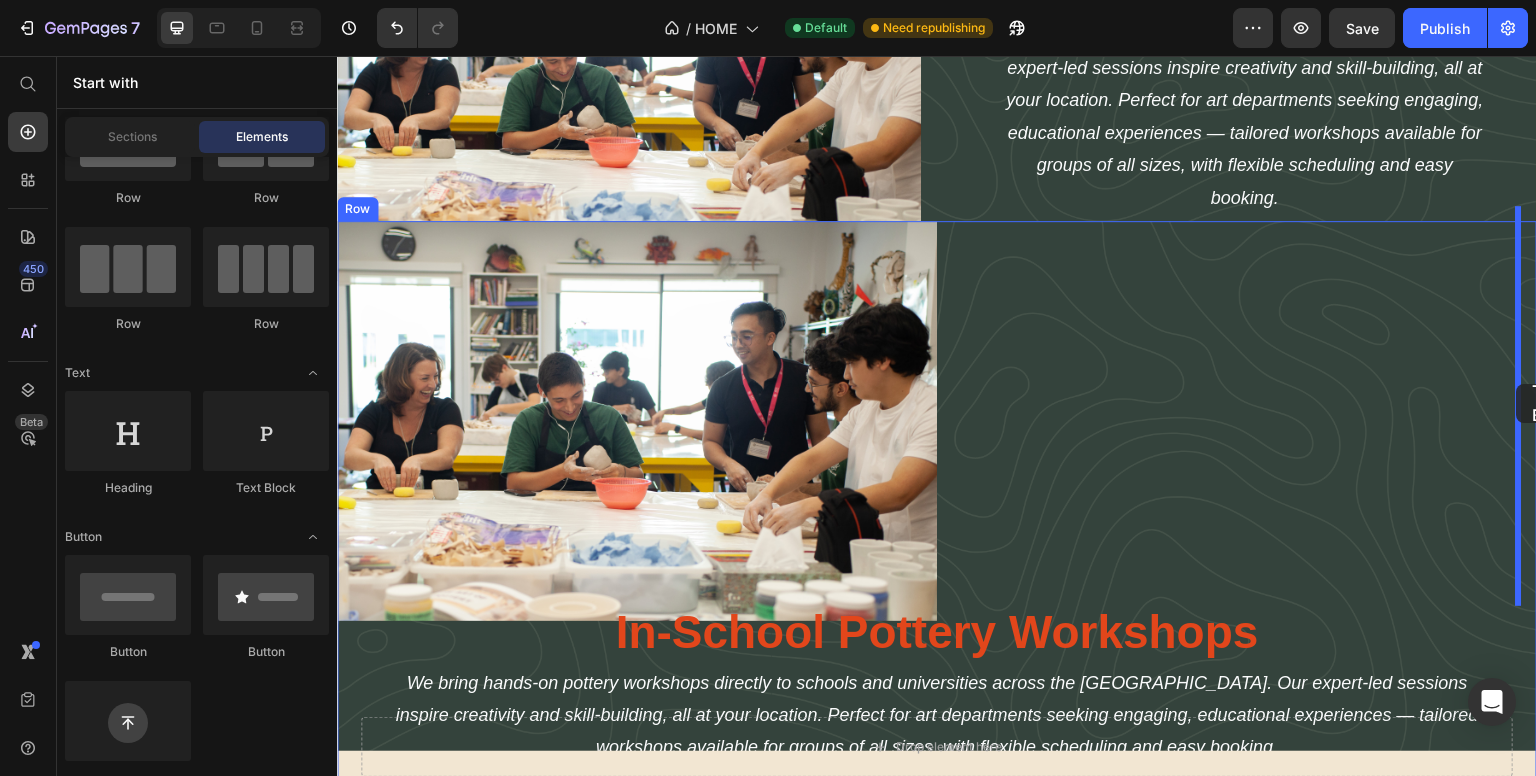 drag, startPoint x: 846, startPoint y: 406, endPoint x: 1517, endPoint y: 384, distance: 671.36053 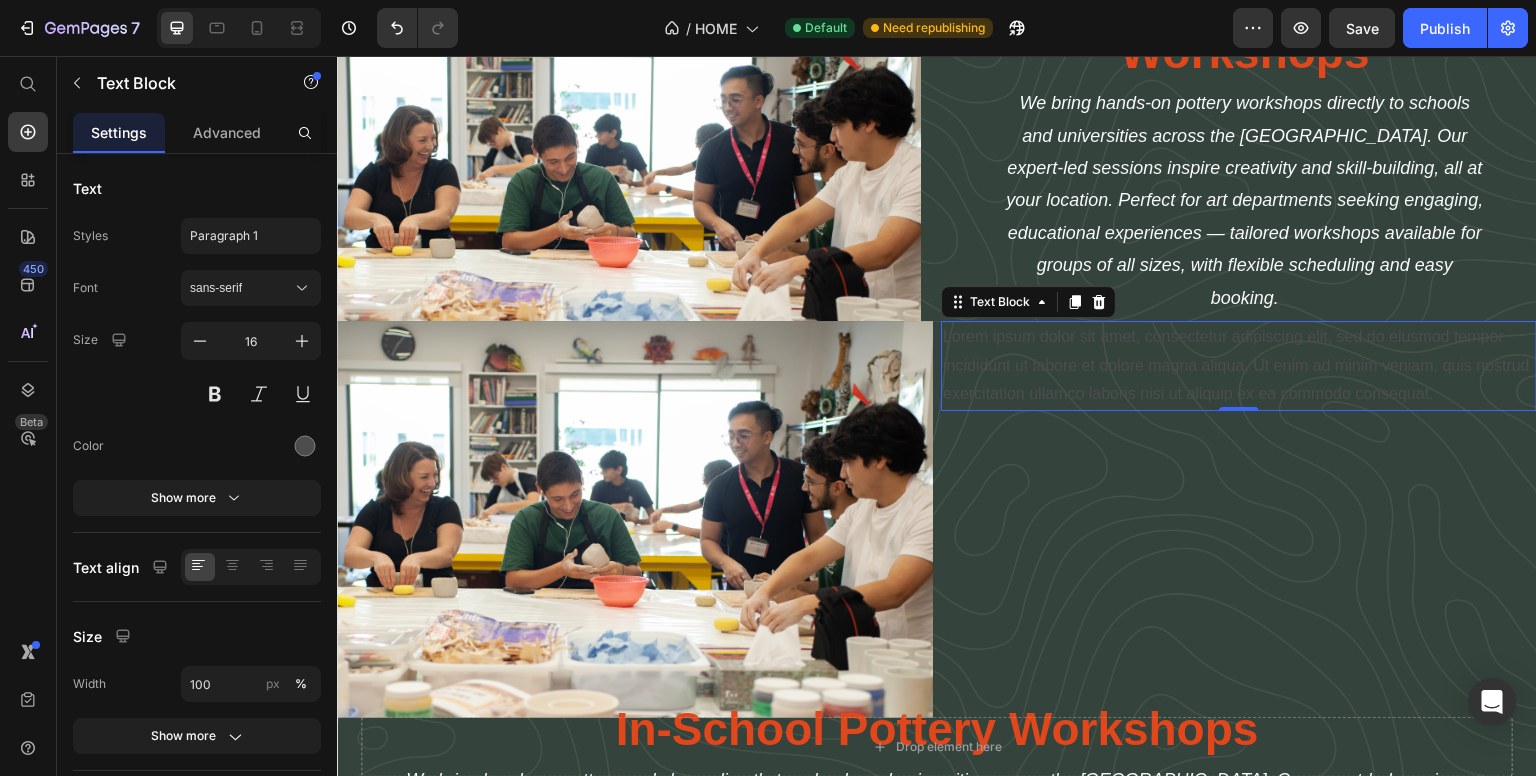 scroll, scrollTop: 3258, scrollLeft: 0, axis: vertical 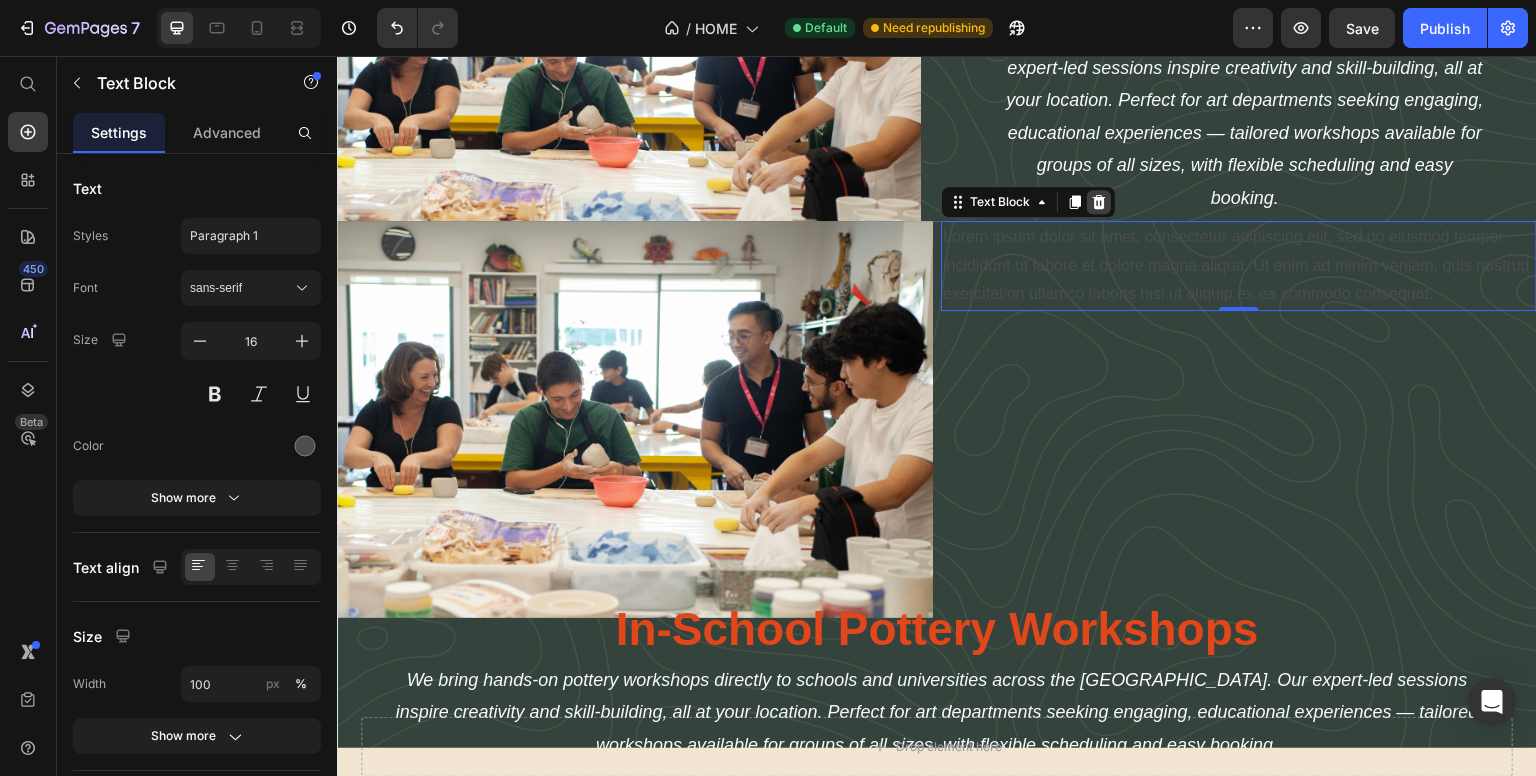 click 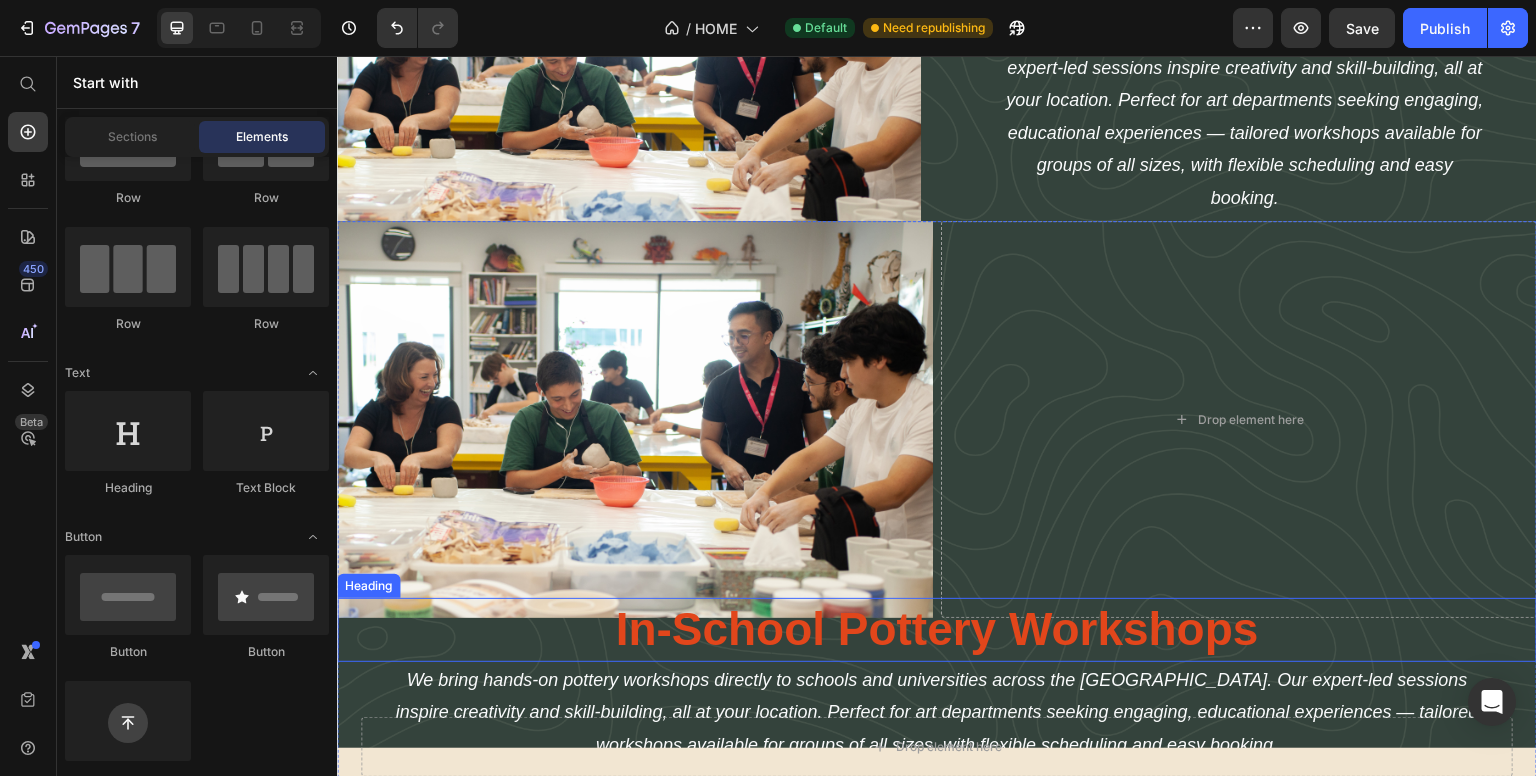 click on "In-School Pottery Workshops" at bounding box center (937, 630) 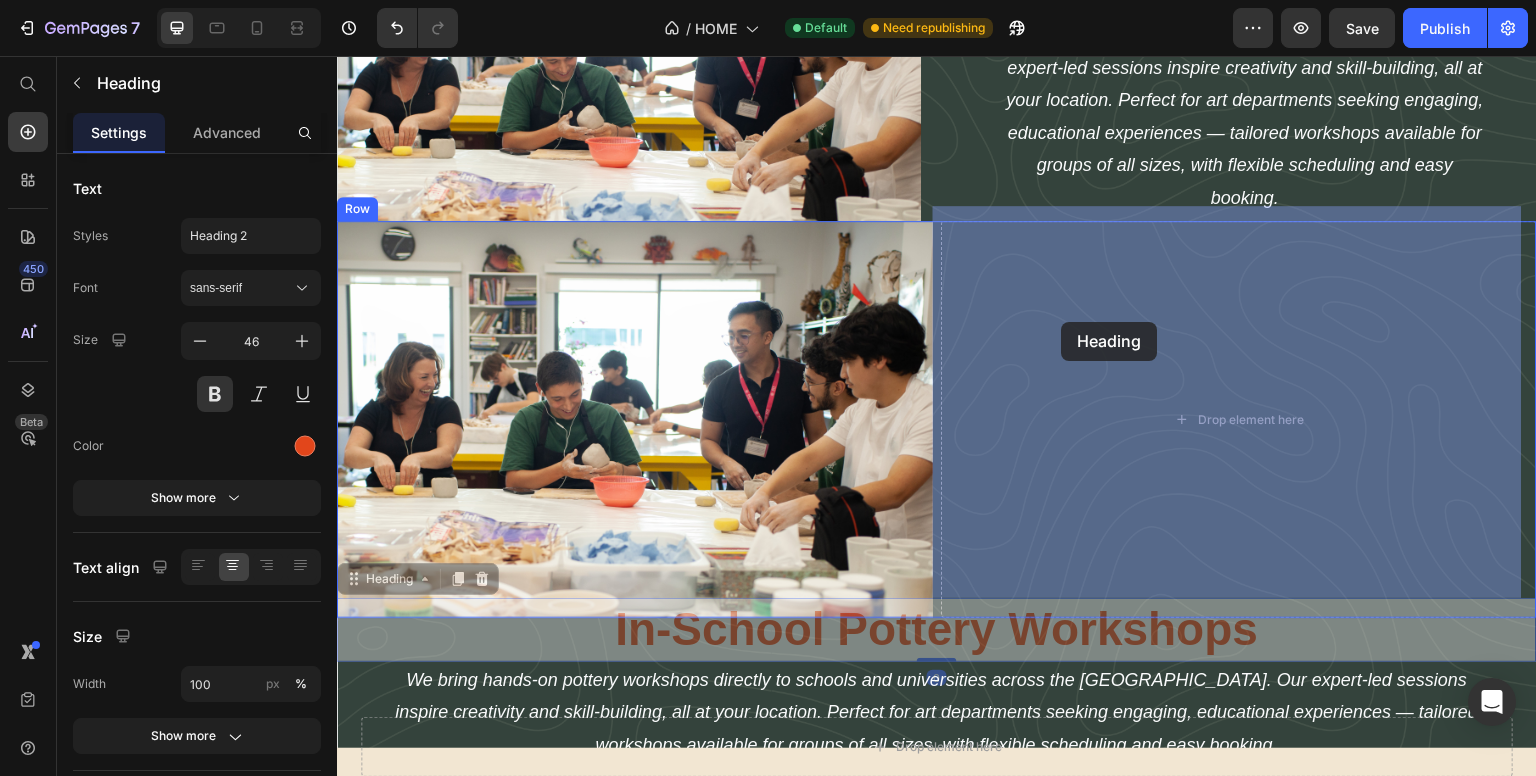 drag, startPoint x: 385, startPoint y: 560, endPoint x: 1062, endPoint y: 322, distance: 717.6162 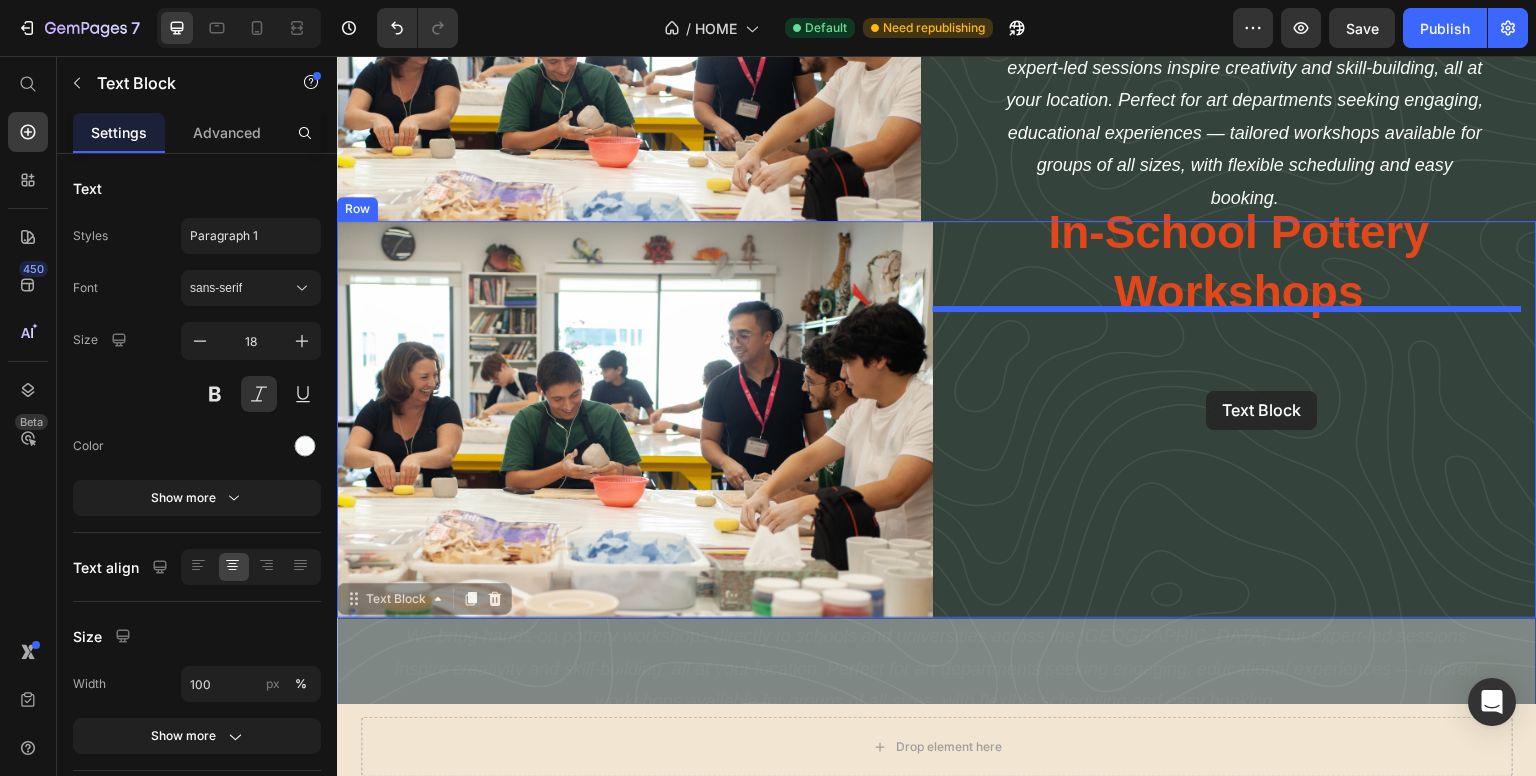 drag, startPoint x: 512, startPoint y: 638, endPoint x: 1207, endPoint y: 391, distance: 737.5866 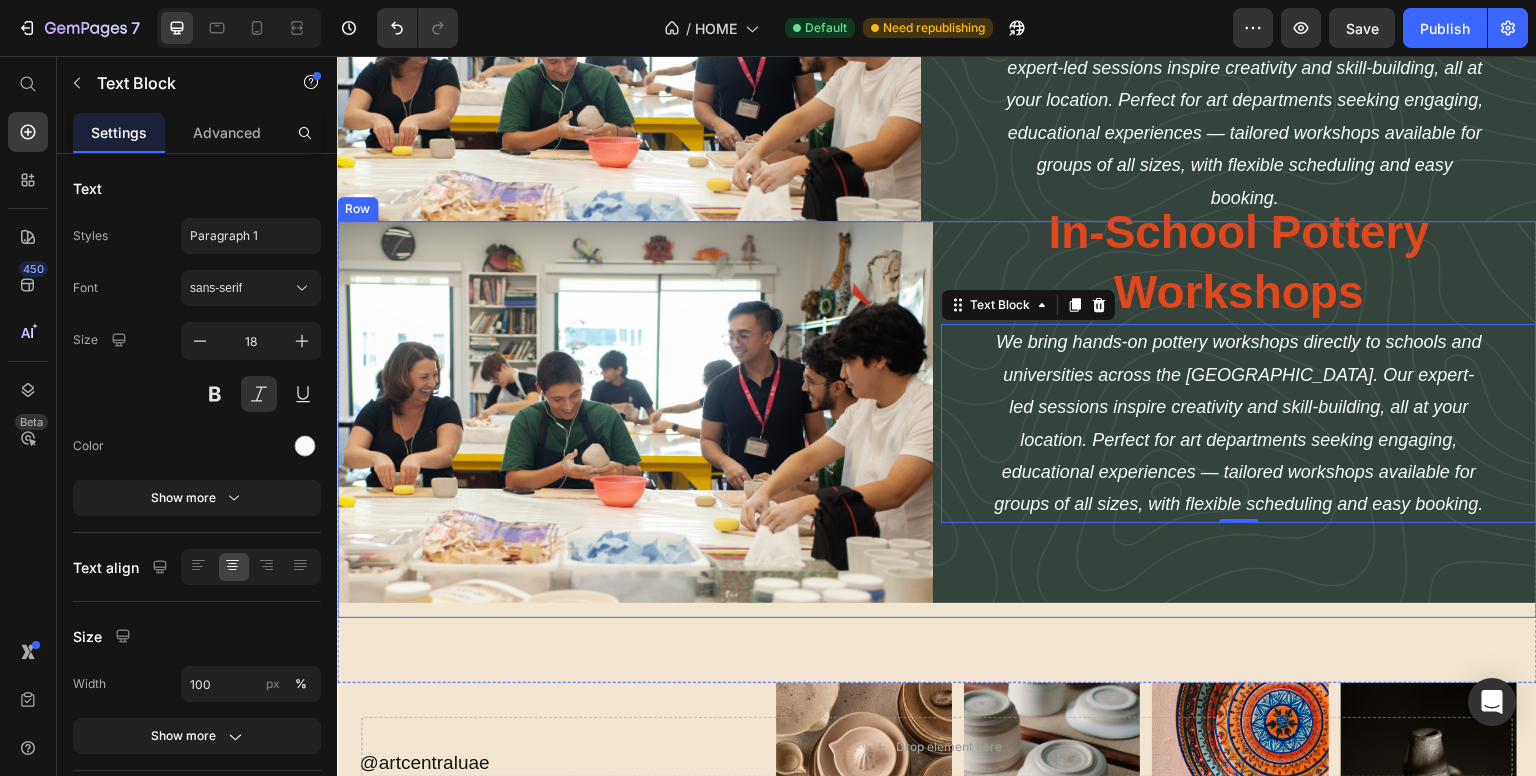 click on "In-School Pottery Workshops Heading We bring hands-on pottery workshops directly to schools and universities across the UAE. Our expert-led sessions inspire creativity and skill-building, all at your location. Perfect for art departments seeking engaging, educational experiences — tailored workshops available for groups of all sizes, with flexible scheduling and easy booking. Text Block   0" at bounding box center (1239, 419) 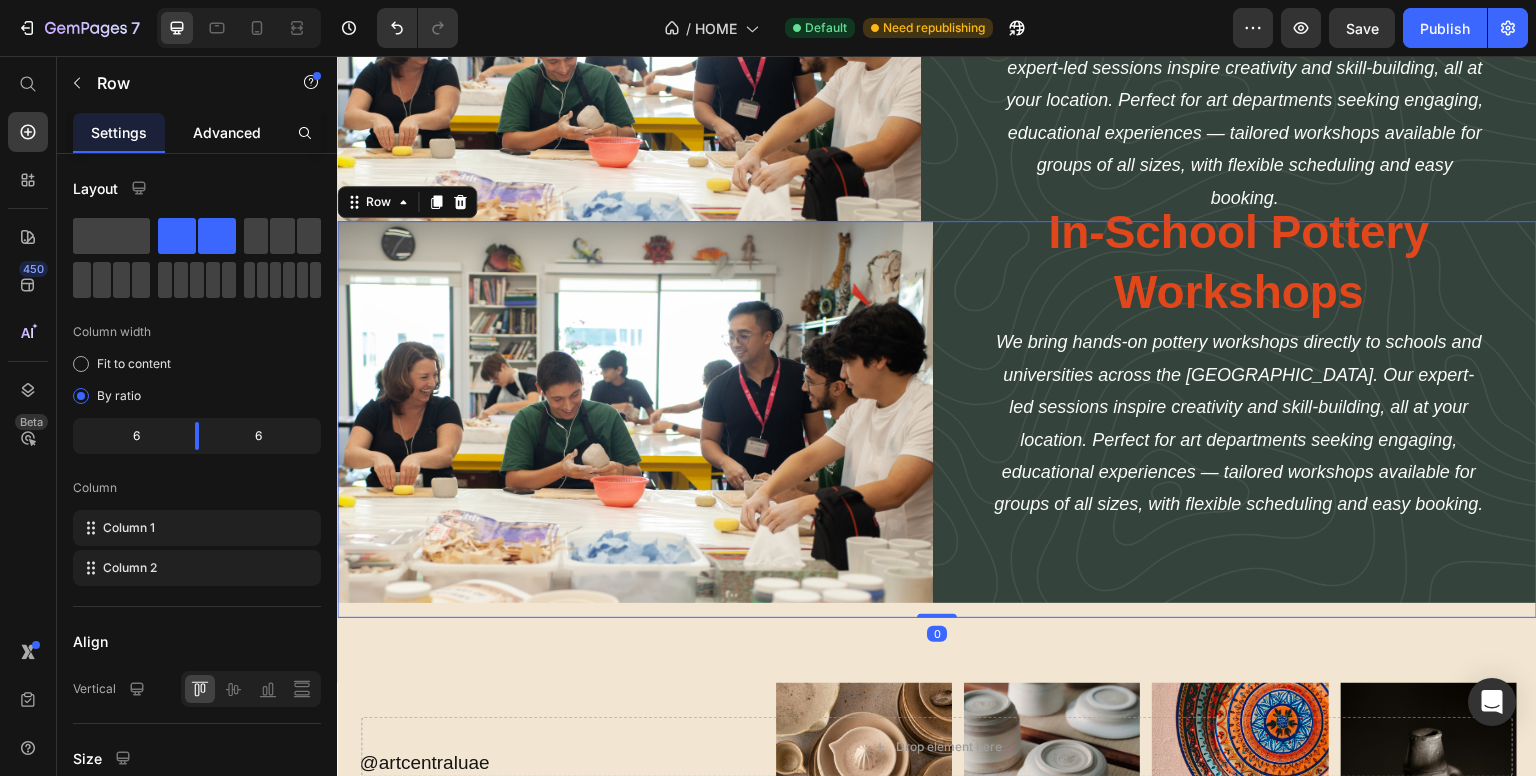 click on "Settings Advanced Layout Column width Fit to content By ratio 6 6 Column Column 1 Column 2 Align Vertical
Size Full width Width 1200 px % Height Full Fit Column gap 8 px Background Color Image Video  Color   Delete element" at bounding box center [197, 473] 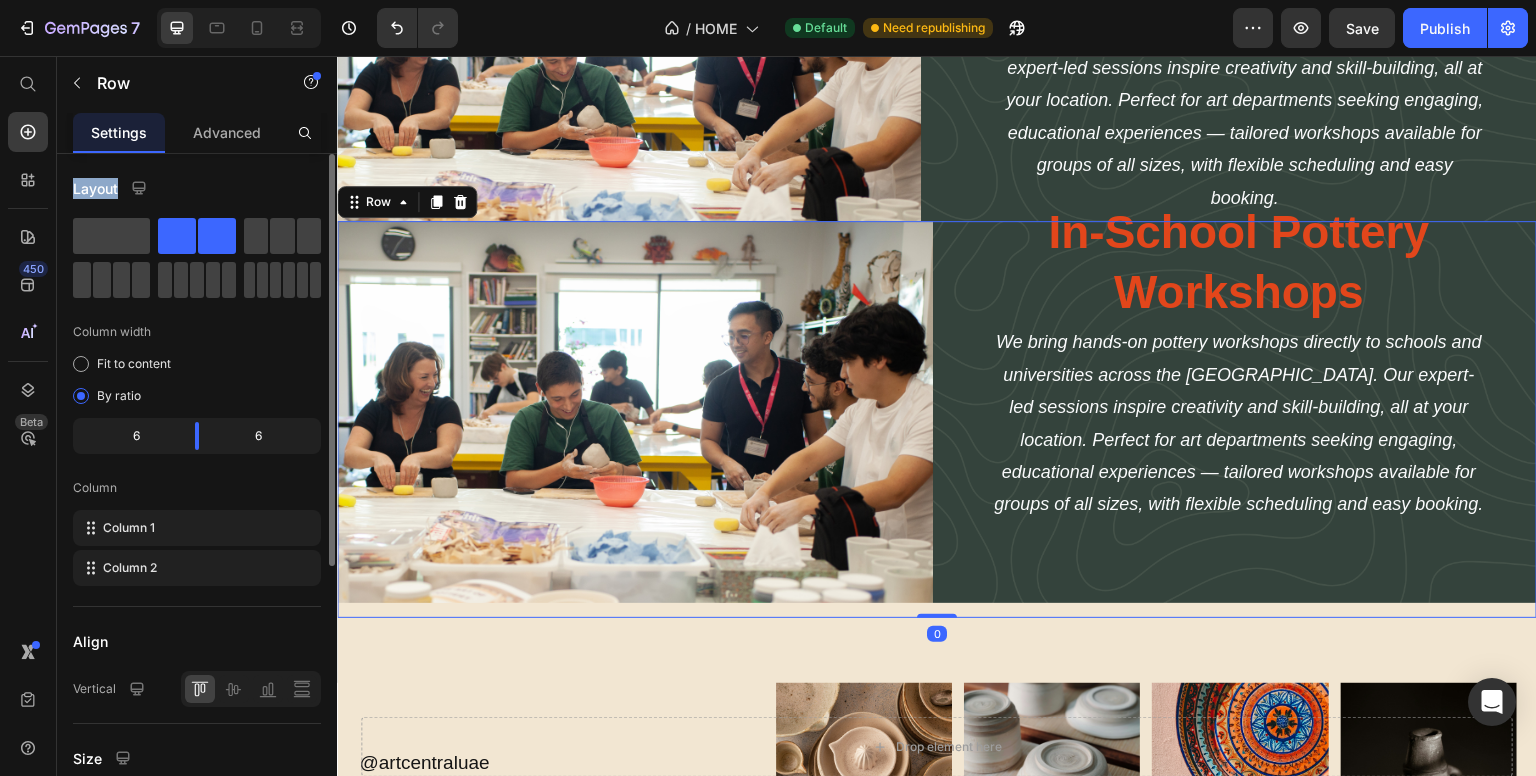 drag, startPoint x: 233, startPoint y: 135, endPoint x: 228, endPoint y: 211, distance: 76.1643 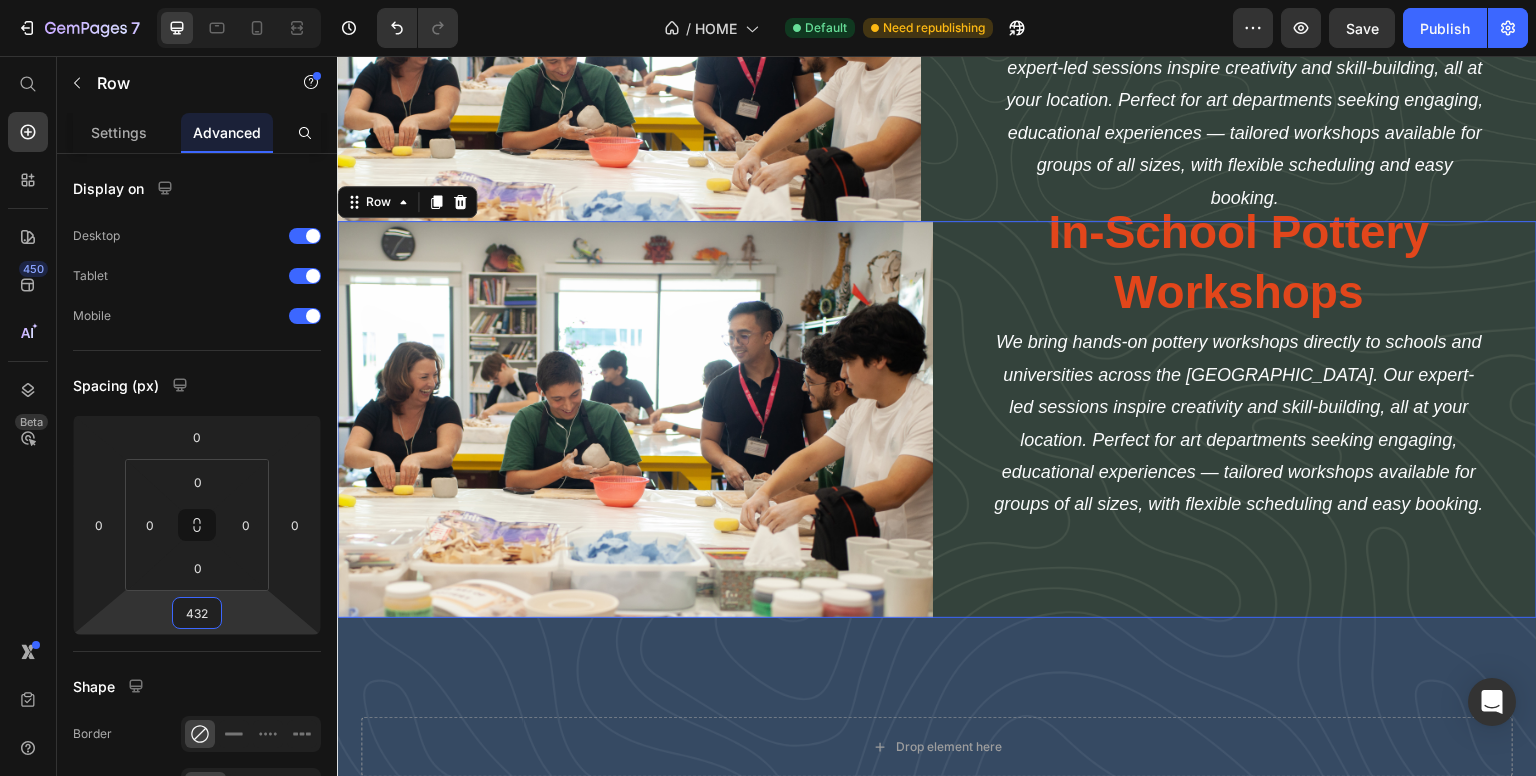 drag, startPoint x: 236, startPoint y: 617, endPoint x: 80, endPoint y: 362, distance: 298.9331 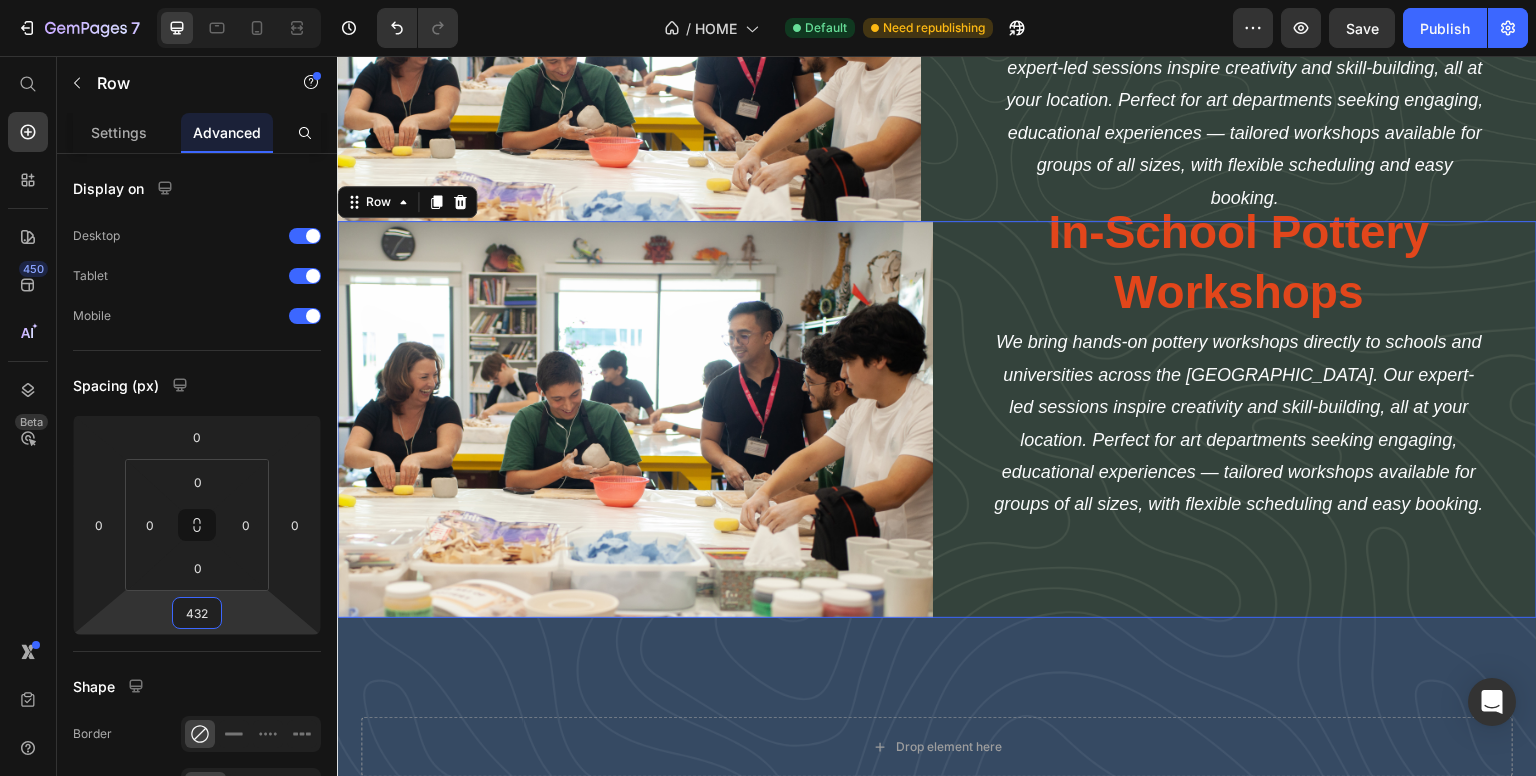 click on "7   /  HOME Default Need republishing Preview  Save   Publish  450 Beta Start with Sections Elements Hero Section Product Detail Brands Trusted Badges Guarantee Product Breakdown How to use Testimonials Compare Bundle FAQs Social Proof Brand Story Product List Collection Blog List Contact Sticky Add to Cart Custom Footer Browse Library 450 Layout
Row
Row
Row
Row Text
Heading
Text Block Button
Button
Button
Sticky Back to top Media
Image
Image" at bounding box center [768, 0] 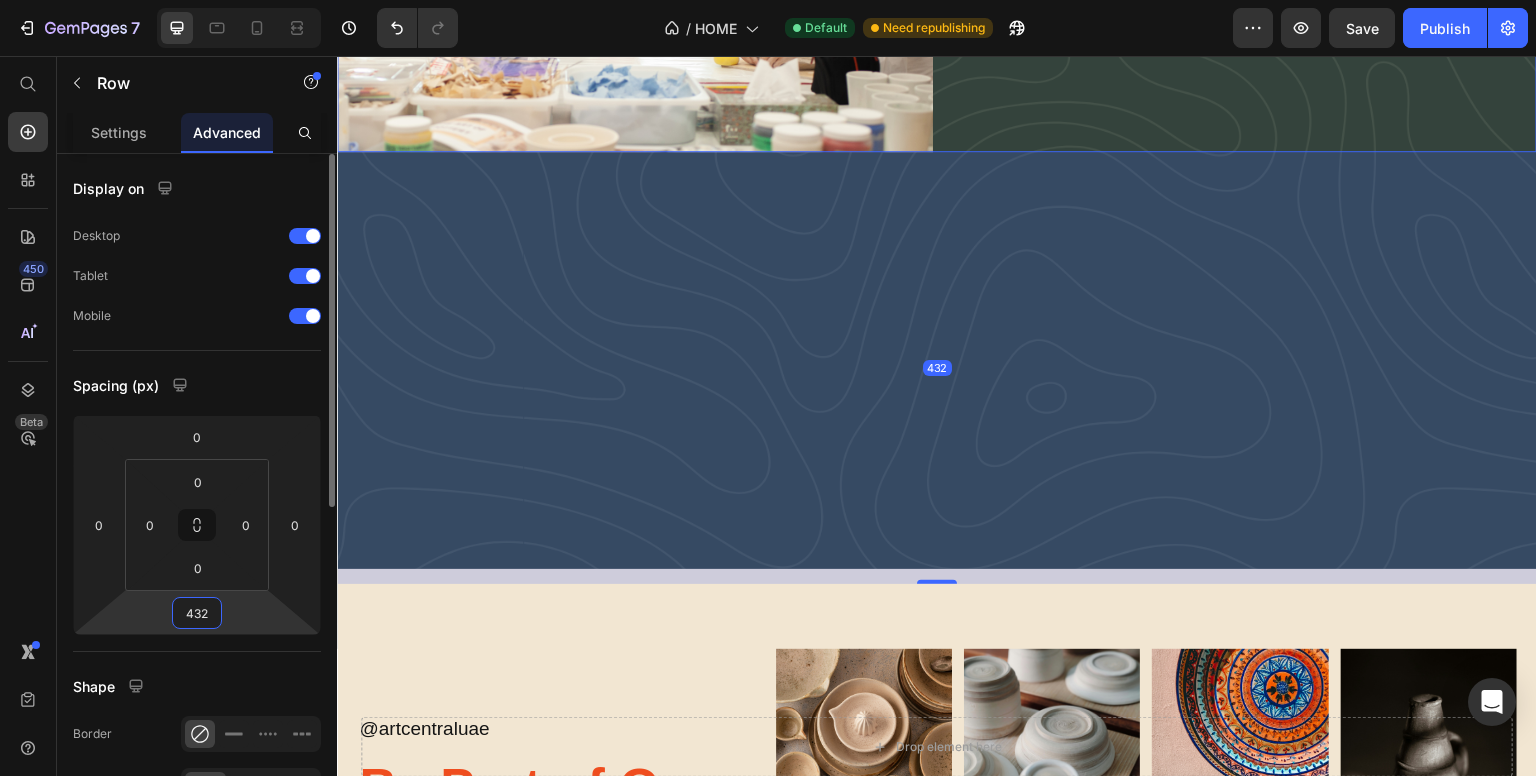 scroll, scrollTop: 3758, scrollLeft: 0, axis: vertical 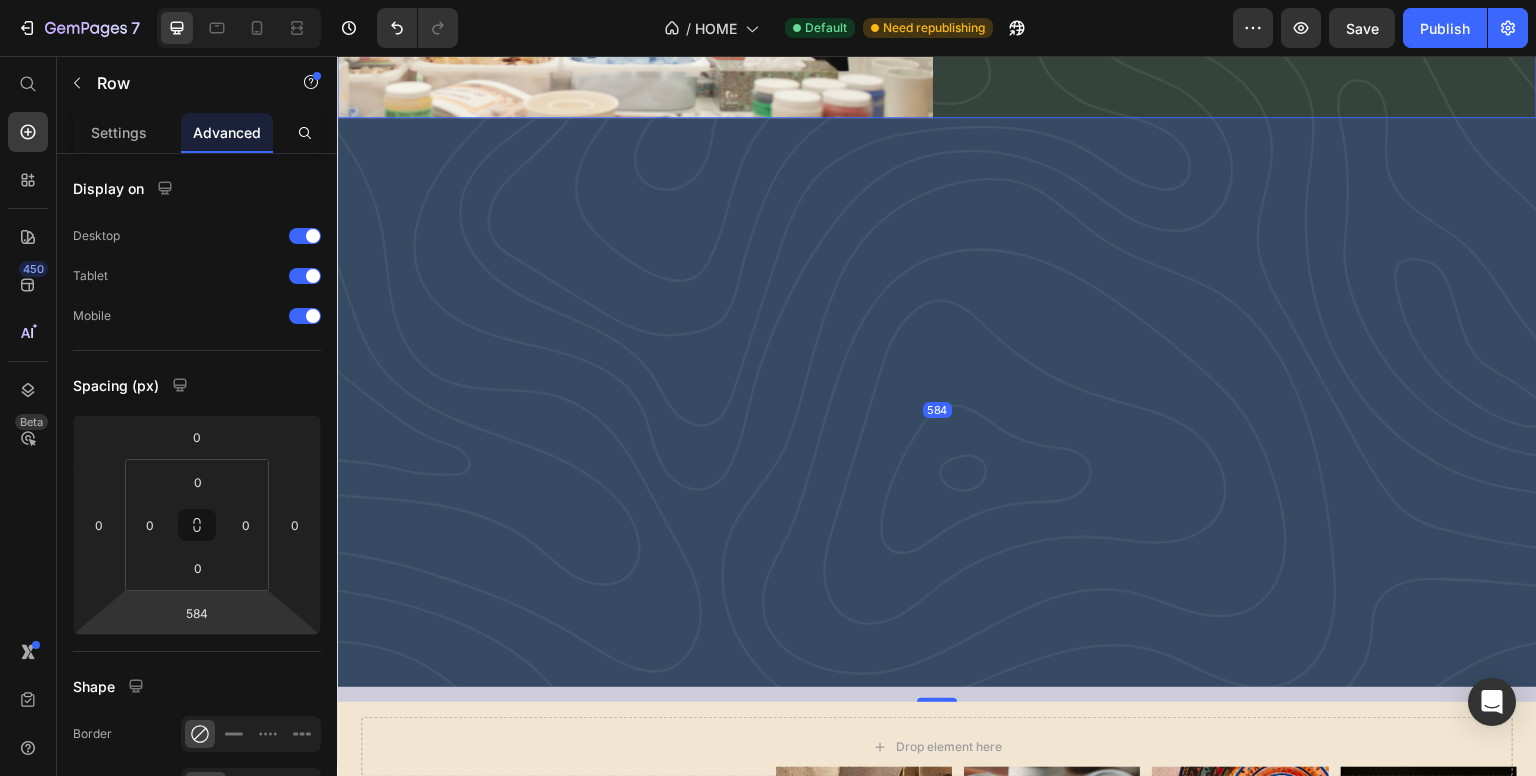 type on "582" 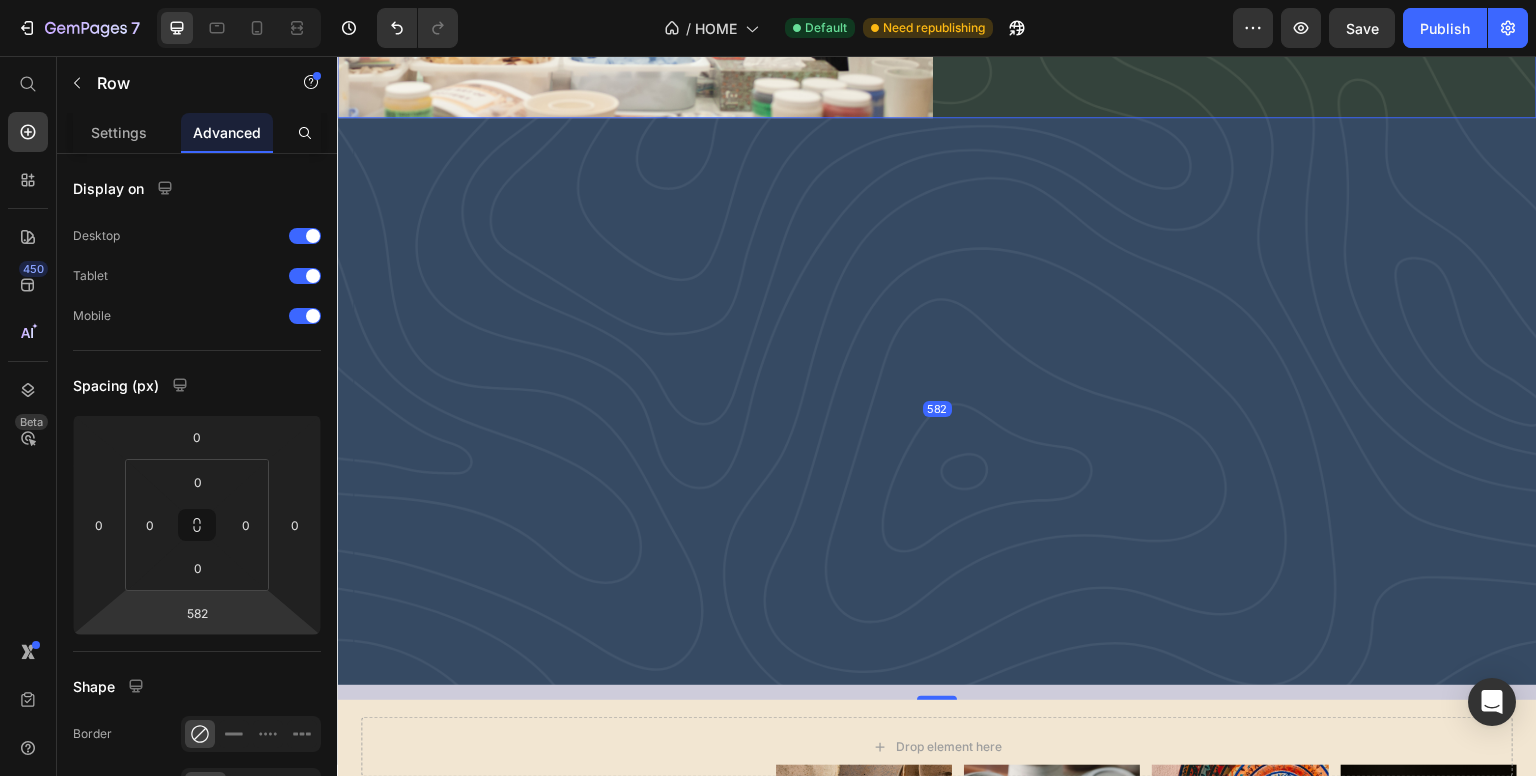 drag, startPoint x: 248, startPoint y: 531, endPoint x: 259, endPoint y: 542, distance: 15.556349 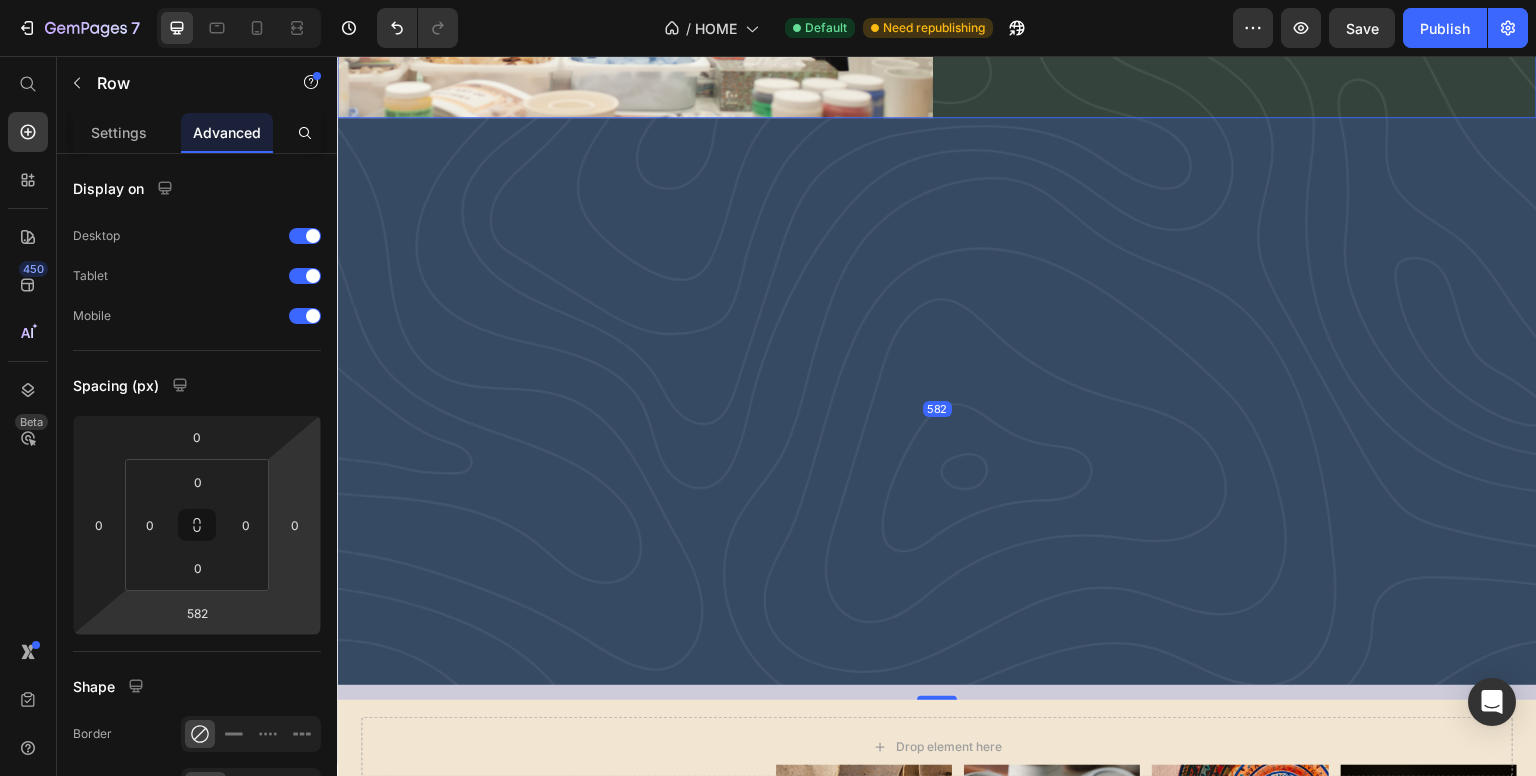 click on "In-School Pottery Workshops Heading We bring hands-on pottery workshops directly to schools and universities across the UAE. Our expert-led sessions inspire creativity and skill-building, all at your location. Perfect for art departments seeking engaging, educational experiences — tailored workshops available for groups of all sizes, with flexible scheduling and easy booking. Text Block" at bounding box center (1239, -81) 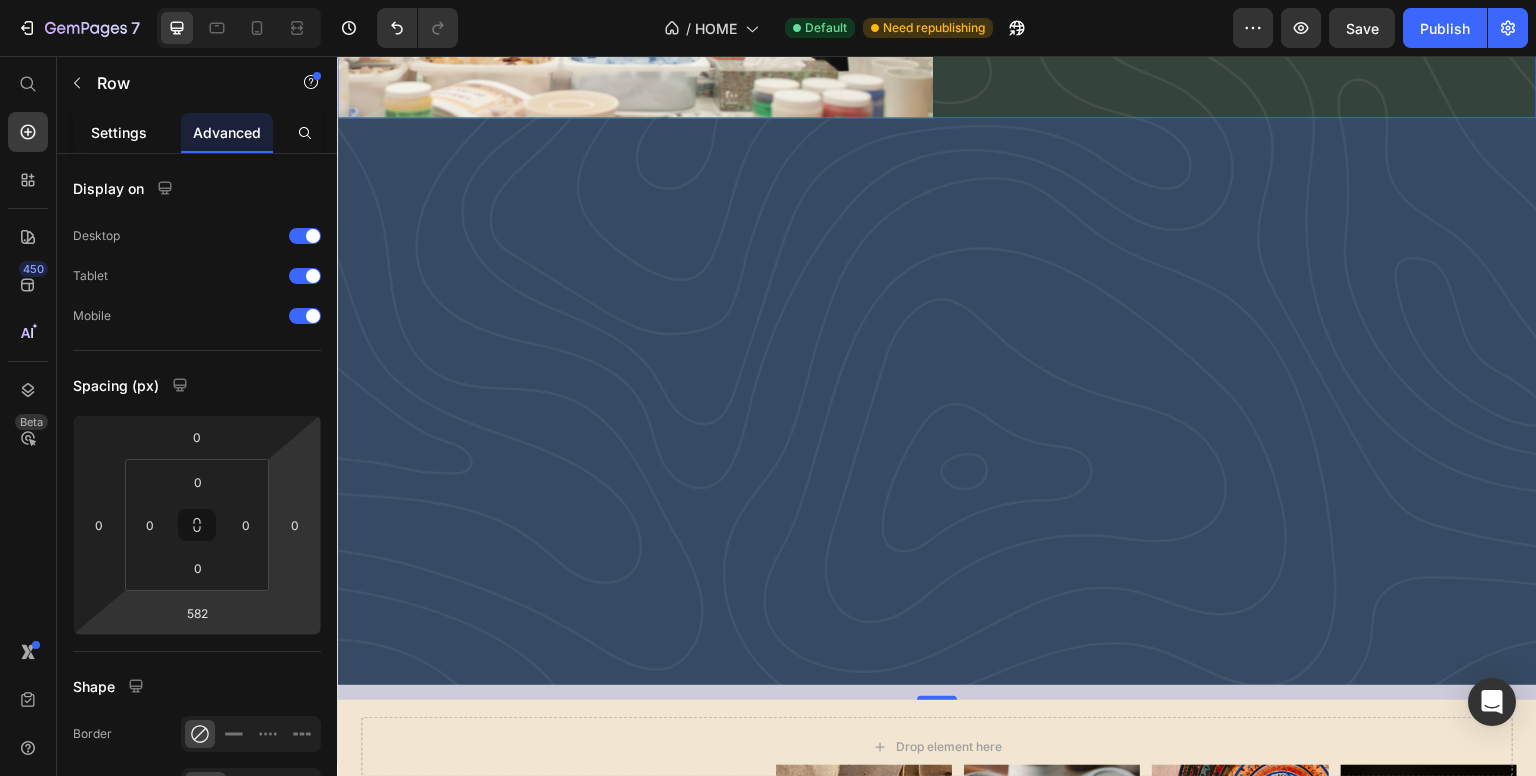 click on "Settings" at bounding box center [119, 132] 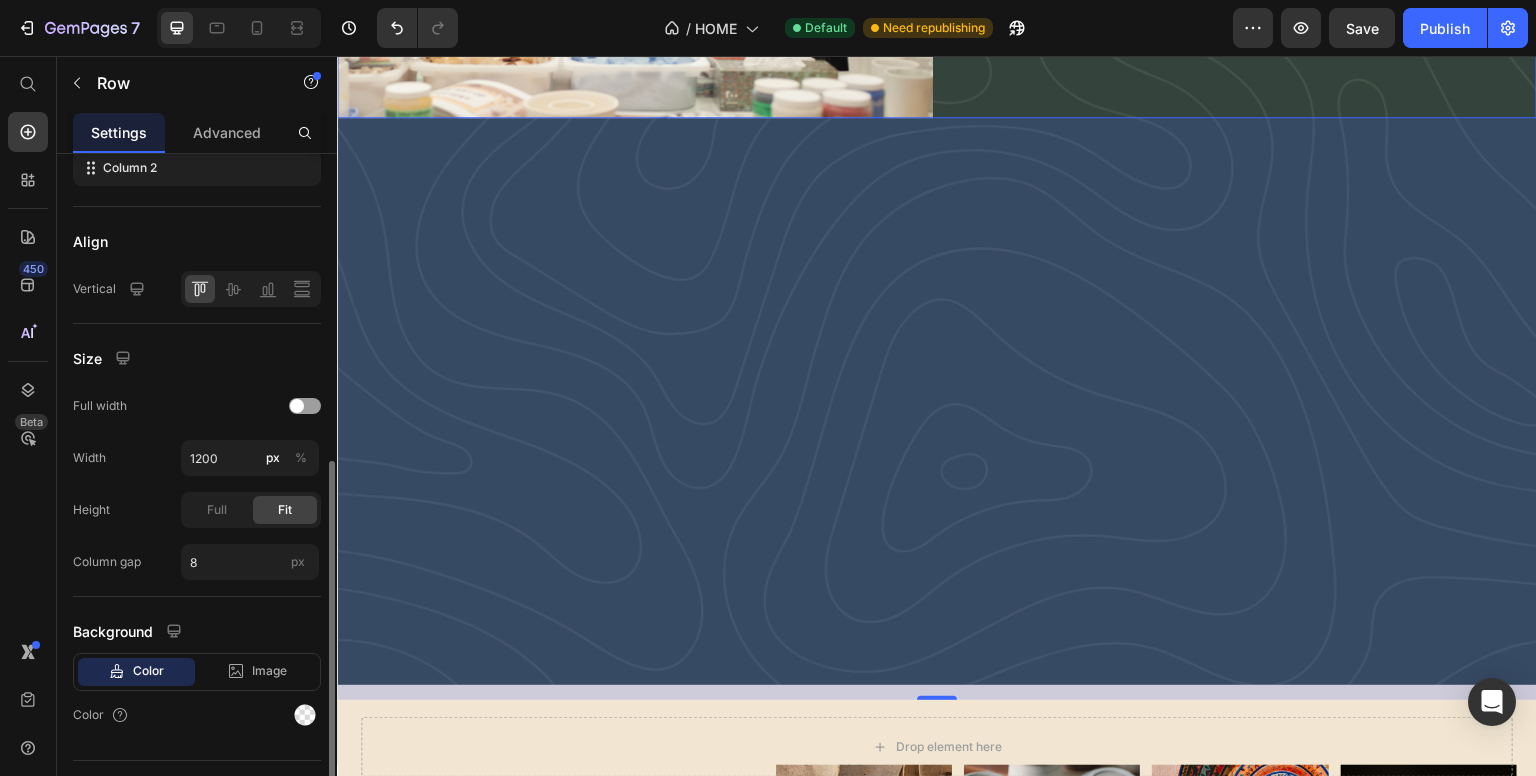 scroll, scrollTop: 440, scrollLeft: 0, axis: vertical 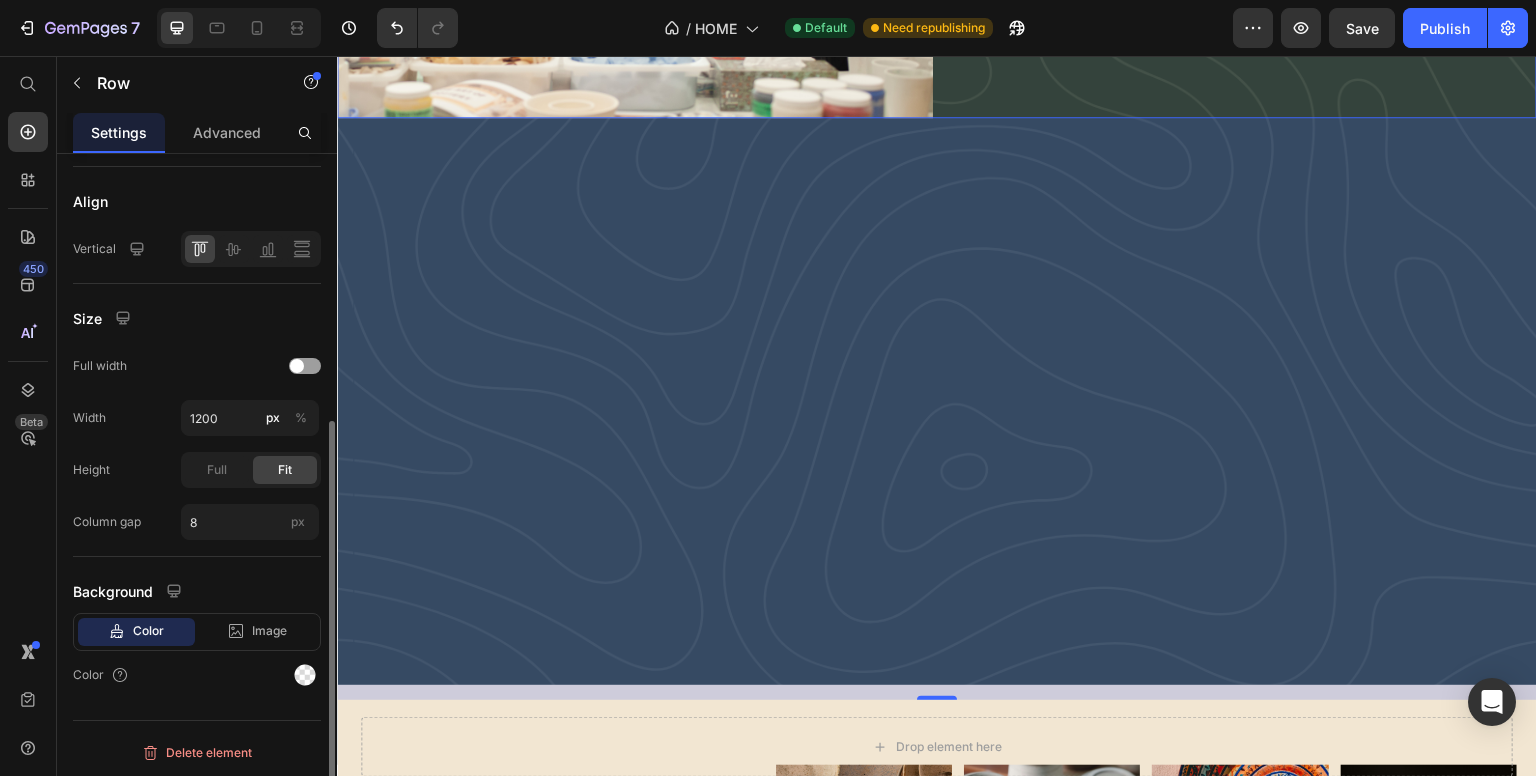 click on "Full Fit" 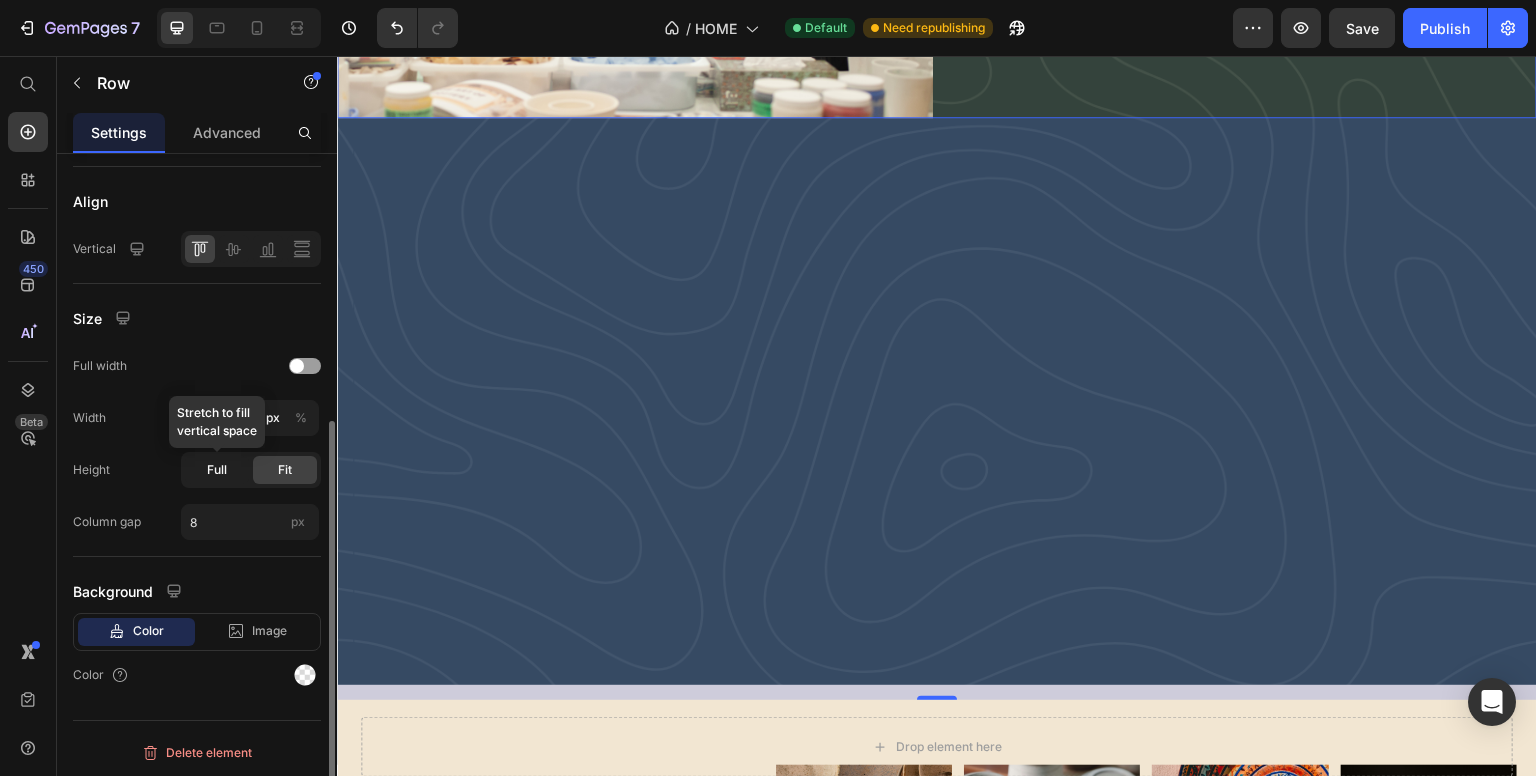 click on "Full" 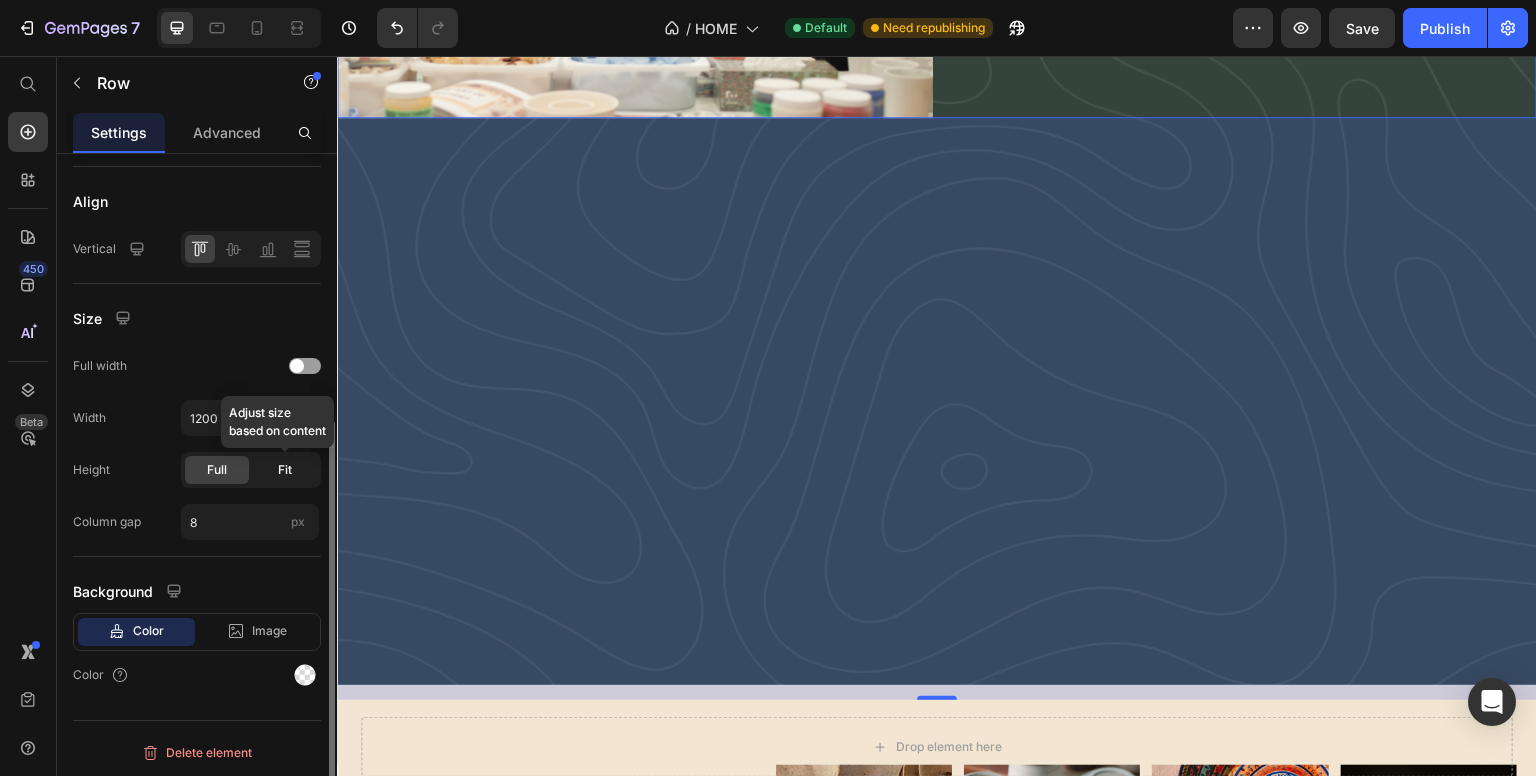 click on "Fit" 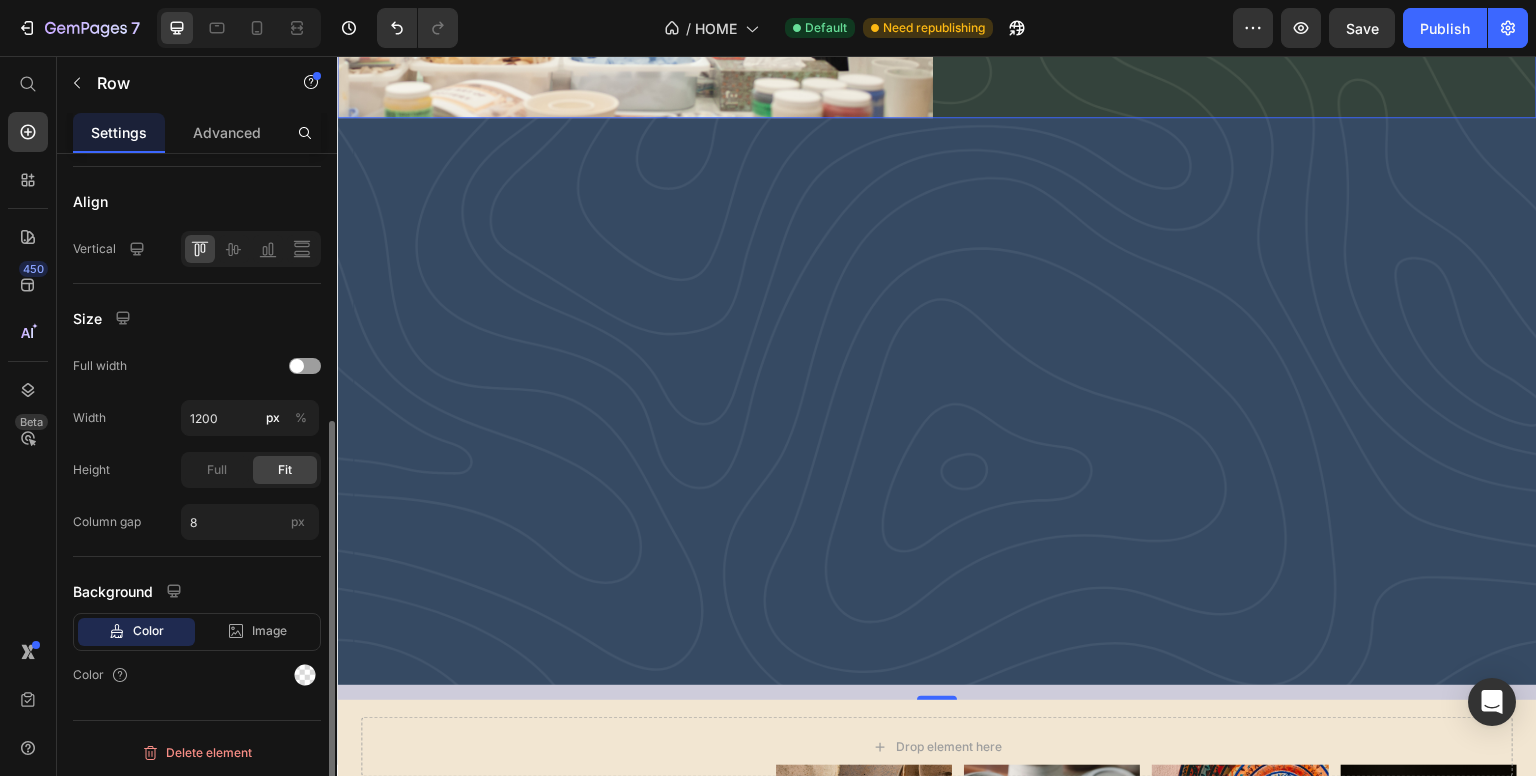 click on "Full Fit" 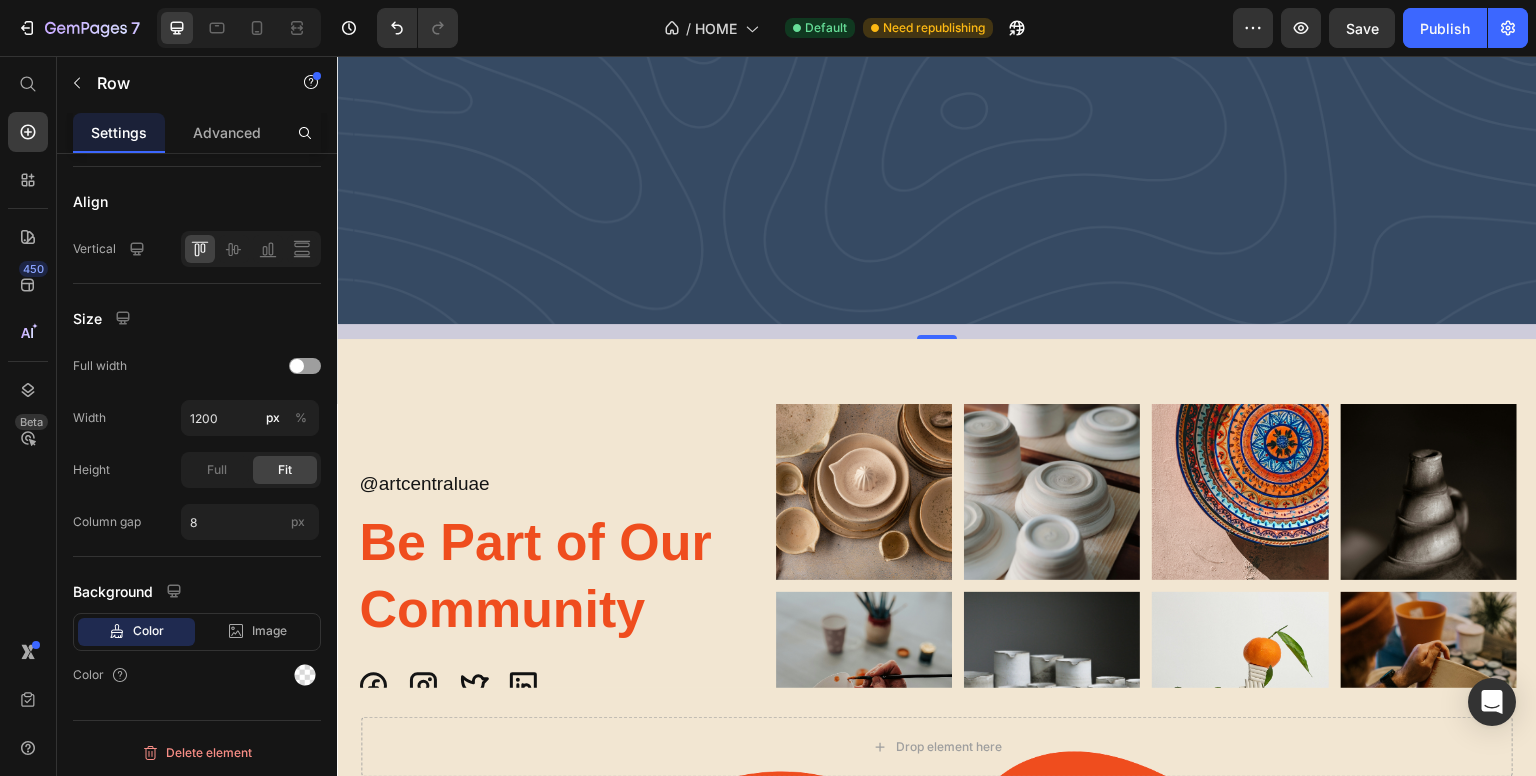 click on "We bring hands-on pottery workshops directly to schools and universities across the UAE. Our expert-led sessions inspire creativity and skill-building, all at your location. Perfect for art departments seeking engaging, educational experiences — tailored workshops available for groups of all sizes, with flexible scheduling and easy booking. Text Block" at bounding box center [1245, -761] 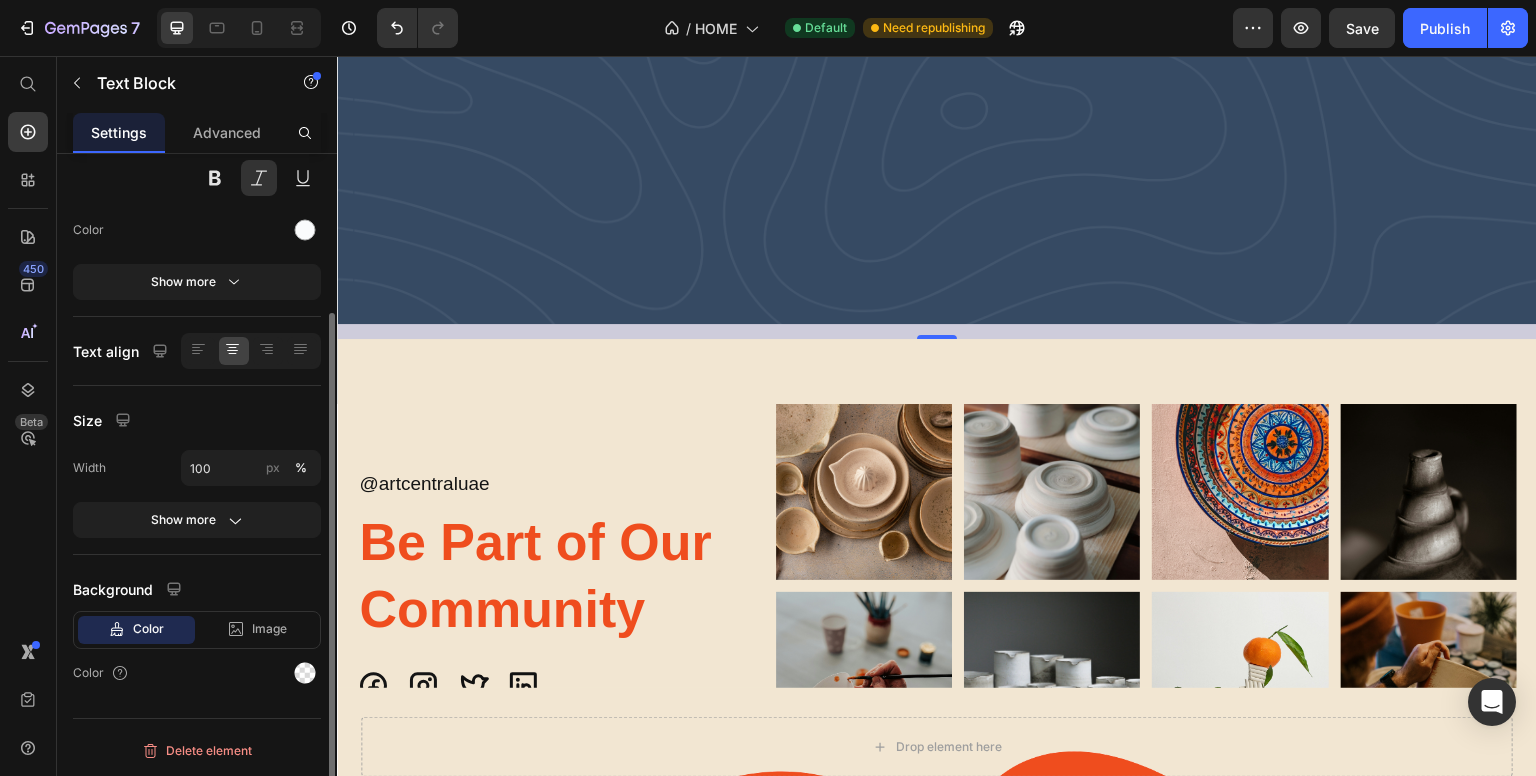 click on "In-School Pottery Workshops" at bounding box center [1239, -598] 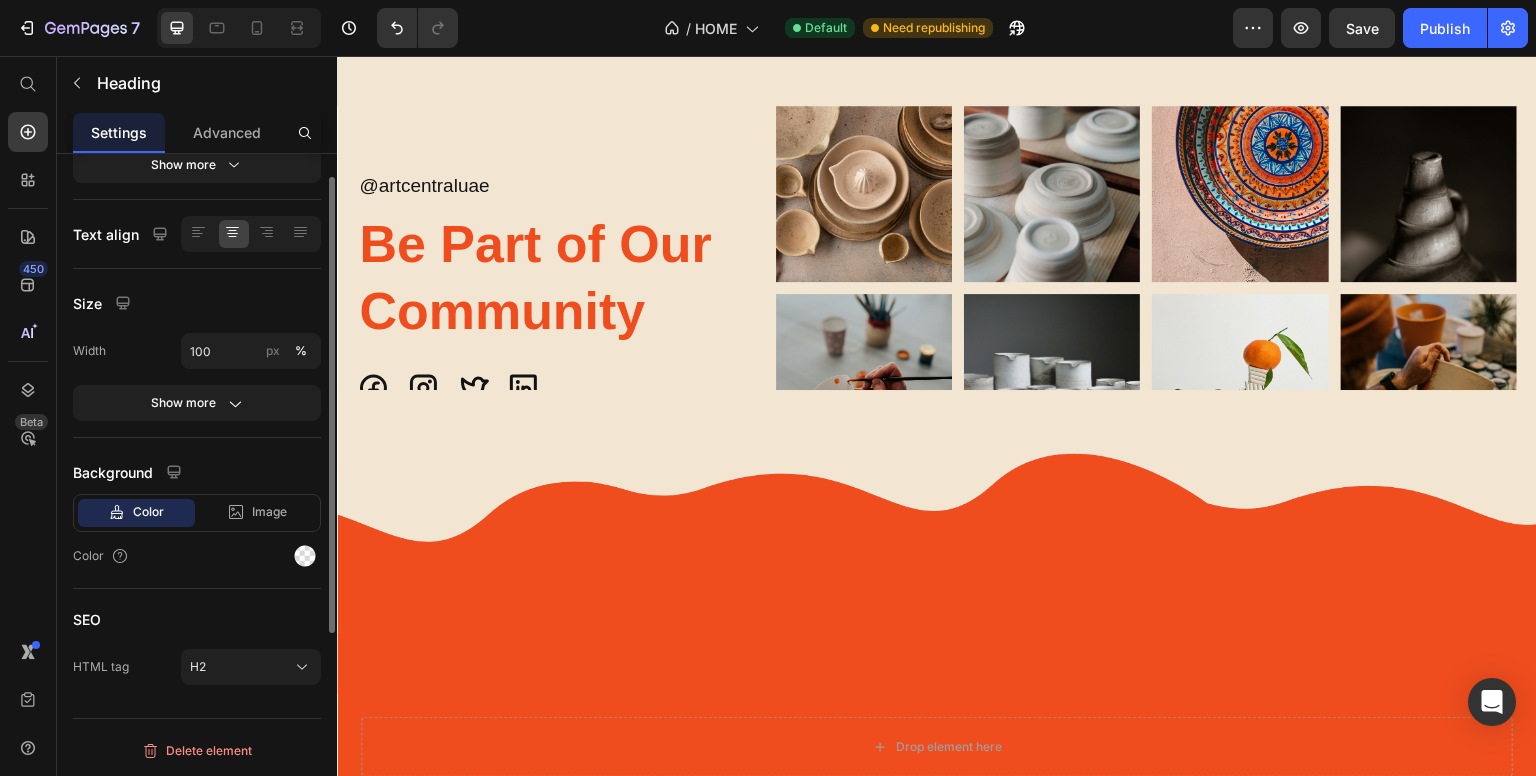 scroll, scrollTop: 2498, scrollLeft: 0, axis: vertical 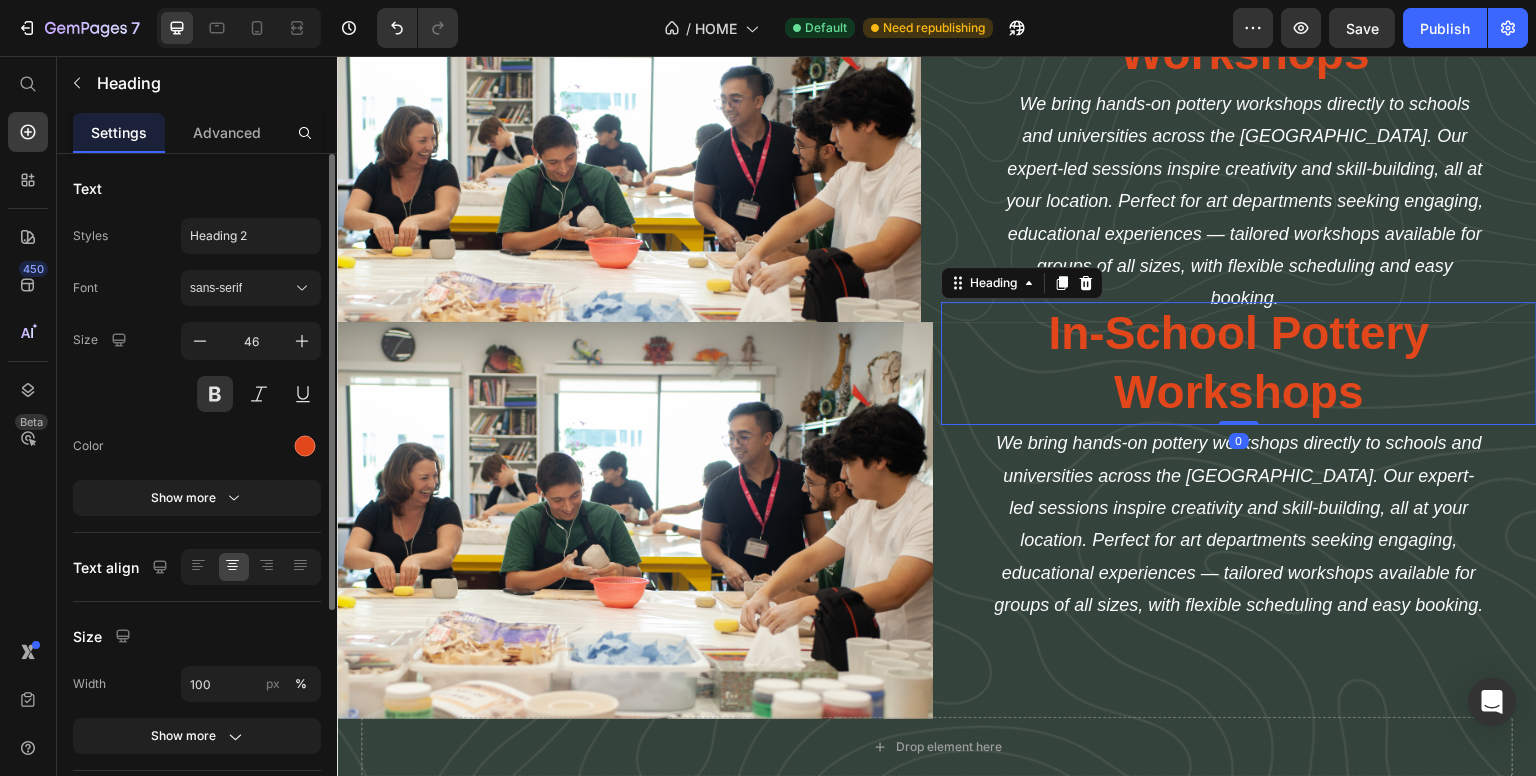 click on "We bring hands-on pottery workshops directly to schools and universities across the UAE. Our expert-led sessions inspire creativity and skill-building, all at your location. Perfect for art departments seeking engaging, educational experiences — tailored workshops available for groups of all sizes, with flexible scheduling and easy booking. Text Block" at bounding box center [1239, 524] 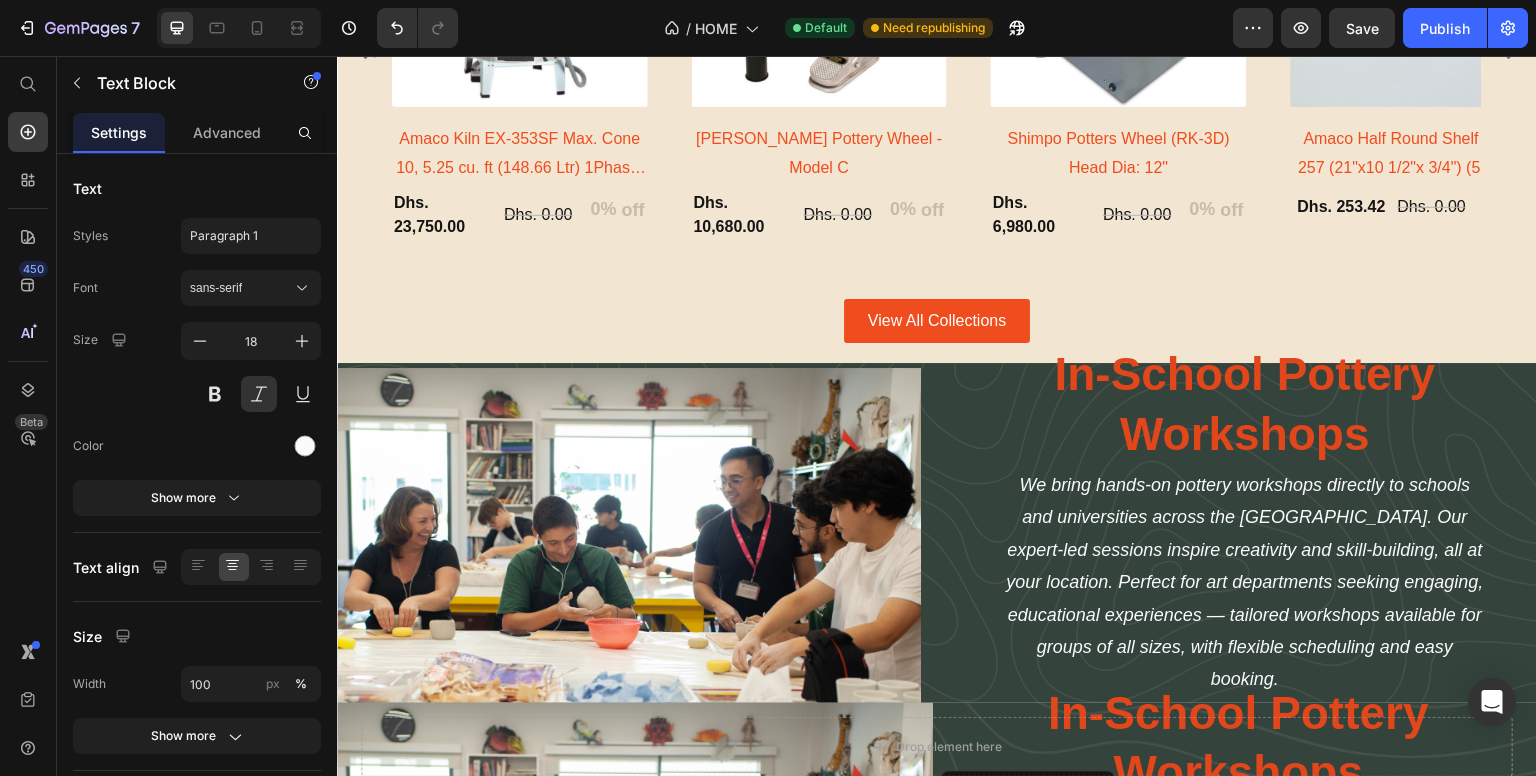 scroll, scrollTop: 3260, scrollLeft: 0, axis: vertical 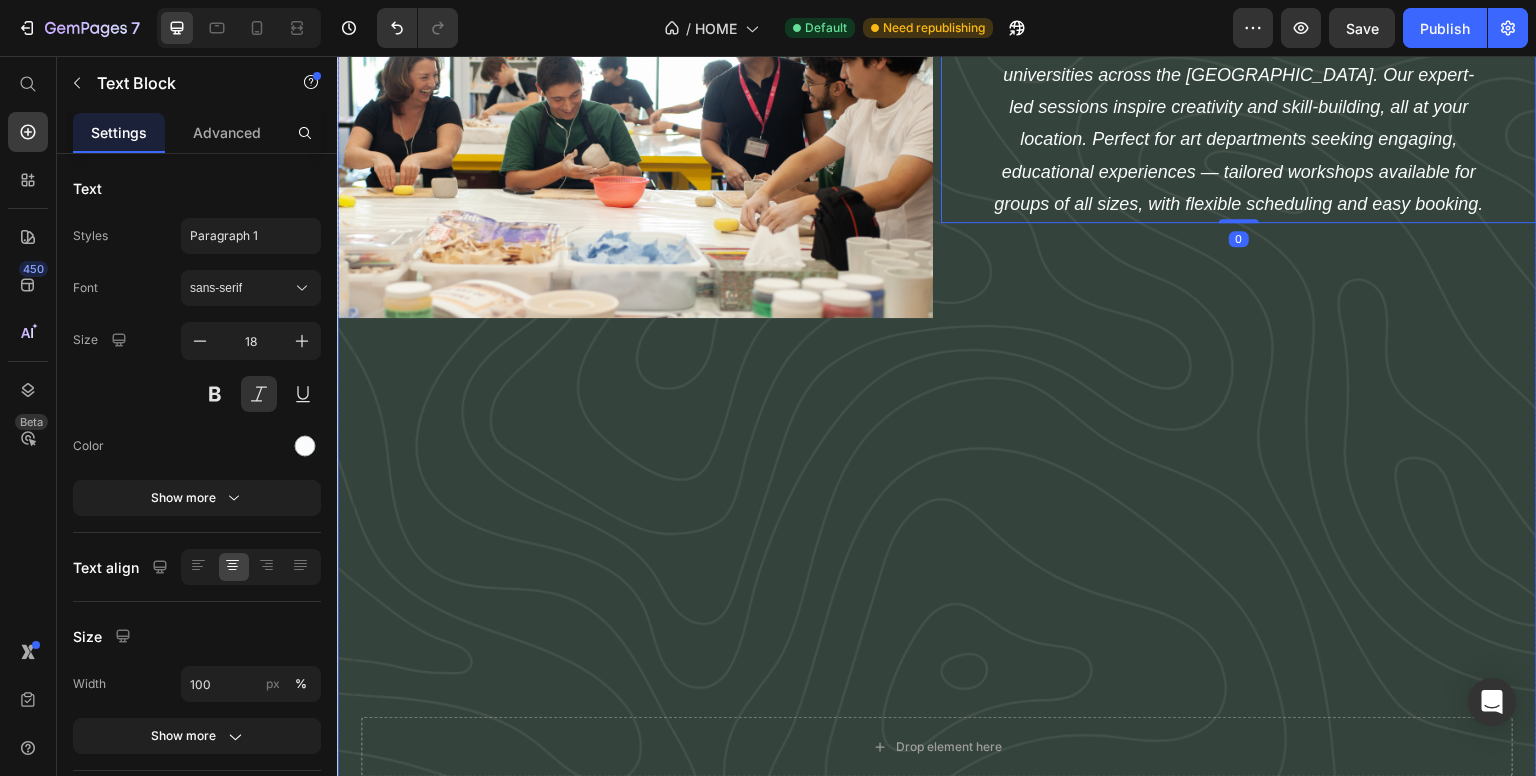 click on "Image In-School Pottery Workshops Heading We bring hands-on pottery workshops directly to schools and universities across the UAE. Our expert-led sessions inspire creativity and skill-building, all at your location. Perfect for art departments seeking engaging, educational experiences — tailored workshops available for groups of all sizes, with flexible scheduling and easy booking. Text Block   0 Row Explore Workshops Button" at bounding box center (937, 443) 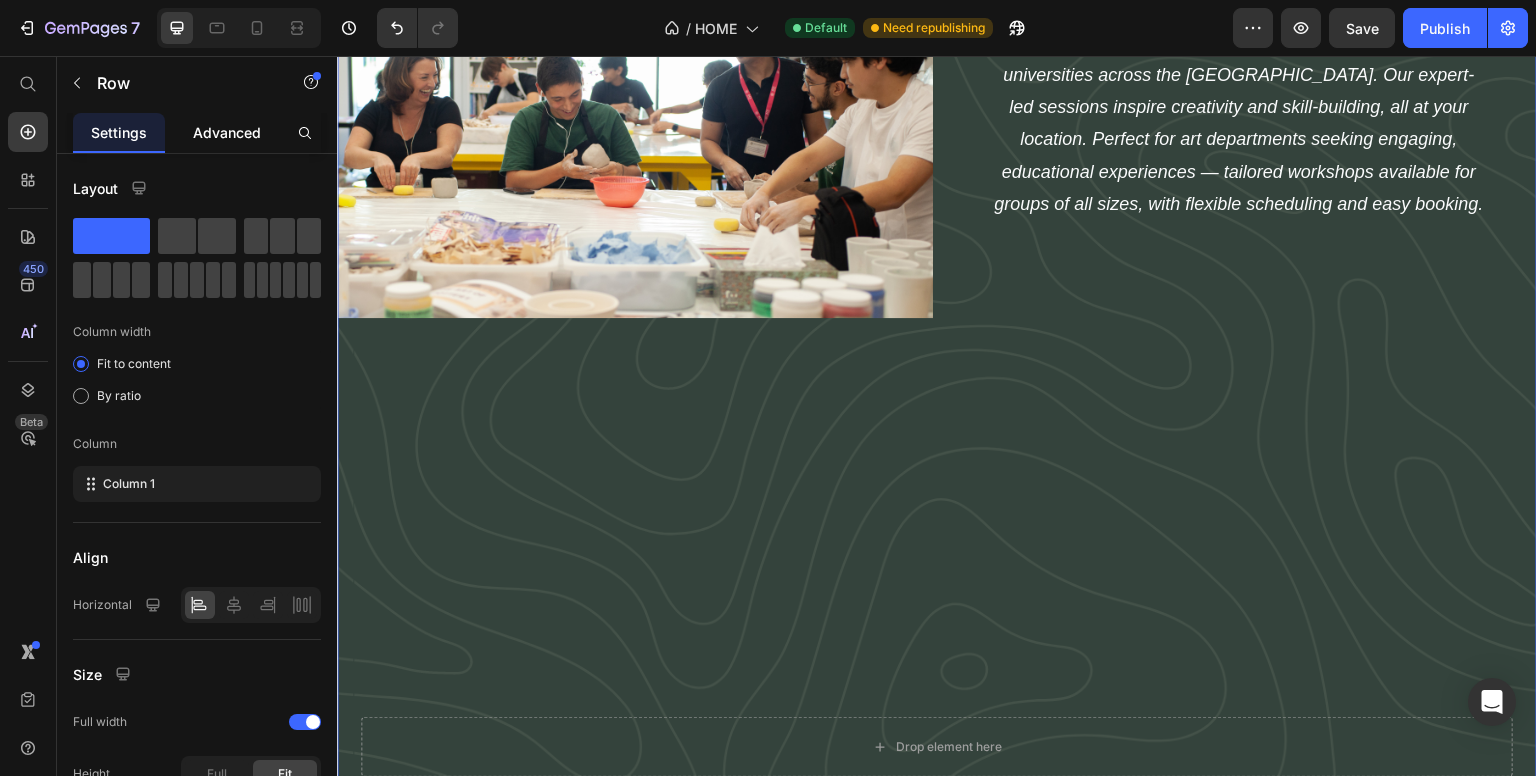 click on "Advanced" 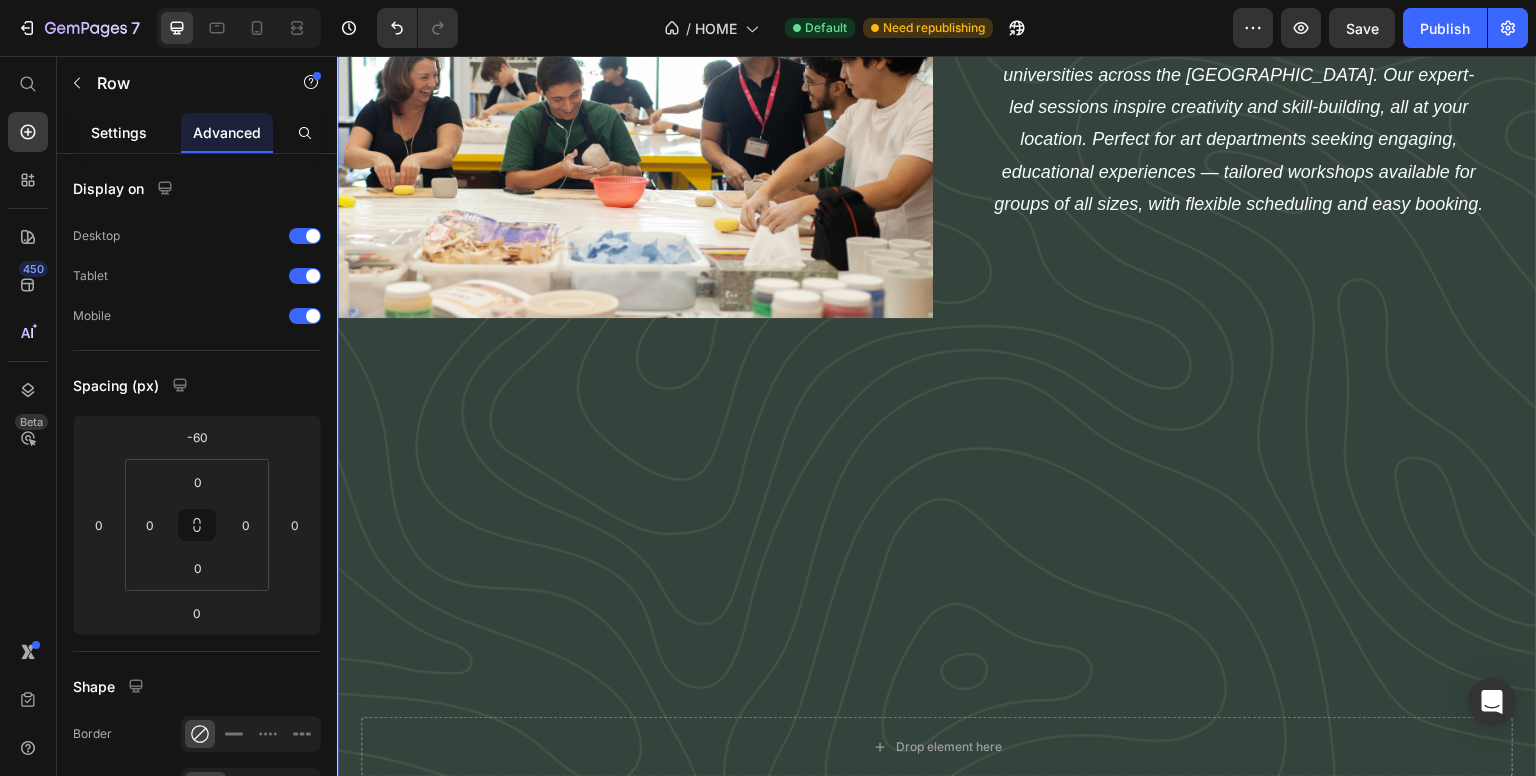 click on "Settings" 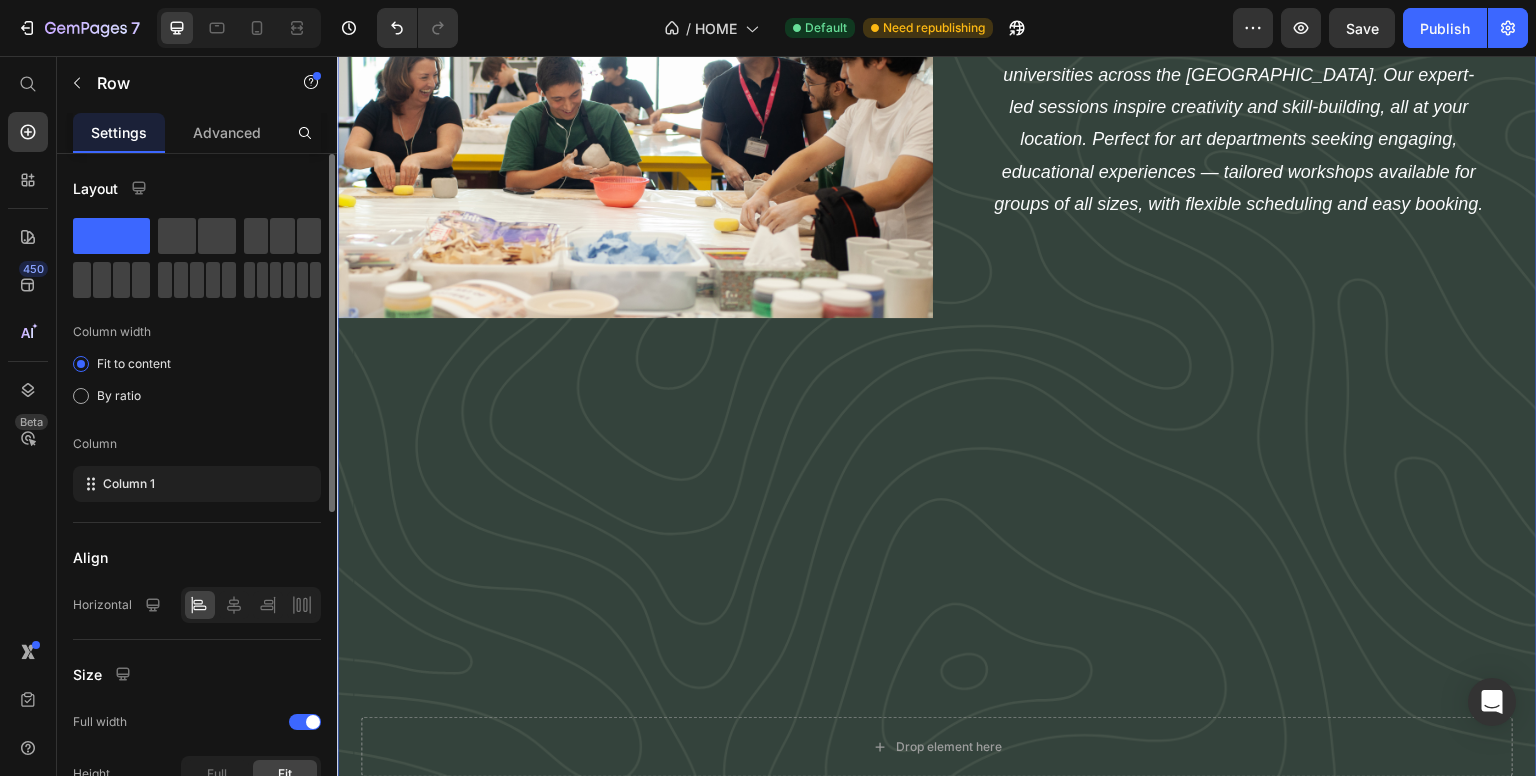scroll, scrollTop: 200, scrollLeft: 0, axis: vertical 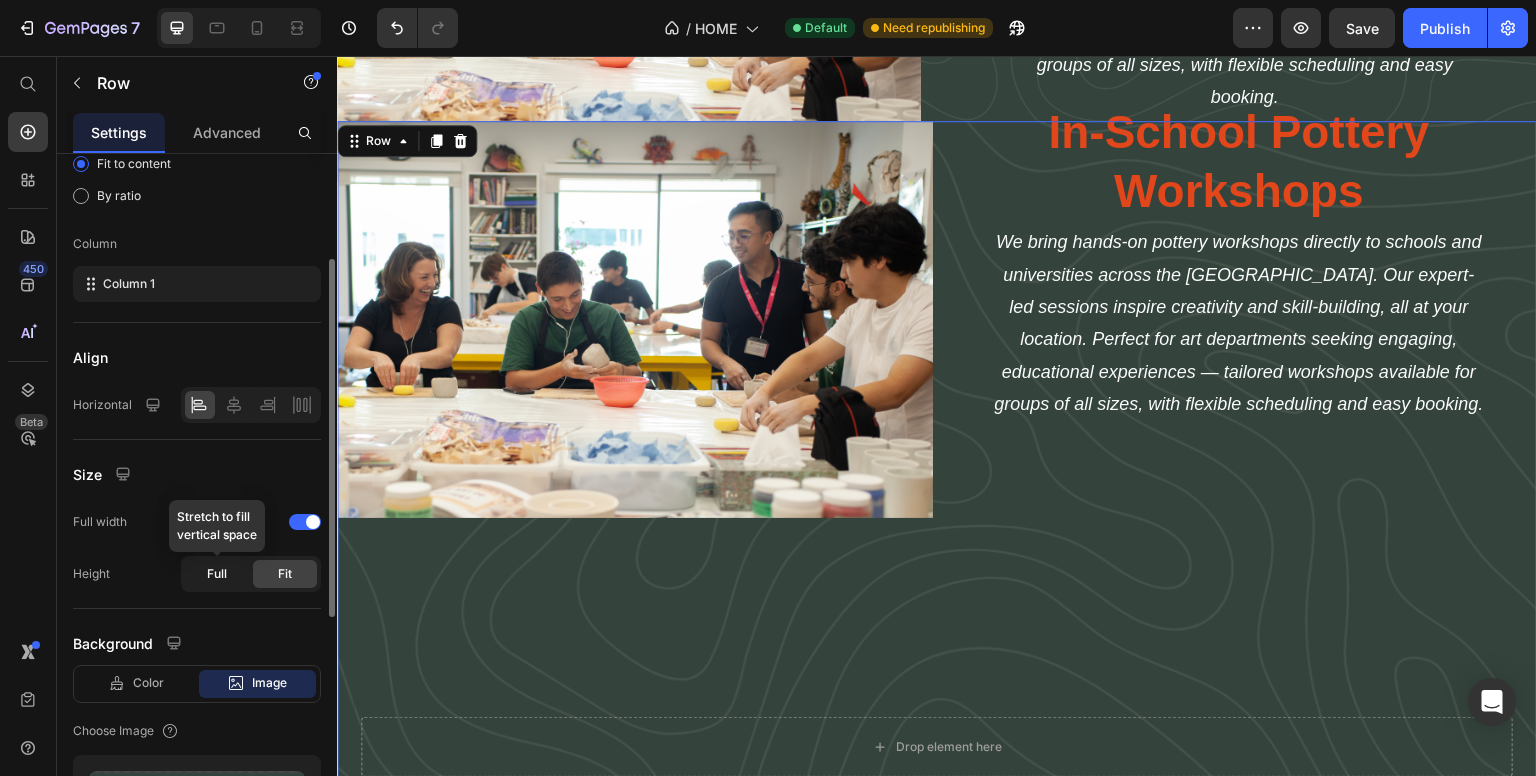 click on "Full" 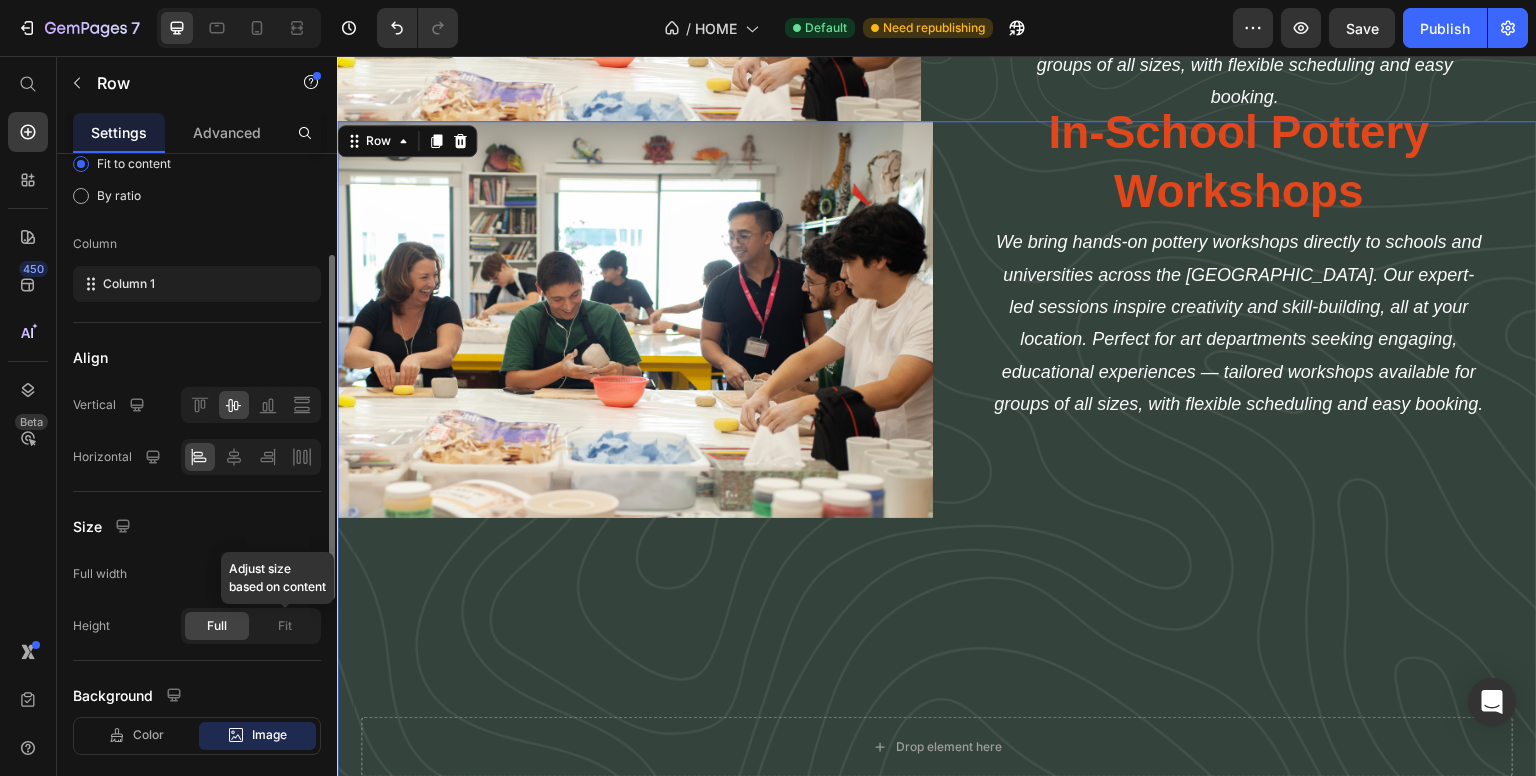 click on "Fit" 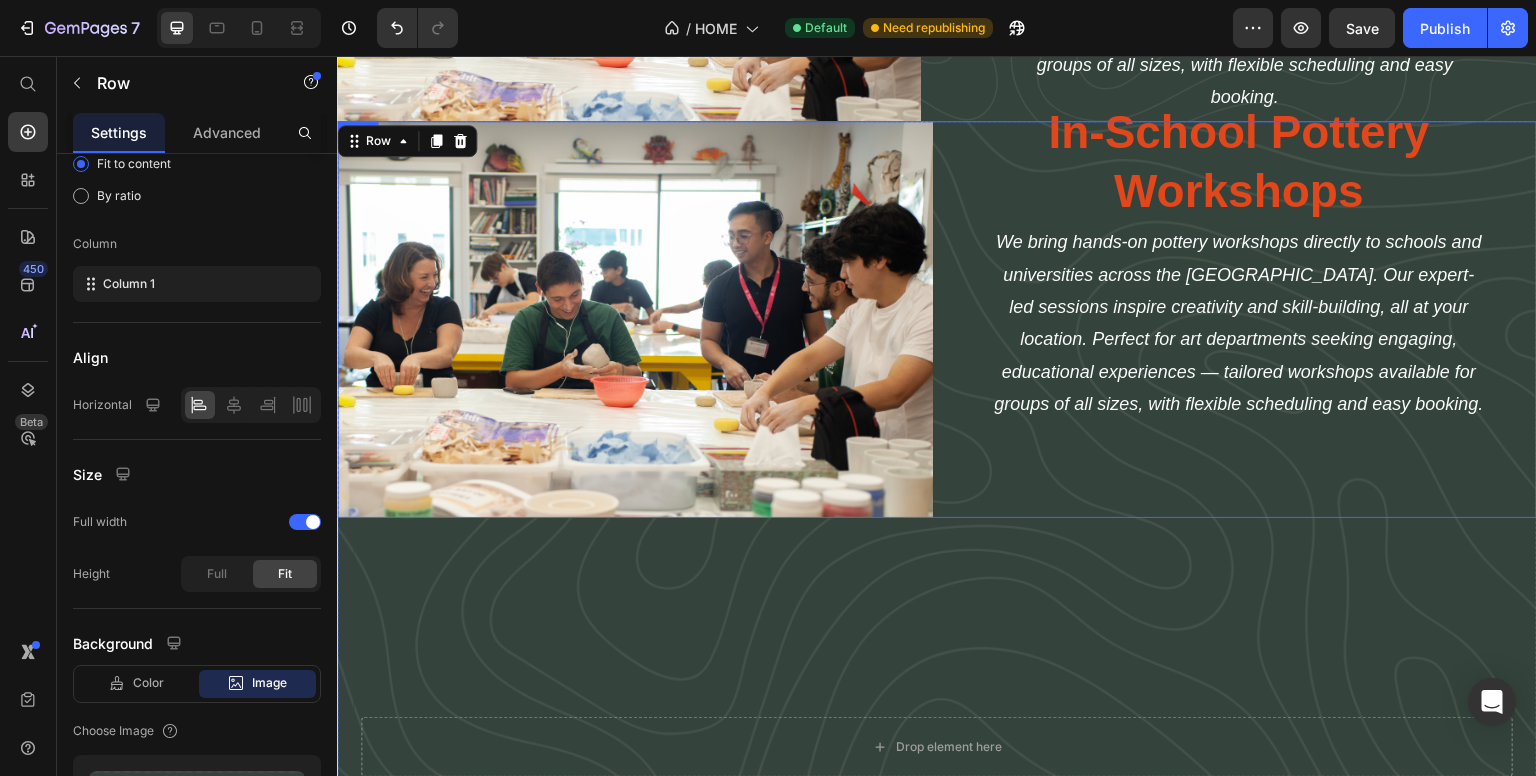 click on "In-School Pottery Workshops Heading We bring hands-on pottery workshops directly to schools and universities across the UAE. Our expert-led sessions inspire creativity and skill-building, all at your location. Perfect for art departments seeking engaging, educational experiences — tailored workshops available for groups of all sizes, with flexible scheduling and easy booking. Text Block" at bounding box center [1239, 319] 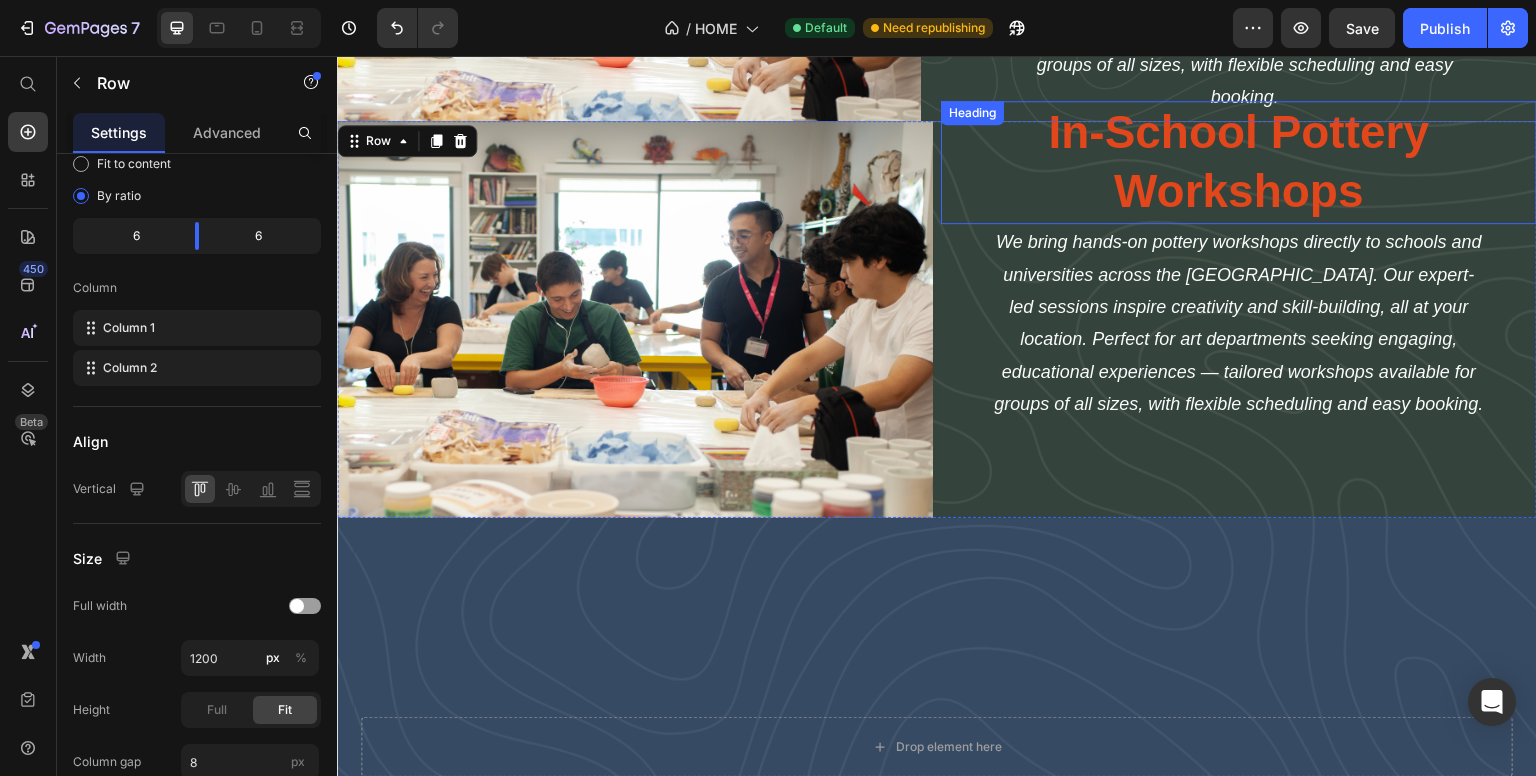 click on "In-School Pottery Workshops" at bounding box center (1239, 163) 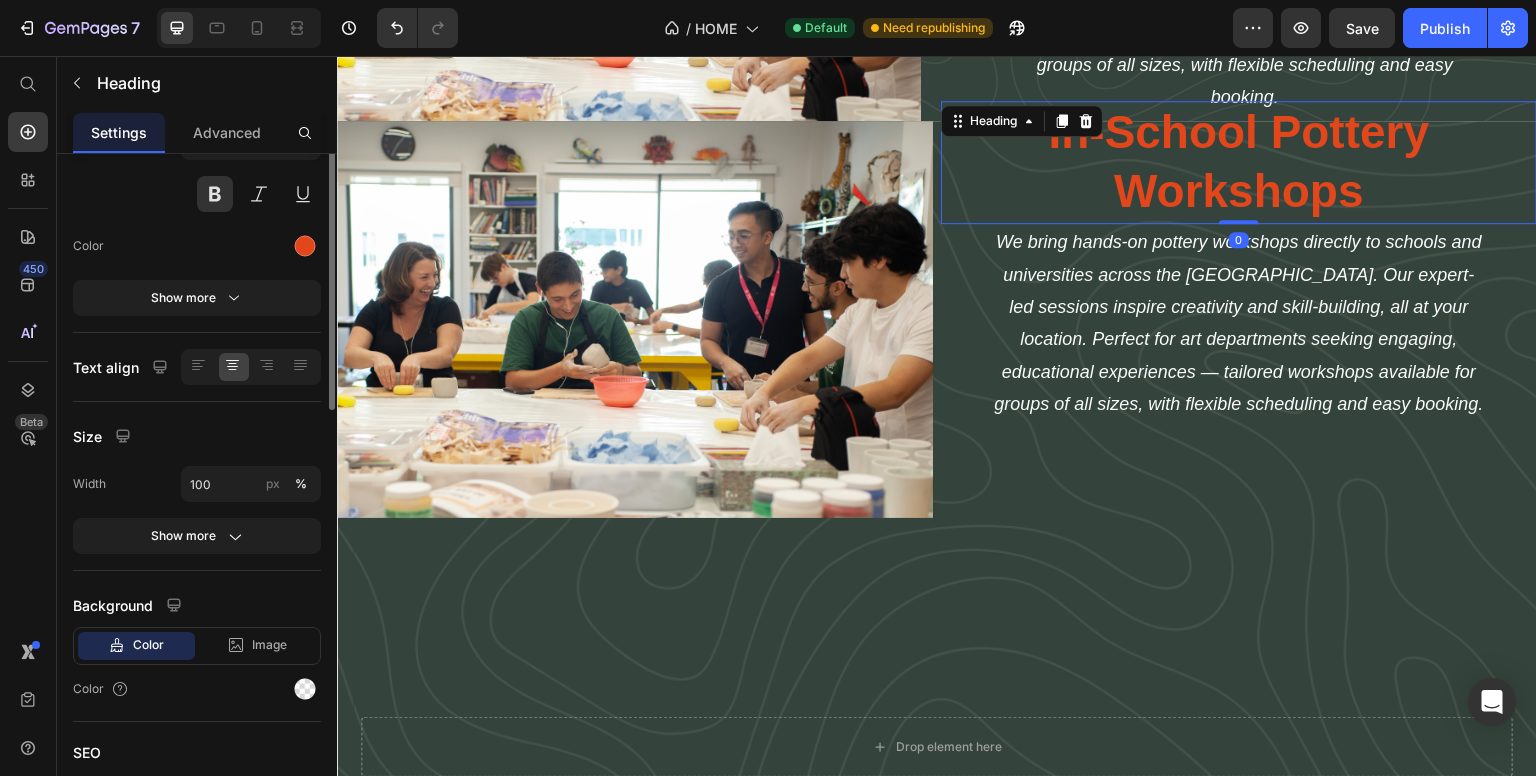 scroll, scrollTop: 0, scrollLeft: 0, axis: both 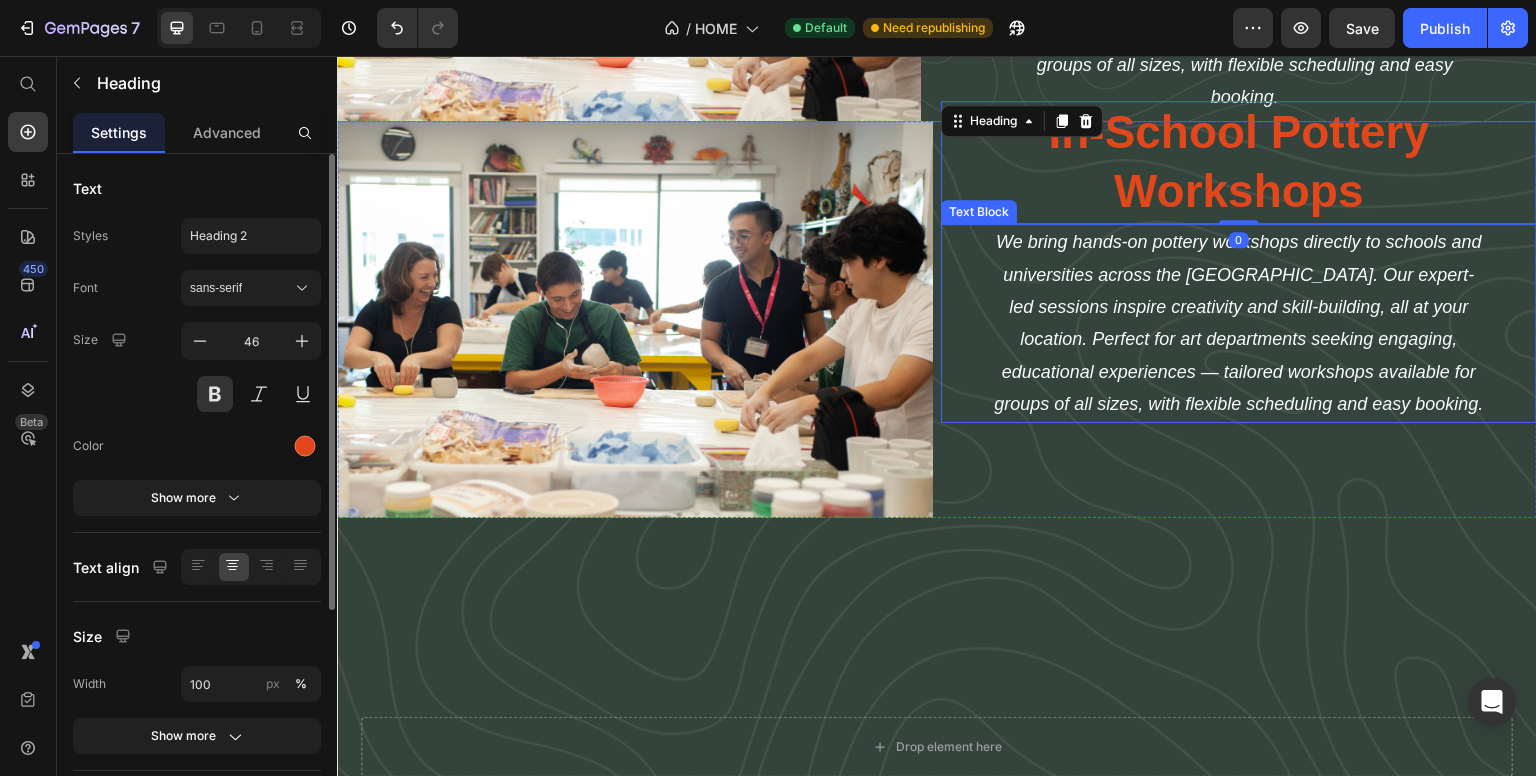 click on "We bring hands-on pottery workshops directly to schools and universities across the UAE. Our expert-led sessions inspire creativity and skill-building, all at your location. Perfect for art departments seeking engaging, educational experiences — tailored workshops available for groups of all sizes, with flexible scheduling and easy booking. Text Block" at bounding box center [1239, 323] 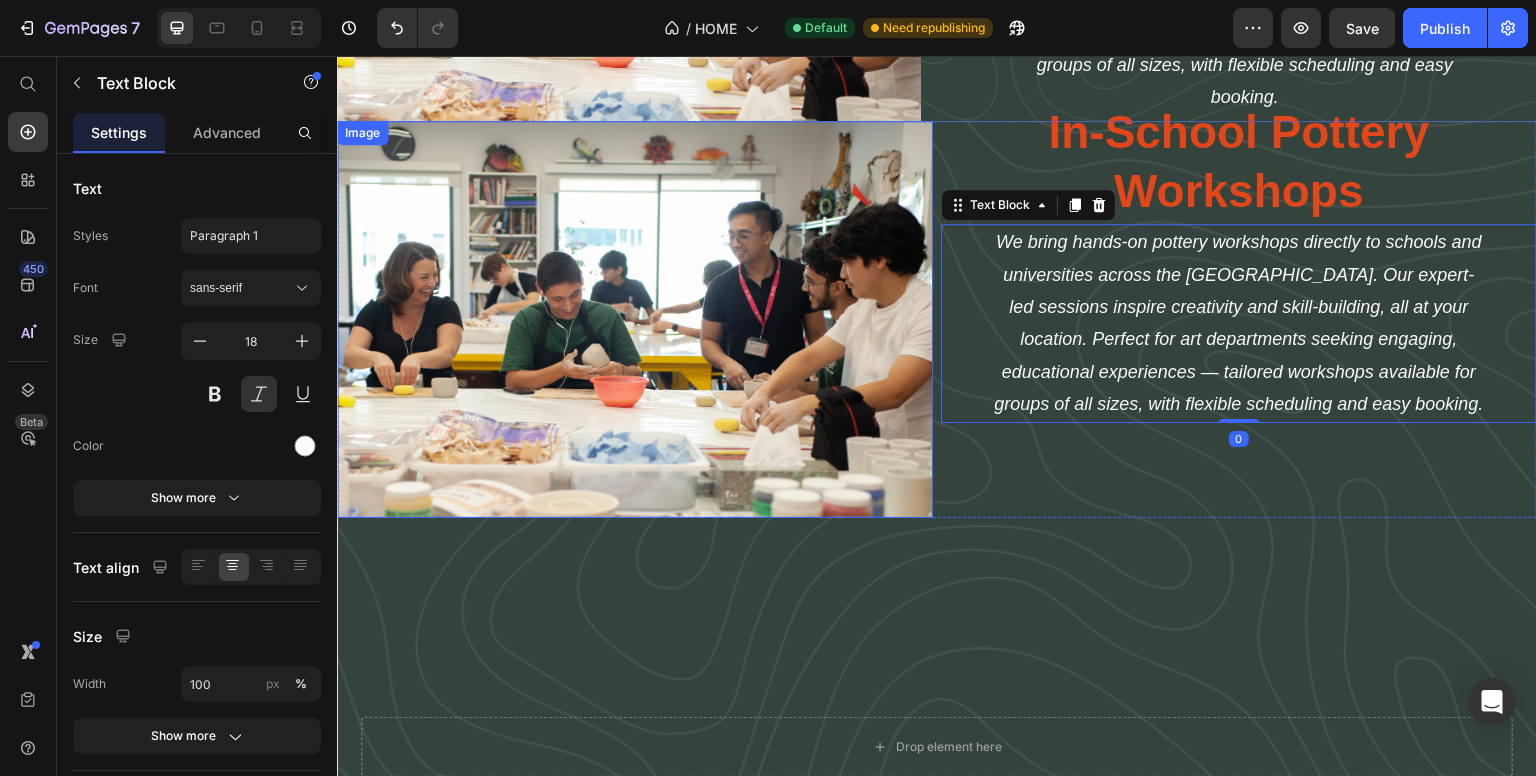click at bounding box center [635, 319] 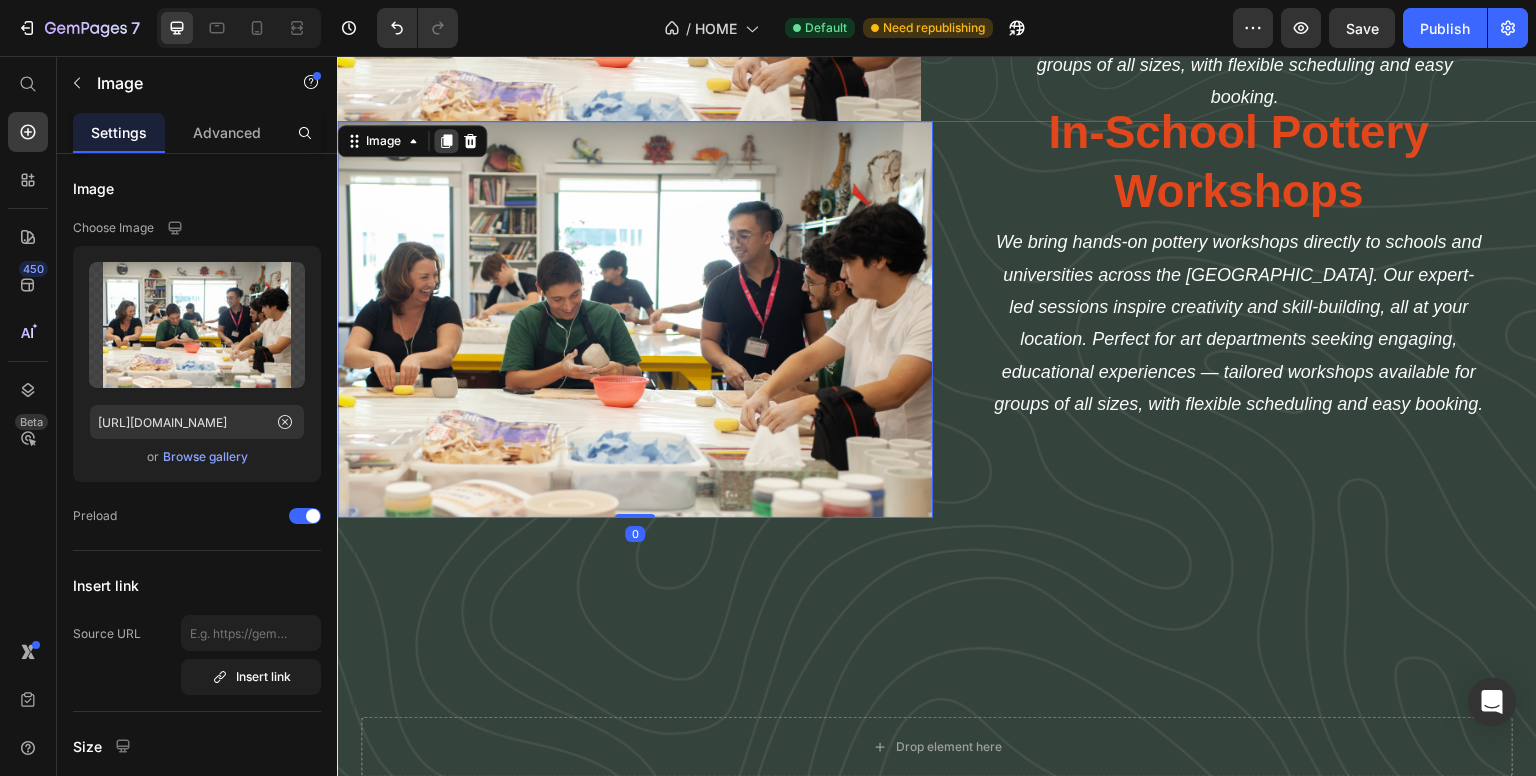 click 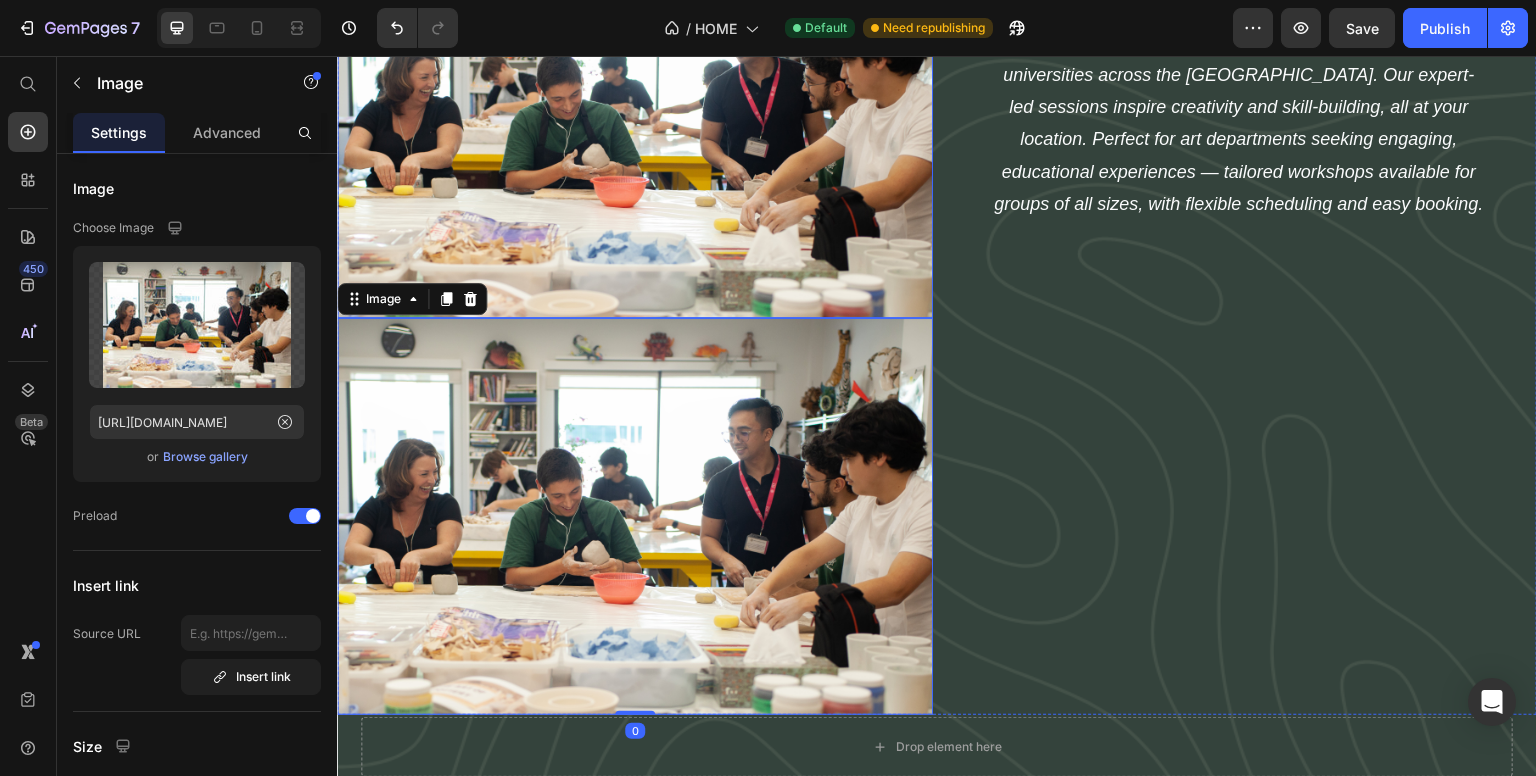 scroll, scrollTop: 3160, scrollLeft: 0, axis: vertical 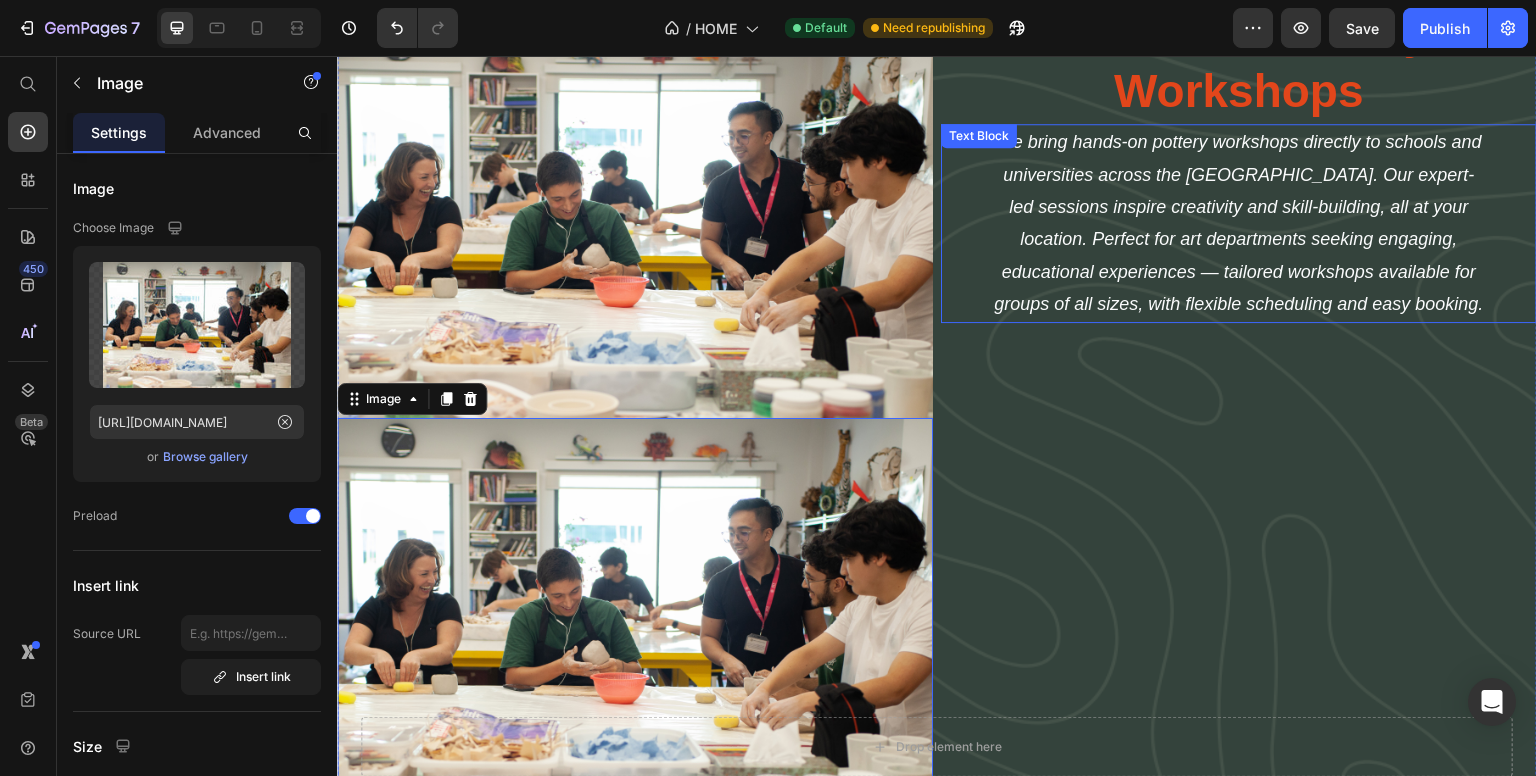 click on "We bring hands-on pottery workshops directly to schools and universities across the [GEOGRAPHIC_DATA]. Our expert-led sessions inspire creativity and skill-building, all at your location. Perfect for art departments seeking engaging, educational experiences — tailored workshops available for groups of all sizes, with flexible scheduling and easy booking." at bounding box center (1239, 223) 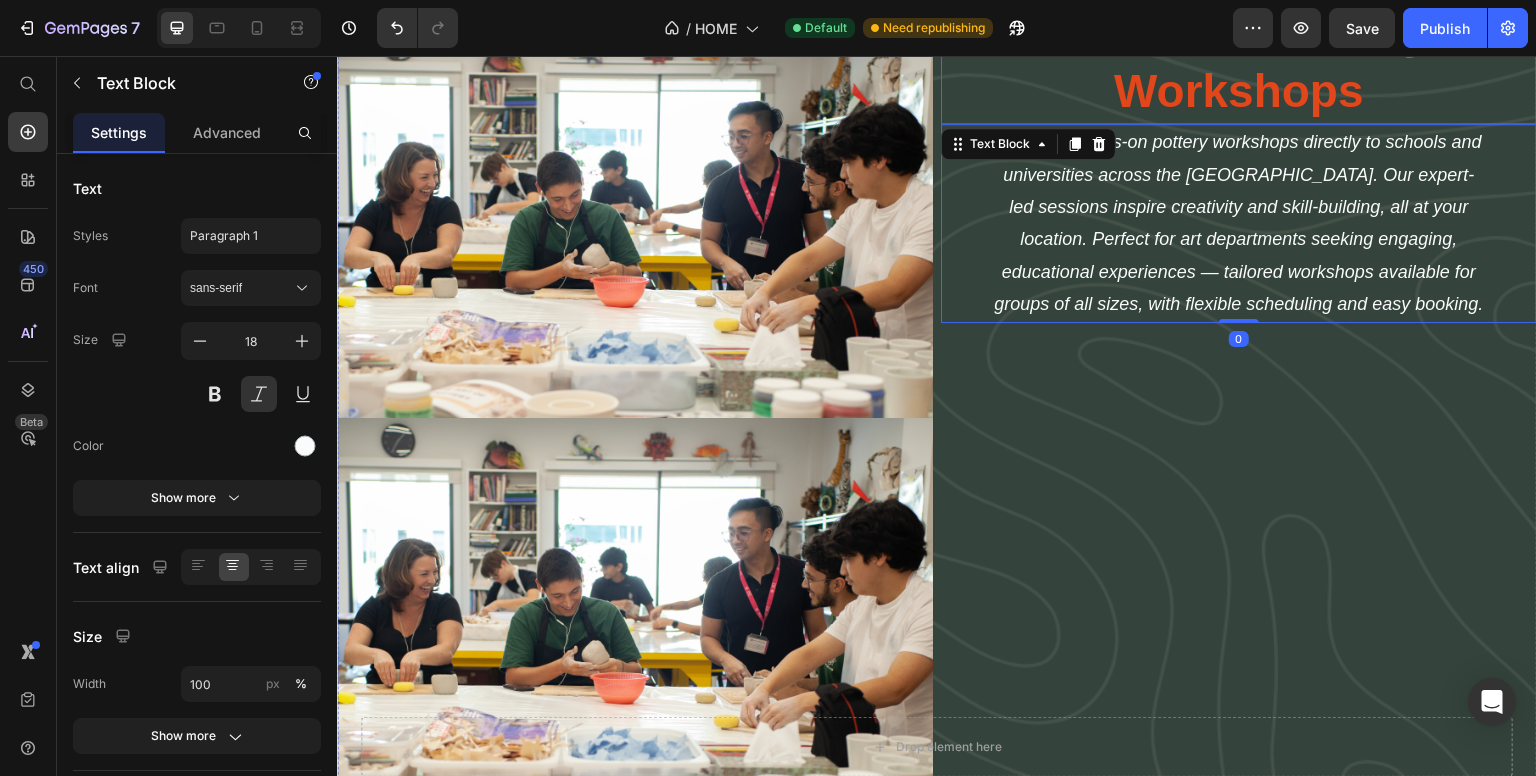 click on "In-School Pottery Workshops" at bounding box center [1239, 63] 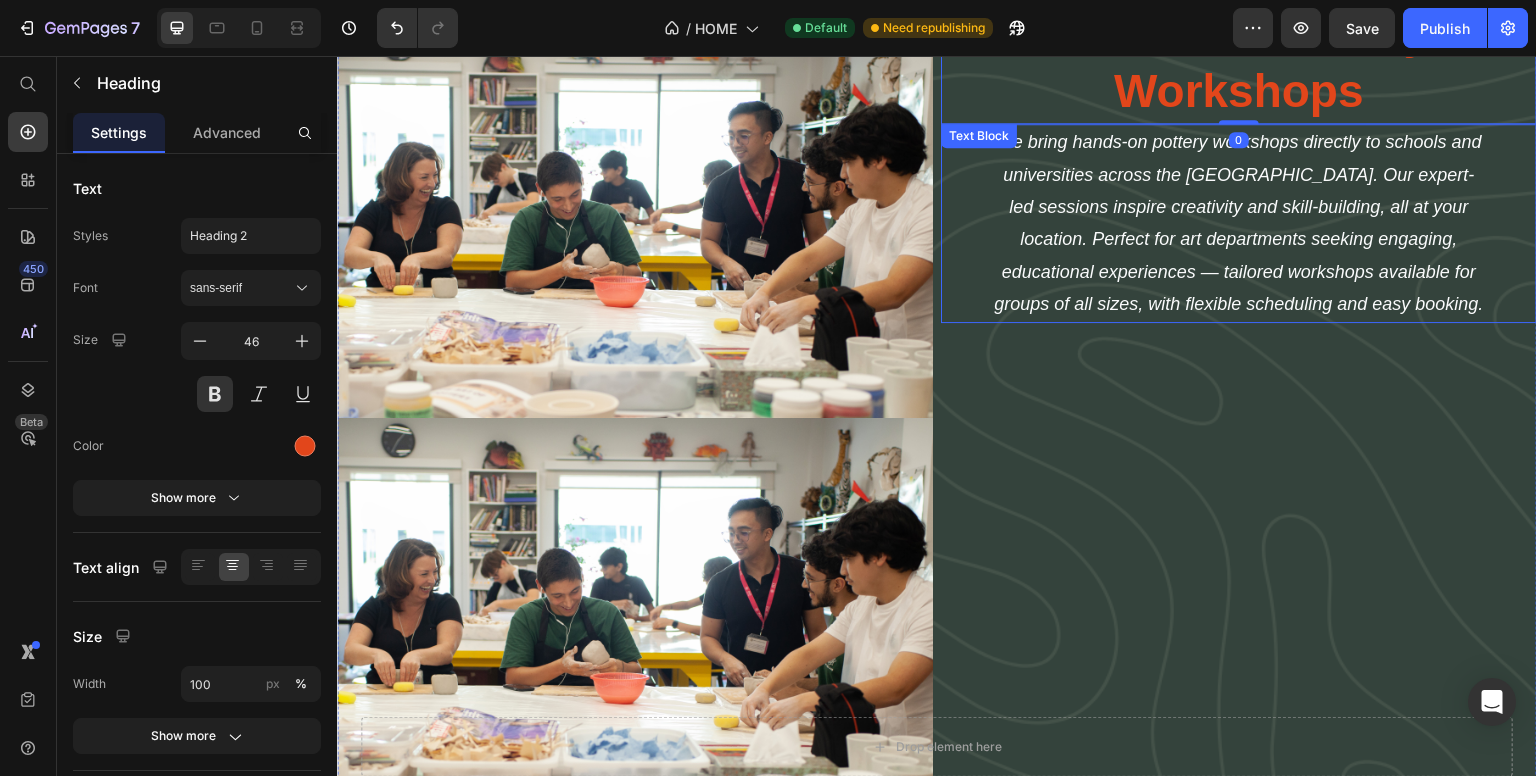 scroll, scrollTop: 2960, scrollLeft: 0, axis: vertical 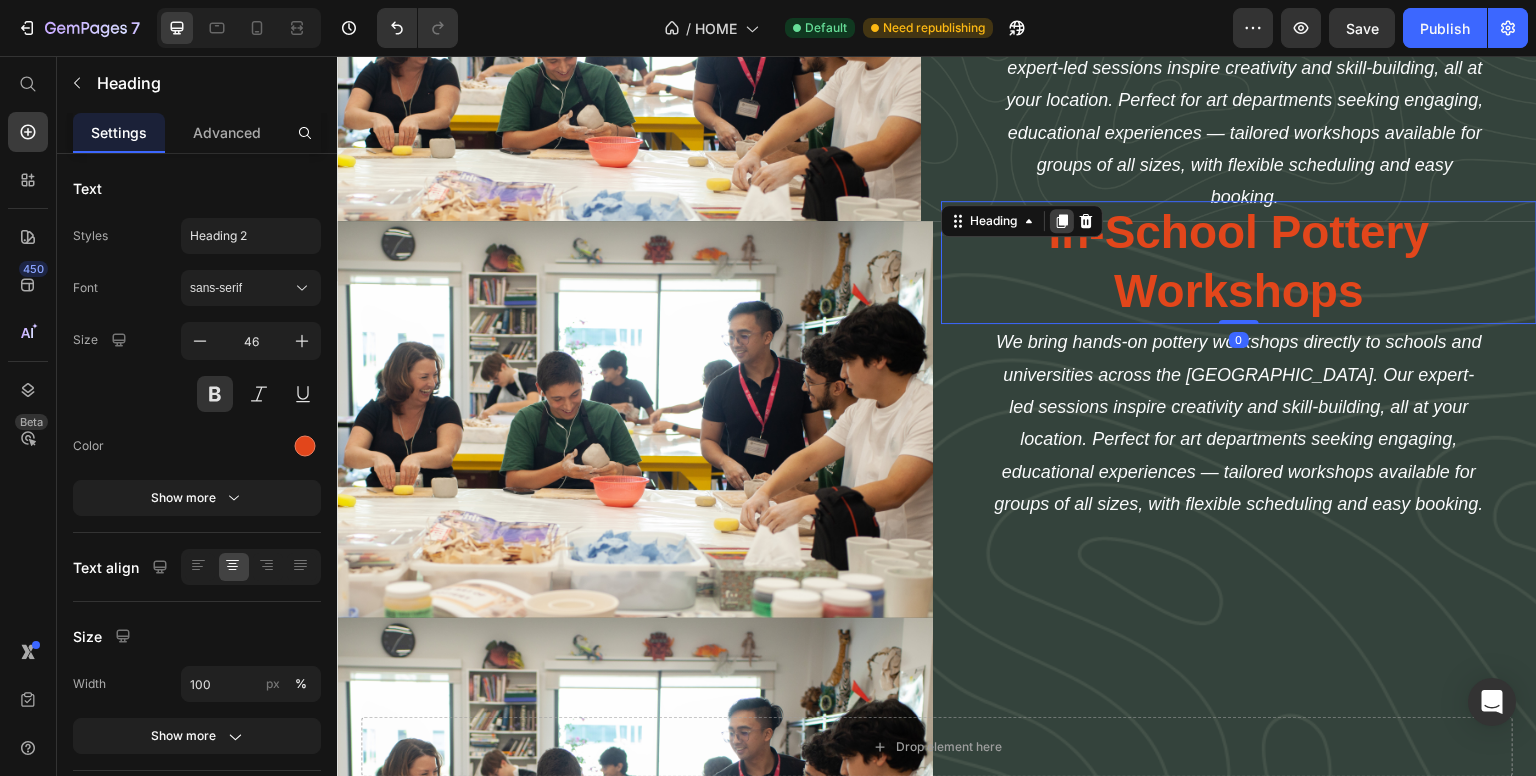 click 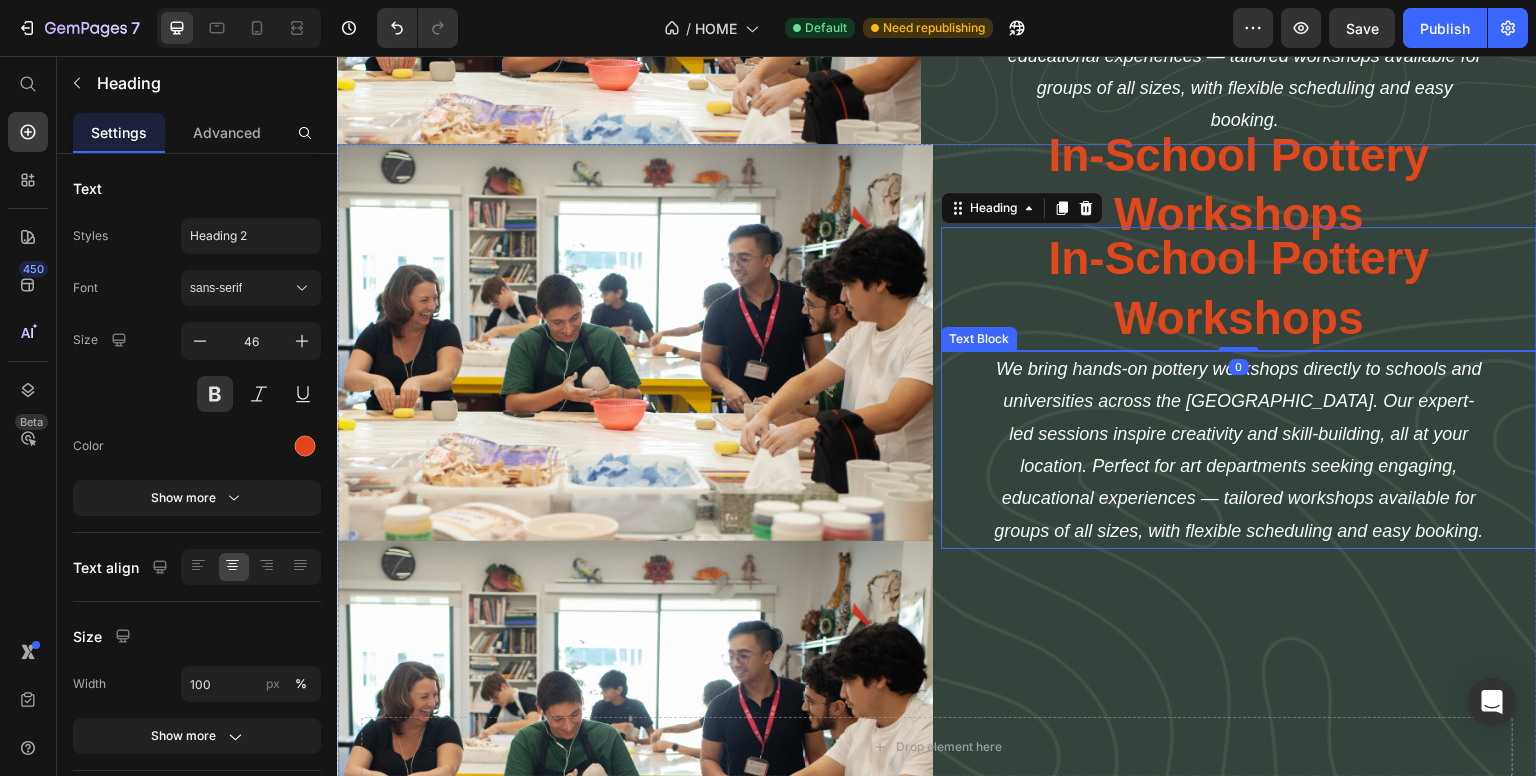 scroll, scrollTop: 3060, scrollLeft: 0, axis: vertical 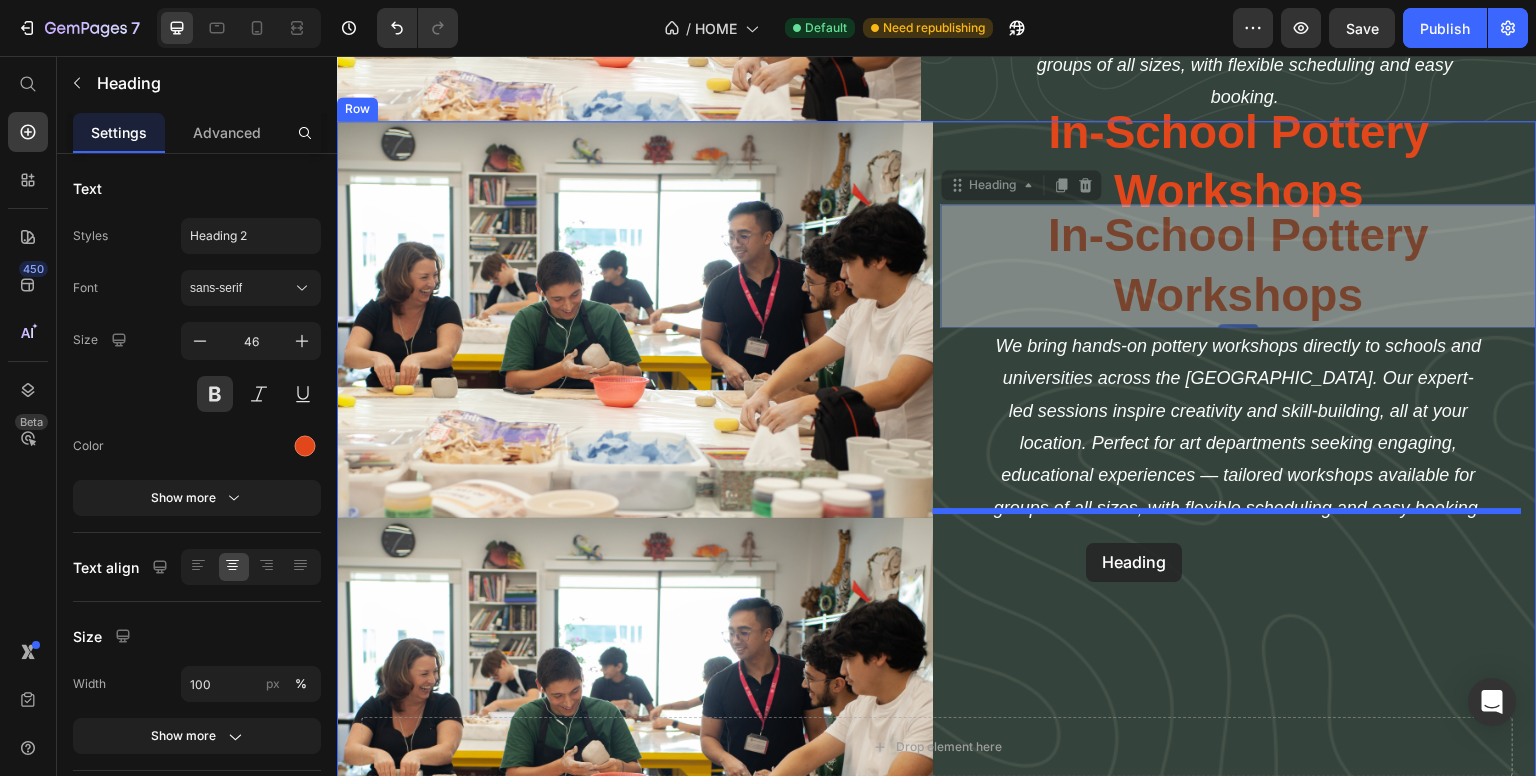 drag, startPoint x: 970, startPoint y: 170, endPoint x: 1087, endPoint y: 543, distance: 390.91943 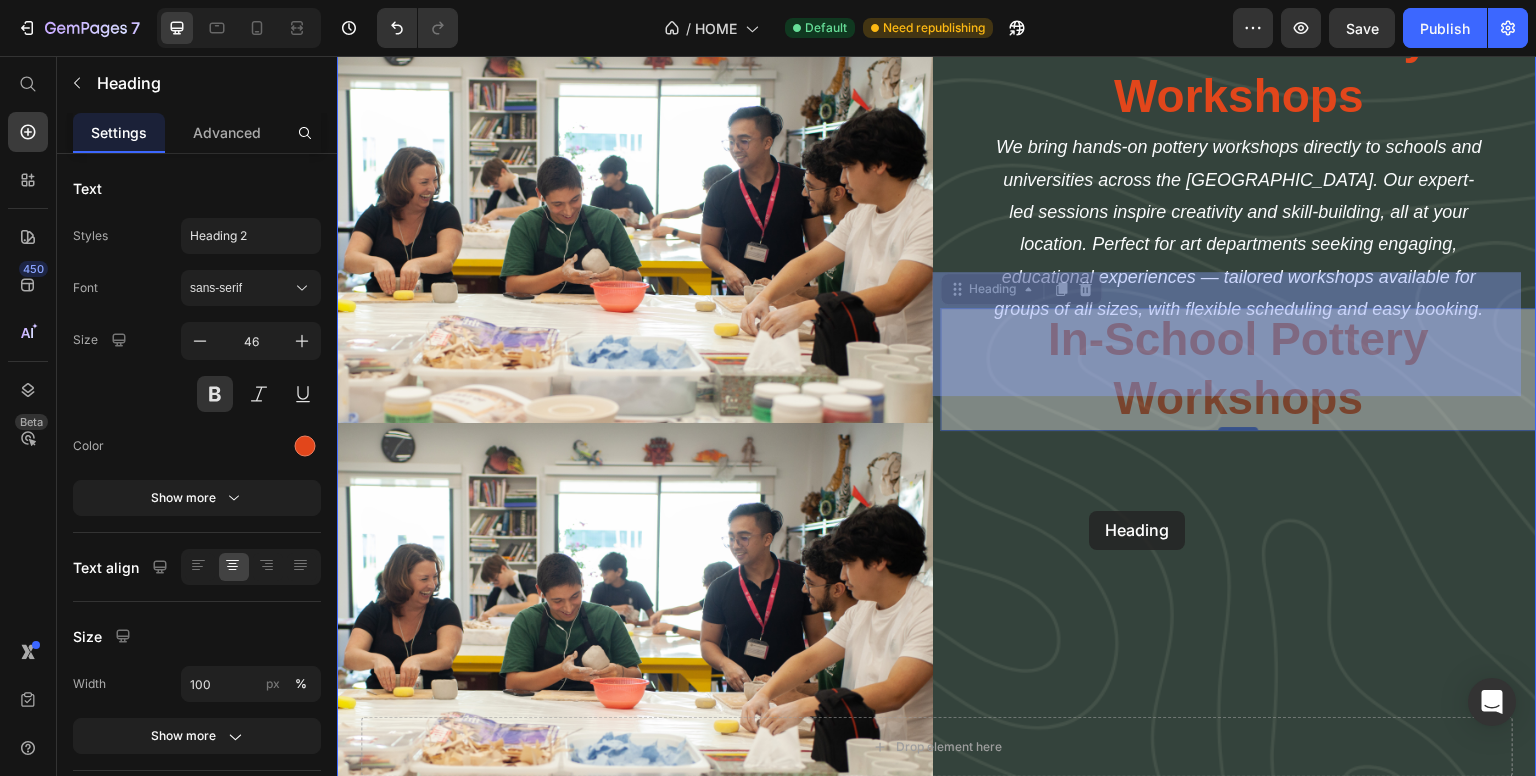 drag, startPoint x: 1005, startPoint y: 370, endPoint x: 1087, endPoint y: 490, distance: 145.34097 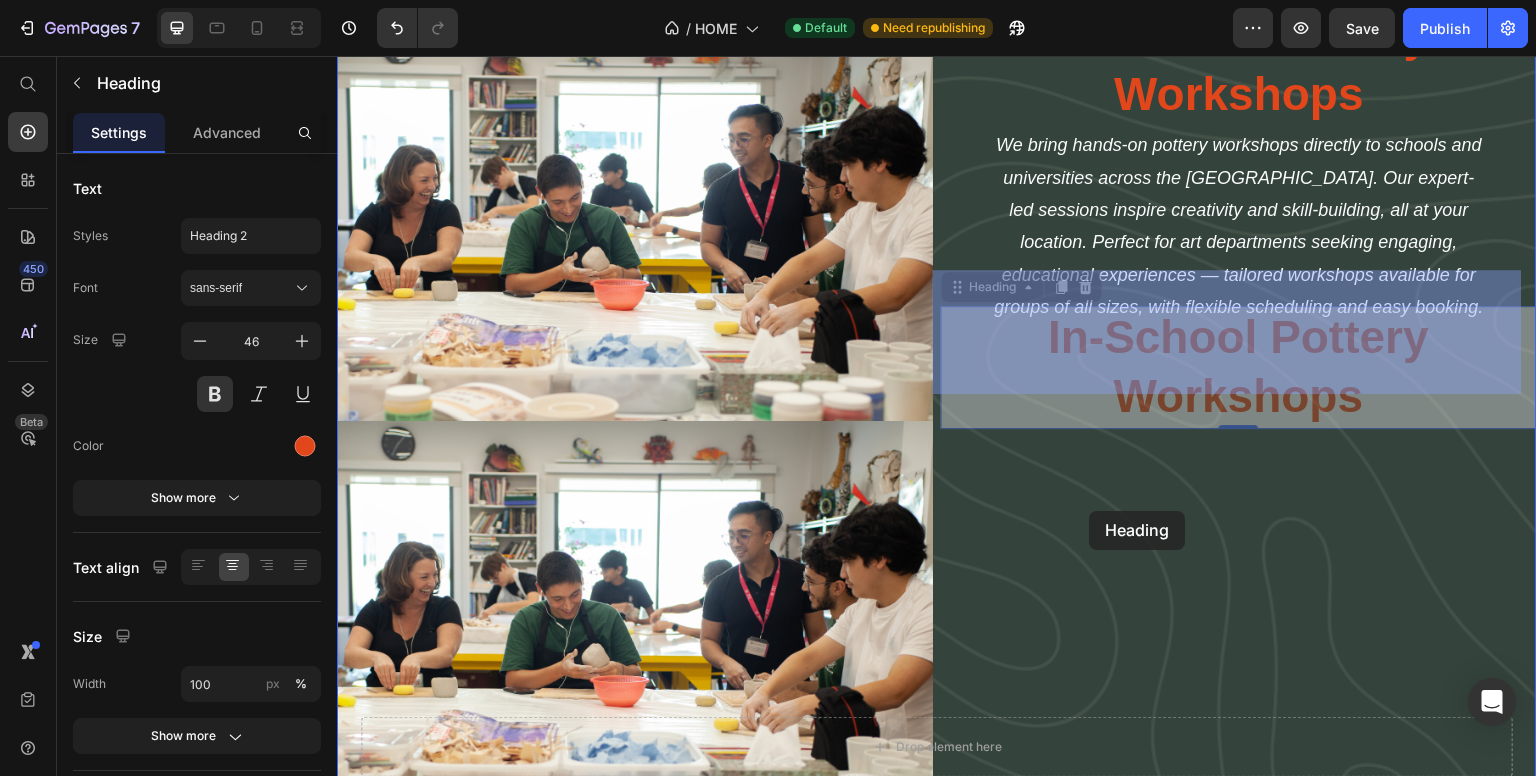 click on "Header
Drop element here Sticky
Row WELCOME  TO POTTERY CENTRAL Text Block The UAE's dedicated hub for   POTTERY & CERAMIC  Supplies & Equipment Heading Tools, Materials,Workshops & Expertise. All in One Place. Text Block Shop Now Button jOIN WORKSHOPS Button Row
Glazes & Underglazes
Clay
Wheels and Kilns Item List Row Hero Banner Image   Art Central Pottery Explore our extensive range of pottery materials and tools, including products from trusted brands like  AMACO and SHIMPO . Whether you're a beginner or an experienced potter, we have everything you need to unleash your creative potential!   Text Block Explore All Collections Button Image   Art Central Pottery Explore our extensive range of pottery materials and tools, including products from trusted brands like  AMACO and SHIMPO   Text Block Explore All Collections Button
Carousel Row" at bounding box center [937, 381] 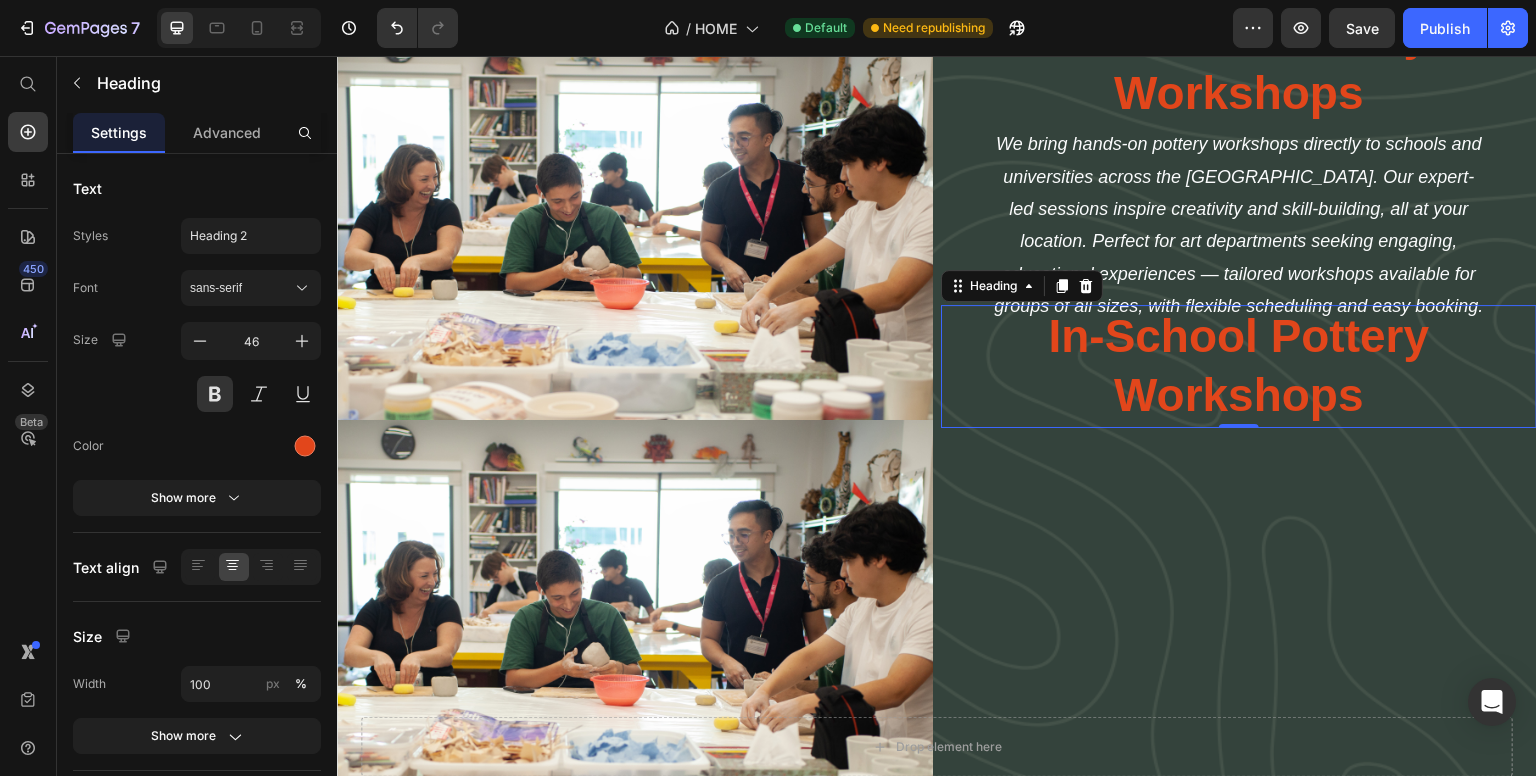 scroll, scrollTop: 3058, scrollLeft: 0, axis: vertical 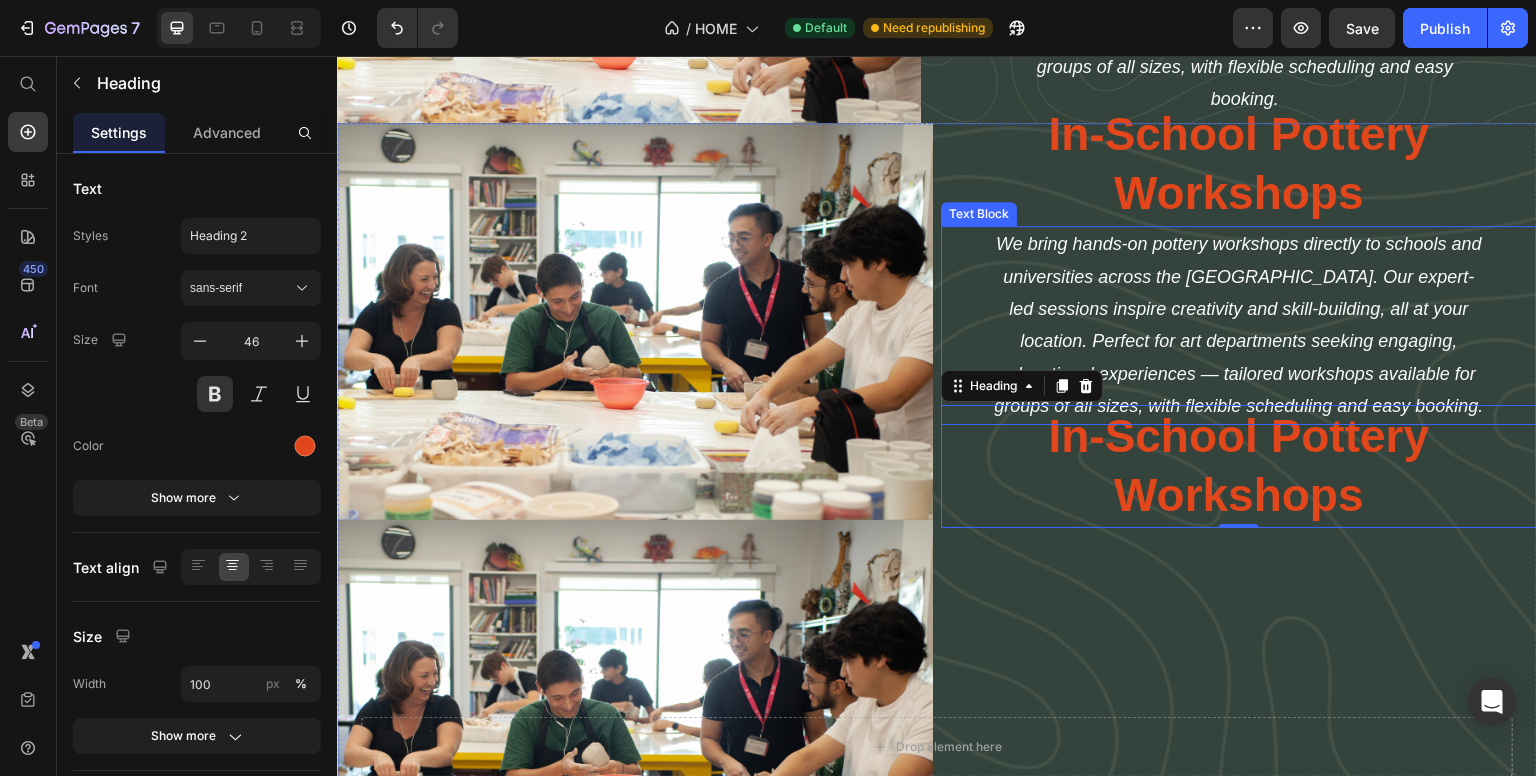 click on "We bring hands-on pottery workshops directly to schools and universities across the [GEOGRAPHIC_DATA]. Our expert-led sessions inspire creativity and skill-building, all at your location. Perfect for art departments seeking engaging, educational experiences — tailored workshops available for groups of all sizes, with flexible scheduling and easy booking." at bounding box center (1239, 325) 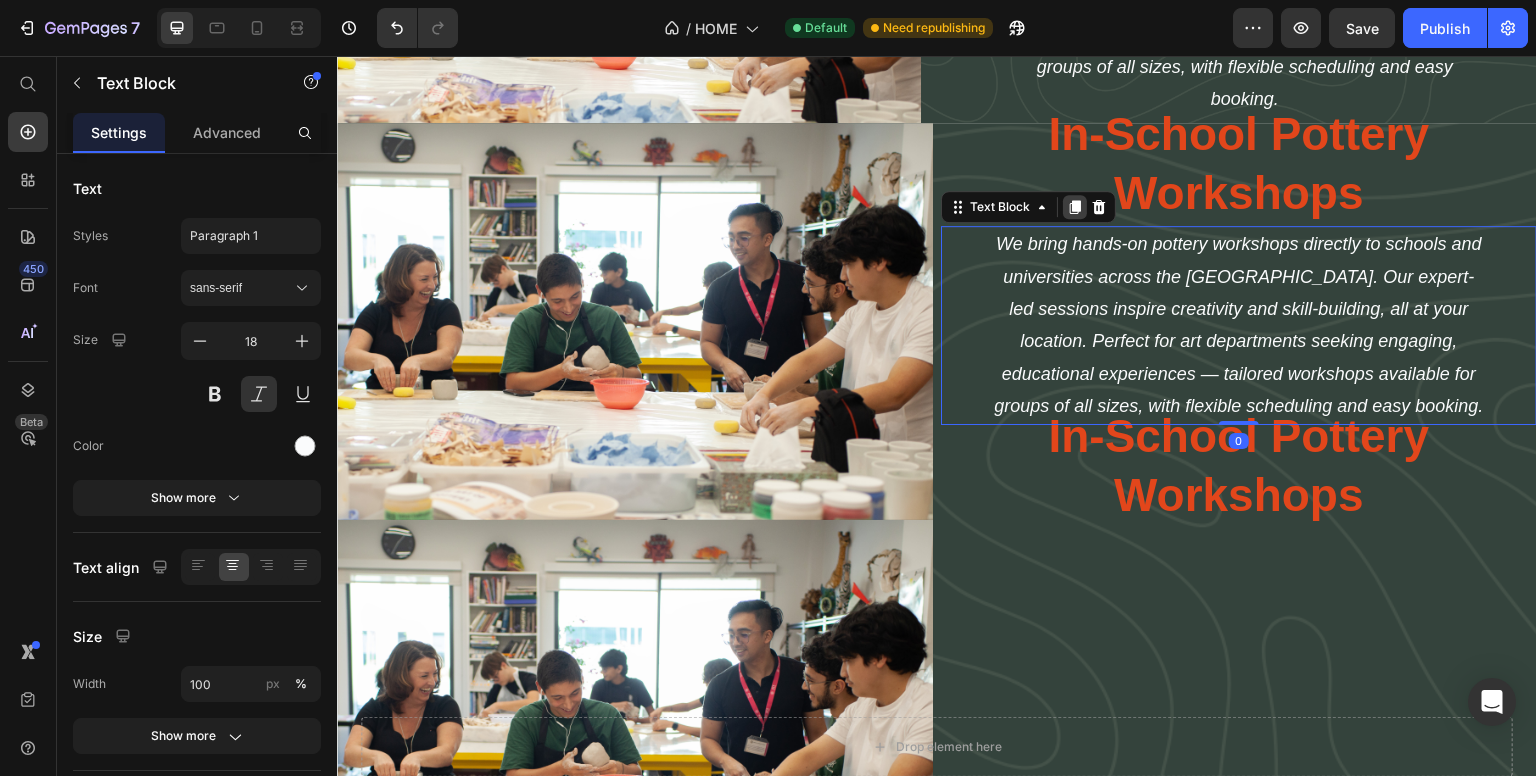click 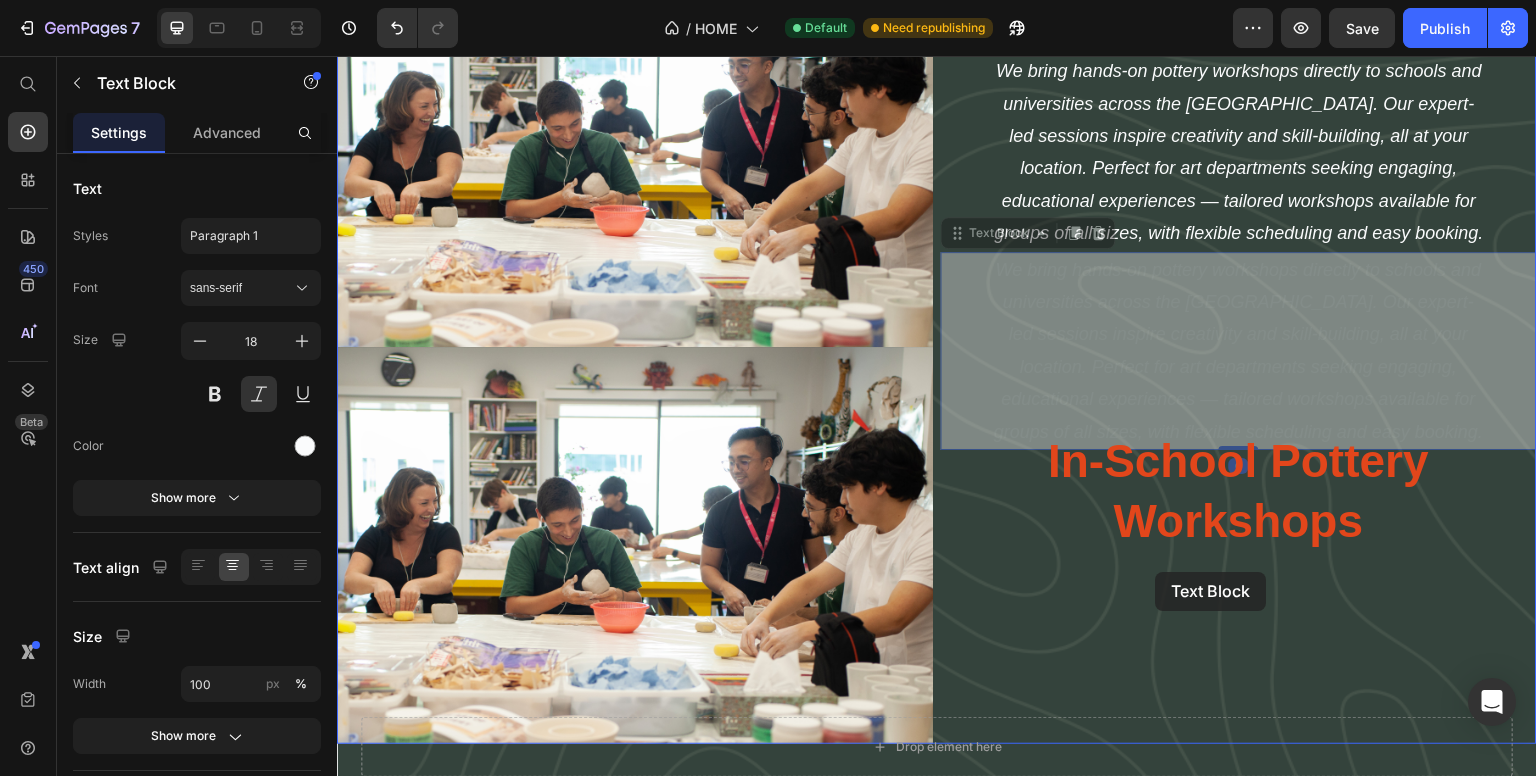 scroll, scrollTop: 3238, scrollLeft: 0, axis: vertical 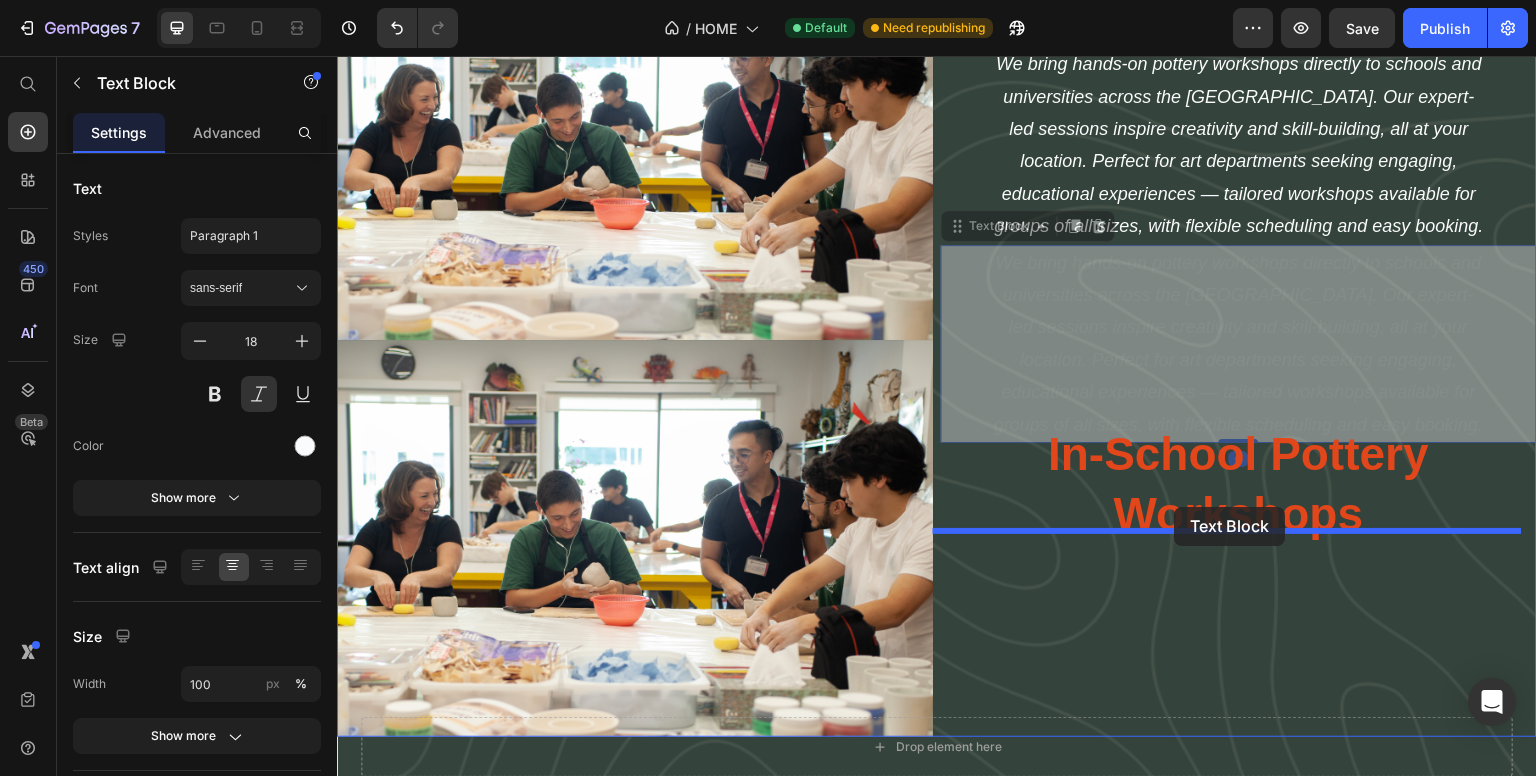 drag, startPoint x: 1010, startPoint y: 396, endPoint x: 1175, endPoint y: 508, distance: 199.42166 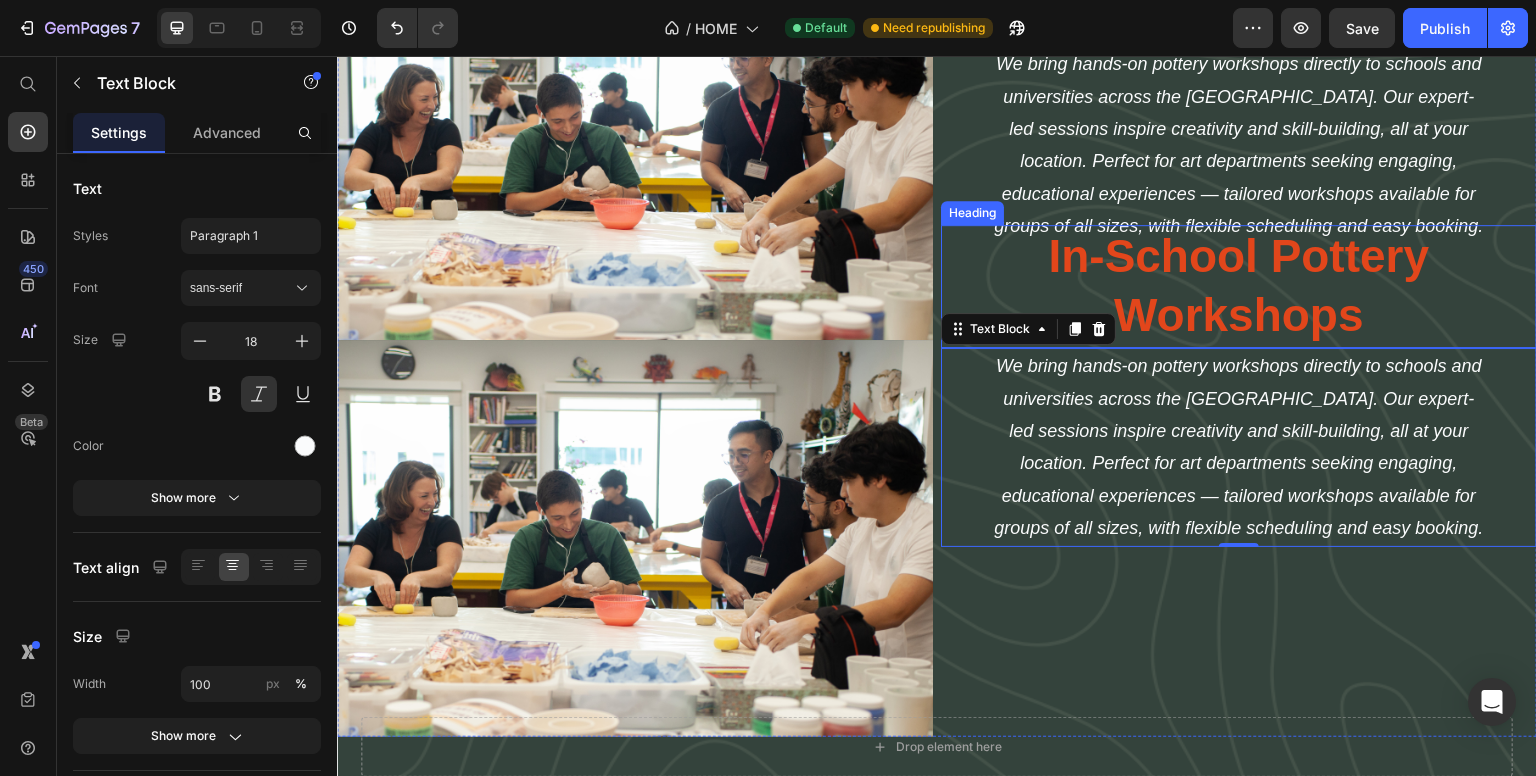 click on "In-School Pottery Workshops" at bounding box center (1239, 287) 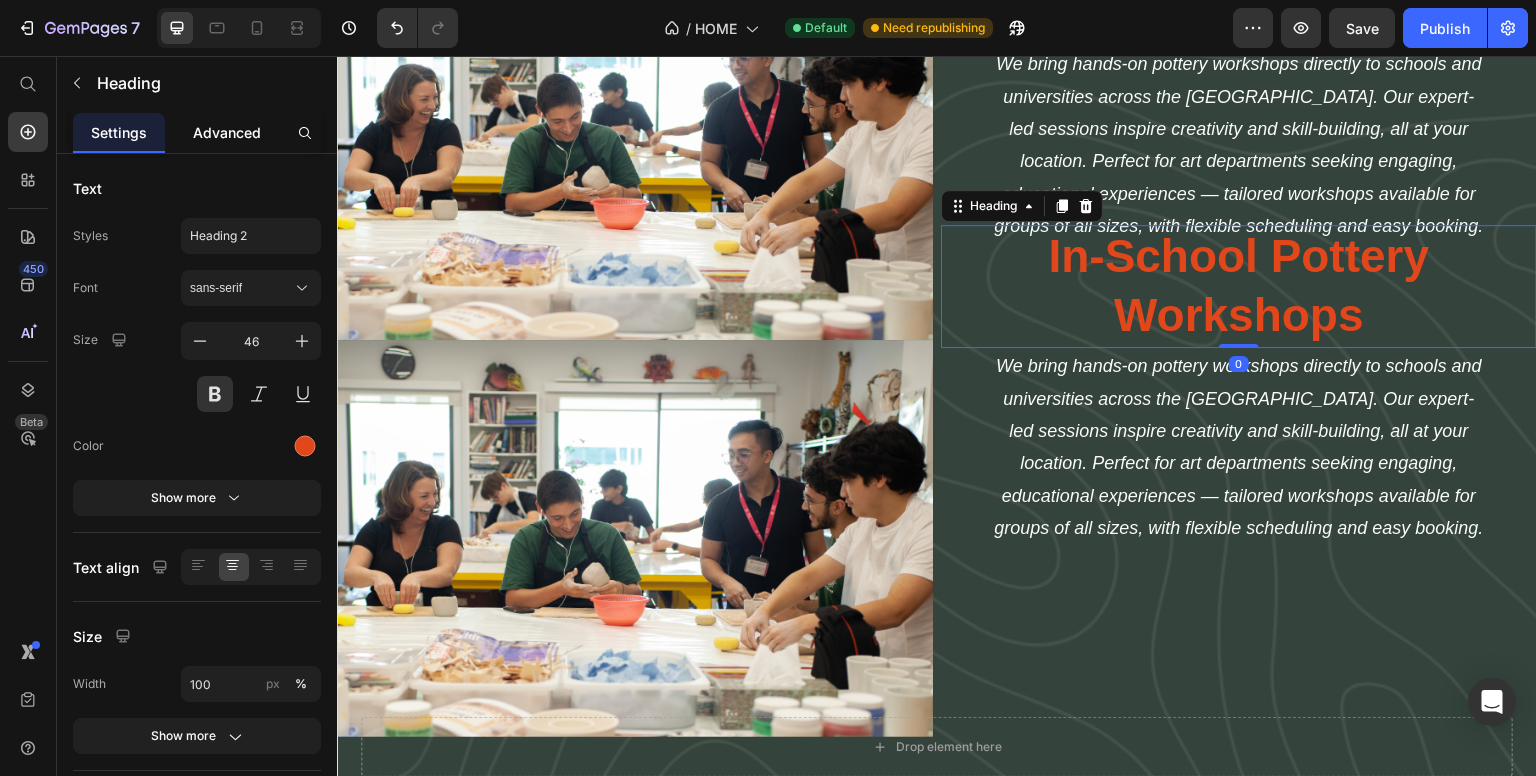 click on "Advanced" at bounding box center (227, 132) 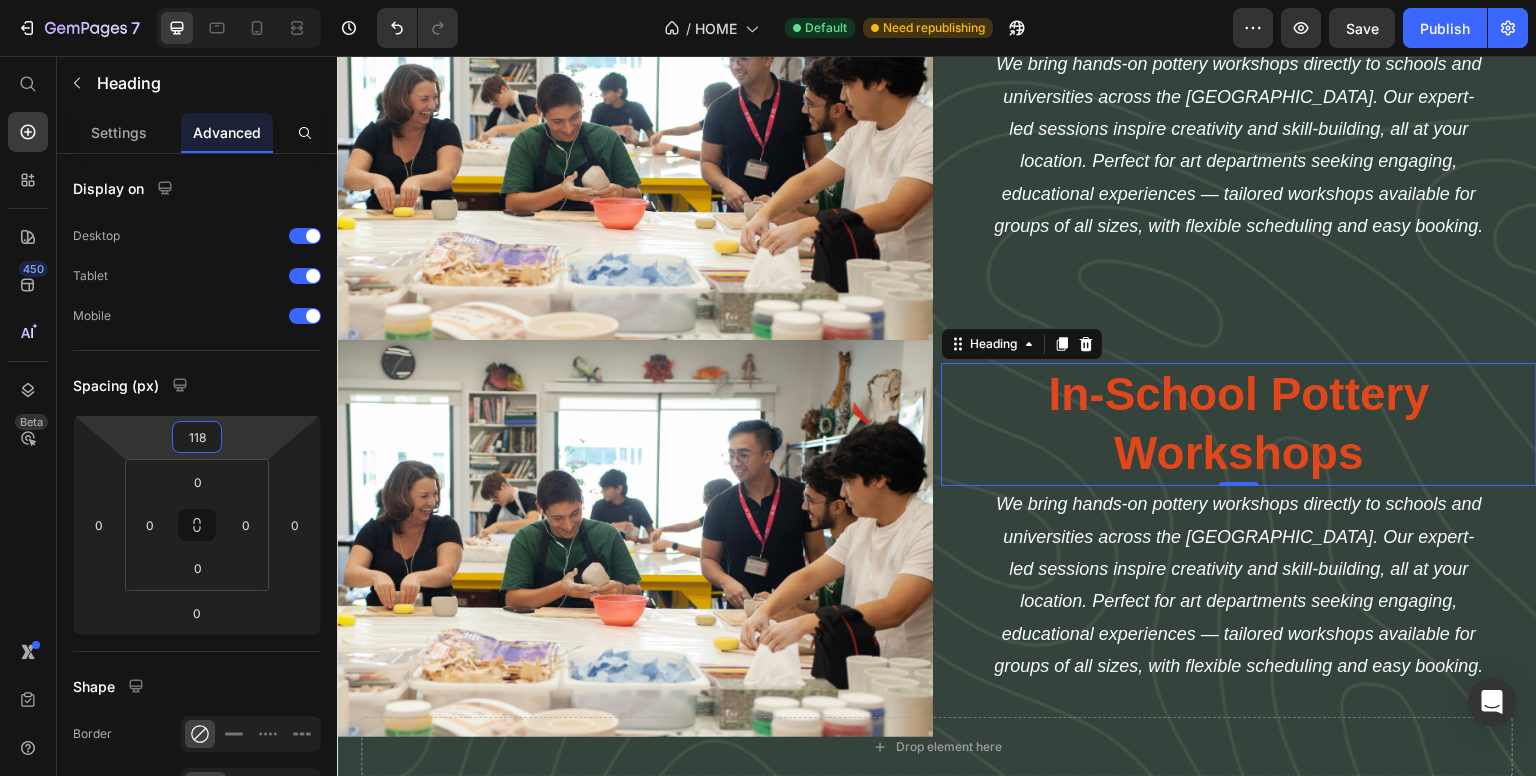 drag, startPoint x: 232, startPoint y: 438, endPoint x: 252, endPoint y: 369, distance: 71.8401 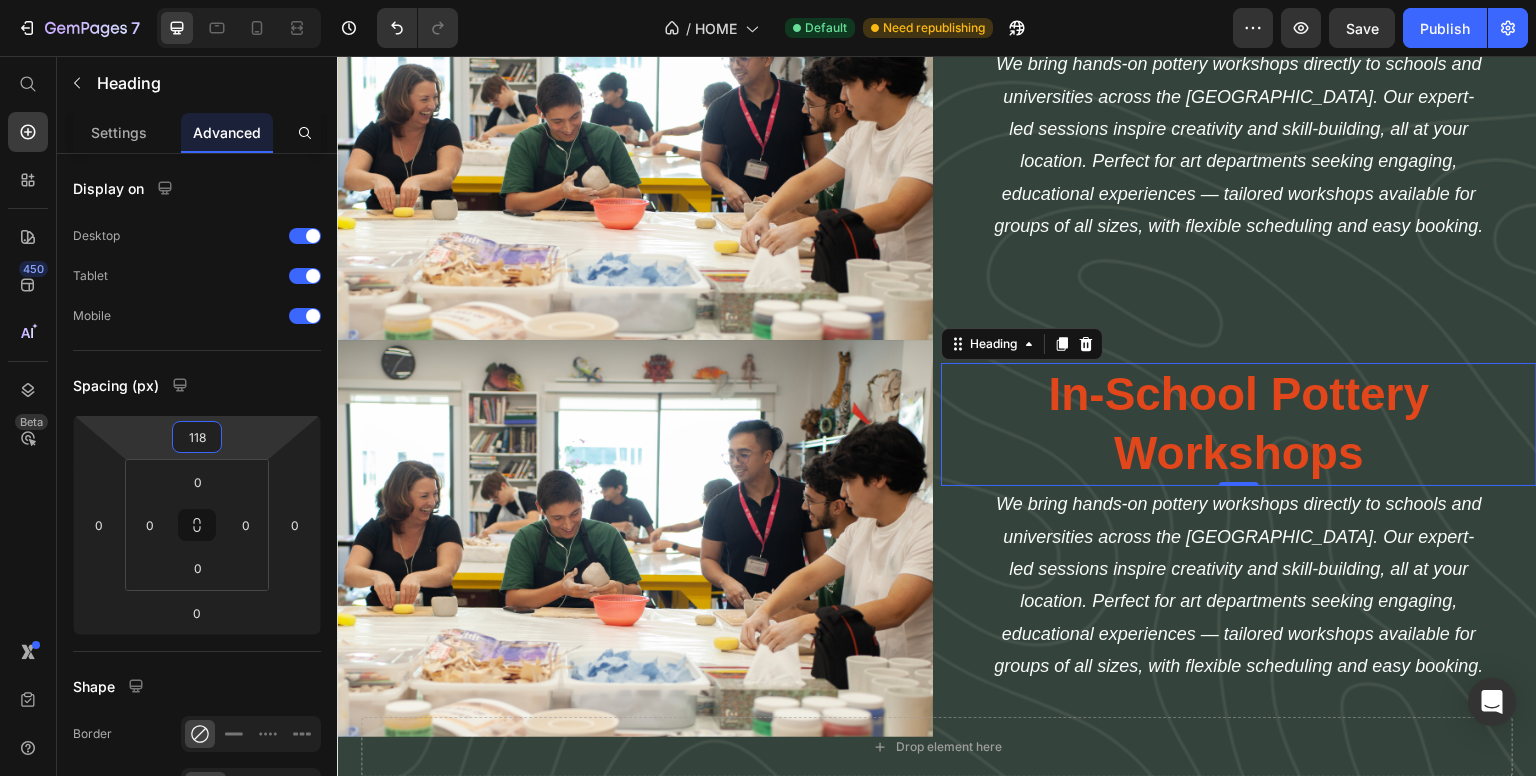 click on "7   /  HOME Default Need republishing Preview  Save   Publish  450 Beta Start with Sections Elements Hero Section Product Detail Brands Trusted Badges Guarantee Product Breakdown How to use Testimonials Compare Bundle FAQs Social Proof Brand Story Product List Collection Blog List Contact Sticky Add to Cart Custom Footer Browse Library 450 Layout
Row
Row
Row
Row Text
Heading
Text Block Button
Button
Button
Sticky Back to top Media
Image
Image" at bounding box center (768, 0) 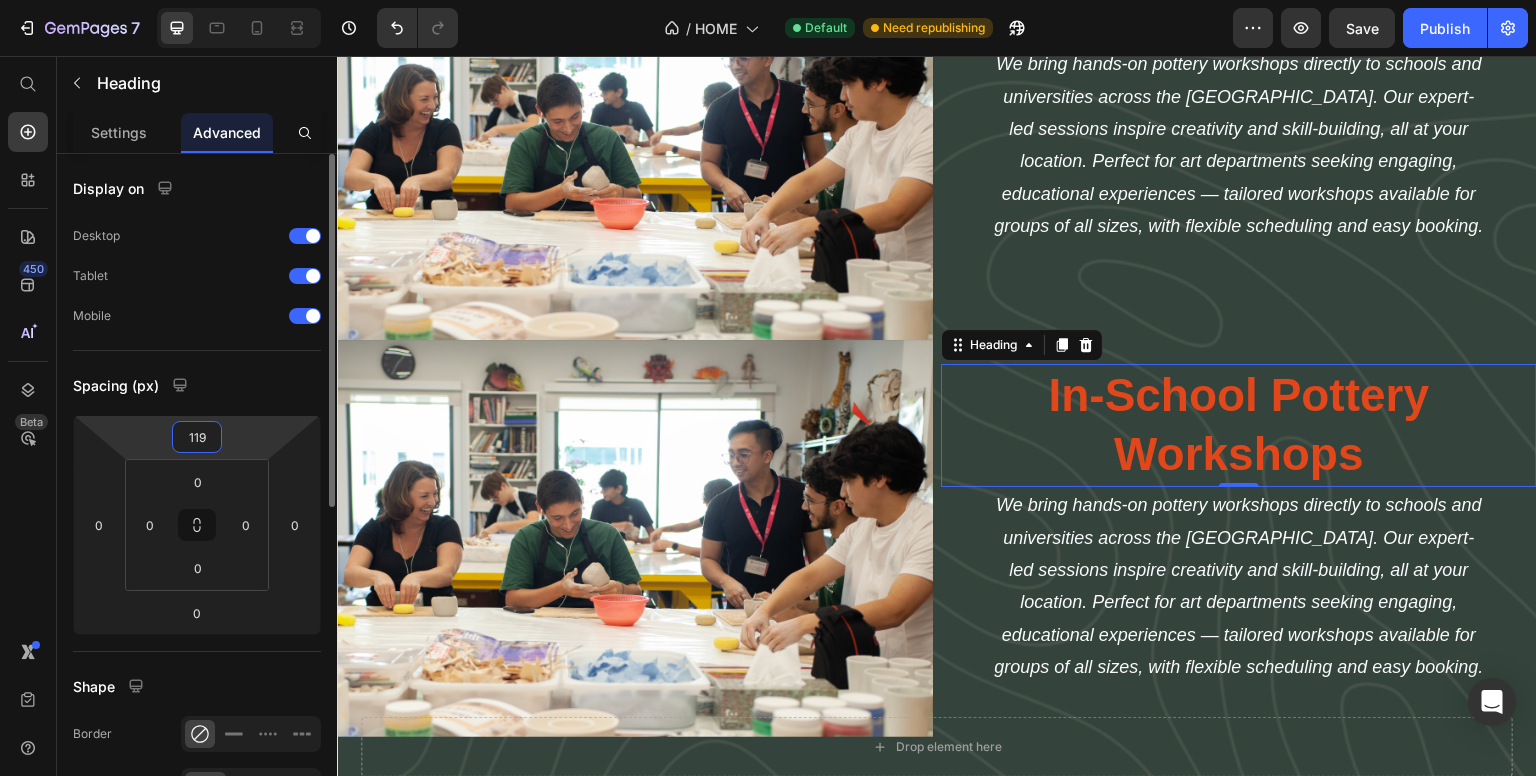 type on "120" 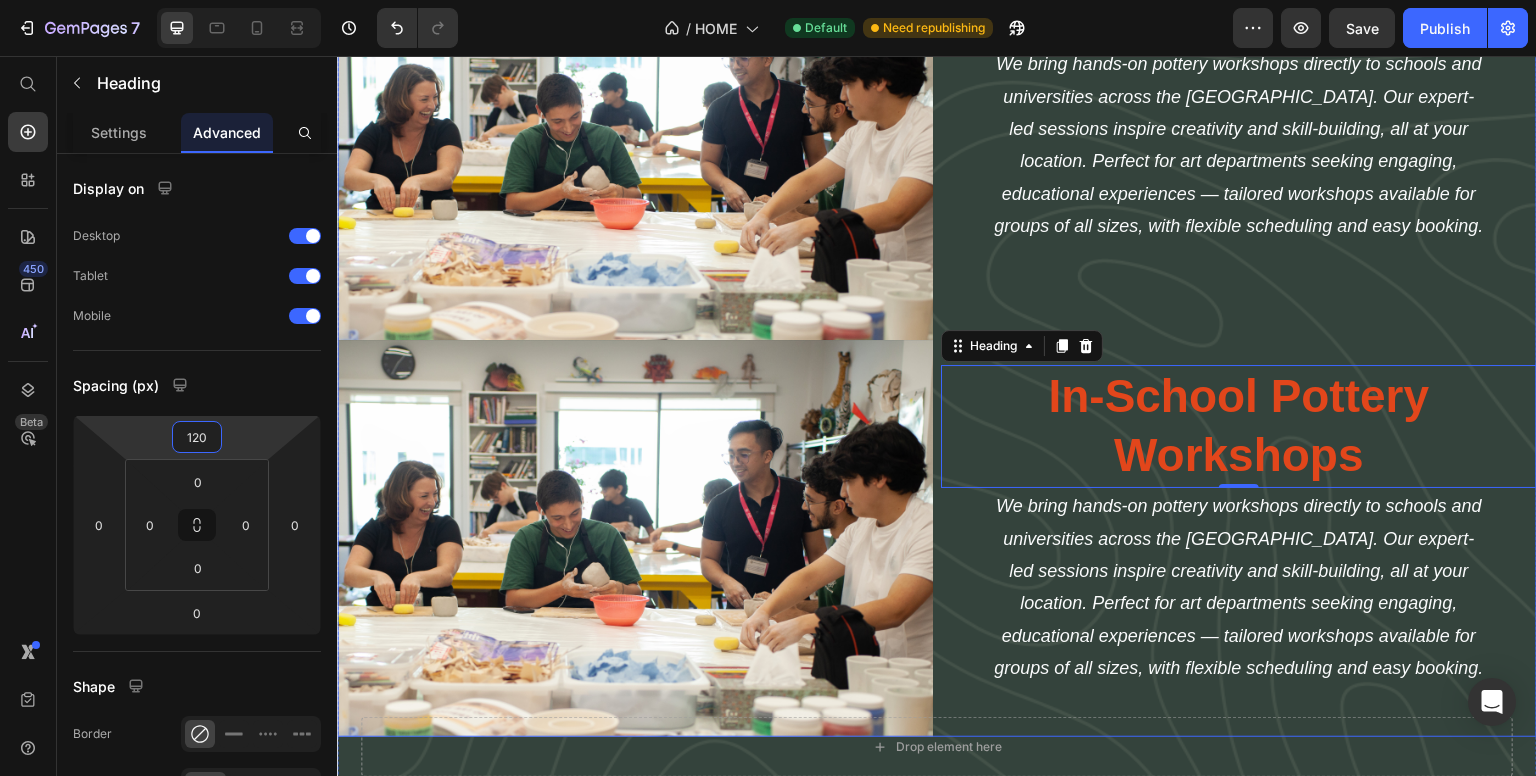 click on "In-School Pottery Workshops Heading We bring hands-on pottery workshops directly to schools and universities across the UAE. Our expert-led sessions inspire creativity and skill-building, all at your location. Perfect for art departments seeking engaging, educational experiences — tailored workshops available for groups of all sizes, with flexible scheduling and easy booking. Text Block In-School Pottery Workshops Heading   0 We bring hands-on pottery workshops directly to schools and universities across the UAE. Our expert-led sessions inspire creativity and skill-building, all at your location. Perfect for art departments seeking engaging, educational experiences — tailored workshops available for groups of all sizes, with flexible scheduling and easy booking. Text Block" at bounding box center [1239, 340] 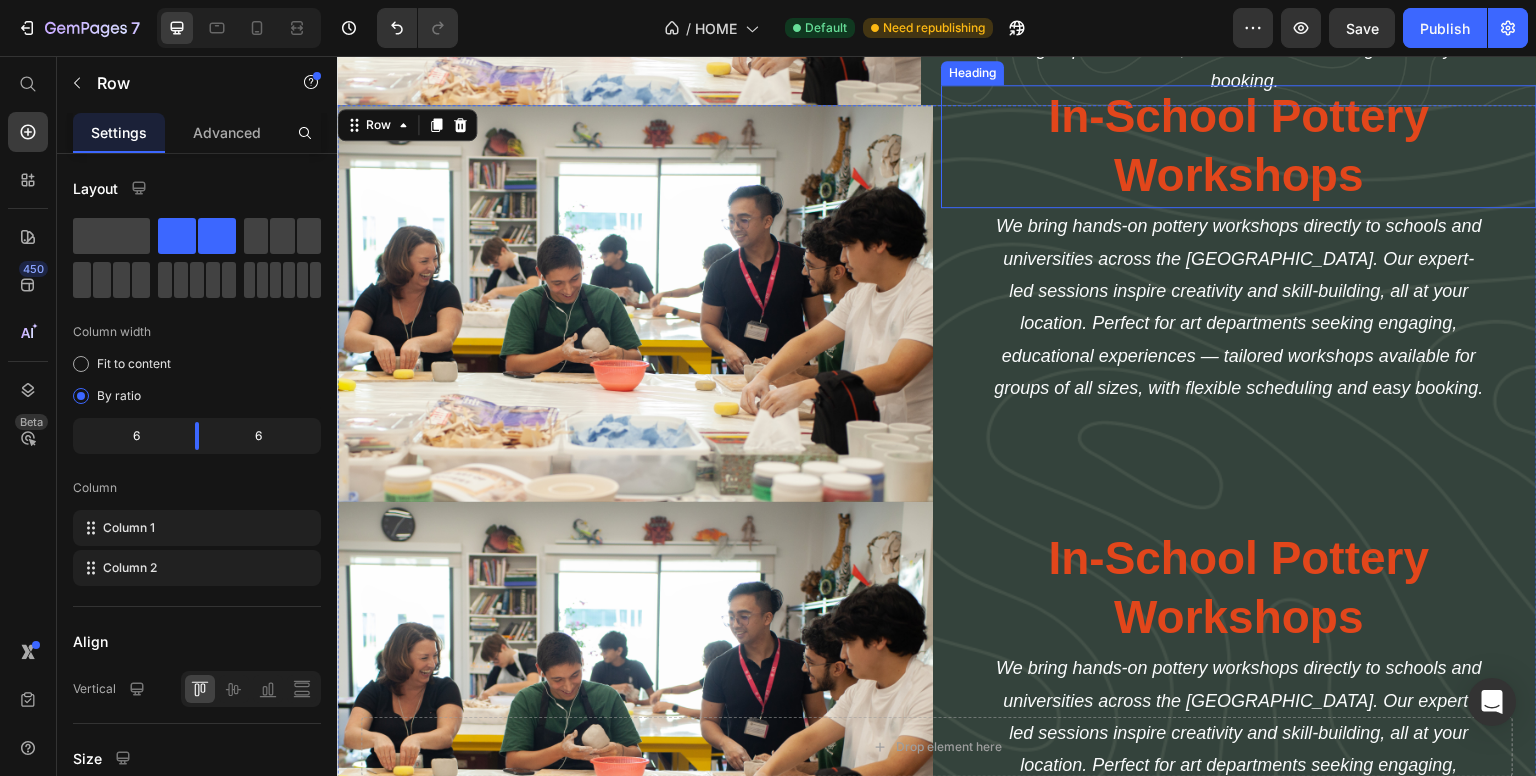 scroll, scrollTop: 3138, scrollLeft: 0, axis: vertical 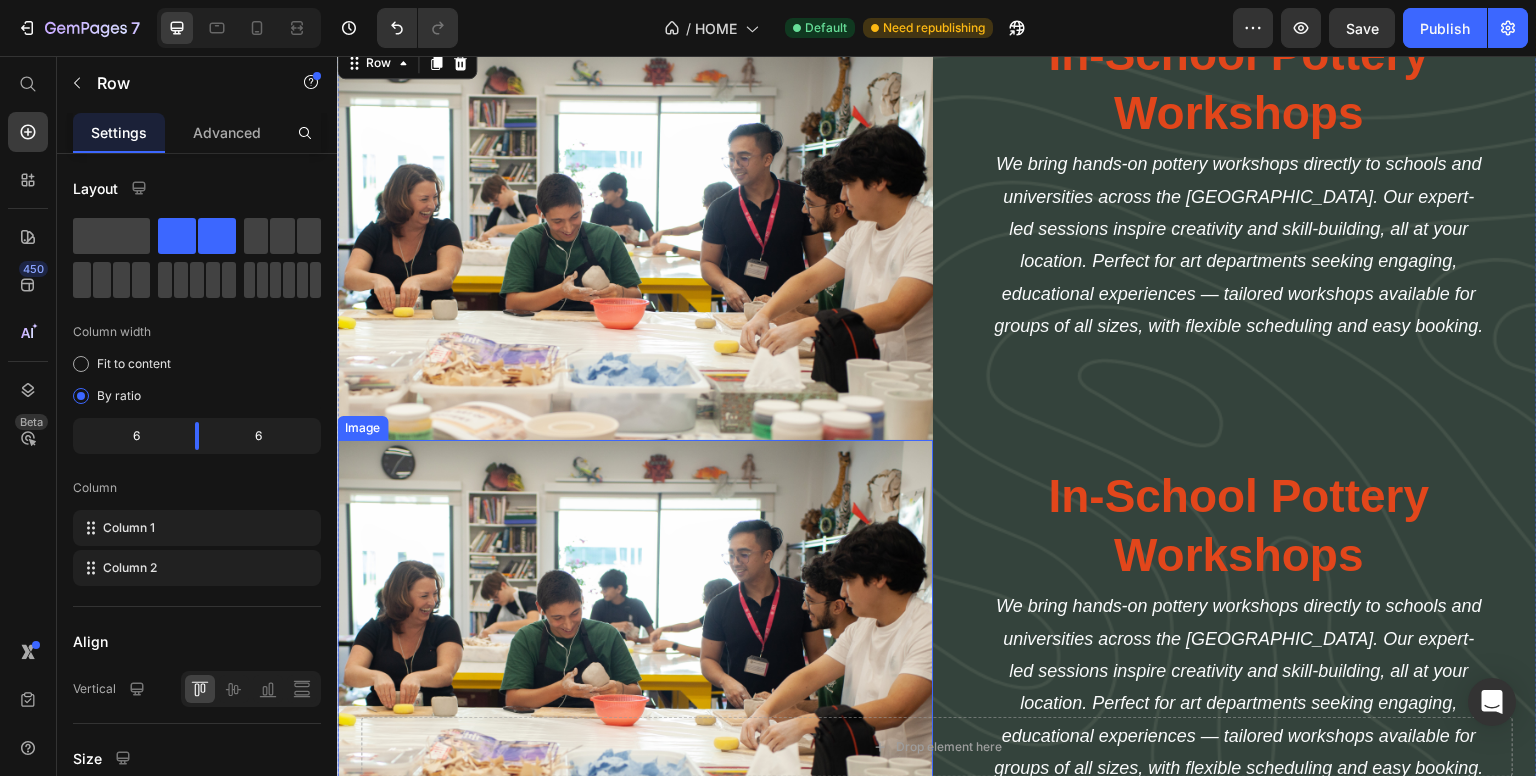 click at bounding box center [635, 638] 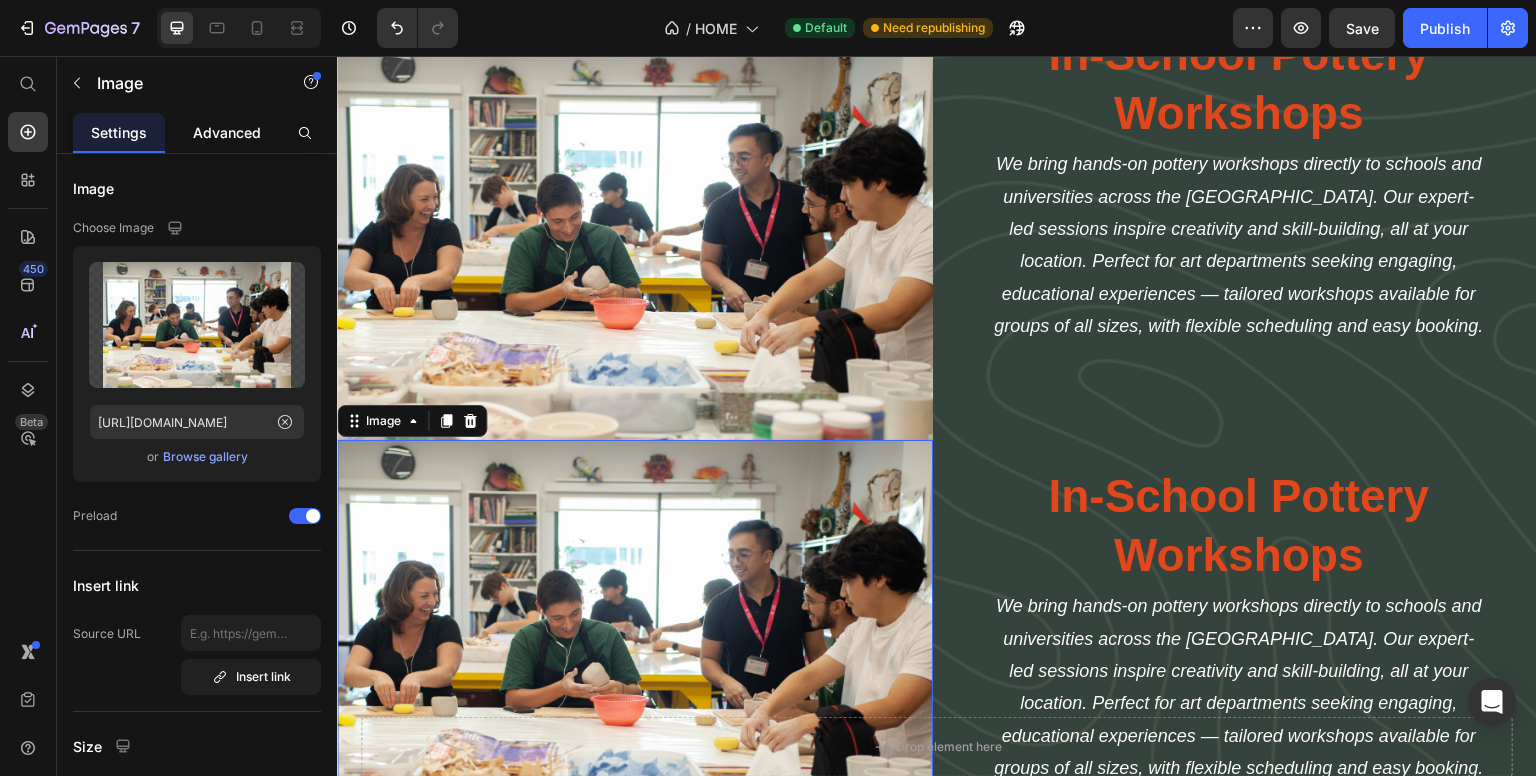click on "Advanced" at bounding box center [227, 132] 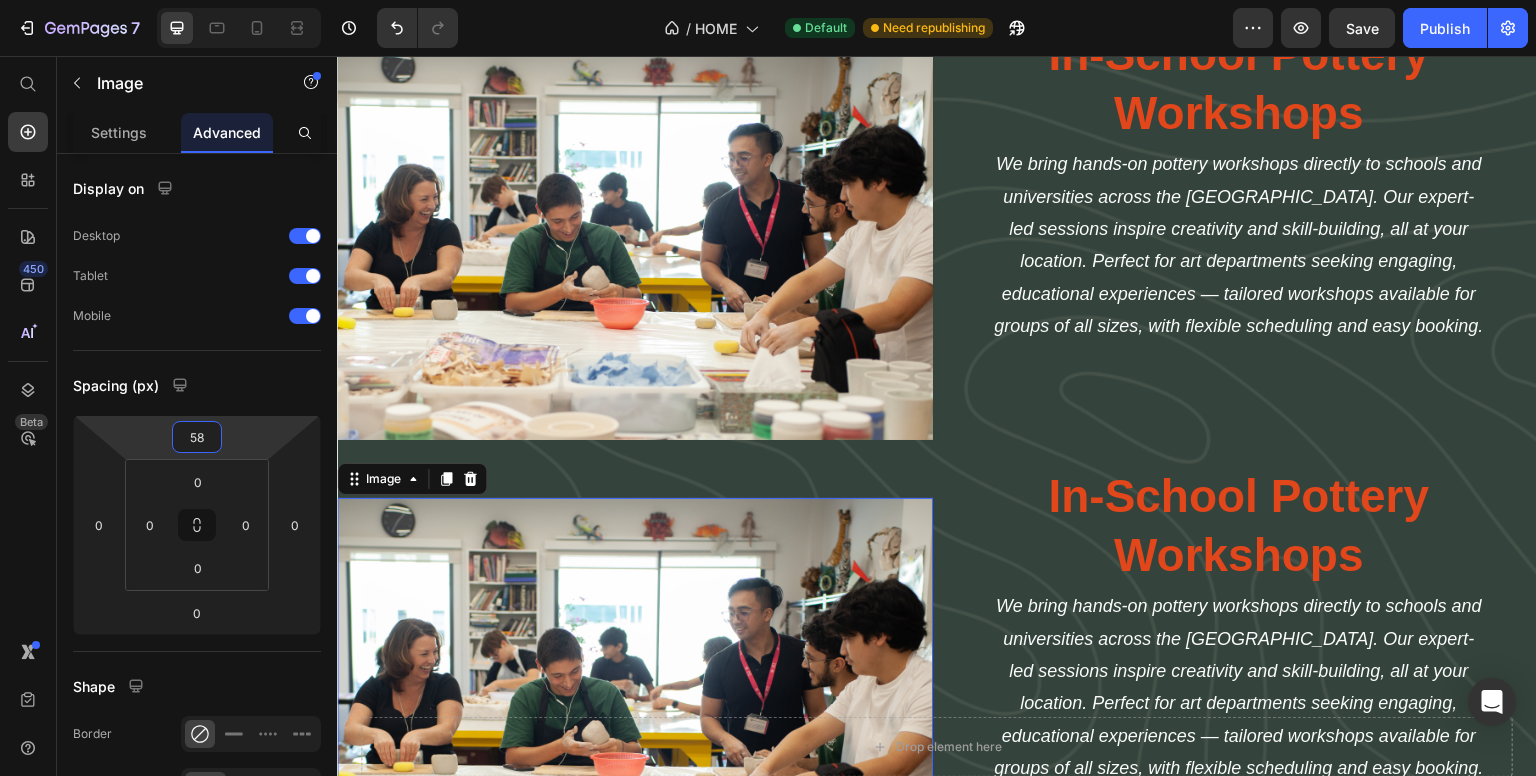 type on "60" 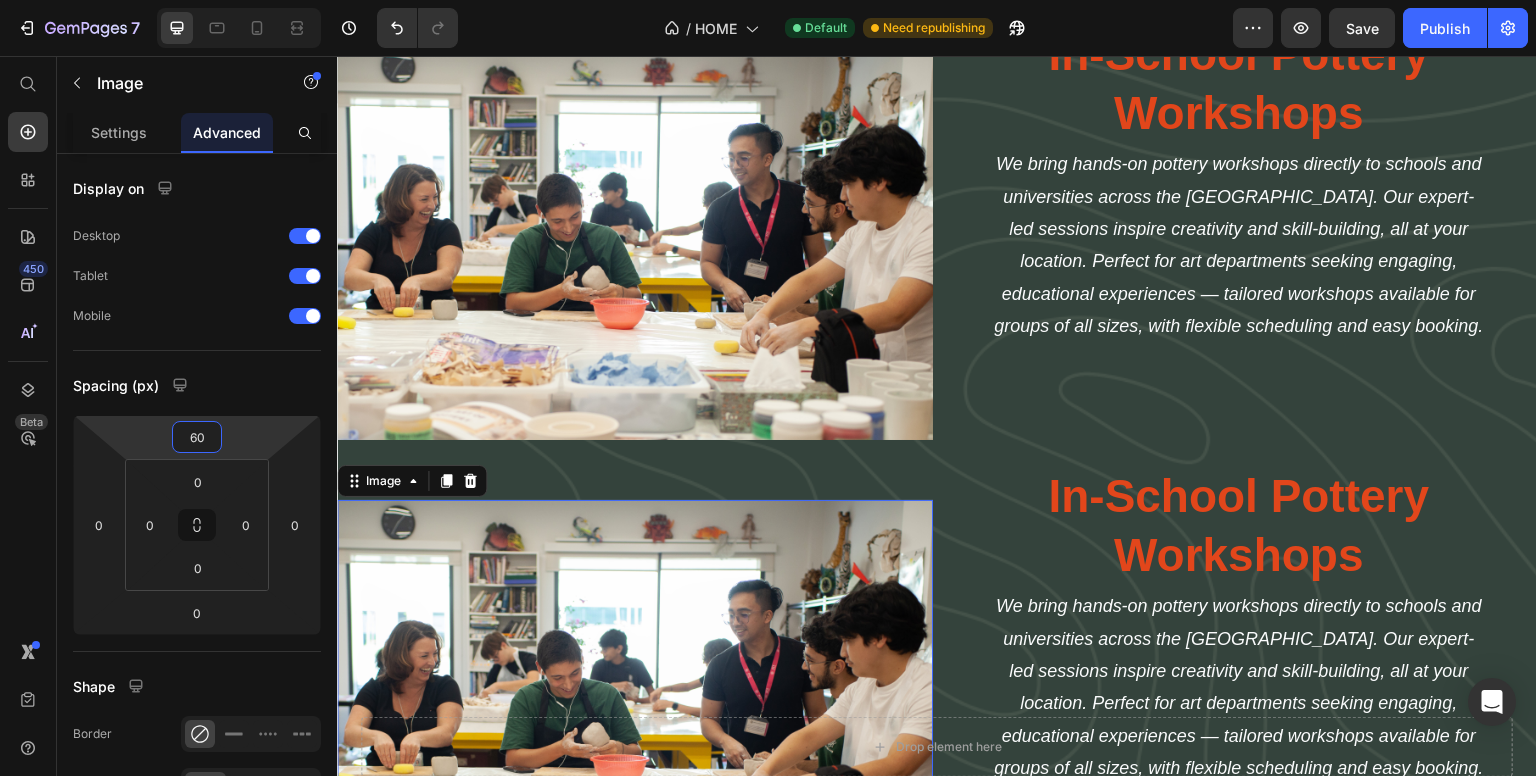 drag, startPoint x: 259, startPoint y: 431, endPoint x: 243, endPoint y: 401, distance: 34 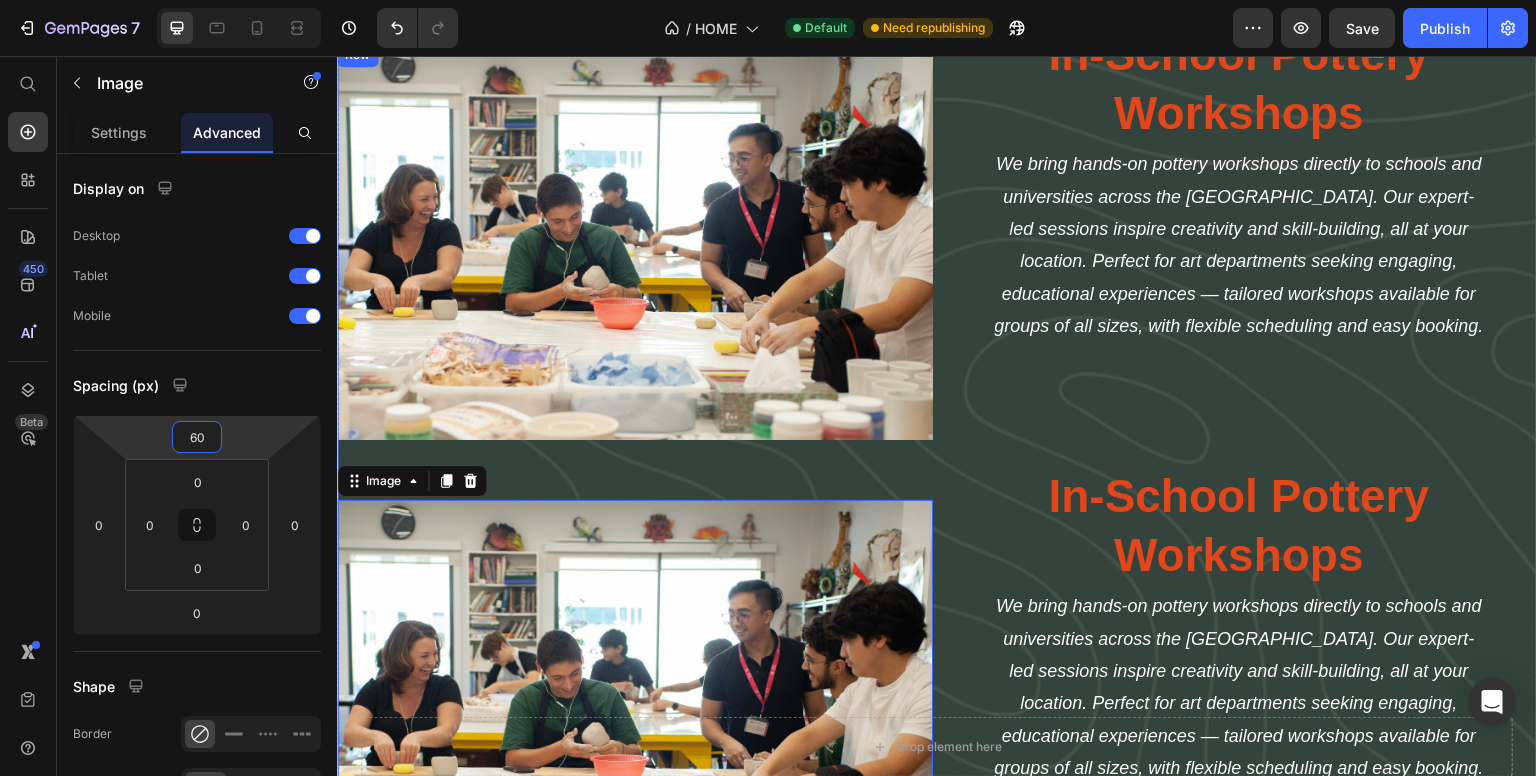 scroll, scrollTop: 3438, scrollLeft: 0, axis: vertical 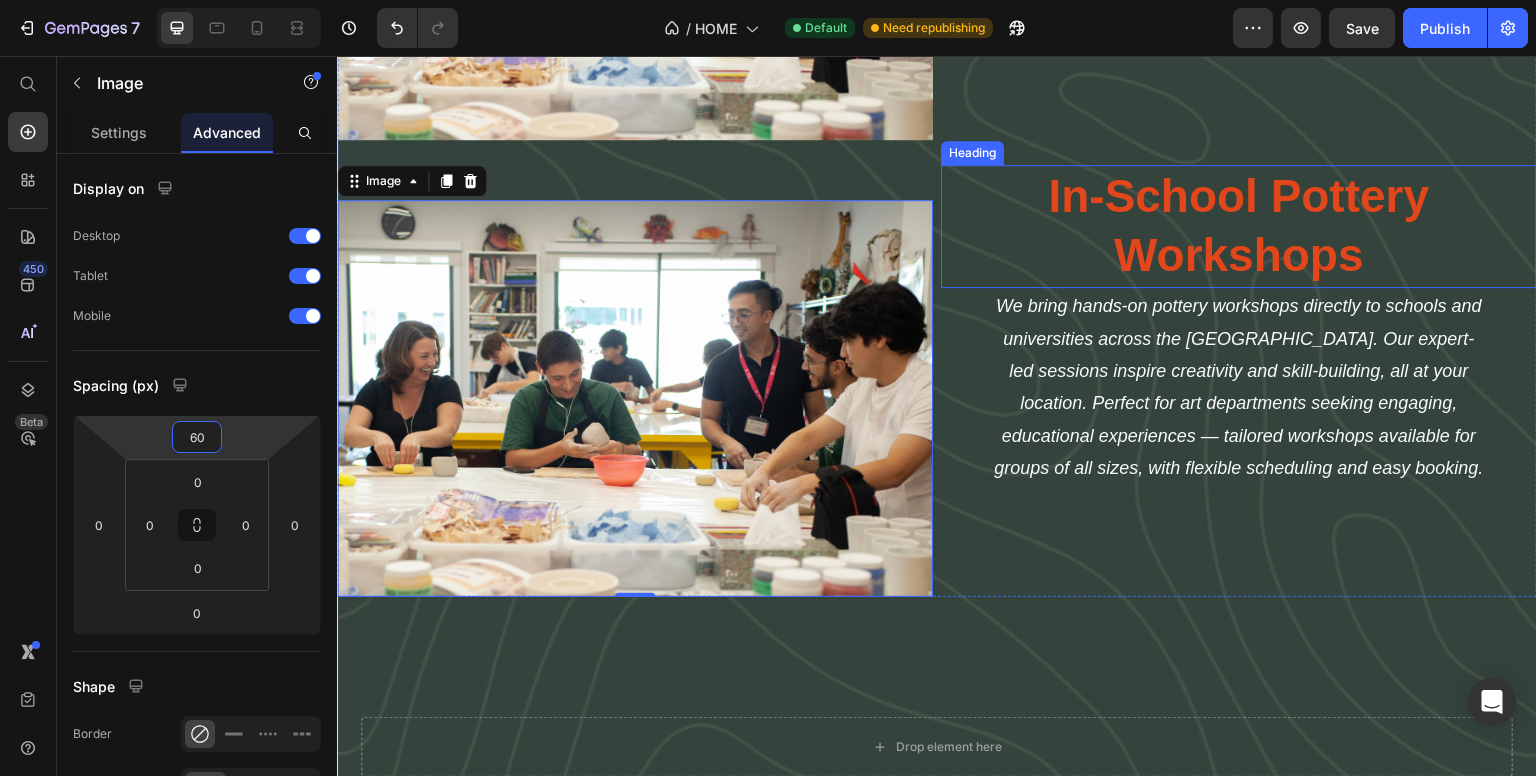 click on "In-School Pottery Workshops" at bounding box center [1239, 227] 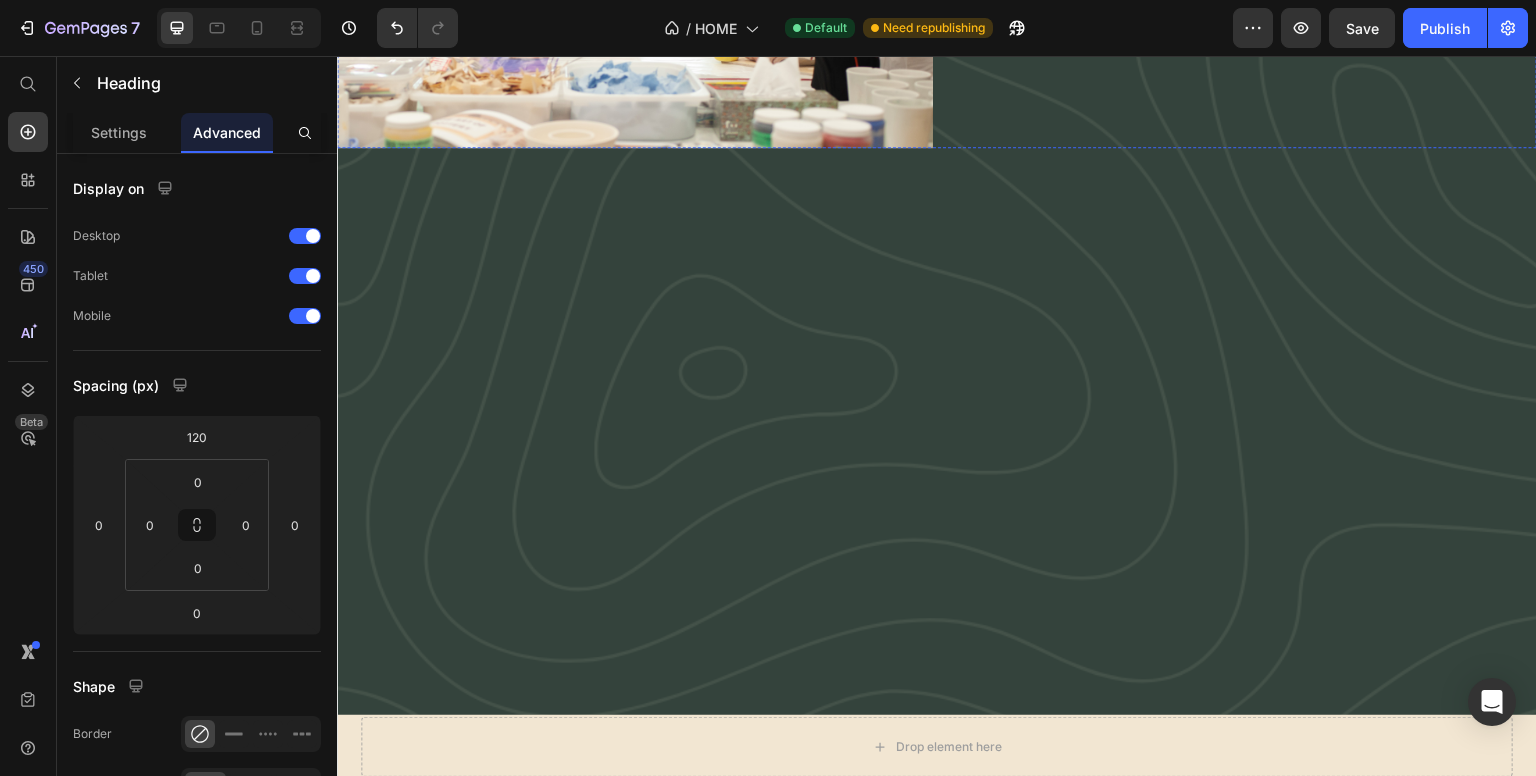 scroll, scrollTop: 2876, scrollLeft: 0, axis: vertical 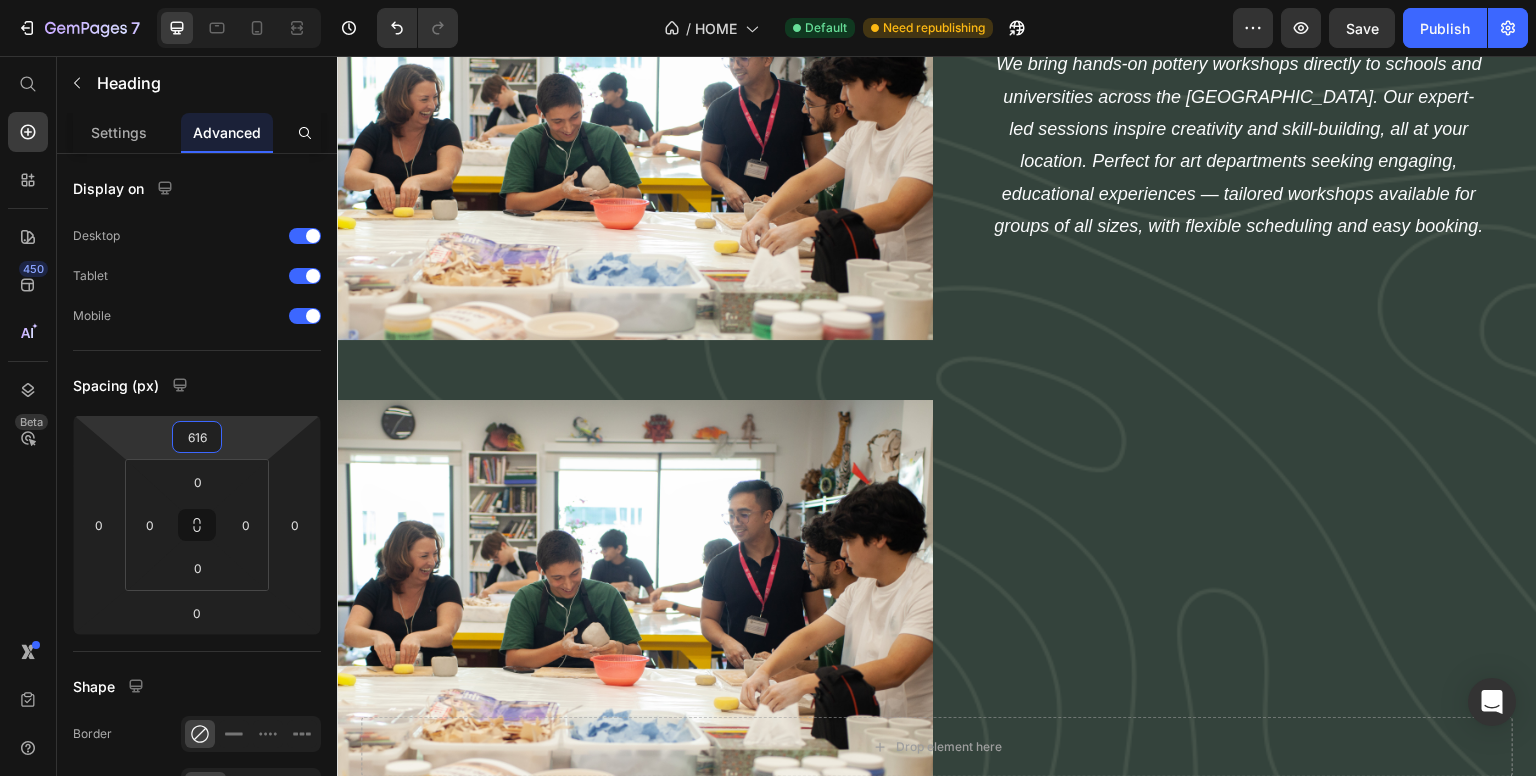 type on "604" 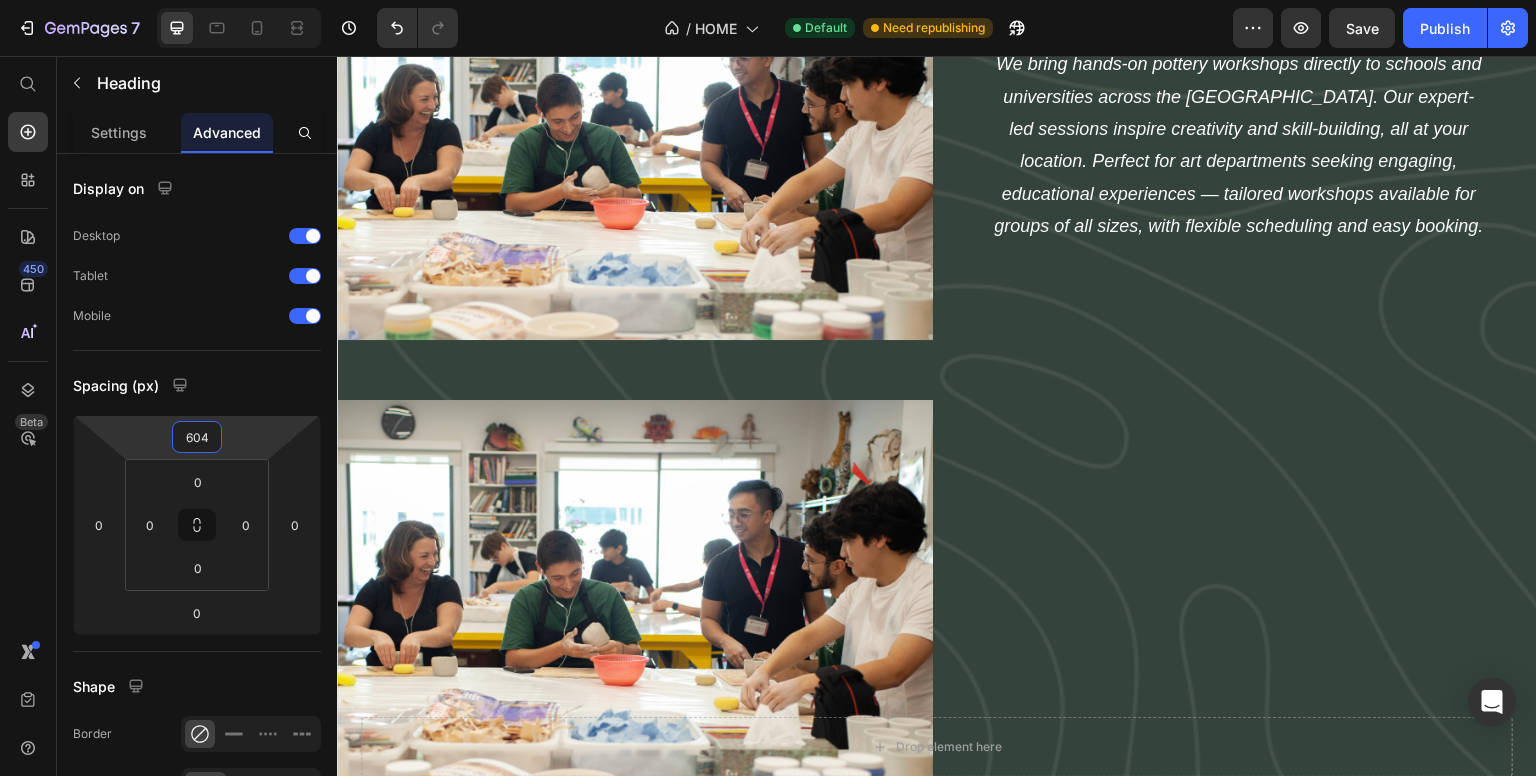 drag, startPoint x: 272, startPoint y: 344, endPoint x: 88, endPoint y: 150, distance: 267.37988 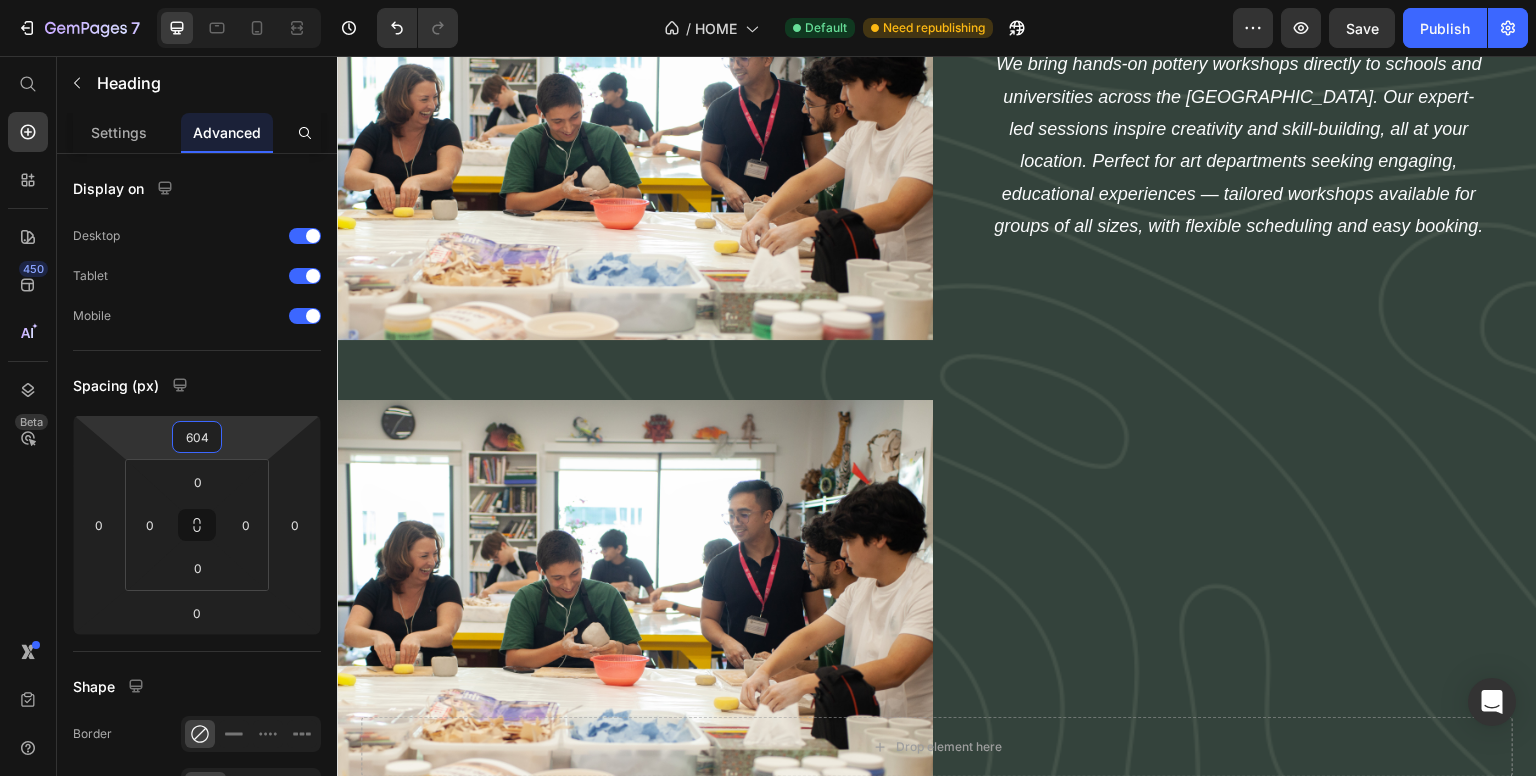 scroll, scrollTop: 3538, scrollLeft: 0, axis: vertical 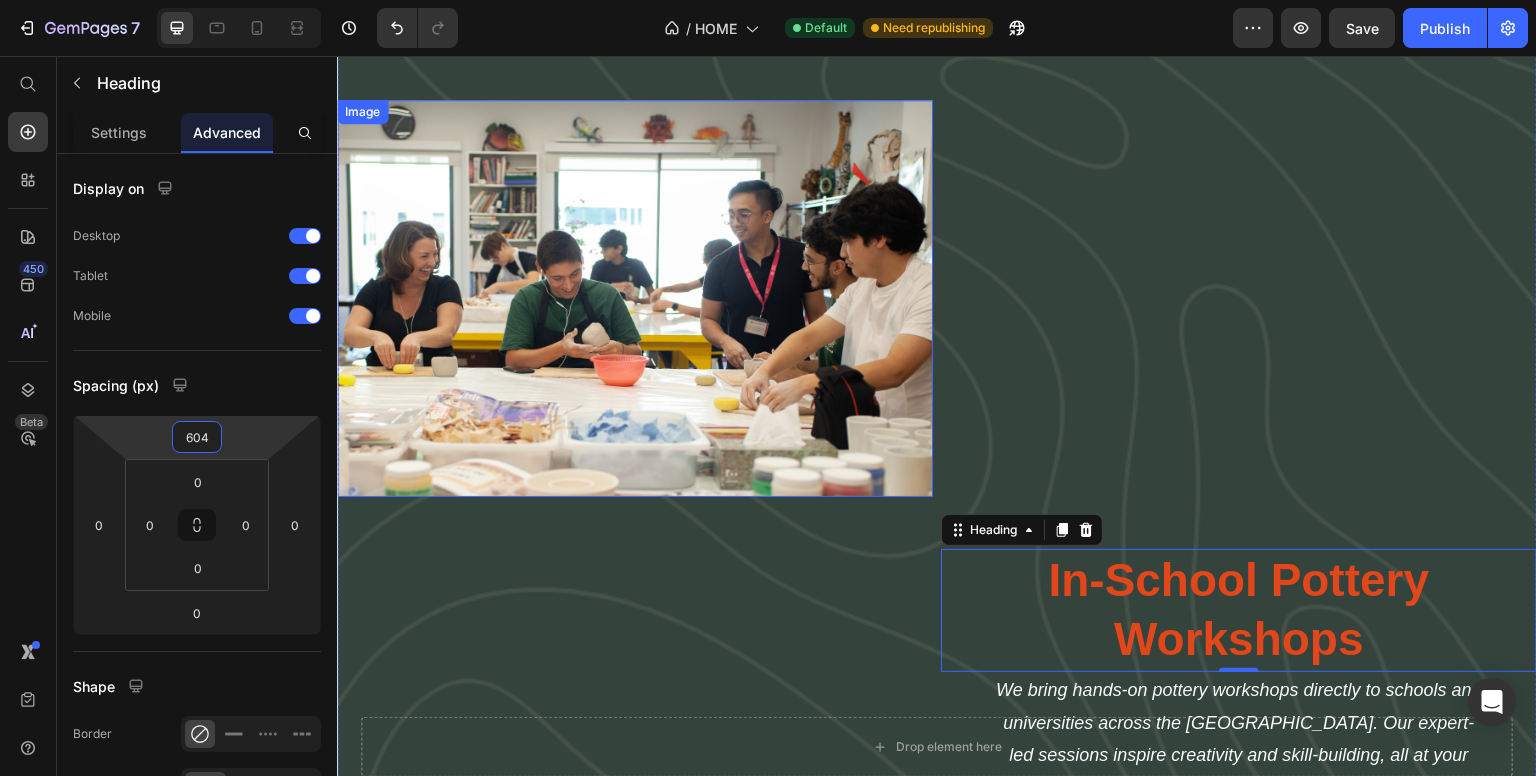 click at bounding box center (635, 298) 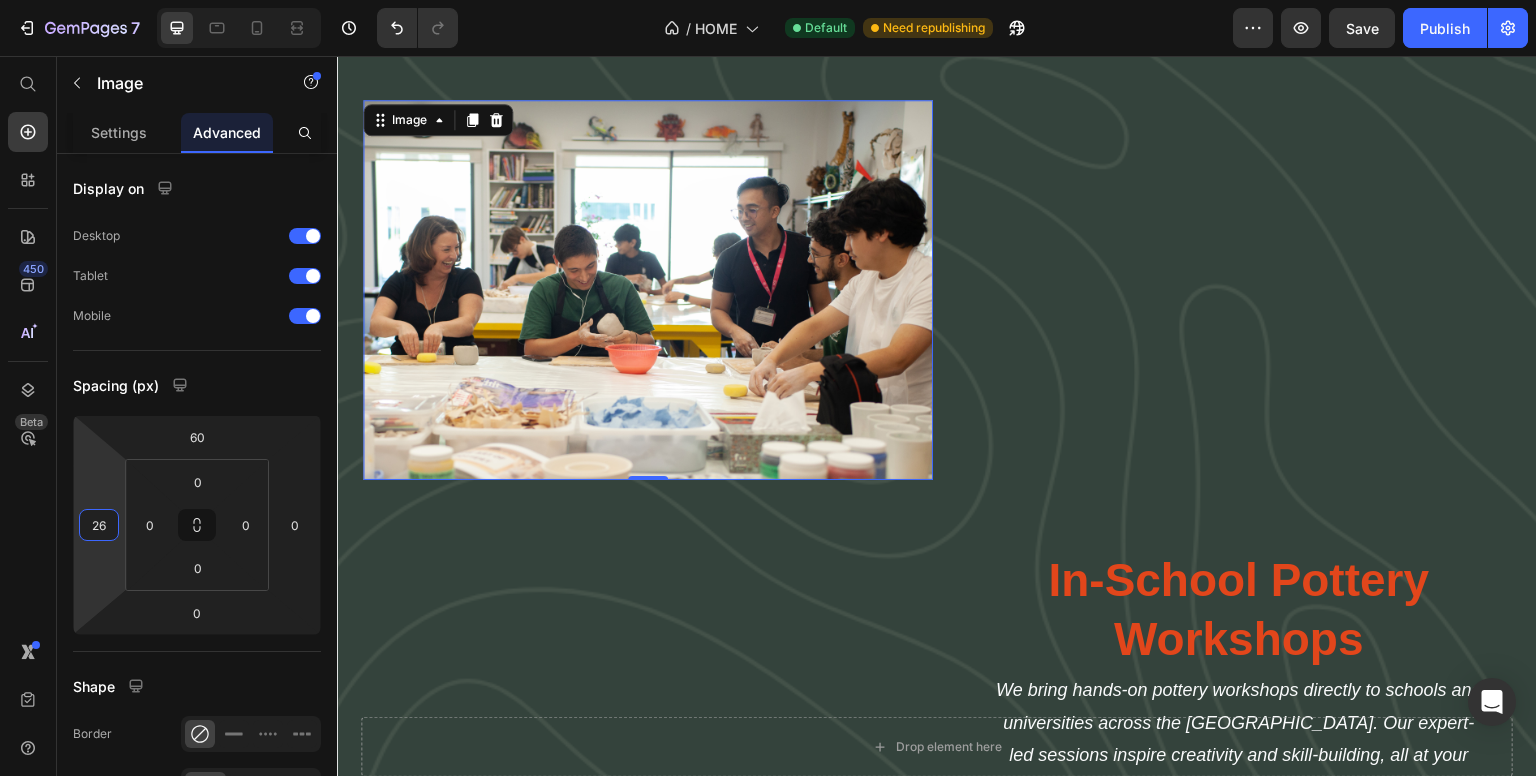 drag, startPoint x: 98, startPoint y: 499, endPoint x: 137, endPoint y: 486, distance: 41.109608 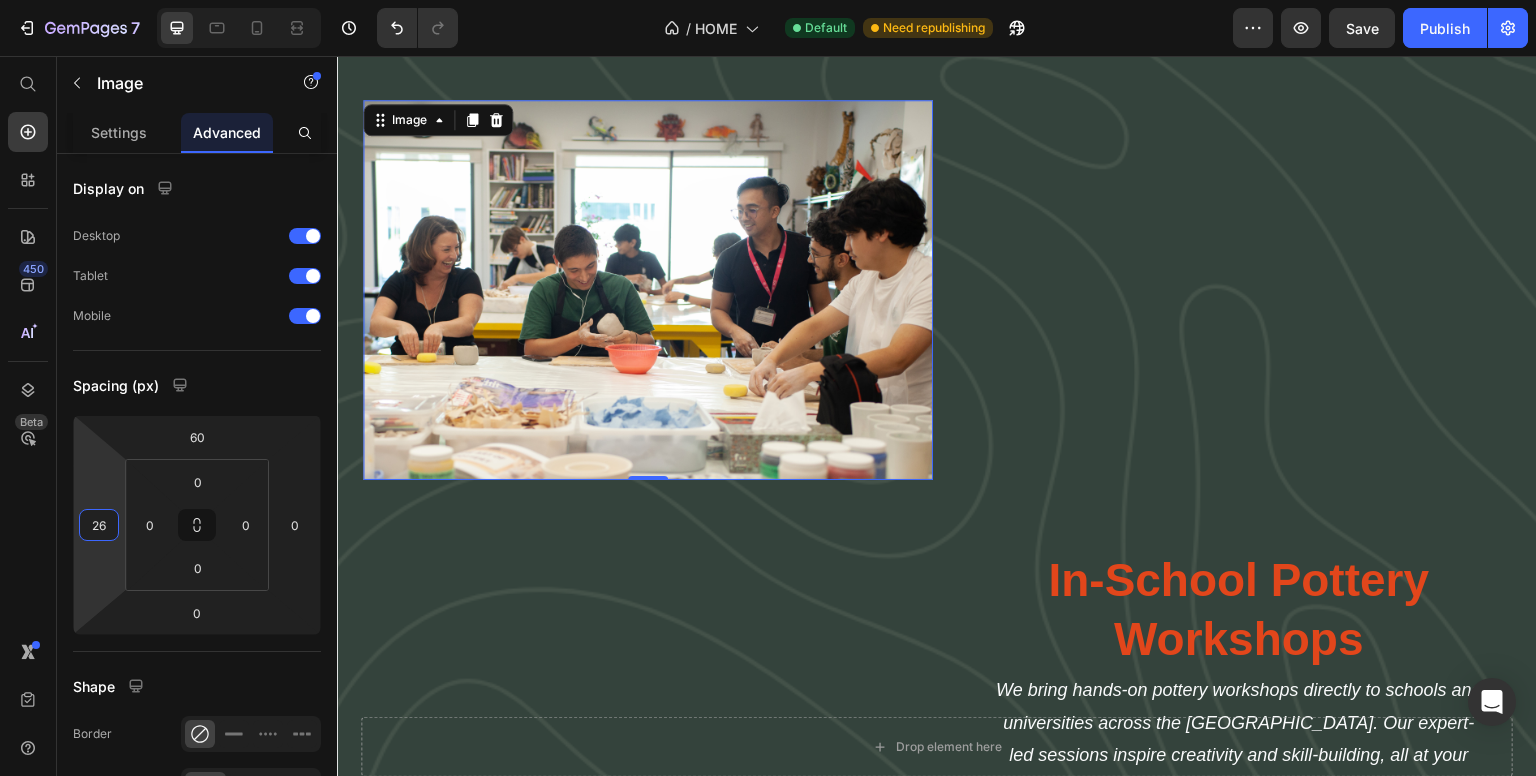 click on "7   /  HOME Default Need republishing Preview  Save   Publish  450 Beta Start with Sections Elements Hero Section Product Detail Brands Trusted Badges Guarantee Product Breakdown How to use Testimonials Compare Bundle FAQs Social Proof Brand Story Product List Collection Blog List Contact Sticky Add to Cart Custom Footer Browse Library 450 Layout
Row
Row
Row
Row Text
Heading
Text Block Button
Button
Button
Sticky Back to top Media
Image
Image" at bounding box center [768, 0] 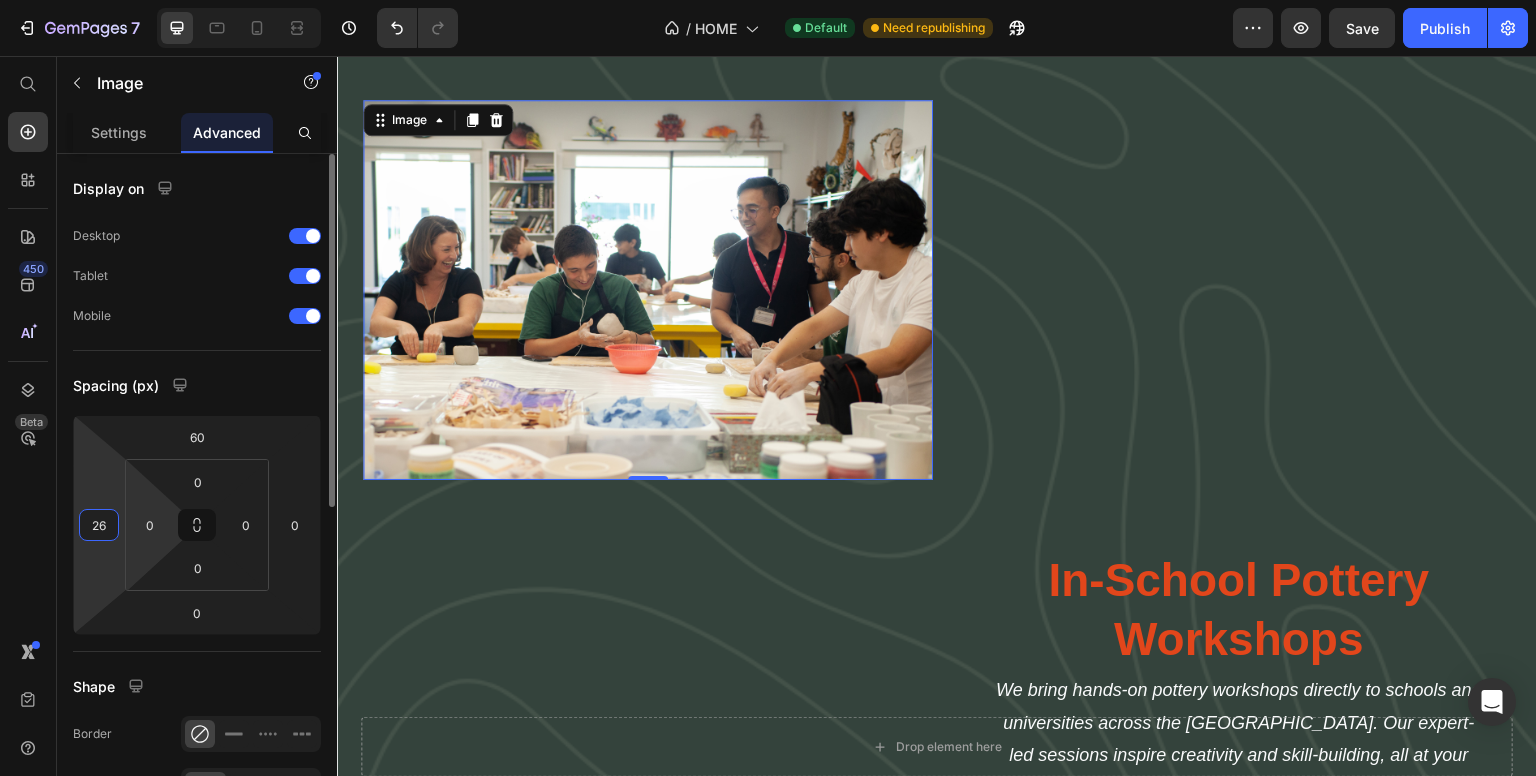 type on "0" 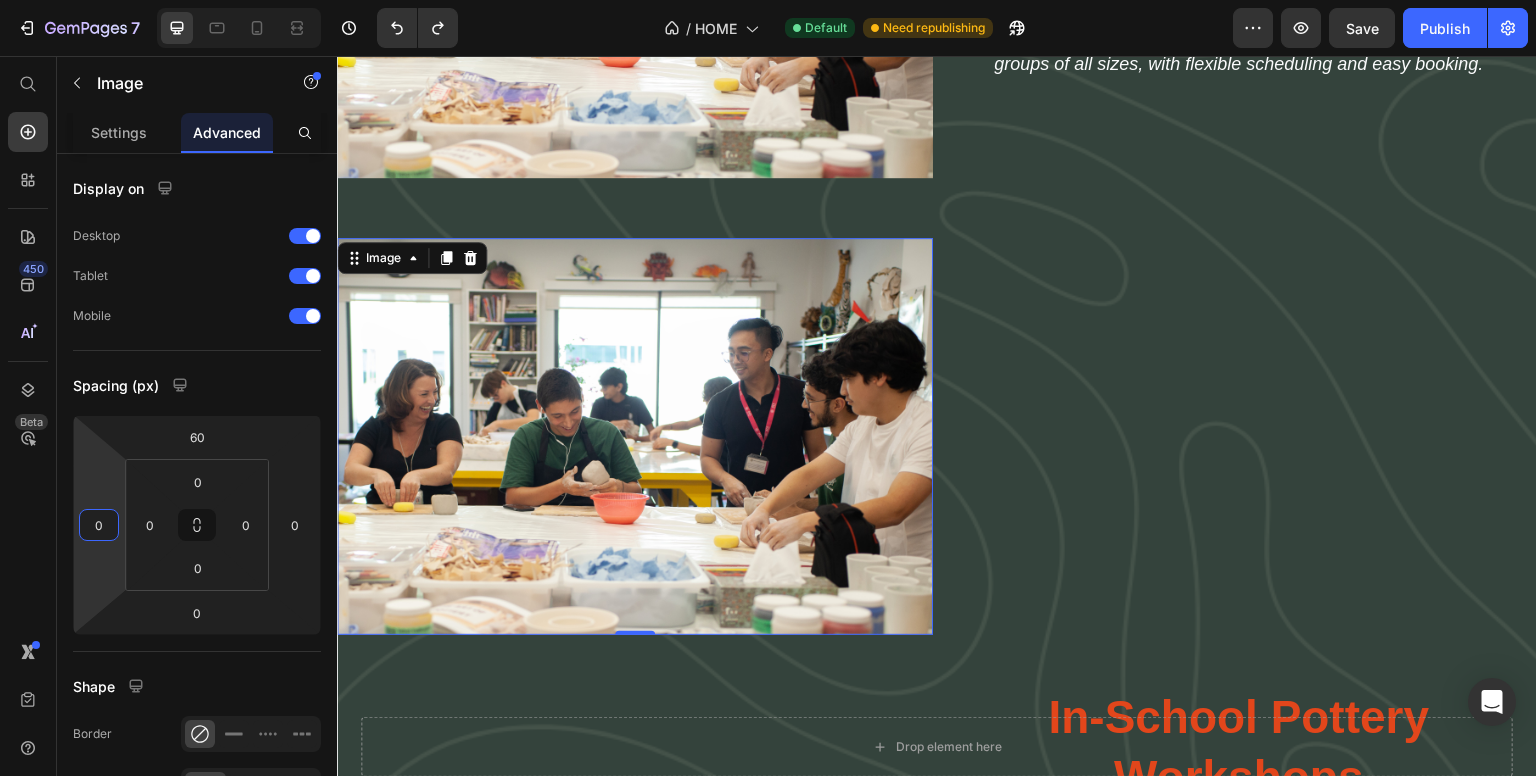scroll, scrollTop: 3338, scrollLeft: 0, axis: vertical 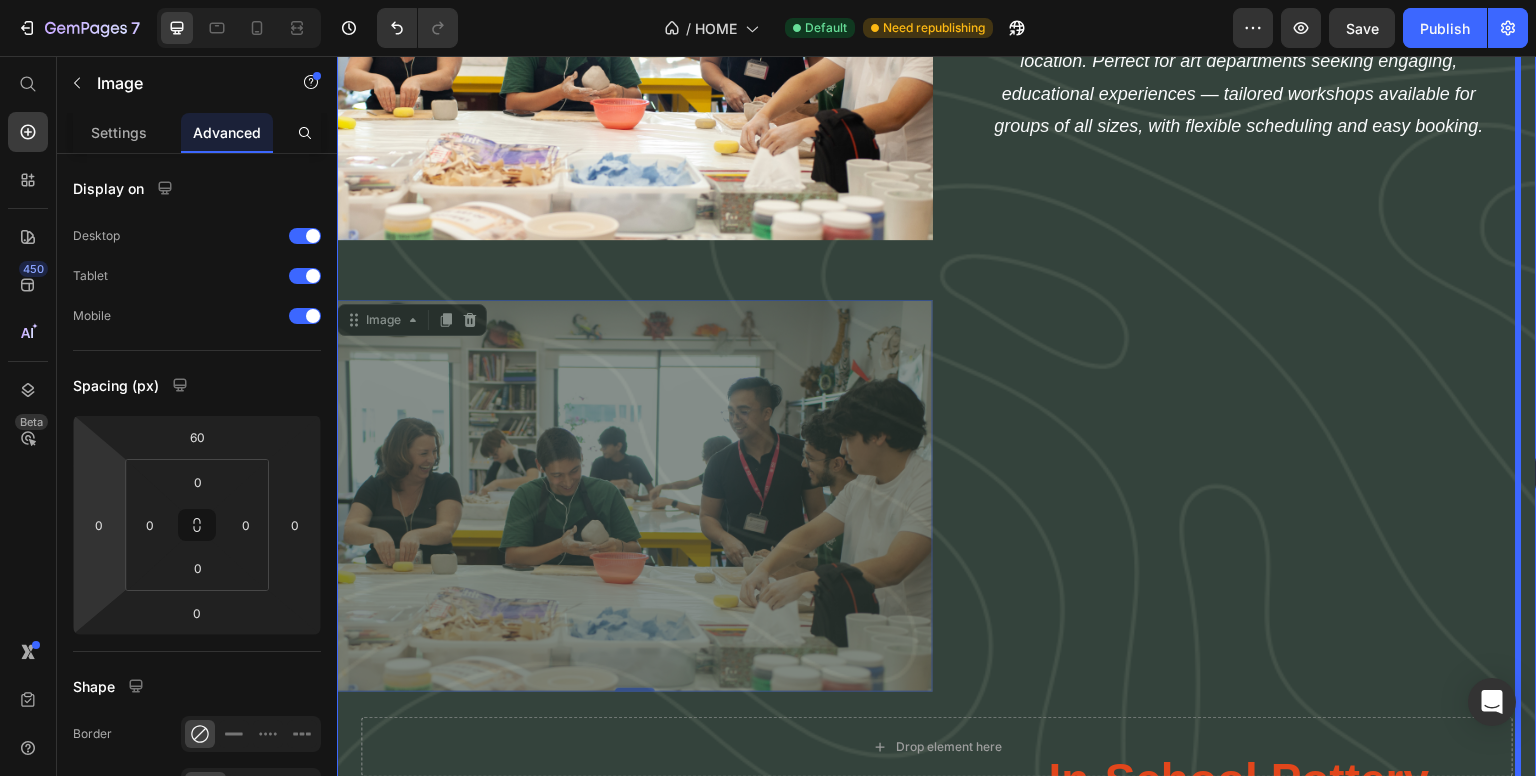 drag, startPoint x: 375, startPoint y: 298, endPoint x: 1536, endPoint y: 454, distance: 1171.4337 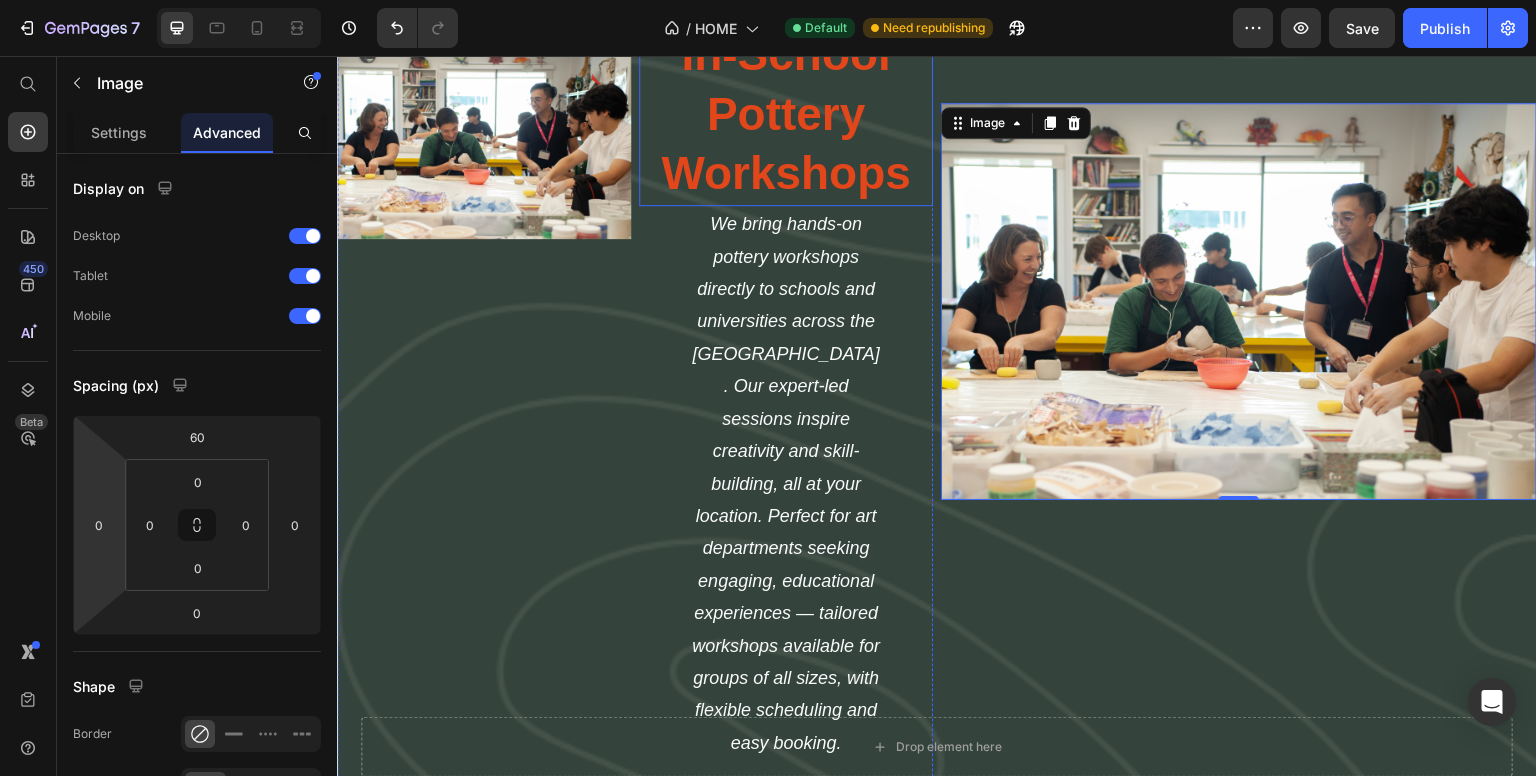 scroll, scrollTop: 3236, scrollLeft: 0, axis: vertical 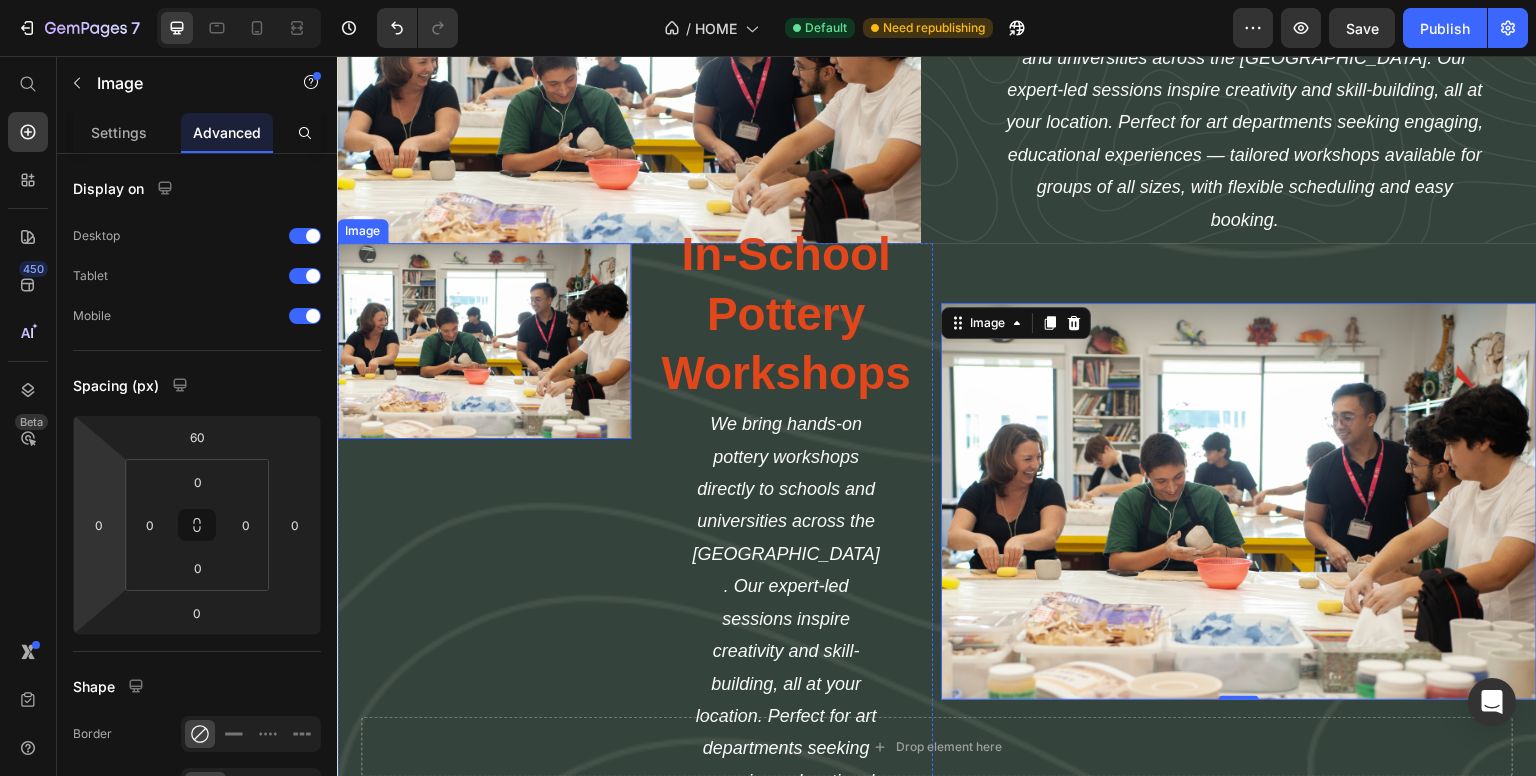 click at bounding box center [484, 341] 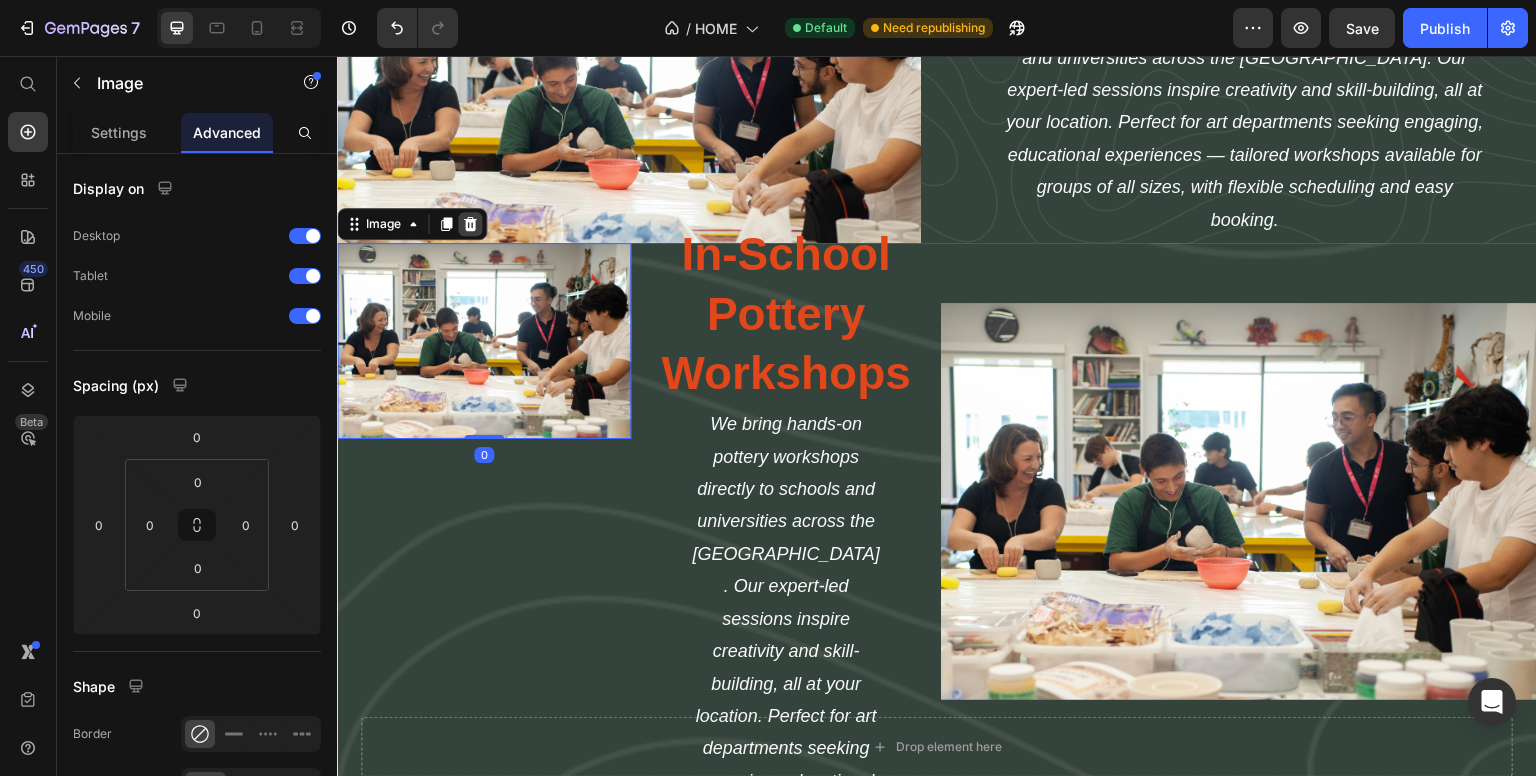click 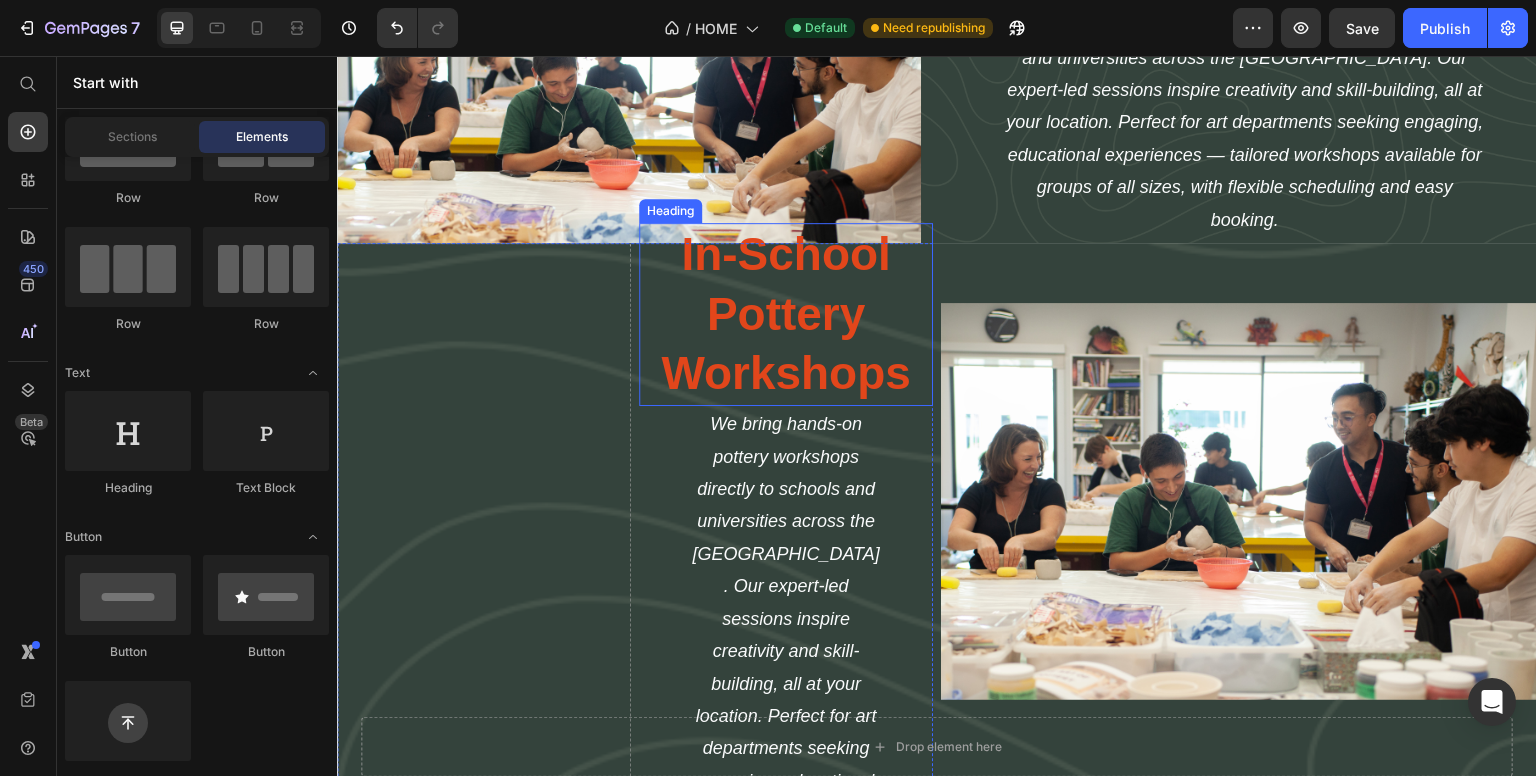 click on "In-School Pottery Workshops" at bounding box center (786, 314) 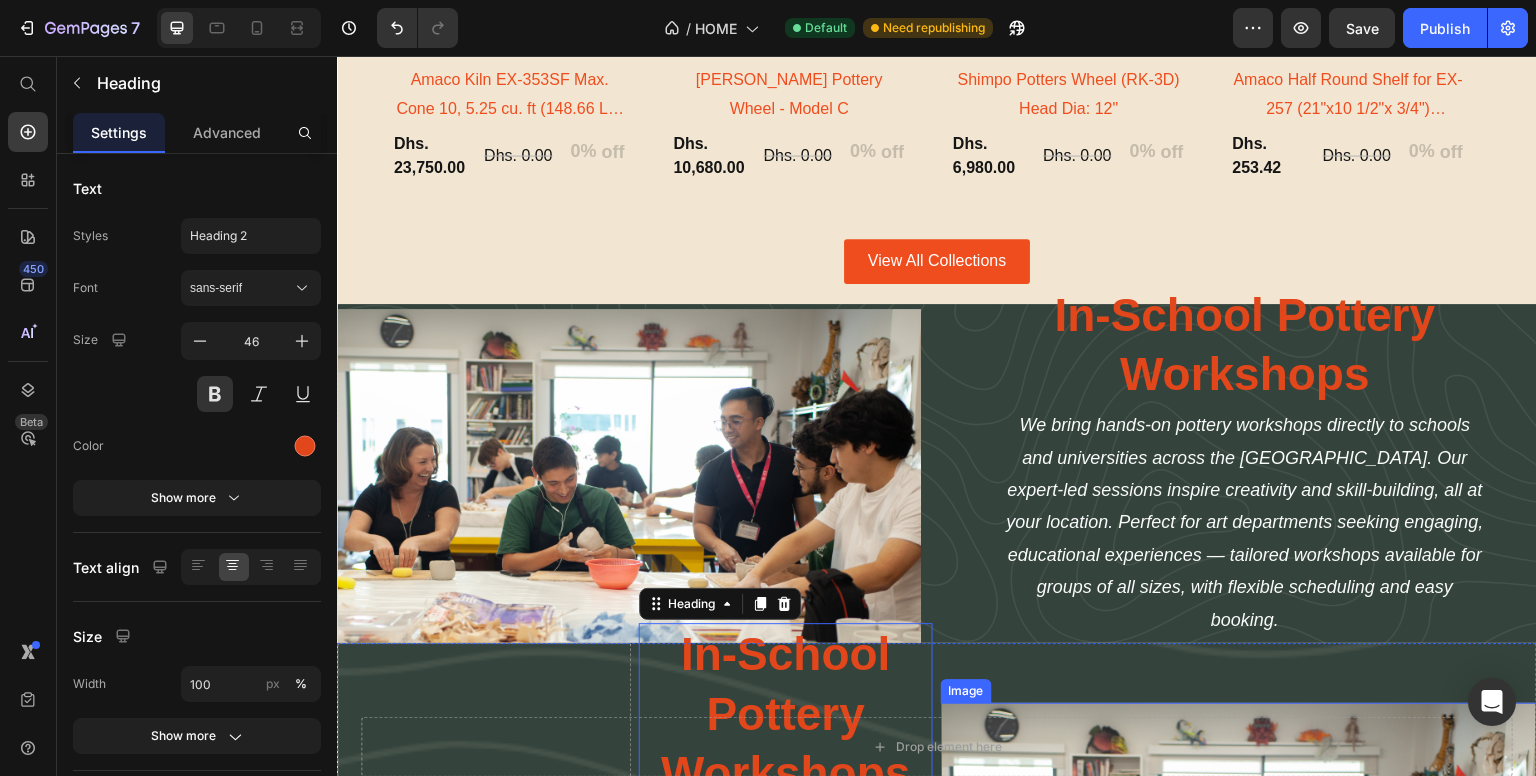 scroll, scrollTop: 3236, scrollLeft: 0, axis: vertical 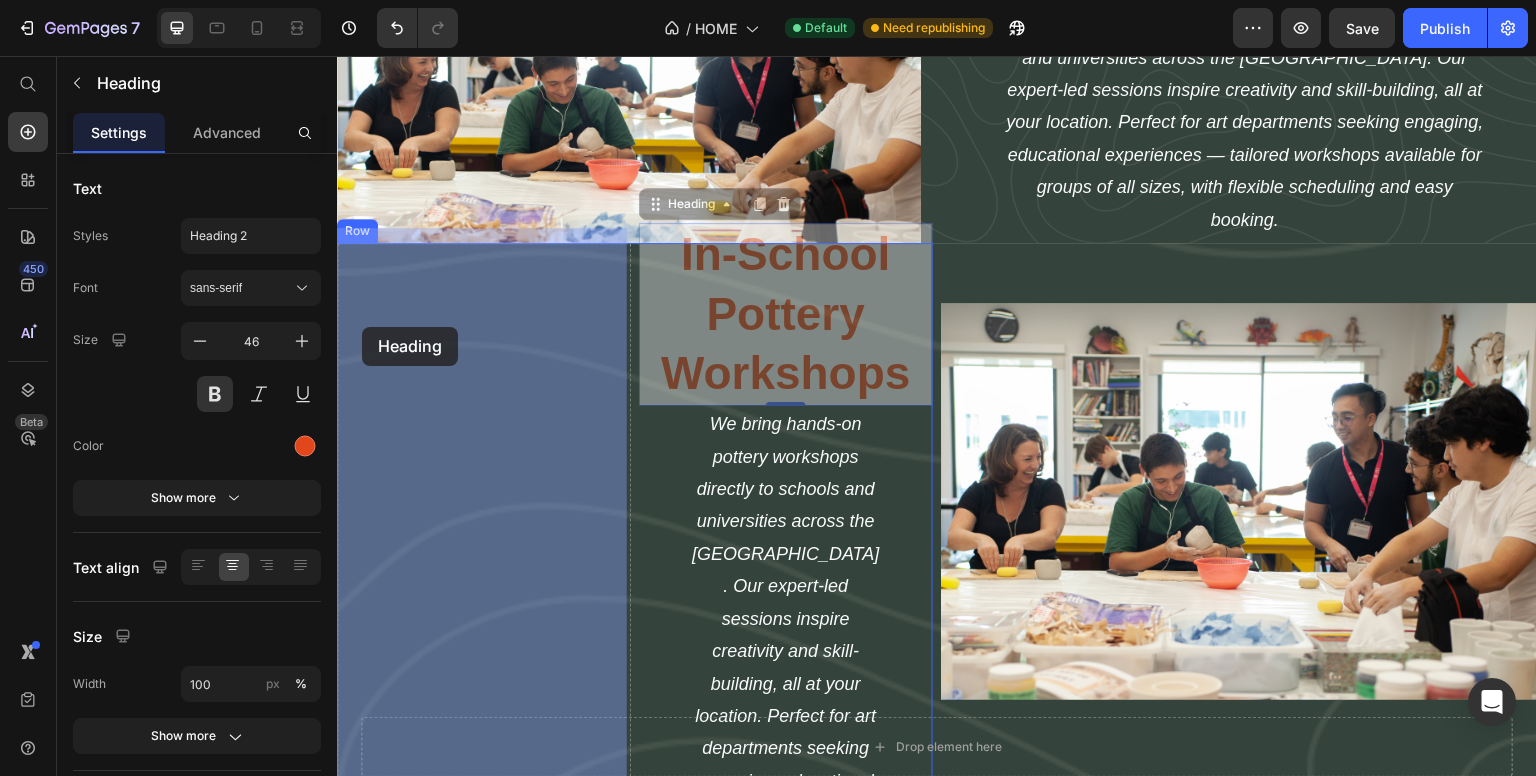 drag, startPoint x: 671, startPoint y: 191, endPoint x: 362, endPoint y: 327, distance: 337.6048 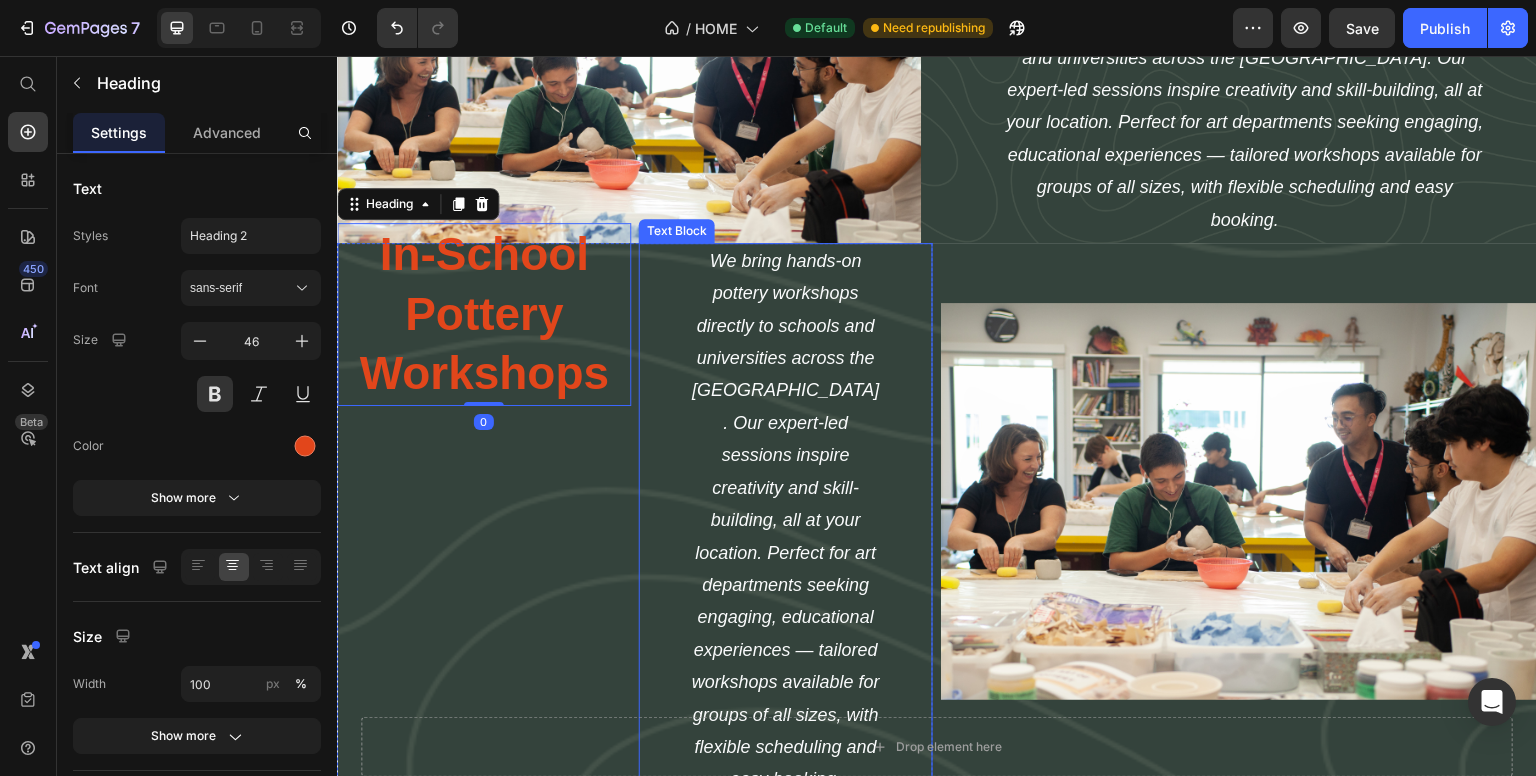 click on "We bring hands-on pottery workshops directly to schools and universities across the [GEOGRAPHIC_DATA]. Our expert-led sessions inspire creativity and skill-building, all at your location. Perfect for art departments seeking engaging, educational experiences — tailored workshops available for groups of all sizes, with flexible scheduling and easy booking." at bounding box center (786, 520) 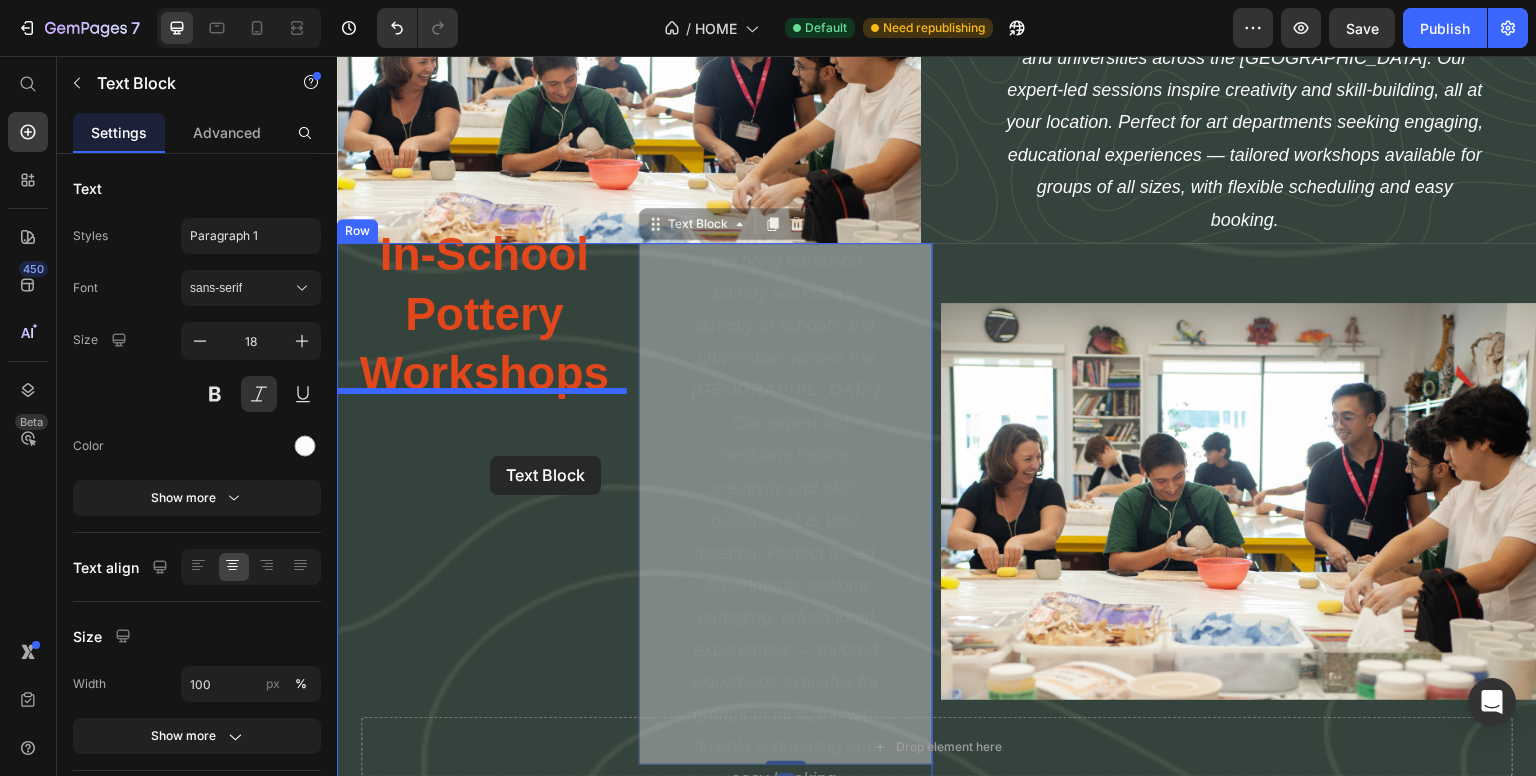 drag, startPoint x: 686, startPoint y: 211, endPoint x: 490, endPoint y: 456, distance: 313.75308 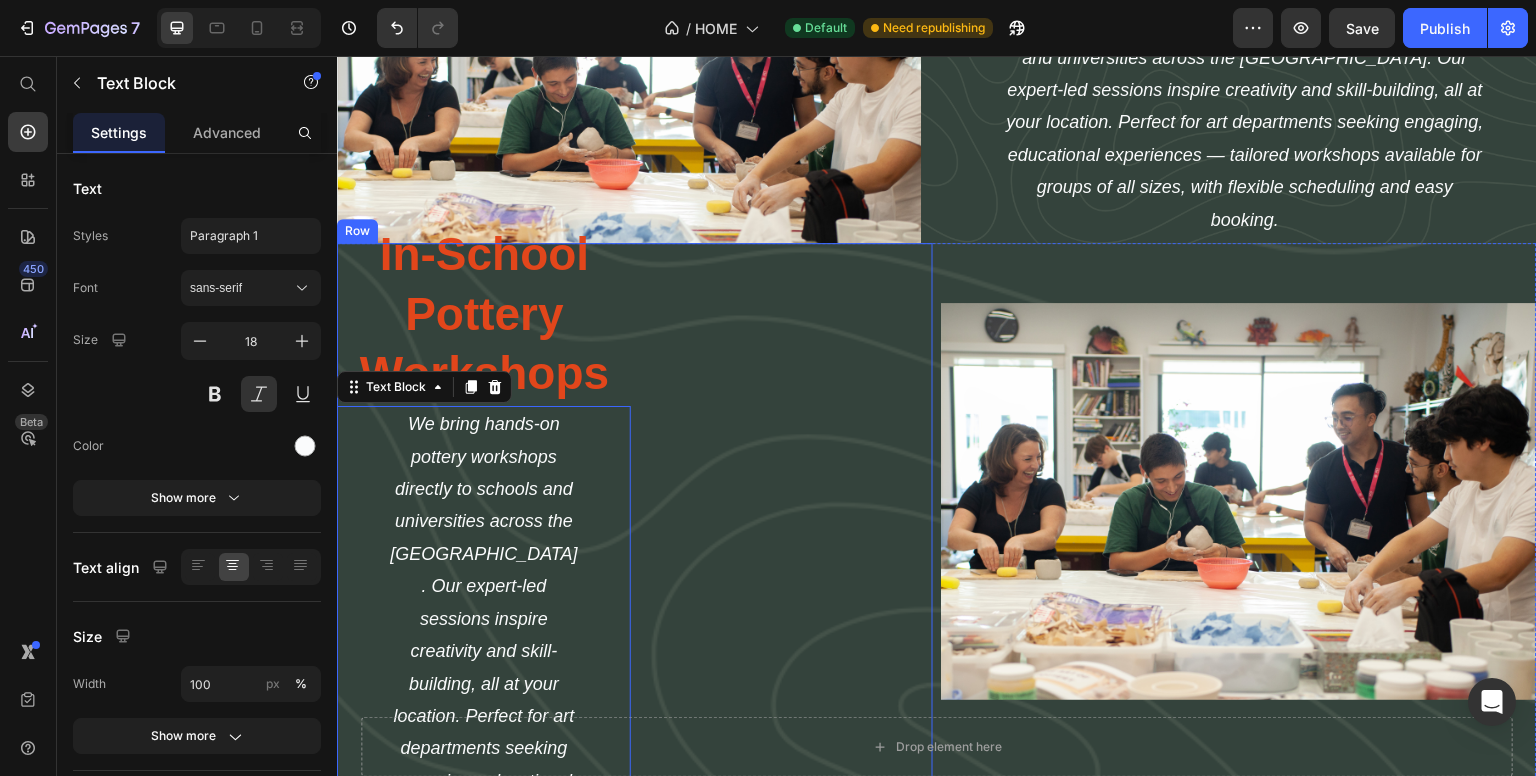 click on "In-School Pottery Workshops Heading We bring hands-on pottery workshops directly to schools and universities across the UAE. Our expert-led sessions inspire creativity and skill-building, all at your location. Perfect for art departments seeking engaging, educational experiences — tailored workshops available for groups of all sizes, with flexible scheduling and easy booking. Text Block" at bounding box center [786, 914] 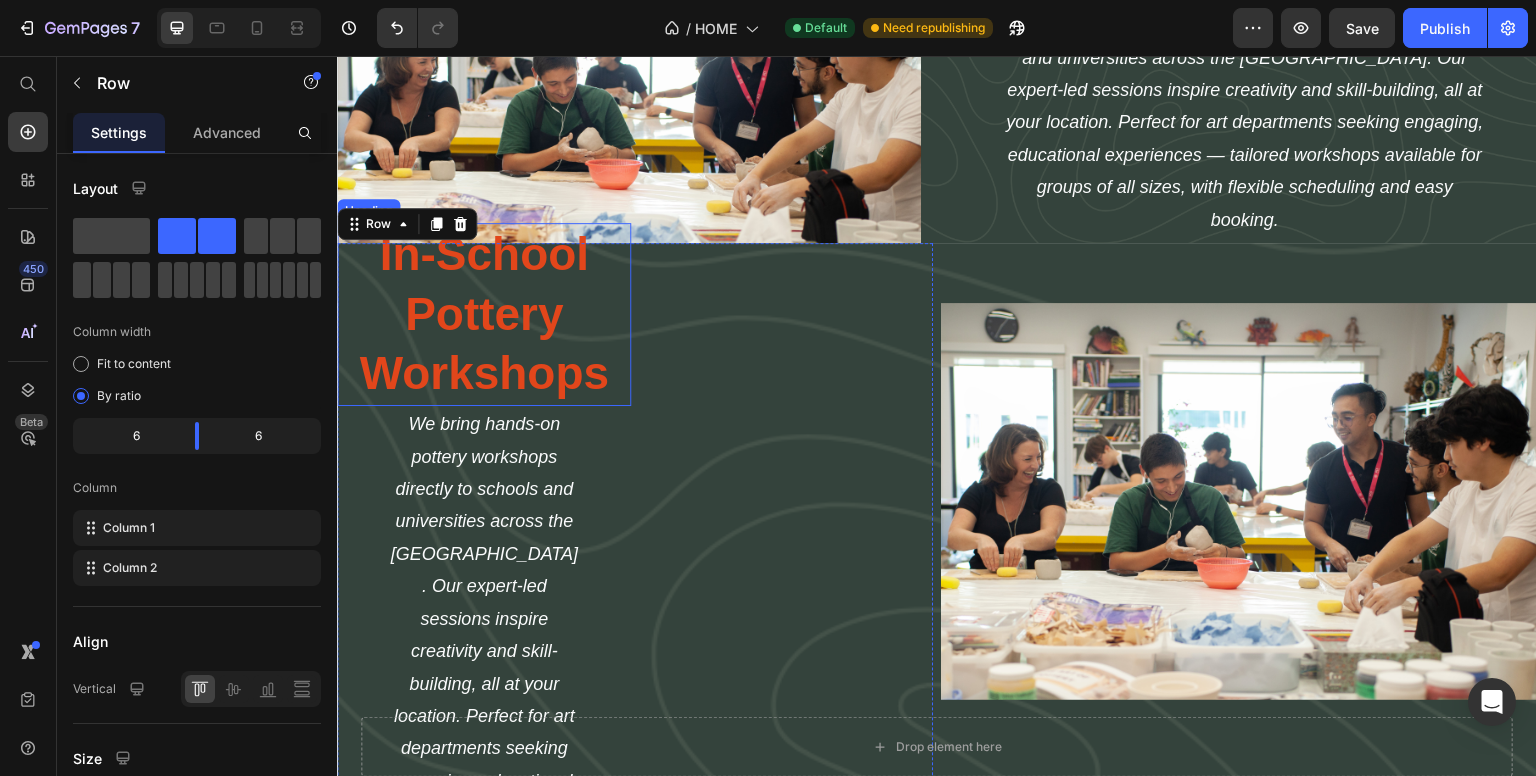 click on "In-School Pottery Workshops" at bounding box center (484, 314) 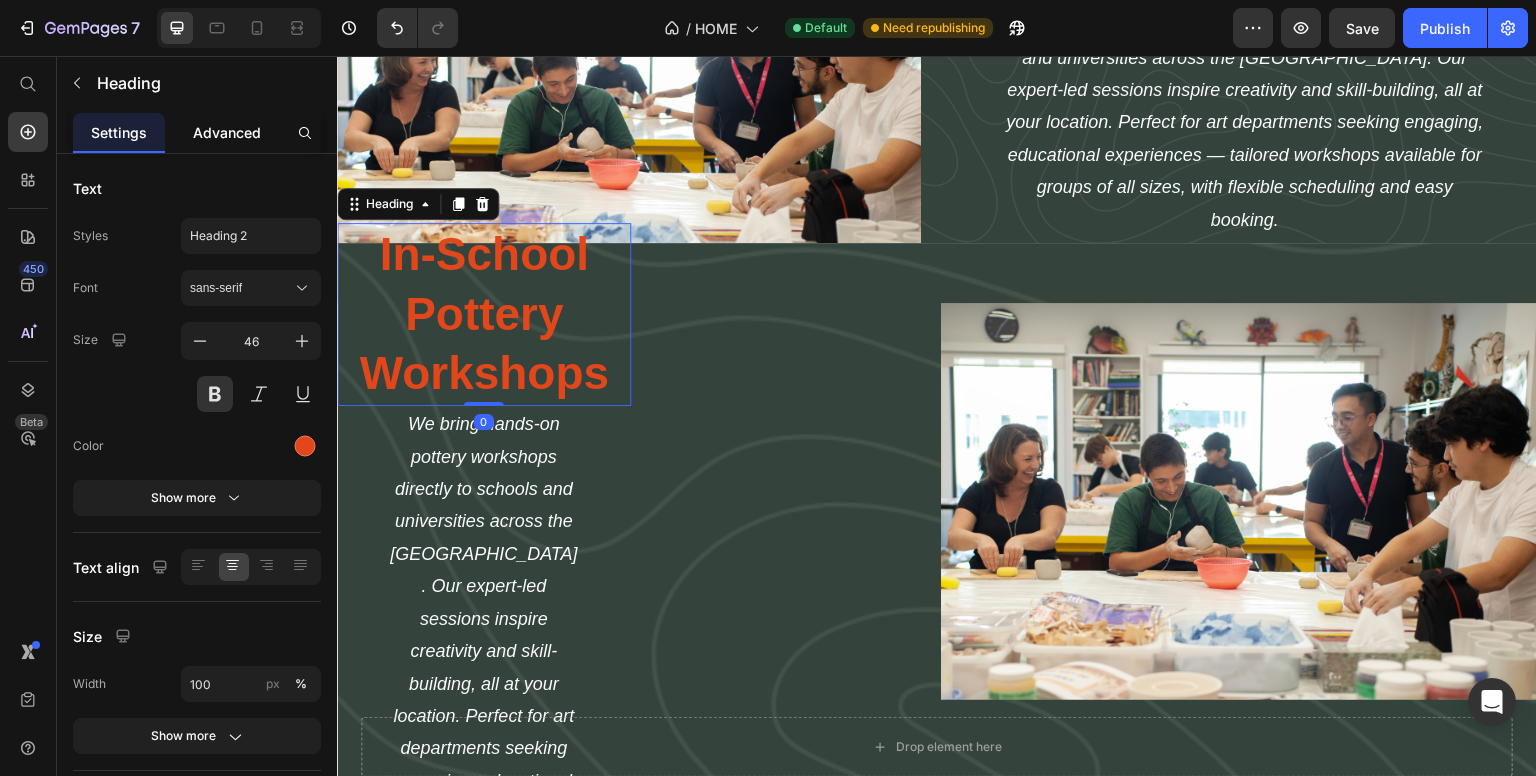 click on "Advanced" at bounding box center [227, 132] 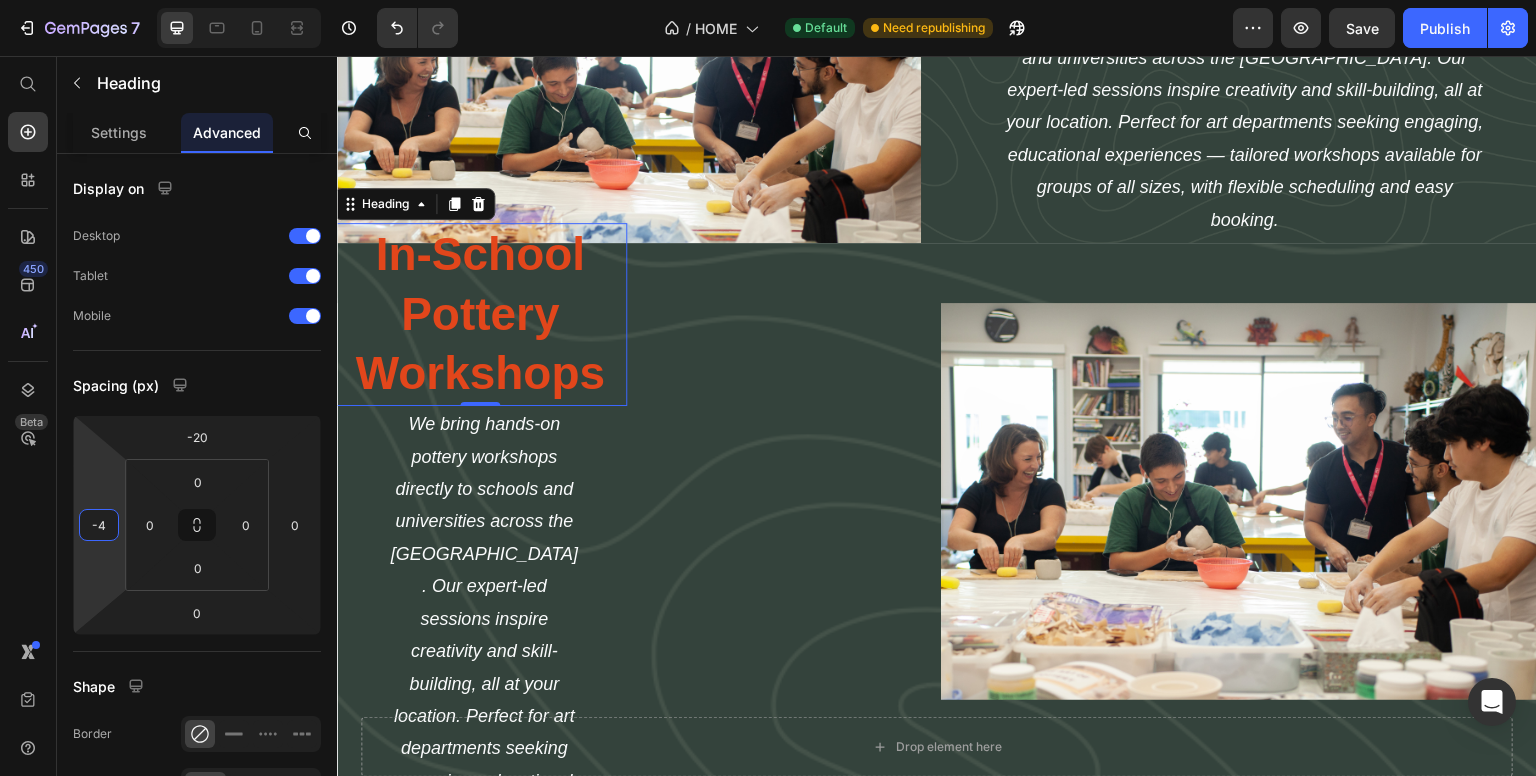 drag, startPoint x: 113, startPoint y: 490, endPoint x: 133, endPoint y: 492, distance: 20.09975 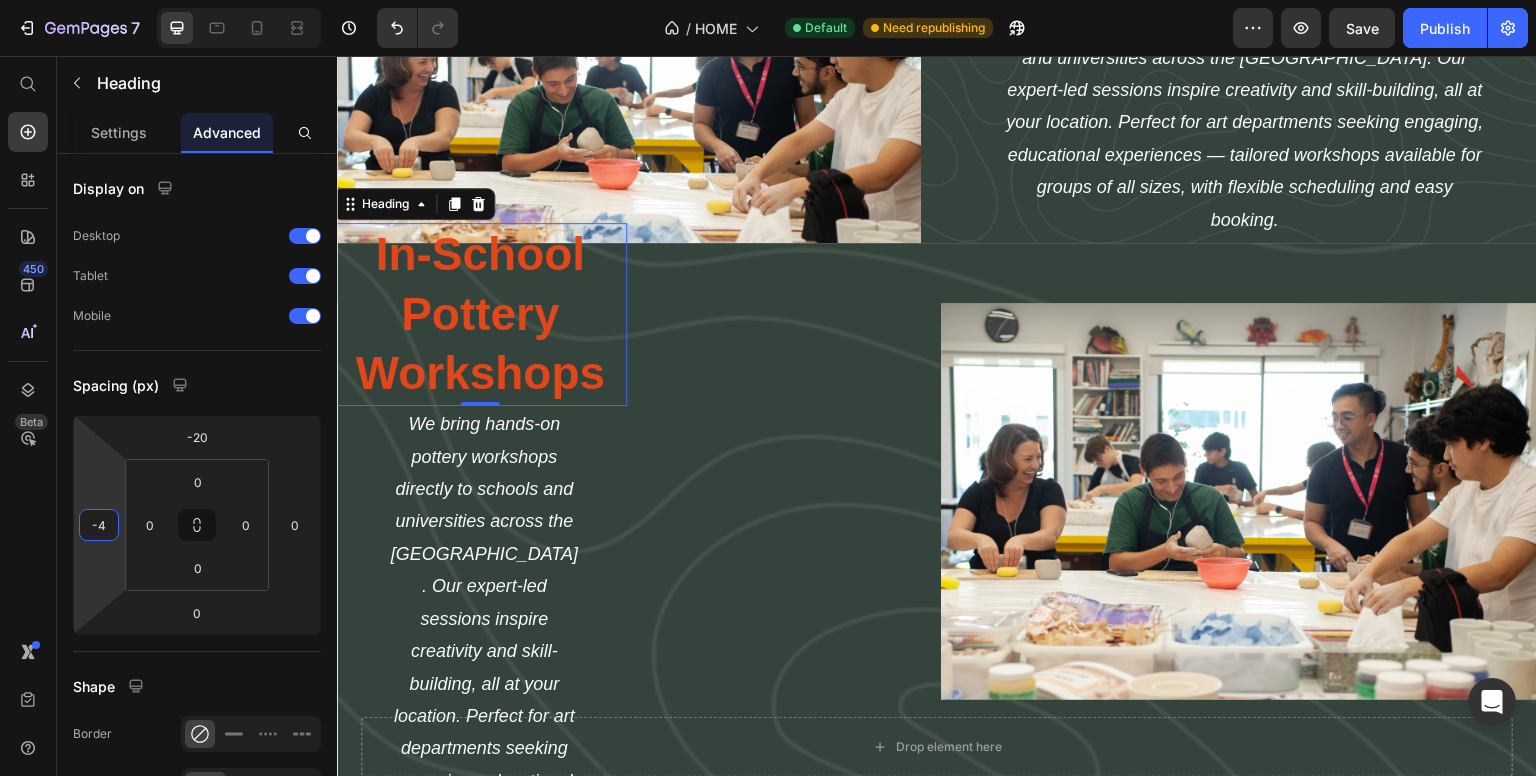 click on "7   /  HOME Default Need republishing Preview  Save   Publish  450 Beta Start with Sections Elements Hero Section Product Detail Brands Trusted Badges Guarantee Product Breakdown How to use Testimonials Compare Bundle FAQs Social Proof Brand Story Product List Collection Blog List Contact Sticky Add to Cart Custom Footer Browse Library 450 Layout
Row
Row
Row
Row Text
Heading
Text Block Button
Button
Button
Sticky Back to top Media
Image
Image" at bounding box center [768, 0] 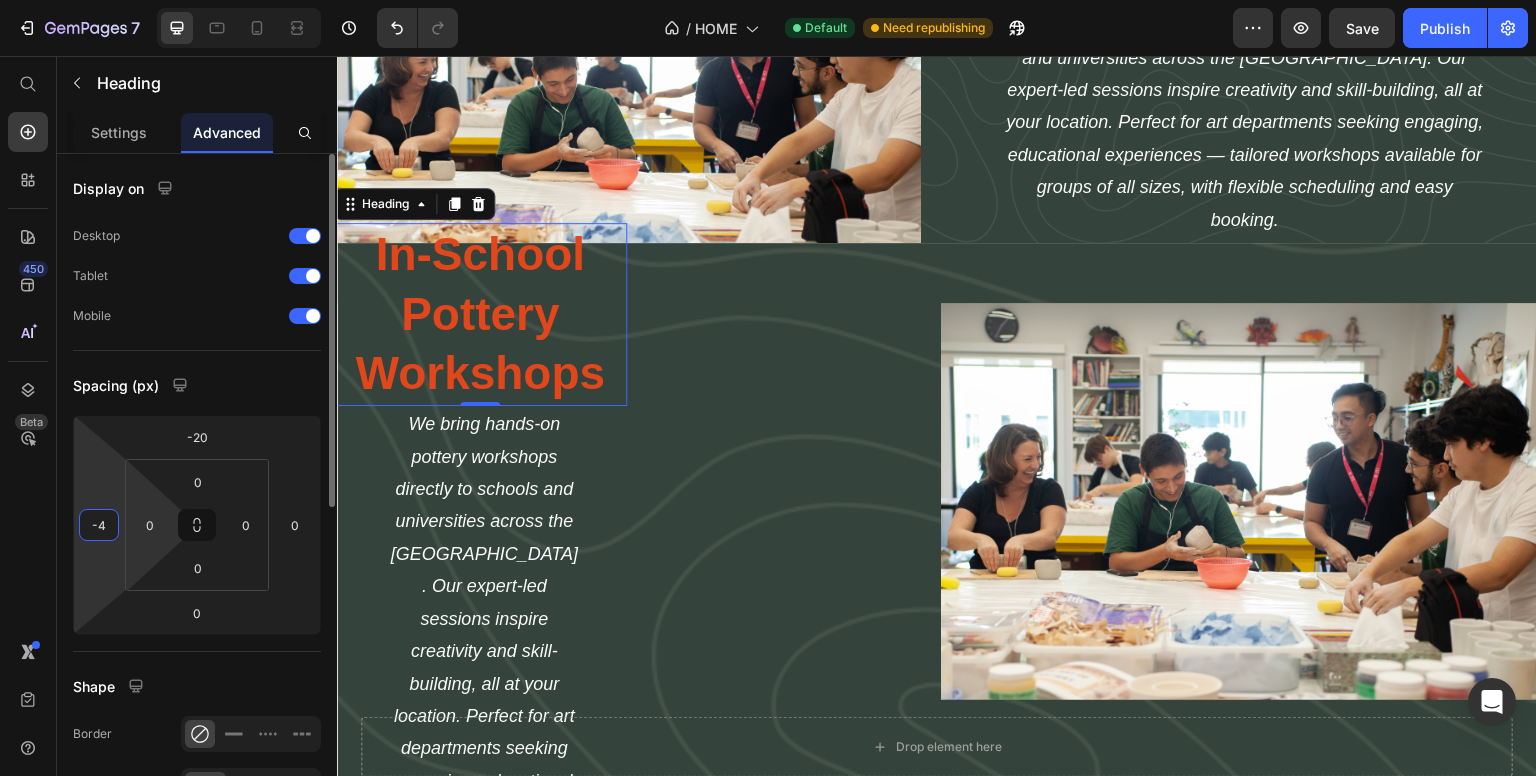 type on "0" 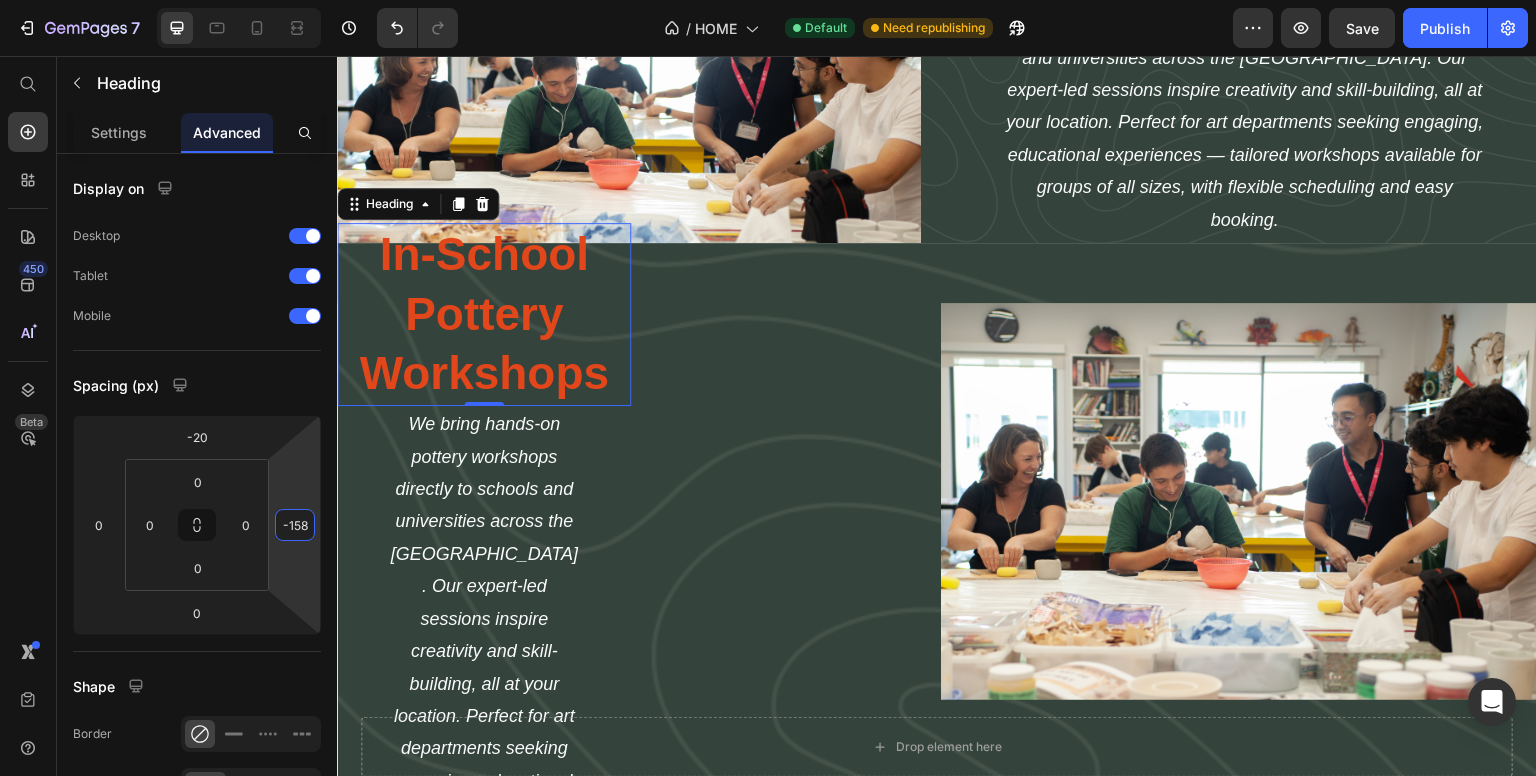 drag, startPoint x: 282, startPoint y: 501, endPoint x: 308, endPoint y: 580, distance: 83.1685 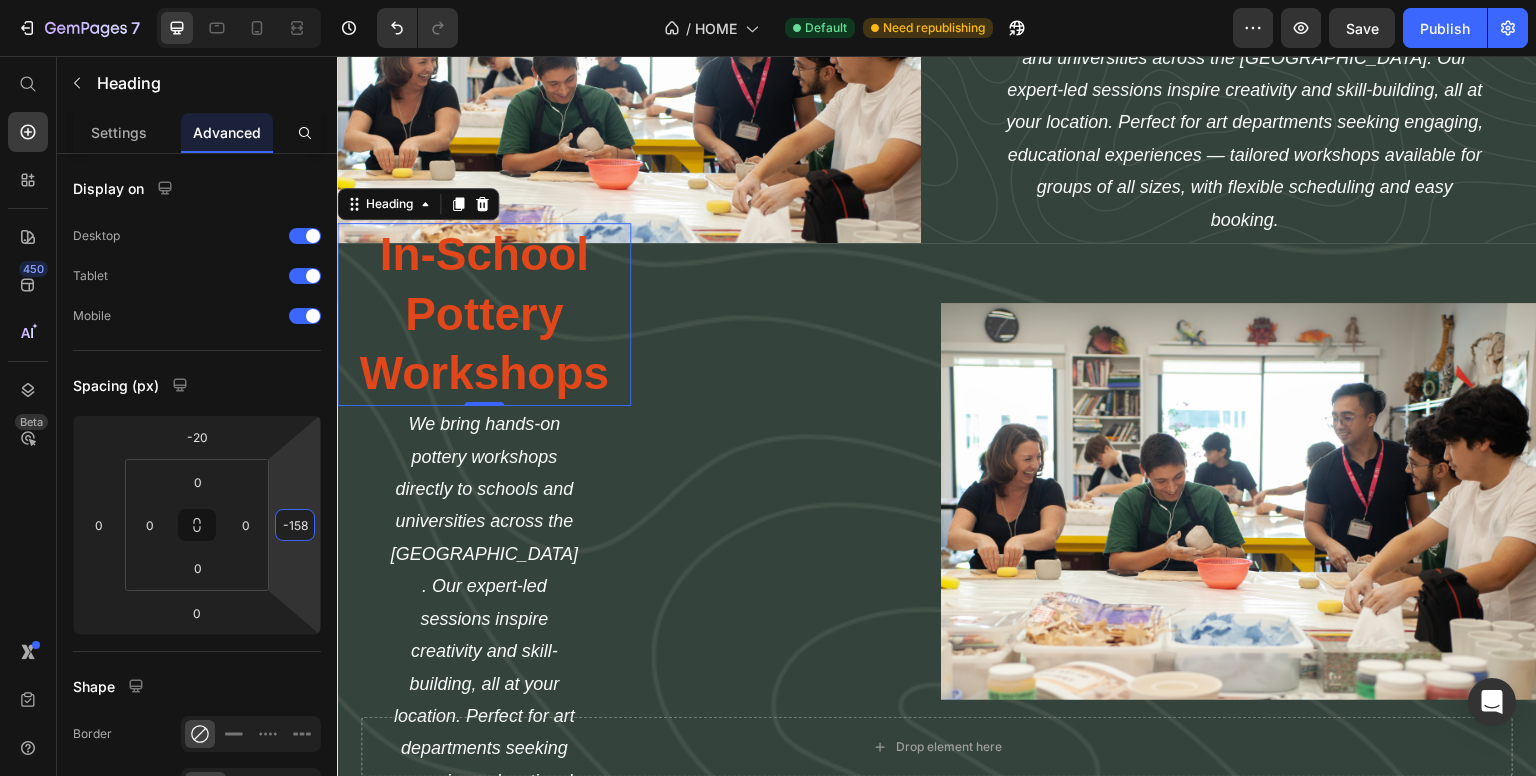 click on "7   /  HOME Default Need republishing Preview  Save   Publish  450 Beta Start with Sections Elements Hero Section Product Detail Brands Trusted Badges Guarantee Product Breakdown How to use Testimonials Compare Bundle FAQs Social Proof Brand Story Product List Collection Blog List Contact Sticky Add to Cart Custom Footer Browse Library 450 Layout
Row
Row
Row
Row Text
Heading
Text Block Button
Button
Button
Sticky Back to top Media
Image
Image" at bounding box center (768, 0) 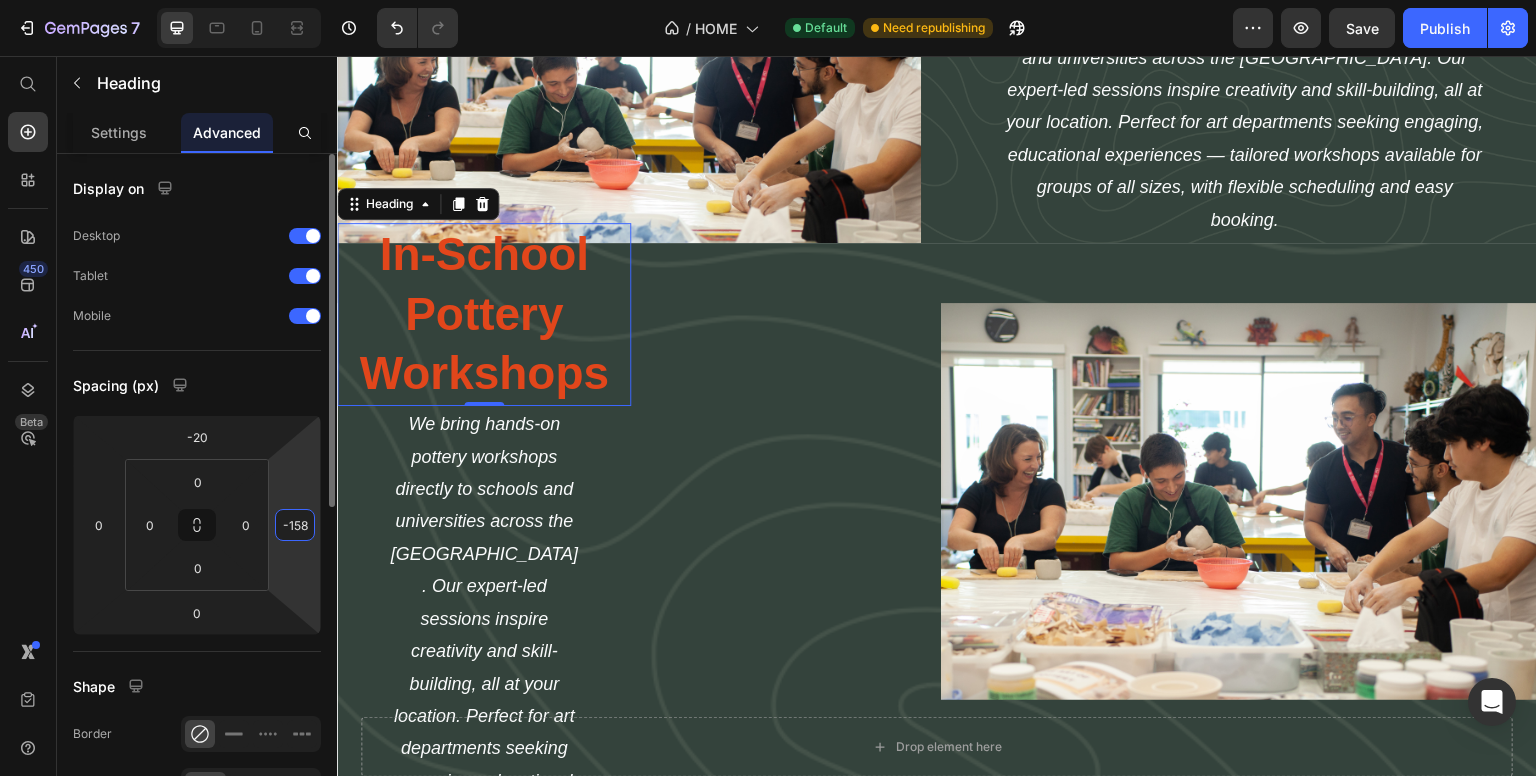 type on "0" 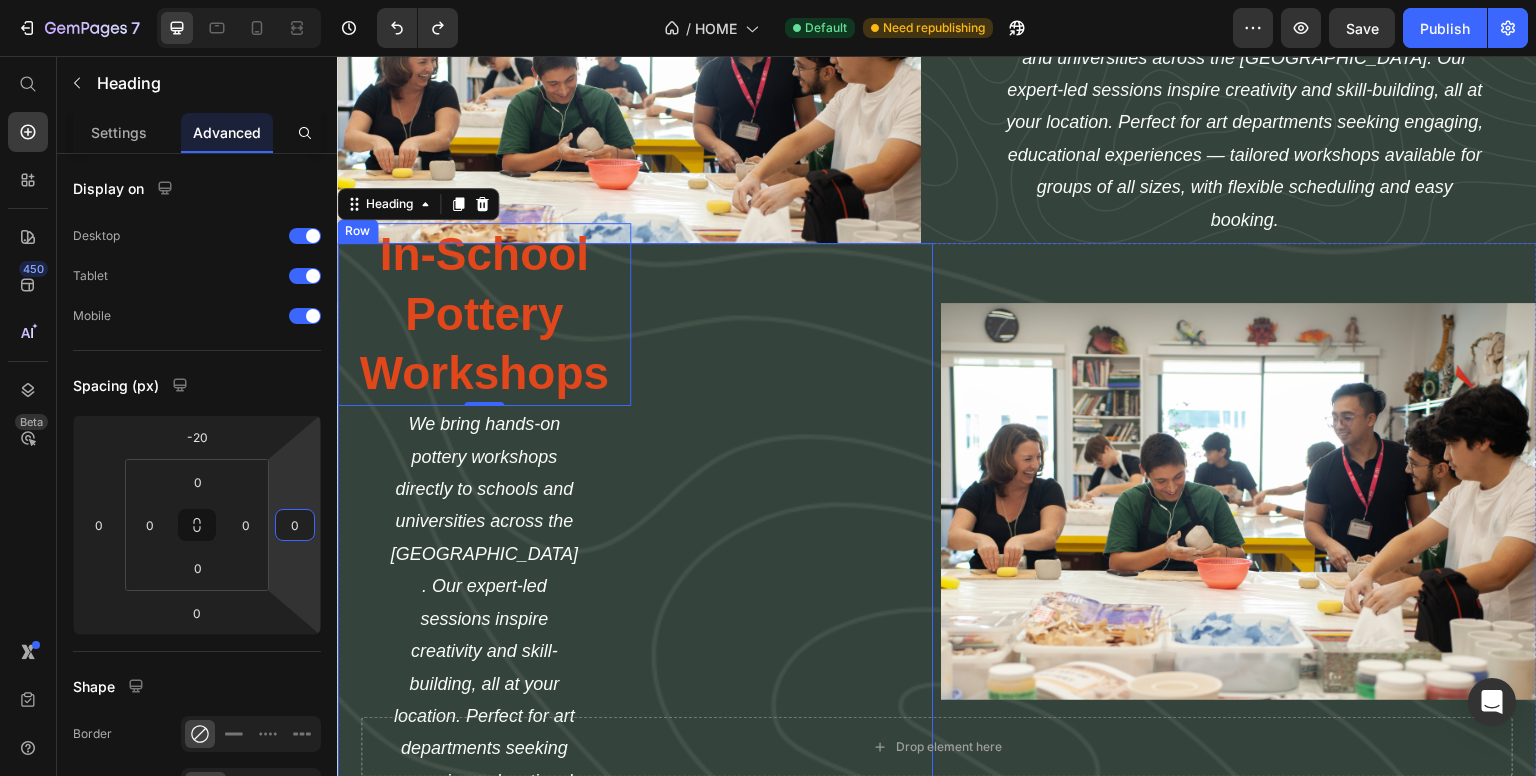 click on "In-School Pottery Workshops Heading We bring hands-on pottery workshops directly to schools and universities across the UAE. Our expert-led sessions inspire creativity and skill-building, all at your location. Perfect for art departments seeking engaging, educational experiences — tailored workshops available for groups of all sizes, with flexible scheduling and easy booking. Text Block" at bounding box center [786, 914] 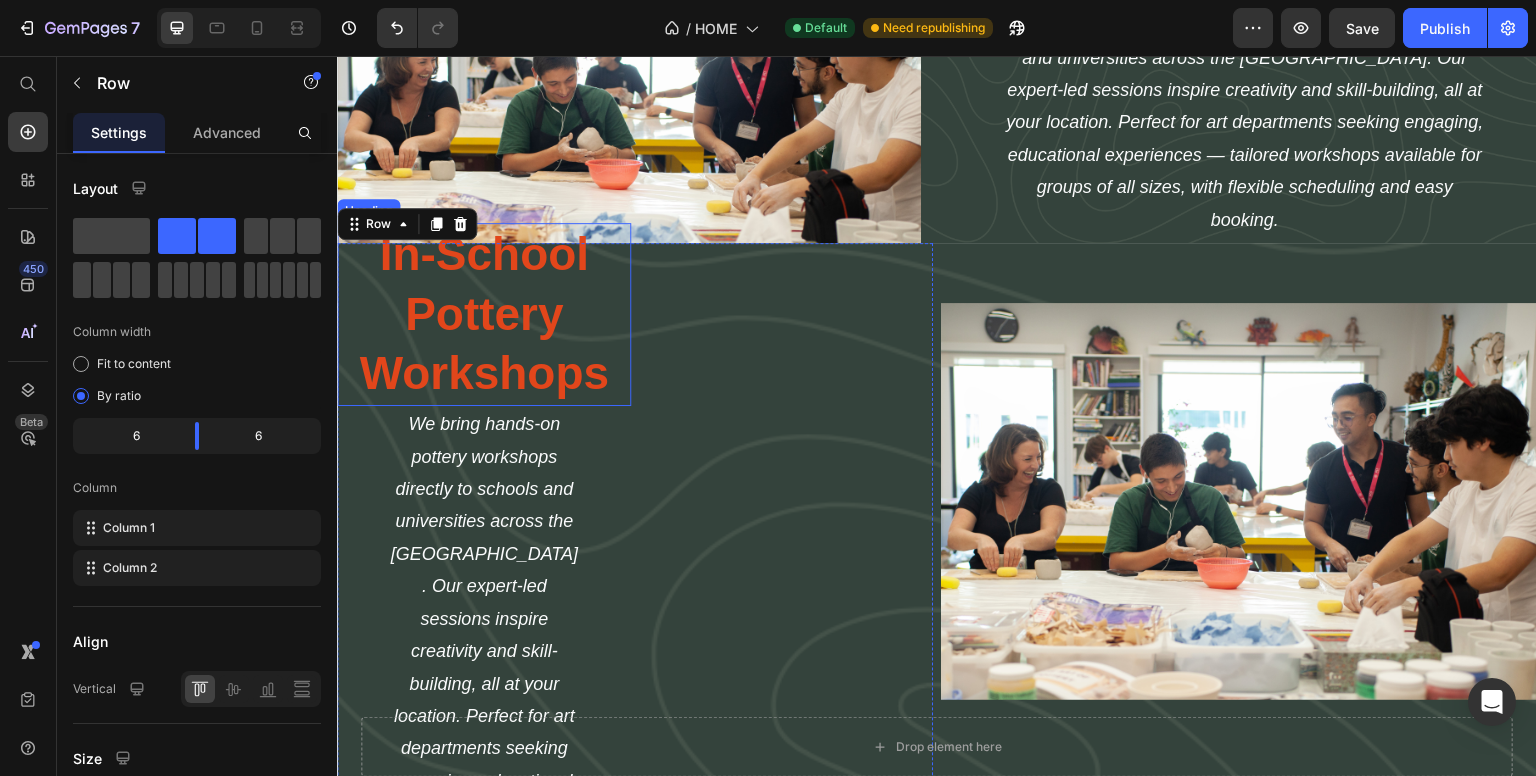 click on "In-School Pottery Workshops" at bounding box center (484, 314) 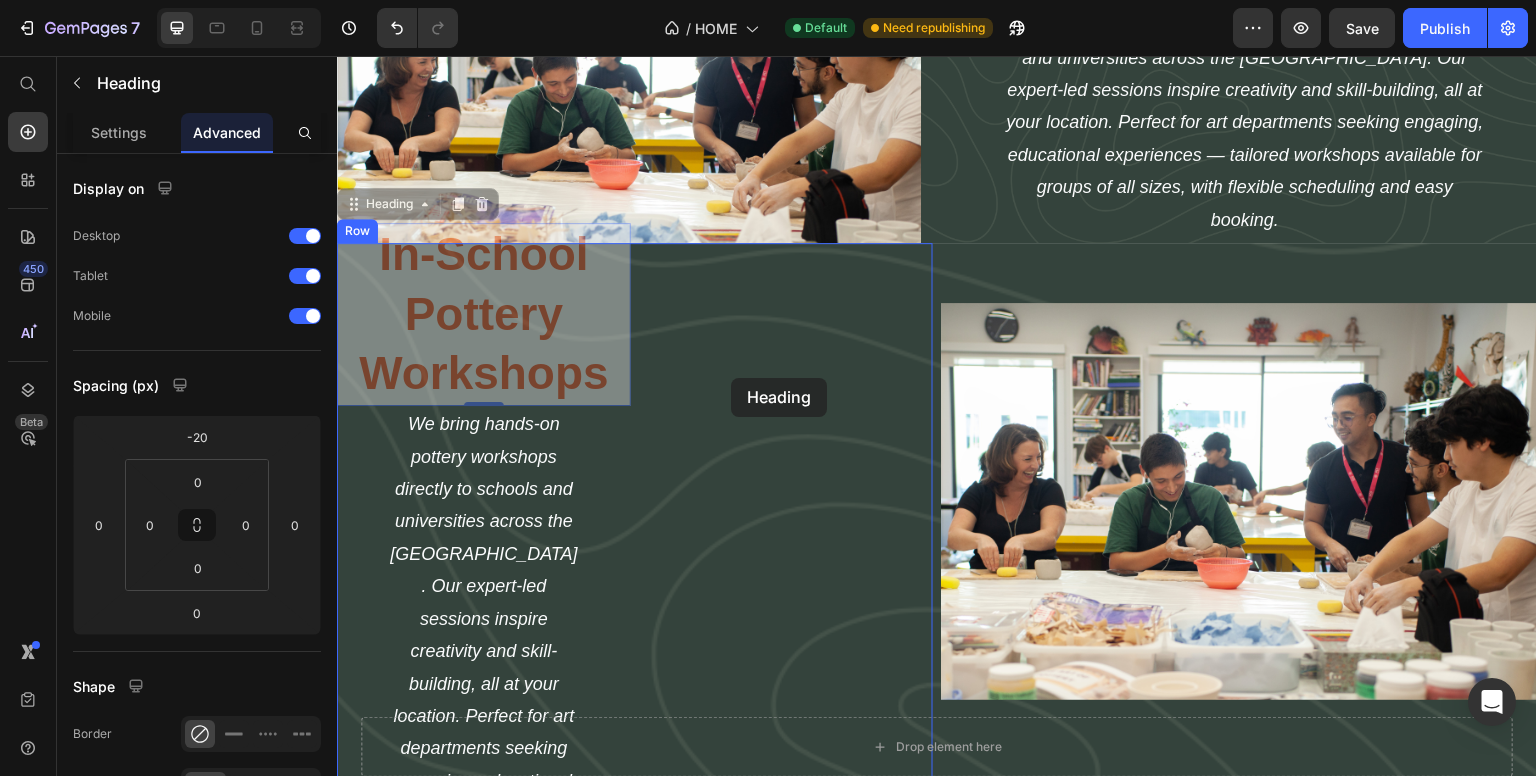 drag, startPoint x: 404, startPoint y: 185, endPoint x: 732, endPoint y: 378, distance: 380.5693 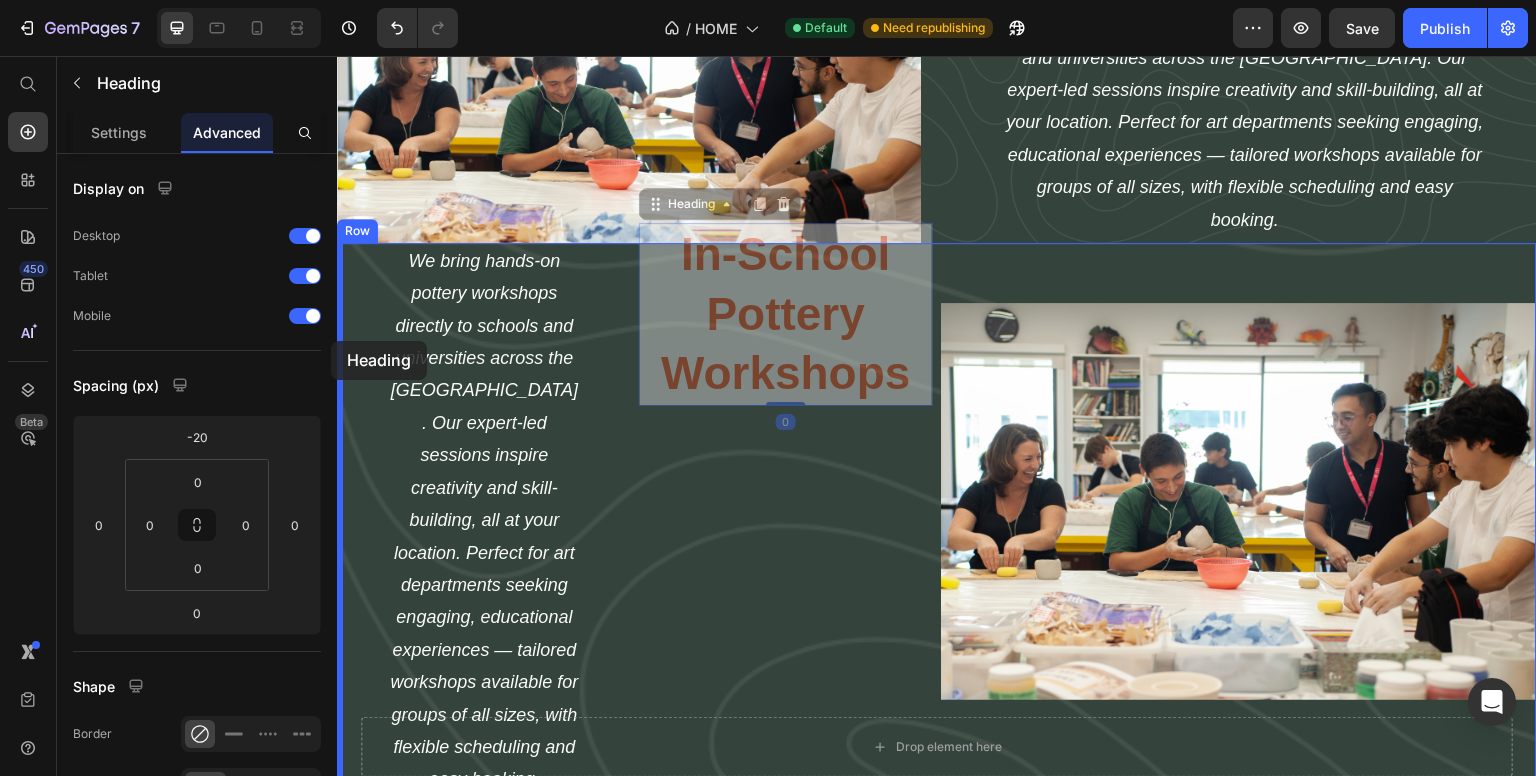 drag, startPoint x: 709, startPoint y: 191, endPoint x: 331, endPoint y: 341, distance: 406.67432 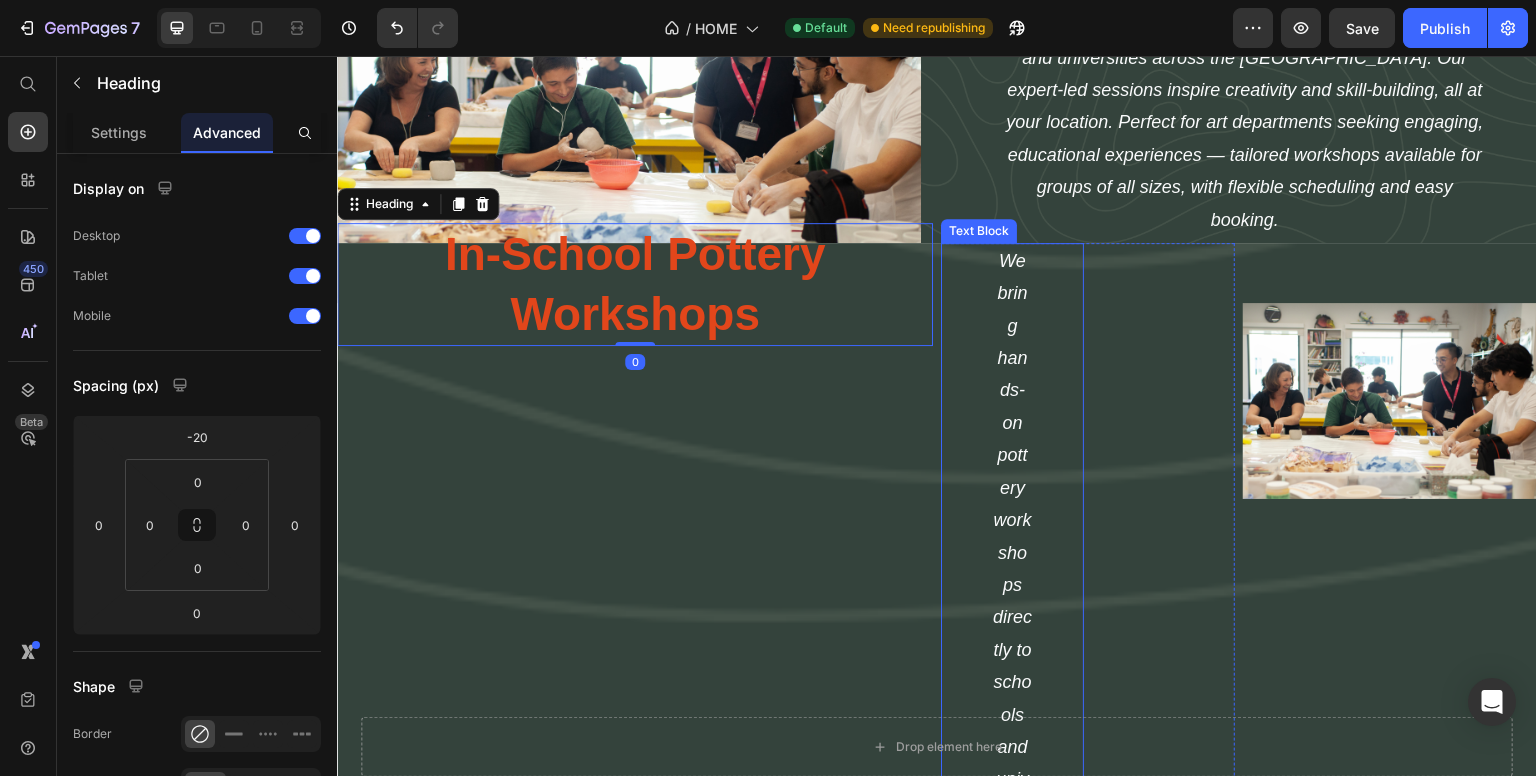 click on "We bring hands-on pottery workshops directly to schools and universities across the [GEOGRAPHIC_DATA]. Our expert-led sessions inspire creativity and skill-building, all at your location. Perfect for art departments seeking engaging, educational experiences — tailored workshops available for groups of all sizes, with flexible scheduling and easy booking." at bounding box center (1012, 1671) 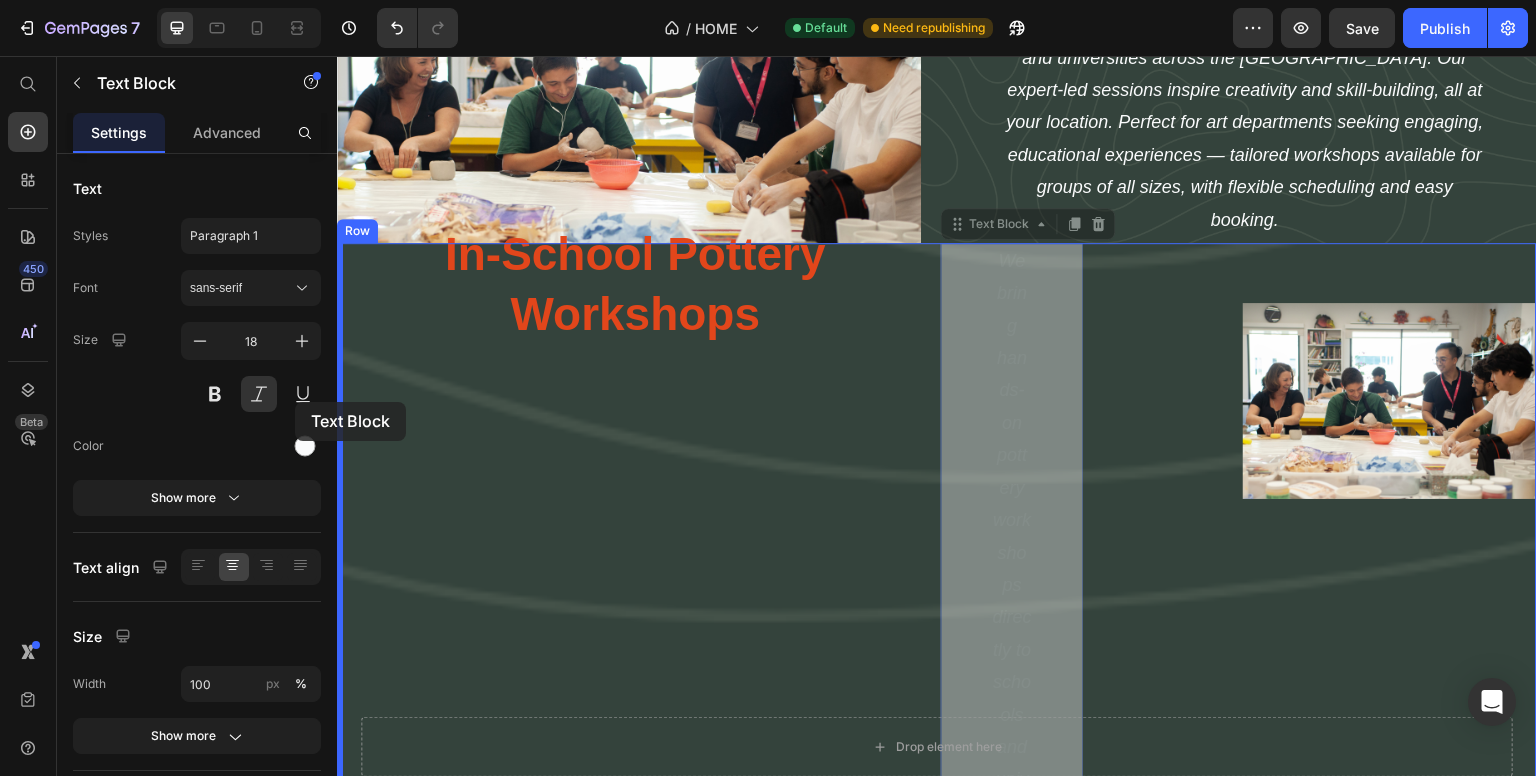 drag, startPoint x: 978, startPoint y: 212, endPoint x: 295, endPoint y: 402, distance: 708.9351 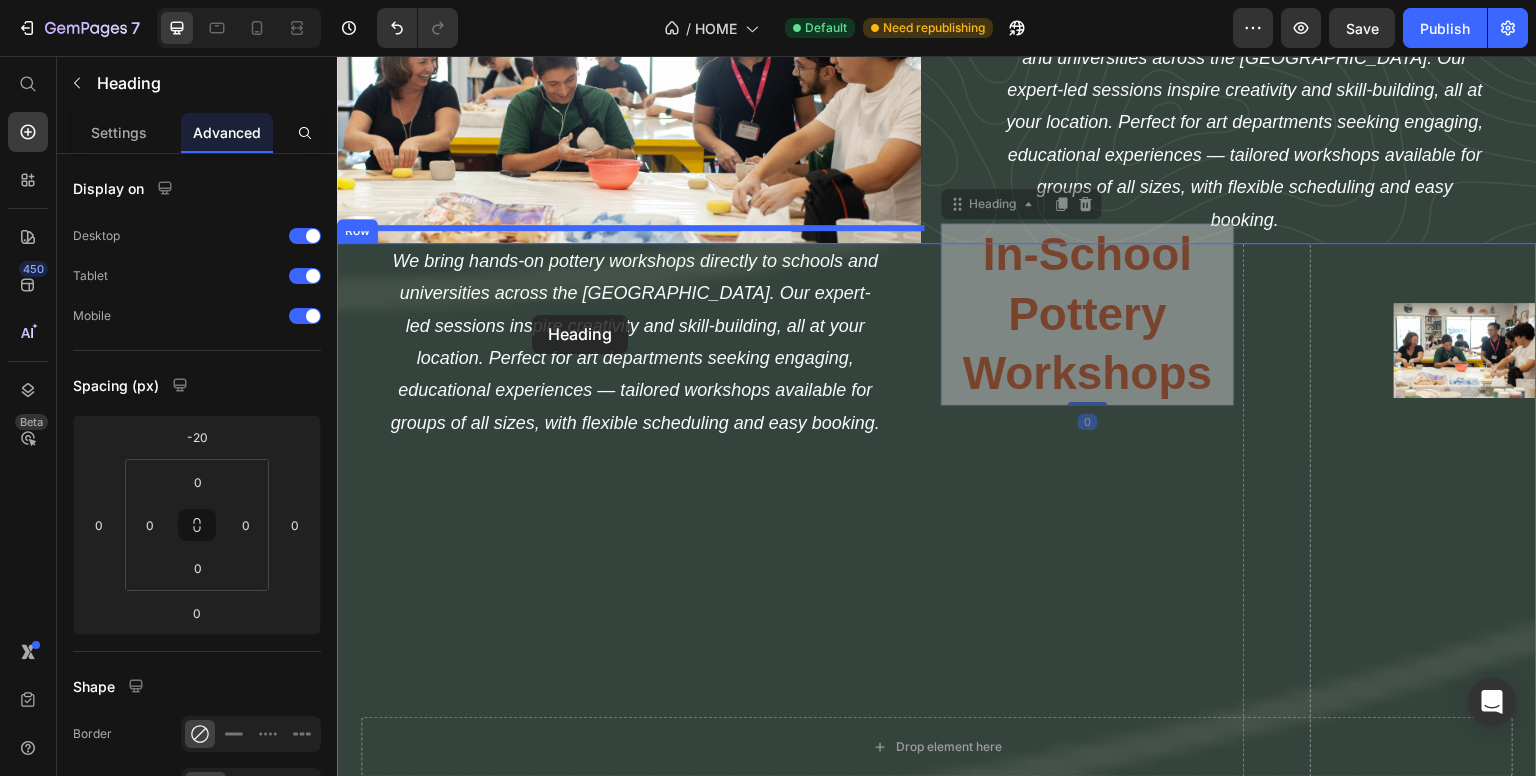 drag, startPoint x: 1047, startPoint y: 291, endPoint x: 751, endPoint y: 316, distance: 297.05386 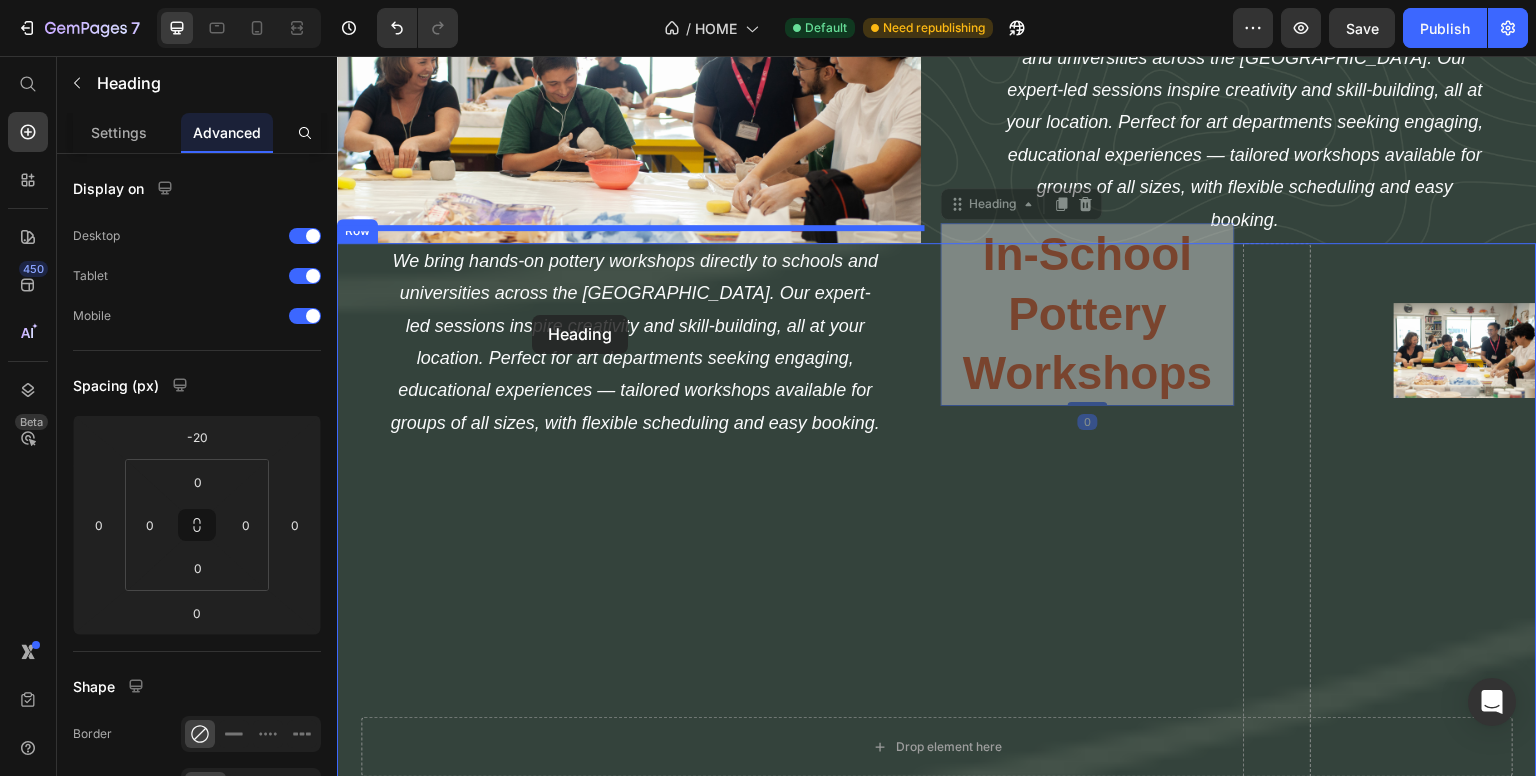 type on "16" 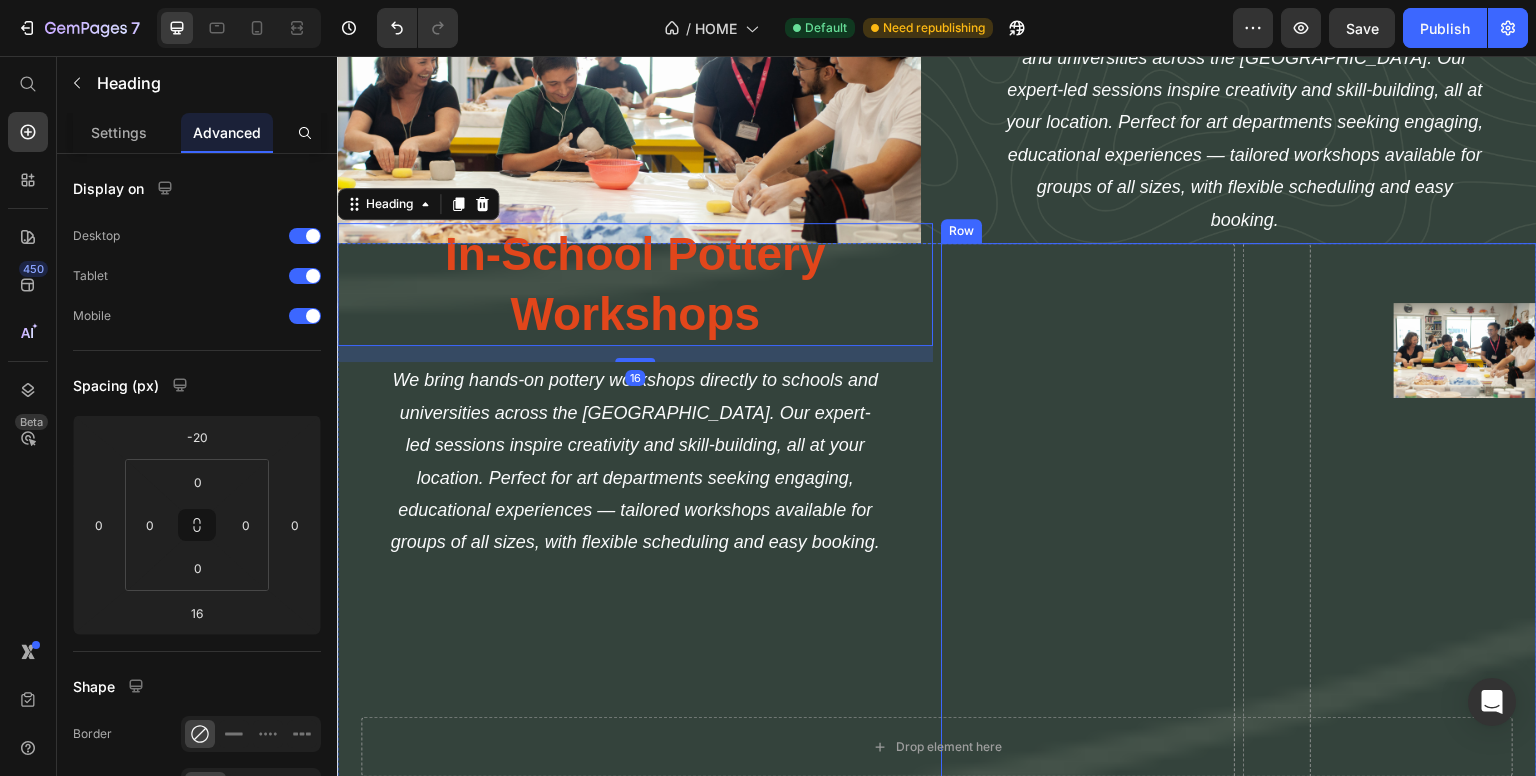 click on "Drop element here" at bounding box center (1088, 6222) 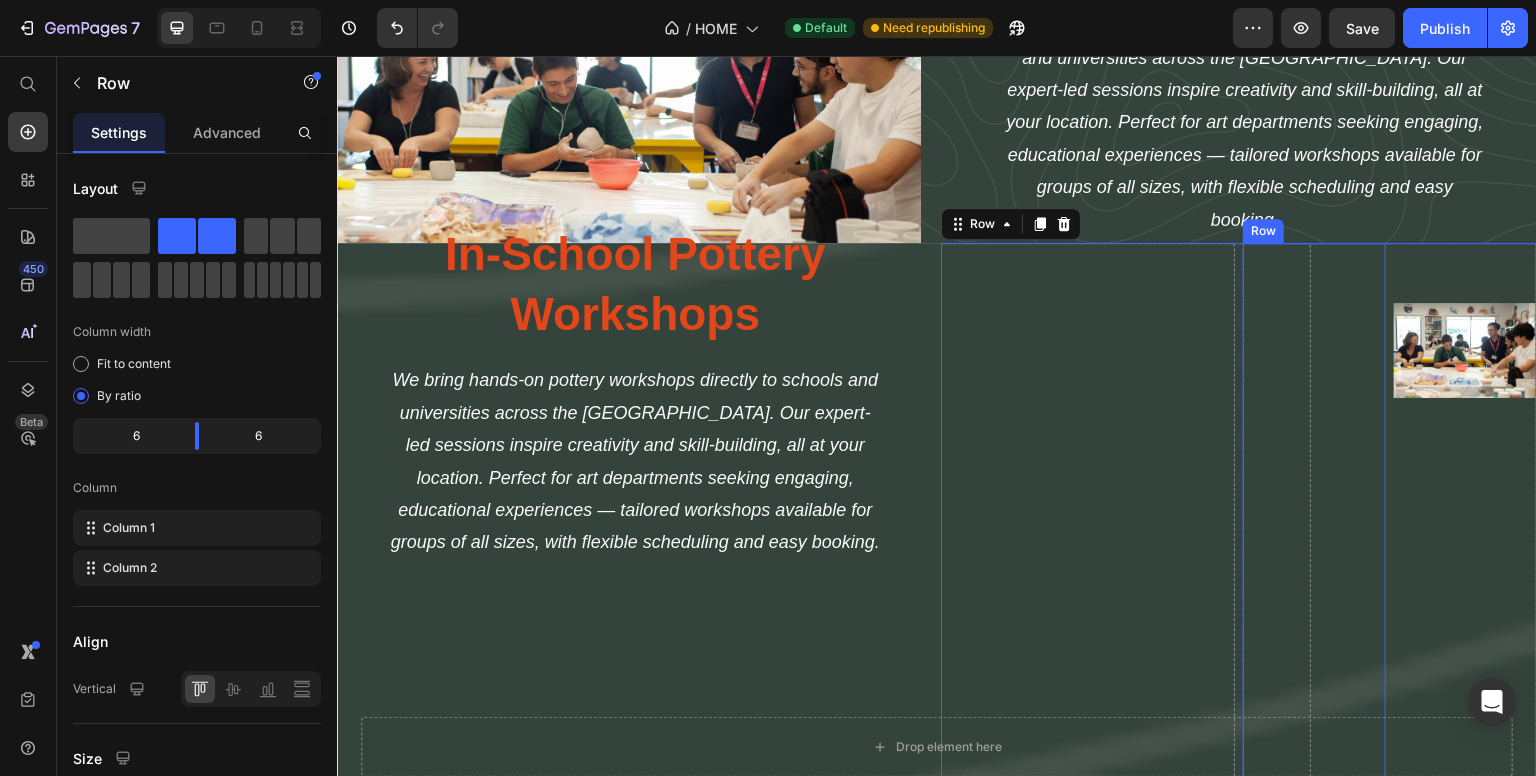 click at bounding box center [1465, 350] 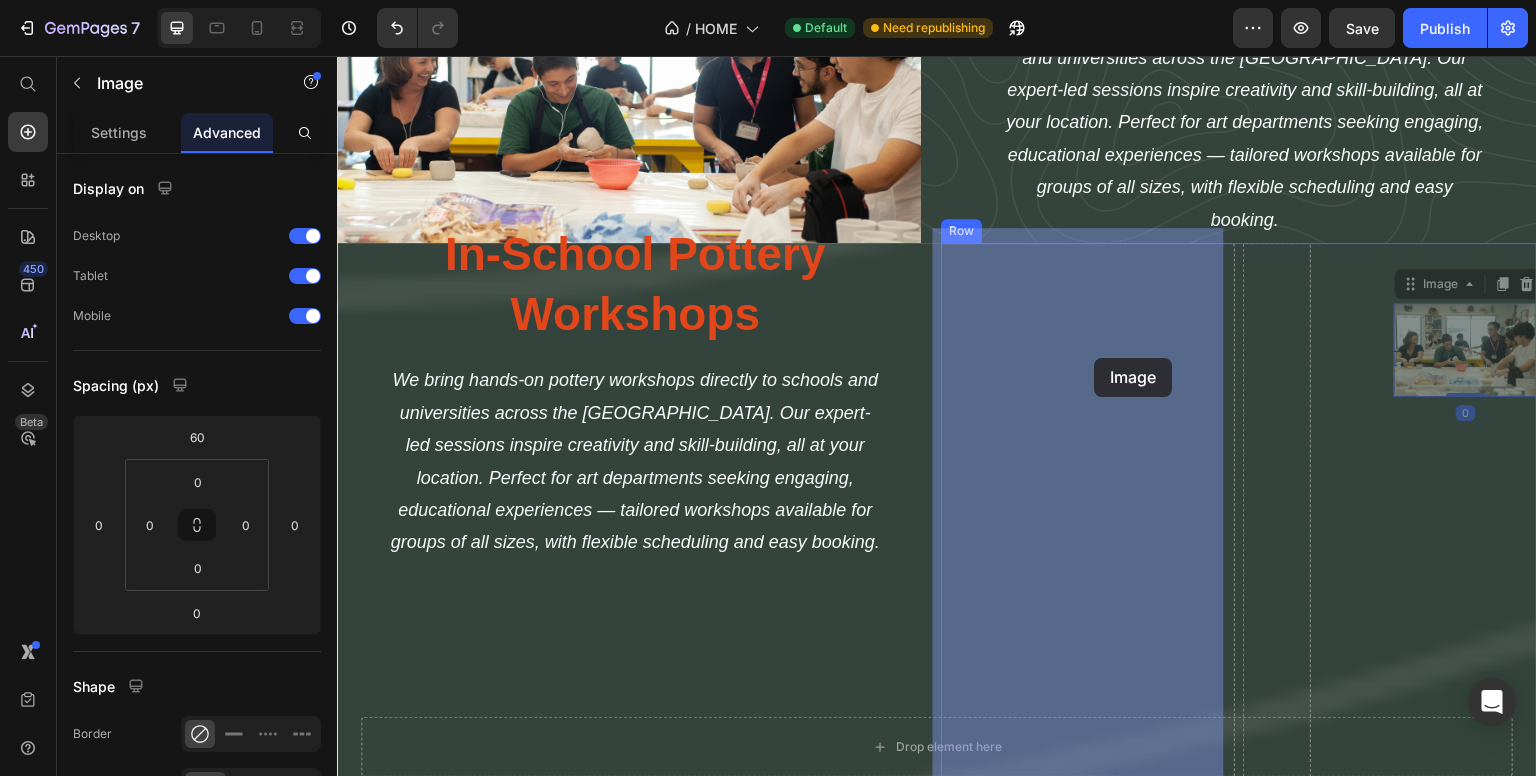 drag, startPoint x: 1429, startPoint y: 331, endPoint x: 1095, endPoint y: 358, distance: 335.08954 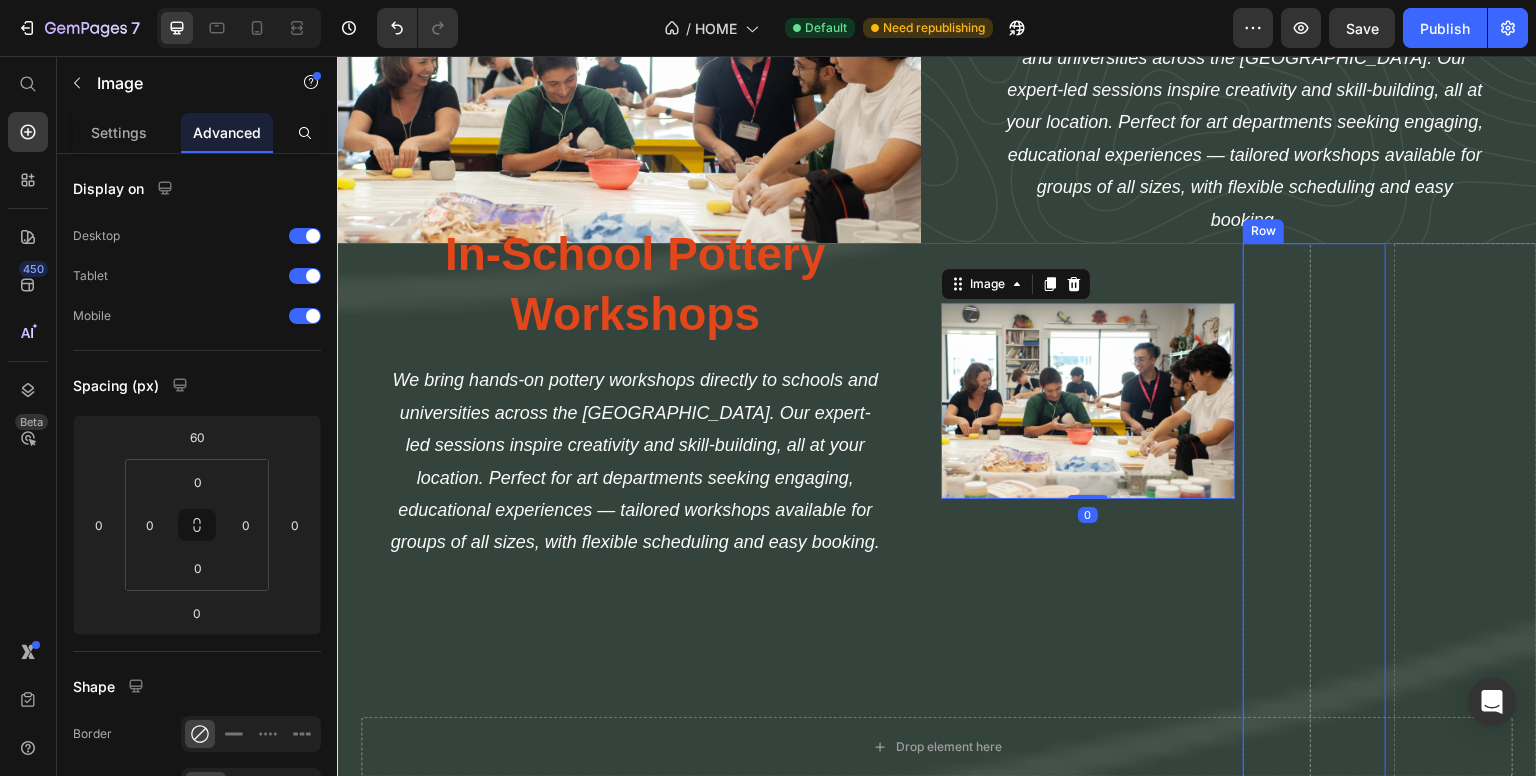 click at bounding box center [1277, 5931] 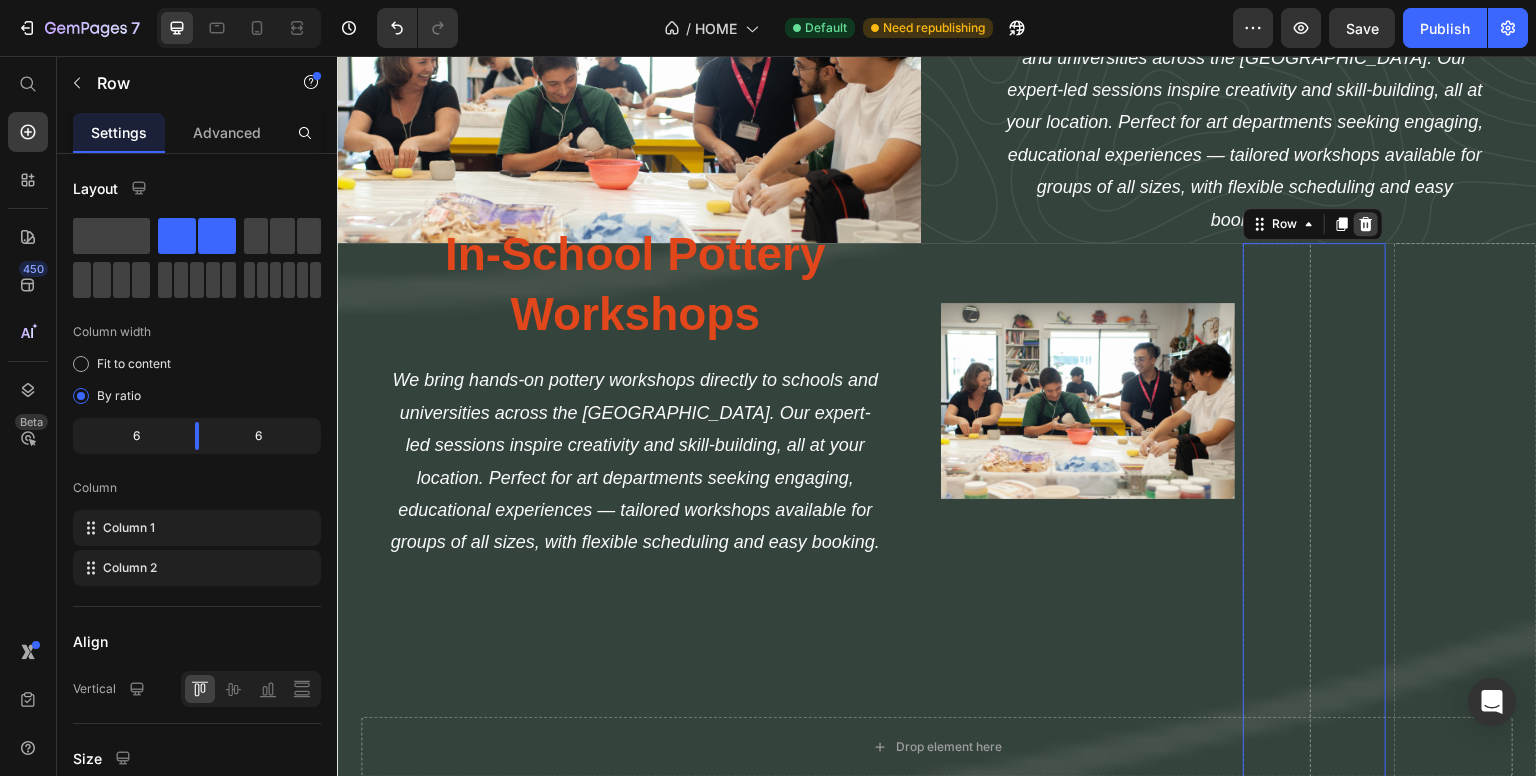 click 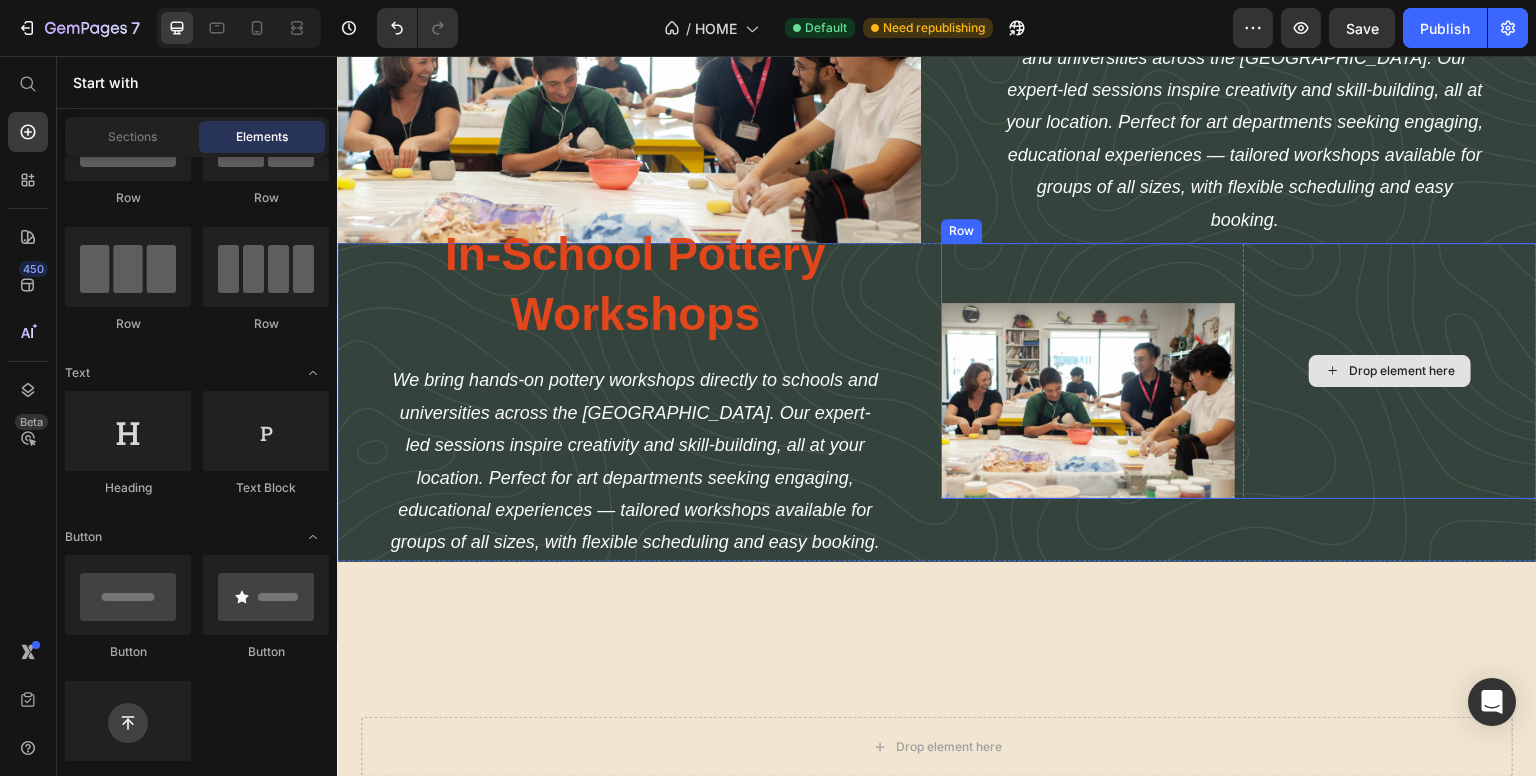 click on "Drop element here" at bounding box center (1390, 371) 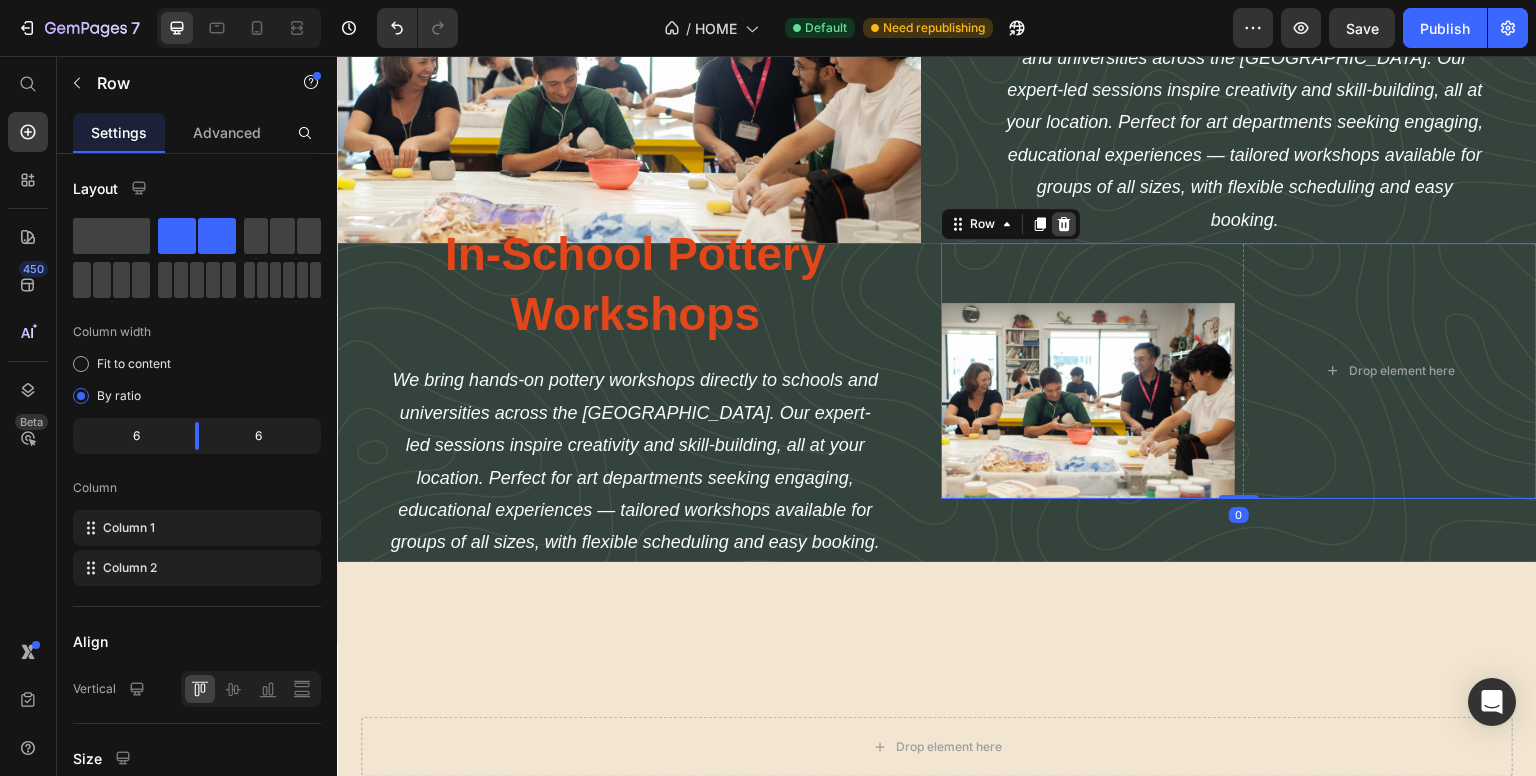 click 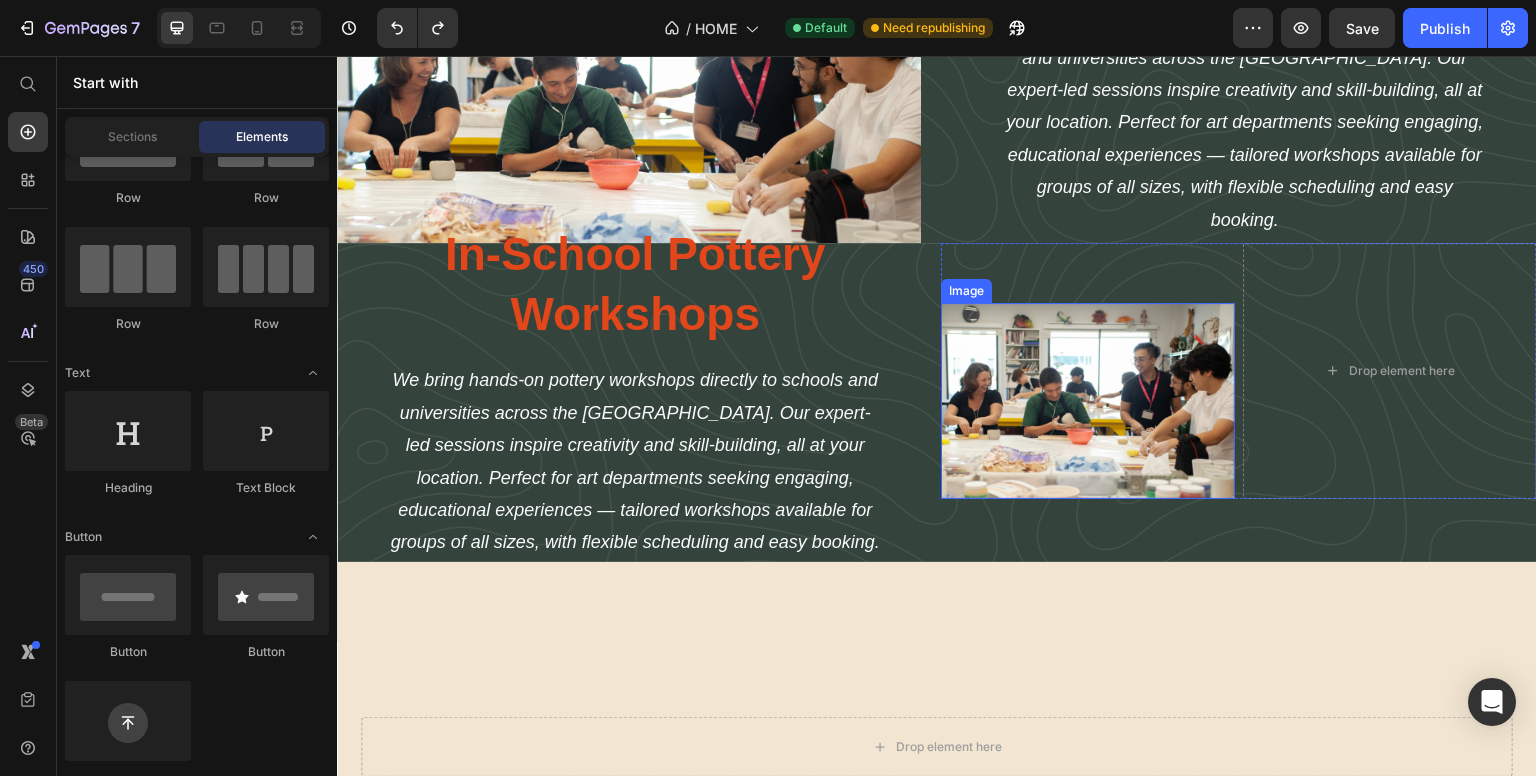 click at bounding box center (1088, 401) 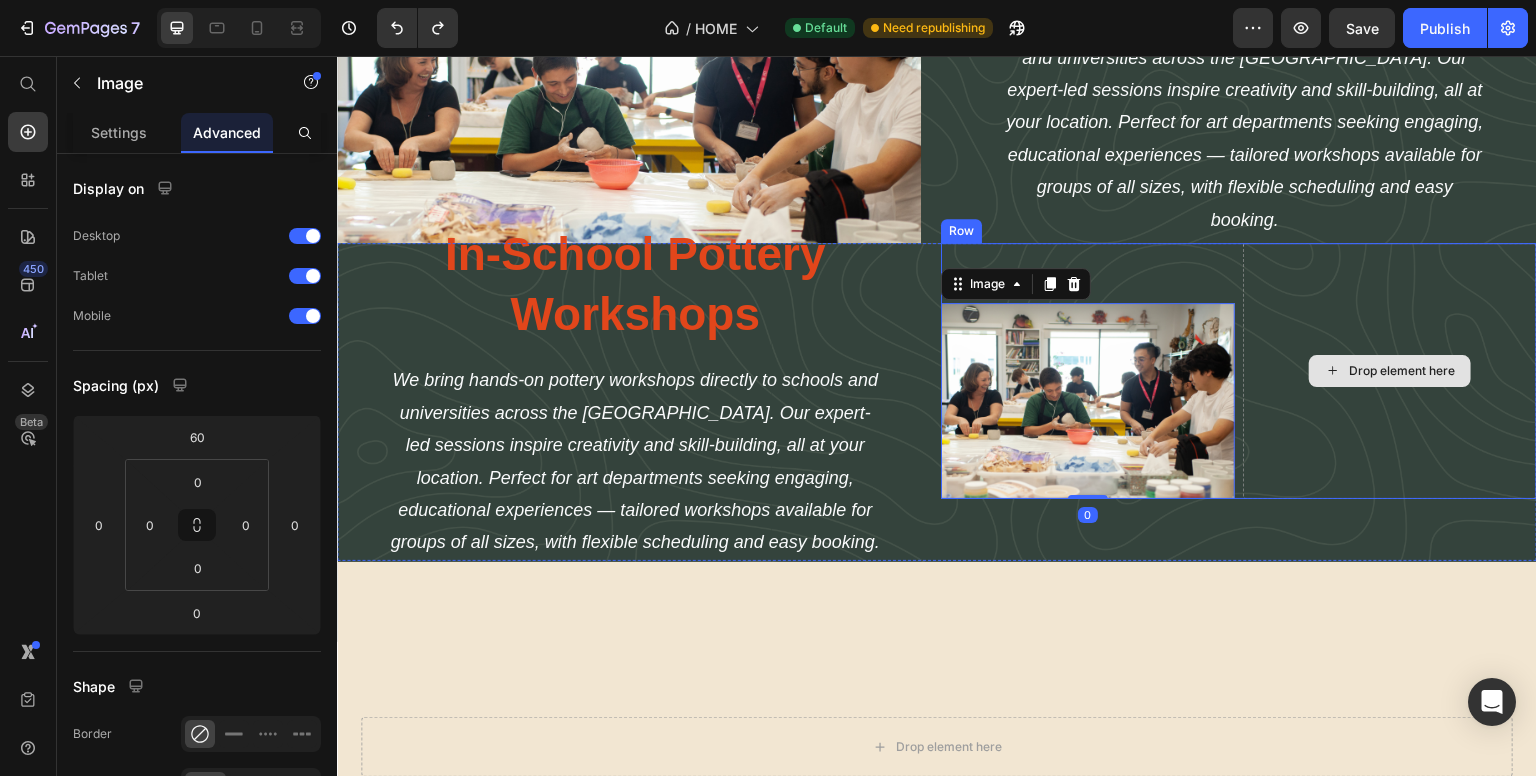 click on "Drop element here" at bounding box center (1390, 371) 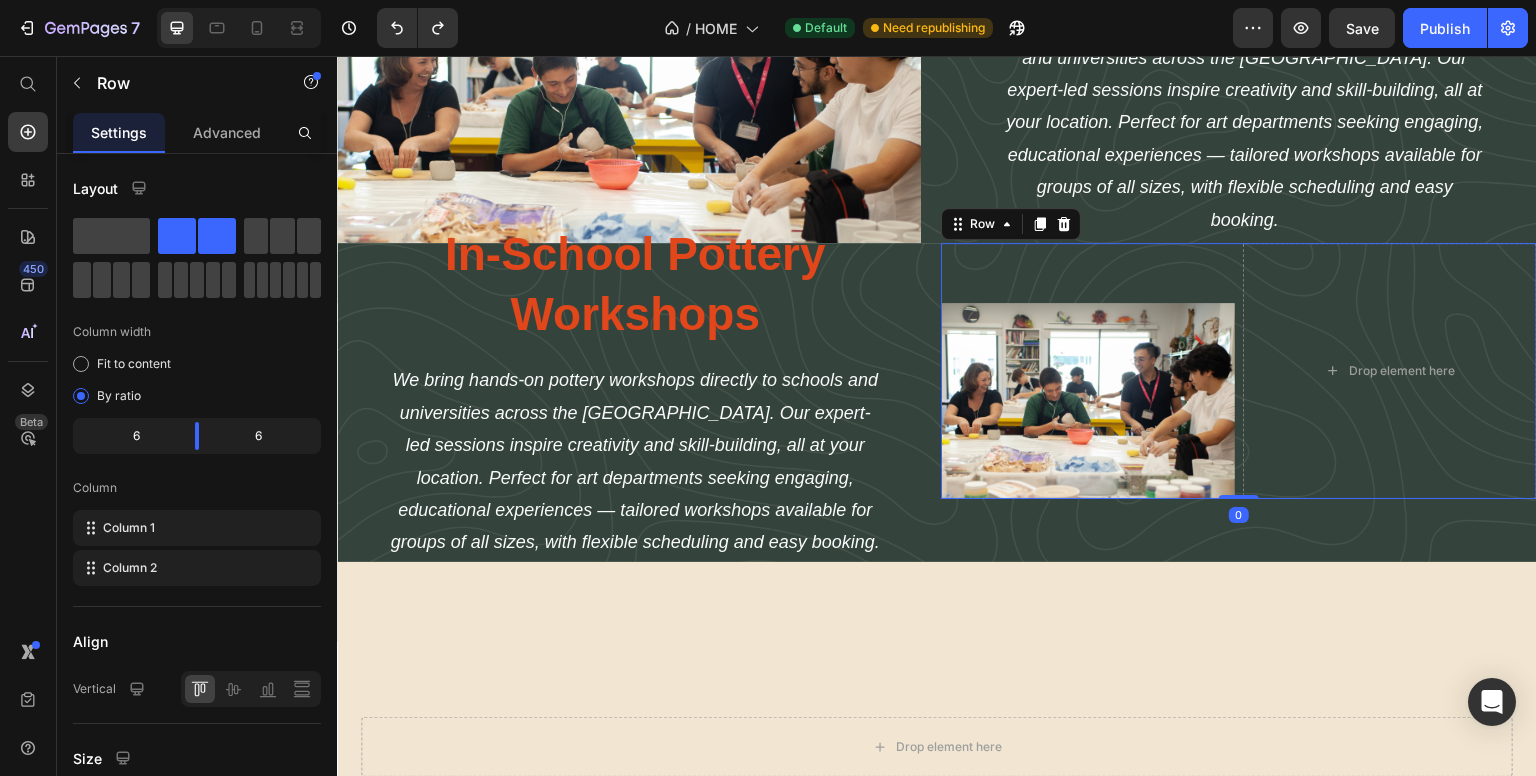 click on "Image" at bounding box center [1088, 371] 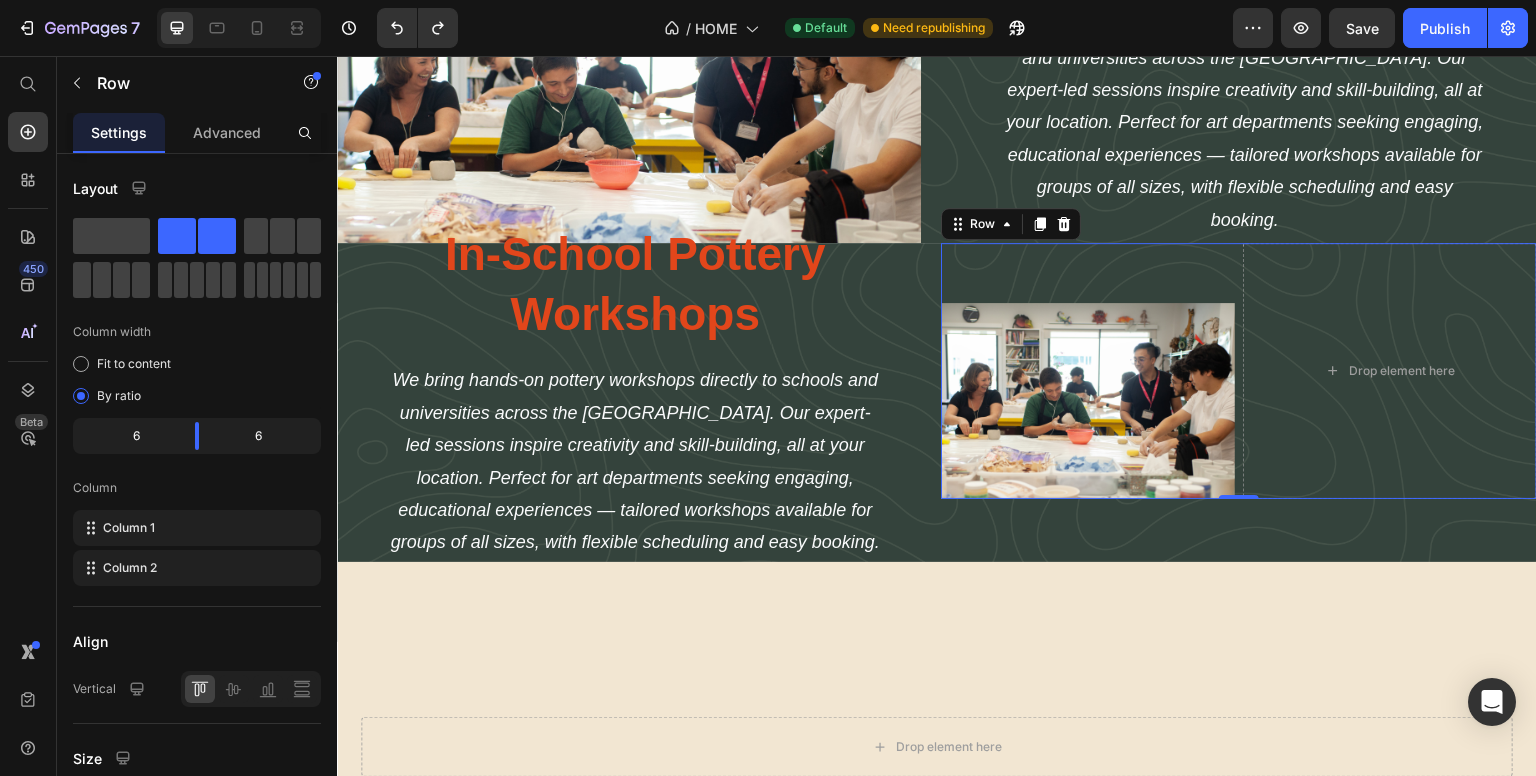 drag, startPoint x: 464, startPoint y: 288, endPoint x: 1232, endPoint y: 302, distance: 768.12756 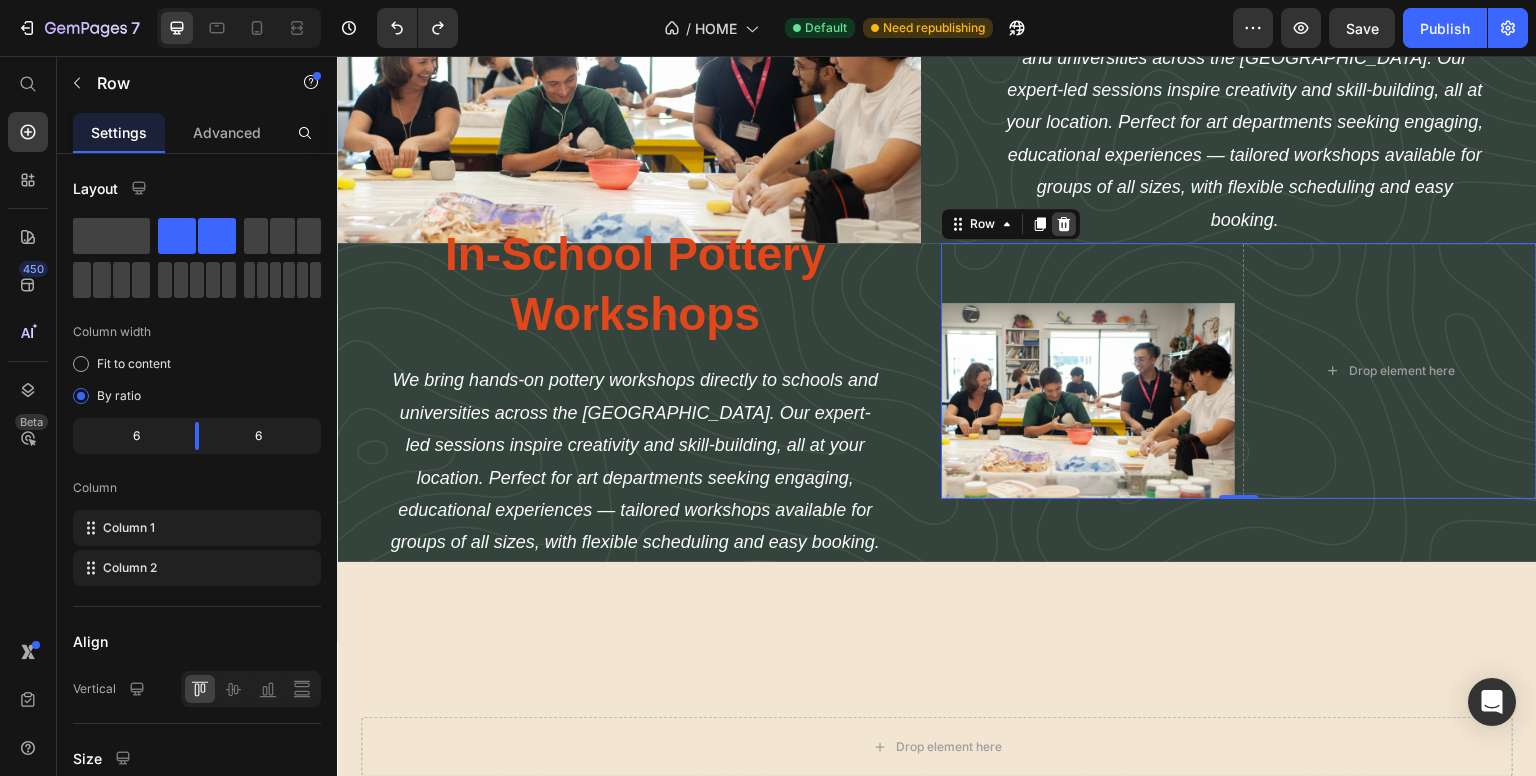 click 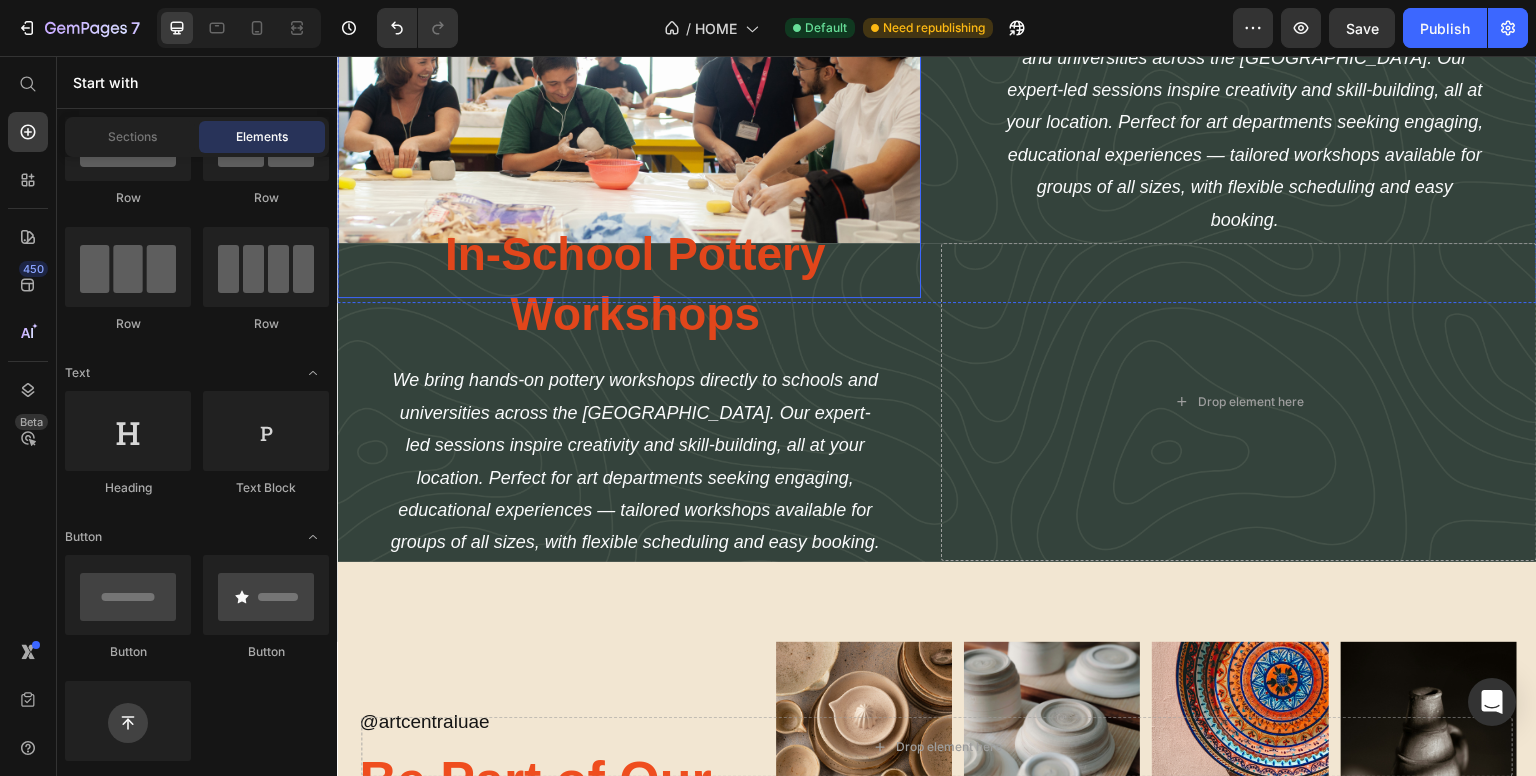 click on "View All Collections Button" at bounding box center (937, -139) 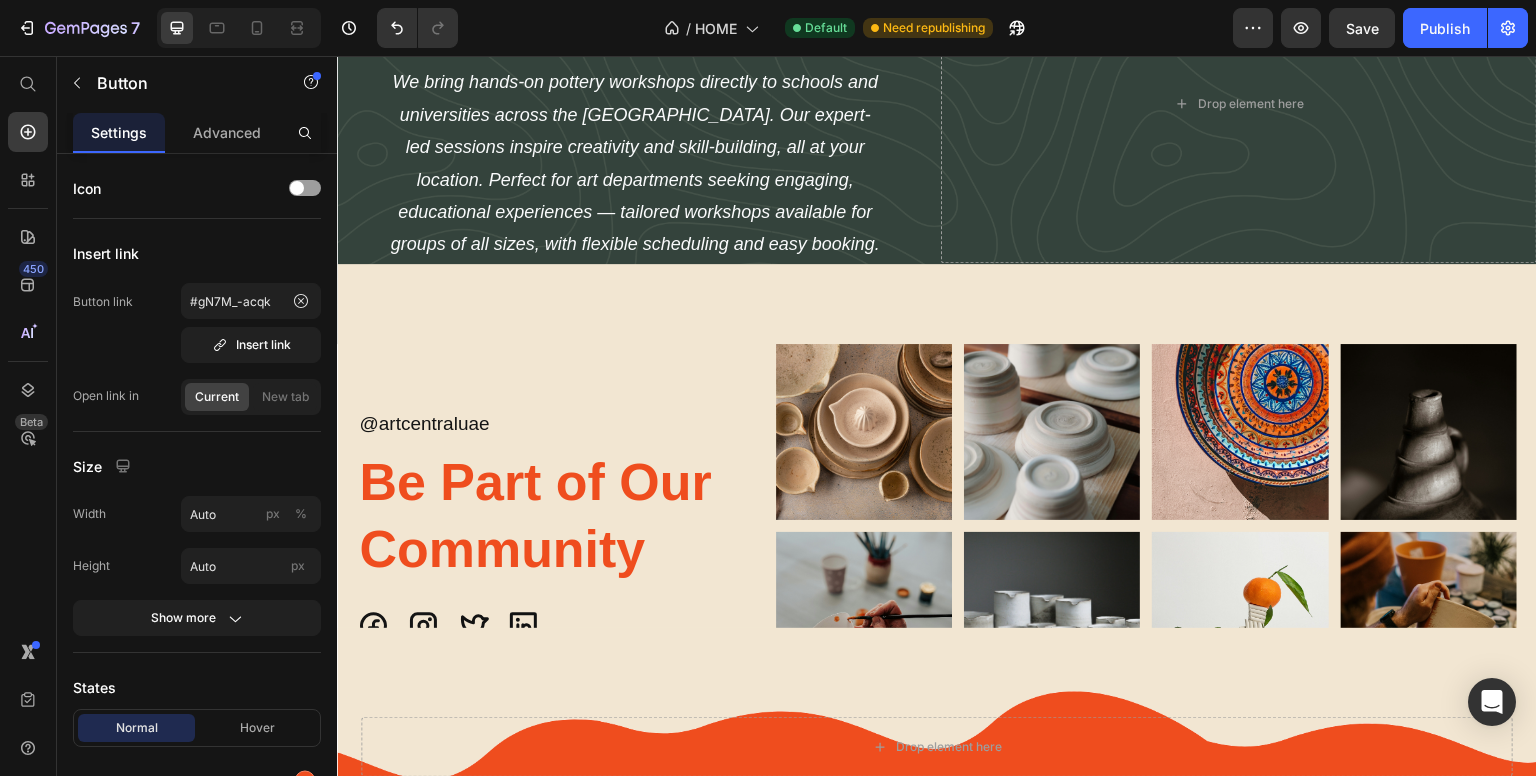 click on "Featured Products Heading Row ` (P) Images Amaco Kiln EX-353SF Max. Cone 10, 5.25 cu. ft (148.66 Ltr) 1Phase, 230V, wall thickness 3", With Ez-Lift (P) Title Dhs. 23,750.00 (P) Price Dhs. 0.00 (P) Price 0% off (P) Tag Row Row (P) Images [PERSON_NAME] Pottery Wheel - Model C (P) Title Dhs. 10,680.00 (P) Price Dhs. 0.00 (P) Price 0% off (P) Tag Row Row (P) Images Shimpo Potters Wheel (RK-3D) Head Dia: 12" (P) Title Dhs. 6,980.00 (P) Price Dhs. 0.00 (P) Price 0% off (P) Tag Row Row (P) Images Amaco Half Round Shelf for EX-257 (21"x10 1/2"x 3/4") (53.34cm) (P) Title Dhs. 253.42 (P) Price Dhs. 0.00 (P) Price 0% off (P) Tag Row Row (P) Images Bisque [PERSON_NAME] 10.5cm tall (P) Title Dhs. 8.66 (P) Price Dhs. 0.00 (P) Price 0% off (P) Tag Row Row (P) Images Amaco Air Dry [PERSON_NAME] 4.5kg (P) Title Dhs. 70.00 (P) Price Dhs. 0.00 (P) Price 0% off (P) Tag Row Row (P) Images Shimpo Pugmill NVA-04S Stainless Steel De-Airing, 230V (P) Title Dhs. 35,700.00 (P) Price Dhs. 0.00 (P) Price 0% off (P) Tag Row Row (P) Images (P) Title 0% `" at bounding box center (937, -679) 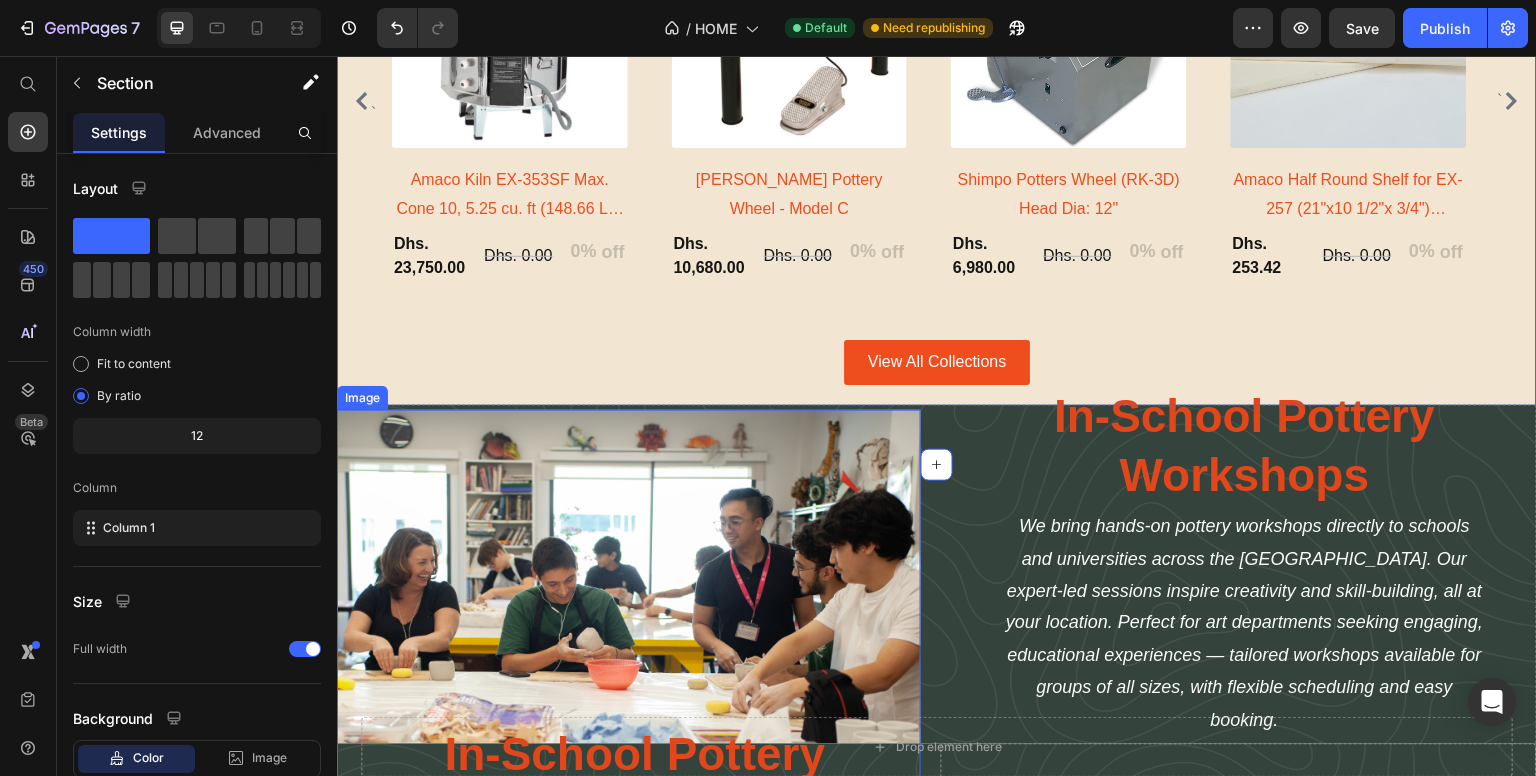 scroll, scrollTop: 2637, scrollLeft: 0, axis: vertical 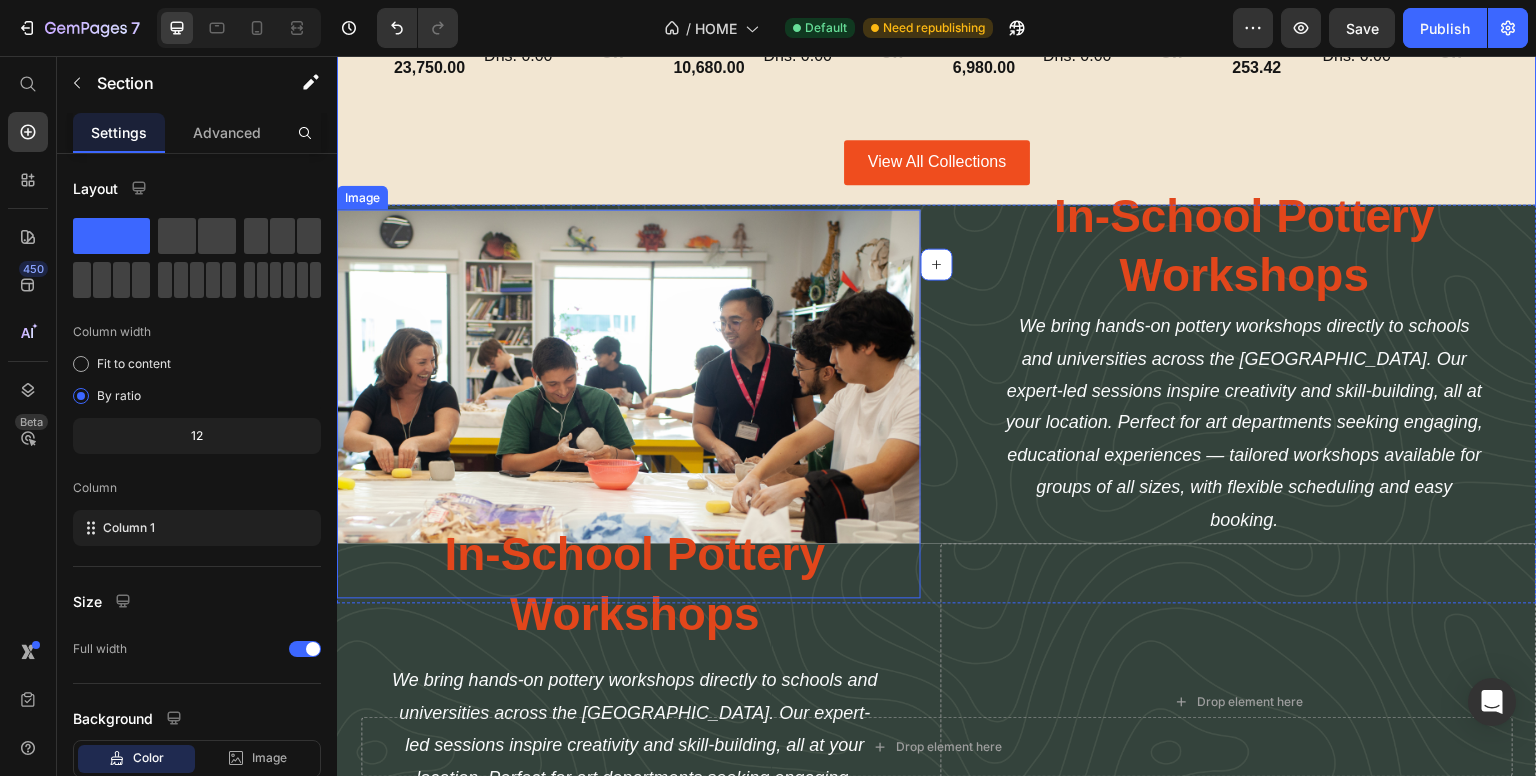 click at bounding box center [629, 404] 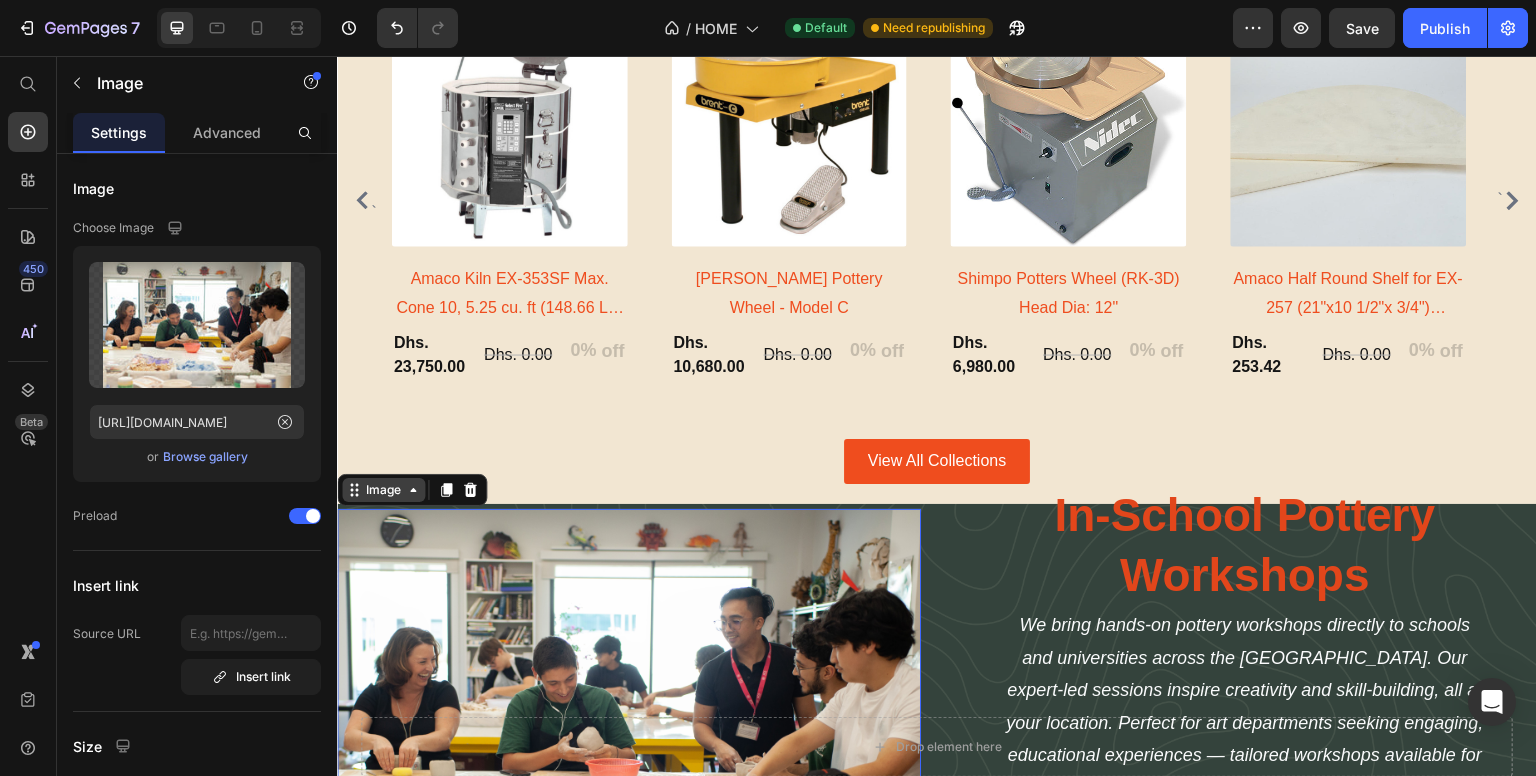 scroll, scrollTop: 2935, scrollLeft: 0, axis: vertical 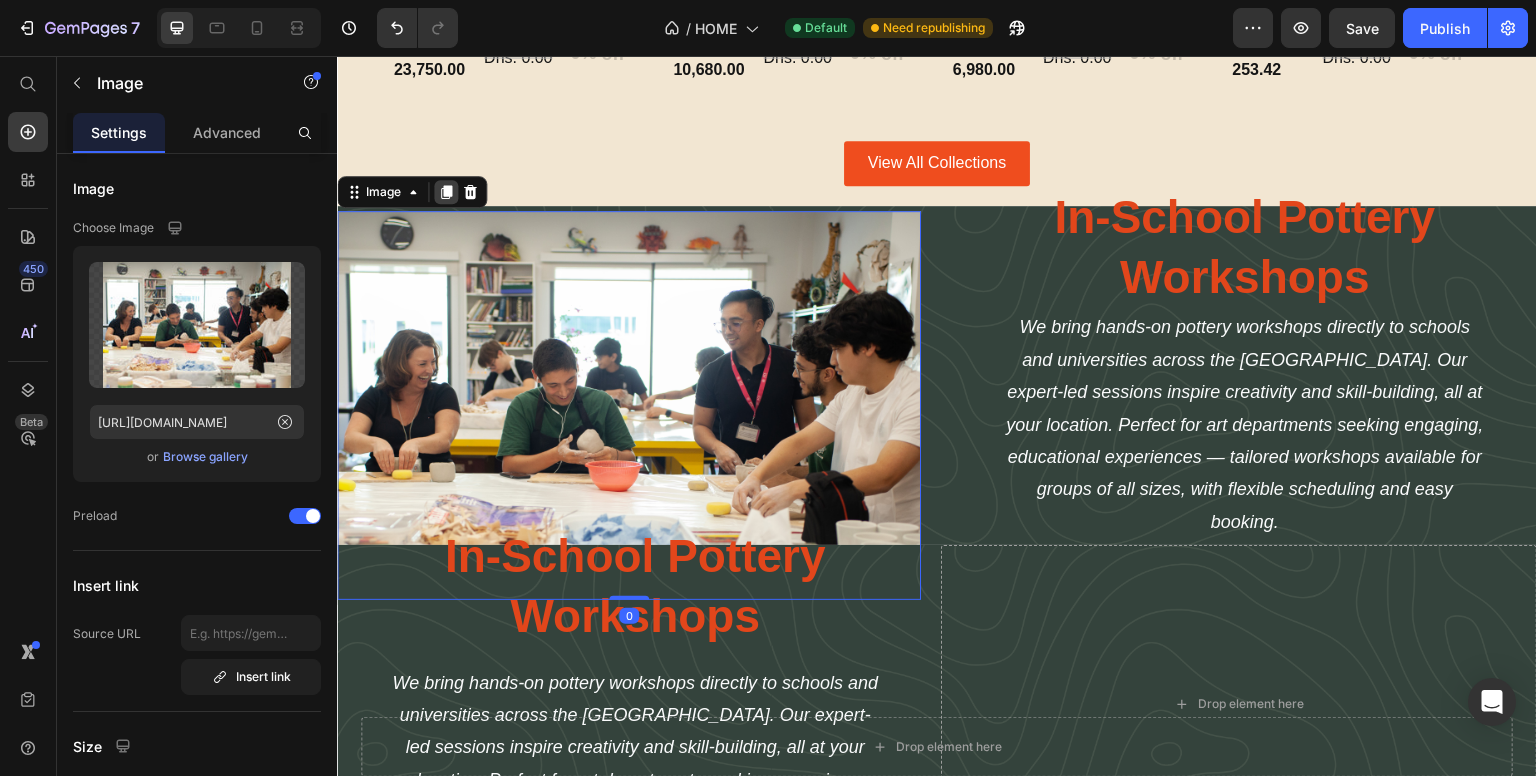 click 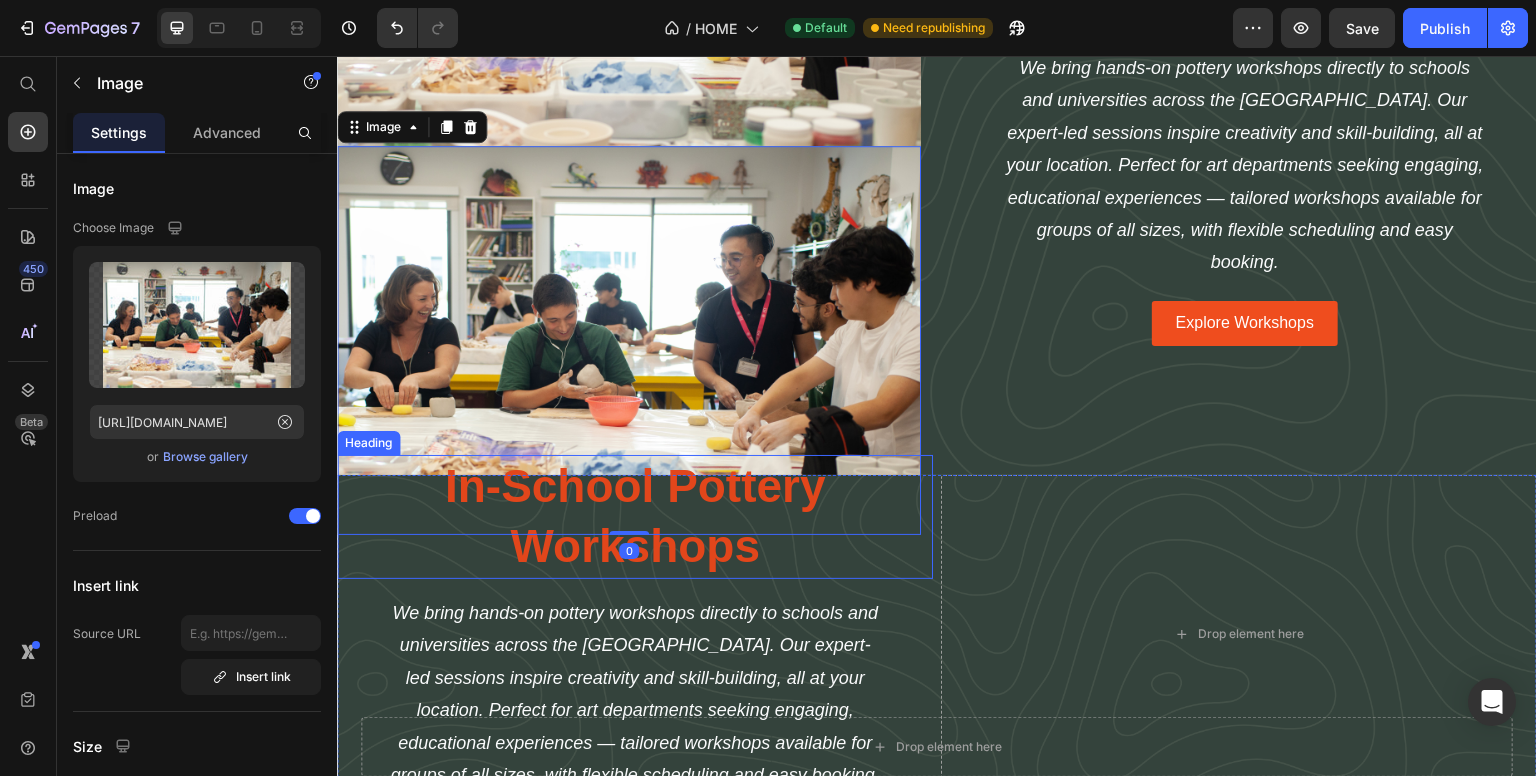 scroll, scrollTop: 3397, scrollLeft: 0, axis: vertical 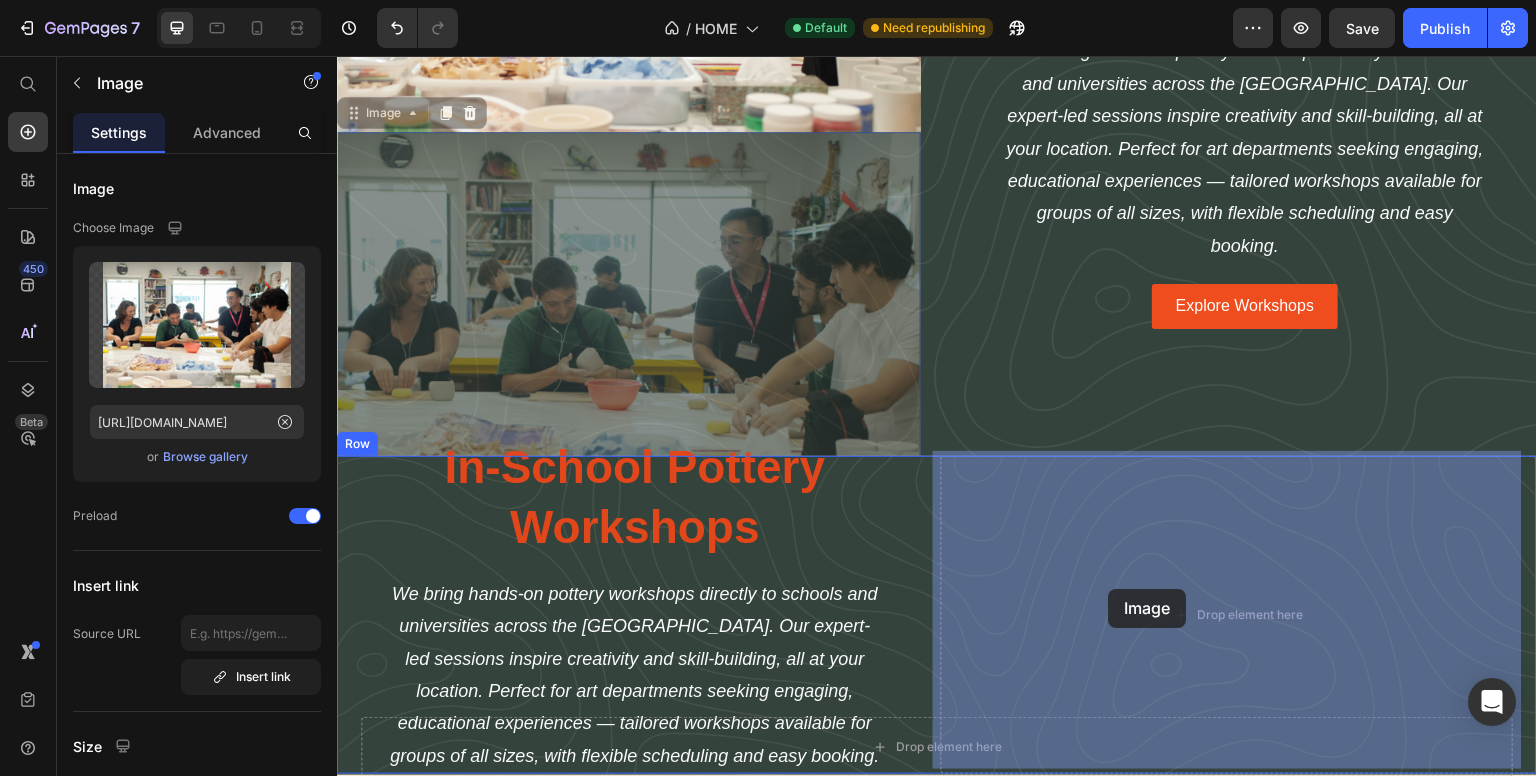 drag, startPoint x: 423, startPoint y: 242, endPoint x: 1109, endPoint y: 589, distance: 768.7685 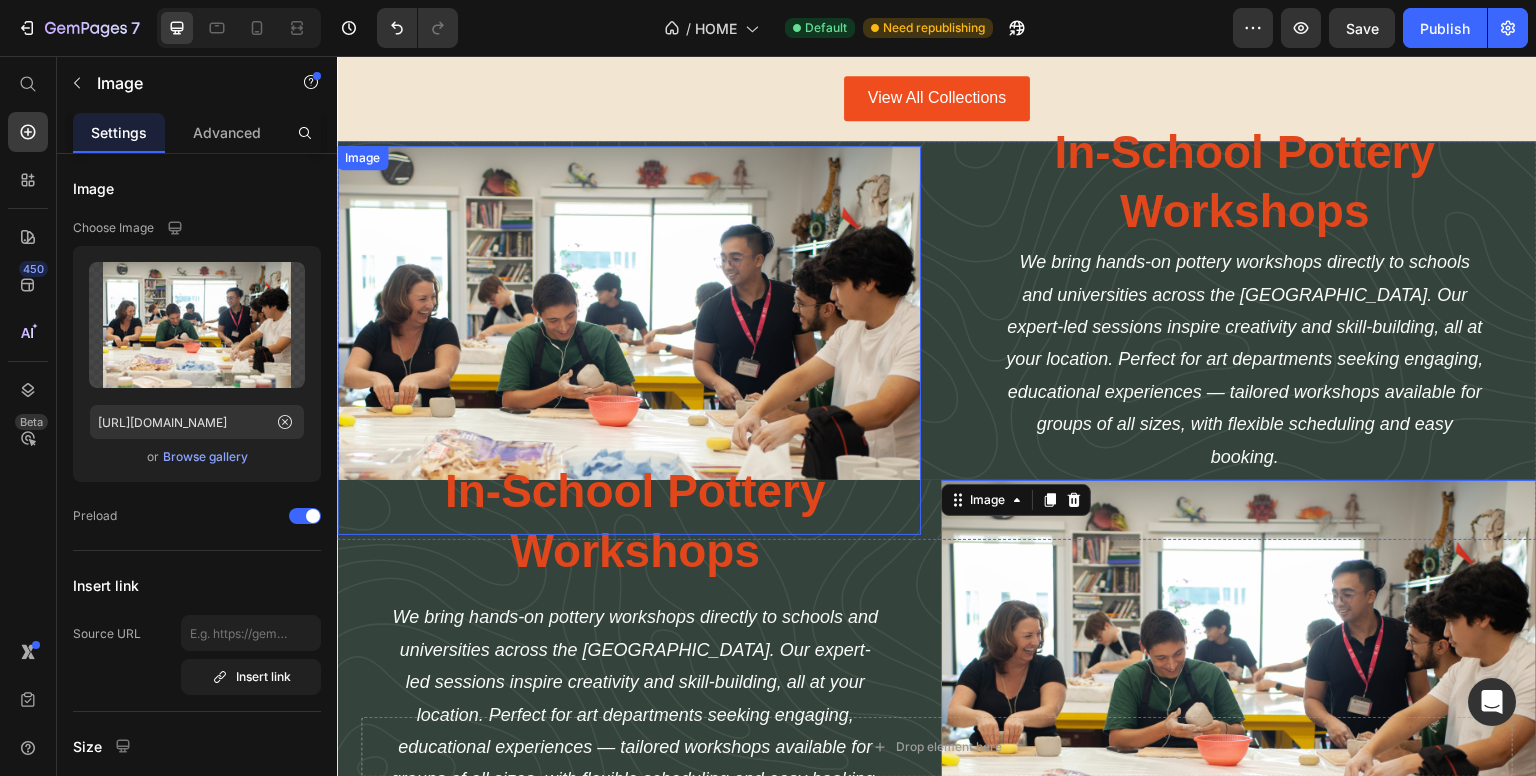 scroll, scrollTop: 3097, scrollLeft: 0, axis: vertical 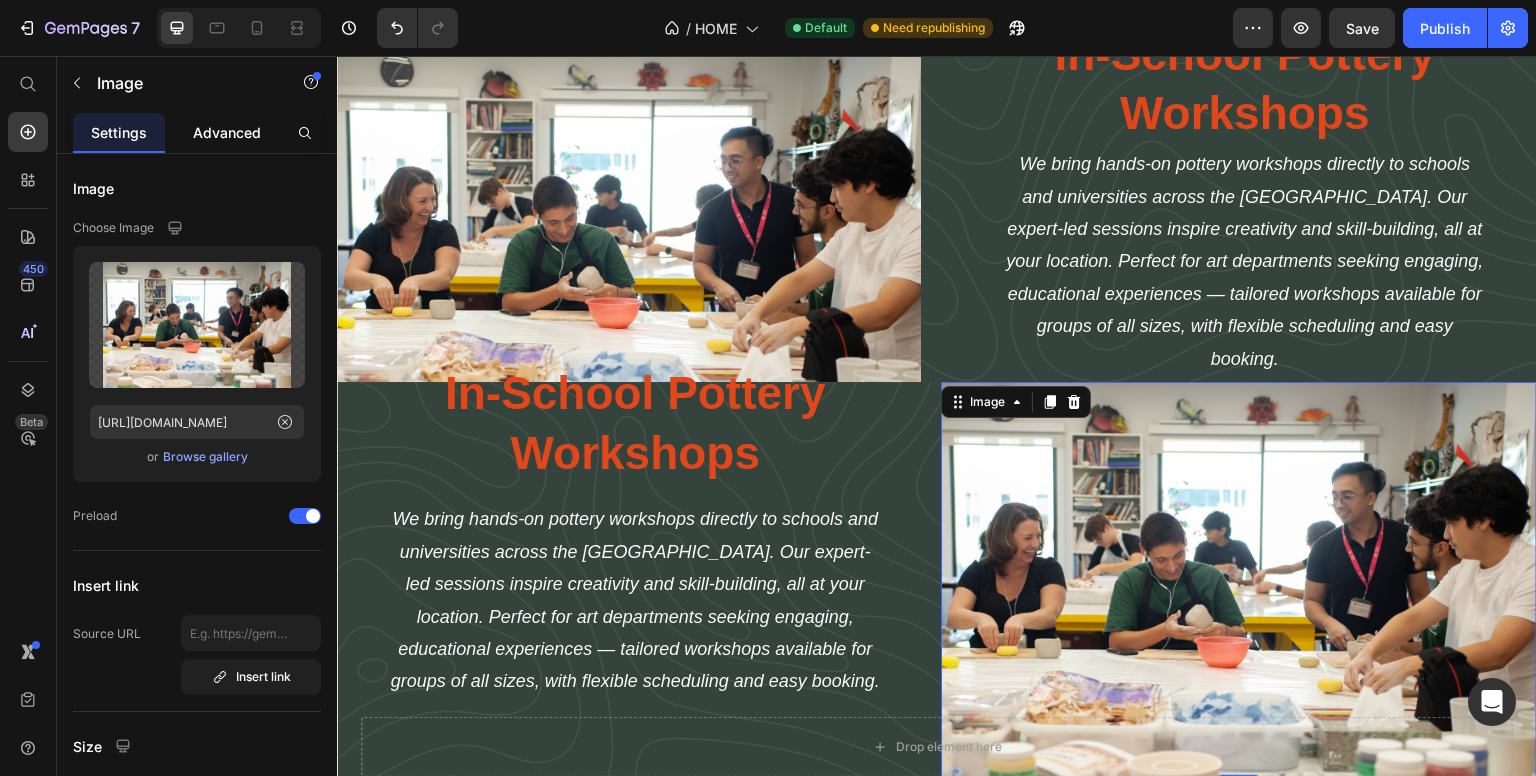 click on "Advanced" at bounding box center (227, 132) 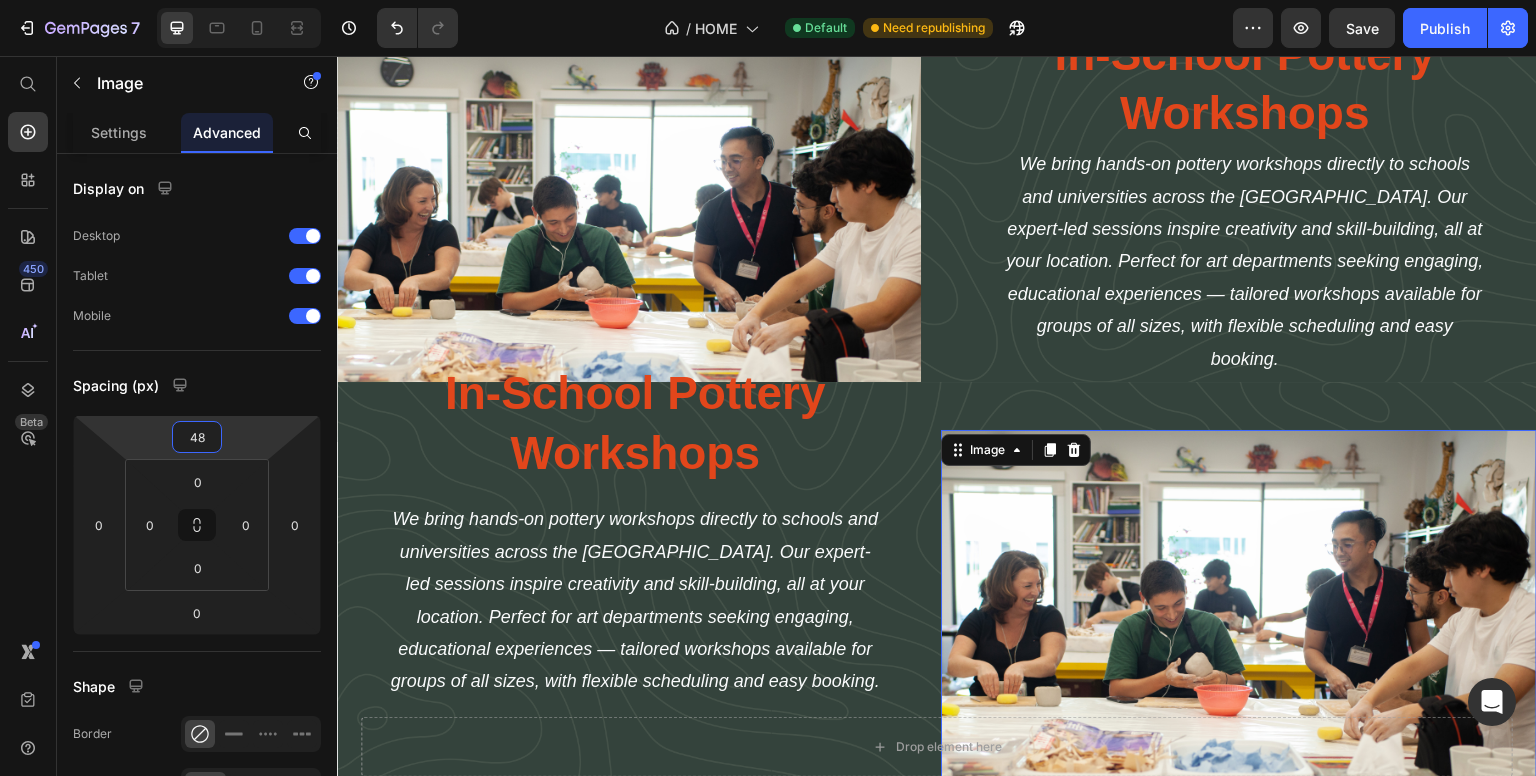 type on "50" 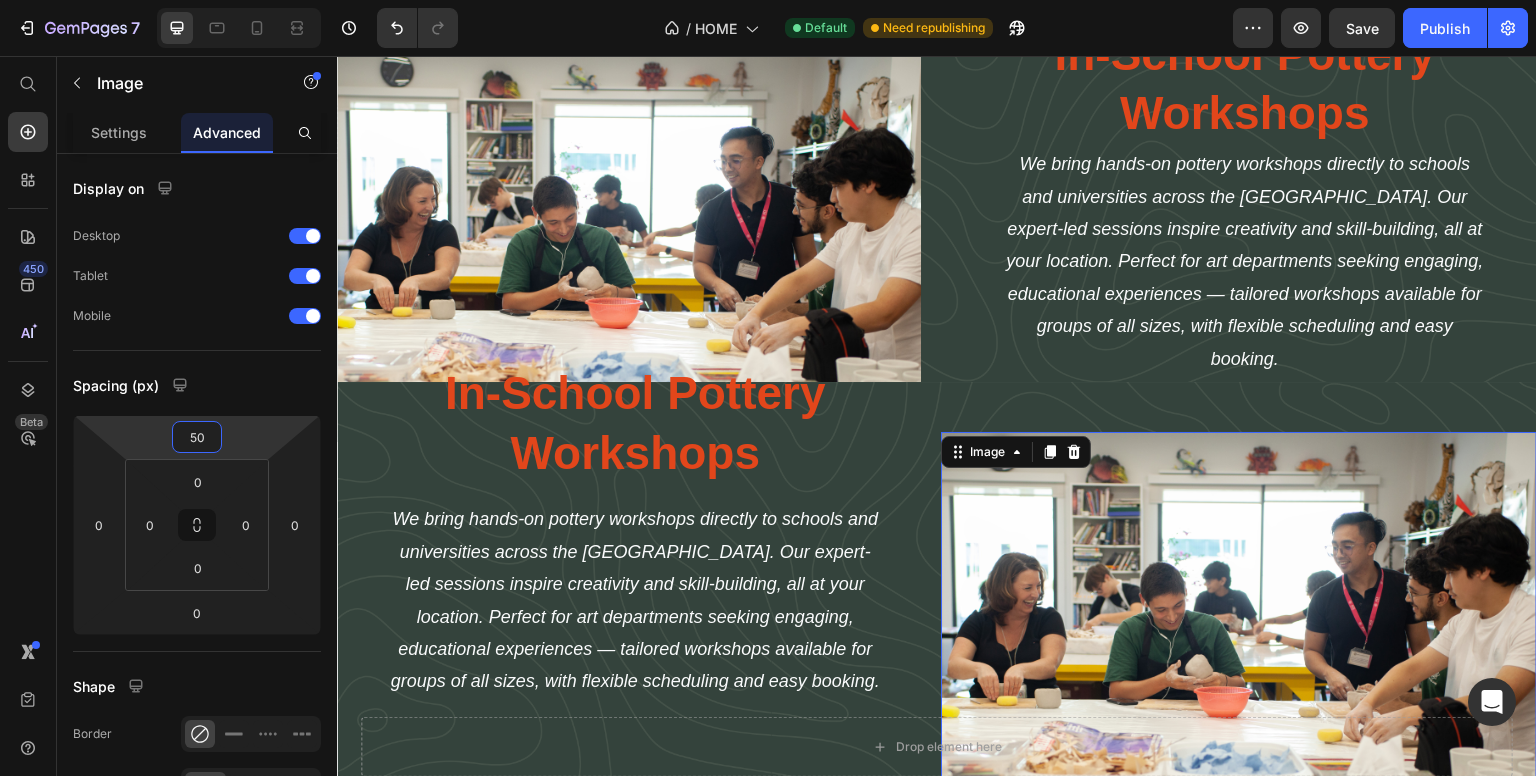 drag, startPoint x: 244, startPoint y: 425, endPoint x: 236, endPoint y: 400, distance: 26.24881 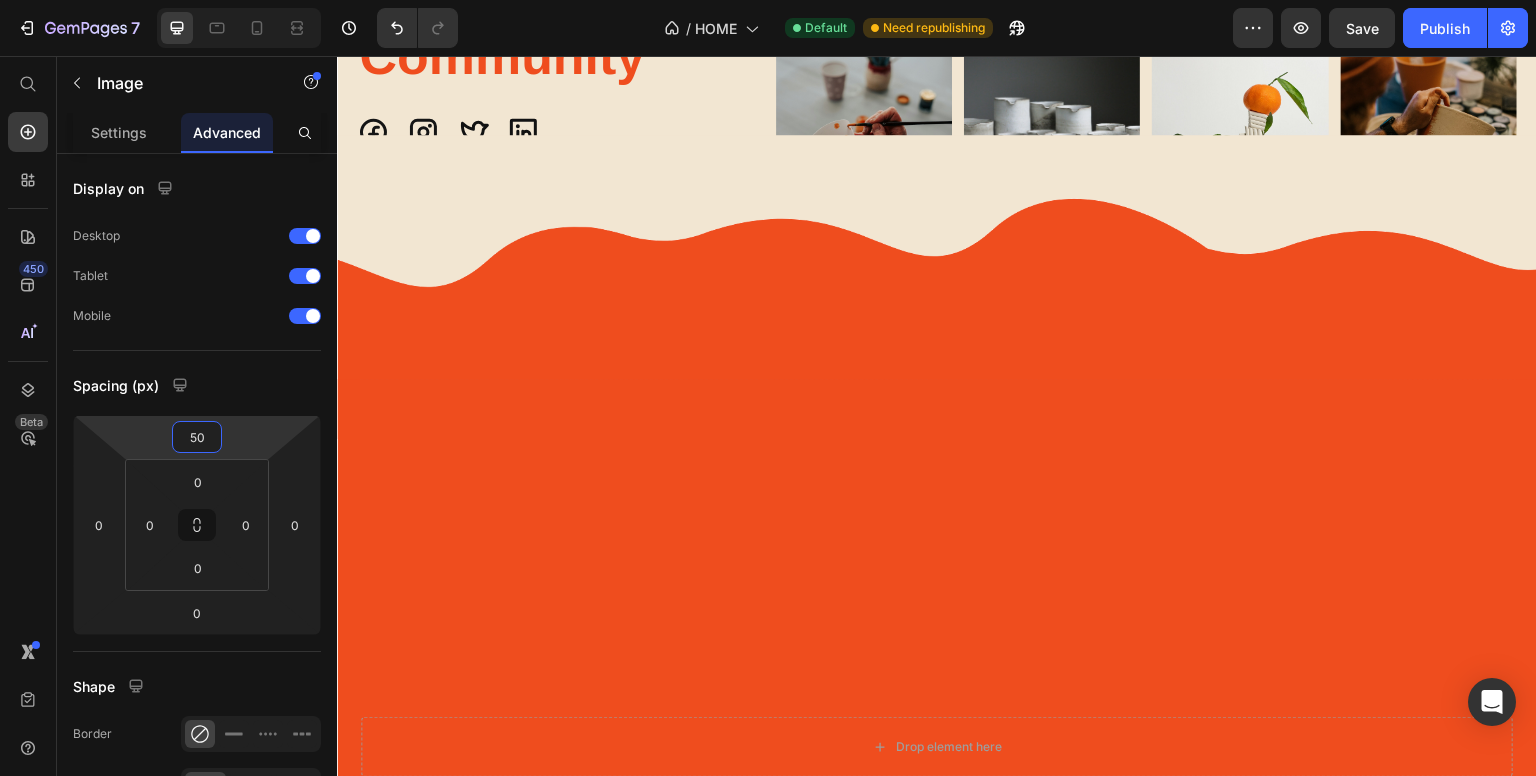 scroll, scrollTop: 2736, scrollLeft: 0, axis: vertical 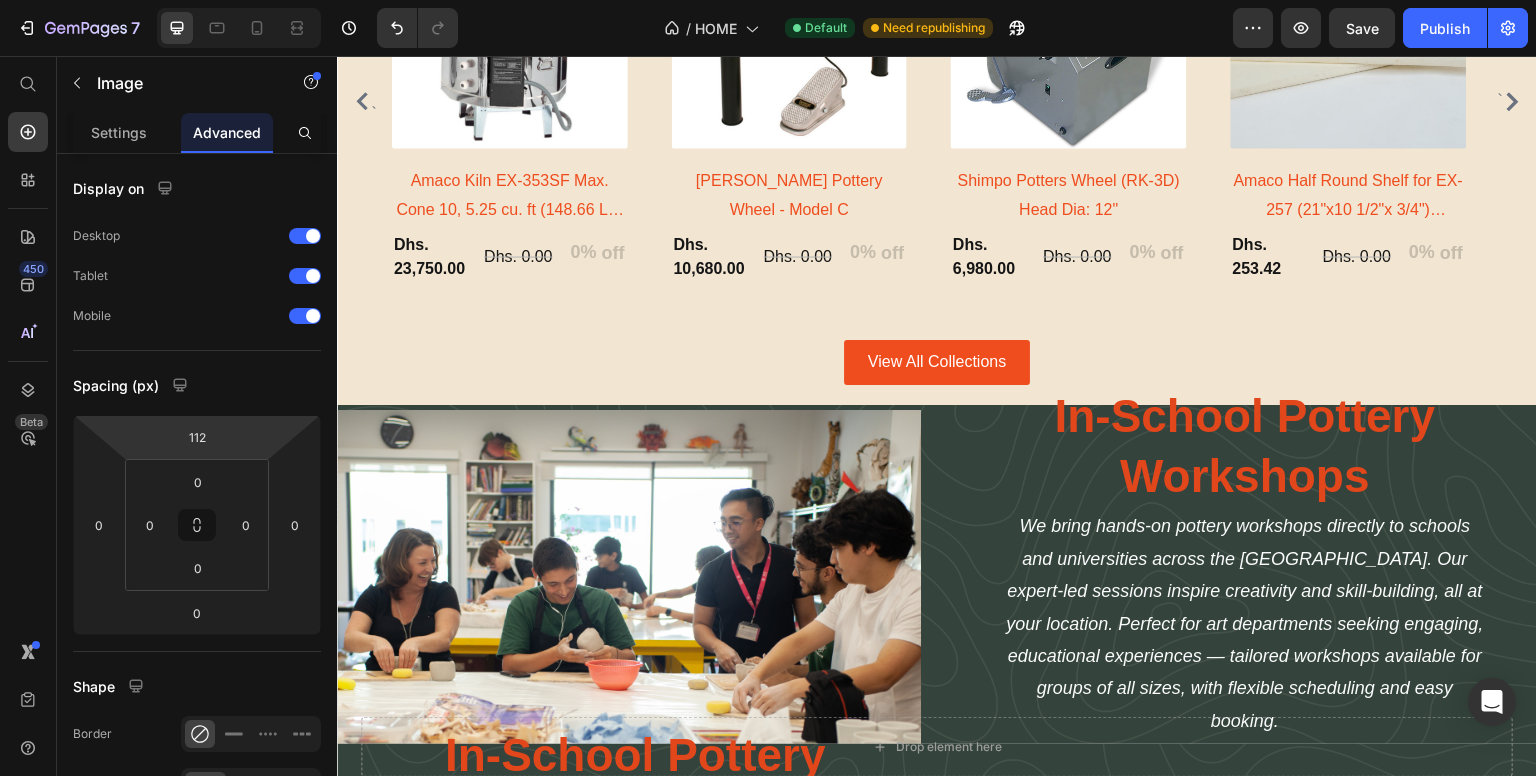 drag, startPoint x: 0, startPoint y: 0, endPoint x: 228, endPoint y: 405, distance: 464.76767 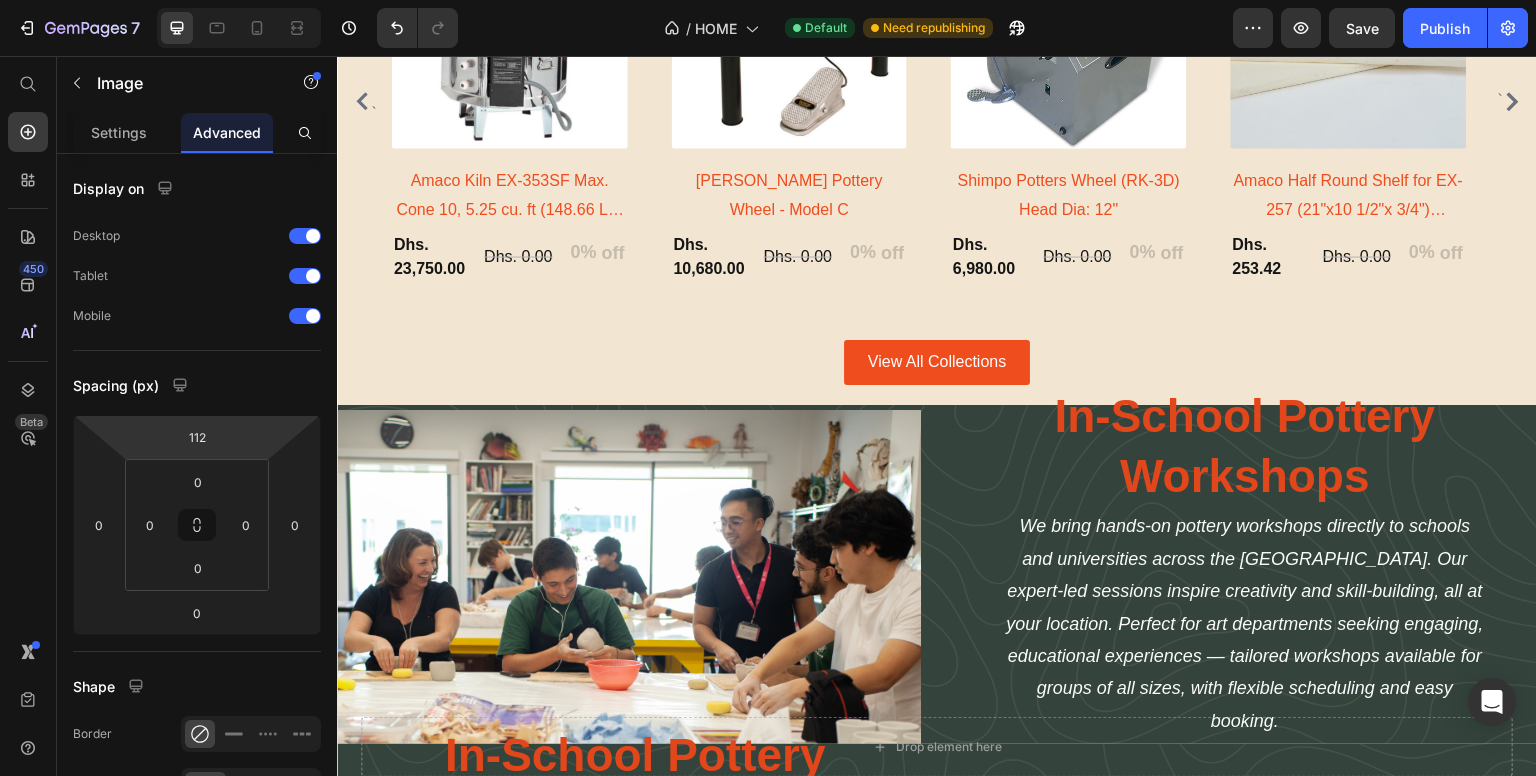 click on "7   /  HOME Default Need republishing Preview  Save   Publish  450 Beta Start with Sections Elements Hero Section Product Detail Brands Trusted Badges Guarantee Product Breakdown How to use Testimonials Compare Bundle FAQs Social Proof Brand Story Product List Collection Blog List Contact Sticky Add to Cart Custom Footer Browse Library 450 Layout
Row
Row
Row
Row Text
Heading
Text Block Button
Button
Button
Sticky Back to top Media
Image
Image" at bounding box center [768, 0] 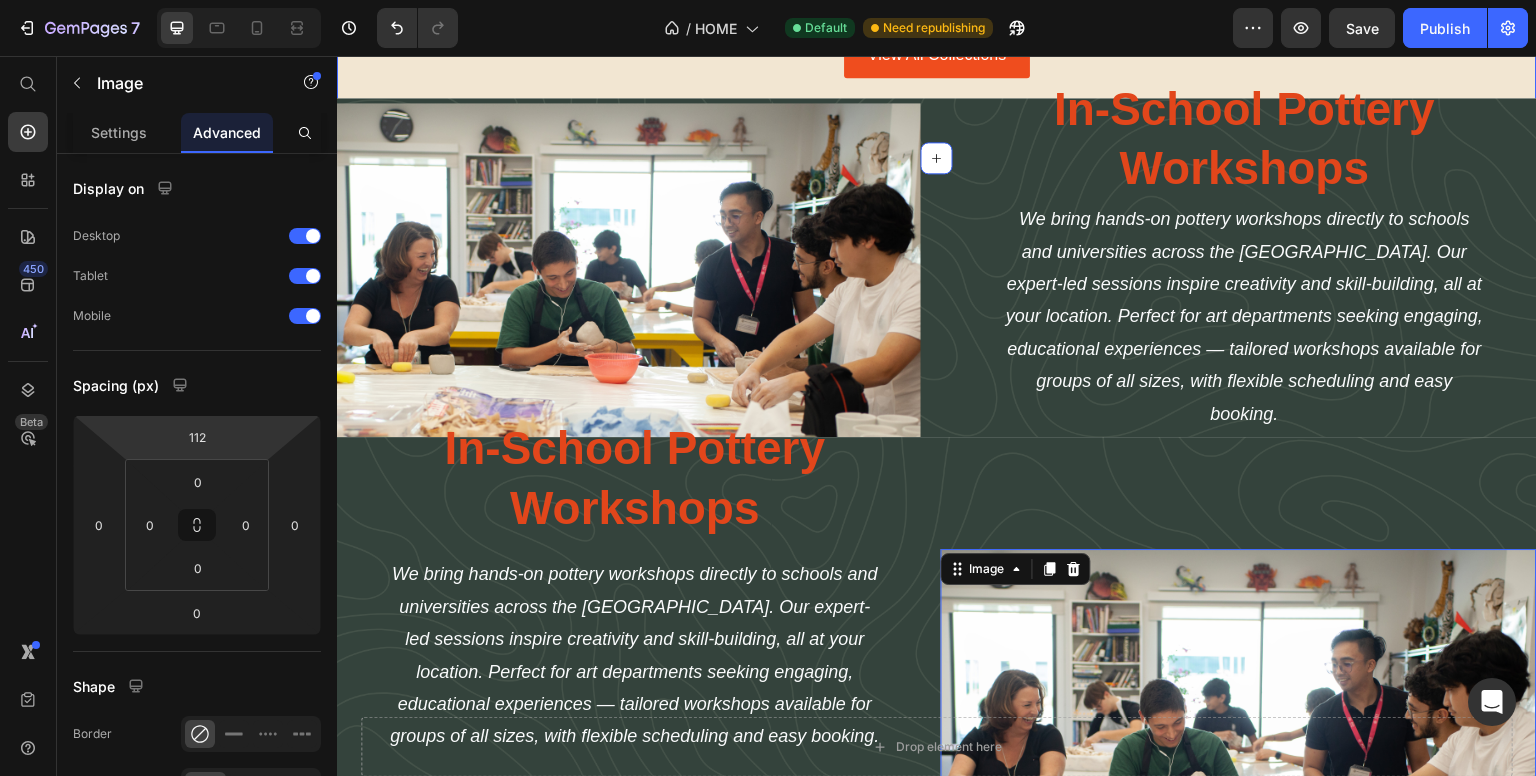 scroll, scrollTop: 3236, scrollLeft: 0, axis: vertical 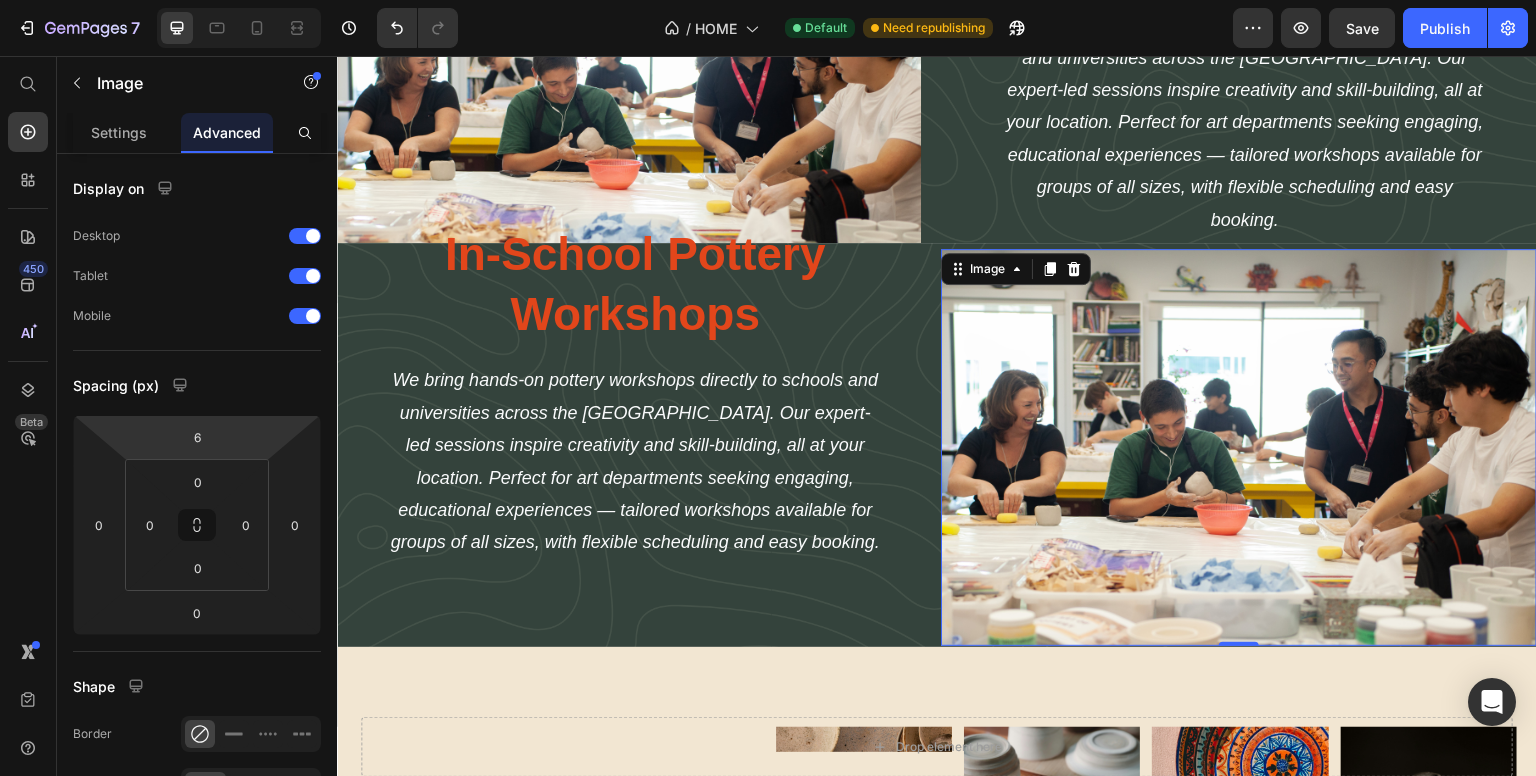 type on "28" 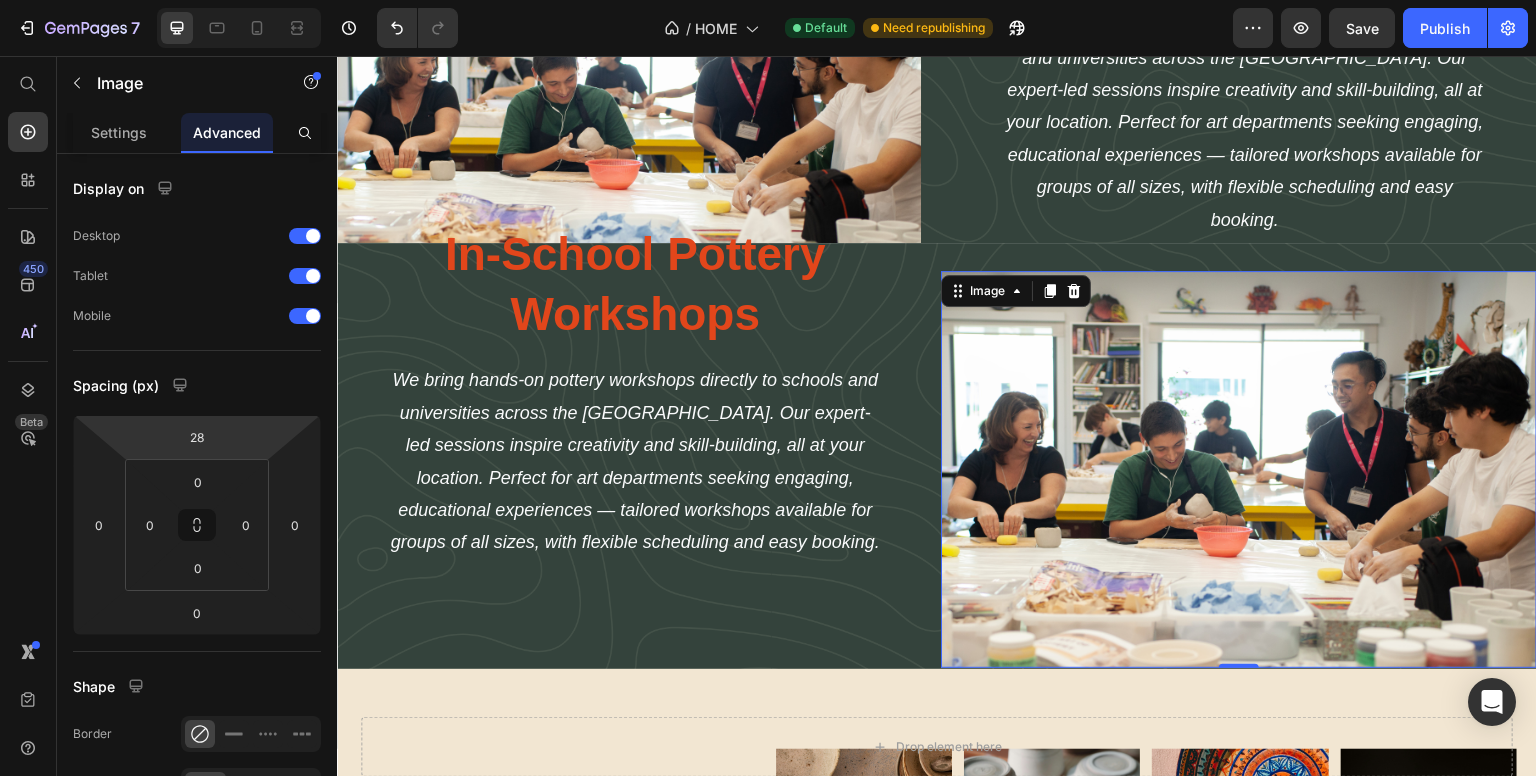 drag, startPoint x: 244, startPoint y: 438, endPoint x: 253, endPoint y: 480, distance: 42.953465 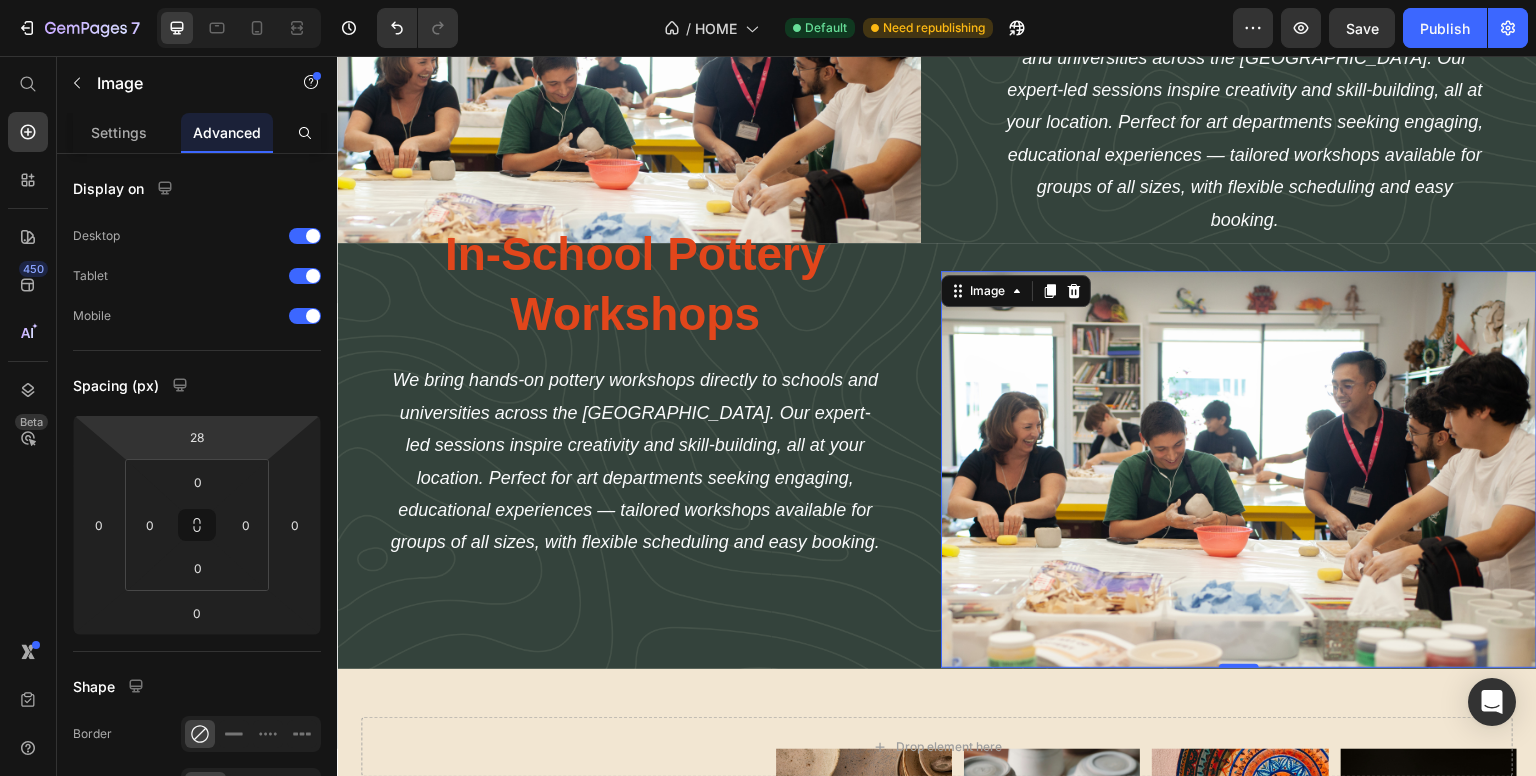 click on "7   /  HOME Default Need republishing Preview  Save   Publish  450 Beta Start with Sections Elements Hero Section Product Detail Brands Trusted Badges Guarantee Product Breakdown How to use Testimonials Compare Bundle FAQs Social Proof Brand Story Product List Collection Blog List Contact Sticky Add to Cart Custom Footer Browse Library 450 Layout
Row
Row
Row
Row Text
Heading
Text Block Button
Button
Button
Sticky Back to top Media
Image
Image" at bounding box center [768, 0] 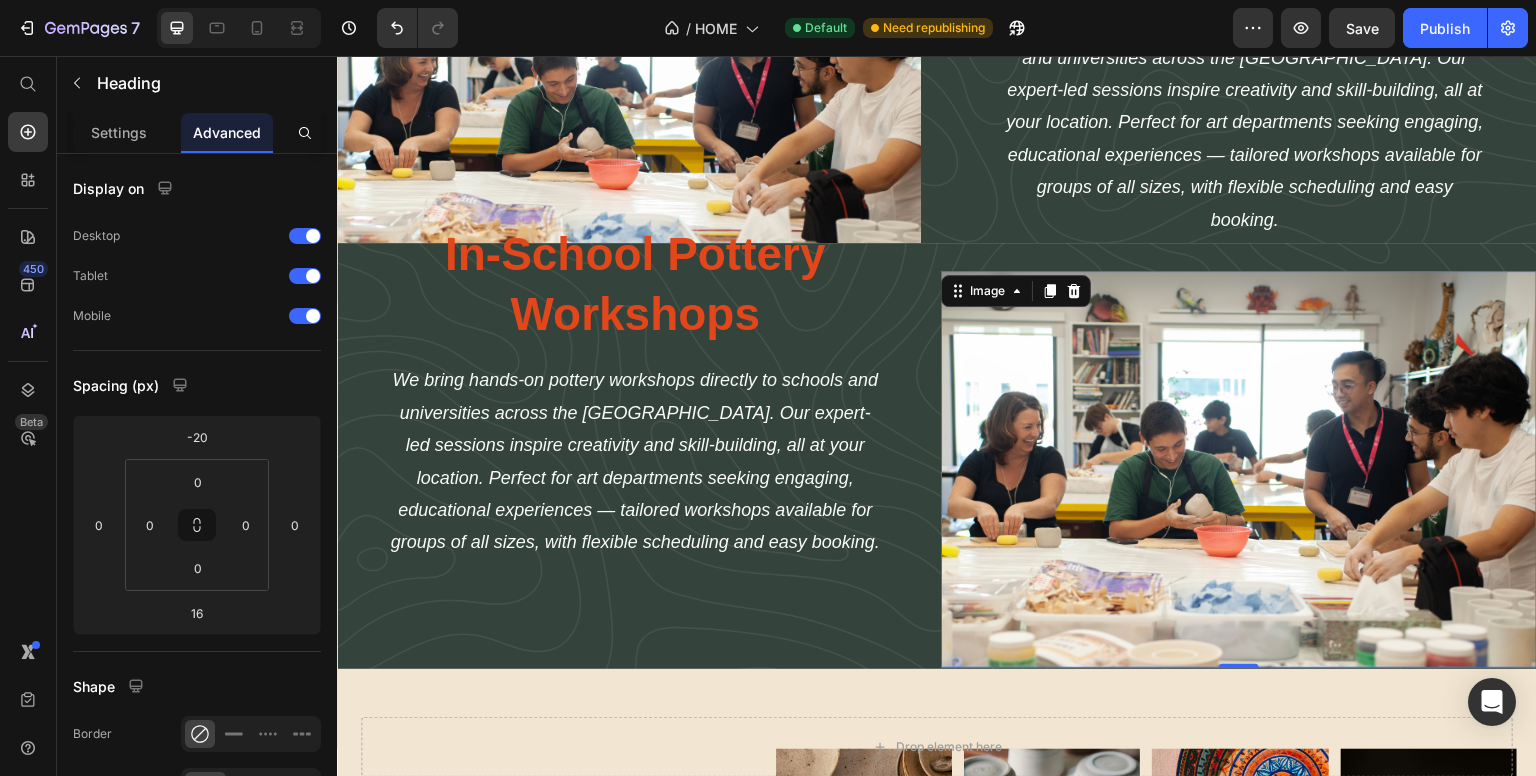 click on "In-School Pottery Workshops" at bounding box center [635, 285] 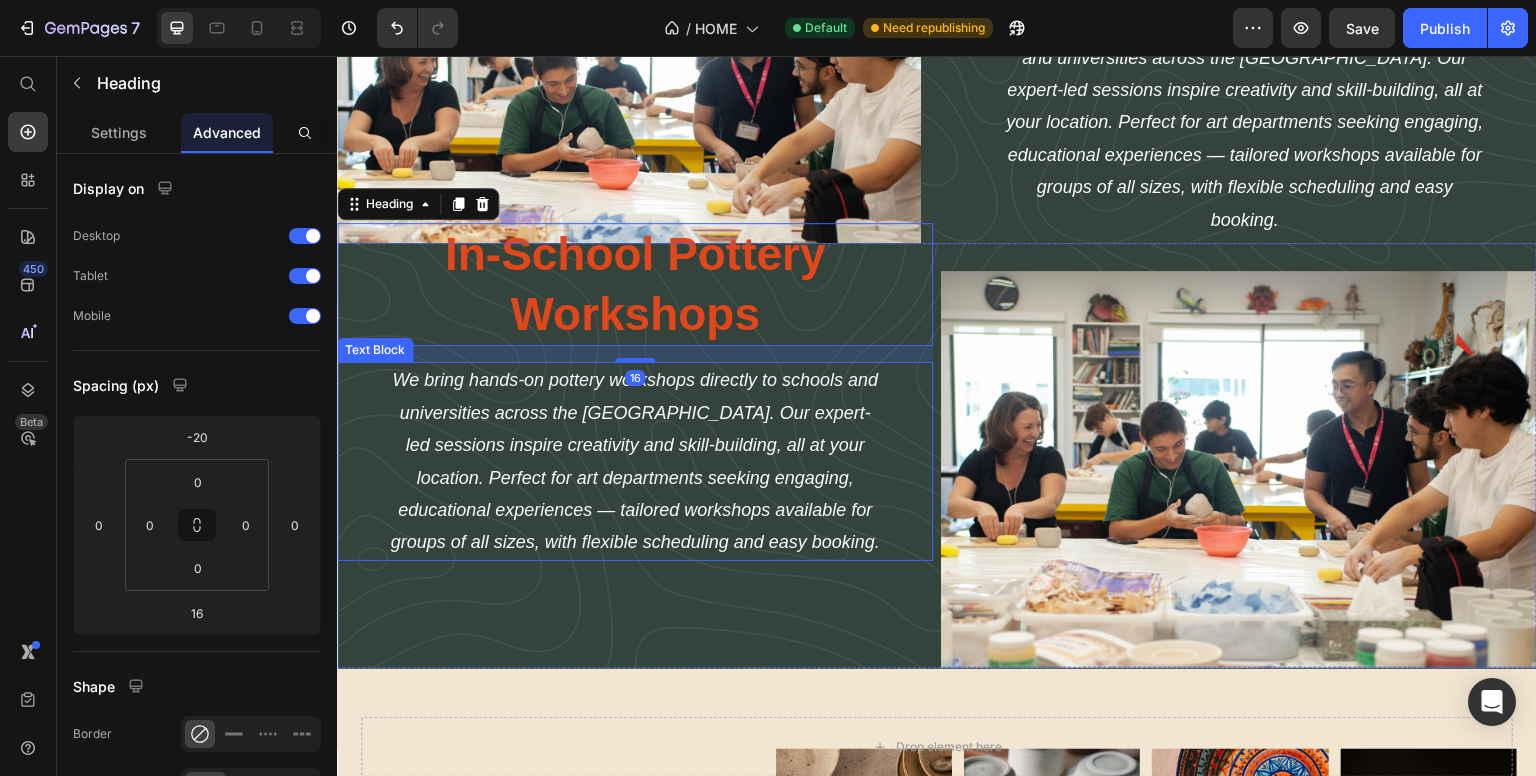 click on "We bring hands-on pottery workshops directly to schools and universities across the UAE. Our expert-led sessions inspire creativity and skill-building, all at your location. Perfect for art departments seeking engaging, educational experiences — tailored workshops available for groups of all sizes, with flexible scheduling and easy booking. Text Block" at bounding box center [635, 461] 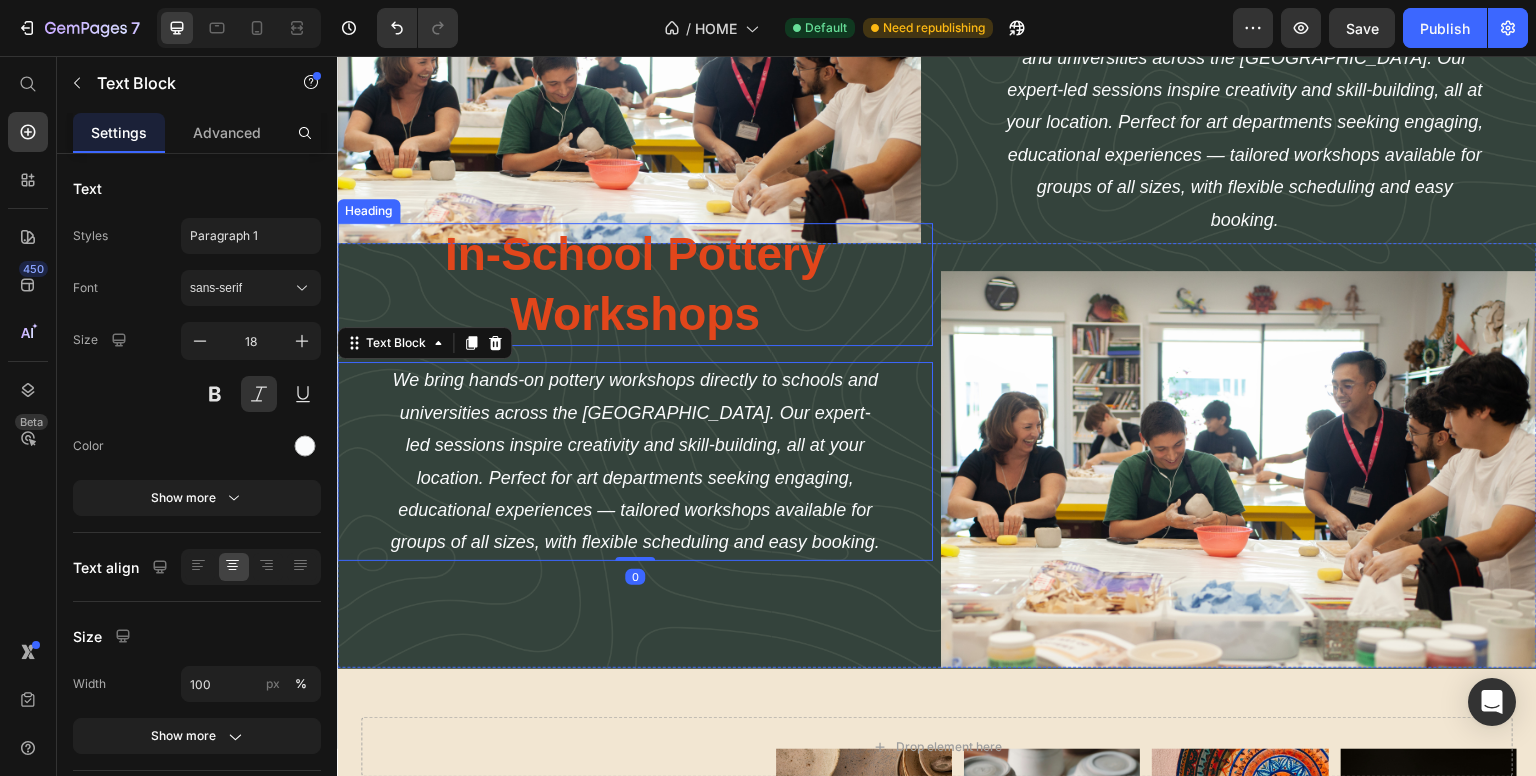 click on "In-School Pottery Workshops" at bounding box center (635, 285) 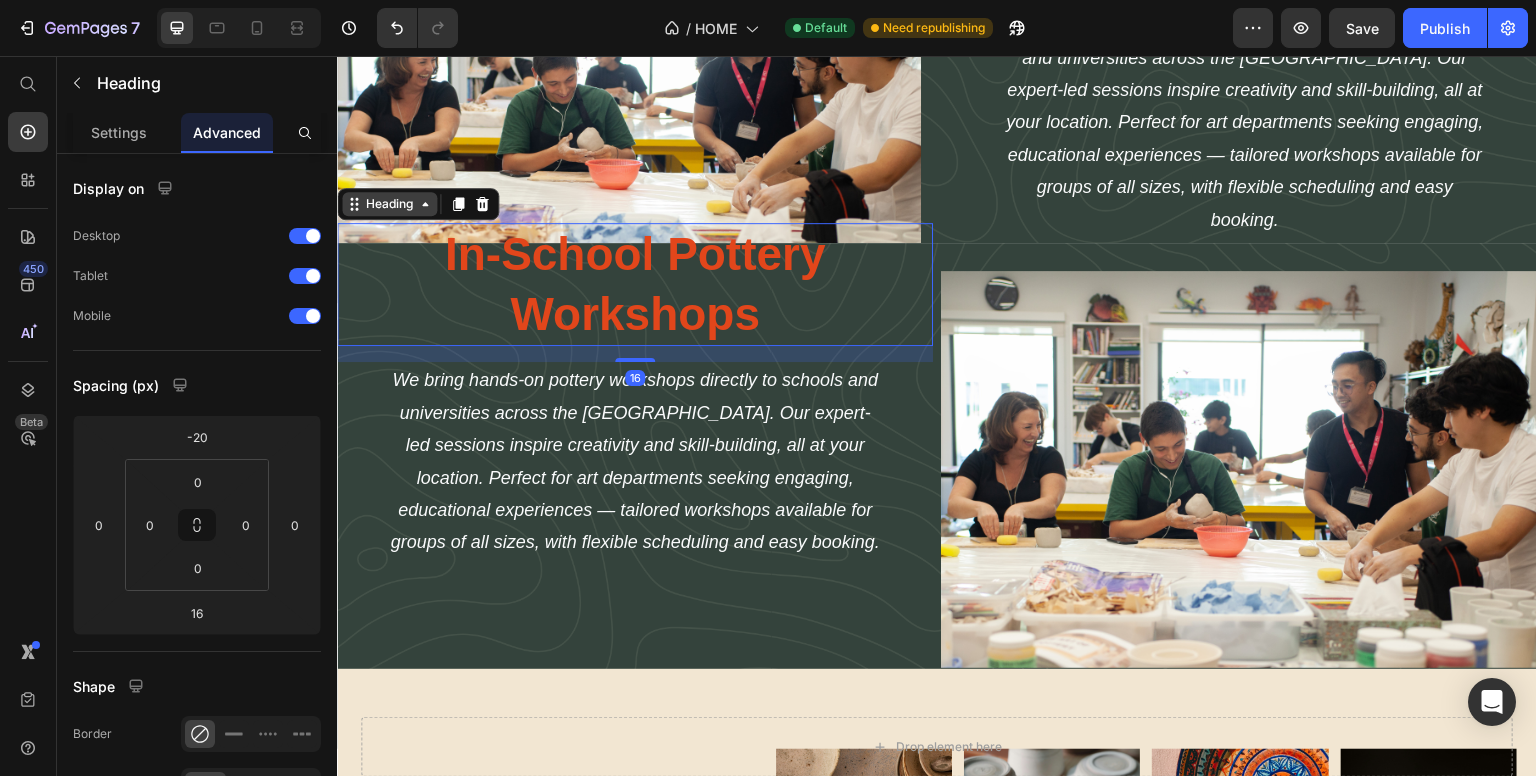 click on "Heading" at bounding box center (389, 204) 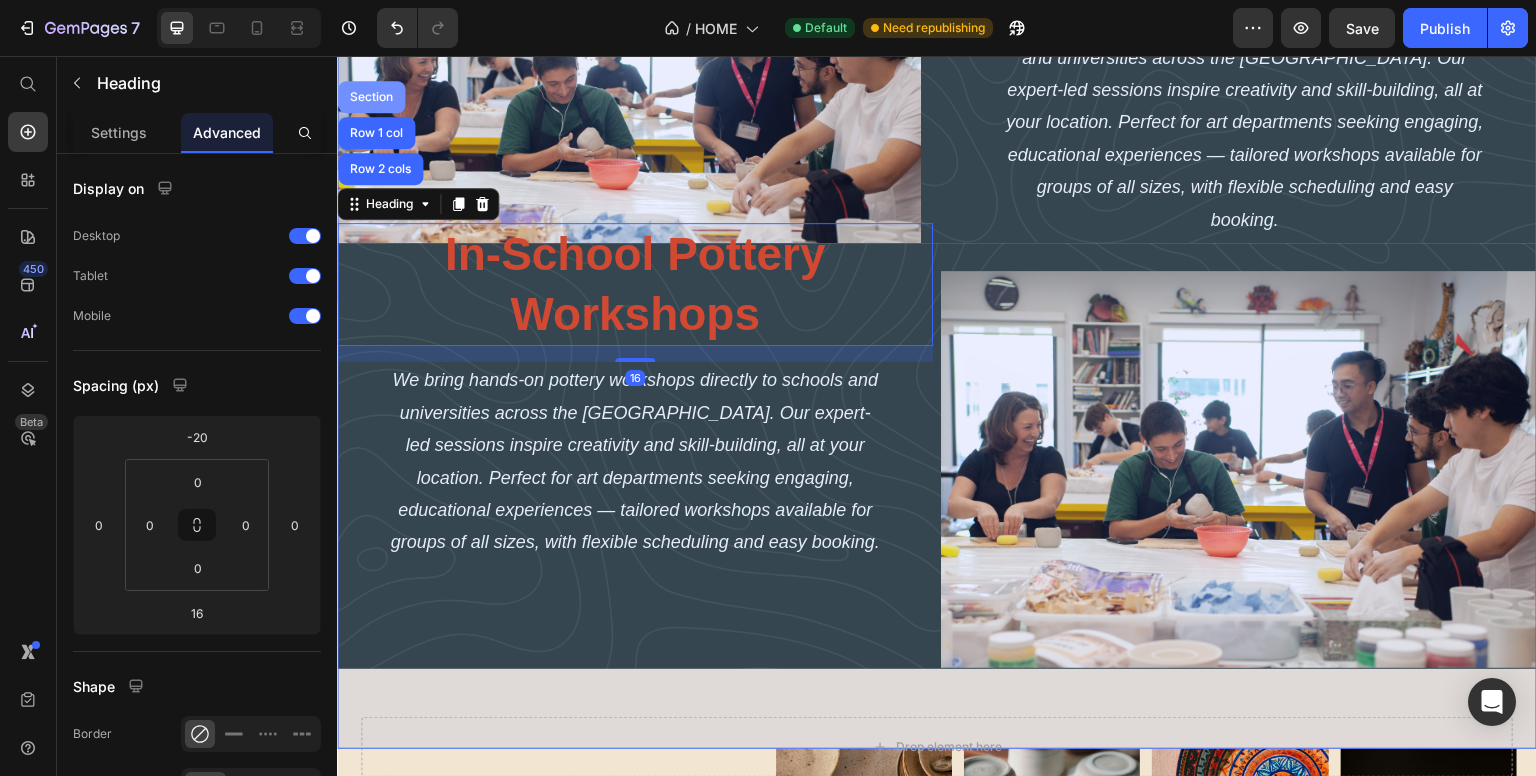 click on "Section" at bounding box center (371, 97) 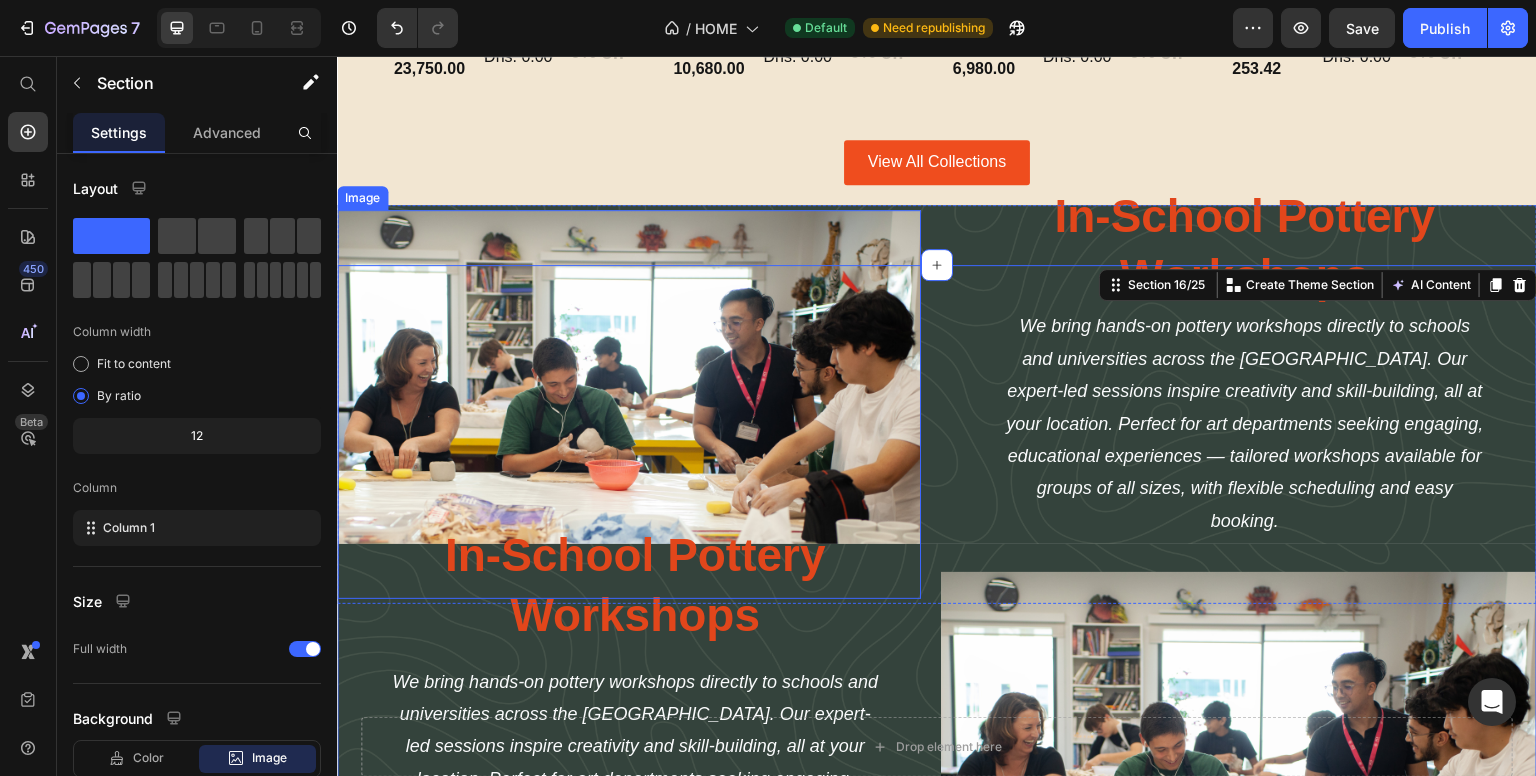 scroll, scrollTop: 3036, scrollLeft: 0, axis: vertical 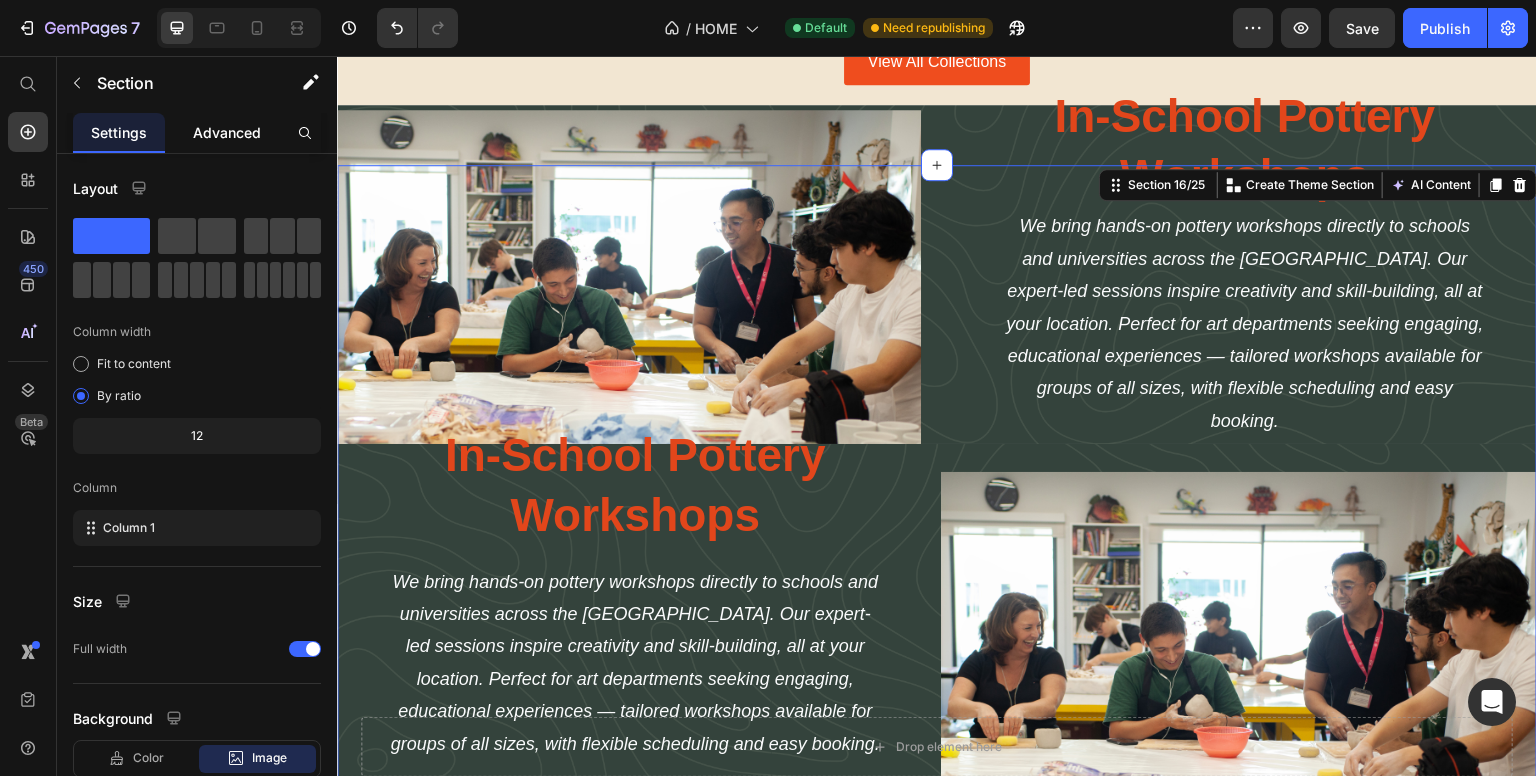 click on "Advanced" at bounding box center [227, 132] 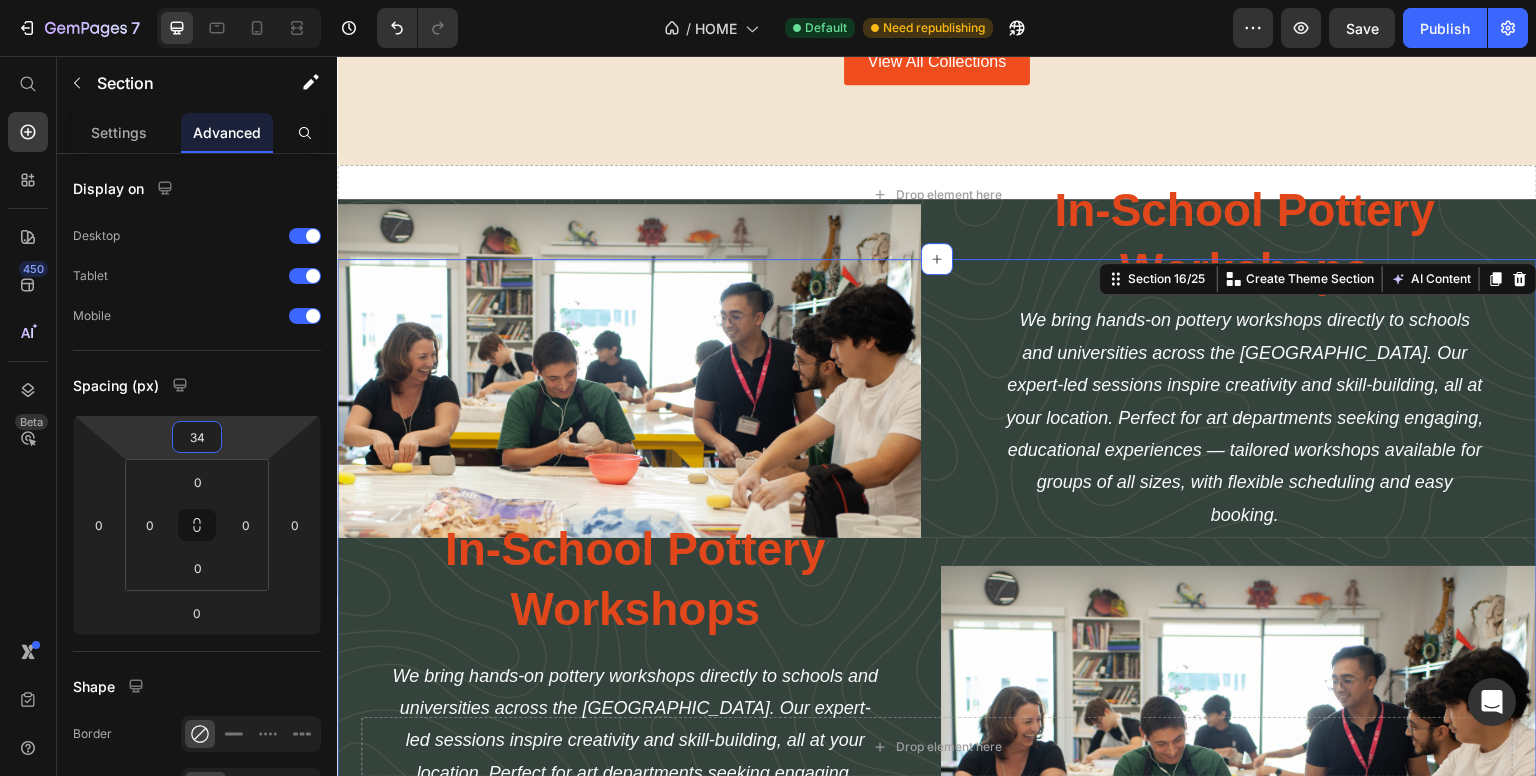 drag, startPoint x: 247, startPoint y: 426, endPoint x: 237, endPoint y: 379, distance: 48.052055 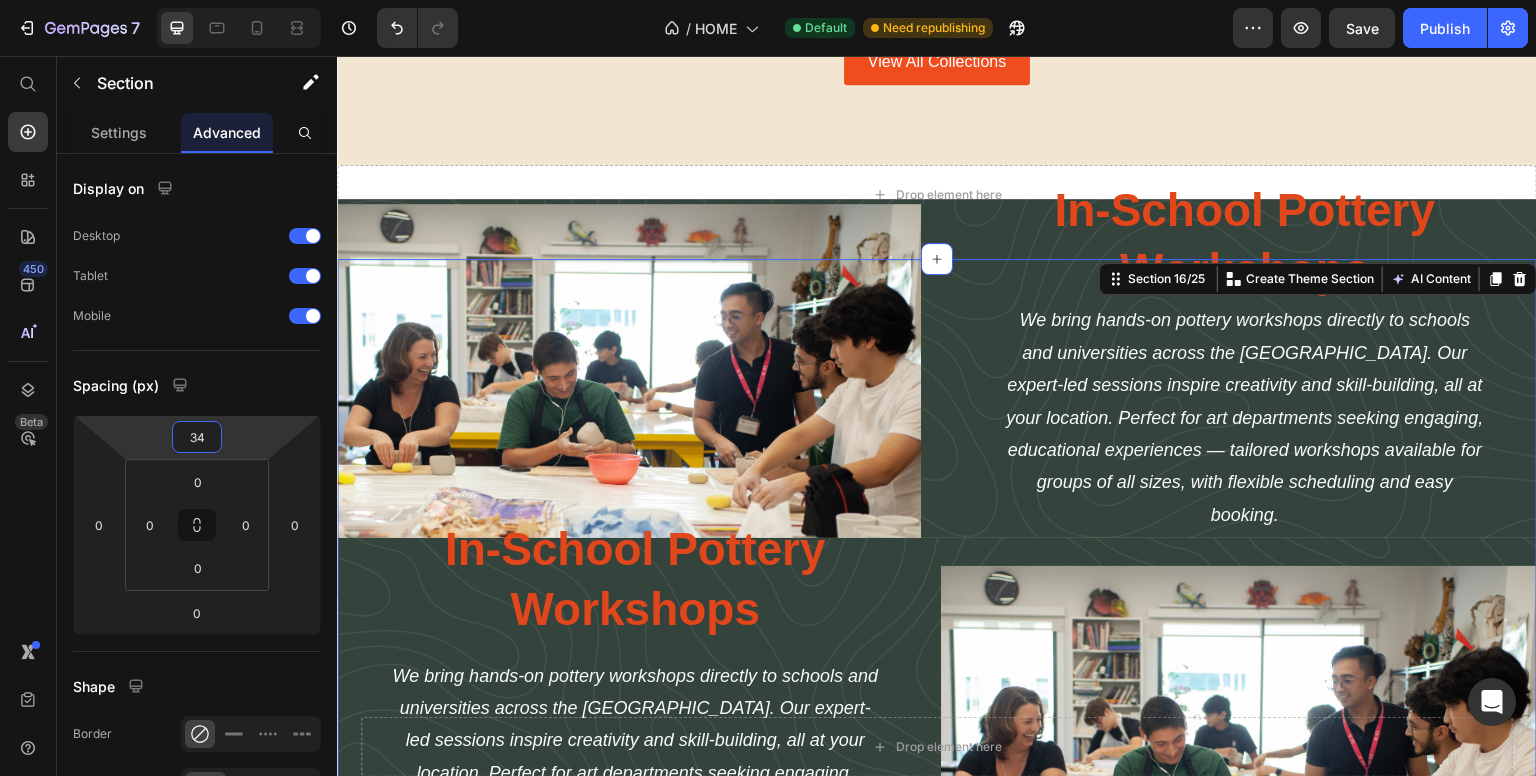 click on "7   /  HOME Default Need republishing Preview  Save   Publish  450 Beta Start with Sections Elements Hero Section Product Detail Brands Trusted Badges Guarantee Product Breakdown How to use Testimonials Compare Bundle FAQs Social Proof Brand Story Product List Collection Blog List Contact Sticky Add to Cart Custom Footer Browse Library 450 Layout
Row
Row
Row
Row Text
Heading
Text Block Button
Button
Button
Sticky Back to top Media
Image
Image" at bounding box center [768, 0] 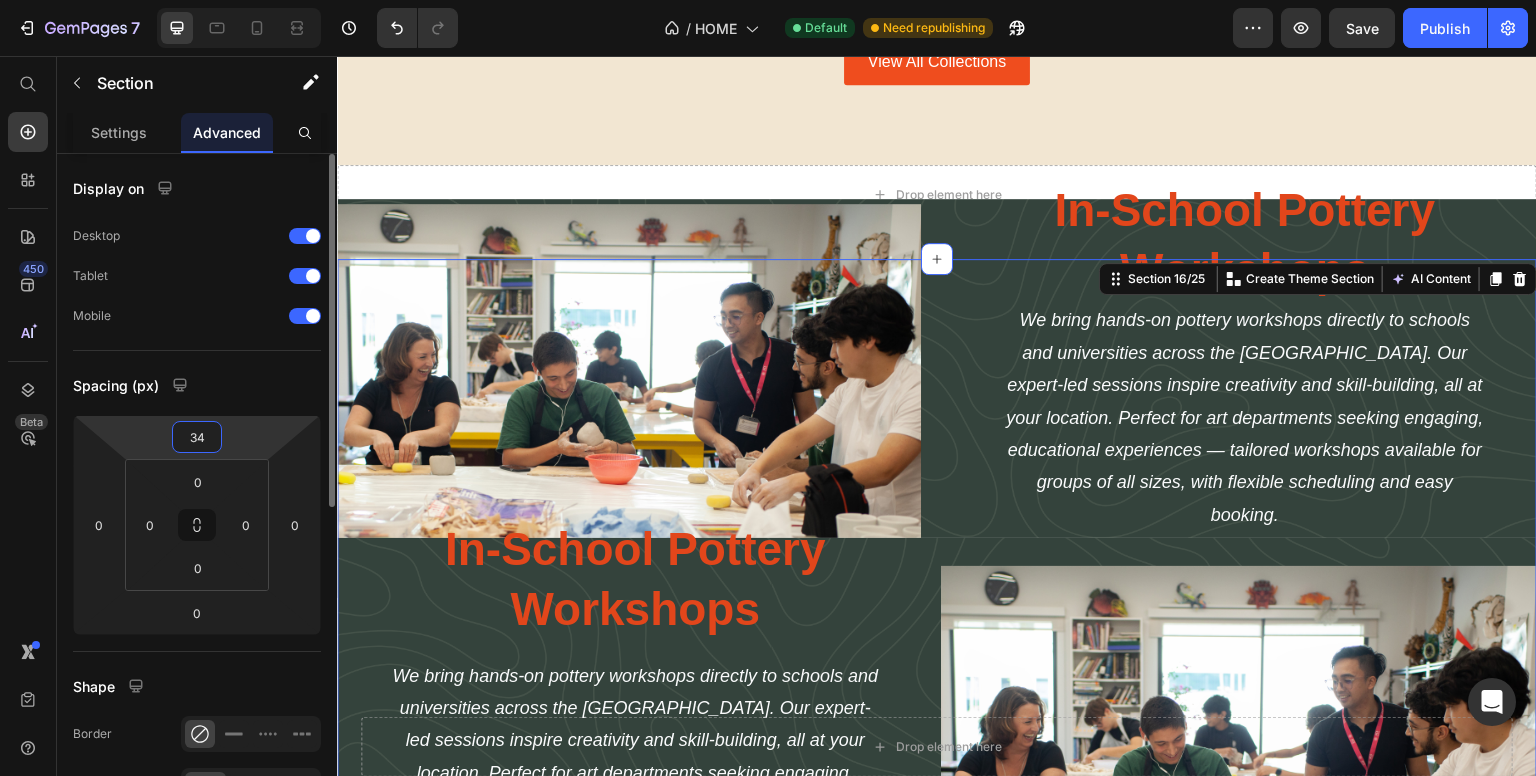type on "-60" 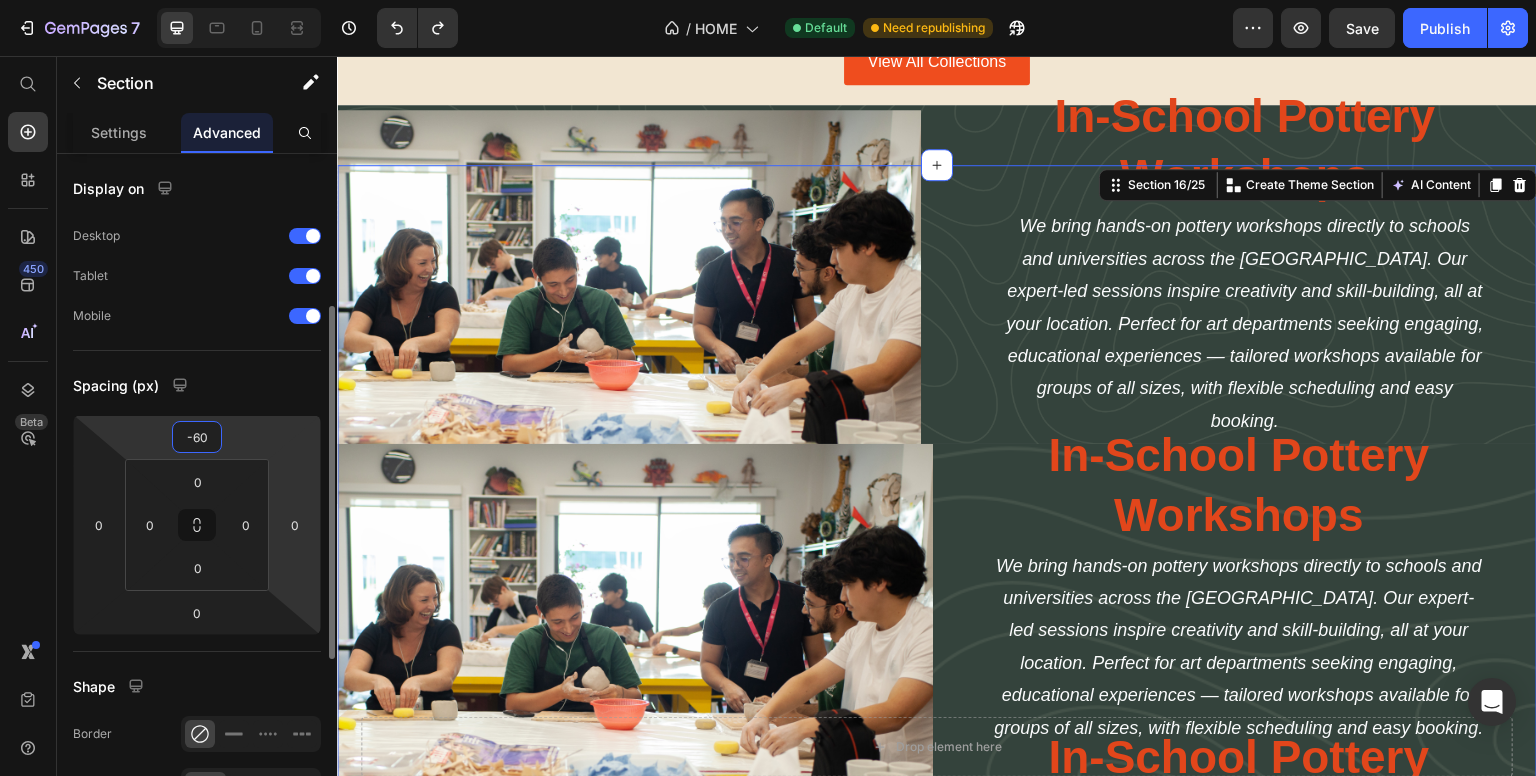 scroll, scrollTop: 300, scrollLeft: 0, axis: vertical 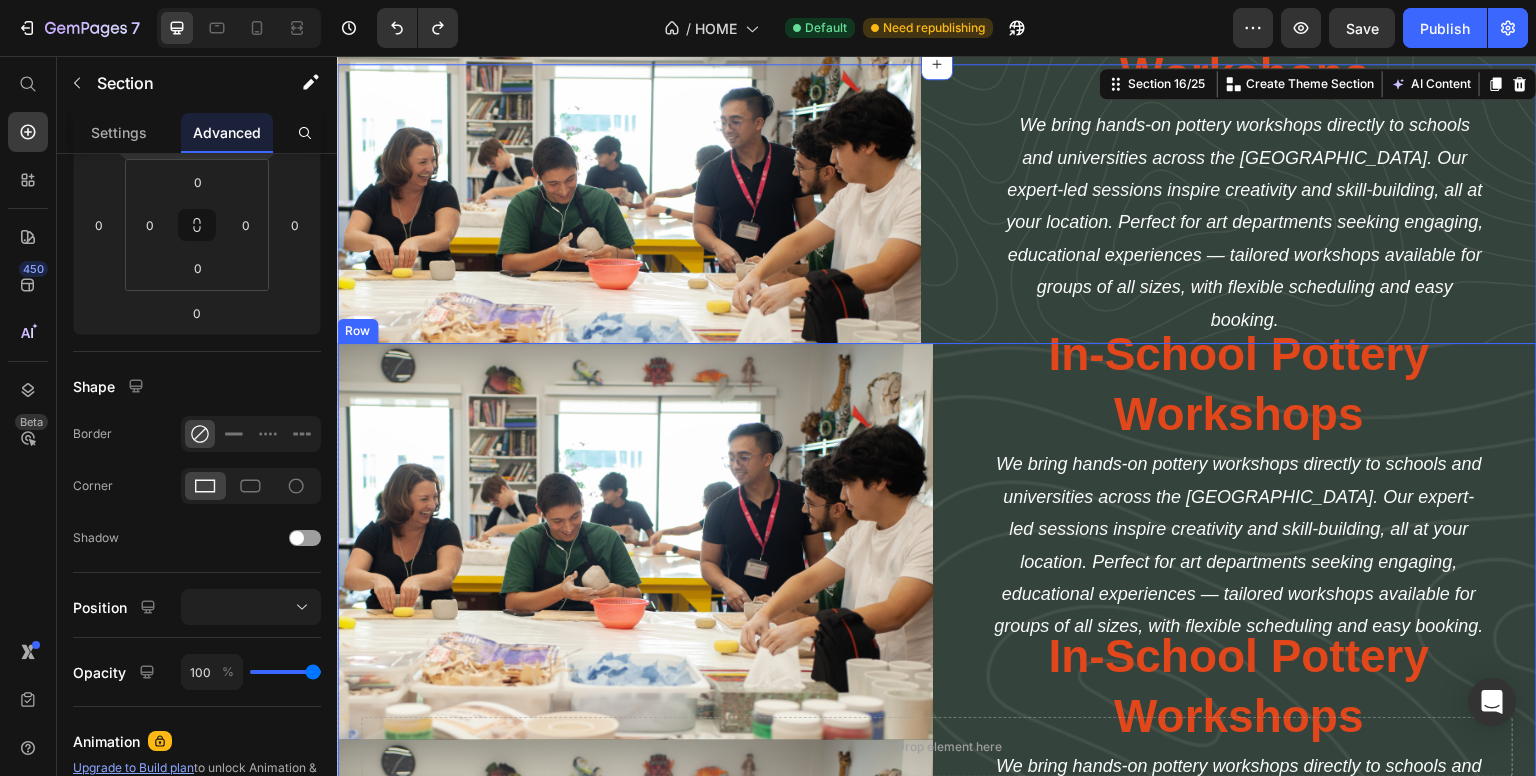 click on "Image Image In-School Pottery Workshops Heading We bring hands-on pottery workshops directly to schools and universities across the UAE. Our expert-led sessions inspire creativity and skill-building, all at your location. Perfect for art departments seeking engaging, educational experiences — tailored workshops available for groups of all sizes, with flexible scheduling and easy booking. Text Block In-School Pottery Workshops Heading We bring hands-on pottery workshops directly to schools and universities across the UAE. Our expert-led sessions inspire creativity and skill-building, all at your location. Perfect for art departments seeking engaging, educational experiences — tailored workshops available for groups of all sizes, with flexible scheduling and easy booking. Text Block Row" at bounding box center (937, 740) 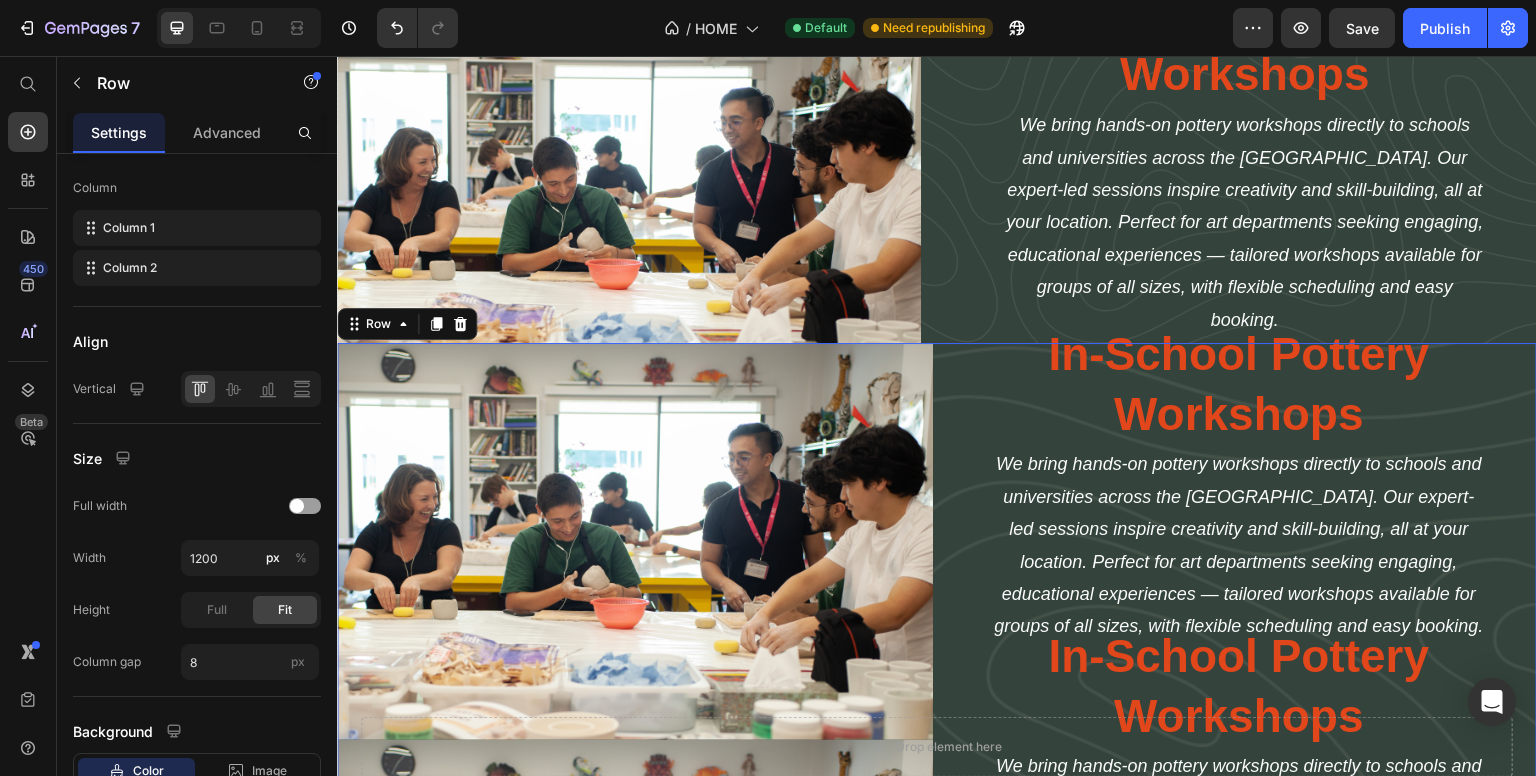 scroll, scrollTop: 0, scrollLeft: 0, axis: both 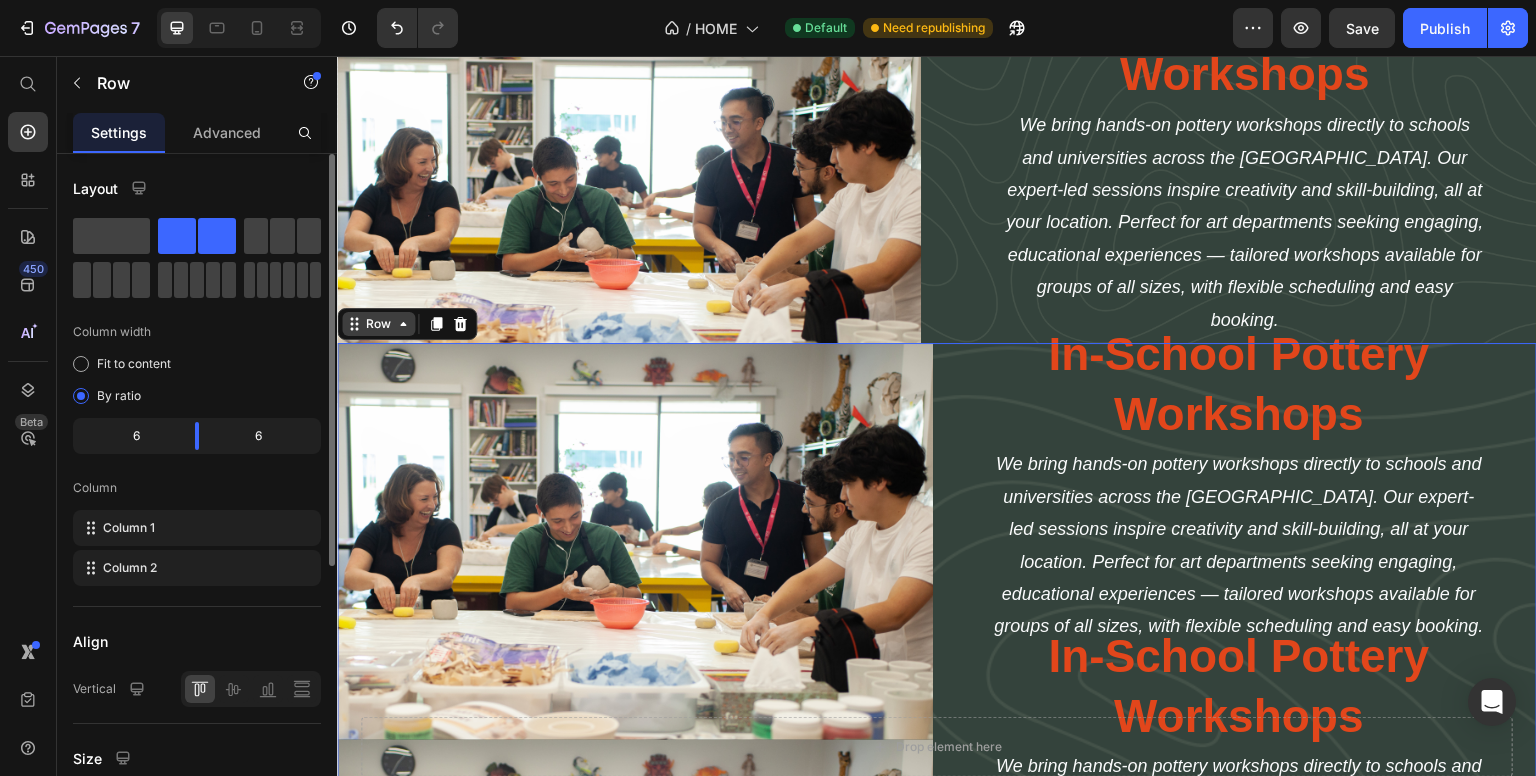 click 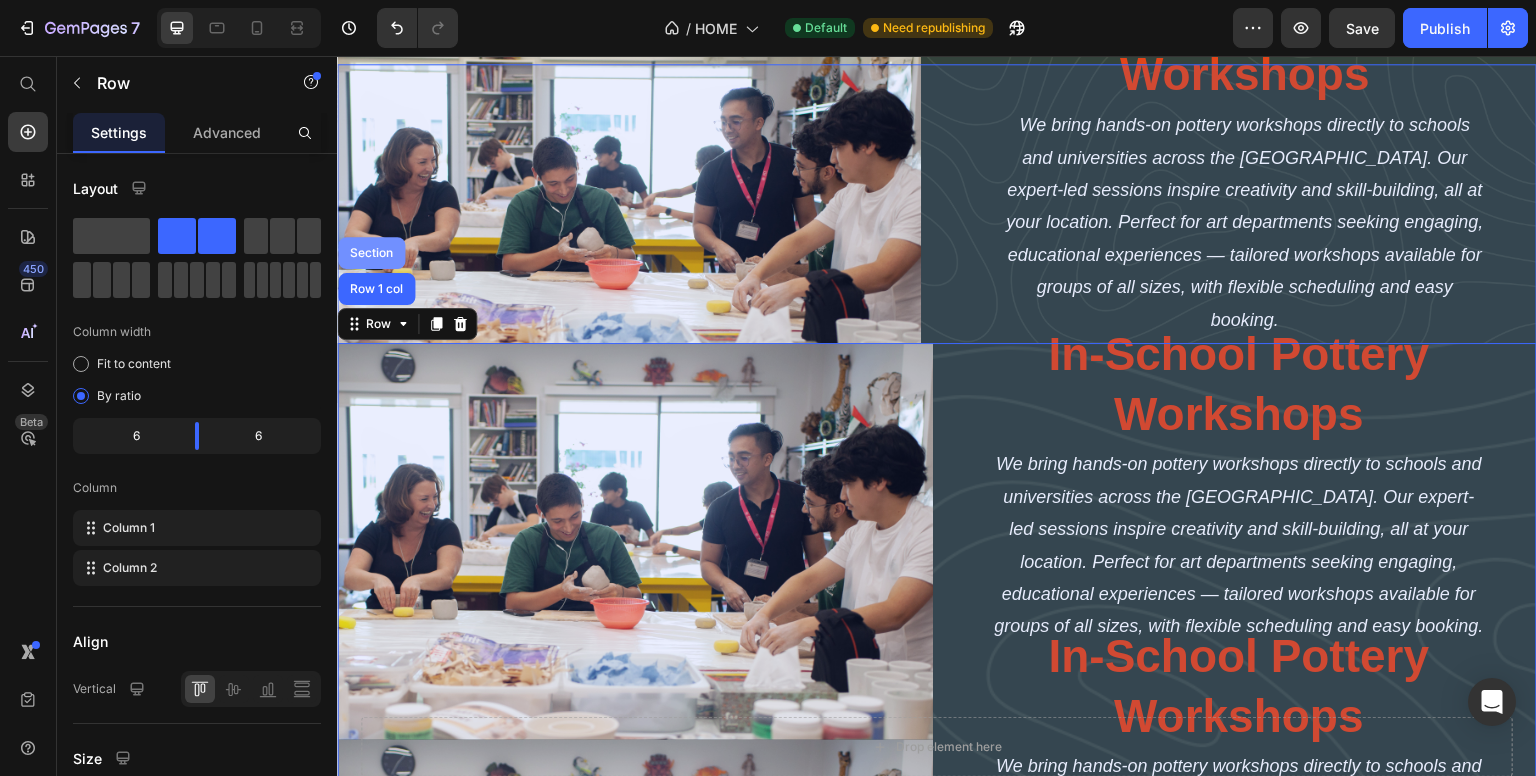 click on "Section" at bounding box center [371, 253] 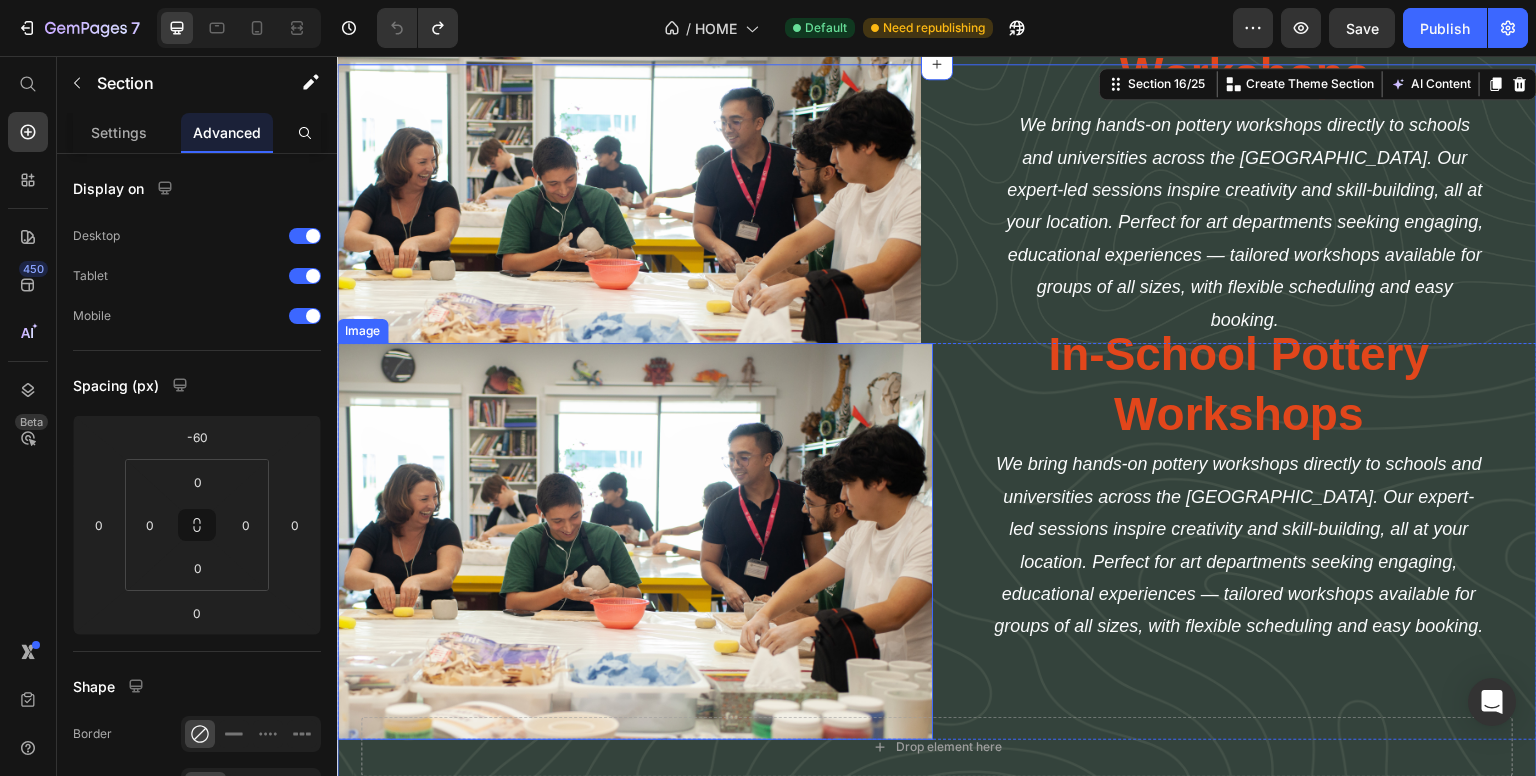scroll, scrollTop: 3336, scrollLeft: 0, axis: vertical 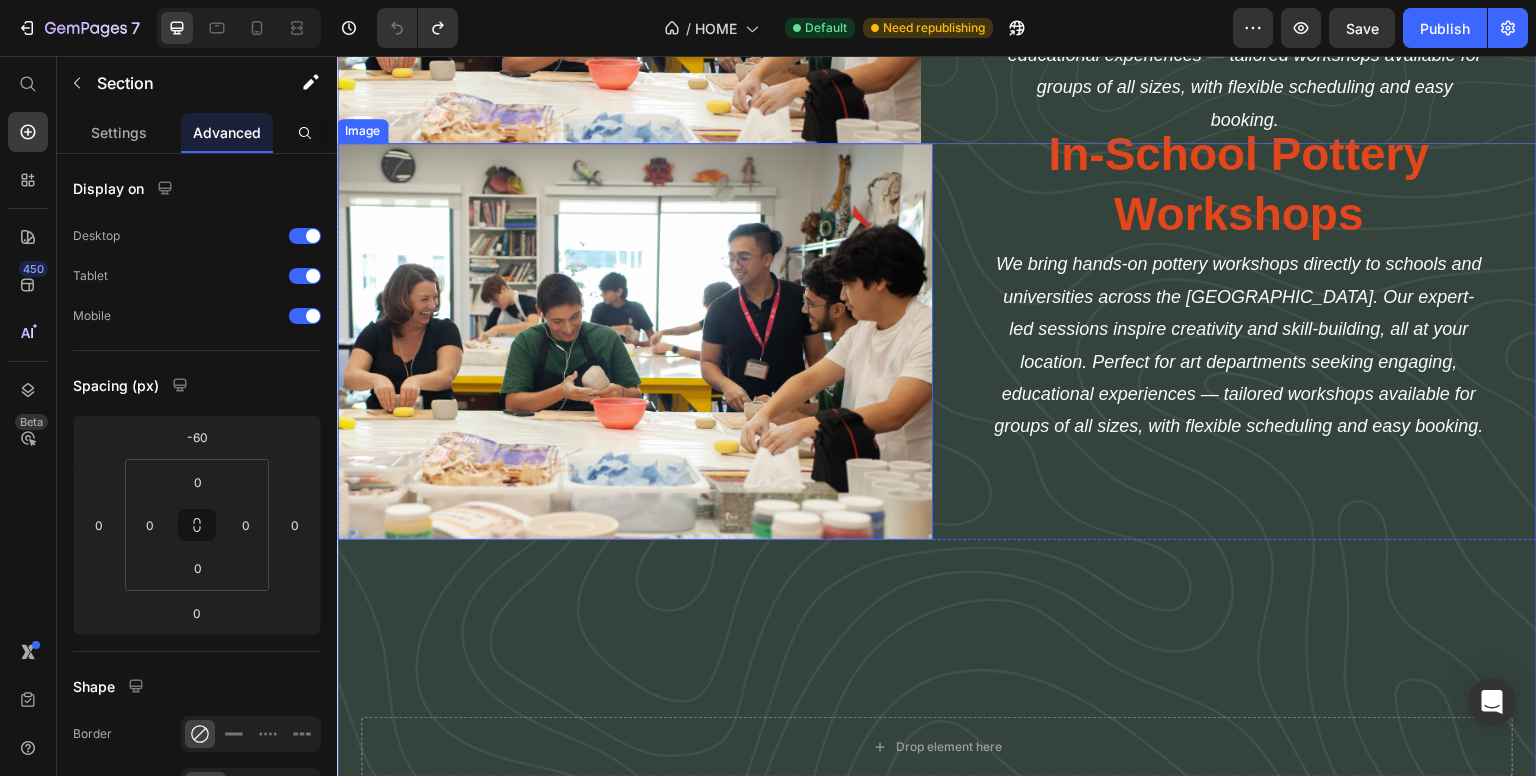 click at bounding box center (635, 341) 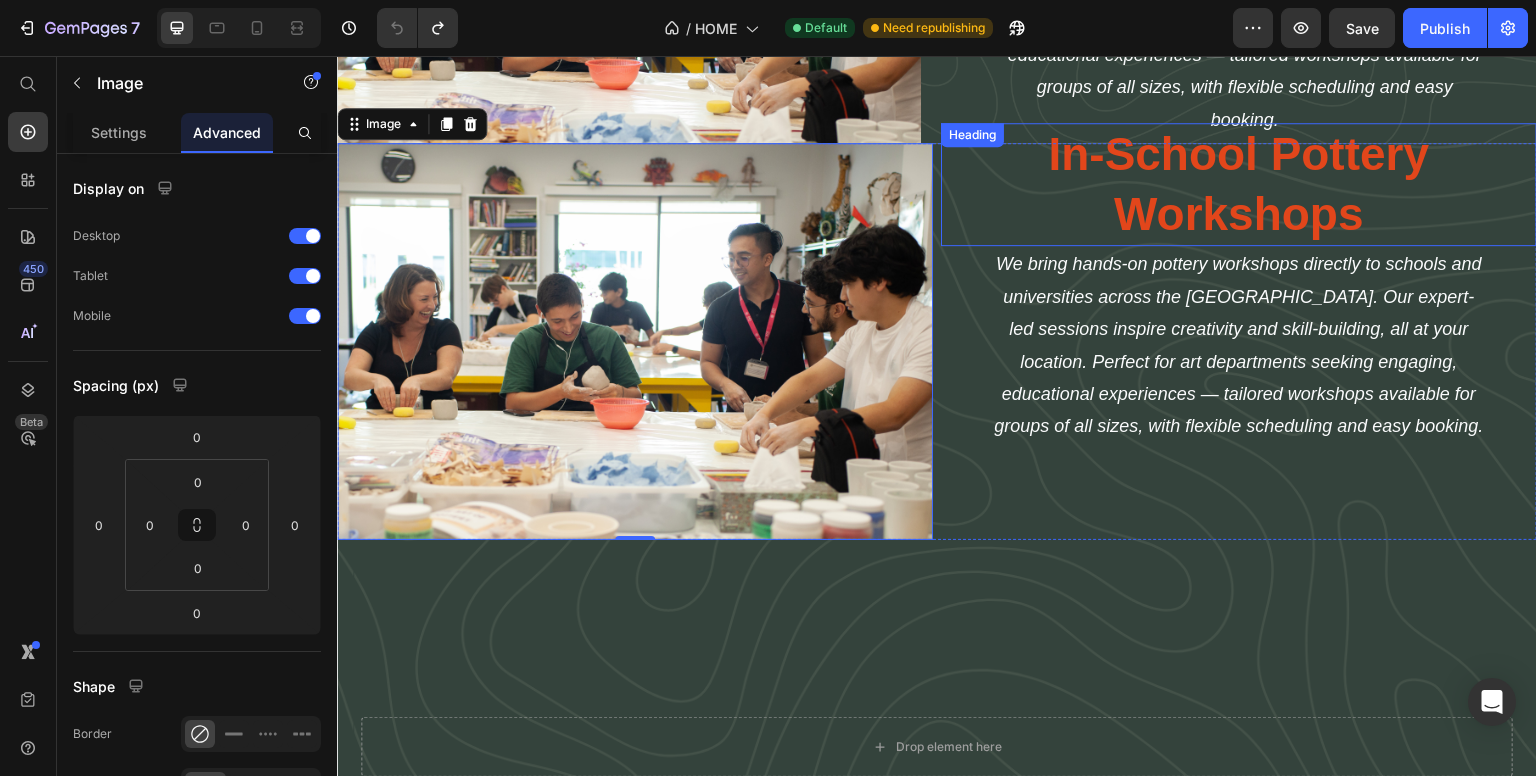 click on "In-School Pottery Workshops" at bounding box center [1239, 185] 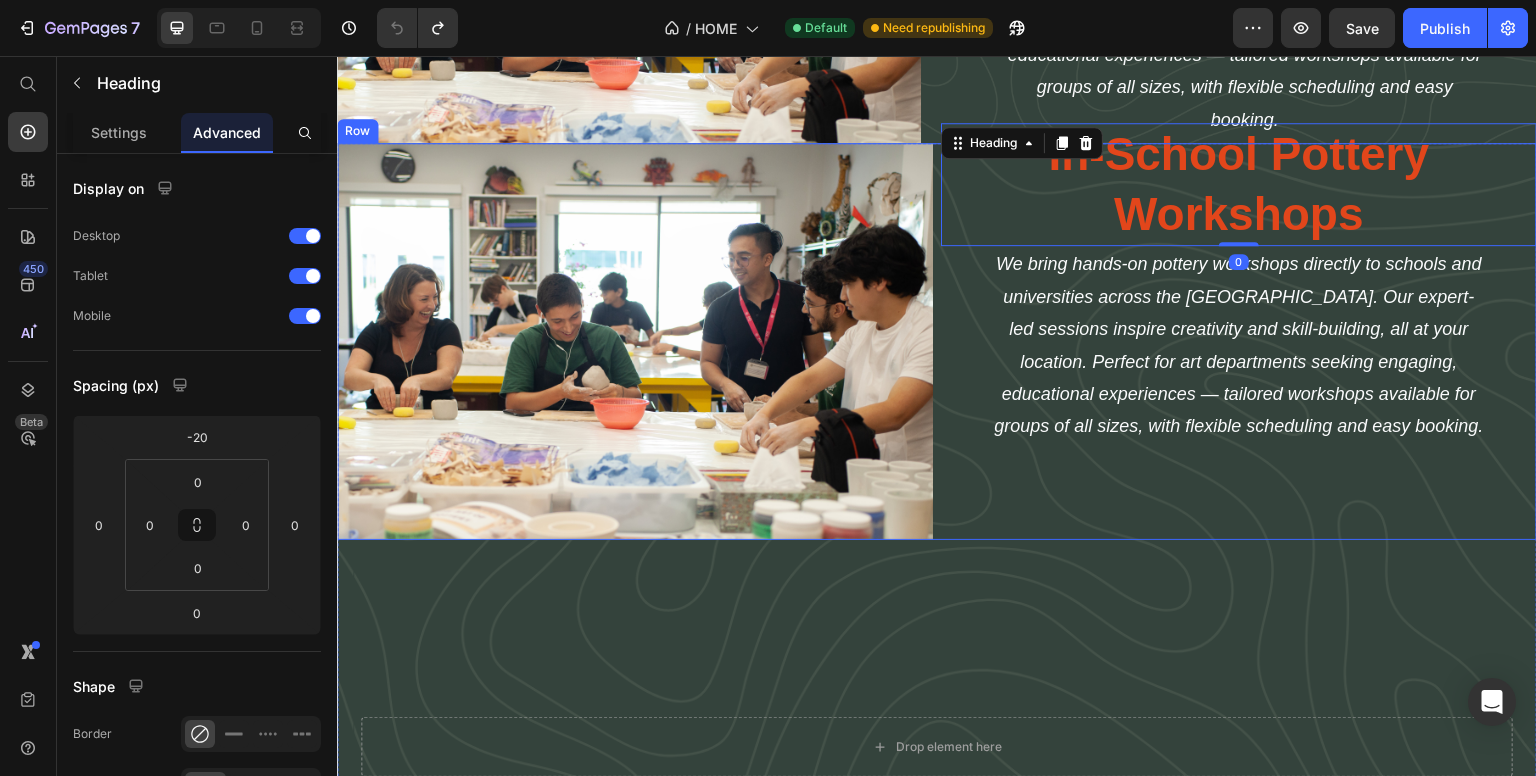 click on "Image In-School Pottery Workshops Heading   0 We bring hands-on pottery workshops directly to schools and universities across the UAE. Our expert-led sessions inspire creativity and skill-building, all at your location. Perfect for art departments seeking engaging, educational experiences — tailored workshops available for groups of all sizes, with flexible scheduling and easy booking. Text Block Row" at bounding box center [937, 341] 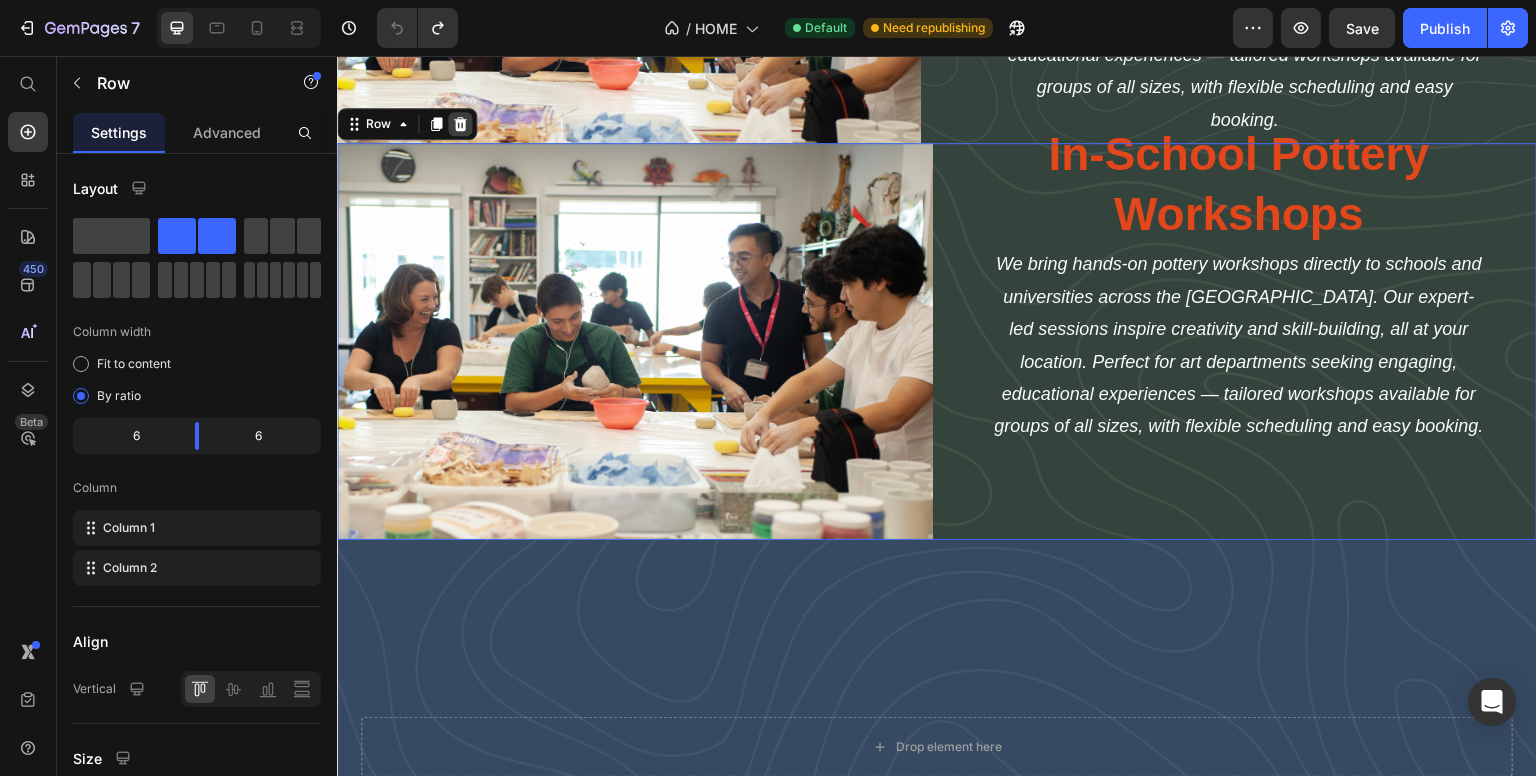 click 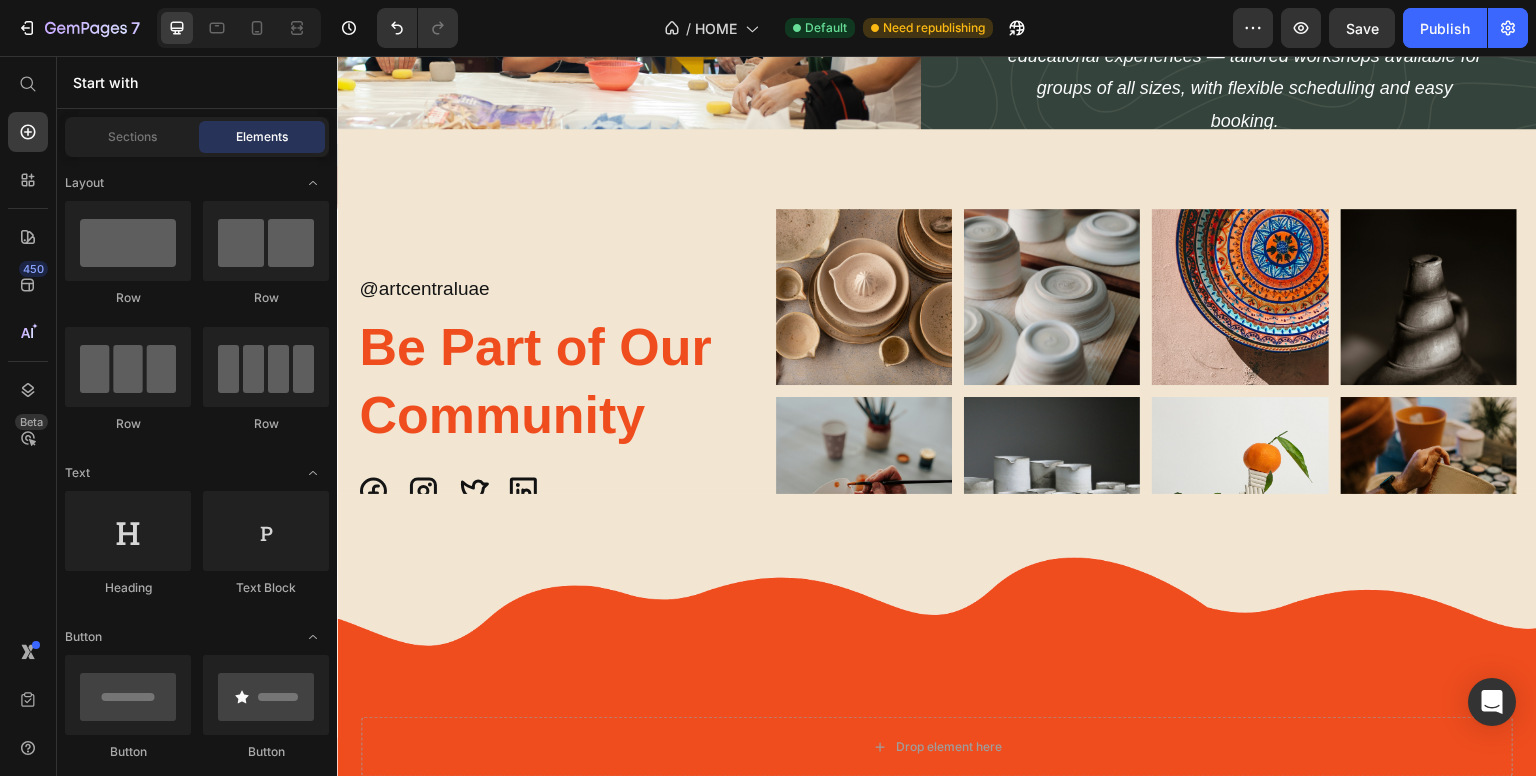 scroll, scrollTop: 2736, scrollLeft: 0, axis: vertical 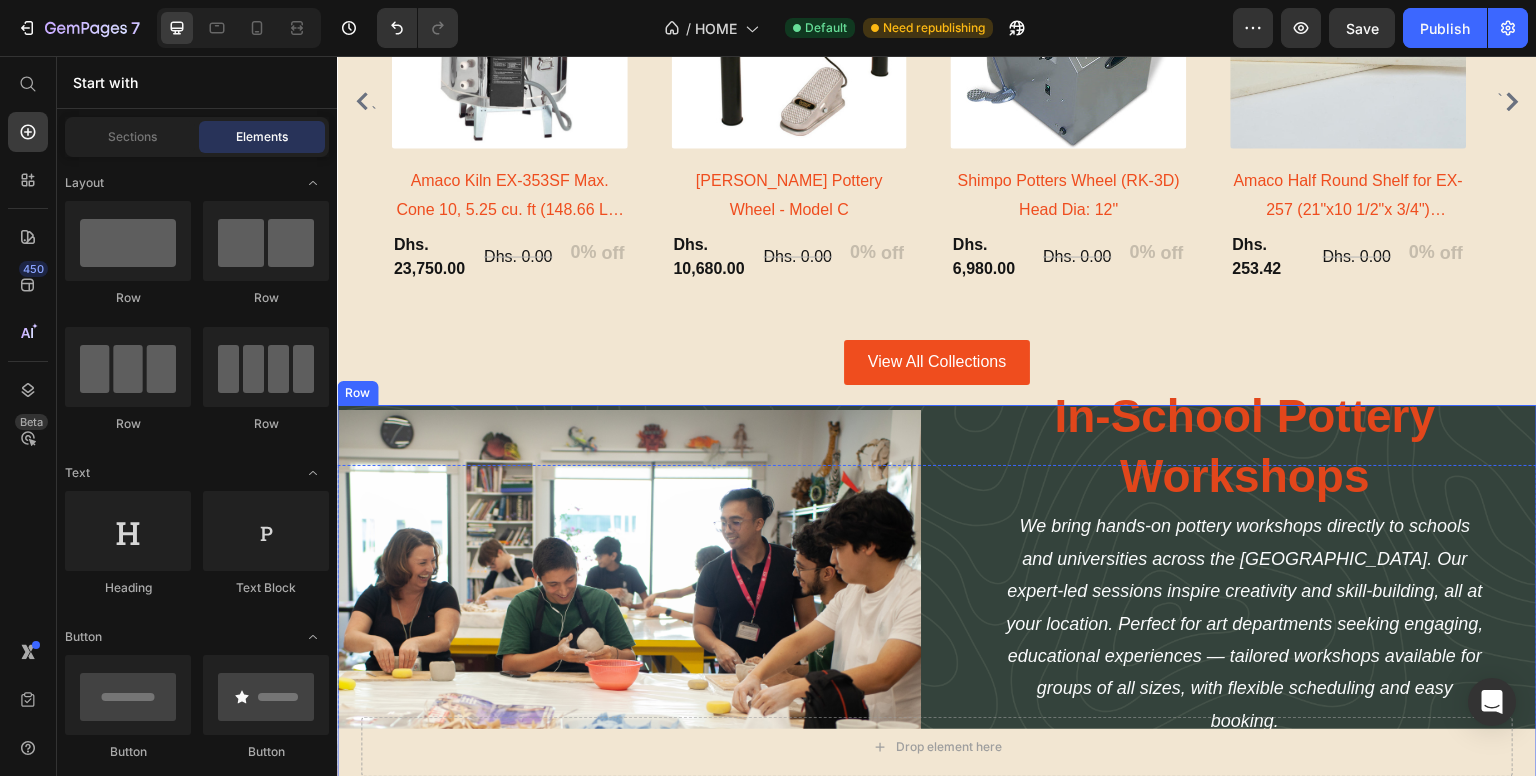 click on "Image In-School Pottery Workshops Heading We bring hands-on pottery workshops directly to schools and universities across the [GEOGRAPHIC_DATA]. Our expert-led sessions inspire creativity and skill-building, all at your location. Perfect for art departments seeking engaging, educational experiences — tailored workshops available for groups of all sizes, with flexible scheduling and easy booking. Text Block Explore Workshops Button Row" at bounding box center (937, 604) 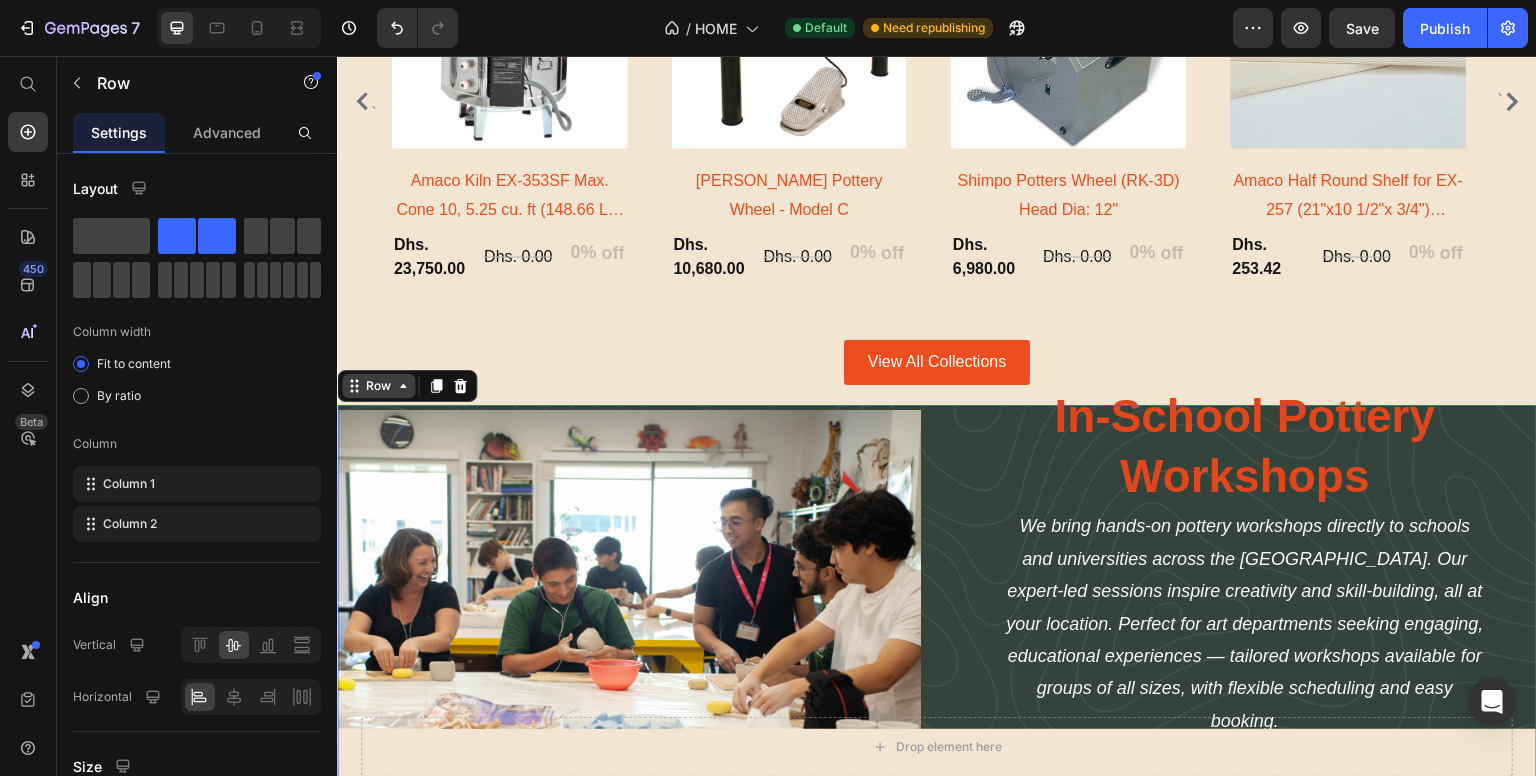click on "Row" at bounding box center (378, 386) 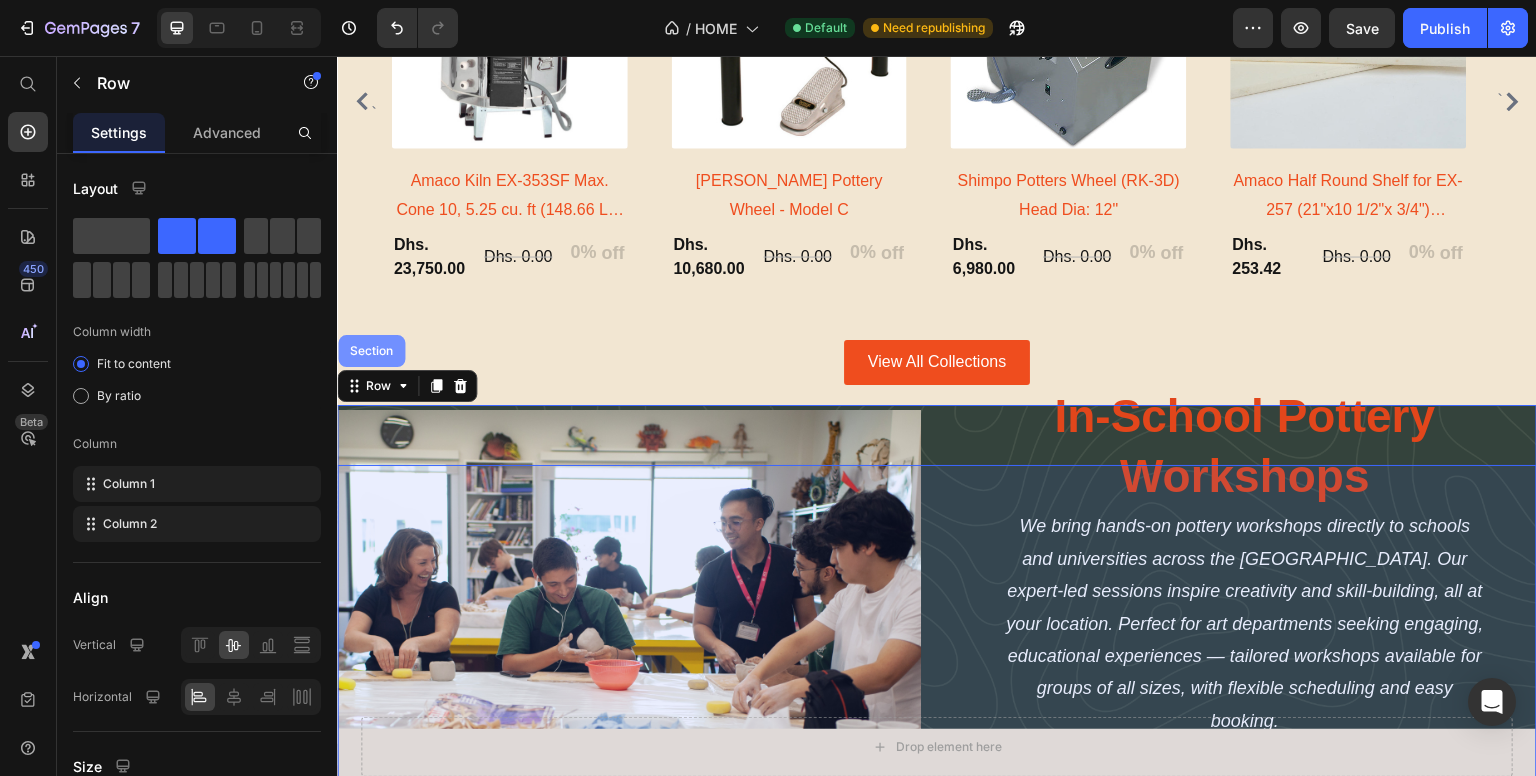 click on "Section" at bounding box center [371, 351] 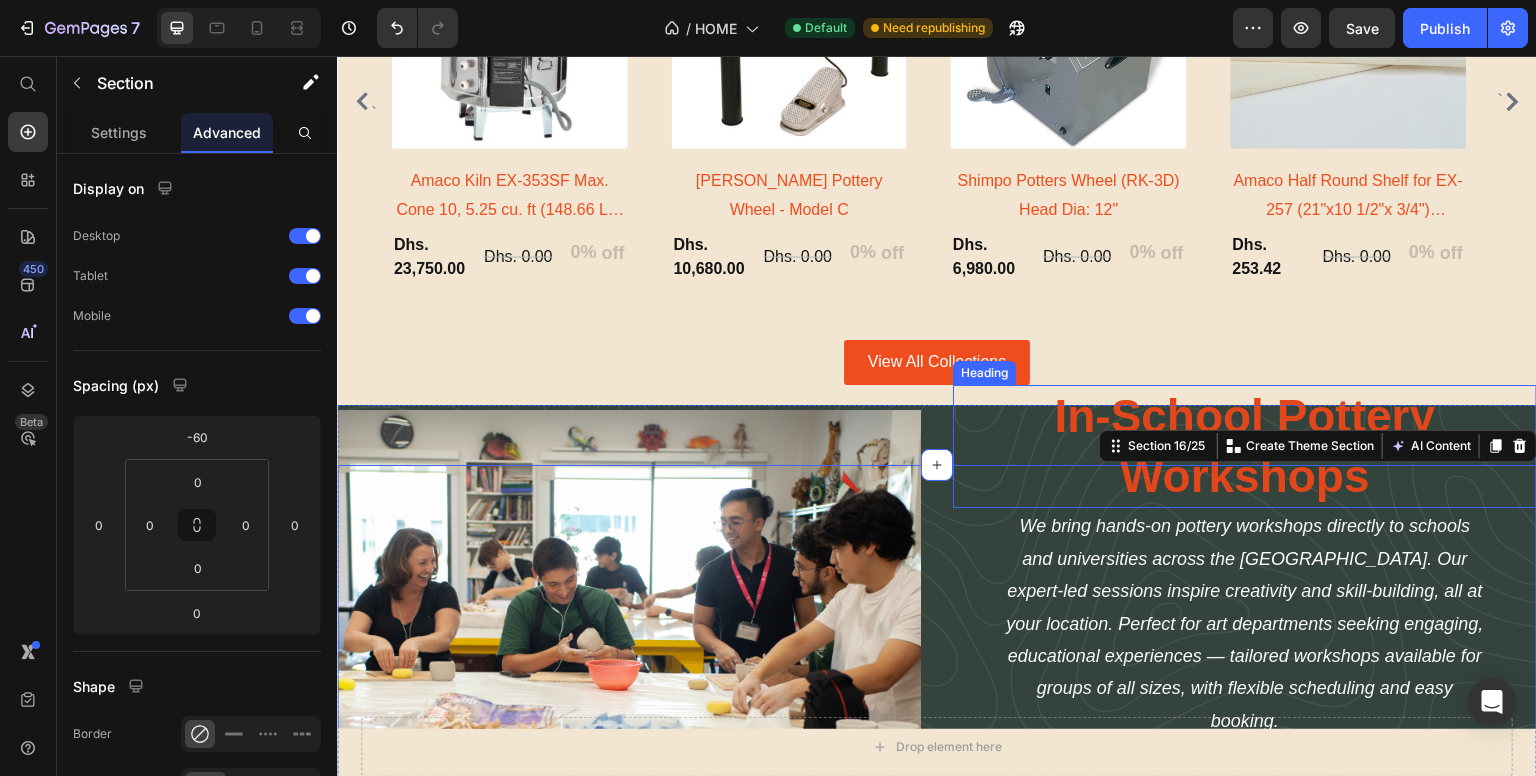 scroll, scrollTop: 2936, scrollLeft: 0, axis: vertical 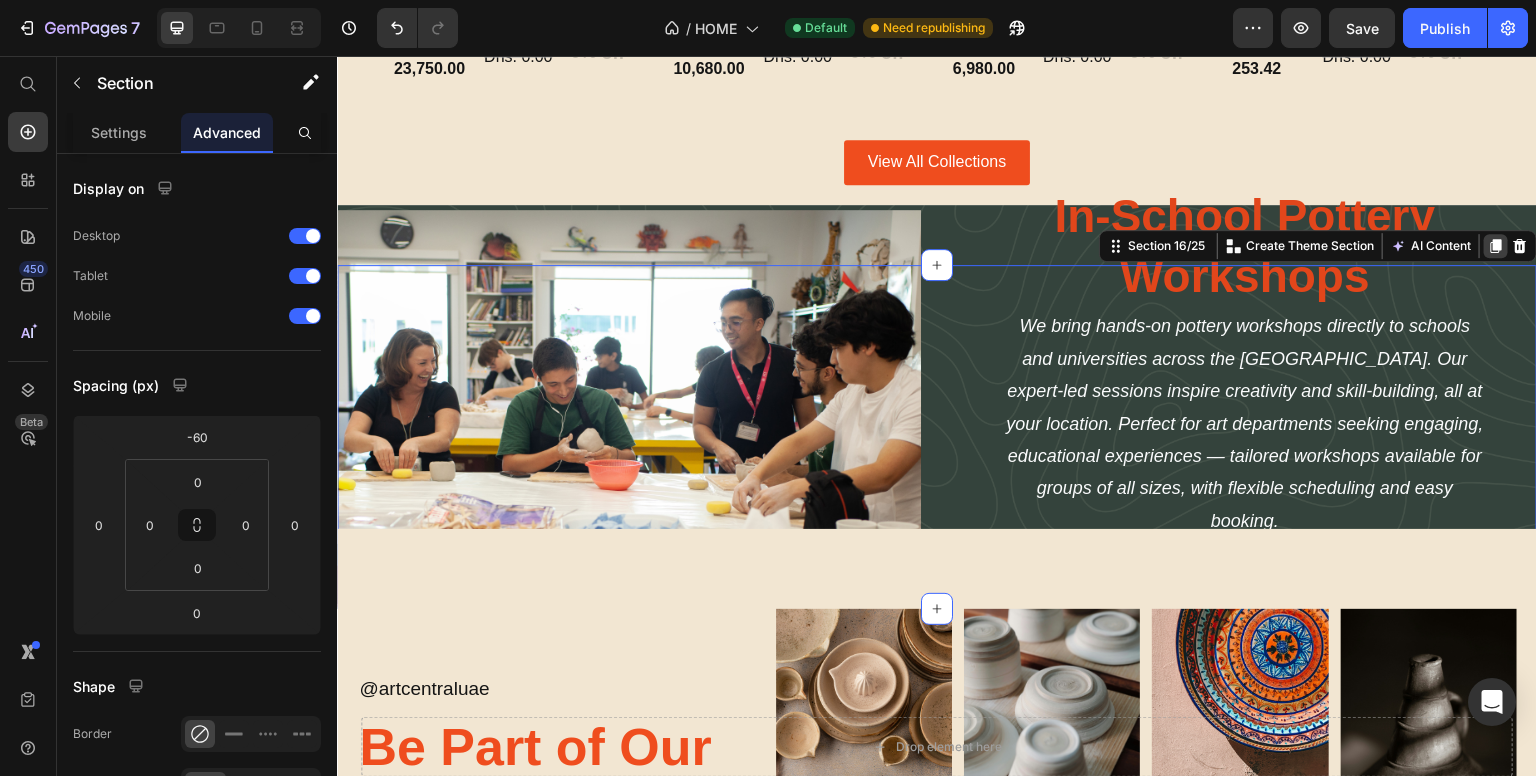 click 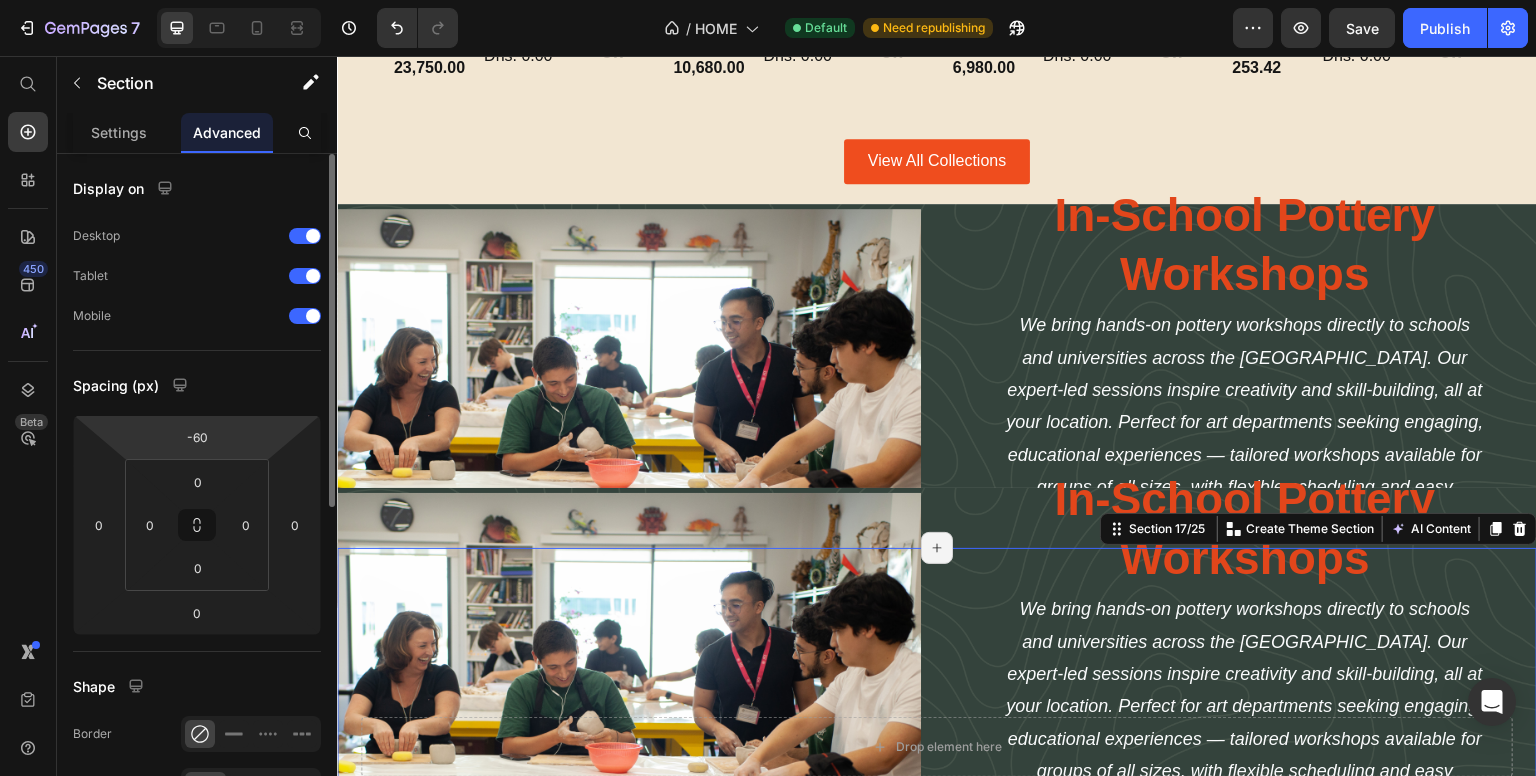 scroll, scrollTop: 3336, scrollLeft: 0, axis: vertical 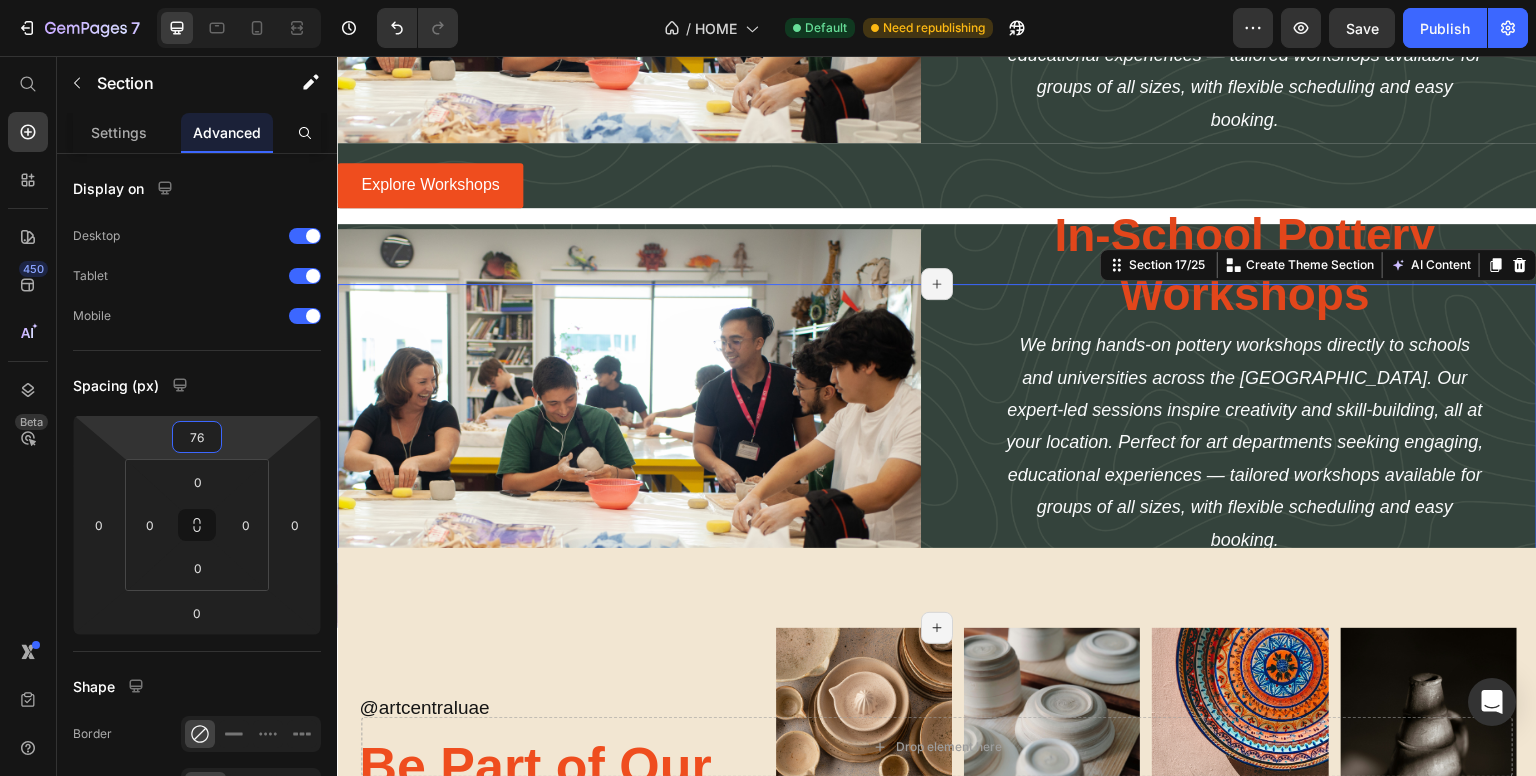 type on "70" 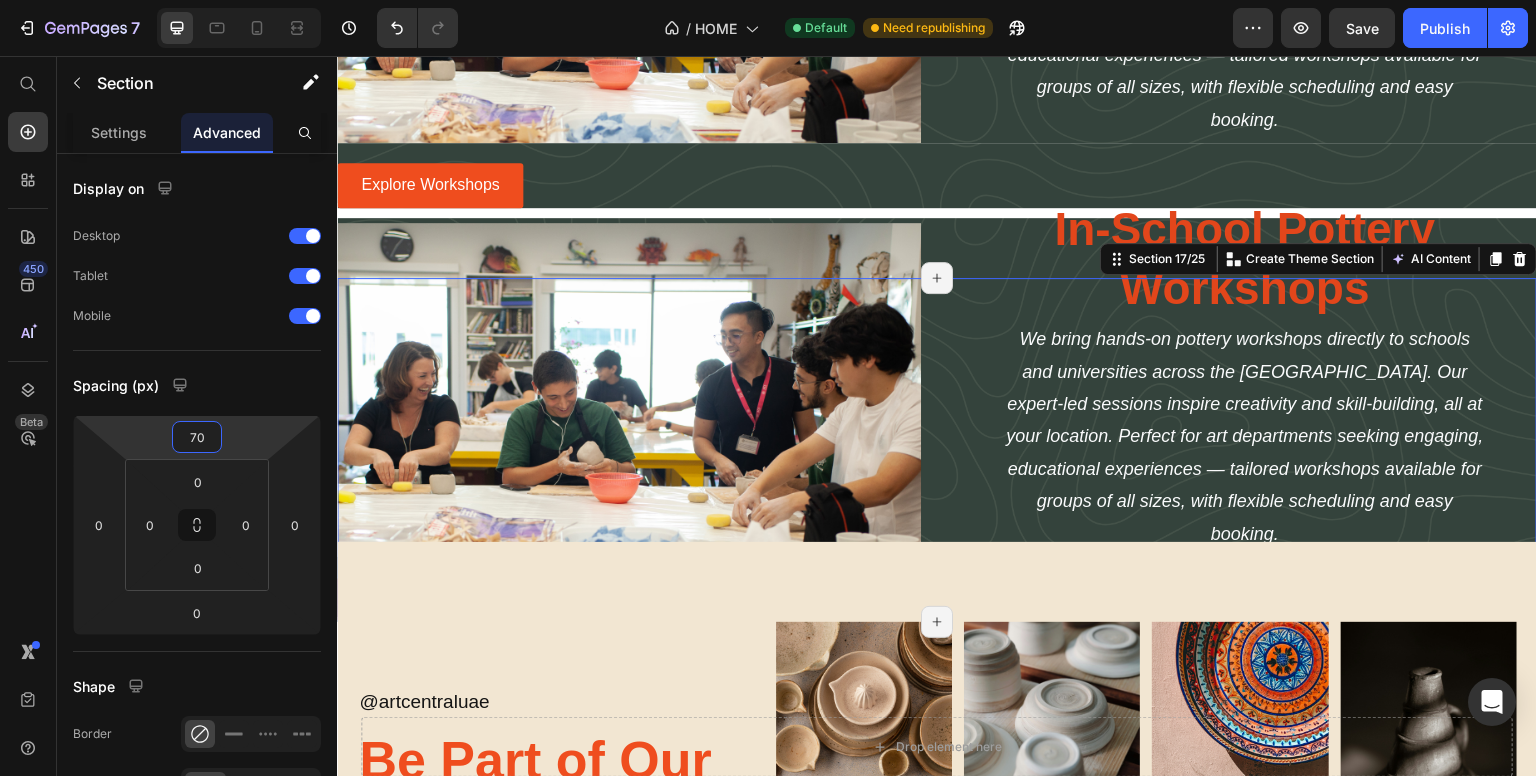 drag, startPoint x: 249, startPoint y: 433, endPoint x: 236, endPoint y: 368, distance: 66.287254 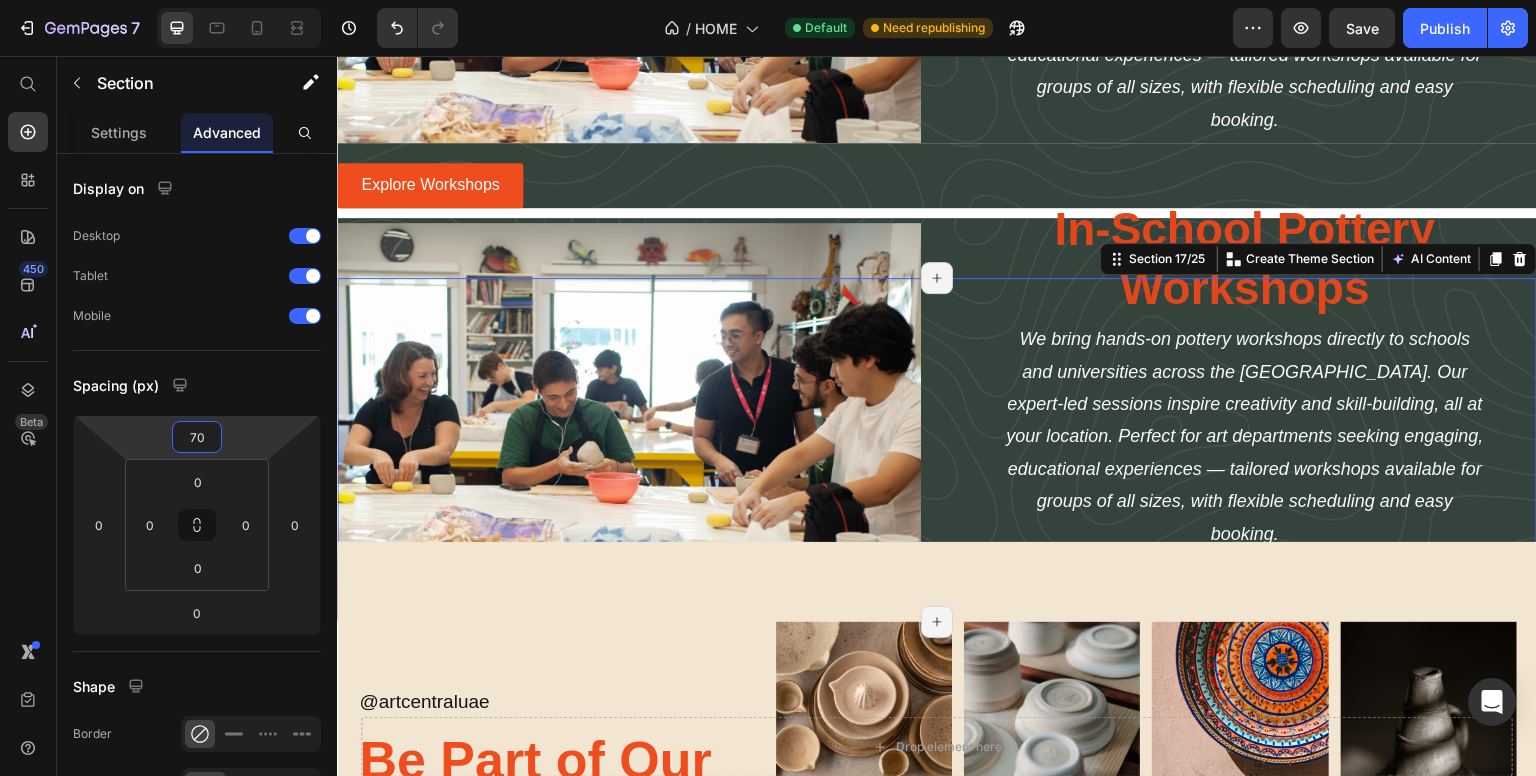 click on "7   /  HOME Default Need republishing Preview  Save   Publish  450 Beta Start with Sections Elements Hero Section Product Detail Brands Trusted Badges Guarantee Product Breakdown How to use Testimonials Compare Bundle FAQs Social Proof Brand Story Product List Collection Blog List Contact Sticky Add to Cart Custom Footer Browse Library 450 Layout
Row
Row
Row
Row Text
Heading
Text Block Button
Button
Button
Sticky Back to top Media
Image
Image" at bounding box center [768, 0] 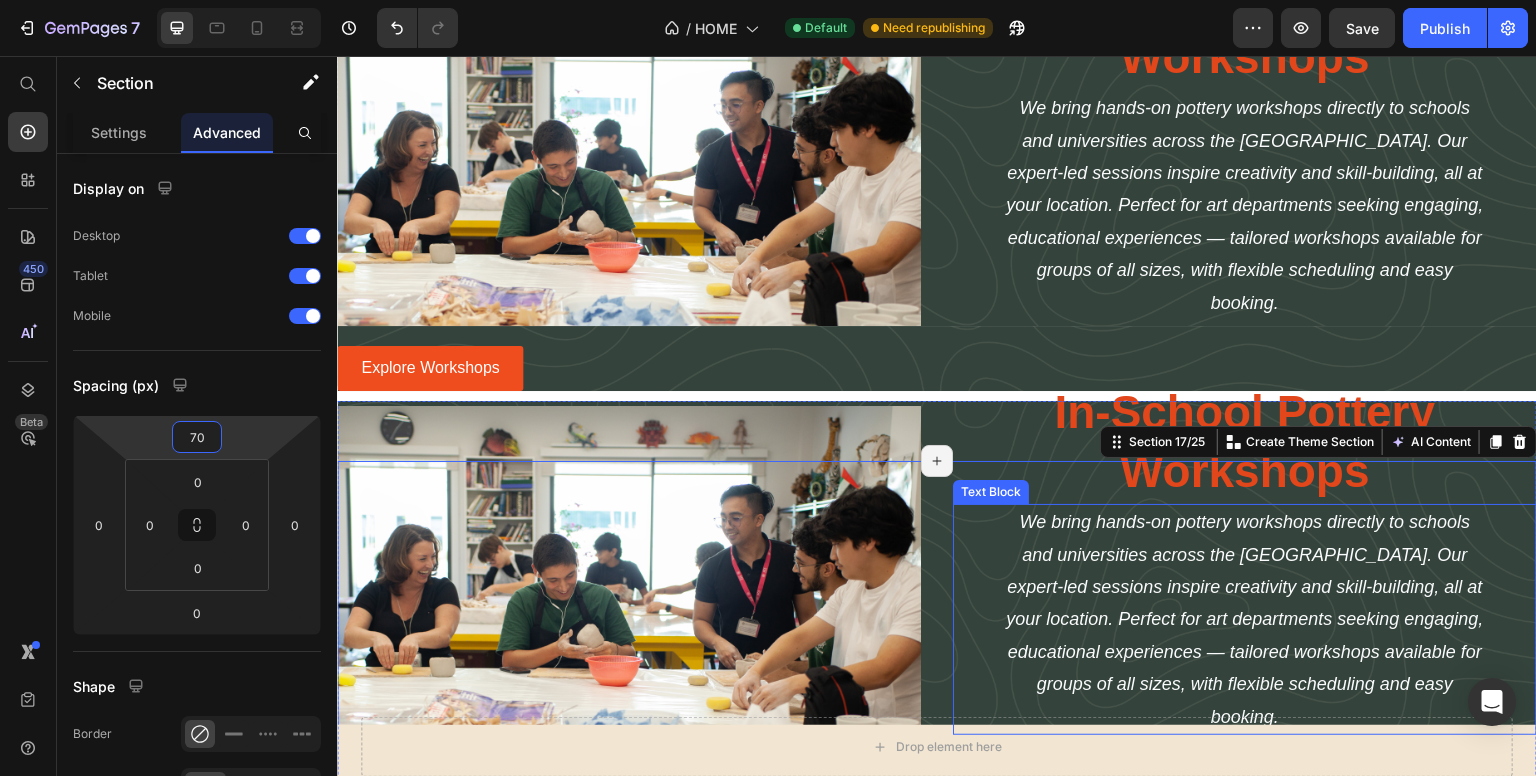 scroll, scrollTop: 3136, scrollLeft: 0, axis: vertical 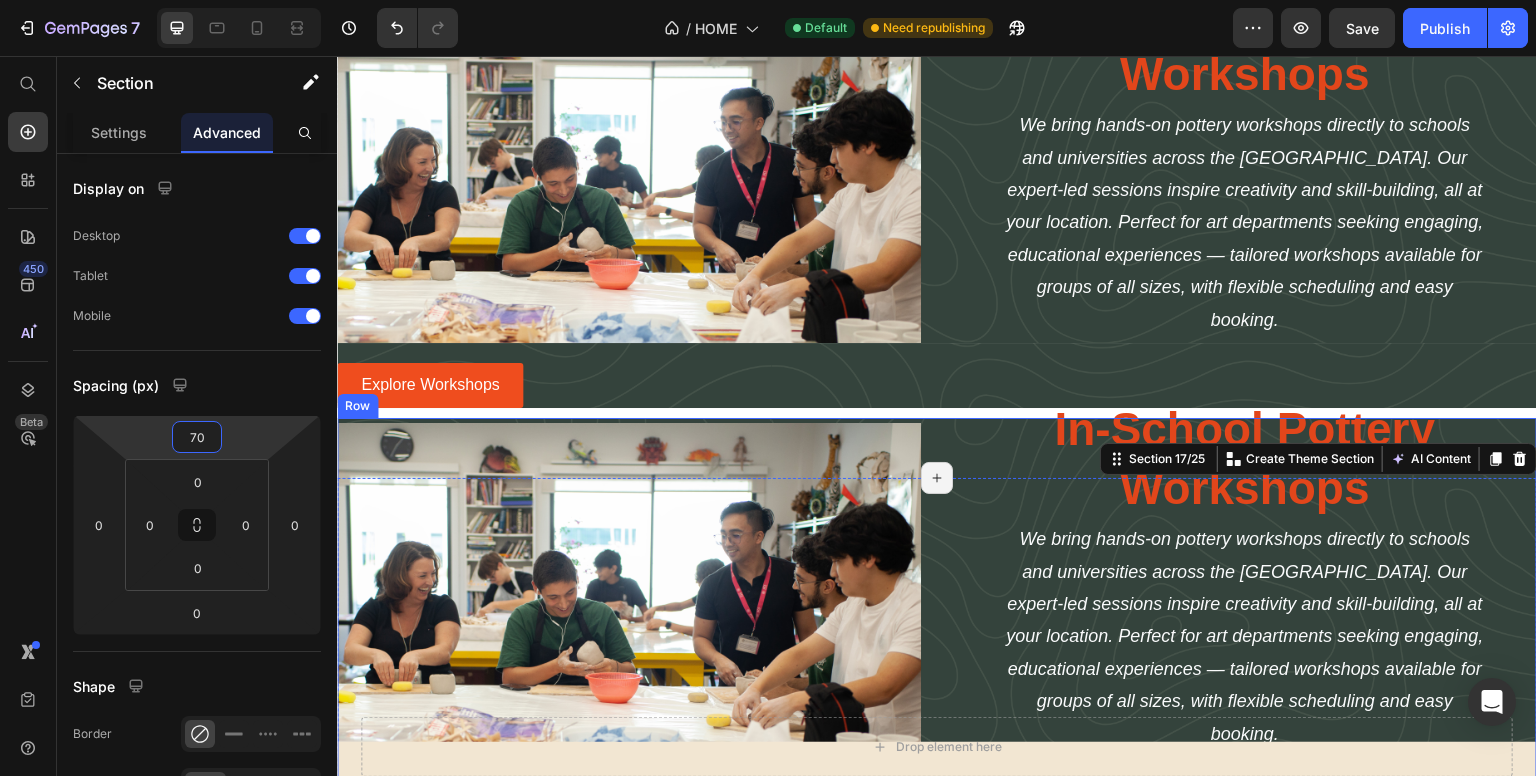 click on "In-School Pottery Workshops" at bounding box center (1245, 460) 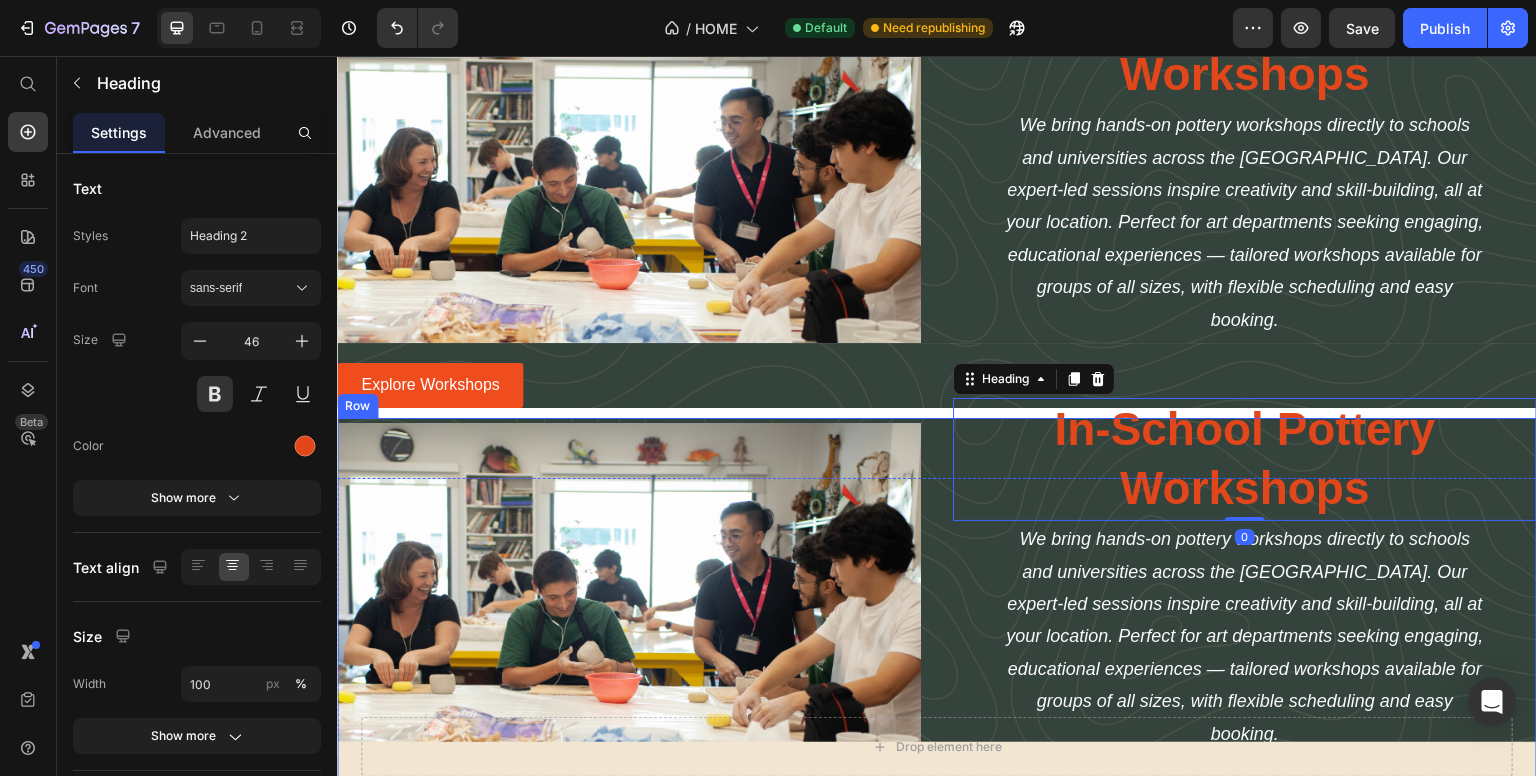 click on "Image In-School Pottery Workshops Heading   0 We bring hands-on pottery workshops directly to schools and universities across the UAE. Our expert-led sessions inspire creativity and skill-building, all at your location. Perfect for art departments seeking engaging, educational experiences — tailored workshops available for groups of all sizes, with flexible scheduling and easy booking. Text Block Explore Workshops Button Row" at bounding box center (937, 617) 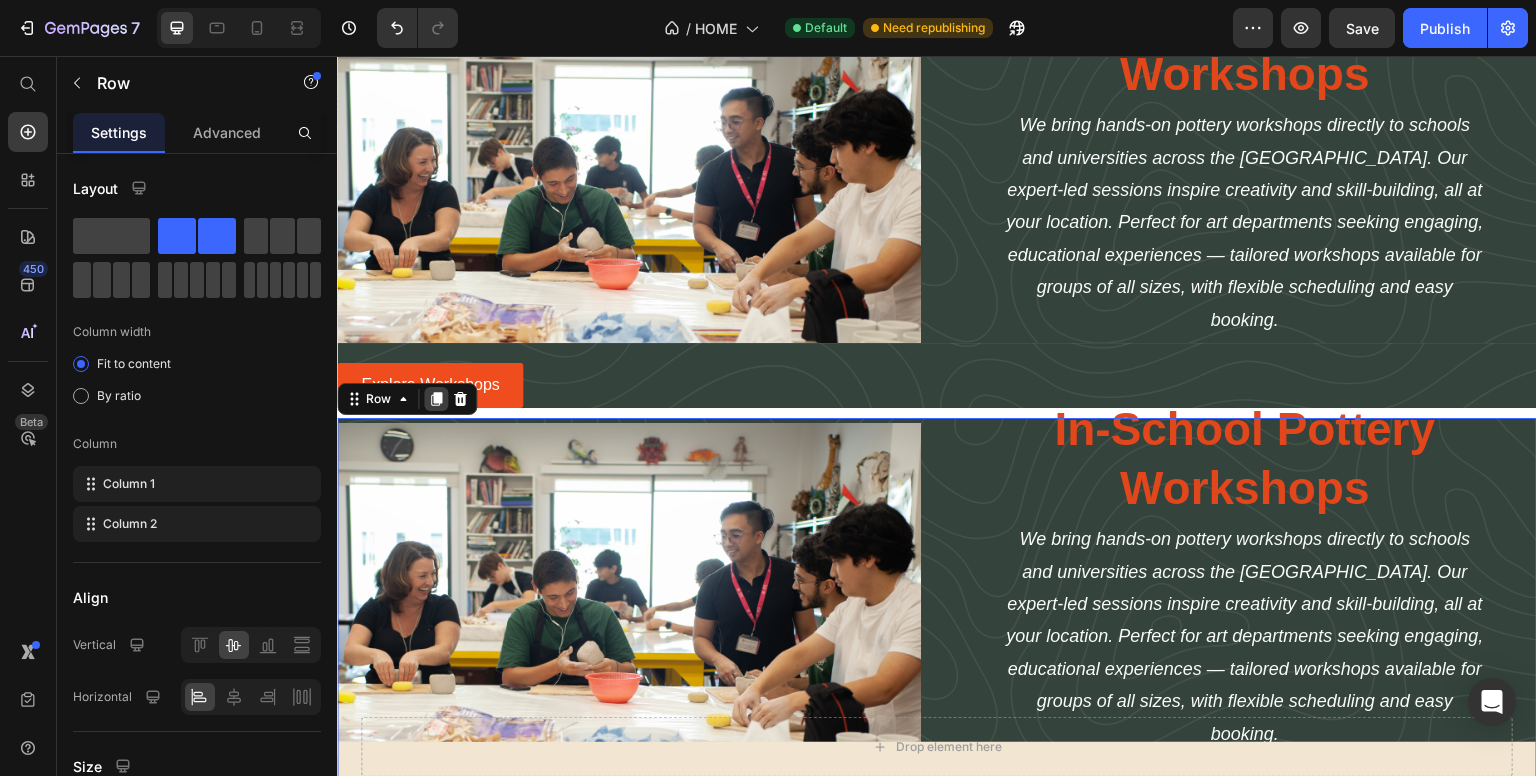 click 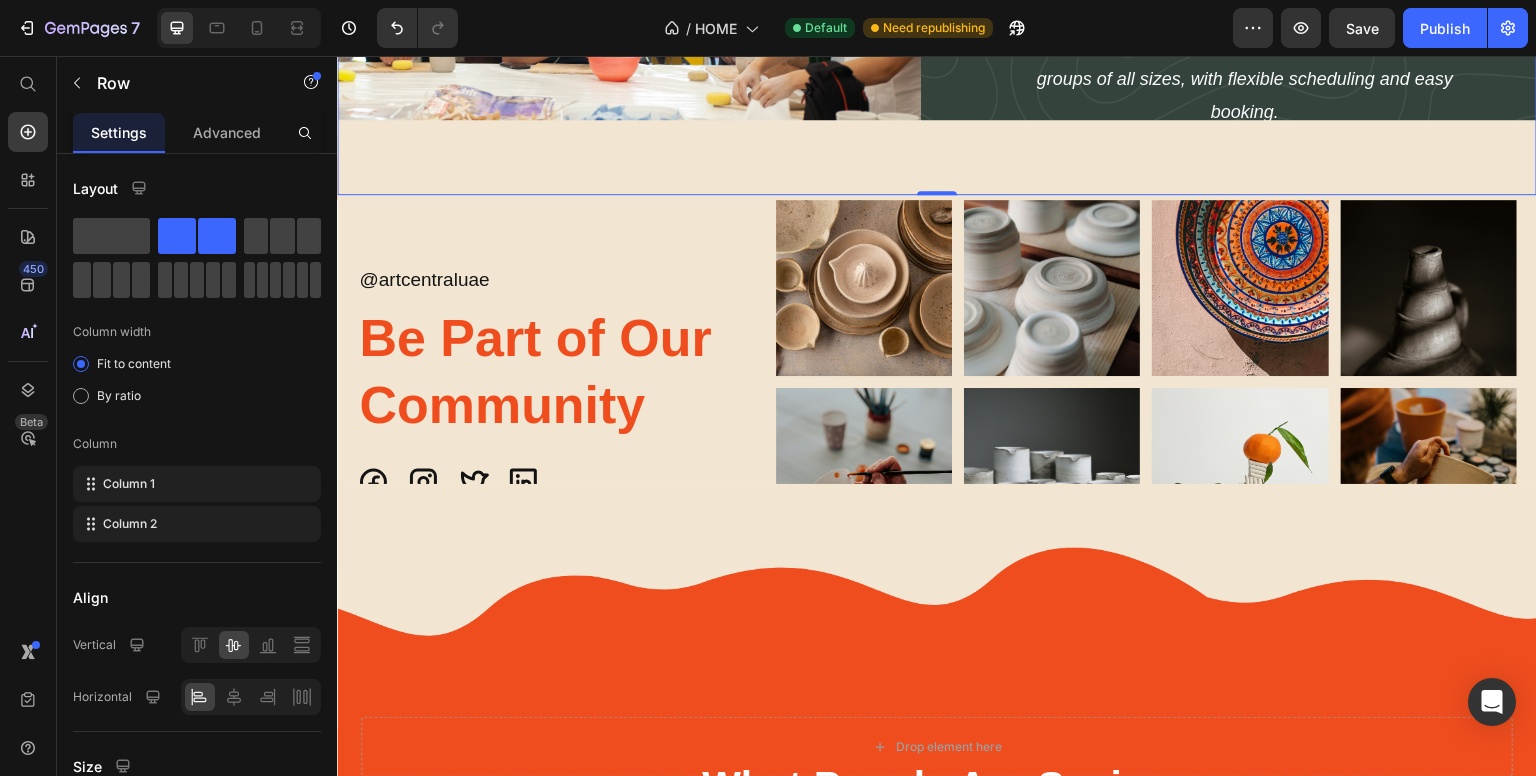 scroll, scrollTop: 3176, scrollLeft: 0, axis: vertical 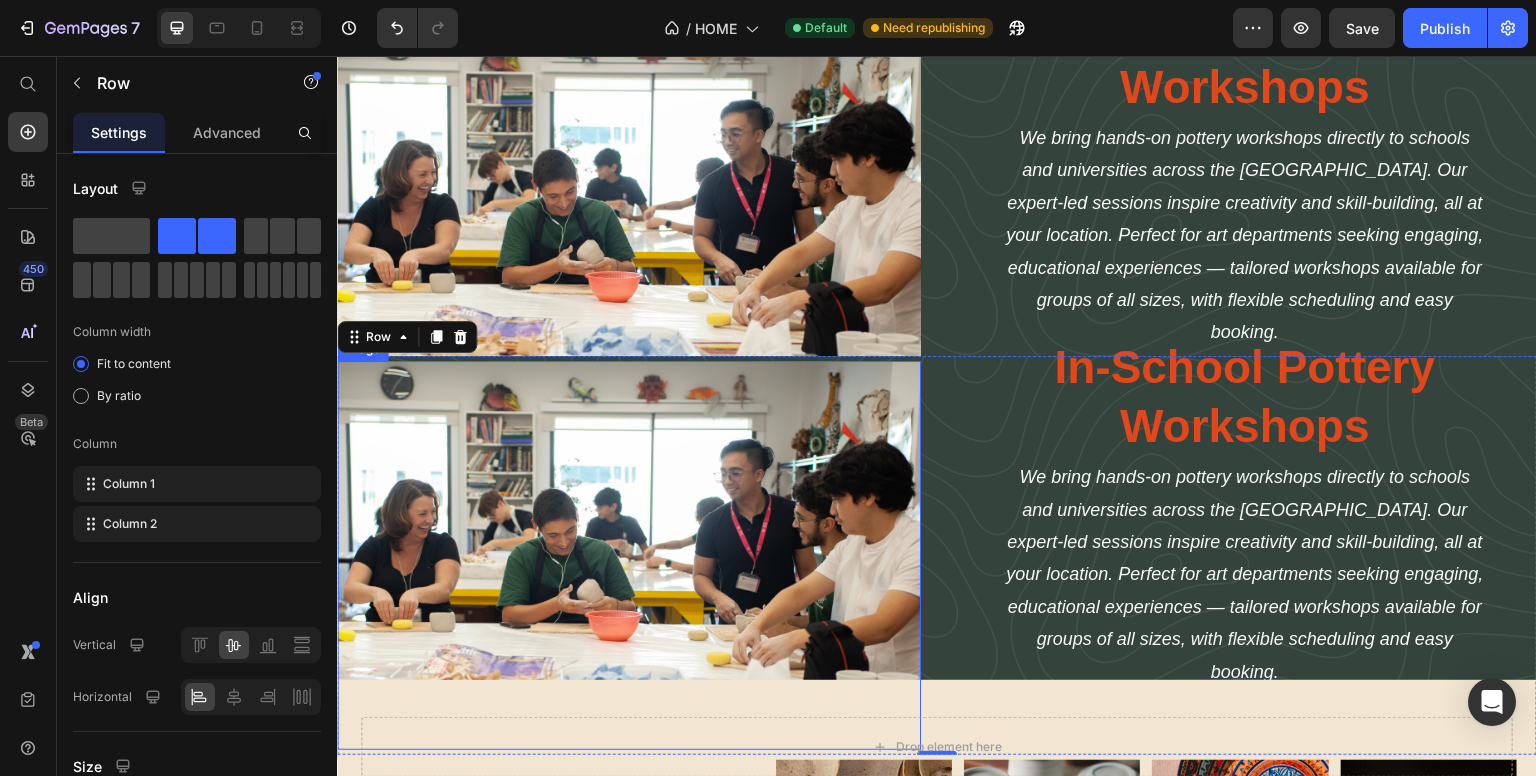 click on "In-School Pottery Workshops" at bounding box center [1245, 398] 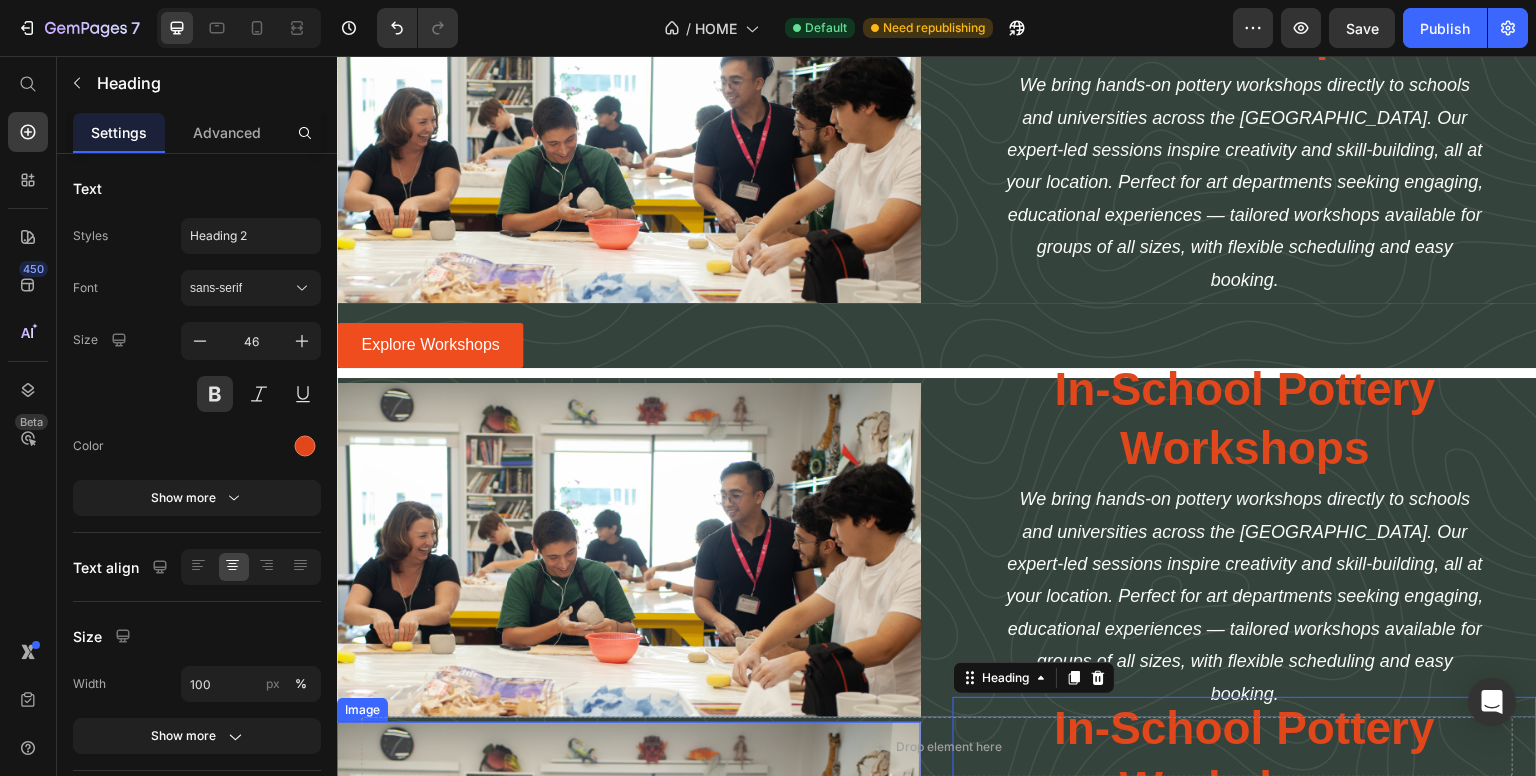click at bounding box center (629, 916) 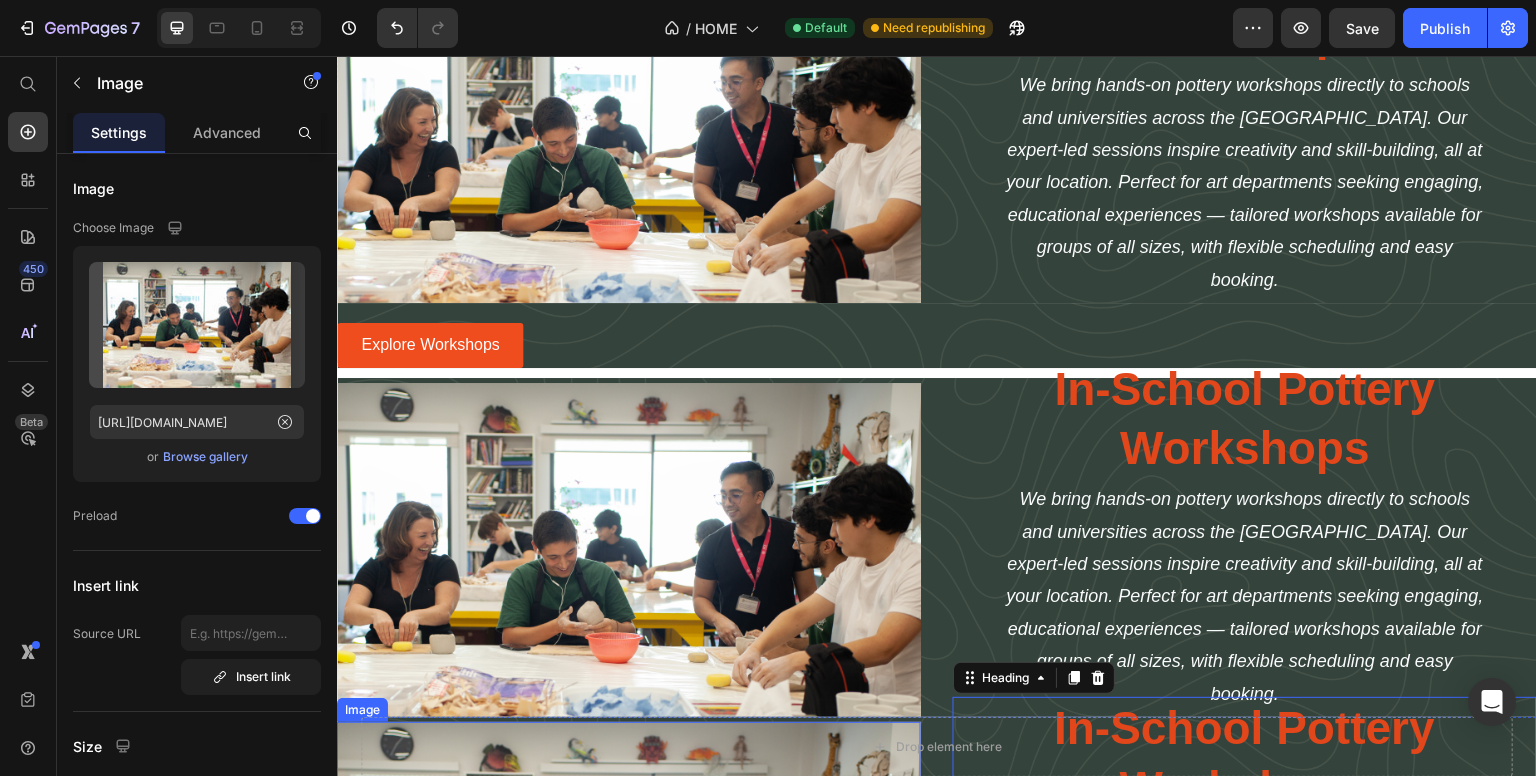 scroll, scrollTop: 3536, scrollLeft: 0, axis: vertical 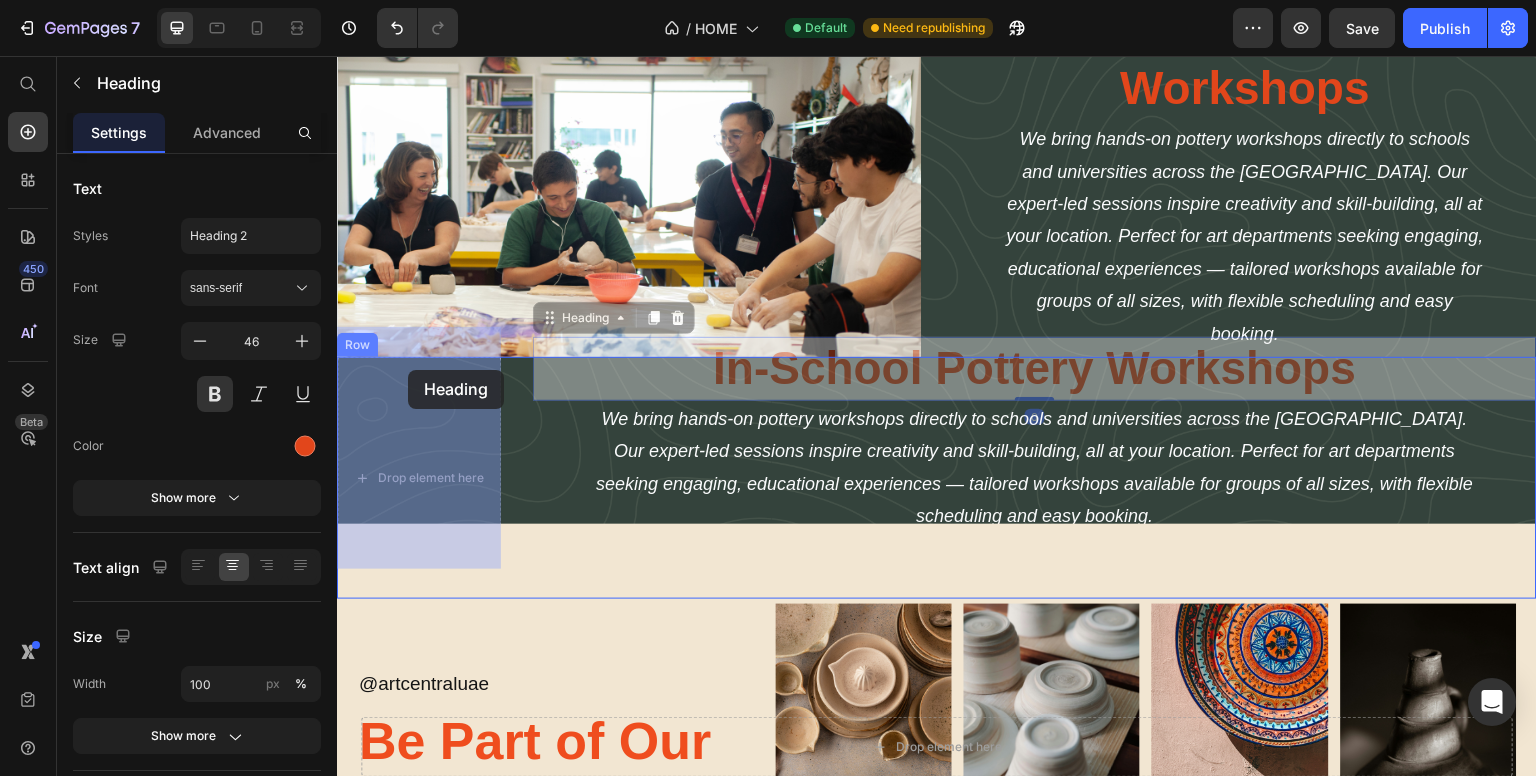 drag, startPoint x: 1048, startPoint y: 338, endPoint x: 428, endPoint y: 372, distance: 620.9316 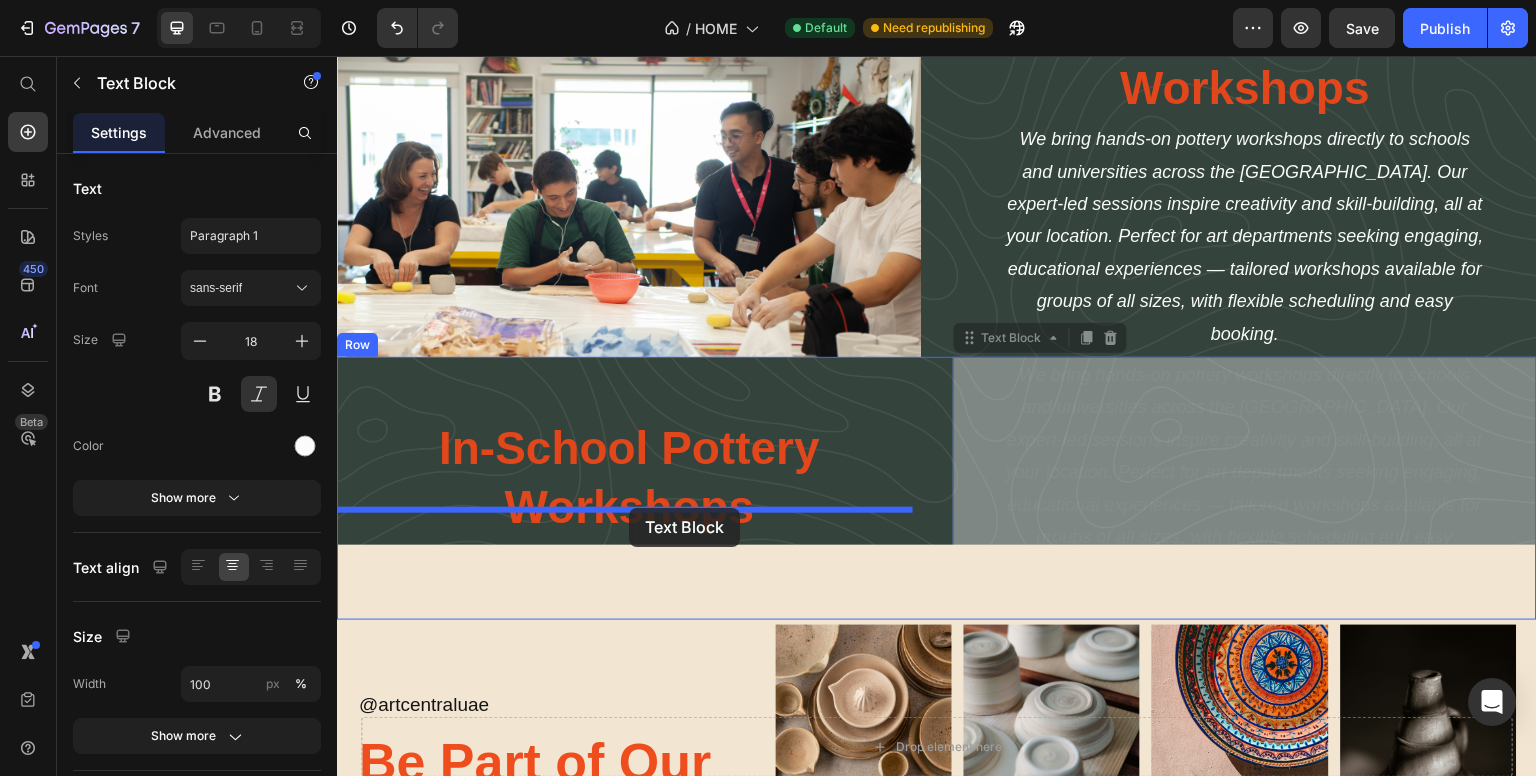 drag, startPoint x: 1246, startPoint y: 377, endPoint x: 629, endPoint y: 508, distance: 630.75354 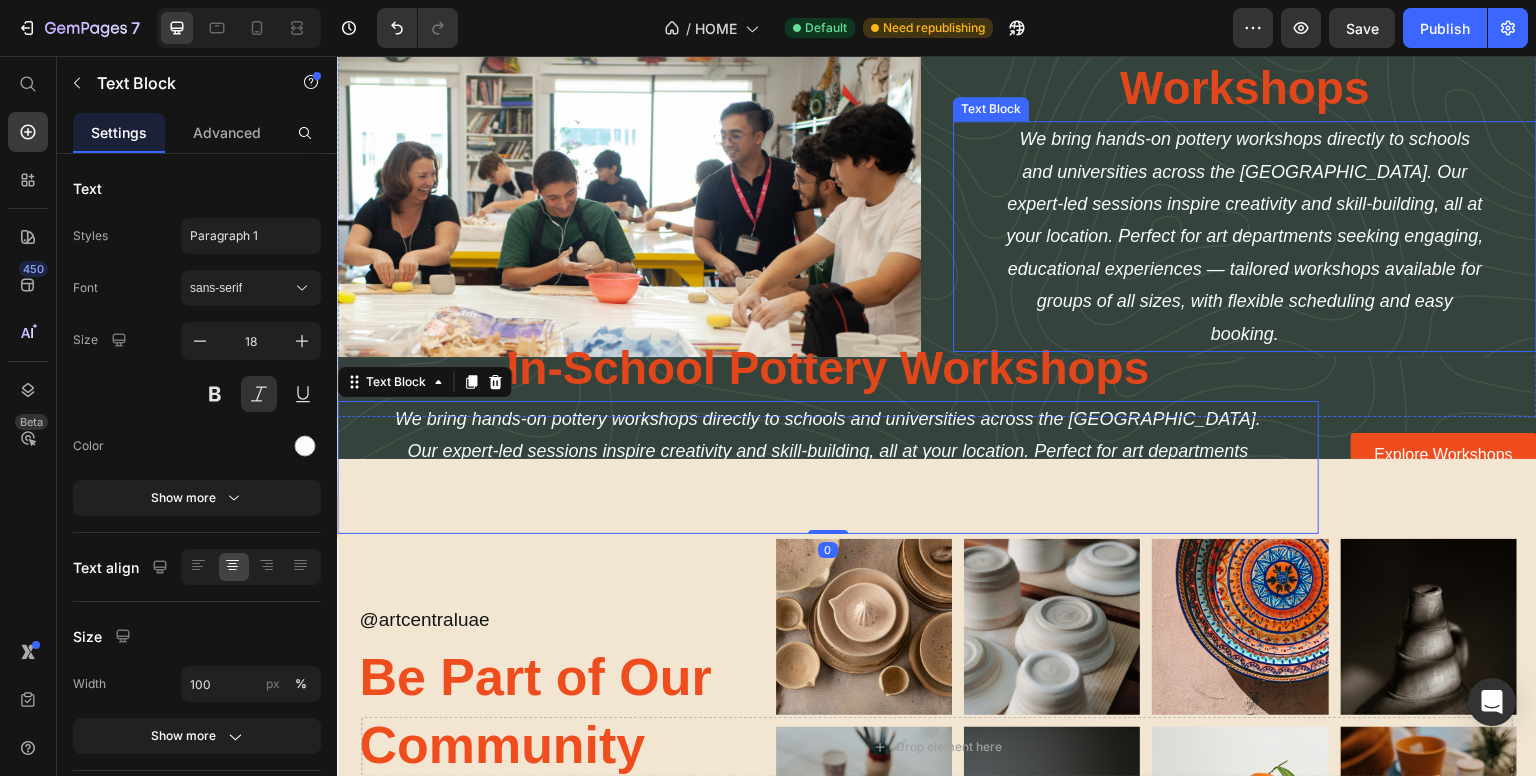 scroll, scrollTop: 3436, scrollLeft: 0, axis: vertical 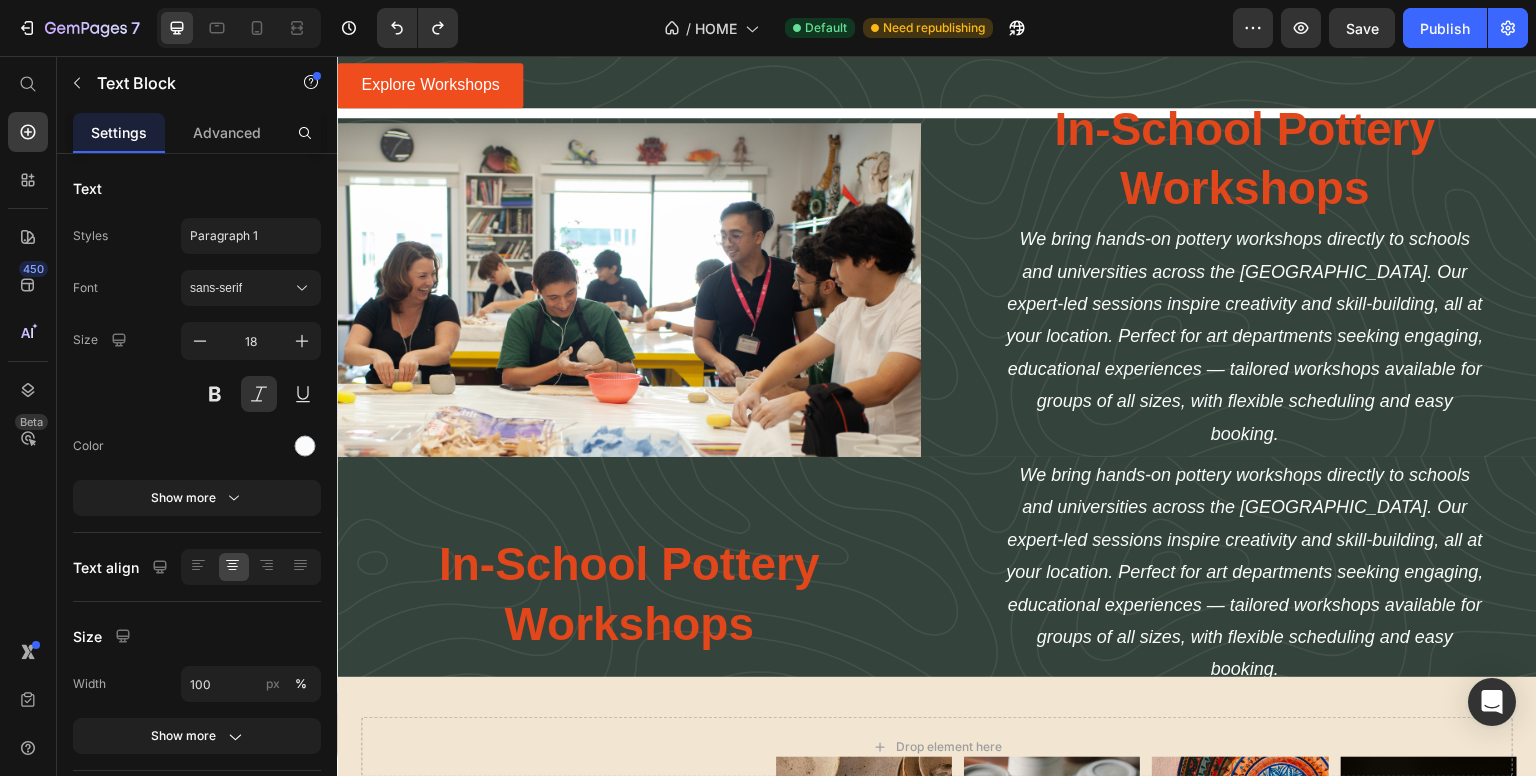 click on "We bring hands-on pottery workshops directly to schools and universities across the [GEOGRAPHIC_DATA]. Our expert-led sessions inspire creativity and skill-building, all at your location. Perfect for art departments seeking engaging, educational experiences — tailored workshops available for groups of all sizes, with flexible scheduling and easy booking." at bounding box center [1245, 572] 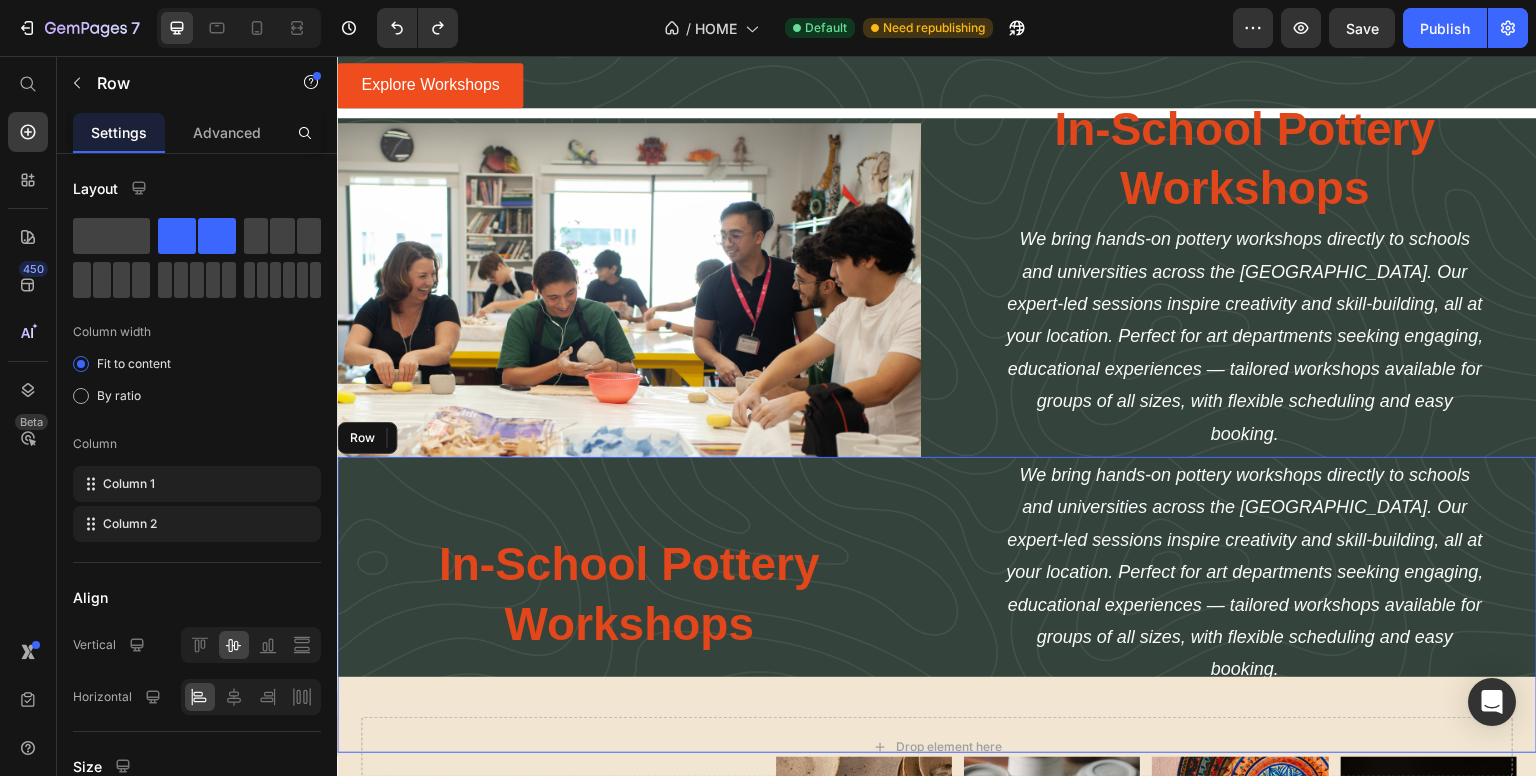 click on "In-School Pottery Workshops Heading" at bounding box center [629, 605] 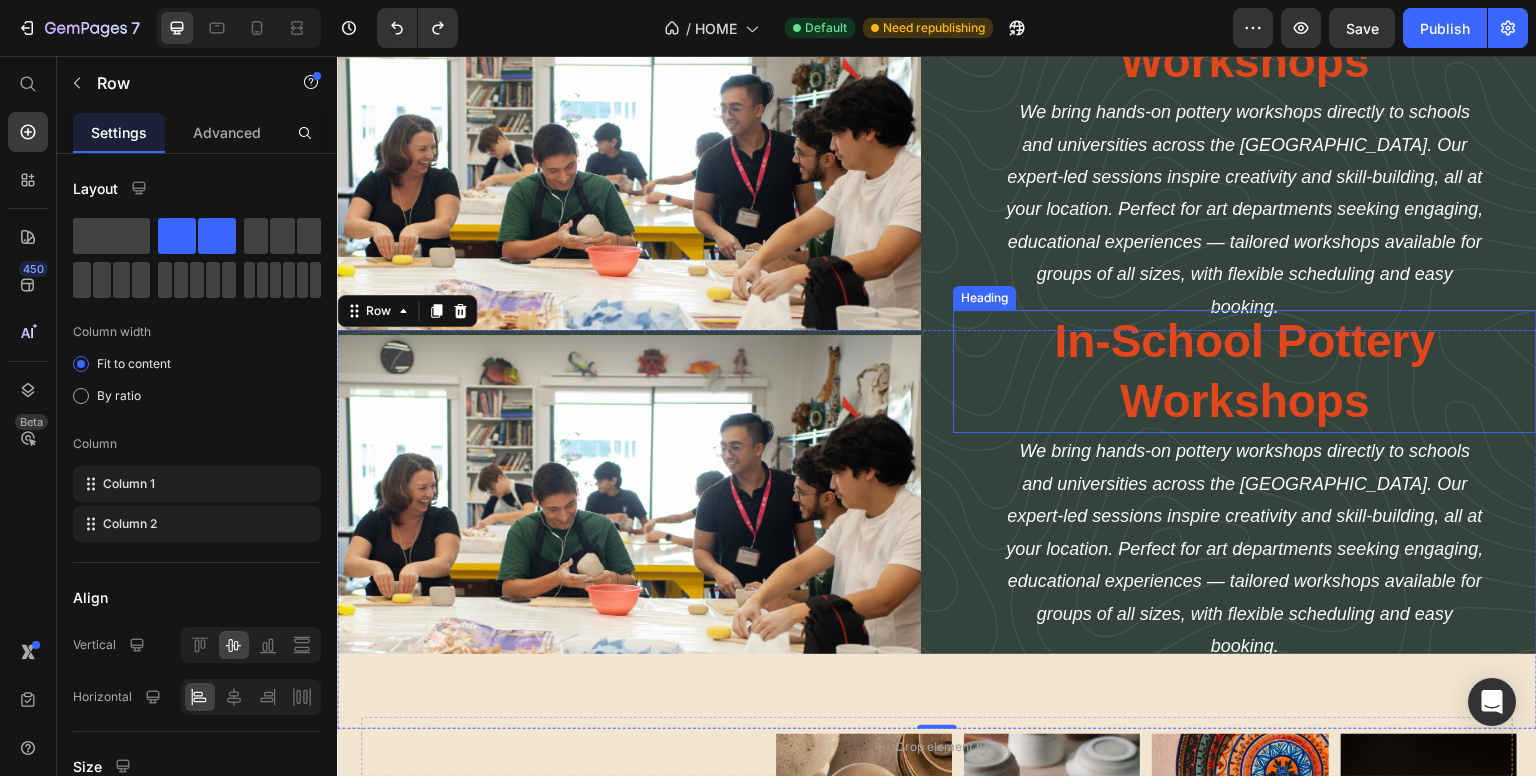 scroll, scrollTop: 3636, scrollLeft: 0, axis: vertical 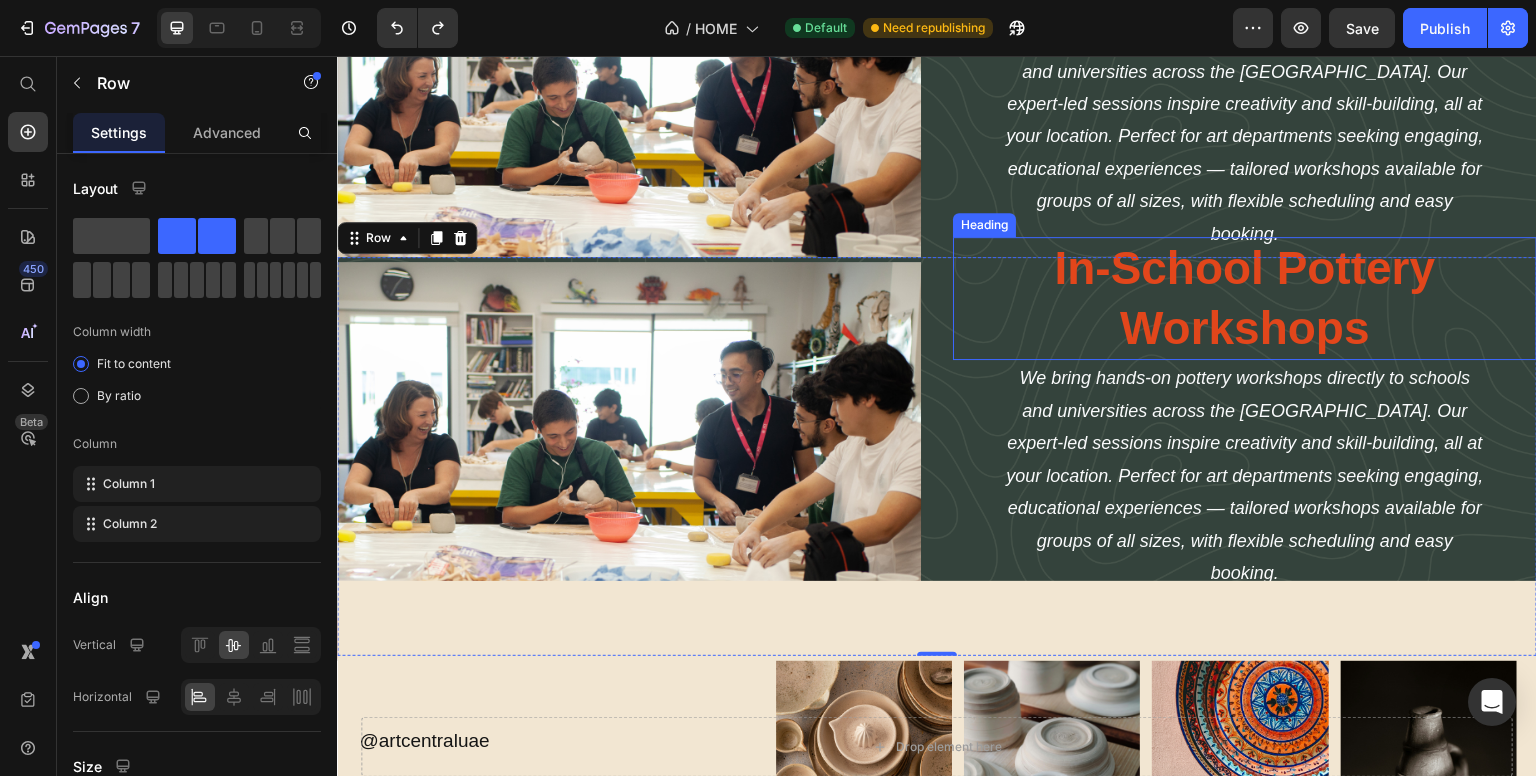 click on "In-School Pottery Workshops" at bounding box center (1245, 299) 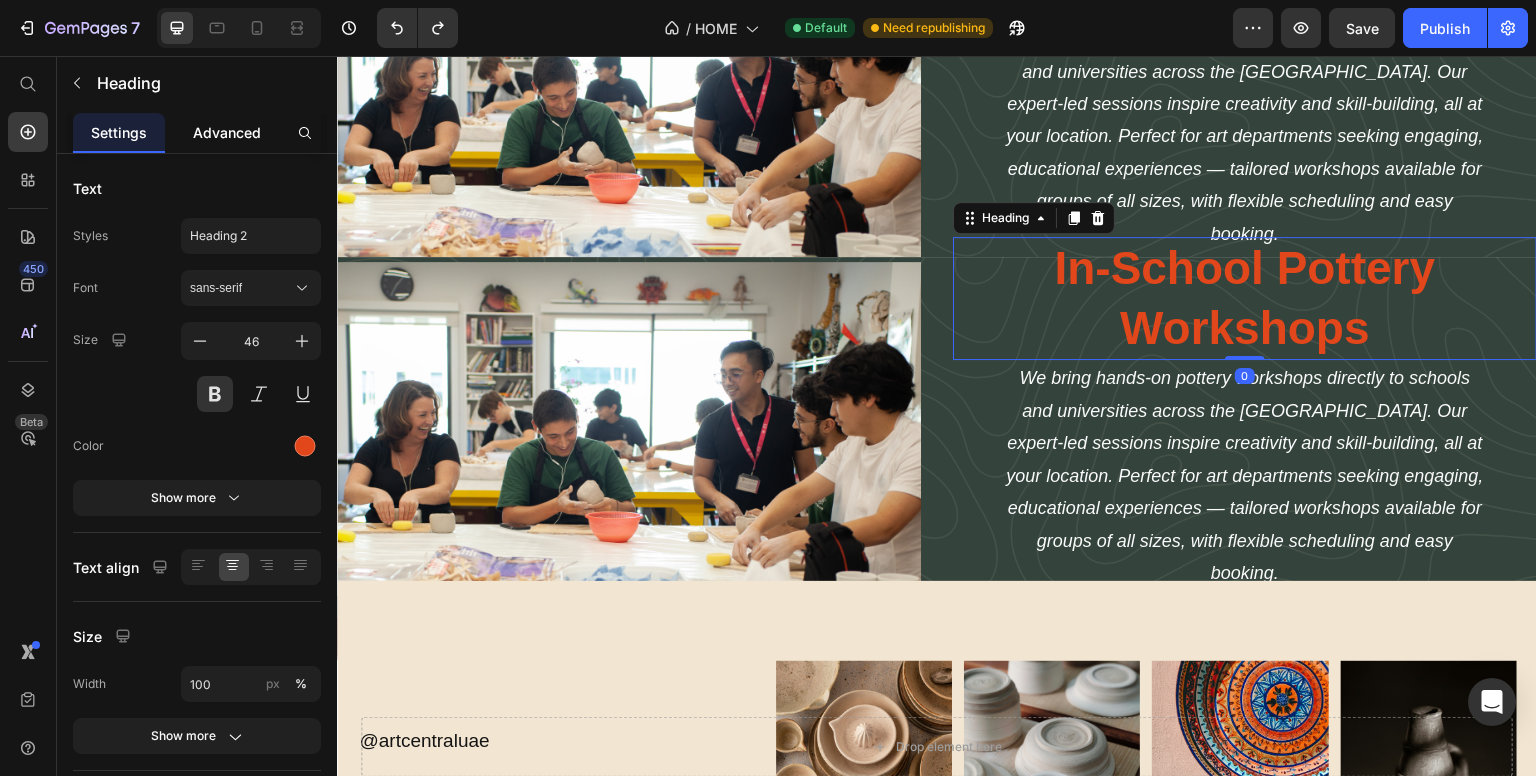 click on "Advanced" at bounding box center [227, 132] 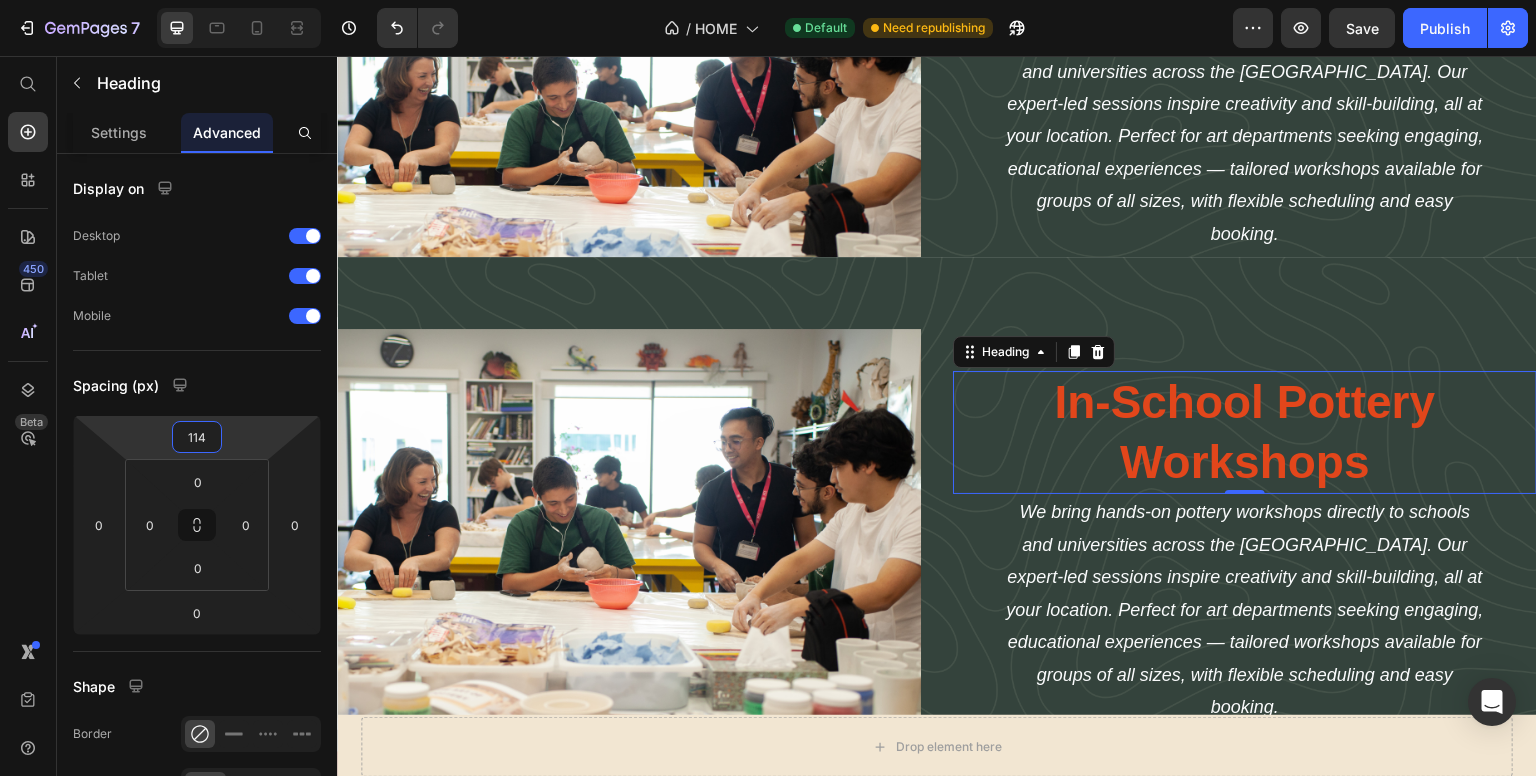 type on "108" 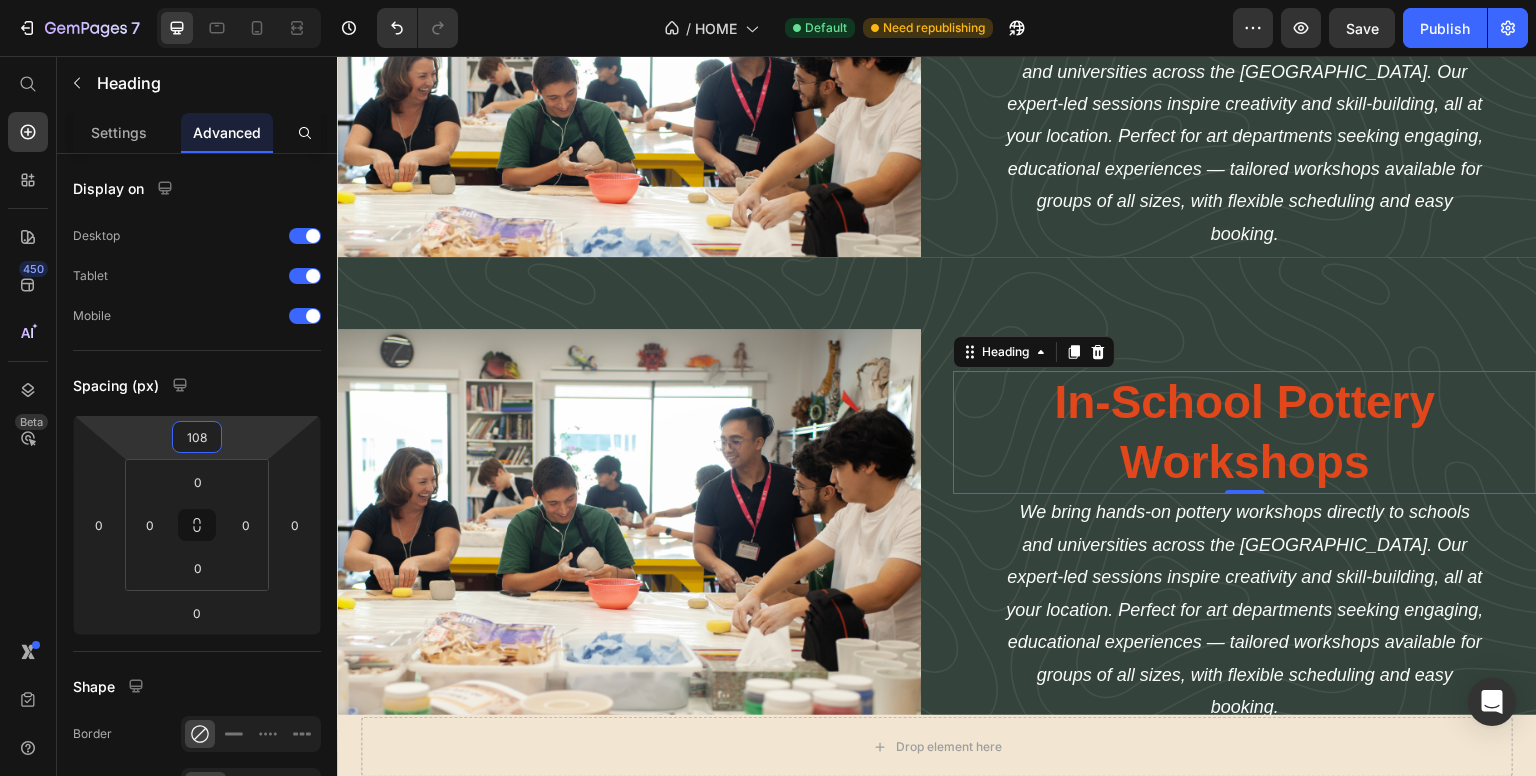 drag, startPoint x: 254, startPoint y: 422, endPoint x: 621, endPoint y: 233, distance: 412.80746 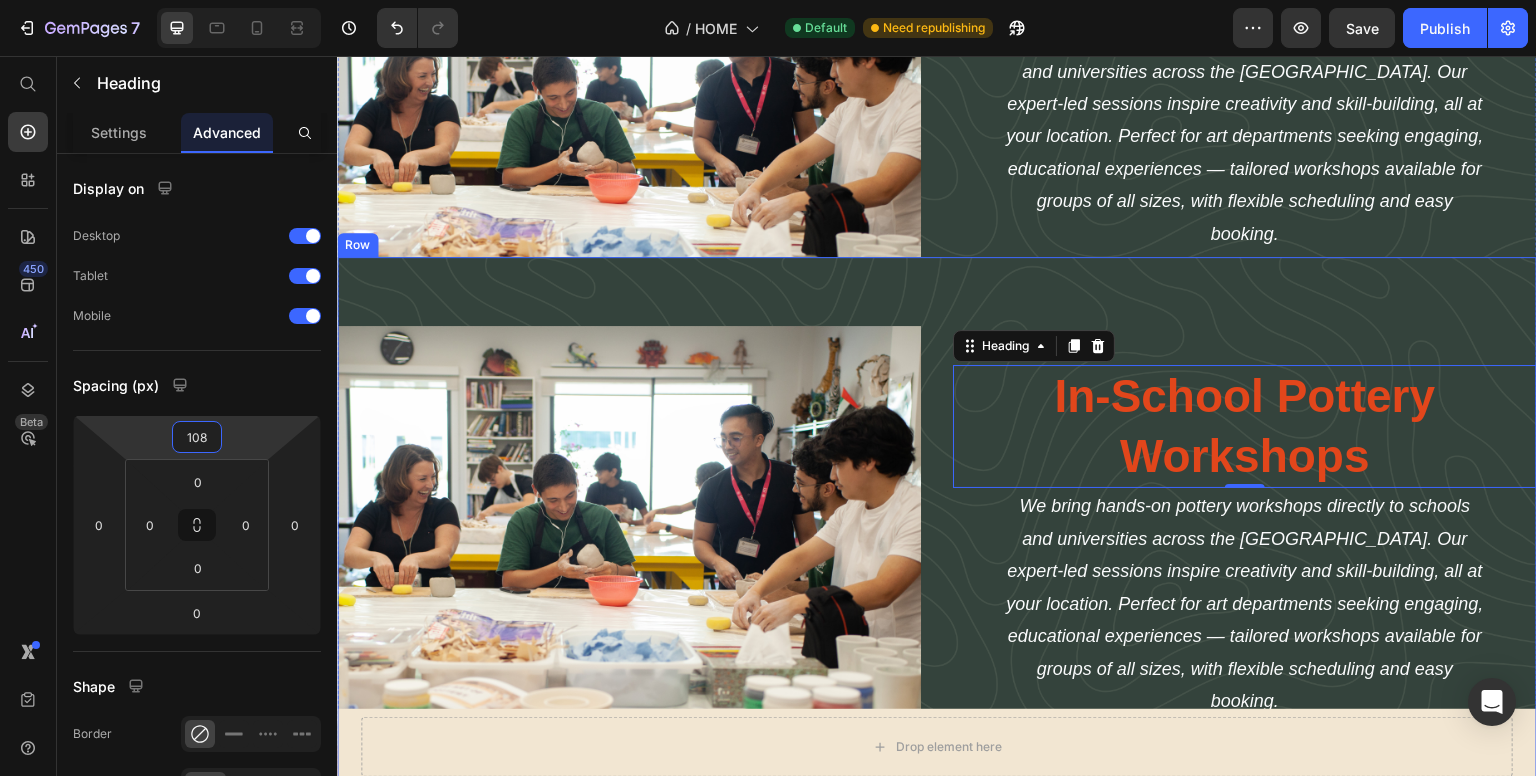 scroll, scrollTop: 3436, scrollLeft: 0, axis: vertical 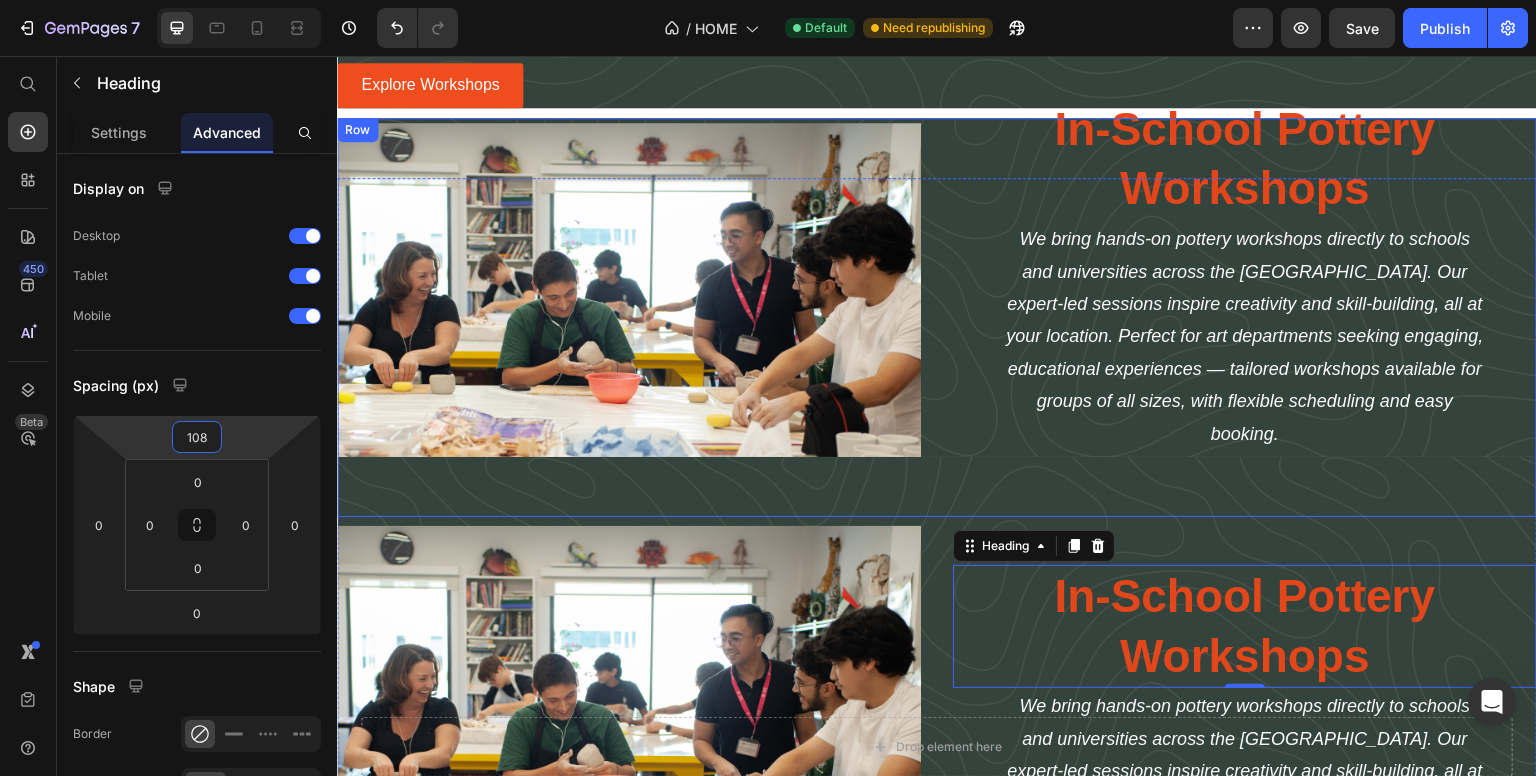 click on "Image In-School Pottery Workshops Heading We bring hands-on pottery workshops directly to schools and universities across the [GEOGRAPHIC_DATA]. Our expert-led sessions inspire creativity and skill-building, all at your location. Perfect for art departments seeking engaging, educational experiences — tailored workshops available for groups of all sizes, with flexible scheduling and easy booking. Text Block Explore Workshops Button Row" at bounding box center (937, 317) 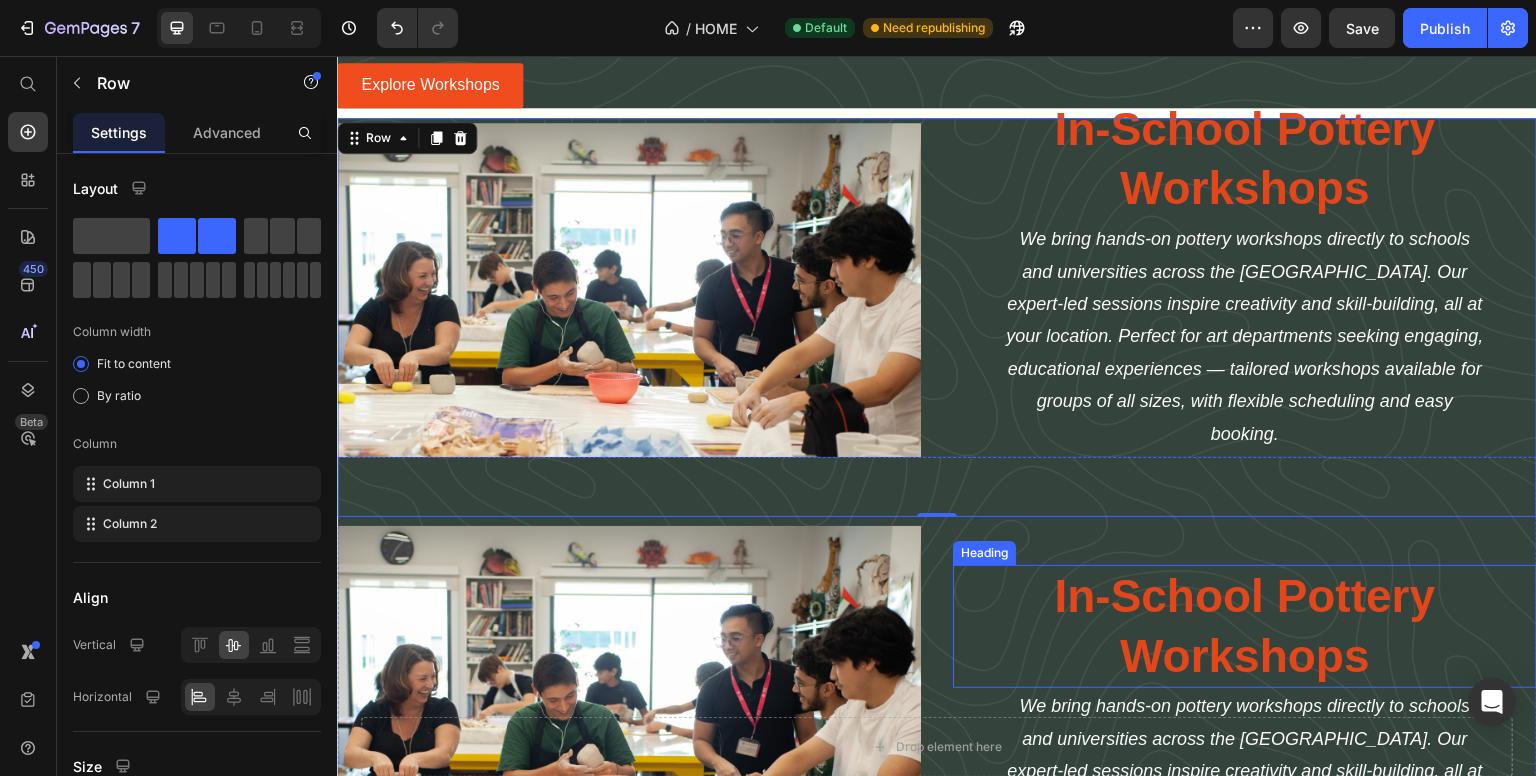 drag, startPoint x: 1086, startPoint y: 567, endPoint x: 1087, endPoint y: 544, distance: 23.021729 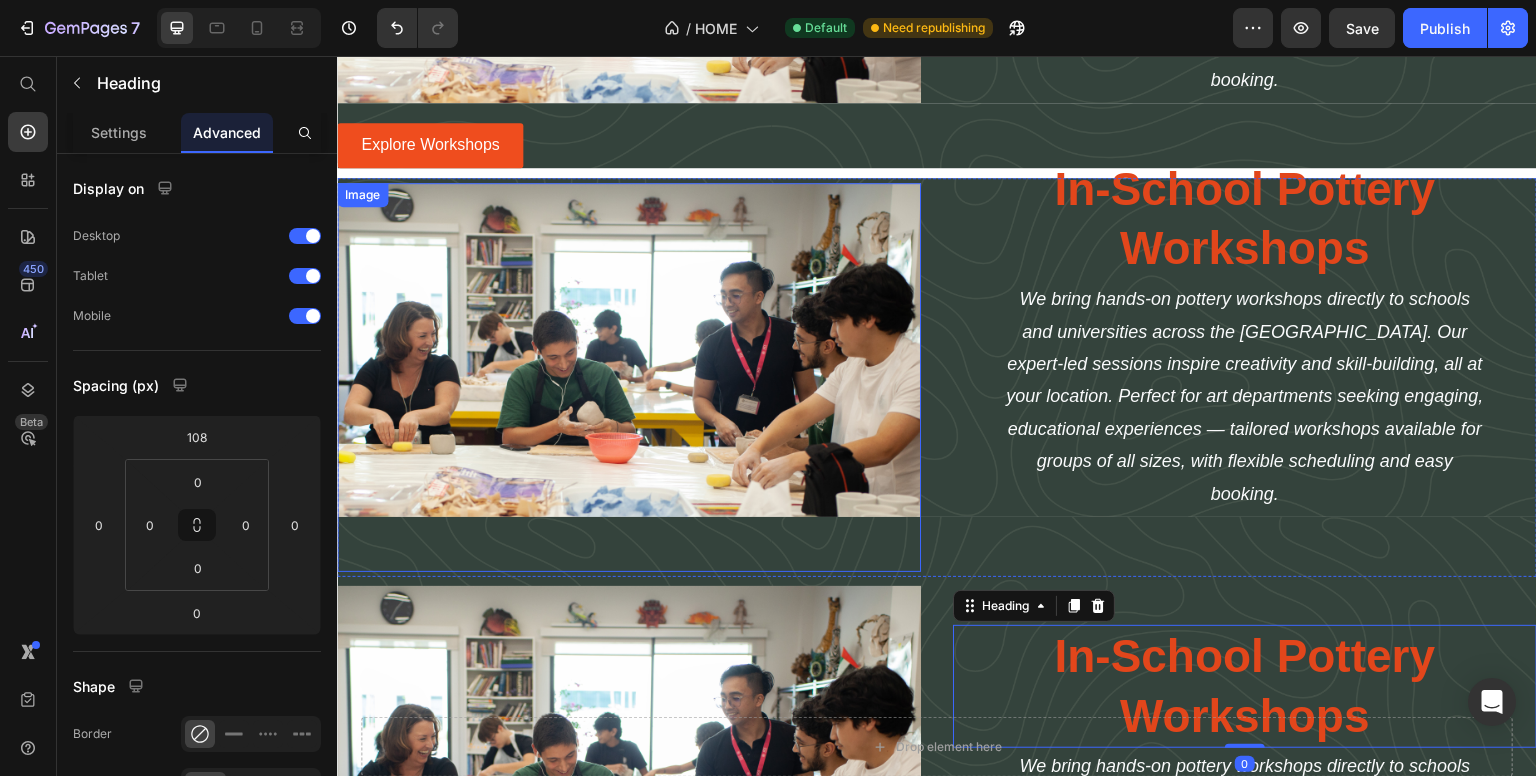 scroll, scrollTop: 3436, scrollLeft: 0, axis: vertical 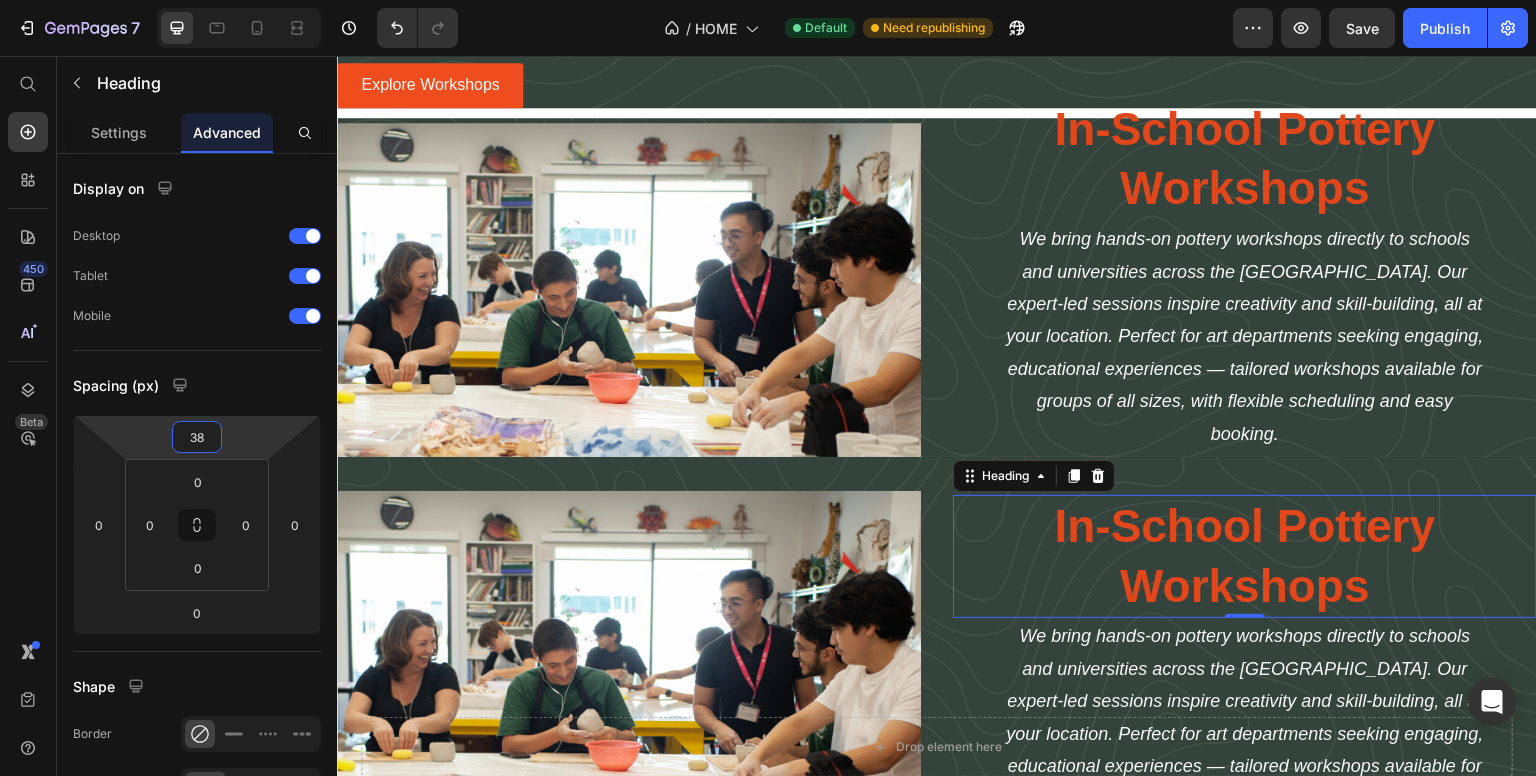 type on "72" 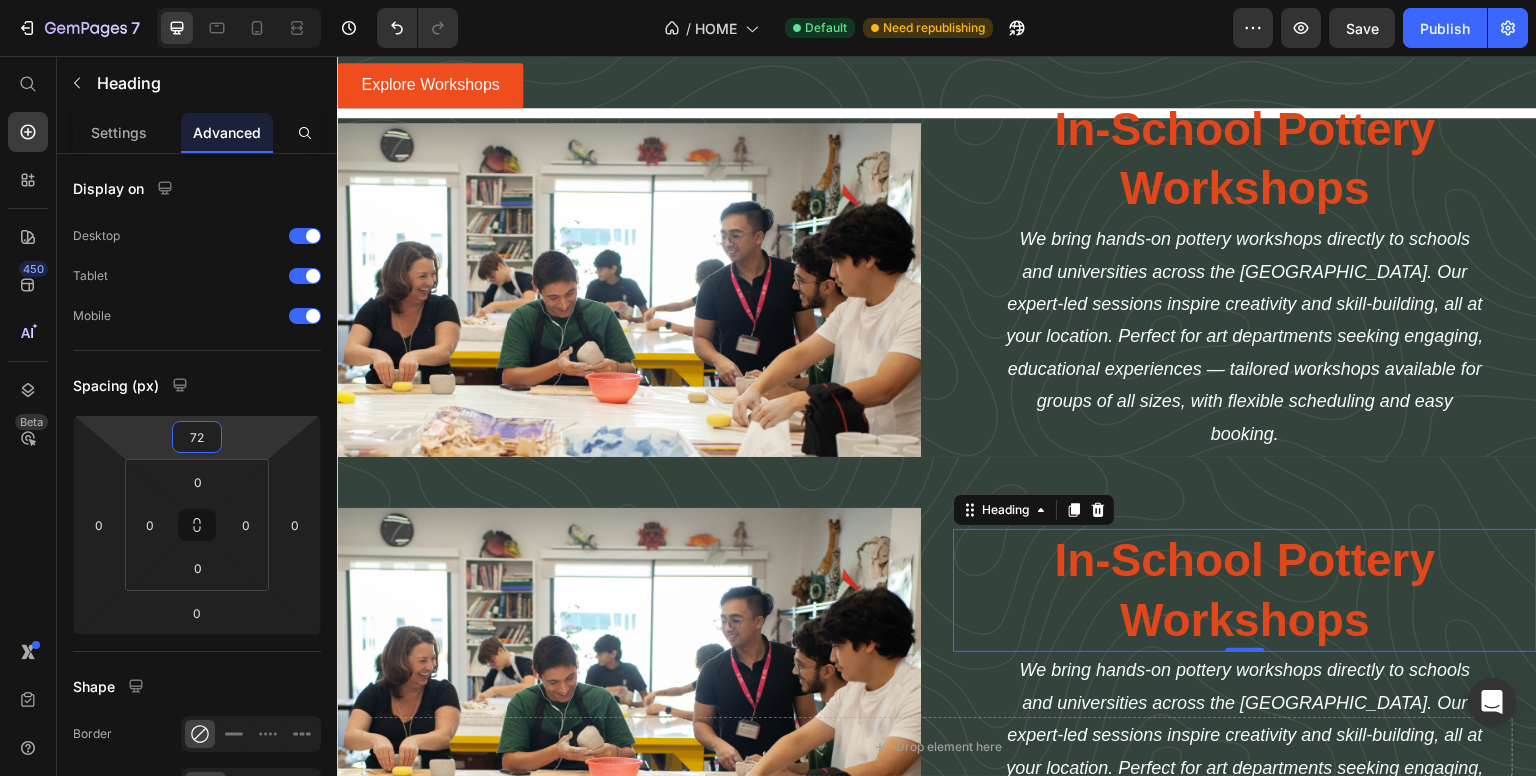 drag, startPoint x: 256, startPoint y: 427, endPoint x: 240, endPoint y: 445, distance: 24.083189 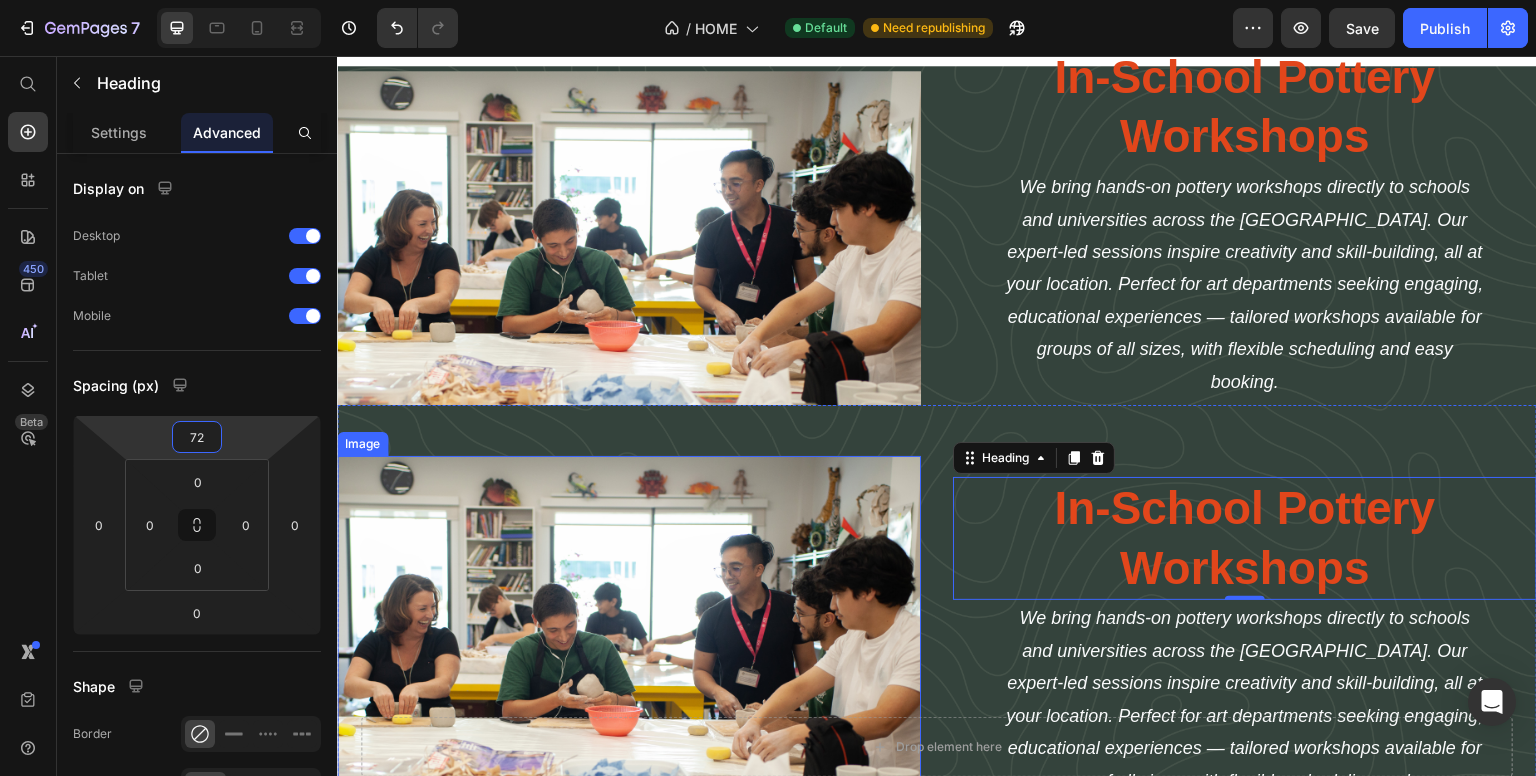 scroll, scrollTop: 3436, scrollLeft: 0, axis: vertical 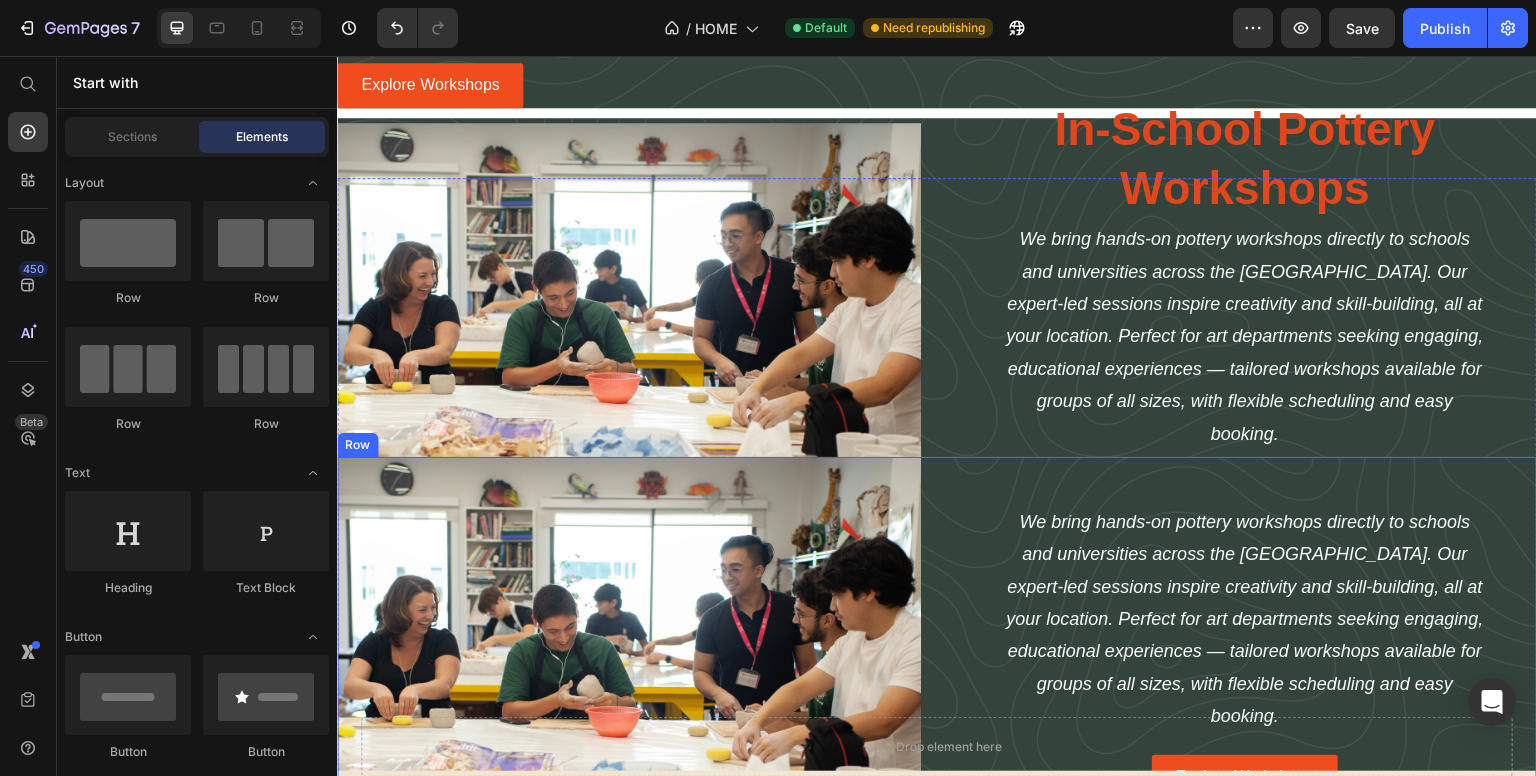 click on "Image We bring hands-on pottery workshops directly to schools and universities across the UAE. Our expert-led sessions inspire creativity and skill-building, all at your location. Perfect for art departments seeking engaging, educational experiences — tailored workshops available for groups of all sizes, with flexible scheduling and easy booking. Text Block Explore Workshops Button Row" at bounding box center [937, 651] 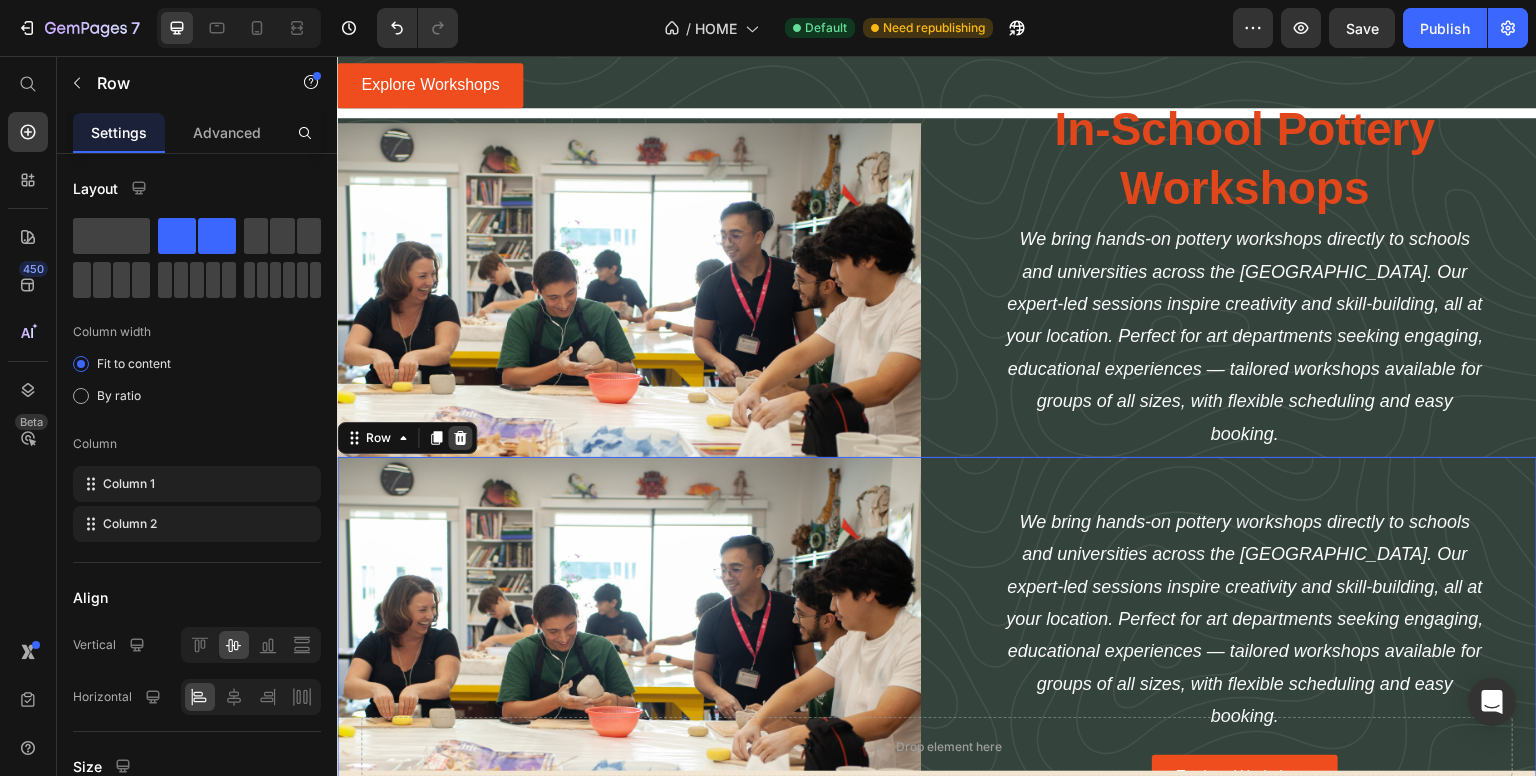 click at bounding box center (460, 438) 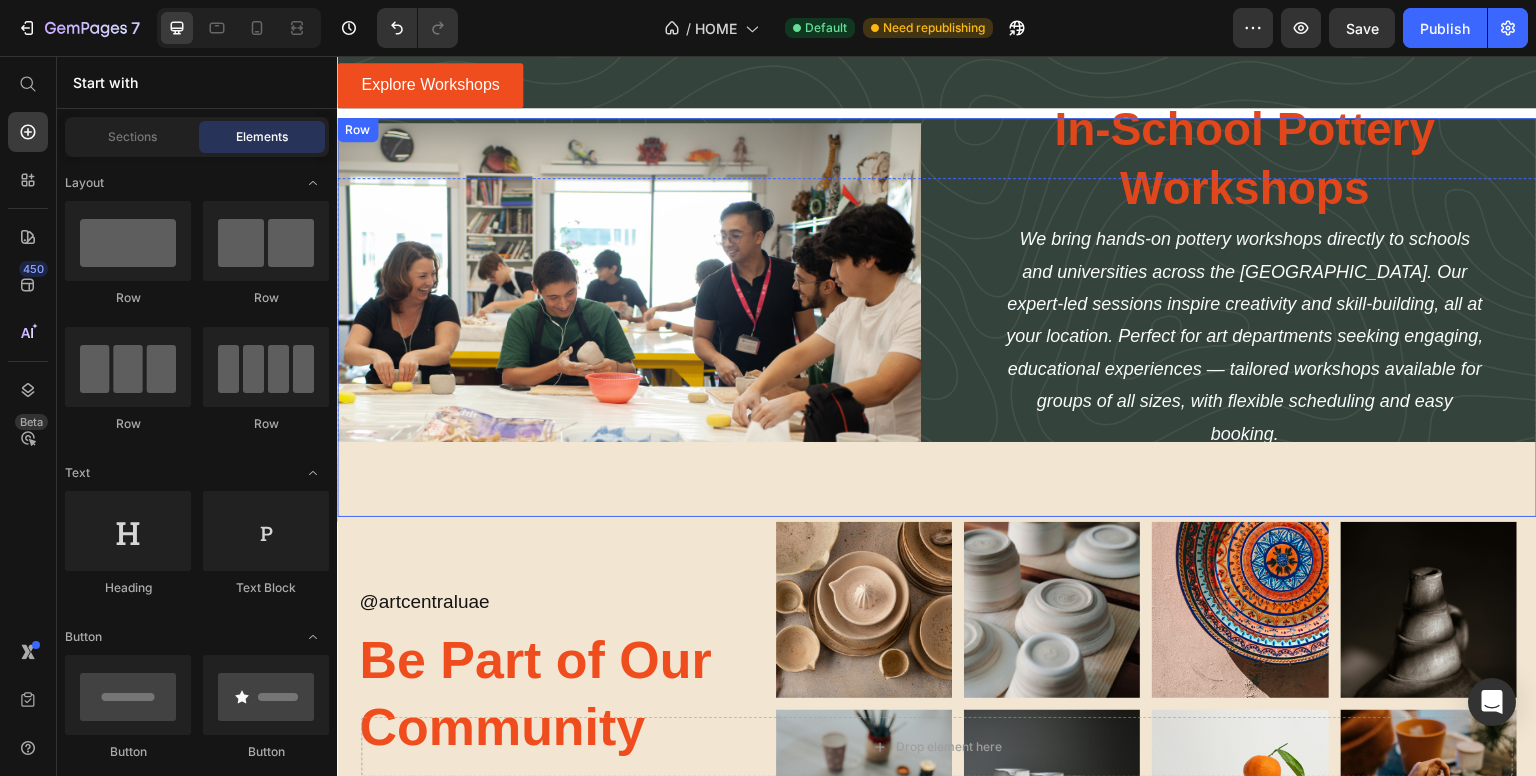 click on "Image In-School Pottery Workshops Heading We bring hands-on pottery workshops directly to schools and universities across the [GEOGRAPHIC_DATA]. Our expert-led sessions inspire creativity and skill-building, all at your location. Perfect for art departments seeking engaging, educational experiences — tailored workshops available for groups of all sizes, with flexible scheduling and easy booking. Text Block Explore Workshops Button Row" at bounding box center (937, 317) 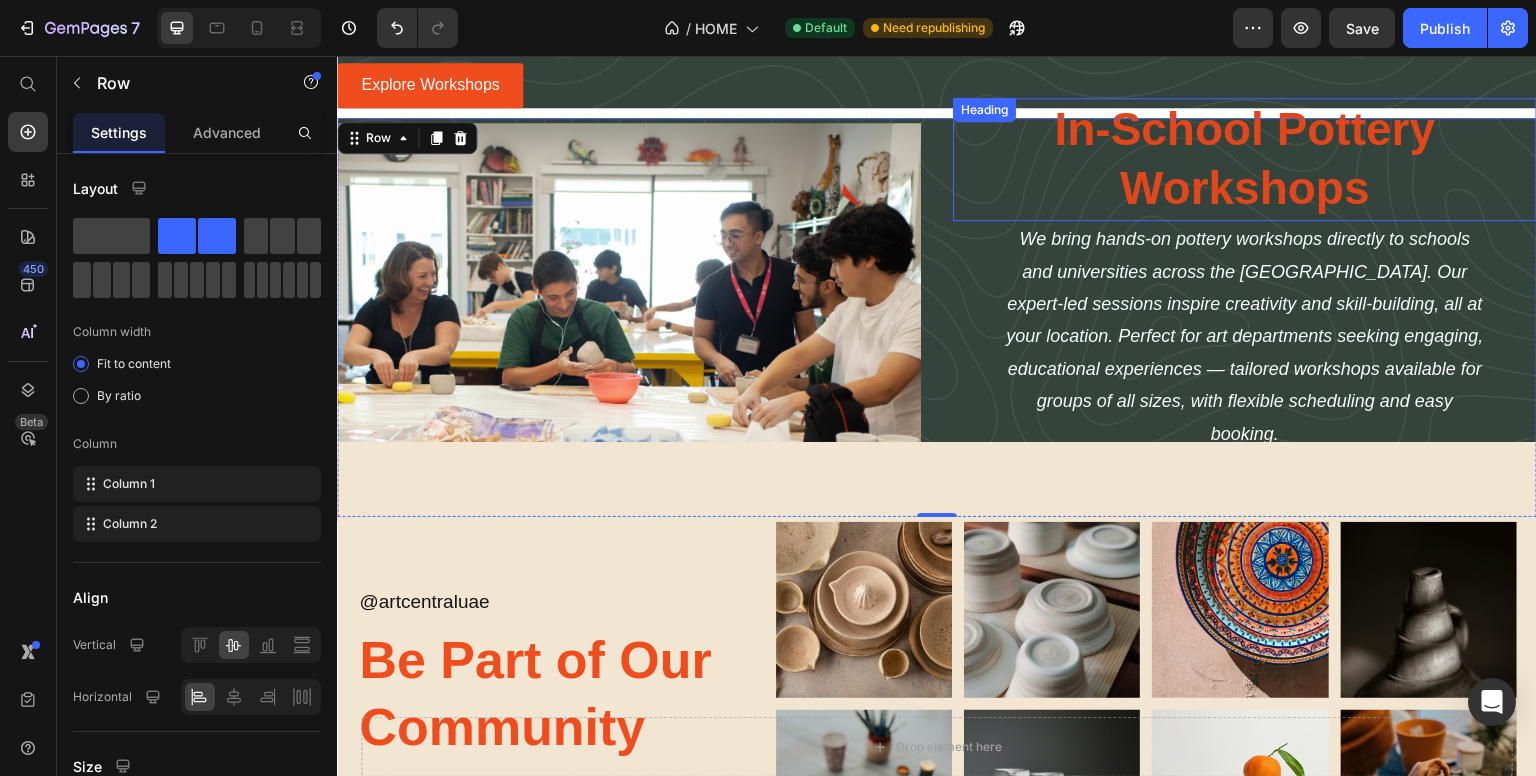 click on "In-School Pottery Workshops" at bounding box center [1245, 160] 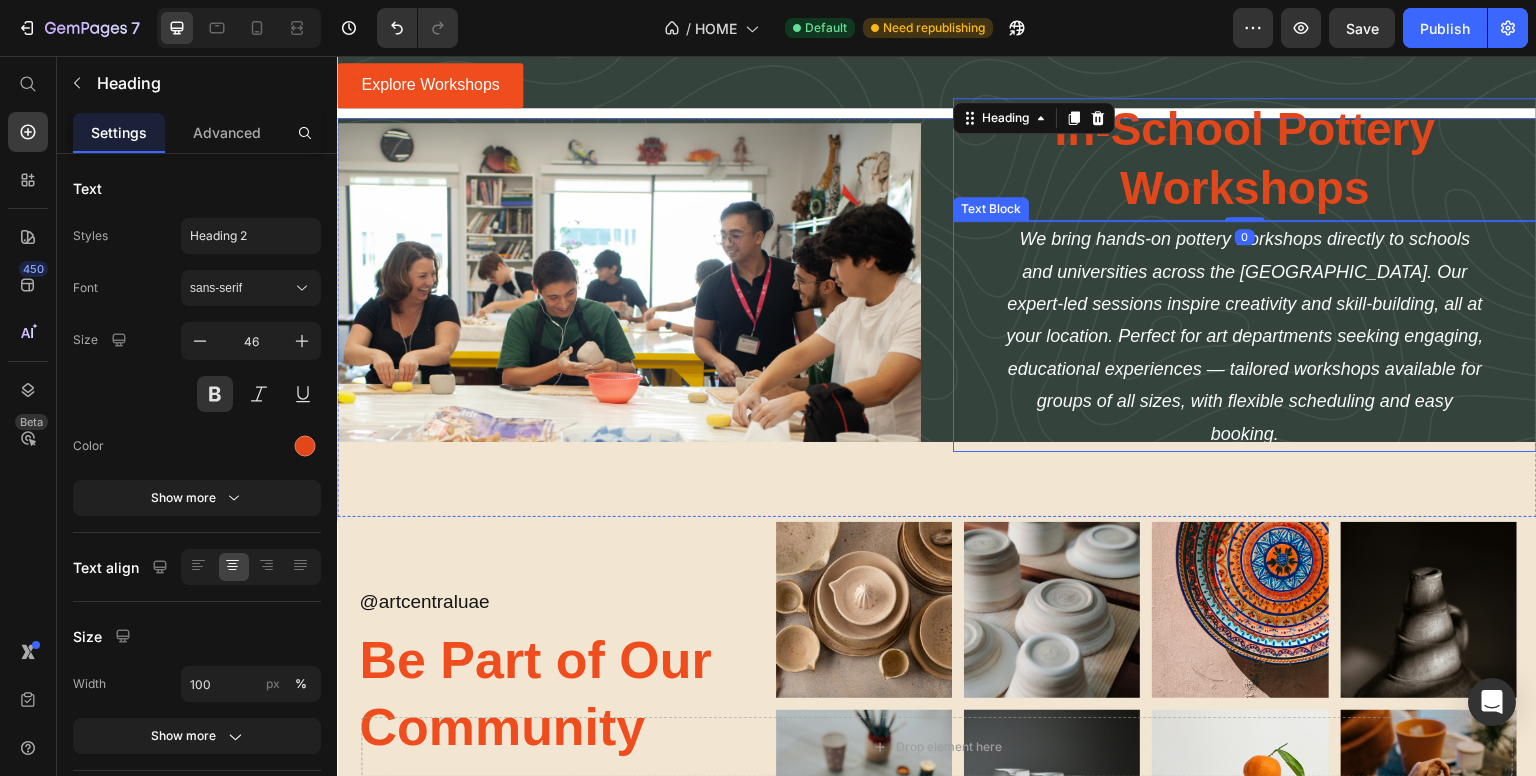 click on "Image In-School Pottery Workshops Heading   0 We bring hands-on pottery workshops directly to schools and universities across the UAE. Our expert-led sessions inspire creativity and skill-building, all at your location. Perfect for art departments seeking engaging, educational experiences — tailored workshops available for groups of all sizes, with flexible scheduling and easy booking. Text Block Explore Workshops Button Row" at bounding box center [937, 317] 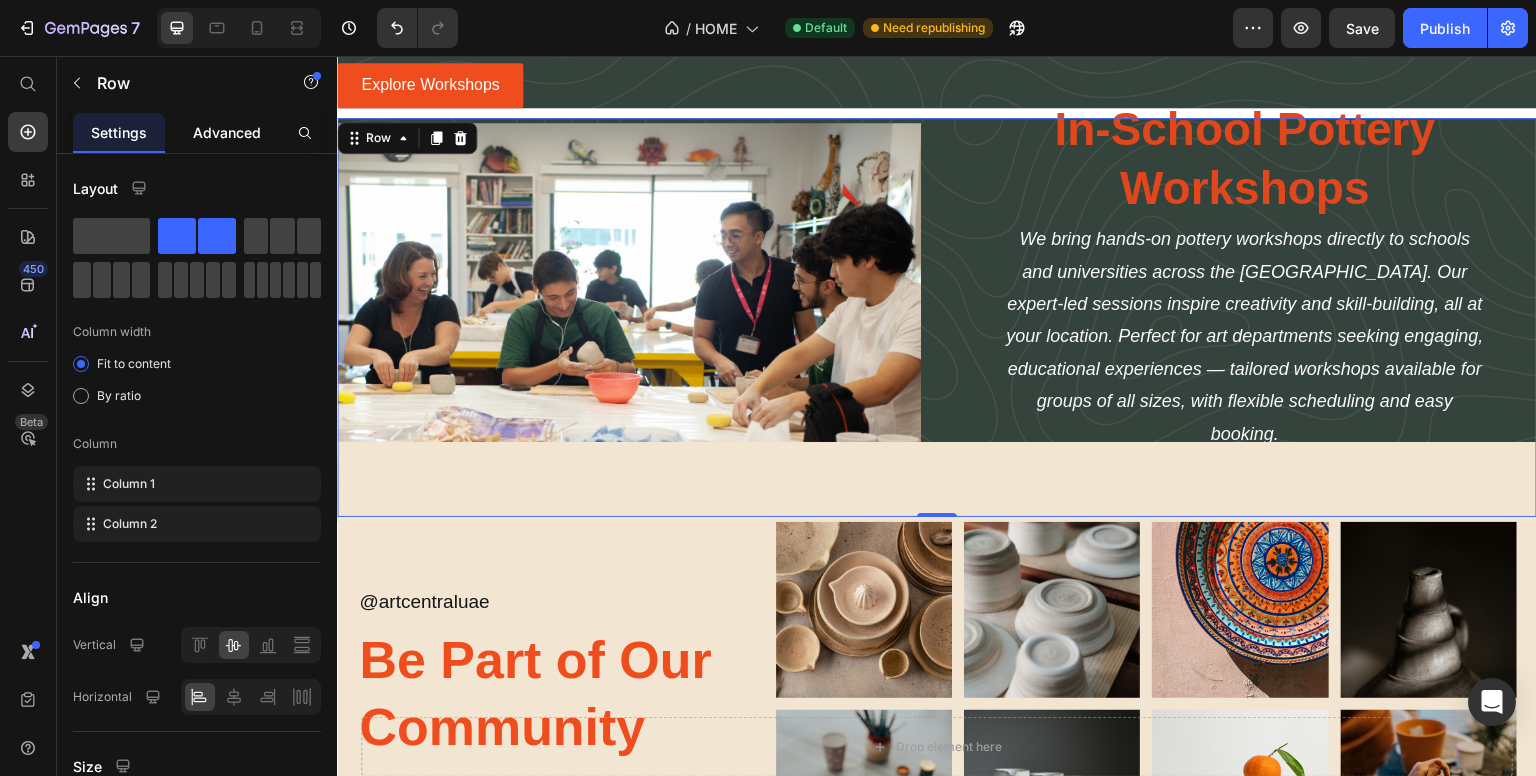 click on "Advanced" at bounding box center (227, 132) 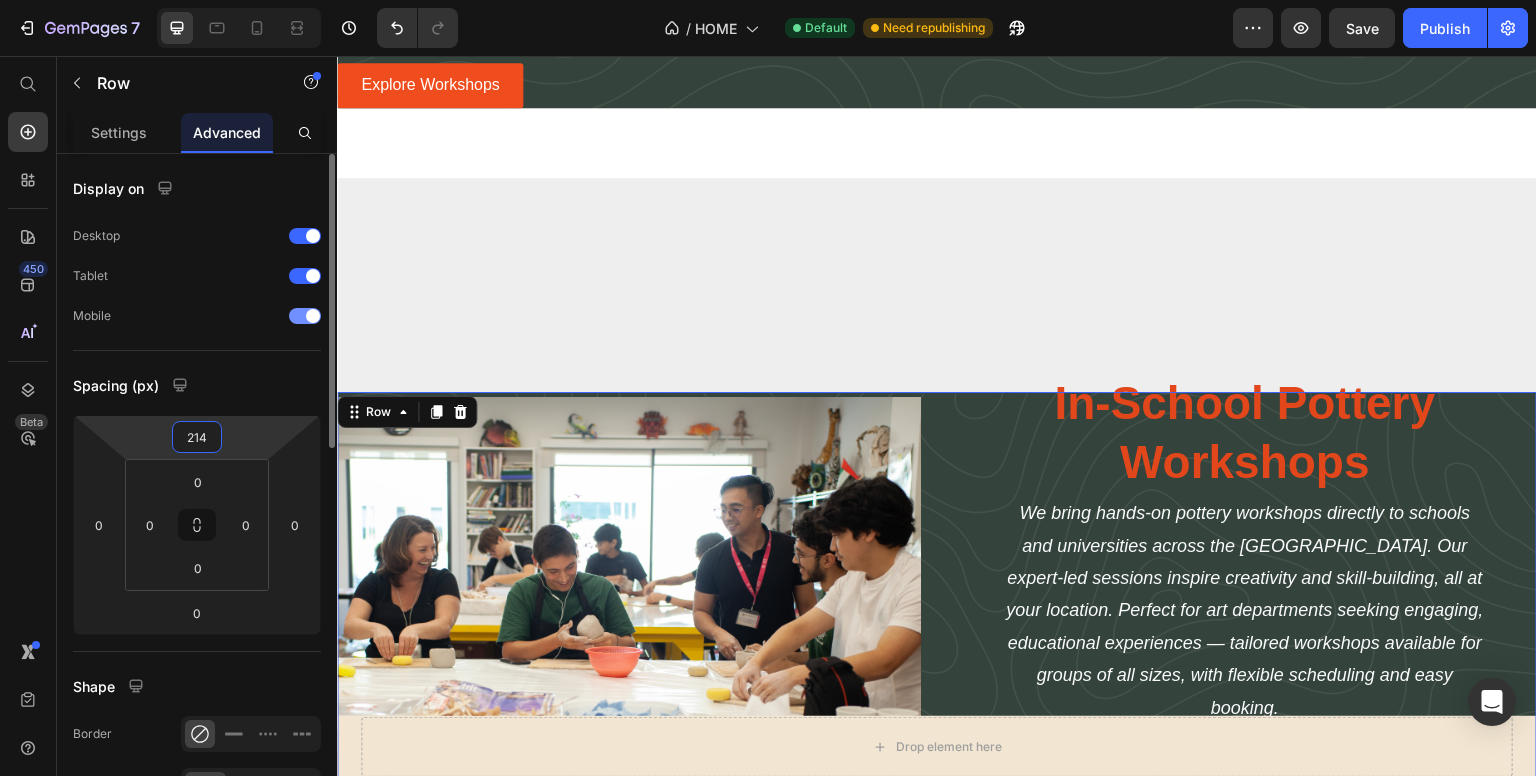 drag, startPoint x: 237, startPoint y: 441, endPoint x: 226, endPoint y: 304, distance: 137.4409 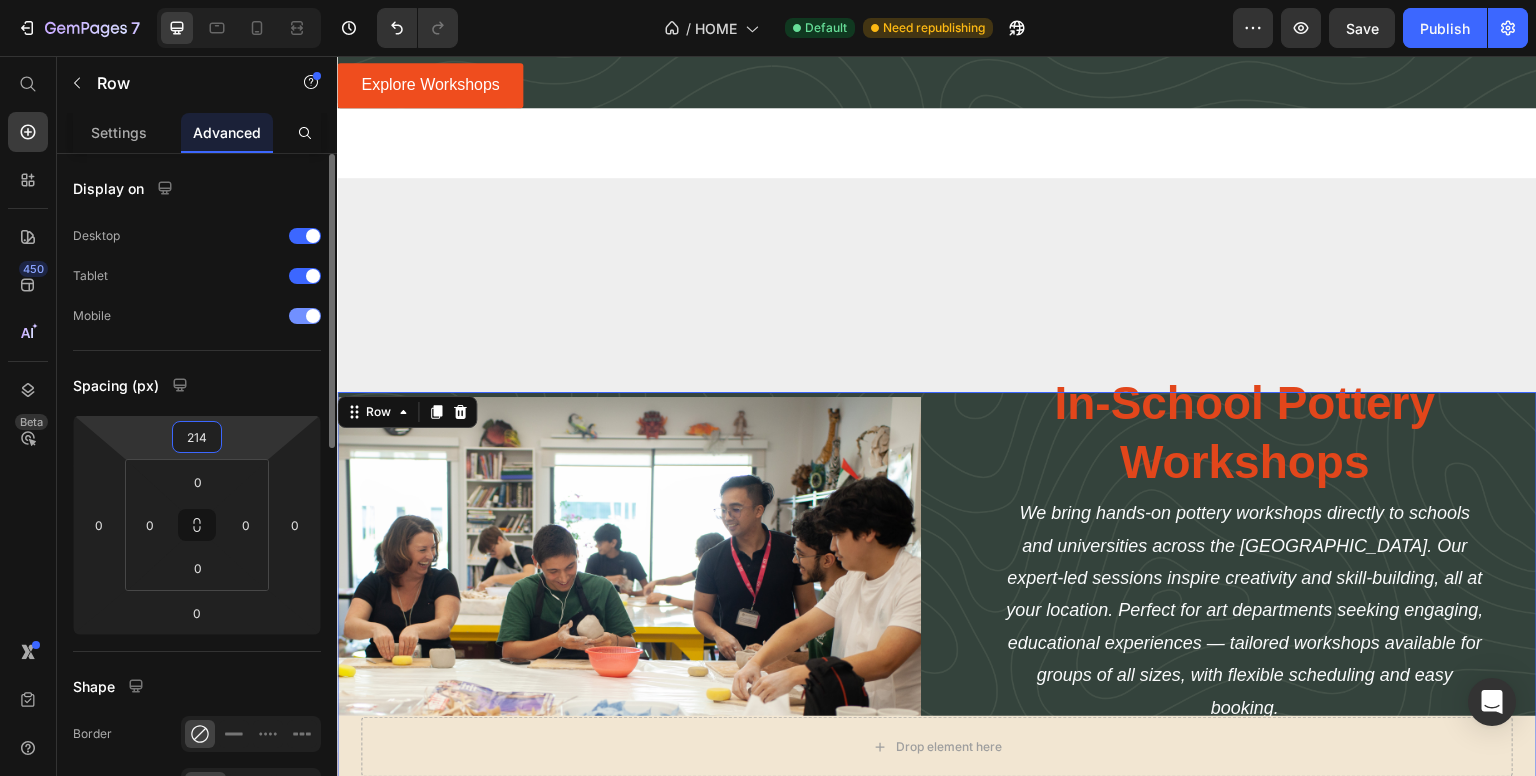click on "7   /  HOME Default Need republishing Preview  Save   Publish  450 Beta Start with Sections Elements Hero Section Product Detail Brands Trusted Badges Guarantee Product Breakdown How to use Testimonials Compare Bundle FAQs Social Proof Brand Story Product List Collection Blog List Contact Sticky Add to Cart Custom Footer Browse Library 450 Layout
Row
Row
Row
Row Text
Heading
Text Block Button
Button
Button
Sticky Back to top Media
Image
Image" at bounding box center [768, 0] 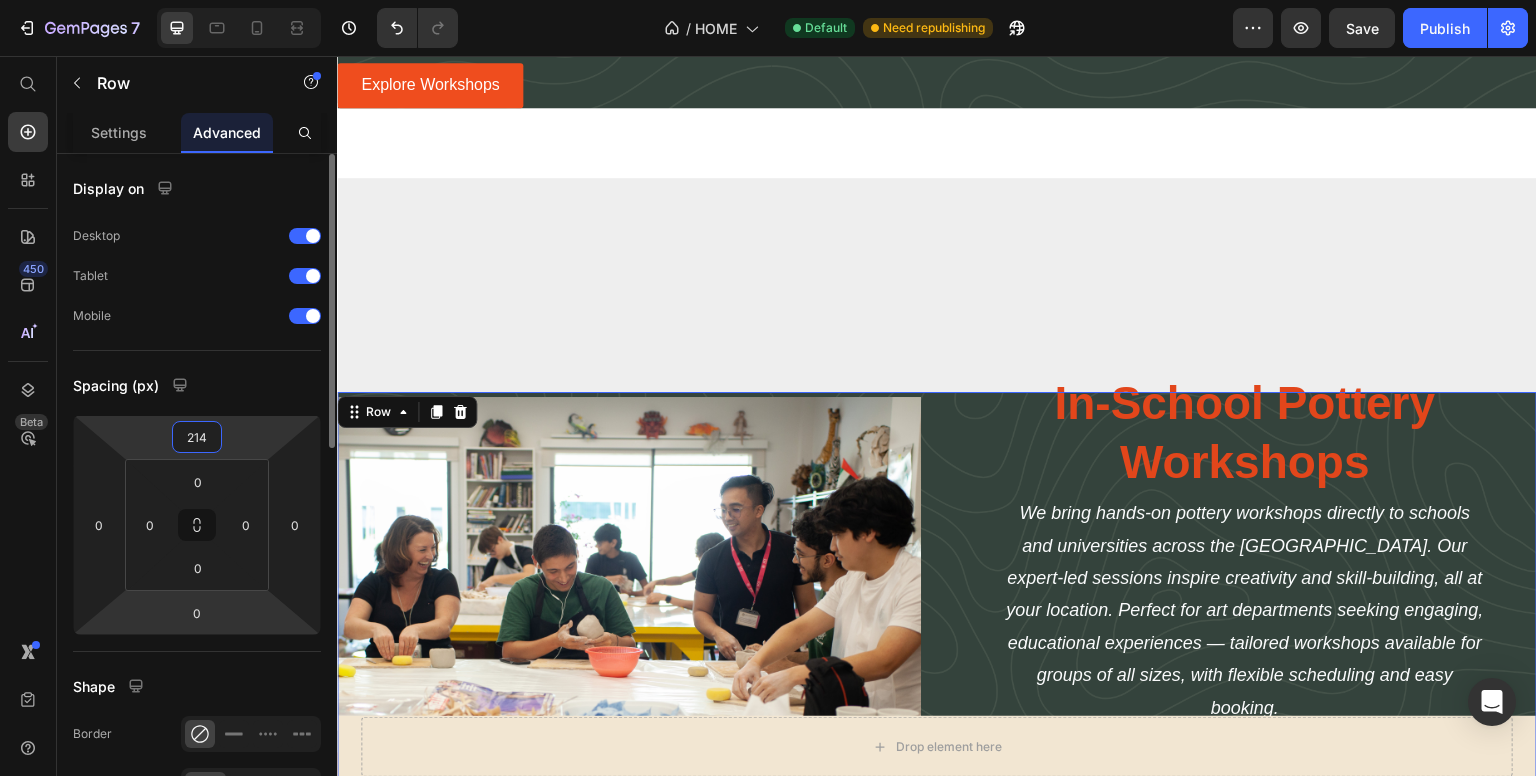 type on "-60" 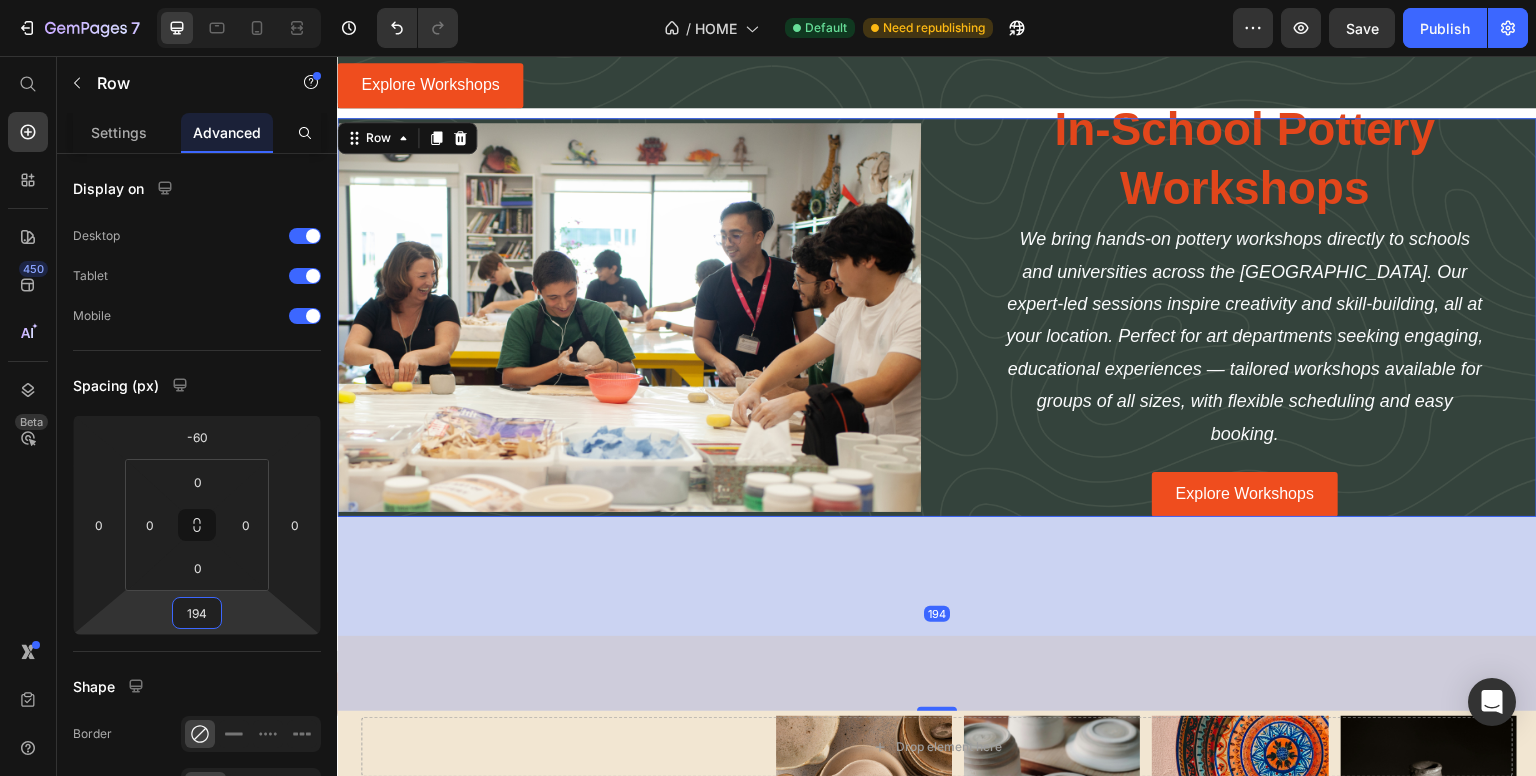 drag, startPoint x: 240, startPoint y: 608, endPoint x: 229, endPoint y: 511, distance: 97.62172 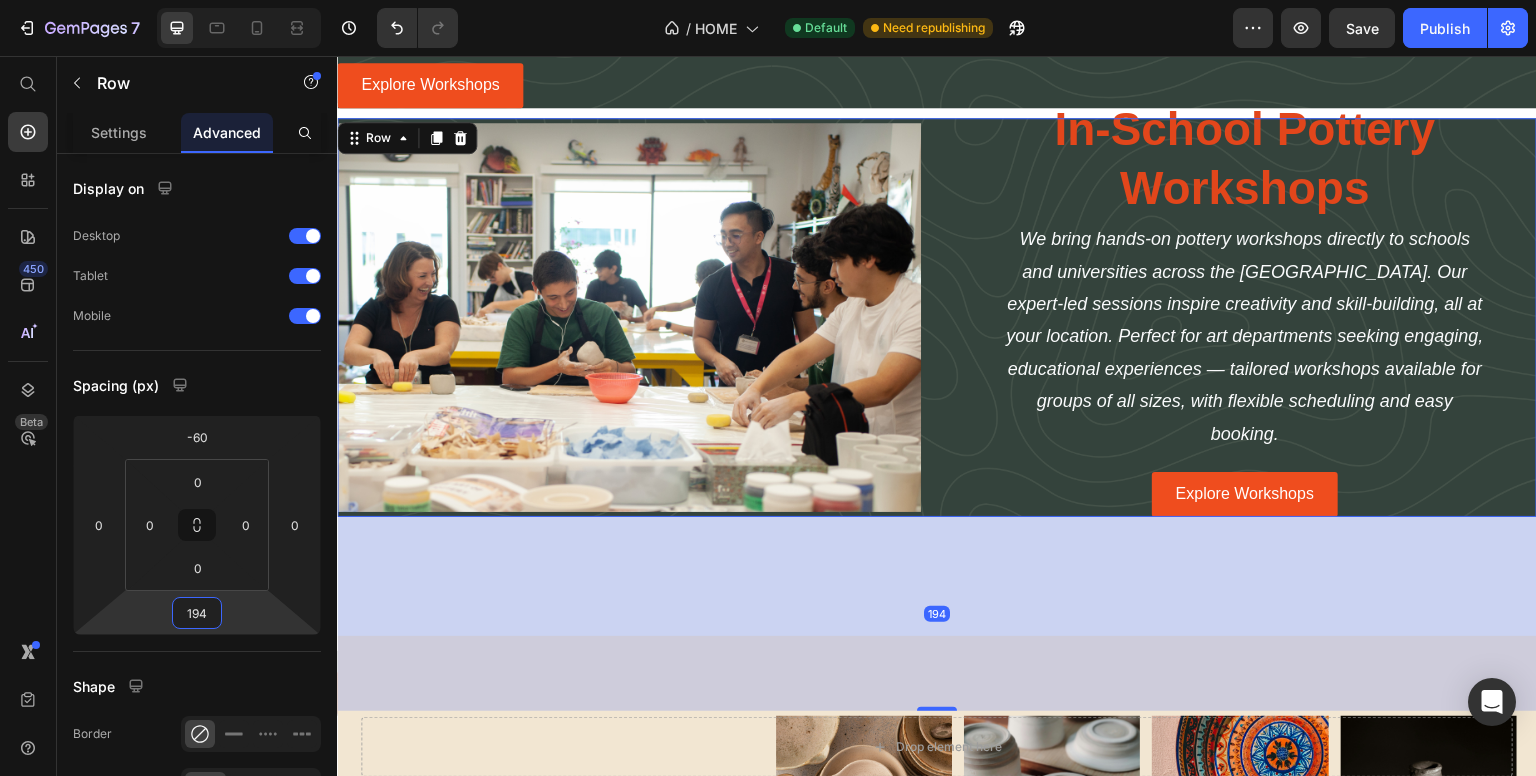 click on "7   /  HOME Default Need republishing Preview  Save   Publish  450 Beta Start with Sections Elements Hero Section Product Detail Brands Trusted Badges Guarantee Product Breakdown How to use Testimonials Compare Bundle FAQs Social Proof Brand Story Product List Collection Blog List Contact Sticky Add to Cart Custom Footer Browse Library 450 Layout
Row
Row
Row
Row Text
Heading
Text Block Button
Button
Button
Sticky Back to top Media
Image
Image" at bounding box center (768, 0) 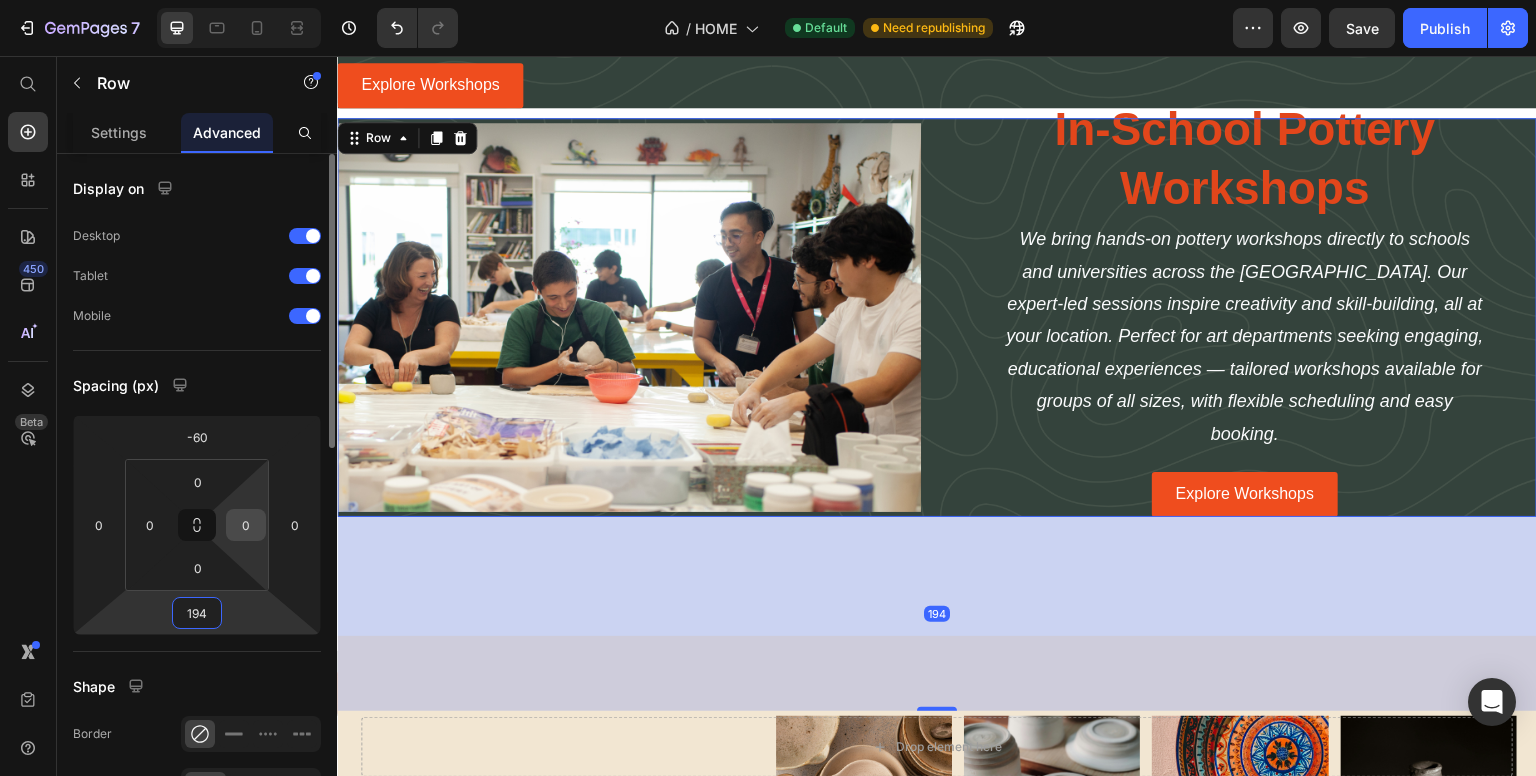 type on "0" 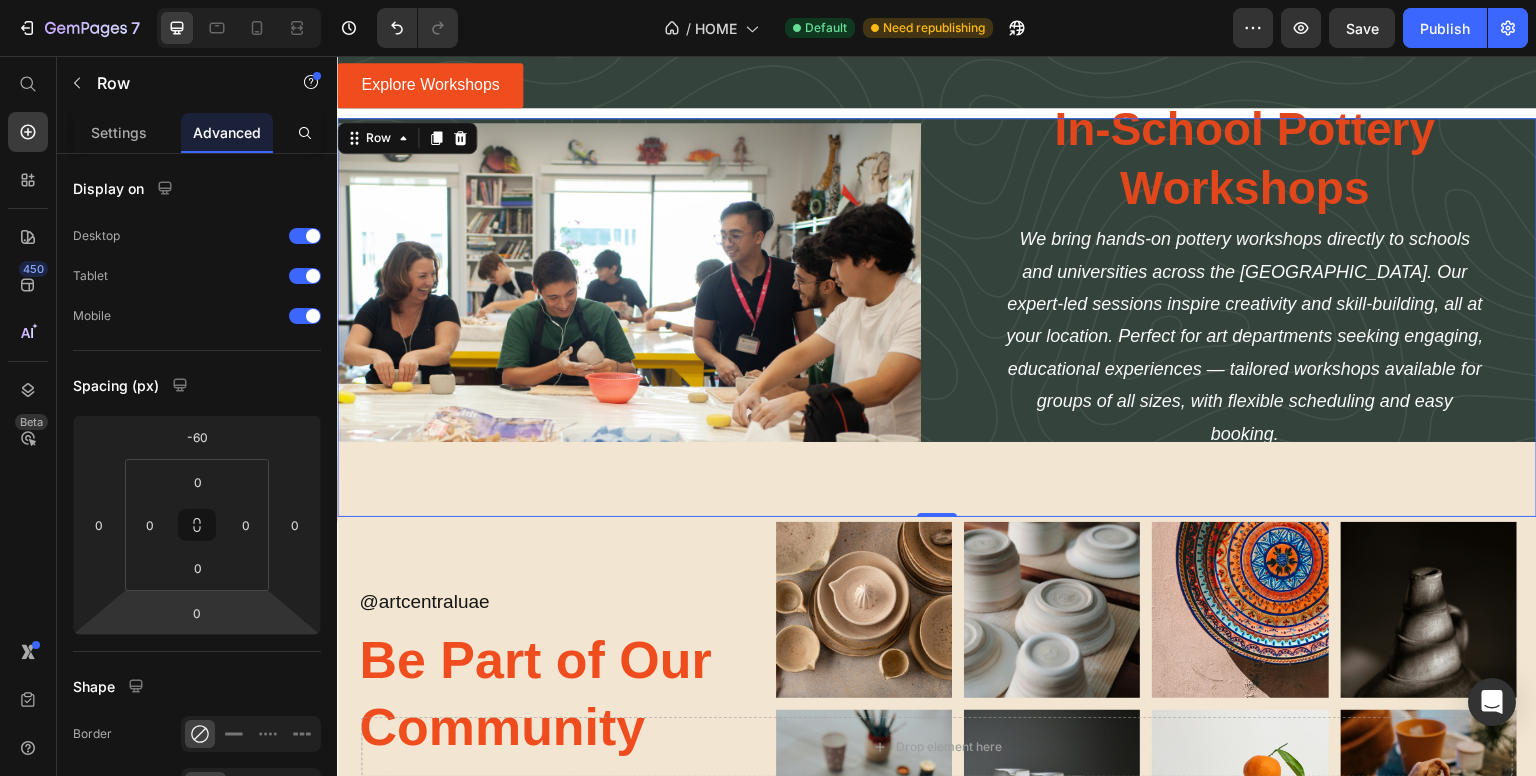 click on "Image In-School Pottery Workshops Heading We bring hands-on pottery workshops directly to schools and universities across the UAE. Our expert-led sessions inspire creativity and skill-building, all at your location. Perfect for art departments seeking engaging, educational experiences — tailored workshops available for groups of all sizes, with flexible scheduling and easy booking. Text Block Explore Workshops Button Row   0" at bounding box center [937, 317] 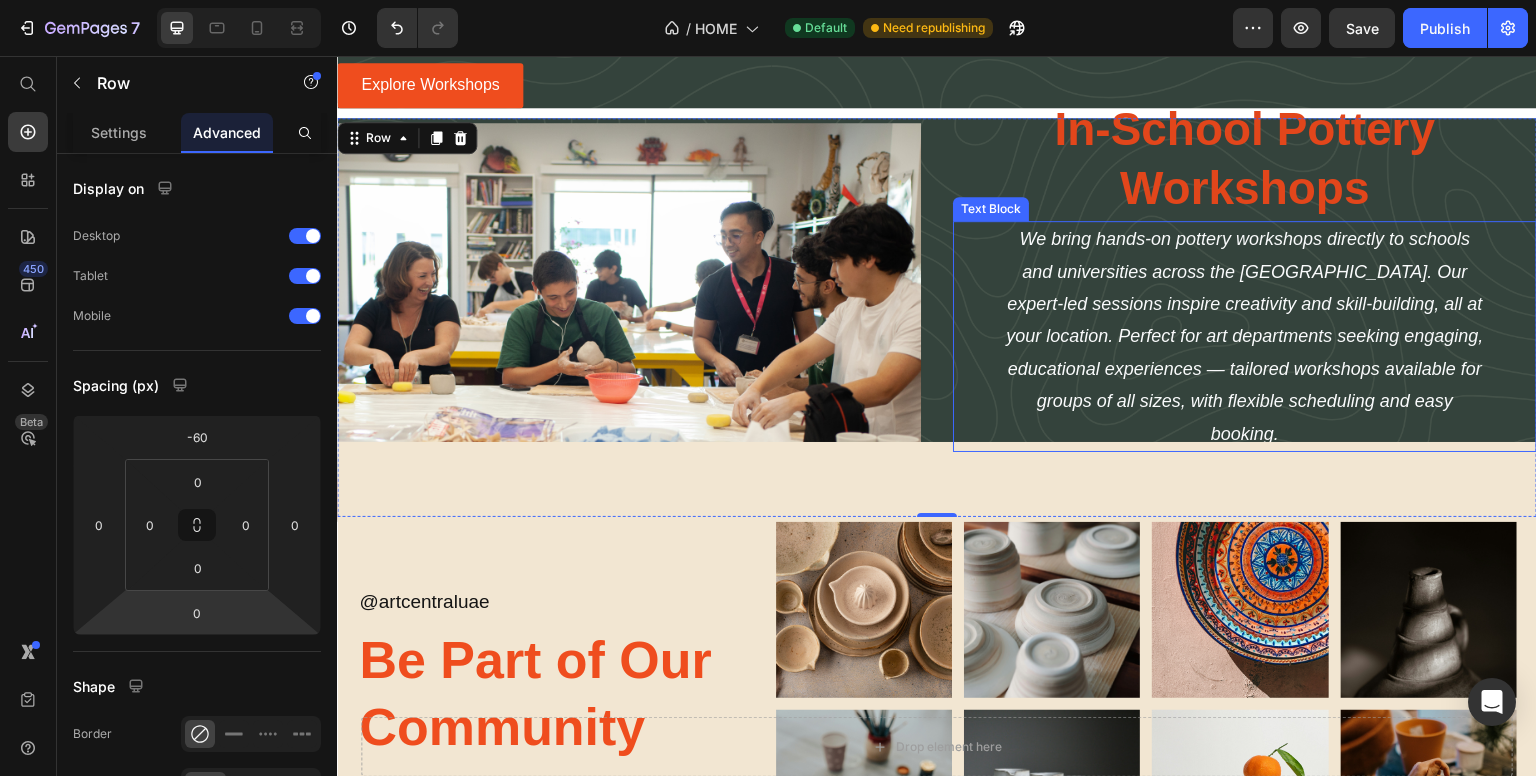 click on "We bring hands-on pottery workshops directly to schools and universities across the UAE. Our expert-led sessions inspire creativity and skill-building, all at your location. Perfect for art departments seeking engaging, educational experiences — tailored workshops available for groups of all sizes, with flexible scheduling and easy booking. Text Block" at bounding box center [1245, 336] 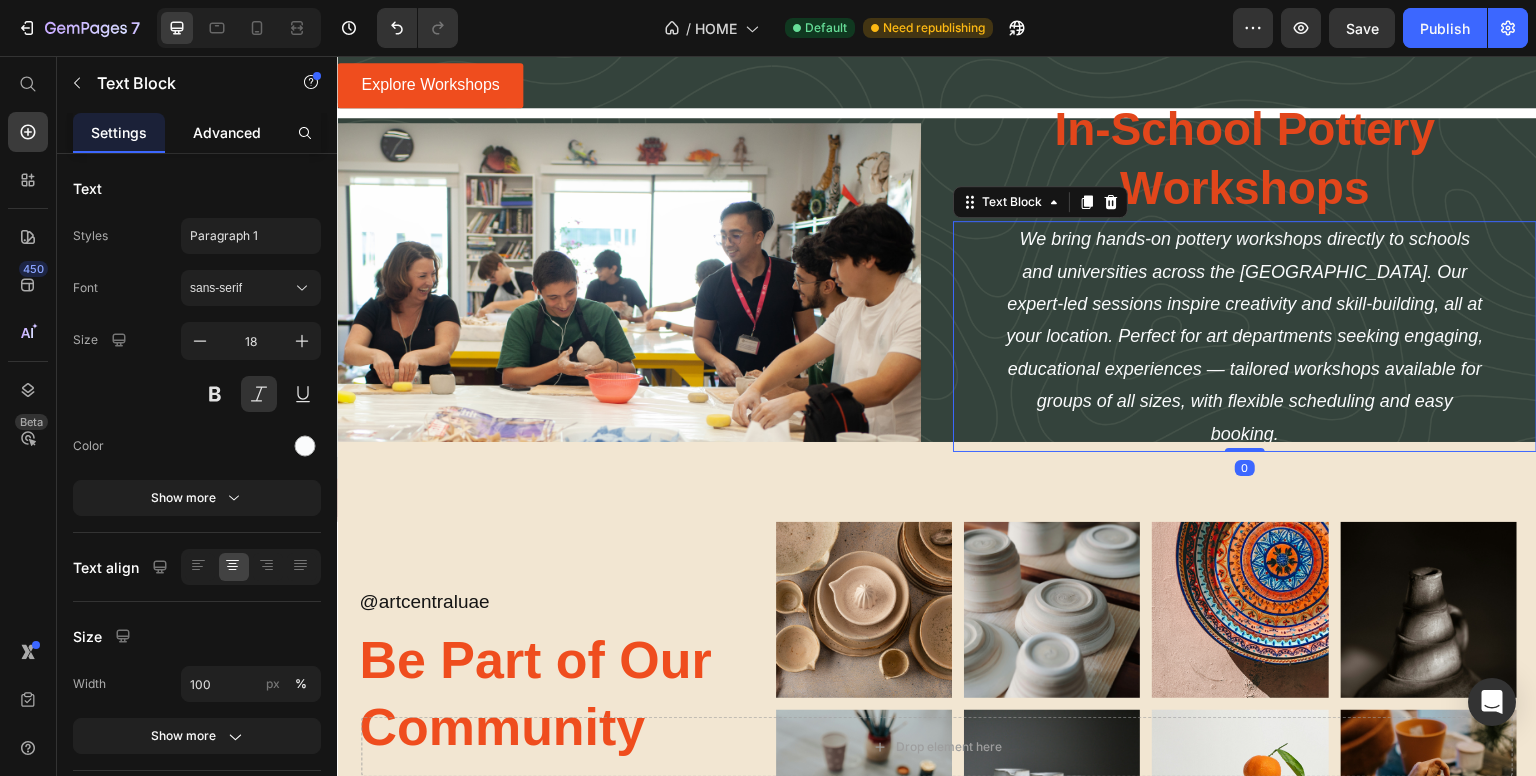 click on "Advanced" at bounding box center [227, 132] 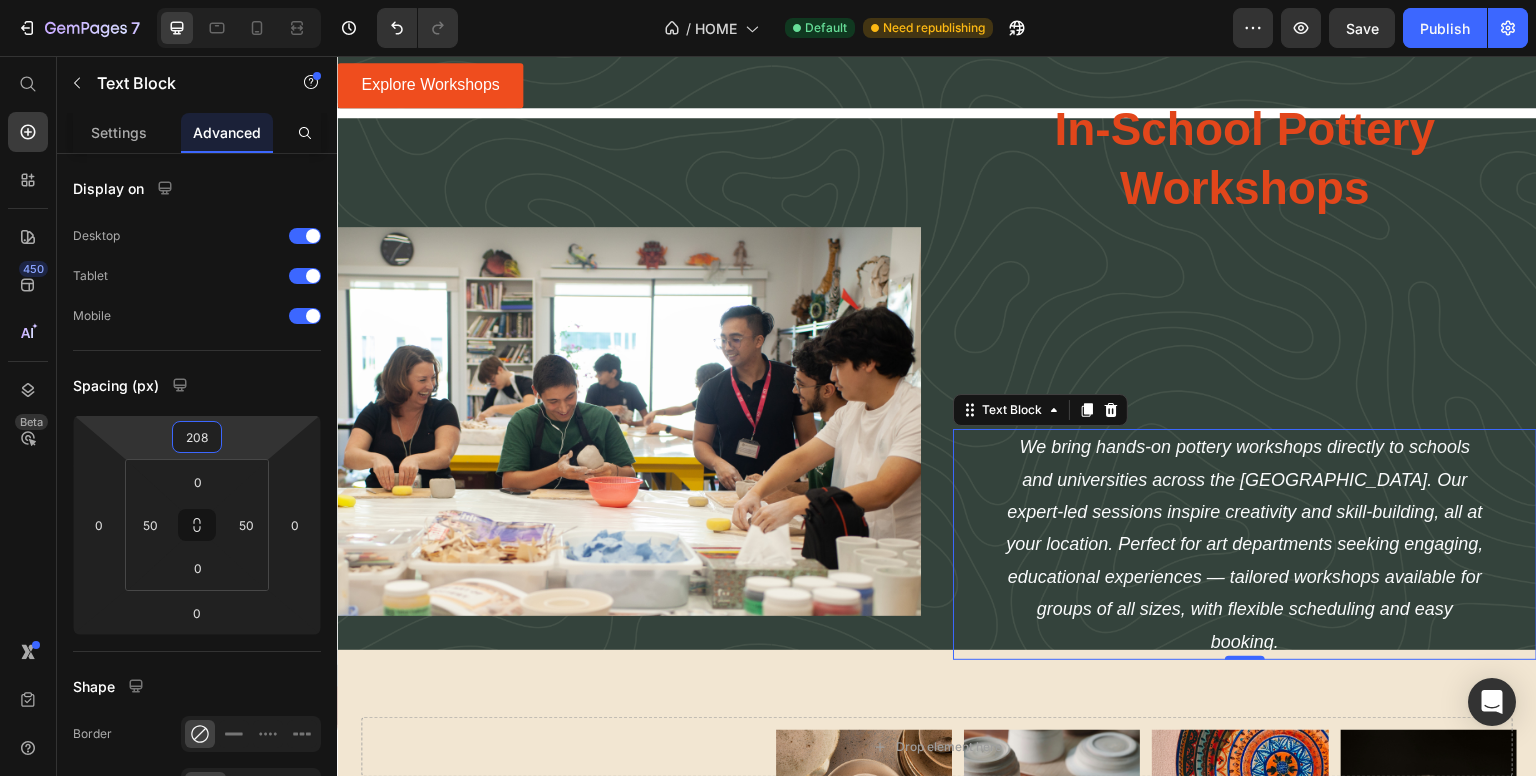 drag, startPoint x: 236, startPoint y: 444, endPoint x: 241, endPoint y: 340, distance: 104.120125 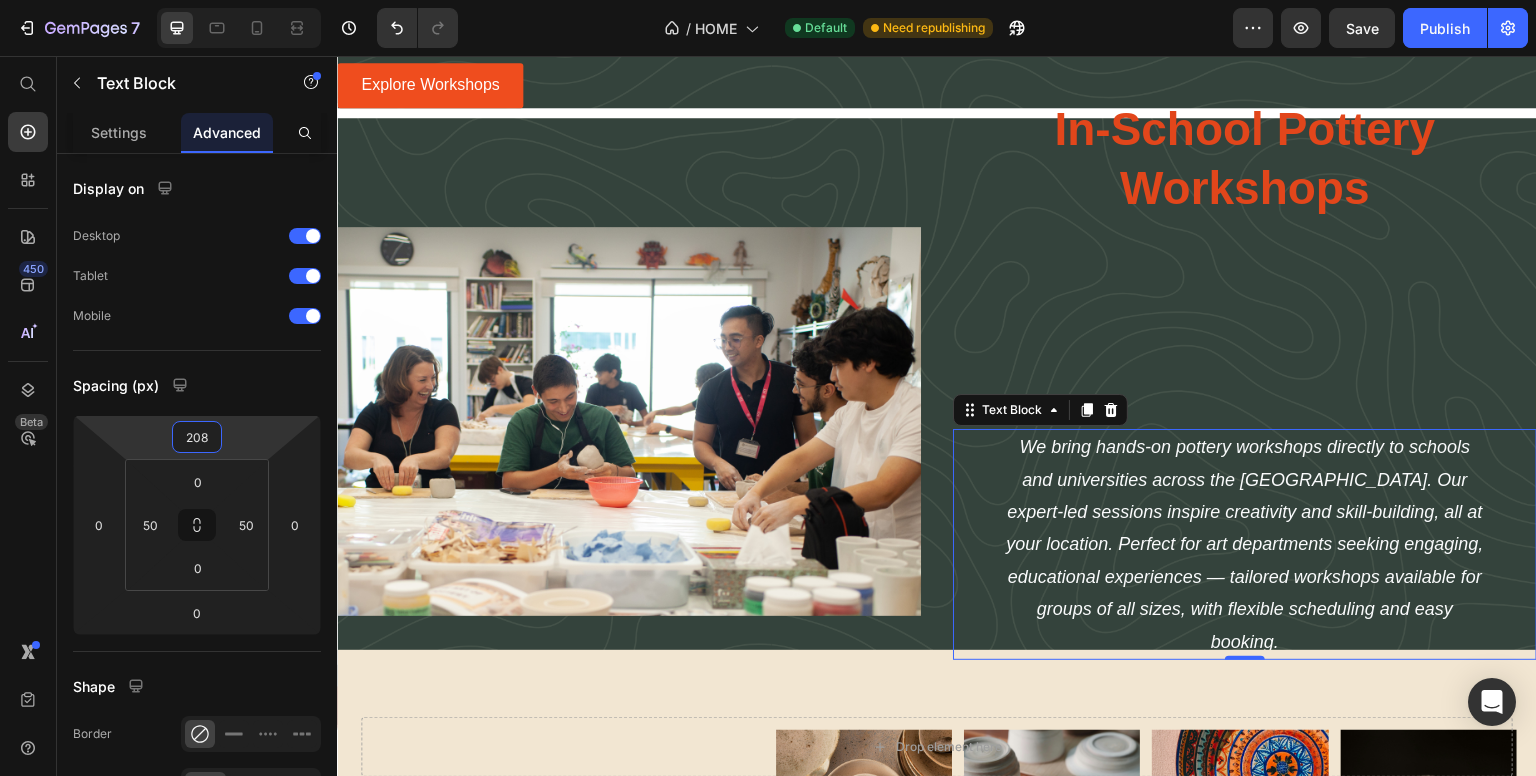 click on "7   /  HOME Default Need republishing Preview  Save   Publish  450 Beta Start with Sections Elements Hero Section Product Detail Brands Trusted Badges Guarantee Product Breakdown How to use Testimonials Compare Bundle FAQs Social Proof Brand Story Product List Collection Blog List Contact Sticky Add to Cart Custom Footer Browse Library 450 Layout
Row
Row
Row
Row Text
Heading
Text Block Button
Button
Button
Sticky Back to top Media
Image
Image" at bounding box center [768, 0] 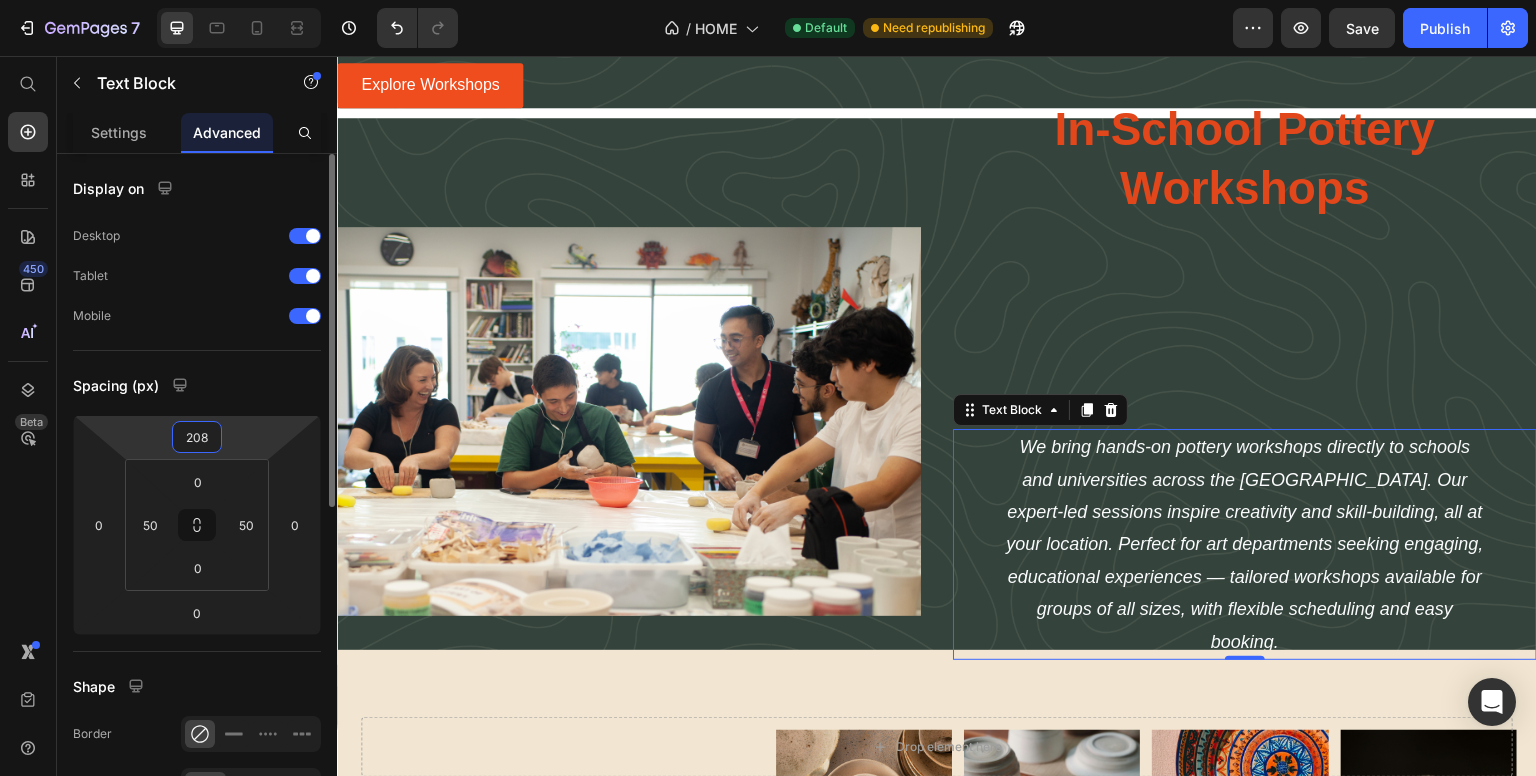 type on "0" 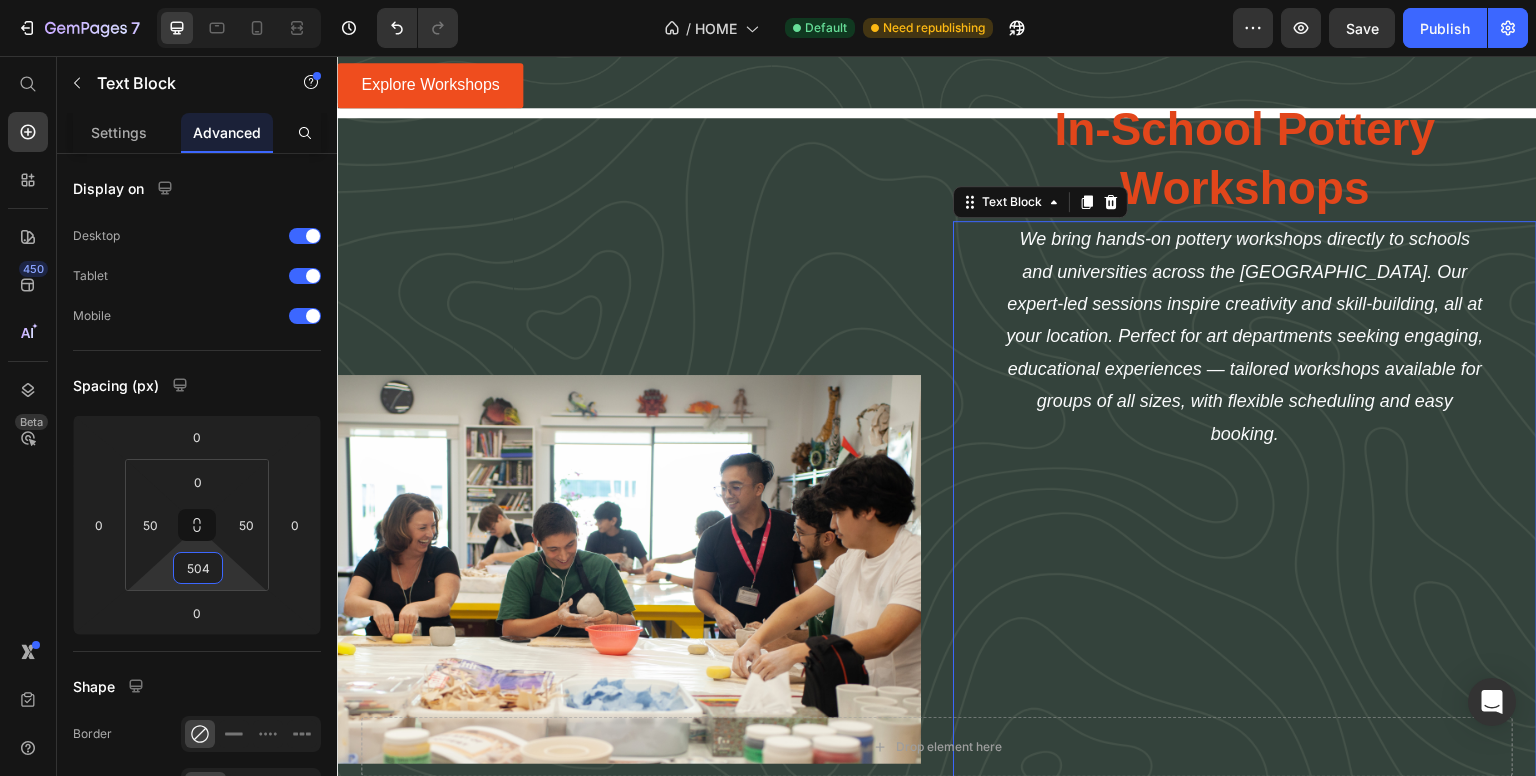 drag, startPoint x: 225, startPoint y: 571, endPoint x: 268, endPoint y: 319, distance: 255.64233 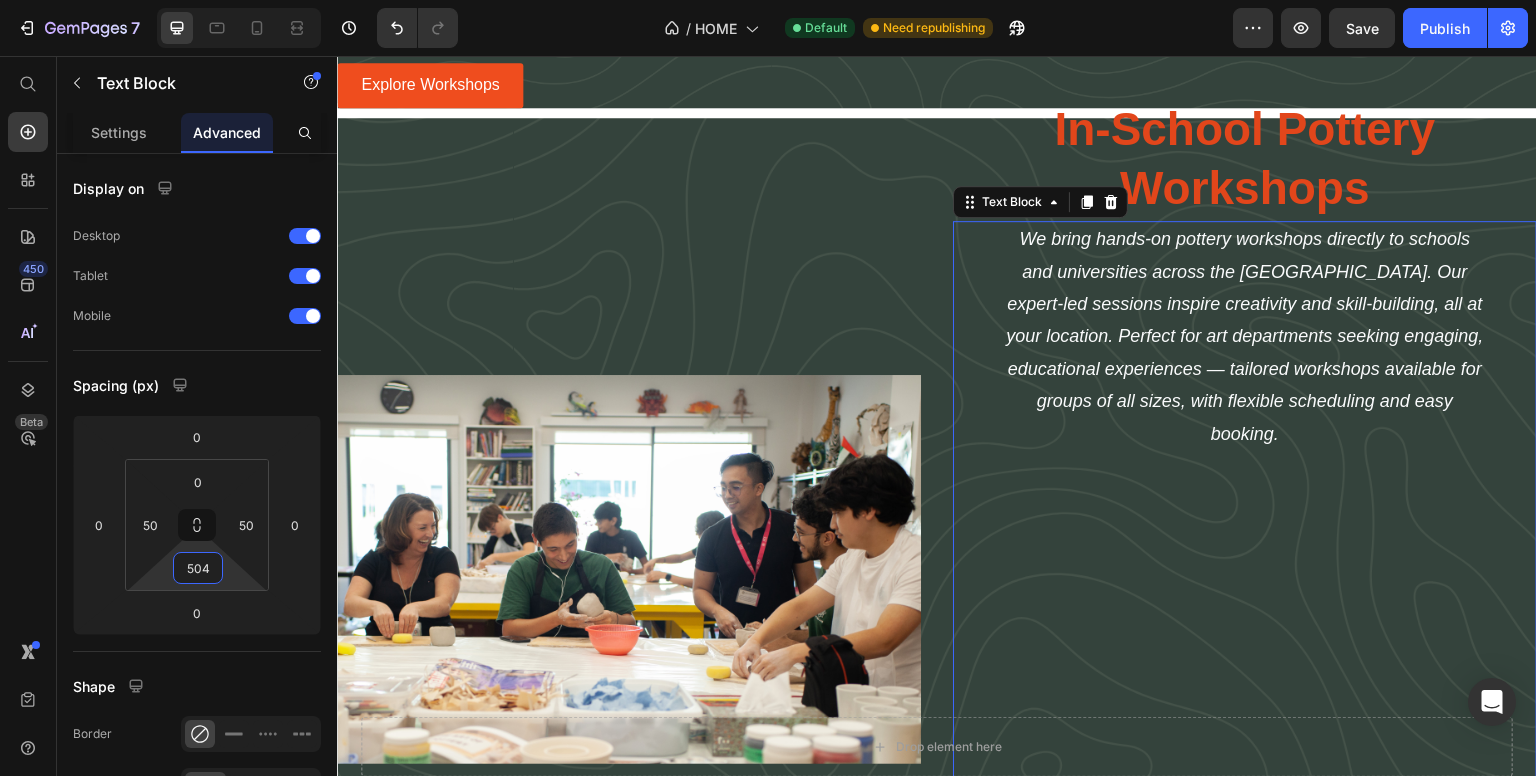 click on "7   /  HOME Default Need republishing Preview  Save   Publish  450 Beta Start with Sections Elements Hero Section Product Detail Brands Trusted Badges Guarantee Product Breakdown How to use Testimonials Compare Bundle FAQs Social Proof Brand Story Product List Collection Blog List Contact Sticky Add to Cart Custom Footer Browse Library 450 Layout
Row
Row
Row
Row Text
Heading
Text Block Button
Button
Button
Sticky Back to top Media
Image
Image" at bounding box center (768, 0) 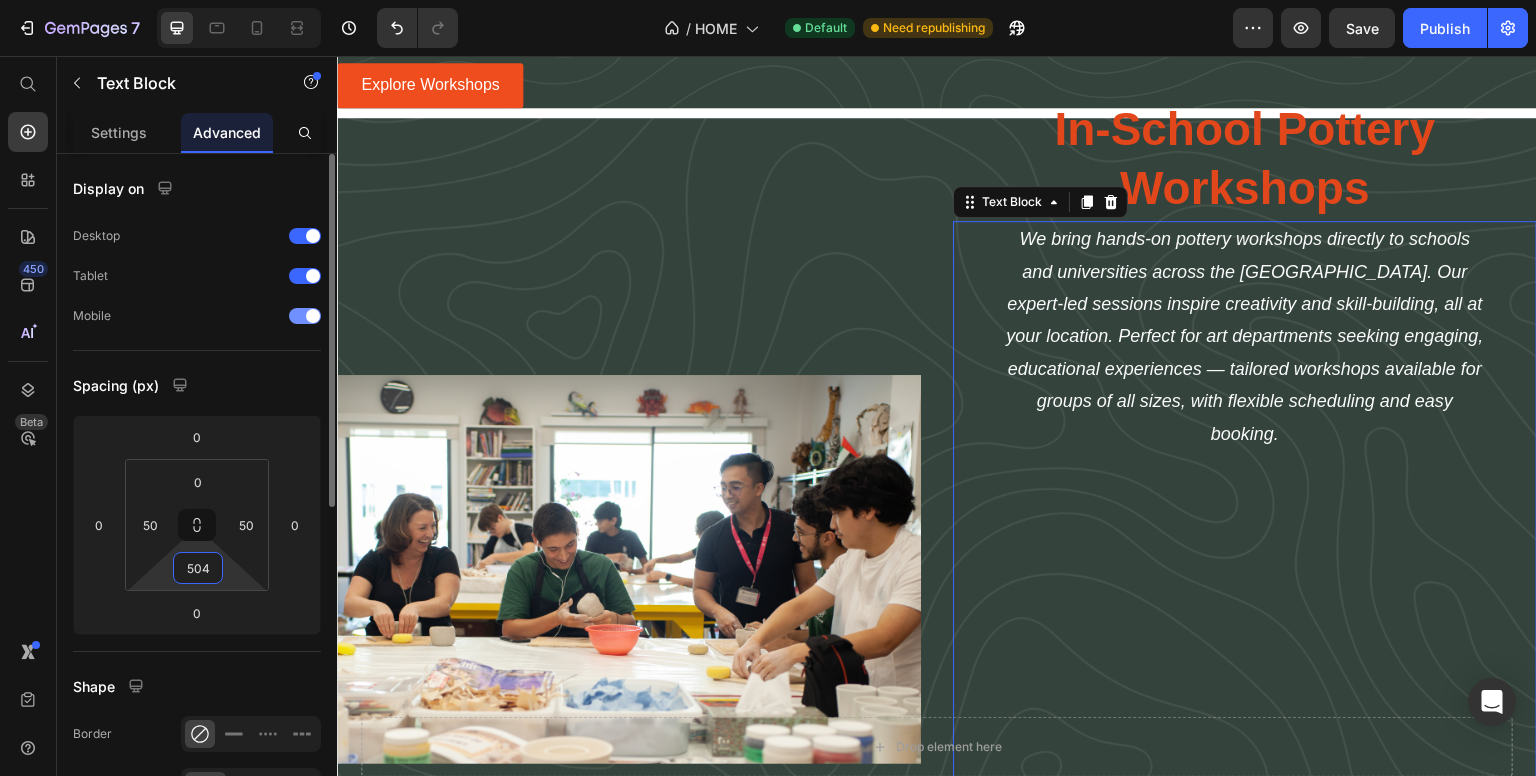 type on "0" 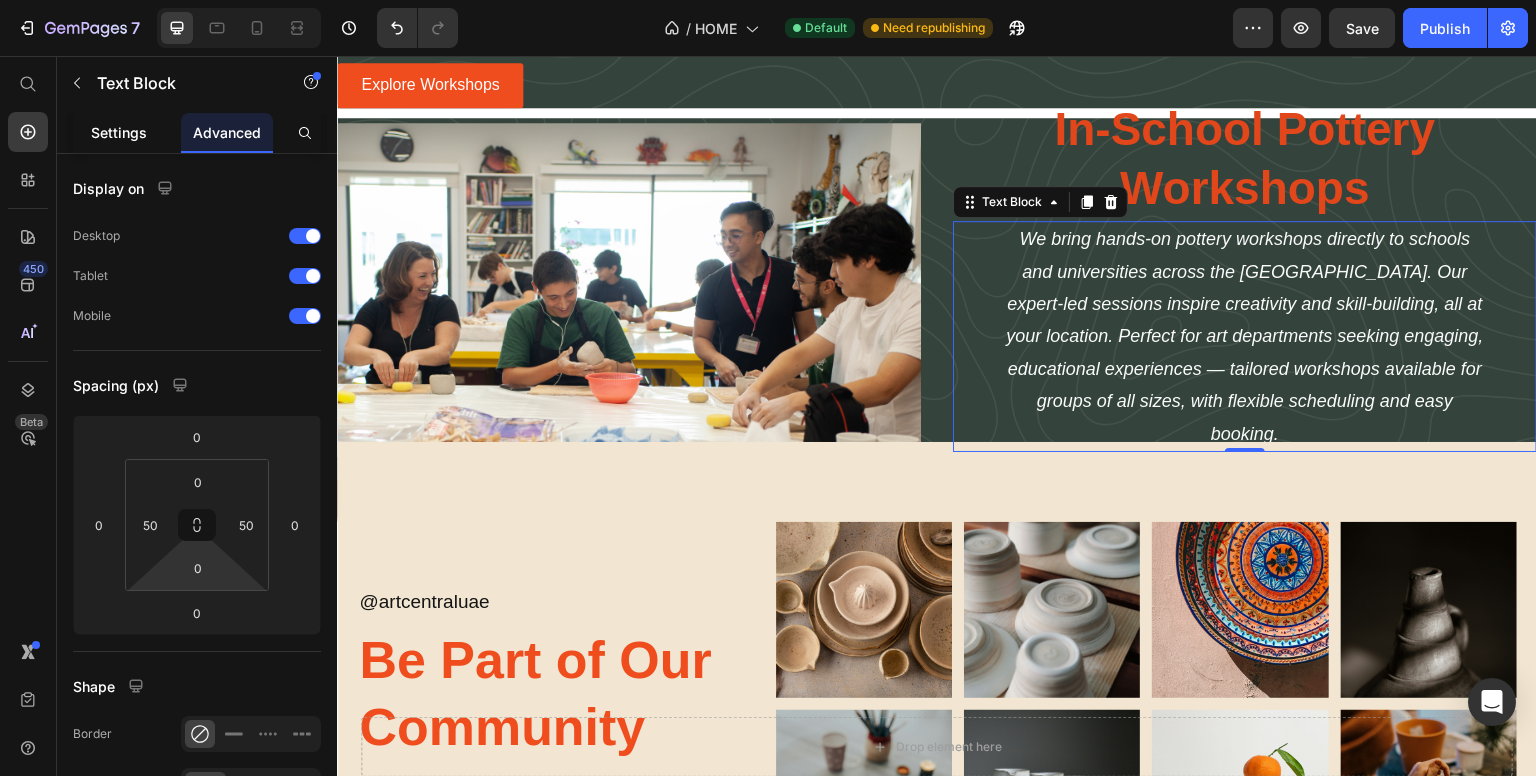 drag, startPoint x: 122, startPoint y: 137, endPoint x: 548, endPoint y: 76, distance: 430.3452 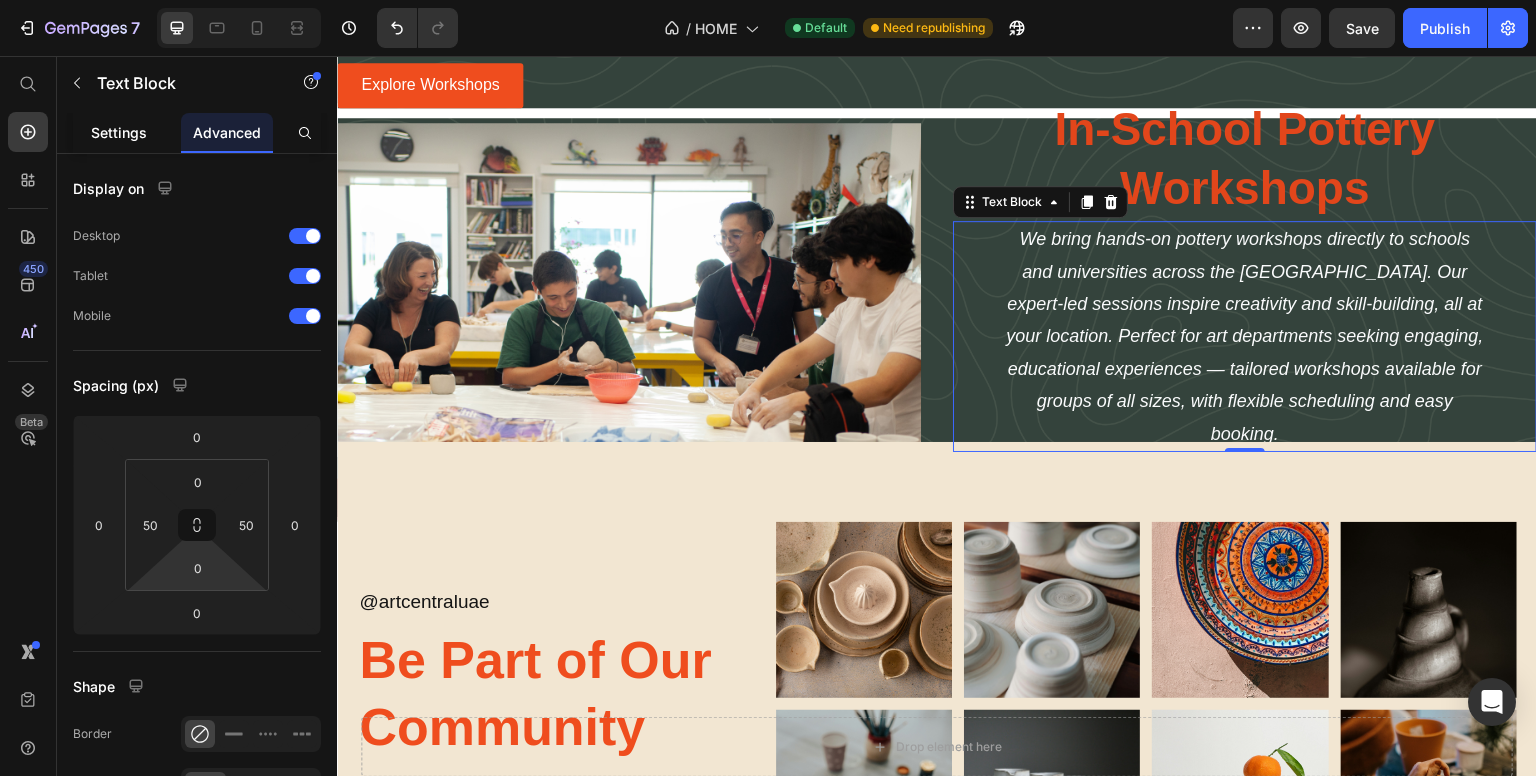 click on "Settings" at bounding box center [119, 132] 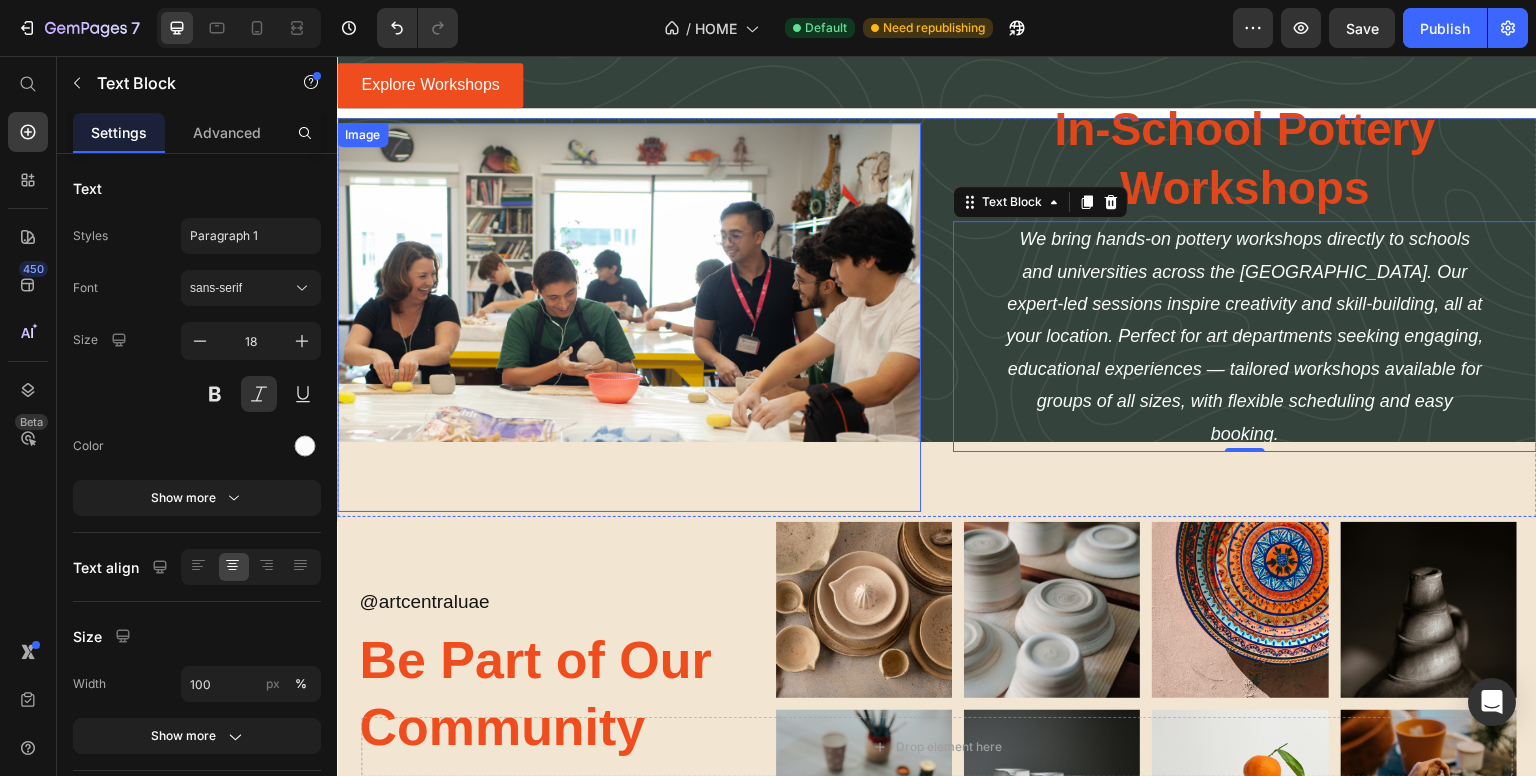 click on "Image In-School Pottery Workshops Heading We bring hands-on pottery workshops directly to schools and universities across the UAE. Our expert-led sessions inspire creativity and skill-building, all at your location. Perfect for art departments seeking engaging, educational experiences — tailored workshops available for groups of all sizes, with flexible scheduling and easy booking. Text Block   0 Explore Workshops Button Row" at bounding box center [937, 317] 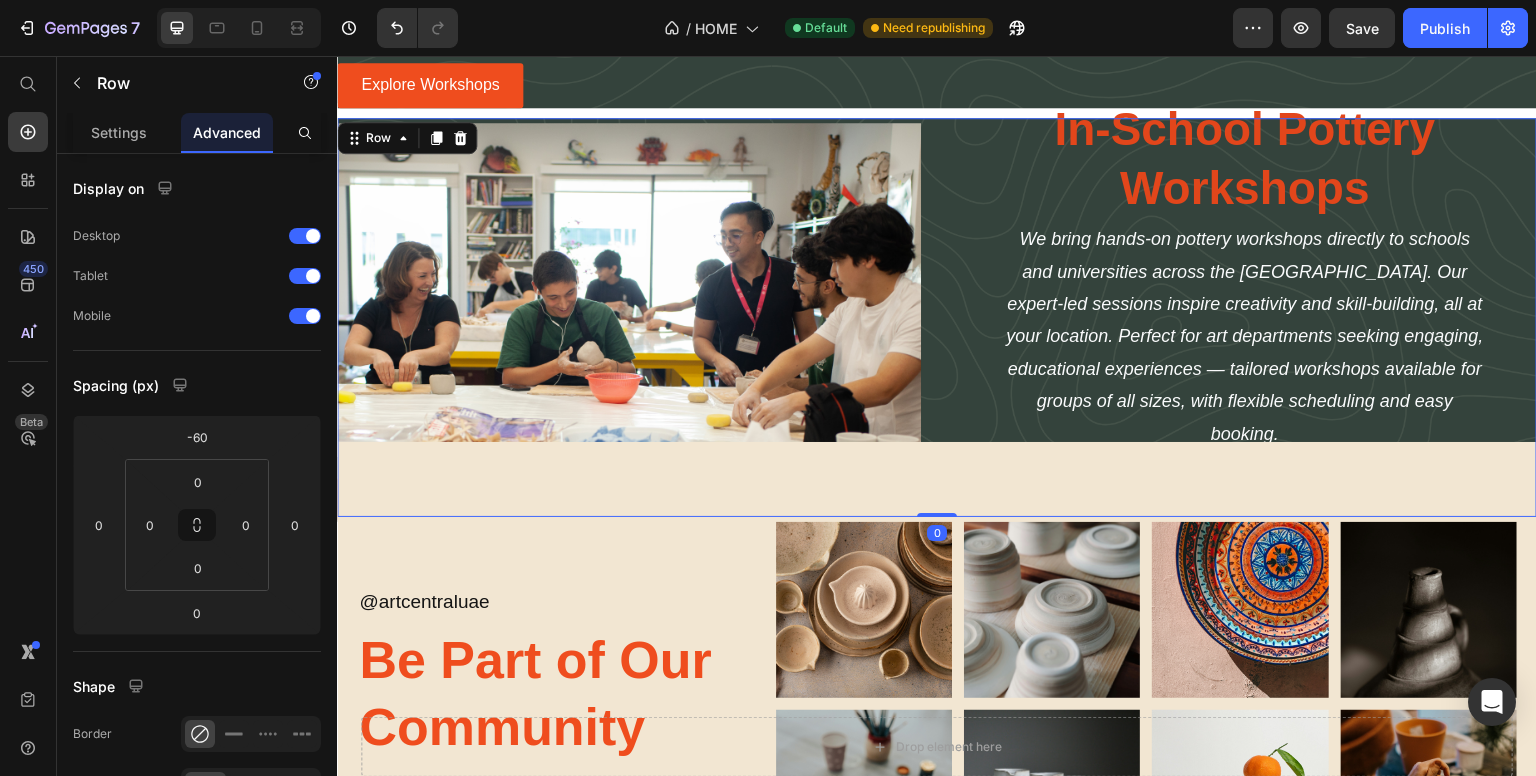 click on "Image In-School Pottery Workshops Heading We bring hands-on pottery workshops directly to schools and universities across the UAE. Our expert-led sessions inspire creativity and skill-building, all at your location. Perfect for art departments seeking engaging, educational experiences — tailored workshops available for groups of all sizes, with flexible scheduling and easy booking. Text Block Explore Workshops Button Row   0" at bounding box center [937, 317] 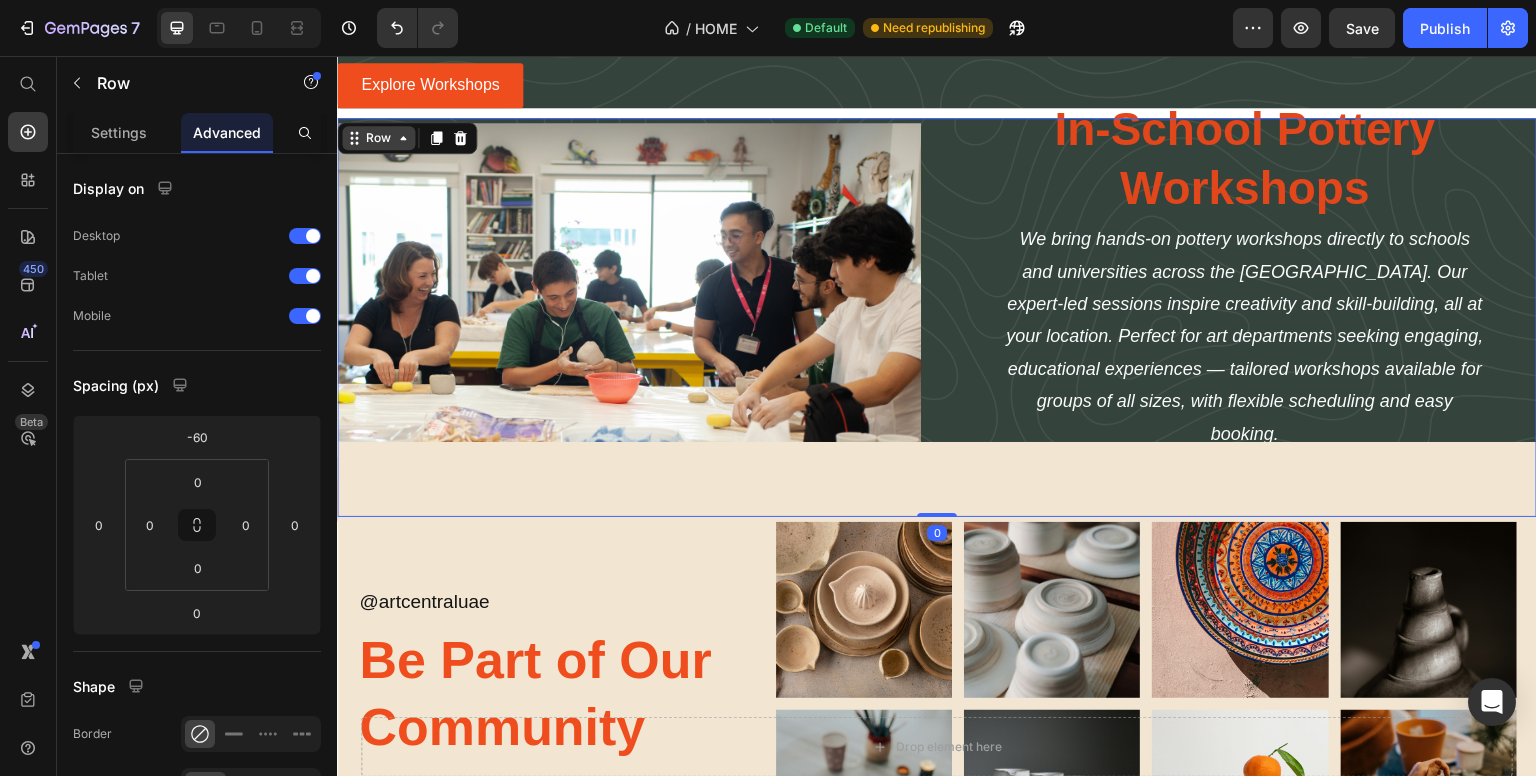 click on "Row" at bounding box center [378, 138] 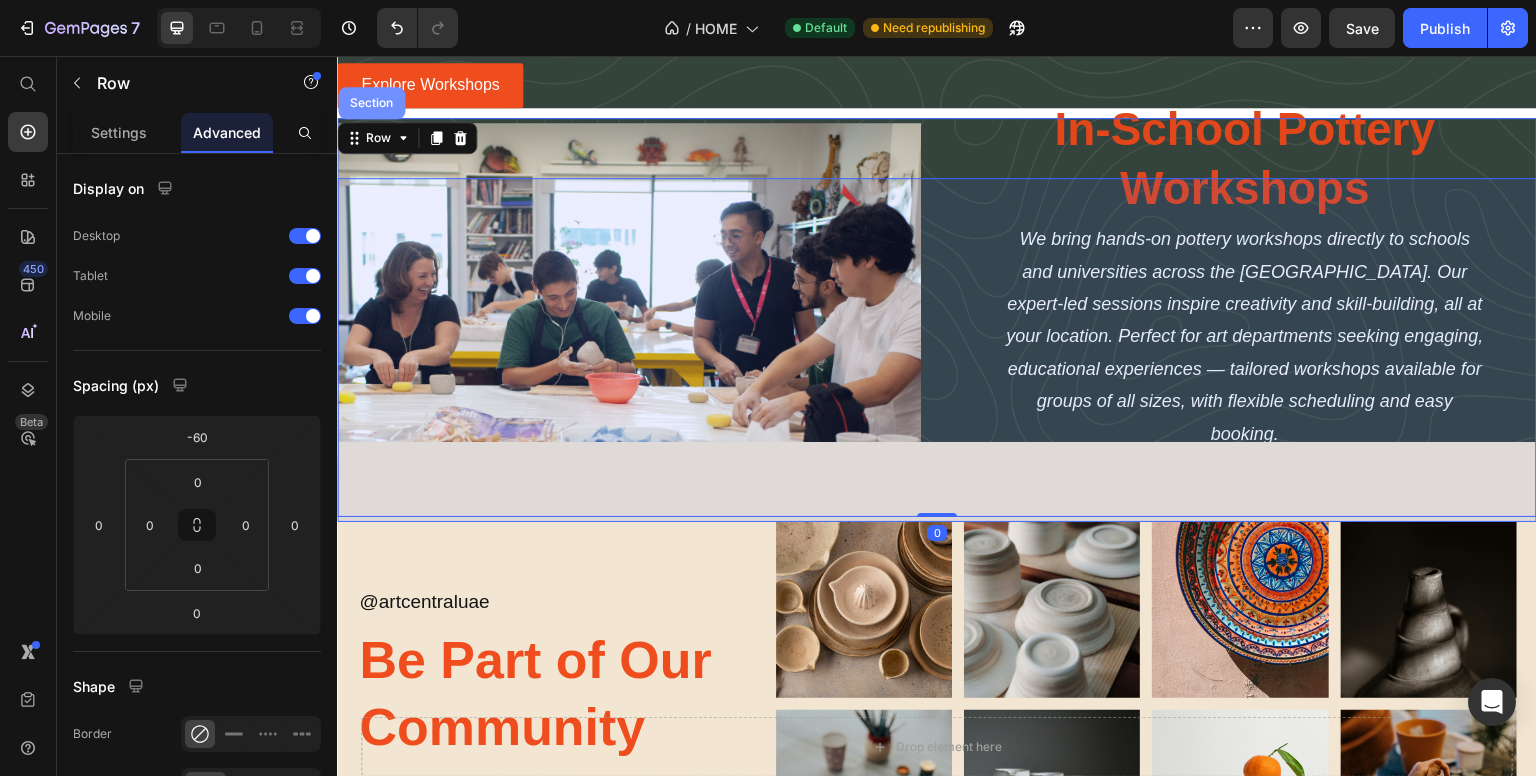 click on "Section" at bounding box center [371, 103] 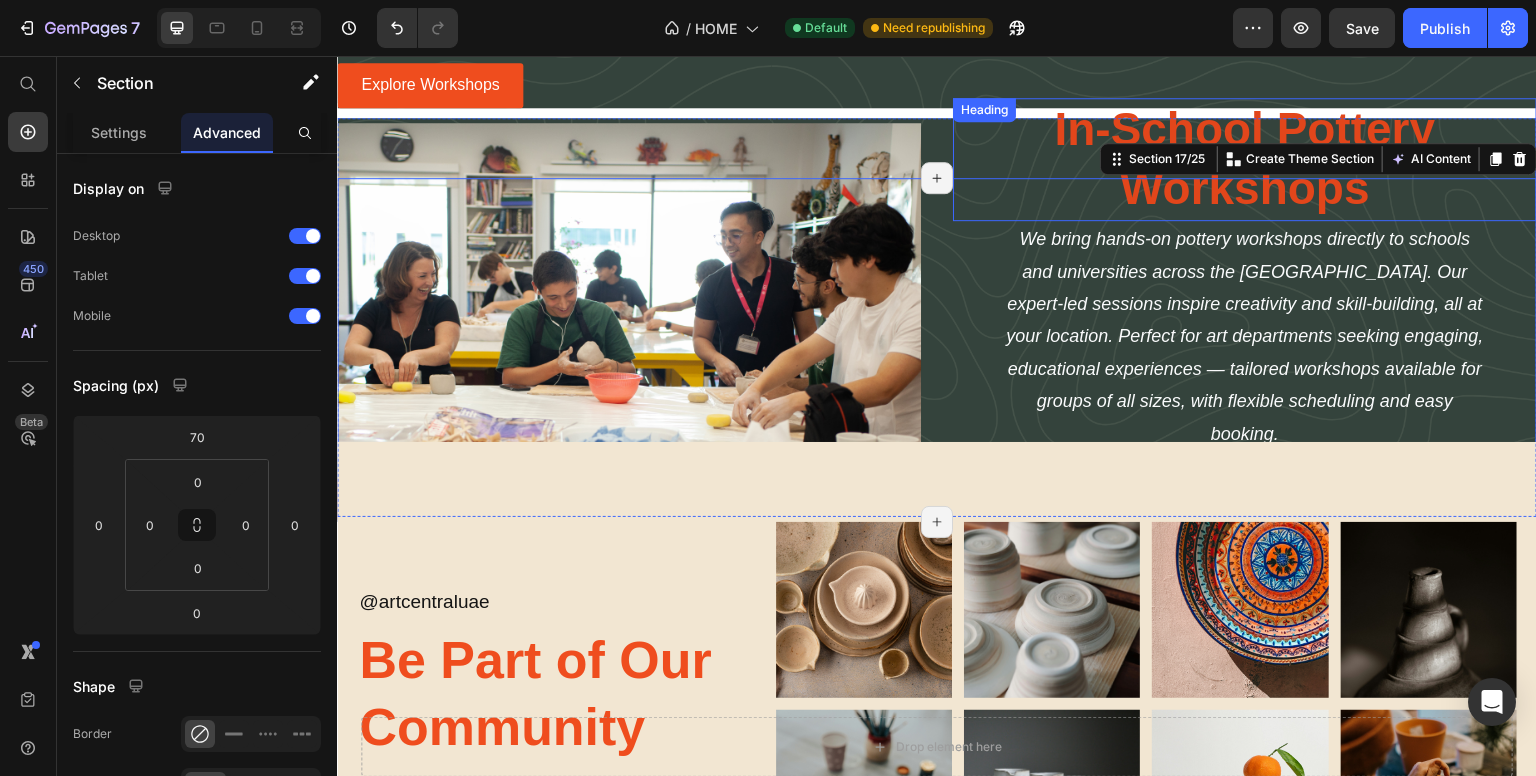 click on "In-School Pottery Workshops Heading" at bounding box center [1245, 160] 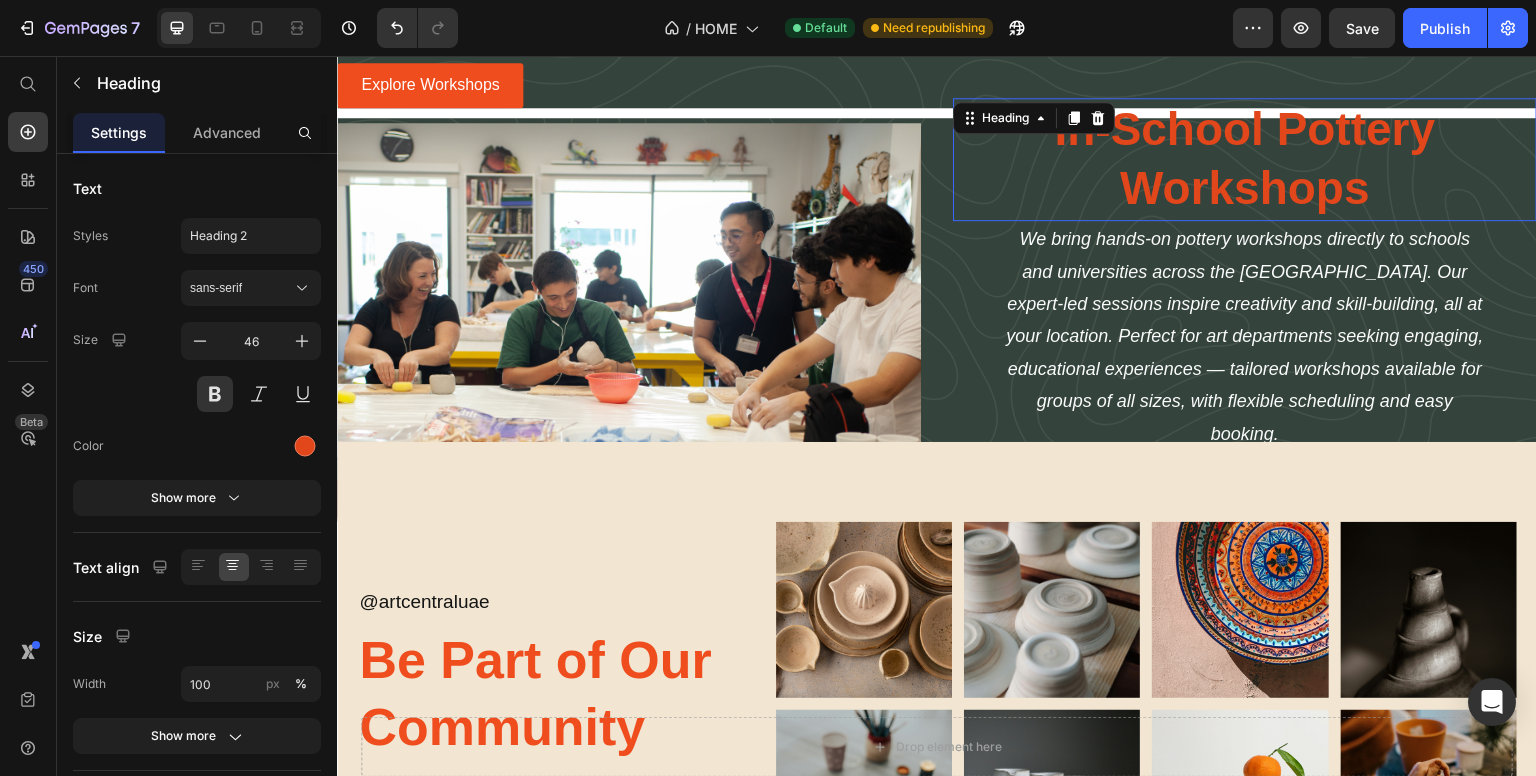 click on "Image In-School Pottery Workshops Heading   0 We bring hands-on pottery workshops directly to schools and universities across the UAE. Our expert-led sessions inspire creativity and skill-building, all at your location. Perfect for art departments seeking engaging, educational experiences — tailored workshops available for groups of all sizes, with flexible scheduling and easy booking. Text Block Explore Workshops Button Row" at bounding box center (937, 317) 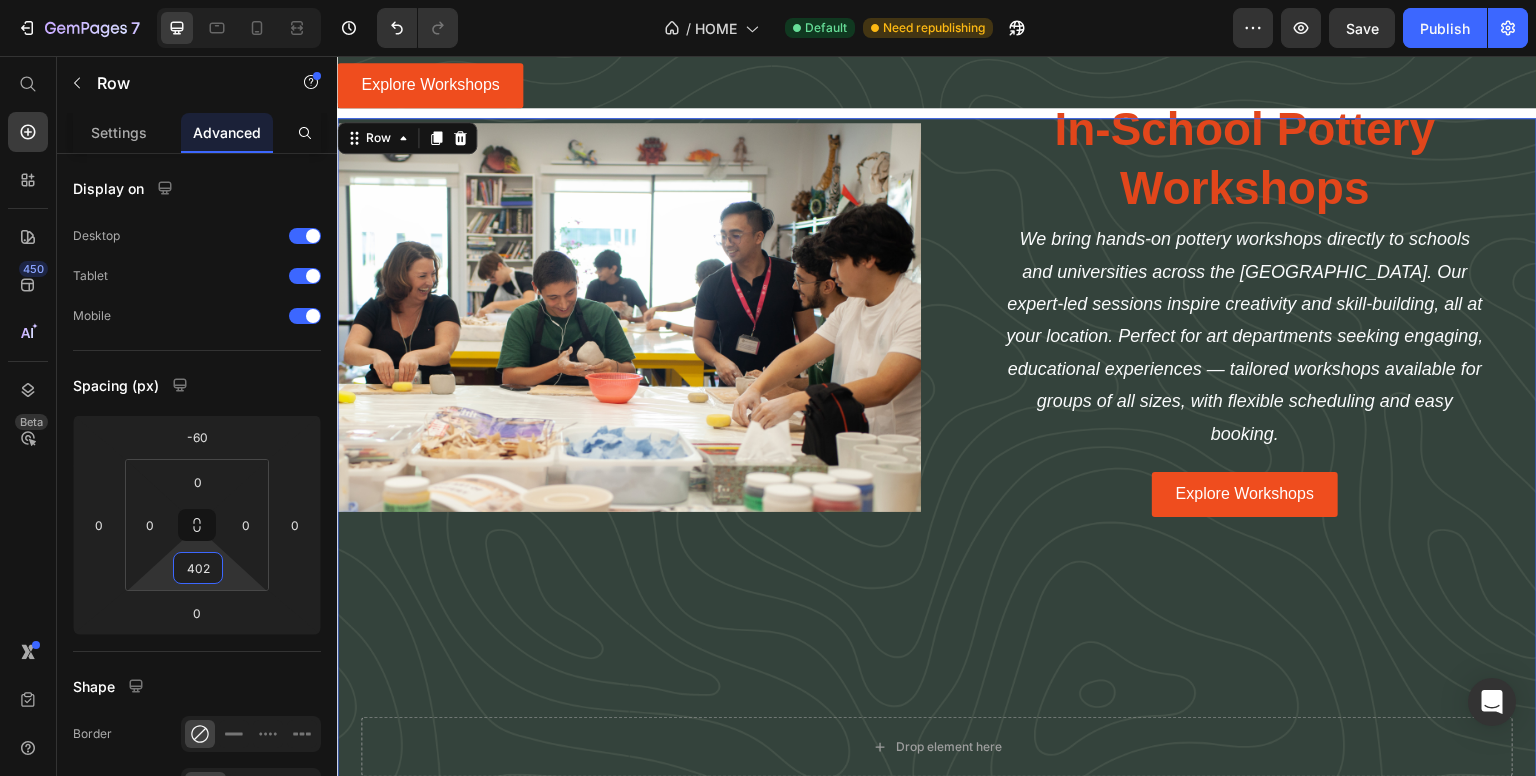 drag, startPoint x: 224, startPoint y: 577, endPoint x: 228, endPoint y: 376, distance: 201.0398 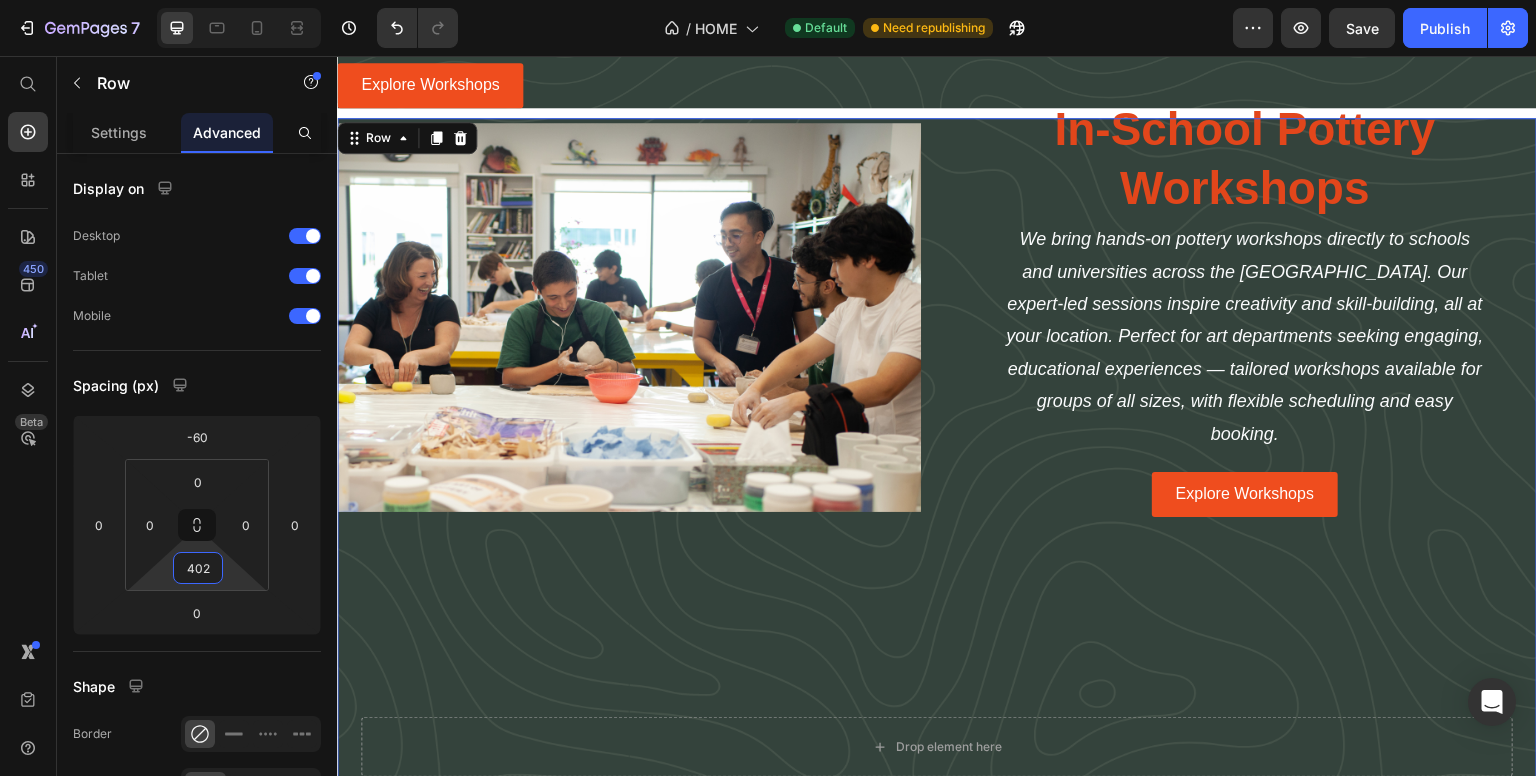 click on "7   /  HOME Default Need republishing Preview  Save   Publish  450 Beta Start with Sections Elements Hero Section Product Detail Brands Trusted Badges Guarantee Product Breakdown How to use Testimonials Compare Bundle FAQs Social Proof Brand Story Product List Collection Blog List Contact Sticky Add to Cart Custom Footer Browse Library 450 Layout
Row
Row
Row
Row Text
Heading
Text Block Button
Button
Button
Sticky Back to top Media
Image
Image" at bounding box center (768, 0) 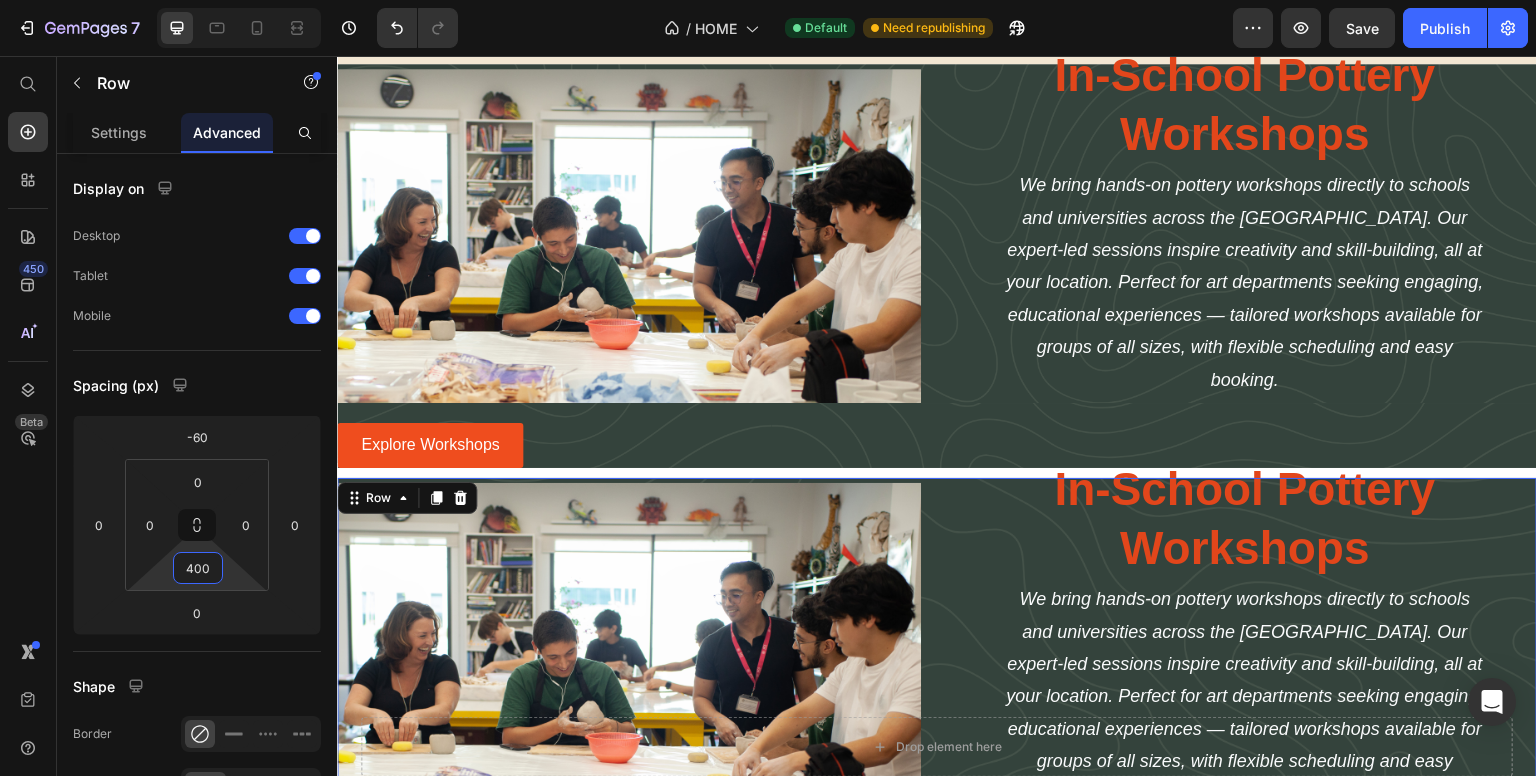 scroll, scrollTop: 3436, scrollLeft: 0, axis: vertical 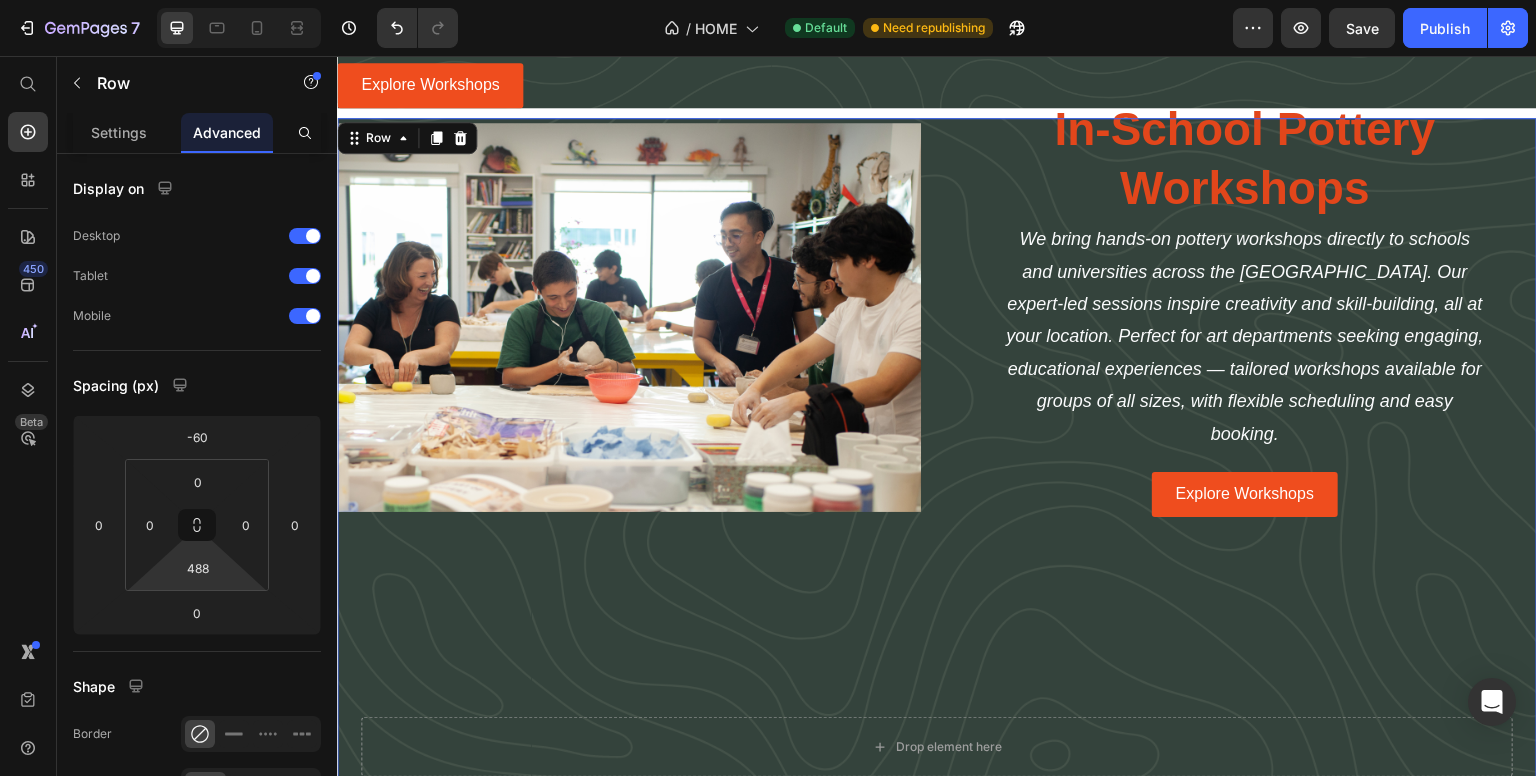 drag, startPoint x: 235, startPoint y: 569, endPoint x: 223, endPoint y: 525, distance: 45.607018 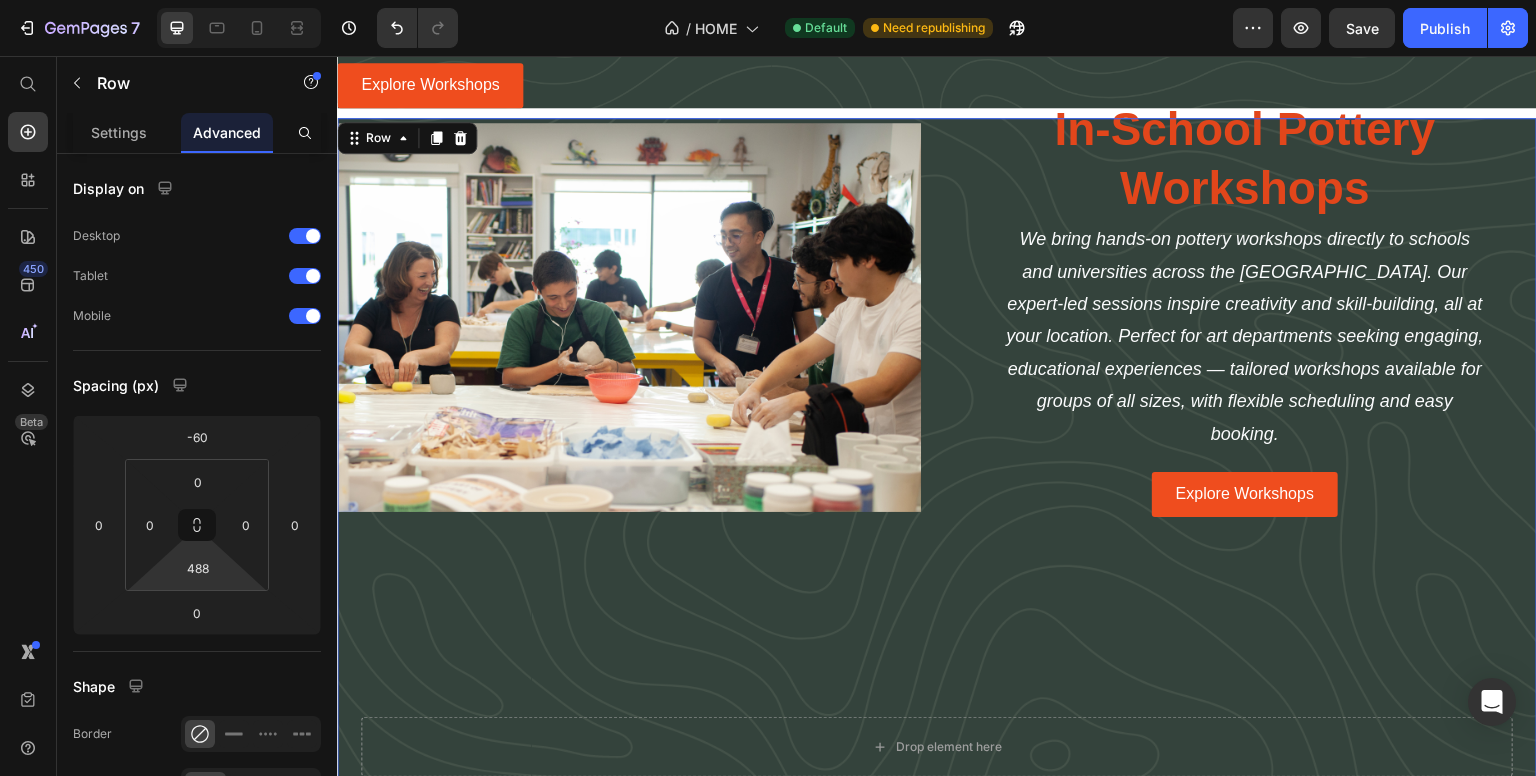 click on "7   /  HOME Default Need republishing Preview  Save   Publish  450 Beta Start with Sections Elements Hero Section Product Detail Brands Trusted Badges Guarantee Product Breakdown How to use Testimonials Compare Bundle FAQs Social Proof Brand Story Product List Collection Blog List Contact Sticky Add to Cart Custom Footer Browse Library 450 Layout
Row
Row
Row
Row Text
Heading
Text Block Button
Button
Button
Sticky Back to top Media
Image
Image" at bounding box center [768, 0] 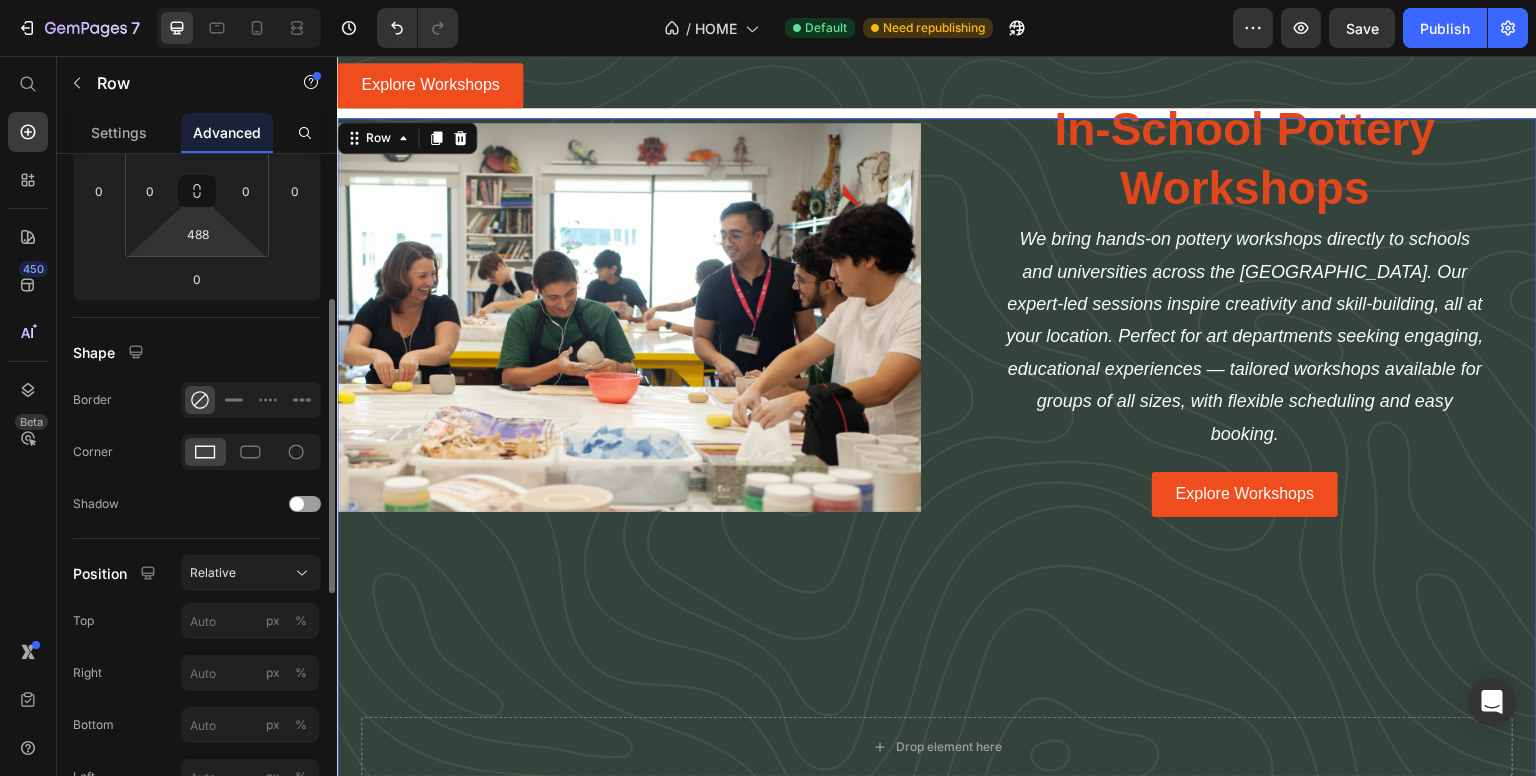 scroll, scrollTop: 304, scrollLeft: 0, axis: vertical 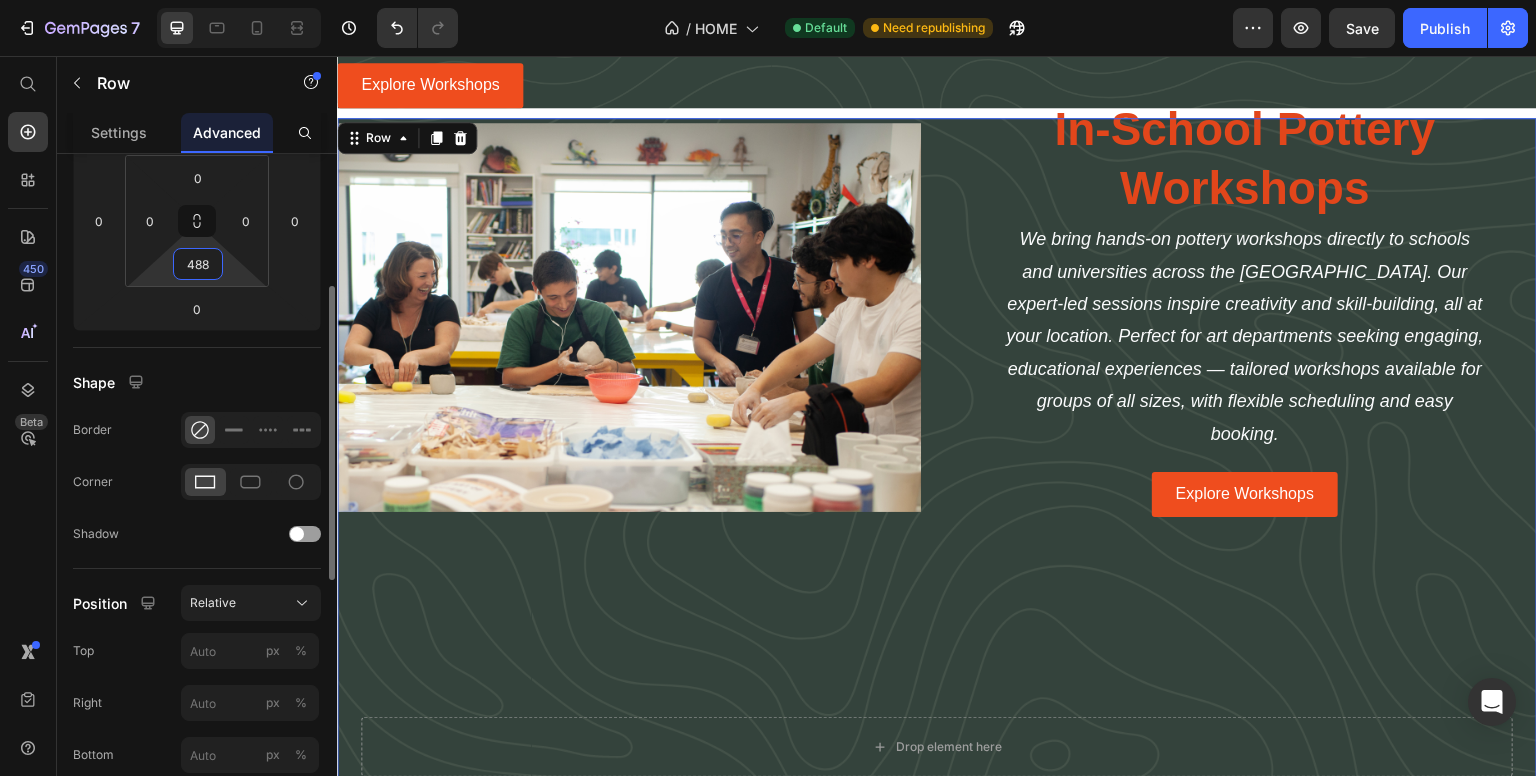 click on "488" at bounding box center (198, 264) 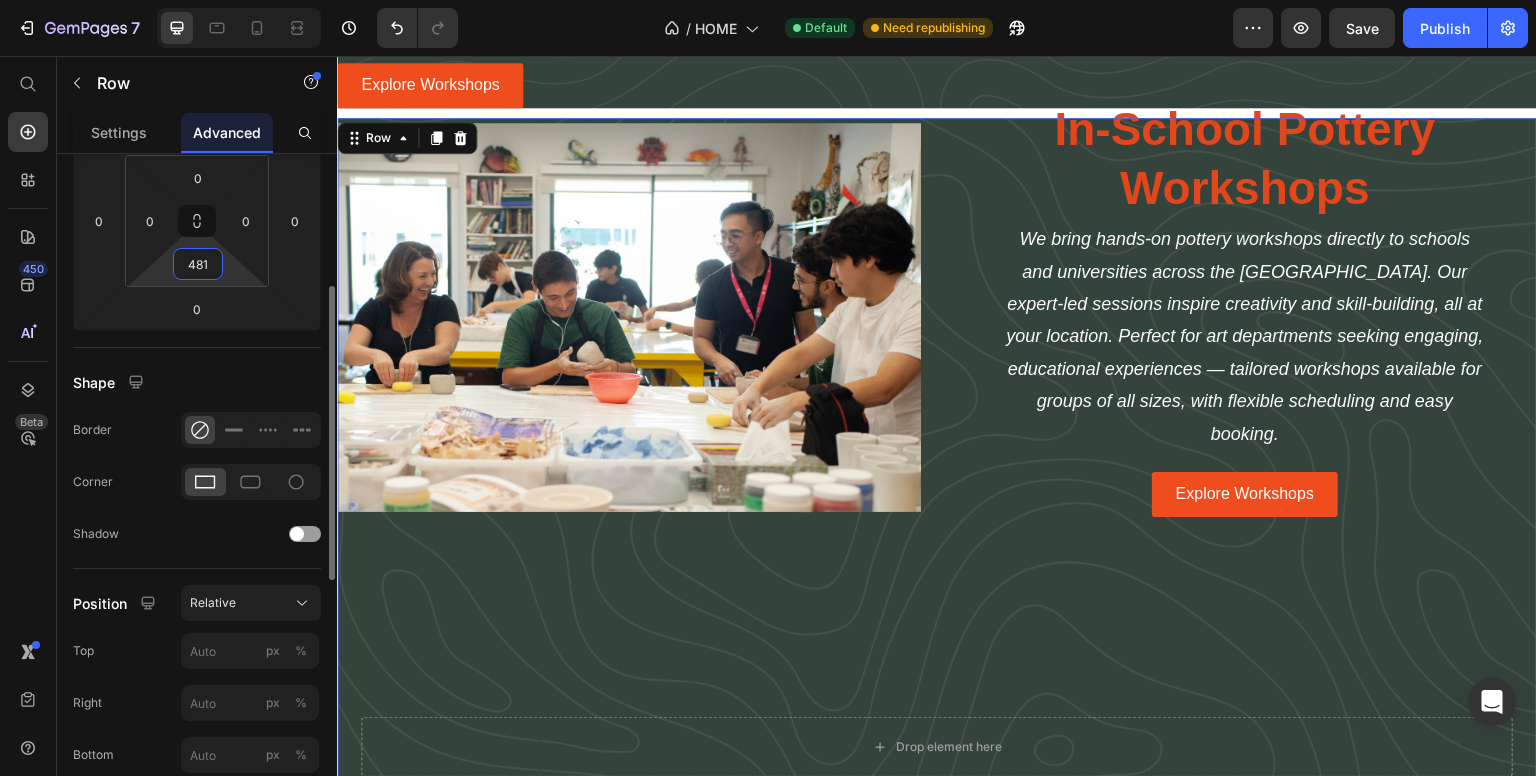 type on "480" 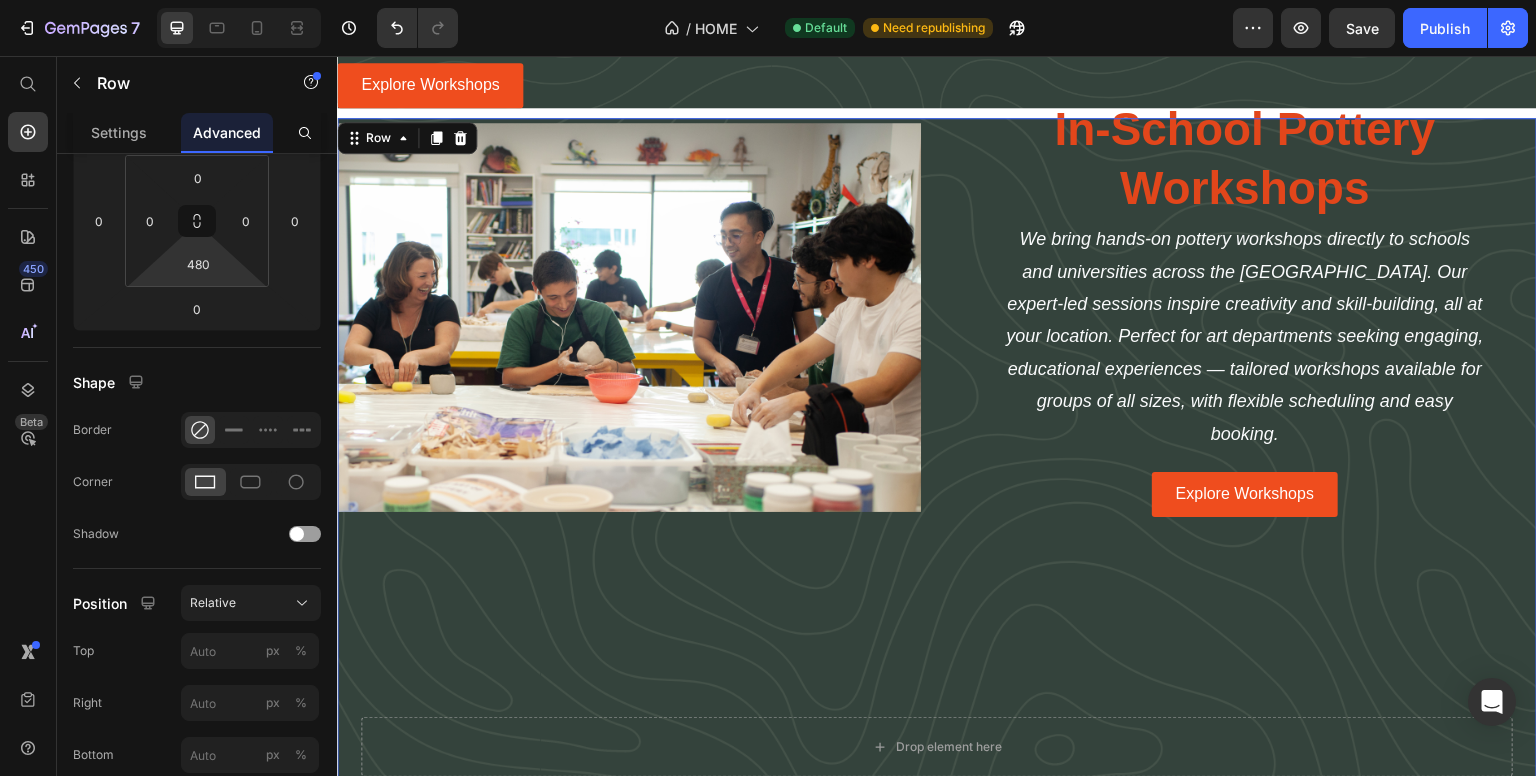 click on "Image In-School Pottery Workshops Heading We bring hands-on pottery workshops directly to schools and universities across the UAE. Our expert-led sessions inspire creativity and skill-building, all at your location. Perfect for art departments seeking engaging, educational experiences — tailored workshops available for groups of all sizes, with flexible scheduling and easy booking. Text Block Explore Workshops Button Row   0" at bounding box center [937, 557] 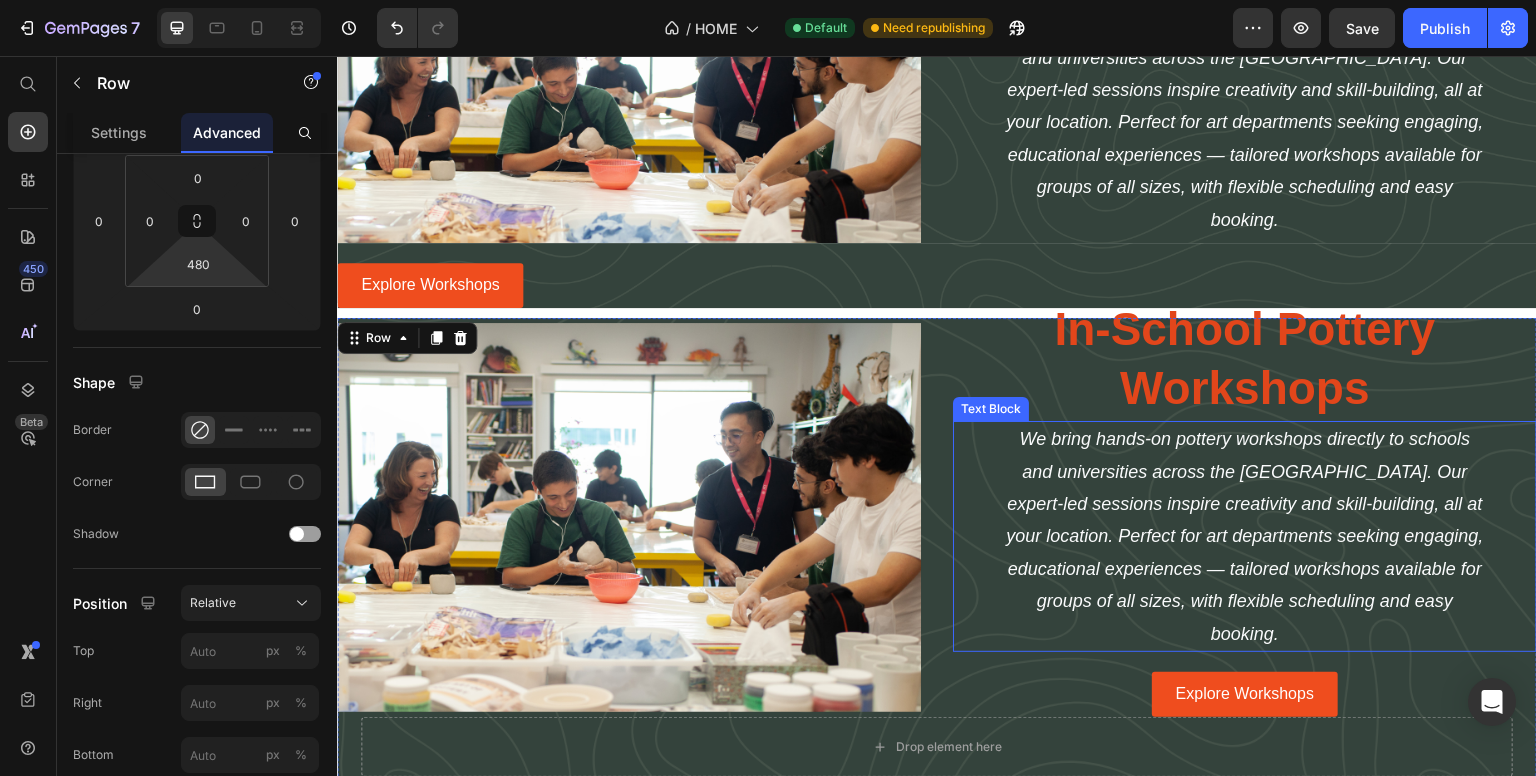 scroll, scrollTop: 3436, scrollLeft: 0, axis: vertical 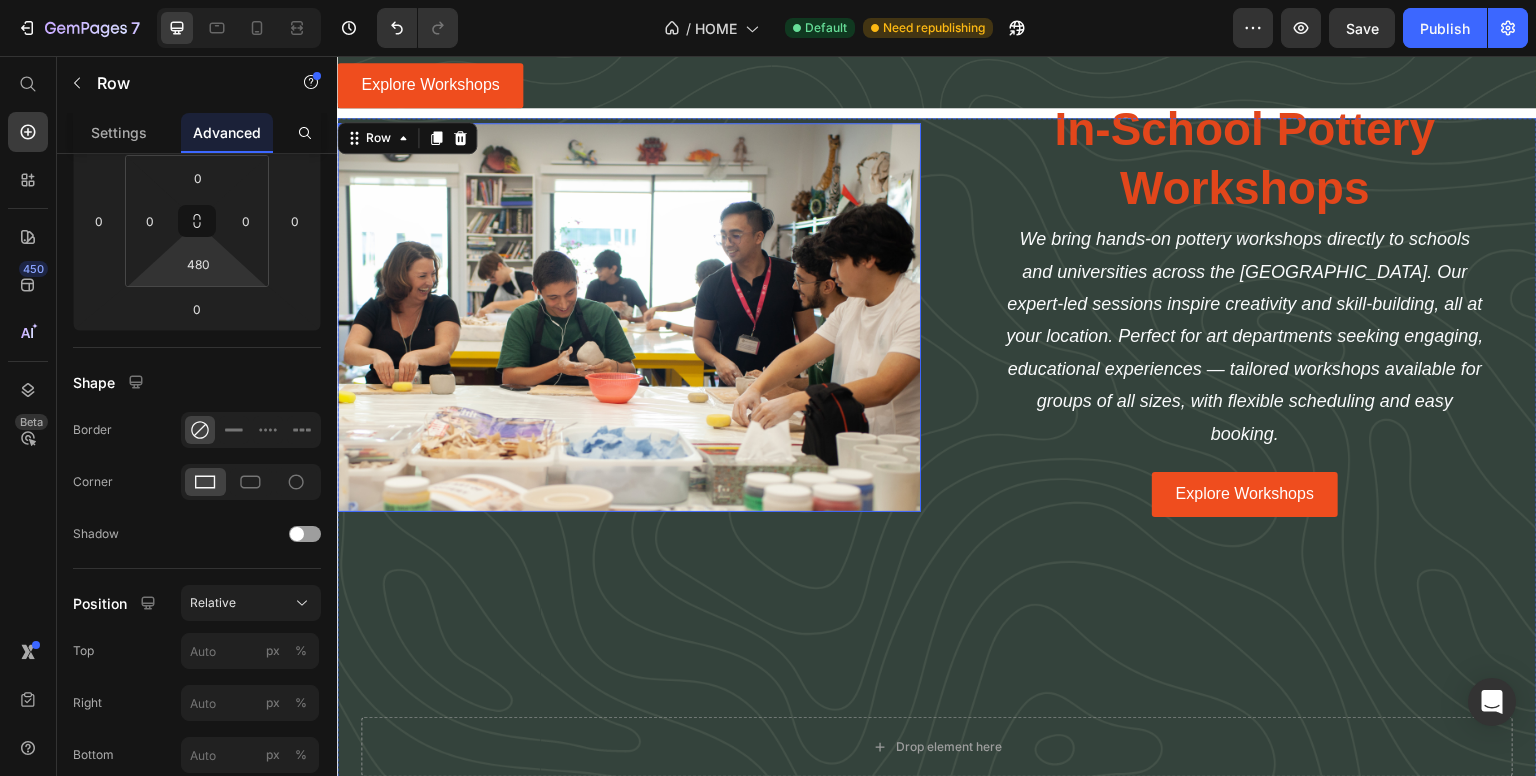 click at bounding box center (629, 317) 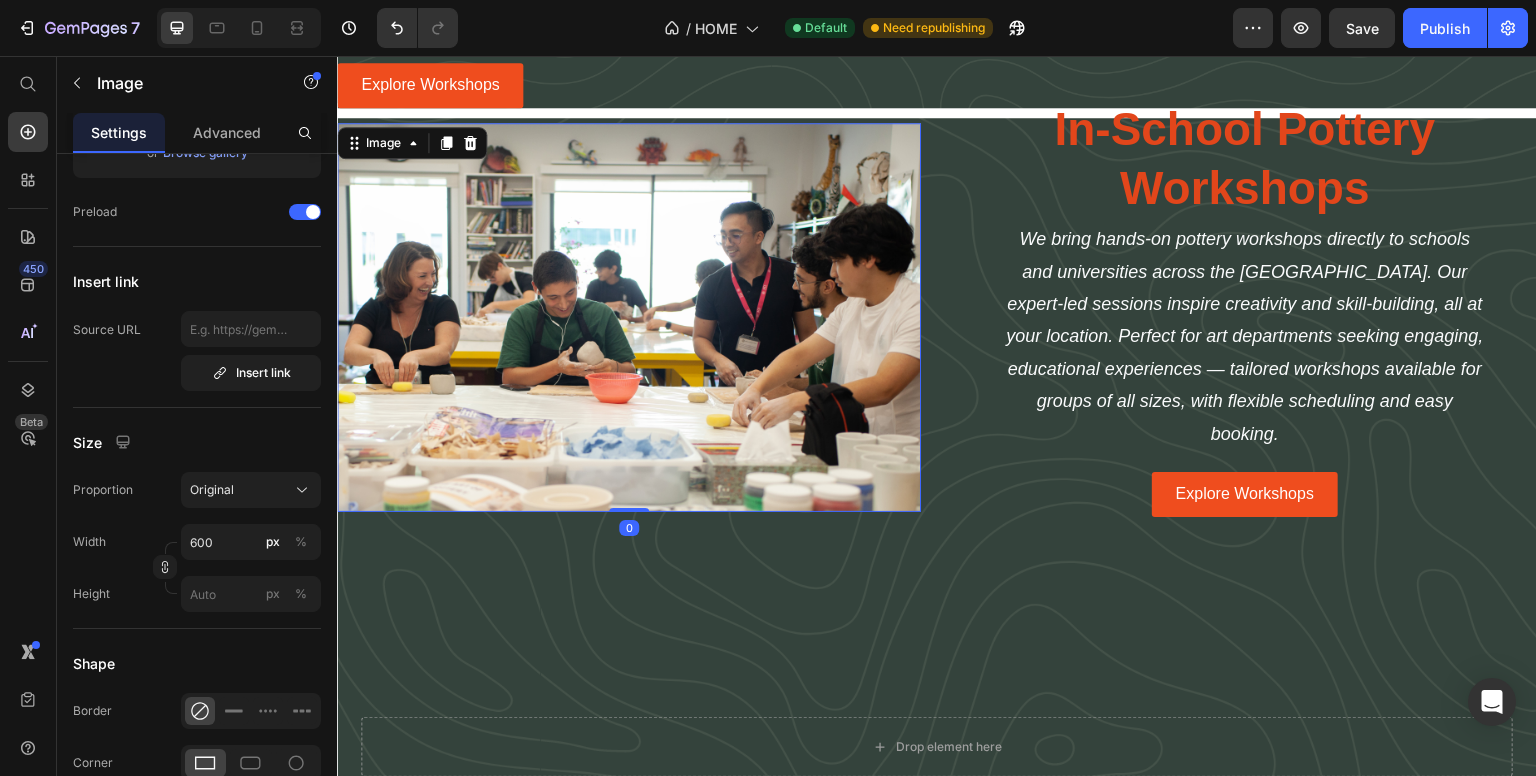 scroll, scrollTop: 0, scrollLeft: 0, axis: both 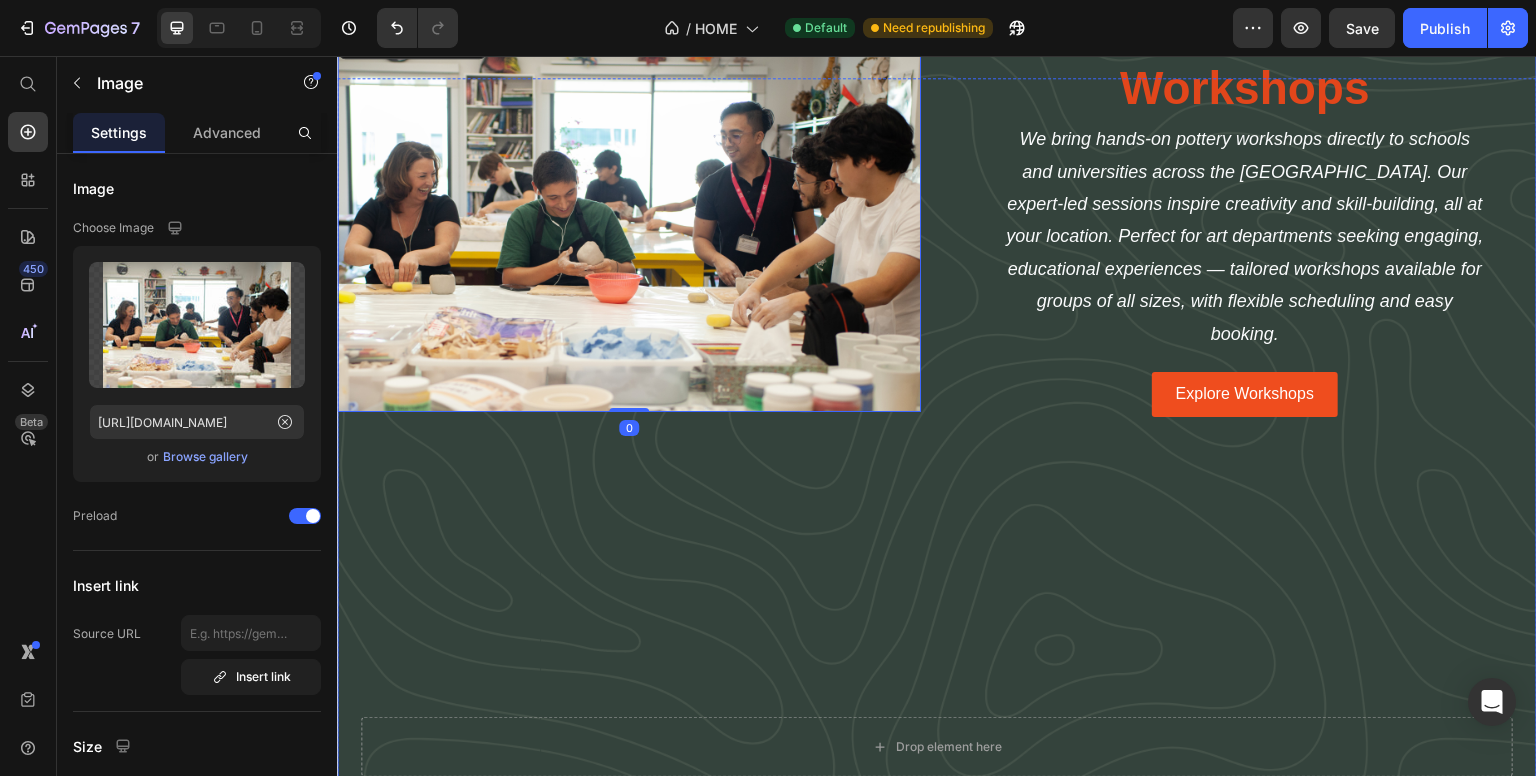 click on "Image   0 In-School Pottery Workshops Heading We bring hands-on pottery workshops directly to schools and universities across the UAE. Our expert-led sessions inspire creativity and skill-building, all at your location. Perfect for art departments seeking engaging, educational experiences — tailored workshops available for groups of all sizes, with flexible scheduling and easy booking. Text Block Explore Workshops Button Row" at bounding box center (937, 457) 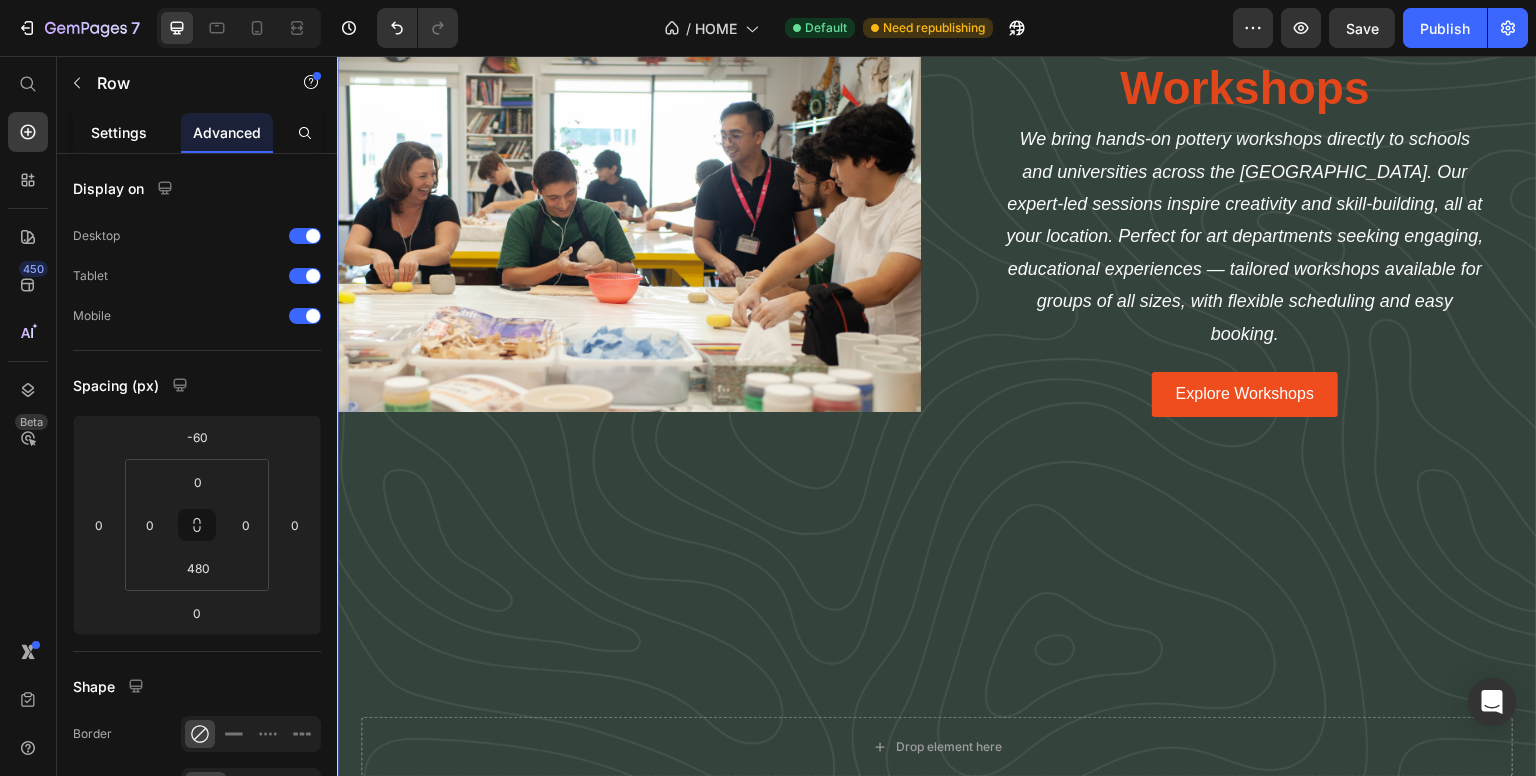 click on "Settings" 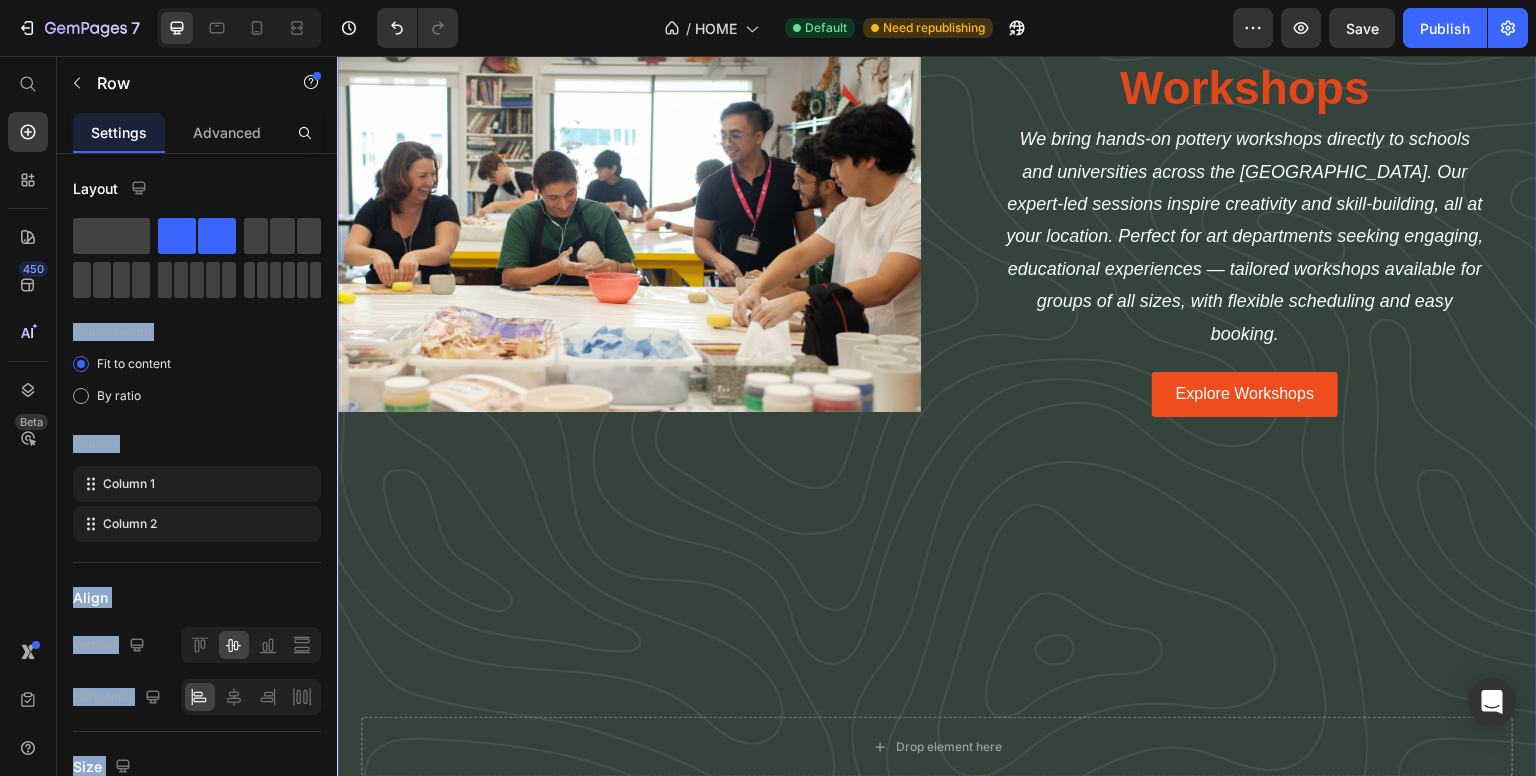 drag, startPoint x: 530, startPoint y: 301, endPoint x: 746, endPoint y: 386, distance: 232.12282 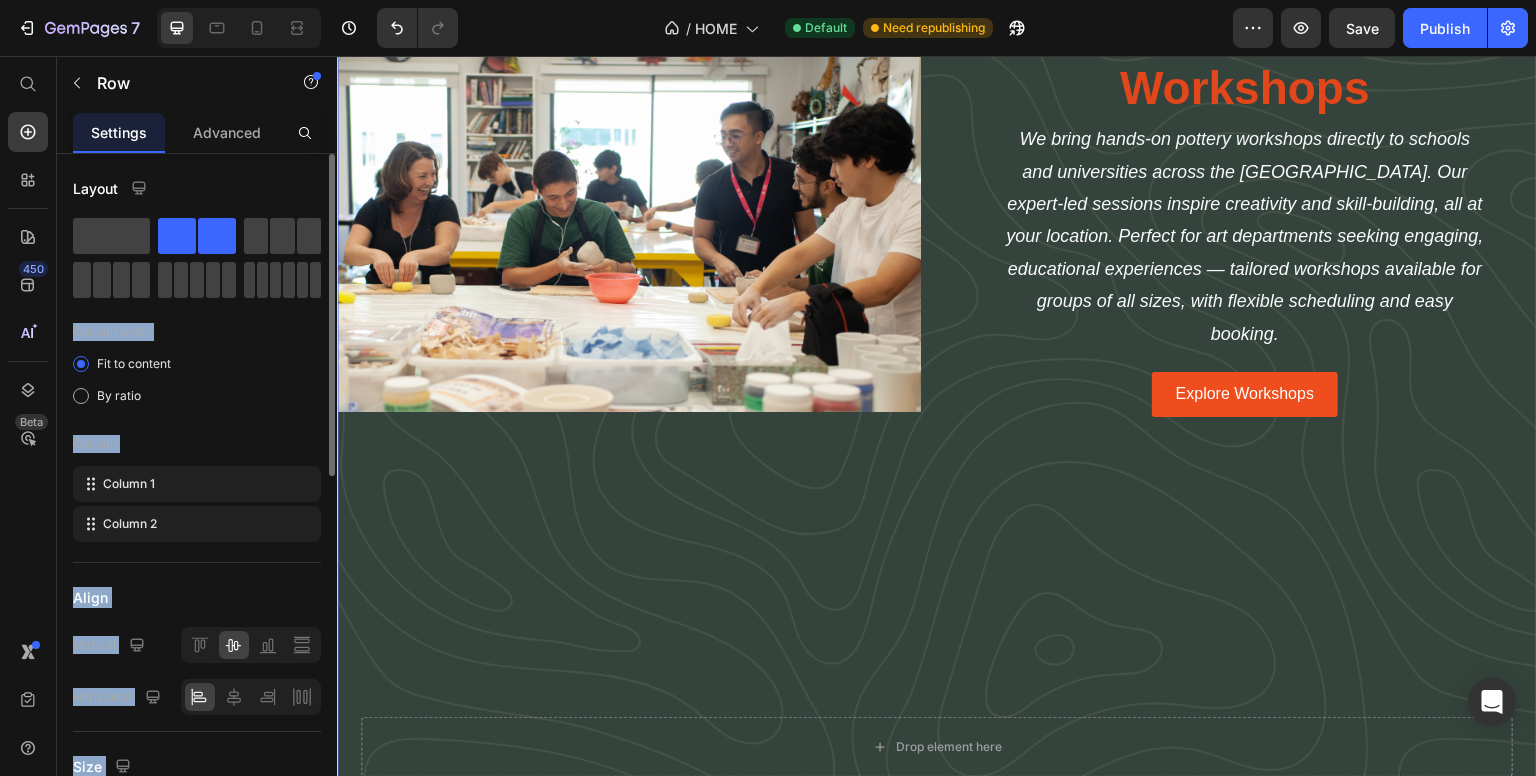 click 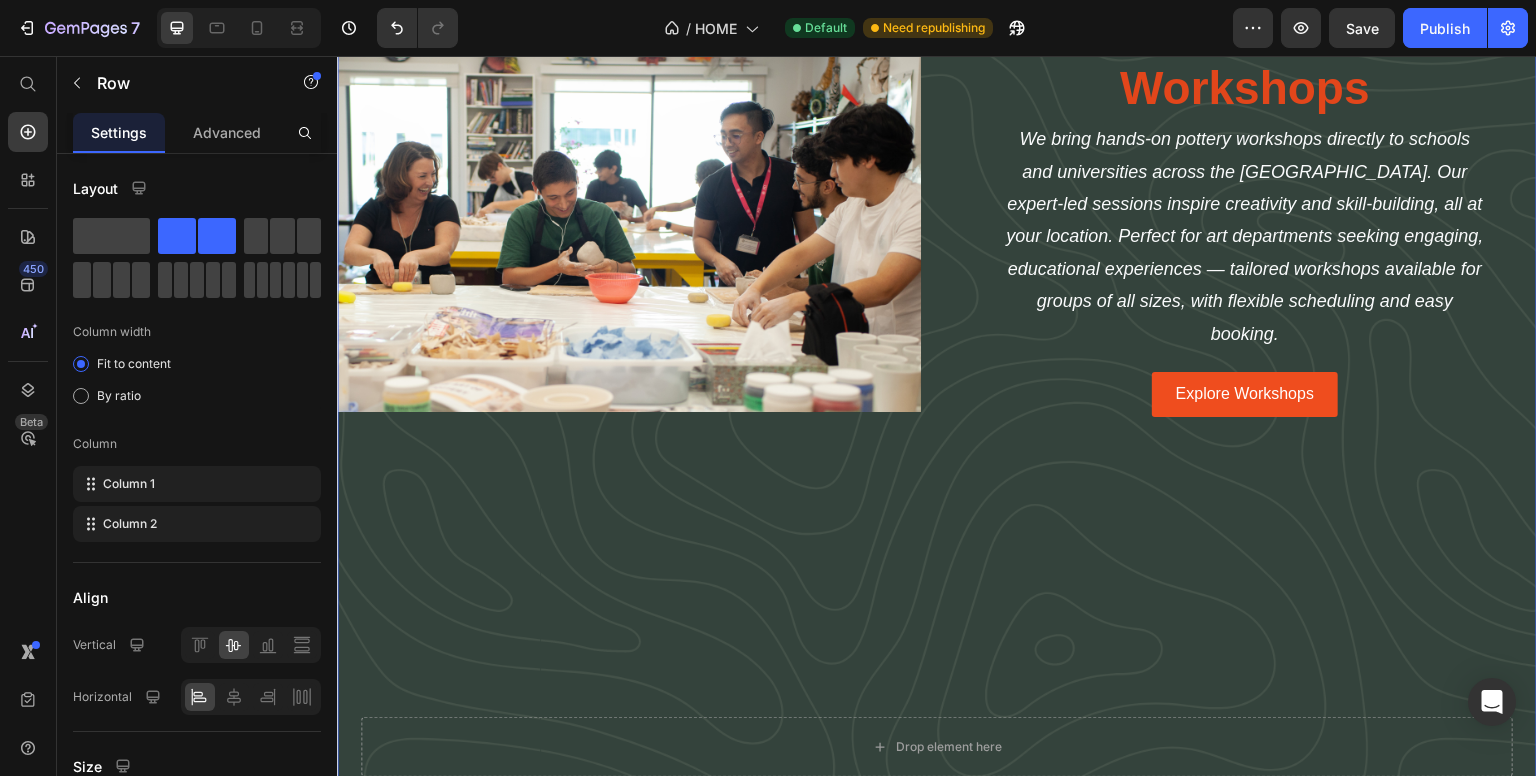 click on "450 Beta" at bounding box center [28, 416] 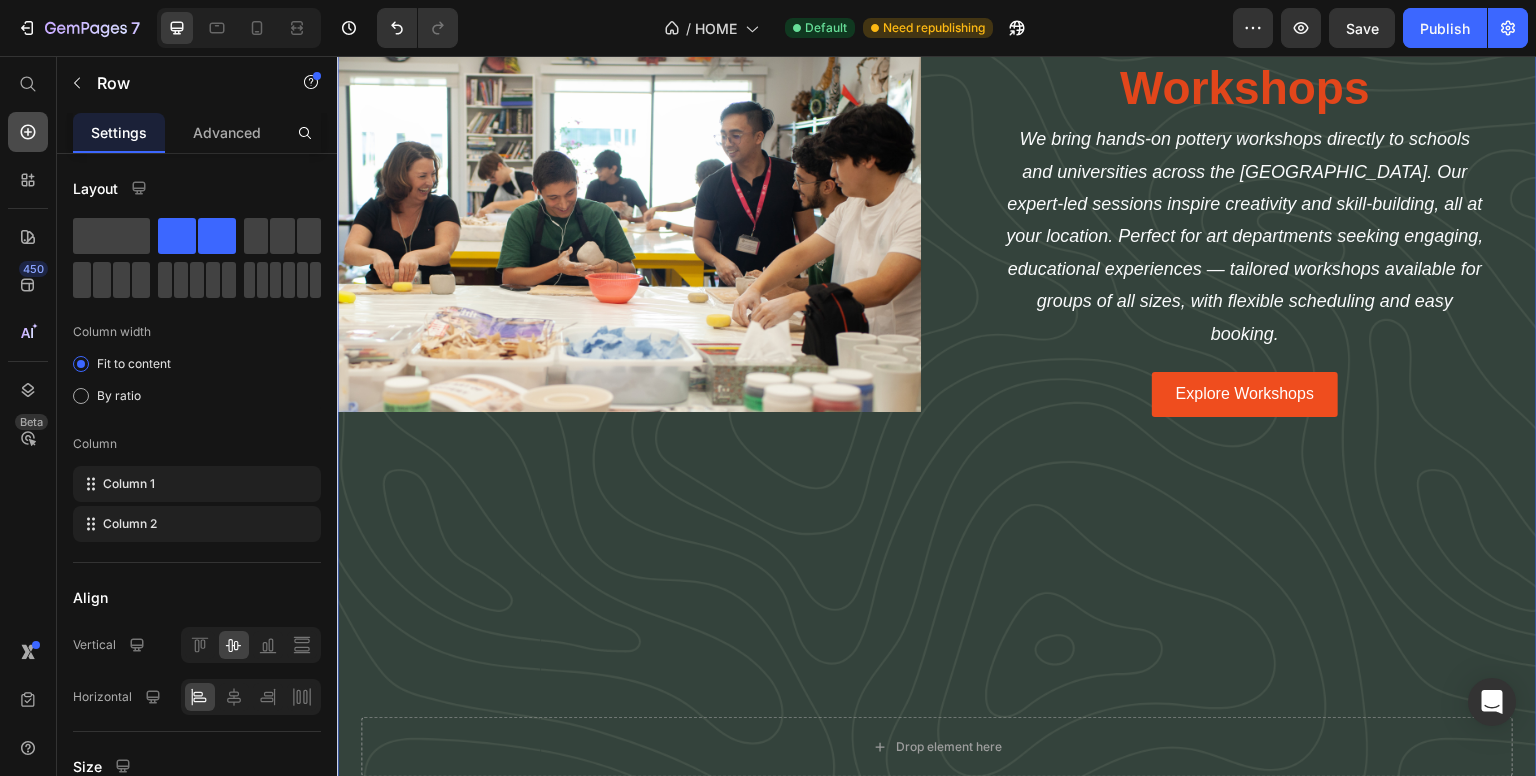 click 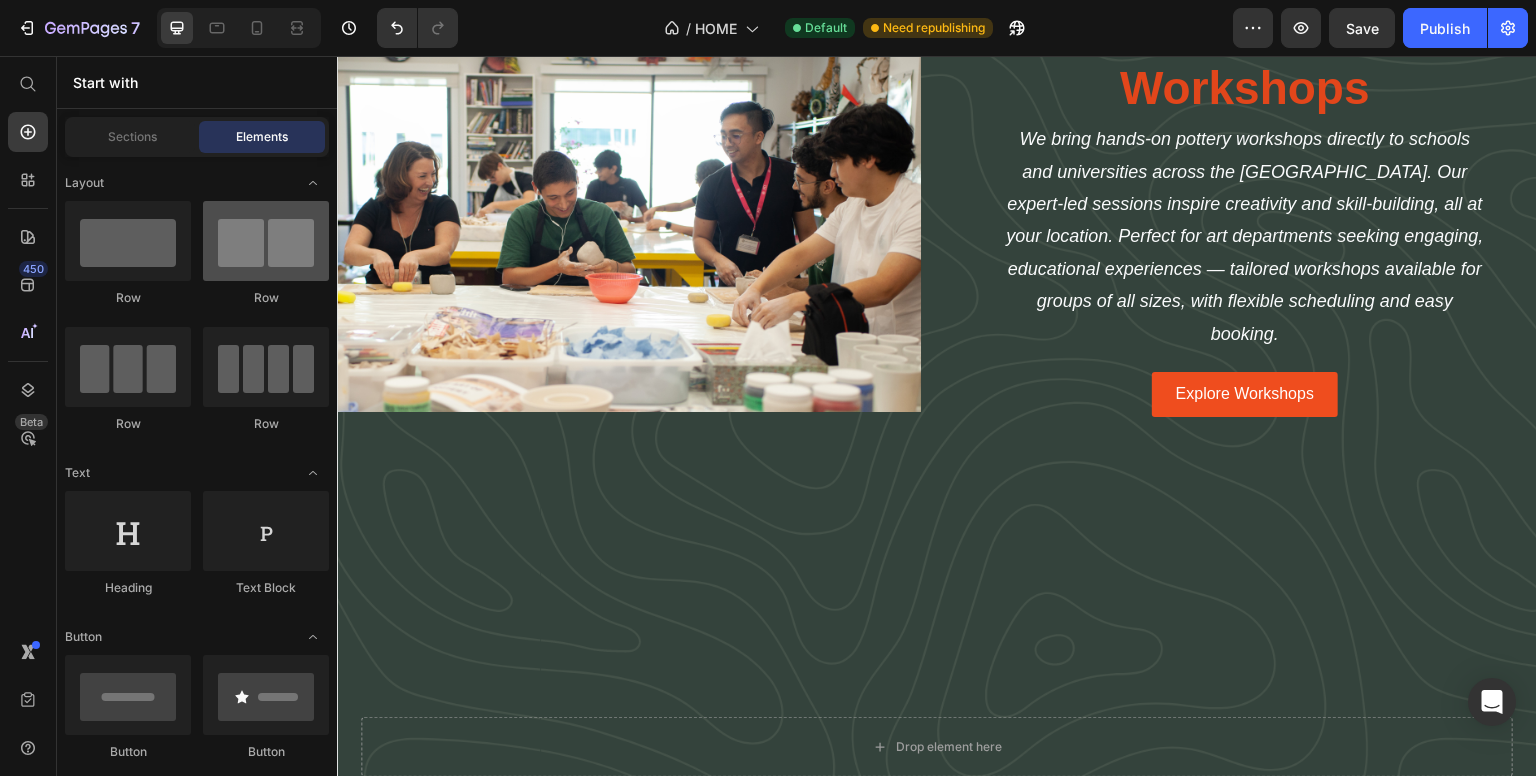 scroll, scrollTop: 0, scrollLeft: 0, axis: both 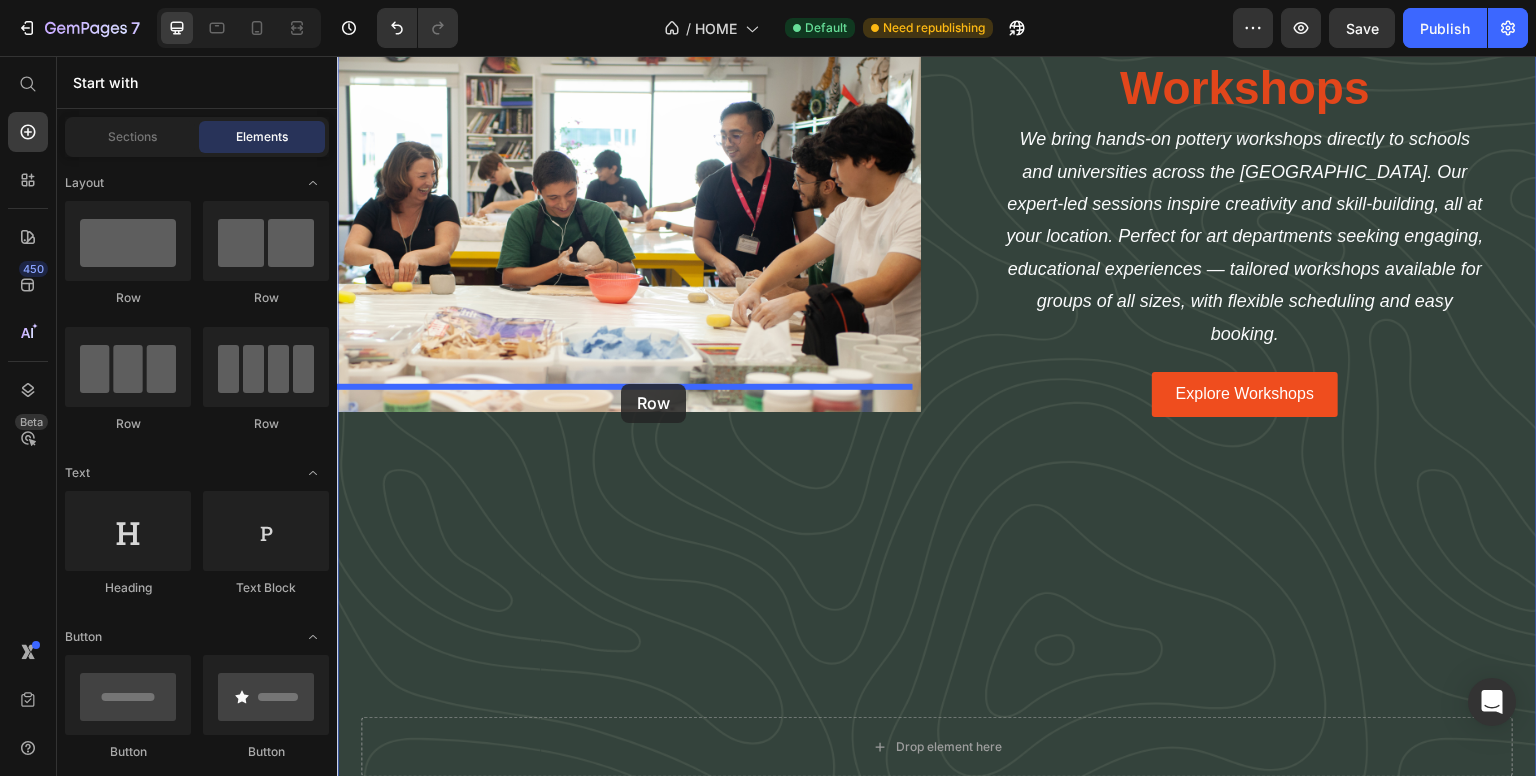 drag, startPoint x: 605, startPoint y: 292, endPoint x: 621, endPoint y: 384, distance: 93.38094 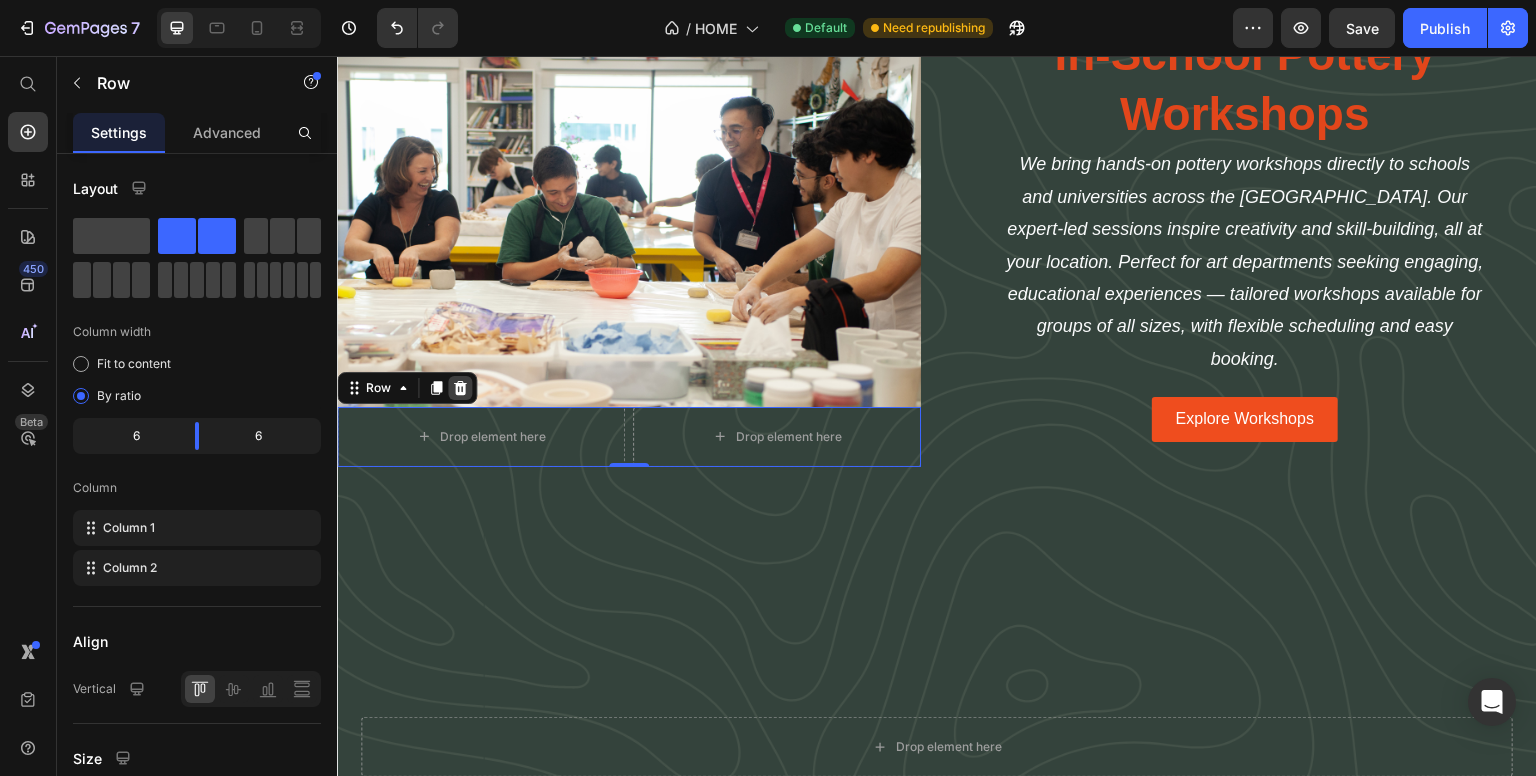 click 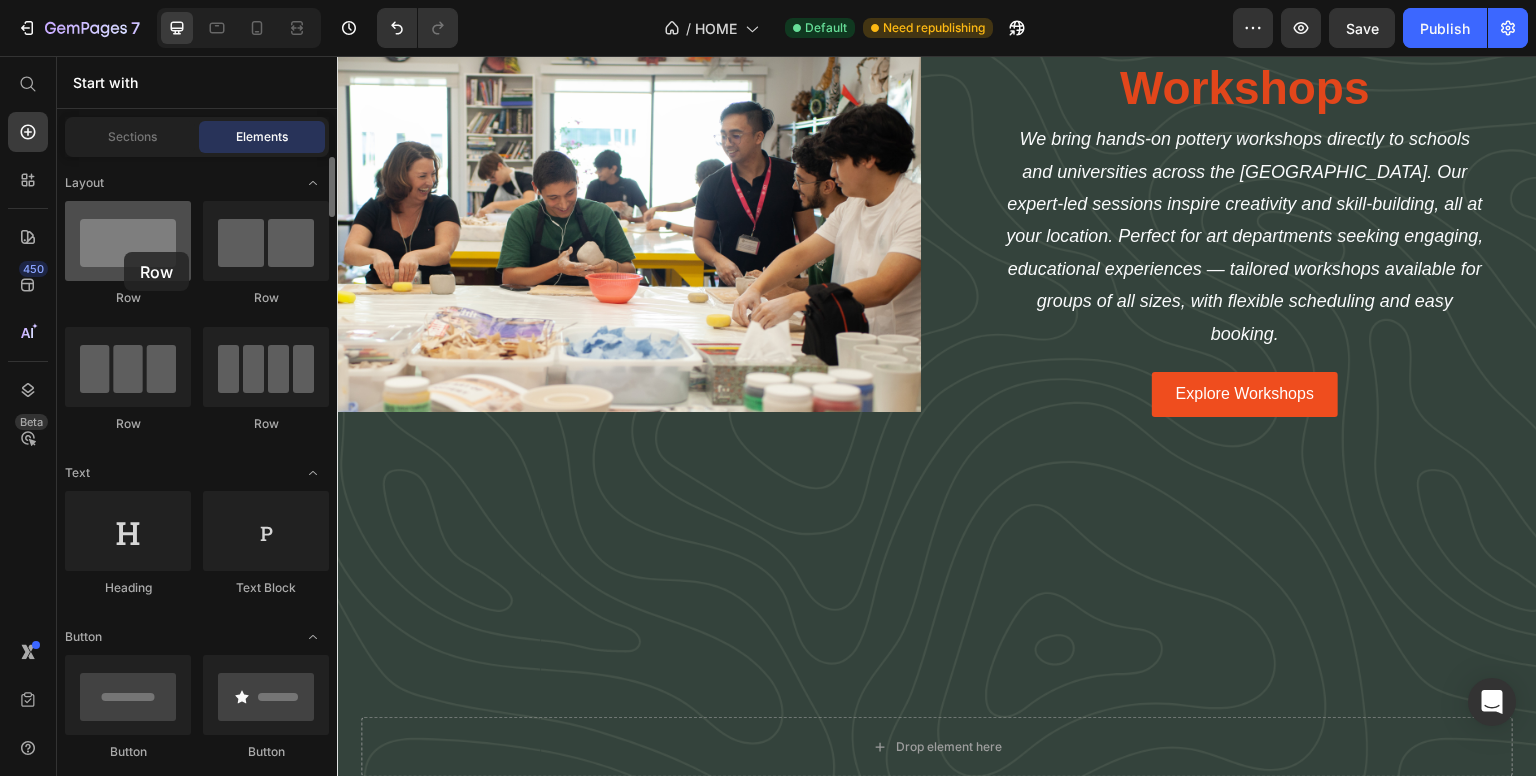 drag, startPoint x: 252, startPoint y: 241, endPoint x: 124, endPoint y: 252, distance: 128.47179 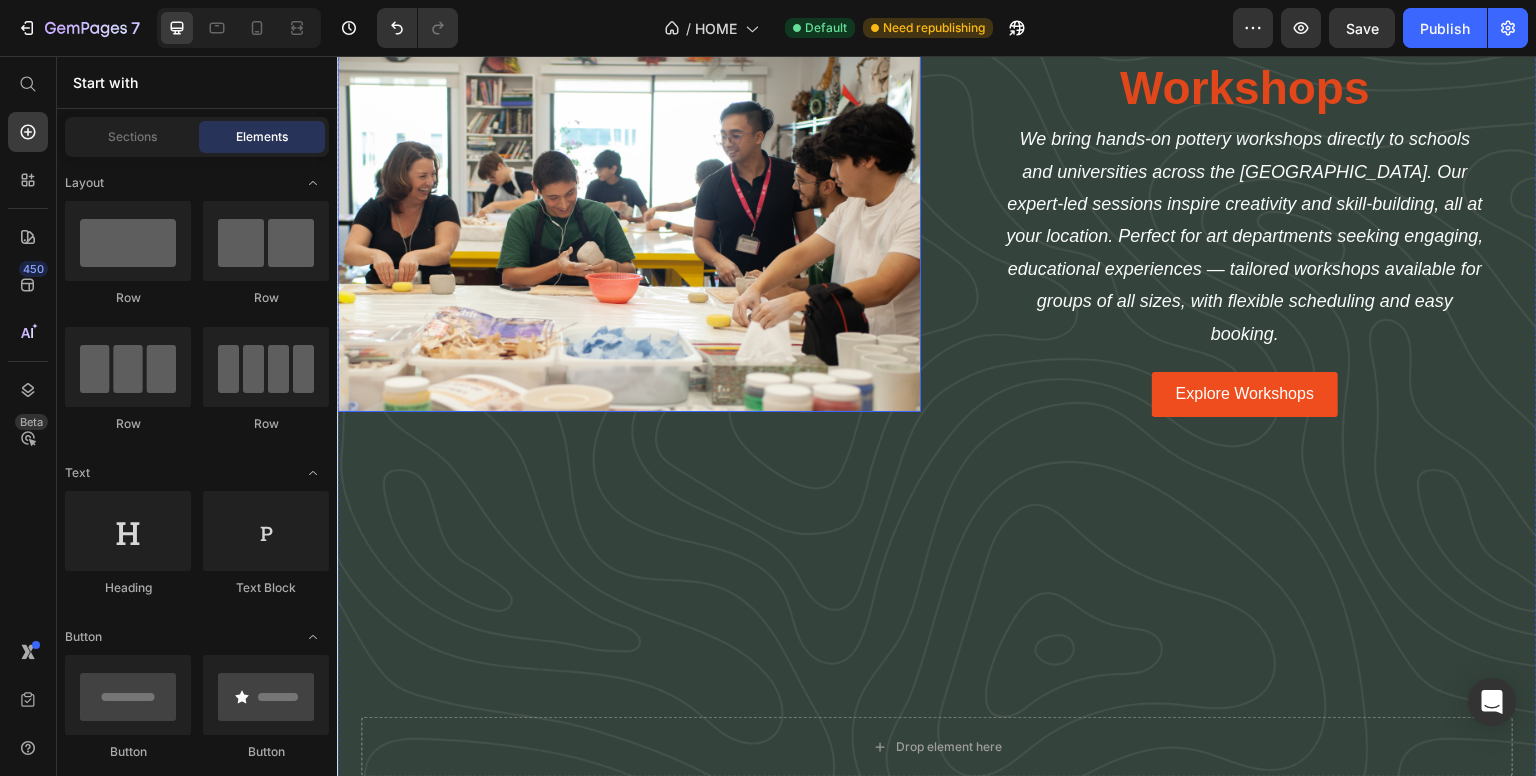 click at bounding box center (629, 217) 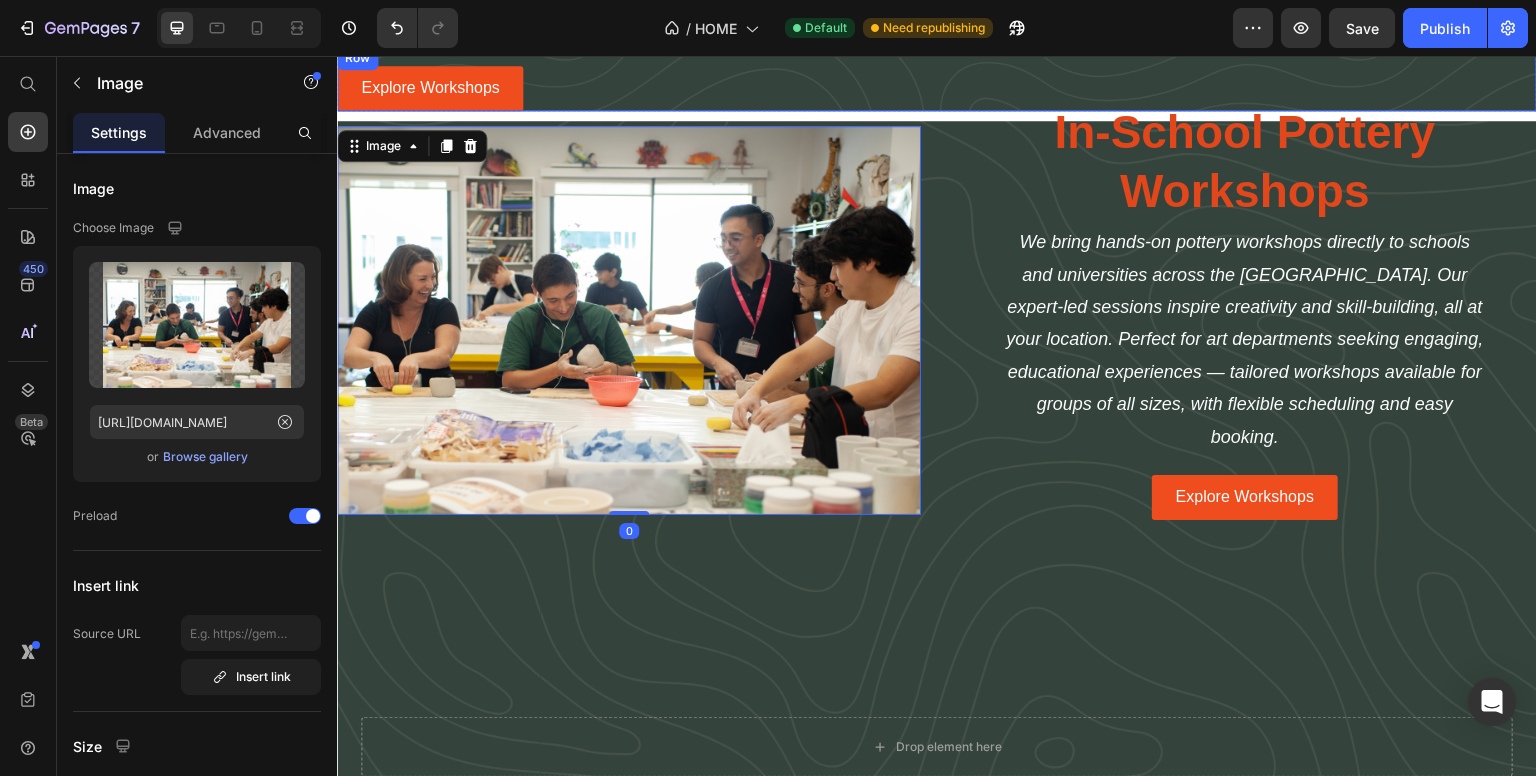 scroll, scrollTop: 3336, scrollLeft: 0, axis: vertical 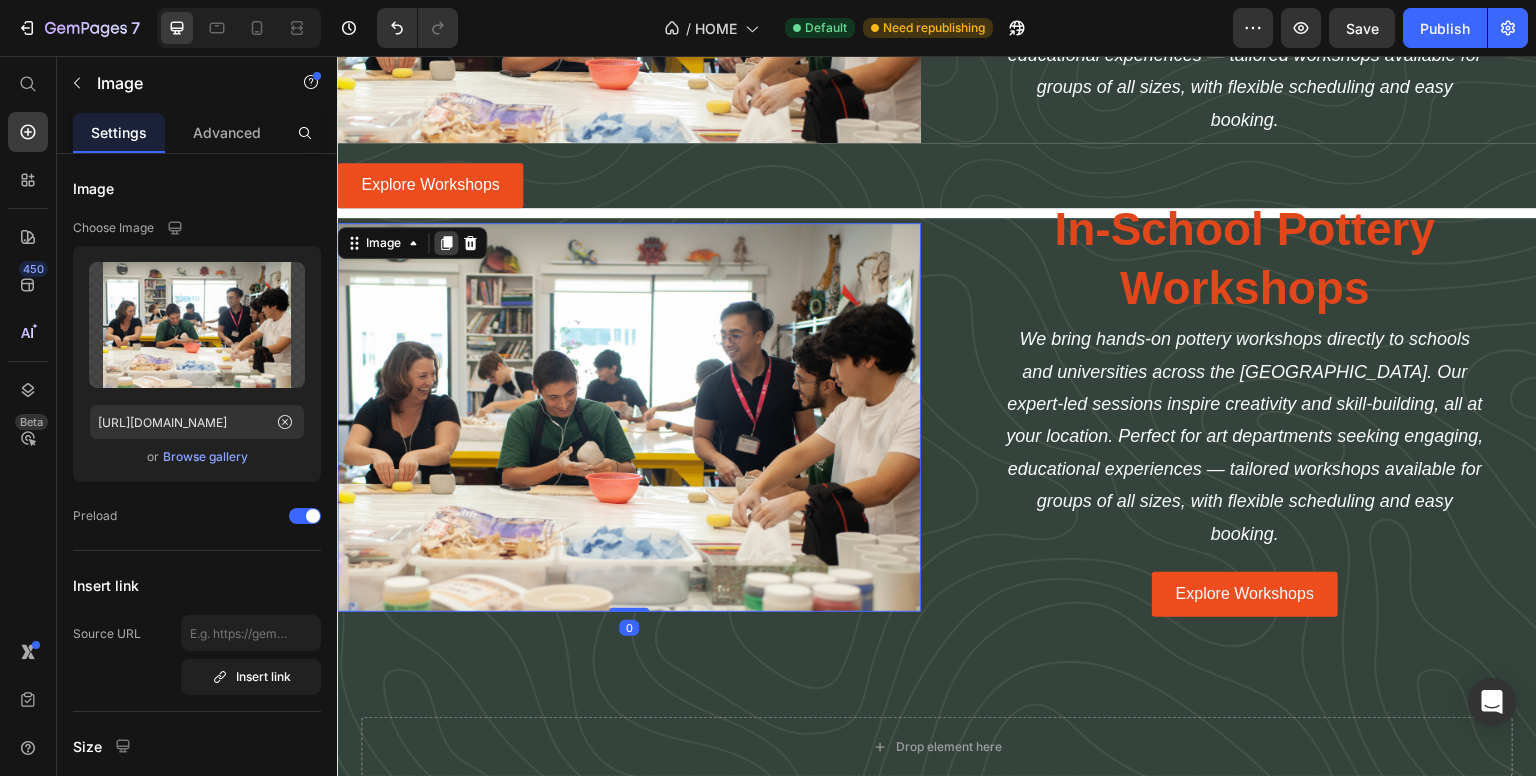 click 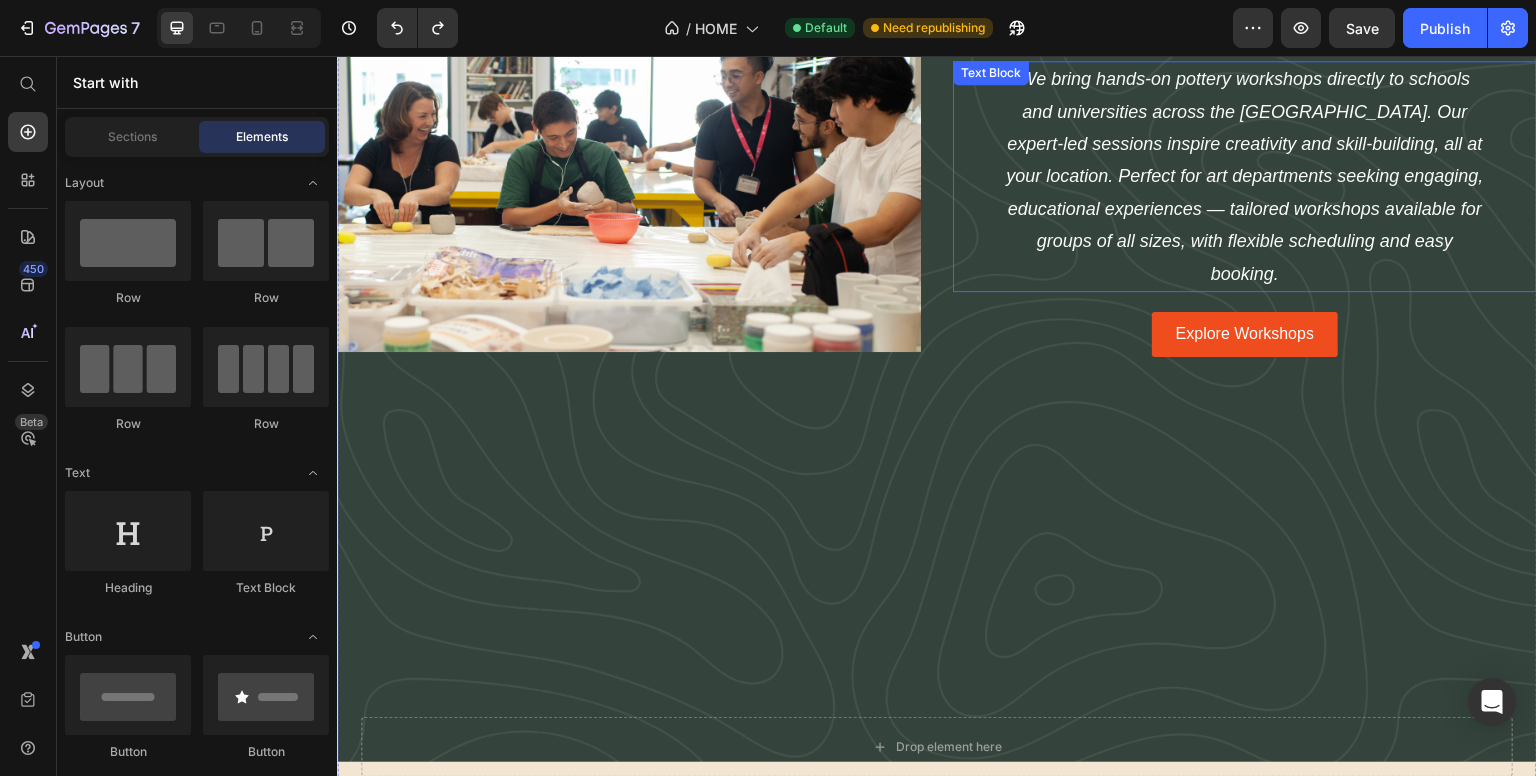 scroll, scrollTop: 3396, scrollLeft: 0, axis: vertical 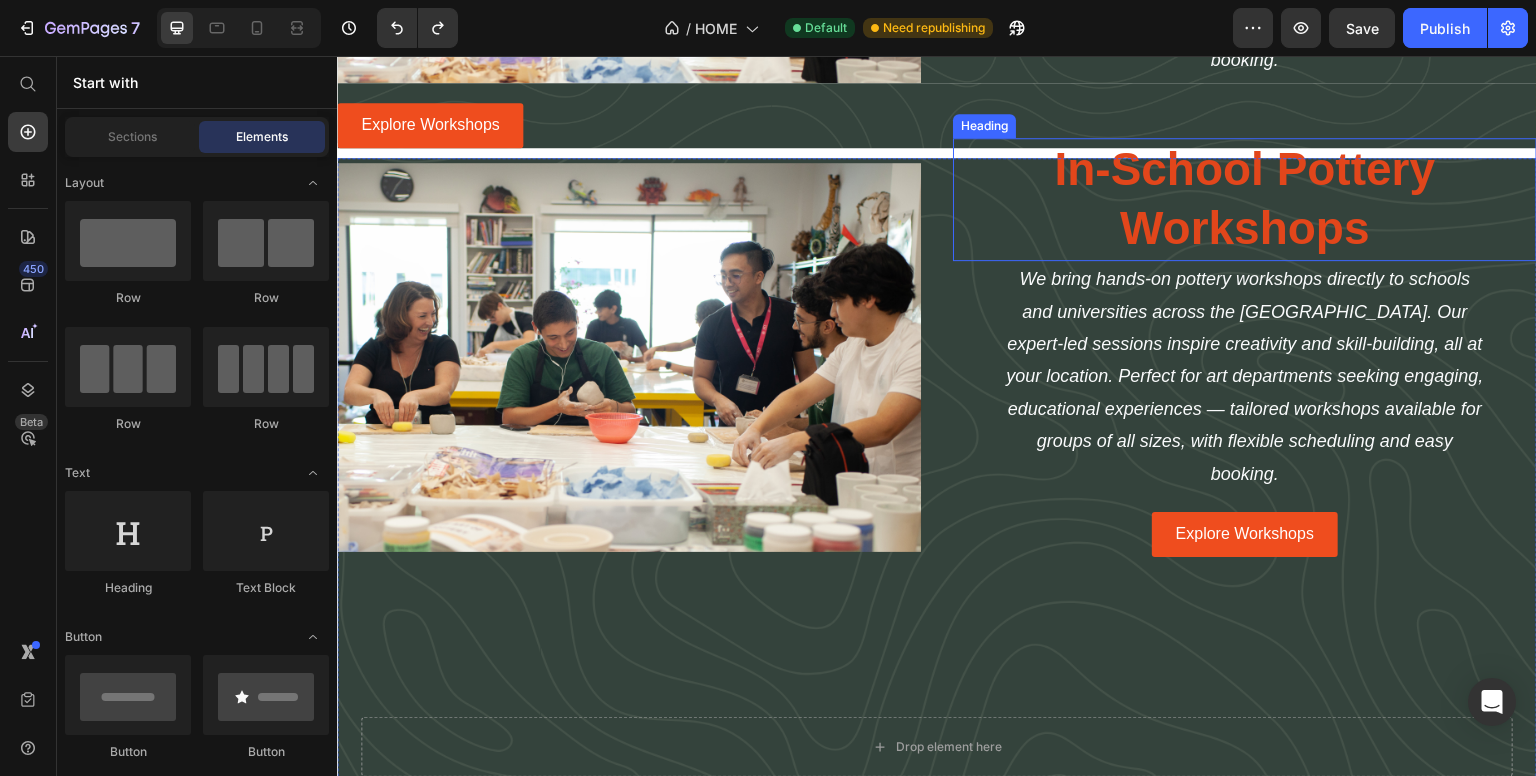 click on "Image In-School Pottery Workshops Heading We bring hands-on pottery workshops directly to schools and universities across the [GEOGRAPHIC_DATA]. Our expert-led sessions inspire creativity and skill-building, all at your location. Perfect for art departments seeking engaging, educational experiences — tailored workshops available for groups of all sizes, with flexible scheduling and easy booking. Text Block Explore Workshops Button Row" at bounding box center [937, 597] 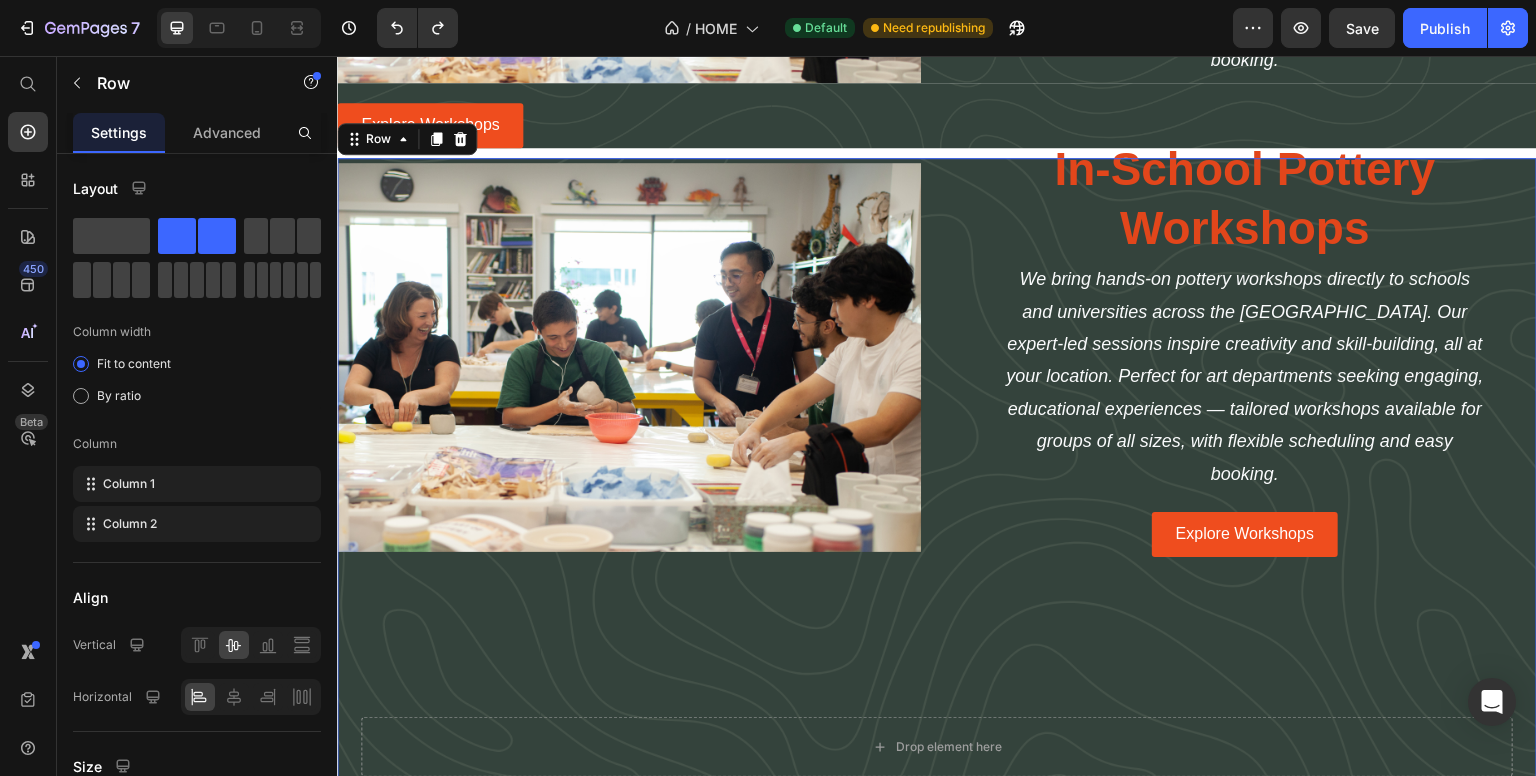 click on "Image In-School Pottery Workshops Heading We bring hands-on pottery workshops directly to schools and universities across the UAE. Our expert-led sessions inspire creativity and skill-building, all at your location. Perfect for art departments seeking engaging, educational experiences — tailored workshops available for groups of all sizes, with flexible scheduling and easy booking. Text Block Explore Workshops Button Row   0" at bounding box center (937, 597) 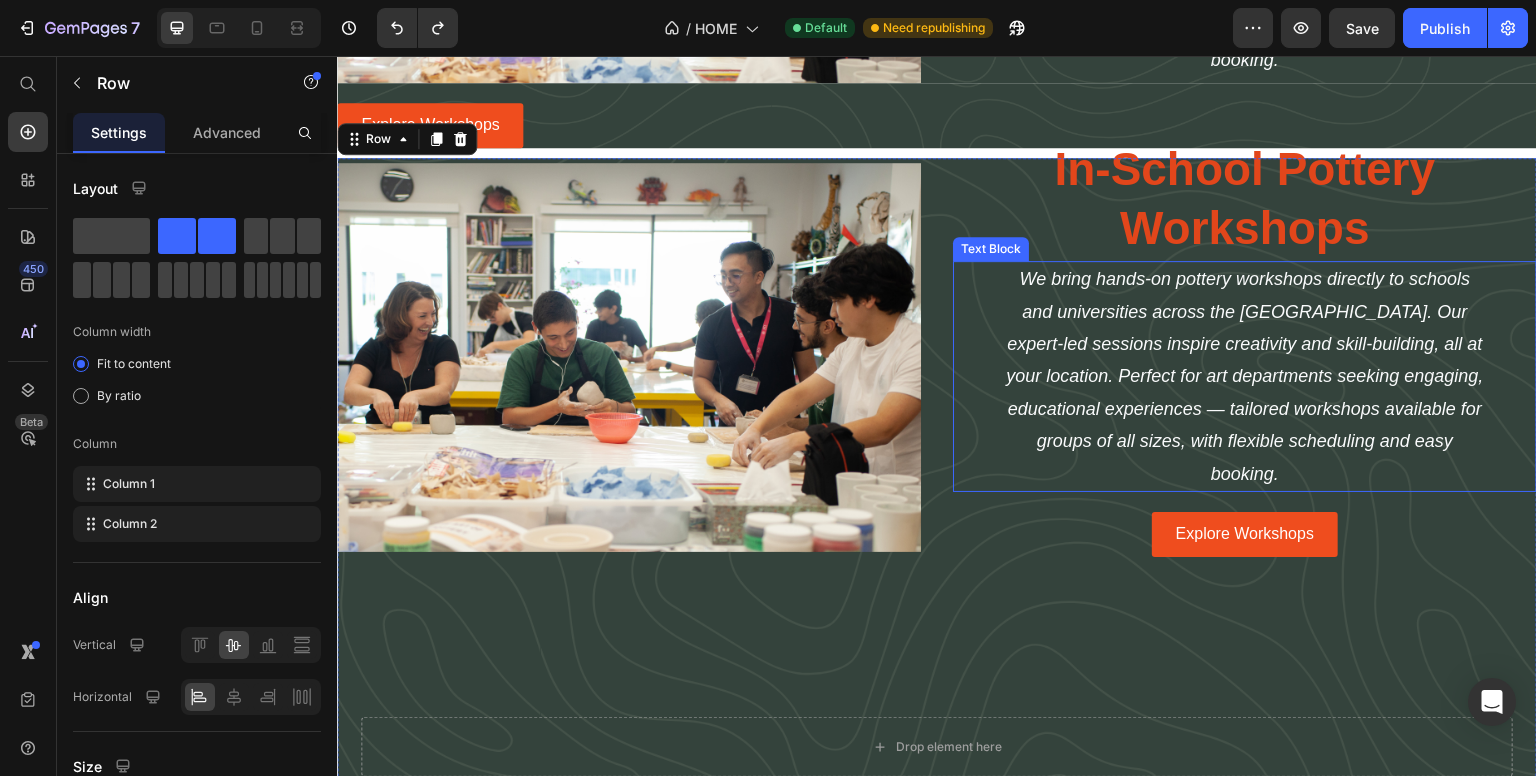 scroll, scrollTop: 3496, scrollLeft: 0, axis: vertical 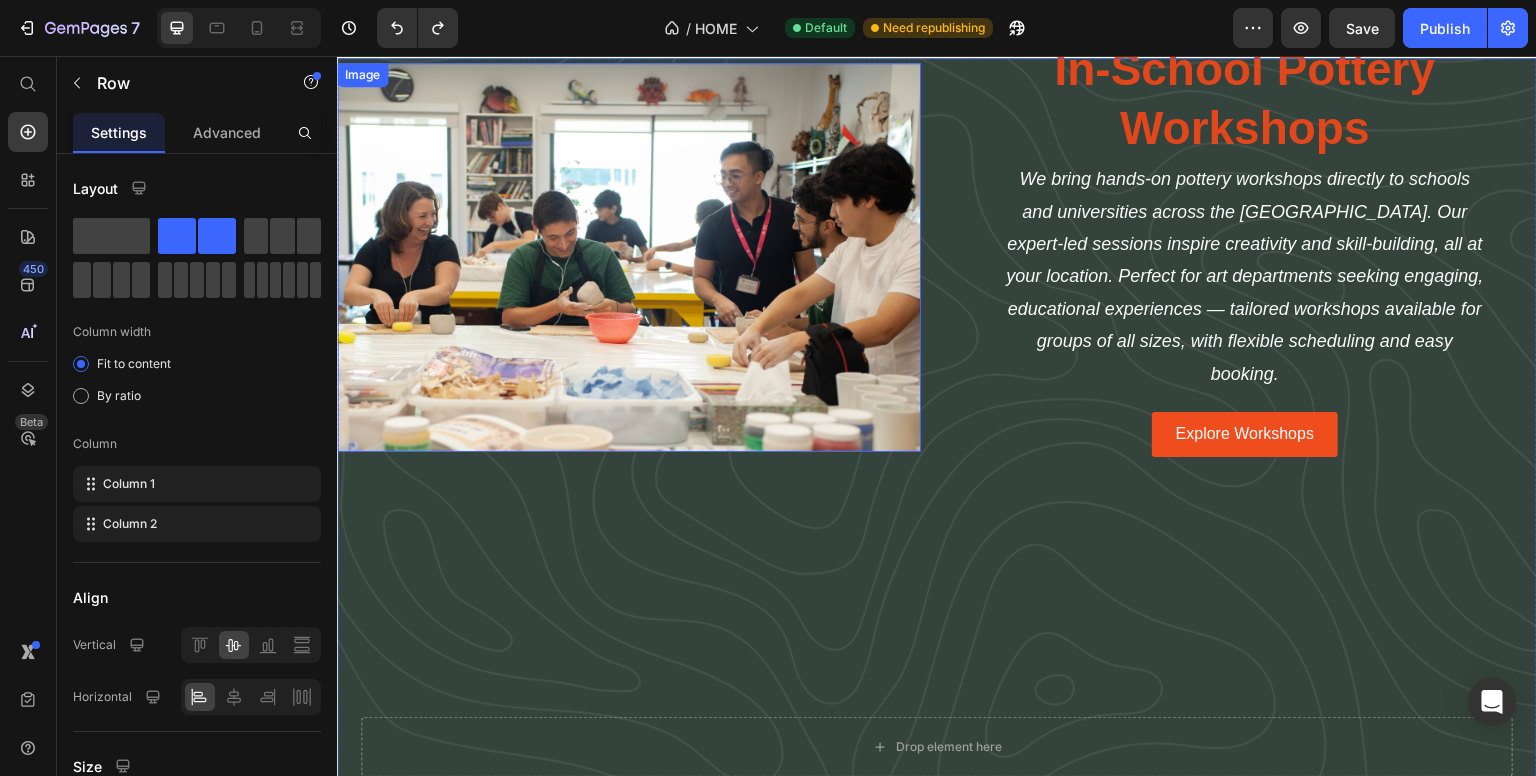 click at bounding box center [629, 257] 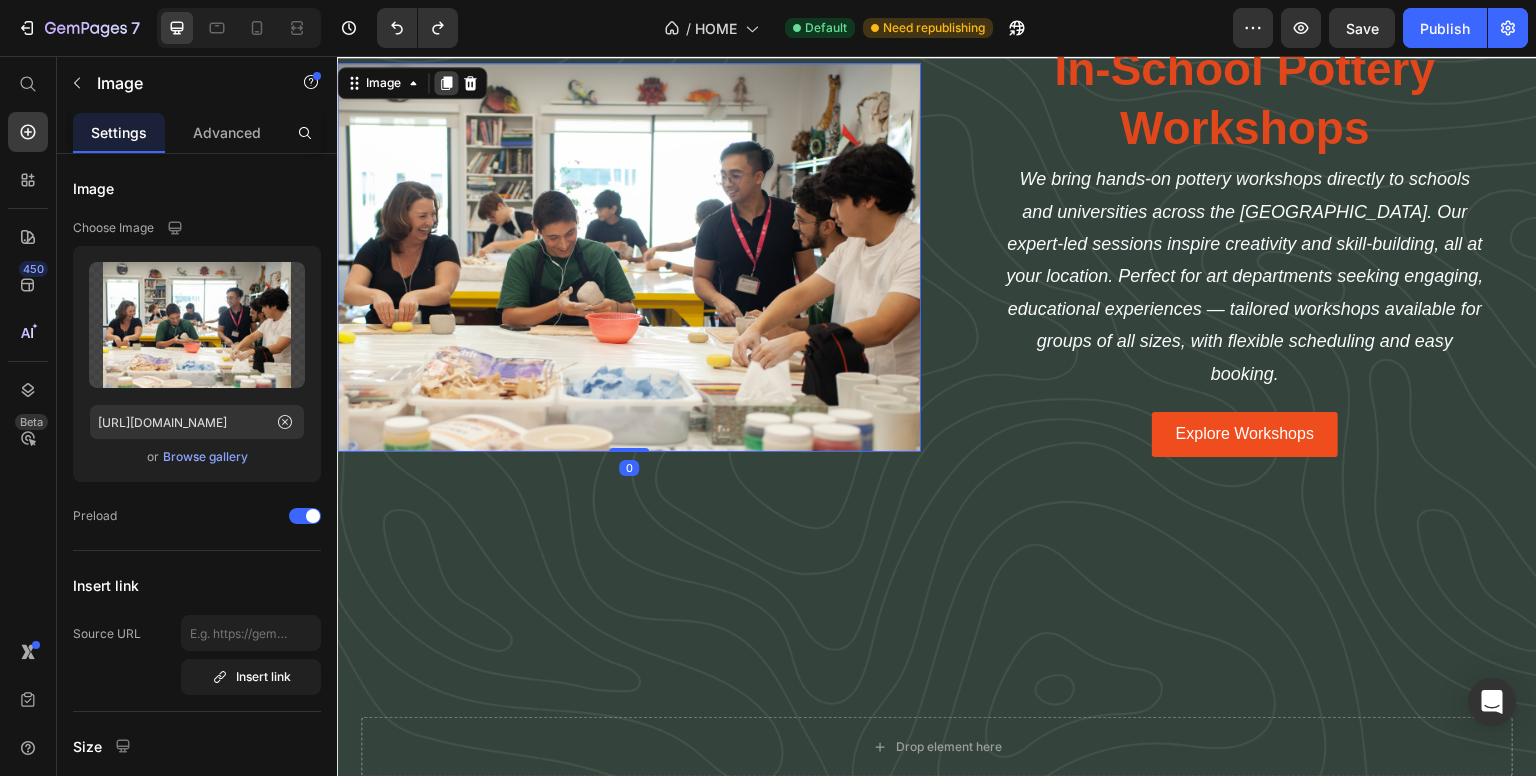 click 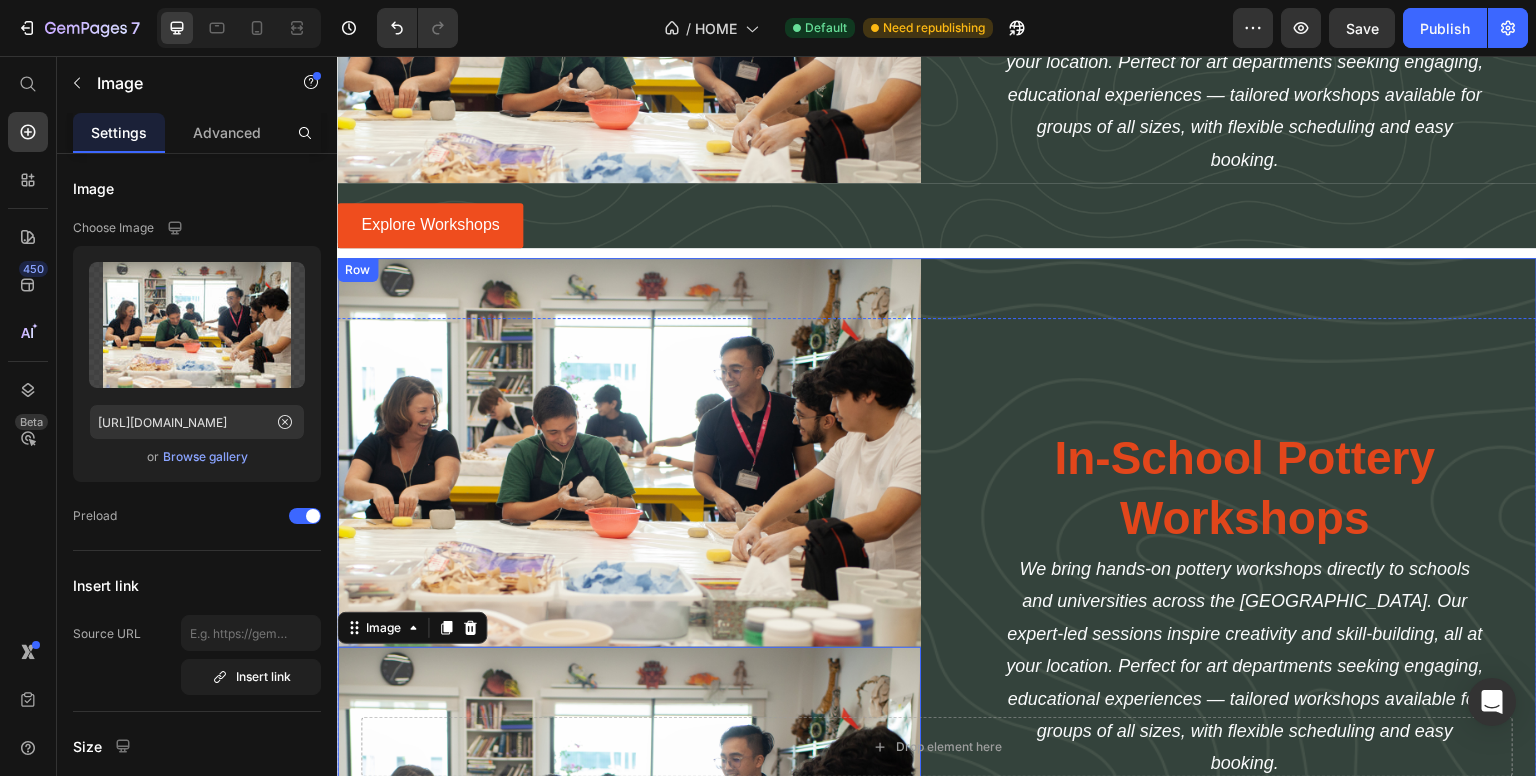 scroll, scrollTop: 3596, scrollLeft: 0, axis: vertical 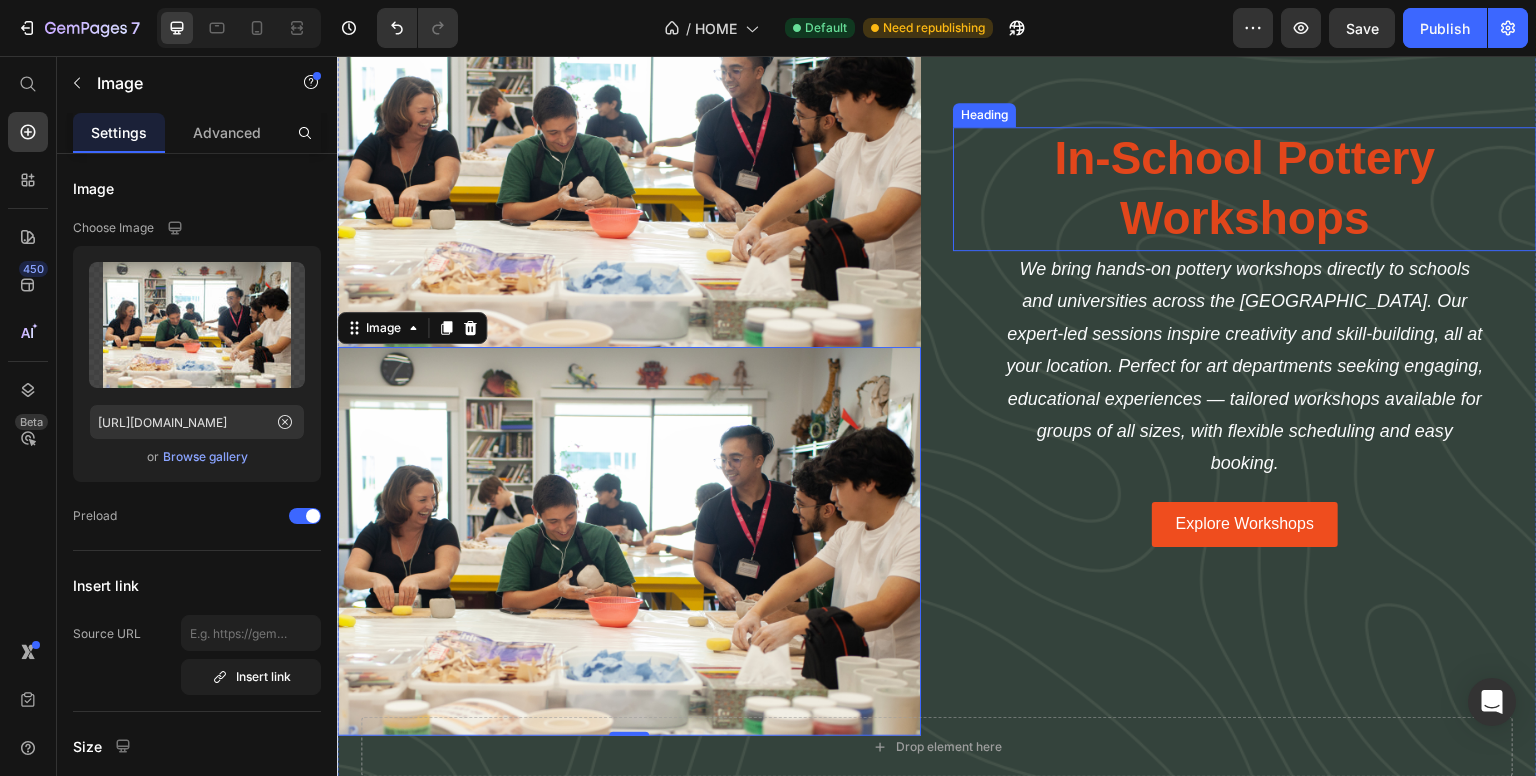 click on "In-School Pottery Workshops" at bounding box center [1245, 189] 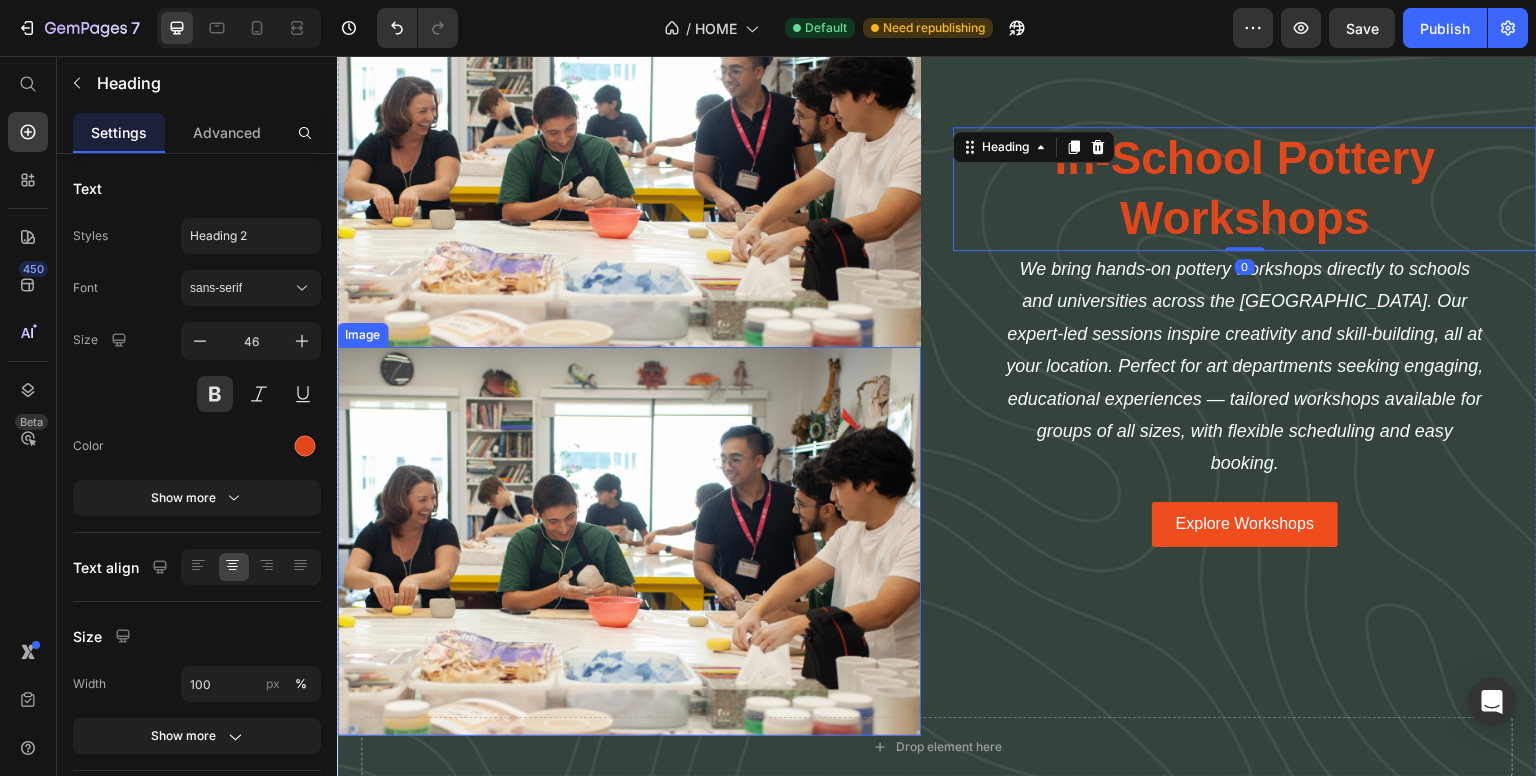 click at bounding box center [629, 541] 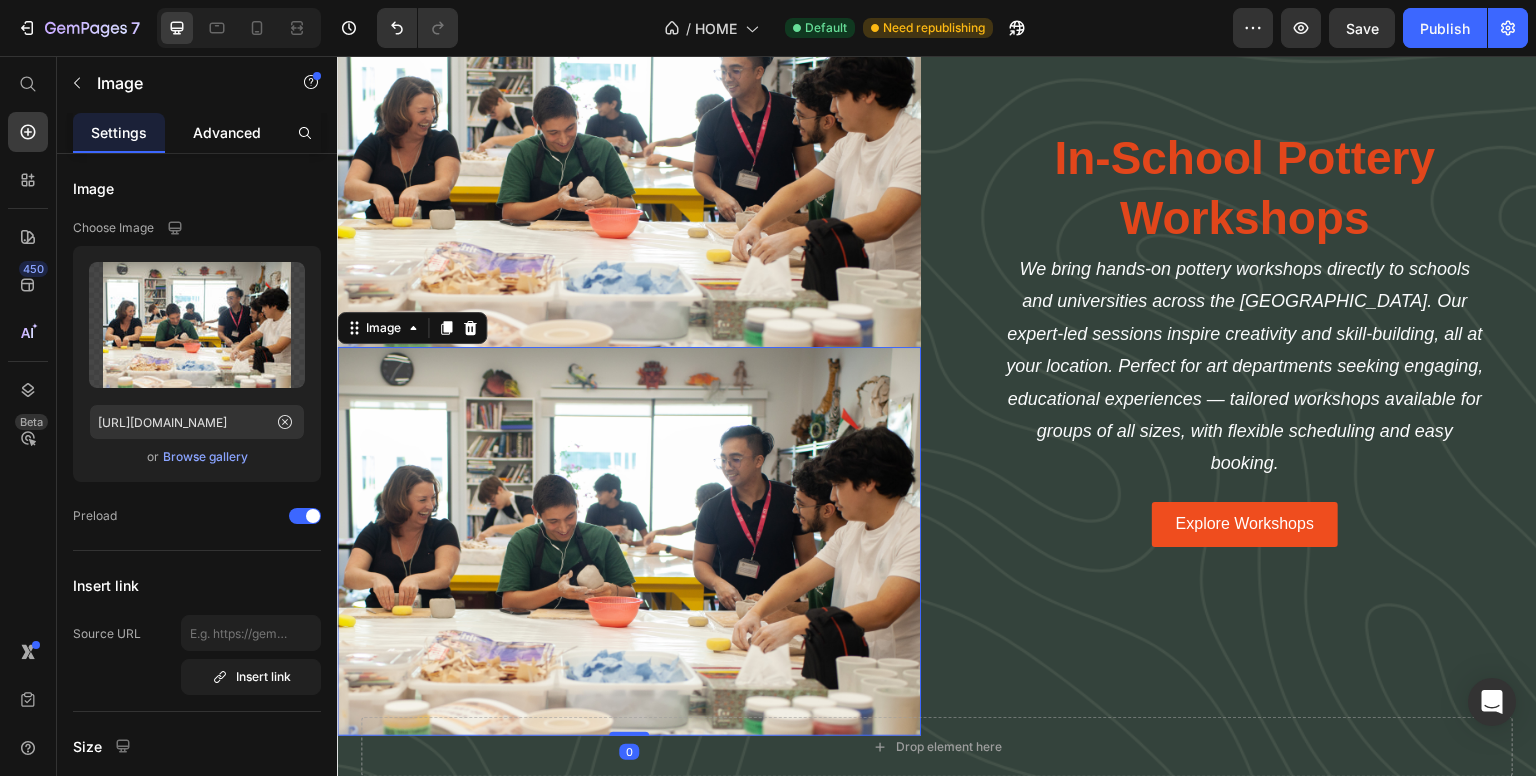 click on "Advanced" at bounding box center (227, 132) 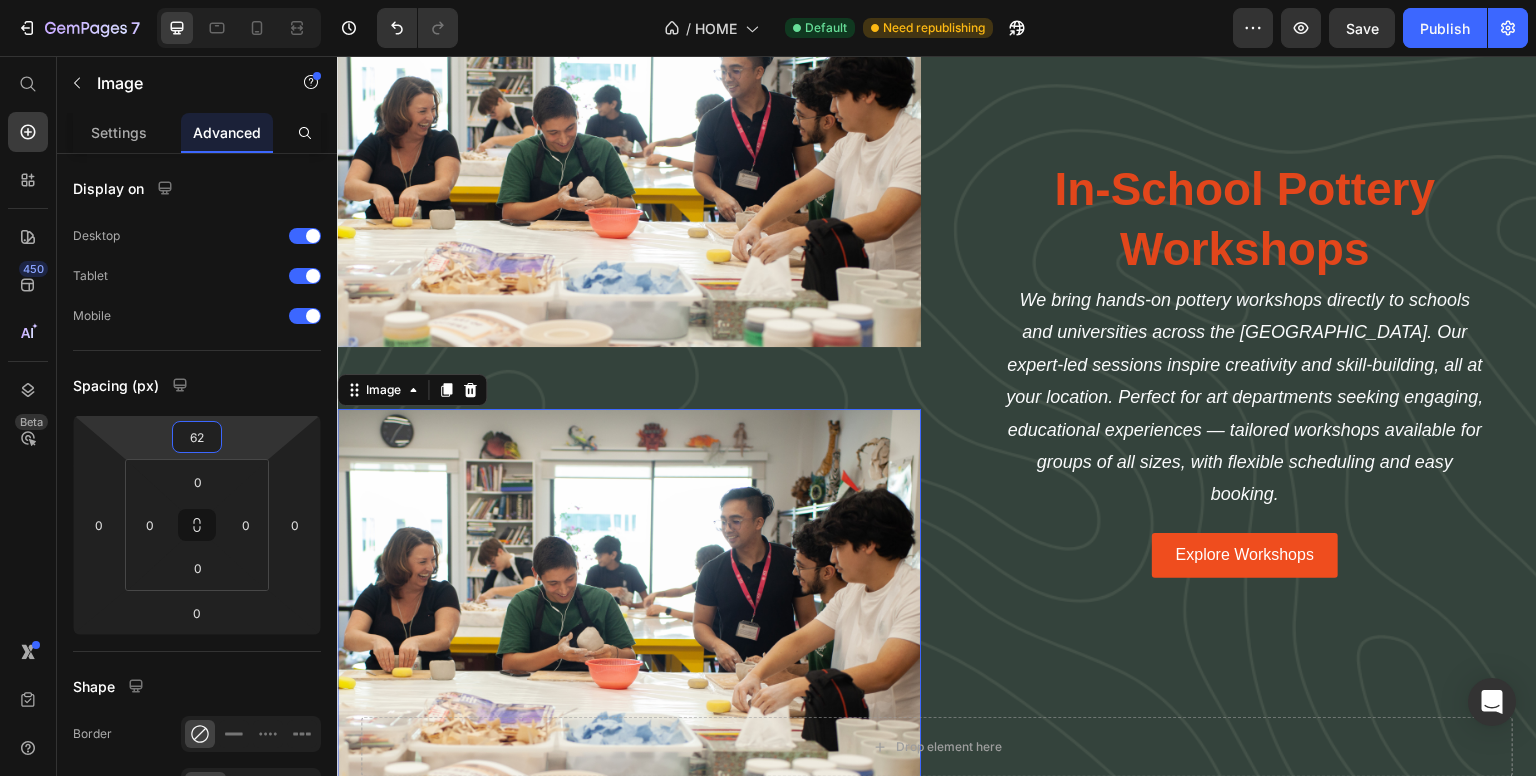type on "60" 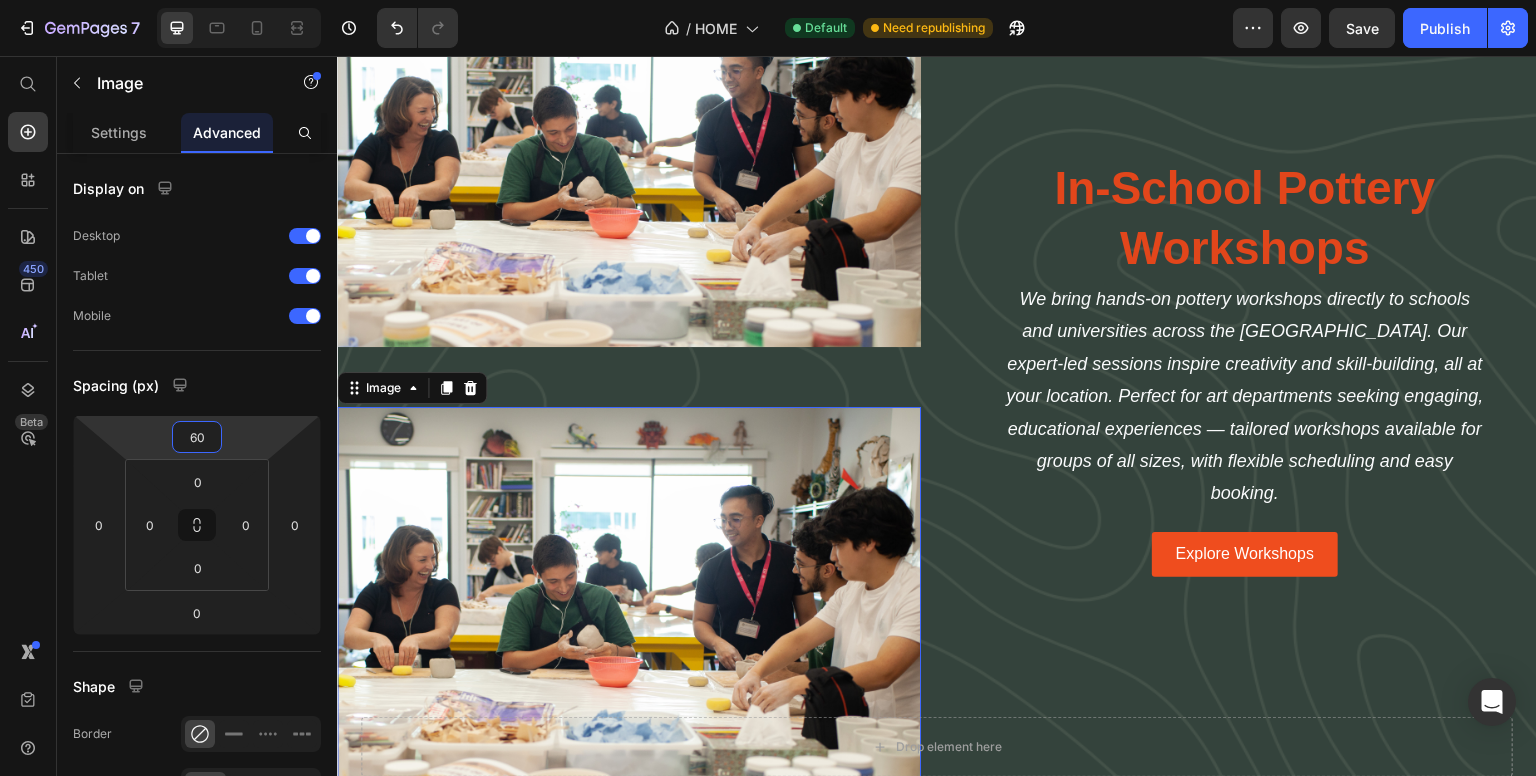 drag, startPoint x: 223, startPoint y: 429, endPoint x: 220, endPoint y: 417, distance: 12.369317 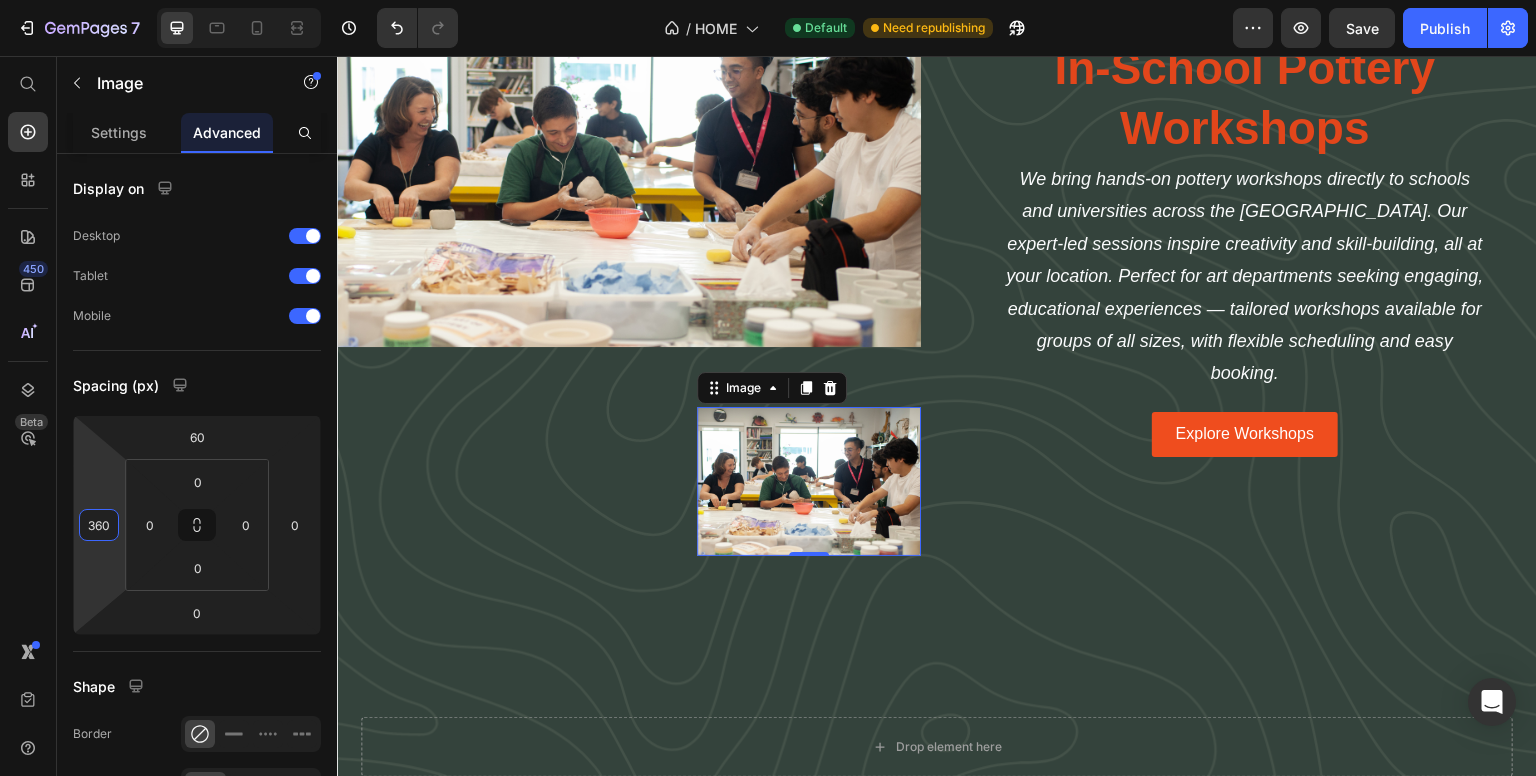 drag, startPoint x: 114, startPoint y: 543, endPoint x: 214, endPoint y: 317, distance: 247.13559 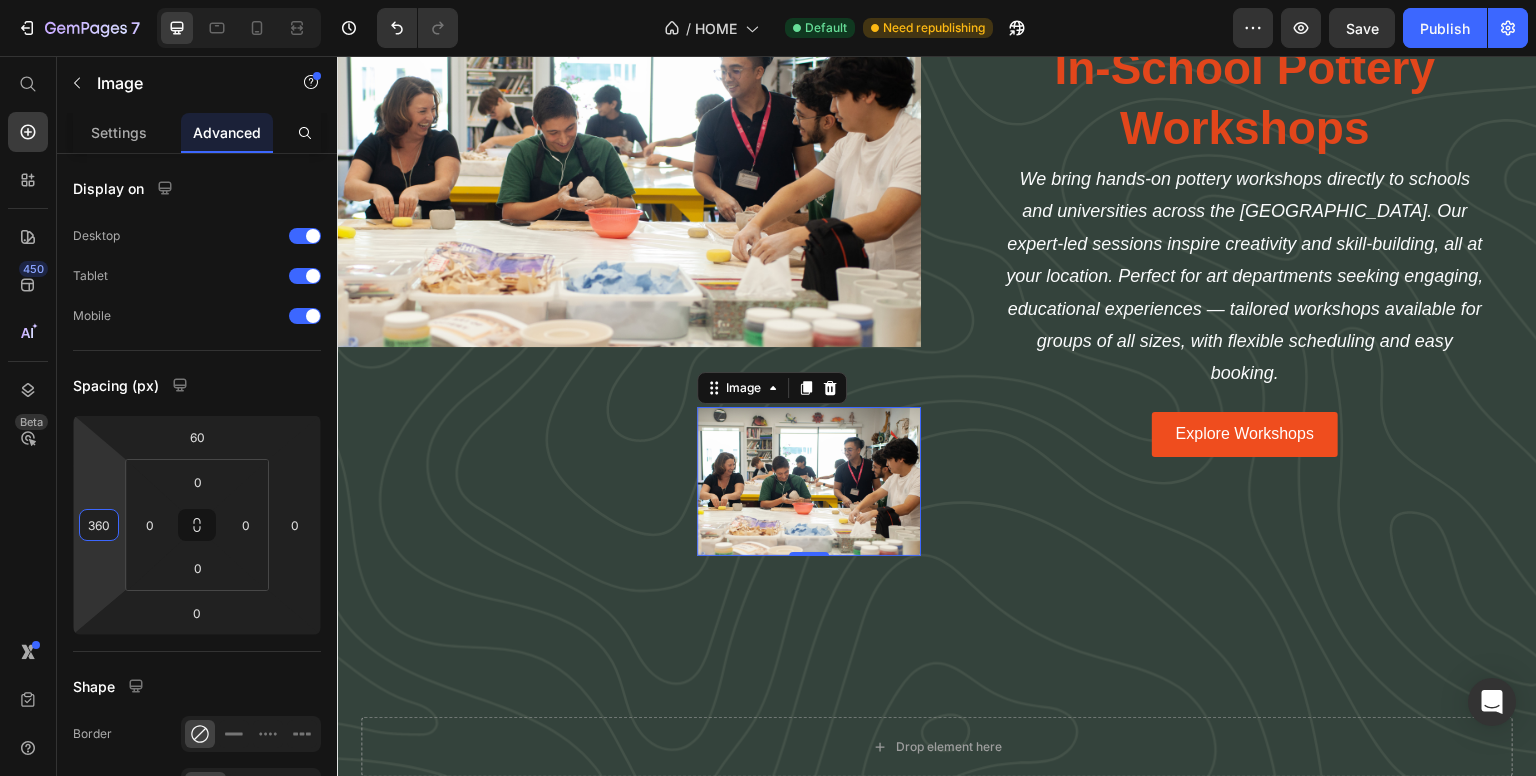 click on "7   /  HOME Default Need republishing Preview  Save   Publish  450 Beta Start with Sections Elements Hero Section Product Detail Brands Trusted Badges Guarantee Product Breakdown How to use Testimonials Compare Bundle FAQs Social Proof Brand Story Product List Collection Blog List Contact Sticky Add to Cart Custom Footer Browse Library 450 Layout
Row
Row
Row
Row Text
Heading
Text Block Button
Button
Button
Sticky Back to top Media
Image
Image" at bounding box center (768, 0) 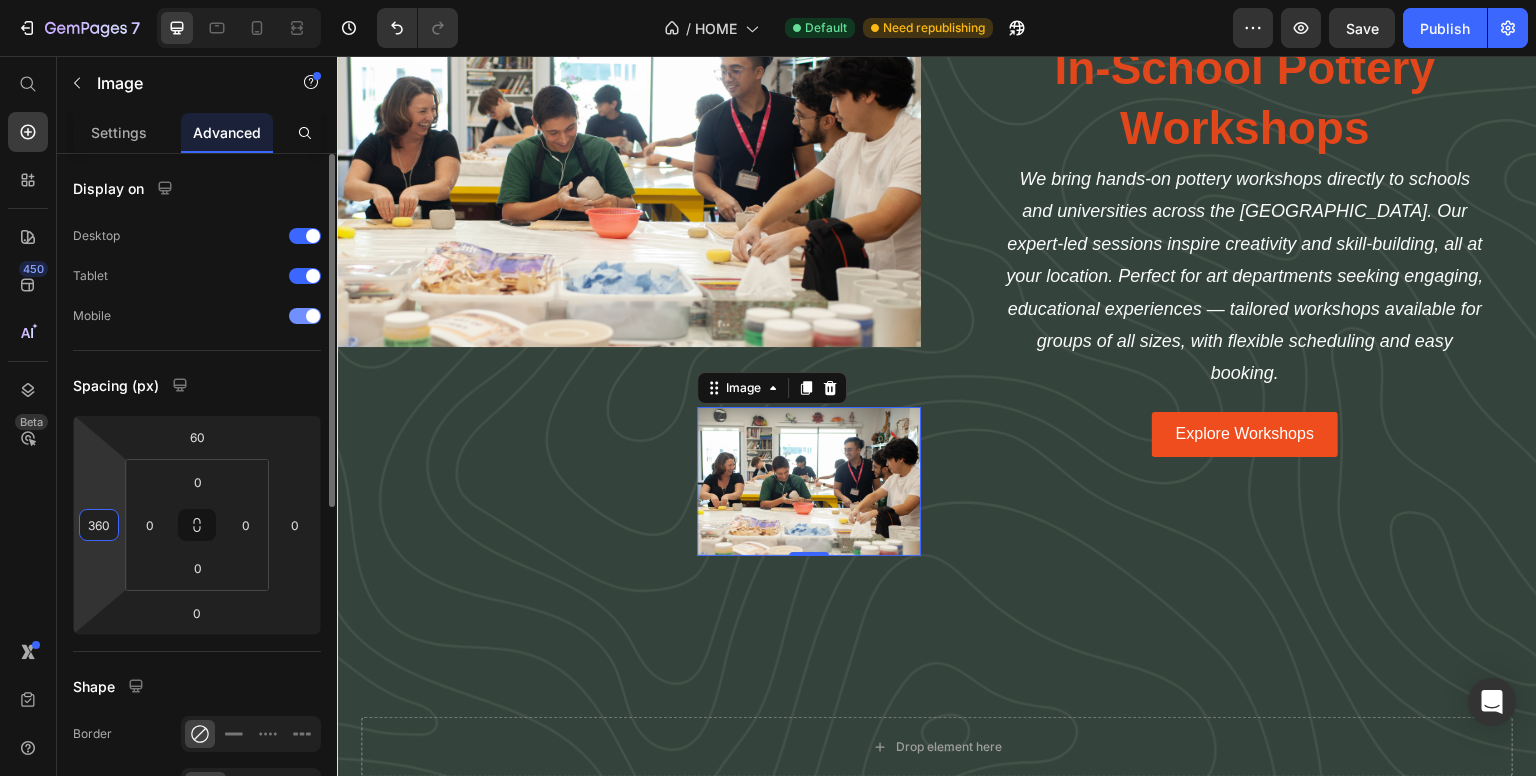 type on "0" 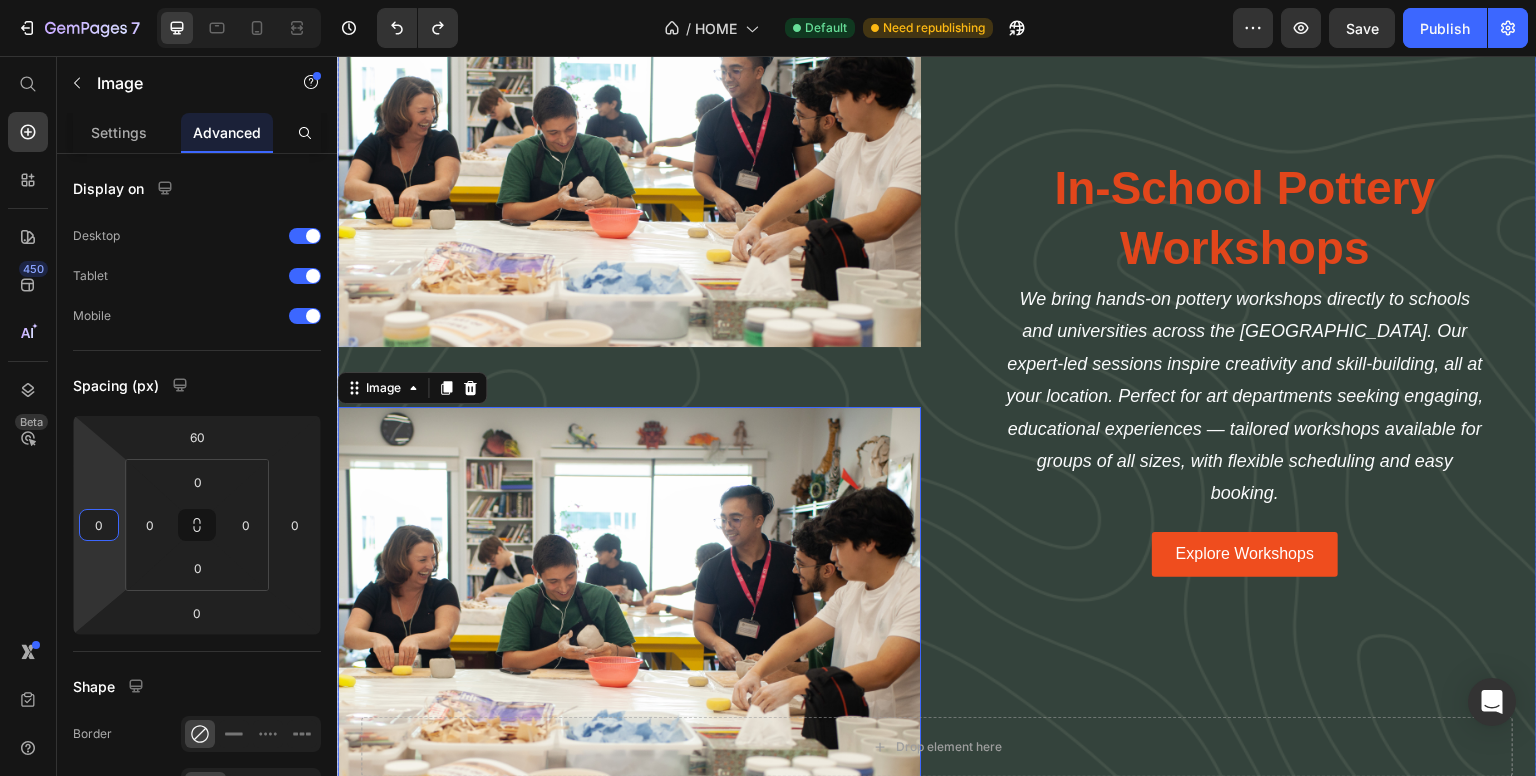 scroll, scrollTop: 3796, scrollLeft: 0, axis: vertical 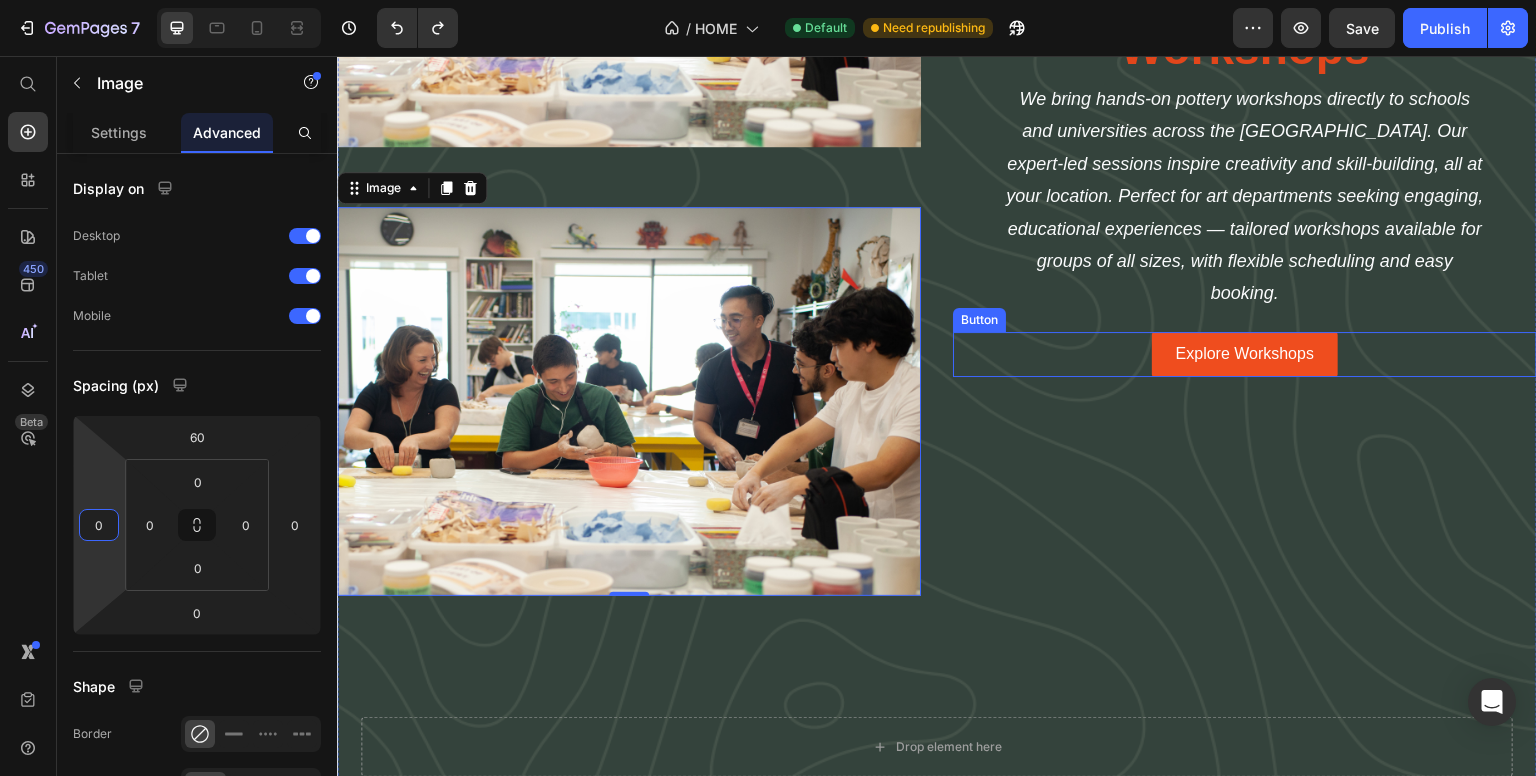 click on "Explore Workshops Button" at bounding box center (1245, 354) 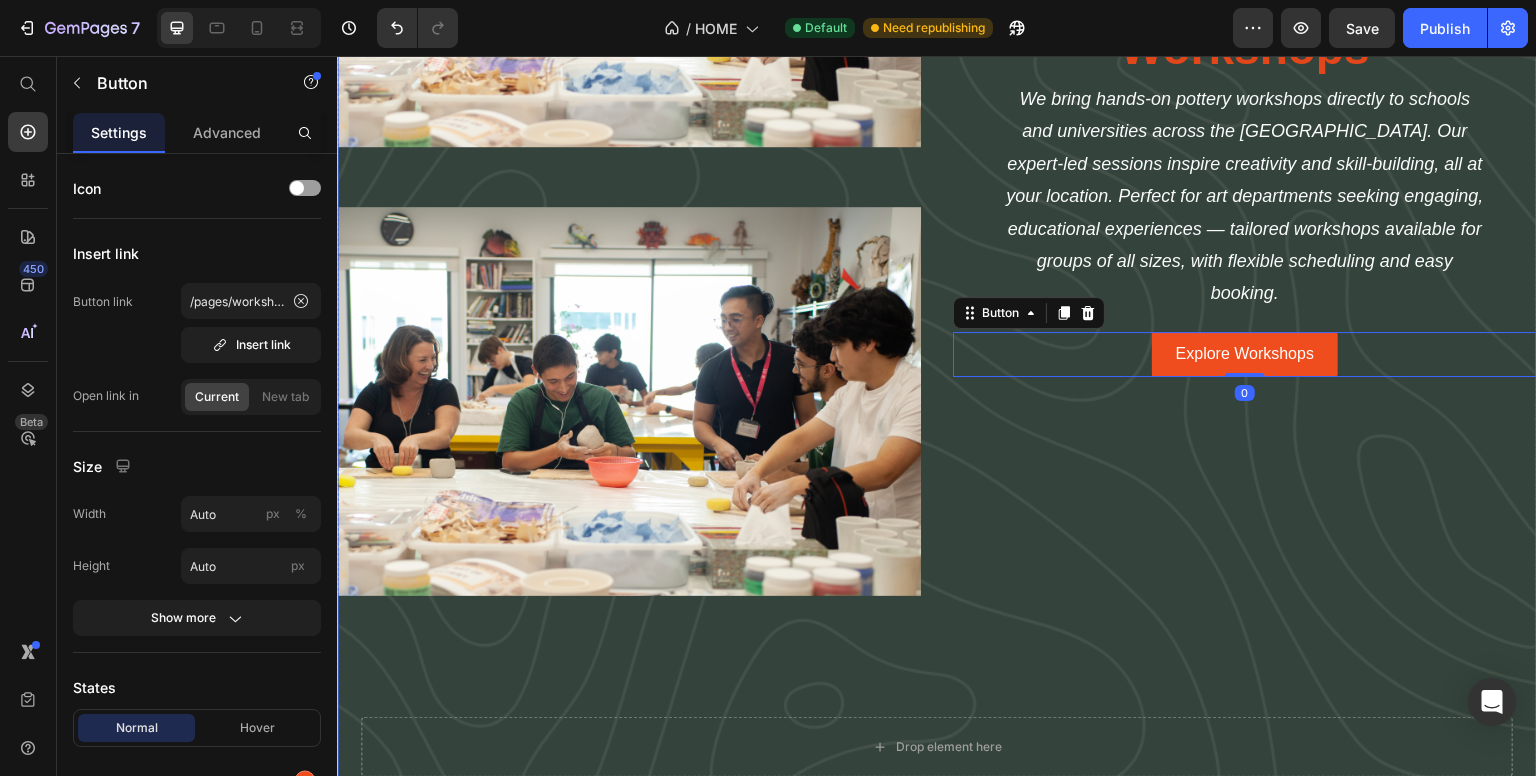 click on "In-School Pottery Workshops Heading We bring hands-on pottery workshops directly to schools and universities across the UAE. Our expert-led sessions inspire creativity and skill-building, all at your location. Perfect for art departments seeking engaging, educational experiences — tailored workshops available for groups of all sizes, with flexible scheduling and easy booking. Text Block Explore Workshops Button   0" at bounding box center [1245, 177] 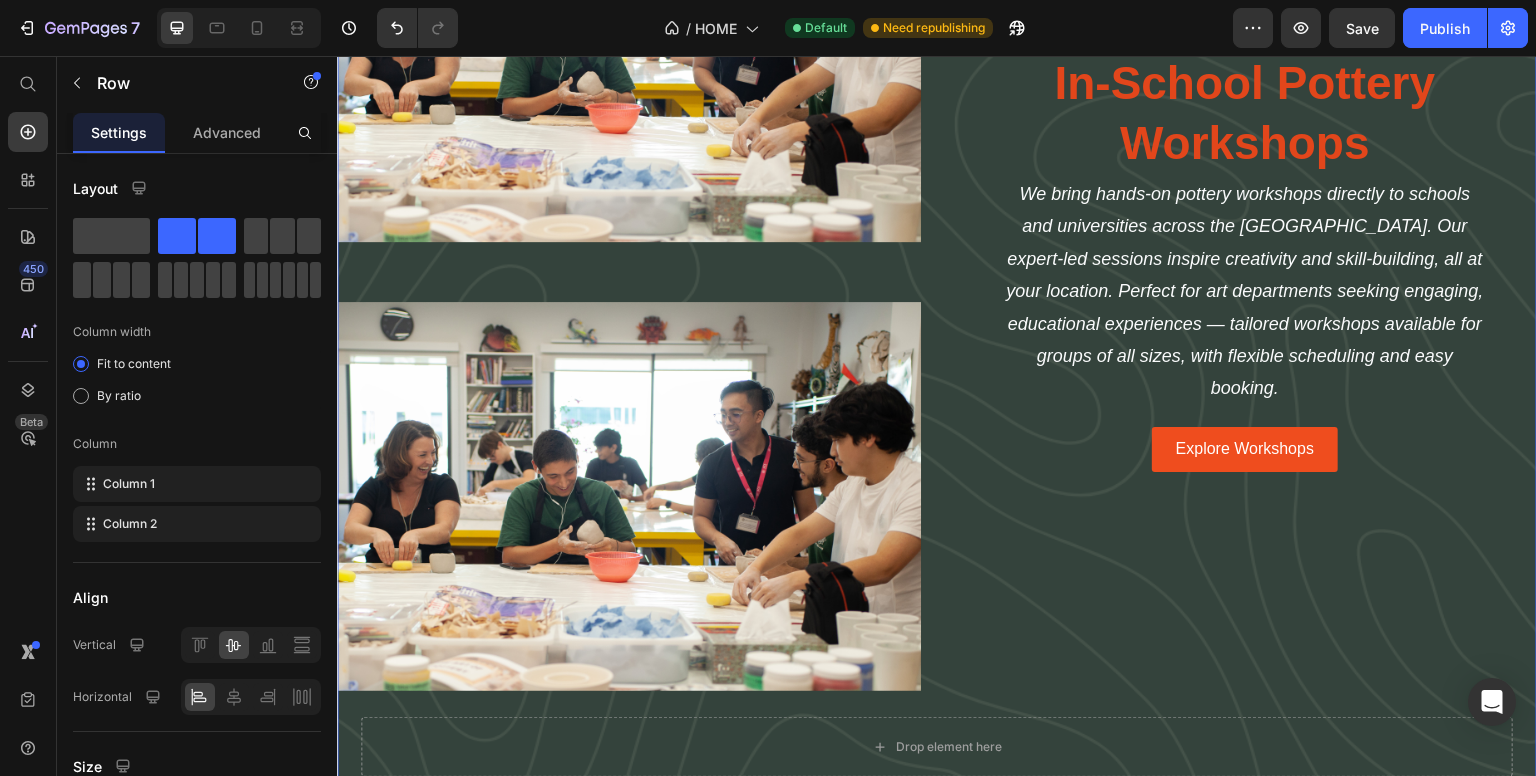 scroll, scrollTop: 3696, scrollLeft: 0, axis: vertical 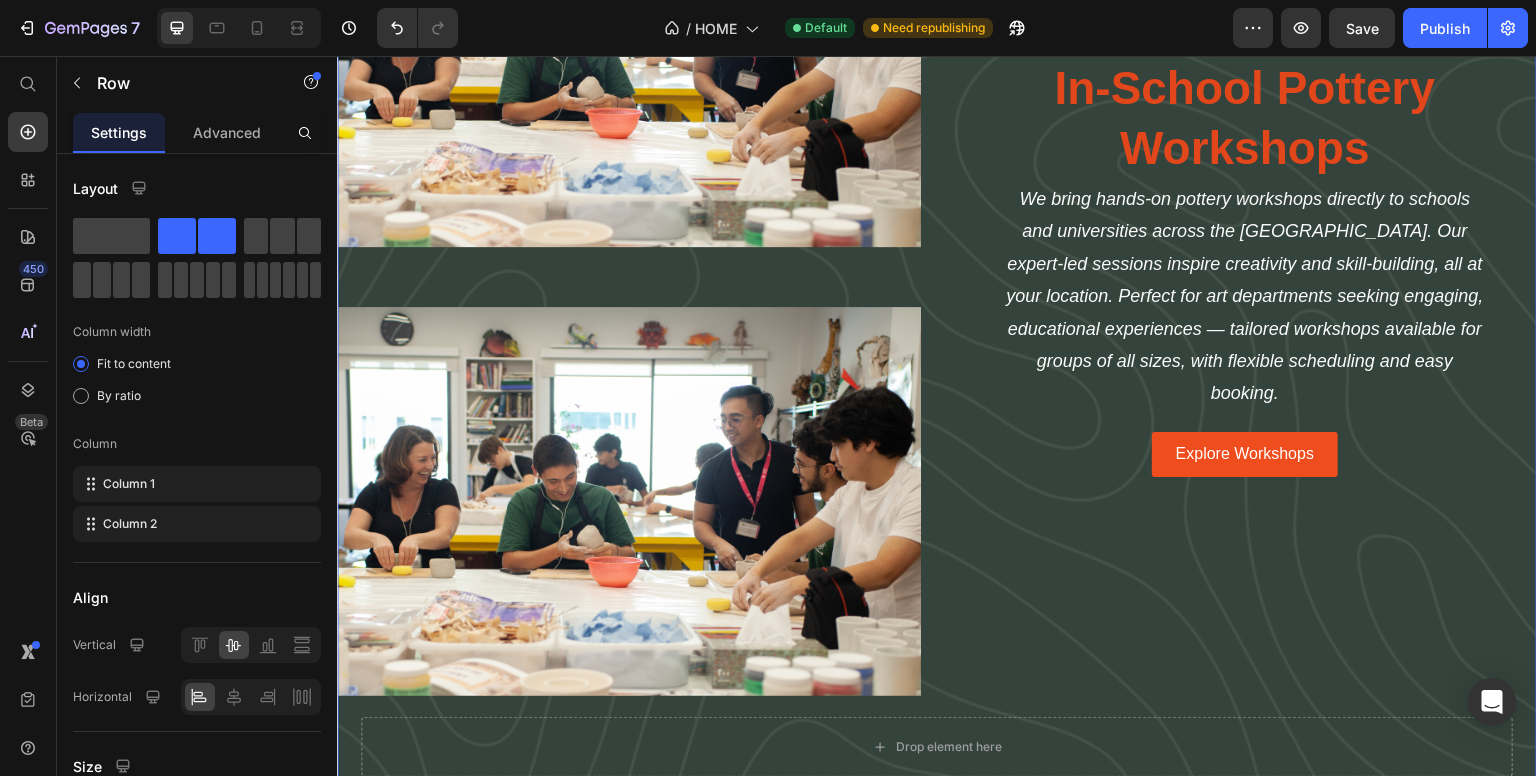drag, startPoint x: 507, startPoint y: 287, endPoint x: 879, endPoint y: 443, distance: 403.38568 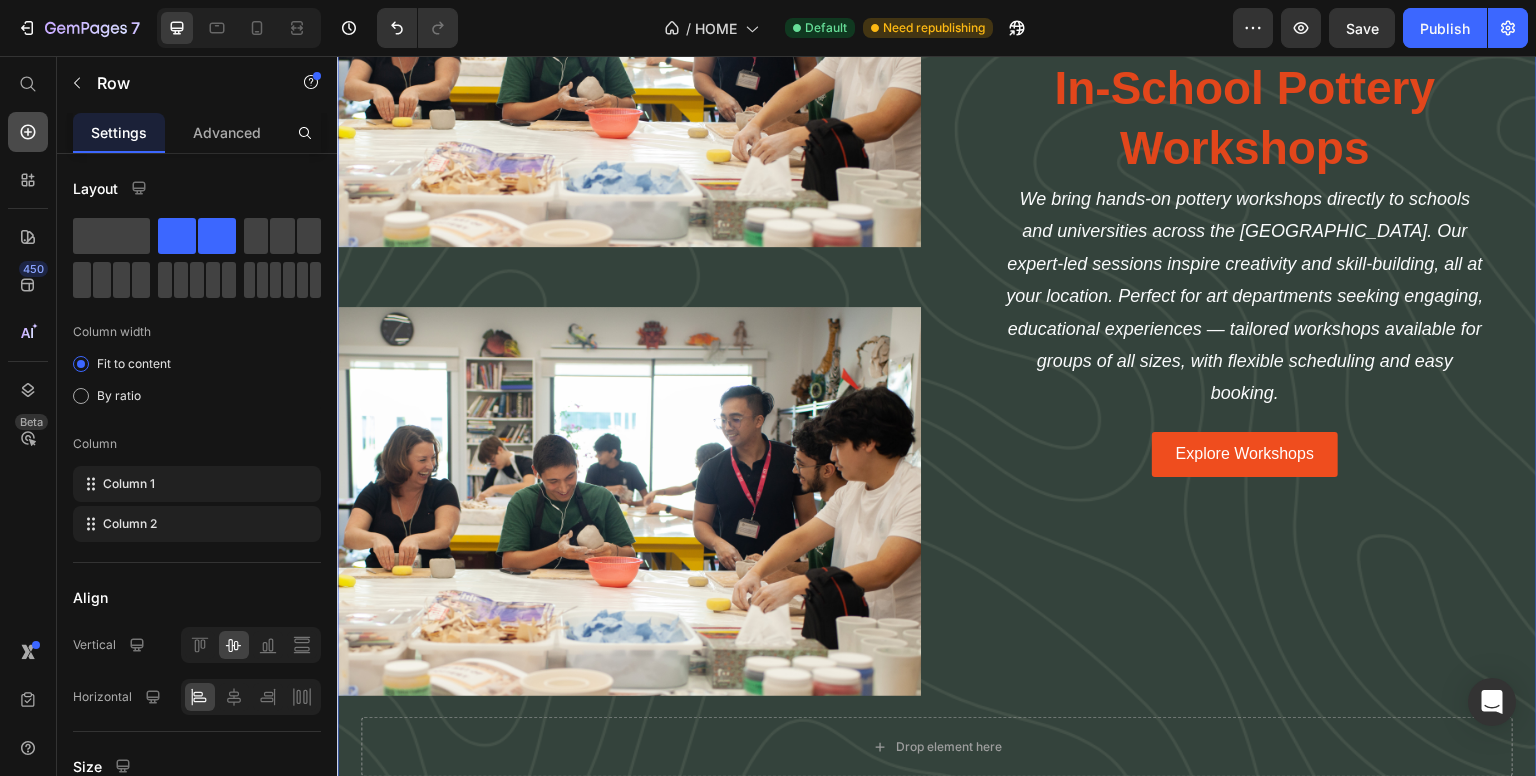 click 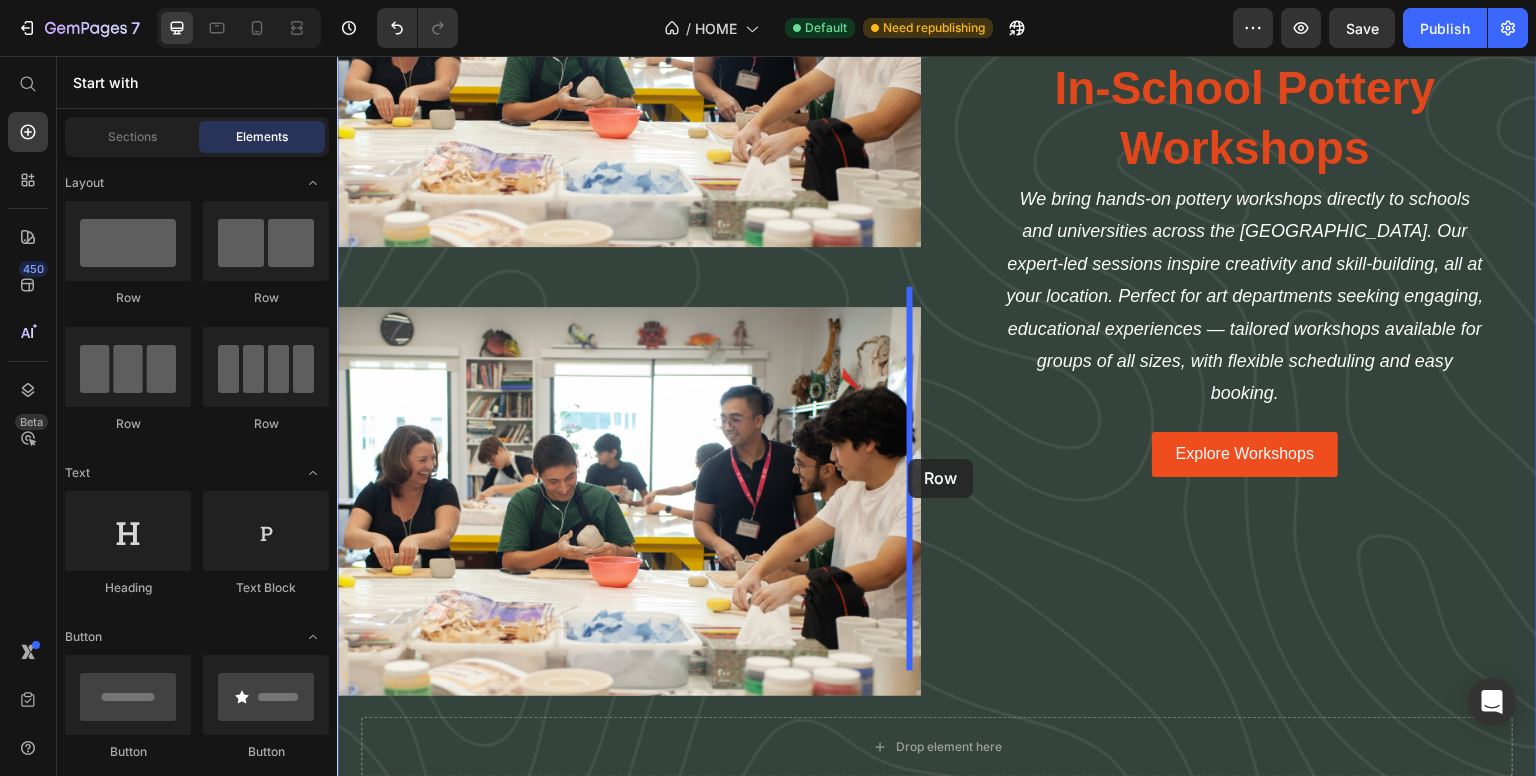 drag, startPoint x: 569, startPoint y: 301, endPoint x: 908, endPoint y: 459, distance: 374.01202 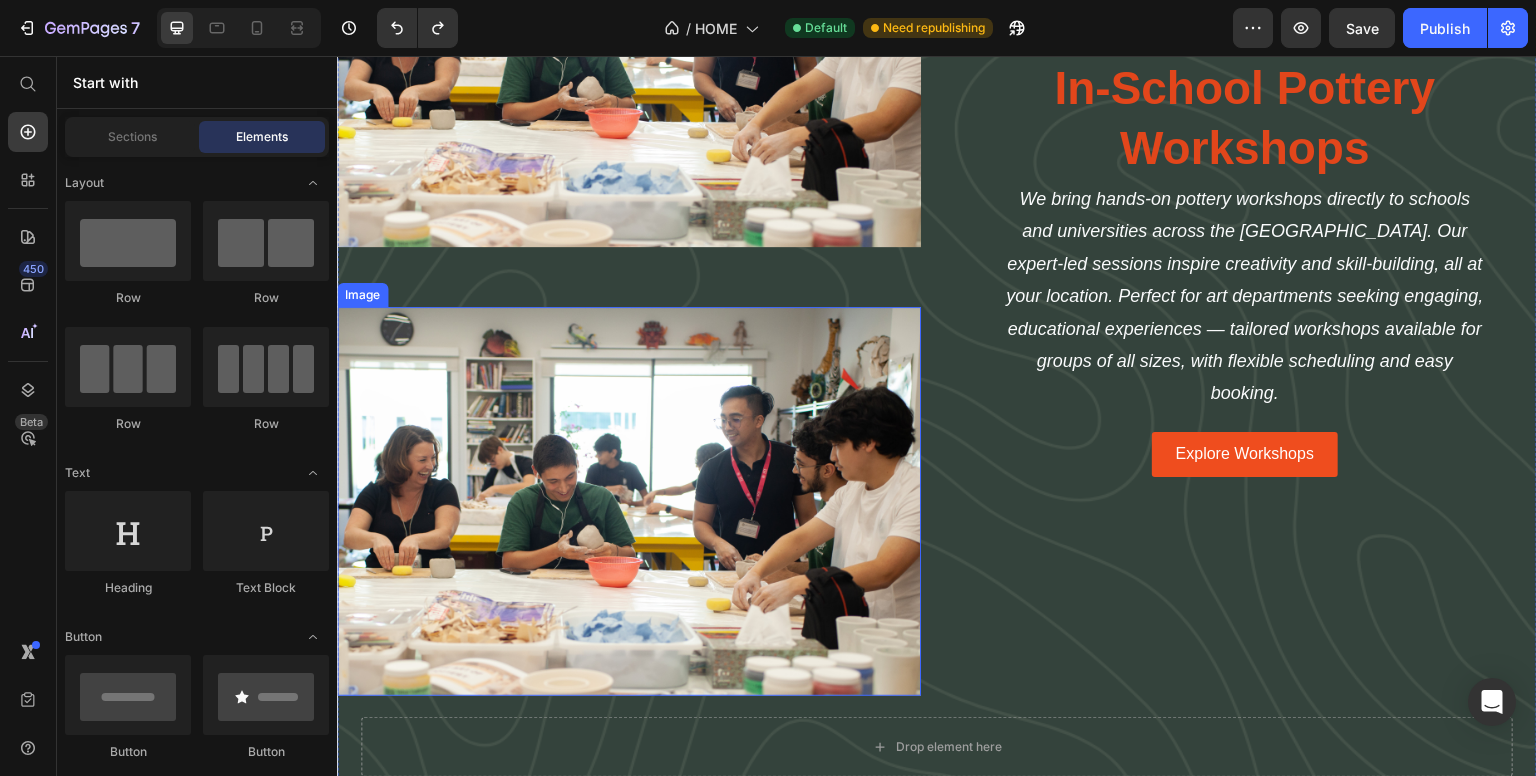 click at bounding box center [629, 501] 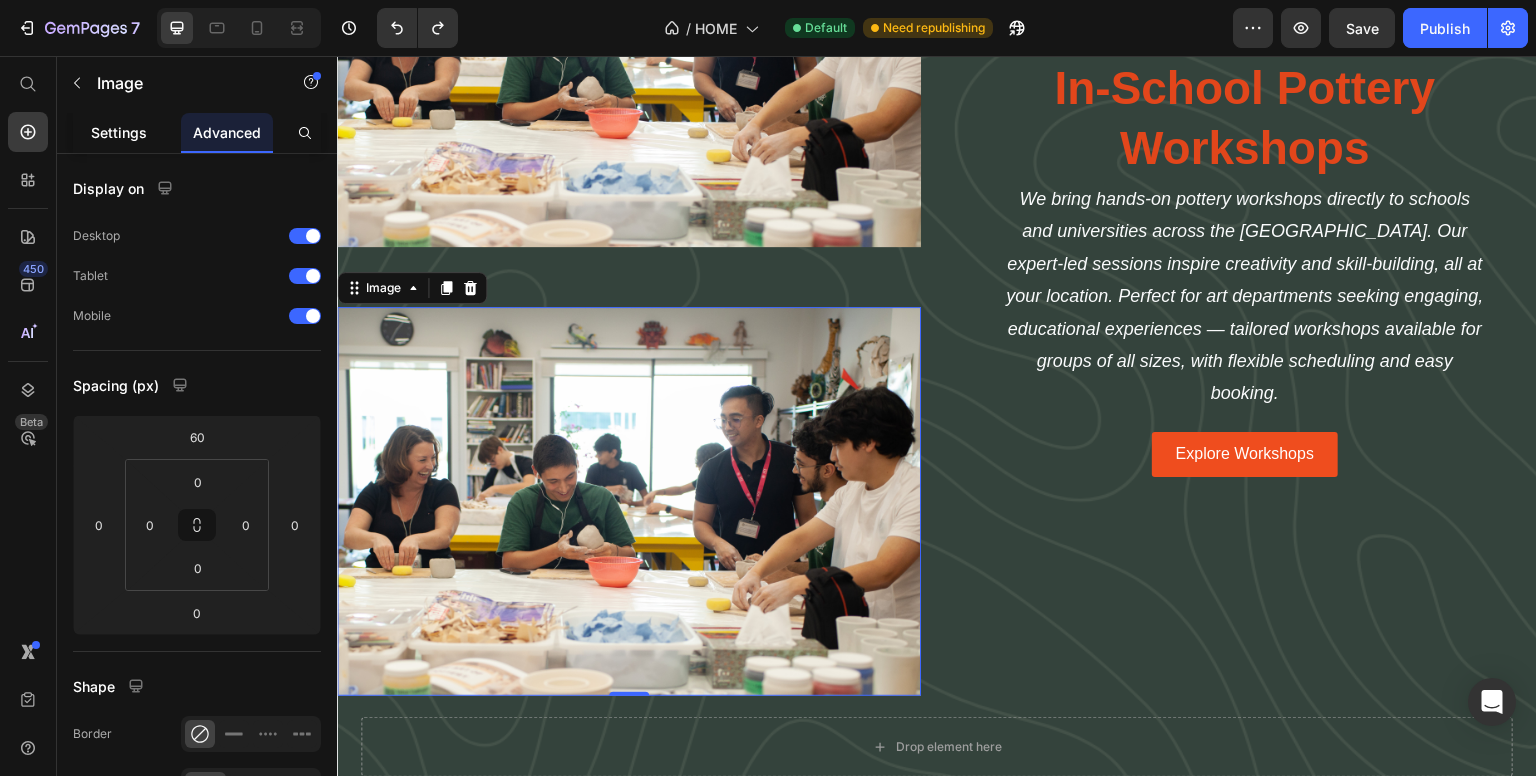 click on "Settings" at bounding box center (119, 132) 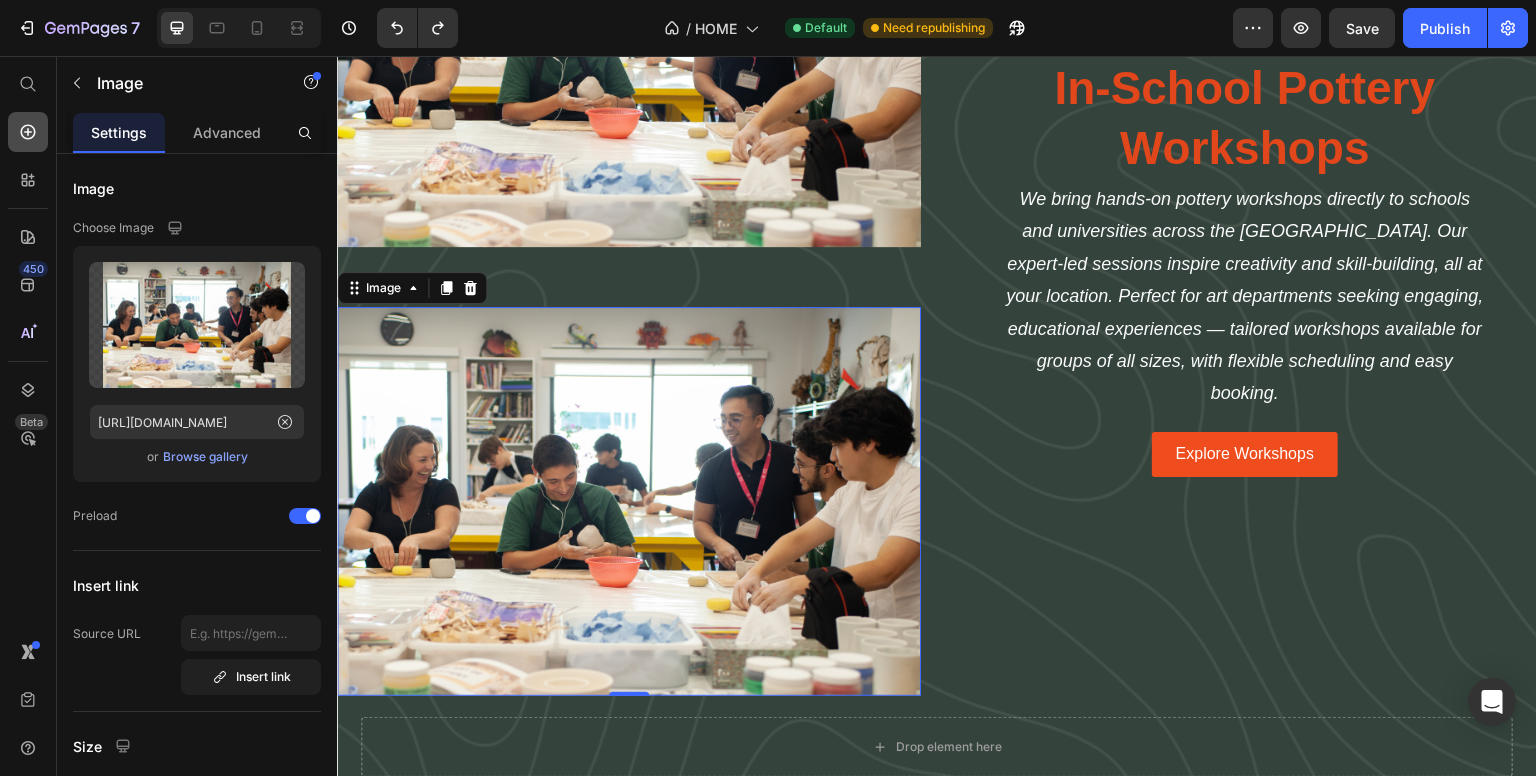 click 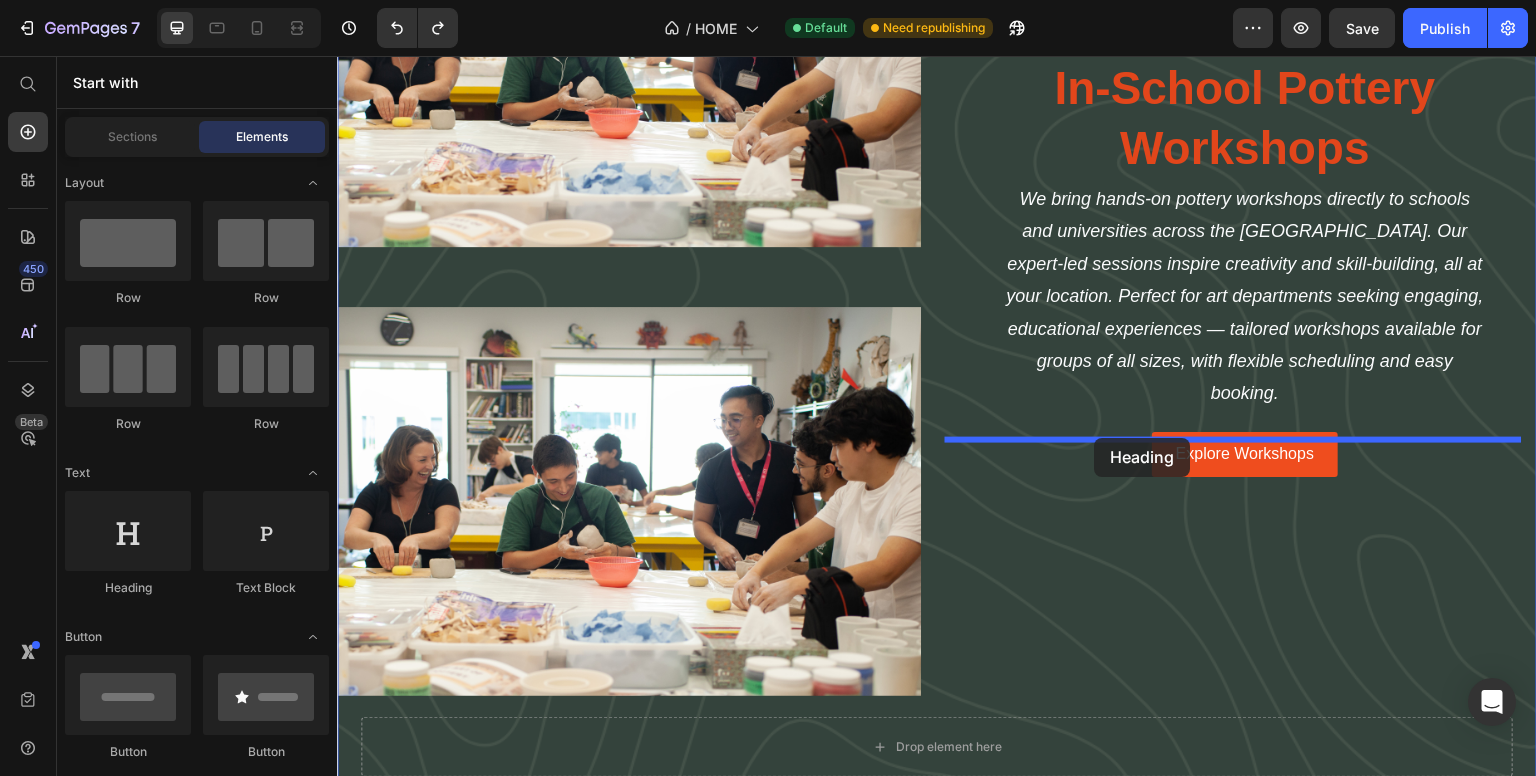 drag, startPoint x: 484, startPoint y: 587, endPoint x: 1095, endPoint y: 438, distance: 628.9054 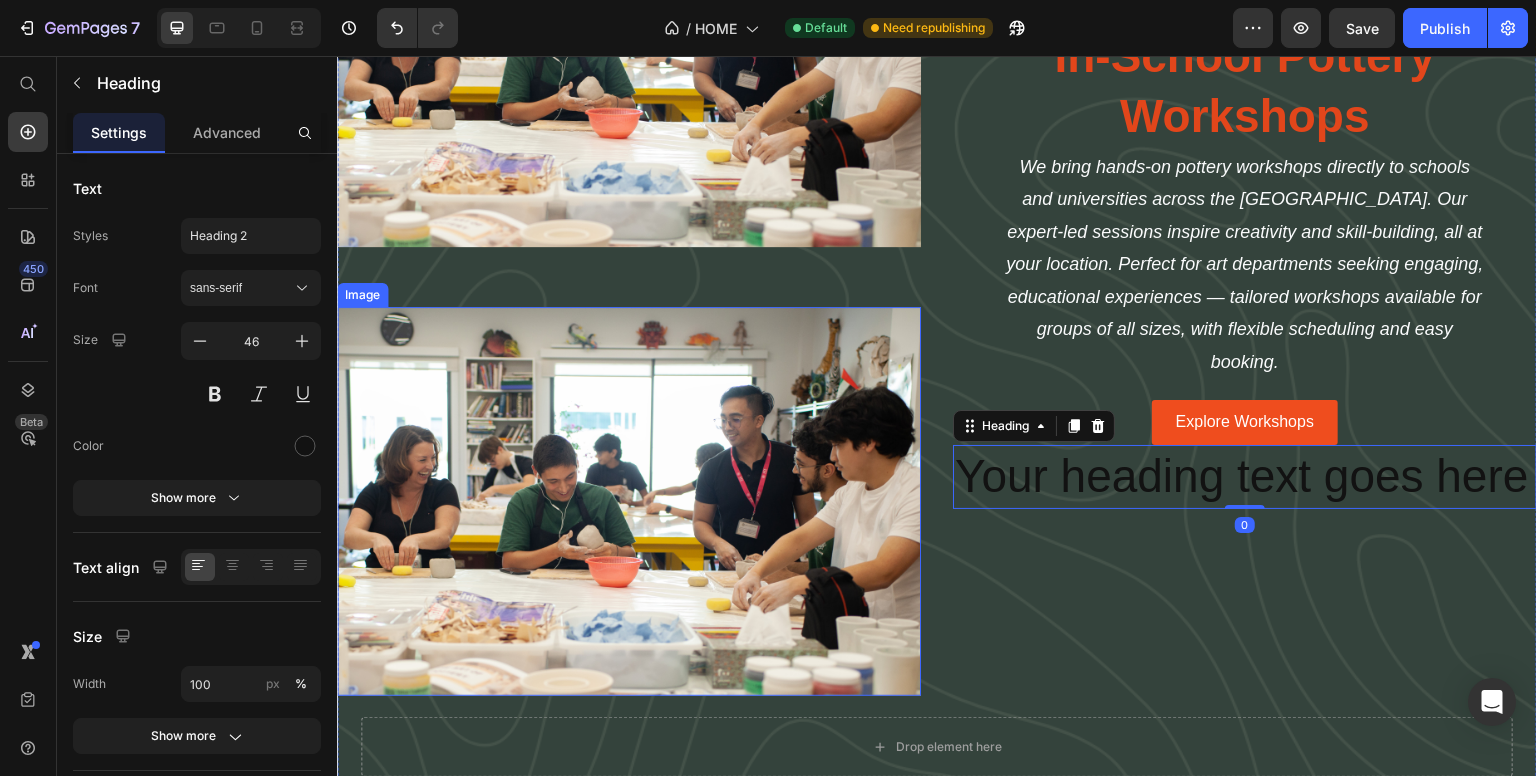 click at bounding box center [629, 501] 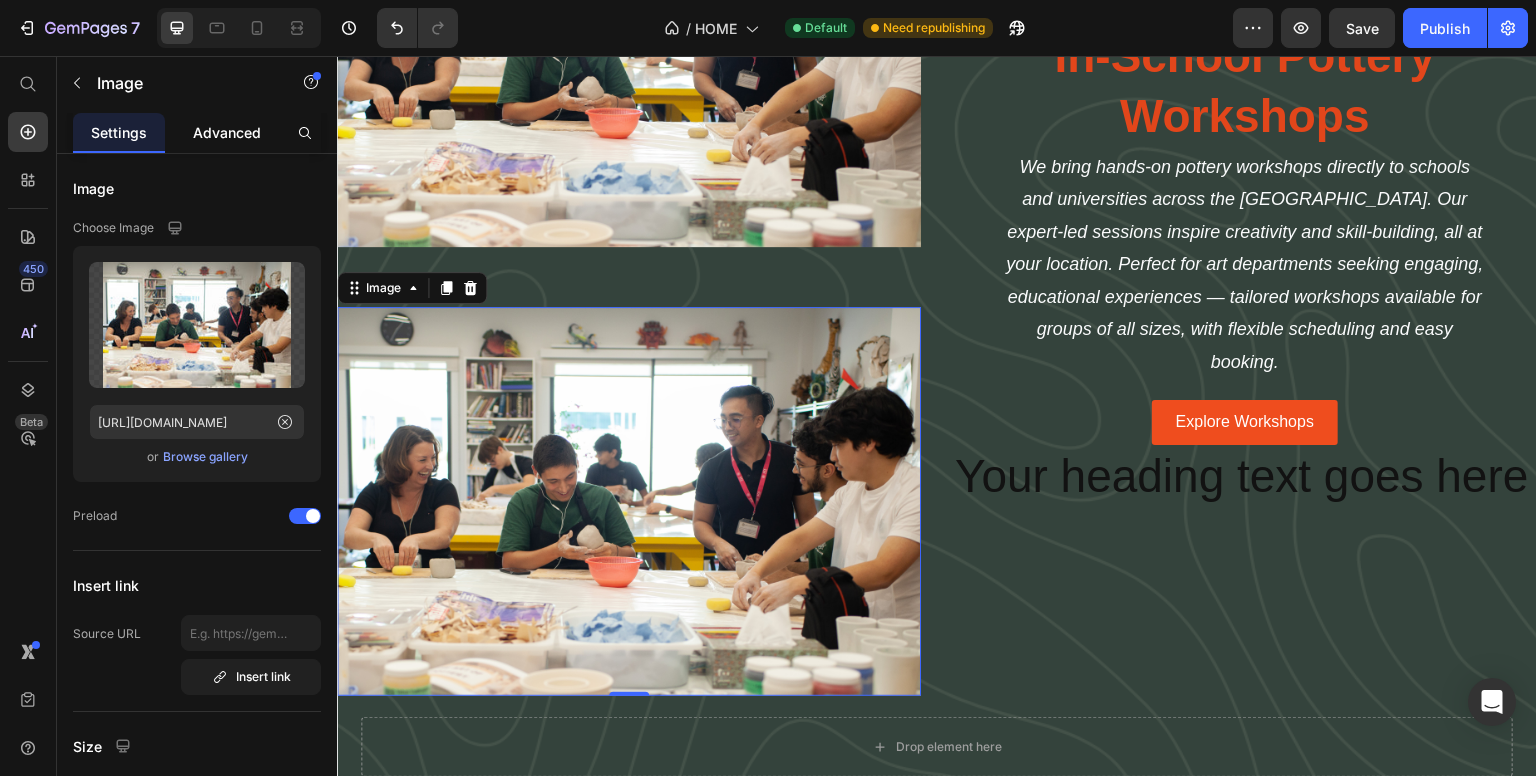click on "Advanced" at bounding box center (227, 132) 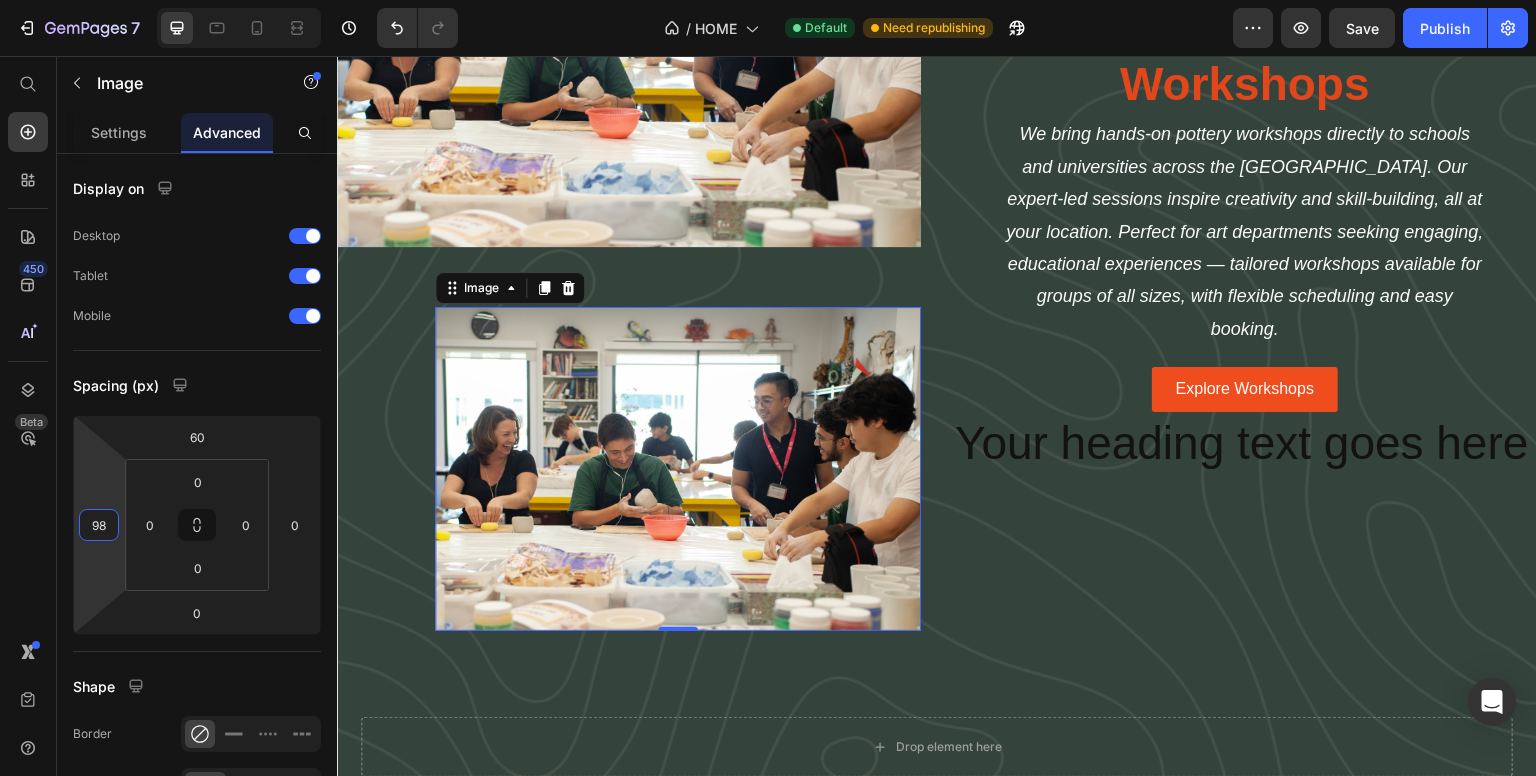 click on "7   /  HOME Default Need republishing Preview  Save   Publish  450 Beta Start with Sections Elements Hero Section Product Detail Brands Trusted Badges Guarantee Product Breakdown How to use Testimonials Compare Bundle FAQs Social Proof Brand Story Product List Collection Blog List Contact Sticky Add to Cart Custom Footer Browse Library 450 Layout
Row
Row
Row
Row Text
Heading
Text Block Button
Button
Button
Sticky Back to top Media
Image
Image" at bounding box center [768, 0] 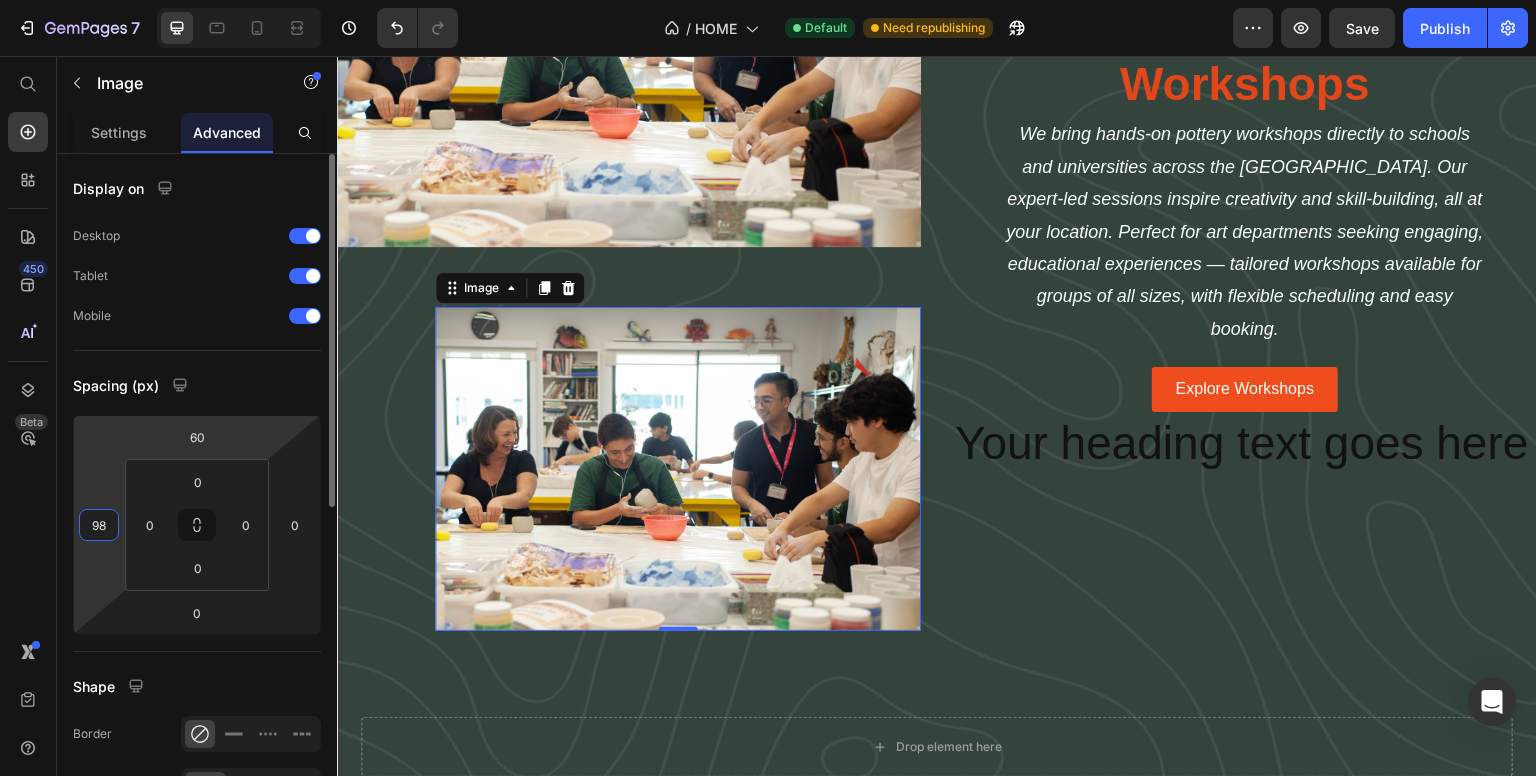 type on "0" 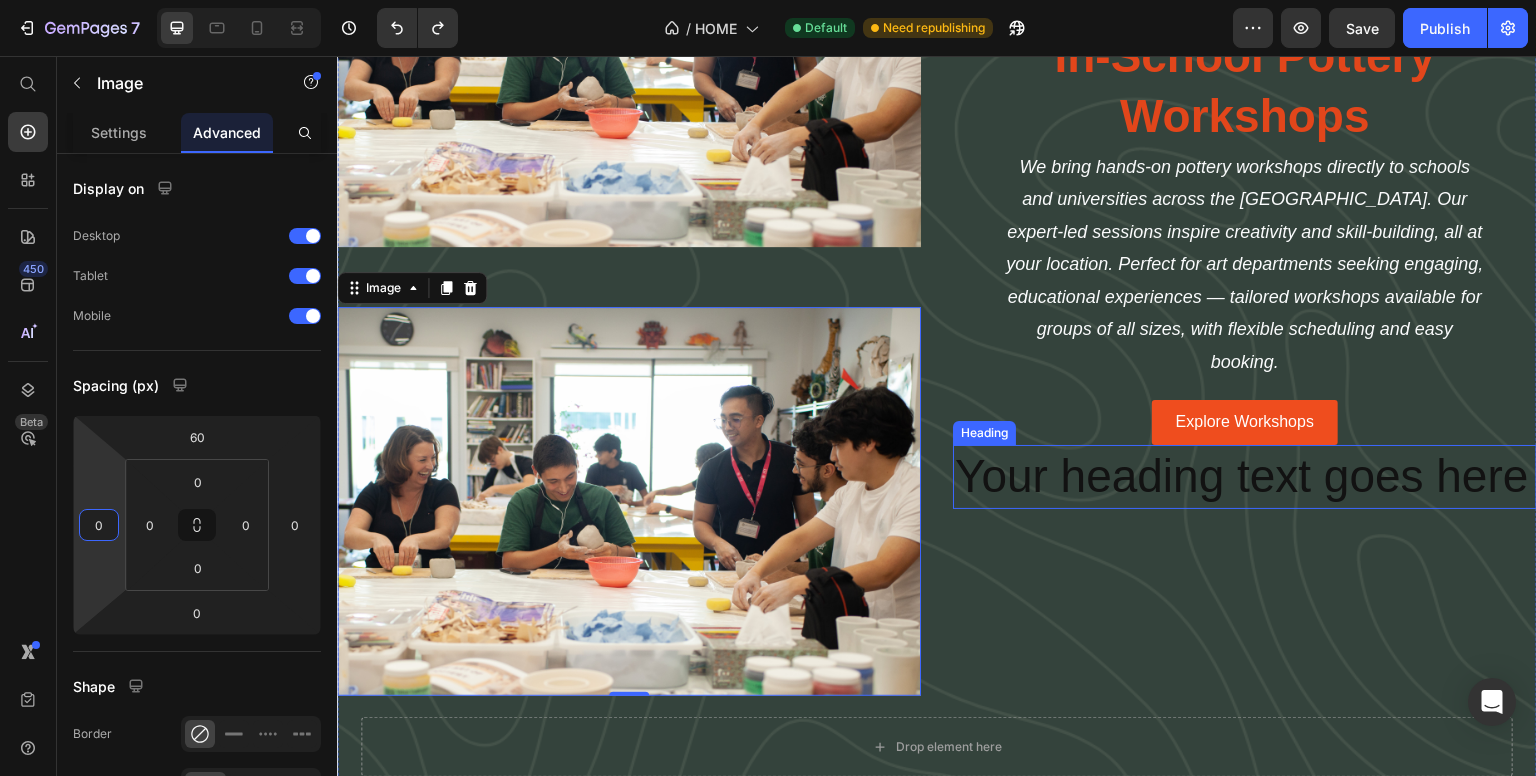 click on "Your heading text goes here" at bounding box center (1245, 477) 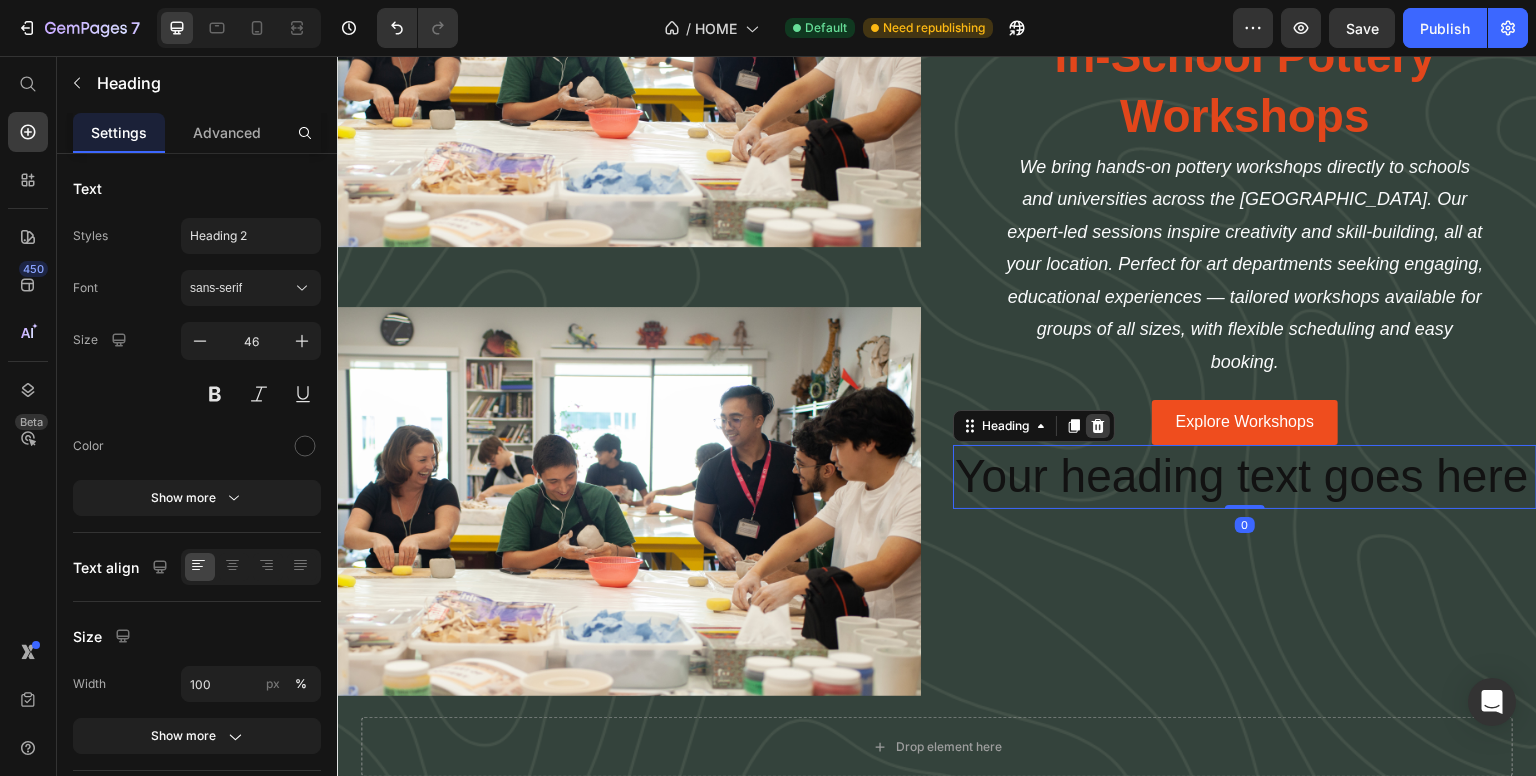 click at bounding box center (1098, 426) 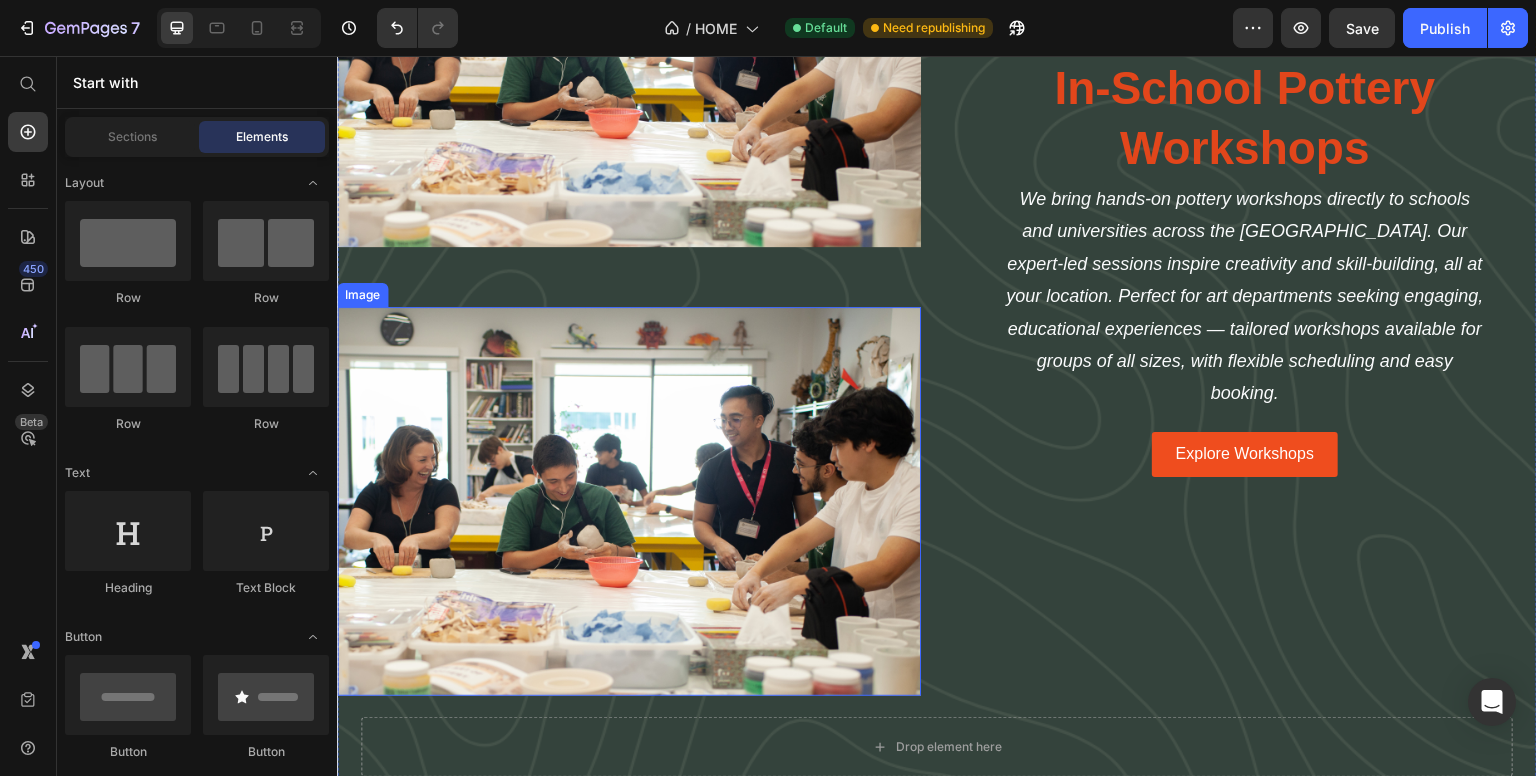 click at bounding box center [629, 501] 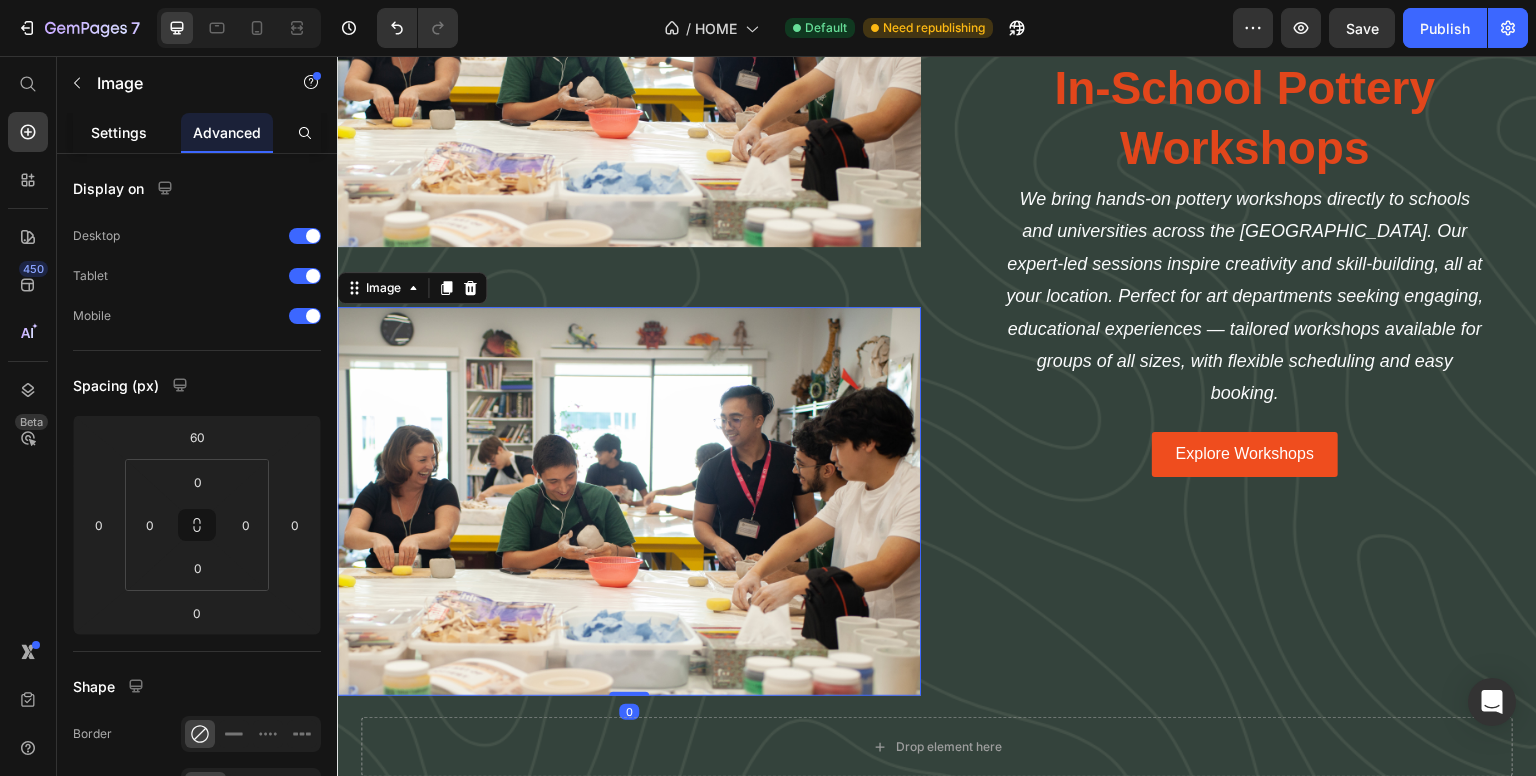 drag, startPoint x: 54, startPoint y: 117, endPoint x: 84, endPoint y: 129, distance: 32.31099 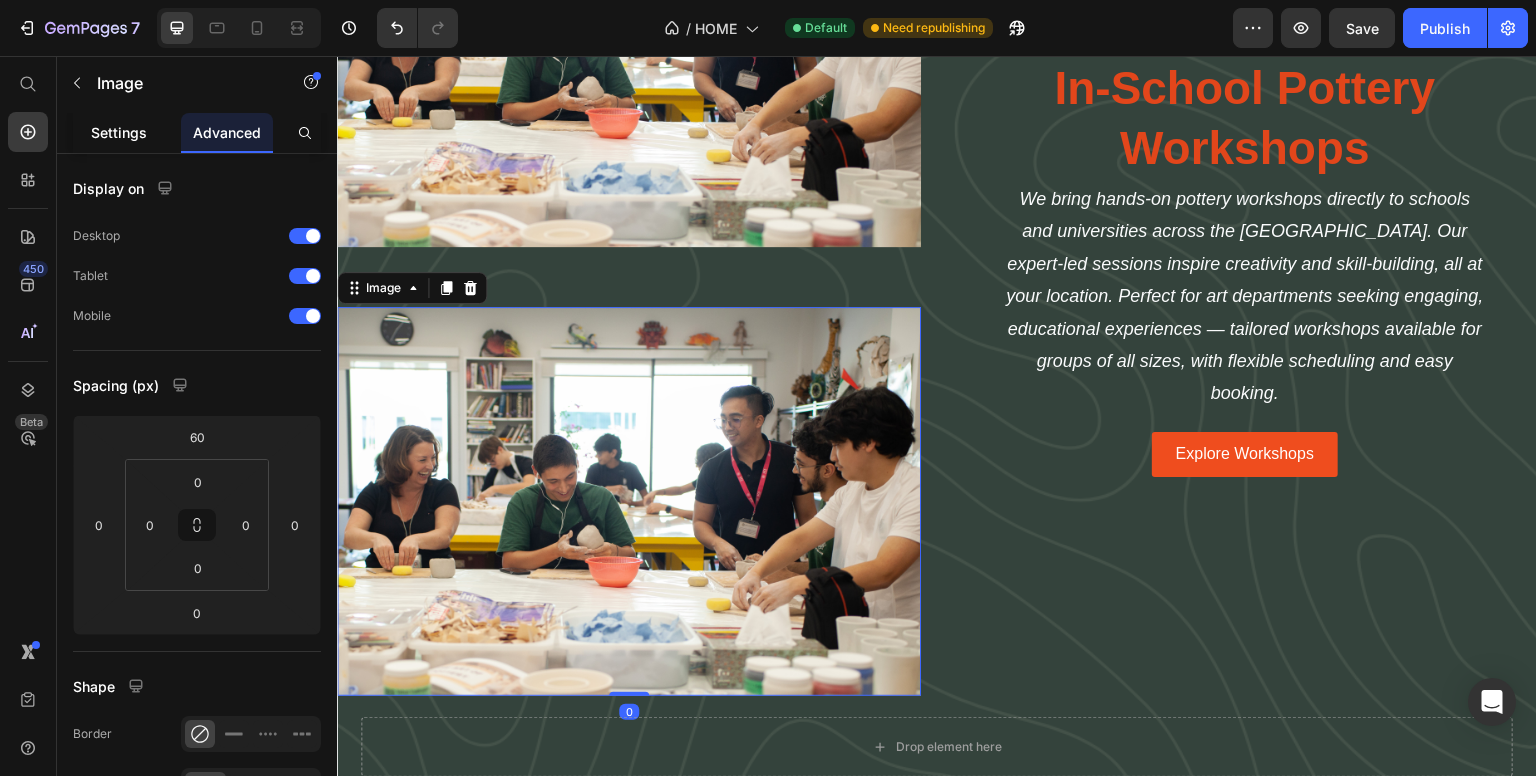 click on "450 Beta Start with Sections Elements Hero Section Product Detail Brands Trusted Badges Guarantee Product Breakdown How to use Testimonials Compare Bundle FAQs Social Proof Brand Story Product List Collection Blog List Contact Sticky Add to Cart Custom Footer Browse Library 450 Layout
Row
Row
Row
Row Text
Heading
Text Block Button
Button
Button
Sticky Back to top Media
Image
Image
Video" at bounding box center (168, 416) 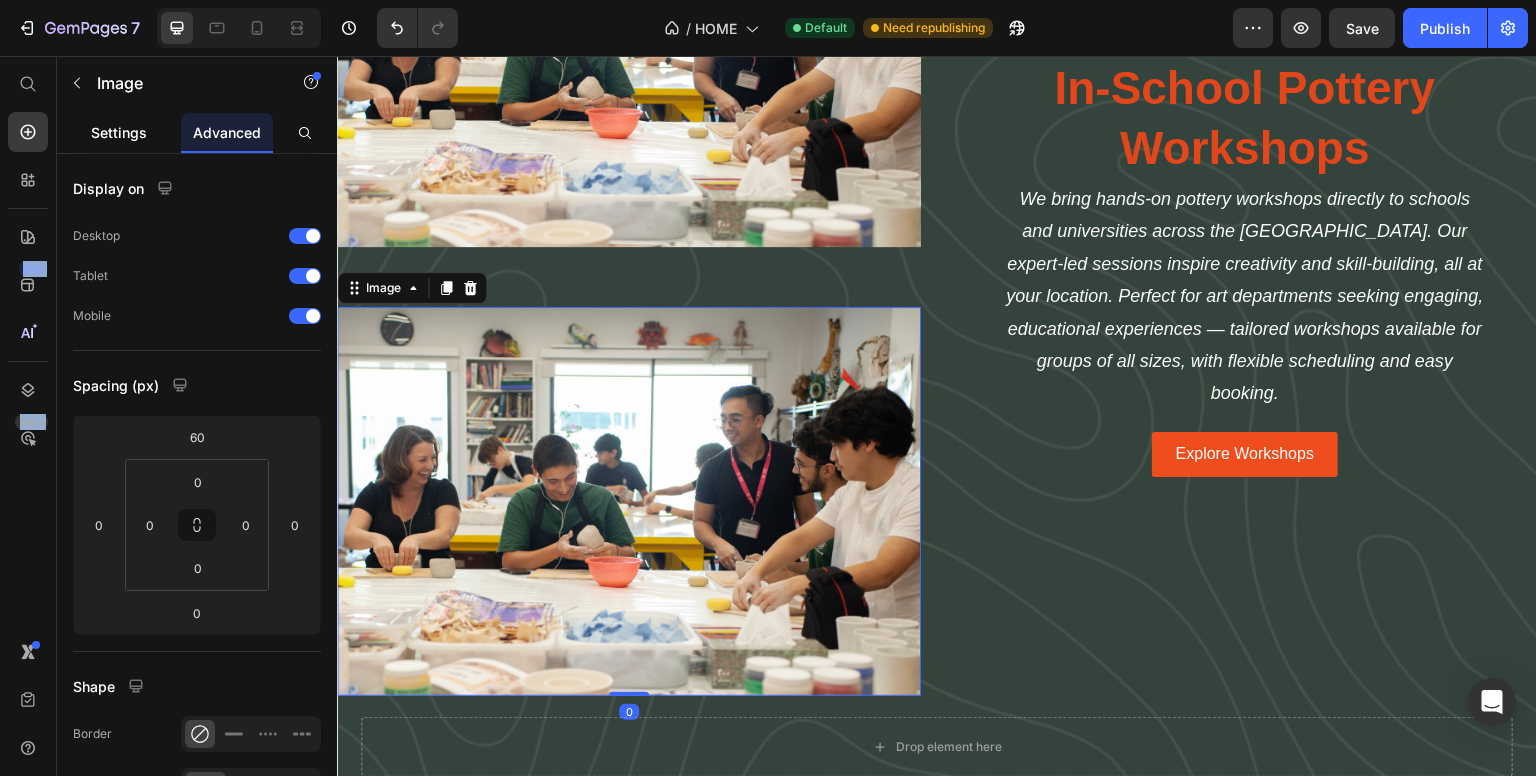 click on "Settings" 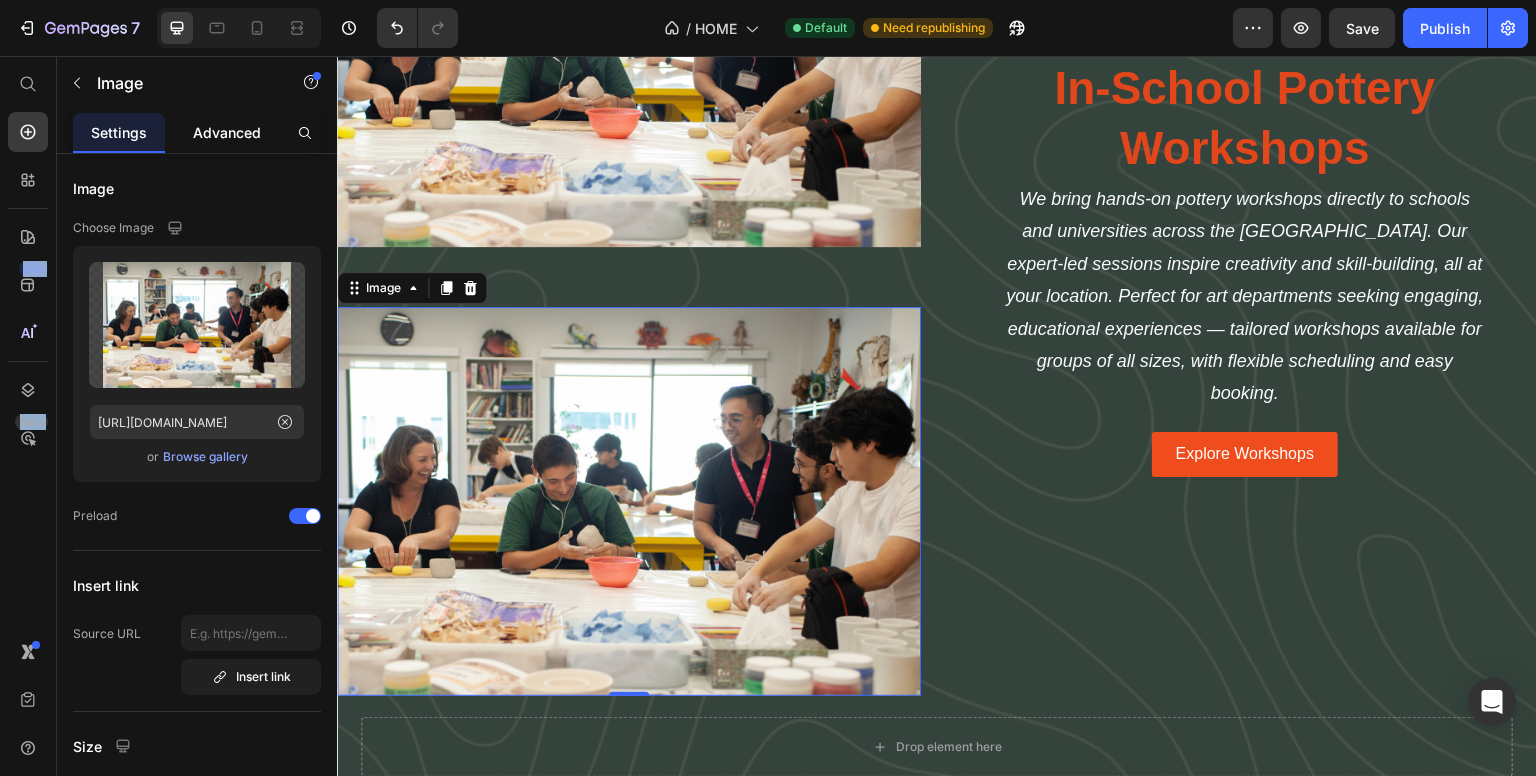 click on "Advanced" 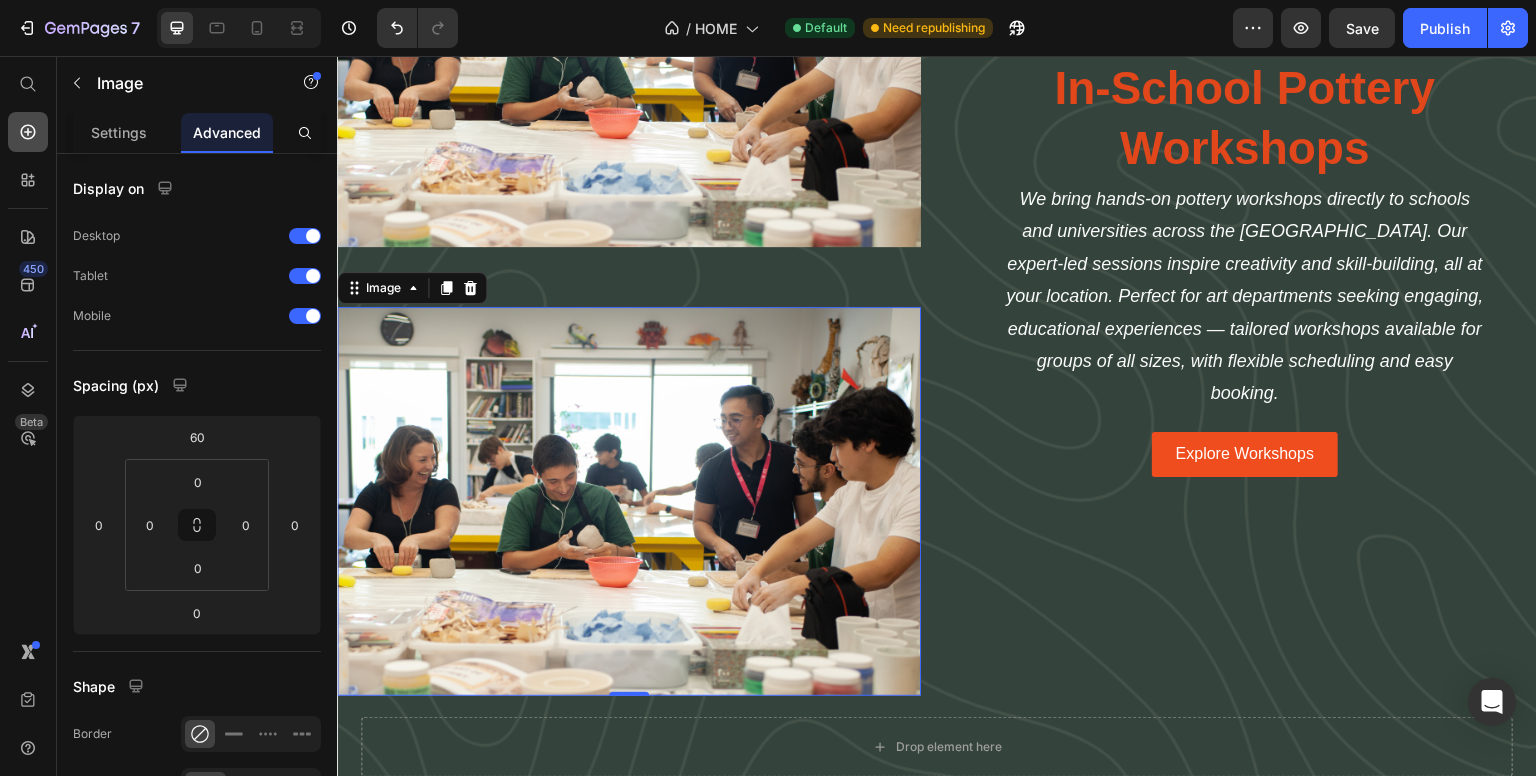 click 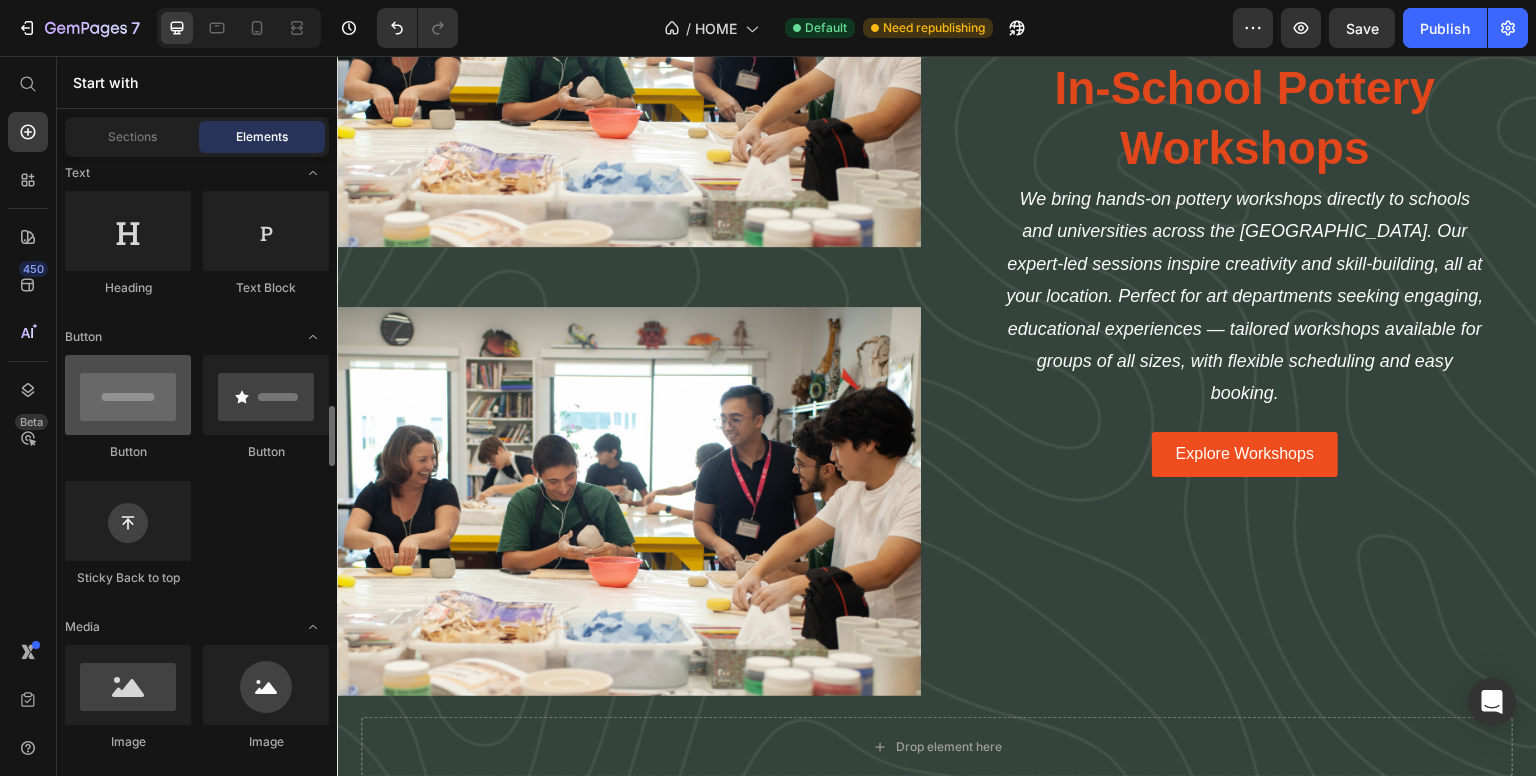 scroll, scrollTop: 500, scrollLeft: 0, axis: vertical 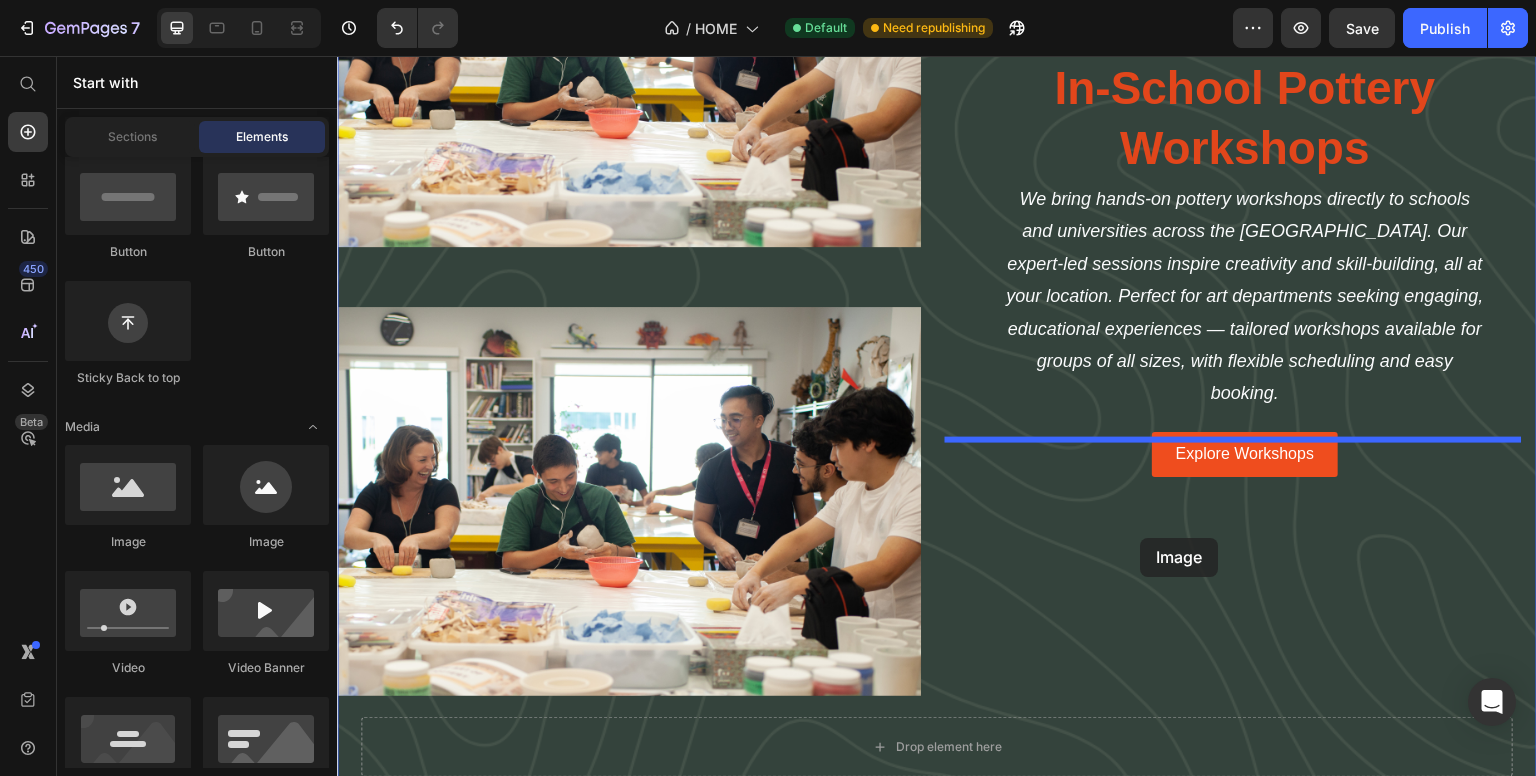 drag, startPoint x: 469, startPoint y: 509, endPoint x: 1141, endPoint y: 538, distance: 672.6254 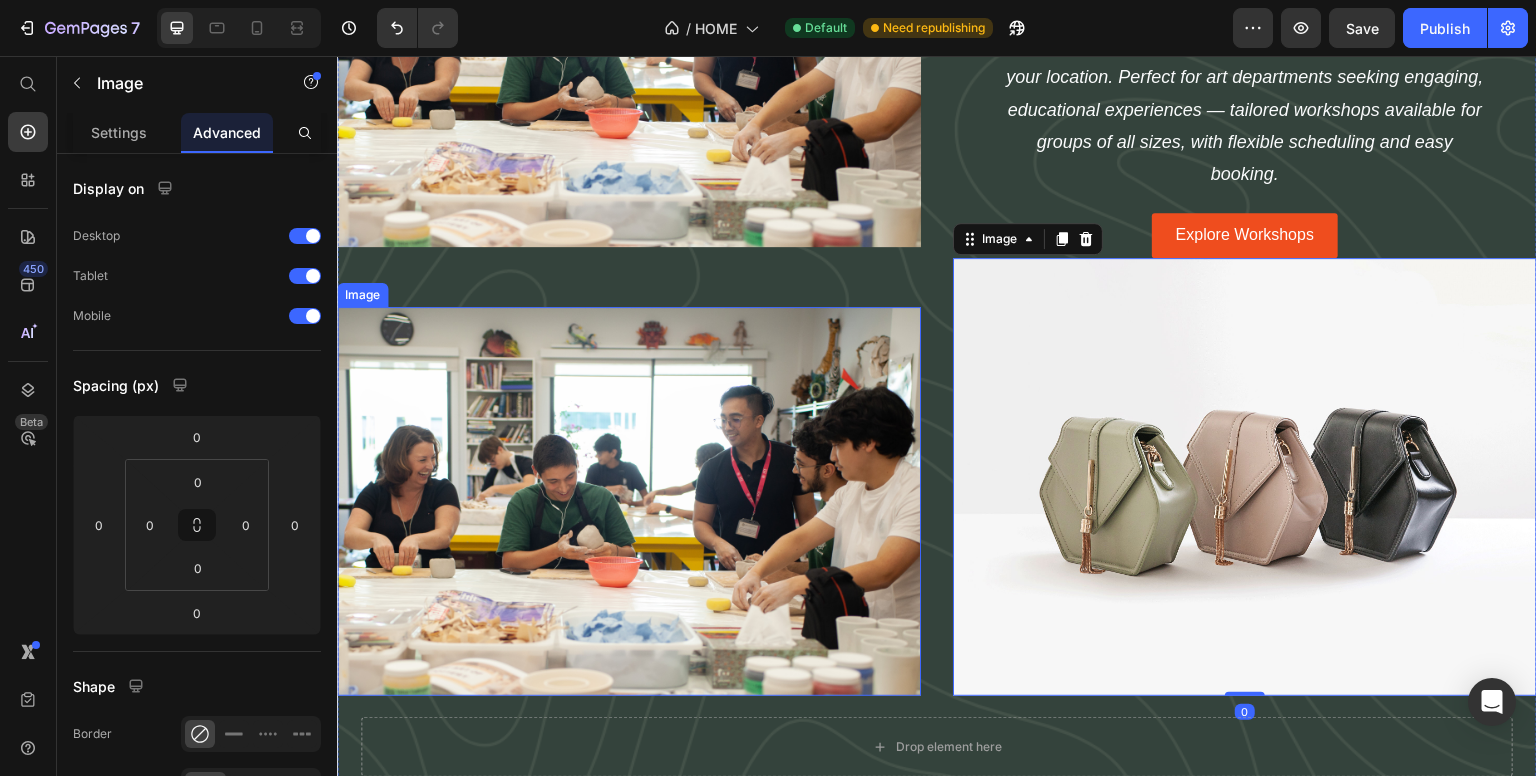 click at bounding box center [629, 501] 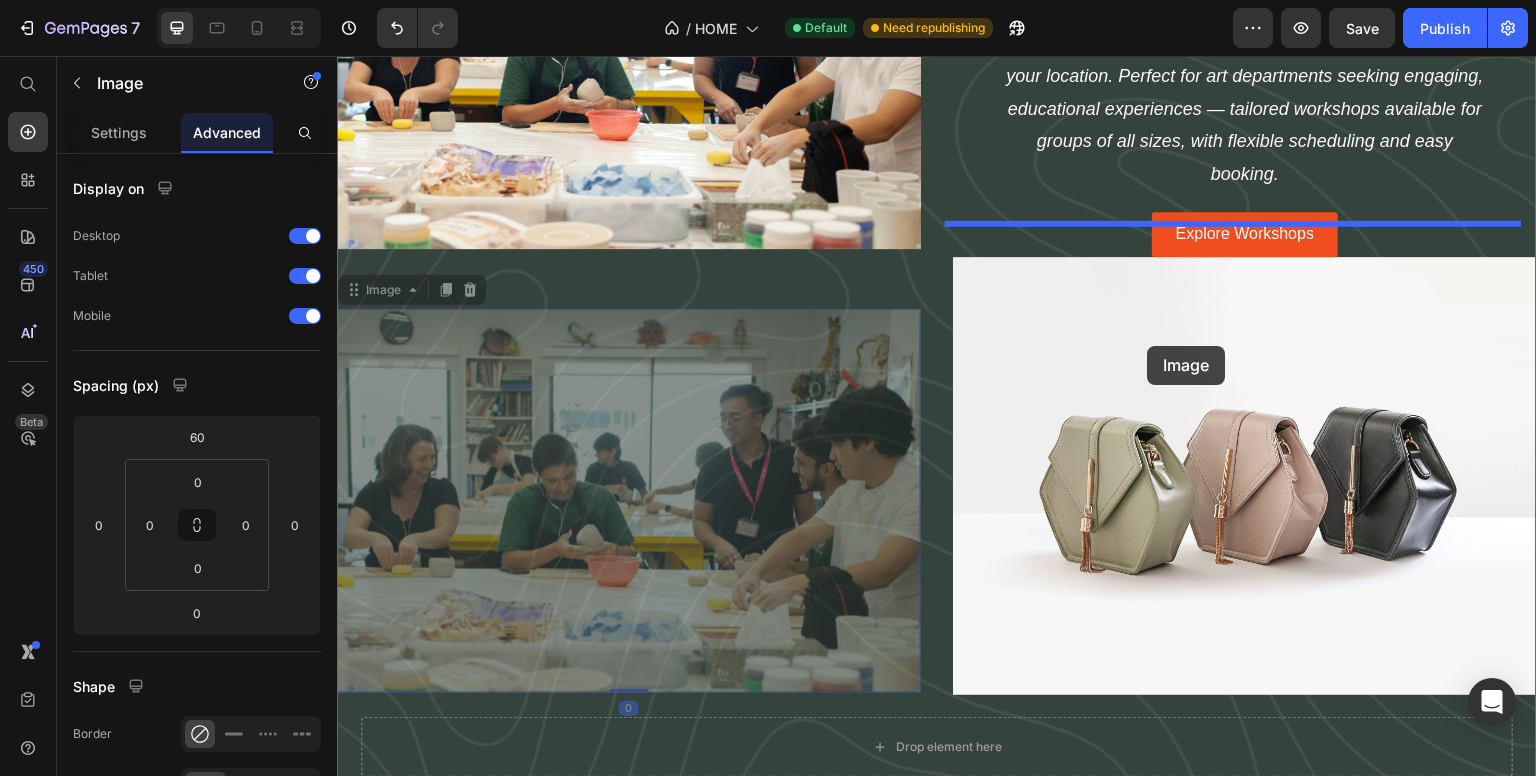 drag, startPoint x: 394, startPoint y: 333, endPoint x: 1148, endPoint y: 346, distance: 754.11206 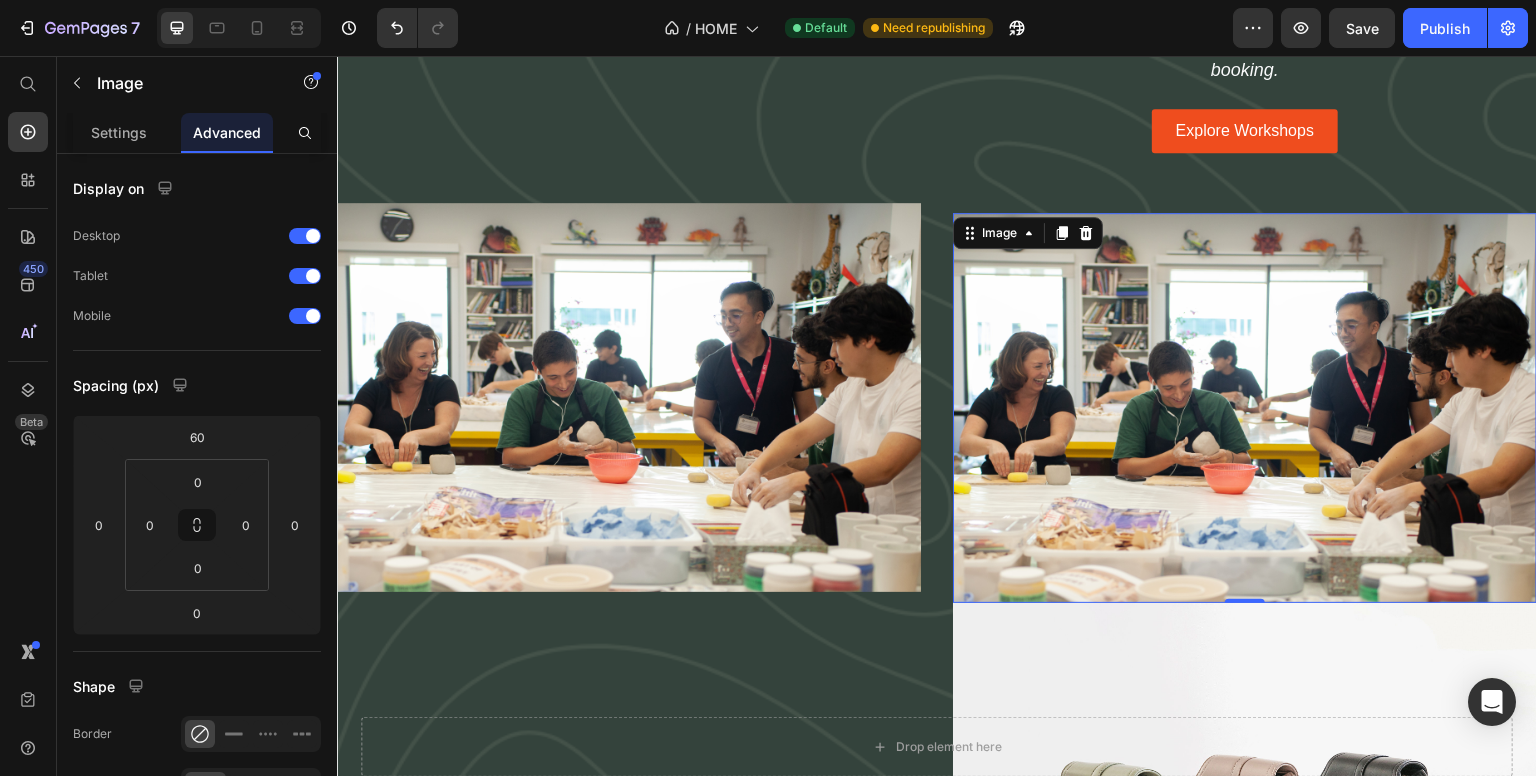 scroll, scrollTop: 3167, scrollLeft: 0, axis: vertical 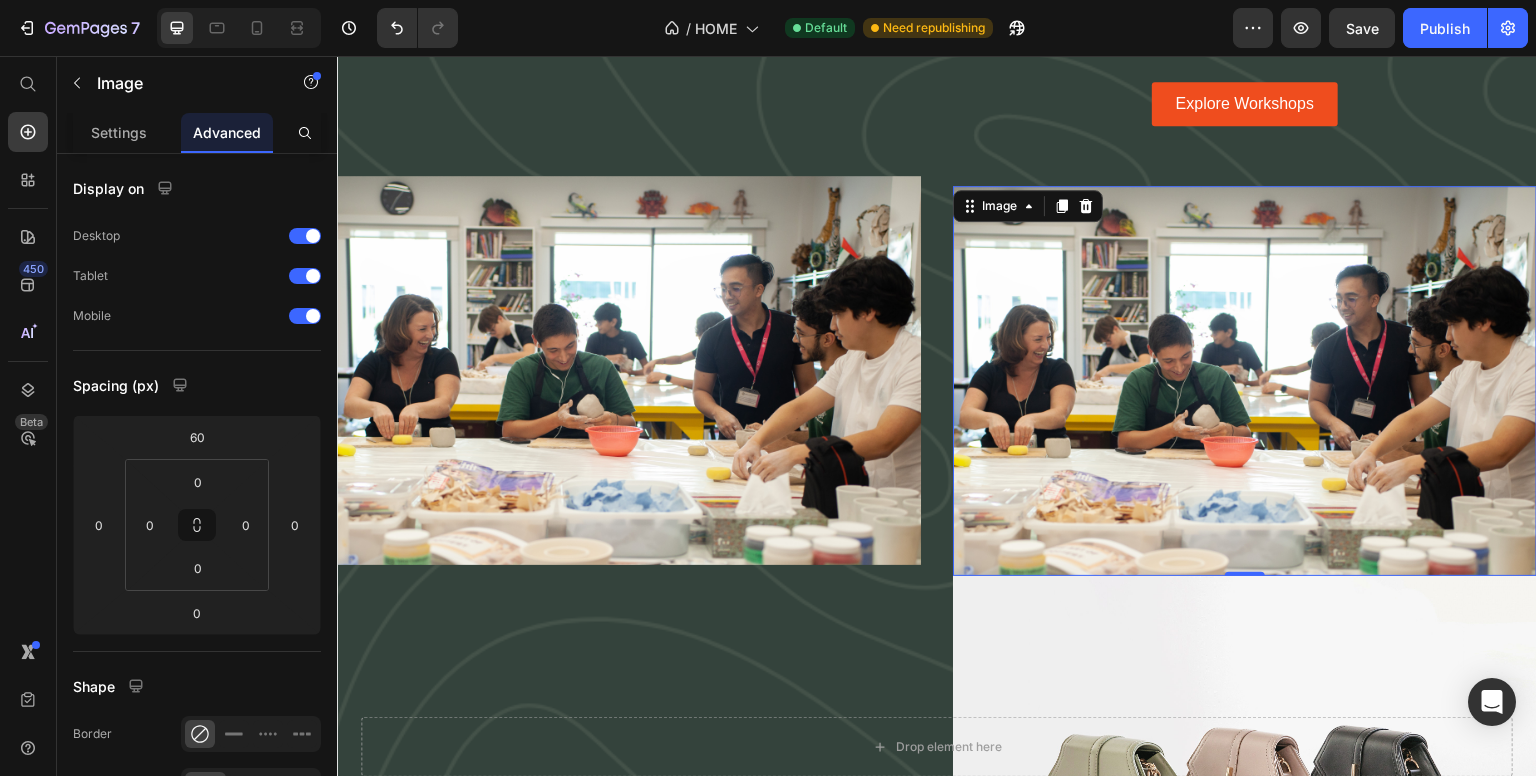 click at bounding box center (1245, 380) 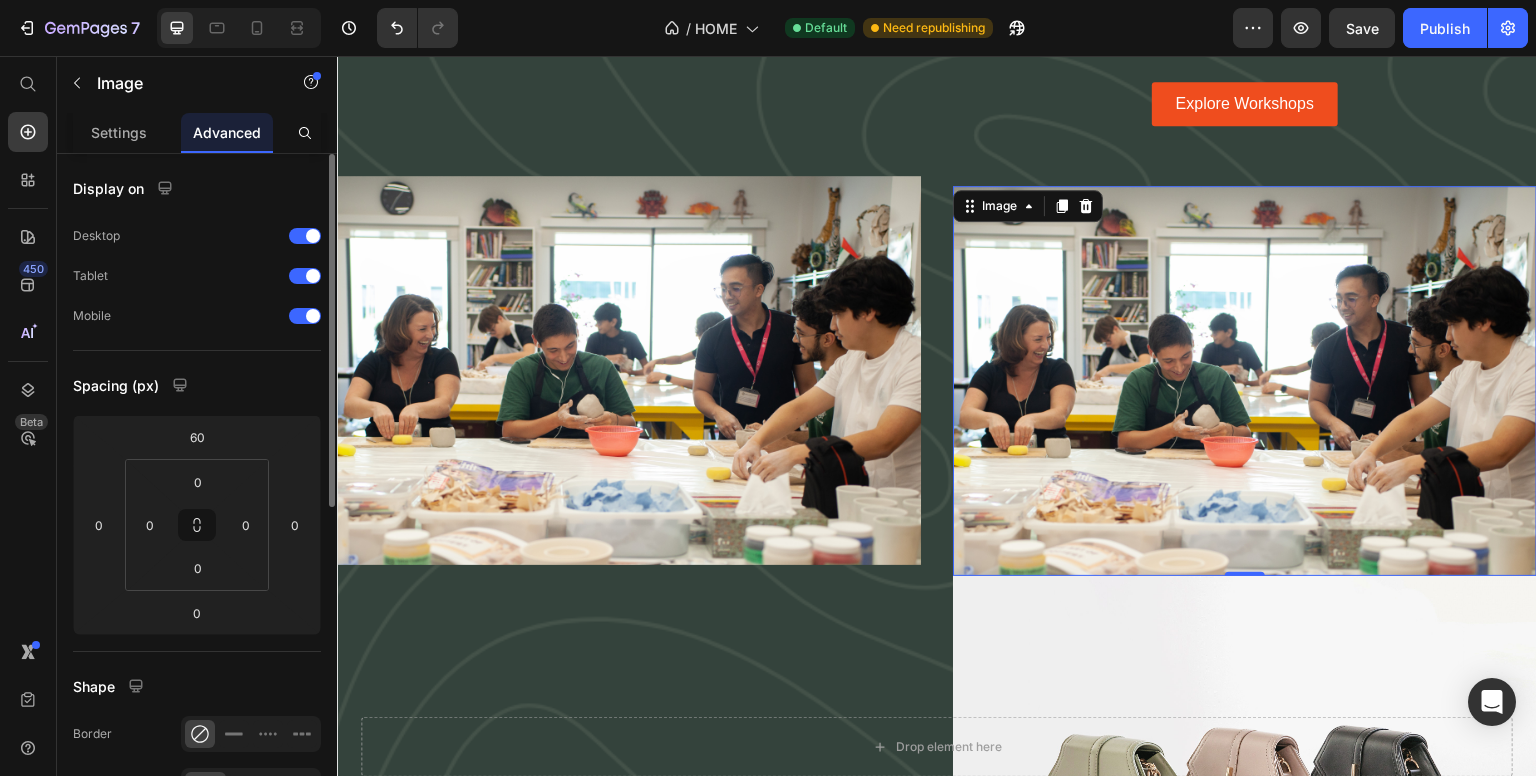 drag, startPoint x: 220, startPoint y: 439, endPoint x: 216, endPoint y: 401, distance: 38.209946 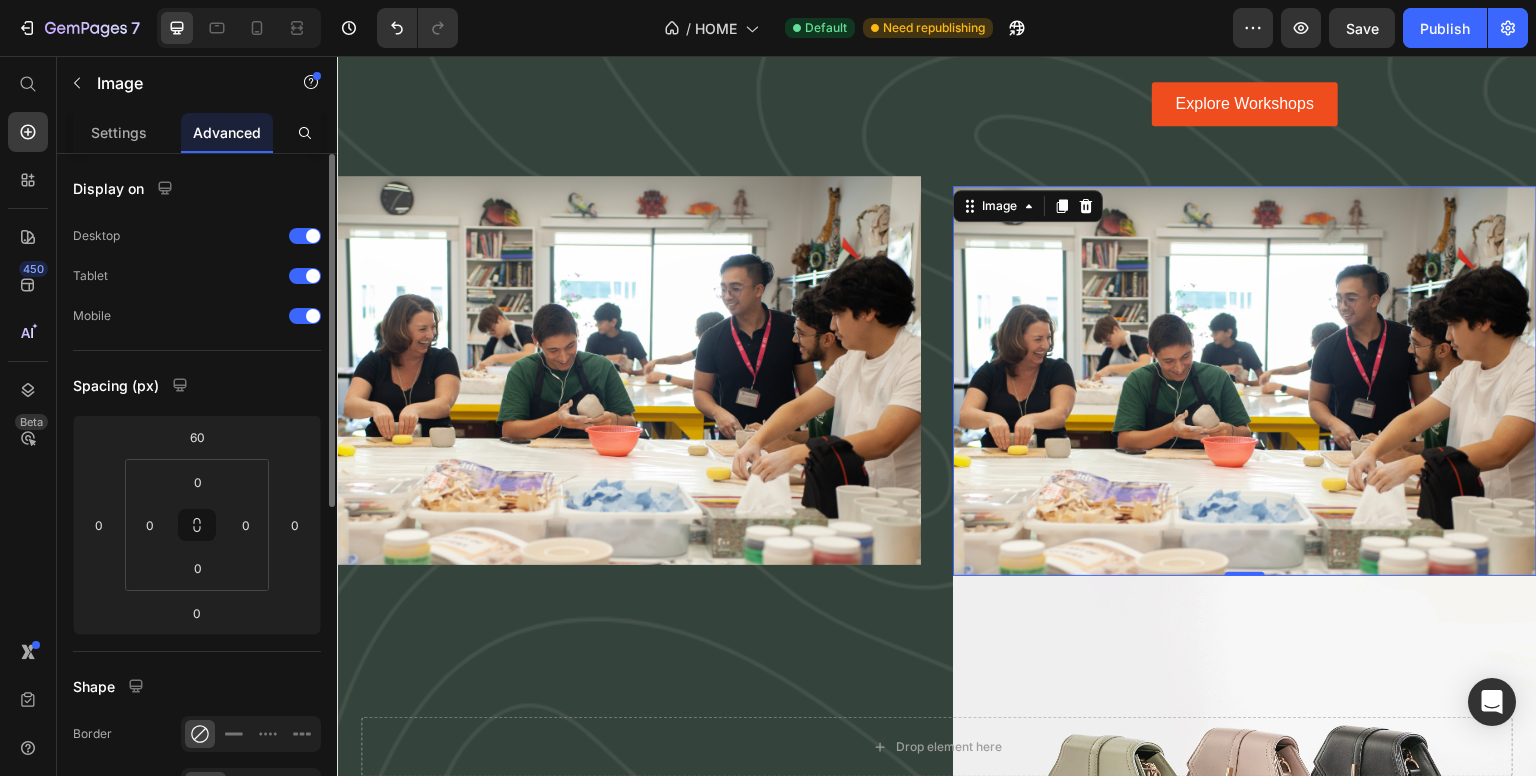 click on "Spacing (px) 60 0 0 0 0 0 0 0" 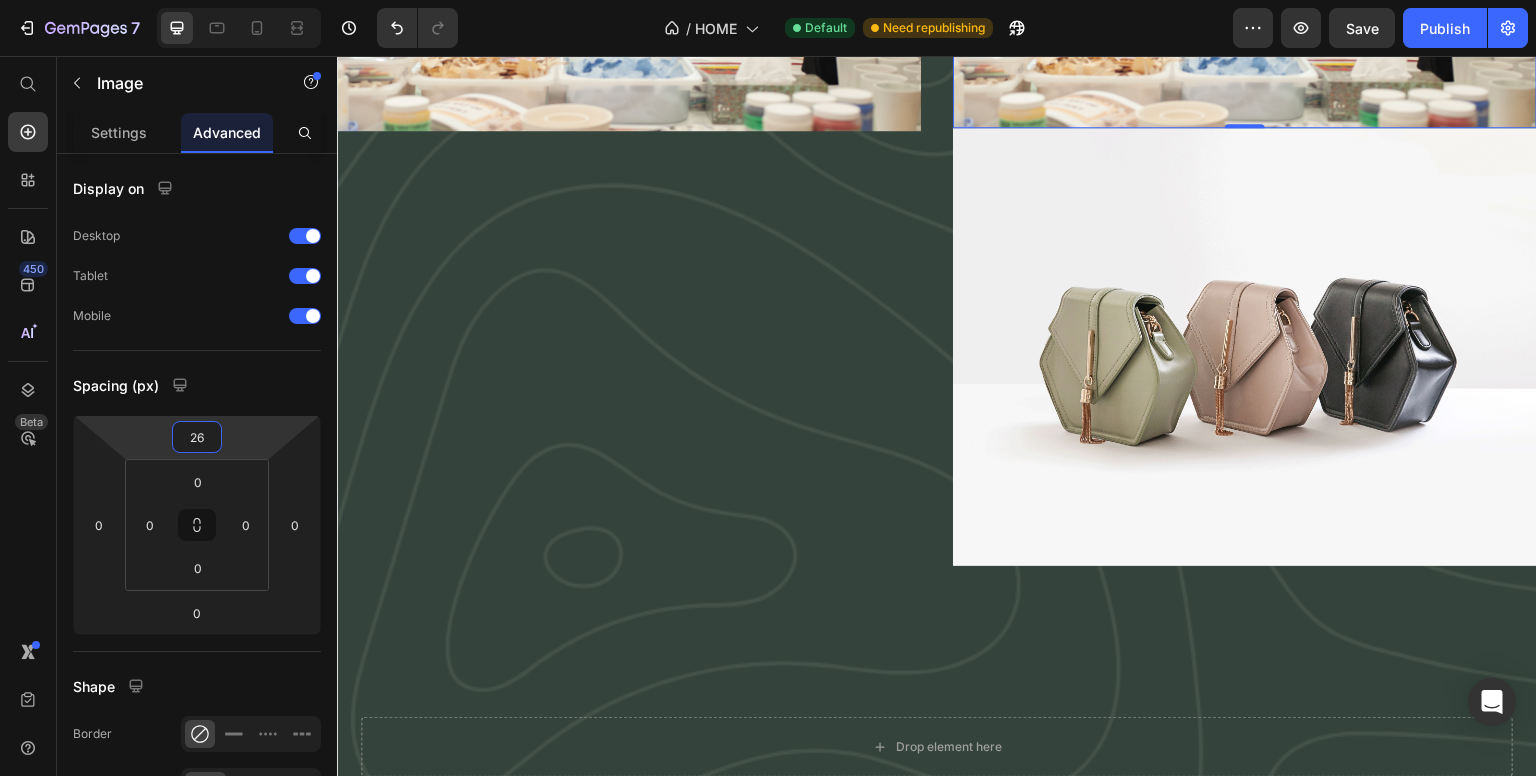 scroll, scrollTop: 3149, scrollLeft: 0, axis: vertical 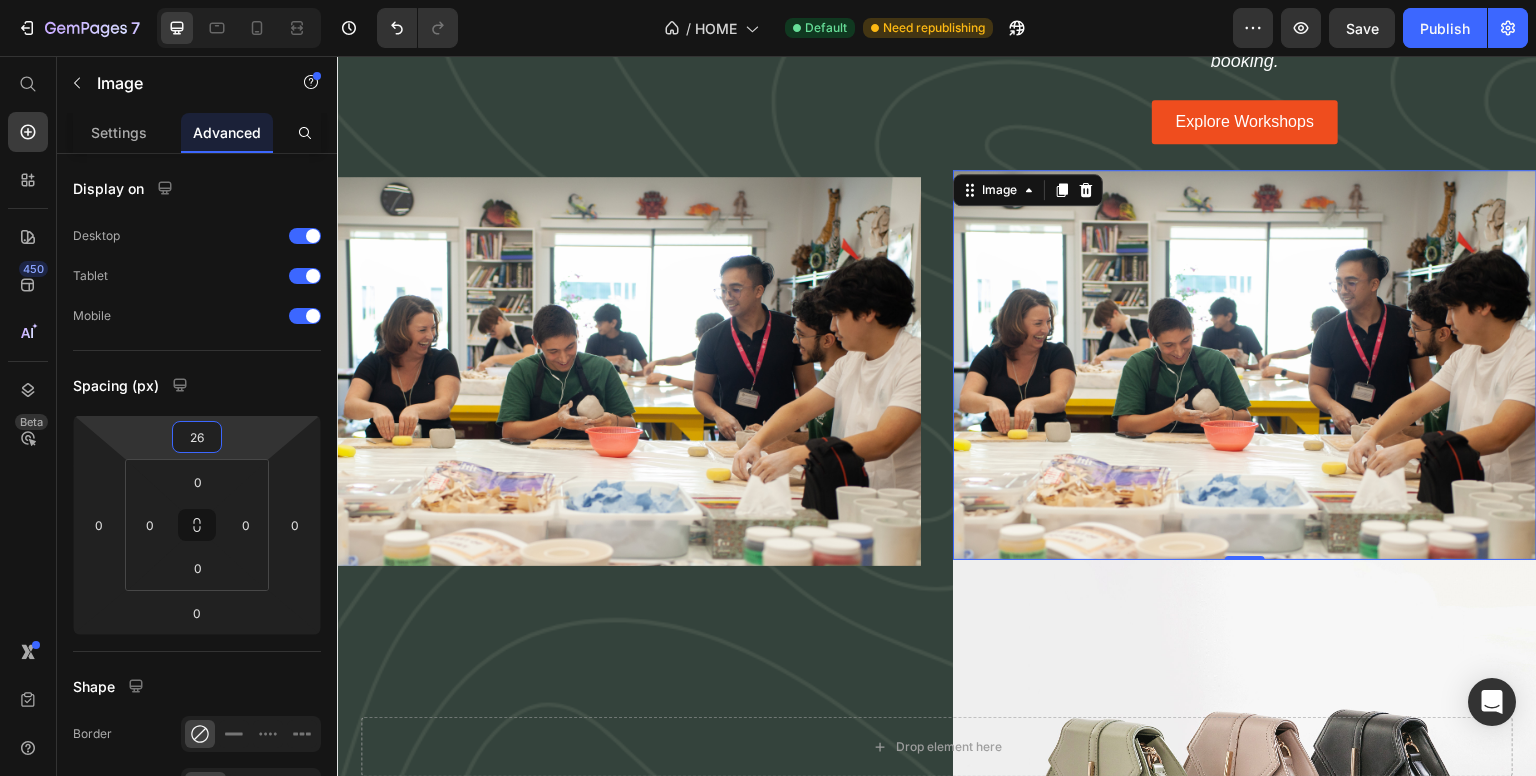 drag, startPoint x: 224, startPoint y: 429, endPoint x: 298, endPoint y: 446, distance: 75.9276 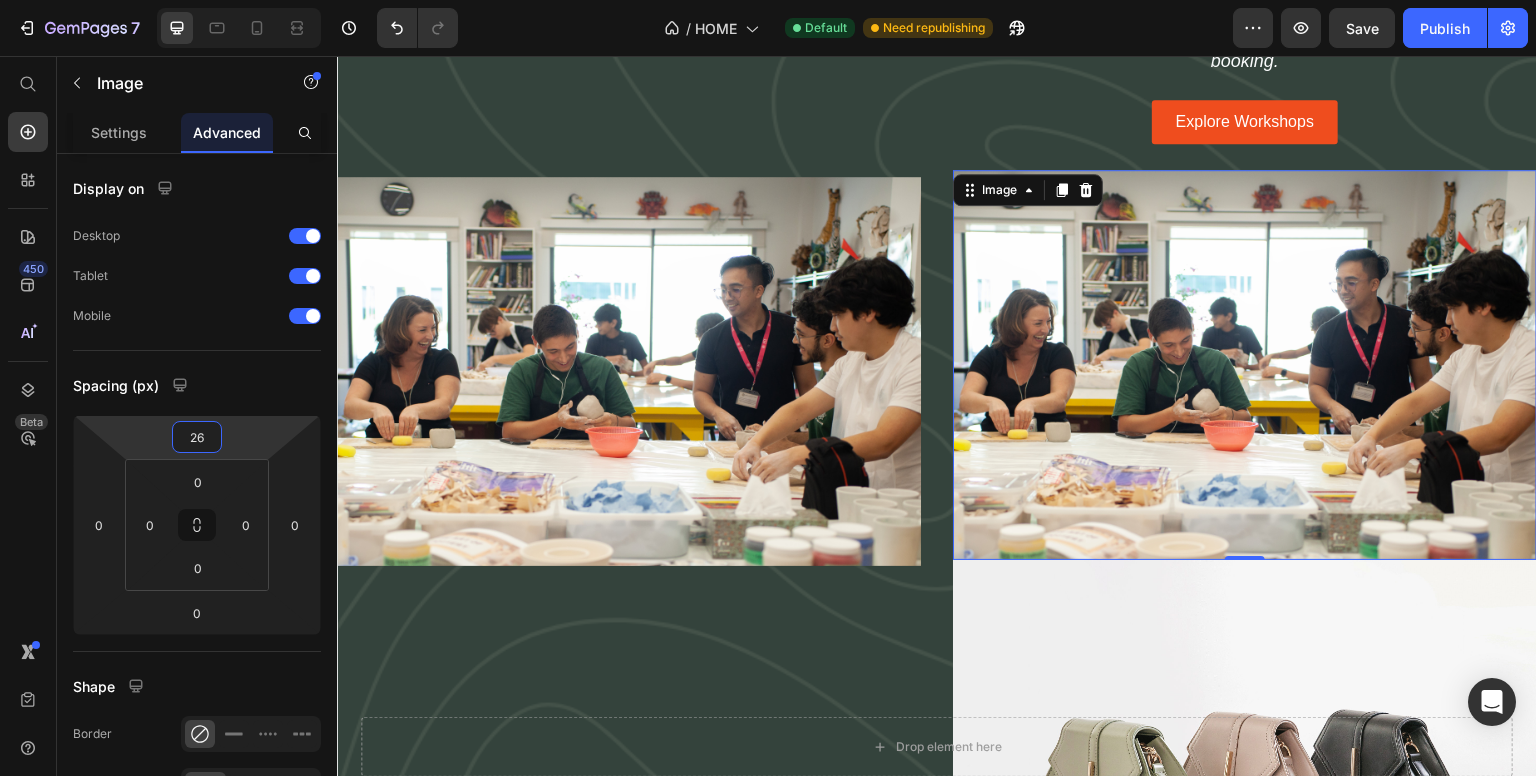click on "7   /  HOME Default Need republishing Preview  Save   Publish  450 Beta Start with Sections Elements Hero Section Product Detail Brands Trusted Badges Guarantee Product Breakdown How to use Testimonials Compare Bundle FAQs Social Proof Brand Story Product List Collection Blog List Contact Sticky Add to Cart Custom Footer Browse Library 450 Layout
Row
Row
Row
Row Text
Heading
Text Block Button
Button
Button
Sticky Back to top Media
Image
Image" at bounding box center (768, 0) 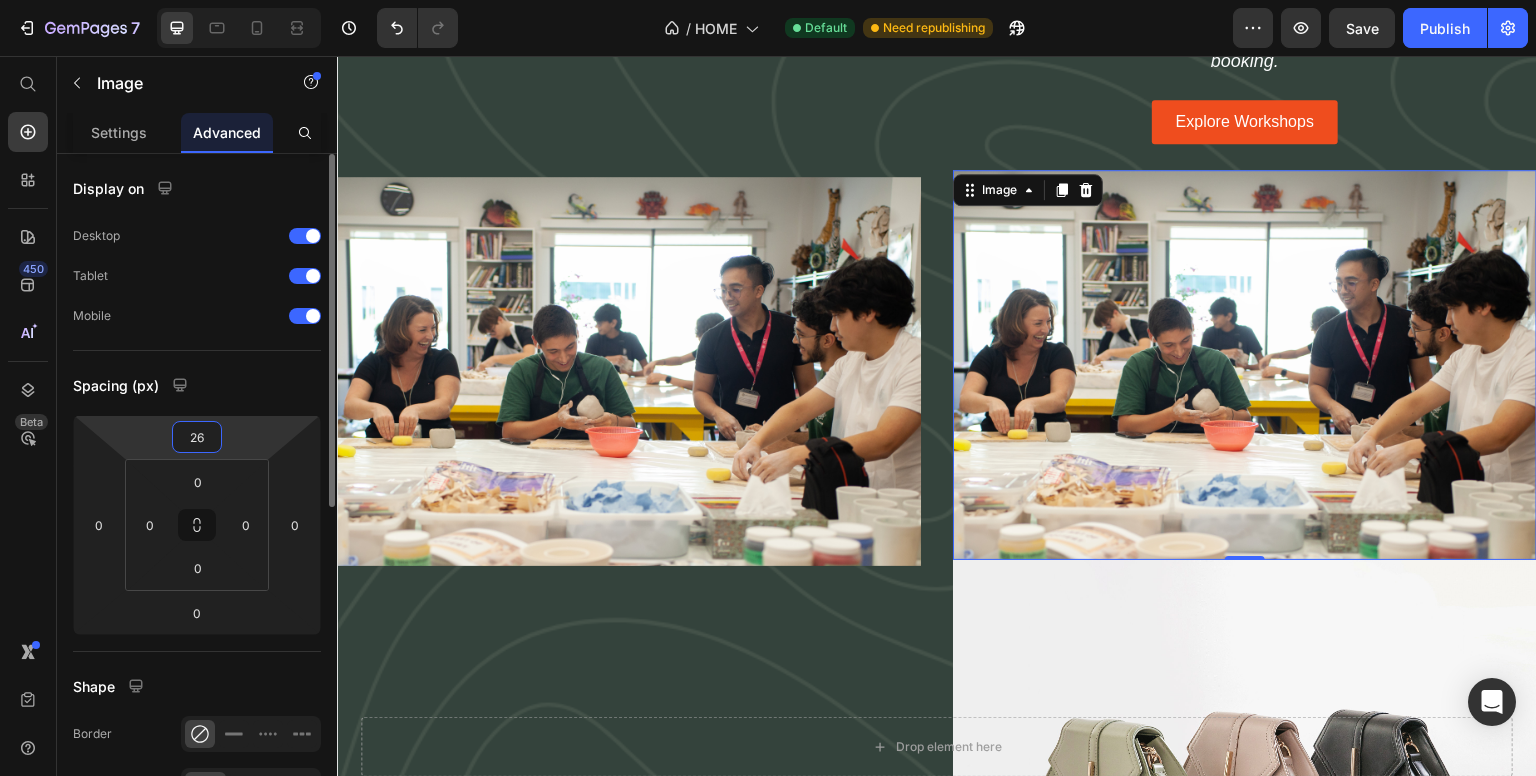 type on "60" 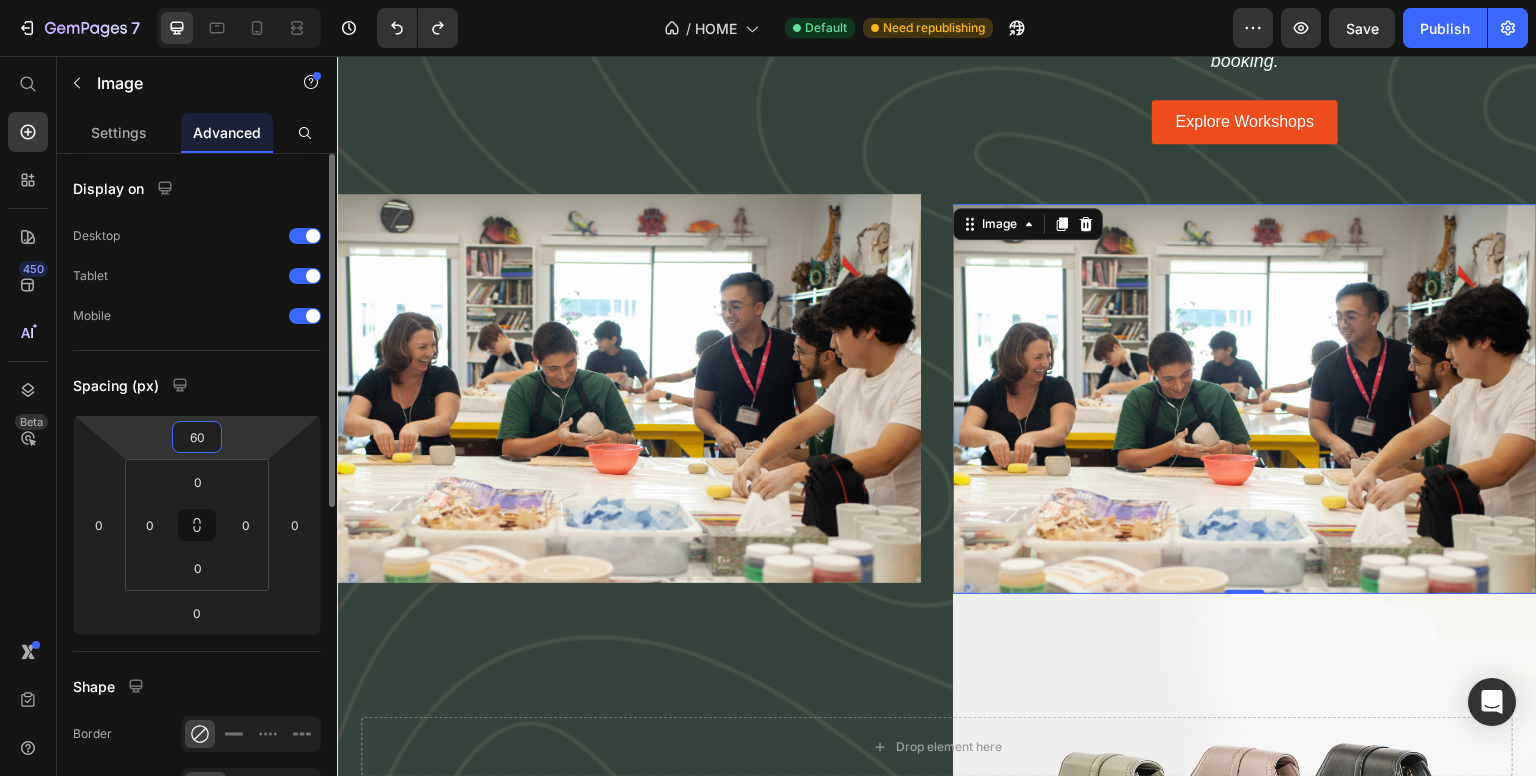 scroll, scrollTop: 3167, scrollLeft: 0, axis: vertical 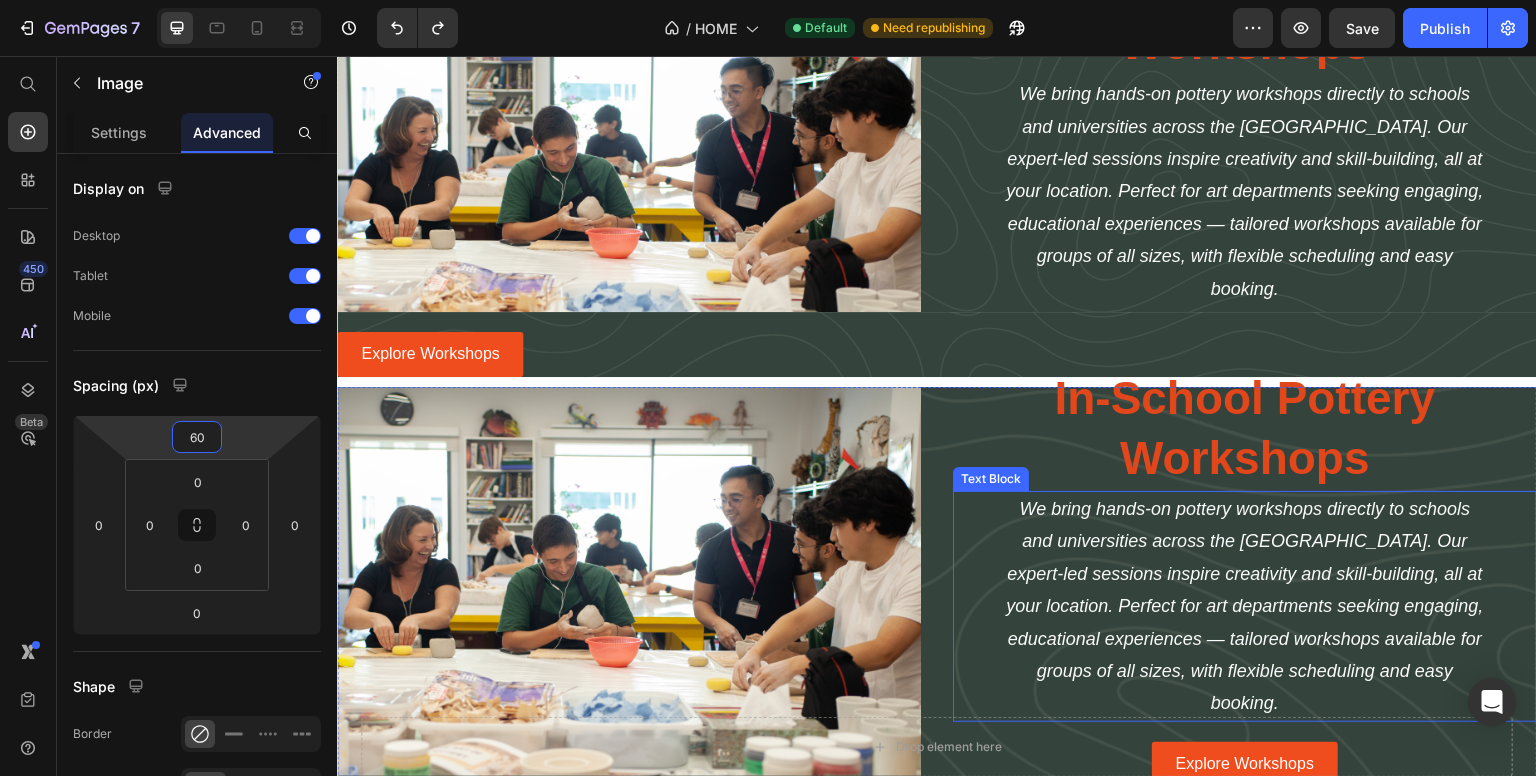 click at bounding box center [1245, 1006] 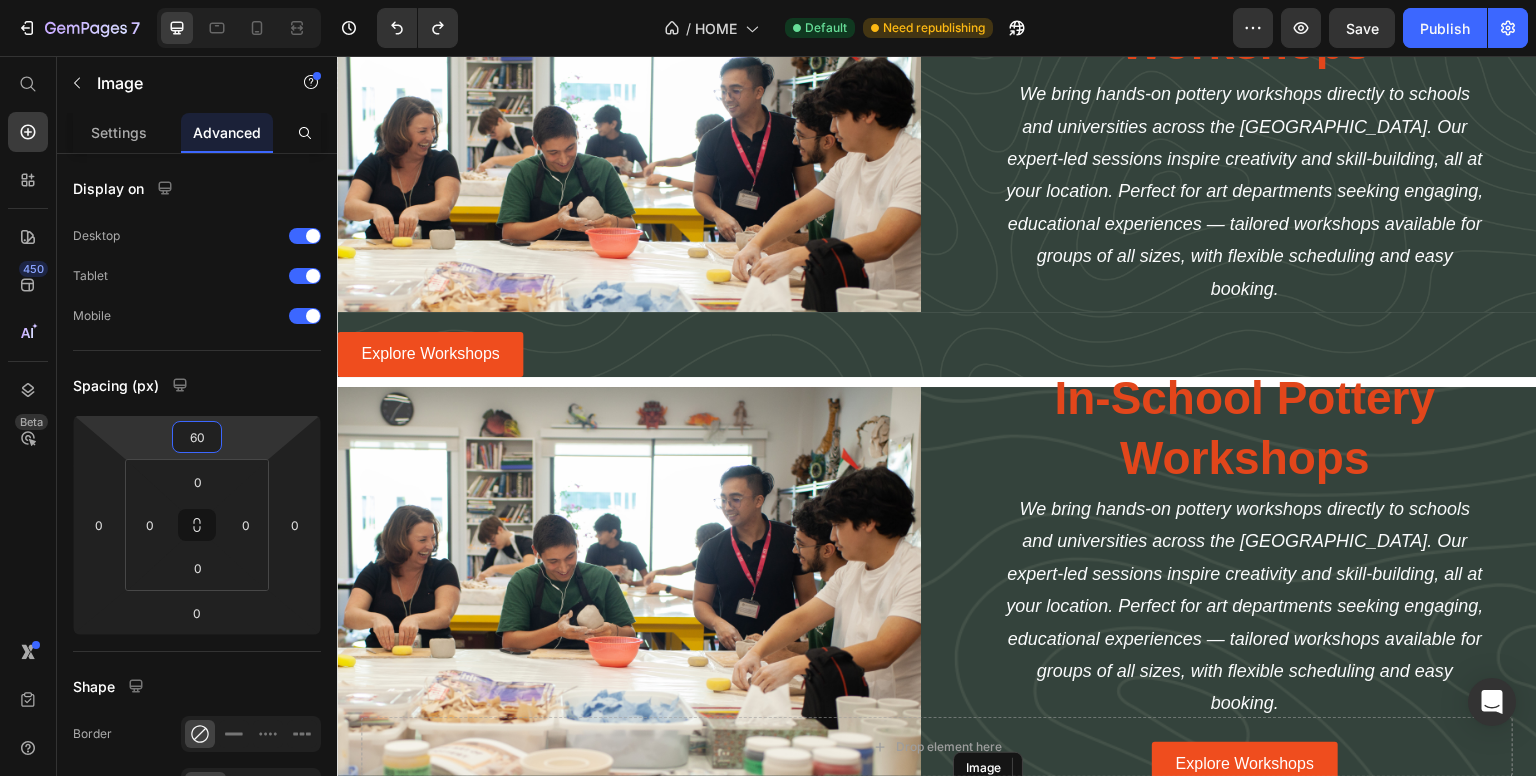 scroll, scrollTop: 3698, scrollLeft: 0, axis: vertical 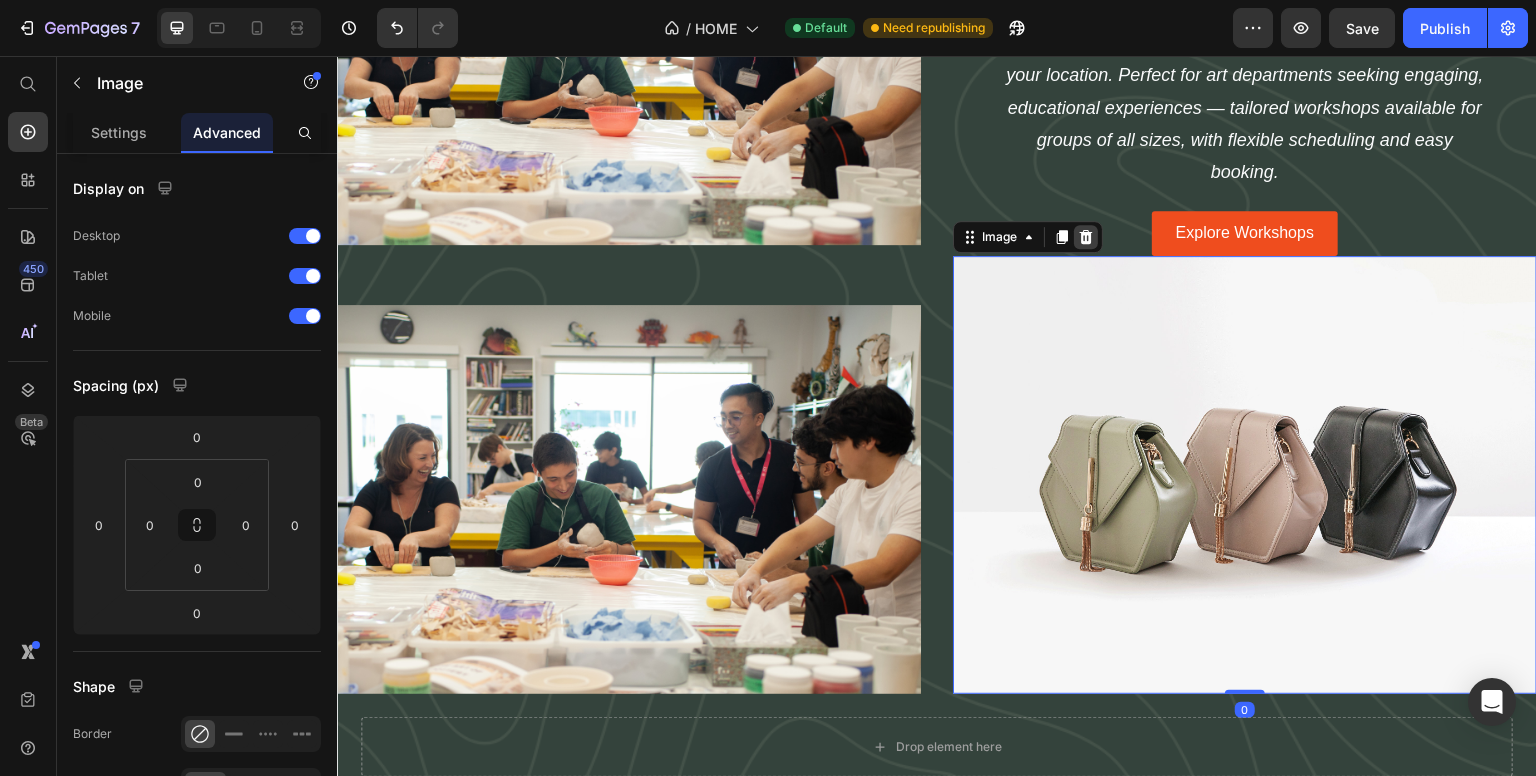 click at bounding box center [1086, 237] 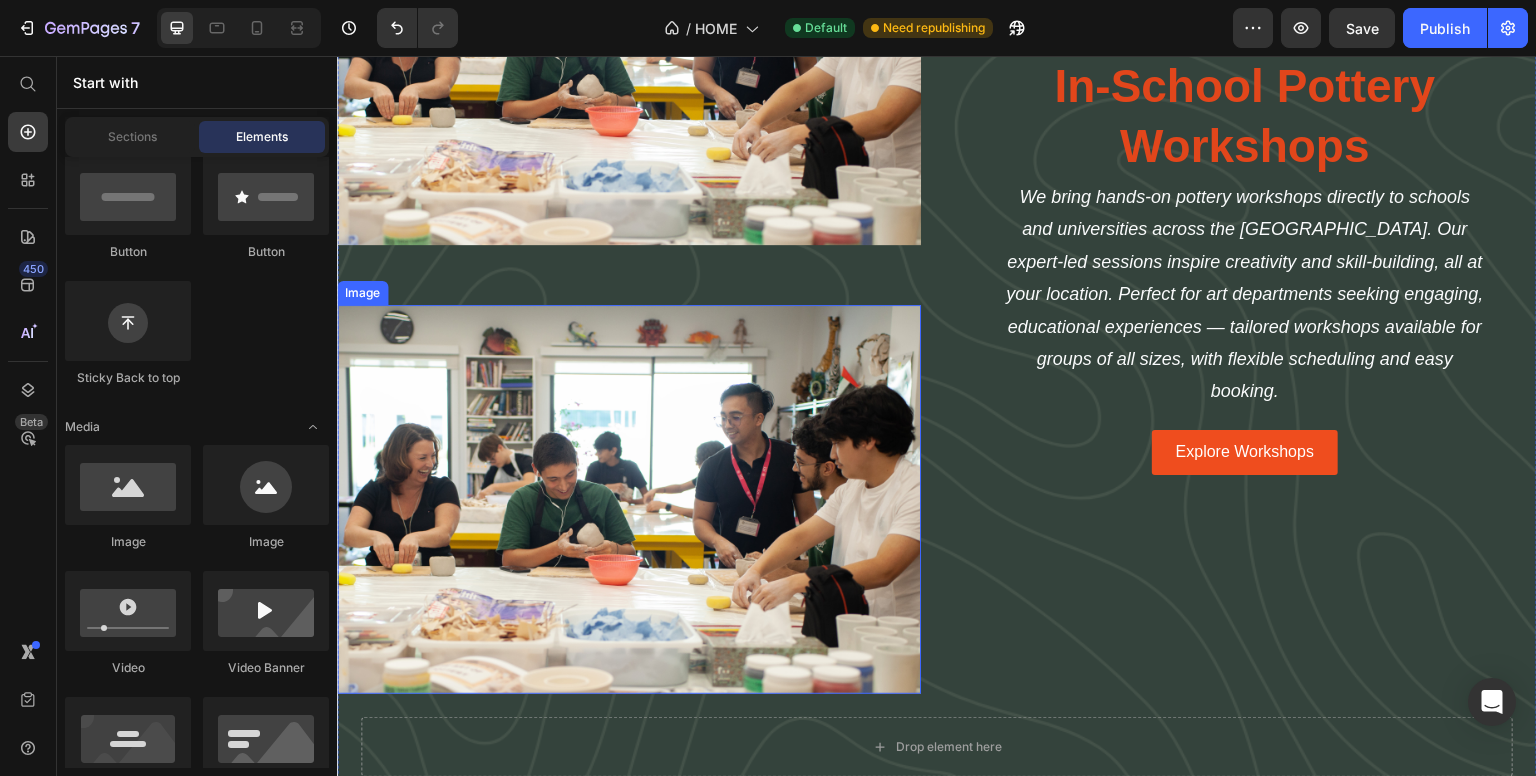 click at bounding box center (629, 499) 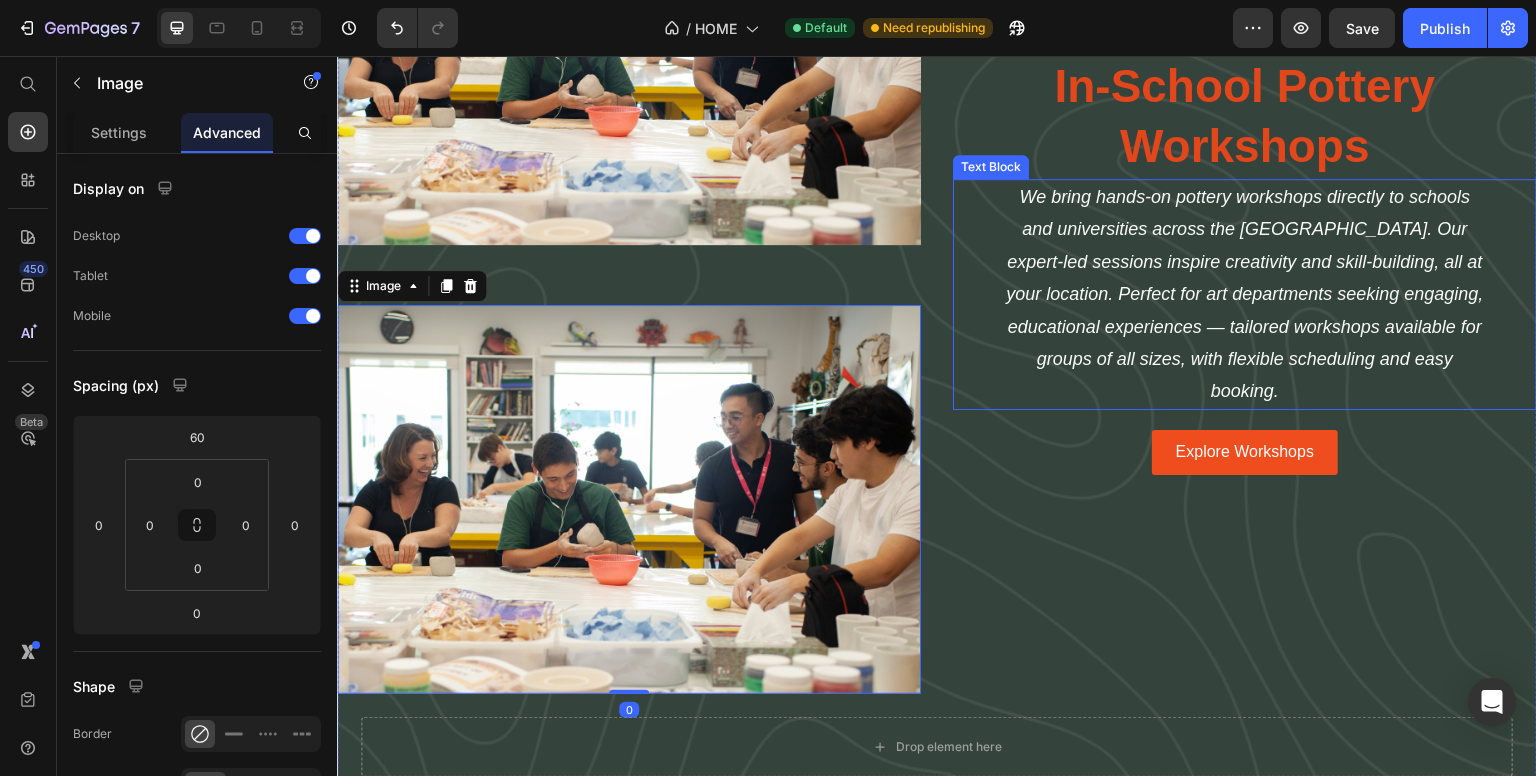 click on "We bring hands-on pottery workshops directly to schools and universities across the [GEOGRAPHIC_DATA]. Our expert-led sessions inspire creativity and skill-building, all at your location. Perfect for art departments seeking engaging, educational experiences — tailored workshops available for groups of all sizes, with flexible scheduling and easy booking." at bounding box center [1245, 294] 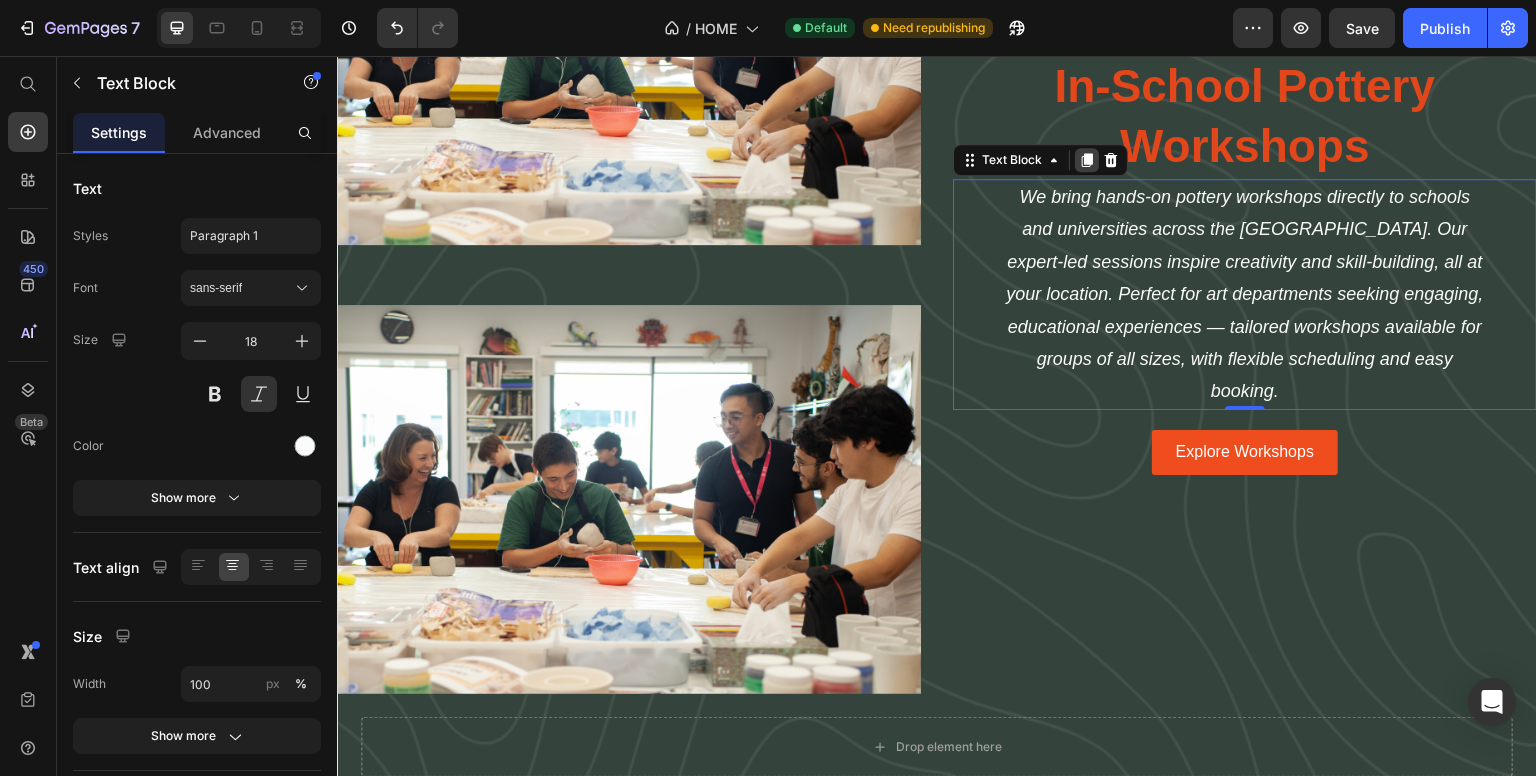 click 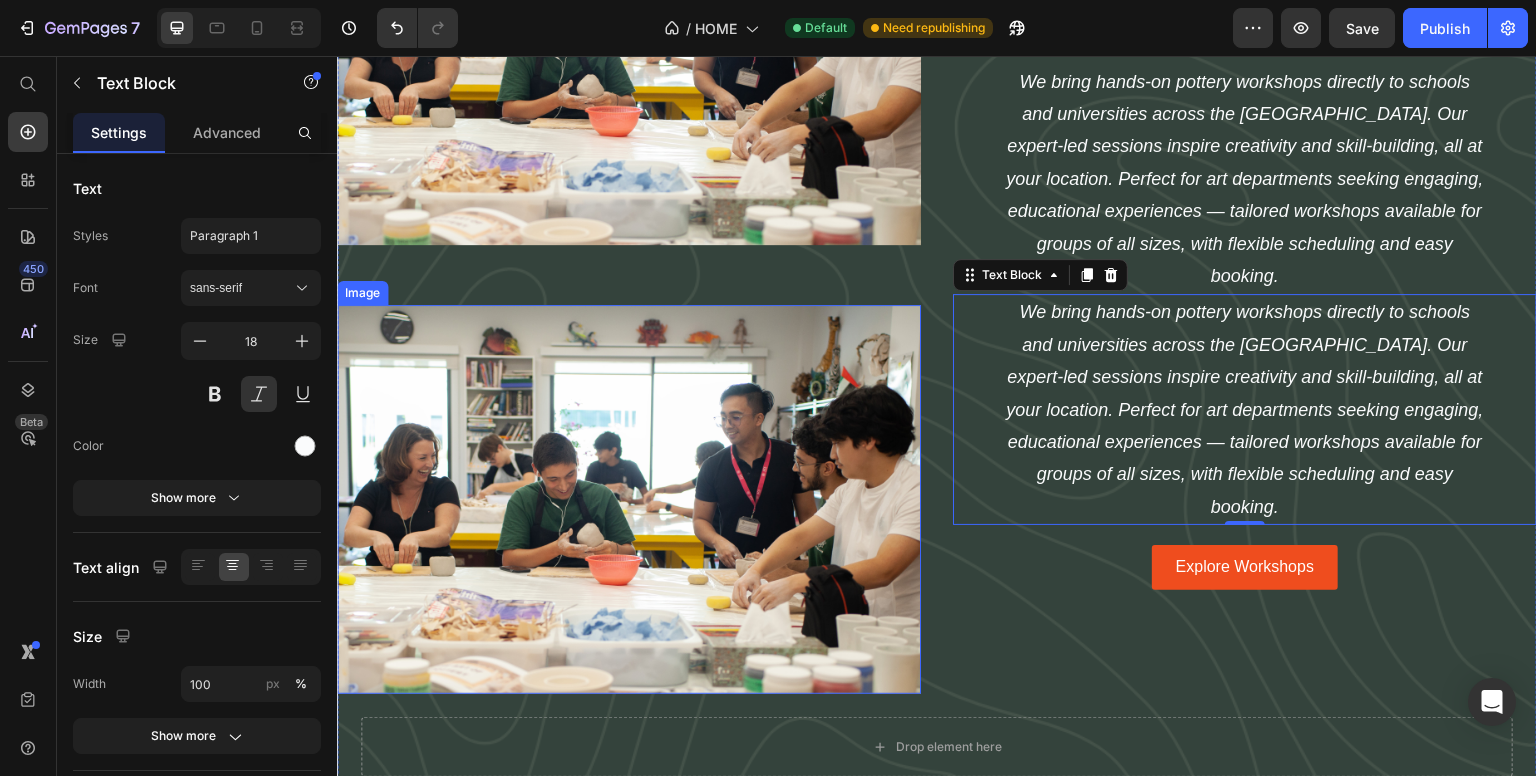 click at bounding box center [629, 499] 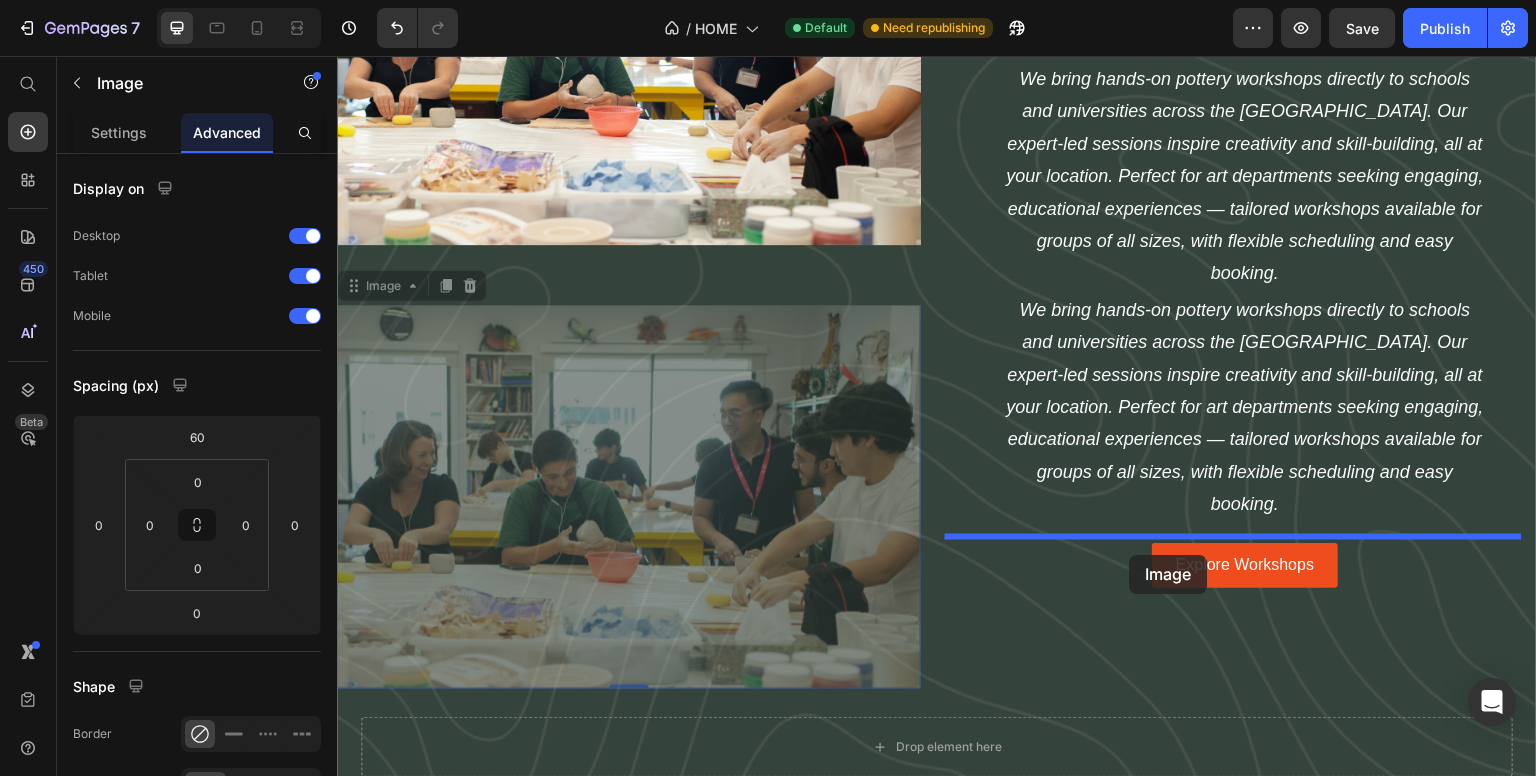 drag, startPoint x: 412, startPoint y: 267, endPoint x: 1130, endPoint y: 555, distance: 773.6071 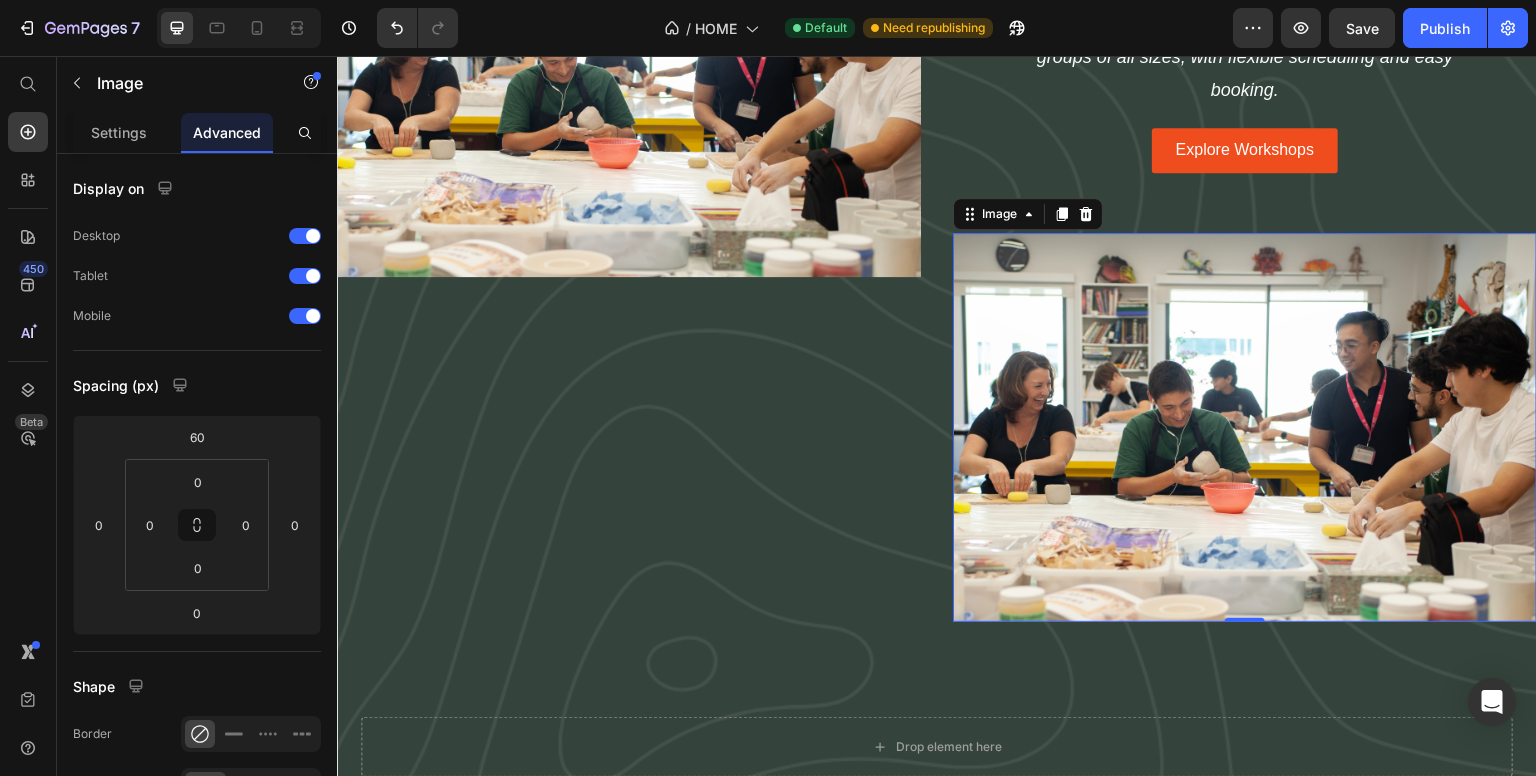 scroll, scrollTop: 3811, scrollLeft: 0, axis: vertical 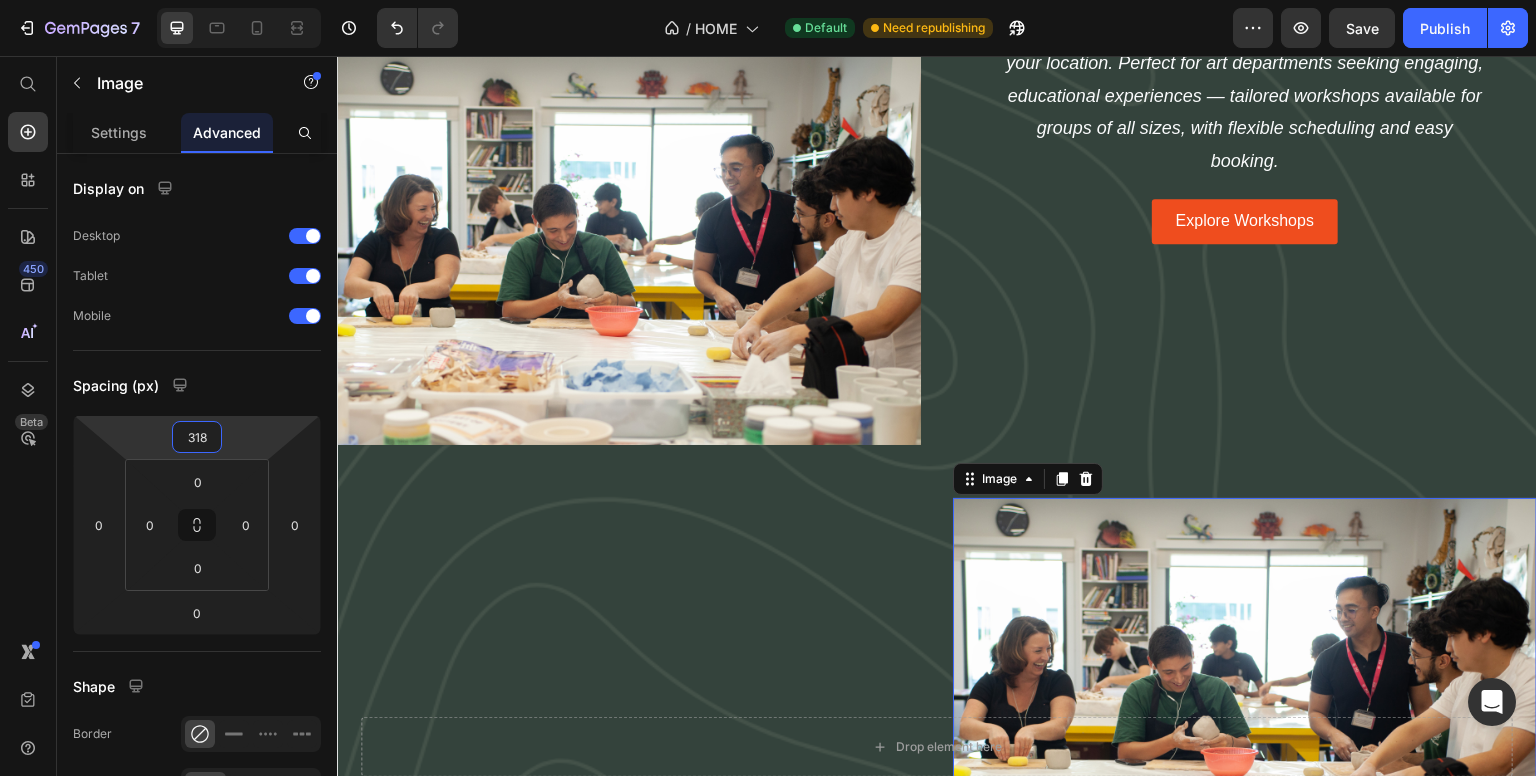 type on "340" 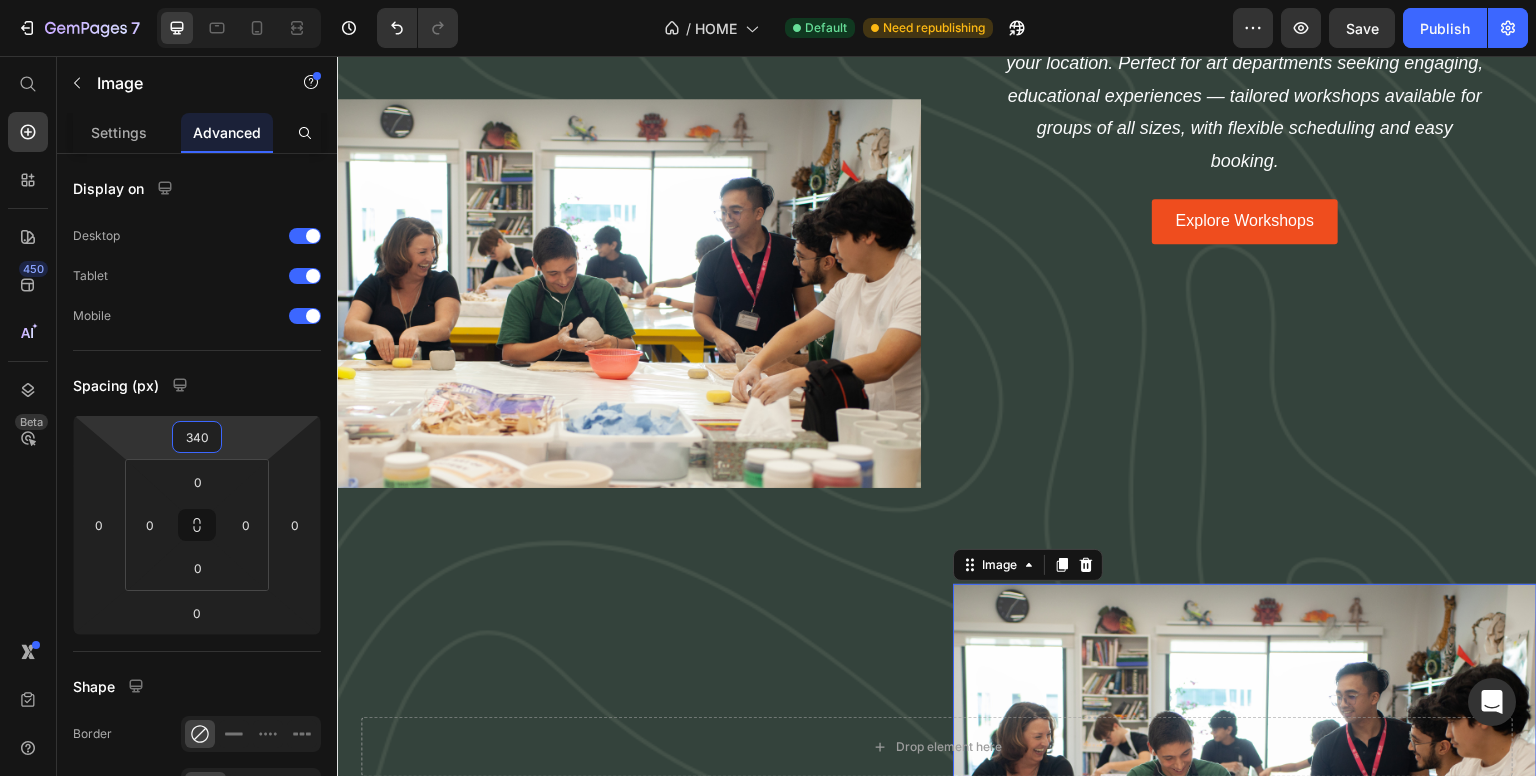 scroll, scrollTop: 3951, scrollLeft: 0, axis: vertical 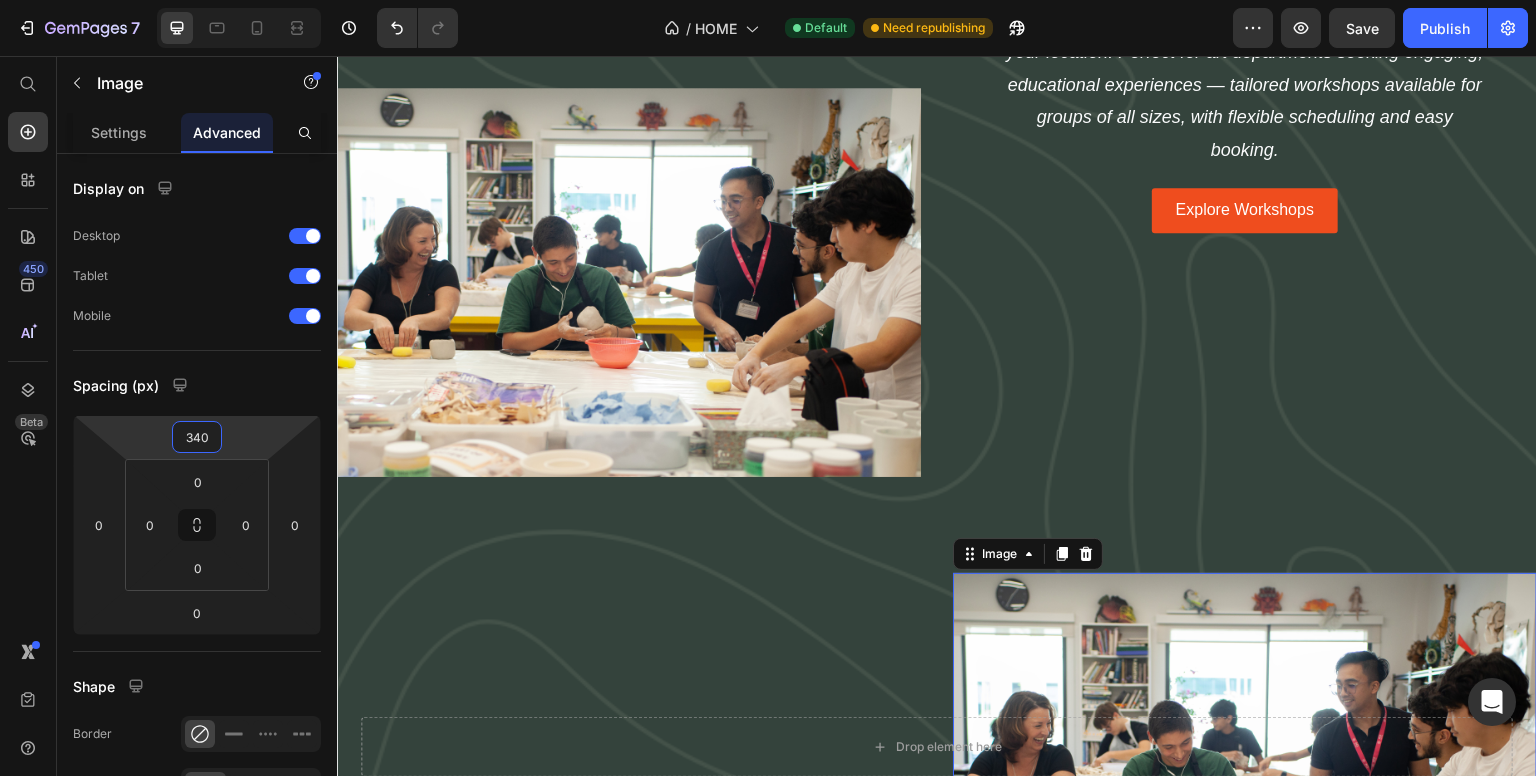 drag, startPoint x: 255, startPoint y: 429, endPoint x: 267, endPoint y: 289, distance: 140.51335 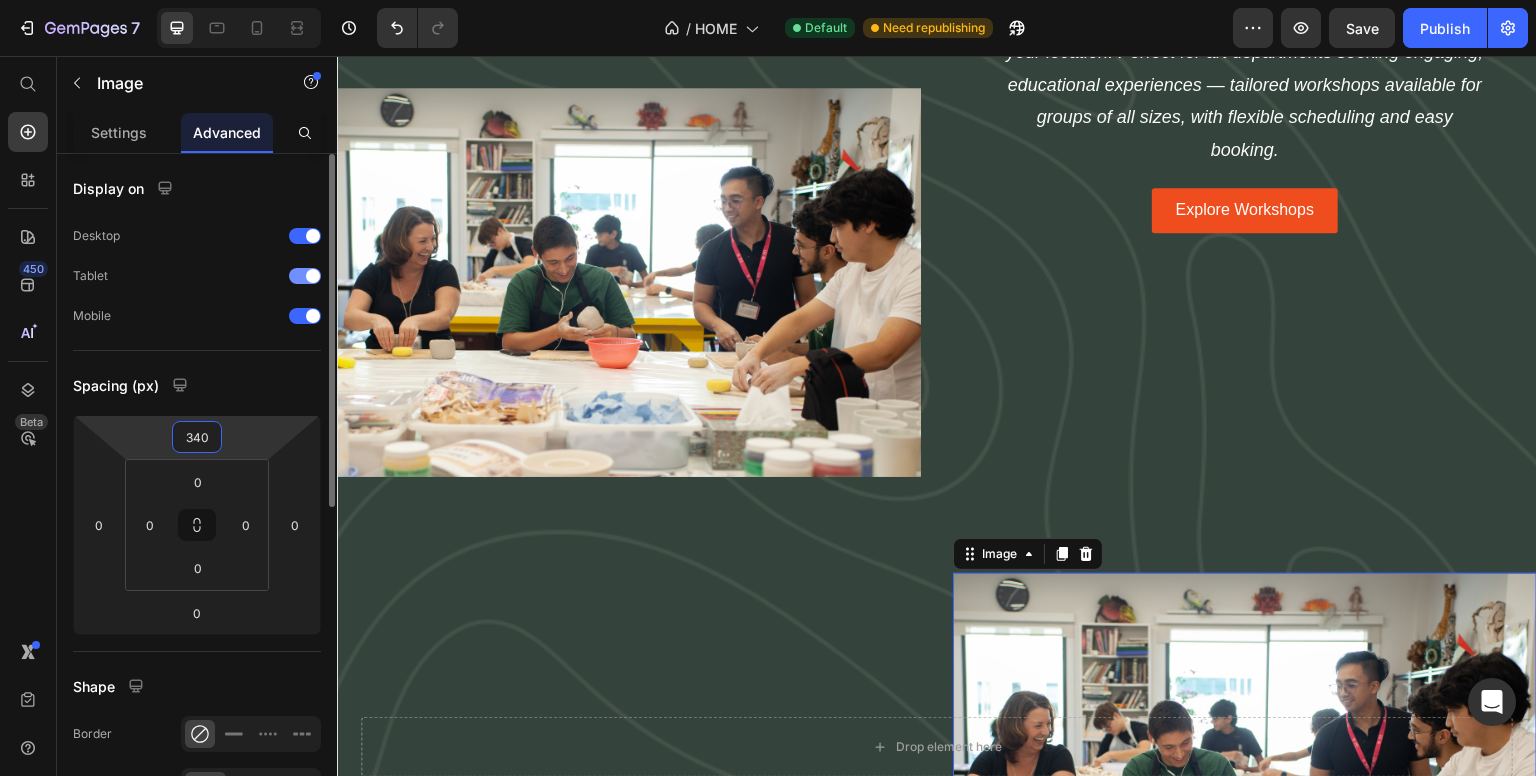 click on "7   /  HOME Default Need republishing Preview  Save   Publish  450 Beta Start with Sections Elements Hero Section Product Detail Brands Trusted Badges Guarantee Product Breakdown How to use Testimonials Compare Bundle FAQs Social Proof Brand Story Product List Collection Blog List Contact Sticky Add to Cart Custom Footer Browse Library 450 Layout
Row
Row
Row
Row Text
Heading
Text Block Button
Button
Button
Sticky Back to top Media
Image
Image" at bounding box center [768, 0] 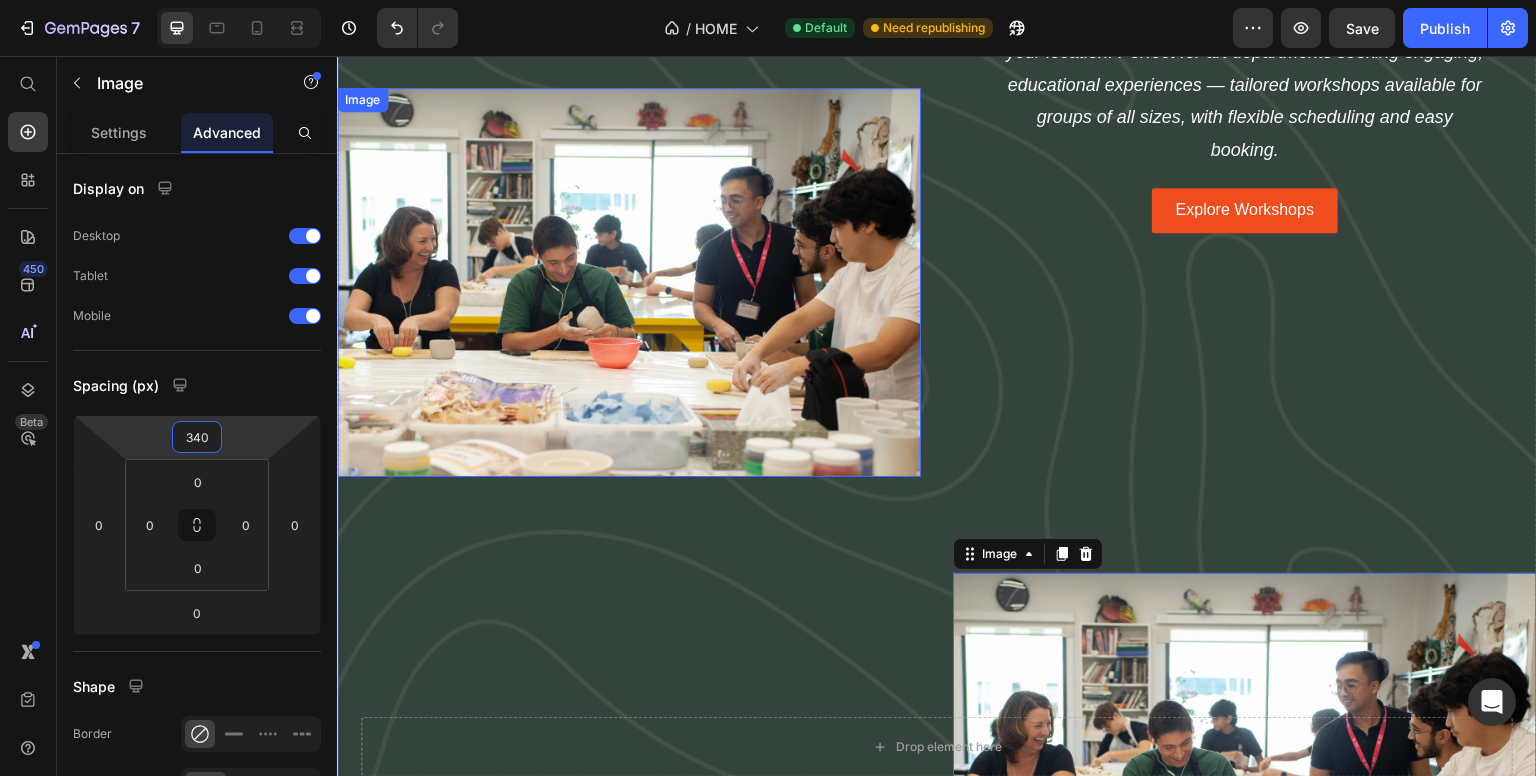 click at bounding box center [629, 282] 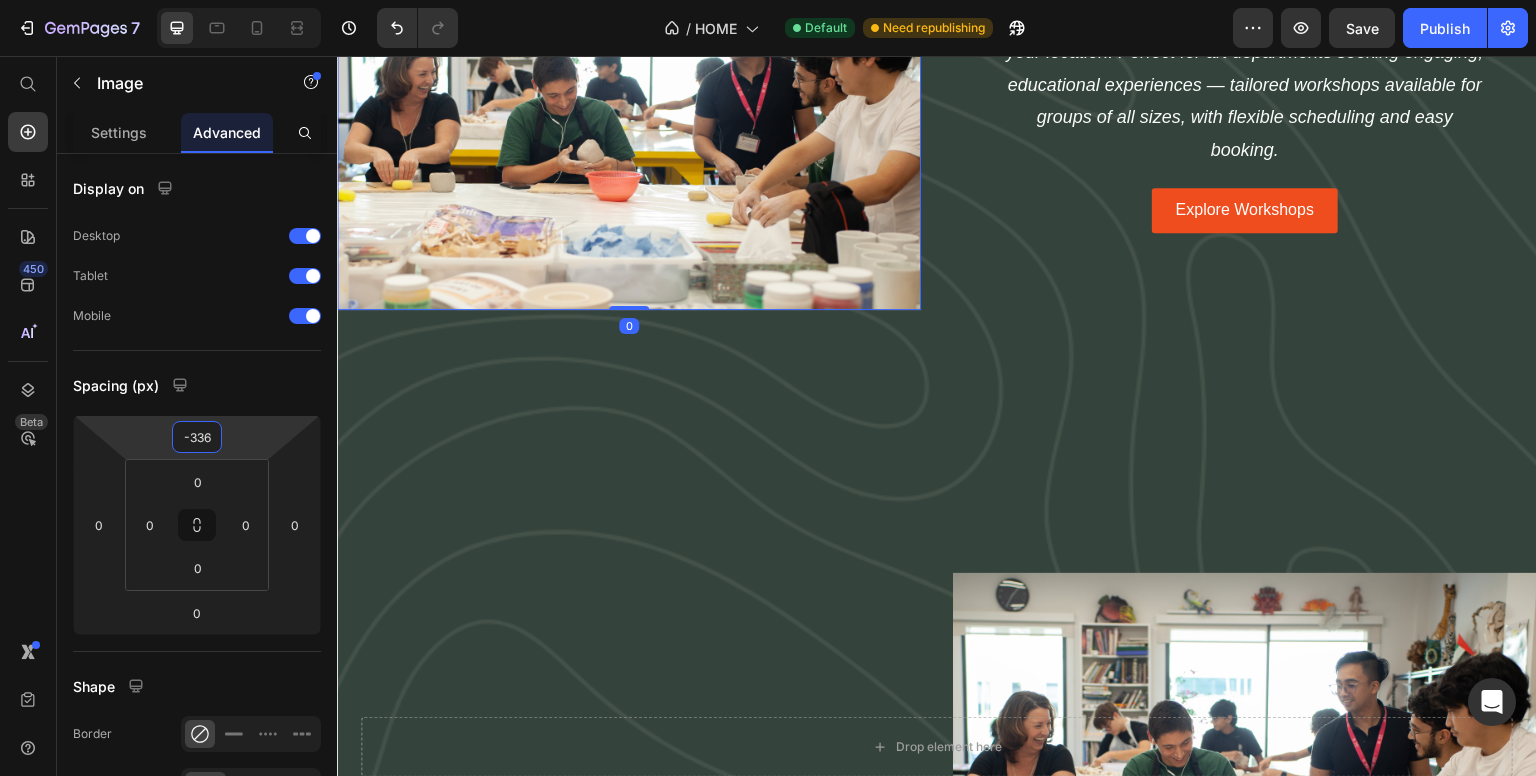 drag, startPoint x: 236, startPoint y: 437, endPoint x: 266, endPoint y: 605, distance: 170.65755 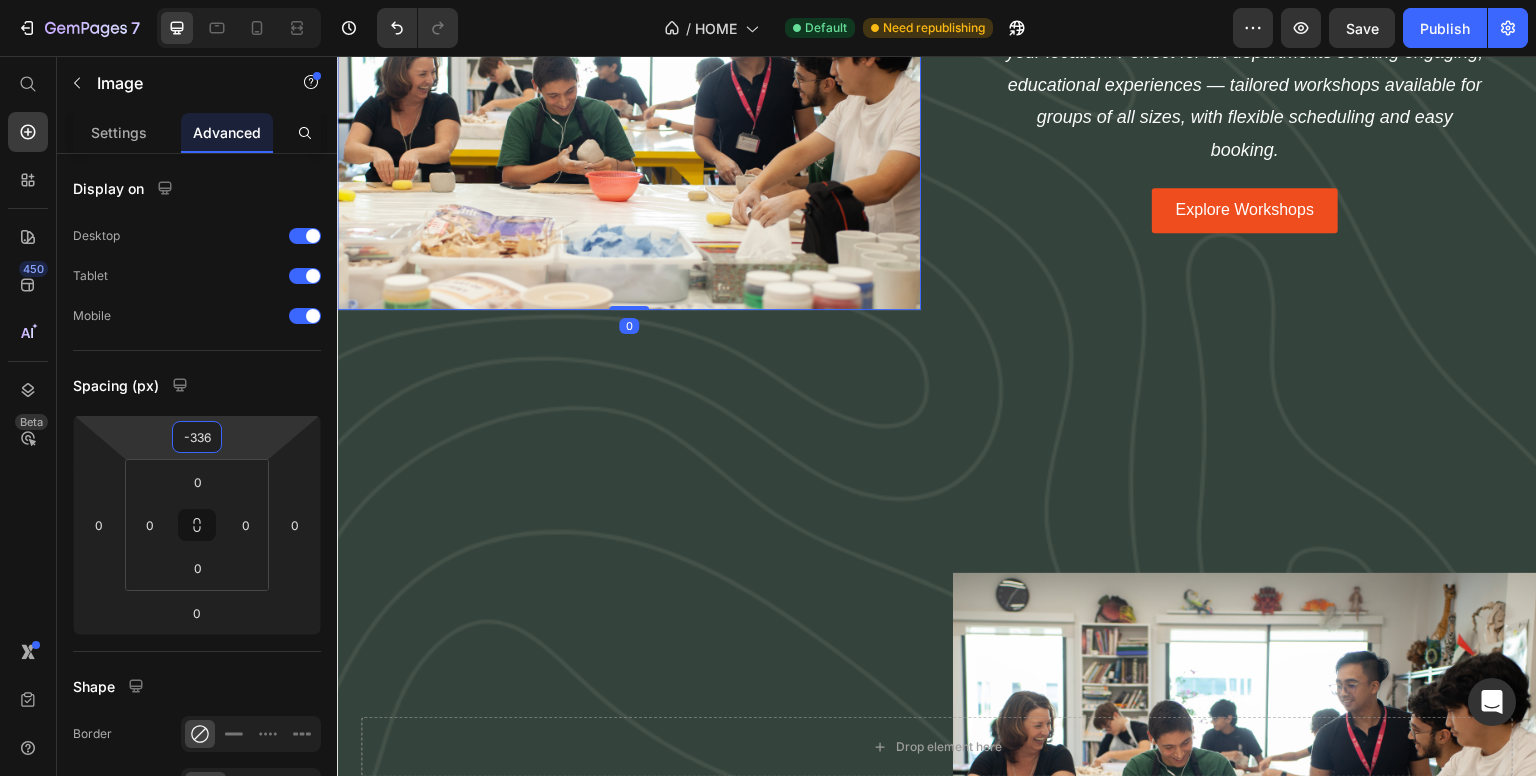 click on "7   /  HOME Default Need republishing Preview  Save   Publish  450 Beta Start with Sections Elements Hero Section Product Detail Brands Trusted Badges Guarantee Product Breakdown How to use Testimonials Compare Bundle FAQs Social Proof Brand Story Product List Collection Blog List Contact Sticky Add to Cart Custom Footer Browse Library 450 Layout
Row
Row
Row
Row Text
Heading
Text Block Button
Button
Button
Sticky Back to top Media
Image
Image" at bounding box center [768, 0] 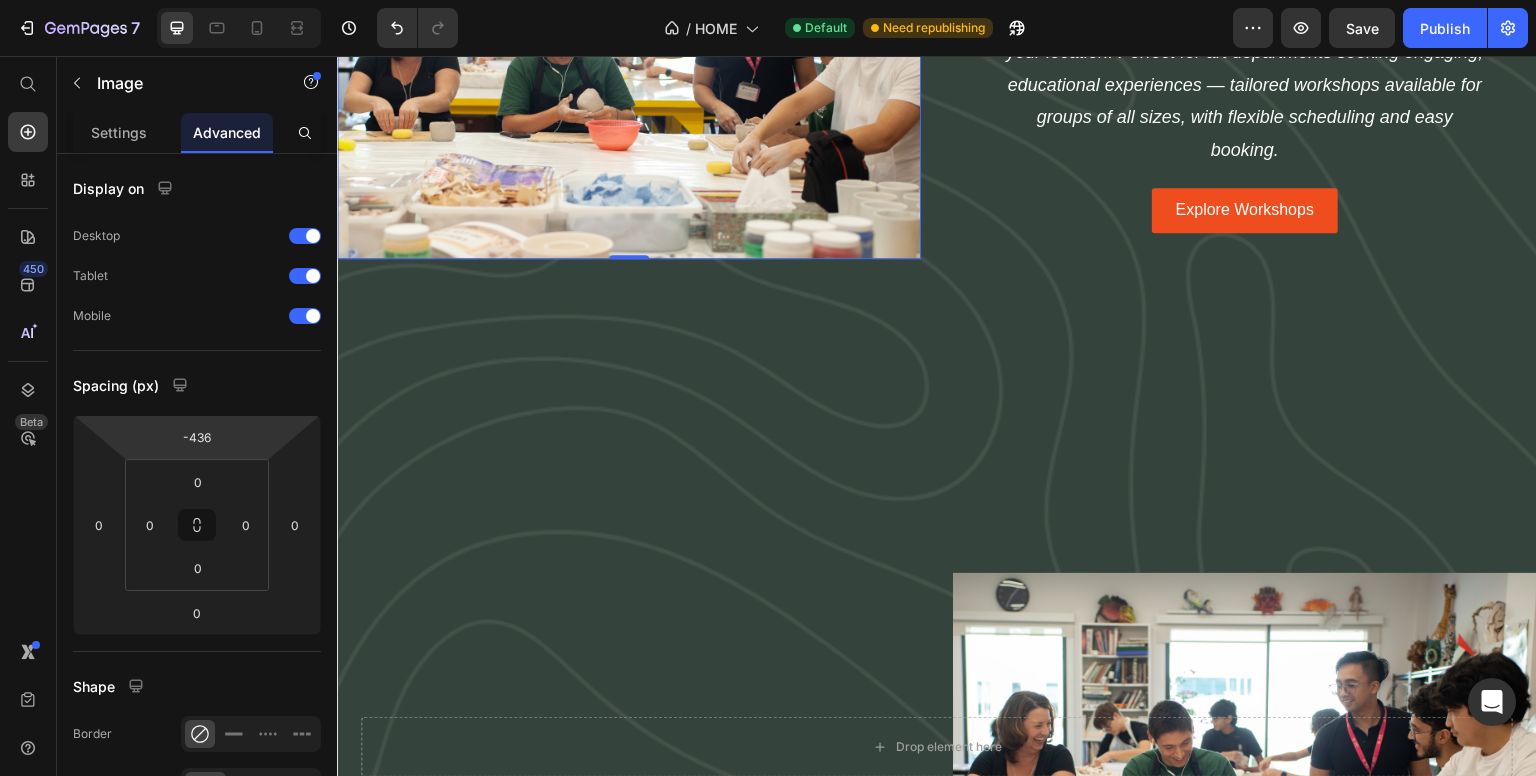 drag, startPoint x: 257, startPoint y: 418, endPoint x: 265, endPoint y: 468, distance: 50.635956 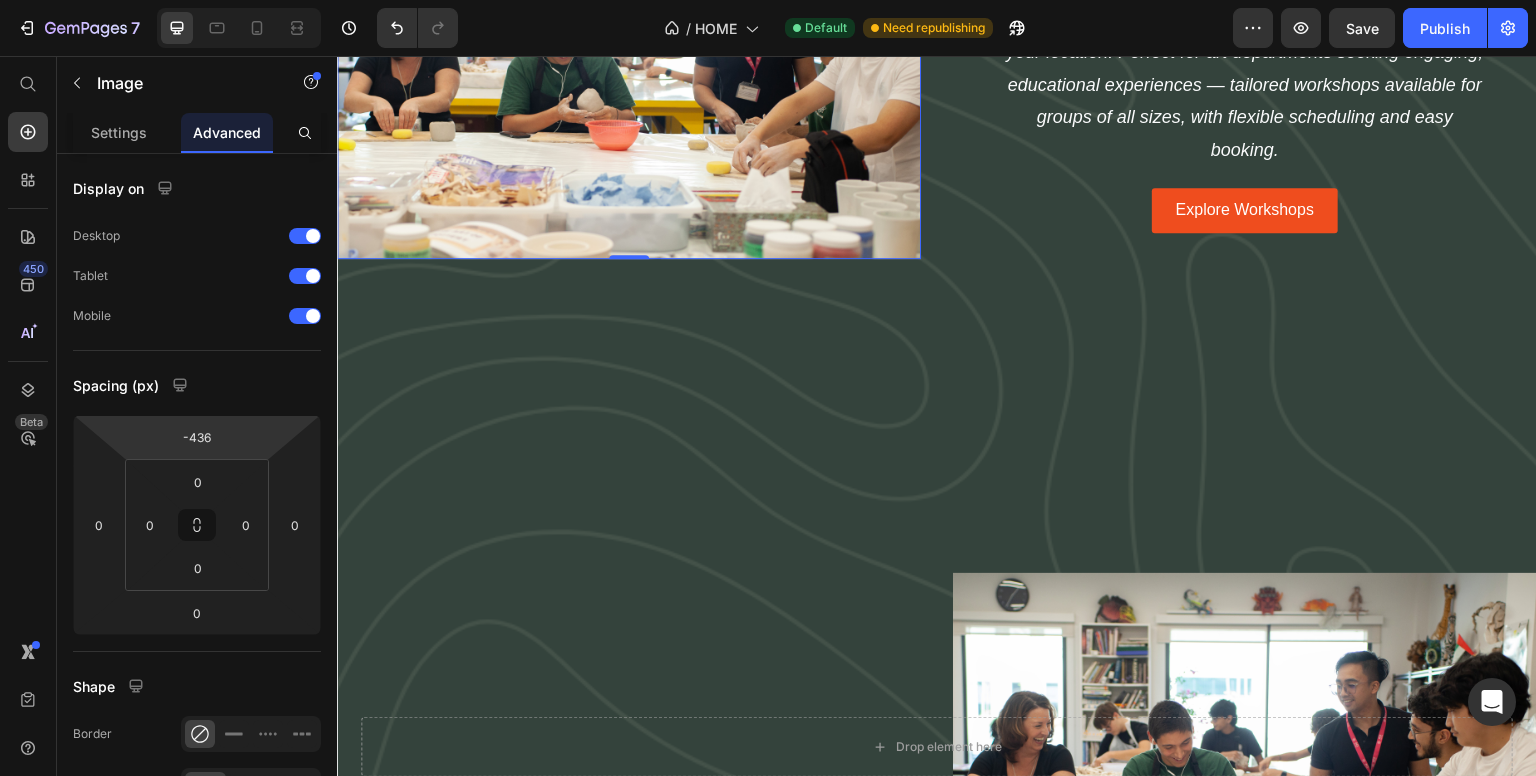 click on "7   /  HOME Default Need republishing Preview  Save   Publish  450 Beta Start with Sections Elements Hero Section Product Detail Brands Trusted Badges Guarantee Product Breakdown How to use Testimonials Compare Bundle FAQs Social Proof Brand Story Product List Collection Blog List Contact Sticky Add to Cart Custom Footer Browse Library 450 Layout
Row
Row
Row
Row Text
Heading
Text Block Button
Button
Button
Sticky Back to top Media
Image
Image" at bounding box center [768, 0] 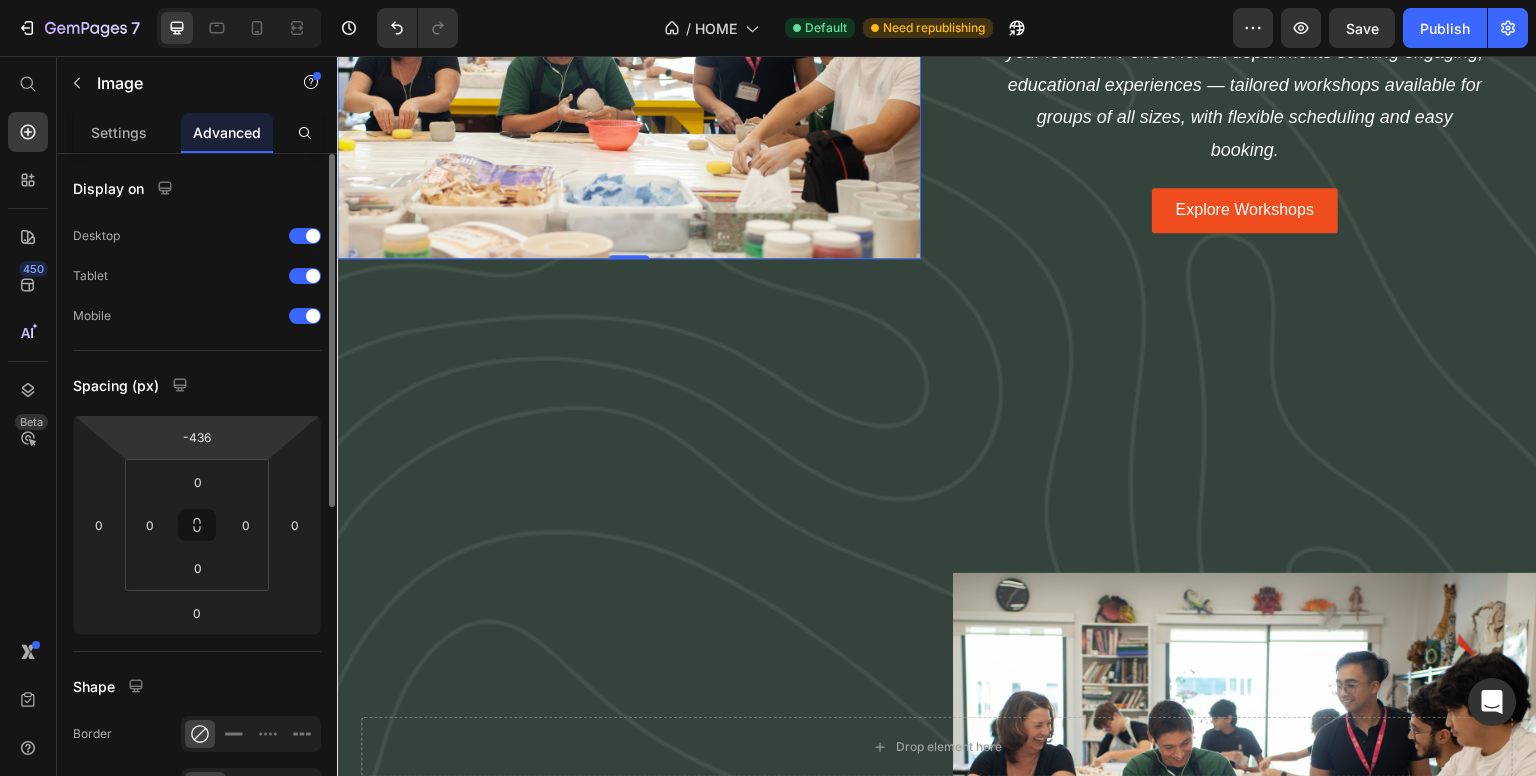 scroll, scrollTop: 3251, scrollLeft: 0, axis: vertical 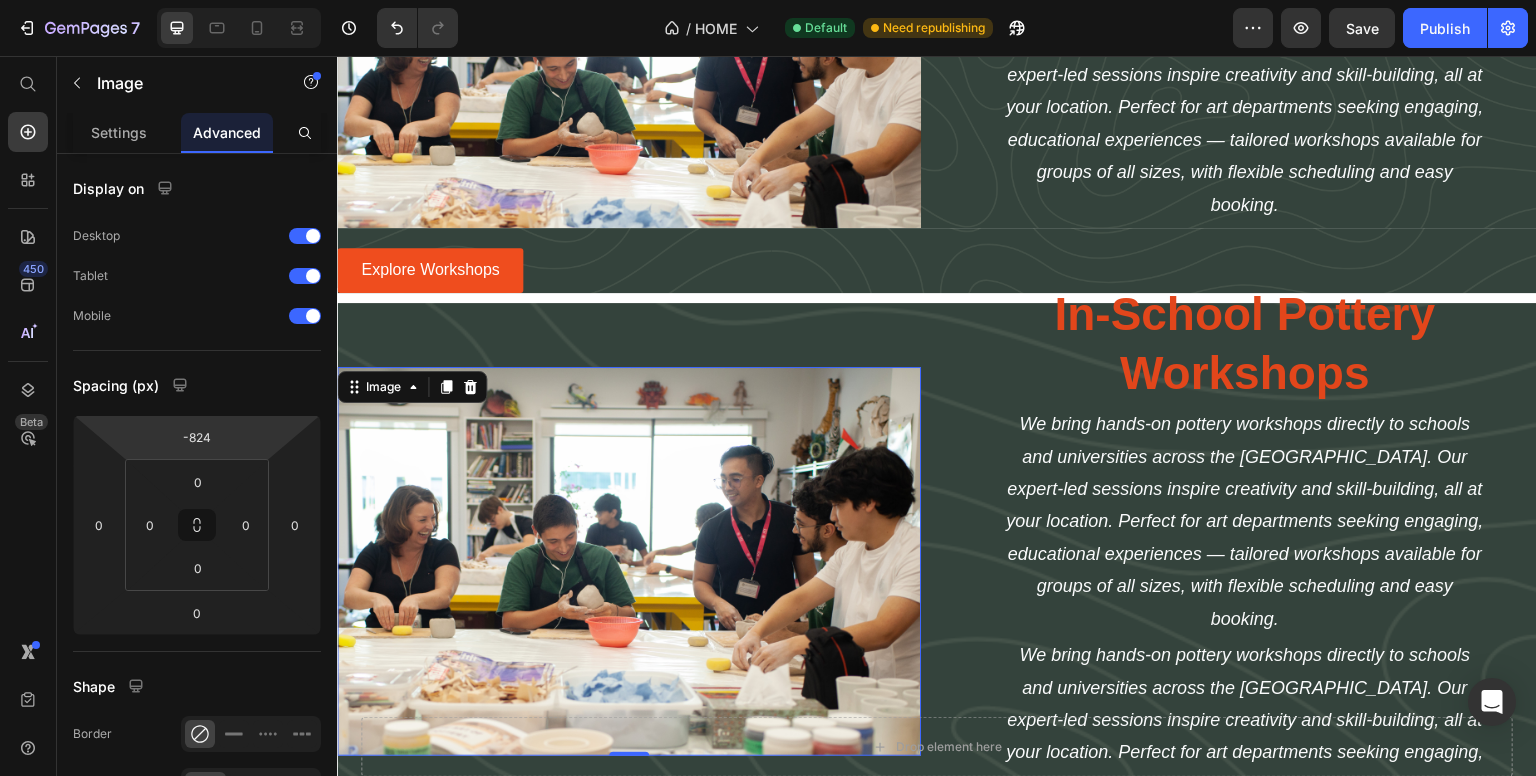 type on "-820" 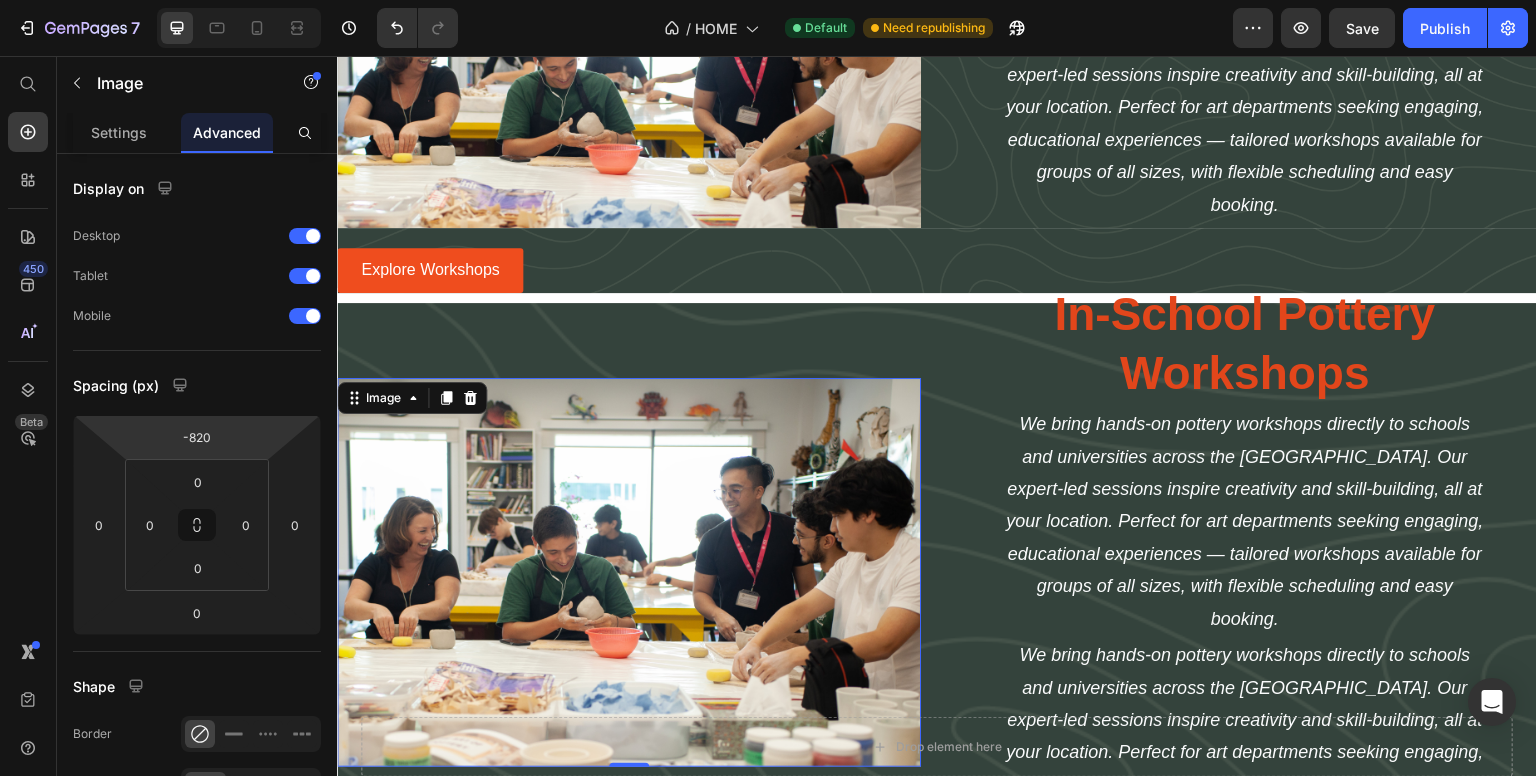 drag, startPoint x: 268, startPoint y: 433, endPoint x: 280, endPoint y: 625, distance: 192.37463 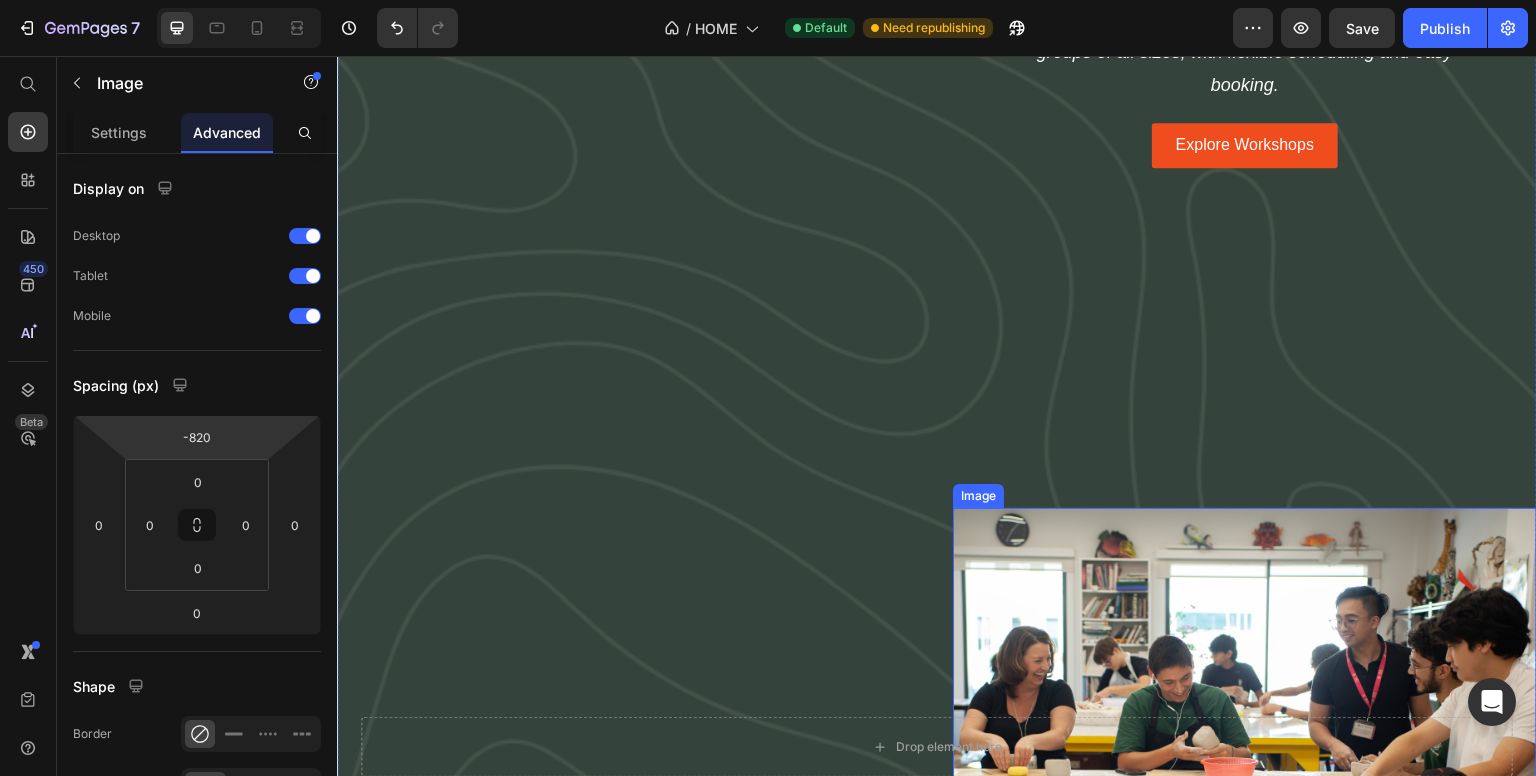 scroll, scrollTop: 4051, scrollLeft: 0, axis: vertical 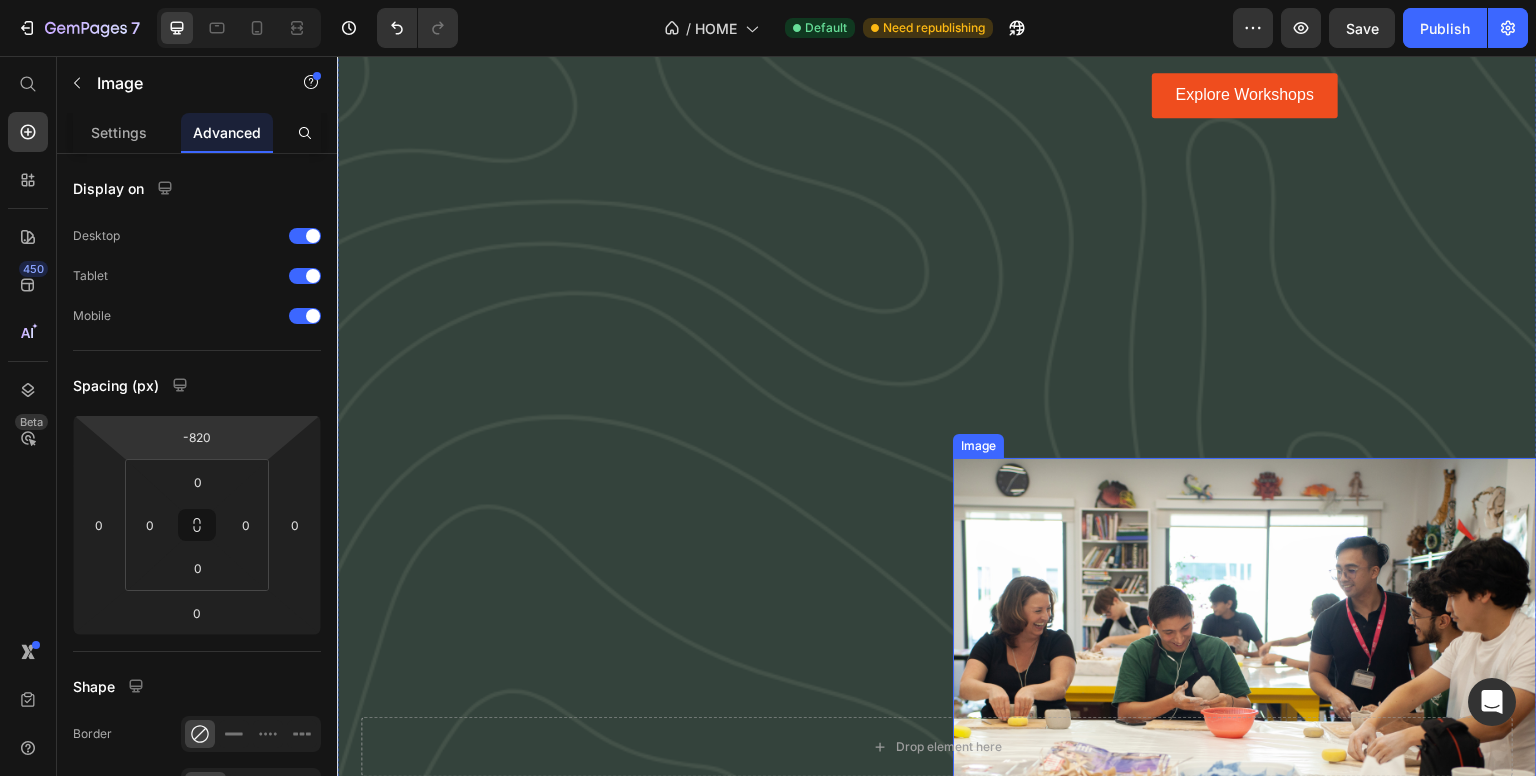 click at bounding box center (1245, 652) 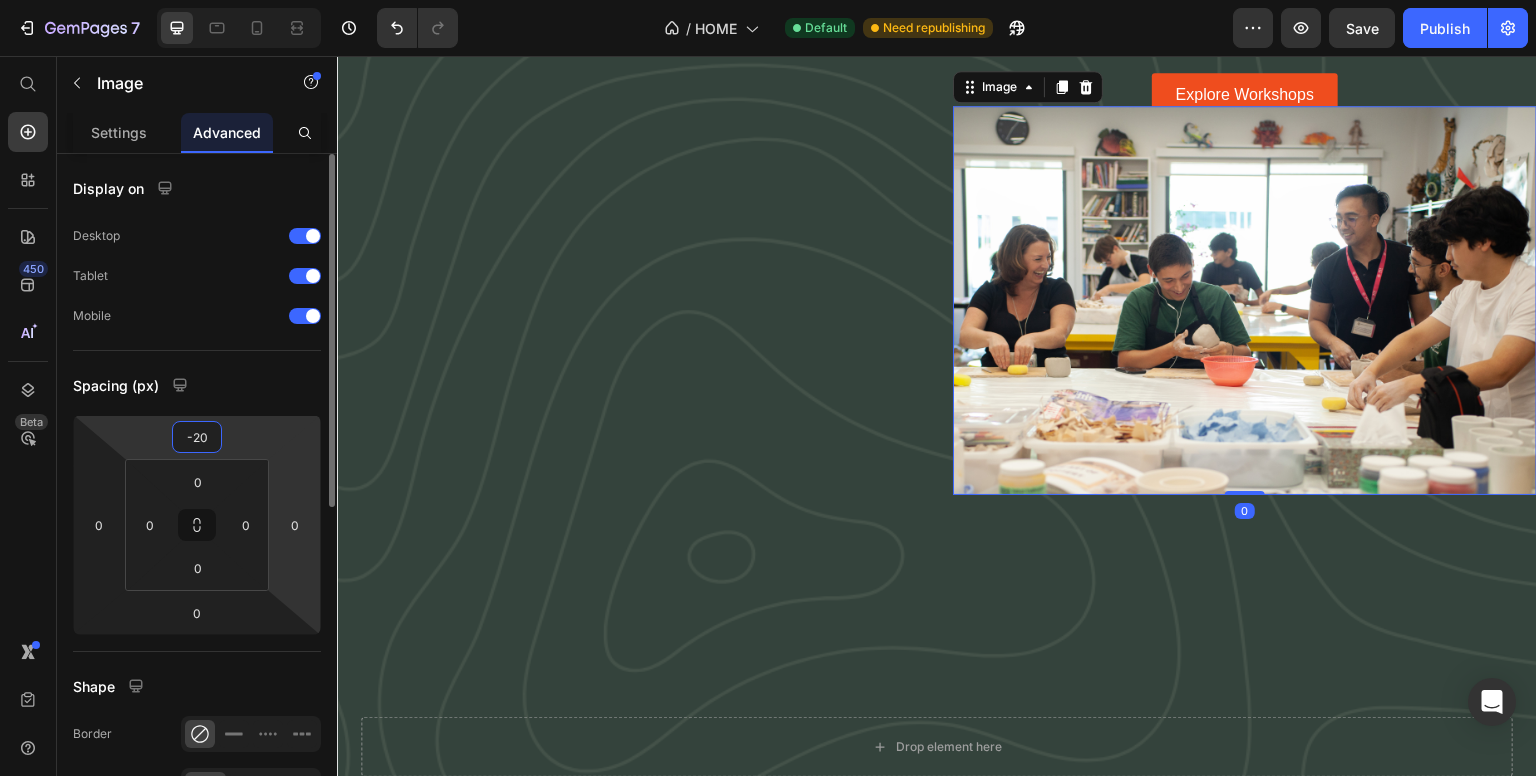 drag, startPoint x: 268, startPoint y: 435, endPoint x: 297, endPoint y: 612, distance: 179.35997 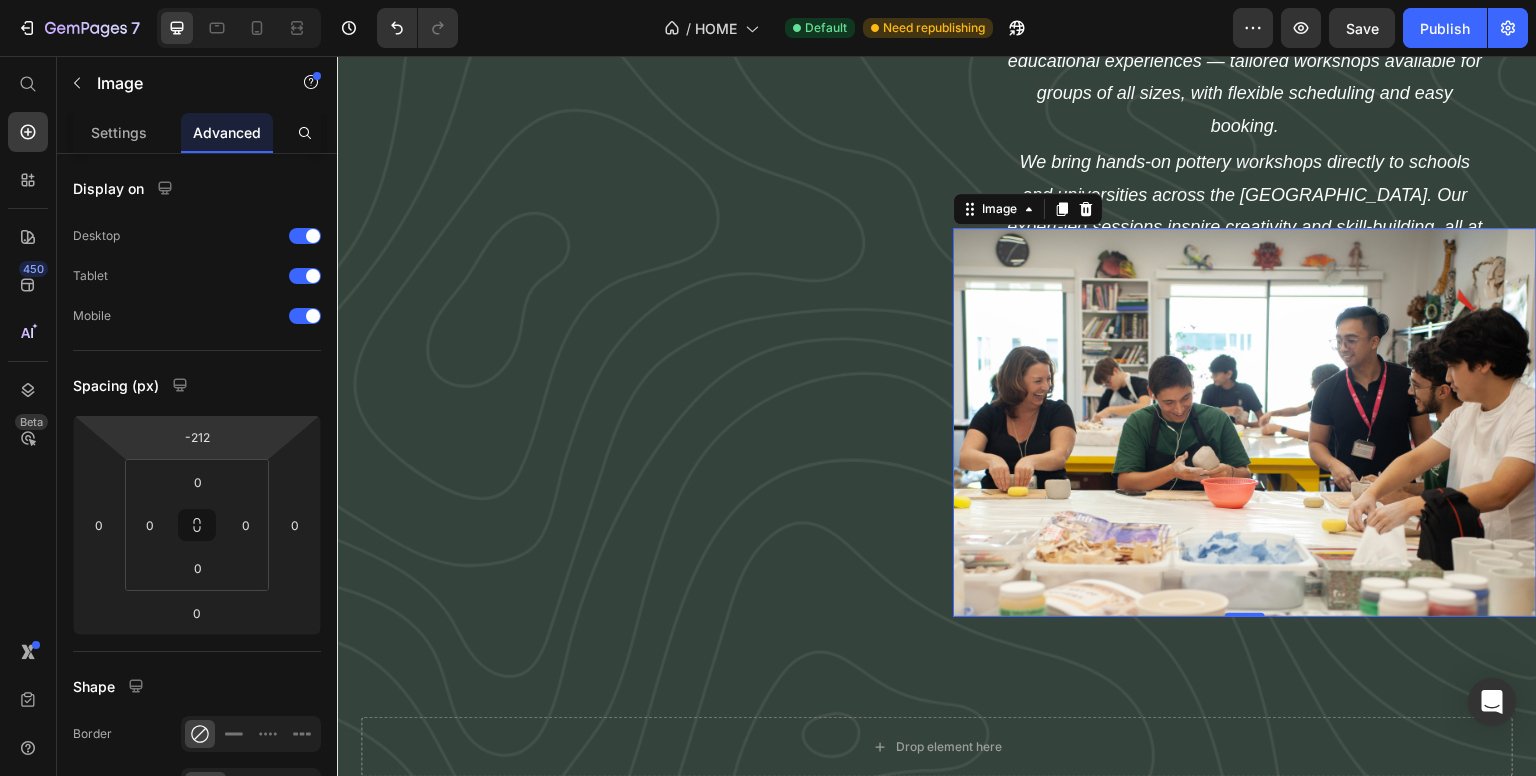 scroll, scrollTop: 3459, scrollLeft: 0, axis: vertical 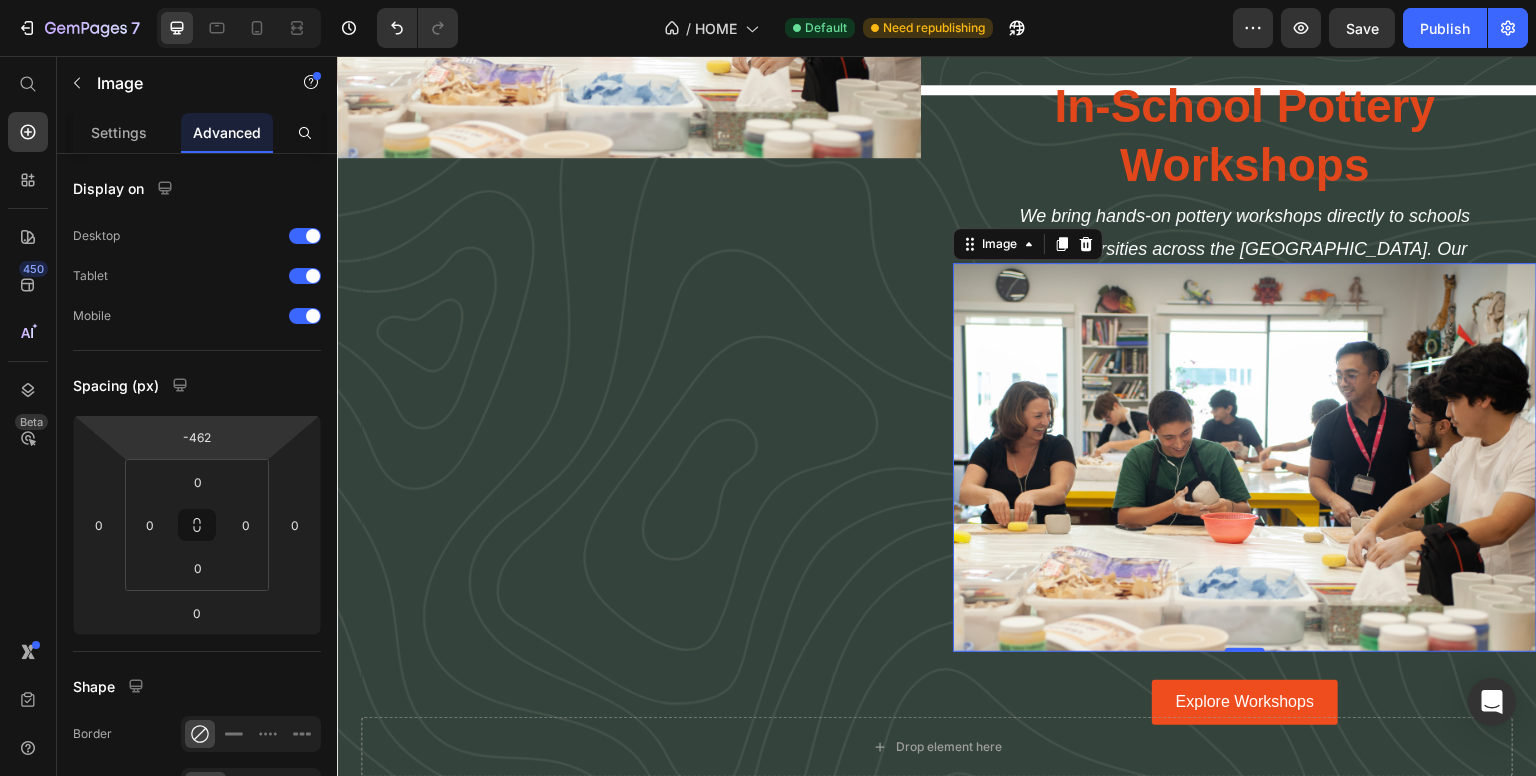 drag, startPoint x: 259, startPoint y: 482, endPoint x: 330, endPoint y: 660, distance: 191.63768 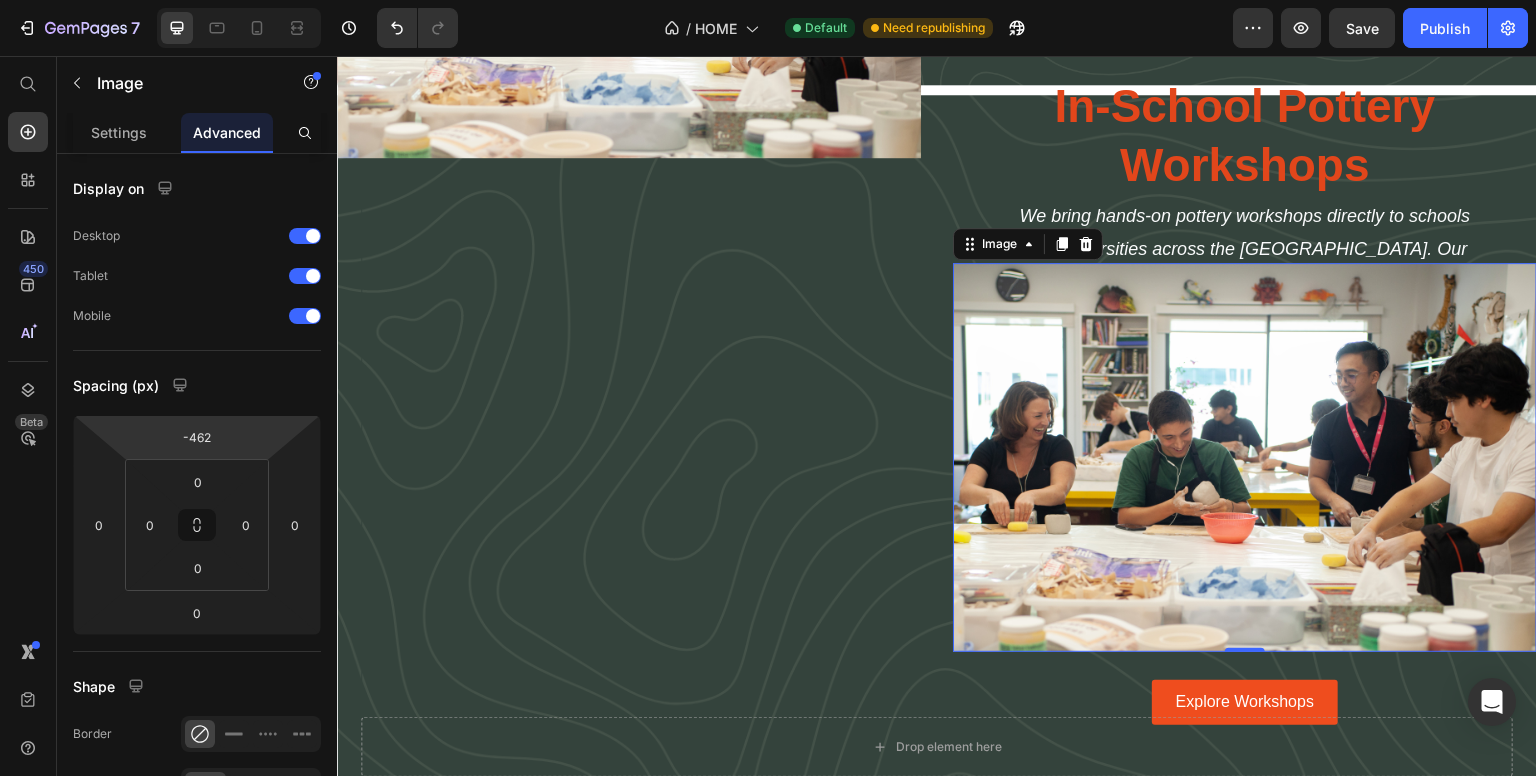 click on "7   /  HOME Default Need republishing Preview  Save   Publish  450 Beta Start with Sections Elements Hero Section Product Detail Brands Trusted Badges Guarantee Product Breakdown How to use Testimonials Compare Bundle FAQs Social Proof Brand Story Product List Collection Blog List Contact Sticky Add to Cart Custom Footer Browse Library 450 Layout
Row
Row
Row
Row Text
Heading
Text Block Button
Button
Button
Sticky Back to top Media
Image
Image" at bounding box center [768, 0] 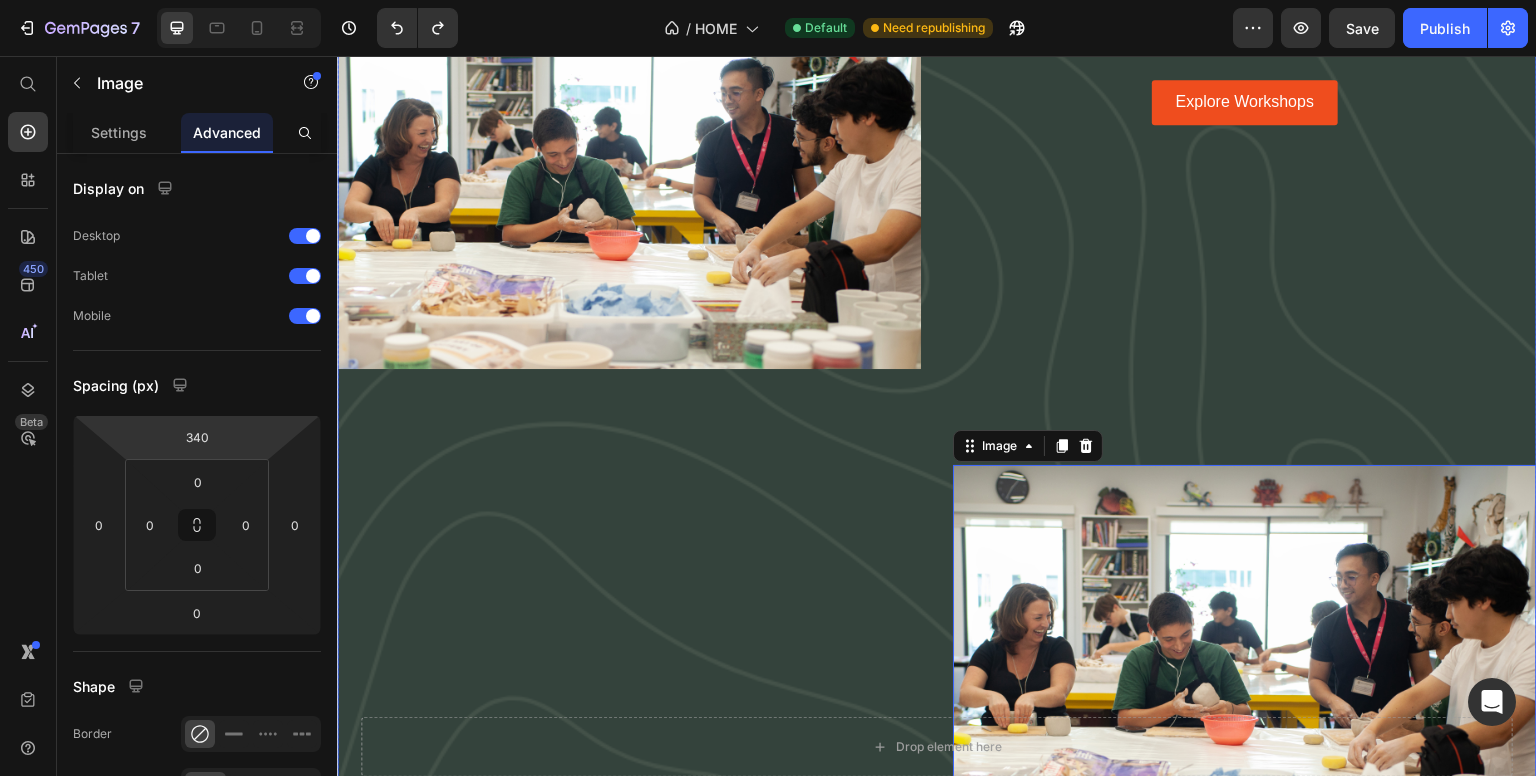scroll, scrollTop: 3659, scrollLeft: 0, axis: vertical 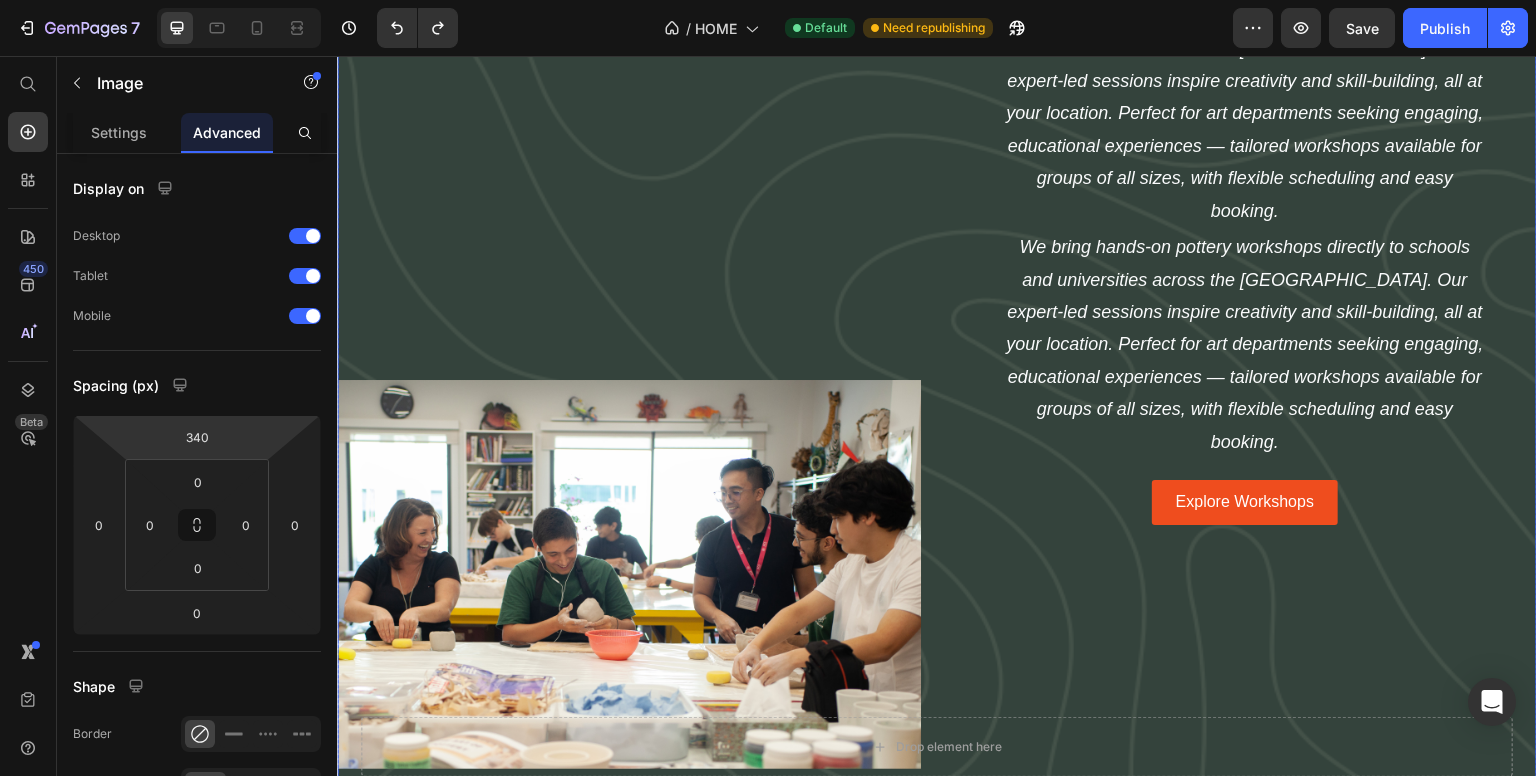 type on "60" 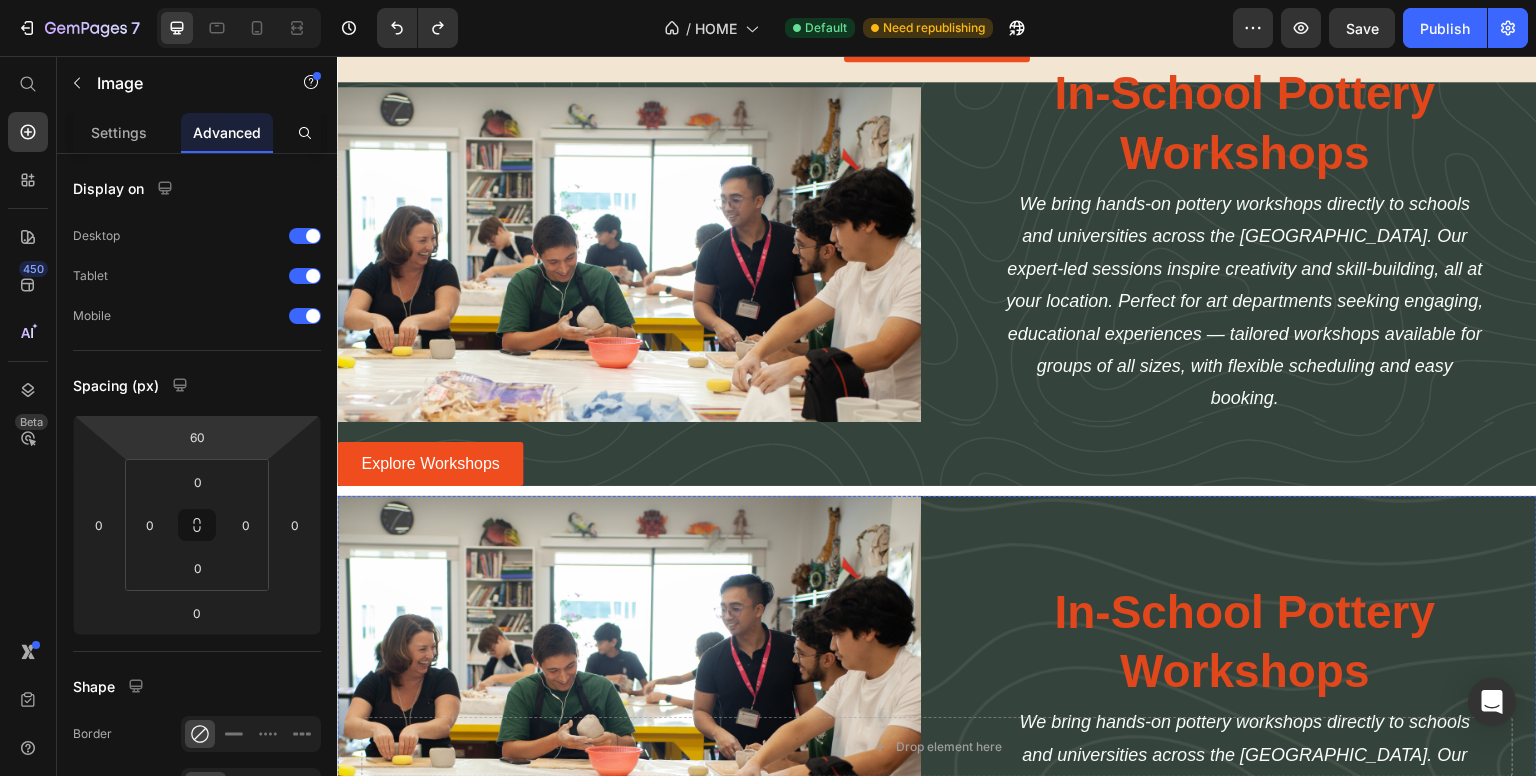 scroll, scrollTop: 3120, scrollLeft: 0, axis: vertical 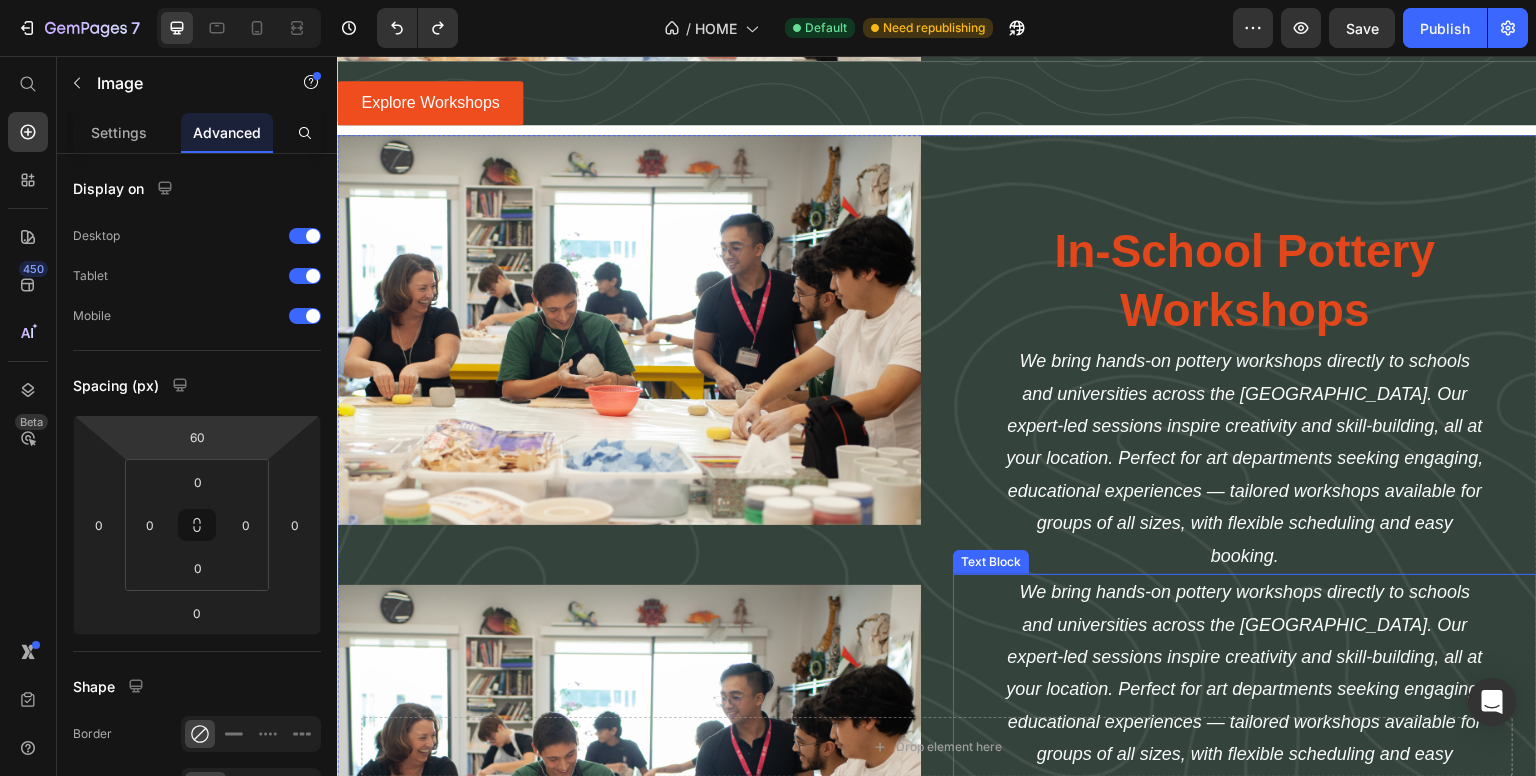 click on "We bring hands-on pottery workshops directly to schools and universities across the [GEOGRAPHIC_DATA]. Our expert-led sessions inspire creativity and skill-building, all at your location. Perfect for art departments seeking engaging, educational experiences — tailored workshops available for groups of all sizes, with flexible scheduling and easy booking." at bounding box center (1245, 689) 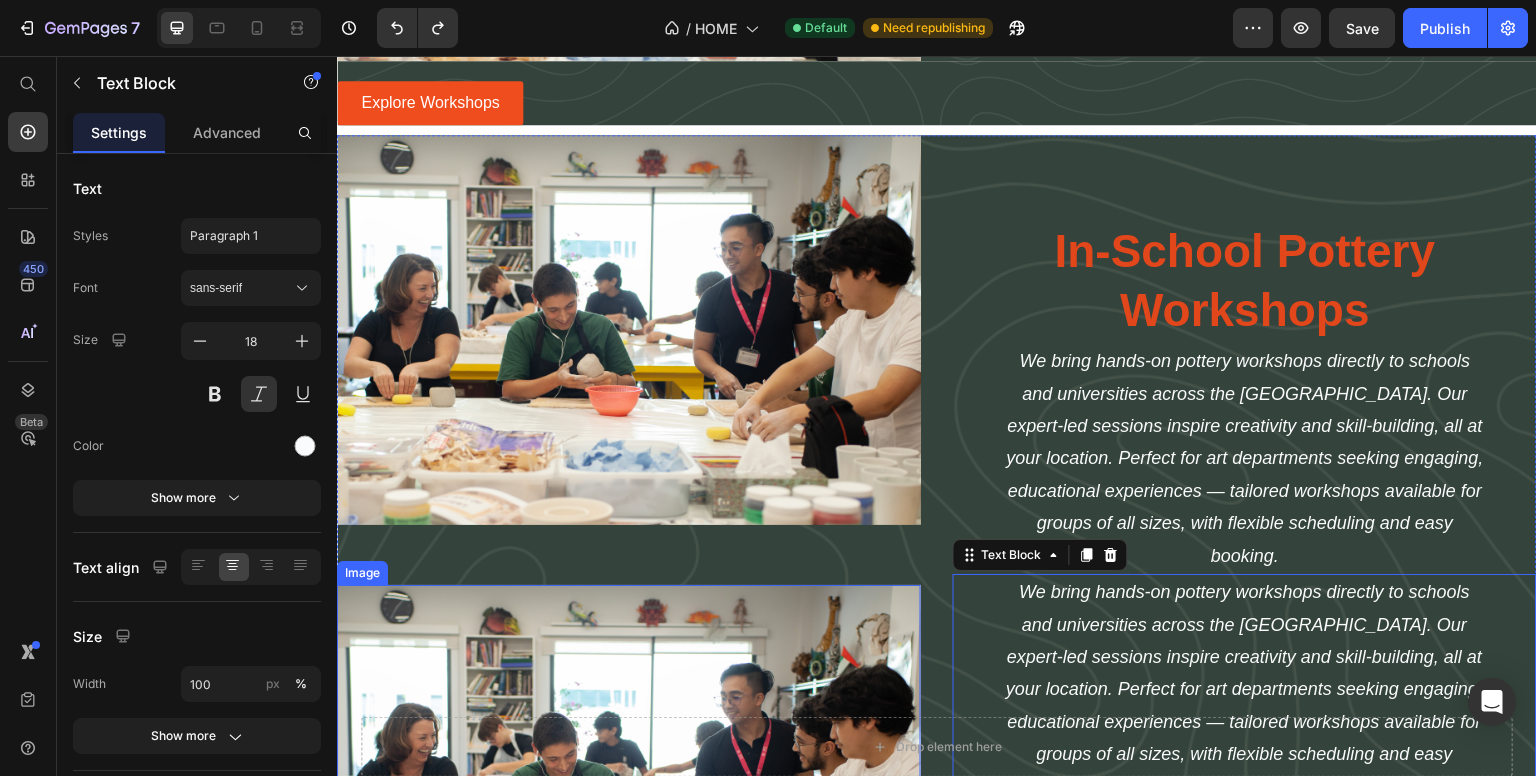 scroll, scrollTop: 3320, scrollLeft: 0, axis: vertical 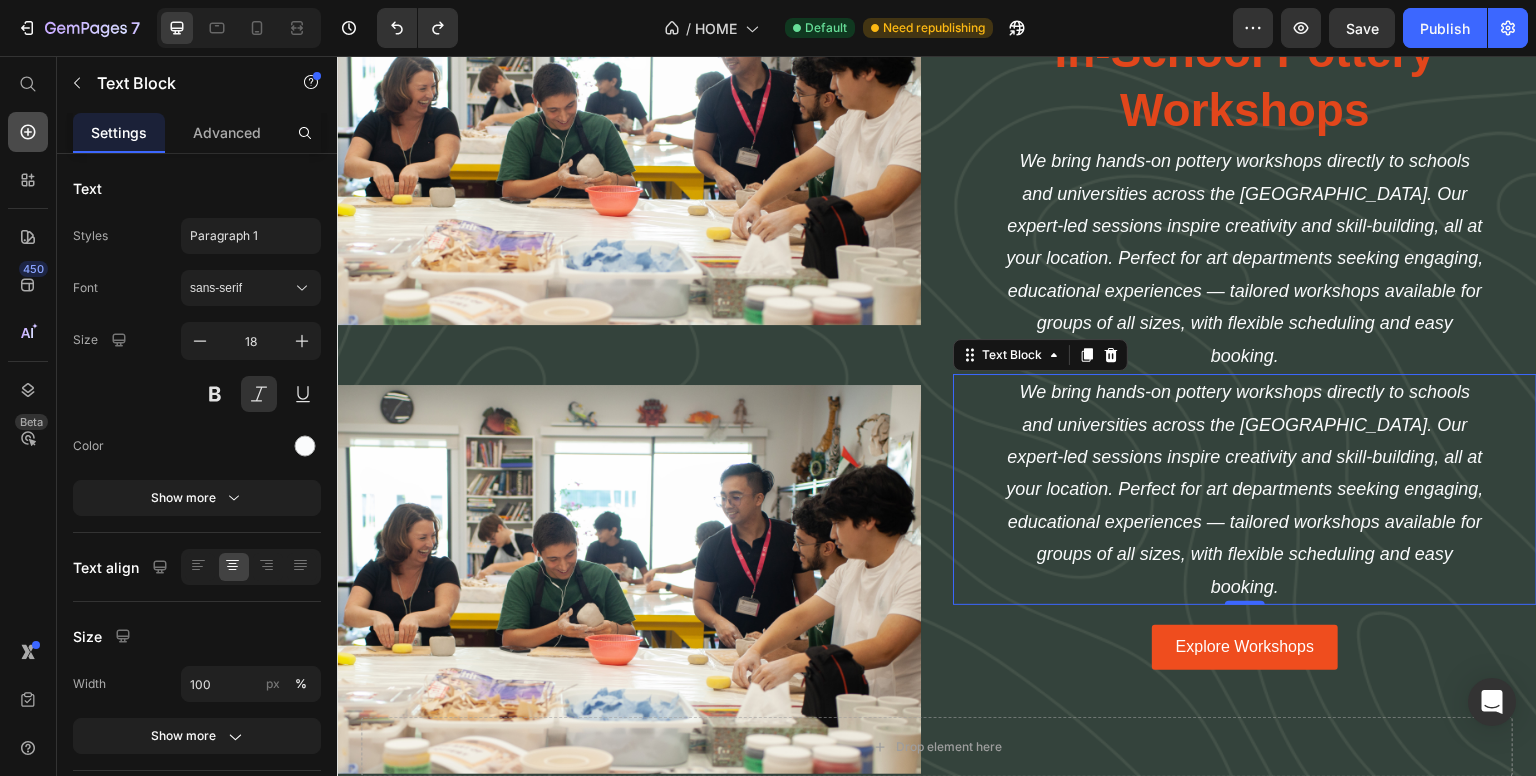 click 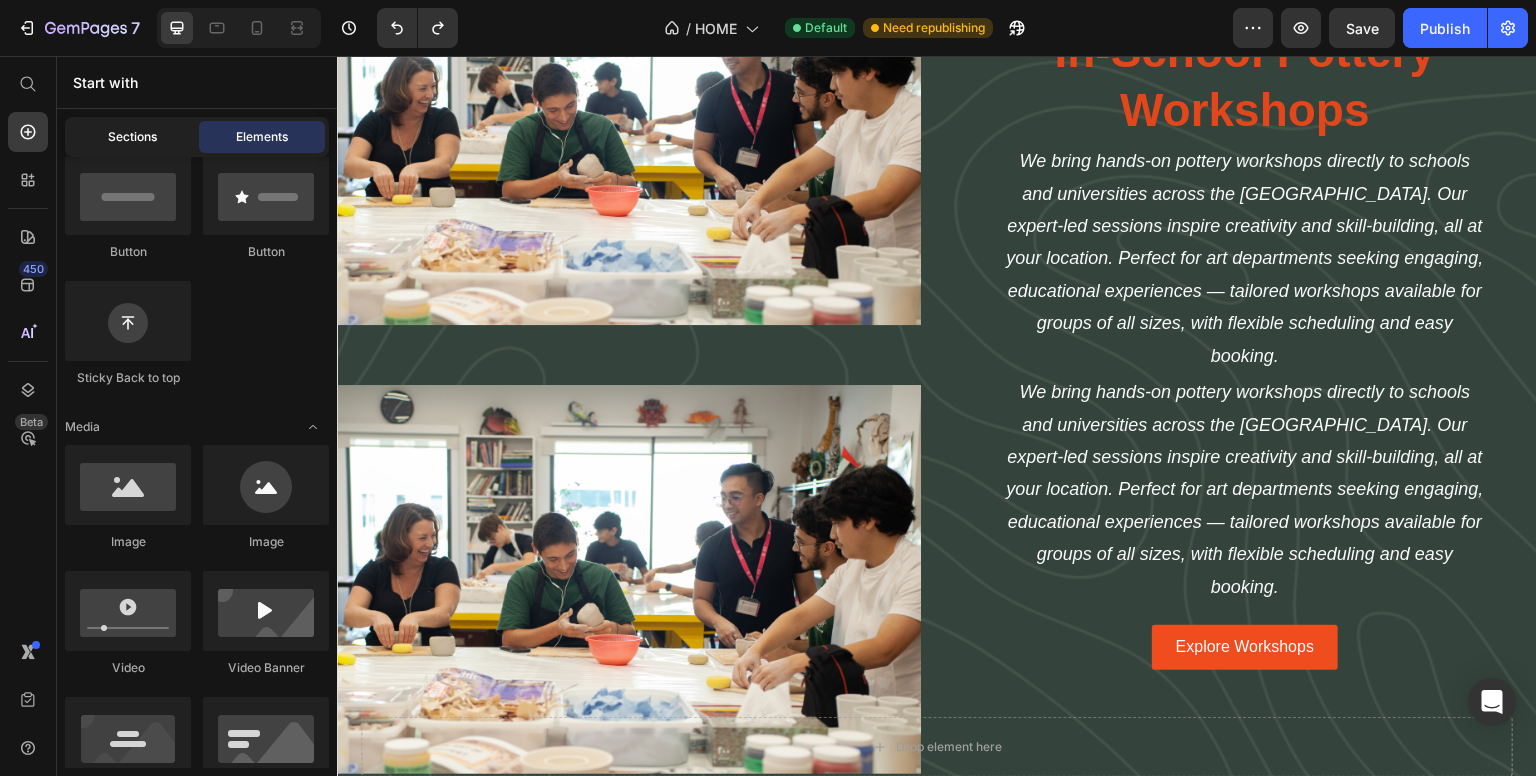 click on "Sections" at bounding box center (132, 137) 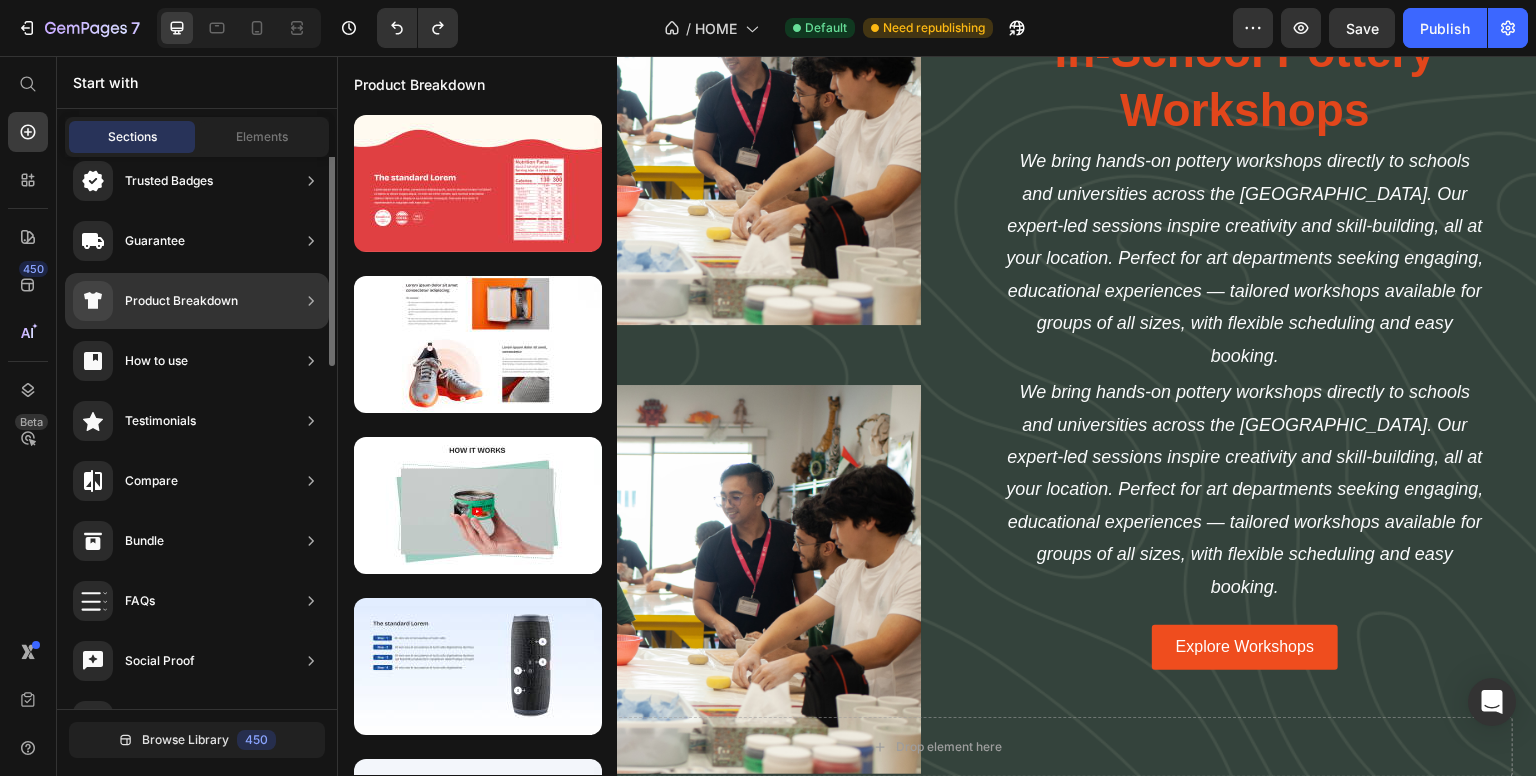 scroll, scrollTop: 100, scrollLeft: 0, axis: vertical 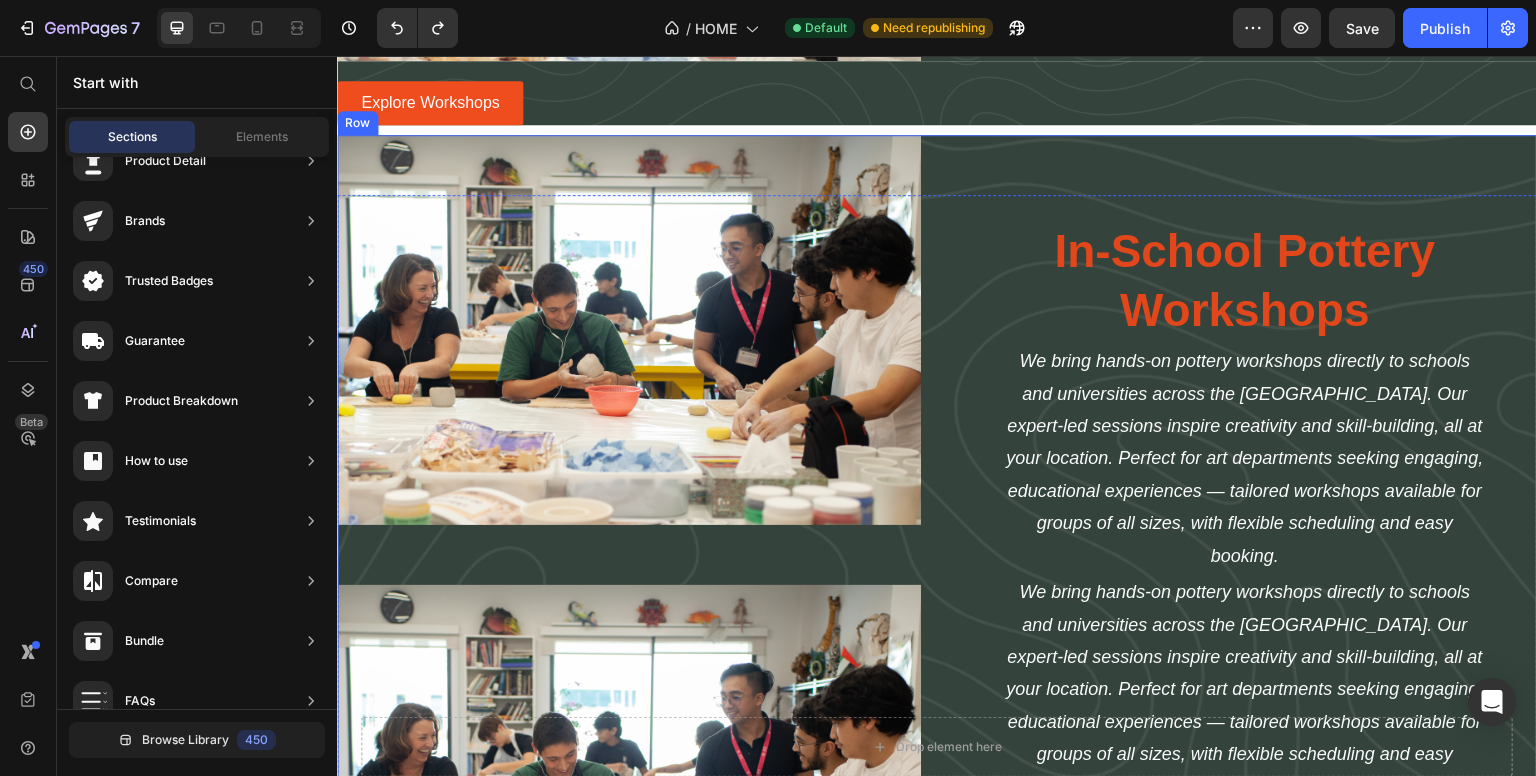 click on "In-School Pottery Workshops Heading We bring hands-on pottery workshops directly to schools and universities across the UAE. Our expert-led sessions inspire creativity and skill-building, all at your location. Perfect for art departments seeking engaging, educational experiences — tailored workshops available for groups of all sizes, with flexible scheduling and easy booking. Text Block We bring hands-on pottery workshops directly to schools and universities across the UAE. Our expert-led sessions inspire creativity and skill-building, all at your location. Perfect for art departments seeking engaging, educational experiences — tailored workshops available for groups of all sizes, with flexible scheduling and easy booking. Text Block Explore Workshops Button" at bounding box center (1245, 554) 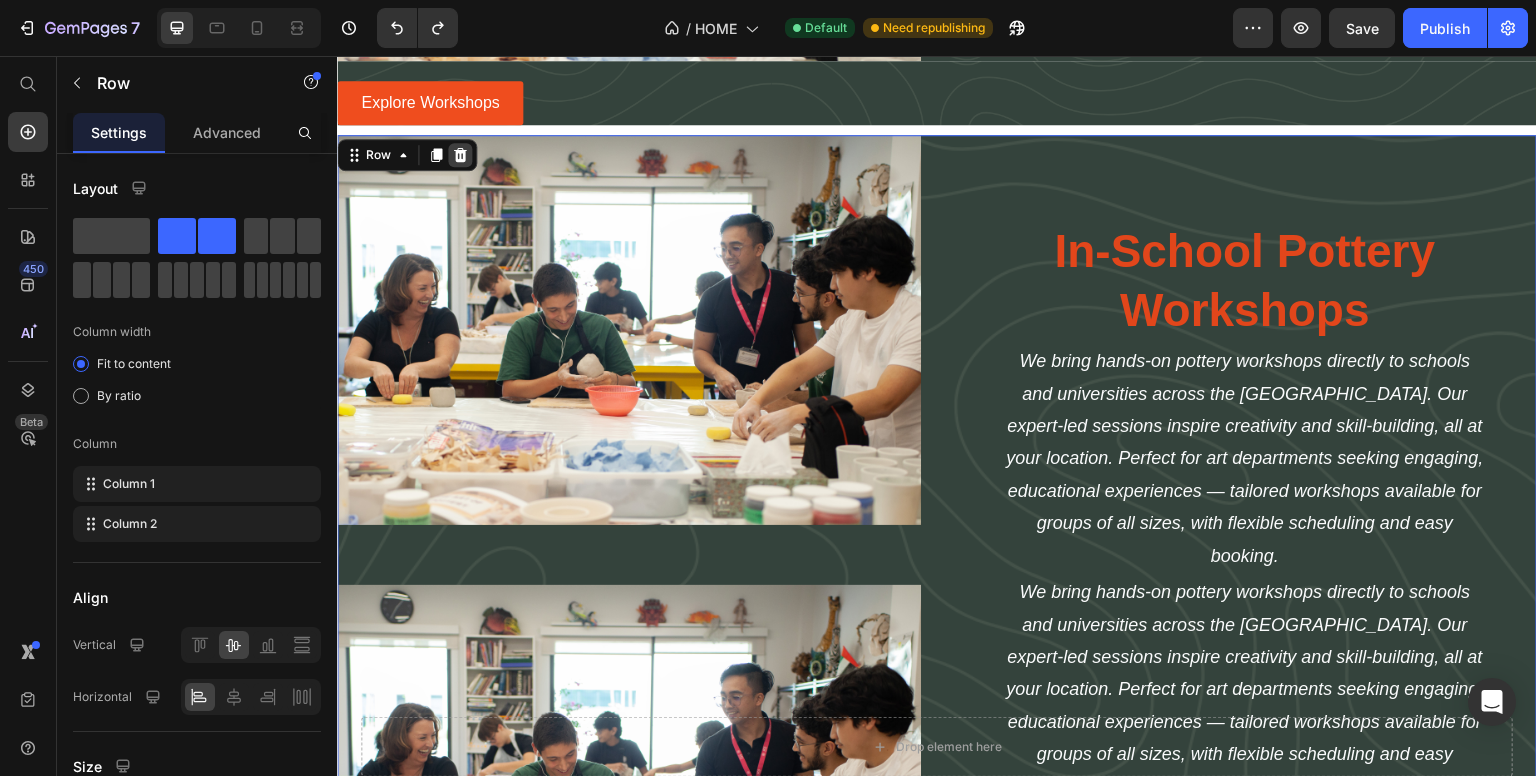 click at bounding box center [460, 155] 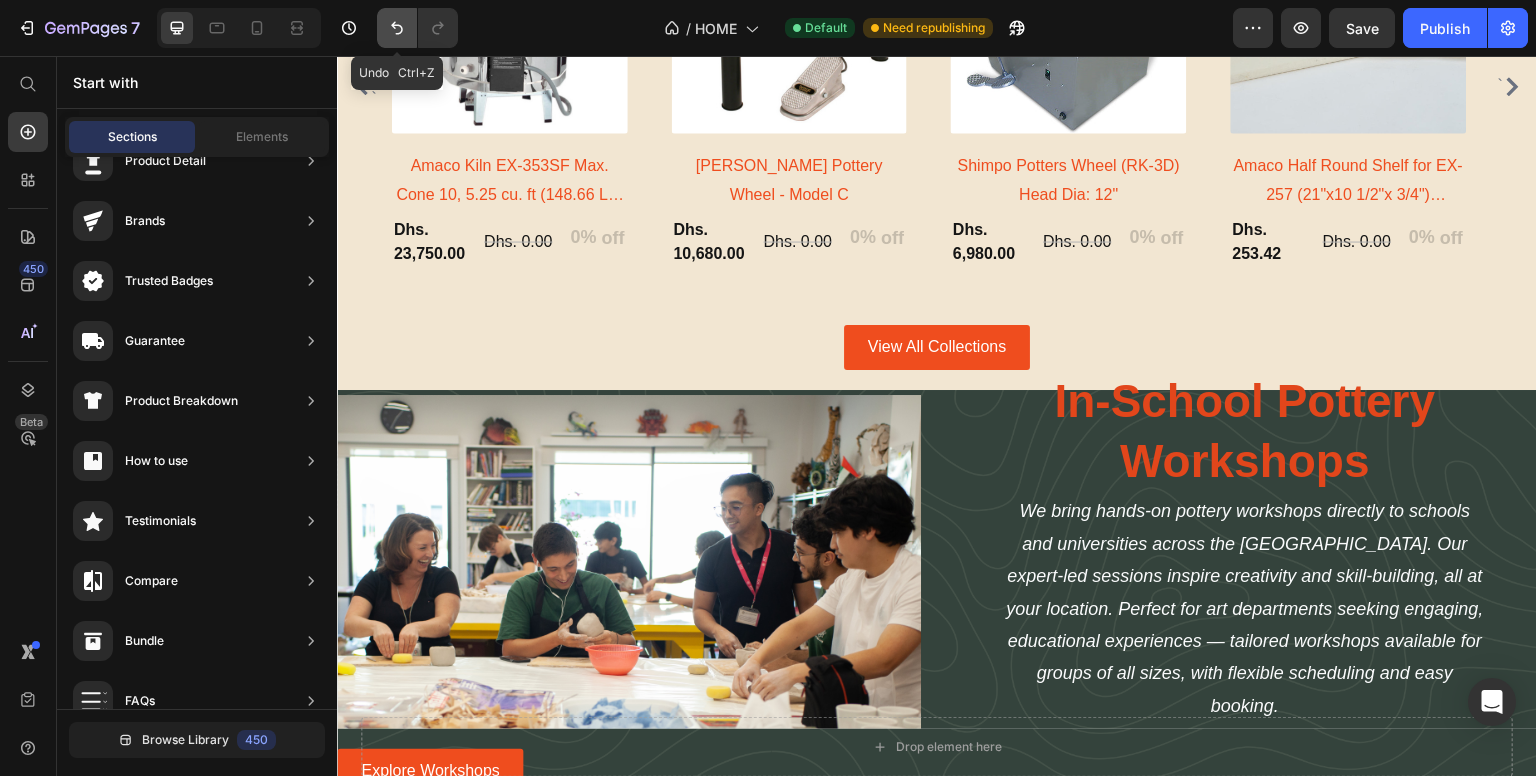 scroll, scrollTop: 2918, scrollLeft: 0, axis: vertical 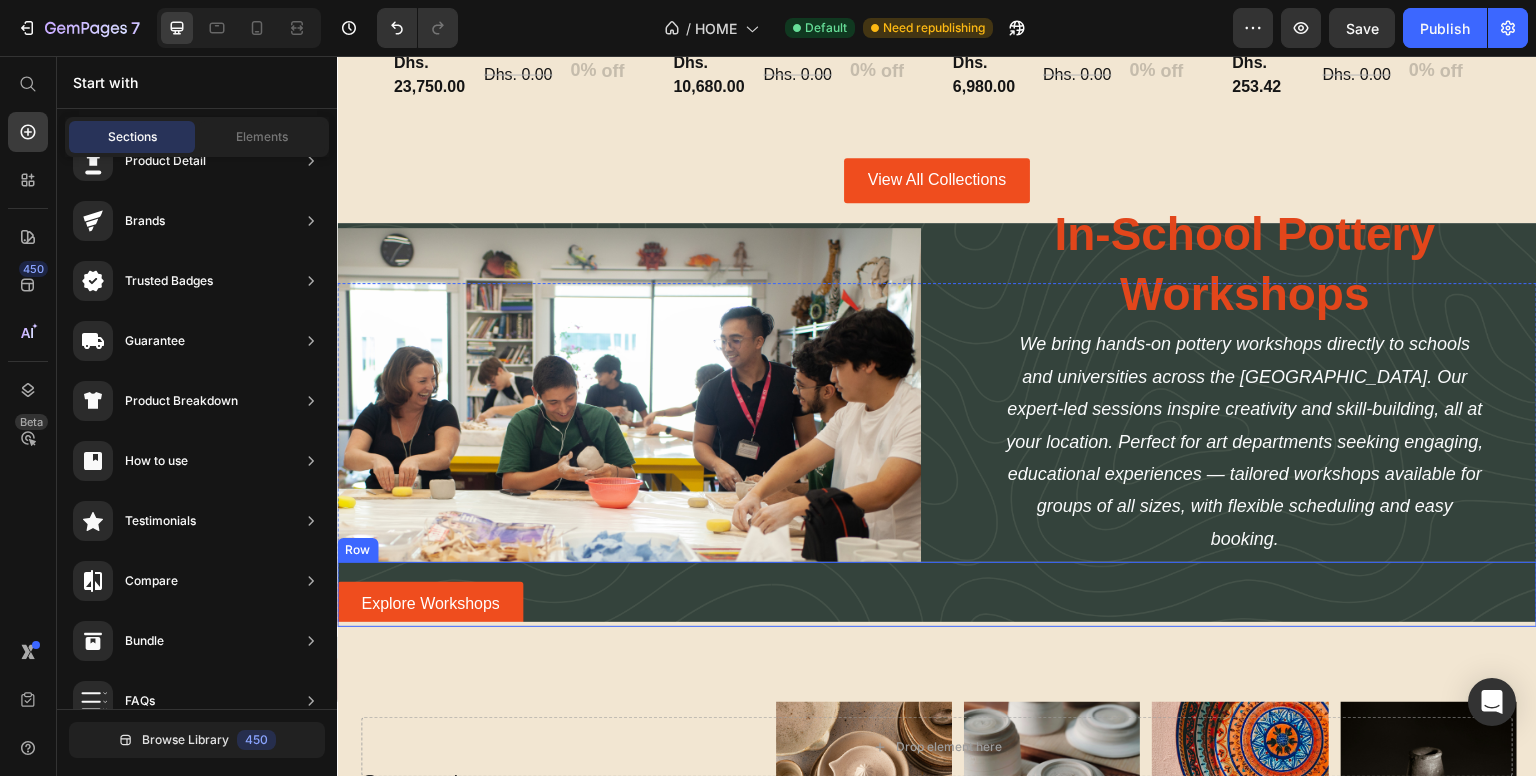 click on "Explore Workshops Button Row" at bounding box center [937, 594] 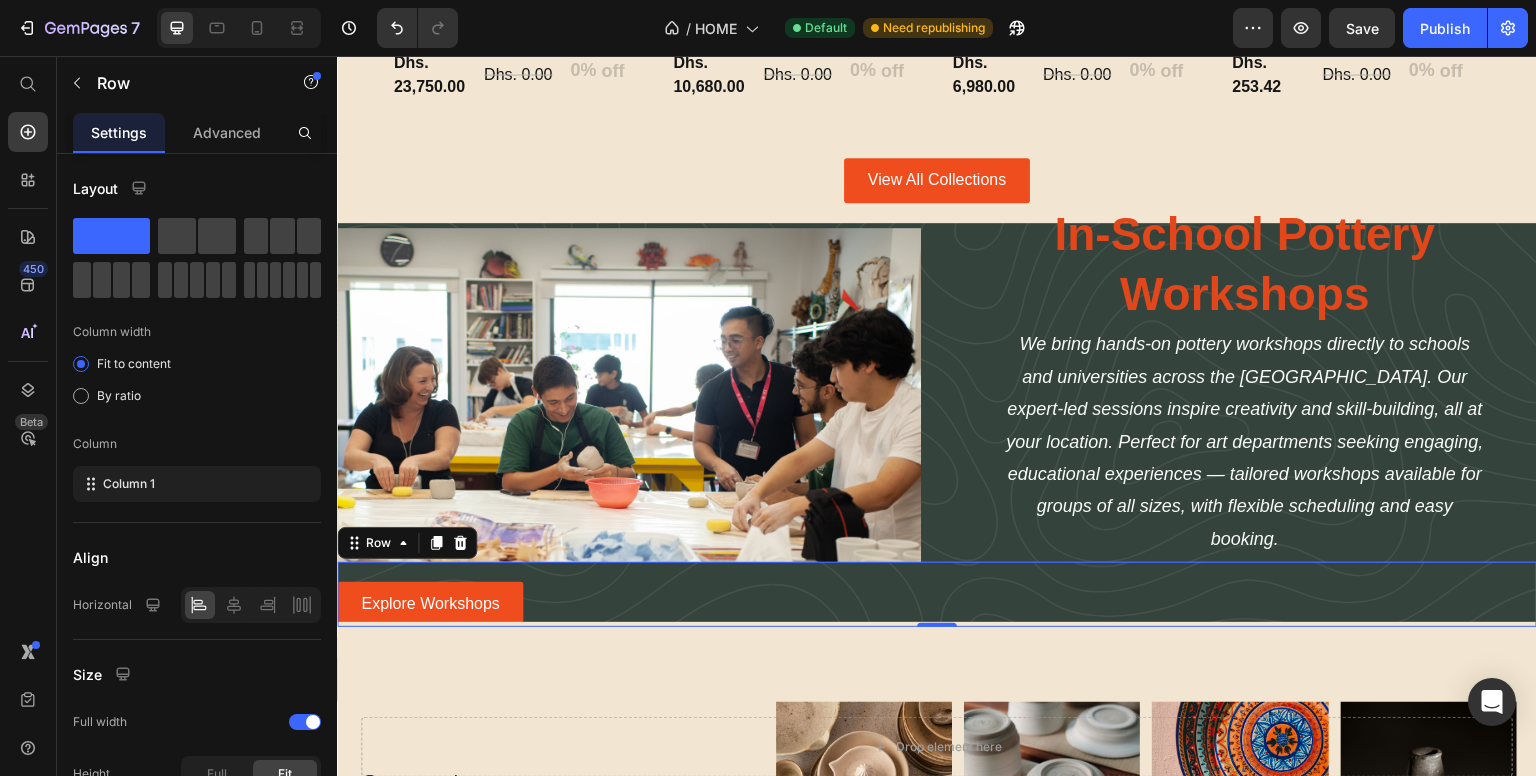 drag, startPoint x: 219, startPoint y: 128, endPoint x: 83, endPoint y: 129, distance: 136.00368 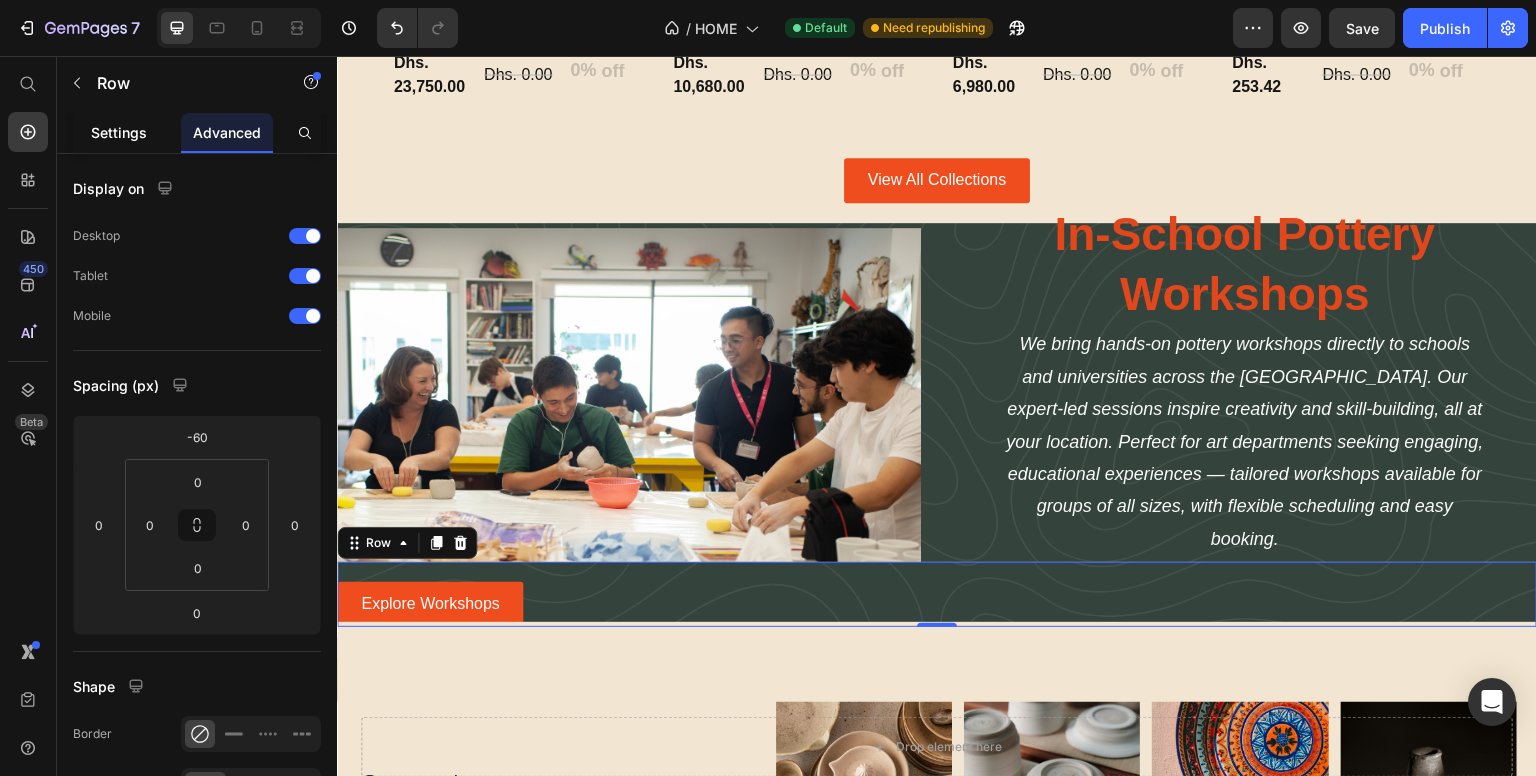 click on "Settings" 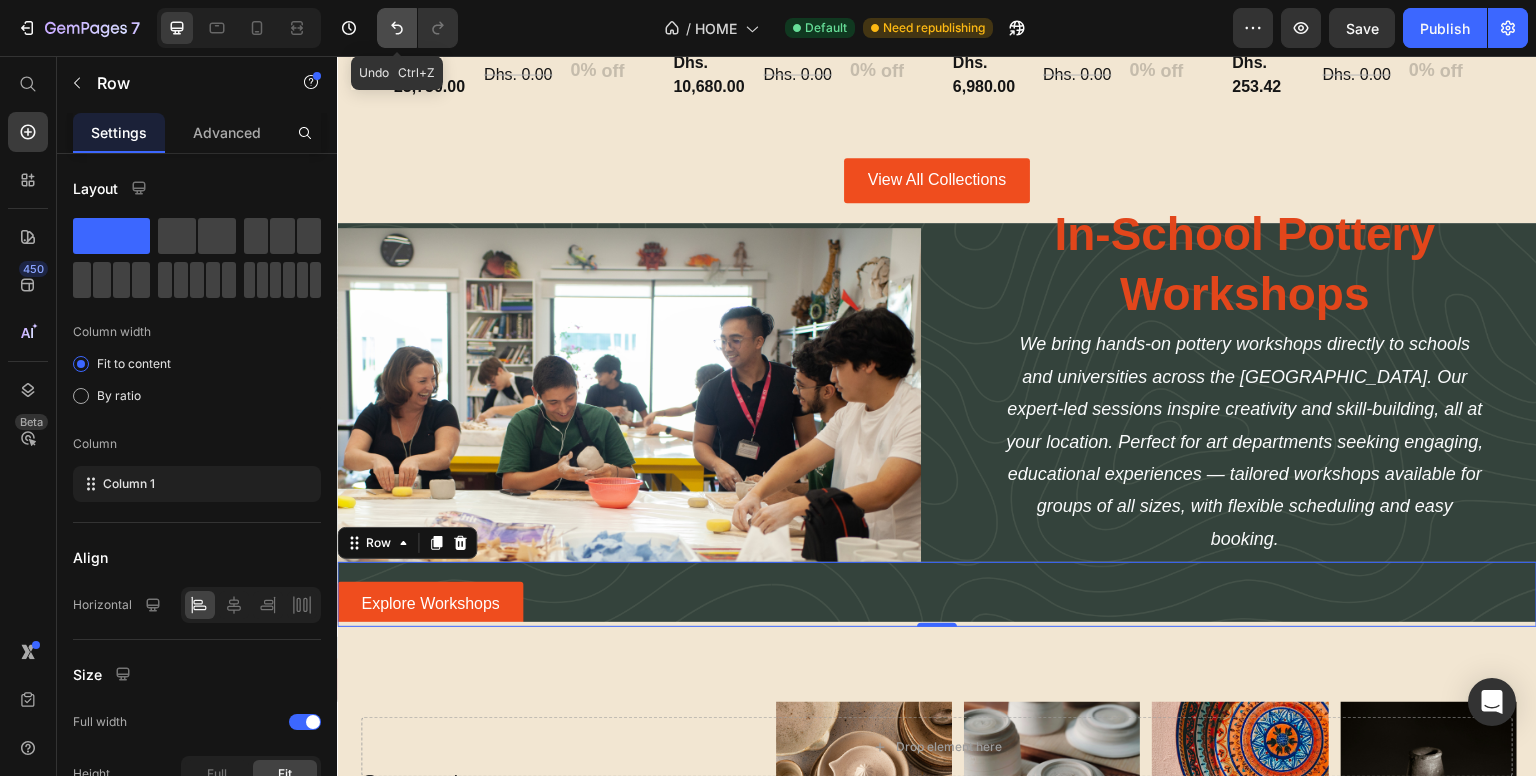 click 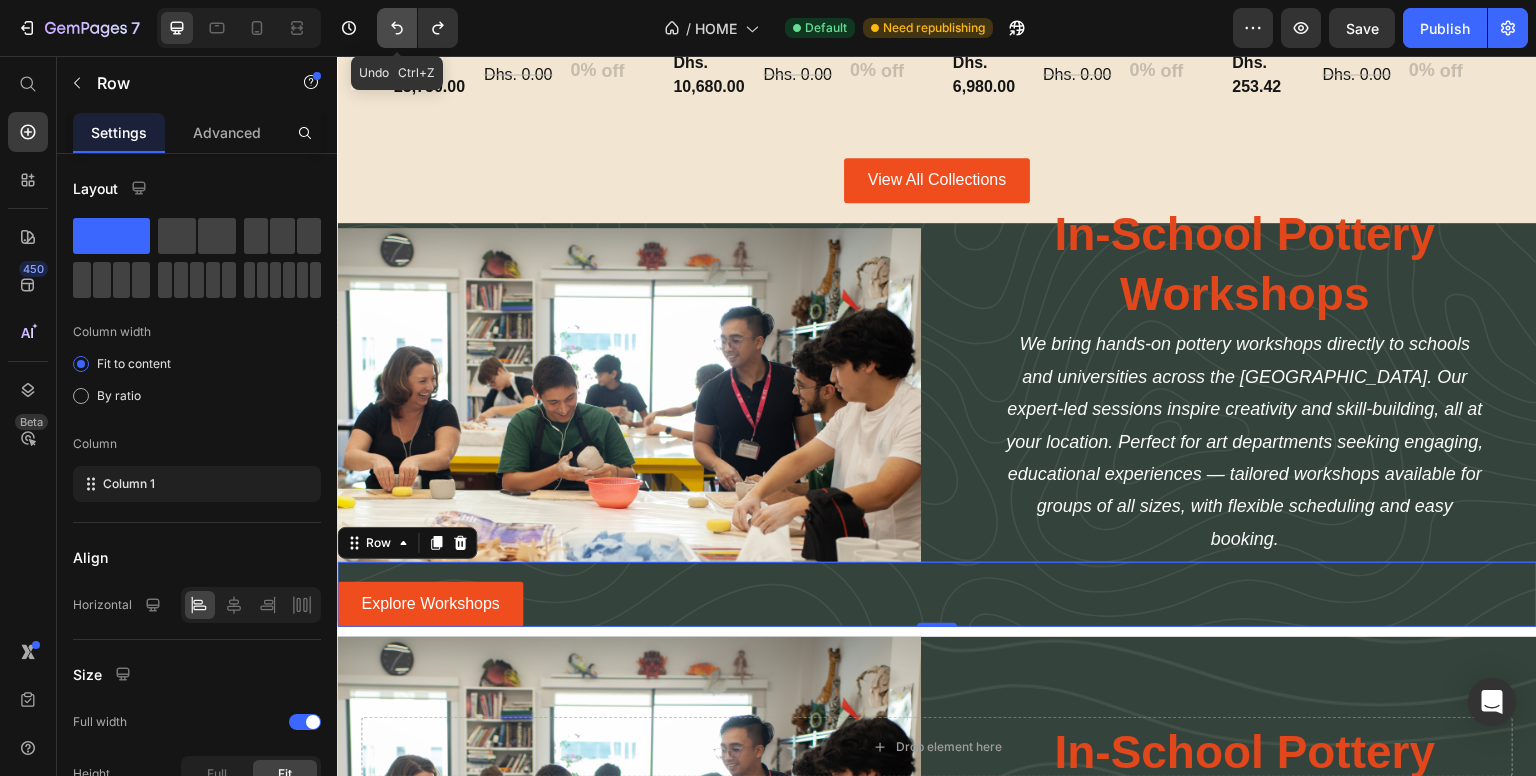 click 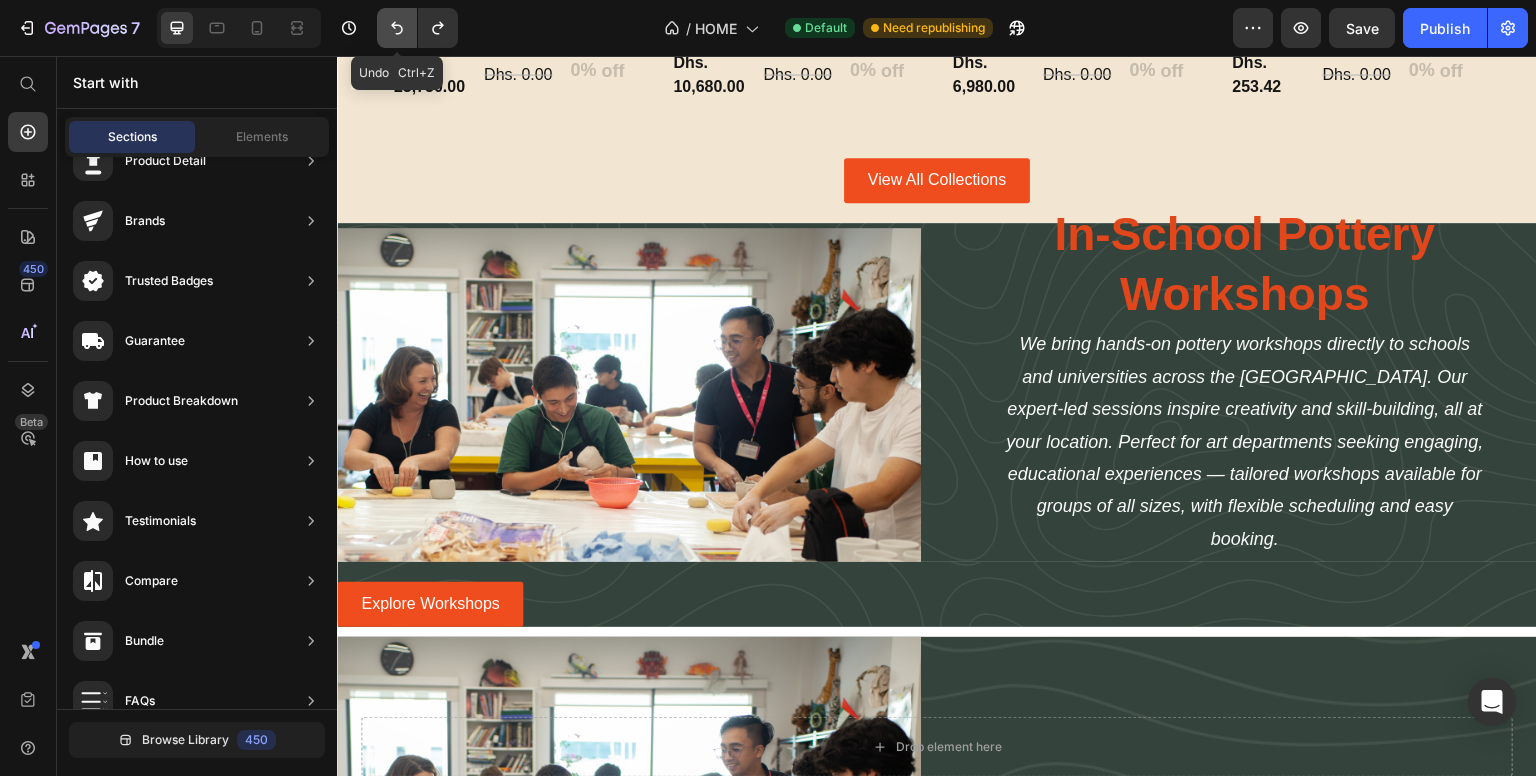 click 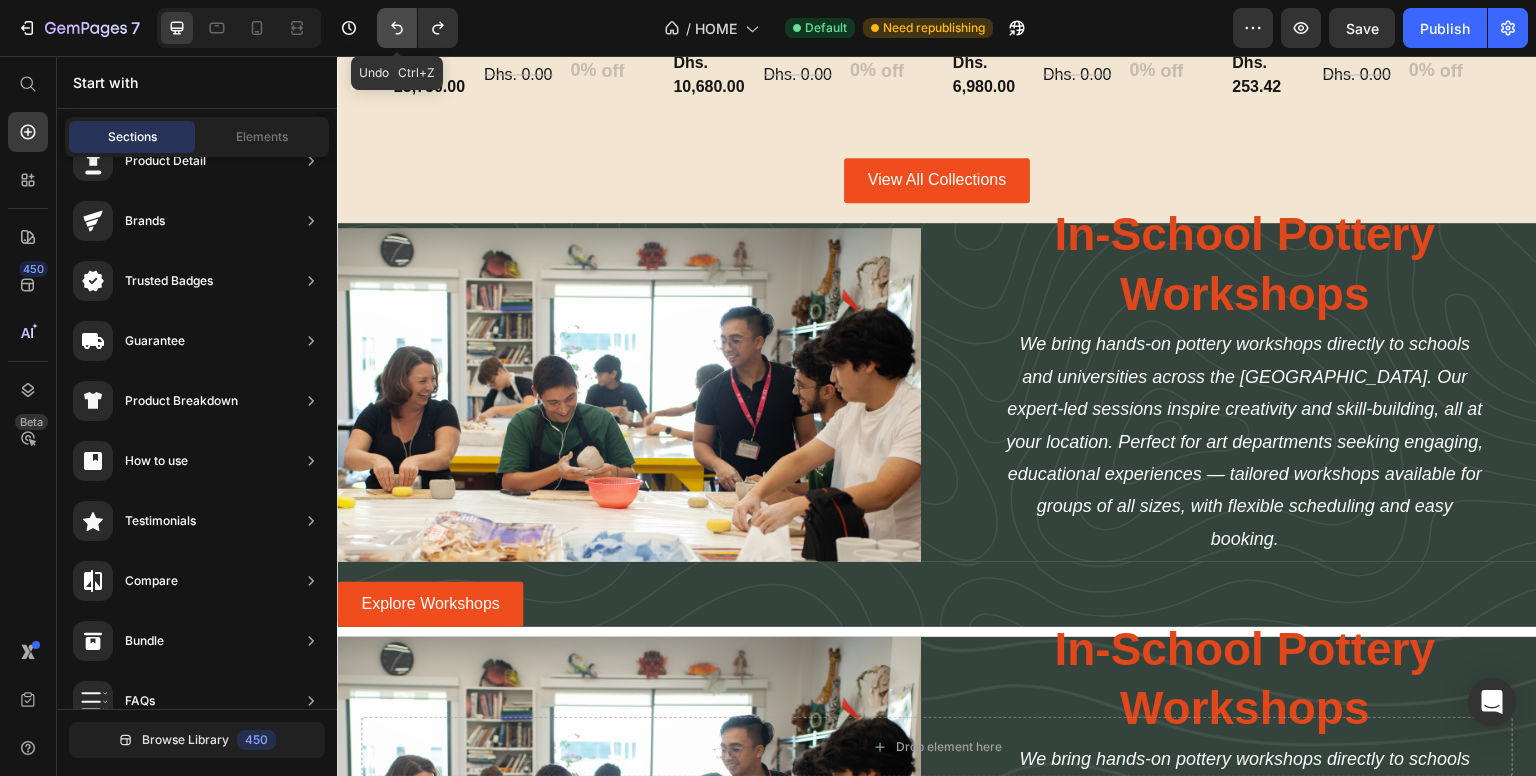 click 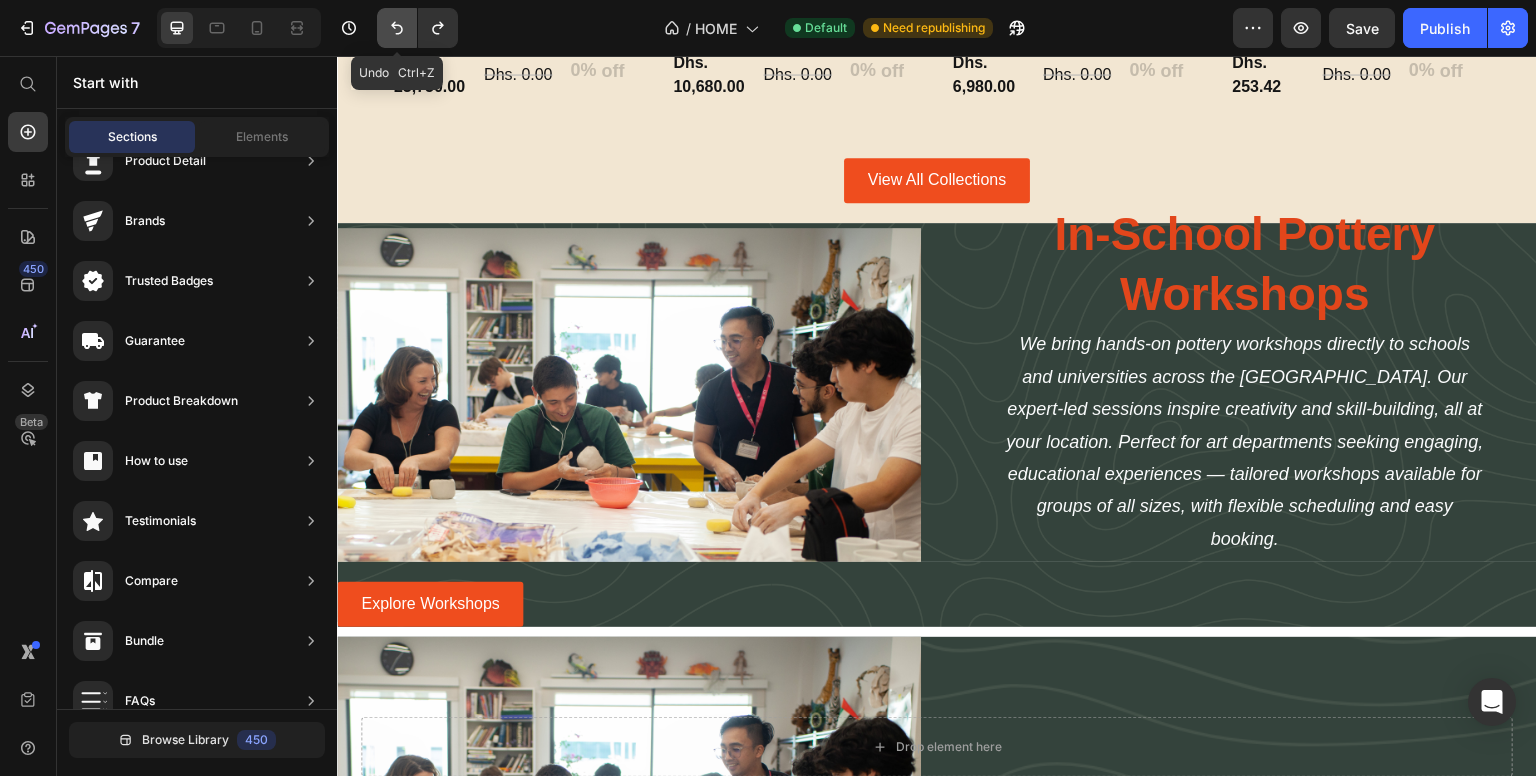 click 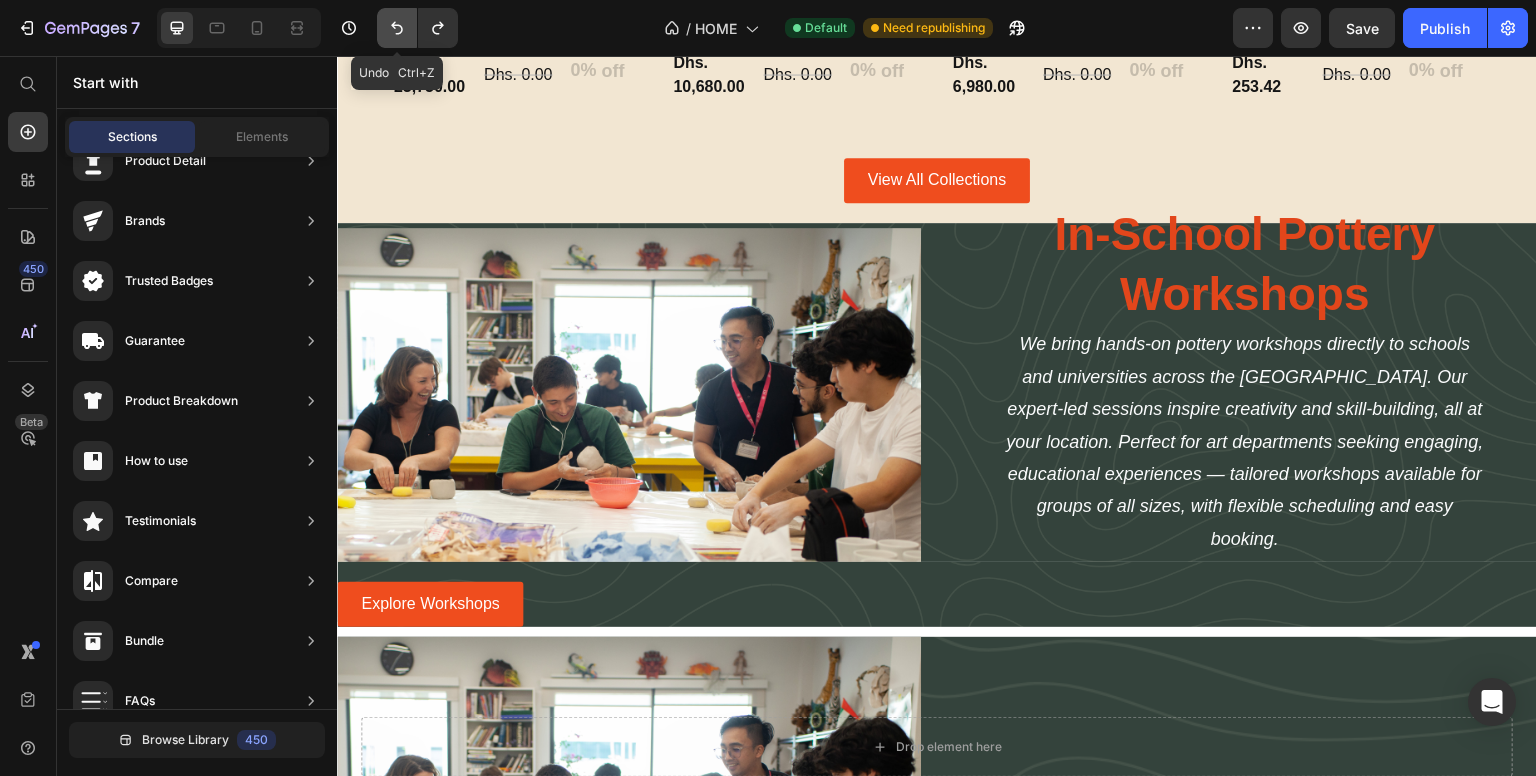 click 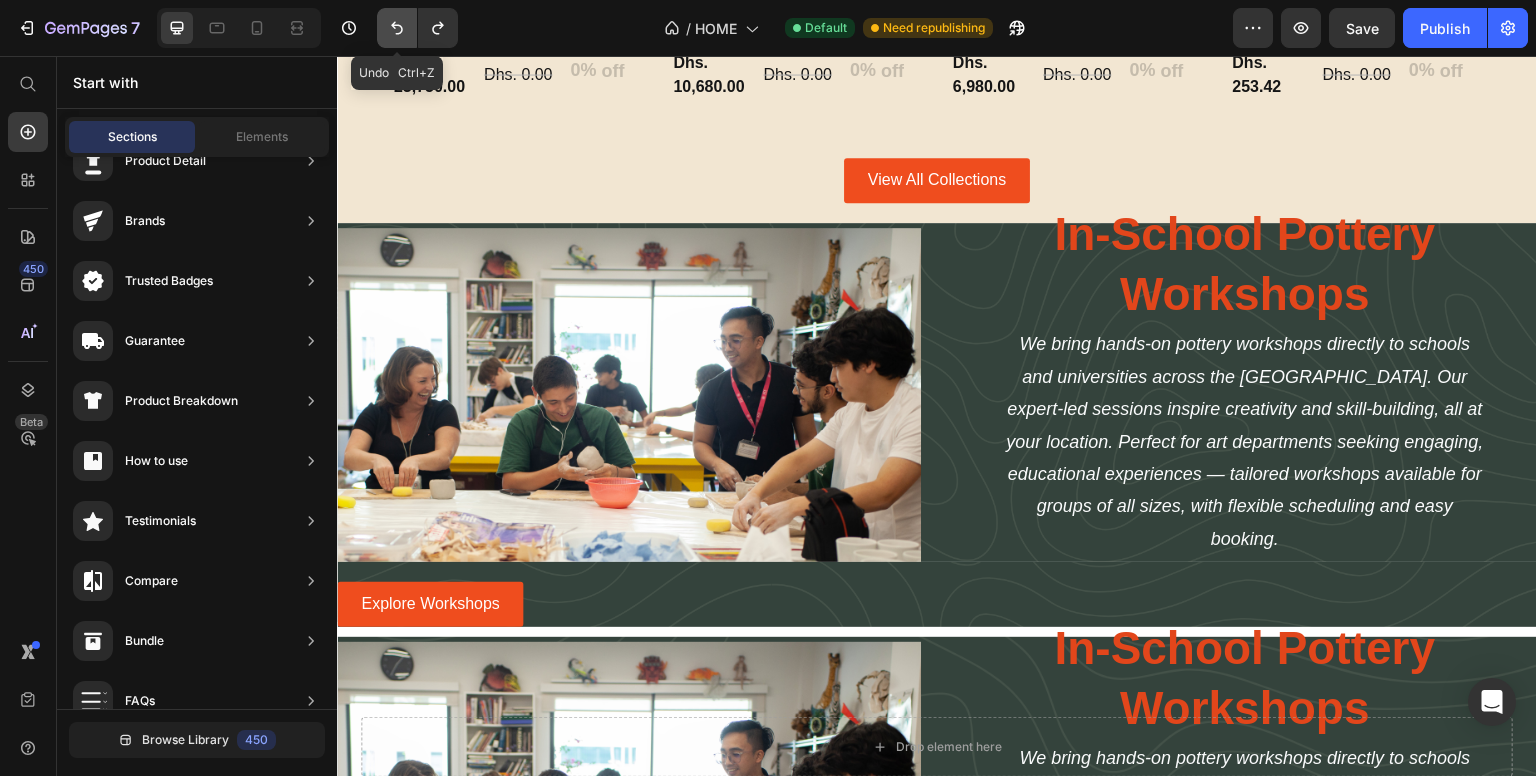 click 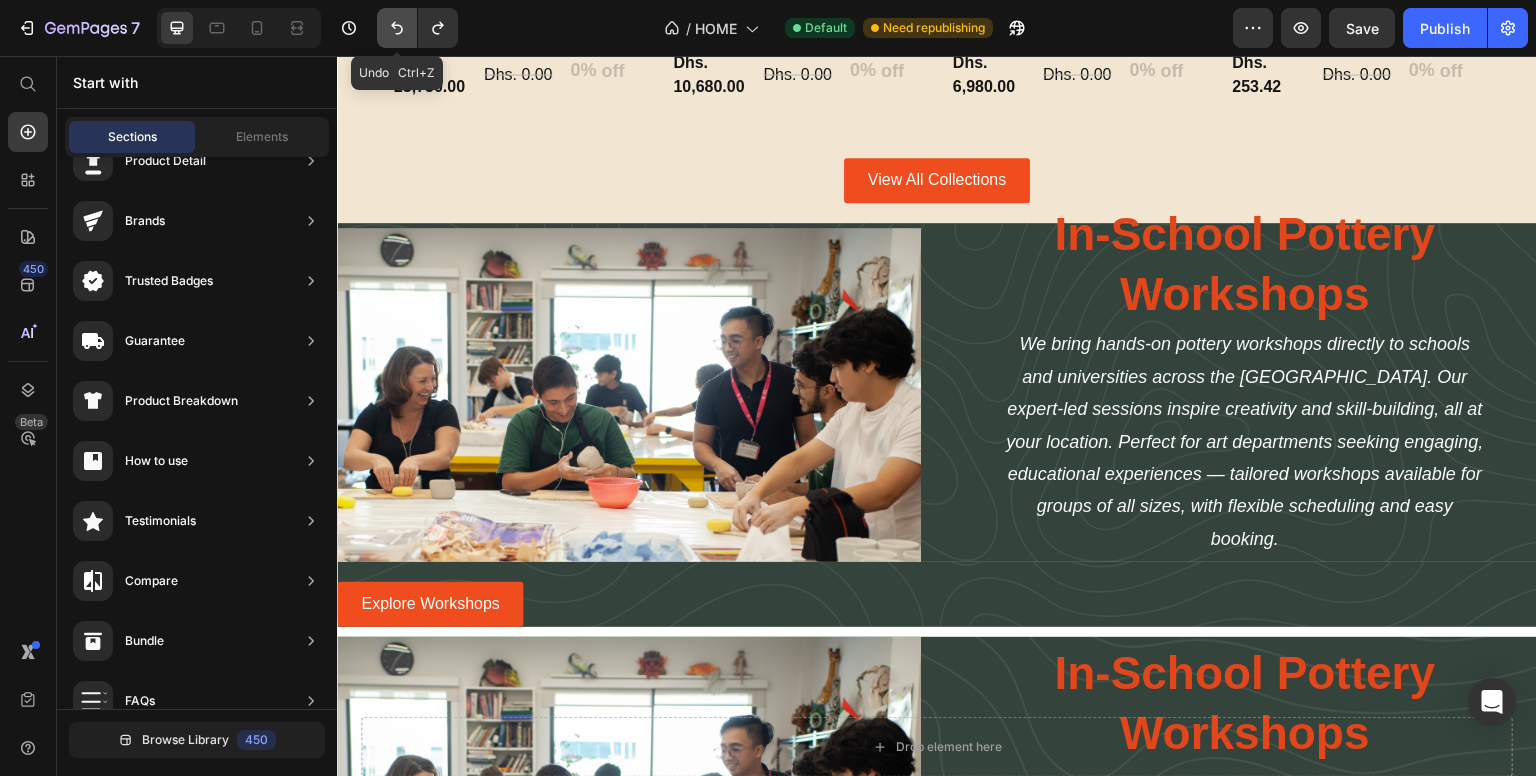 click 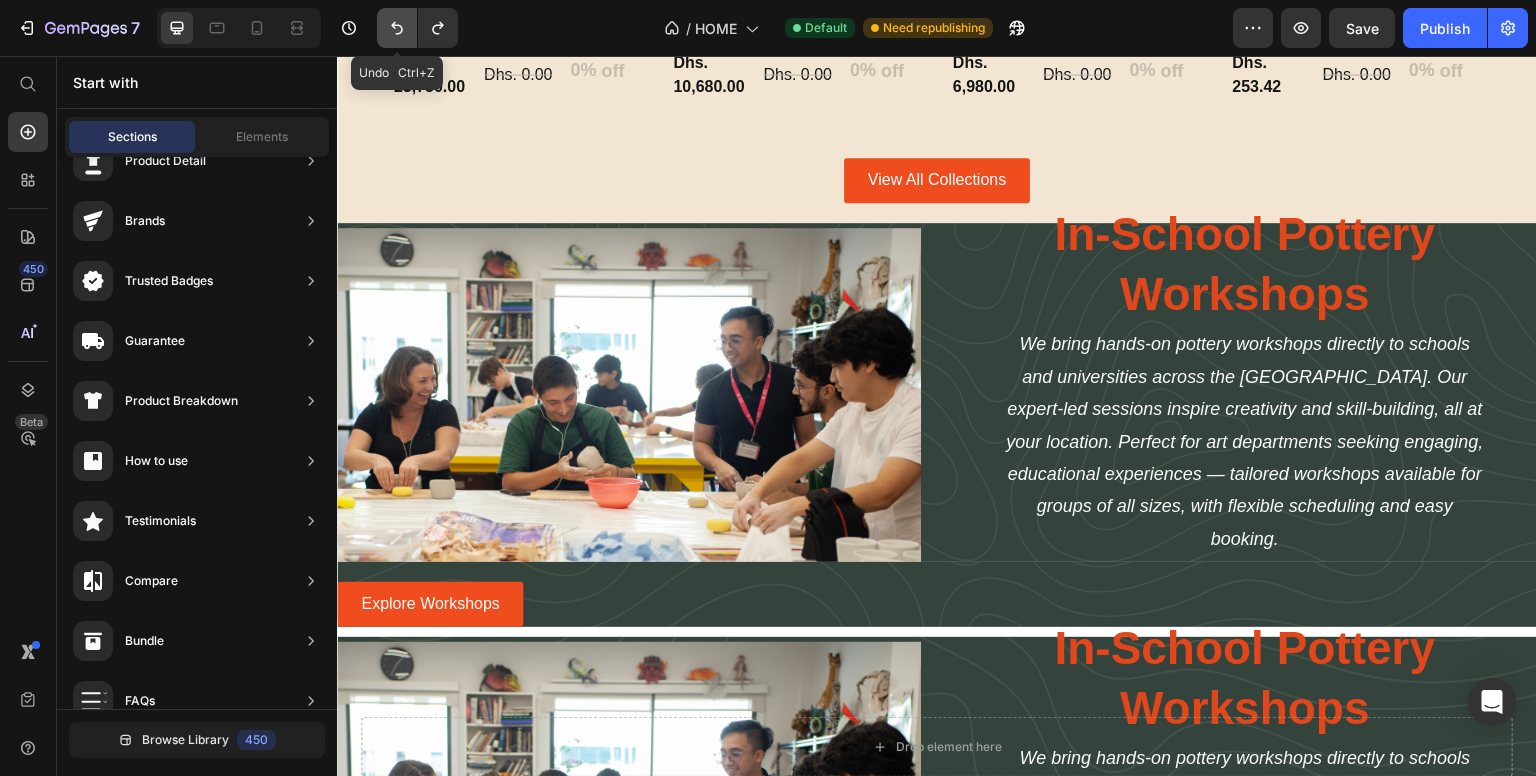 click 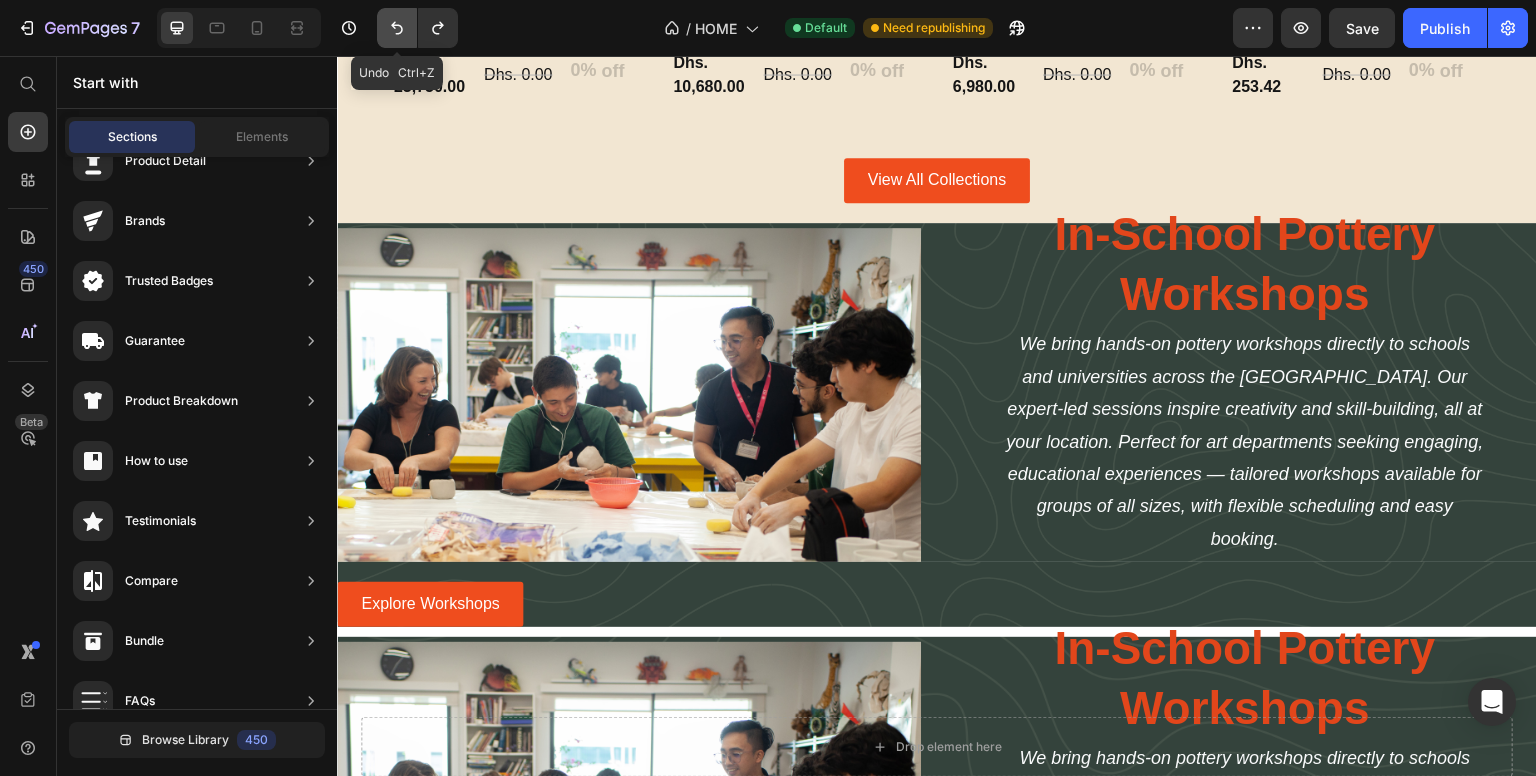 click 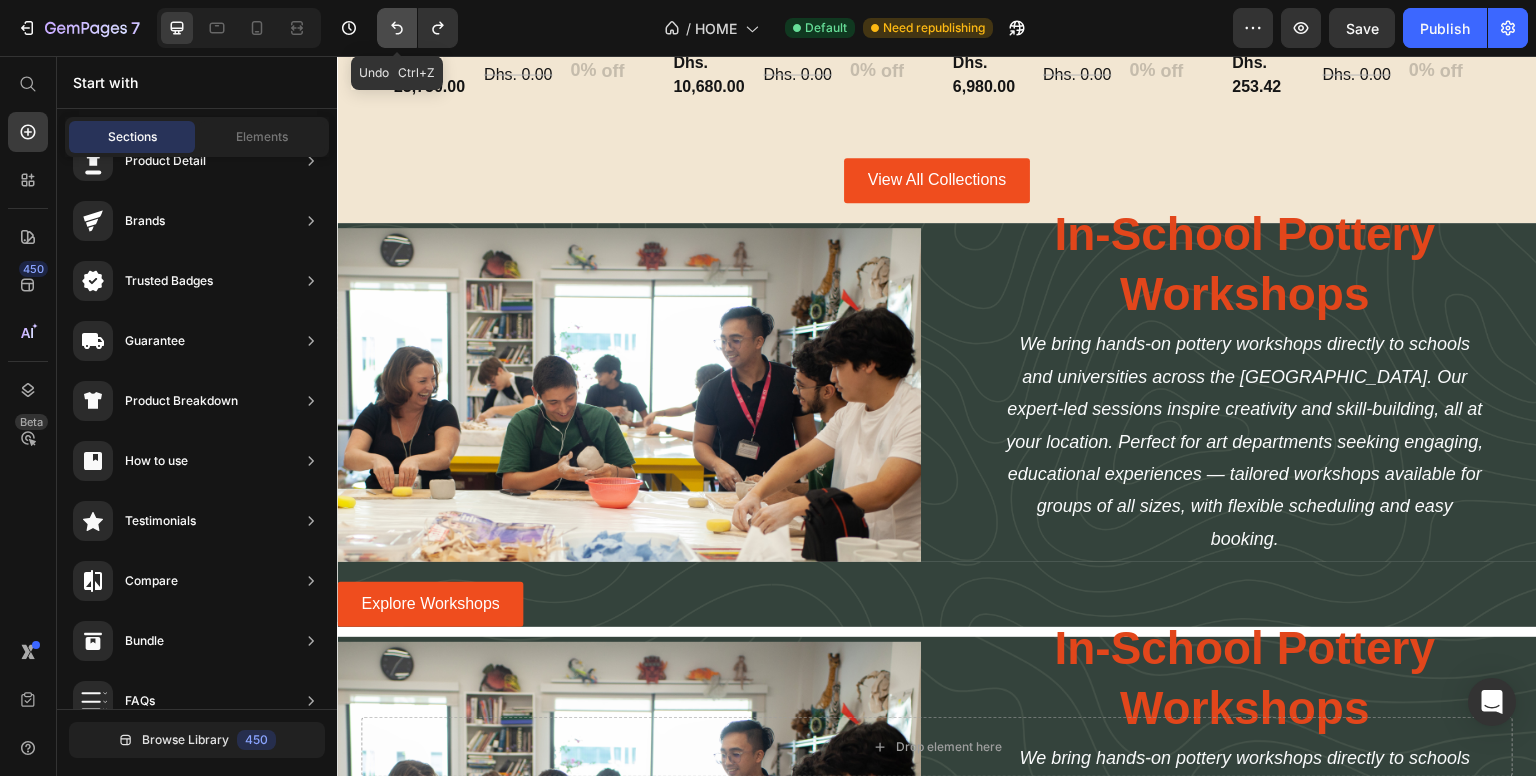 click 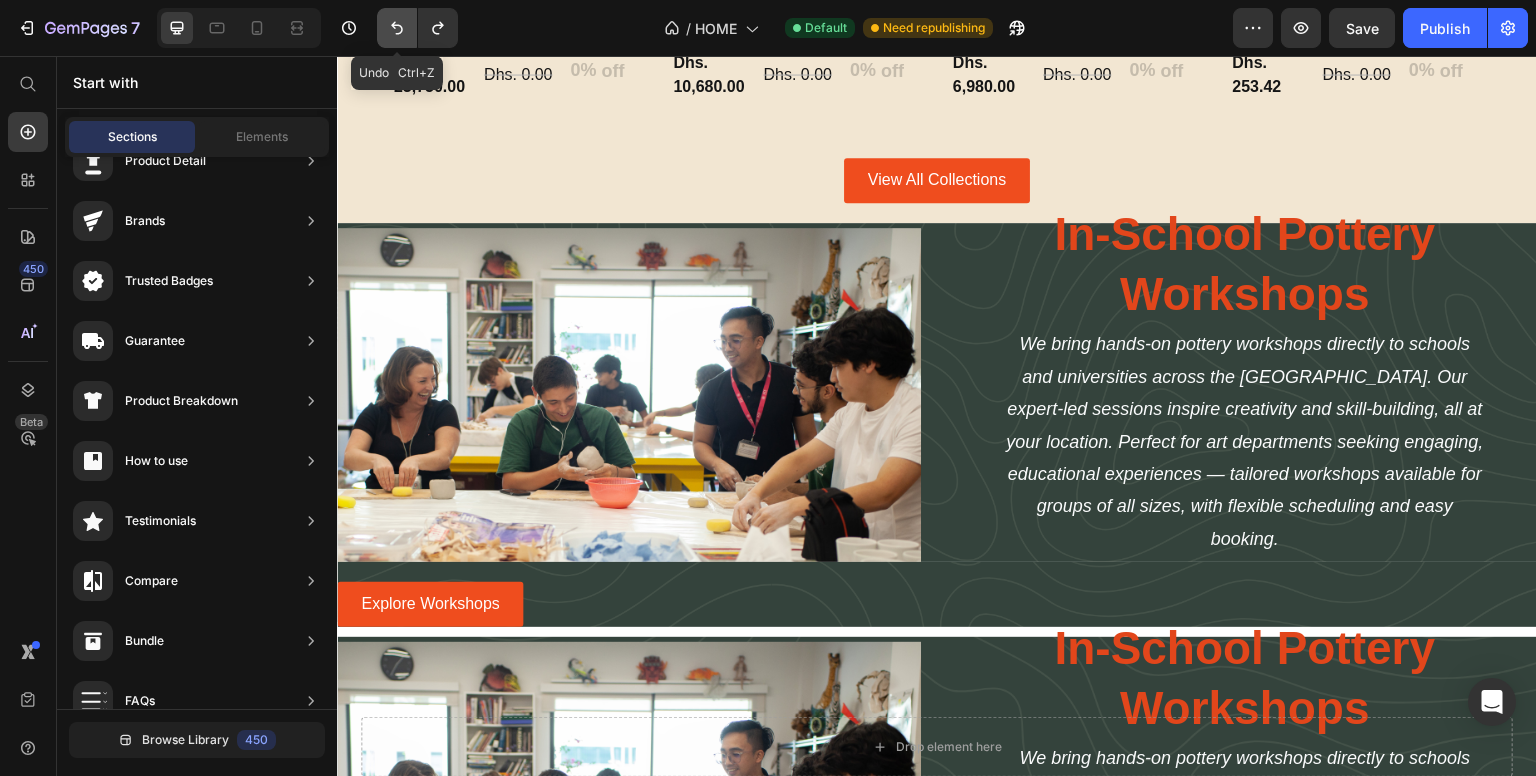 click 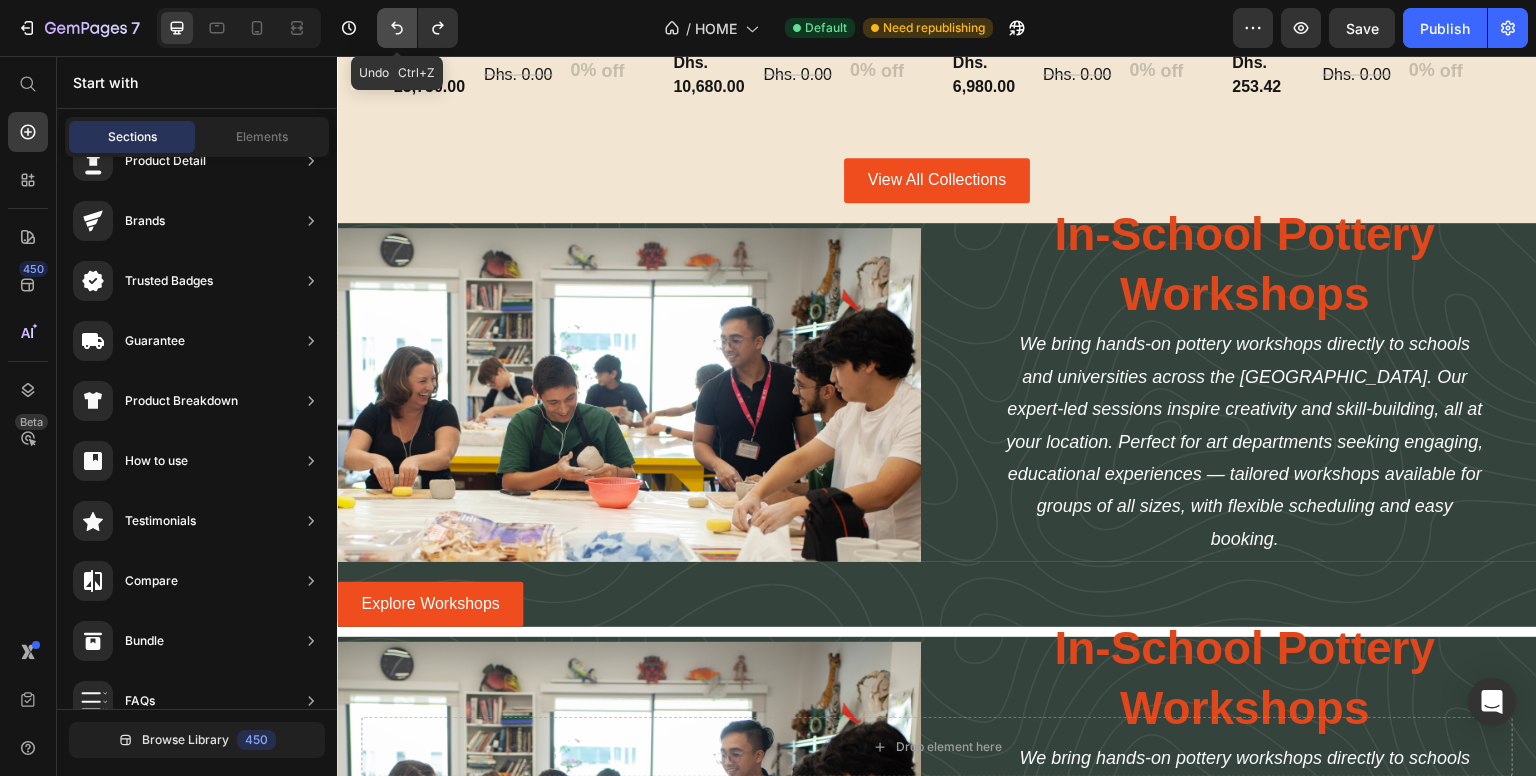 click 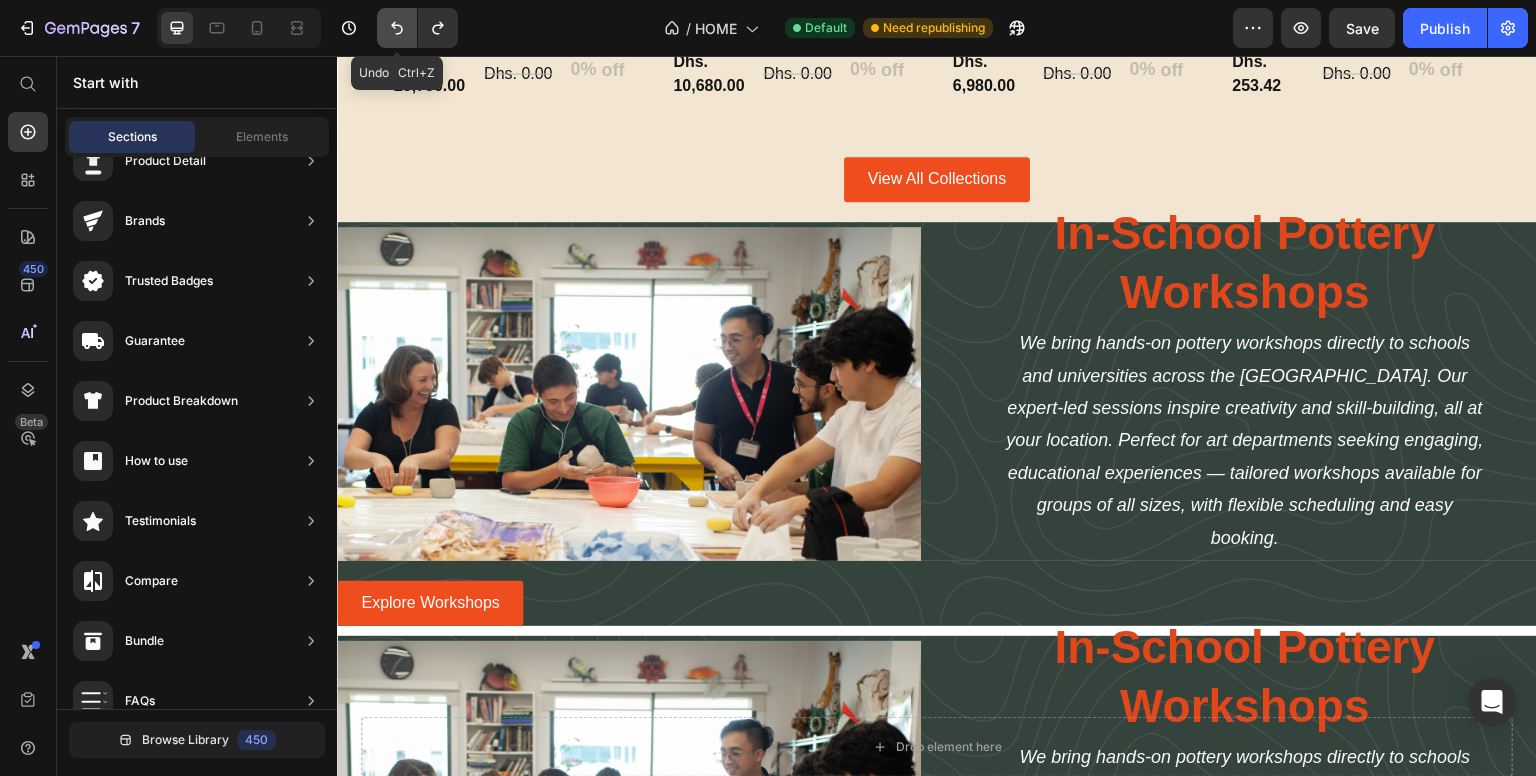 scroll, scrollTop: 3318, scrollLeft: 0, axis: vertical 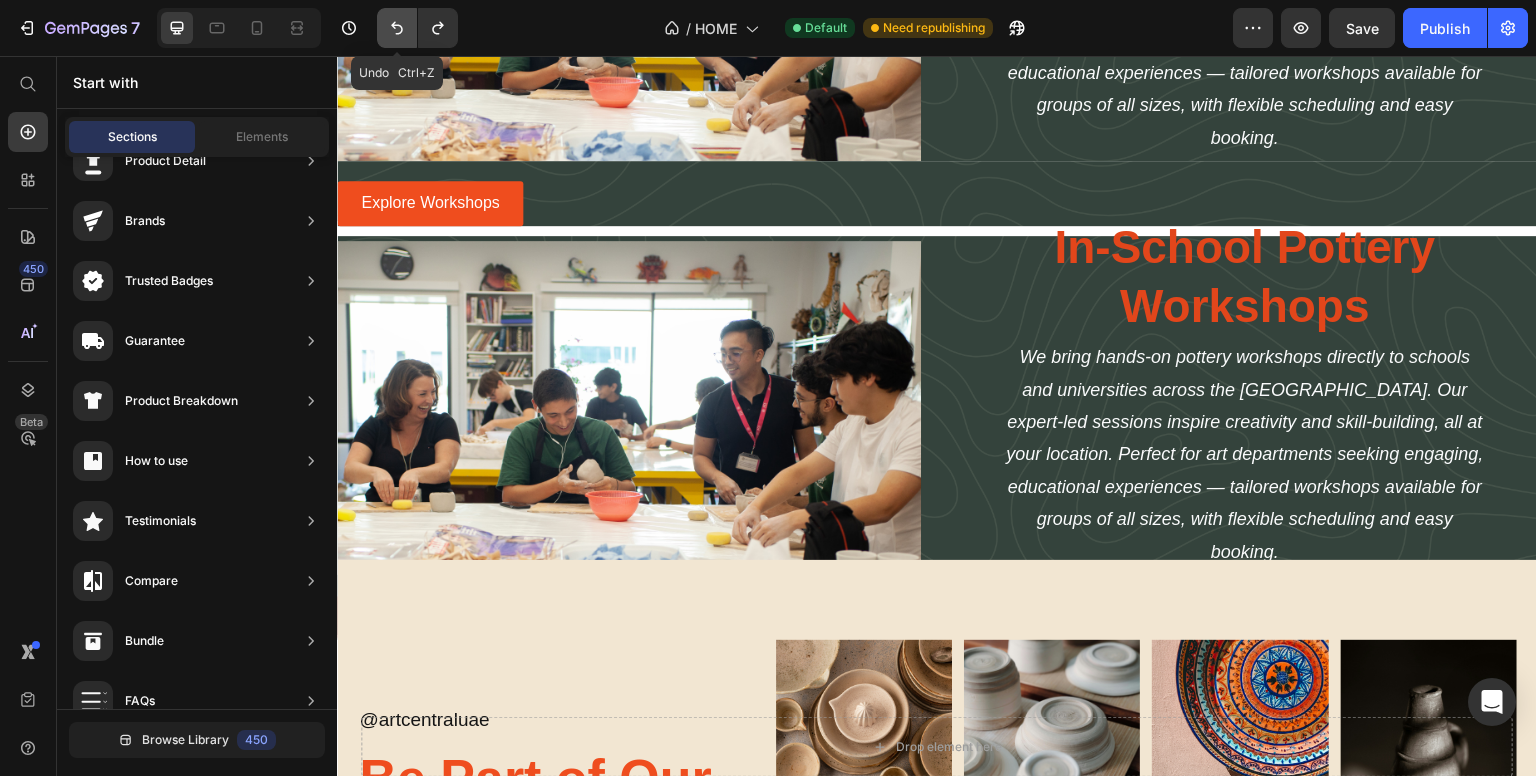 click 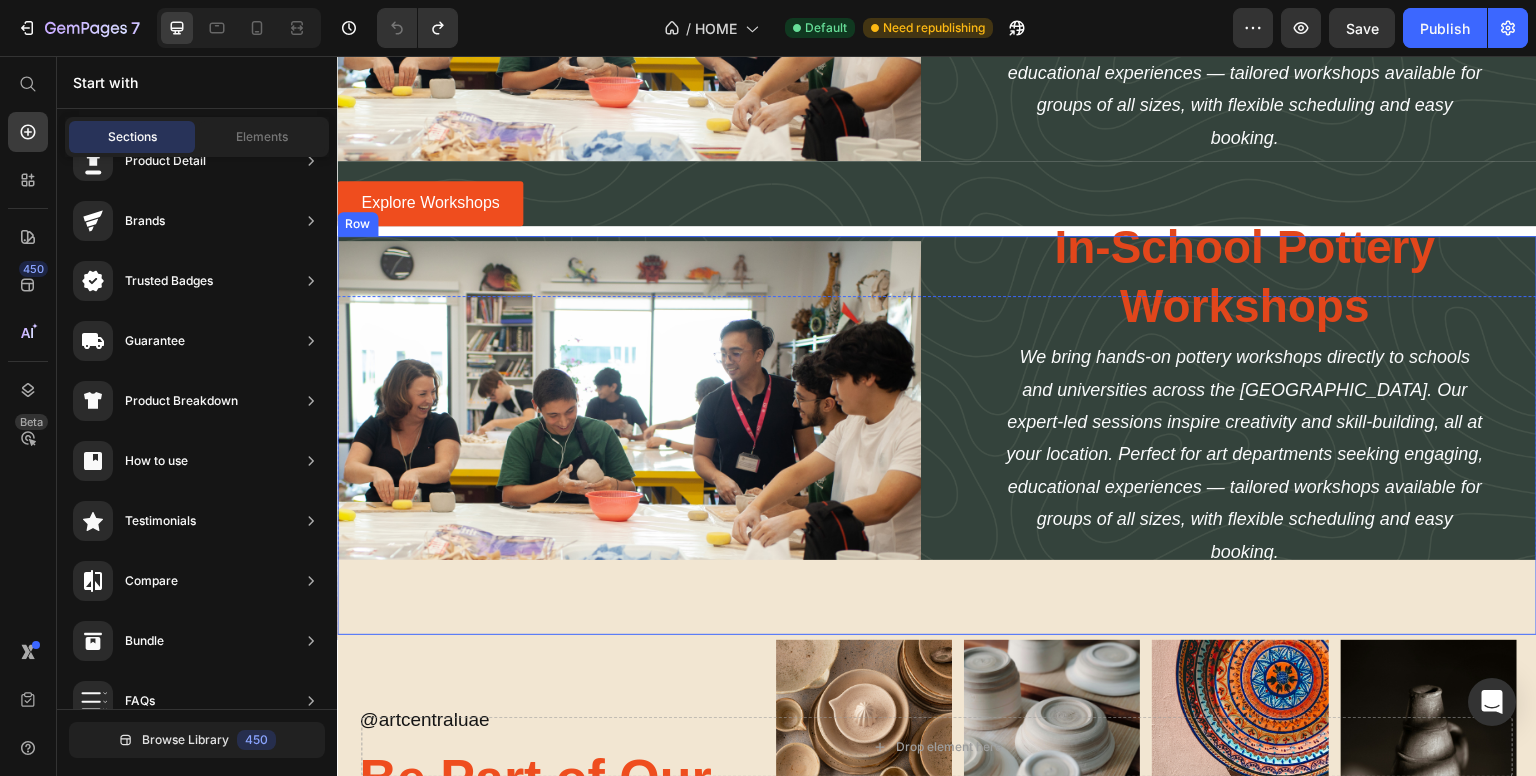 click on "Image In-School Pottery Workshops Heading We bring hands-on pottery workshops directly to schools and universities across the UAE. Our expert-led sessions inspire creativity and skill-building, all at your location. Perfect for art departments seeking engaging, educational experiences — tailored workshops available for groups of all sizes, with flexible scheduling and easy booking. Text Block Explore Workshops Button Row" at bounding box center (937, 435) 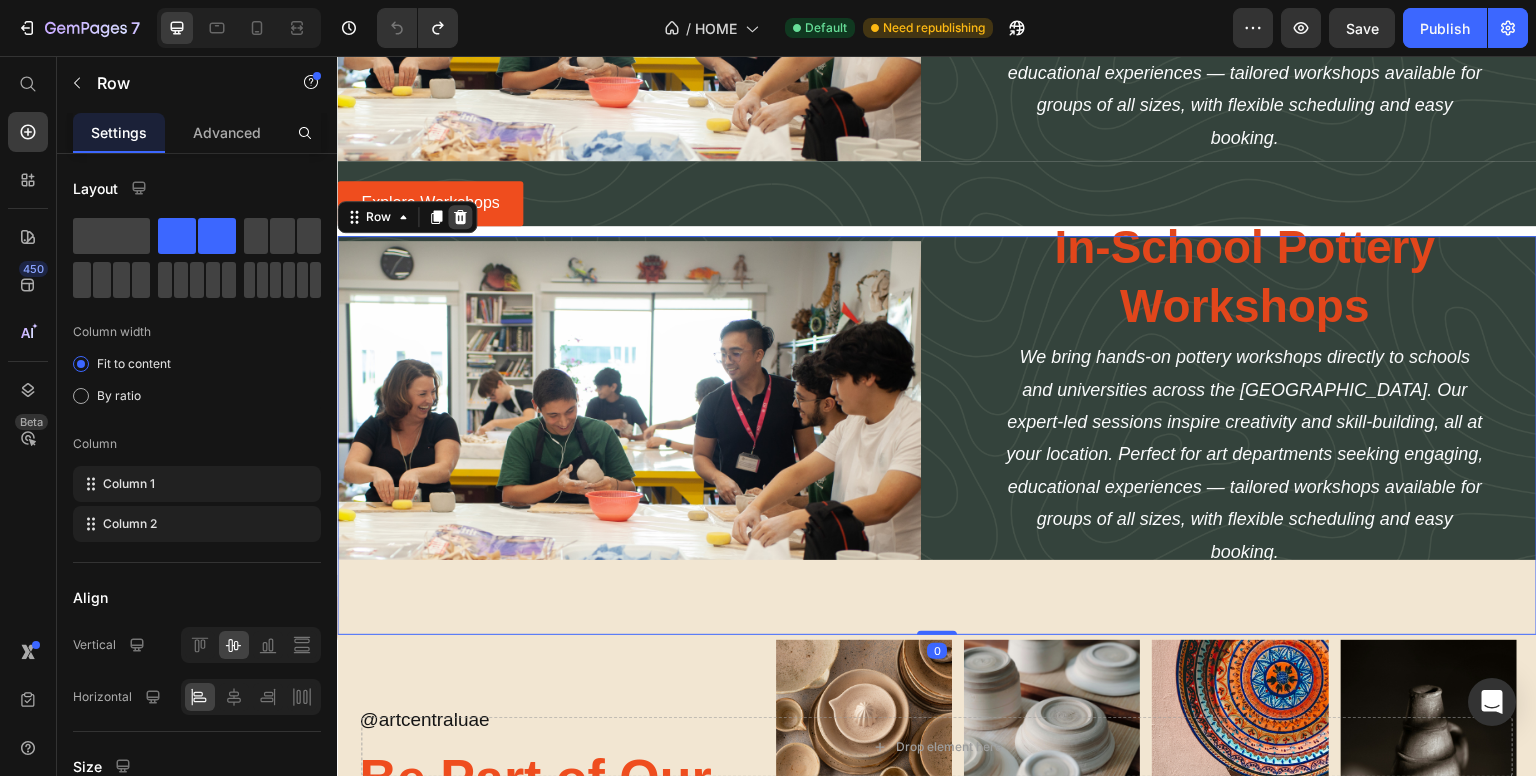 click at bounding box center (460, 217) 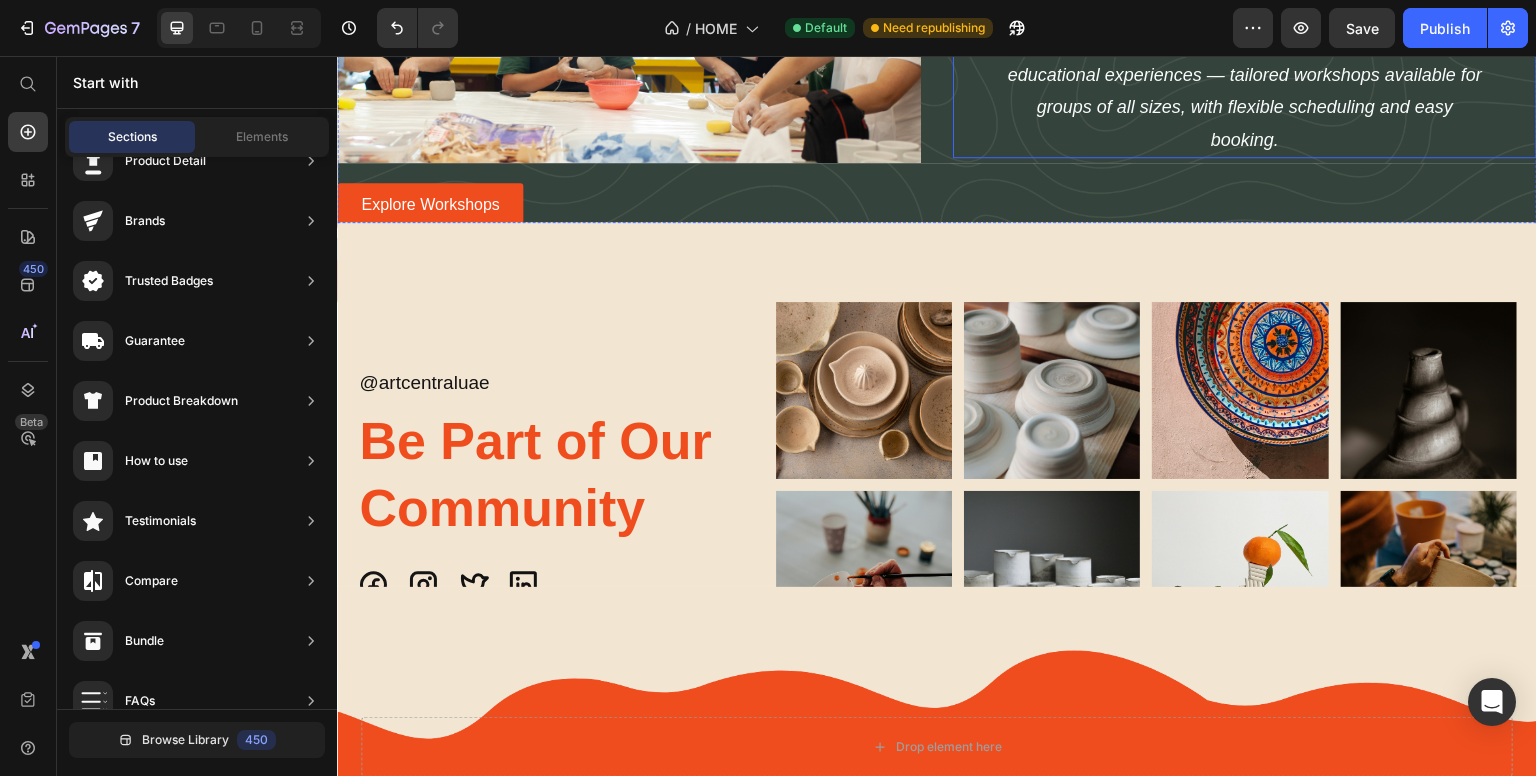 scroll, scrollTop: 3118, scrollLeft: 0, axis: vertical 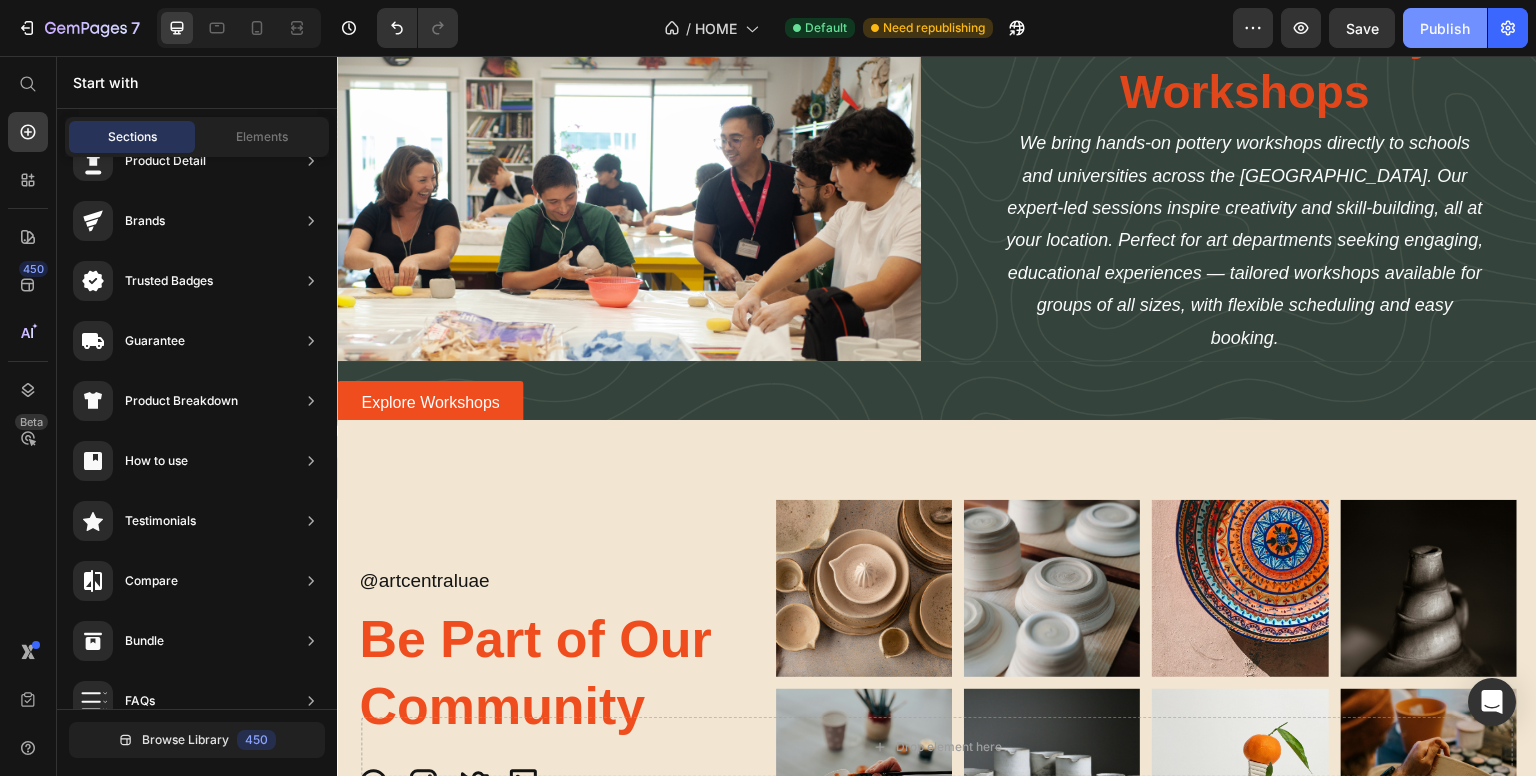click on "Publish" 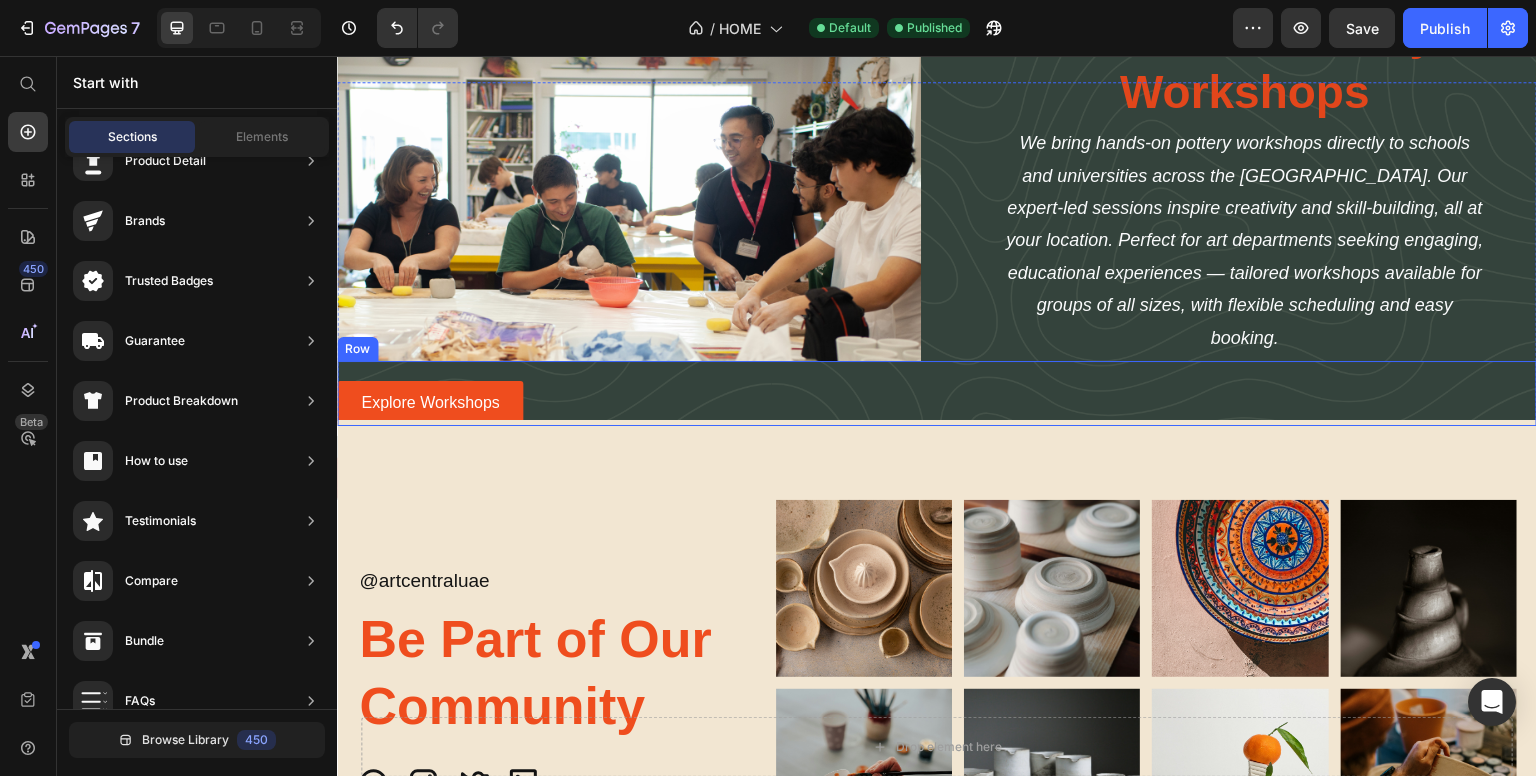 click on "Explore Workshops Button Row" at bounding box center (937, 393) 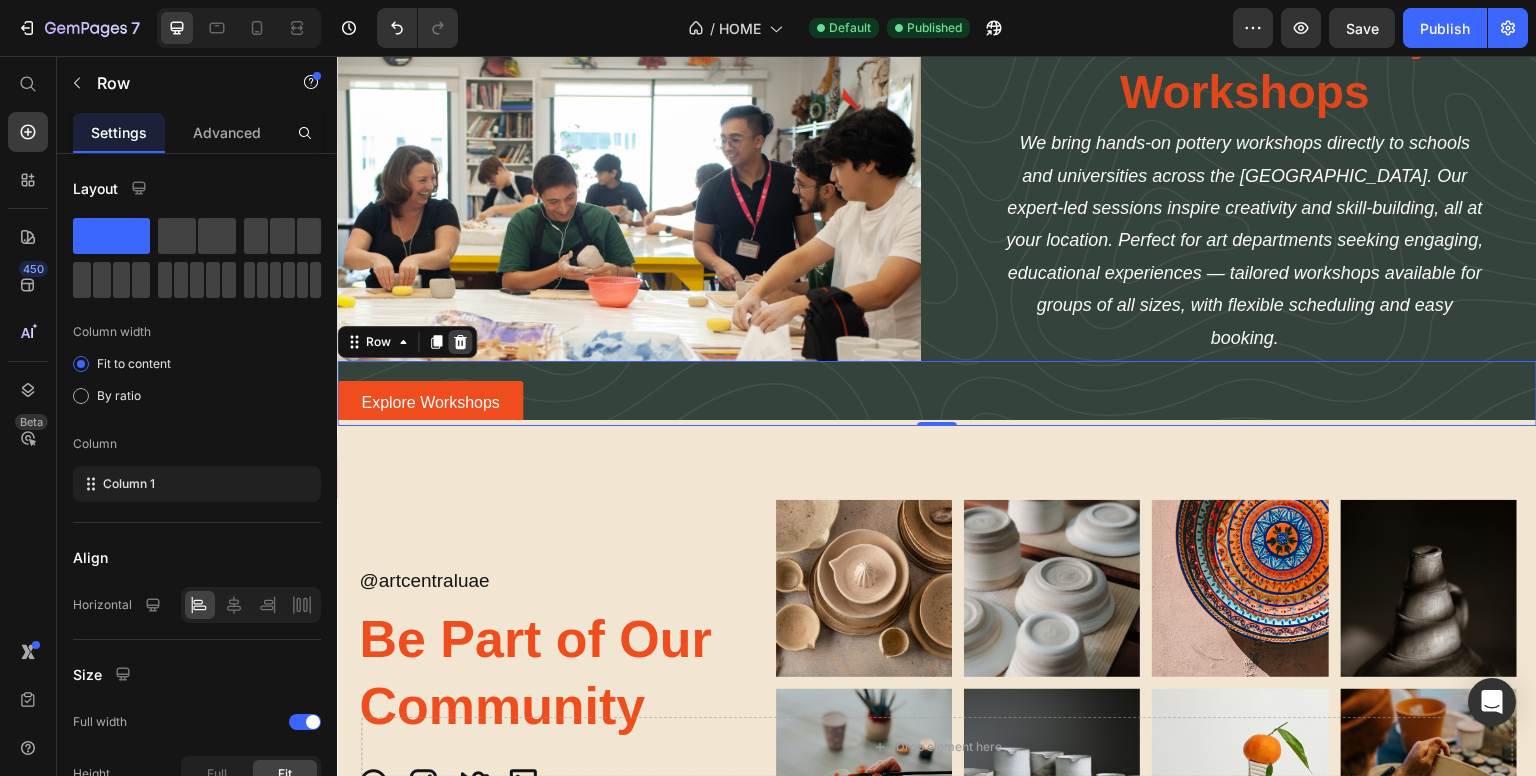 click 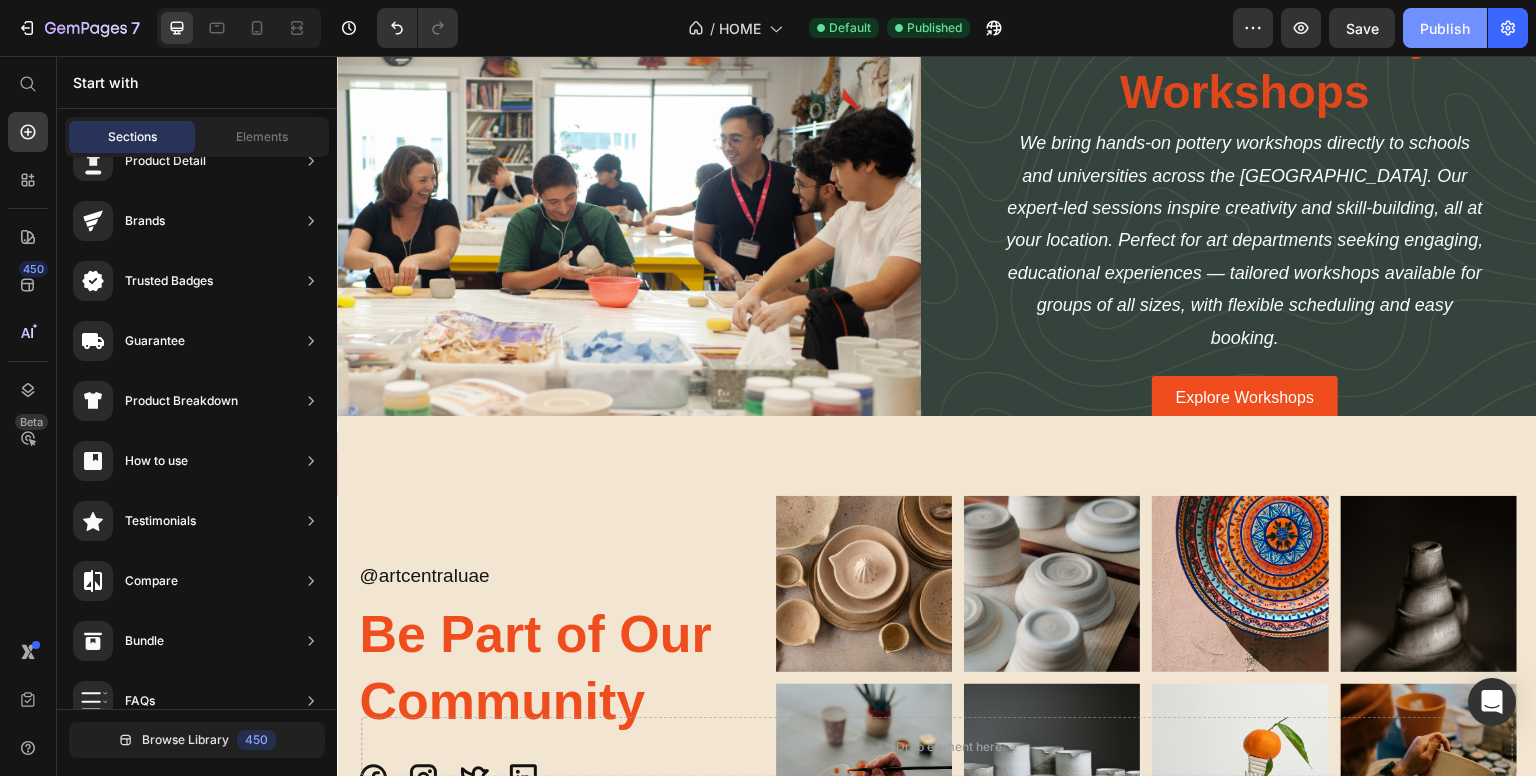 click on "Publish" at bounding box center [1445, 28] 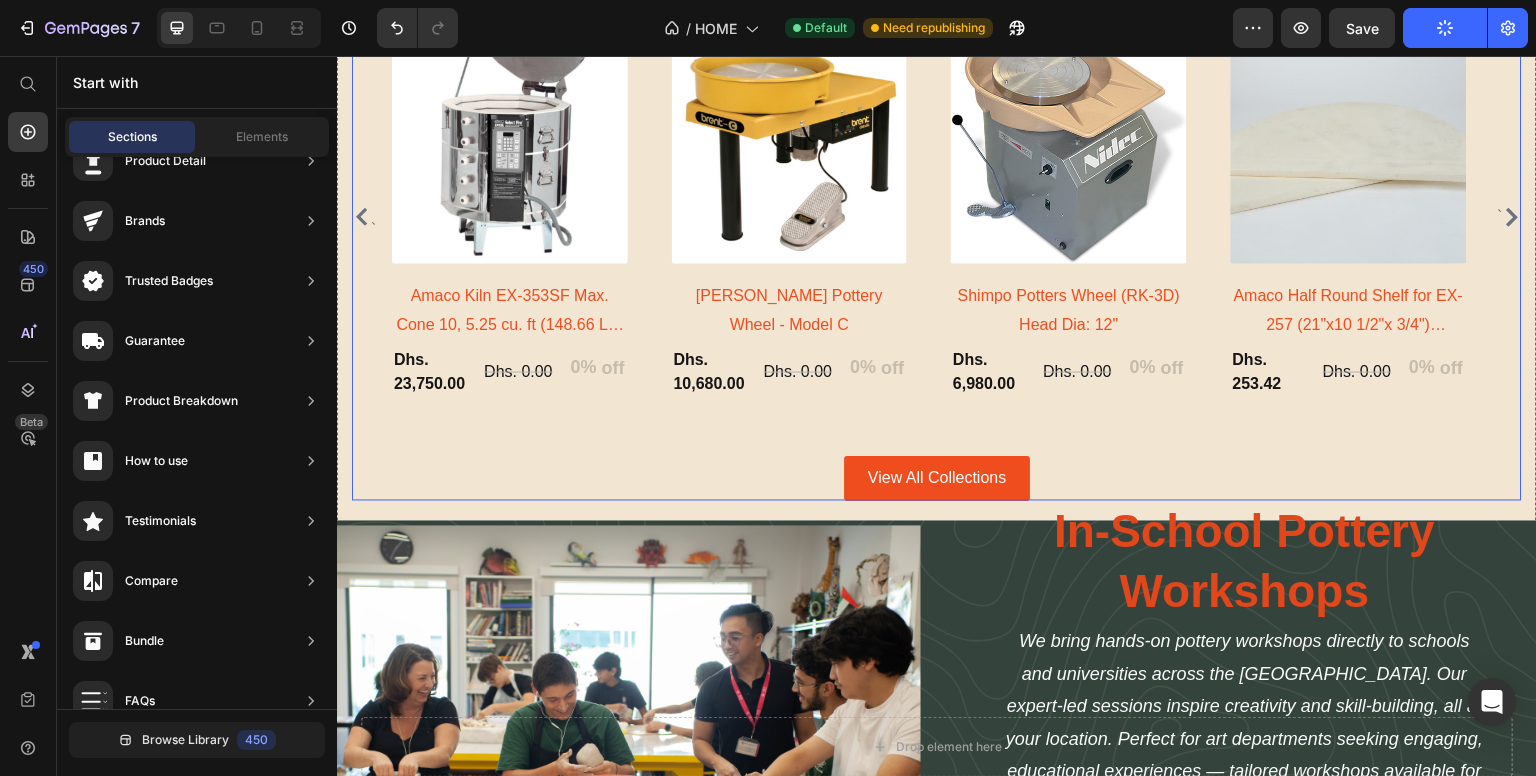 scroll, scrollTop: 2818, scrollLeft: 0, axis: vertical 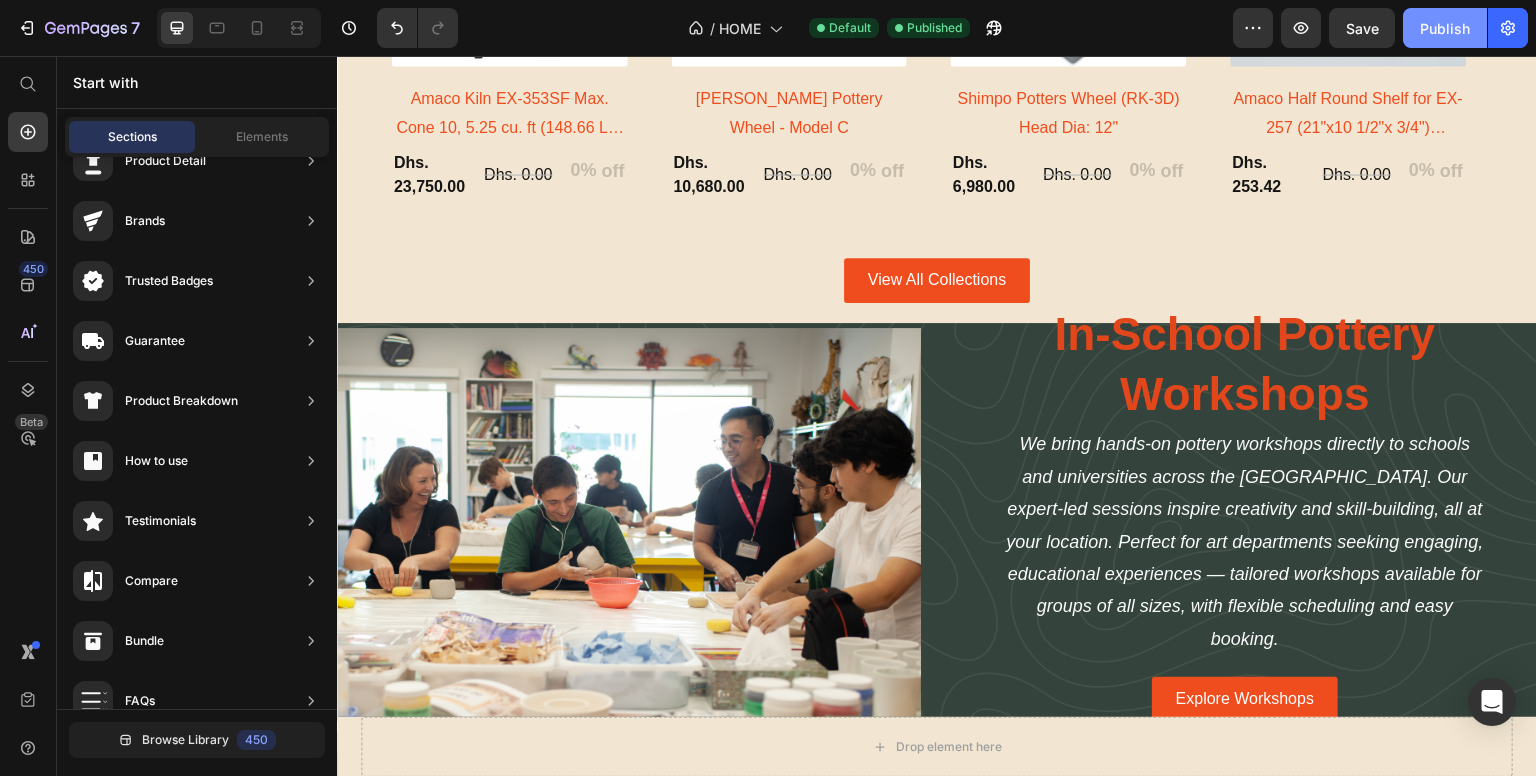 click on "Publish" 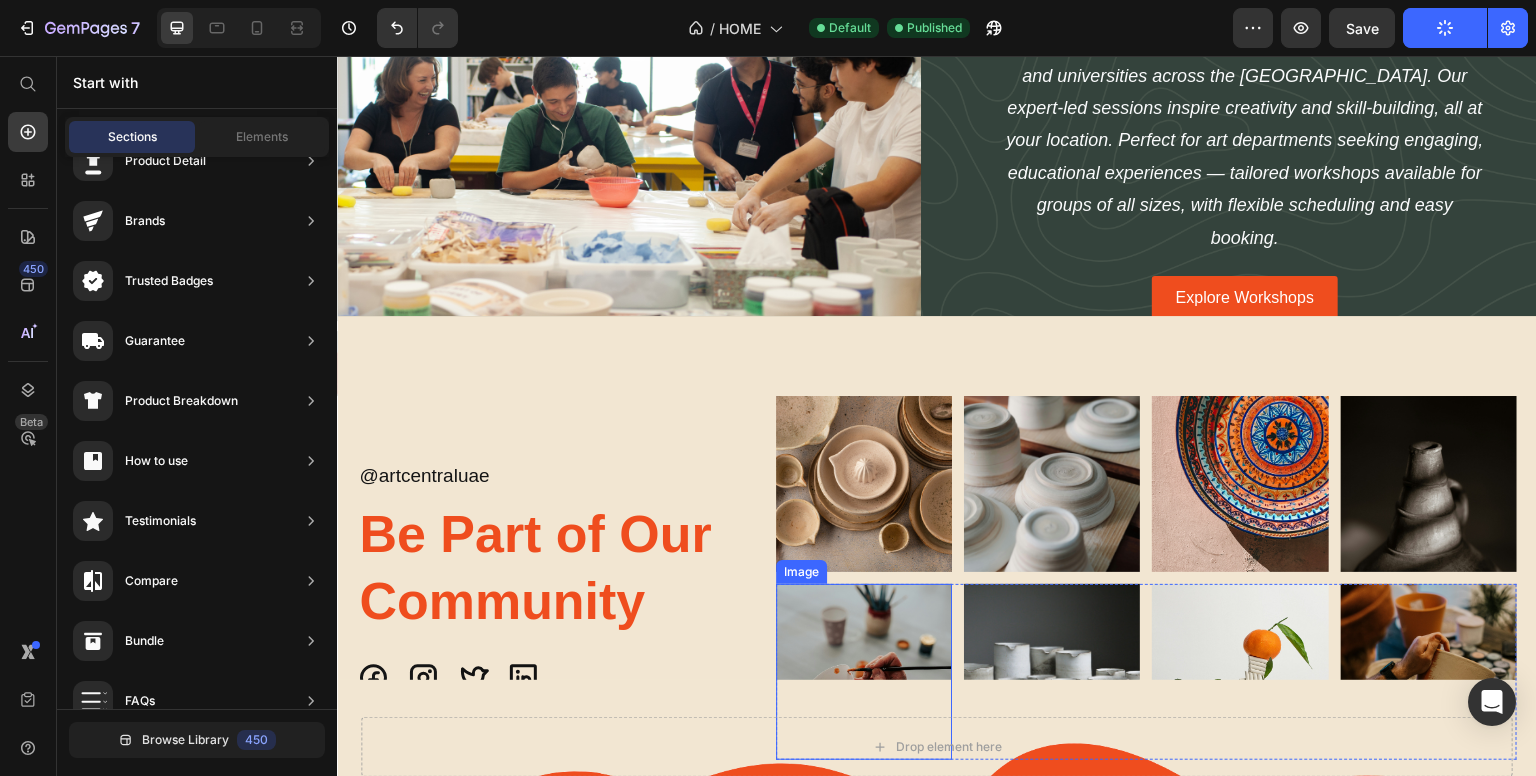 scroll, scrollTop: 3318, scrollLeft: 0, axis: vertical 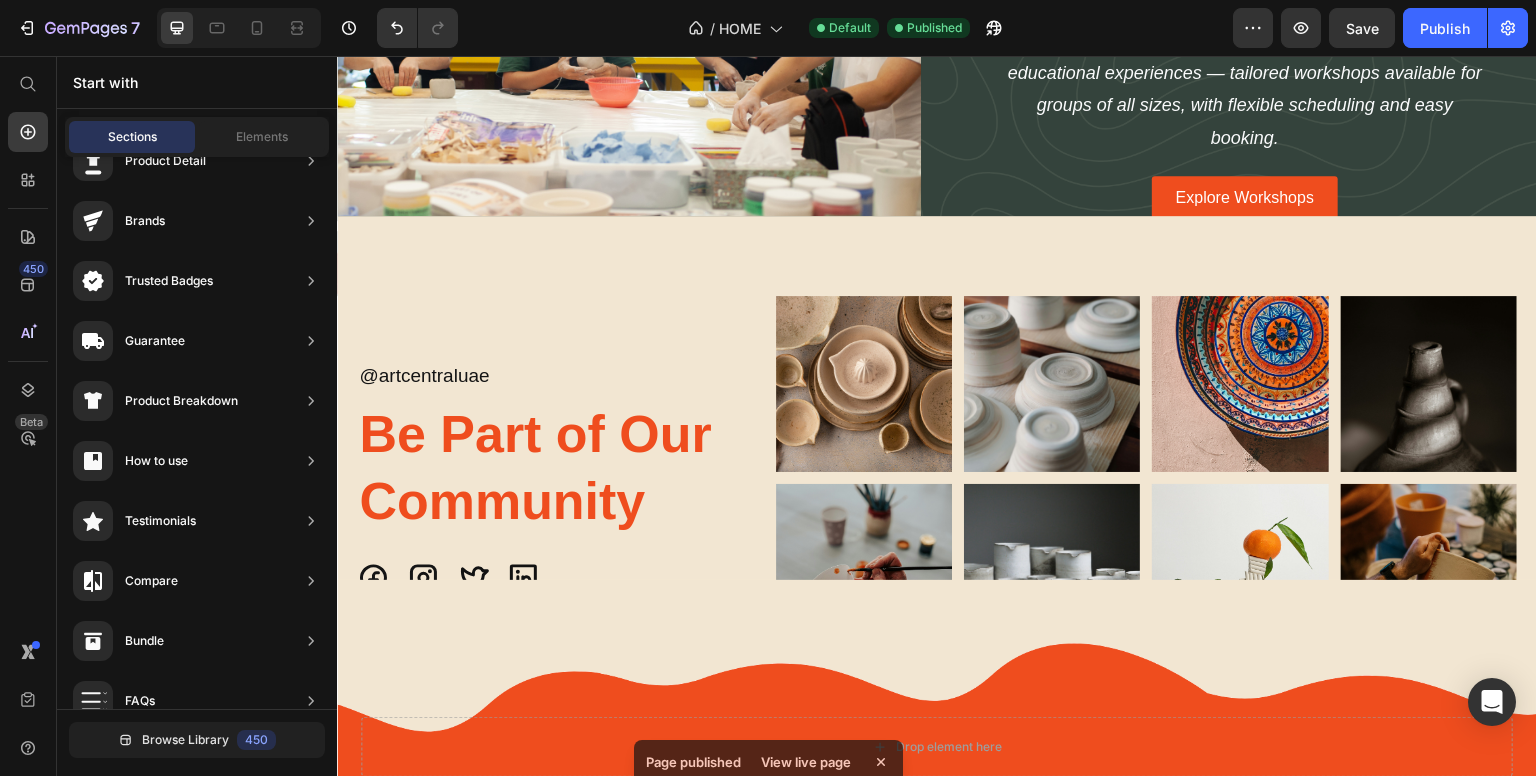 click on "Explore Workshops Button" at bounding box center (1245, 198) 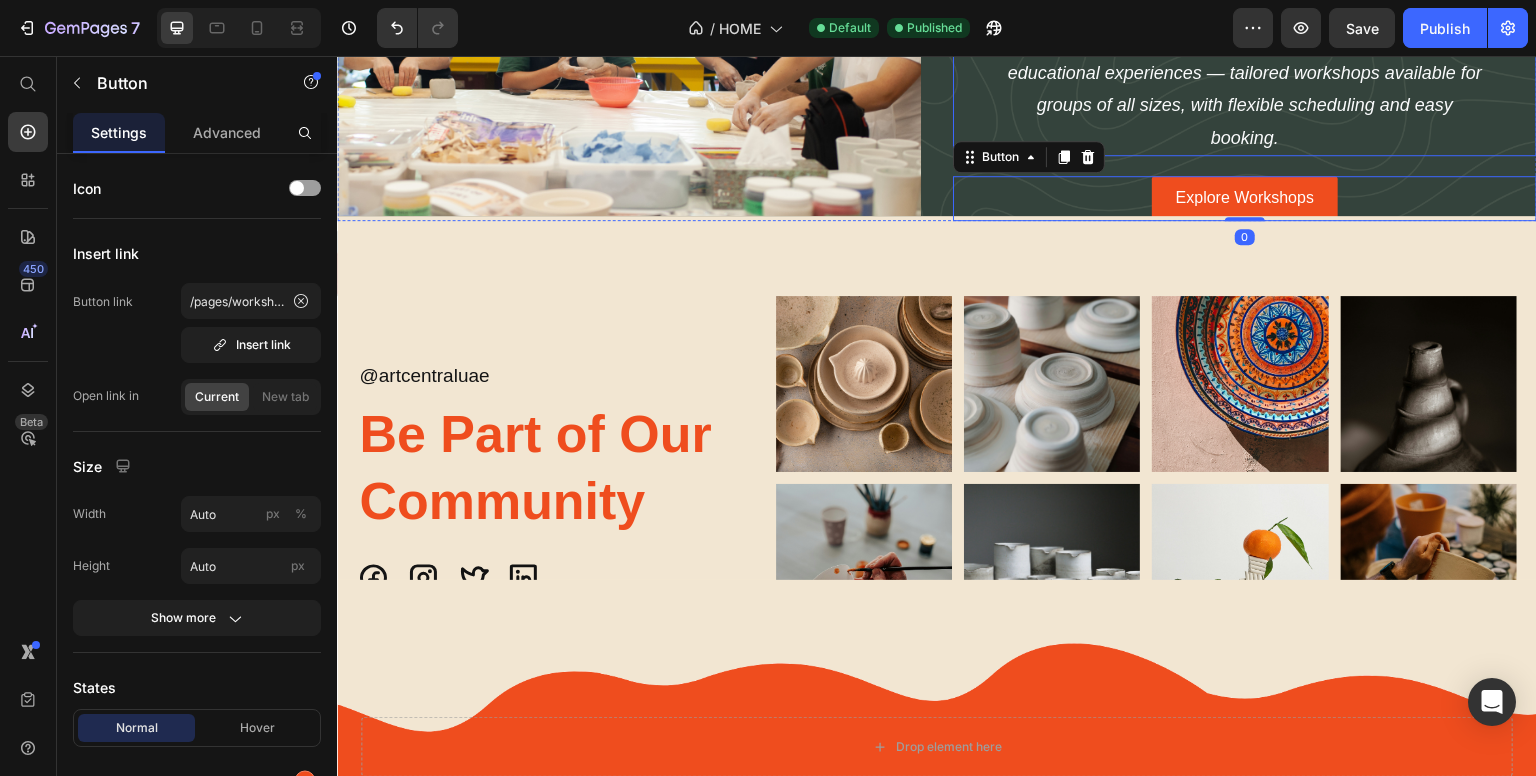 scroll, scrollTop: 3118, scrollLeft: 0, axis: vertical 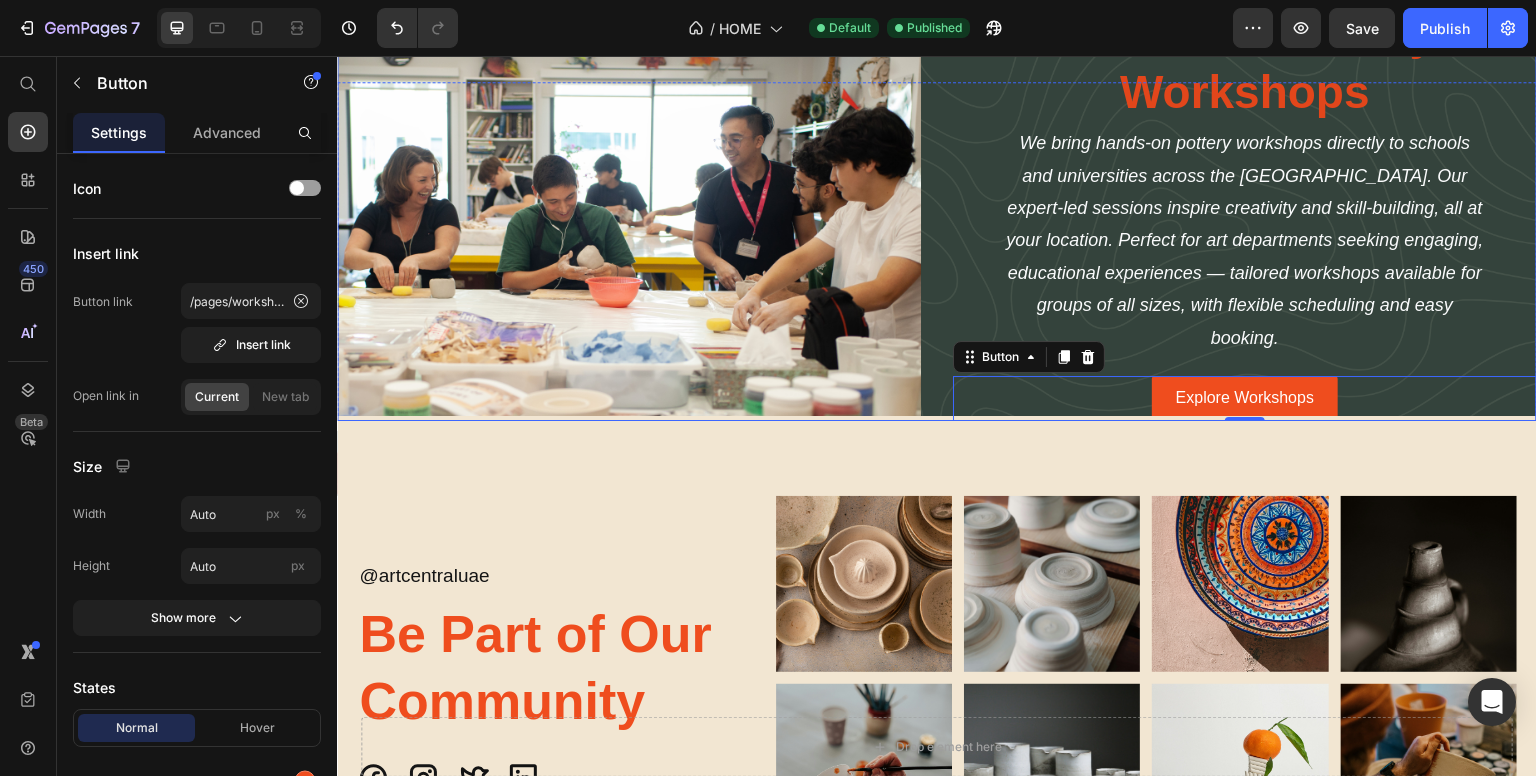 click on "Image In-School Pottery Workshops Heading We bring hands-on pottery workshops directly to schools and universities across the UAE. Our expert-led sessions inspire creativity and skill-building, all at your location. Perfect for art departments seeking engaging, educational experiences — tailored workshops available for groups of all sizes, with flexible scheduling and easy booking. Text Block Explore Workshops Button   0 Row" at bounding box center (937, 221) 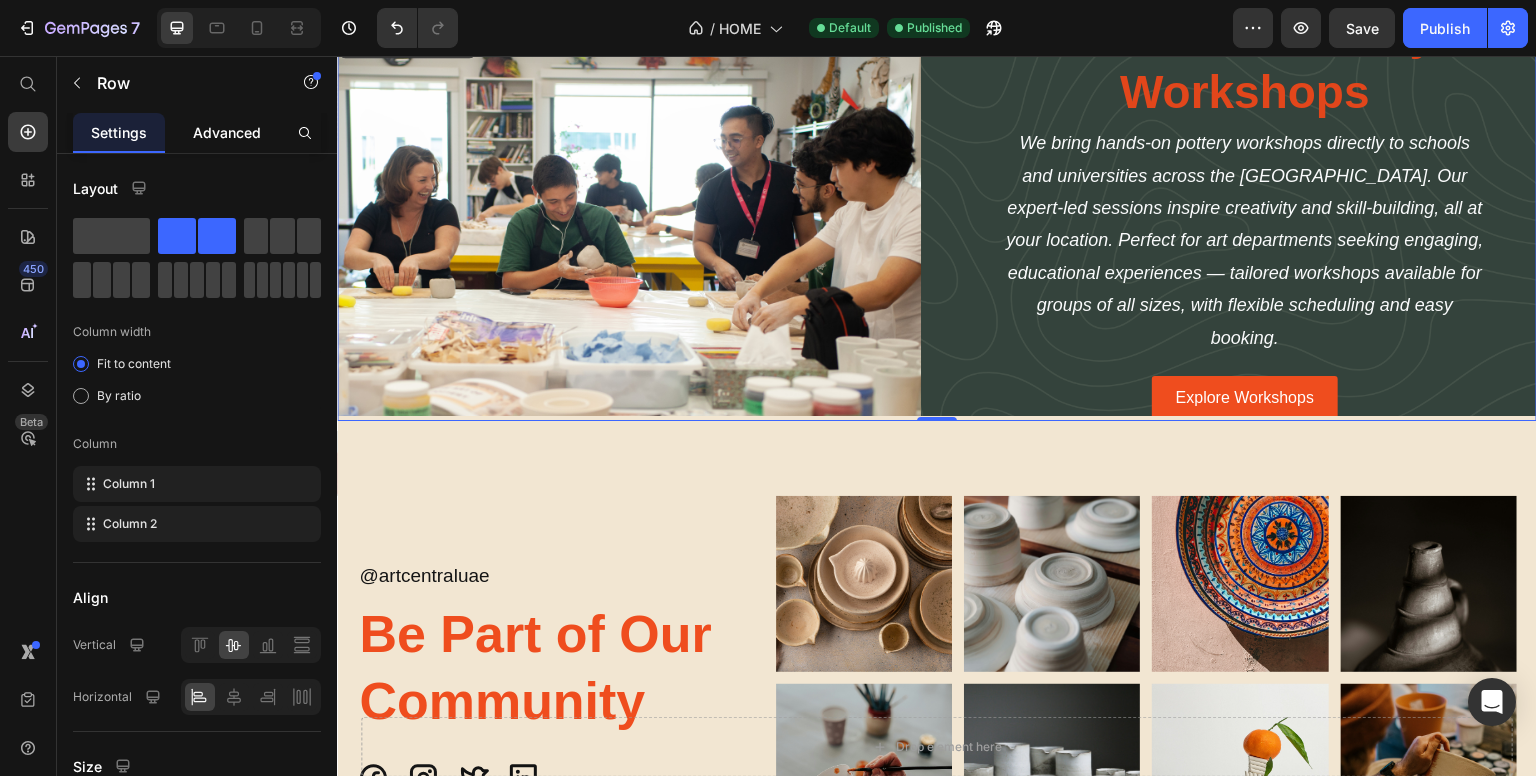 click on "Advanced" at bounding box center [227, 132] 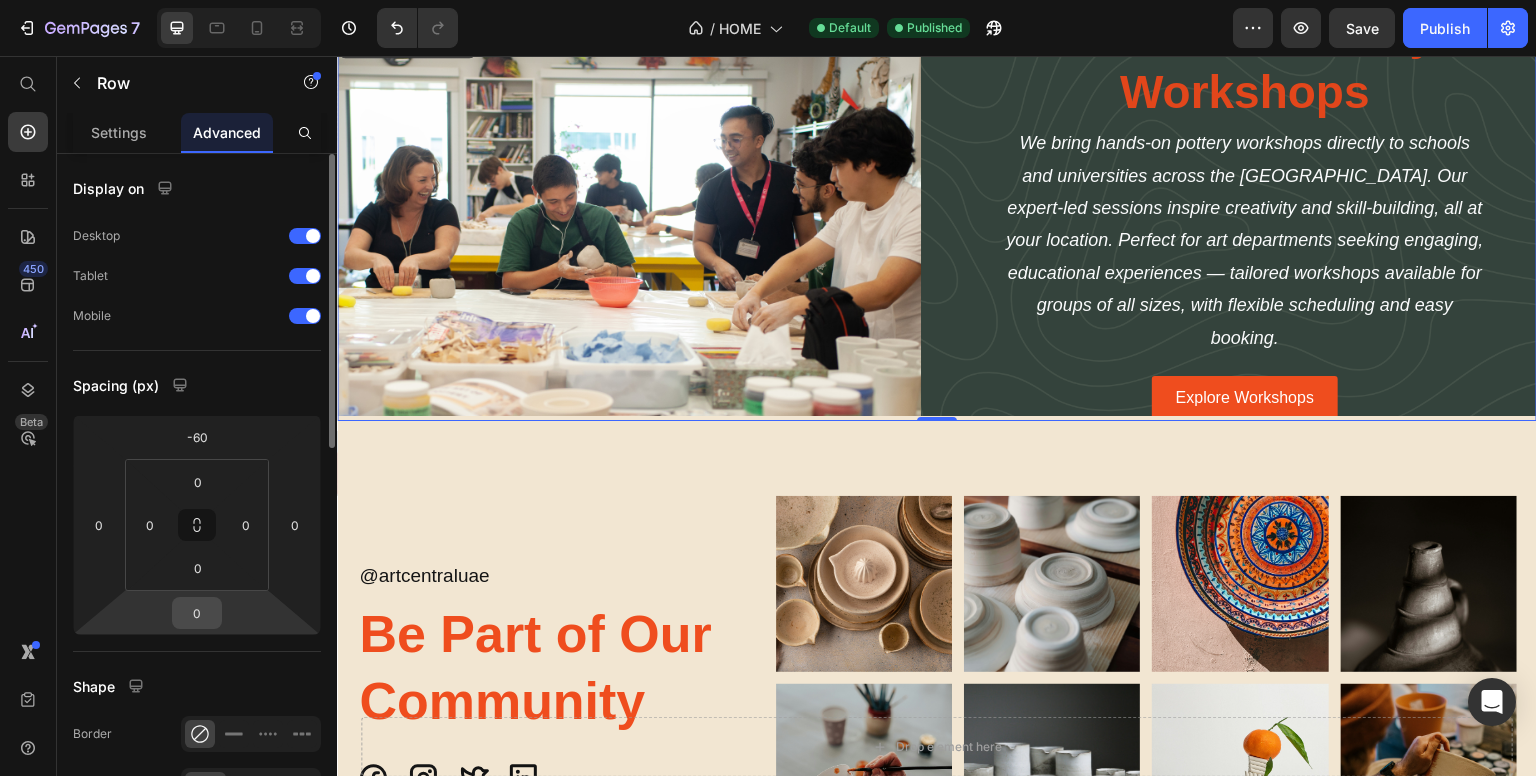 click on "0" at bounding box center [197, 613] 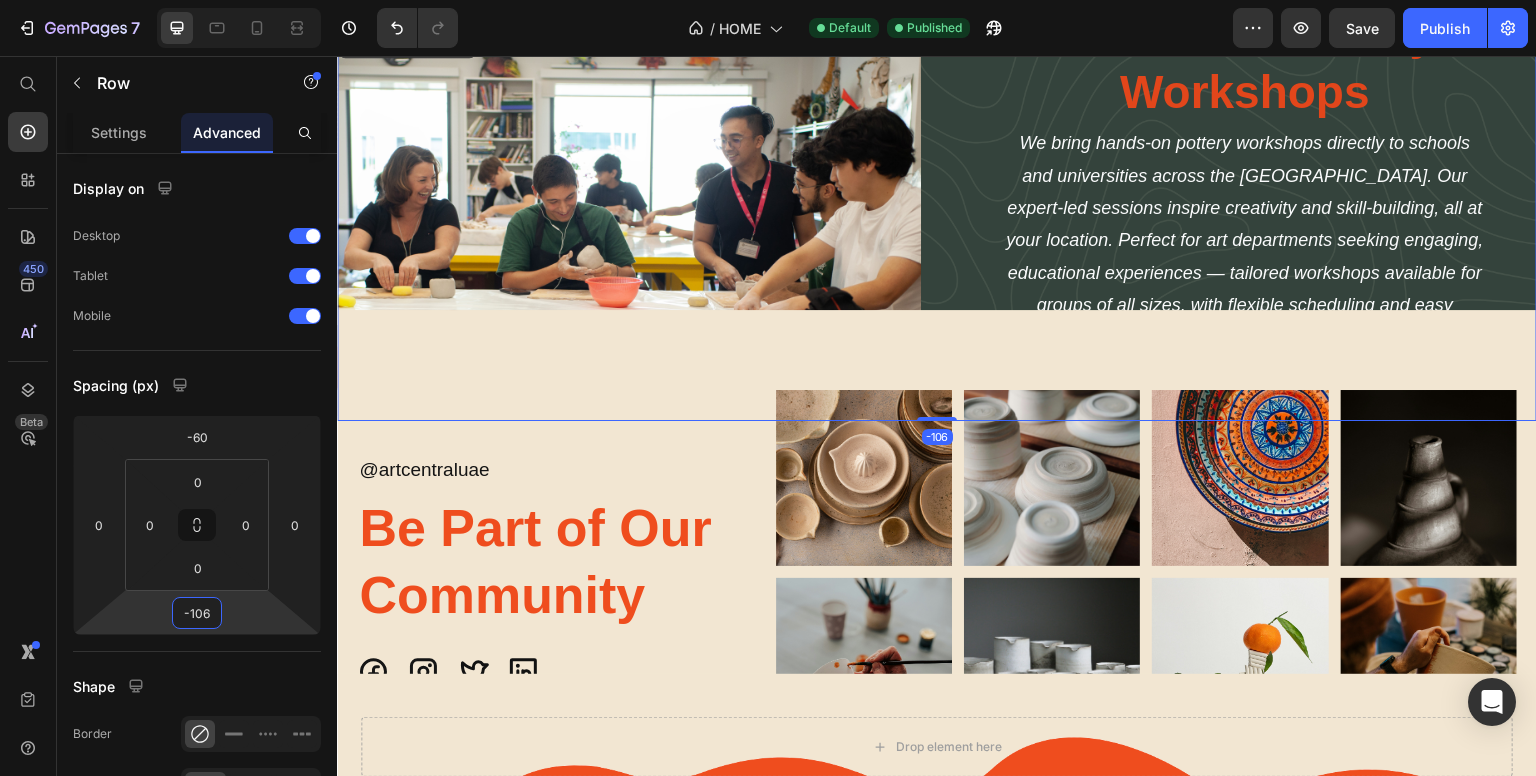 drag, startPoint x: 264, startPoint y: 609, endPoint x: 283, endPoint y: 662, distance: 56.302753 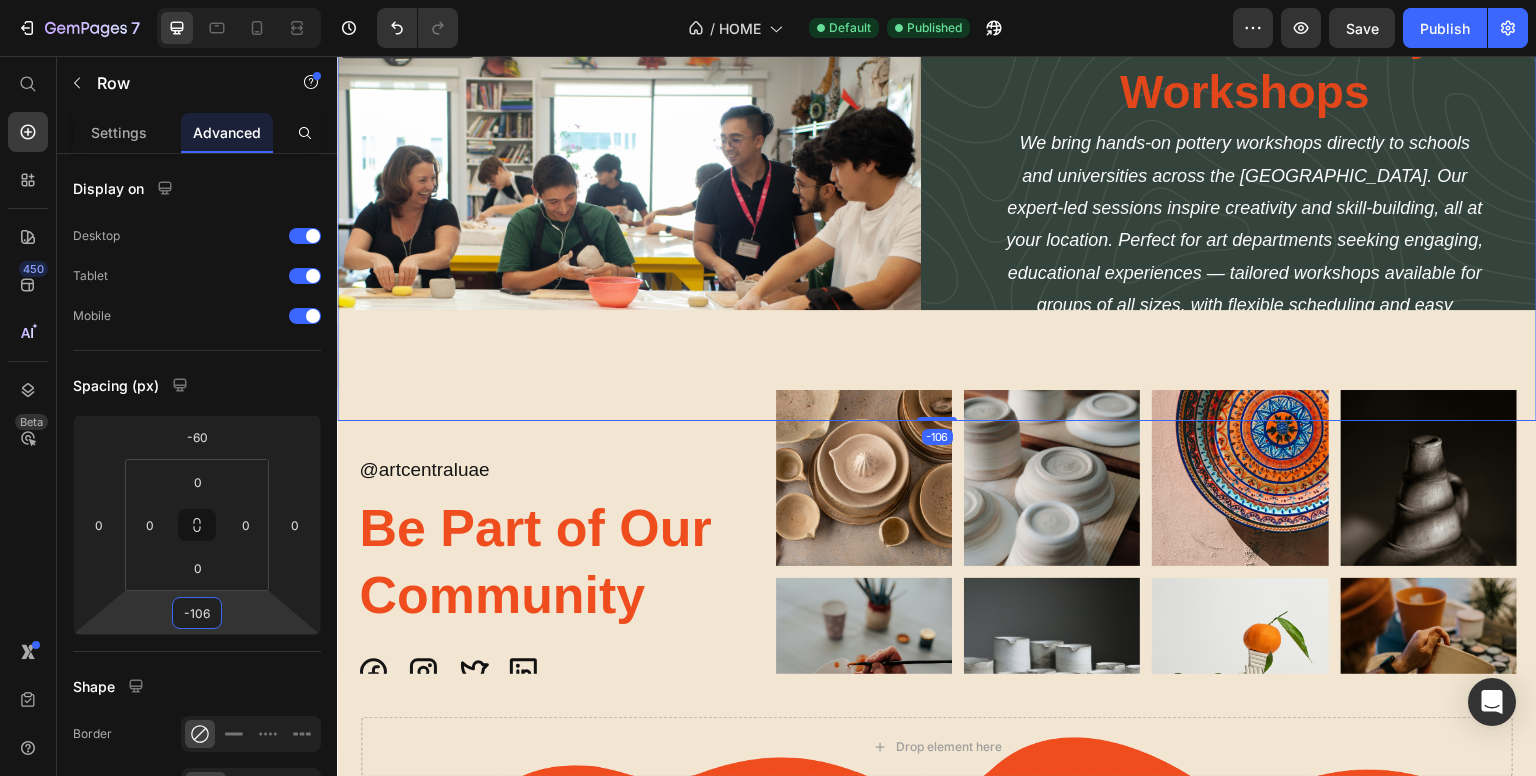 click on "7   /  HOME Default Published Preview  Save   Publish  450 Beta Start with Sections Elements Hero Section Product Detail Brands Trusted Badges Guarantee Product Breakdown How to use Testimonials Compare Bundle FAQs Social Proof Brand Story Product List Collection Blog List Contact Sticky Add to Cart Custom Footer Browse Library 450 Layout
Row
Row
Row
Row Text
Heading
Text Block Button
Button
Button
Sticky Back to top Media
Image
Image" at bounding box center [768, 0] 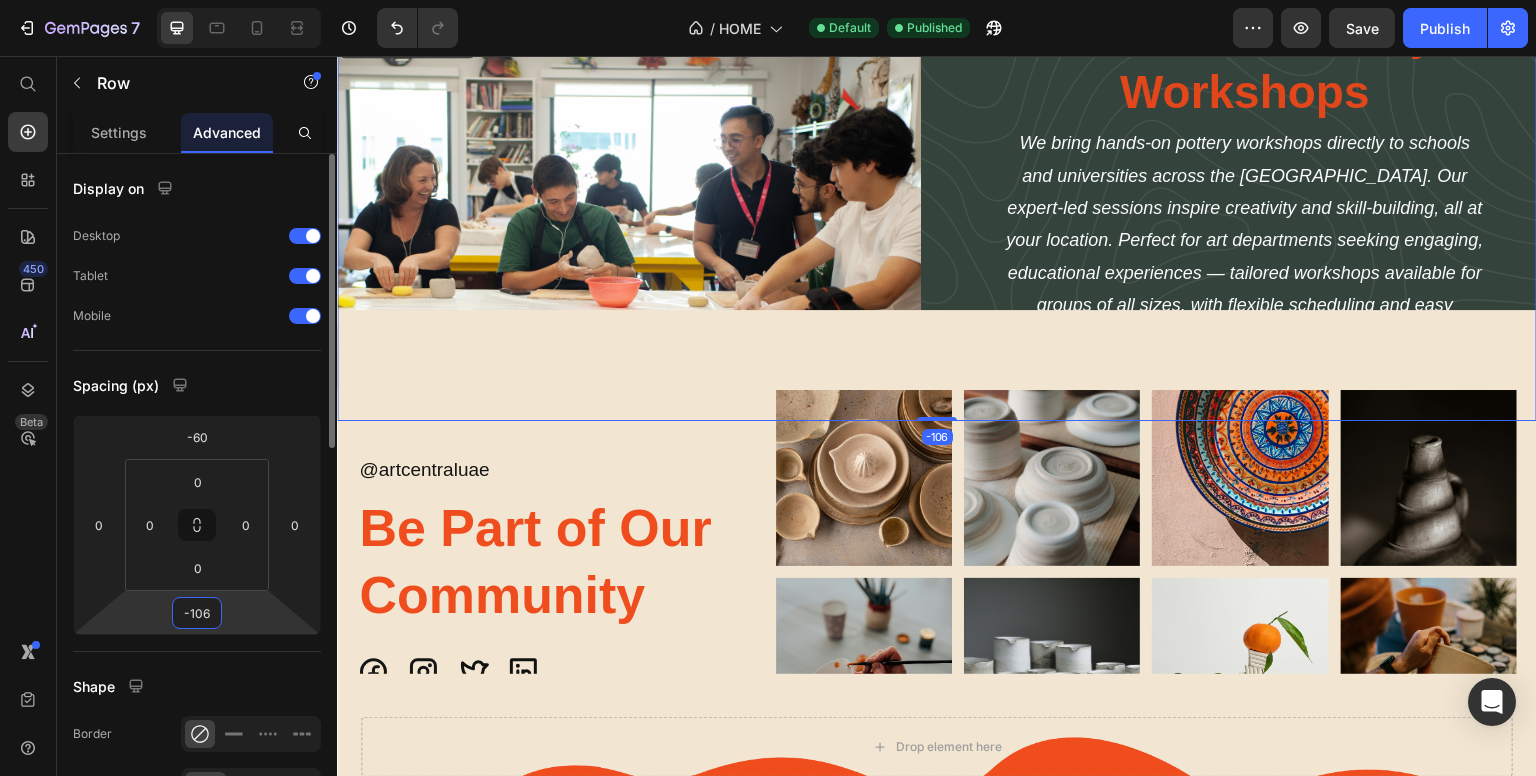type on "0" 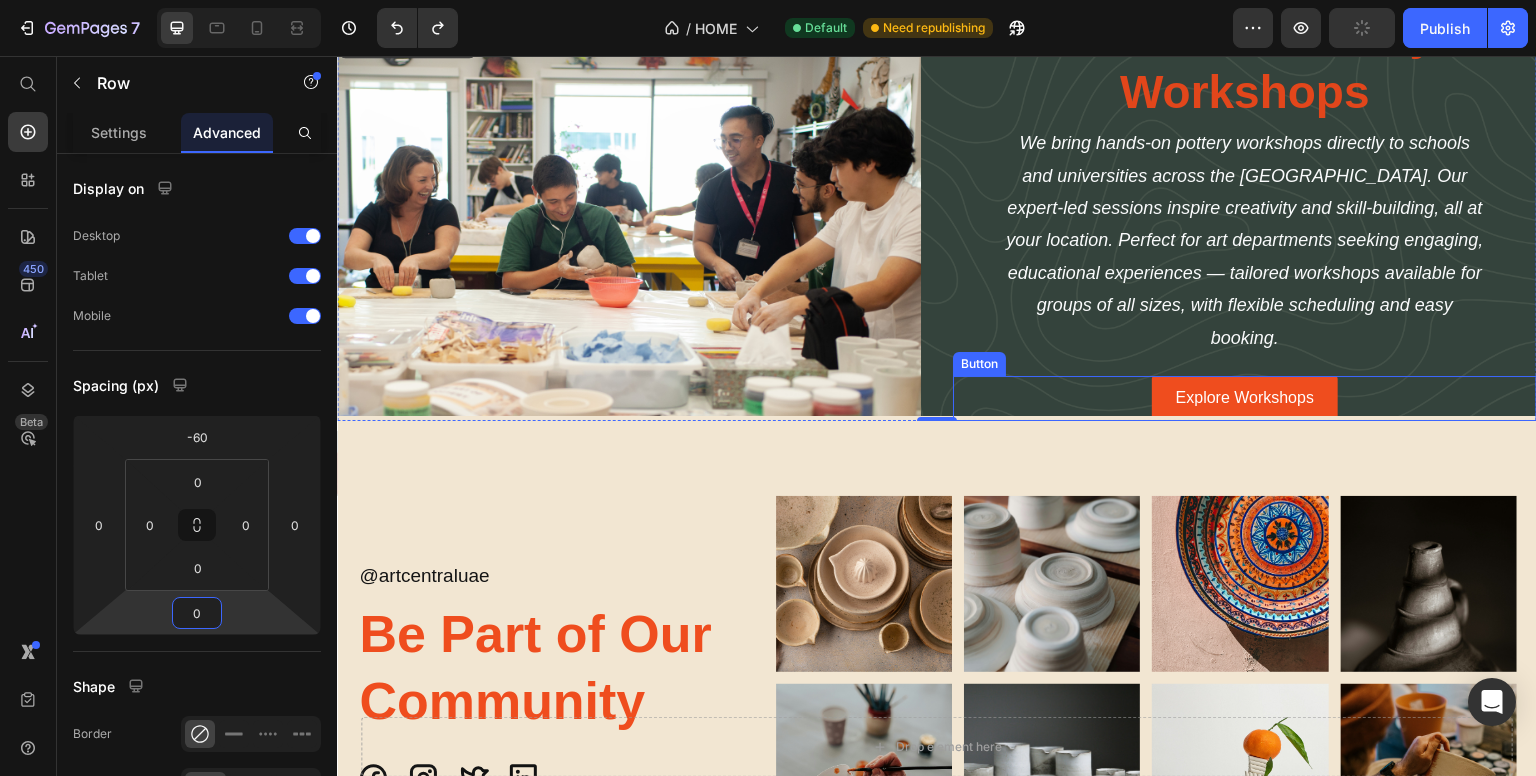 click on "Explore Workshops Button" at bounding box center [1245, 398] 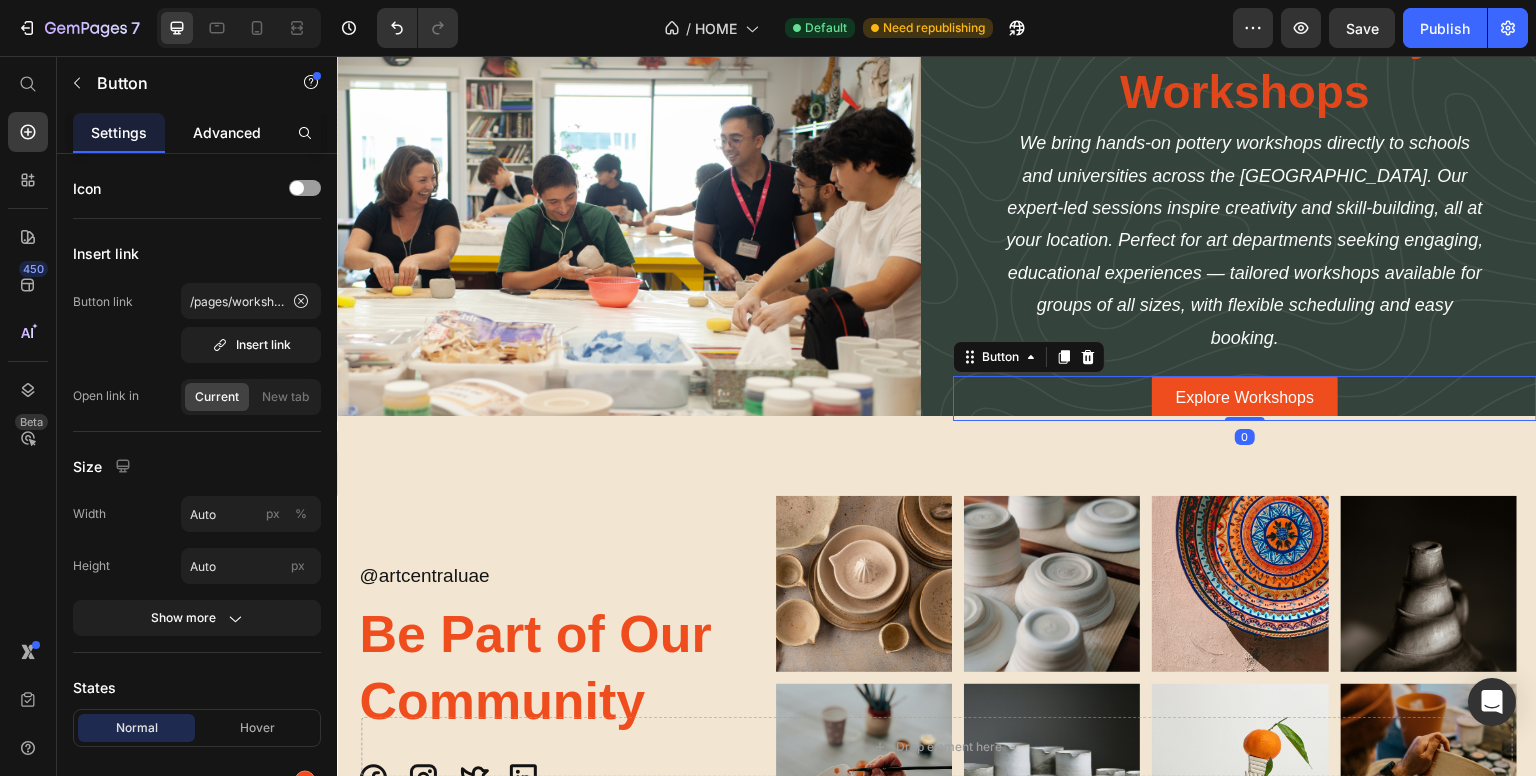 click on "Advanced" at bounding box center (227, 132) 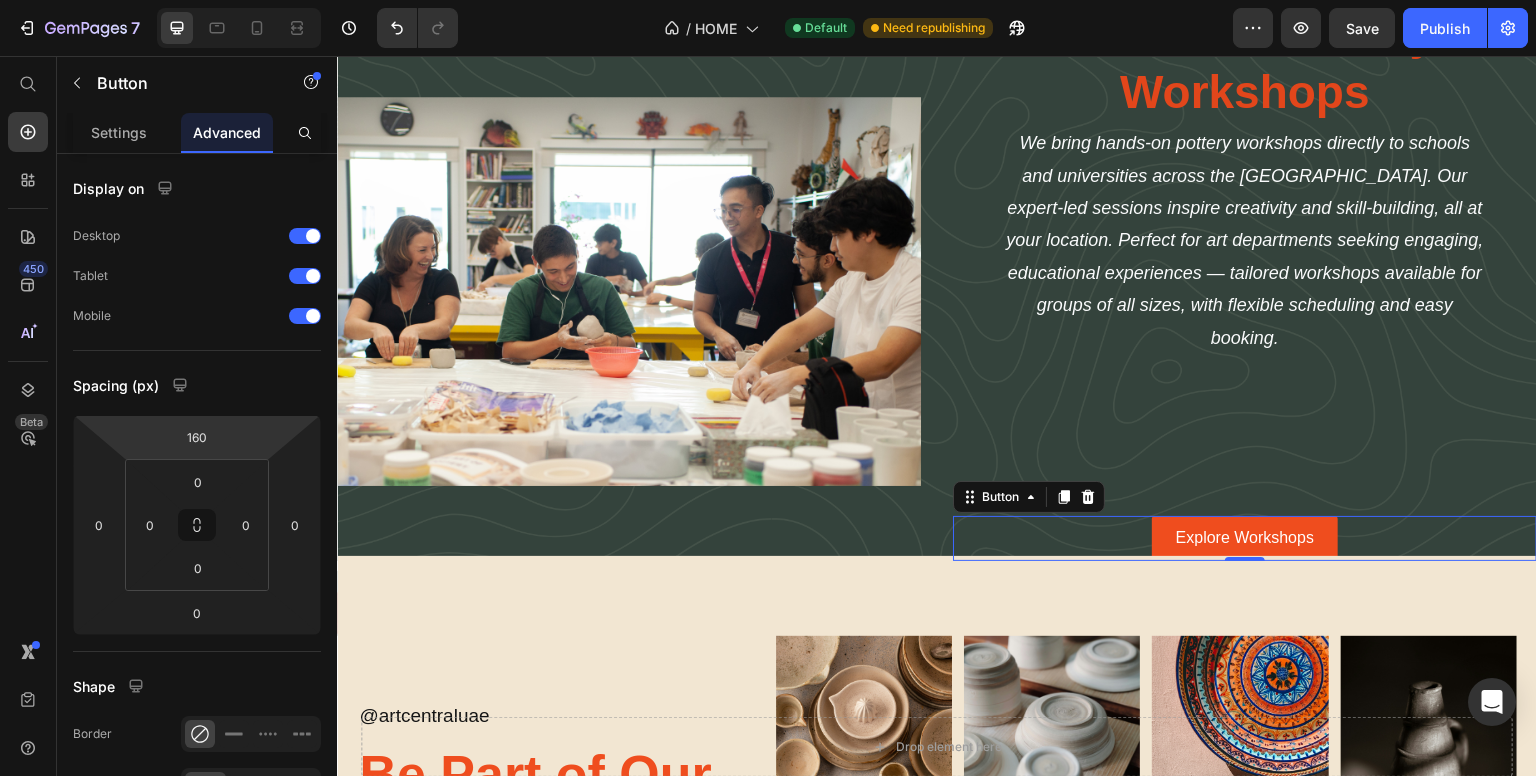 drag, startPoint x: 250, startPoint y: 435, endPoint x: 248, endPoint y: 365, distance: 70.028564 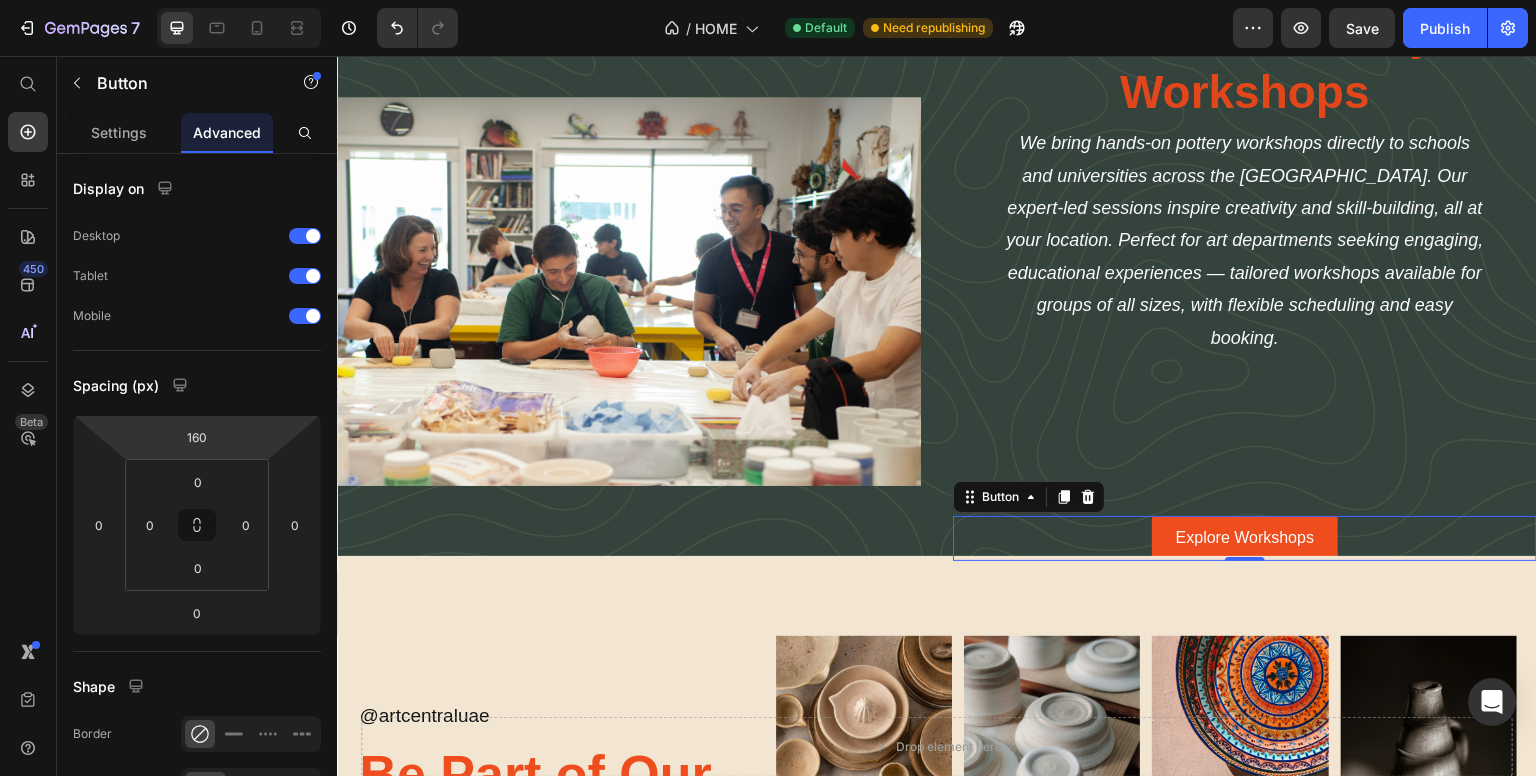 click on "7   /  HOME Default Need republishing Preview  Save   Publish  450 Beta Start with Sections Elements Hero Section Product Detail Brands Trusted Badges Guarantee Product Breakdown How to use Testimonials Compare Bundle FAQs Social Proof Brand Story Product List Collection Blog List Contact Sticky Add to Cart Custom Footer Browse Library 450 Layout
Row
Row
Row
Row Text
Heading
Text Block Button
Button
Button
Sticky Back to top Media
Image
Image" at bounding box center [768, 0] 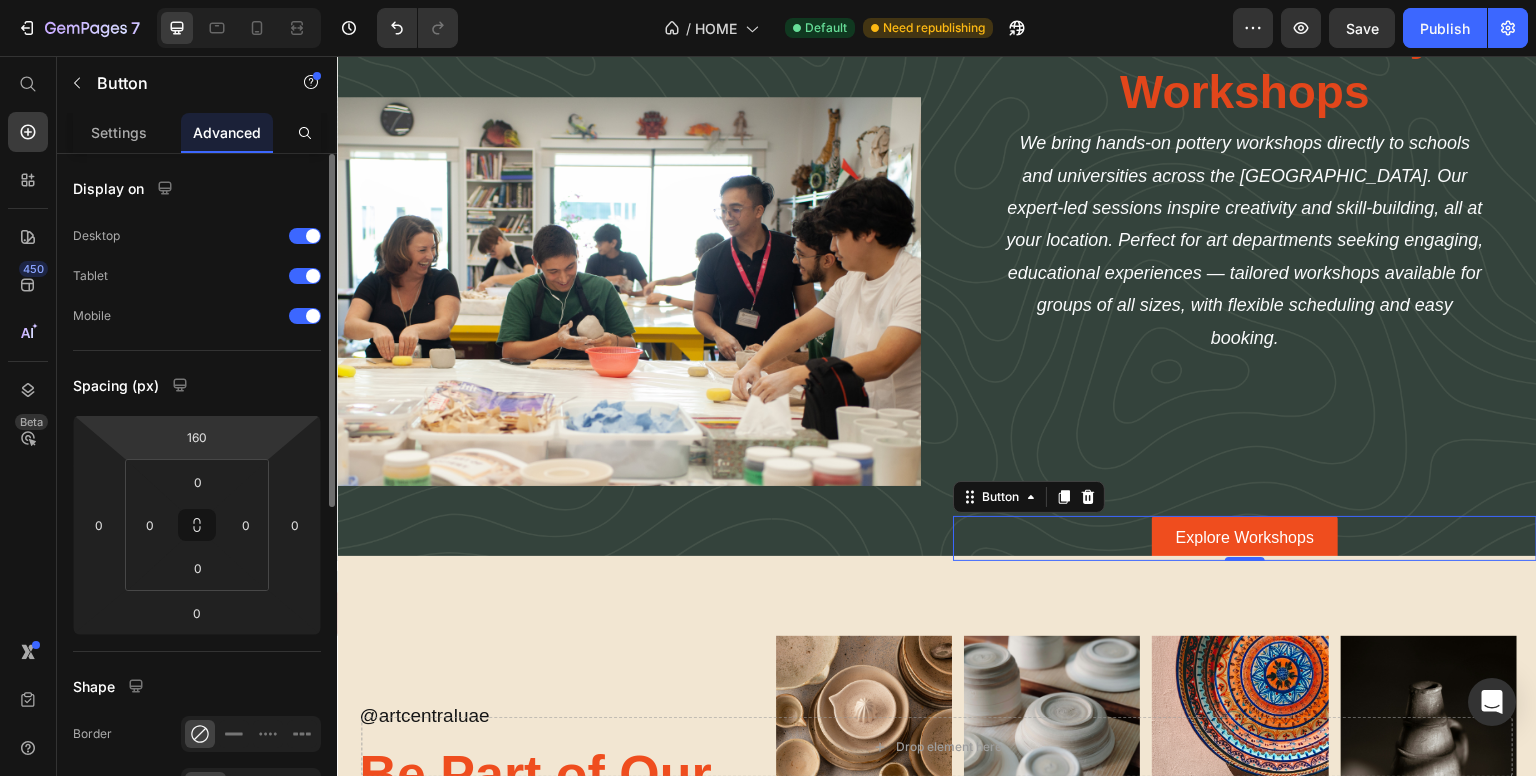 type on "20" 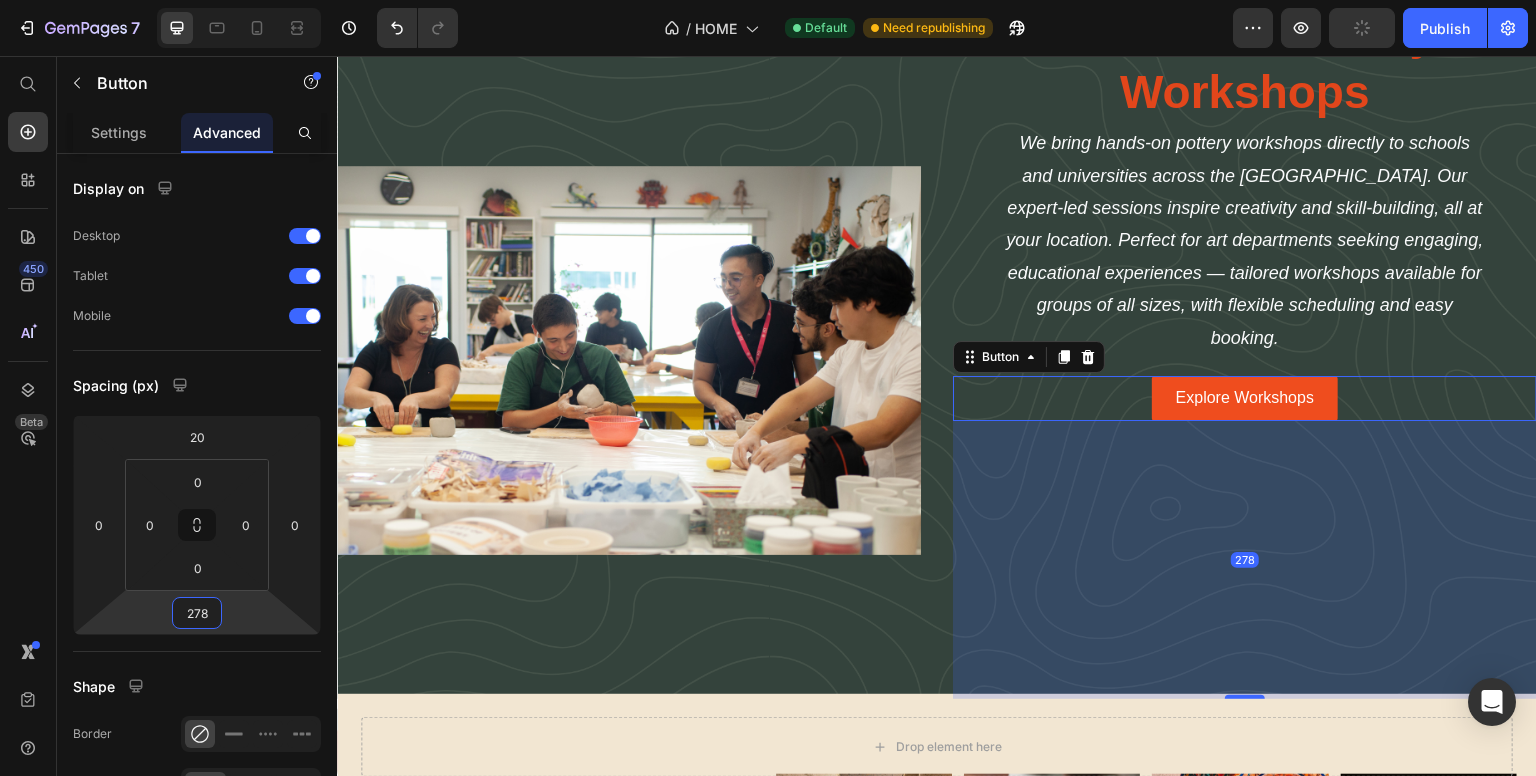 drag, startPoint x: 238, startPoint y: 615, endPoint x: 252, endPoint y: 476, distance: 139.70326 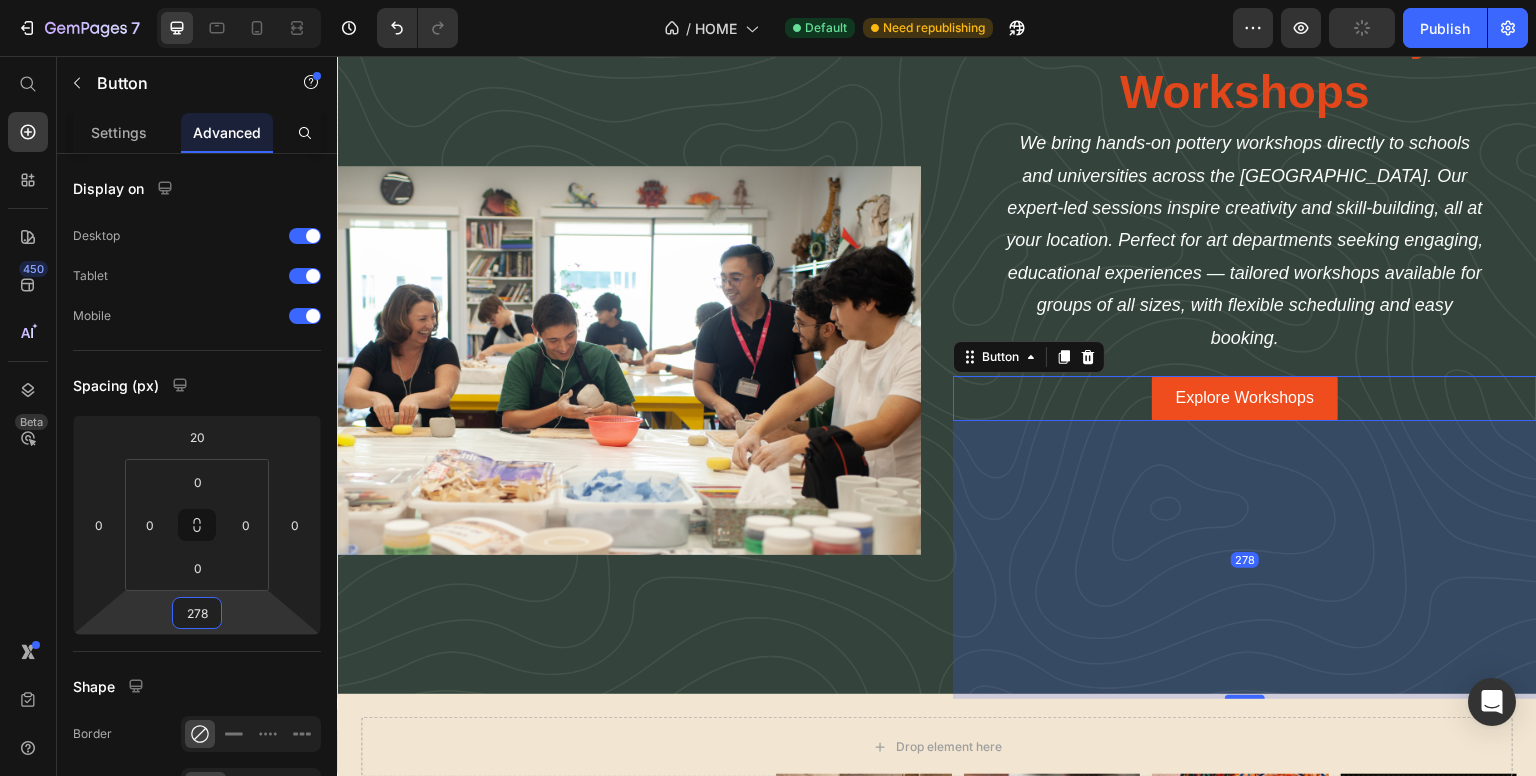 click on "7   /  HOME Default Need republishing Preview  Publish  450 Beta Start with Sections Elements Hero Section Product Detail Brands Trusted Badges Guarantee Product Breakdown How to use Testimonials Compare Bundle FAQs Social Proof Brand Story Product List Collection Blog List Contact Sticky Add to Cart Custom Footer Browse Library 450 Layout
Row
Row
Row
Row Text
Heading
Text Block Button
Button
Button
Sticky Back to top Media
Image
Image" at bounding box center (768, 0) 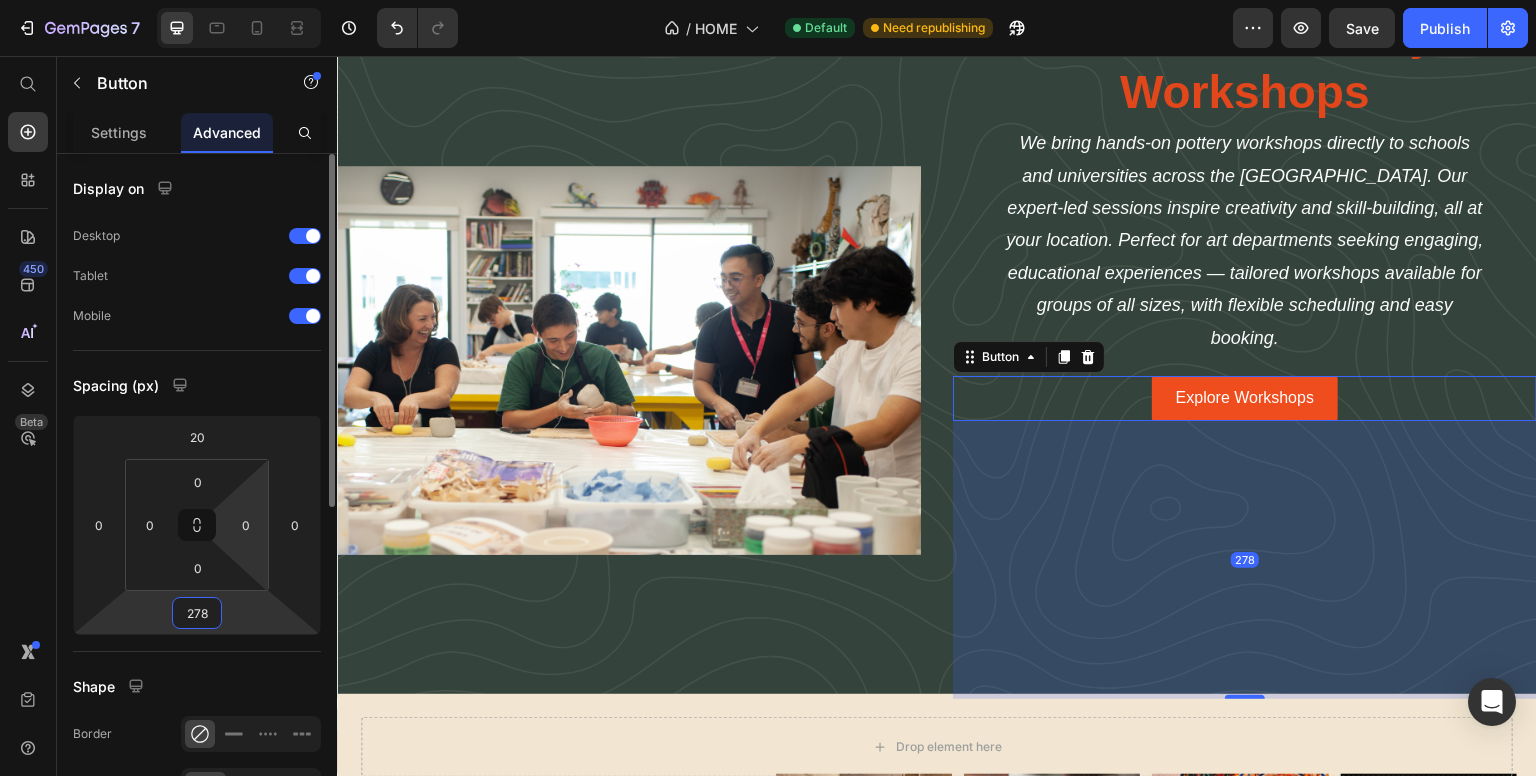 type on "0" 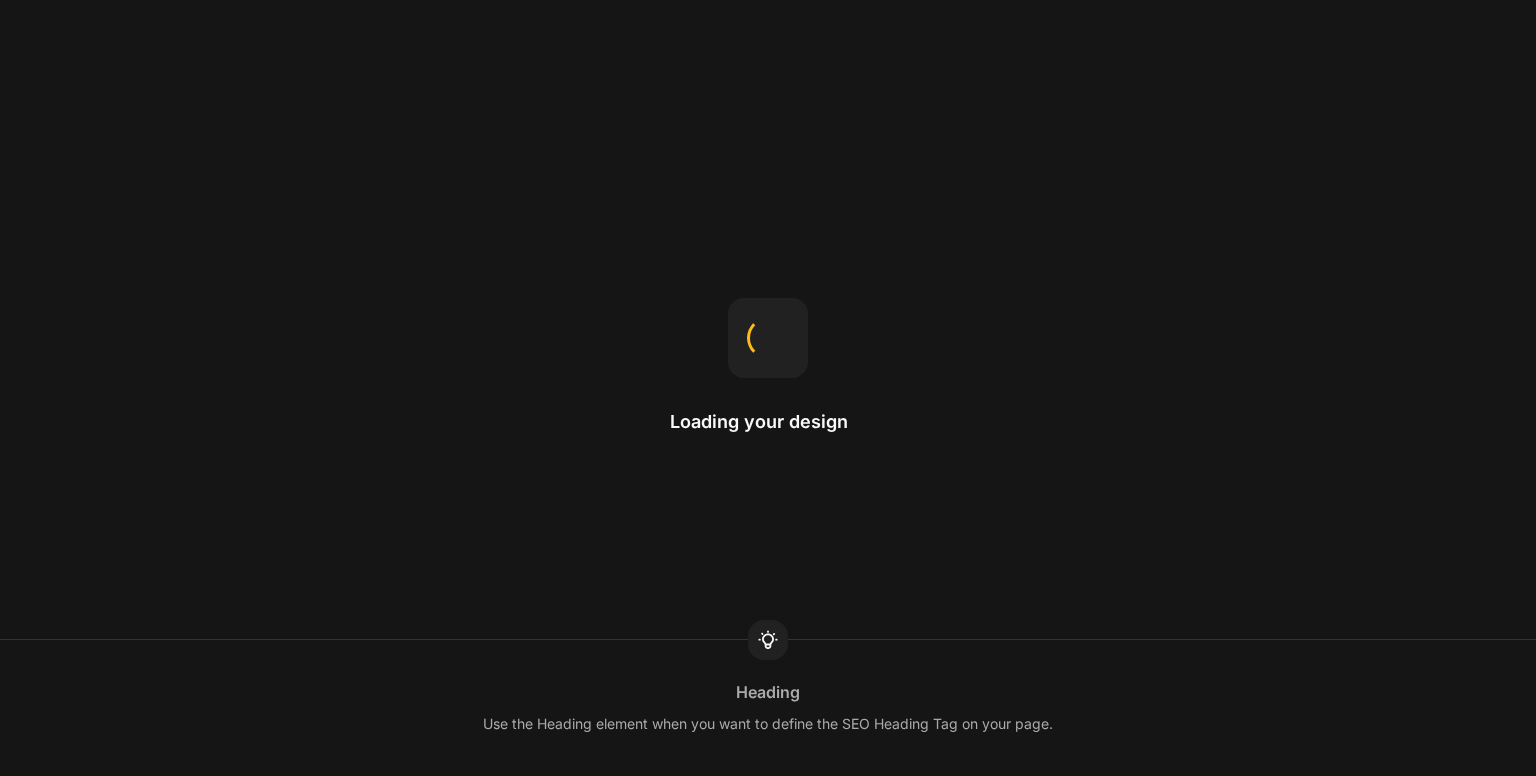scroll, scrollTop: 0, scrollLeft: 0, axis: both 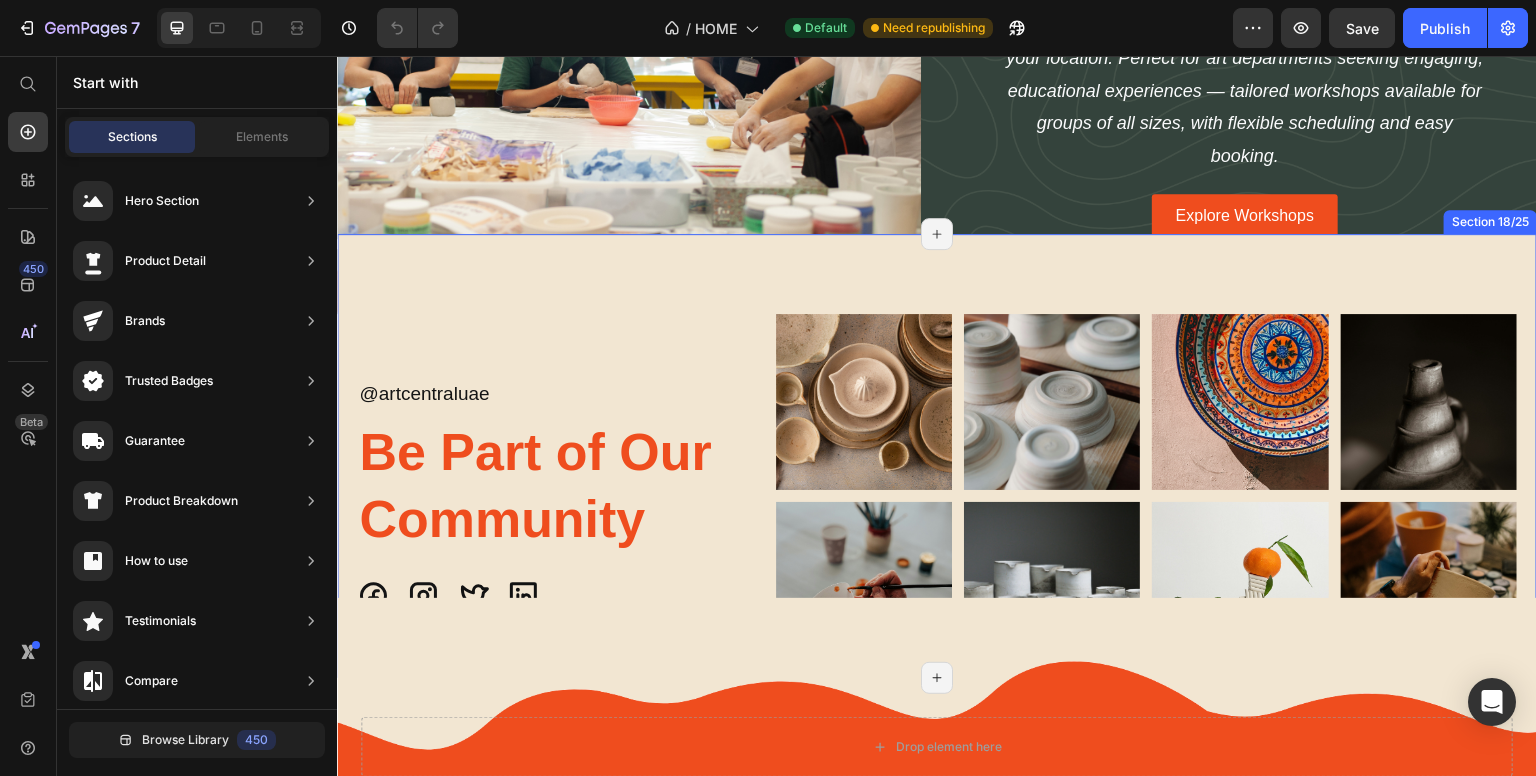 click on "@ artcentraluae Text Block Be Part of Our Community Heading
Icon
Icon
Icon
Icon Icon List Image Image Image Image Row Image Image Image Image Row Row Section 18/25 Page has reached Shopify’s 25 section-limit Page has reached Shopify’s 25 section-limit" at bounding box center [937, 456] 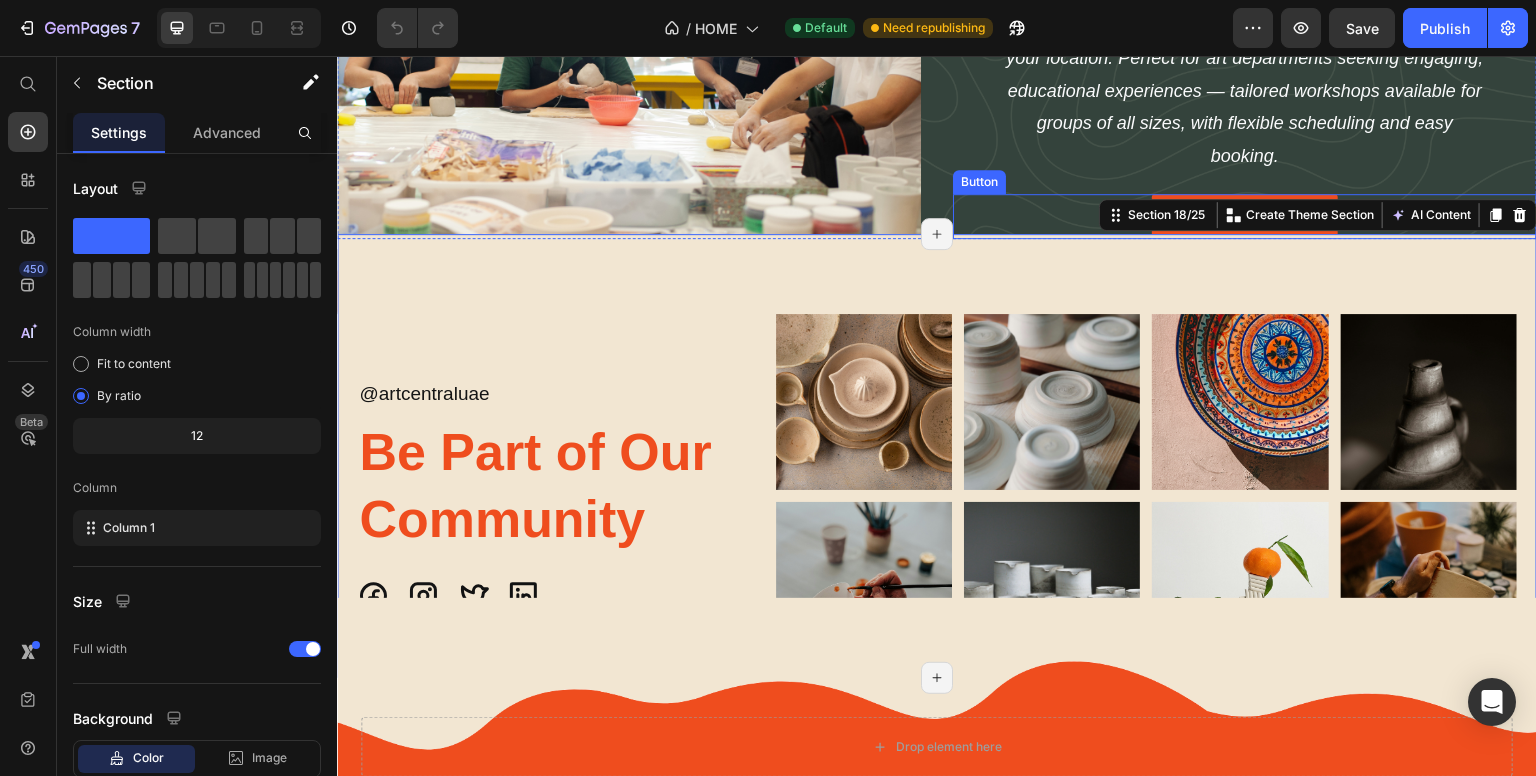 click on "Explore Workshops Button" at bounding box center [1245, 216] 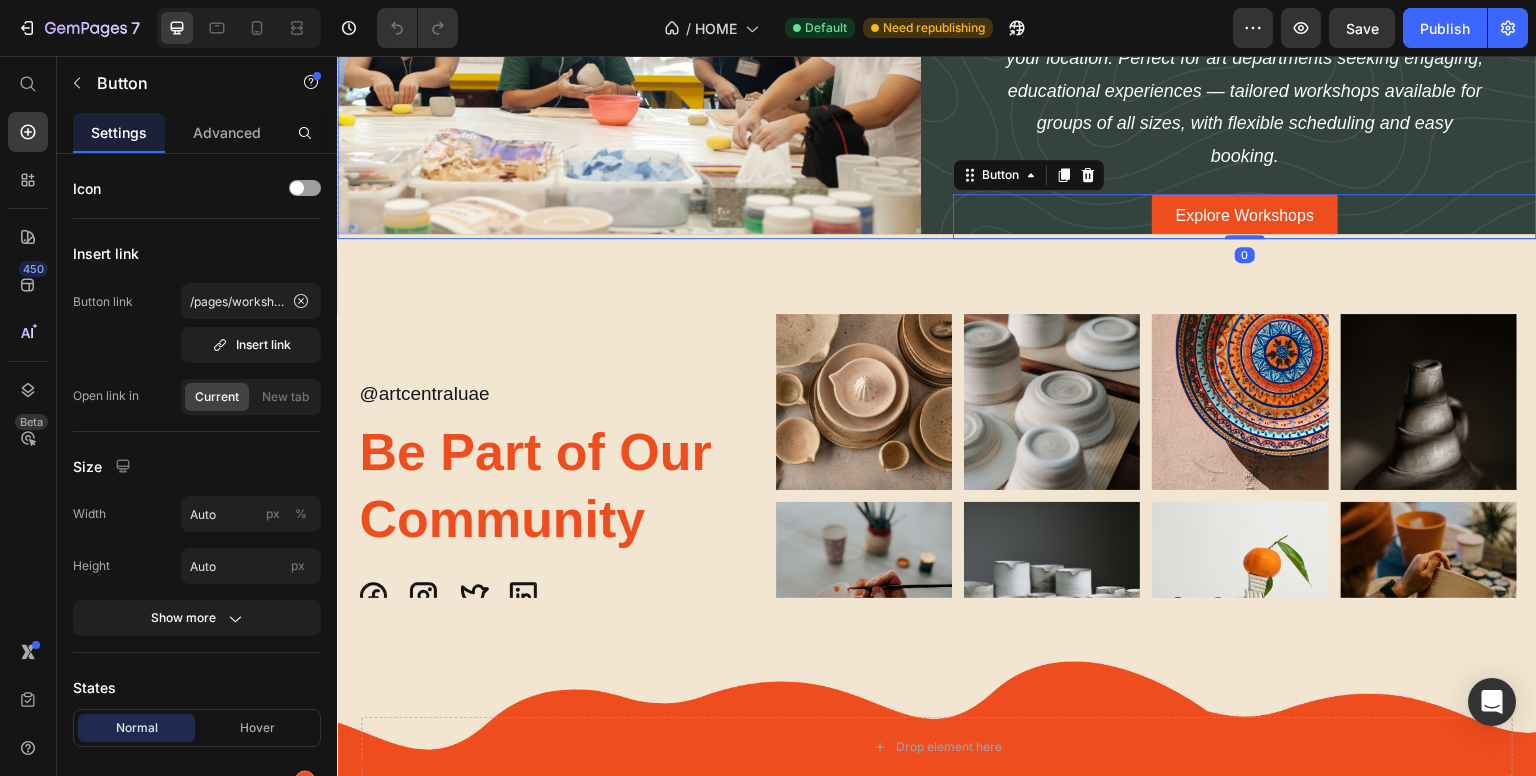 click on "In-School Pottery Workshops Heading We bring hands-on pottery workshops directly to schools and universities across the UAE. Our expert-led sessions inspire creativity and skill-building, all at your location. Perfect for art departments seeking engaging, educational experiences — tailored workshops available for groups of all sizes, with flexible scheduling and easy booking. Text Block Explore Workshops Button   0" at bounding box center (1245, 39) 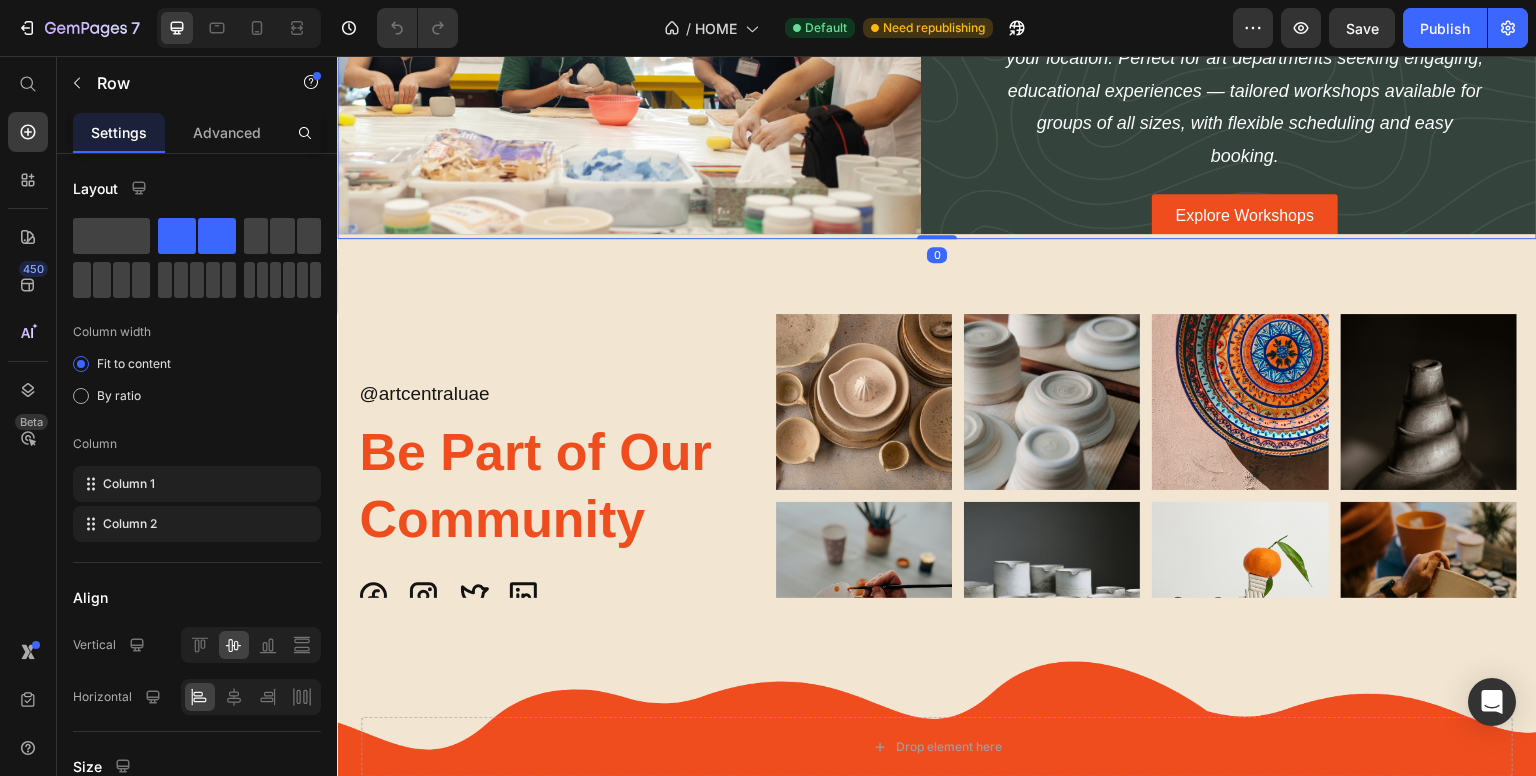click on "Image In-School Pottery Workshops Heading We bring hands-on pottery workshops directly to schools and universities across the UAE. Our expert-led sessions inspire creativity and skill-building, all at your location. Perfect for art departments seeking engaging, educational experiences — tailored workshops available for groups of all sizes, with flexible scheduling and easy booking. Text Block Explore Workshops Button Row   0" at bounding box center (937, 39) 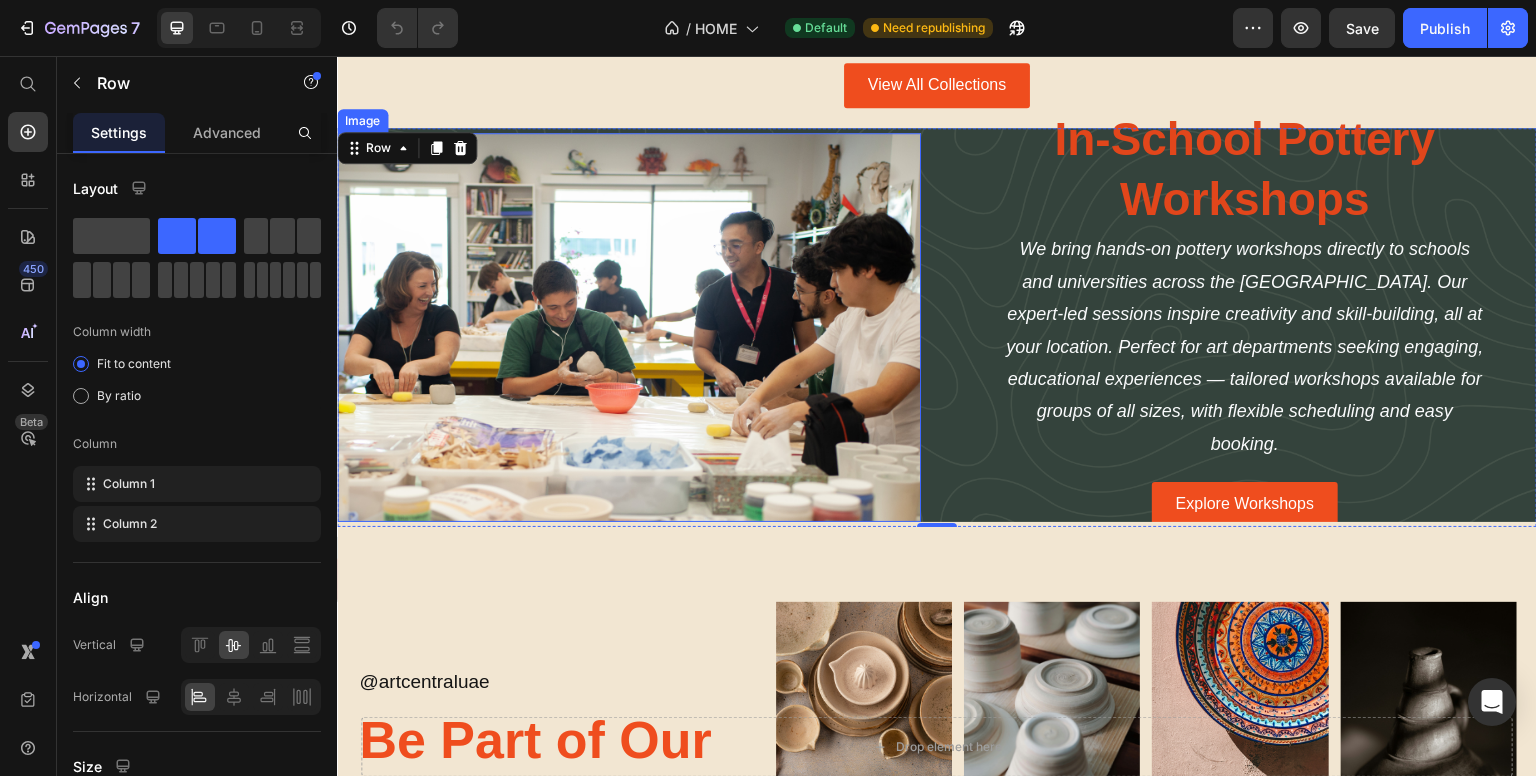 scroll, scrollTop: 2900, scrollLeft: 0, axis: vertical 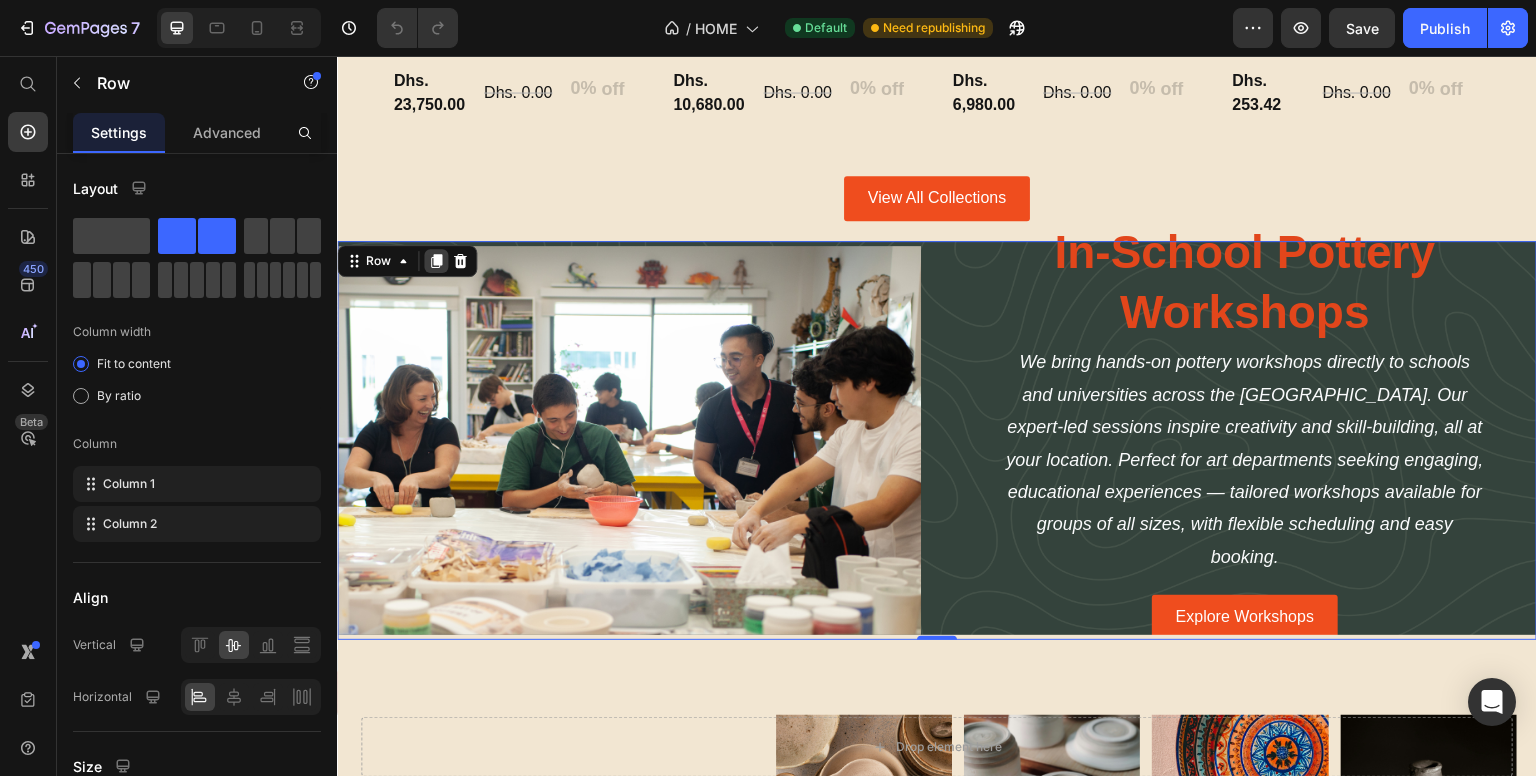 click 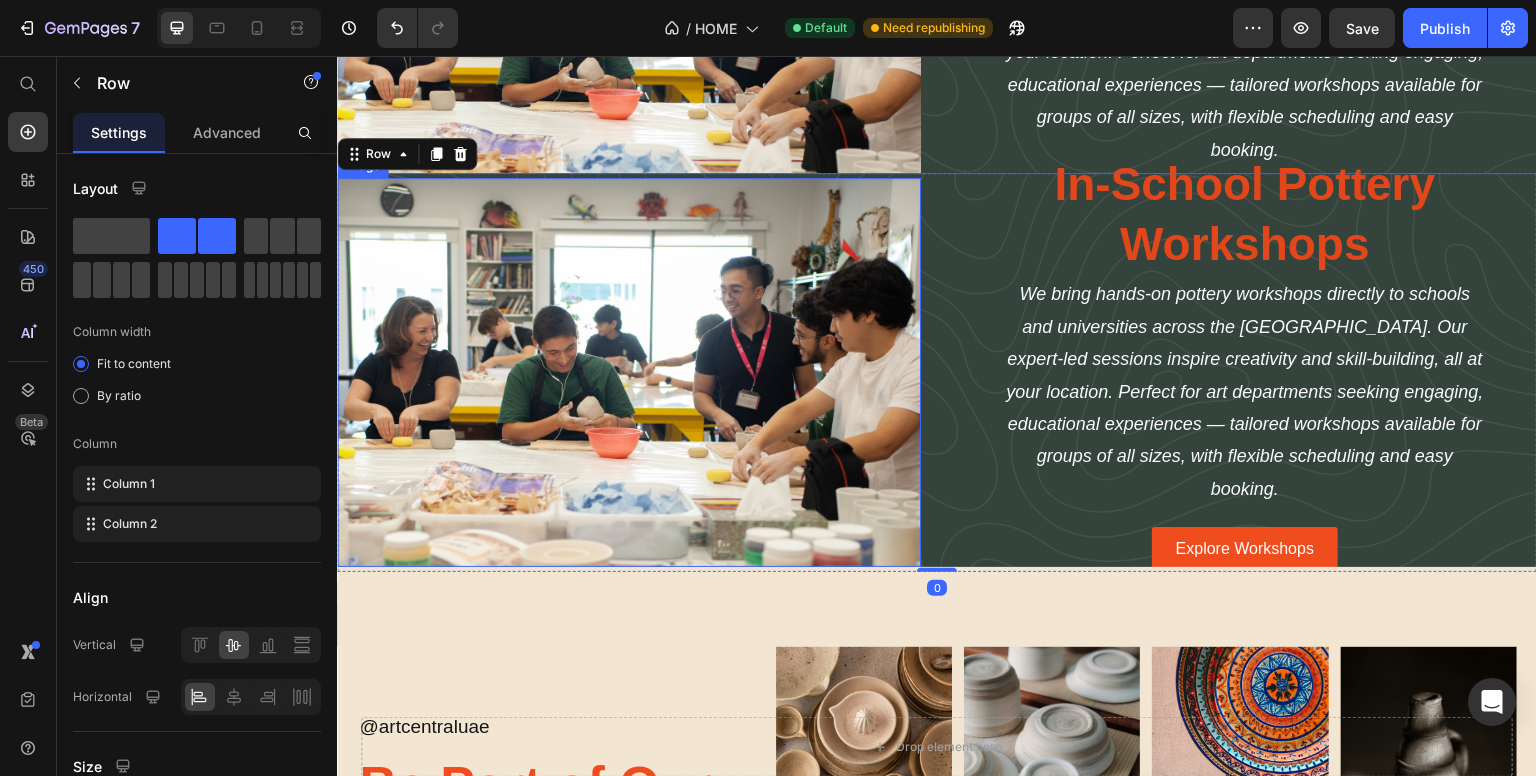 scroll, scrollTop: 3337, scrollLeft: 0, axis: vertical 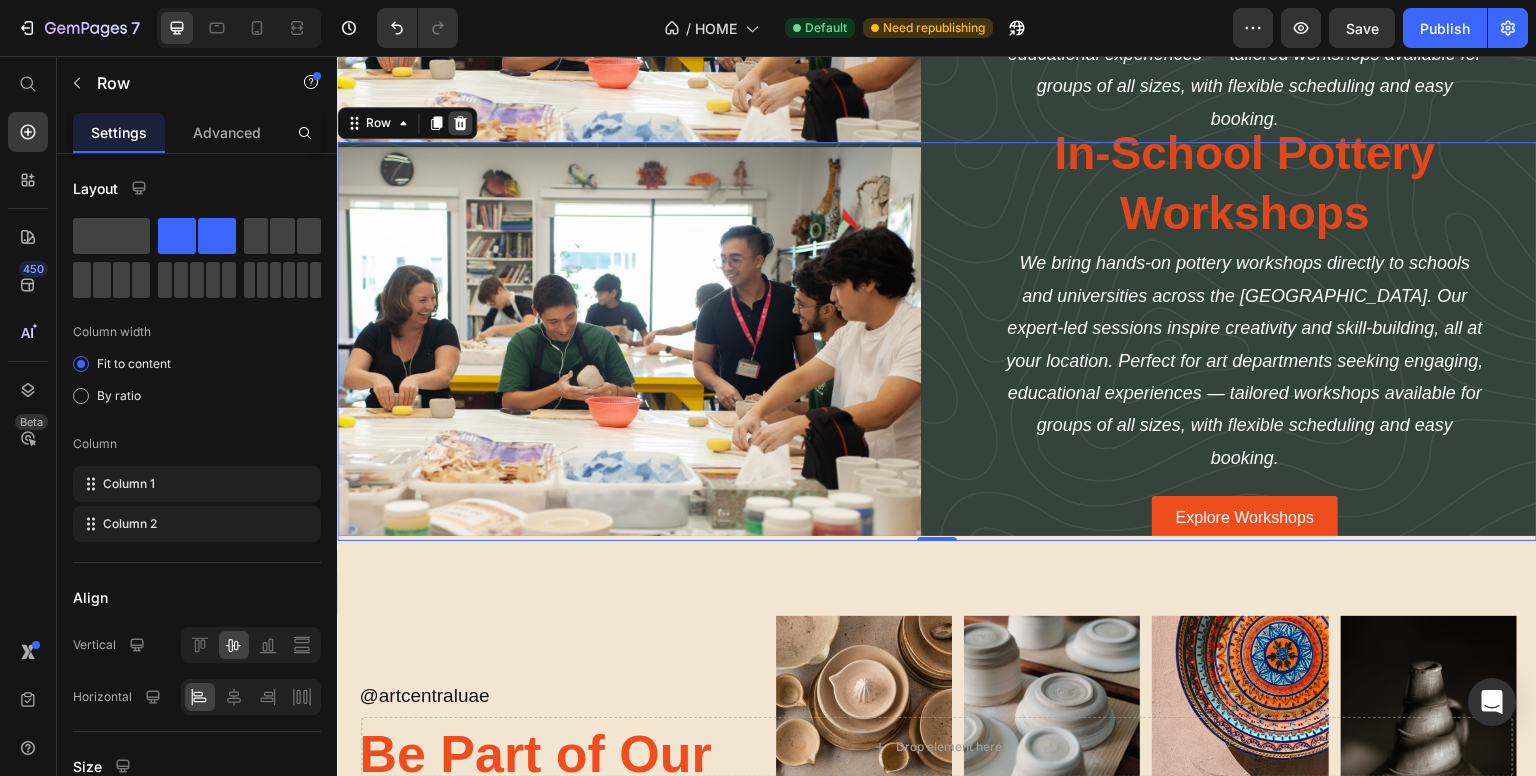 click 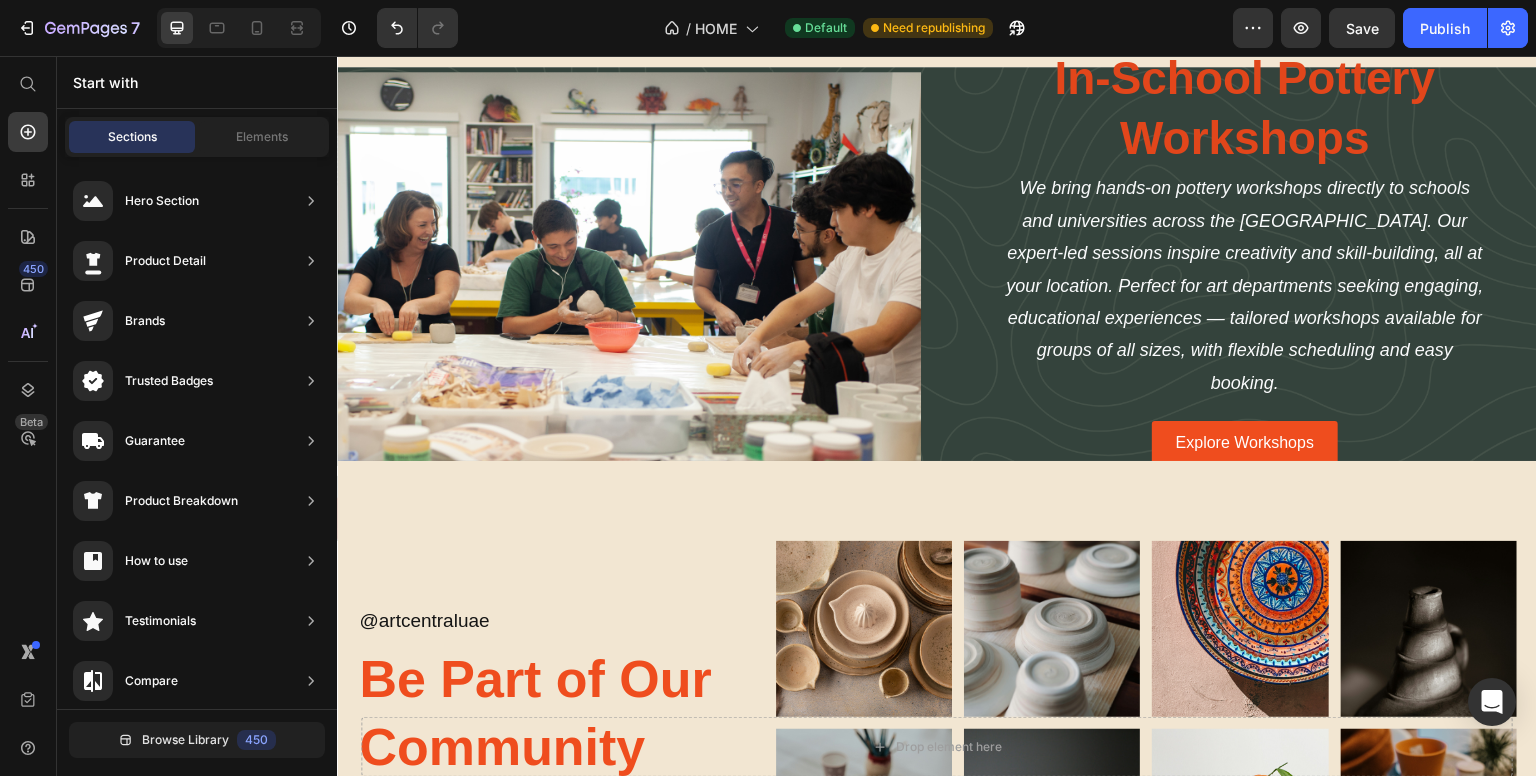 scroll, scrollTop: 2837, scrollLeft: 0, axis: vertical 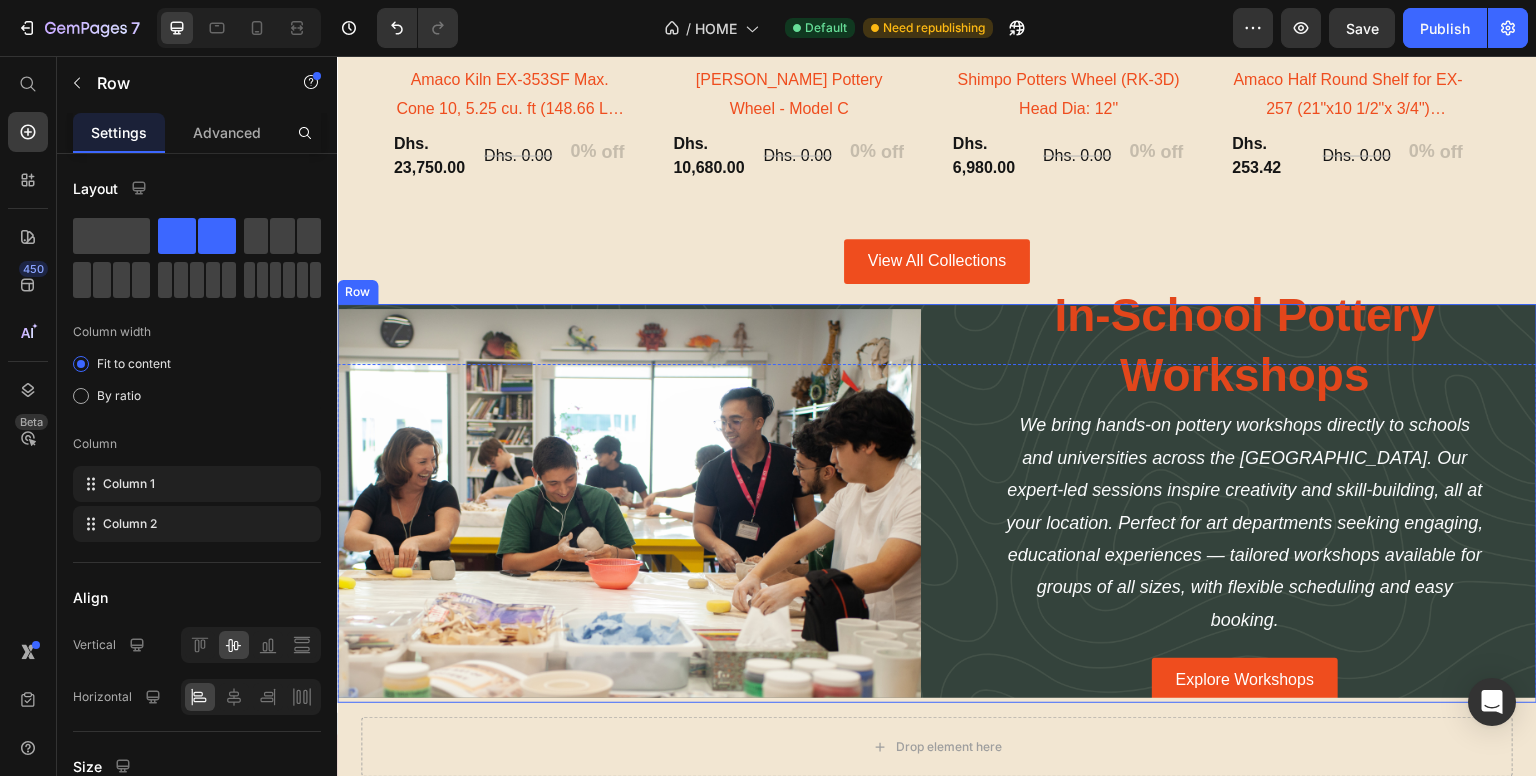 click on "Image In-School Pottery Workshops Heading We bring hands-on pottery workshops directly to schools and universities across the [GEOGRAPHIC_DATA]. Our expert-led sessions inspire creativity and skill-building, all at your location. Perfect for art departments seeking engaging, educational experiences — tailored workshops available for groups of all sizes, with flexible scheduling and easy booking. Text Block Explore Workshops Button Row" at bounding box center (937, 503) 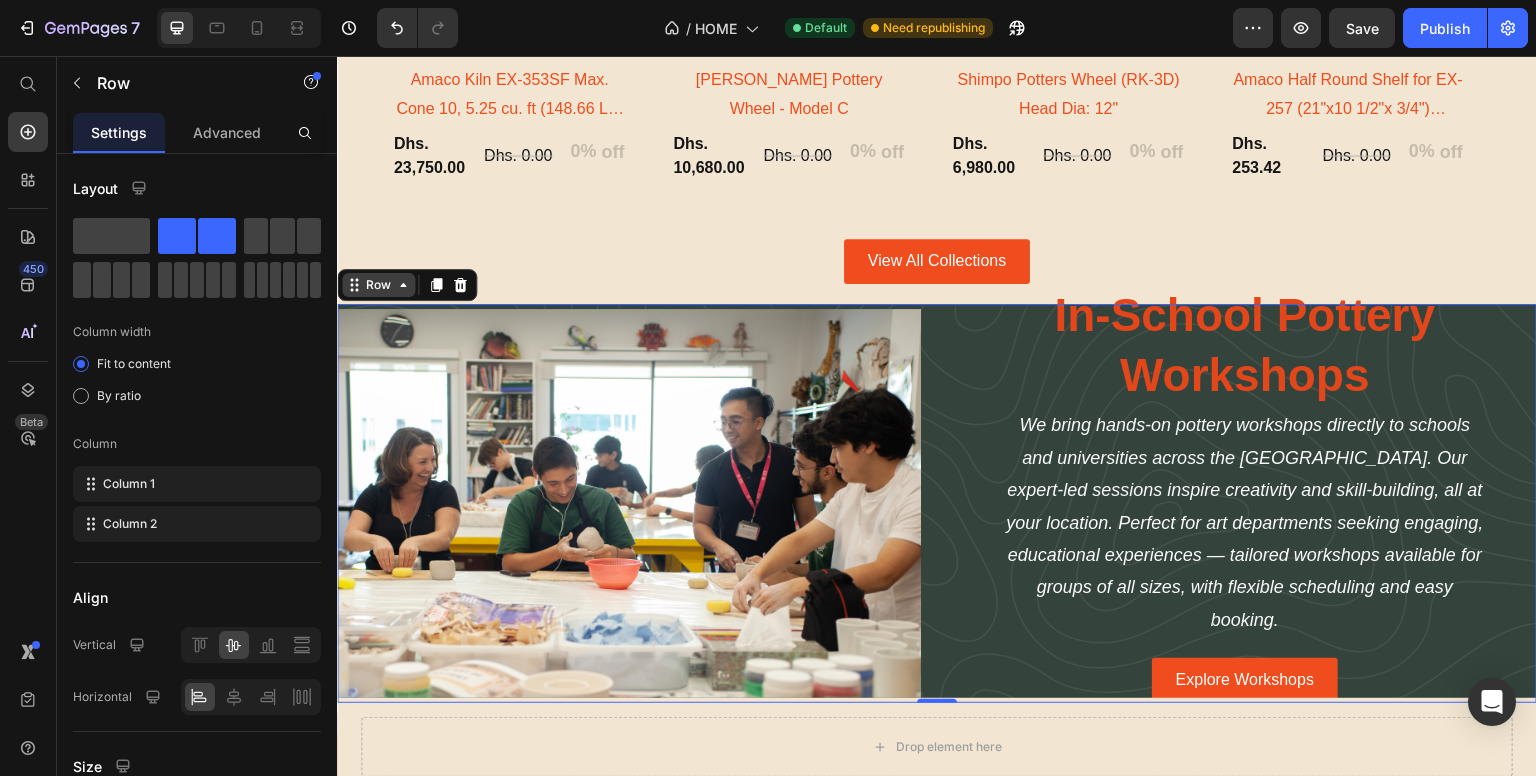 click on "Row" at bounding box center [378, 285] 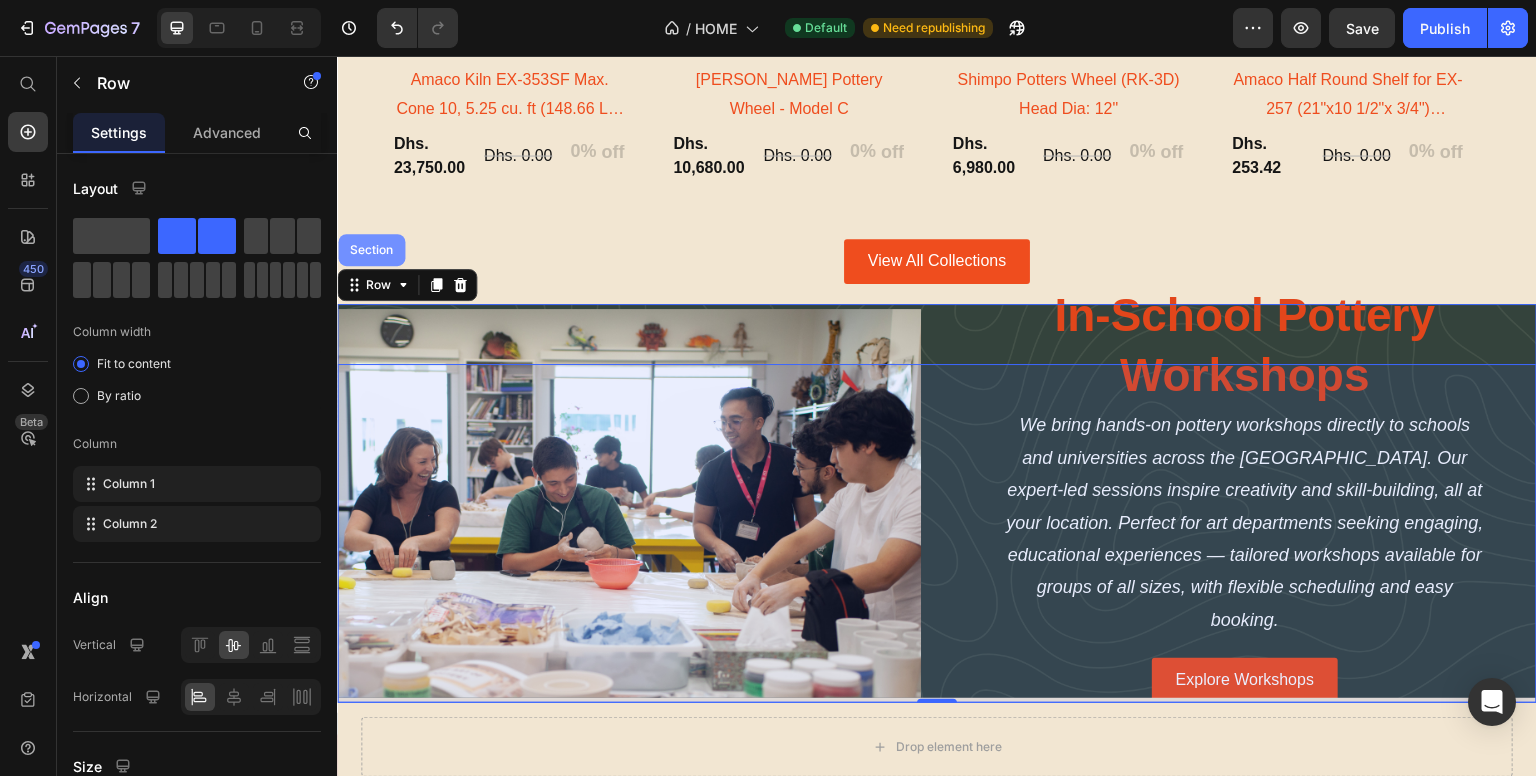 click on "Section" at bounding box center (371, 250) 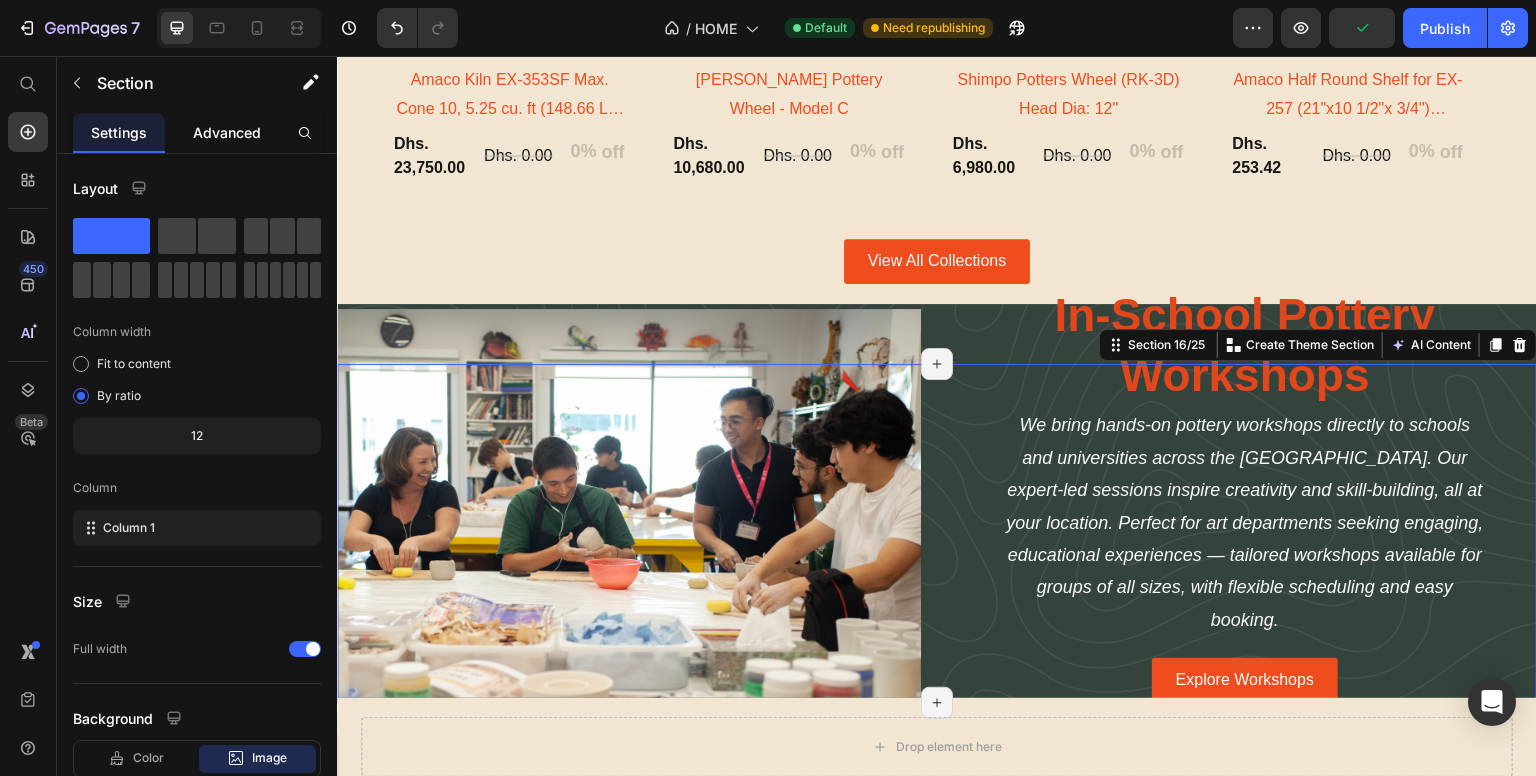 scroll, scrollTop: 2937, scrollLeft: 0, axis: vertical 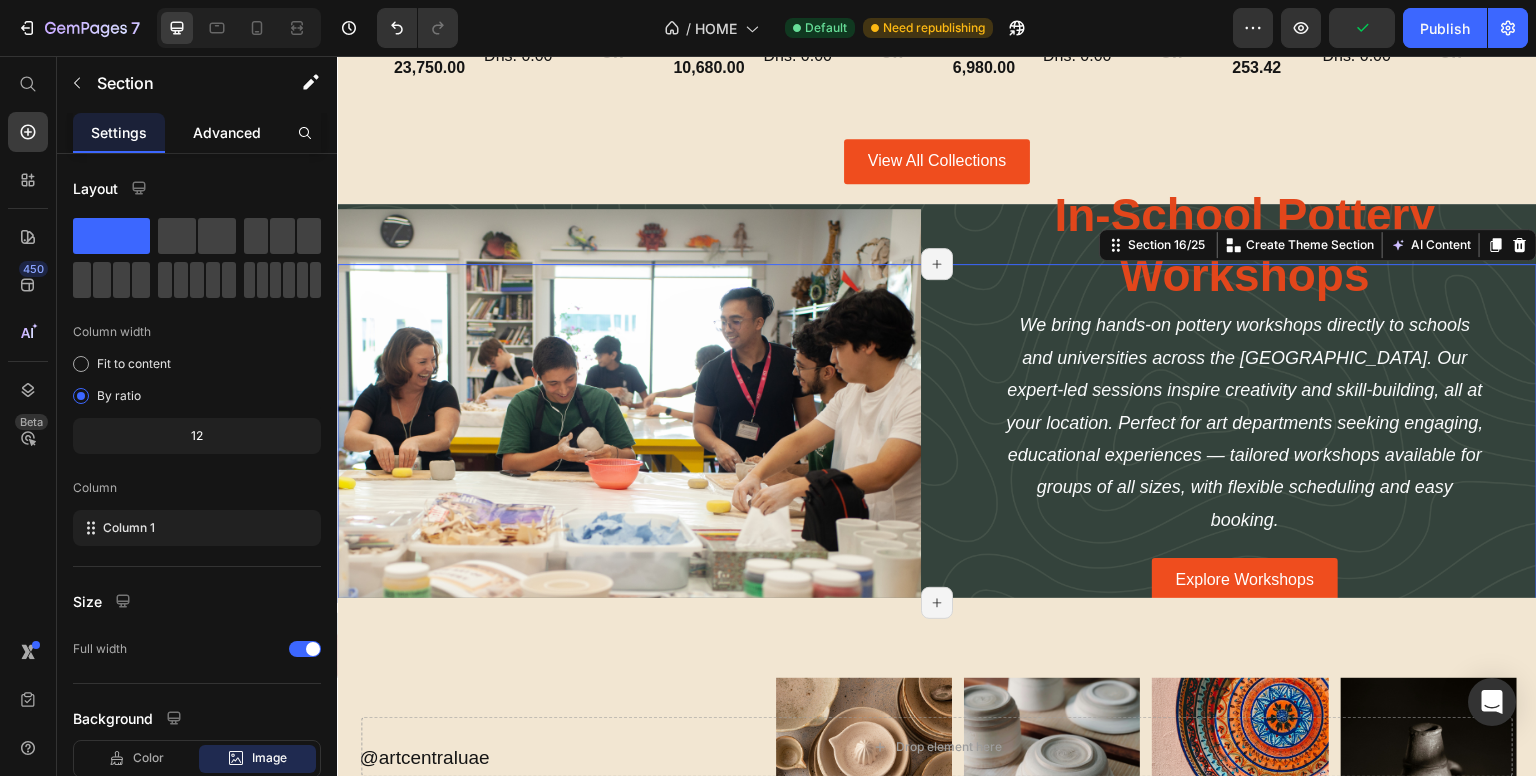 click on "Advanced" at bounding box center (227, 132) 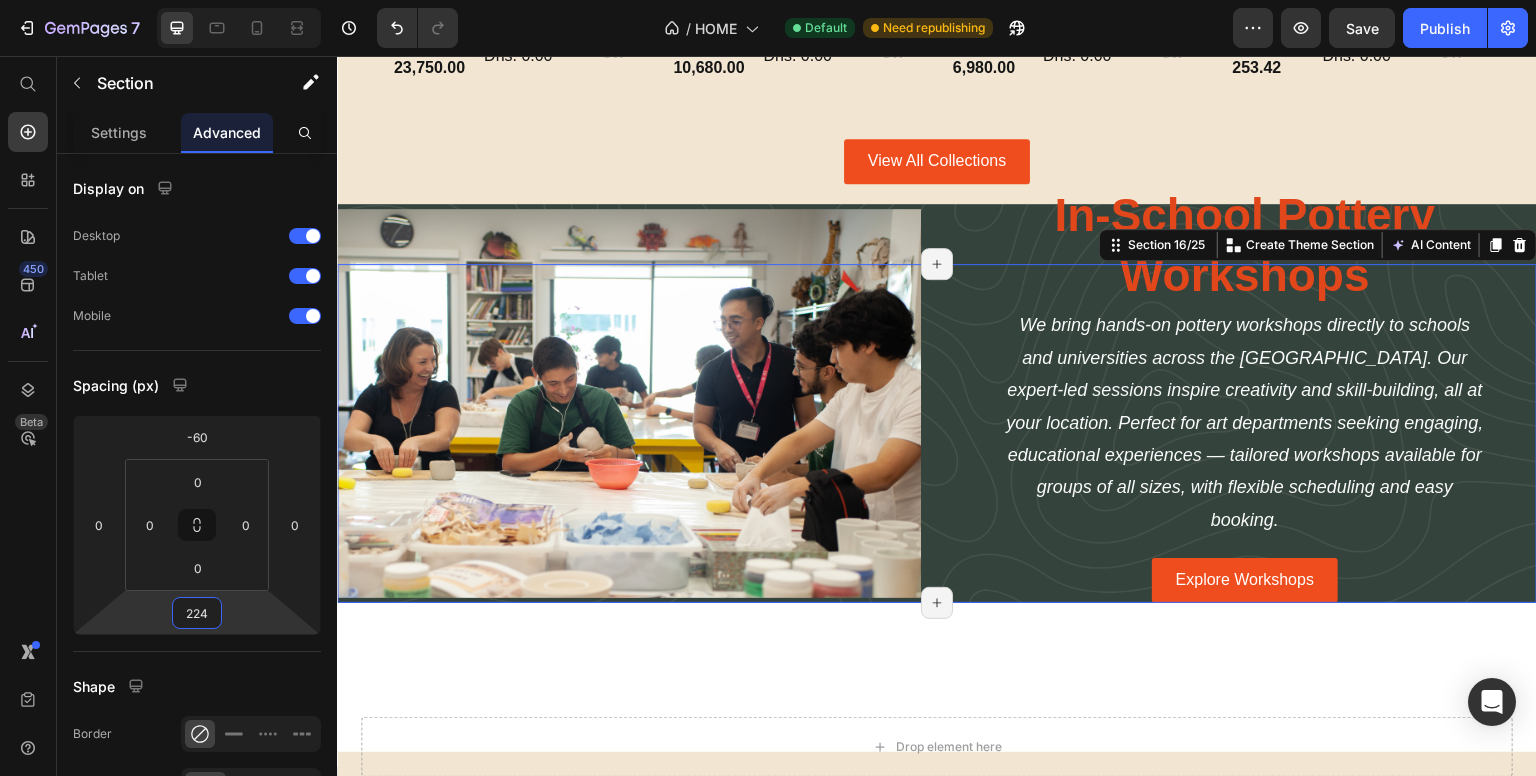 drag, startPoint x: 247, startPoint y: 617, endPoint x: 230, endPoint y: 505, distance: 113.28283 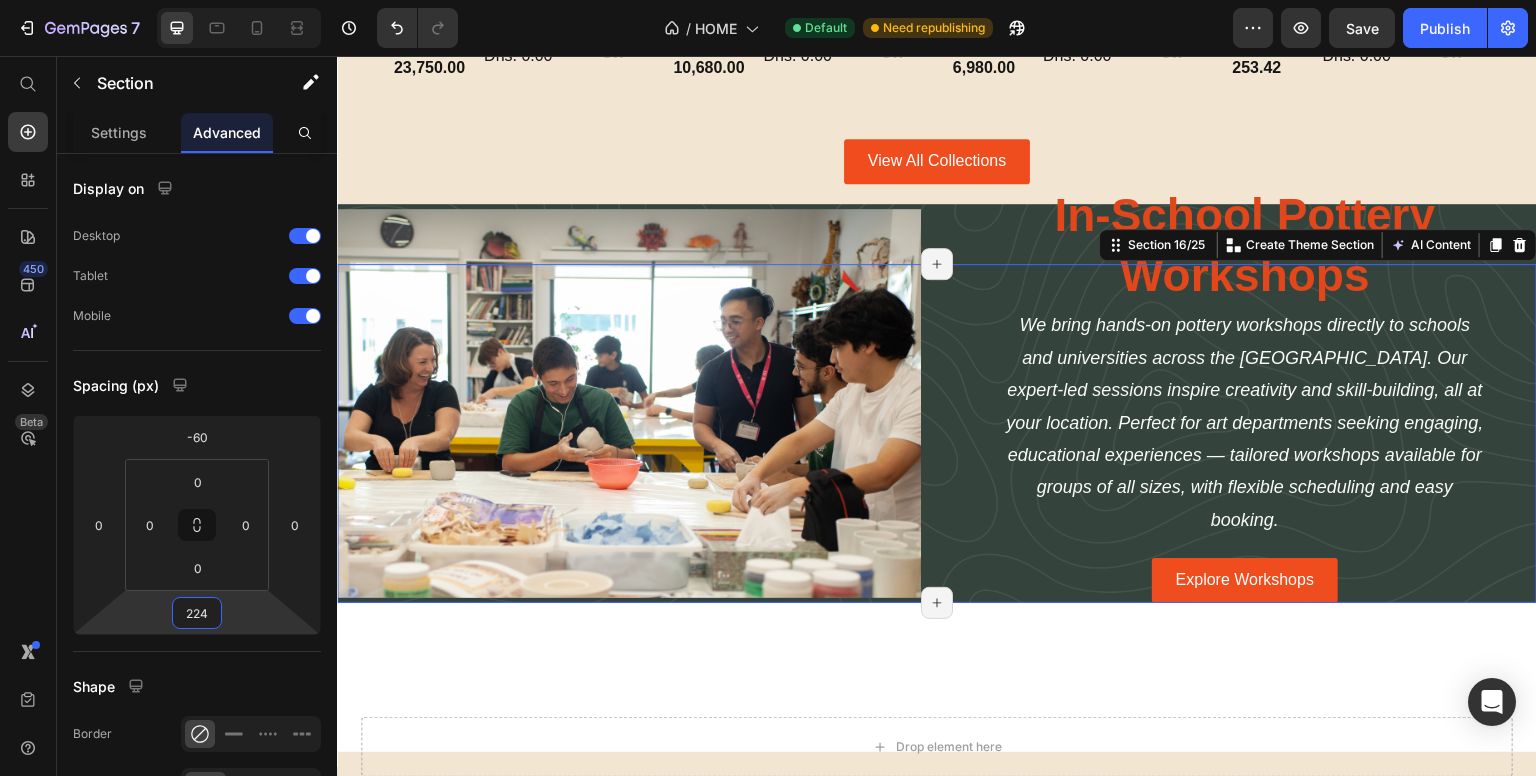 click on "7   /  HOME Default Need republishing Preview  Save   Publish  450 Beta Start with Sections Elements Hero Section Product Detail Brands Trusted Badges Guarantee Product Breakdown How to use Testimonials Compare Bundle FAQs Social Proof Brand Story Product List Collection Blog List Contact Sticky Add to Cart Custom Footer Browse Library 450 Layout
Row
Row
Row
Row Text
Heading
Text Block Button
Button
Button
Sticky Back to top Media
Image
Image" at bounding box center [768, 0] 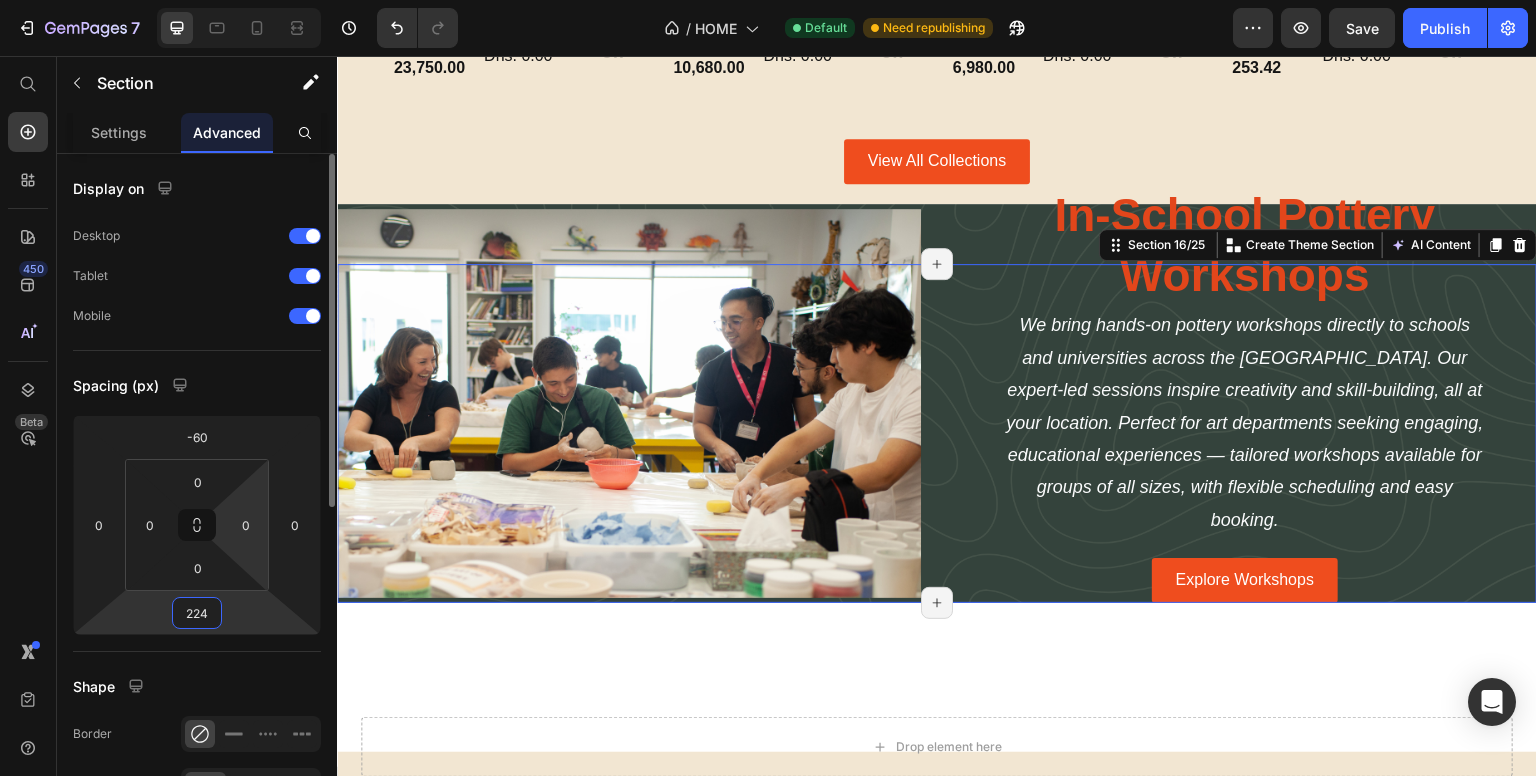 type on "0" 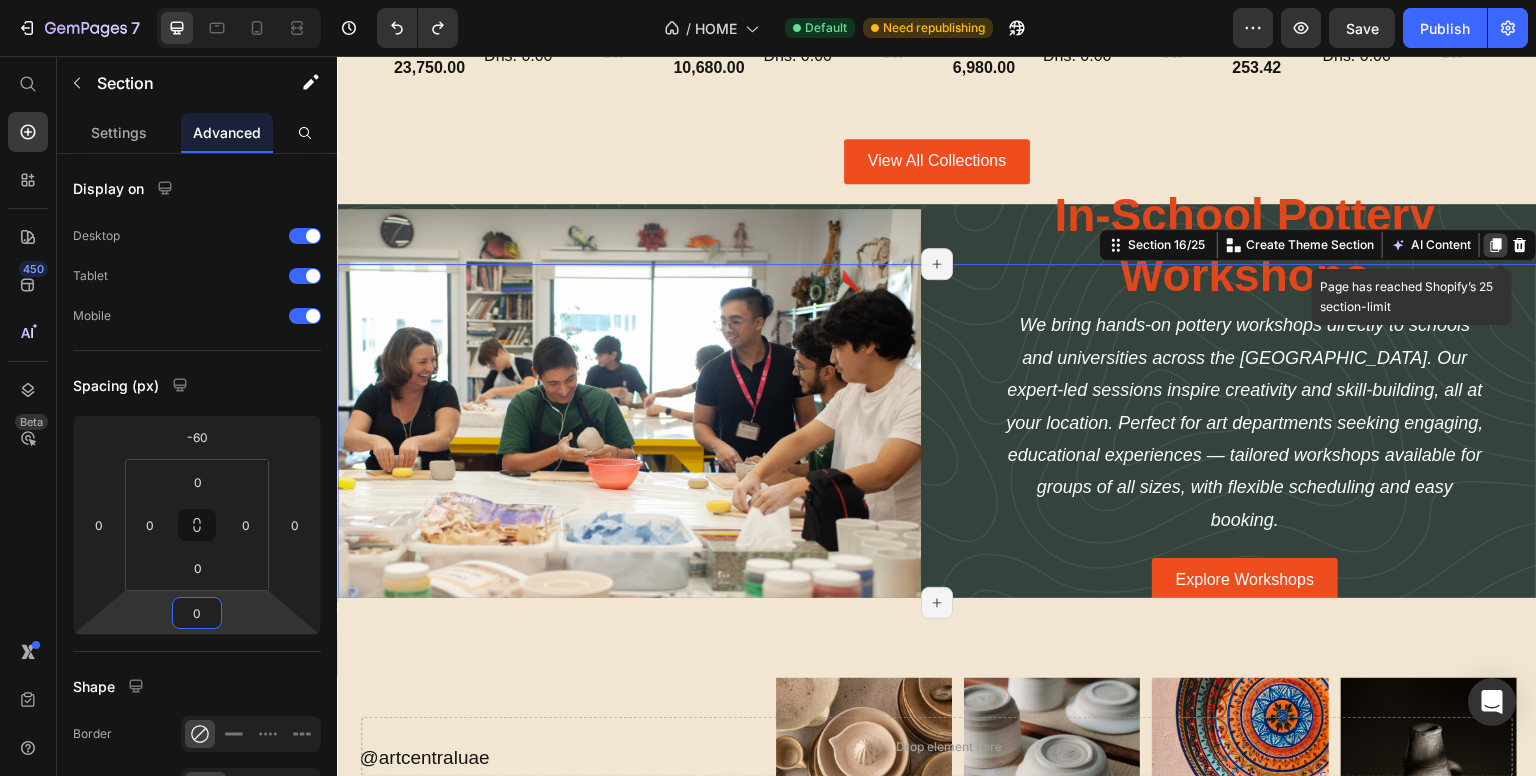 click 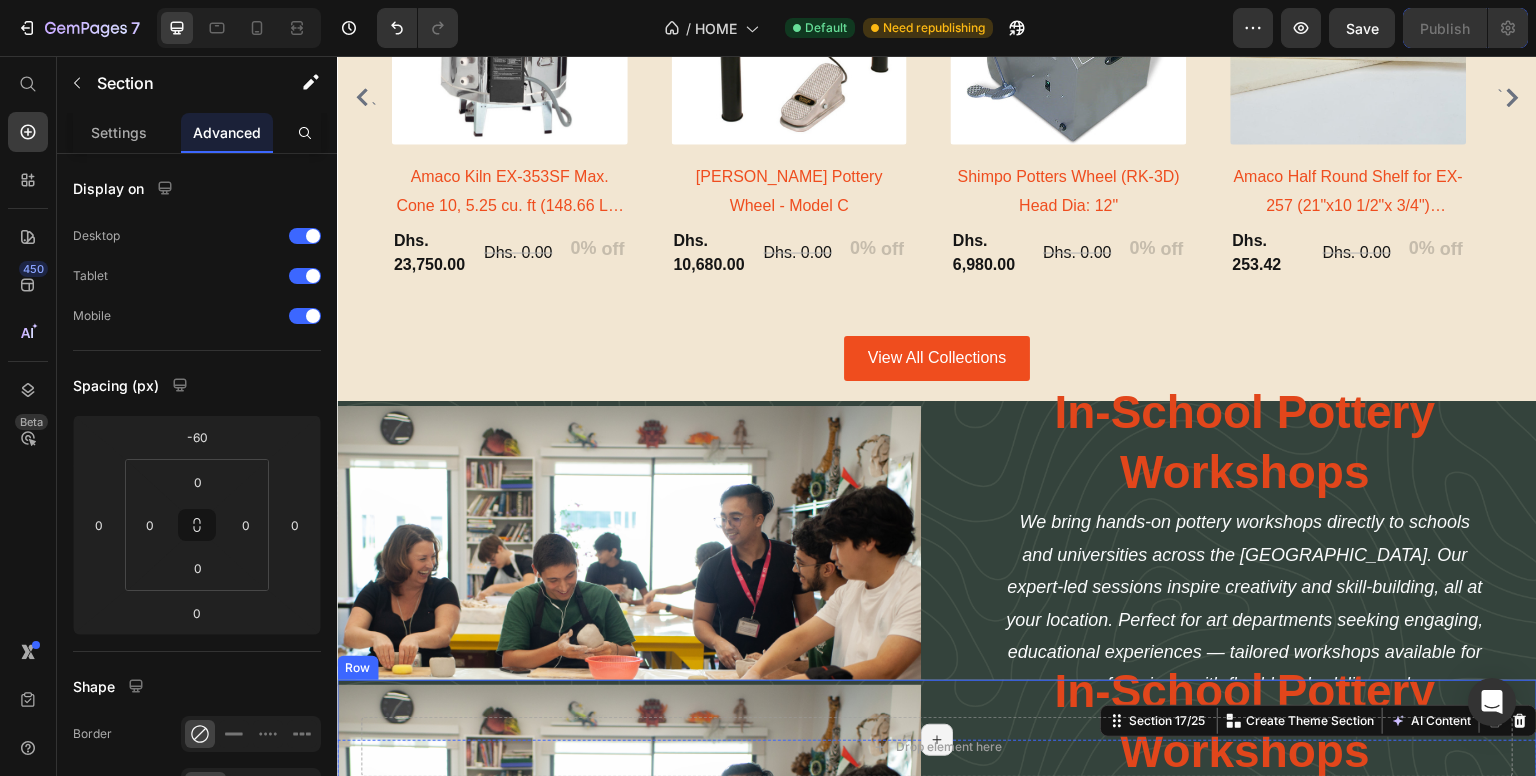 scroll, scrollTop: 3037, scrollLeft: 0, axis: vertical 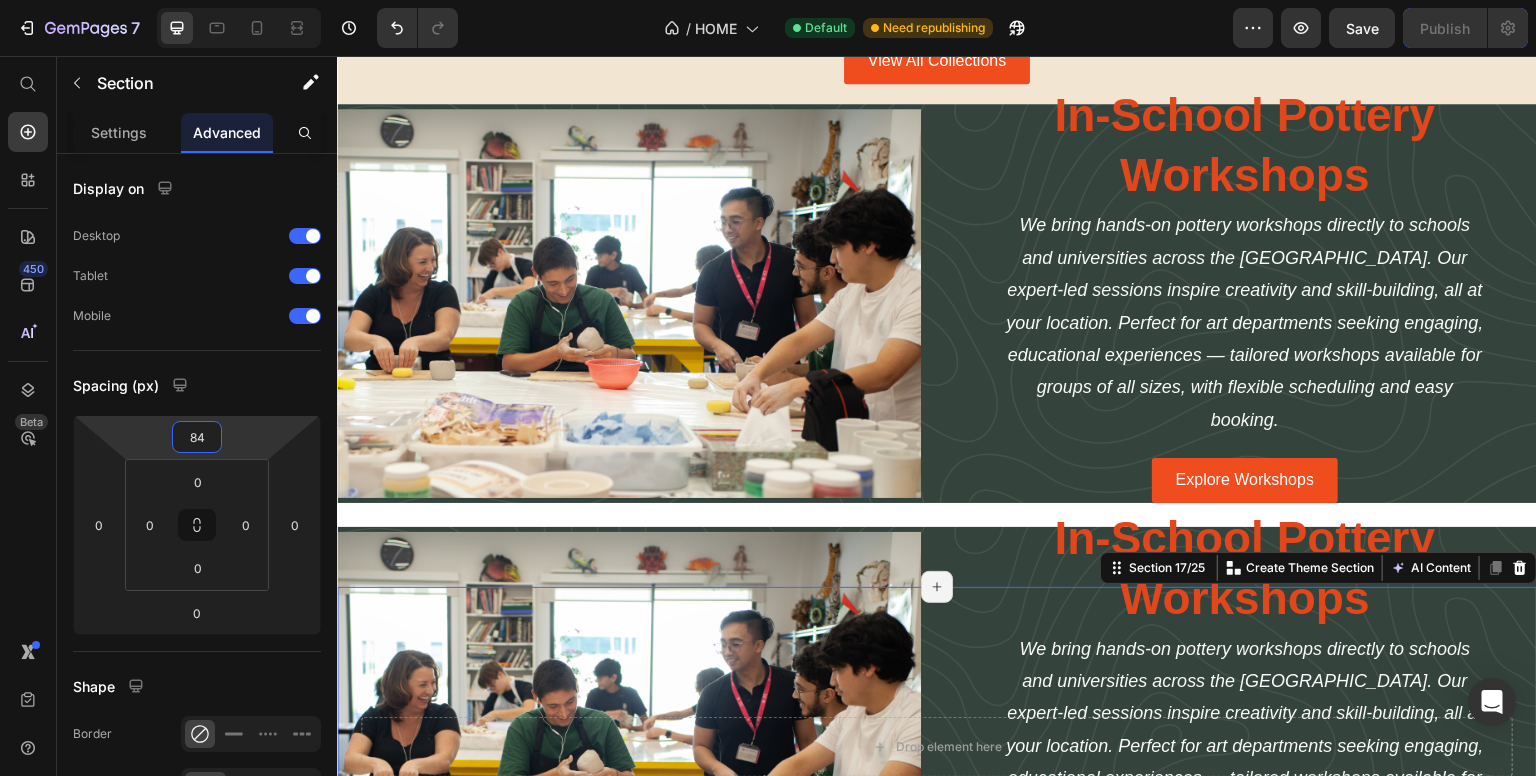 type on "92" 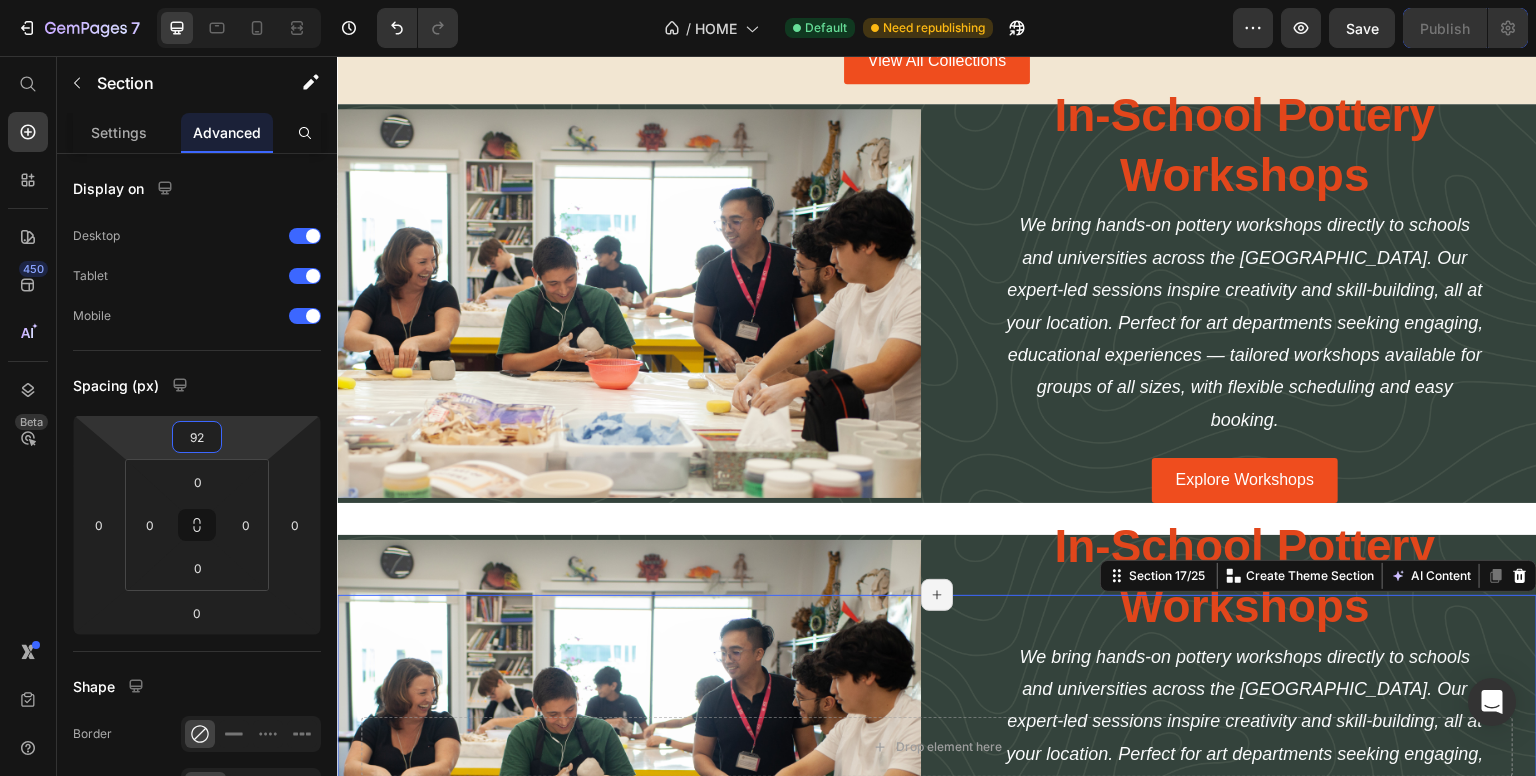 drag, startPoint x: 231, startPoint y: 433, endPoint x: 227, endPoint y: 357, distance: 76.105194 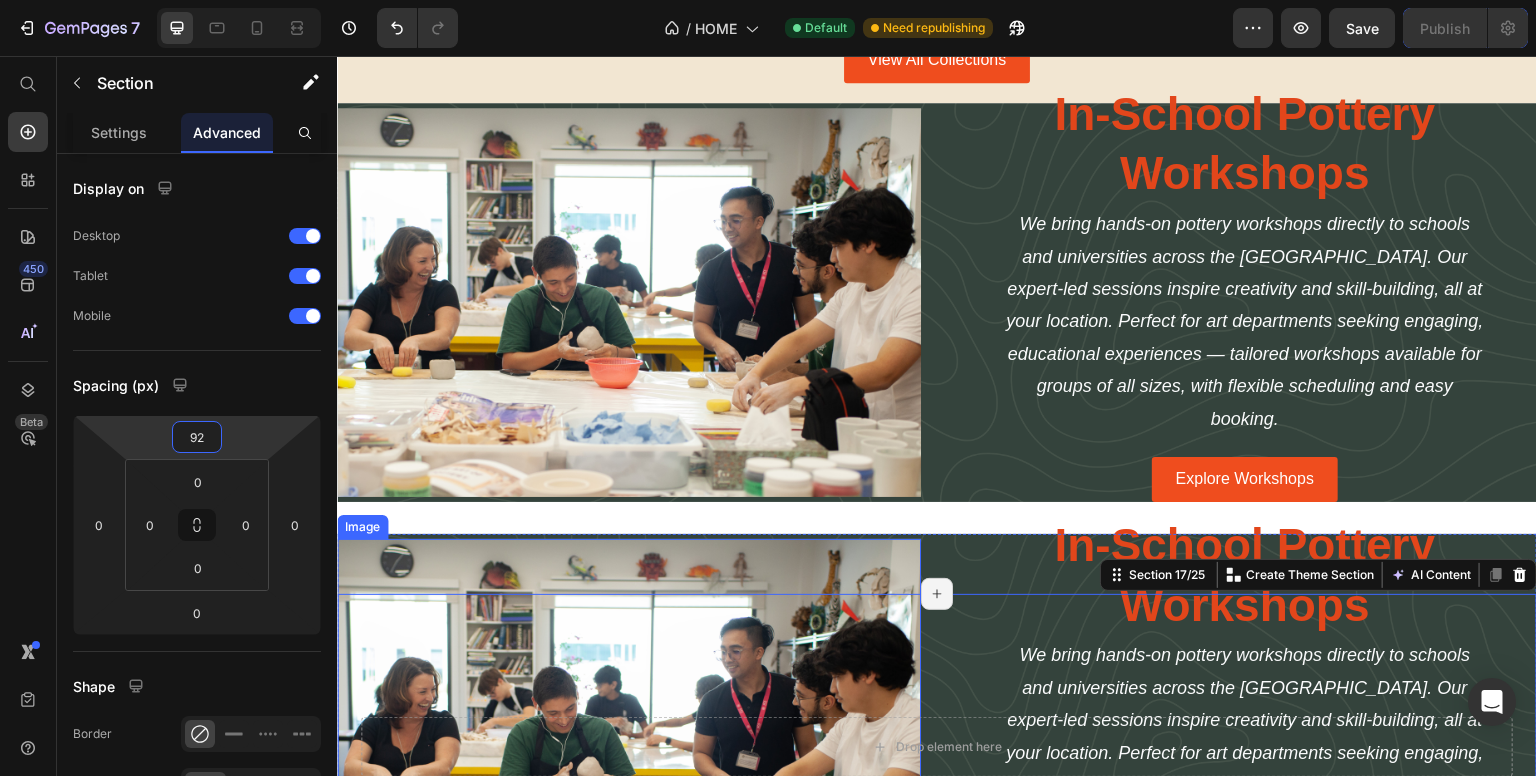 scroll, scrollTop: 3237, scrollLeft: 0, axis: vertical 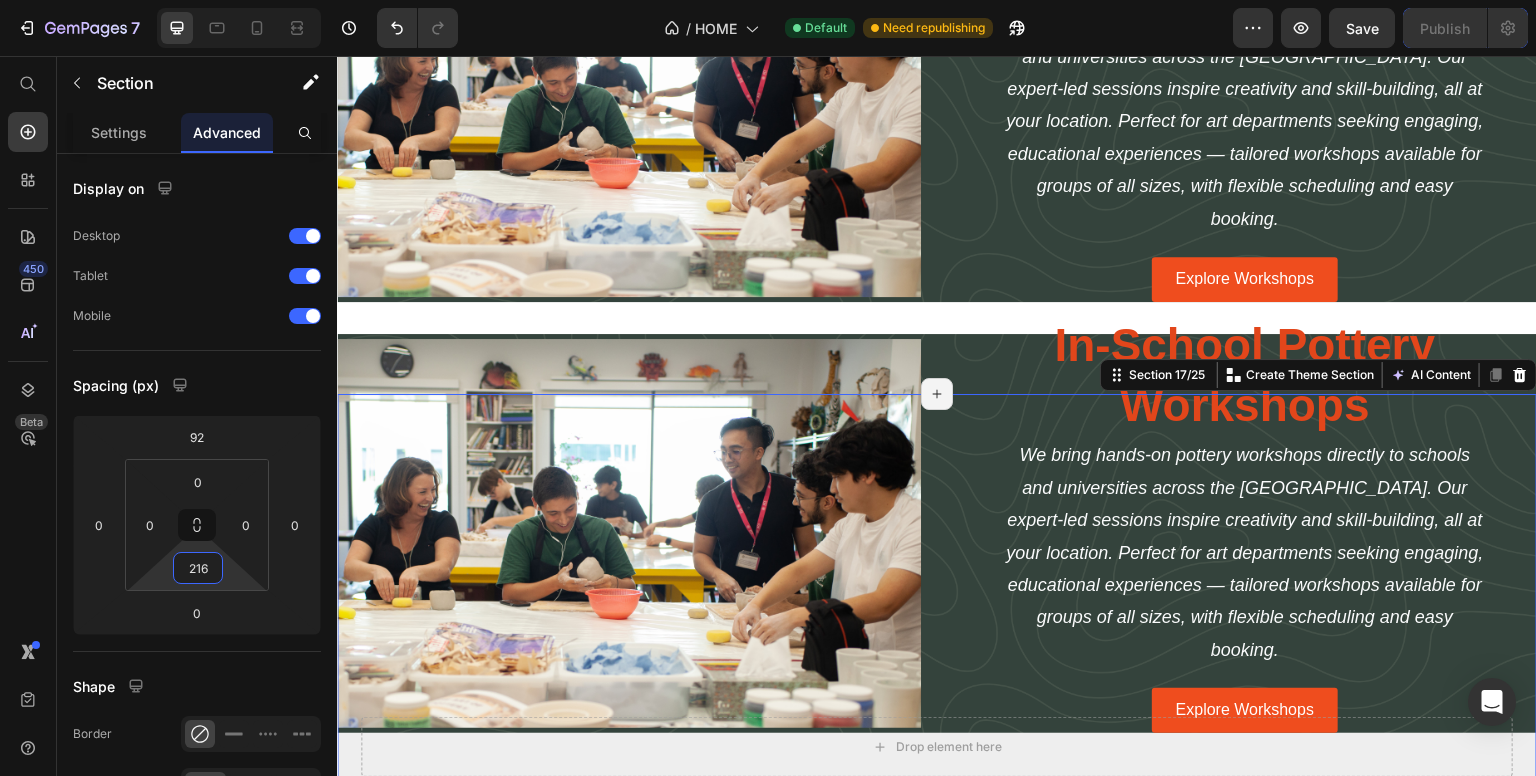 drag, startPoint x: 224, startPoint y: 568, endPoint x: 220, endPoint y: 460, distance: 108.07405 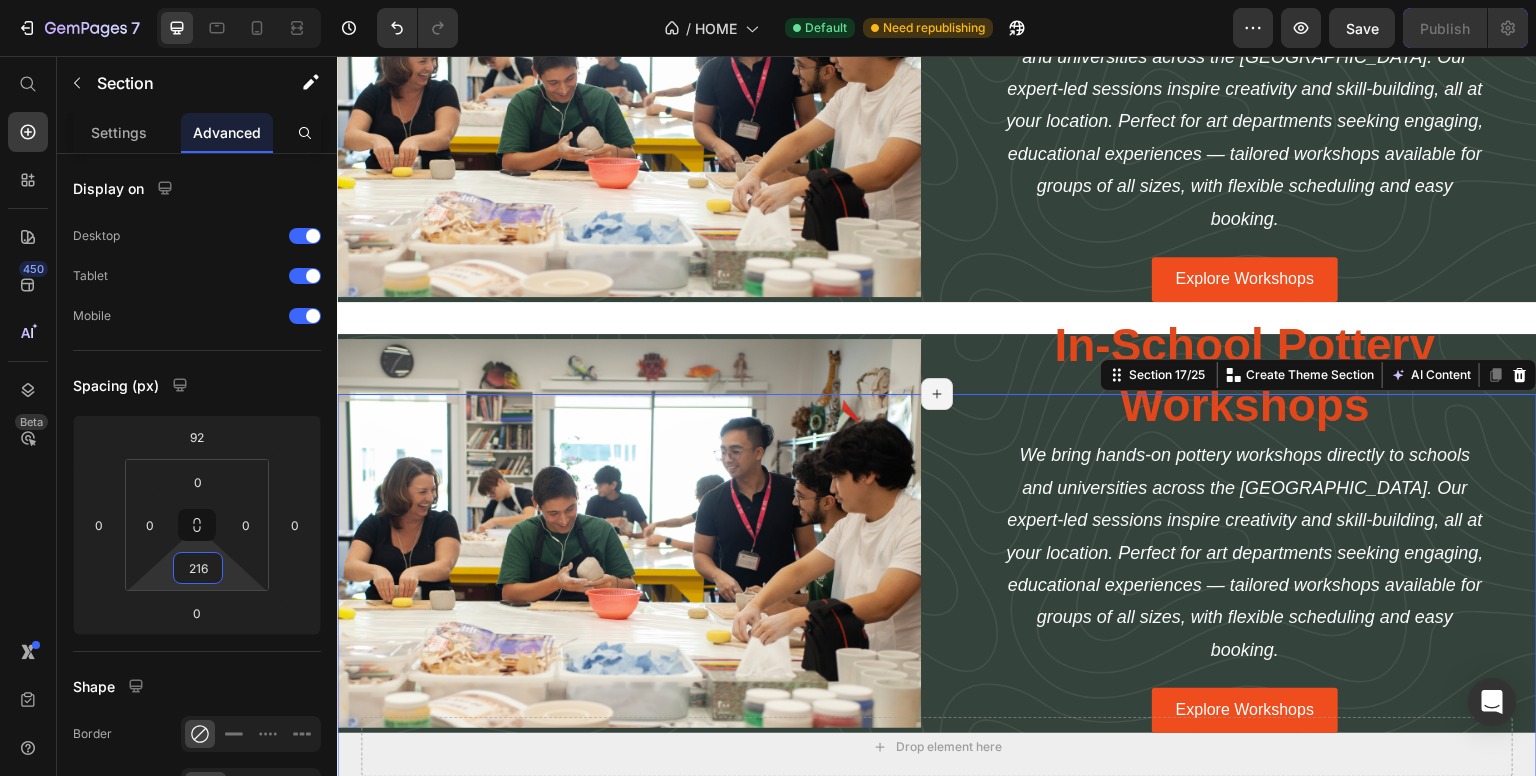click on "7   /  HOME Default Need republishing Preview  Save   Publish  450 Beta Start with Sections Elements Hero Section Product Detail Brands Trusted Badges Guarantee Product Breakdown How to use Testimonials Compare Bundle FAQs Social Proof Brand Story Product List Collection Blog List Contact Sticky Add to Cart Custom Footer Browse Library 450 Layout
Row
Row
Row
Row Text
Heading
Text Block Button
Button
Button
Sticky Back to top Media
Image
Image" at bounding box center [768, 0] 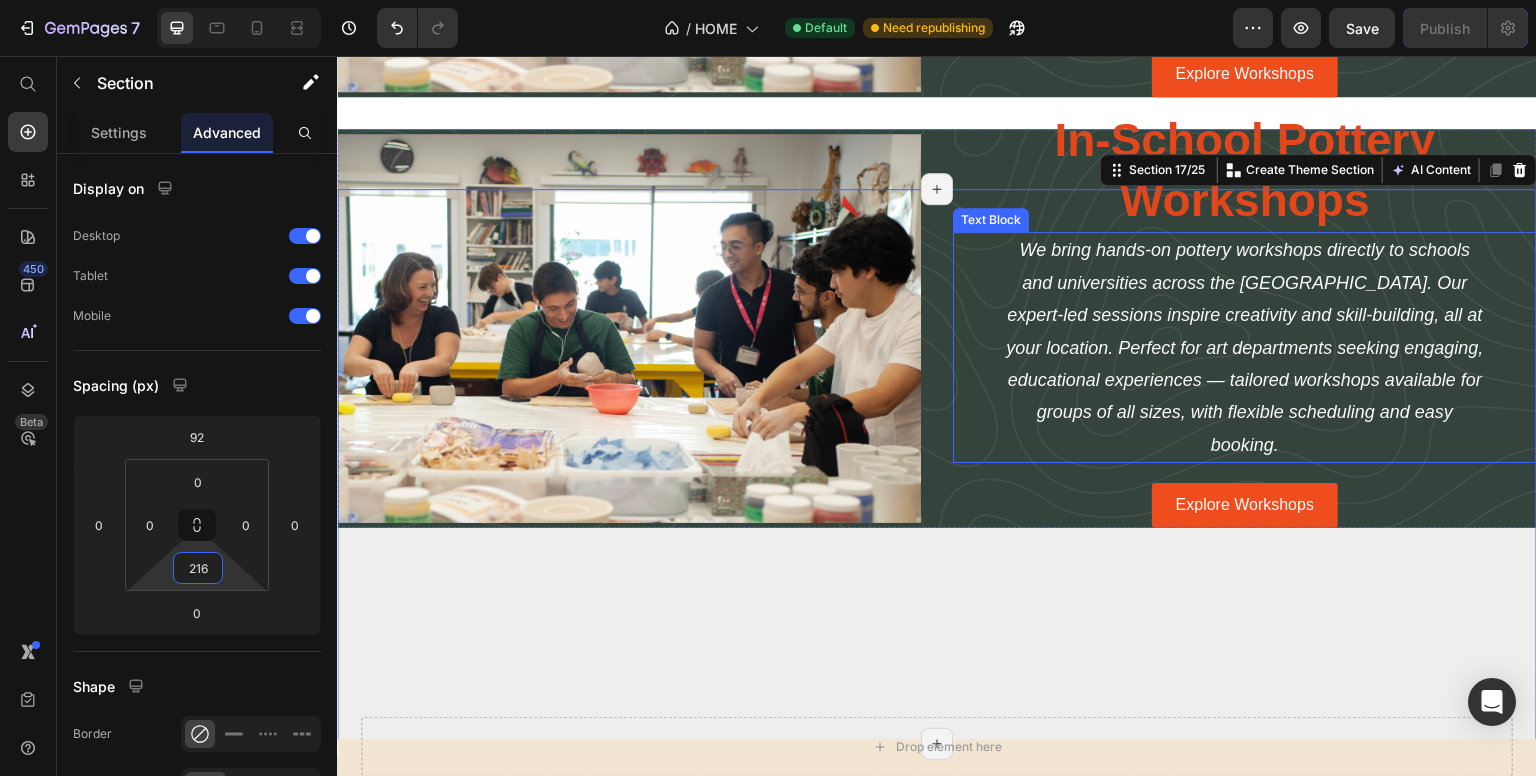 scroll, scrollTop: 3437, scrollLeft: 0, axis: vertical 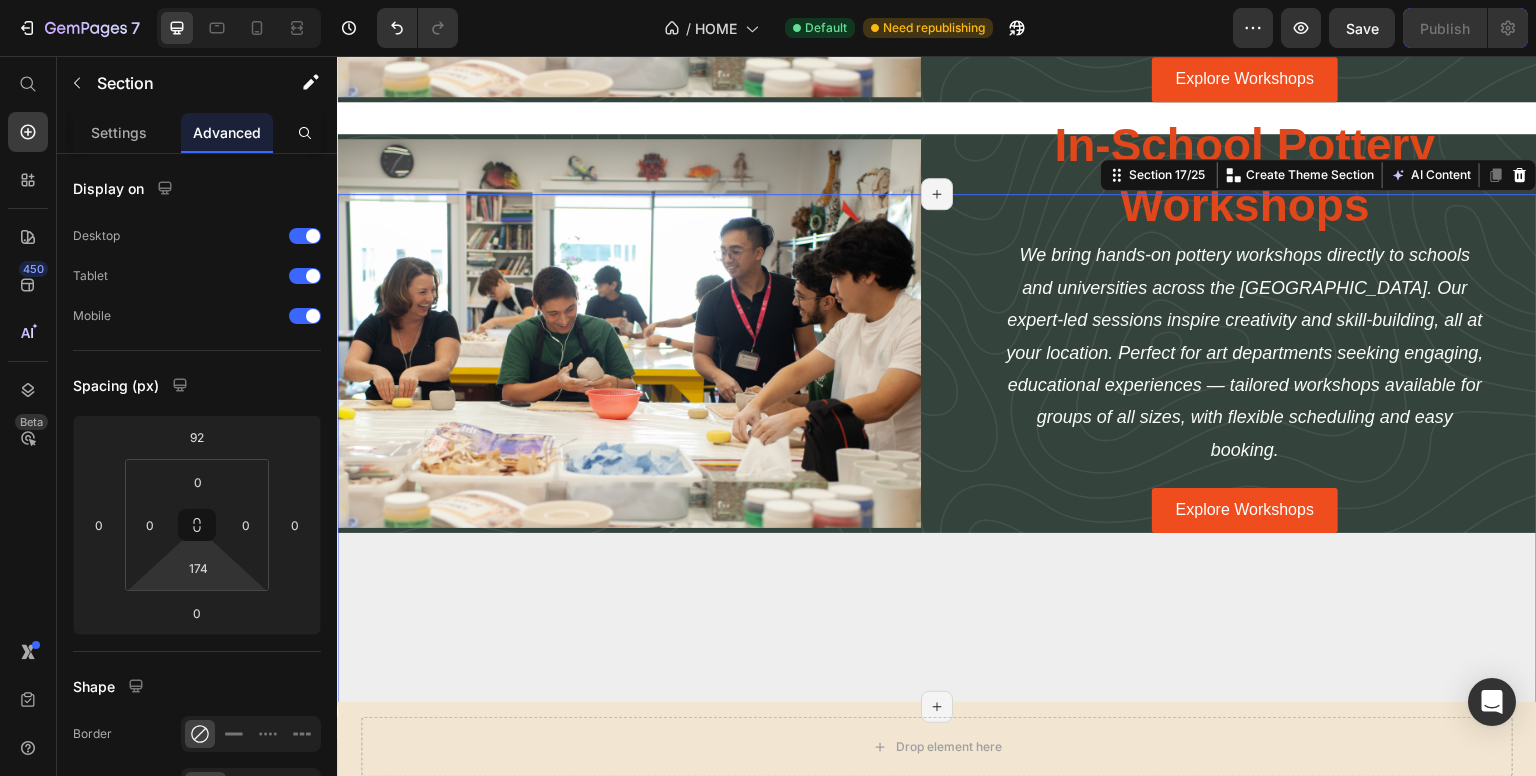 drag, startPoint x: 229, startPoint y: 574, endPoint x: 245, endPoint y: 595, distance: 26.400757 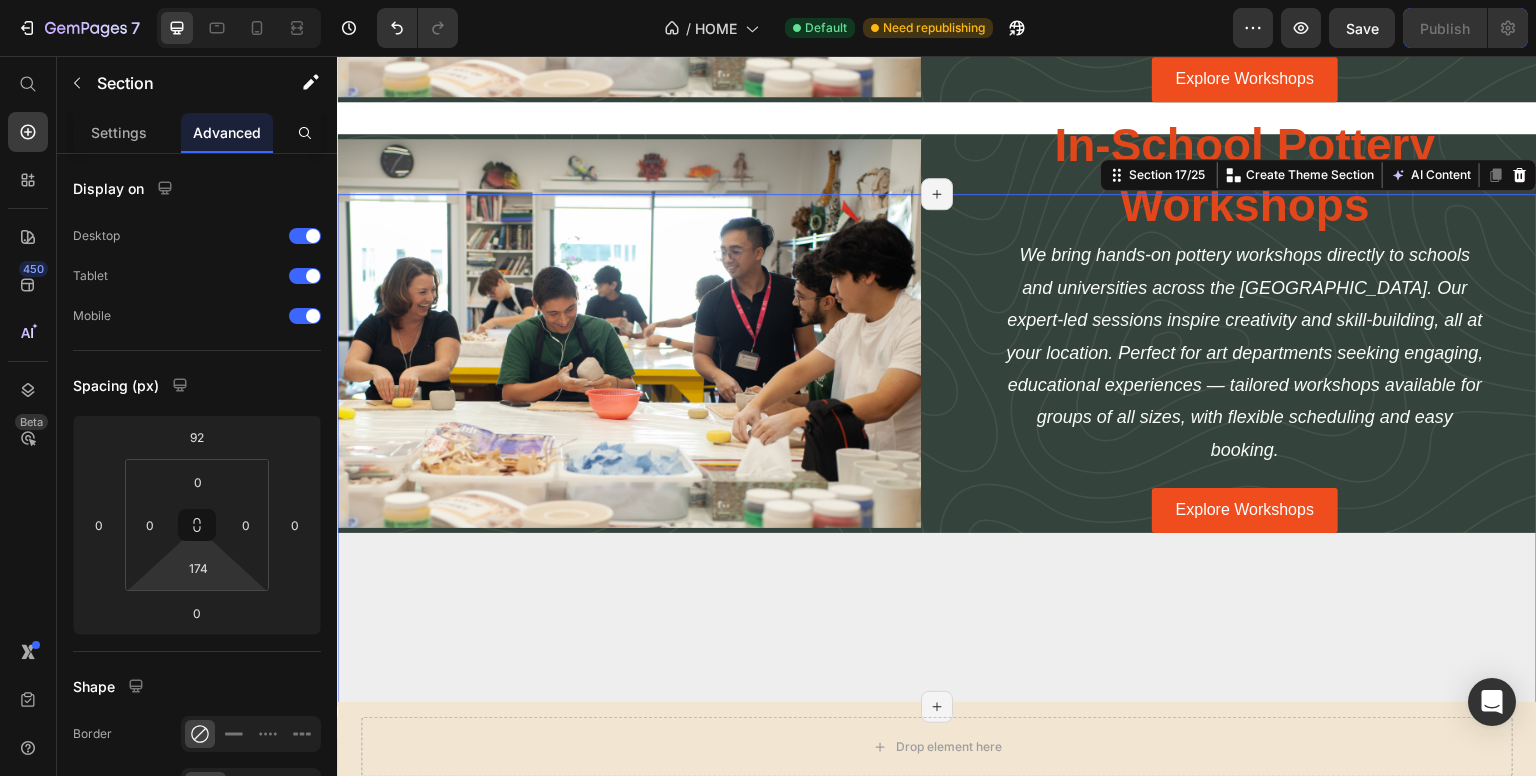 click on "7   /  HOME Default Need republishing Preview  Save   Publish  450 Beta Start with Sections Elements Hero Section Product Detail Brands Trusted Badges Guarantee Product Breakdown How to use Testimonials Compare Bundle FAQs Social Proof Brand Story Product List Collection Blog List Contact Sticky Add to Cart Custom Footer Browse Library 450 Layout
Row
Row
Row
Row Text
Heading
Text Block Button
Button
Button
Sticky Back to top Media
Image
Image" at bounding box center (768, 0) 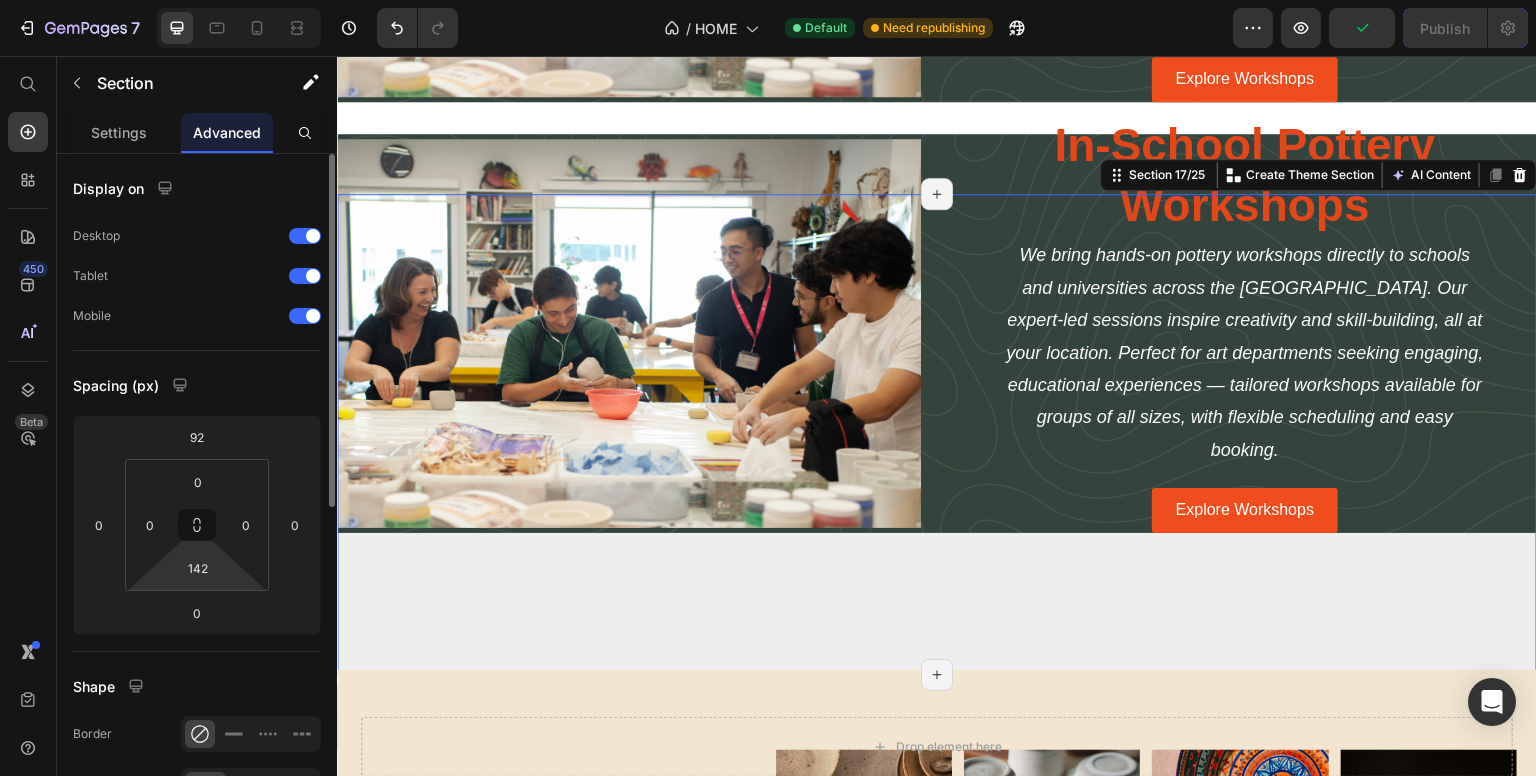 drag, startPoint x: 228, startPoint y: 573, endPoint x: 216, endPoint y: 589, distance: 20 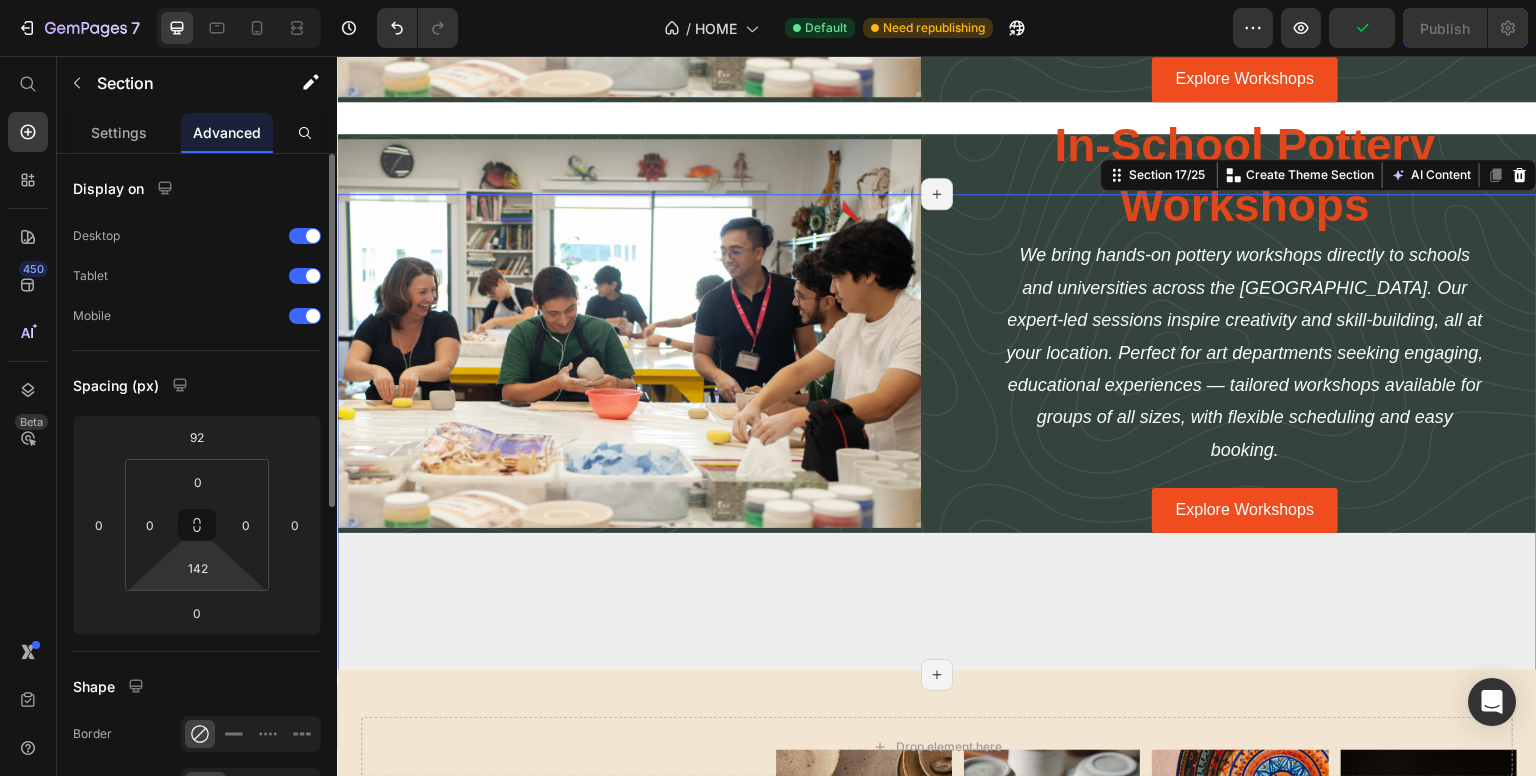 click on "7   /  HOME Default Need republishing Preview  Publish  450 Beta Start with Sections Elements Hero Section Product Detail Brands Trusted Badges Guarantee Product Breakdown How to use Testimonials Compare Bundle FAQs Social Proof Brand Story Product List Collection Blog List Contact Sticky Add to Cart Custom Footer Browse Library 450 Layout
Row
Row
Row
Row Text
Heading
Text Block Button
Button
Button
Sticky Back to top Media
Image
Image" at bounding box center (768, 0) 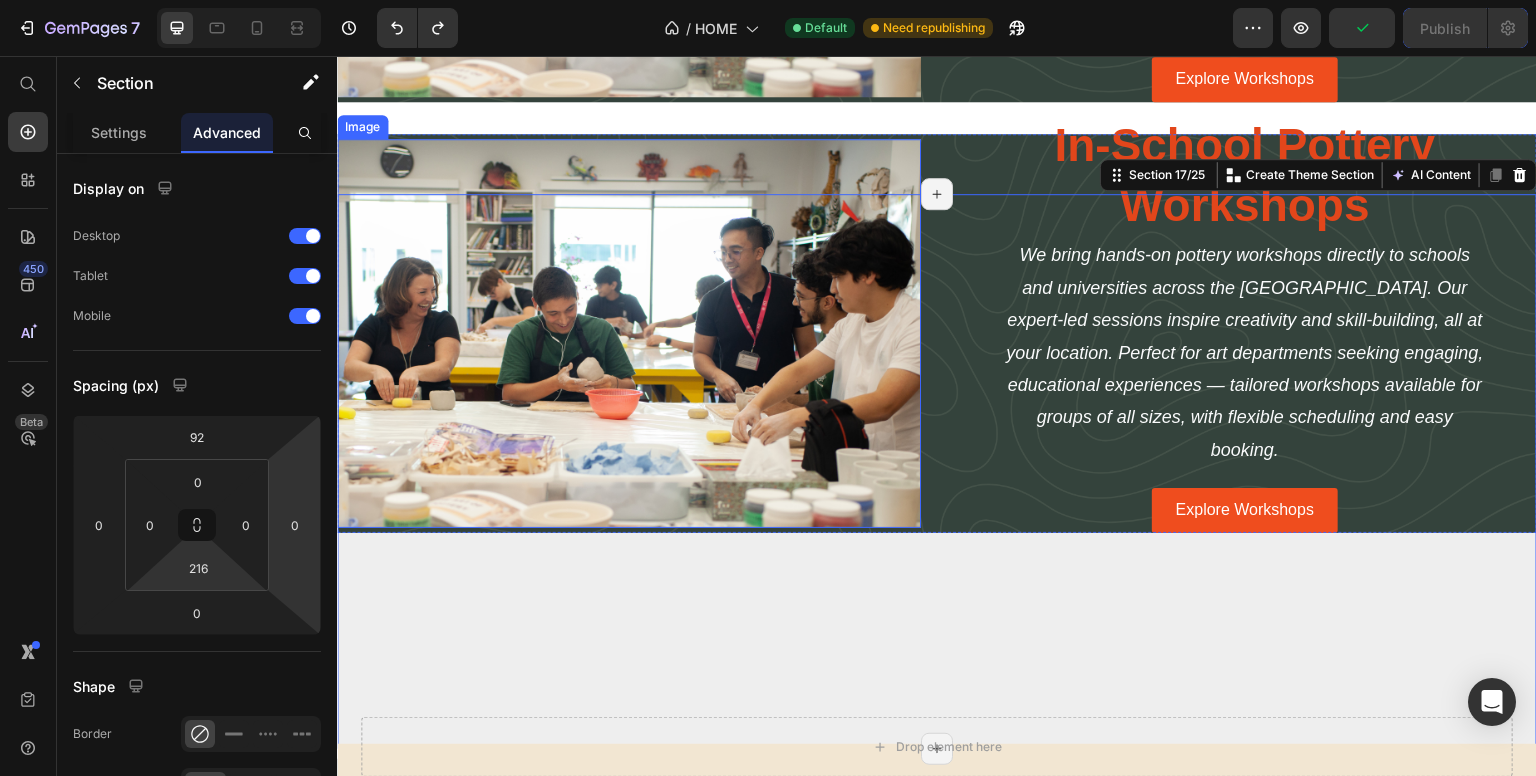 type on "0" 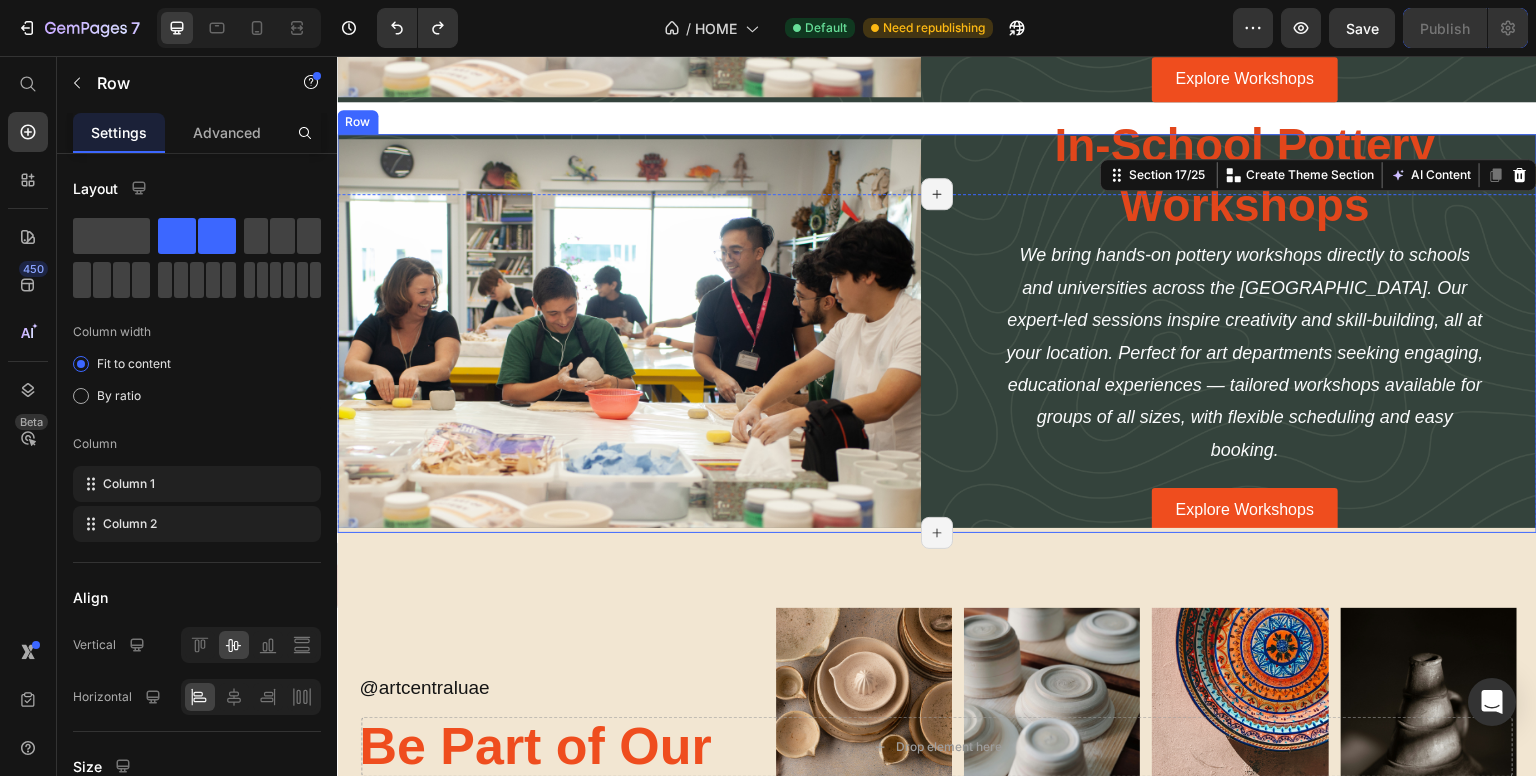 click on "Image In-School Pottery Workshops Heading We bring hands-on pottery workshops directly to schools and universities across the [GEOGRAPHIC_DATA]. Our expert-led sessions inspire creativity and skill-building, all at your location. Perfect for art departments seeking engaging, educational experiences — tailored workshops available for groups of all sizes, with flexible scheduling and easy booking. Text Block Explore Workshops Button Row" at bounding box center (937, 333) 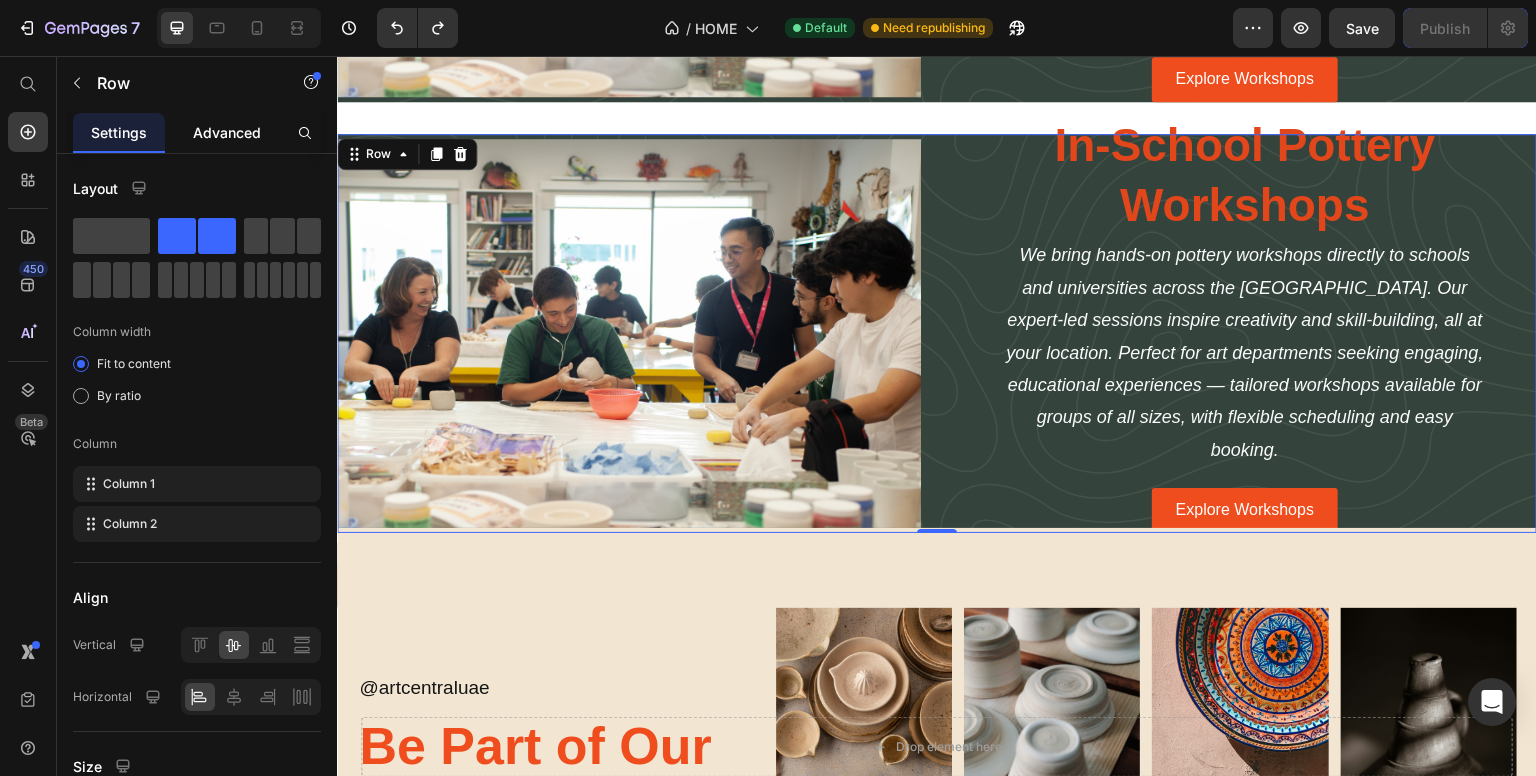 click on "Advanced" 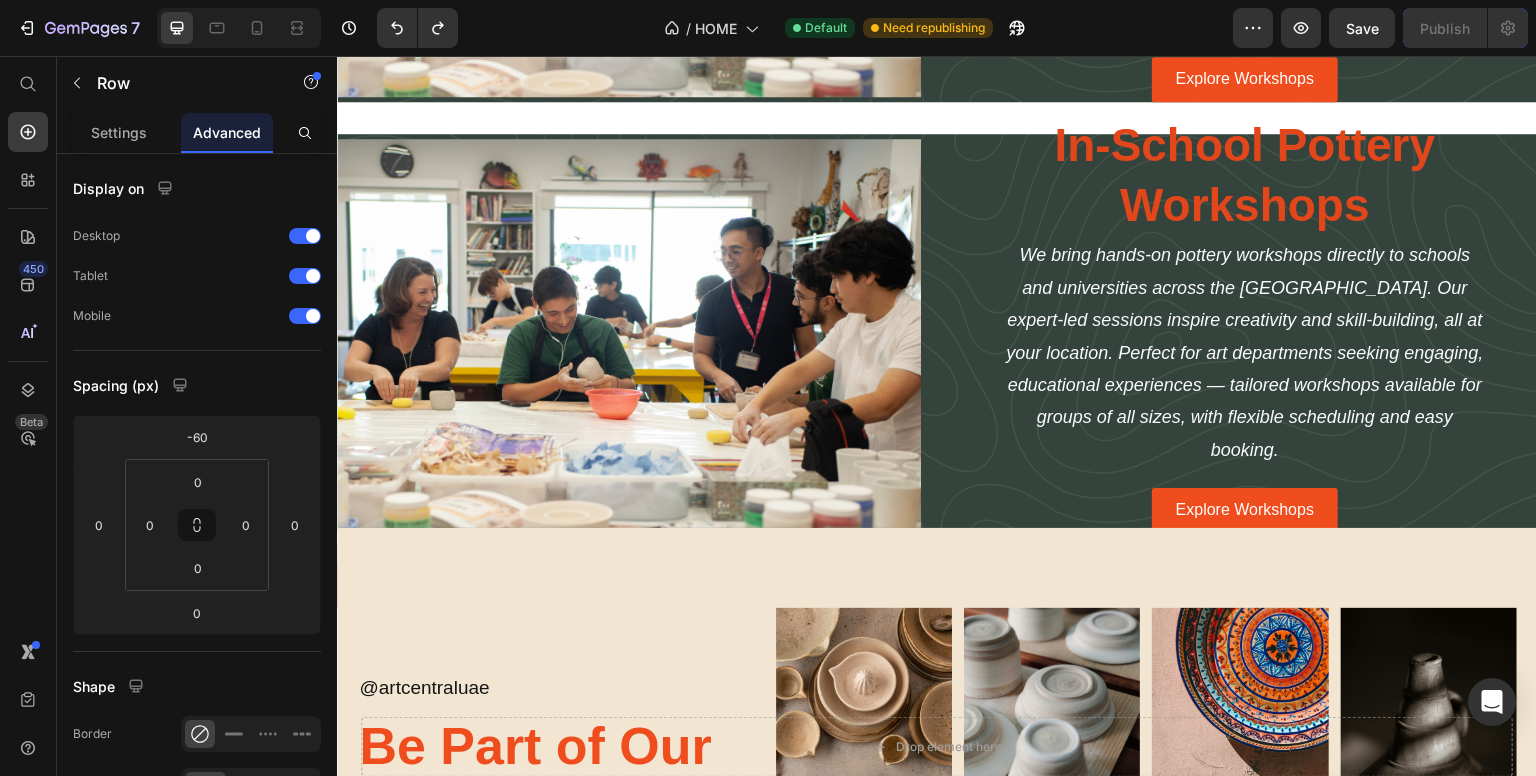 click on "Drop element here Sticky
Row WELCOME  TO POTTERY CENTRAL Text Block The UAE's dedicated hub for   POTTERY & CERAMIC  Supplies & Equipment Heading Tools, Materials,Workshops & Expertise. All in One Place. Text Block Shop Now Button jOIN WORKSHOPS Button Row
Glazes & Underglazes
Clay
Wheels and Kilns Item List Row Hero Banner Image   Art Central Pottery Explore our extensive range of pottery materials and tools, including products from trusted brands like  AMACO and SHIMPO . Whether you're a beginner or an experienced potter, we have everything you need to unleash your creative potential!   Text Block Explore All Collections Button Image   Art Central Pottery Explore our extensive range of pottery materials and tools, including products from trusted brands like  AMACO and SHIMPO   Text Block Explore All Collections Button
Row" at bounding box center [937, -489] 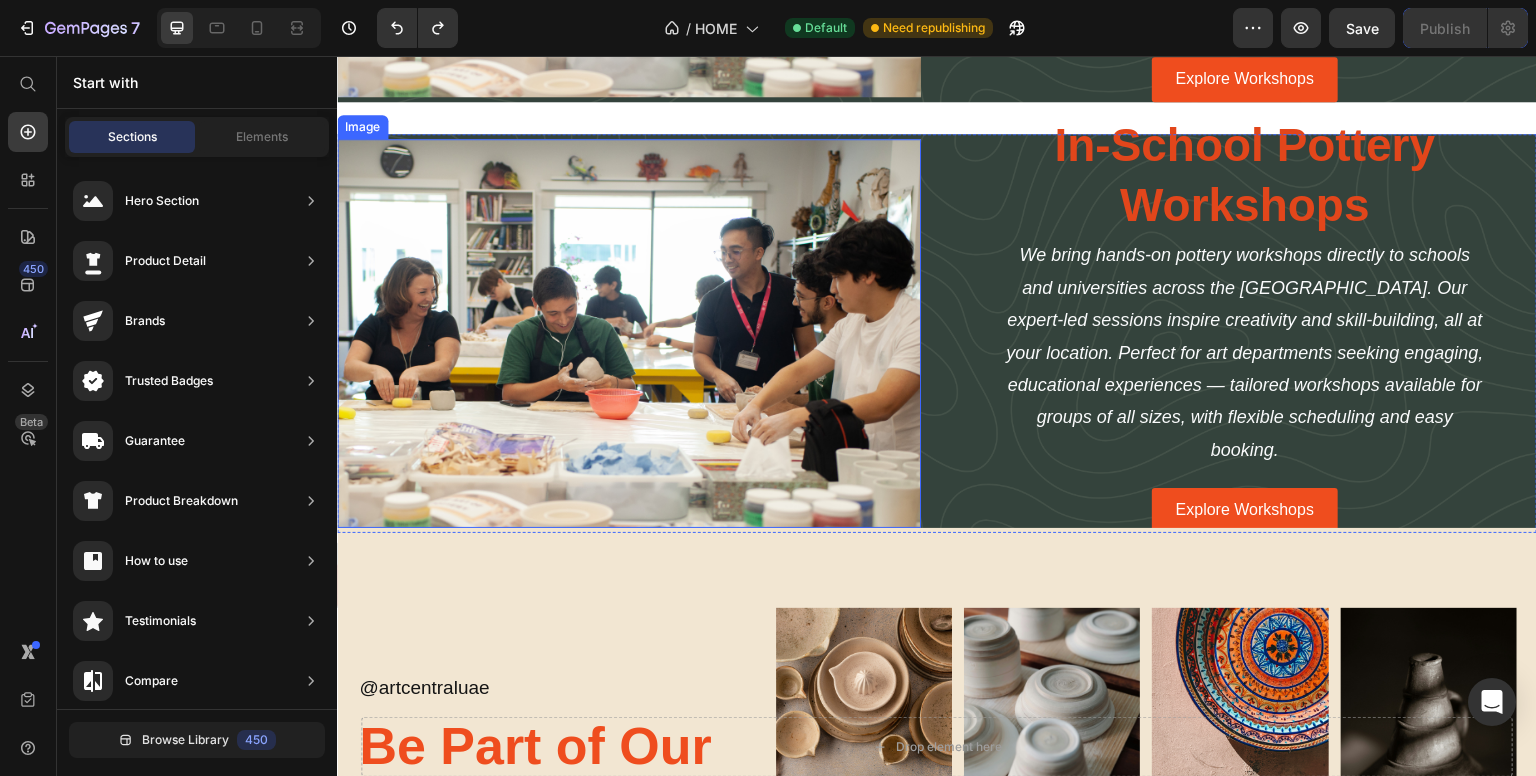 click at bounding box center (629, 333) 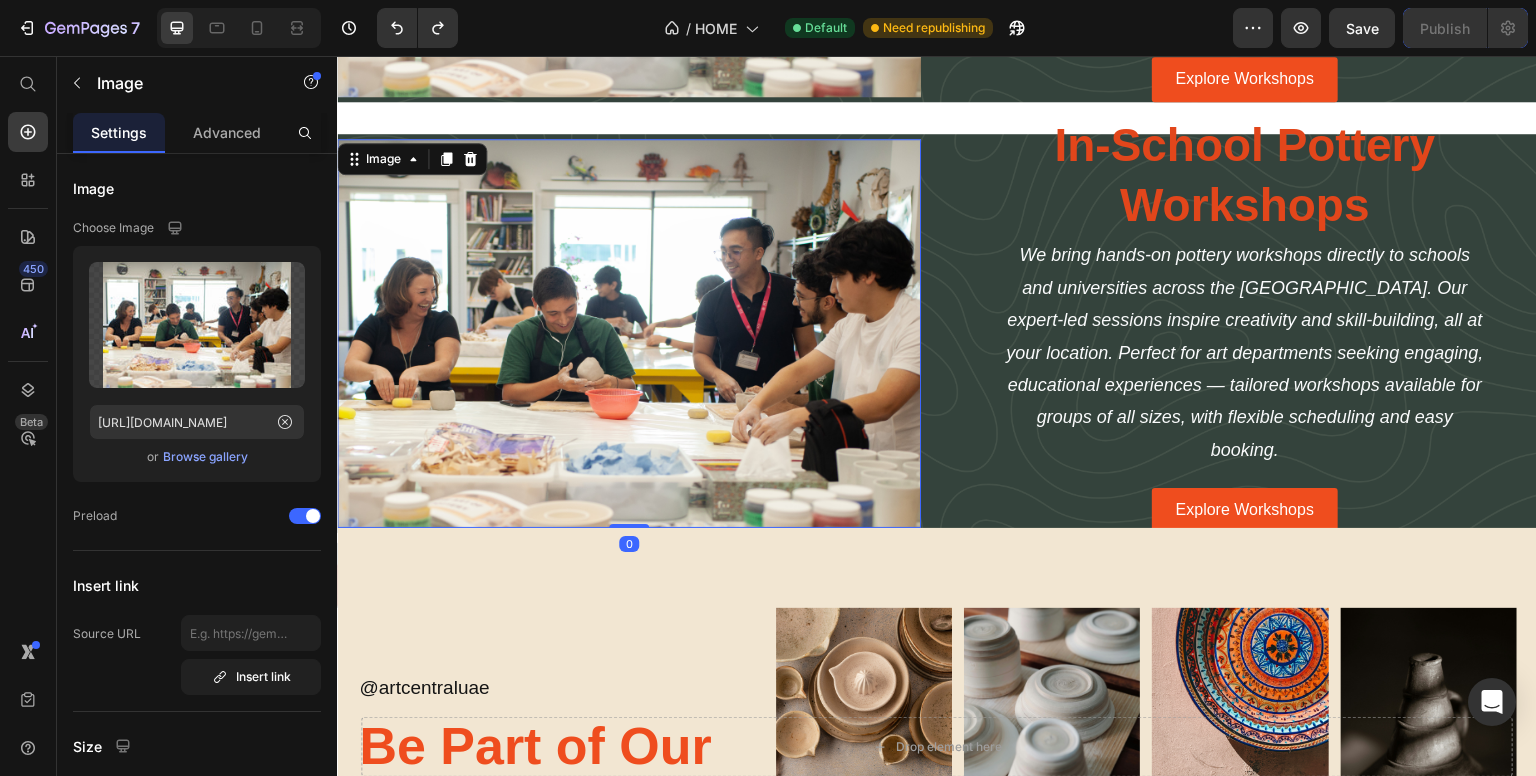 click on "In-School Pottery Workshops" at bounding box center [1245, 176] 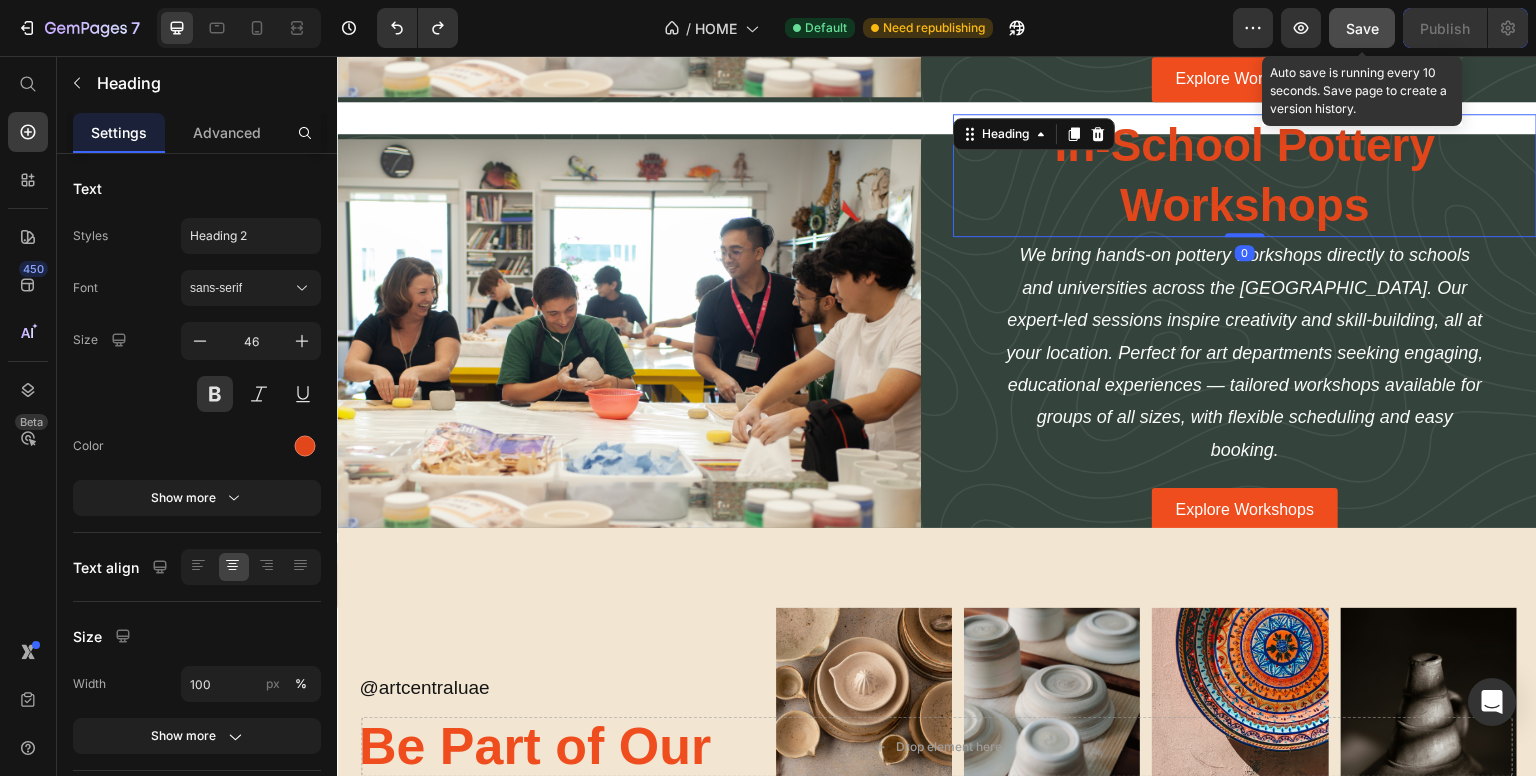 click on "Save" at bounding box center (1362, 28) 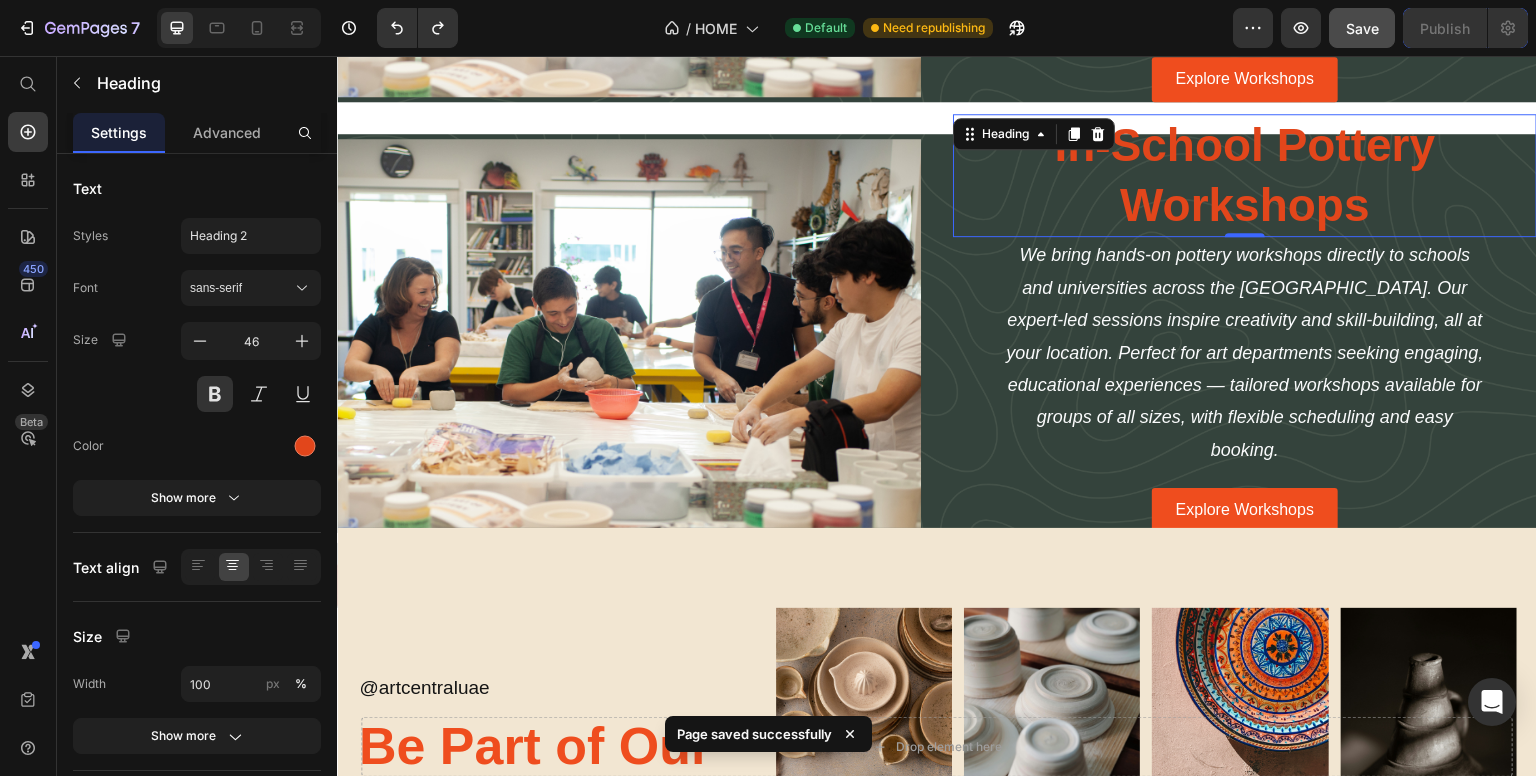 click on "Image In-School Pottery Workshops Heading   0 We bring hands-on pottery workshops directly to schools and universities across the UAE. Our expert-led sessions inspire creativity and skill-building, all at your location. Perfect for art departments seeking engaging, educational experiences — tailored workshops available for groups of all sizes, with flexible scheduling and easy booking. Text Block Explore Workshops Button Row" at bounding box center [937, 333] 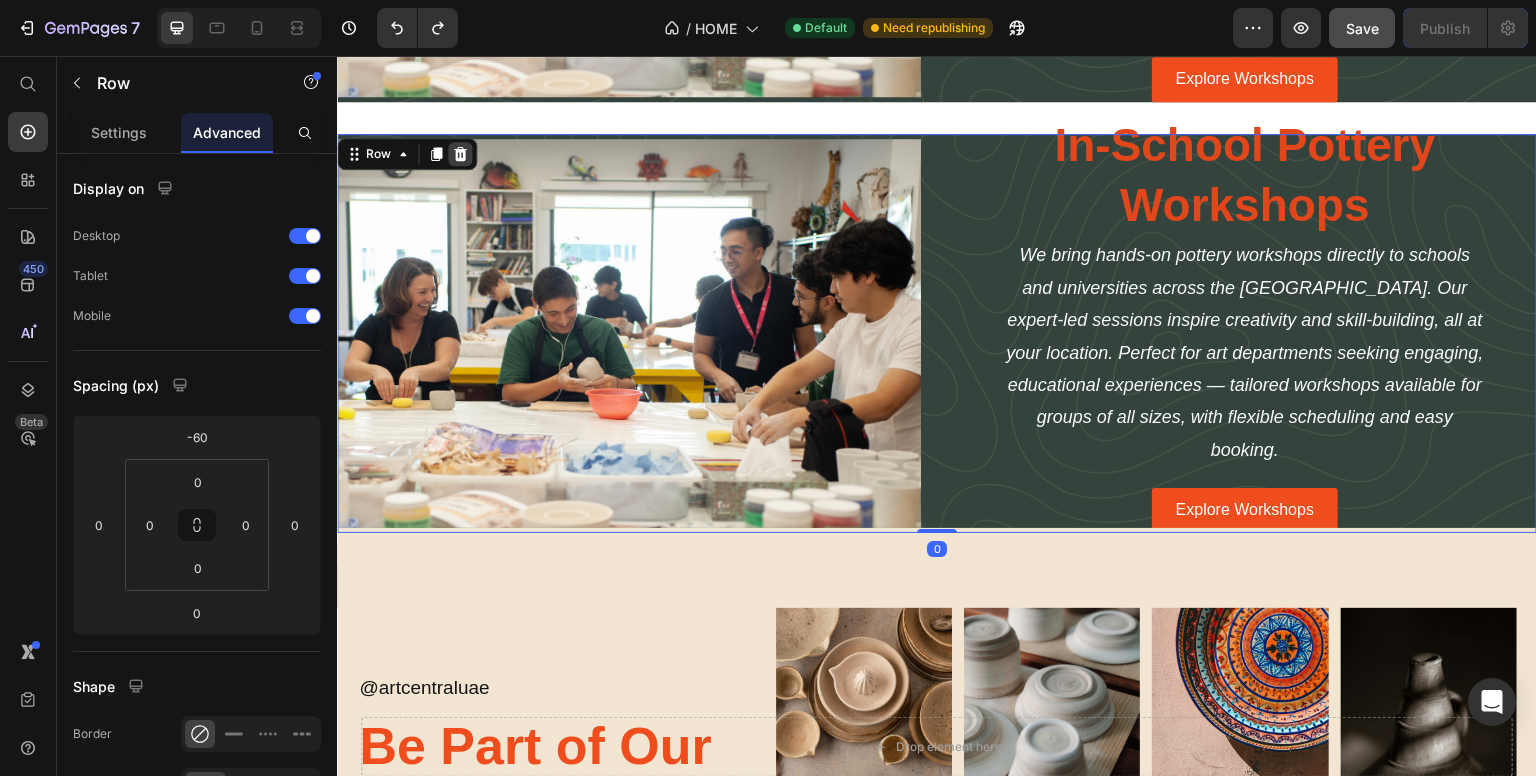 click 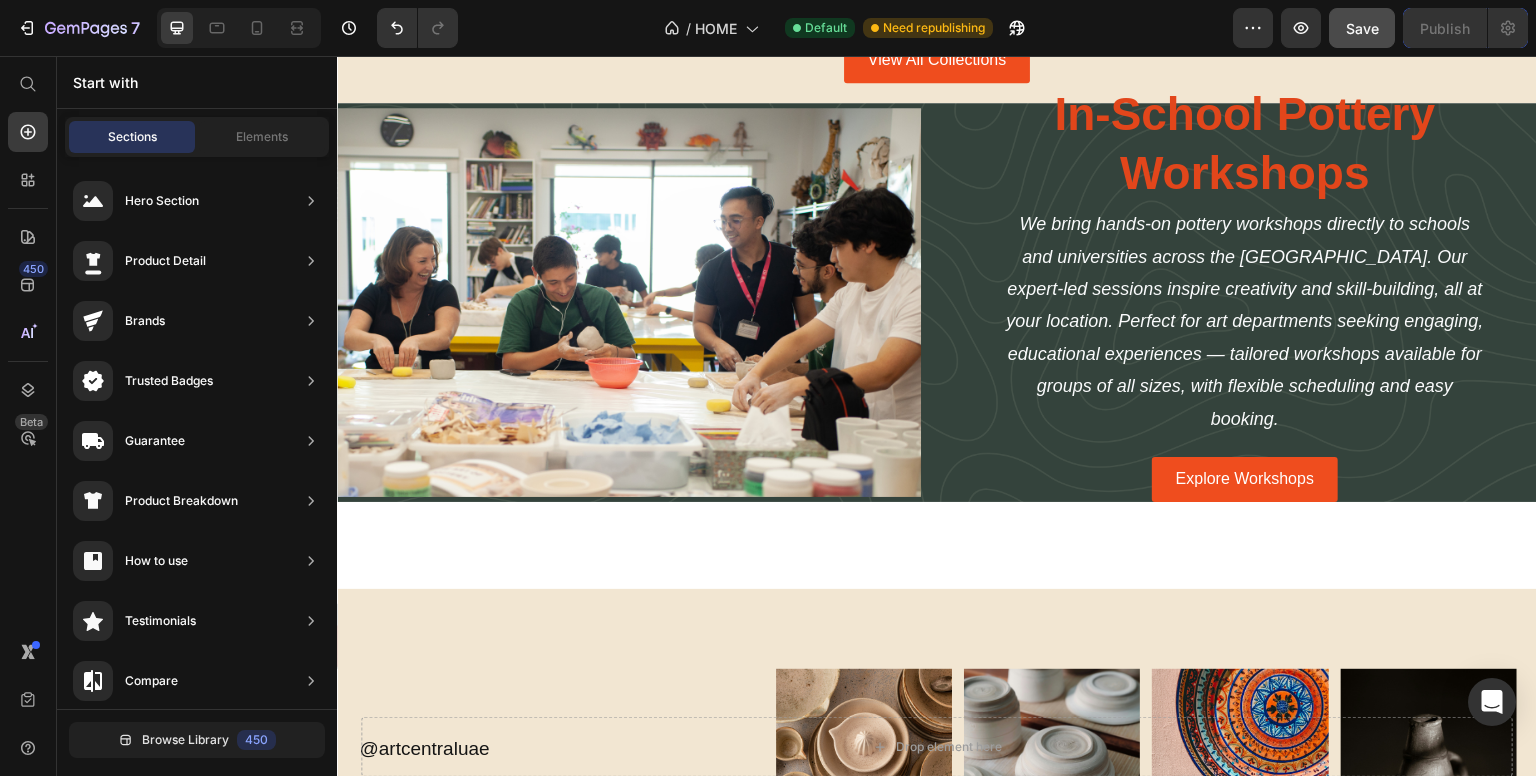 scroll, scrollTop: 3237, scrollLeft: 0, axis: vertical 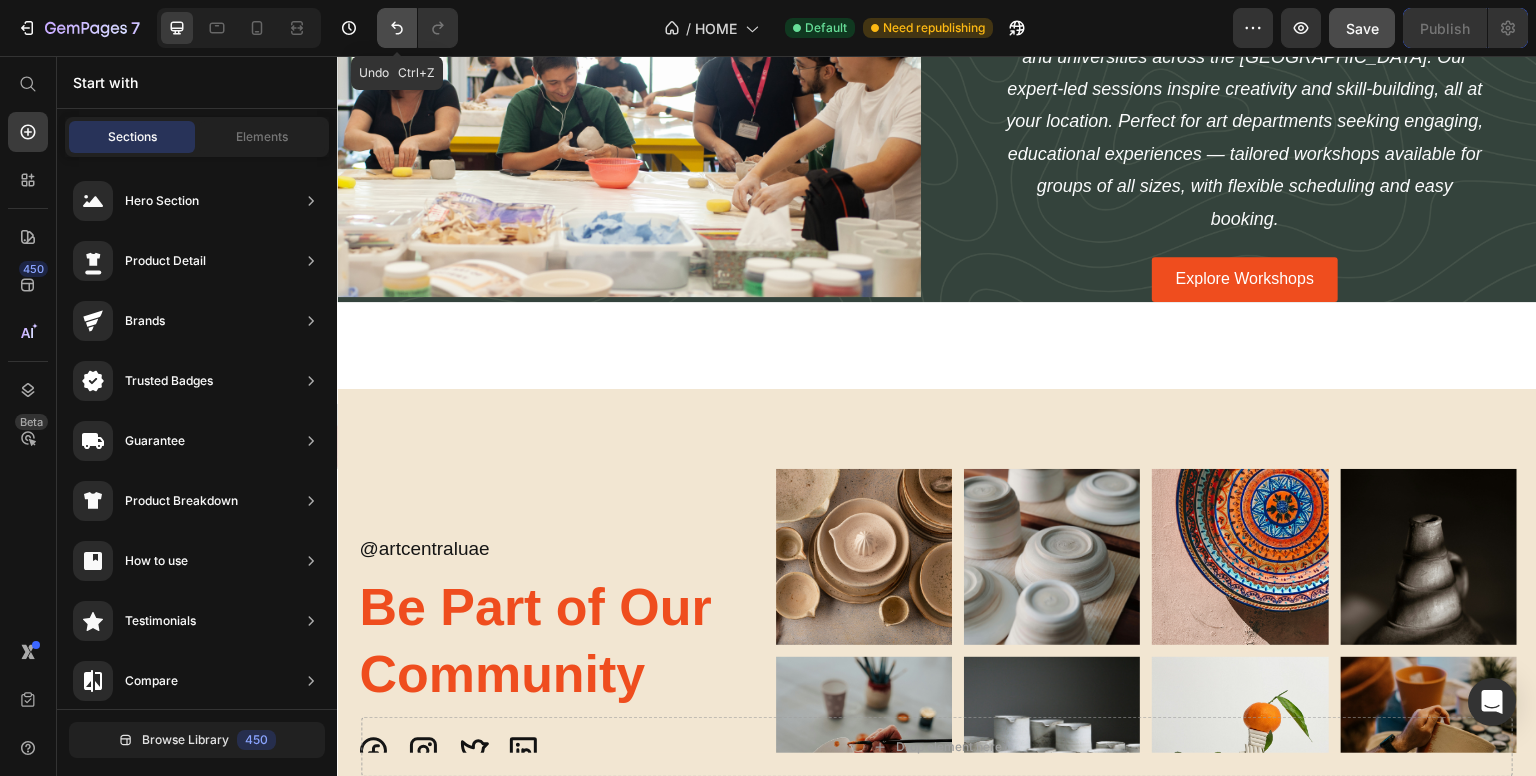 click 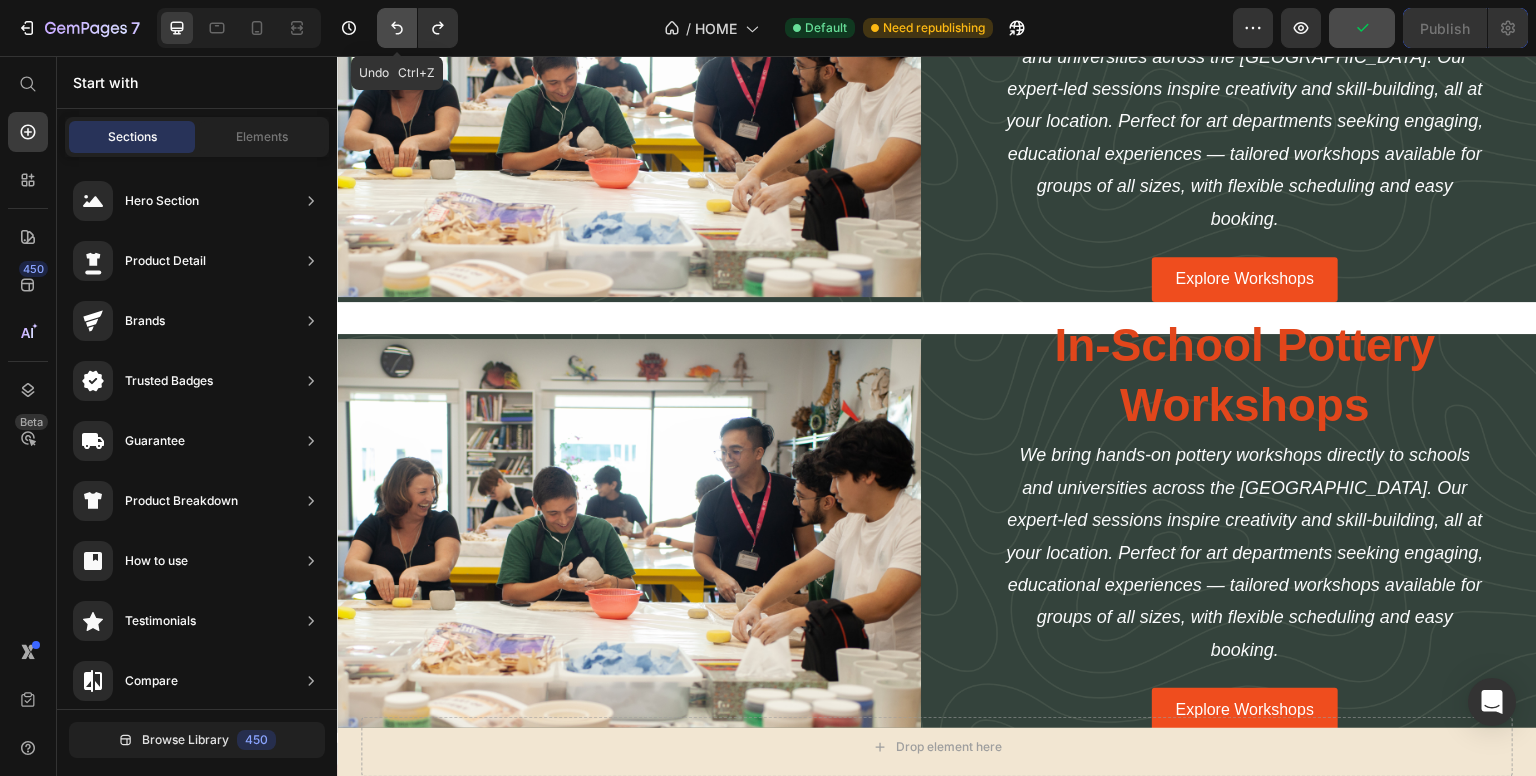 click 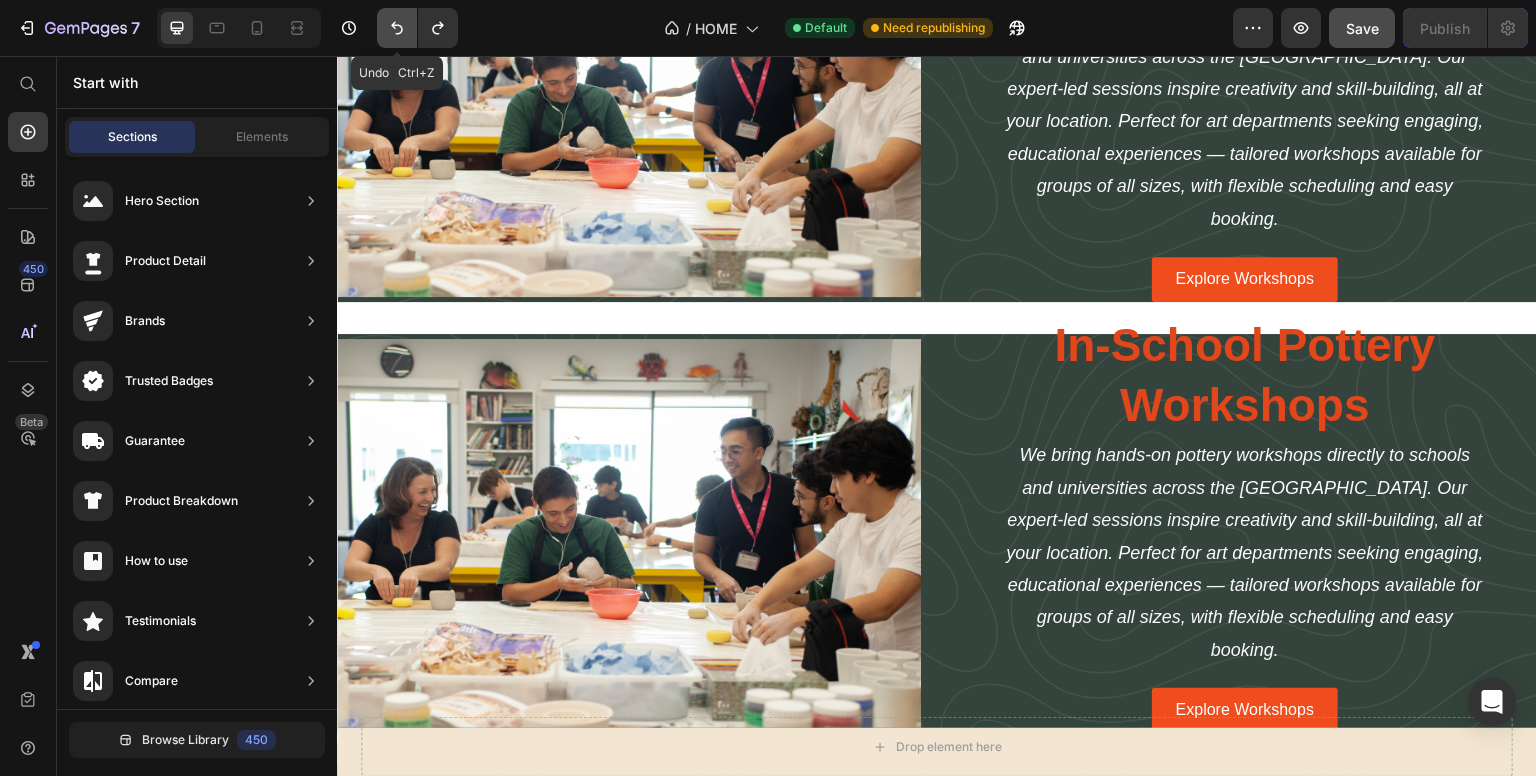 click 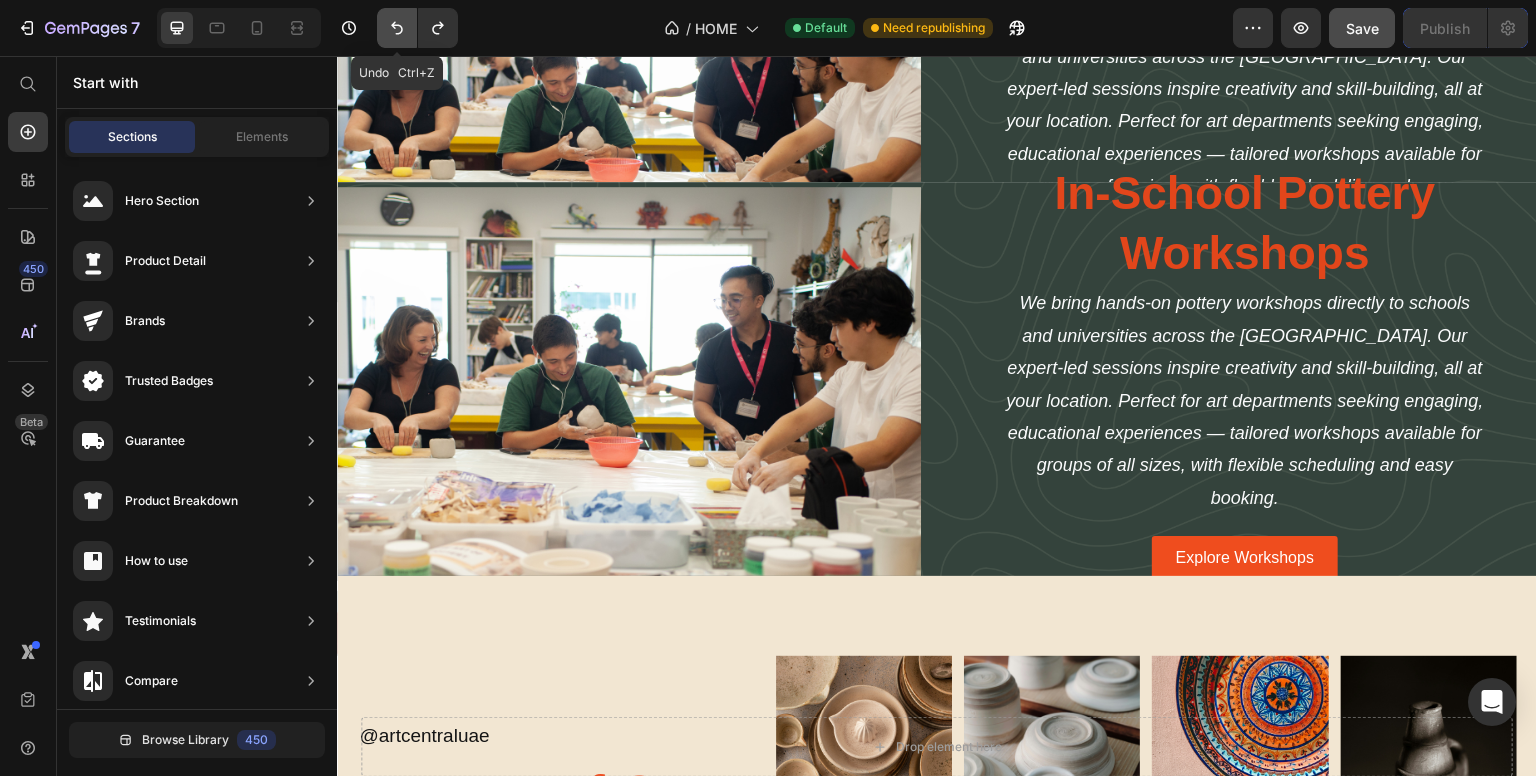 click 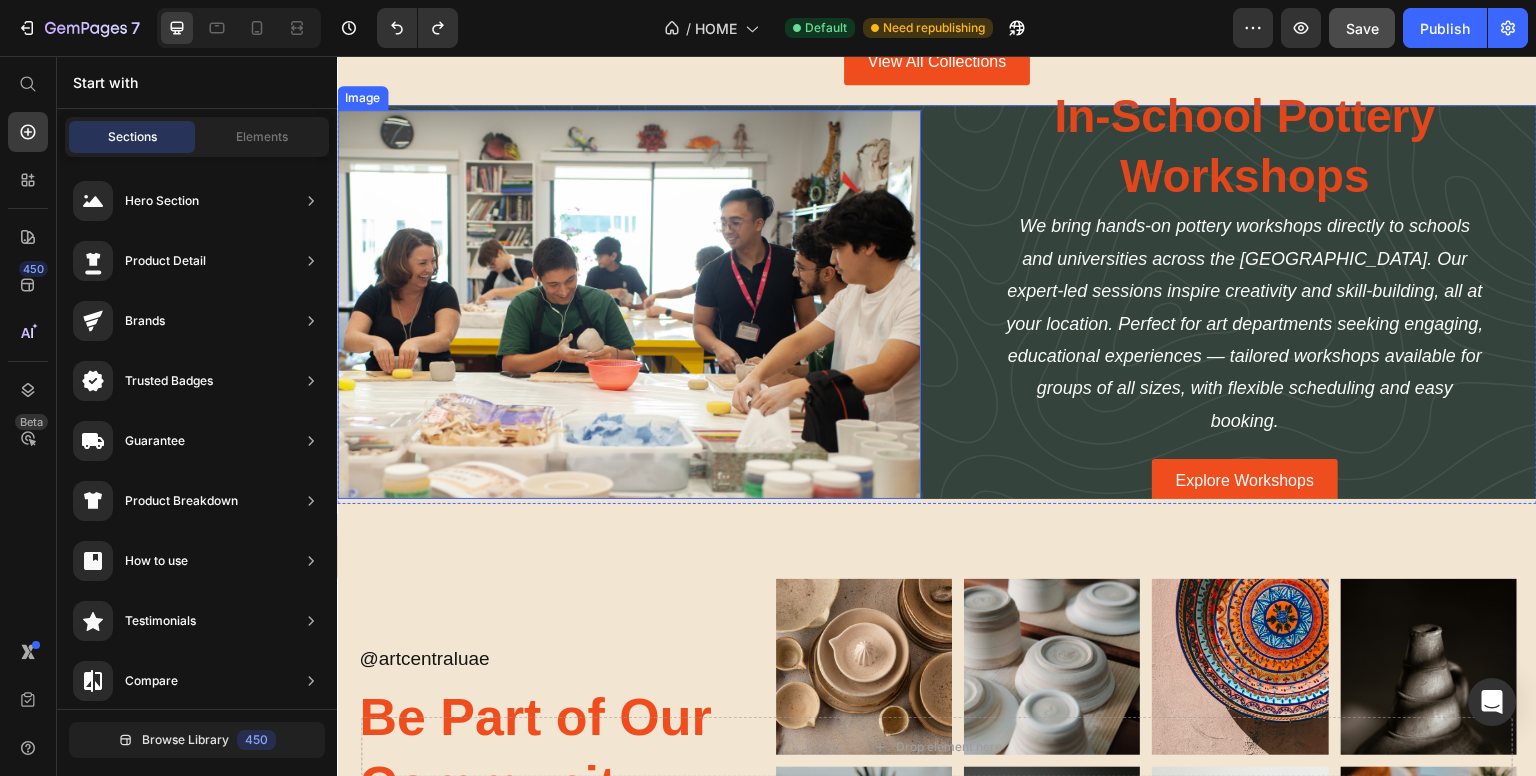 scroll, scrollTop: 2937, scrollLeft: 0, axis: vertical 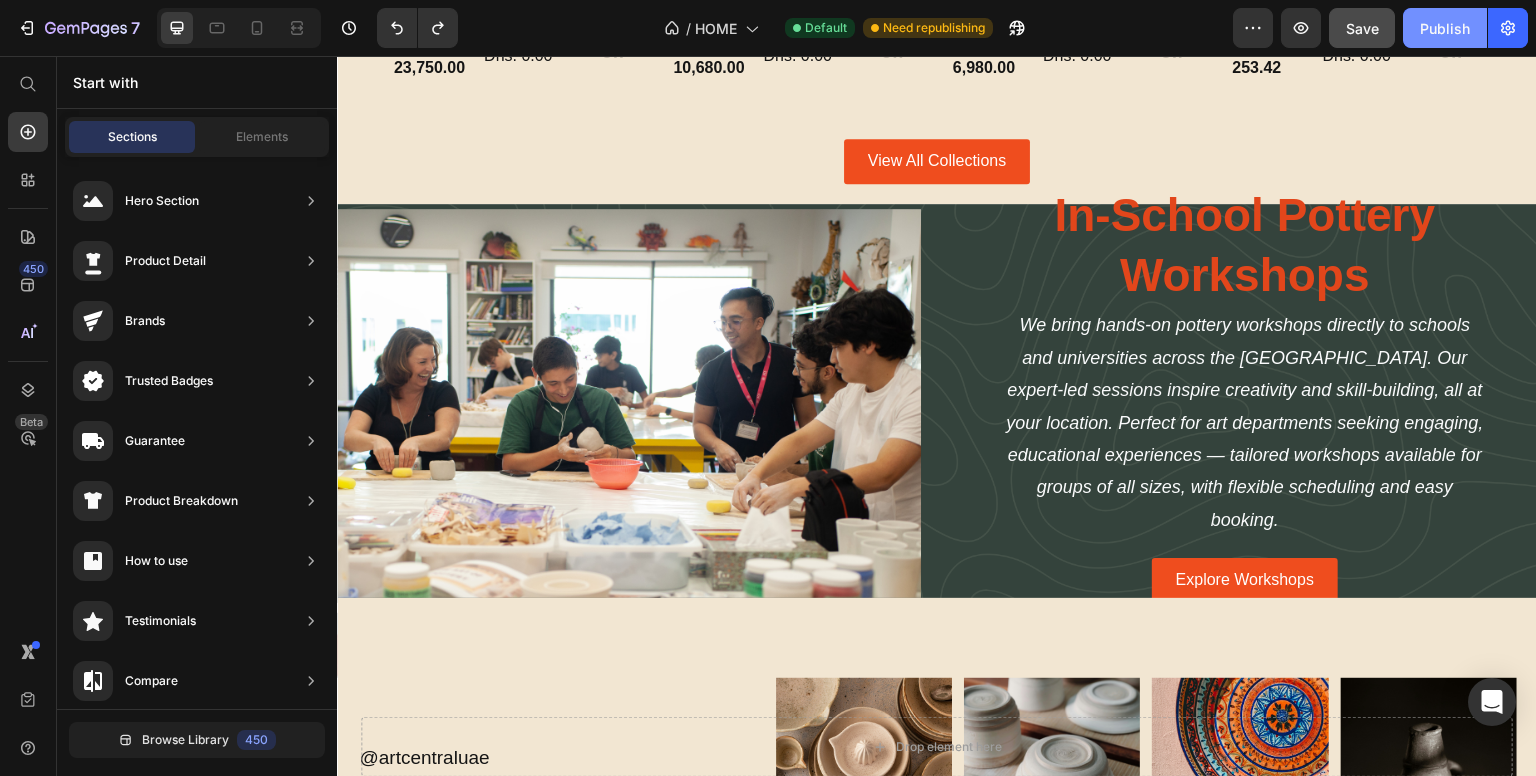 click on "Publish" 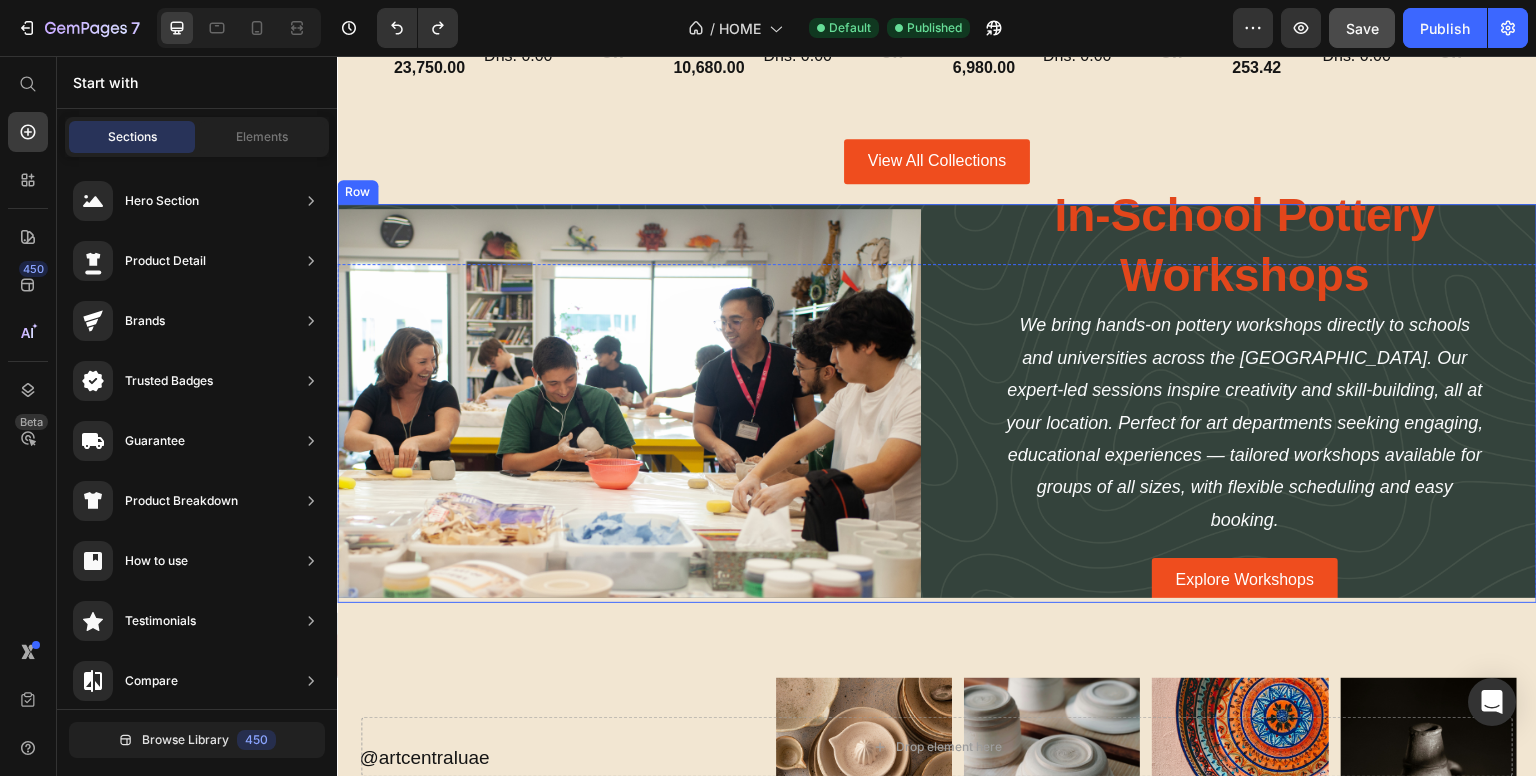 click on "Image In-School Pottery Workshops Heading We bring hands-on pottery workshops directly to schools and universities across the [GEOGRAPHIC_DATA]. Our expert-led sessions inspire creativity and skill-building, all at your location. Perfect for art departments seeking engaging, educational experiences — tailored workshops available for groups of all sizes, with flexible scheduling and easy booking. Text Block Explore Workshops Button Row" at bounding box center [937, 403] 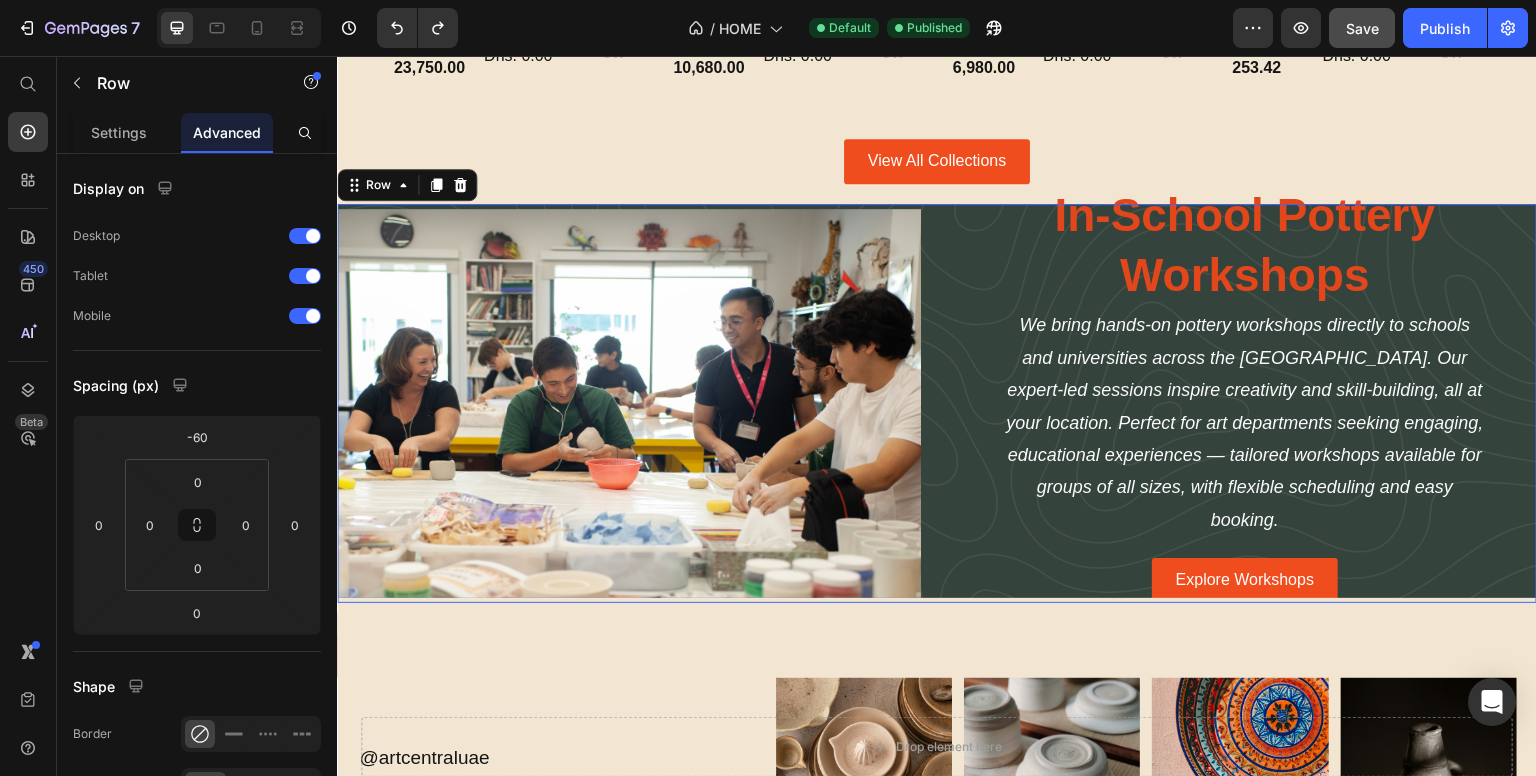 click on "Image In-School Pottery Workshops Heading We bring hands-on pottery workshops directly to schools and universities across the UAE. Our expert-led sessions inspire creativity and skill-building, all at your location. Perfect for art departments seeking engaging, educational experiences — tailored workshops available for groups of all sizes, with flexible scheduling and easy booking. Text Block Explore Workshops Button Row   0" at bounding box center (937, 403) 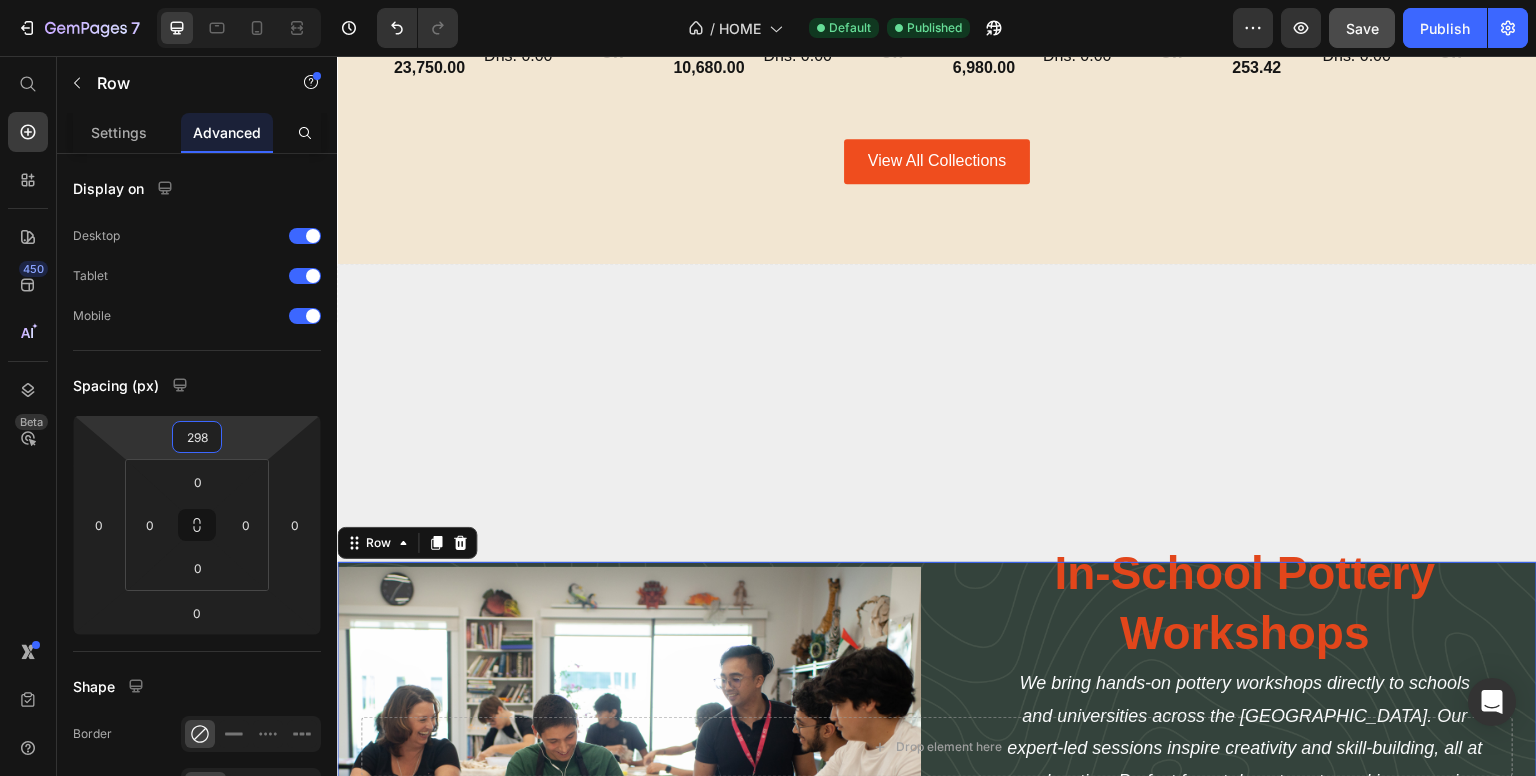 drag, startPoint x: 252, startPoint y: 422, endPoint x: 252, endPoint y: 243, distance: 179 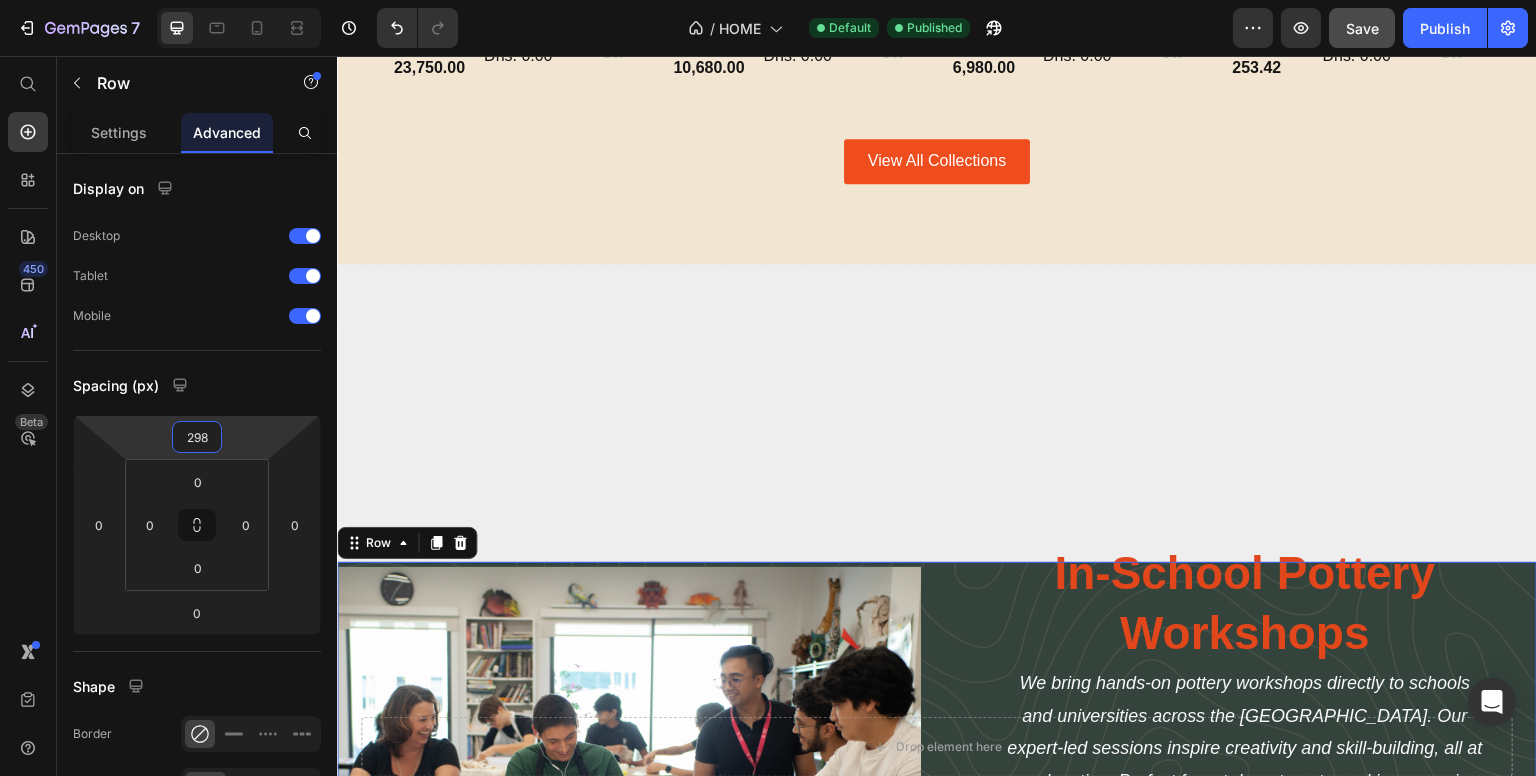 click on "7   /  HOME Default Published Preview  Save   Publish  450 Beta Start with Sections Elements Hero Section Product Detail Brands Trusted Badges Guarantee Product Breakdown How to use Testimonials Compare Bundle FAQs Social Proof Brand Story Product List Collection Blog List Contact Sticky Add to Cart Custom Footer Browse Library 450 Layout
Row
Row
Row
Row Text
Heading
Text Block Button
Button
Button
Sticky Back to top Media
Image
Image" at bounding box center [768, 0] 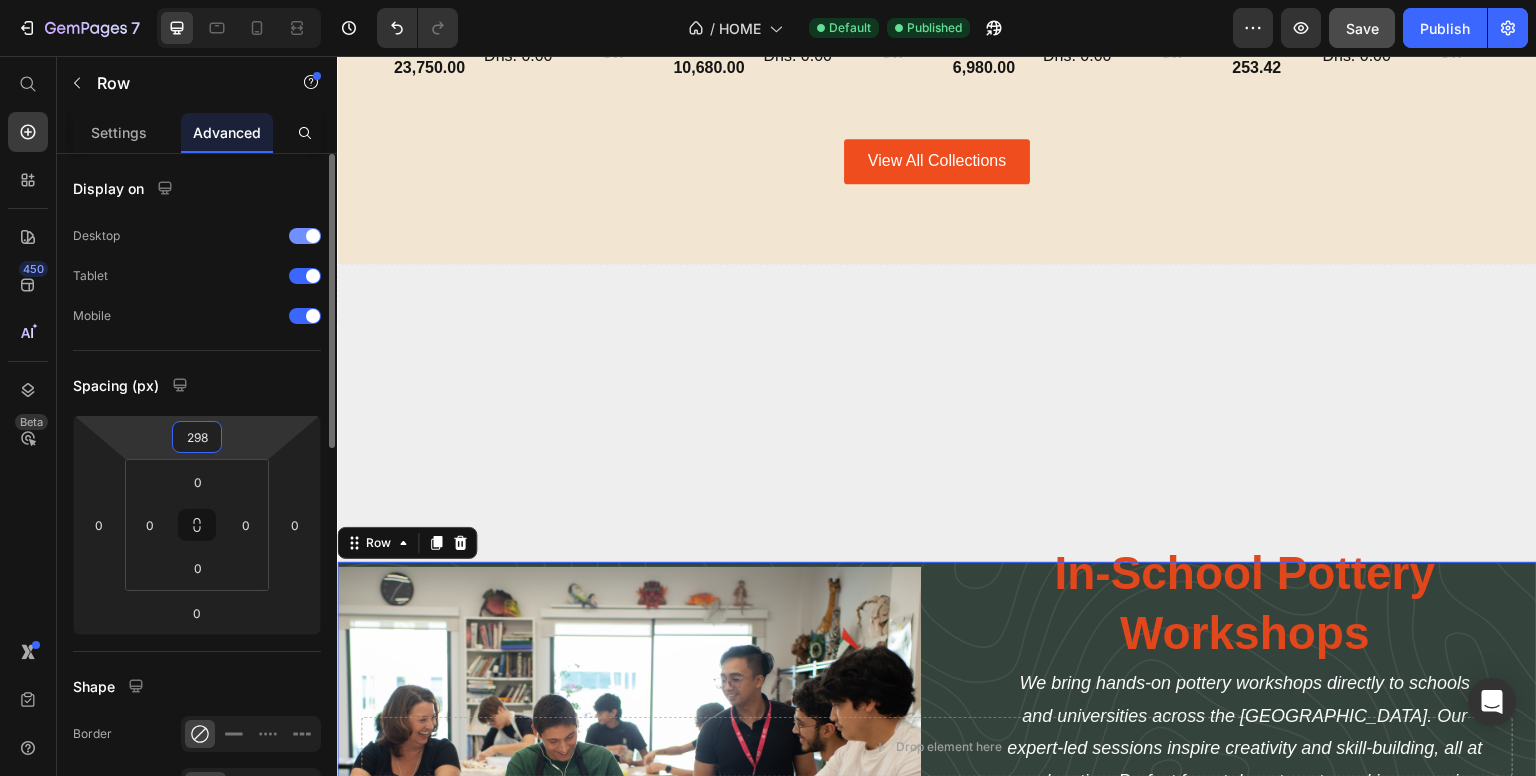 type on "-60" 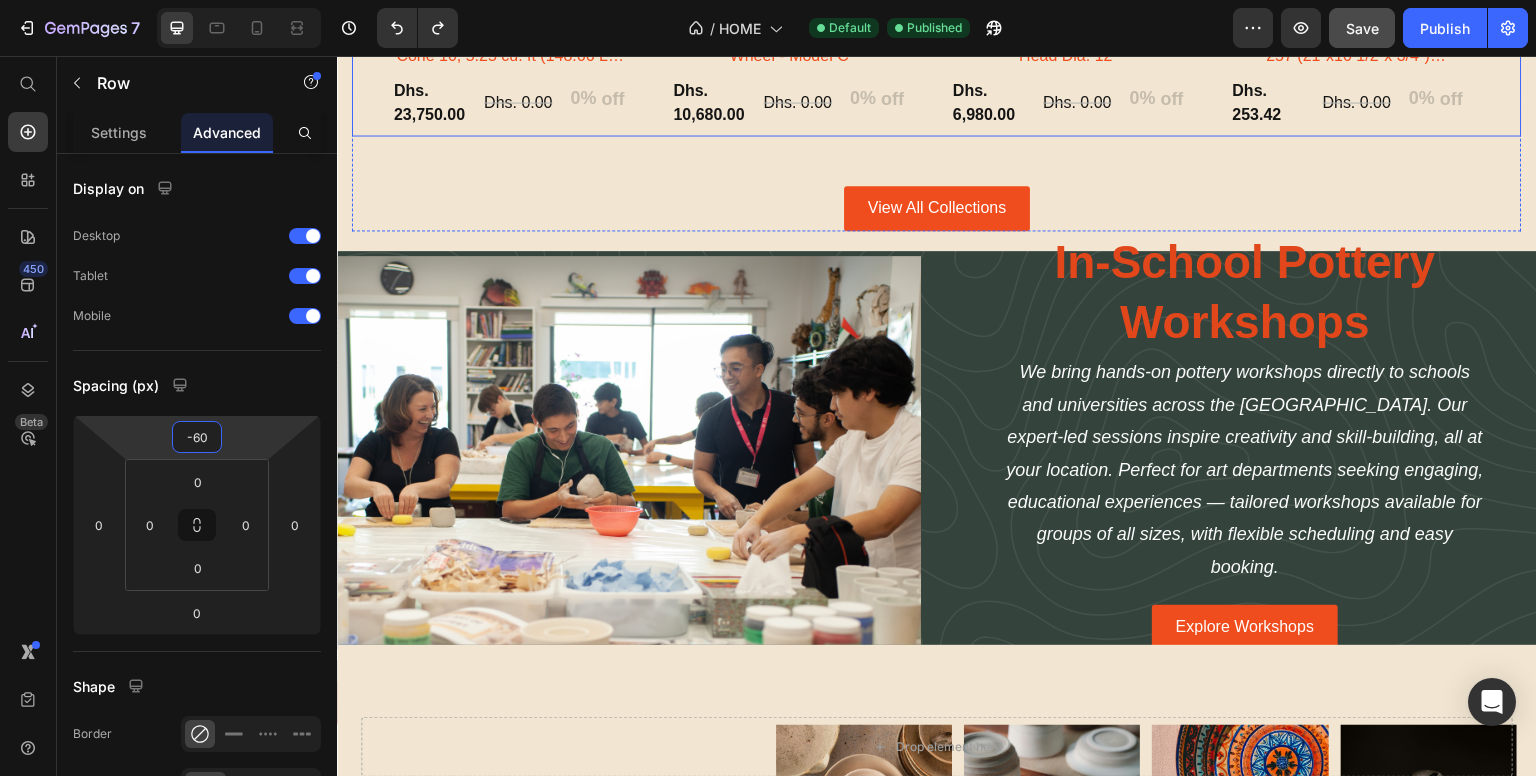 scroll, scrollTop: 2937, scrollLeft: 0, axis: vertical 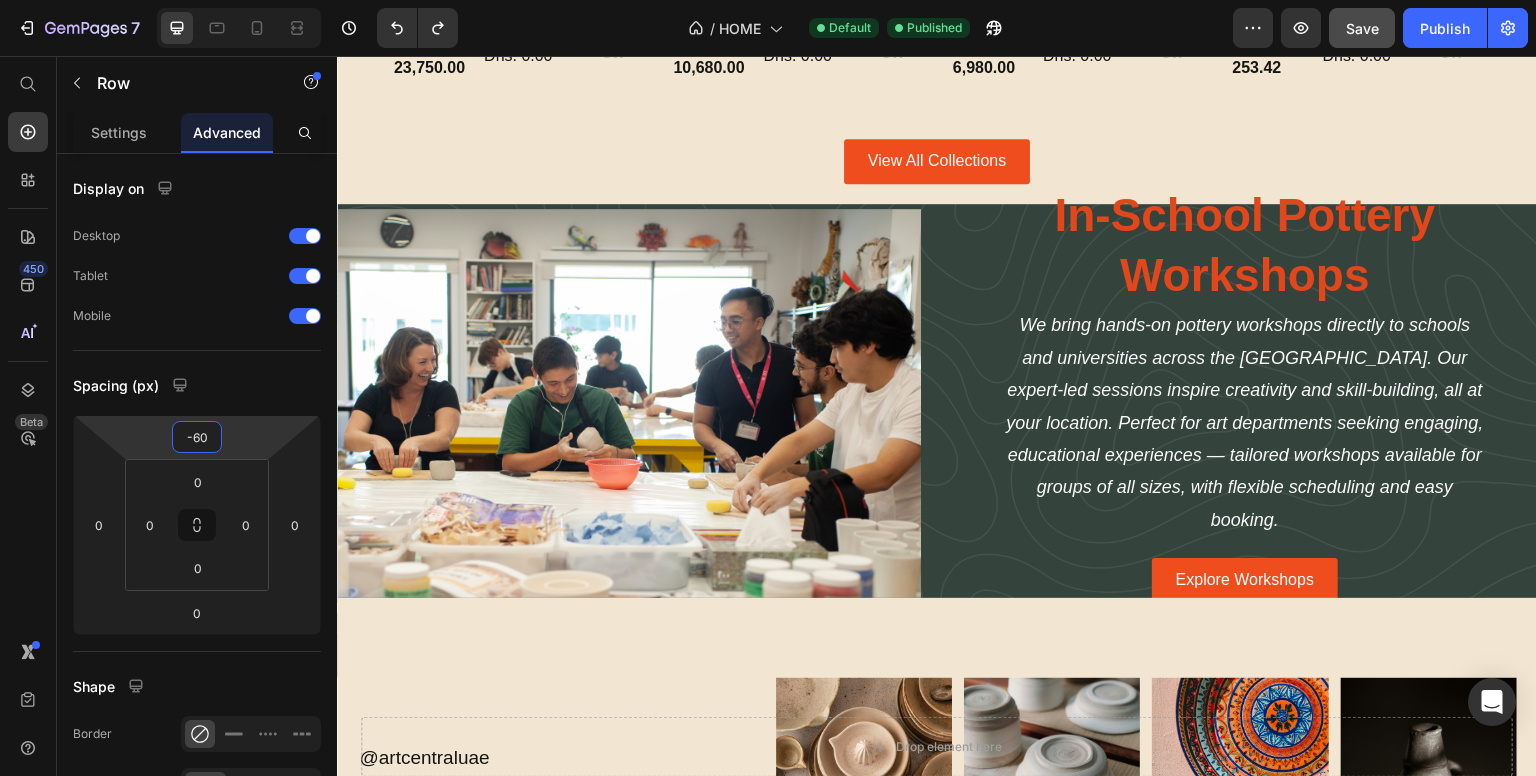 click on "In-School Pottery Workshops" at bounding box center [1245, 246] 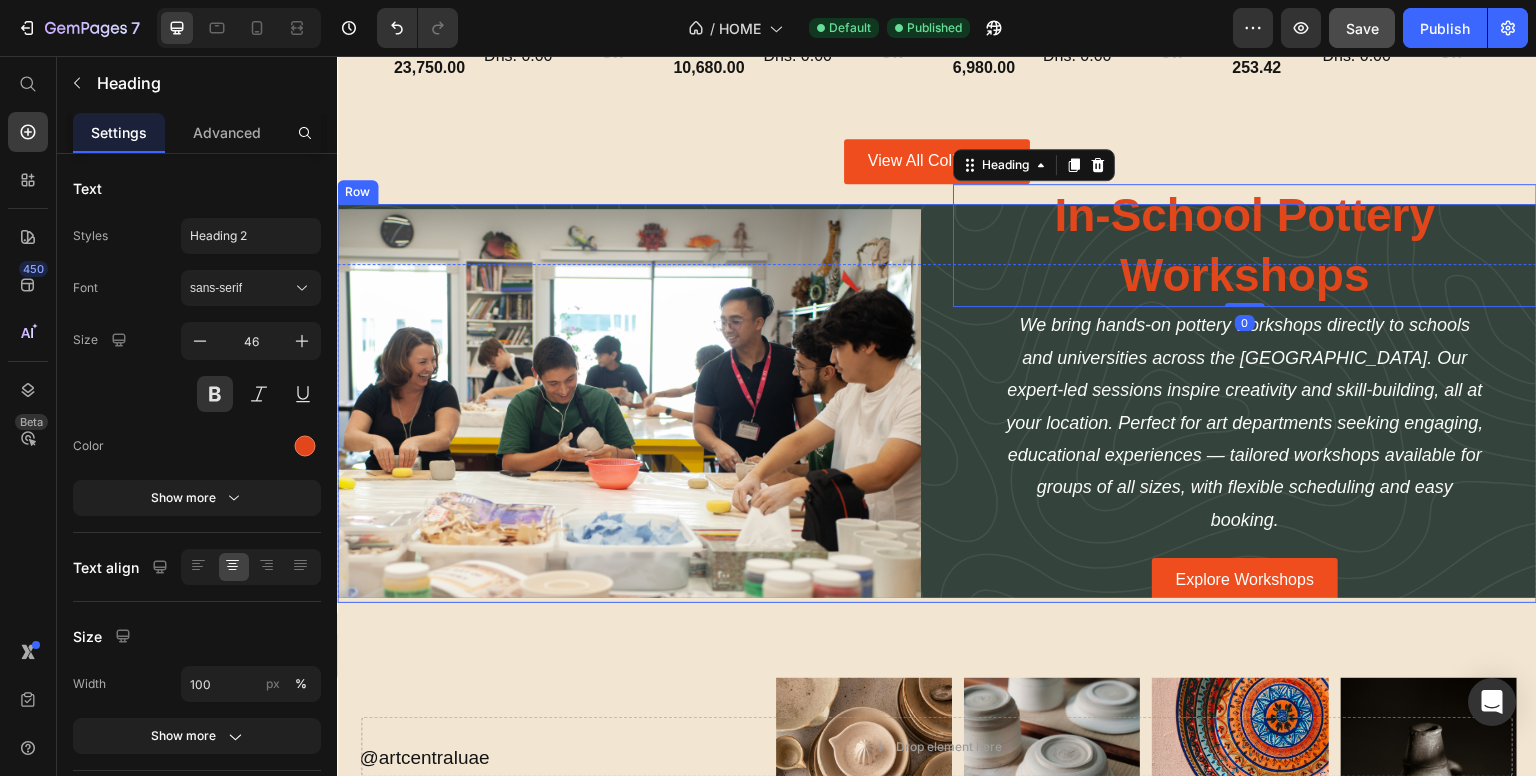 click on "Image In-School Pottery Workshops Heading   0 We bring hands-on pottery workshops directly to schools and universities across the UAE. Our expert-led sessions inspire creativity and skill-building, all at your location. Perfect for art departments seeking engaging, educational experiences — tailored workshops available for groups of all sizes, with flexible scheduling and easy booking. Text Block Explore Workshops Button Row" at bounding box center (937, 403) 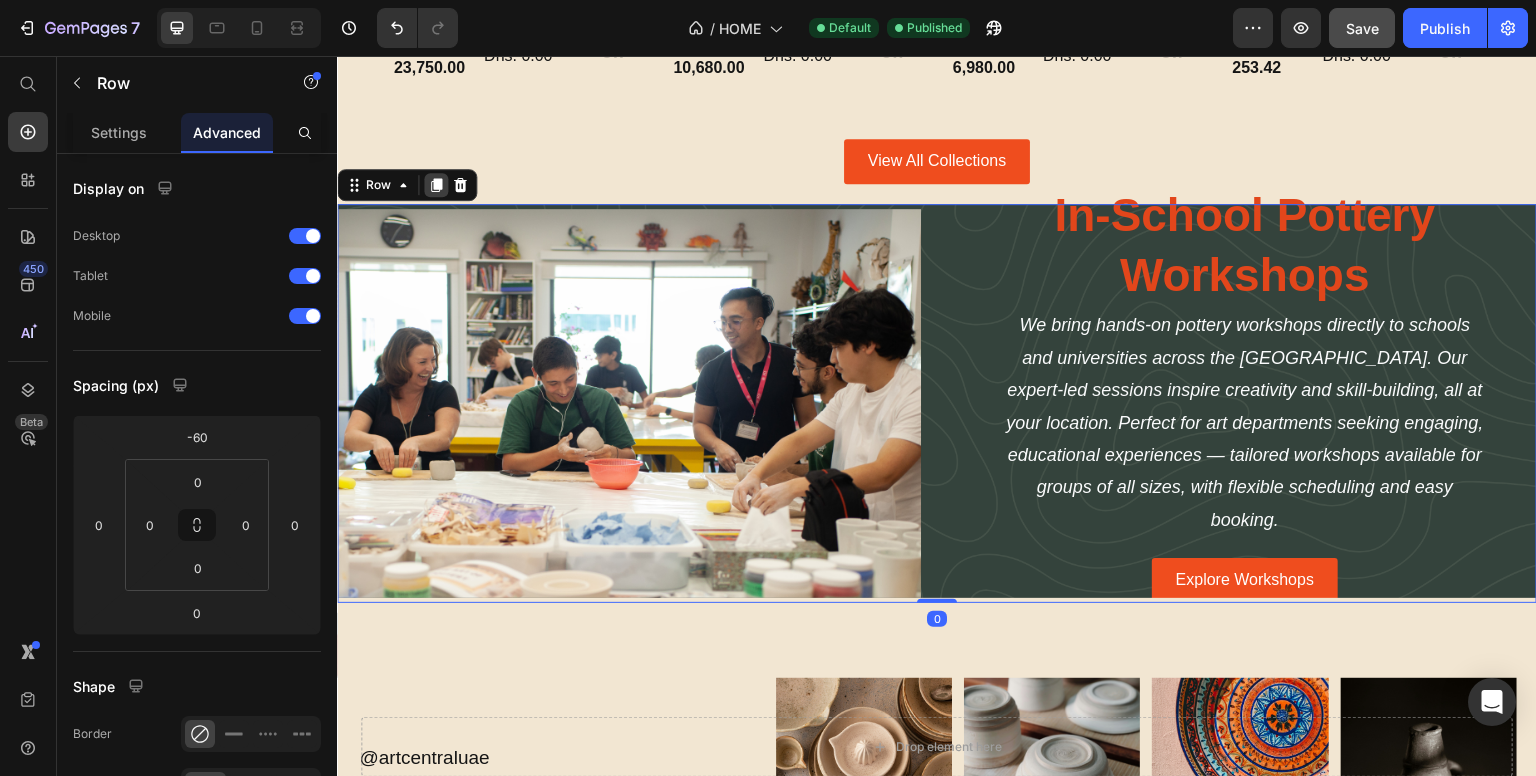 click at bounding box center [436, 185] 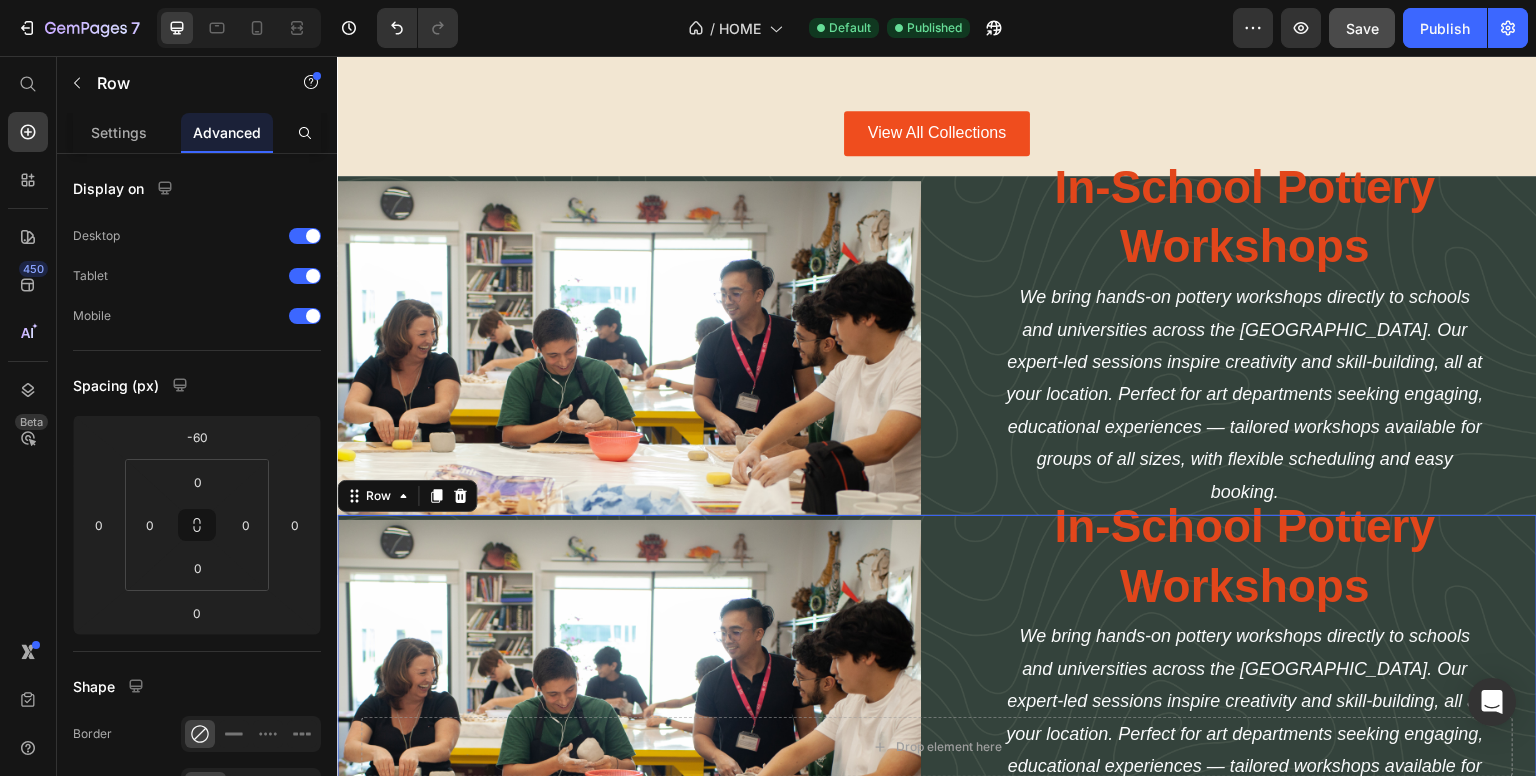 scroll, scrollTop: 3337, scrollLeft: 0, axis: vertical 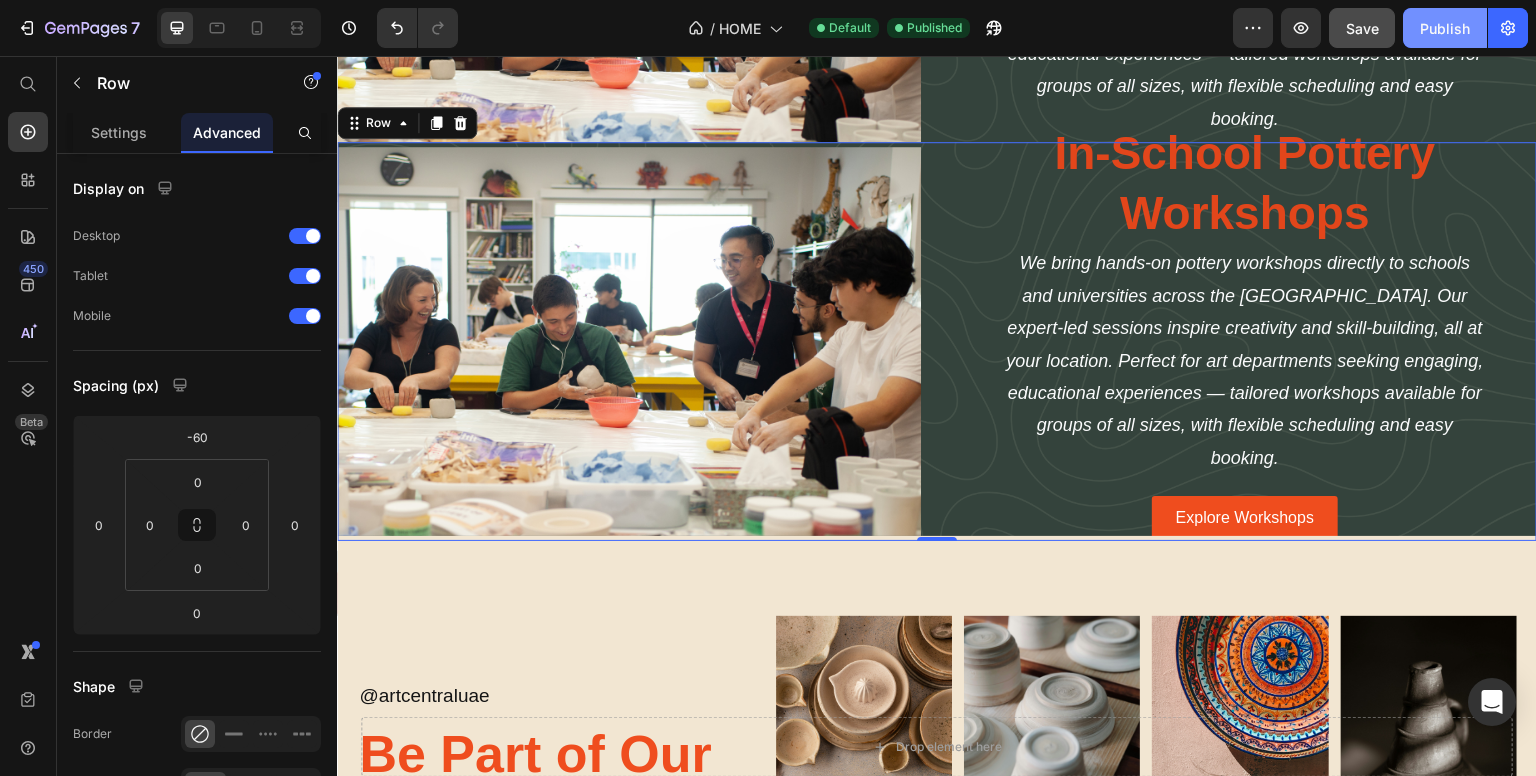 click on "Publish" at bounding box center [1445, 28] 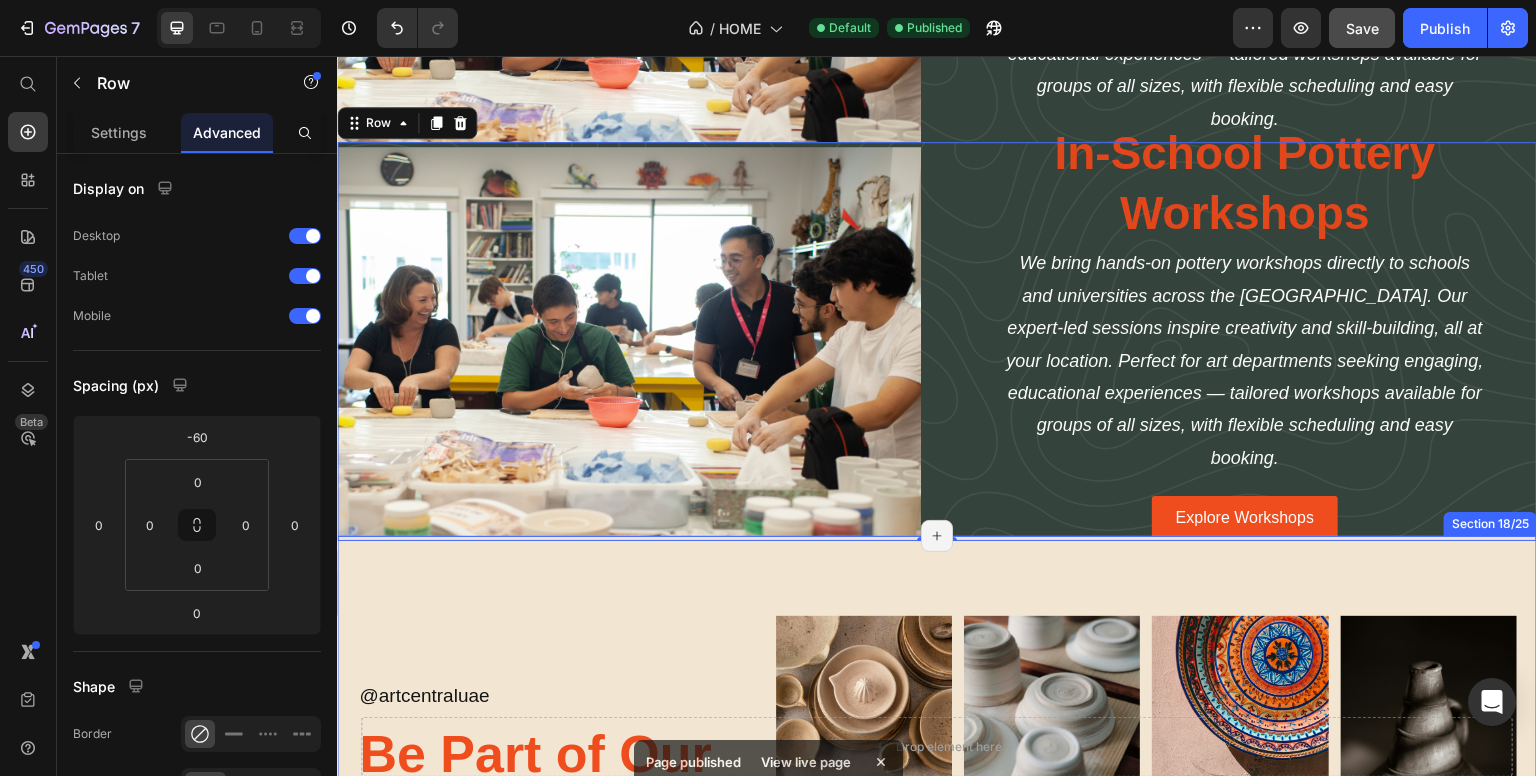 click on "@ artcentraluae Text Block Be Part of Our Community Heading
Icon
Icon
Icon
Icon Icon List Image Image Image Image Row Image Image Image Image Row Row Section 18/25 Page has reached Shopify’s 25 section-limit Page has reached Shopify’s 25 section-limit" at bounding box center (937, 758) 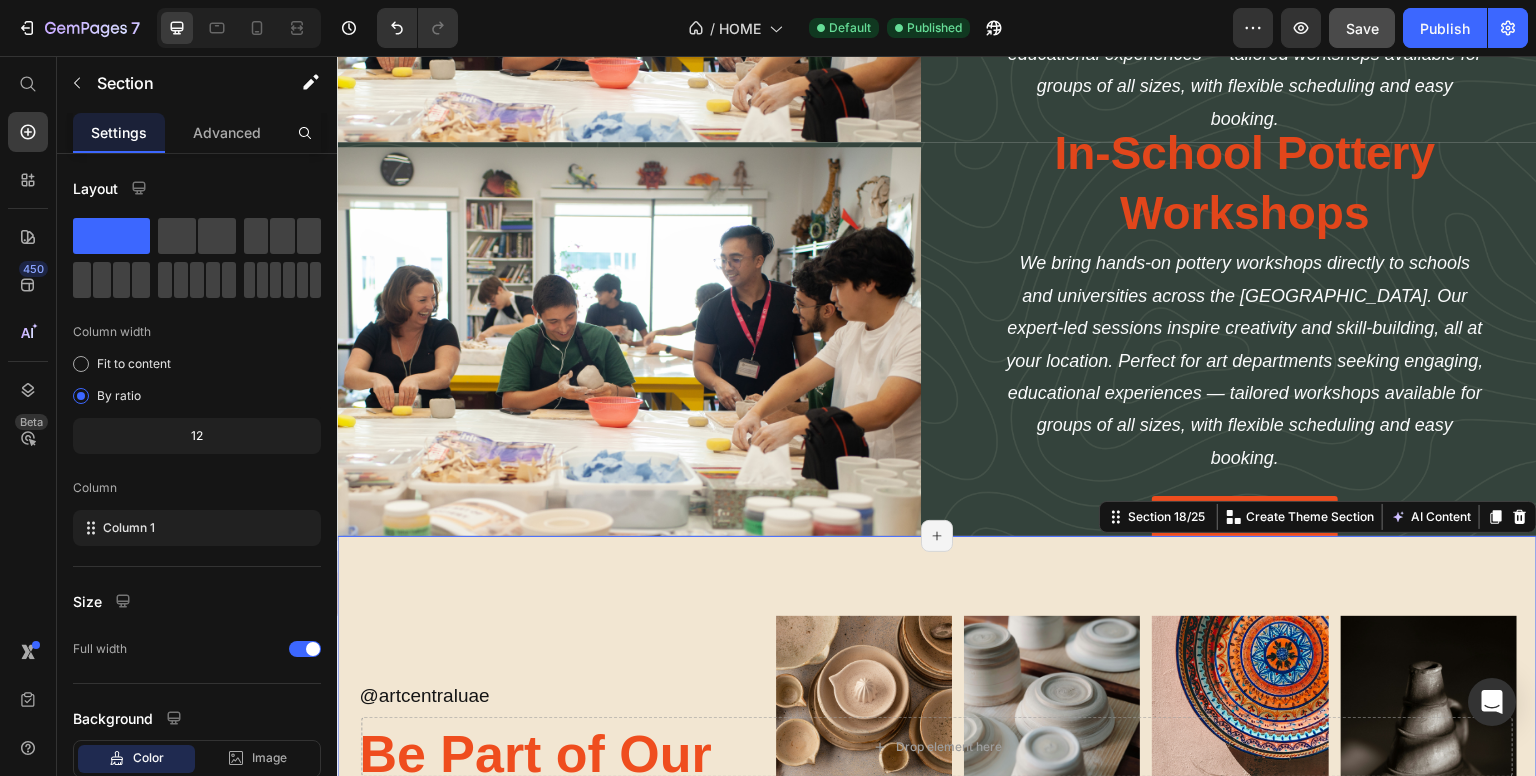 click on "@ artcentraluae Text Block Be Part of Our Community Heading
Icon
Icon
Icon
Icon Icon List Image Image Image Image Row Image Image Image Image Row Row Section 18/25   You can create reusable sections Create Theme Section AI Content Write with GemAI What would you like to describe here? Tone and Voice Persuasive Product Shimpo Banding Wheel, (298Mm Diameter X 120Mm High) Show more Generate Page has reached Shopify’s 25 section-limit Page has reached Shopify’s 25 section-limit Page has reached Shopify’s 25 section-limit" at bounding box center [937, 758] 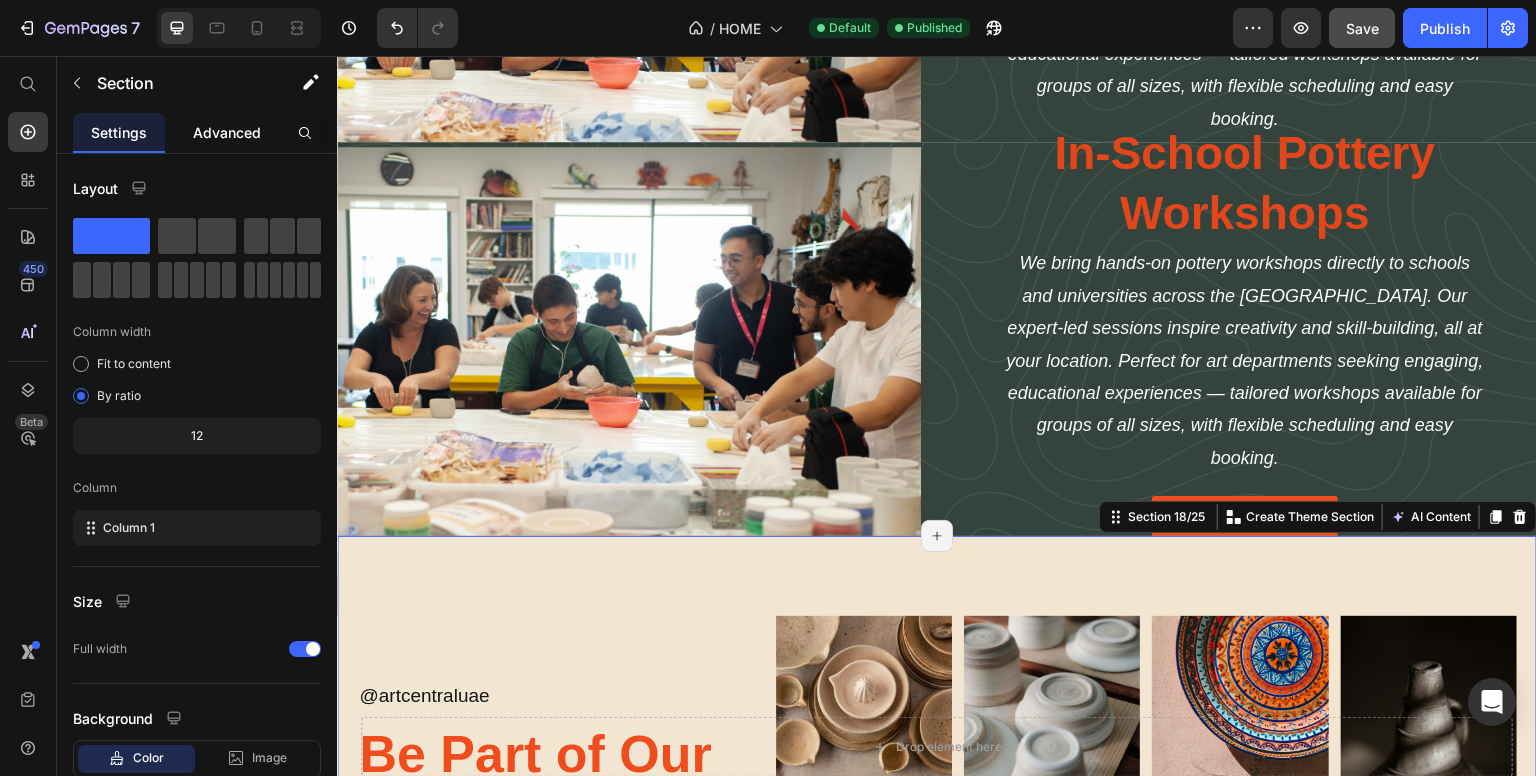 click on "Advanced" at bounding box center (227, 132) 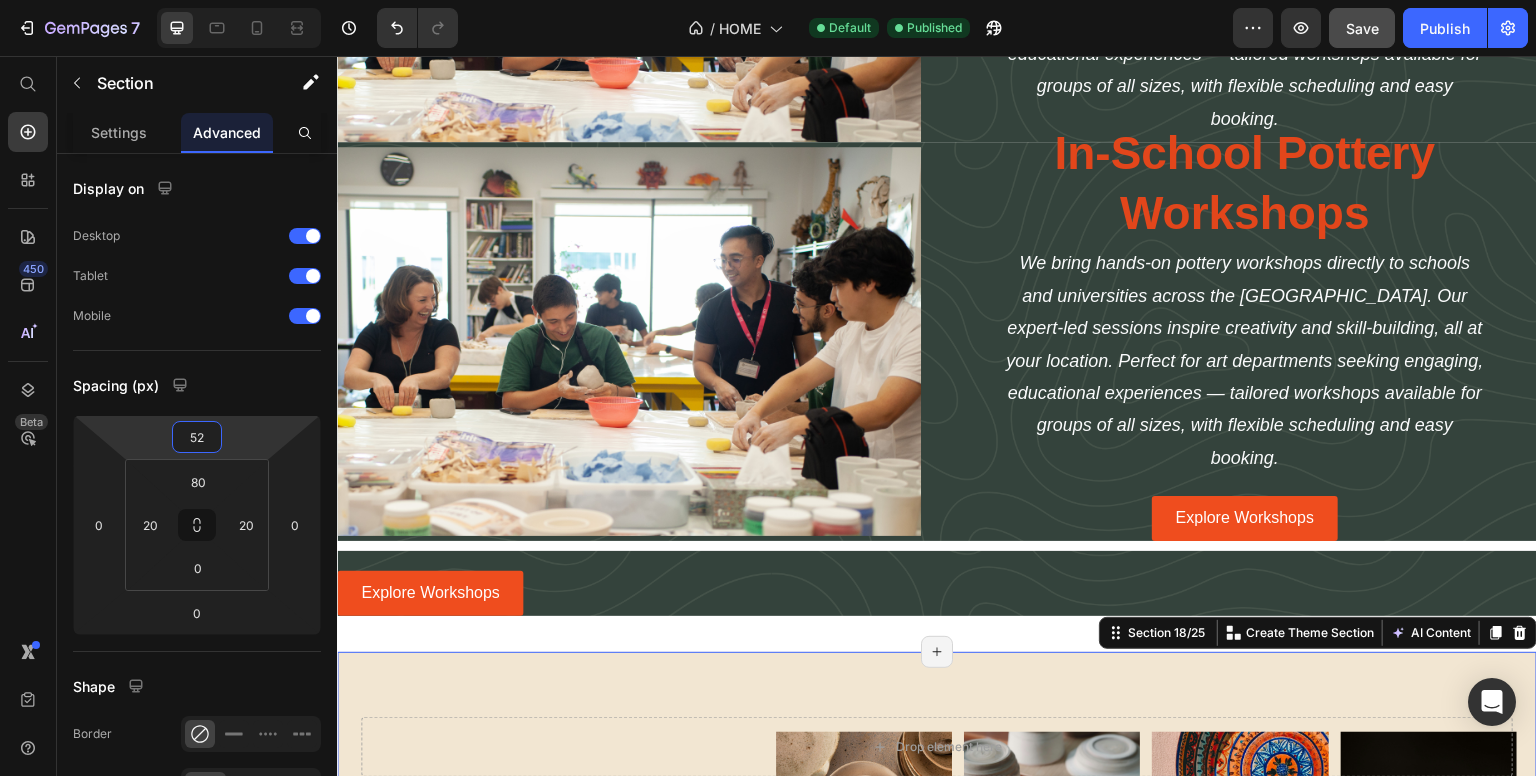 type on "54" 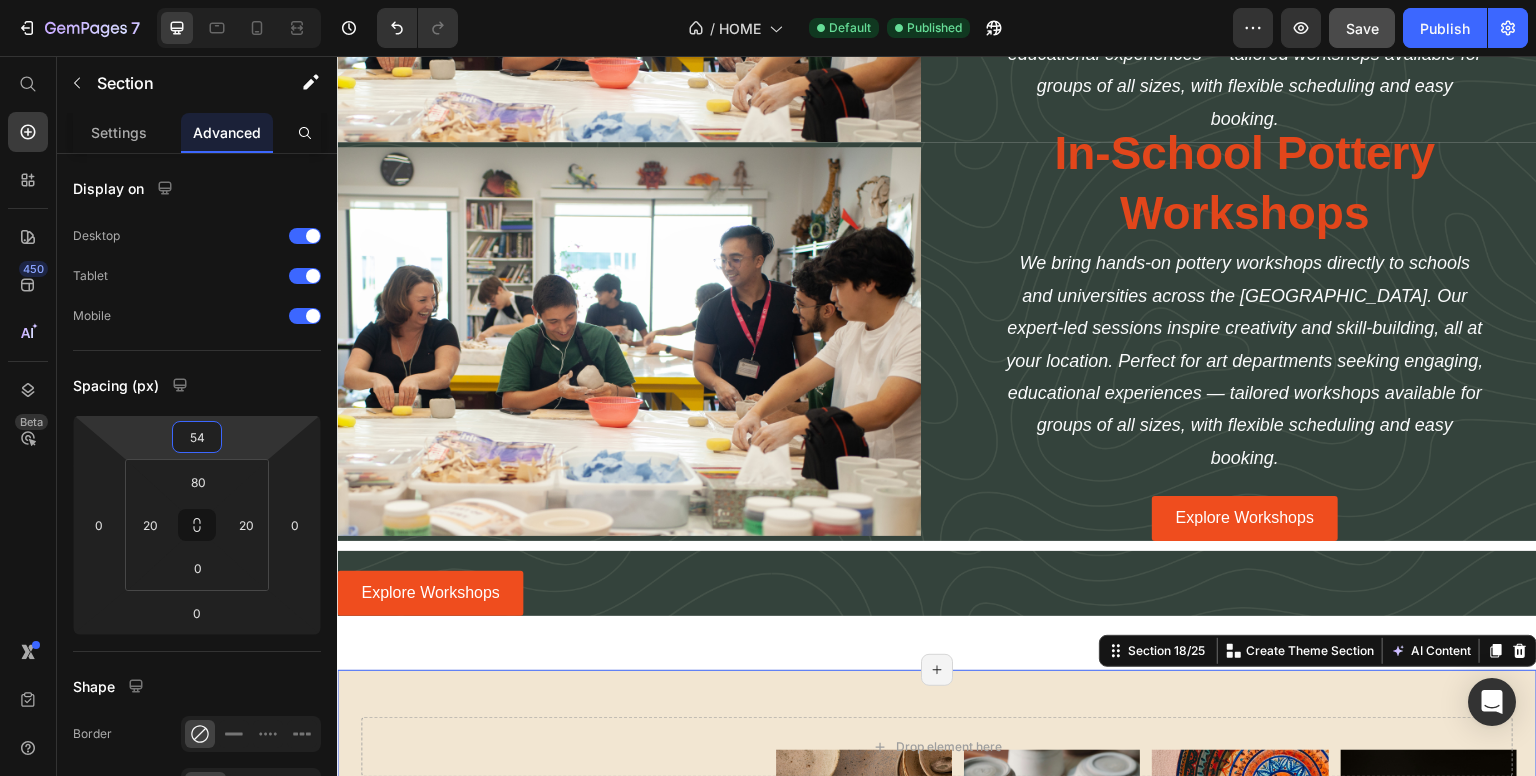 drag, startPoint x: 239, startPoint y: 440, endPoint x: 237, endPoint y: 373, distance: 67.02985 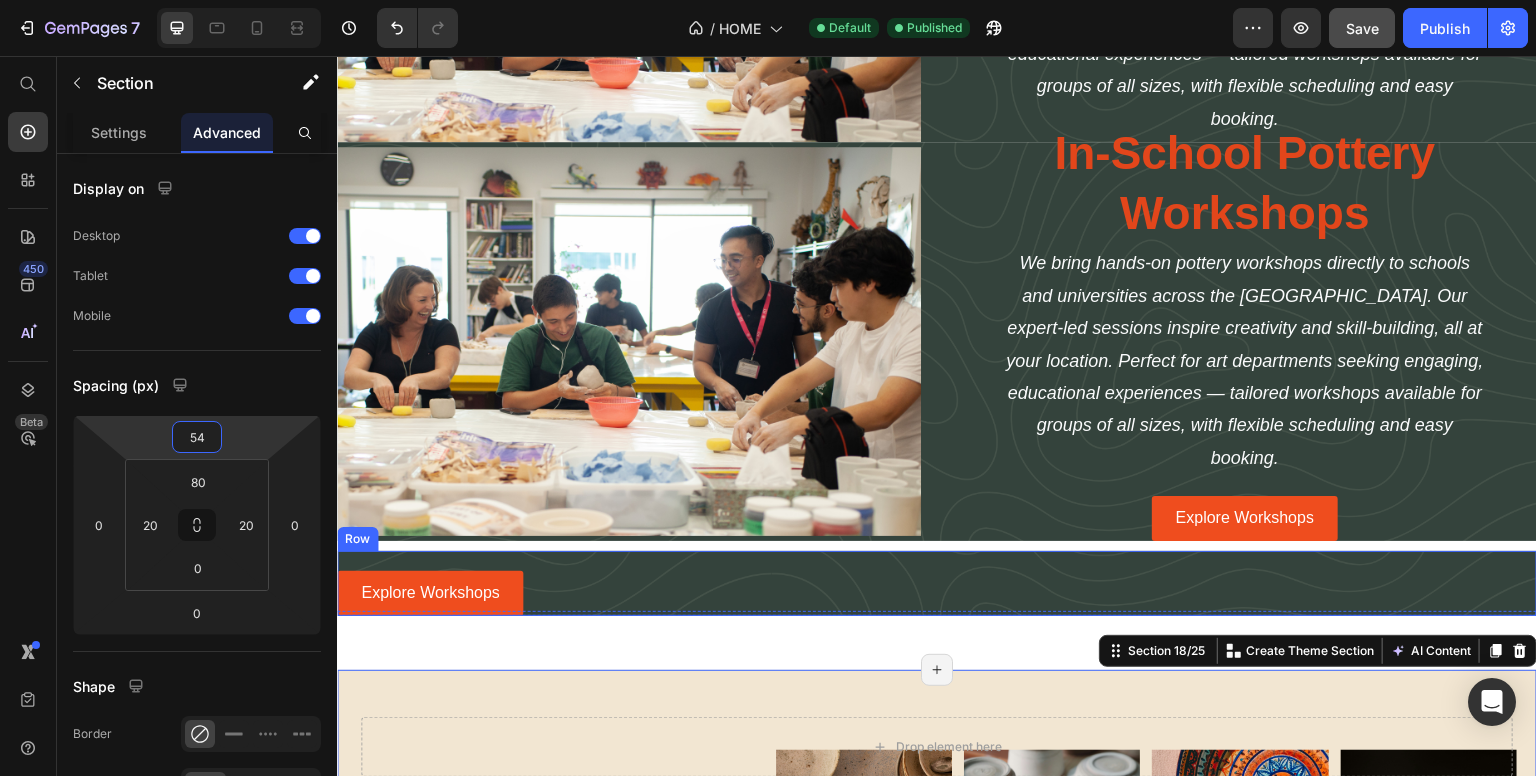 click on "Explore Workshops Button Row" at bounding box center (937, 583) 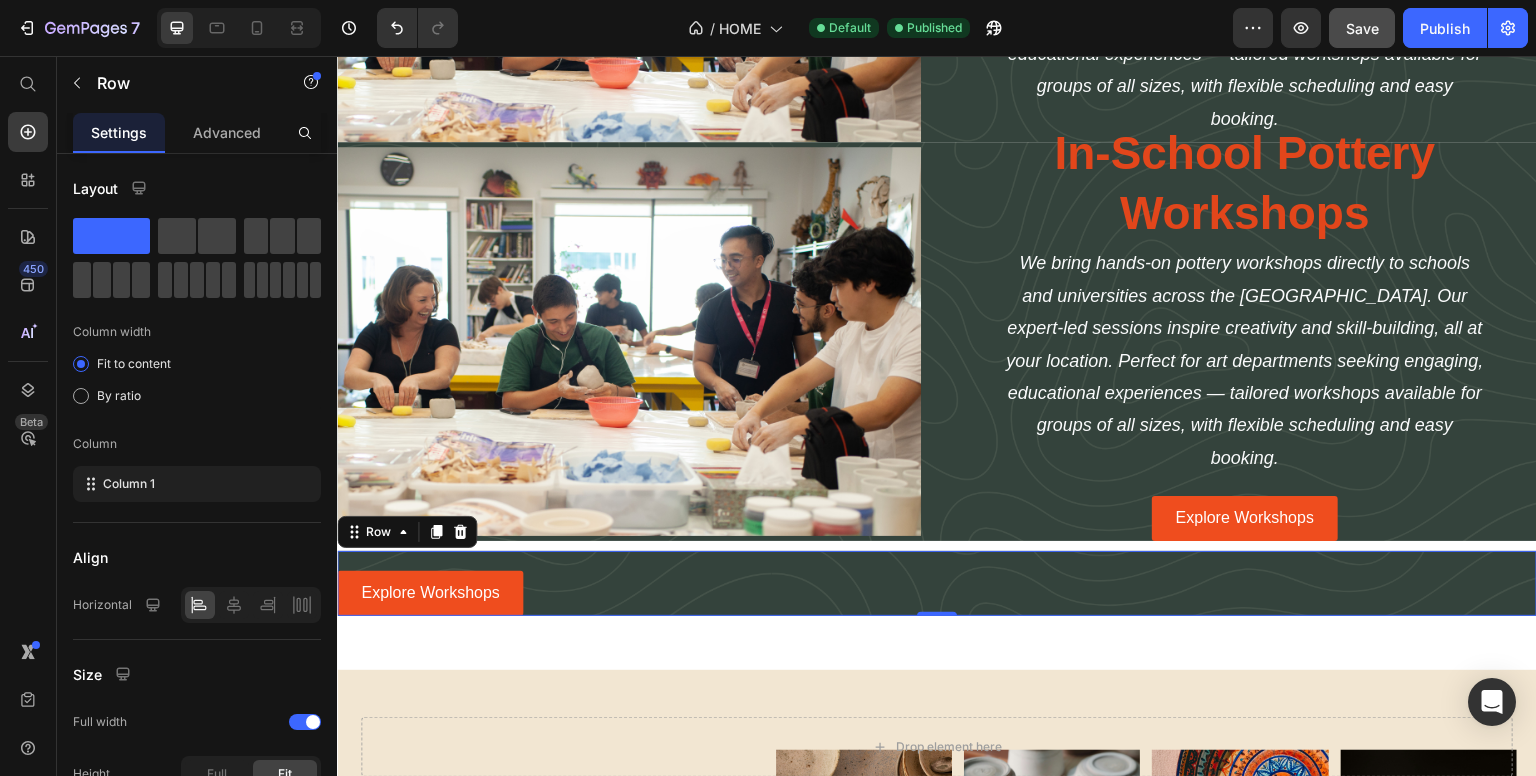 drag, startPoint x: 456, startPoint y: 498, endPoint x: 675, endPoint y: 608, distance: 245.07346 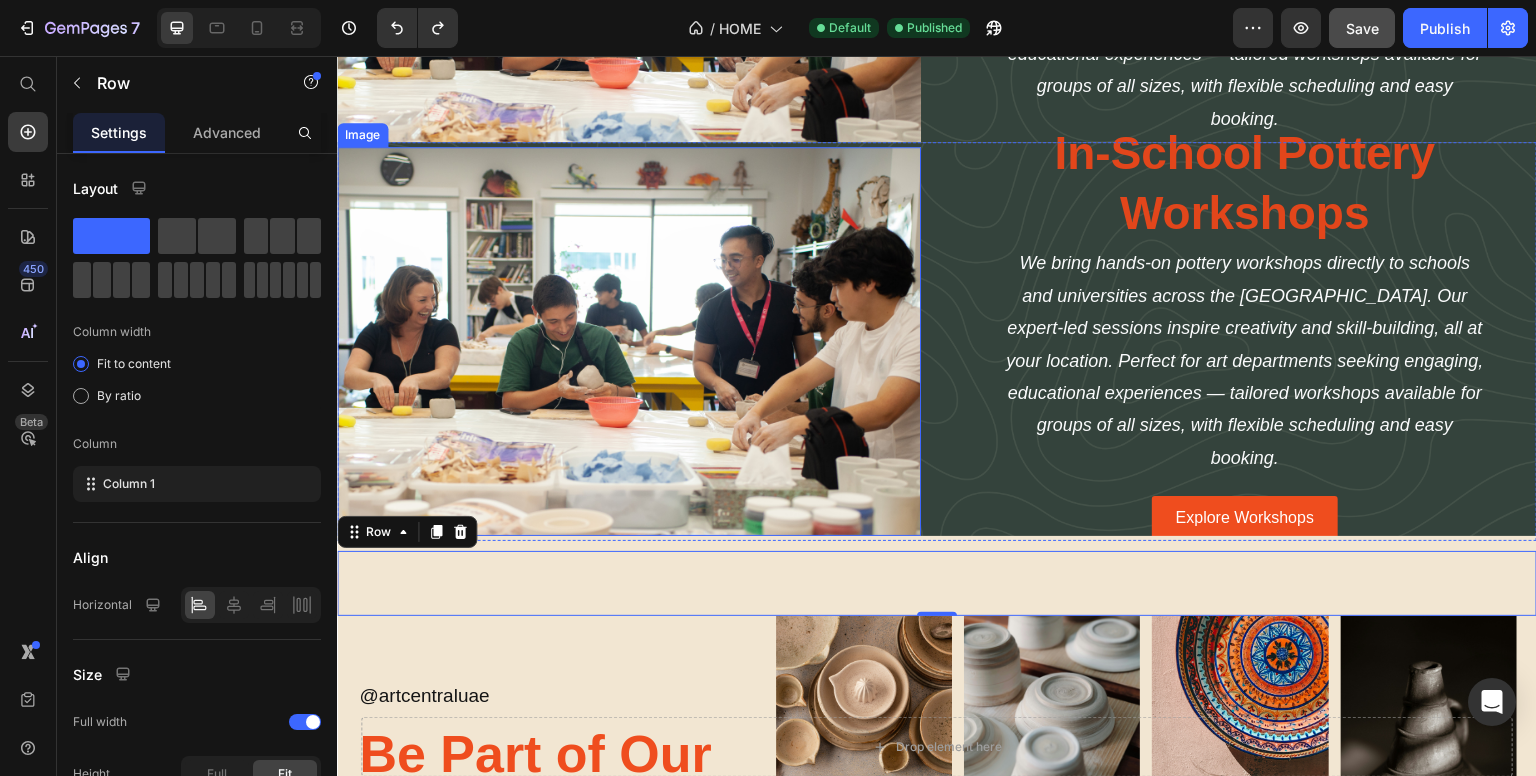 click at bounding box center (629, 341) 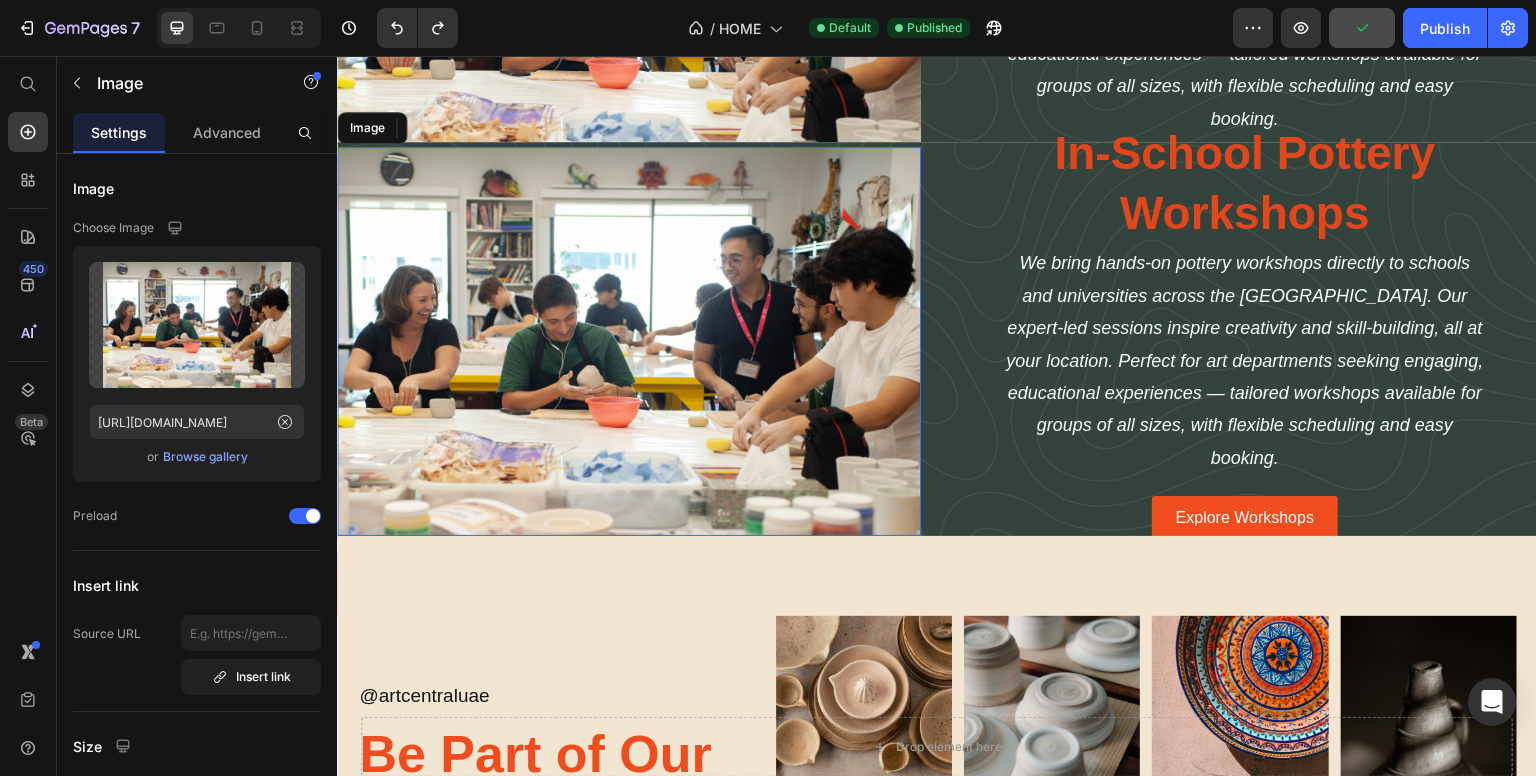 click on "@ artcentraluae Text Block Be Part of Our Community Heading
Icon
Icon
Icon
Icon Icon List" at bounding box center (542, 798) 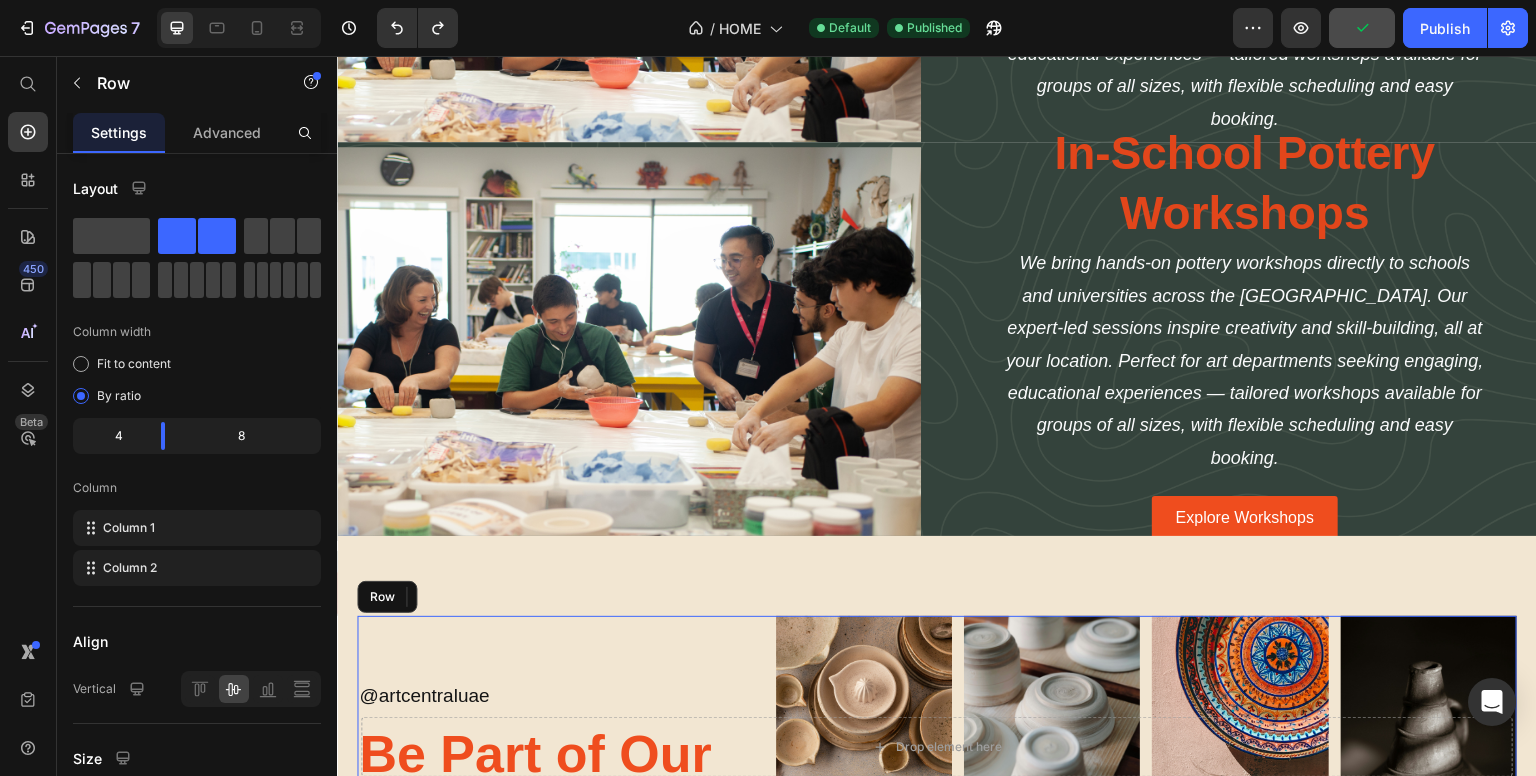 click on "@ artcentraluae Text Block Be Part of Our Community Heading
Icon
Icon
Icon
Icon Icon List Image Image Image Image Row Image Image Image Image Row Row Section 18/25 Page has reached Shopify’s 25 section-limit Page has reached Shopify’s 25 section-limit" at bounding box center [937, 758] 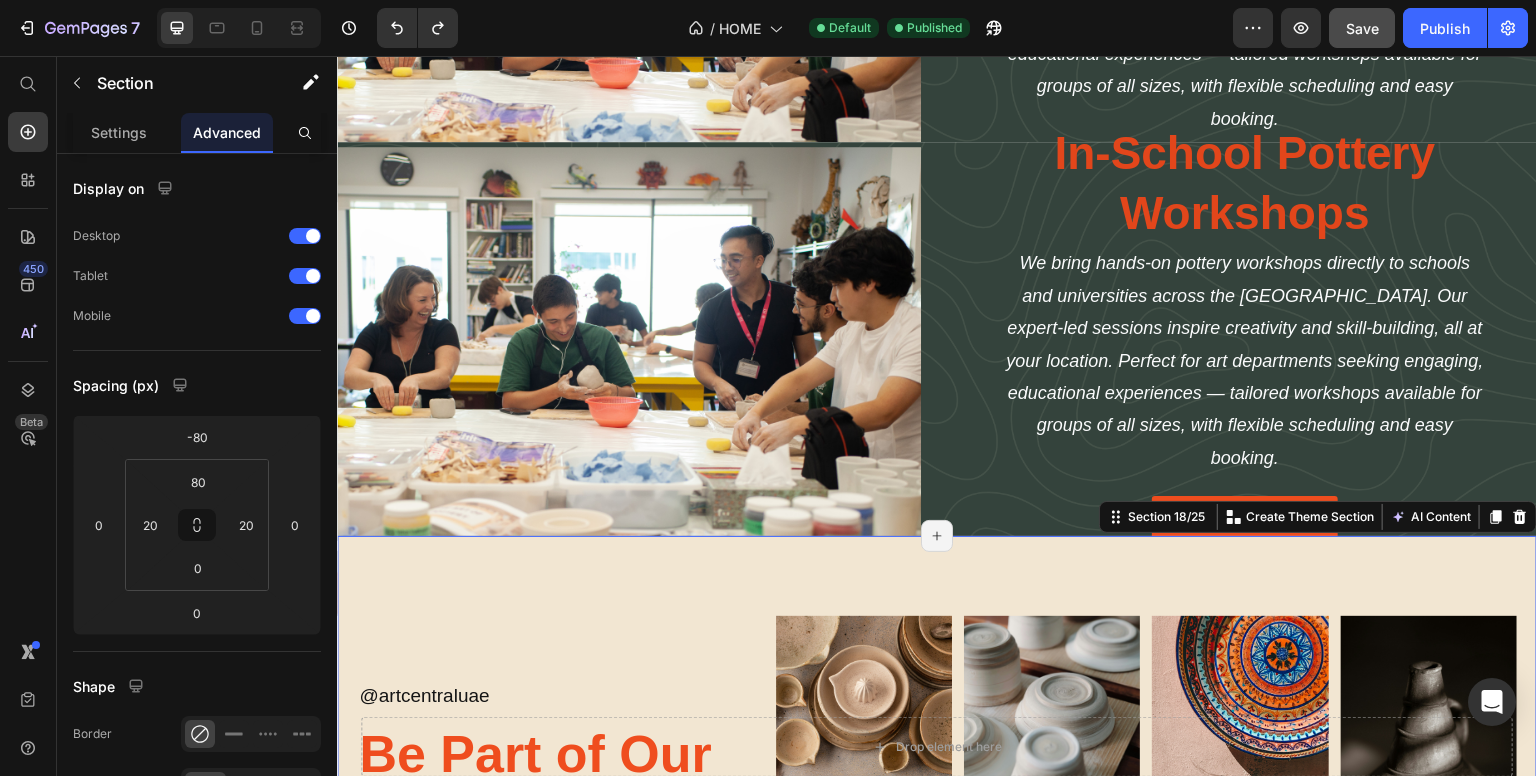 click on "@ artcentraluae Text Block Be Part of Our Community Heading
Icon
Icon
Icon
Icon Icon List Image Image Image Image Row Image Image Image Image Row Row Section 18/25   You can create reusable sections Create Theme Section AI Content Write with GemAI What would you like to describe here? Tone and Voice Persuasive Product Shimpo Banding Wheel, (298Mm Diameter X 120Mm High) Show more Generate Page has reached Shopify’s 25 section-limit Page has reached Shopify’s 25 section-limit Page has reached Shopify’s 25 section-limit" at bounding box center [937, 758] 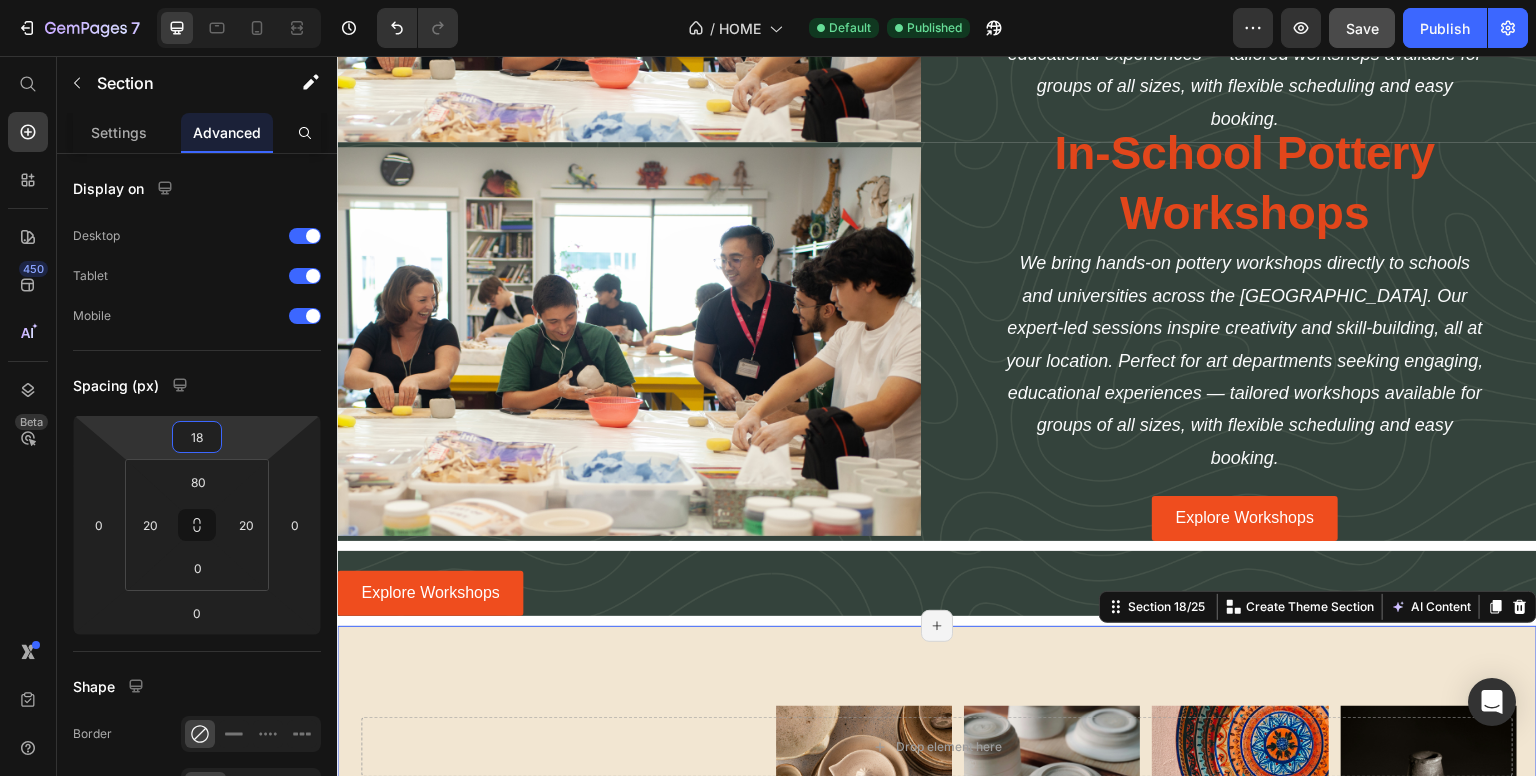 type on "24" 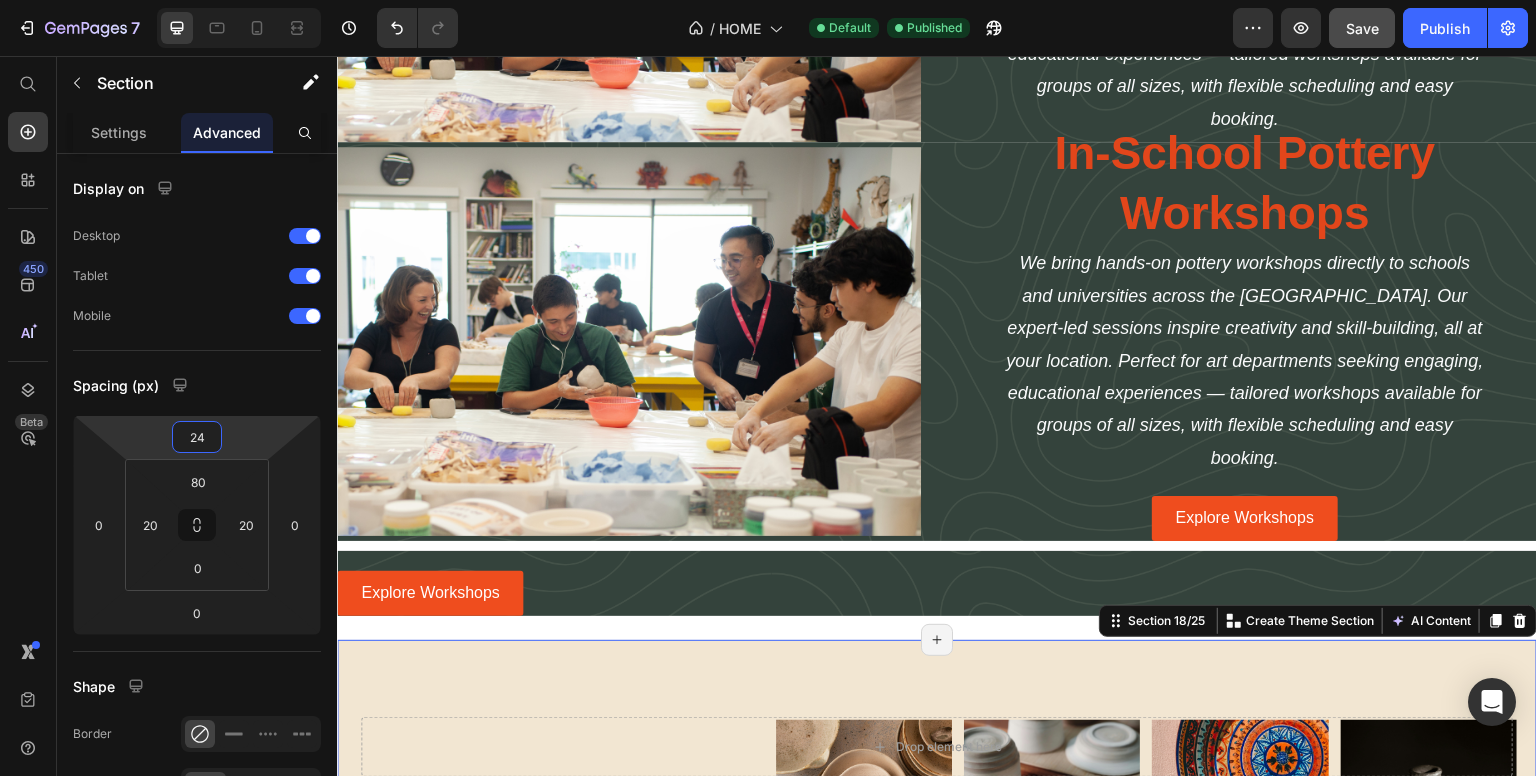 drag, startPoint x: 235, startPoint y: 425, endPoint x: 228, endPoint y: 373, distance: 52.46904 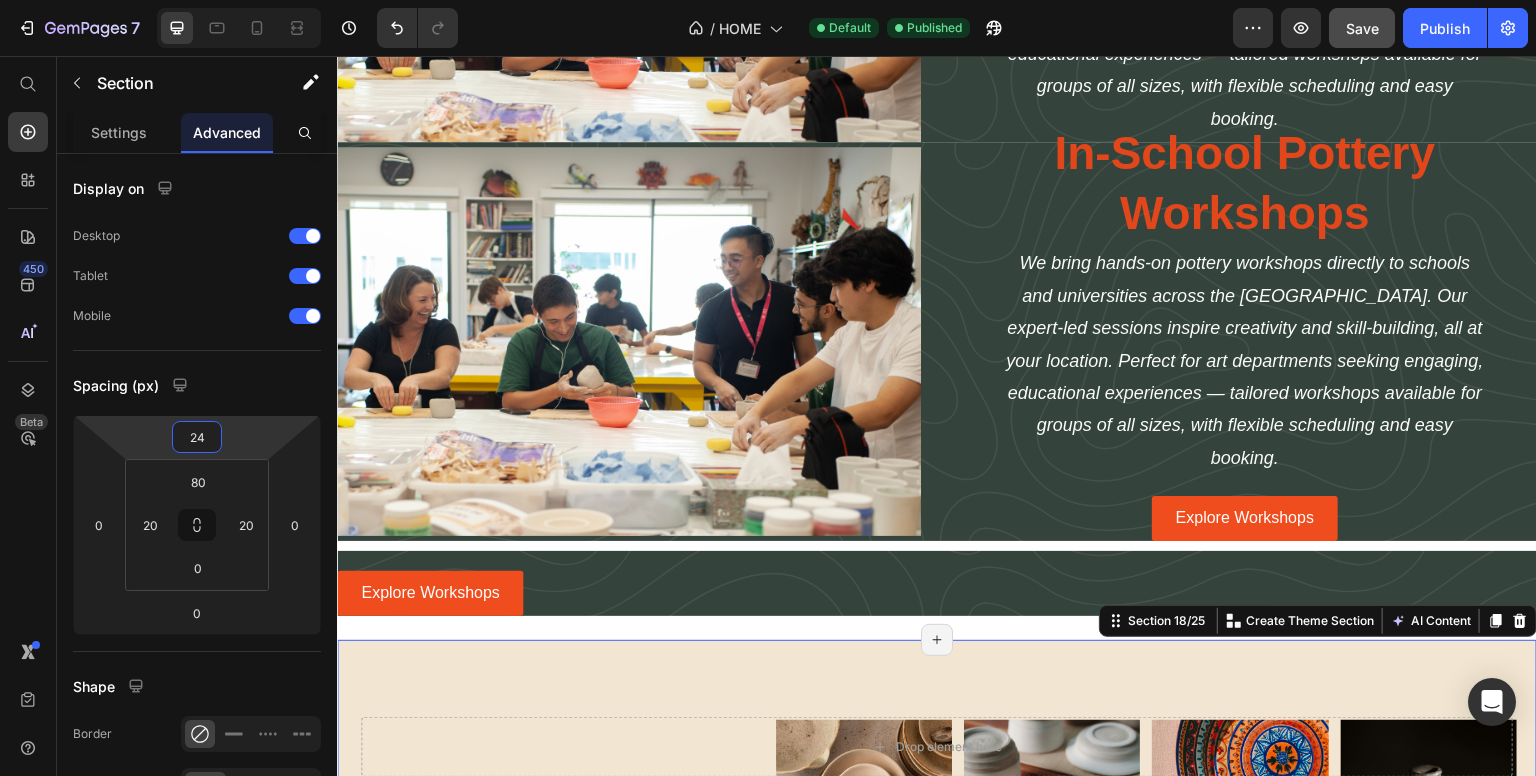 click on "7   /  HOME Default Published Preview  Save   Publish  450 Beta Start with Sections Elements Hero Section Product Detail Brands Trusted Badges Guarantee Product Breakdown How to use Testimonials Compare Bundle FAQs Social Proof Brand Story Product List Collection Blog List Contact Sticky Add to Cart Custom Footer Browse Library 450 Layout
Row
Row
Row
Row Text
Heading
Text Block Button
Button
Button
Sticky Back to top Media
Image
Image" at bounding box center (768, 0) 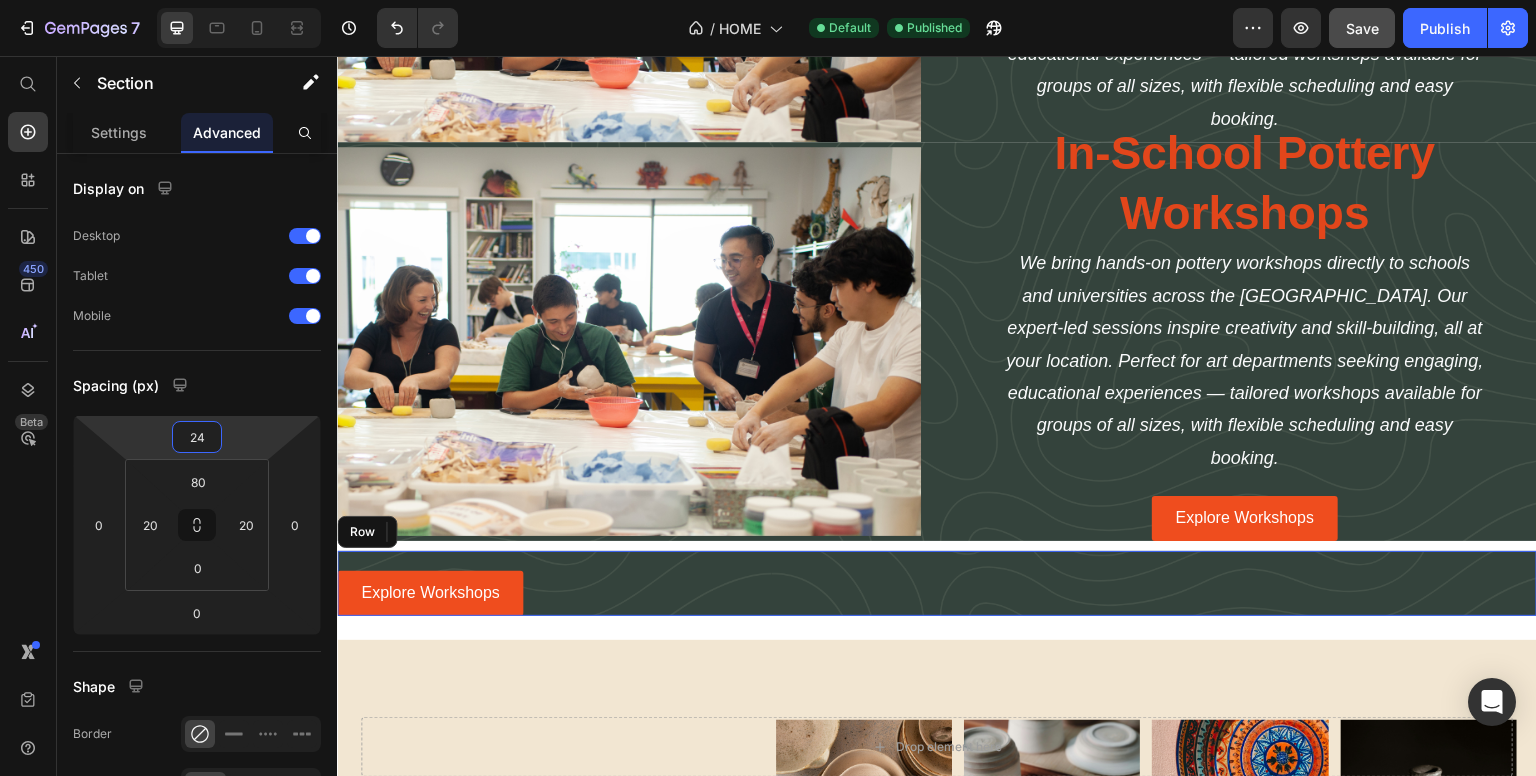 click on "Explore Workshops Button Row" at bounding box center [937, 583] 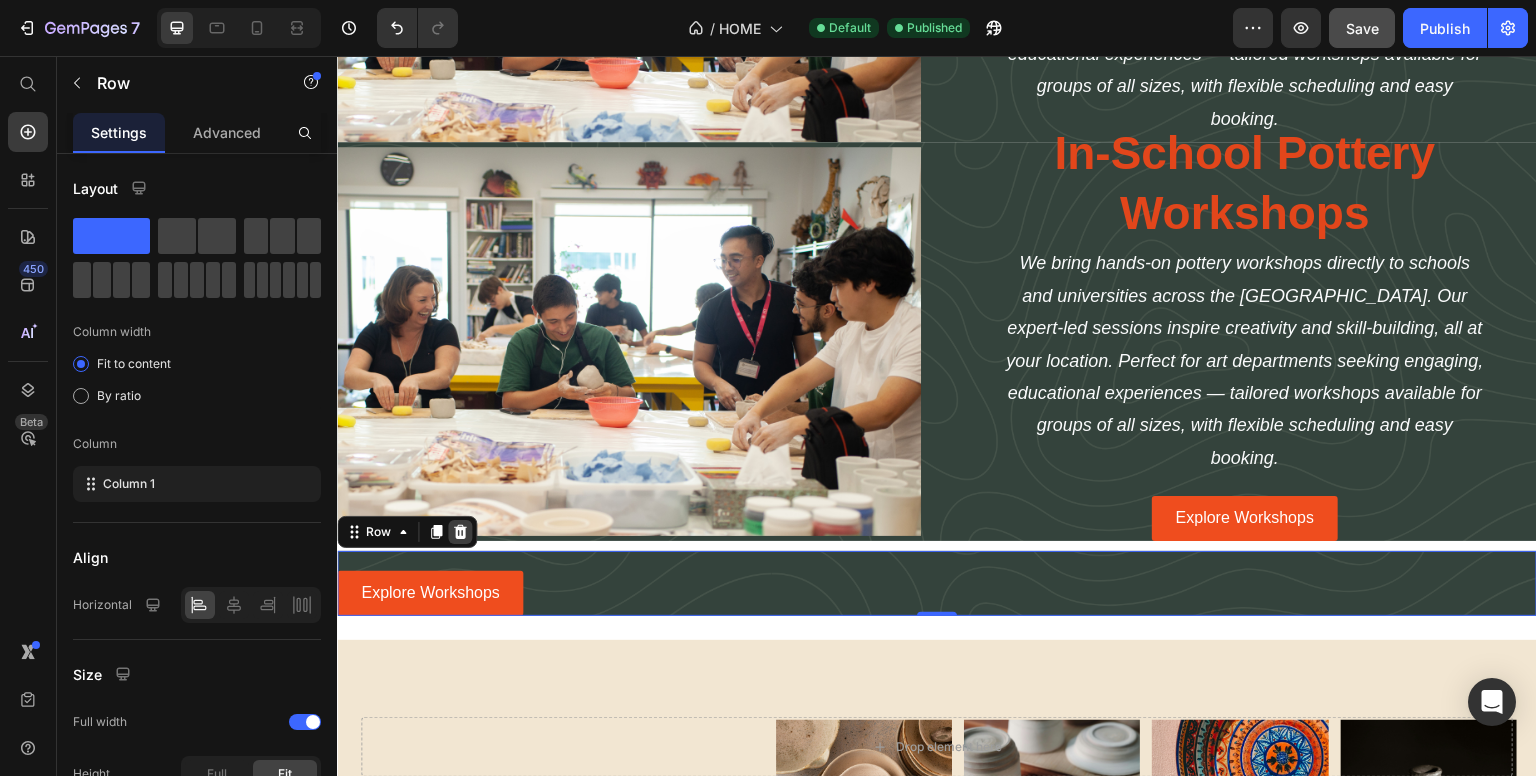 click 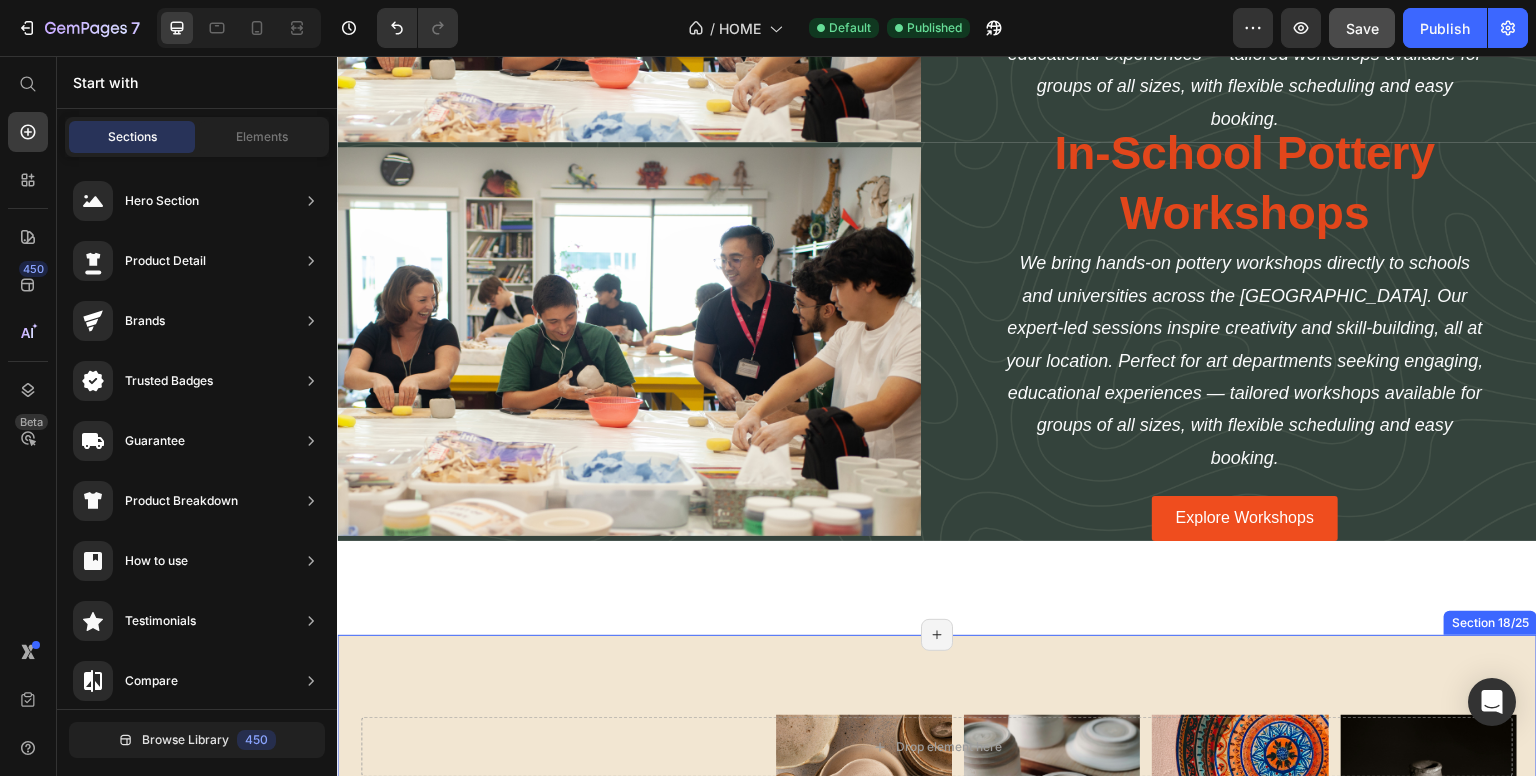 click on "@ artcentraluae Text Block Be Part of Our Community Heading
Icon
Icon
Icon
Icon Icon List Image Image Image Image Row Image Image Image Image Row Row Section 18/25 Page has reached Shopify’s 25 section-limit Page has reached Shopify’s 25 section-limit" at bounding box center (937, 857) 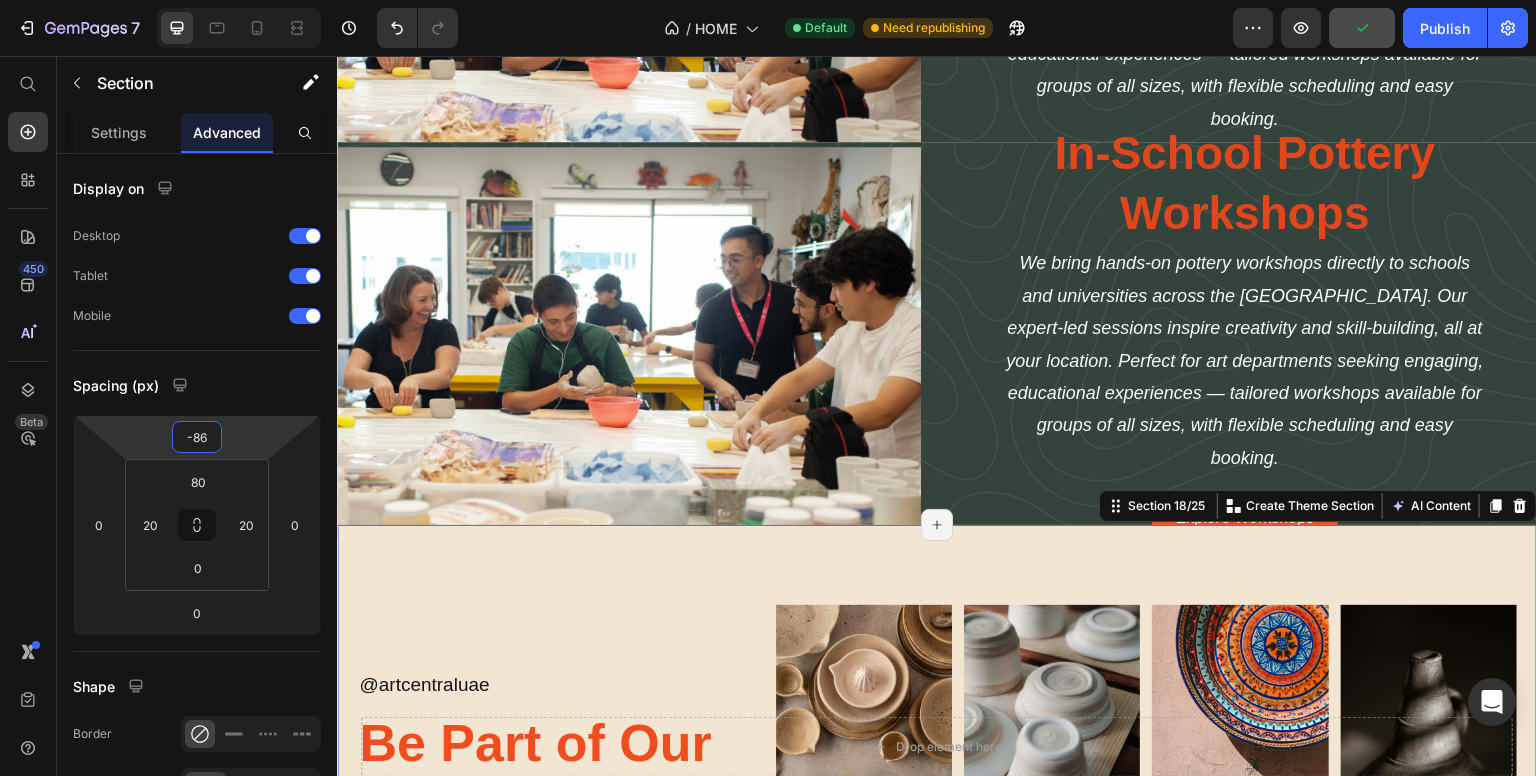 drag, startPoint x: 226, startPoint y: 441, endPoint x: 254, endPoint y: 496, distance: 61.7171 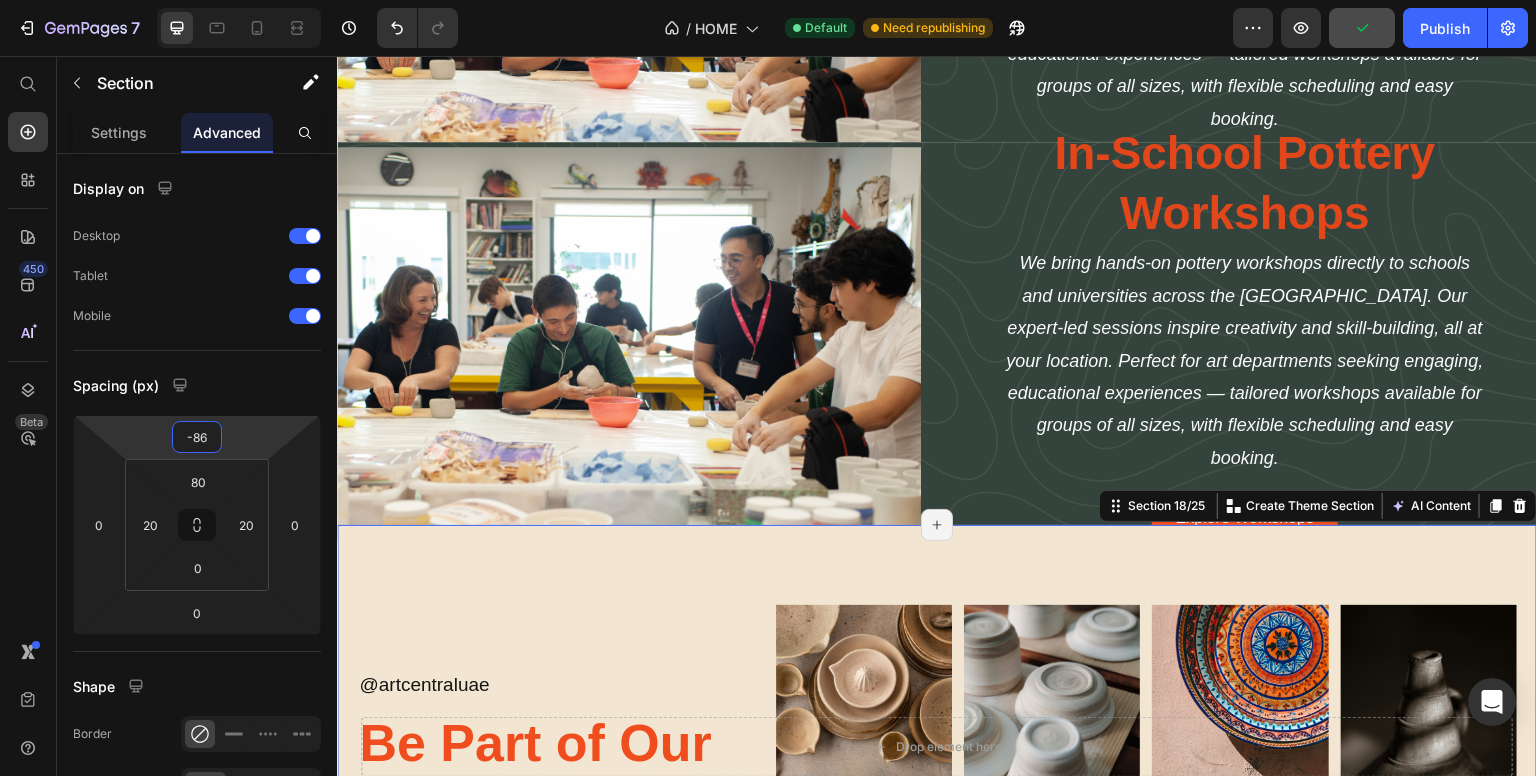 click on "7   /  HOME Default Need republishing Preview  Publish  450 Beta Start with Sections Elements Hero Section Product Detail Brands Trusted Badges Guarantee Product Breakdown How to use Testimonials Compare Bundle FAQs Social Proof Brand Story Product List Collection Blog List Contact Sticky Add to Cart Custom Footer Browse Library 450 Layout
Row
Row
Row
Row Text
Heading
Text Block Button
Button
Button
Sticky Back to top Media
Image
Image" at bounding box center [768, 0] 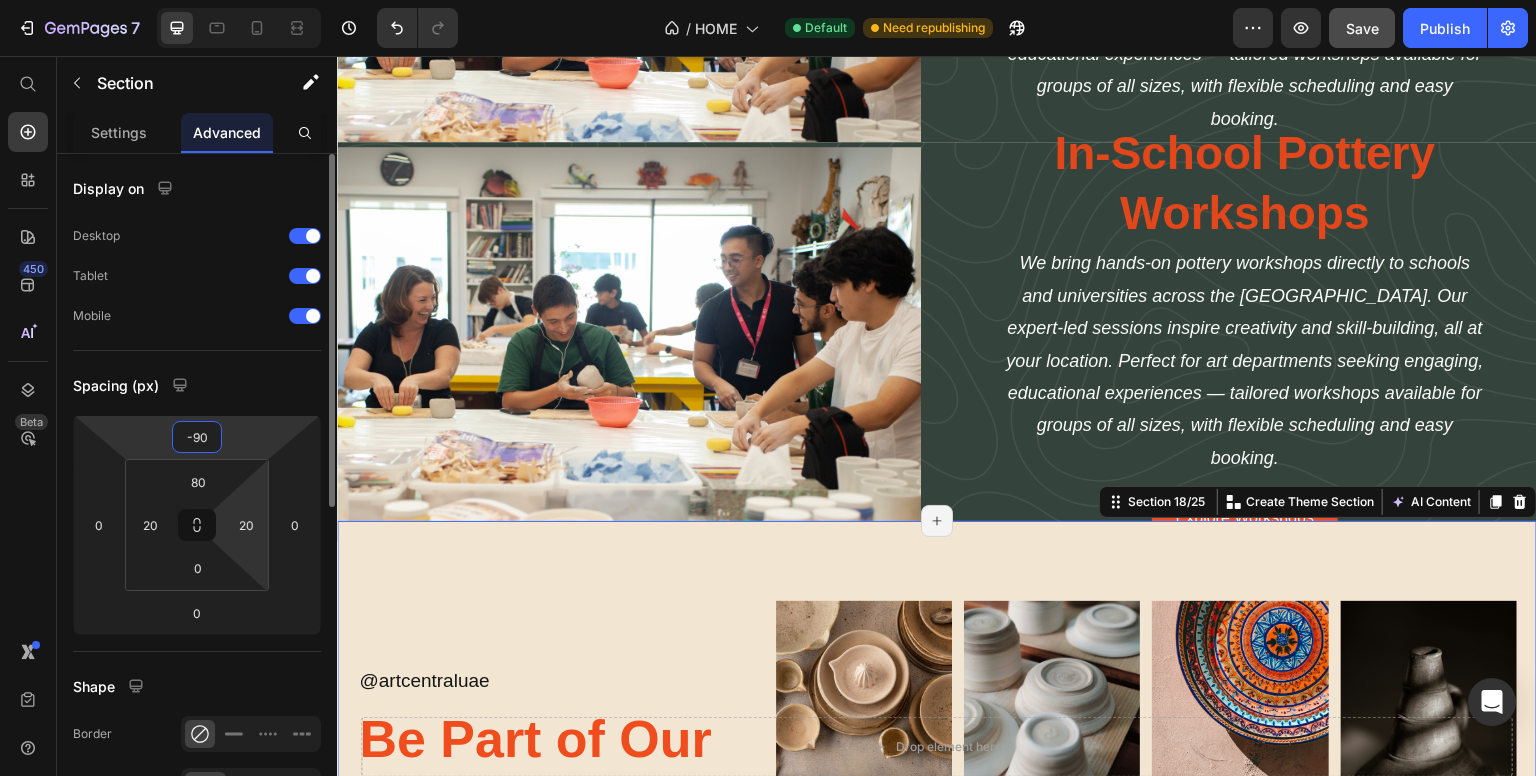 type on "-89" 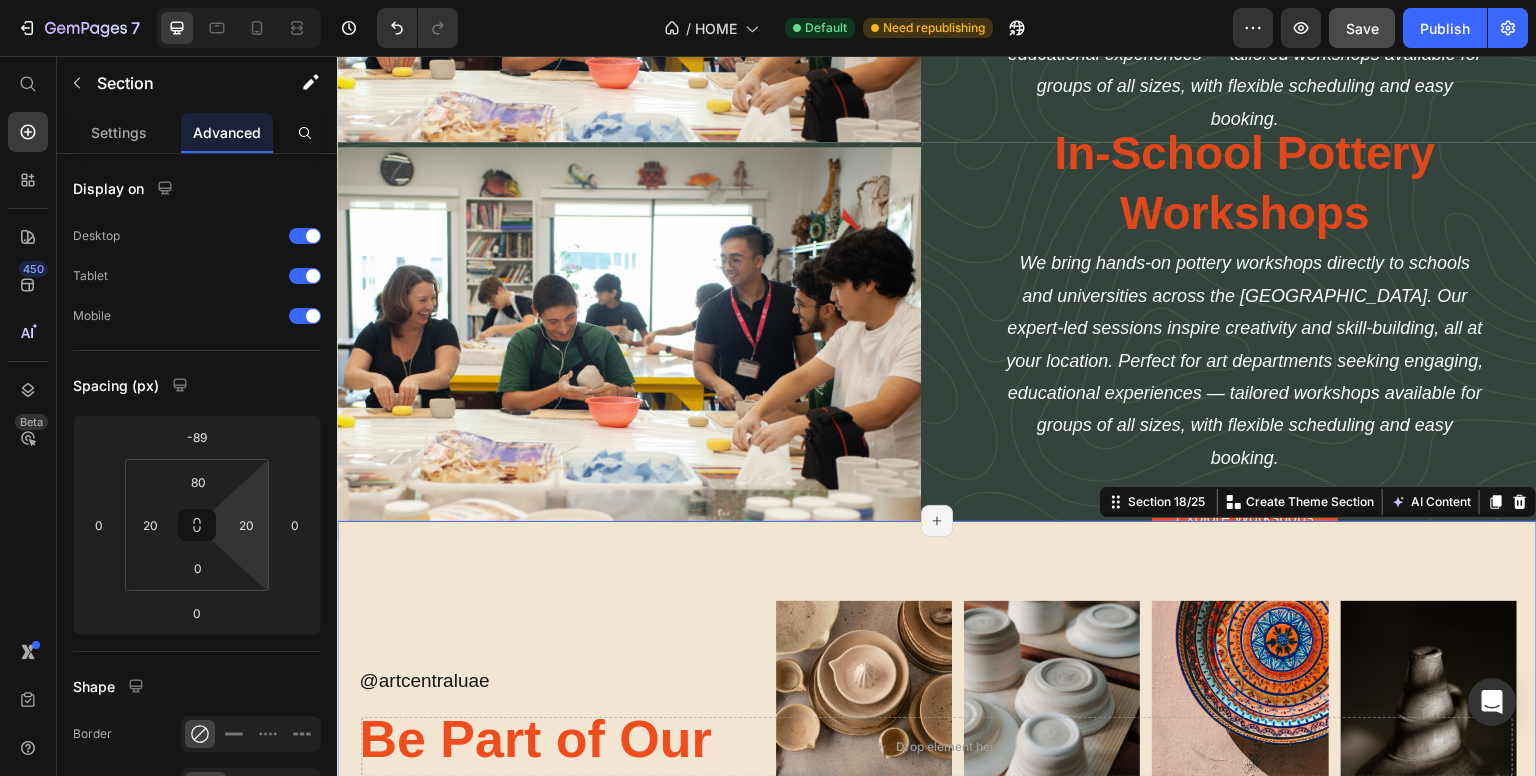 click on "7   /  HOME Default Need republishing Preview  Save   Publish  450 Beta Start with Sections Elements Hero Section Product Detail Brands Trusted Badges Guarantee Product Breakdown How to use Testimonials Compare Bundle FAQs Social Proof Brand Story Product List Collection Blog List Contact Sticky Add to Cart Custom Footer Browse Library 450 Layout
Row
Row
Row
Row Text
Heading
Text Block Button
Button
Button
Sticky Back to top Media
Image
Image" at bounding box center [768, 0] 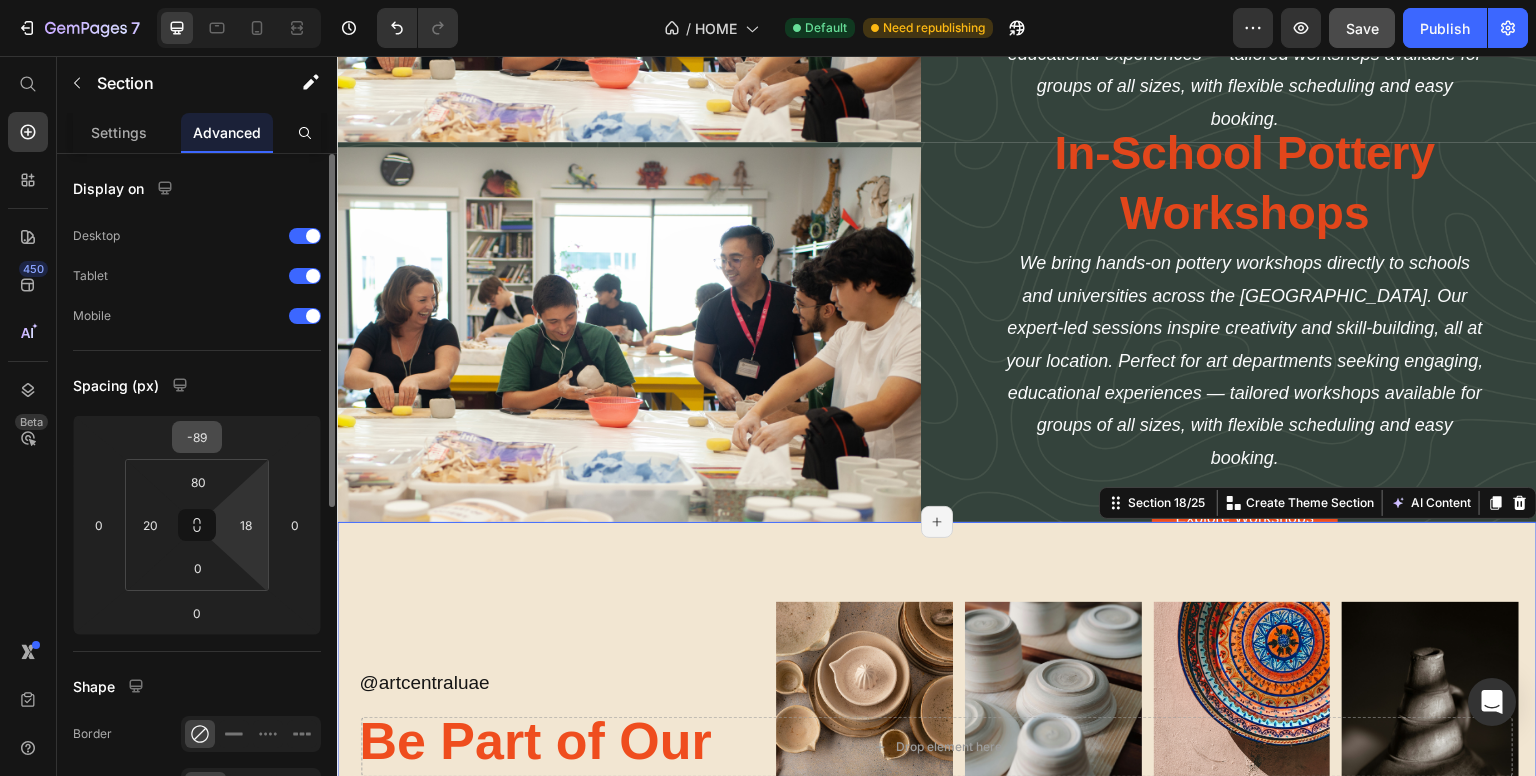 click on "7   /  HOME Default Need republishing Preview  Save   Publish  450 Beta Start with Sections Elements Hero Section Product Detail Brands Trusted Badges Guarantee Product Breakdown How to use Testimonials Compare Bundle FAQs Social Proof Brand Story Product List Collection Blog List Contact Sticky Add to Cart Custom Footer Browse Library 450 Layout
Row
Row
Row
Row Text
Heading
Text Block Button
Button
Button
Sticky Back to top Media
Image
Image" at bounding box center [768, 0] 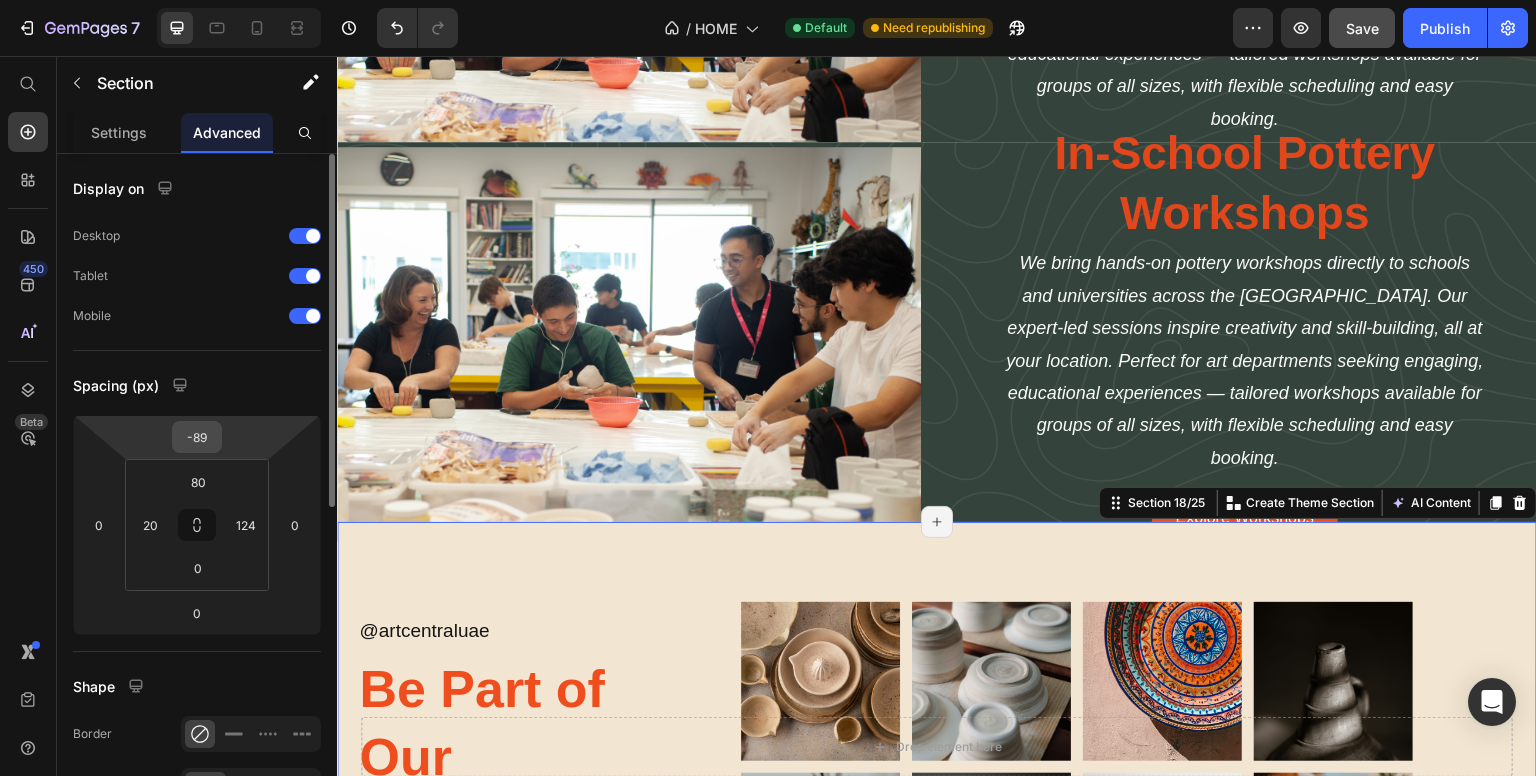 type on "20" 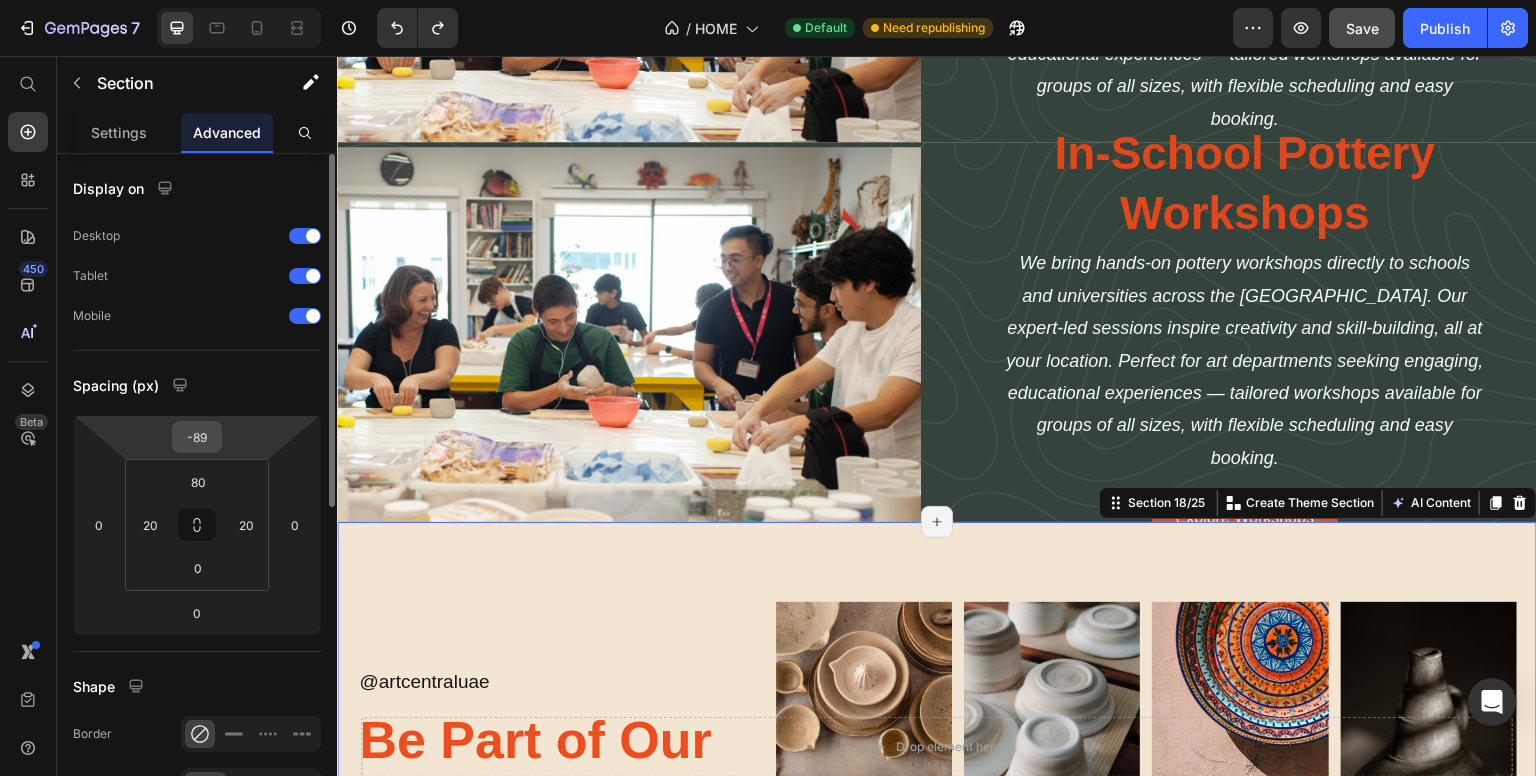 click on "-89" at bounding box center [197, 437] 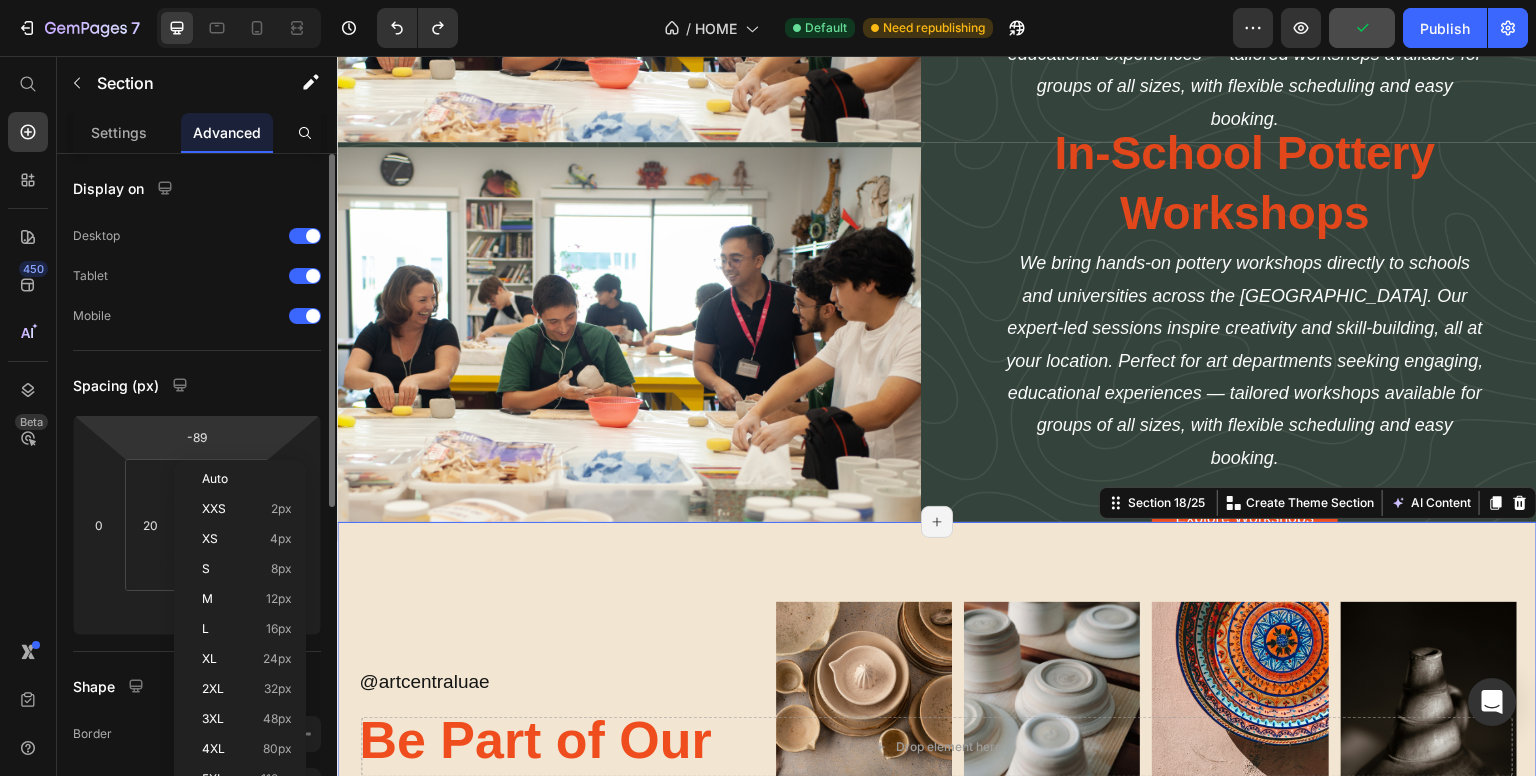 click on "7   /  HOME Default Need republishing Preview  Publish  450 Beta Start with Sections Elements Hero Section Product Detail Brands Trusted Badges Guarantee Product Breakdown How to use Testimonials Compare Bundle FAQs Social Proof Brand Story Product List Collection Blog List Contact Sticky Add to Cart Custom Footer Browse Library 450 Layout
Row
Row
Row
Row Text
Heading
Text Block Button
Button
Button
Sticky Back to top Media
Image
Image" at bounding box center (768, 0) 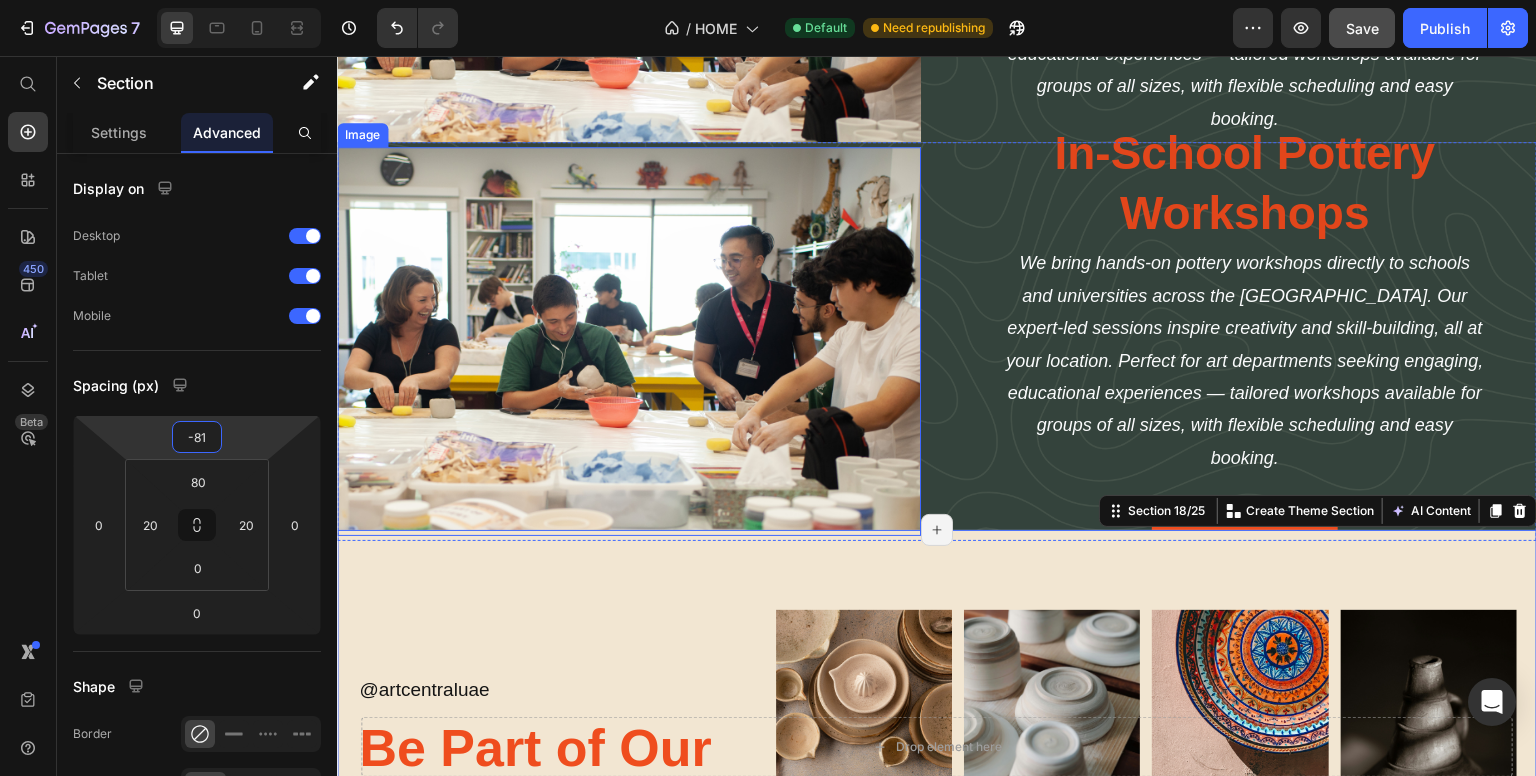 type on "-80" 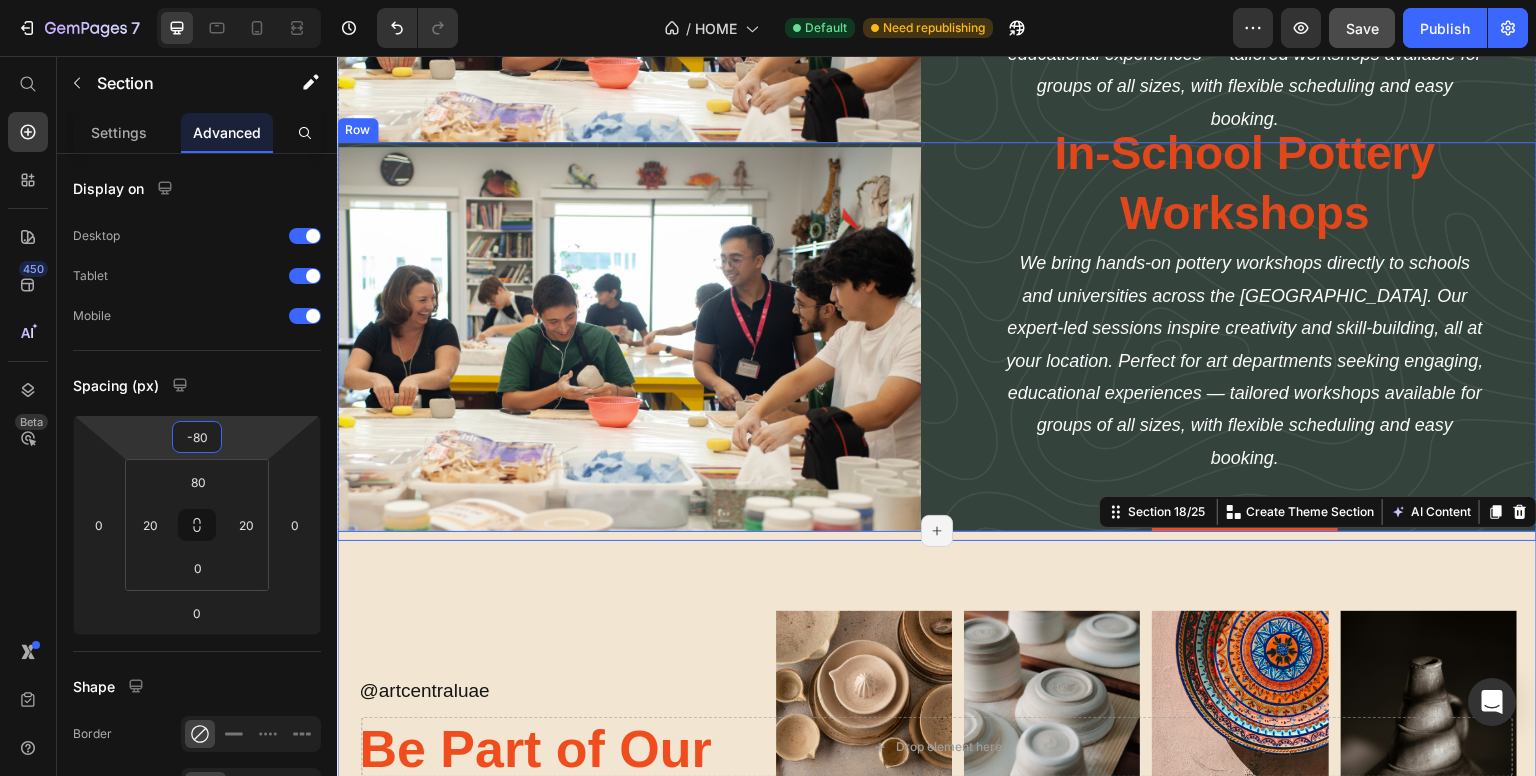 click on "We bring hands-on pottery workshops directly to schools and universities across the [GEOGRAPHIC_DATA]. Our expert-led sessions inspire creativity and skill-building, all at your location. Perfect for art departments seeking engaging, educational experiences — tailored workshops available for groups of all sizes, with flexible scheduling and easy booking." at bounding box center (1245, 360) 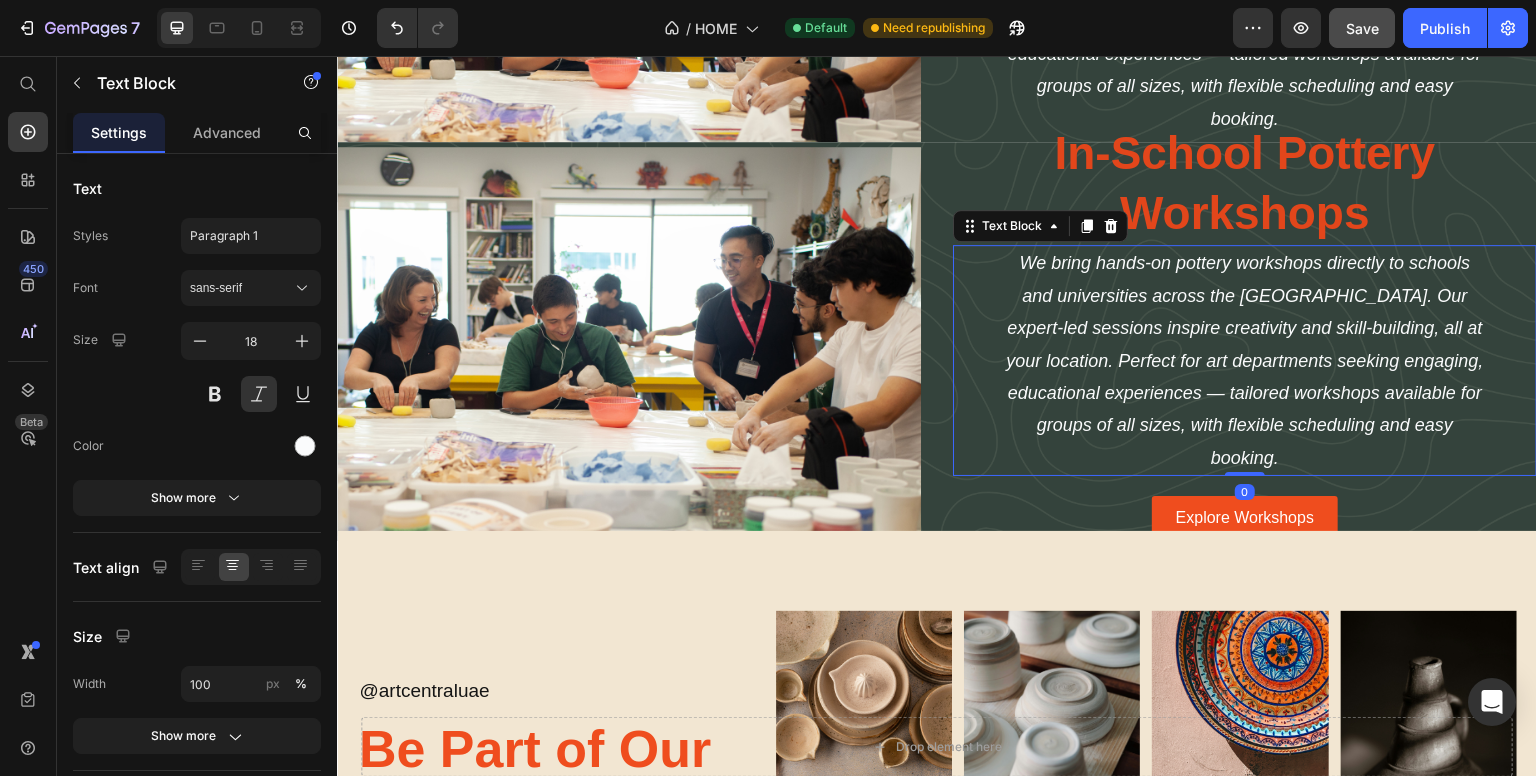 click on "In-School Pottery Workshops" at bounding box center (1245, 184) 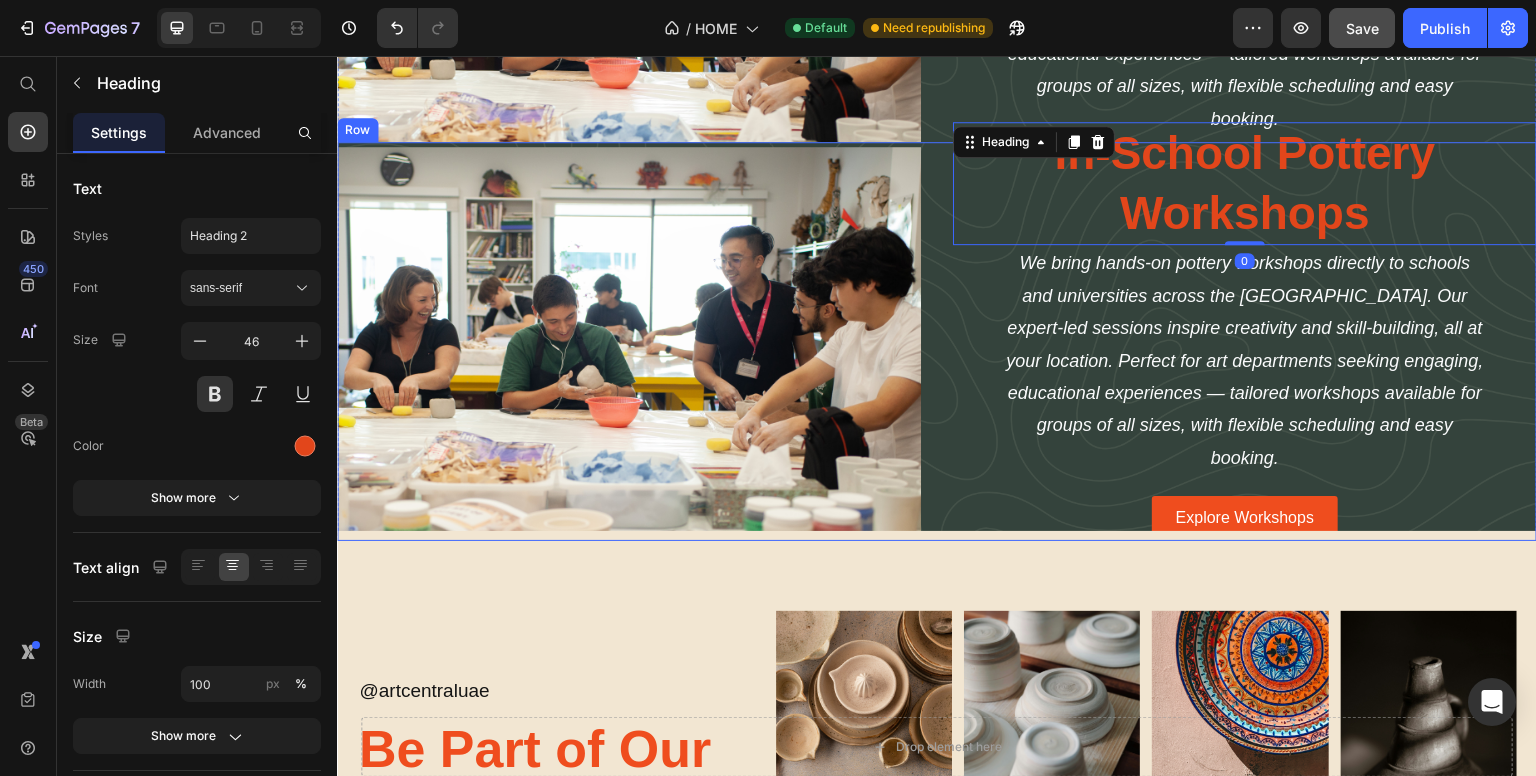 click on "Image In-School Pottery Workshops Heading   0 We bring hands-on pottery workshops directly to schools and universities across the UAE. Our expert-led sessions inspire creativity and skill-building, all at your location. Perfect for art departments seeking engaging, educational experiences — tailored workshops available for groups of all sizes, with flexible scheduling and easy booking. Text Block Explore Workshops Button Row" at bounding box center (937, 341) 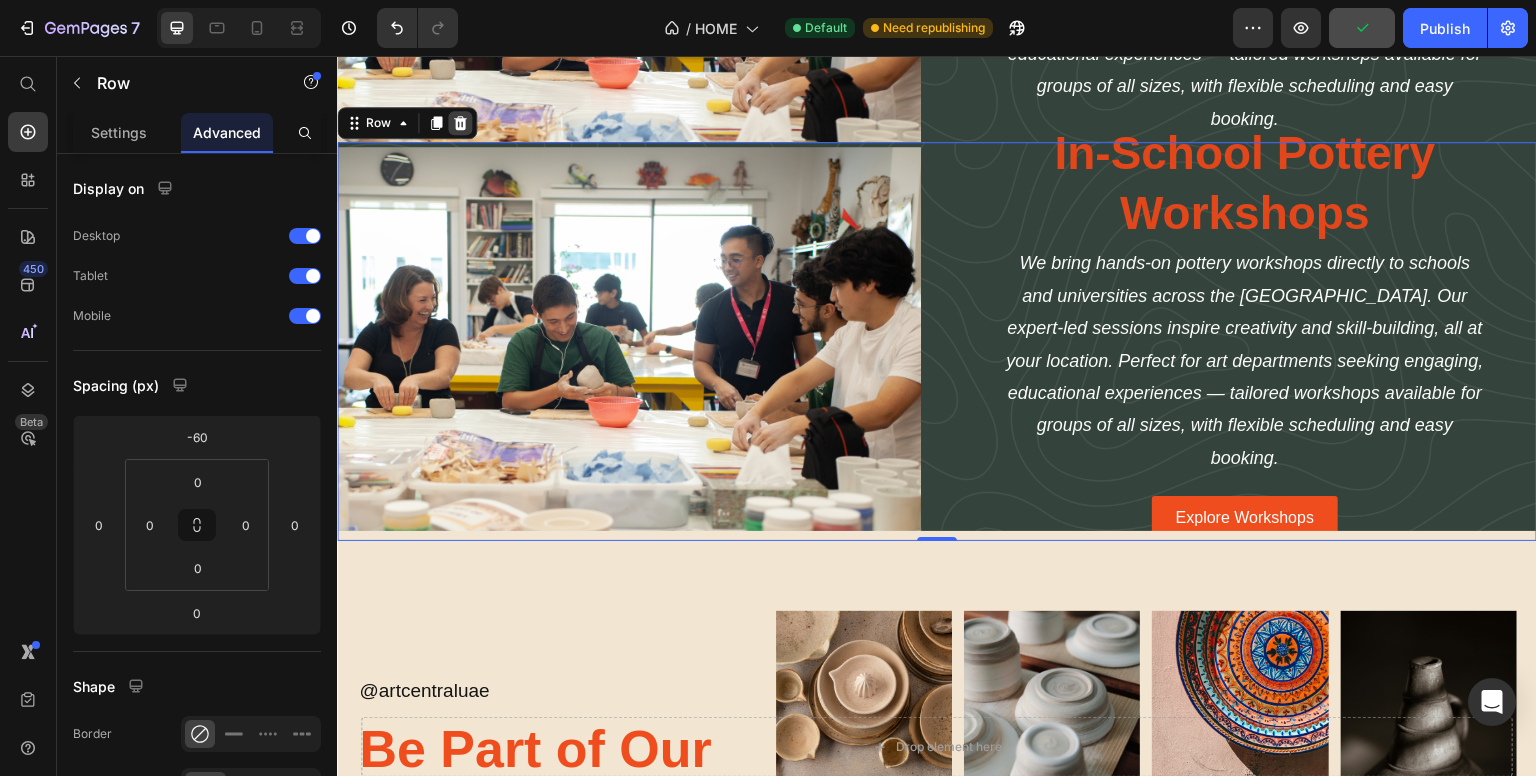 click at bounding box center [460, 123] 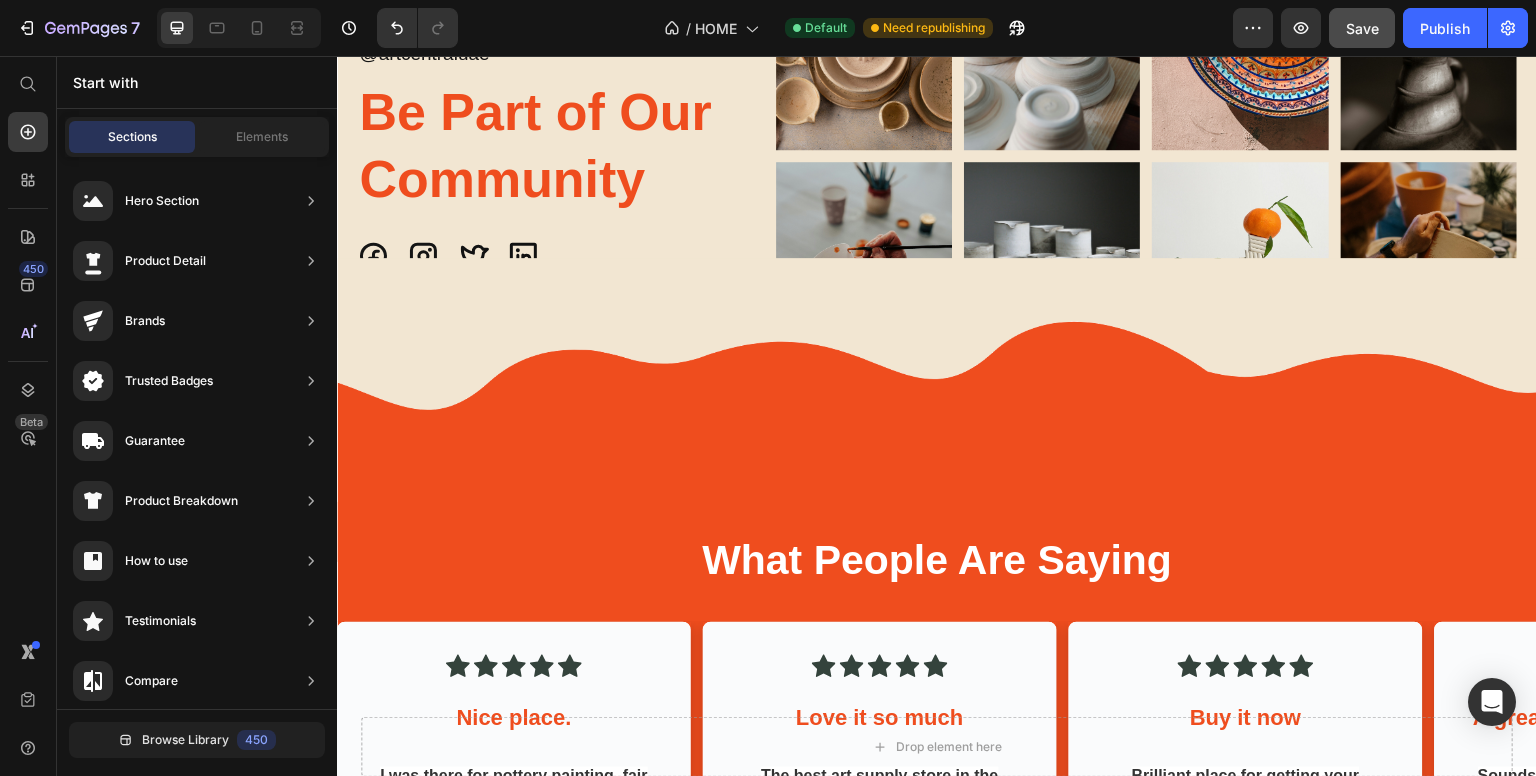 scroll, scrollTop: 2740, scrollLeft: 0, axis: vertical 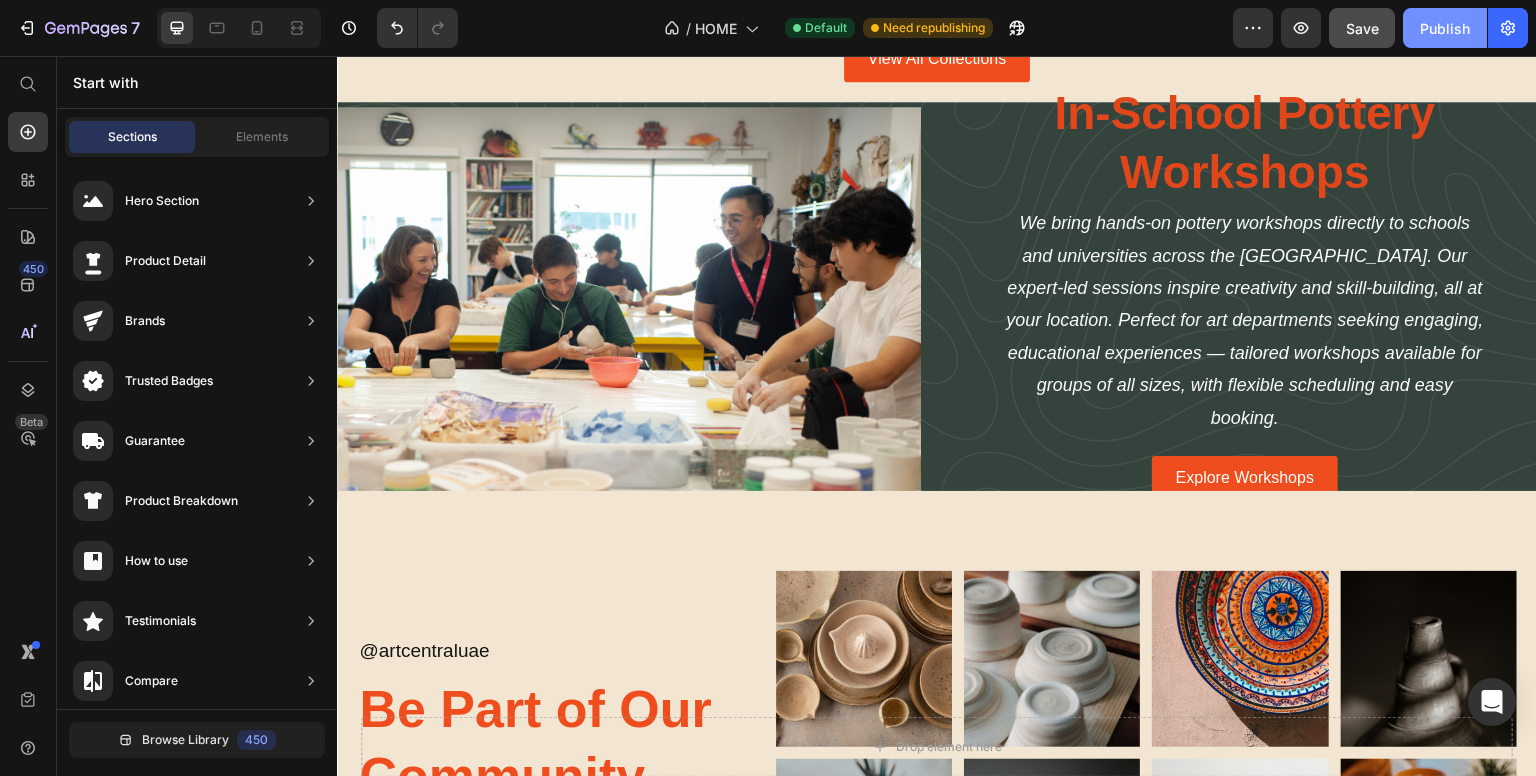 click on "Publish" at bounding box center [1445, 28] 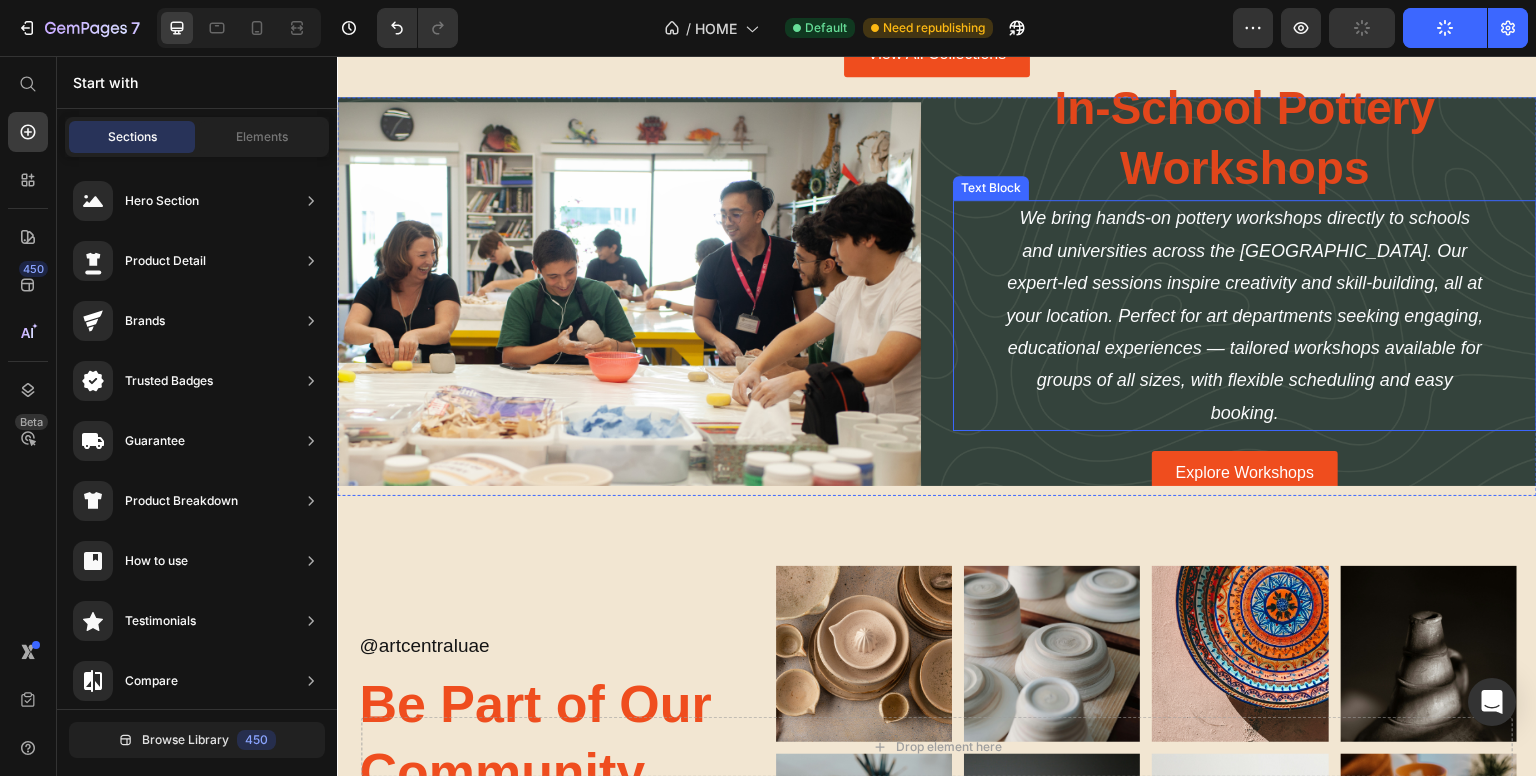 scroll, scrollTop: 3037, scrollLeft: 0, axis: vertical 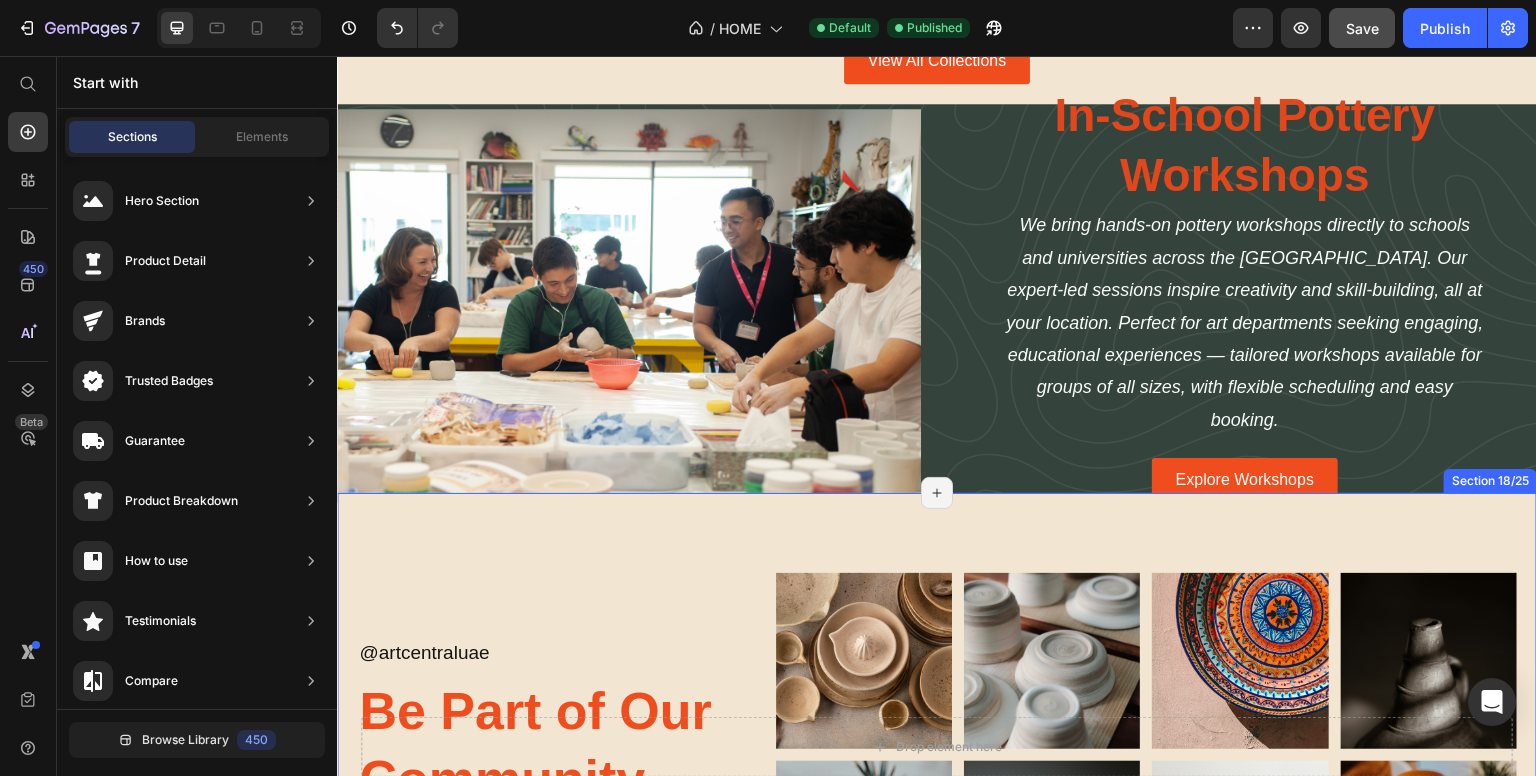 click on "@ artcentraluae Text Block Be Part of Our Community Heading
Icon
Icon
Icon
Icon Icon List Image Image Image Image Row Image Image Image Image Row Row Section 18/25 Page has reached Shopify’s 25 section-limit Page has reached Shopify’s 25 section-limit" at bounding box center (937, 715) 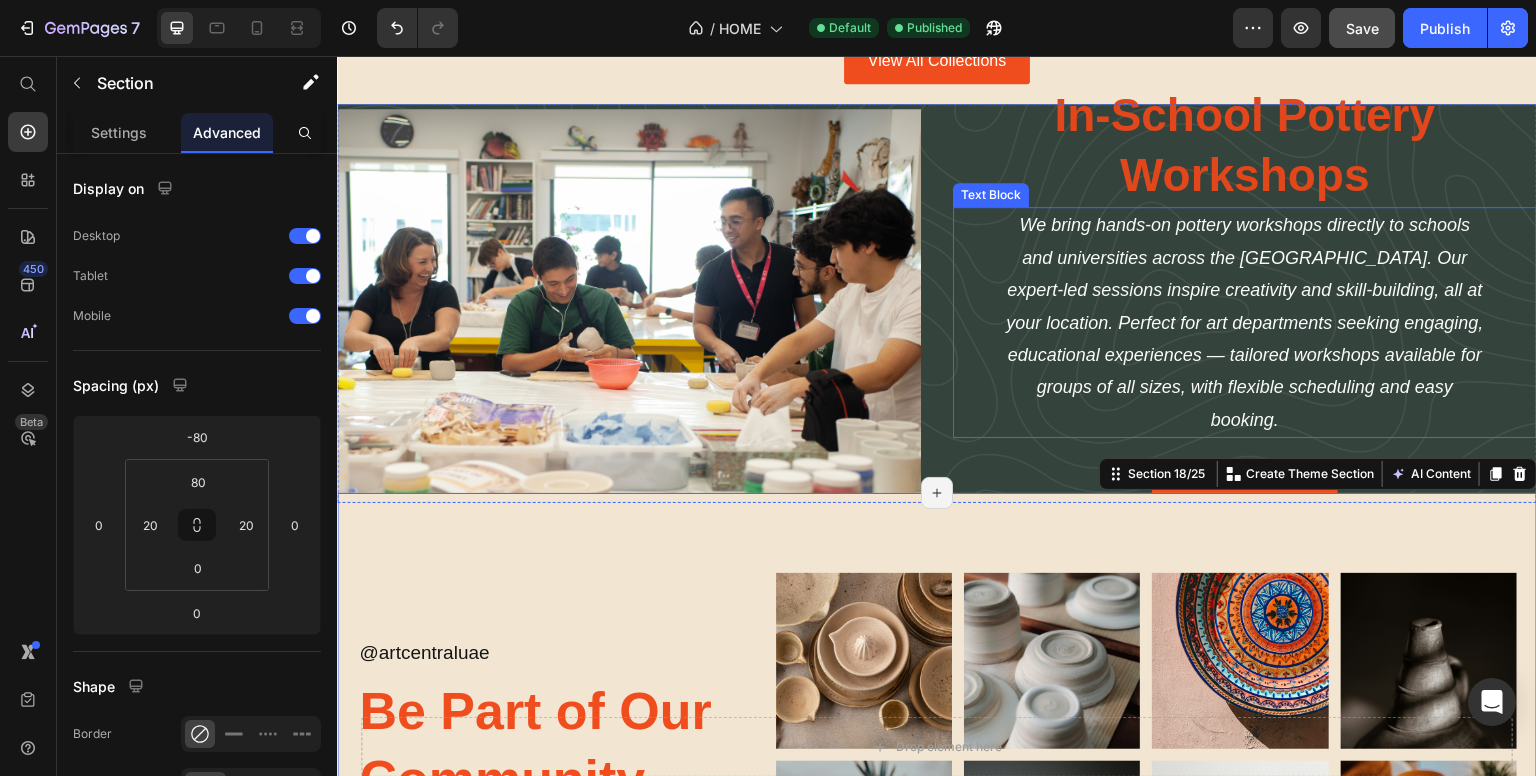 scroll, scrollTop: 2937, scrollLeft: 0, axis: vertical 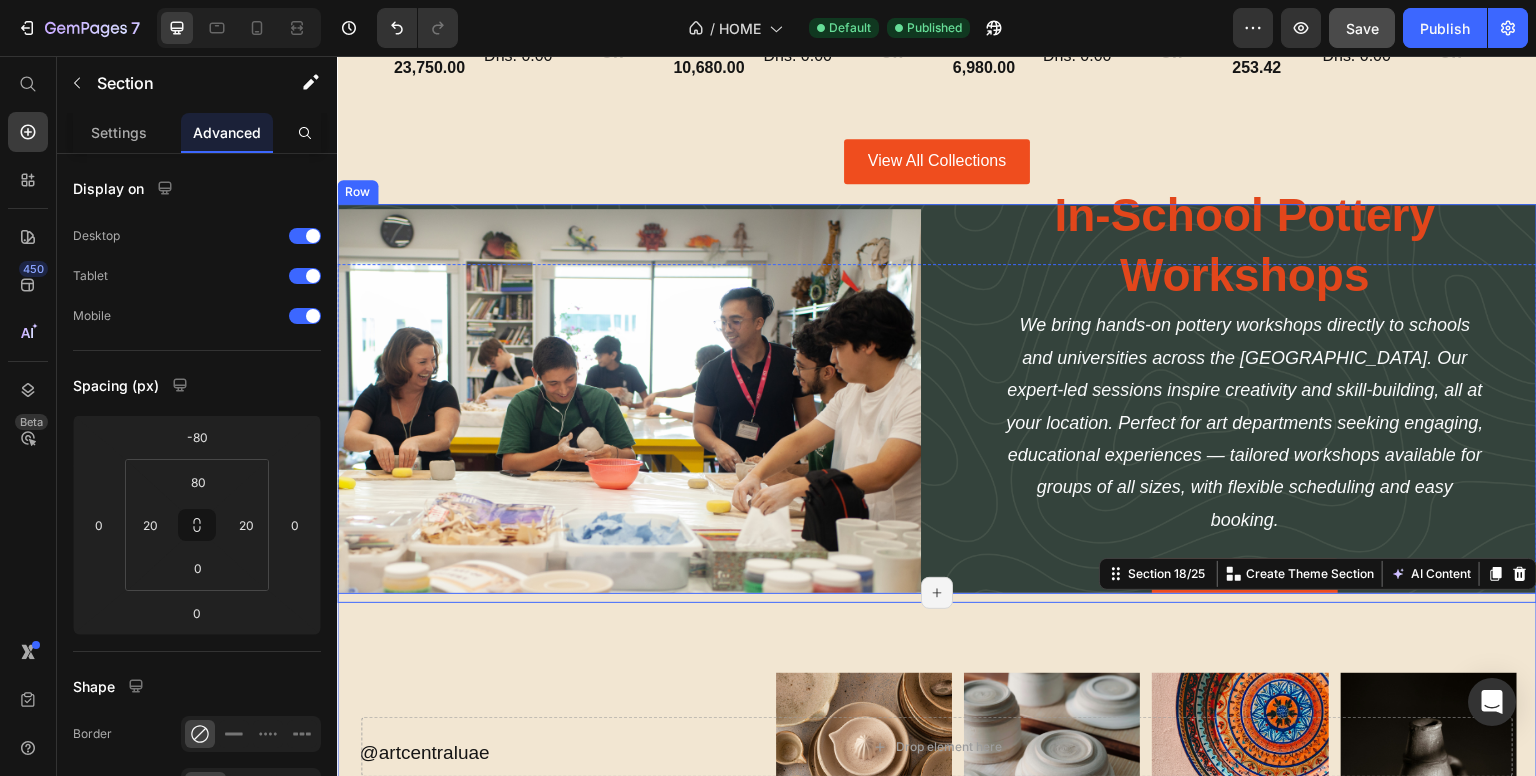 click on "Image In-School Pottery Workshops Heading We bring hands-on pottery workshops directly to schools and universities across the [GEOGRAPHIC_DATA]. Our expert-led sessions inspire creativity and skill-building, all at your location. Perfect for art departments seeking engaging, educational experiences — tailored workshops available for groups of all sizes, with flexible scheduling and easy booking. Text Block Explore Workshops Button Row" at bounding box center [937, 403] 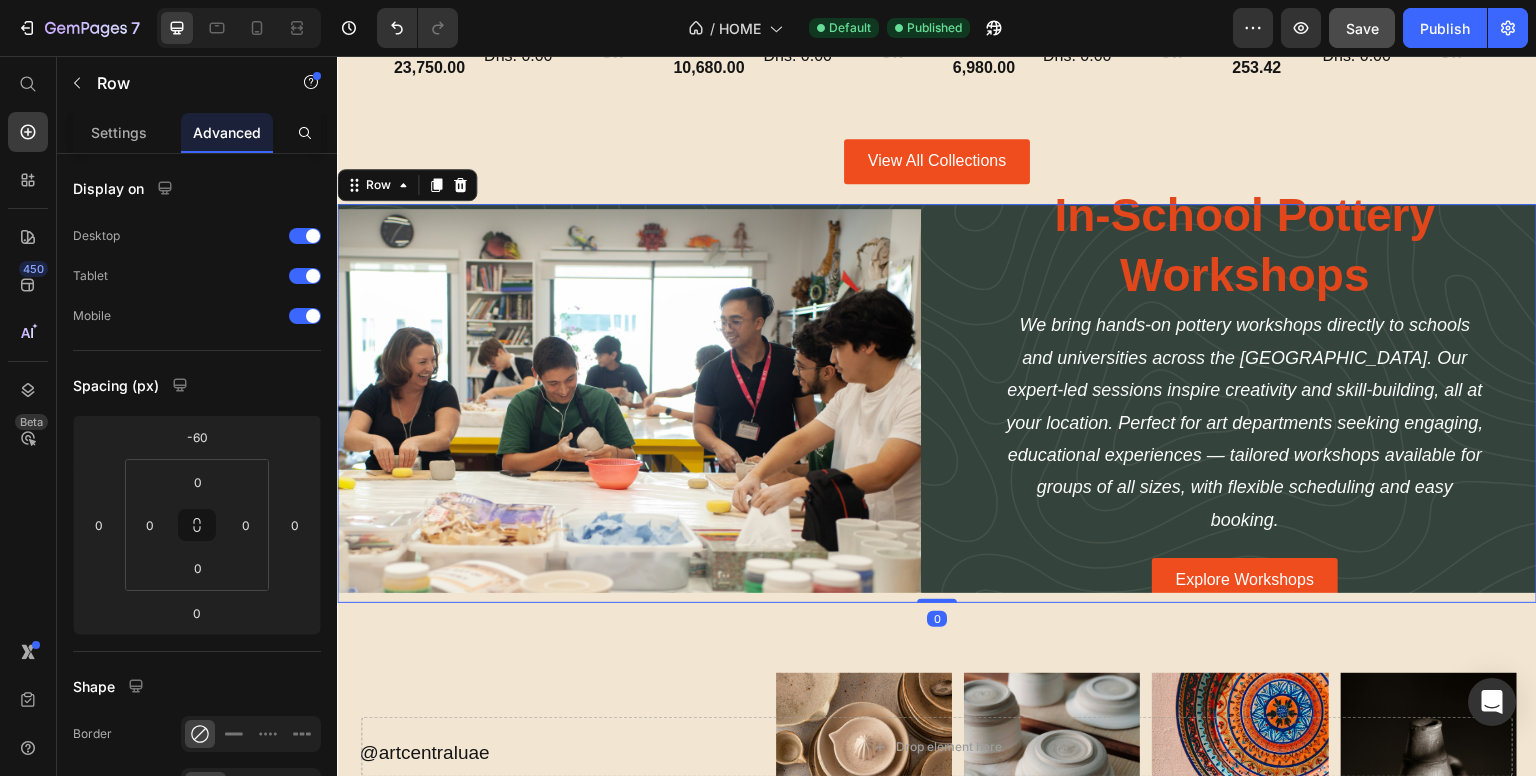 click on "Image In-School Pottery Workshops Heading We bring hands-on pottery workshops directly to schools and universities across the UAE. Our expert-led sessions inspire creativity and skill-building, all at your location. Perfect for art departments seeking engaging, educational experiences — tailored workshops available for groups of all sizes, with flexible scheduling and easy booking. Text Block Explore Workshops Button Row   0" at bounding box center (937, 403) 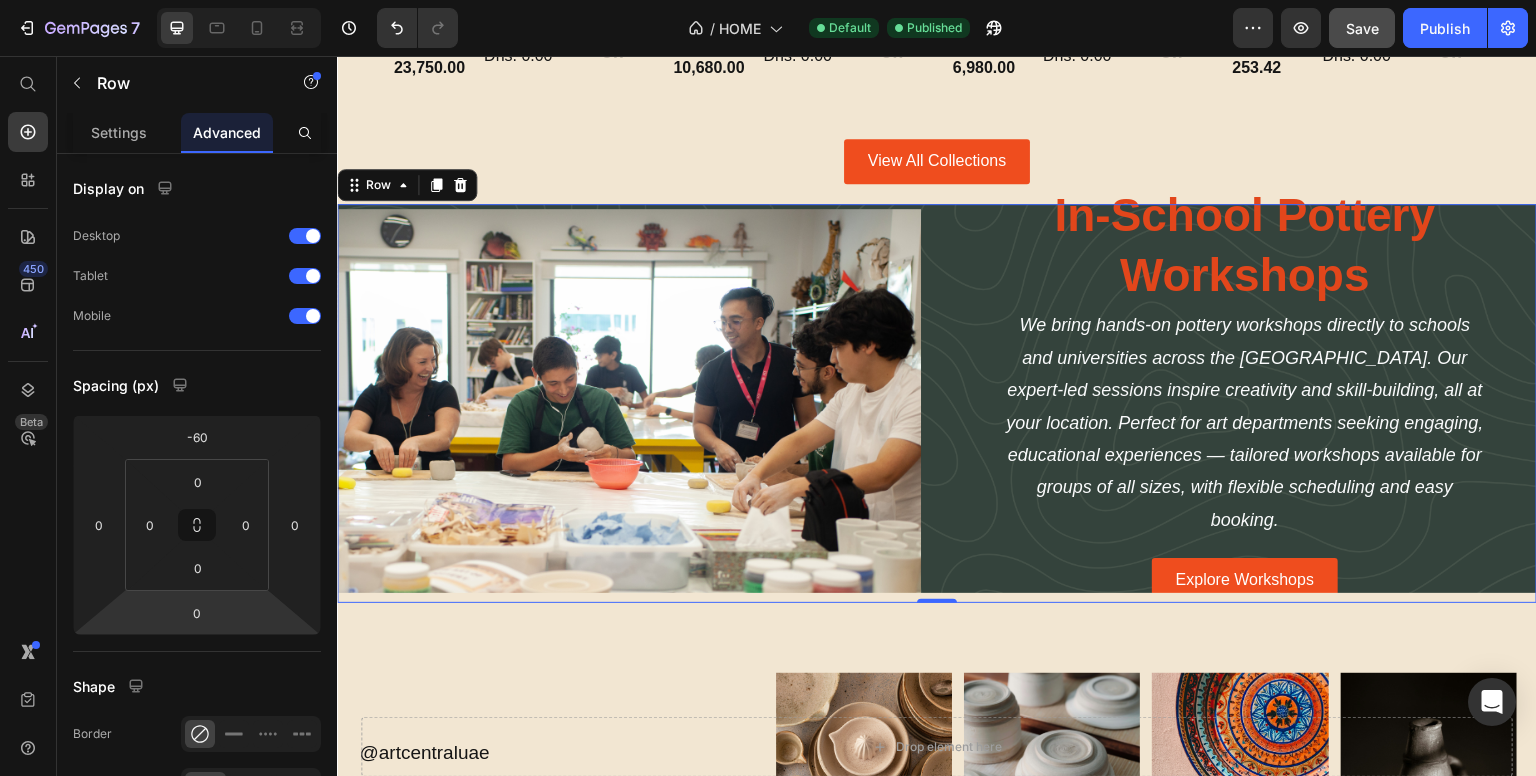 click on "Image In-School Pottery Workshops Heading We bring hands-on pottery workshops directly to schools and universities across the UAE. Our expert-led sessions inspire creativity and skill-building, all at your location. Perfect for art departments seeking engaging, educational experiences — tailored workshops available for groups of all sizes, with flexible scheduling and easy booking. Text Block Explore Workshops Button Row   0" at bounding box center [937, 403] 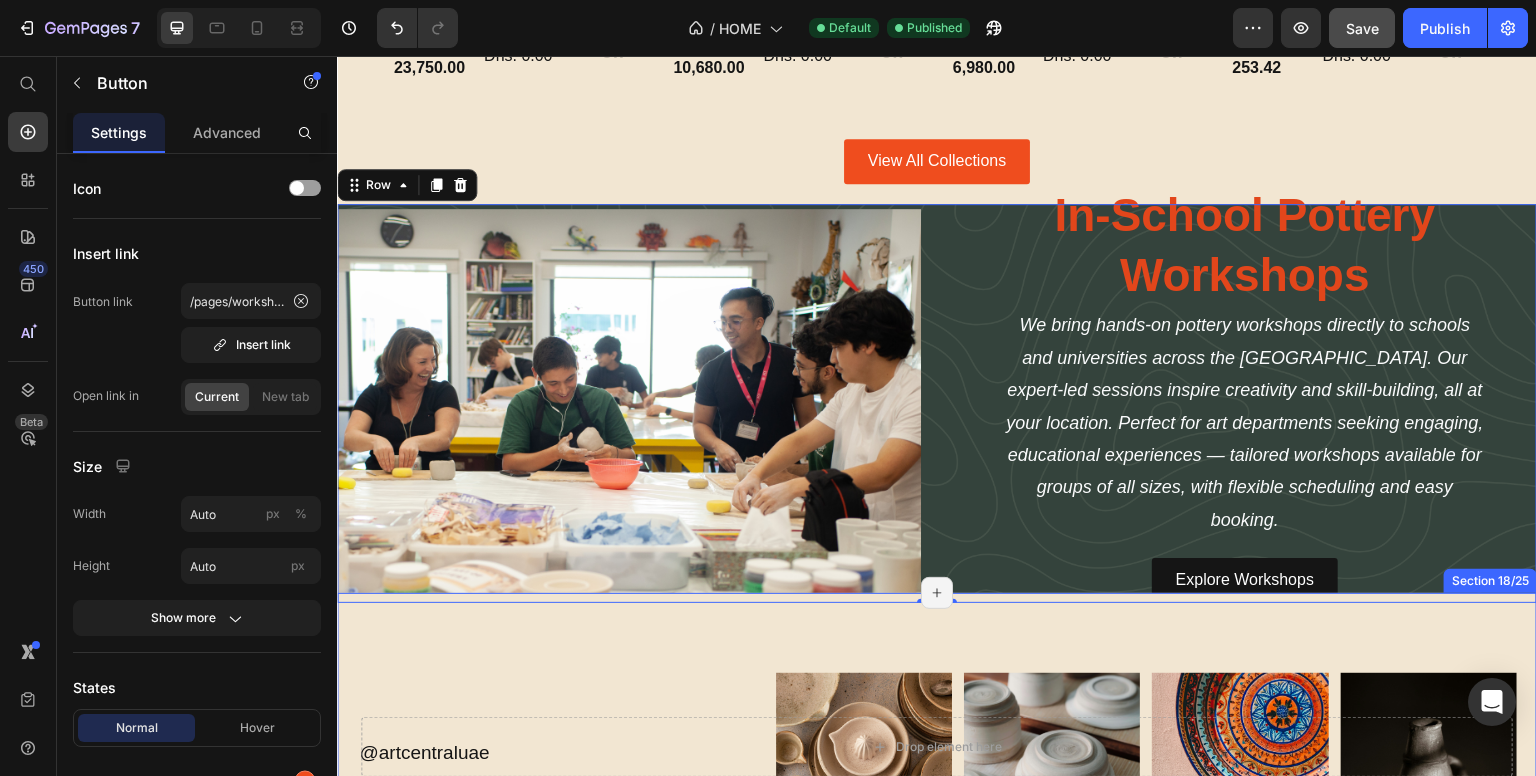click on "Explore Workshops" at bounding box center (1245, 580) 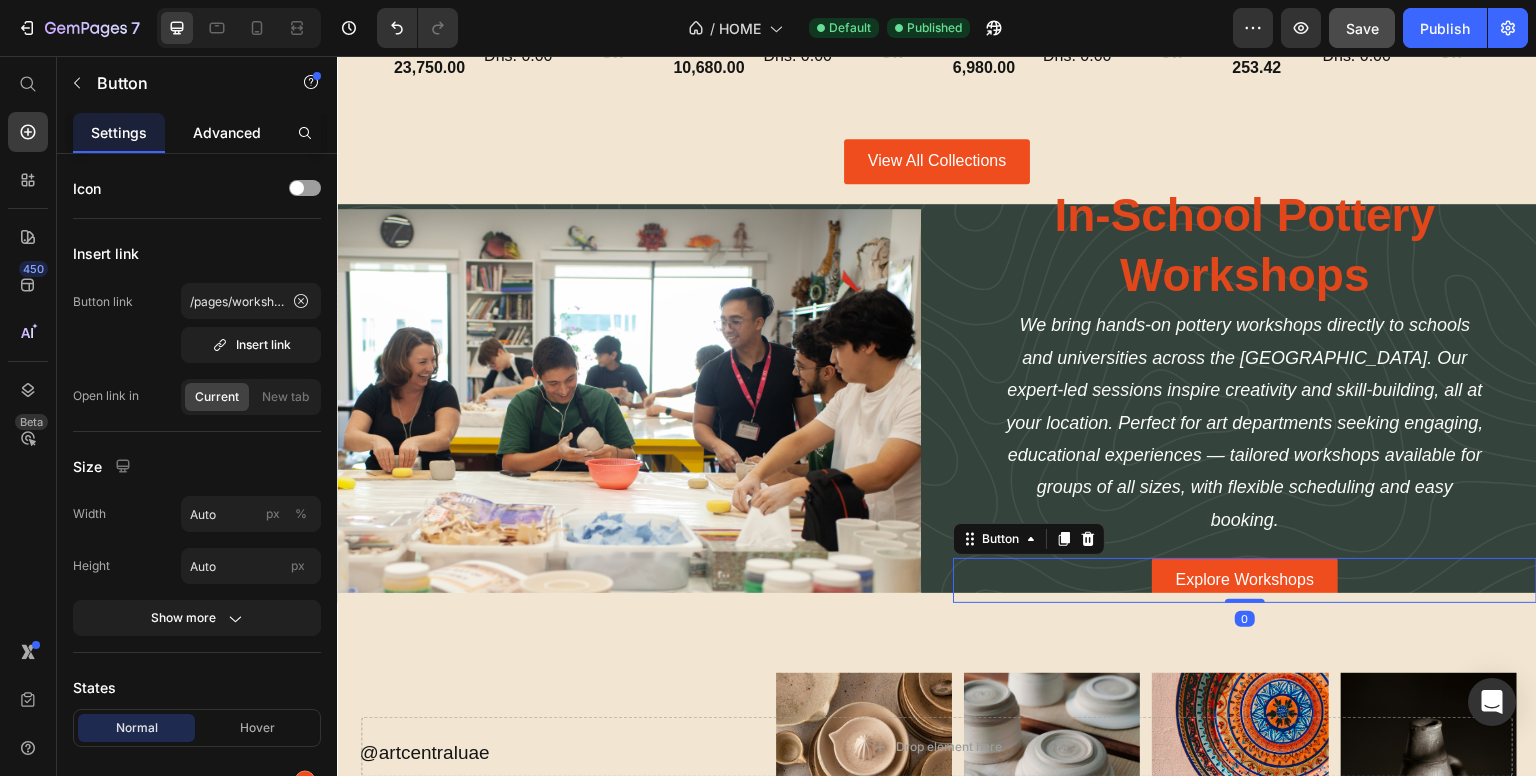click on "Advanced" at bounding box center [227, 132] 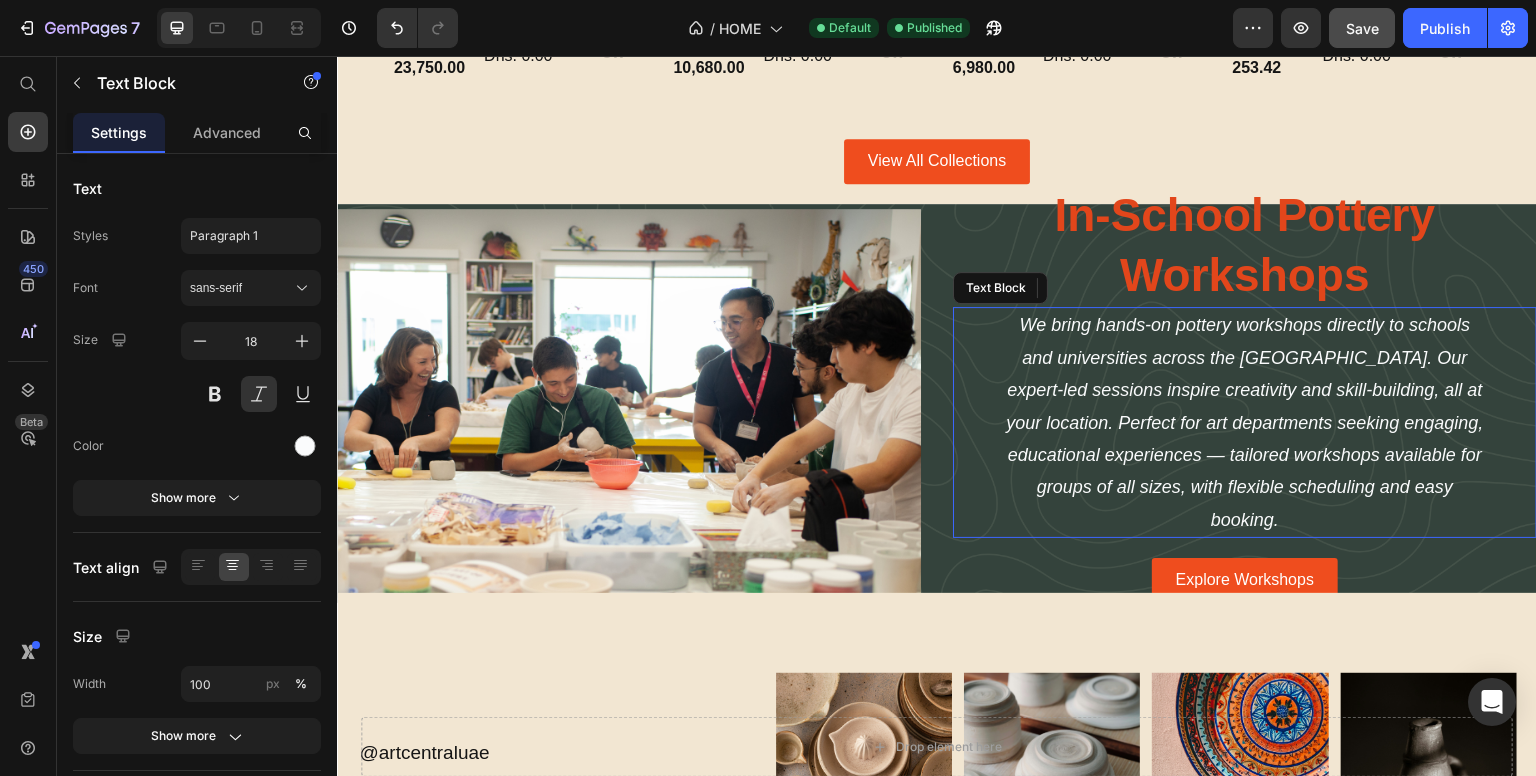 click on "We bring hands-on pottery workshops directly to schools and universities across the [GEOGRAPHIC_DATA]. Our expert-led sessions inspire creativity and skill-building, all at your location. Perfect for art departments seeking engaging, educational experiences — tailored workshops available for groups of all sizes, with flexible scheduling and easy booking." at bounding box center [1245, 422] 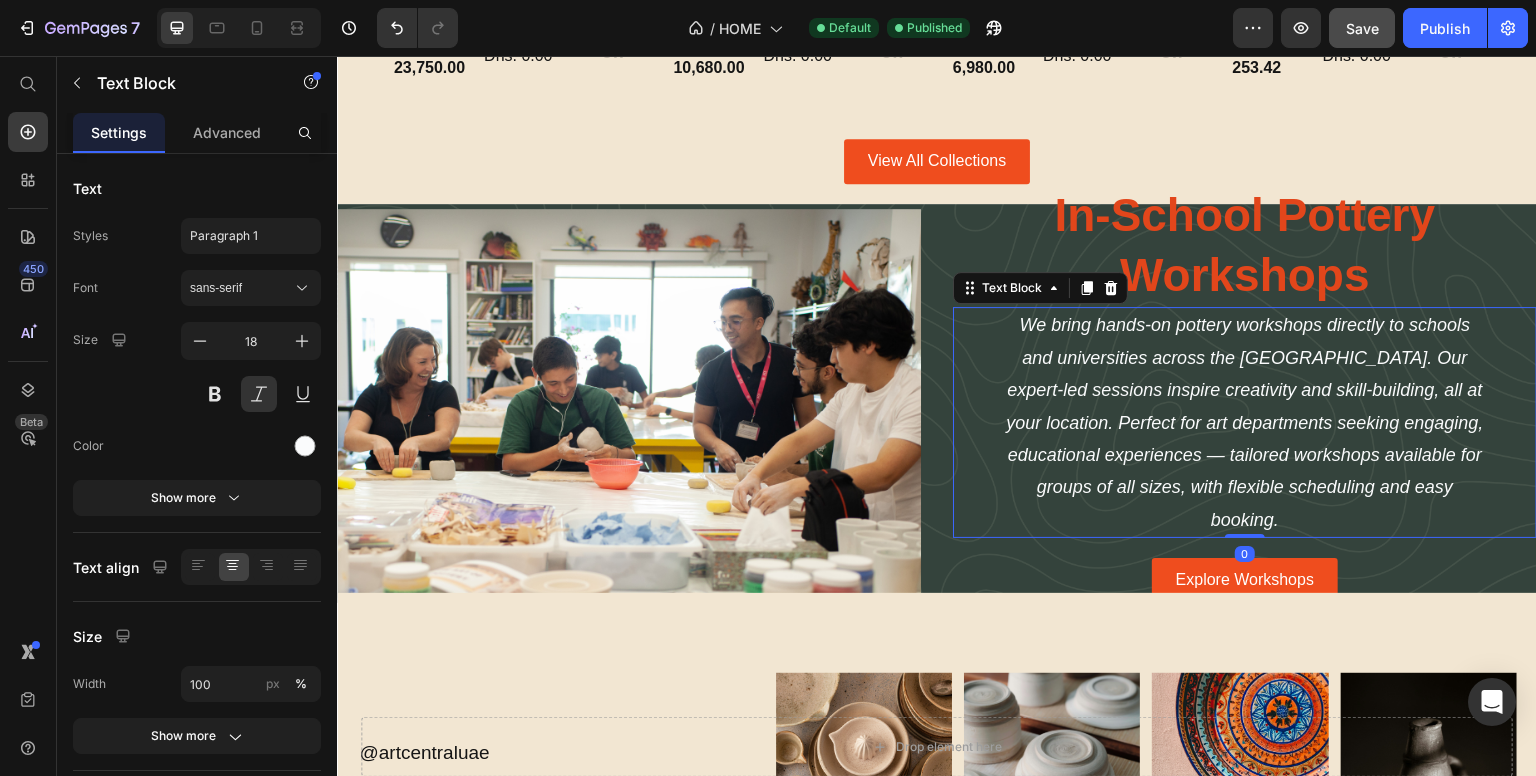 click on "We bring hands-on pottery workshops directly to schools and universities across the UAE. Our expert-led sessions inspire creativity and skill-building, all at your location. Perfect for art departments seeking engaging, educational experiences — tailored workshops available for groups of all sizes, with flexible scheduling and easy booking. Text Block   0" at bounding box center (1245, 422) 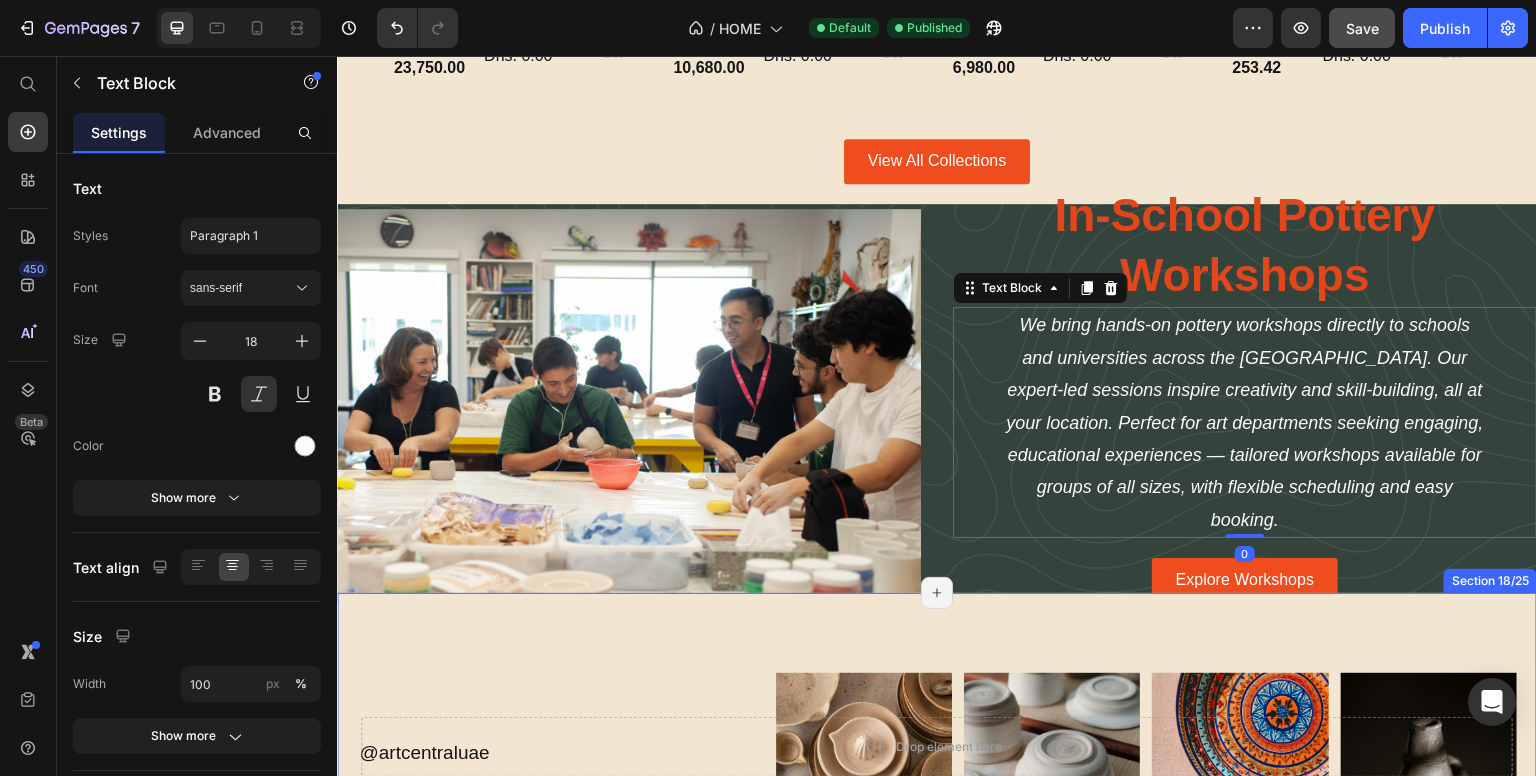 click on "@ artcentraluae Text Block Be Part of Our Community Heading
Icon
Icon
Icon
Icon Icon List Image Image Image Image Row Image Image Image Image Row Row Section 18/25 Page has reached Shopify’s 25 section-limit Page has reached Shopify’s 25 section-limit" at bounding box center [937, 815] 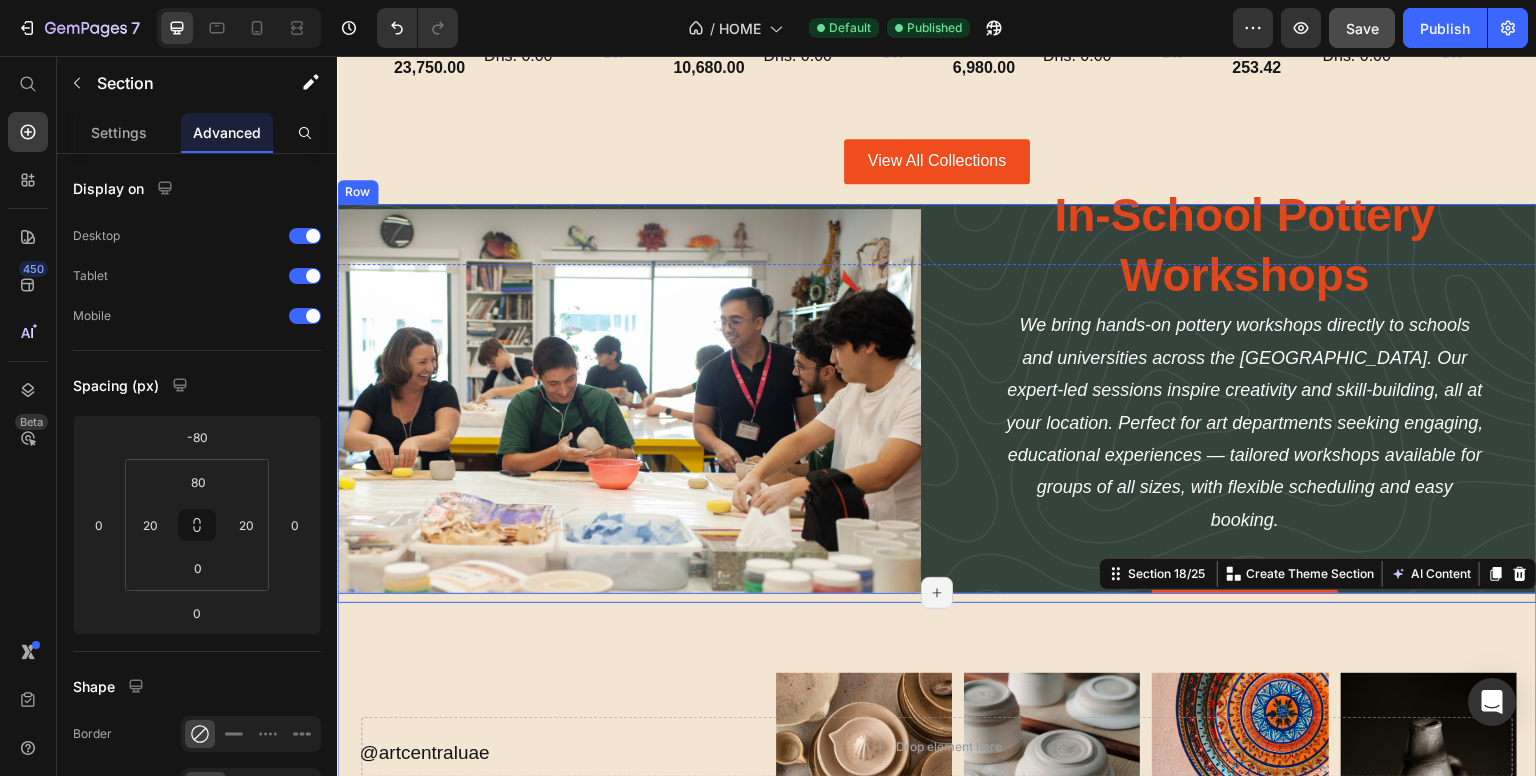 click at bounding box center (629, 403) 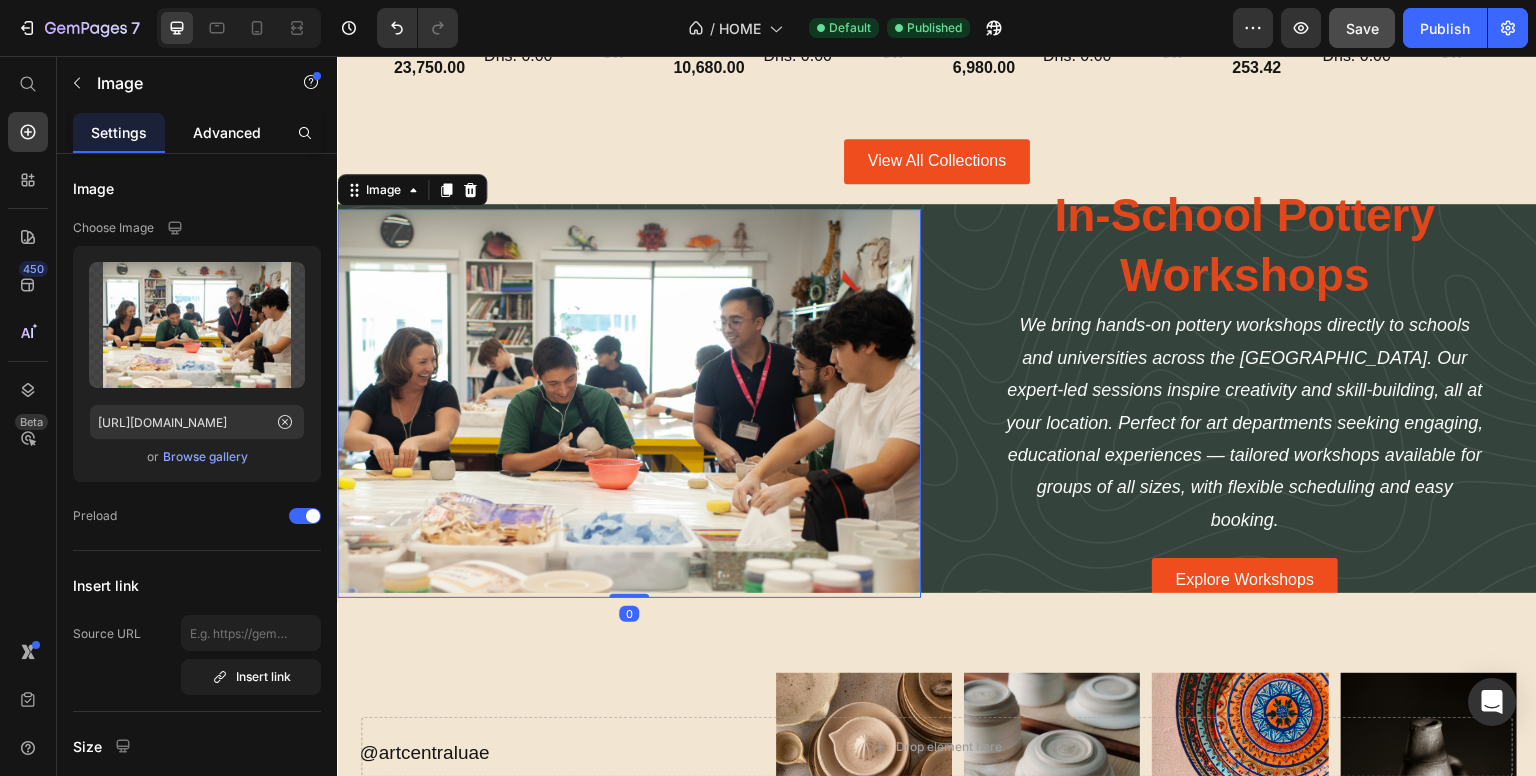 click on "Advanced" at bounding box center (227, 132) 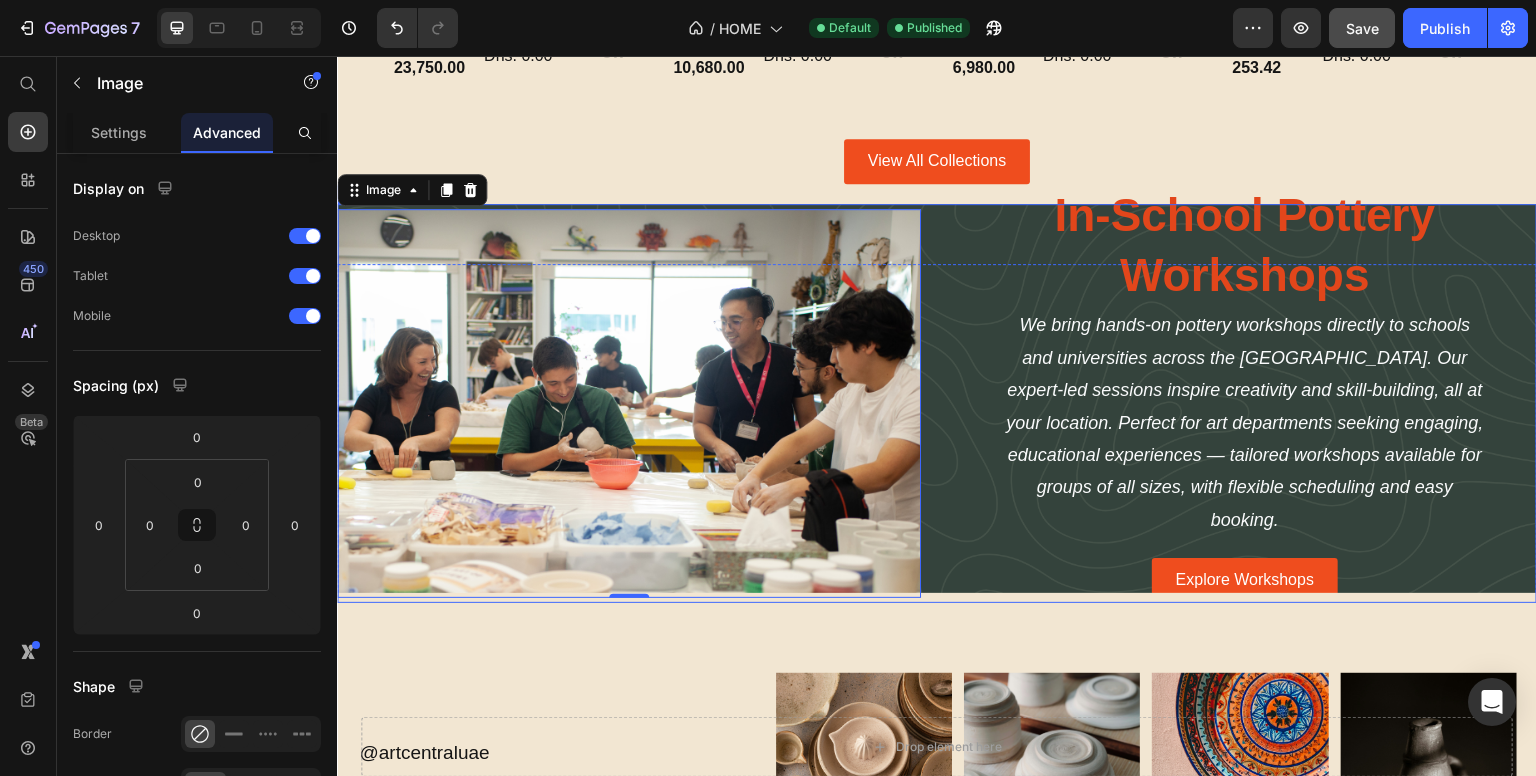 click on "We bring hands-on pottery workshops directly to schools and universities across the UAE. Our expert-led sessions inspire creativity and skill-building, all at your location. Perfect for art departments seeking engaging, educational experiences — tailored workshops available for groups of all sizes, with flexible scheduling and easy booking. Text Block" at bounding box center (1245, 422) 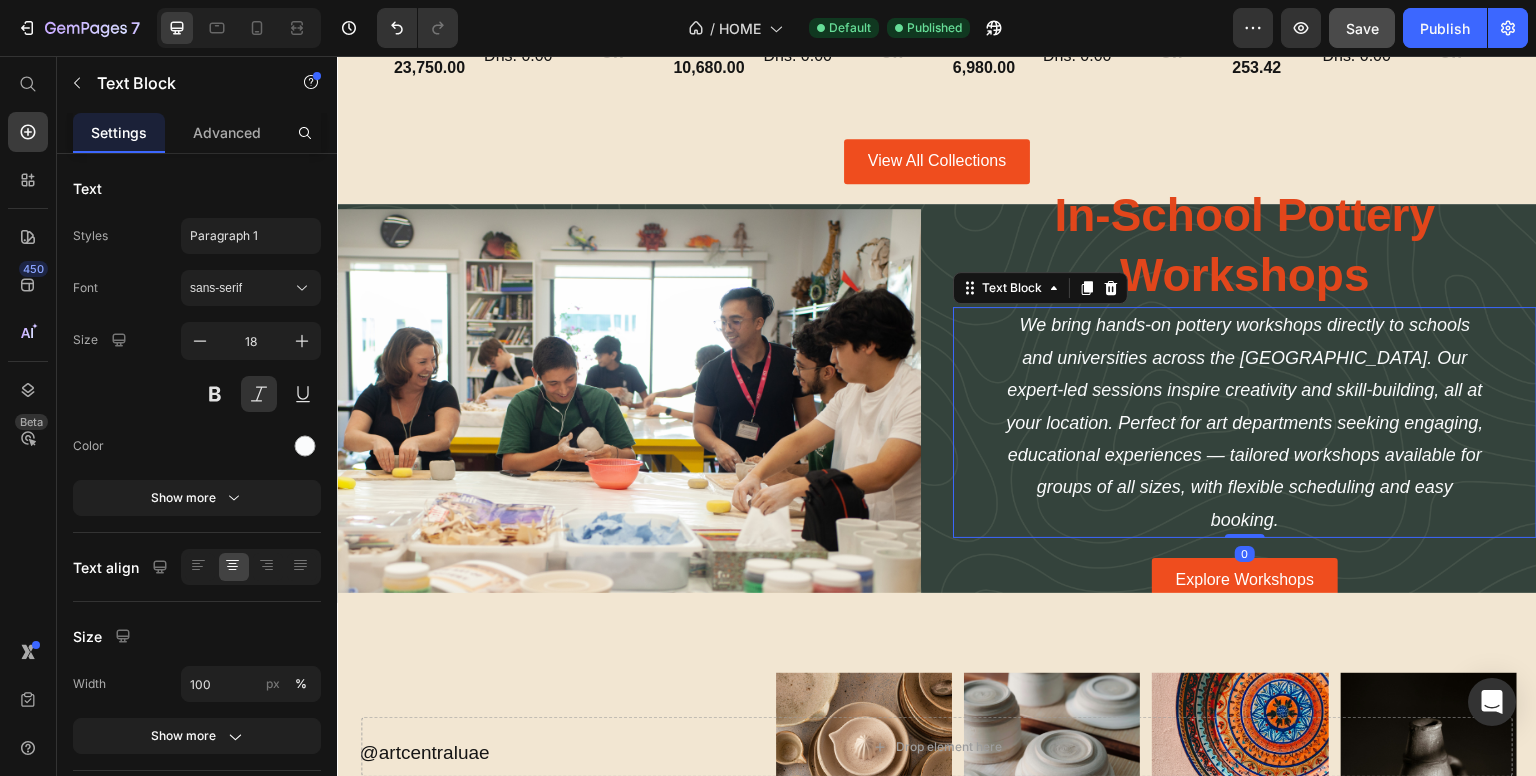 click on "Image In-School Pottery Workshops Heading We bring hands-on pottery workshops directly to schools and universities across the UAE. Our expert-led sessions inspire creativity and skill-building, all at your location. Perfect for art departments seeking engaging, educational experiences — tailored workshops available for groups of all sizes, with flexible scheduling and easy booking. Text Block   0 Explore Workshops Button Row" at bounding box center (937, 403) 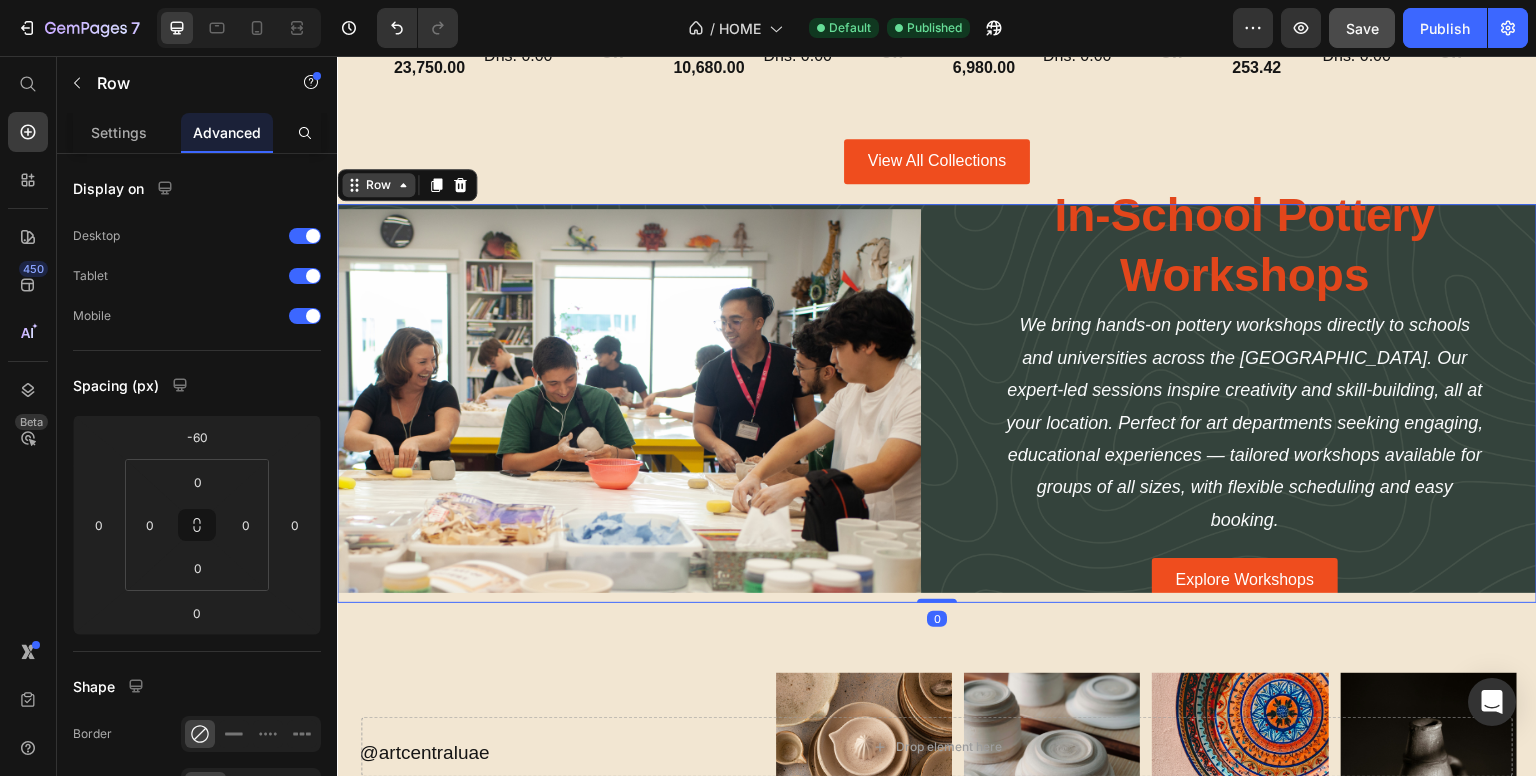 click on "Row" at bounding box center (378, 185) 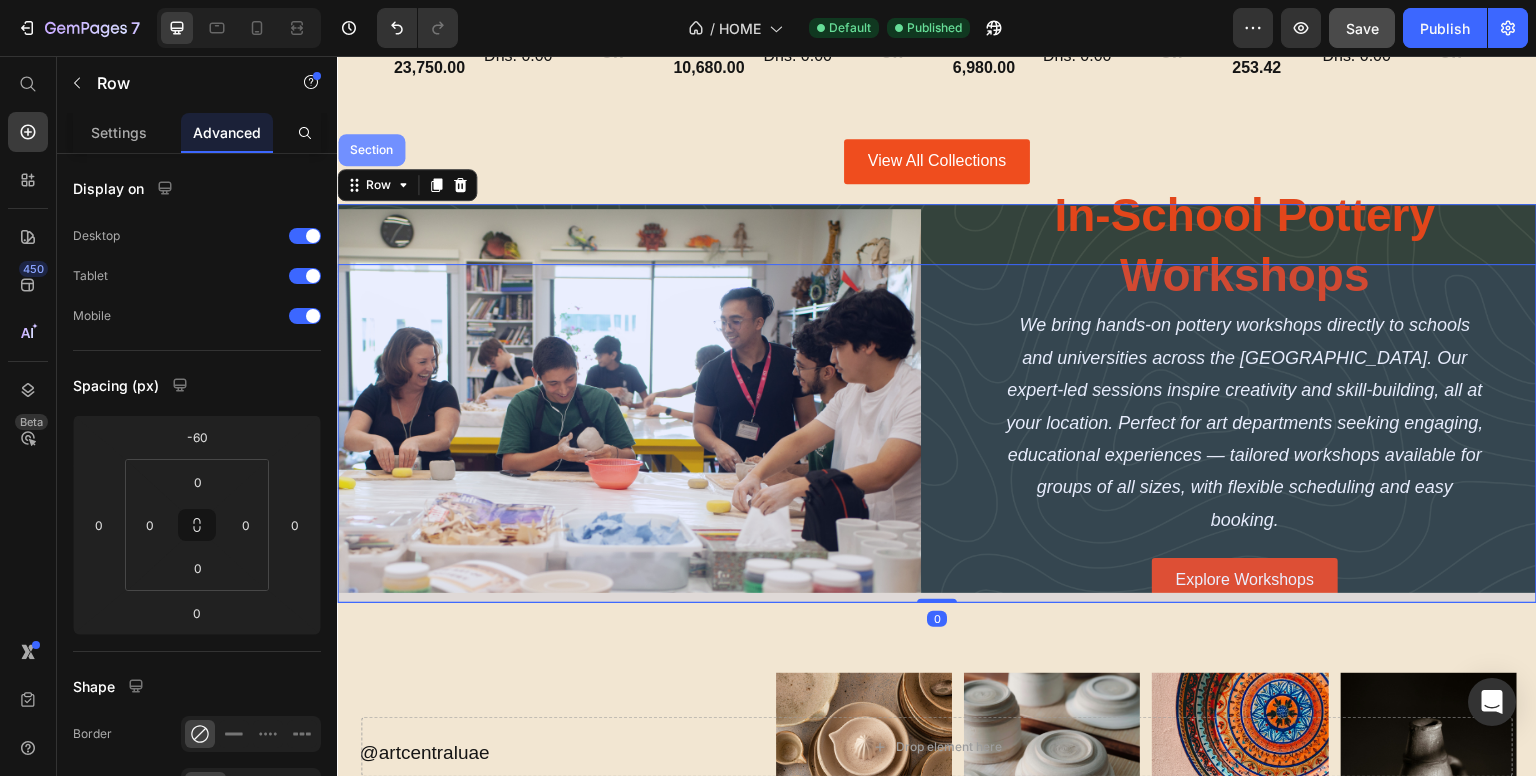 click on "Section" at bounding box center [371, 150] 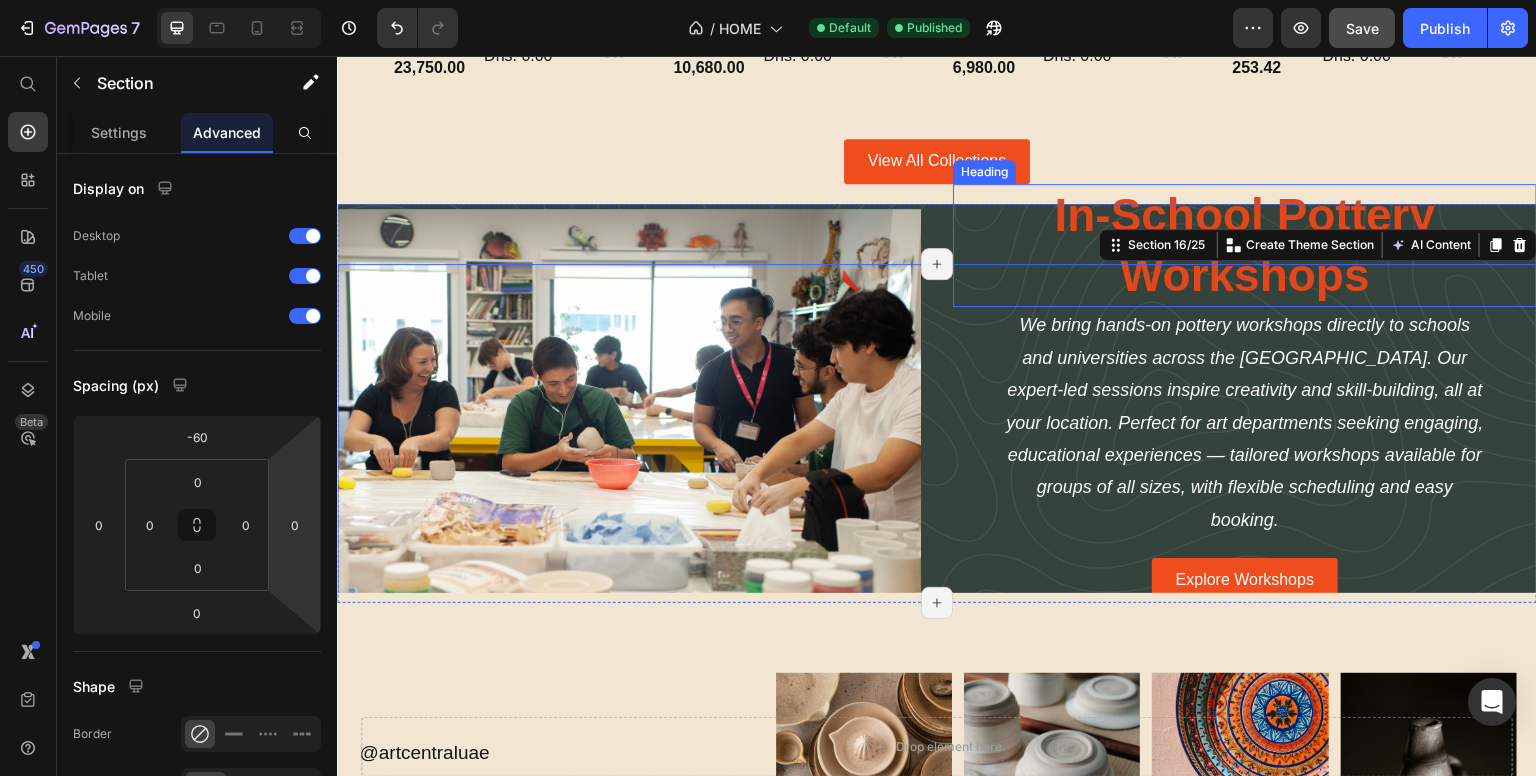 click on "In-School Pottery Workshops" at bounding box center (1245, 246) 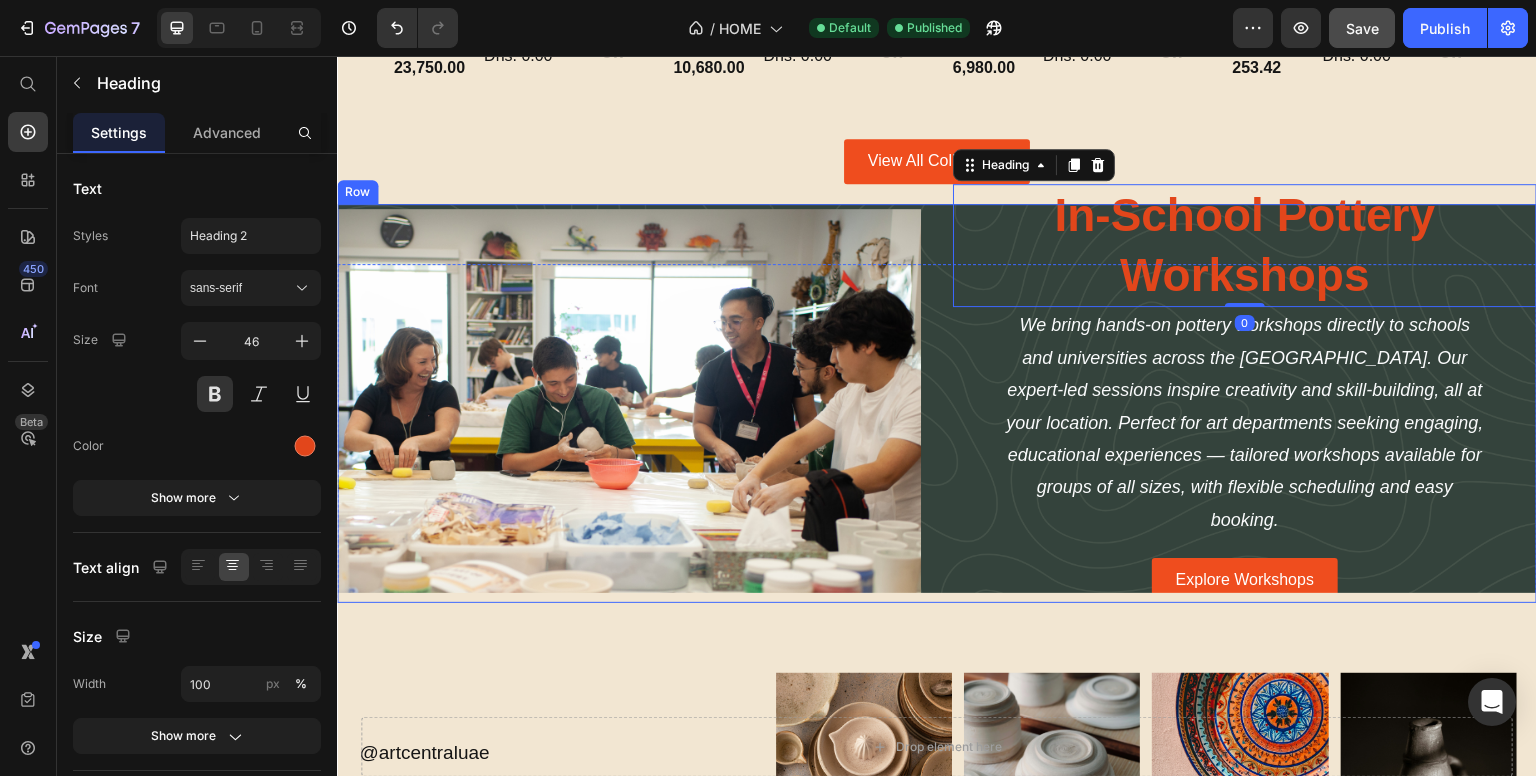 click on "Image In-School Pottery Workshops Heading   0 We bring hands-on pottery workshops directly to schools and universities across the UAE. Our expert-led sessions inspire creativity and skill-building, all at your location. Perfect for art departments seeking engaging, educational experiences — tailored workshops available for groups of all sizes, with flexible scheduling and easy booking. Text Block Explore Workshops Button Row" at bounding box center (937, 403) 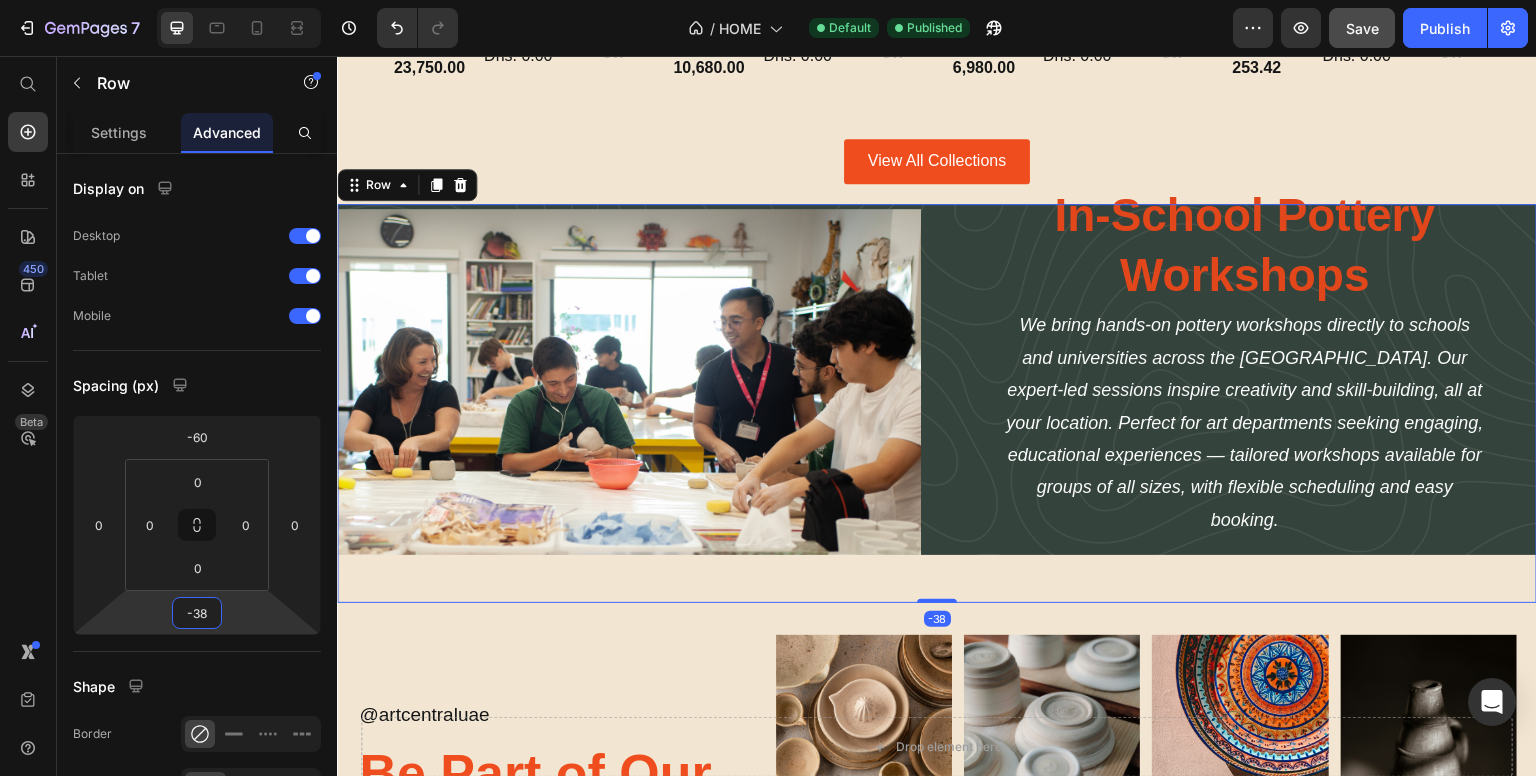 type on "-40" 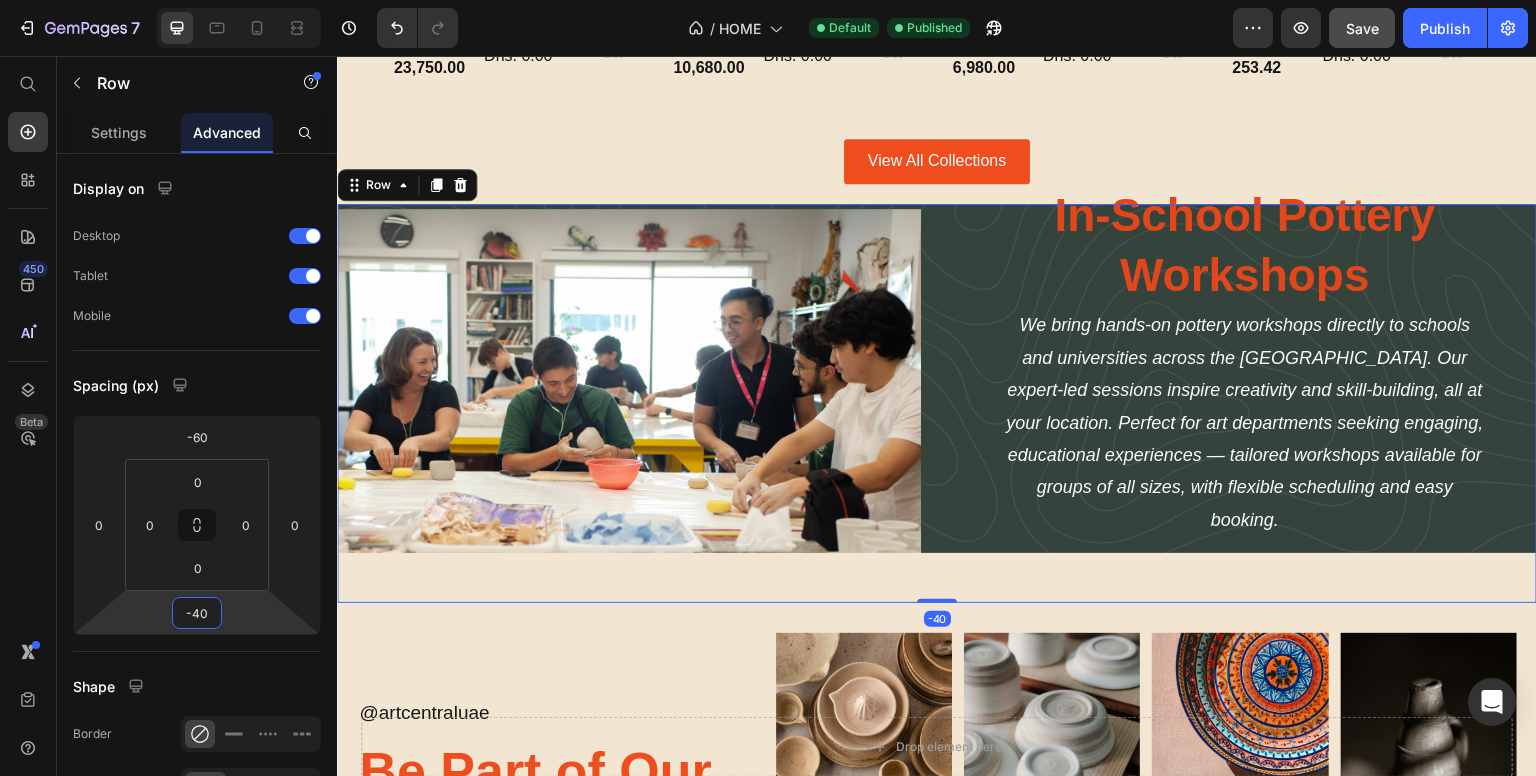 drag, startPoint x: 237, startPoint y: 613, endPoint x: 248, endPoint y: 633, distance: 22.825424 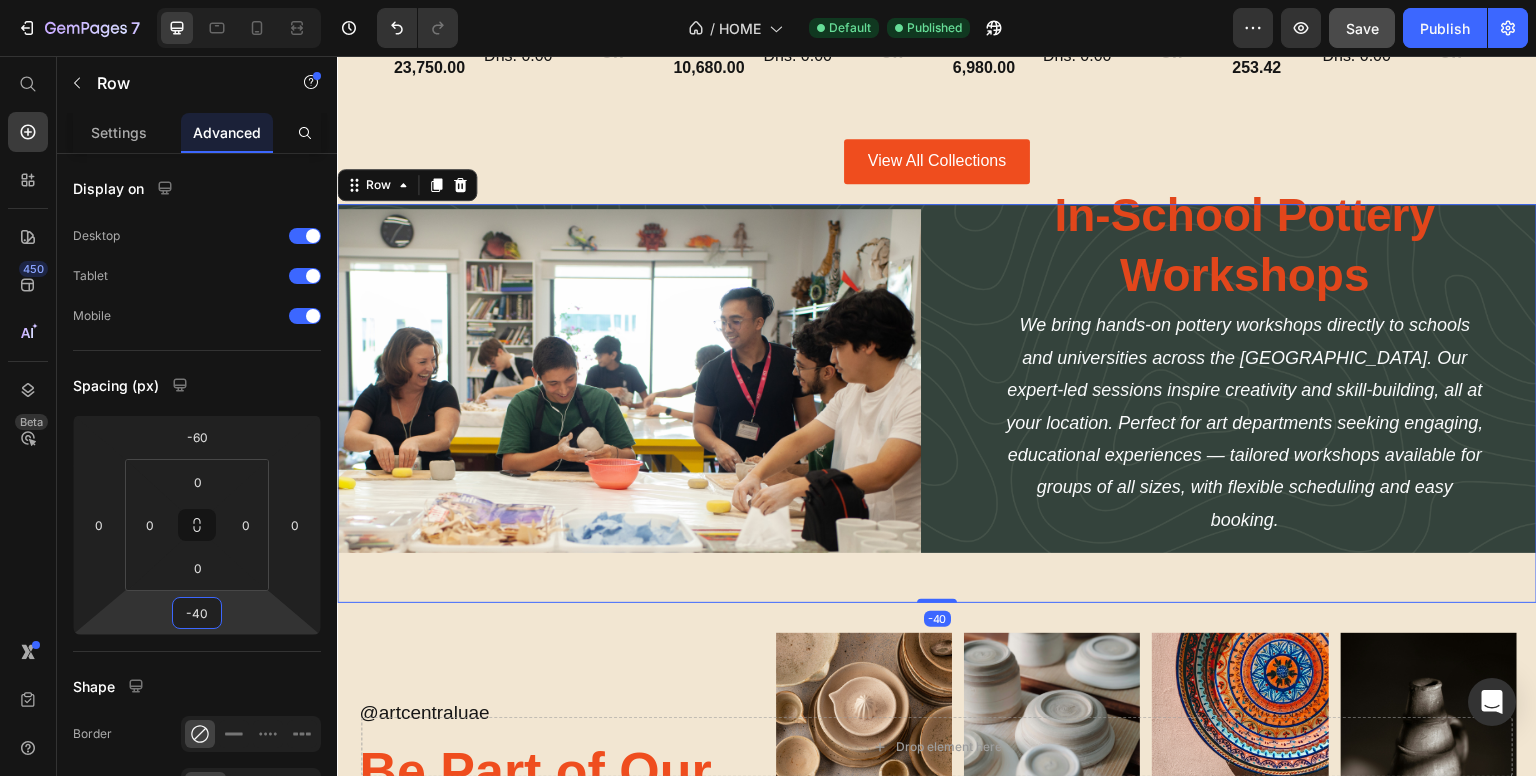 click on "7   /  HOME Default Published Preview  Save   Publish  450 Beta Start with Sections Elements Hero Section Product Detail Brands Trusted Badges Guarantee Product Breakdown How to use Testimonials Compare Bundle FAQs Social Proof Brand Story Product List Collection Blog List Contact Sticky Add to Cart Custom Footer Browse Library 450 Layout
Row
Row
Row
Row Text
Heading
Text Block Button
Button
Button
Sticky Back to top Media
Image
Image" at bounding box center [768, 0] 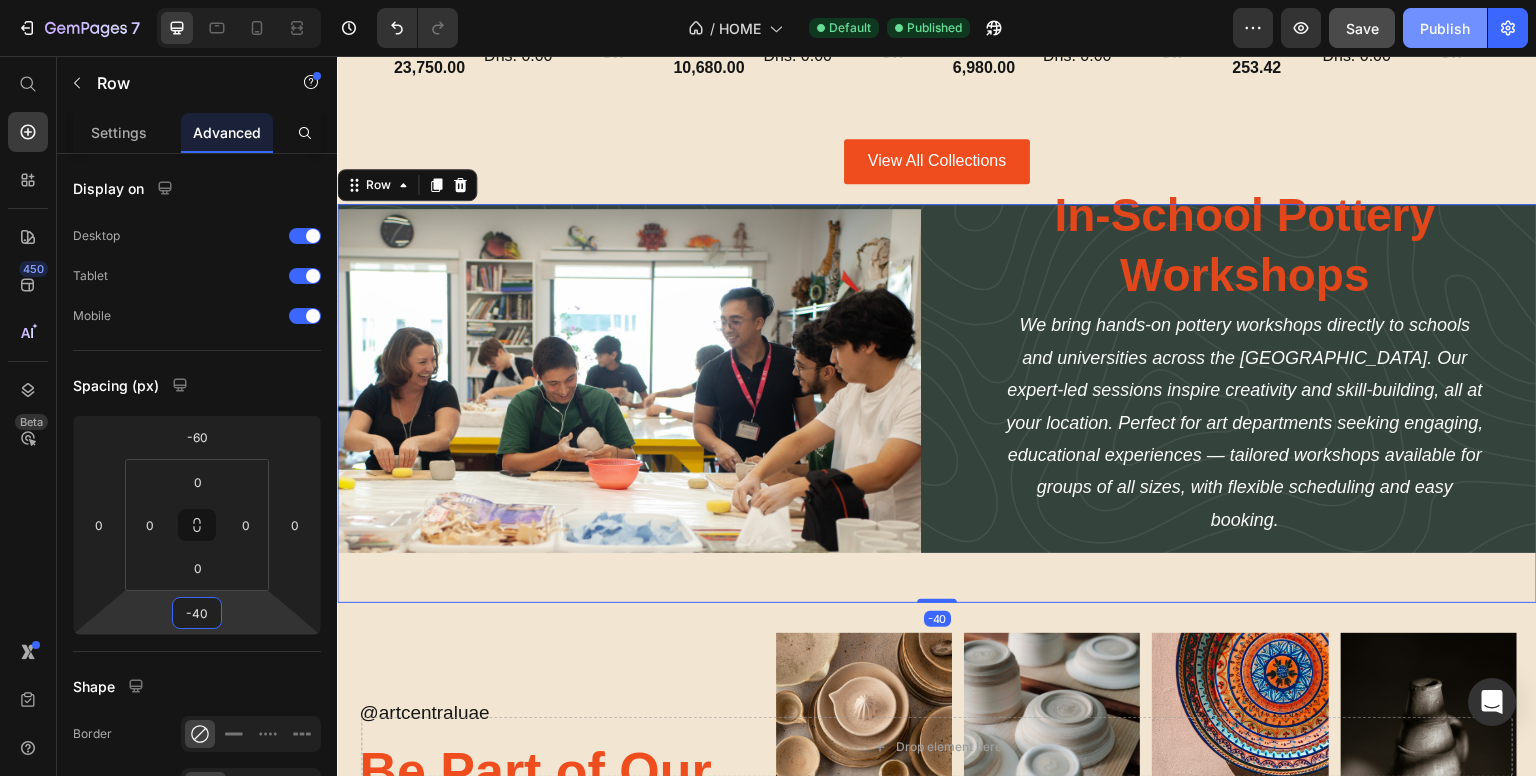 click on "Publish" at bounding box center (1445, 28) 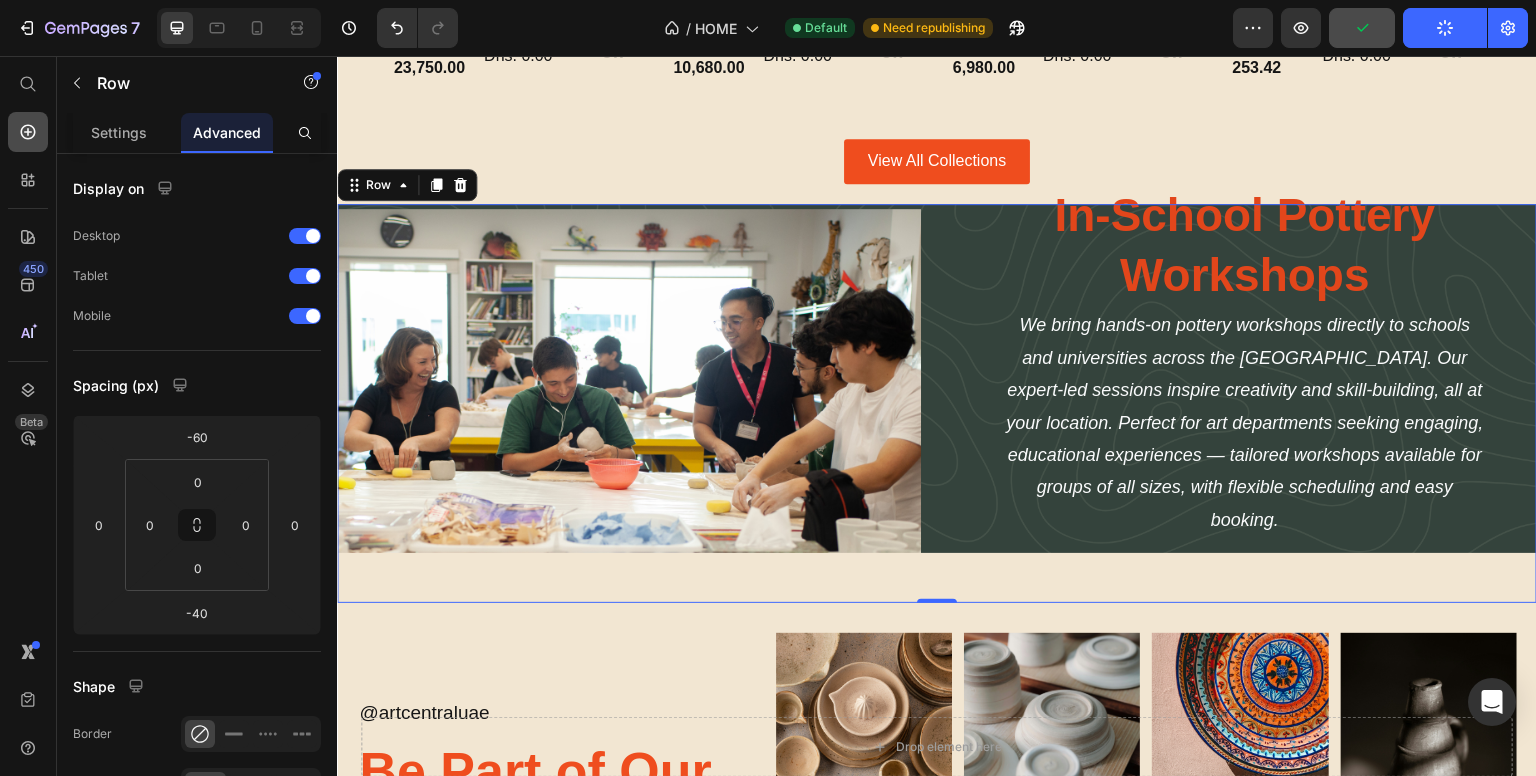 click 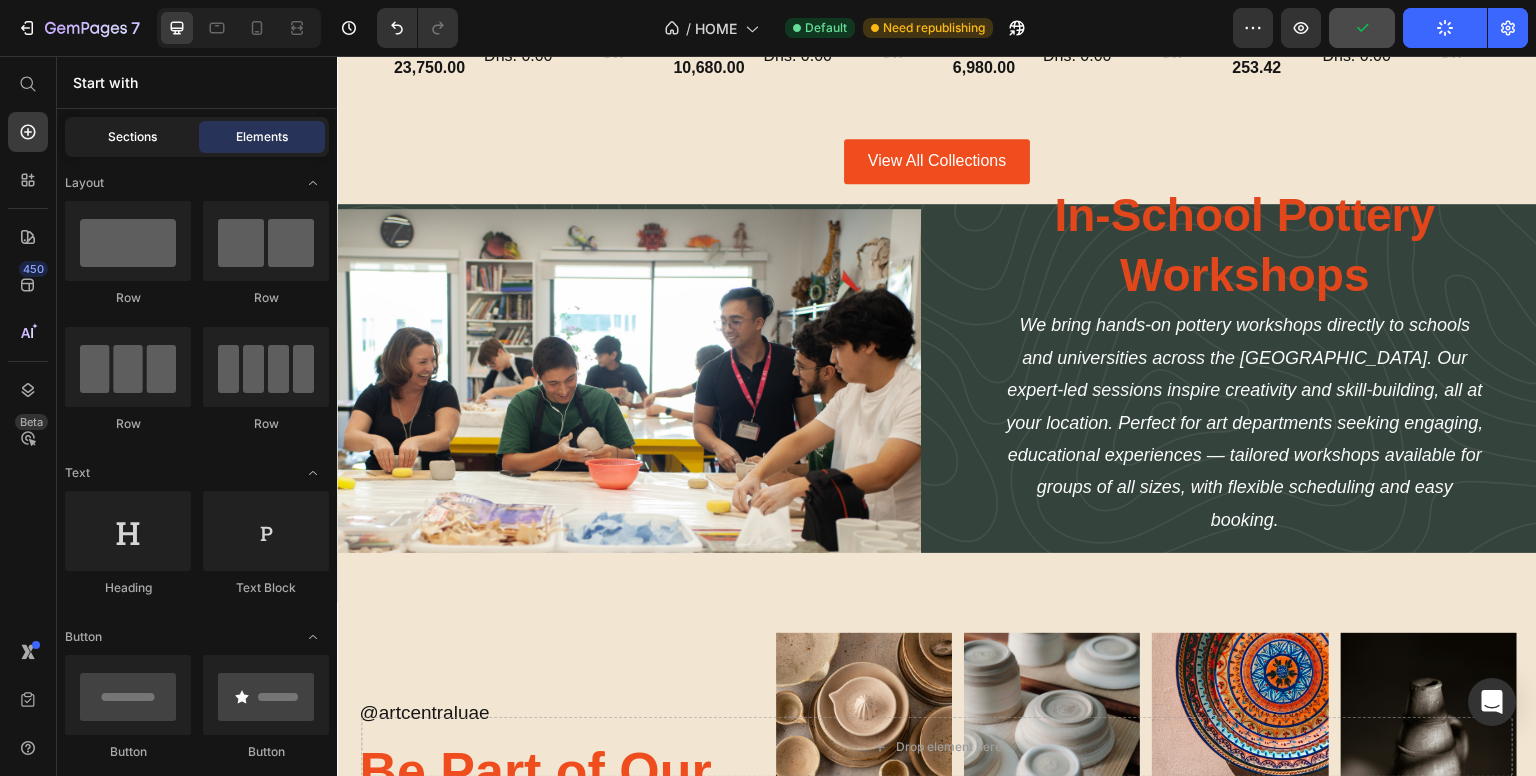 click on "Sections" 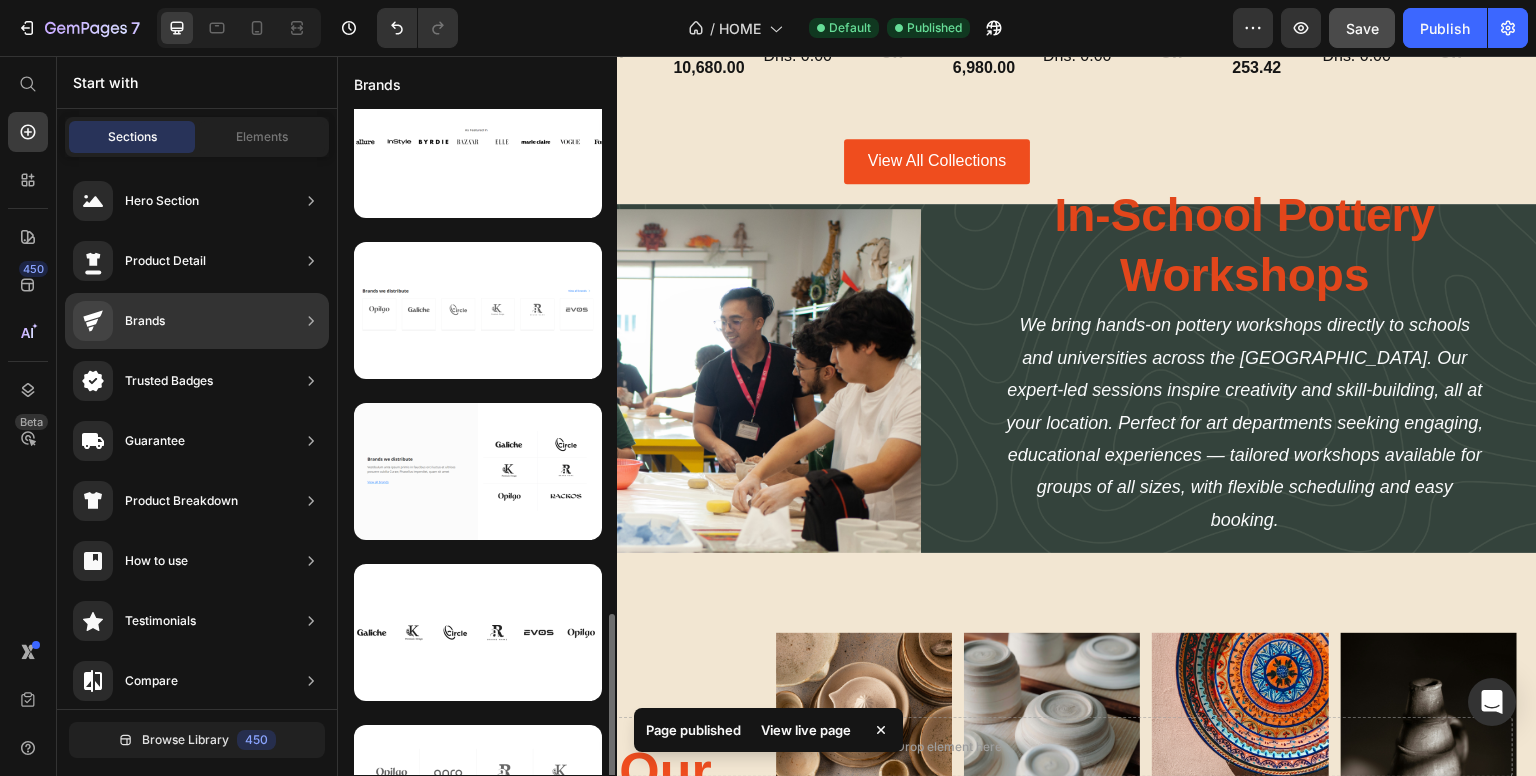 scroll, scrollTop: 1092, scrollLeft: 0, axis: vertical 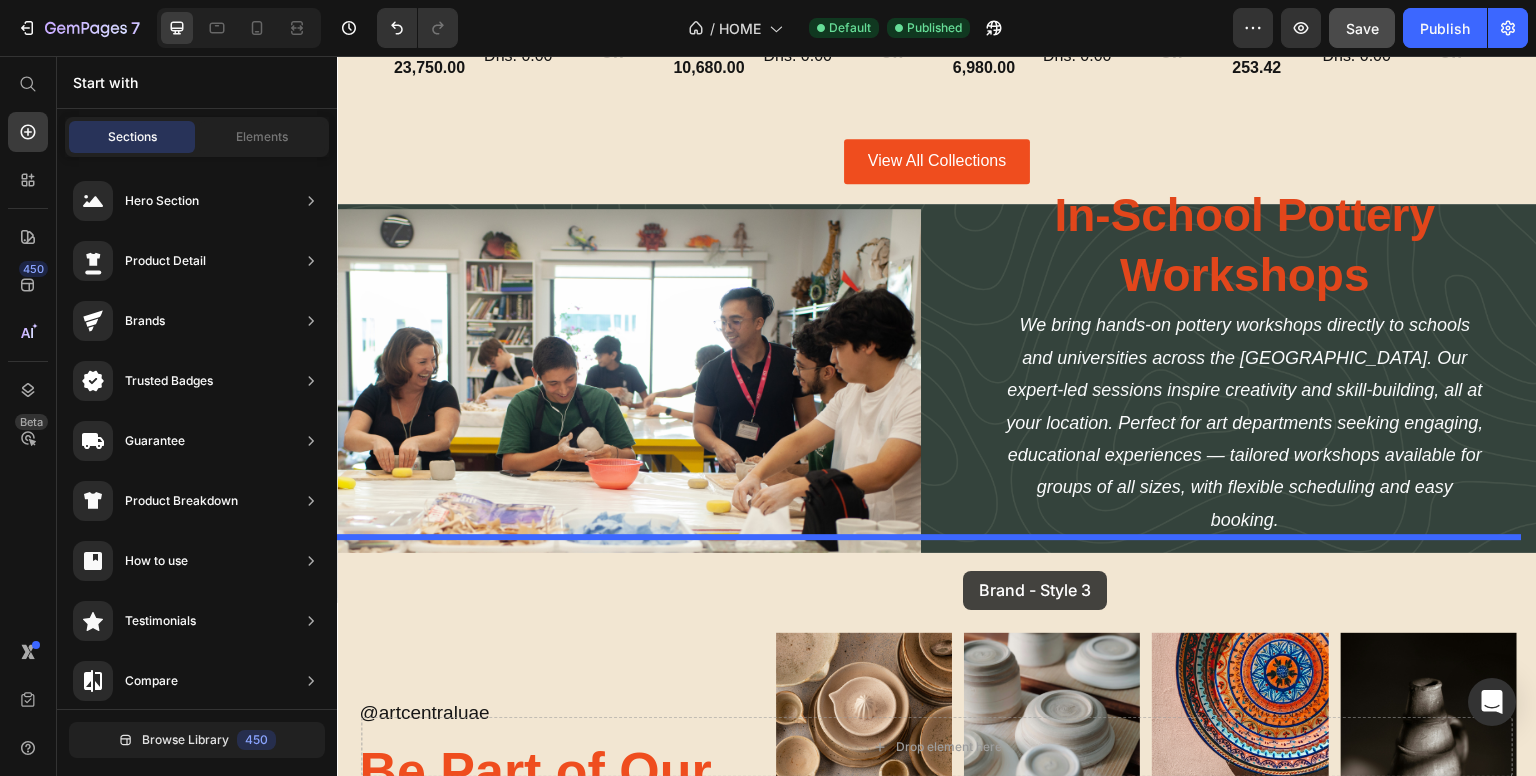 drag, startPoint x: 794, startPoint y: 594, endPoint x: 964, endPoint y: 571, distance: 171.54883 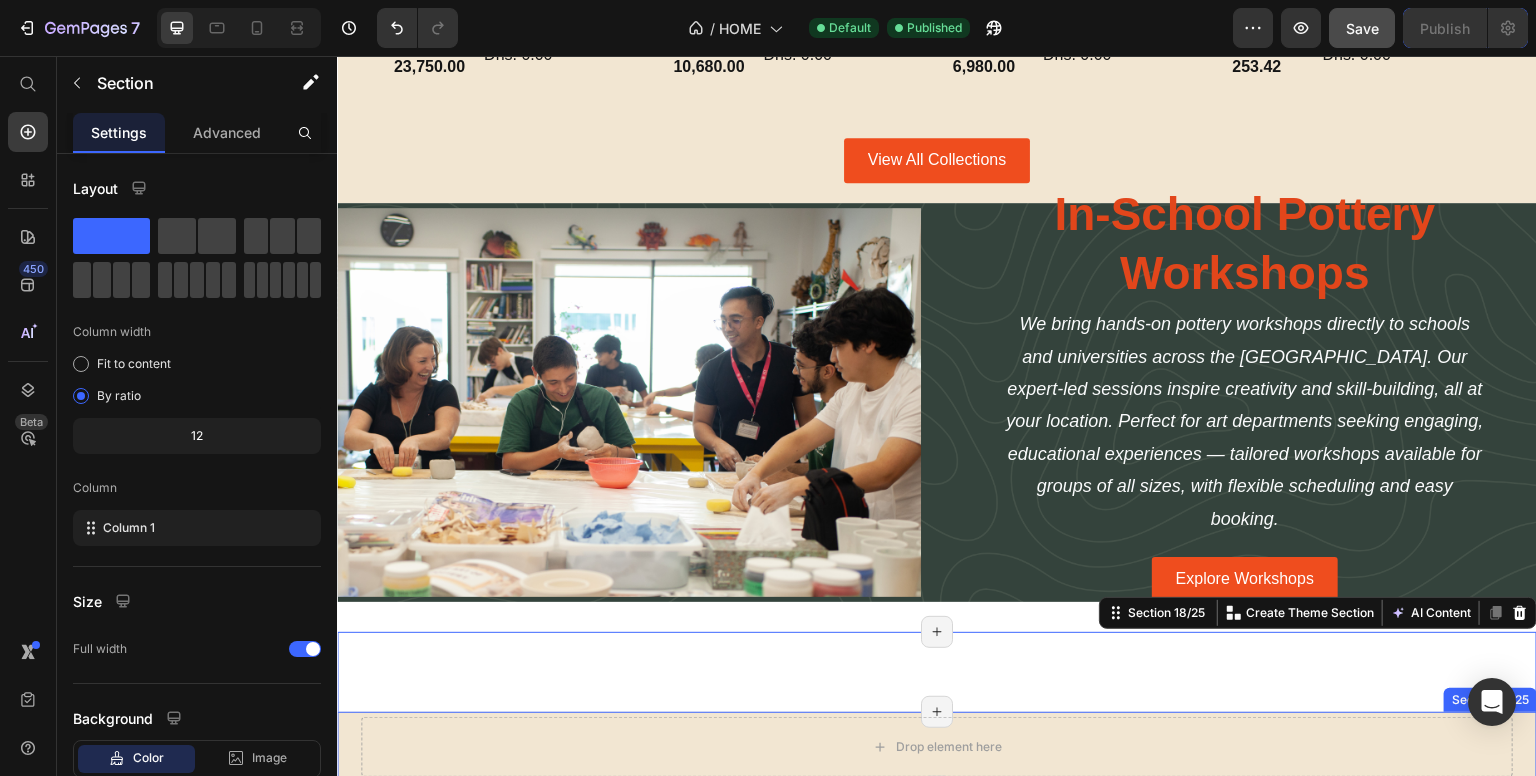 scroll, scrollTop: 3337, scrollLeft: 0, axis: vertical 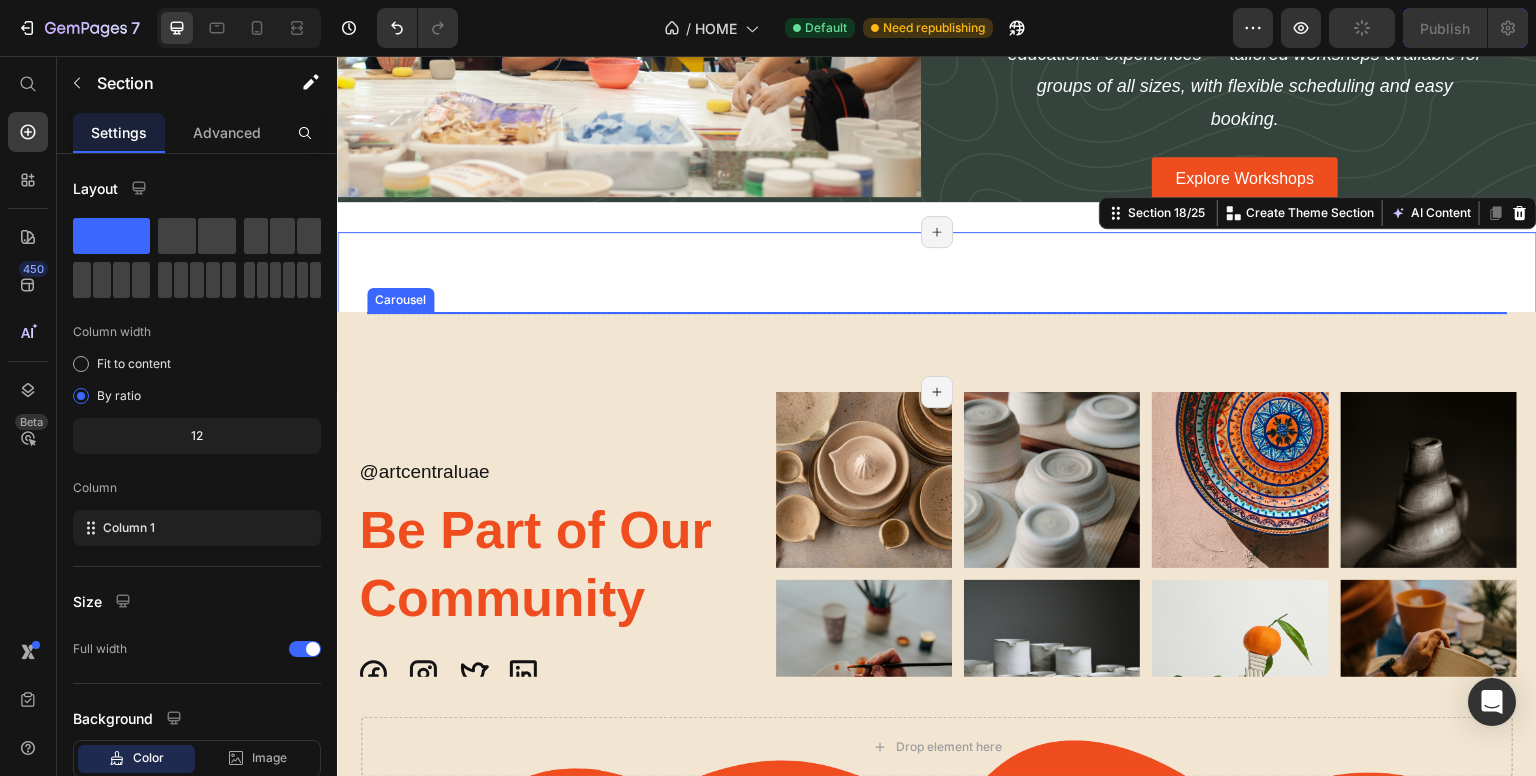click on "Image Image Image Image Image Image Image Image Image Image Image Image" at bounding box center [937, 312] 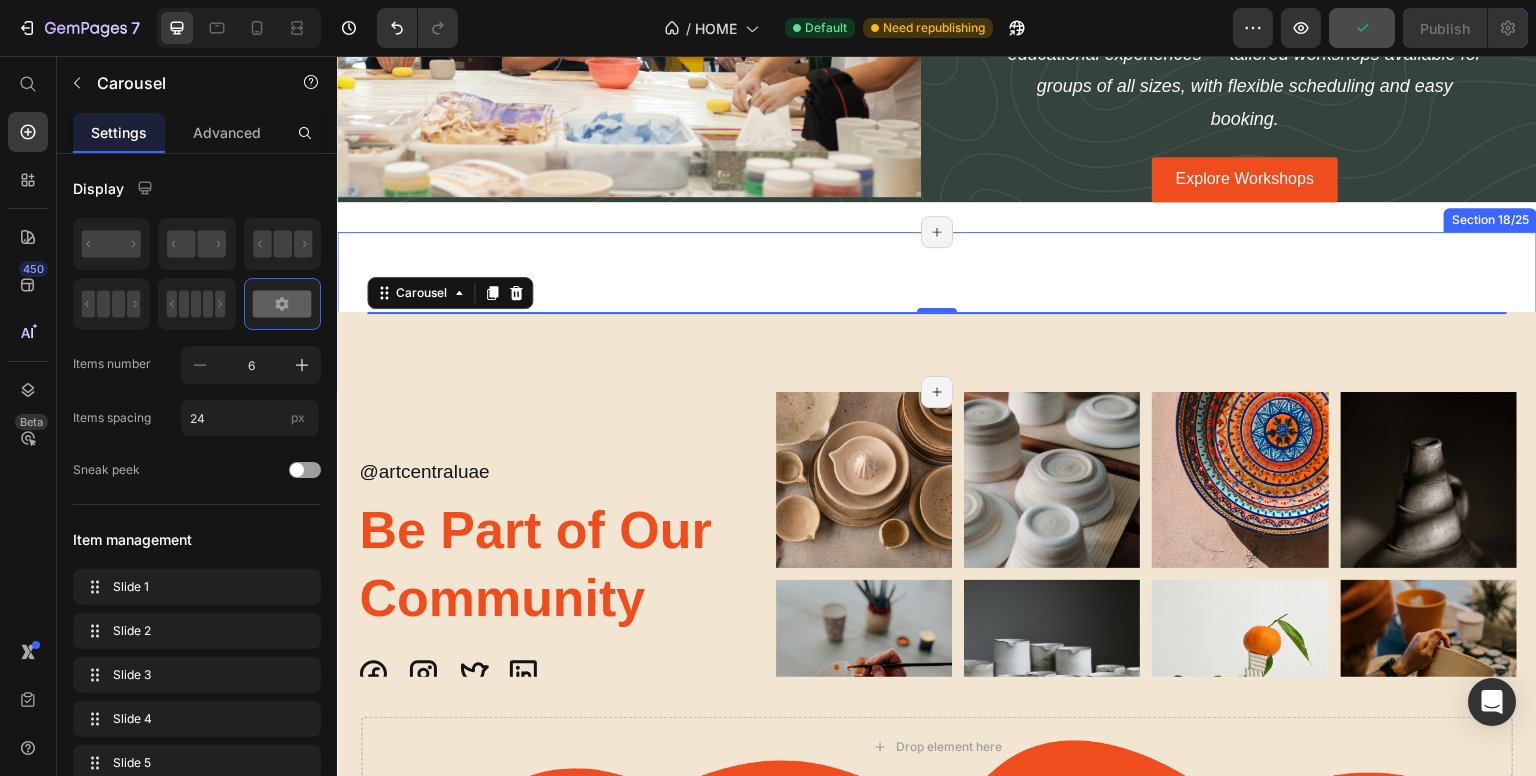 click on "Image Image Image Image Image Image Image Image Image Image Image Image Carousel   0 Row Section 18/25 Page has reached Shopify’s 25 section-limit Page has reached Shopify’s 25 section-limit" at bounding box center (937, 312) 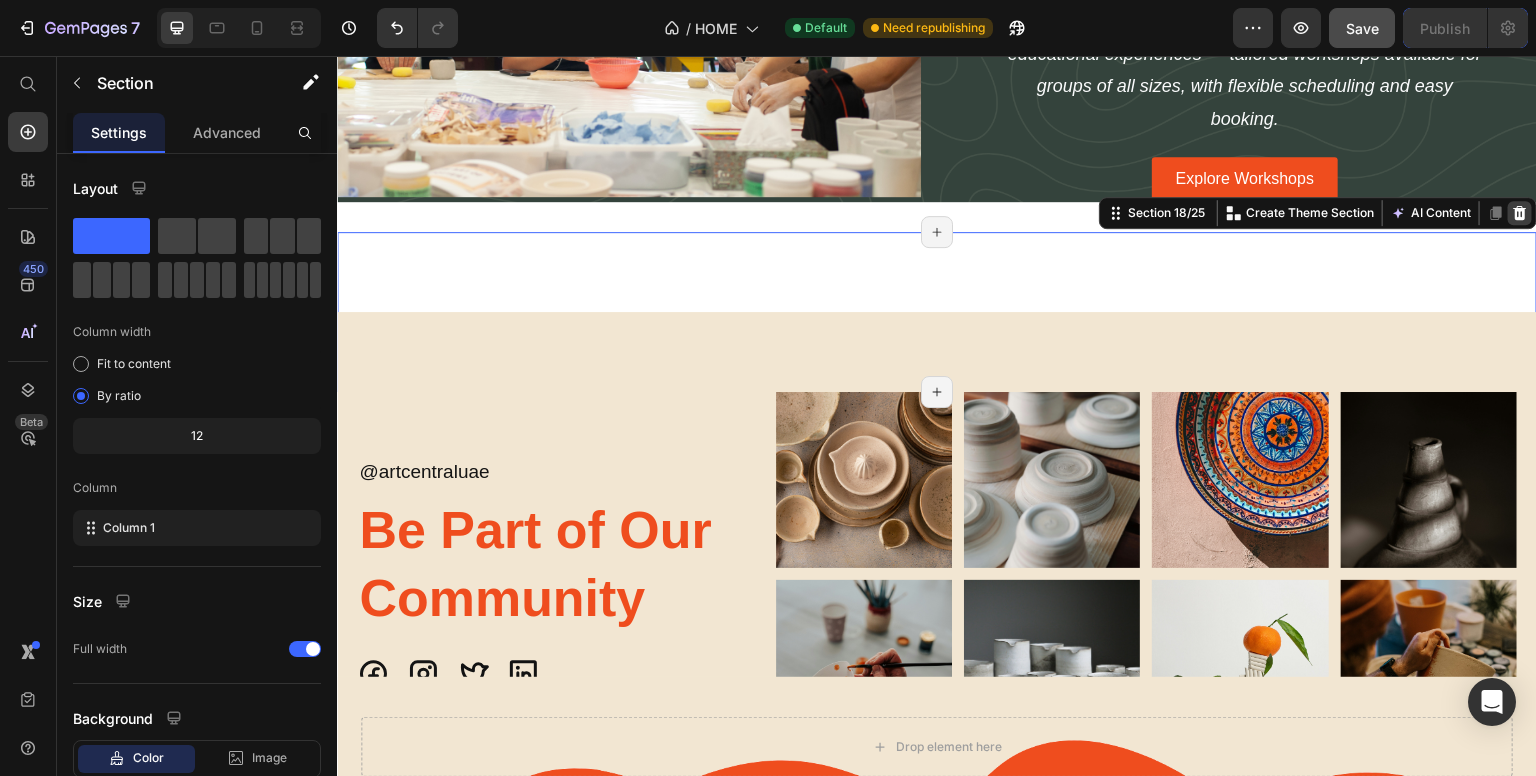click 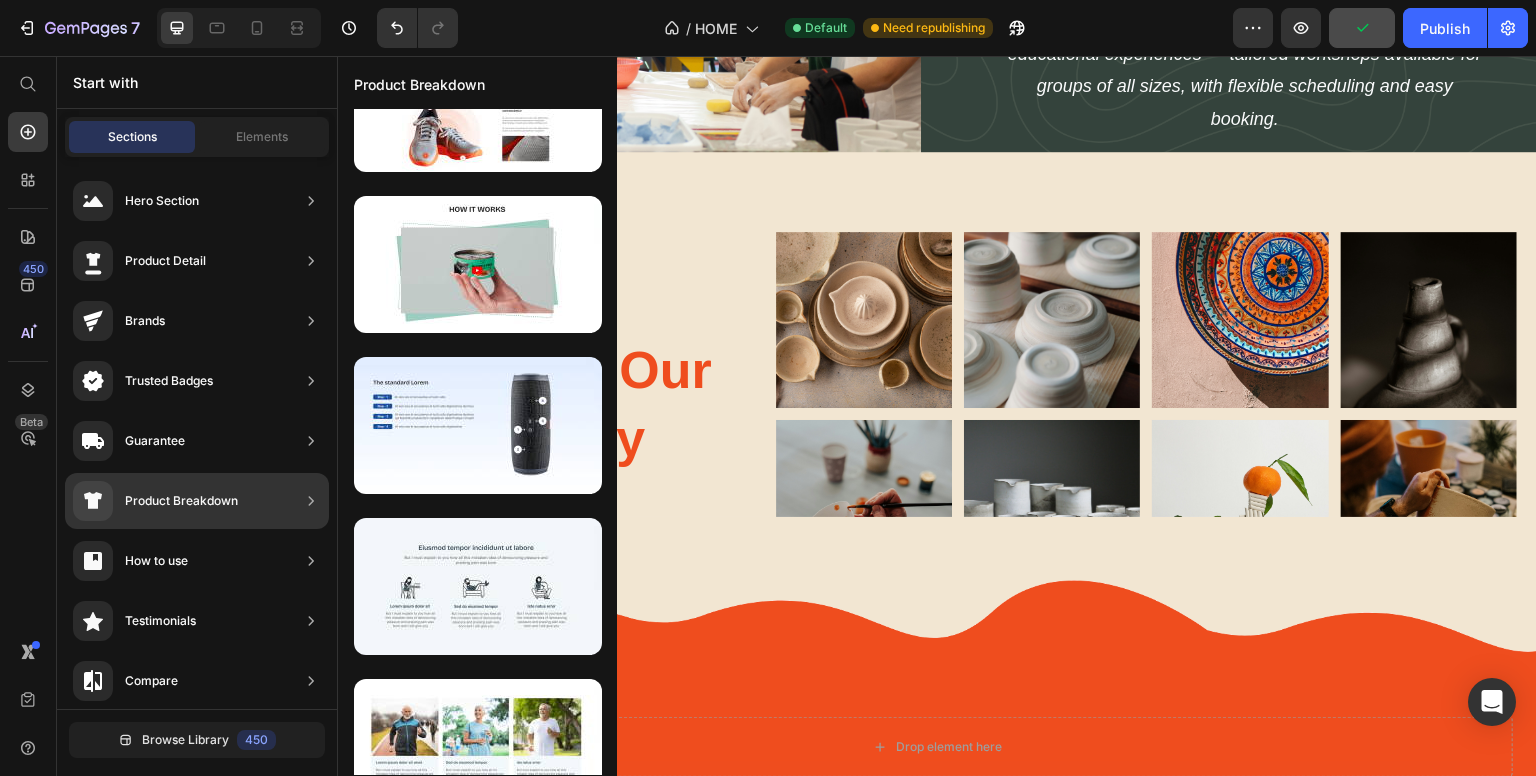 scroll, scrollTop: 0, scrollLeft: 0, axis: both 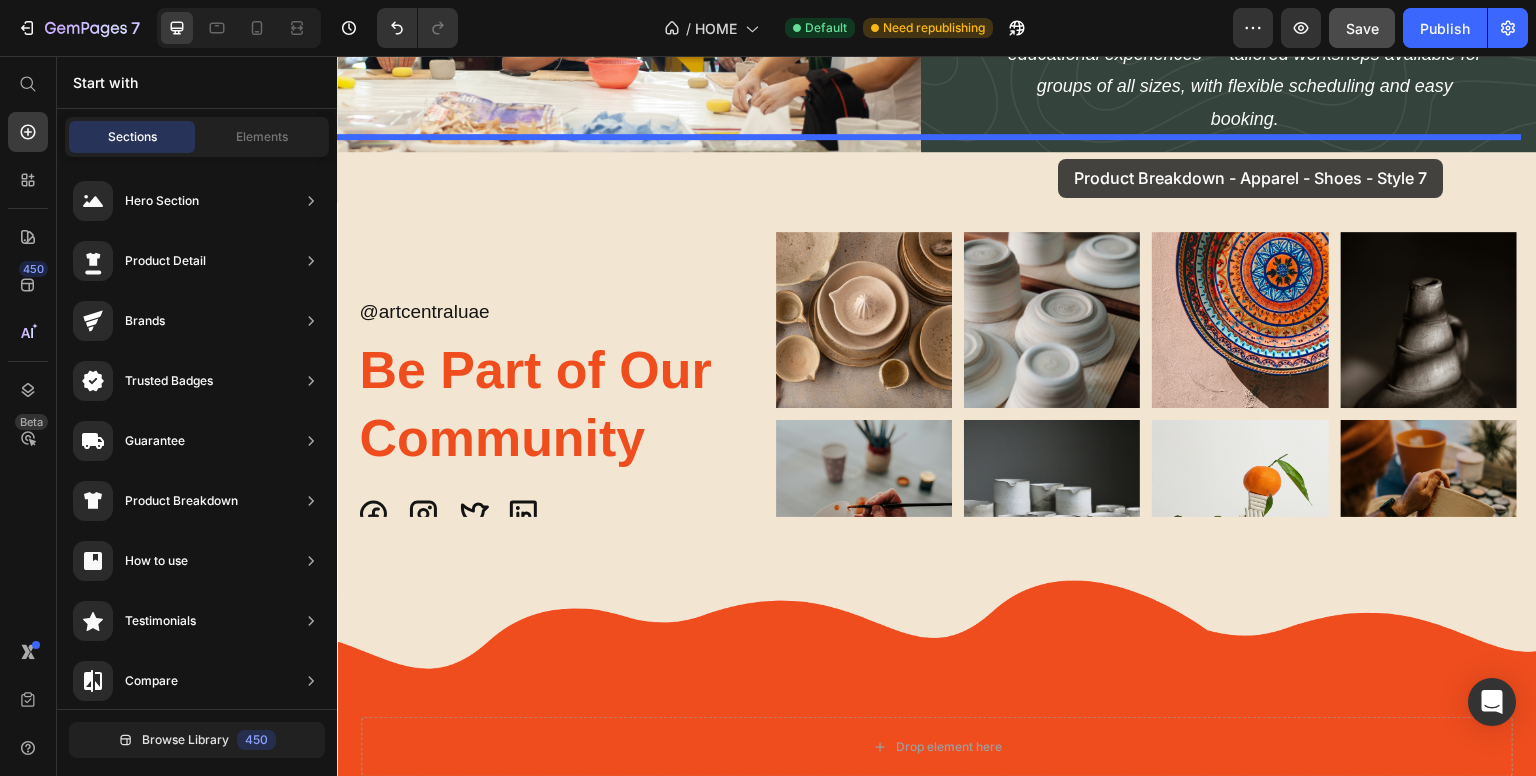 drag, startPoint x: 770, startPoint y: 404, endPoint x: 1059, endPoint y: 159, distance: 378.87466 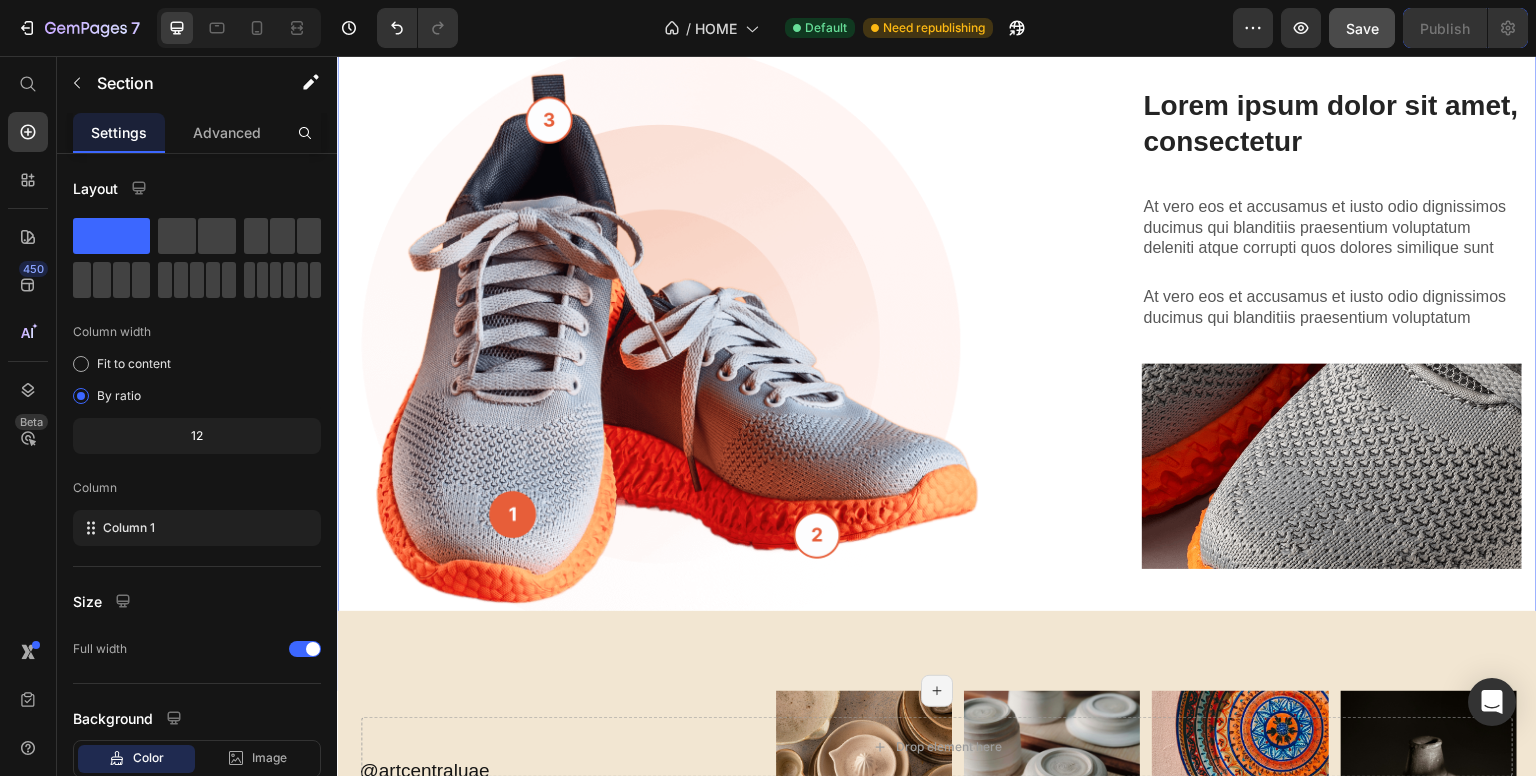 scroll, scrollTop: 3067, scrollLeft: 0, axis: vertical 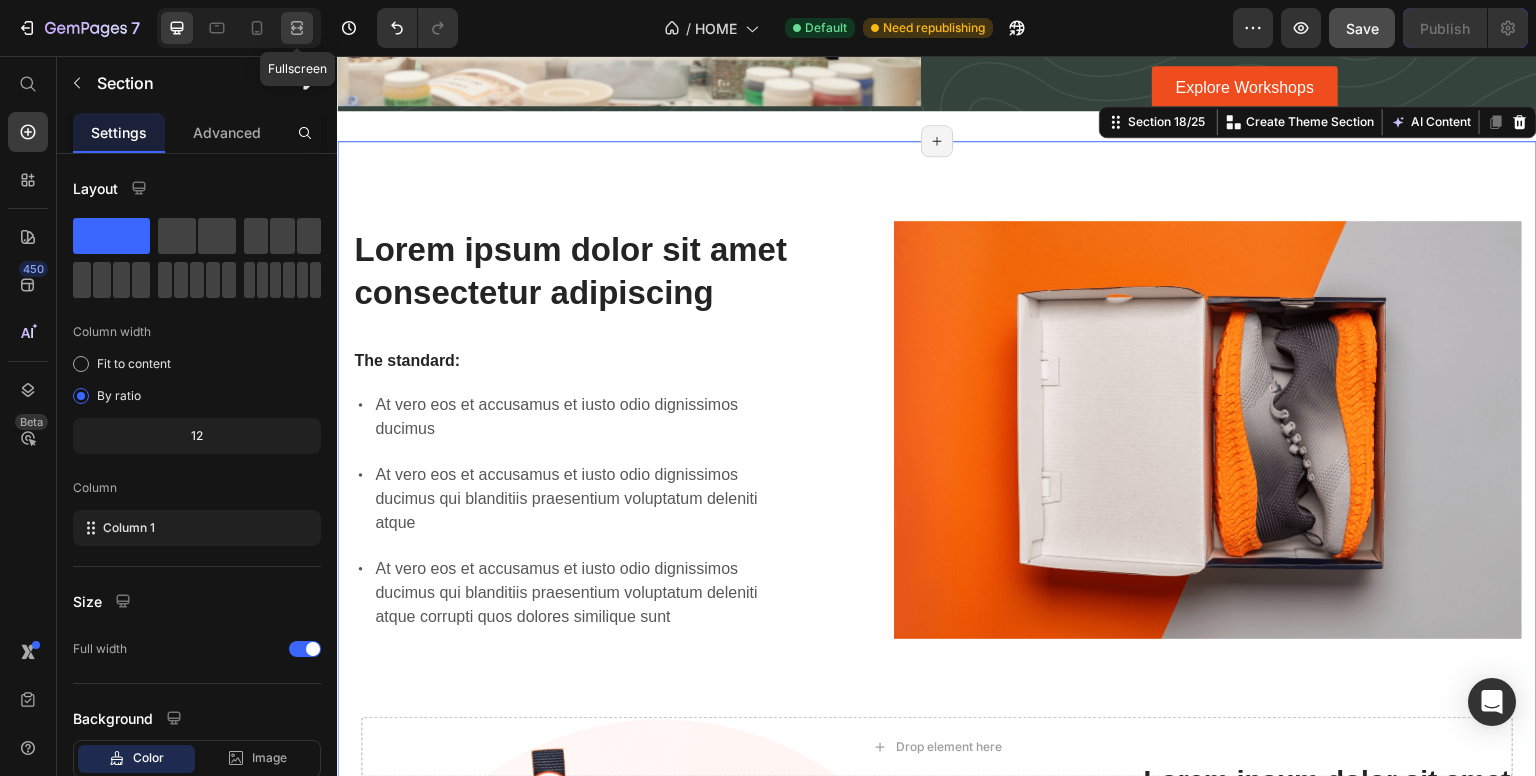 click 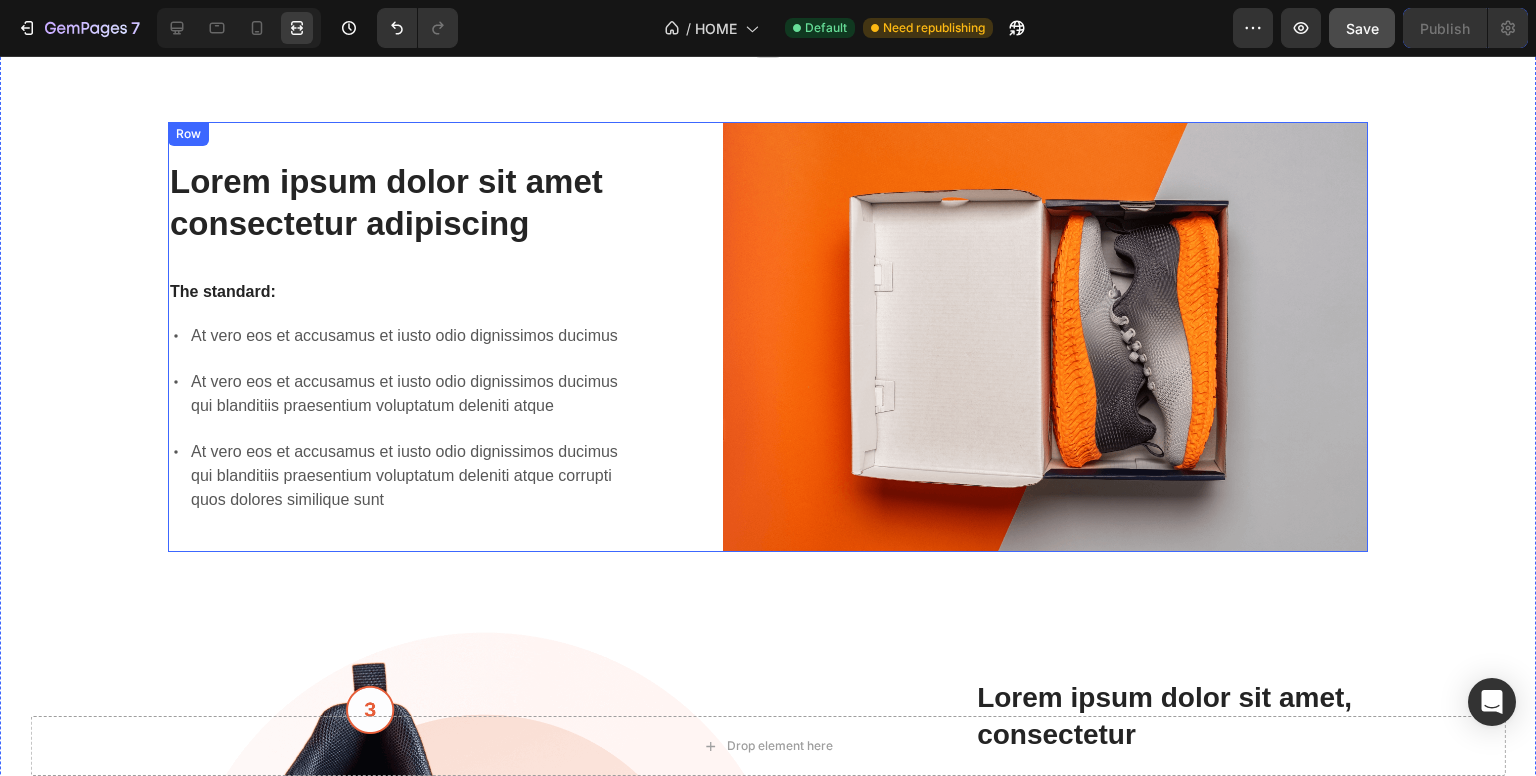 scroll, scrollTop: 3439, scrollLeft: 0, axis: vertical 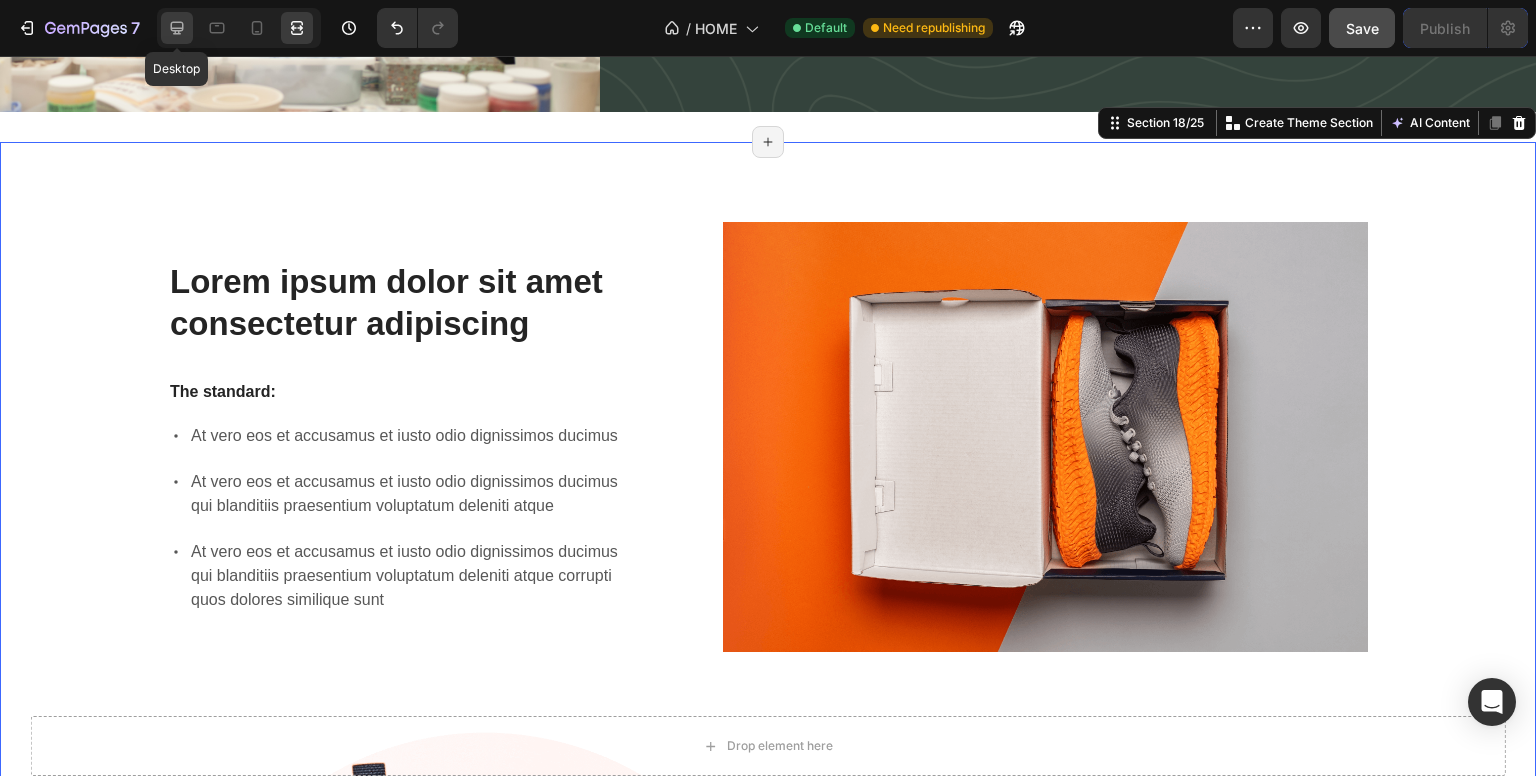 click 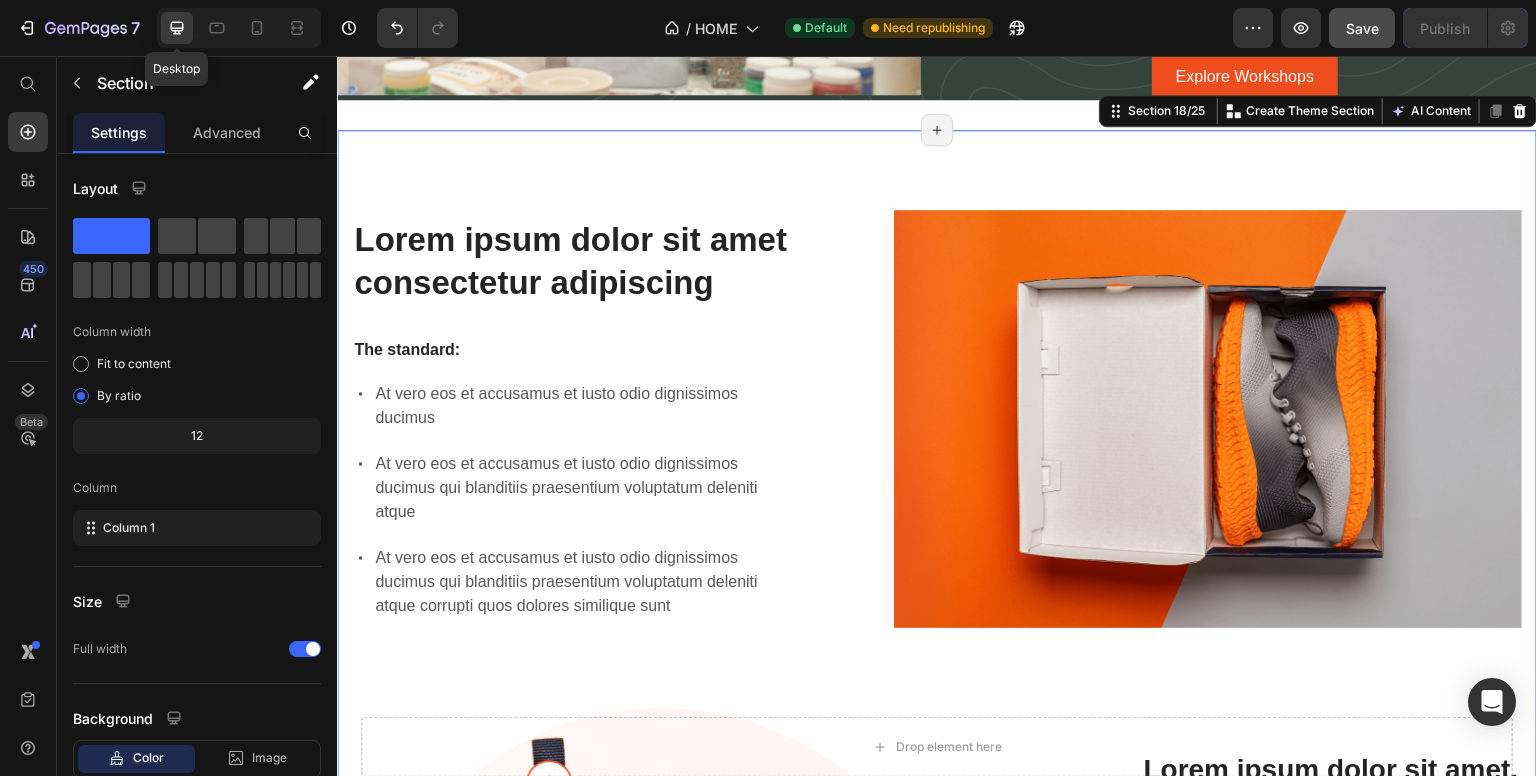 scroll, scrollTop: 3428, scrollLeft: 0, axis: vertical 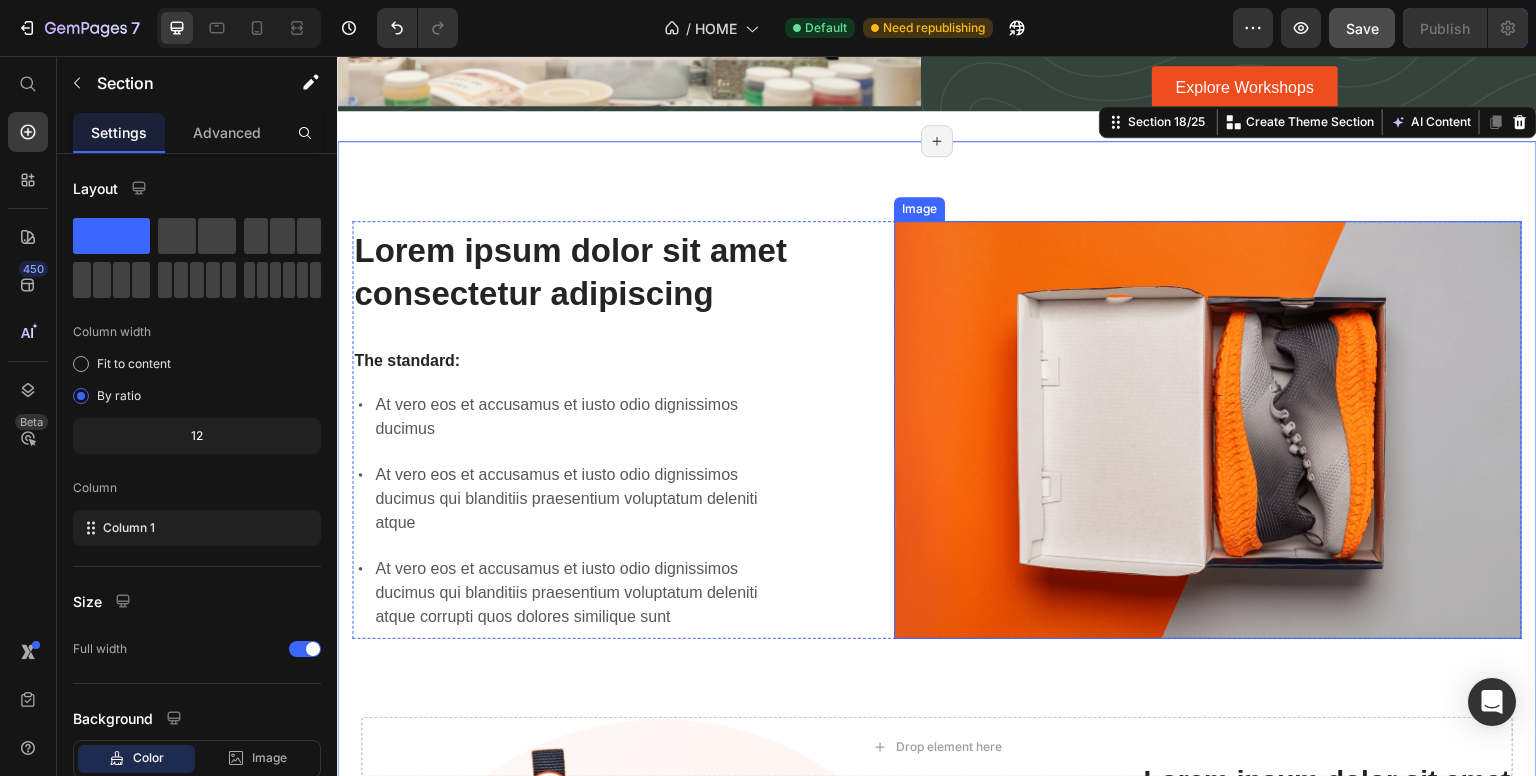 click at bounding box center [1208, 430] 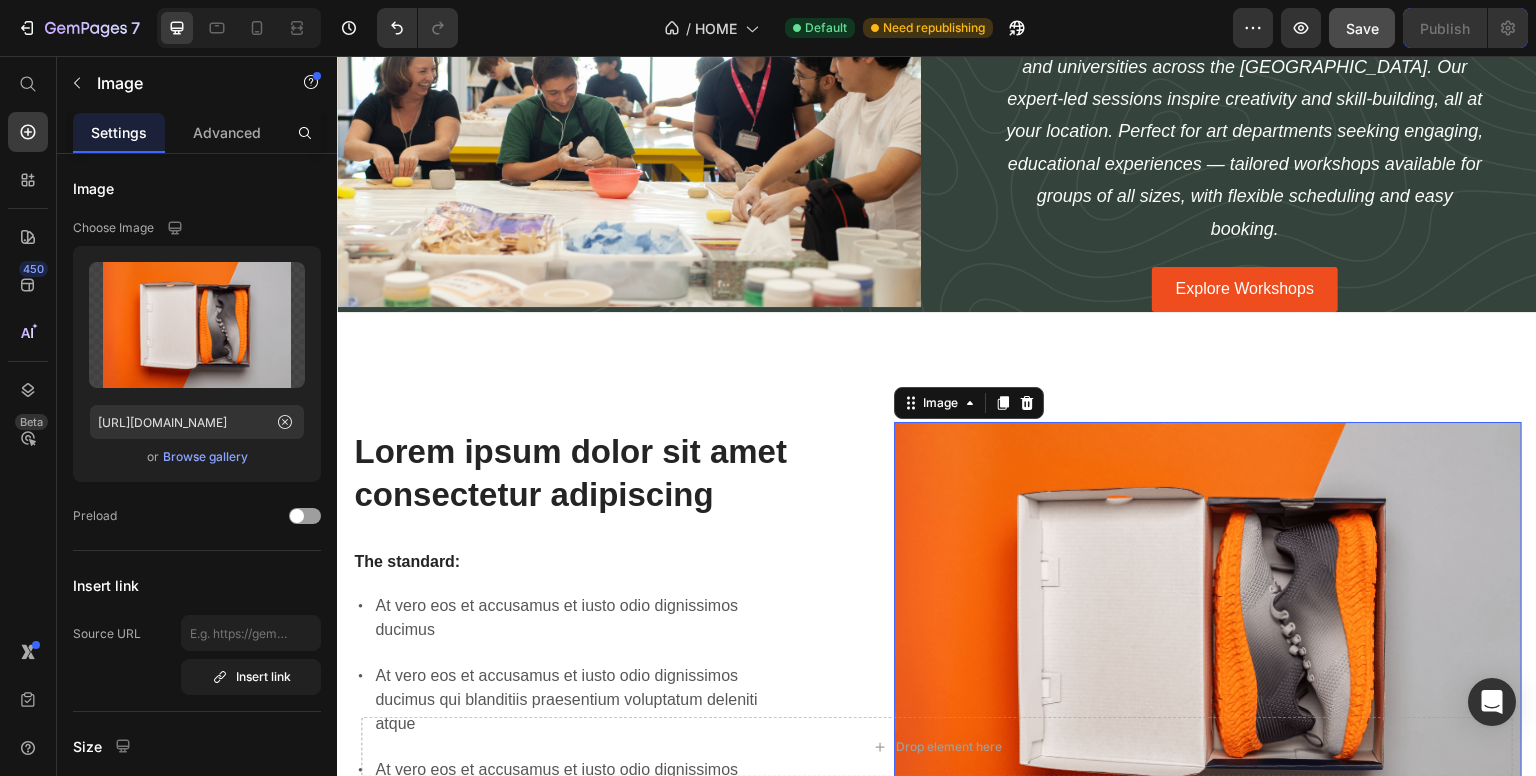 scroll, scrollTop: 3128, scrollLeft: 0, axis: vertical 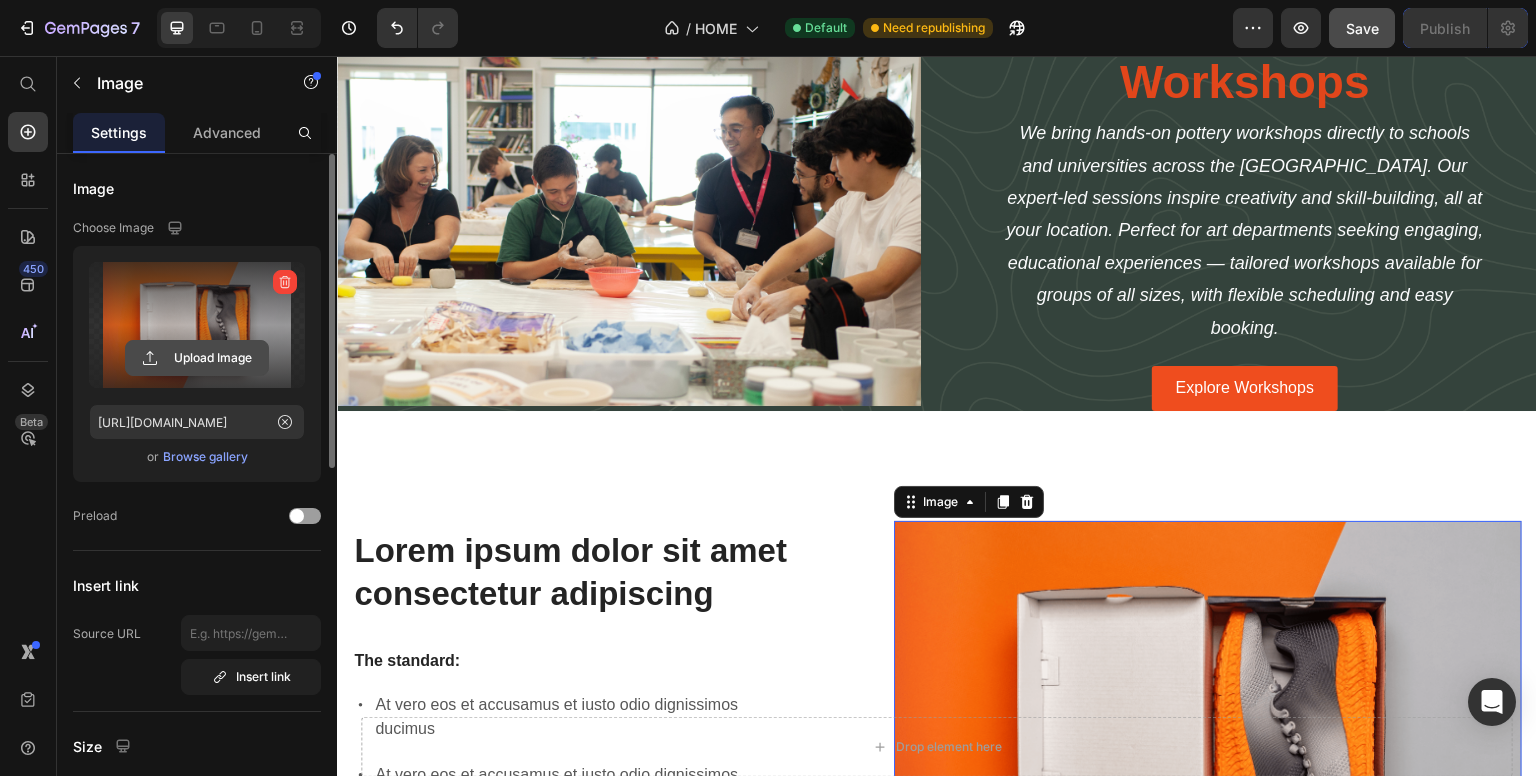 click 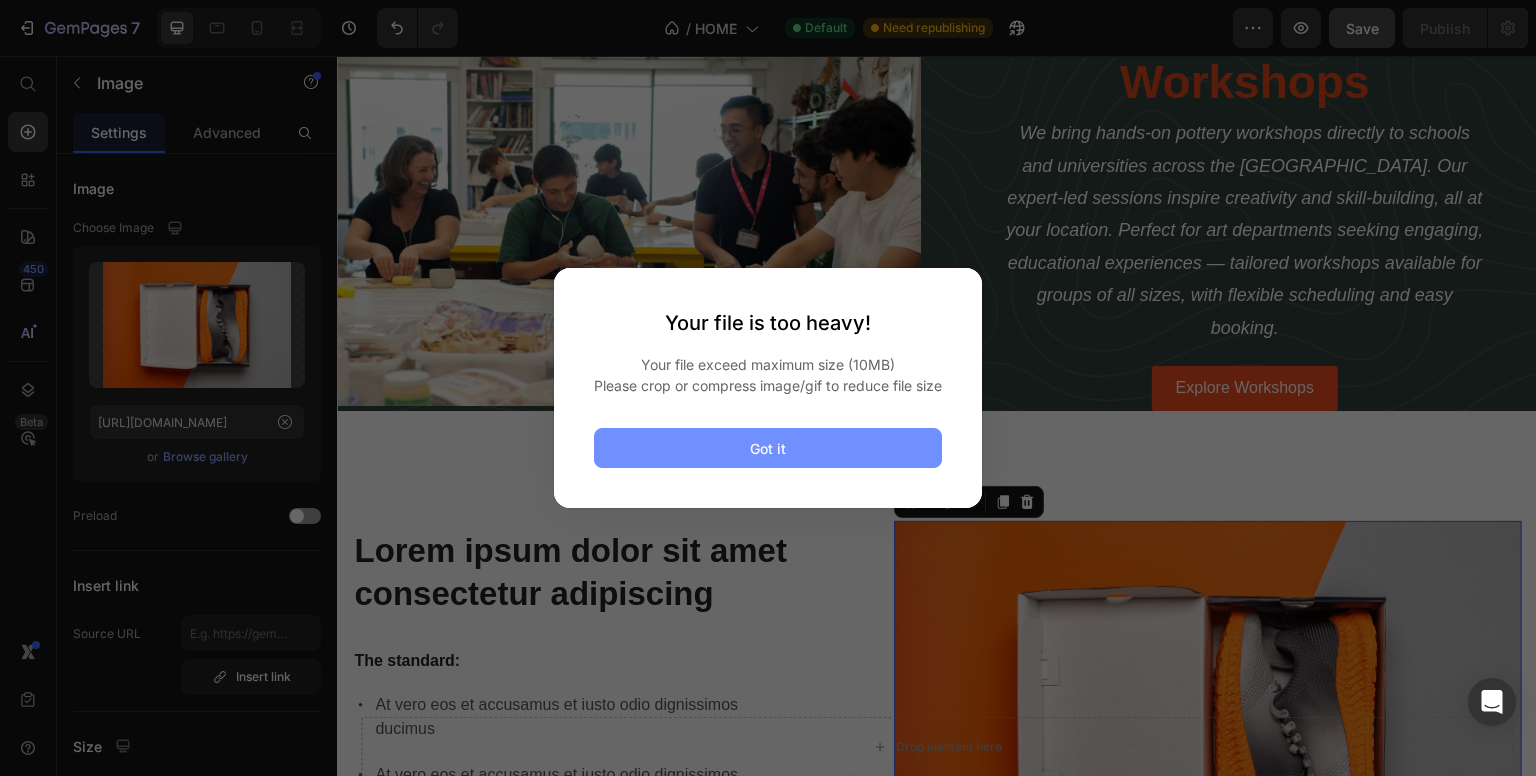click on "Got it" at bounding box center [768, 448] 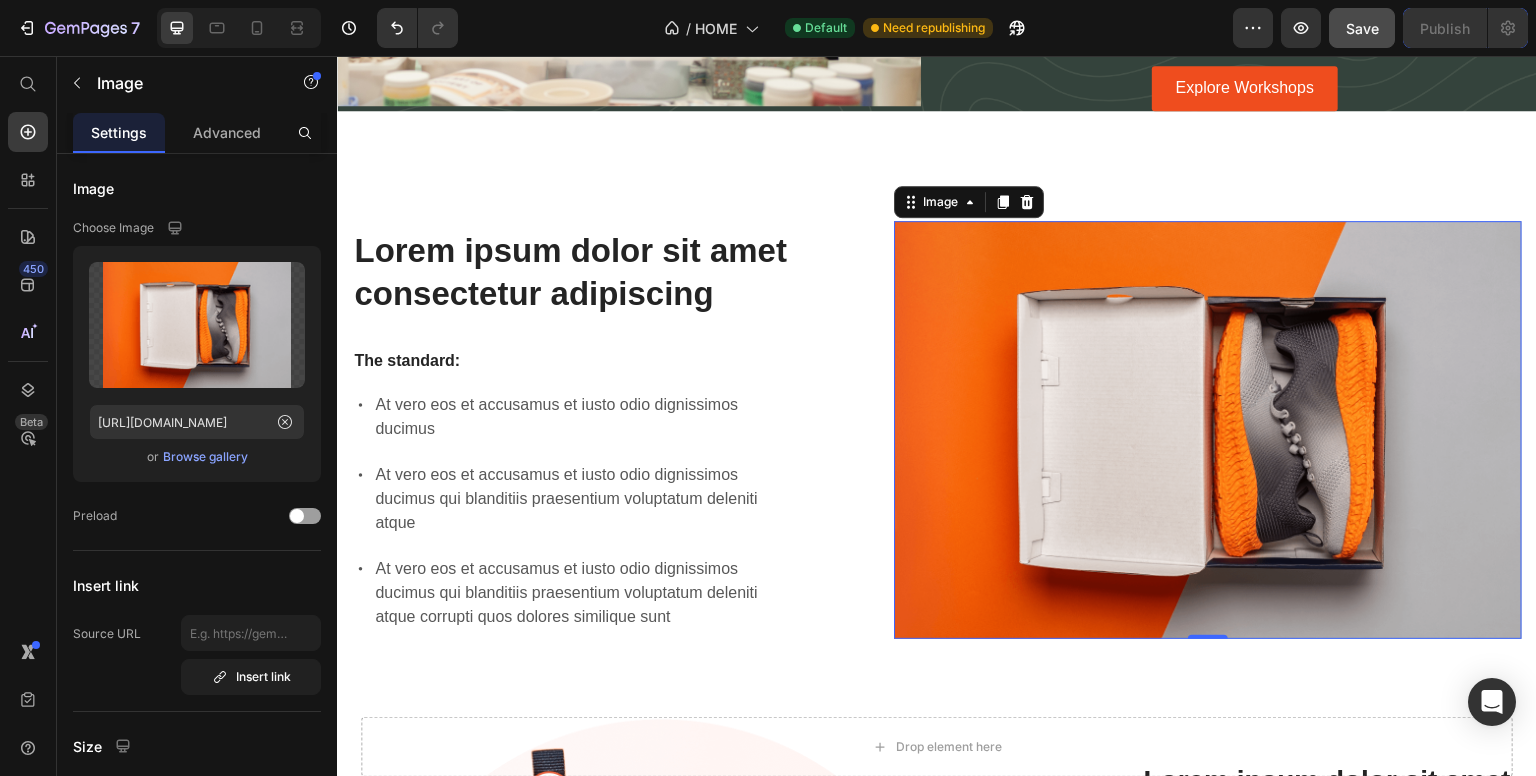 scroll, scrollTop: 3928, scrollLeft: 0, axis: vertical 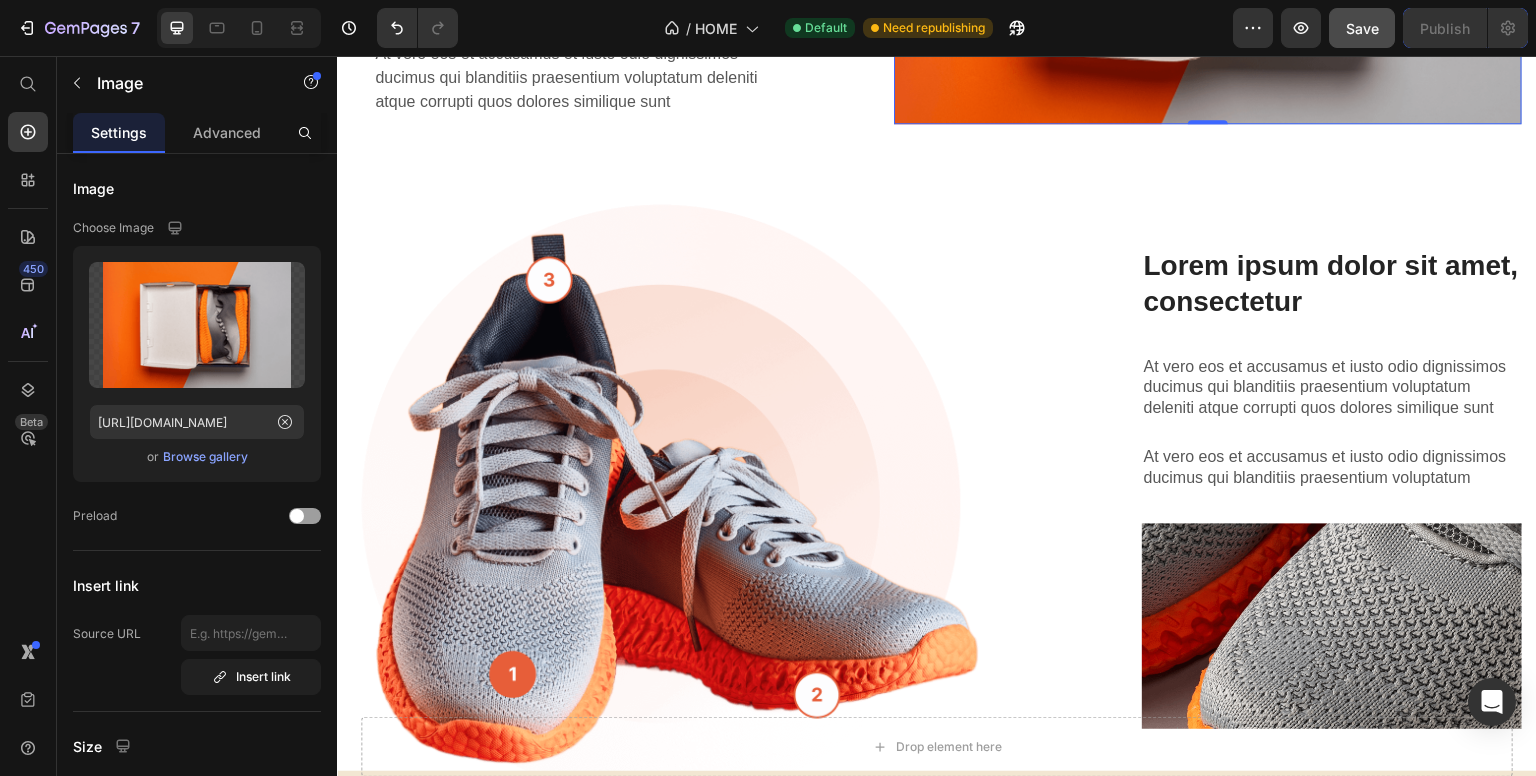 click at bounding box center (666, 487) 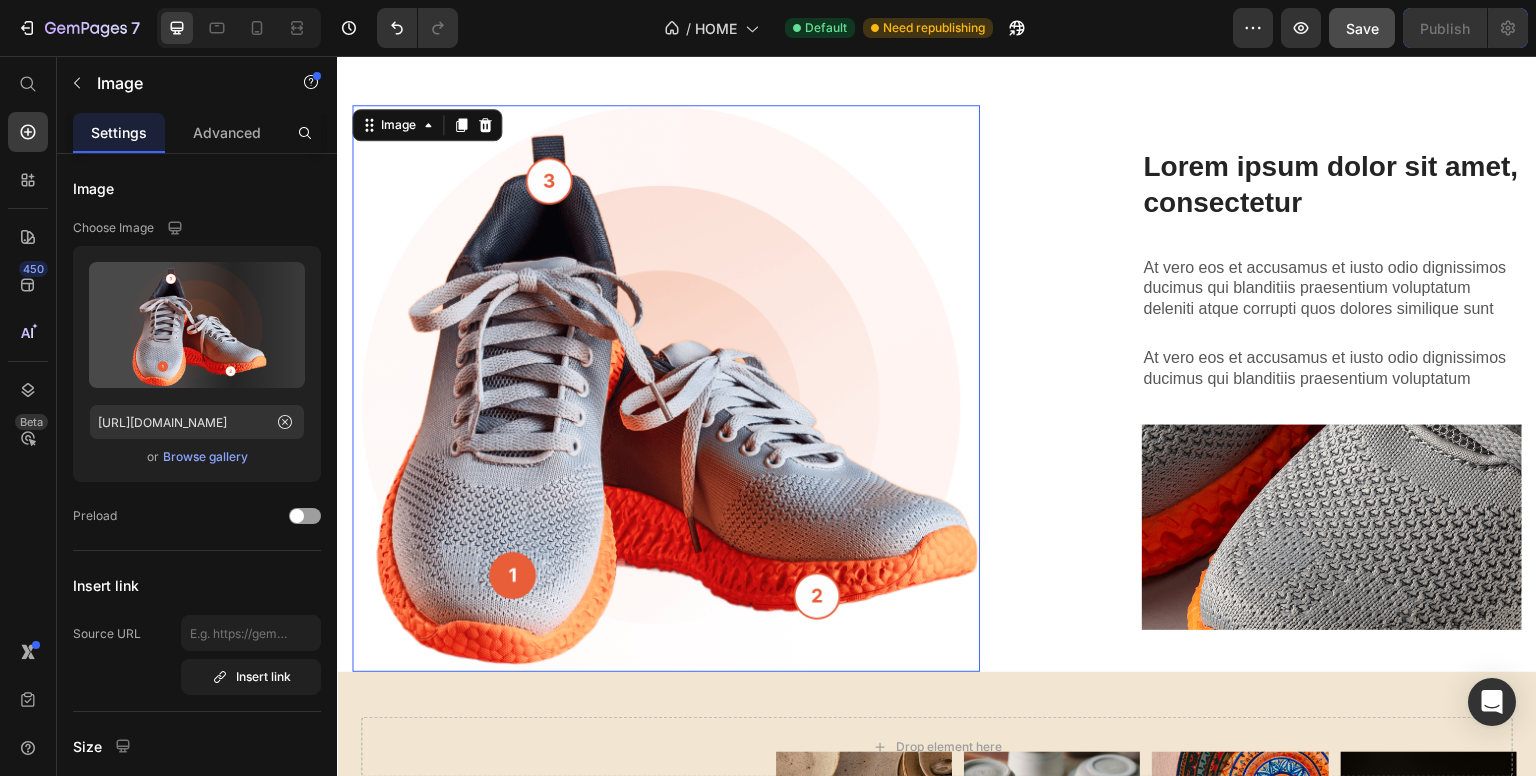 scroll, scrollTop: 4028, scrollLeft: 0, axis: vertical 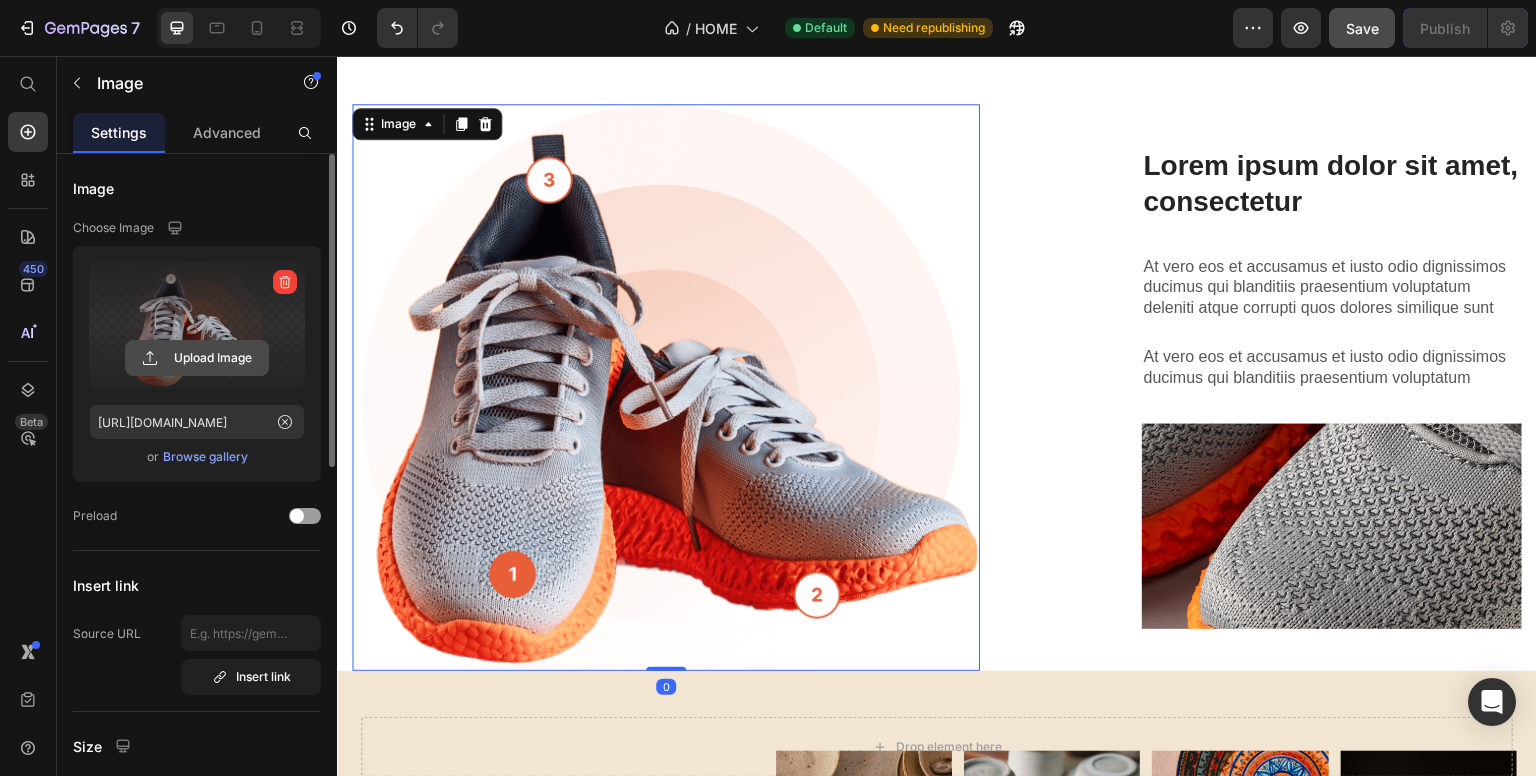 click 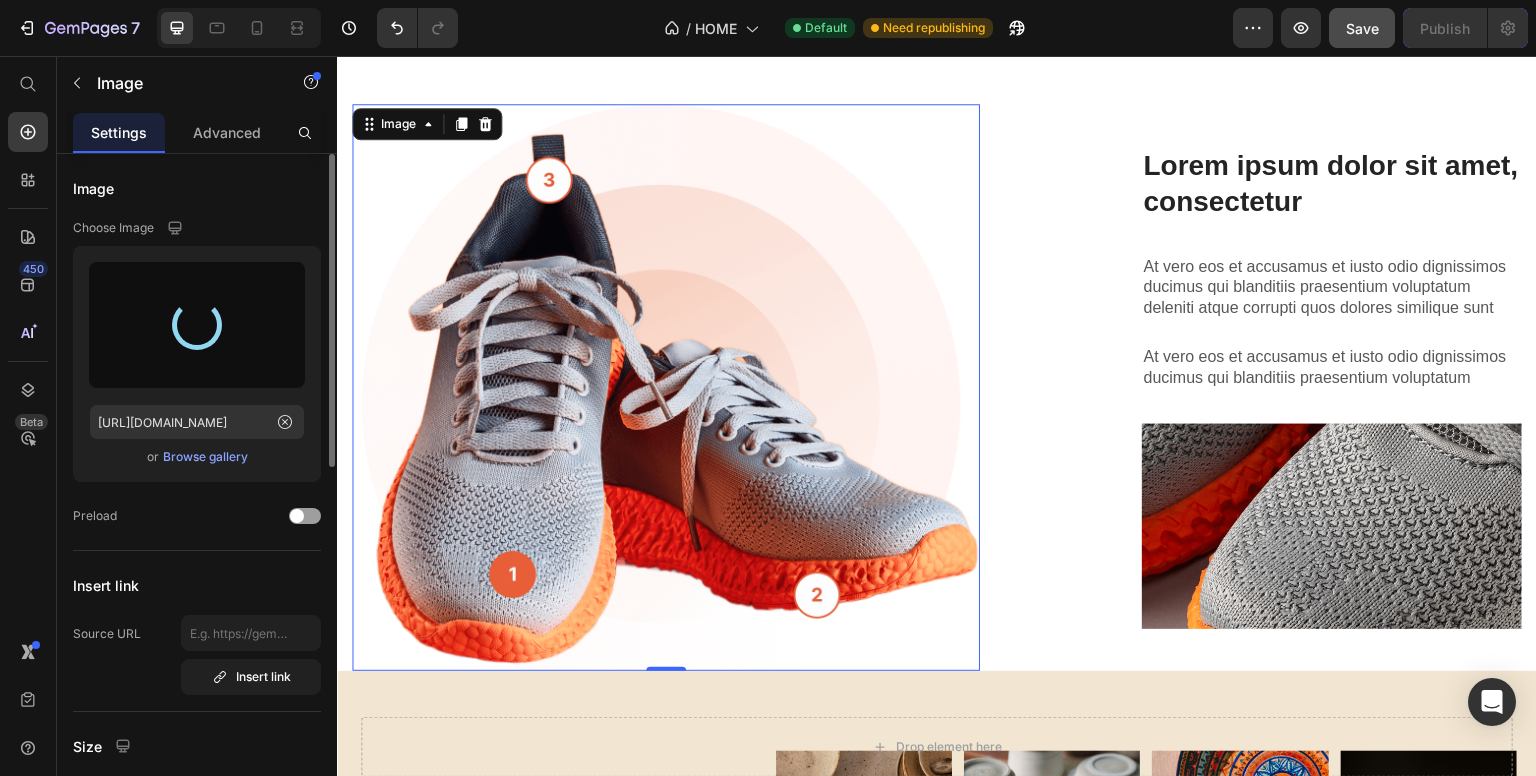 type on "https://cdn.shopify.com/s/files/1/0874/7335/7113/files/gempages_529503815028704385-aaf1800a-5007-48ca-9ff0-36045a808aa3.jpg" 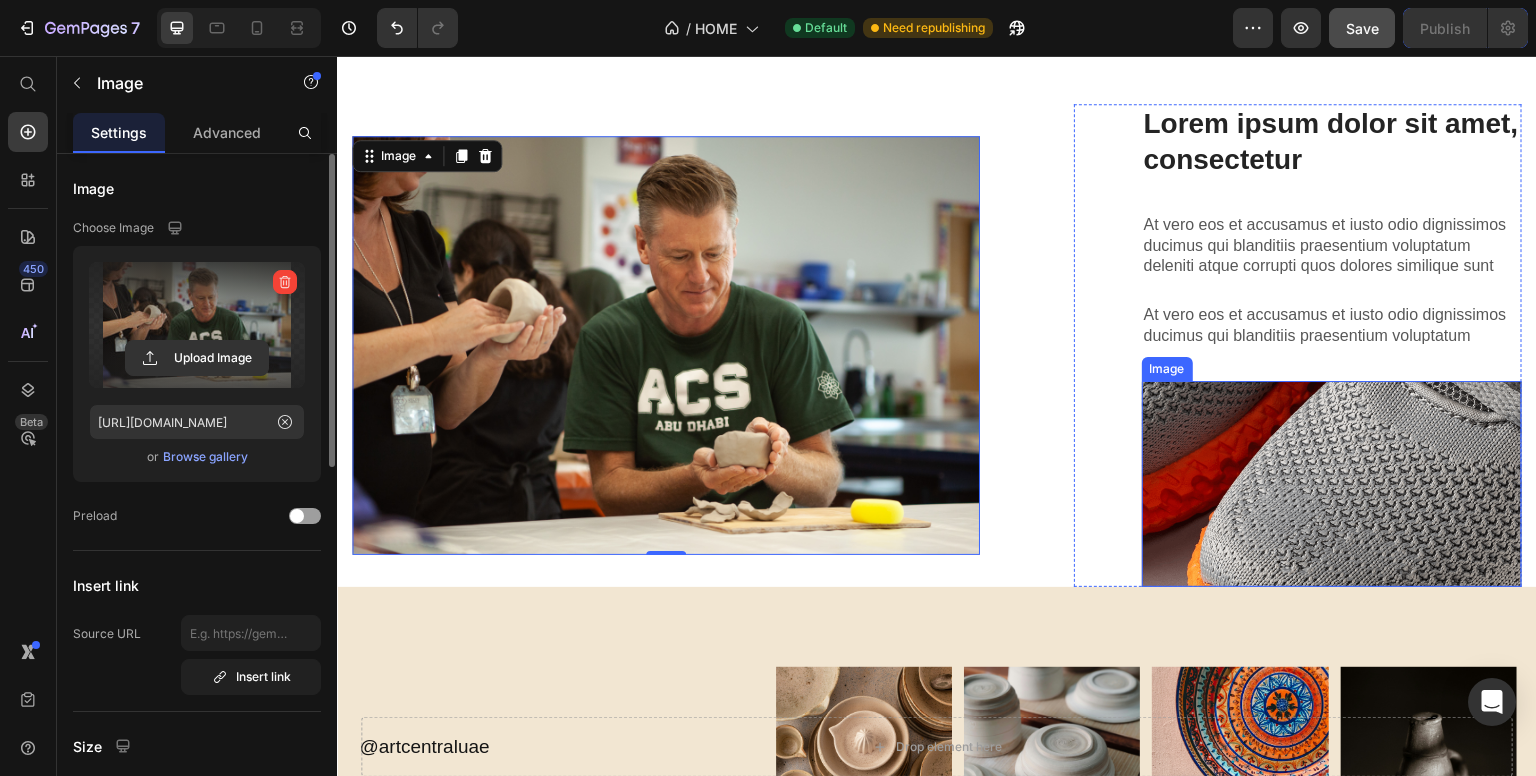 click at bounding box center (1332, 484) 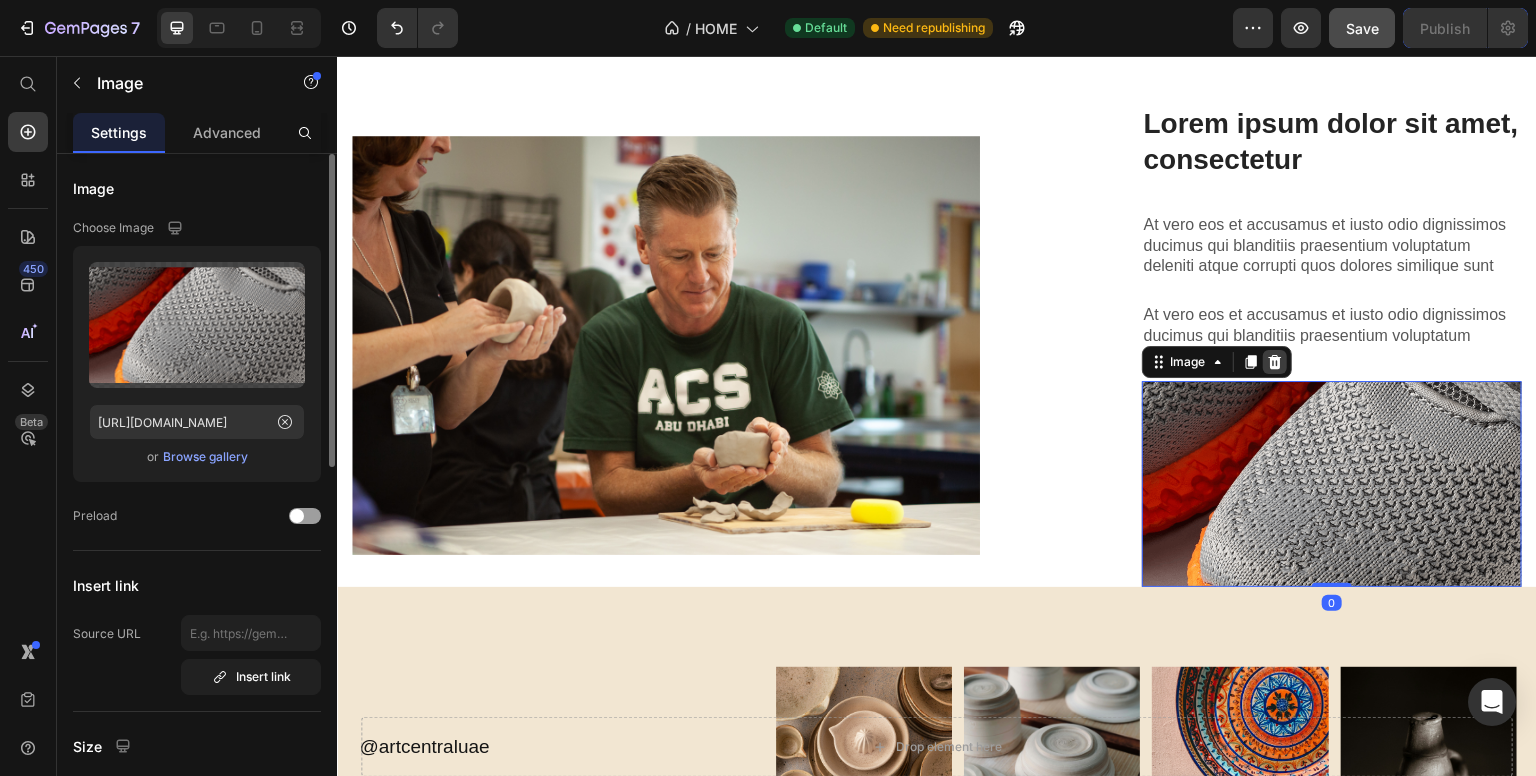 click 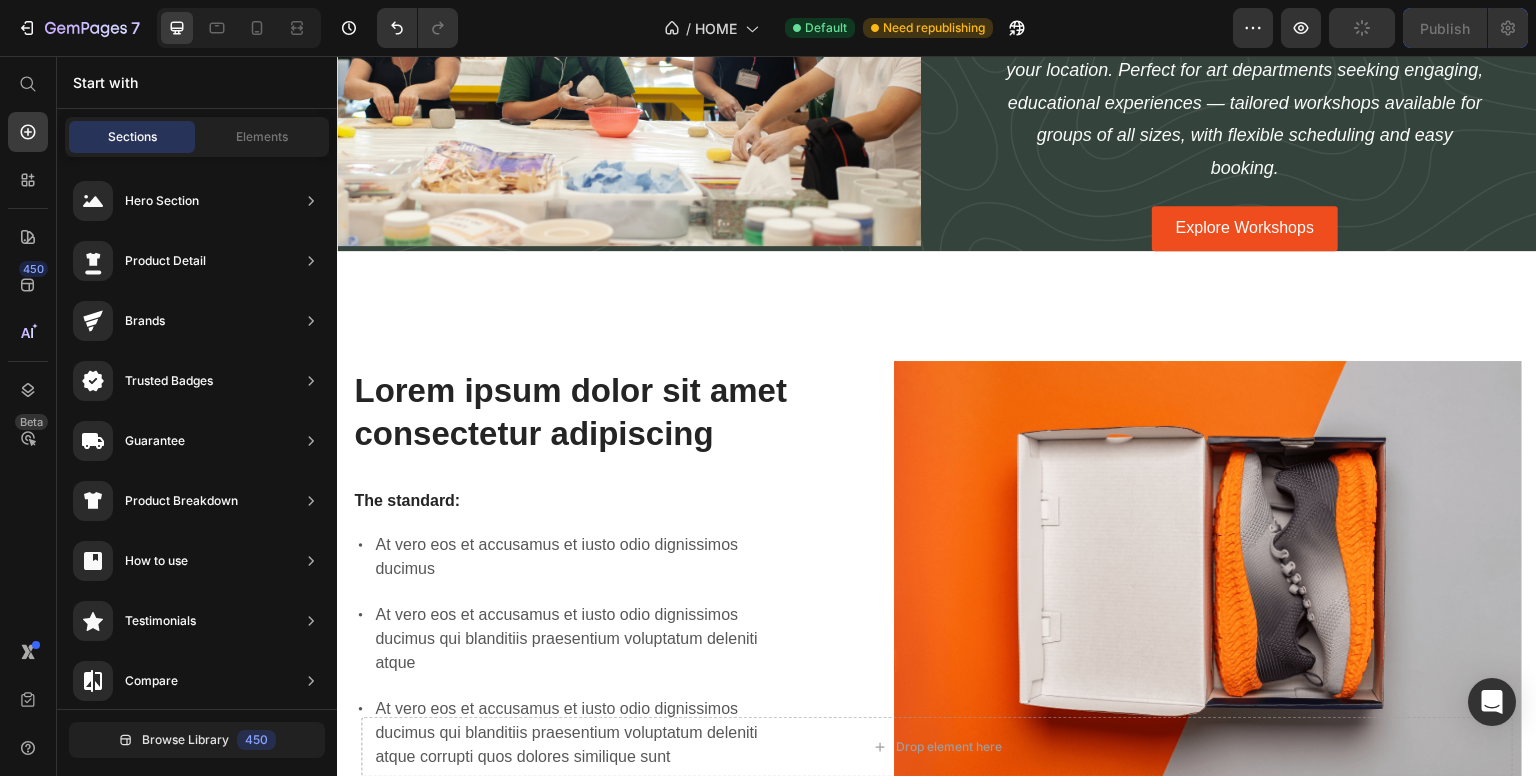 scroll, scrollTop: 3129, scrollLeft: 0, axis: vertical 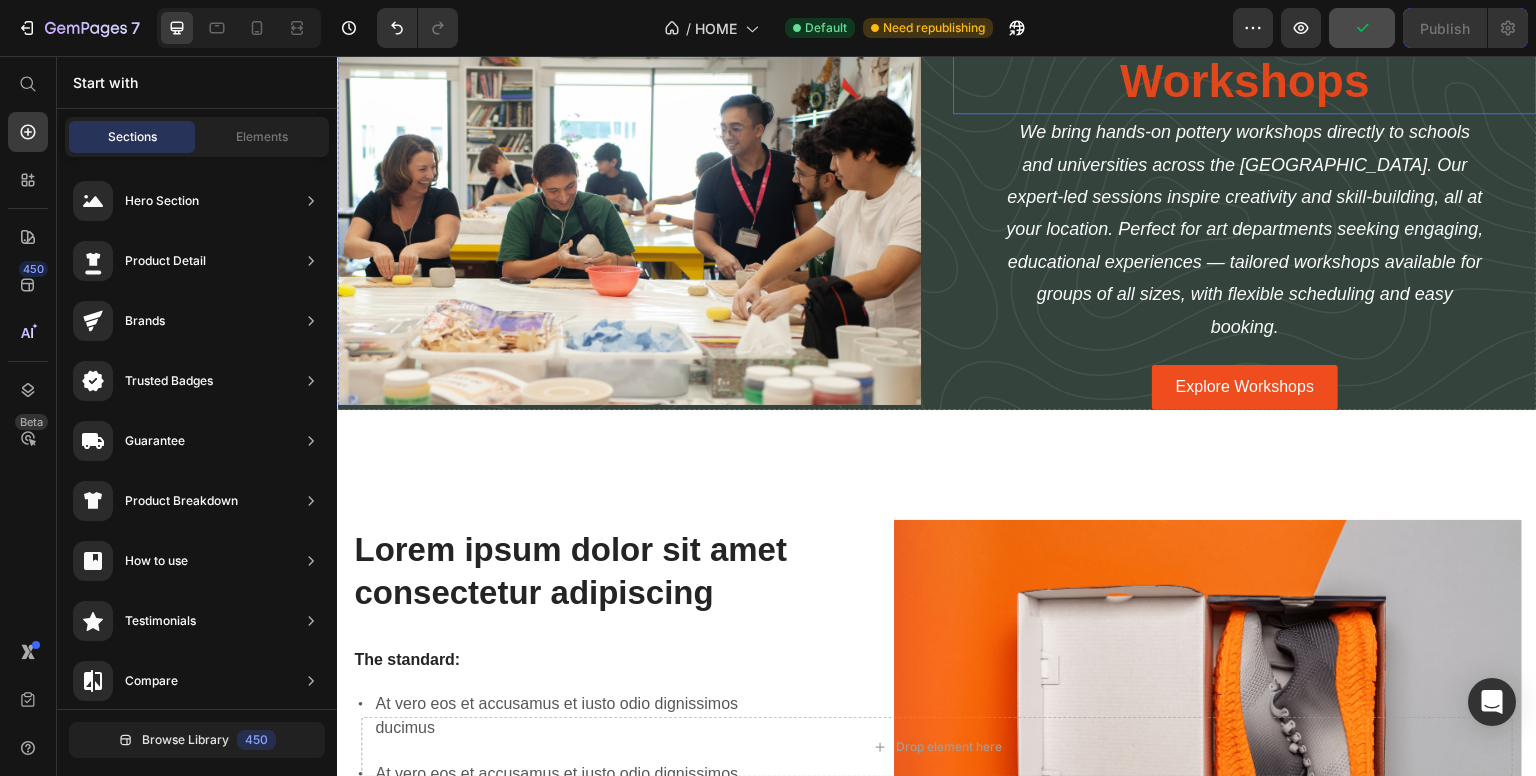 click on "In-School Pottery Workshops" at bounding box center [1245, 53] 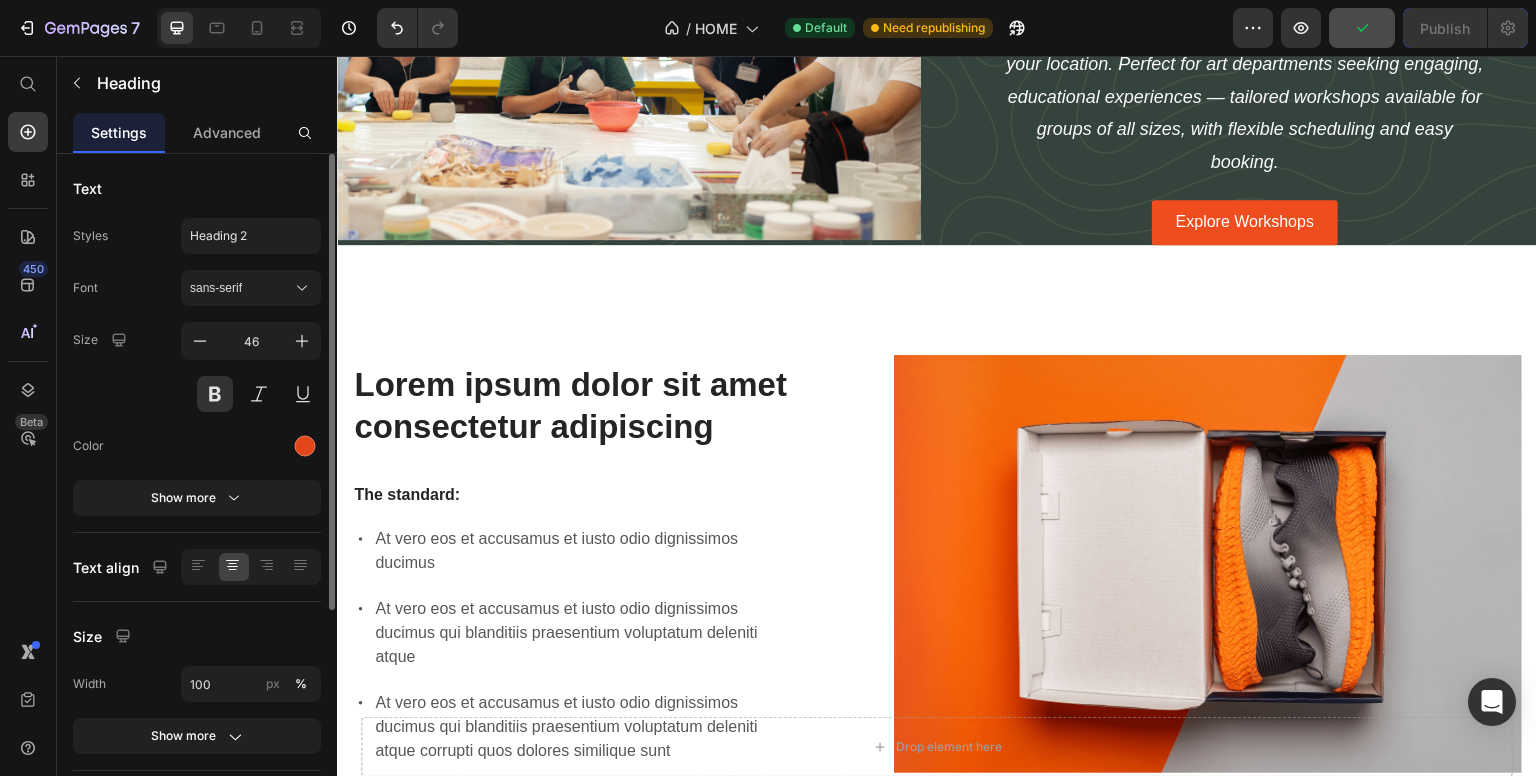 scroll, scrollTop: 2532, scrollLeft: 0, axis: vertical 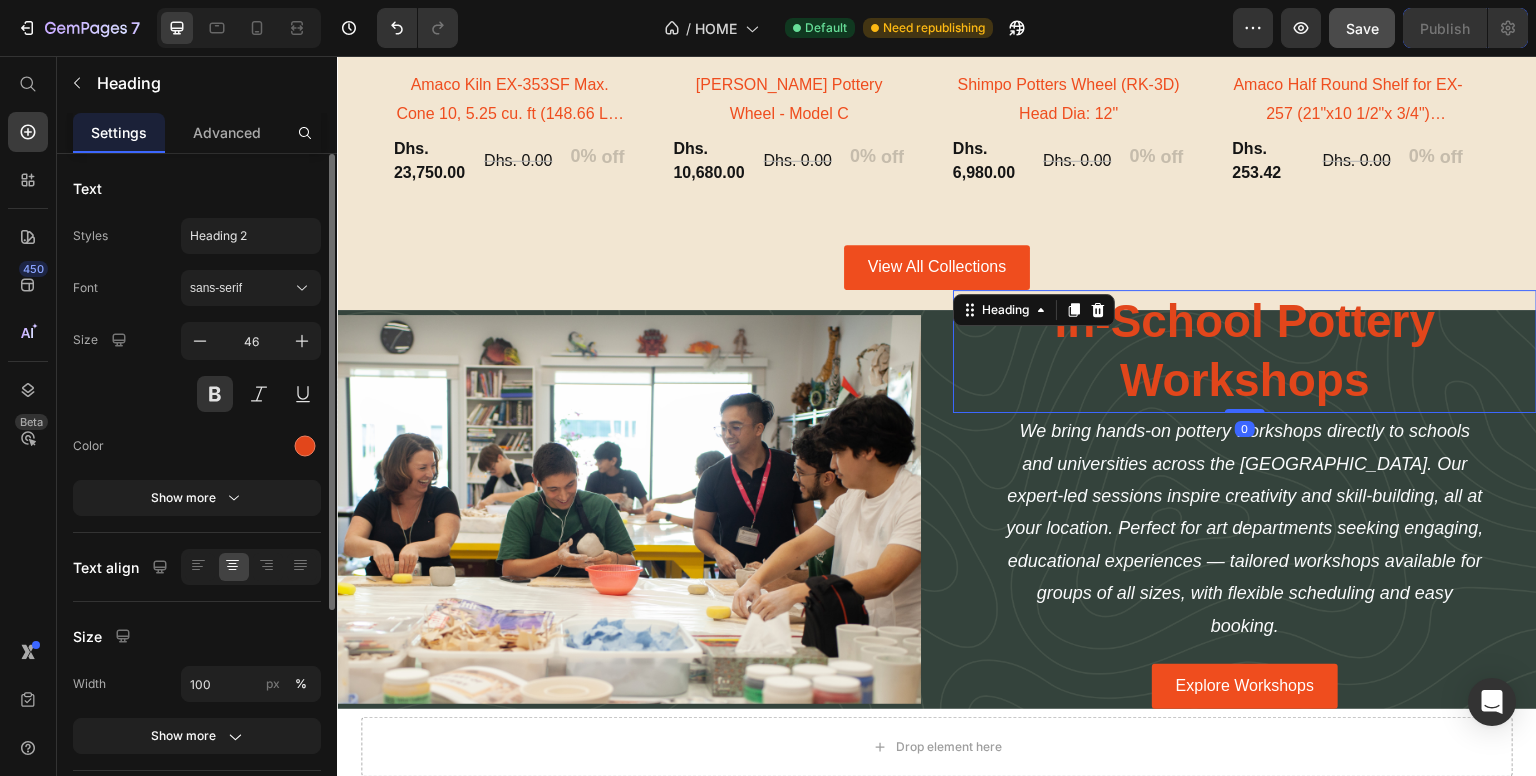 click on "In-School Pottery Workshops" at bounding box center (1245, 352) 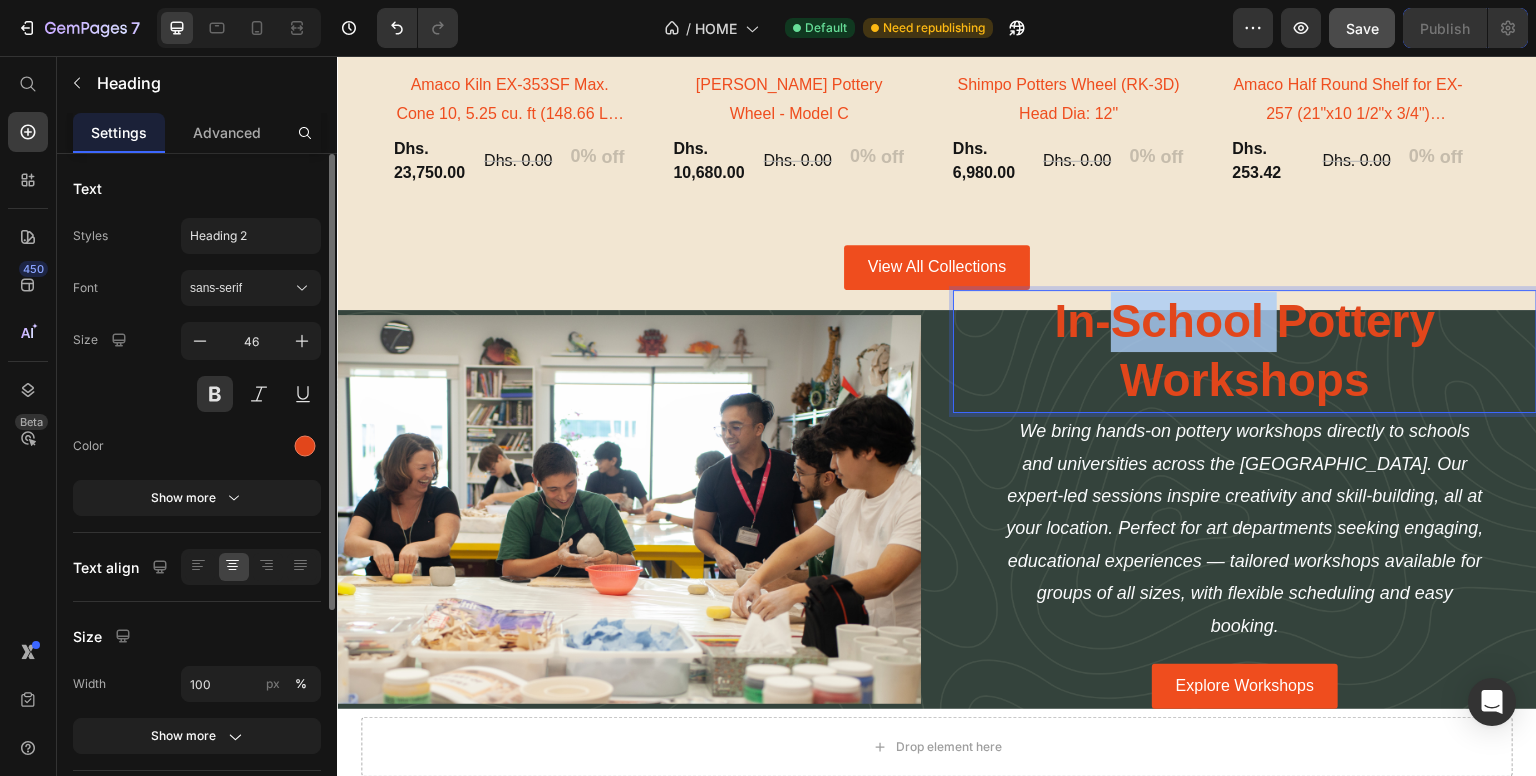 click on "In-School Pottery Workshops" at bounding box center [1245, 352] 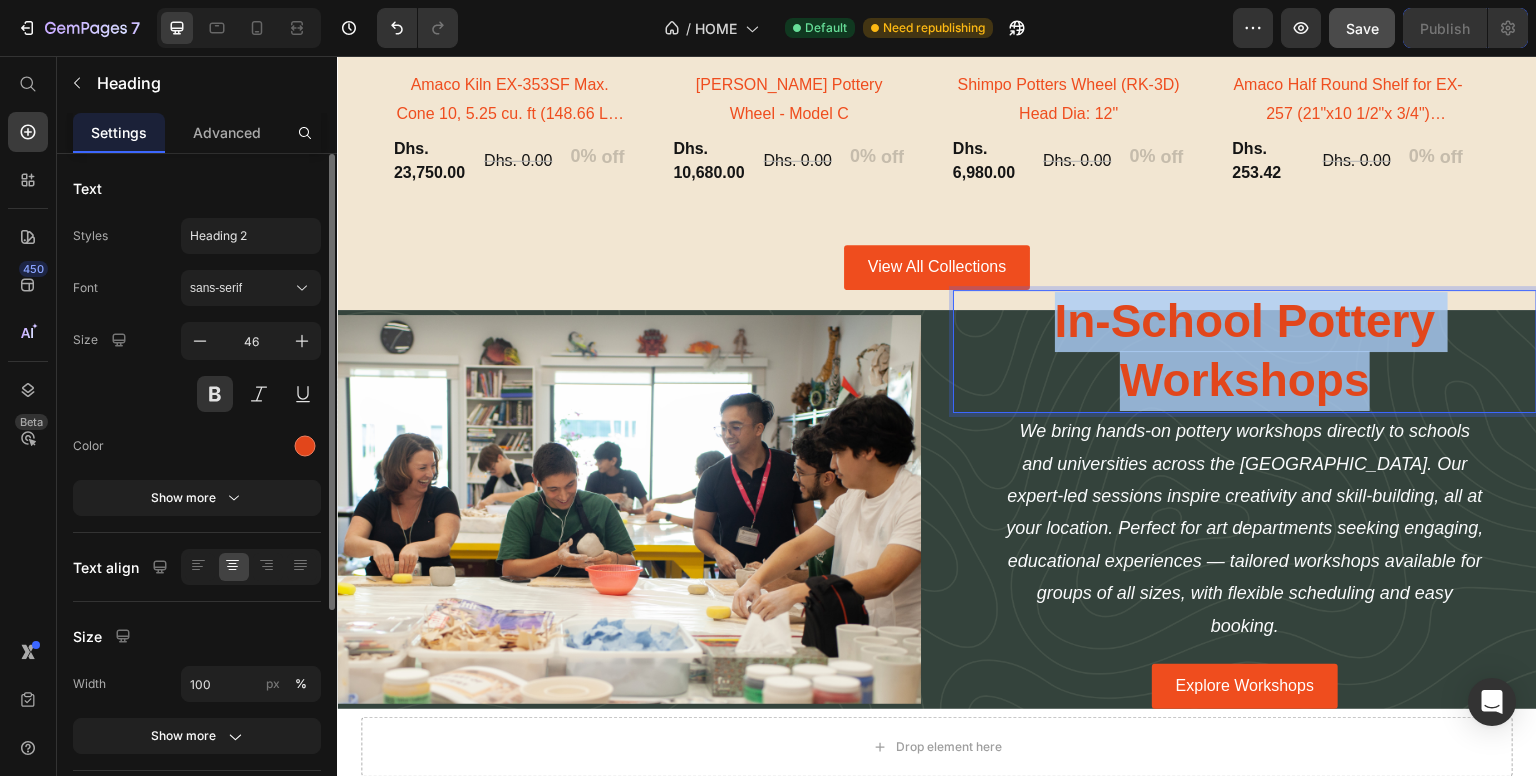 click on "In-School Pottery Workshops" at bounding box center [1245, 352] 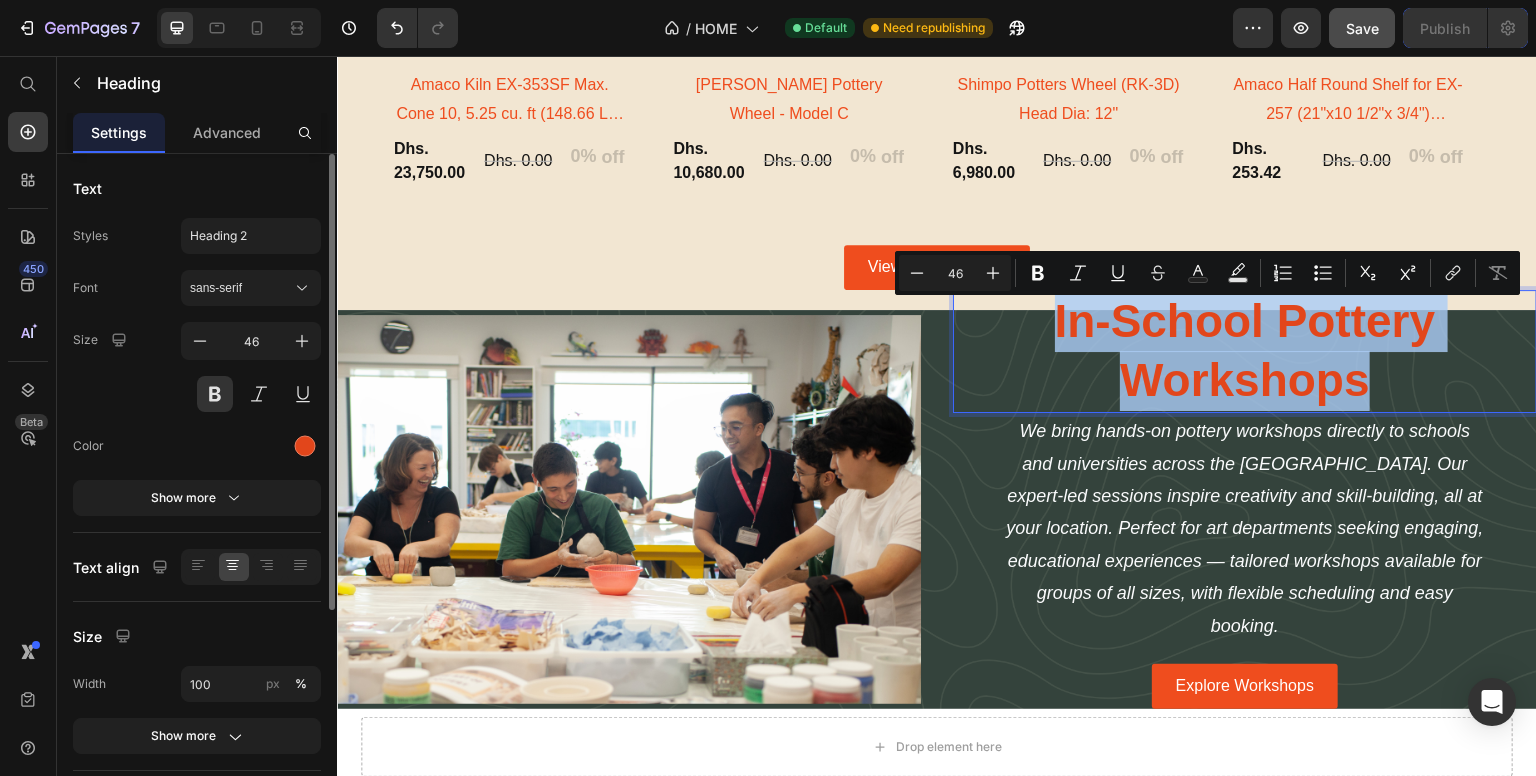 copy on "In-School Pottery Workshops" 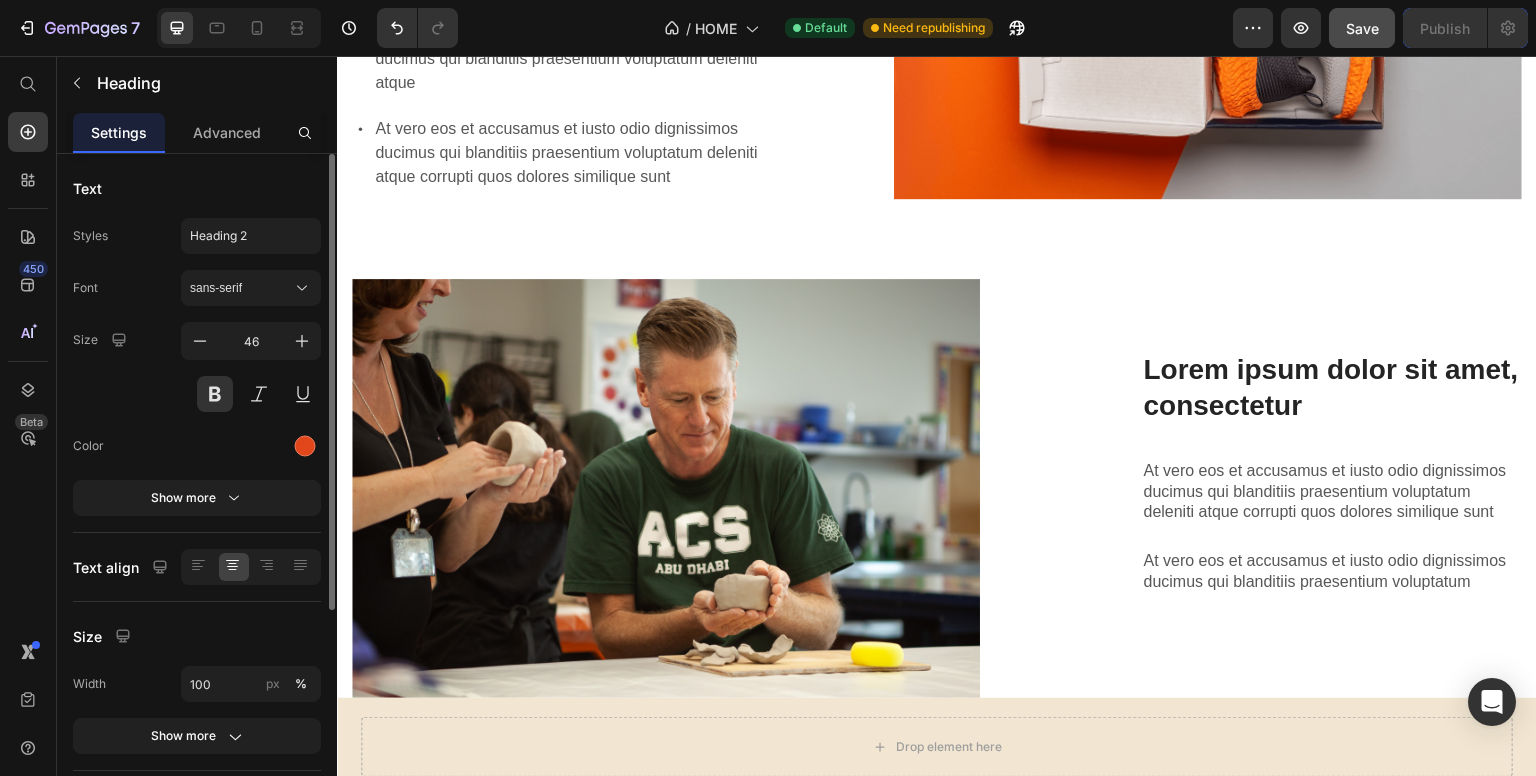 scroll, scrollTop: 4137, scrollLeft: 0, axis: vertical 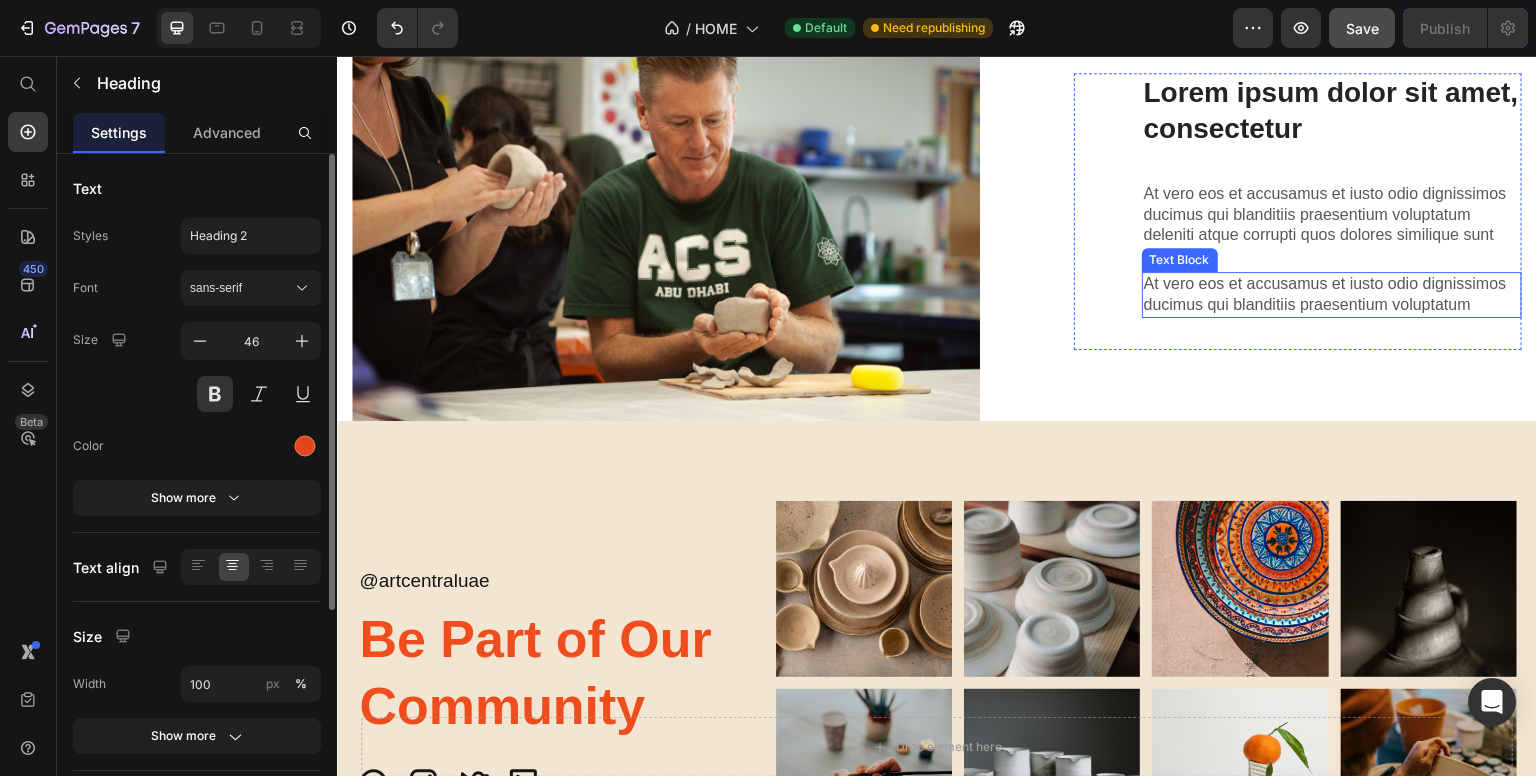 click on "At vero eos et accusamus et iusto odio dignissimos ducimus qui blanditiis praesentium voluptatum" at bounding box center [1332, 295] 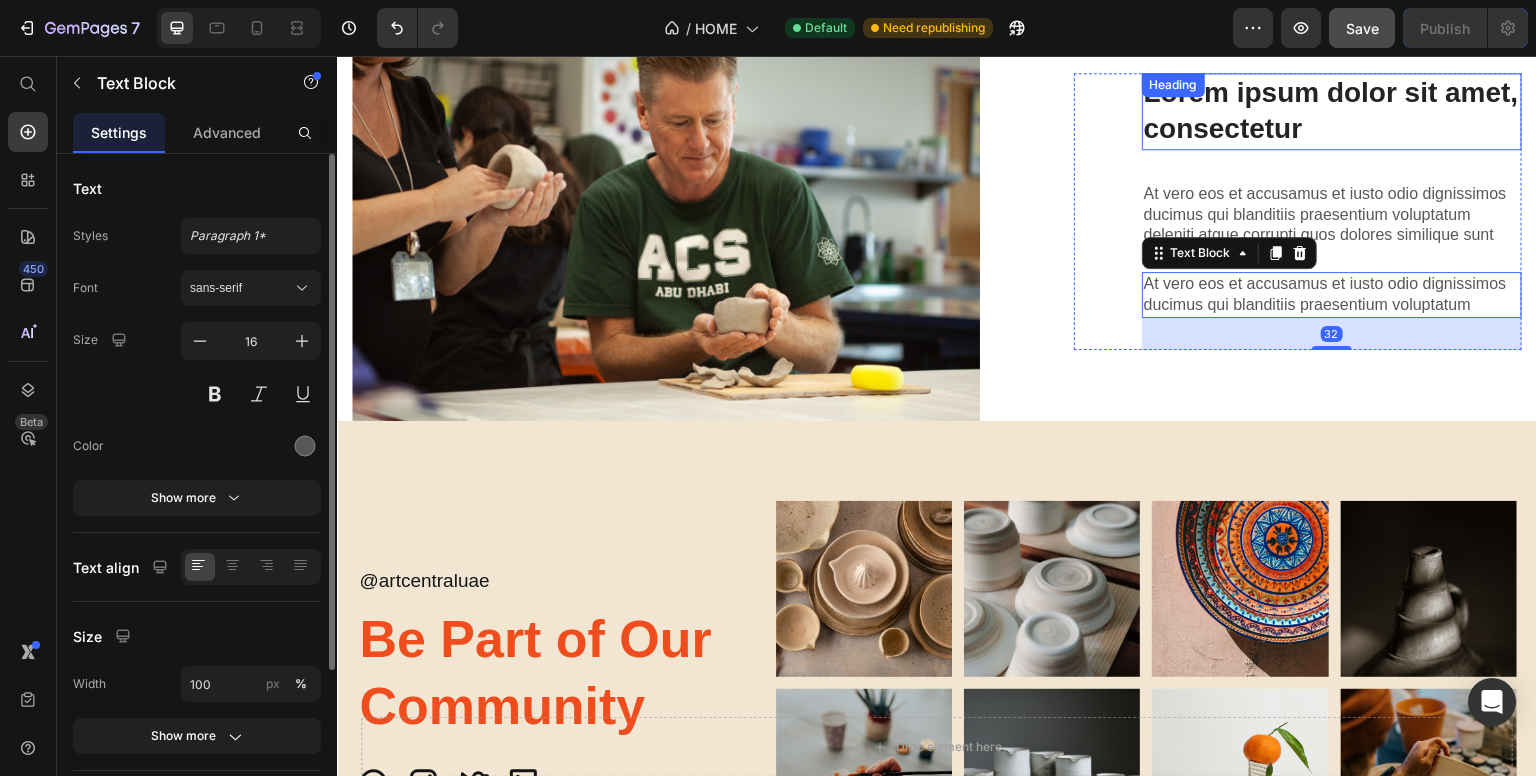 click on "Lorem ipsum dolor sit amet, consectetur" at bounding box center (1332, 111) 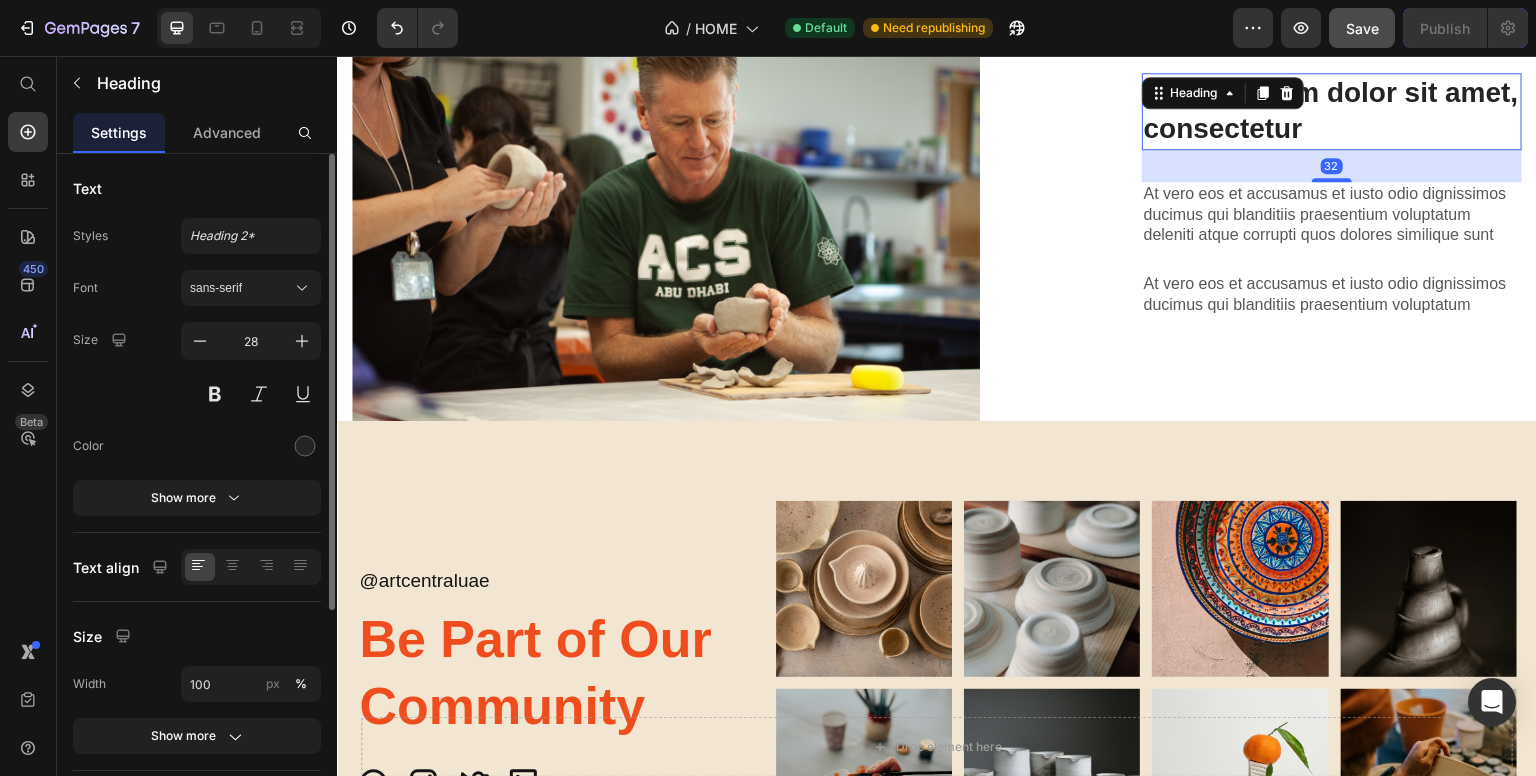 click on "Lorem ipsum dolor sit amet, consectetur" at bounding box center (1332, 111) 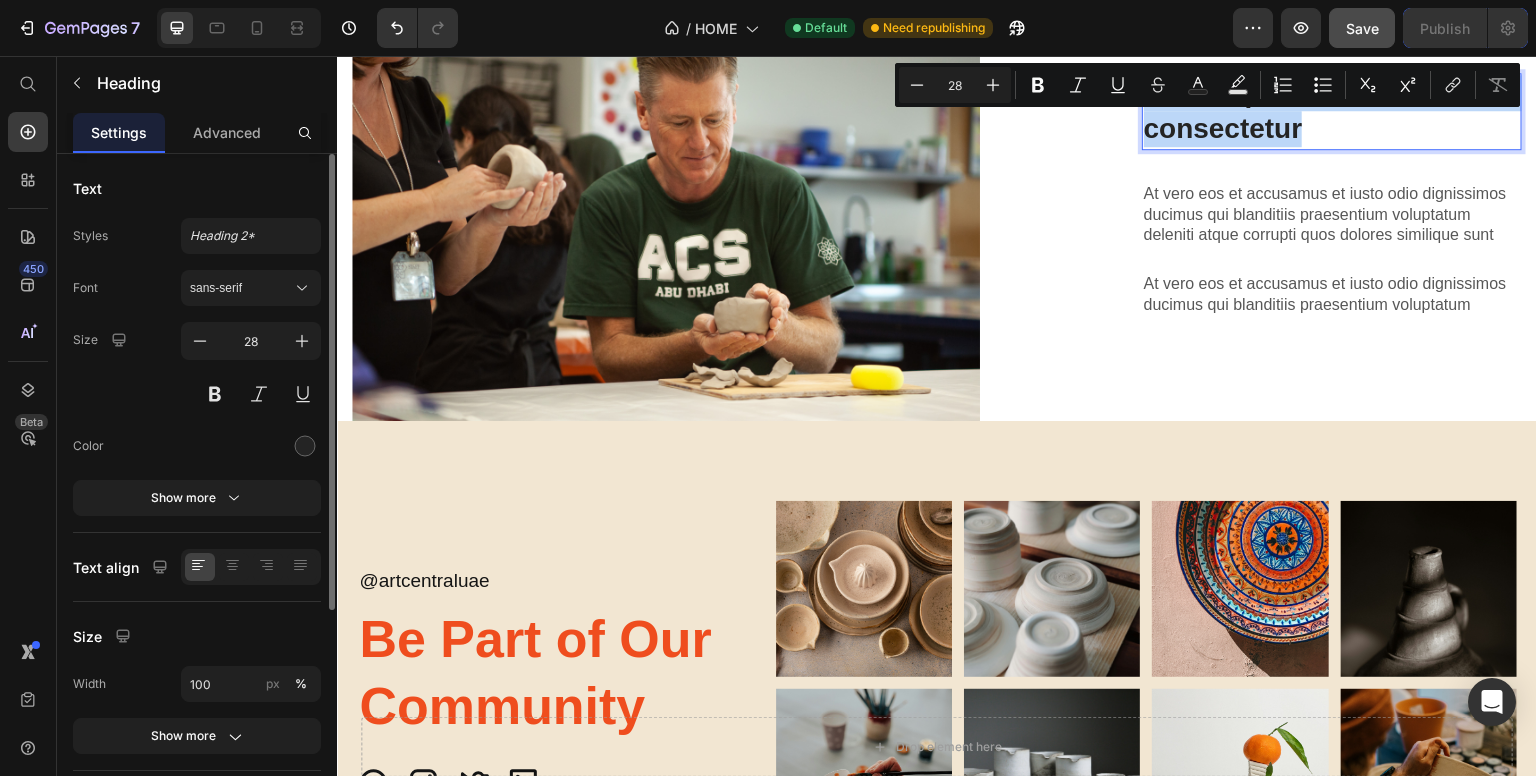 drag, startPoint x: 864, startPoint y: 65, endPoint x: 894, endPoint y: 57, distance: 31.04835 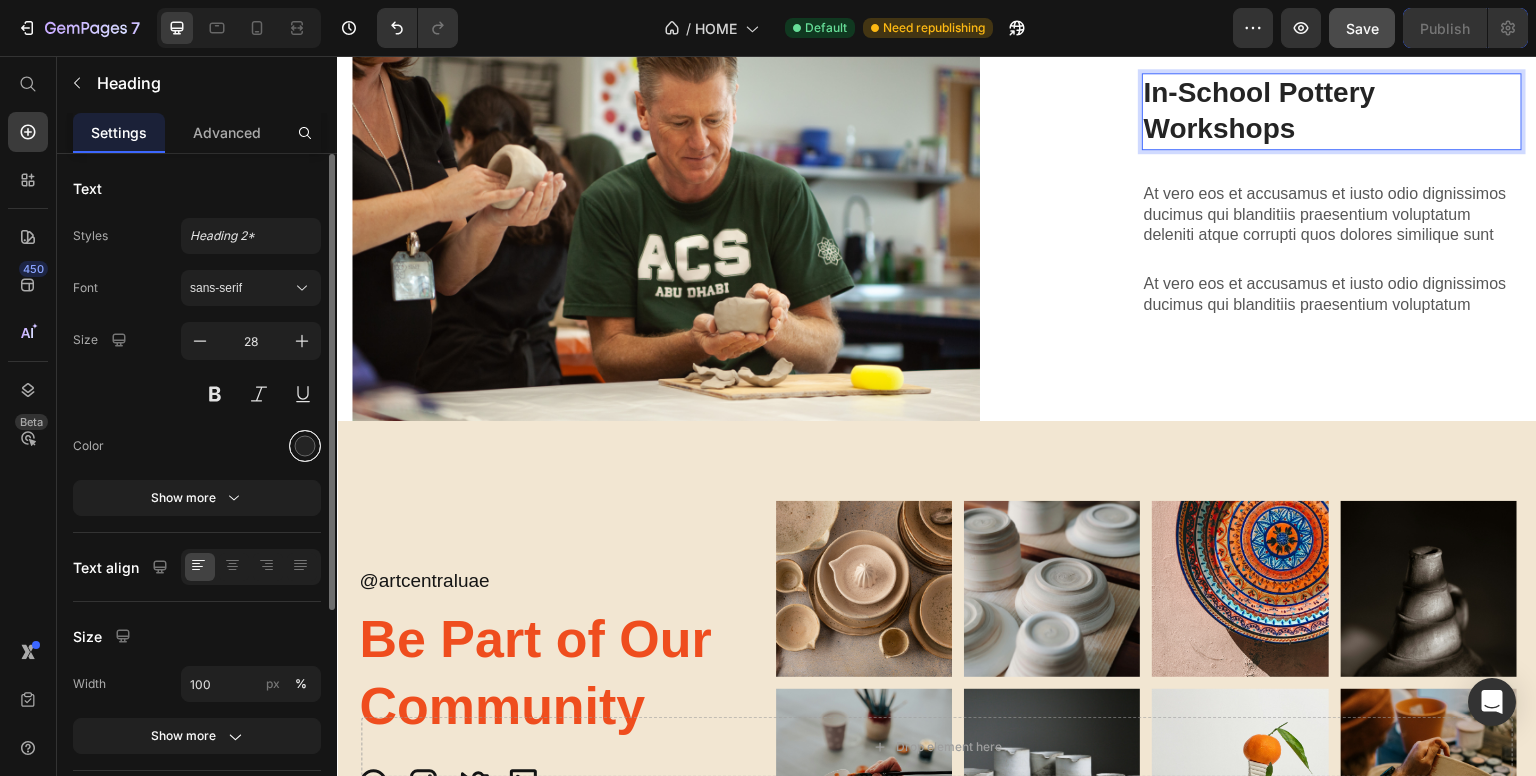 click at bounding box center (305, 446) 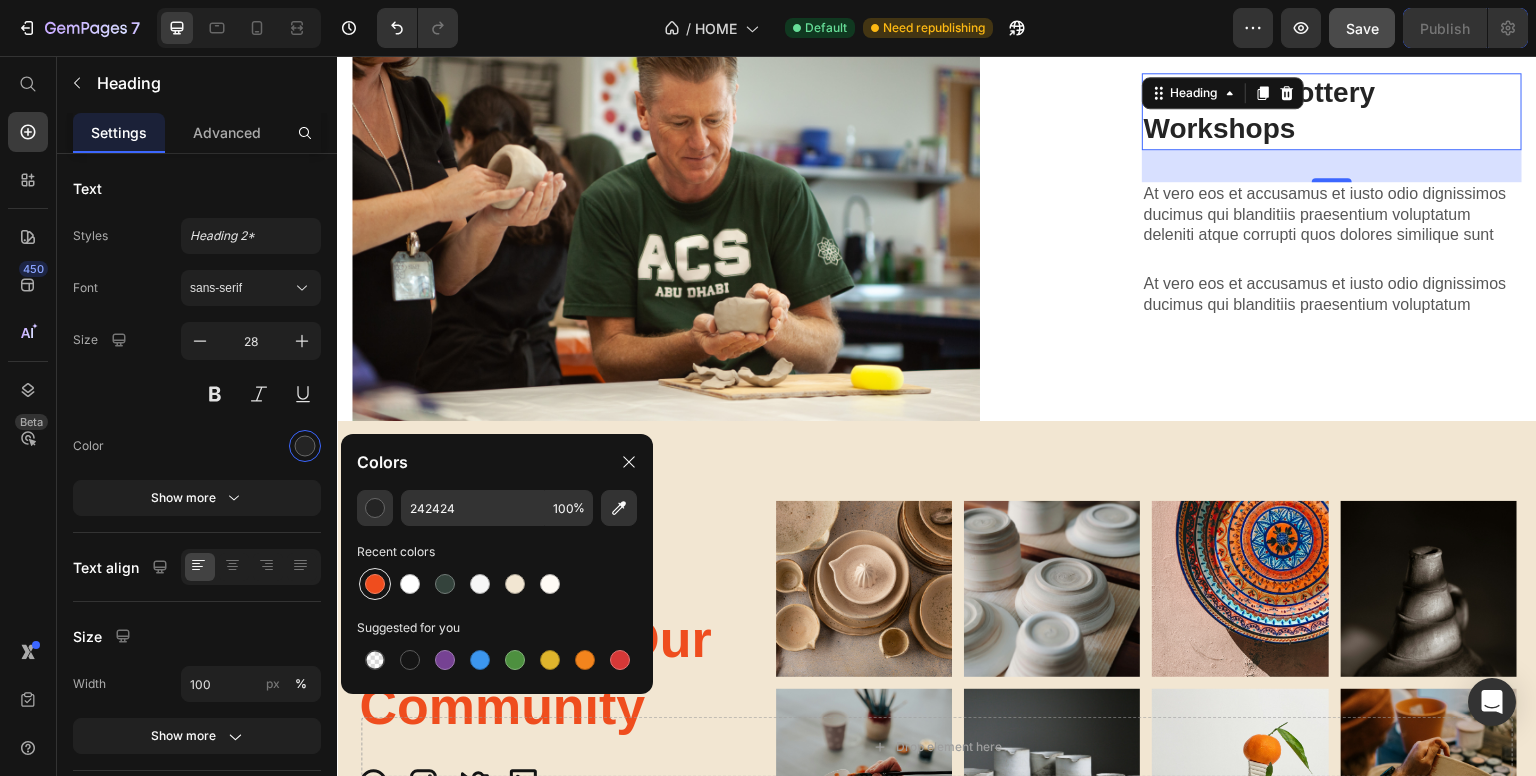click at bounding box center [375, 584] 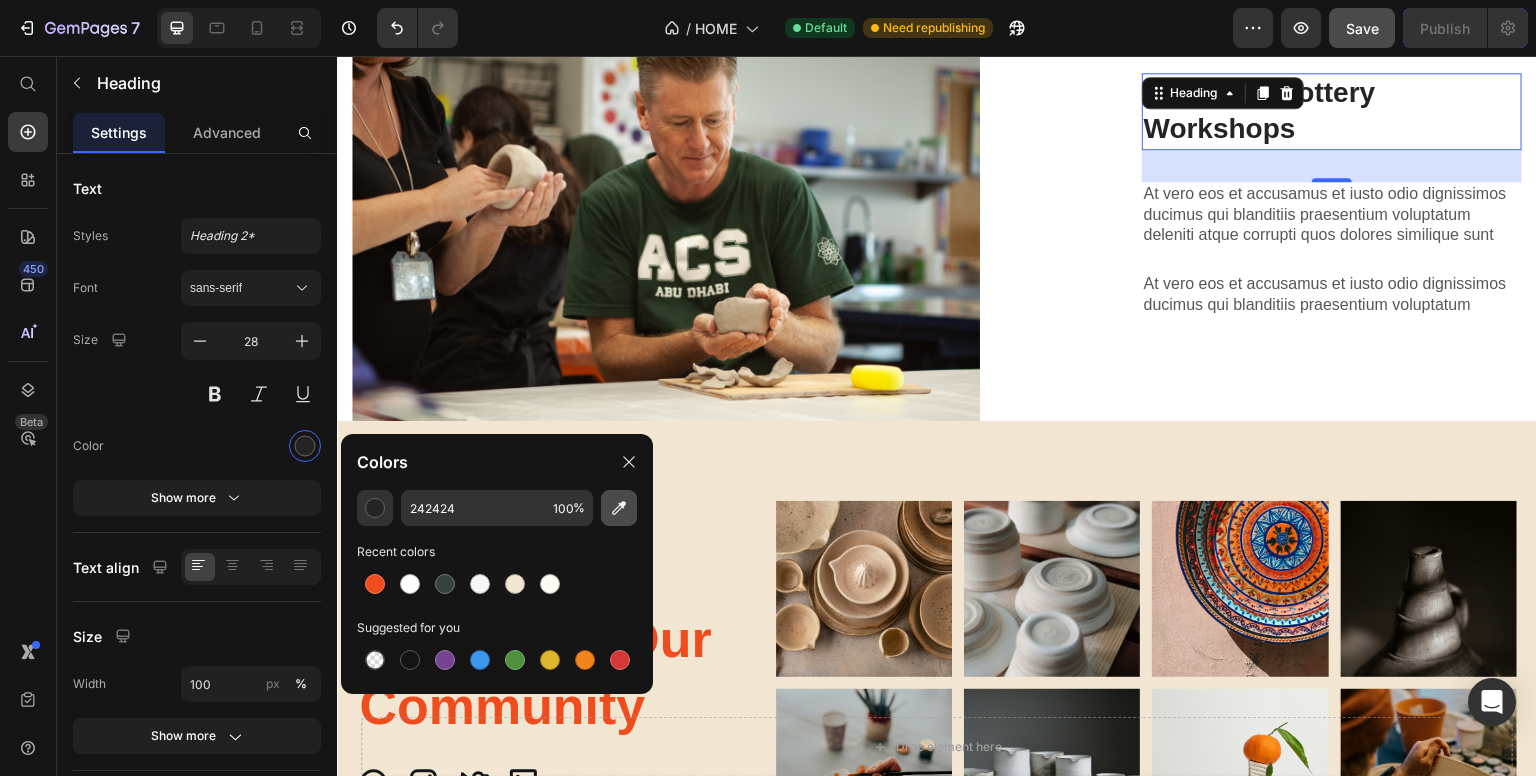 type on "EF4D1E" 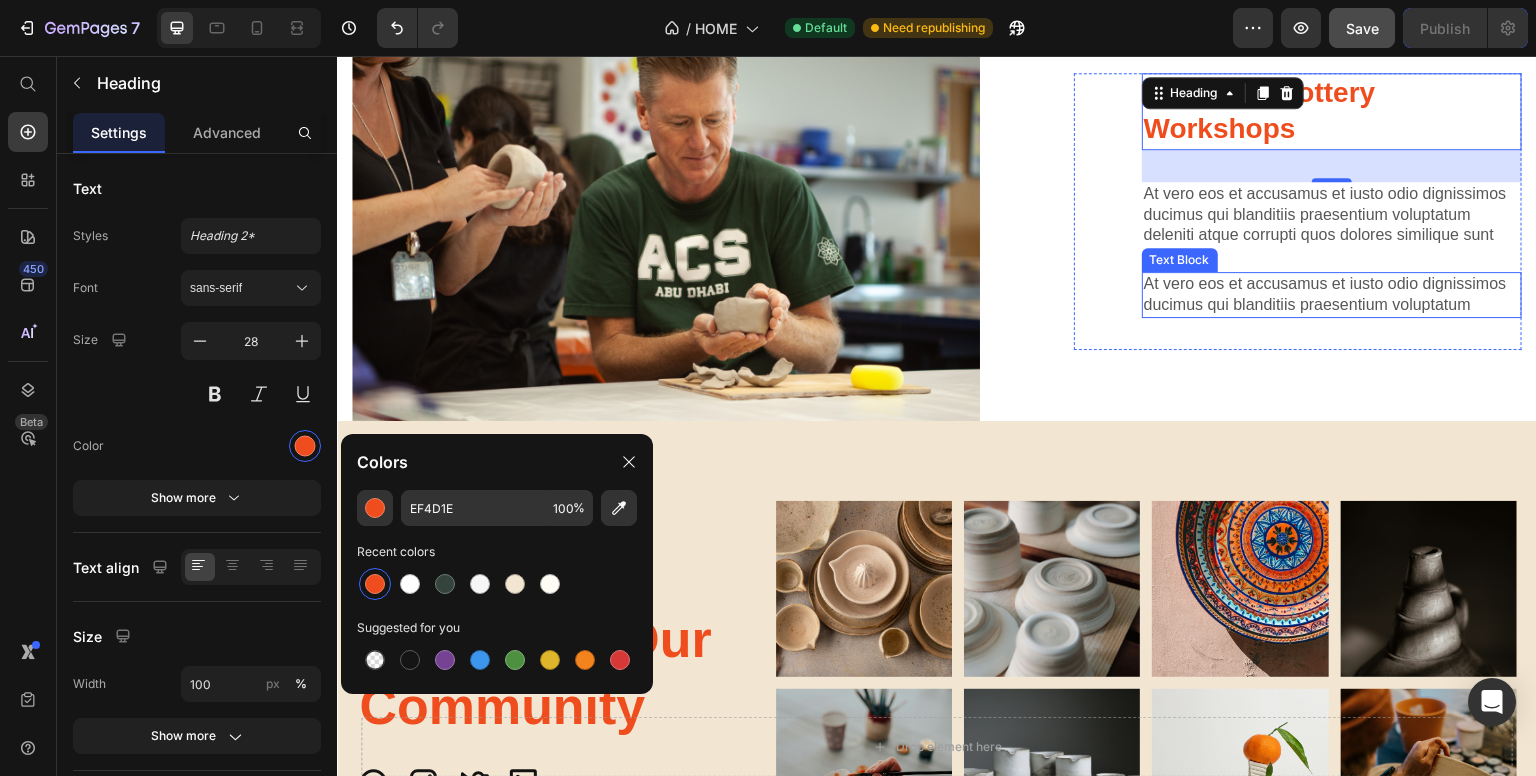 scroll, scrollTop: 3937, scrollLeft: 0, axis: vertical 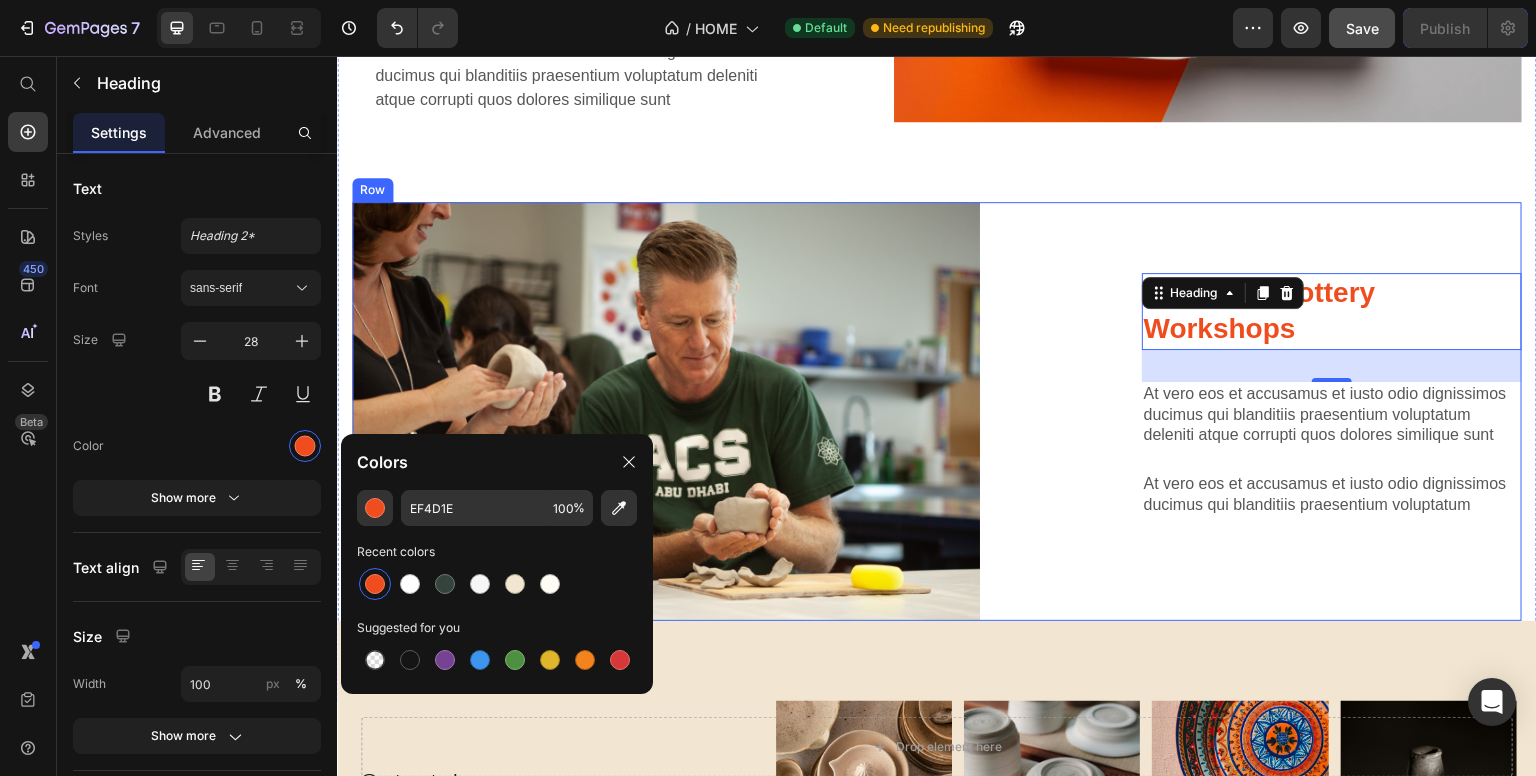 click on "Lorem ipsum dolor sit amet consectetur adipiscing Heading The standard: Text Block
At vero eos et accusamus et iusto odio dignissimos ducimus
At vero eos et accusamus et iusto odio dignissimos ducimus qui blanditiis praesentium voluptatum deleniti atque
At vero eos et accusamus et iusto odio dignissimos ducimus qui blanditiis praesentium voluptatum deleniti atque corrupti quos dolores similique sunt Item List Image Row Lorem ipsum dolor sit amet consectetur adipiscing Heading Image In-School Pottery Workshops Heading   32 At vero eos et accusamus et iusto odio dignissimos ducimus qui blanditiis praesentium voluptatum deleniti atque corrupti quos dolores similique sunt Text Block At vero eos et accusamus et iusto odio dignissimos ducimus qui blanditiis praesentium voluptatum Text Block Row Row" at bounding box center (937, 170) 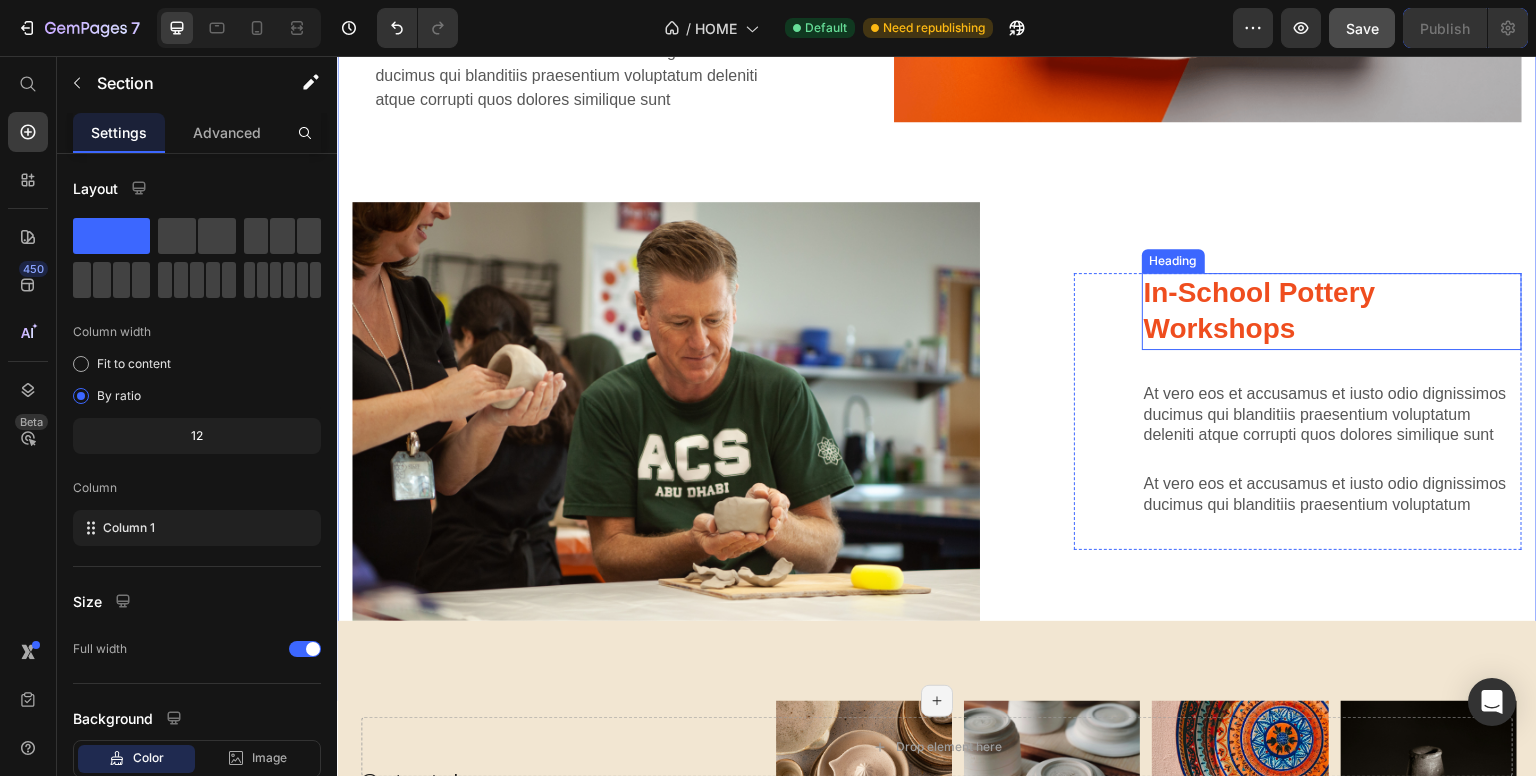 click on "In-School Pottery Workshops" at bounding box center [1332, 311] 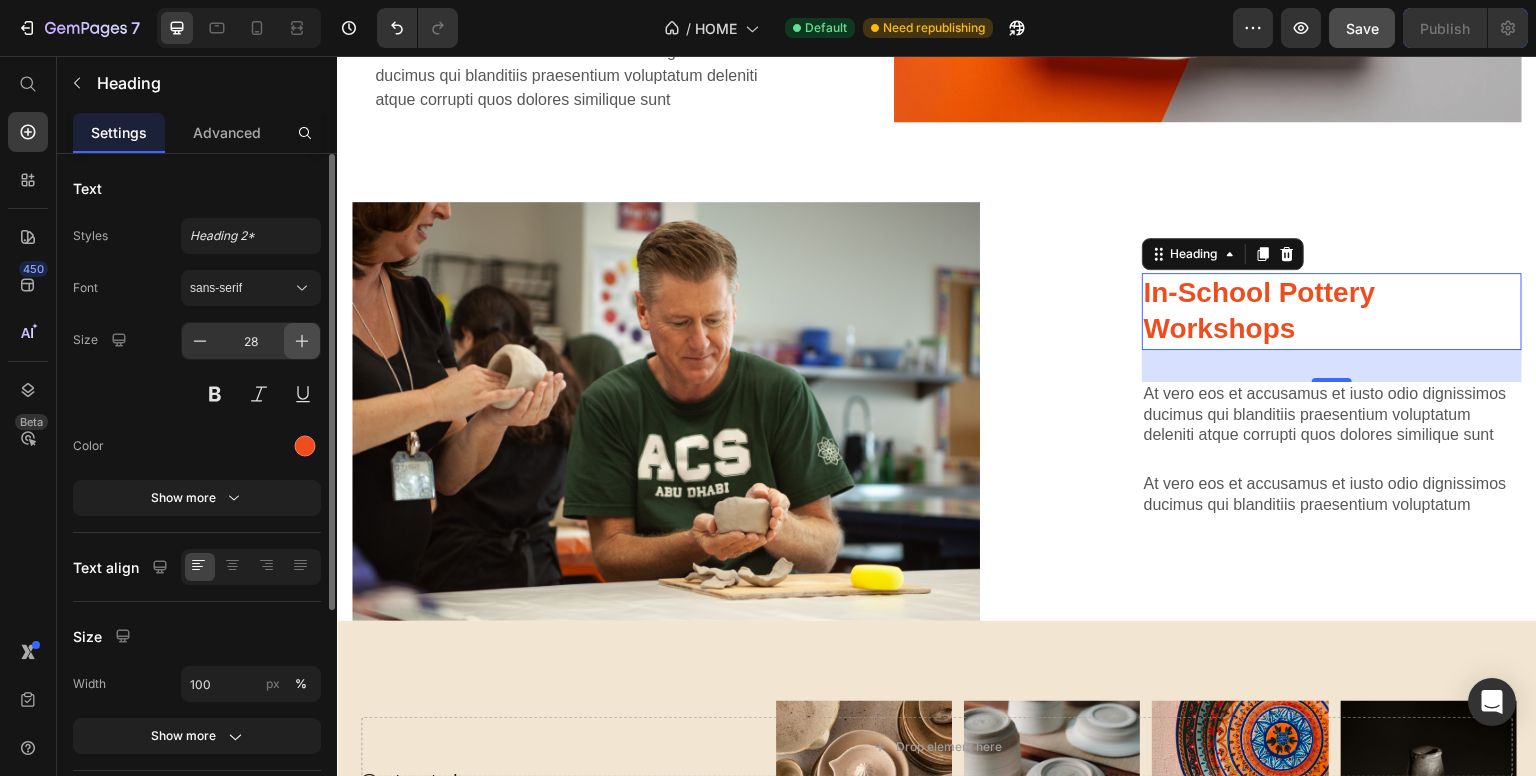 click 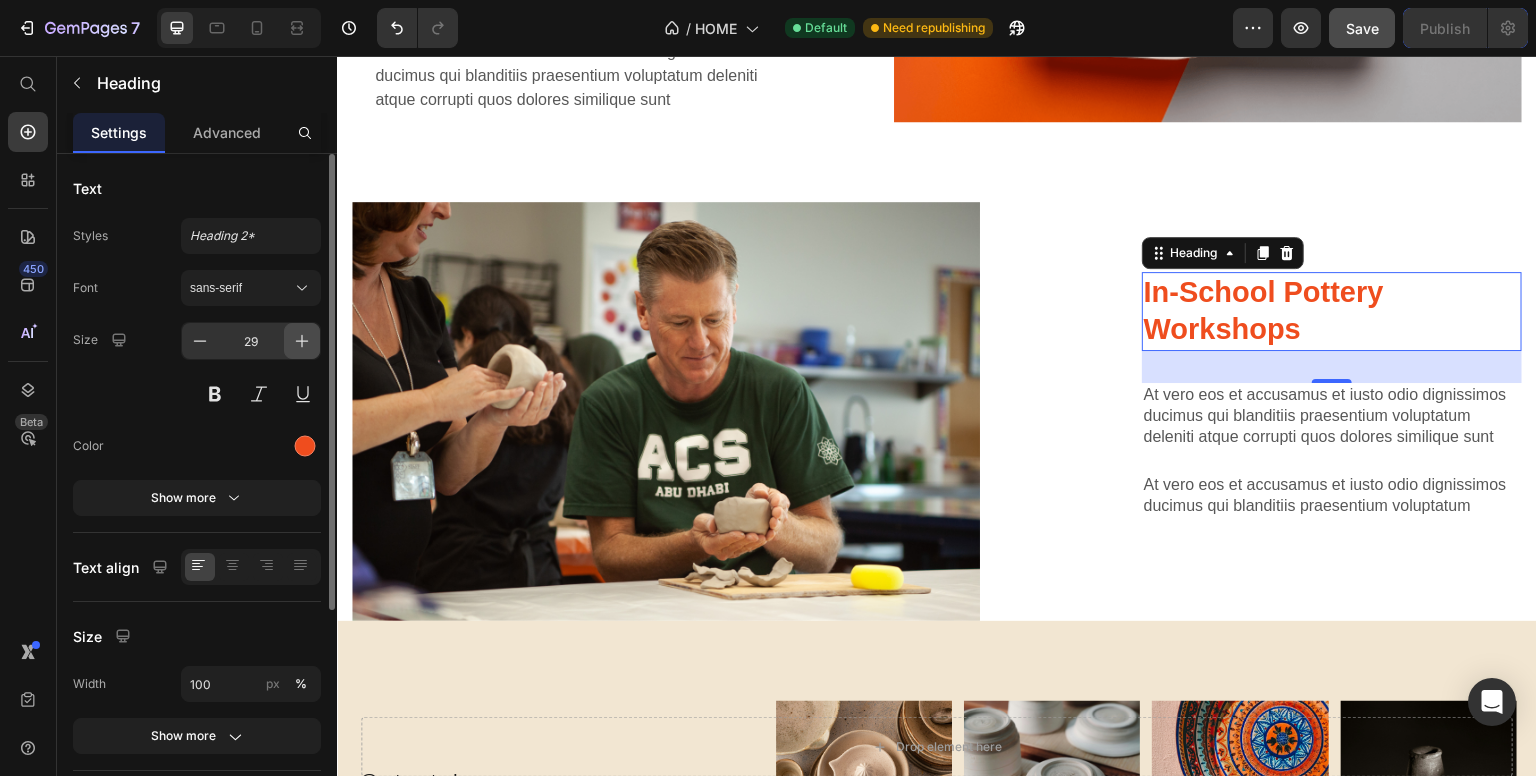 click 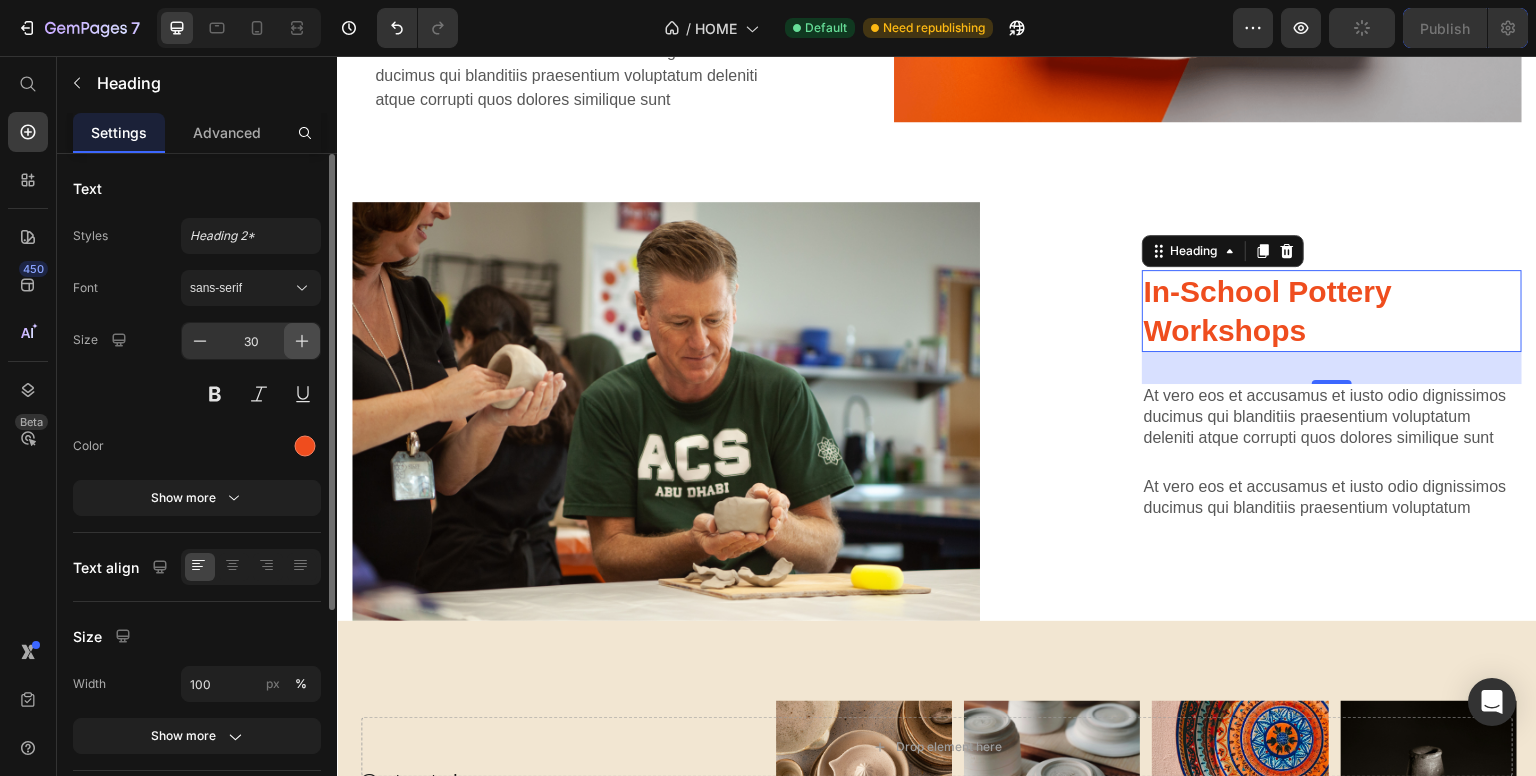 click 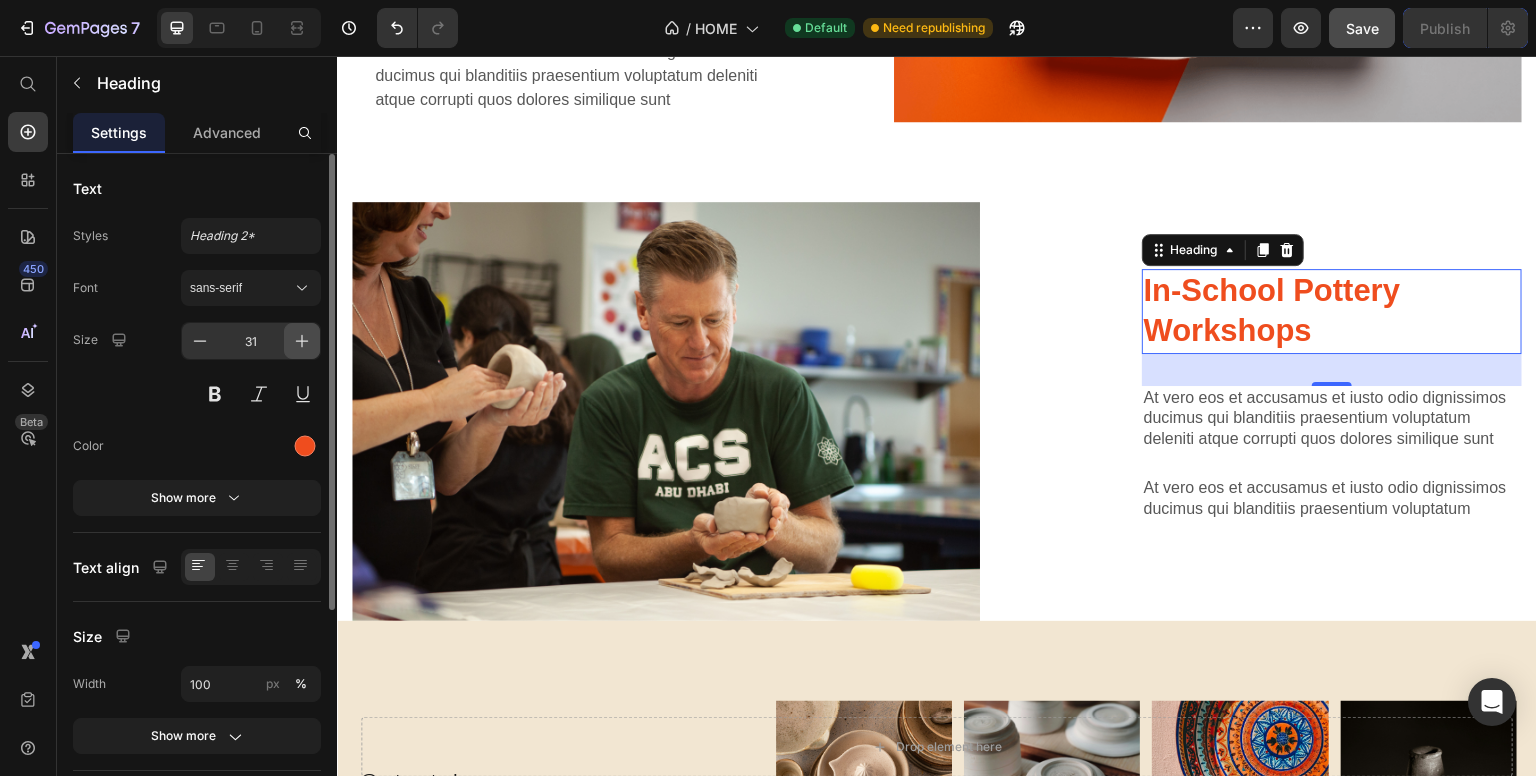 click 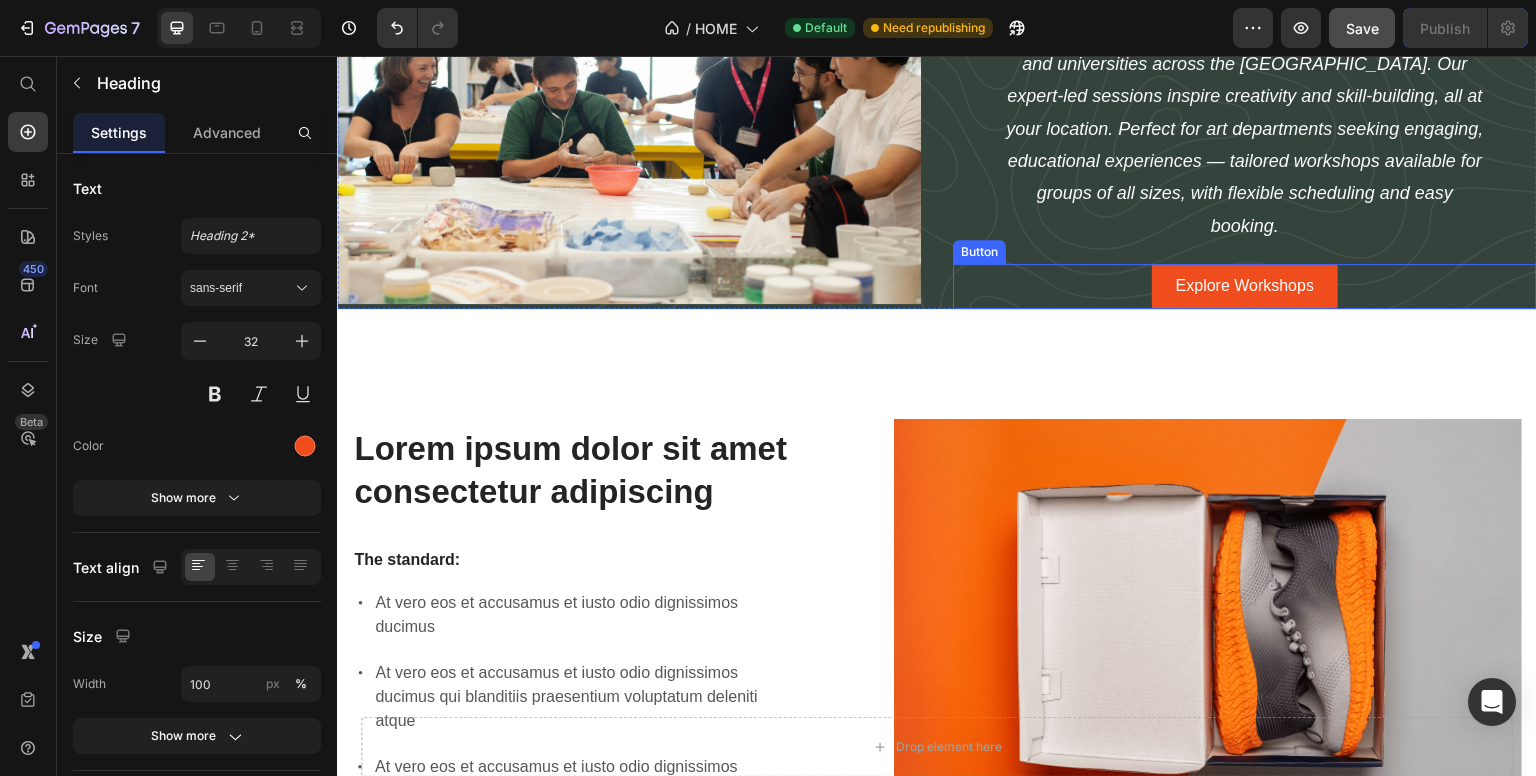 scroll, scrollTop: 3137, scrollLeft: 0, axis: vertical 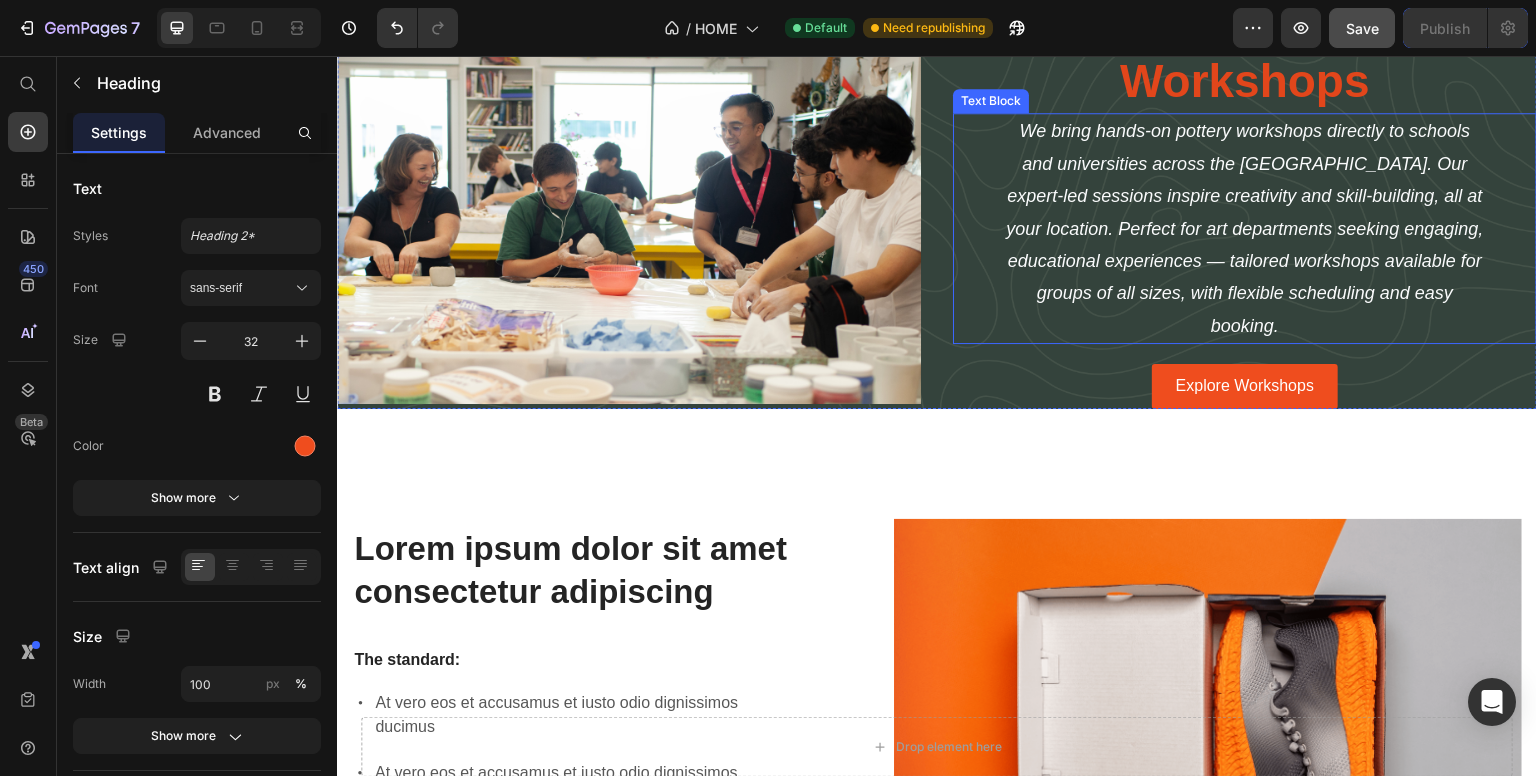 click on "We bring hands-on pottery workshops directly to schools and universities across the [GEOGRAPHIC_DATA]. Our expert-led sessions inspire creativity and skill-building, all at your location. Perfect for art departments seeking engaging, educational experiences — tailored workshops available for groups of all sizes, with flexible scheduling and easy booking." at bounding box center [1245, 228] 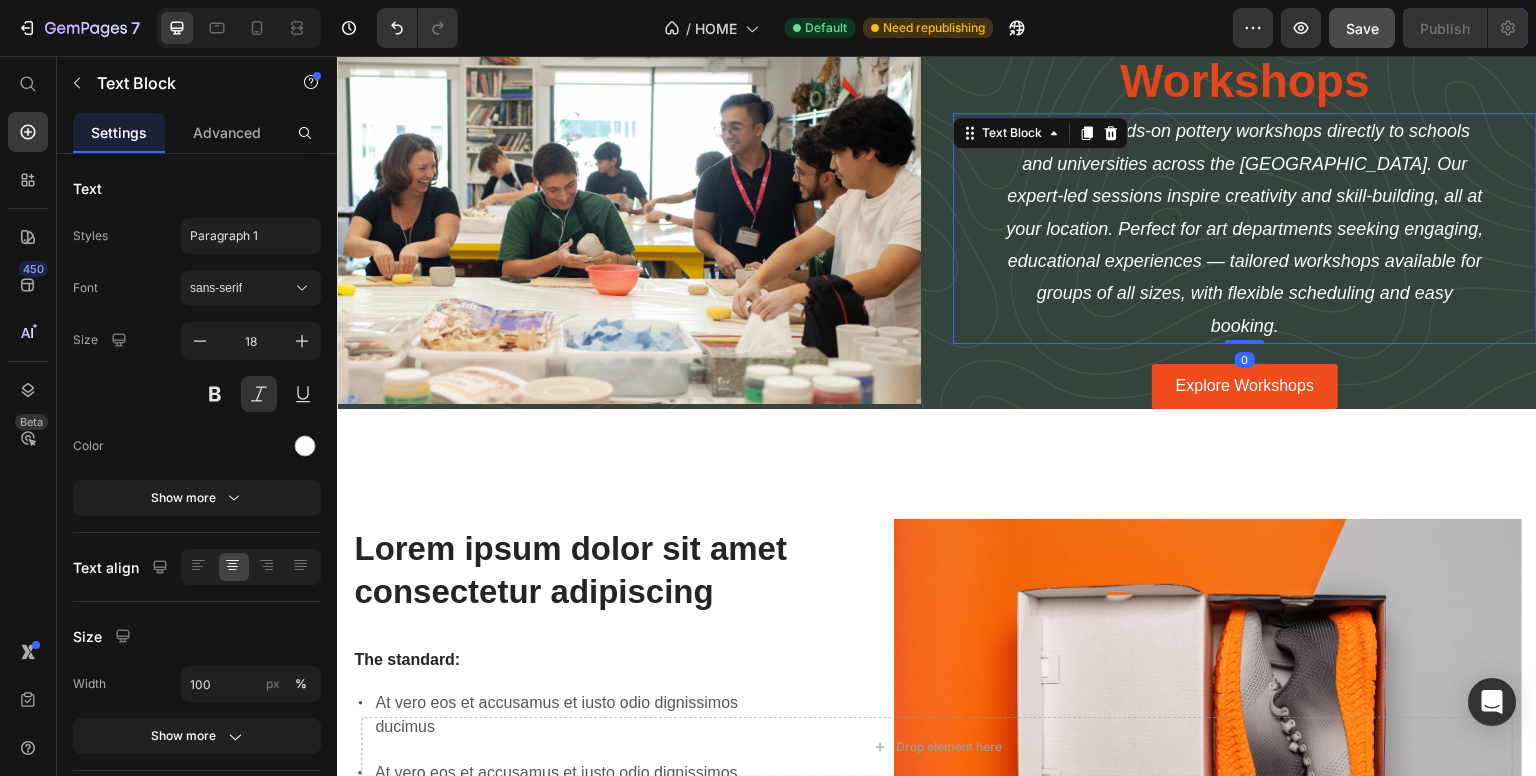 click on "We bring hands-on pottery workshops directly to schools and universities across the [GEOGRAPHIC_DATA]. Our expert-led sessions inspire creativity and skill-building, all at your location. Perfect for art departments seeking engaging, educational experiences — tailored workshops available for groups of all sizes, with flexible scheduling and easy booking." at bounding box center [1245, 228] 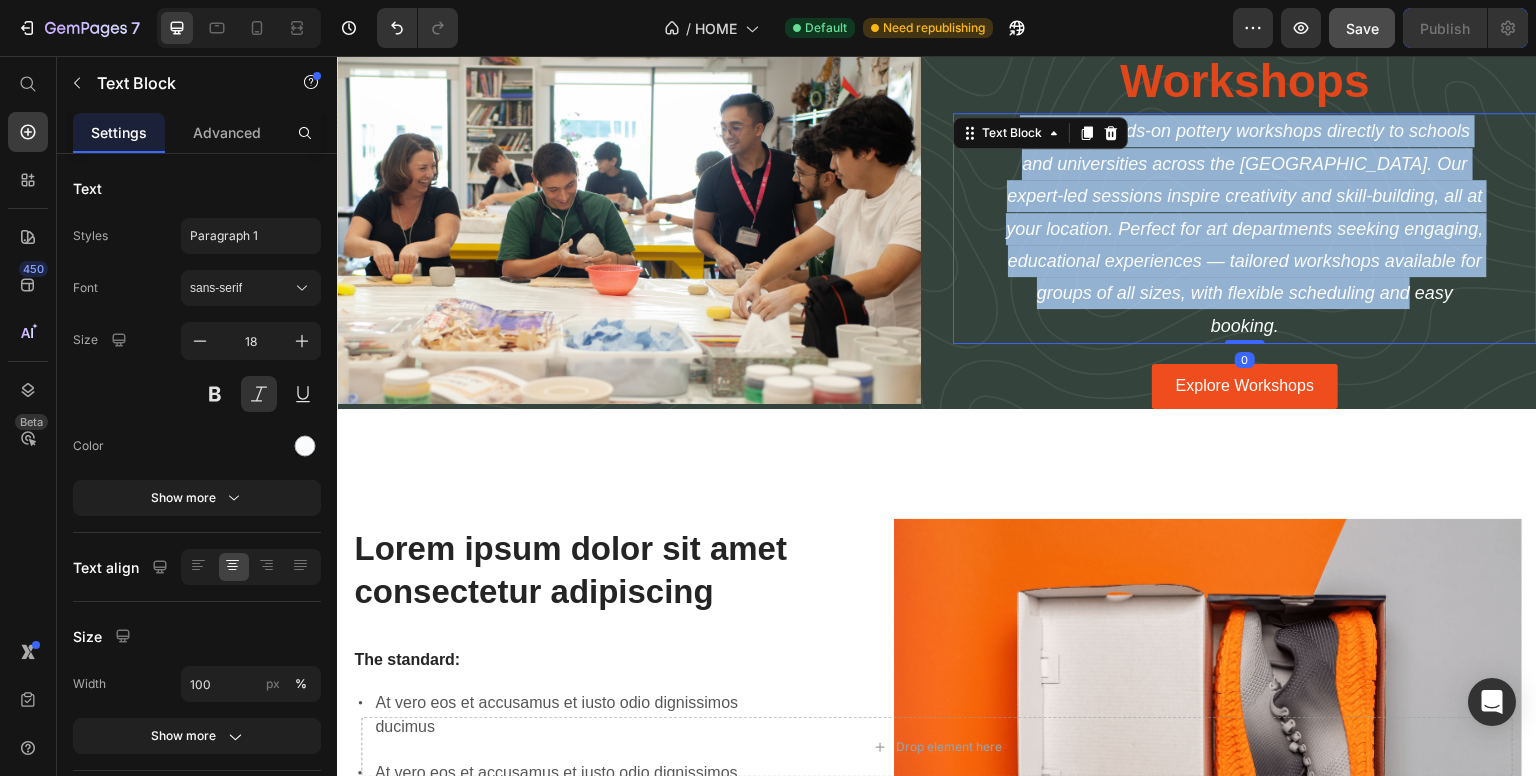 click on "We bring hands-on pottery workshops directly to schools and universities across the [GEOGRAPHIC_DATA]. Our expert-led sessions inspire creativity and skill-building, all at your location. Perfect for art departments seeking engaging, educational experiences — tailored workshops available for groups of all sizes, with flexible scheduling and easy booking." at bounding box center (1245, 228) 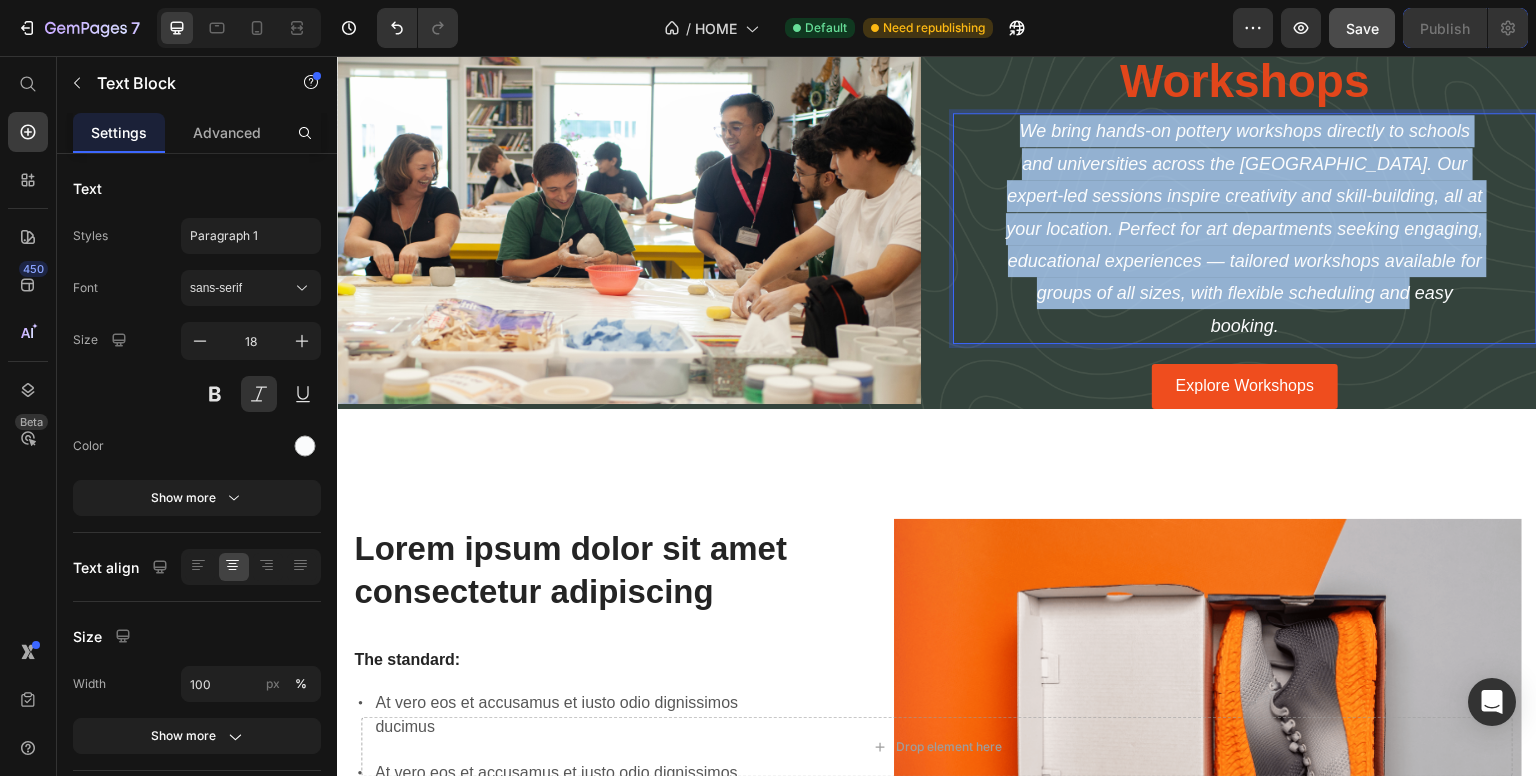 click on "We bring hands-on pottery workshops directly to schools and universities across the [GEOGRAPHIC_DATA]. Our expert-led sessions inspire creativity and skill-building, all at your location. Perfect for art departments seeking engaging, educational experiences — tailored workshops available for groups of all sizes, with flexible scheduling and easy booking." at bounding box center (1245, 228) 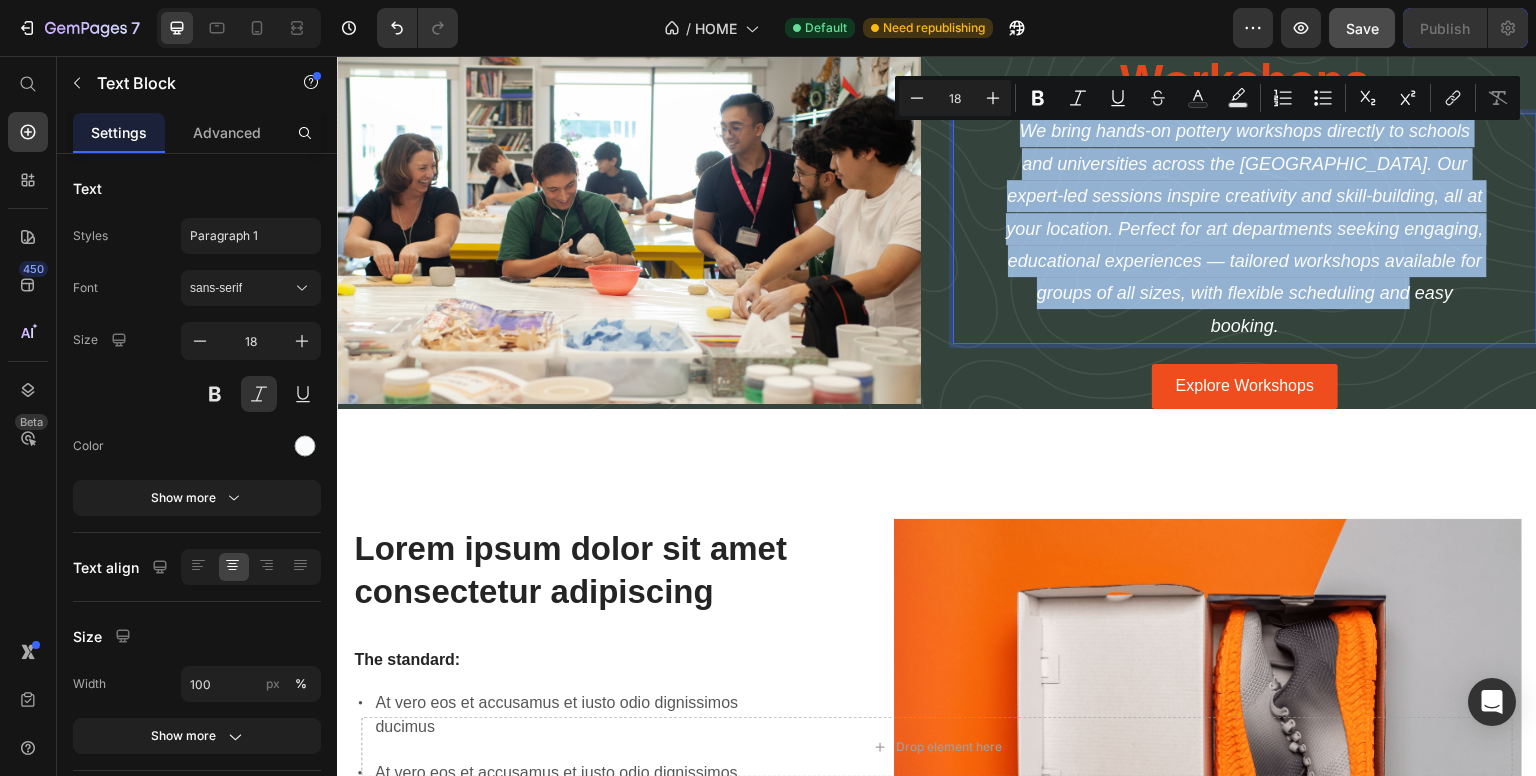copy on "We bring hands-on pottery workshops directly to schools and universities across the [GEOGRAPHIC_DATA]. Our expert-led sessions inspire creativity and skill-building, all at your location. Perfect for art departments seeking engaging, educational experiences — tailored workshops available for groups of all sizes, with flexible scheduling and easy booking." 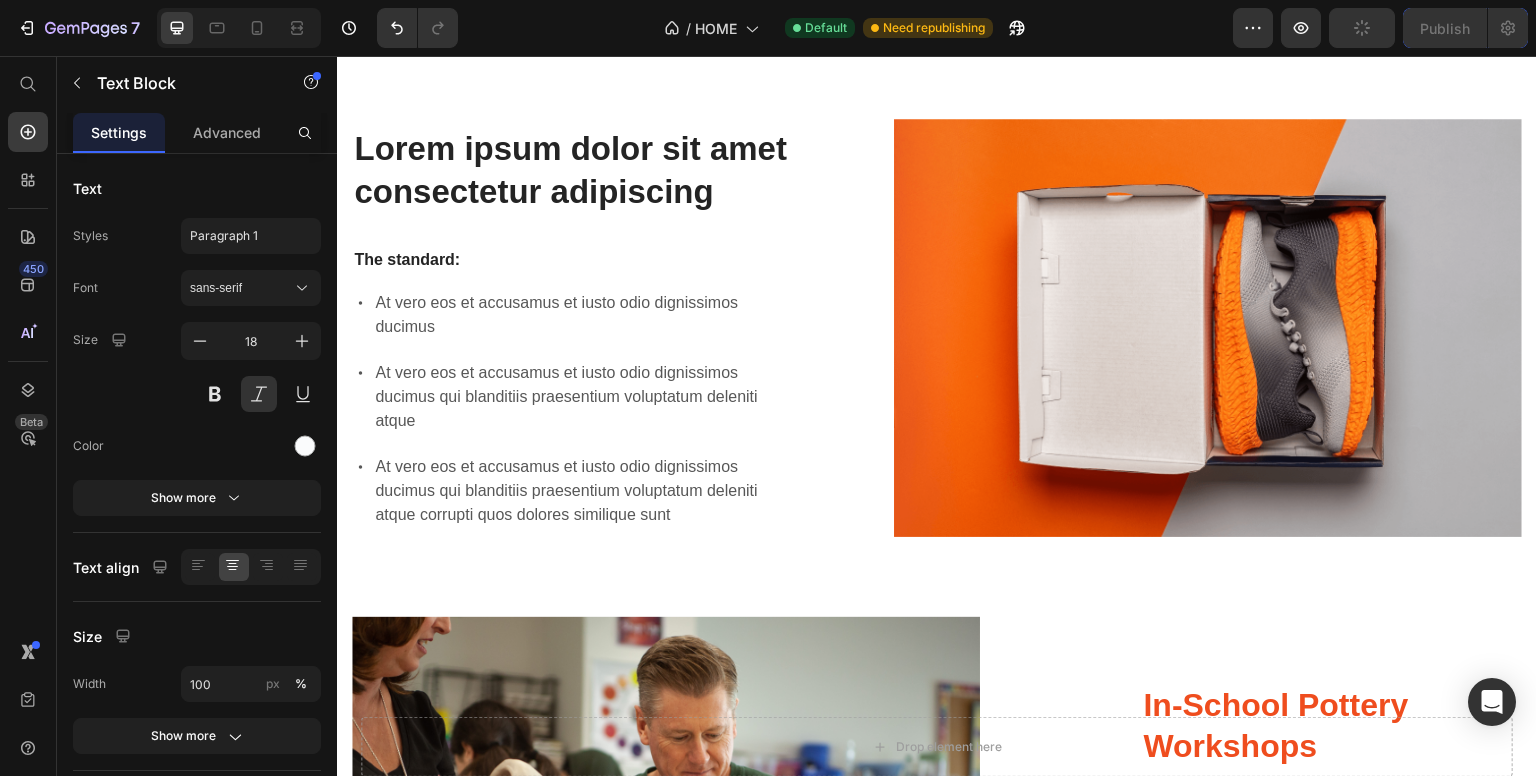 scroll, scrollTop: 3837, scrollLeft: 0, axis: vertical 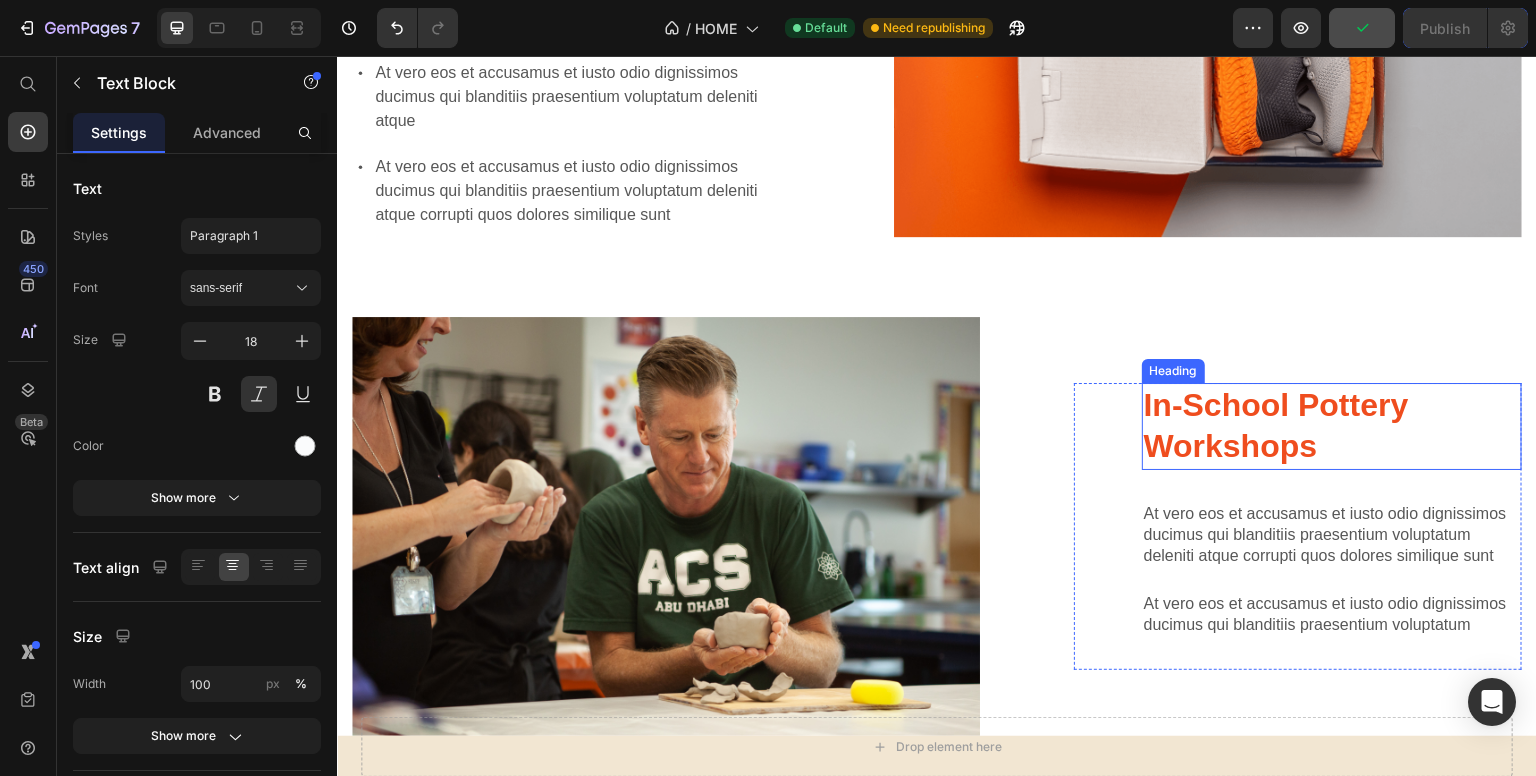 click on "In-School Pottery Workshops" at bounding box center (1332, 426) 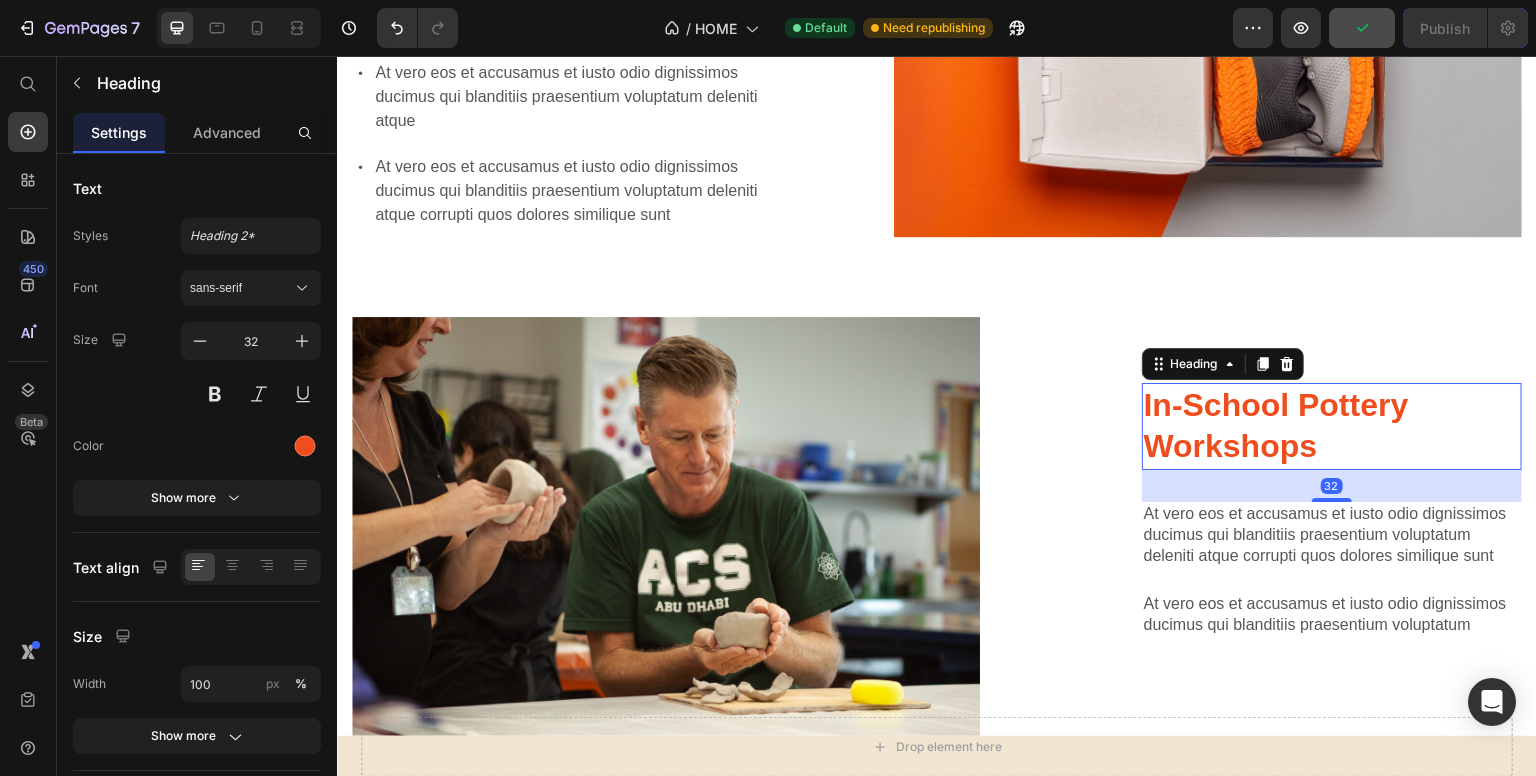 click on "At vero eos et accusamus et iusto odio dignissimos ducimus qui blanditiis praesentium voluptatum deleniti atque corrupti quos dolores similique sunt" at bounding box center (1332, 535) 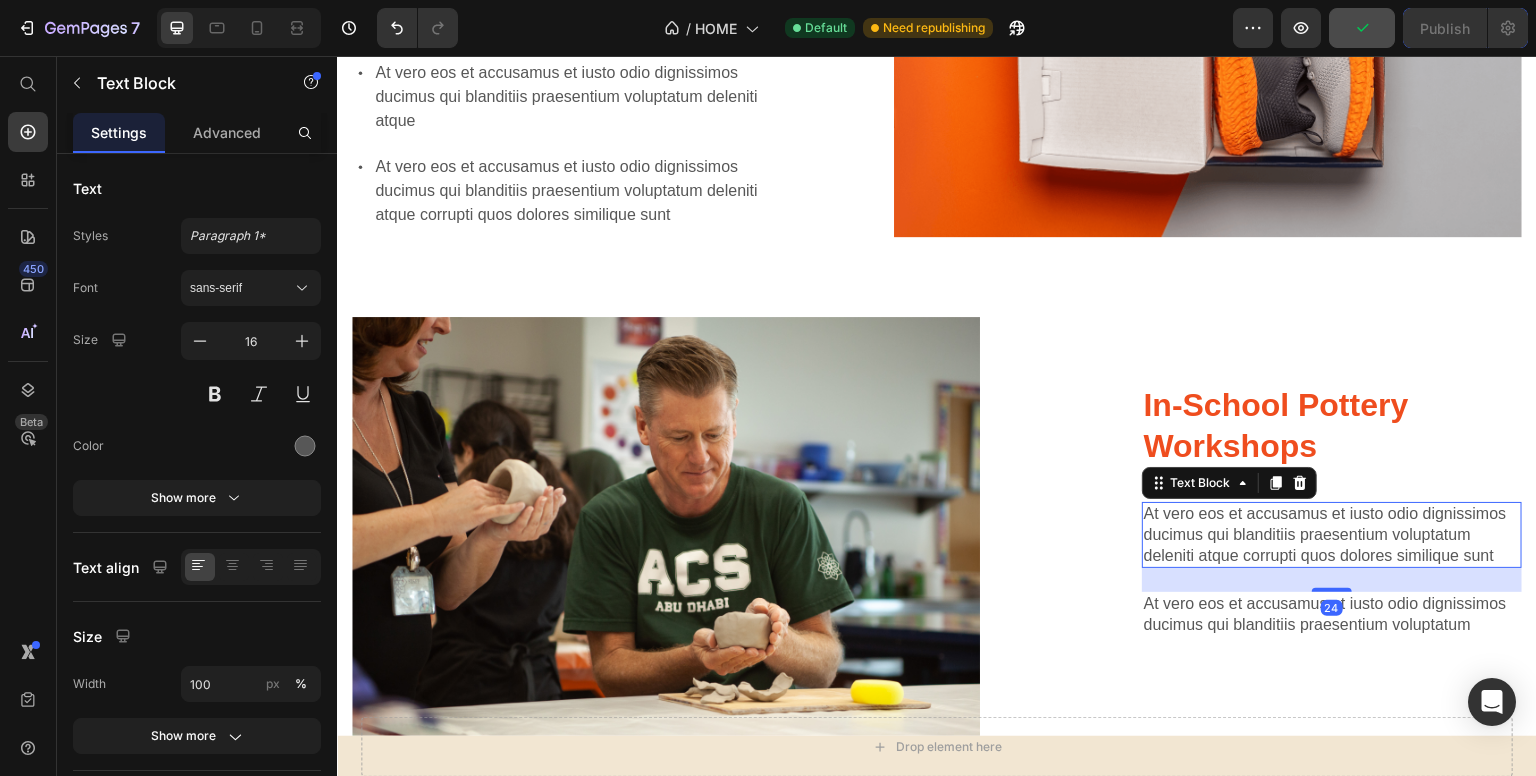 click on "At vero eos et accusamus et iusto odio dignissimos ducimus qui blanditiis praesentium voluptatum deleniti atque corrupti quos dolores similique sunt" at bounding box center (1332, 535) 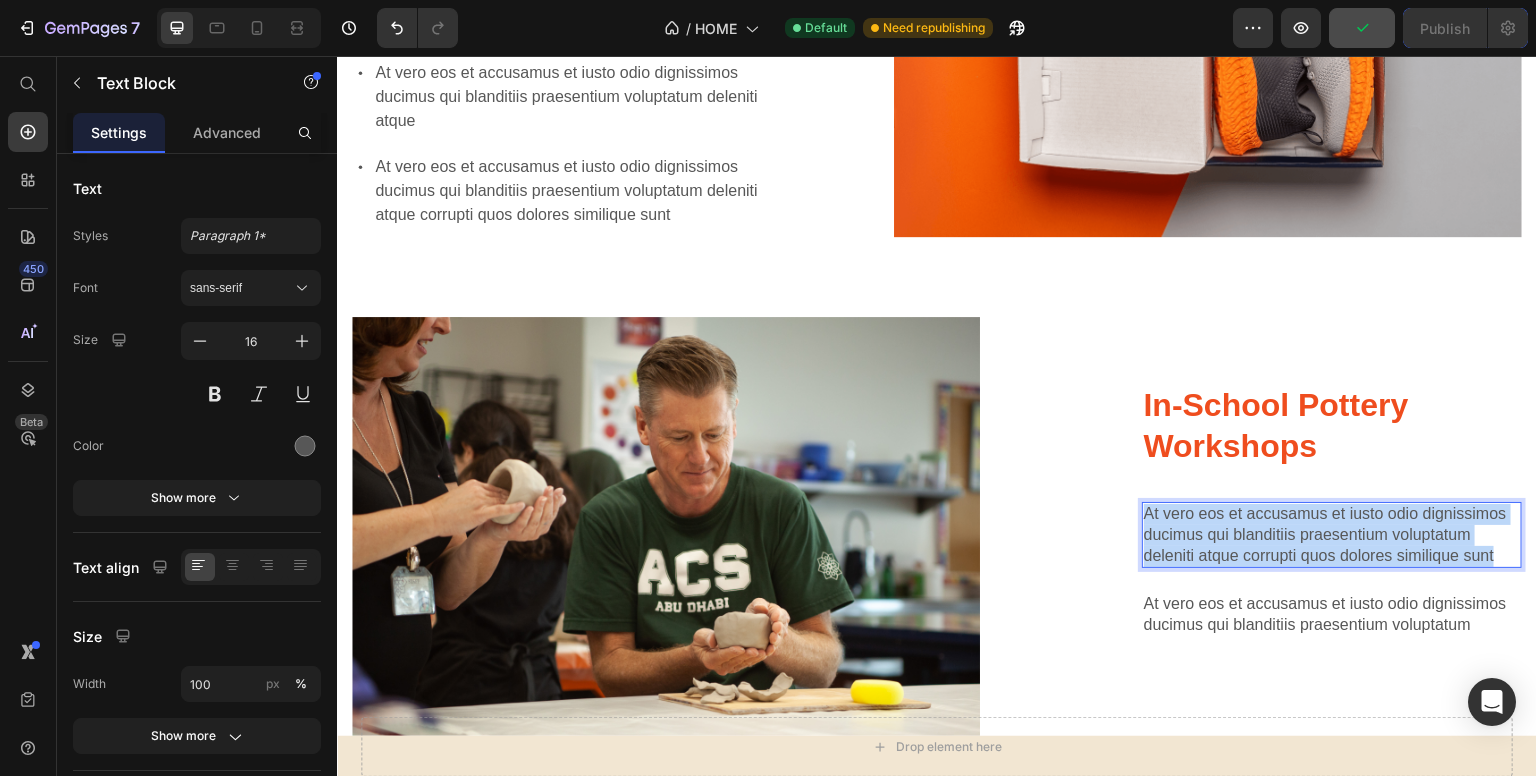 click on "At vero eos et accusamus et iusto odio dignissimos ducimus qui blanditiis praesentium voluptatum deleniti atque corrupti quos dolores similique sunt" at bounding box center (1332, 535) 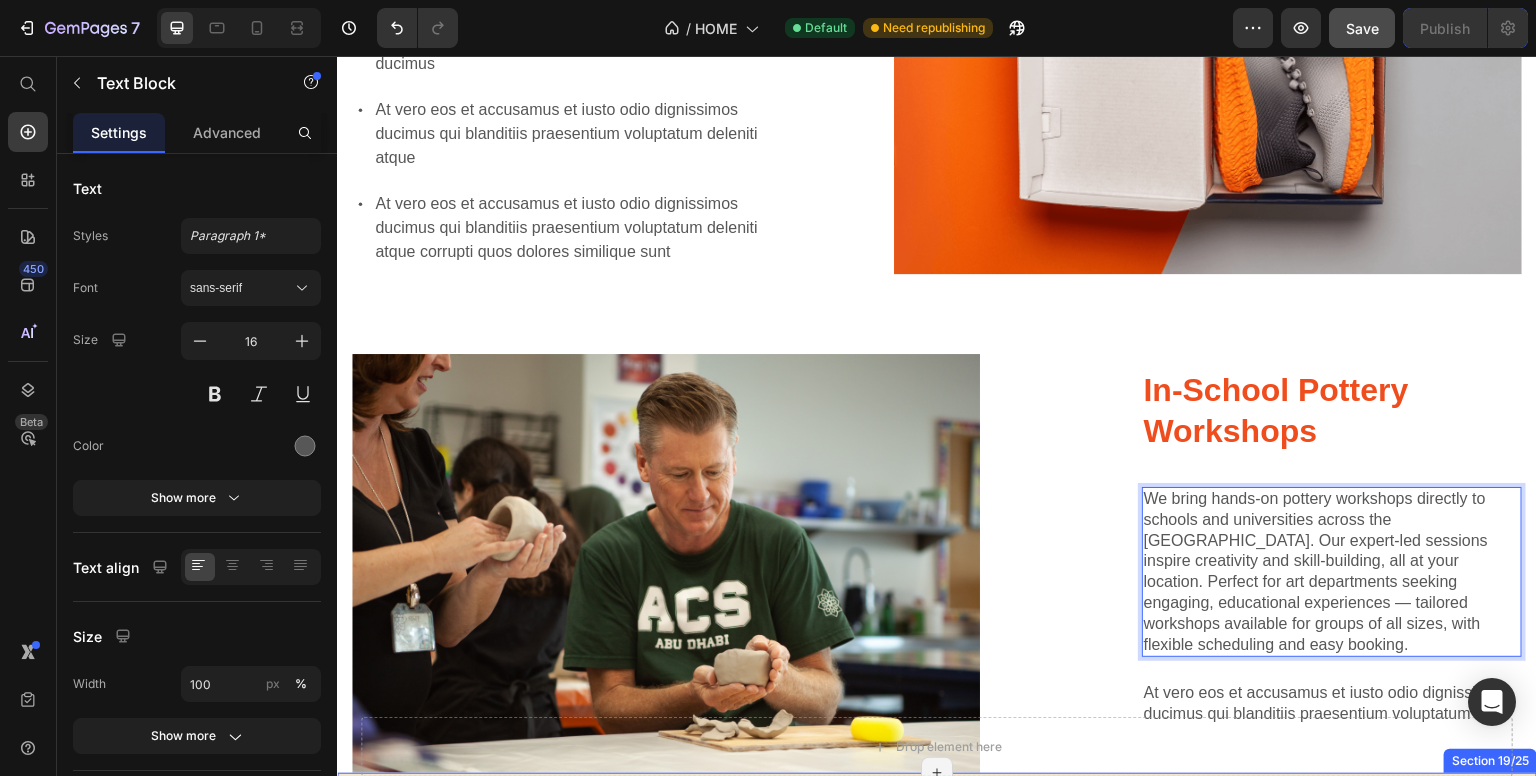 scroll, scrollTop: 3985, scrollLeft: 0, axis: vertical 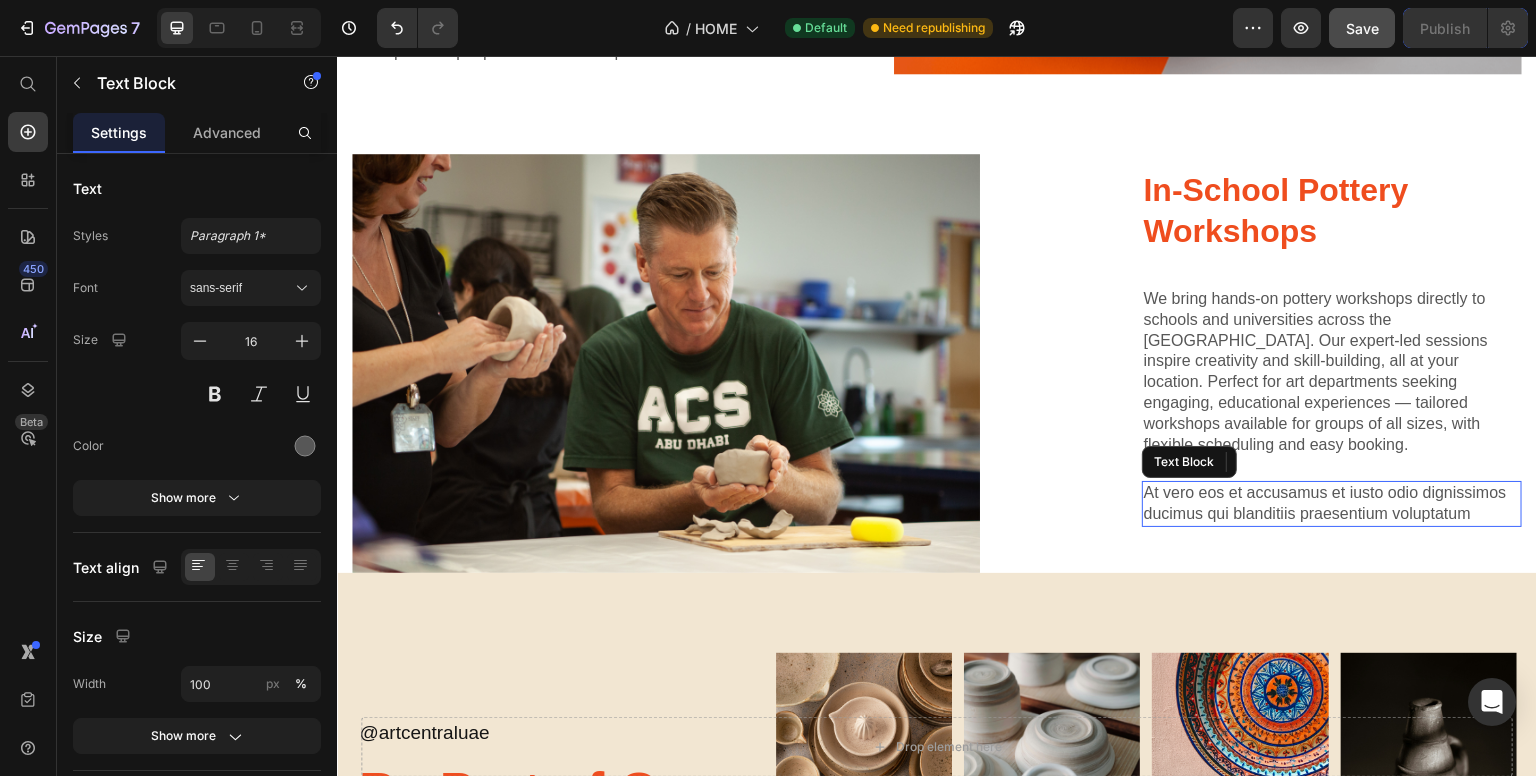 click on "At vero eos et accusamus et iusto odio dignissimos ducimus qui blanditiis praesentium voluptatum" at bounding box center [1332, 504] 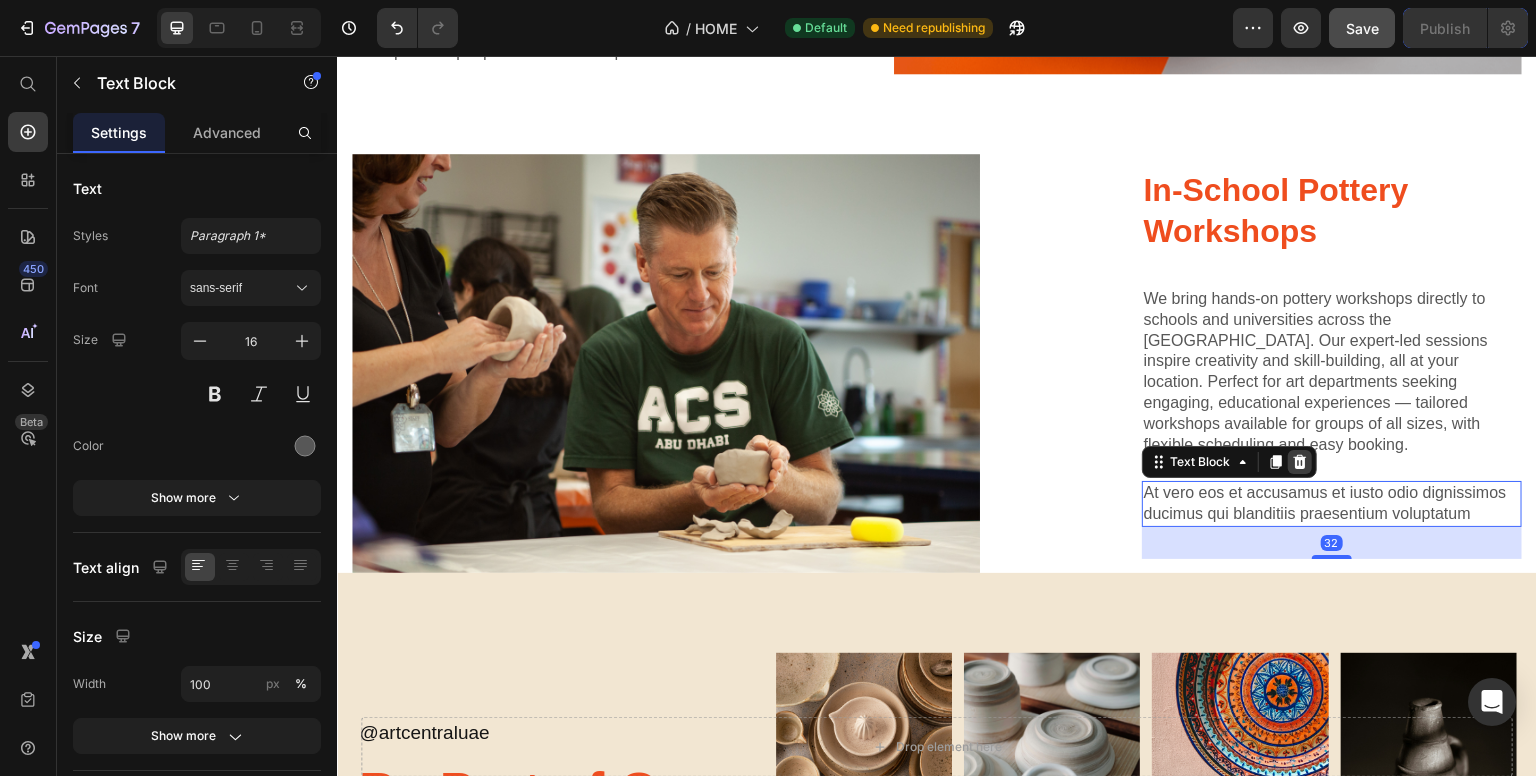 click 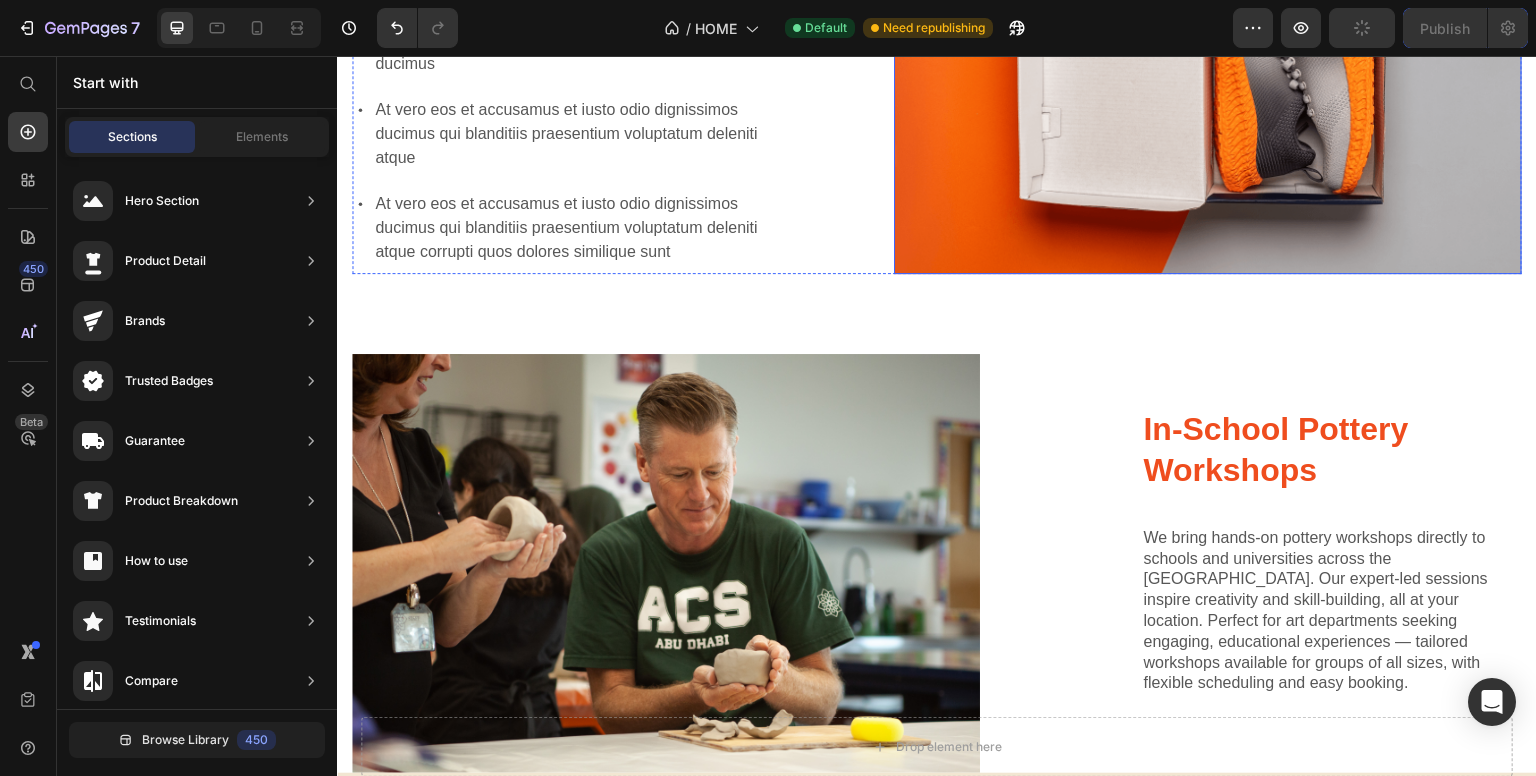 scroll, scrollTop: 3985, scrollLeft: 0, axis: vertical 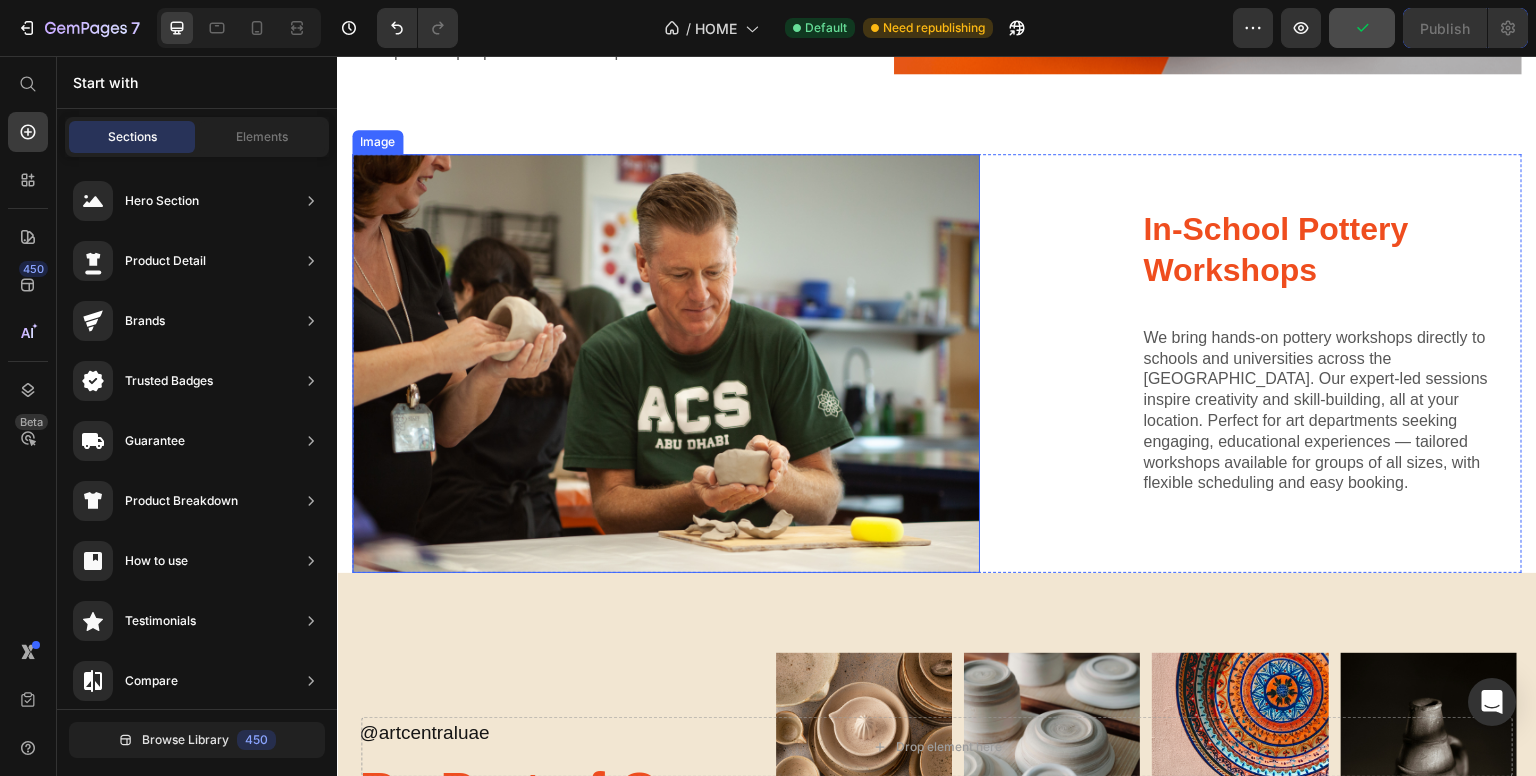 click at bounding box center (666, 363) 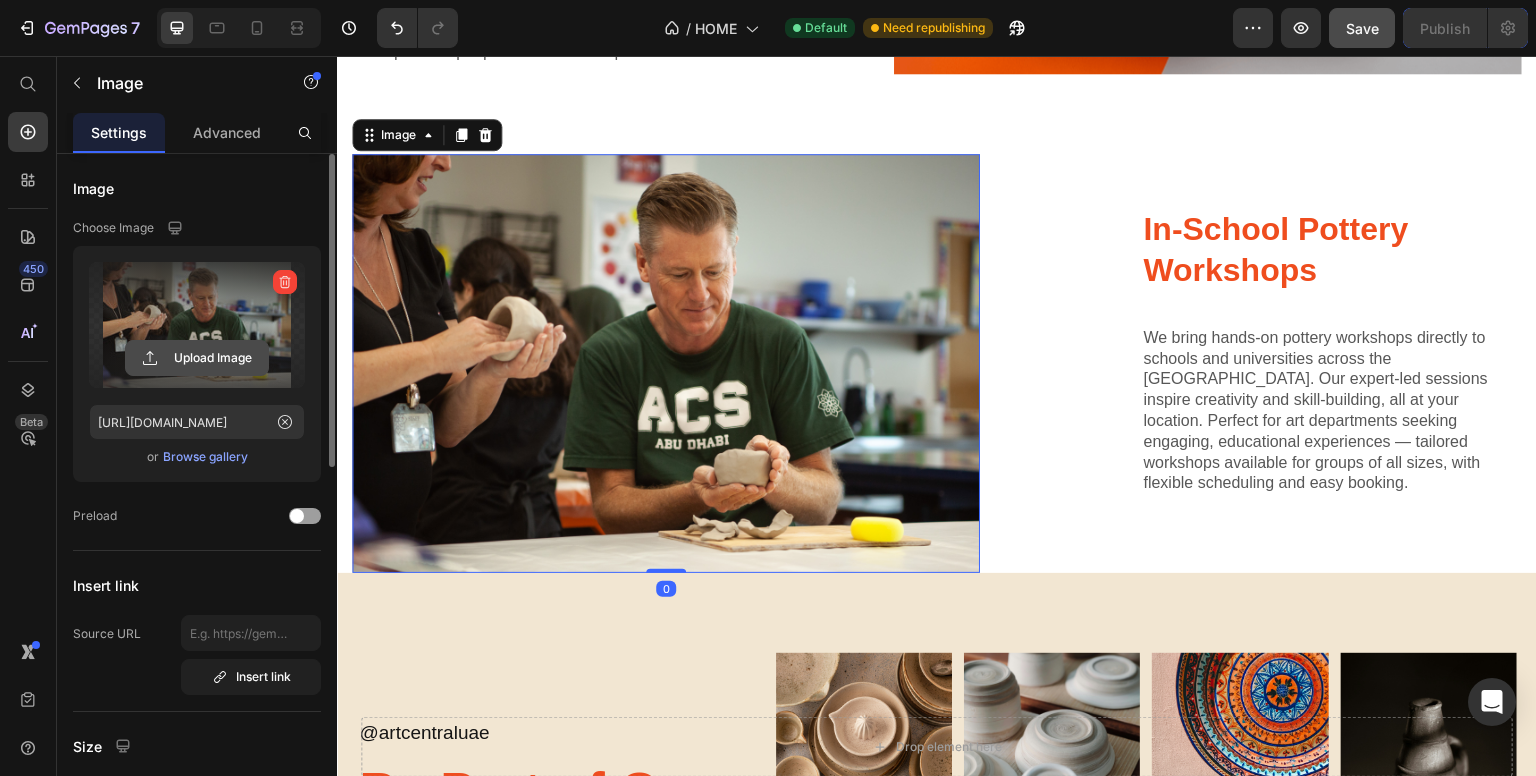click 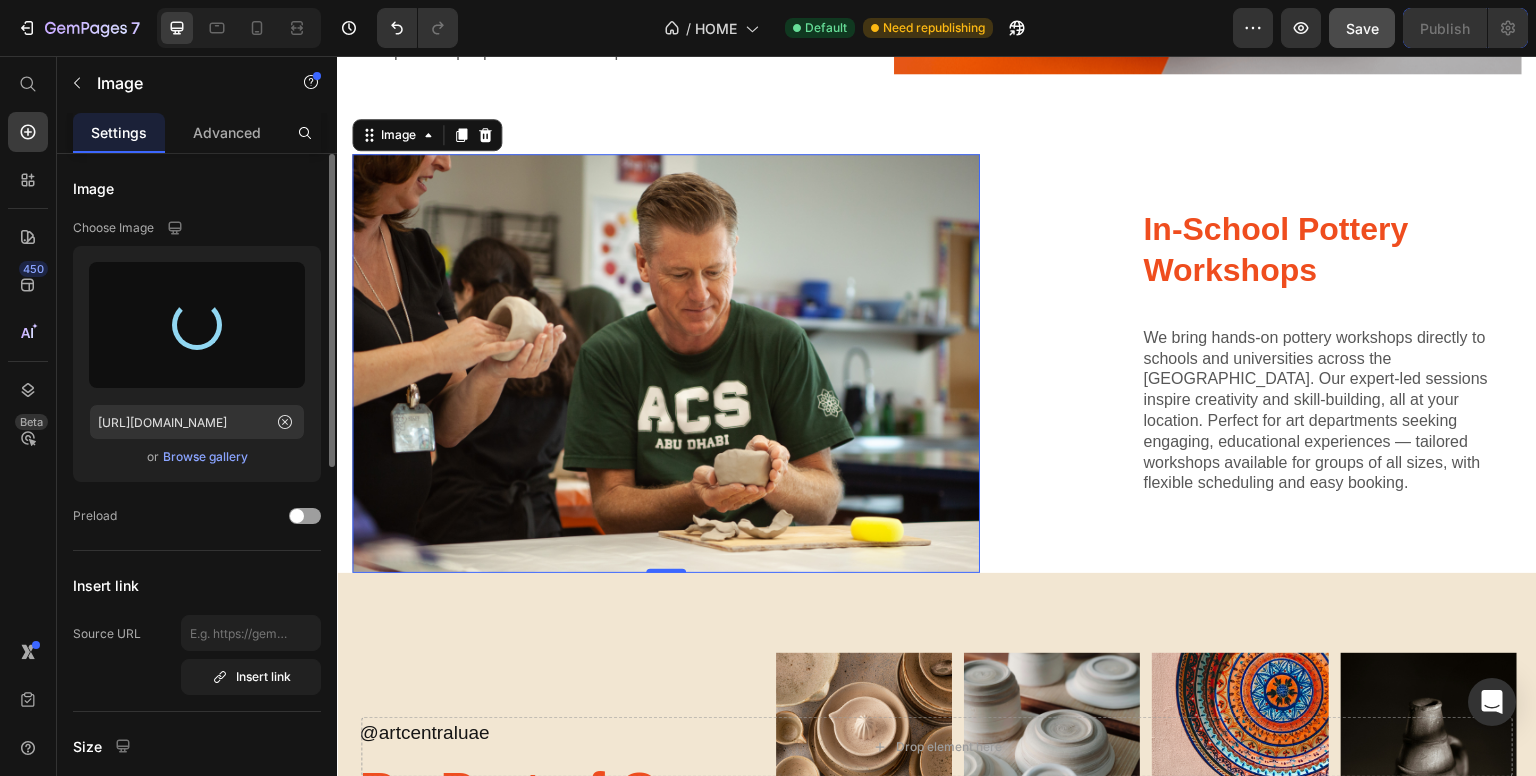 type on "https://cdn.shopify.com/s/files/1/0874/7335/7113/files/gempages_529503815028704385-6a398f1e-3a5a-4589-aa7c-83b6e52e1897.jpg" 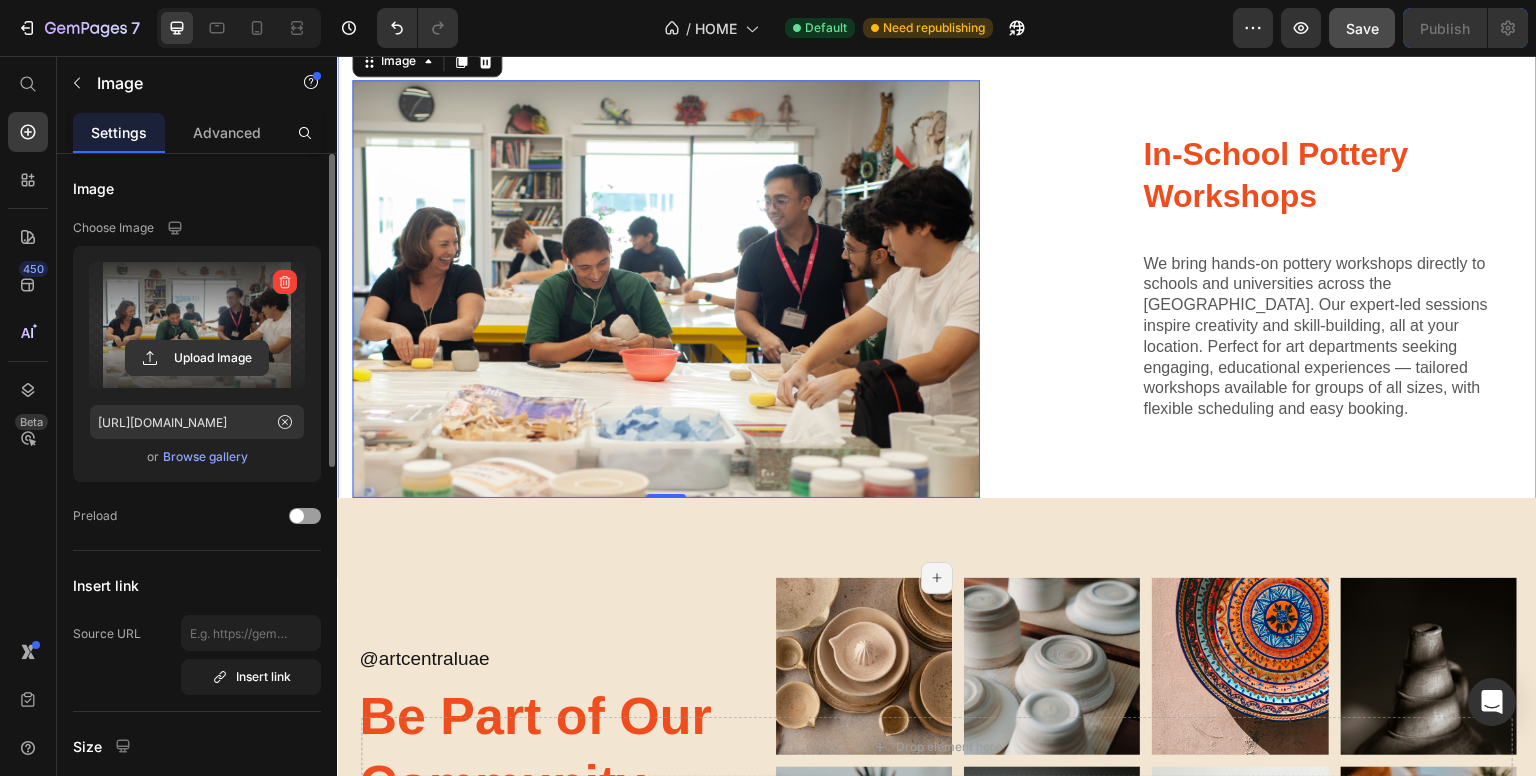 scroll, scrollTop: 3016, scrollLeft: 0, axis: vertical 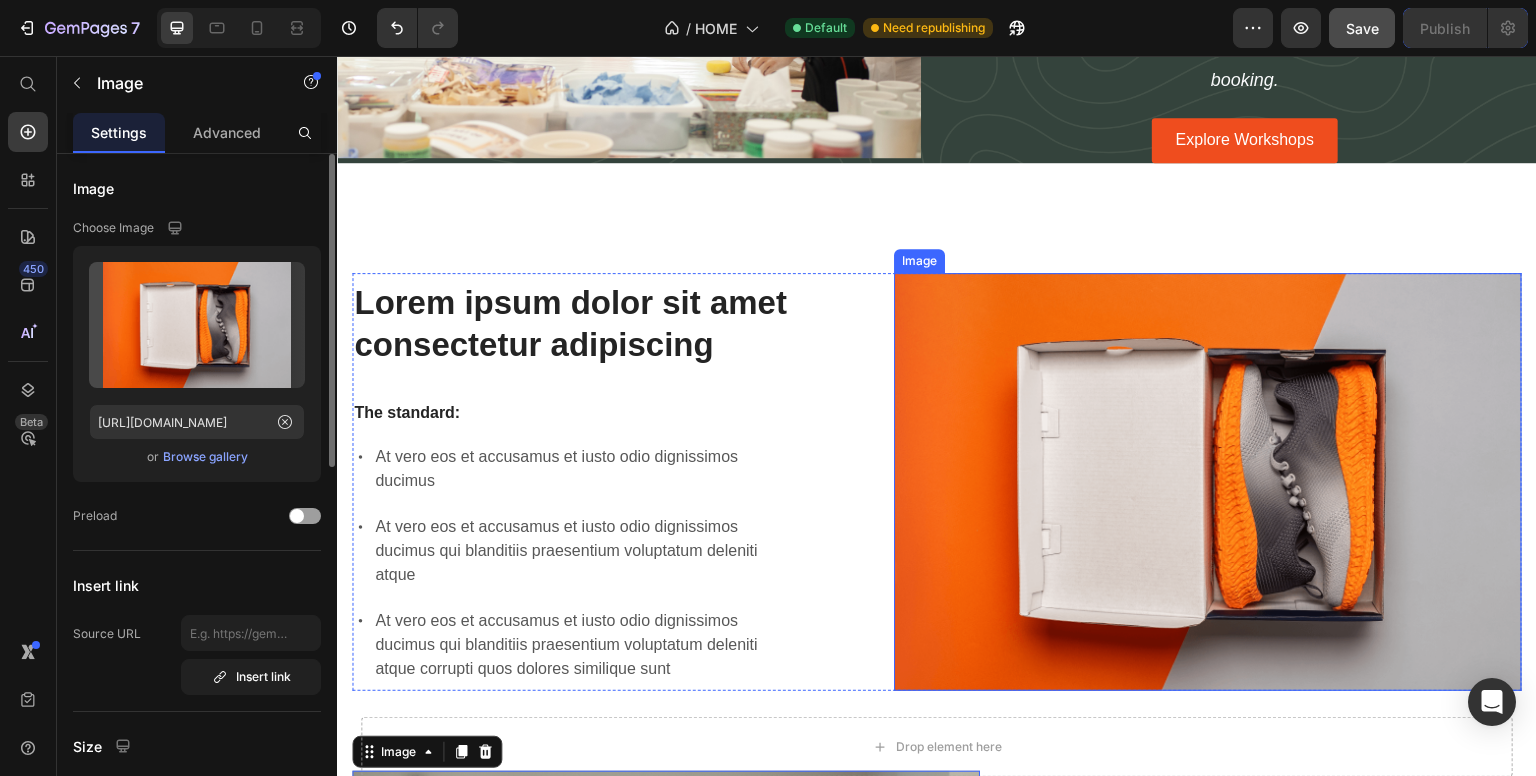 click at bounding box center [1208, 482] 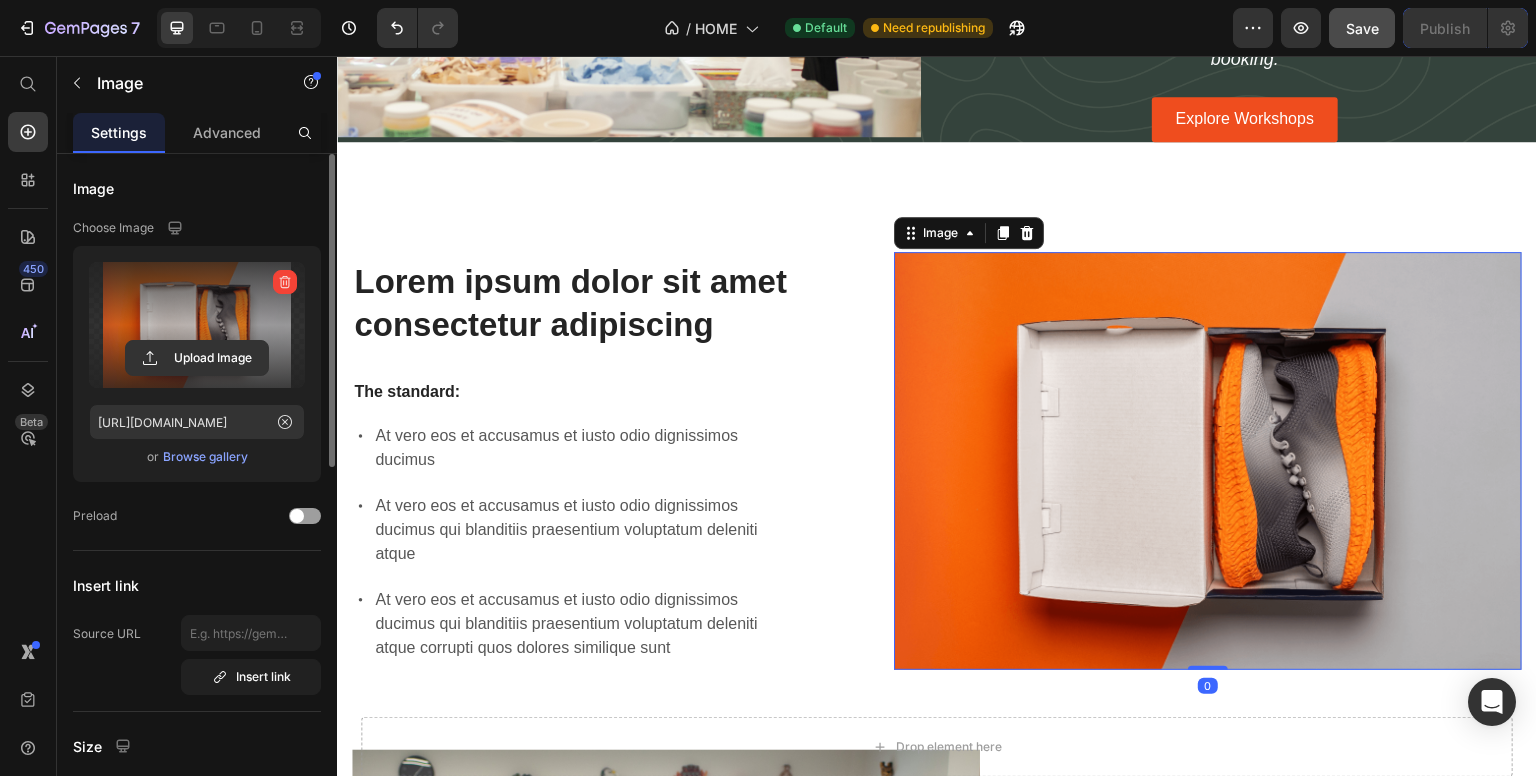 scroll, scrollTop: 3377, scrollLeft: 0, axis: vertical 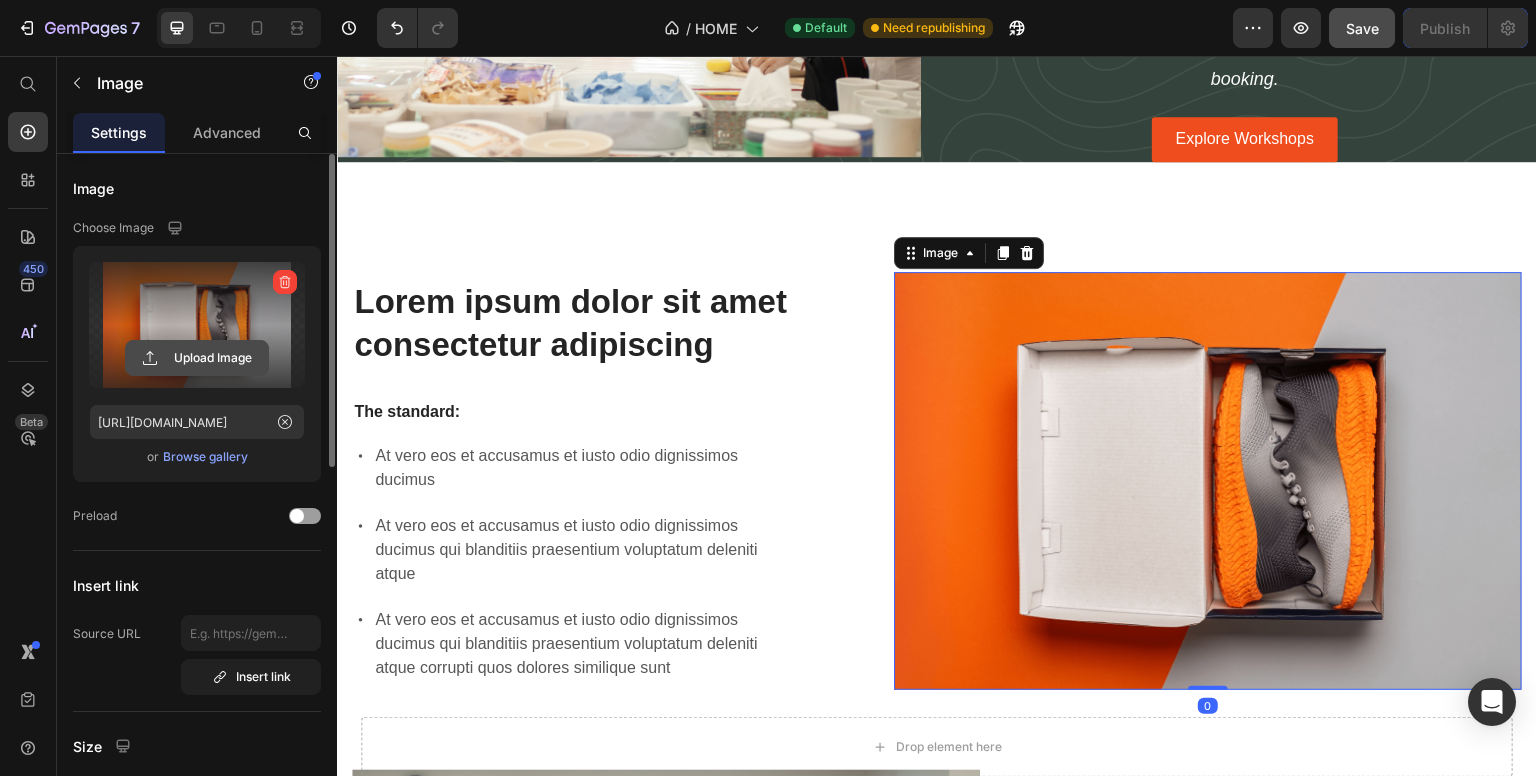 click 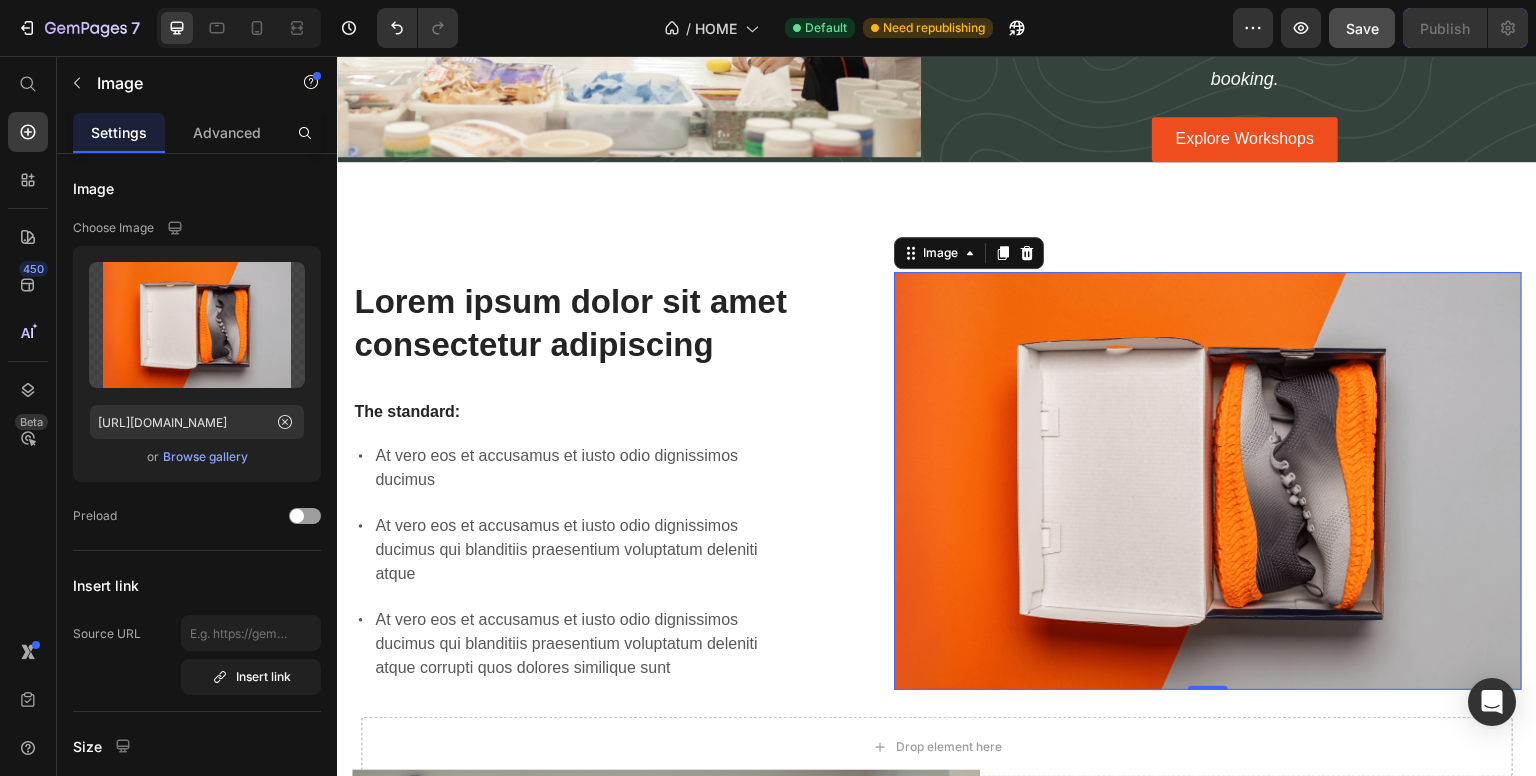 click at bounding box center [1208, 481] 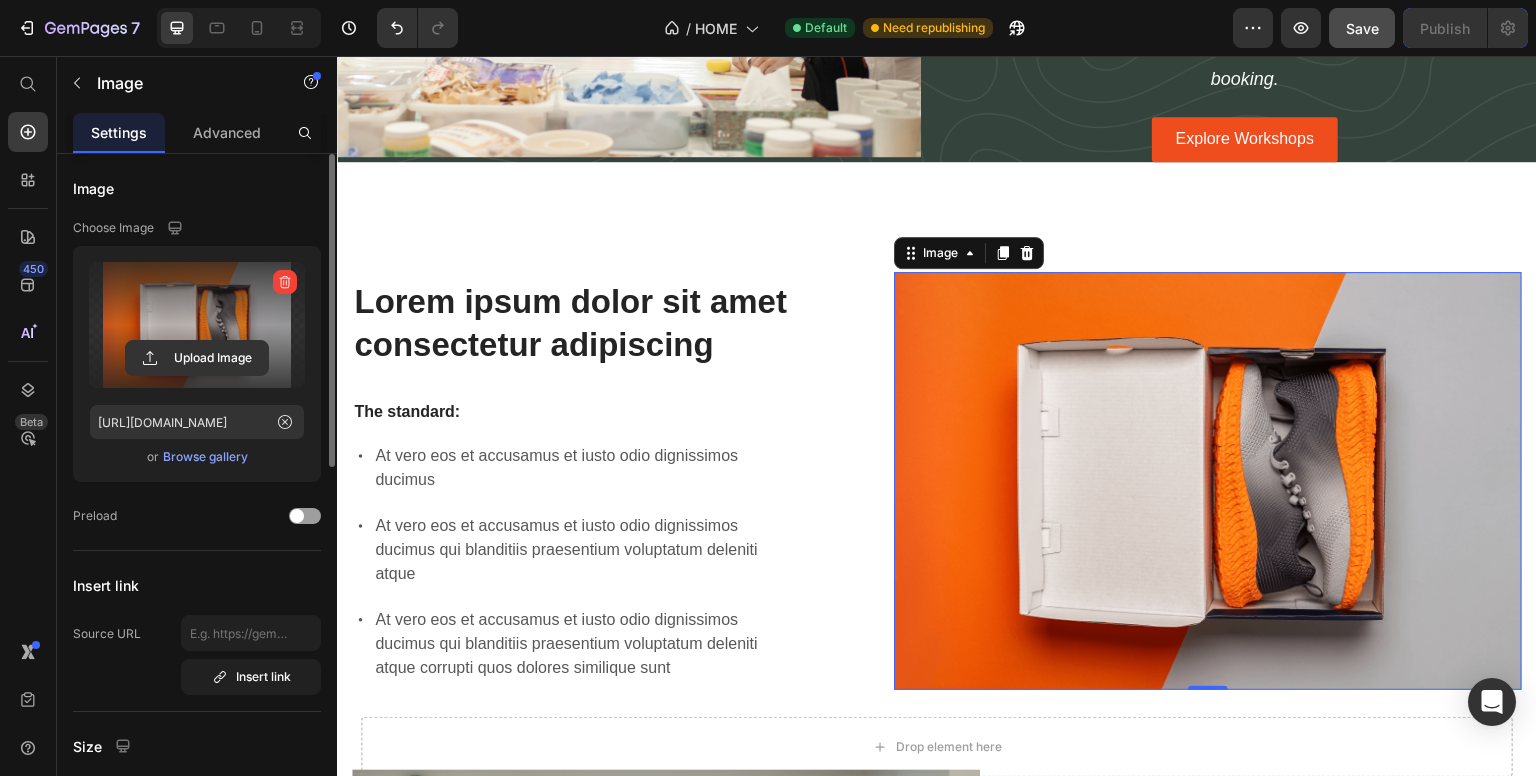 click at bounding box center [197, 325] 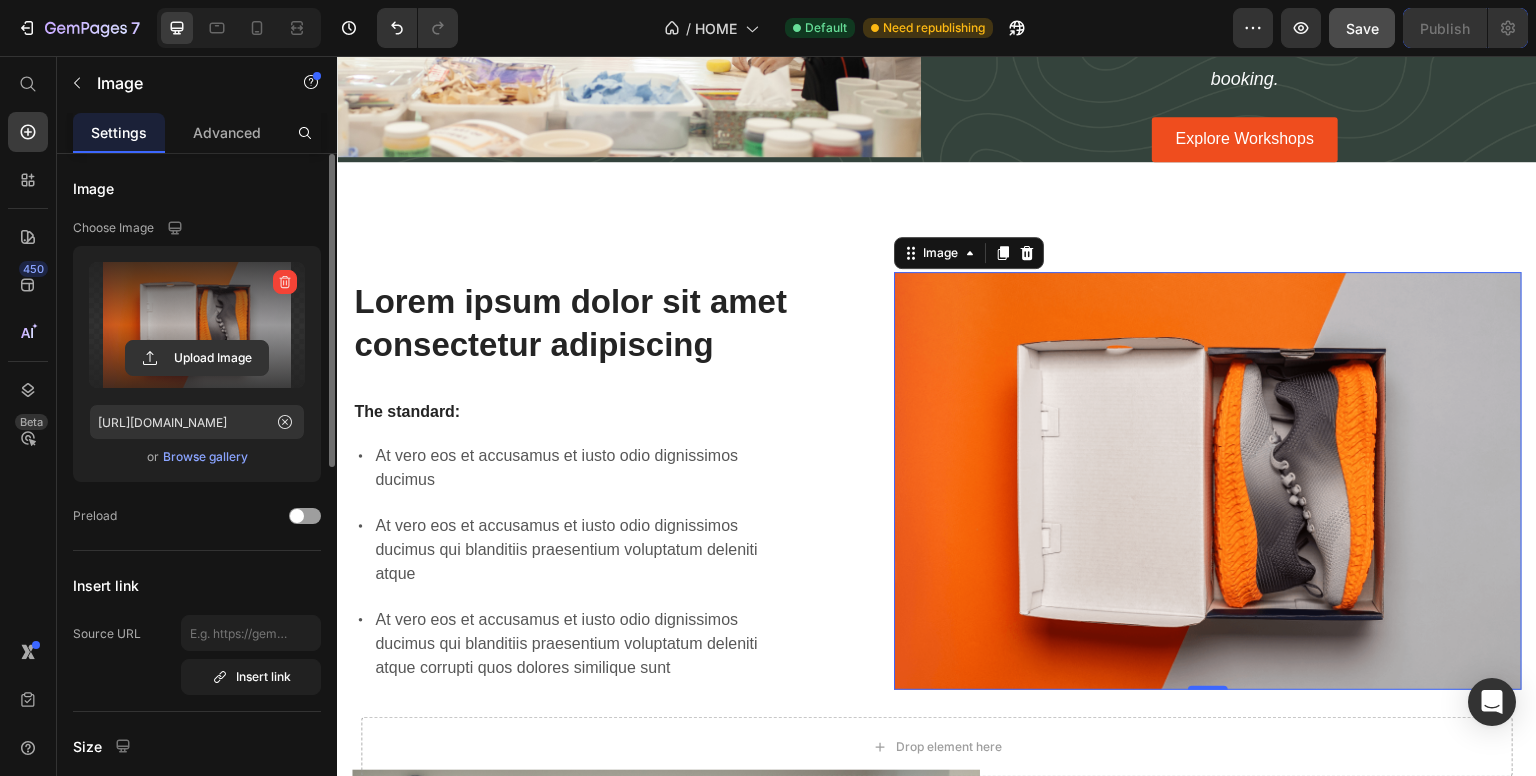 type on "C:\fakepath\walk in pottery.png" 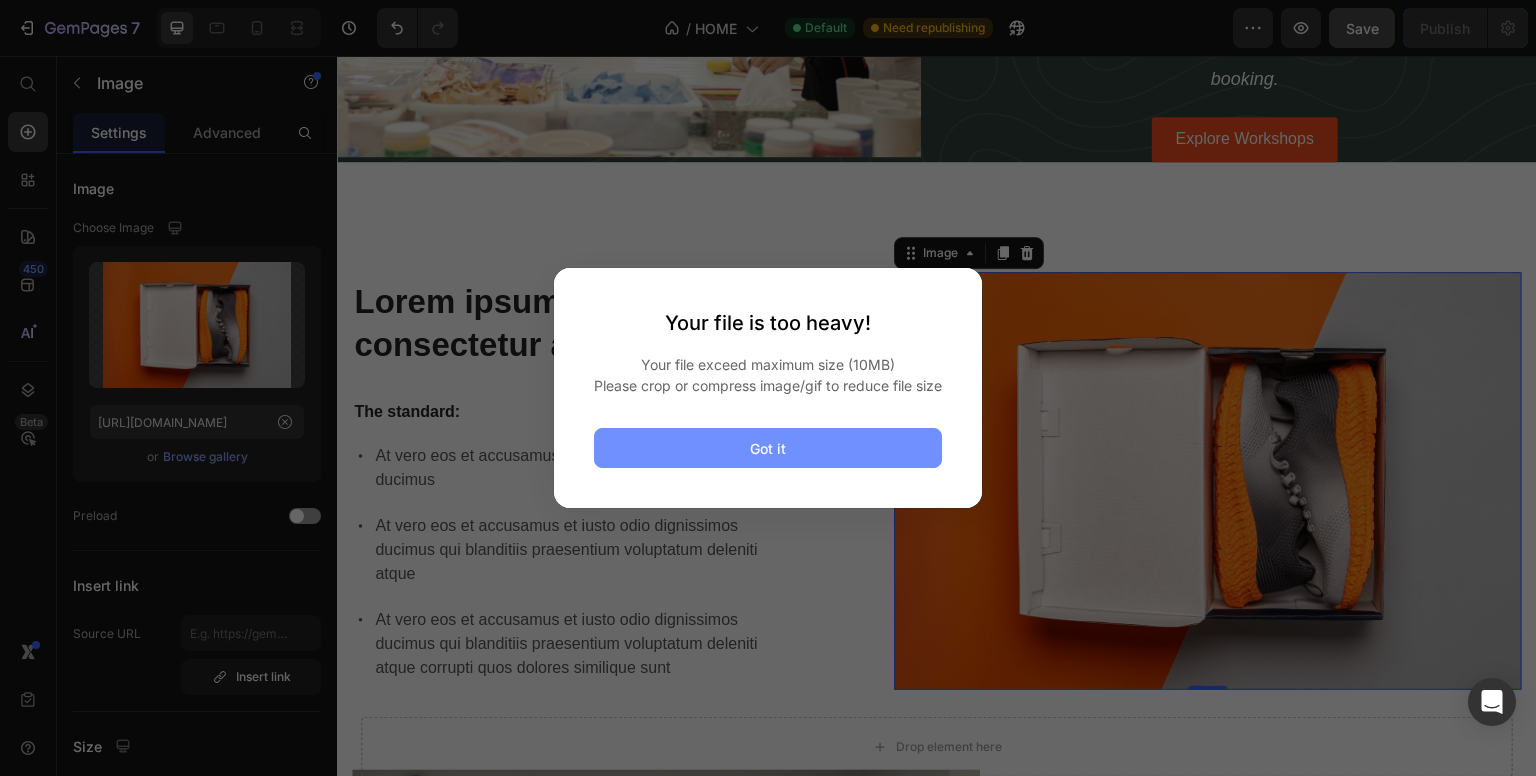 click on "Got it" at bounding box center [768, 448] 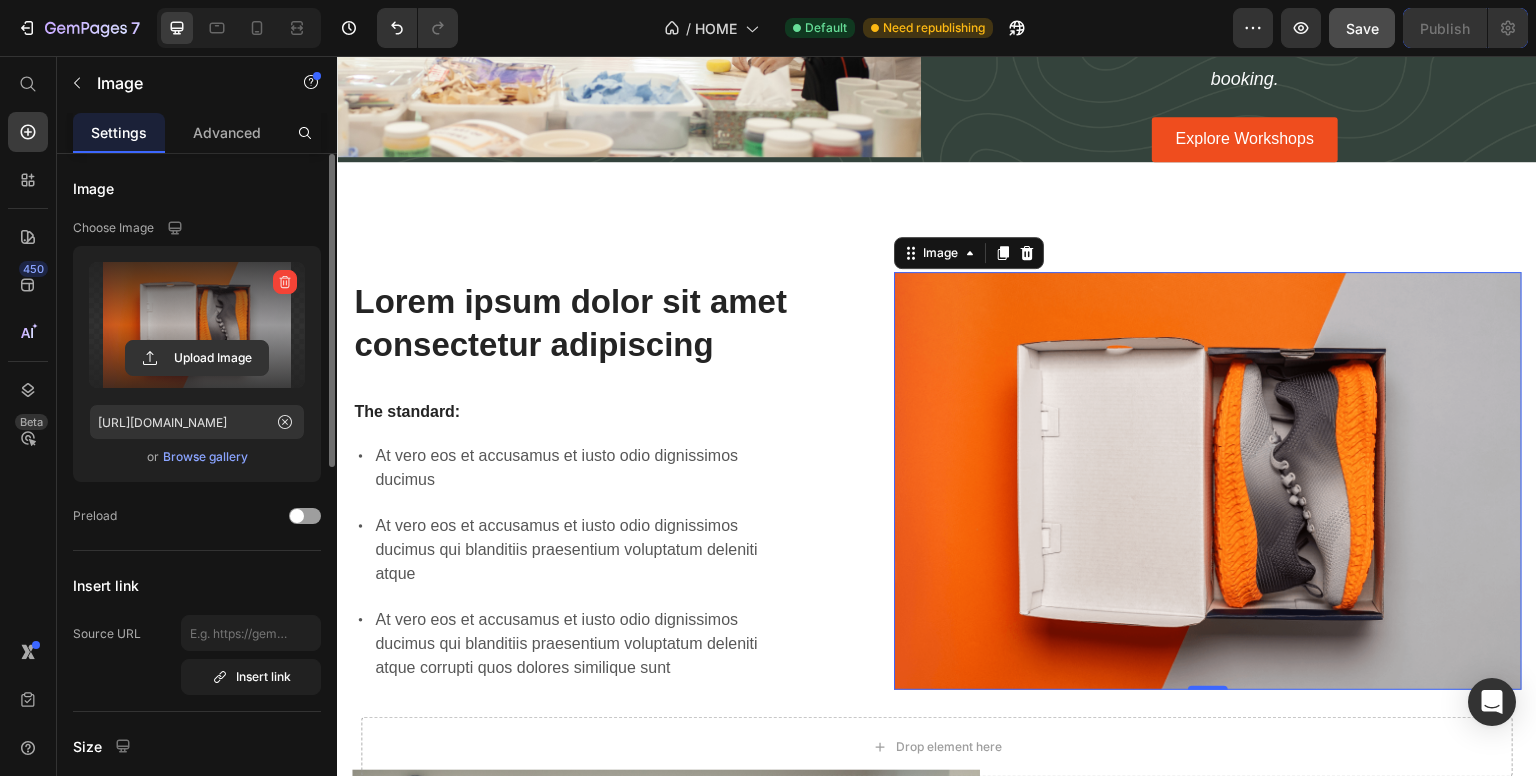 click at bounding box center [197, 325] 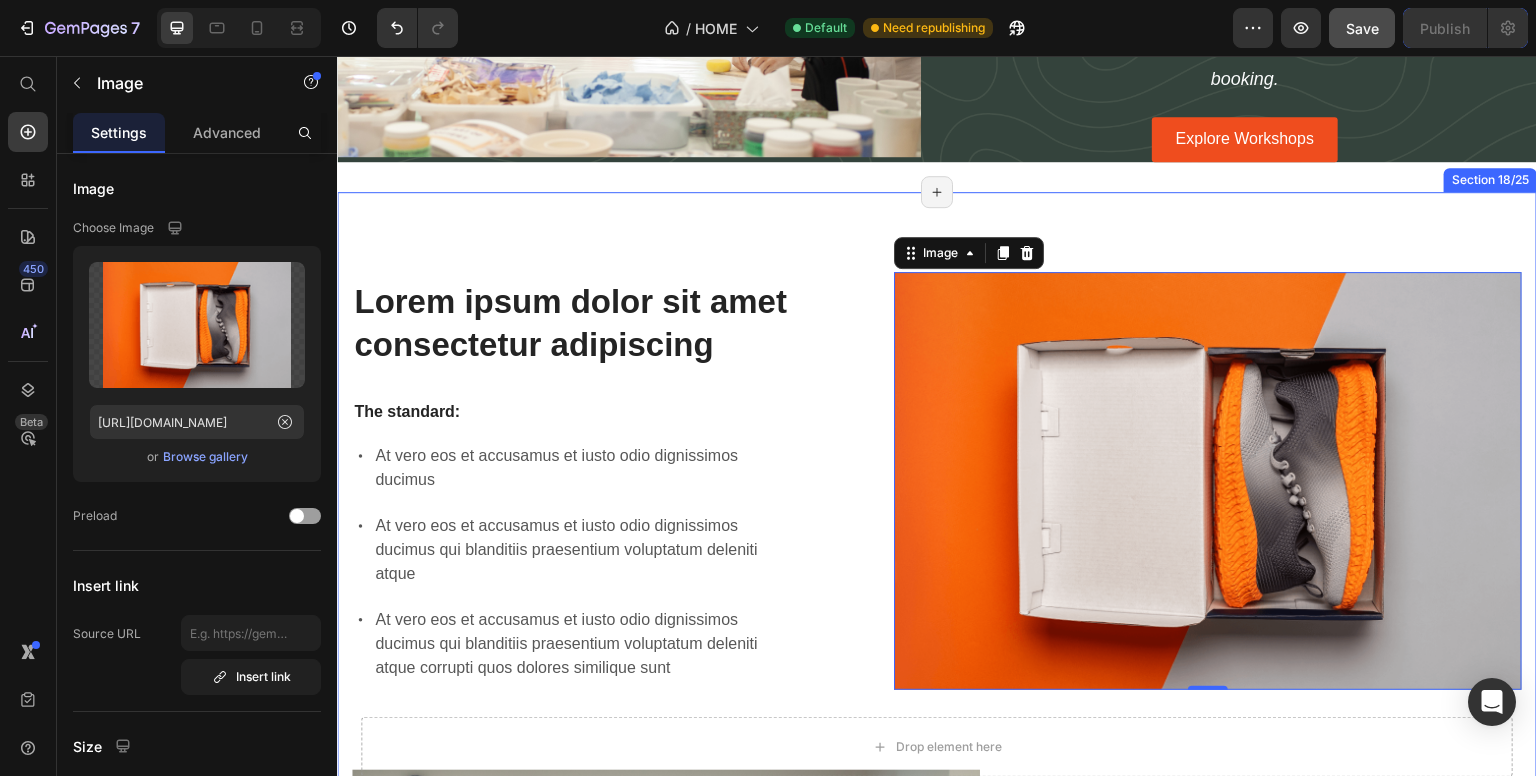 click on "Lorem ipsum dolor sit amet consectetur adipiscing Heading The standard: Text Block
At vero eos et accusamus et iusto odio dignissimos ducimus
At vero eos et accusamus et iusto odio dignissimos ducimus qui blanditiis praesentium voluptatum deleniti atque
At vero eos et accusamus et iusto odio dignissimos ducimus qui blanditiis praesentium voluptatum deleniti atque corrupti quos dolores similique sunt Item List Image   0 Row Lorem ipsum dolor sit amet consectetur adipiscing Heading Image In-School Pottery Workshops Heading We bring hands-on pottery workshops directly to schools and universities across the UAE. Our expert-led sessions inspire creativity and skill-building, all at your location. Perfect for art departments seeking engaging, educational experiences — tailored workshops available for groups of all sizes, with flexible scheduling and easy booking. Text Block Row Row Section 18/25 Page has reached Shopify’s 25 section-limit" at bounding box center [937, 730] 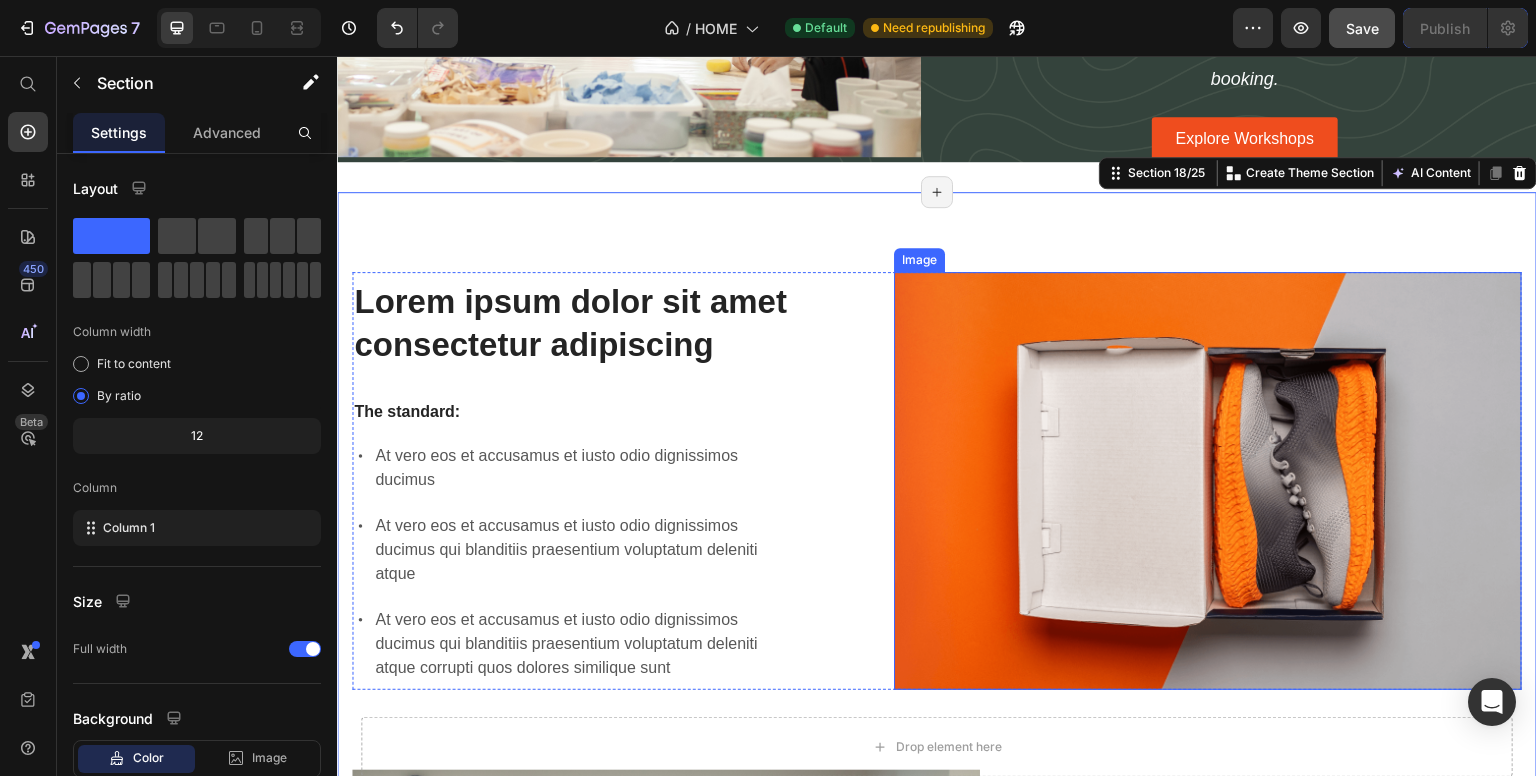 click at bounding box center [1208, 481] 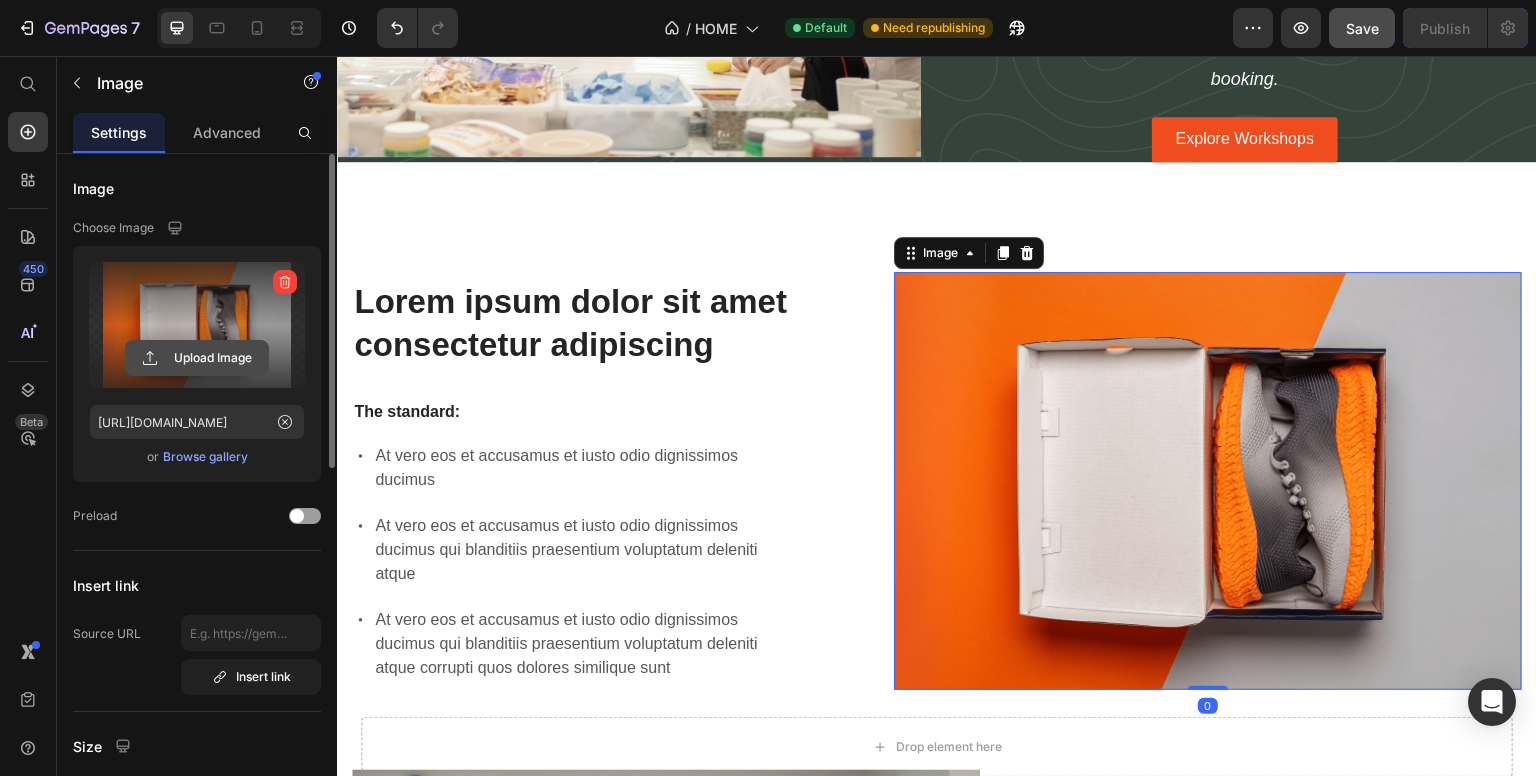 click 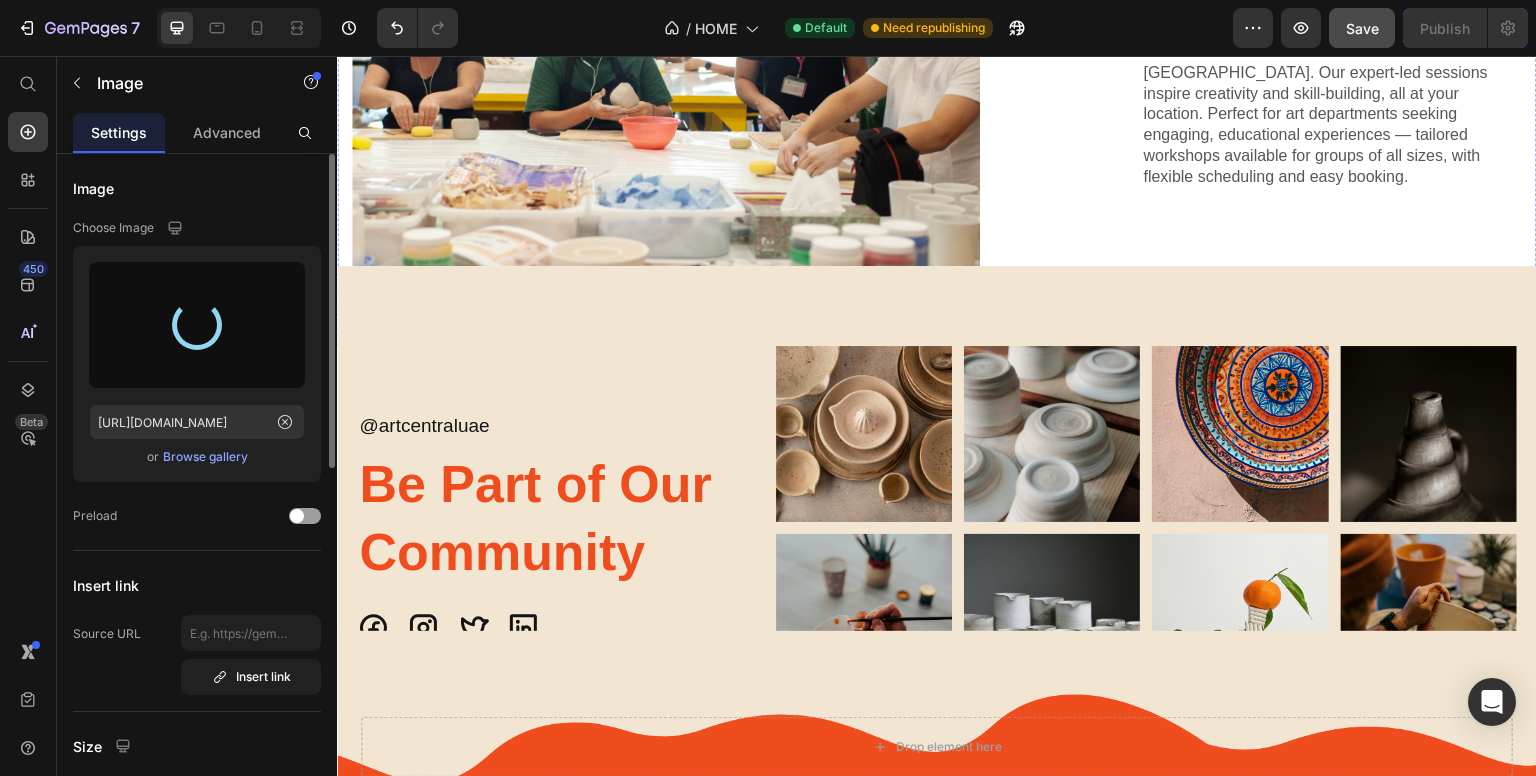 scroll, scrollTop: 2618, scrollLeft: 0, axis: vertical 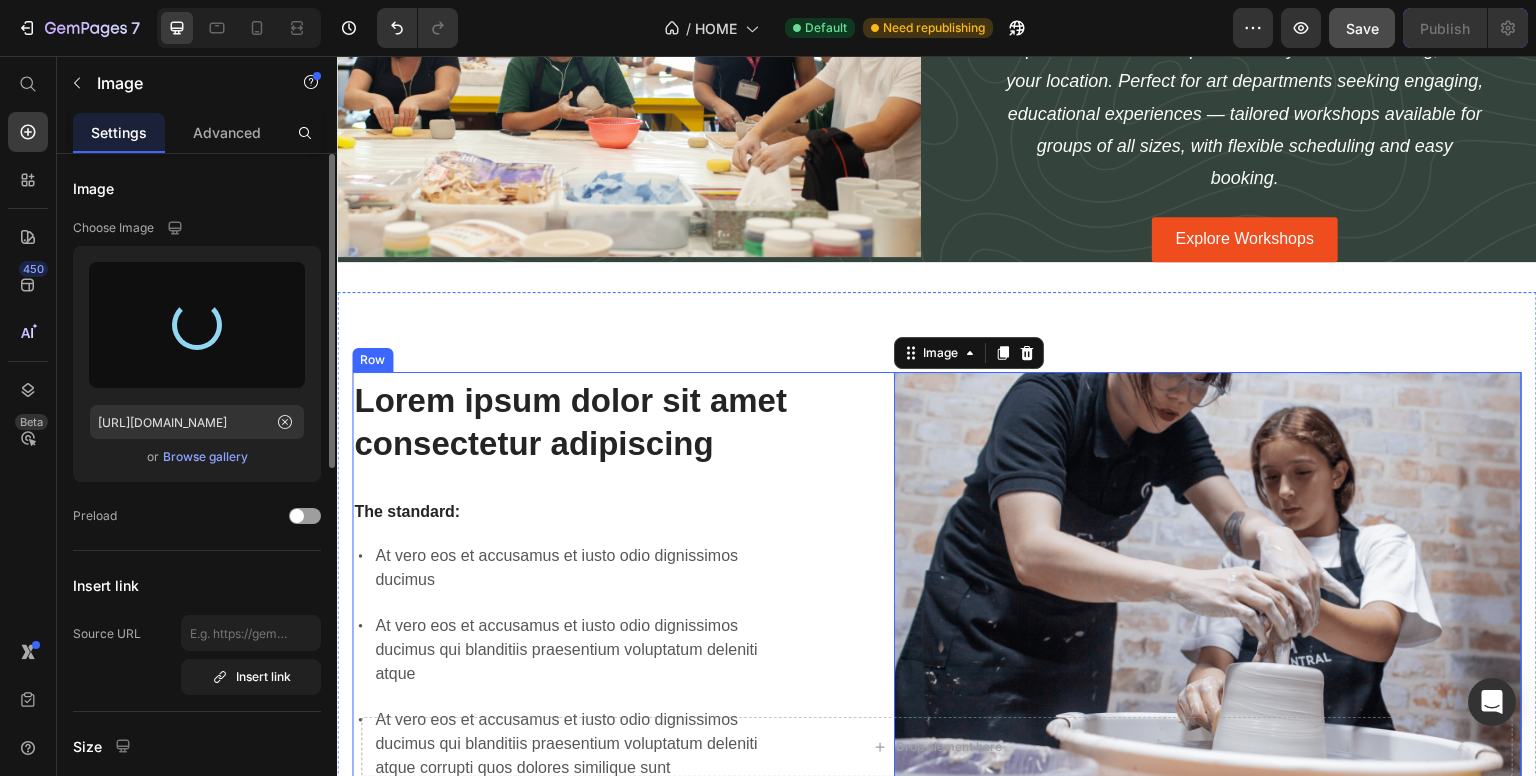 type on "https://cdn.shopify.com/s/files/1/0874/7335/7113/files/gempages_529503815028704385-7a1405b3-f080-42d4-bb41-4b93d16776e4.png" 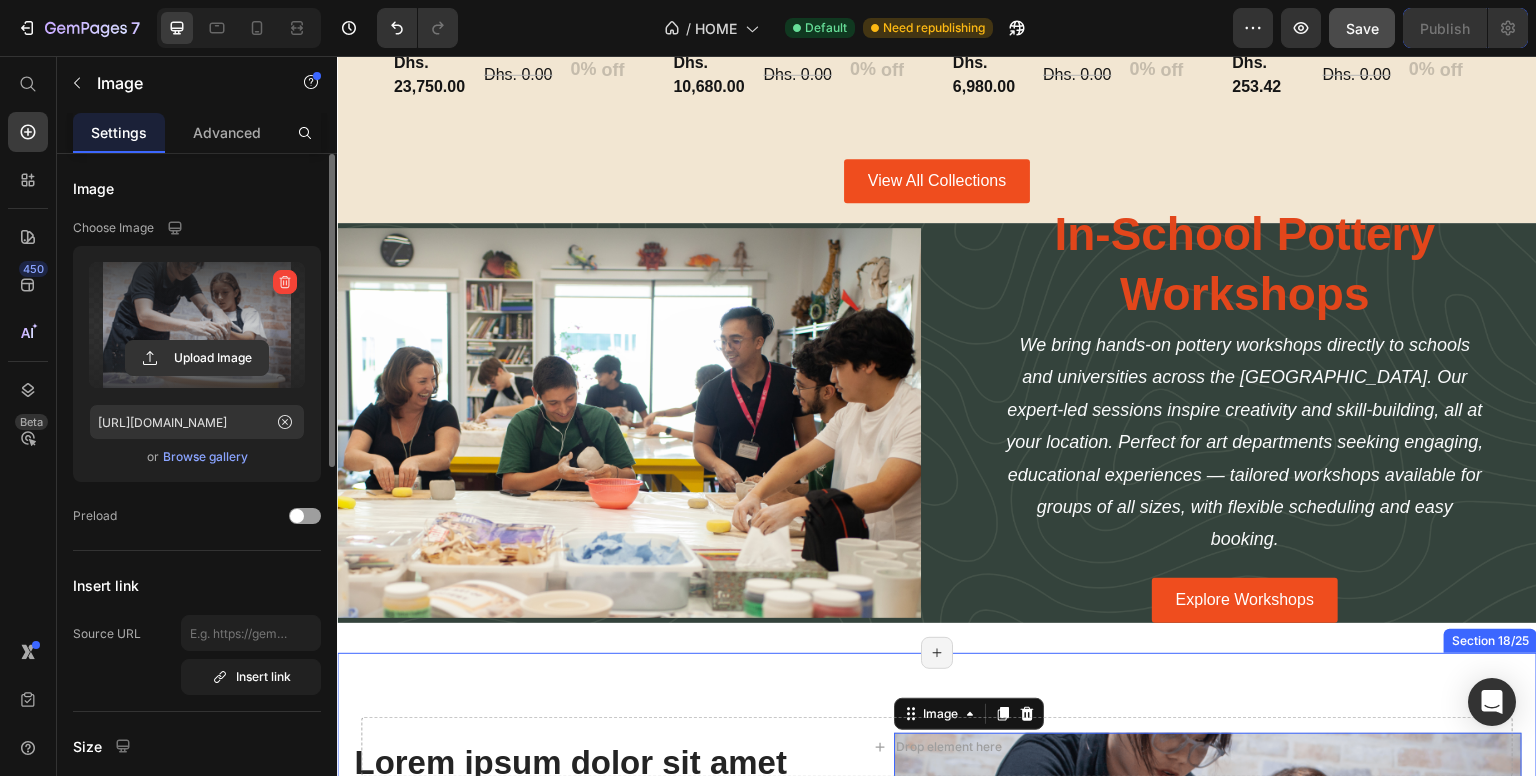 scroll, scrollTop: 2980, scrollLeft: 0, axis: vertical 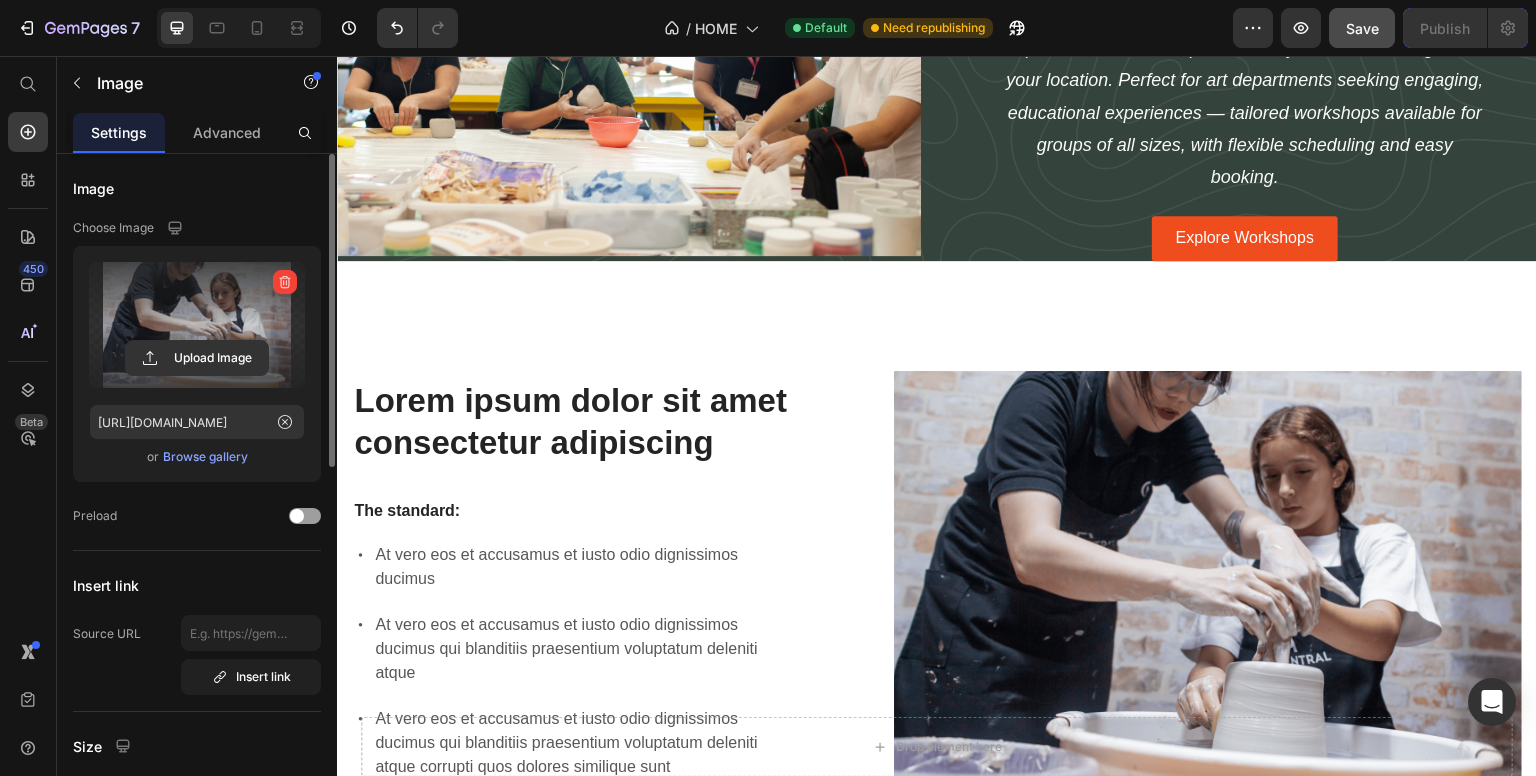 click on "Drop element here Sticky
Row WELCOME  TO POTTERY CENTRAL Text Block The UAE's dedicated hub for   POTTERY & CERAMIC  Supplies & Equipment Heading Tools, Materials,Workshops & Expertise. All in One Place. Text Block Shop Now Button jOIN WORKSHOPS Button Row
Glazes & Underglazes
Clay
Wheels and Kilns Item List Row Hero Banner Image   Art Central Pottery Explore our extensive range of pottery materials and tools, including products from trusted brands like  AMACO and SHIMPO . Whether you're a beginner or an experienced potter, we have everything you need to unleash your creative potential!   Text Block Explore All Collections Button Image   Art Central Pottery Explore our extensive range of pottery materials and tools, including products from trusted brands like  AMACO and SHIMPO   Text Block Explore All Collections Button
Row" at bounding box center (937, 119) 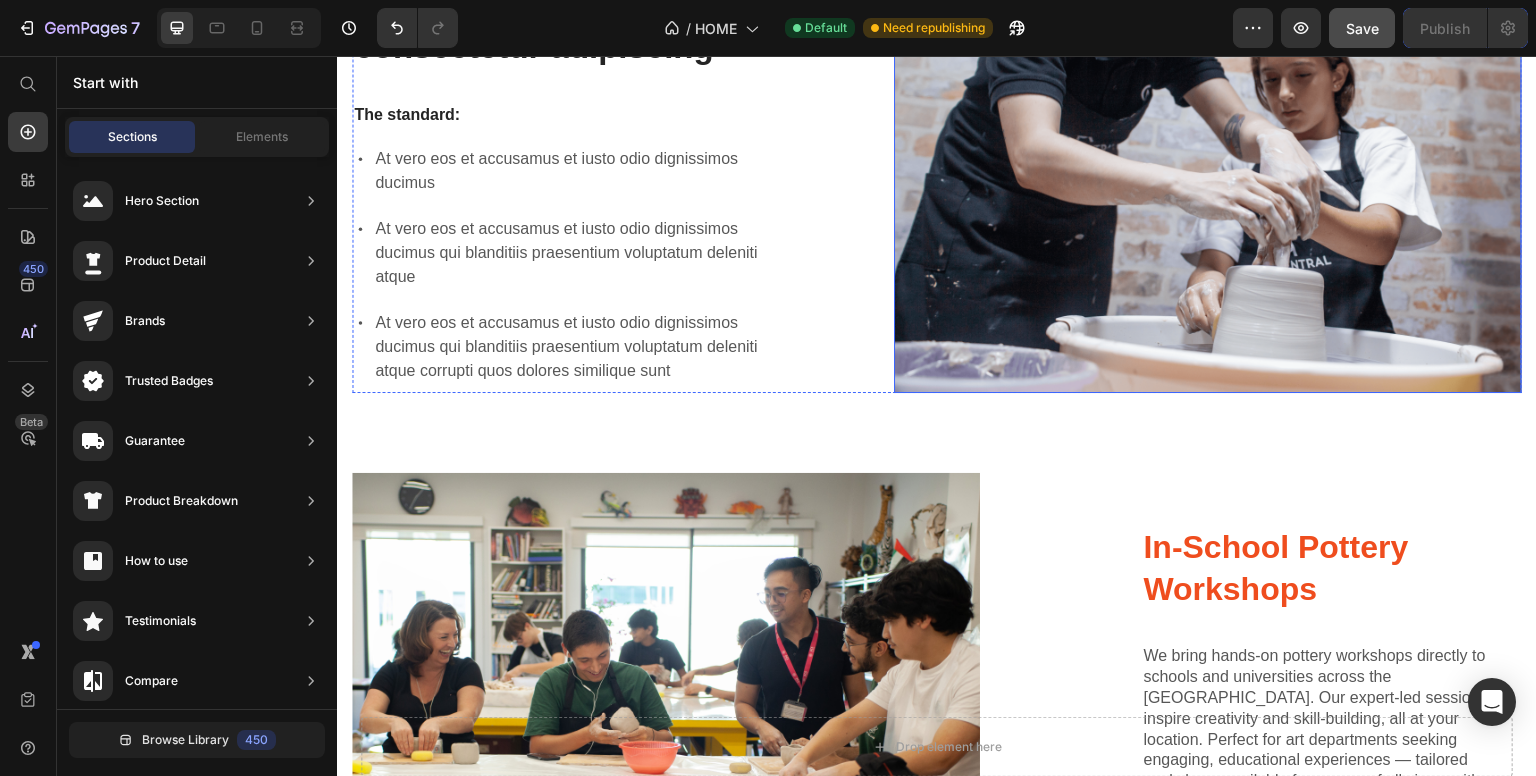 scroll, scrollTop: 3080, scrollLeft: 0, axis: vertical 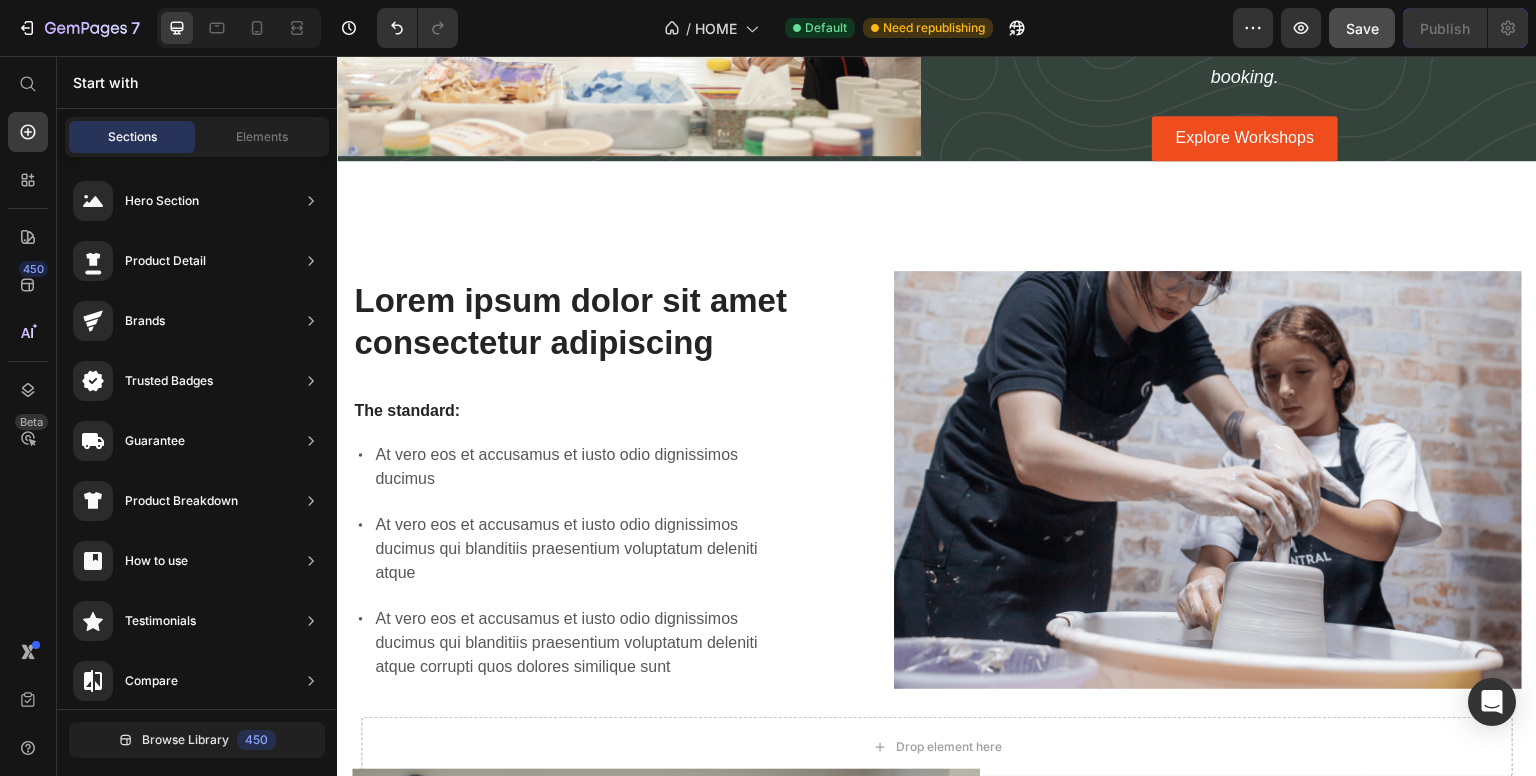 click on "Lorem ipsum dolor sit amet consectetur adipiscing" at bounding box center (576, 323) 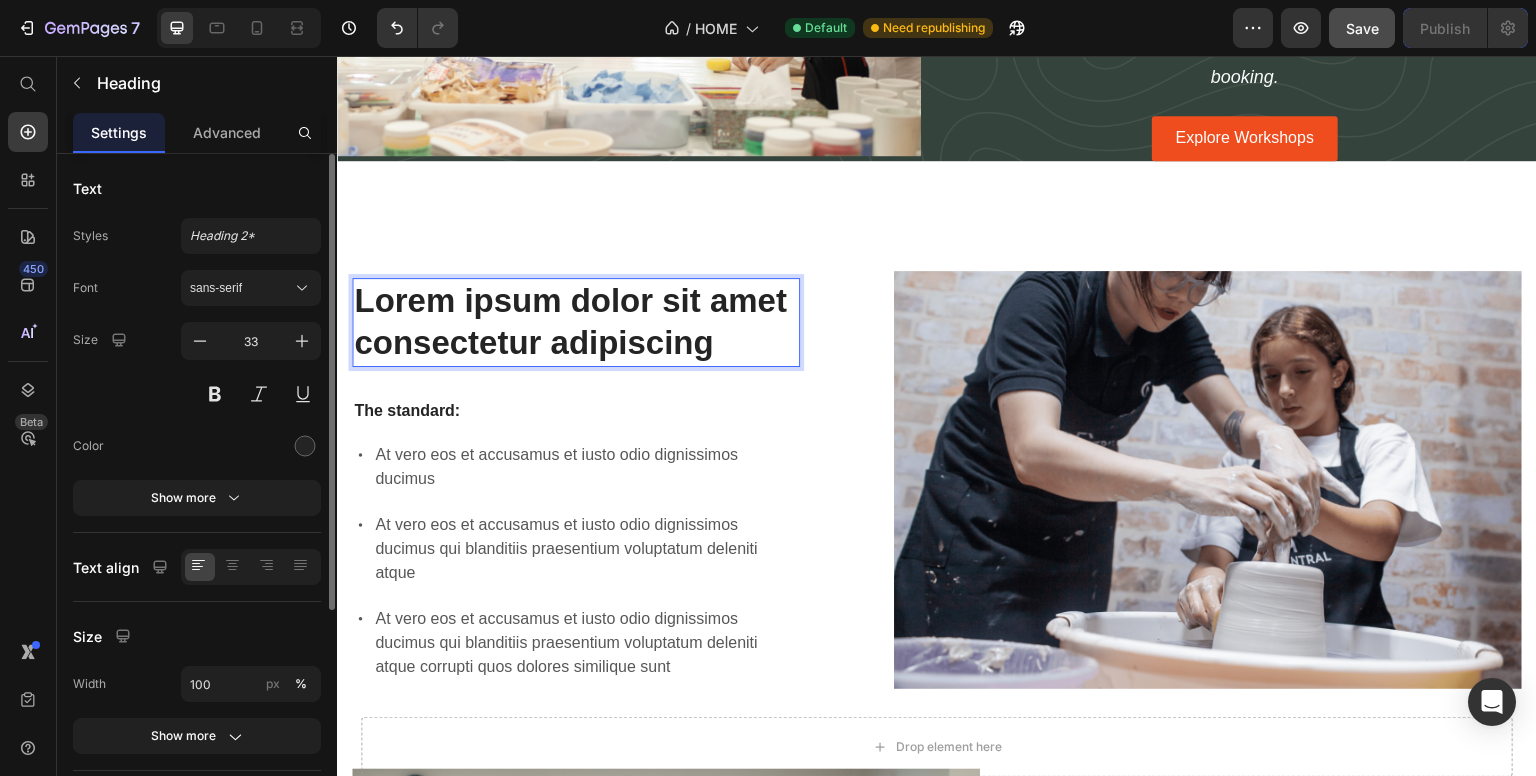 click on "Lorem ipsum dolor sit amet consectetur adipiscing" at bounding box center (576, 323) 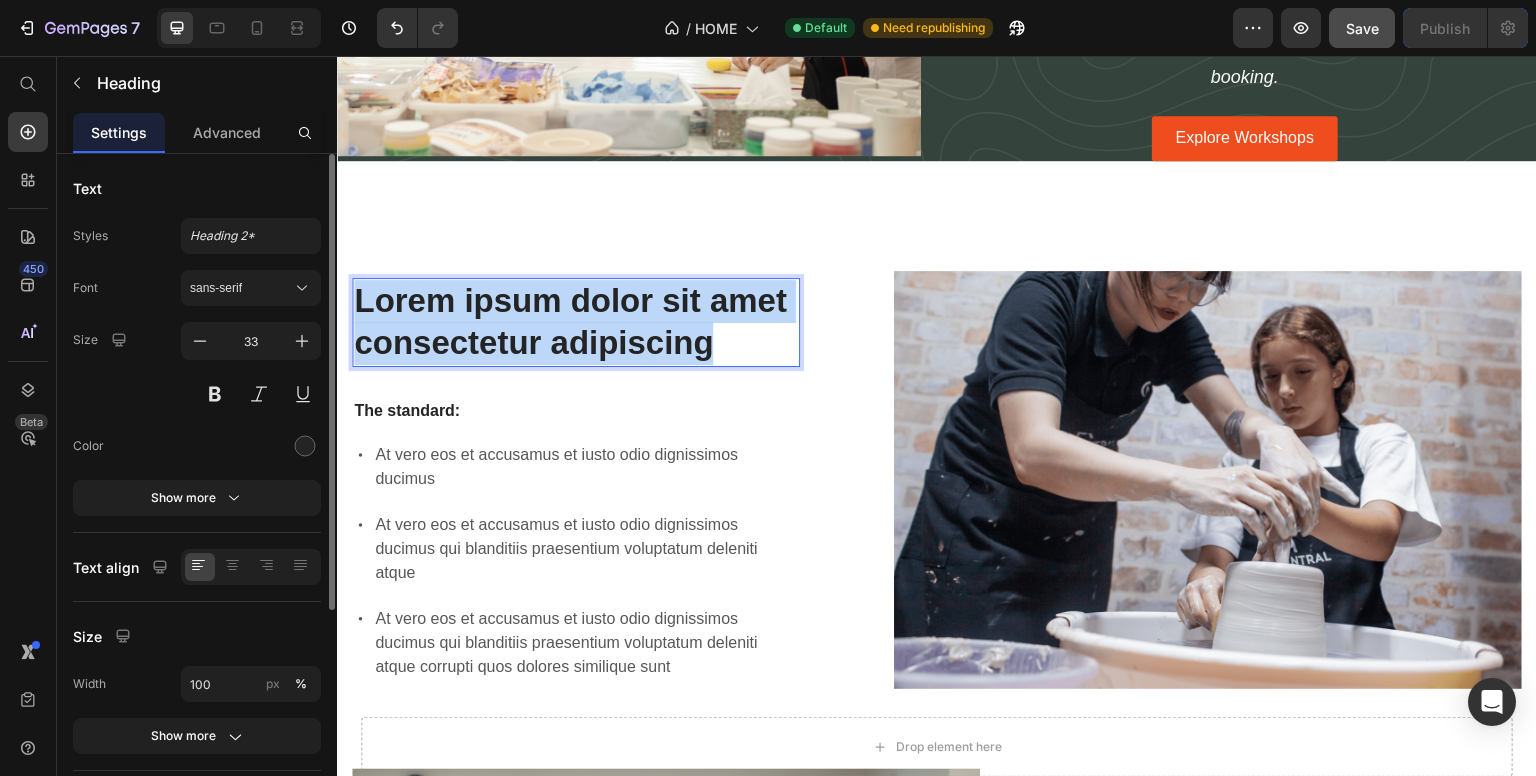 click on "Lorem ipsum dolor sit amet consectetur adipiscing" at bounding box center (576, 323) 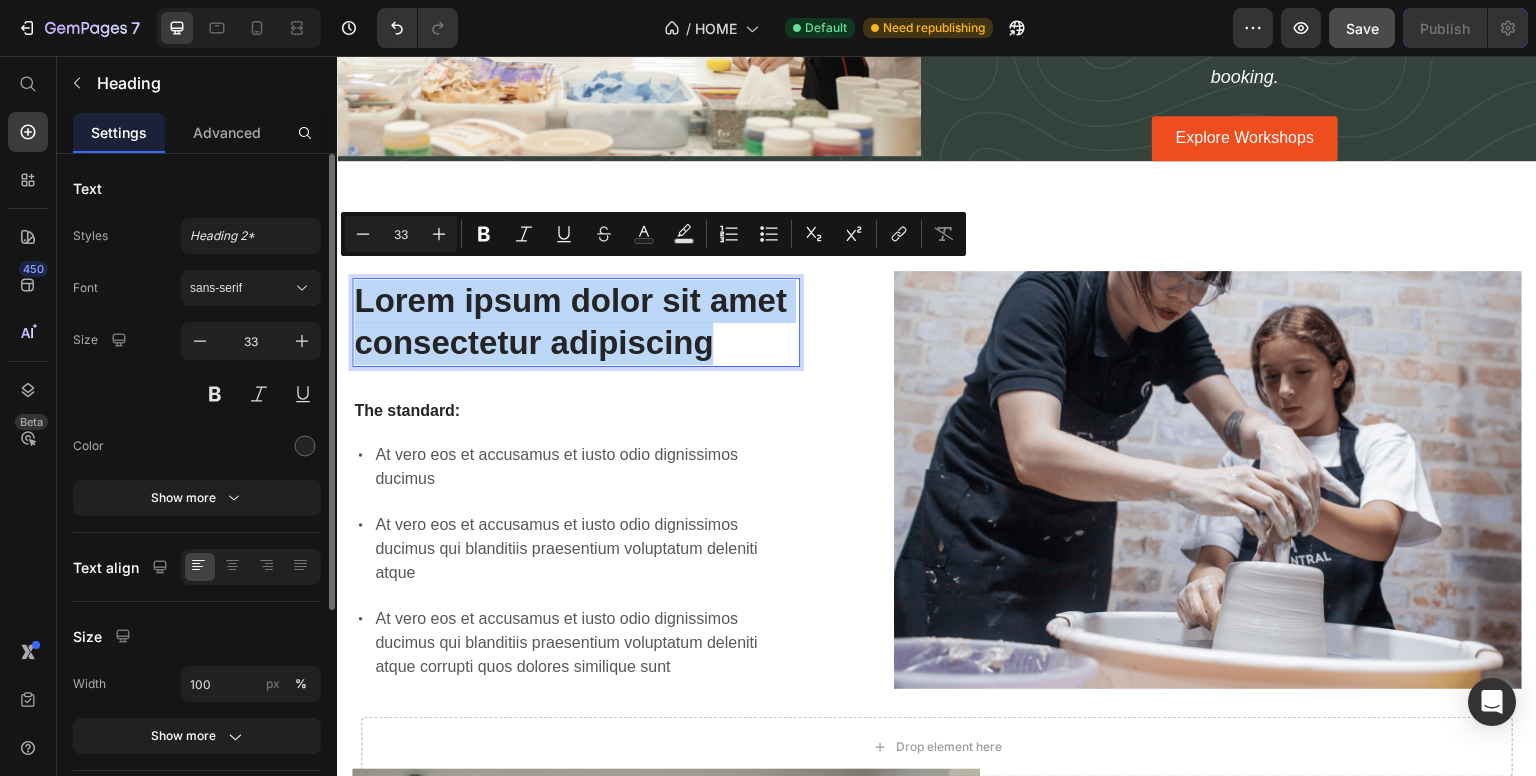 scroll, scrollTop: 3101, scrollLeft: 0, axis: vertical 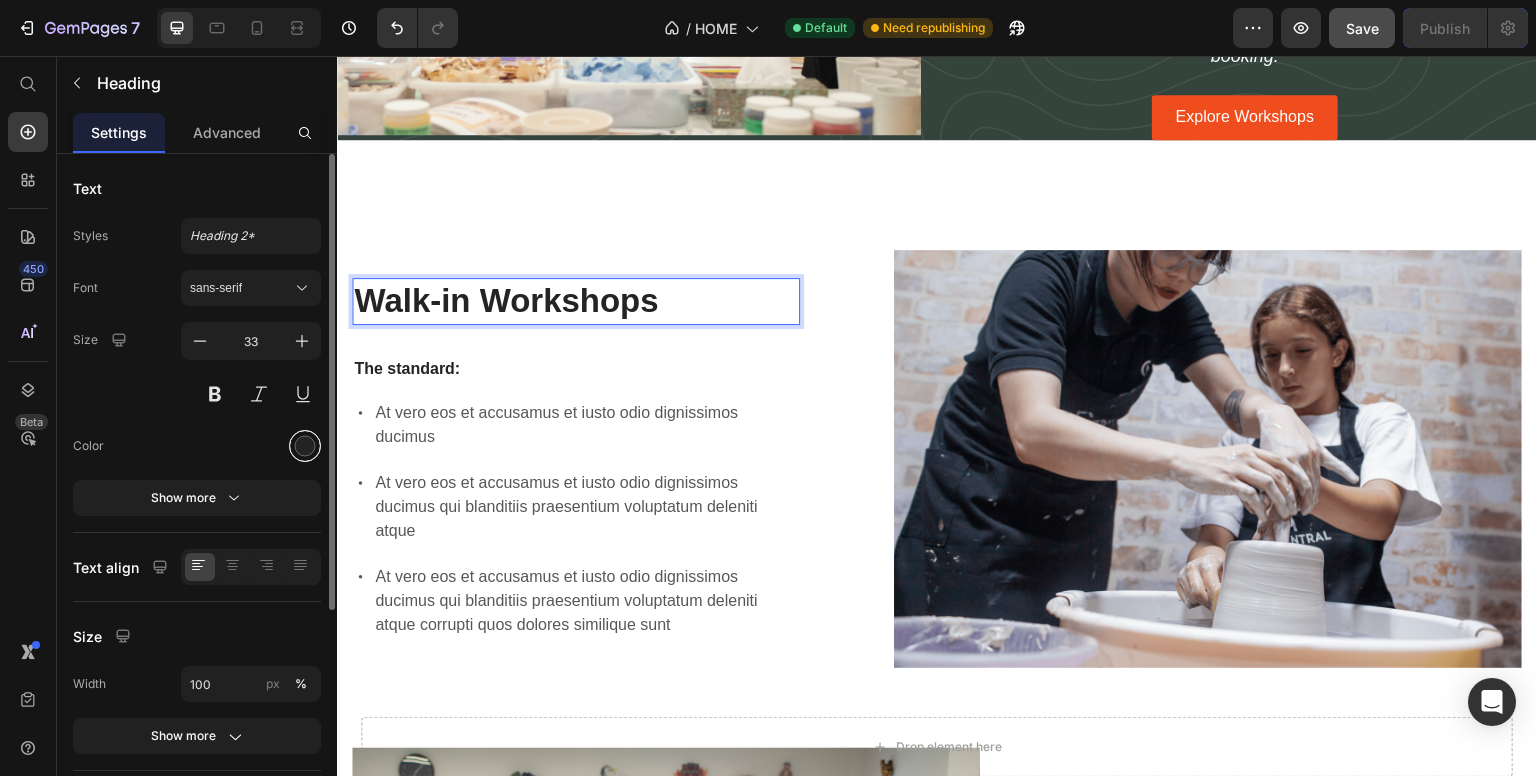 click at bounding box center (305, 446) 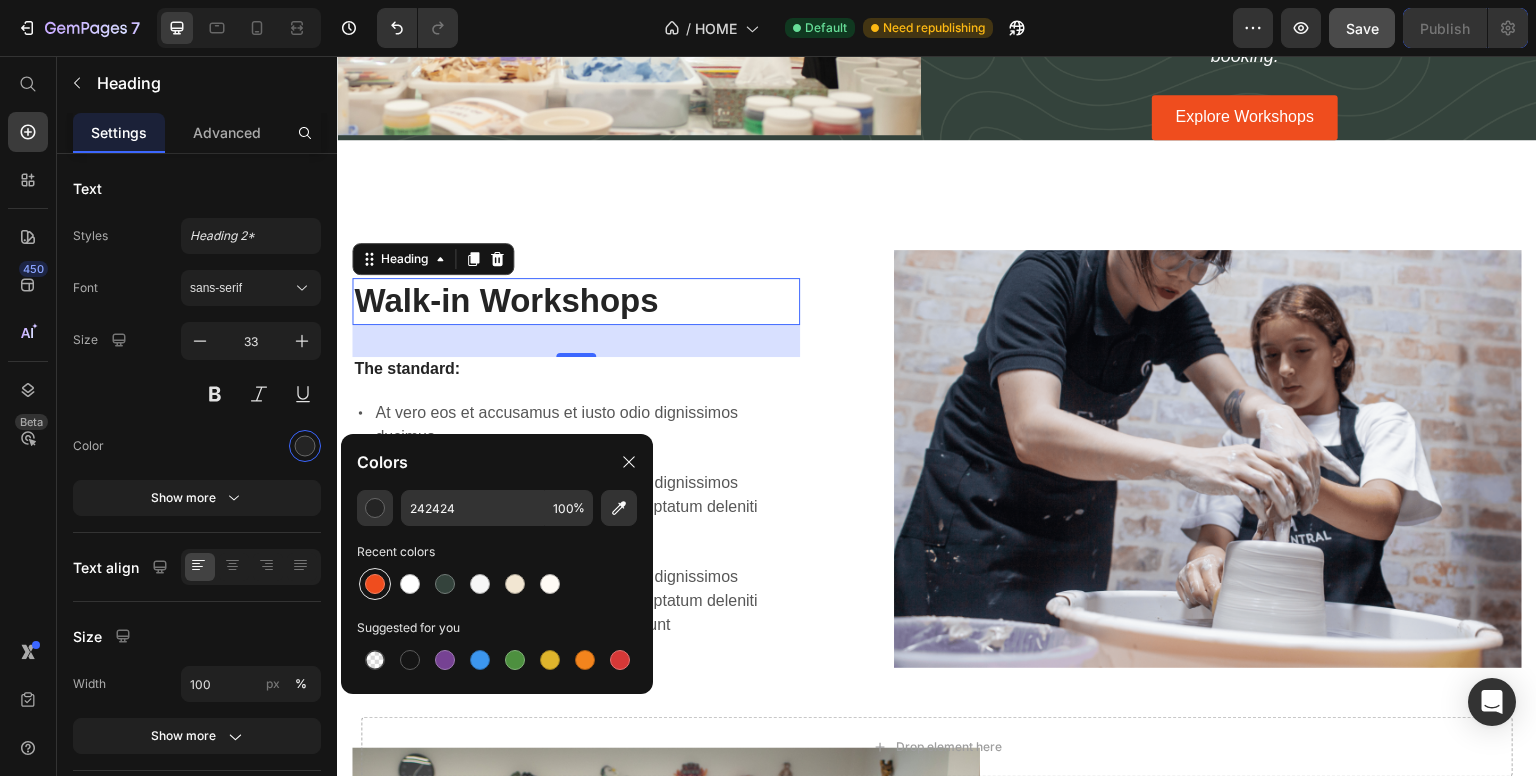 click at bounding box center [375, 584] 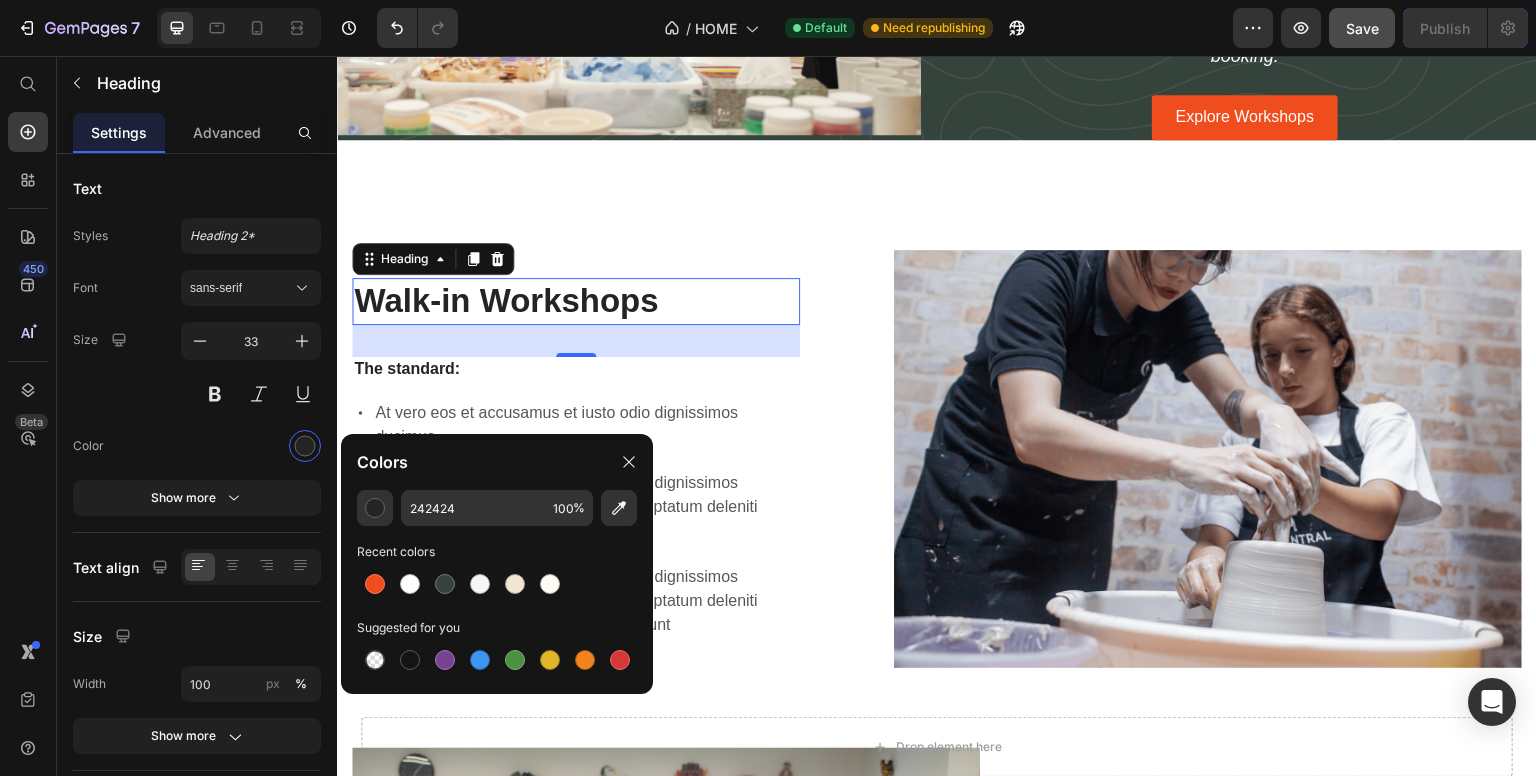 type on "EF4D1E" 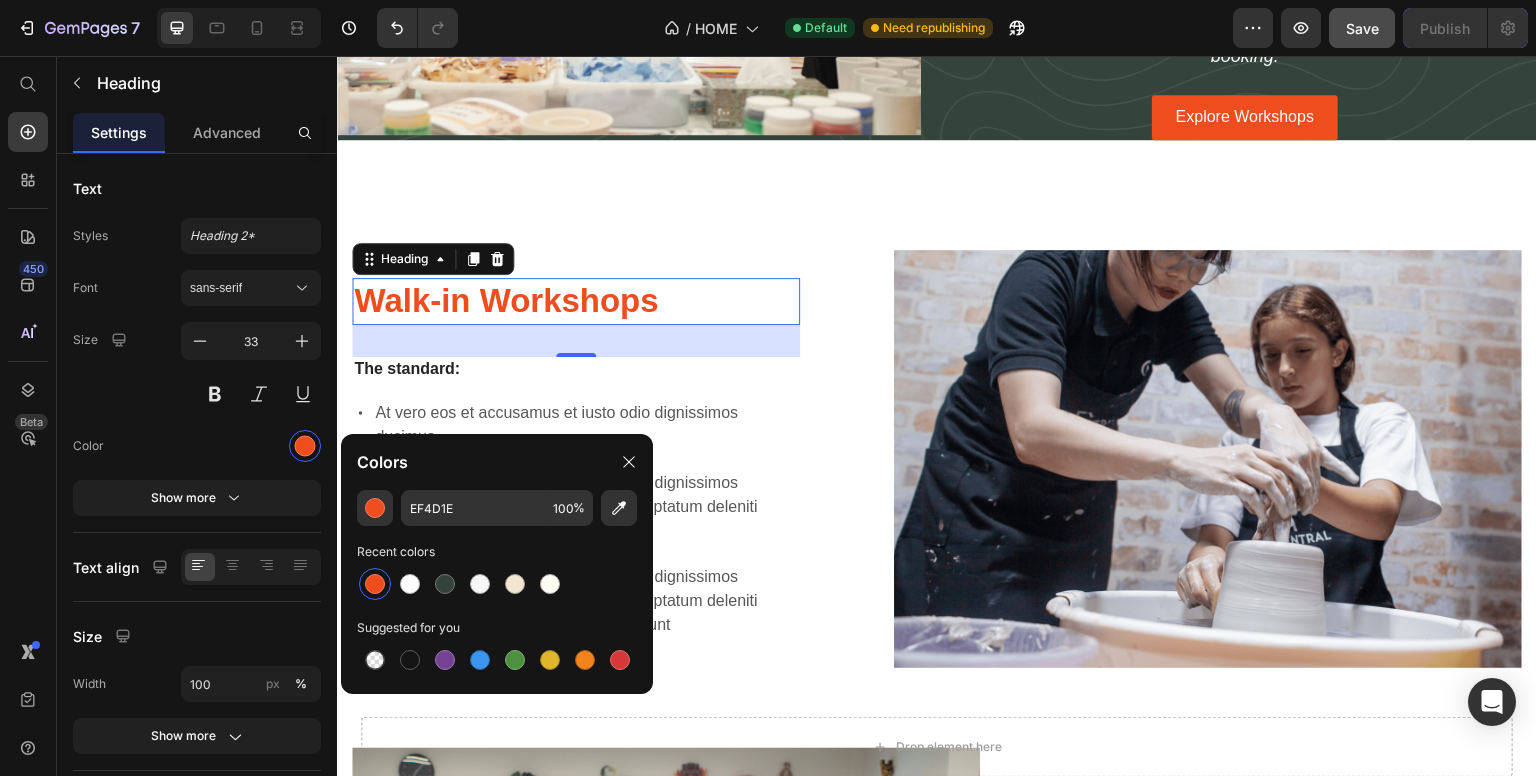 click on "Walk-in Workshops Heading   32 The standard: Text Block
At vero eos et accusamus et iusto odio dignissimos ducimus
At vero eos et accusamus et iusto odio dignissimos ducimus qui blanditiis praesentium voluptatum deleniti atque
At vero eos et accusamus et iusto odio dignissimos ducimus qui blanditiis praesentium voluptatum deleniti atque corrupti quos dolores similique sunt Item List Image Row Lorem ipsum dolor sit amet consectetur adipiscing Heading Image In-School Pottery Workshops Heading We bring hands-on pottery workshops directly to schools and universities across the UAE. Our expert-led sessions inspire creativity and skill-building, all at your location. Perfect for art departments seeking engaging, educational experiences — tailored workshops available for groups of all sizes, with flexible scheduling and easy booking. Text Block Row Row Section 18/25 Page has reached Shopify’s 25 section-limit Page has reached Shopify’s 25 section-limit" at bounding box center (937, 708) 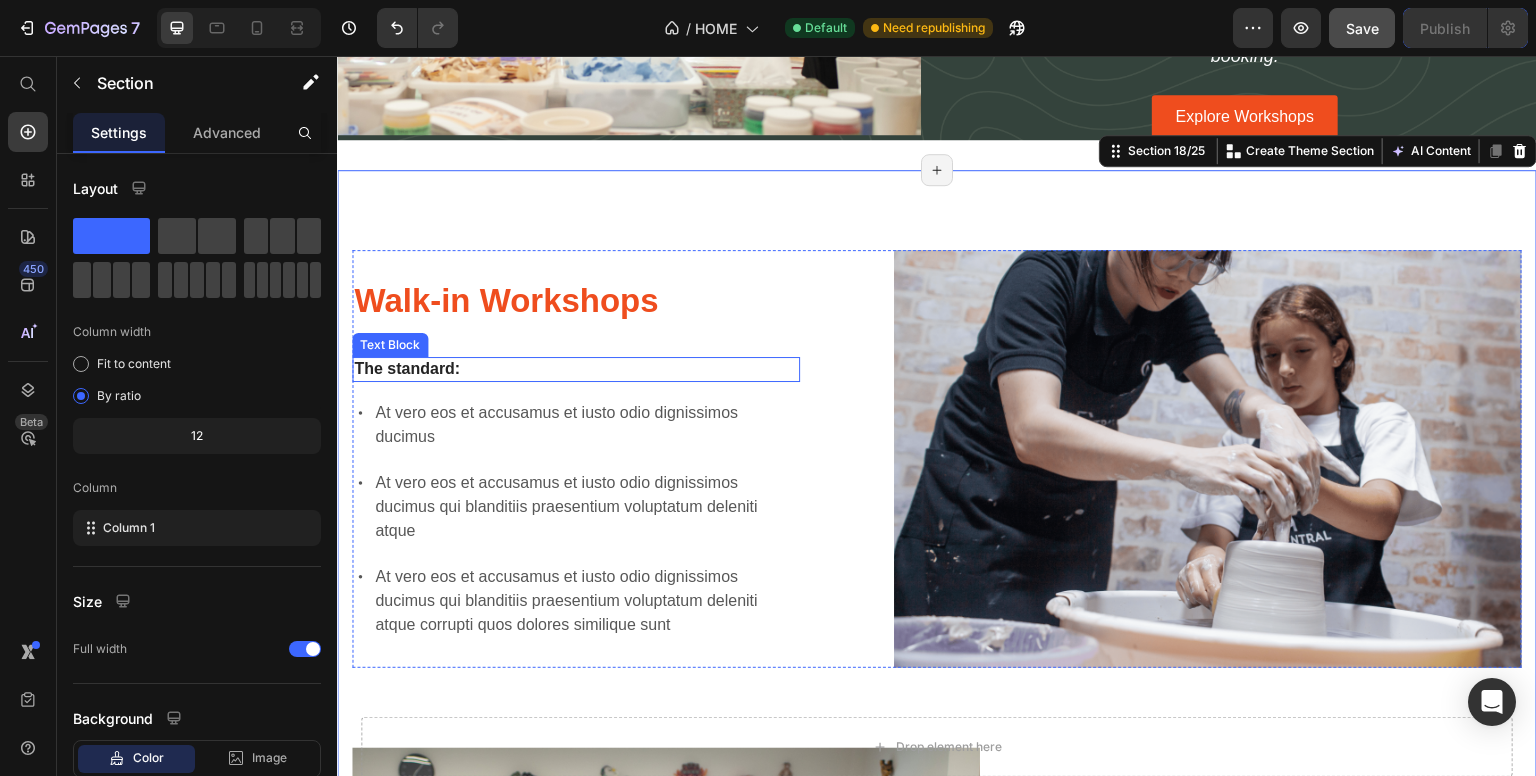 click on "The standard:" at bounding box center (576, 369) 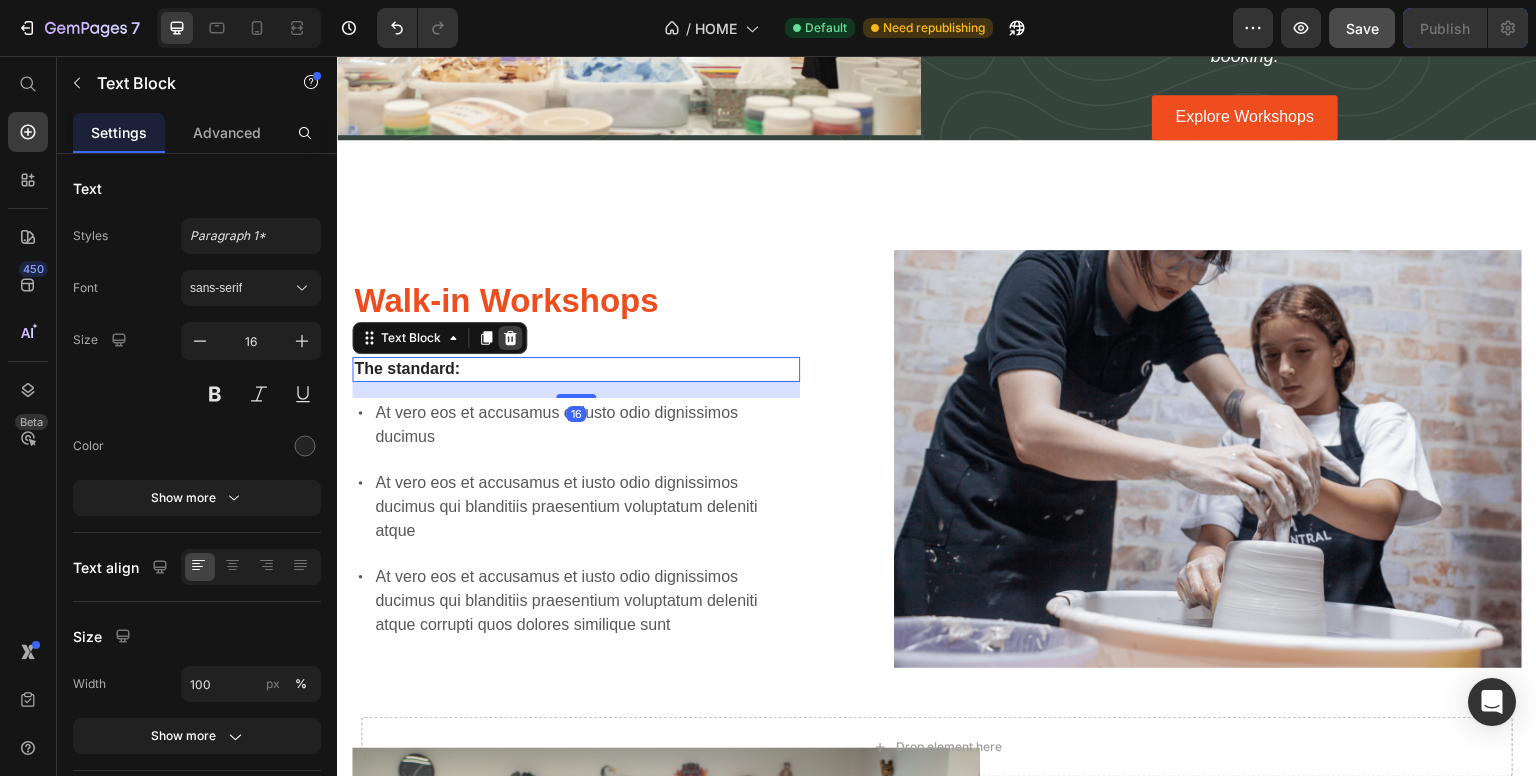 click 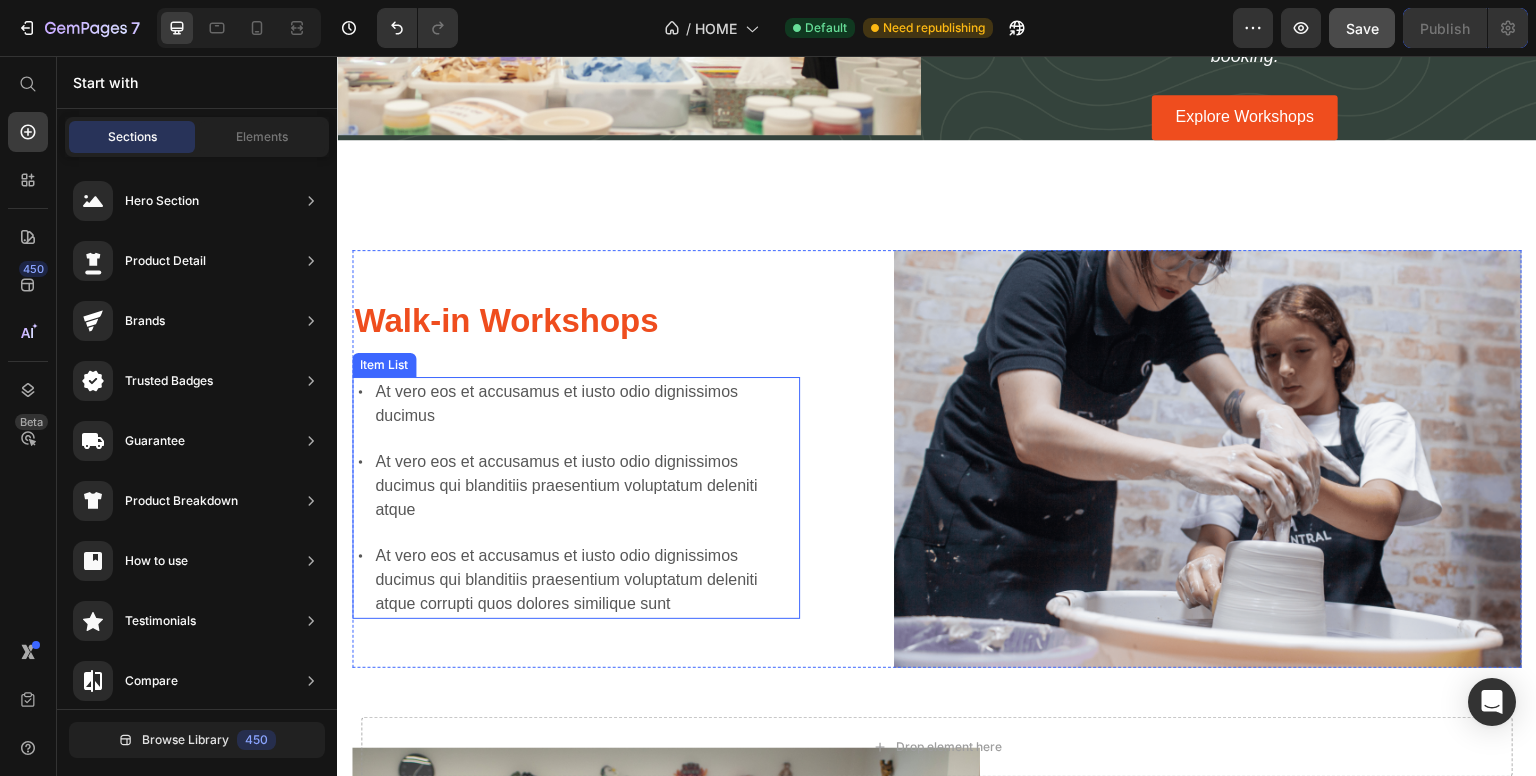click on "At vero eos et accusamus et iusto odio dignissimos ducimus" at bounding box center [586, 404] 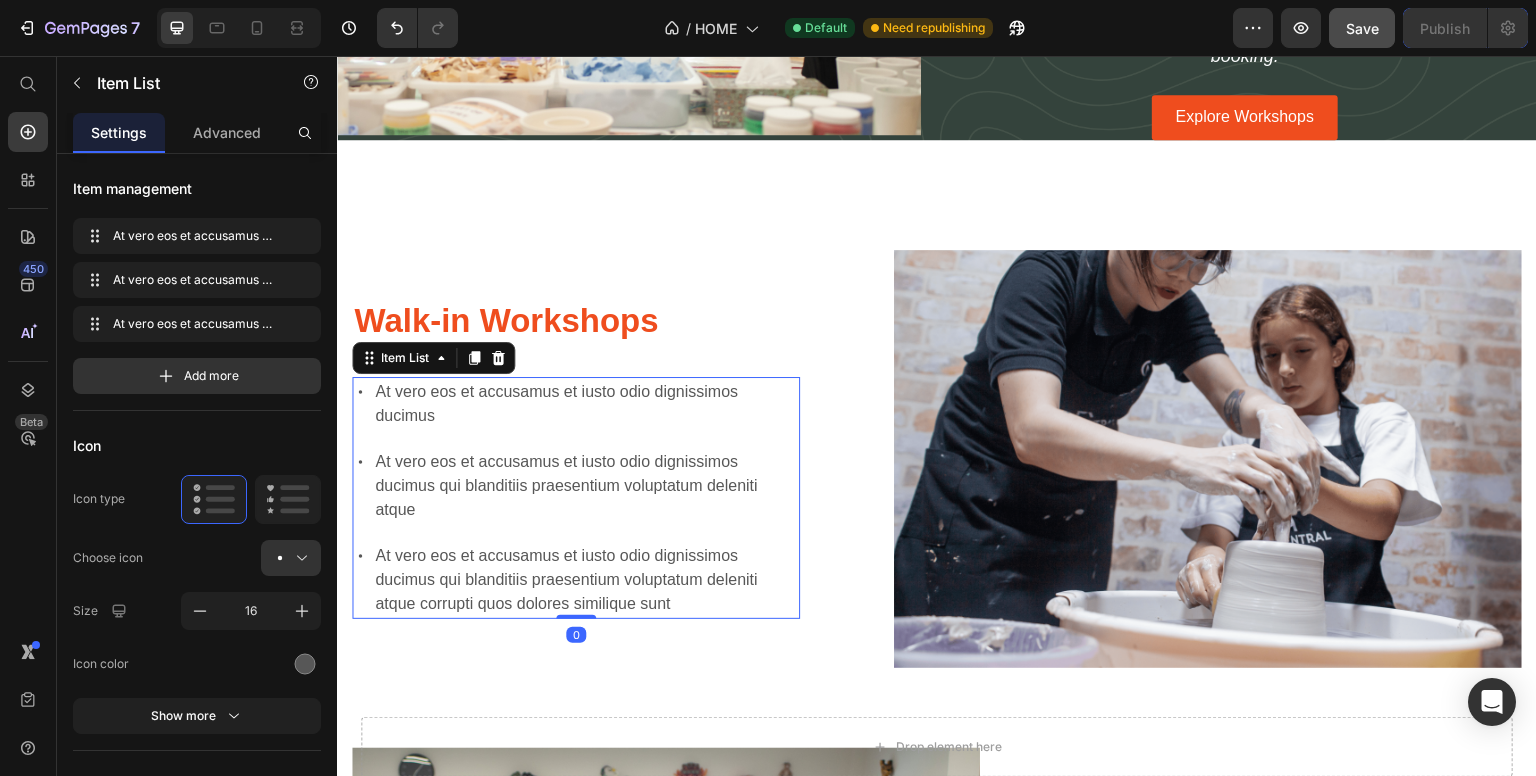 click on "At vero eos et accusamus et iusto odio dignissimos ducimus" at bounding box center [586, 404] 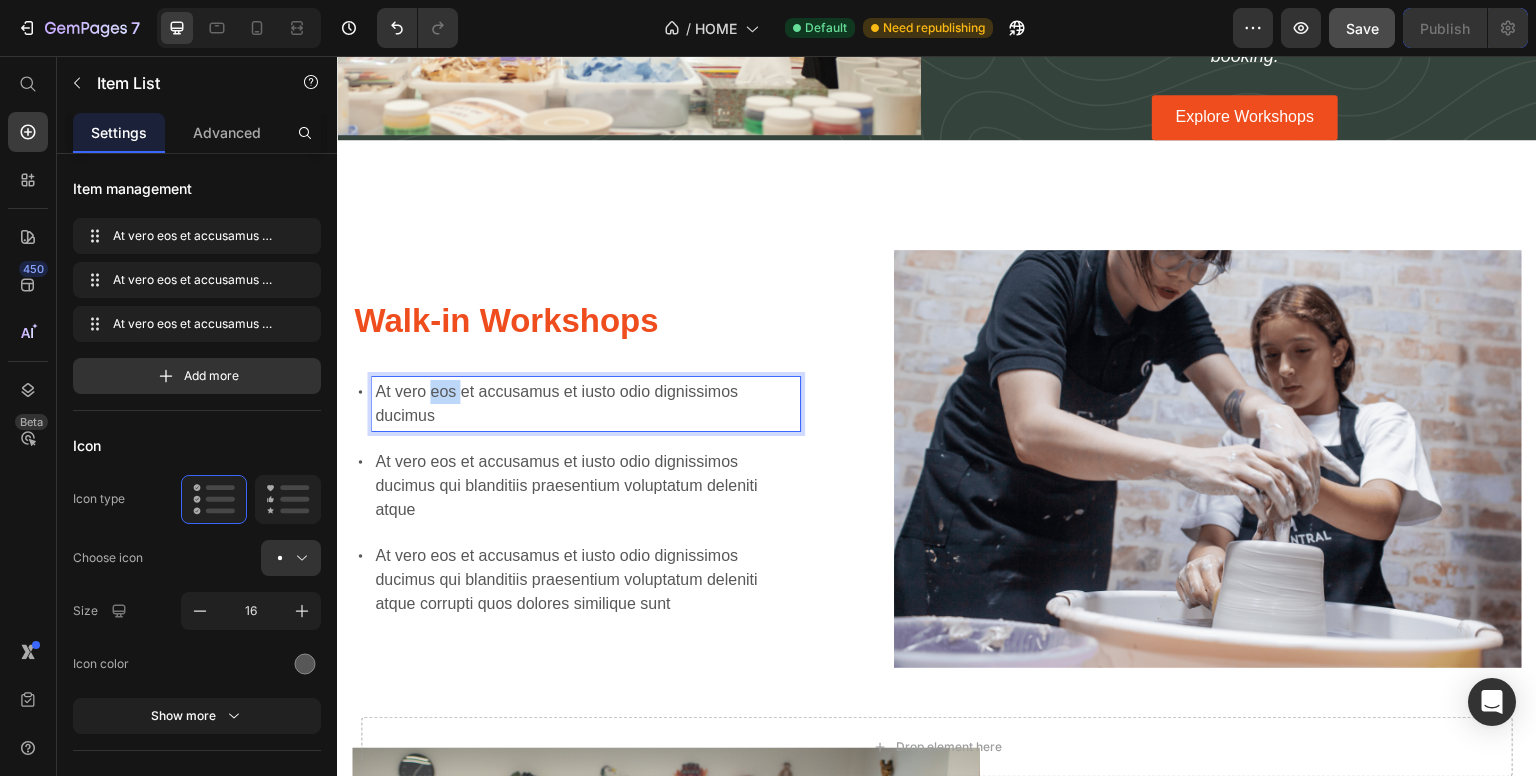 click on "At vero eos et accusamus et iusto odio dignissimos ducimus" at bounding box center (586, 404) 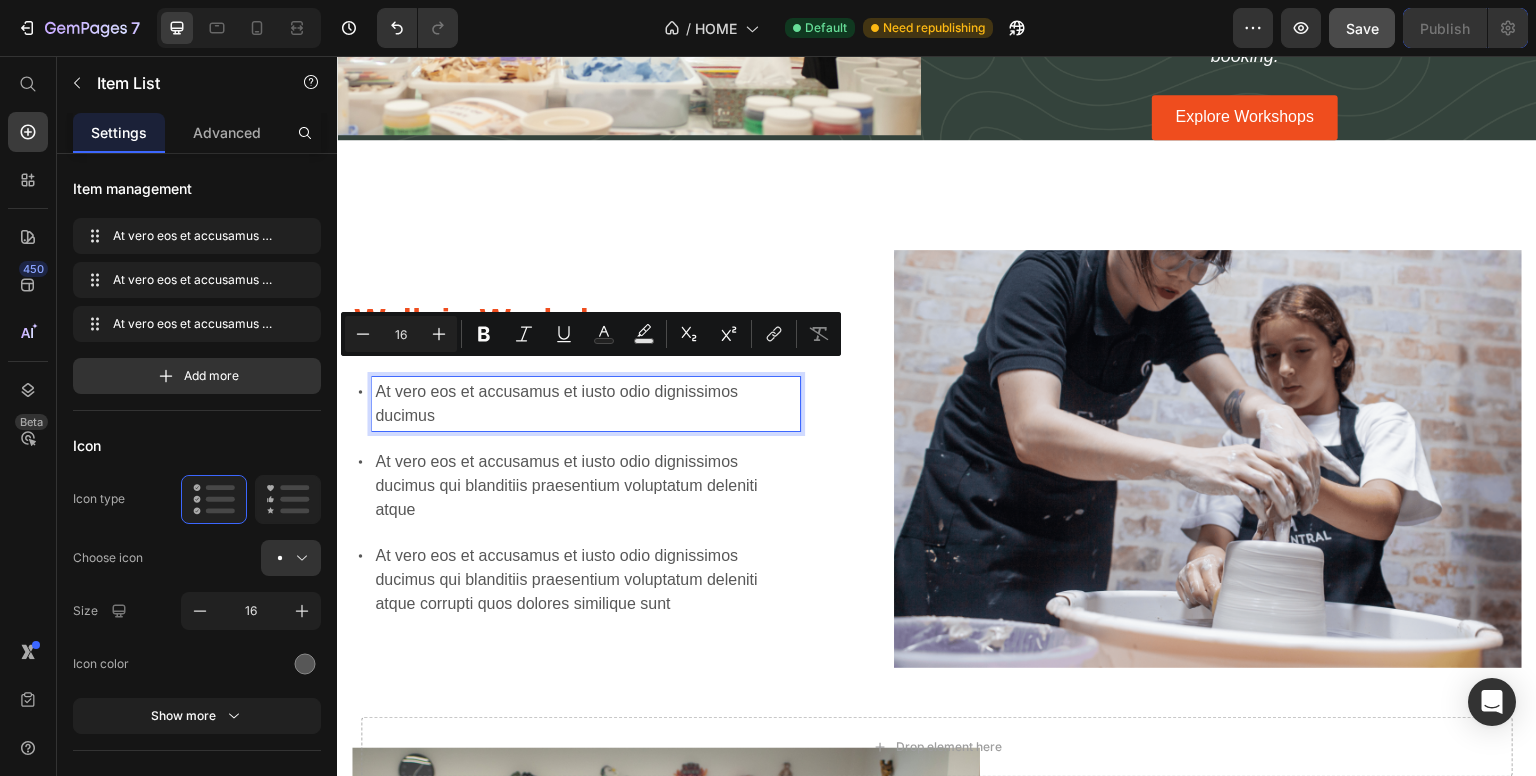 click on "At vero eos et accusamus et iusto odio dignissimos ducimus" at bounding box center [586, 404] 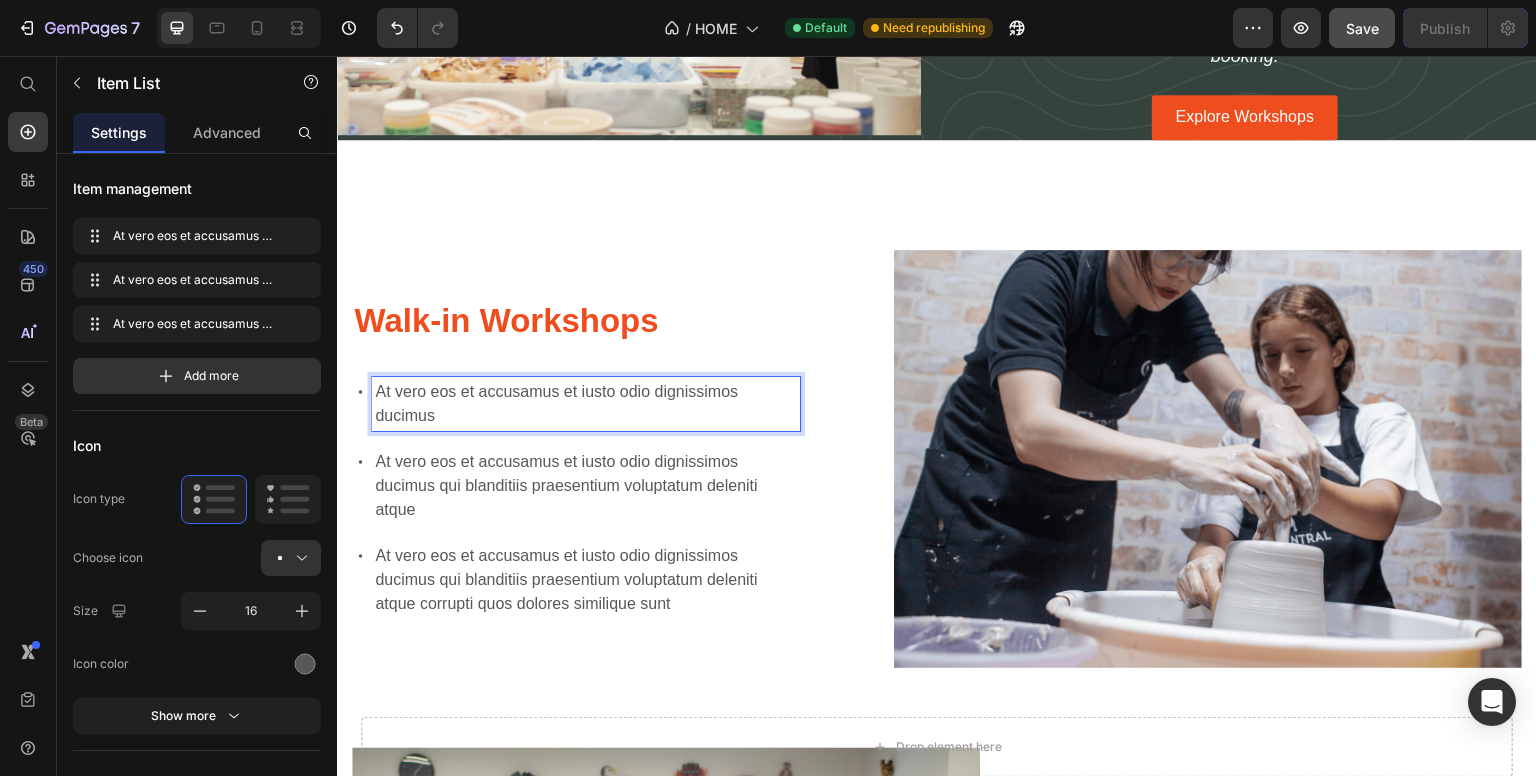 click on "At vero eos et accusamus et iusto odio dignissimos ducimus
At vero eos et accusamus et iusto odio dignissimos ducimus qui blanditiis praesentium voluptatum deleniti atque
At vero eos et accusamus et iusto odio dignissimos ducimus qui blanditiis praesentium voluptatum deleniti atque corrupti quos dolores similique sunt" at bounding box center [576, 498] 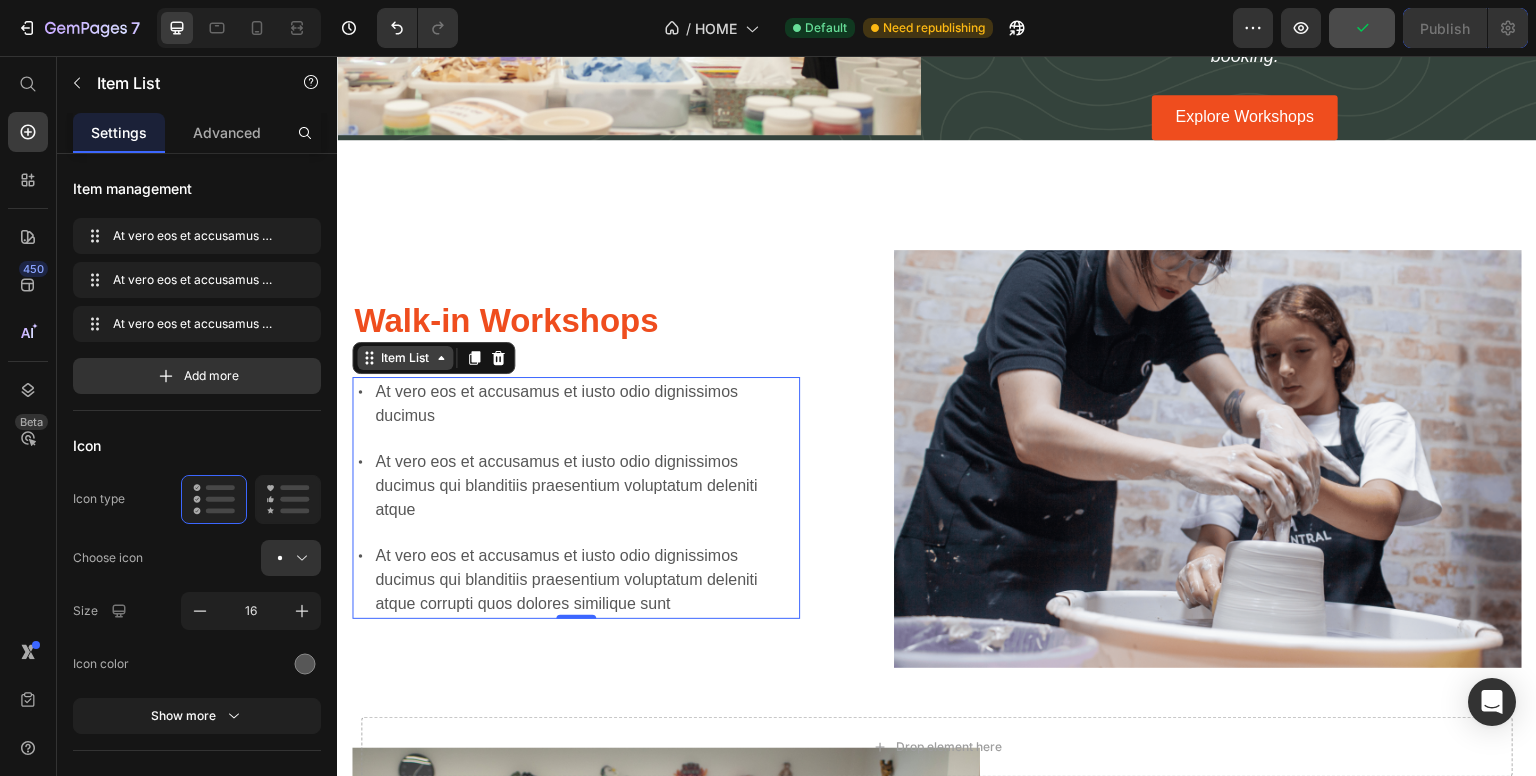 click on "Item List" at bounding box center [405, 358] 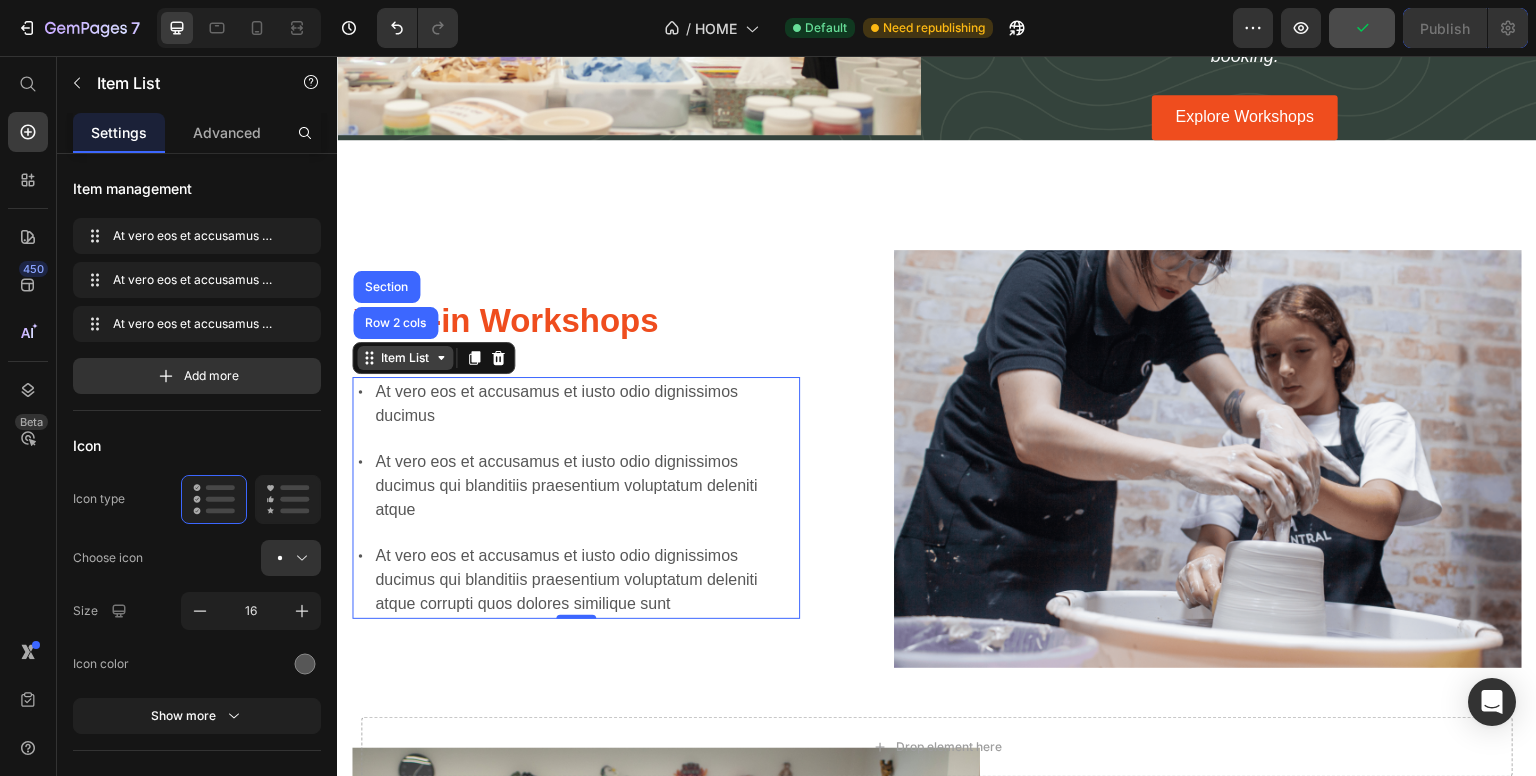 click on "Item List" at bounding box center [405, 358] 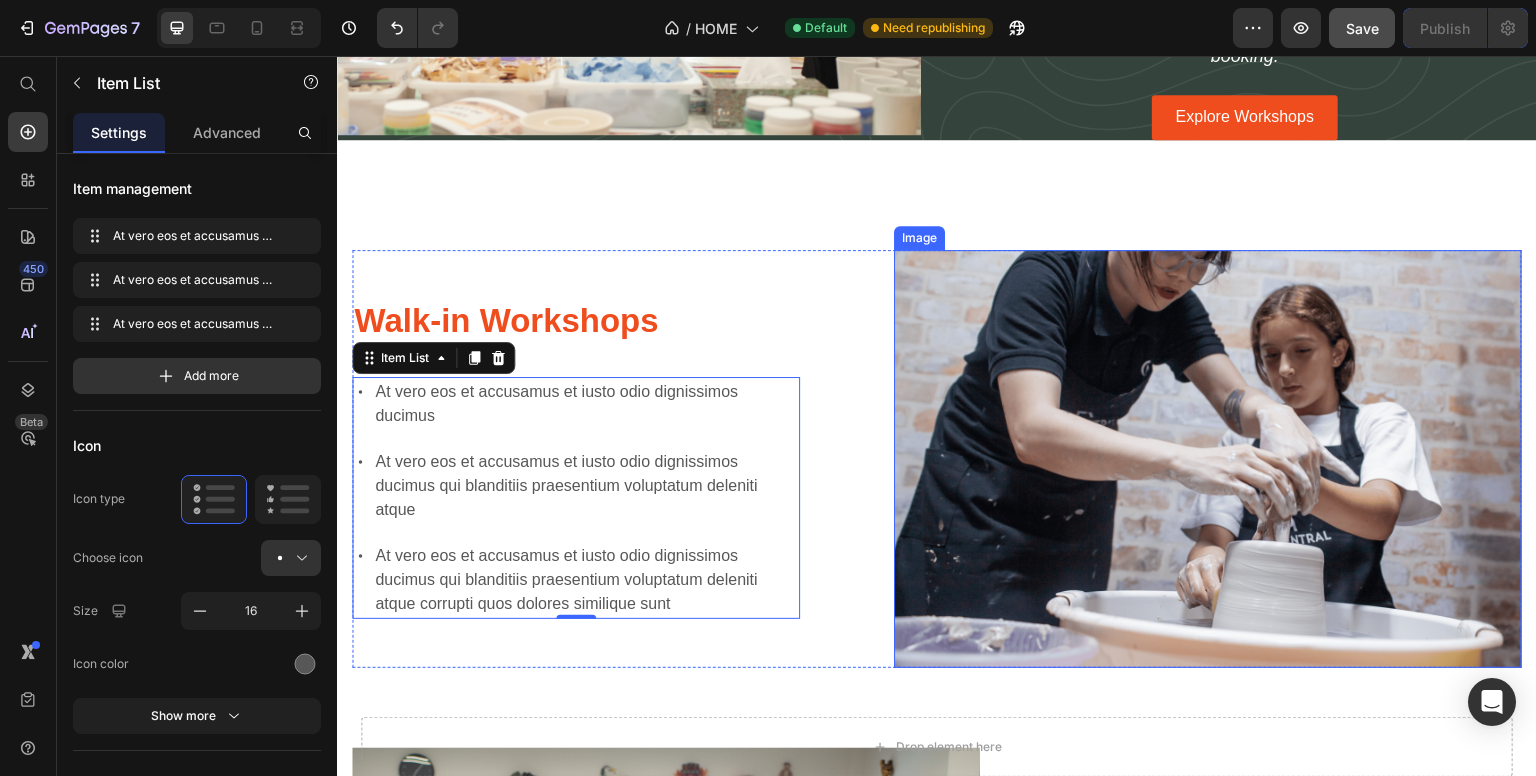 scroll, scrollTop: 3401, scrollLeft: 0, axis: vertical 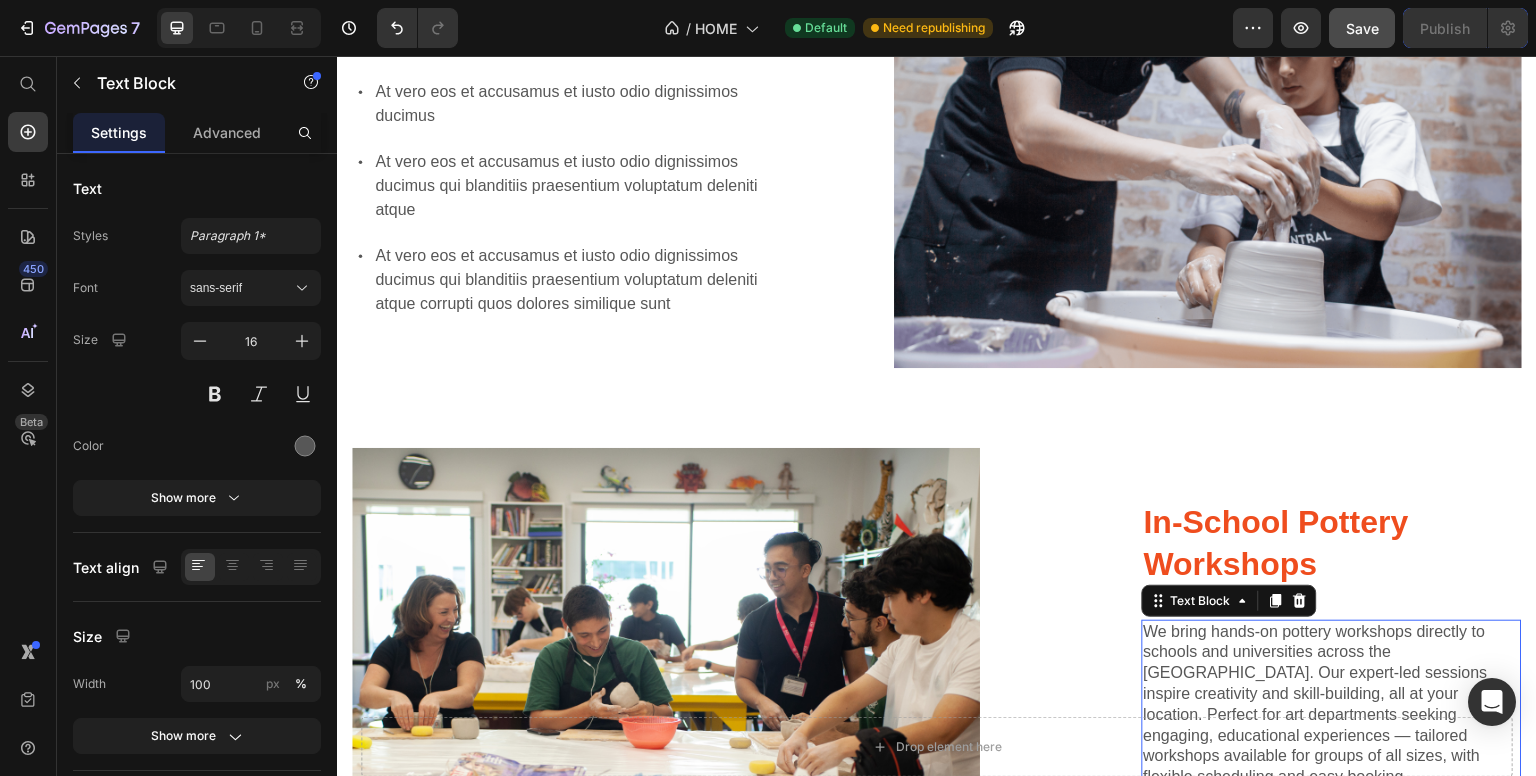 click on "We bring hands-on pottery workshops directly to schools and universities across the [GEOGRAPHIC_DATA]. Our expert-led sessions inspire creativity and skill-building, all at your location. Perfect for art departments seeking engaging, educational experiences — tailored workshops available for groups of all sizes, with flexible scheduling and easy booking." at bounding box center (1332, 705) 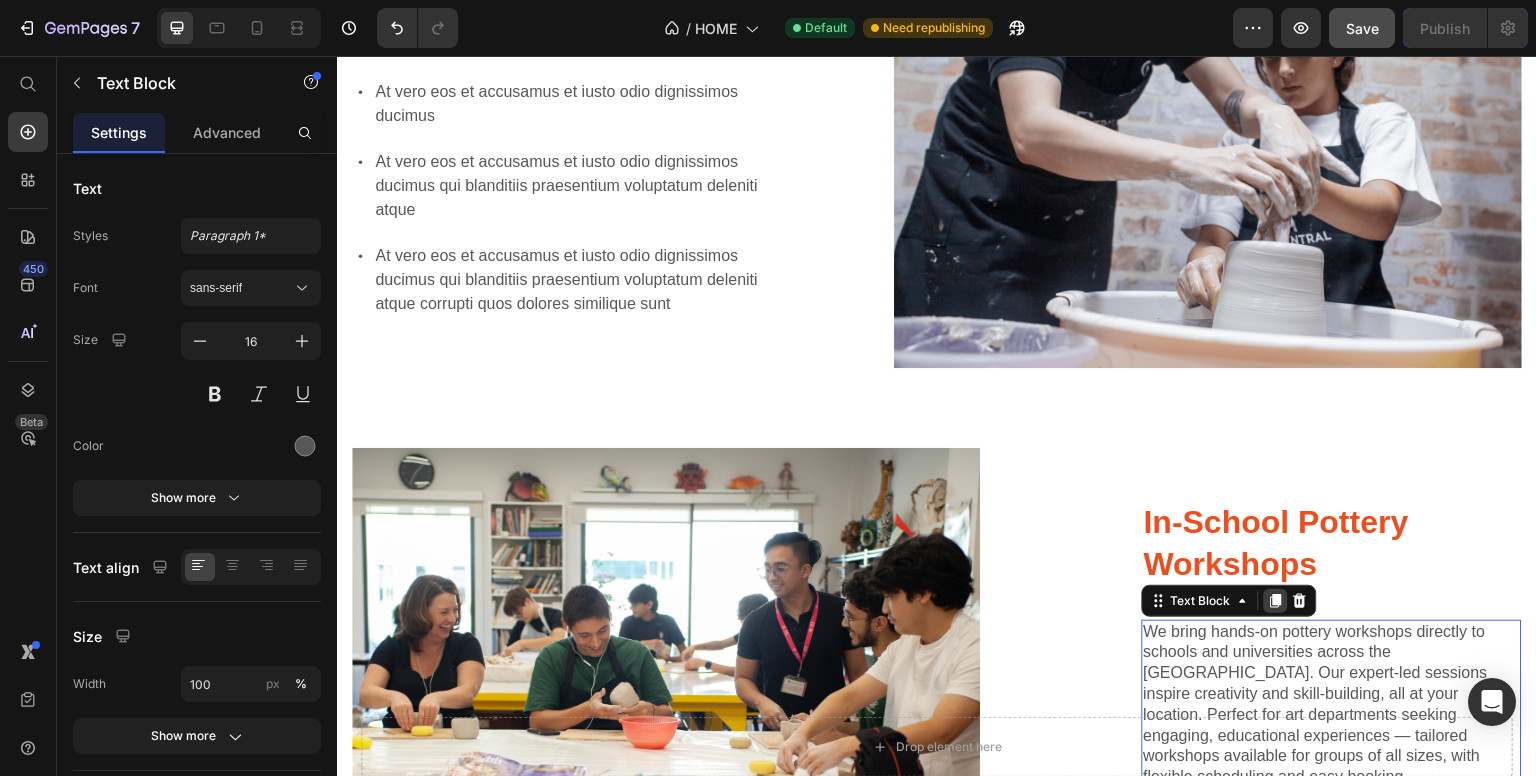 click 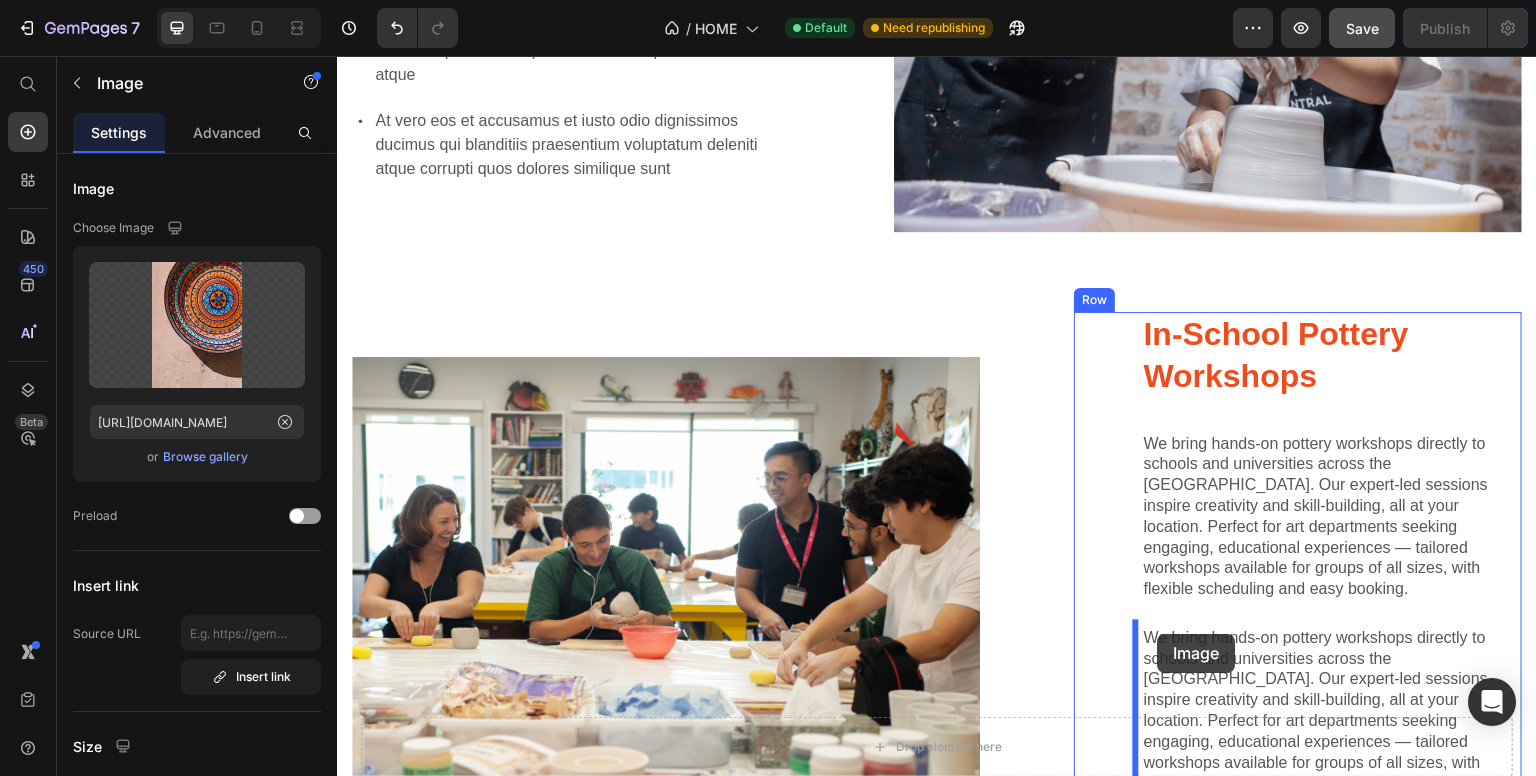 scroll, scrollTop: 4020, scrollLeft: 0, axis: vertical 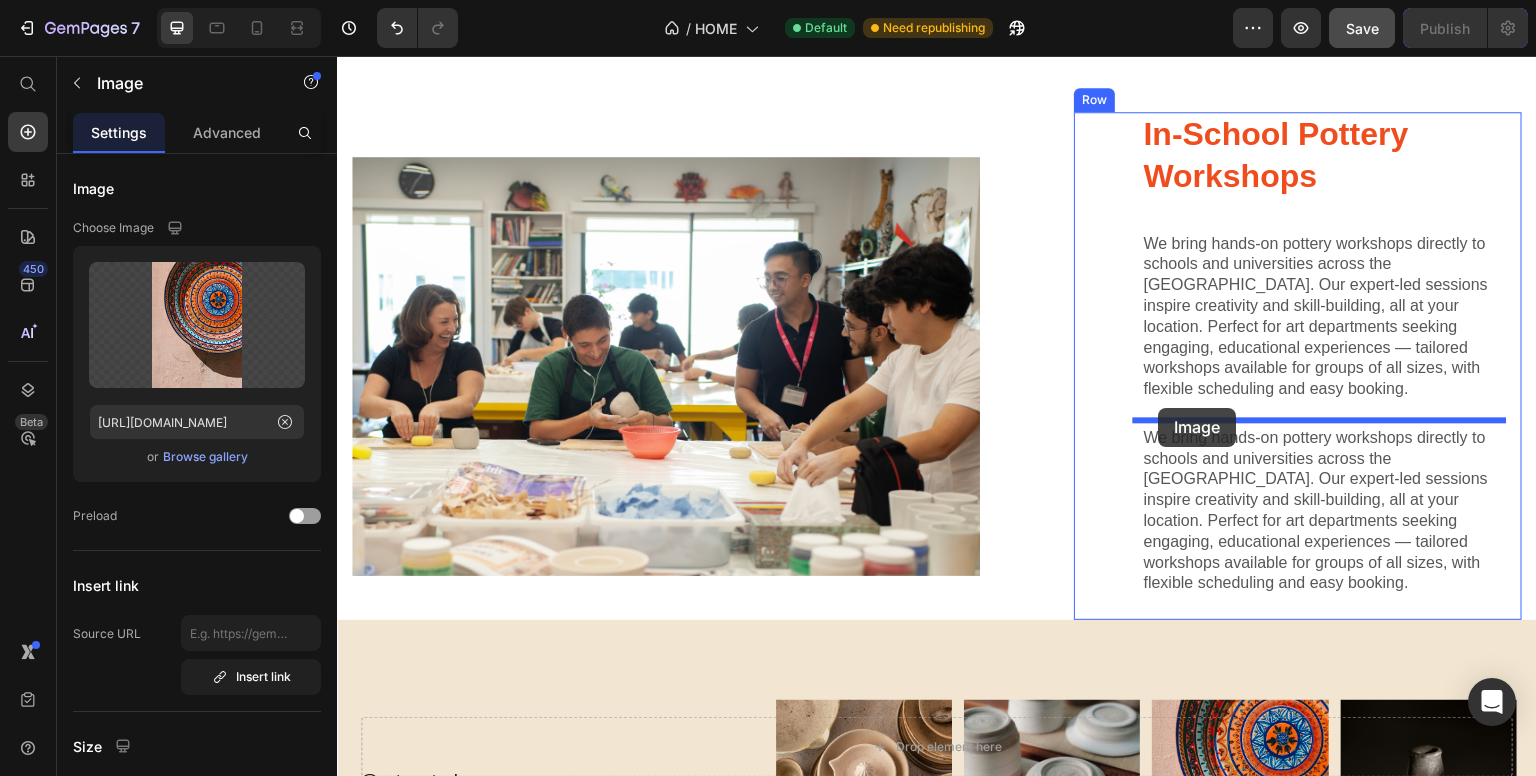 drag, startPoint x: 1038, startPoint y: 418, endPoint x: 1159, endPoint y: 408, distance: 121.41252 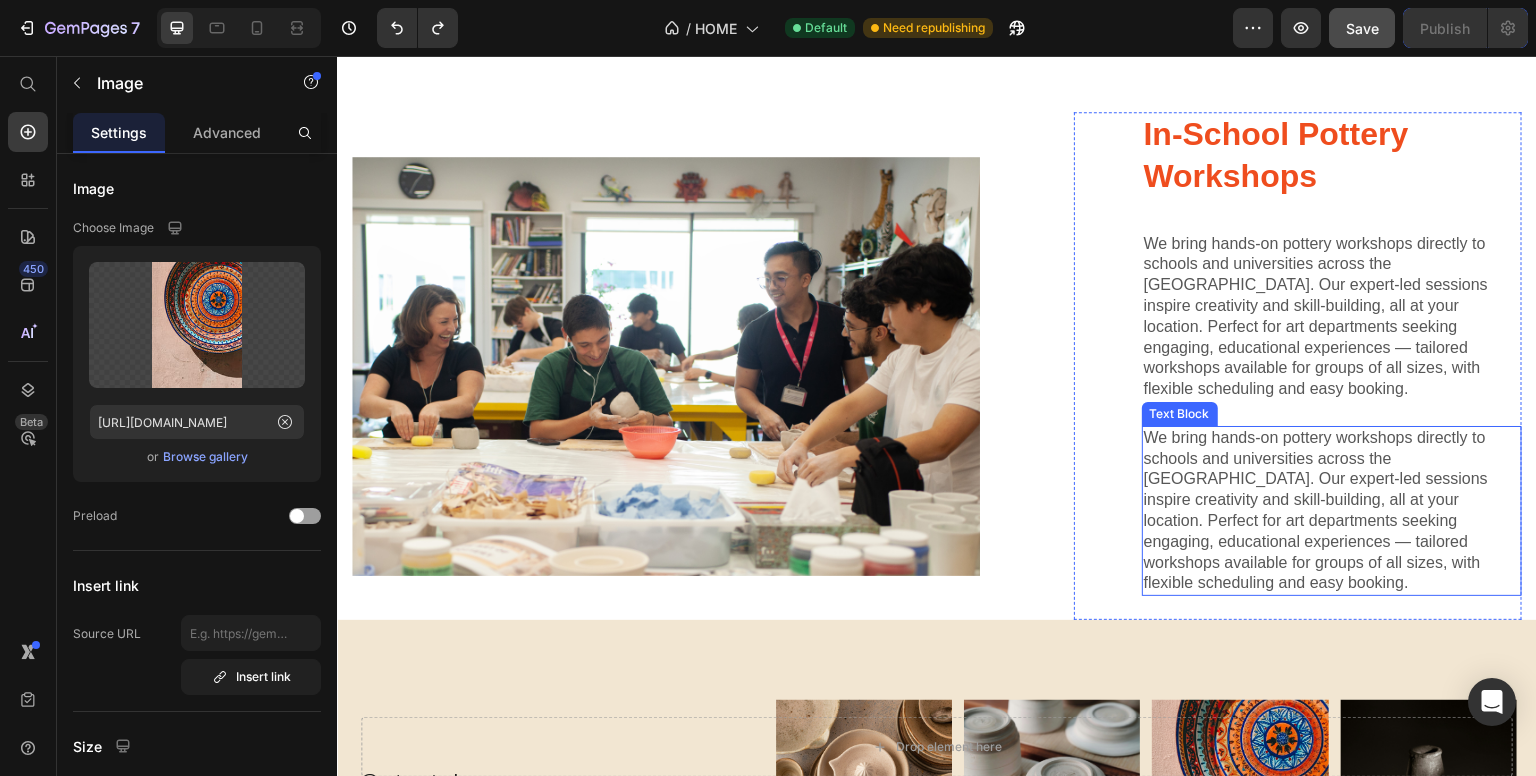 scroll, scrollTop: 4220, scrollLeft: 0, axis: vertical 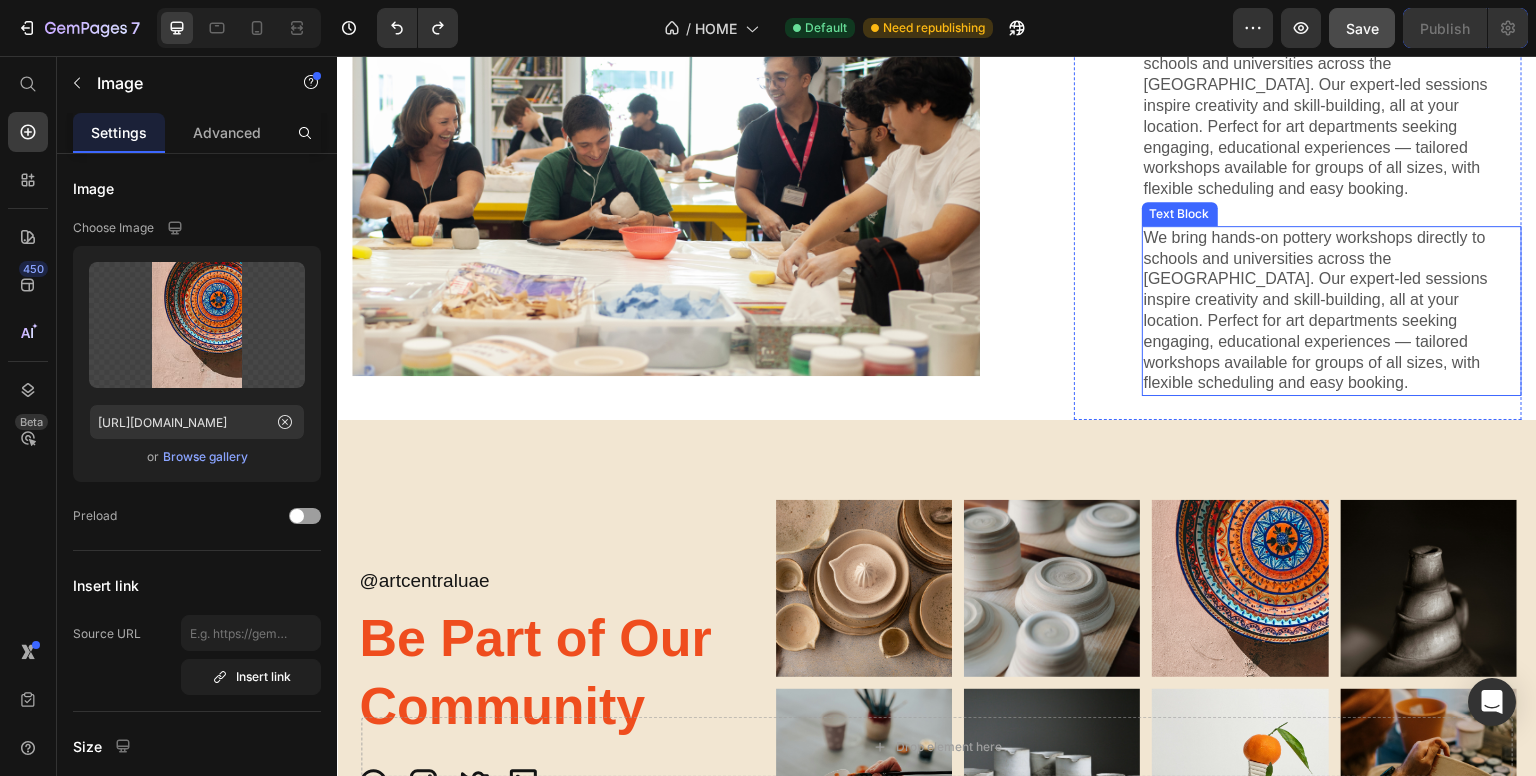 click on "We bring hands-on pottery workshops directly to schools and universities across the [GEOGRAPHIC_DATA]. Our expert-led sessions inspire creativity and skill-building, all at your location. Perfect for art departments seeking engaging, educational experiences — tailored workshops available for groups of all sizes, with flexible scheduling and easy booking." at bounding box center [1332, 311] 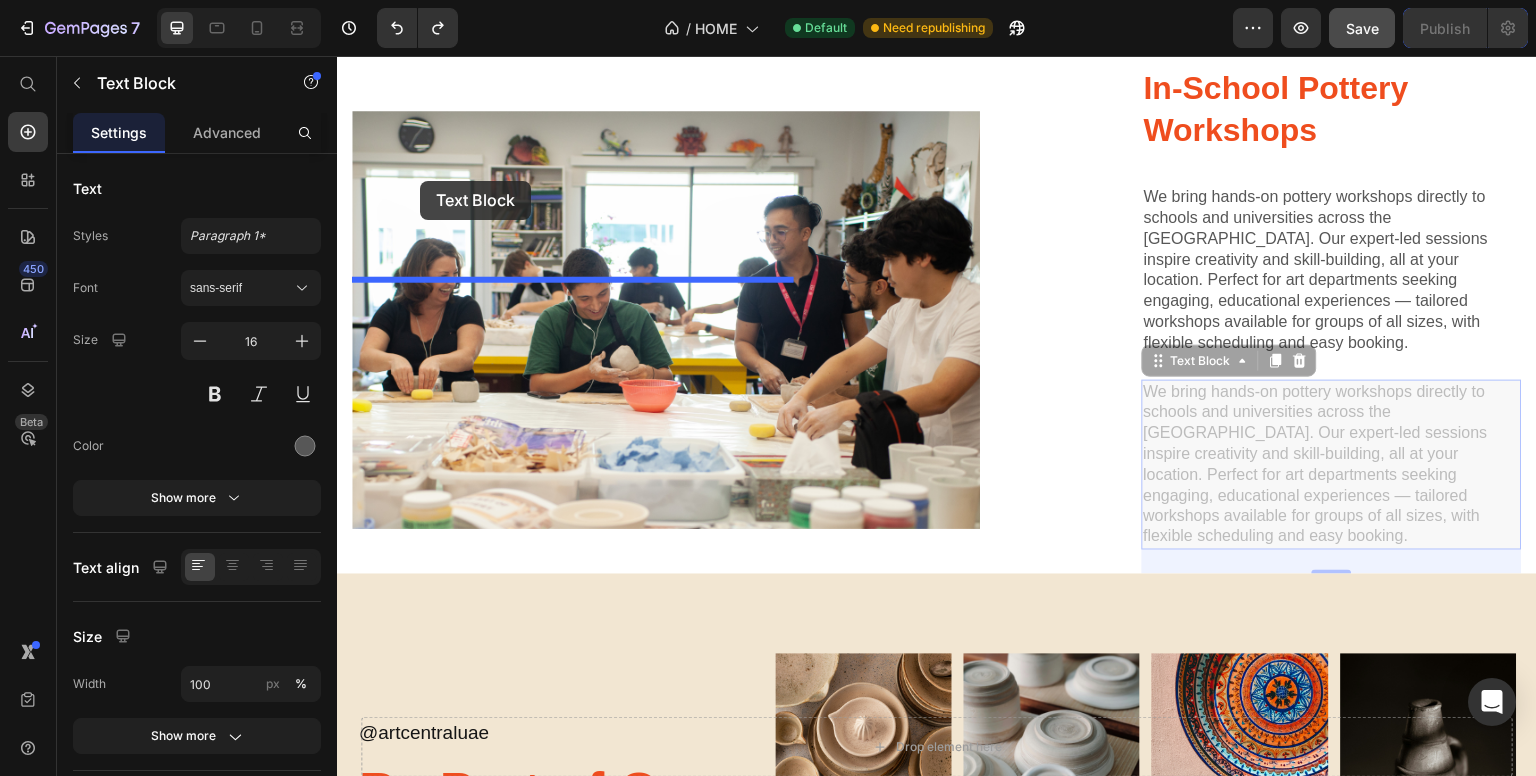 scroll, scrollTop: 3259, scrollLeft: 0, axis: vertical 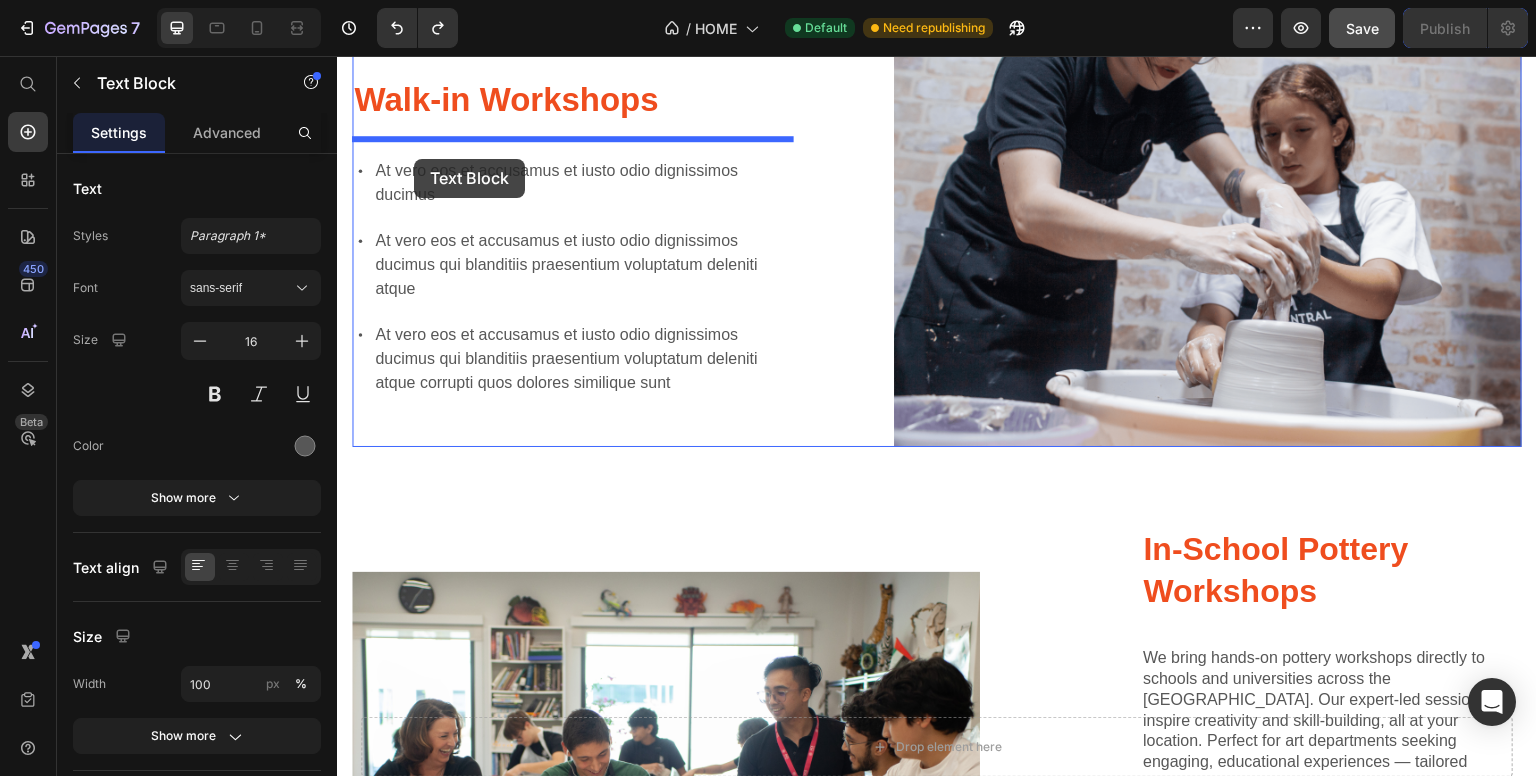 drag, startPoint x: 1190, startPoint y: 207, endPoint x: 414, endPoint y: 159, distance: 777.4831 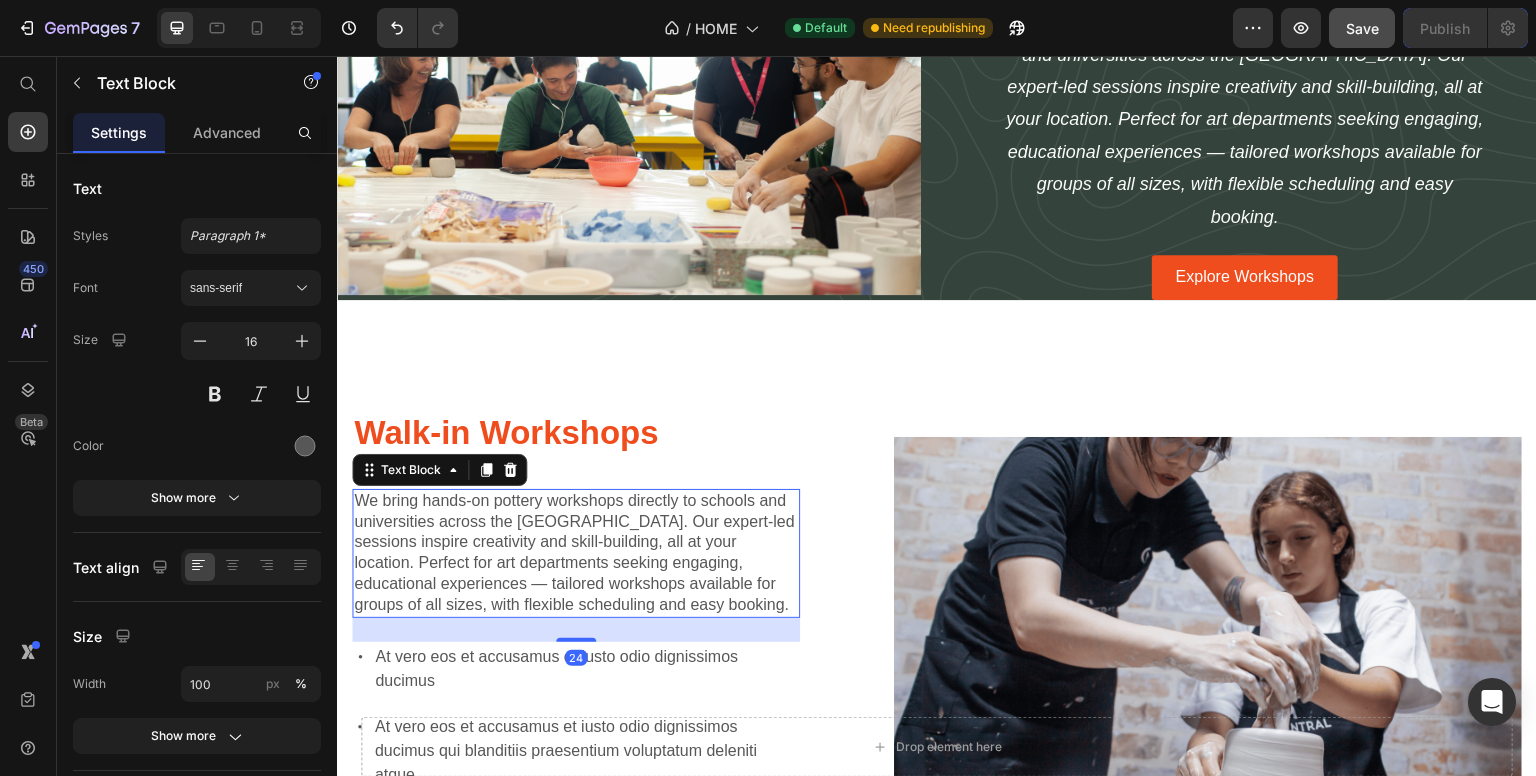 scroll, scrollTop: 3573, scrollLeft: 0, axis: vertical 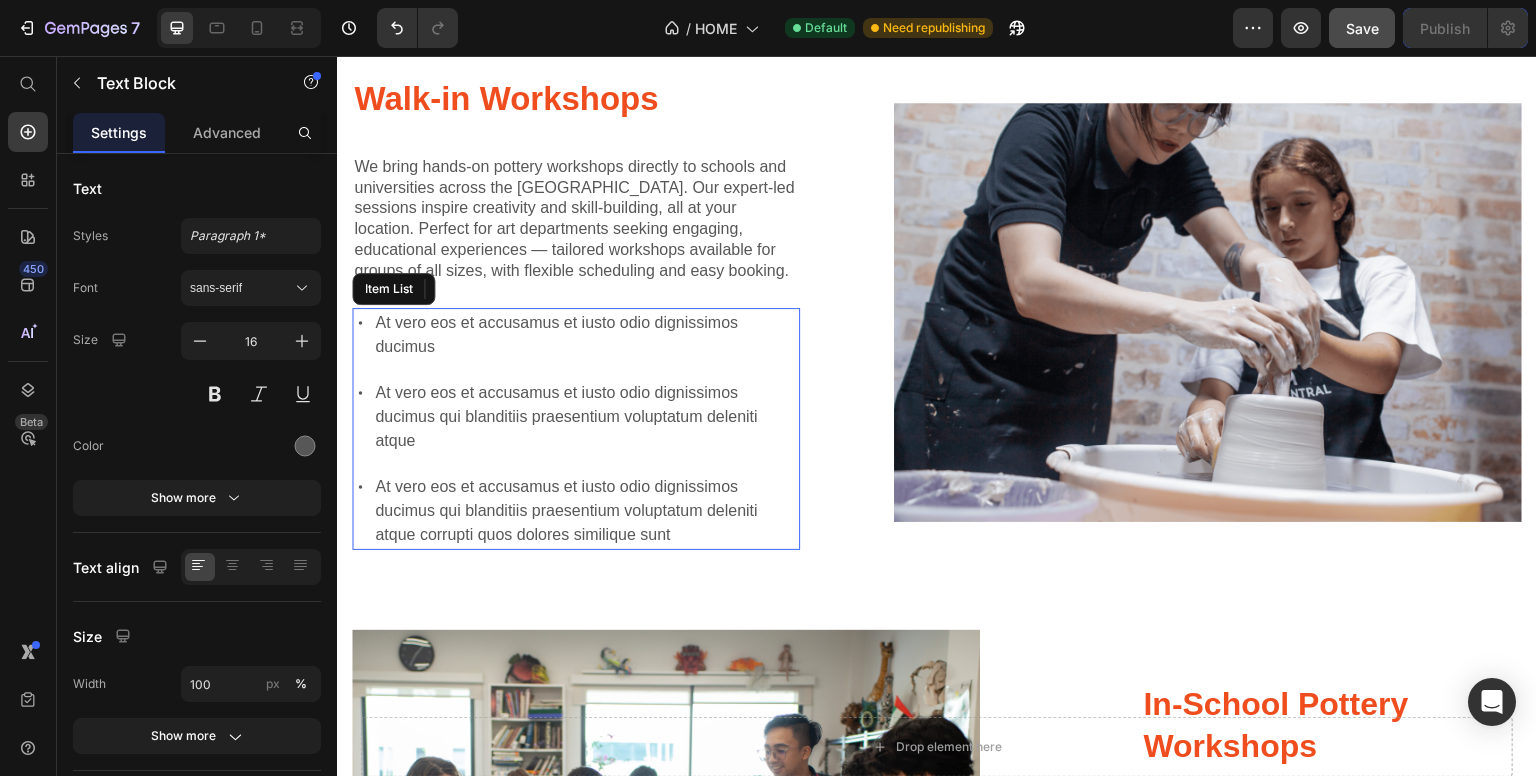 click on "At vero eos et accusamus et iusto odio dignissimos ducimus" at bounding box center (586, 335) 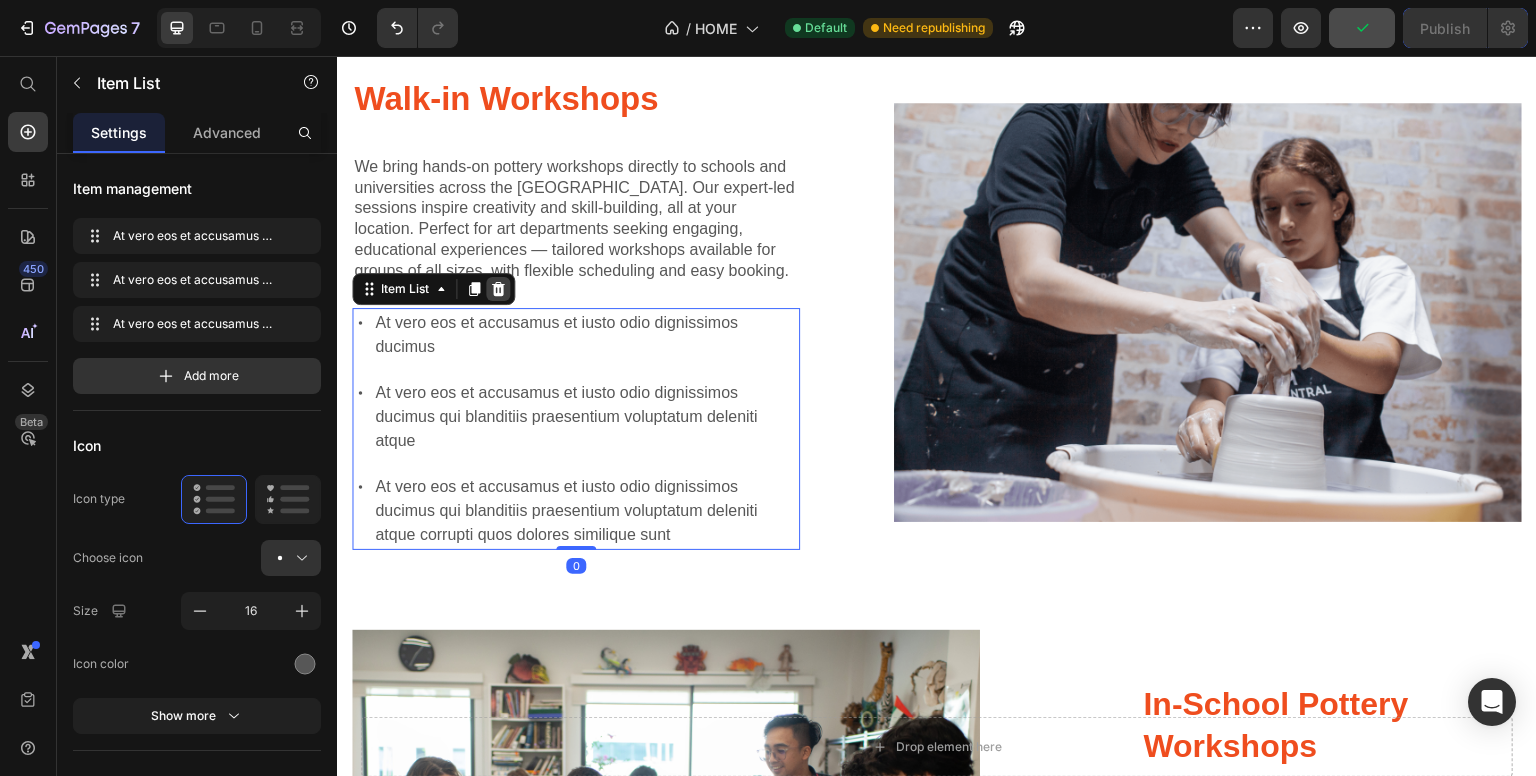 click 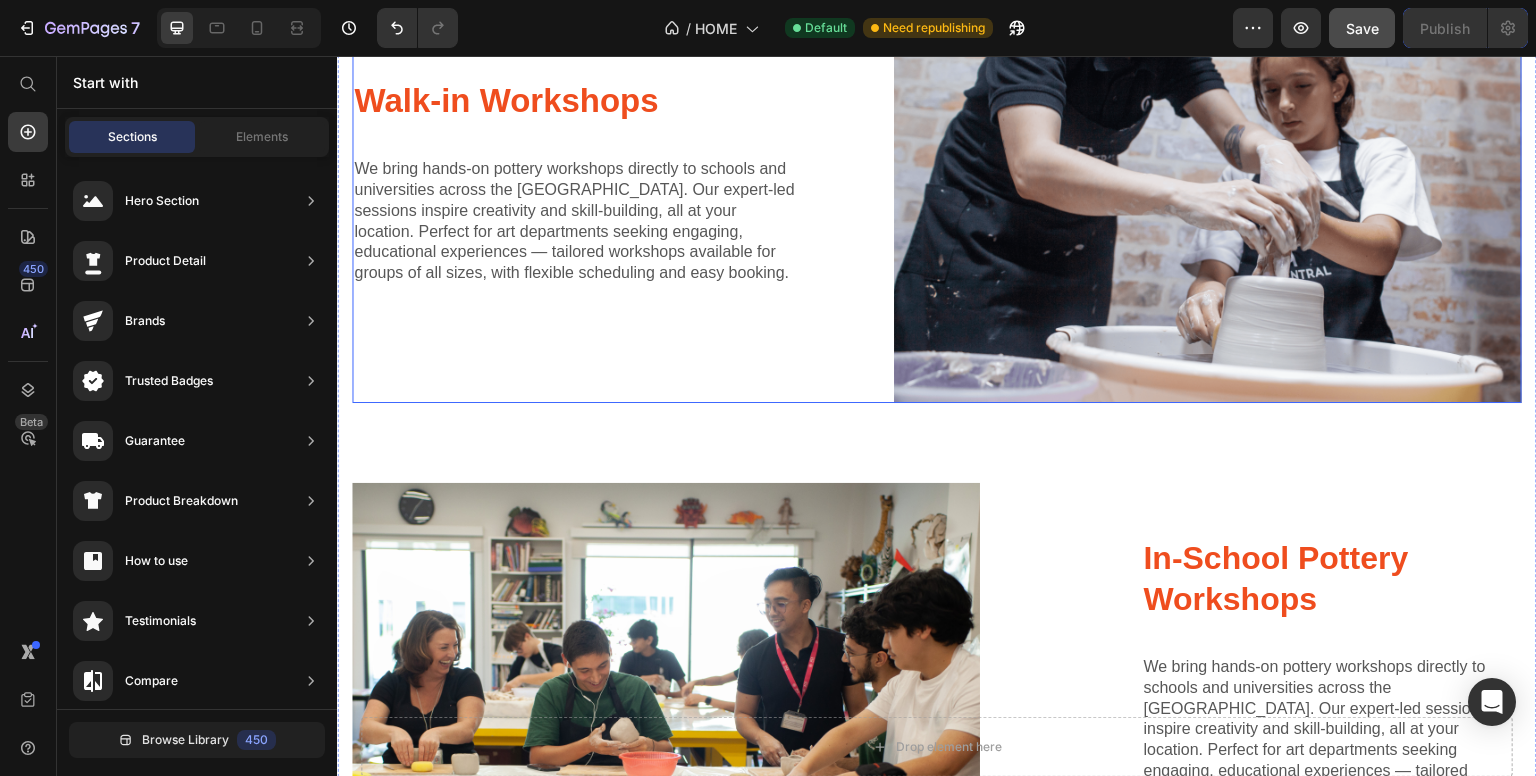 scroll, scrollTop: 3564, scrollLeft: 0, axis: vertical 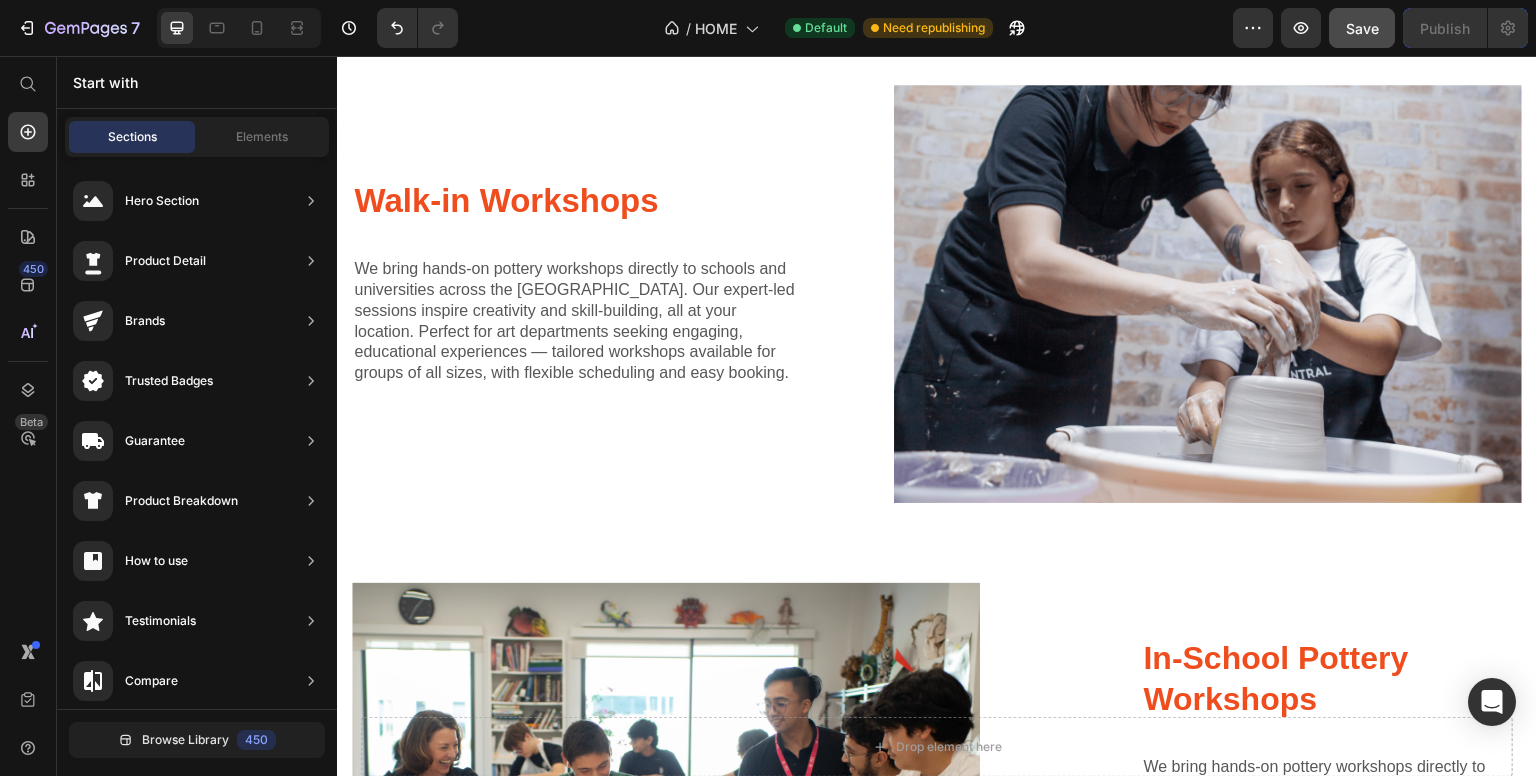 click on "We bring hands-on pottery workshops directly to schools and universities across the [GEOGRAPHIC_DATA]. Our expert-led sessions inspire creativity and skill-building, all at your location. Perfect for art departments seeking engaging, educational experiences — tailored workshops available for groups of all sizes, with flexible scheduling and easy booking." at bounding box center [576, 321] 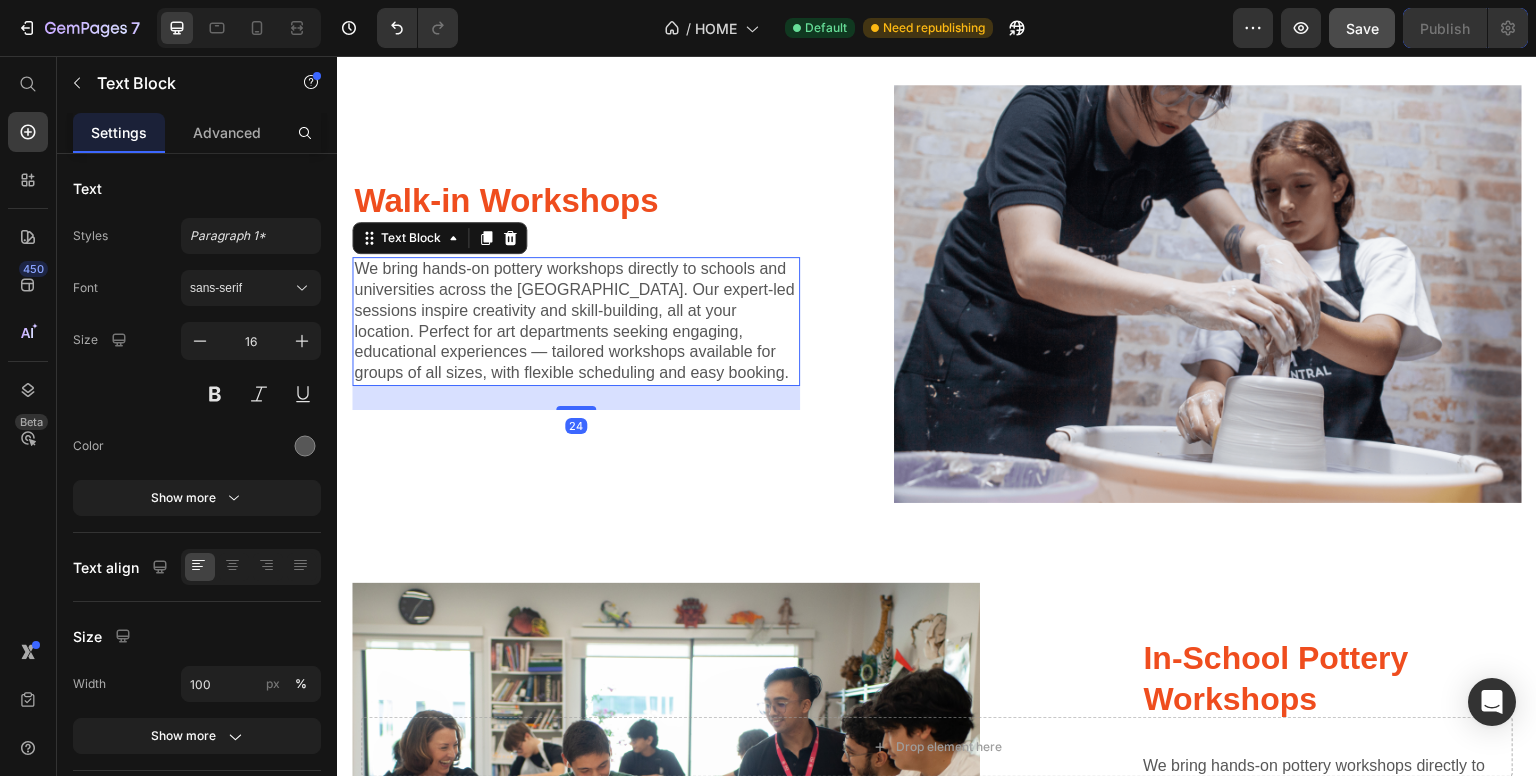 click on "We bring hands-on pottery workshops directly to schools and universities across the [GEOGRAPHIC_DATA]. Our expert-led sessions inspire creativity and skill-building, all at your location. Perfect for art departments seeking engaging, educational experiences — tailored workshops available for groups of all sizes, with flexible scheduling and easy booking." at bounding box center [576, 321] 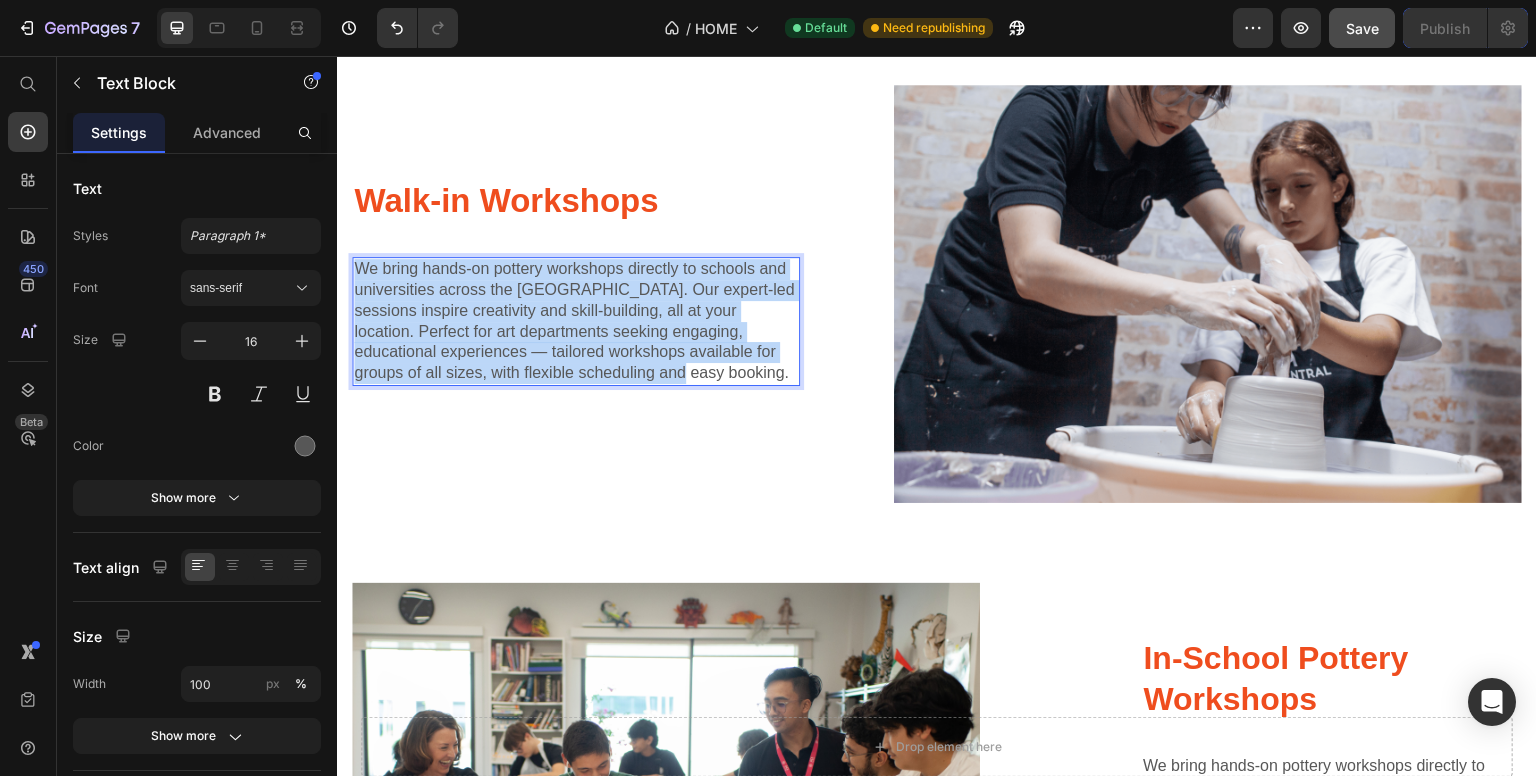 click on "We bring hands-on pottery workshops directly to schools and universities across the [GEOGRAPHIC_DATA]. Our expert-led sessions inspire creativity and skill-building, all at your location. Perfect for art departments seeking engaging, educational experiences — tailored workshops available for groups of all sizes, with flexible scheduling and easy booking." at bounding box center [576, 321] 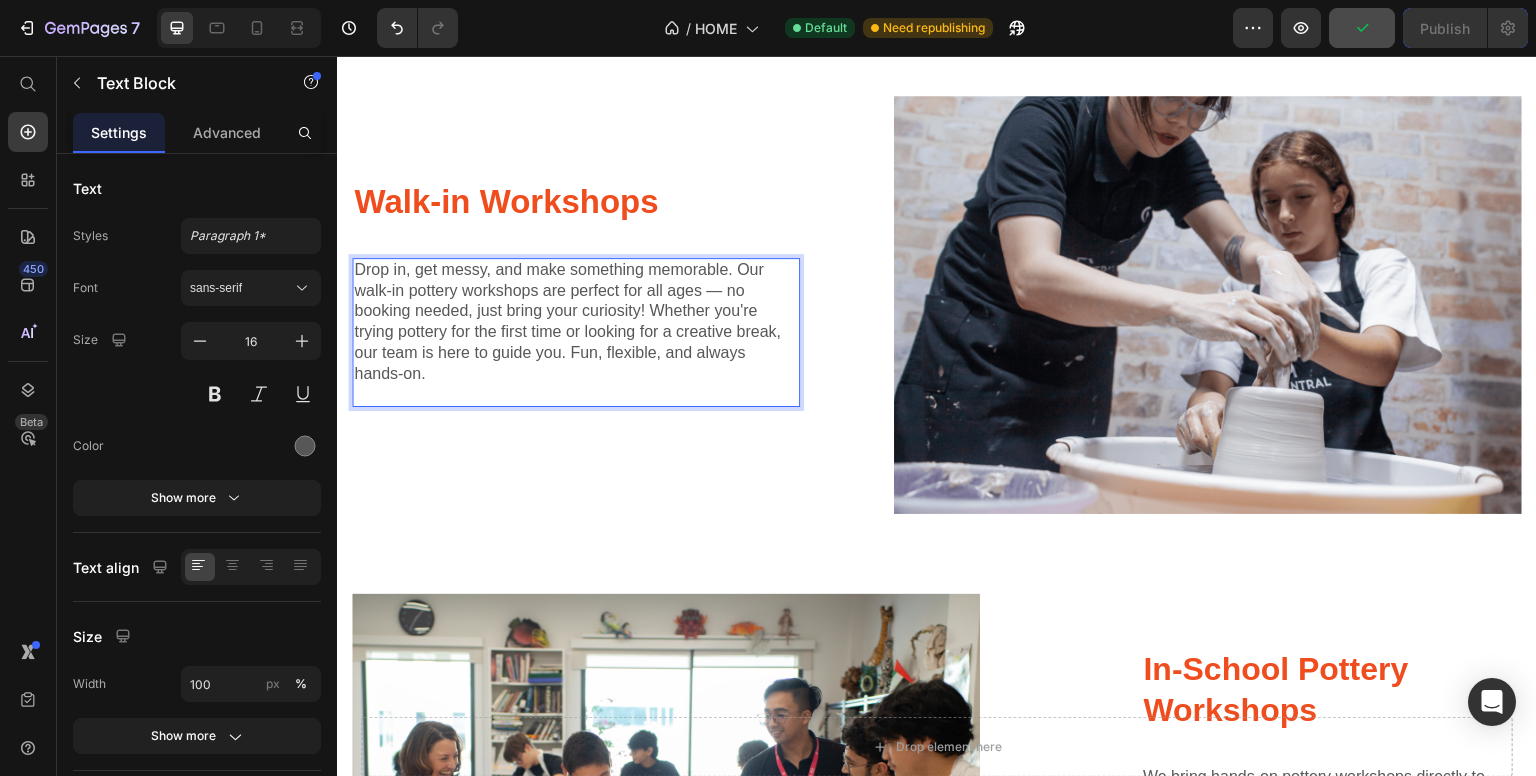 scroll, scrollTop: 3564, scrollLeft: 0, axis: vertical 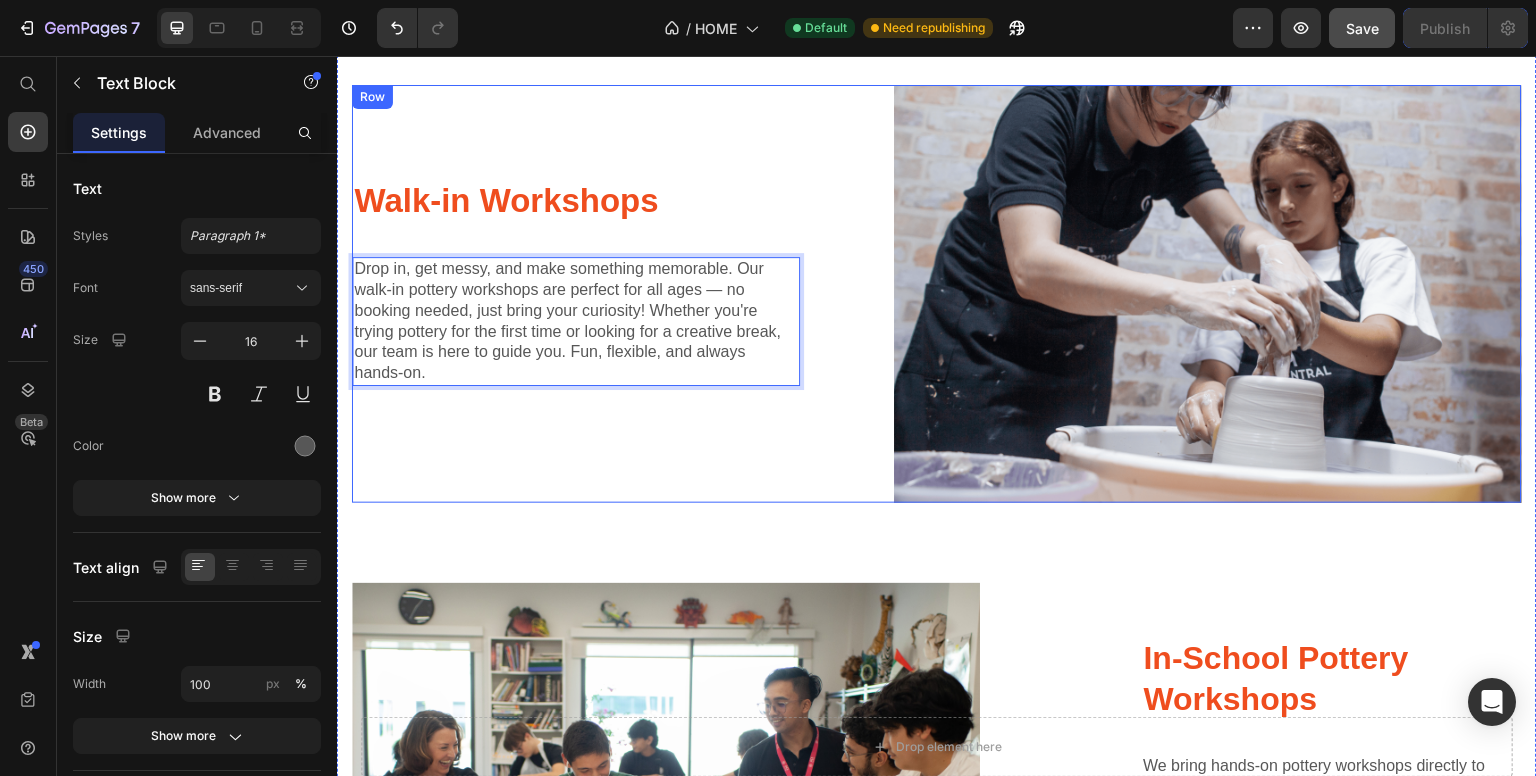 click on "Walk-in Workshops Heading Drop in, get messy, and make something memorable. Our walk-in pottery workshops are perfect for all ages — no booking needed, just bring your curiosity! Whether you're trying pottery for the first time or looking for a creative break, our team is here to guide you. Fun, flexible, and always hands-on. Text Block   24 Image Row" at bounding box center [937, 294] 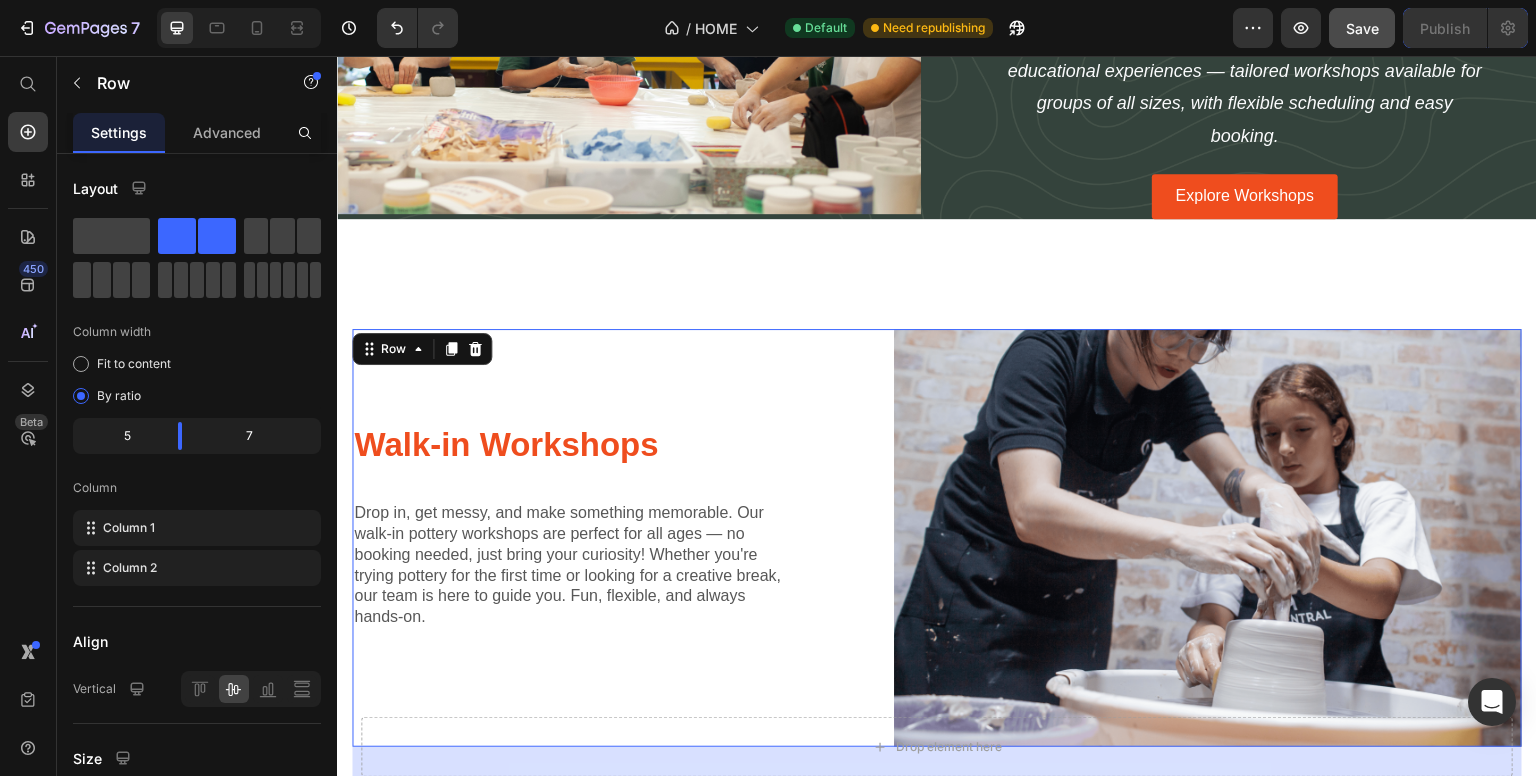 scroll, scrollTop: 3164, scrollLeft: 0, axis: vertical 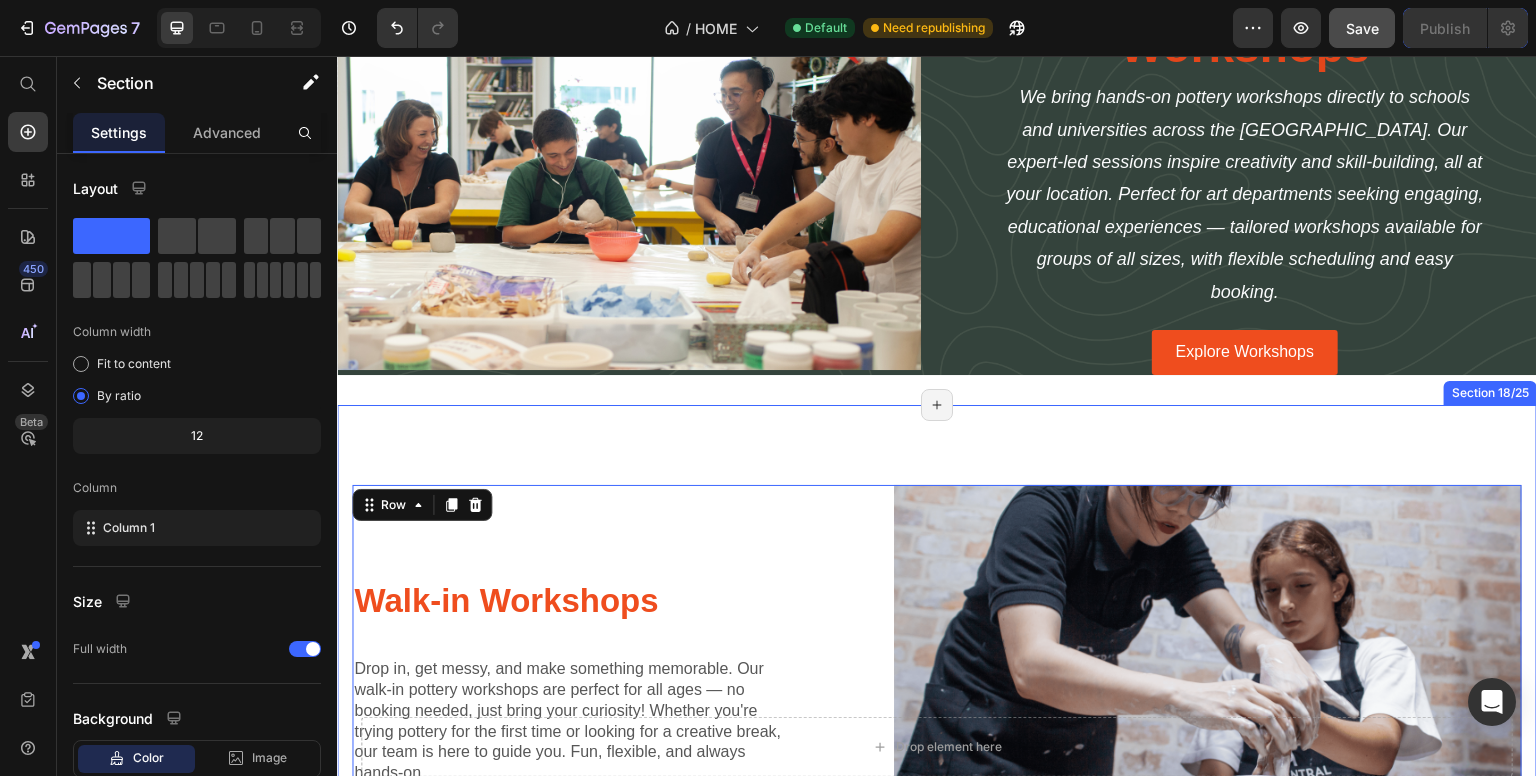 click on "Walk-in Workshops Heading Drop in, get messy, and make something memorable. Our walk-in pottery workshops are perfect for all ages — no booking needed, just bring your curiosity! Whether you're trying pottery for the first time or looking for a creative break, our team is here to guide you. Fun, flexible, and always hands-on. Text Block Image Row   80 Lorem ipsum dolor sit amet consectetur adipiscing Heading Image In-School Pottery Workshops Heading We bring hands-on pottery workshops directly to schools and universities across the UAE. Our expert-led sessions inspire creativity and skill-building, all at your location. Perfect for art departments seeking engaging, educational experiences — tailored workshops available for groups of all sizes, with flexible scheduling and easy booking. Text Block Row Row Section 18/25 Page has reached Shopify’s 25 section-limit Page has reached Shopify’s 25 section-limit" at bounding box center (937, 943) 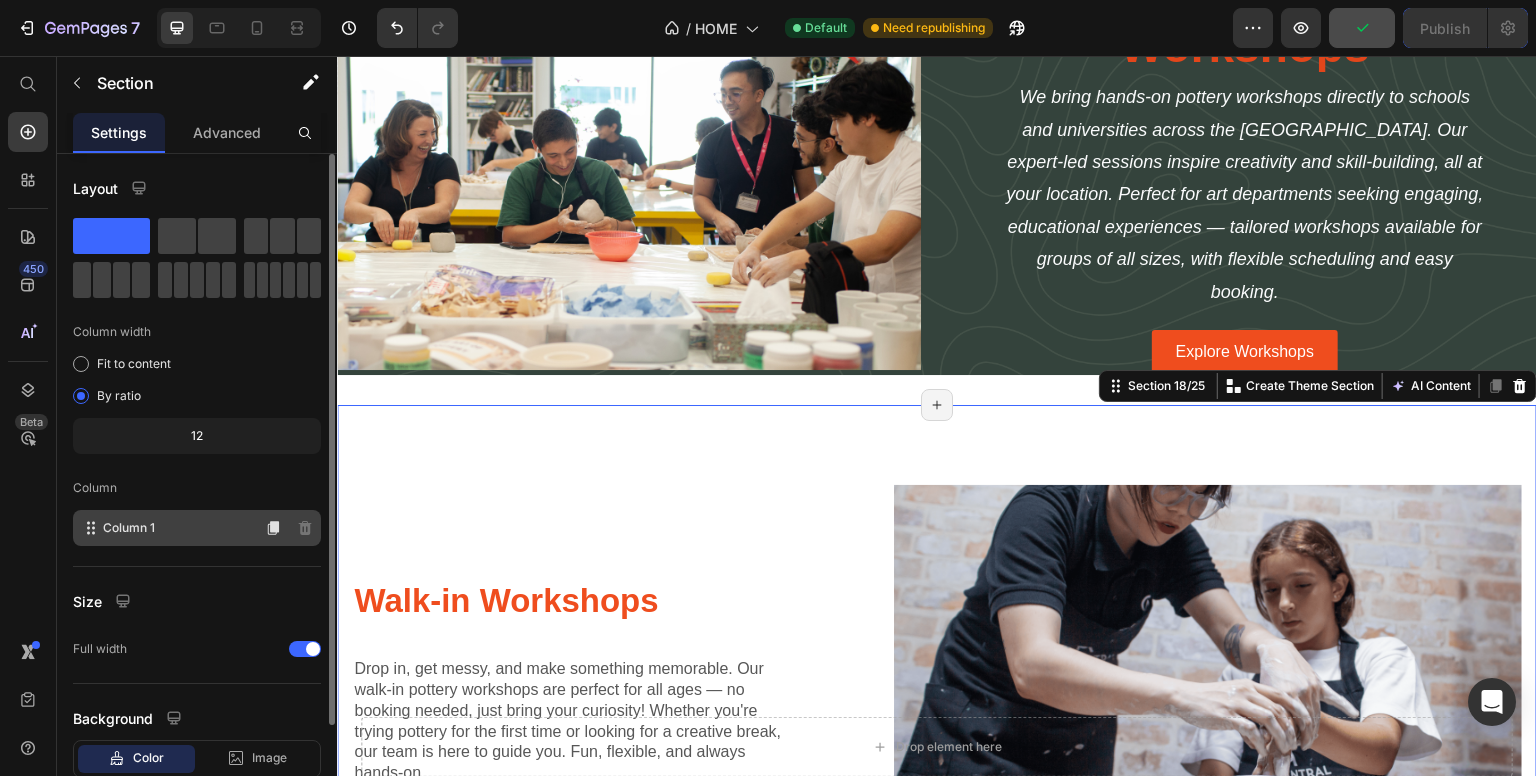 scroll, scrollTop: 127, scrollLeft: 0, axis: vertical 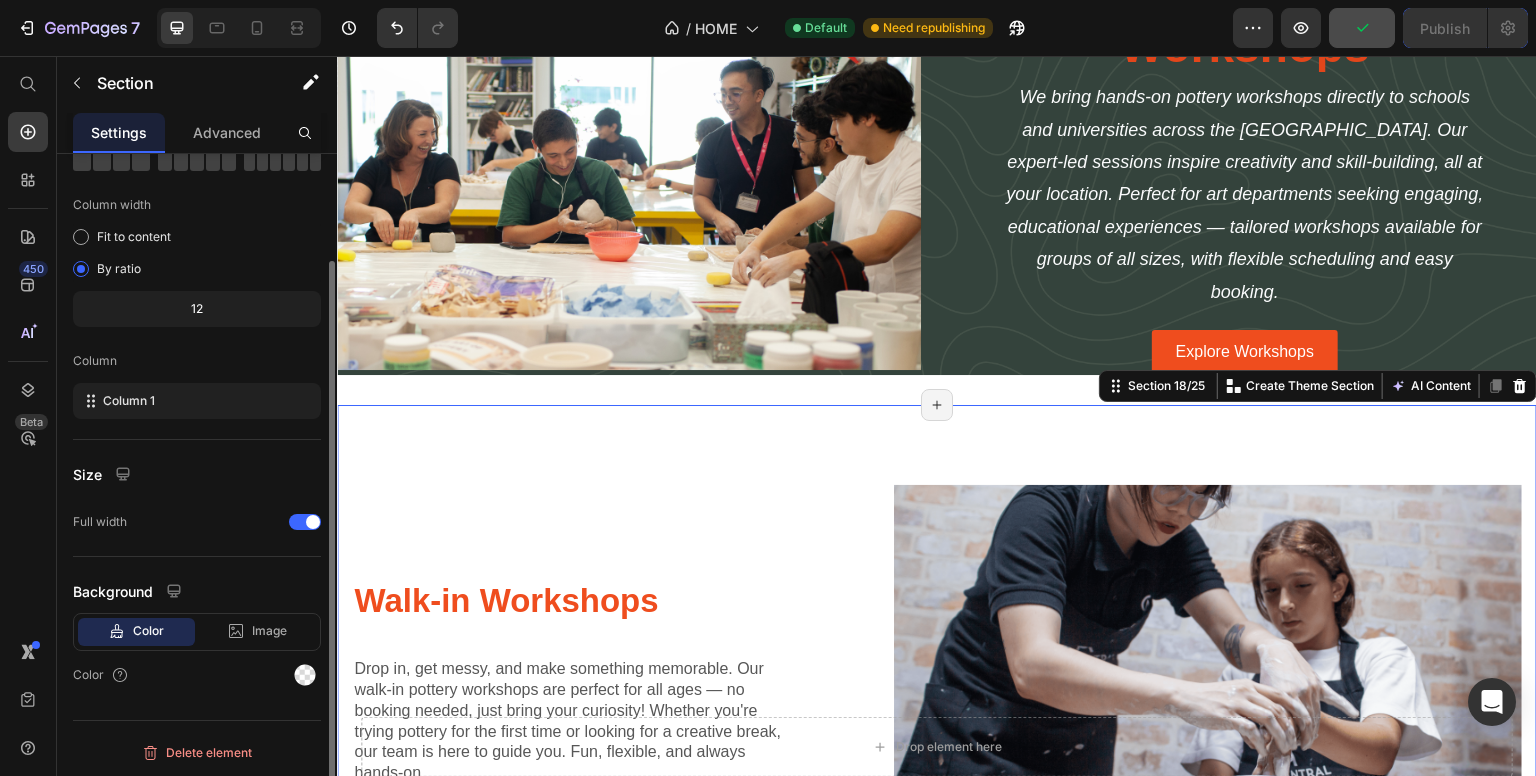 click on "Color Image Video" at bounding box center [197, 632] 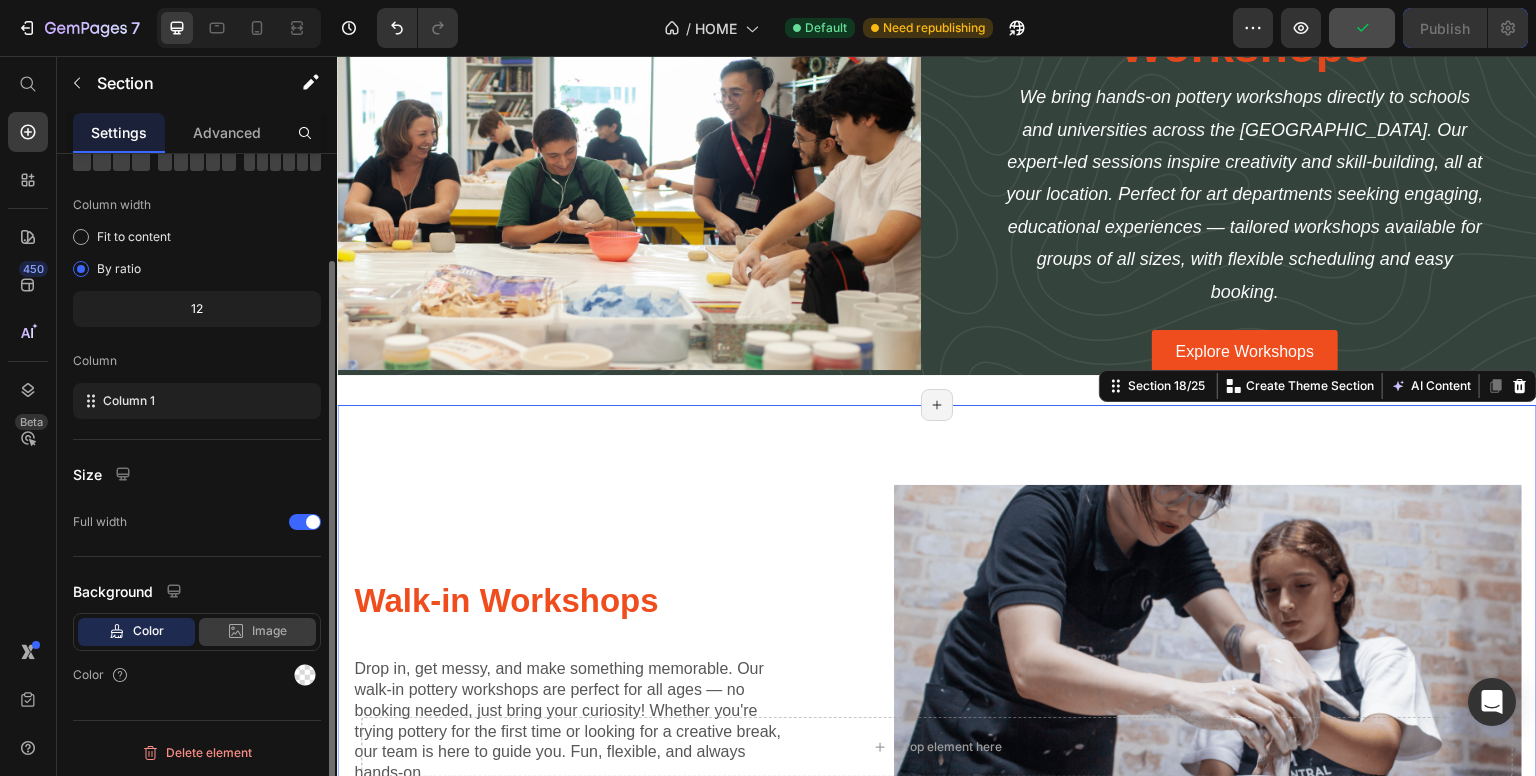 click on "Image" at bounding box center [269, 631] 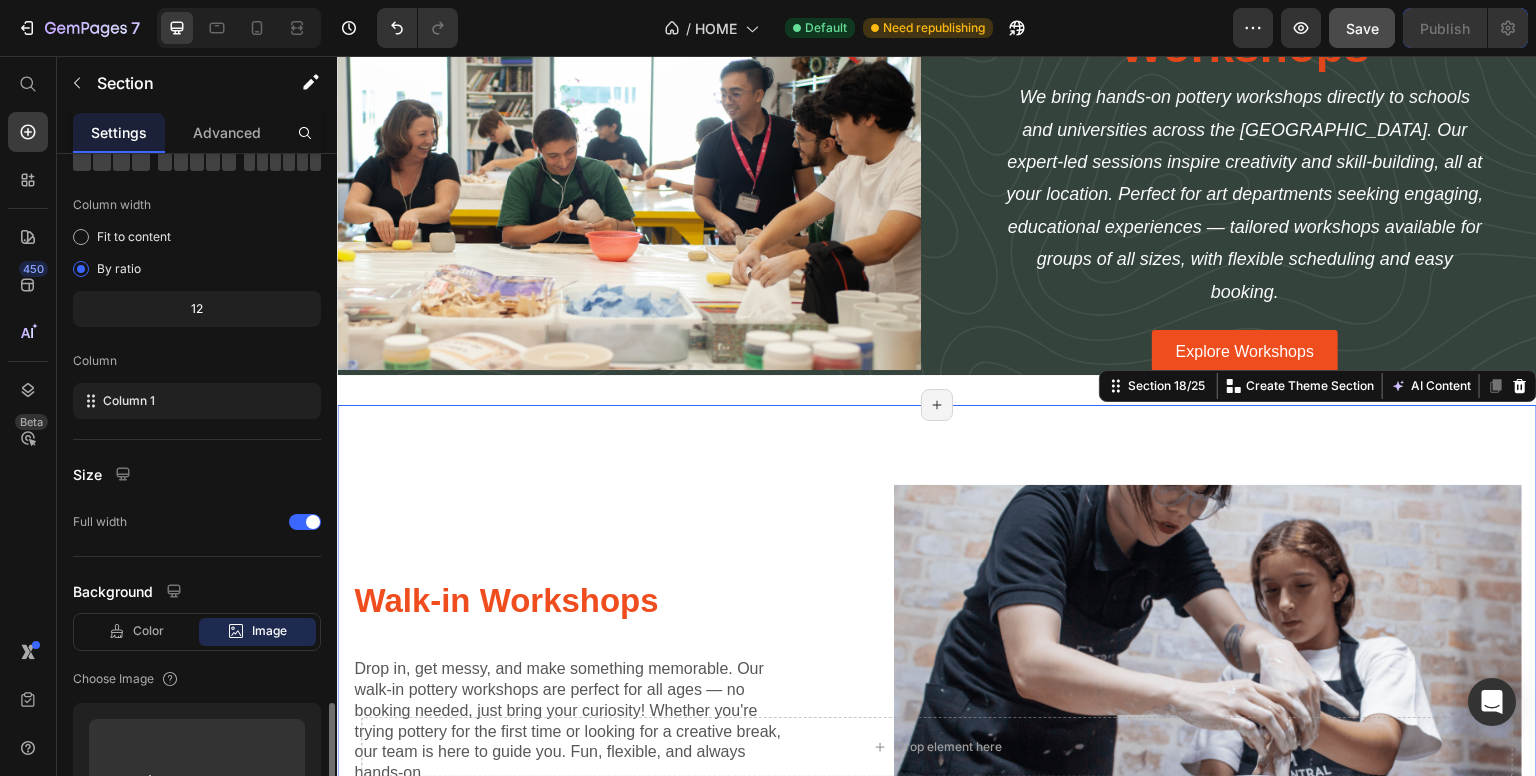 scroll, scrollTop: 427, scrollLeft: 0, axis: vertical 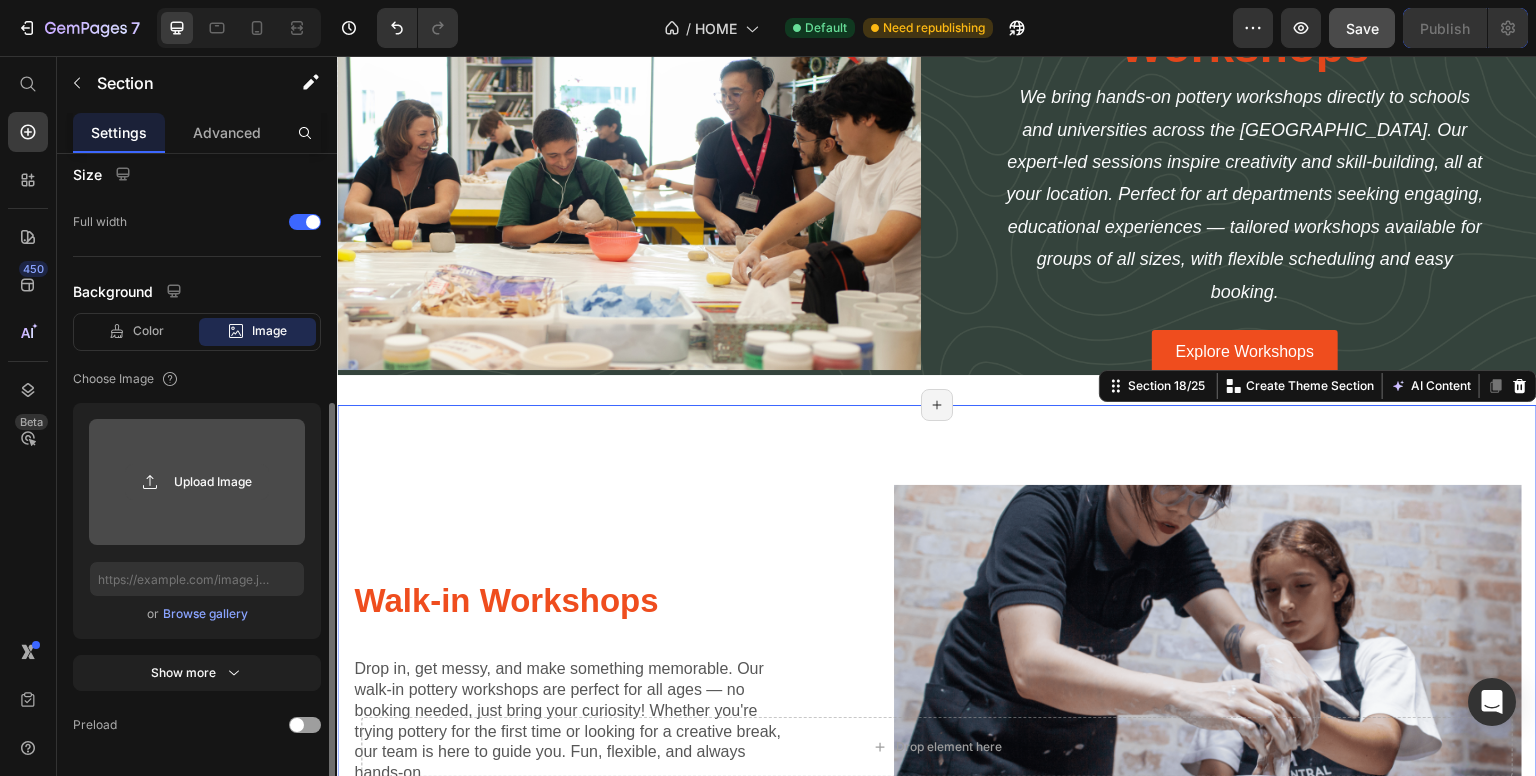 click 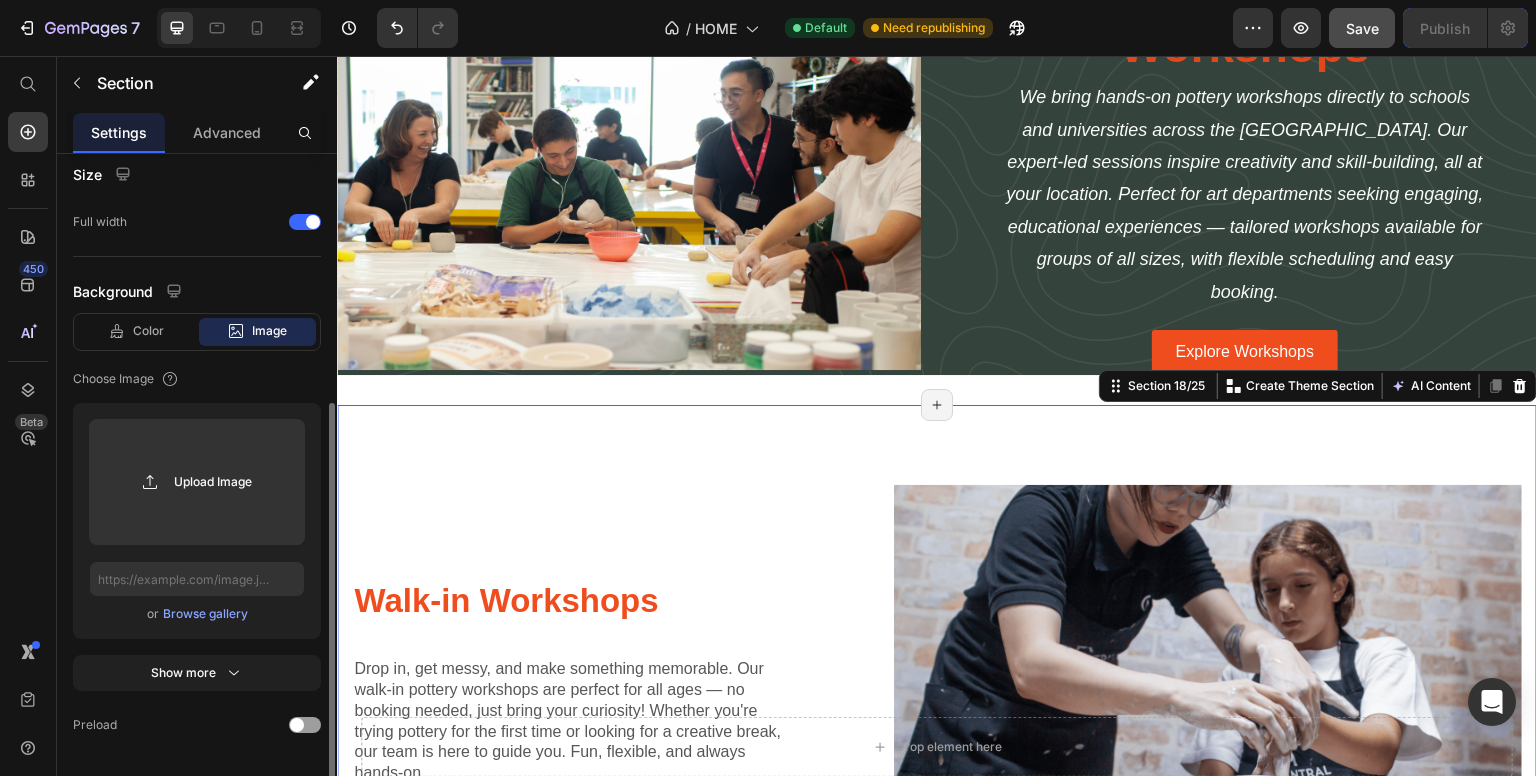 click on "Browse gallery" at bounding box center (205, 614) 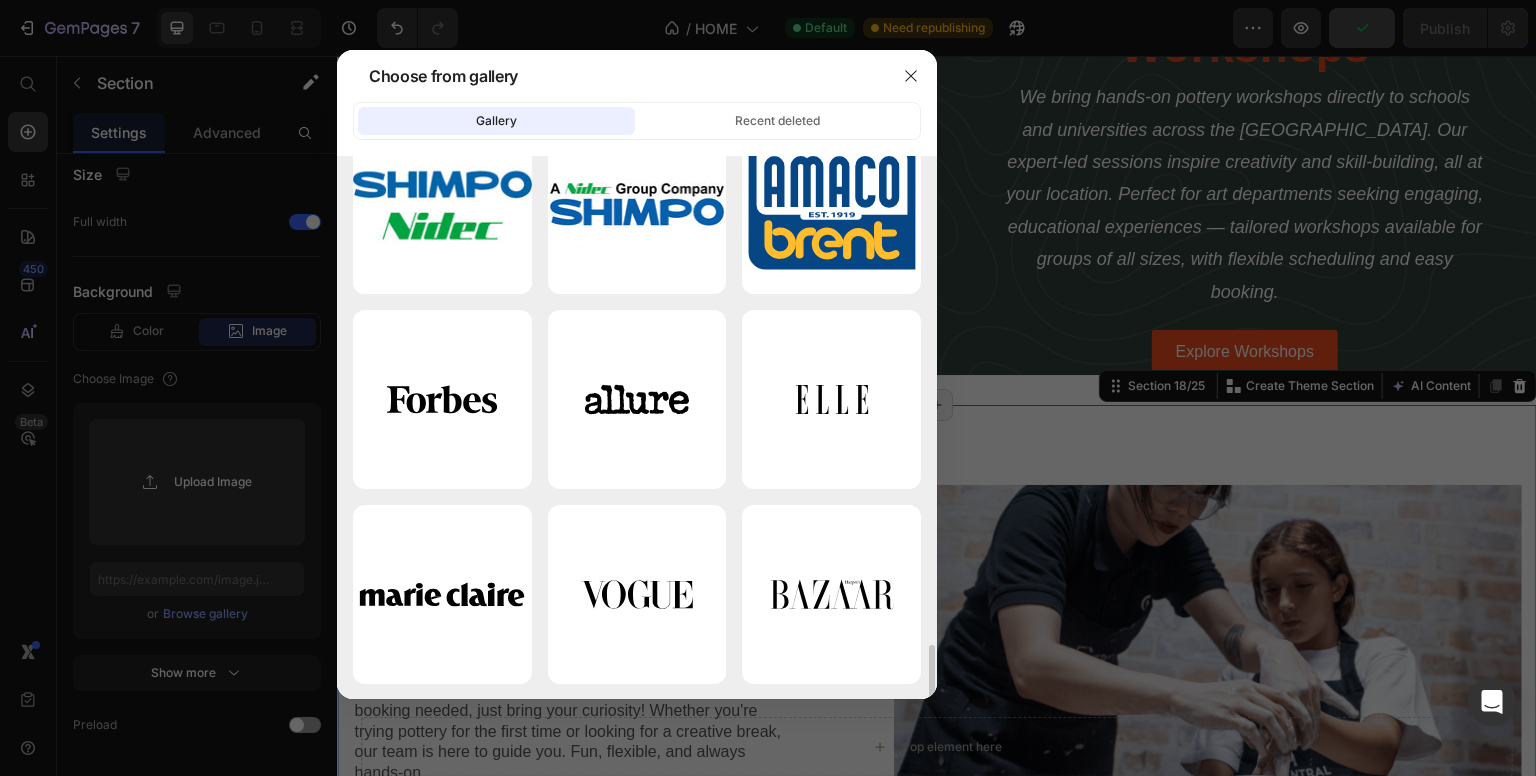 scroll, scrollTop: 5423, scrollLeft: 0, axis: vertical 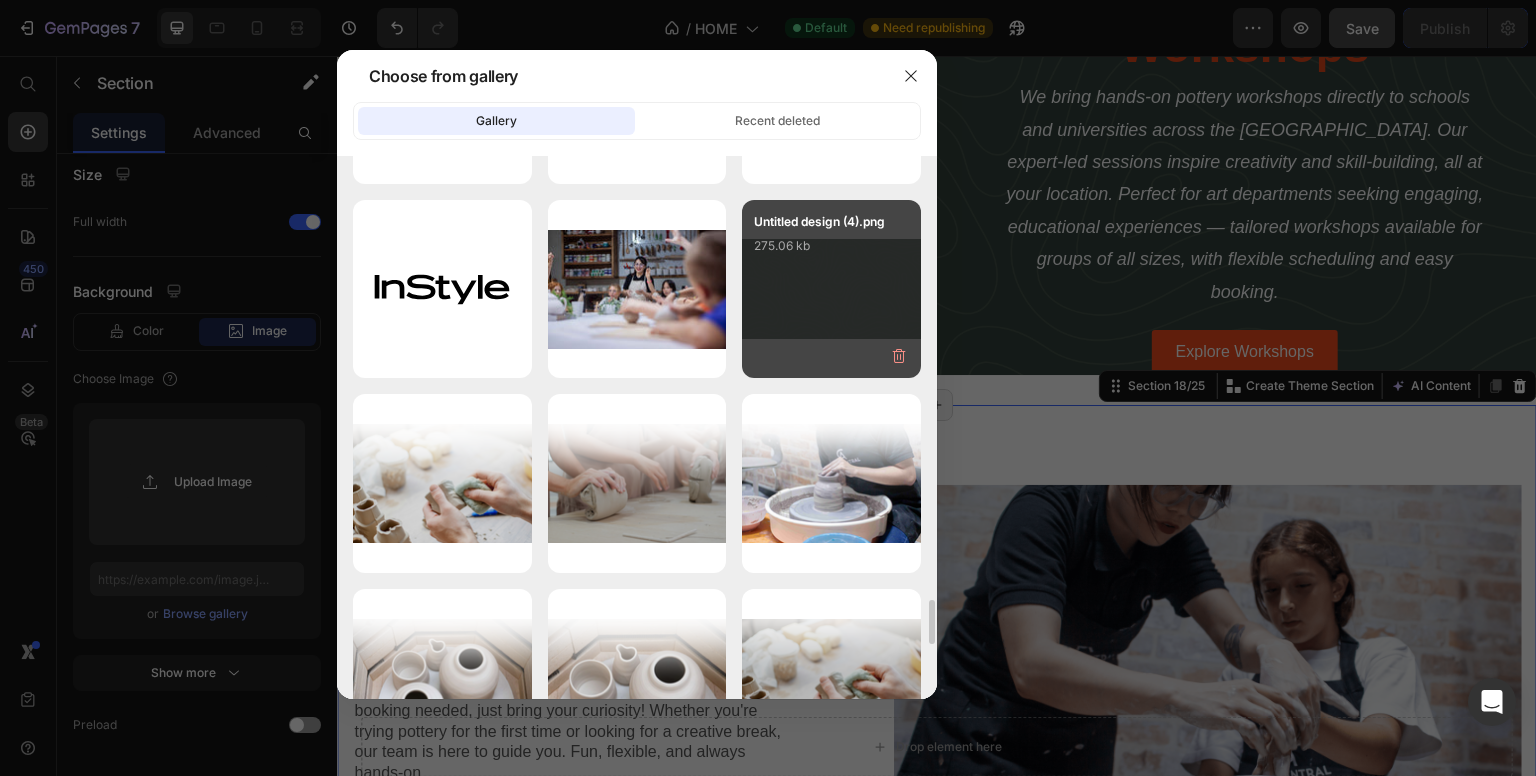click on "Untitled design (4).png 275.06 kb" at bounding box center [831, 252] 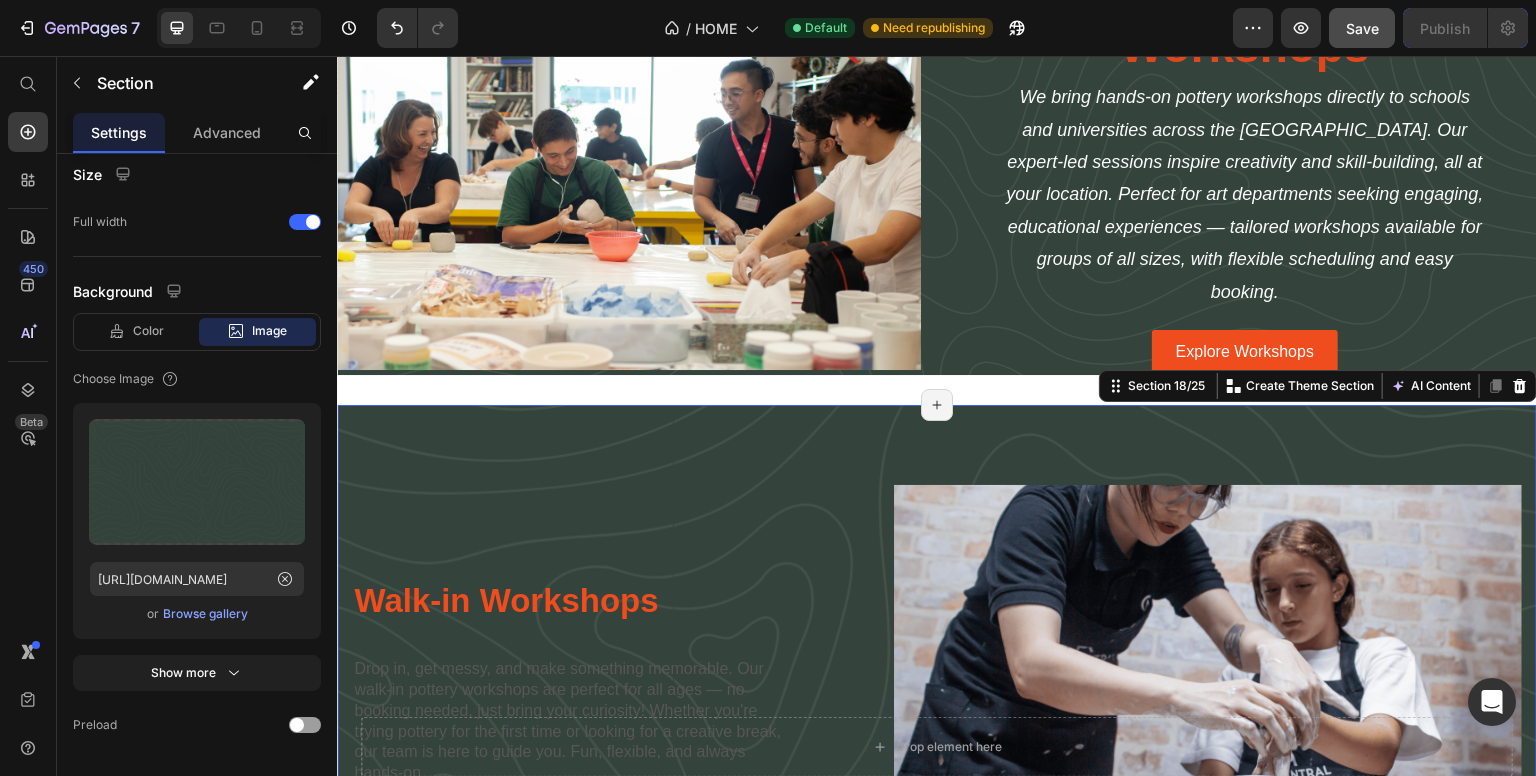 scroll, scrollTop: 3364, scrollLeft: 0, axis: vertical 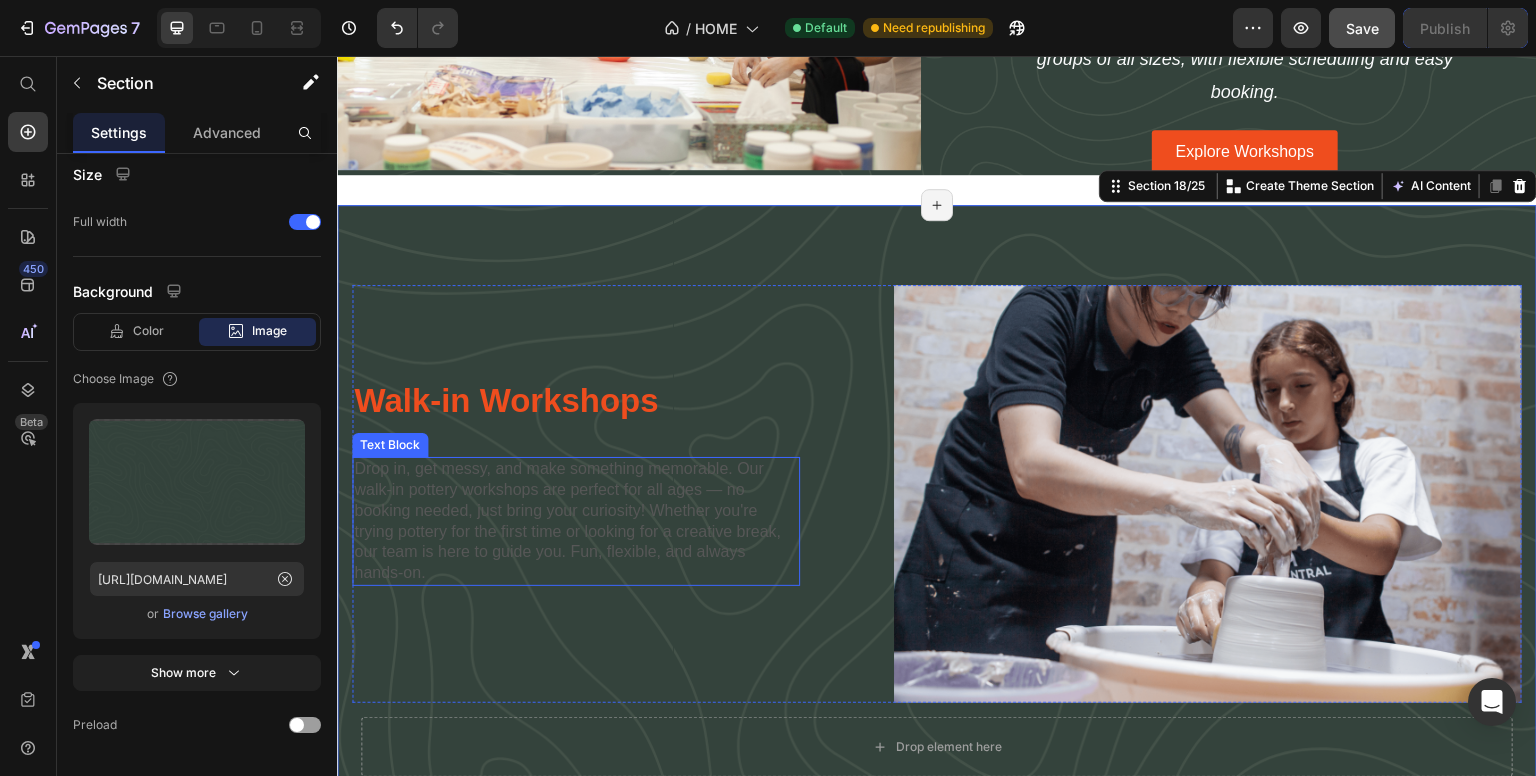 click on "Drop in, get messy, and make something memorable. Our walk-in pottery workshops are perfect for all ages — no booking needed, just bring your curiosity! Whether you're trying pottery for the first time or looking for a creative break, our team is here to guide you. Fun, flexible, and always hands-on." at bounding box center (576, 521) 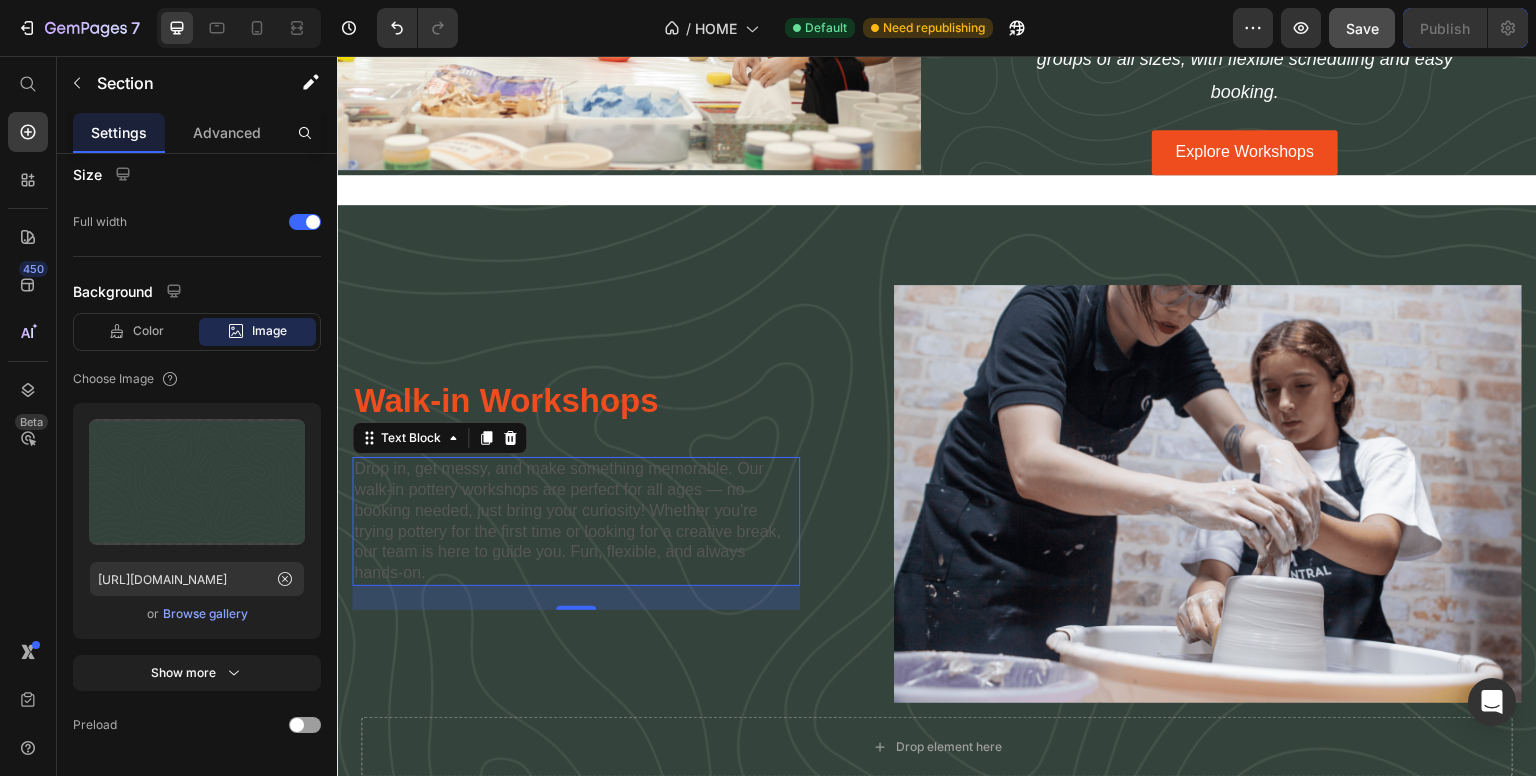 scroll, scrollTop: 0, scrollLeft: 0, axis: both 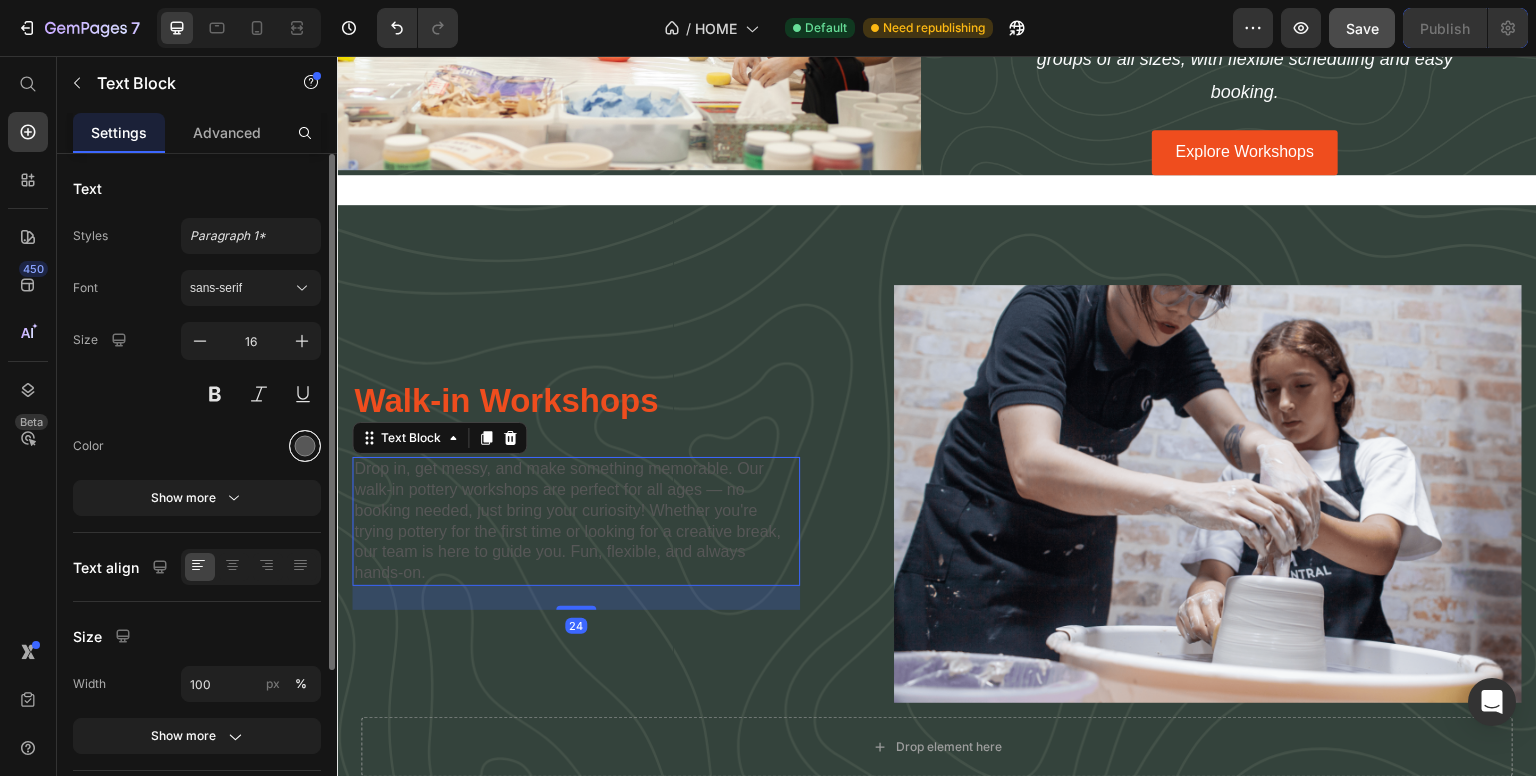 click at bounding box center (305, 446) 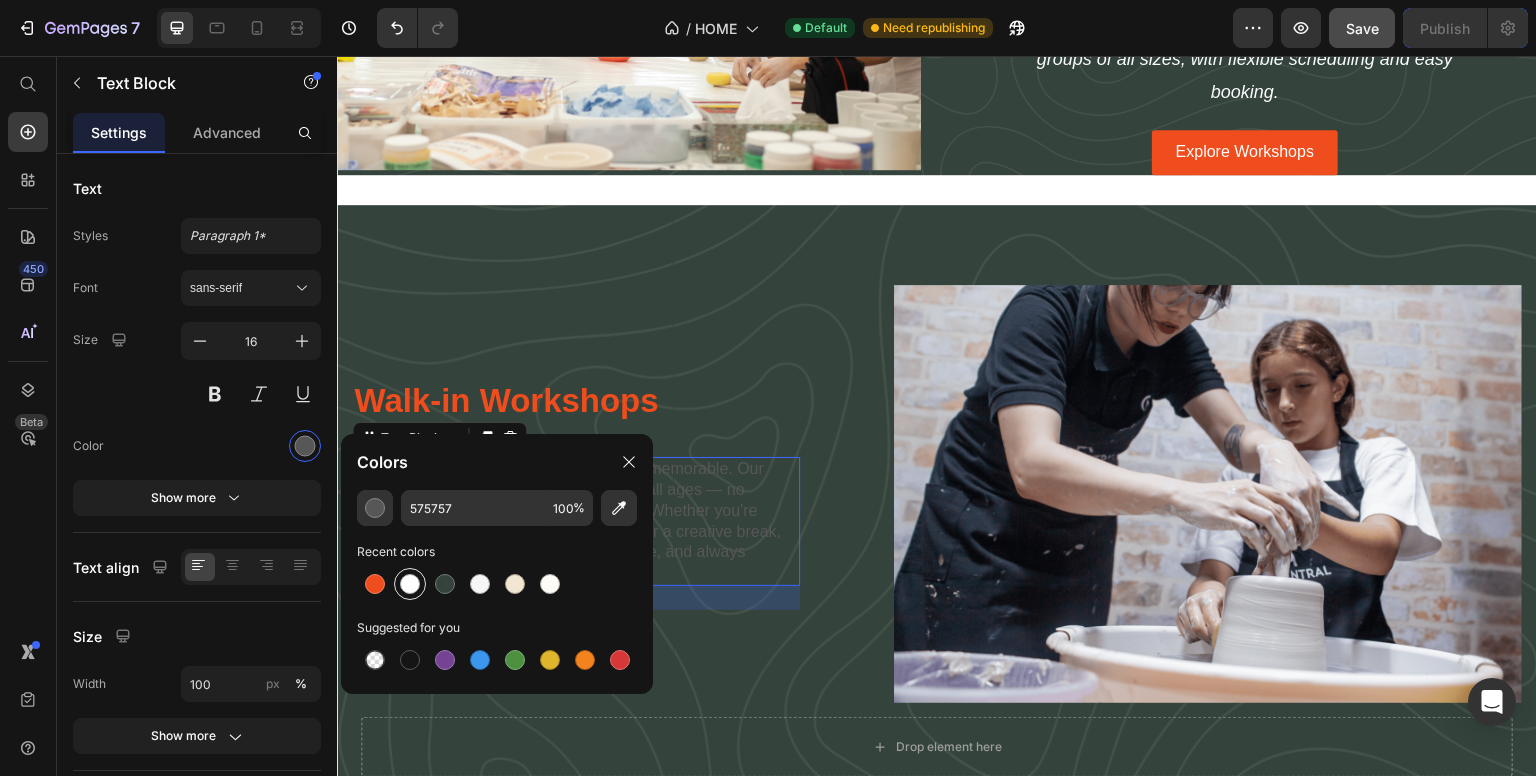 click at bounding box center (410, 584) 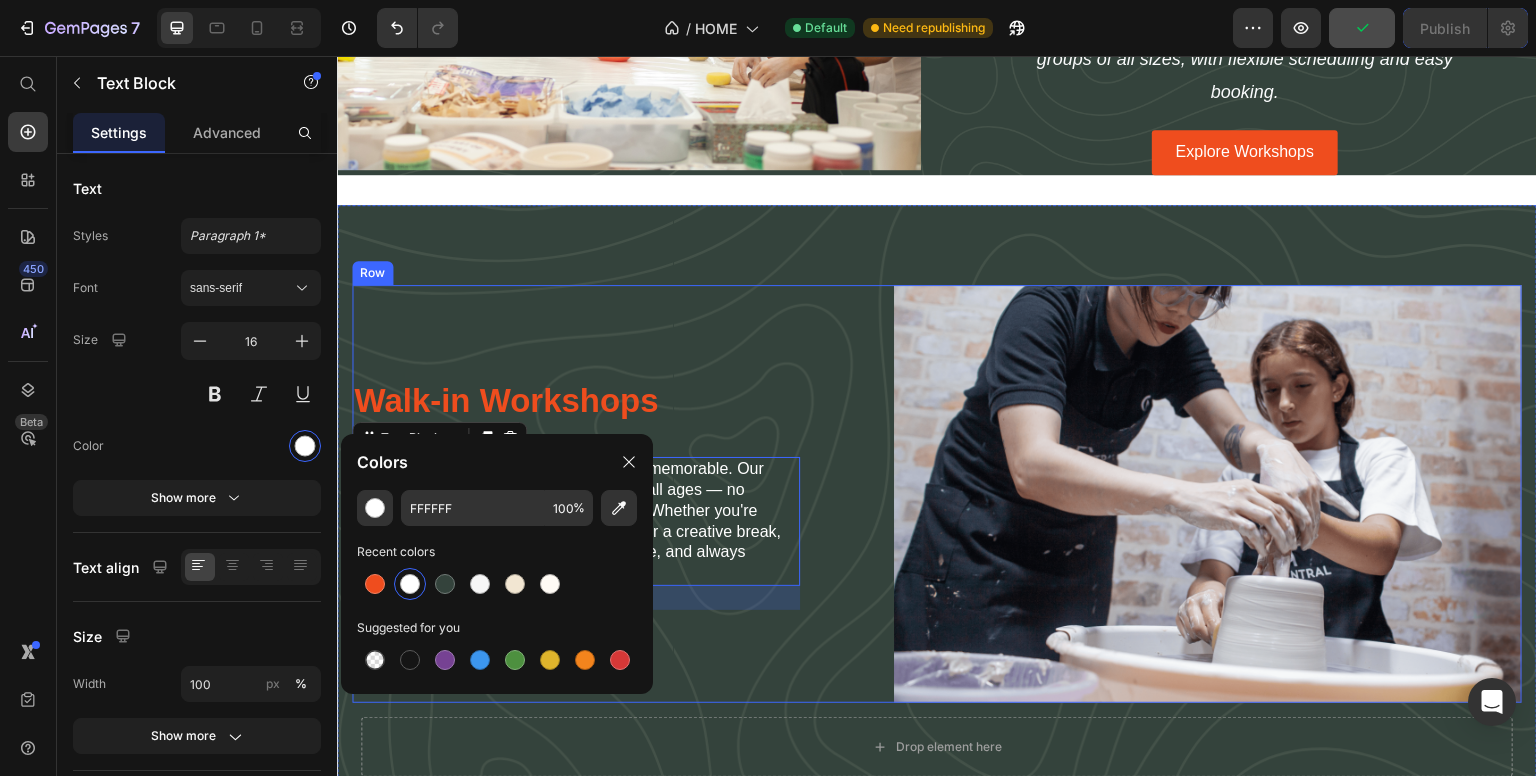 click on "Walk-in Workshops Heading Drop in, get messy, and make something memorable. Our walk-in pottery workshops are perfect for all ages — no booking needed, just bring your curiosity! Whether you're trying pottery for the first time or looking for a creative break, our team is here to guide you. Fun, flexible, and always hands-on. Text Block   24" at bounding box center [576, 494] 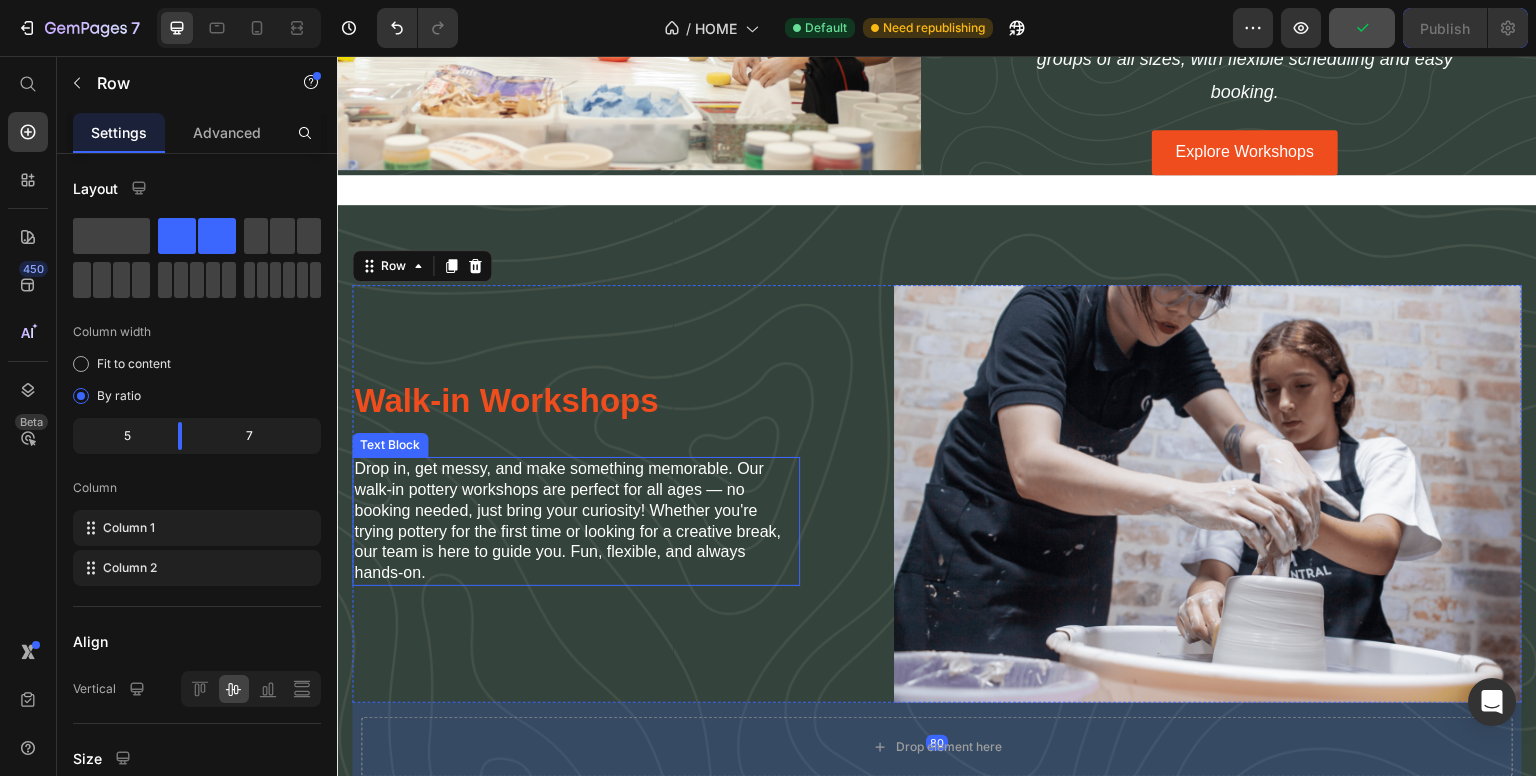 click on "Drop in, get messy, and make something memorable. Our walk-in pottery workshops are perfect for all ages — no booking needed, just bring your curiosity! Whether you're trying pottery for the first time or looking for a creative break, our team is here to guide you. Fun, flexible, and always hands-on." at bounding box center (576, 521) 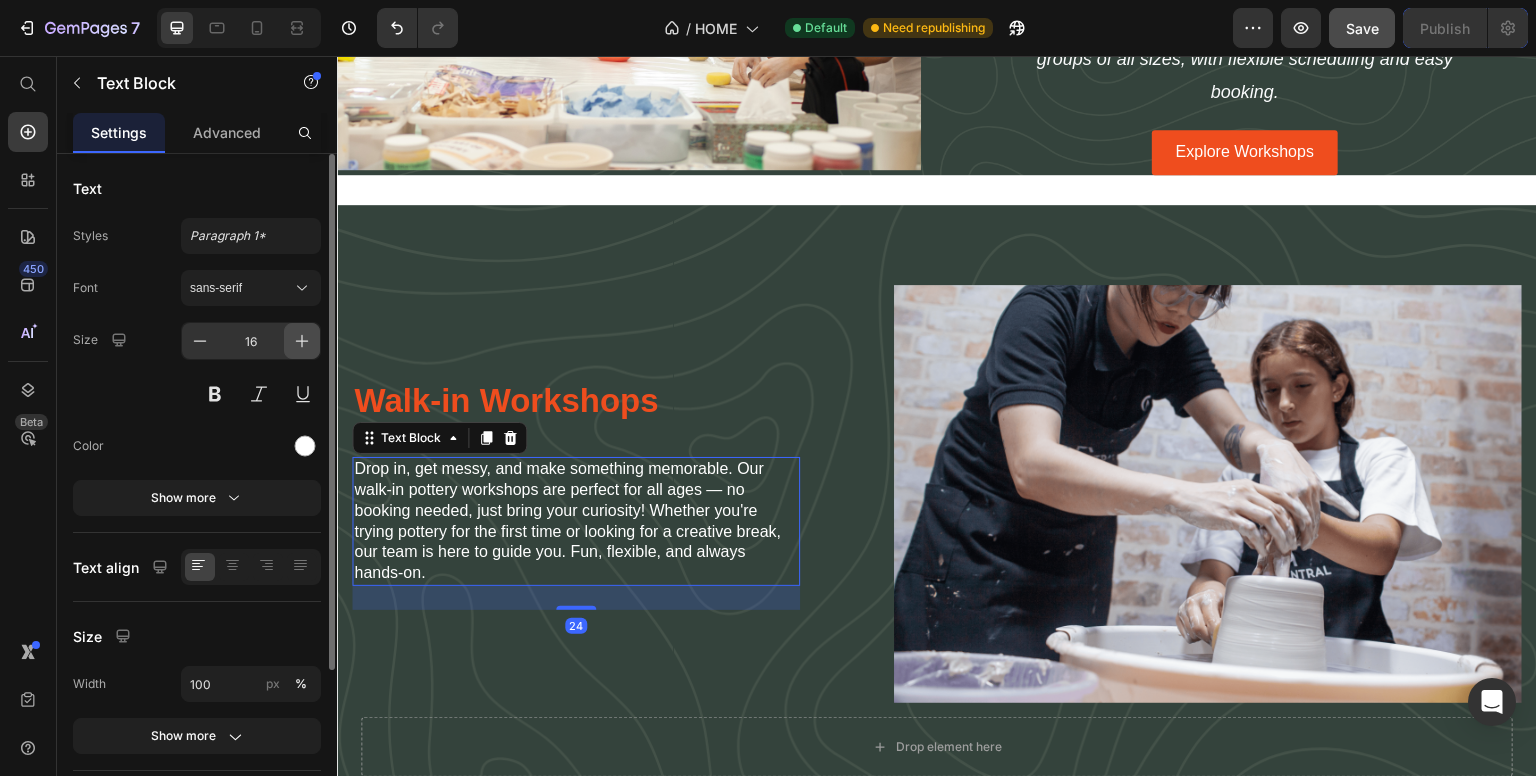 click at bounding box center [302, 341] 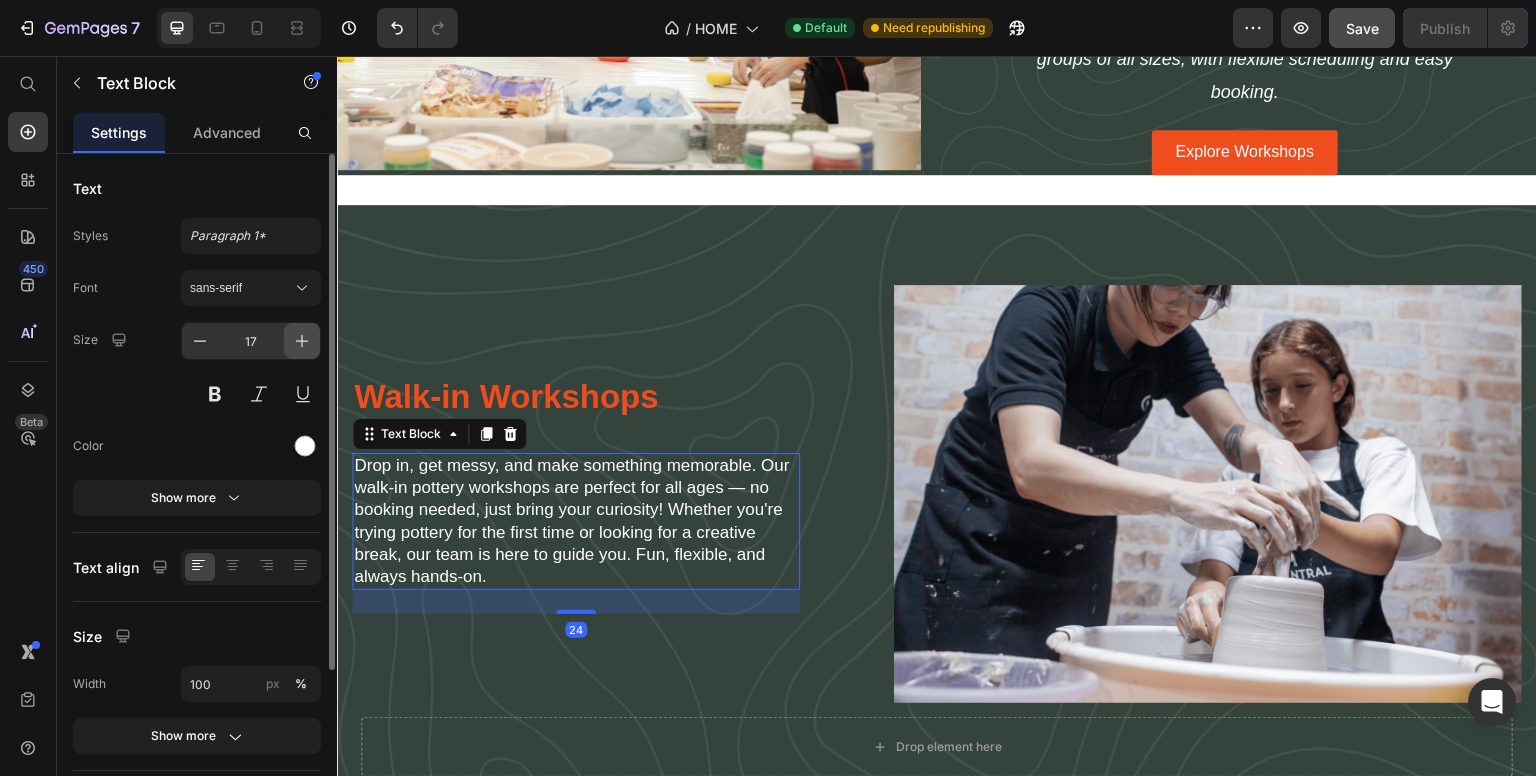 click at bounding box center [302, 341] 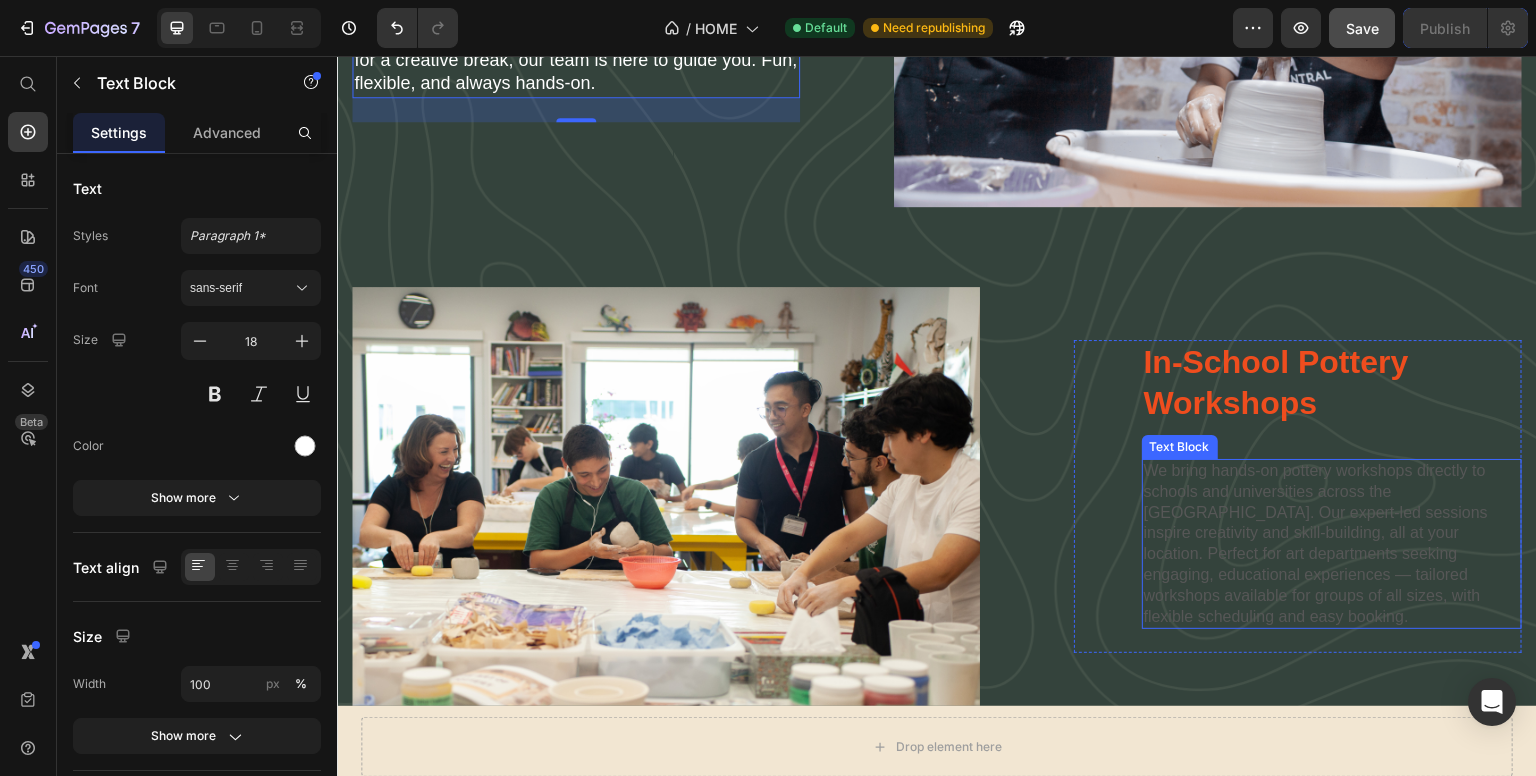 scroll, scrollTop: 3864, scrollLeft: 0, axis: vertical 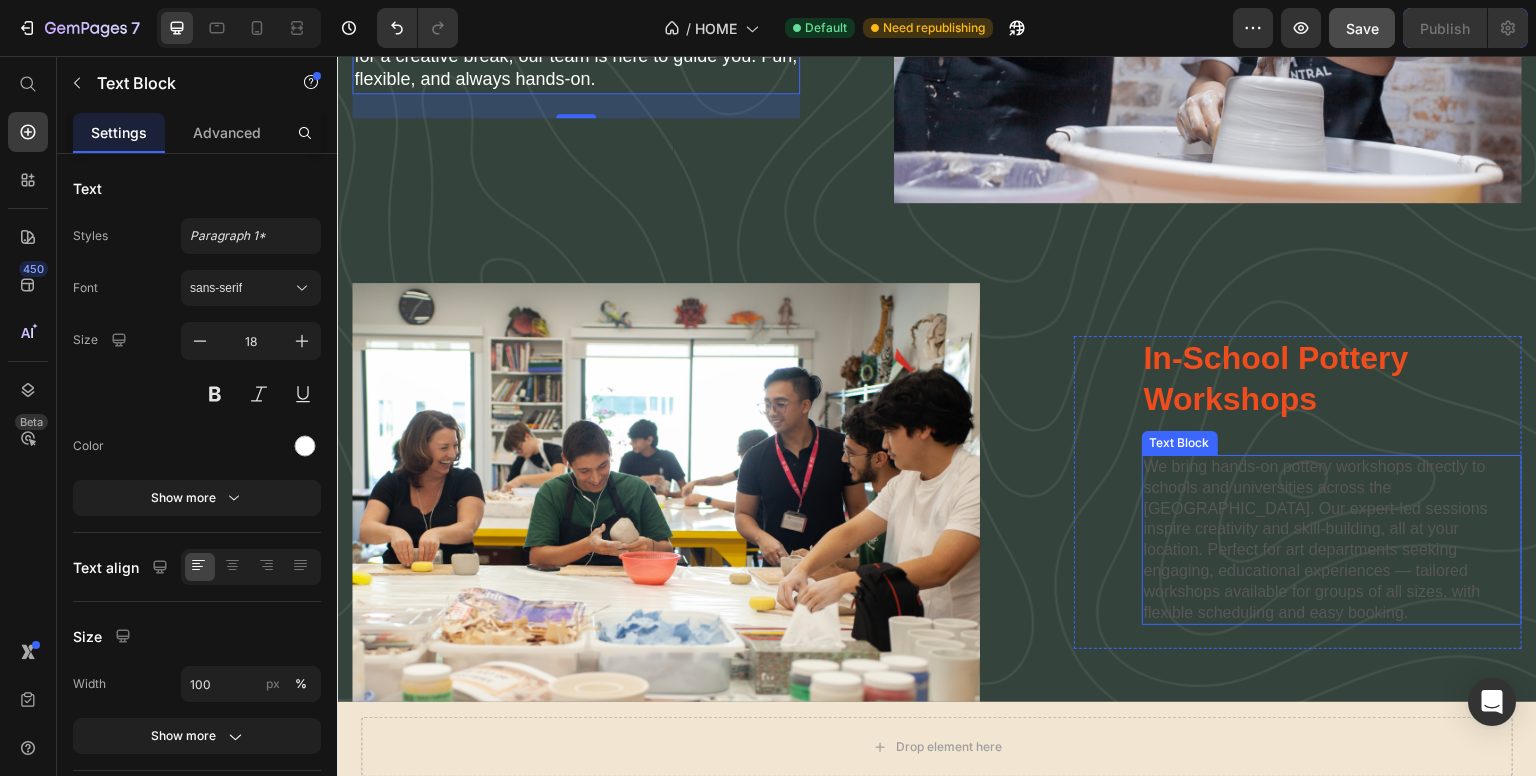 click on "We bring hands-on pottery workshops directly to schools and universities across the [GEOGRAPHIC_DATA]. Our expert-led sessions inspire creativity and skill-building, all at your location. Perfect for art departments seeking engaging, educational experiences — tailored workshops available for groups of all sizes, with flexible scheduling and easy booking." at bounding box center [1332, 540] 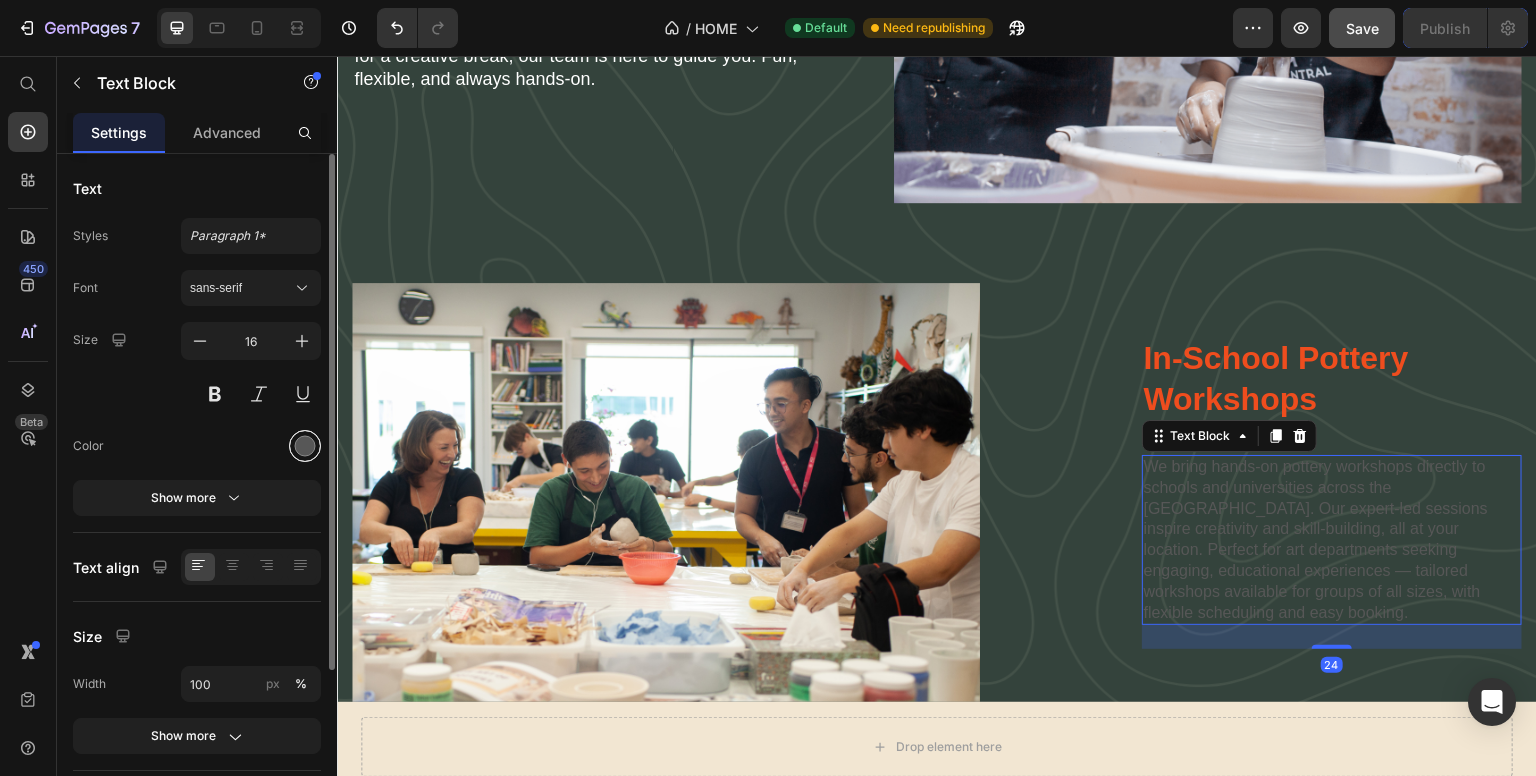 click at bounding box center [305, 446] 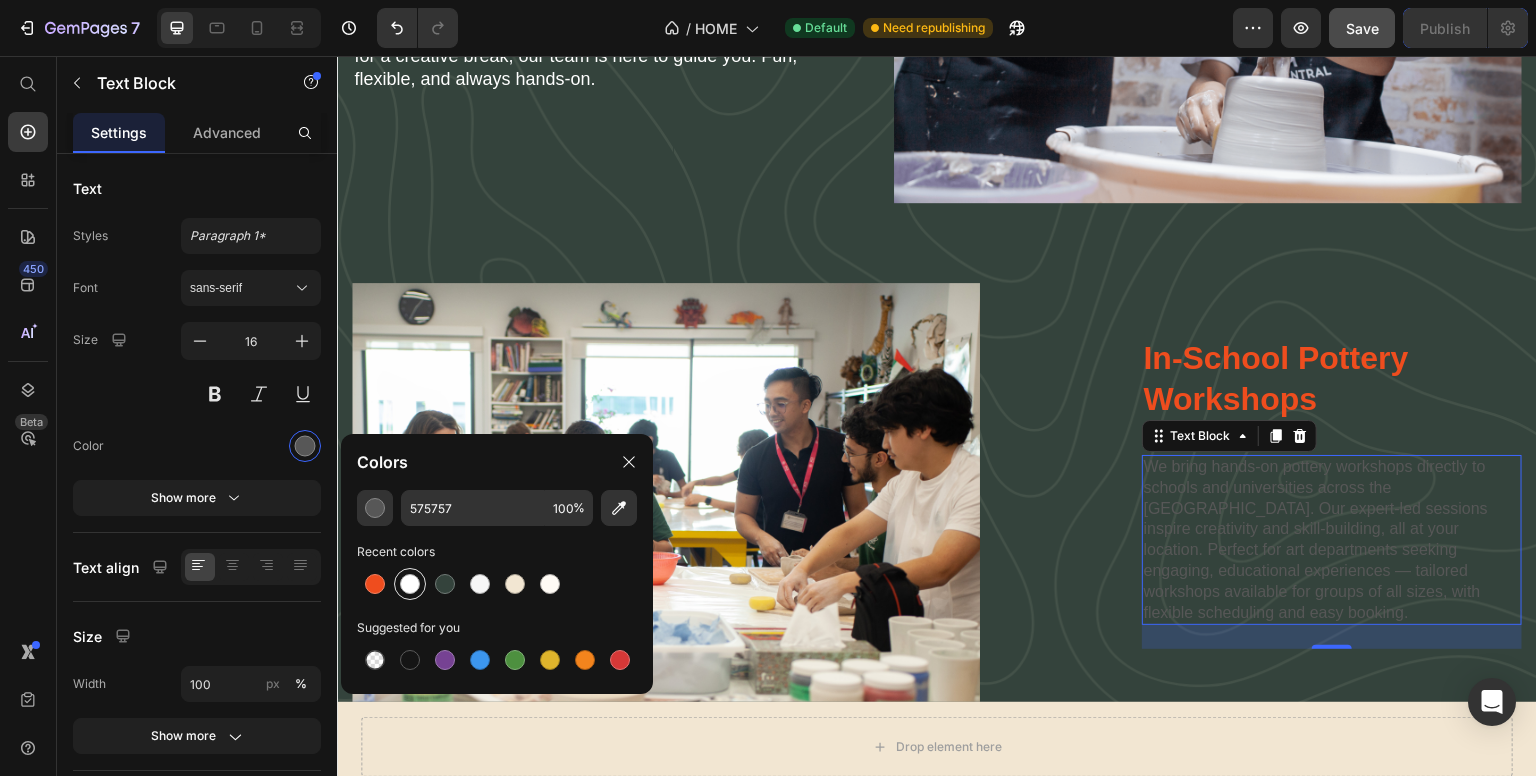 click at bounding box center (410, 584) 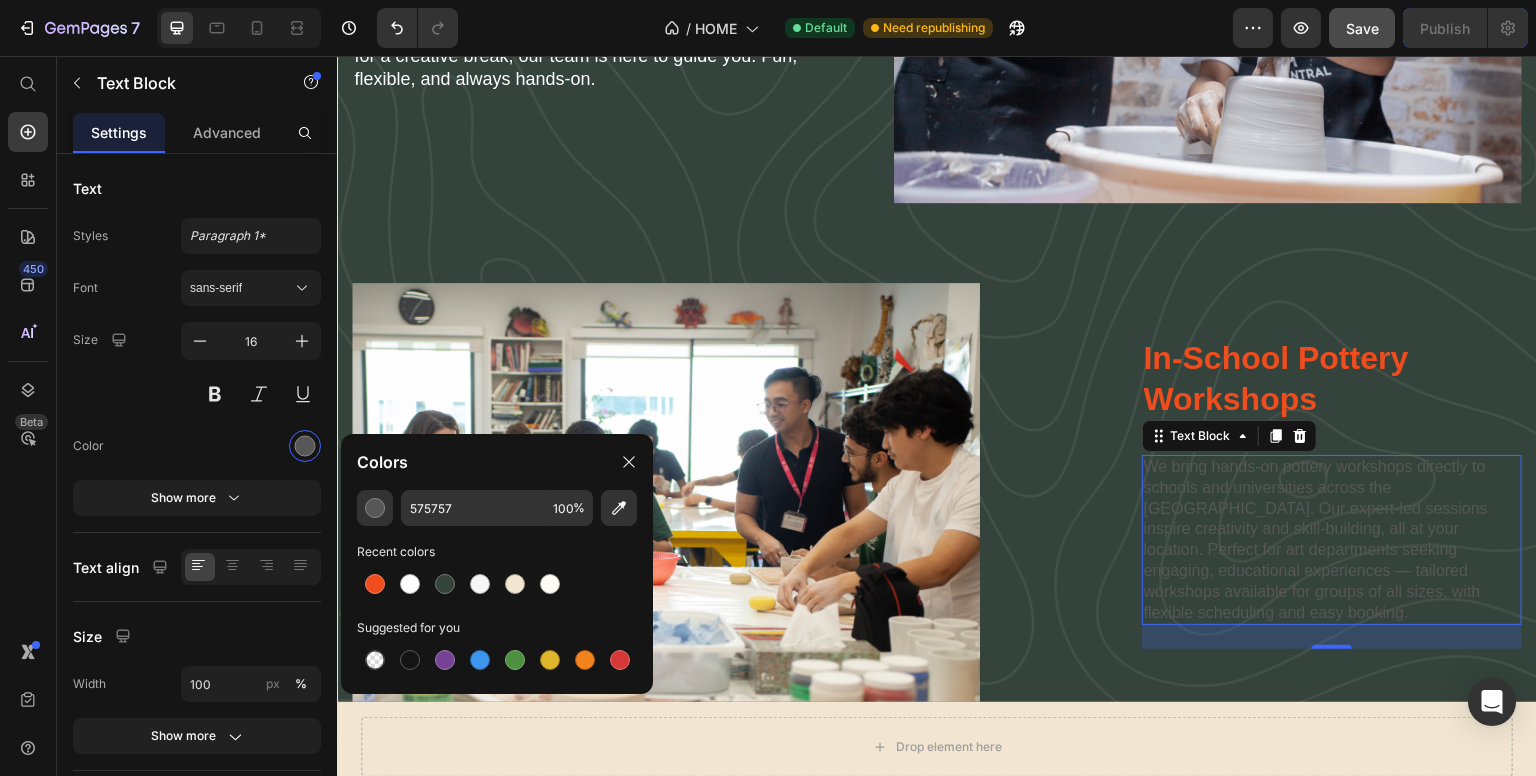 type on "FFFFFF" 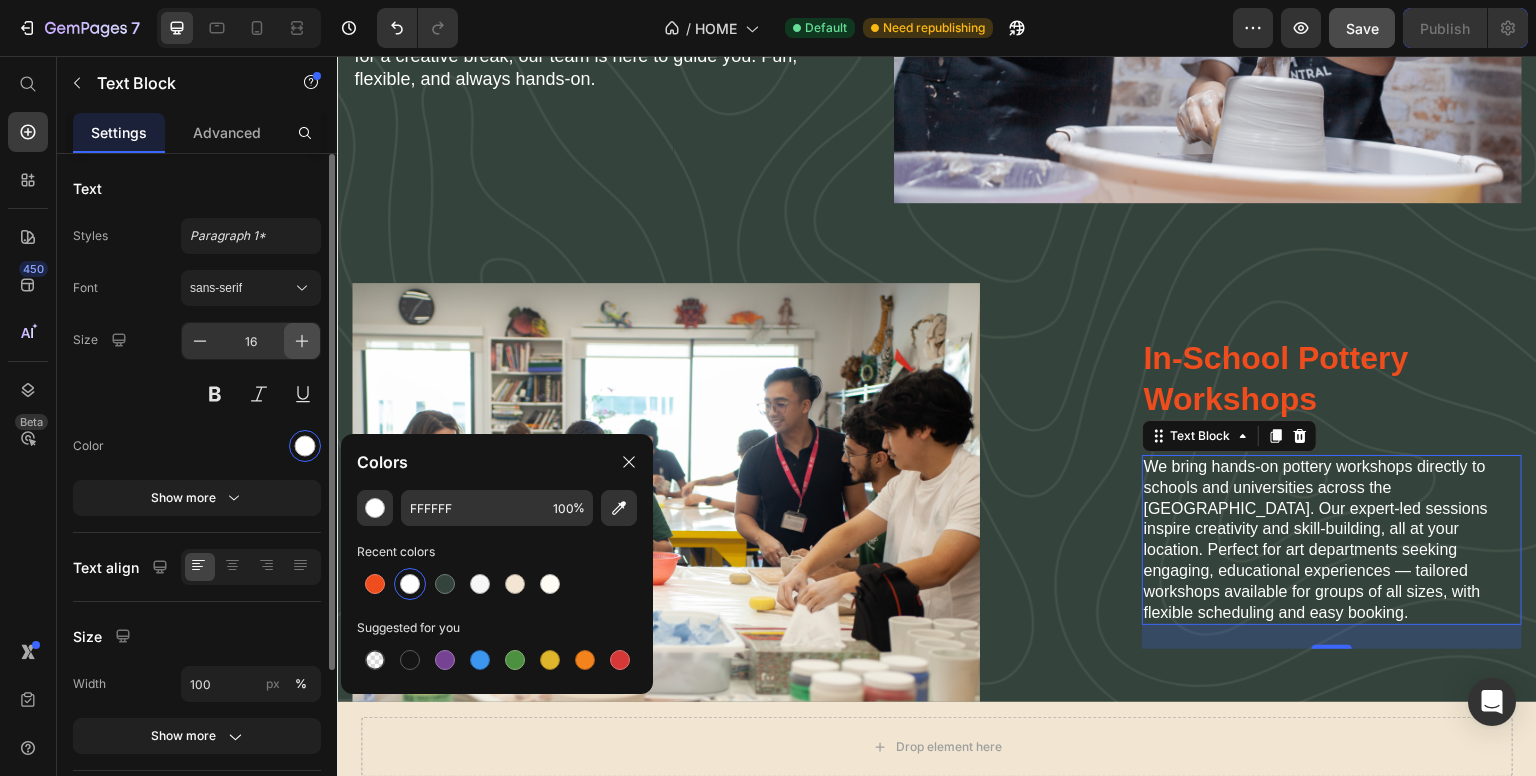 click 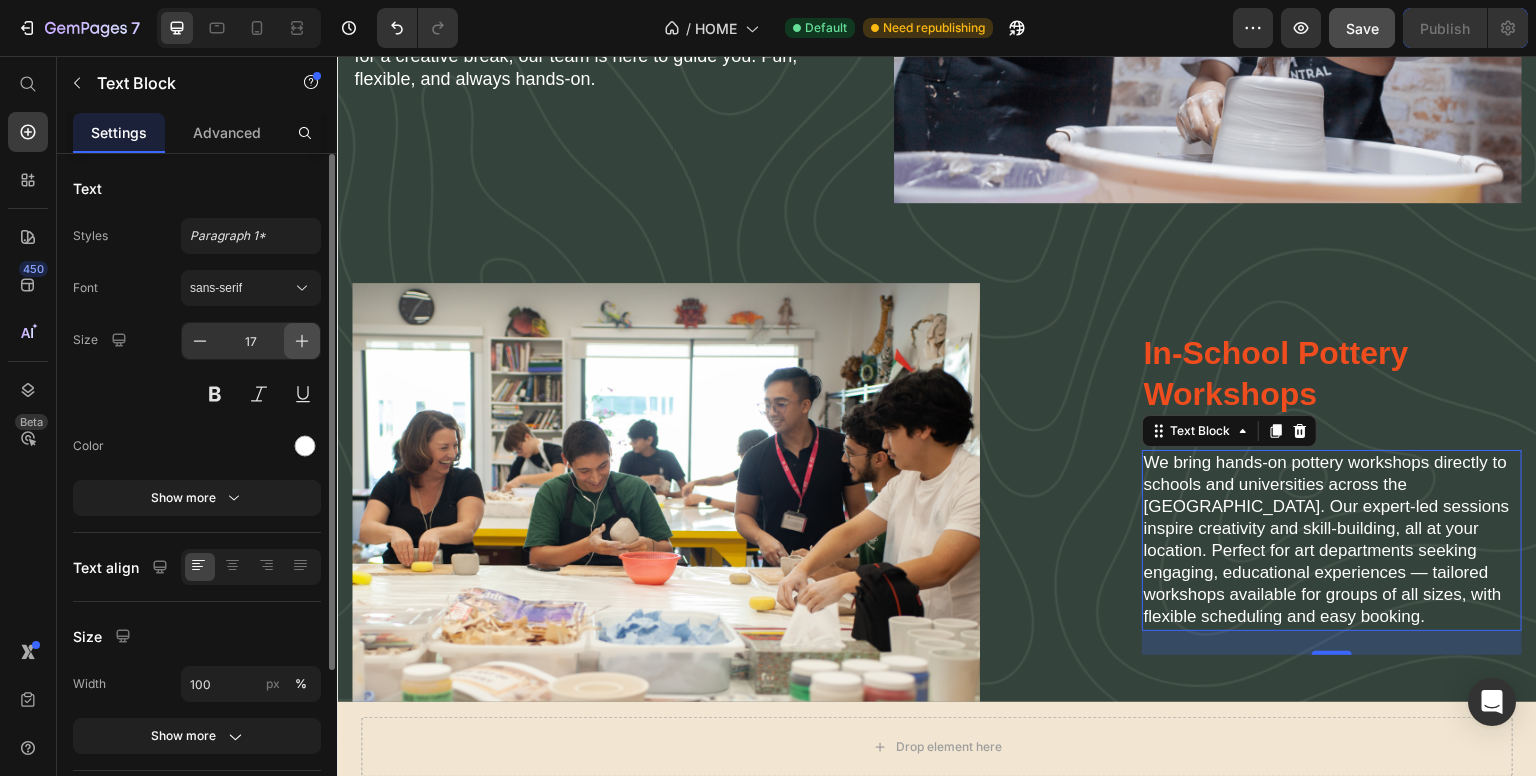click 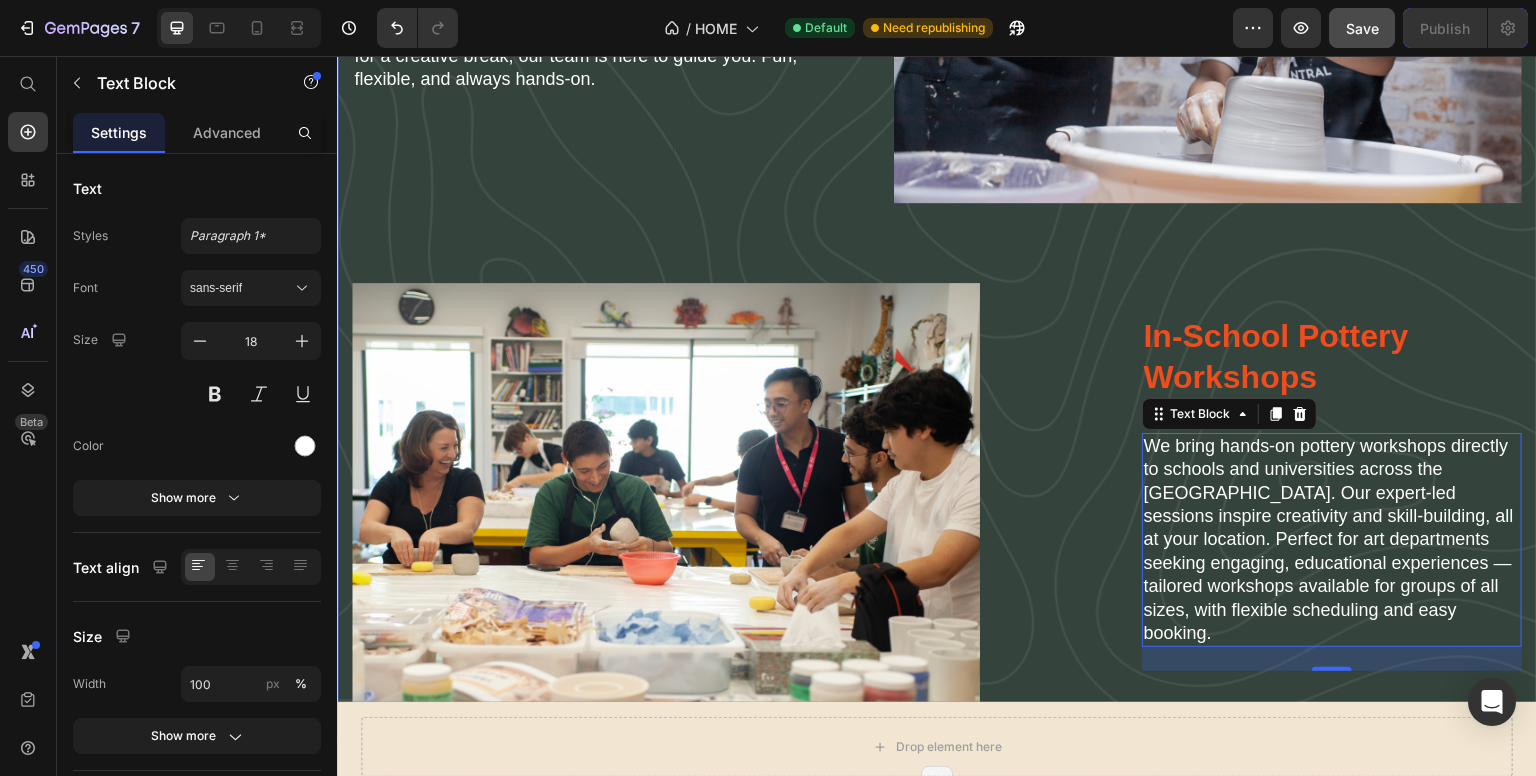click on "Walk-in Workshops Heading Drop in, get messy, and make something memorable. Our walk-in pottery workshops are perfect for all ages — no booking needed, just bring your curiosity! Whether you're trying pottery for the first time or looking for a creative break, our team is here to guide you. Fun, flexible, and always hands-on. Text Block Image Row Lorem ipsum dolor sit amet consectetur adipiscing Heading Image In-School Pottery Workshops Heading We bring hands-on pottery workshops directly to schools and universities across the UAE. Our expert-led sessions inspire creativity and skill-building, all at your location. Perfect for art departments seeking engaging, educational experiences — tailored workshops available for groups of all sizes, with flexible scheduling and easy booking. Text Block   24 Row Row" at bounding box center [937, 251] 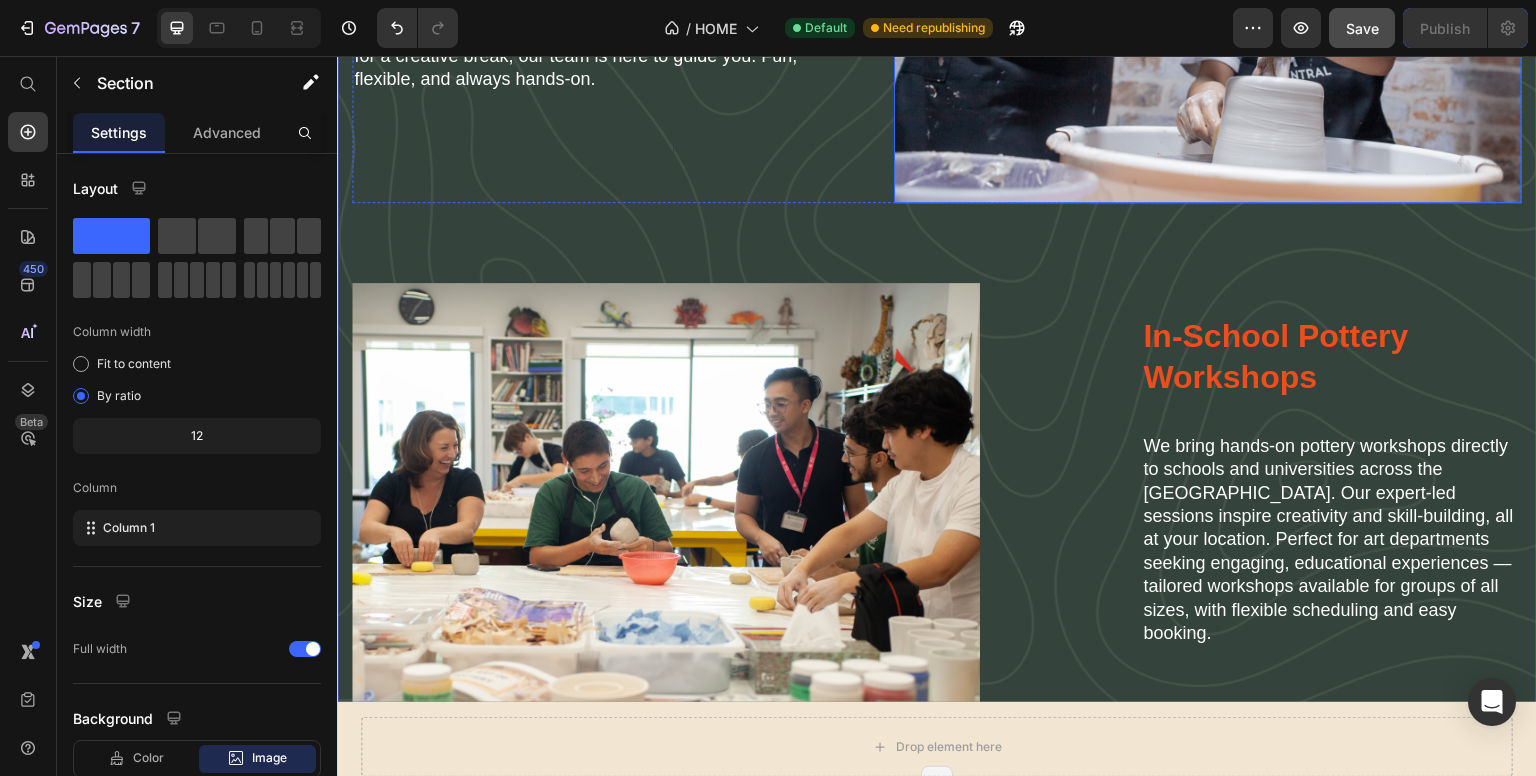 scroll, scrollTop: 3664, scrollLeft: 0, axis: vertical 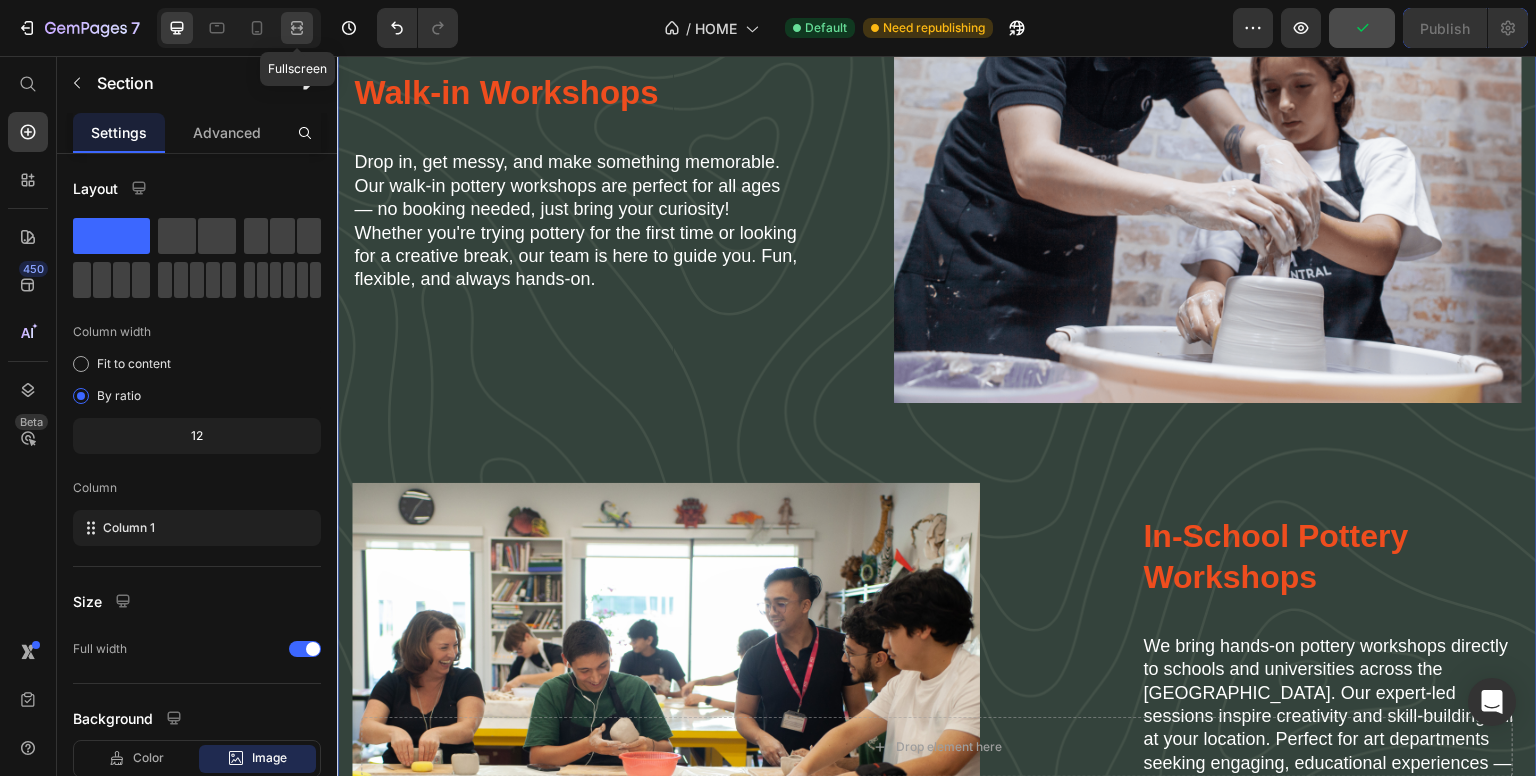 click 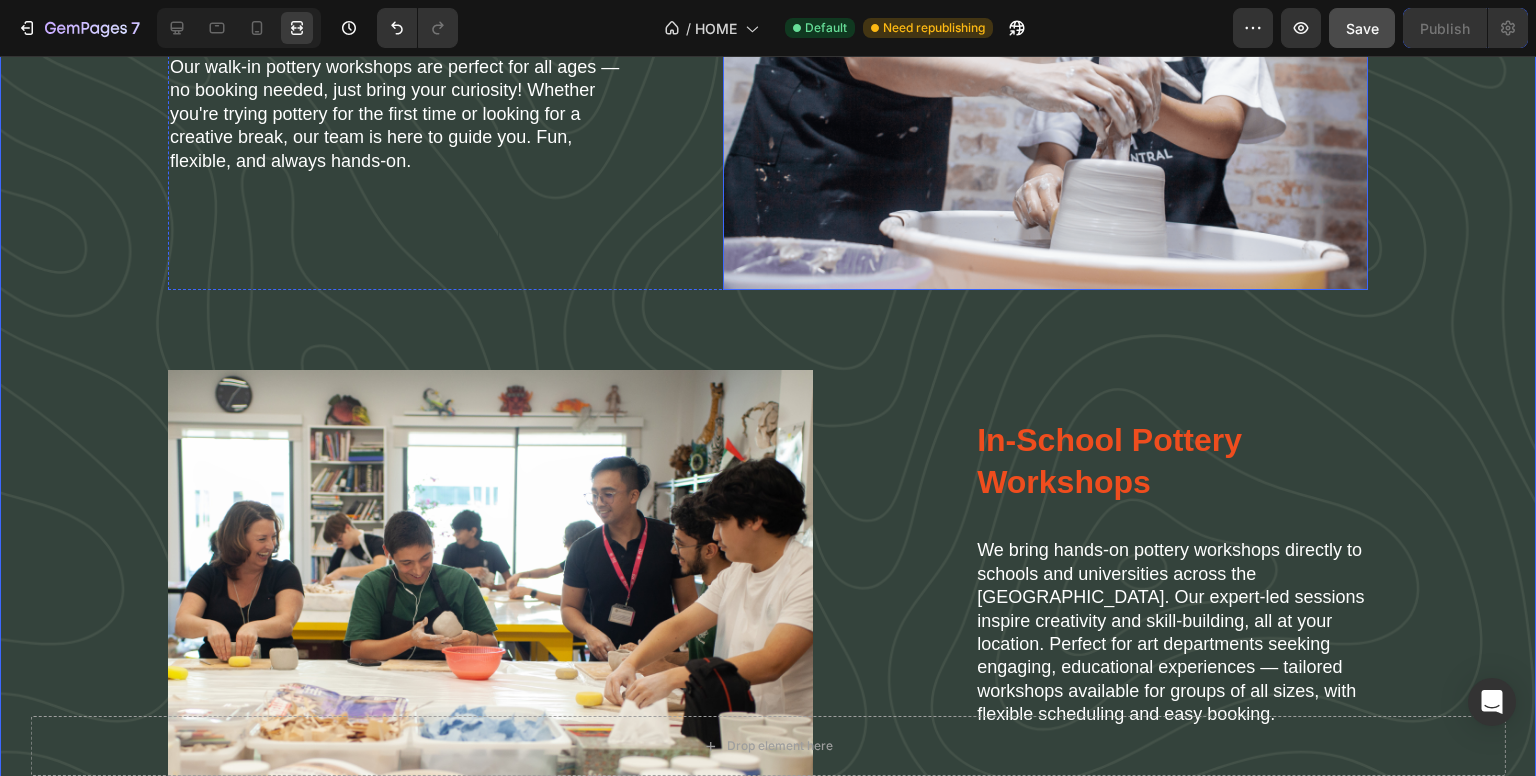 scroll, scrollTop: 2728, scrollLeft: 0, axis: vertical 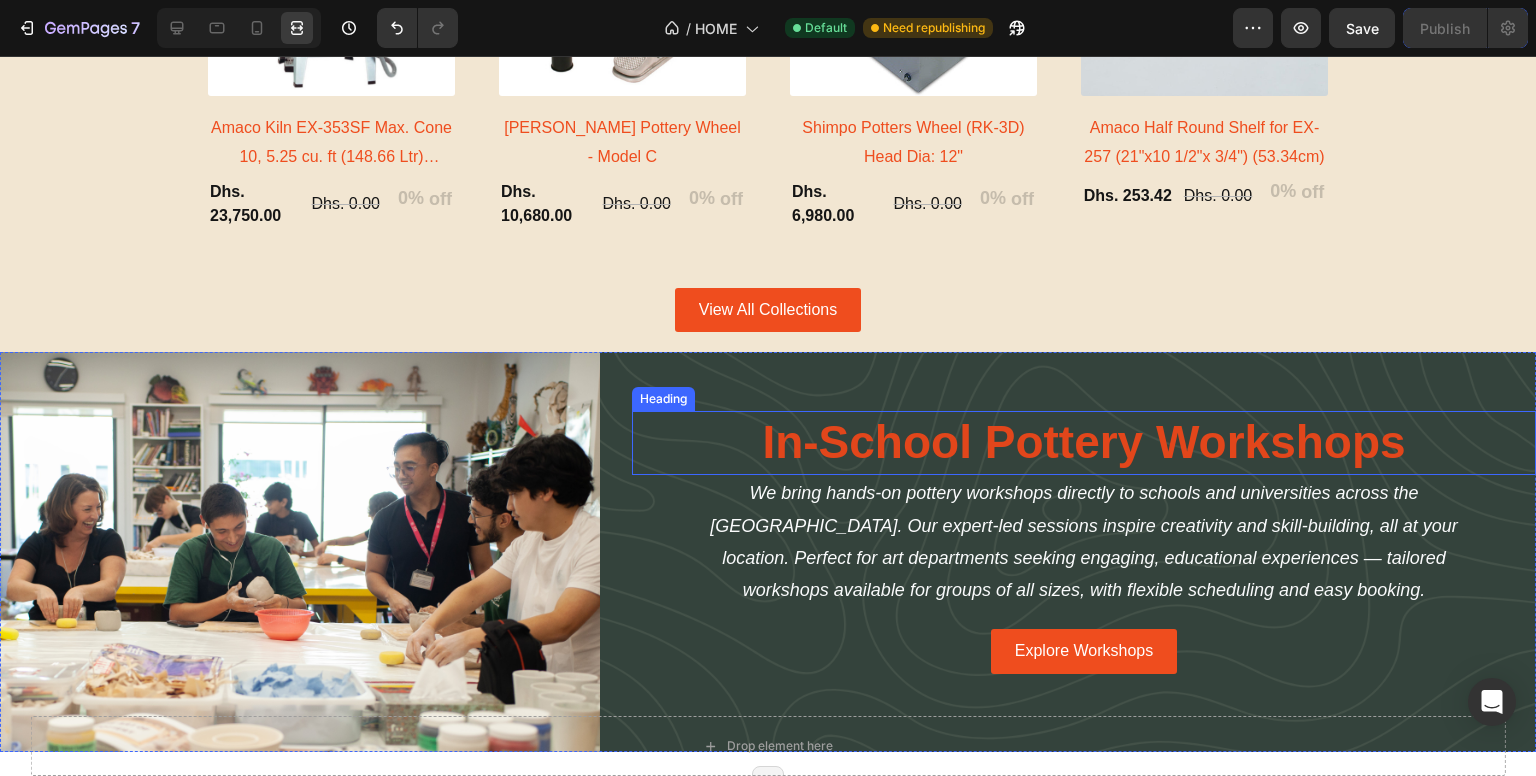 click on "In-School Pottery Workshops" at bounding box center (1084, 443) 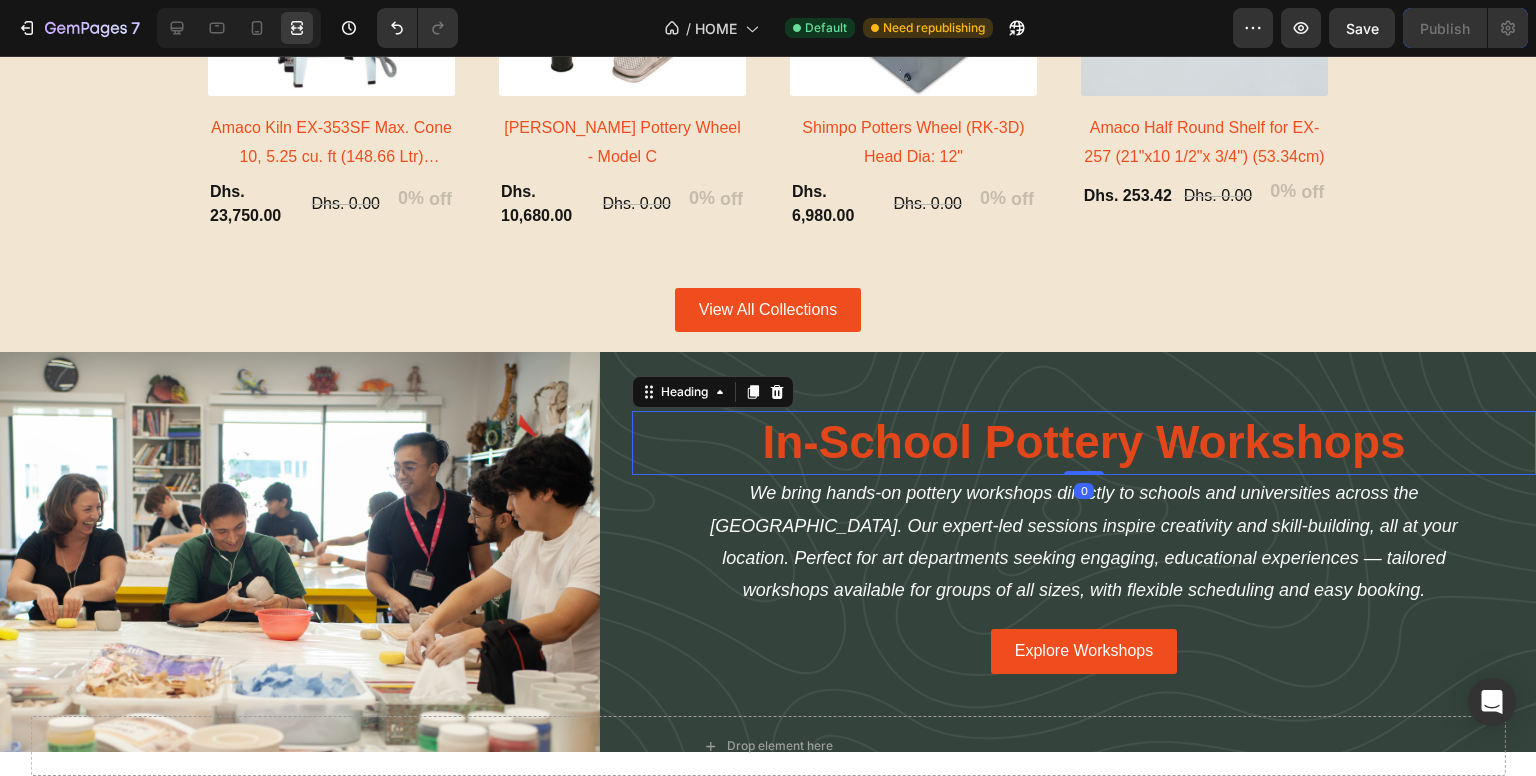 click on "In-School Pottery Workshops" at bounding box center (1084, 443) 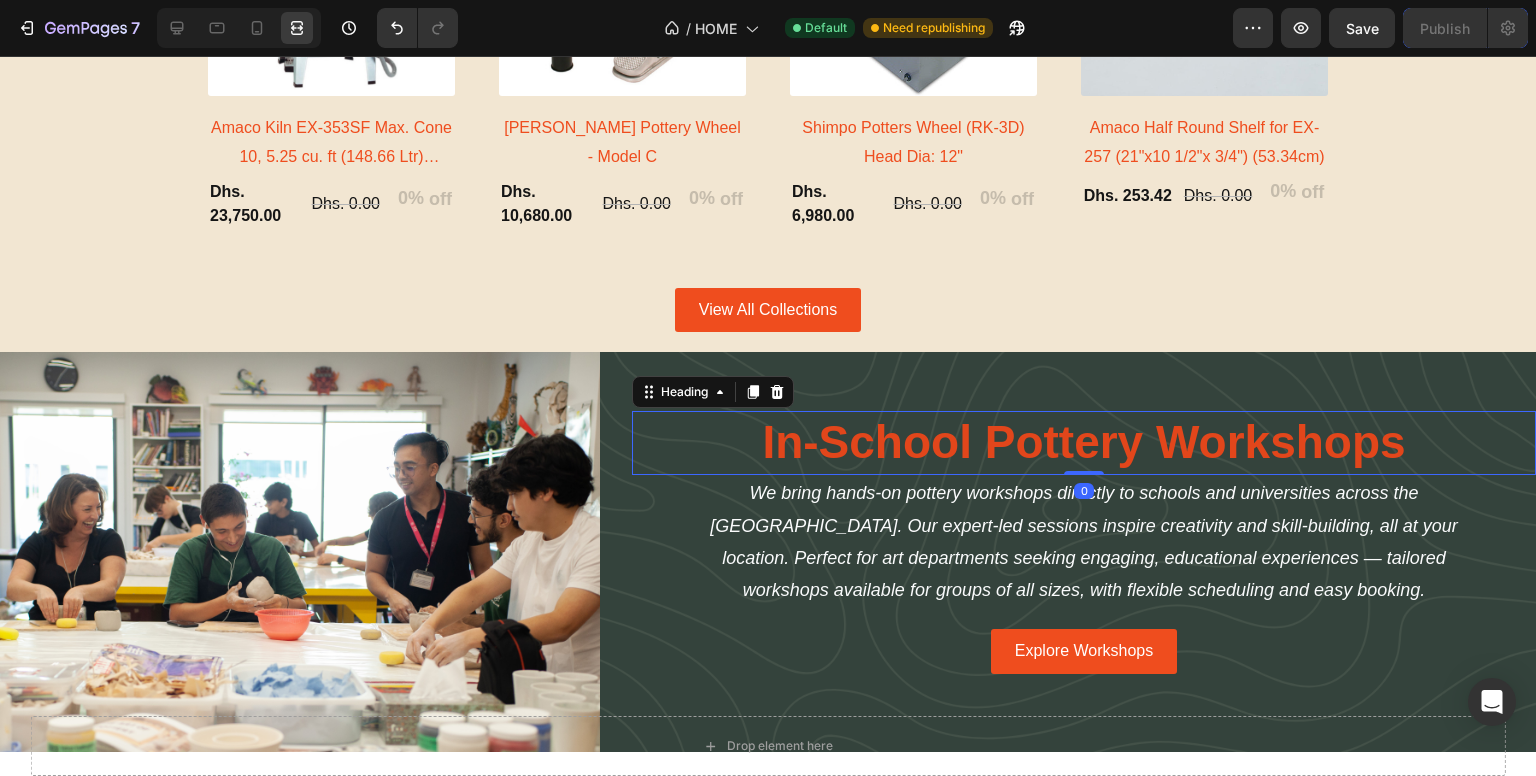 click at bounding box center [235, 28] 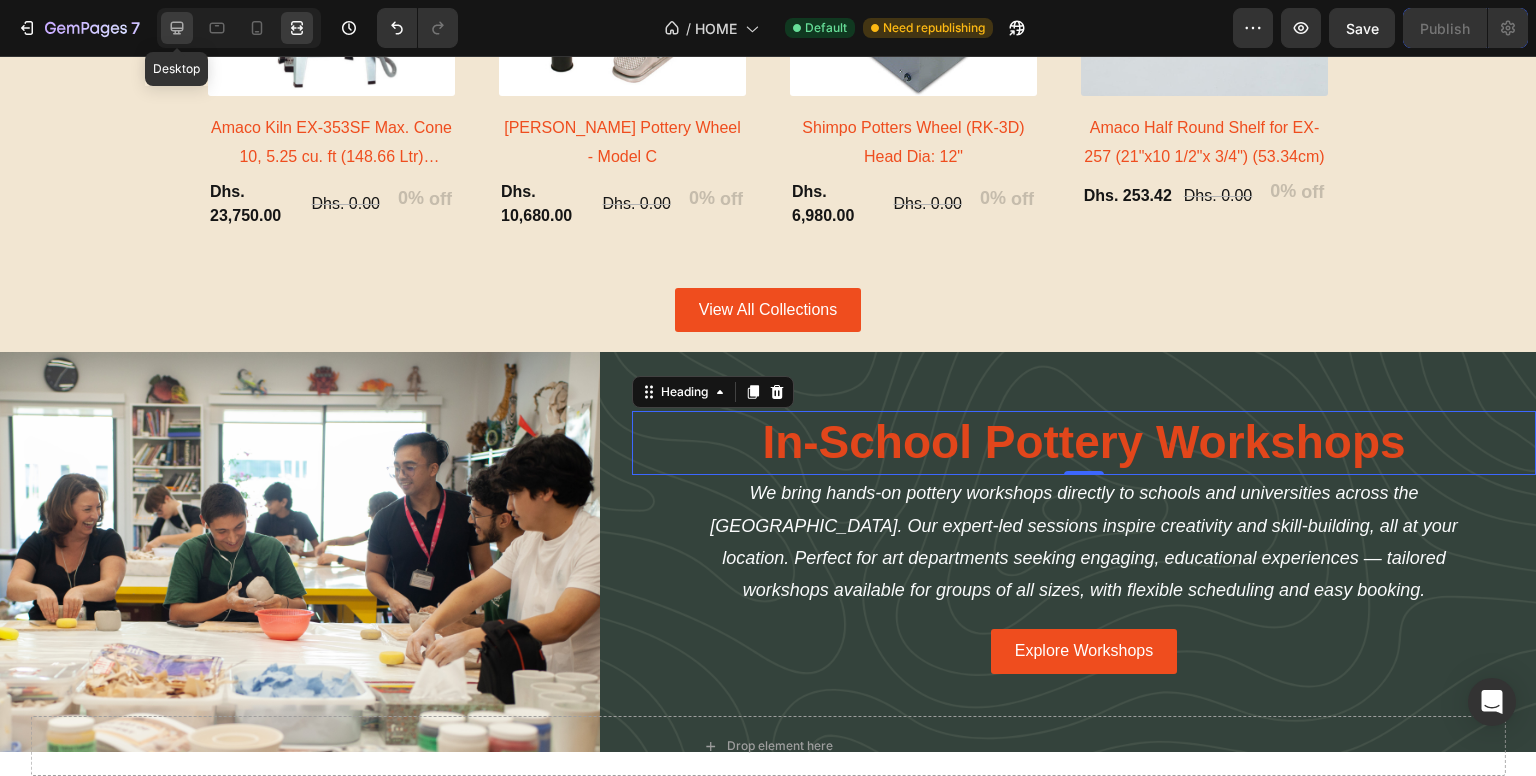 click 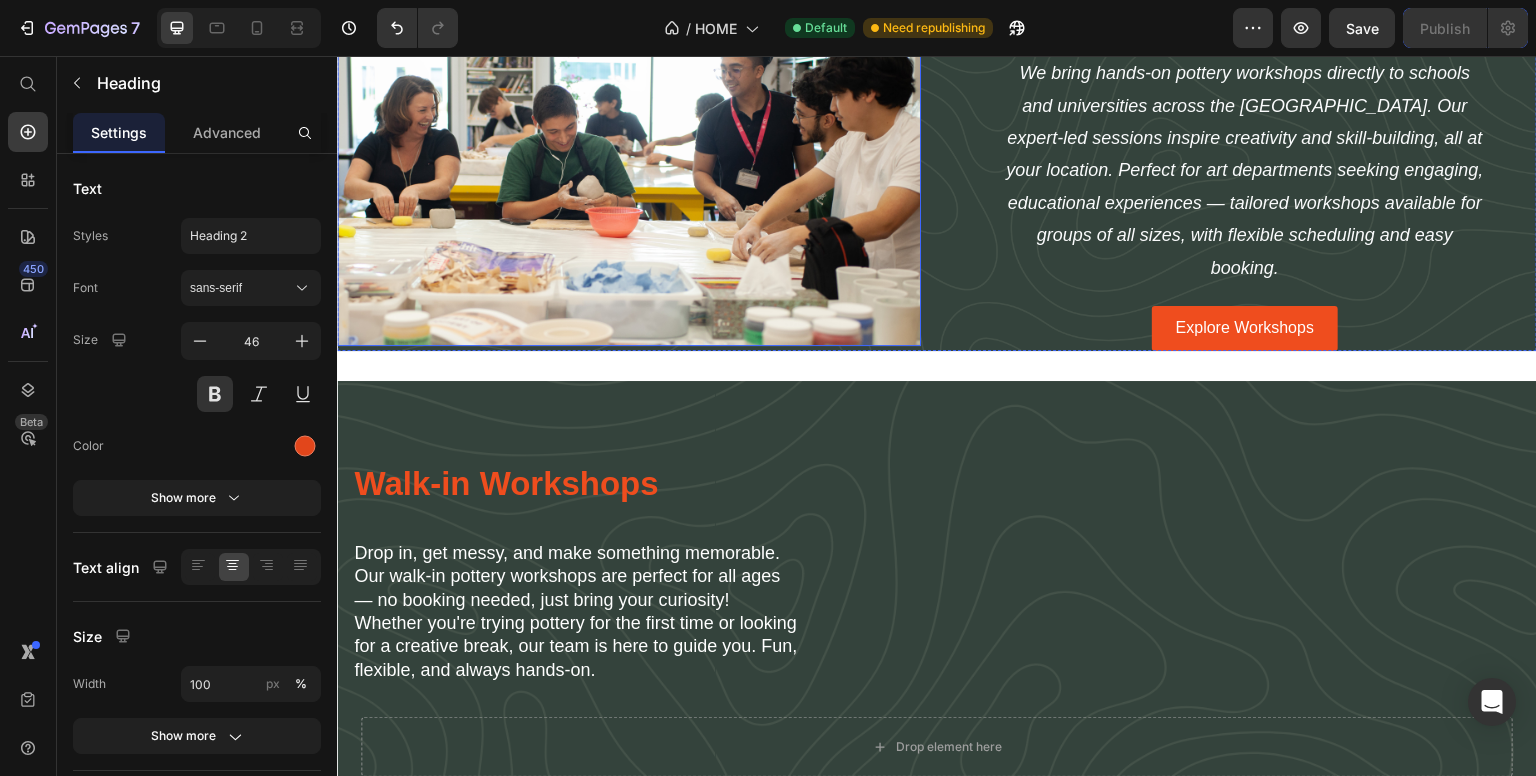 scroll, scrollTop: 3300, scrollLeft: 0, axis: vertical 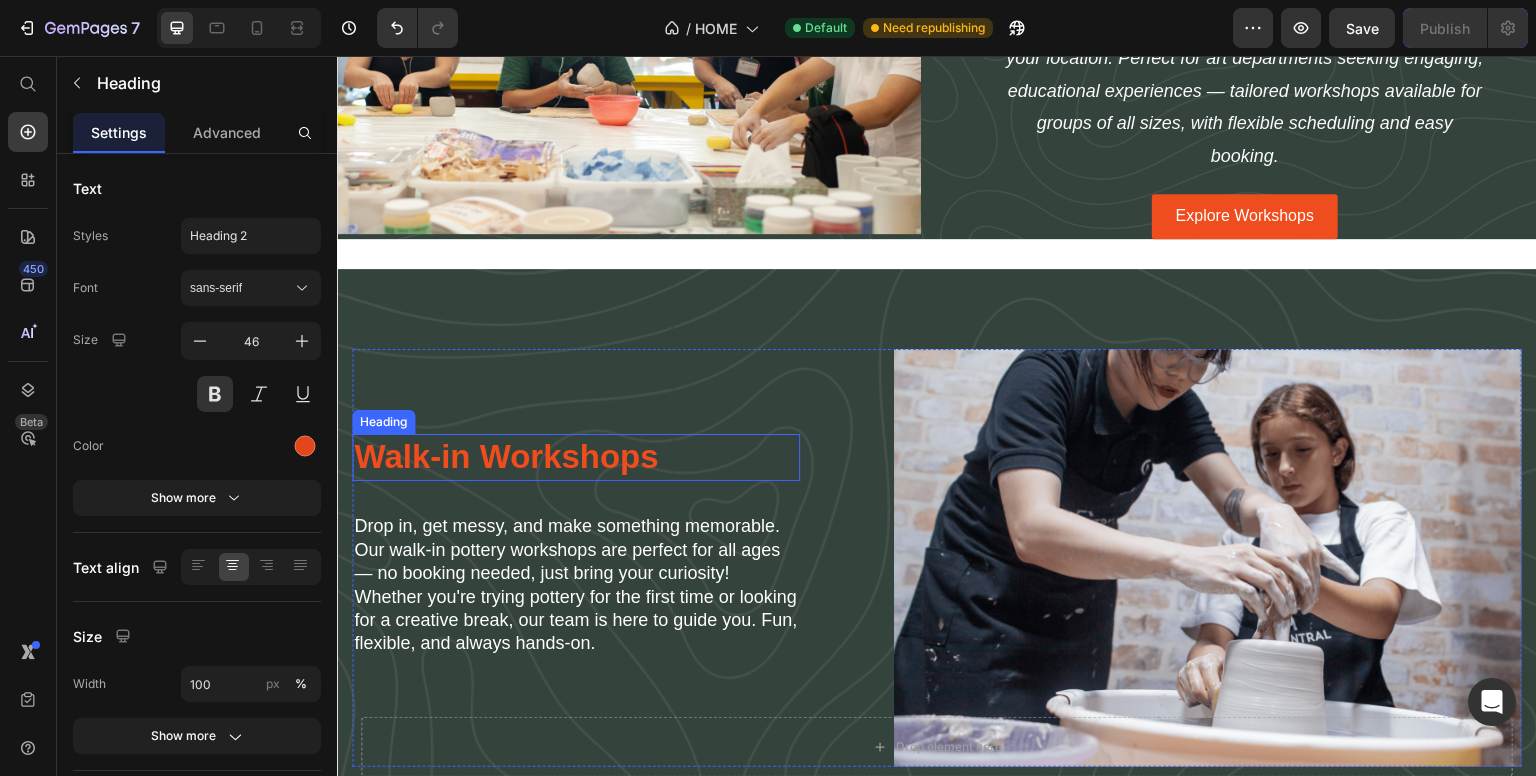 click on "Walk-in Workshops" at bounding box center (576, 457) 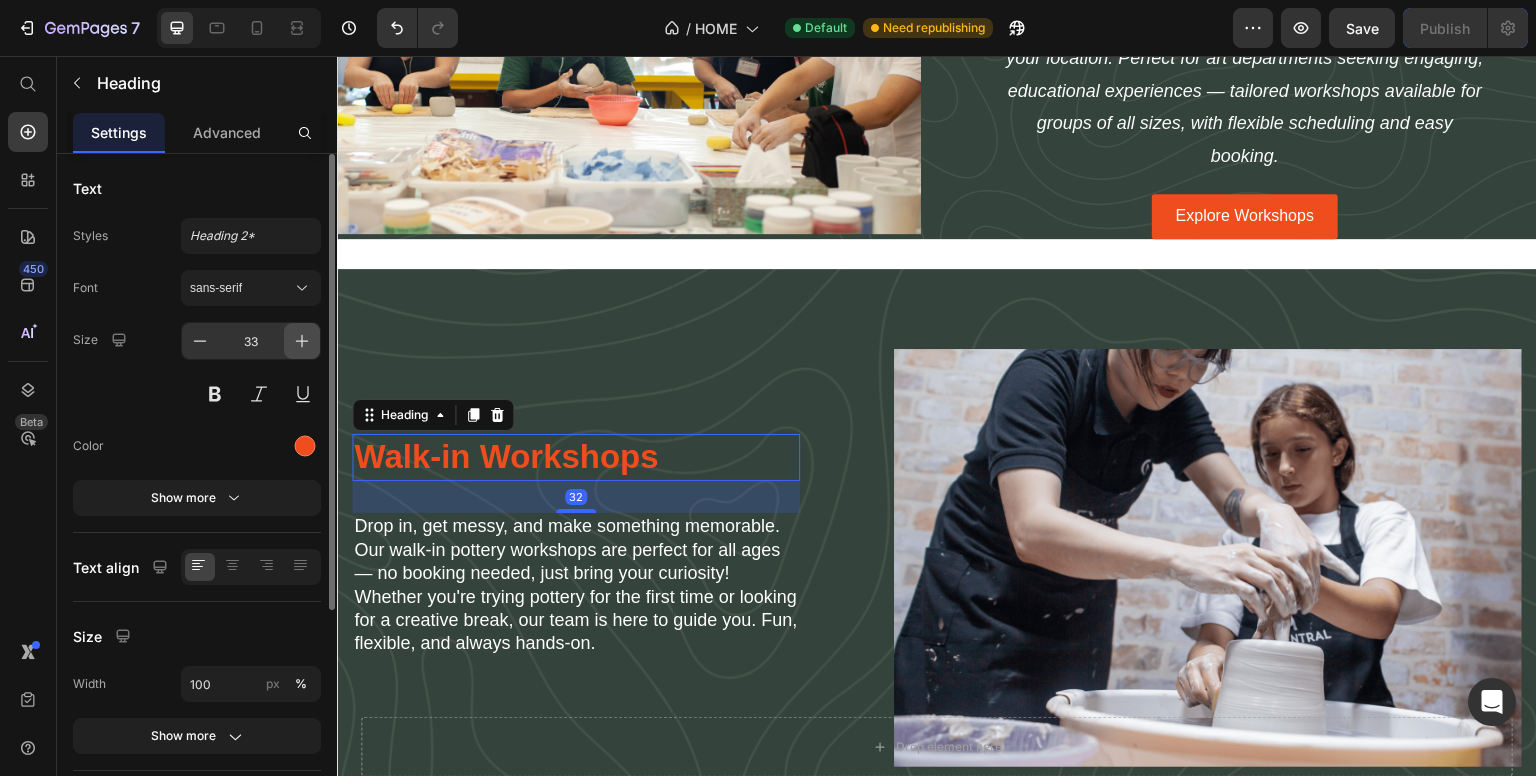 click 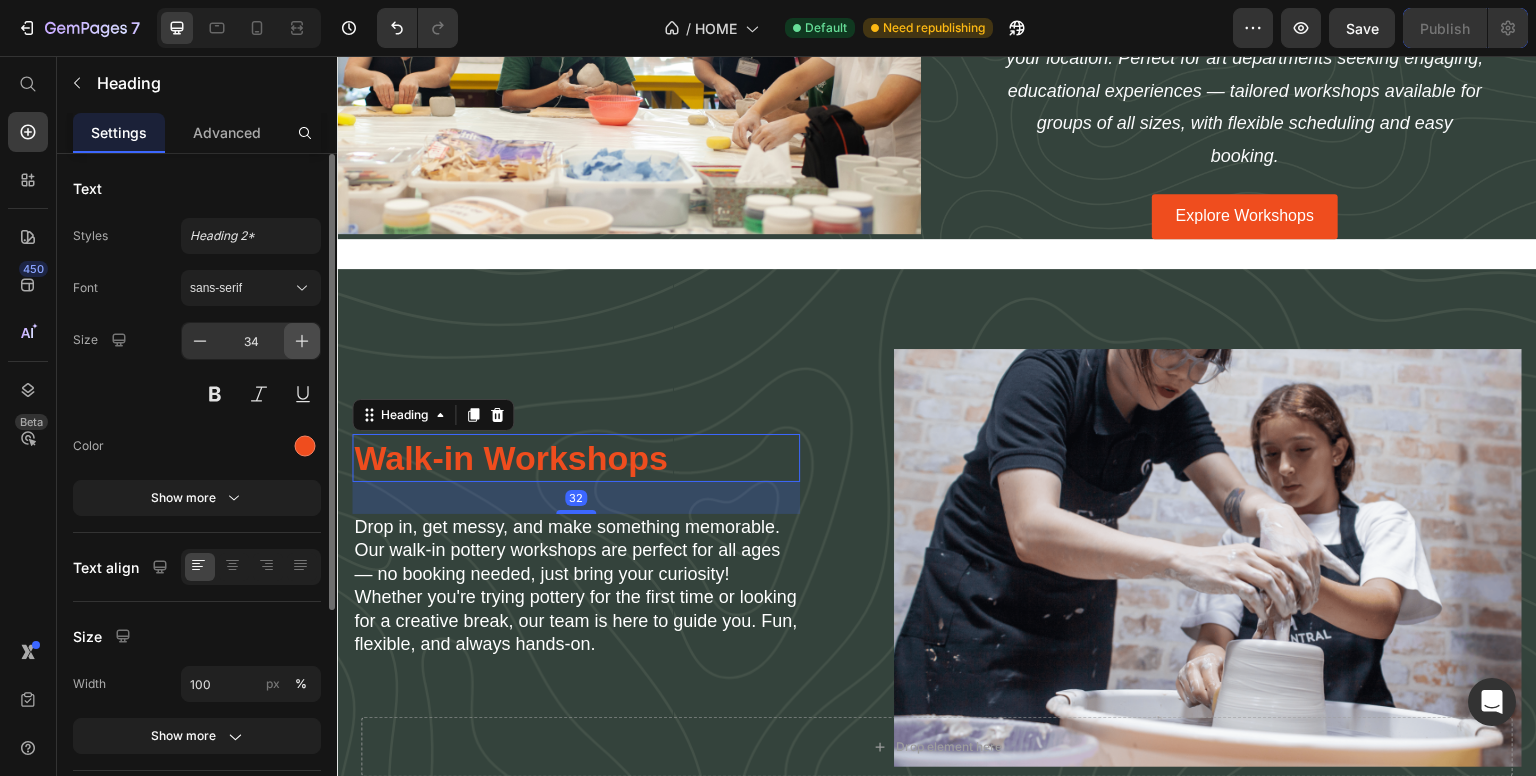 click 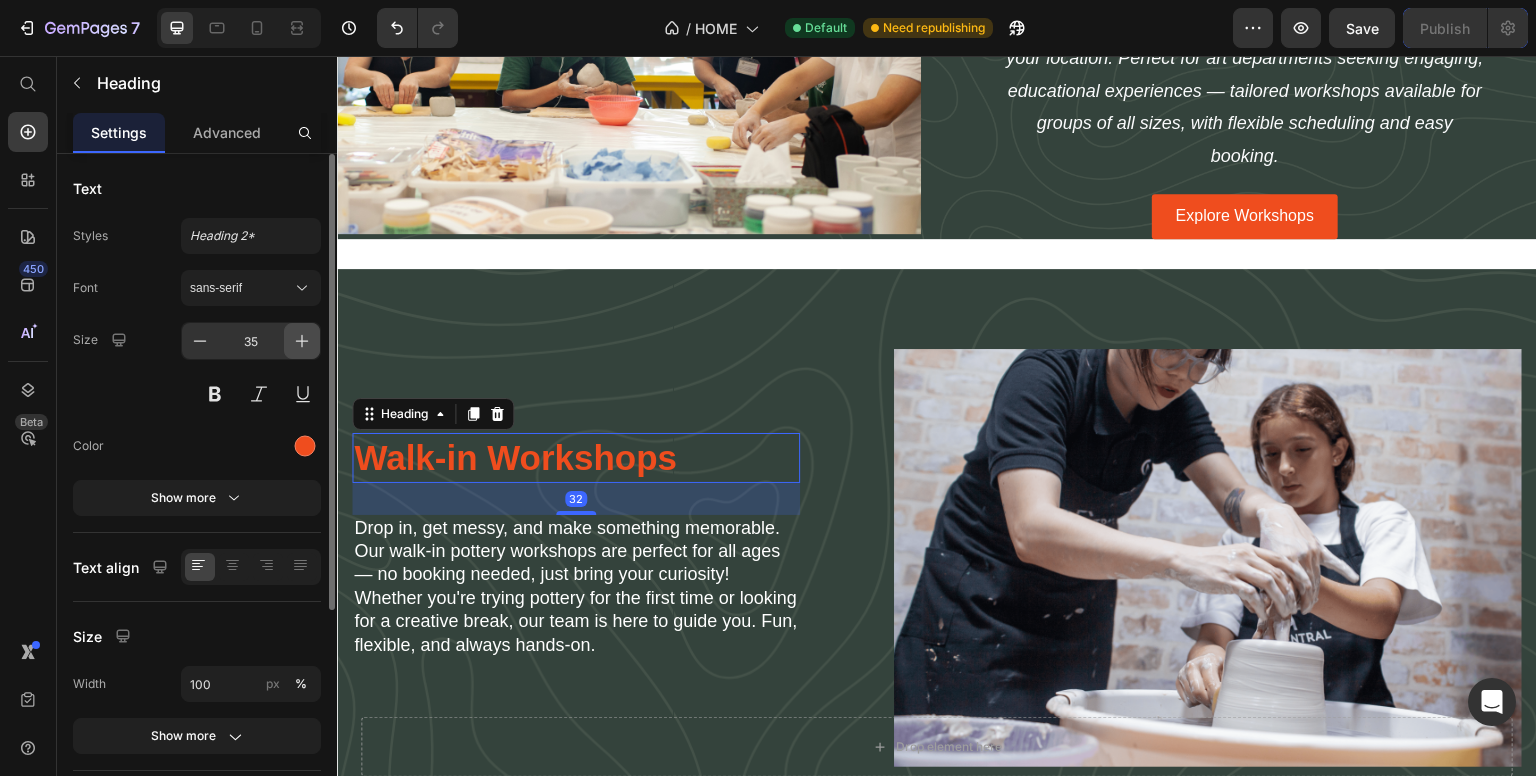 click 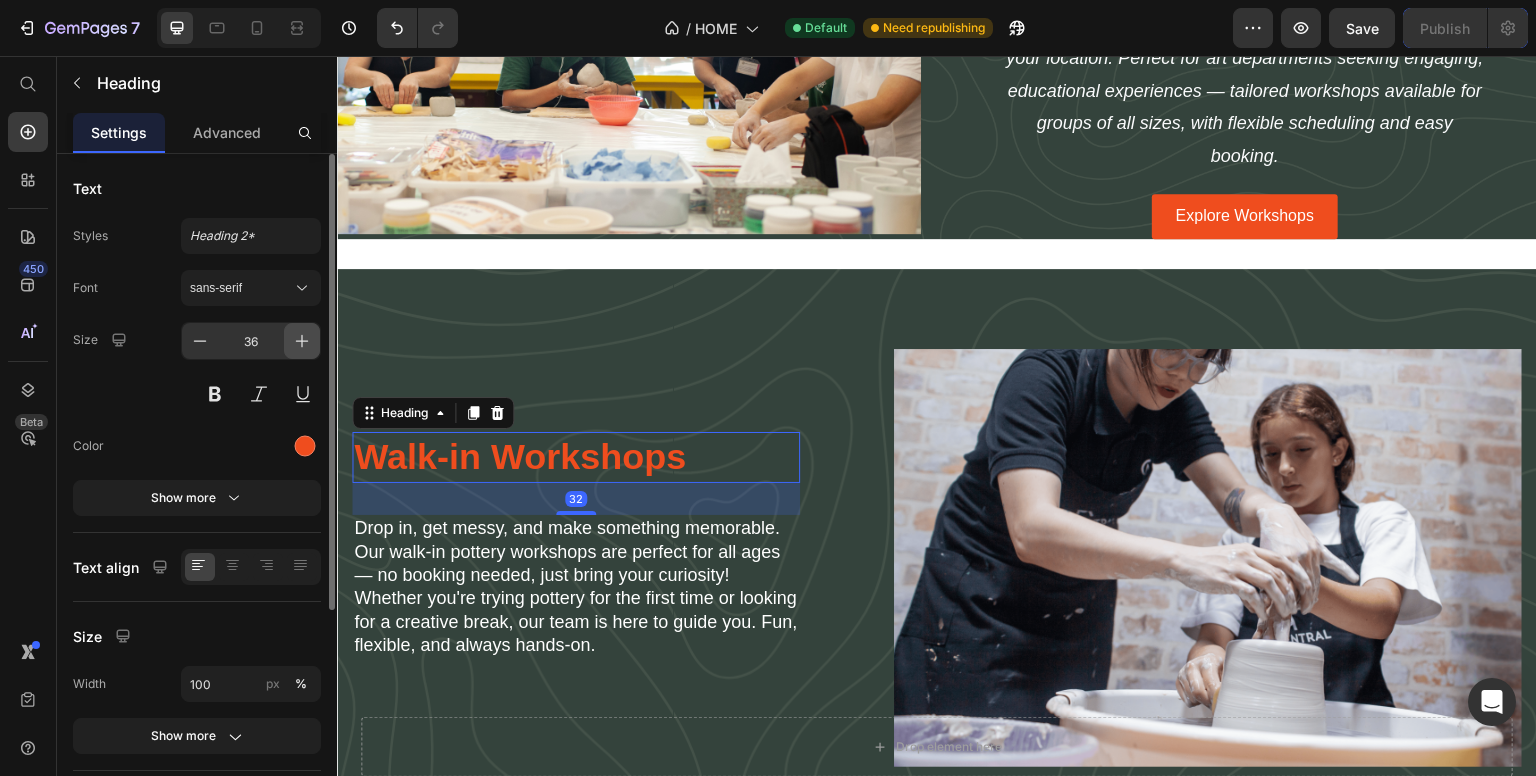 click 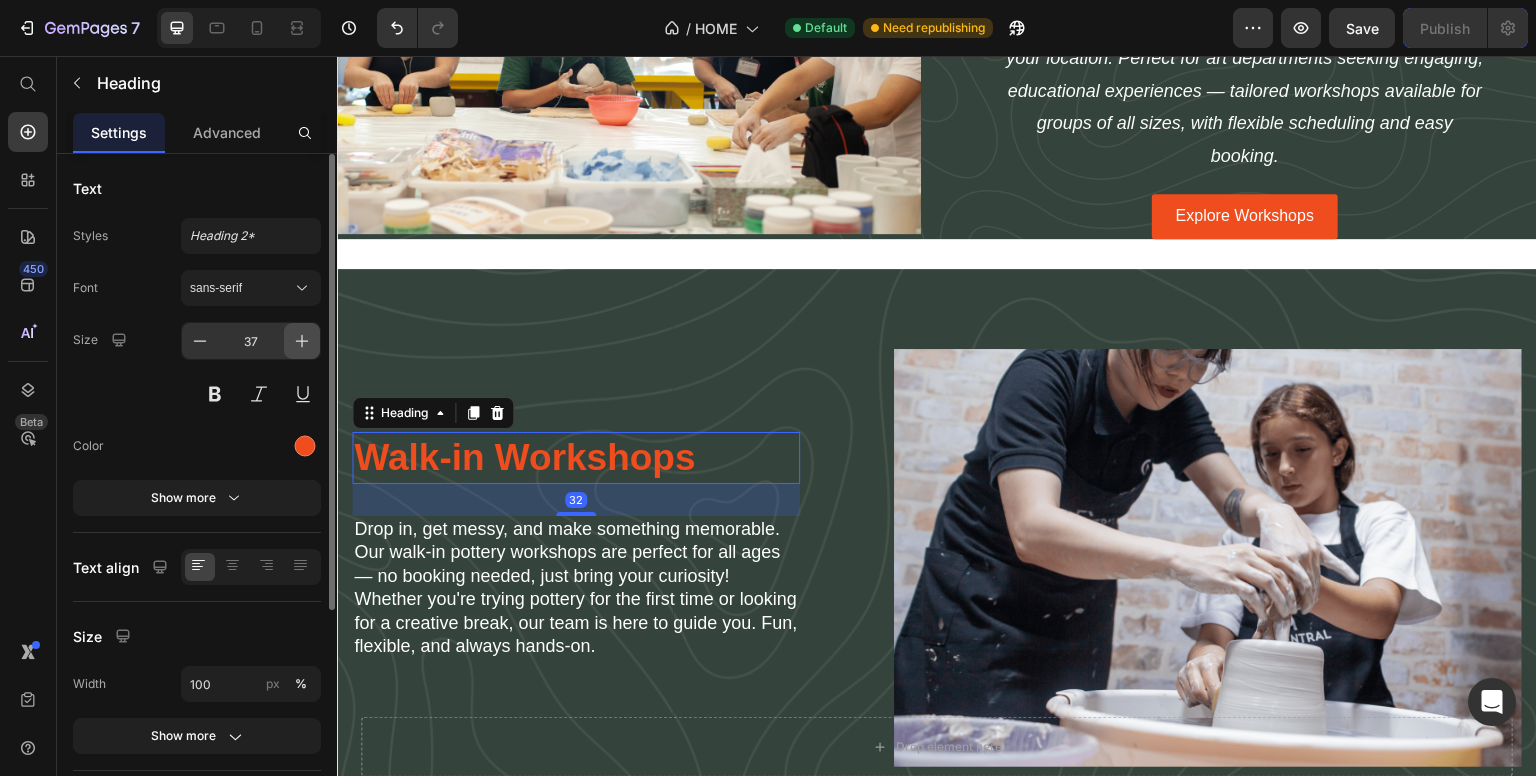 click 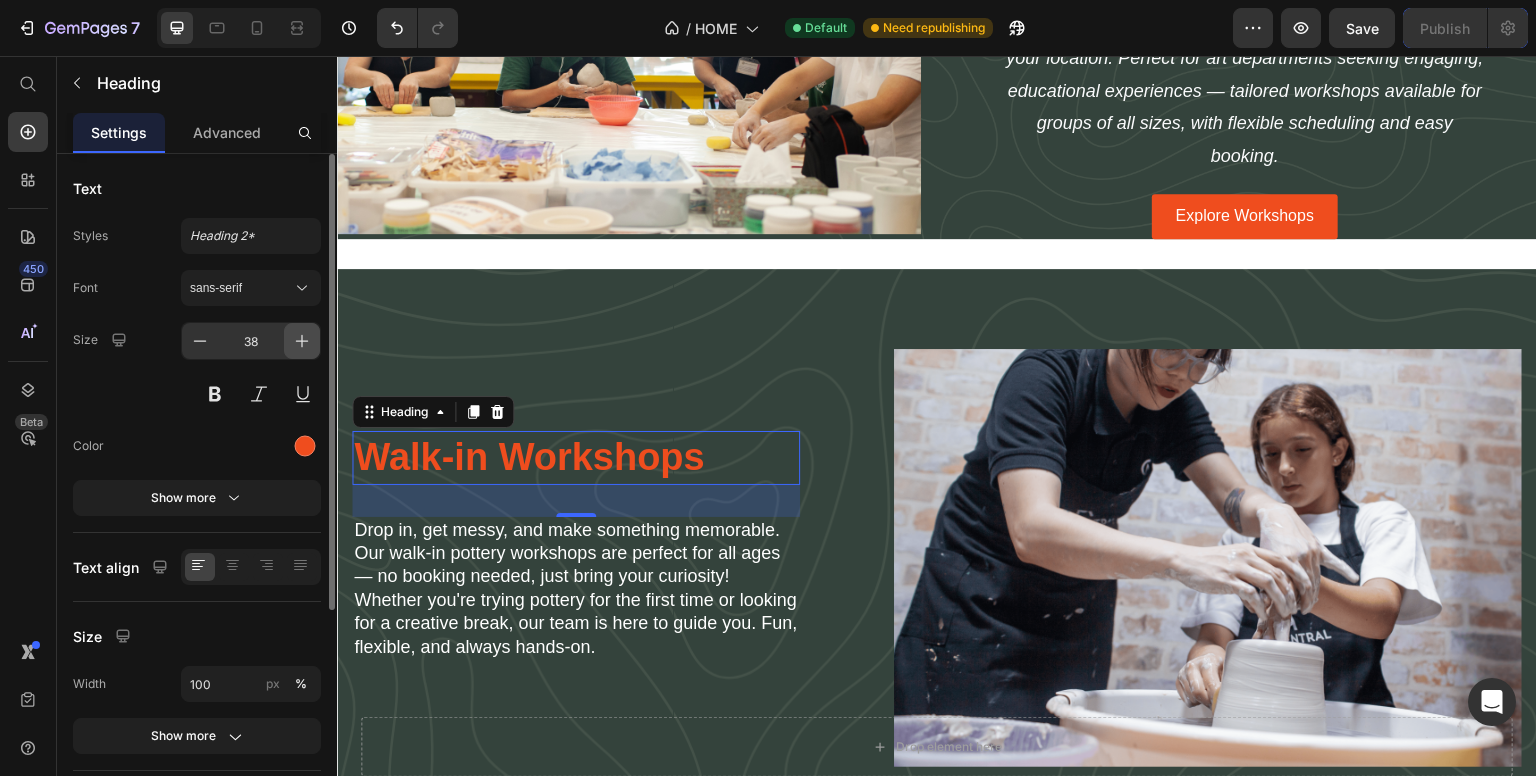 click 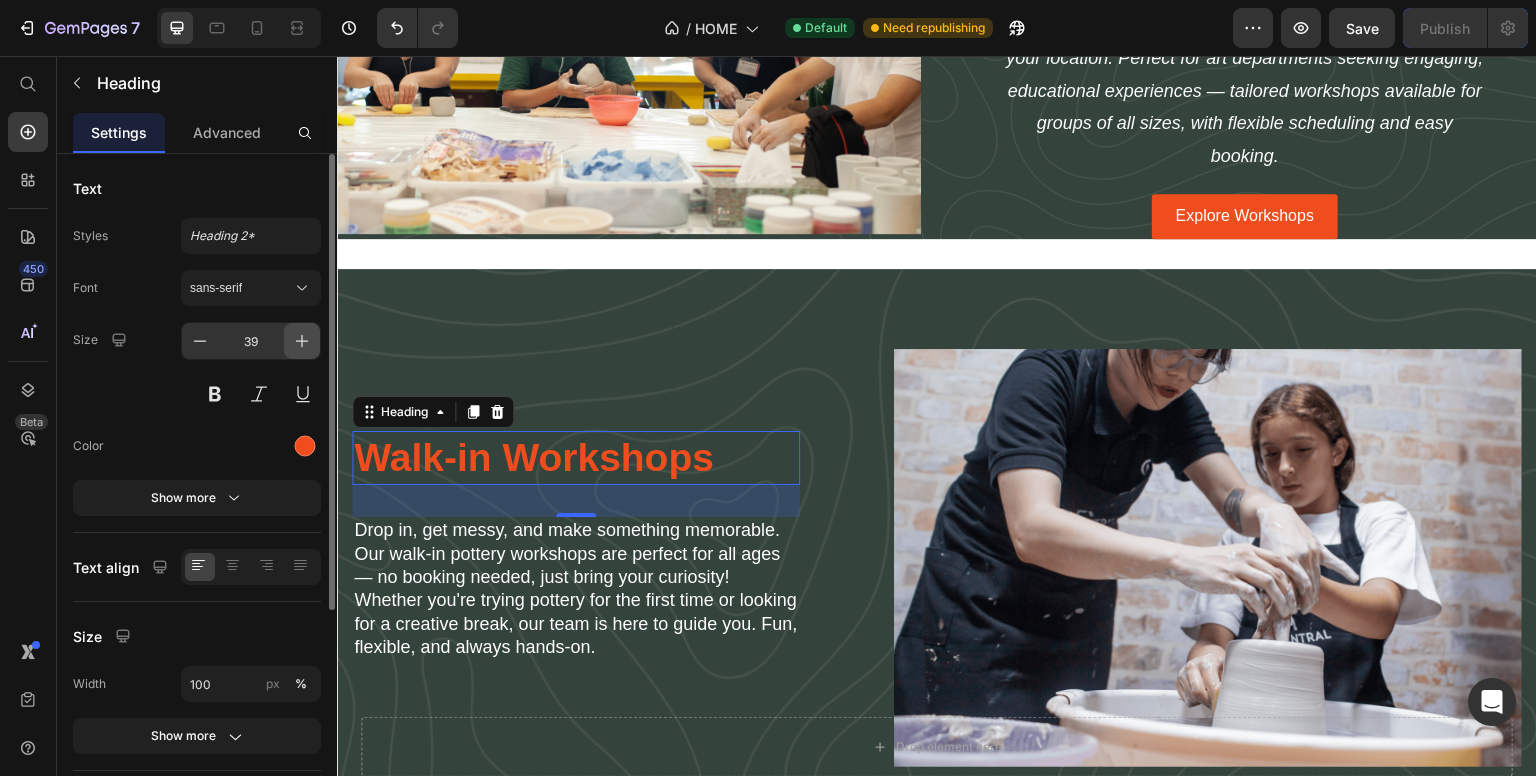 click 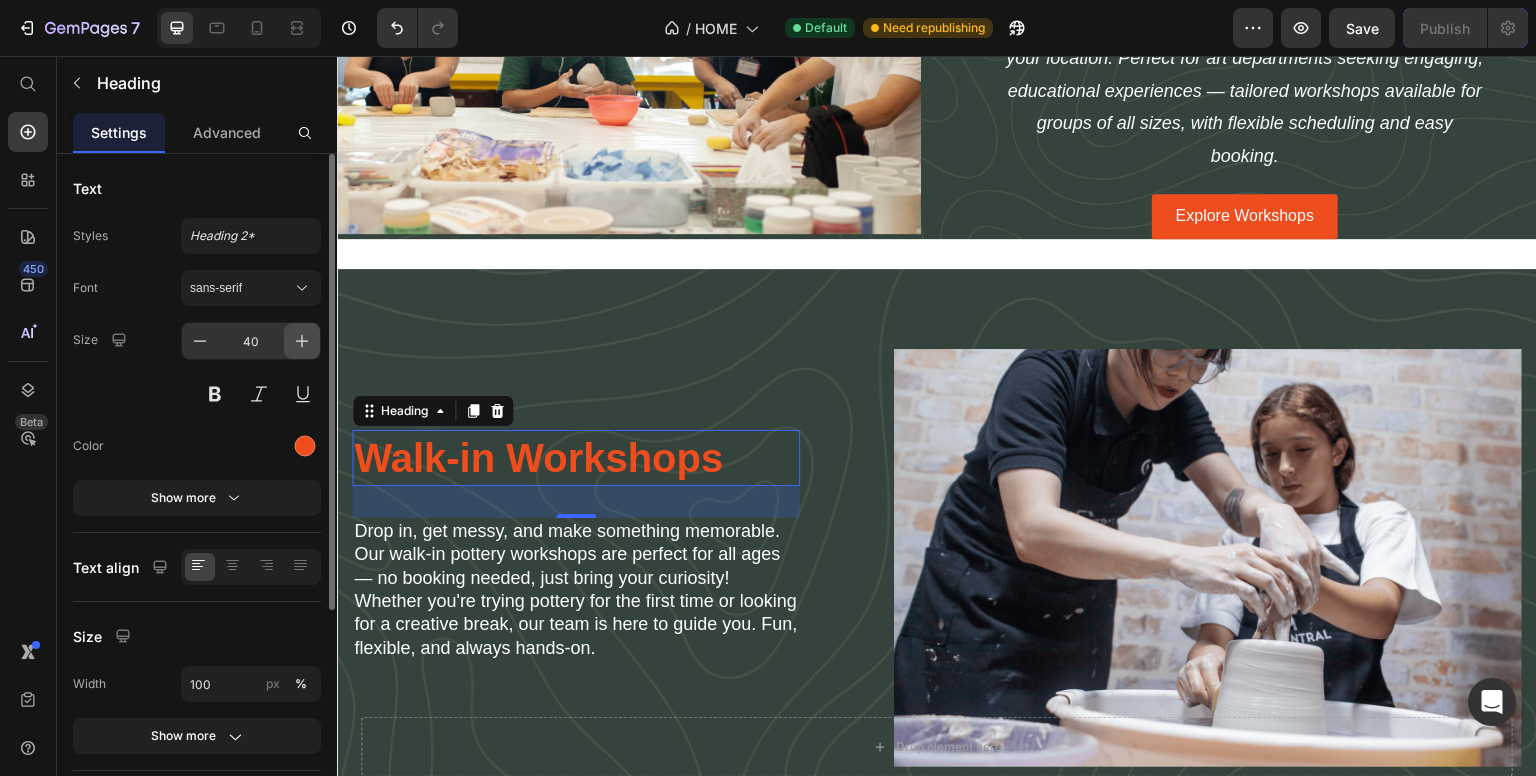 click 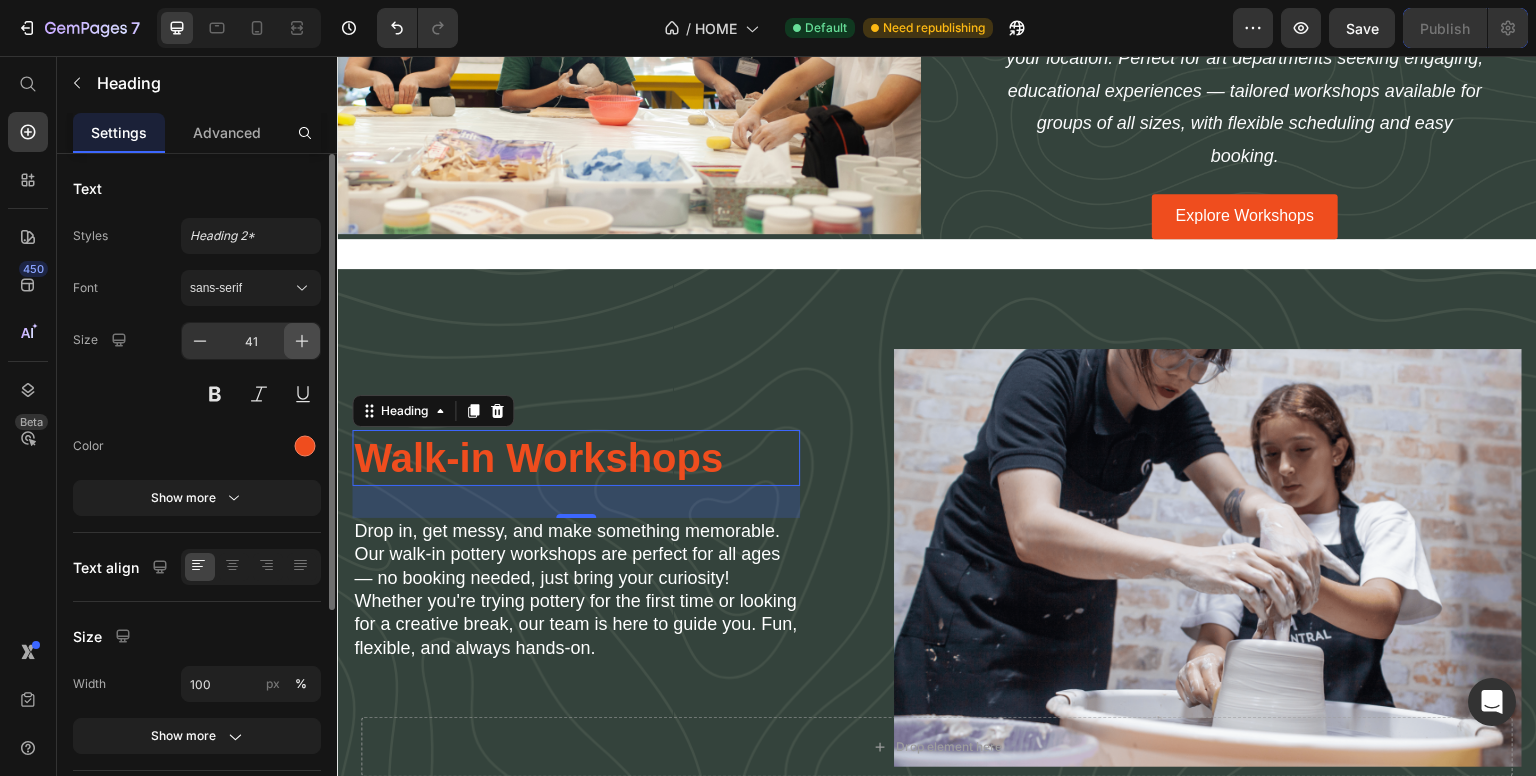 click 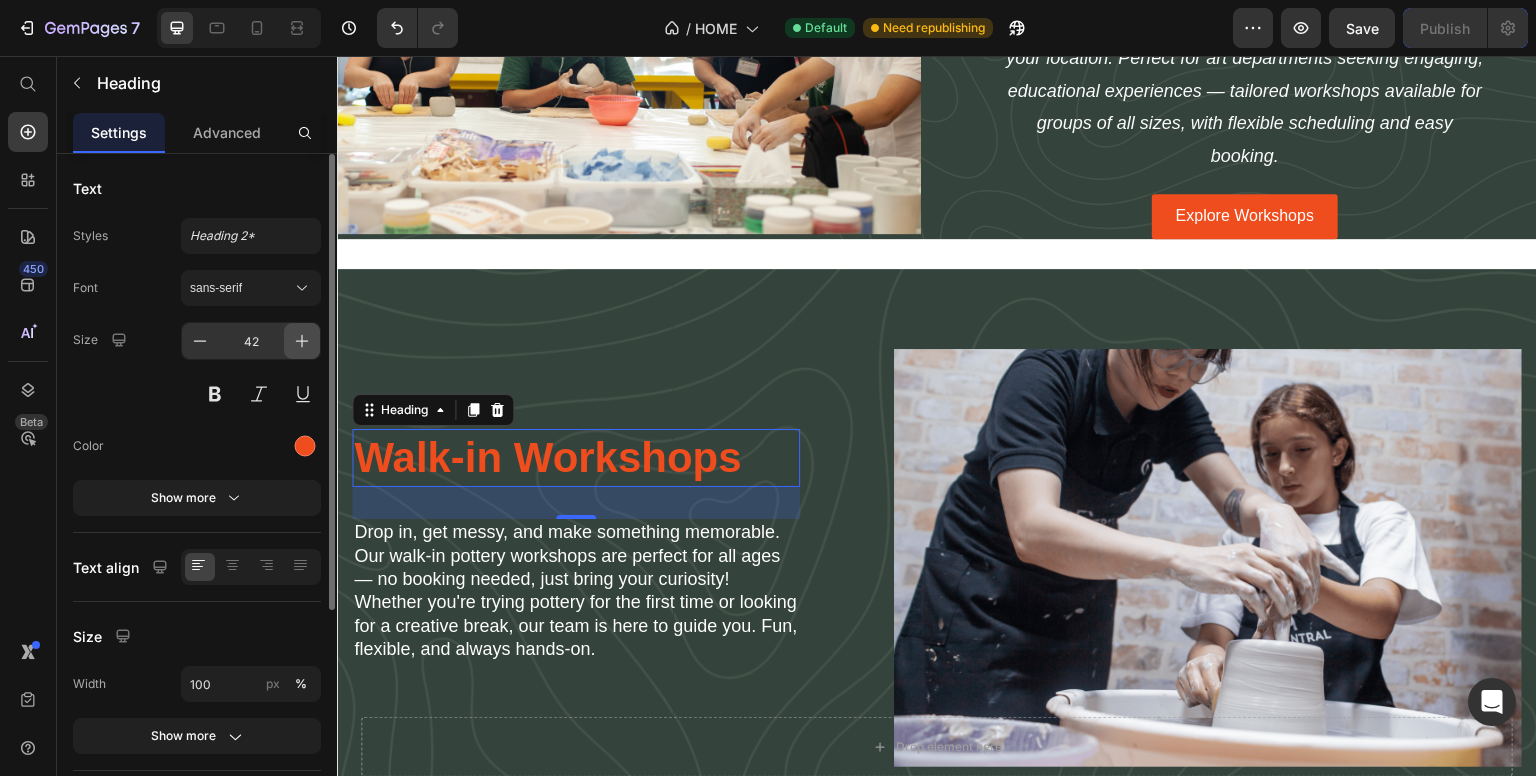click 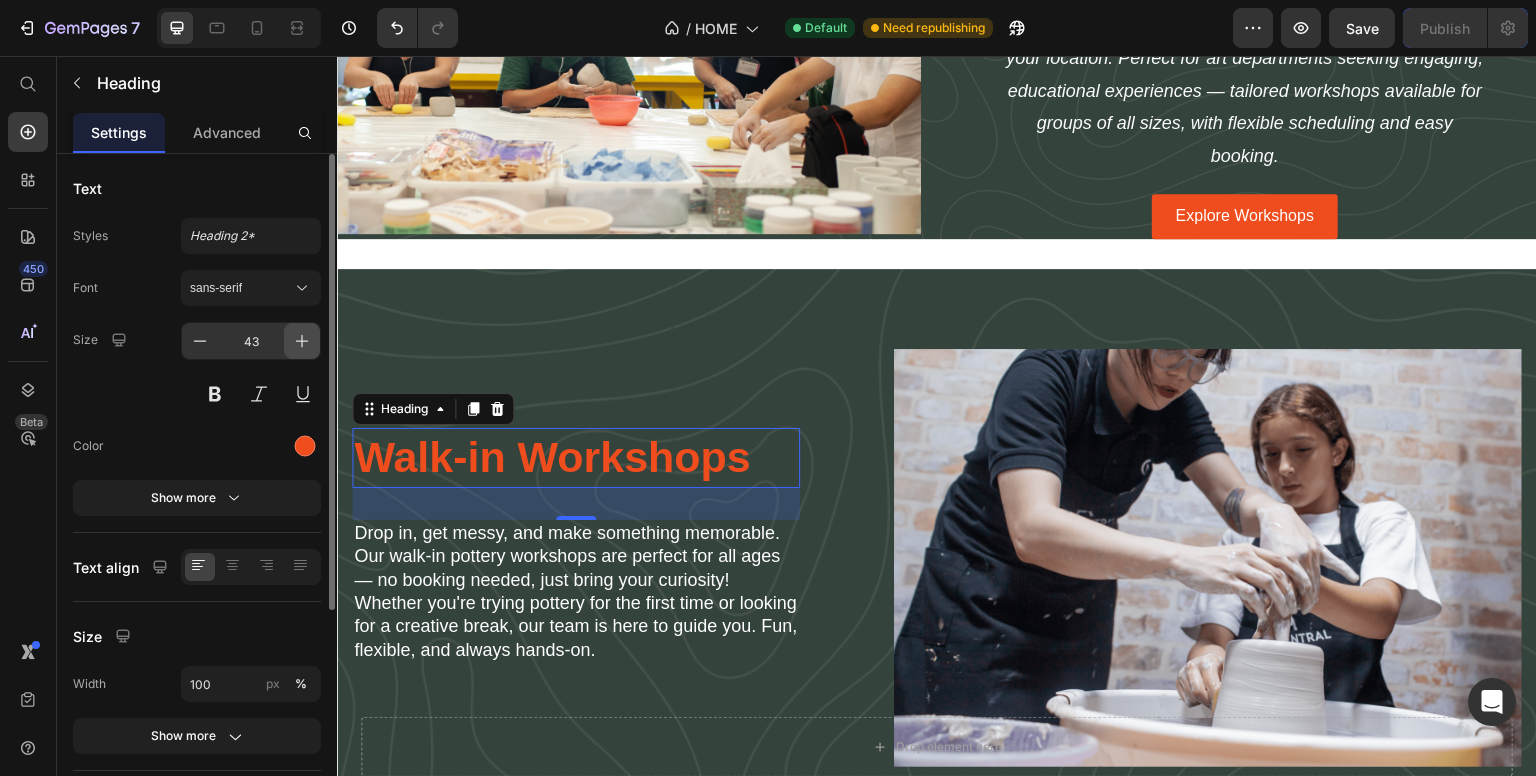 click 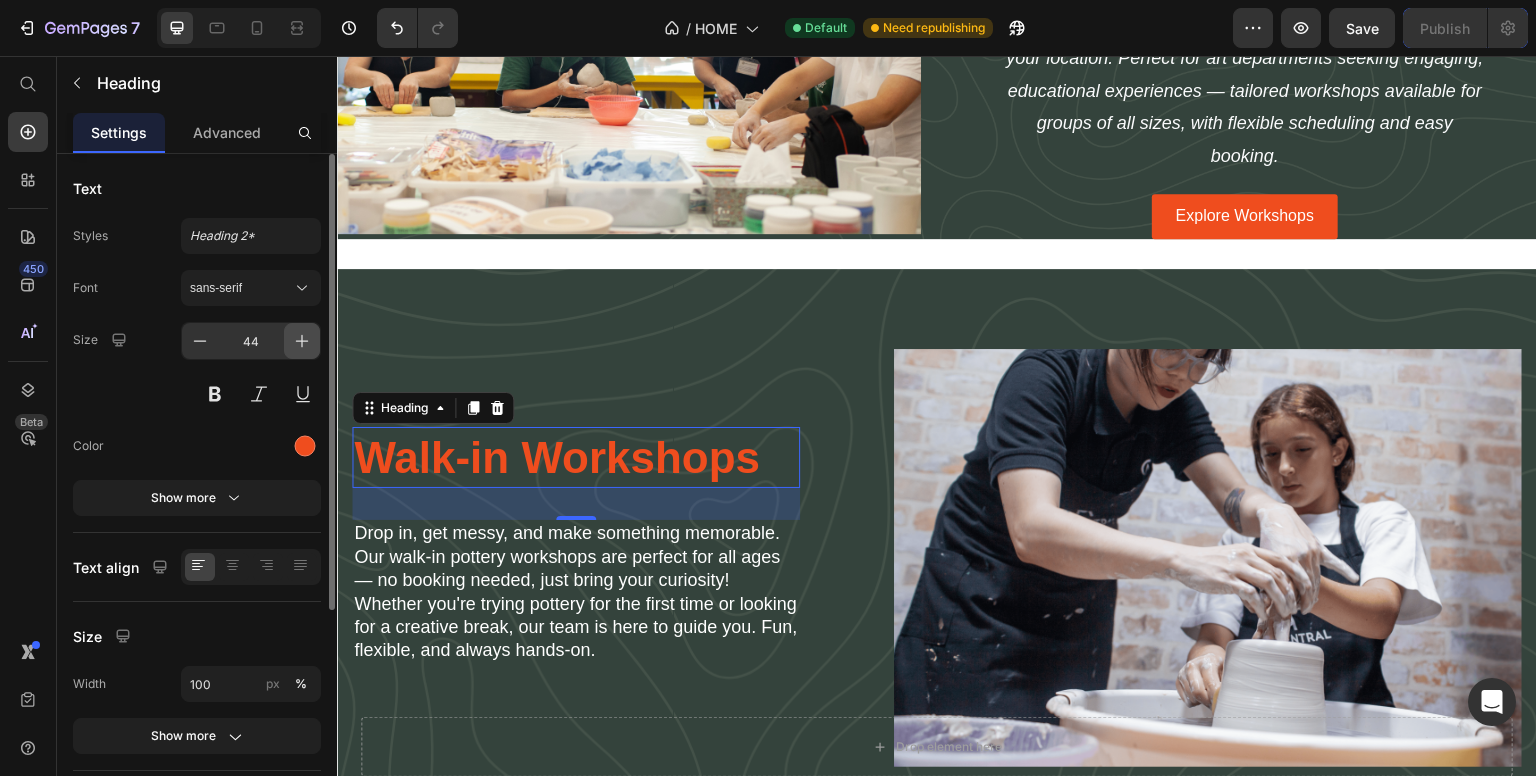 click 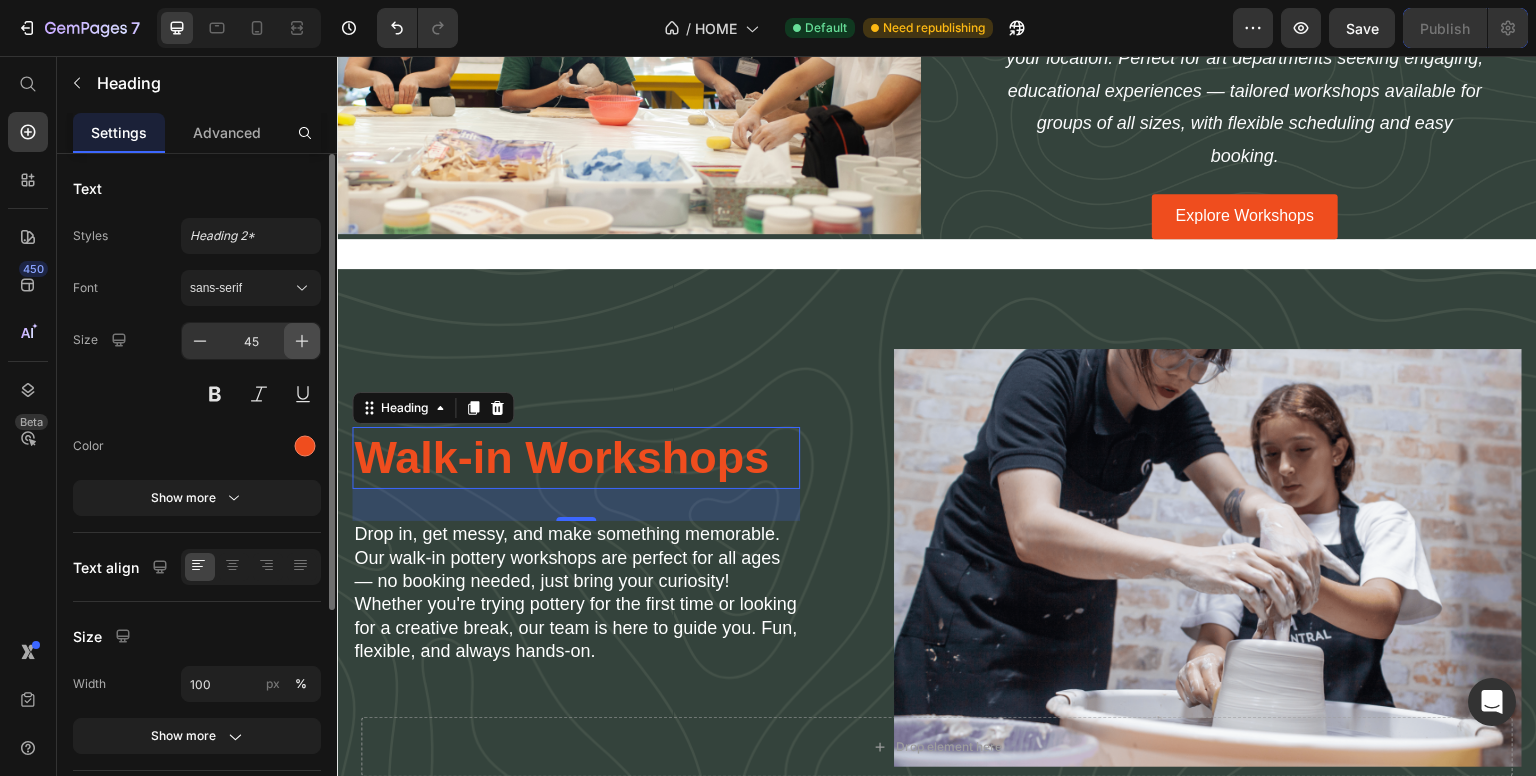 click 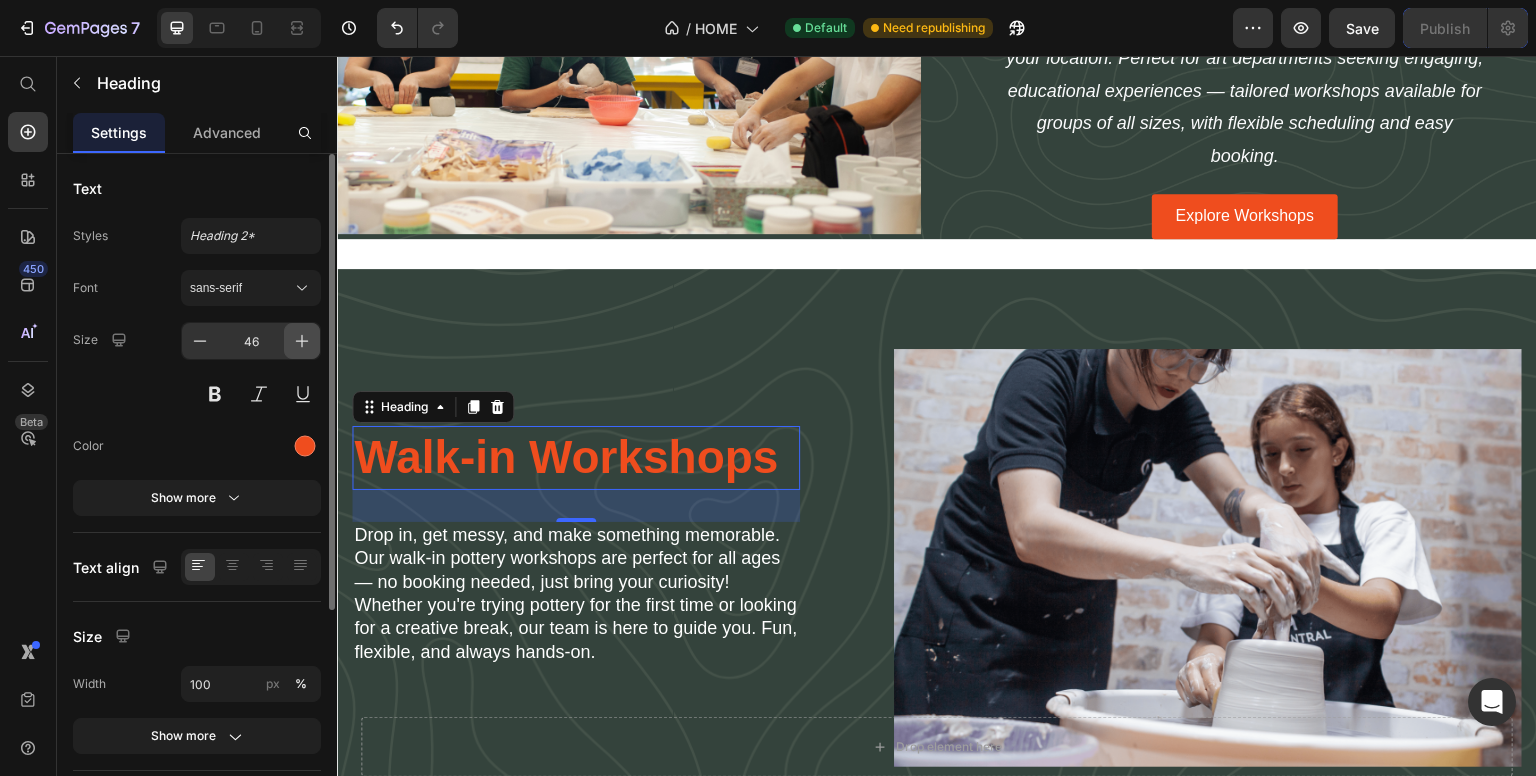 click 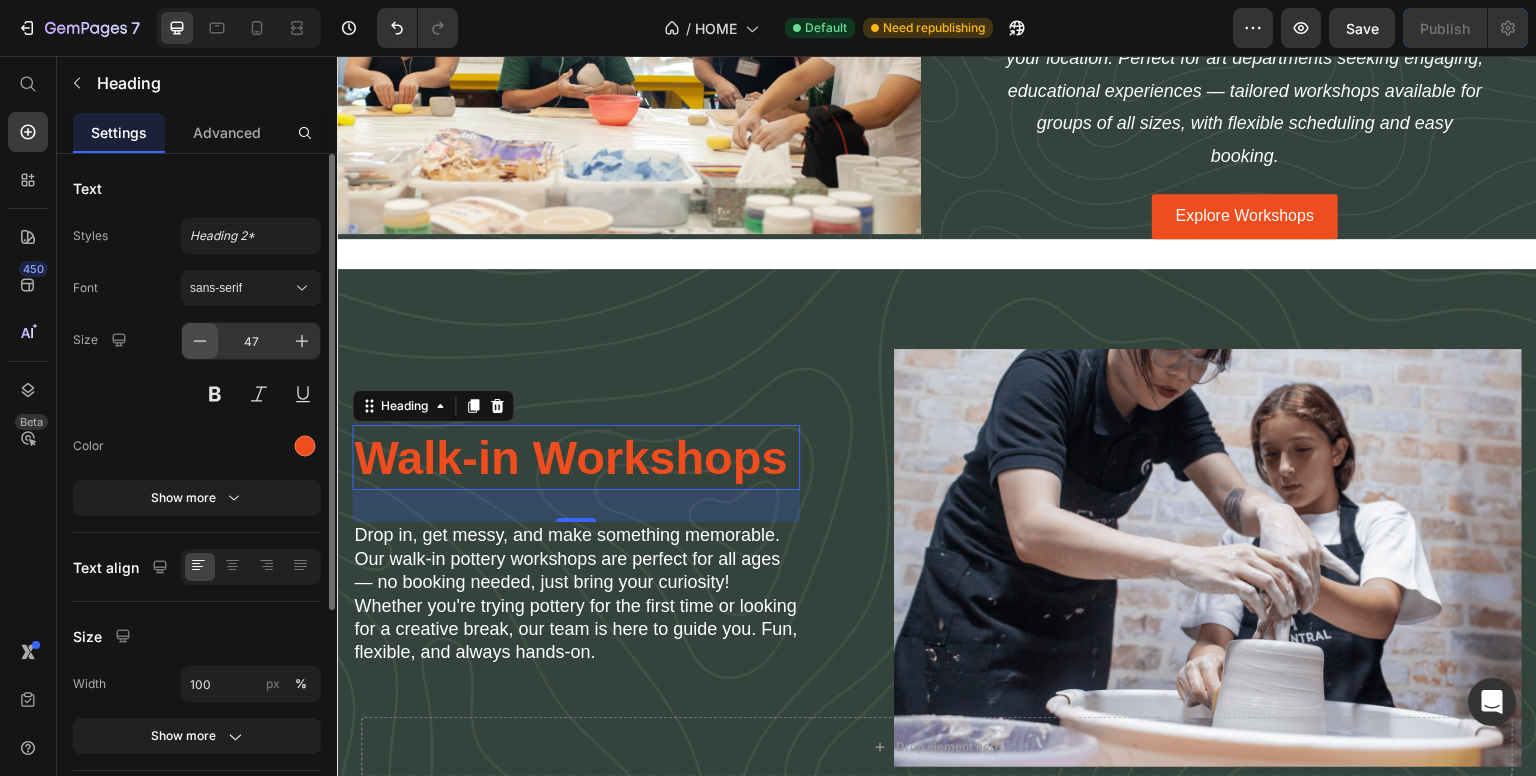 click 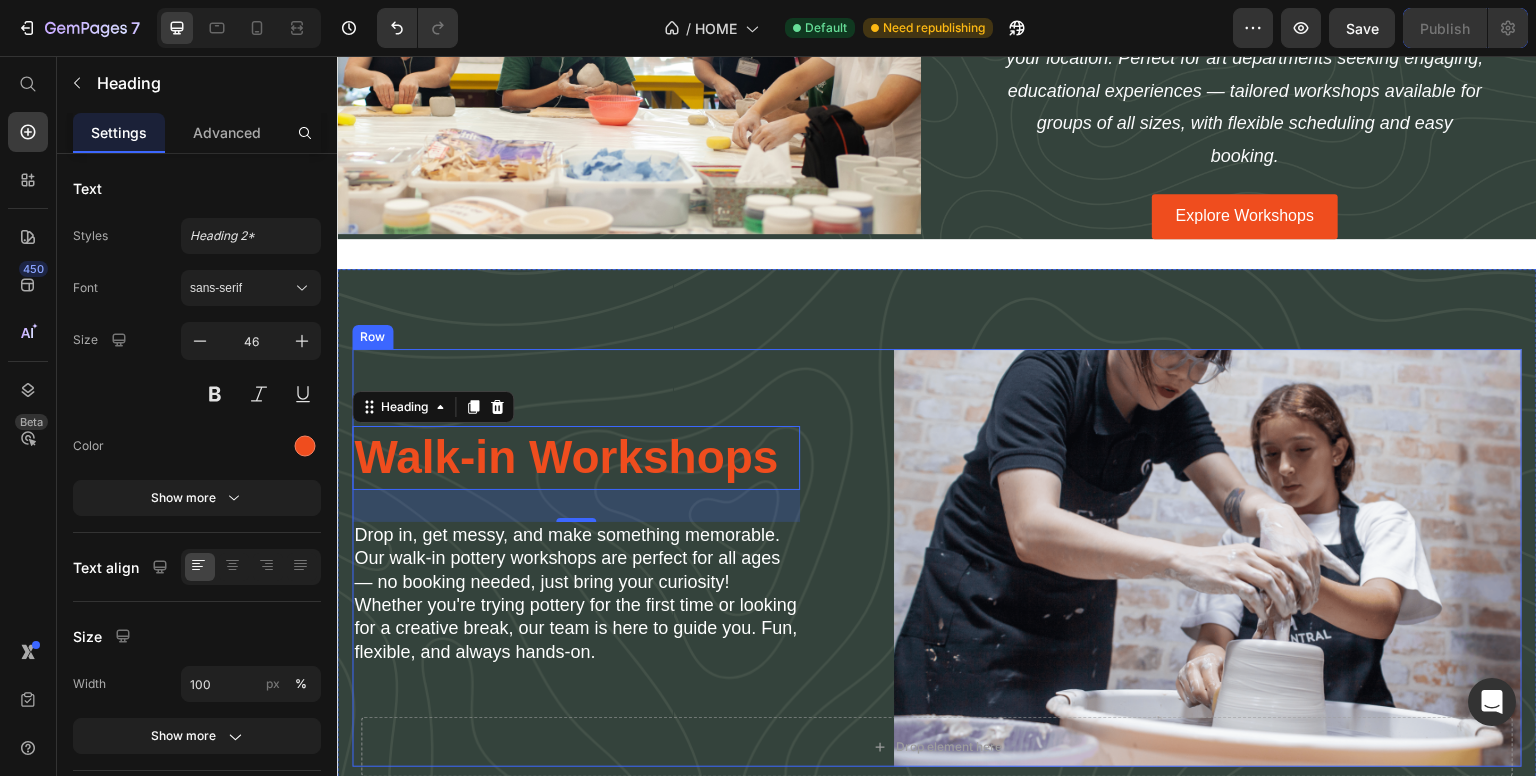 scroll, scrollTop: 3800, scrollLeft: 0, axis: vertical 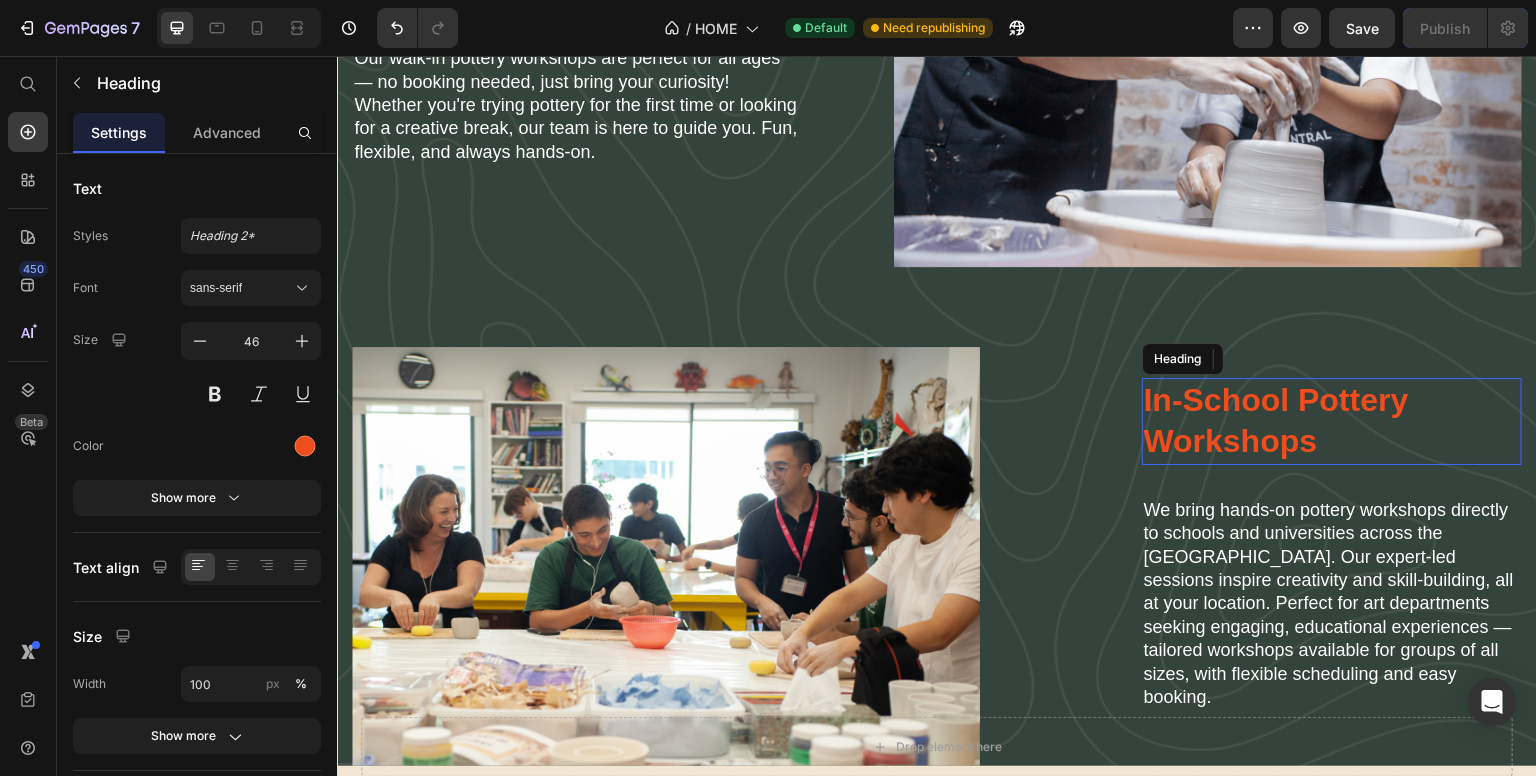 click on "In-School Pottery Workshops" at bounding box center (1332, 421) 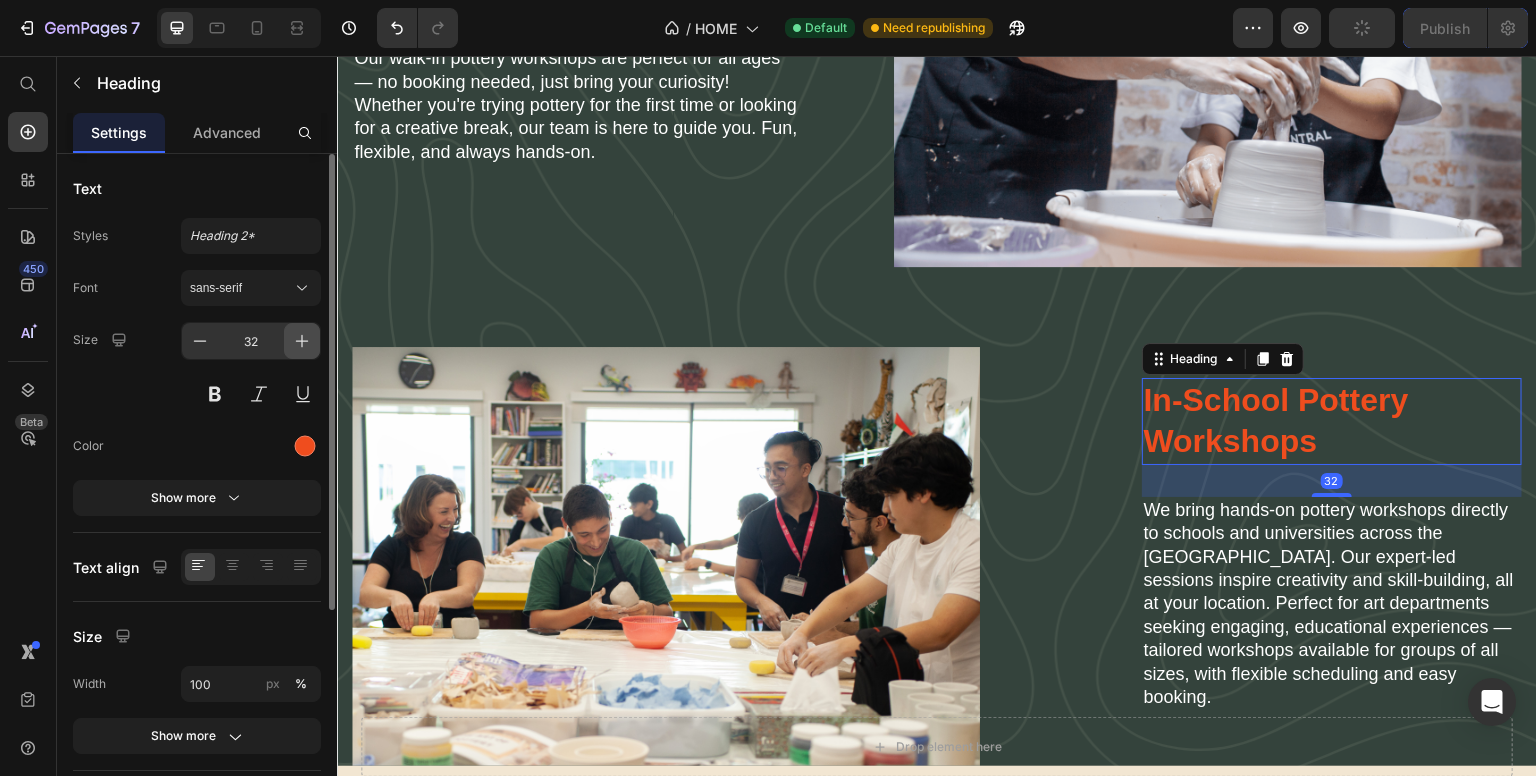 click at bounding box center (302, 341) 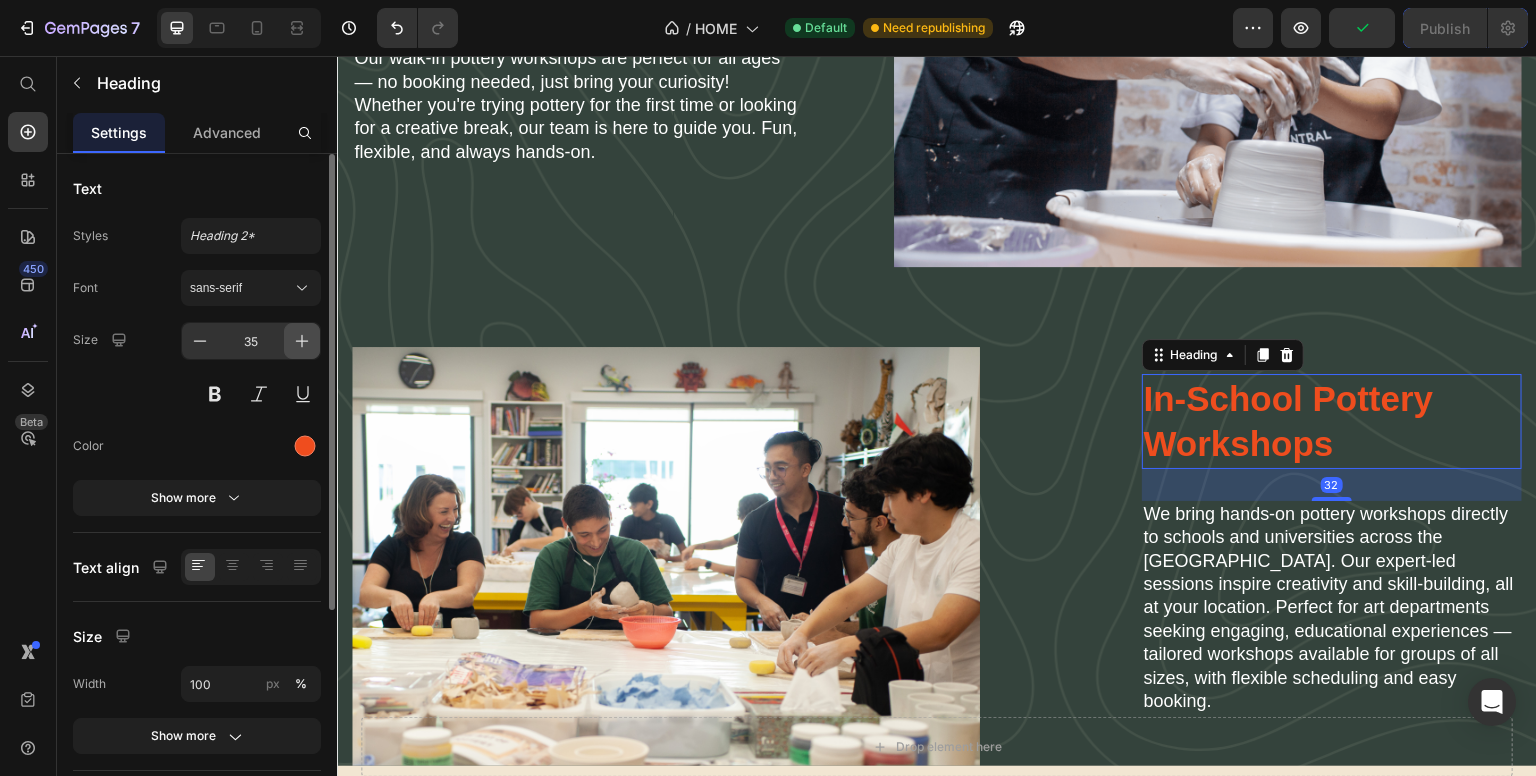click at bounding box center (302, 341) 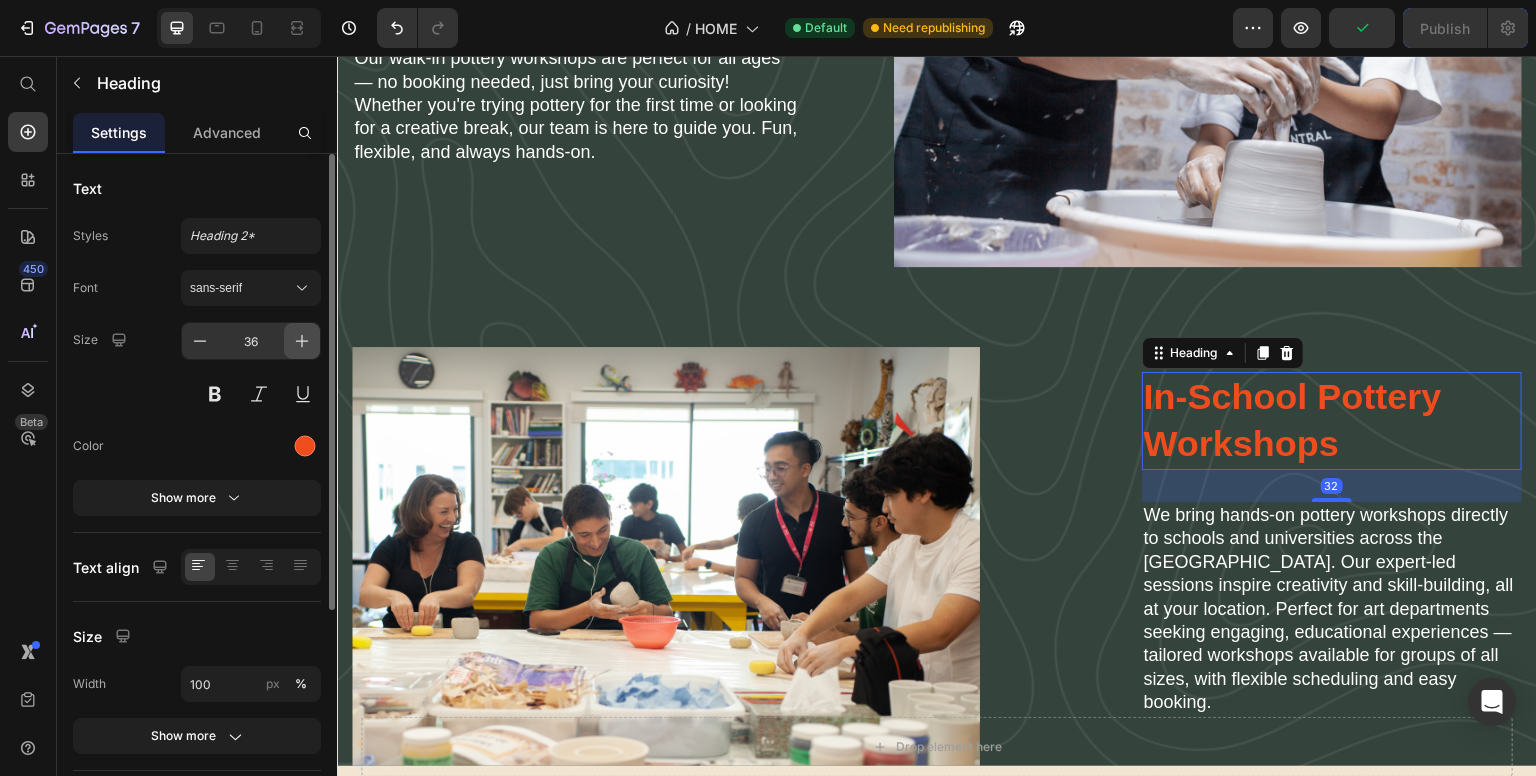 click at bounding box center (302, 341) 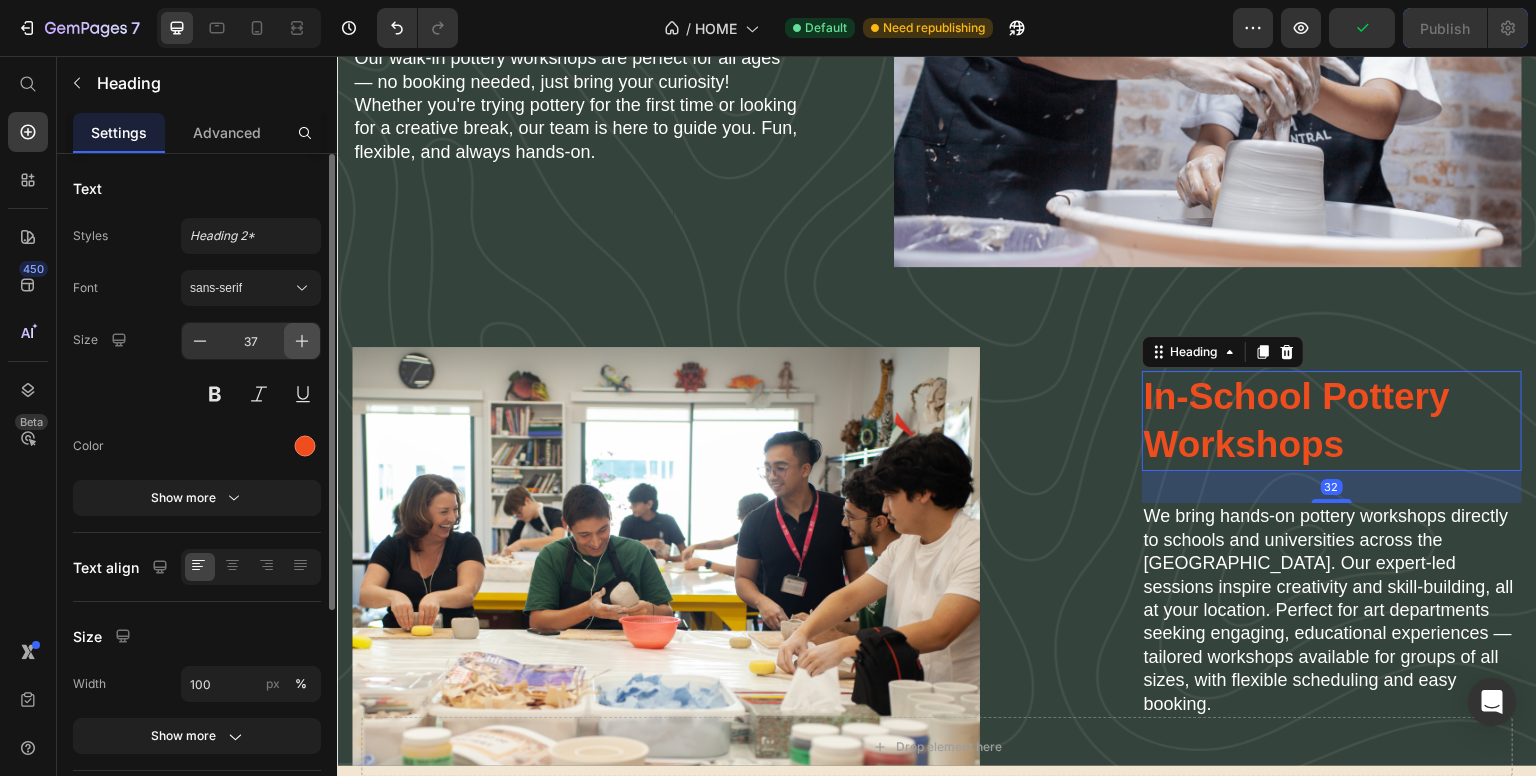 click at bounding box center [302, 341] 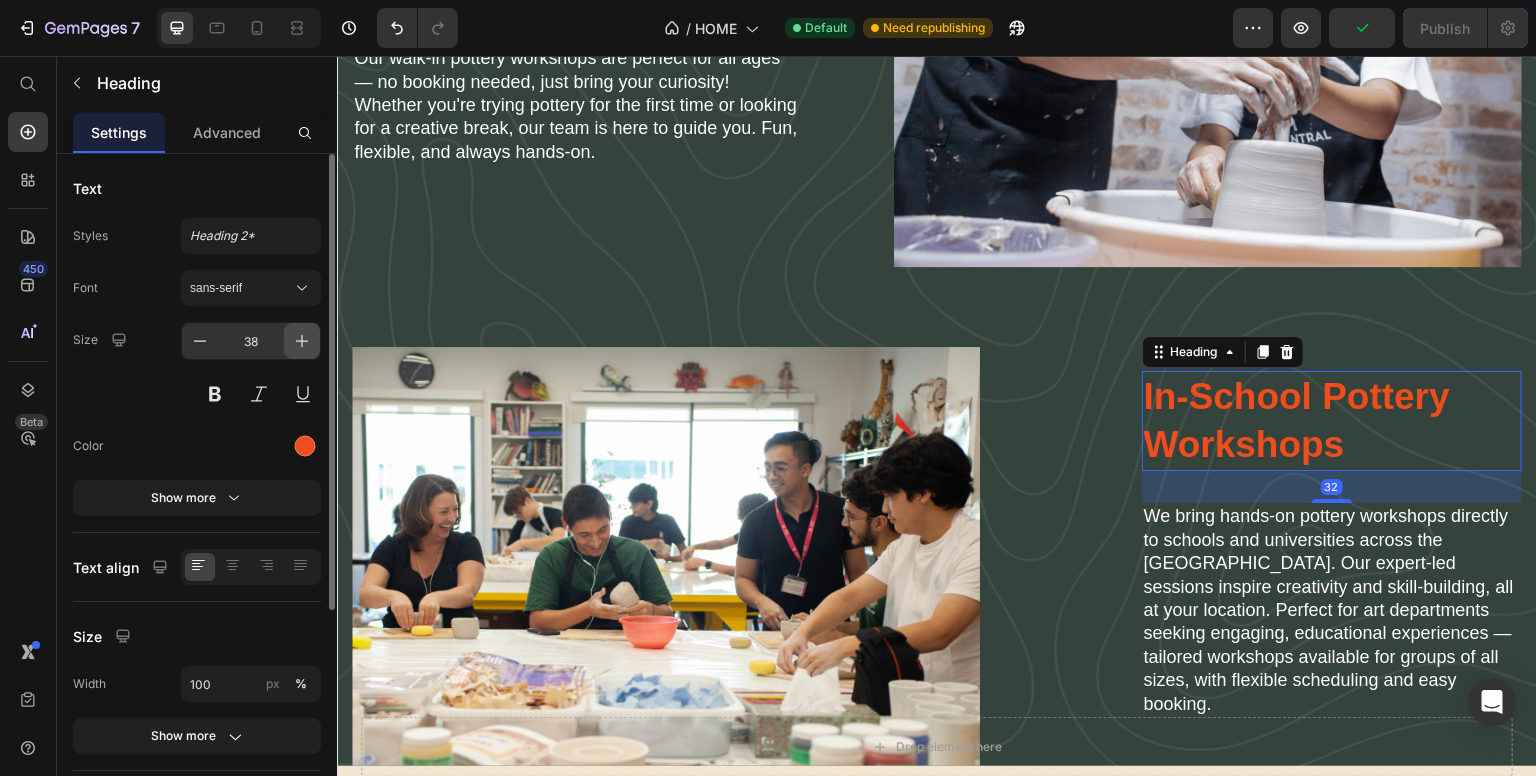 click at bounding box center [302, 341] 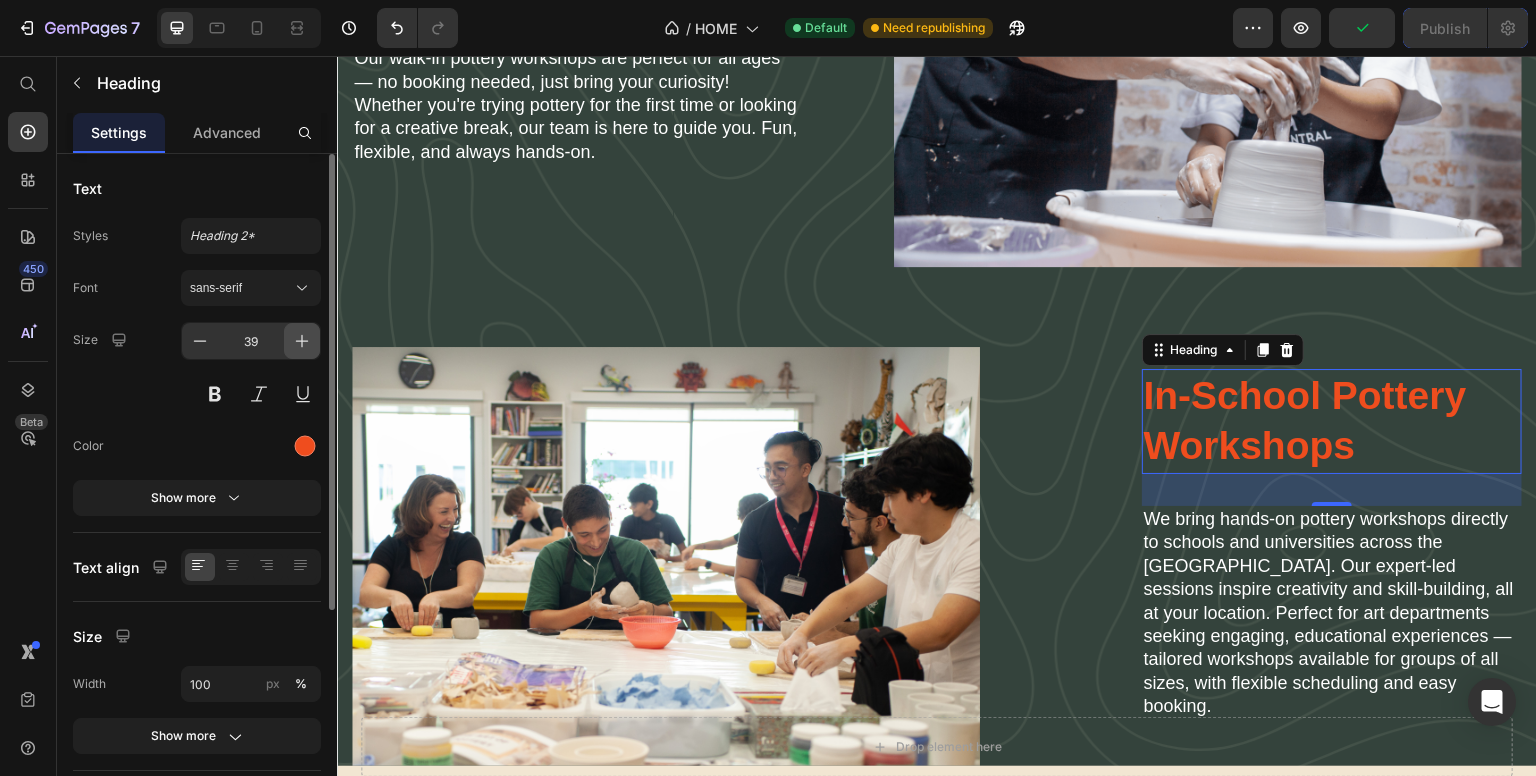 click at bounding box center [302, 341] 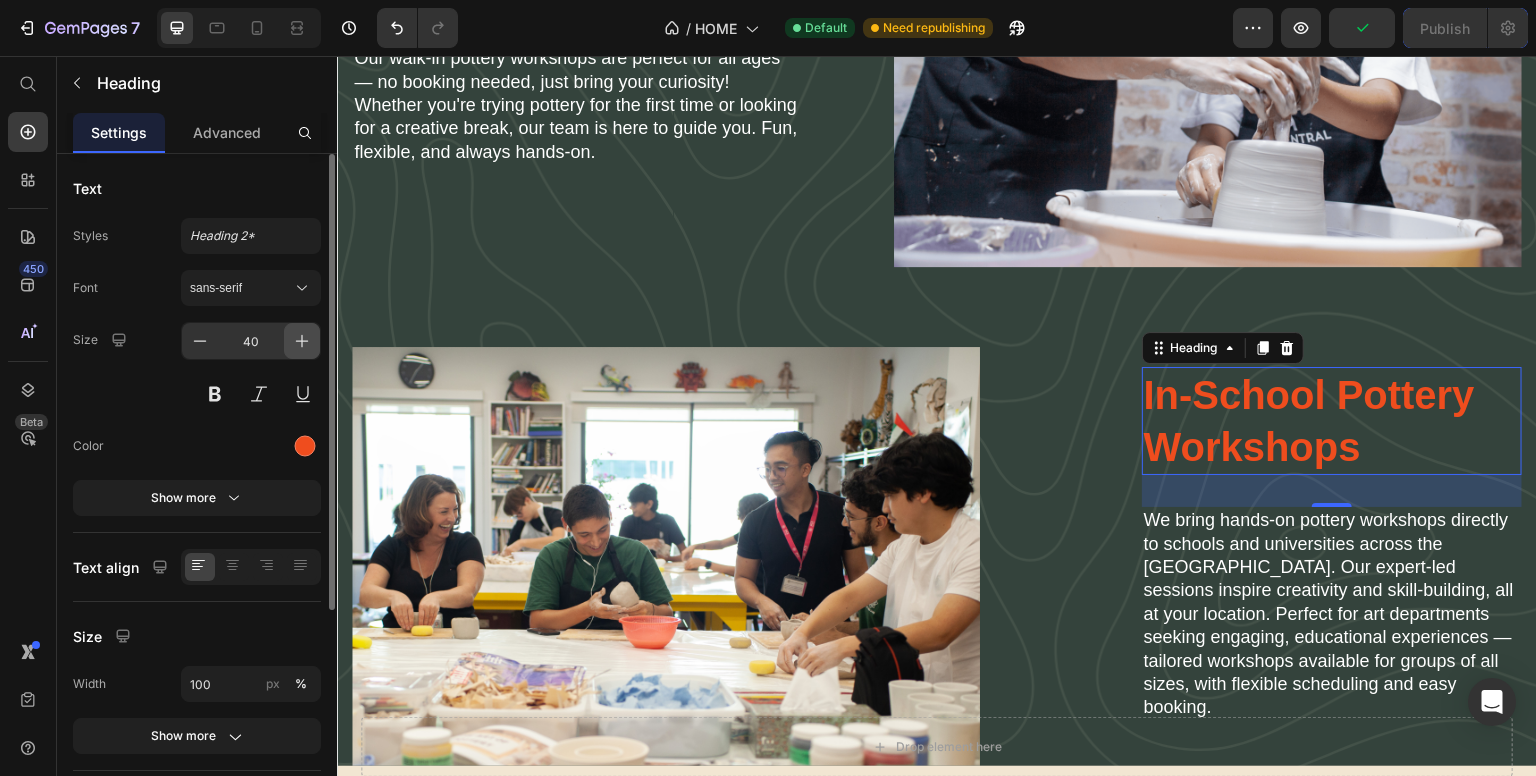 click at bounding box center (302, 341) 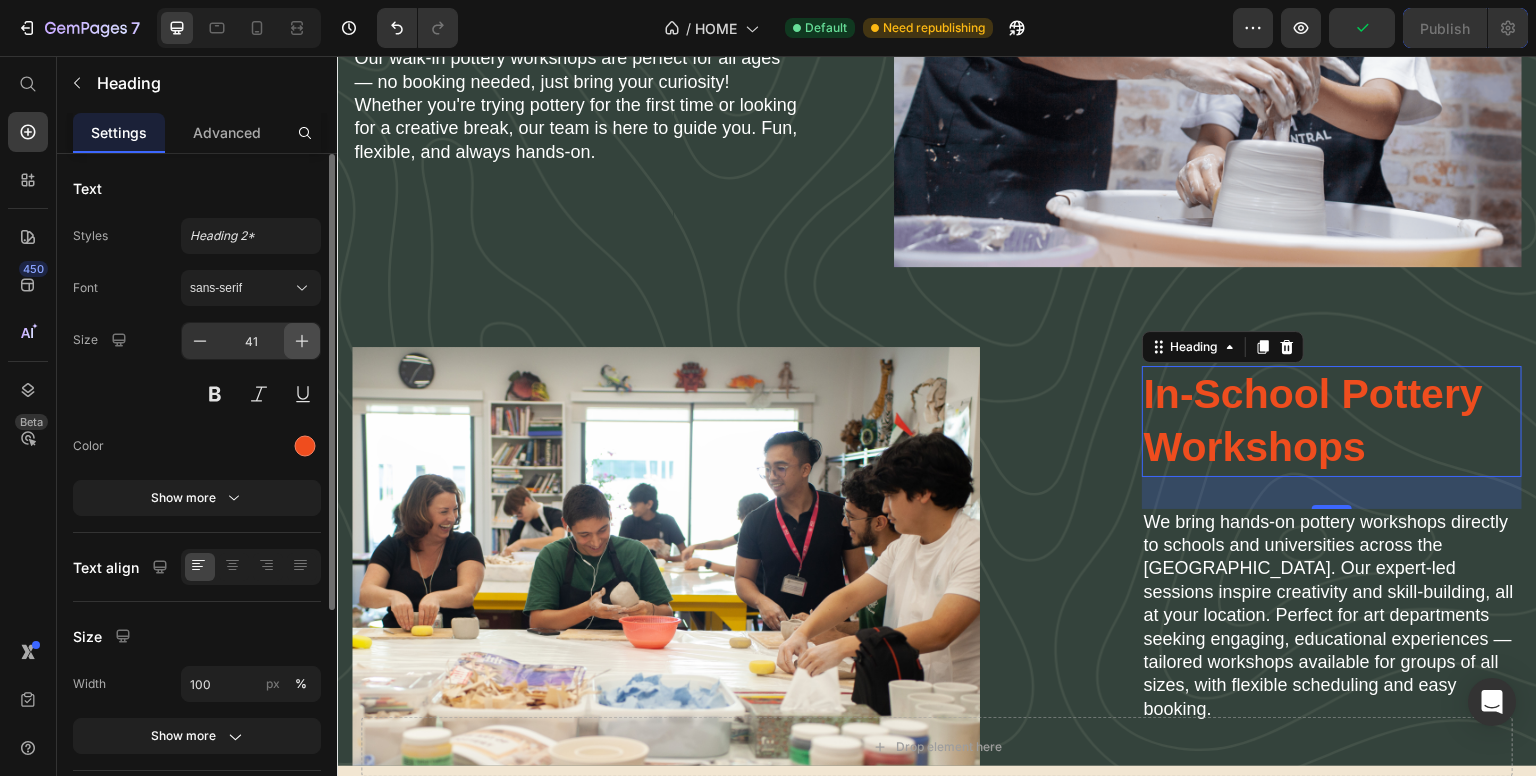 click at bounding box center [302, 341] 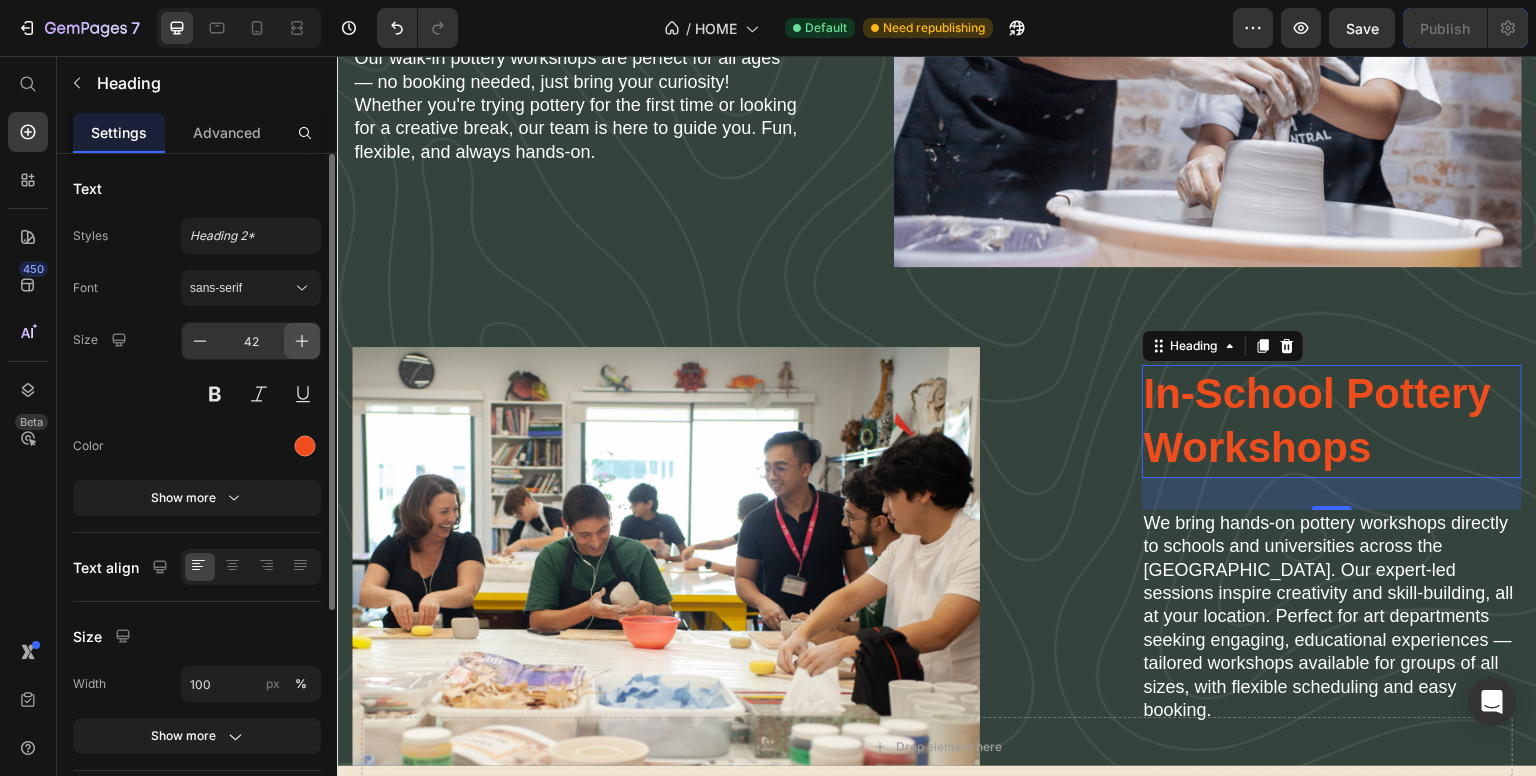 click at bounding box center (302, 341) 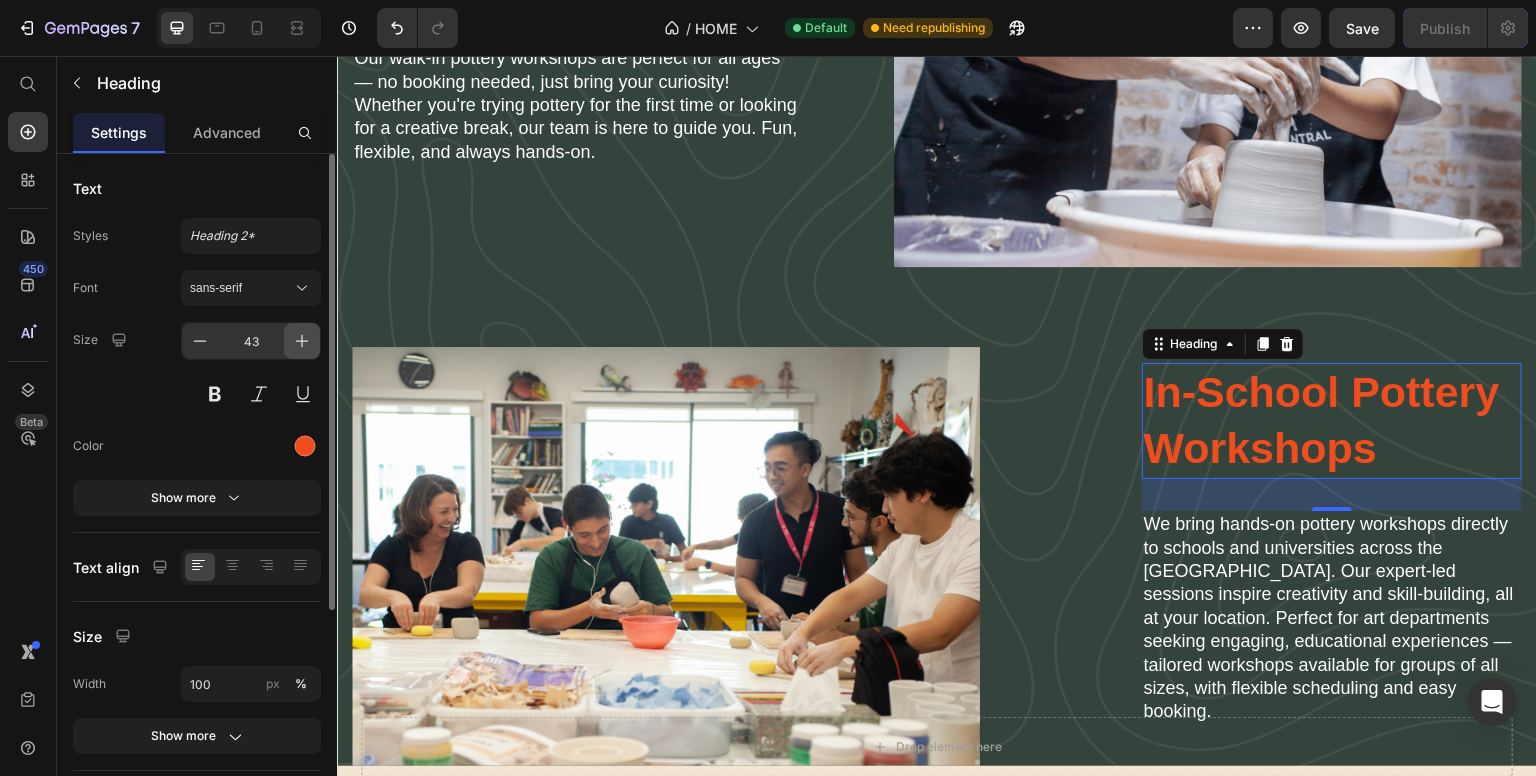 click at bounding box center (302, 341) 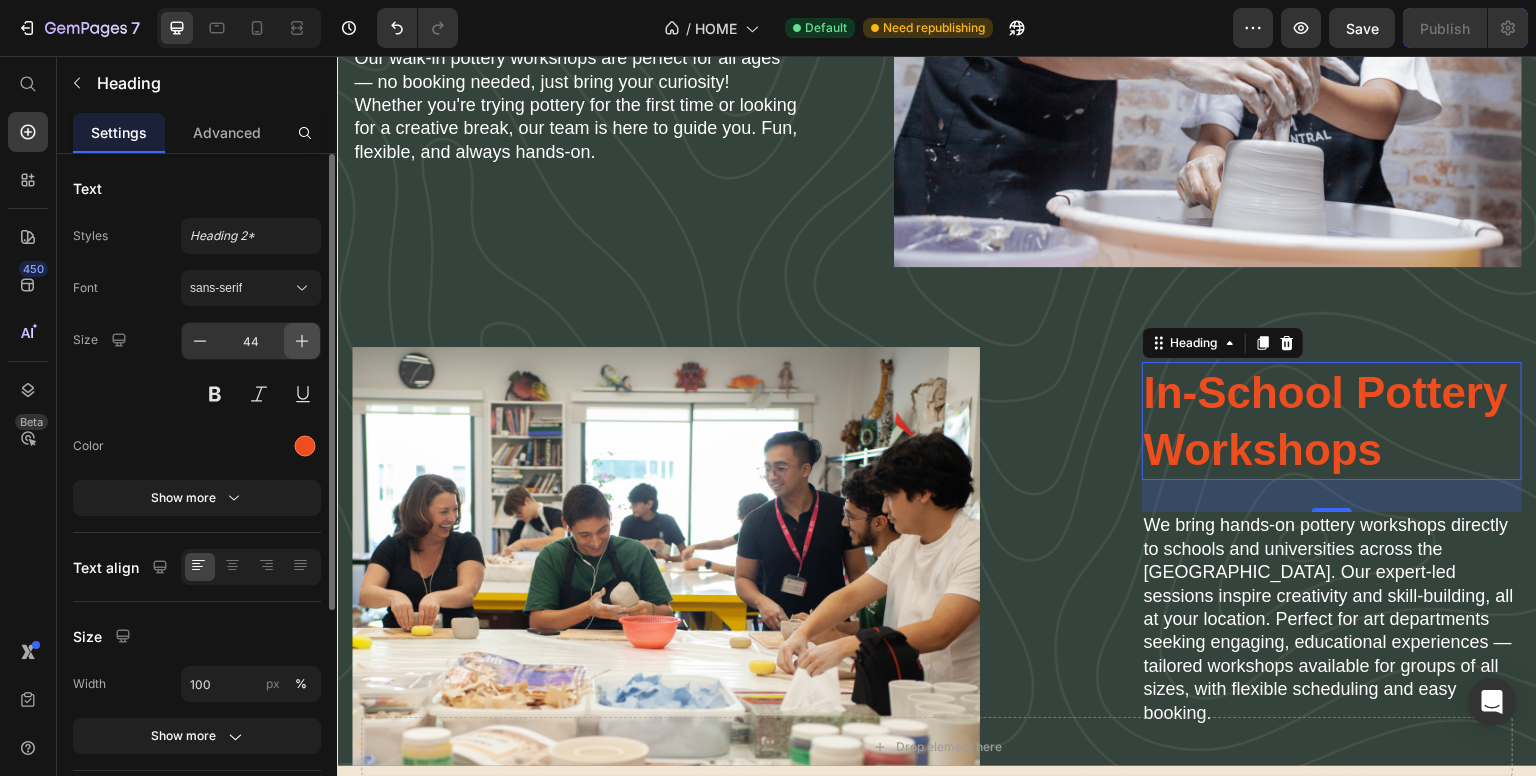 click at bounding box center (302, 341) 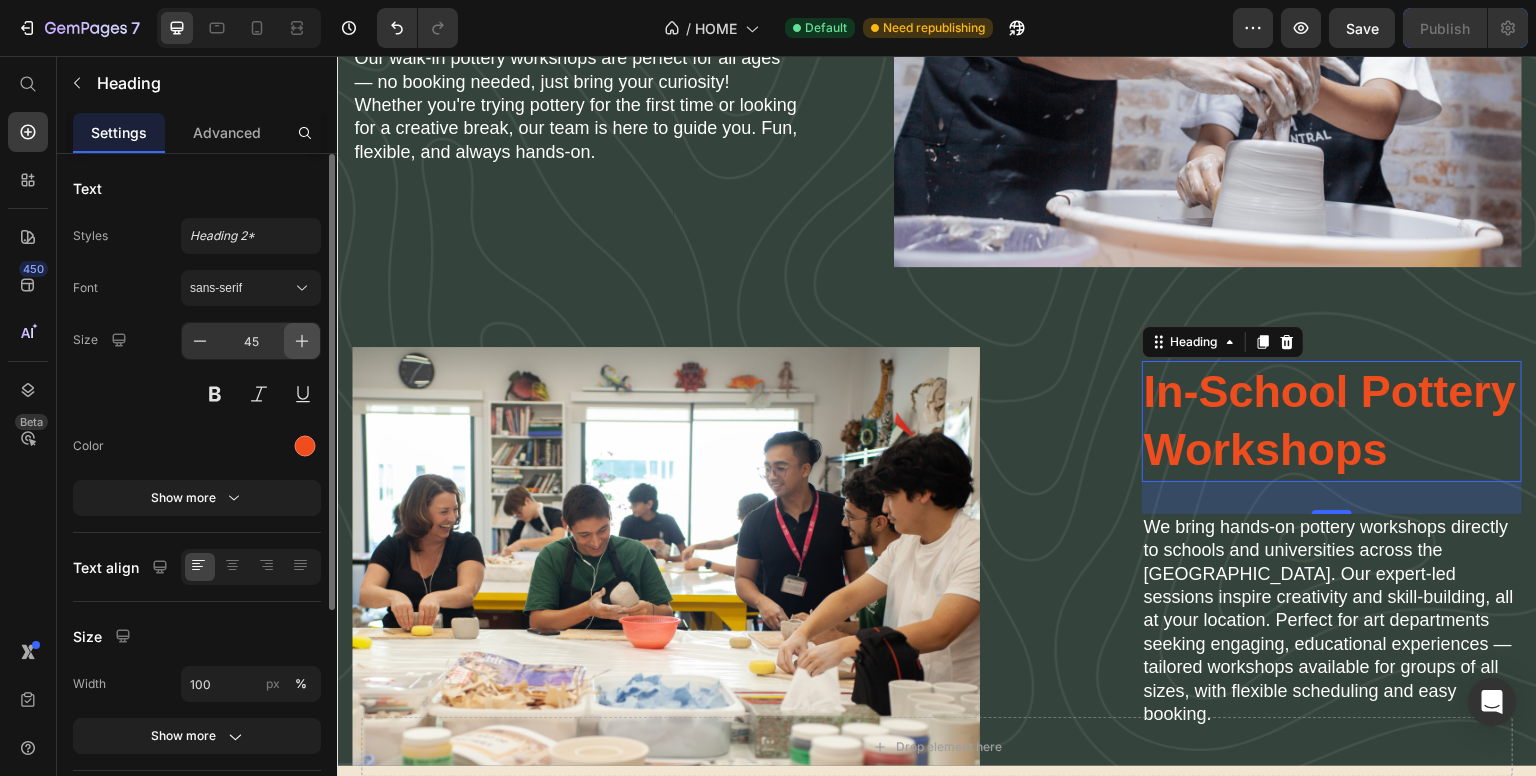 click at bounding box center (302, 341) 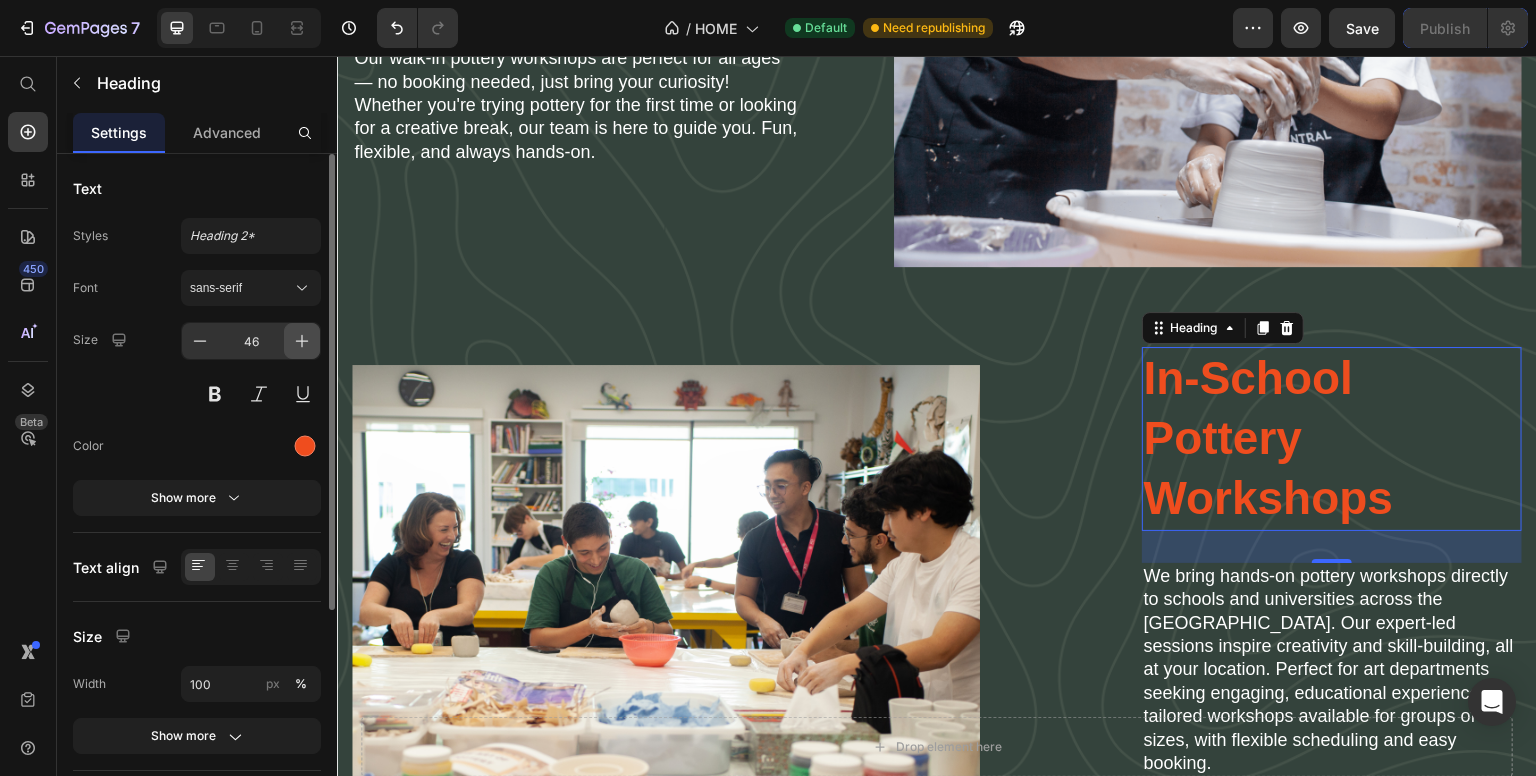 click at bounding box center (302, 341) 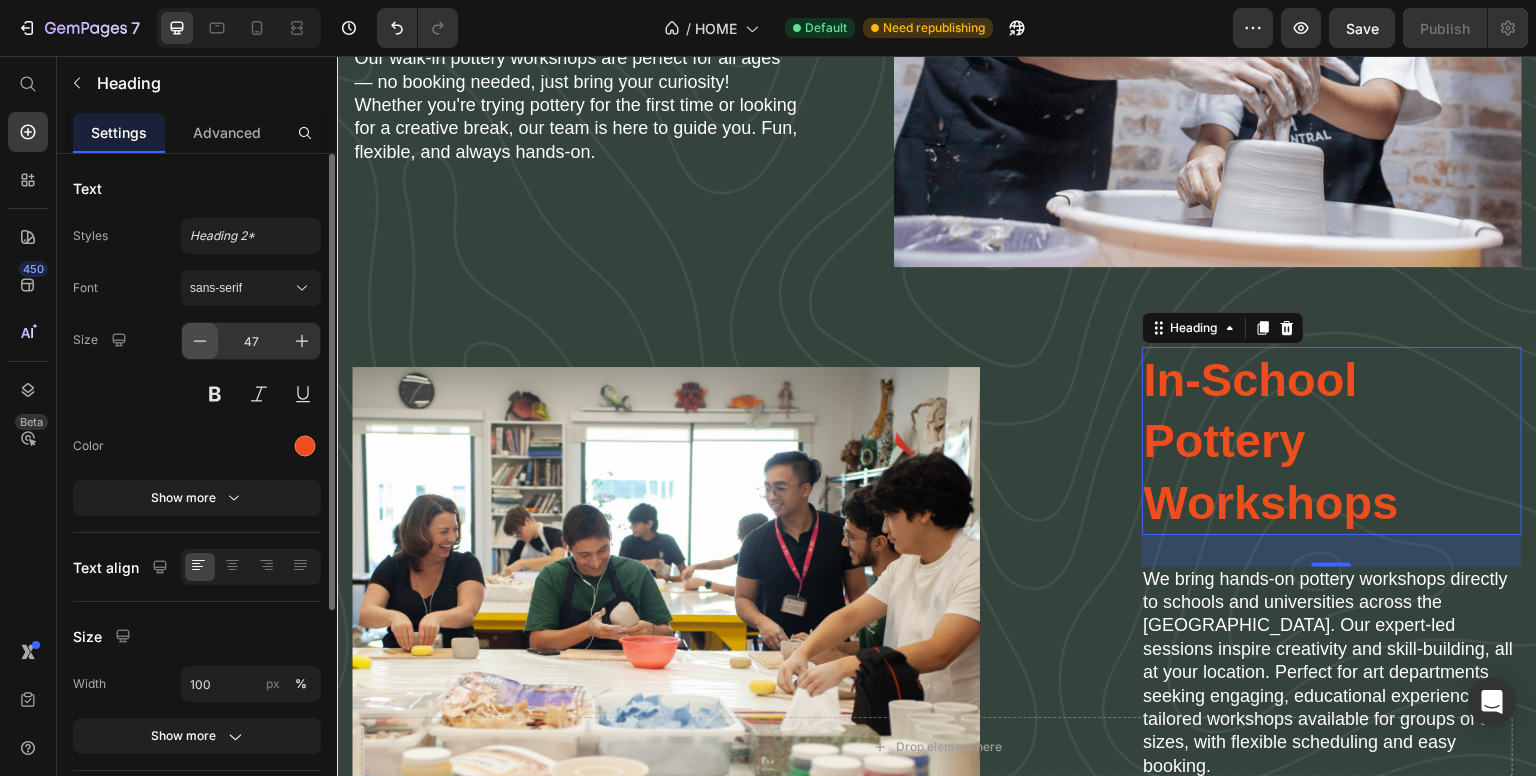 click 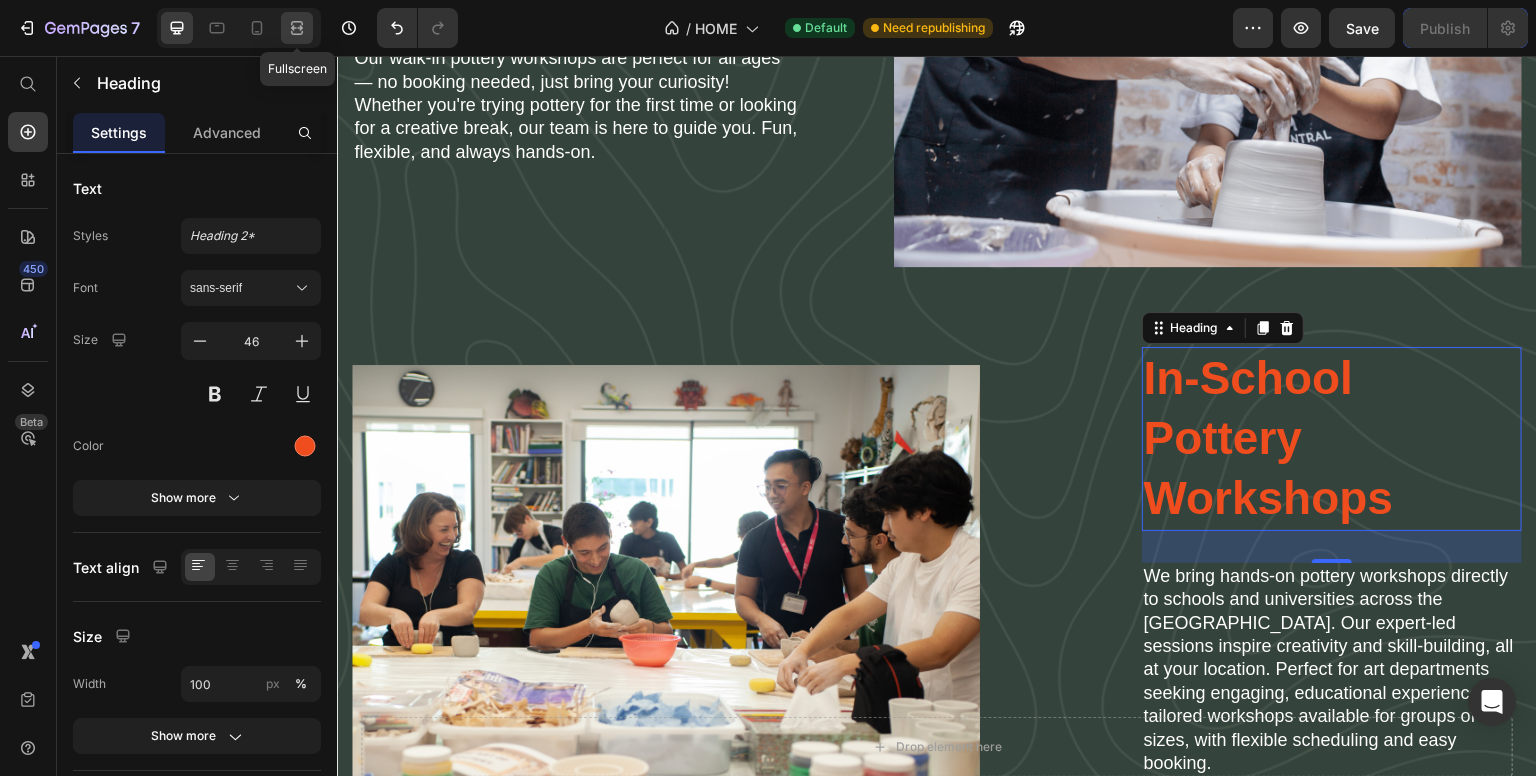 click 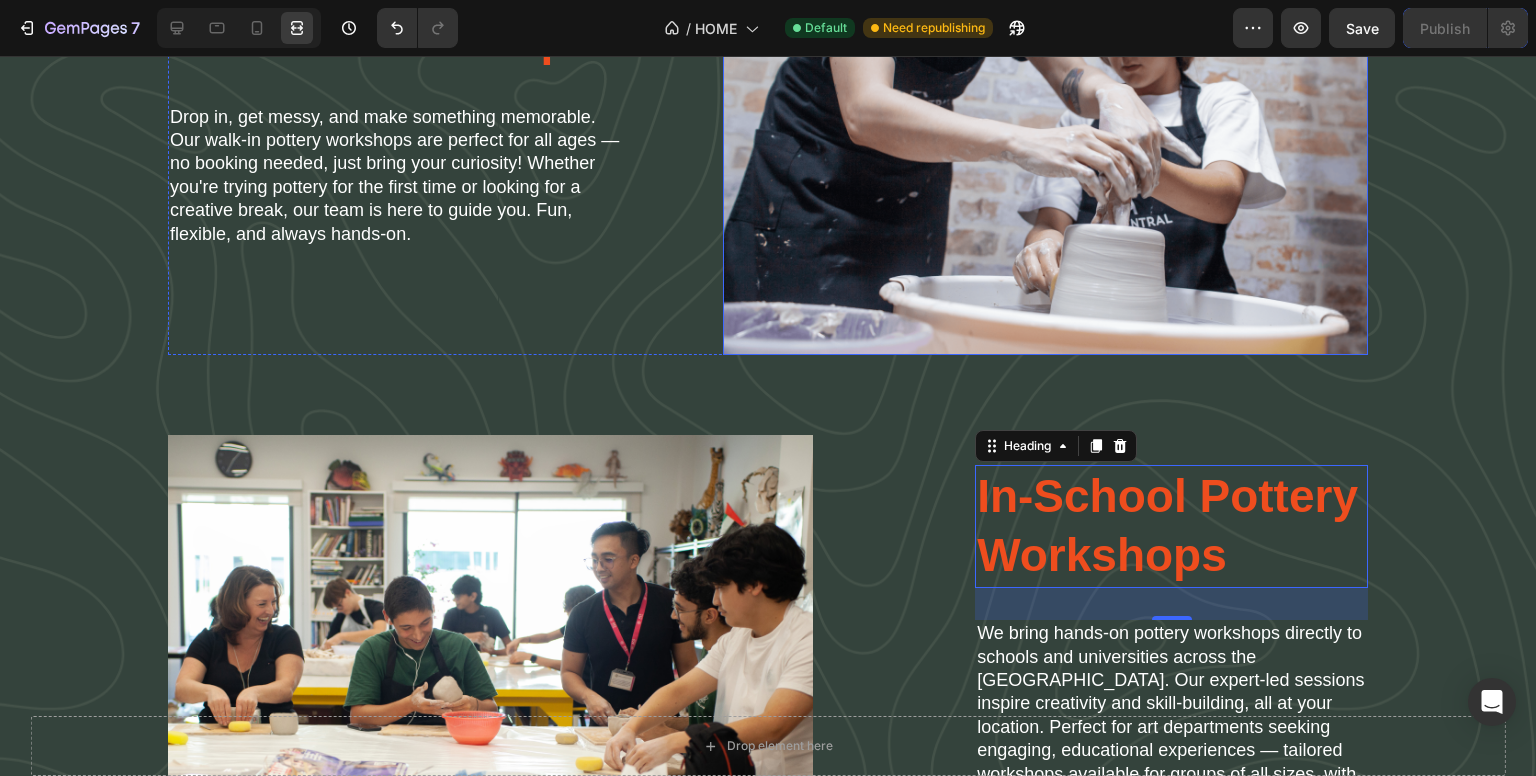 scroll, scrollTop: 3536, scrollLeft: 0, axis: vertical 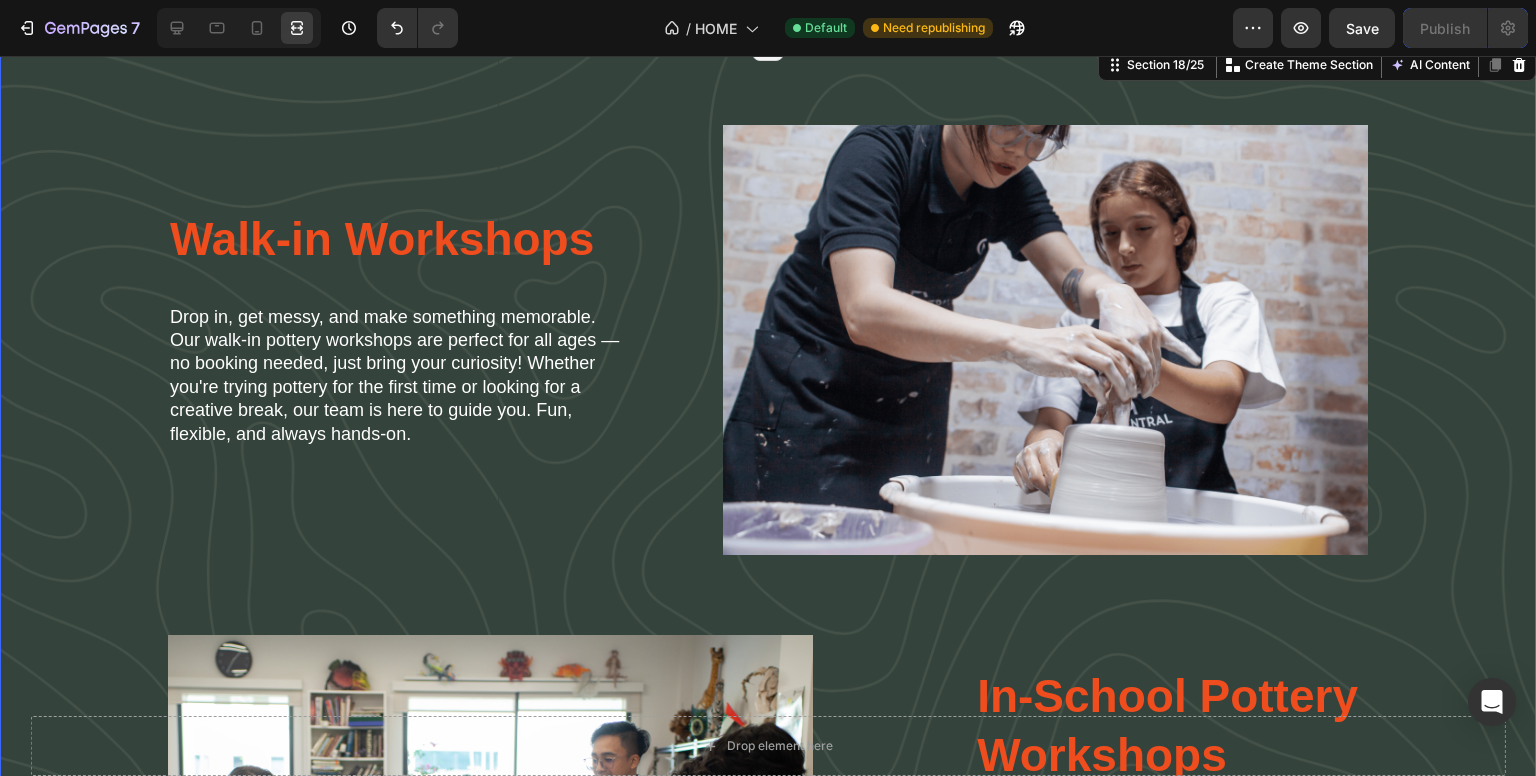 click on "Walk-in Workshops Heading Drop in, get messy, and make something memorable. Our walk-in pottery workshops are perfect for all ages — no booking needed, just bring your curiosity! Whether you're trying pottery for the first time or looking for a creative break, our team is here to guide you. Fun, flexible, and always hands-on. Text Block Image Row Lorem ipsum dolor sit amet consectetur adipiscing Heading Image In-School Pottery Workshops Heading We bring hands-on pottery workshops directly to schools and universities across the [GEOGRAPHIC_DATA]. Our expert-led sessions inspire creativity and skill-building, all at your location. Perfect for art departments seeking engaging, educational experiences — tailored workshops available for groups of all sizes, with flexible scheduling and easy booking. Text Block Row Row" at bounding box center [768, 603] 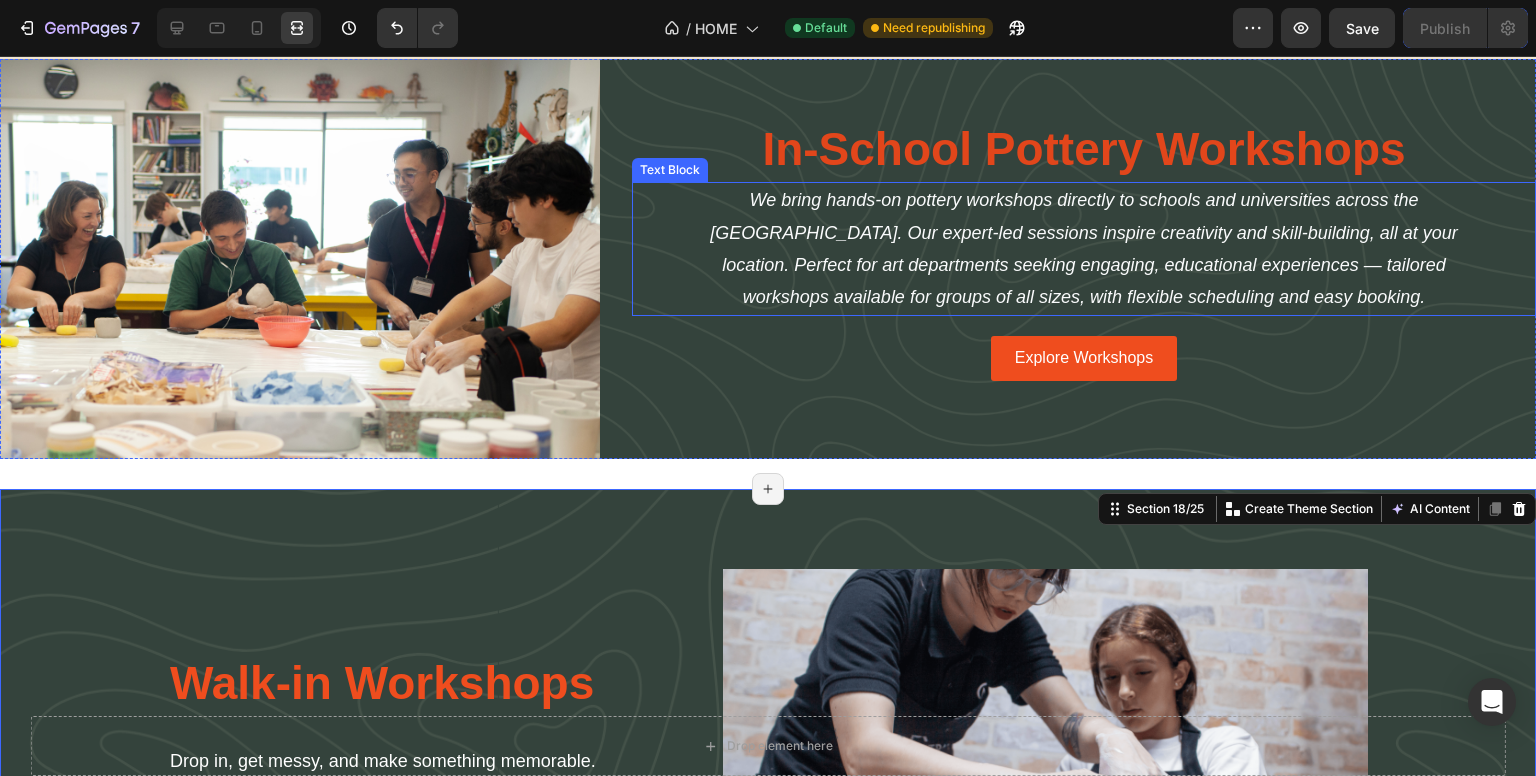 scroll, scrollTop: 2938, scrollLeft: 0, axis: vertical 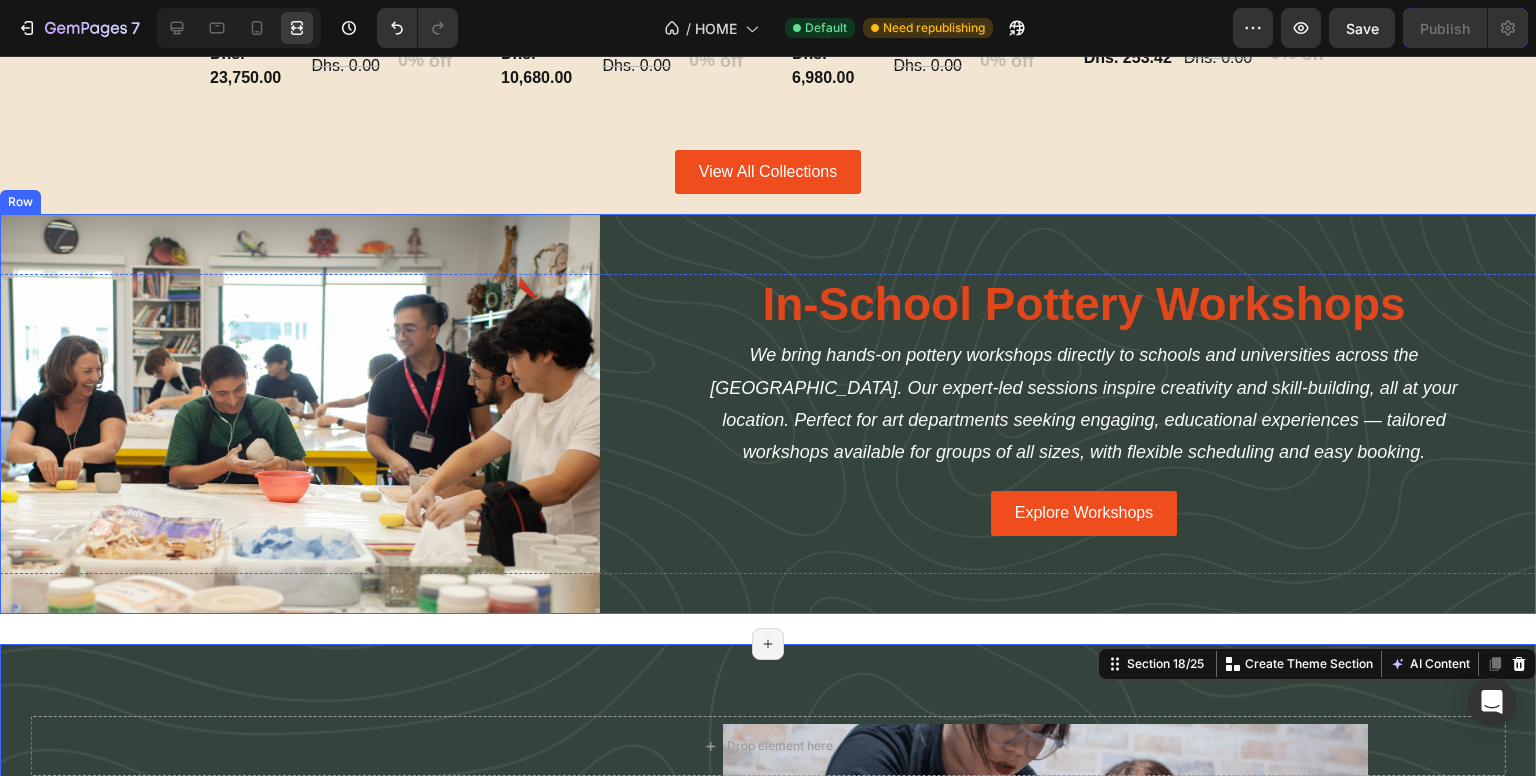 click on "In-School Pottery Workshops Heading We bring hands-on pottery workshops directly to schools and universities across the [GEOGRAPHIC_DATA]. Our expert-led sessions inspire creativity and skill-building, all at your location. Perfect for art departments seeking engaging, educational experiences — tailored workshops available for groups of all sizes, with flexible scheduling and easy booking. Text Block Explore Workshops Button" at bounding box center (1084, 414) 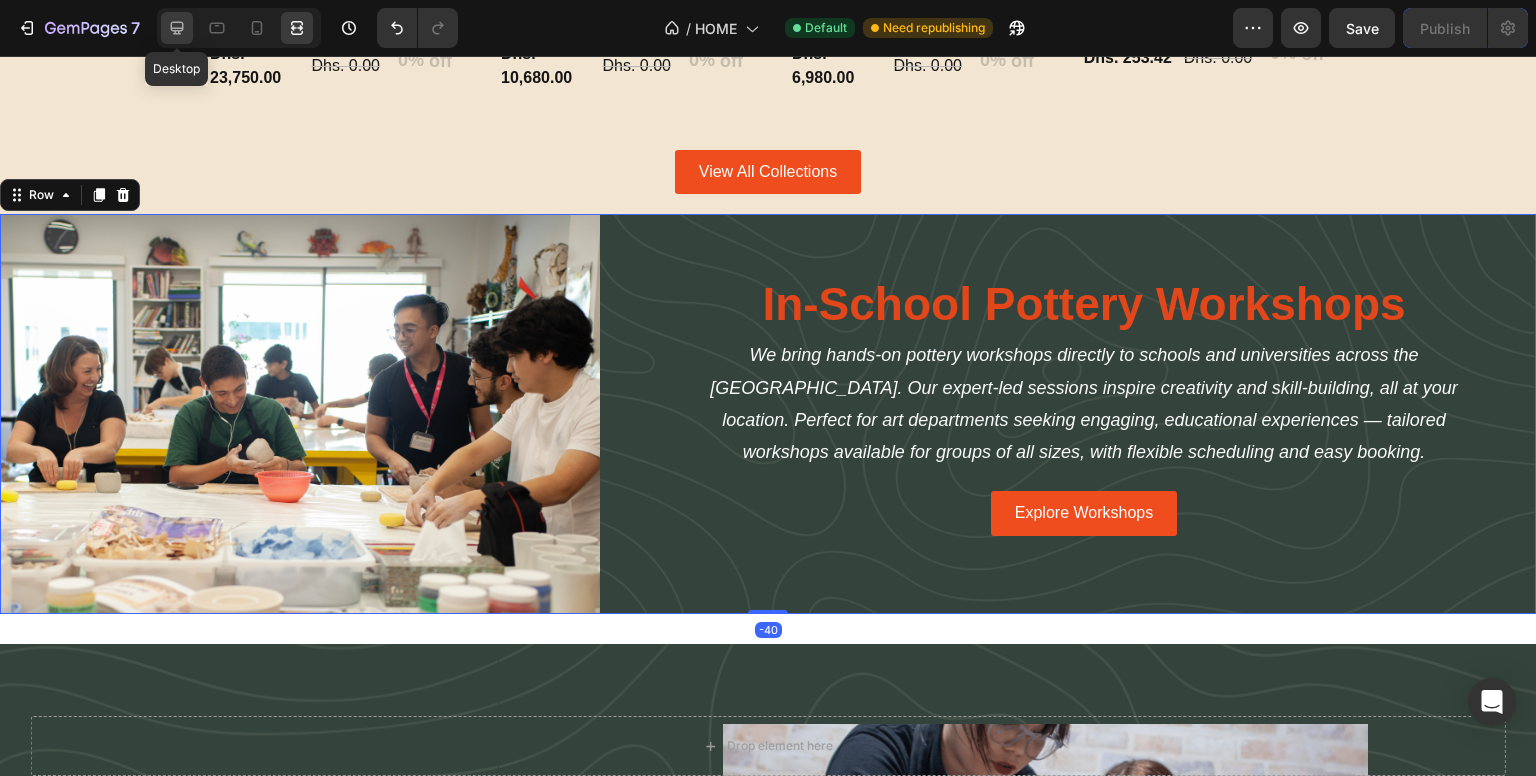 click 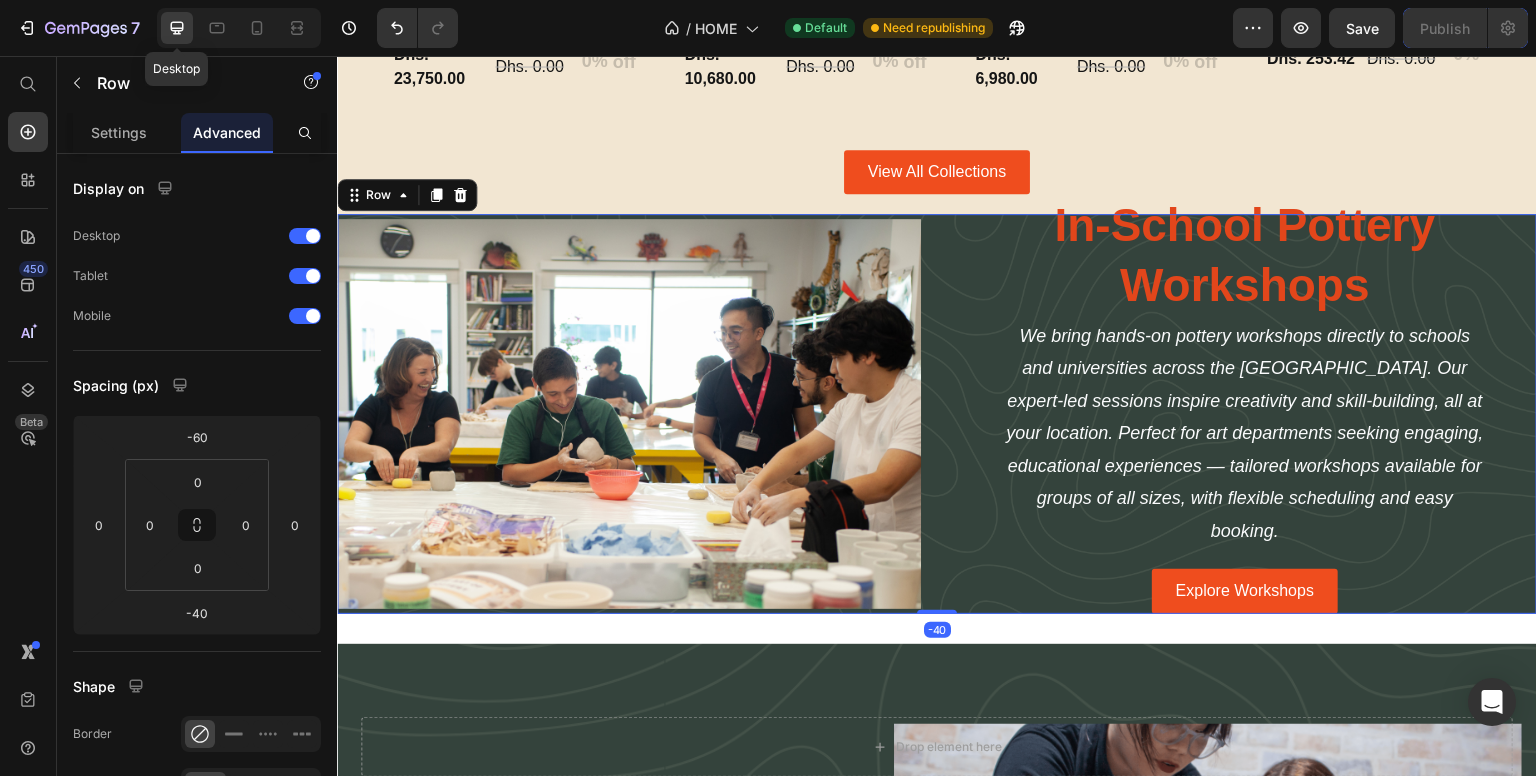 scroll, scrollTop: 2935, scrollLeft: 0, axis: vertical 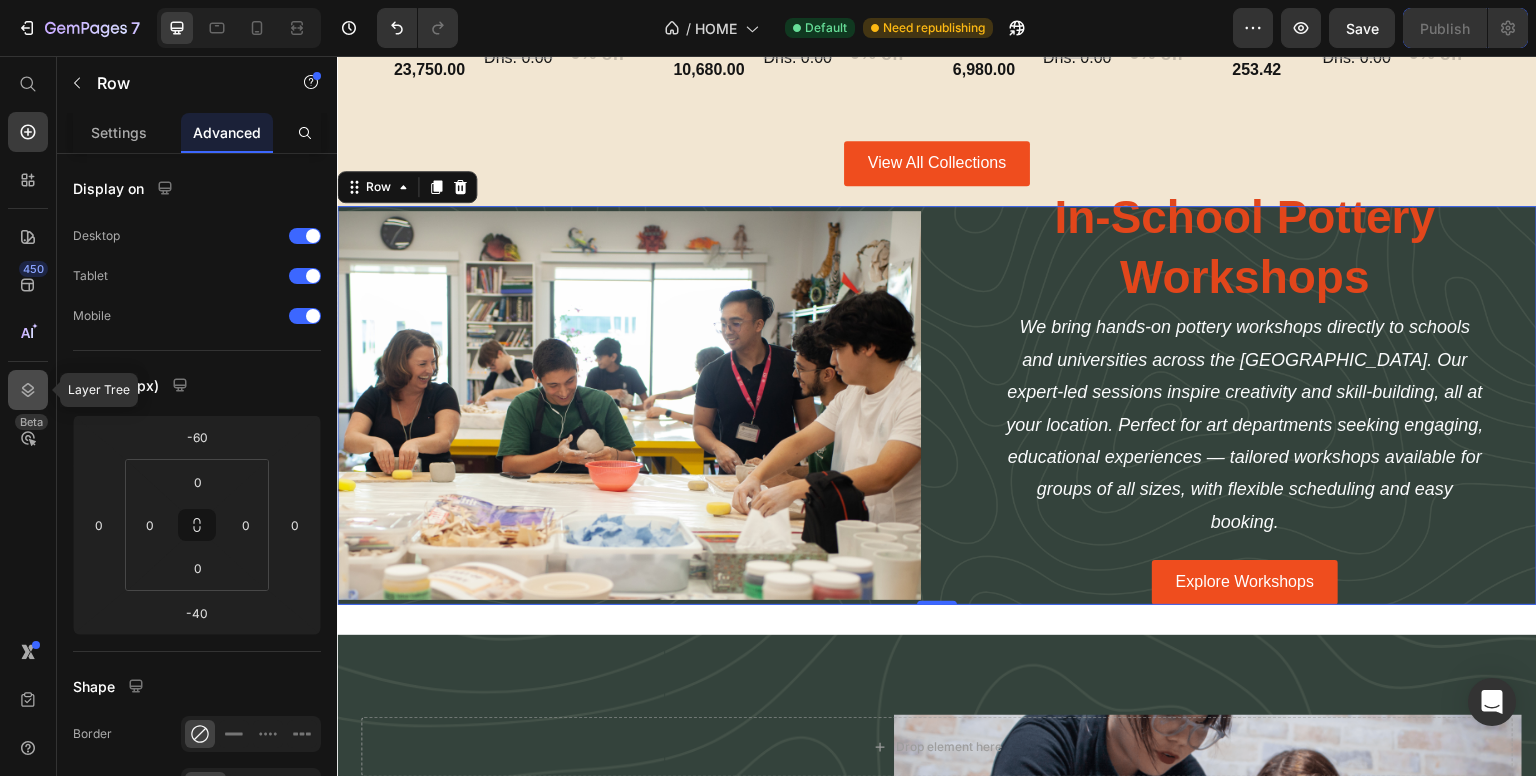 click 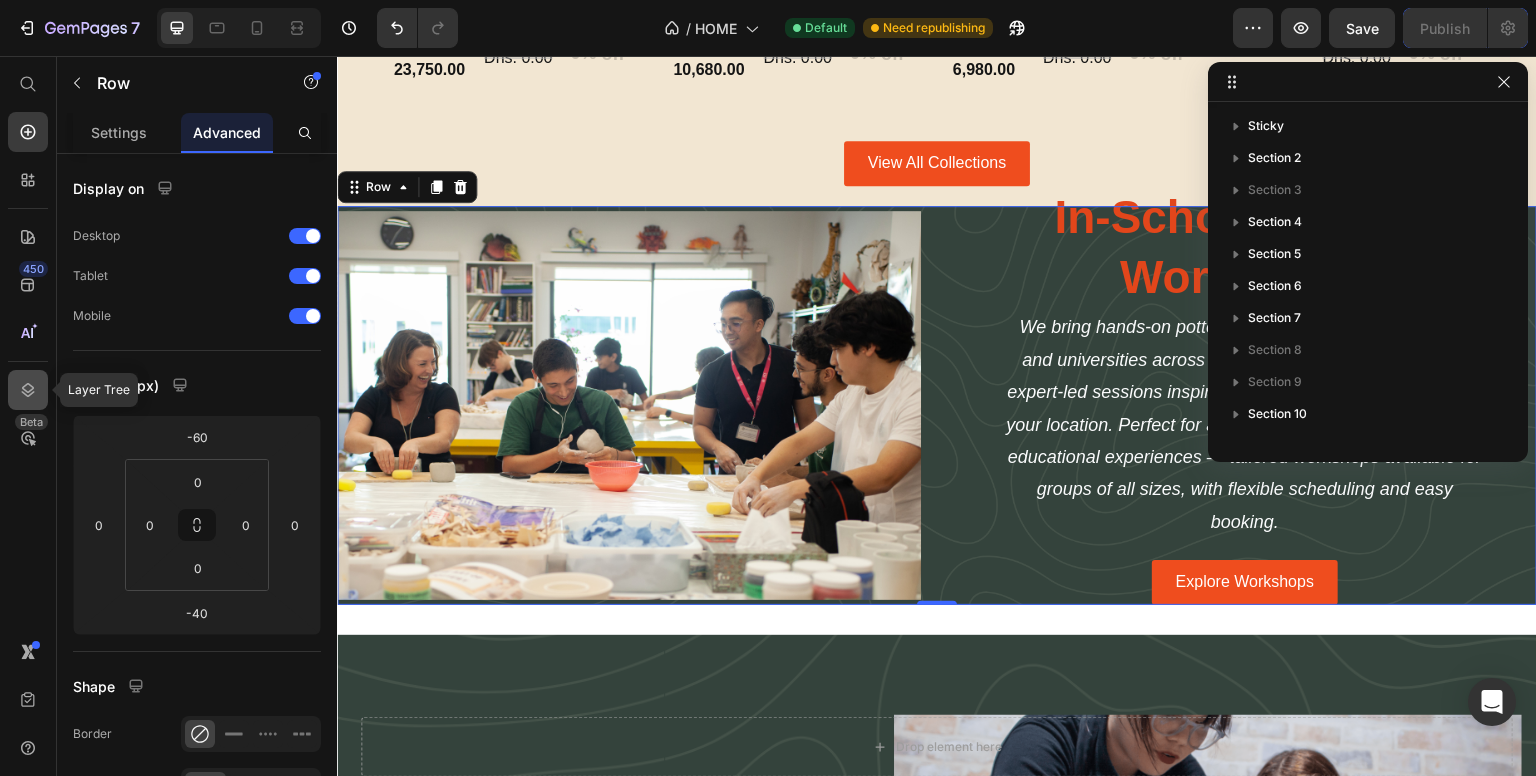 scroll, scrollTop: 410, scrollLeft: 0, axis: vertical 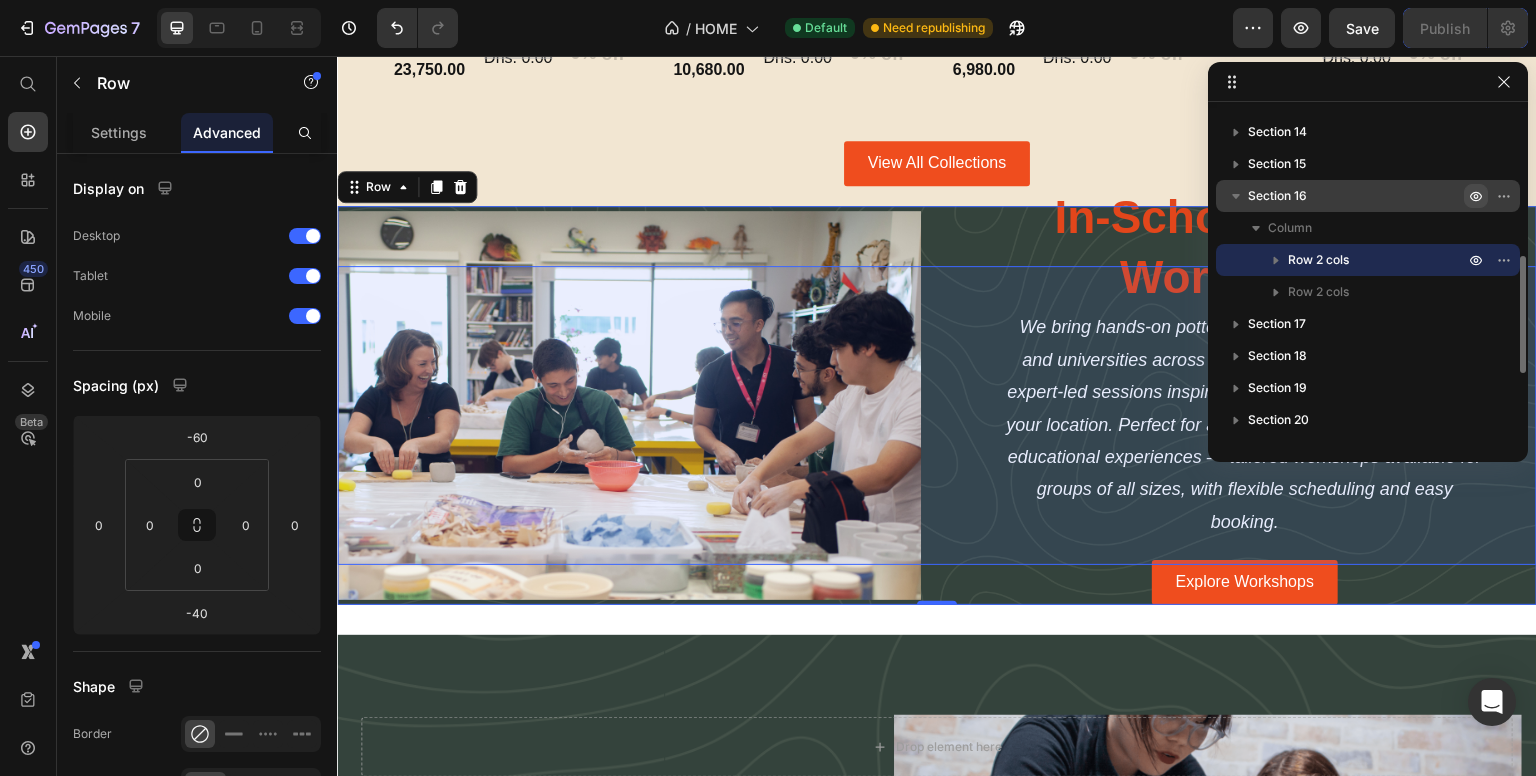 click 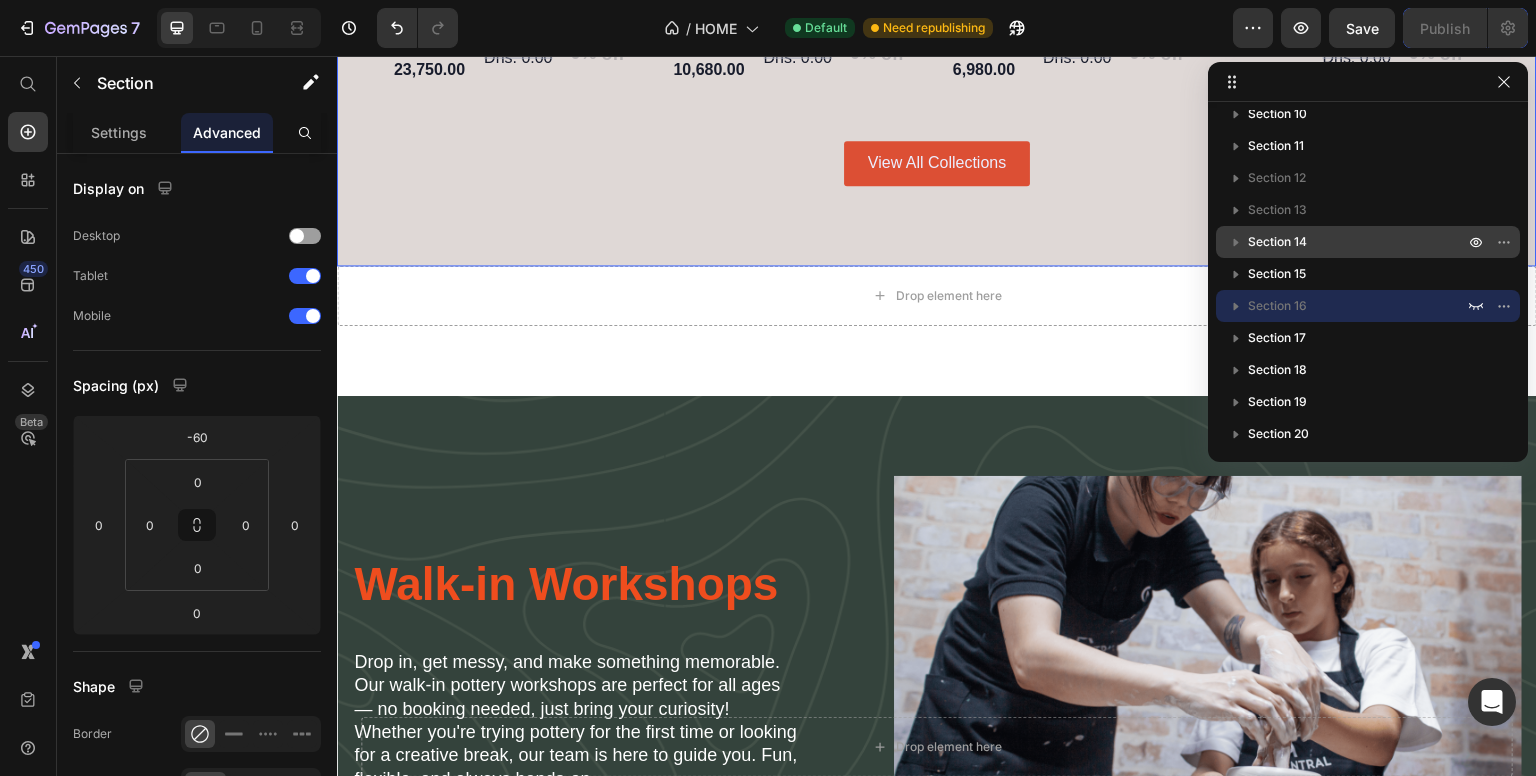scroll, scrollTop: 501, scrollLeft: 0, axis: vertical 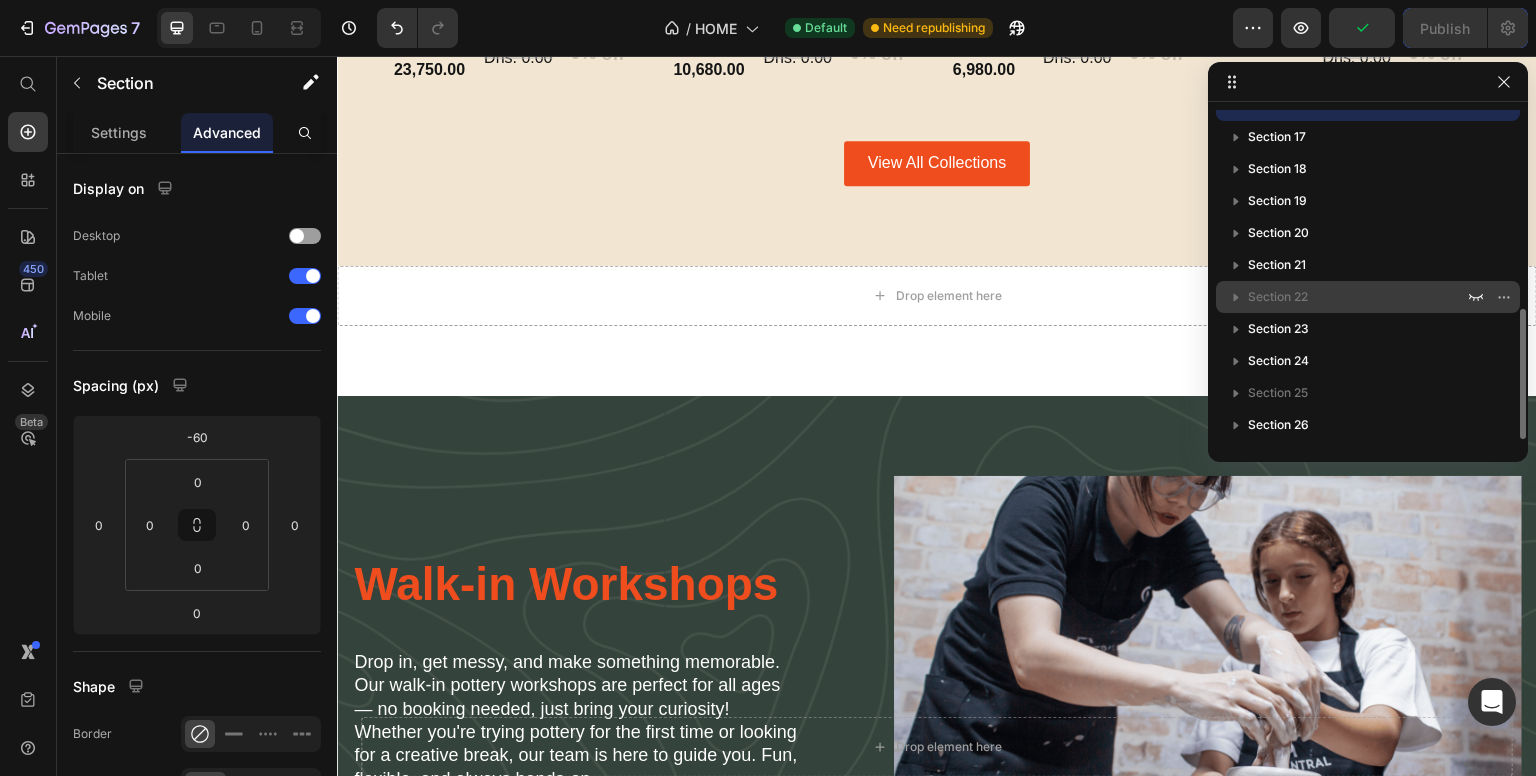 click on "Section 22" at bounding box center [1278, 297] 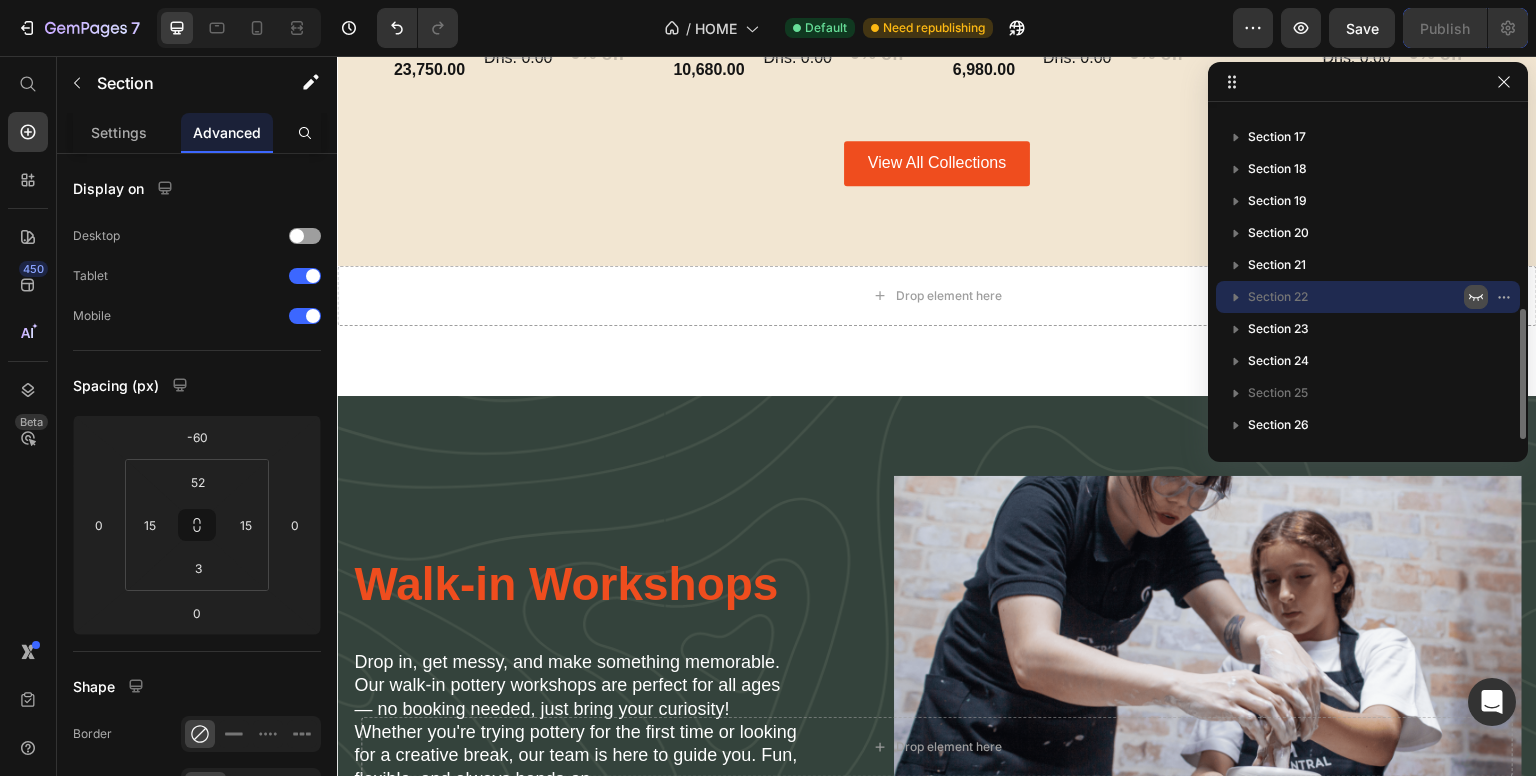 click 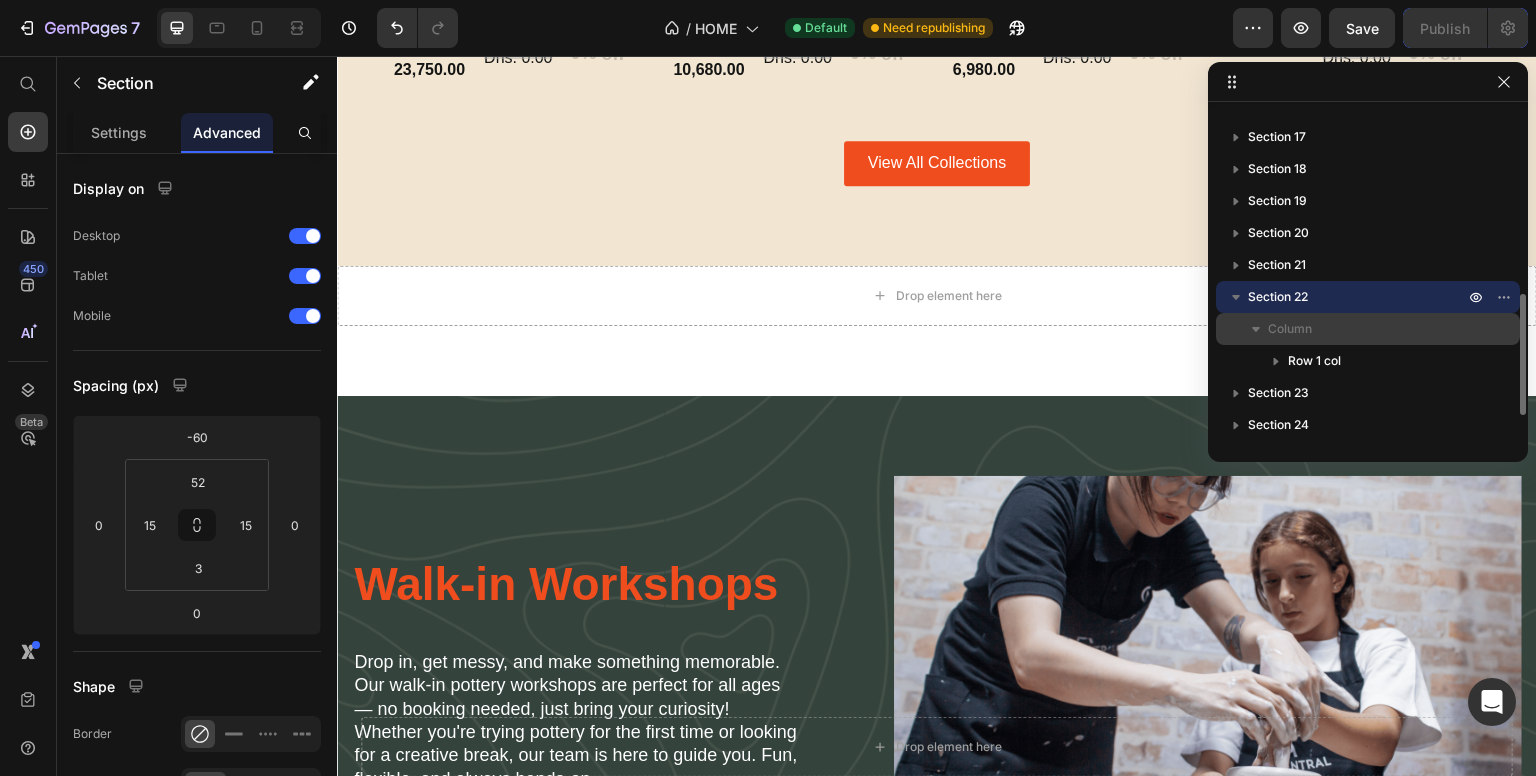 click 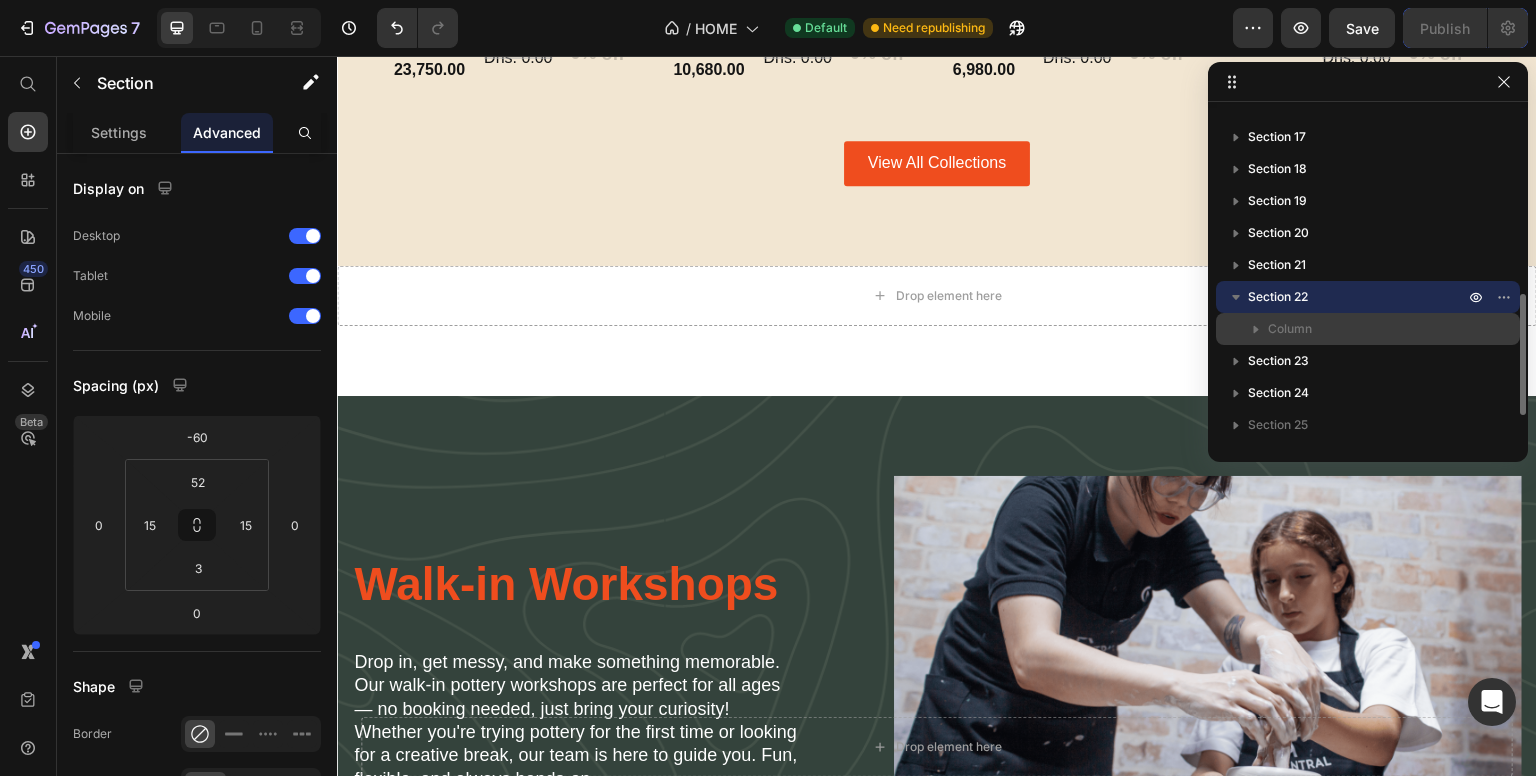 click 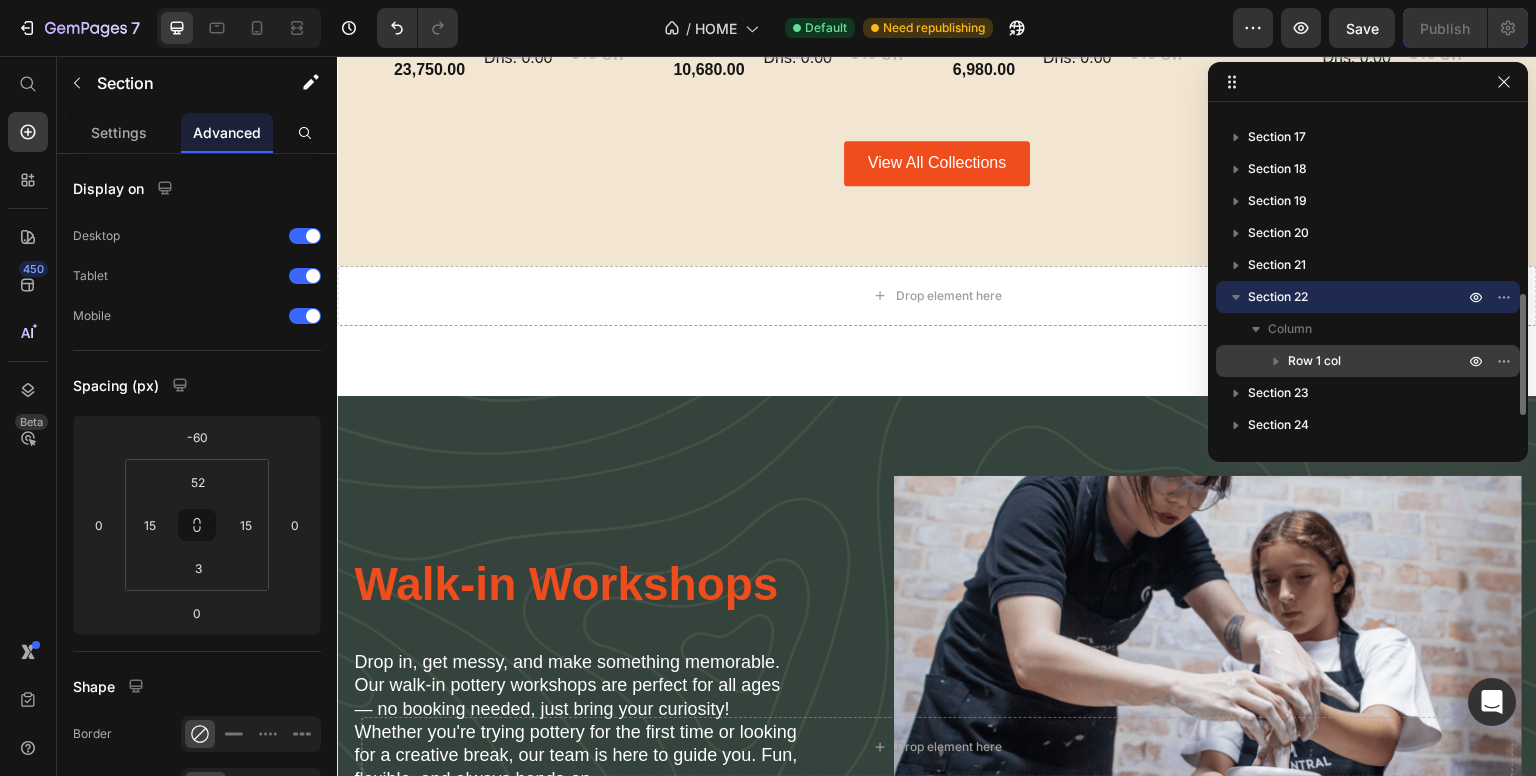 click 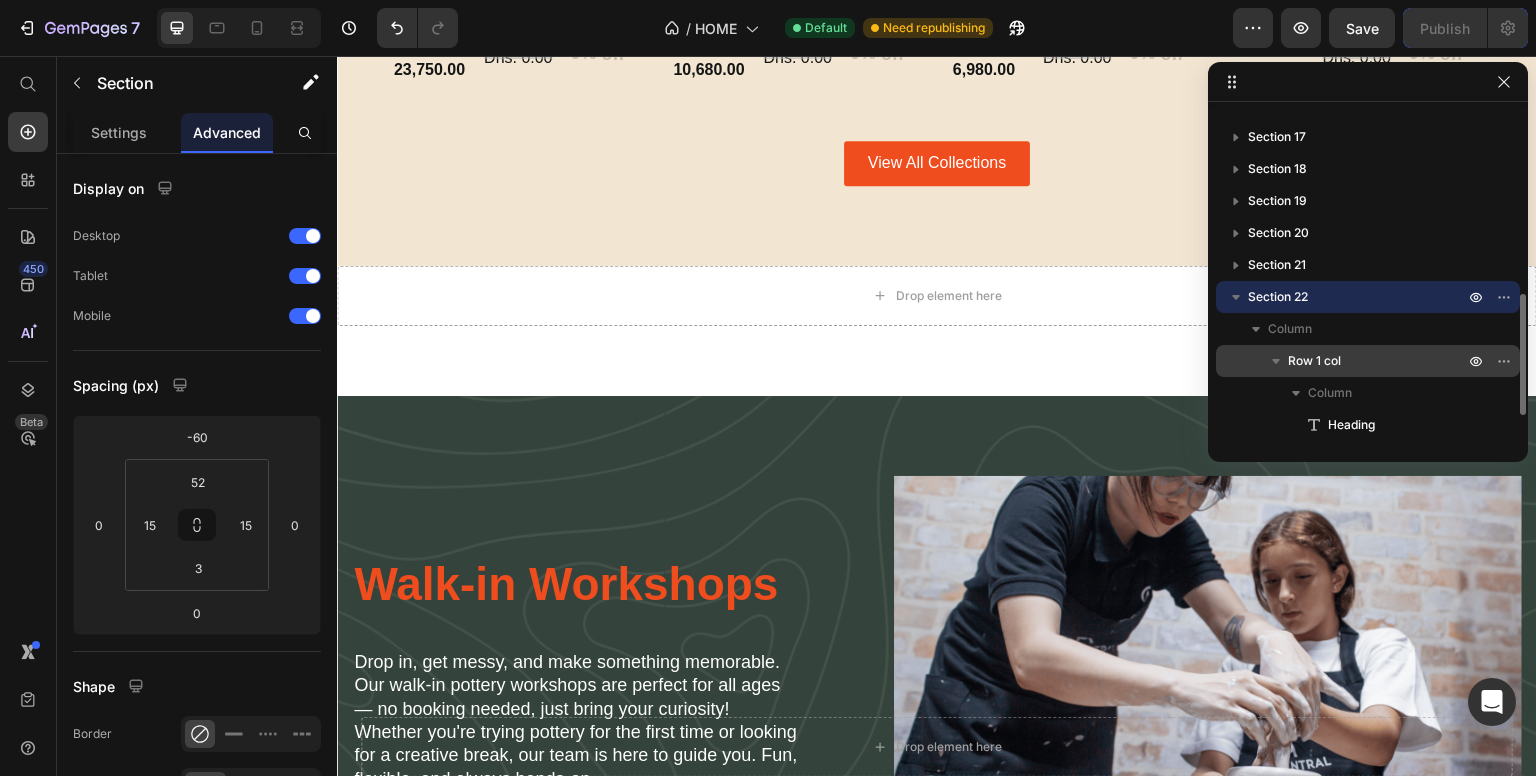 click 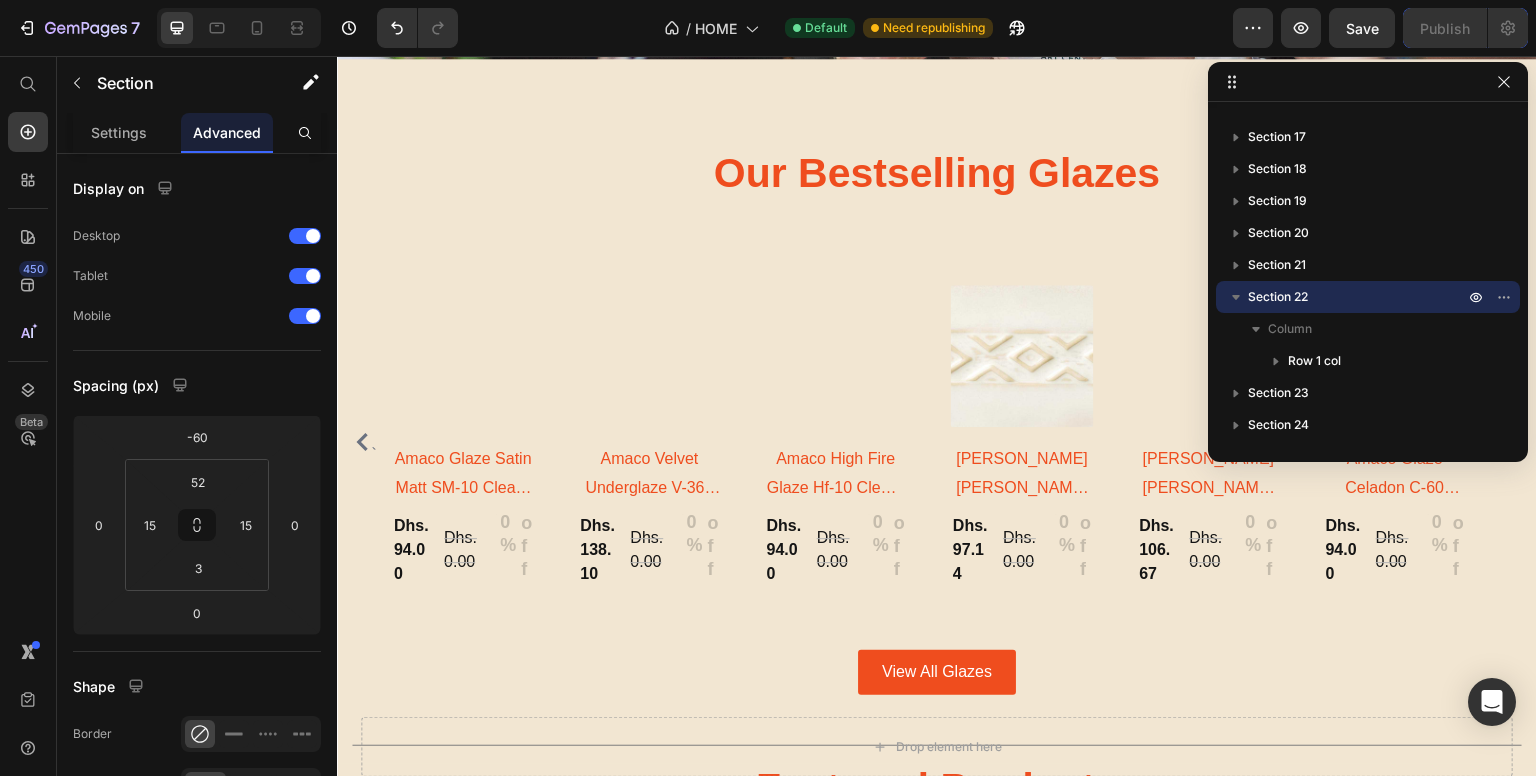 scroll, scrollTop: 1335, scrollLeft: 0, axis: vertical 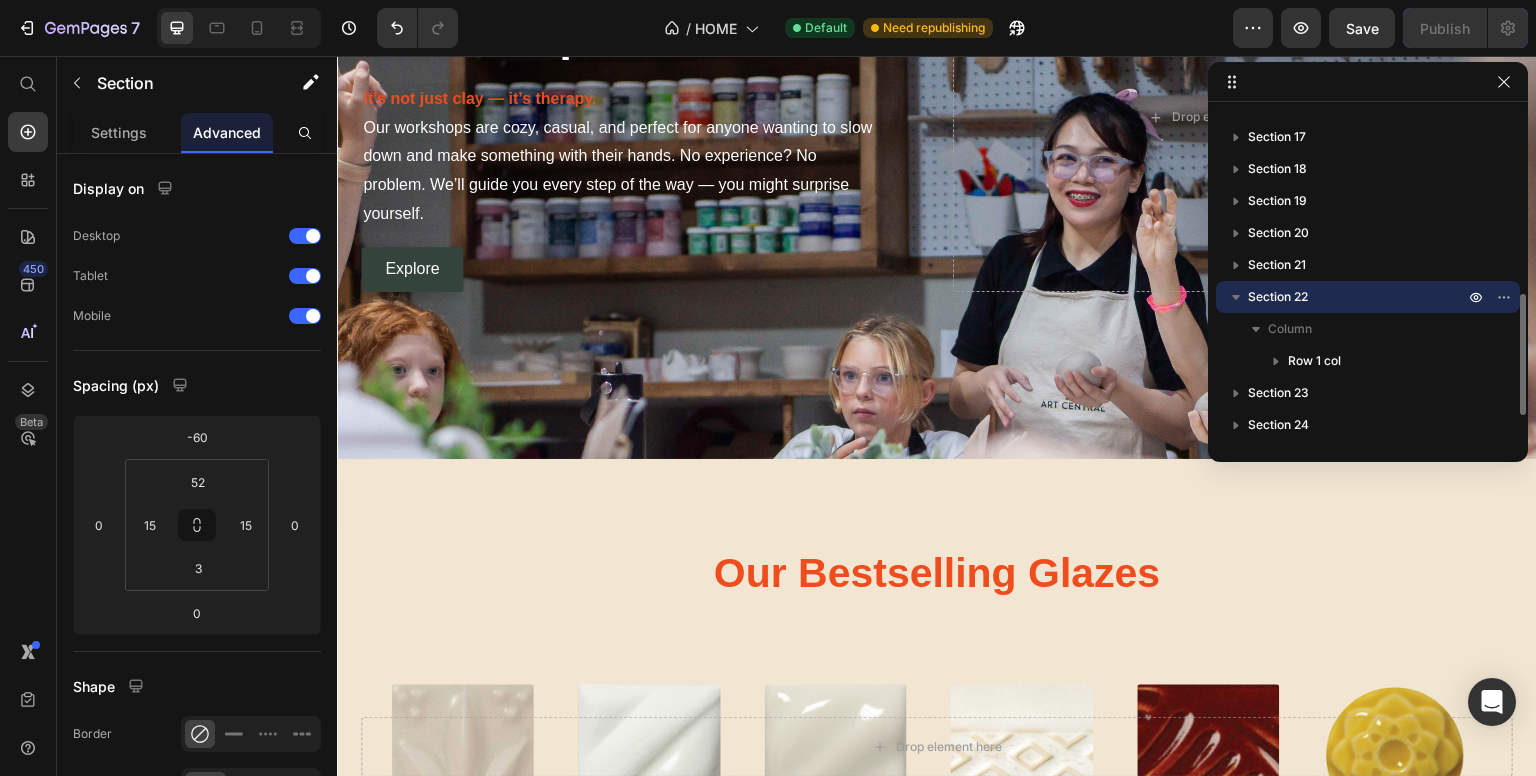 click on "Section 22" at bounding box center (1358, 297) 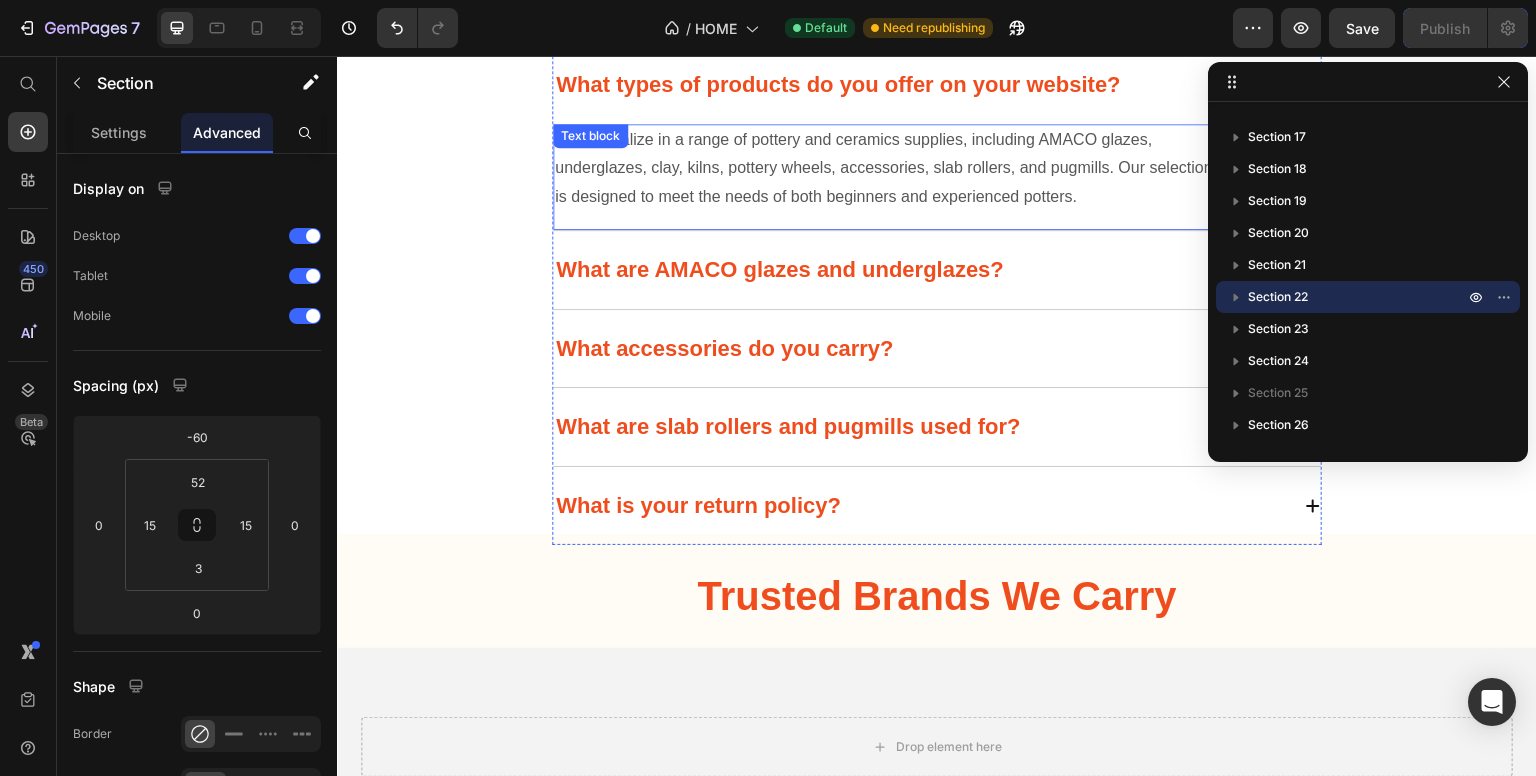 scroll, scrollTop: 5892, scrollLeft: 0, axis: vertical 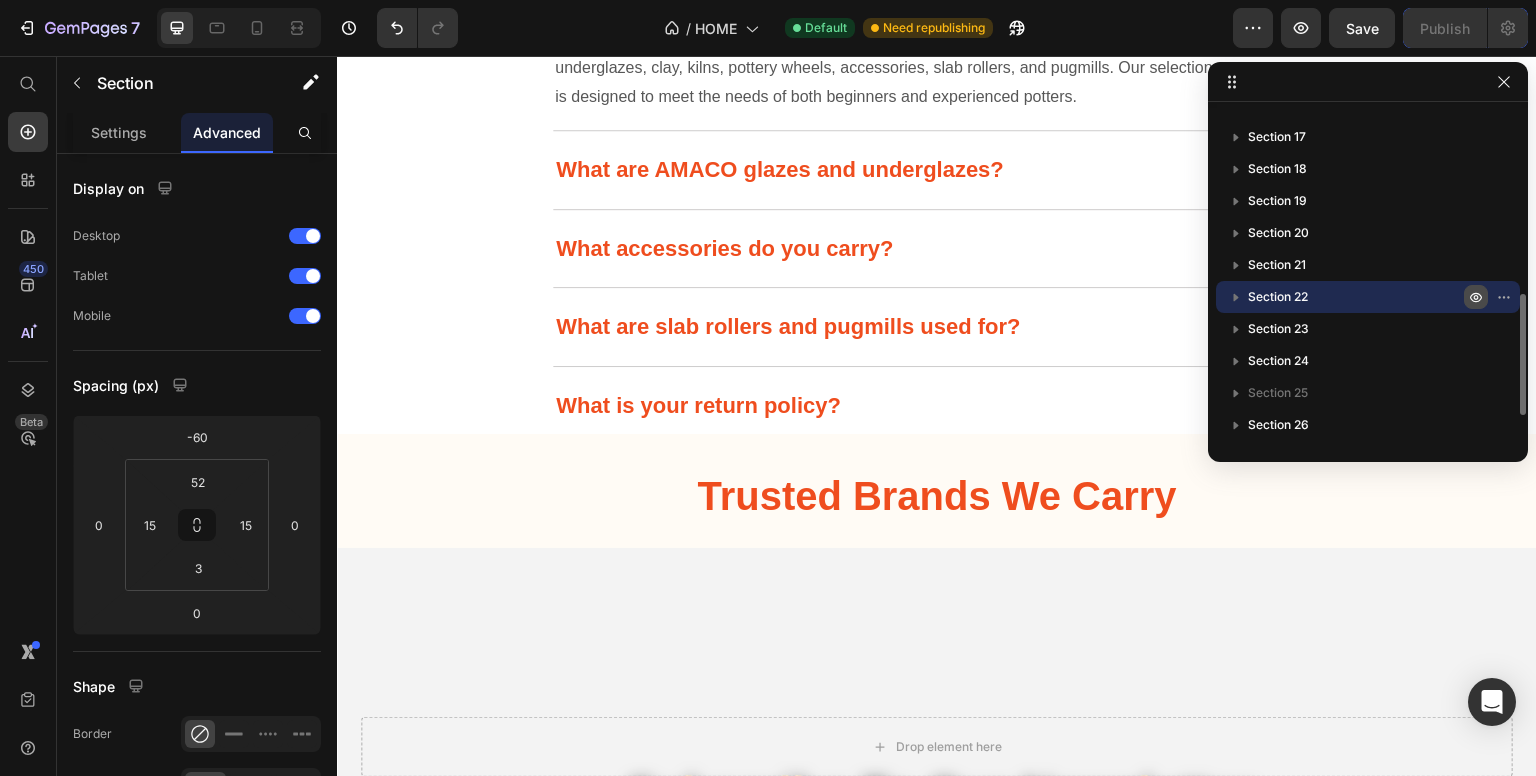 click 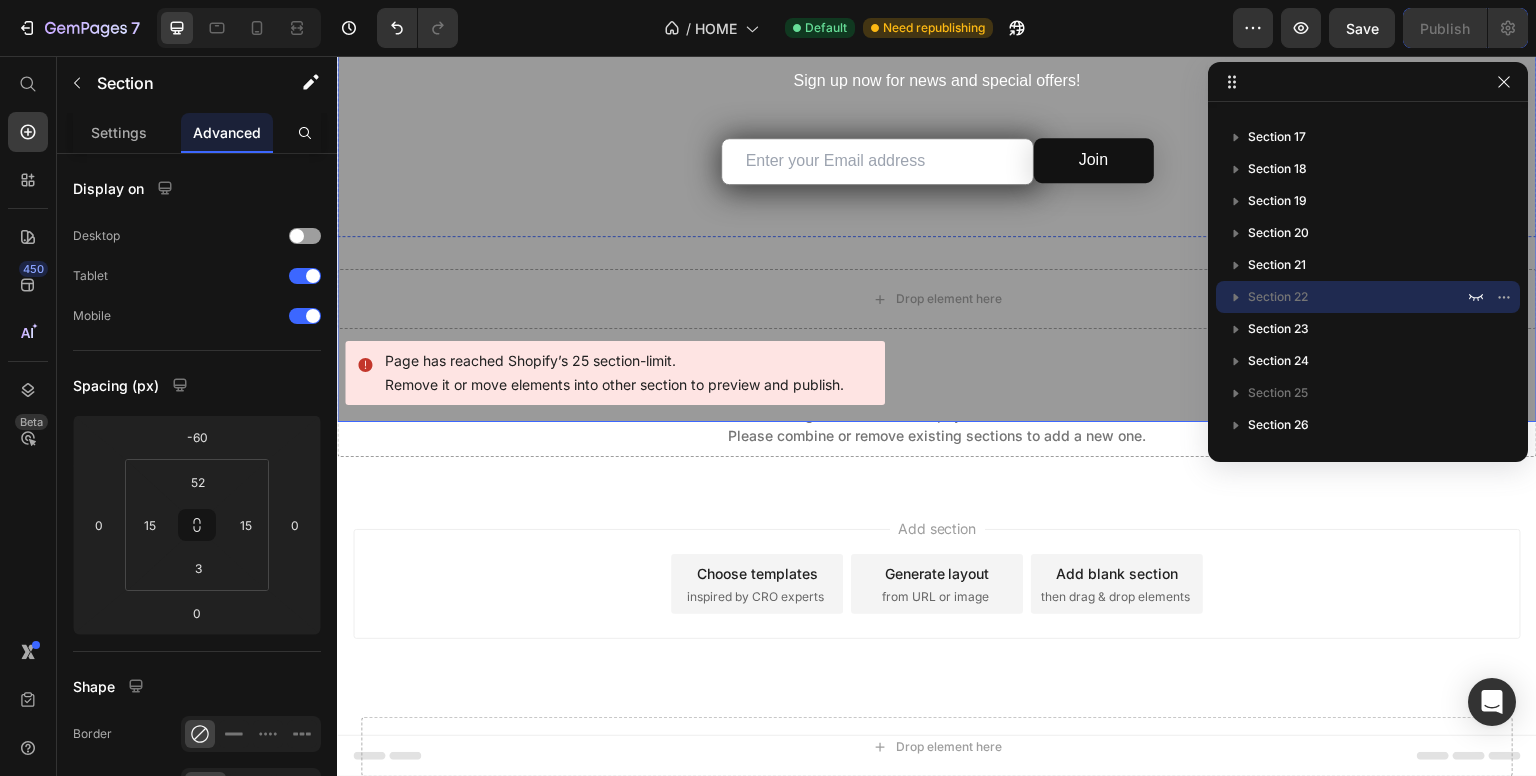 scroll, scrollTop: 5961, scrollLeft: 0, axis: vertical 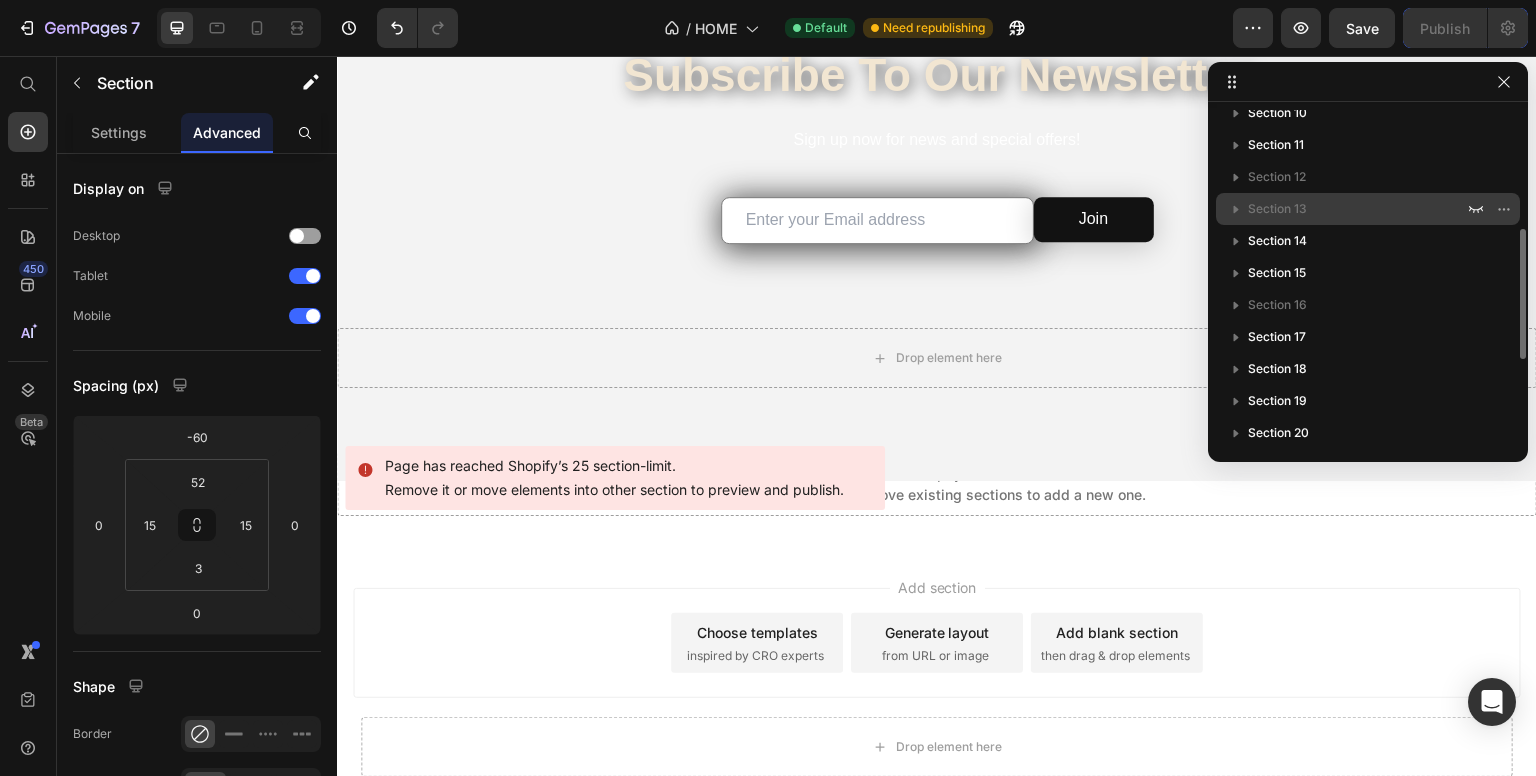 click on "Section 13" at bounding box center [1277, 209] 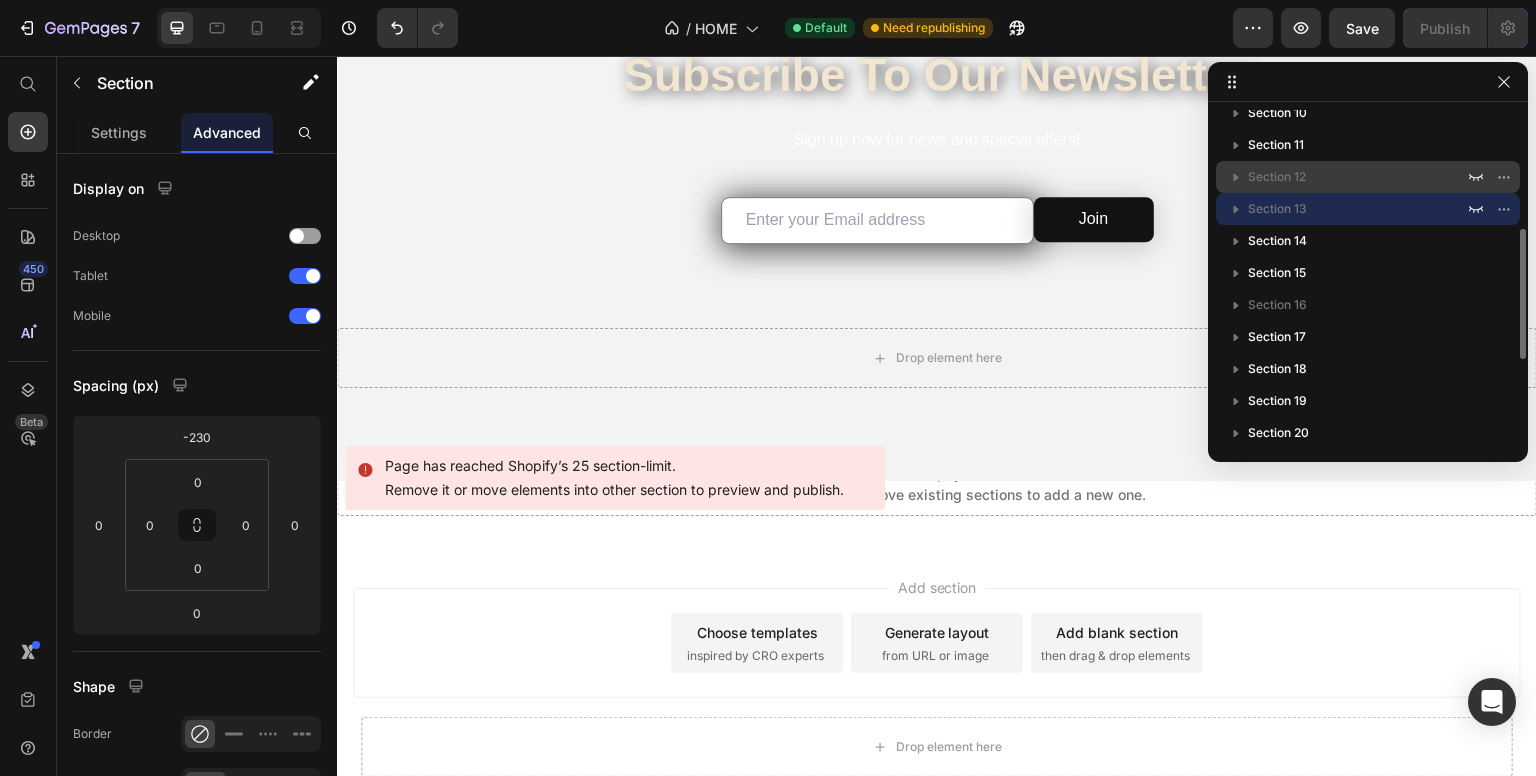 click on "Section 12" at bounding box center [1358, 177] 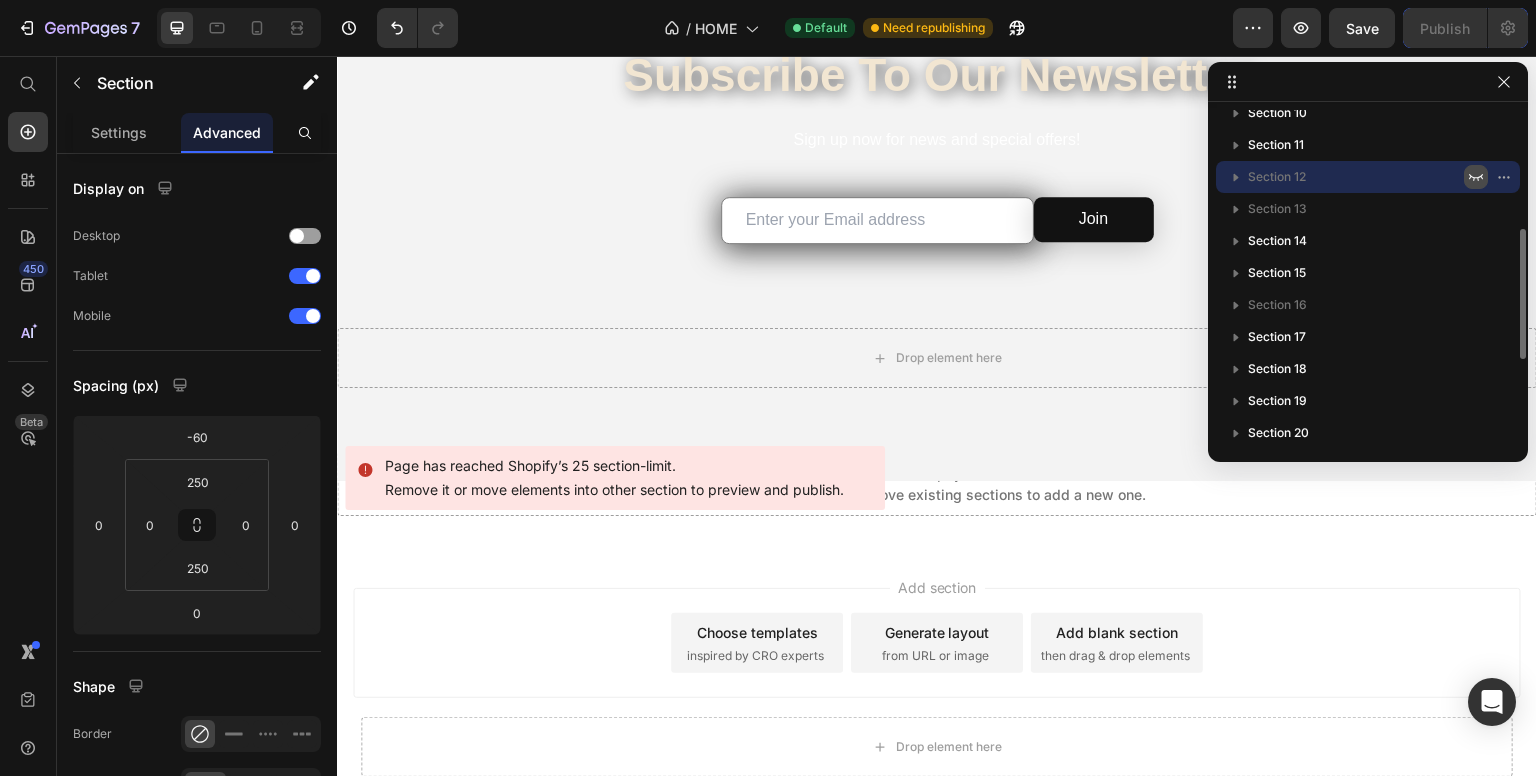 click at bounding box center (1476, 177) 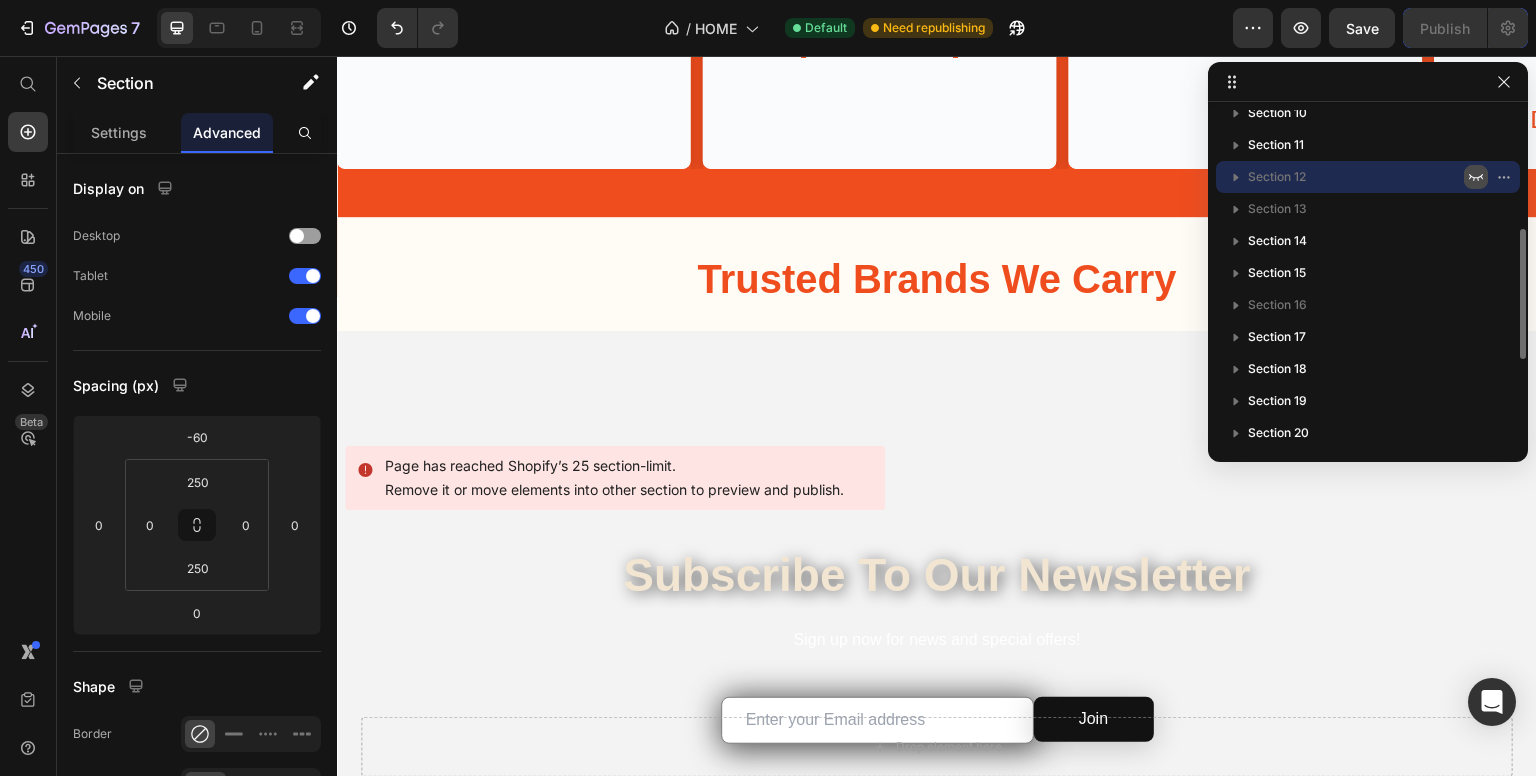 scroll, scrollTop: 6461, scrollLeft: 0, axis: vertical 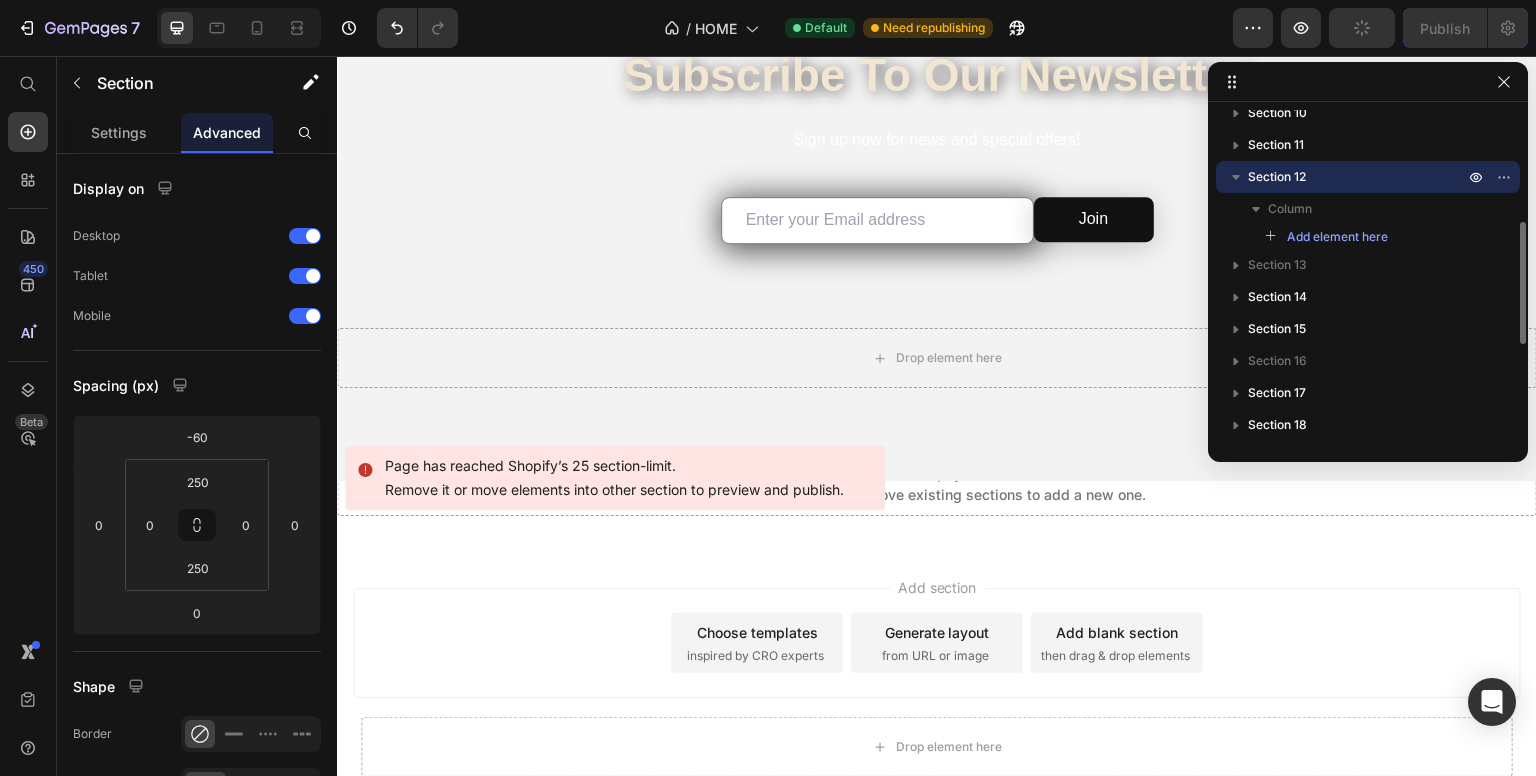 click on "Section 12" at bounding box center [1358, 177] 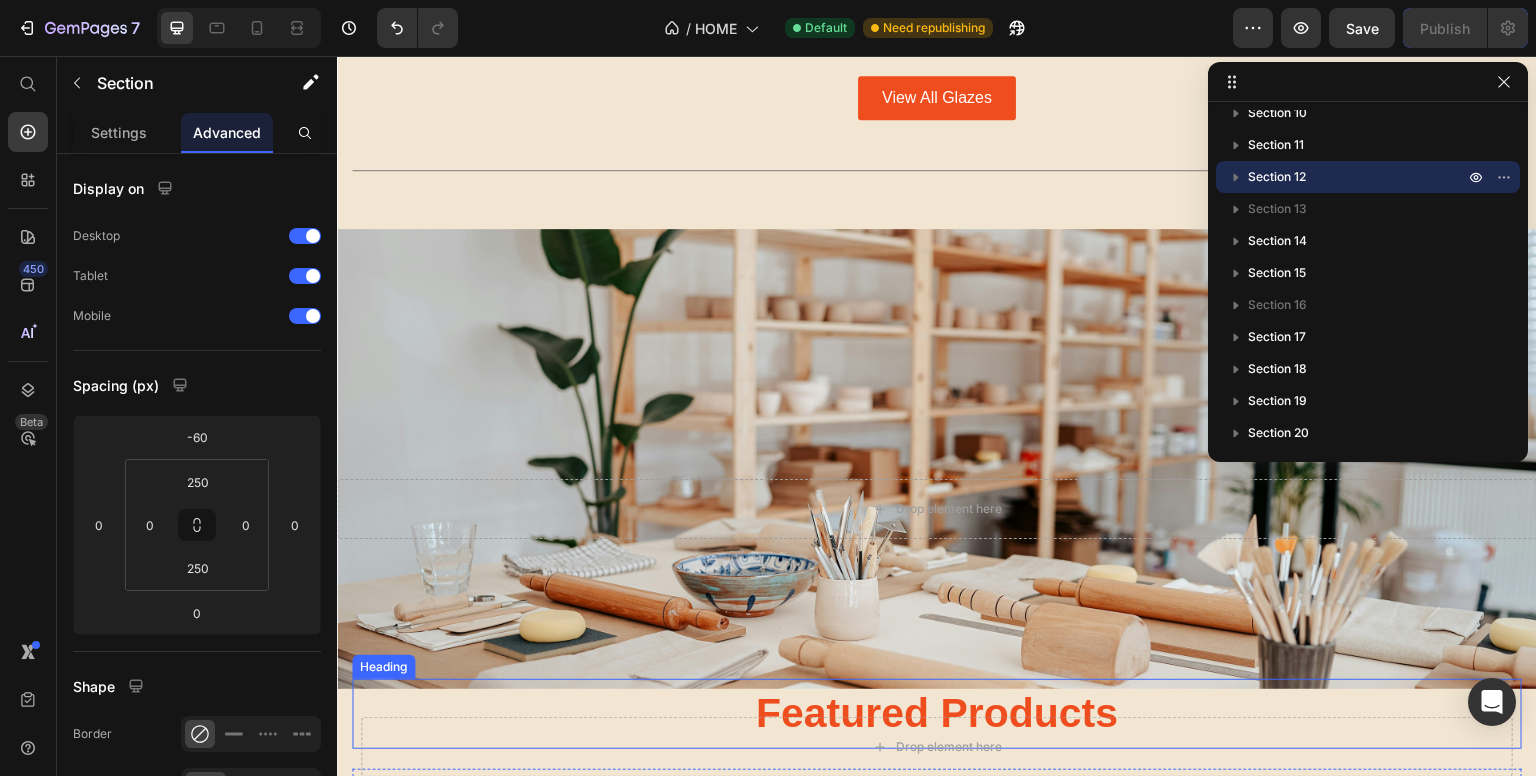 scroll, scrollTop: 2224, scrollLeft: 0, axis: vertical 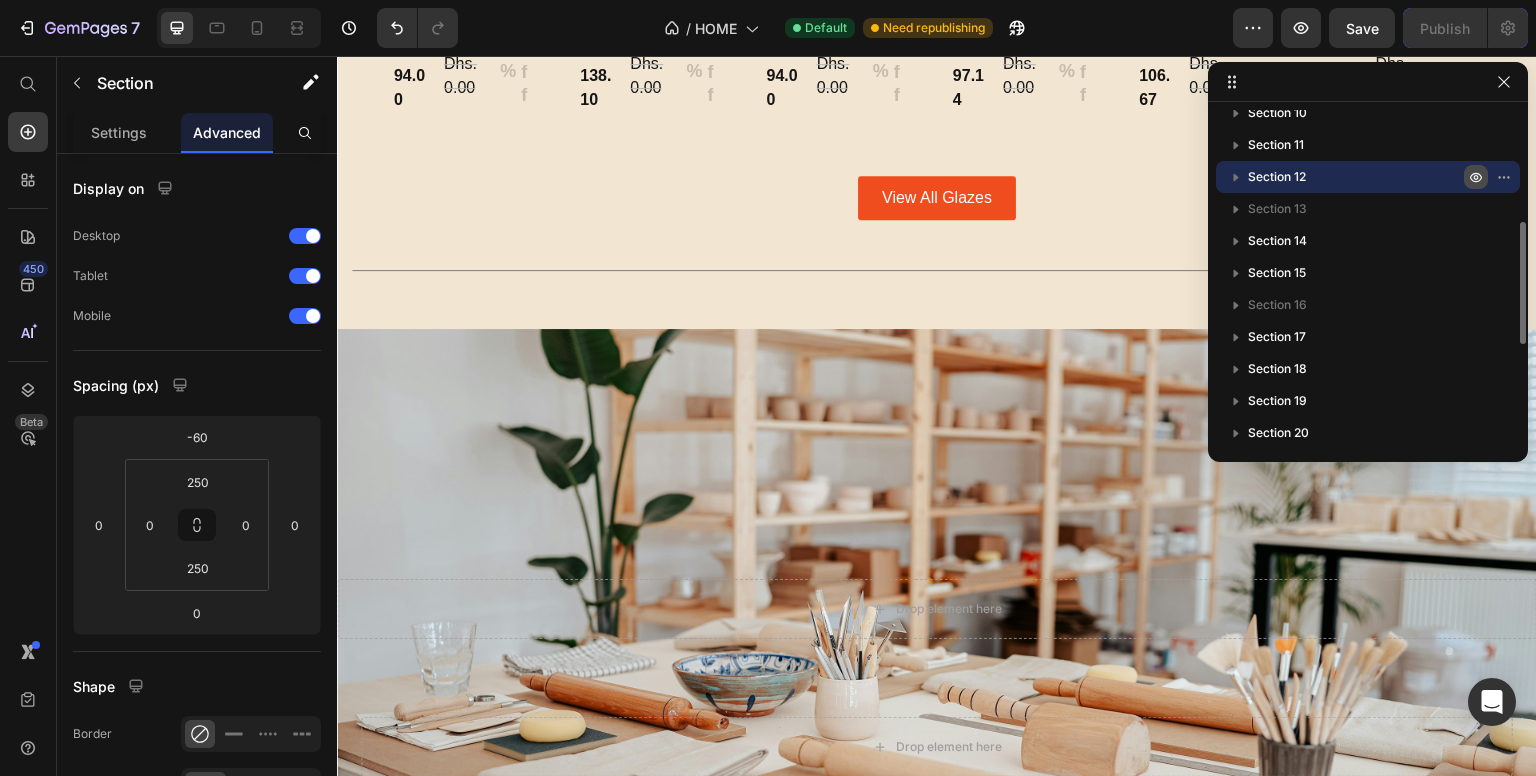 click at bounding box center [1476, 177] 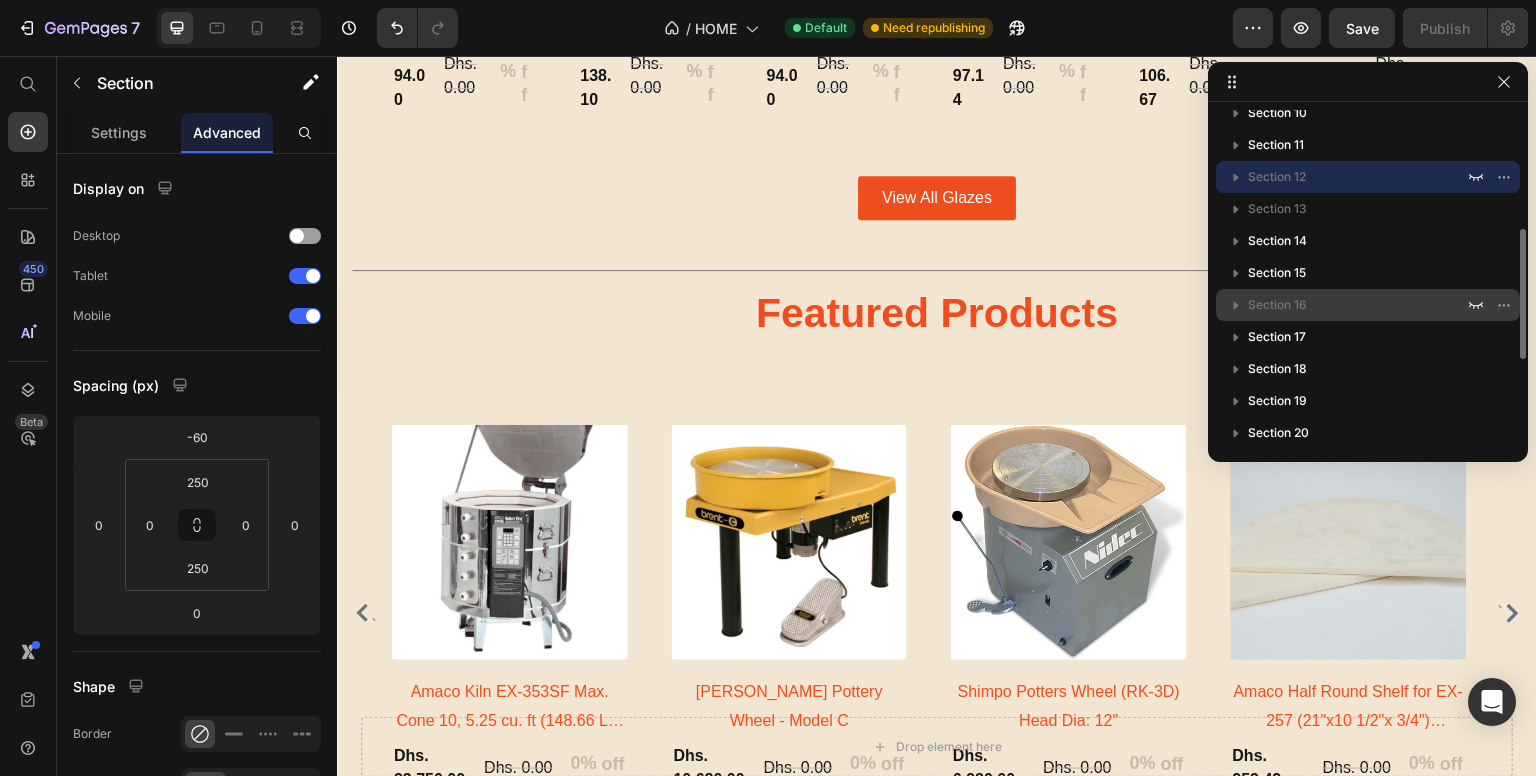 click on "Section 16" at bounding box center (1277, 305) 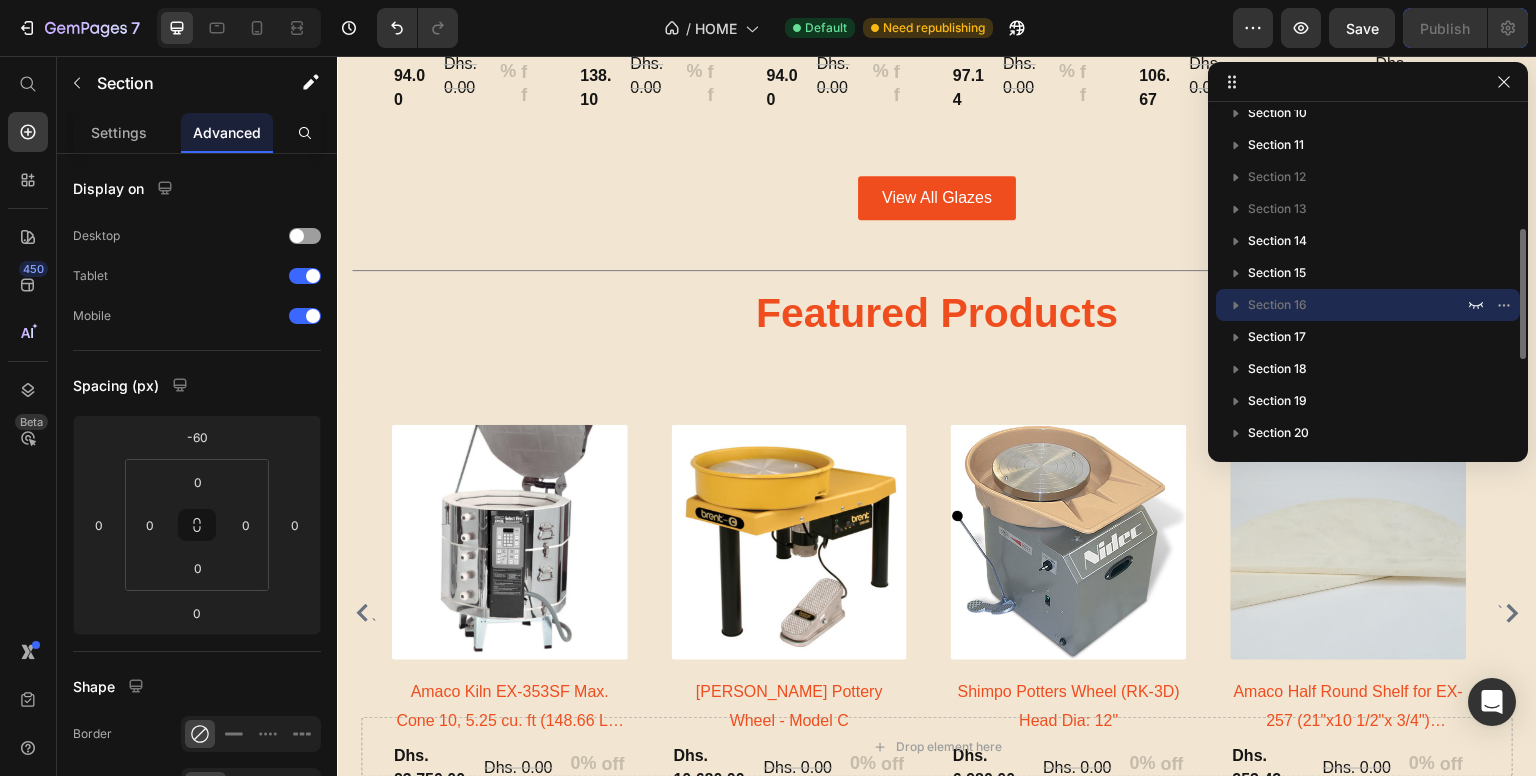click on "Section 16" at bounding box center (1277, 305) 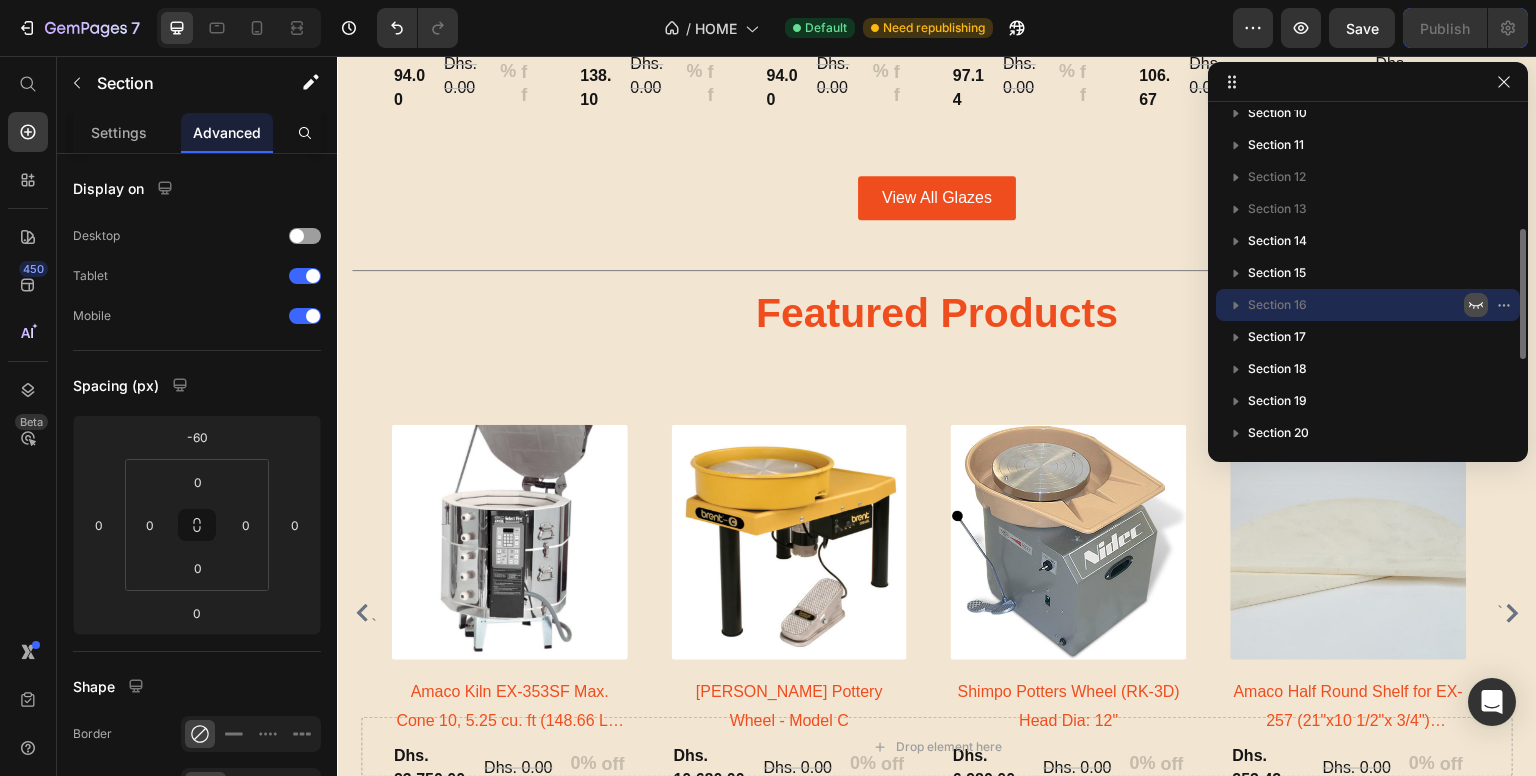 click 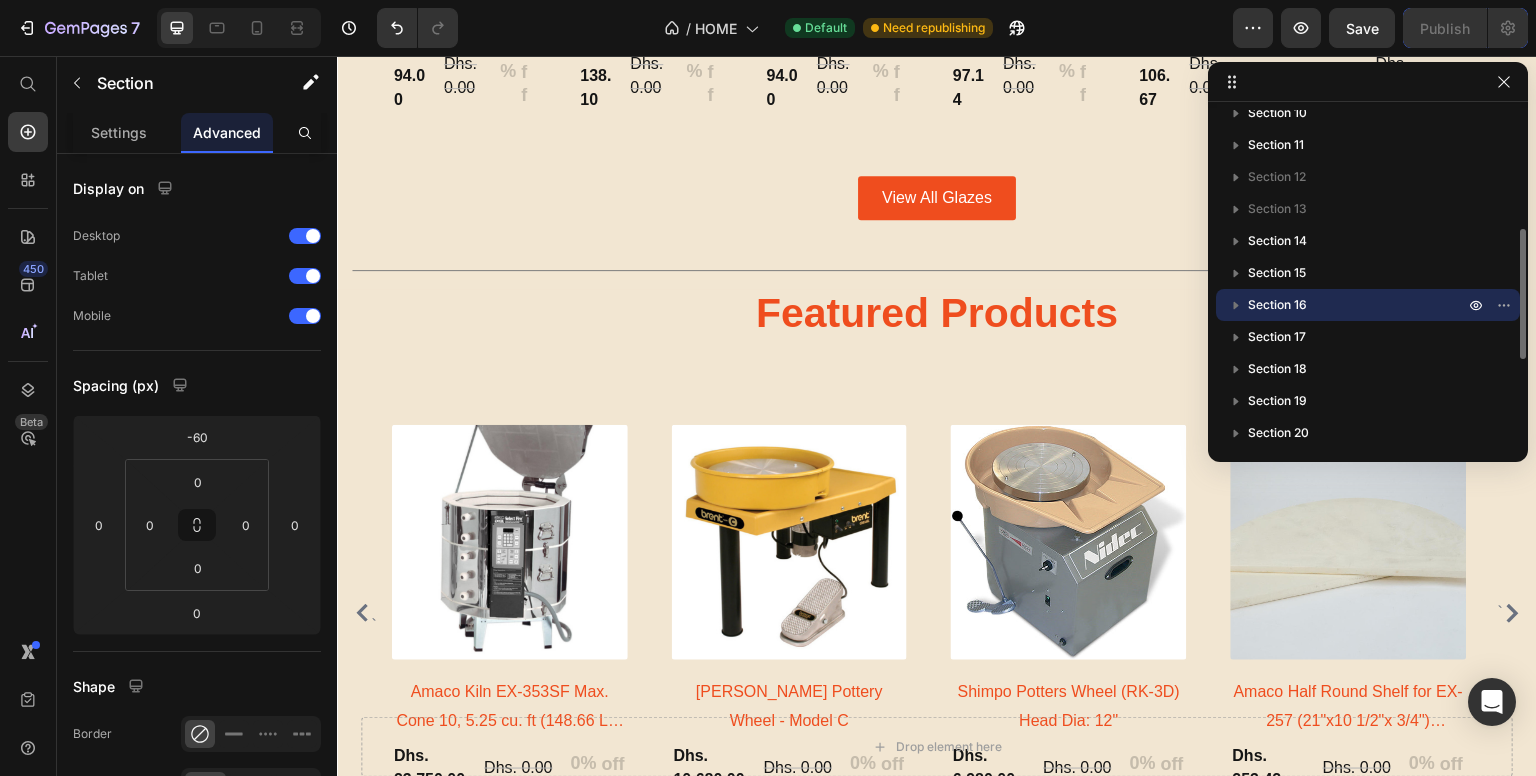 click 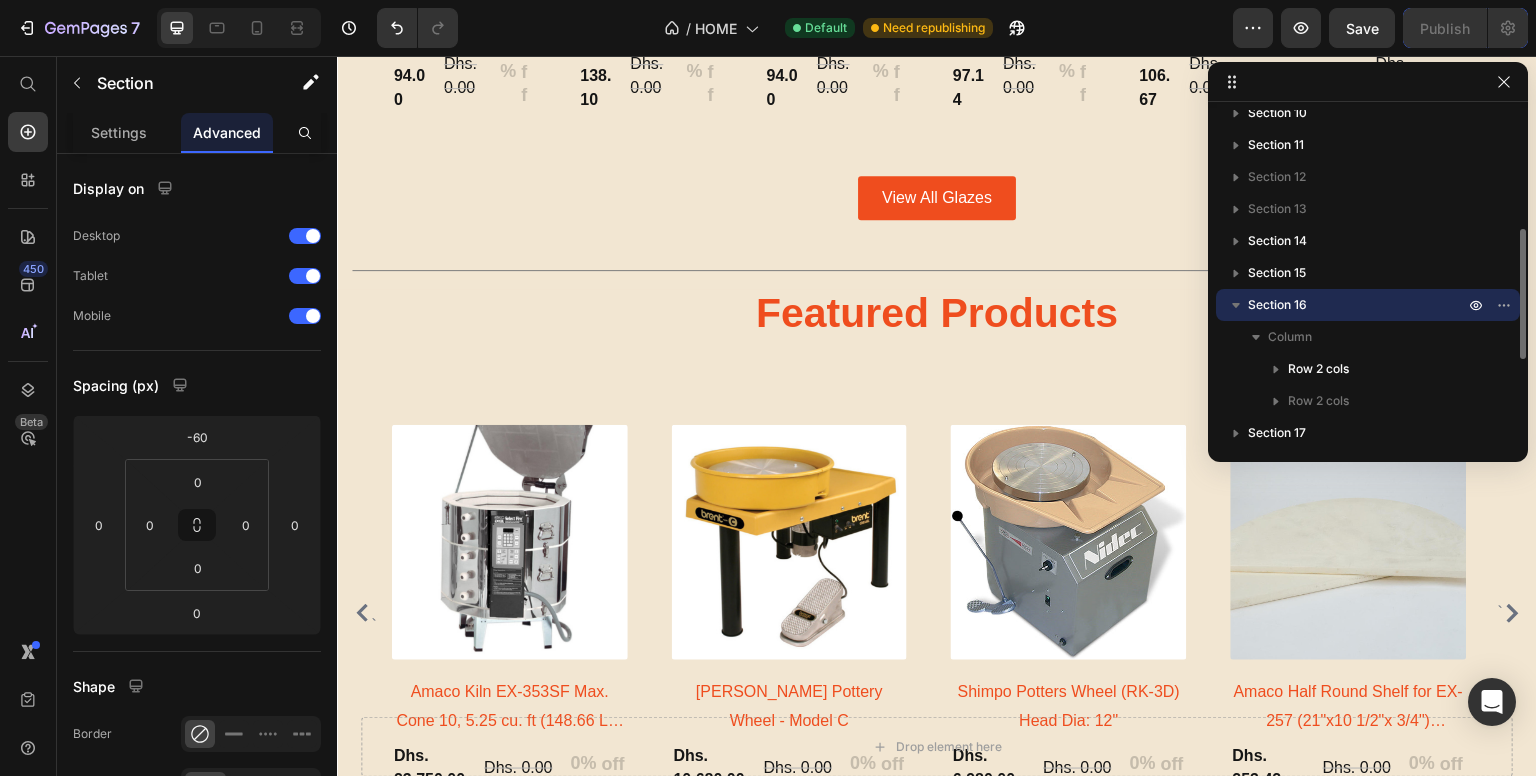 click on "Section 16" at bounding box center [1277, 305] 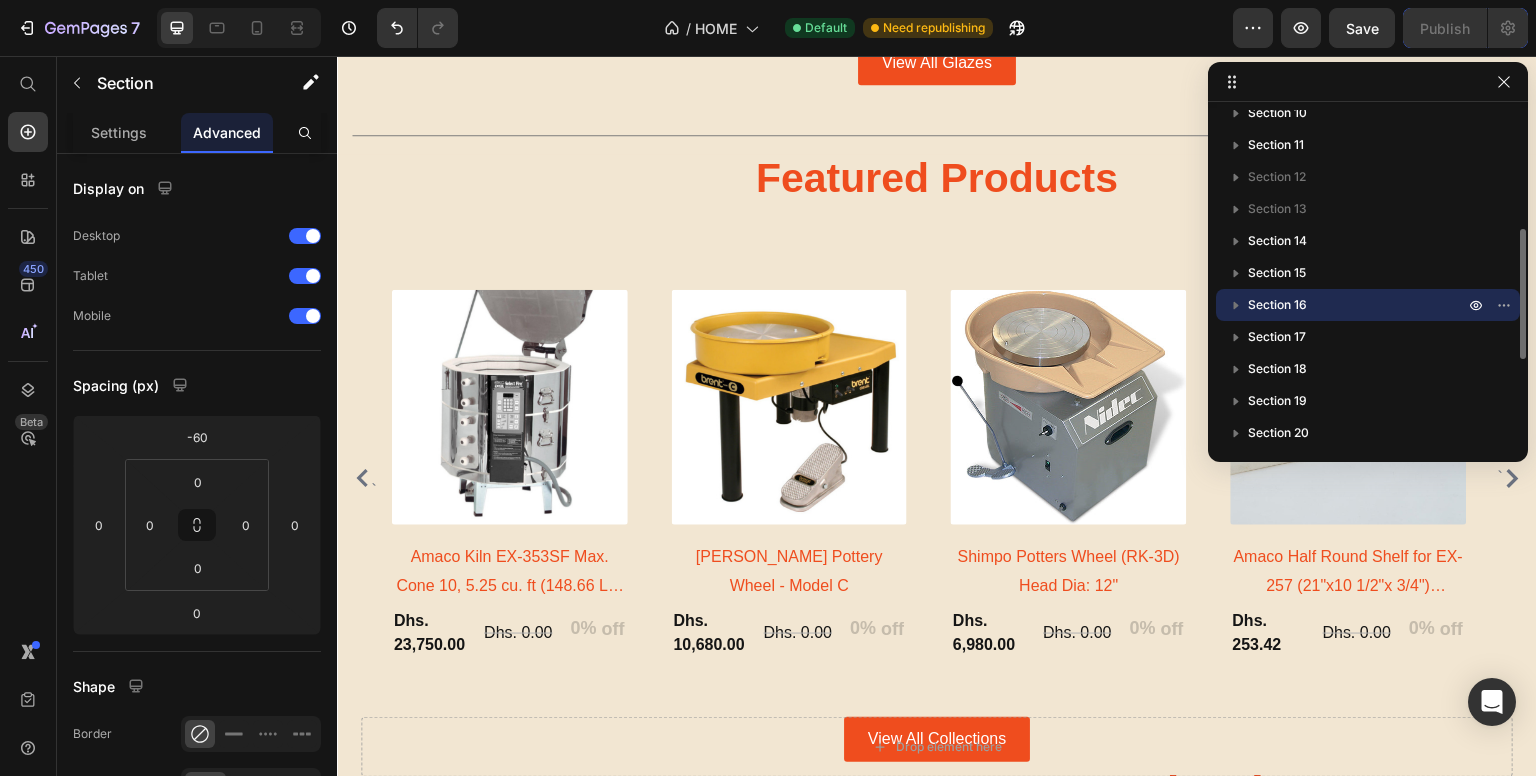 scroll, scrollTop: 3073, scrollLeft: 0, axis: vertical 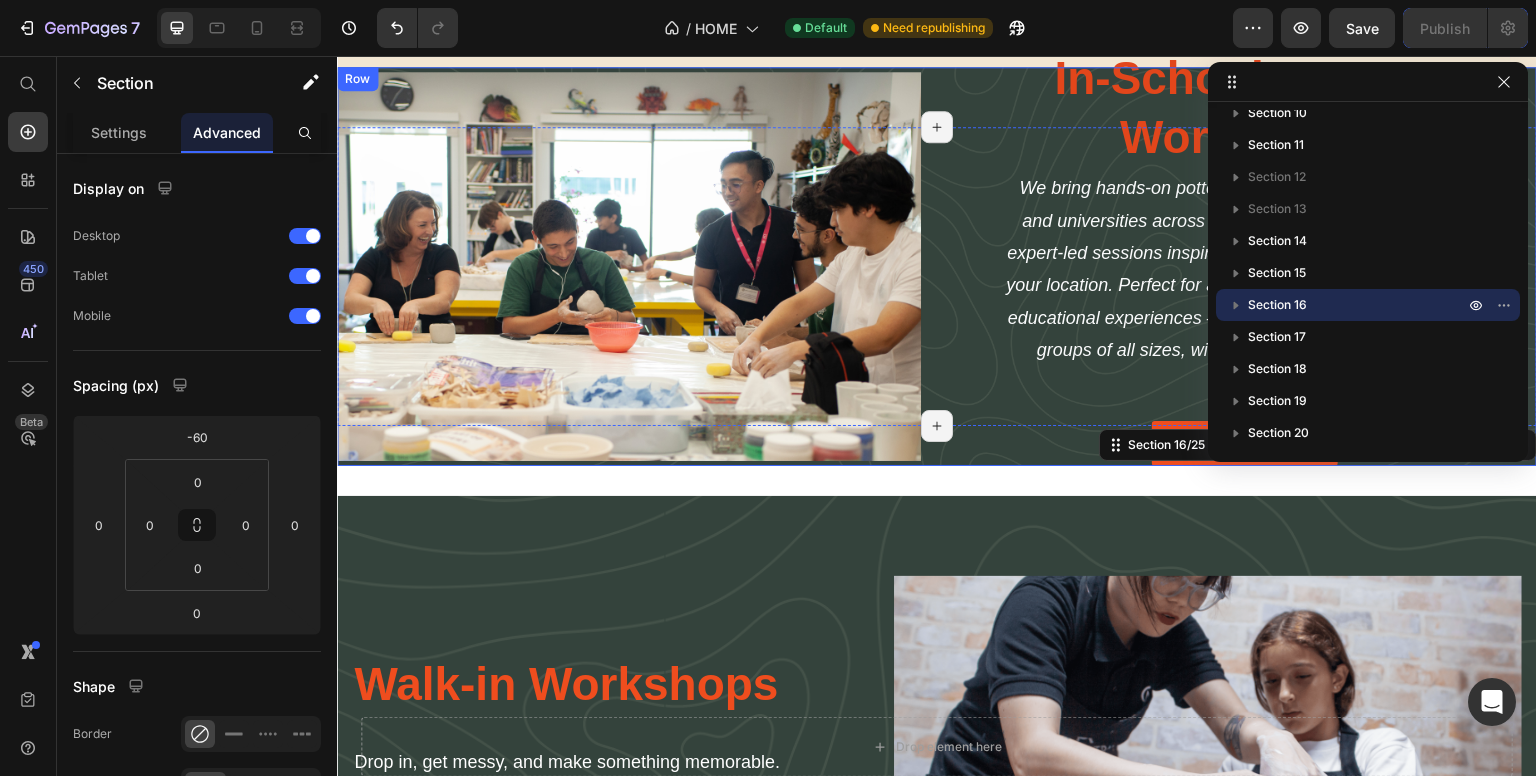 click on "Image In-School Pottery Workshops Heading We bring hands-on pottery workshops directly to schools and universities across the [GEOGRAPHIC_DATA]. Our expert-led sessions inspire creativity and skill-building, all at your location. Perfect for art departments seeking engaging, educational experiences — tailored workshops available for groups of all sizes, with flexible scheduling and easy booking. Text Block Explore Workshops Button Row" at bounding box center (937, 266) 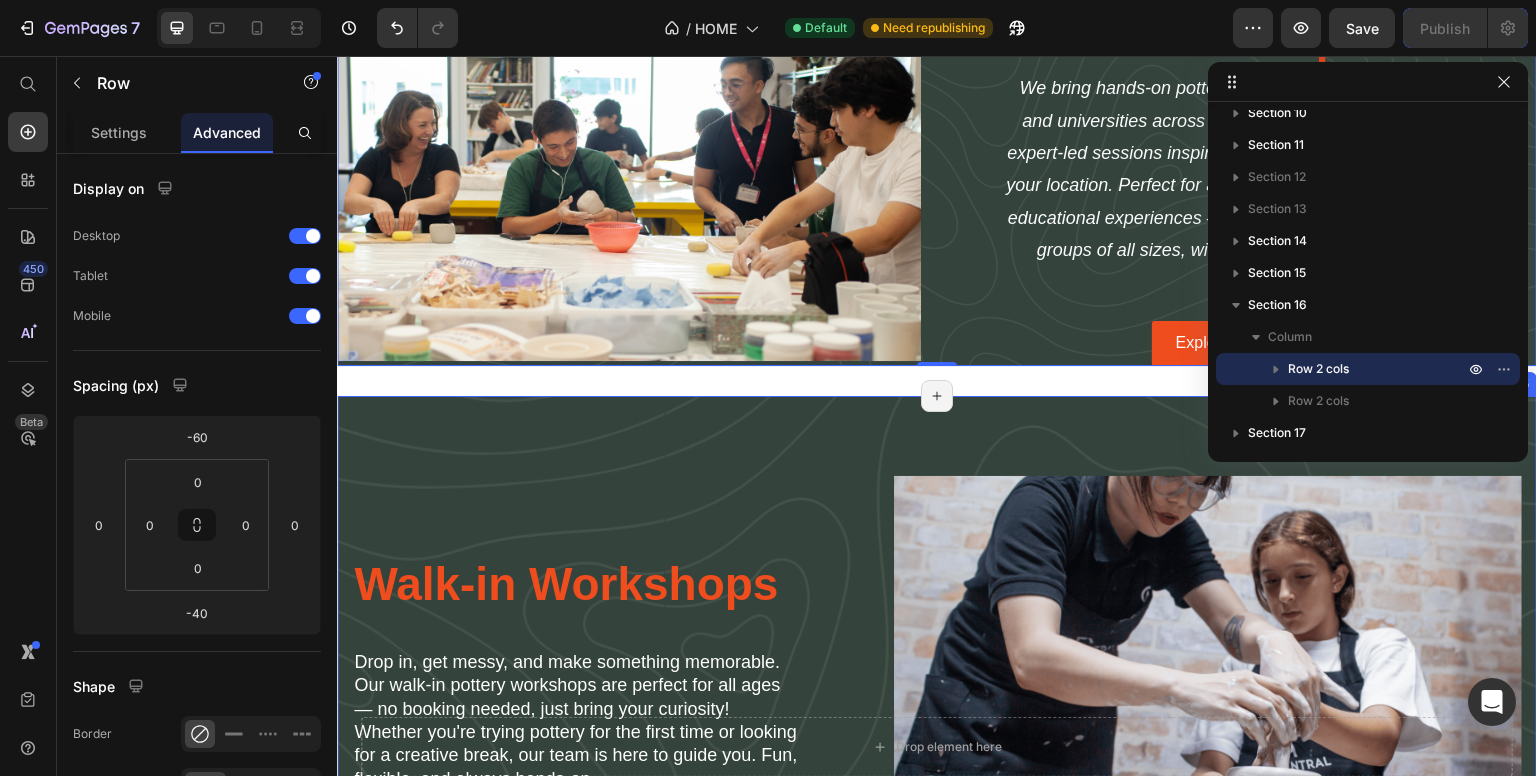 scroll, scrollTop: 3073, scrollLeft: 0, axis: vertical 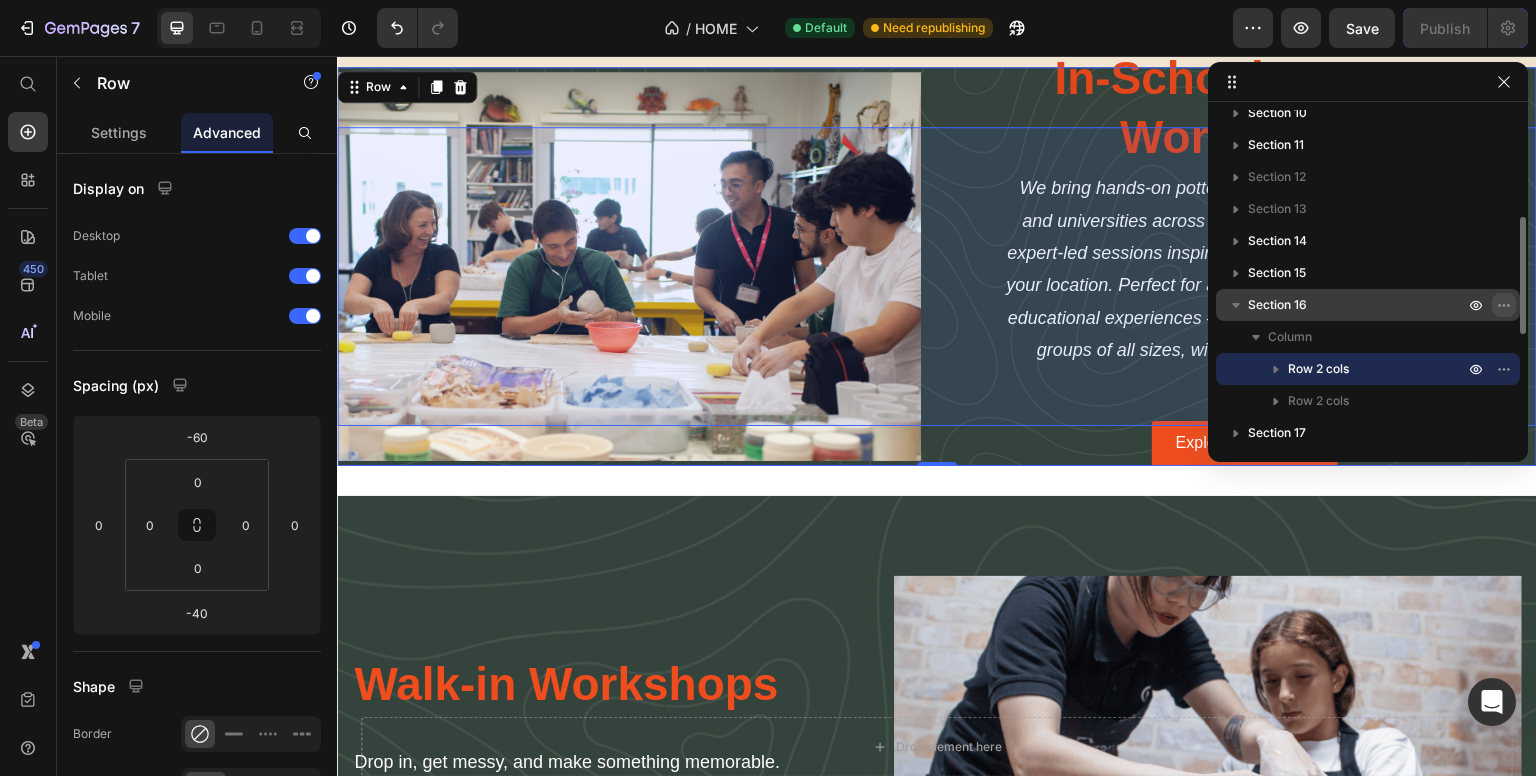 click 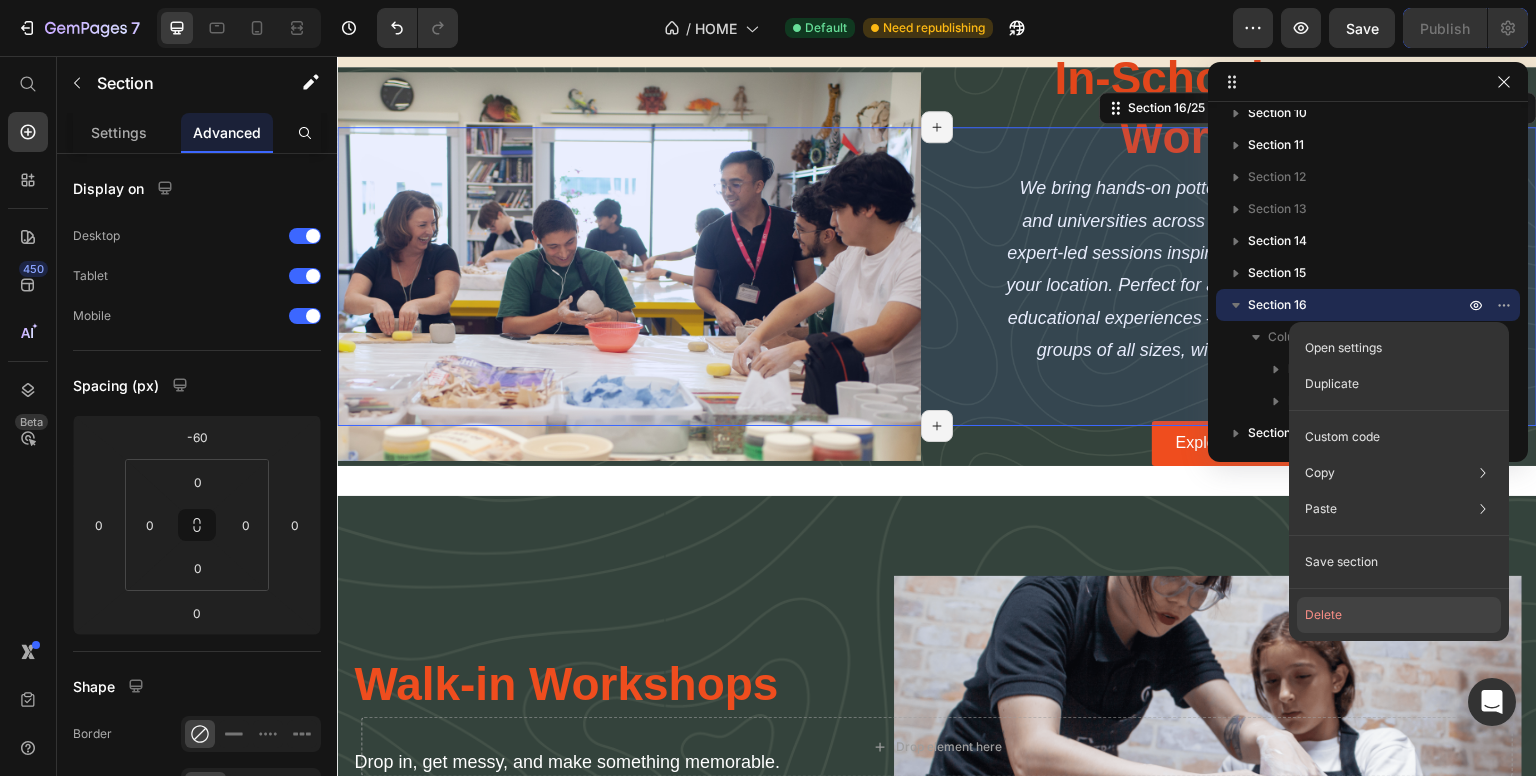 click on "Delete" 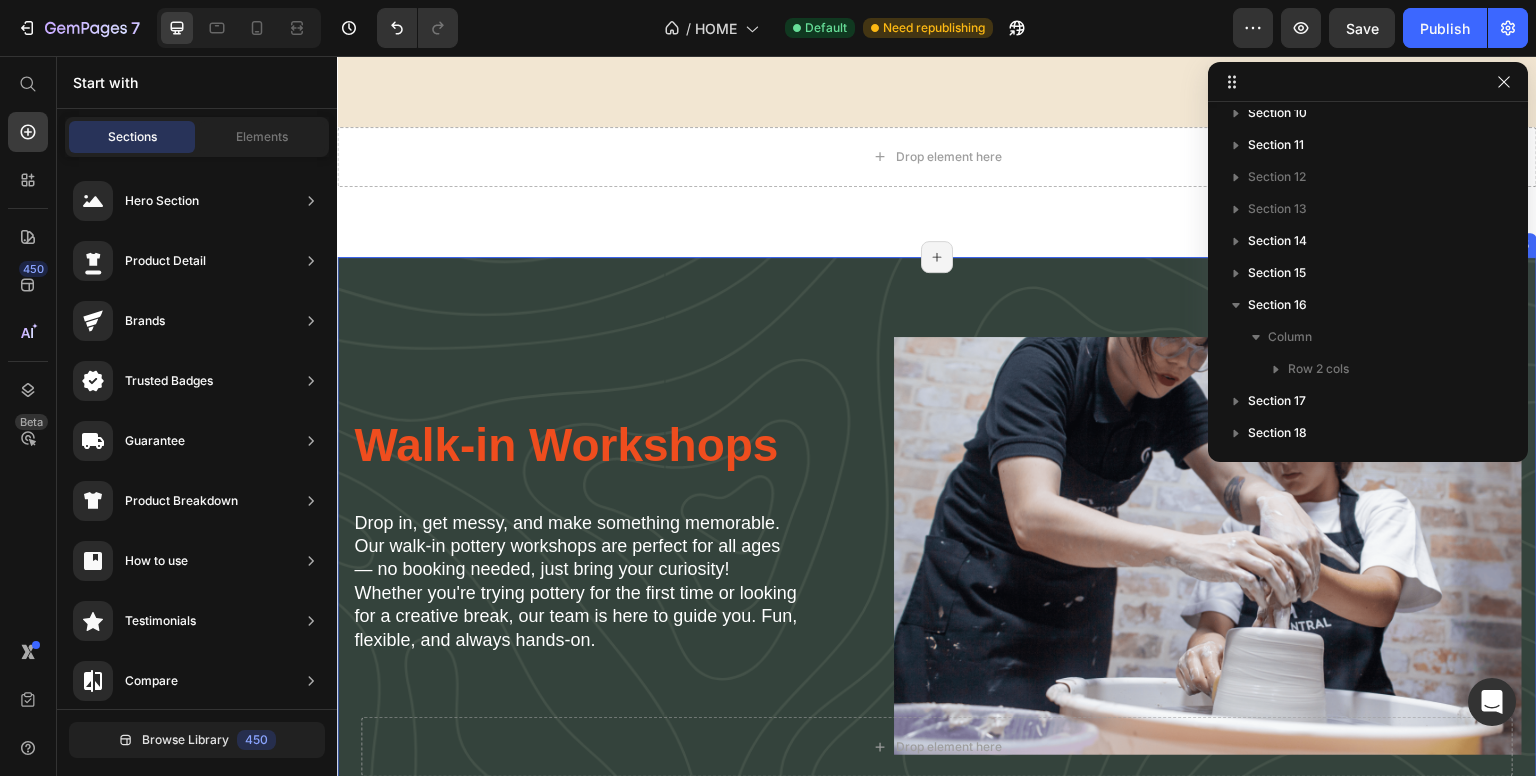 click on "Walk-in Workshops Heading Drop in, get messy, and make something memorable. Our walk-in pottery workshops are perfect for all ages — no booking needed, just bring your curiosity! Whether you're trying pottery for the first time or looking for a creative break, our team is here to guide you. Fun, flexible, and always hands-on. Text Block Image Row Lorem ipsum dolor sit amet consectetur adipiscing Heading Image In-School Pottery Workshops Heading We bring hands-on pottery workshops directly to schools and universities across the [GEOGRAPHIC_DATA]. Our expert-led sessions inspire creativity and skill-building, all at your location. Perfect for art departments seeking engaging, educational experiences — tailored workshops available for groups of all sizes, with flexible scheduling and easy booking. Text Block Row Row Section 17/25 Page has reached Shopify’s 25 section-limit Page has reached Shopify’s 25 section-limit" at bounding box center (937, 813) 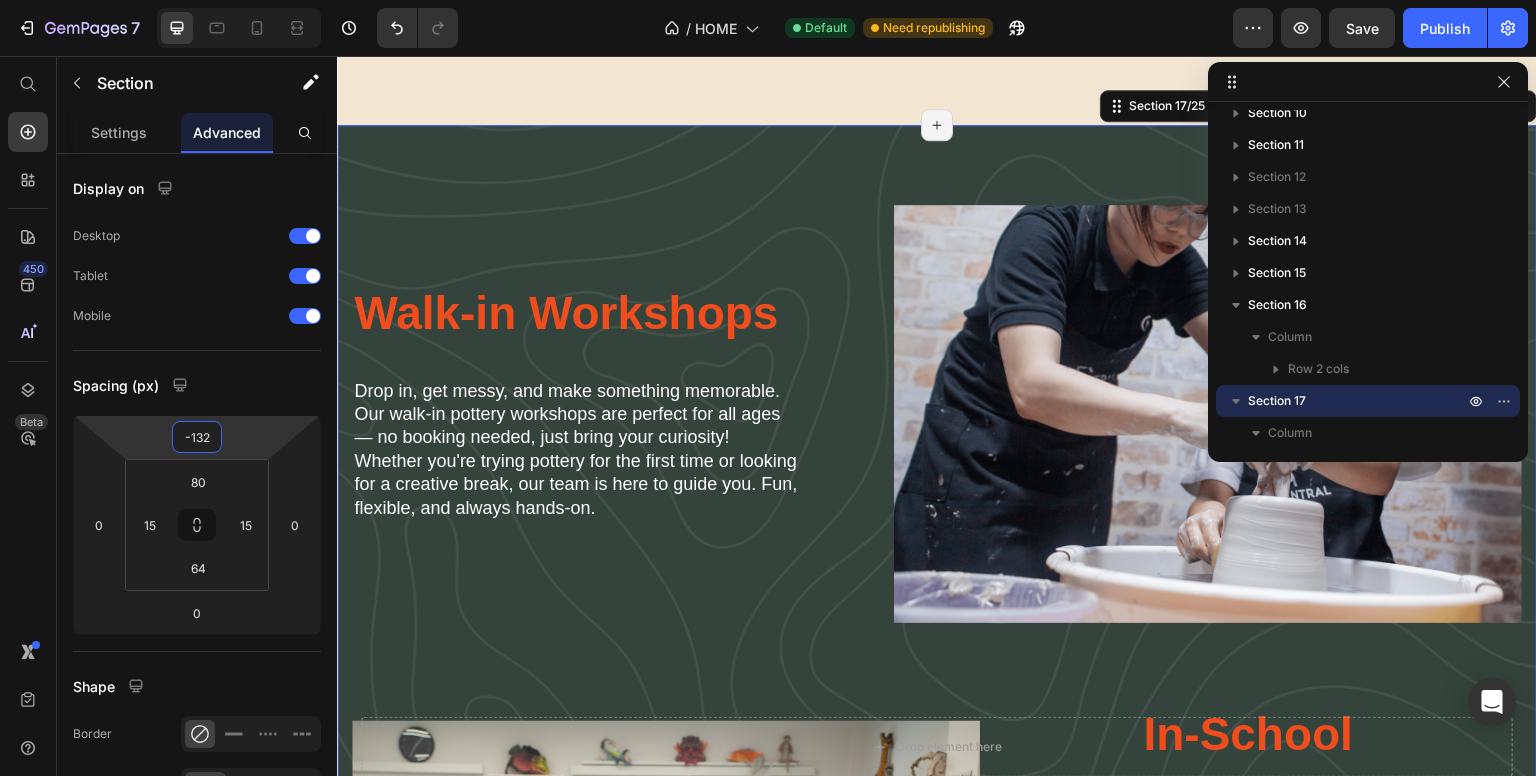 drag, startPoint x: 239, startPoint y: 433, endPoint x: 225, endPoint y: 499, distance: 67.46851 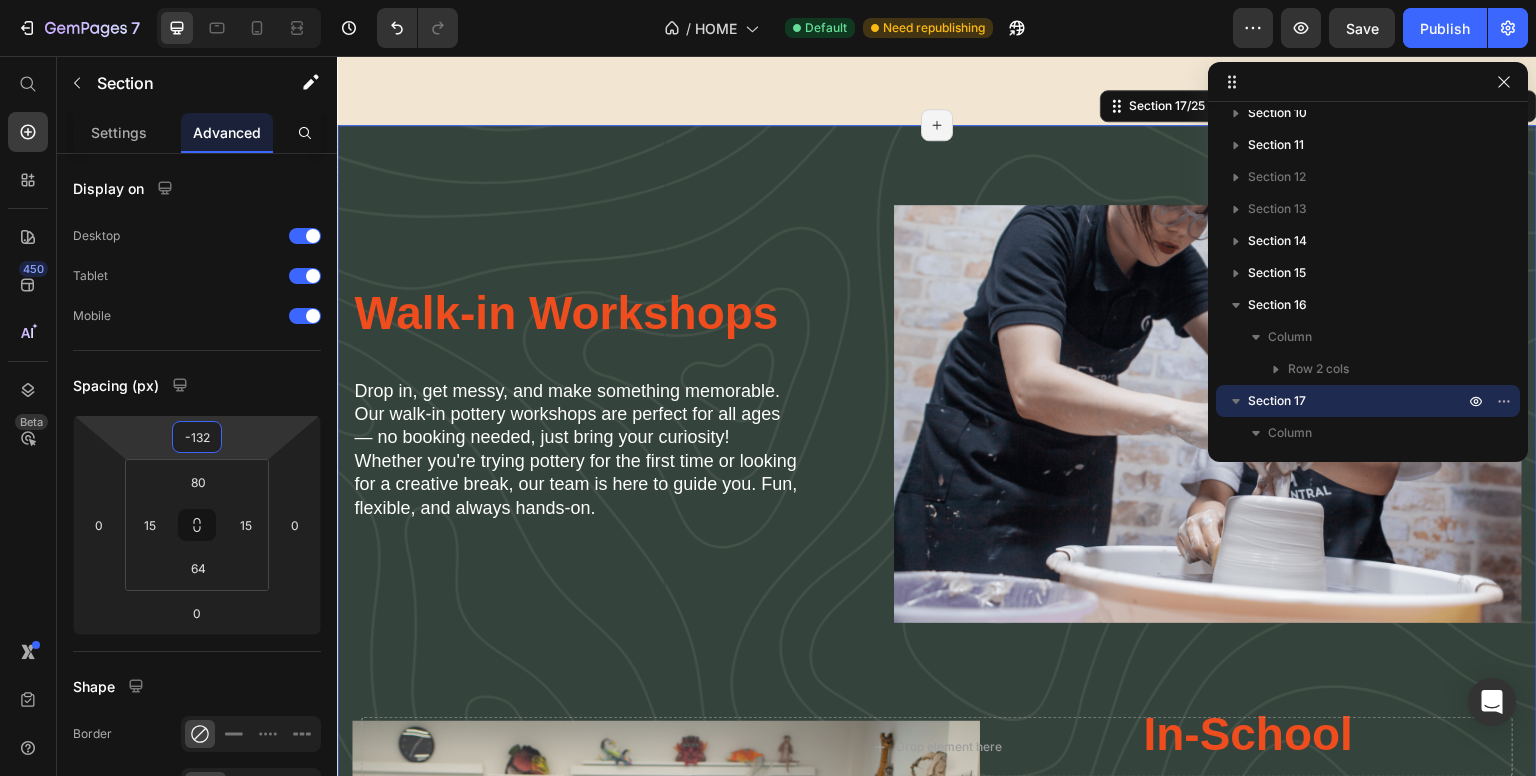click on "7   /  HOME Default Need republishing Preview  Save   Publish  450 Beta Start with Sections Elements Hero Section Product Detail Brands Trusted Badges Guarantee Product Breakdown How to use Testimonials Compare Bundle FAQs Social Proof Brand Story Product List Collection Blog List Contact Sticky Add to Cart Custom Footer Browse Library 450 Layout
Row
Row
Row
Row Text
Heading
Text Block Button
Button
Button
Sticky Back to top Media
Image
Image" at bounding box center [768, 0] 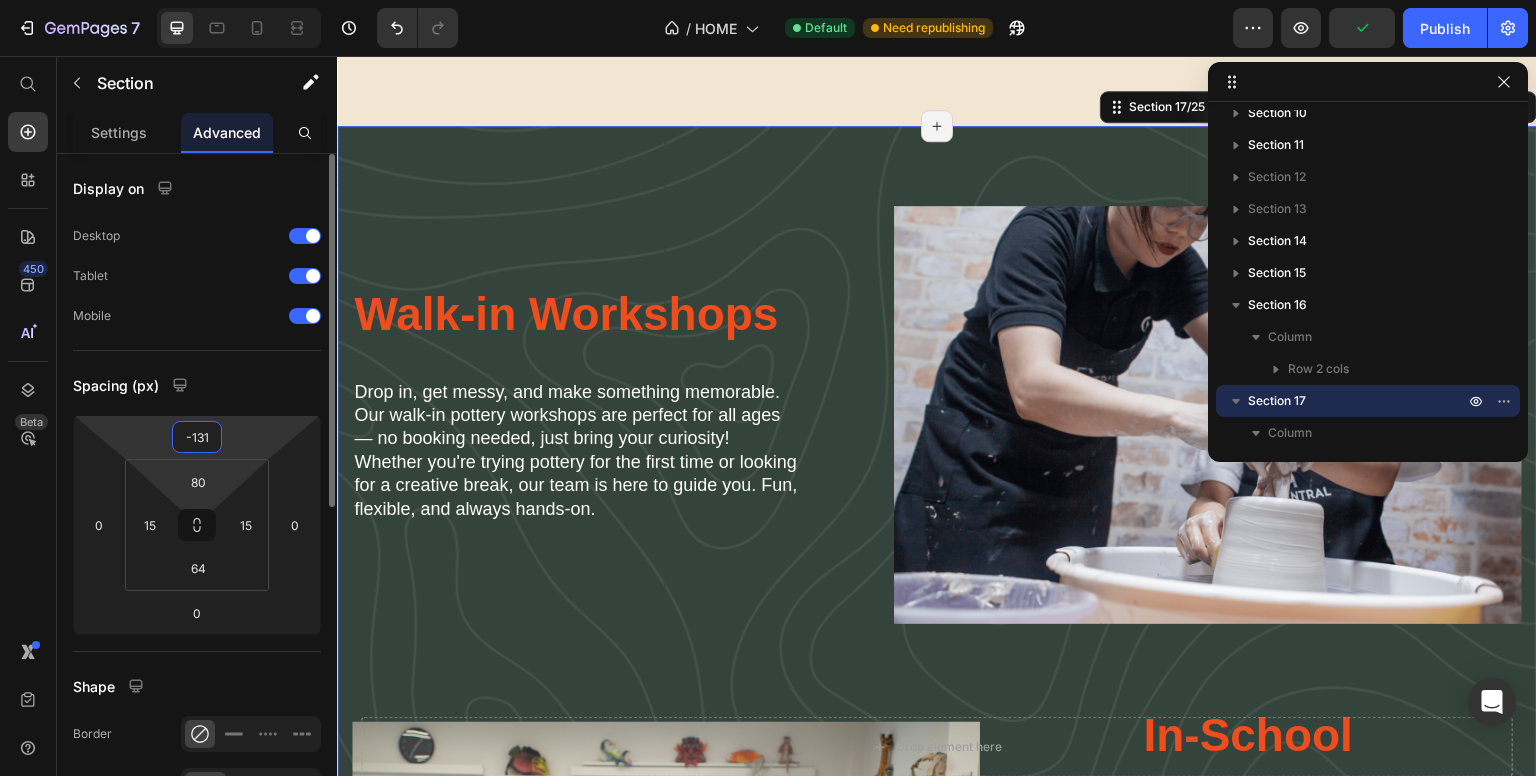 type on "-130" 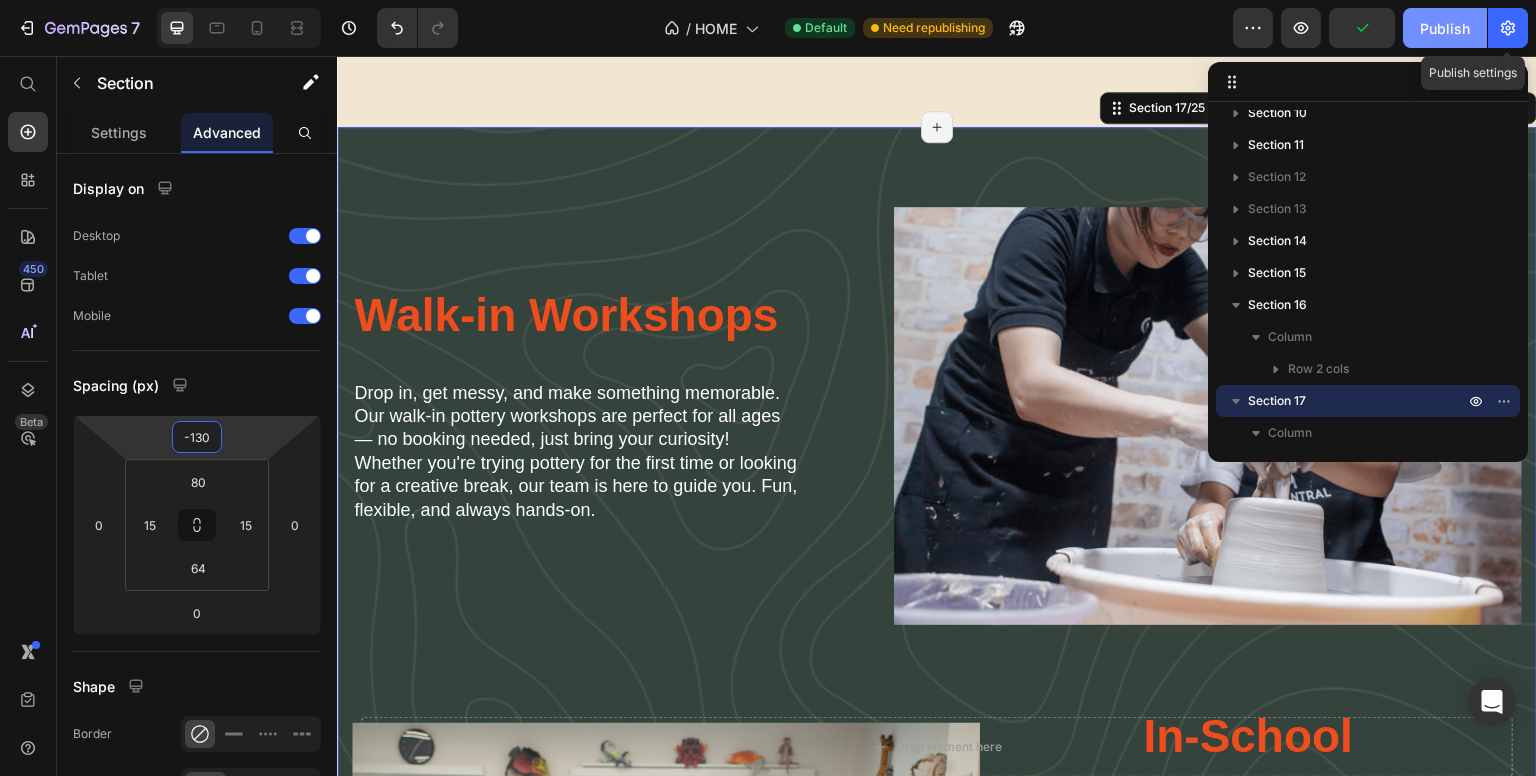 click on "Publish" 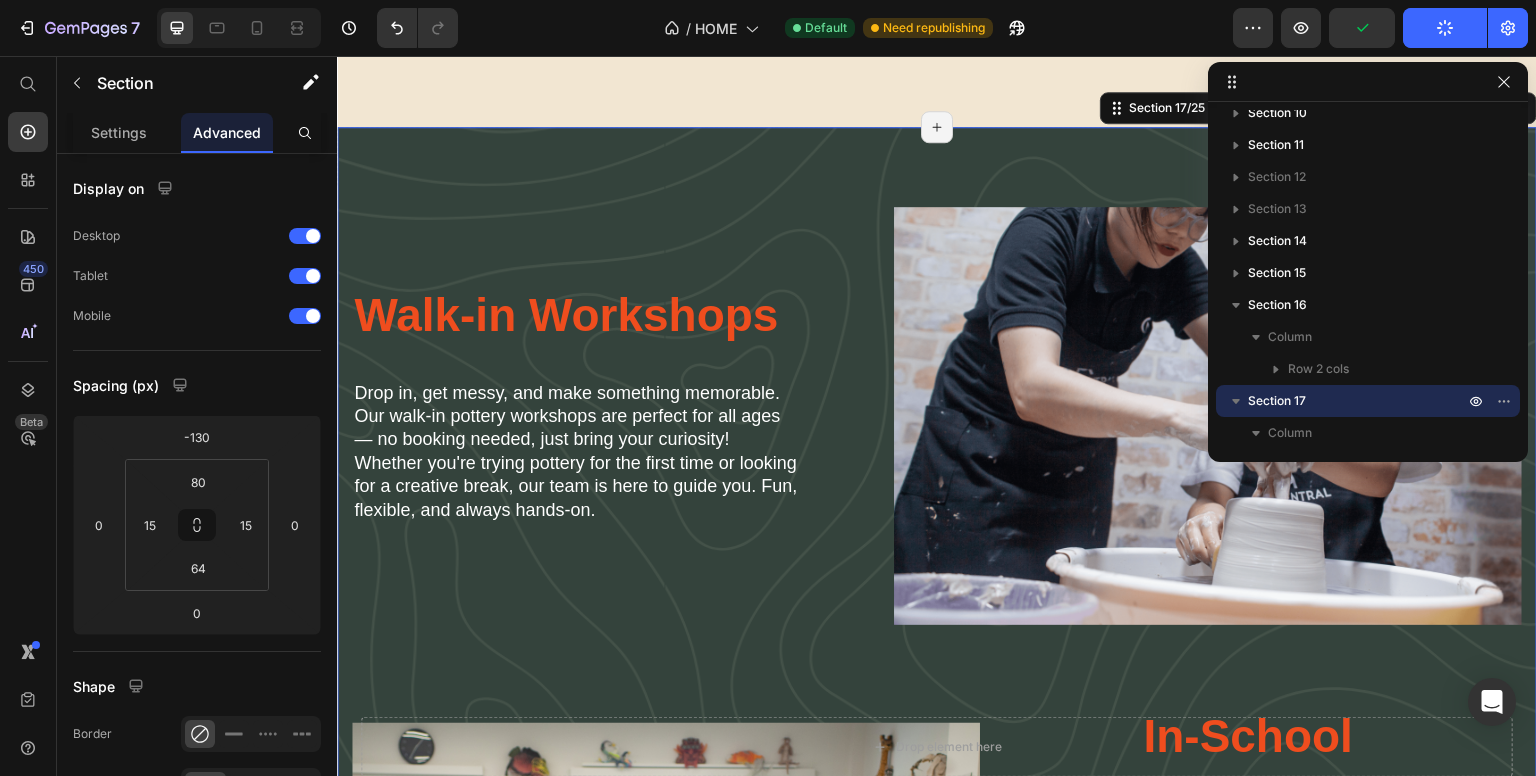 click on "Walk-in Workshops Heading Drop in, get messy, and make something memorable. Our walk-in pottery workshops are perfect for all ages — no booking needed, just bring your curiosity! Whether you're trying pottery for the first time or looking for a creative break, our team is here to guide you. Fun, flexible, and always hands-on. Text Block Image Row Lorem ipsum dolor sit amet consectetur adipiscing Heading Image In-School Pottery Workshops Heading We bring hands-on pottery workshops directly to schools and universities across the [GEOGRAPHIC_DATA]. Our expert-led sessions inspire creativity and skill-building, all at your location. Perfect for art departments seeking engaging, educational experiences — tailored workshops available for groups of all sizes, with flexible scheduling and easy booking. Text Block Row Row Section 17/25   You can create reusable sections Create Theme Section AI Content Write with GemAI What would you like to describe here? Tone and Voice Persuasive Product Show more Generate" at bounding box center (937, 683) 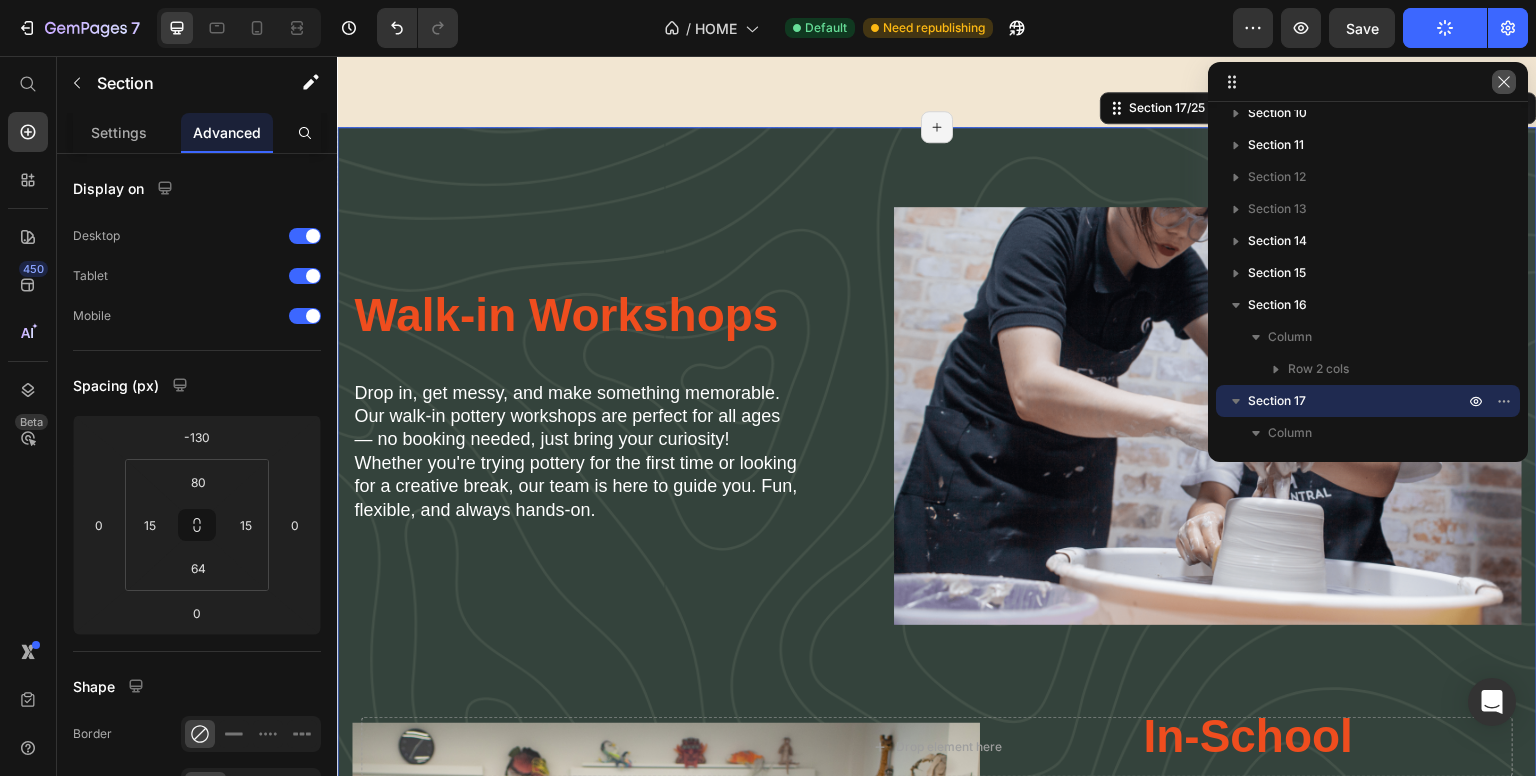 click at bounding box center (1504, 82) 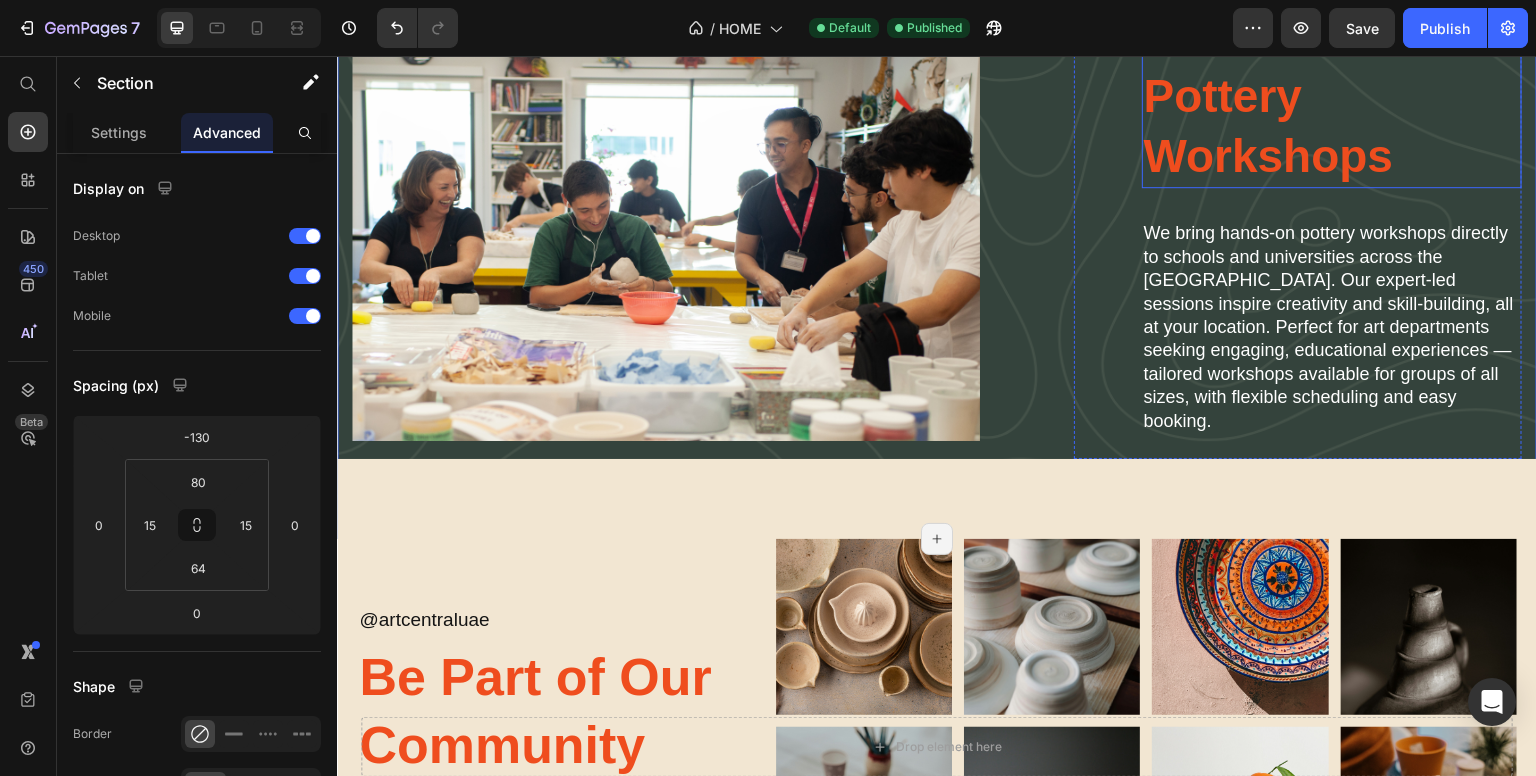 scroll, scrollTop: 3573, scrollLeft: 0, axis: vertical 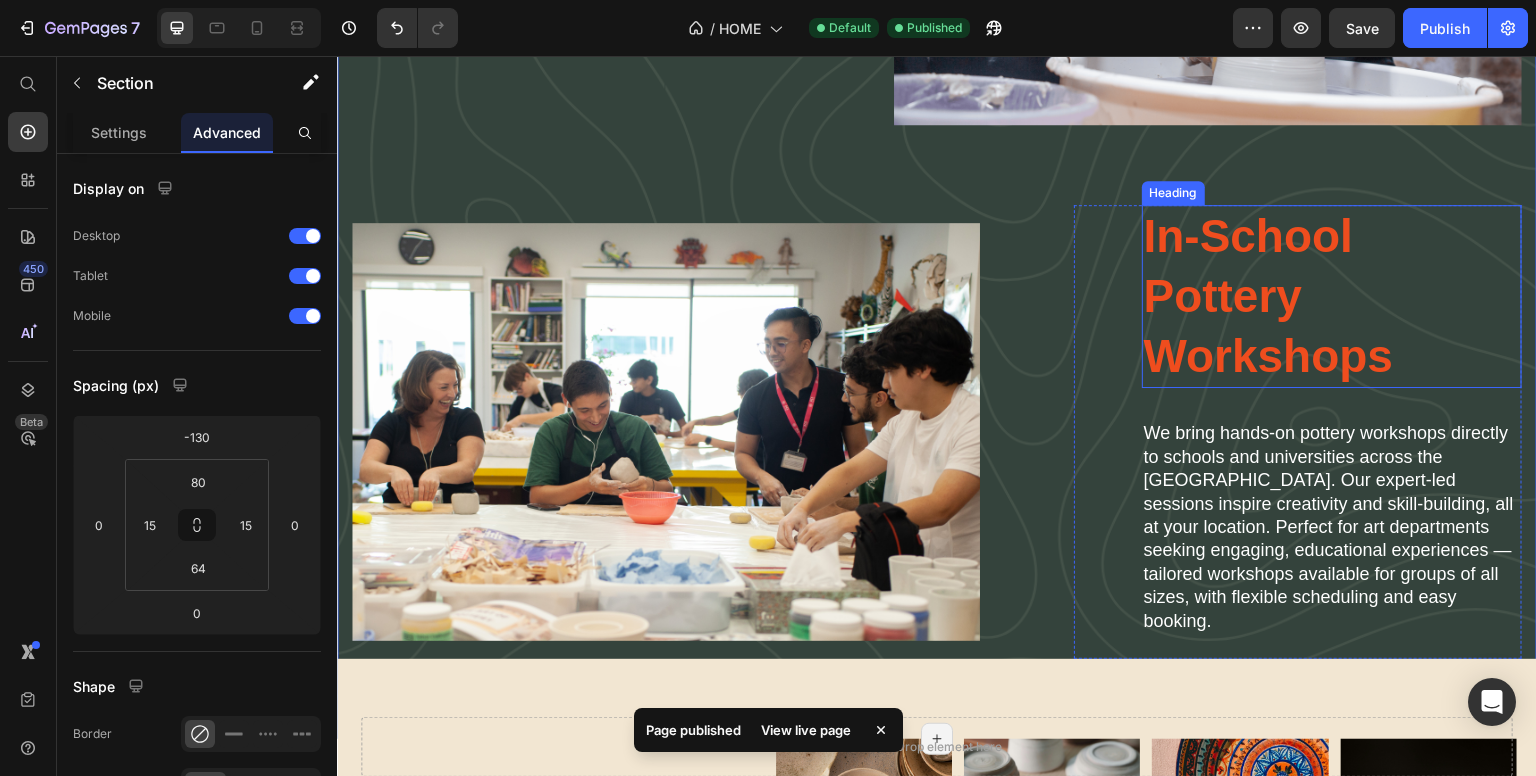 click on "In-School Pottery Workshops" at bounding box center [1332, 296] 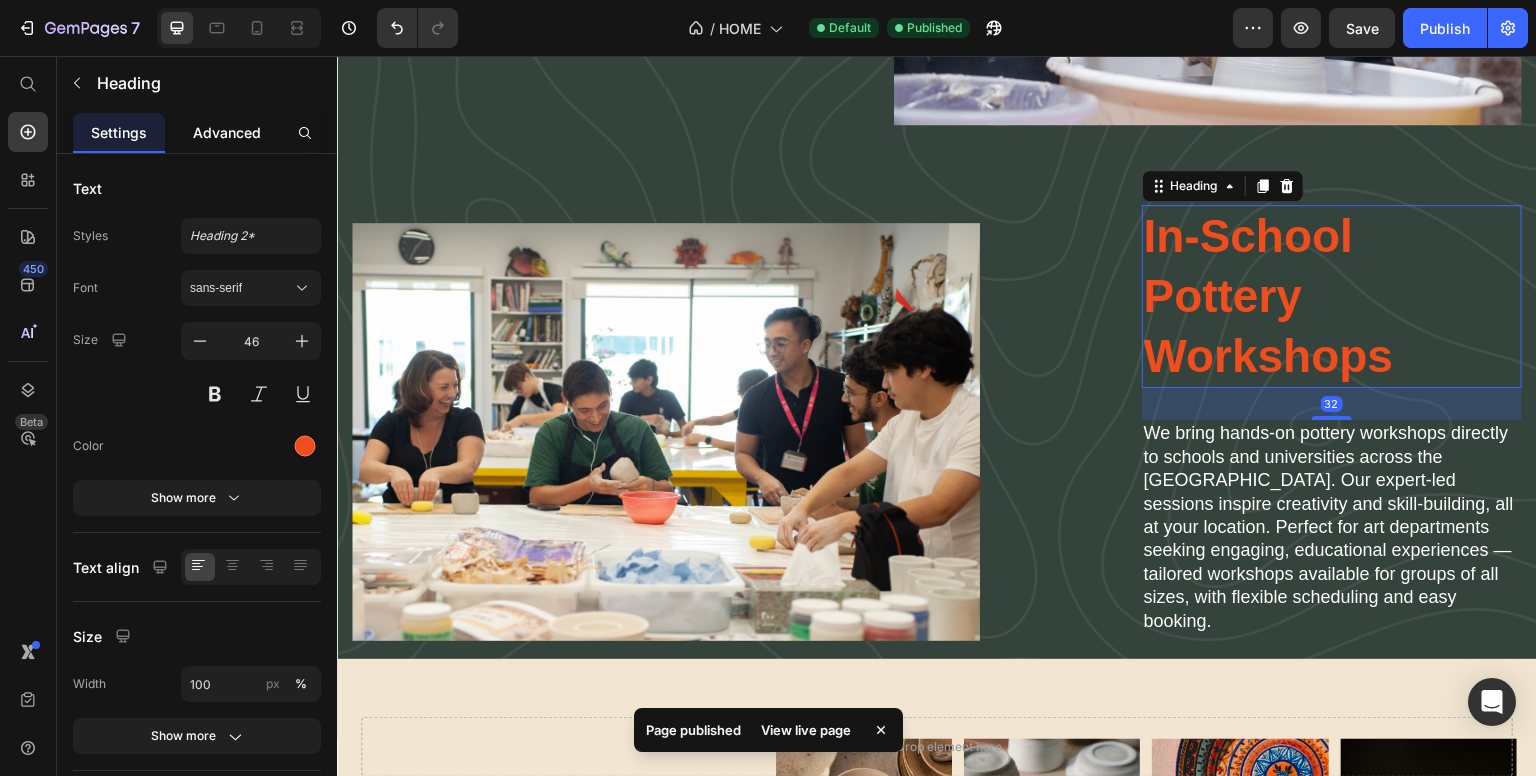 click on "Advanced" 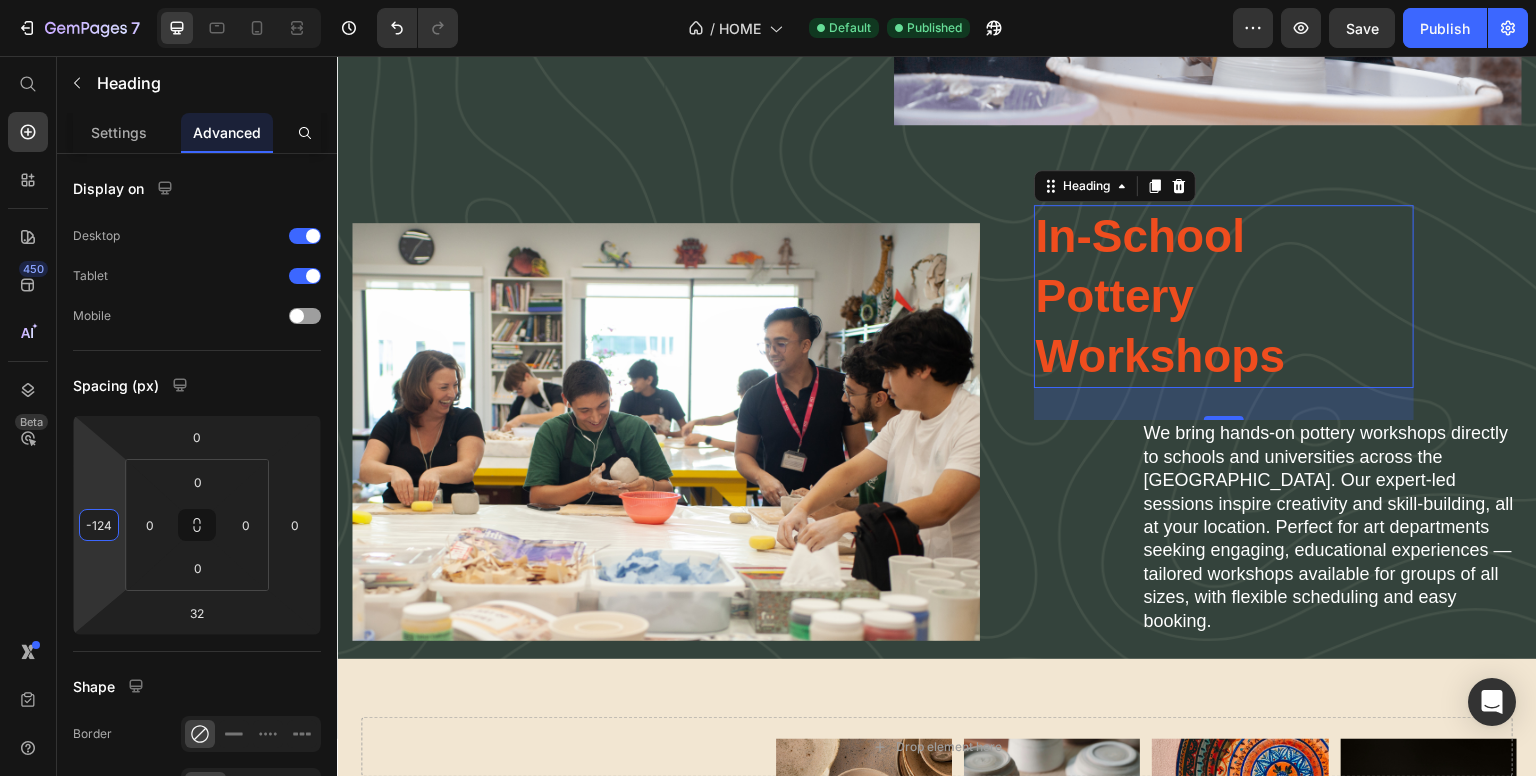 type on "-126" 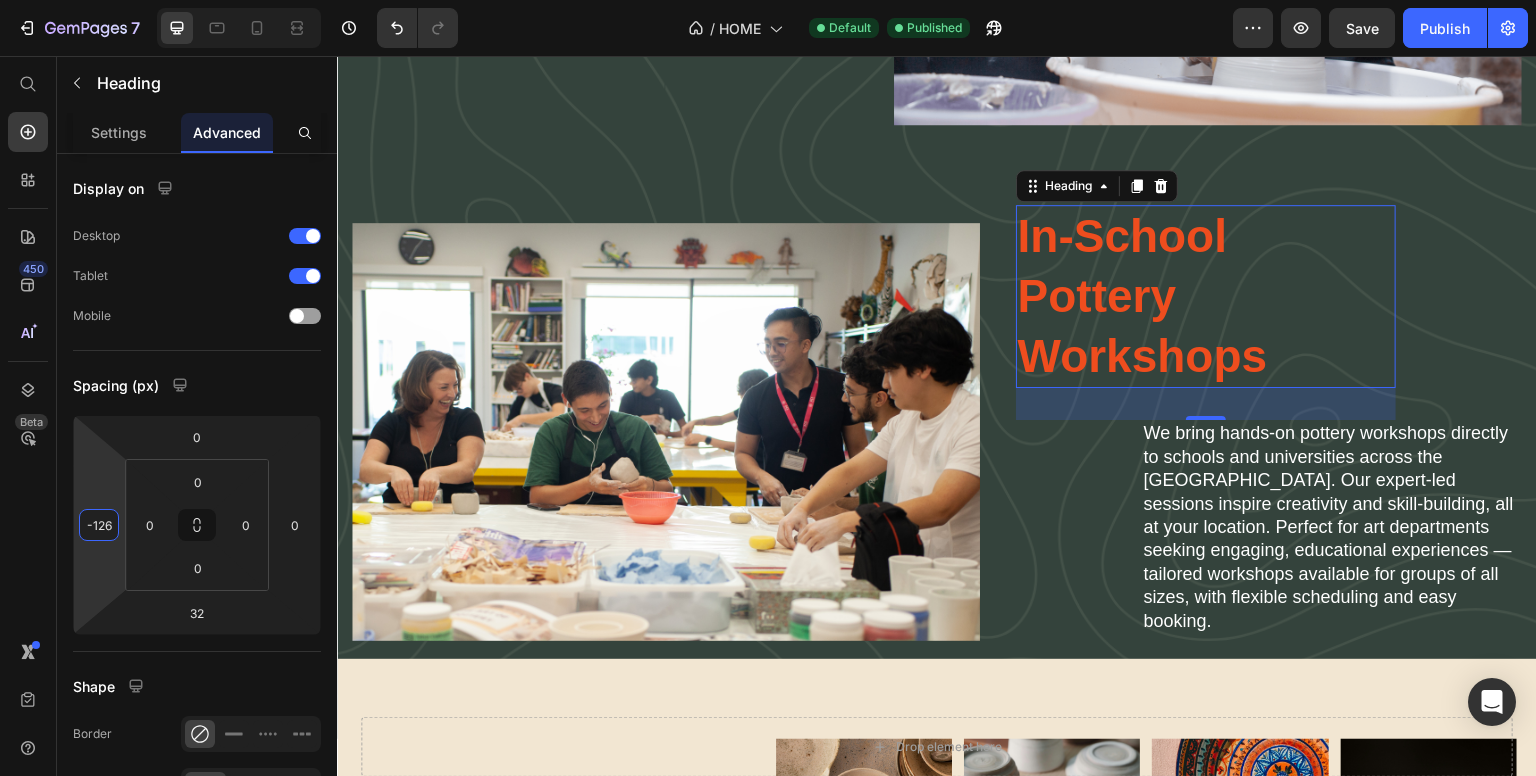drag, startPoint x: 89, startPoint y: 495, endPoint x: 97, endPoint y: 558, distance: 63.505905 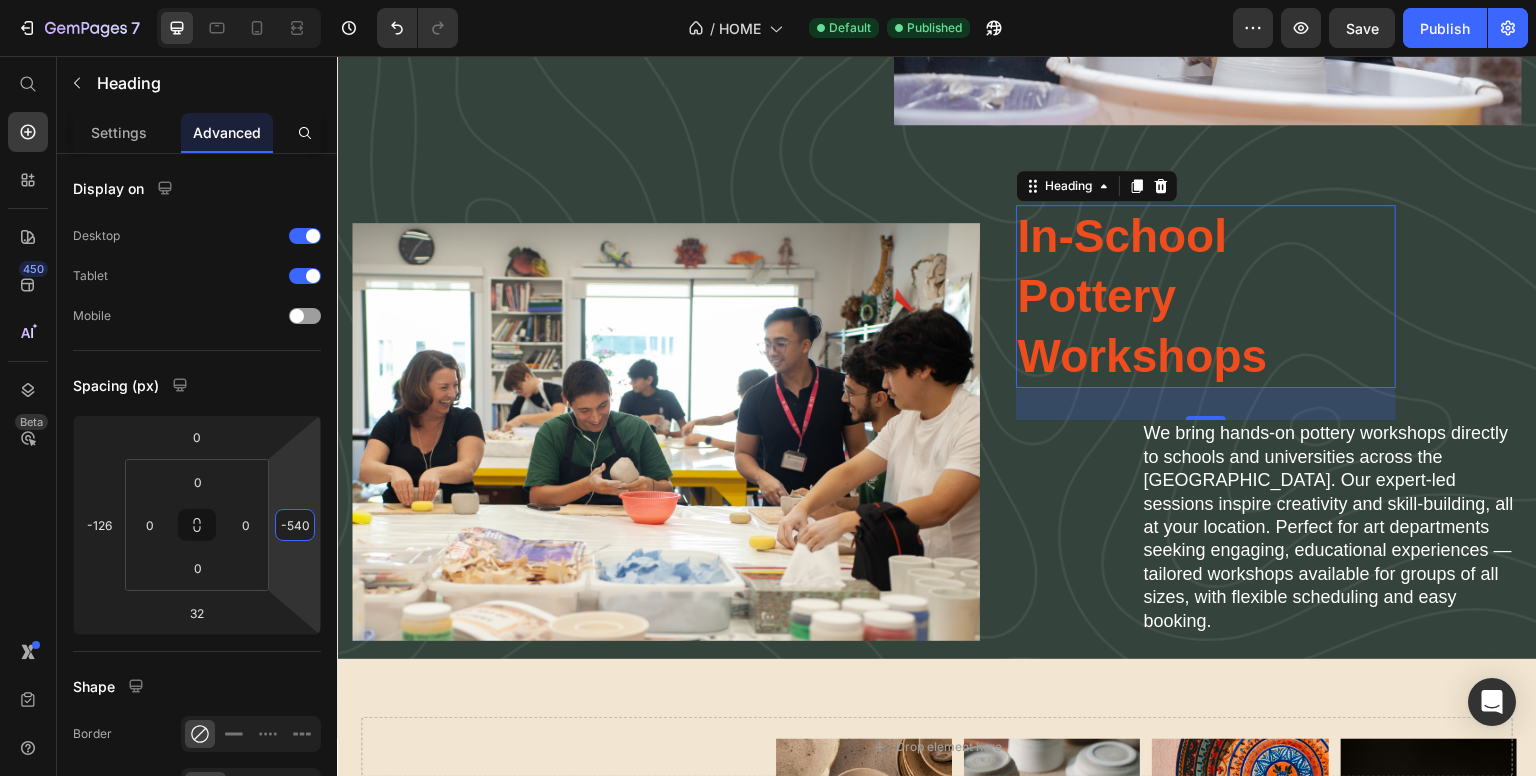 drag, startPoint x: 298, startPoint y: 492, endPoint x: 304, endPoint y: 762, distance: 270.06665 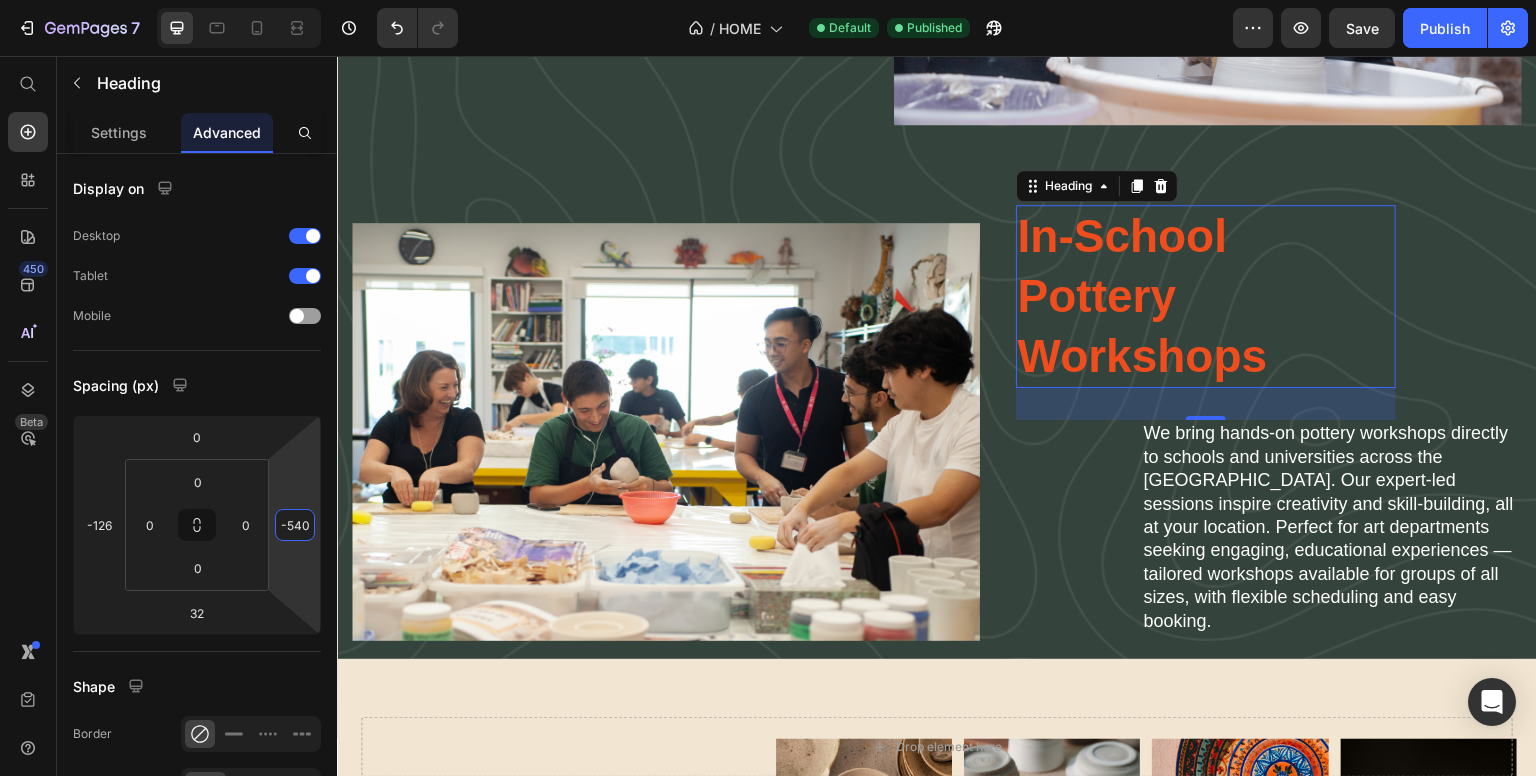 click on "7   /  HOME Default Published Preview  Save   Publish  450 Beta Start with Sections Elements Hero Section Product Detail Brands Trusted Badges Guarantee Product Breakdown How to use Testimonials Compare Bundle FAQs Social Proof Brand Story Product List Collection Blog List Contact Sticky Add to Cart Custom Footer Browse Library 450 Layout
Row
Row
Row
Row Text
Heading
Text Block Button
Button
Button
Sticky Back to top Media
Image
Image" at bounding box center (768, 0) 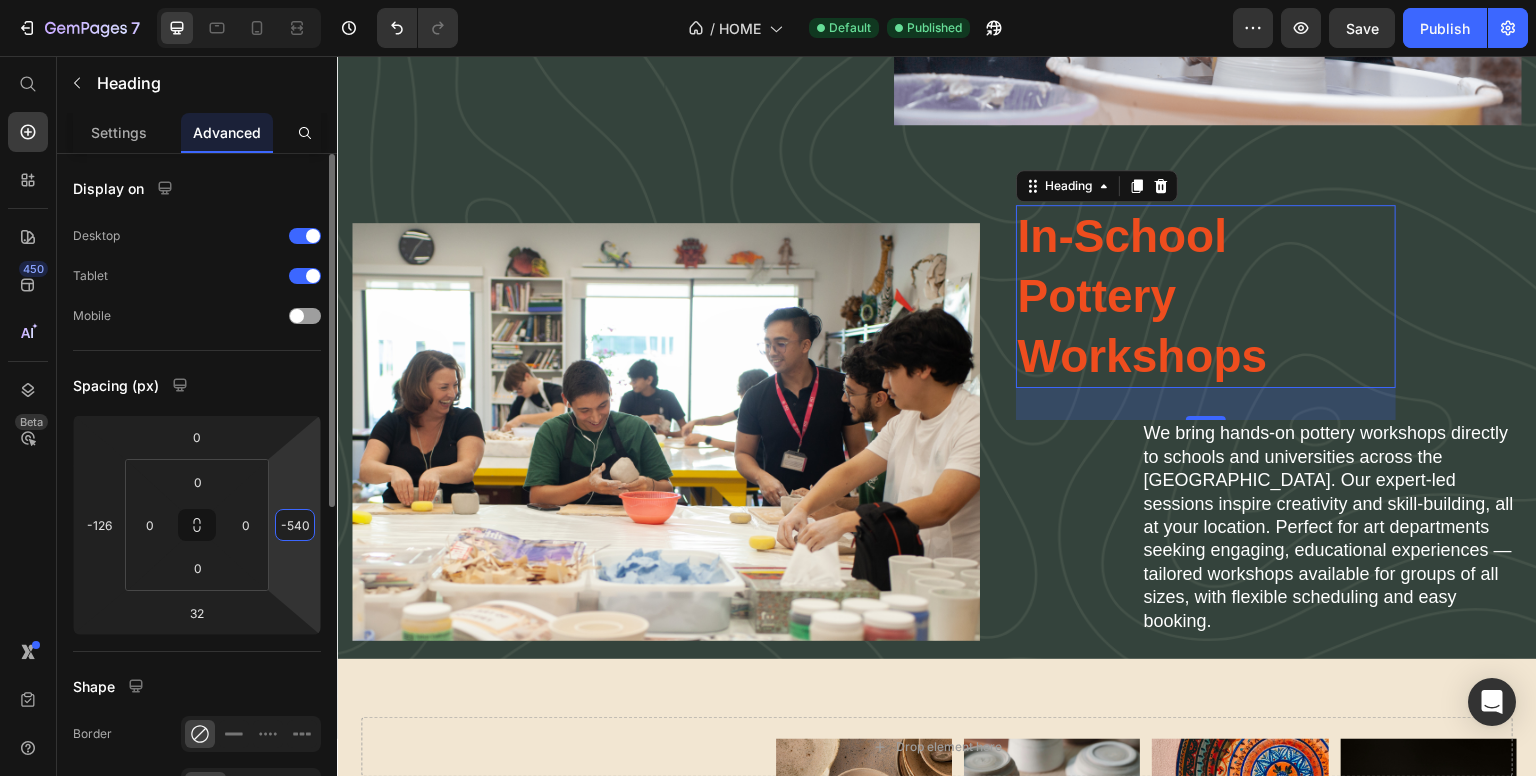 type on "0" 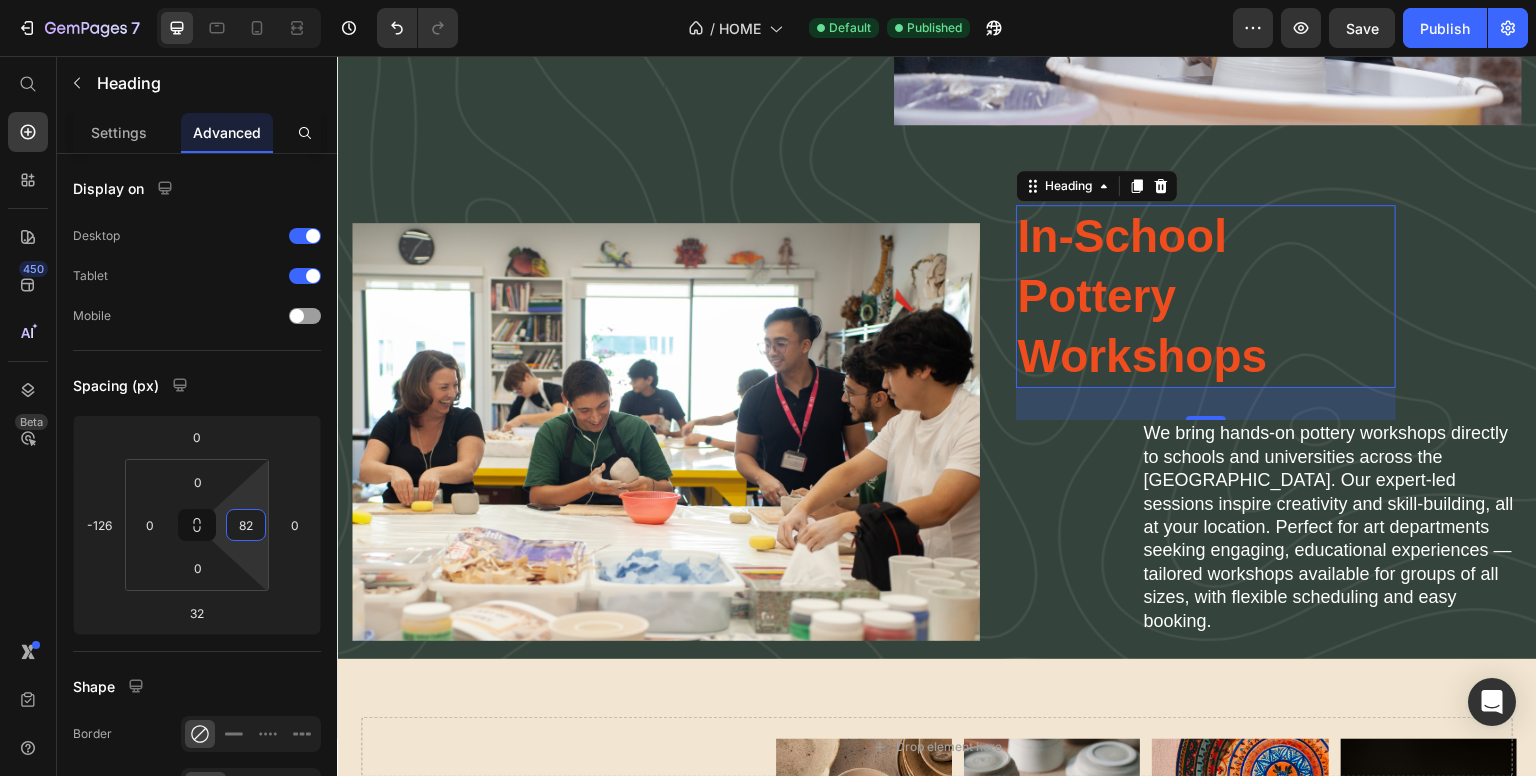 type on "0" 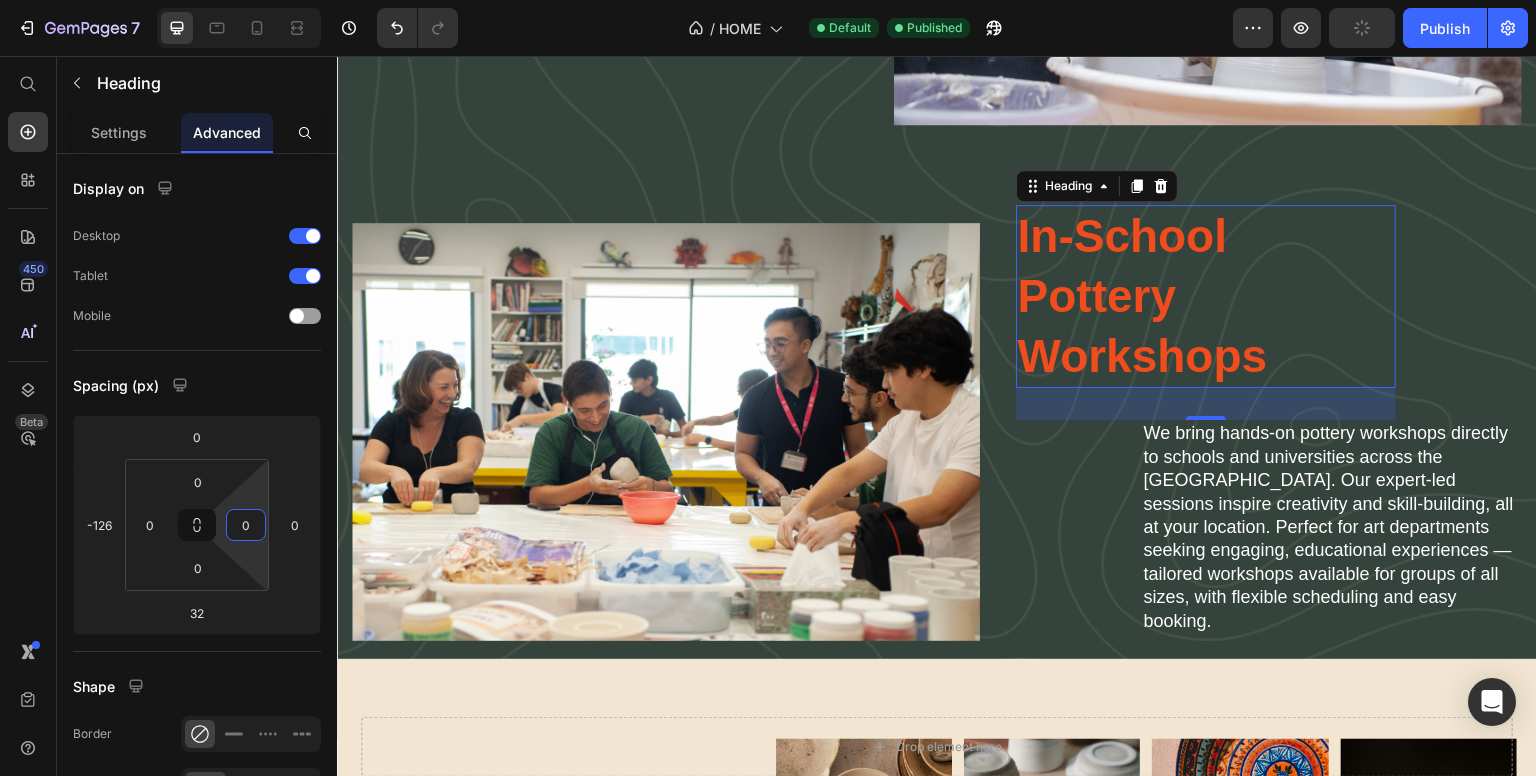 drag, startPoint x: 248, startPoint y: 494, endPoint x: 266, endPoint y: 675, distance: 181.89282 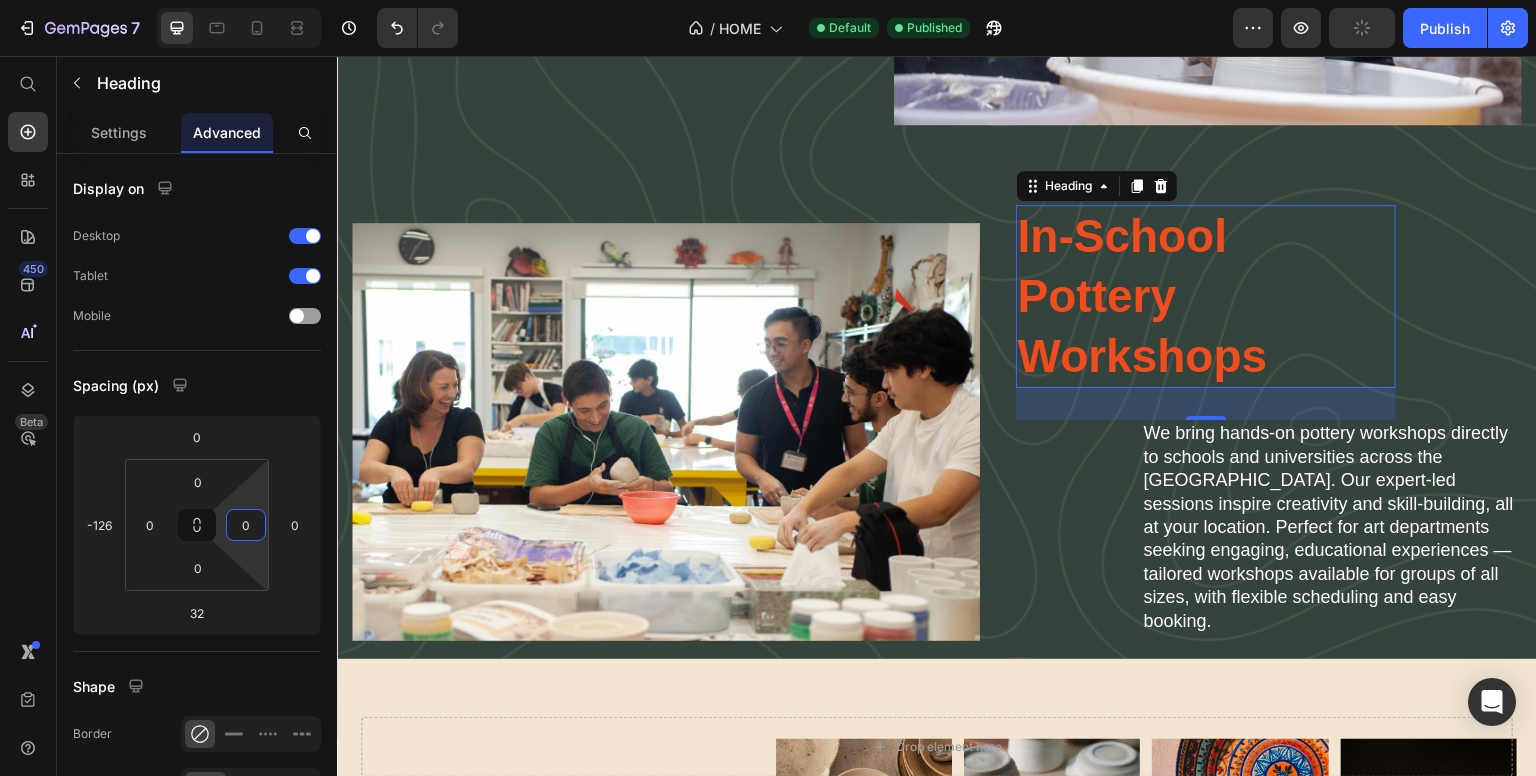 click on "7   /  HOME Default Published Preview  Publish  450 Beta Start with Sections Elements Hero Section Product Detail Brands Trusted Badges Guarantee Product Breakdown How to use Testimonials Compare Bundle FAQs Social Proof Brand Story Product List Collection Blog List Contact Sticky Add to Cart Custom Footer Browse Library 450 Layout
Row
Row
Row
Row Text
Heading
Text Block Button
Button
Button
Sticky Back to top Media
Image" at bounding box center (768, 0) 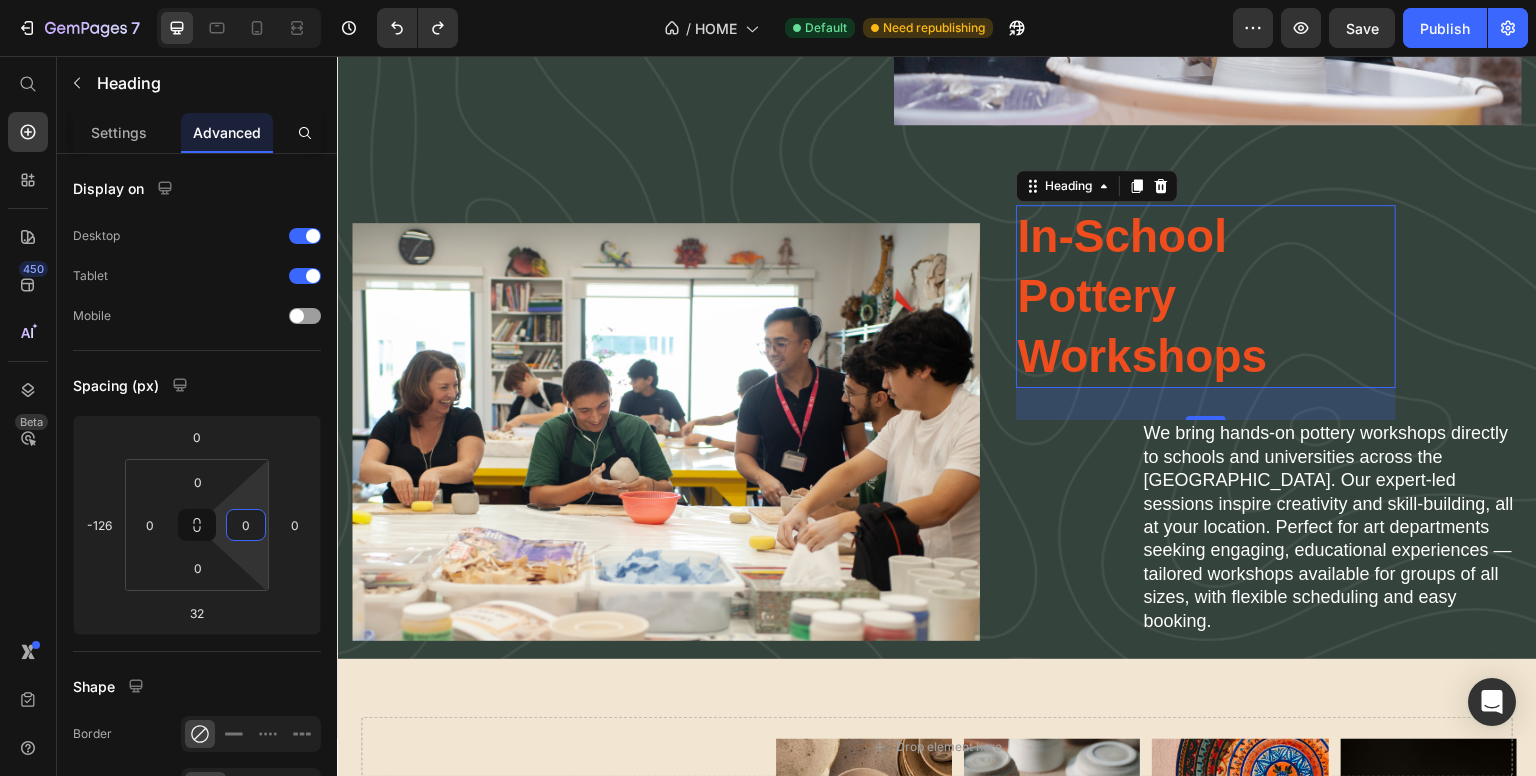 click on "In-School Pottery Workshops" at bounding box center (1206, 296) 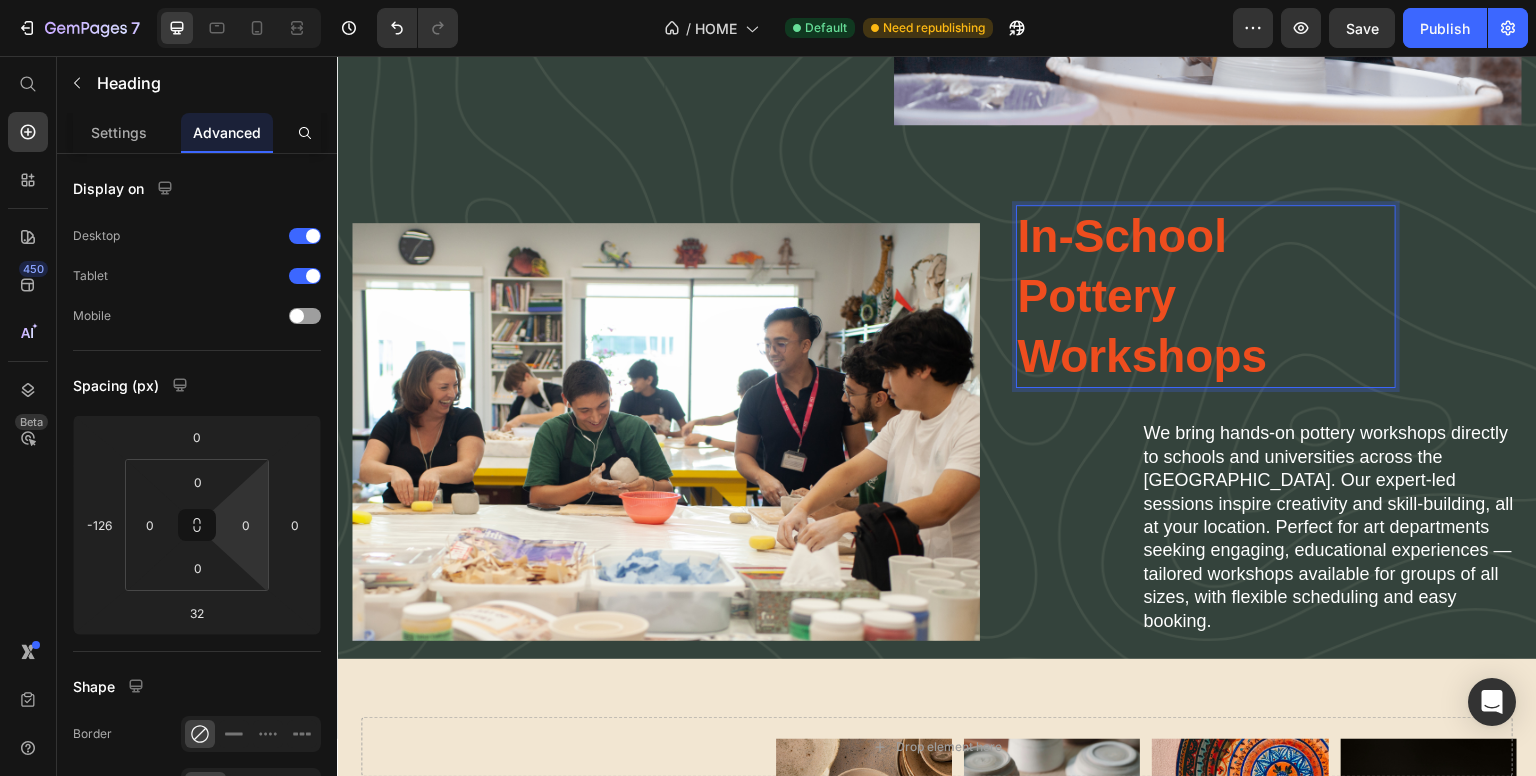 click on "In-School Pottery Workshops" at bounding box center [1206, 296] 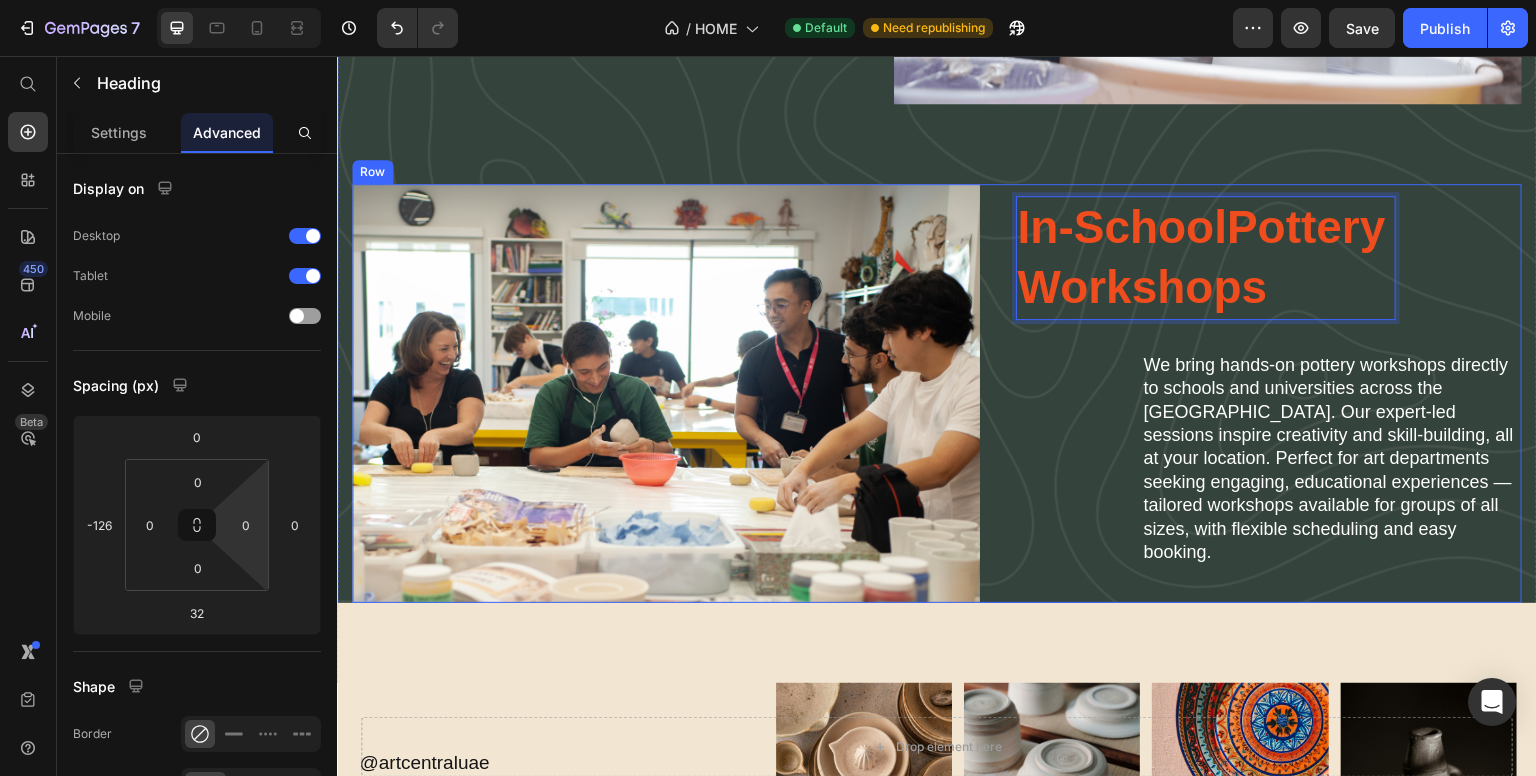 scroll, scrollTop: 3573, scrollLeft: 0, axis: vertical 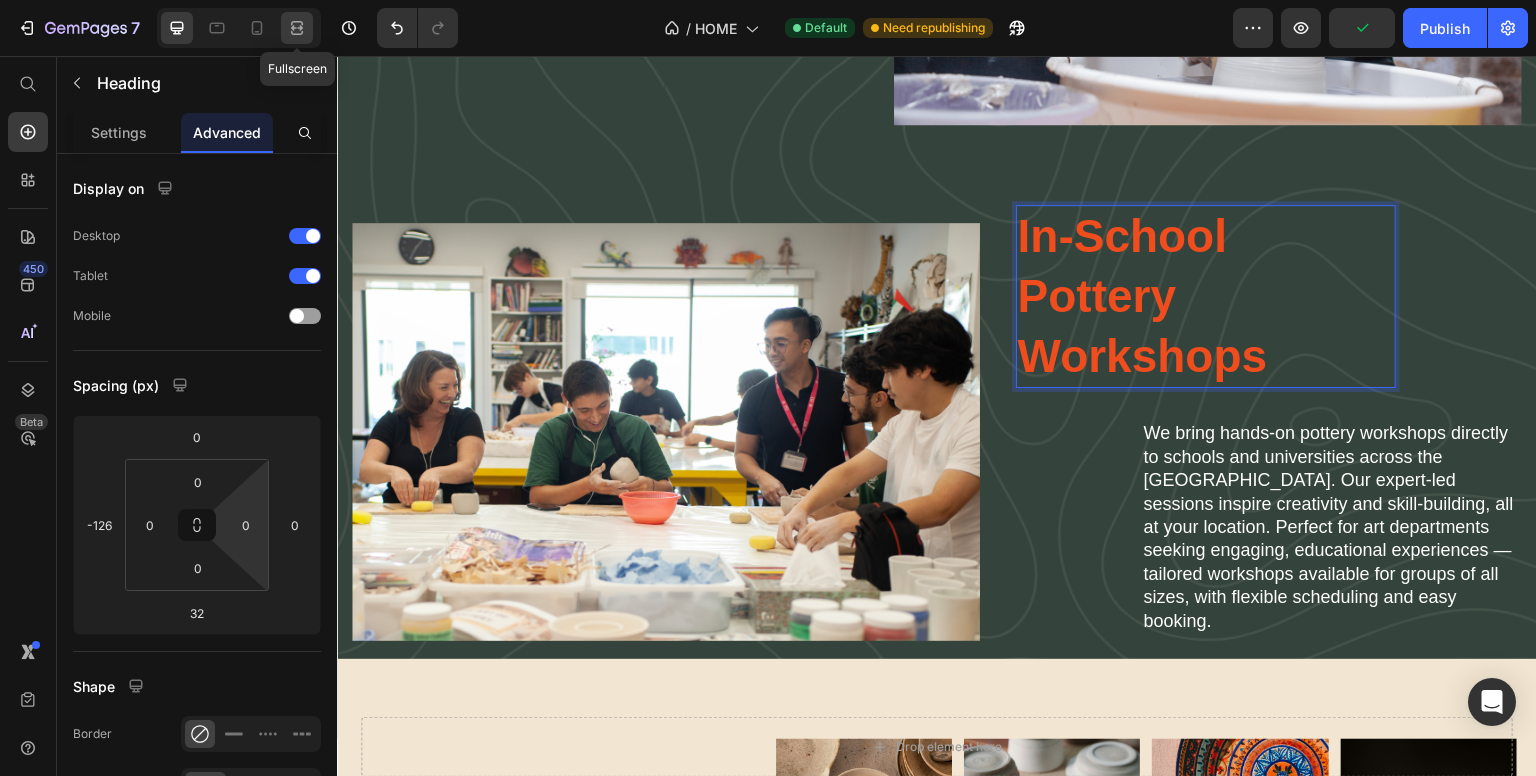click 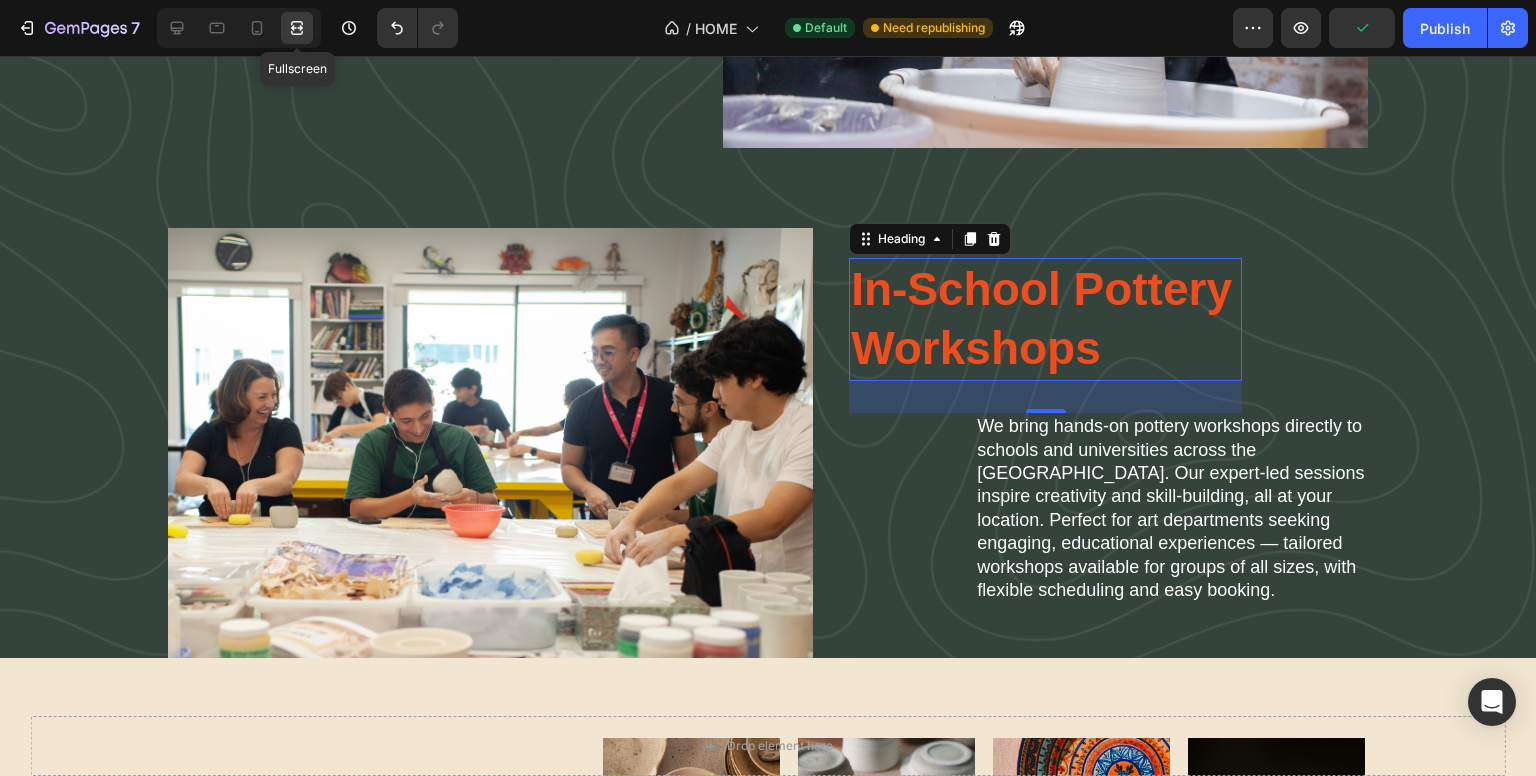scroll, scrollTop: 3584, scrollLeft: 0, axis: vertical 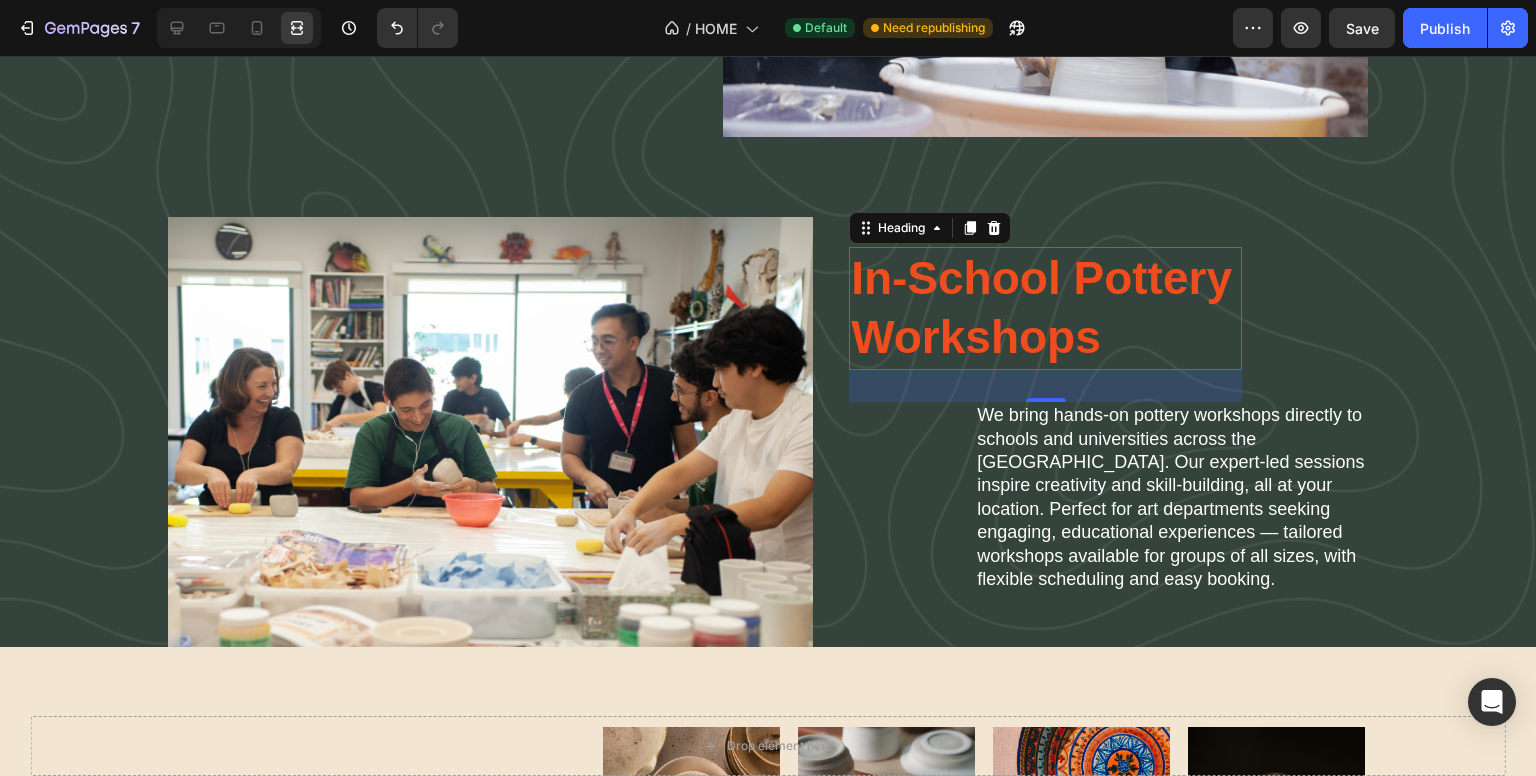 click on "We bring hands-on pottery workshops directly to schools and universities across the [GEOGRAPHIC_DATA]. Our expert-led sessions inspire creativity and skill-building, all at your location. Perfect for art departments seeking engaging, educational experiences — tailored workshops available for groups of all sizes, with flexible scheduling and easy booking." at bounding box center [1171, 497] 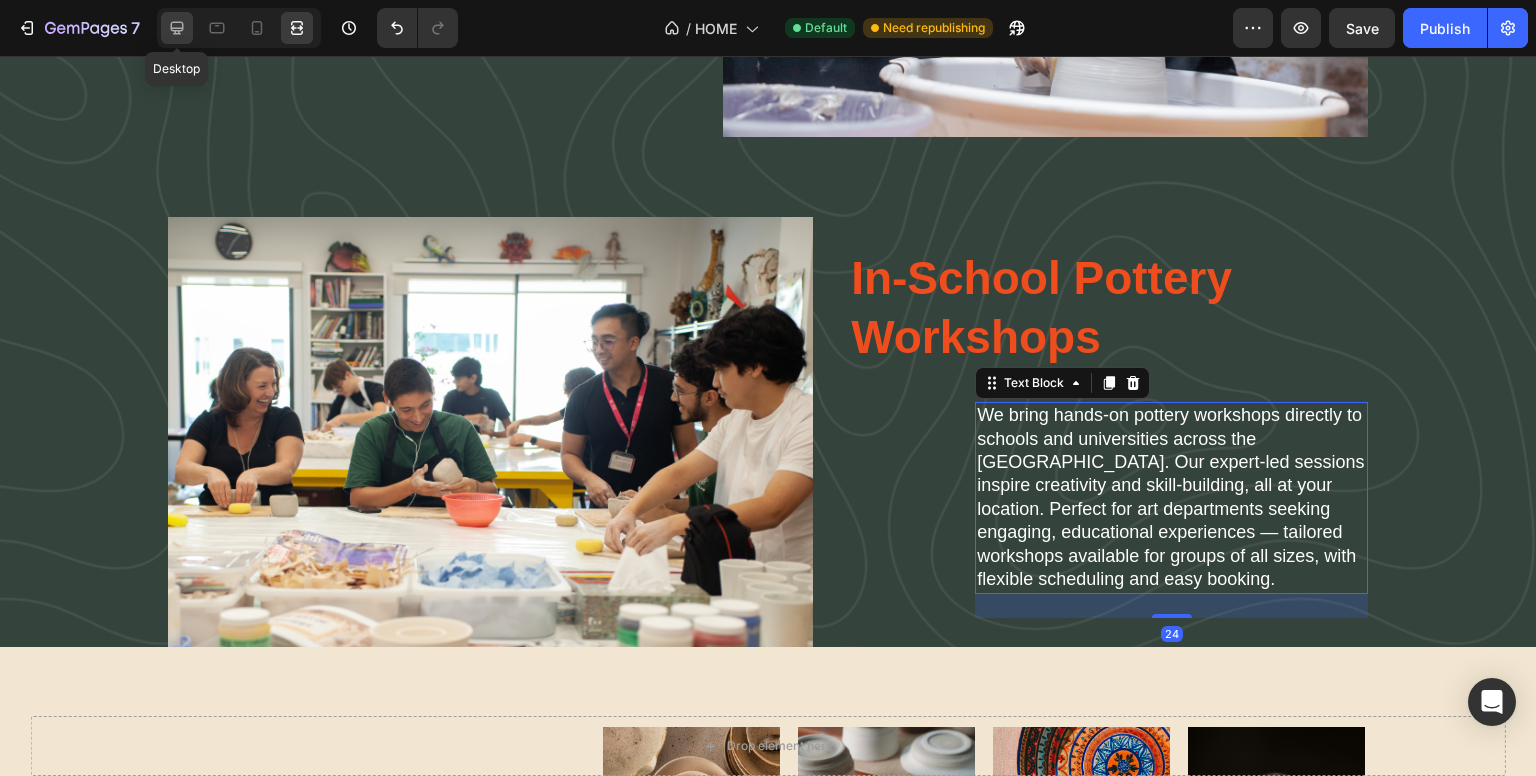 click 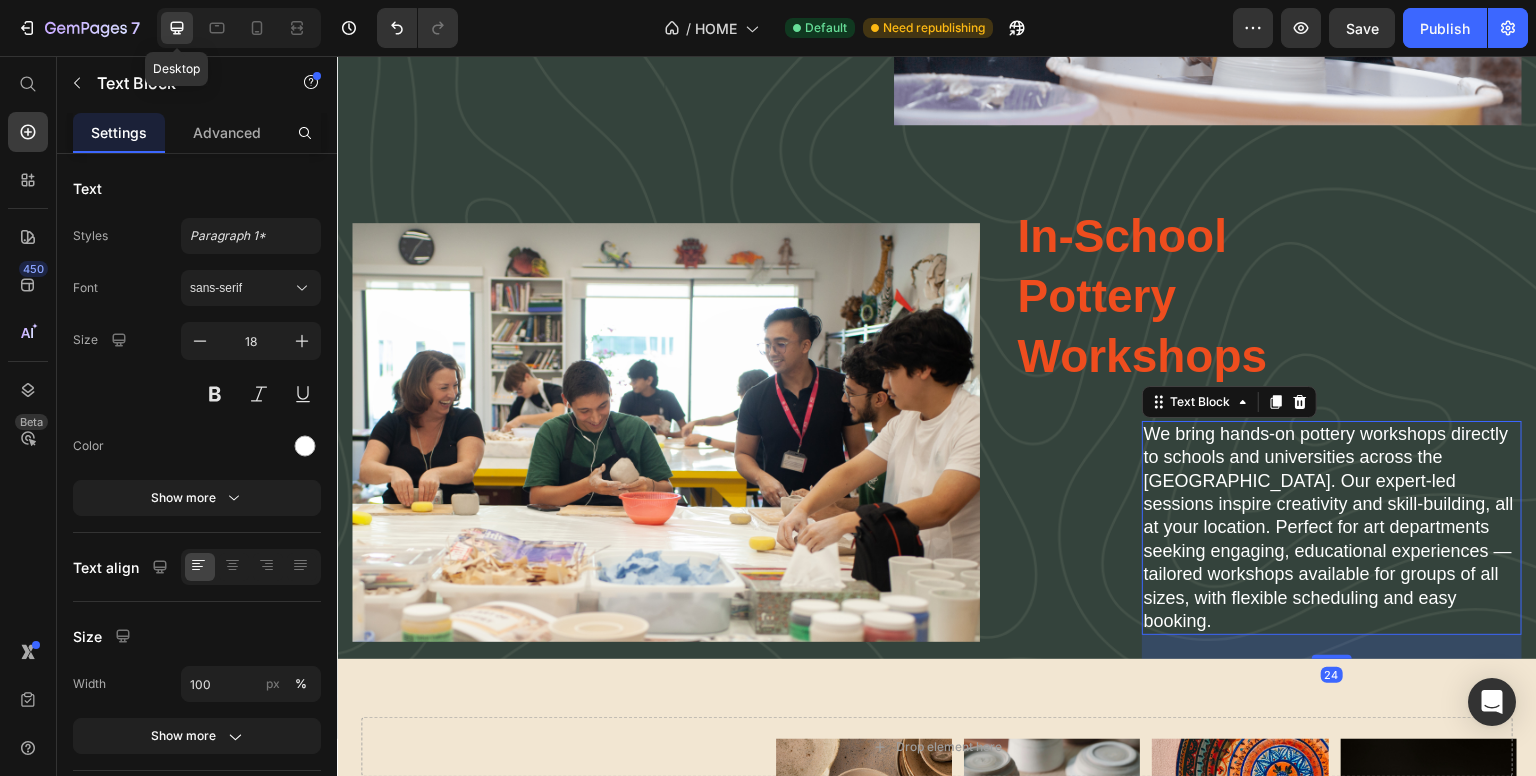 scroll, scrollTop: 3573, scrollLeft: 0, axis: vertical 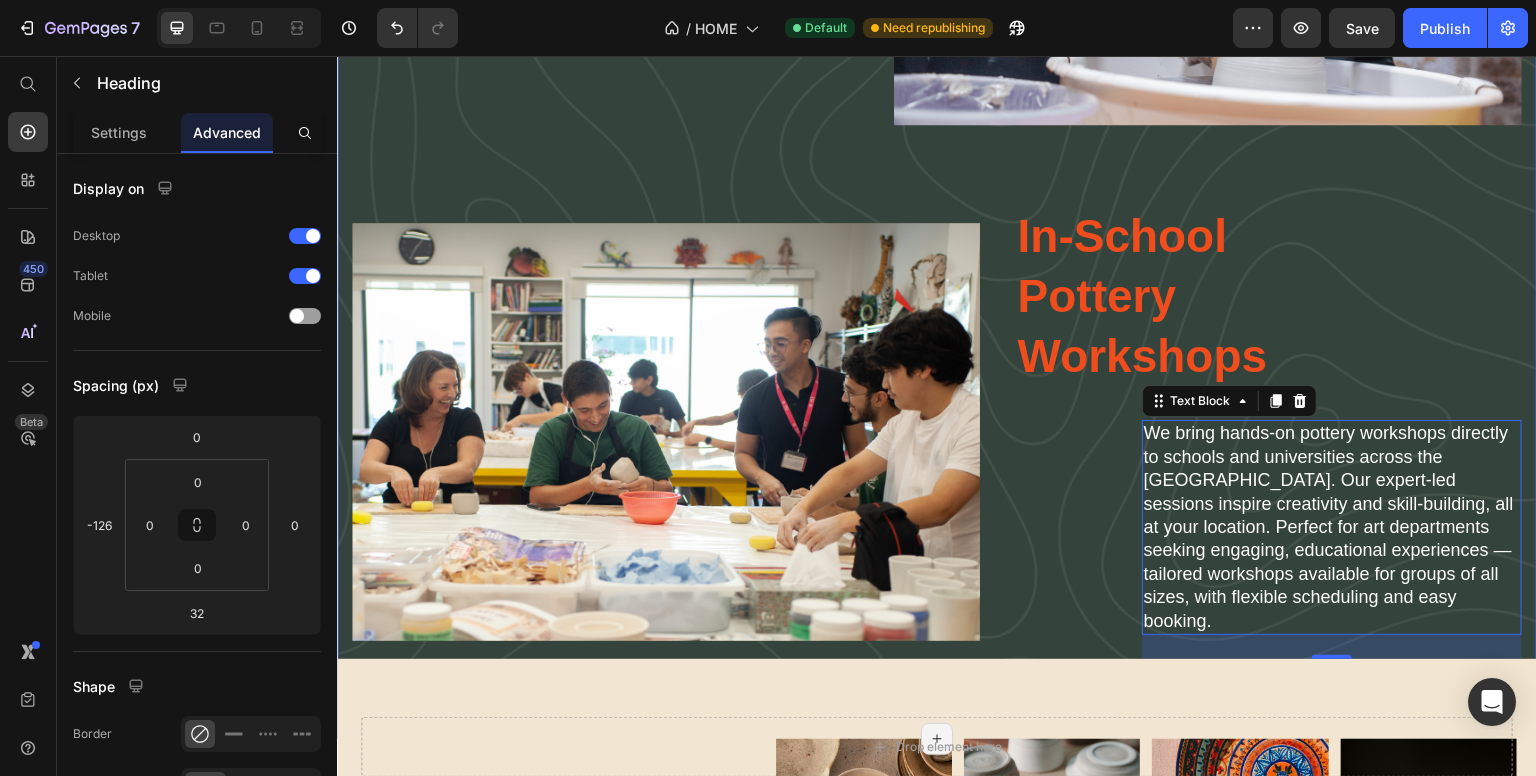 click on "In-School Pottery Workshops" at bounding box center [1206, 296] 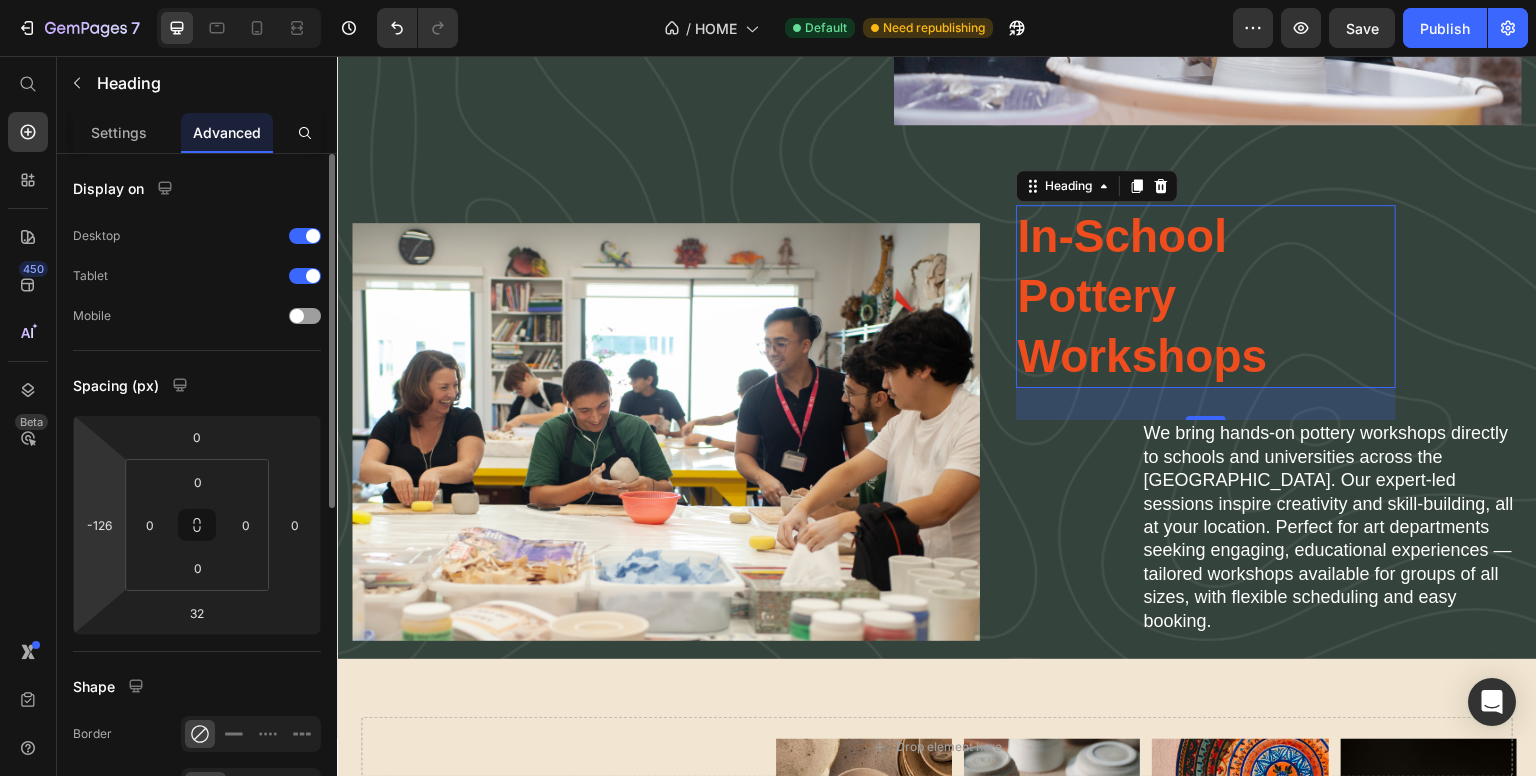 click on "7   /  HOME Default Need republishing Preview  Save   Publish  450 Beta Start with Sections Elements Hero Section Product Detail Brands Trusted Badges Guarantee Product Breakdown How to use Testimonials Compare Bundle FAQs Social Proof Brand Story Product List Collection Blog List Contact Sticky Add to Cart Custom Footer Browse Library 450 Layout
Row
Row
Row
Row Text
Heading
Text Block Button
Button
Button
Sticky Back to top Media
Image
Image" at bounding box center [768, 0] 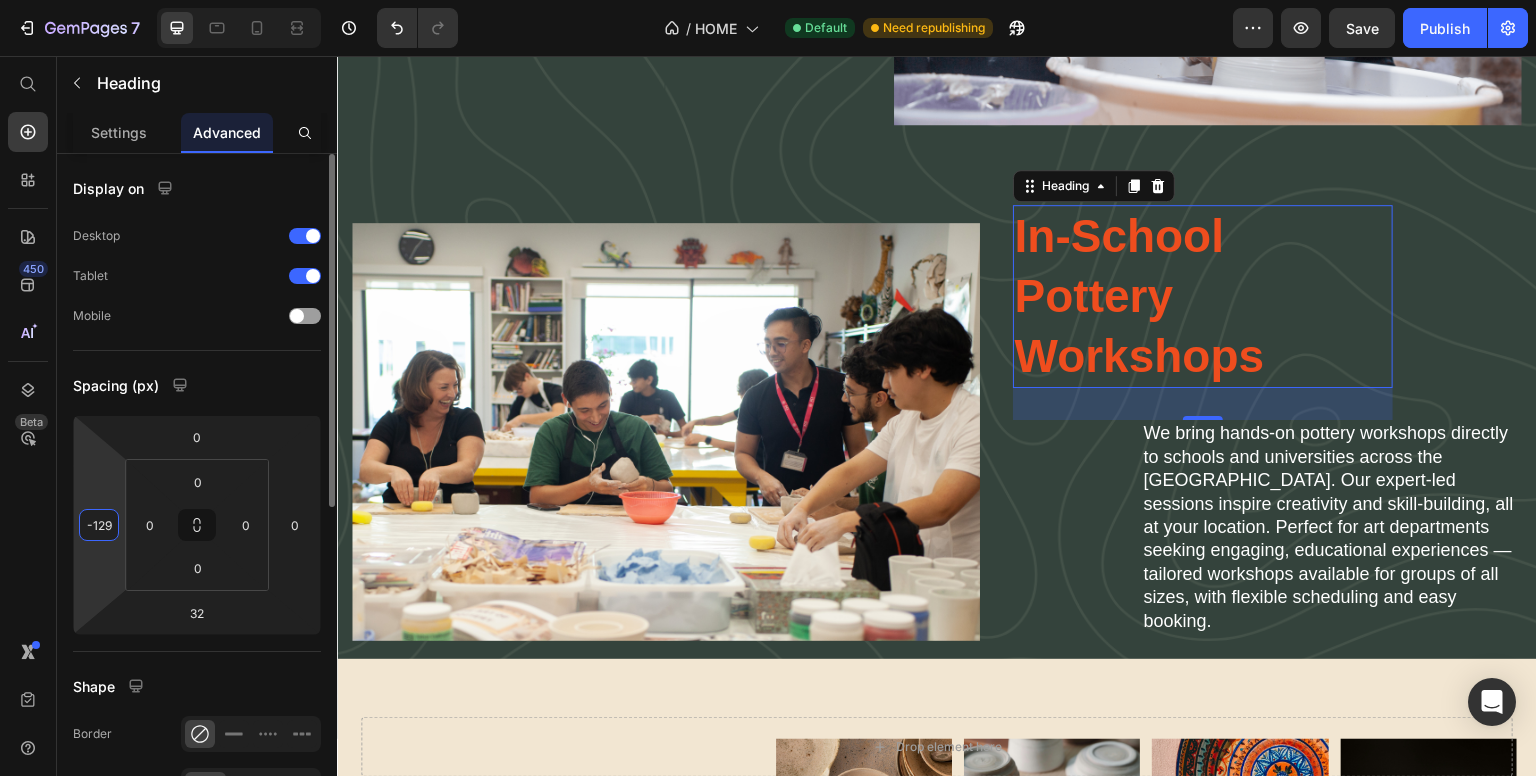 type on "-130" 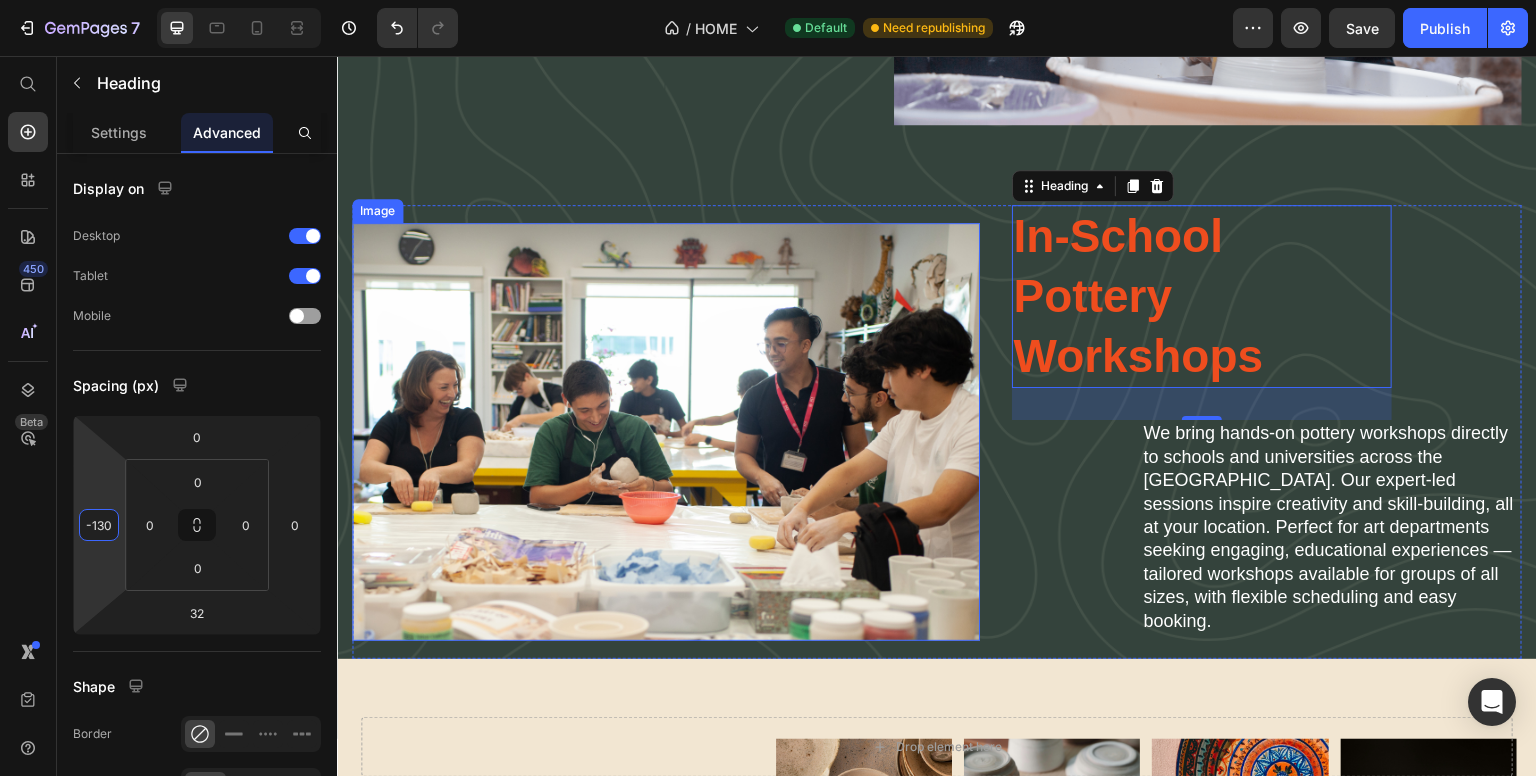 click on "We bring hands-on pottery workshops directly to schools and universities across the [GEOGRAPHIC_DATA]. Our expert-led sessions inspire creativity and skill-building, all at your location. Perfect for art departments seeking engaging, educational experiences — tailored workshops available for groups of all sizes, with flexible scheduling and easy booking." at bounding box center (1332, 527) 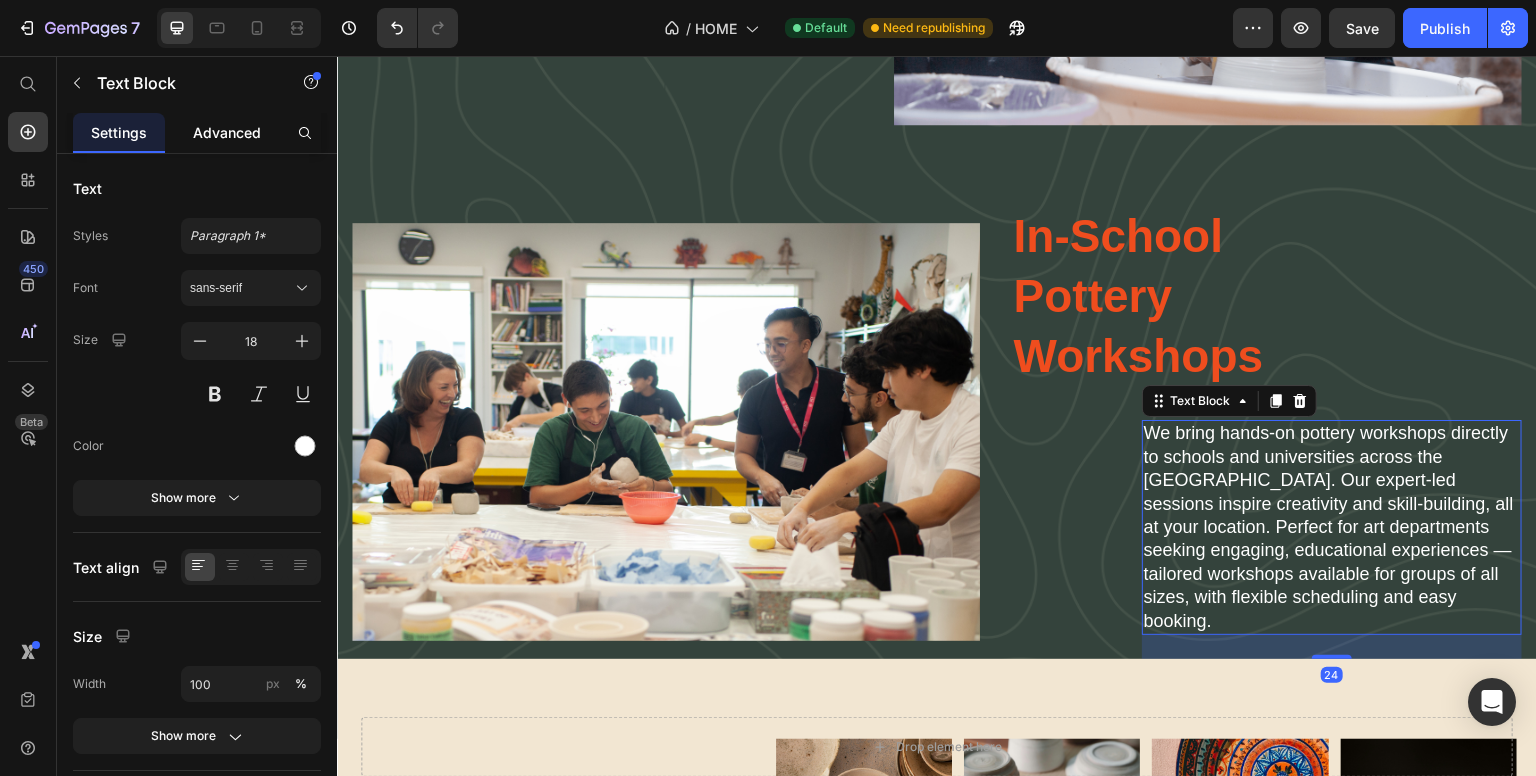 click on "Advanced" at bounding box center (227, 132) 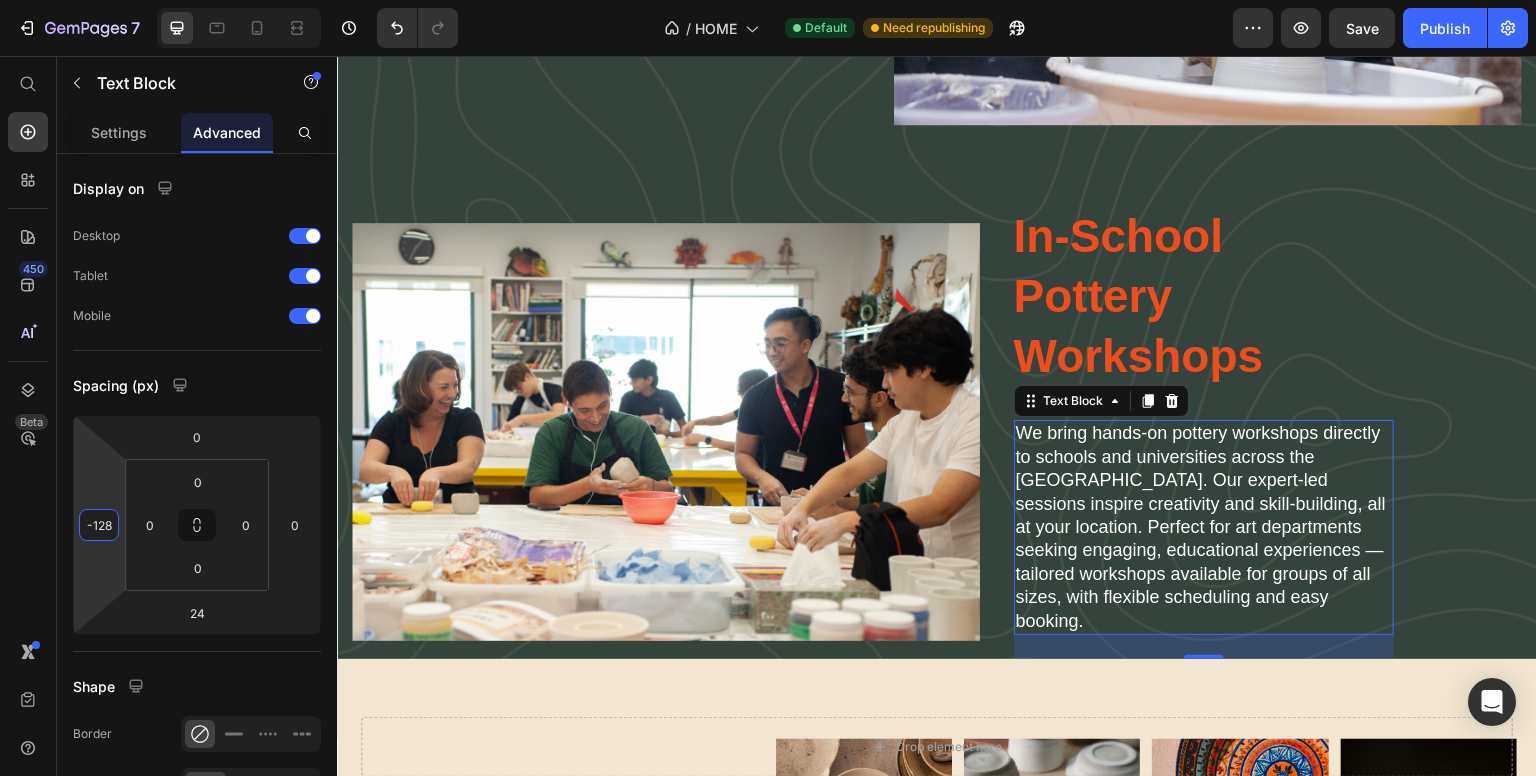 type on "-130" 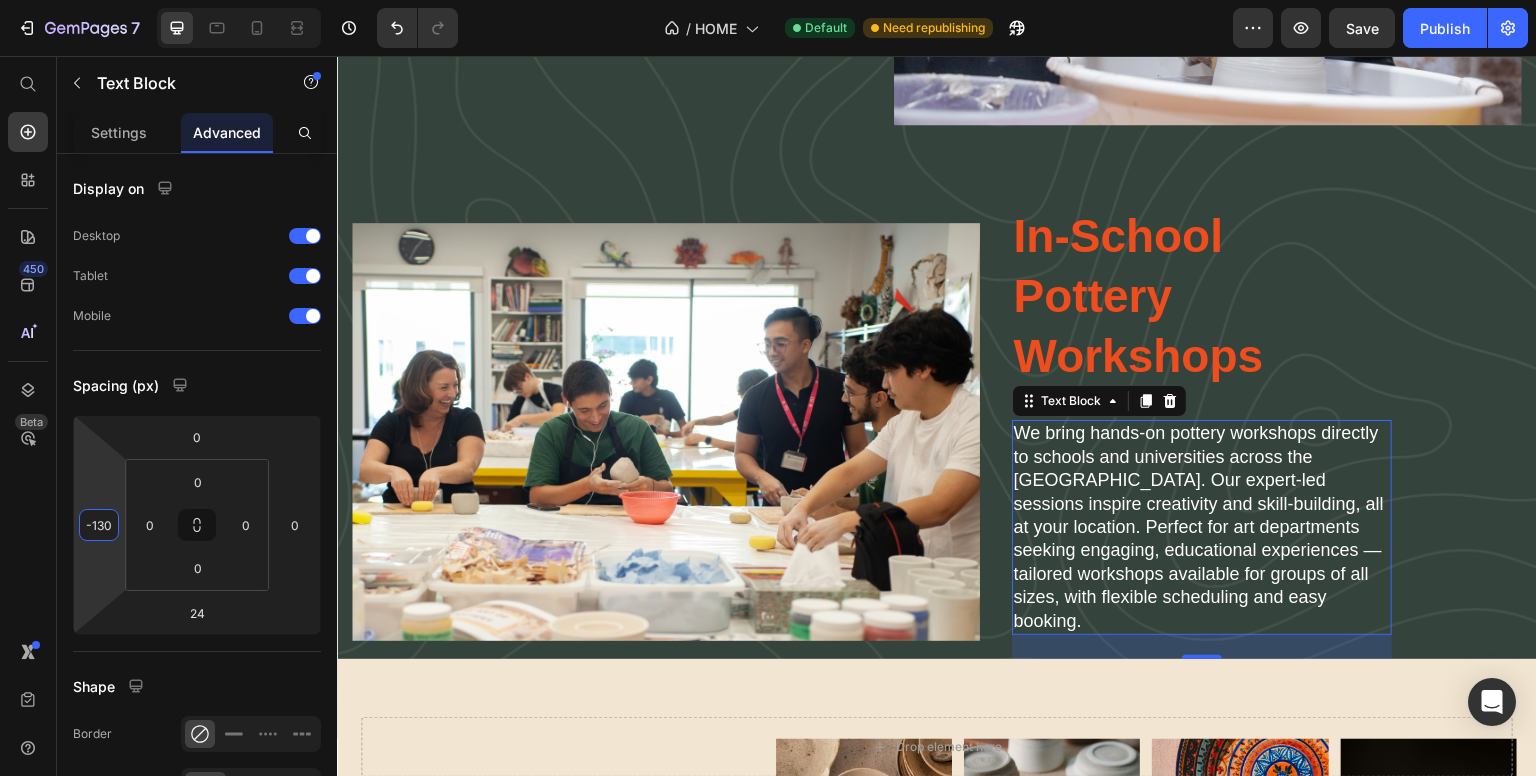 drag, startPoint x: 111, startPoint y: 501, endPoint x: 127, endPoint y: 566, distance: 66.94027 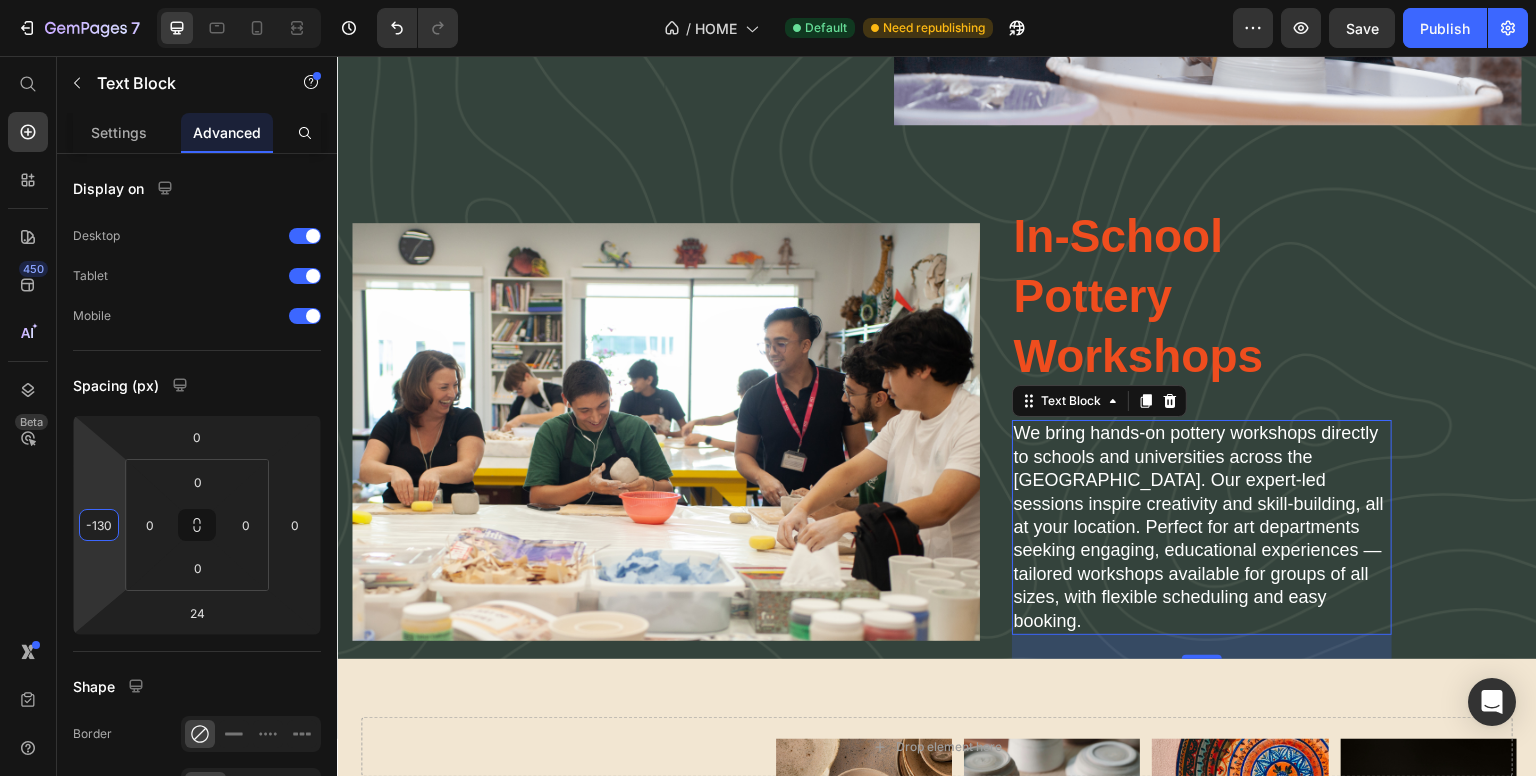 click on "In-School Pottery Workshops" at bounding box center (1202, 296) 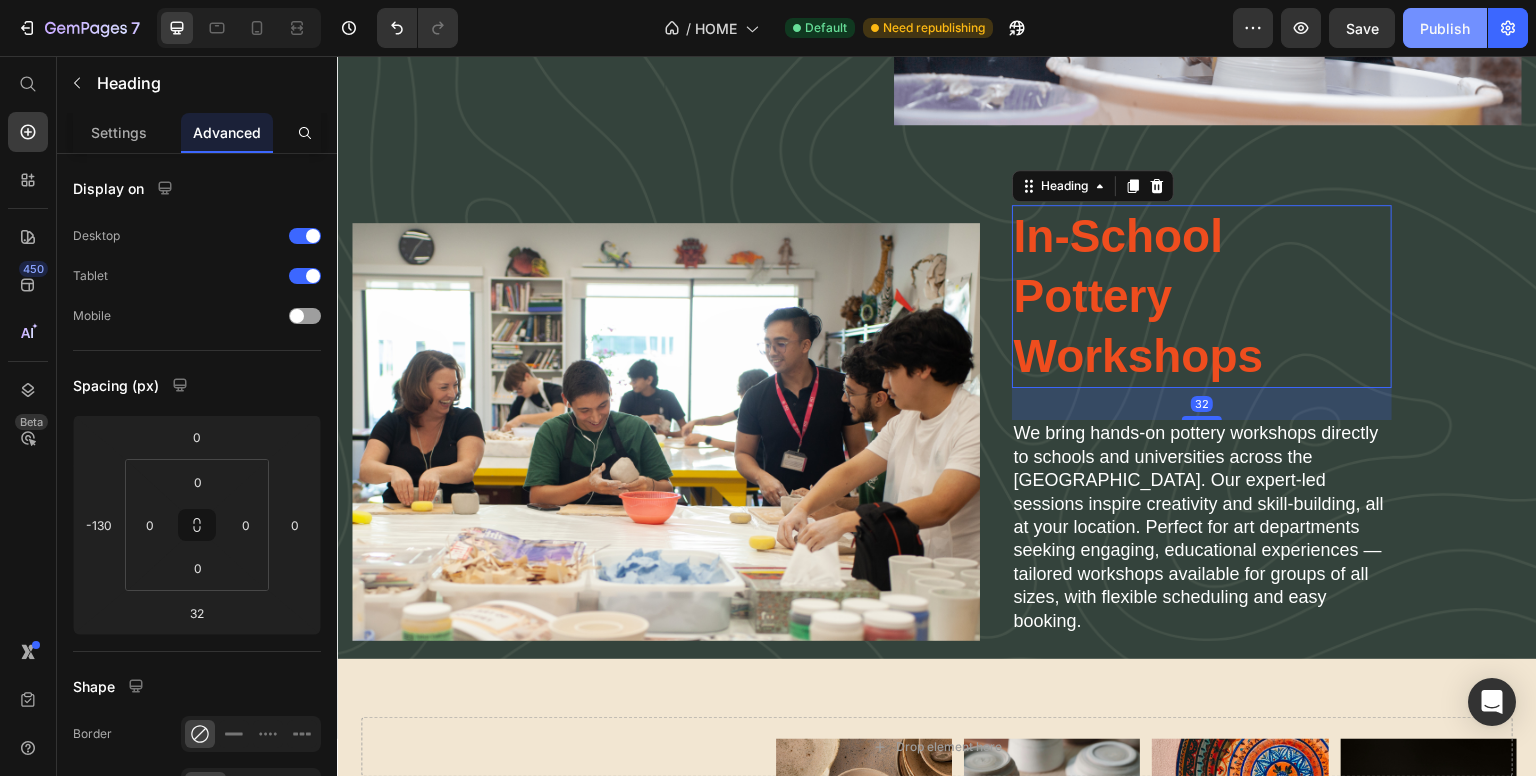 drag, startPoint x: 1457, startPoint y: 27, endPoint x: 955, endPoint y: 113, distance: 509.31326 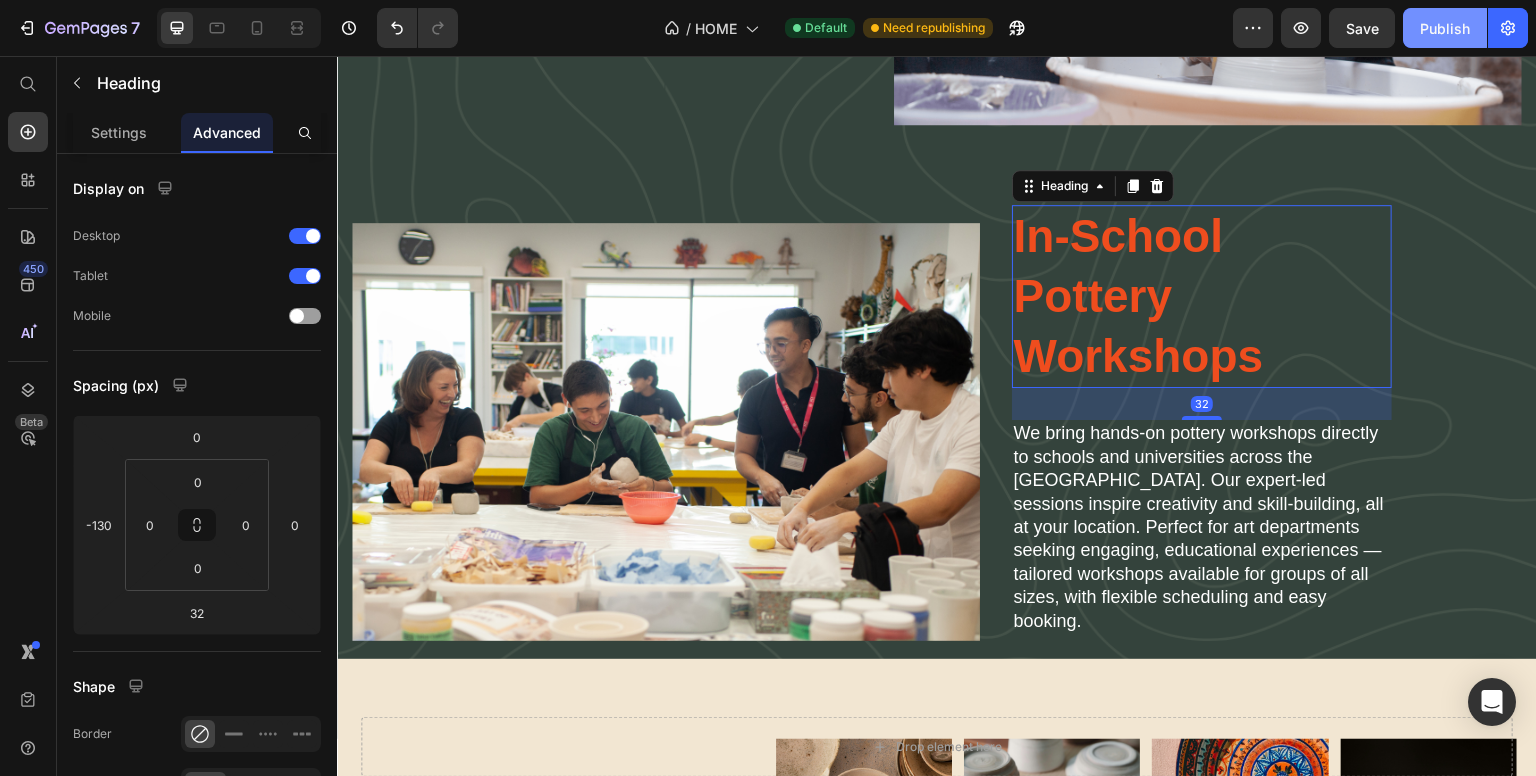 click on "Publish" at bounding box center (1445, 28) 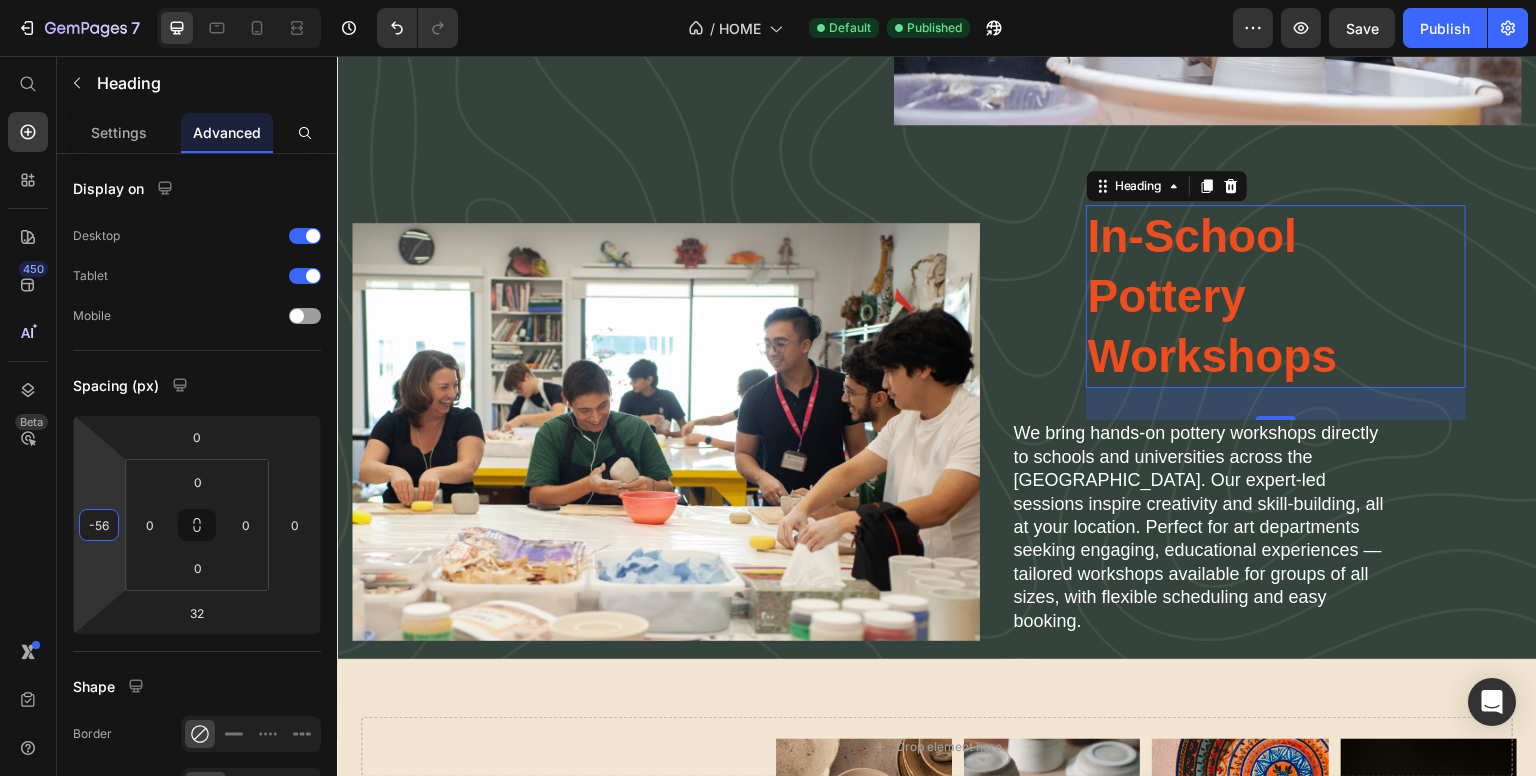 drag, startPoint x: 111, startPoint y: 495, endPoint x: 115, endPoint y: 458, distance: 37.215588 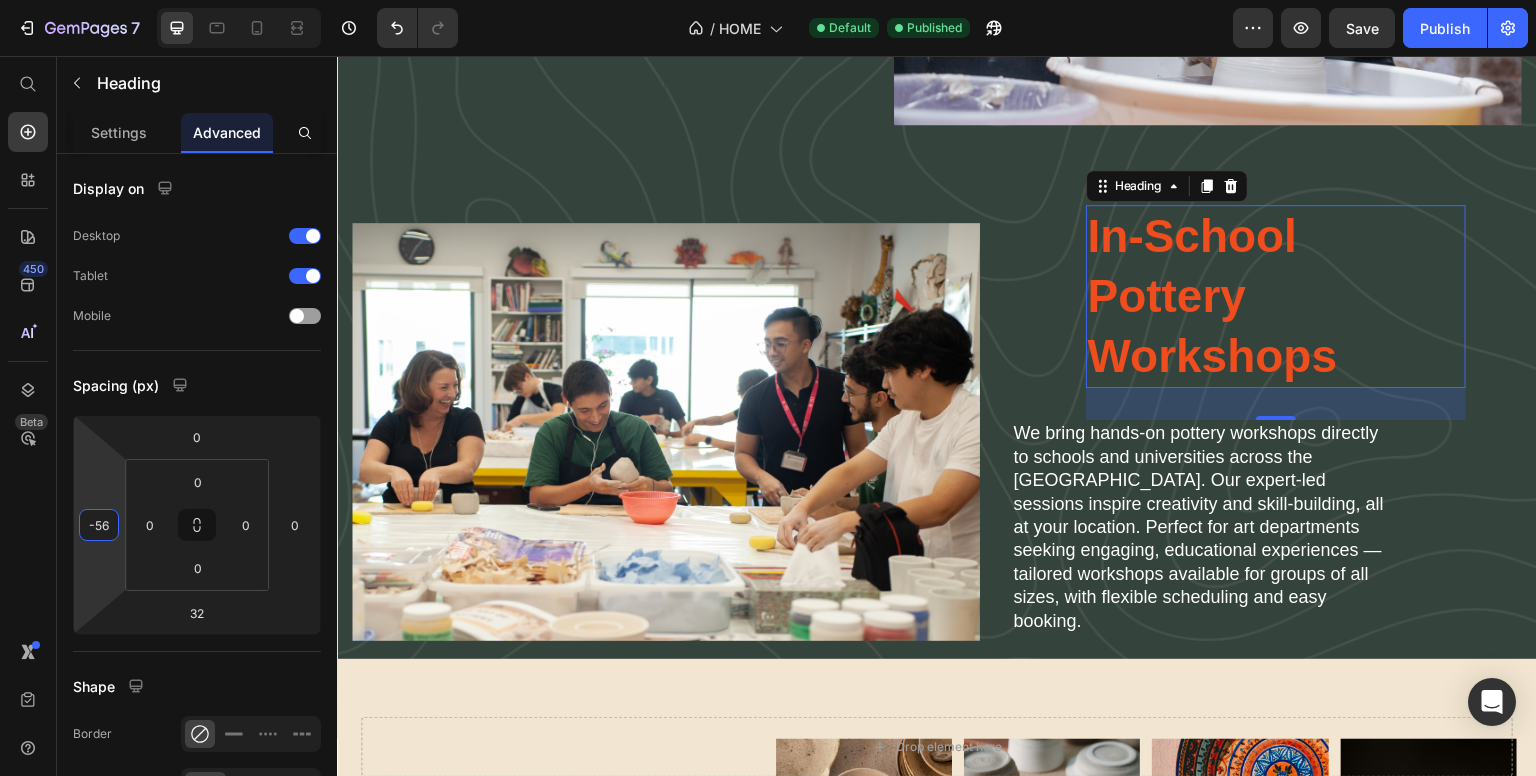 click on "7   /  HOME Default Published Preview  Save   Publish  450 Beta Start with Sections Elements Hero Section Product Detail Brands Trusted Badges Guarantee Product Breakdown How to use Testimonials Compare Bundle FAQs Social Proof Brand Story Product List Collection Blog List Contact Sticky Add to Cart Custom Footer Browse Library 450 Layout
Row
Row
Row
Row Text
Heading
Text Block Button
Button
Button
Sticky Back to top Media
Image
Image" at bounding box center (768, 0) 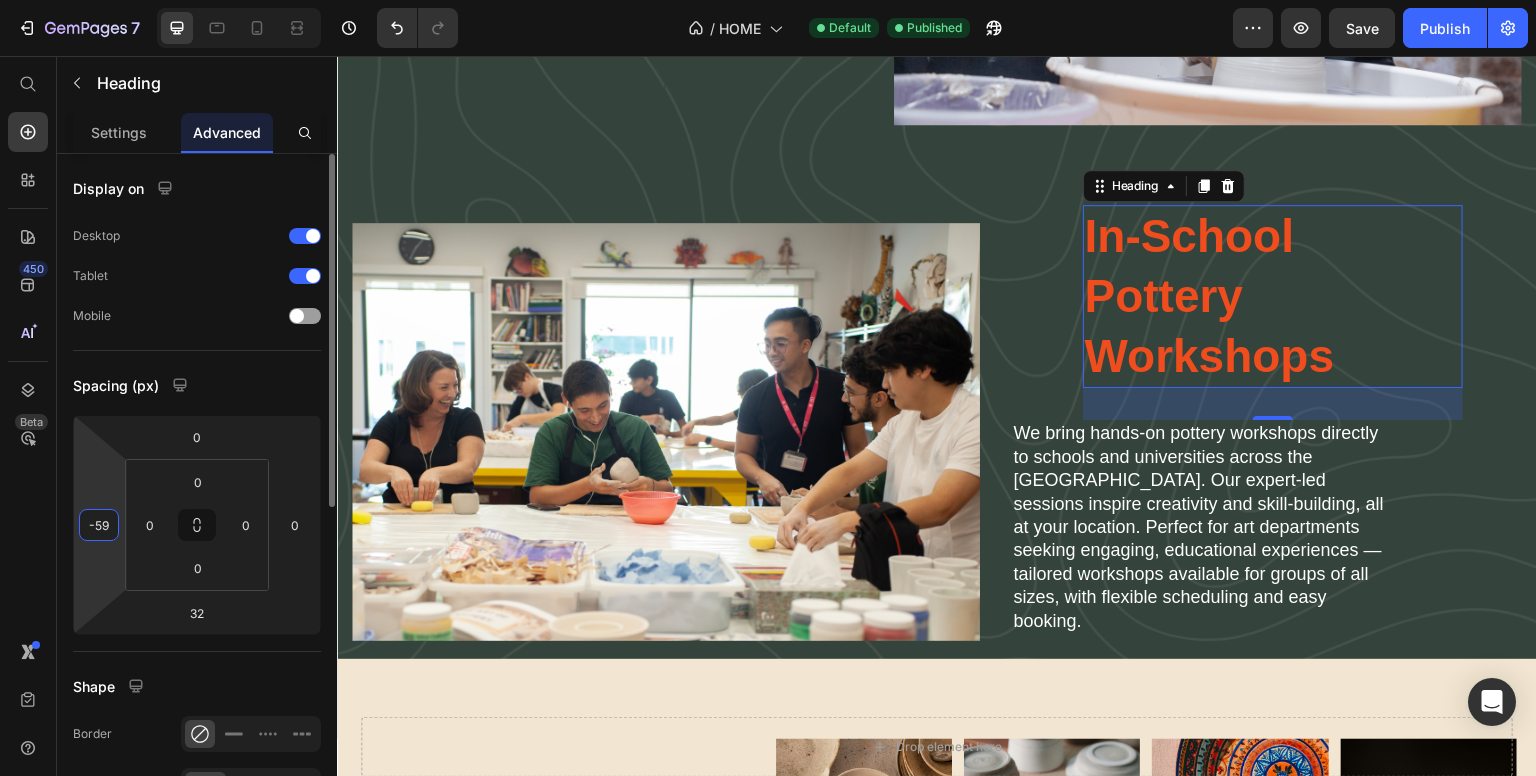 type on "-60" 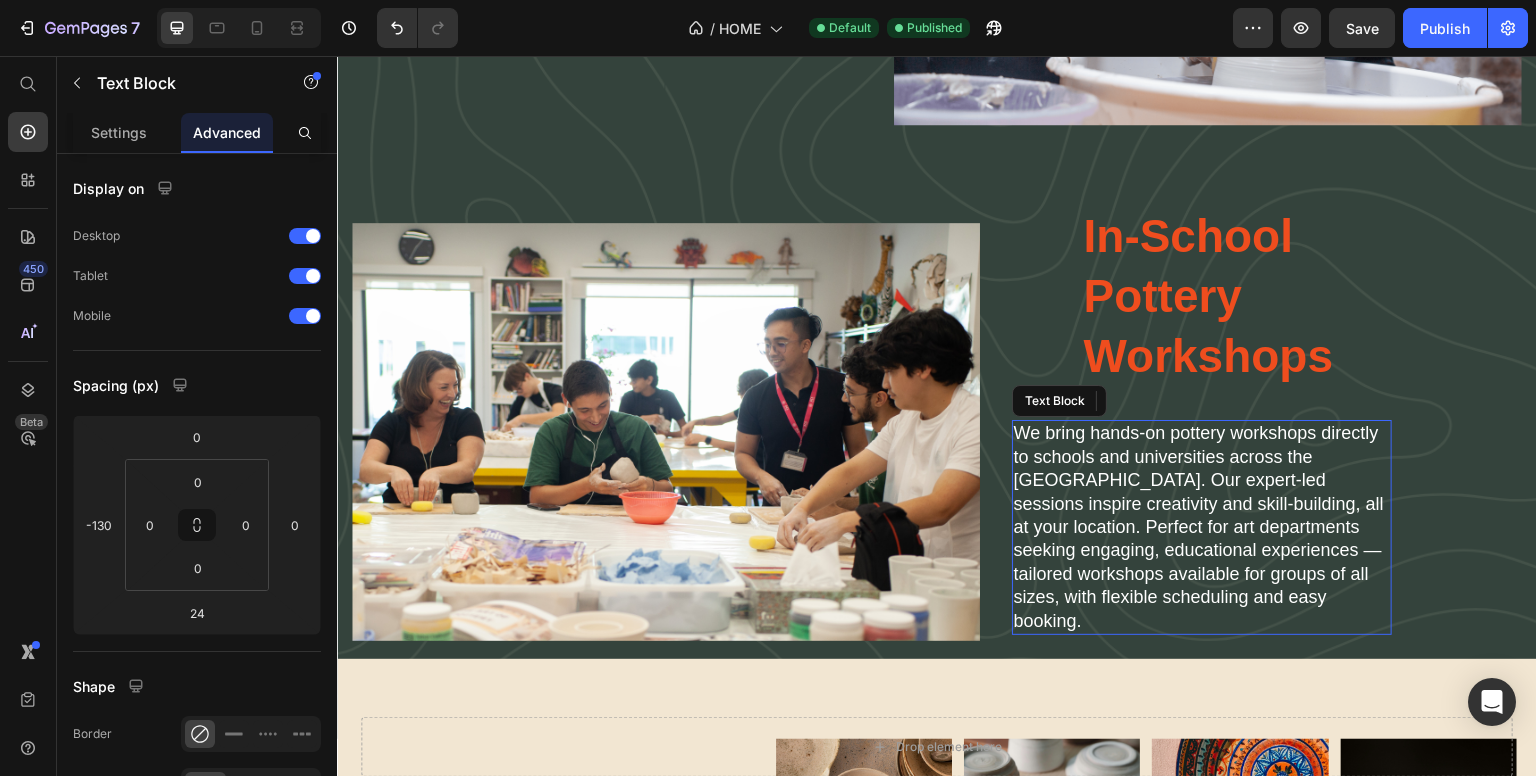 click on "We bring hands-on pottery workshops directly to schools and universities across the [GEOGRAPHIC_DATA]. Our expert-led sessions inspire creativity and skill-building, all at your location. Perfect for art departments seeking engaging, educational experiences — tailored workshops available for groups of all sizes, with flexible scheduling and easy booking." at bounding box center [1202, 527] 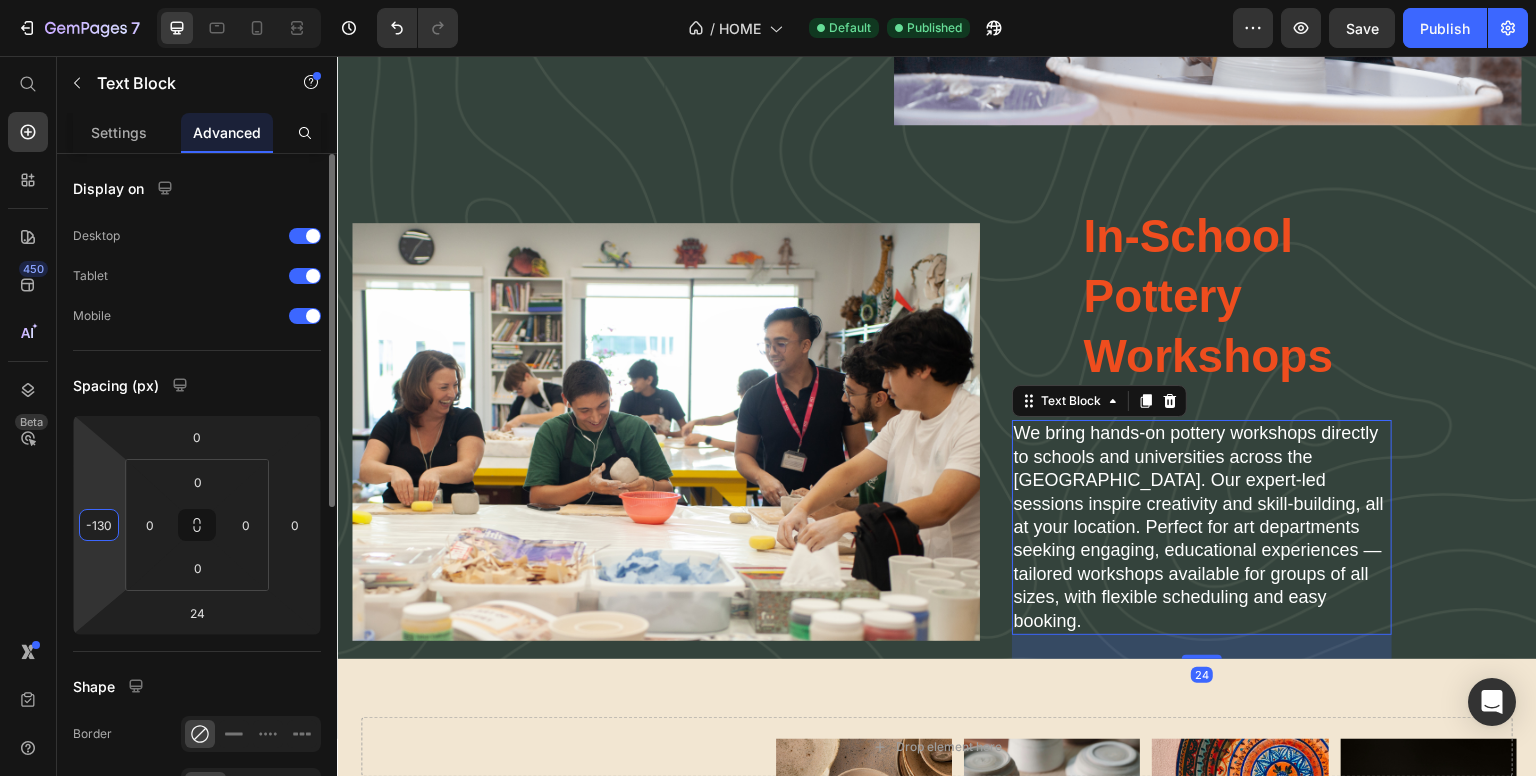 click on "7   /  HOME Default Published Preview  Save   Publish  450 Beta Start with Sections Elements Hero Section Product Detail Brands Trusted Badges Guarantee Product Breakdown How to use Testimonials Compare Bundle FAQs Social Proof Brand Story Product List Collection Blog List Contact Sticky Add to Cart Custom Footer Browse Library 450 Layout
Row
Row
Row
Row Text
Heading
Text Block Button
Button
Button
Sticky Back to top Media
Image
Image" at bounding box center [768, 0] 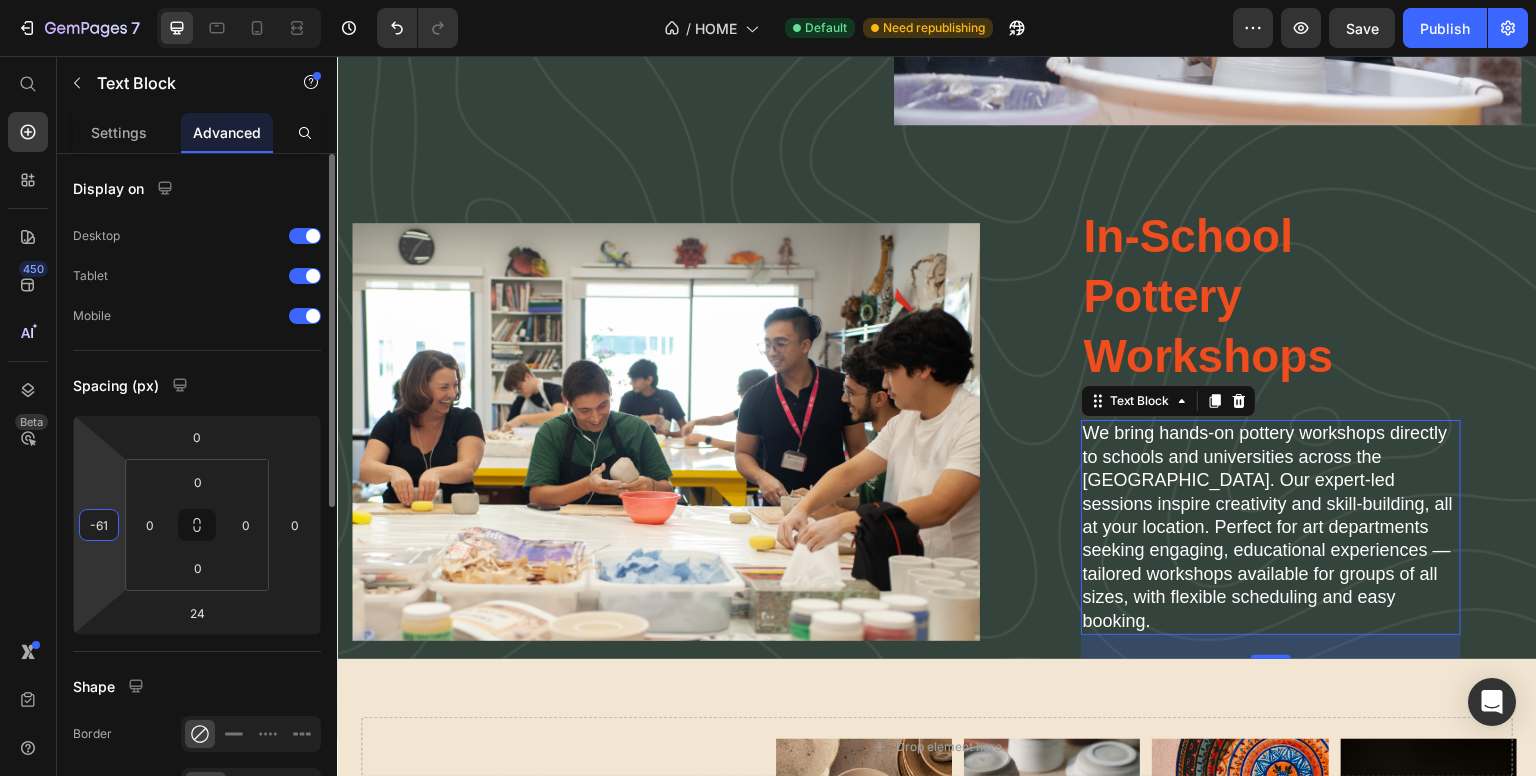 type on "-60" 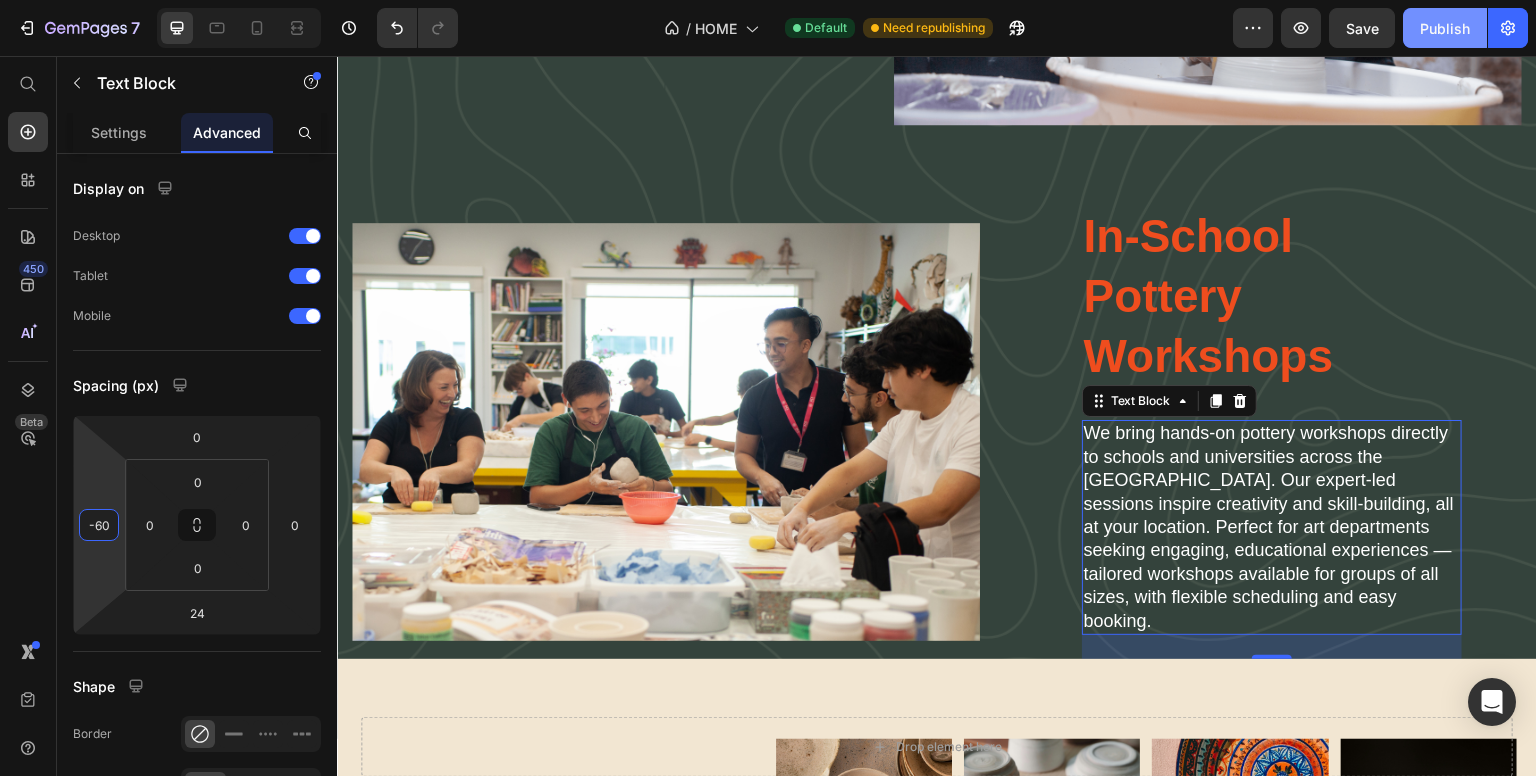 click on "Publish" 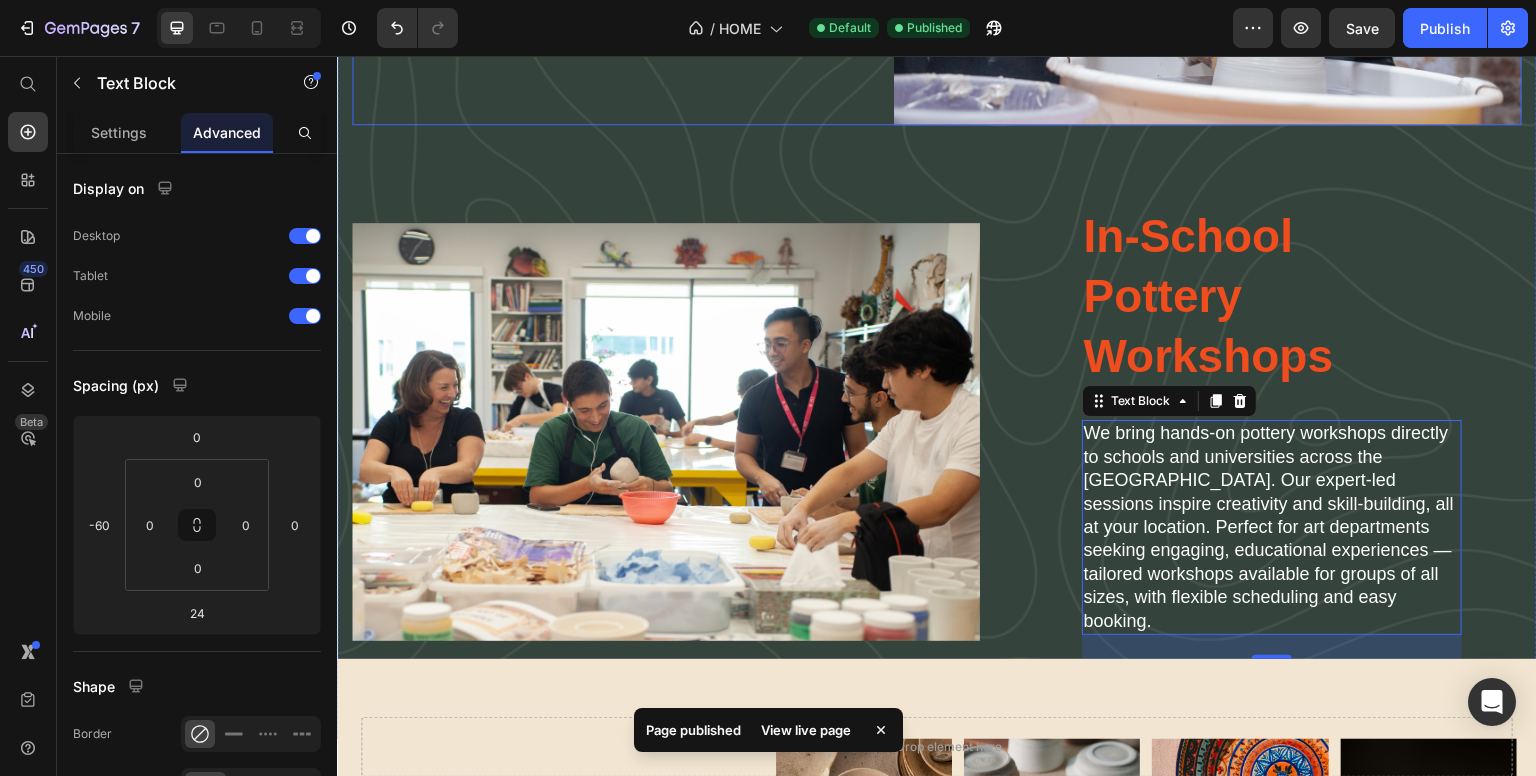 type 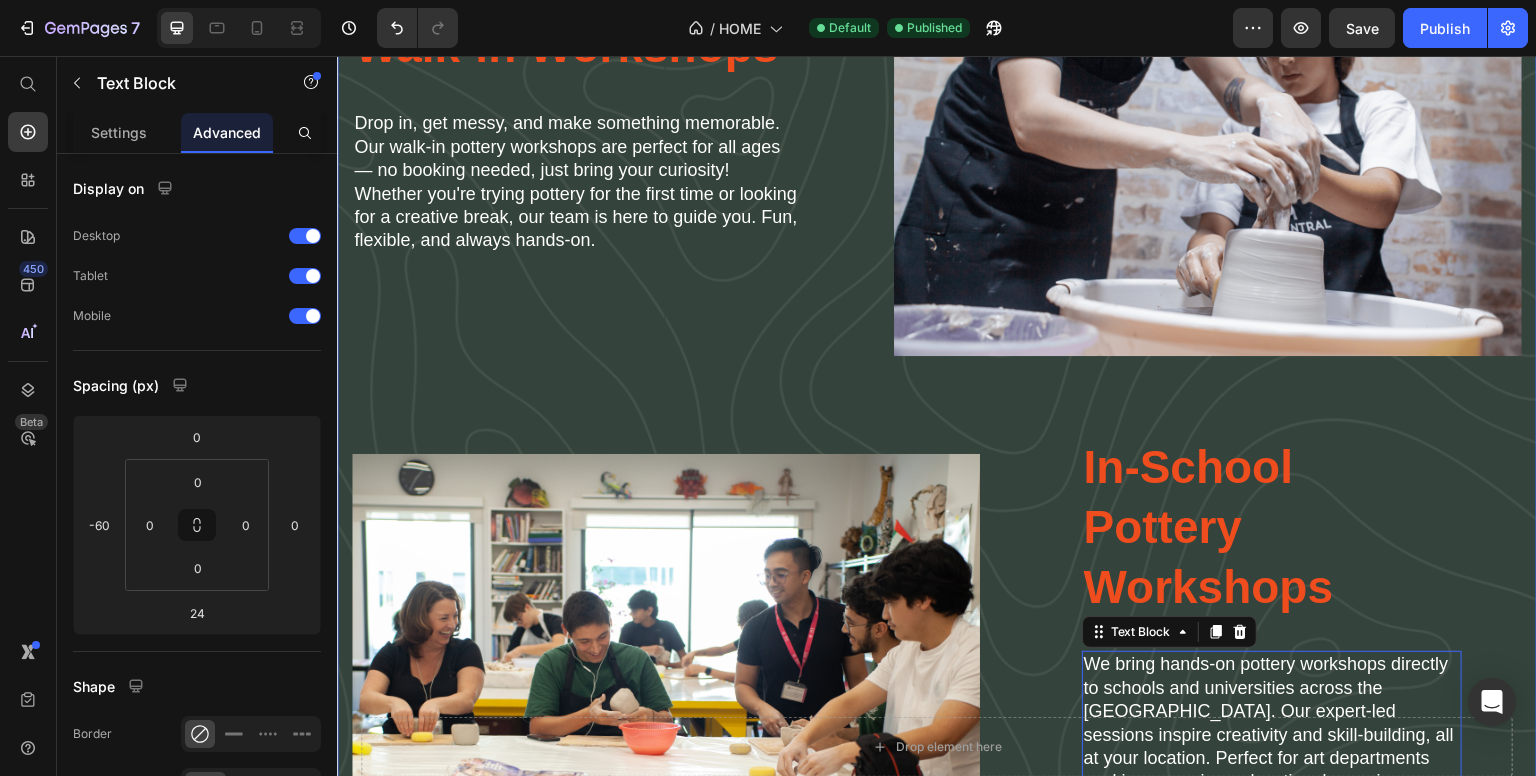 scroll, scrollTop: 2676, scrollLeft: 0, axis: vertical 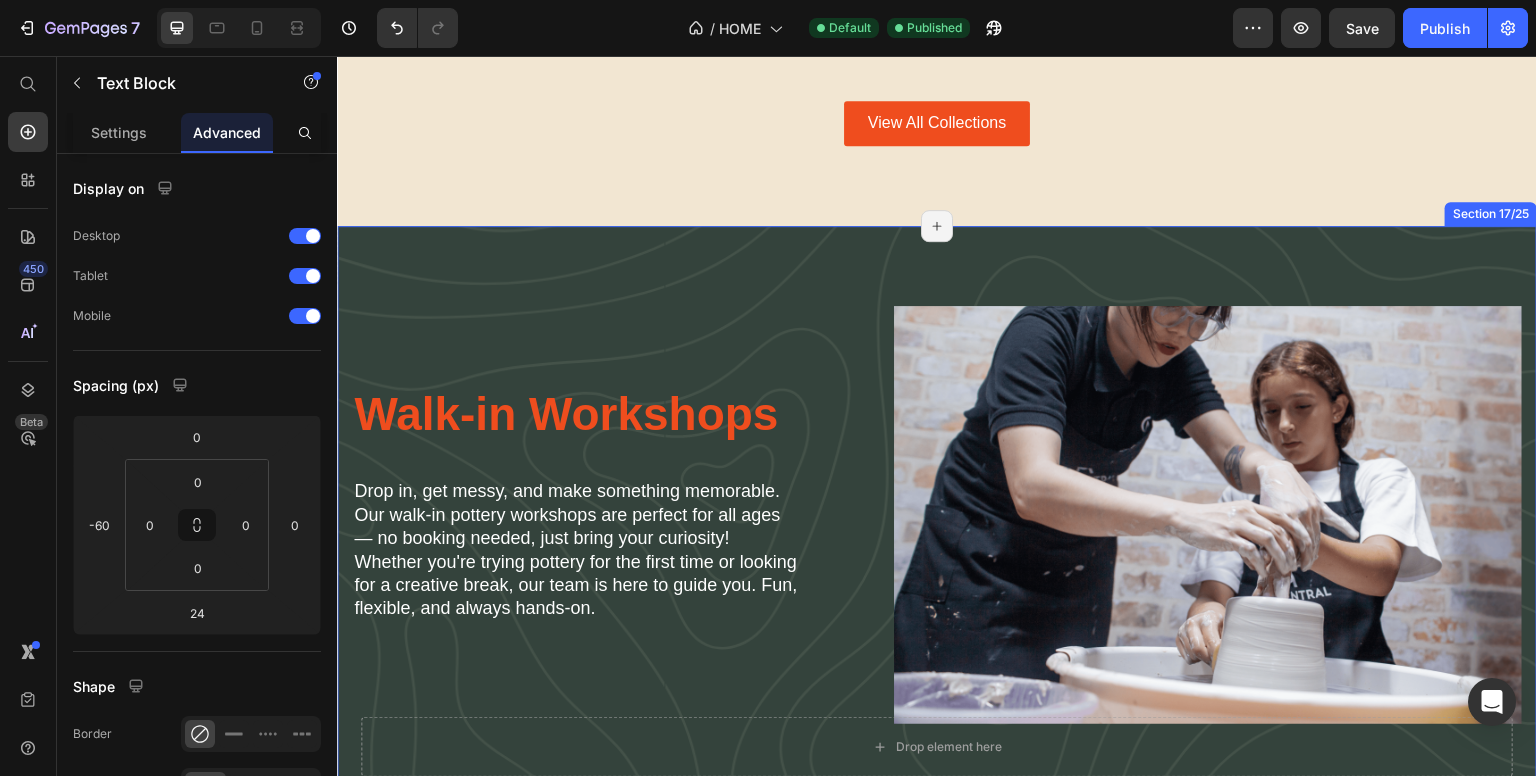 click on "Walk-in Workshops Heading Drop in, get messy, and make something memorable. Our walk-in pottery workshops are perfect for all ages — no booking needed, just bring your curiosity! Whether you're trying pottery for the first time or looking for a creative break, our team is here to guide you. Fun, flexible, and always hands-on. Text Block Image Row Lorem ipsum dolor sit amet consectetur adipiscing Heading Image In-School Pottery Workshops Heading We bring hands-on pottery workshops directly to schools and universities across the [GEOGRAPHIC_DATA]. Our expert-led sessions inspire creativity and skill-building, all at your location. Perfect for art departments seeking engaging, educational experiences — tailored workshops available for groups of all sizes, with flexible scheduling and easy booking. Text Block   24 Row Row Section 17/25 Page has reached Shopify’s 25 section-limit Page has reached Shopify’s 25 section-limit" at bounding box center [937, 782] 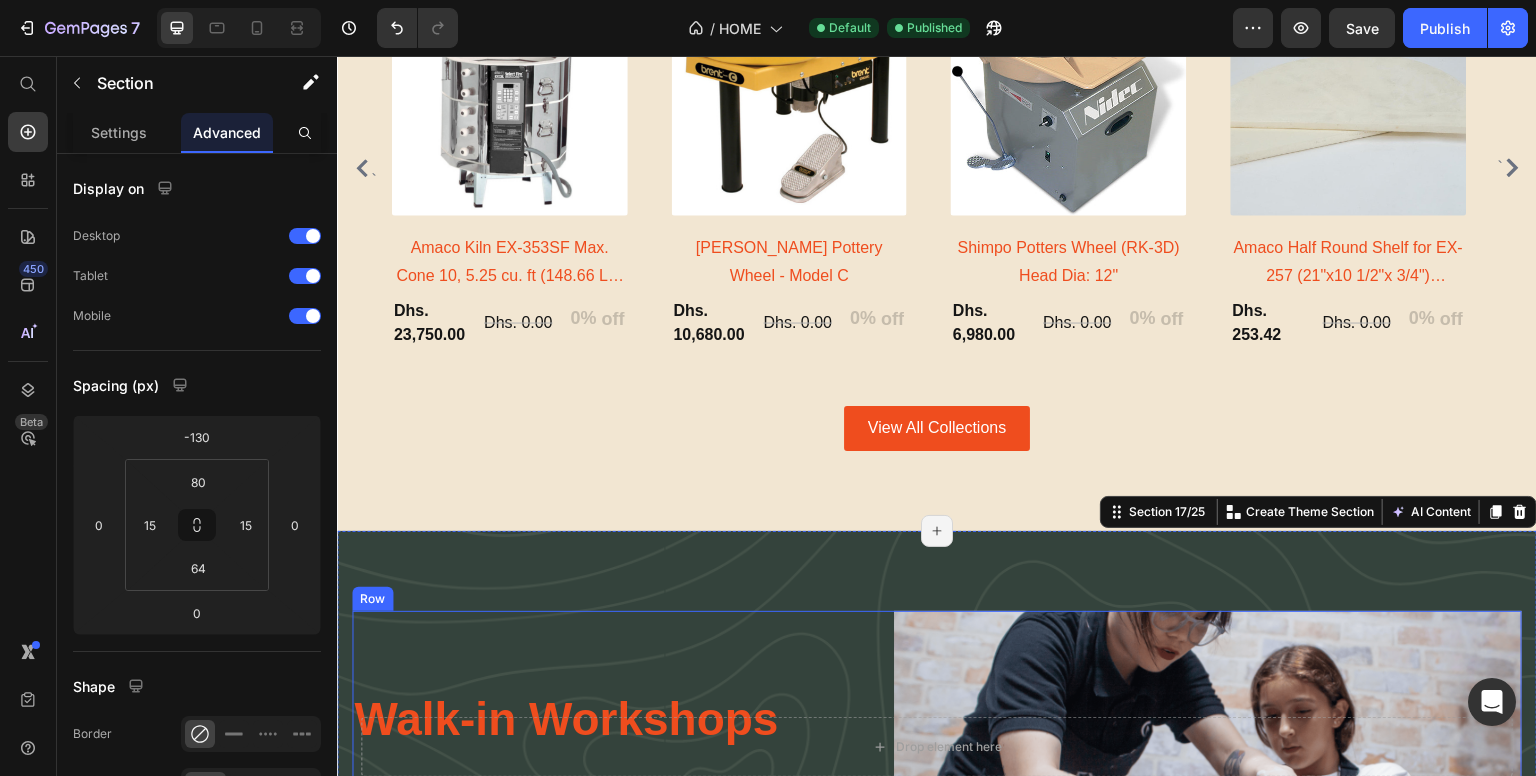 scroll, scrollTop: 2973, scrollLeft: 0, axis: vertical 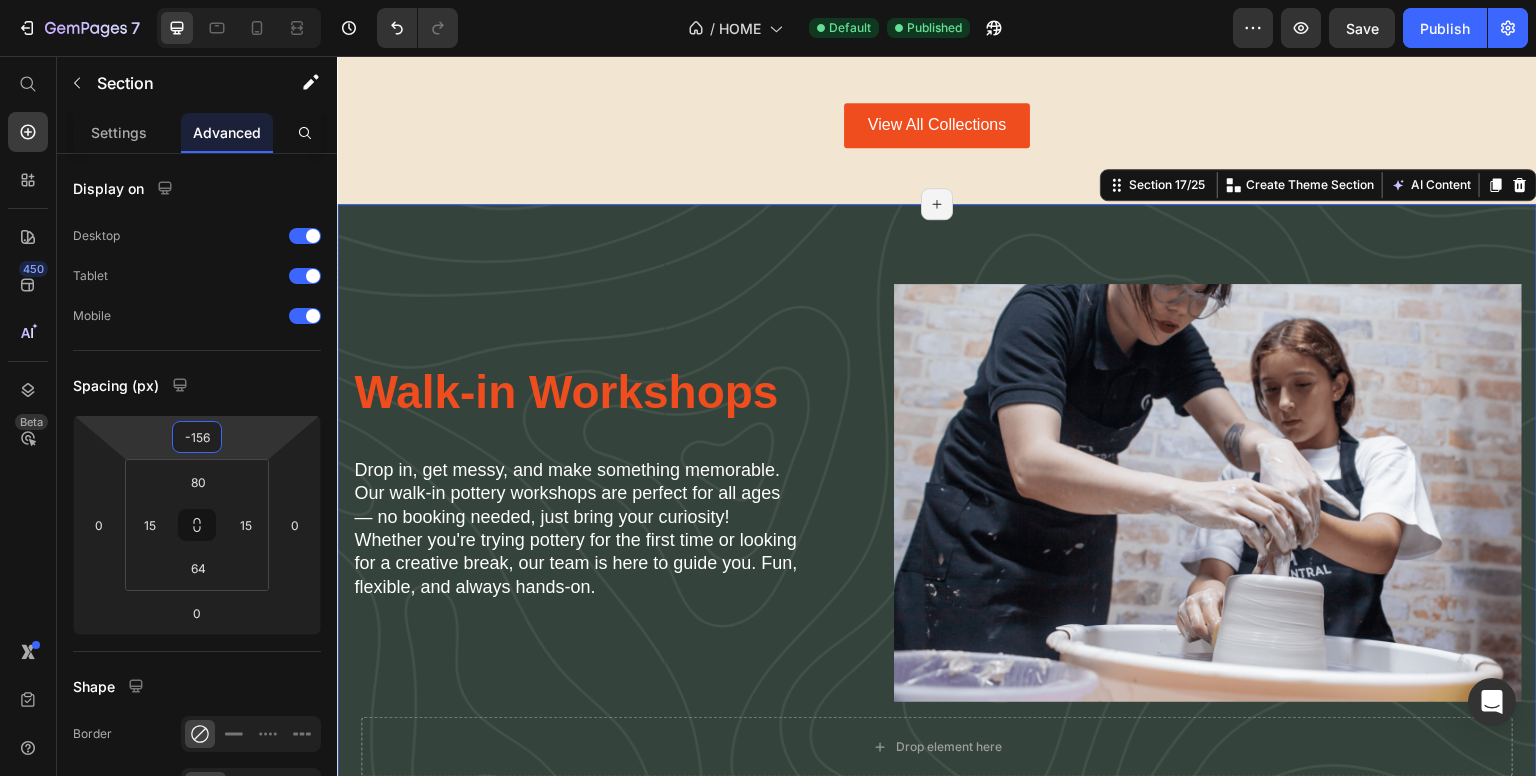 type on "-160" 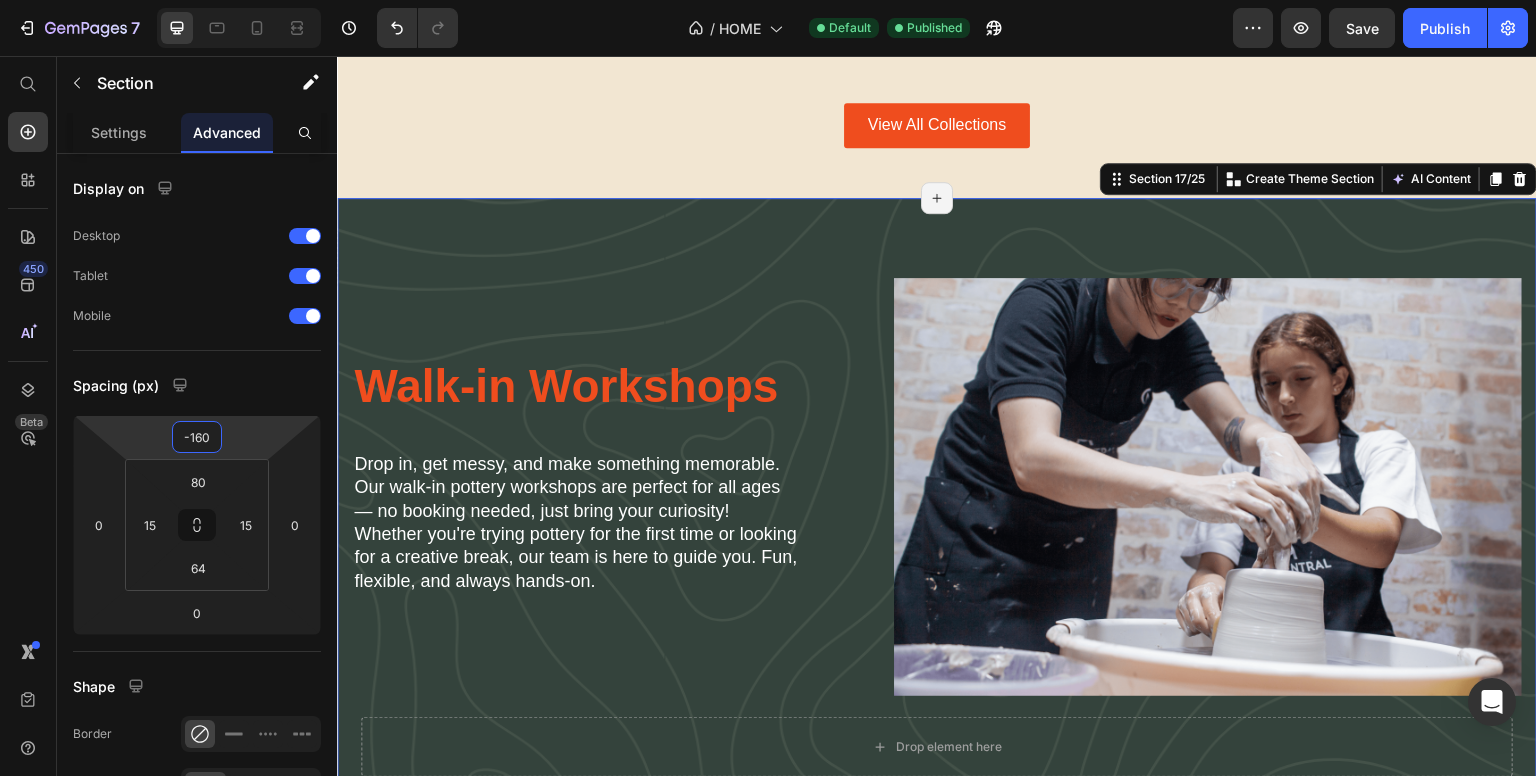 drag, startPoint x: 253, startPoint y: 433, endPoint x: 255, endPoint y: 448, distance: 15.132746 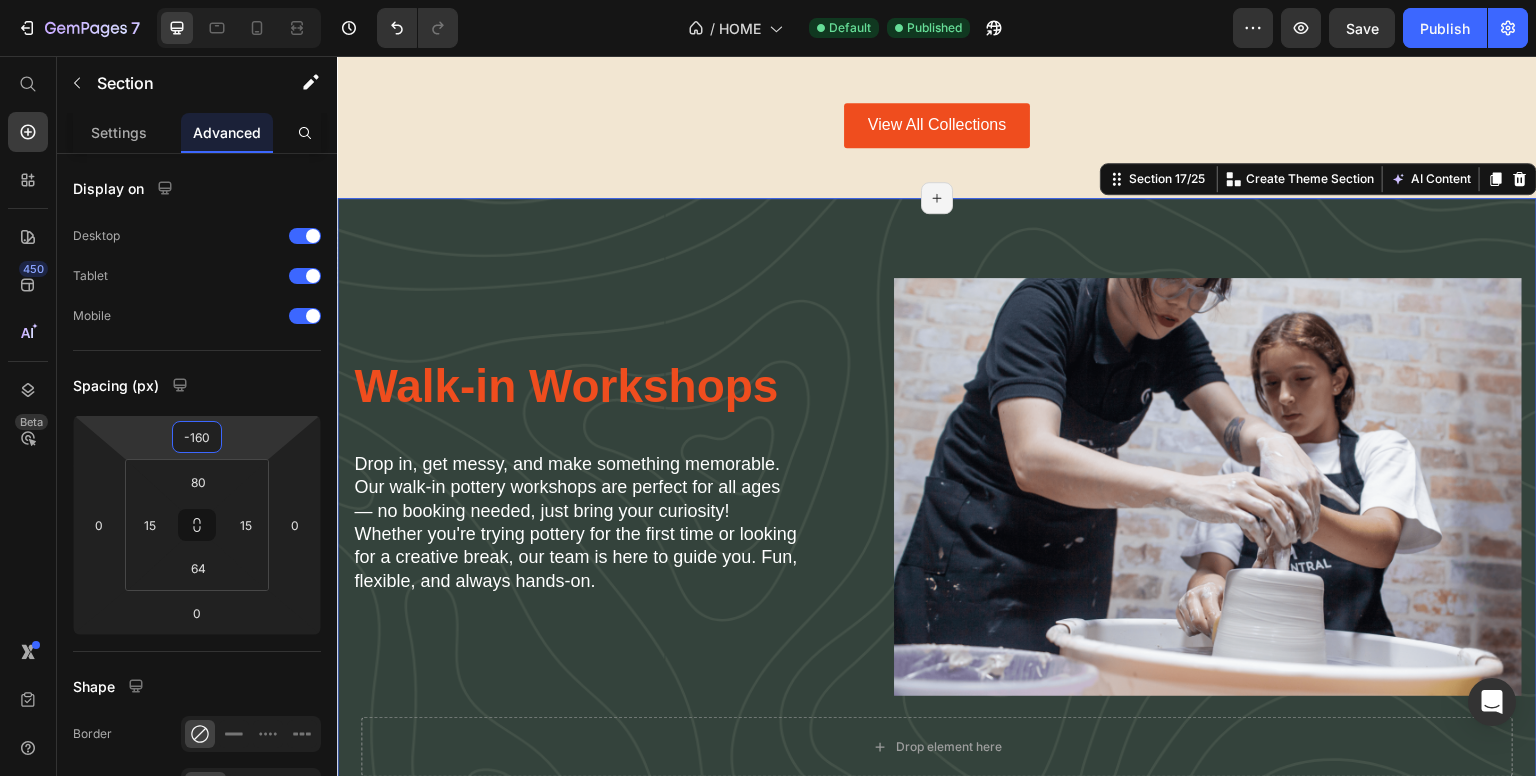 click on "7   /  HOME Default Published Preview  Save   Publish  450 Beta Start with Sections Elements Hero Section Product Detail Brands Trusted Badges Guarantee Product Breakdown How to use Testimonials Compare Bundle FAQs Social Proof Brand Story Product List Collection Blog List Contact Sticky Add to Cart Custom Footer Browse Library 450 Layout
Row
Row
Row
Row Text
Heading
Text Block Button
Button
Button
Sticky Back to top Media
Image
Image" at bounding box center [768, 0] 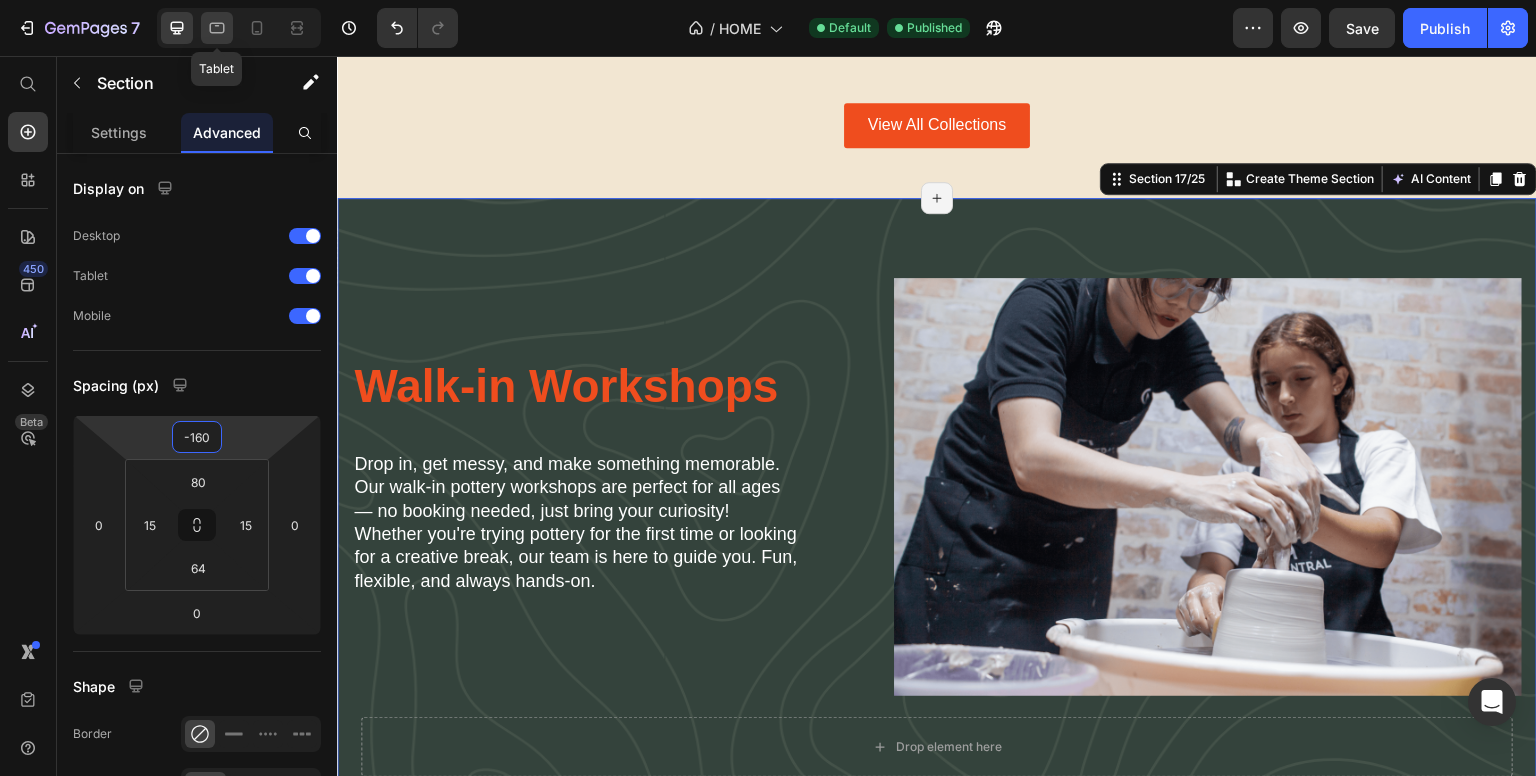 click 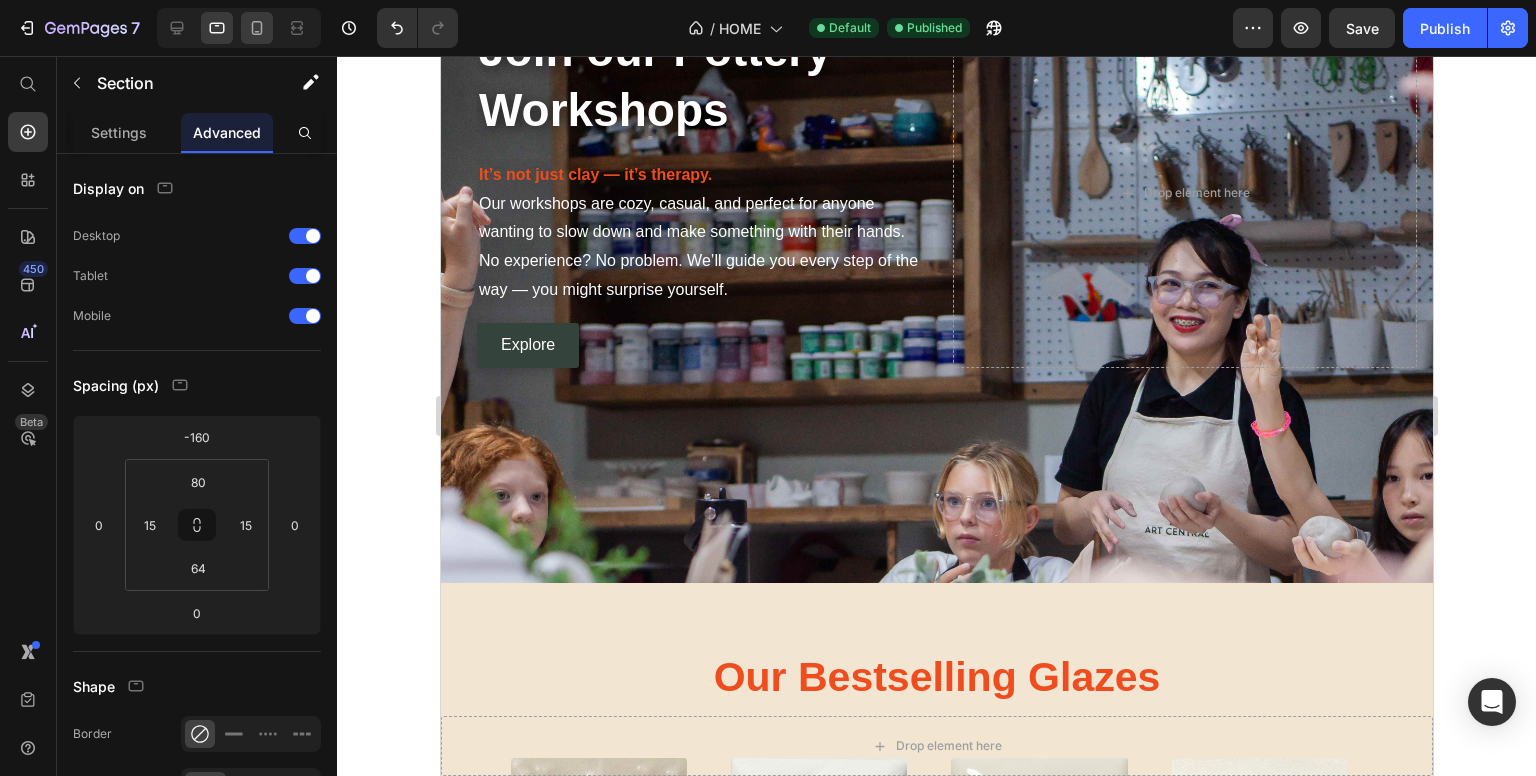 click 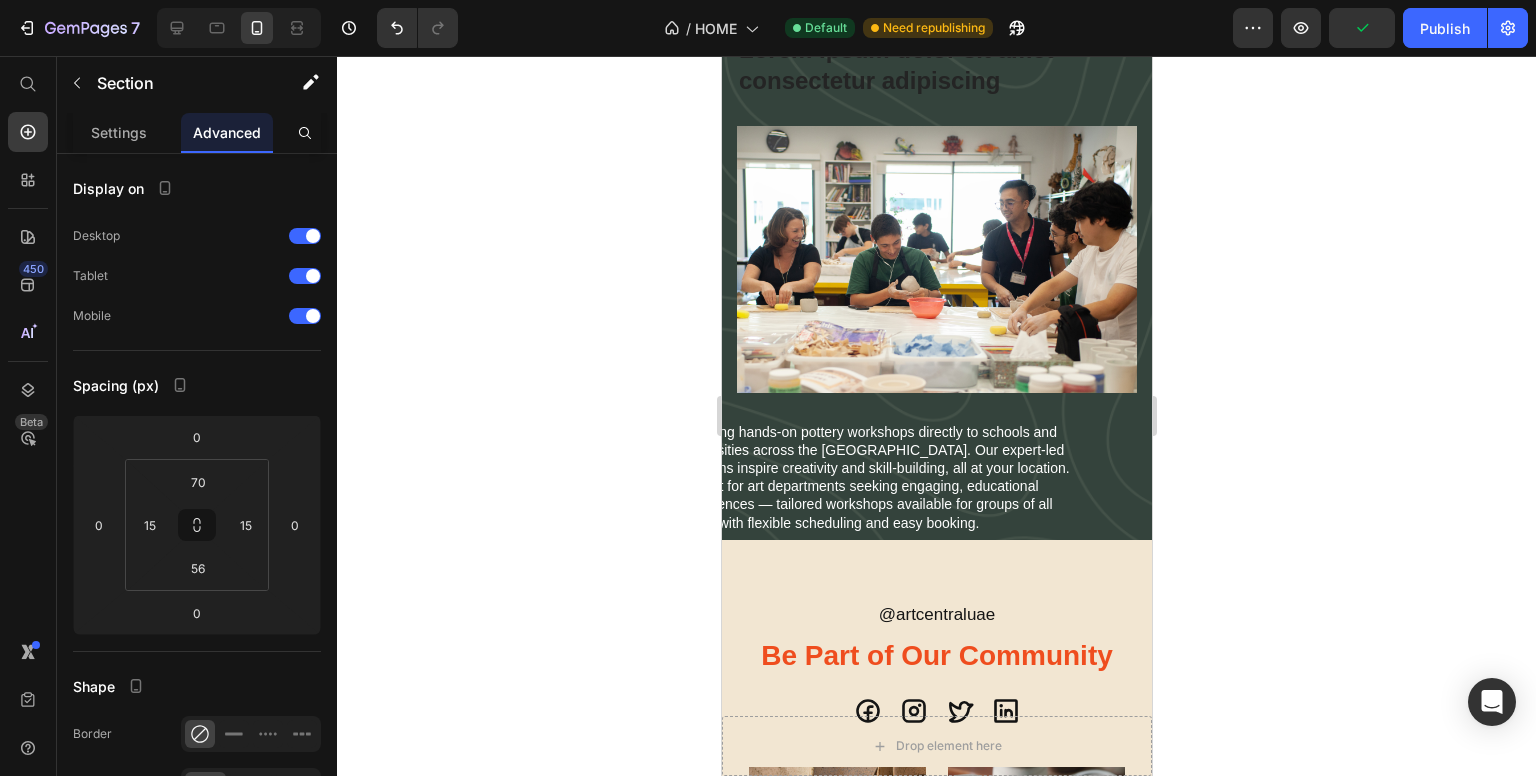 scroll, scrollTop: 7100, scrollLeft: 0, axis: vertical 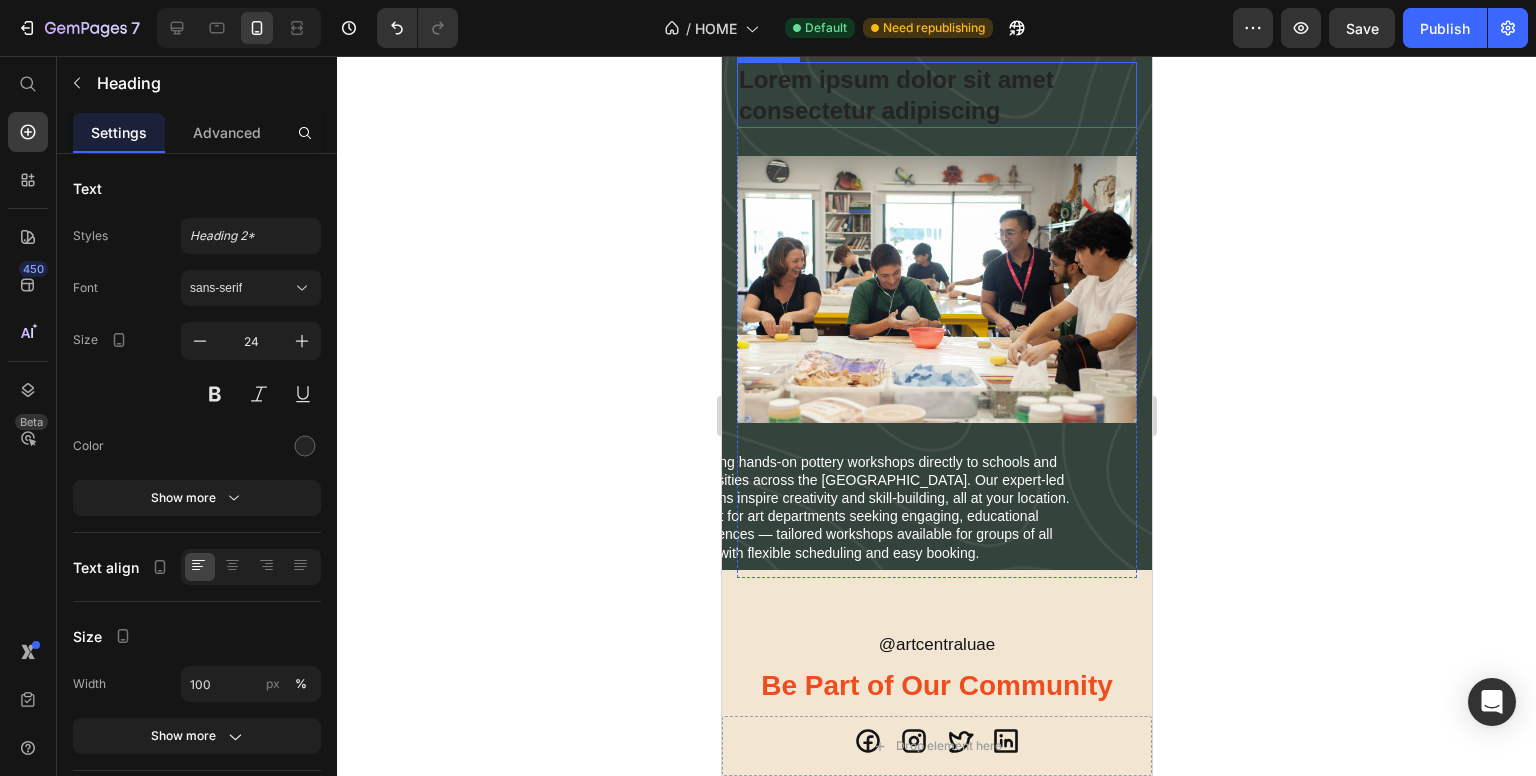 click on "Lorem ipsum dolor sit amet consectetur adipiscing" at bounding box center [936, 95] 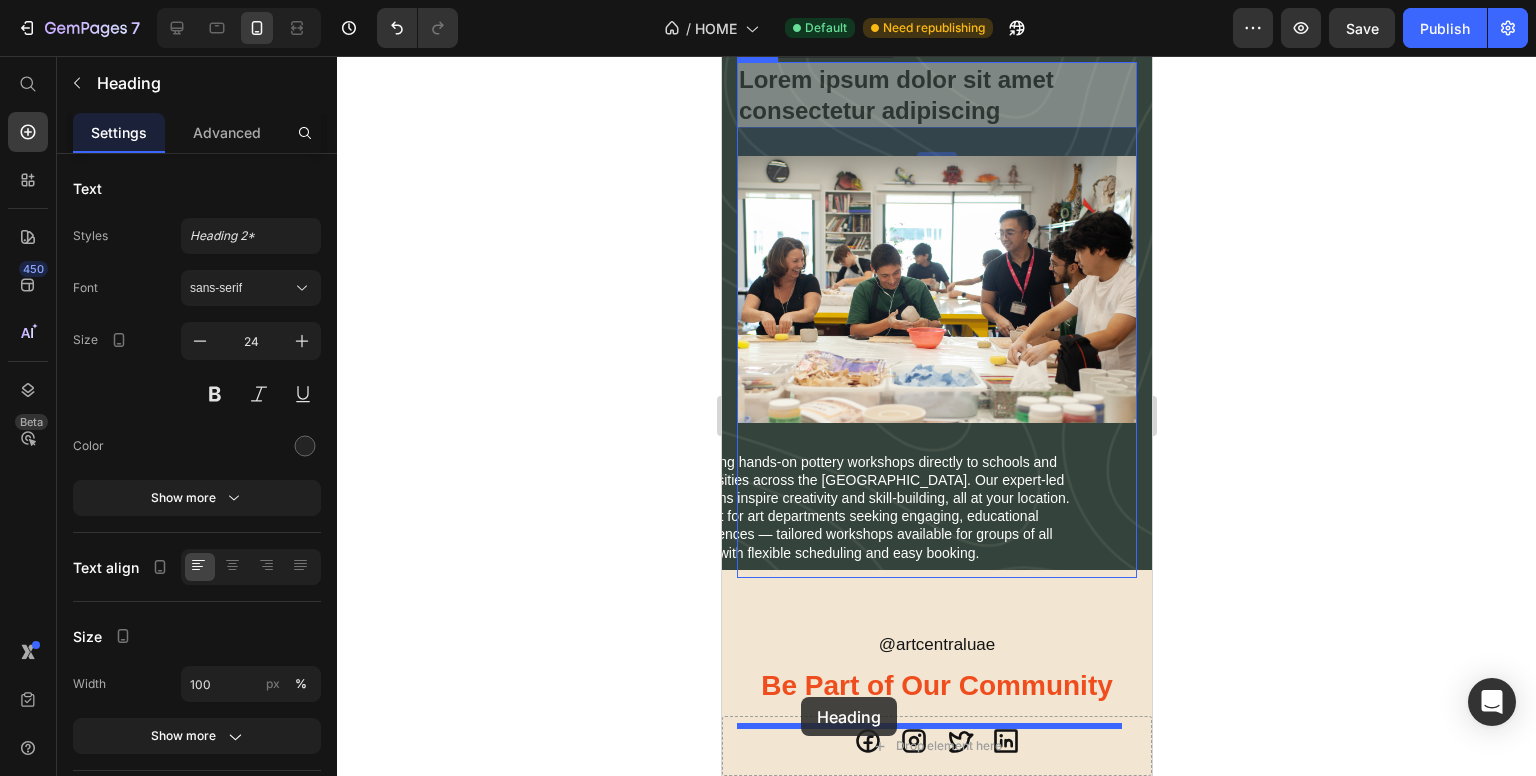 drag, startPoint x: 801, startPoint y: 322, endPoint x: 800, endPoint y: 697, distance: 375.00134 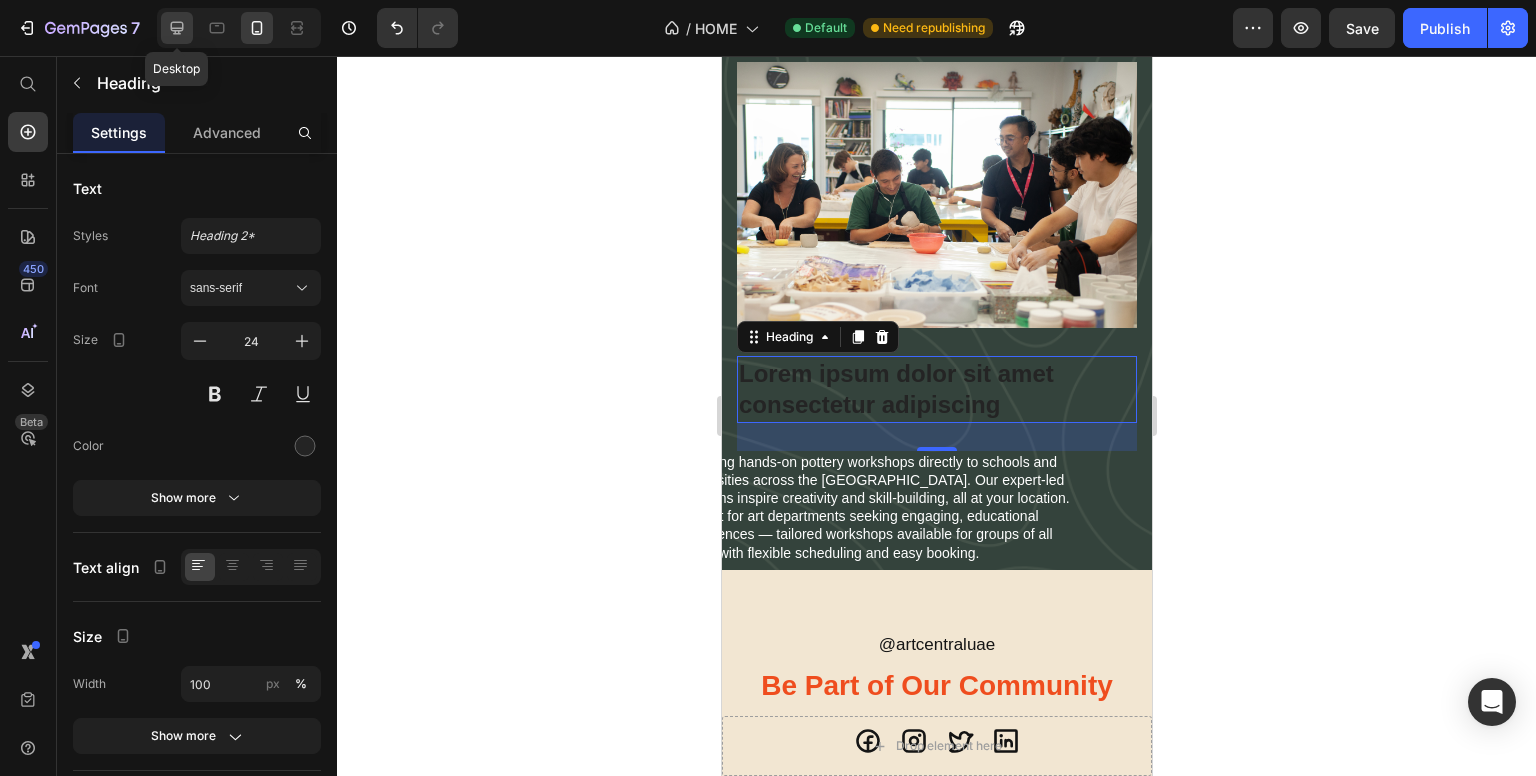 click 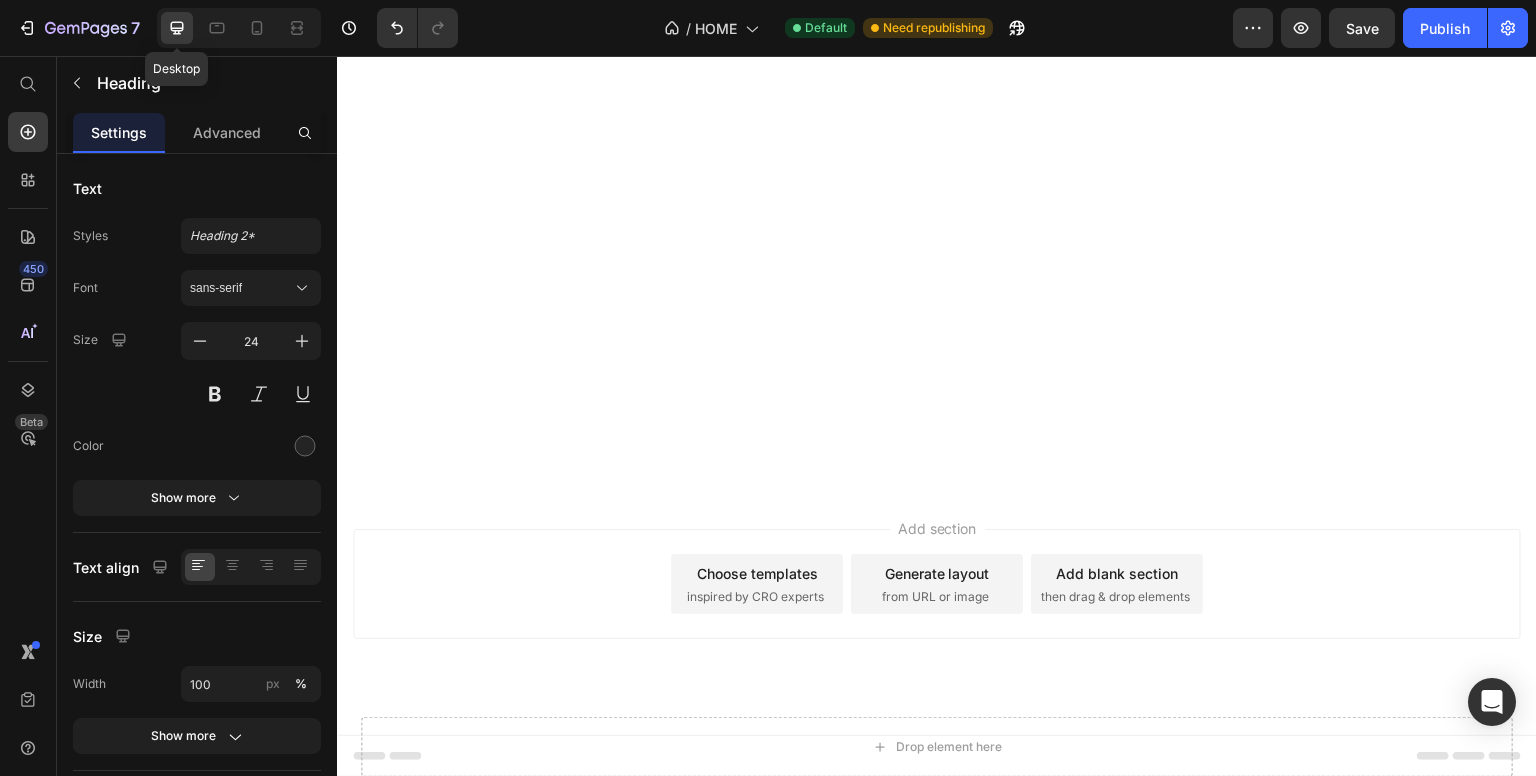 type on "28" 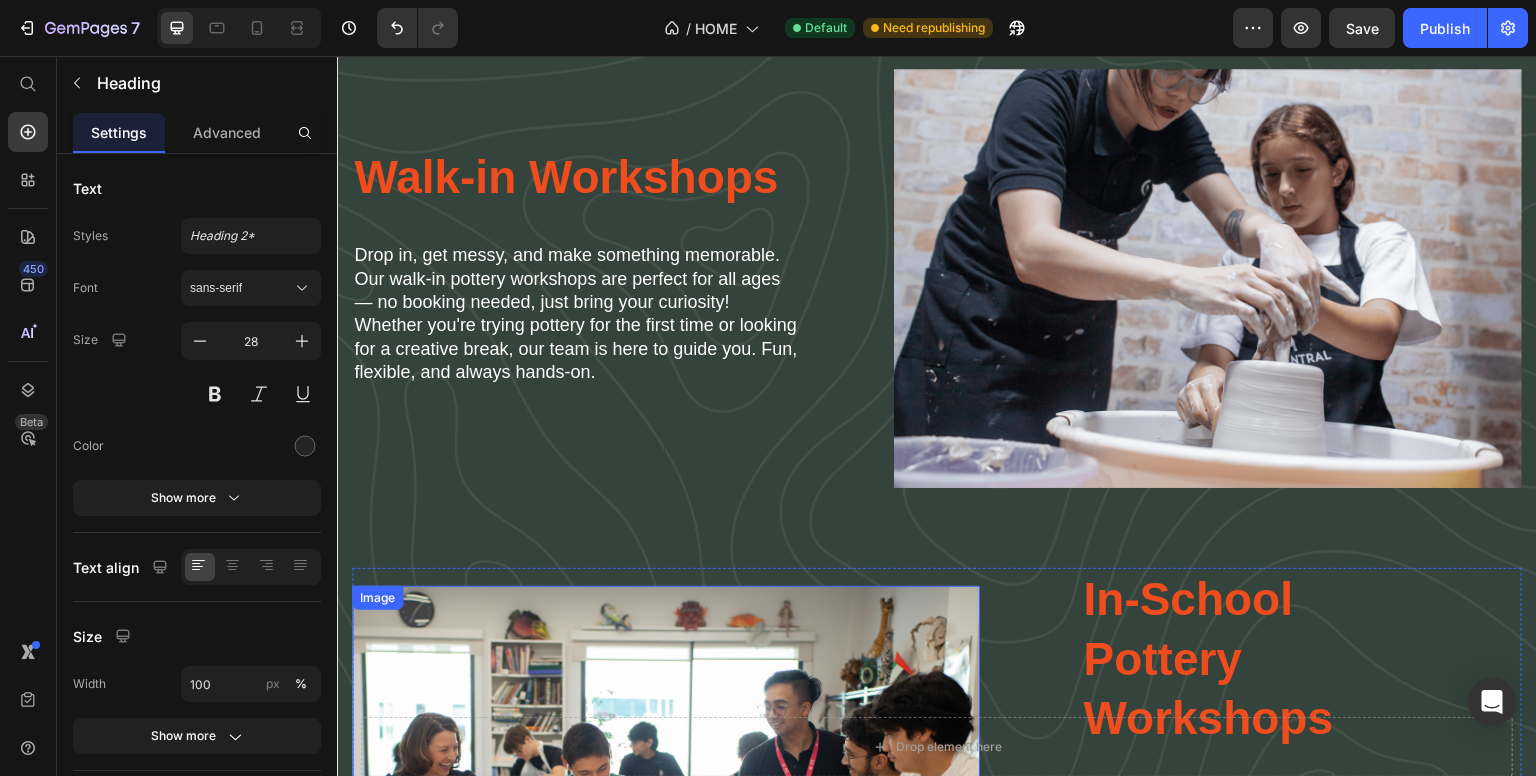 scroll, scrollTop: 2497, scrollLeft: 0, axis: vertical 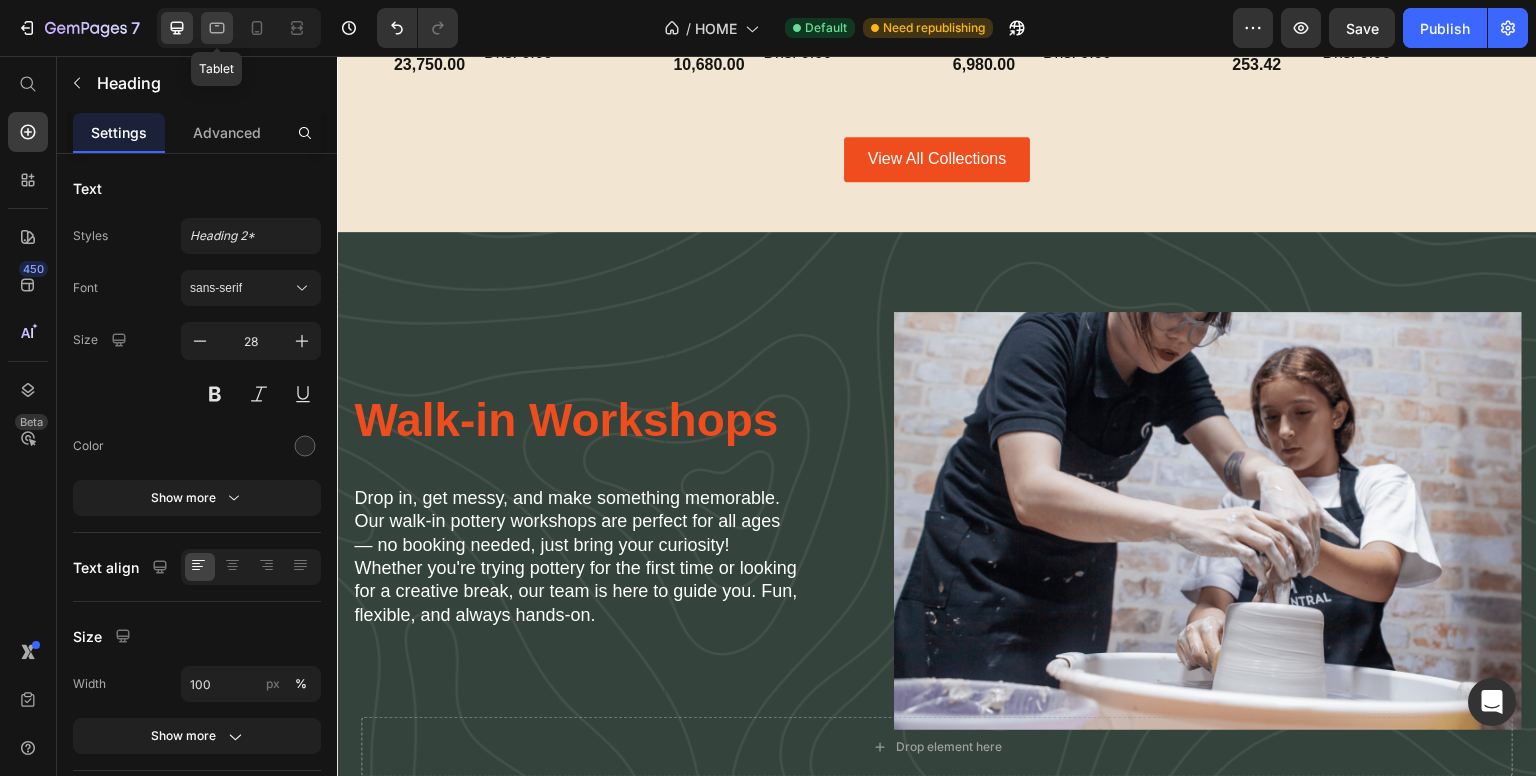 click 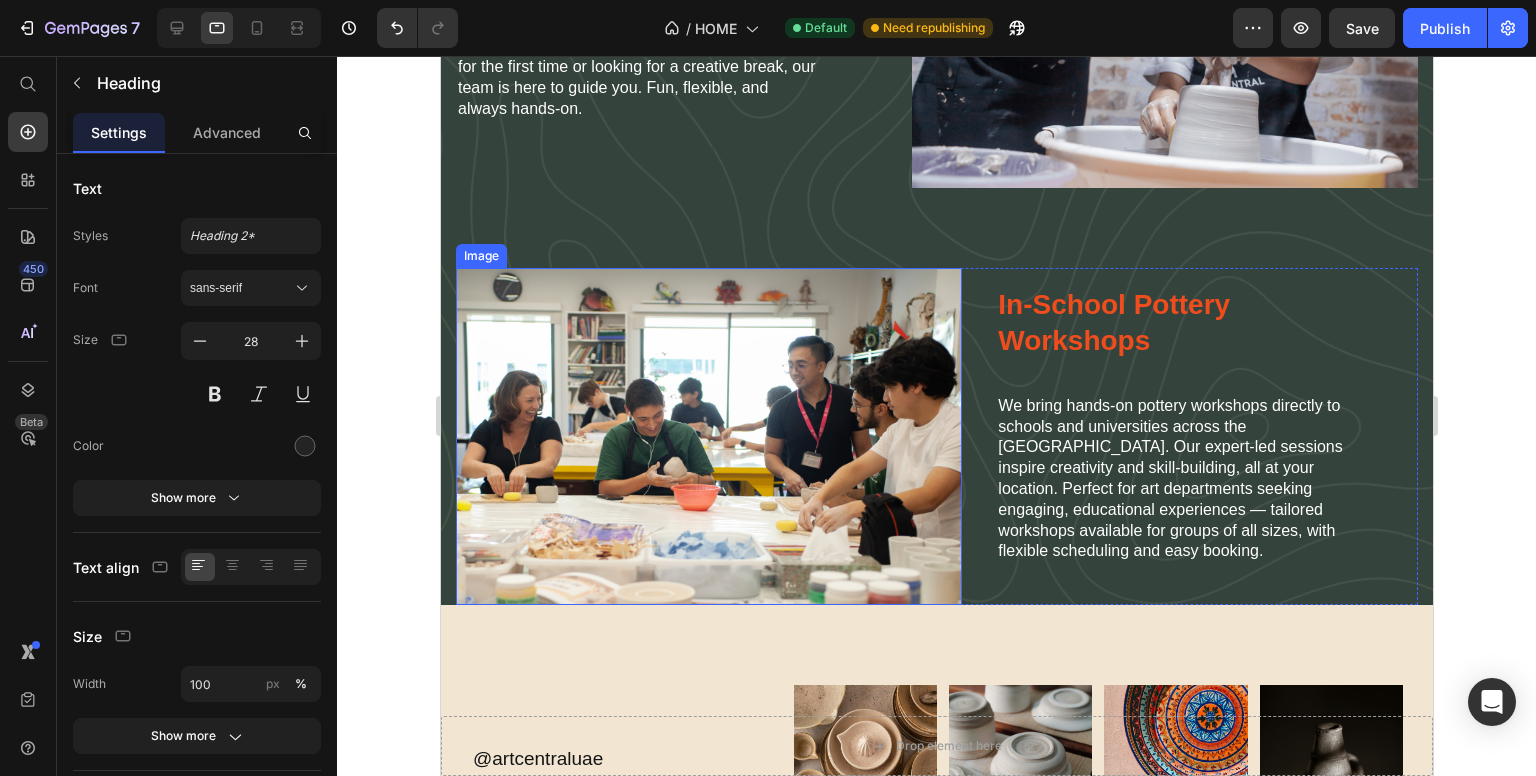 scroll, scrollTop: 6197, scrollLeft: 0, axis: vertical 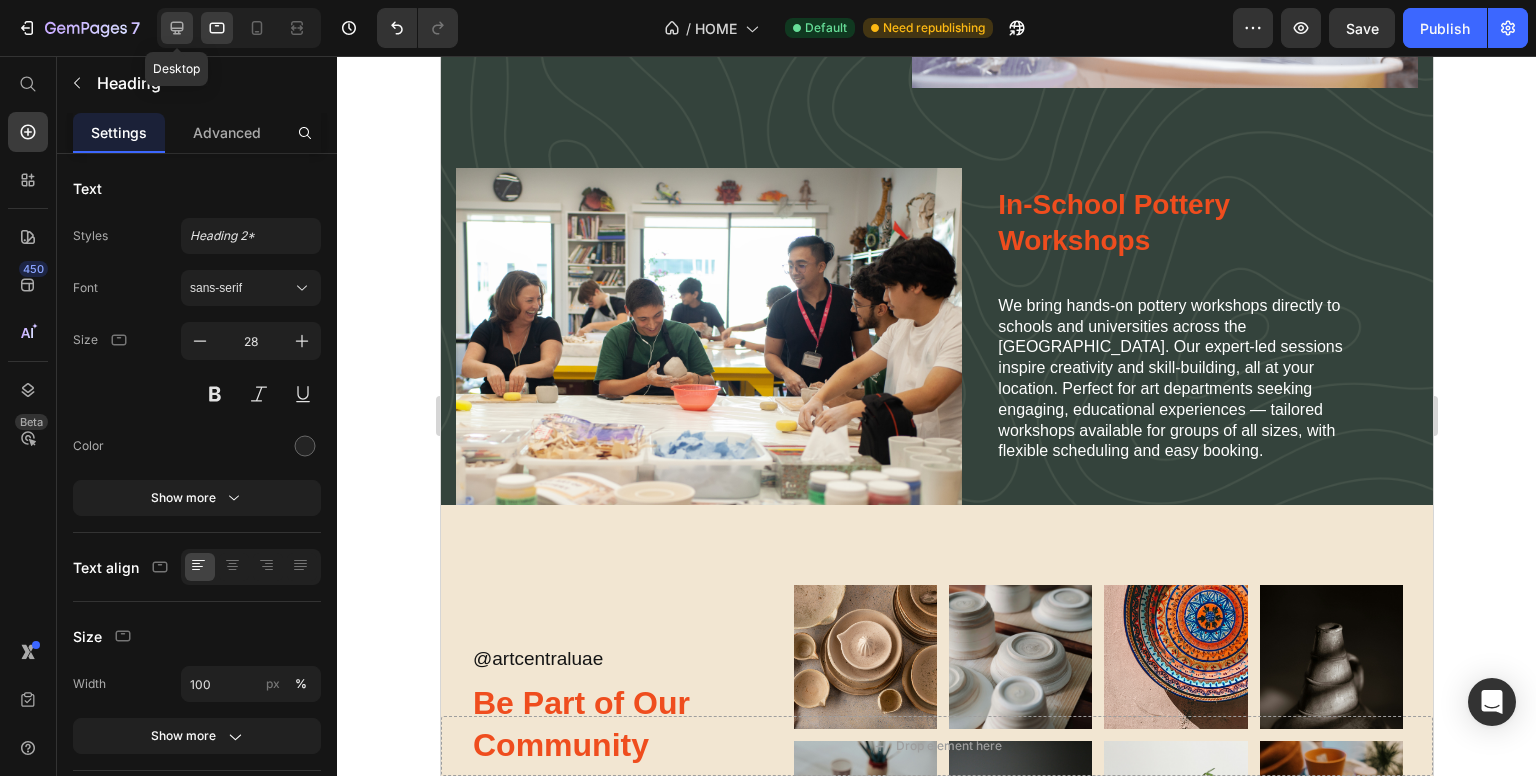 click 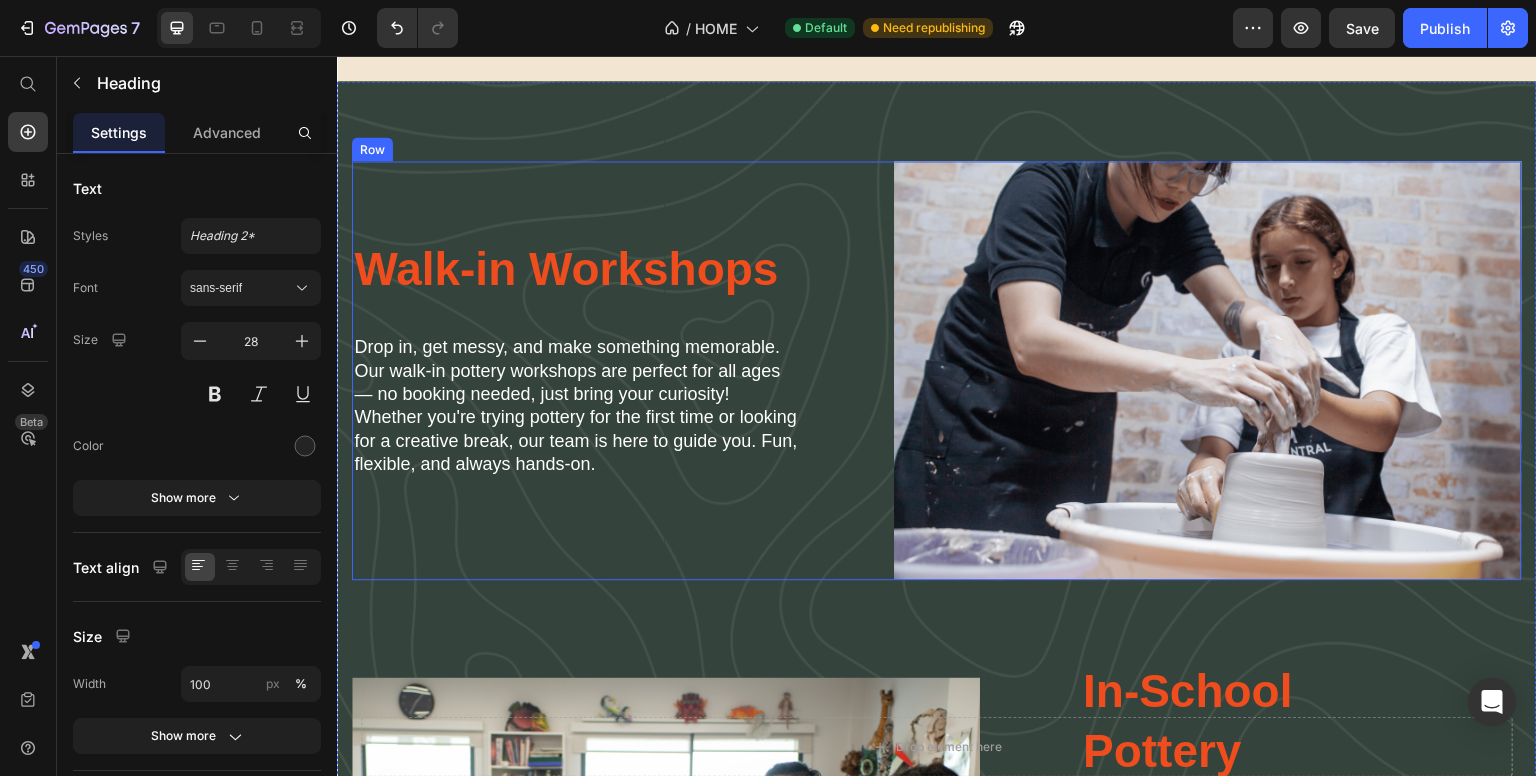 scroll, scrollTop: 2560, scrollLeft: 0, axis: vertical 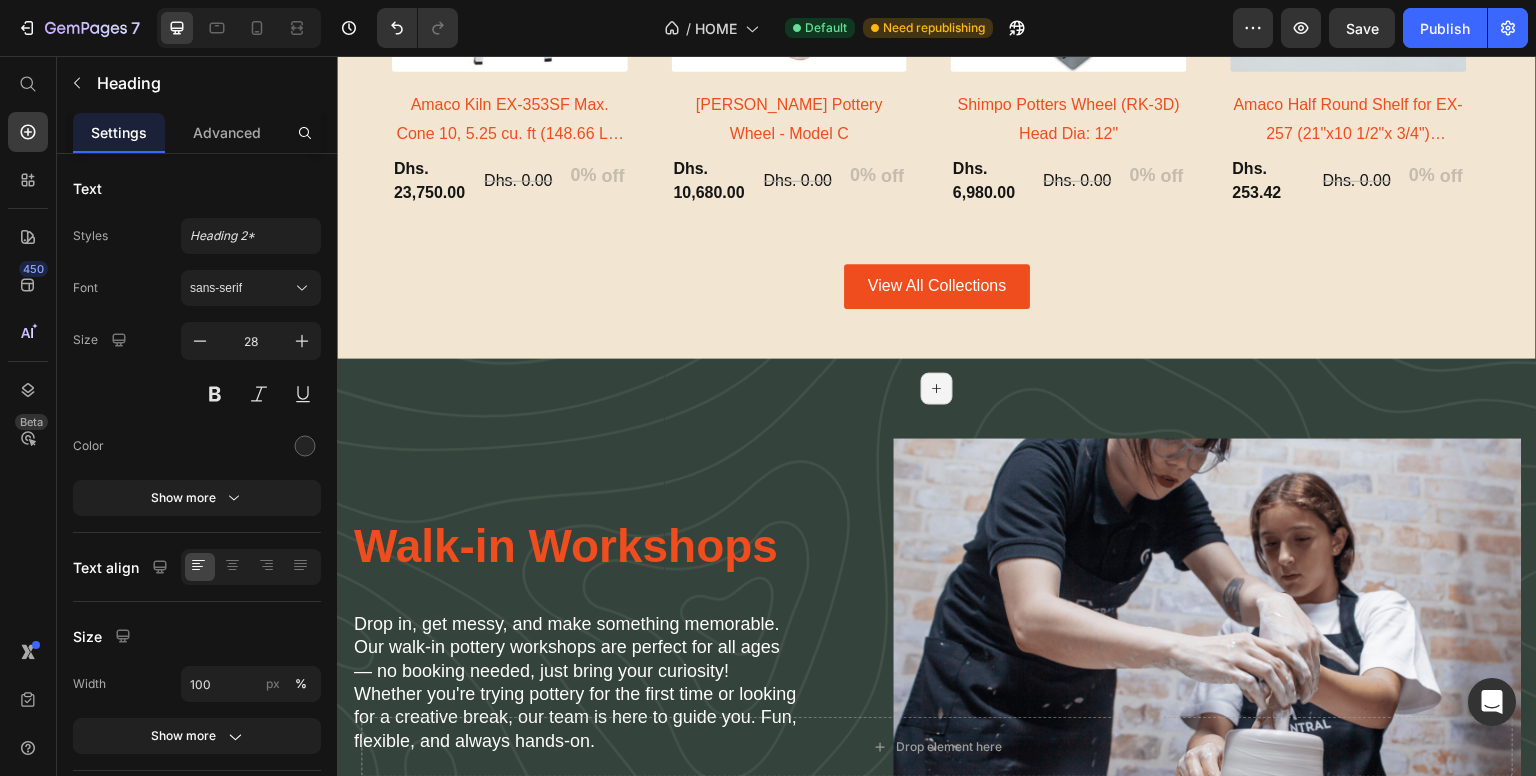 click on "Walk-in Workshops Heading Drop in, get messy, and make something memorable. Our walk-in pottery workshops are perfect for all ages — no booking needed, just bring your curiosity! Whether you're trying pottery for the first time or looking for a creative break, our team is here to guide you. Fun, flexible, and always hands-on. Text Block Image Row Image Lorem ipsum dolor sit amet consectetur adipiscing Heading In-School Pottery Workshops Heading We bring hands-on pottery workshops directly to schools and universities across the UAE. Our expert-led sessions inspire creativity and skill-building, all at your location. Perfect for art departments seeking engaging, educational experiences — tailored workshops available for groups of all sizes, with flexible scheduling and easy booking. Text Block Row Row Section 17/25 Page has reached Shopify’s 25 section-limit Page has reached Shopify’s 25 section-limit" at bounding box center (937, 915) 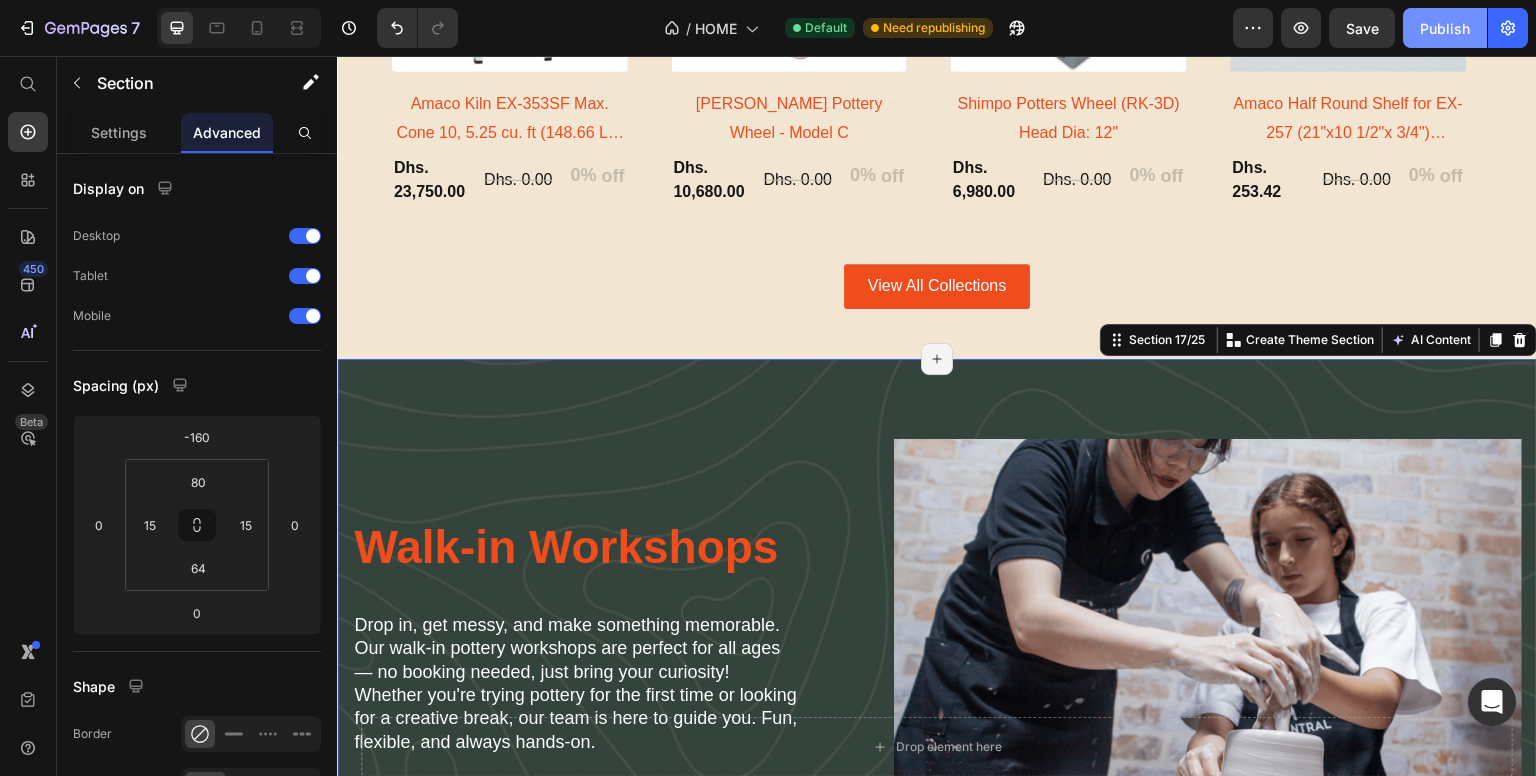 click on "Publish" 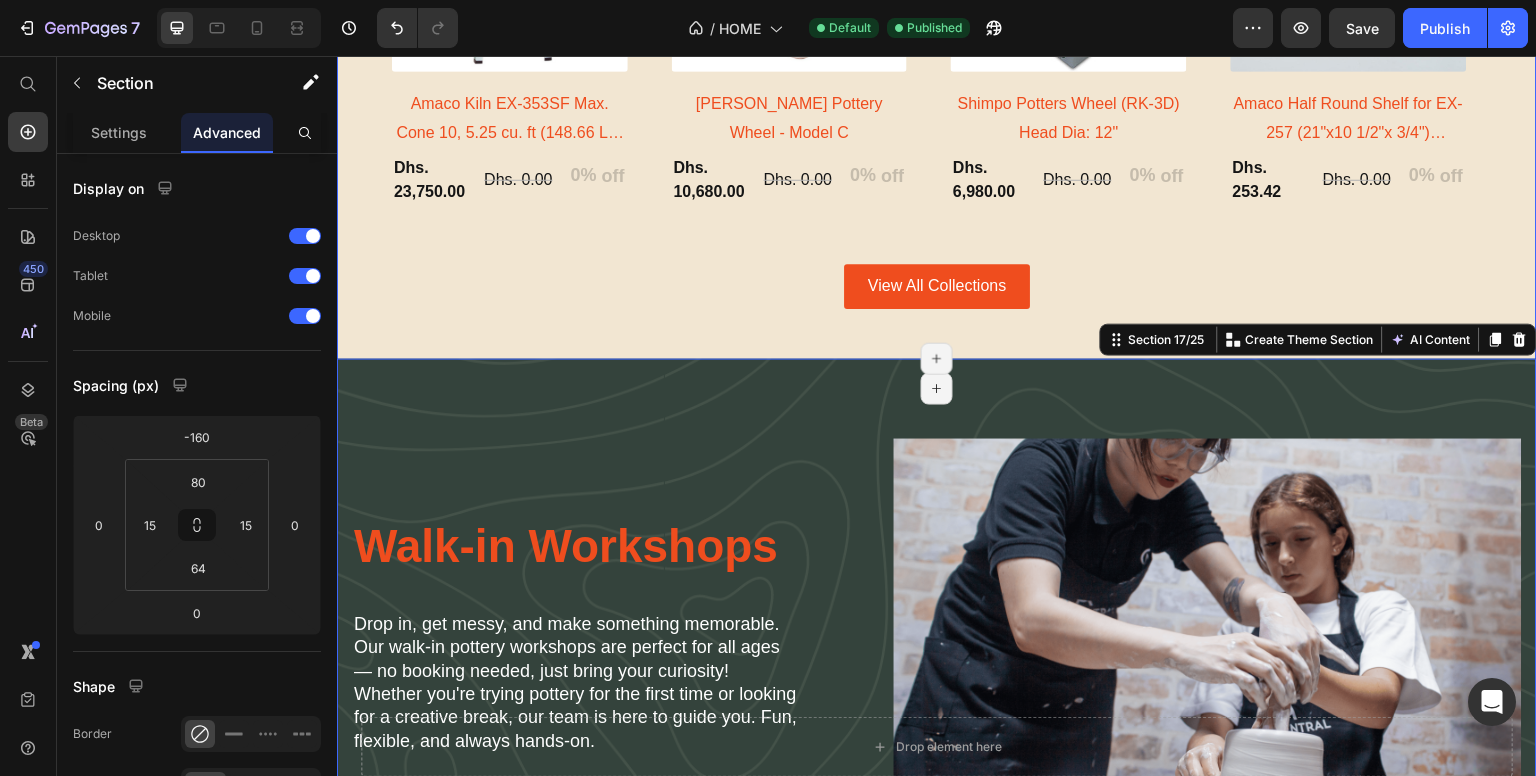 click on "Featured Products Heading Row ` (P) Images Amaco Kiln EX-353SF Max. Cone 10, 5.25 cu. ft (148.66 Ltr) 1Phase, 230V, wall thickness 3", With Ez-Lift (P) Title Dhs. 23,750.00 (P) Price Dhs. 0.00 (P) Price 0% off (P) Tag Row Row (P) Images [PERSON_NAME] Pottery Wheel - Model C (P) Title Dhs. 10,680.00 (P) Price Dhs. 0.00 (P) Price 0% off (P) Tag Row Row (P) Images Shimpo Potters Wheel (RK-3D) Head Dia: 12" (P) Title Dhs. 6,980.00 (P) Price Dhs. 0.00 (P) Price 0% off (P) Tag Row Row (P) Images Amaco Half Round Shelf for EX-257 (21"x10 1/2"x 3/4") (53.34cm) (P) Title Dhs. 253.42 (P) Price Dhs. 0.00 (P) Price 0% off (P) Tag Row Row (P) Images Bisque [PERSON_NAME] 10.5cm tall (P) Title Dhs. 8.66 (P) Price Dhs. 0.00 (P) Price 0% off (P) Tag Row Row (P) Images Amaco Air Dry [PERSON_NAME] 4.5kg (P) Title Dhs. 70.00 (P) Price Dhs. 0.00 (P) Price 0% off (P) Tag Row Row (P) Images Shimpo Pugmill NVA-04S Stainless Steel De-Airing, 230V (P) Title Dhs. 35,700.00 (P) Price Dhs. 0.00 (P) Price 0% off (P) Tag Row Row (P) Images (P) Title 0% `" at bounding box center (937, 44) 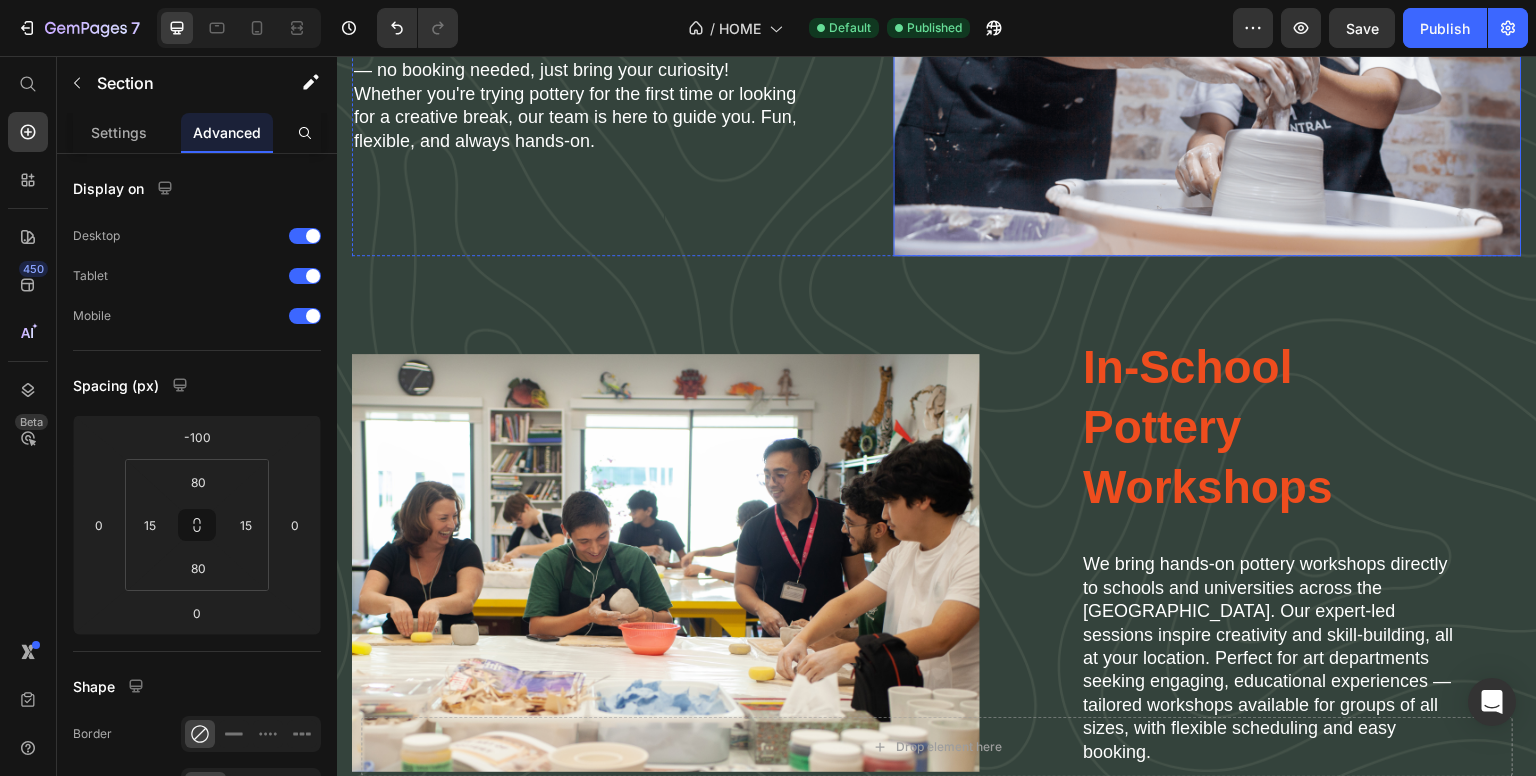 scroll, scrollTop: 2860, scrollLeft: 0, axis: vertical 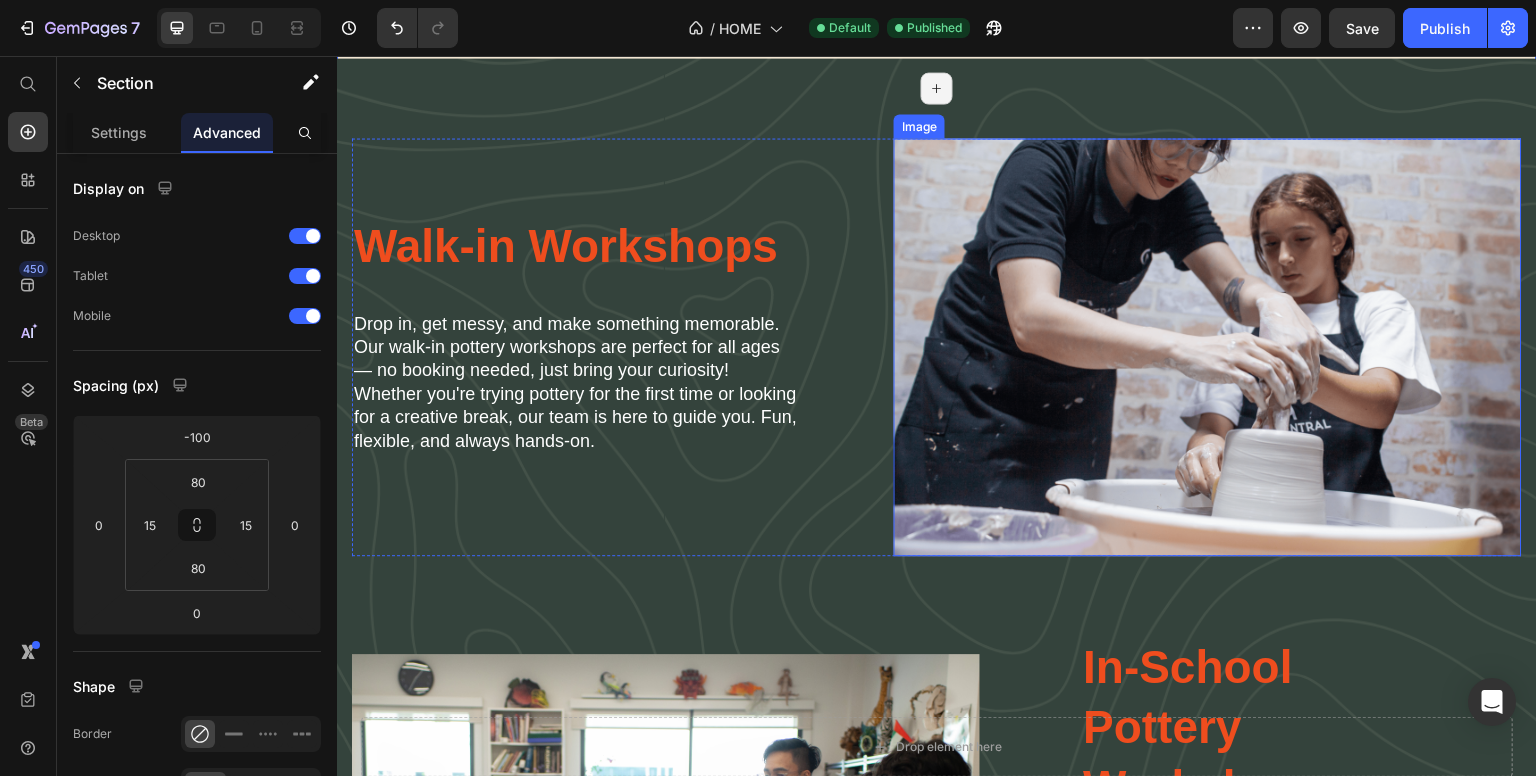 click at bounding box center (1208, 347) 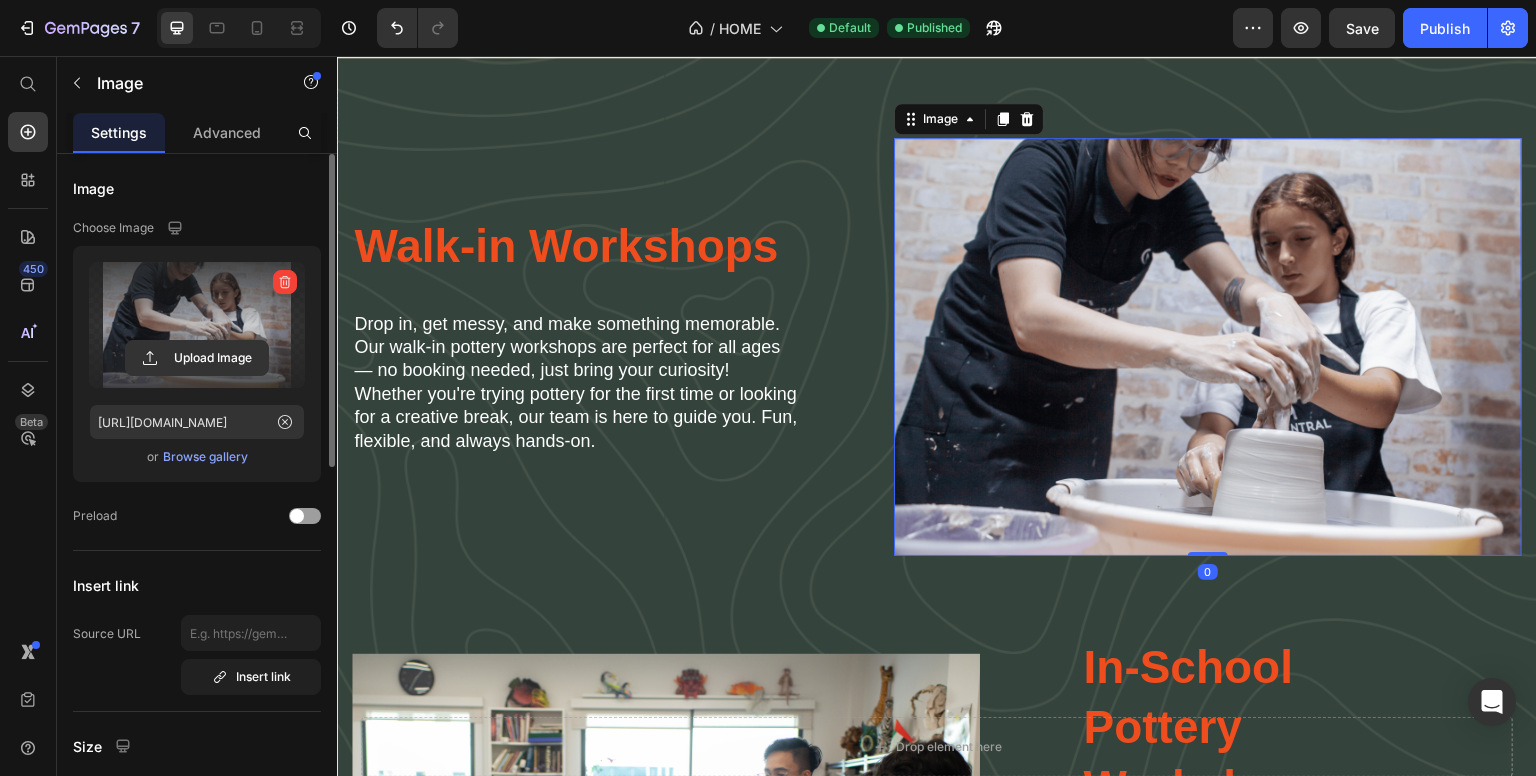 click at bounding box center (197, 325) 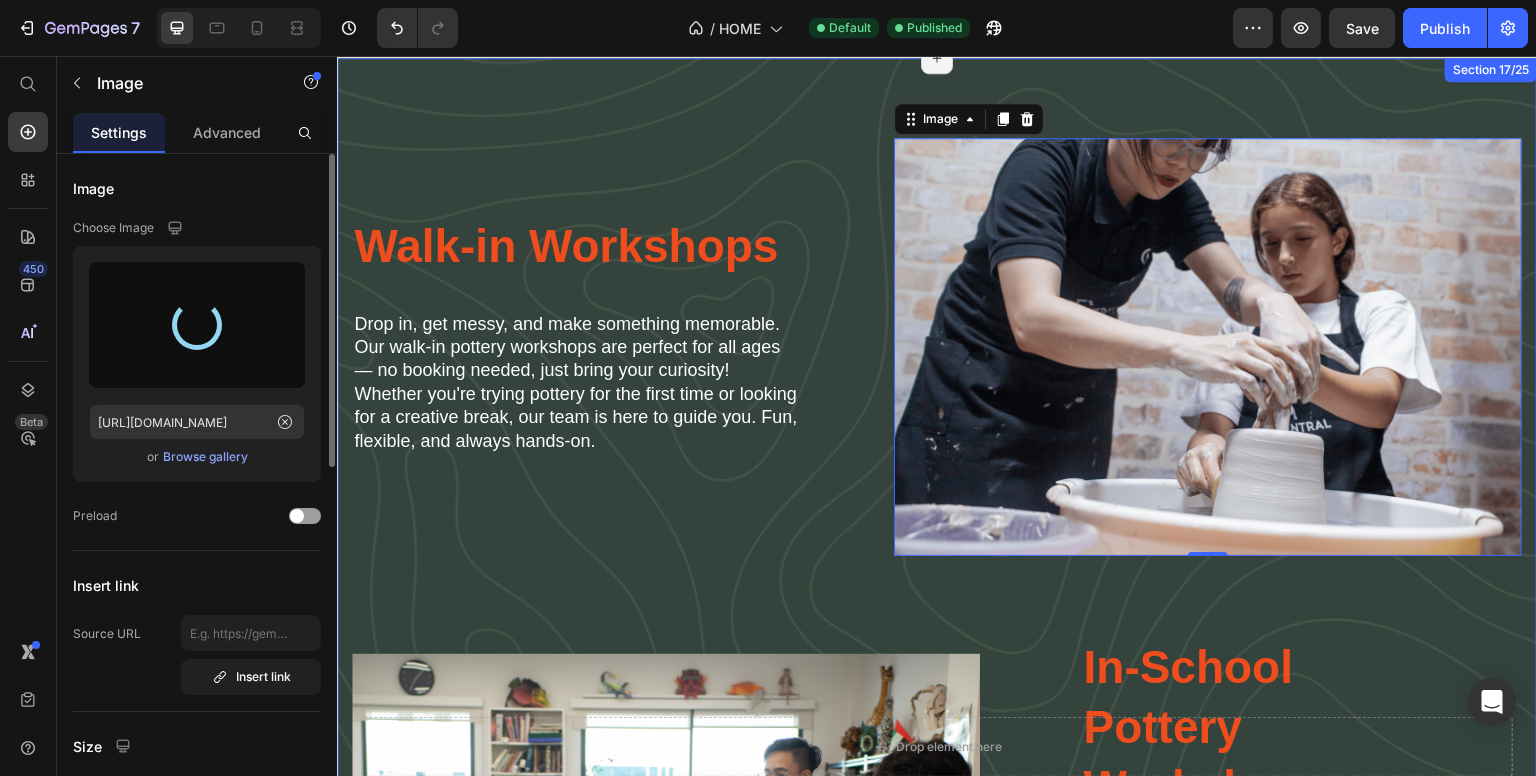 type on "https://cdn.shopify.com/s/files/1/0874/7335/7113/files/gempages_529503815028704385-5bf00adb-e4e3-4925-ad98-5e2ba7106c8b.png" 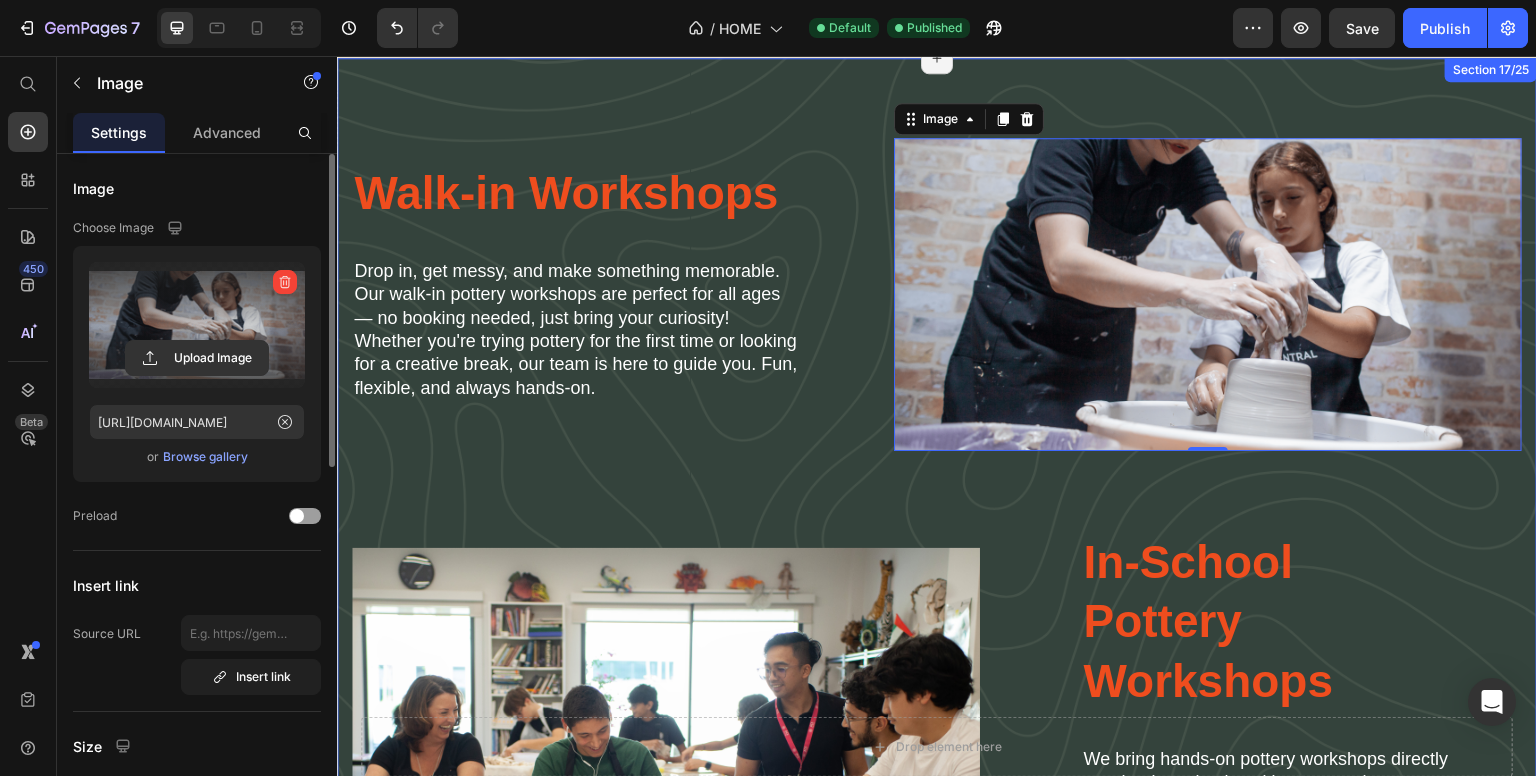 click on "Walk-in Workshops Heading Drop in, get messy, and make something memorable. Our walk-in pottery workshops are perfect for all ages — no booking needed, just bring your curiosity! Whether you're trying pottery for the first time or looking for a creative break, our team is here to guide you. Fun, flexible, and always hands-on. Text Block Image   0 Row Image Lorem ipsum dolor sit amet consectetur adipiscing Heading In-School Pottery Workshops Heading We bring hands-on pottery workshops directly to schools and universities across the UAE. Our expert-led sessions inspire creativity and skill-building, all at your location. Perfect for art departments seeking engaging, educational experiences — tailored workshops available for groups of all sizes, with flexible scheduling and easy booking. Text Block Row Row Section 17/25 Page has reached Shopify’s 25 section-limit Page has reached Shopify’s 25 section-limit" at bounding box center [937, 561] 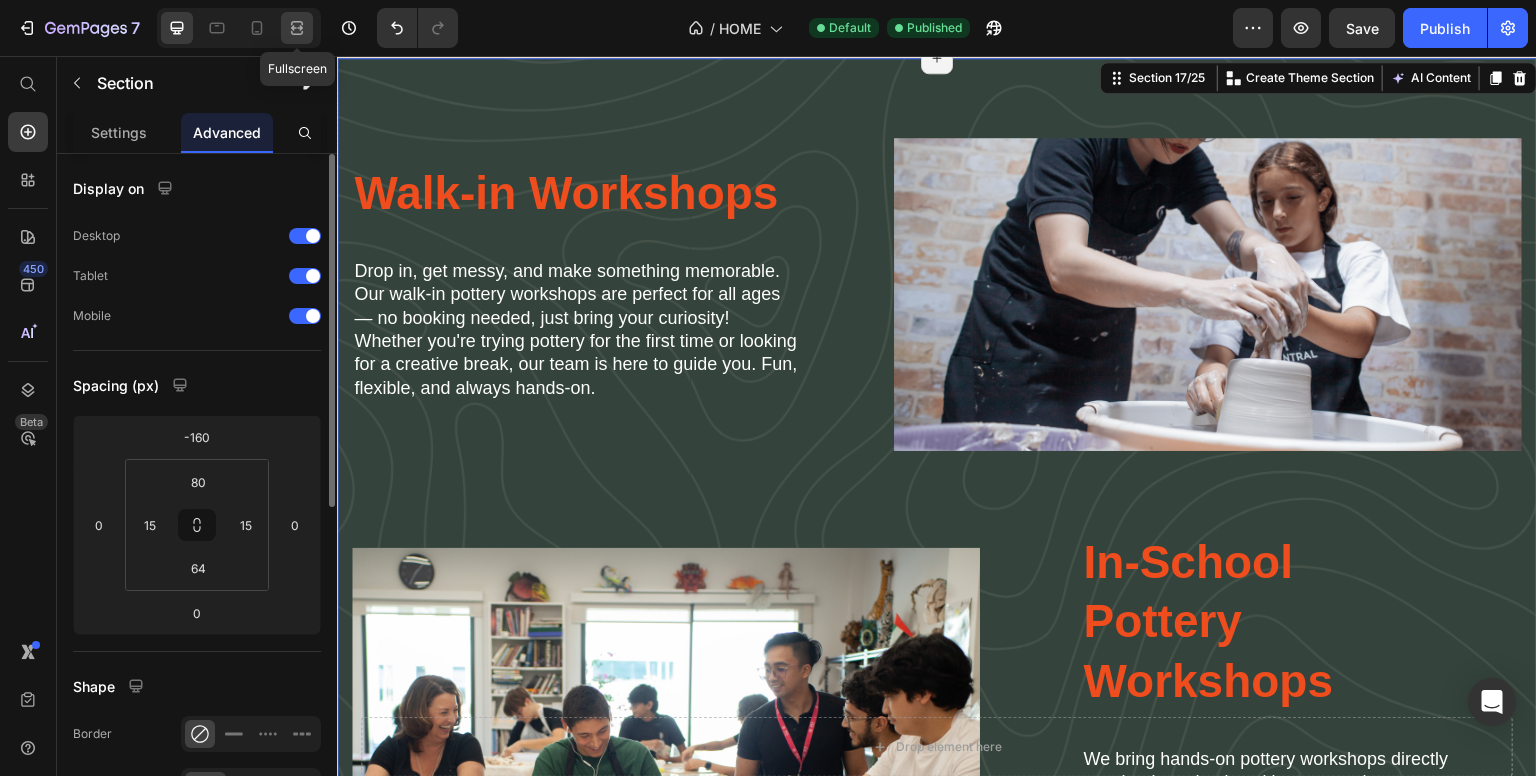 click 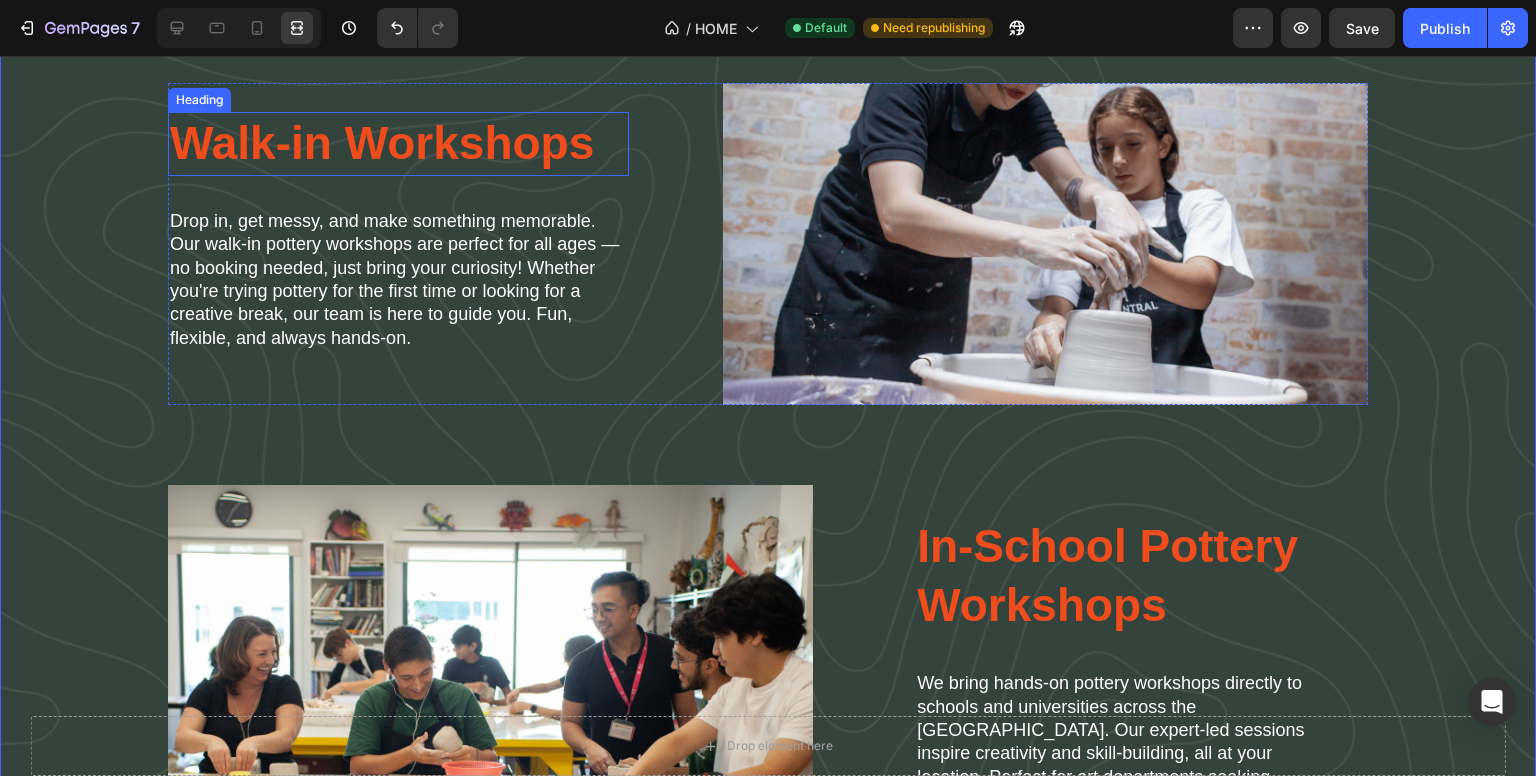 scroll, scrollTop: 2962, scrollLeft: 0, axis: vertical 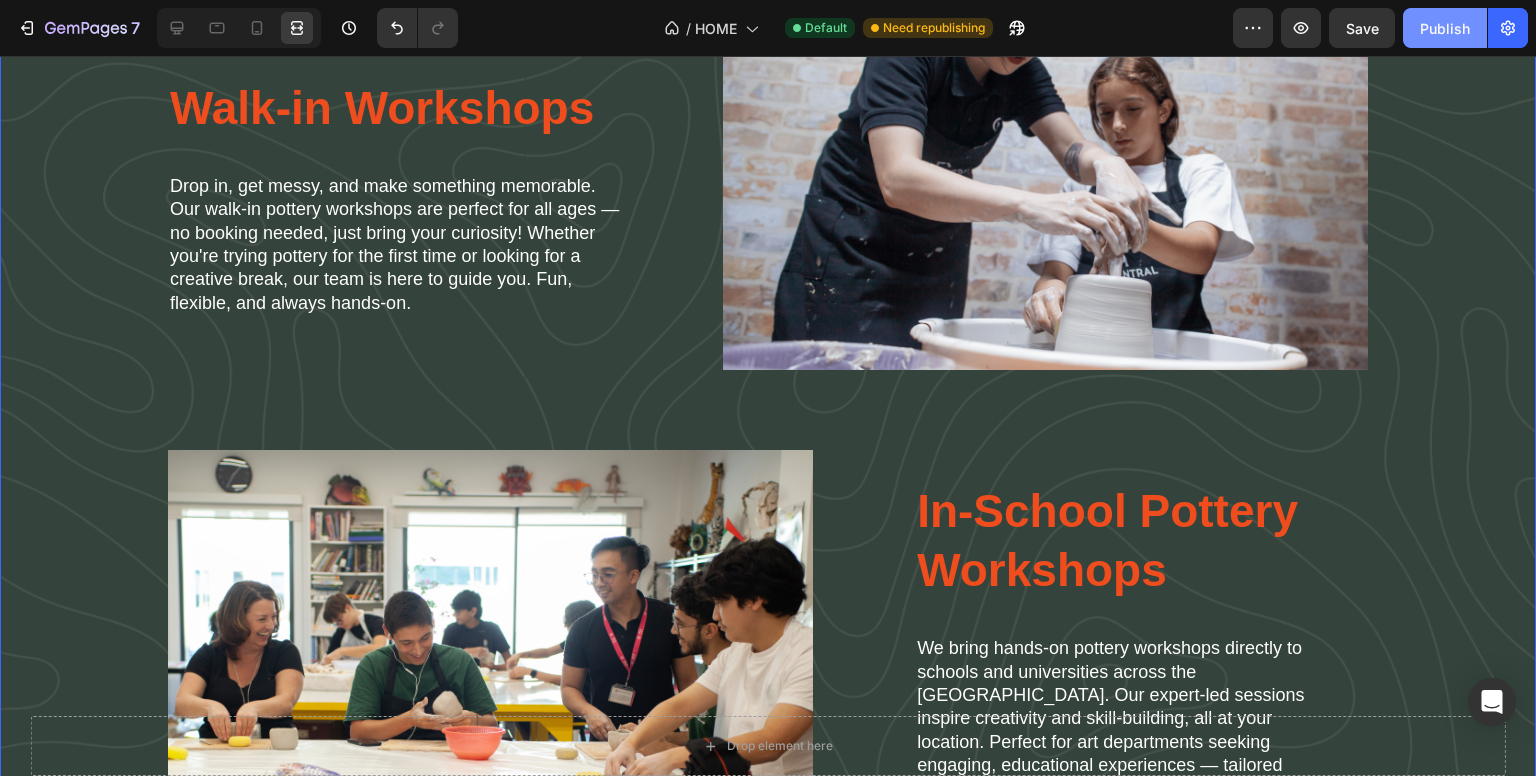 click on "Publish" at bounding box center (1445, 28) 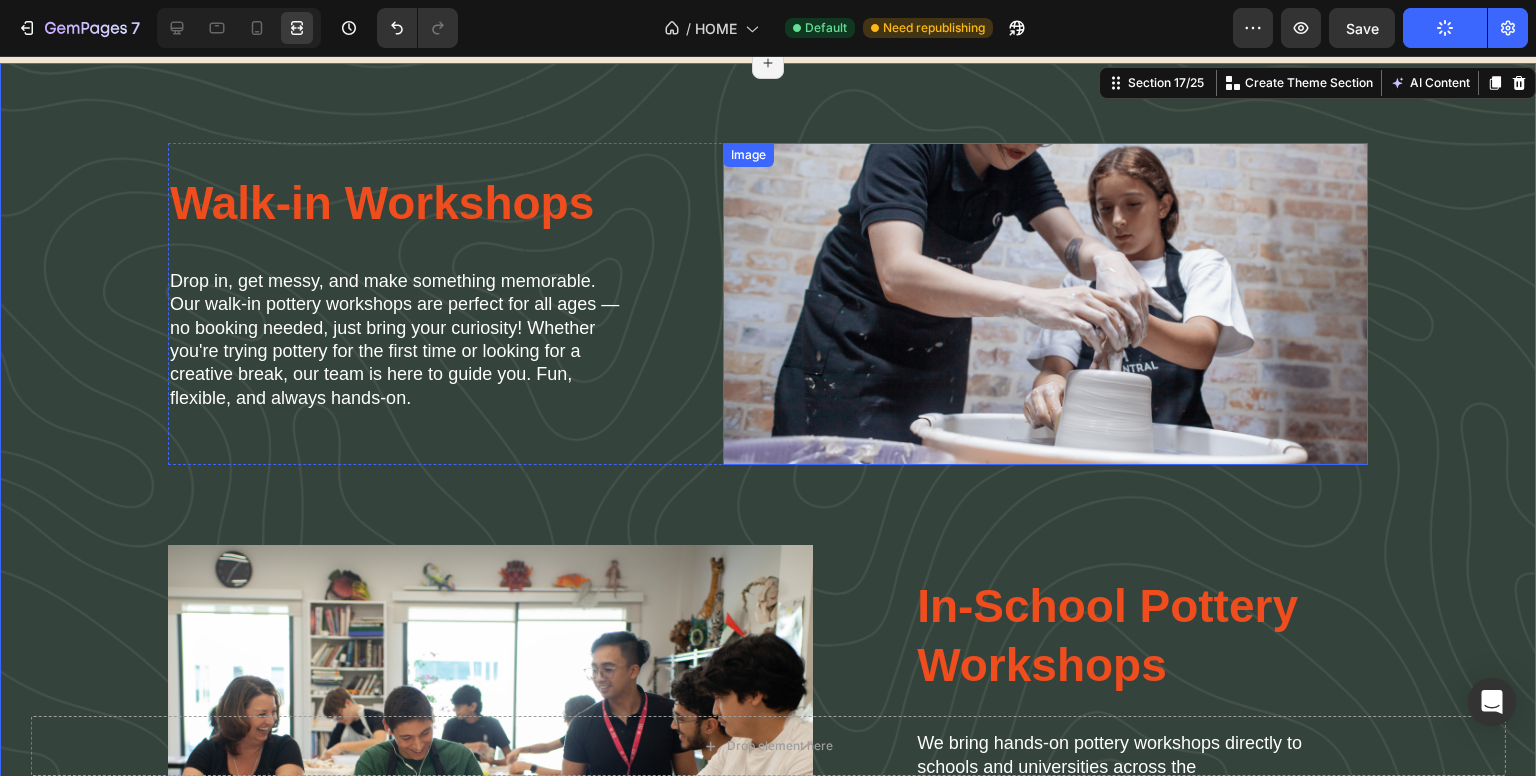 scroll, scrollTop: 2862, scrollLeft: 0, axis: vertical 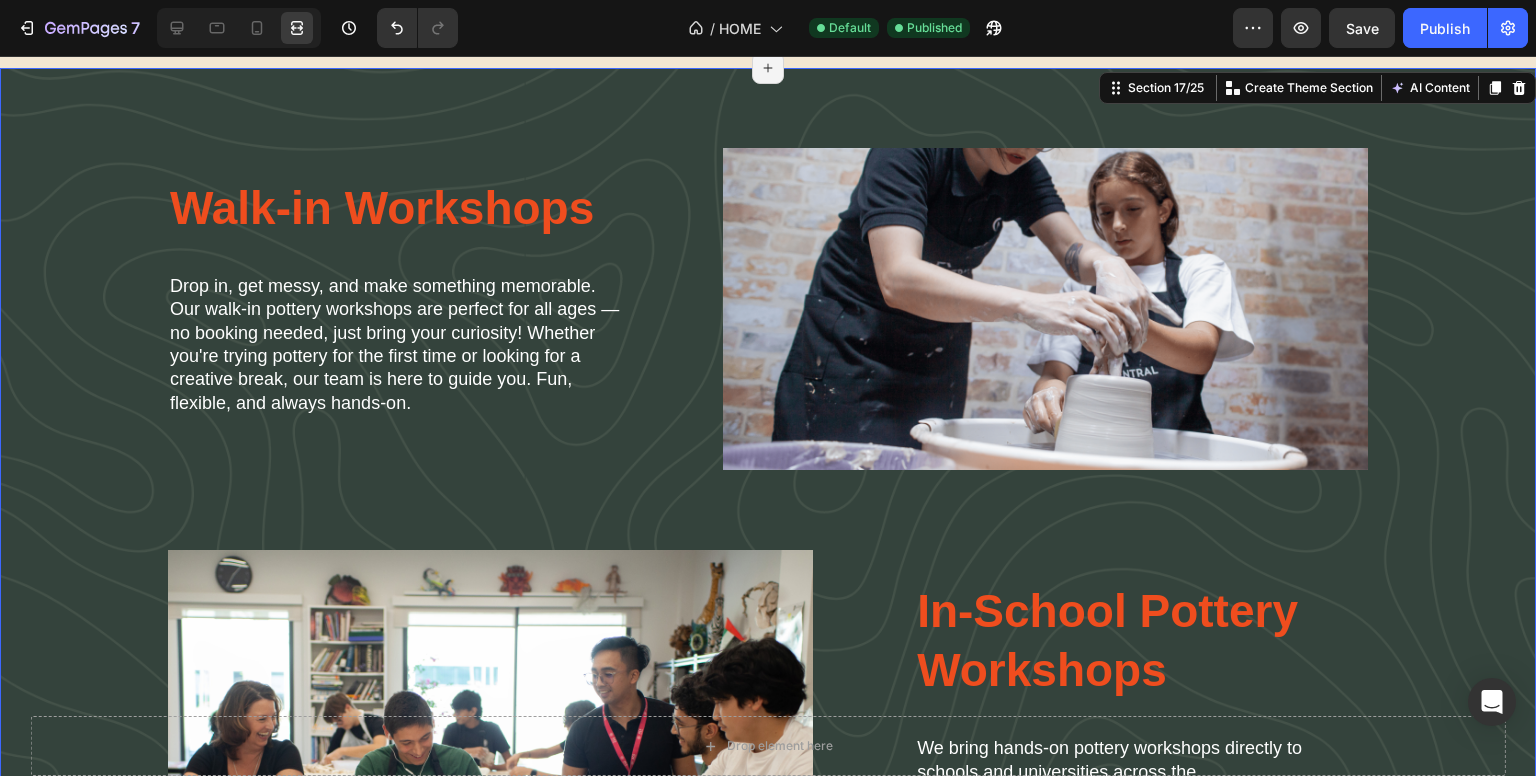 click on "Walk-in Workshops Heading Drop in, get messy, and make something memorable. Our walk-in pottery workshops are perfect for all ages — no booking needed, just bring your curiosity! Whether you're trying pottery for the first time or looking for a creative break, our team is here to guide you. Fun, flexible, and always hands-on. Text Block Image Row Image Lorem ipsum dolor sit amet consectetur adipiscing Heading In-School Pottery Workshops Heading We bring hands-on pottery workshops directly to schools and universities across the UAE. Our expert-led sessions inspire creativity and skill-building, all at your location. Perfect for art departments seeking engaging, educational experiences — tailored workshops available for groups of all sizes, with flexible scheduling and easy booking. Text Block Row Row Section 17/25   You can create reusable sections Create Theme Section AI Content Write with GemAI What would you like to describe here? Tone and Voice Persuasive Product Show more Generate" at bounding box center [768, 564] 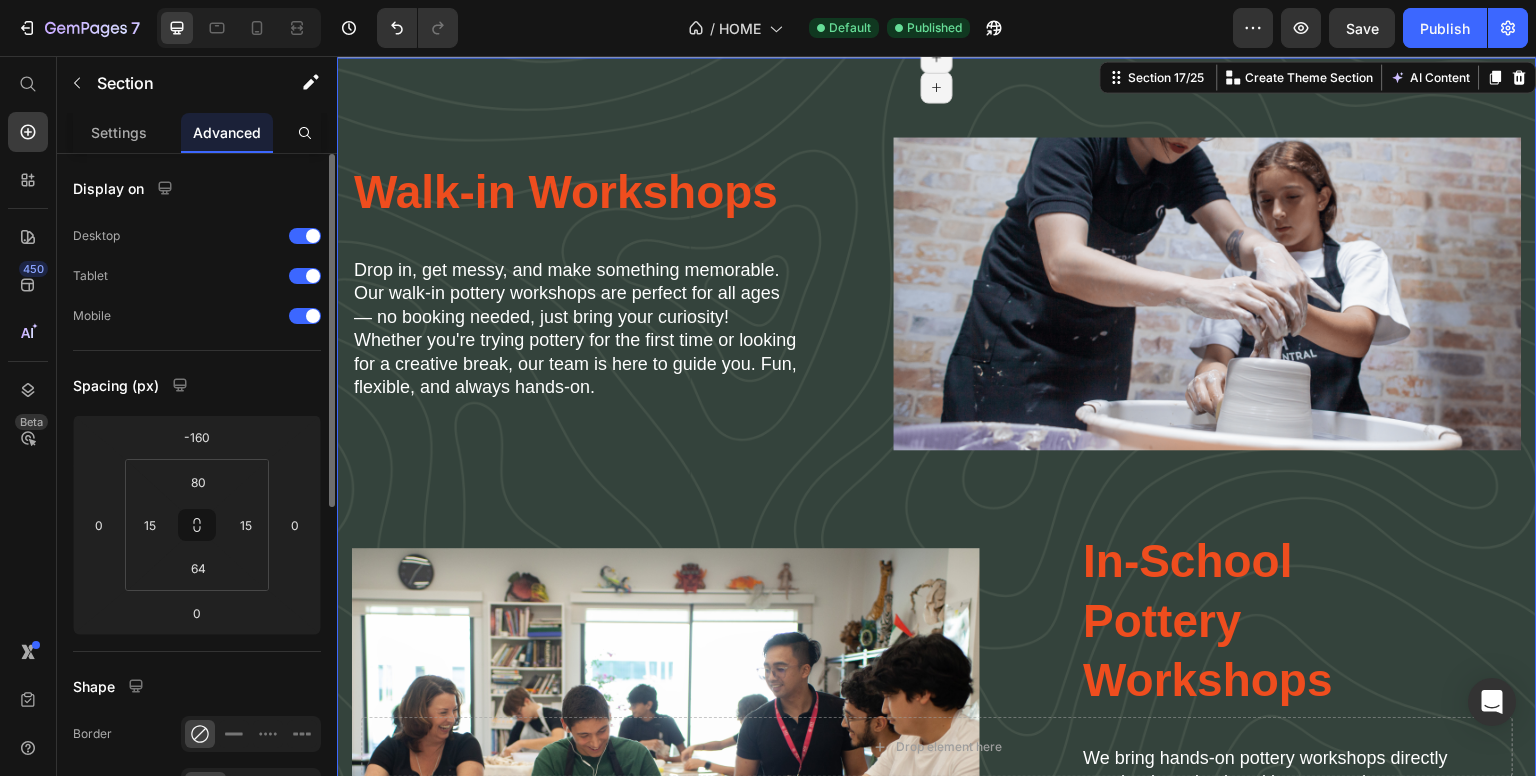 scroll, scrollTop: 2749, scrollLeft: 0, axis: vertical 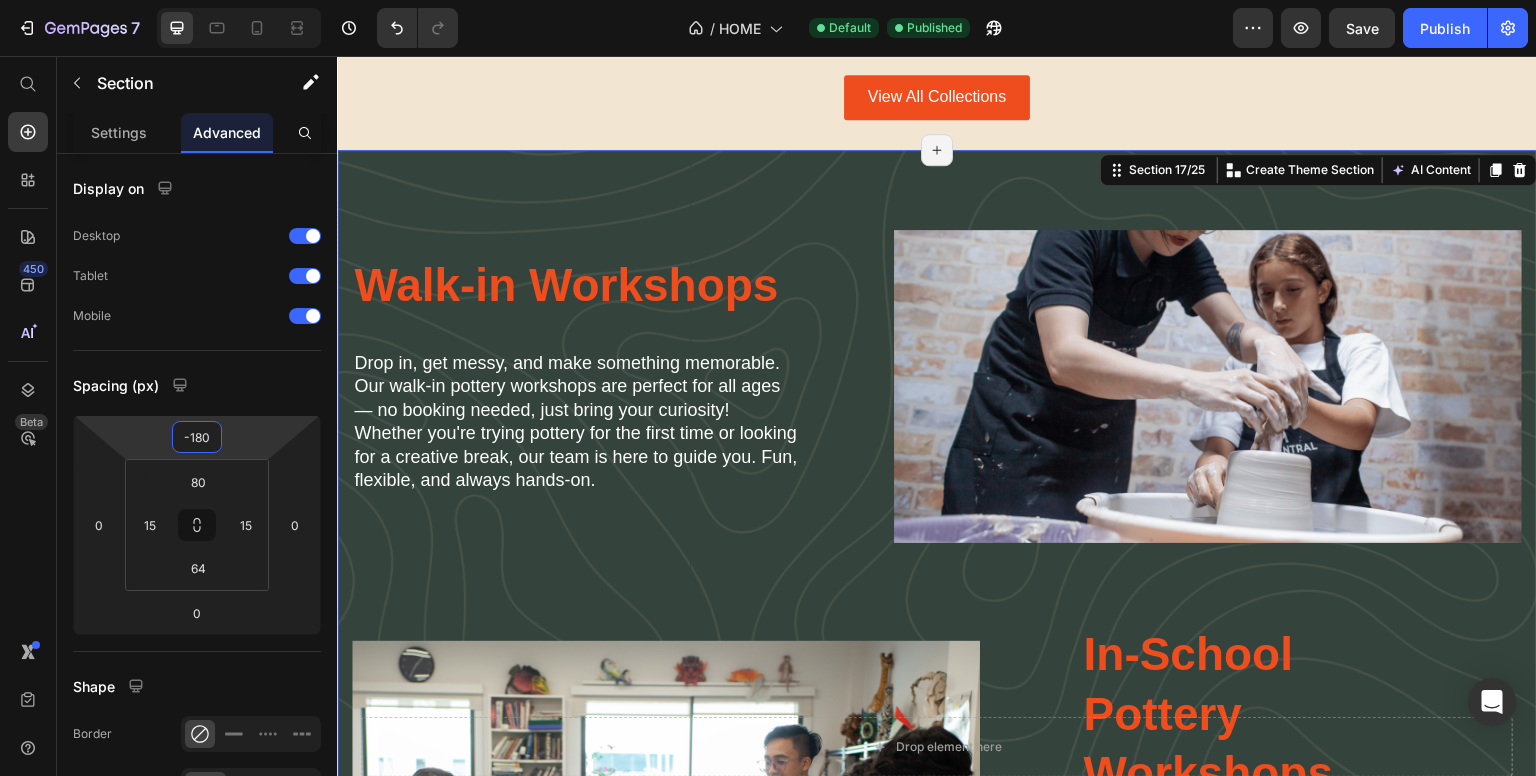click on "7   /  HOME Default Published Preview  Save   Publish  450 Beta Start with Sections Elements Hero Section Product Detail Brands Trusted Badges Guarantee Product Breakdown How to use Testimonials Compare Bundle FAQs Social Proof Brand Story Product List Collection Blog List Contact Sticky Add to Cart Custom Footer Browse Library 450 Layout
Row
Row
Row
Row Text
Heading
Text Block Button
Button
Button
Sticky Back to top Media
Image
Image" at bounding box center [768, 0] 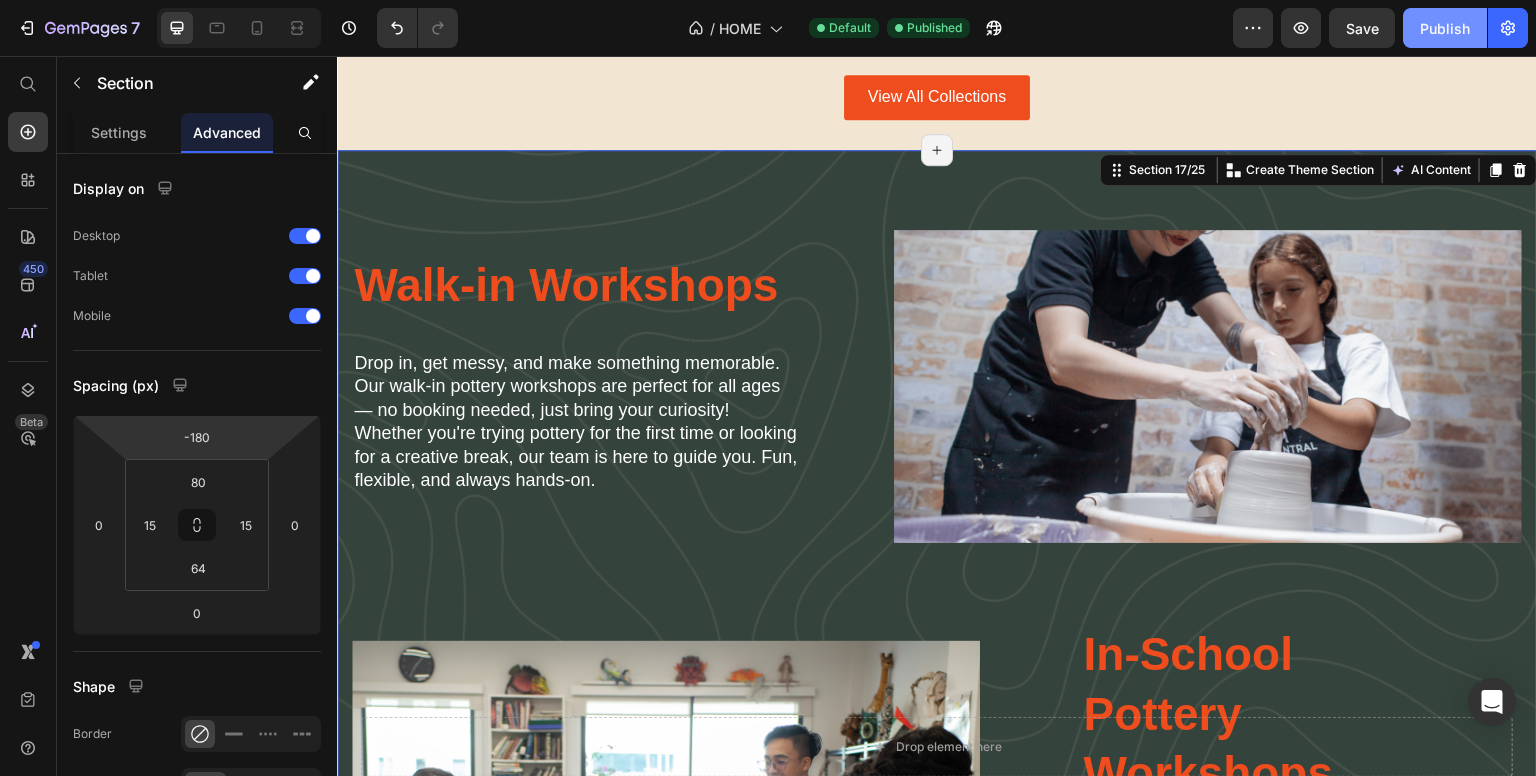 click on "Publish" 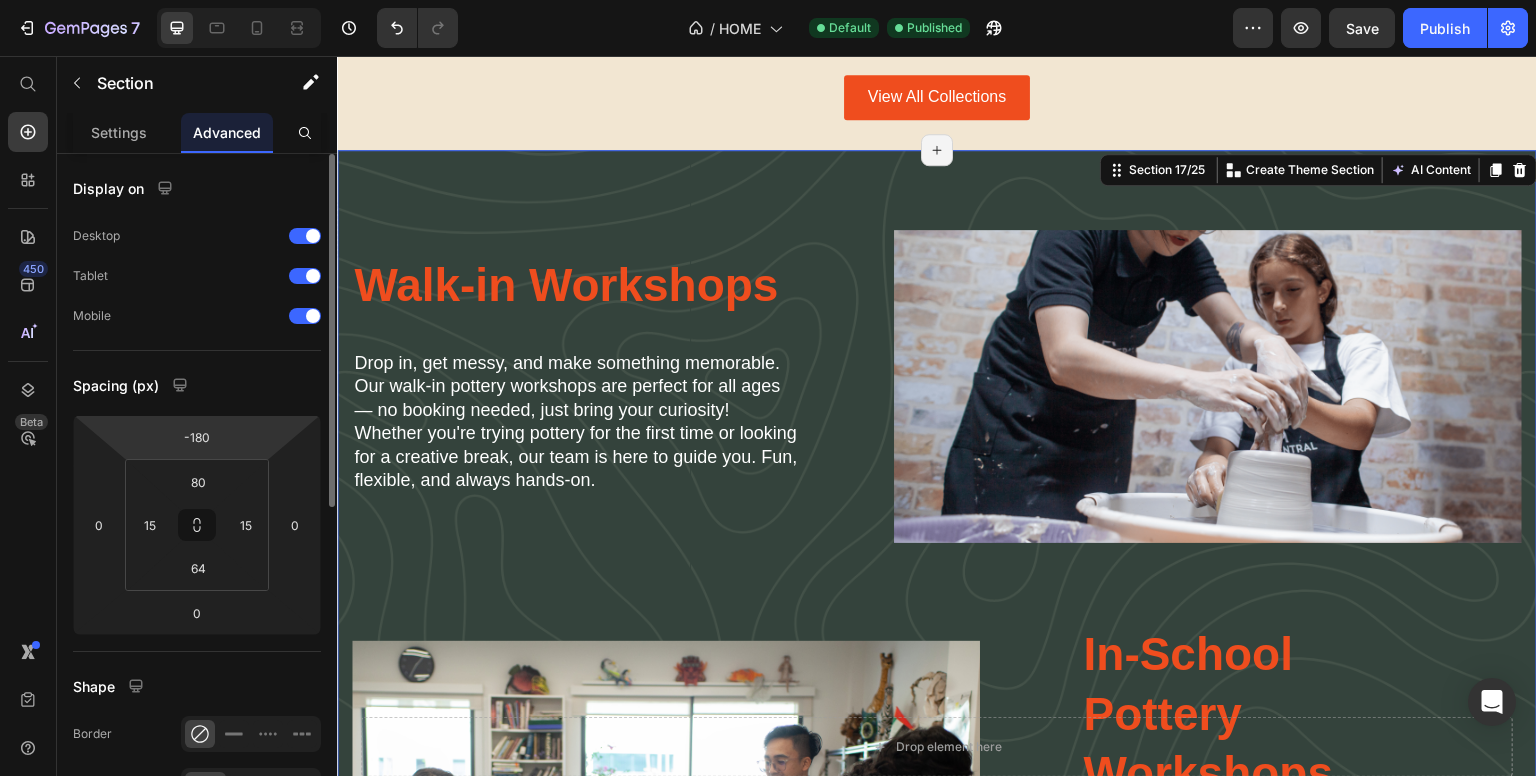 click on "7   /  HOME Default Published Preview  Save   Publish  450 Beta Start with Sections Elements Hero Section Product Detail Brands Trusted Badges Guarantee Product Breakdown How to use Testimonials Compare Bundle FAQs Social Proof Brand Story Product List Collection Blog List Contact Sticky Add to Cart Custom Footer Browse Library 450 Layout
Row
Row
Row
Row Text
Heading
Text Block Button
Button
Button
Sticky Back to top Media
Image
Image" at bounding box center (768, 0) 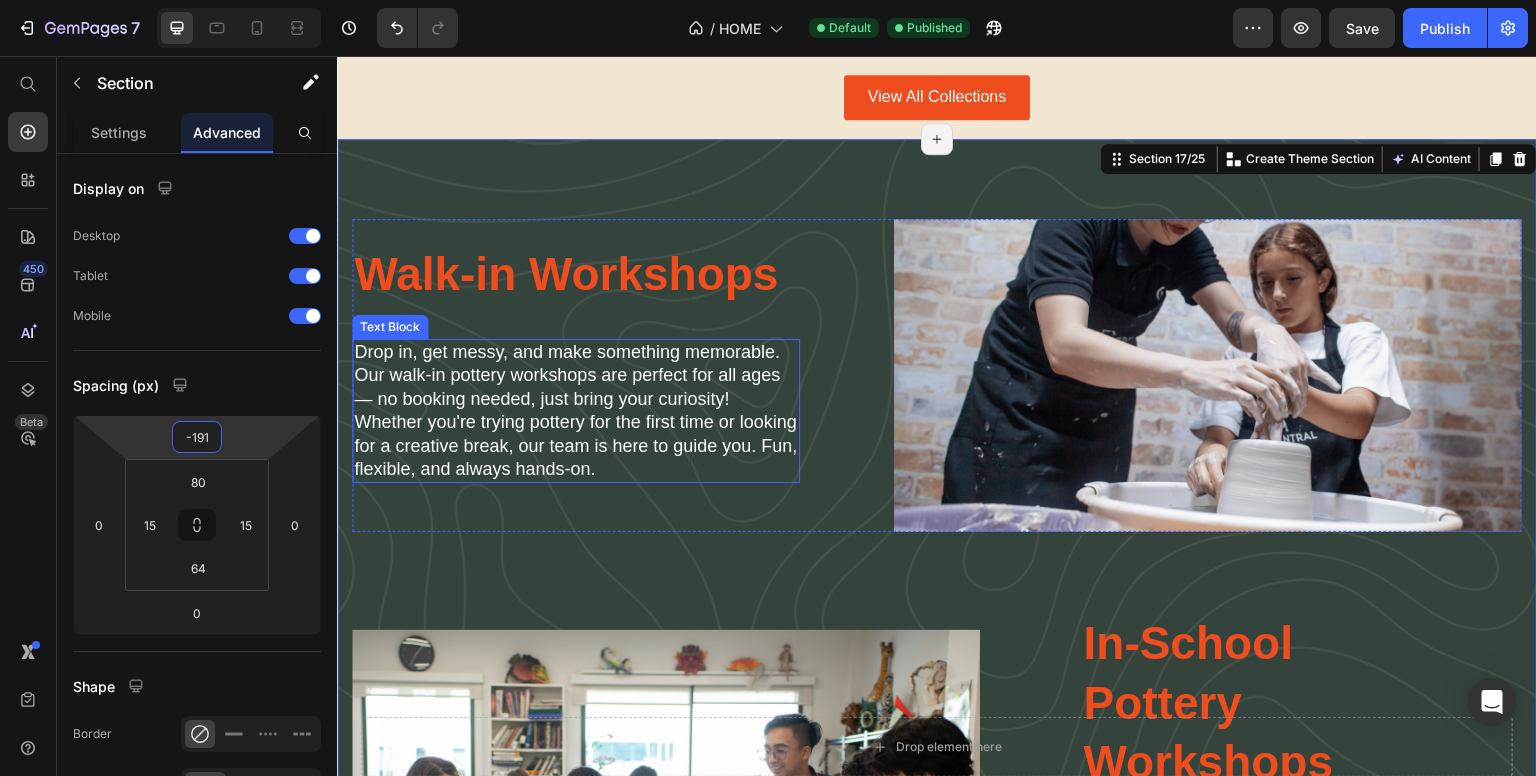 type on "-190" 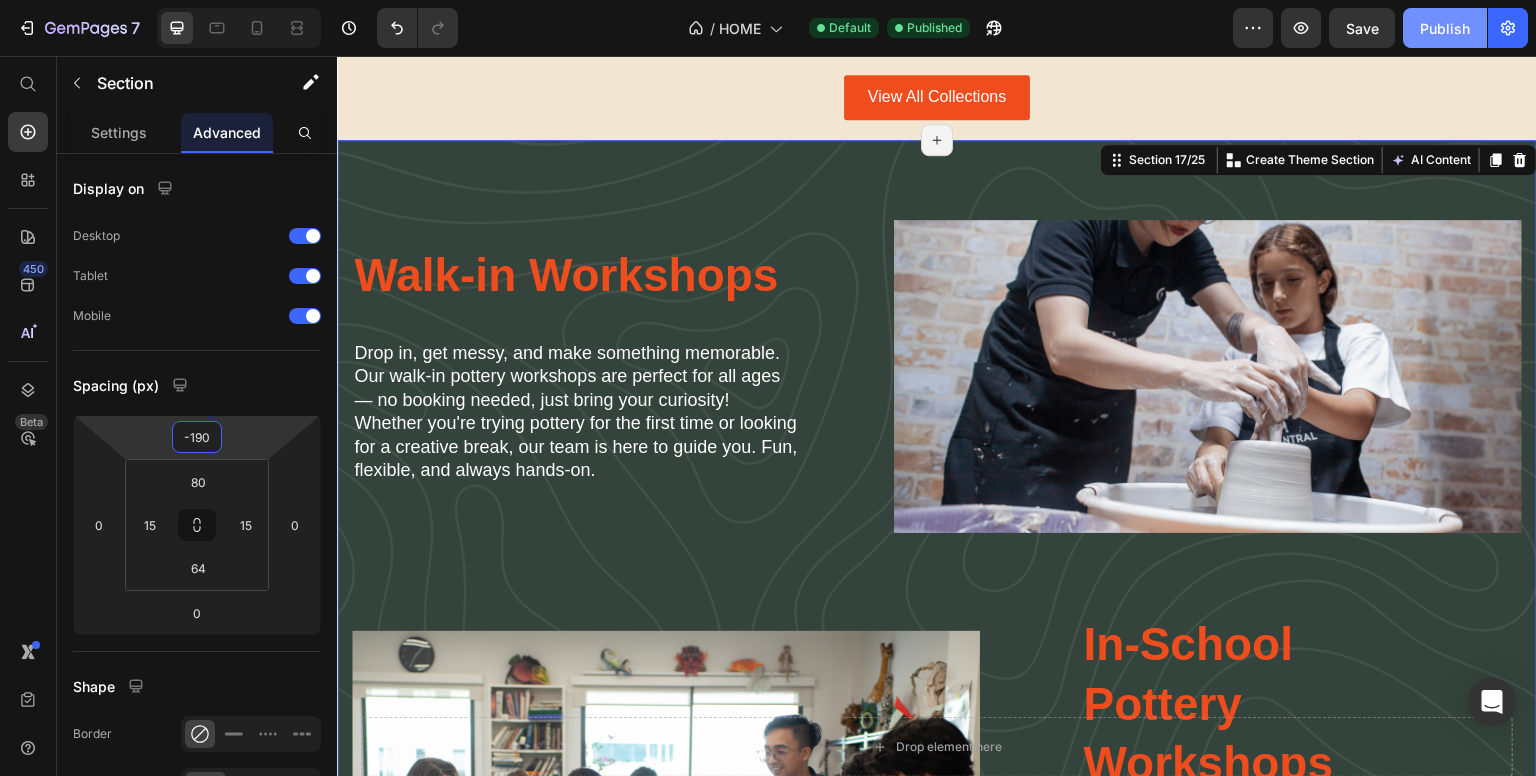 click on "Publish" at bounding box center (1445, 28) 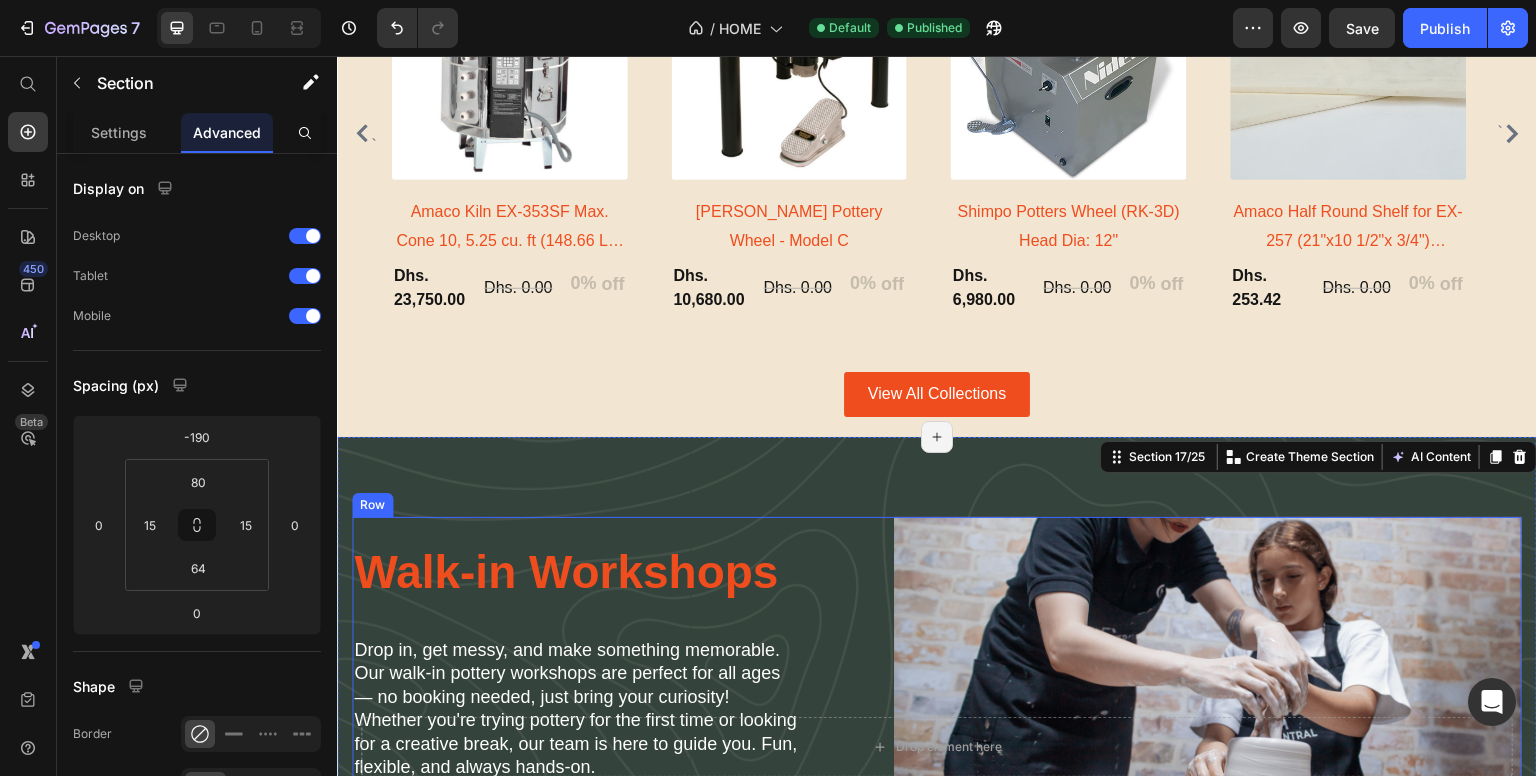 scroll, scrollTop: 2749, scrollLeft: 0, axis: vertical 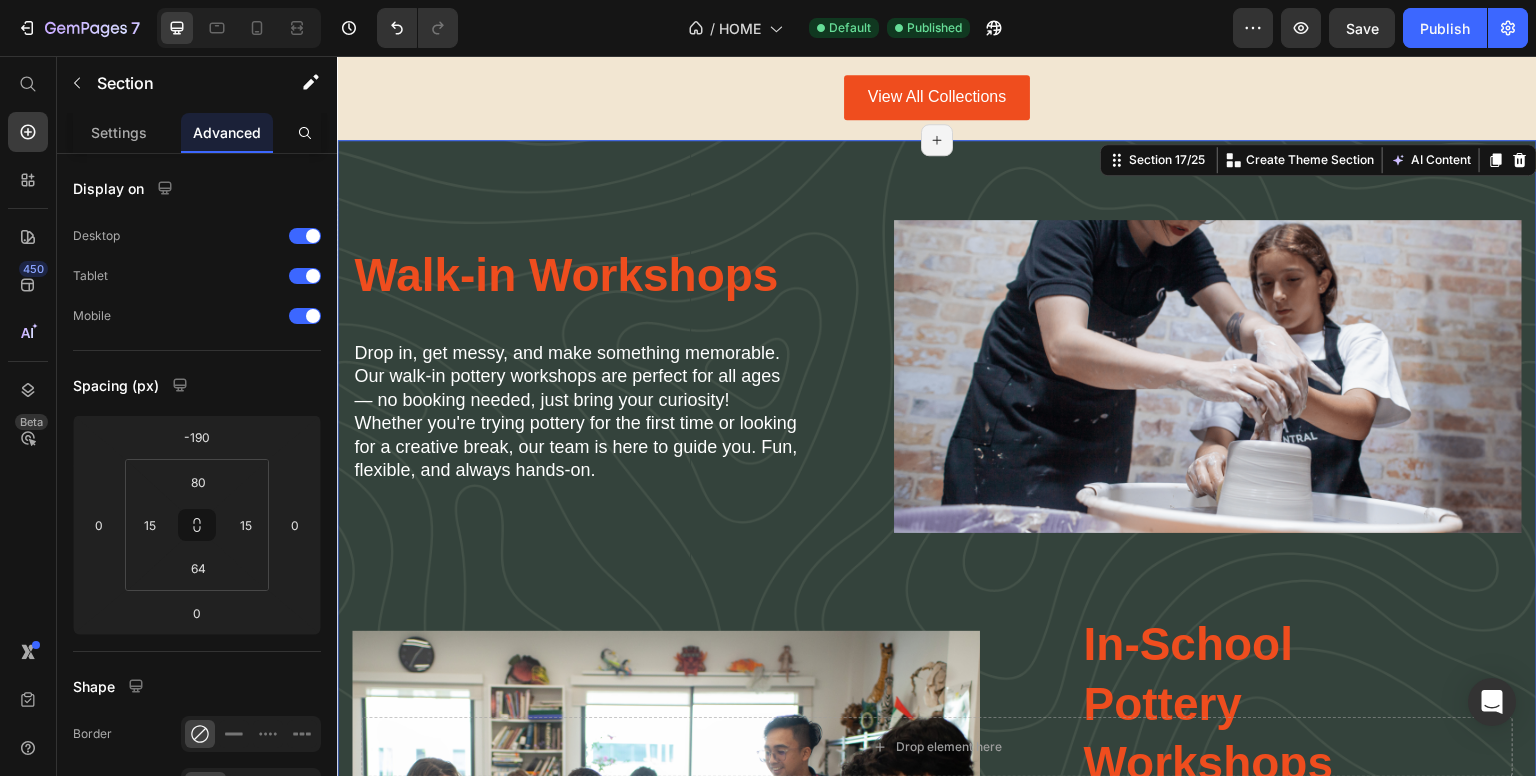 click on "Walk-in Workshops Heading Drop in, get messy, and make something memorable. Our walk-in pottery workshops are perfect for all ages — no booking needed, just bring your curiosity! Whether you're trying pottery for the first time or looking for a creative break, our team is here to guide you. Fun, flexible, and always hands-on. Text Block Image Row Image Lorem ipsum dolor sit amet consectetur adipiscing Heading In-School Pottery Workshops Heading We bring hands-on pottery workshops directly to schools and universities across the UAE. Our expert-led sessions inspire creativity and skill-building, all at your location. Perfect for art departments seeking engaging, educational experiences — tailored workshops available for groups of all sizes, with flexible scheduling and easy booking. Text Block Row Row Section 17/25   You can create reusable sections Create Theme Section AI Content Write with GemAI What would you like to describe here? Tone and Voice Persuasive Product Show more Generate" at bounding box center (937, 643) 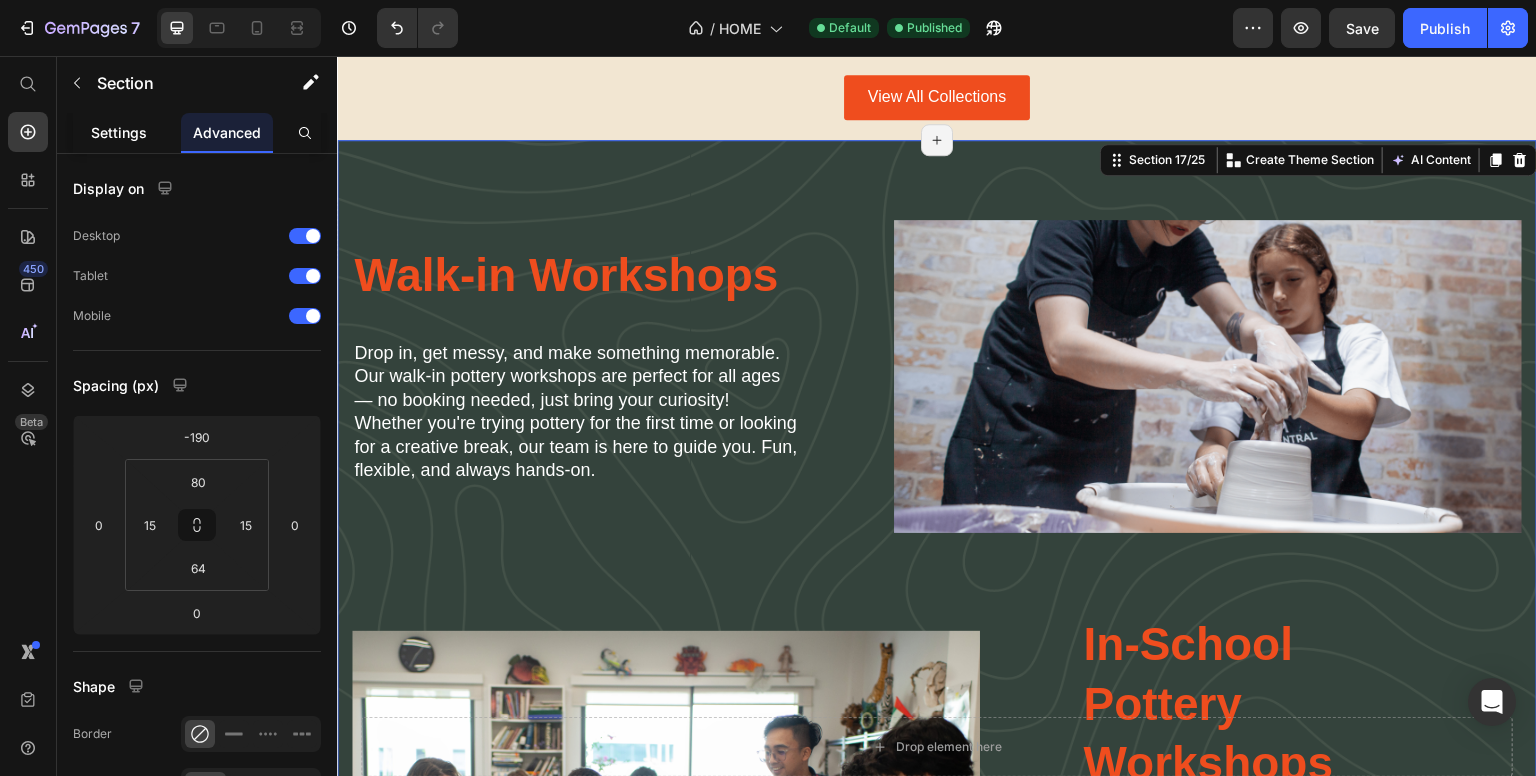 click on "Settings" 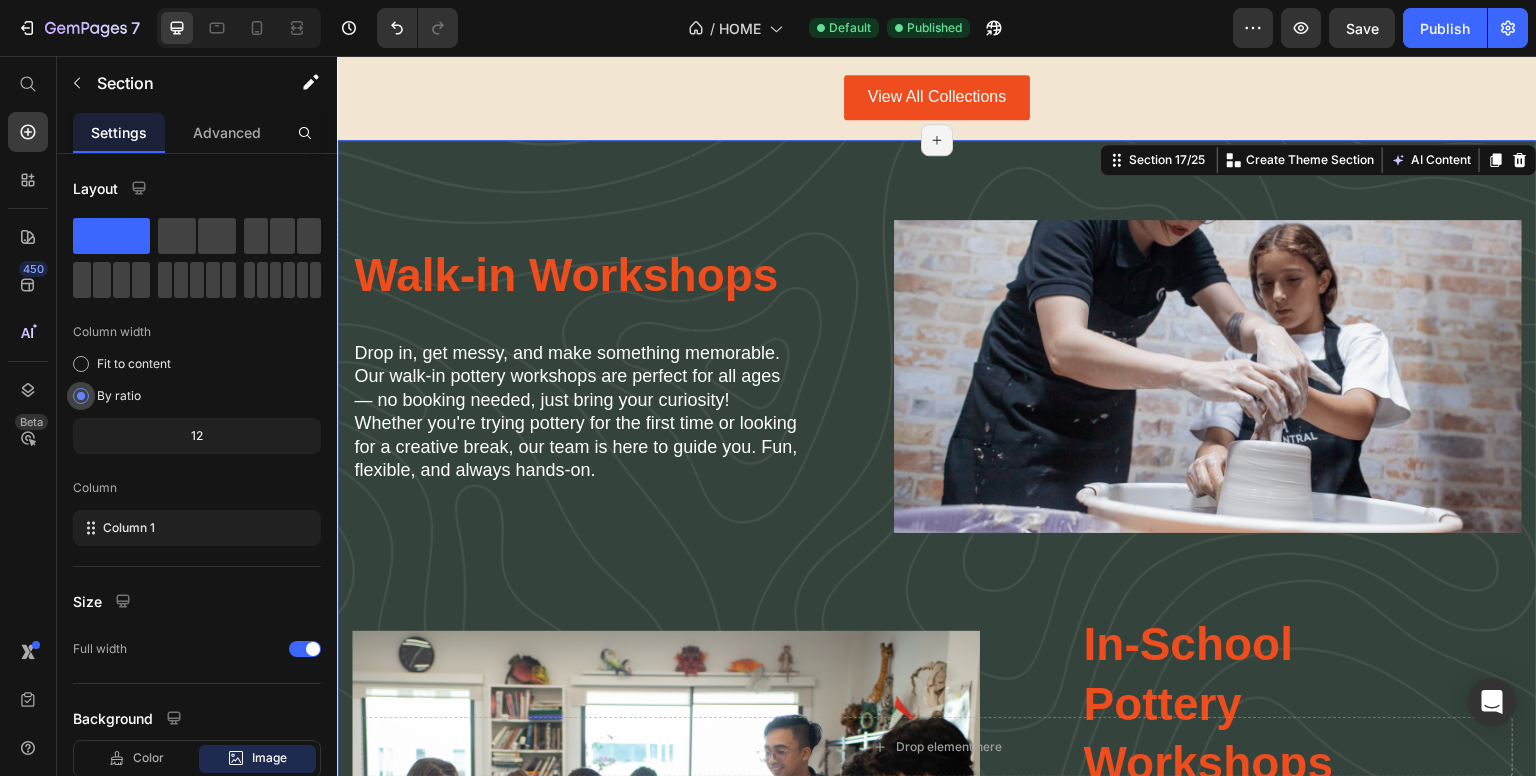 scroll, scrollTop: 400, scrollLeft: 0, axis: vertical 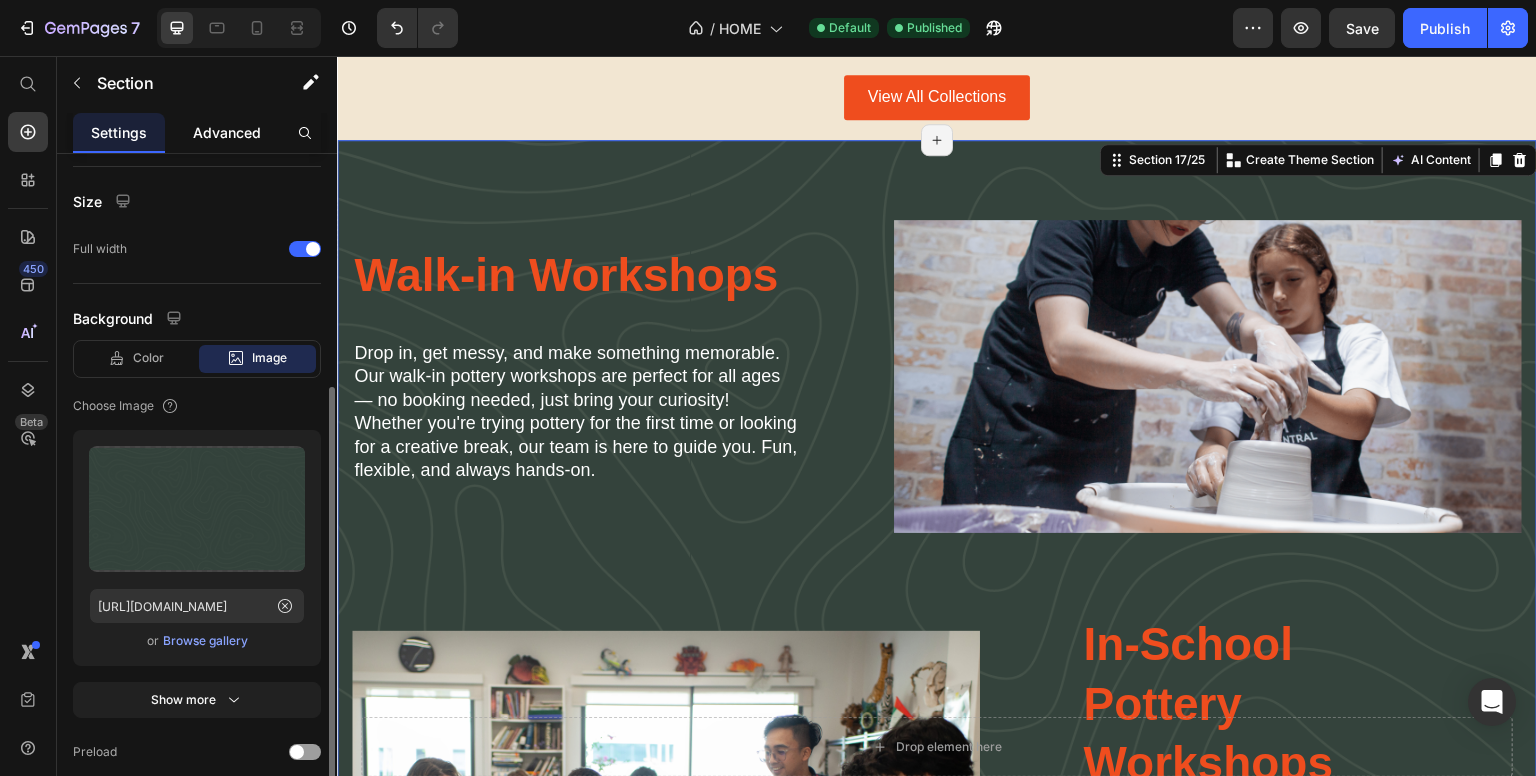 click on "Advanced" at bounding box center (227, 132) 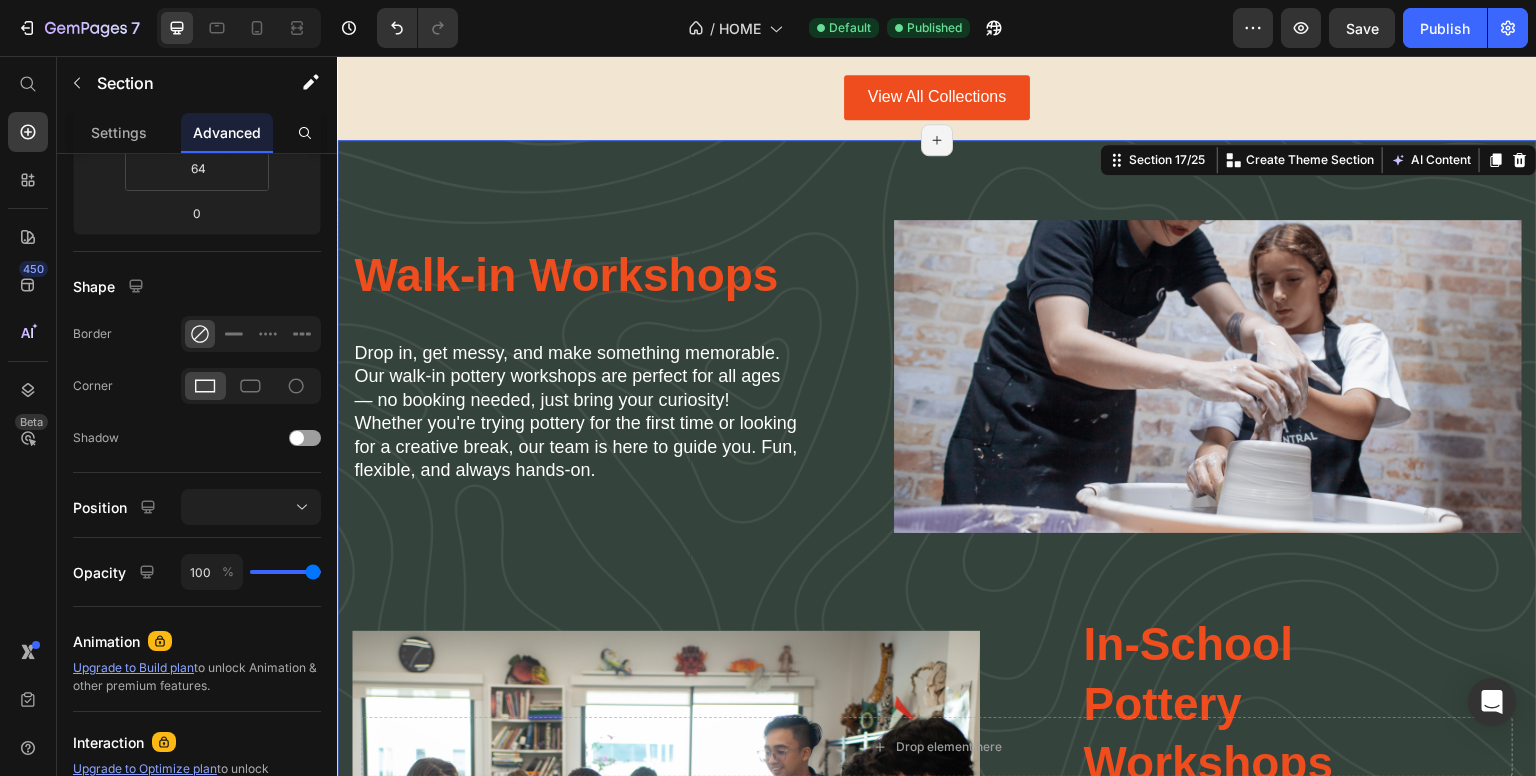 scroll, scrollTop: 0, scrollLeft: 0, axis: both 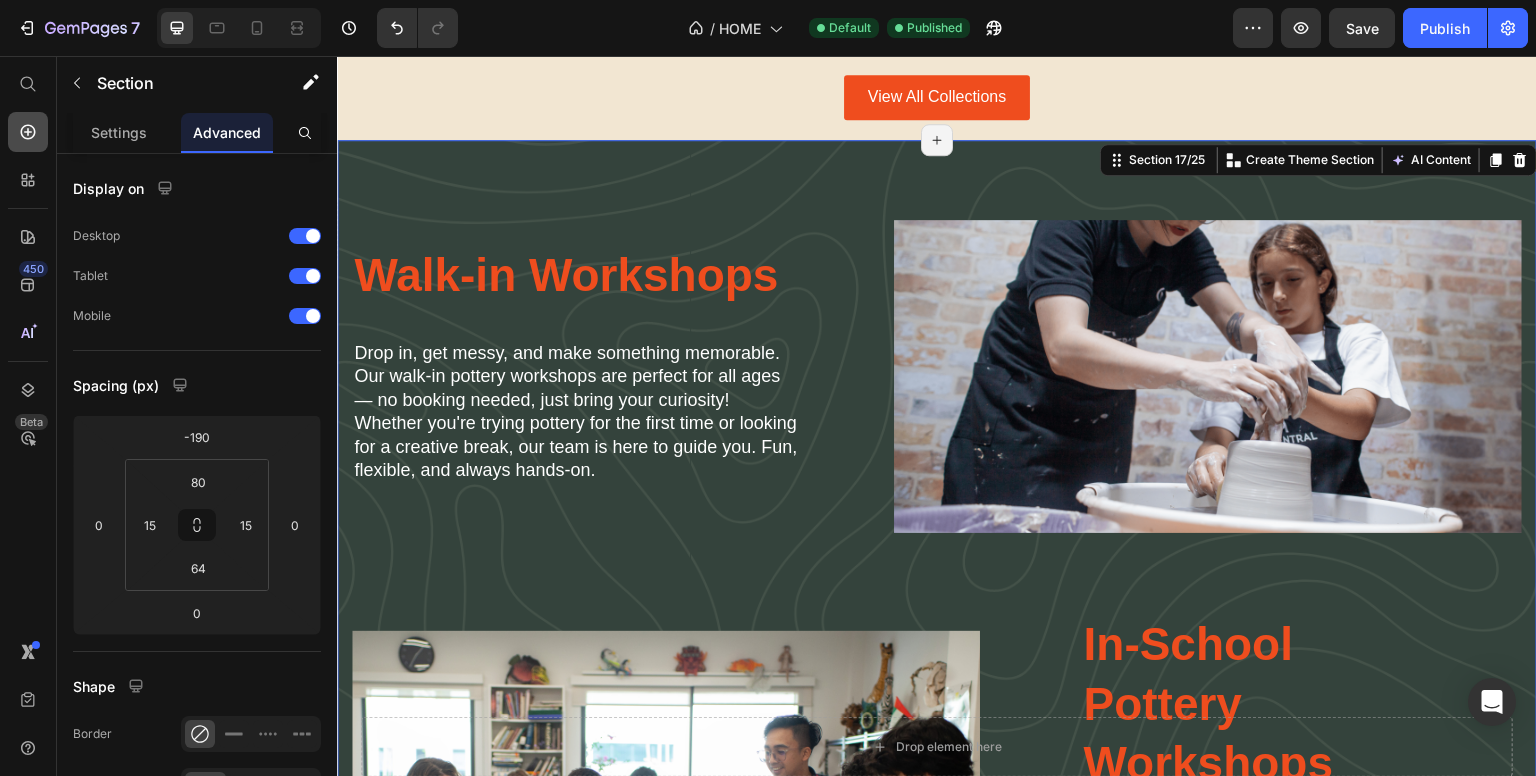 click 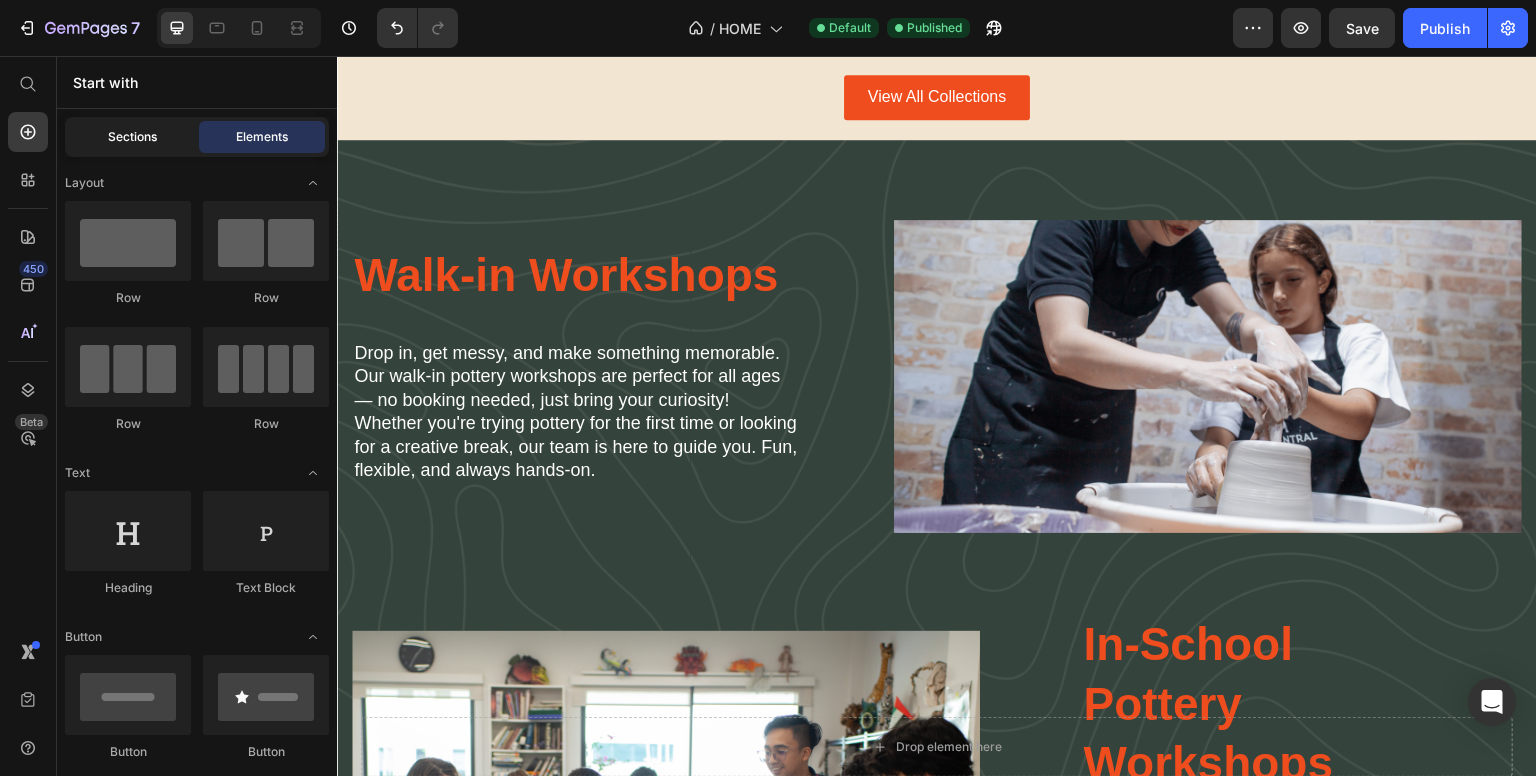click on "Sections" 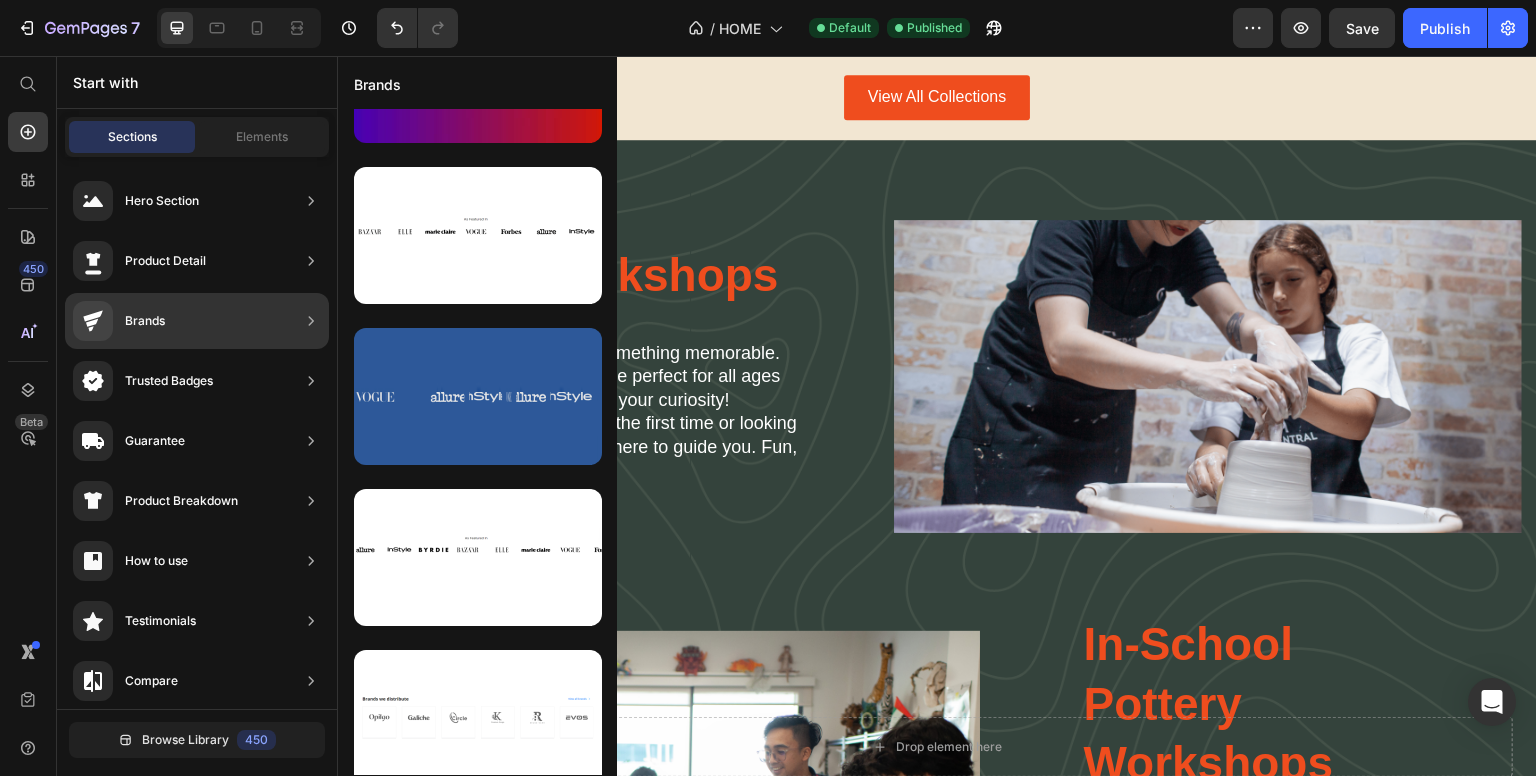 scroll, scrollTop: 92, scrollLeft: 0, axis: vertical 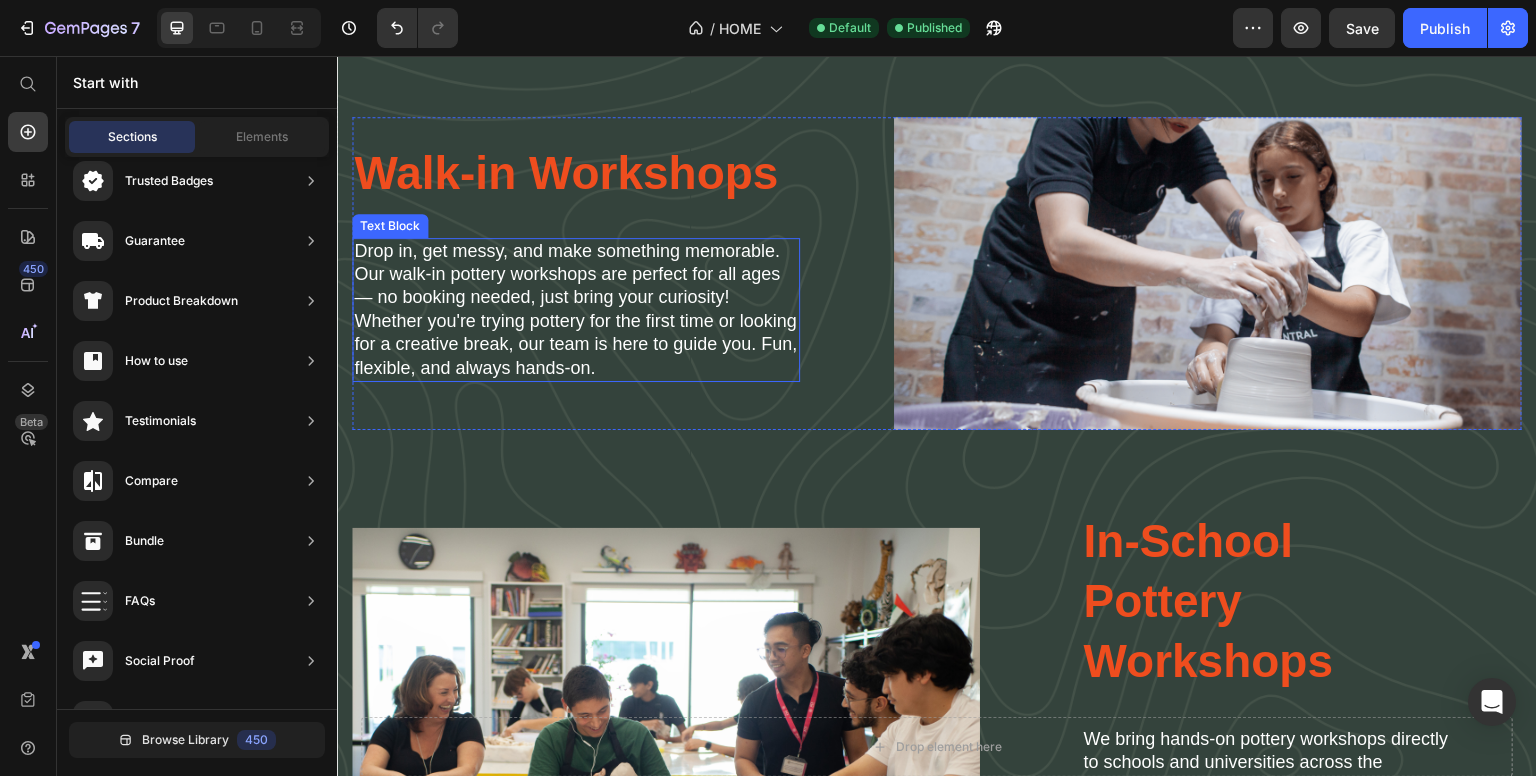 click on "Drop in, get messy, and make something memorable. Our walk-in pottery workshops are perfect for all ages — no booking needed, just bring your curiosity! Whether you're trying pottery for the first time or looking for a creative break, our team is here to guide you. Fun, flexible, and always hands-on." at bounding box center (576, 310) 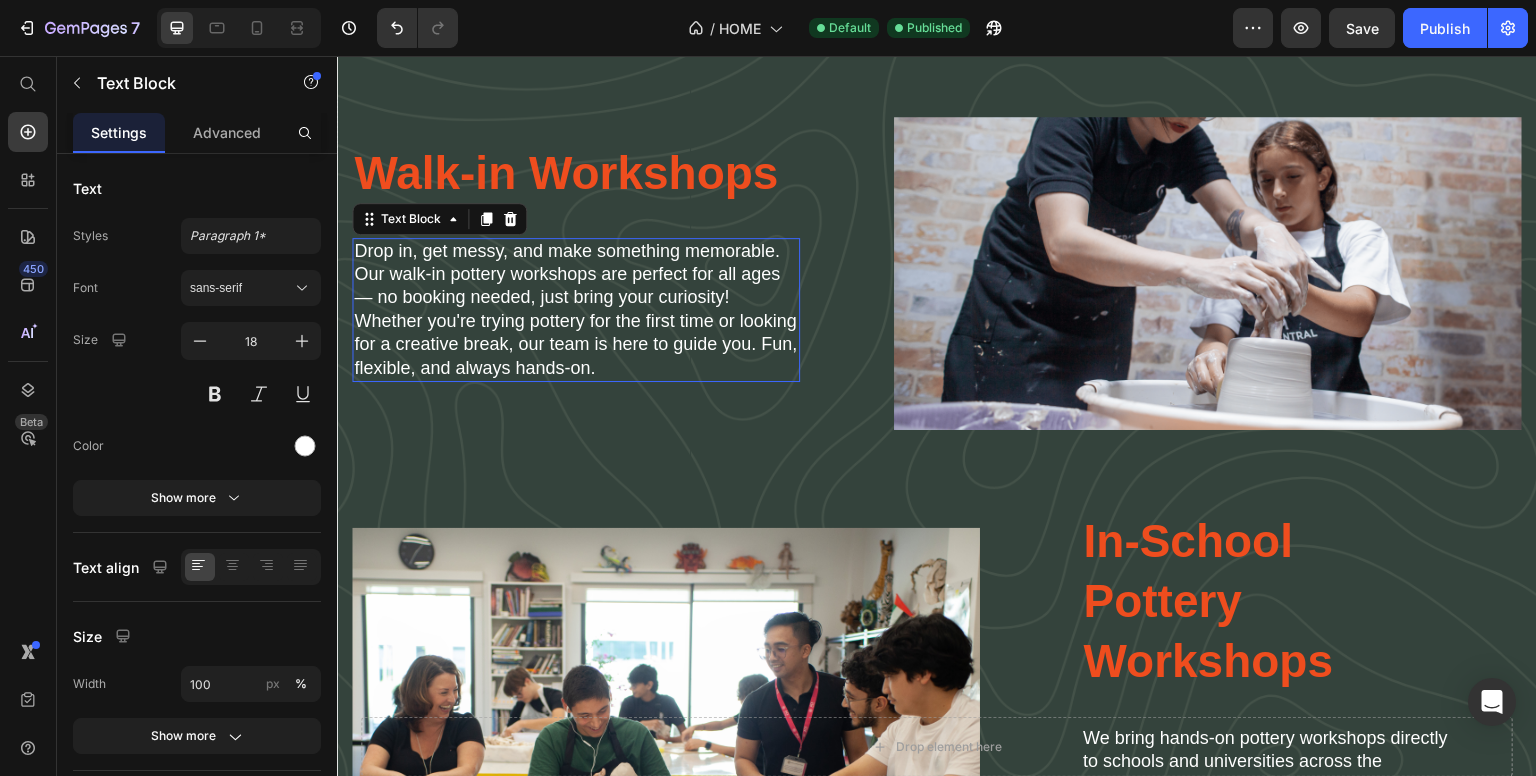 click on "Drop in, get messy, and make something memorable. Our walk-in pottery workshops are perfect for all ages — no booking needed, just bring your curiosity! Whether you're trying pottery for the first time or looking for a creative break, our team is here to guide you. Fun, flexible, and always hands-on." at bounding box center (576, 310) 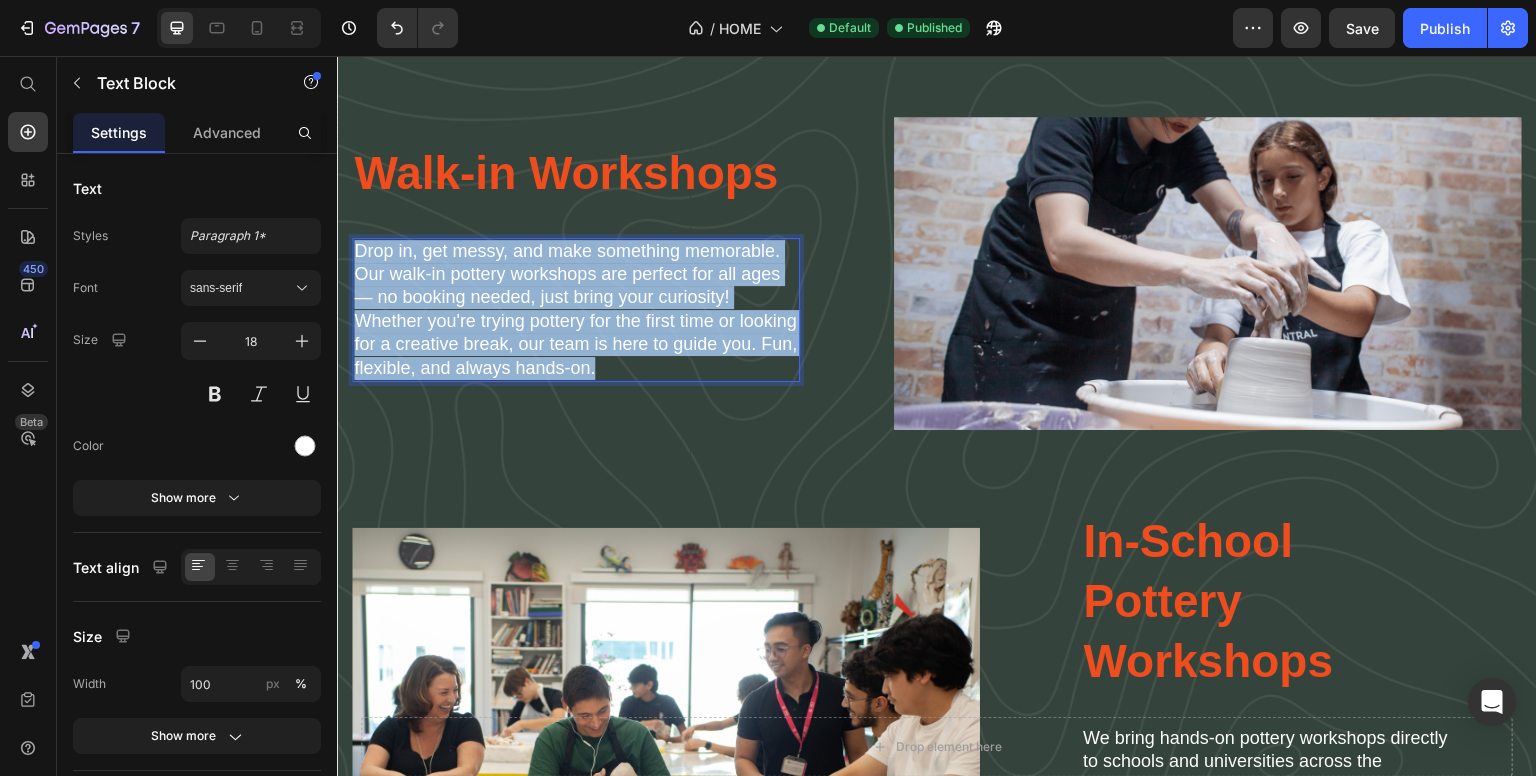 click on "Drop in, get messy, and make something memorable. Our walk-in pottery workshops are perfect for all ages — no booking needed, just bring your curiosity! Whether you're trying pottery for the first time or looking for a creative break, our team is here to guide you. Fun, flexible, and always hands-on." at bounding box center [576, 310] 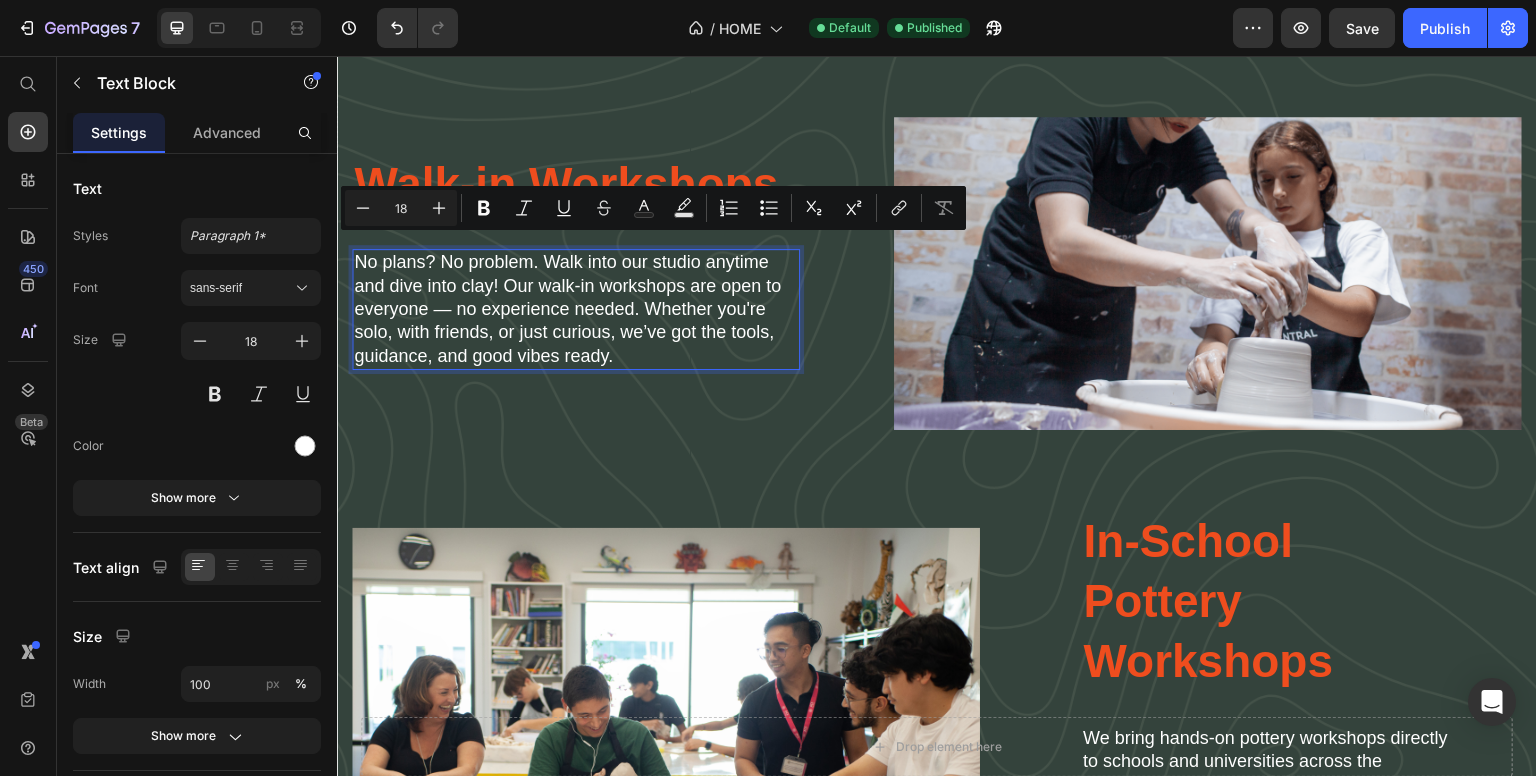 scroll, scrollTop: 2564, scrollLeft: 0, axis: vertical 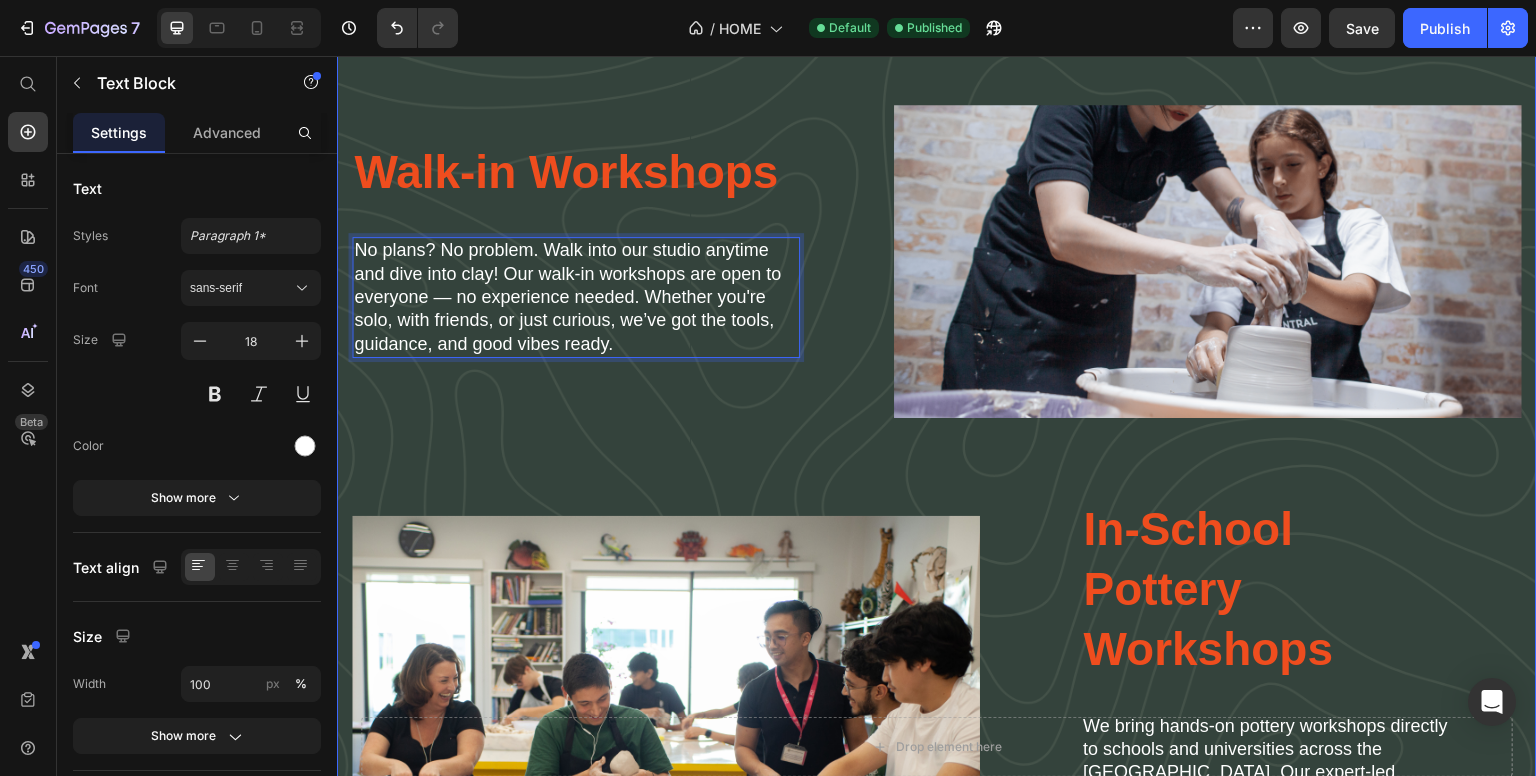 click on "Walk-in Workshops Heading No plans? No problem. Walk into our studio anytime and dive into clay! Our walk-in workshops are open to everyone — no experience needed. Whether you're solo, with friends, or just curious, we’ve got the tools, guidance, and good vibes ready. Text Block   24 Image Row Image Lorem ipsum dolor sit amet consectetur adipiscing Heading In-School Pottery Workshops Heading We bring hands-on pottery workshops directly to schools and universities across the UAE. Our expert-led sessions inspire creativity and skill-building, all at your location. Perfect for art departments seeking engaging, educational experiences — tailored workshops available for groups of all sizes, with flexible scheduling and easy booking. Text Block Row Row" at bounding box center [937, 536] 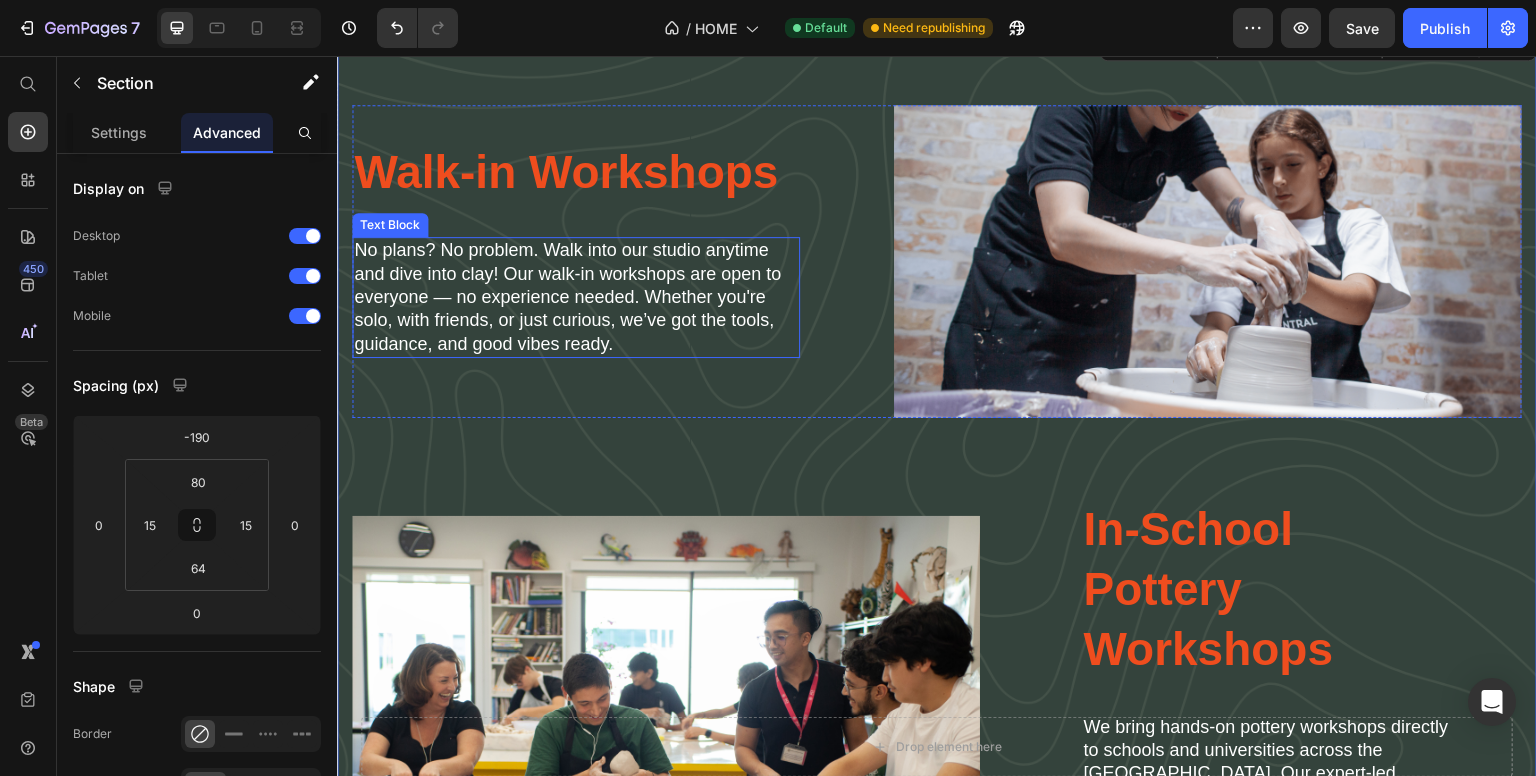 click on "No plans? No problem. Walk into our studio anytime and dive into clay! Our walk-in workshops are open to everyone — no experience needed. Whether you're solo, with friends, or just curious, we’ve got the tools, guidance, and good vibes ready." at bounding box center (576, 297) 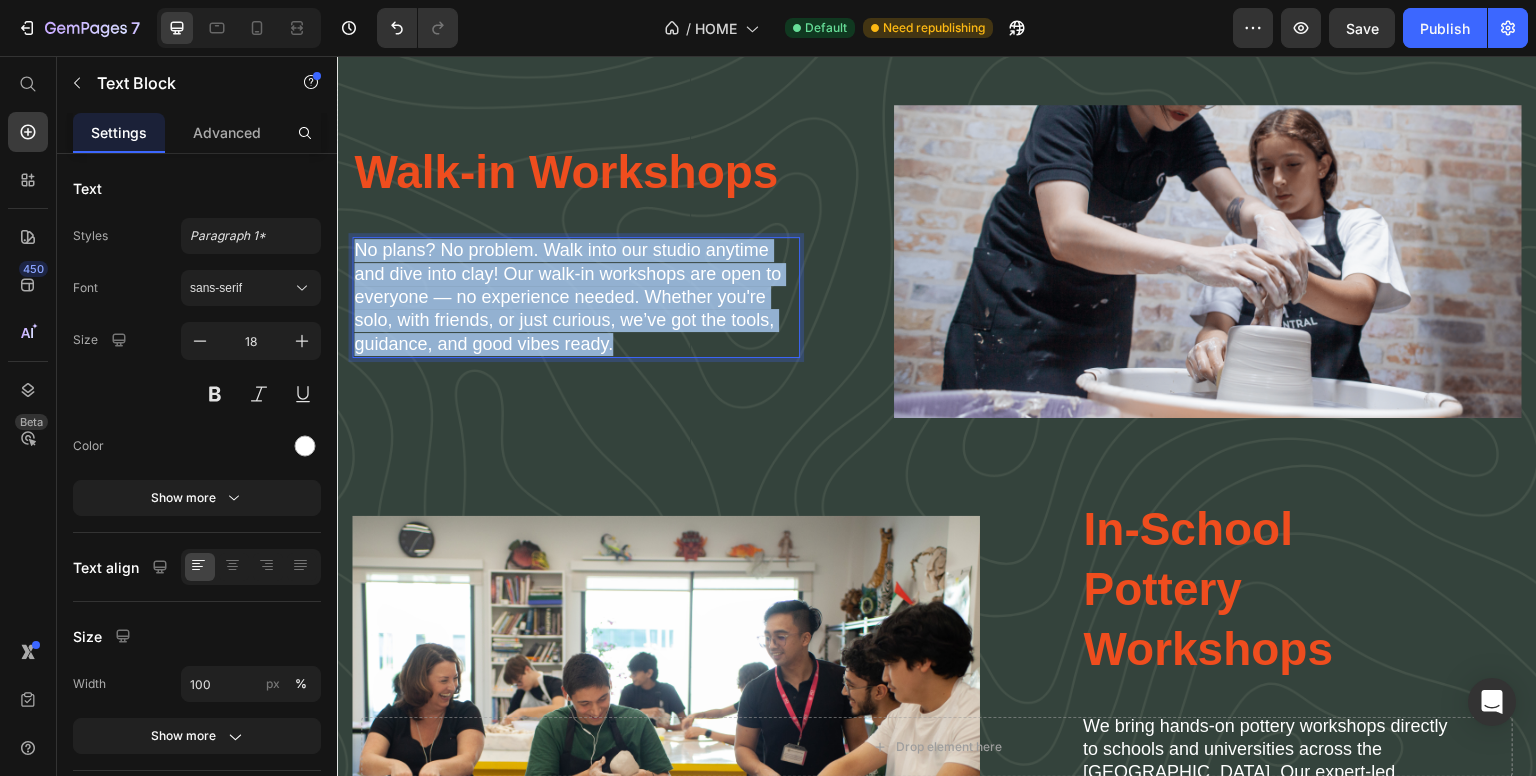click on "No plans? No problem. Walk into our studio anytime and dive into clay! Our walk-in workshops are open to everyone — no experience needed. Whether you're solo, with friends, or just curious, we’ve got the tools, guidance, and good vibes ready." at bounding box center [576, 297] 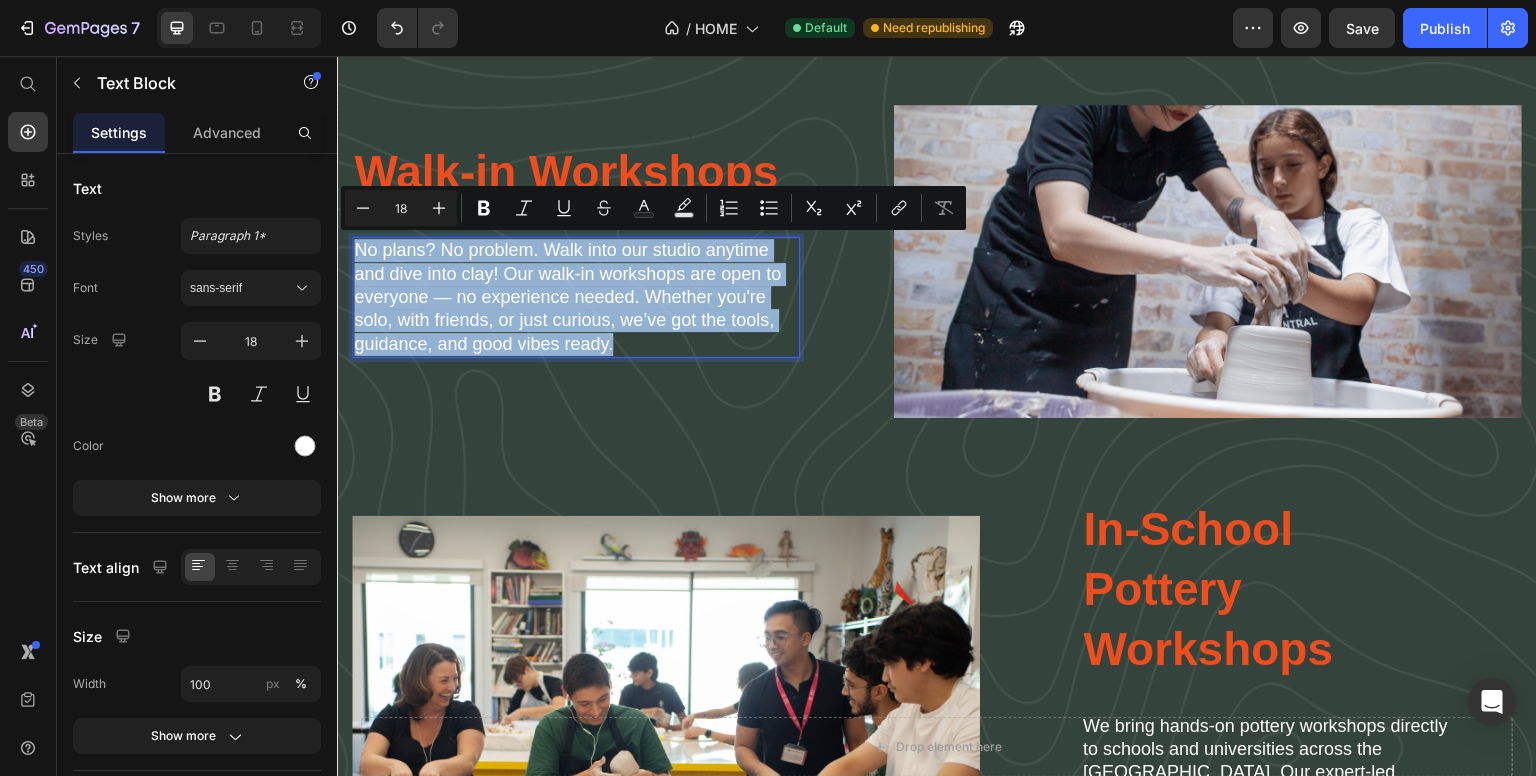 copy on "No plans? No problem. Walk into our studio anytime and dive into clay! Our walk-in workshops are open to everyone — no experience needed. Whether you're solo, with friends, or just curious, we’ve got the tools, guidance, and good vibes ready." 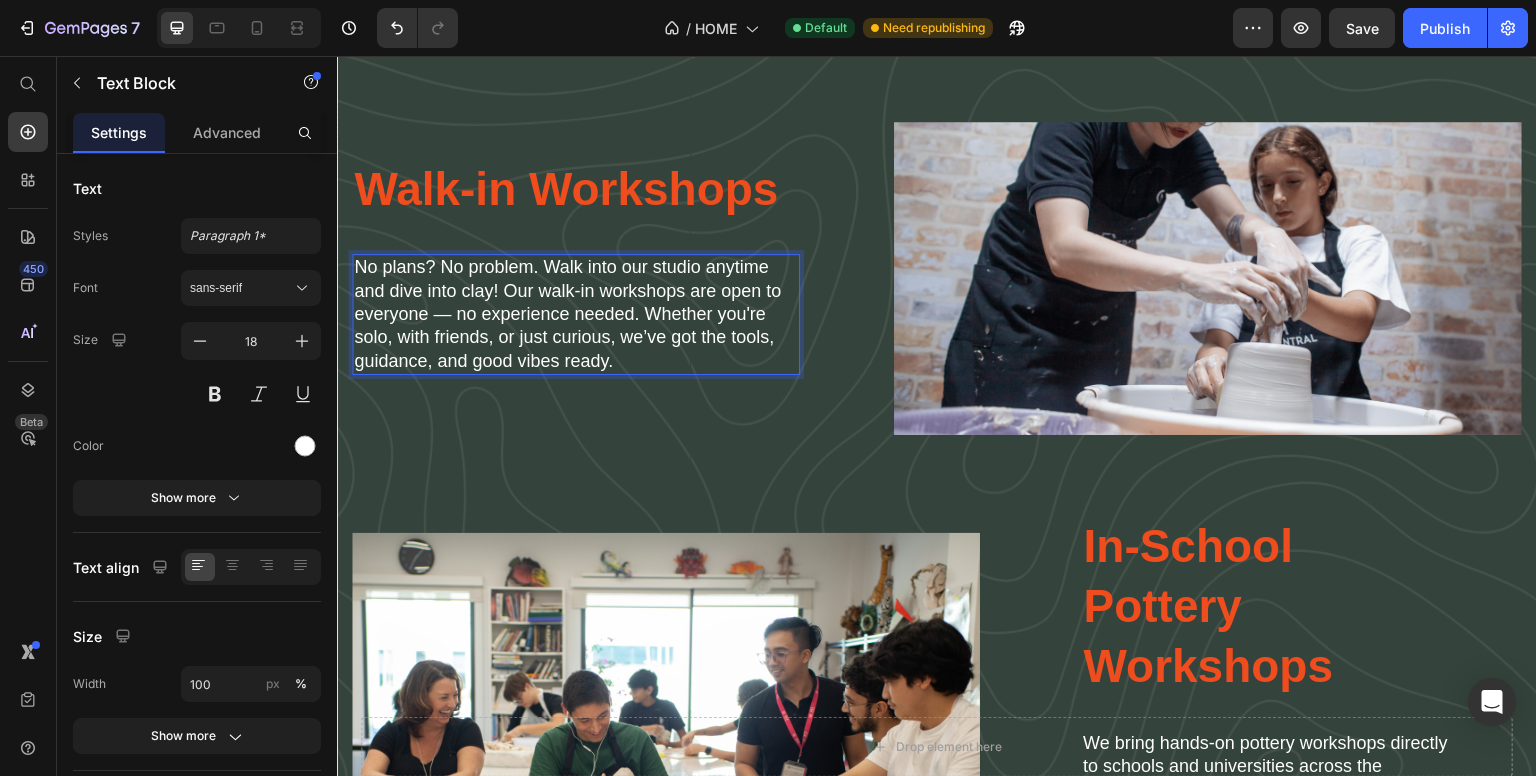scroll, scrollTop: 2564, scrollLeft: 0, axis: vertical 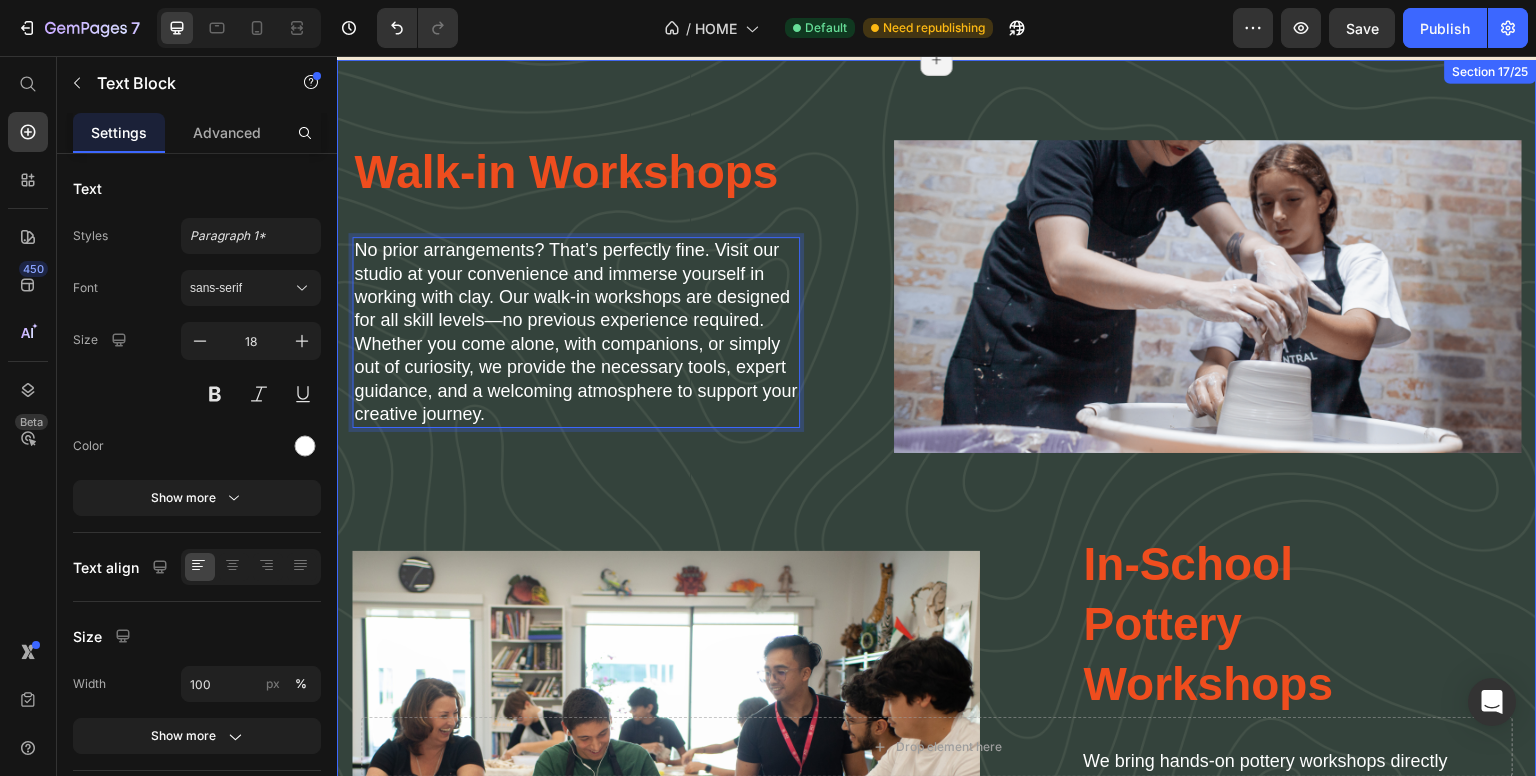 click on "Walk-in Workshops Heading No prior arrangements? That’s perfectly fine. Visit our studio at your convenience and immerse yourself in working with clay. Our walk-in workshops are designed for all skill levels—no previous experience required. Whether you come alone, with companions, or simply out of curiosity, we provide the necessary tools, expert guidance, and a welcoming atmosphere to support your creative journey. Text Block   24 Image Row Image Lorem ipsum dolor sit amet consectetur adipiscing Heading In-School Pottery Workshops Heading We bring hands-on pottery workshops directly to schools and universities across the UAE. Our expert-led sessions inspire creativity and skill-building, all at your location. Perfect for art departments seeking engaging, educational experiences — tailored workshops available for groups of all sizes, with flexible scheduling and easy booking. Text Block Row Row" at bounding box center [937, 571] 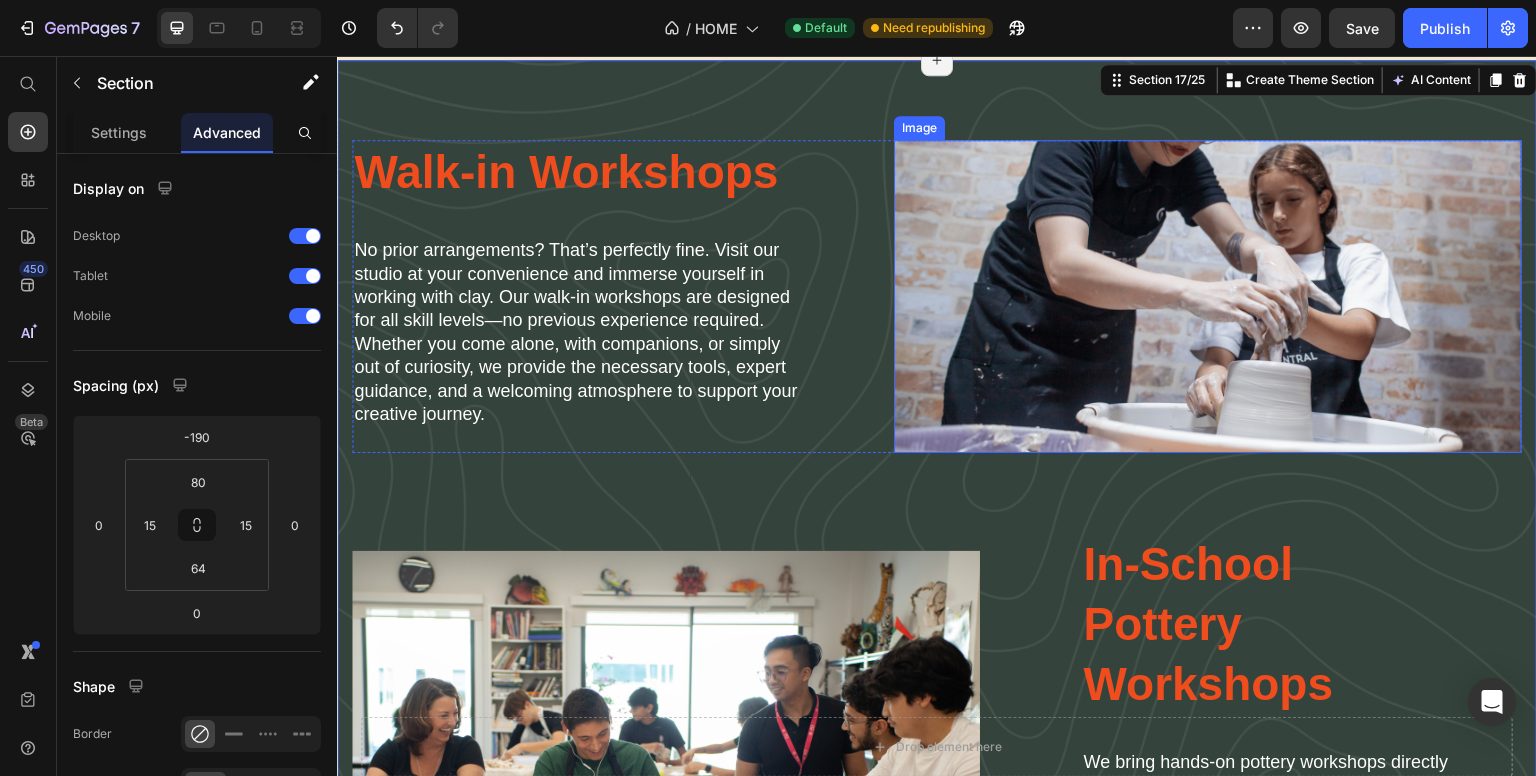 scroll, scrollTop: 2629, scrollLeft: 0, axis: vertical 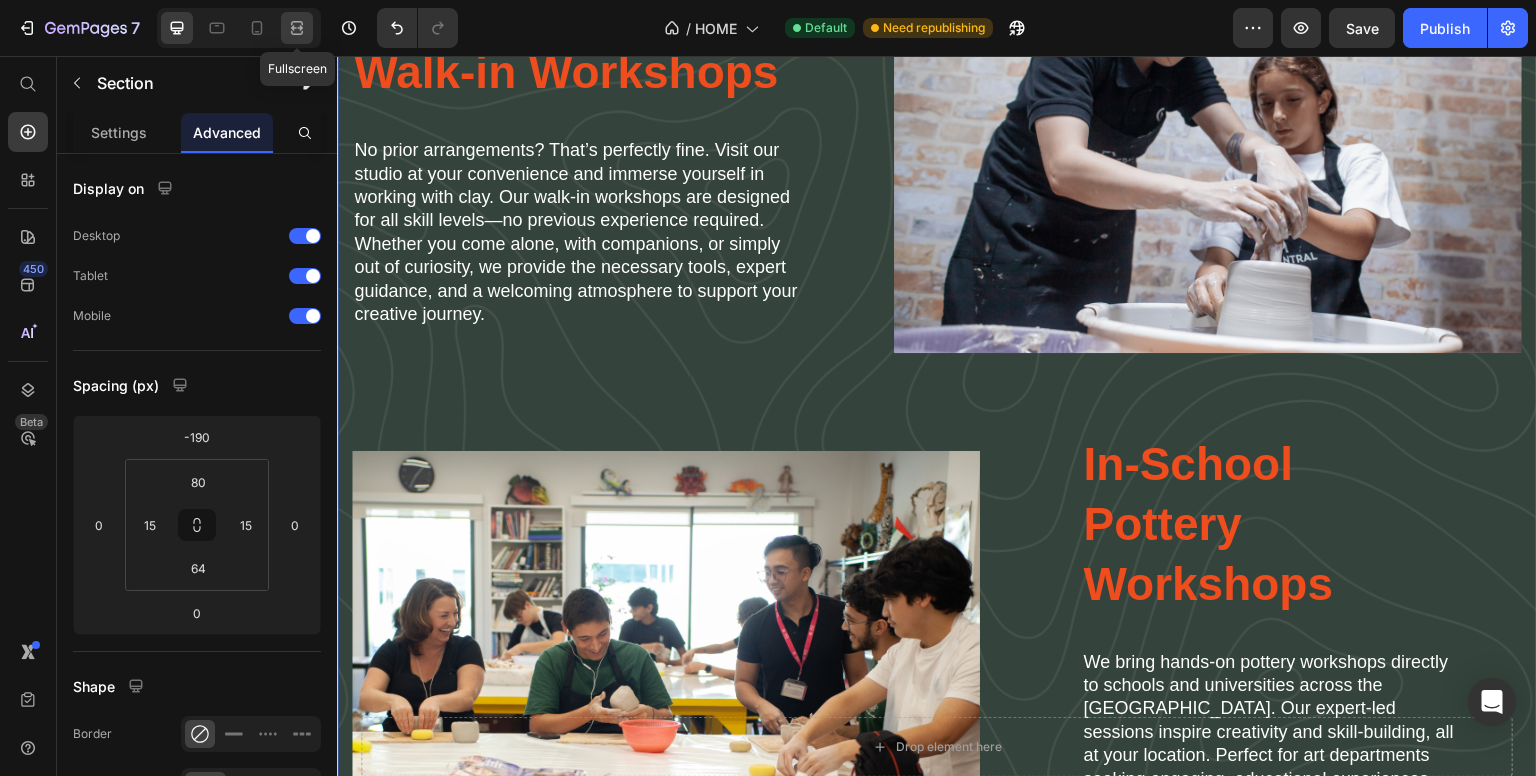 click 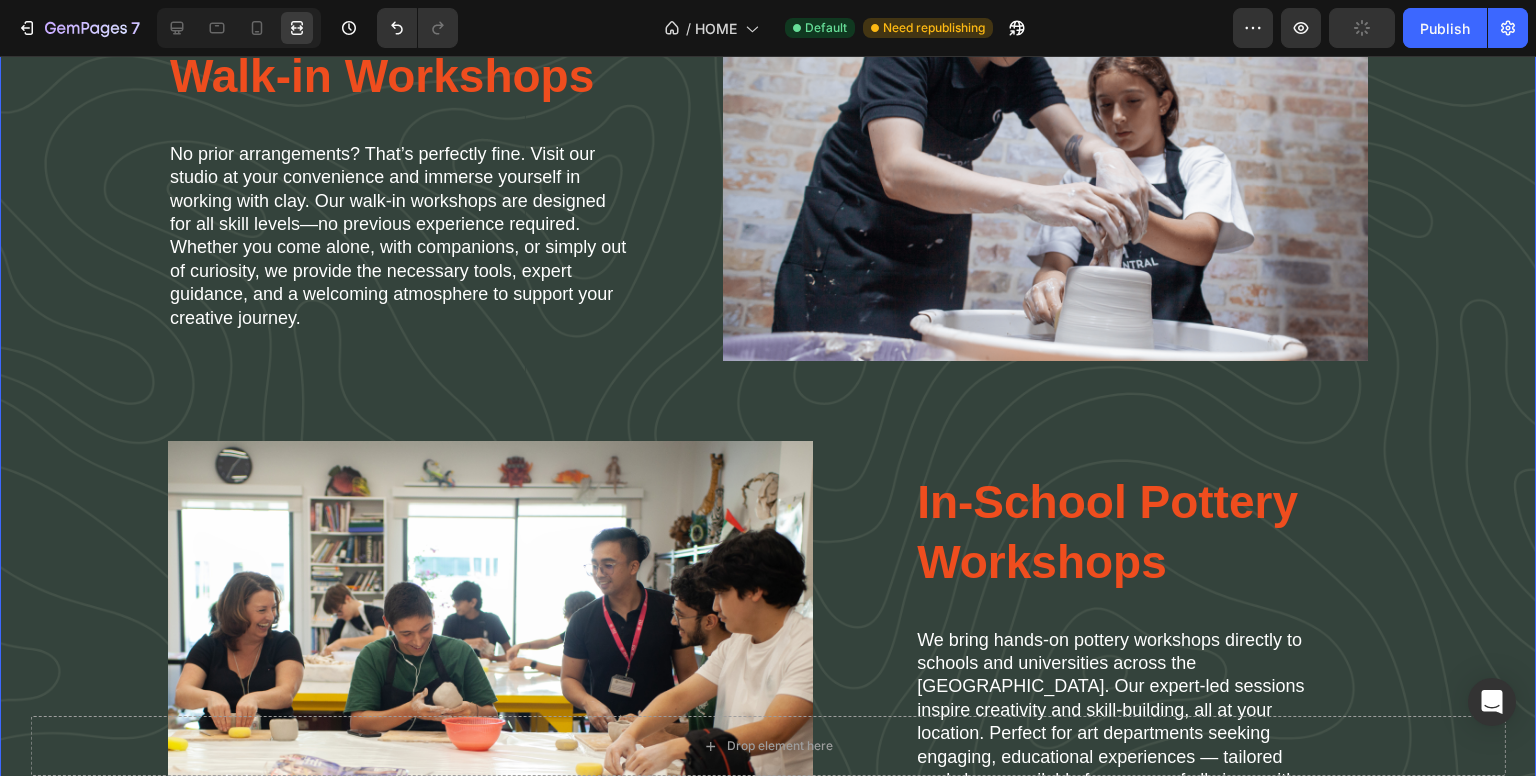 scroll, scrollTop: 2541, scrollLeft: 0, axis: vertical 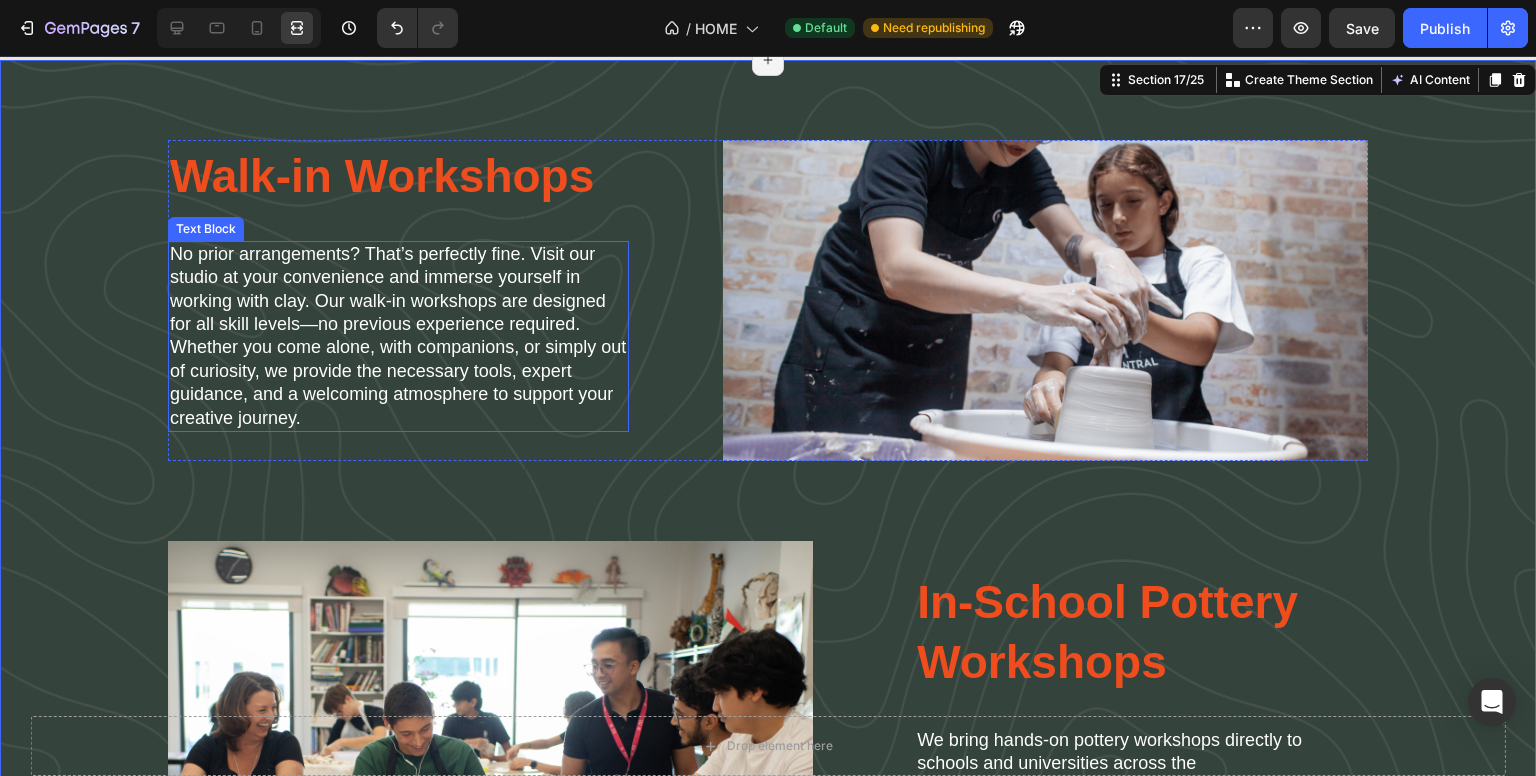click on "No prior arrangements? That’s perfectly fine. Visit our studio at your convenience and immerse yourself in working with clay. Our walk-in workshops are designed for all skill levels—no previous experience required. Whether you come alone, with companions, or simply out of curiosity, we provide the necessary tools, expert guidance, and a welcoming atmosphere to support your creative journey." at bounding box center [398, 336] 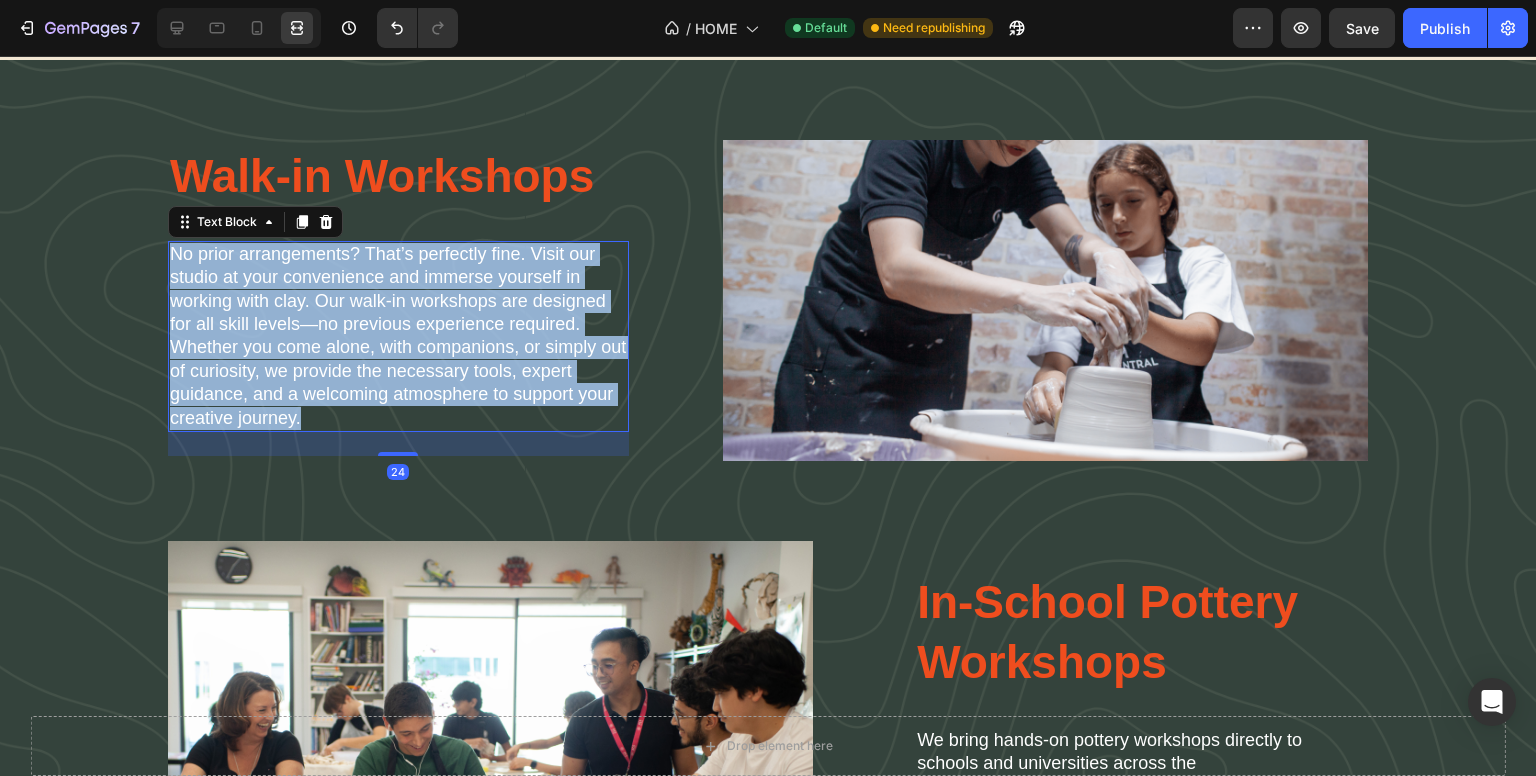 click on "No prior arrangements? That’s perfectly fine. Visit our studio at your convenience and immerse yourself in working with clay. Our walk-in workshops are designed for all skill levels—no previous experience required. Whether you come alone, with companions, or simply out of curiosity, we provide the necessary tools, expert guidance, and a welcoming atmosphere to support your creative journey." at bounding box center [398, 336] 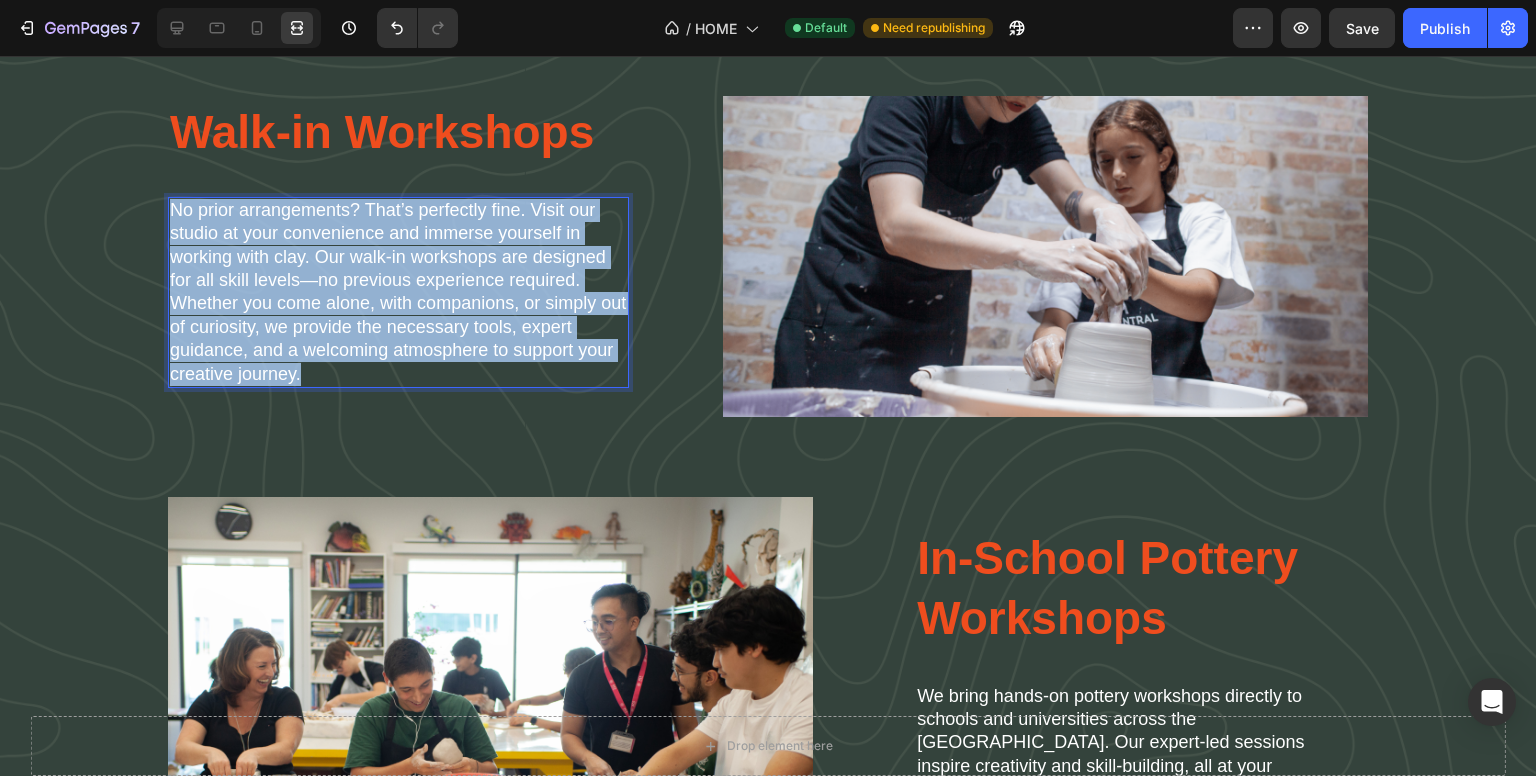 scroll, scrollTop: 2541, scrollLeft: 0, axis: vertical 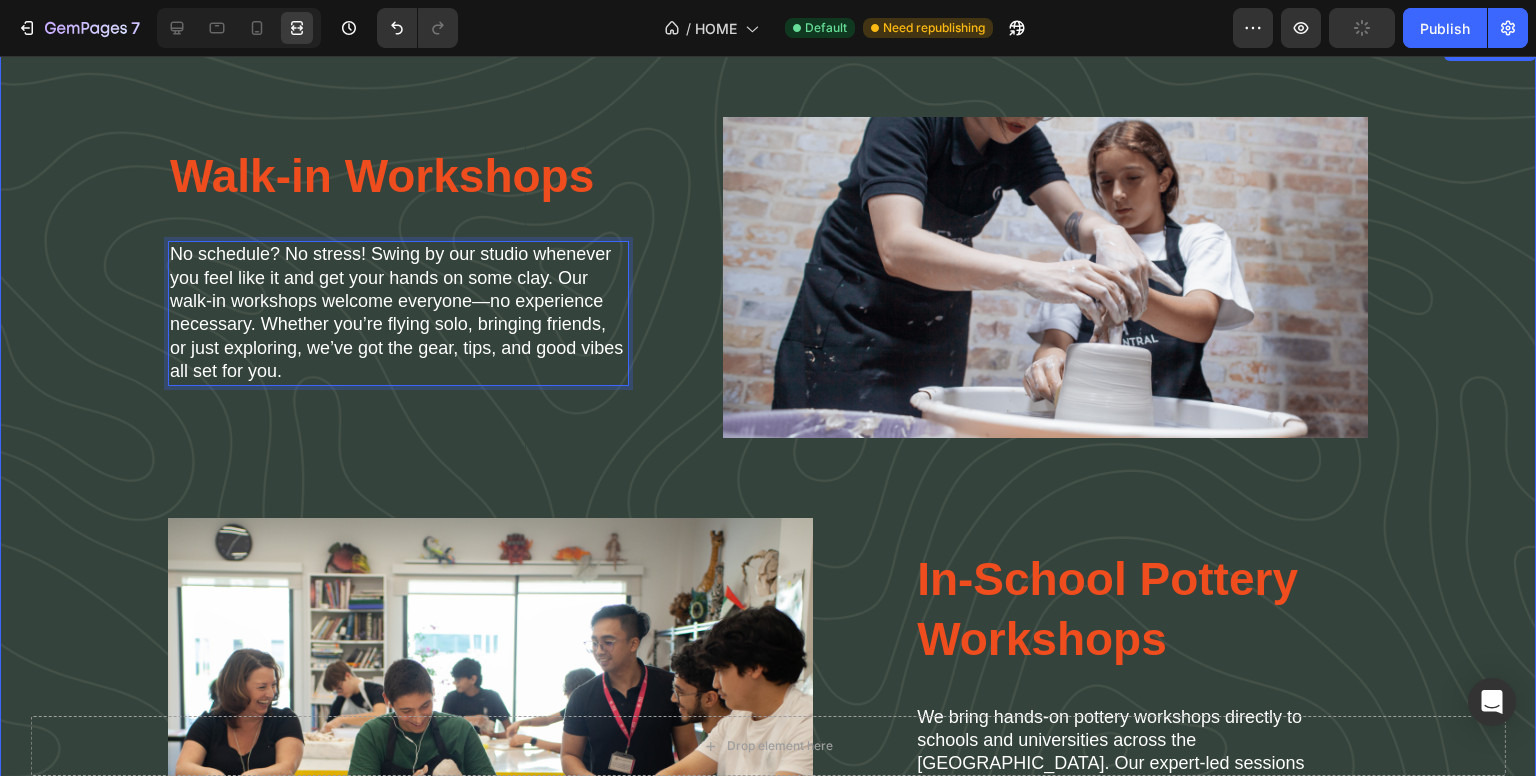 click on "Walk-in Workshops Heading No schedule? No stress! Swing by our studio whenever you feel like it and get your hands on some clay. Our walk-in workshops welcome everyone—no experience necessary. Whether you’re flying solo, bringing friends, or just exploring, we’ve got the gear, tips, and good vibes all set for you. Text Block   24 Image Row Image Lorem ipsum dolor sit amet consectetur adipiscing Heading In-School Pottery Workshops Heading We bring hands-on pottery workshops directly to schools and universities across the UAE. Our expert-led sessions inspire creativity and skill-building, all at your location. Perfect for art departments seeking engaging, educational experiences — tailored workshops available for groups of all sizes, with flexible scheduling and easy booking. Text Block Row Row" at bounding box center (768, 541) 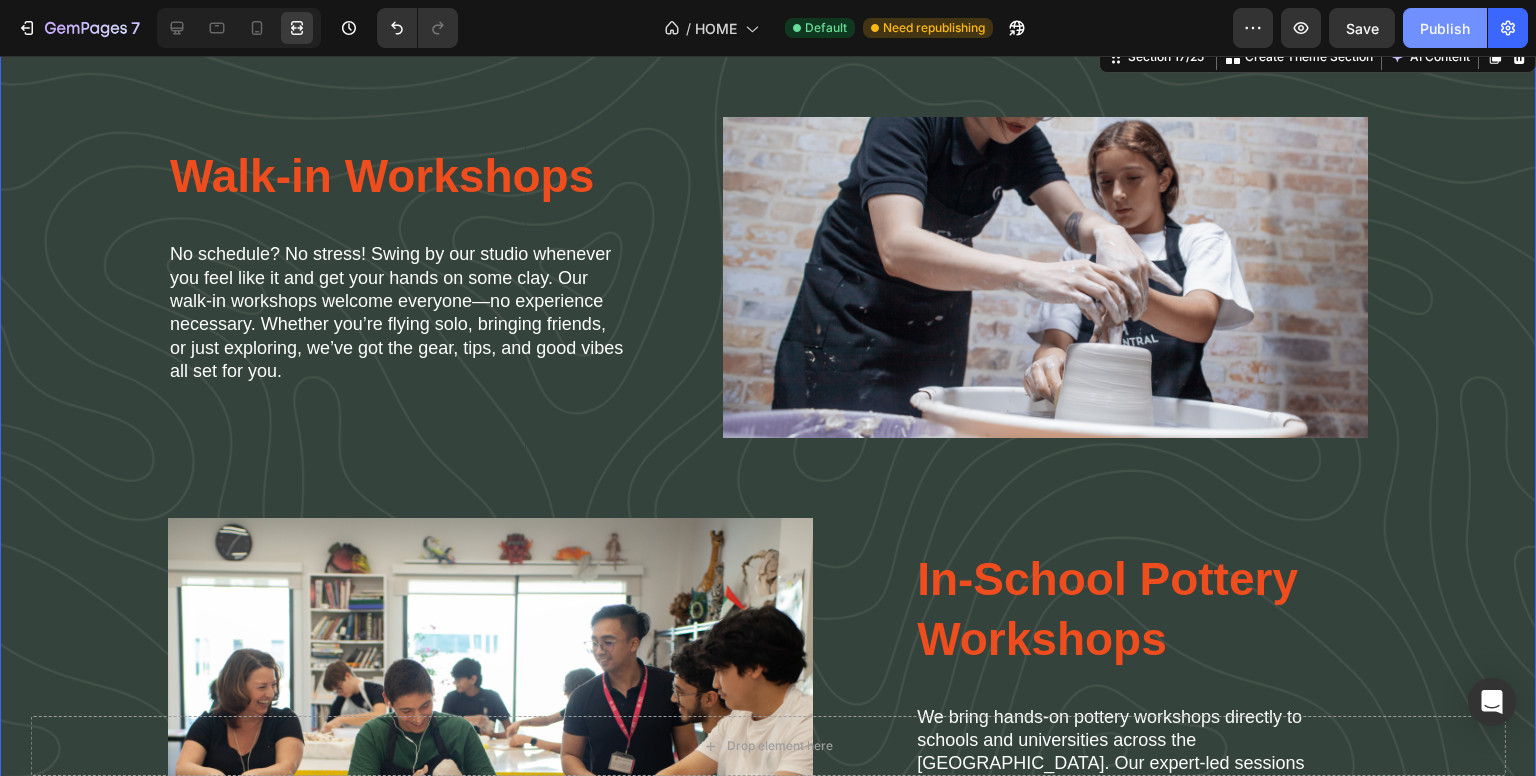 click on "Publish" 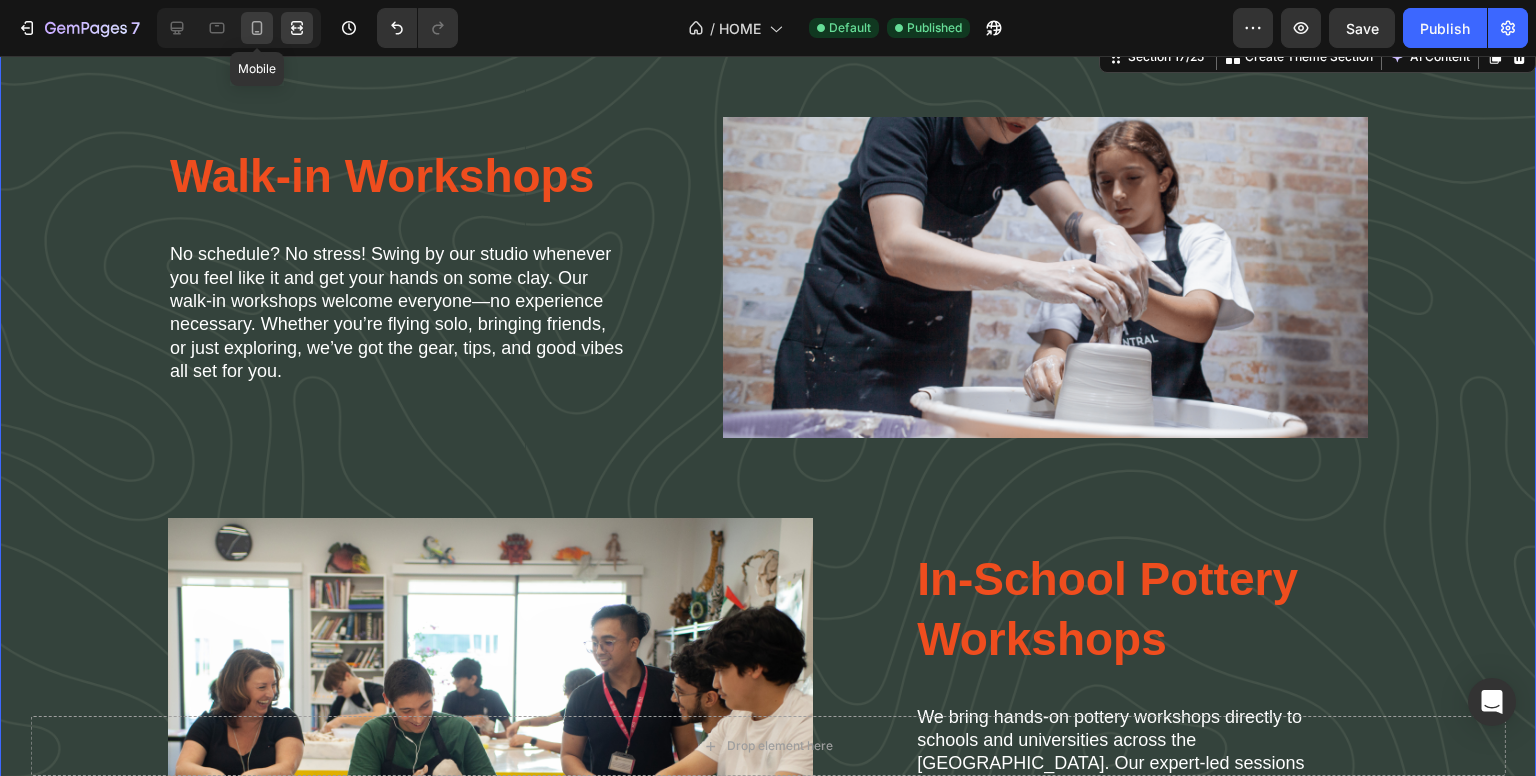 click 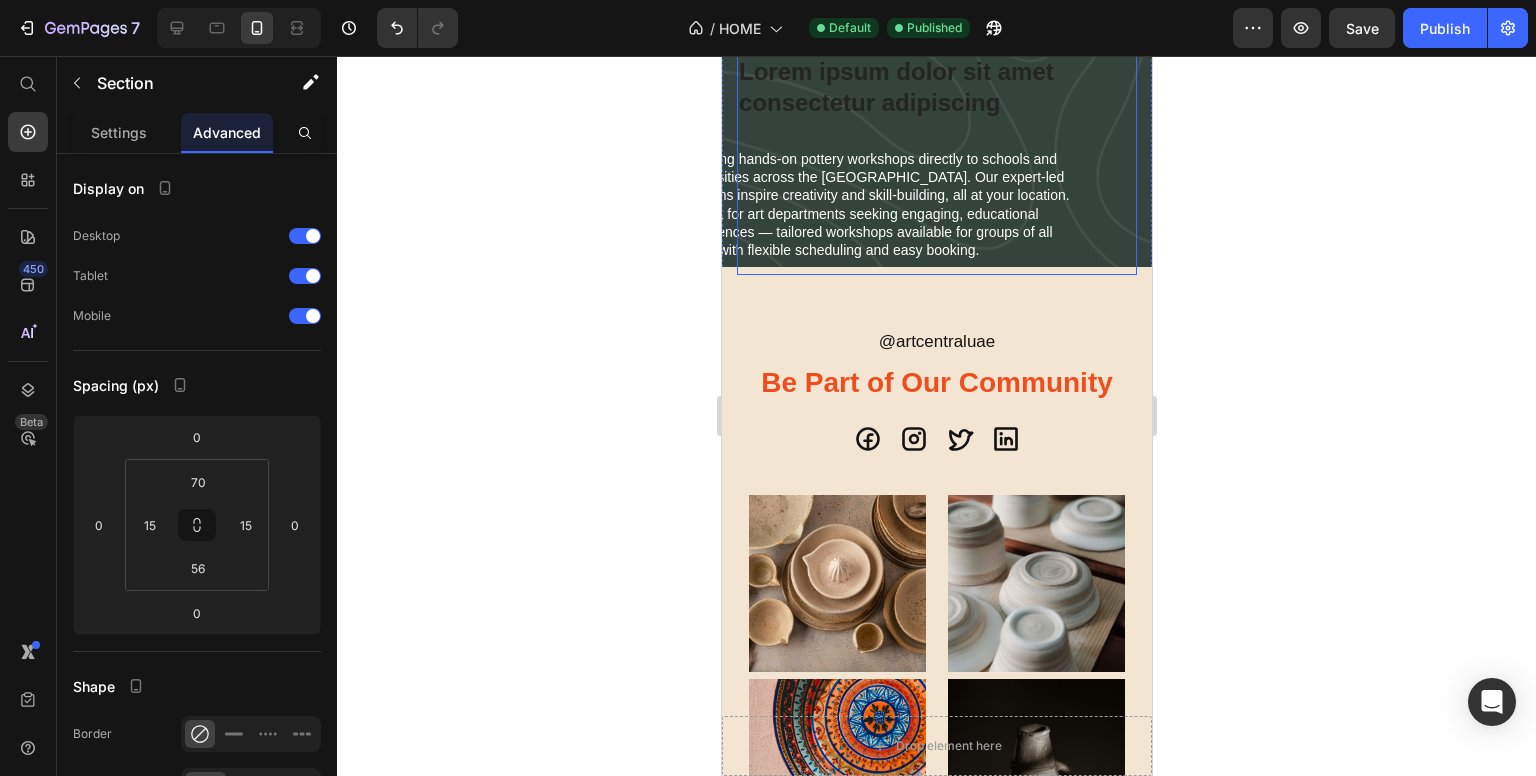 scroll, scrollTop: 7440, scrollLeft: 0, axis: vertical 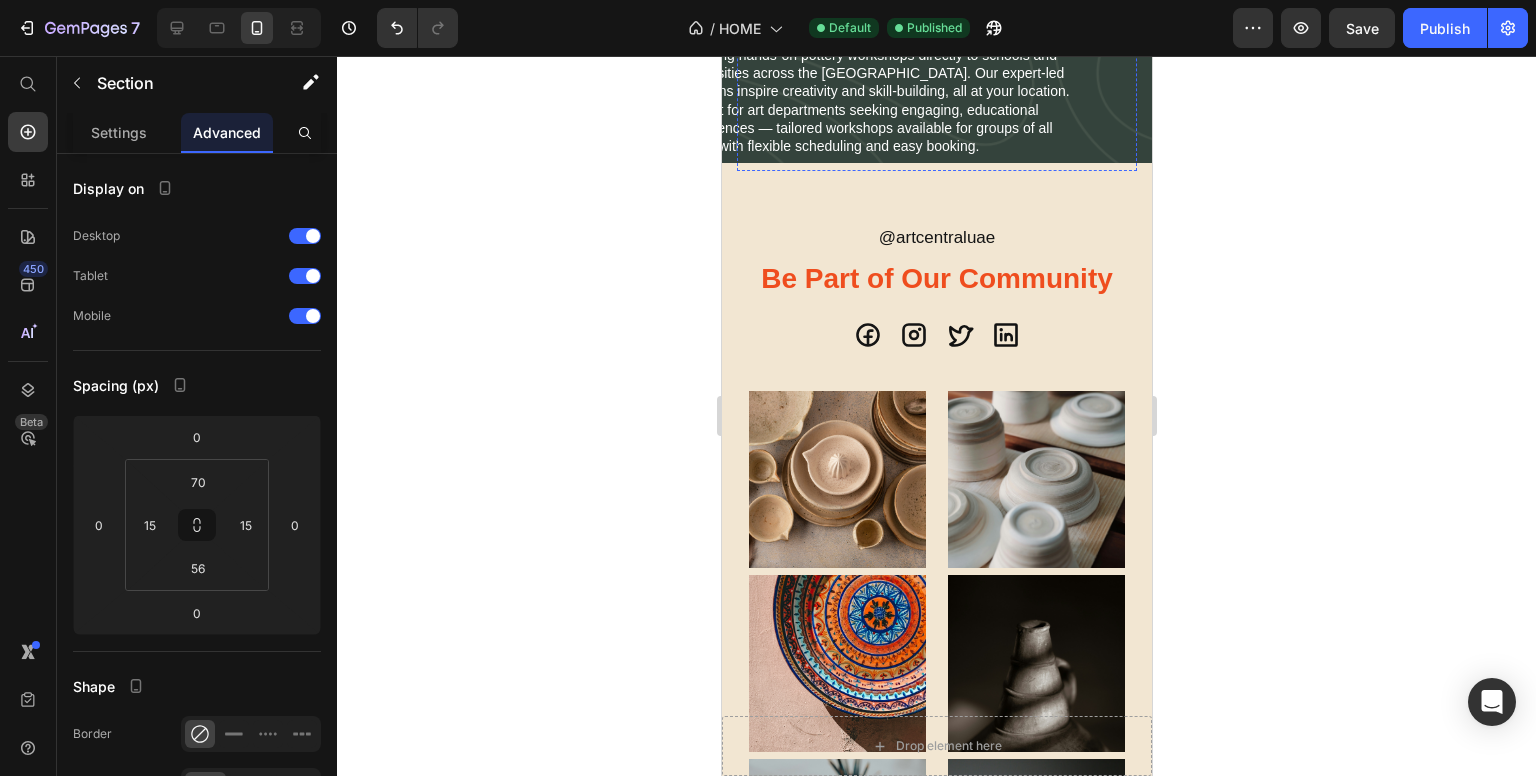 click on "Lorem ipsum dolor sit amet consectetur adipiscing" at bounding box center [936, -17] 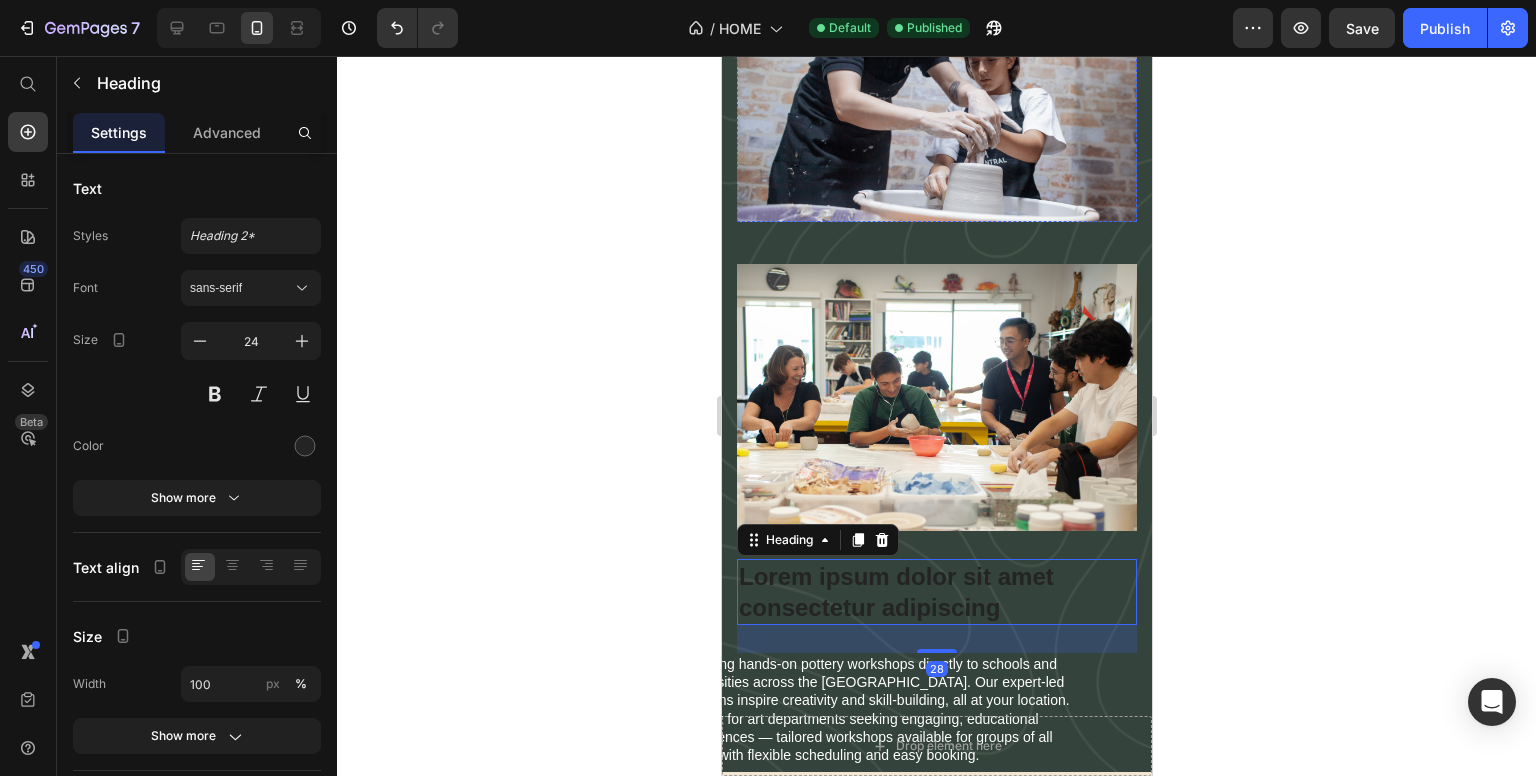 scroll, scrollTop: 6640, scrollLeft: 0, axis: vertical 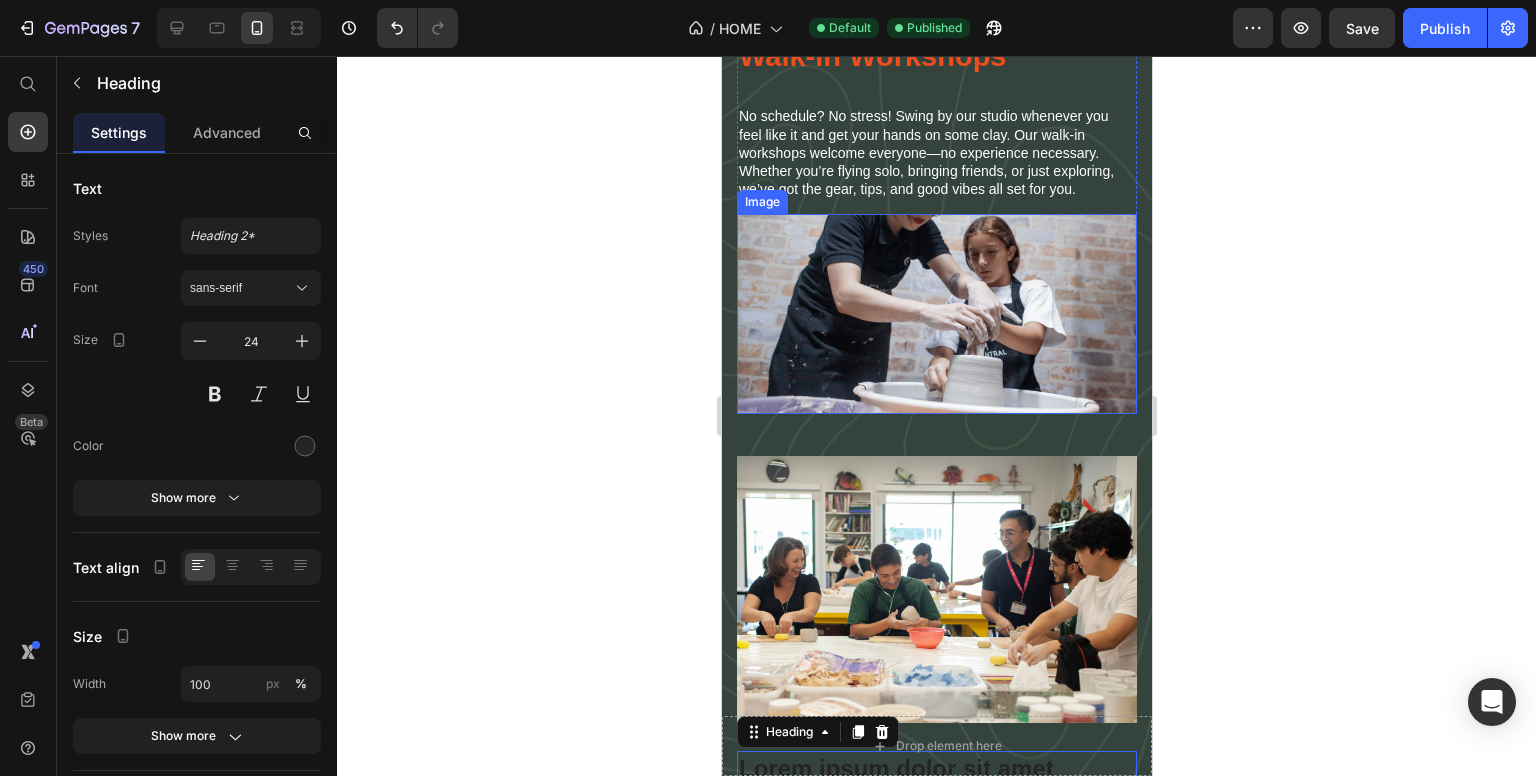 click at bounding box center (936, 313) 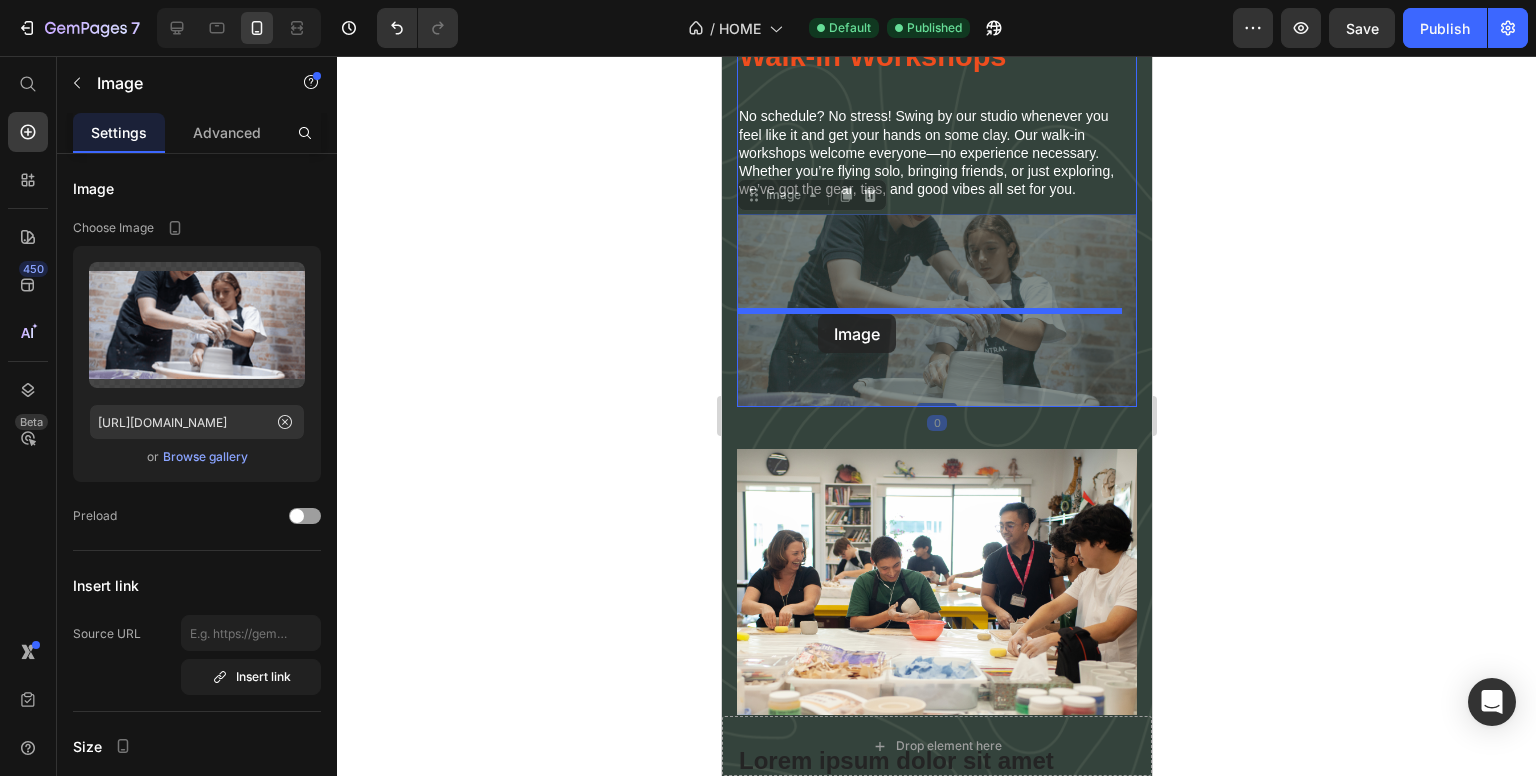 drag, startPoint x: 786, startPoint y: 471, endPoint x: 817, endPoint y: 314, distance: 160.03125 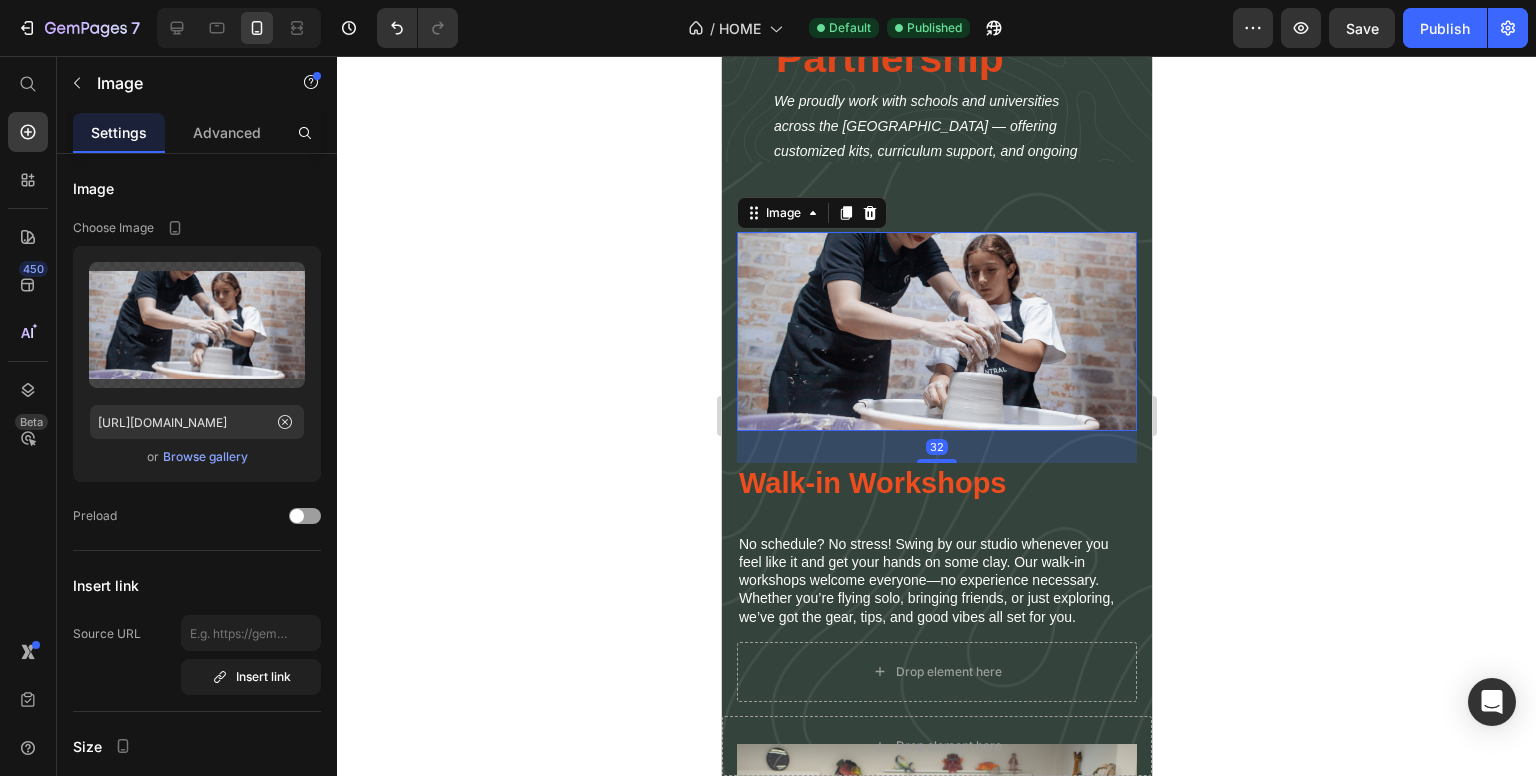 scroll, scrollTop: 6440, scrollLeft: 0, axis: vertical 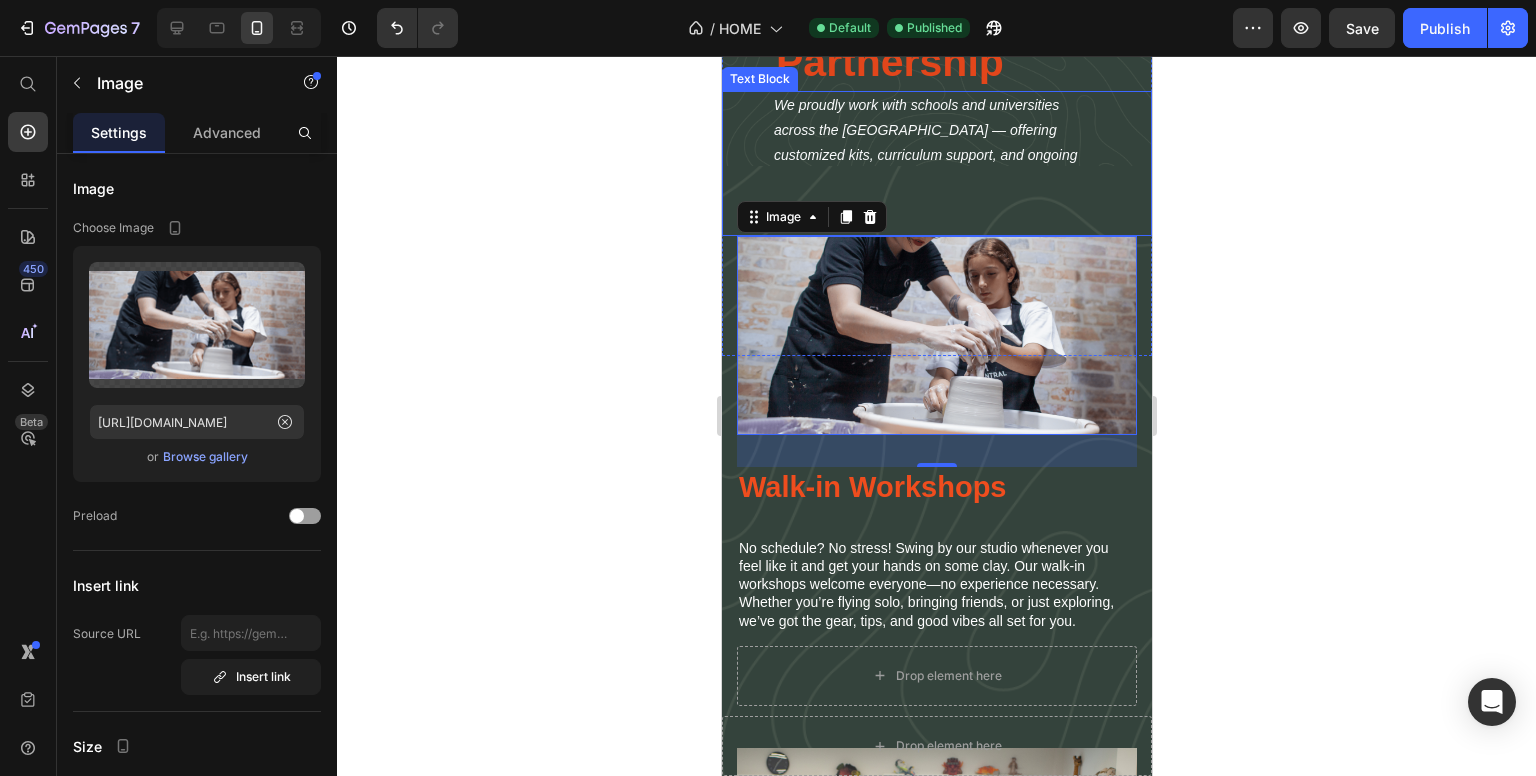 click on "We proudly work with schools and universities across the UAE — offering customized kits, curriculum support, and ongoing training for art departments. Text Block" at bounding box center [936, 163] 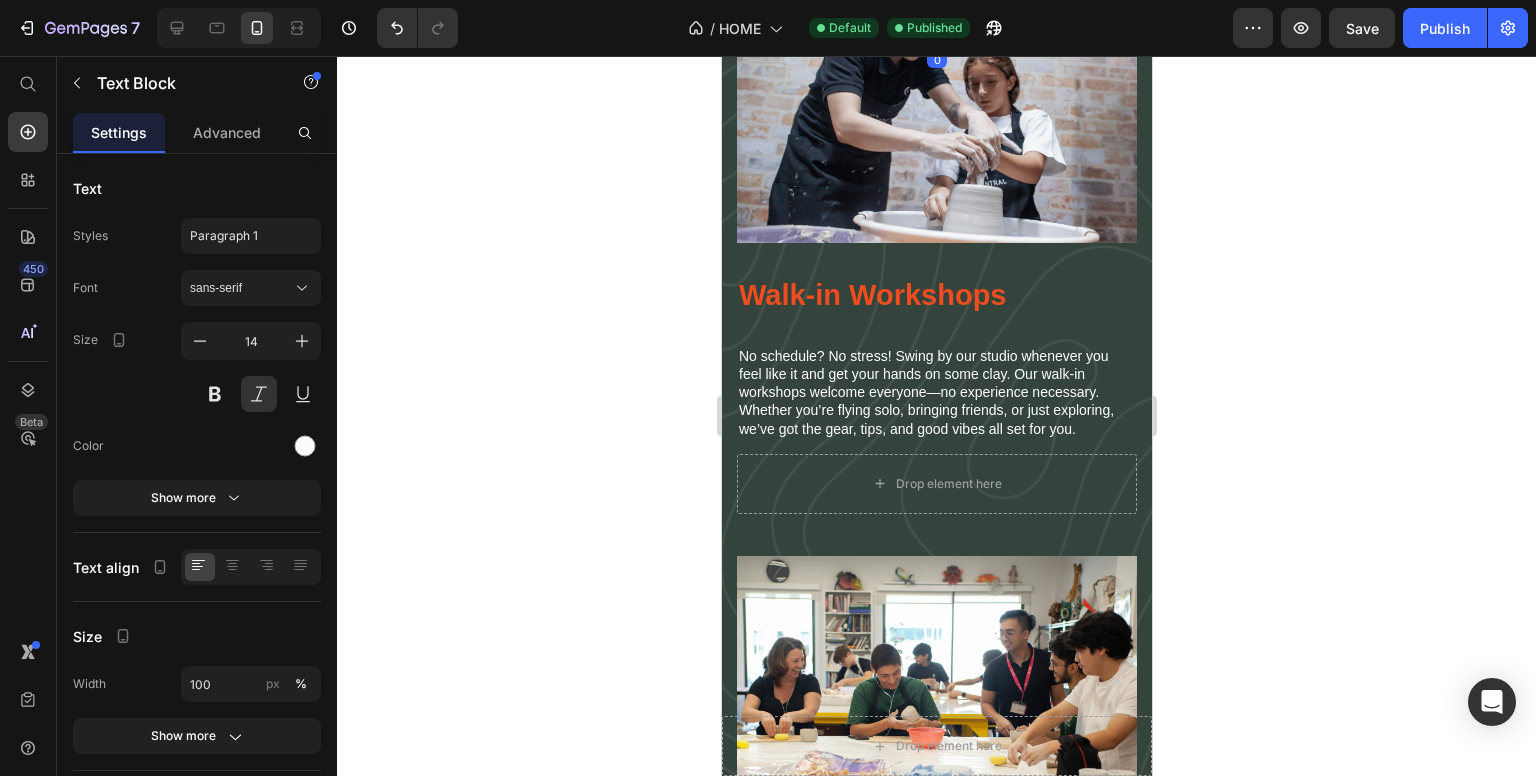 scroll, scrollTop: 6640, scrollLeft: 0, axis: vertical 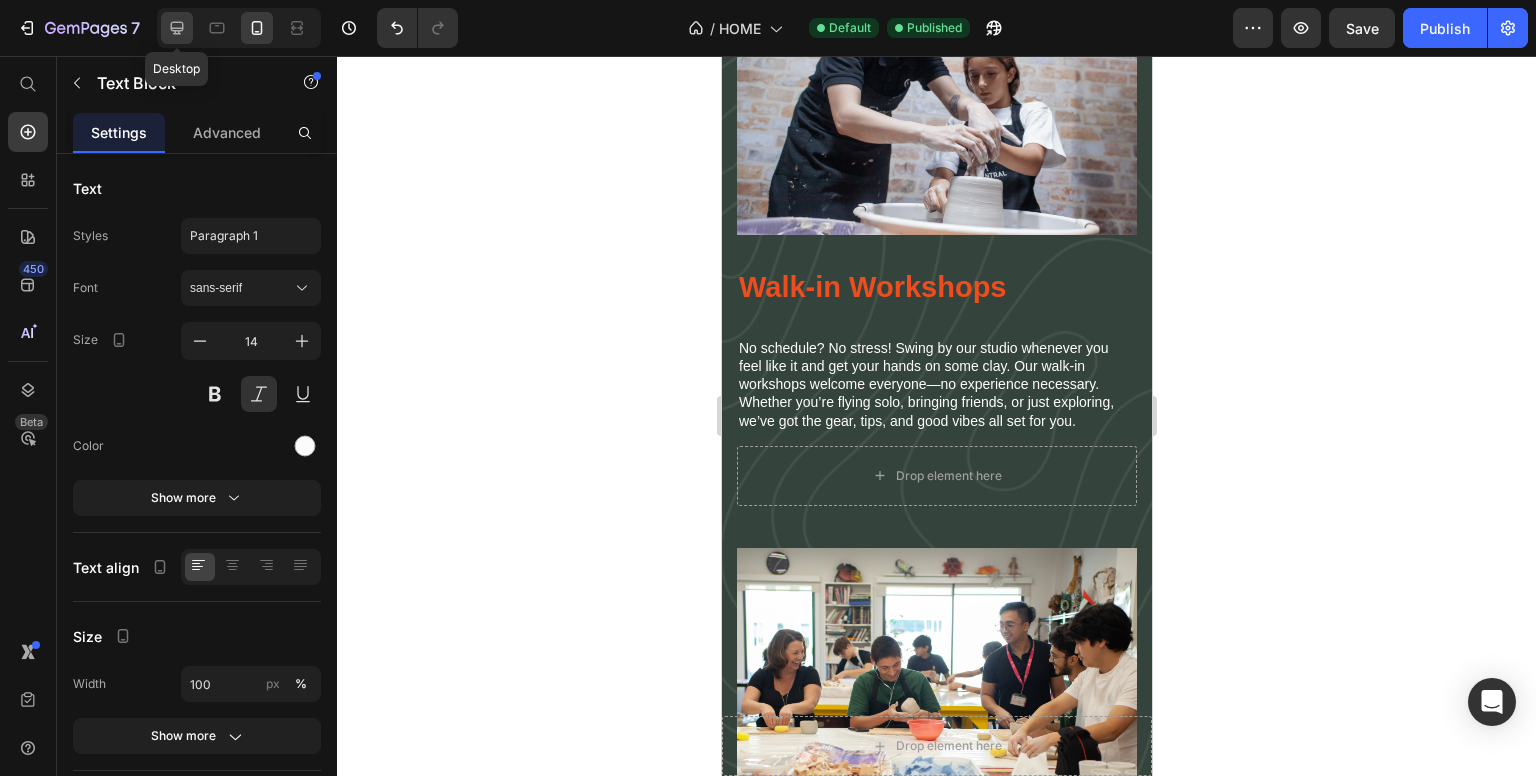 click 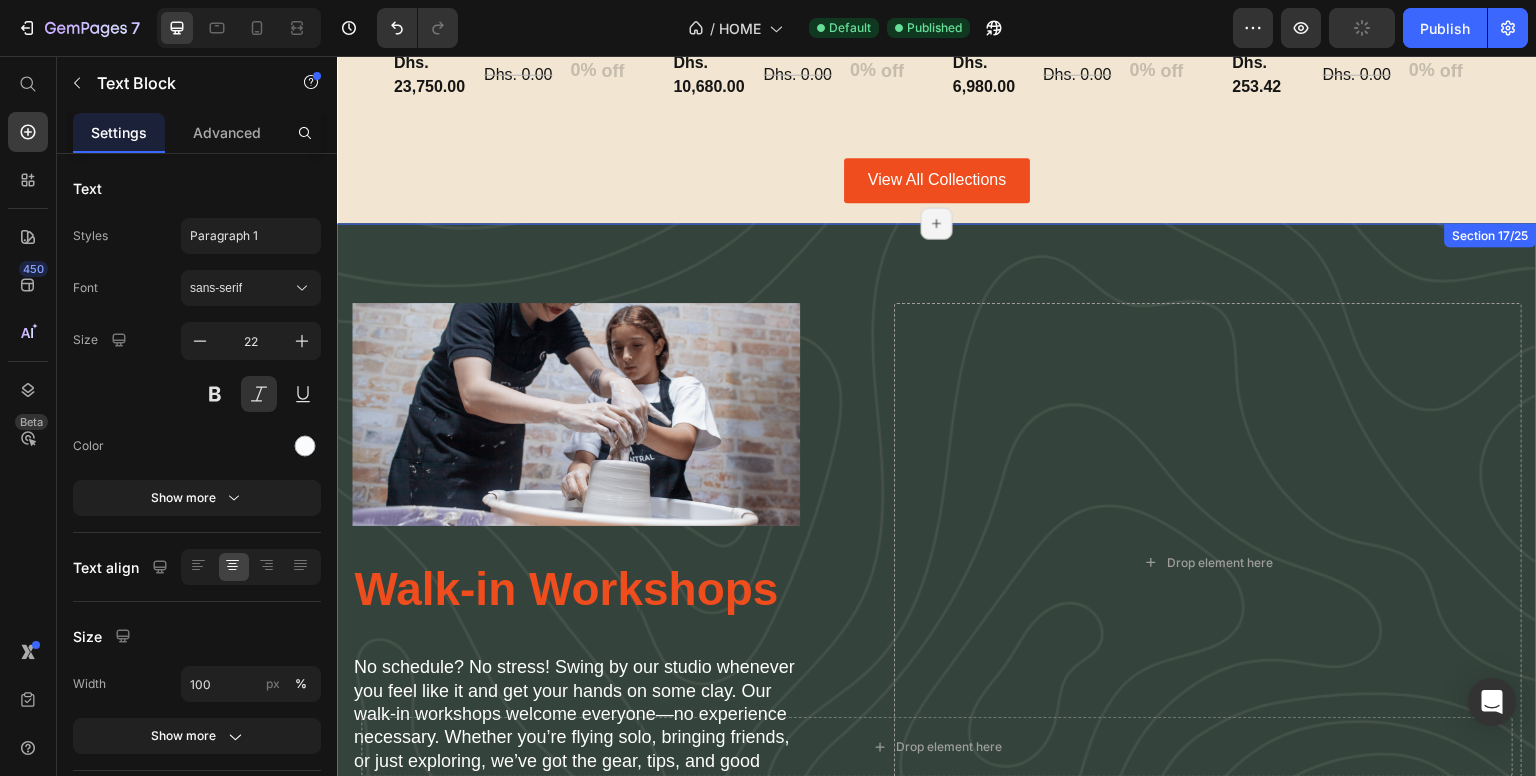 scroll, scrollTop: 2849, scrollLeft: 0, axis: vertical 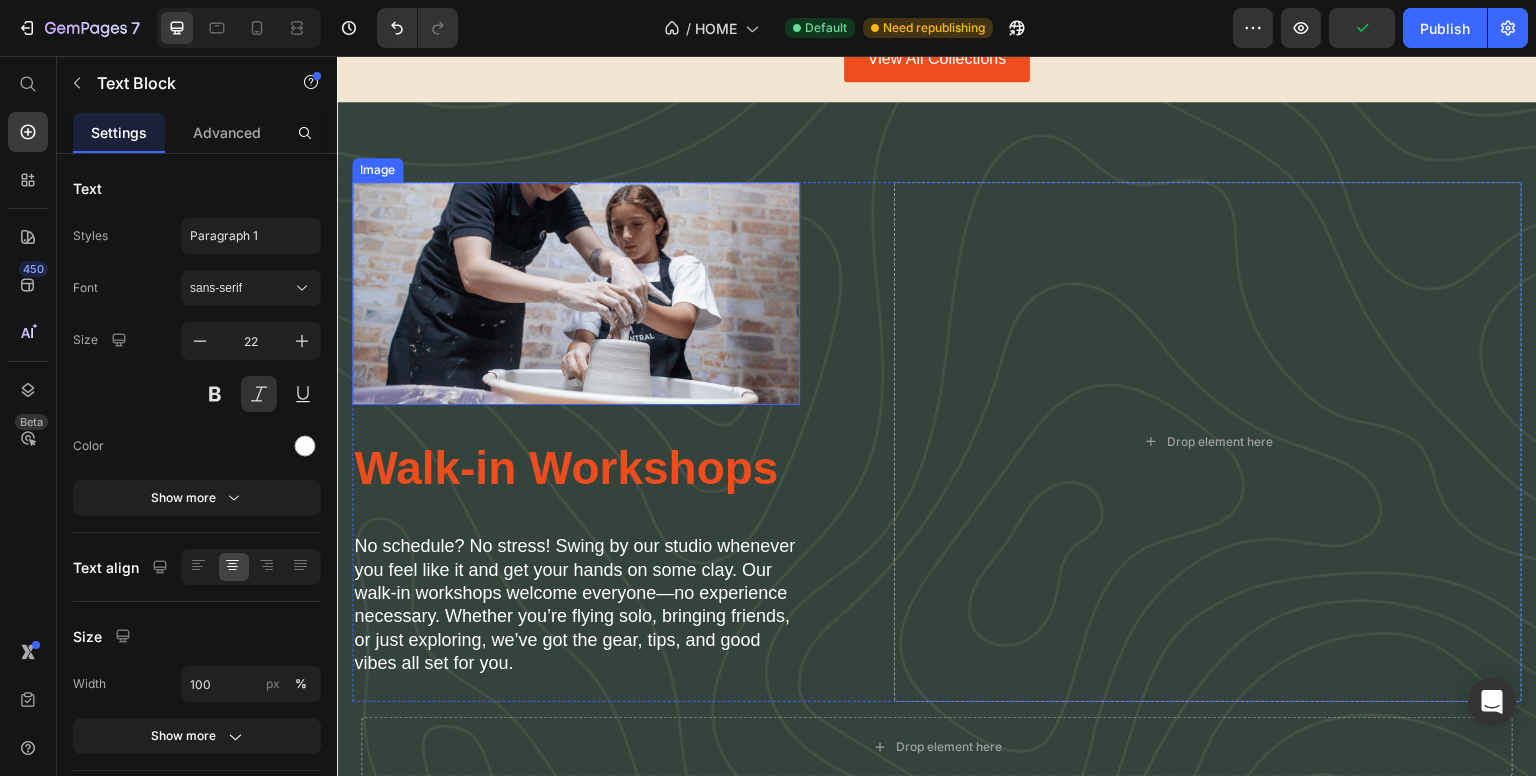click at bounding box center (576, 294) 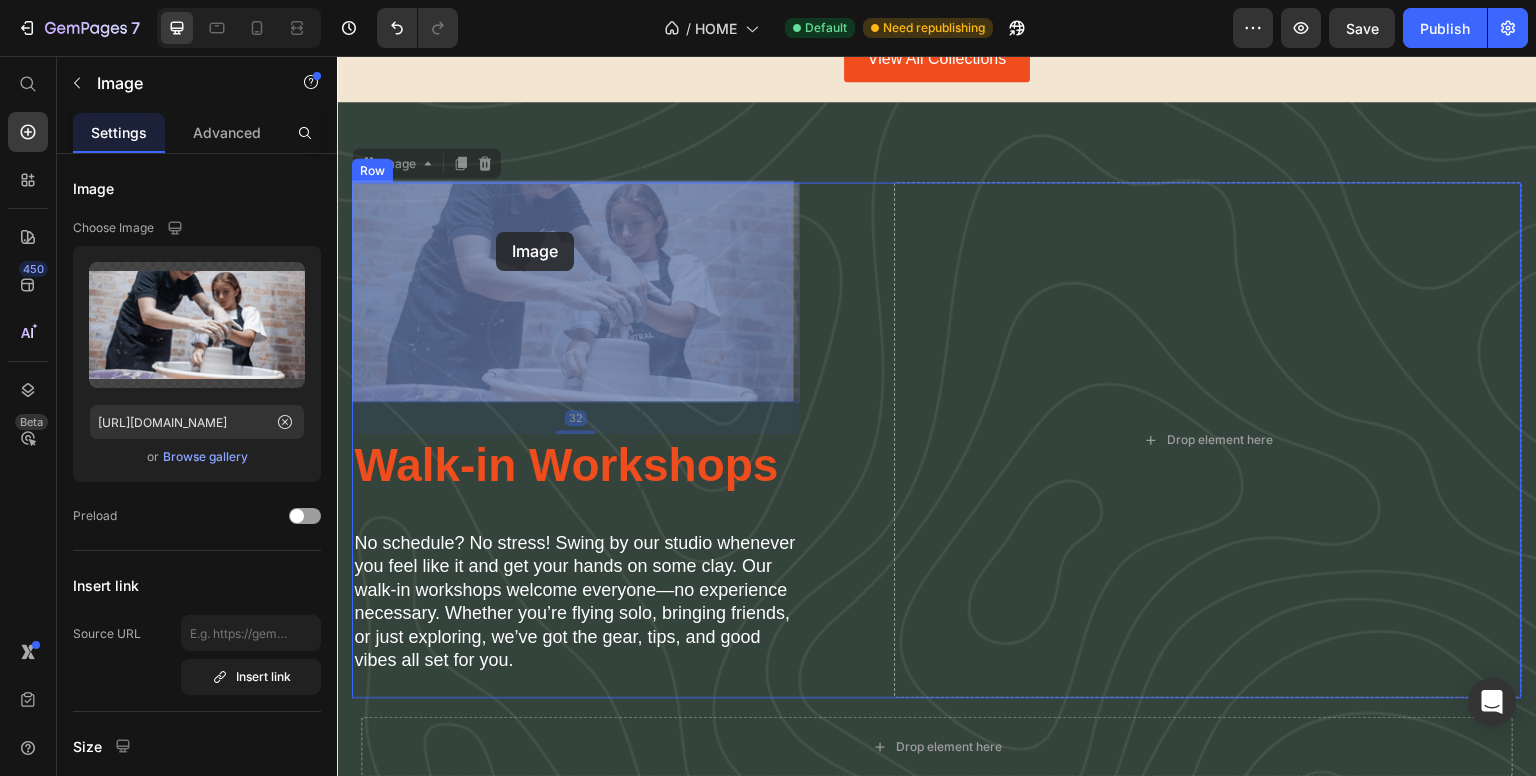 drag, startPoint x: 419, startPoint y: 168, endPoint x: 496, endPoint y: 232, distance: 100.12492 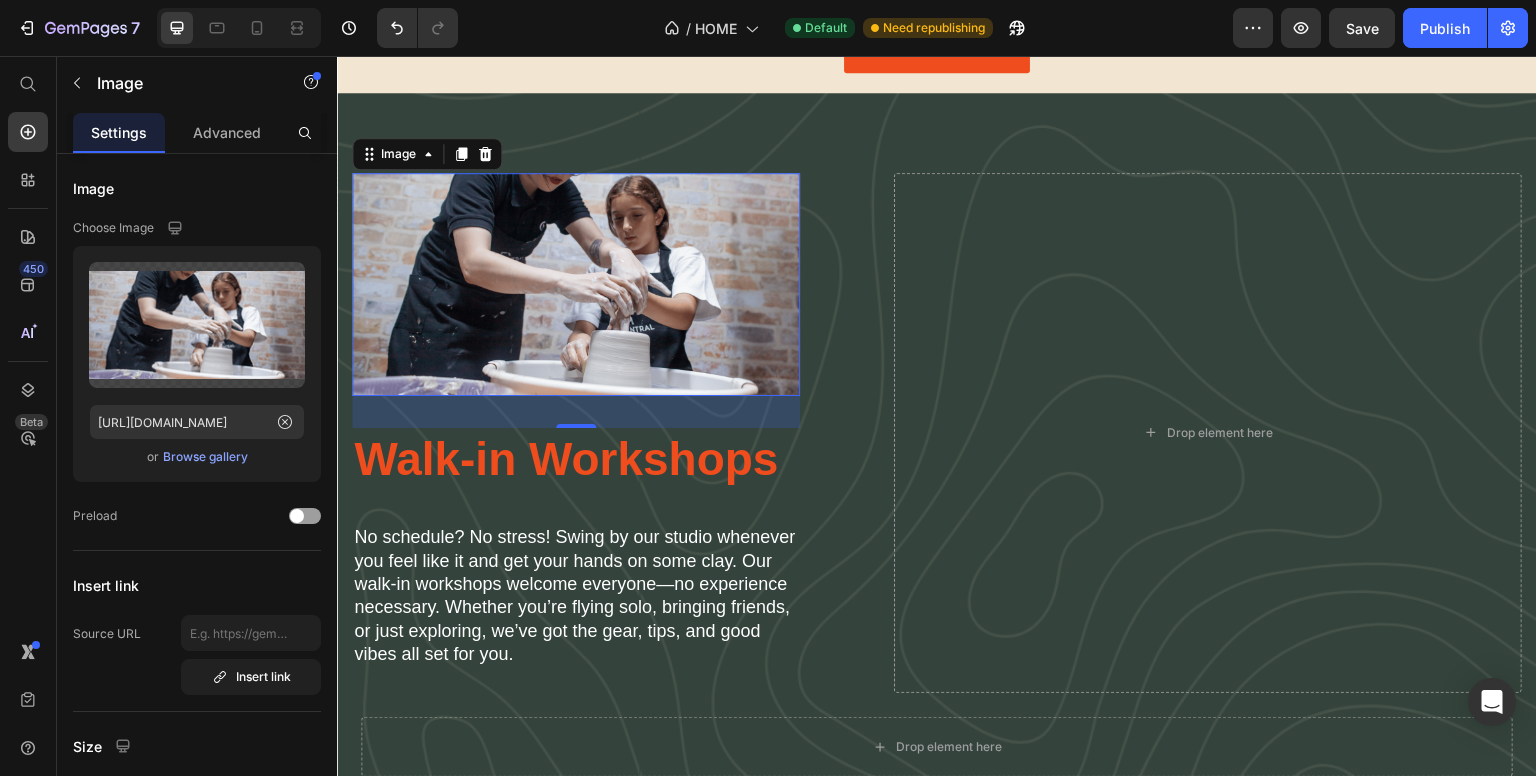scroll, scrollTop: 2849, scrollLeft: 0, axis: vertical 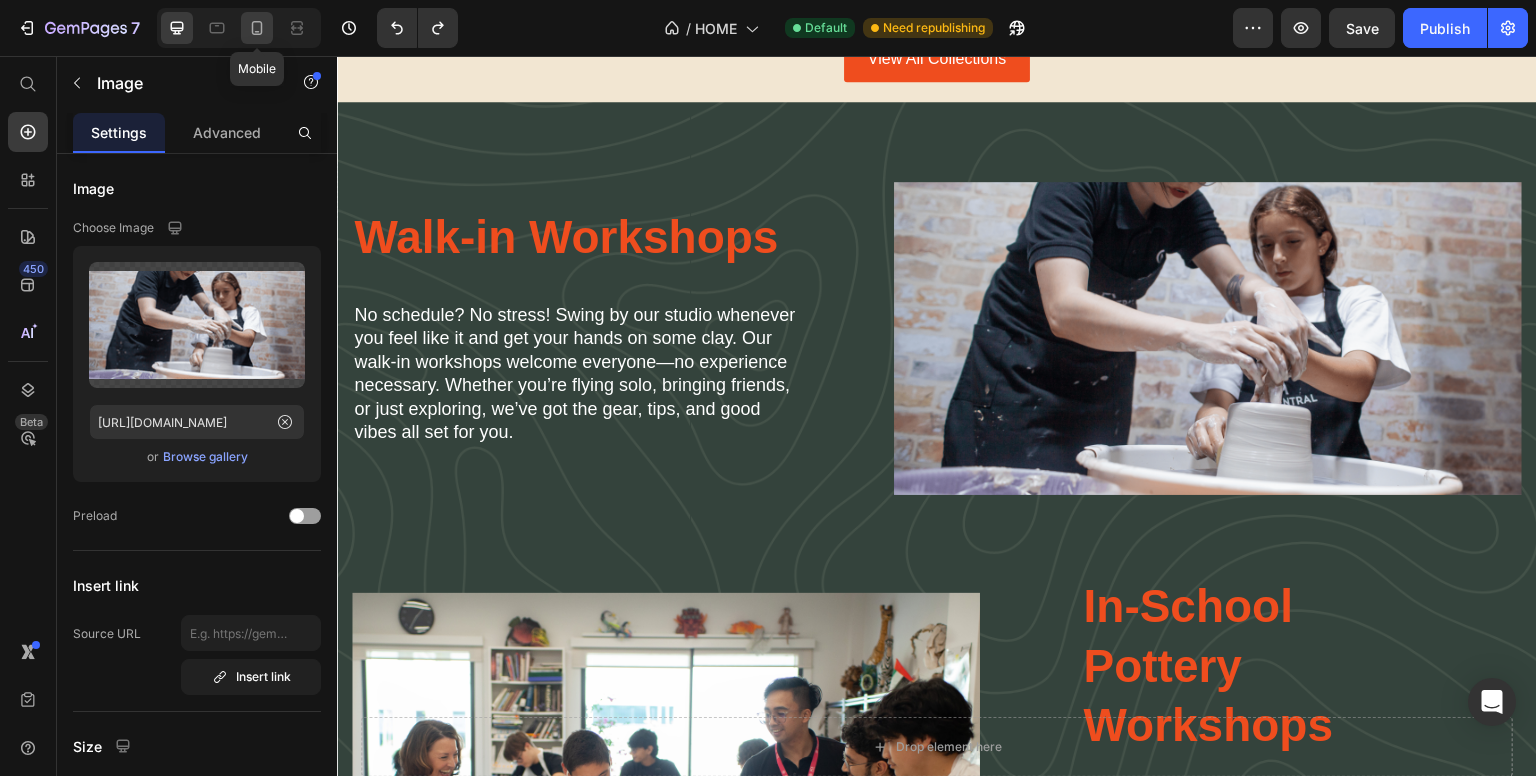 drag, startPoint x: 264, startPoint y: 21, endPoint x: 185, endPoint y: 116, distance: 123.55566 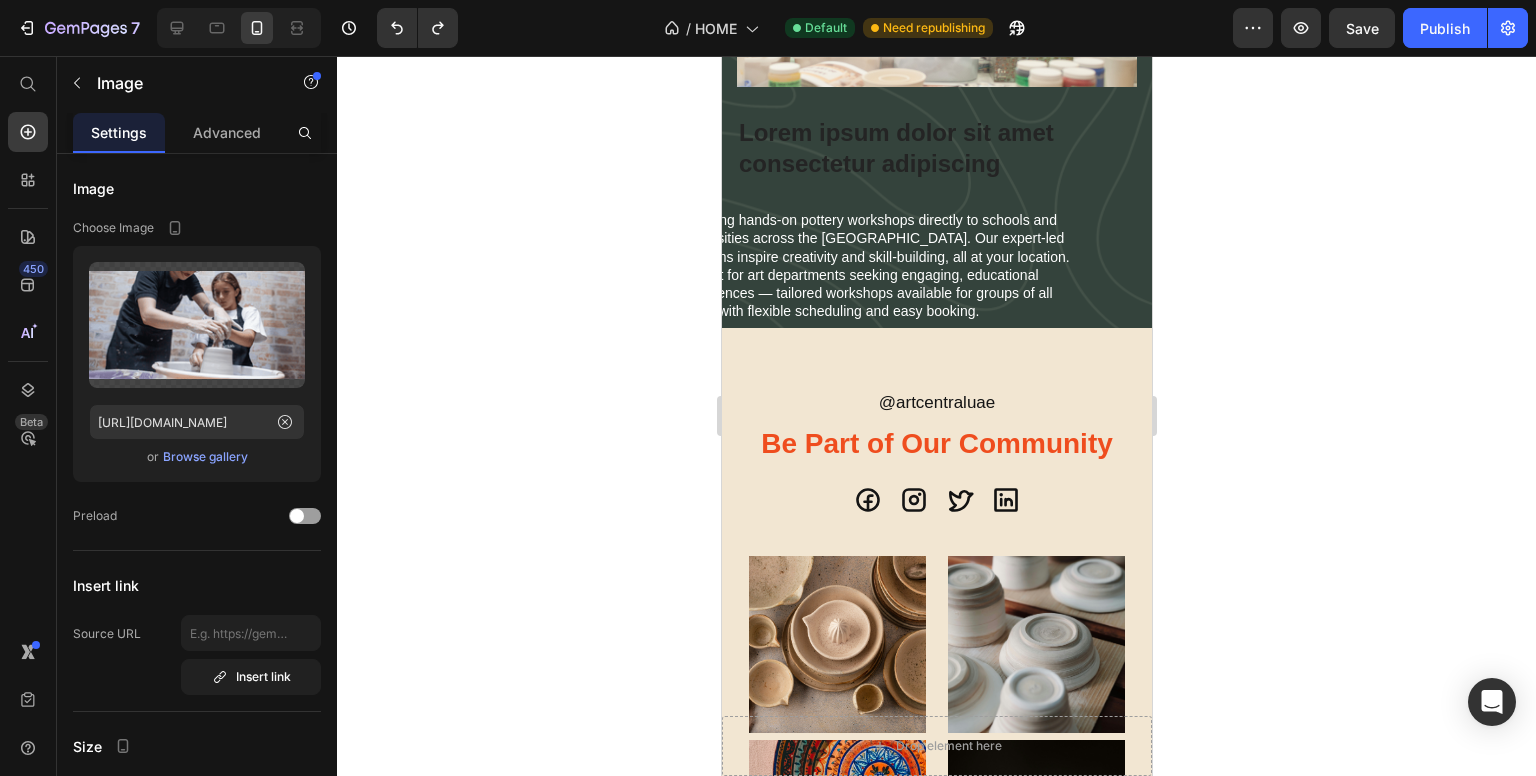 scroll, scrollTop: 7669, scrollLeft: 0, axis: vertical 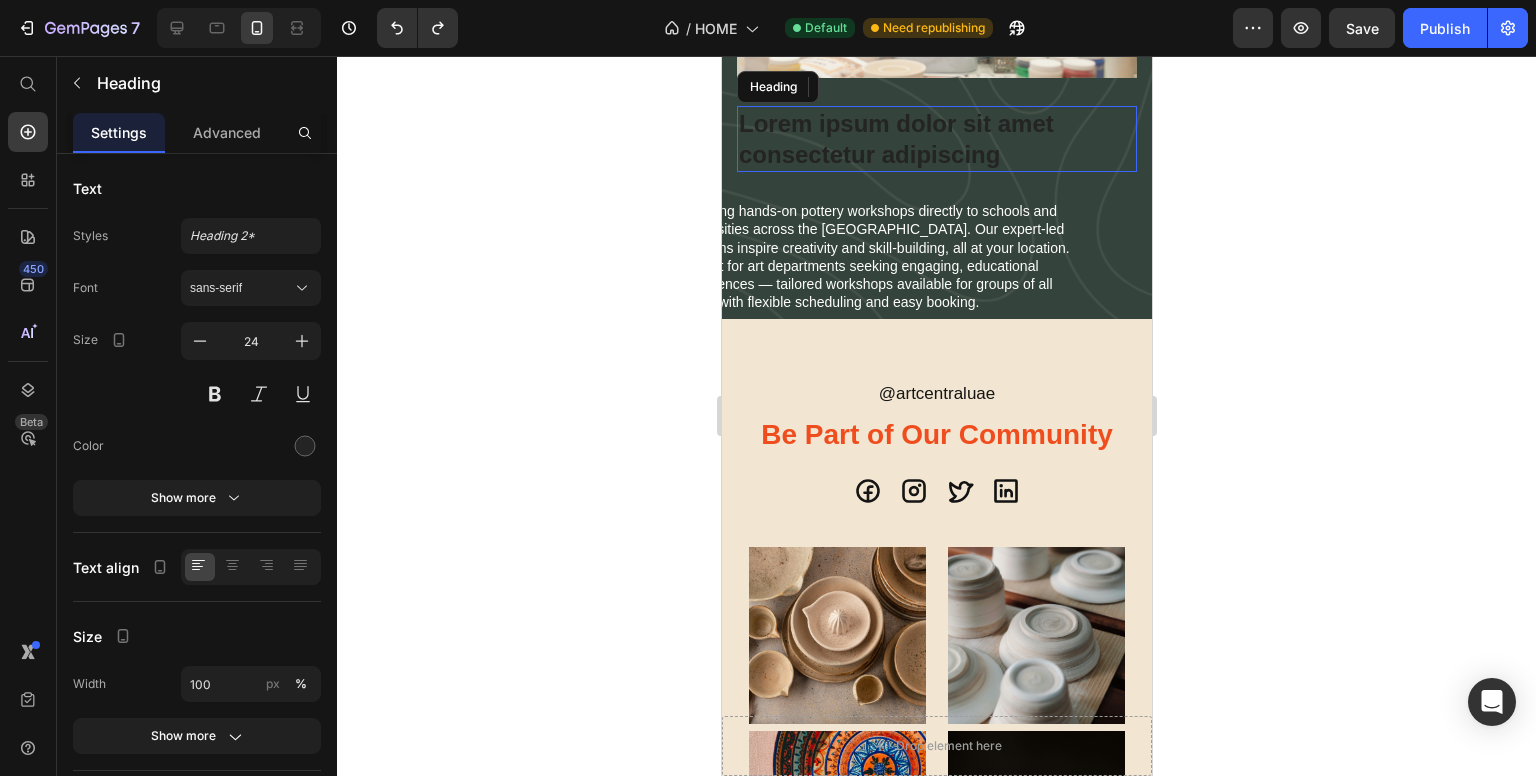 click on "Lorem ipsum dolor sit amet consectetur adipiscing" at bounding box center (936, 139) 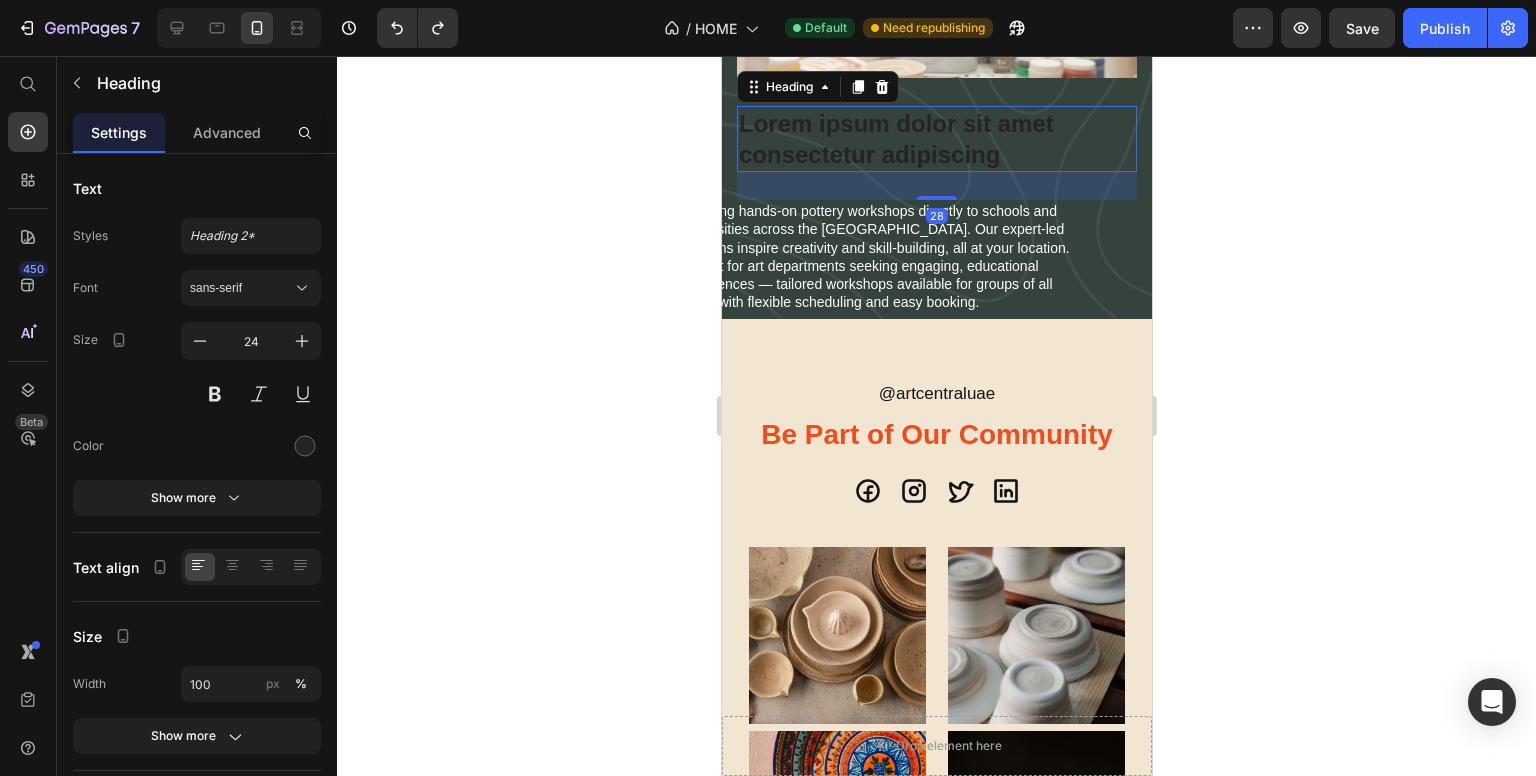 click on "Lorem ipsum dolor sit amet consectetur adipiscing" at bounding box center [936, 139] 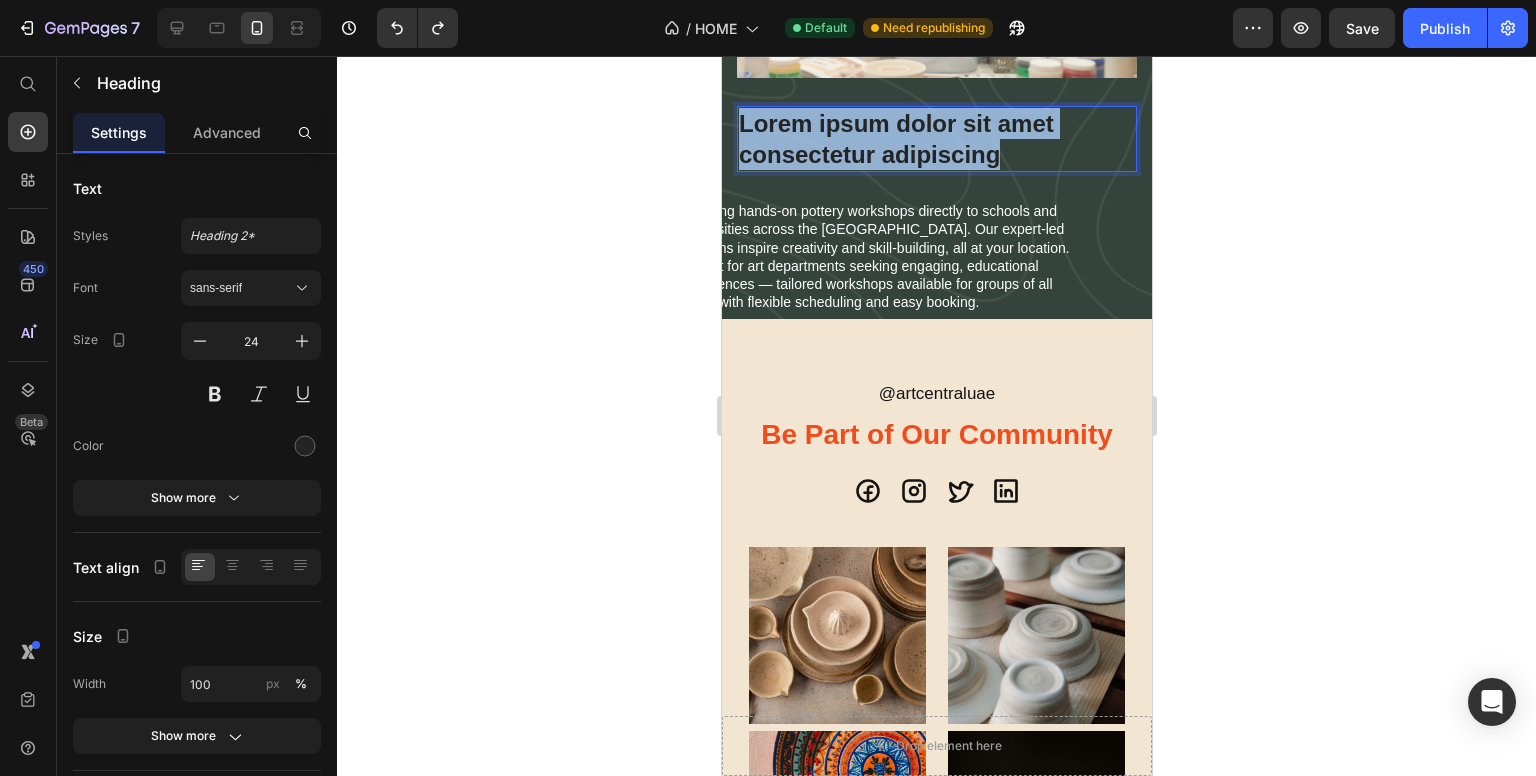 click on "Lorem ipsum dolor sit amet consectetur adipiscing" at bounding box center [936, 139] 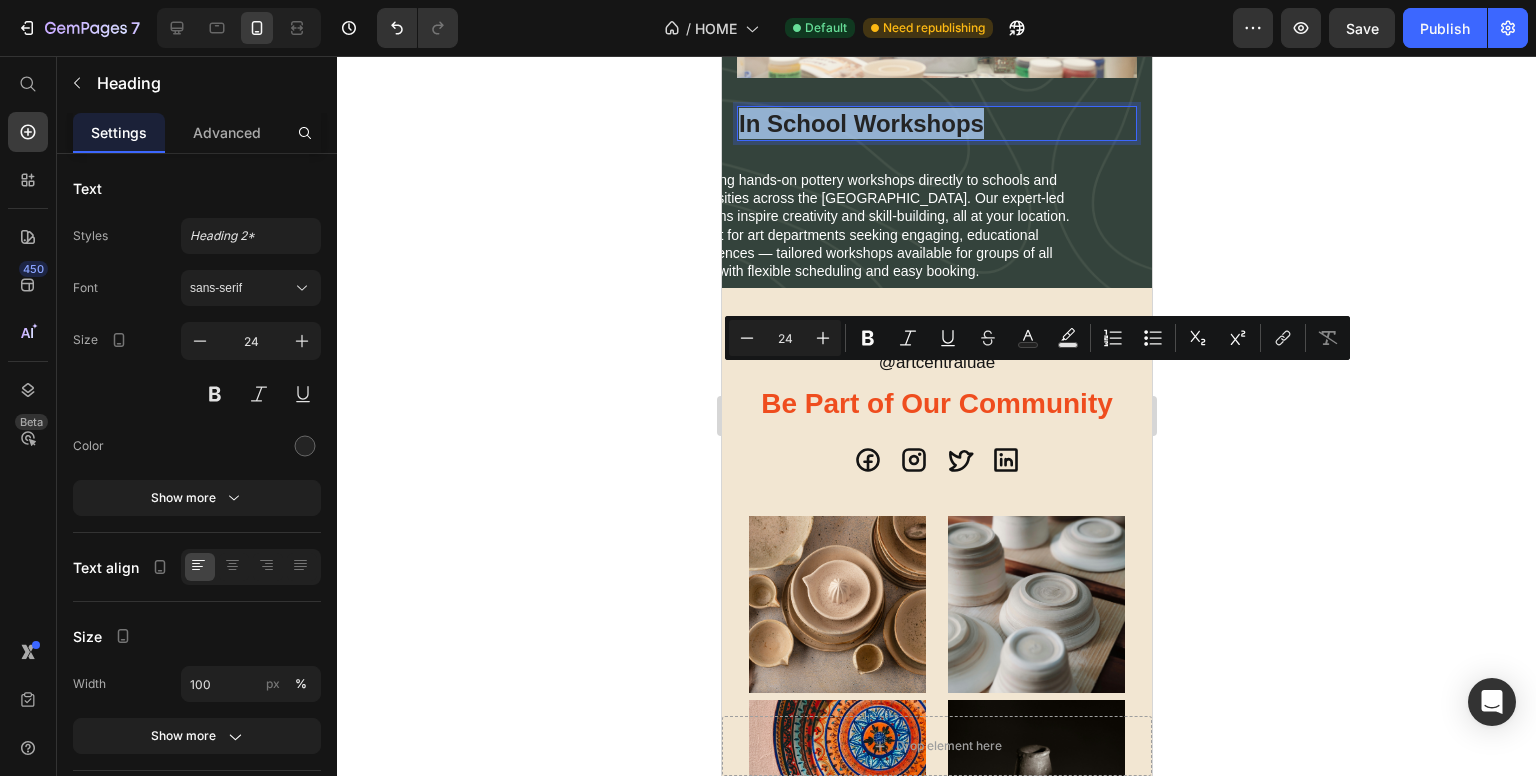 drag, startPoint x: 1026, startPoint y: 374, endPoint x: 641, endPoint y: 355, distance: 385.46854 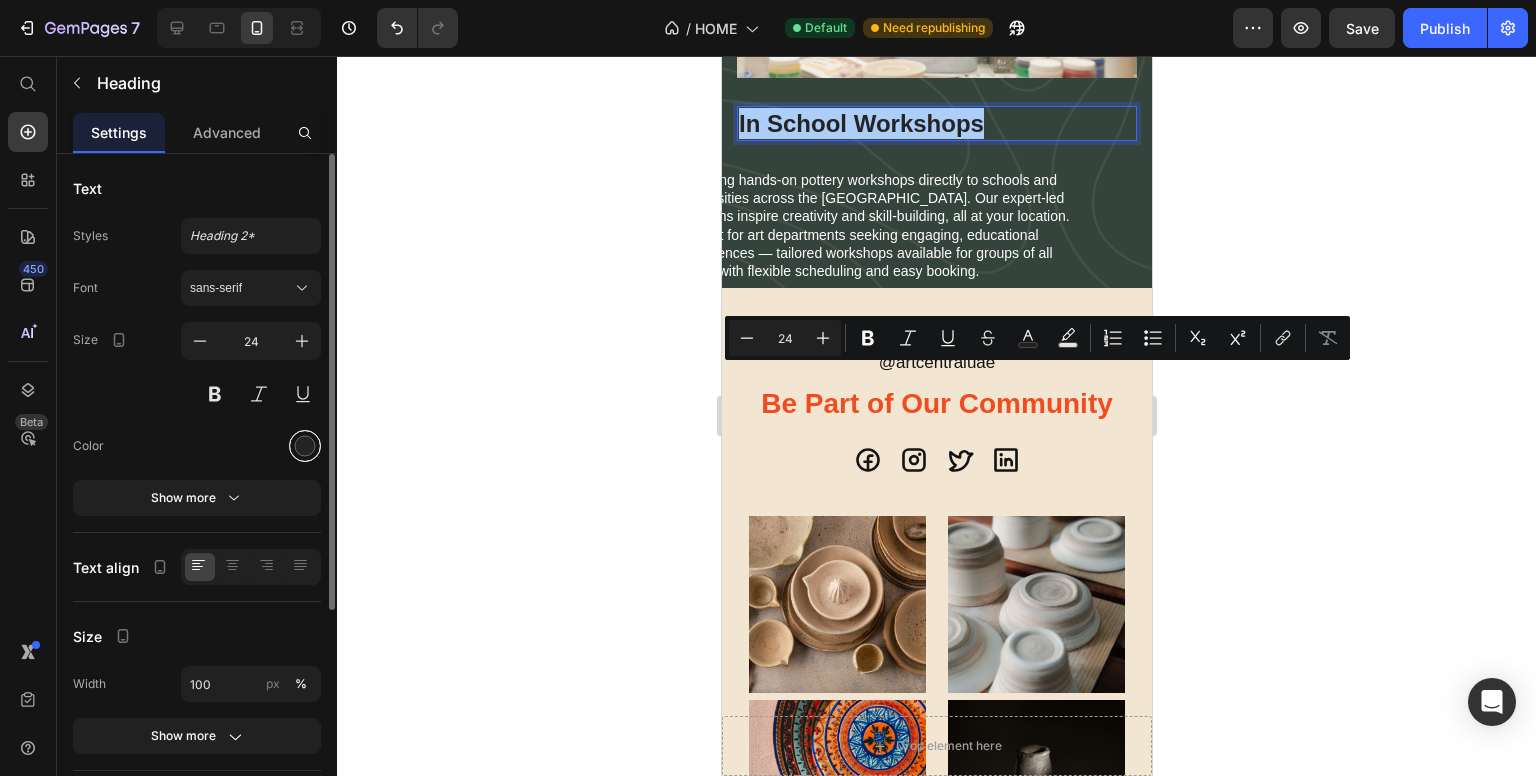 click at bounding box center (305, 446) 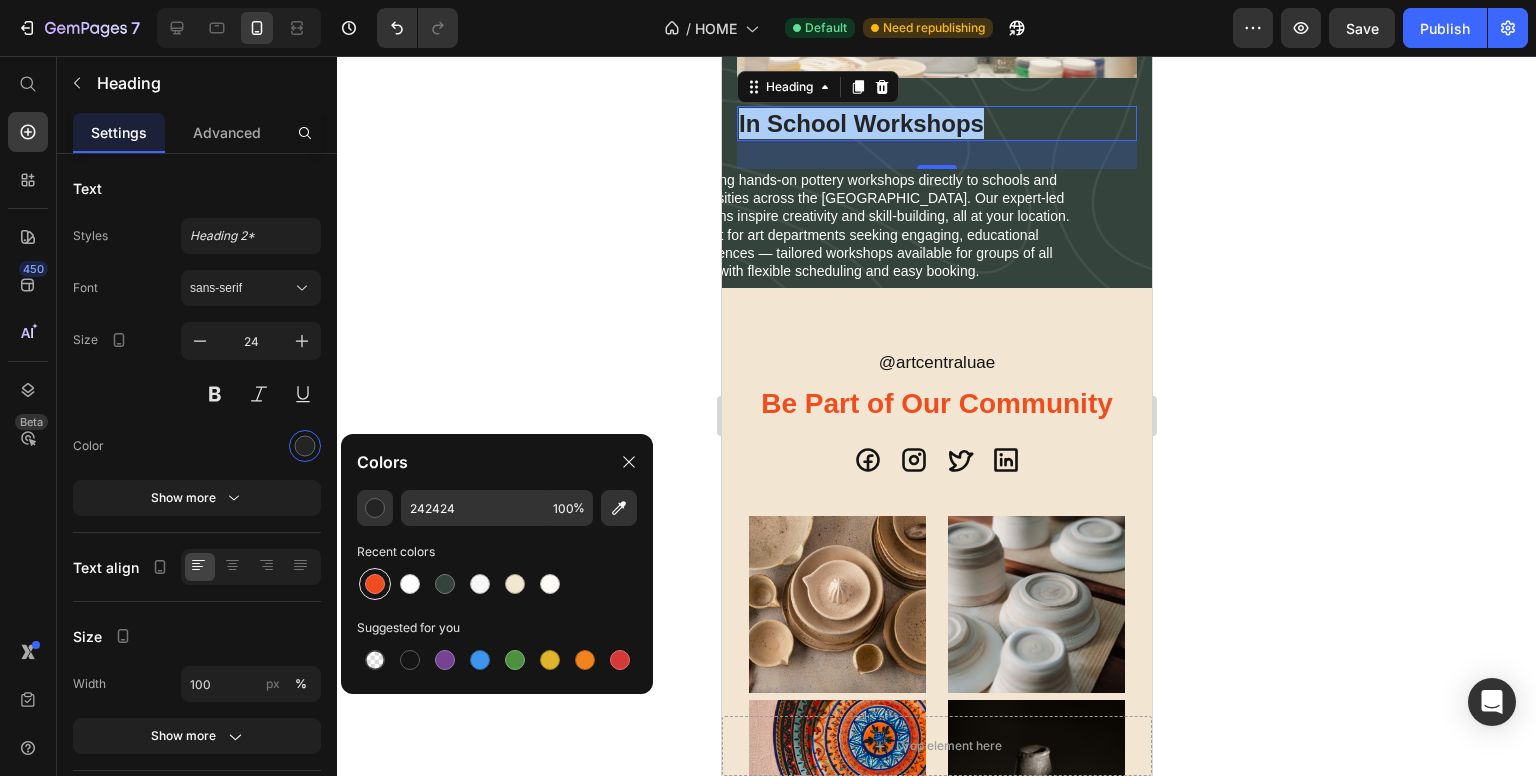 click at bounding box center [375, 584] 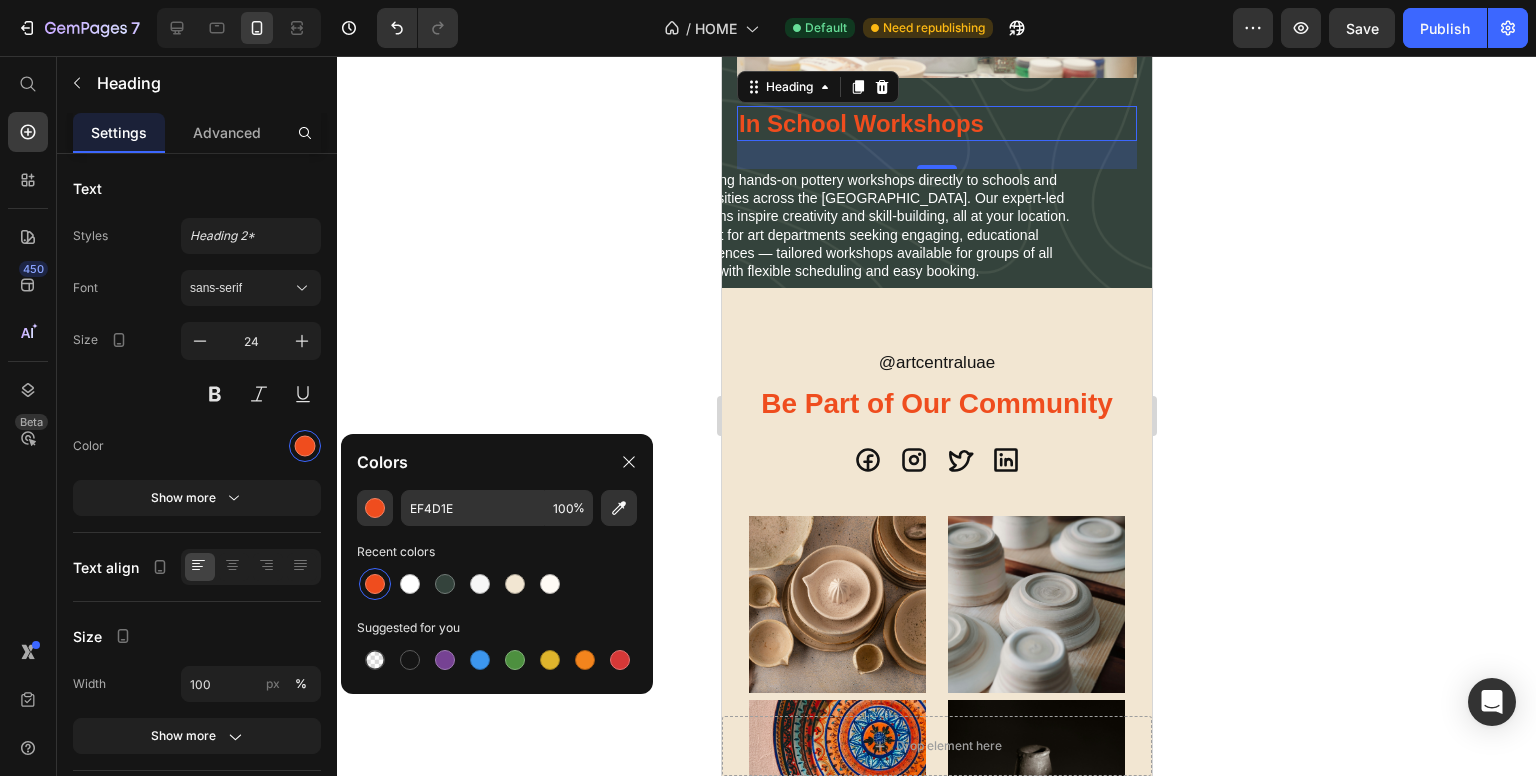 click 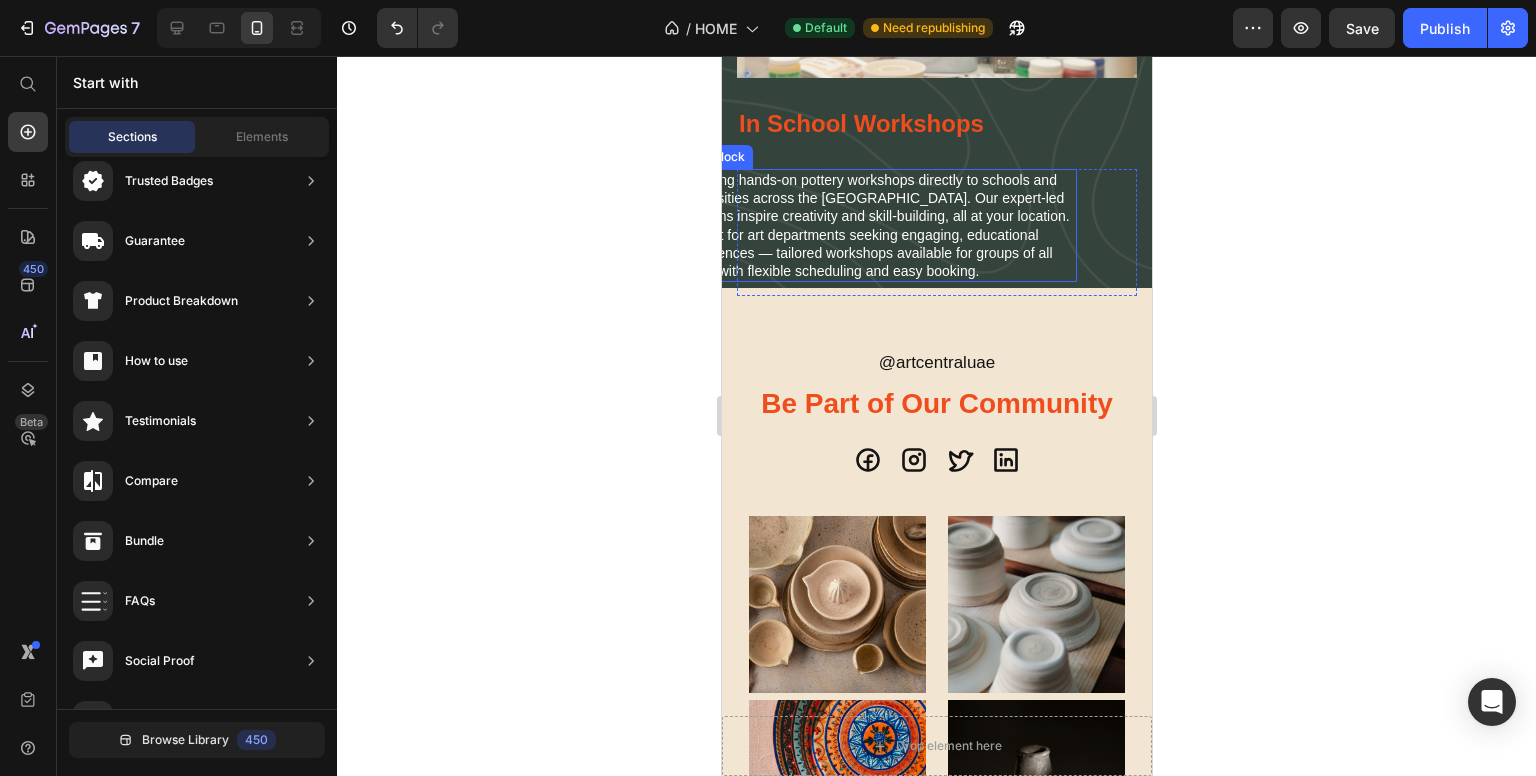click on "We bring hands-on pottery workshops directly to schools and universities across the [GEOGRAPHIC_DATA]. Our expert-led sessions inspire creativity and skill-building, all at your location. Perfect for art departments seeking engaging, educational experiences — tailored workshops available for groups of all sizes, with flexible scheduling and easy booking." at bounding box center (876, 225) 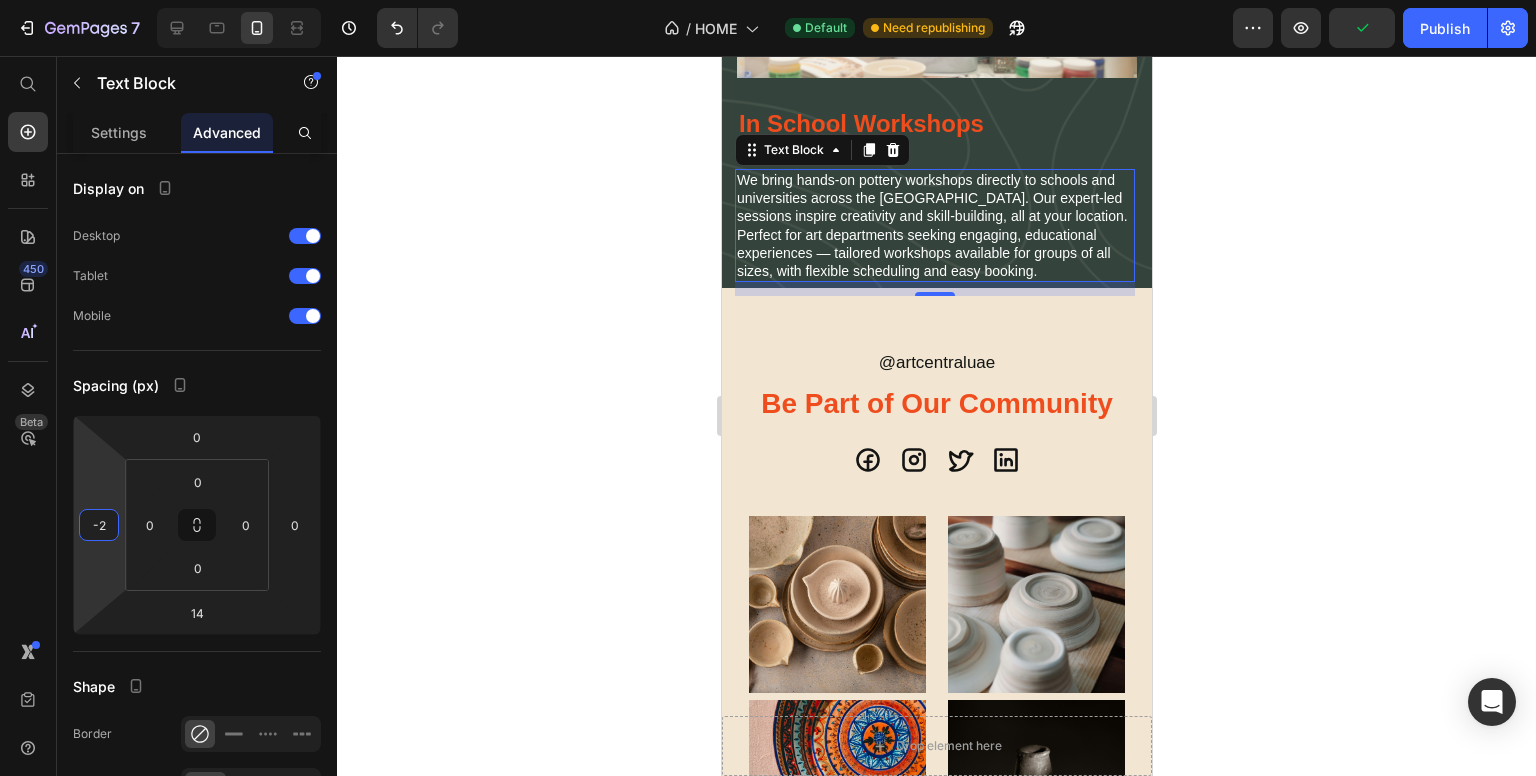 click on "7   /  HOME Default Need republishing Preview  Publish  450 Beta Start with Sections Elements Hero Section Product Detail Brands Trusted Badges Guarantee Product Breakdown How to use Testimonials Compare Bundle FAQs Social Proof Brand Story Product List Collection Blog List Contact Sticky Add to Cart Custom Footer Browse Library 450 Layout
Row
Row
Row
Row Text
Heading
Text Block Button
Button
Button
Sticky Back to top Media
Image
Image" at bounding box center [768, 0] 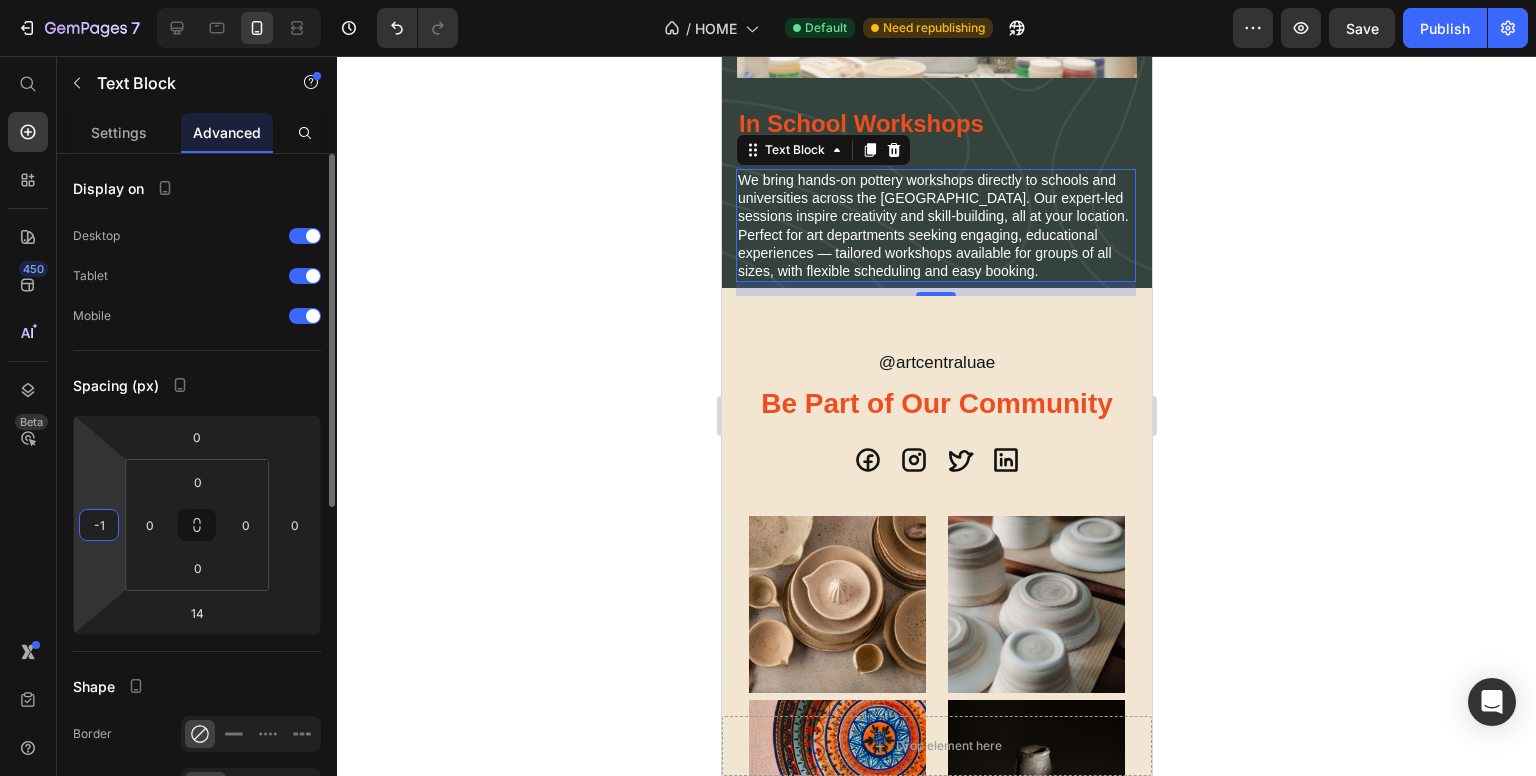 type on "0" 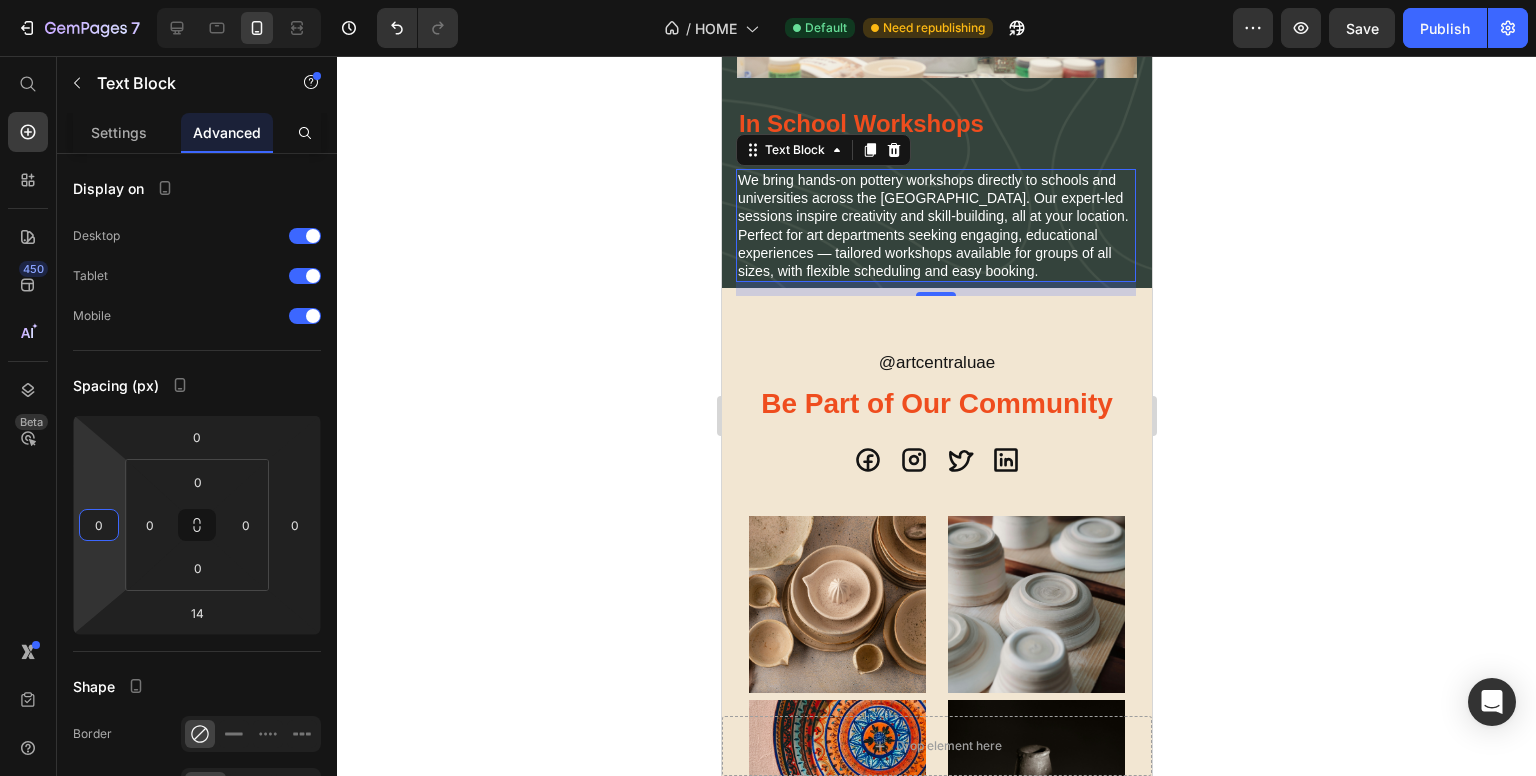 click 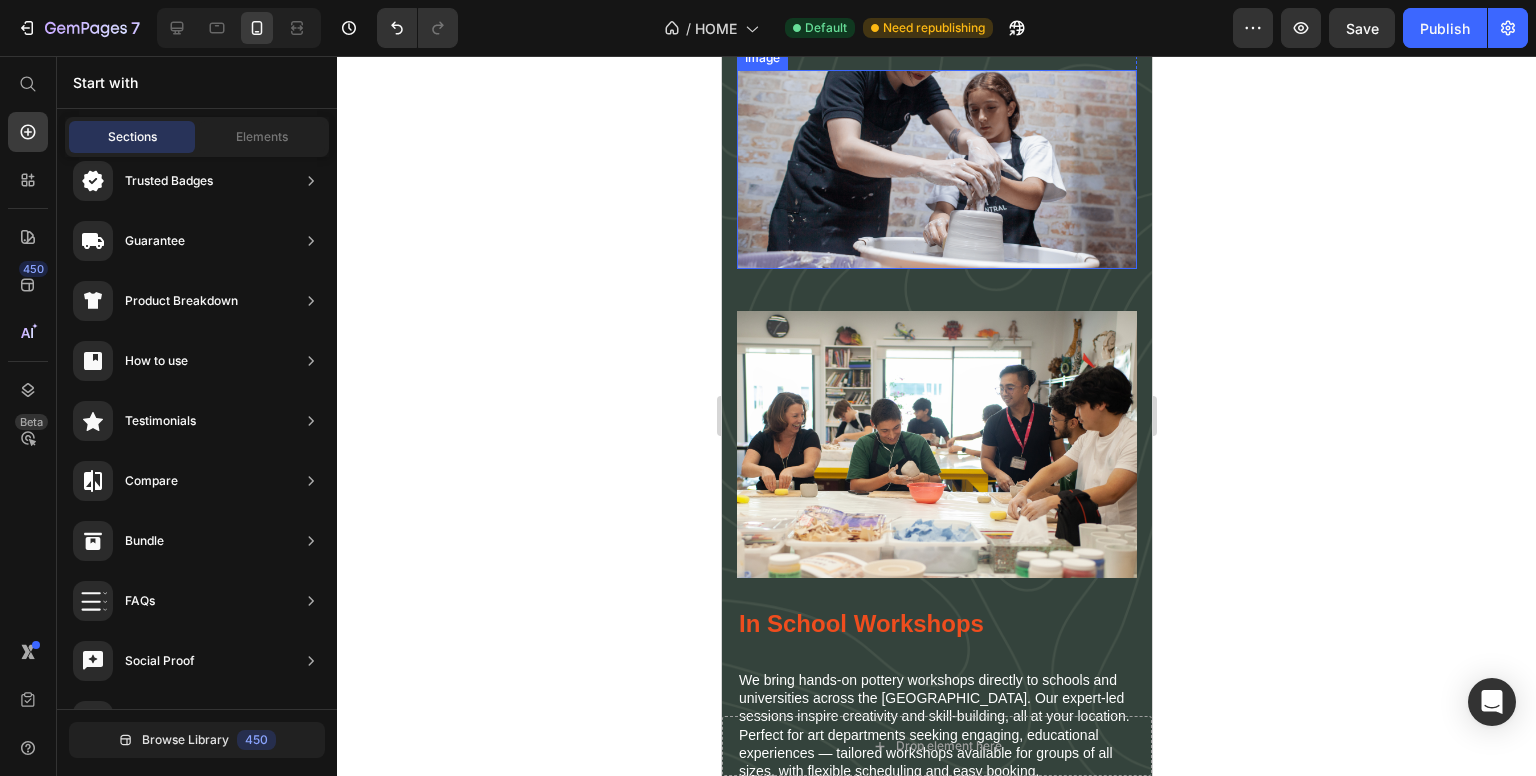 scroll, scrollTop: 7669, scrollLeft: 0, axis: vertical 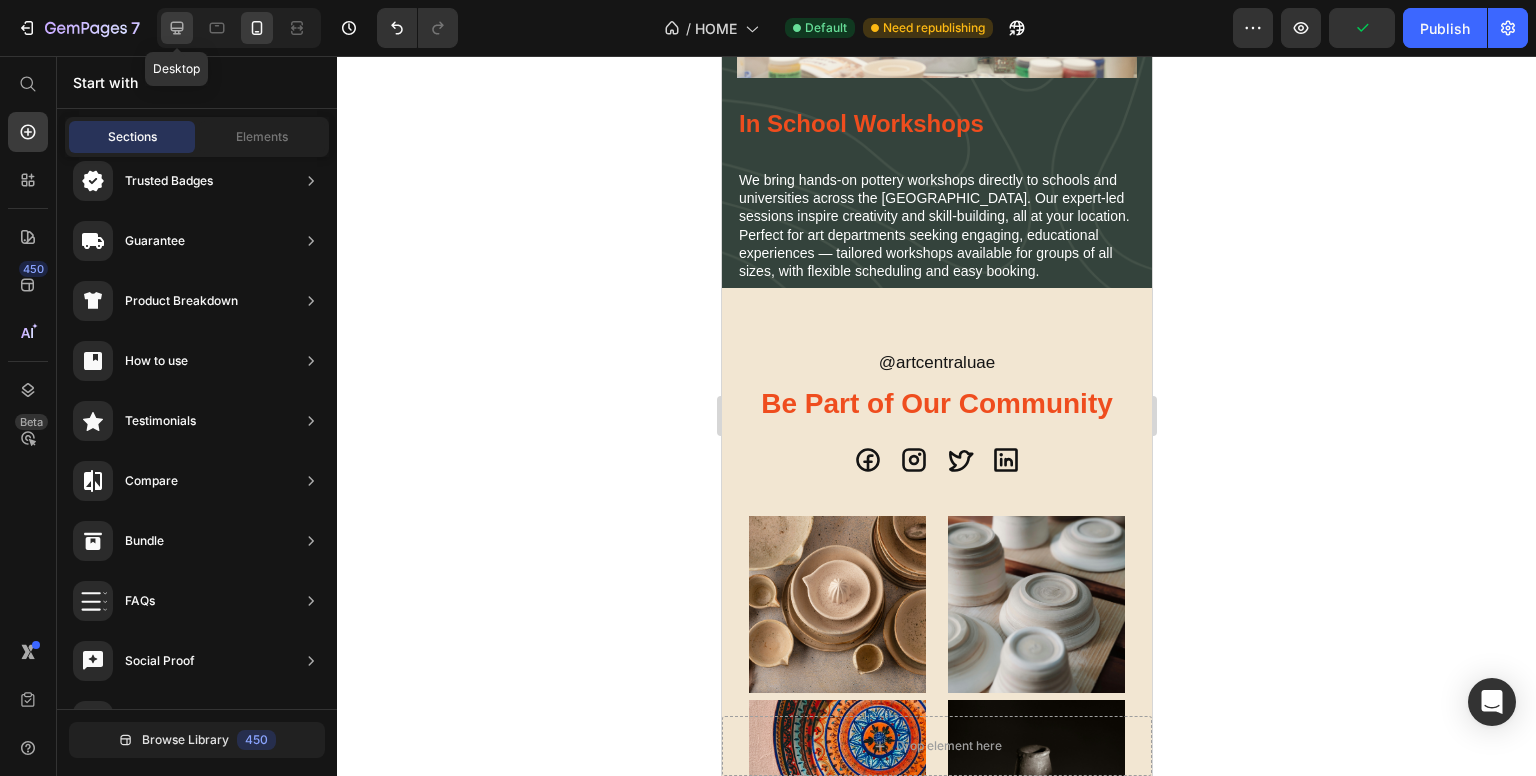 click 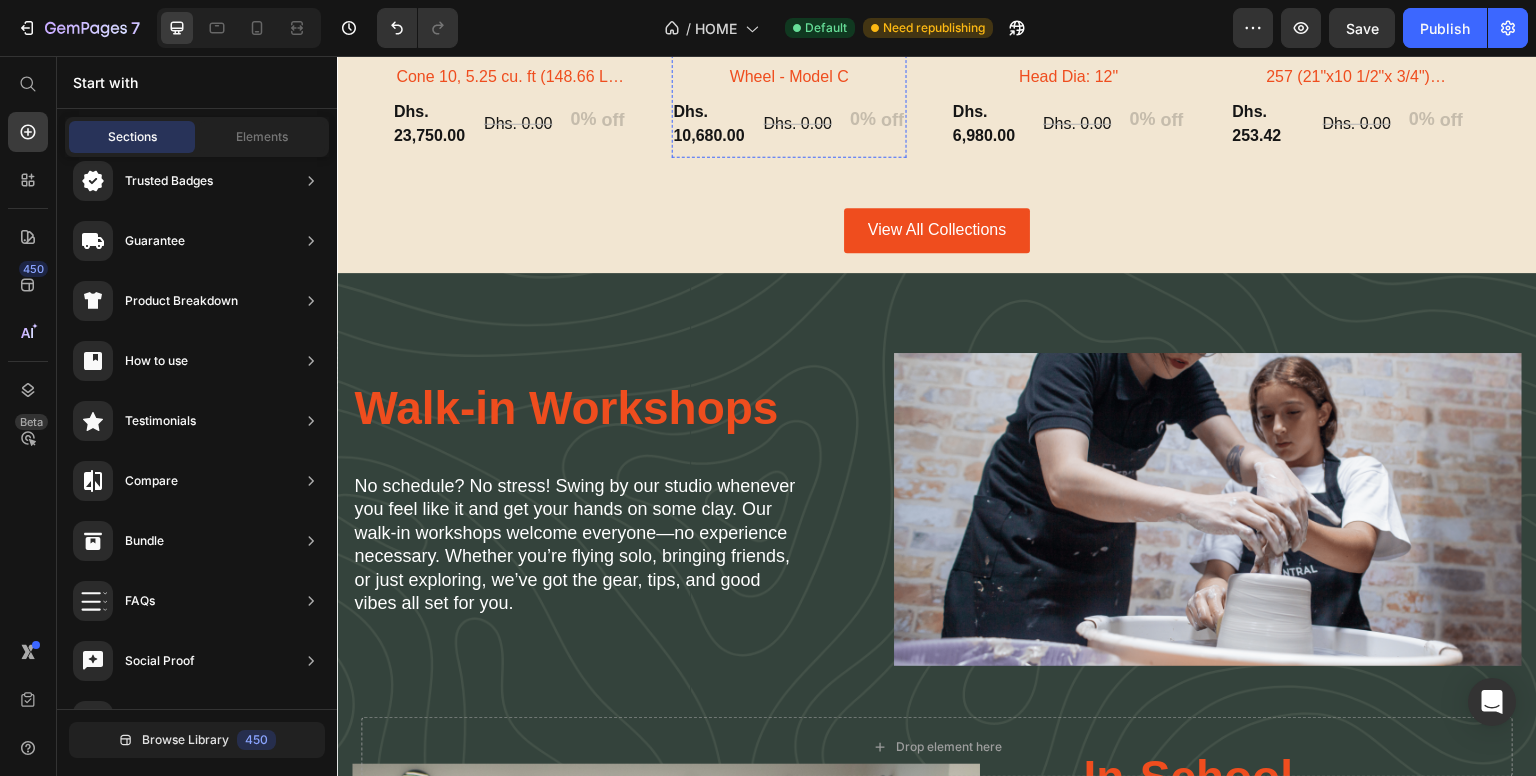 scroll, scrollTop: 2620, scrollLeft: 0, axis: vertical 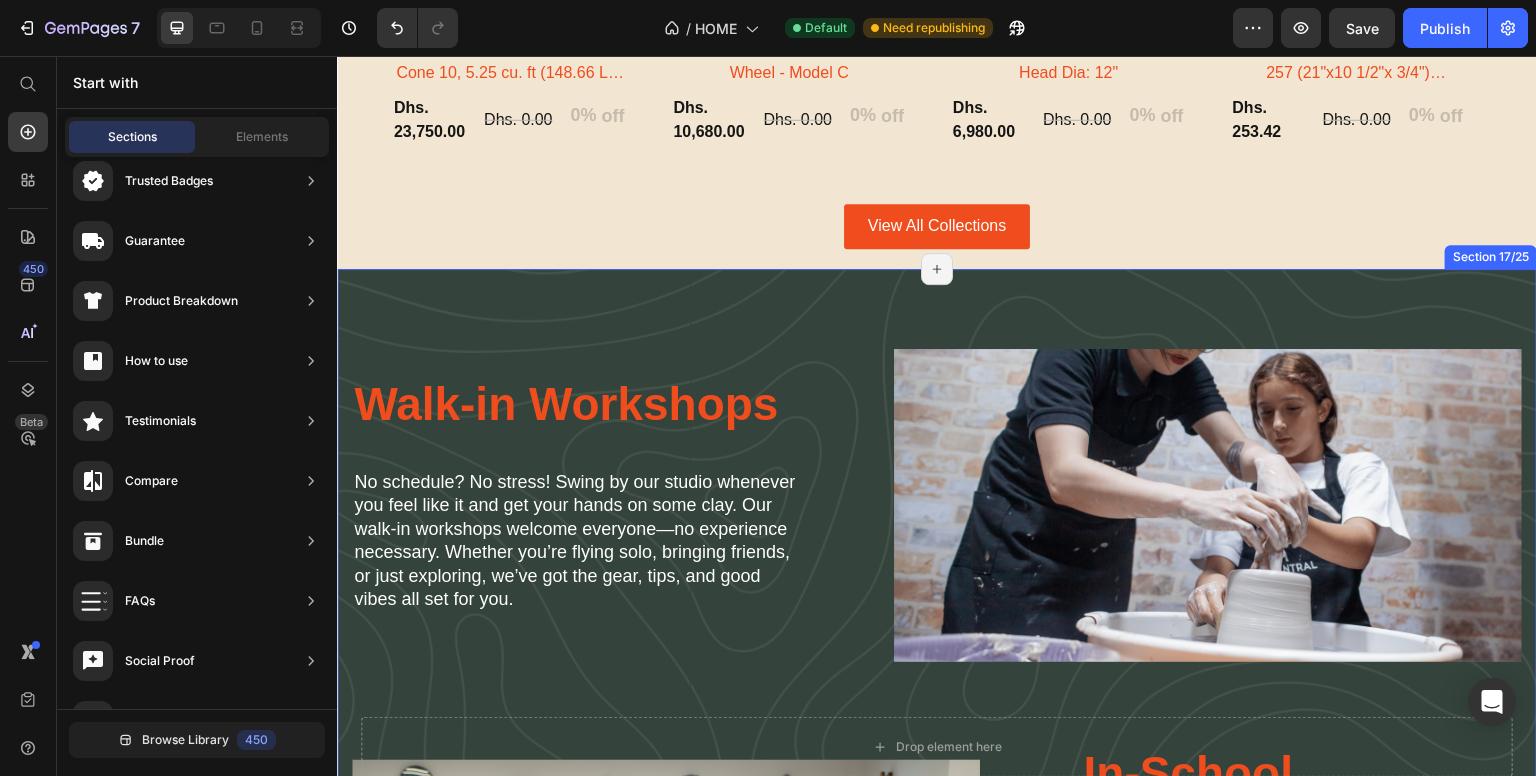 click on "Walk-in Workshops Heading No schedule? No stress! Swing by our studio whenever you feel like it and get your hands on some clay. Our walk-in workshops welcome everyone—no experience necessary. Whether you’re flying solo, bringing friends, or just exploring, we’ve got the gear, tips, and good vibes all set for you. Text Block Image Row Image In School Workshops Heading In-School Pottery Workshops Heading We bring hands-on pottery workshops directly to schools and universities across the UAE. Our expert-led sessions inspire creativity and skill-building, all at your location. Perfect for art departments seeking engaging, educational experiences — tailored workshops available for groups of all sizes, with flexible scheduling and easy booking. Text Block Row Row Section 17/25 Page has reached Shopify’s 25 section-limit Page has reached Shopify’s 25 section-limit" at bounding box center (937, 772) 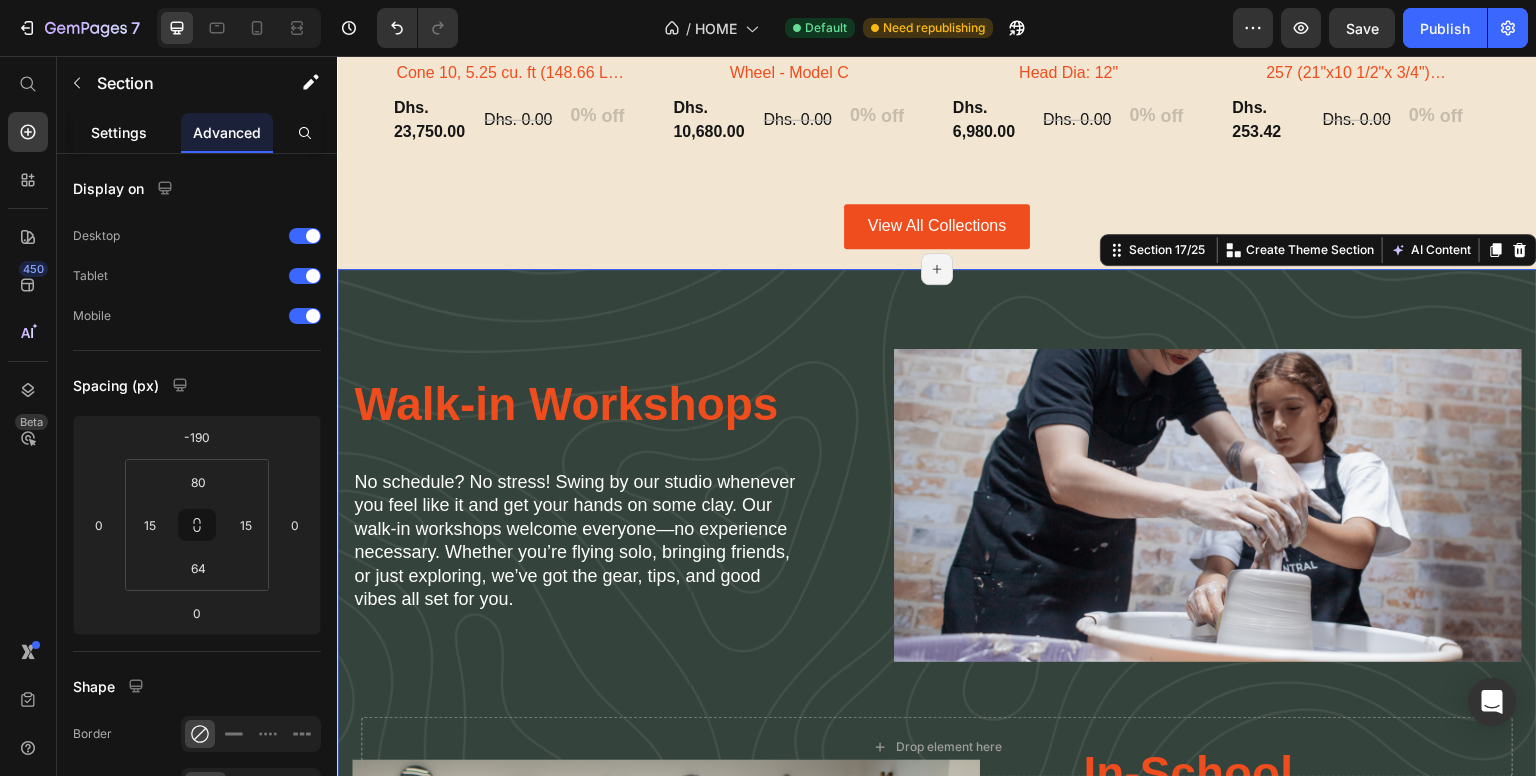 click on "Settings" 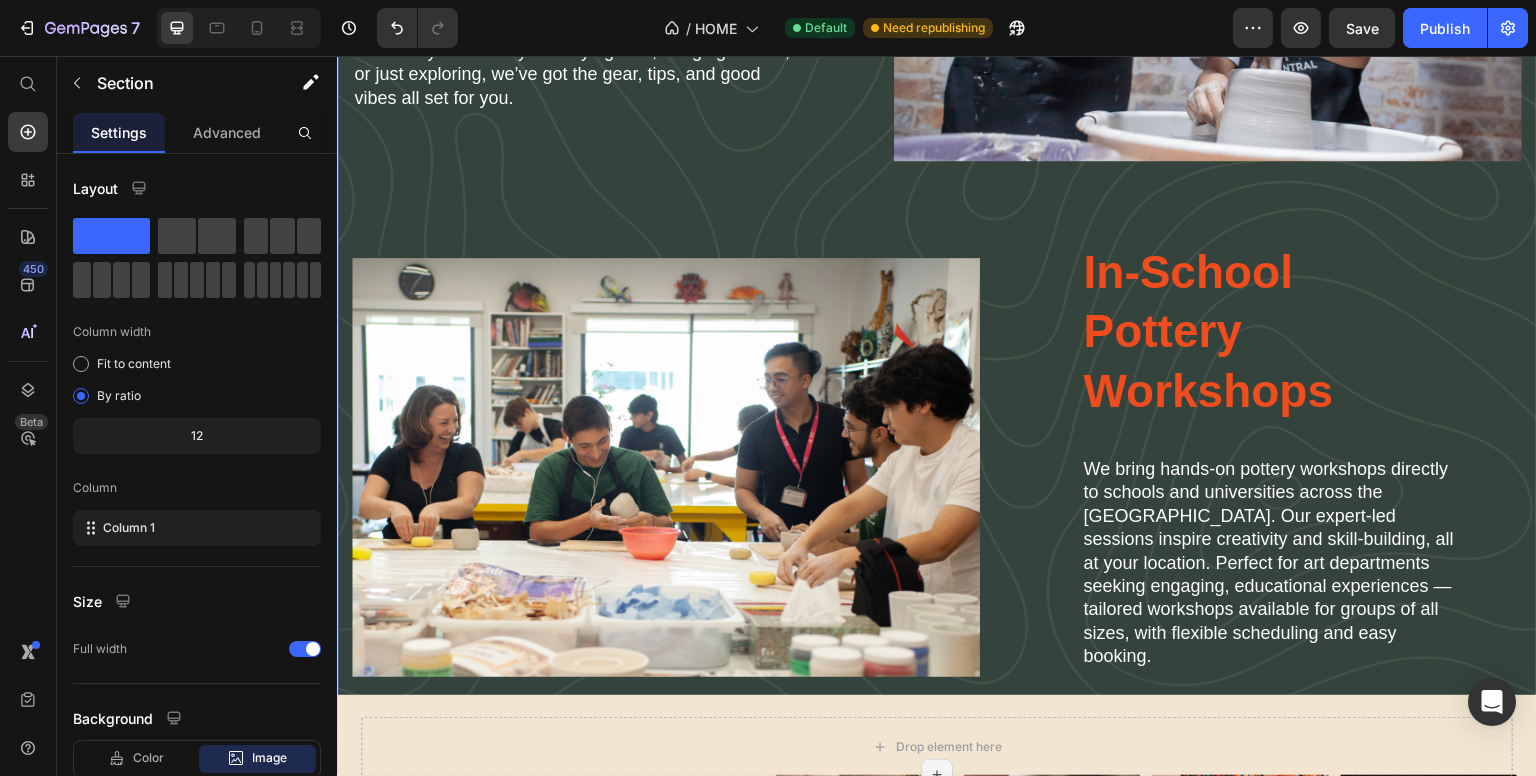 scroll, scrollTop: 3220, scrollLeft: 0, axis: vertical 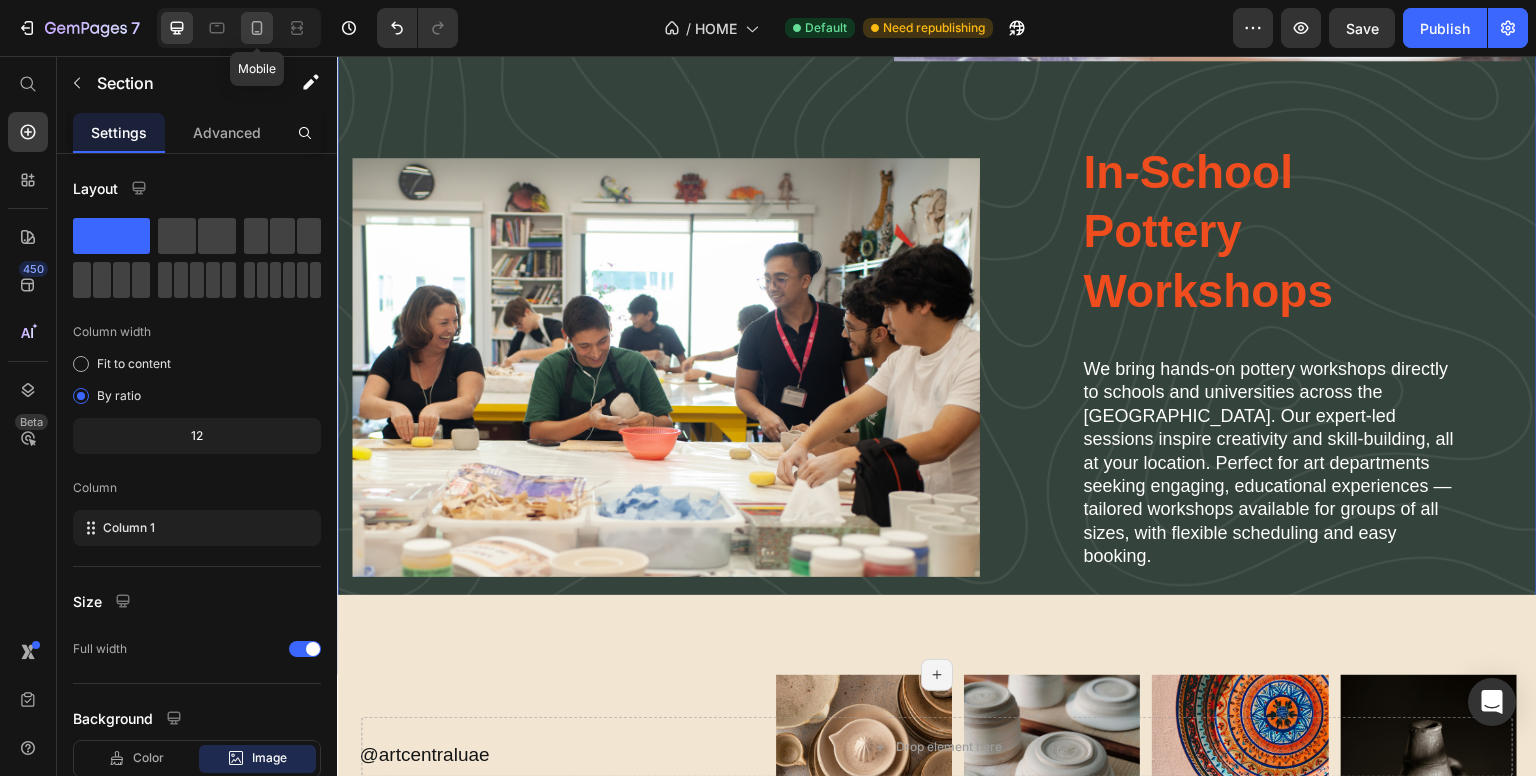 click 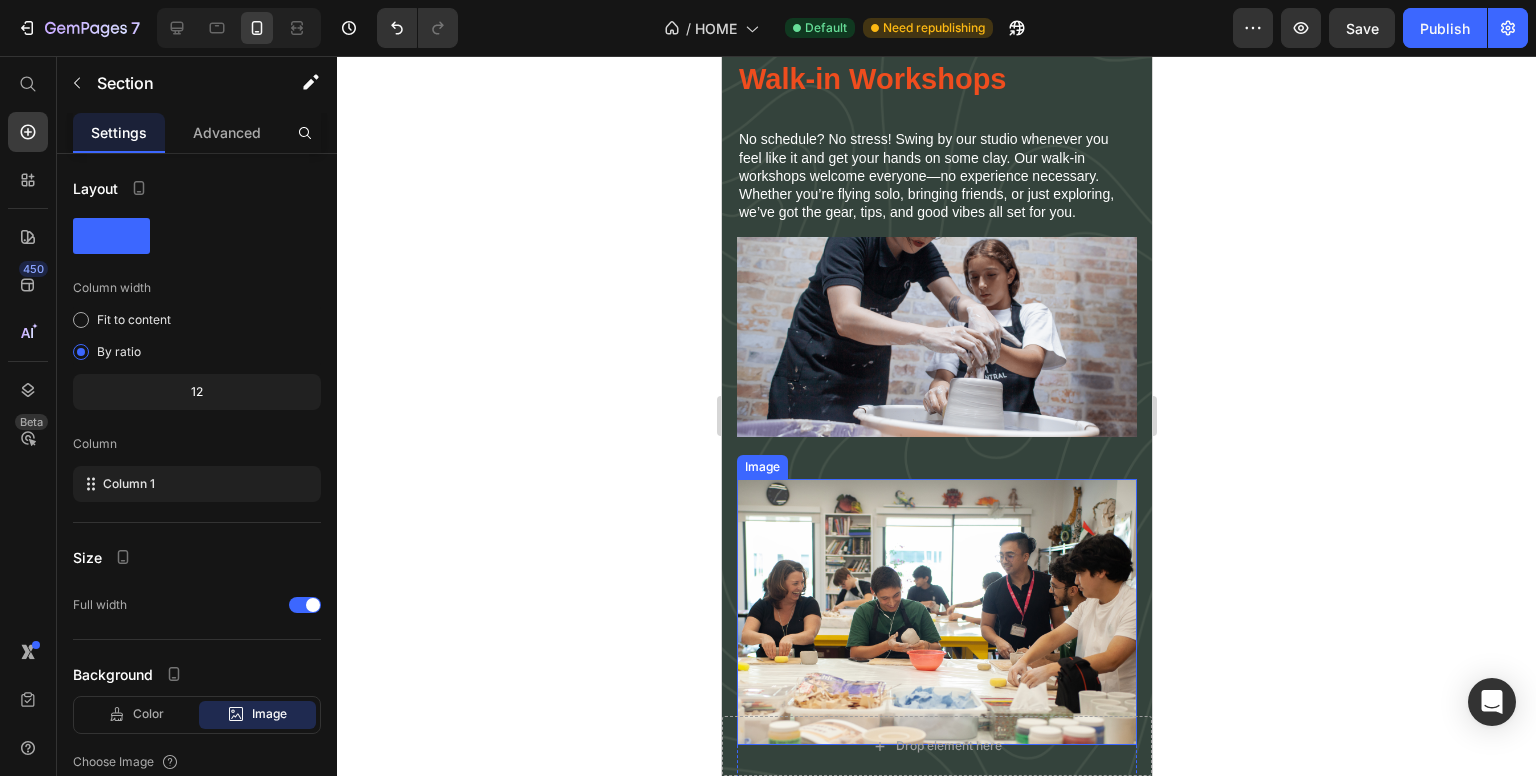 scroll, scrollTop: 7242, scrollLeft: 0, axis: vertical 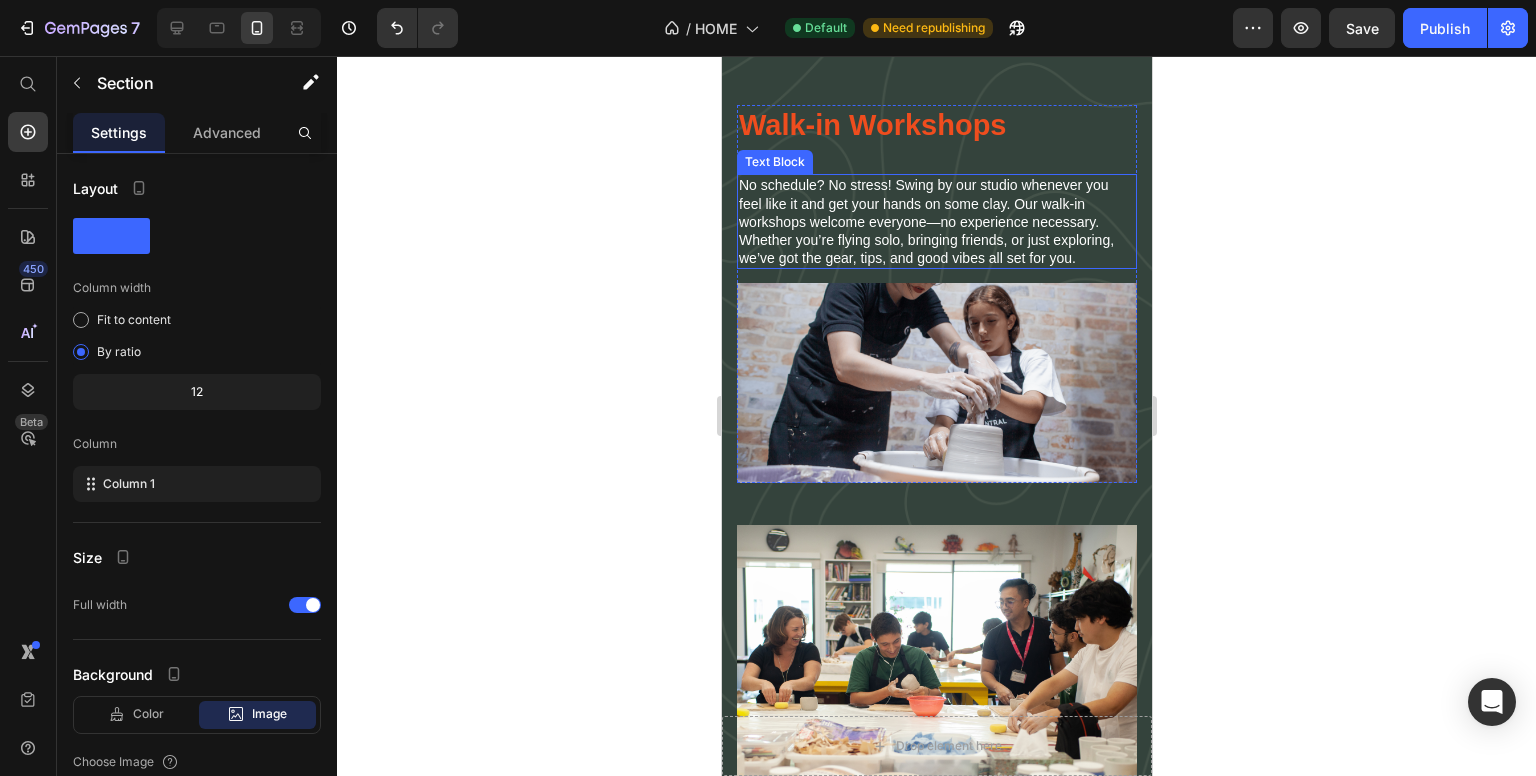click on "No schedule? No stress! Swing by our studio whenever you feel like it and get your hands on some clay. Our walk-in workshops welcome everyone—no experience necessary. Whether you’re flying solo, bringing friends, or just exploring, we’ve got the gear, tips, and good vibes all set for you." at bounding box center [936, 221] 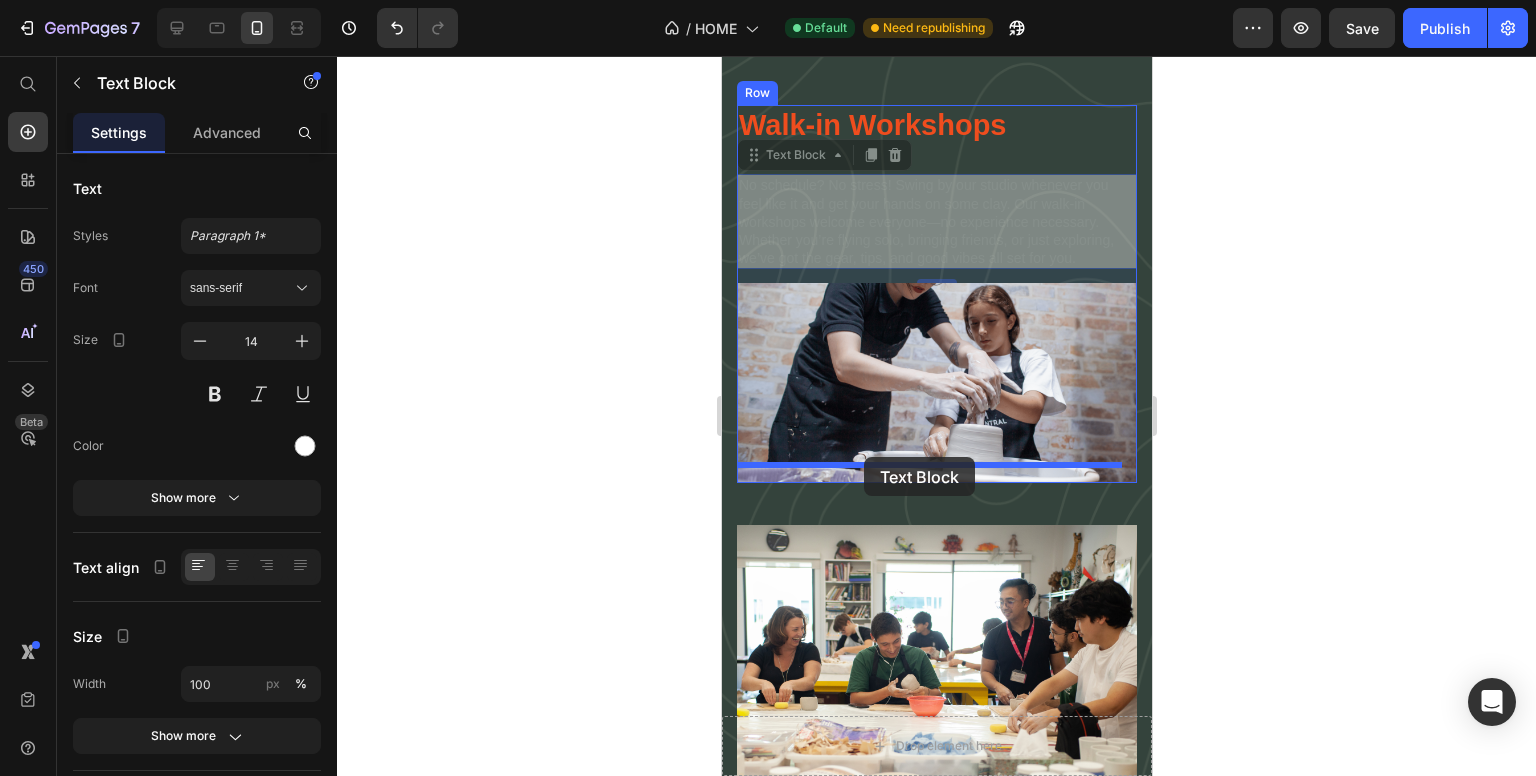 drag, startPoint x: 784, startPoint y: 143, endPoint x: 863, endPoint y: 457, distance: 323.78543 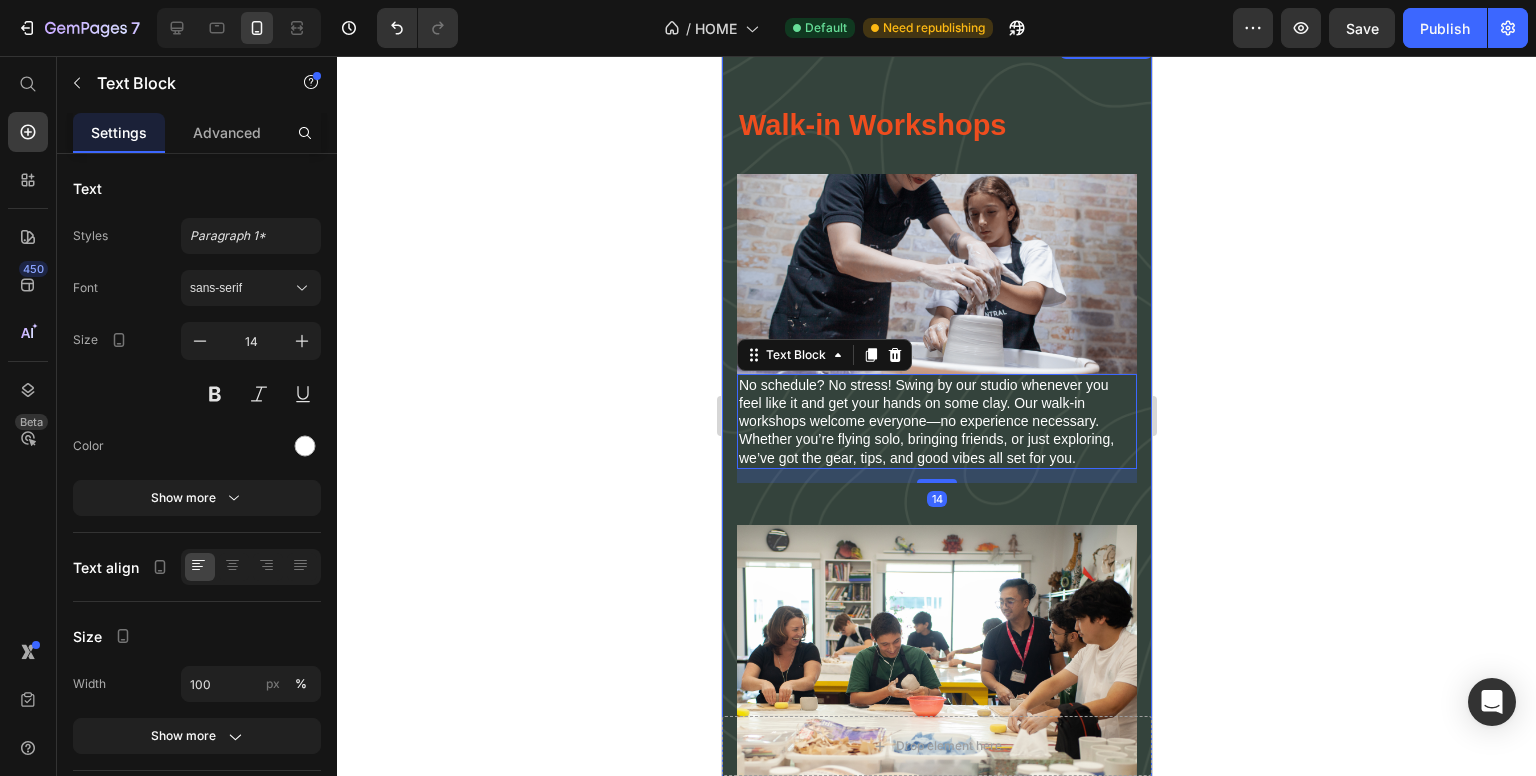 click 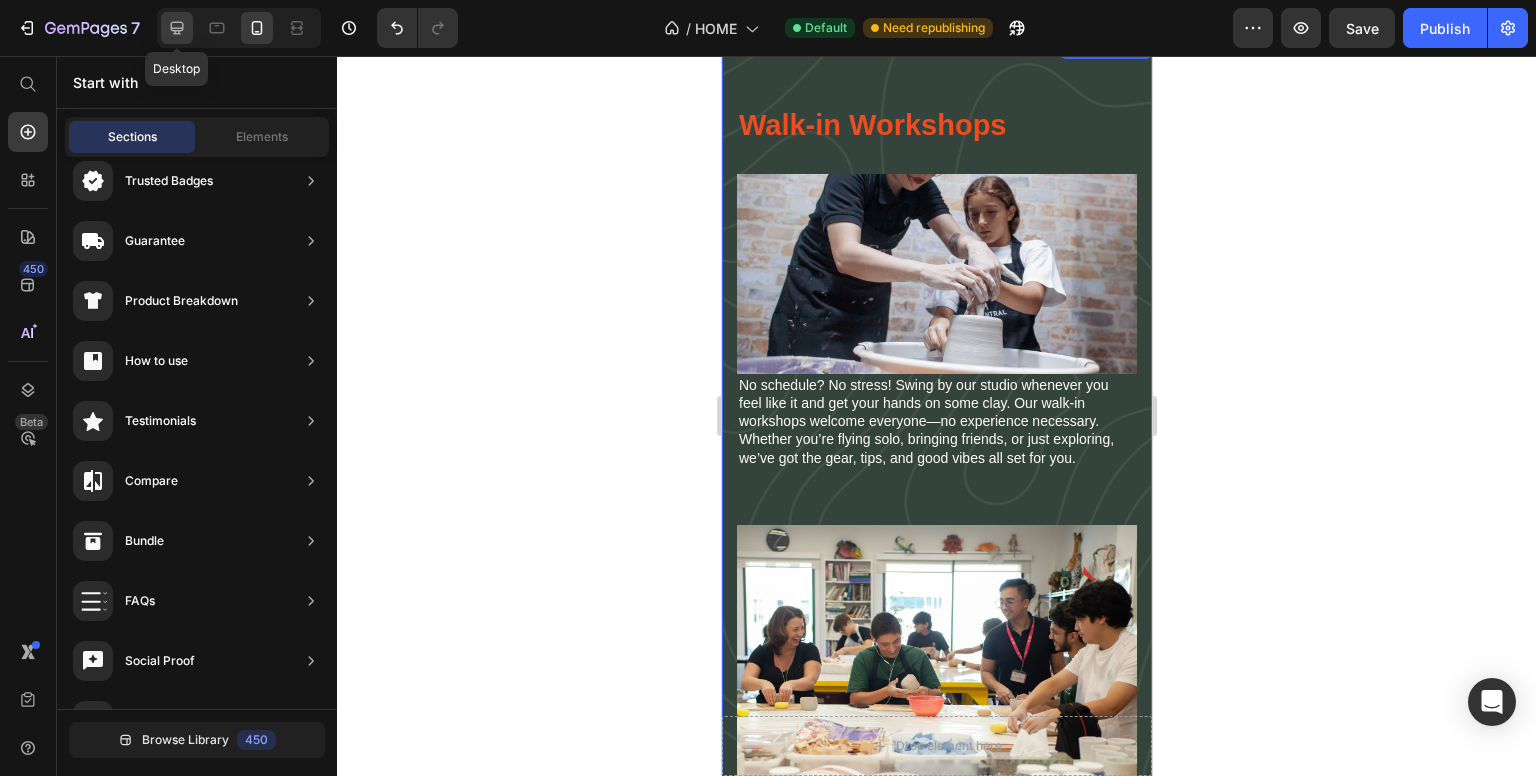 click 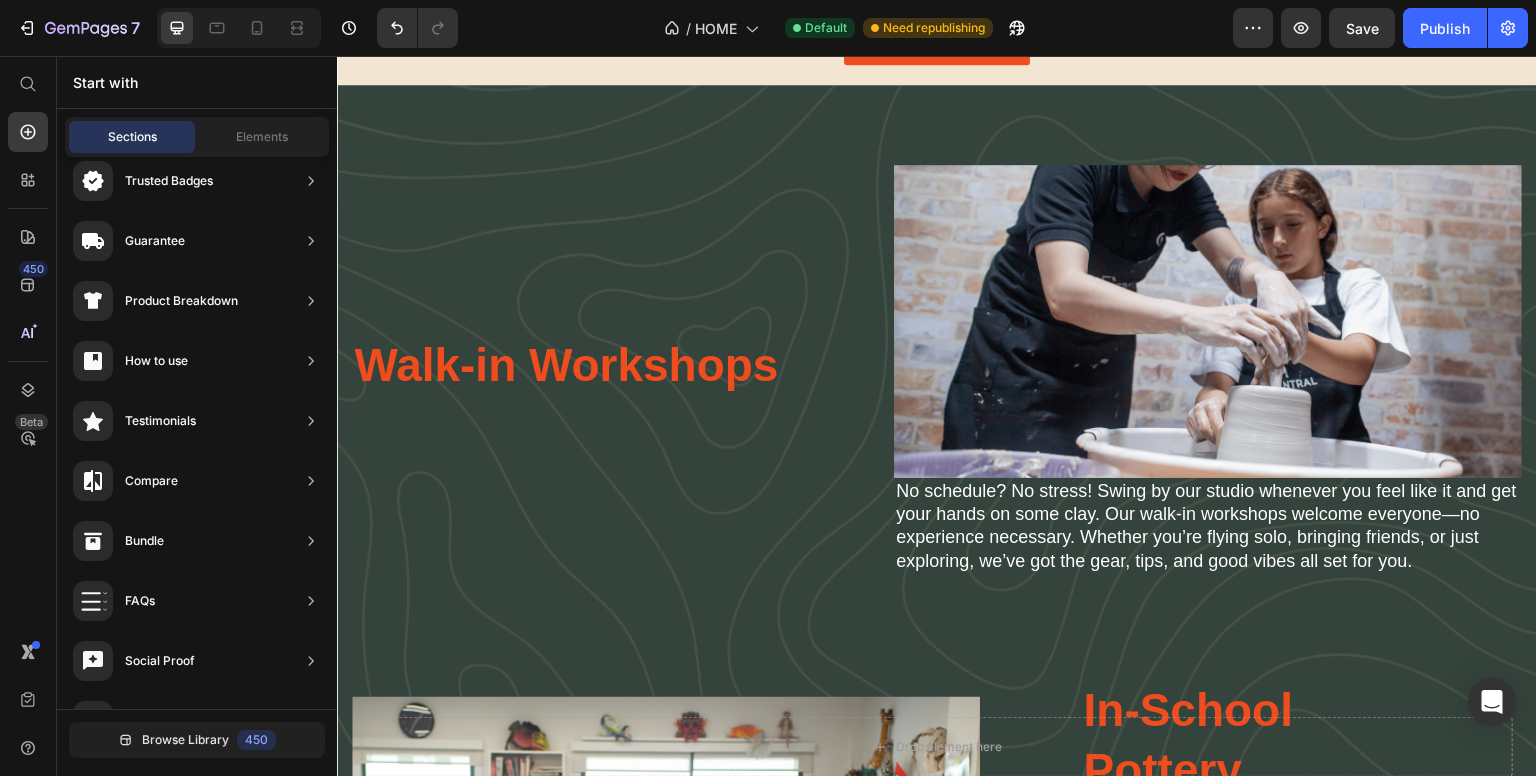 scroll, scrollTop: 2904, scrollLeft: 0, axis: vertical 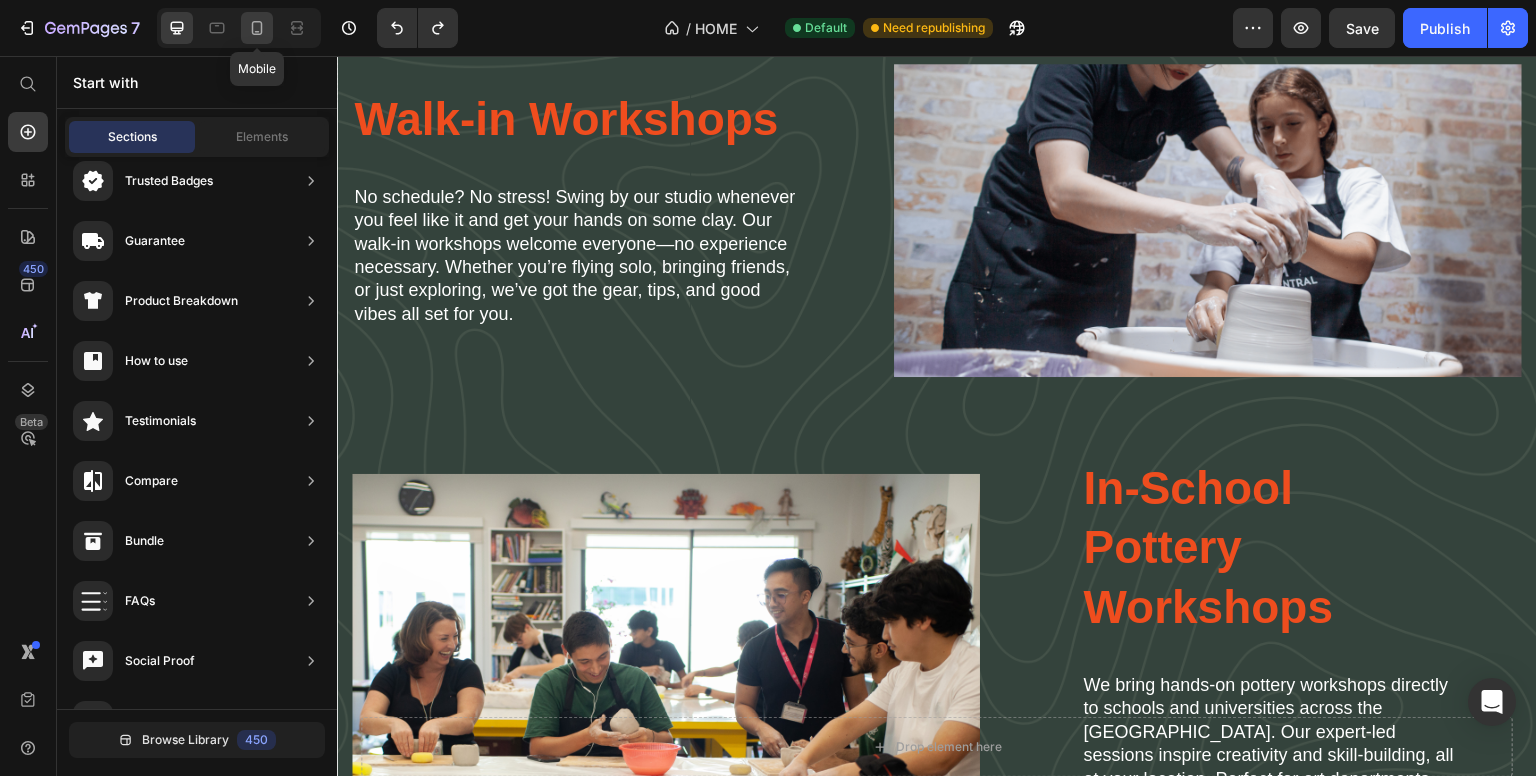 click 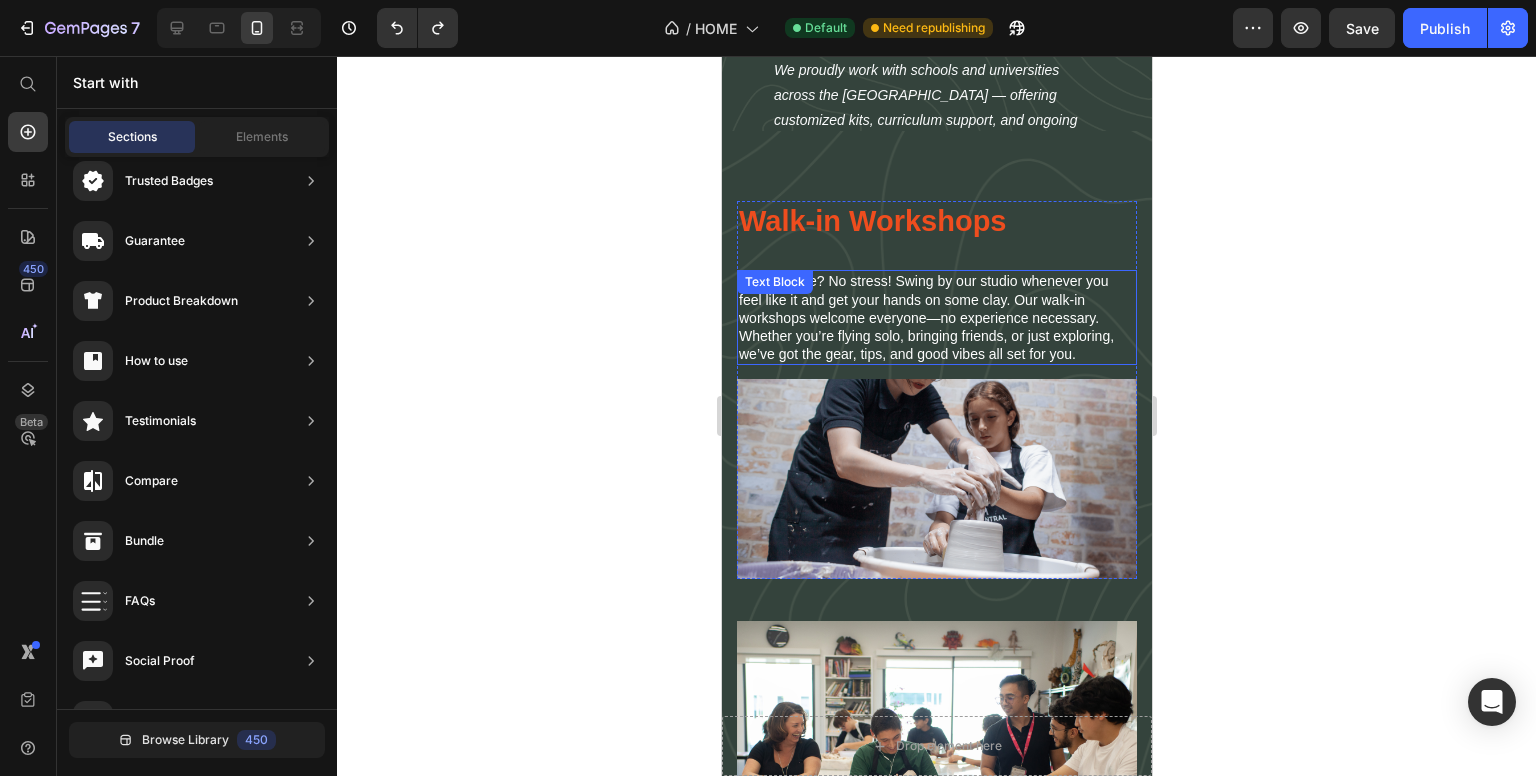 scroll, scrollTop: 7524, scrollLeft: 0, axis: vertical 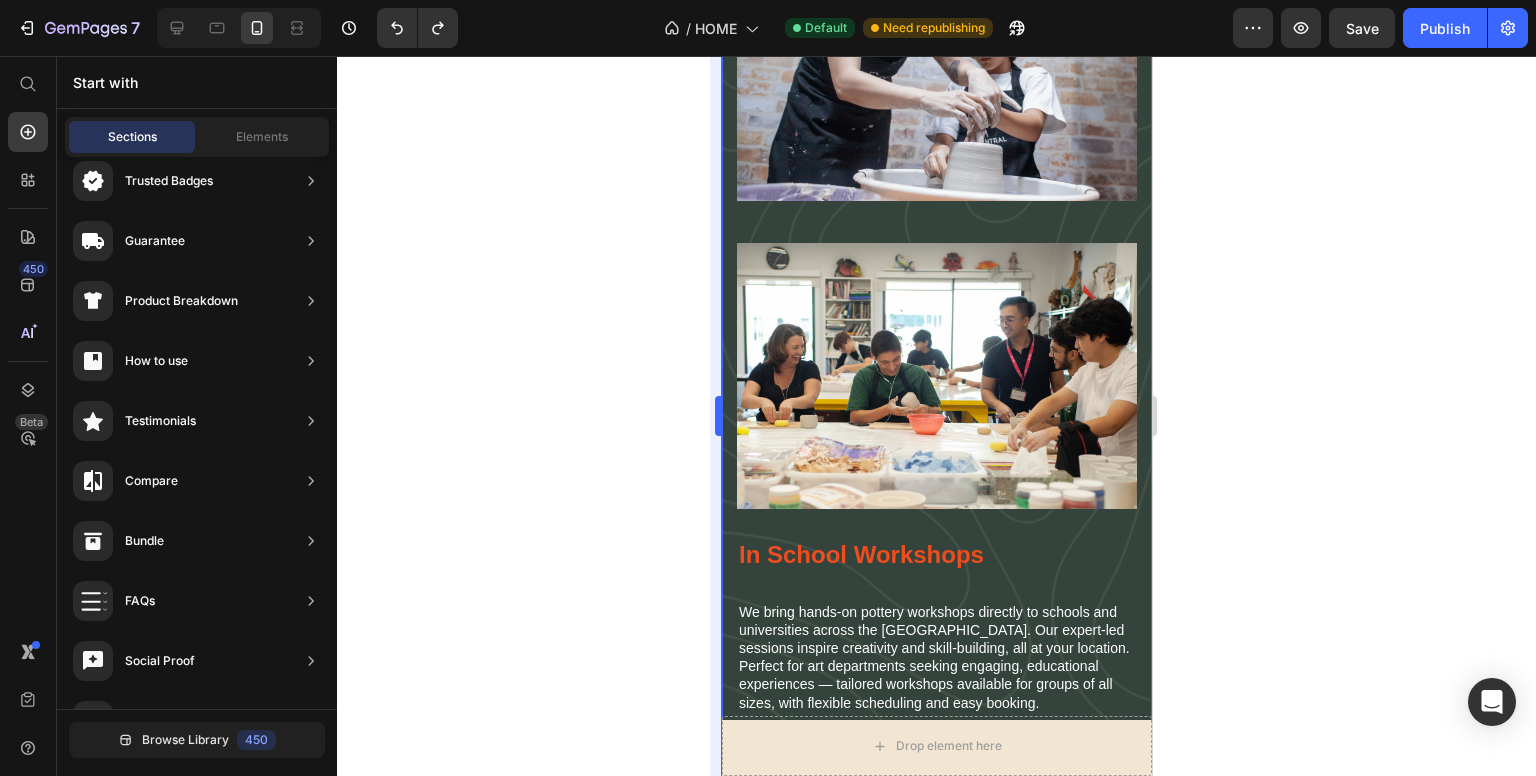 click 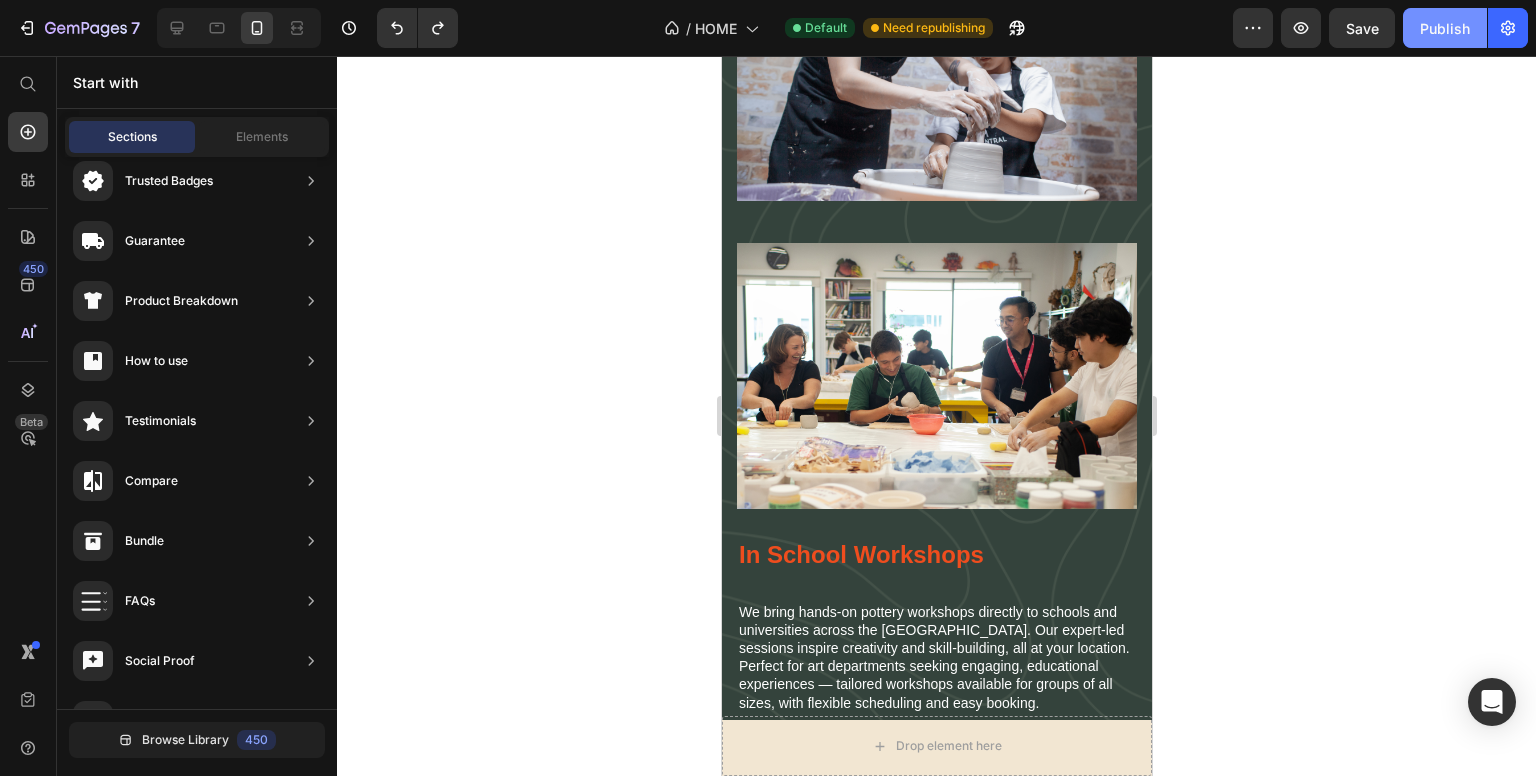 click on "Publish" at bounding box center (1445, 28) 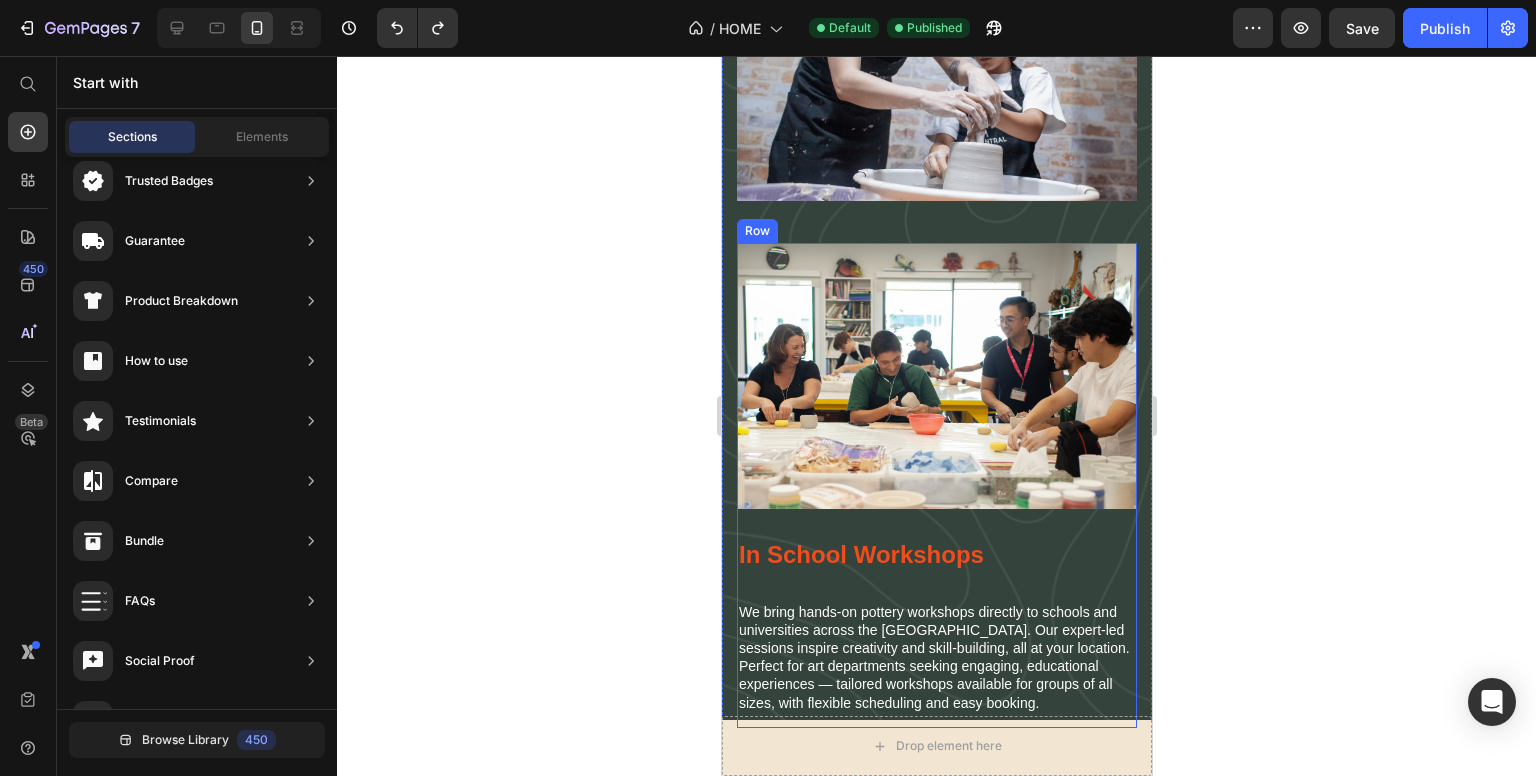 click on "Image In School Workshops Heading" at bounding box center (936, 422) 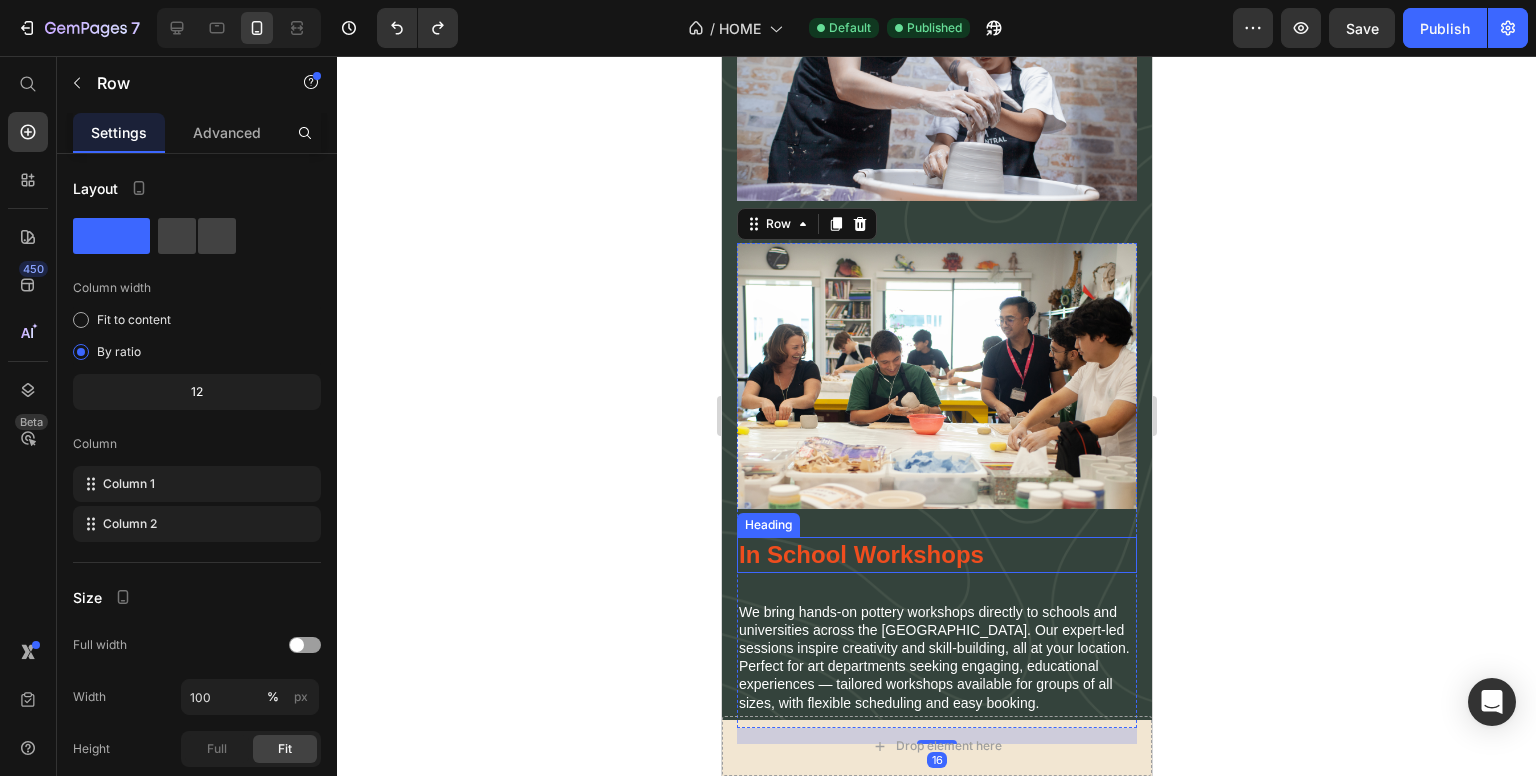 click on "In School Workshops" at bounding box center [936, 554] 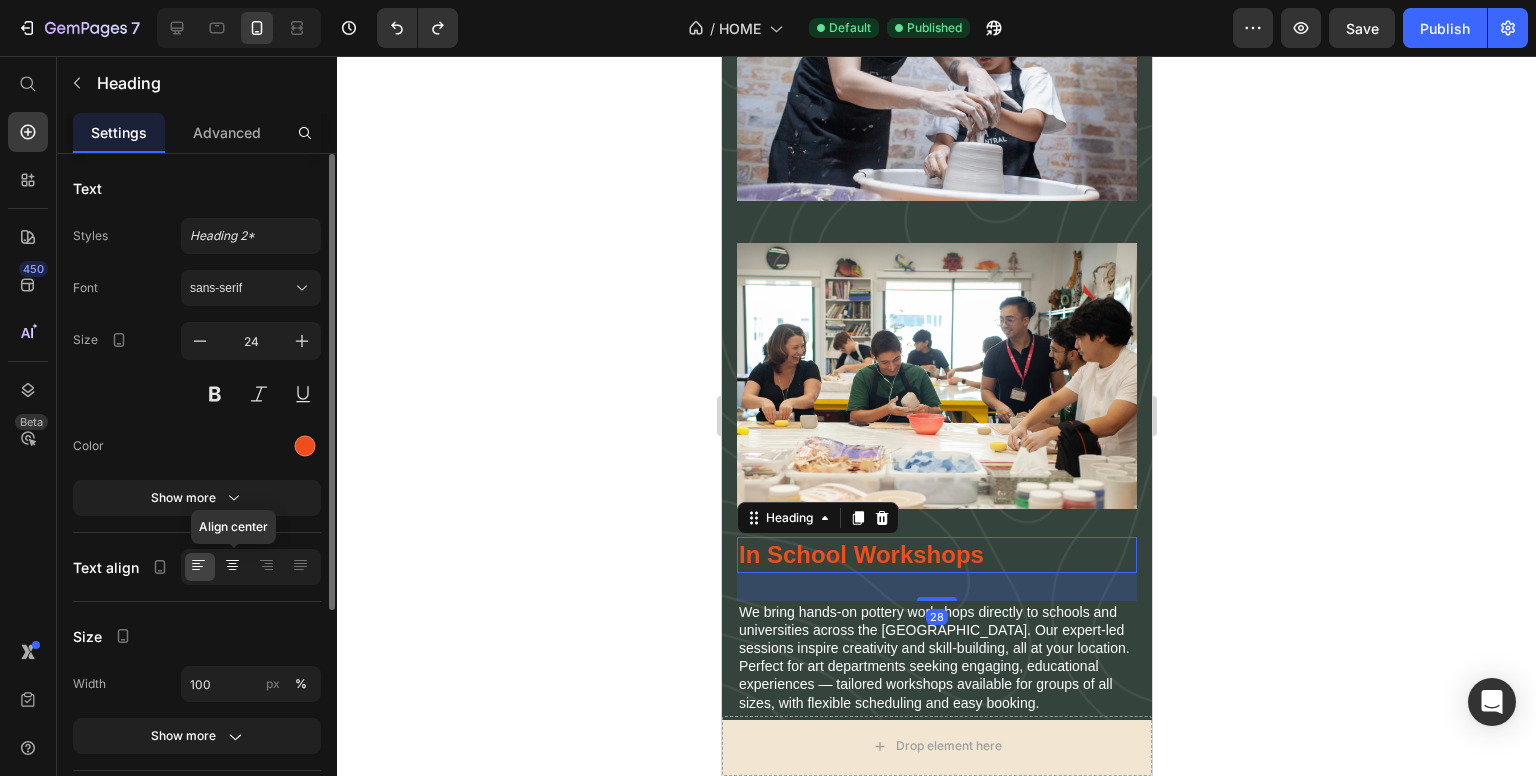 click 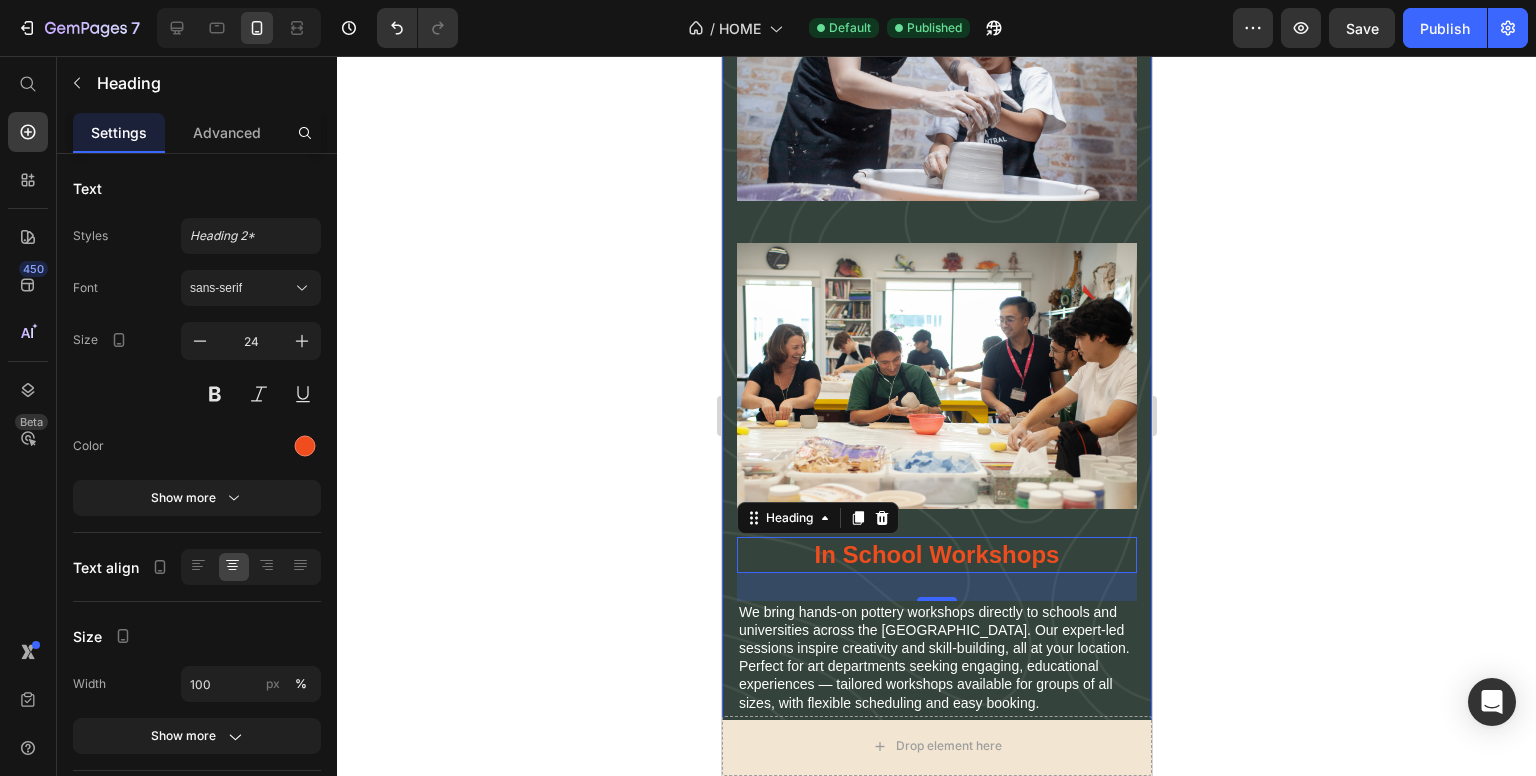 click on "We bring hands-on pottery workshops directly to schools and universities across the [GEOGRAPHIC_DATA]. Our expert-led sessions inspire creativity and skill-building, all at your location. Perfect for art departments seeking engaging, educational experiences — tailored workshops available for groups of all sizes, with flexible scheduling and easy booking." at bounding box center (936, 657) 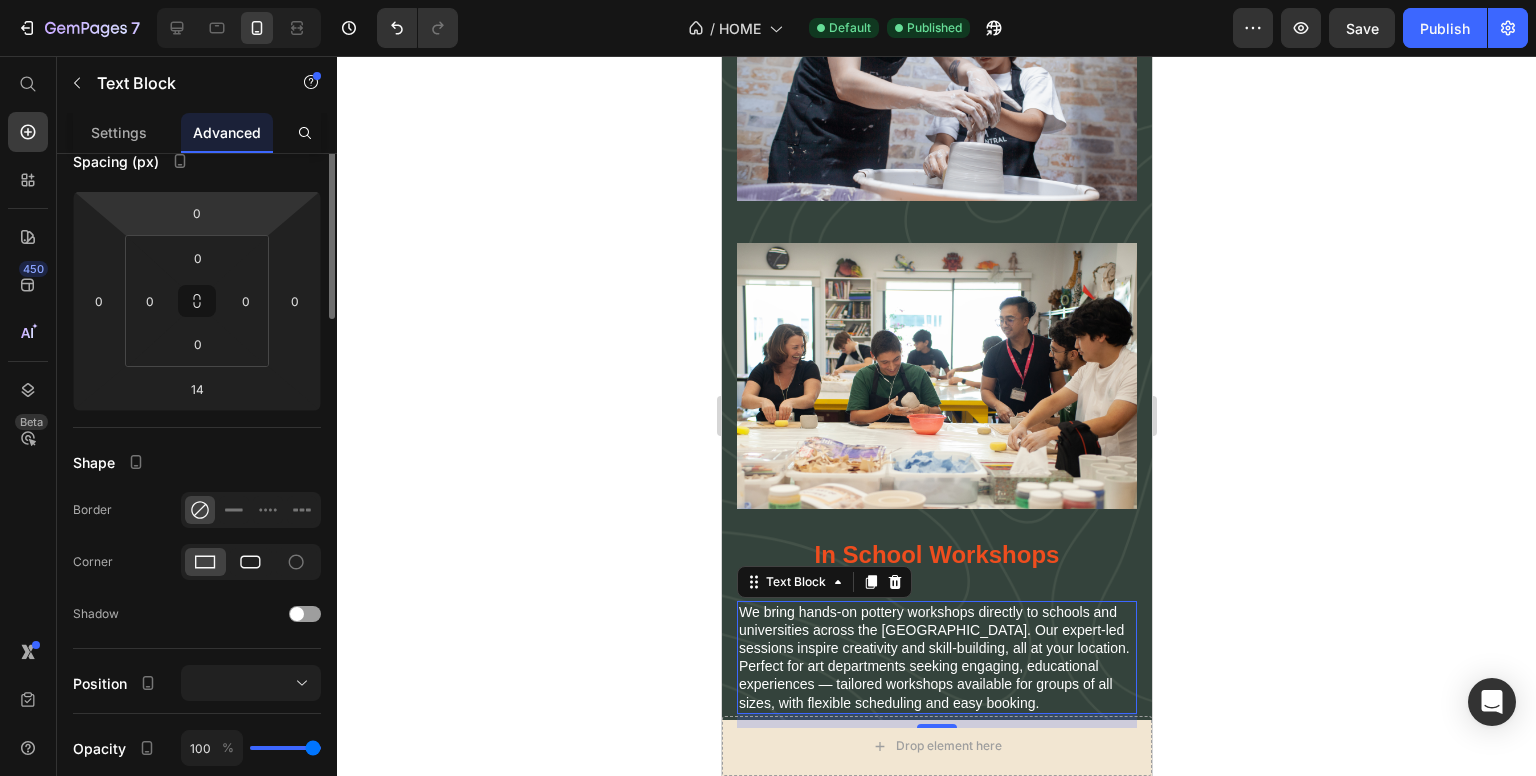 scroll, scrollTop: 0, scrollLeft: 0, axis: both 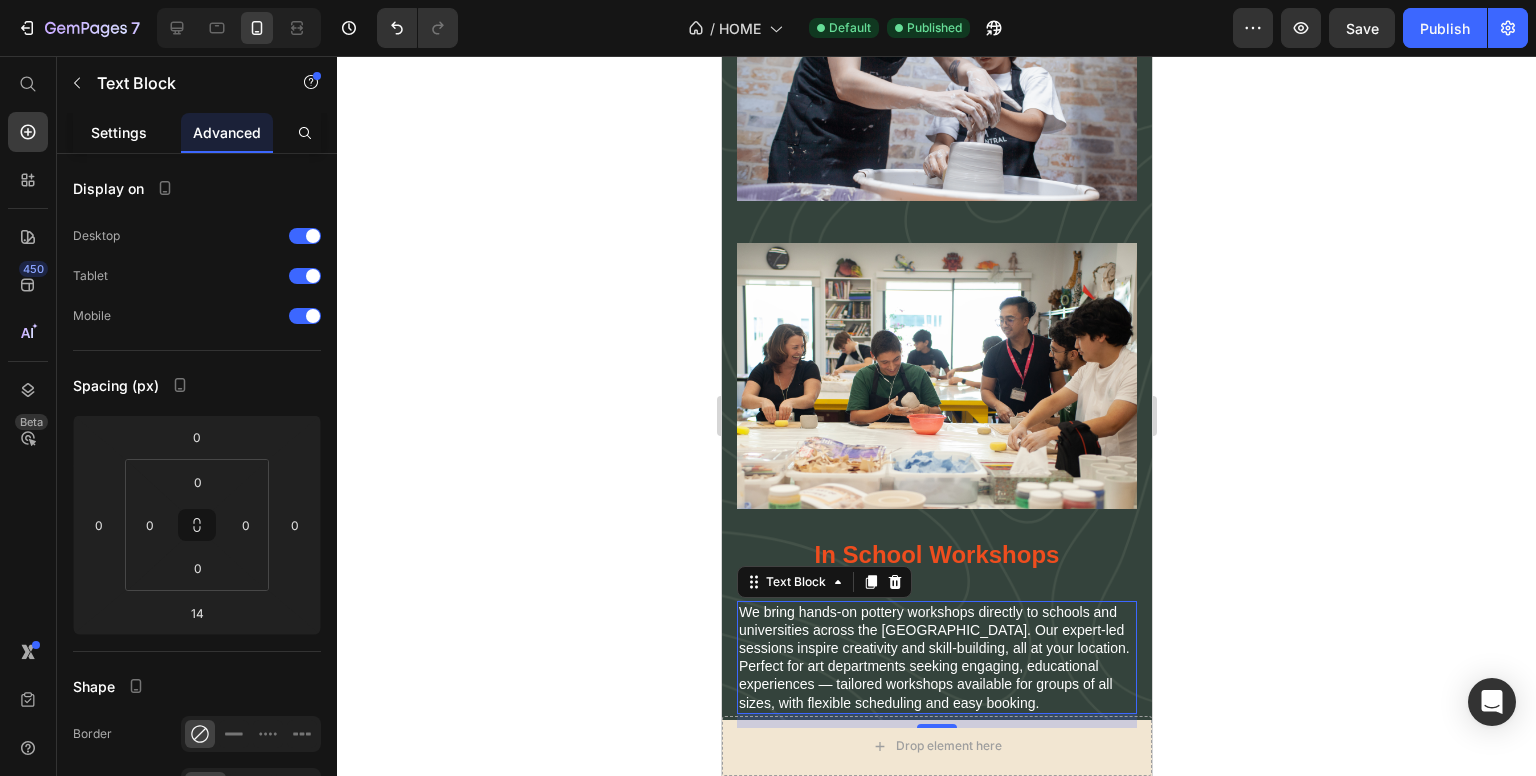 click on "Settings" at bounding box center (119, 132) 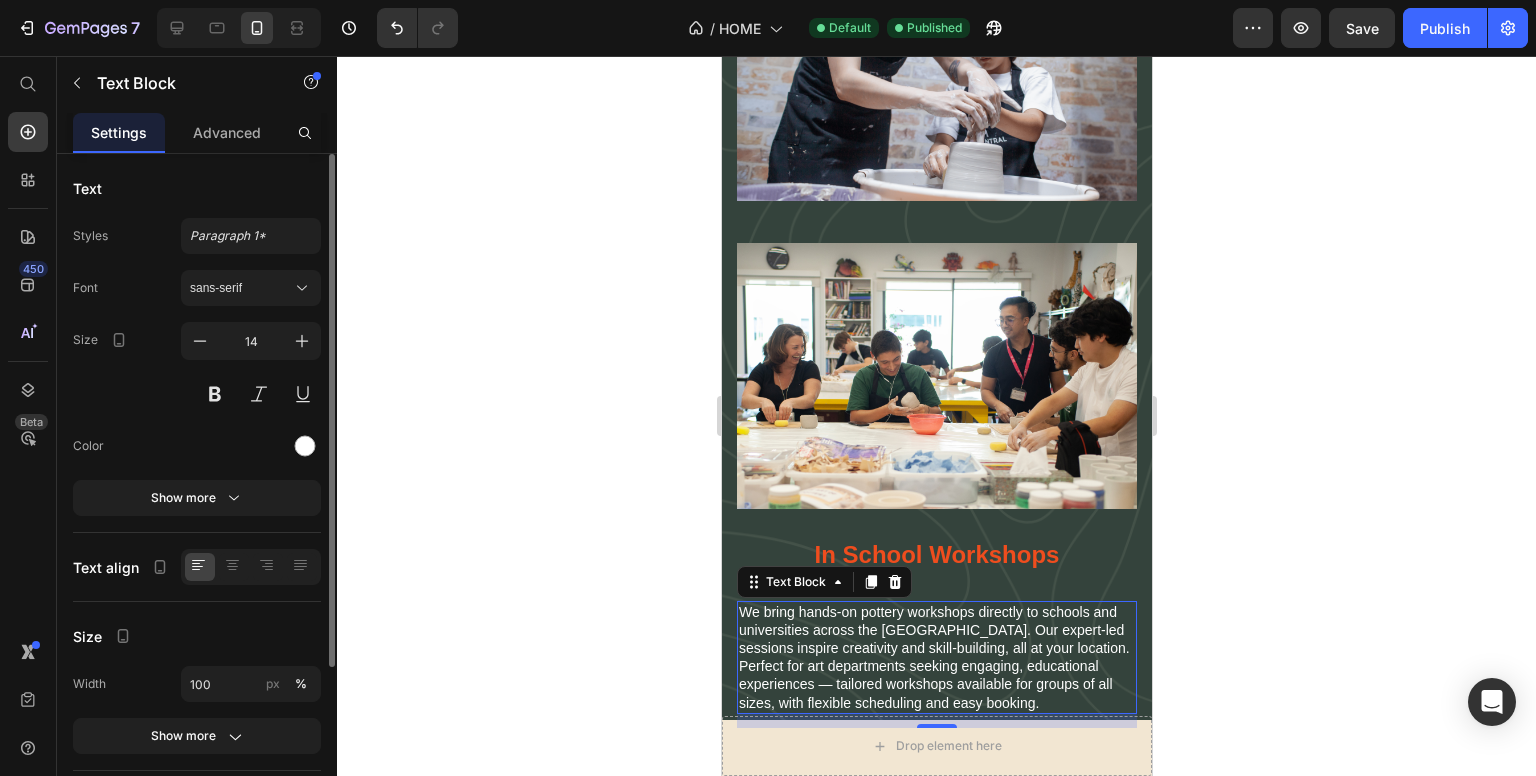 scroll, scrollTop: 213, scrollLeft: 0, axis: vertical 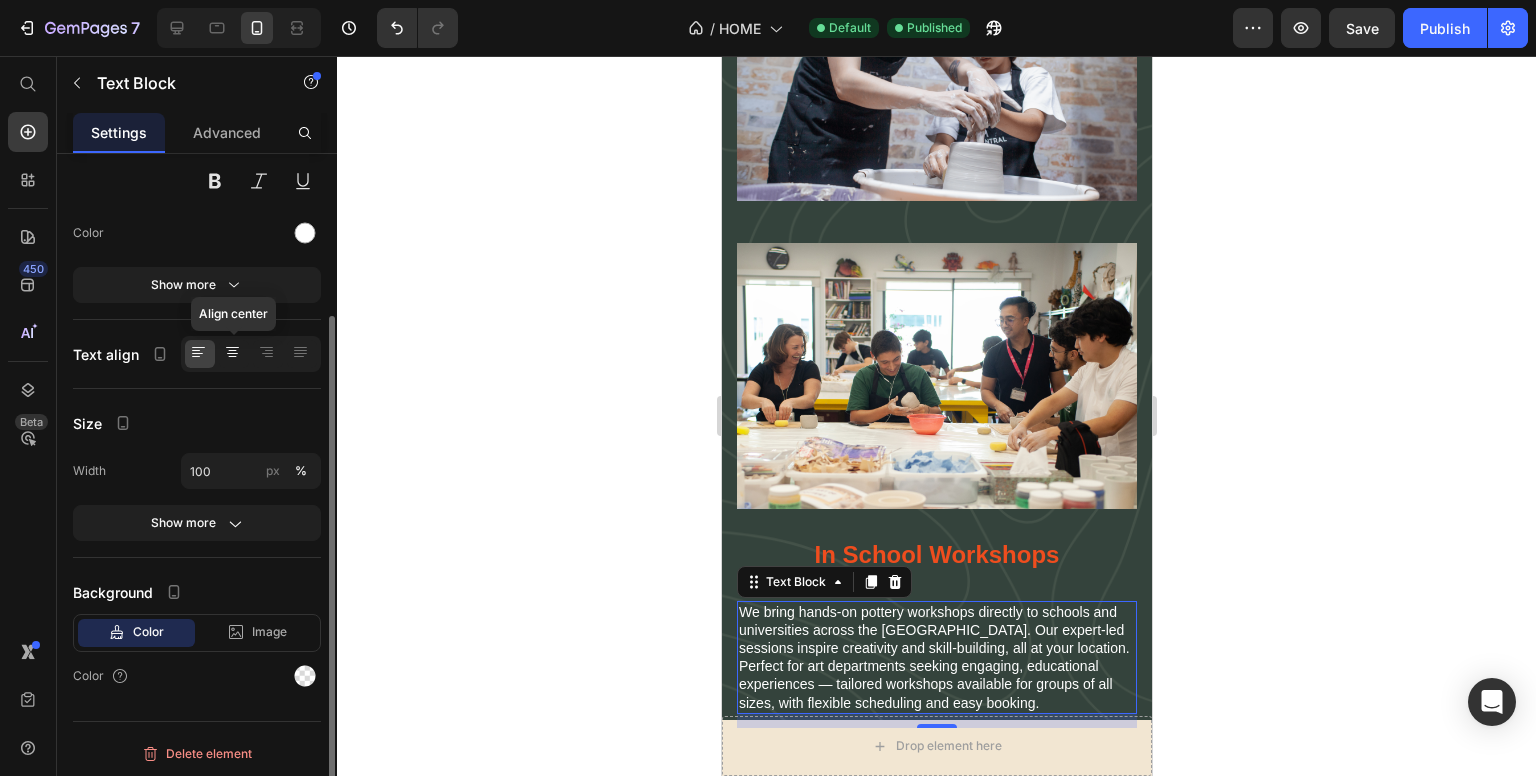 click 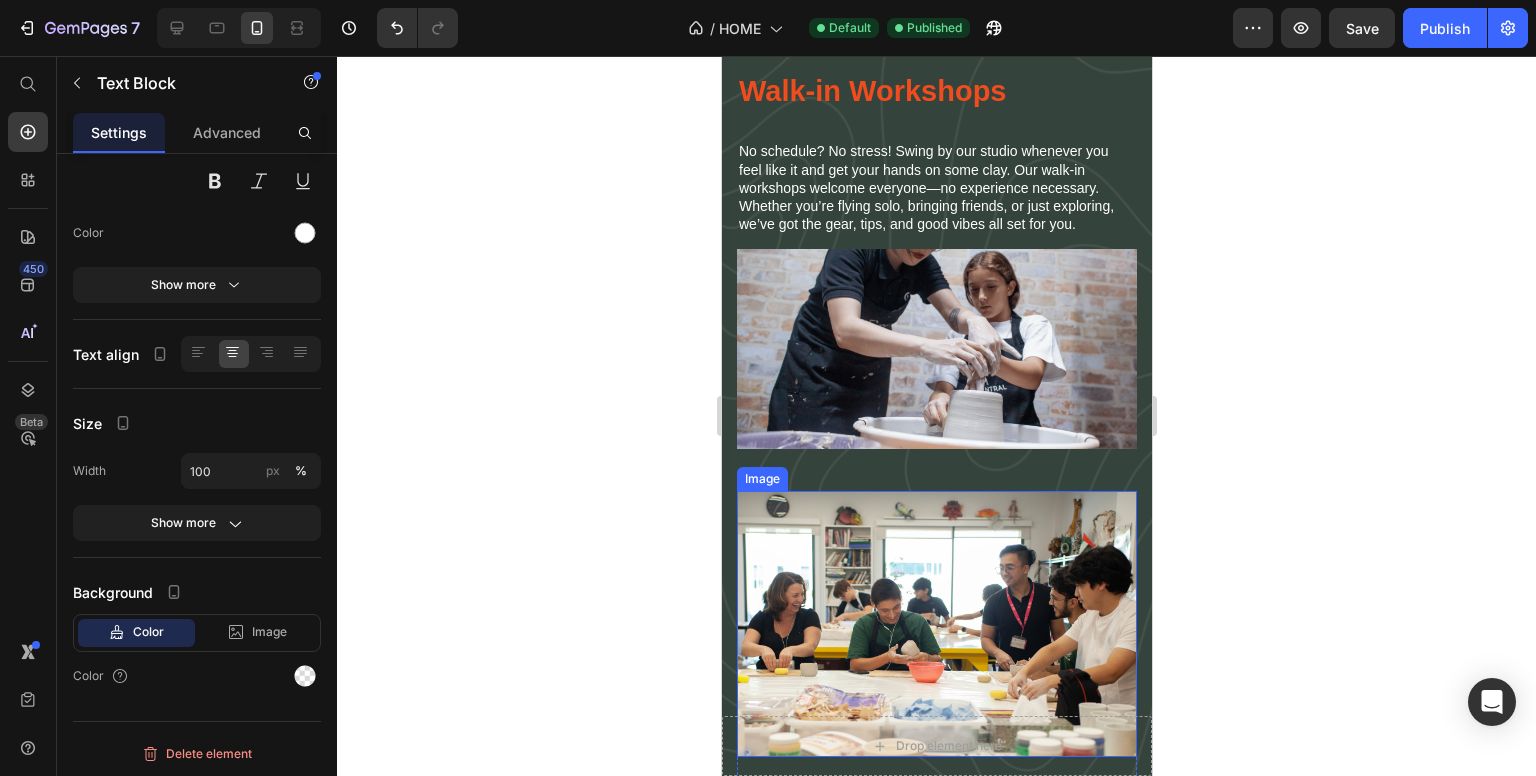 scroll, scrollTop: 7141, scrollLeft: 0, axis: vertical 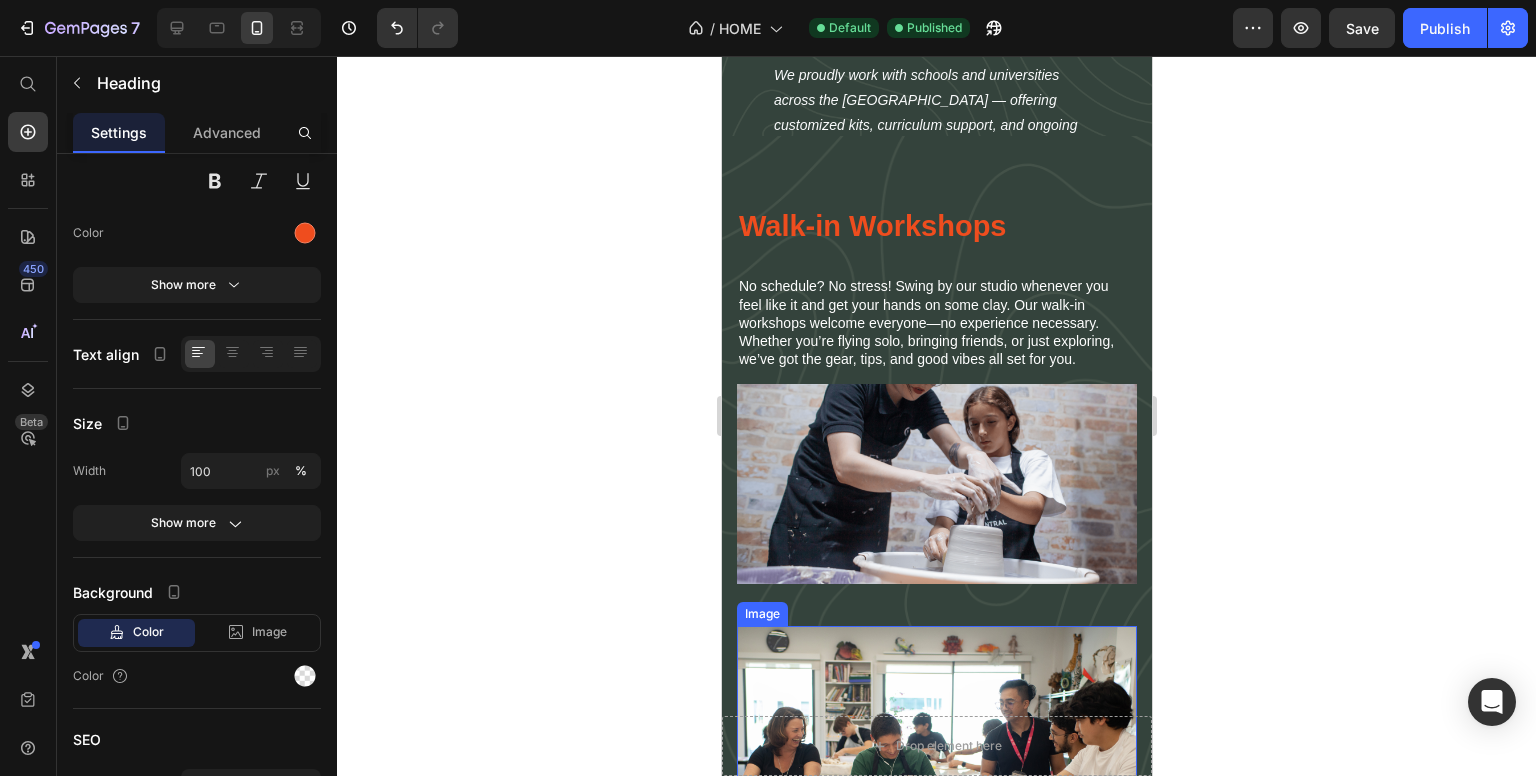 click on "Walk-in Workshops" at bounding box center [936, 227] 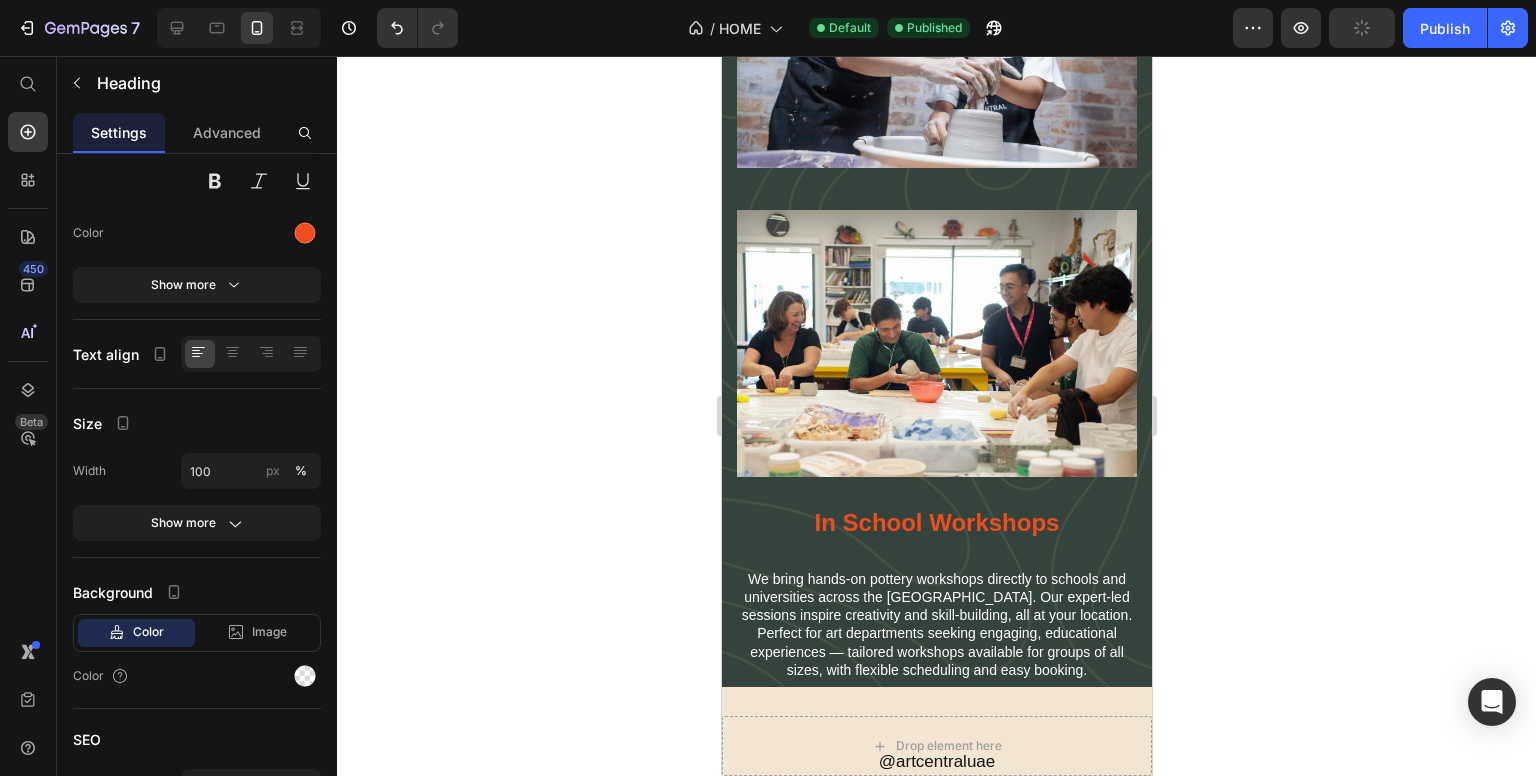 scroll, scrollTop: 6708, scrollLeft: 0, axis: vertical 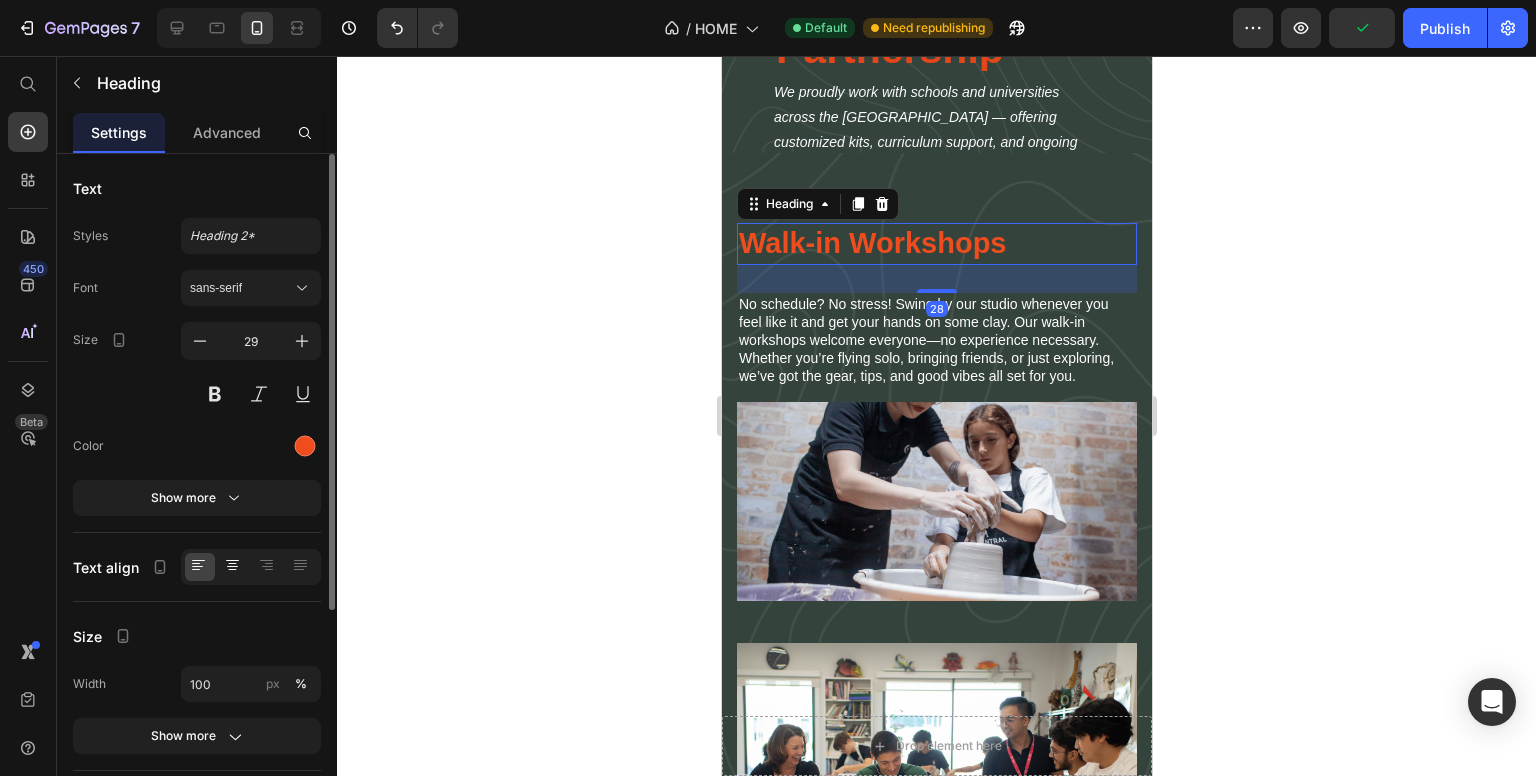 click 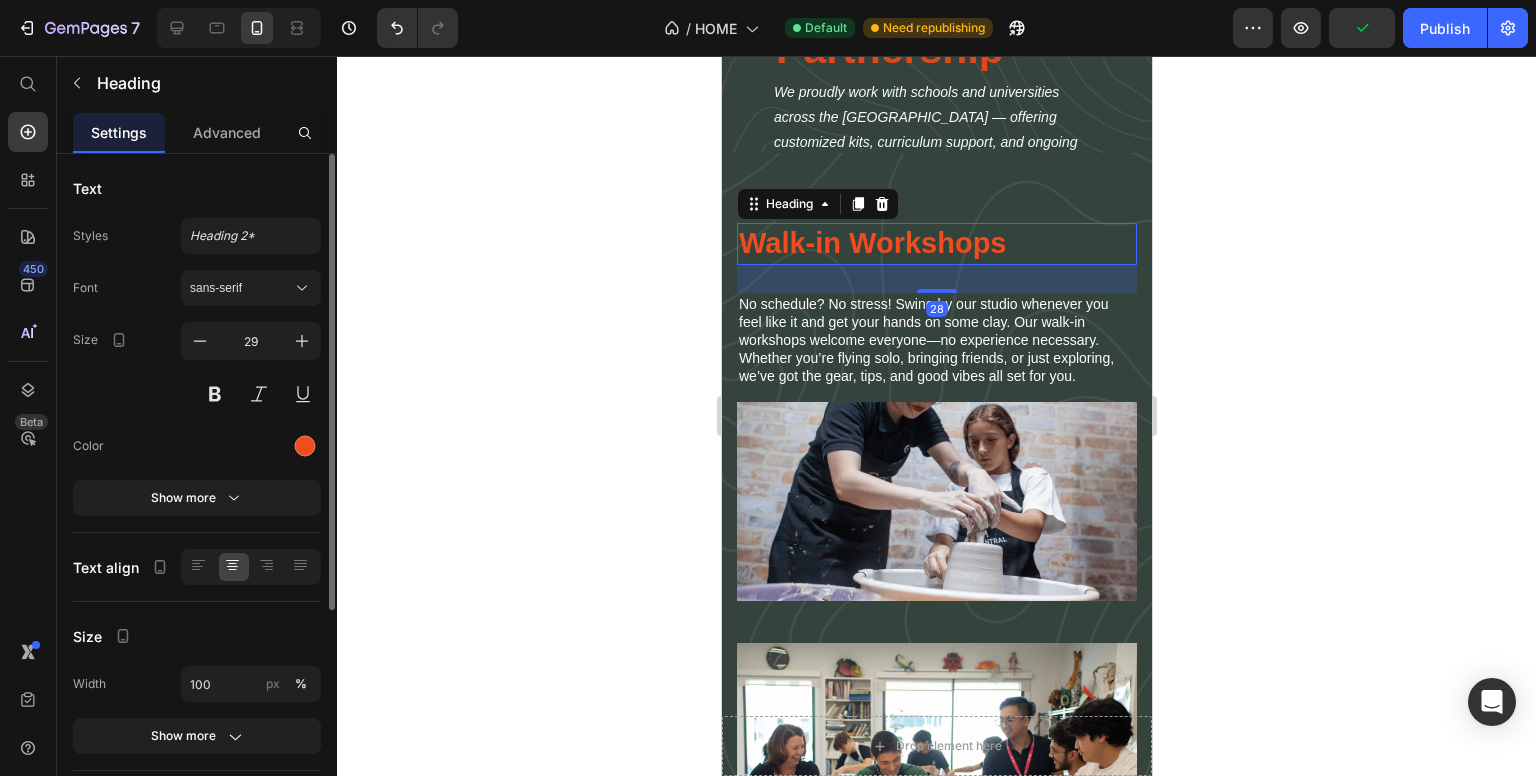 click 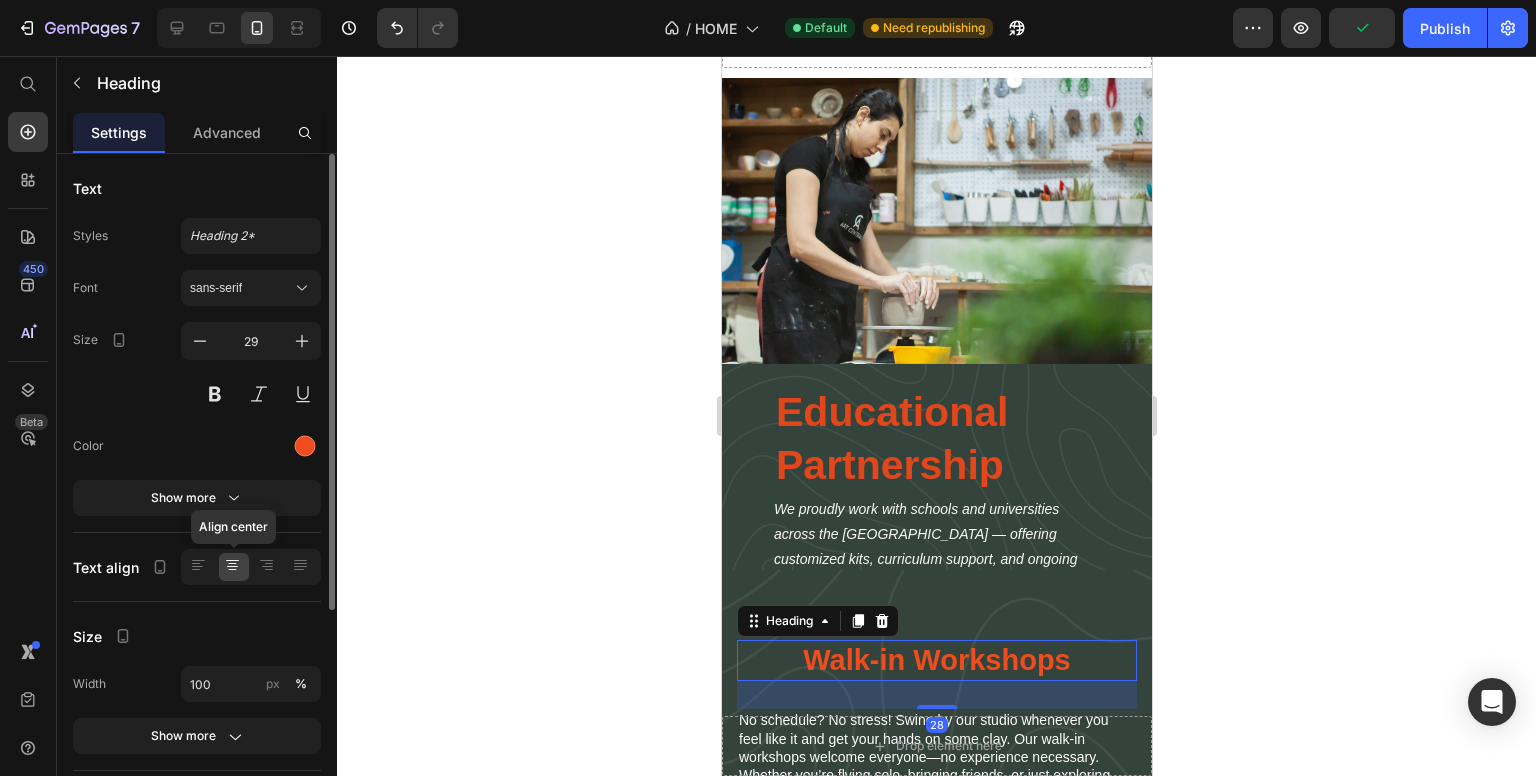 scroll, scrollTop: 7124, scrollLeft: 0, axis: vertical 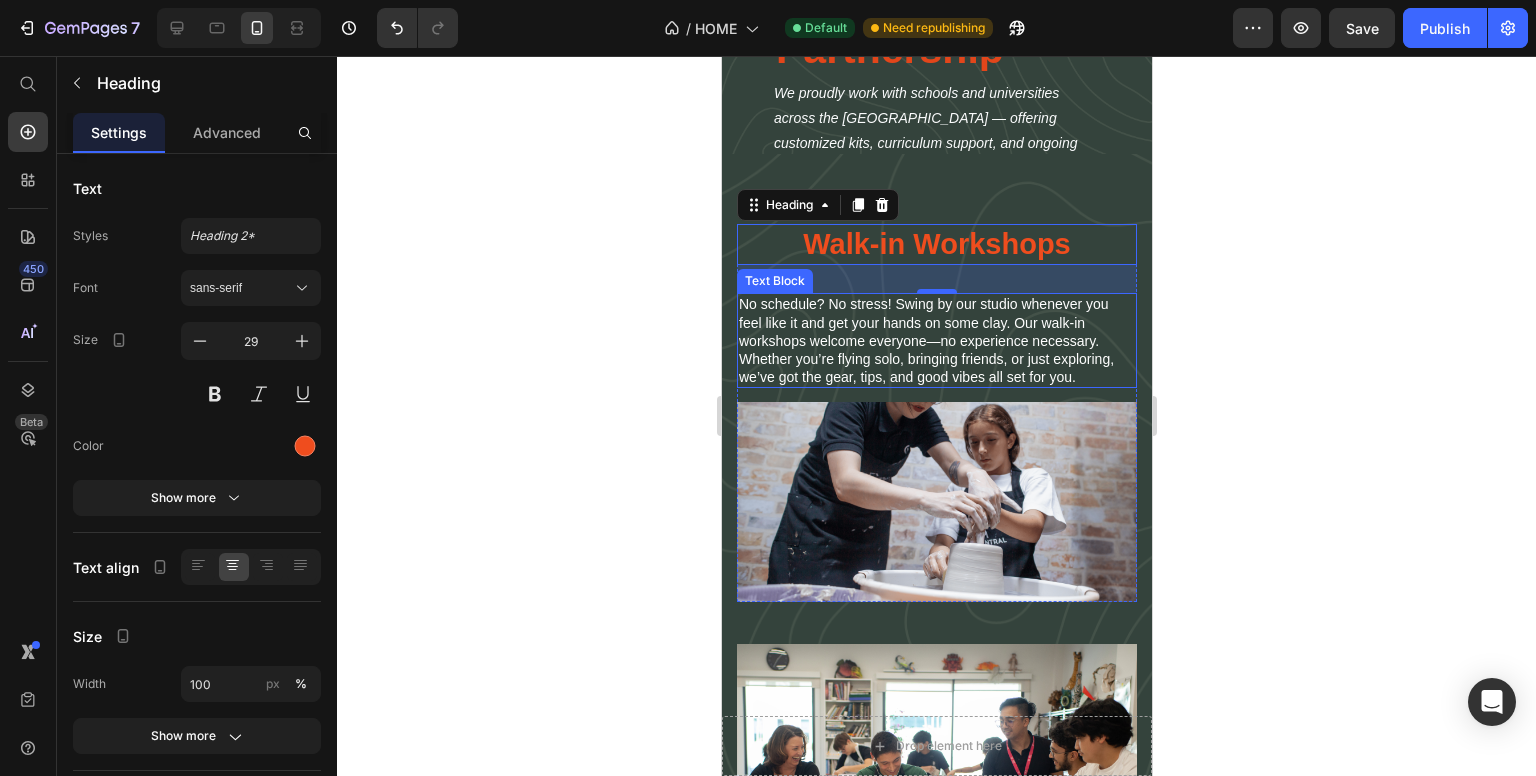click on "No schedule? No stress! Swing by our studio whenever you feel like it and get your hands on some clay. Our walk-in workshops welcome everyone—no experience necessary. Whether you’re flying solo, bringing friends, or just exploring, we’ve got the gear, tips, and good vibes all set for you." at bounding box center (936, 340) 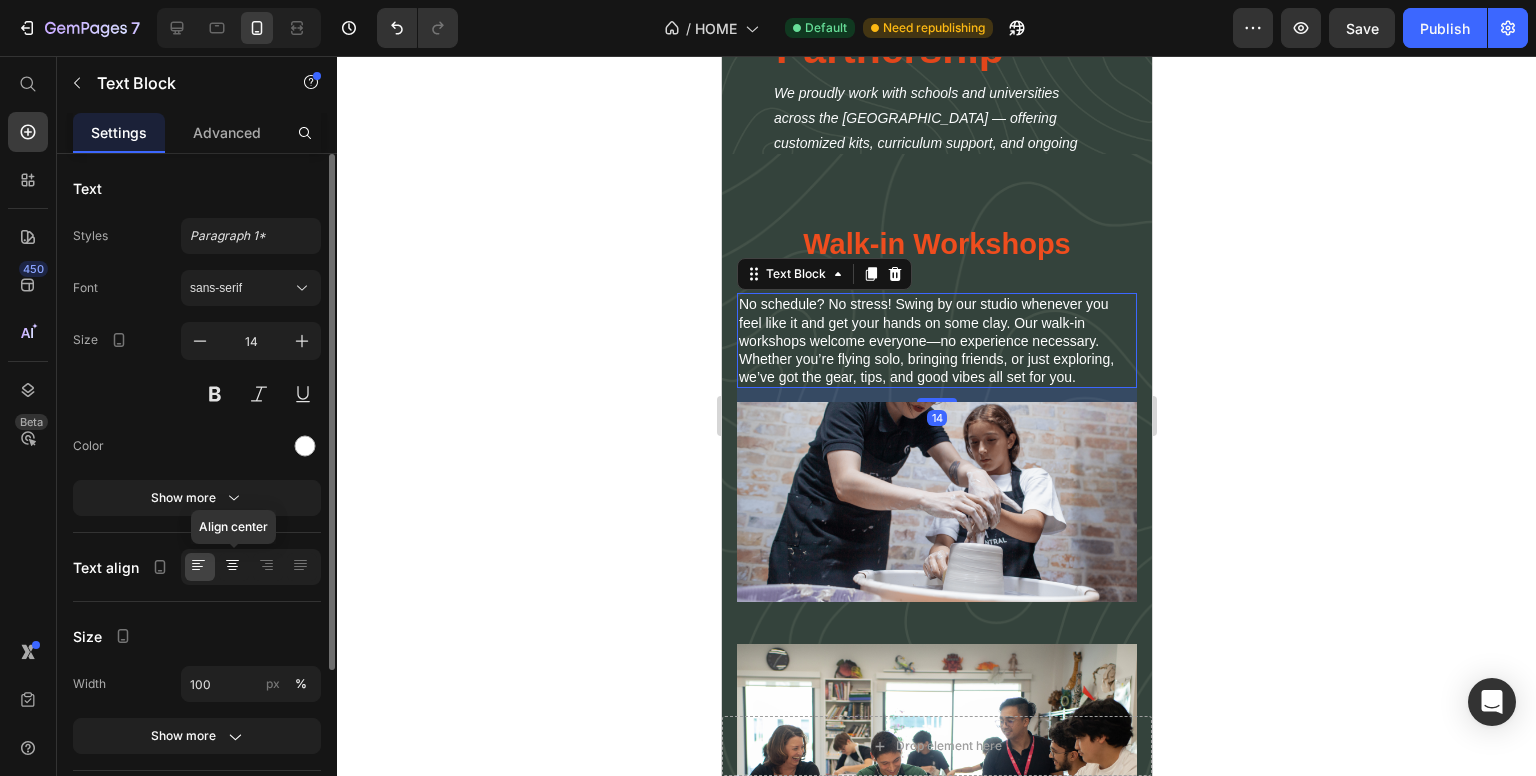 click 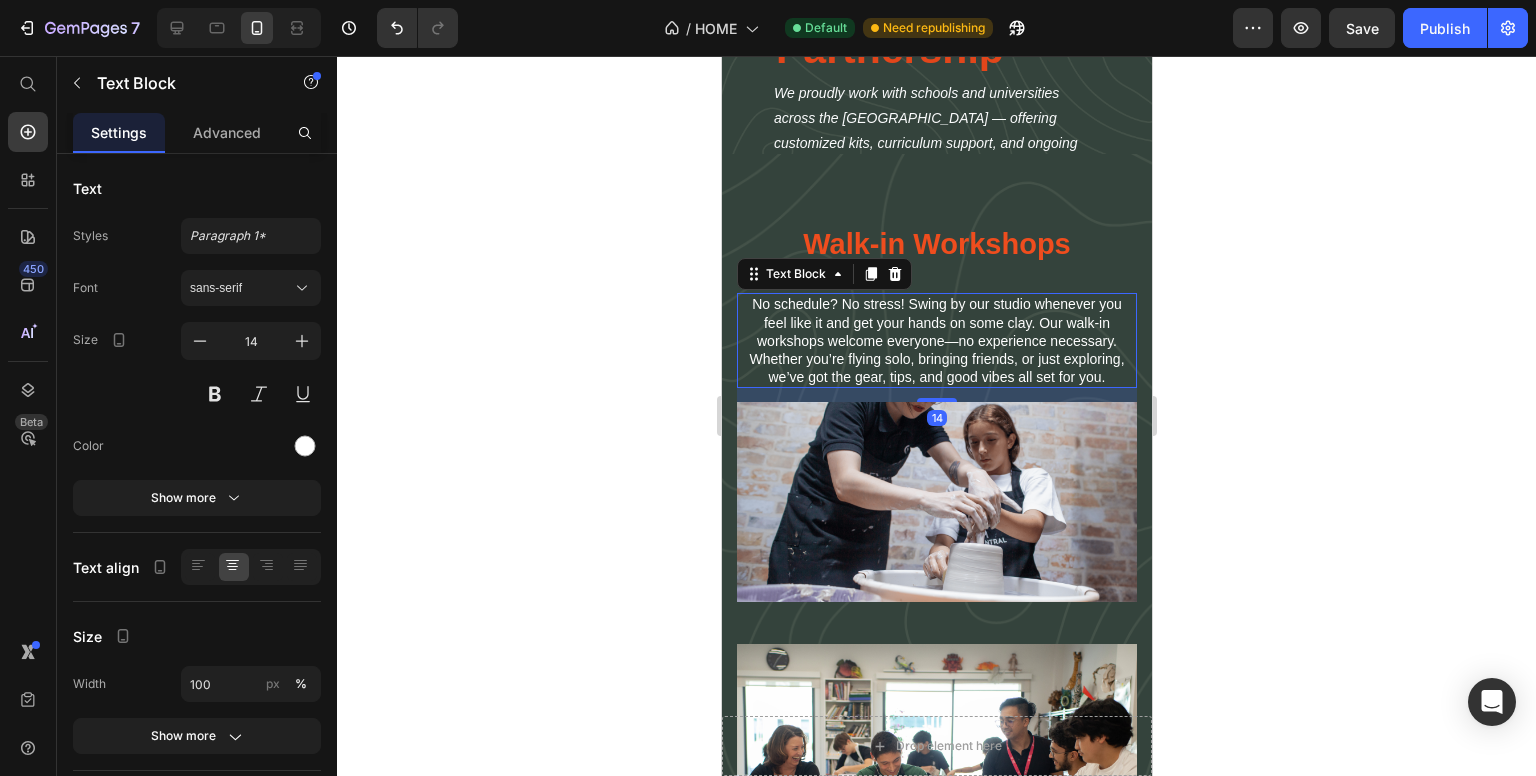 click 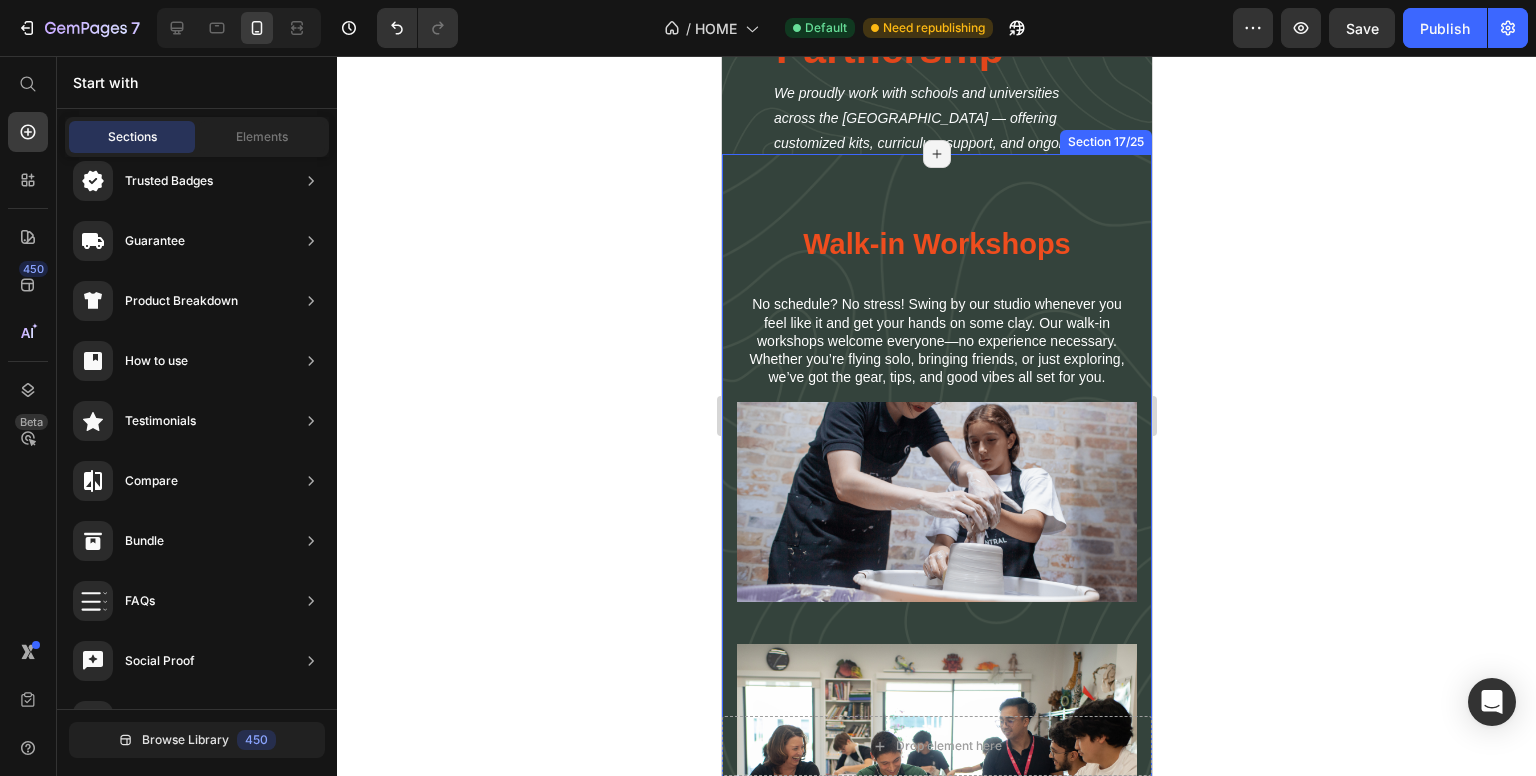 scroll, scrollTop: 6924, scrollLeft: 0, axis: vertical 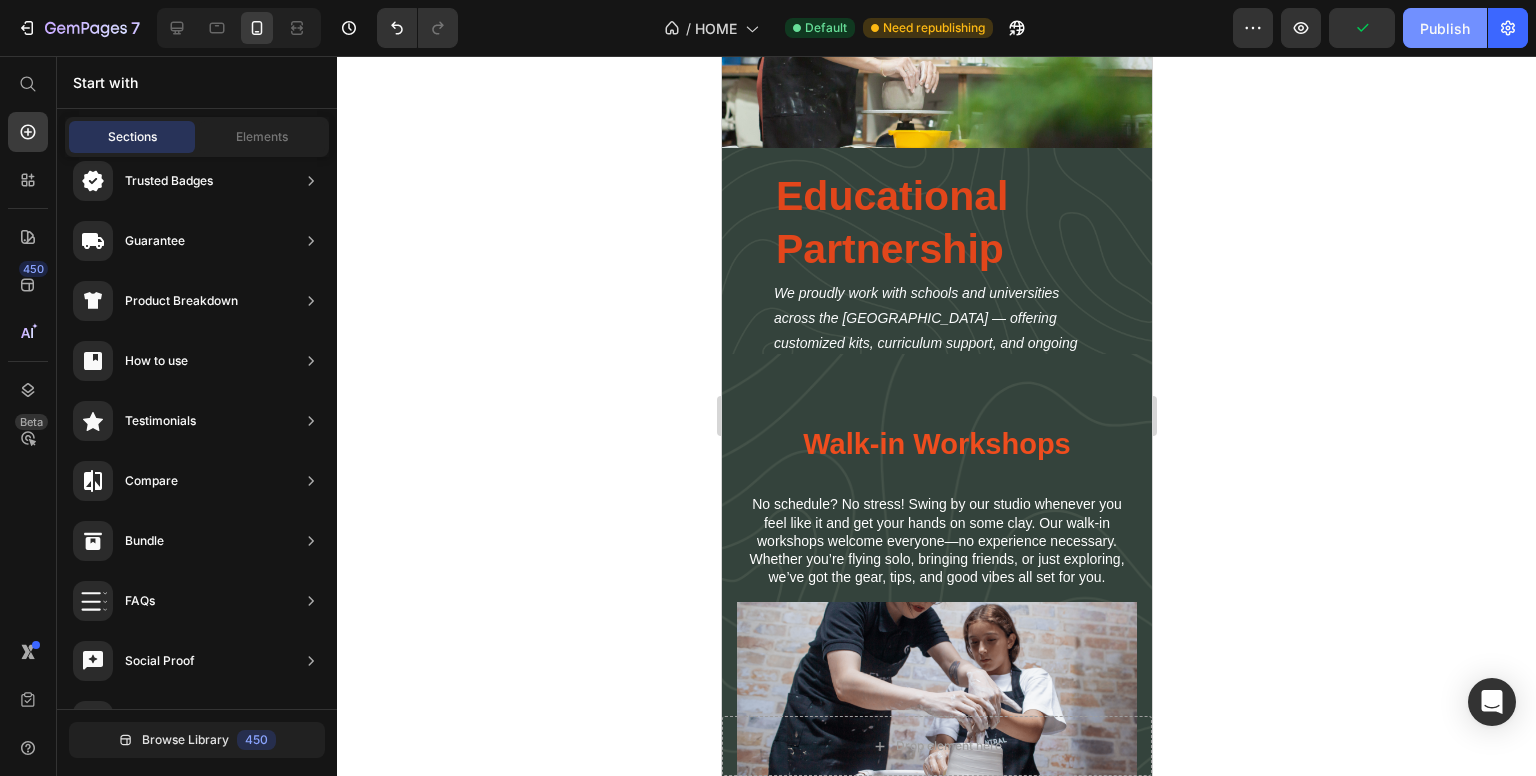 click on "Publish" at bounding box center (1445, 28) 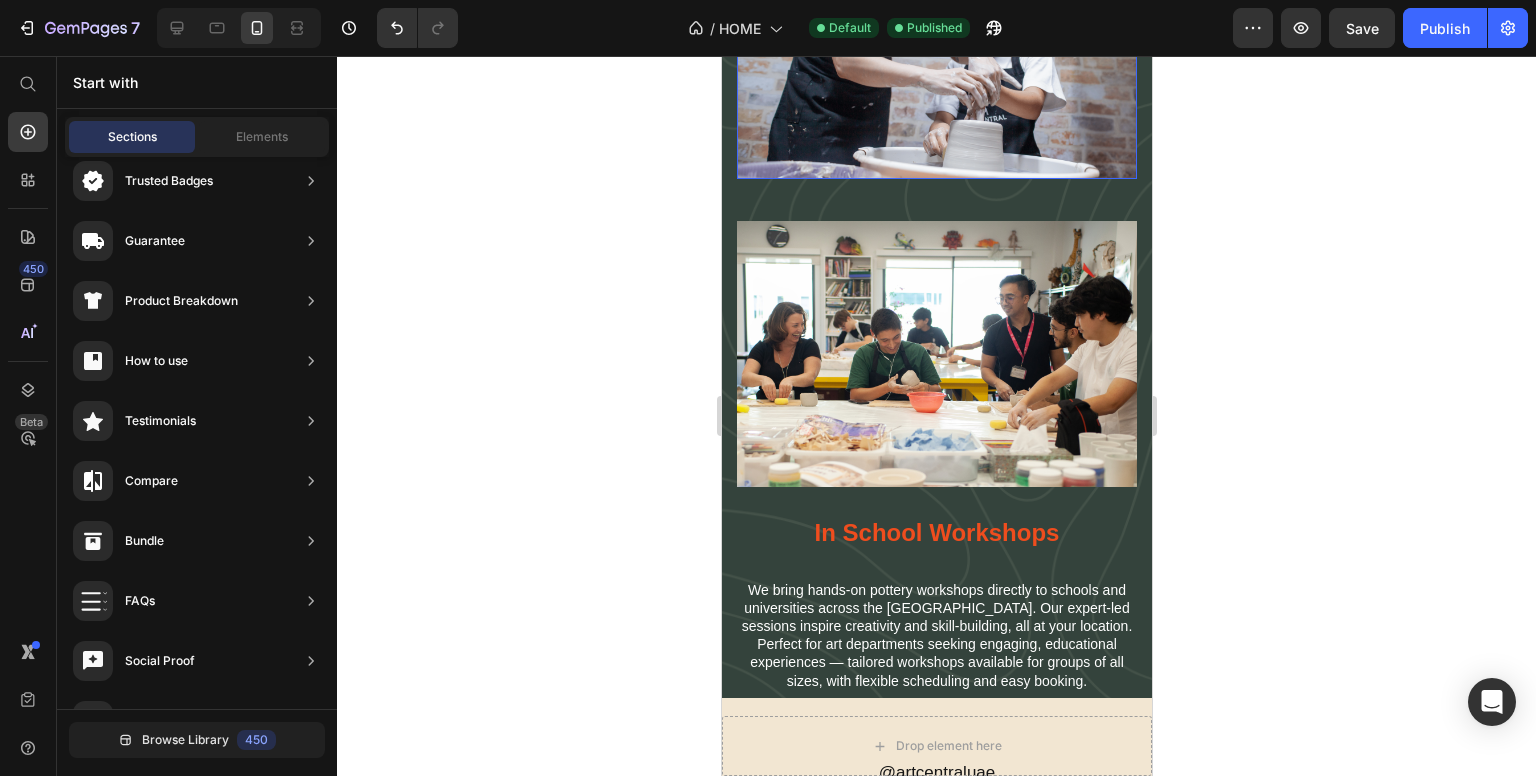 scroll, scrollTop: 7724, scrollLeft: 0, axis: vertical 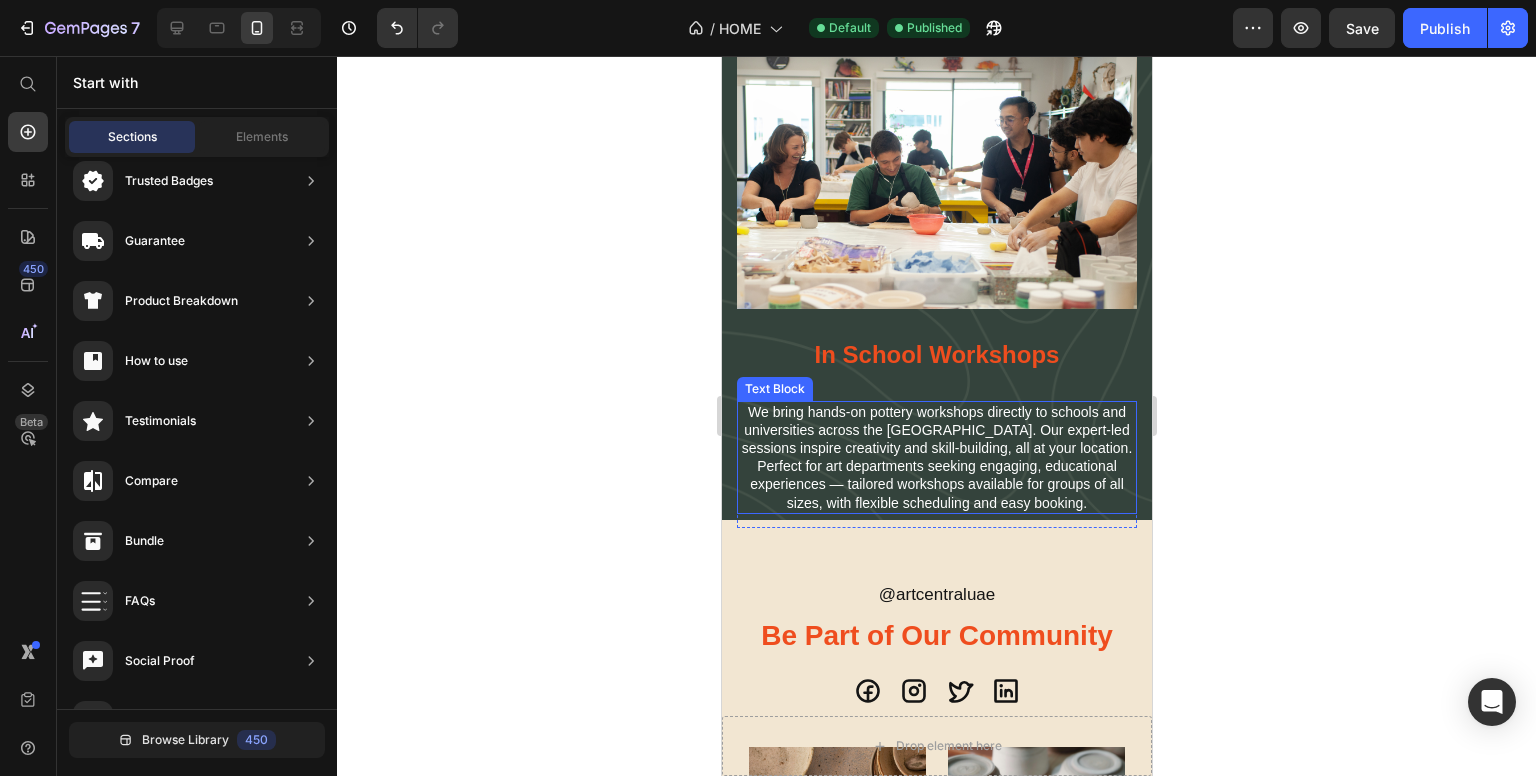 click on "We bring hands-on pottery workshops directly to schools and universities across the [GEOGRAPHIC_DATA]. Our expert-led sessions inspire creativity and skill-building, all at your location. Perfect for art departments seeking engaging, educational experiences — tailored workshops available for groups of all sizes, with flexible scheduling and easy booking." at bounding box center [936, 457] 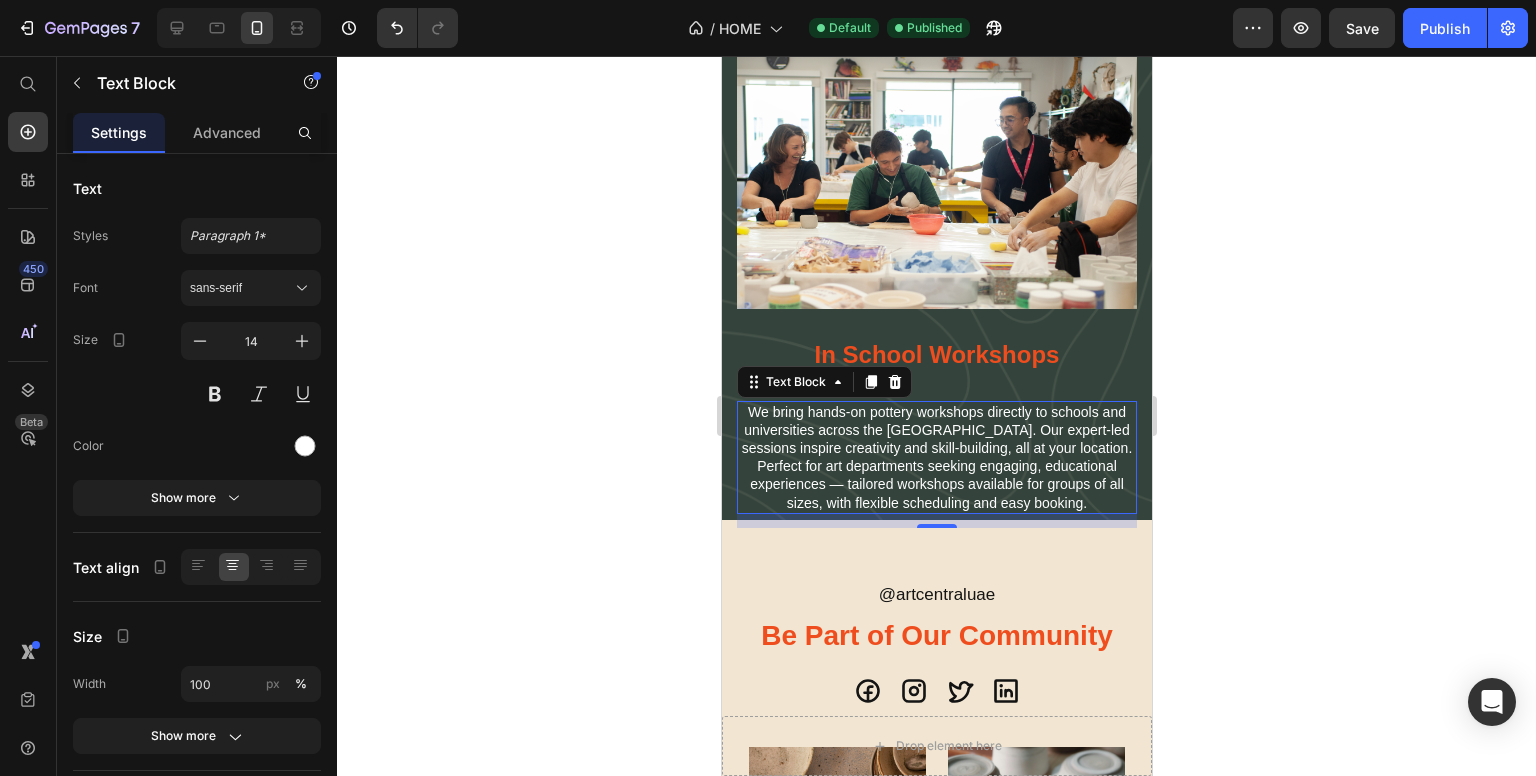 click 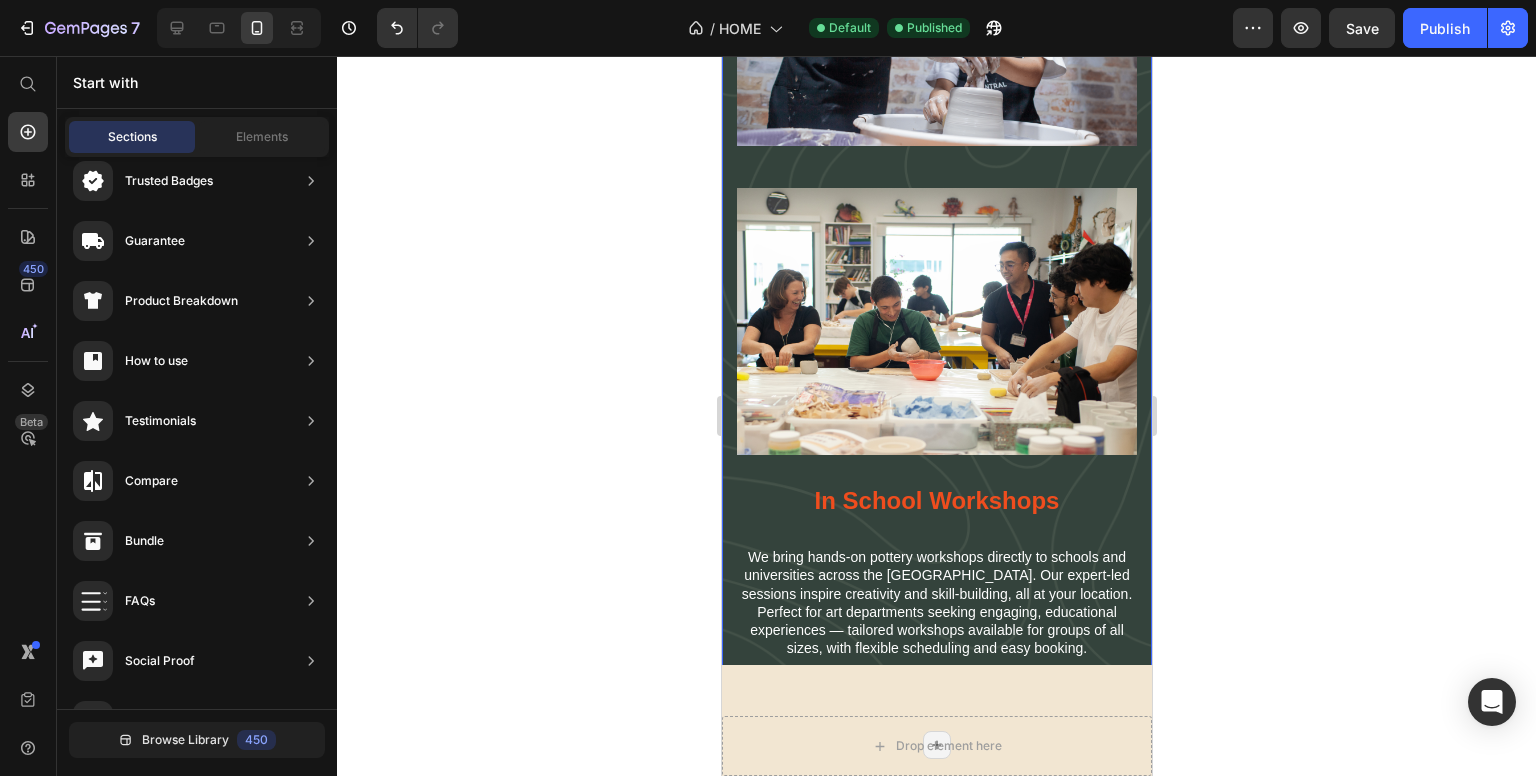 scroll, scrollTop: 6108, scrollLeft: 0, axis: vertical 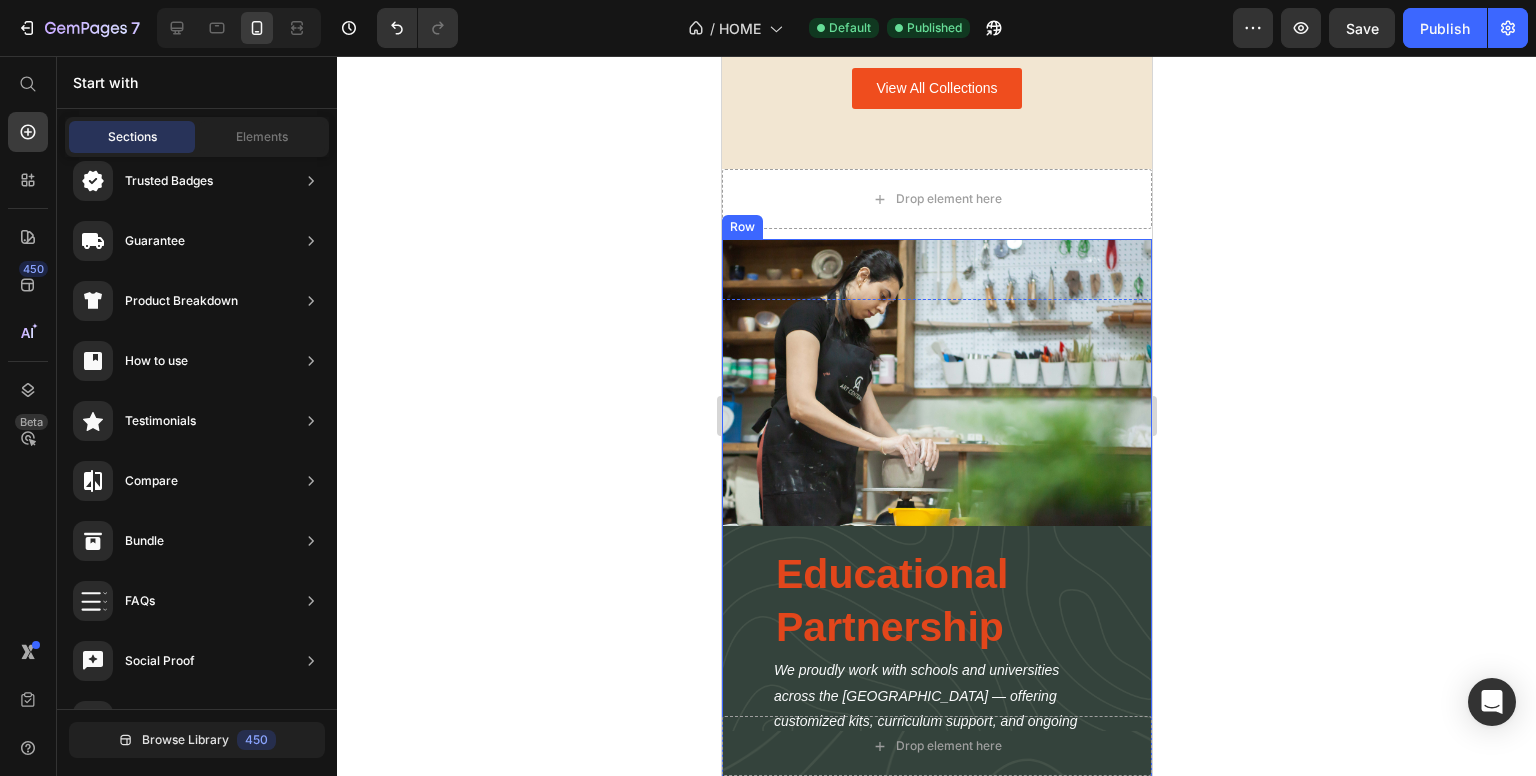 click on "Featured Products Heading Row Product List View All Collections Button Row Section 14/25 Page has reached Shopify’s 25 section-limit Page has reached Shopify’s 25 section-limit" at bounding box center [936, 82] 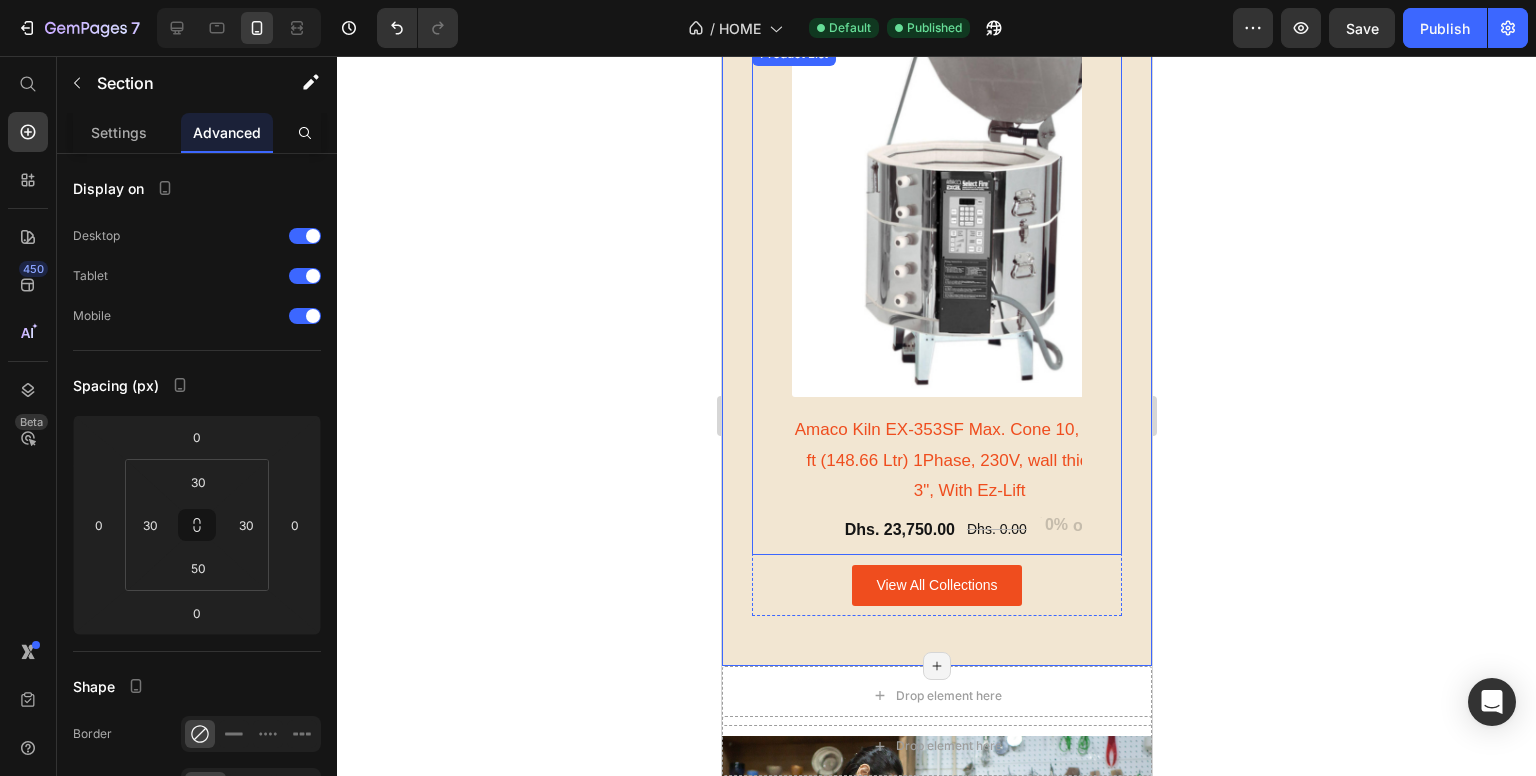 click on "` (P) Images Amaco Kiln EX-353SF Max. Cone 10, 5.25 cu. ft (148.66 Ltr) 1Phase, 230V, wall thickness 3", With Ez-Lift (P) Title Dhs. 23,750.00 (P) Price Dhs. 0.00 (P) Price 0% off (P) Tag Row Row (P) Images Brent Pottery Wheel - Model C (P) Title Dhs. 10,680.00 (P) Price Dhs. 0.00 (P) Price 0% off (P) Tag Row Row (P) Images Shimpo Potters Wheel (RK-3D) Head Dia: 12" (P) Title Dhs. 6,980.00 (P) Price Dhs. 0.00 (P) Price 0% off (P) Tag Row Row (P) Images Amaco Half Round Shelf for EX-257 (21"x10 1/2"x 3/4") (53.34cm) (P) Title Dhs. 253.42 (P) Price Dhs. 0.00 (P) Price 0% off (P) Tag Row Row (P) Images Bisque Zoe Zebra 10.5cm tall (P) Title Dhs. 8.66 (P) Price Dhs. 0.00 (P) Price 0% off (P) Tag Row Row (P) Images Amaco Air Dry Clay White 4.5kg (P) Title Dhs. 70.00 (P) Price Dhs. 0.00 (P) Price 0% off (P) Tag Row Row (P) Images Shimpo Pugmill NVA-04S Stainless Steel De-Airing, 230V (P) Title Dhs. 35,700.00 (P) Price Dhs. 0.00 (P) Price 0% off (P) Tag Row Row (P) Images Amaco Amaco Pottery Tools Kit (P) Title 0% `" at bounding box center [936, 298] 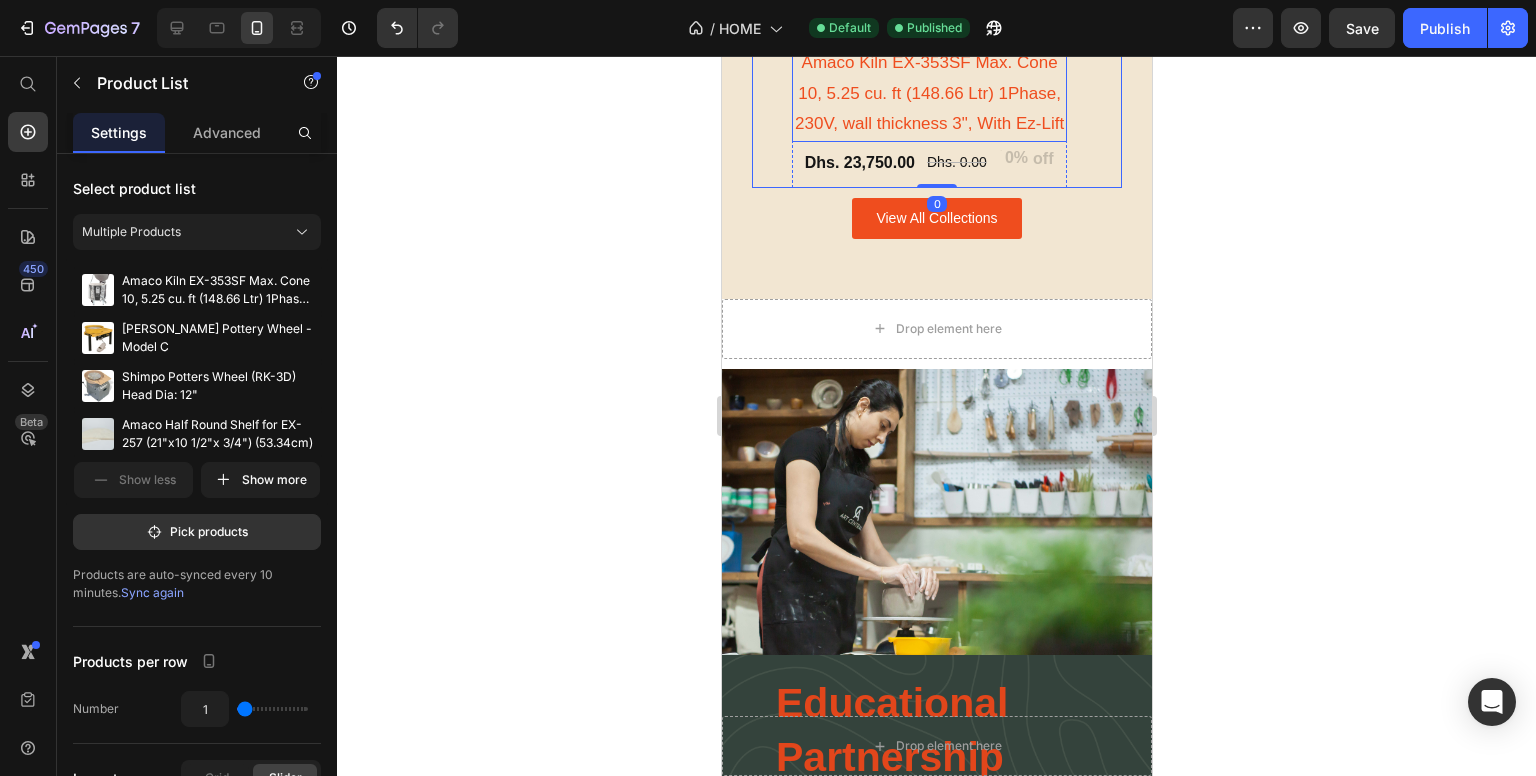 scroll, scrollTop: 6408, scrollLeft: 0, axis: vertical 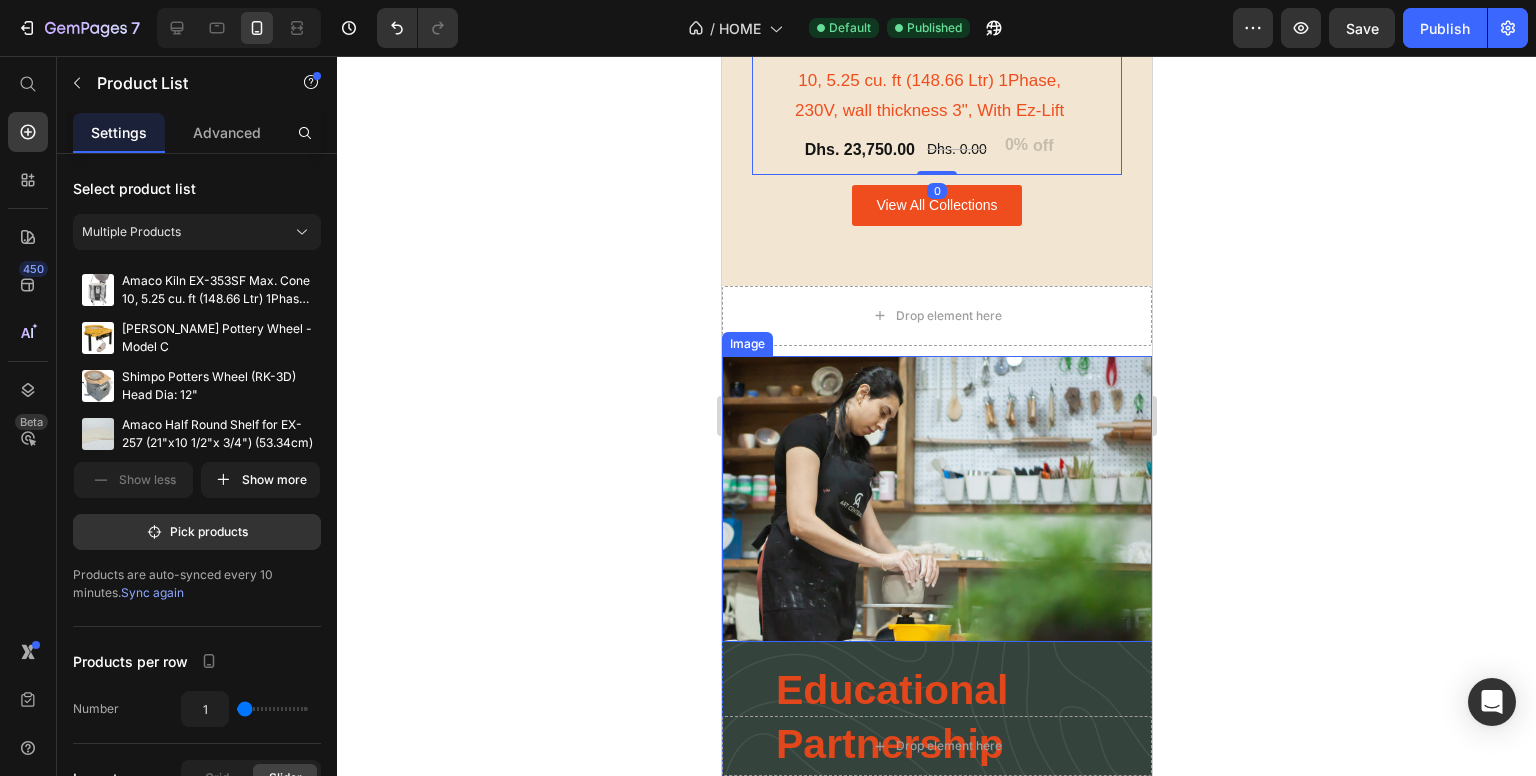 click at bounding box center [936, 499] 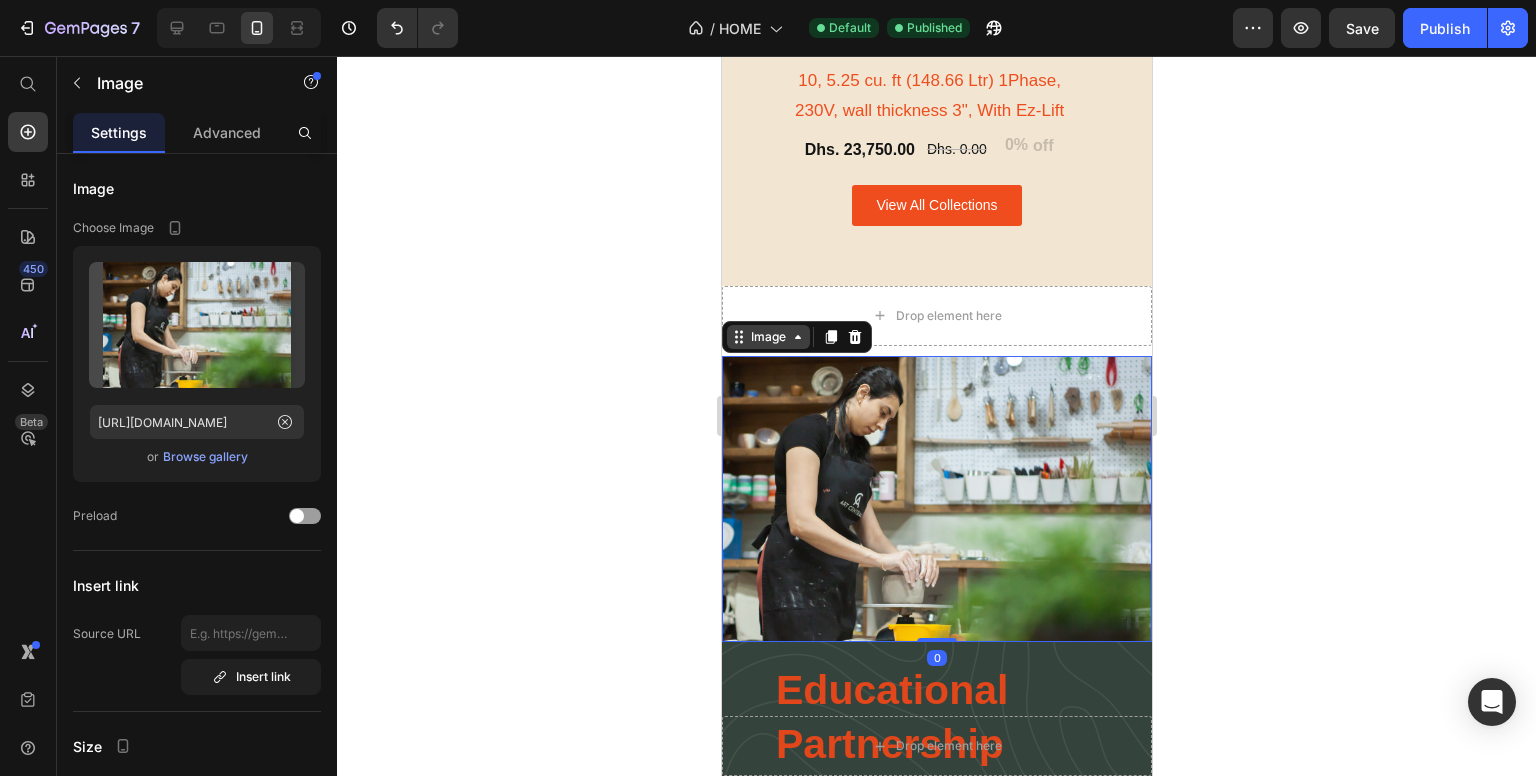 click on "Image" at bounding box center (767, 337) 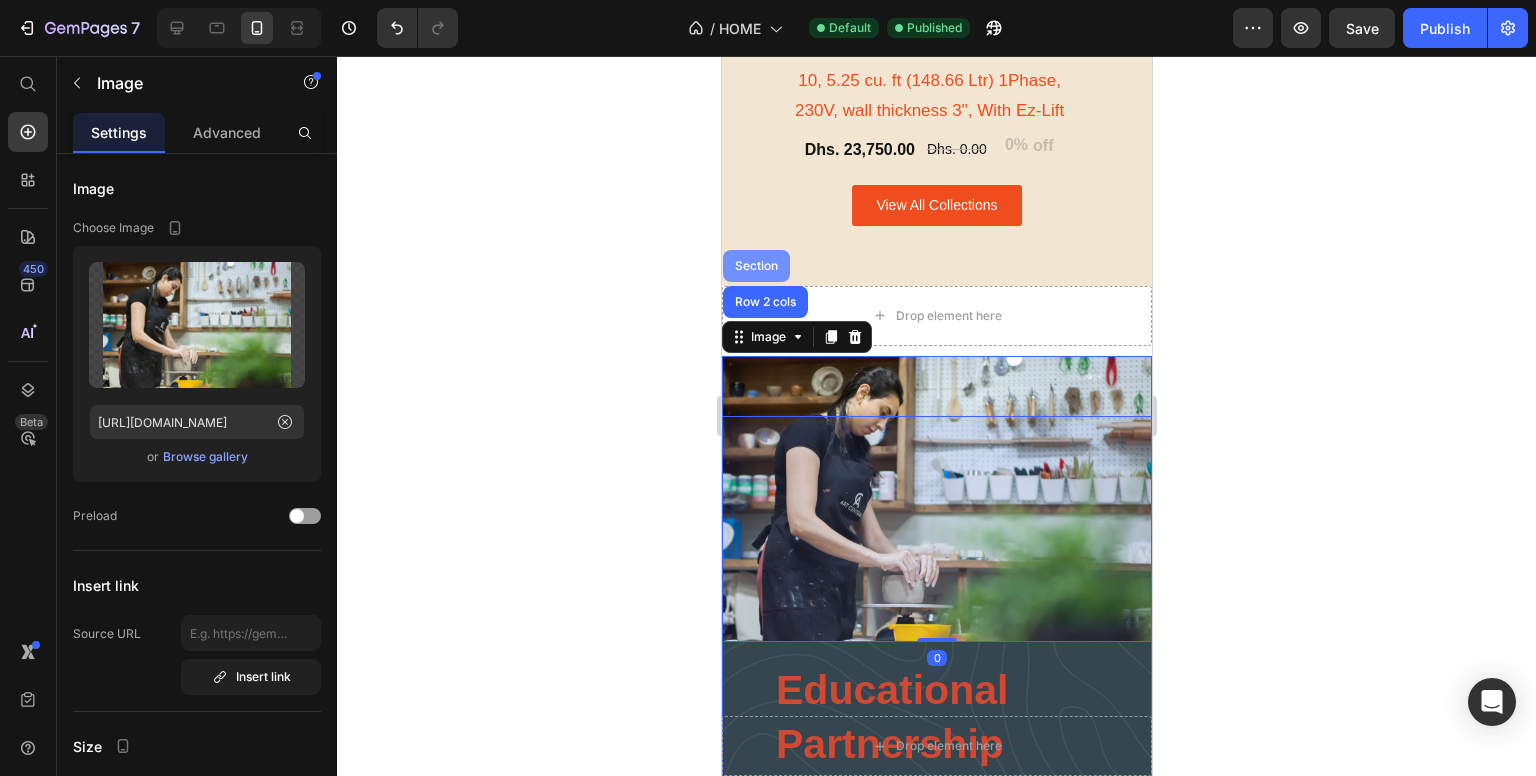 click on "Section" at bounding box center (755, 266) 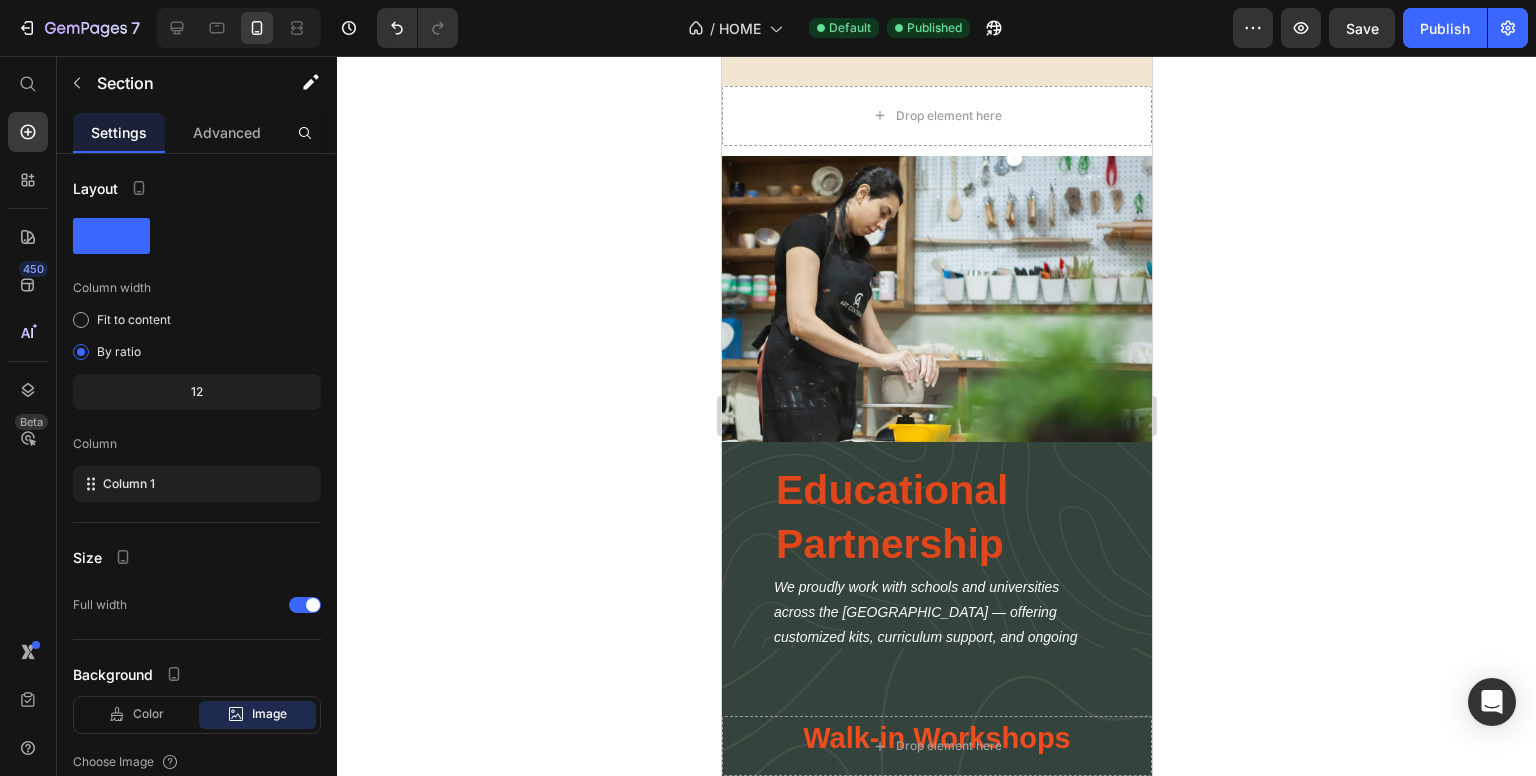 scroll, scrollTop: 6508, scrollLeft: 0, axis: vertical 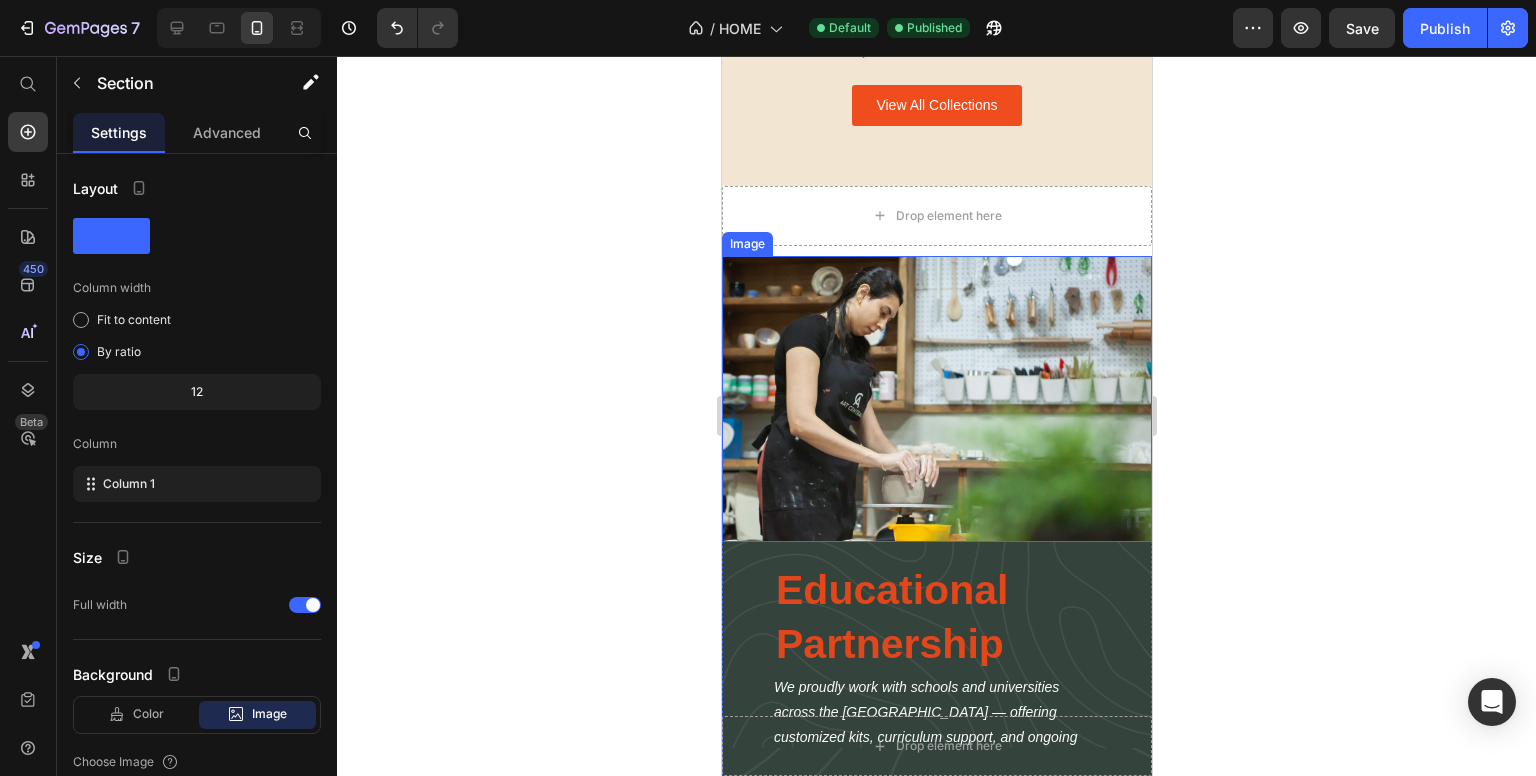 click at bounding box center (936, 399) 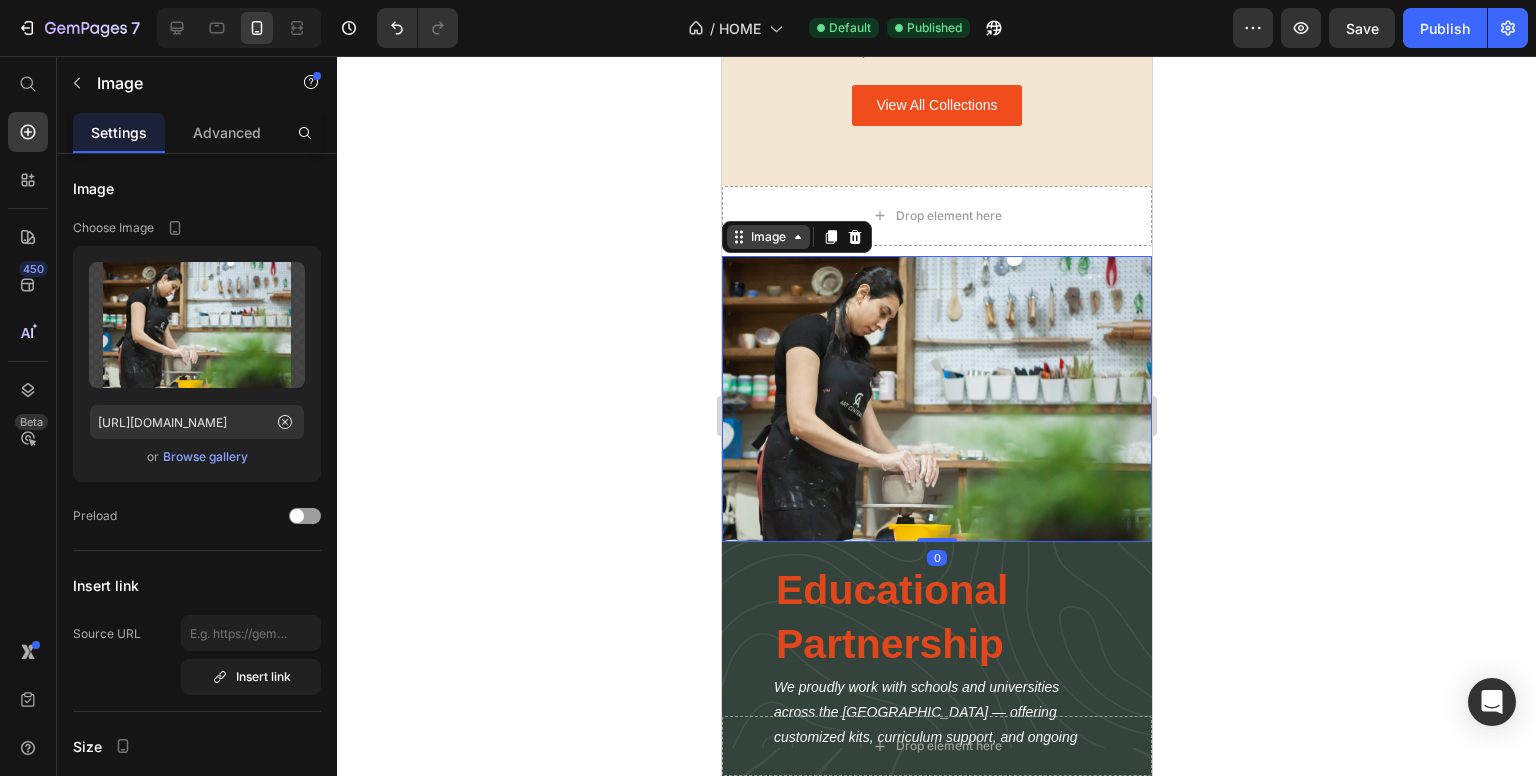 click on "Image" at bounding box center [767, 237] 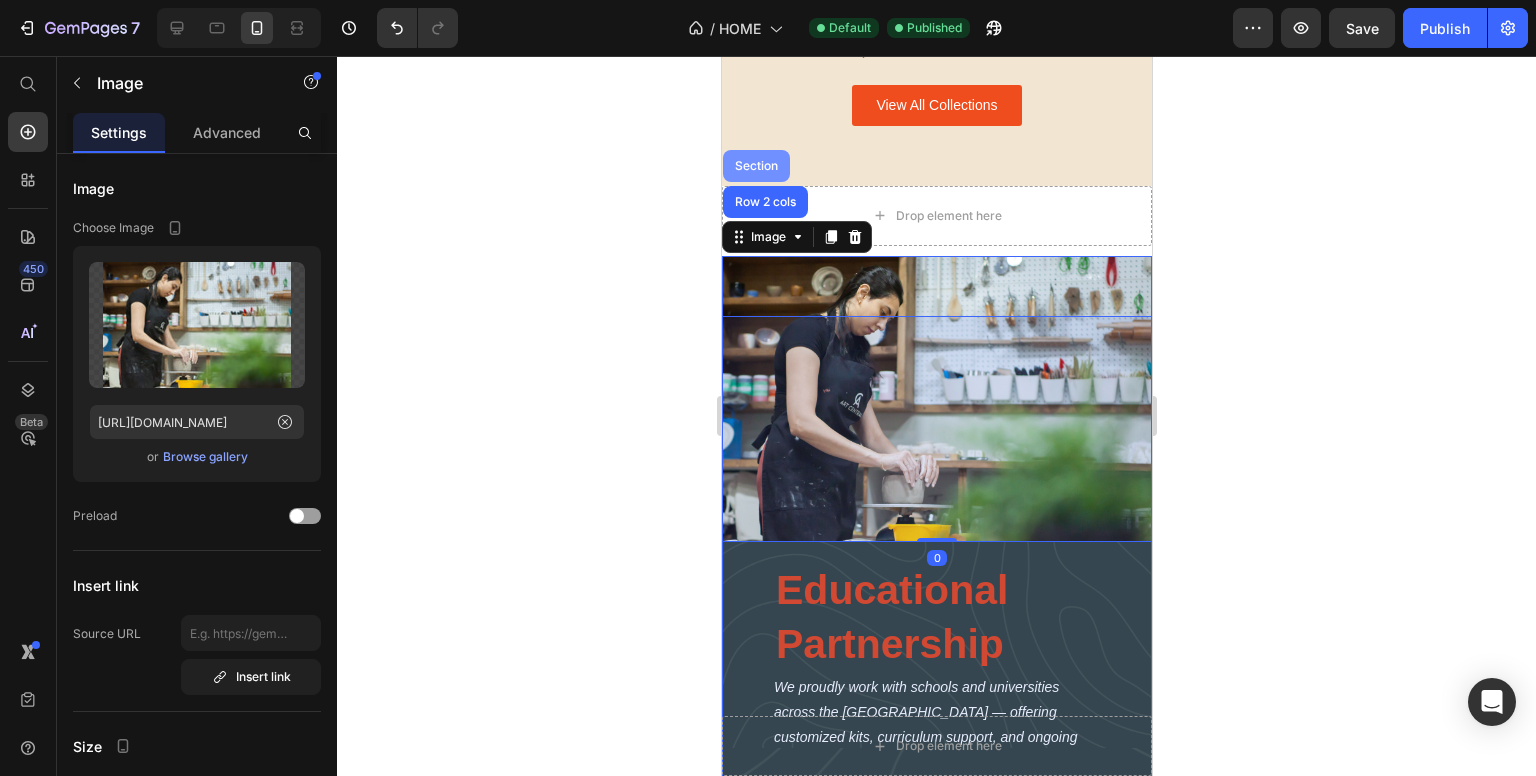 click on "Section" at bounding box center [755, 166] 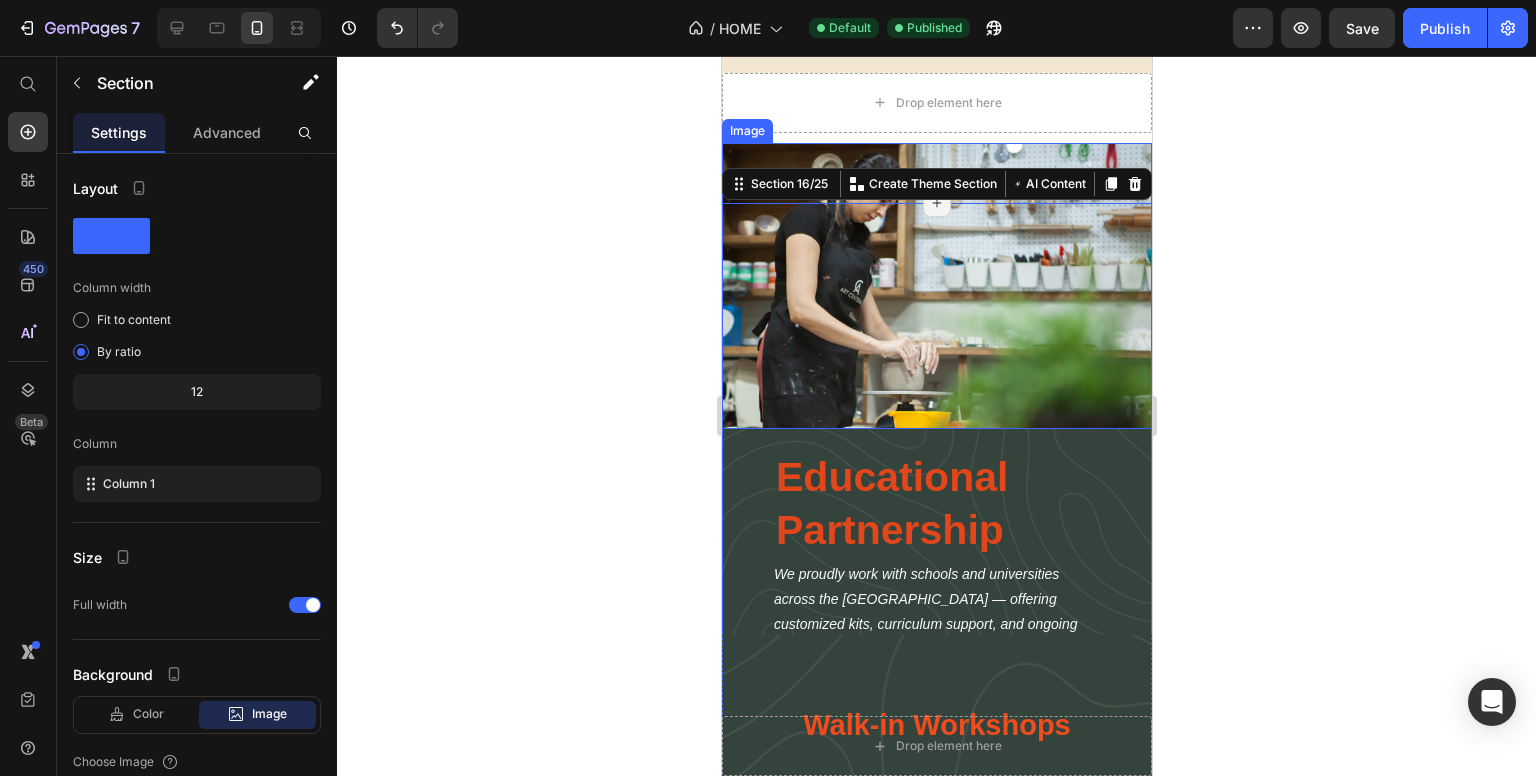 scroll, scrollTop: 6608, scrollLeft: 0, axis: vertical 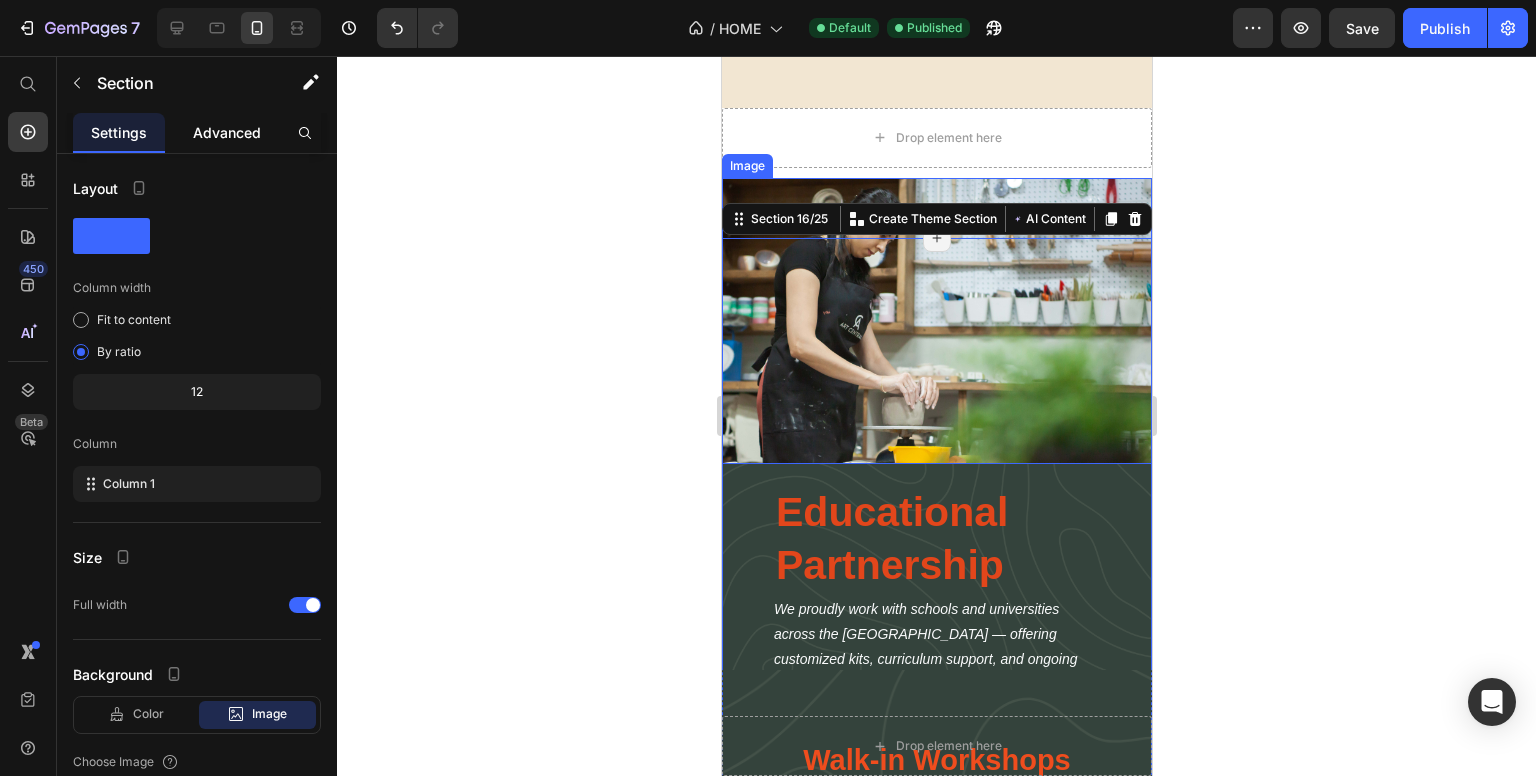 click on "Advanced" 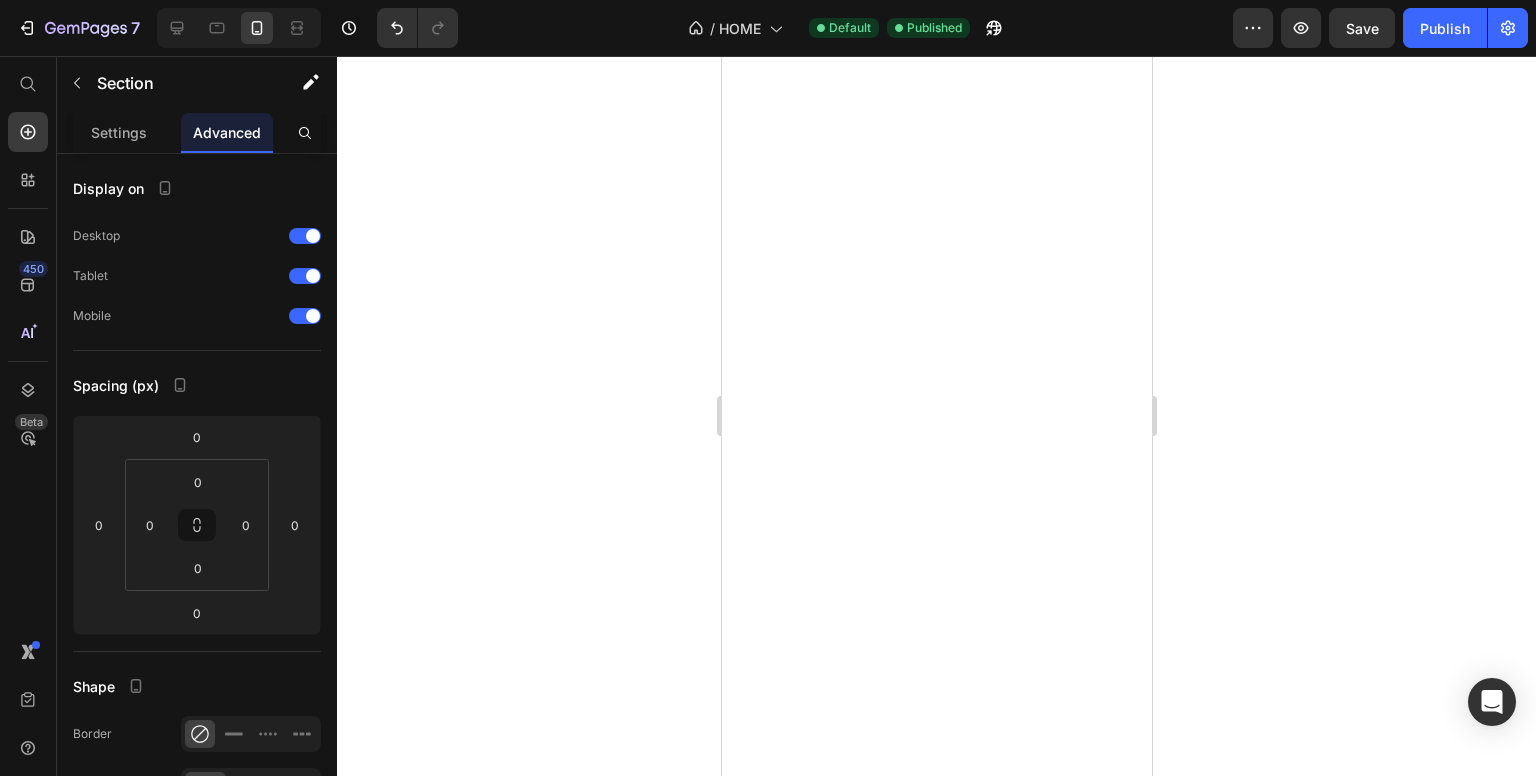 scroll, scrollTop: 0, scrollLeft: 0, axis: both 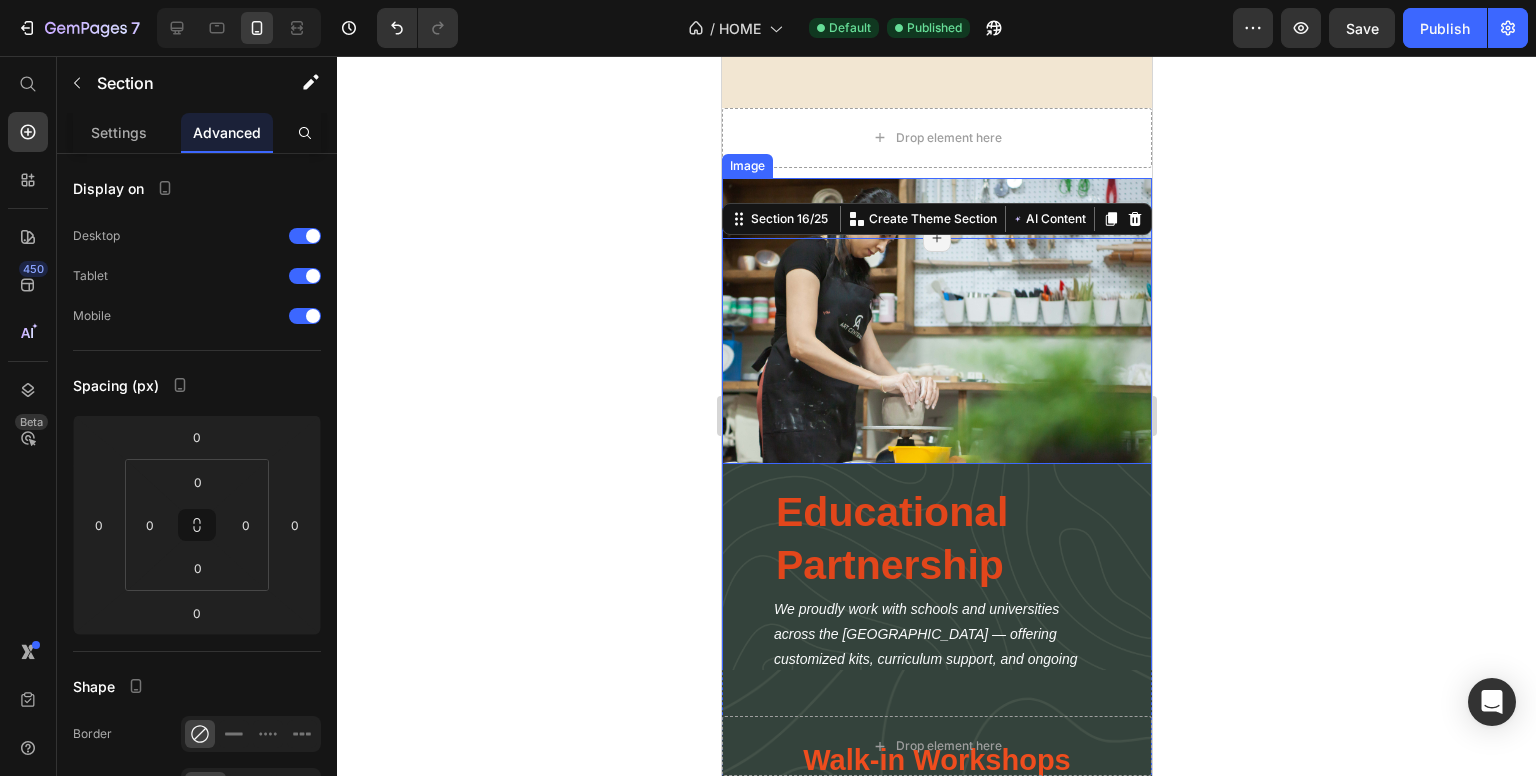click at bounding box center [305, 316] 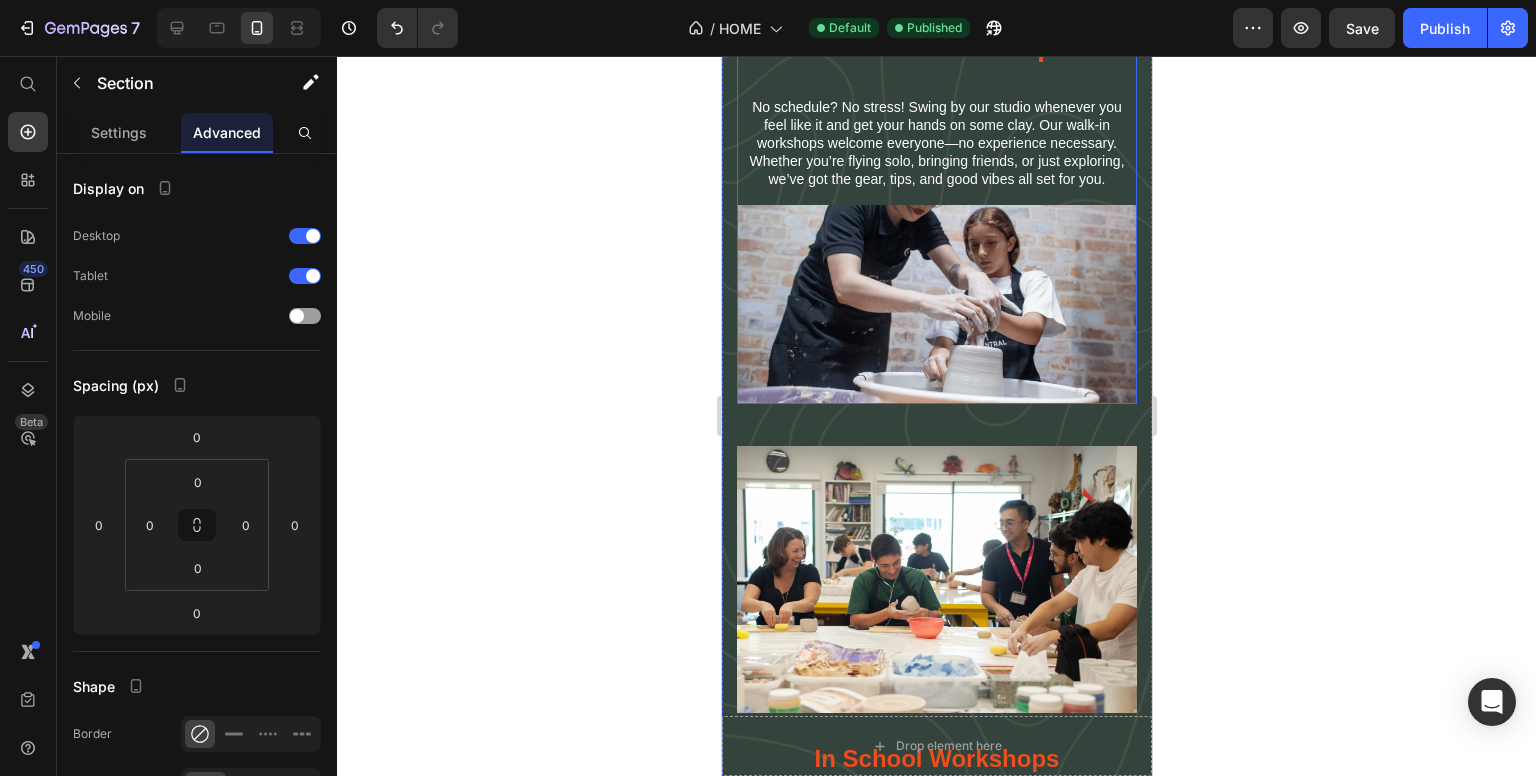 scroll, scrollTop: 6208, scrollLeft: 0, axis: vertical 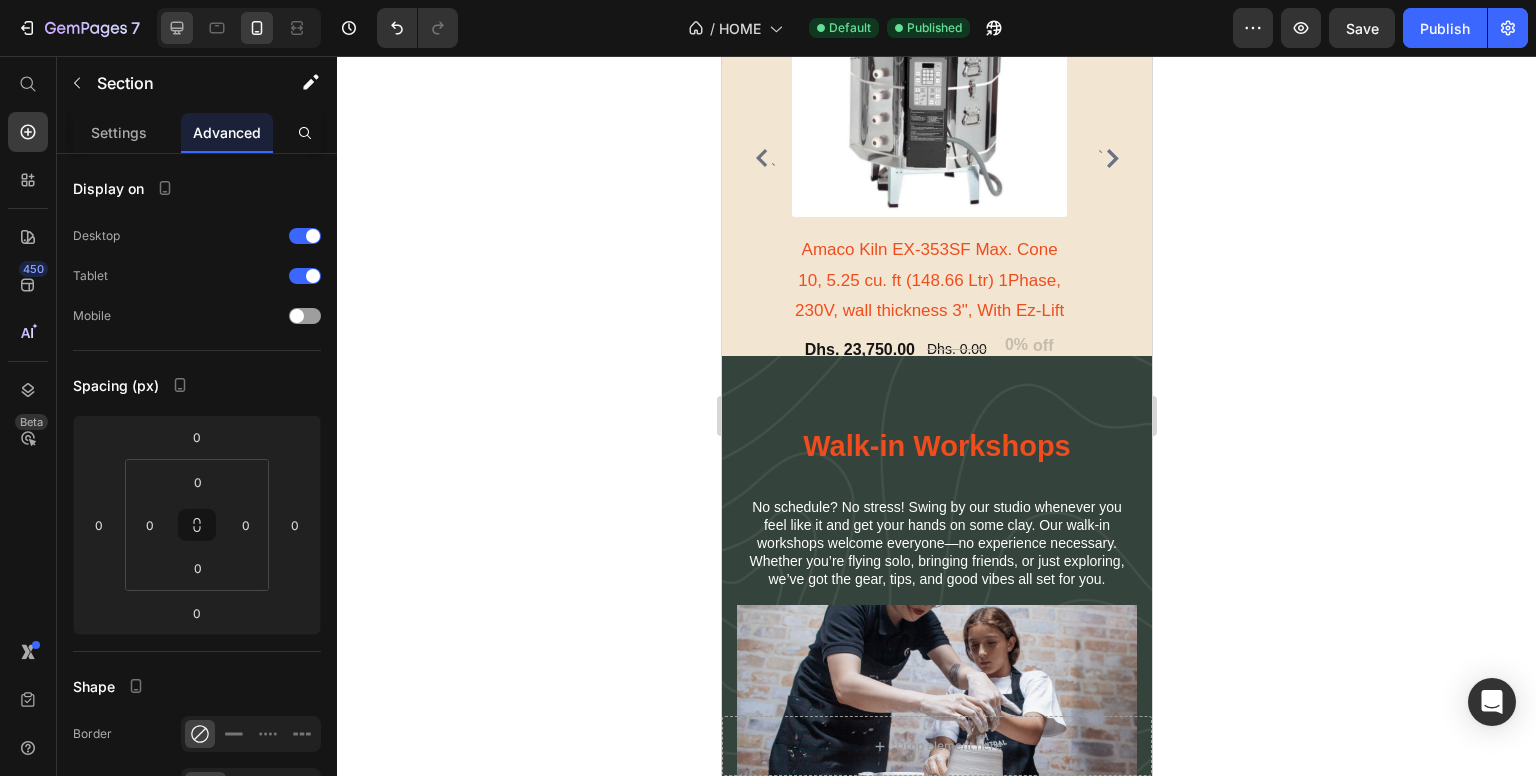 click at bounding box center (239, 28) 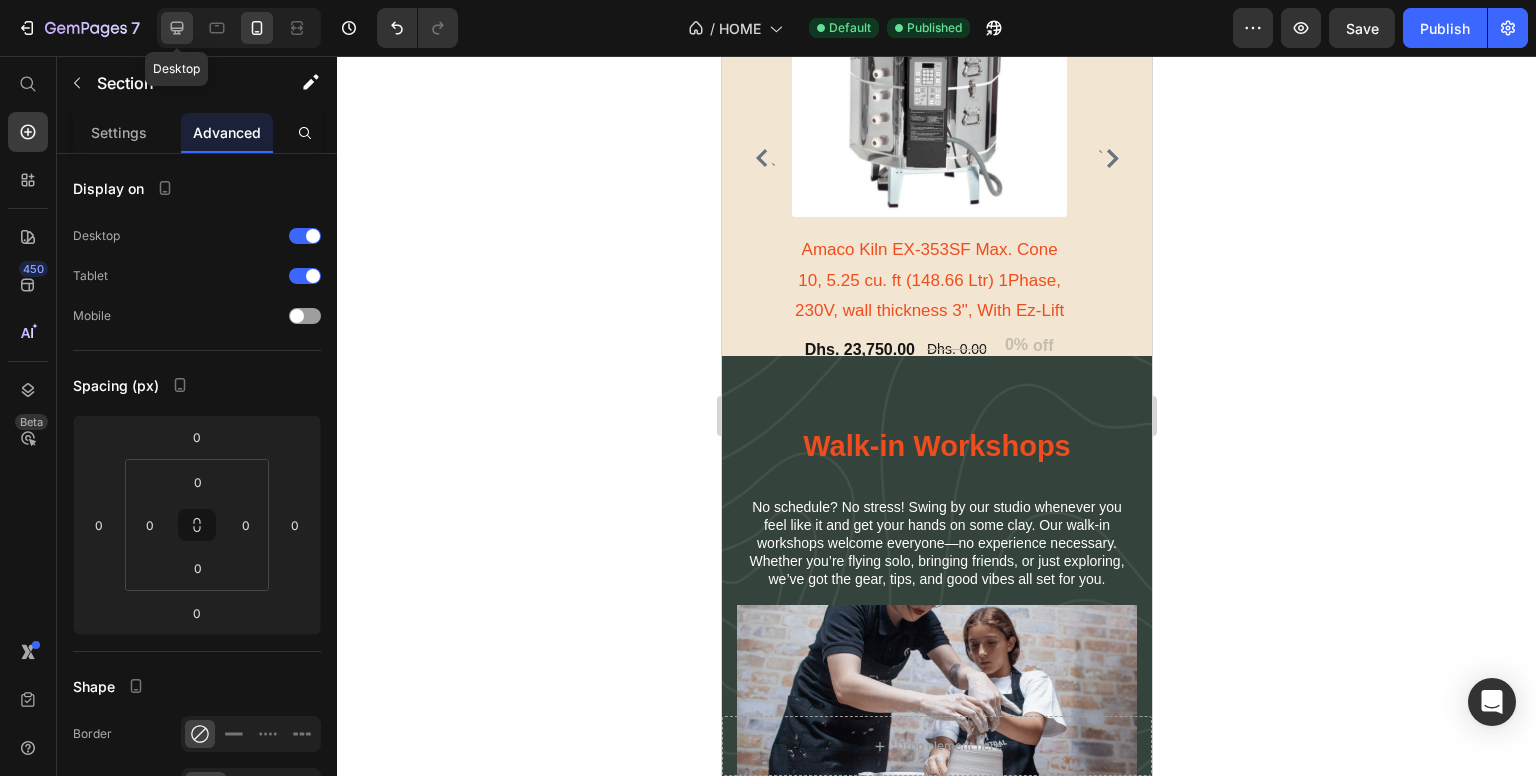 click 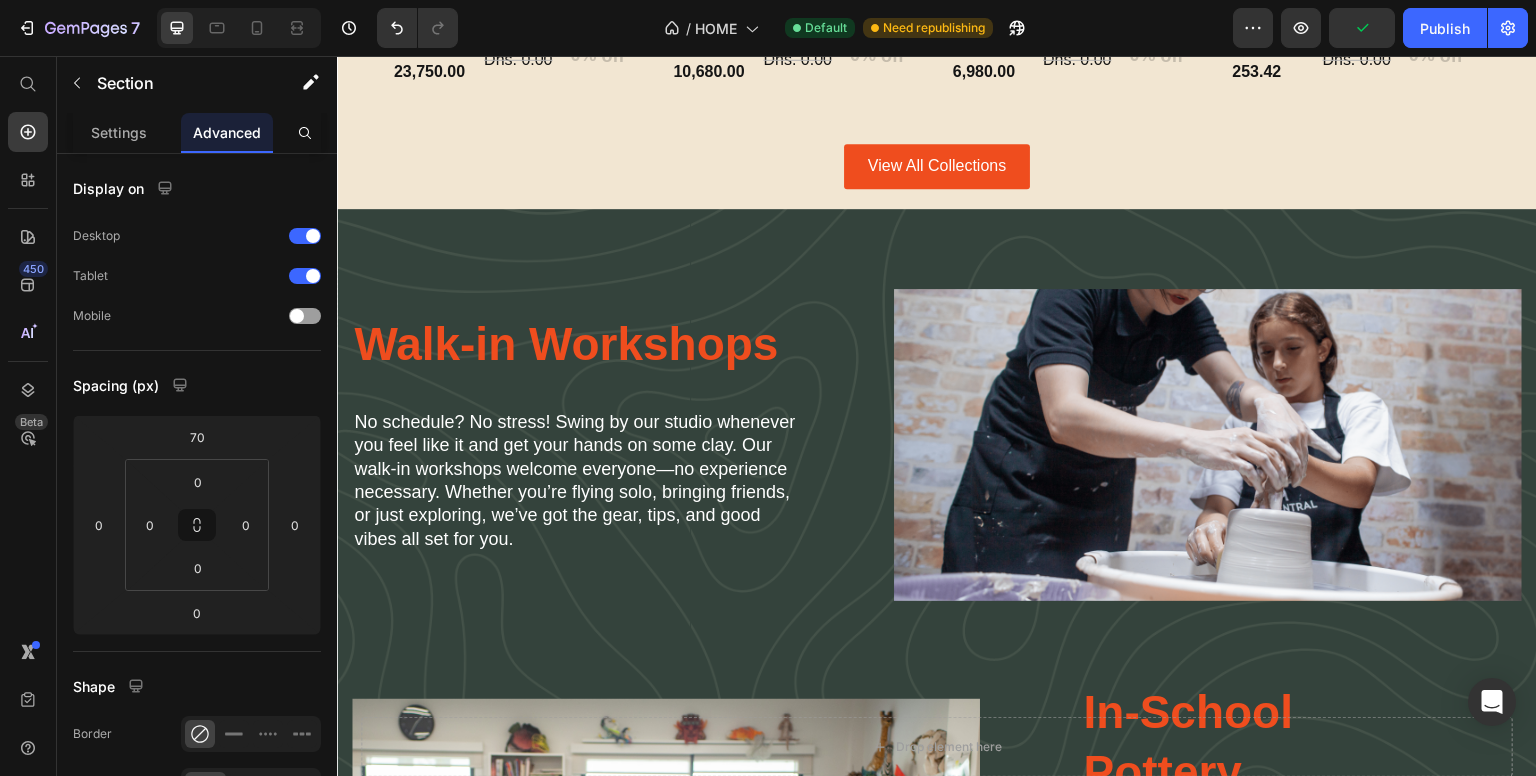 scroll, scrollTop: 2614, scrollLeft: 0, axis: vertical 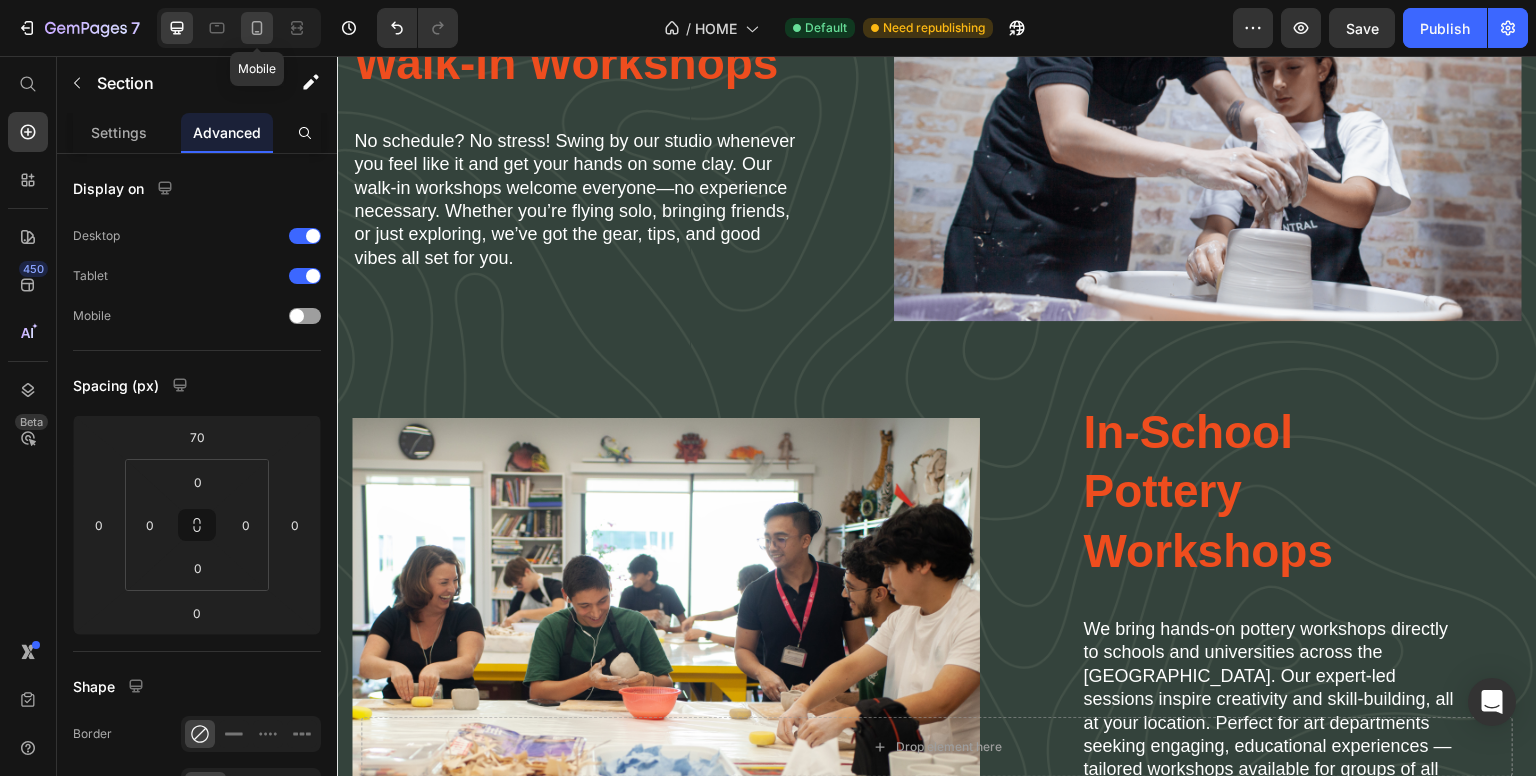 click 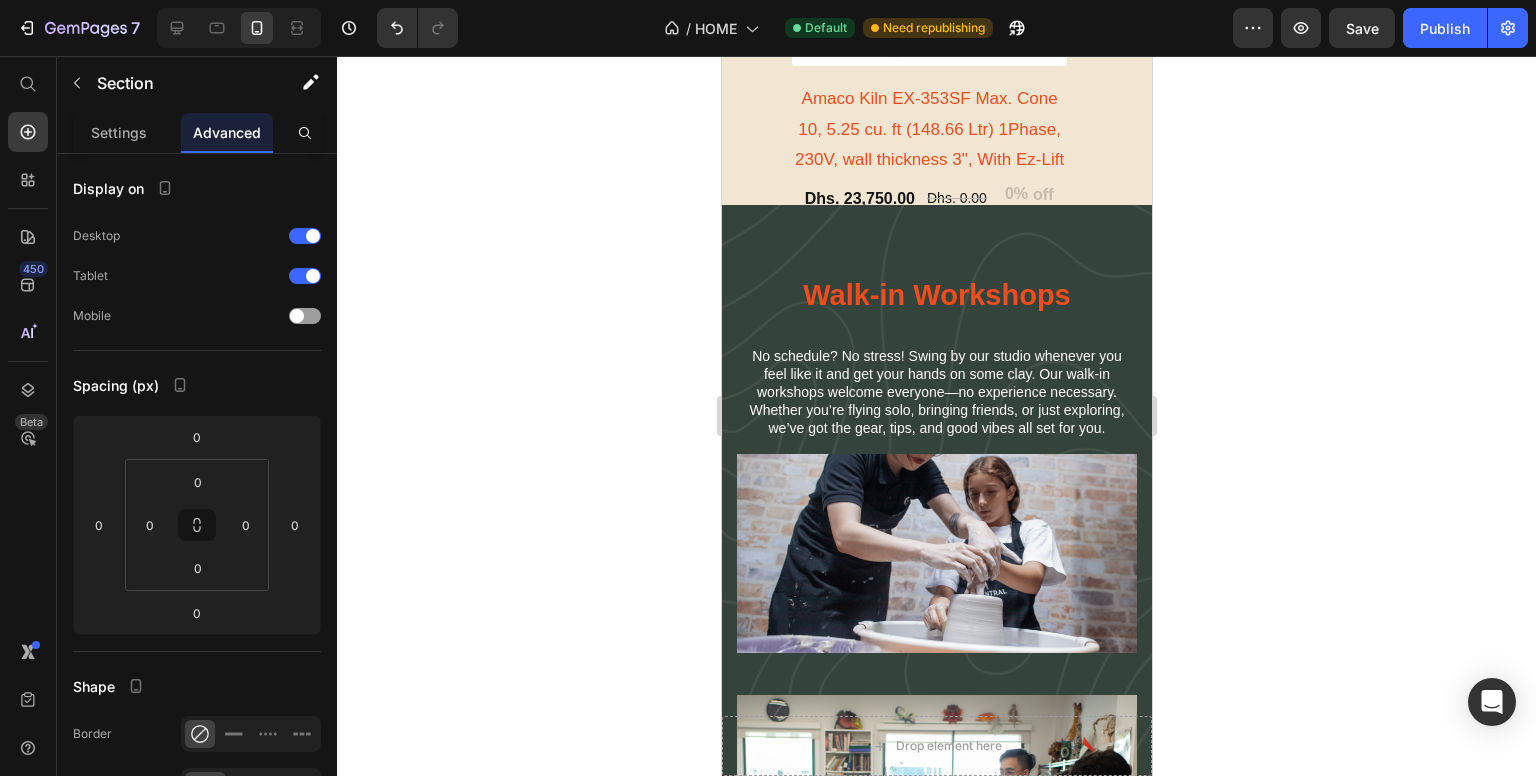 scroll, scrollTop: 6545, scrollLeft: 0, axis: vertical 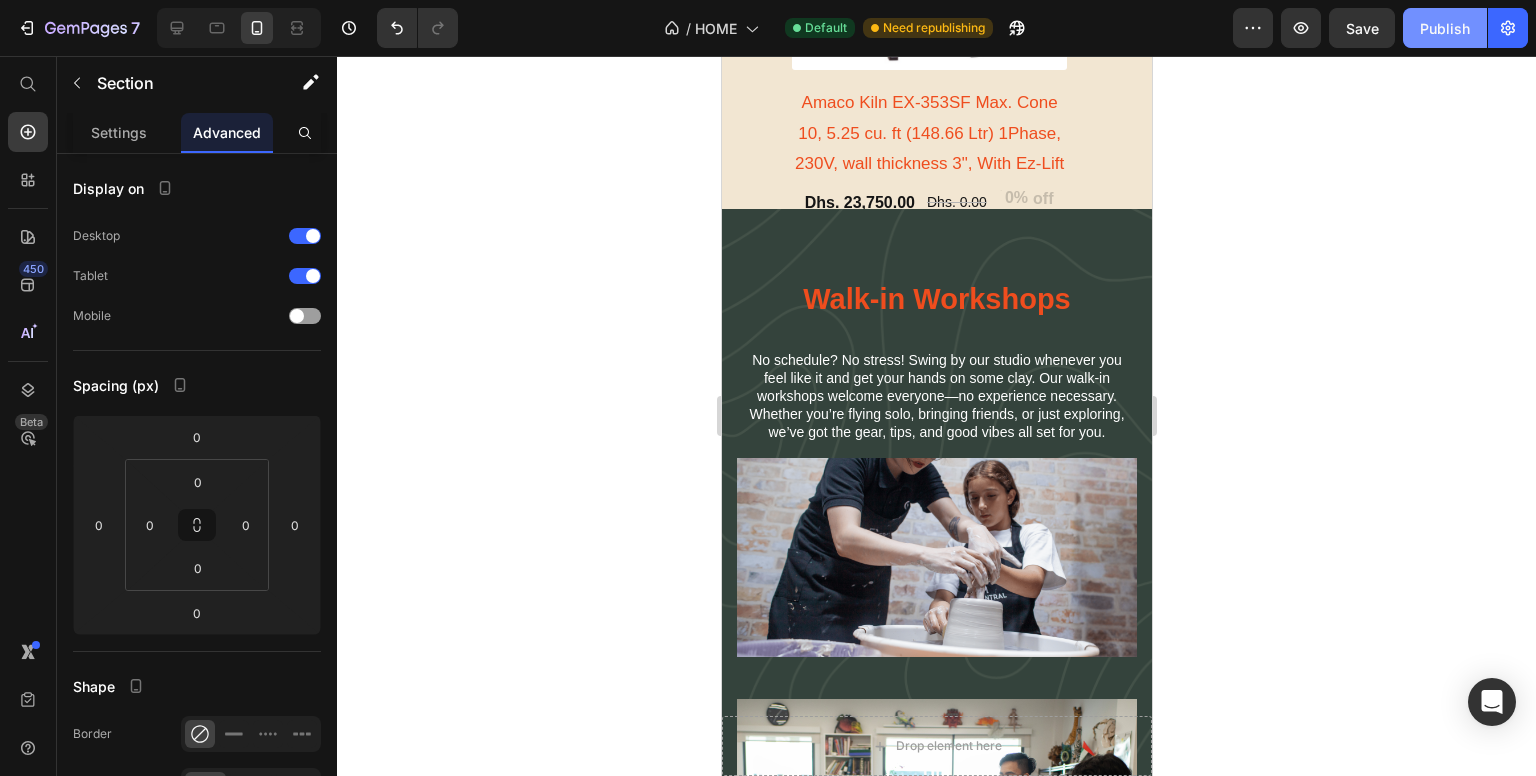 click on "Publish" 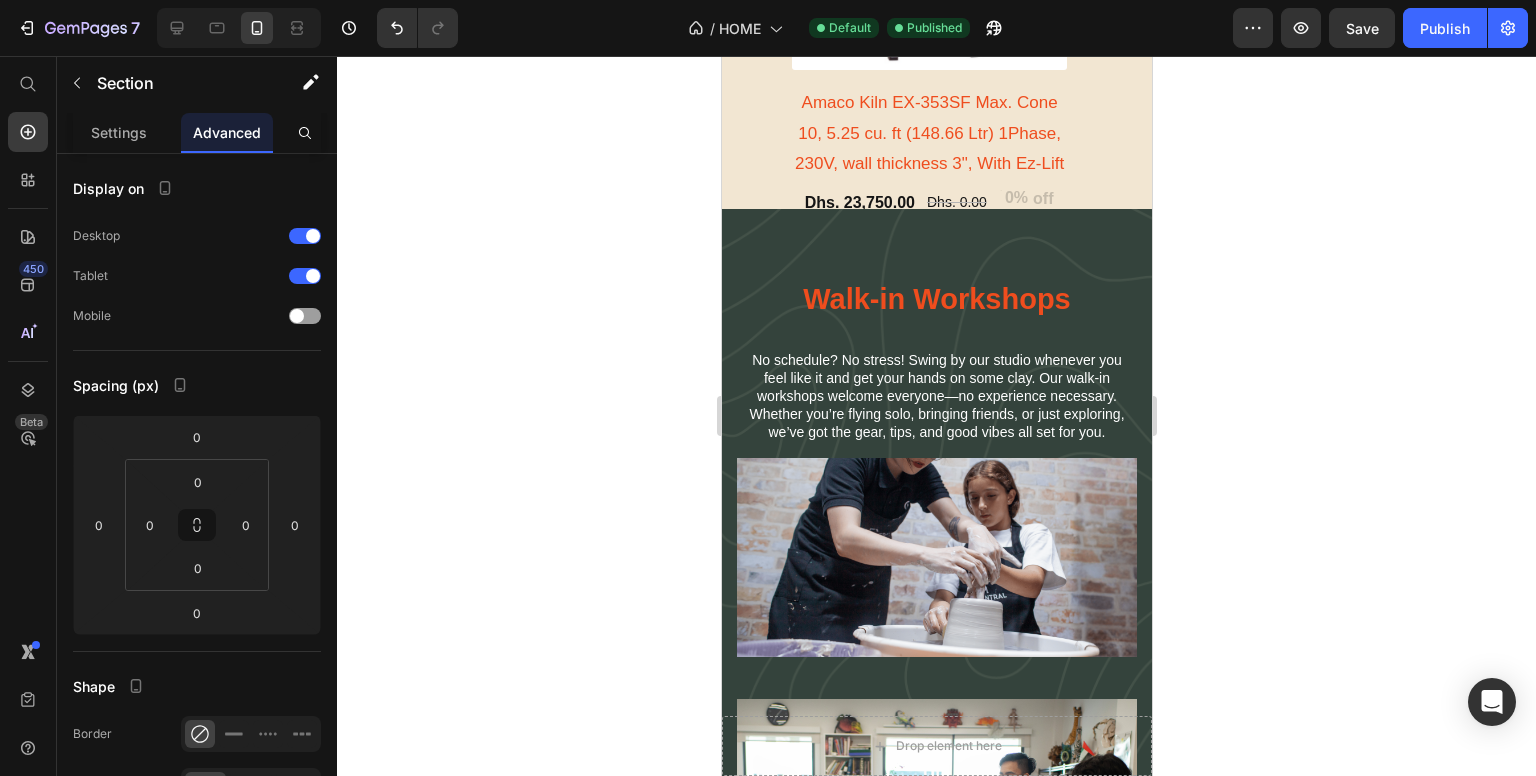 type 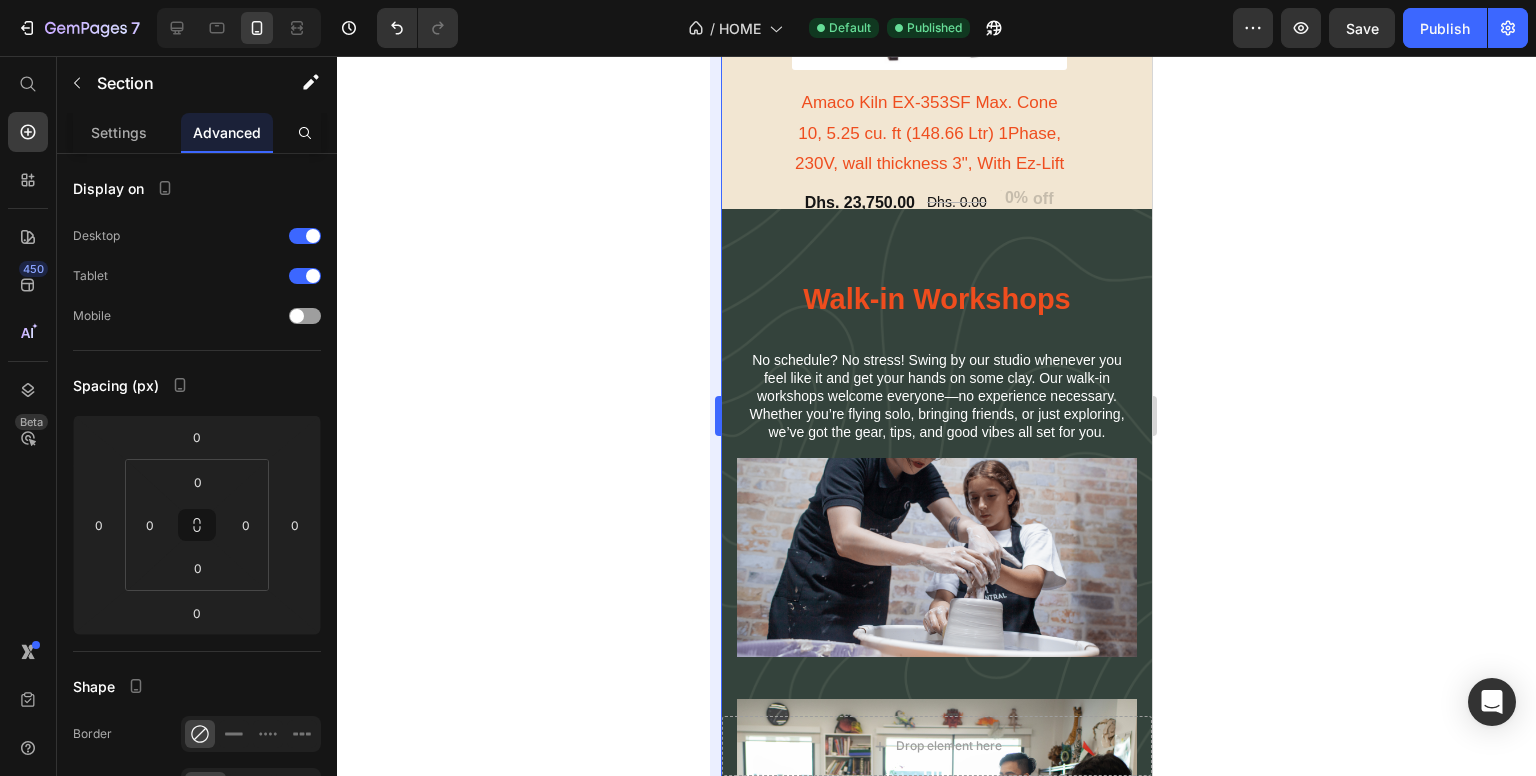drag, startPoint x: 706, startPoint y: 246, endPoint x: 720, endPoint y: 253, distance: 15.652476 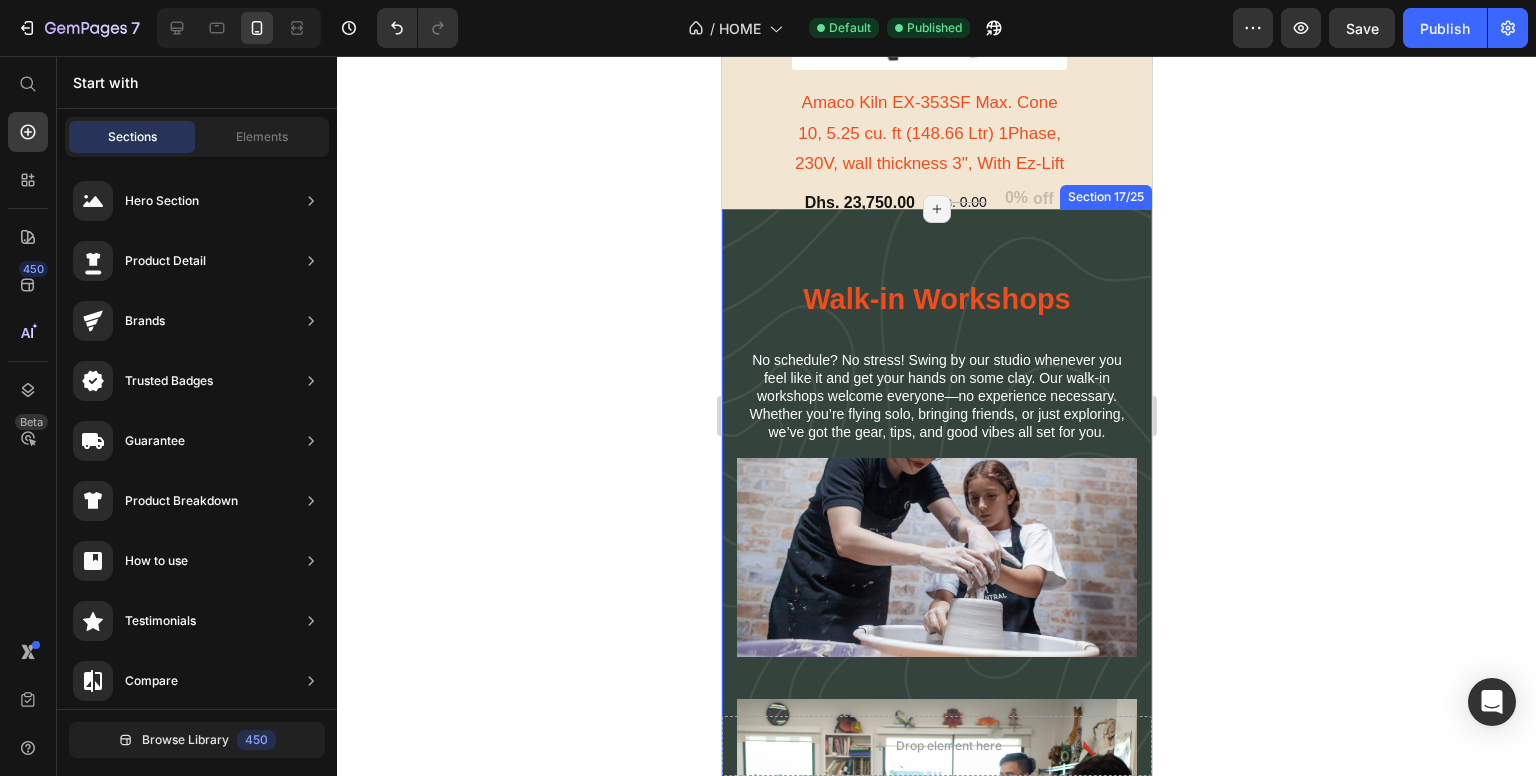 click on "Walk-in Workshops Heading No schedule? No stress! Swing by our studio whenever you feel like it and get your hands on some clay. Our walk-in workshops welcome everyone—no experience necessary. Whether you’re flying solo, bringing friends, or just exploring, we’ve got the gear, tips, and good vibes all set for you. Text Block Image Row Image In School Workshops Heading In-School Pottery Workshops Heading We bring hands-on pottery workshops directly to schools and universities across the [GEOGRAPHIC_DATA]. Our expert-led sessions inspire creativity and skill-building, all at your location. Perfect for art departments seeking engaging, educational experiences — tailored workshops available for groups of all sizes, with flexible scheduling and easy booking. Text Block Row Row Section 17/25 Page has reached Shopify’s 25 section-limit Page has reached Shopify’s 25 section-limit" at bounding box center (936, 732) 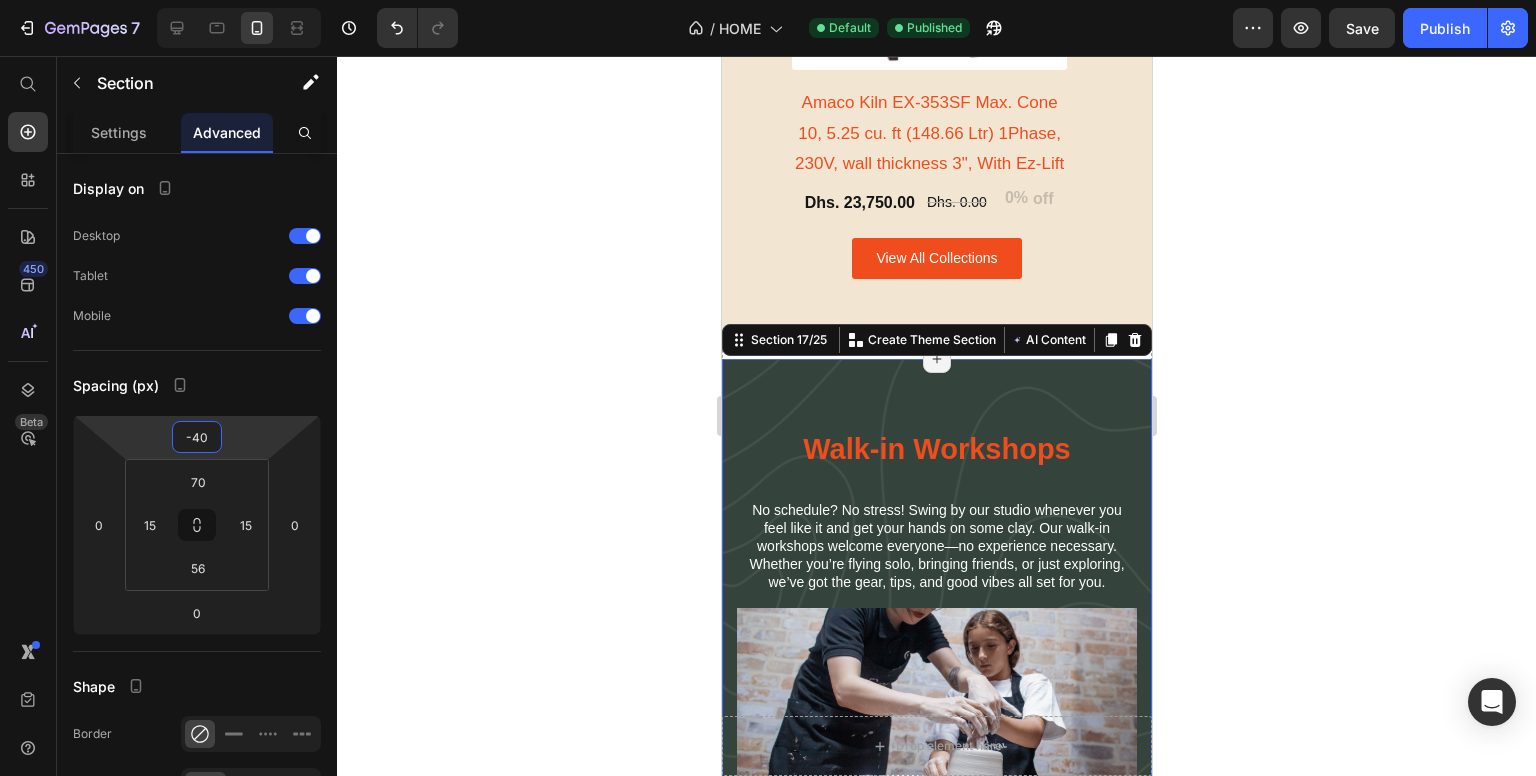drag, startPoint x: 236, startPoint y: 429, endPoint x: 241, endPoint y: 449, distance: 20.615528 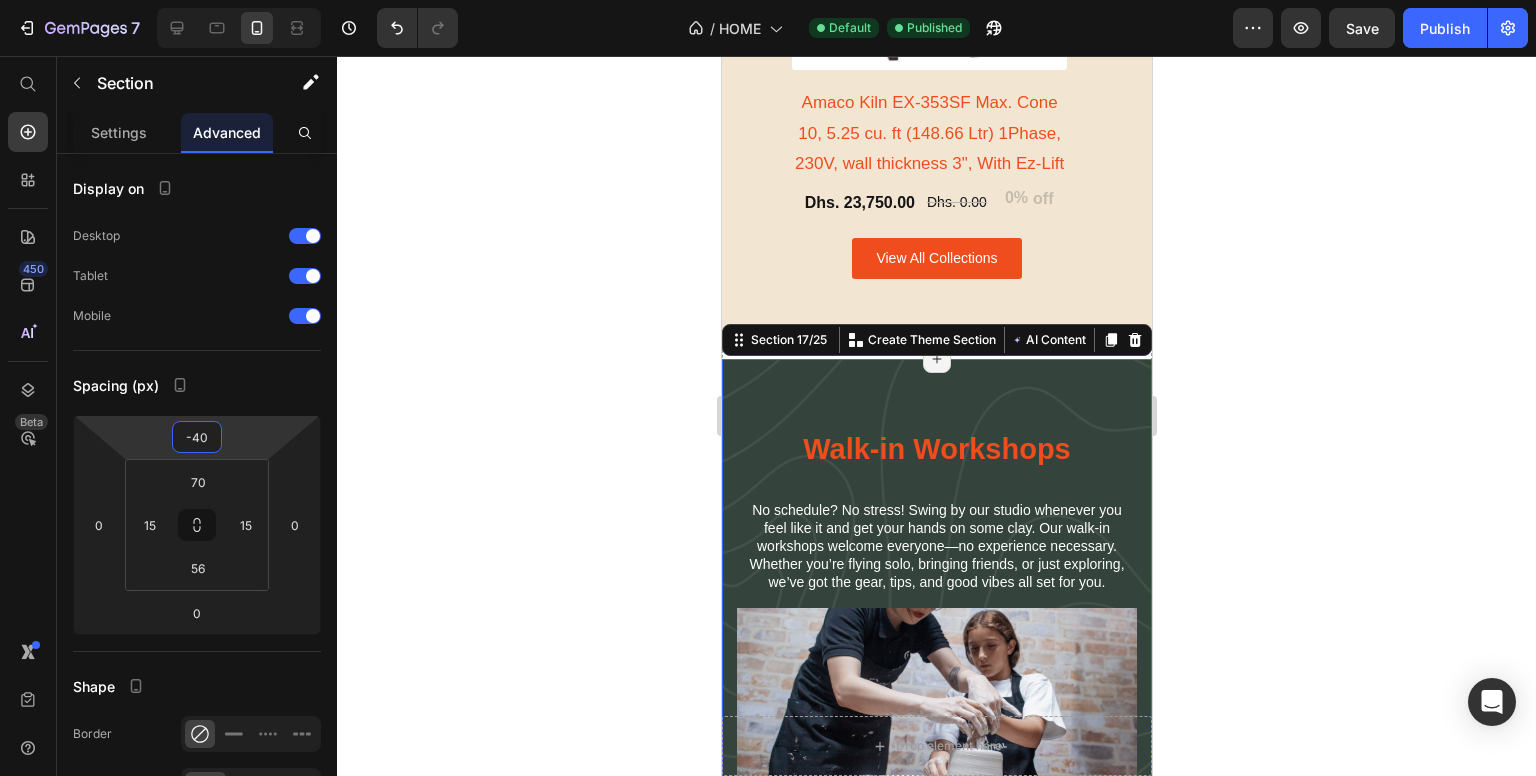 click on "7   /  HOME Default Published Preview  Save   Publish  450 Beta Start with Sections Elements Hero Section Product Detail Brands Trusted Badges Guarantee Product Breakdown How to use Testimonials Compare Bundle FAQs Social Proof Brand Story Product List Collection Blog List Contact Sticky Add to Cart Custom Footer Browse Library 450 Layout
Row
Row
Row
Row Text
Heading
Text Block Button
Button
Button
Sticky Back to top Media
Image
Image" at bounding box center [768, 0] 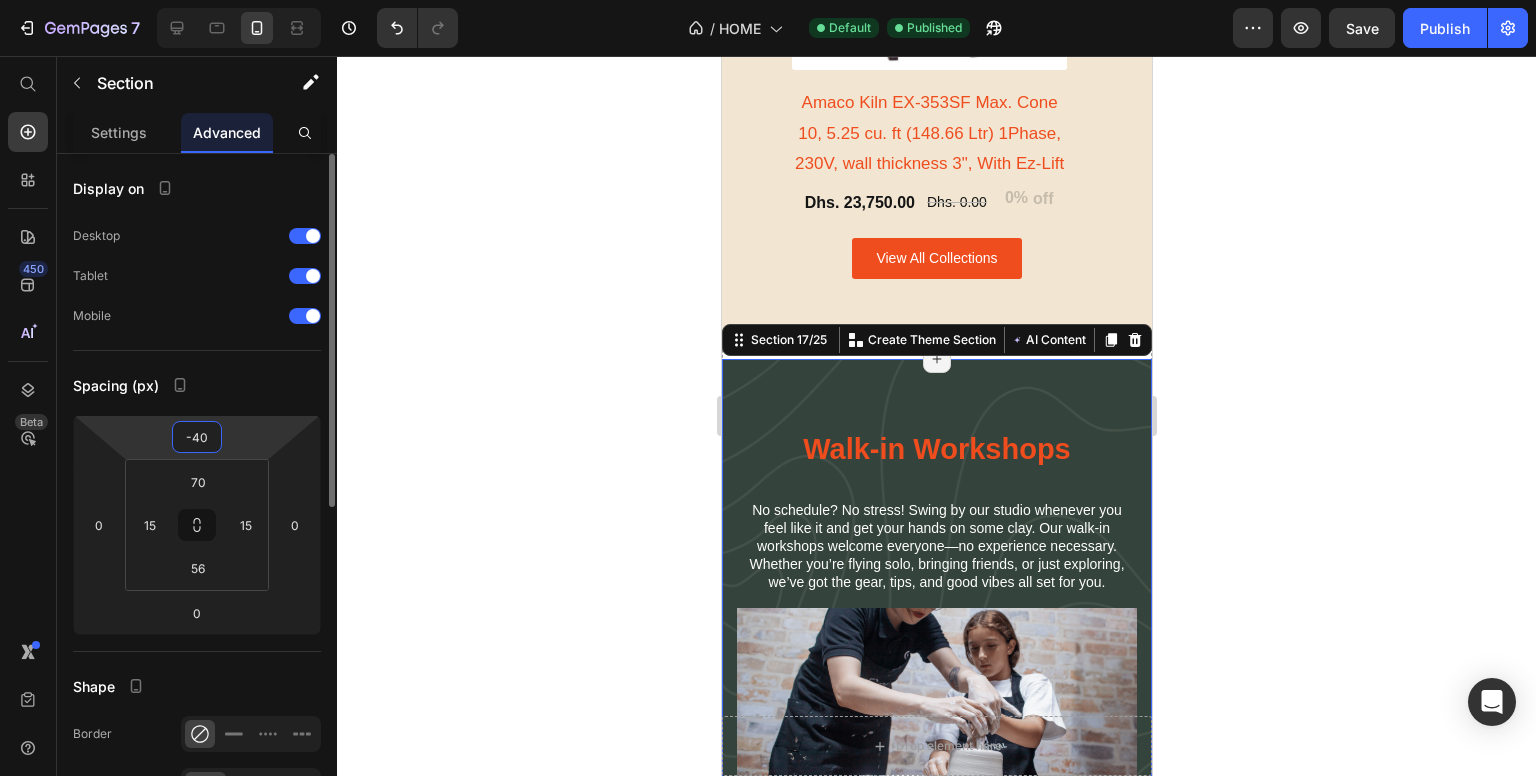 type on "0" 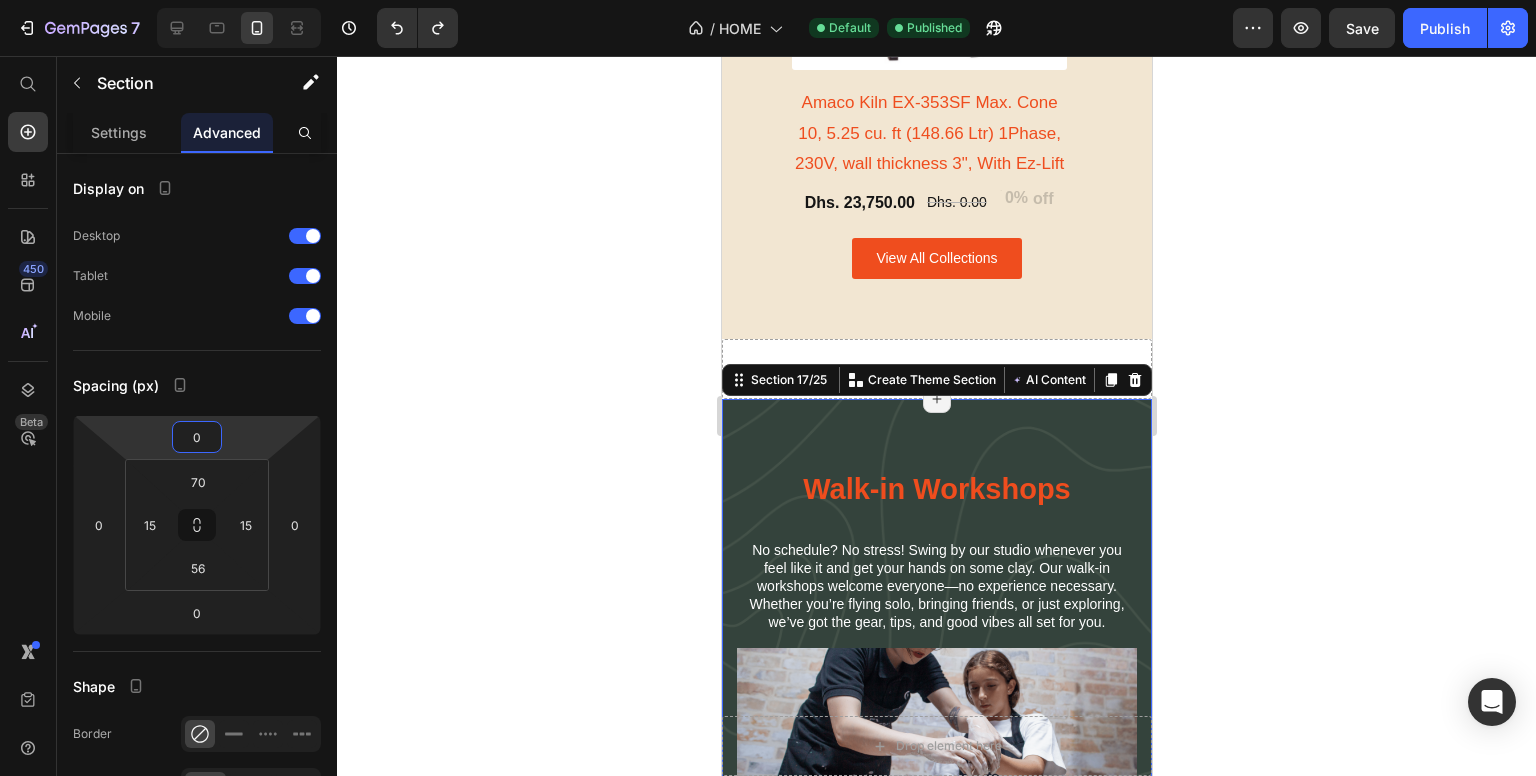 click 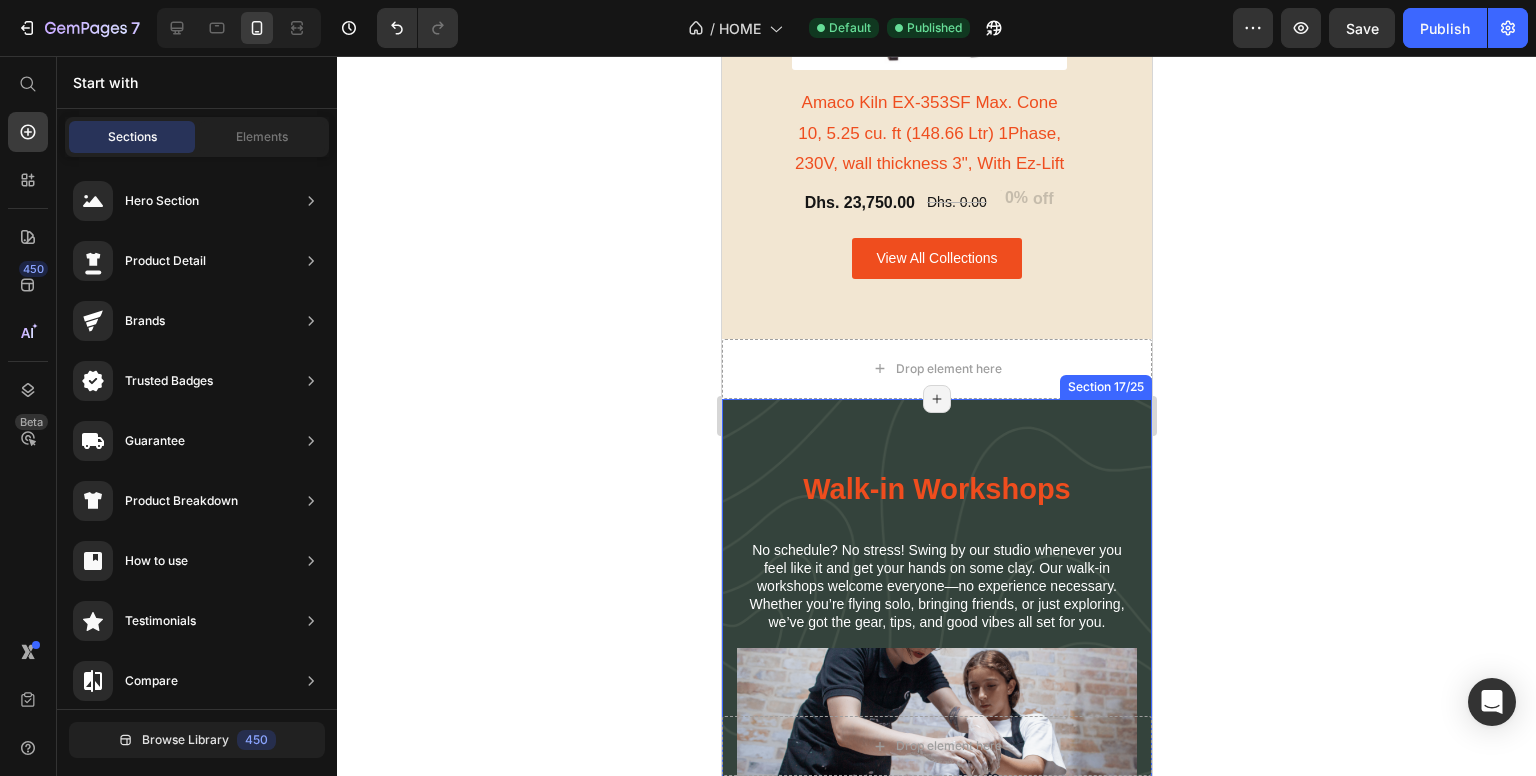 click on "Walk-in Workshops Heading No schedule? No stress! Swing by our studio whenever you feel like it and get your hands on some clay. Our walk-in workshops welcome everyone—no experience necessary. Whether you’re flying solo, bringing friends, or just exploring, we’ve got the gear, tips, and good vibes all set for you. Text Block Image Row Image In School Workshops Heading In-School Pottery Workshops Heading We bring hands-on pottery workshops directly to schools and universities across the [GEOGRAPHIC_DATA]. Our expert-led sessions inspire creativity and skill-building, all at your location. Perfect for art departments seeking engaging, educational experiences — tailored workshops available for groups of all sizes, with flexible scheduling and easy booking. Text Block Row Row Section 17/25 Page has reached Shopify’s 25 section-limit Page has reached Shopify’s 25 section-limit" at bounding box center [936, 922] 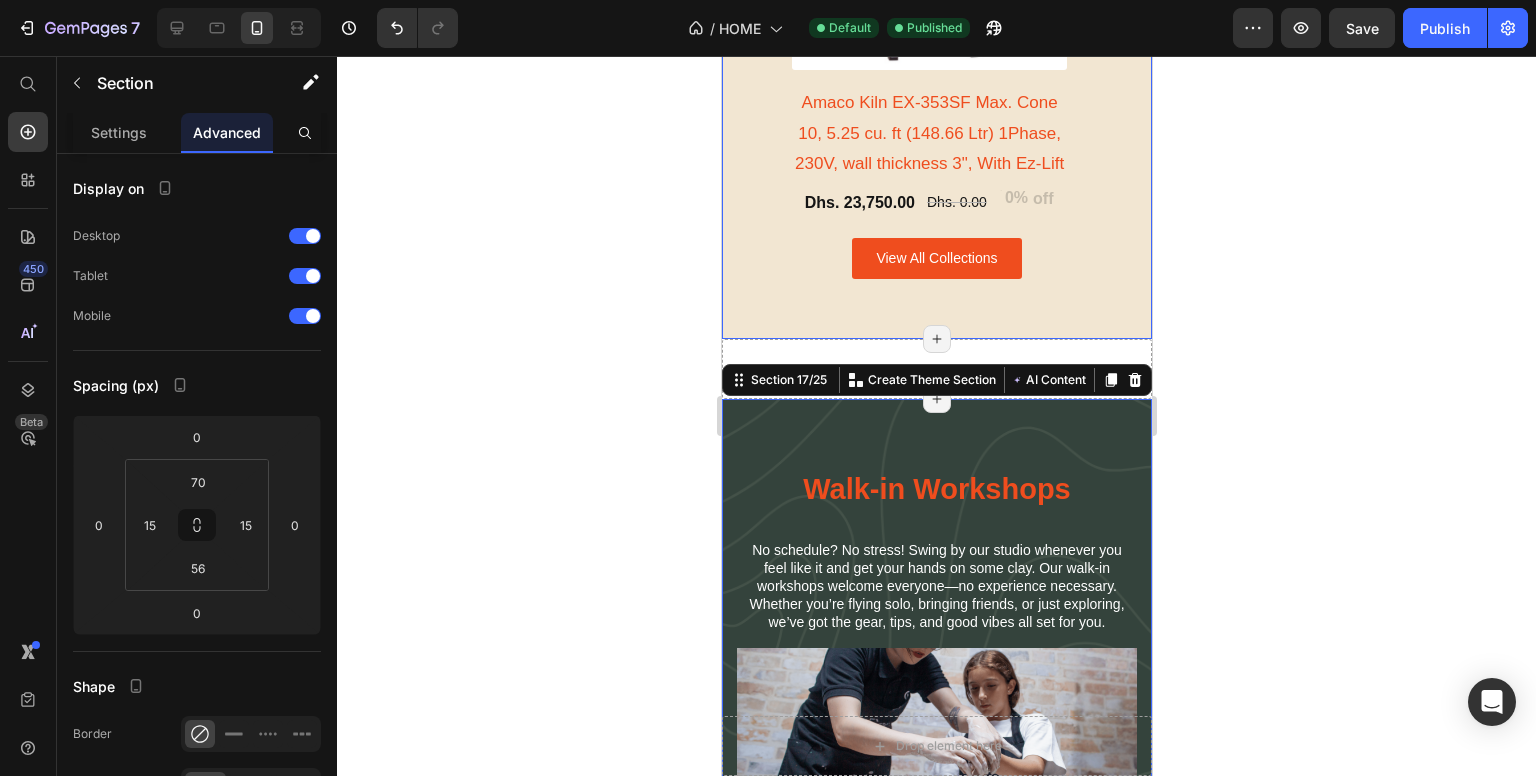 click on "Featured Products Heading Row ` (P) Images Amaco Kiln EX-353SF Max. Cone 10, 5.25 cu. ft (148.66 Ltr) 1Phase, 230V, wall thickness 3", With Ez-Lift (P) Title Dhs. 23,750.00 (P) Price Dhs. 0.00 (P) Price 0% off (P) Tag Row Row (P) Images [PERSON_NAME] Pottery Wheel - Model C (P) Title Dhs. 10,680.00 (P) Price Dhs. 0.00 (P) Price 0% off (P) Tag Row Row (P) Images Shimpo Potters Wheel (RK-3D) Head Dia: 12" (P) Title Dhs. 6,980.00 (P) Price Dhs. 0.00 (P) Price 0% off (P) Tag Row Row (P) Images Amaco Half Round Shelf for EX-257 (21"x10 1/2"x 3/4") (53.34cm) (P) Title Dhs. 253.42 (P) Price Dhs. 0.00 (P) Price 0% off (P) Tag Row Row (P) Images Bisque [PERSON_NAME] 10.5cm tall (P) Title Dhs. 8.66 (P) Price Dhs. 0.00 (P) Price 0% off (P) Tag Row Row (P) Images Amaco Air Dry [PERSON_NAME] 4.5kg (P) Title Dhs. 70.00 (P) Price Dhs. 0.00 (P) Price 0% off (P) Tag Row Row (P) Images Shimpo Pugmill NVA-04S Stainless Steel De-Airing, 230V (P) Title Dhs. 35,700.00 (P) Price Dhs. 0.00 (P) Price 0% off (P) Tag Row Row (P) Images (P) Title 0% `" at bounding box center (936, 44) 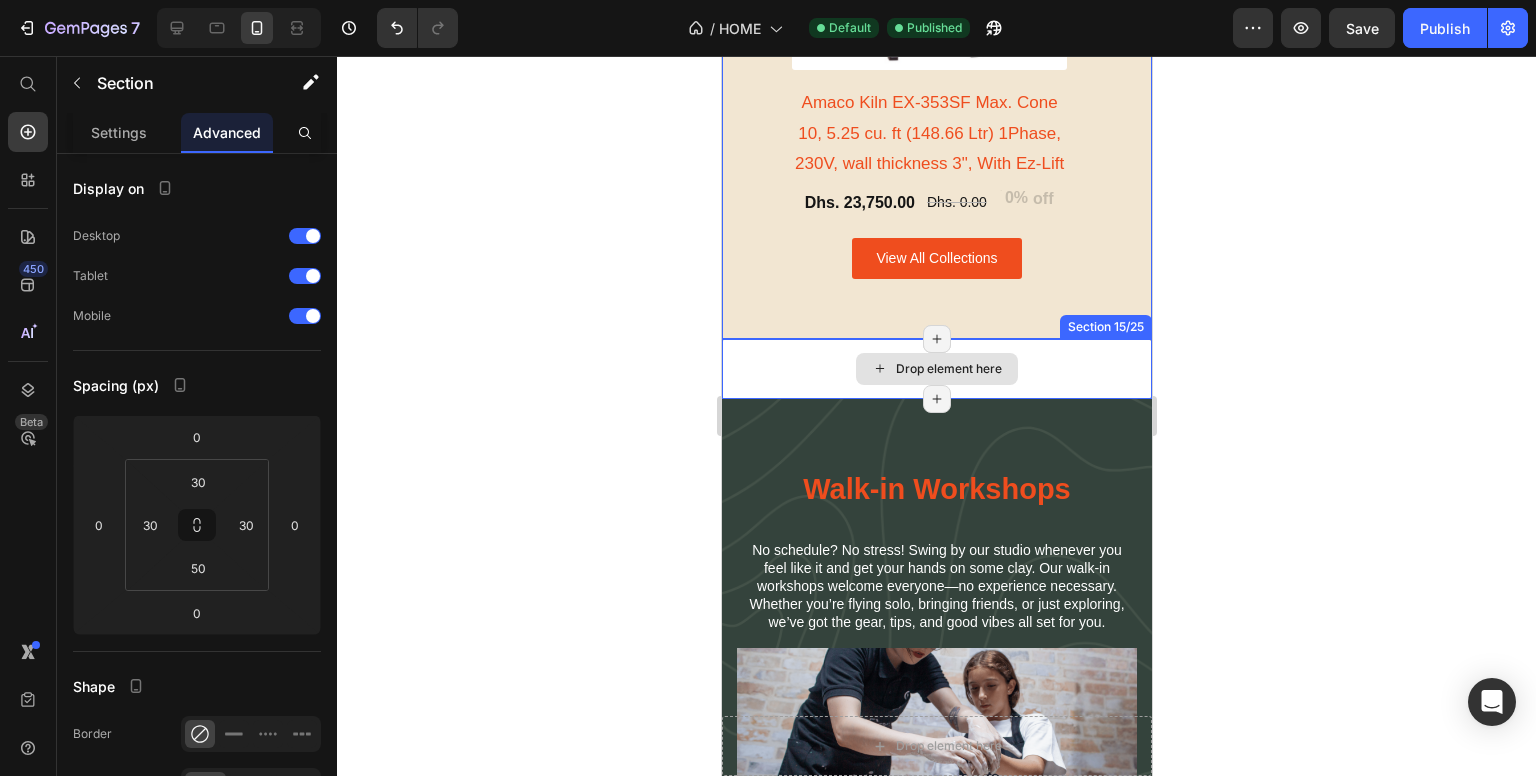 click on "Drop element here" at bounding box center [936, 369] 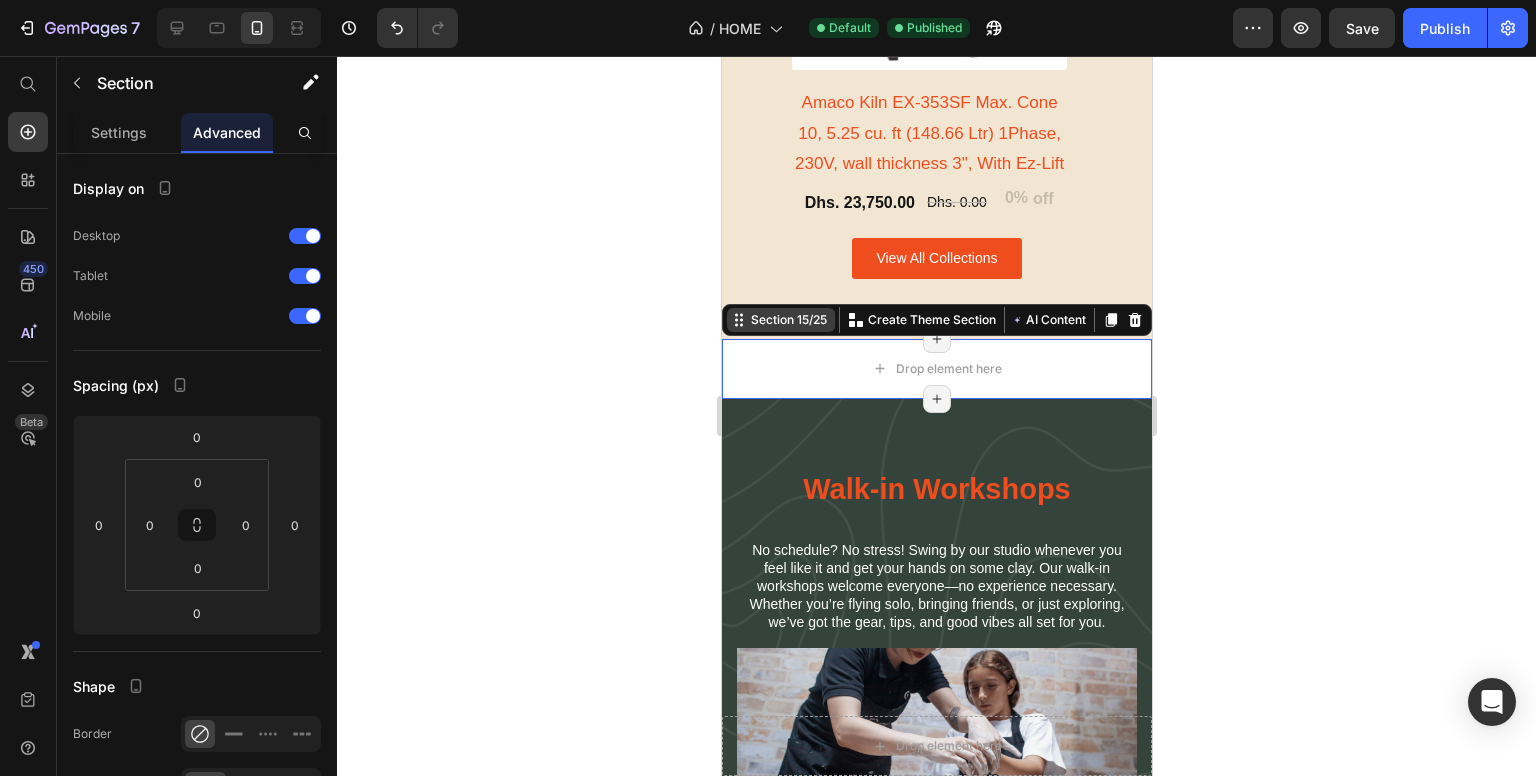 click on "Section 15/25" at bounding box center (788, 320) 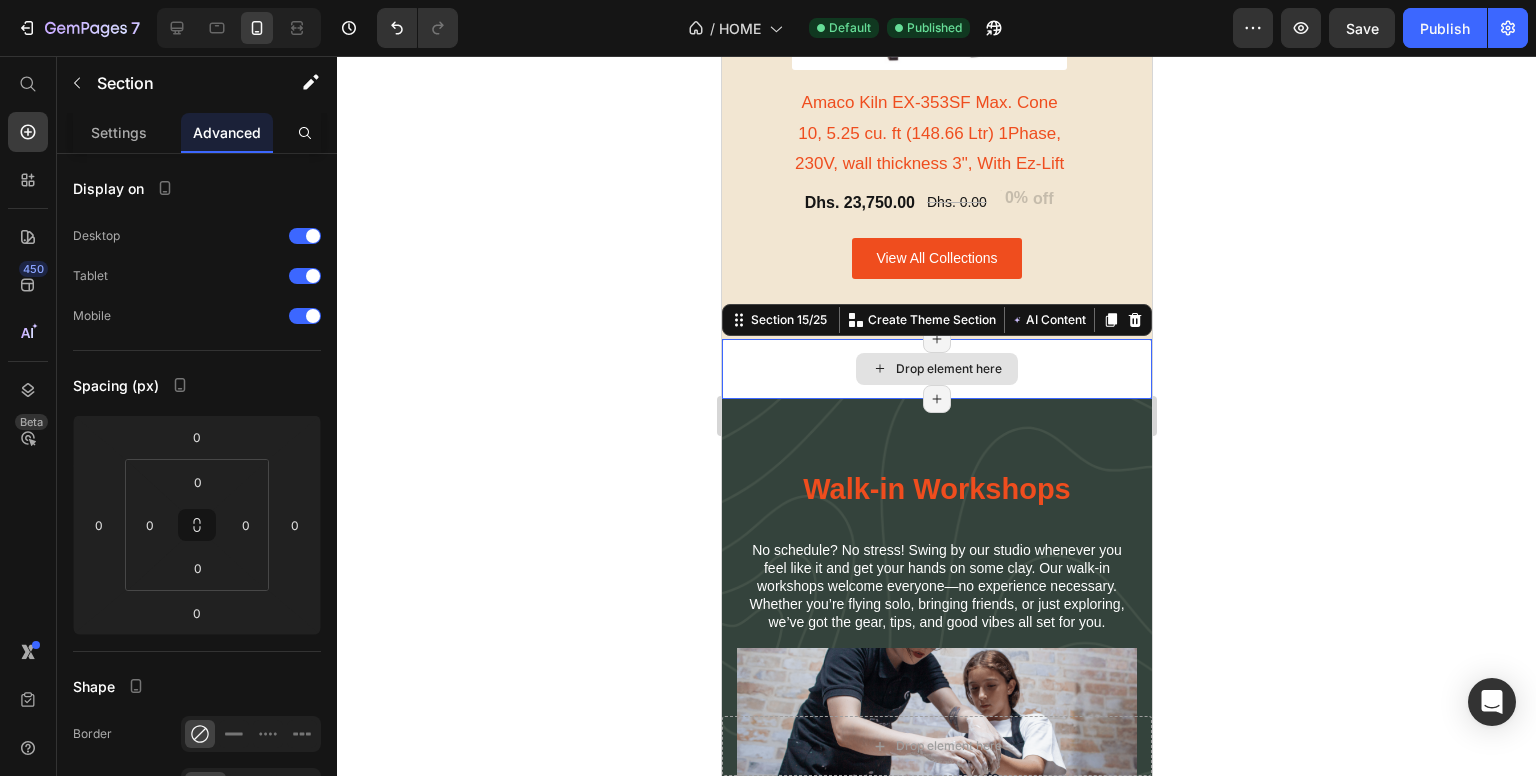 click on "Drop element here" at bounding box center [936, 369] 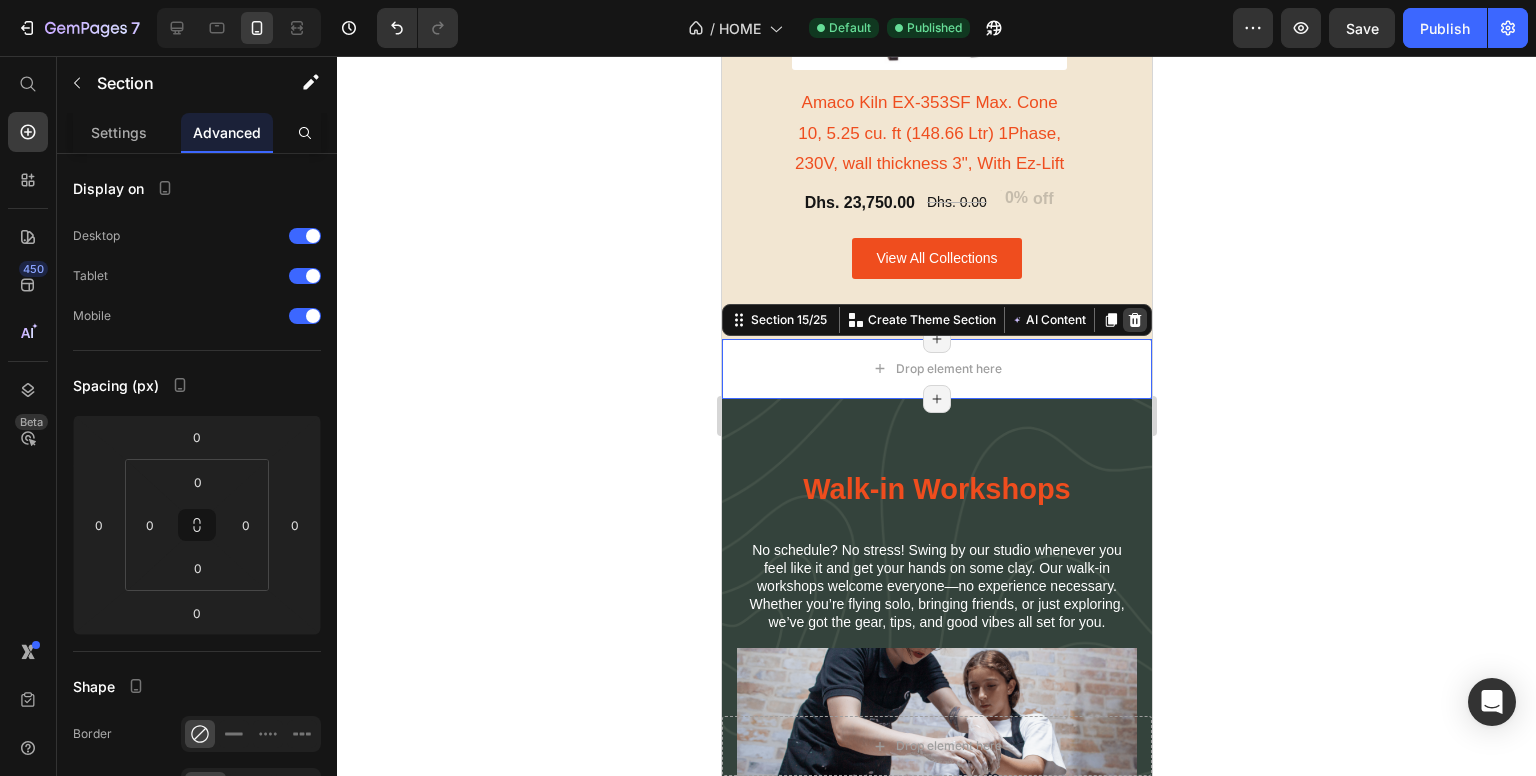 click at bounding box center [1134, 320] 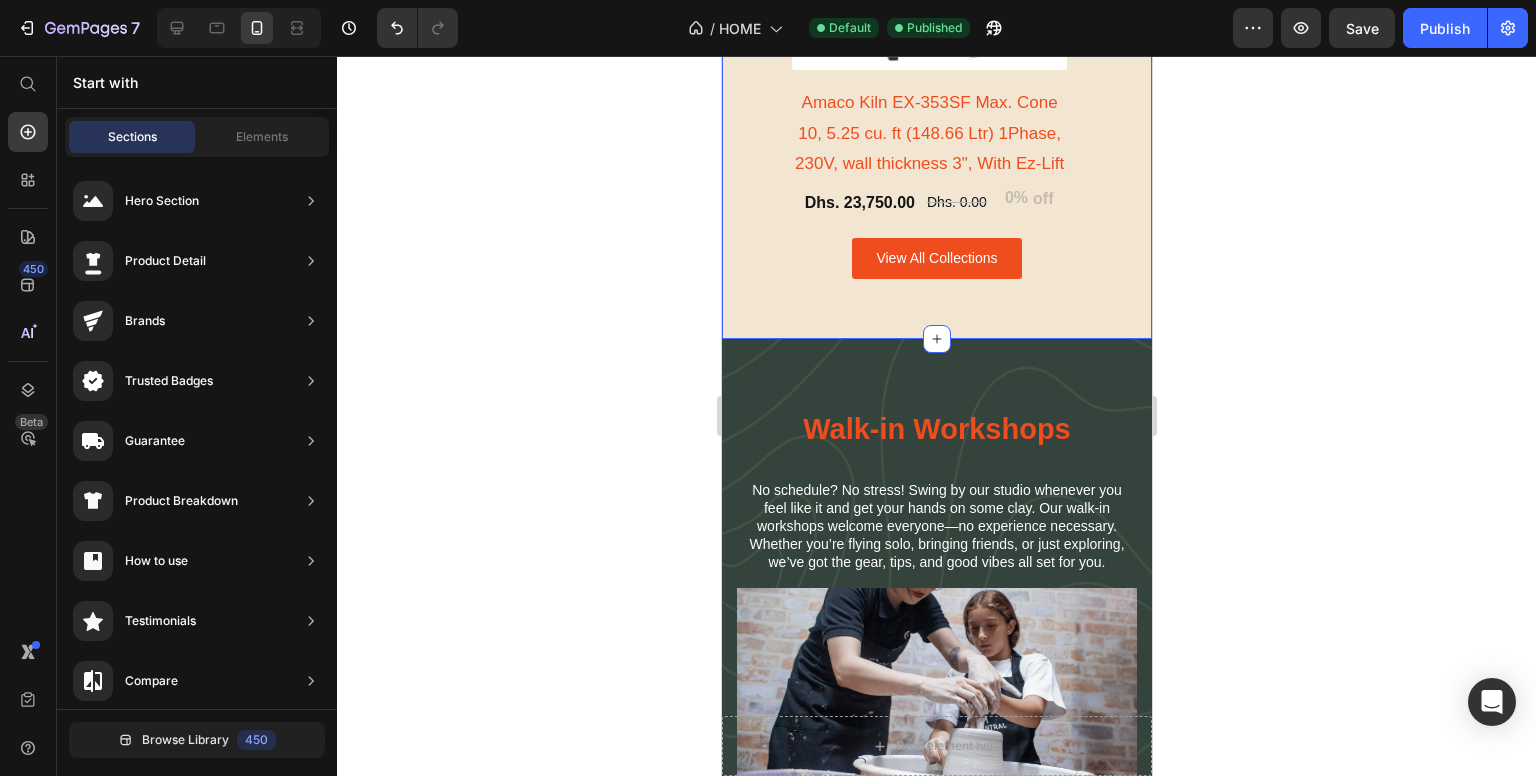 click 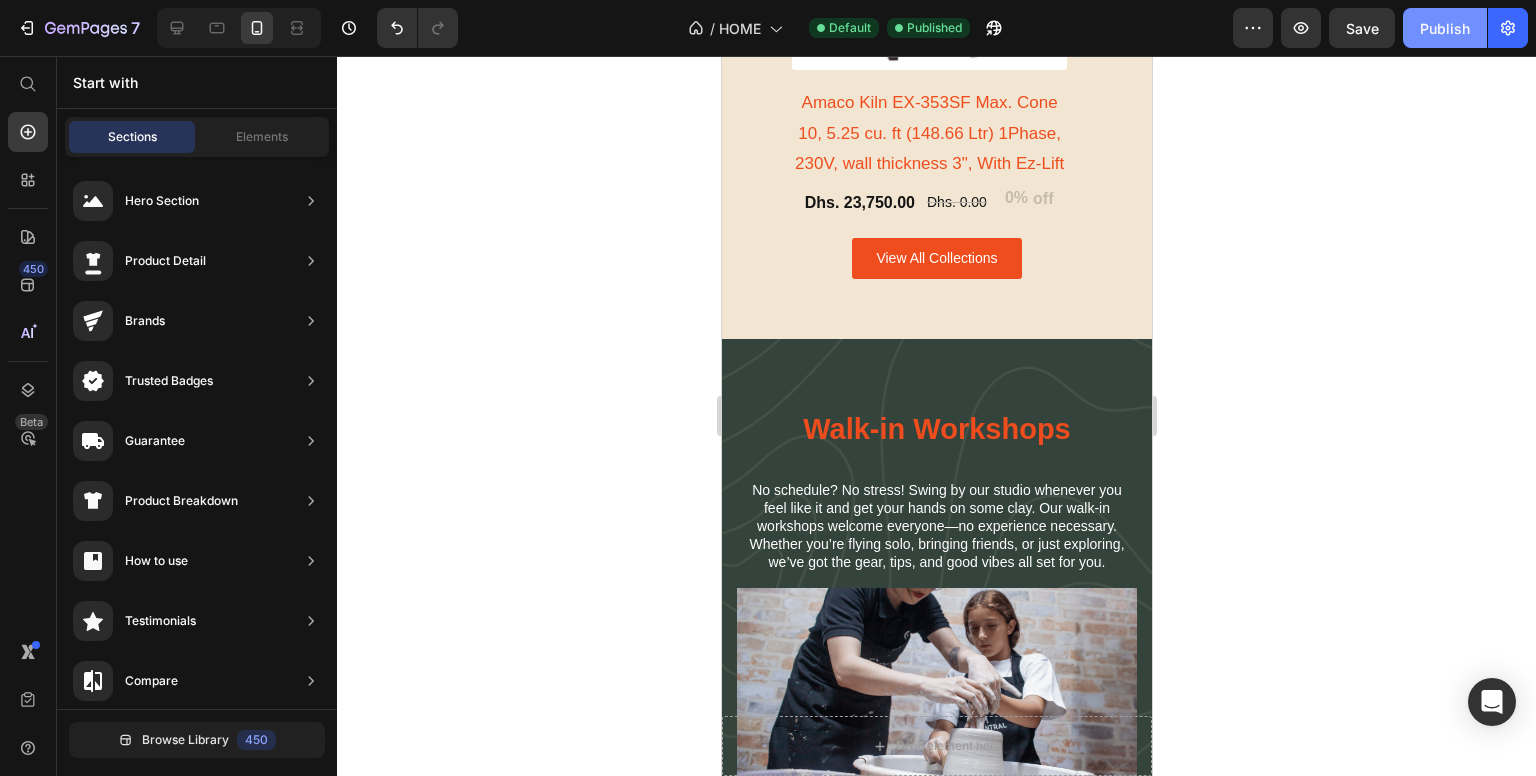 click on "Publish" at bounding box center [1445, 28] 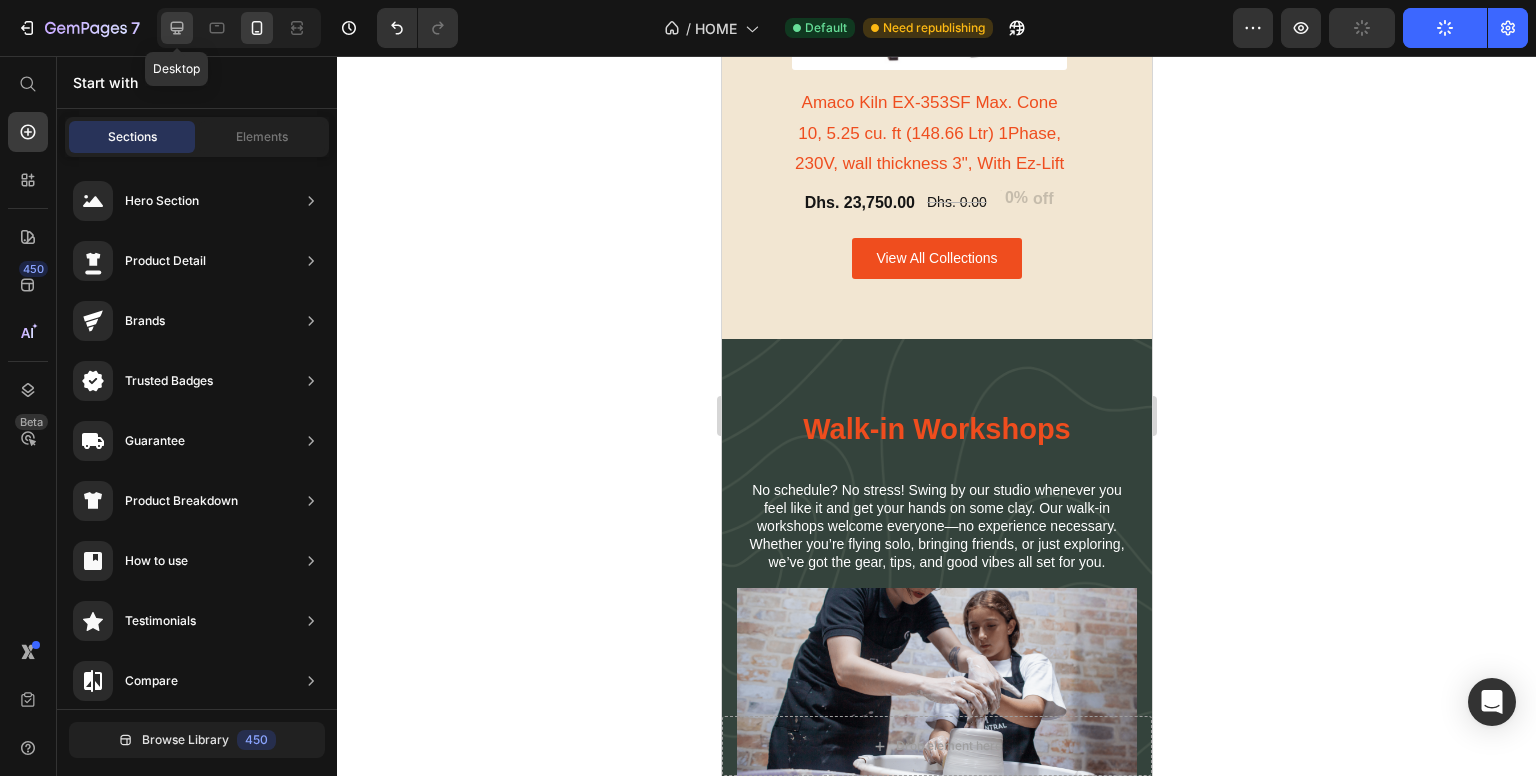 click 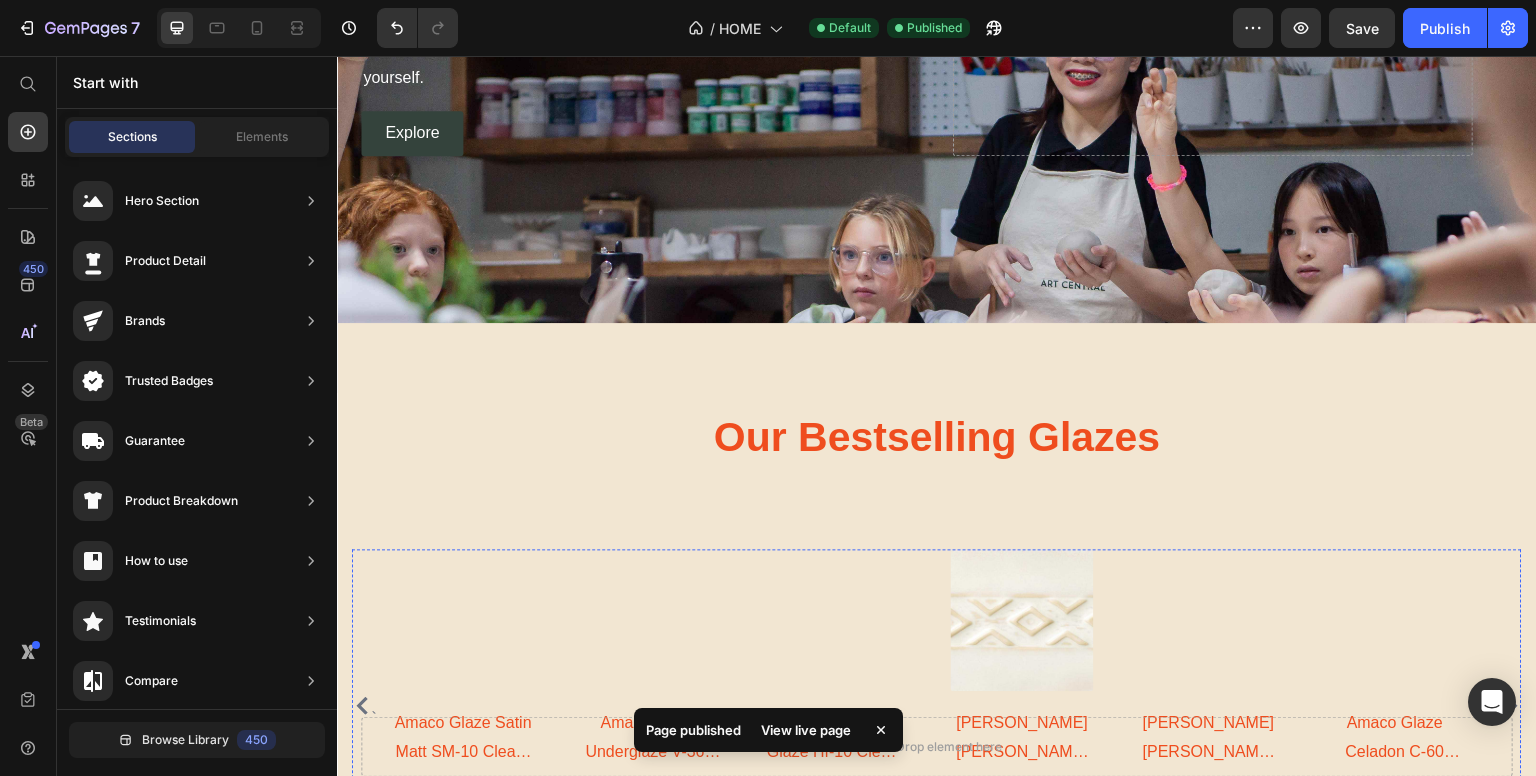 scroll, scrollTop: 1421, scrollLeft: 0, axis: vertical 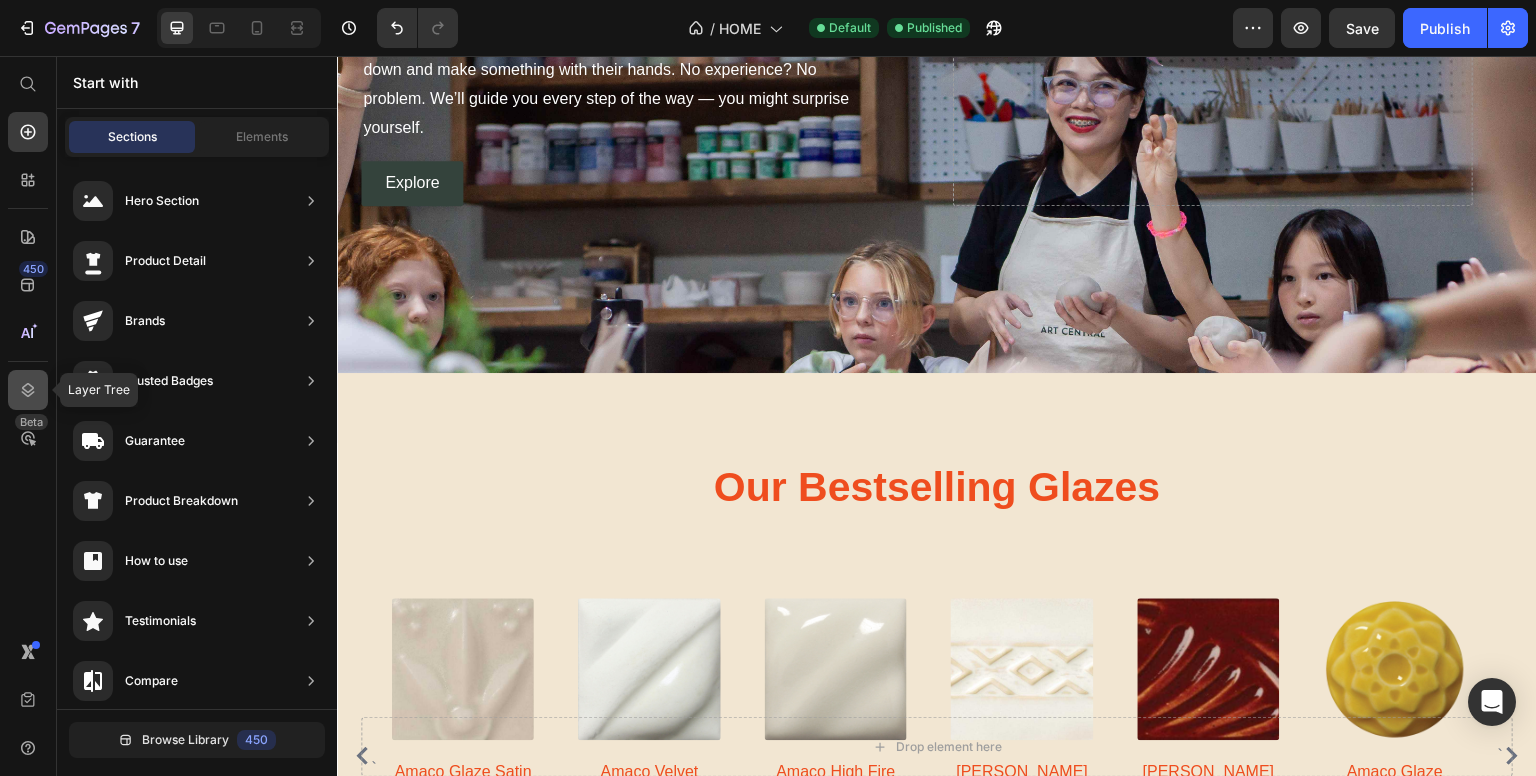 click 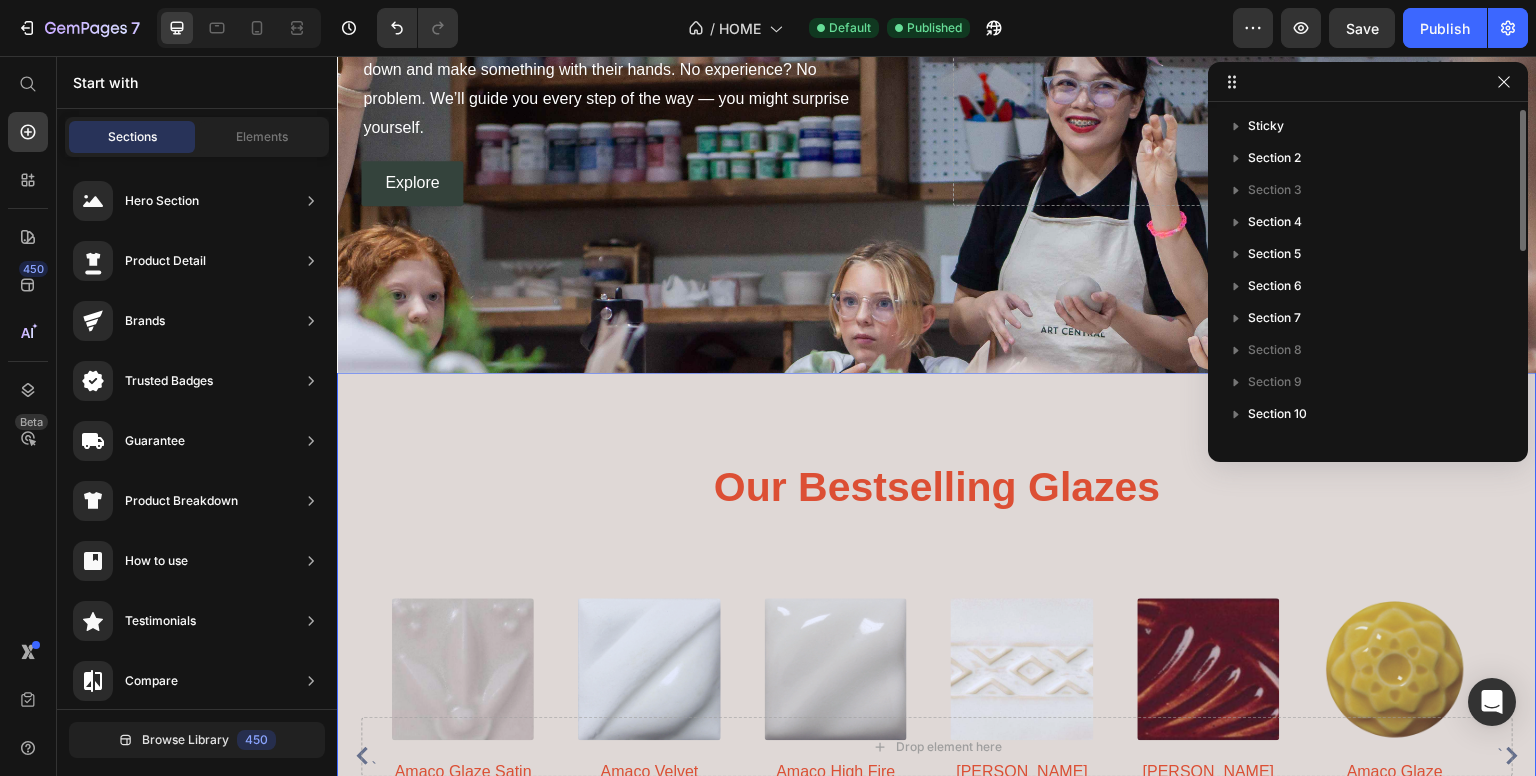 scroll, scrollTop: 300, scrollLeft: 0, axis: vertical 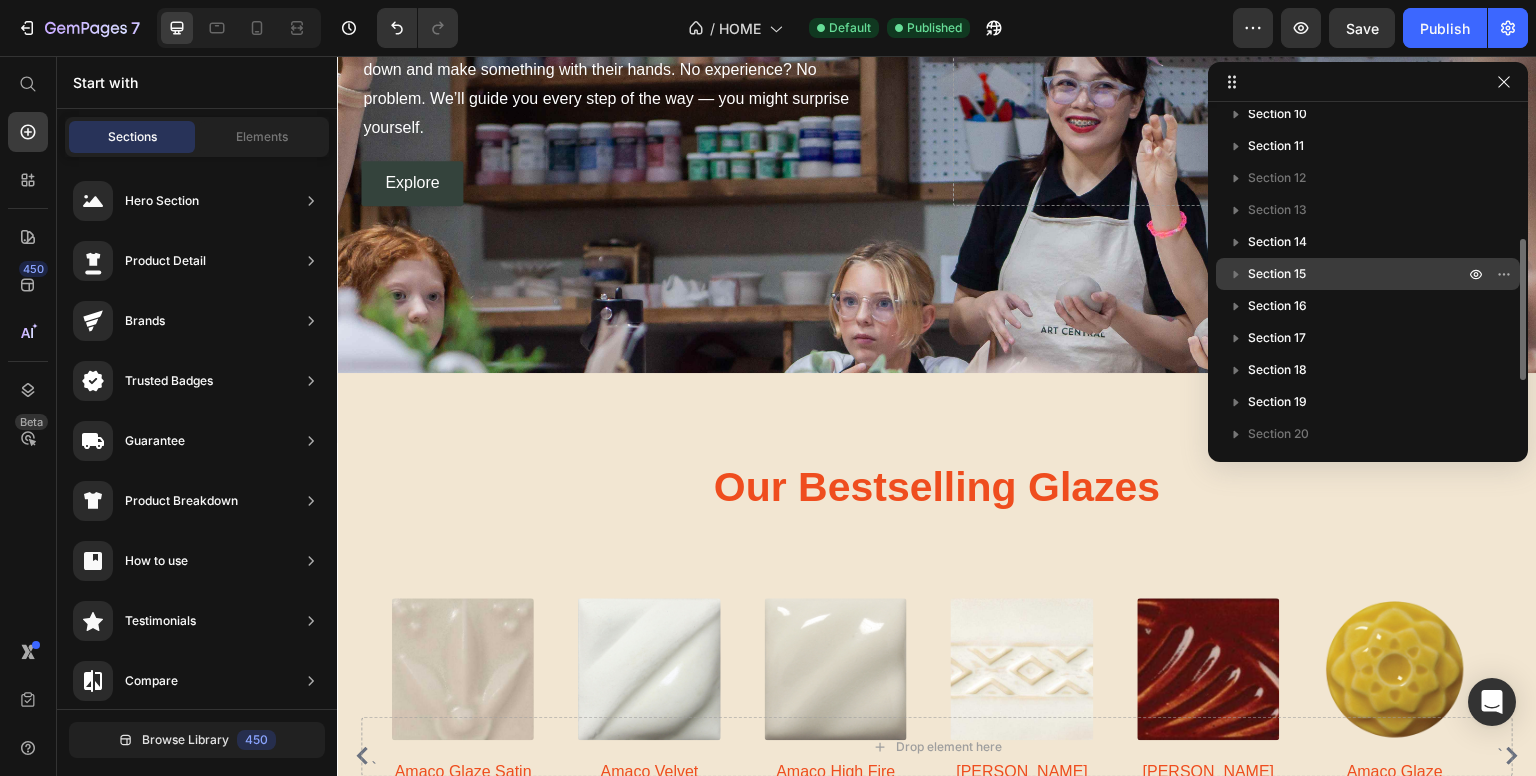 click on "Section 15" at bounding box center (1358, 274) 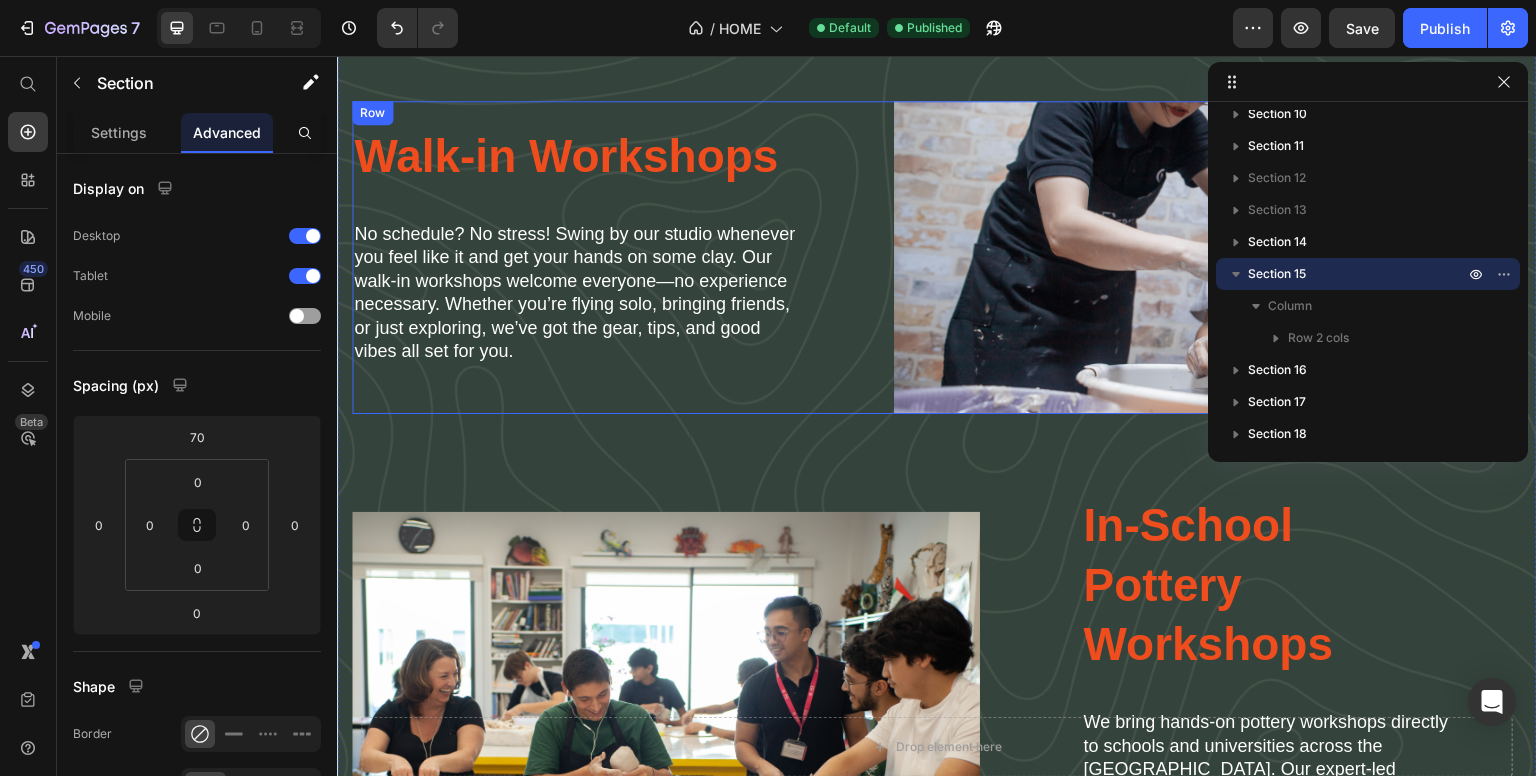 scroll, scrollTop: 2443, scrollLeft: 0, axis: vertical 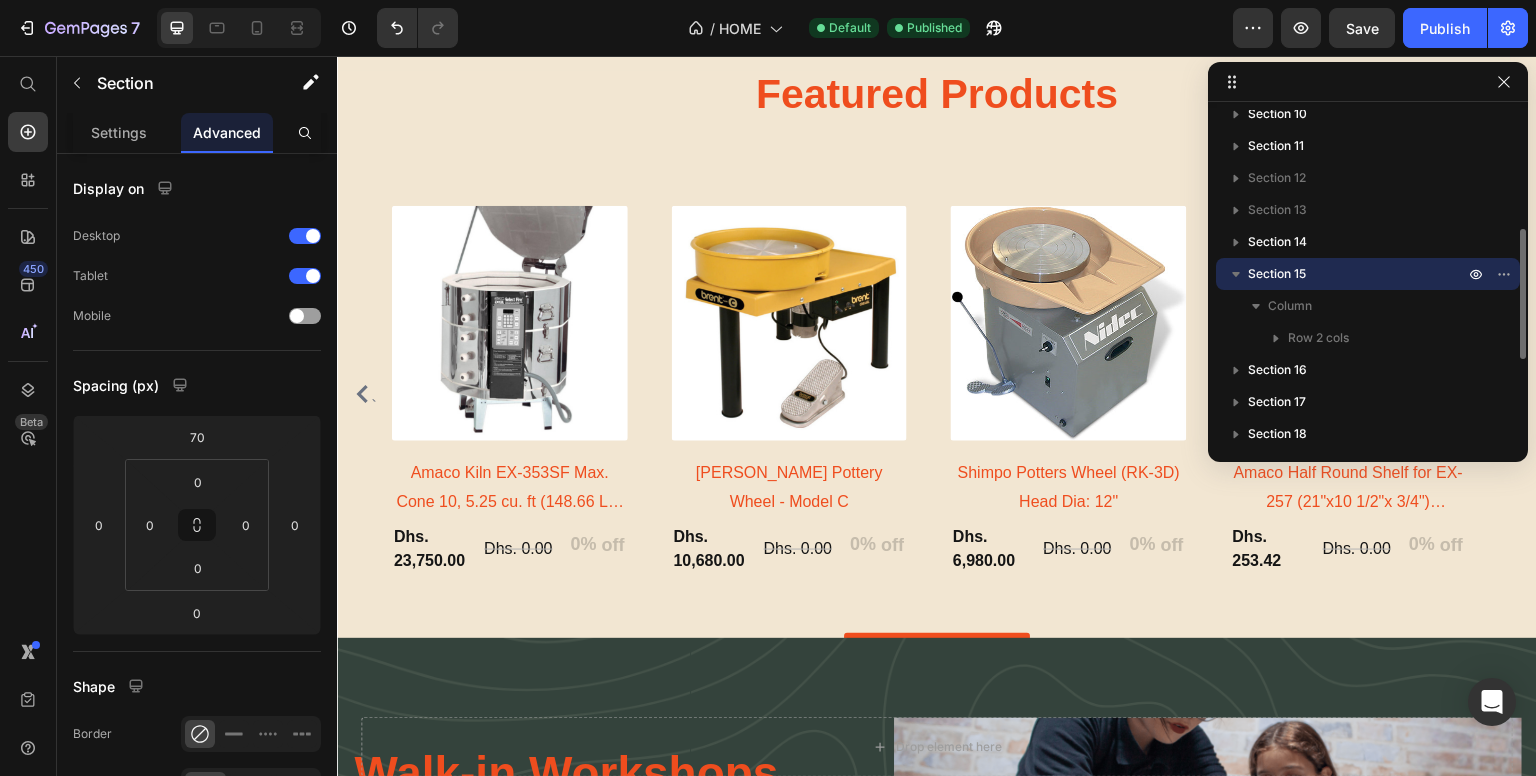 click on "Section 15" at bounding box center (1358, 274) 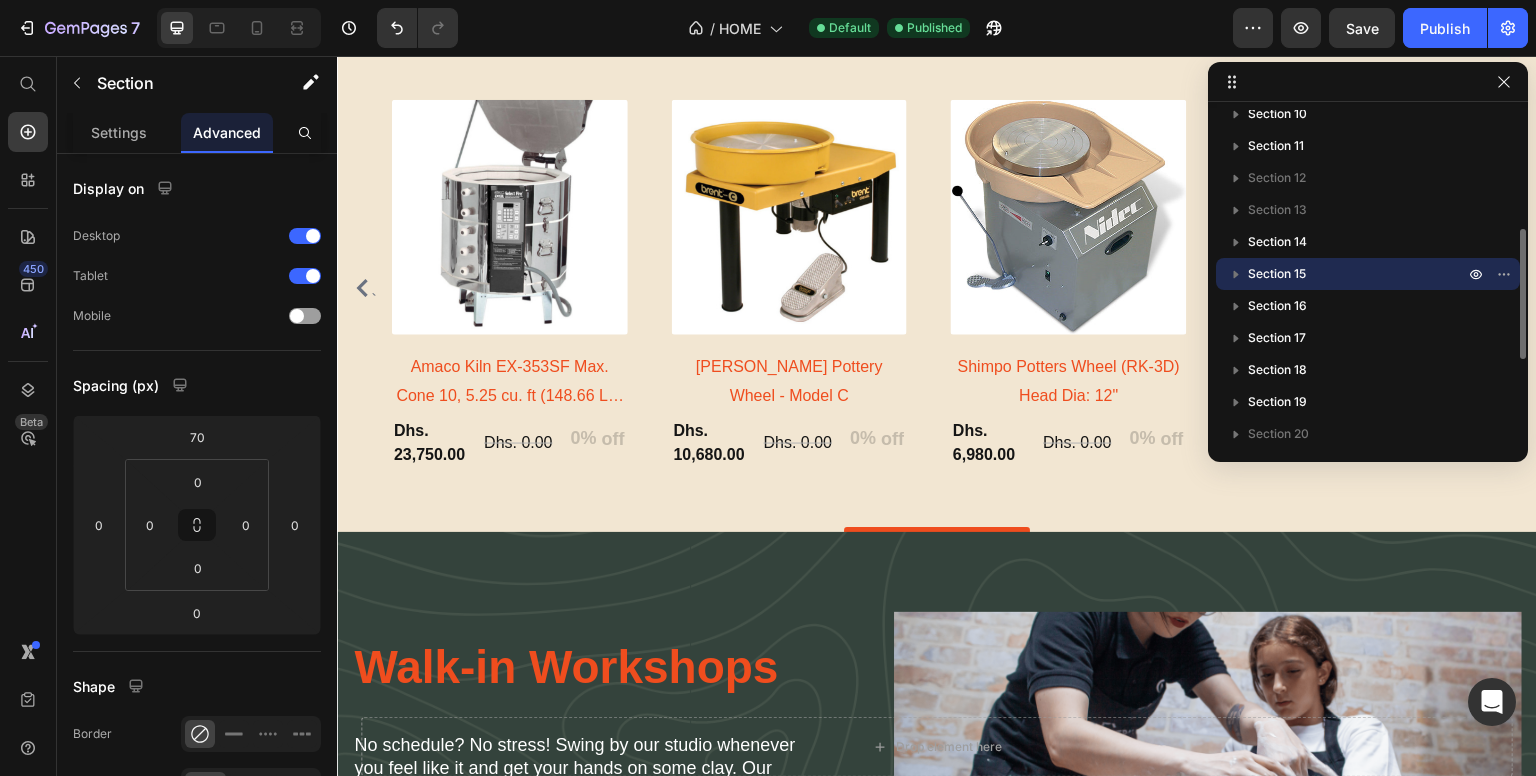 scroll, scrollTop: 3143, scrollLeft: 0, axis: vertical 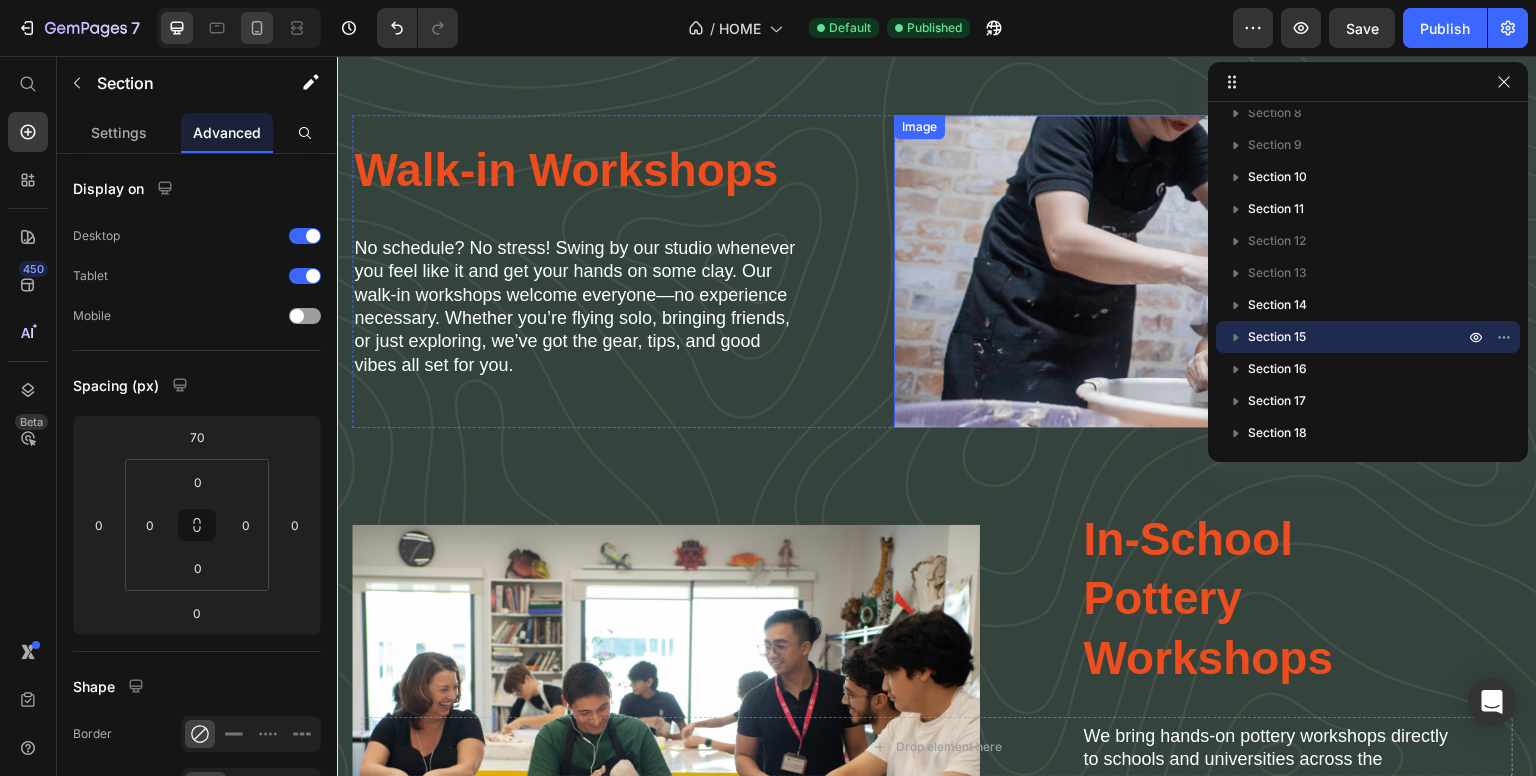 click 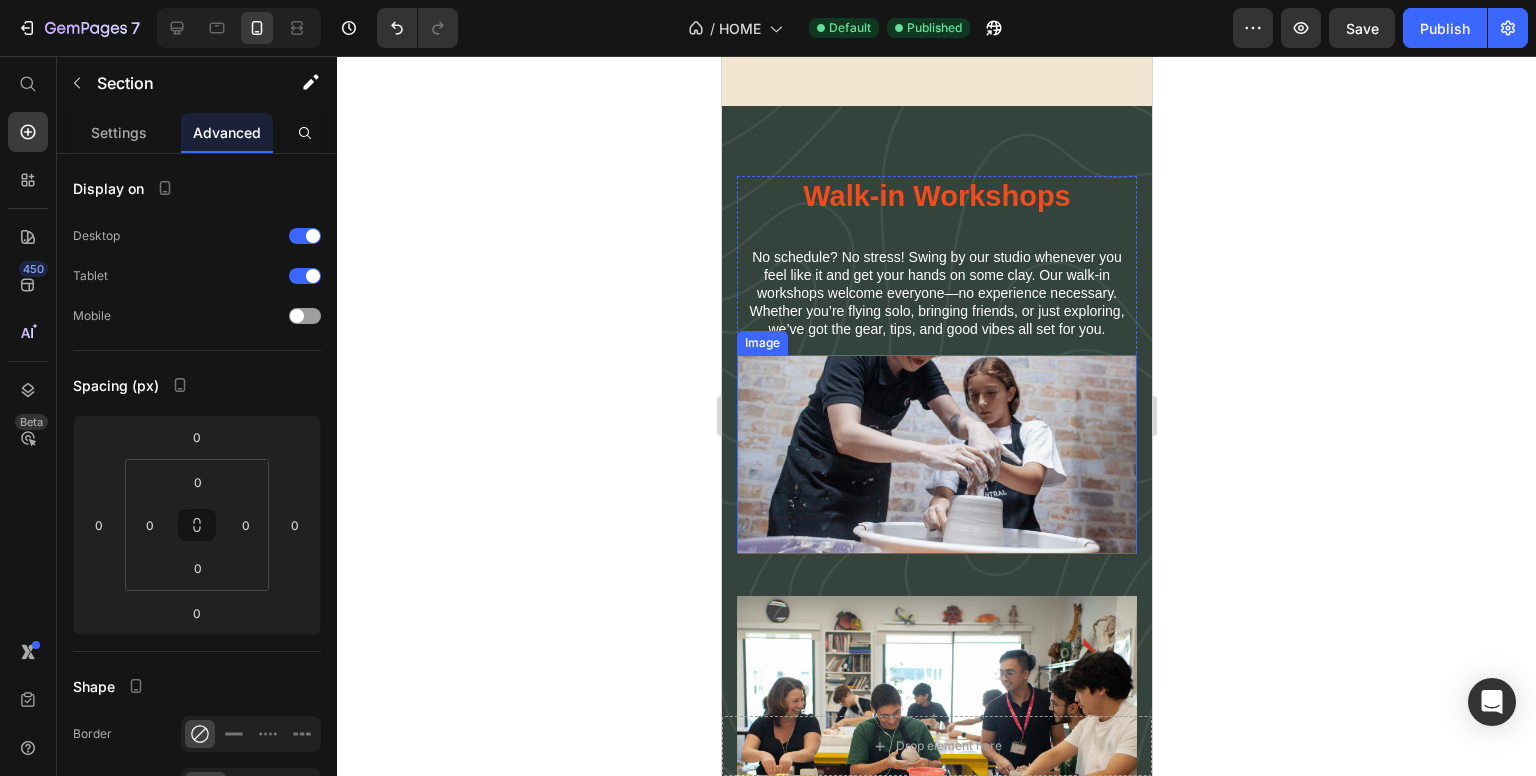 scroll, scrollTop: 6476, scrollLeft: 0, axis: vertical 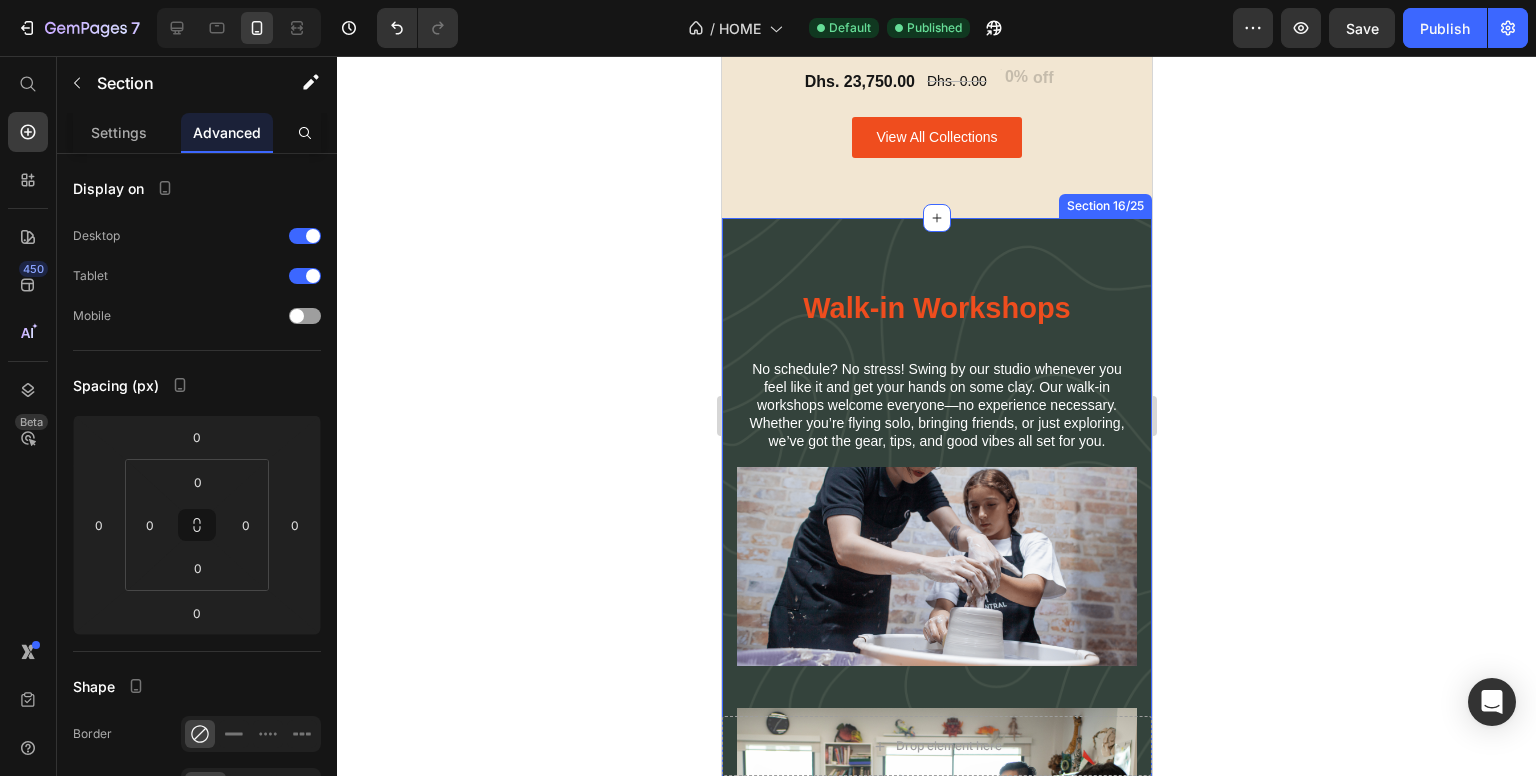 click on "Walk-in Workshops Heading No schedule? No stress! Swing by our studio whenever you feel like it and get your hands on some clay. Our walk-in workshops welcome everyone—no experience necessary. Whether you’re flying solo, bringing friends, or just exploring, we’ve got the gear, tips, and good vibes all set for you. Text Block Image Row Image In School Workshops Heading In-School Pottery Workshops Heading We bring hands-on pottery workshops directly to schools and universities across the [GEOGRAPHIC_DATA]. Our expert-led sessions inspire creativity and skill-building, all at your location. Perfect for art departments seeking engaging, educational experiences — tailored workshops available for groups of all sizes, with flexible scheduling and easy booking. Text Block Row Row Section 16/25" at bounding box center [936, 741] 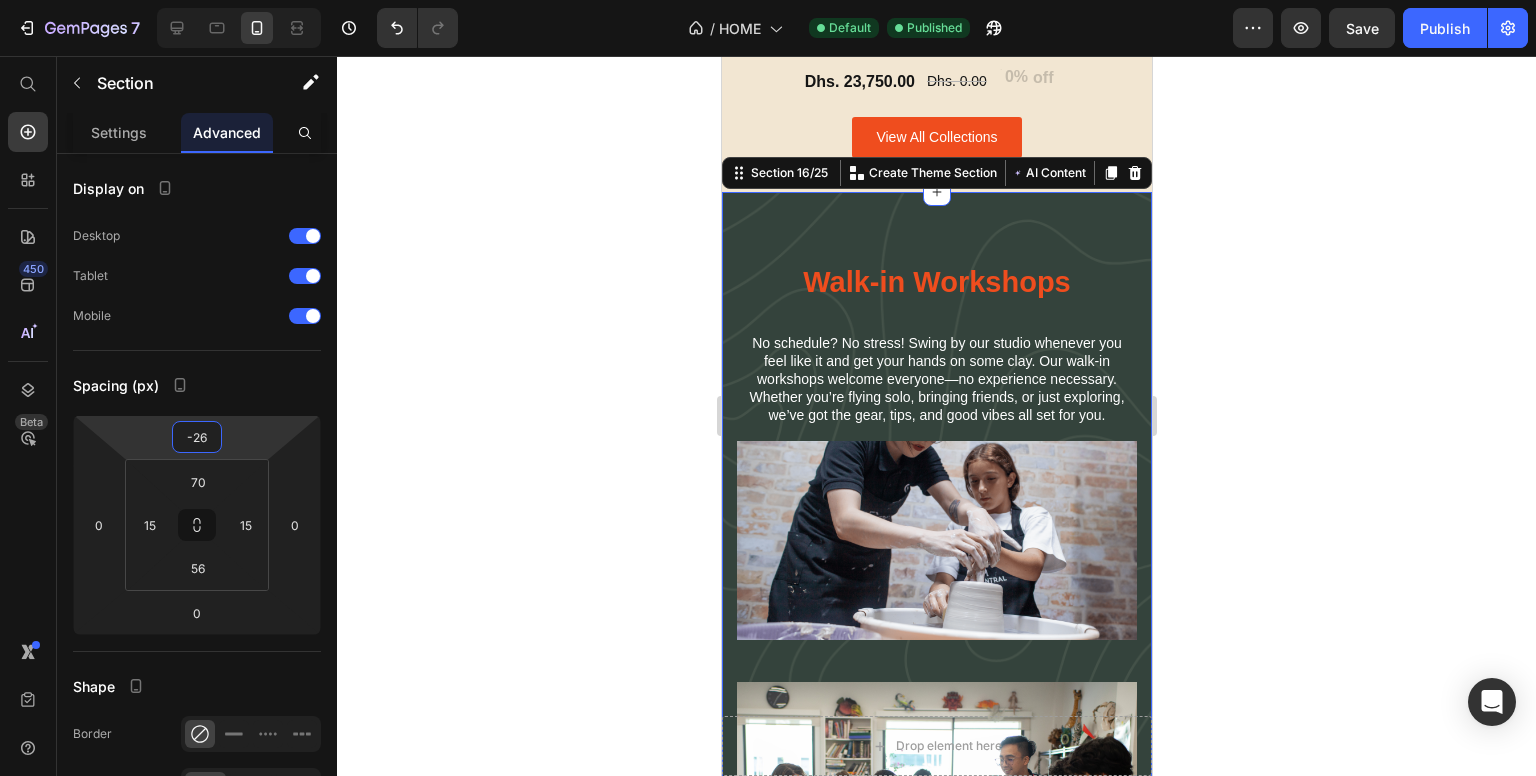 drag, startPoint x: 230, startPoint y: 436, endPoint x: 236, endPoint y: 449, distance: 14.3178215 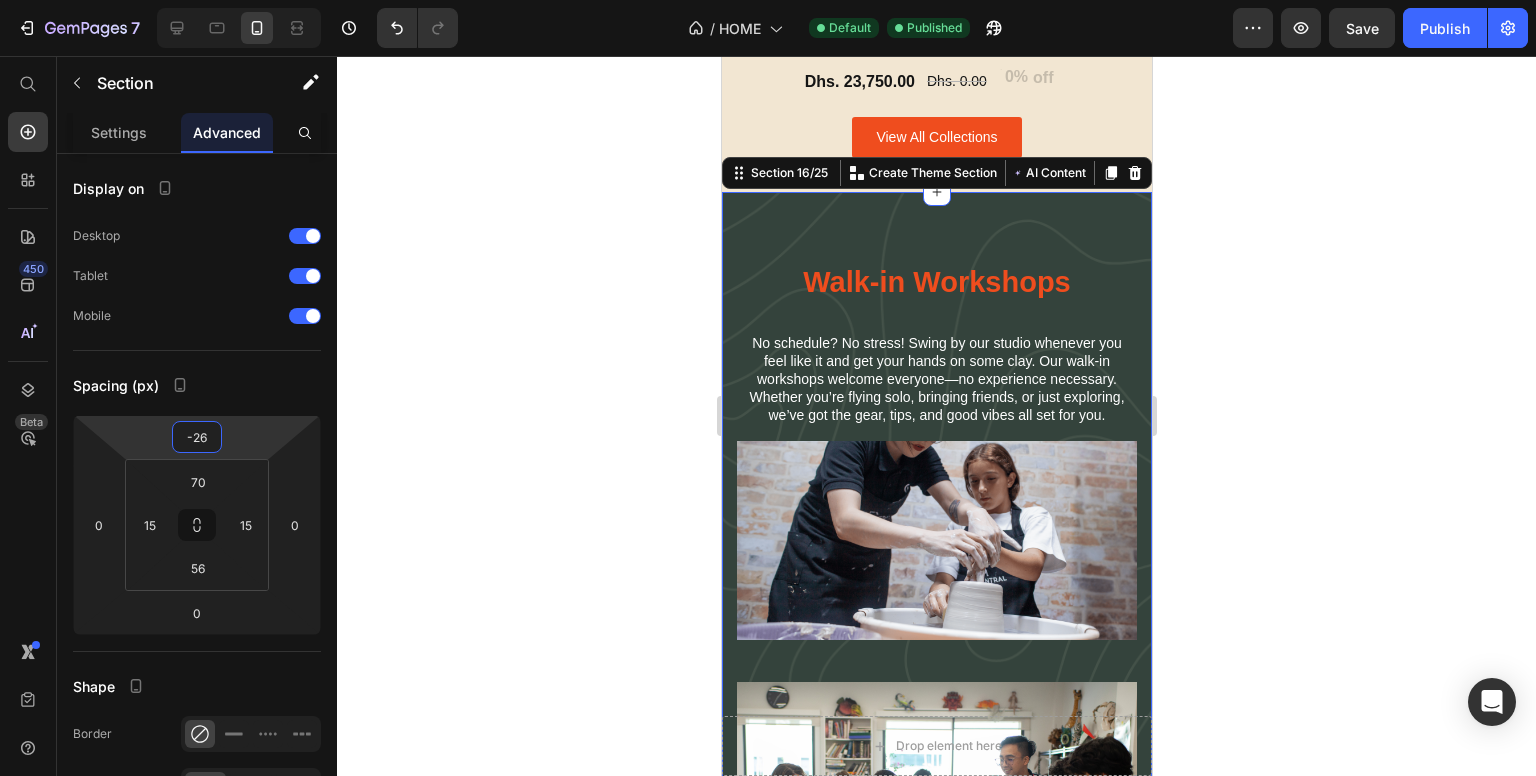 click on "7   /  HOME Default Published Preview  Save   Publish  450 Beta Start with Sections Elements Hero Section Product Detail Brands Trusted Badges Guarantee Product Breakdown How to use Testimonials Compare Bundle FAQs Social Proof Brand Story Product List Collection Blog List Contact Sticky Add to Cart Custom Footer Browse Library 450 Layout
Row
Row
Row
Row Text
Heading
Text Block Button
Button
Button
Sticky Back to top Media
Image
Image" at bounding box center (768, 0) 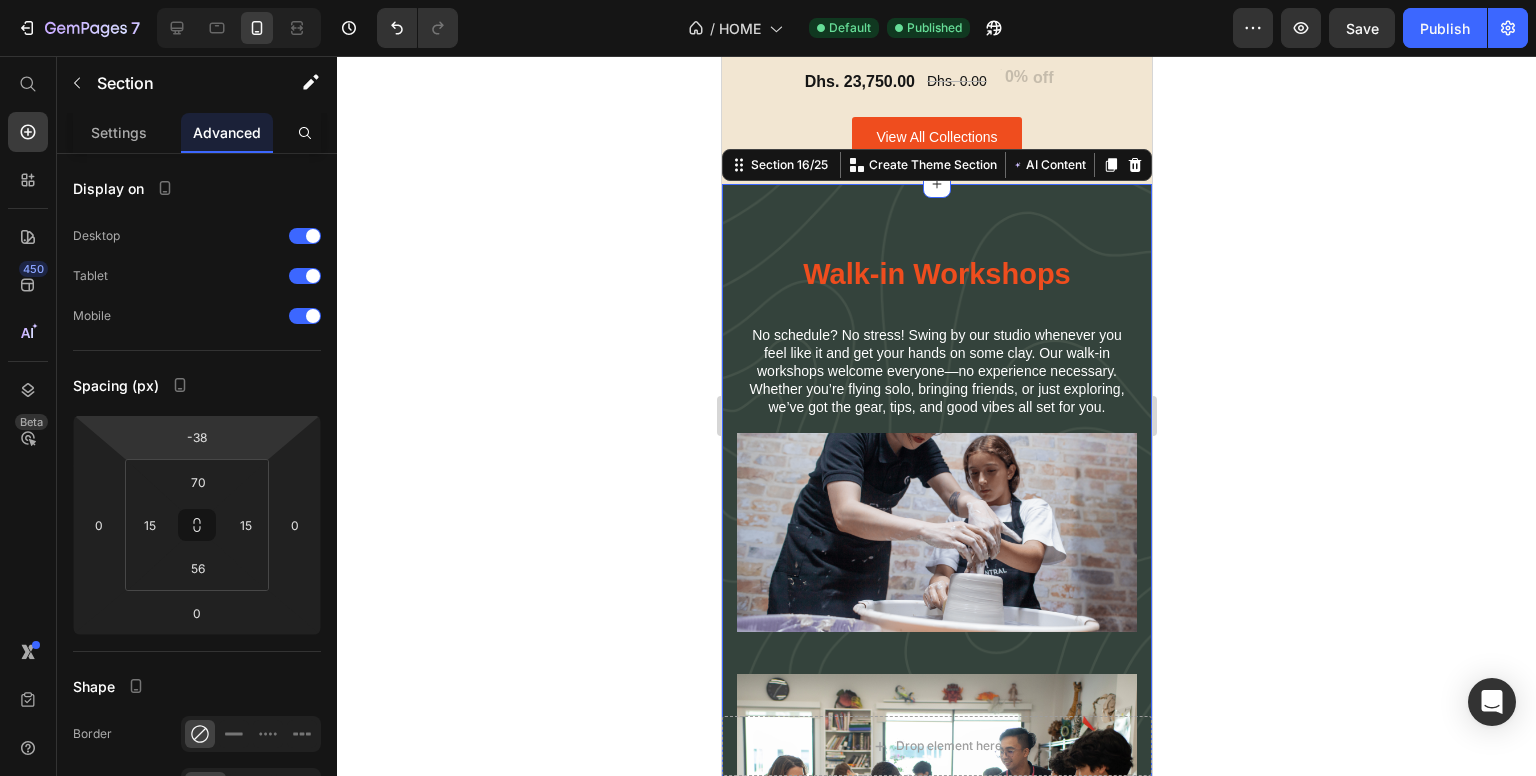 type on "-50" 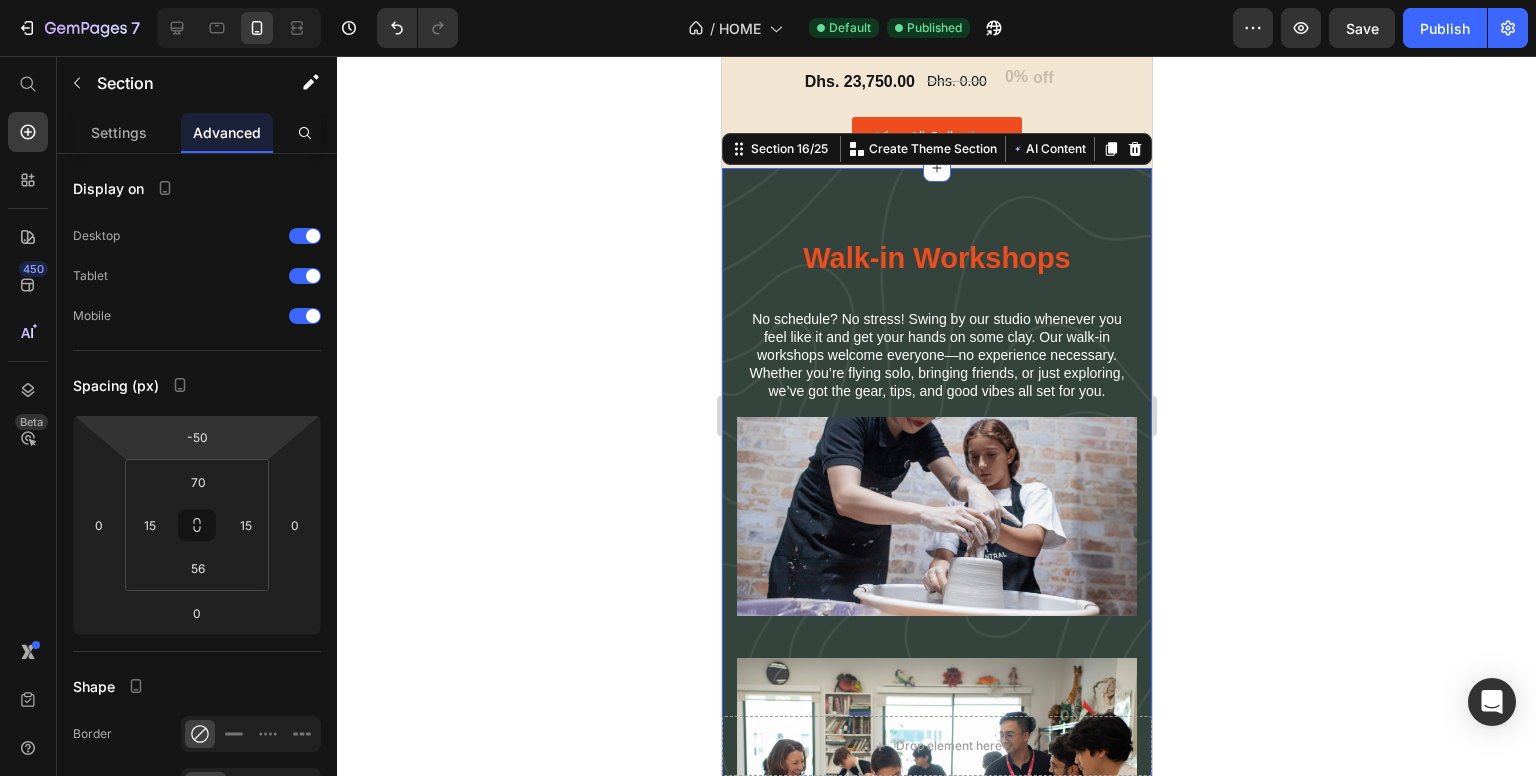 drag, startPoint x: 236, startPoint y: 440, endPoint x: 233, endPoint y: 465, distance: 25.179358 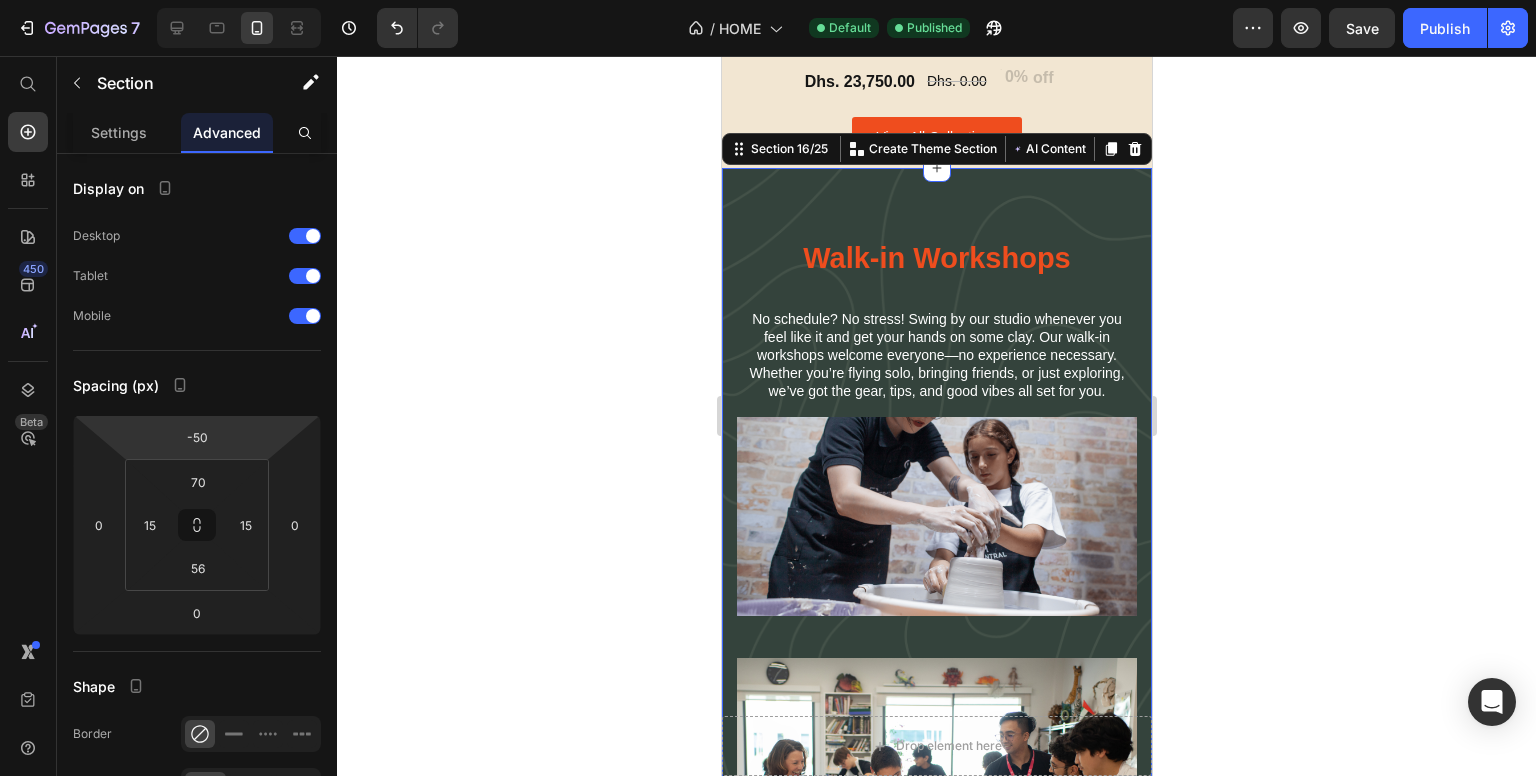 click on "7   /  HOME Default Published Preview  Save   Publish  450 Beta Start with Sections Elements Hero Section Product Detail Brands Trusted Badges Guarantee Product Breakdown How to use Testimonials Compare Bundle FAQs Social Proof Brand Story Product List Collection Blog List Contact Sticky Add to Cart Custom Footer Browse Library 450 Layout
Row
Row
Row
Row Text
Heading
Text Block Button
Button
Button
Sticky Back to top Media
Image
Image" at bounding box center [768, 0] 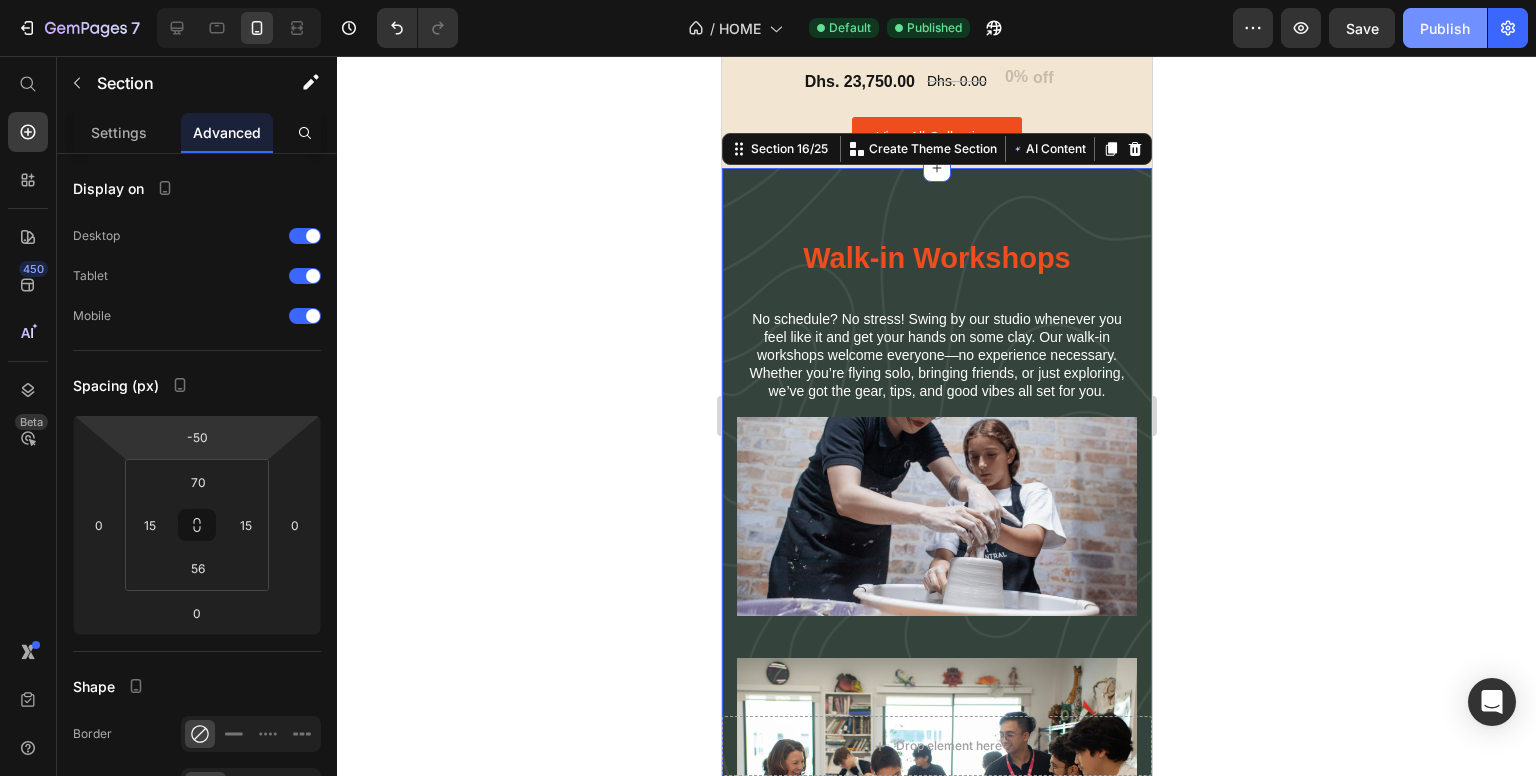 click on "Publish" at bounding box center (1445, 28) 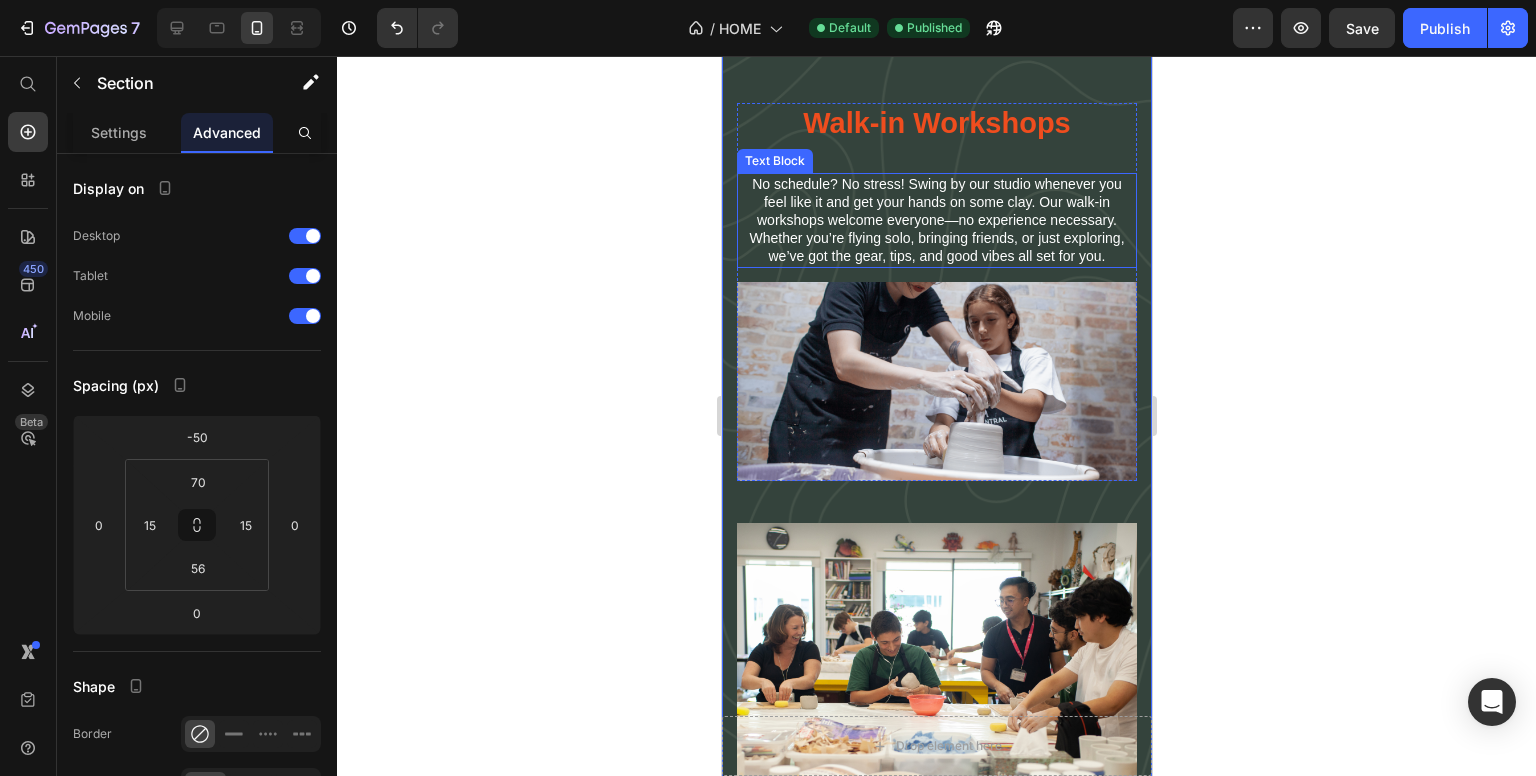 scroll, scrollTop: 6476, scrollLeft: 0, axis: vertical 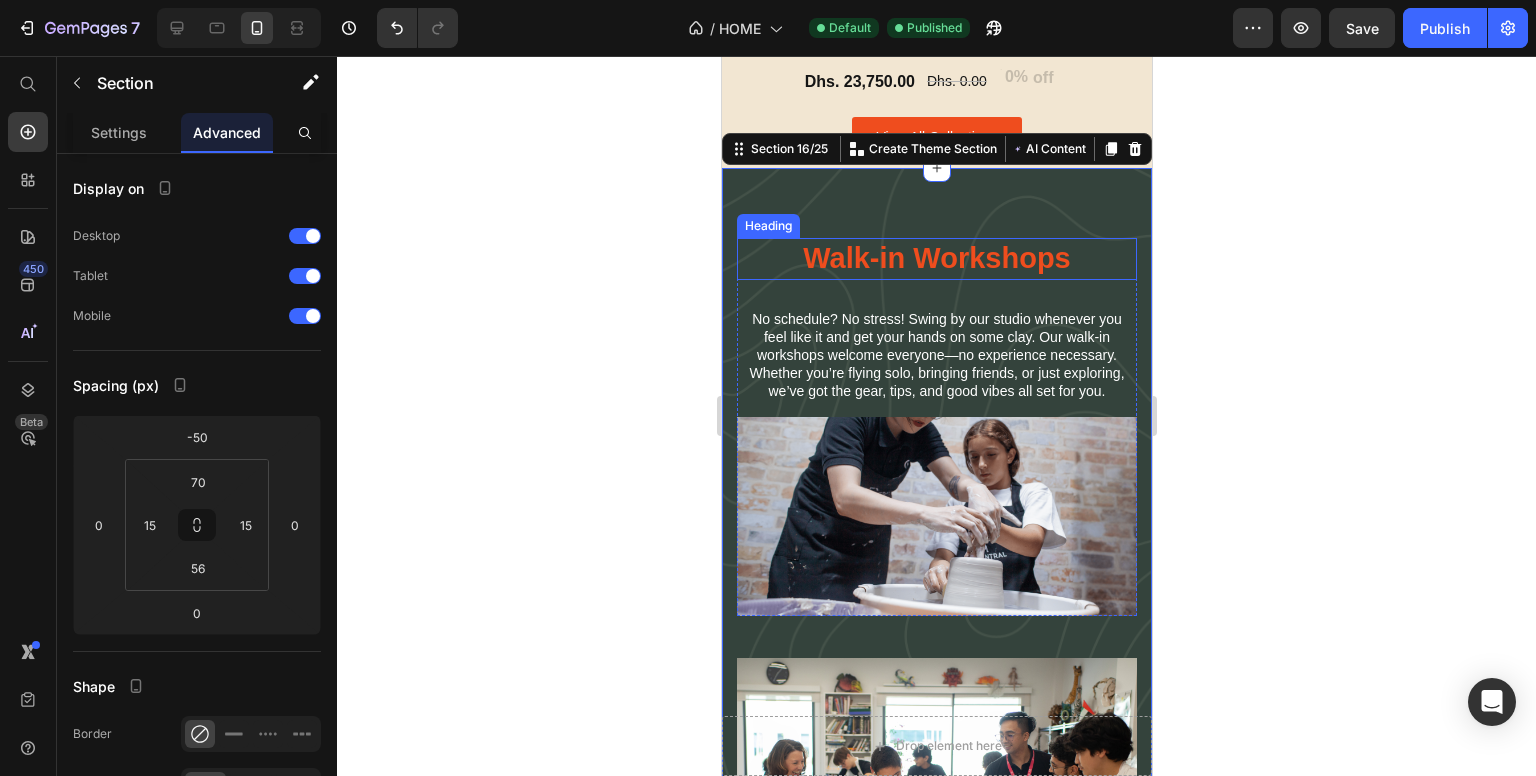 click on "Walk-in Workshops" at bounding box center (936, 259) 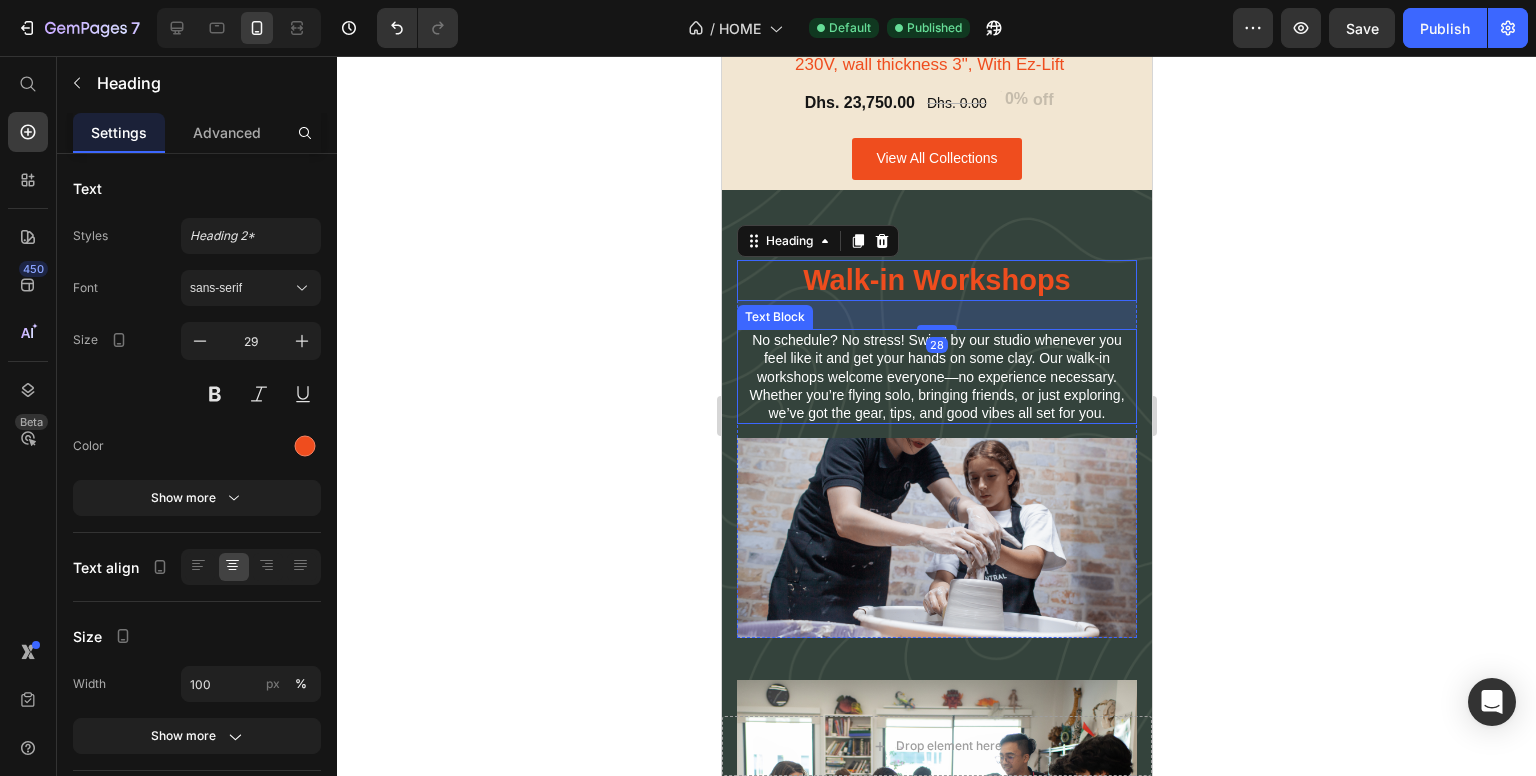 scroll, scrollTop: 6776, scrollLeft: 0, axis: vertical 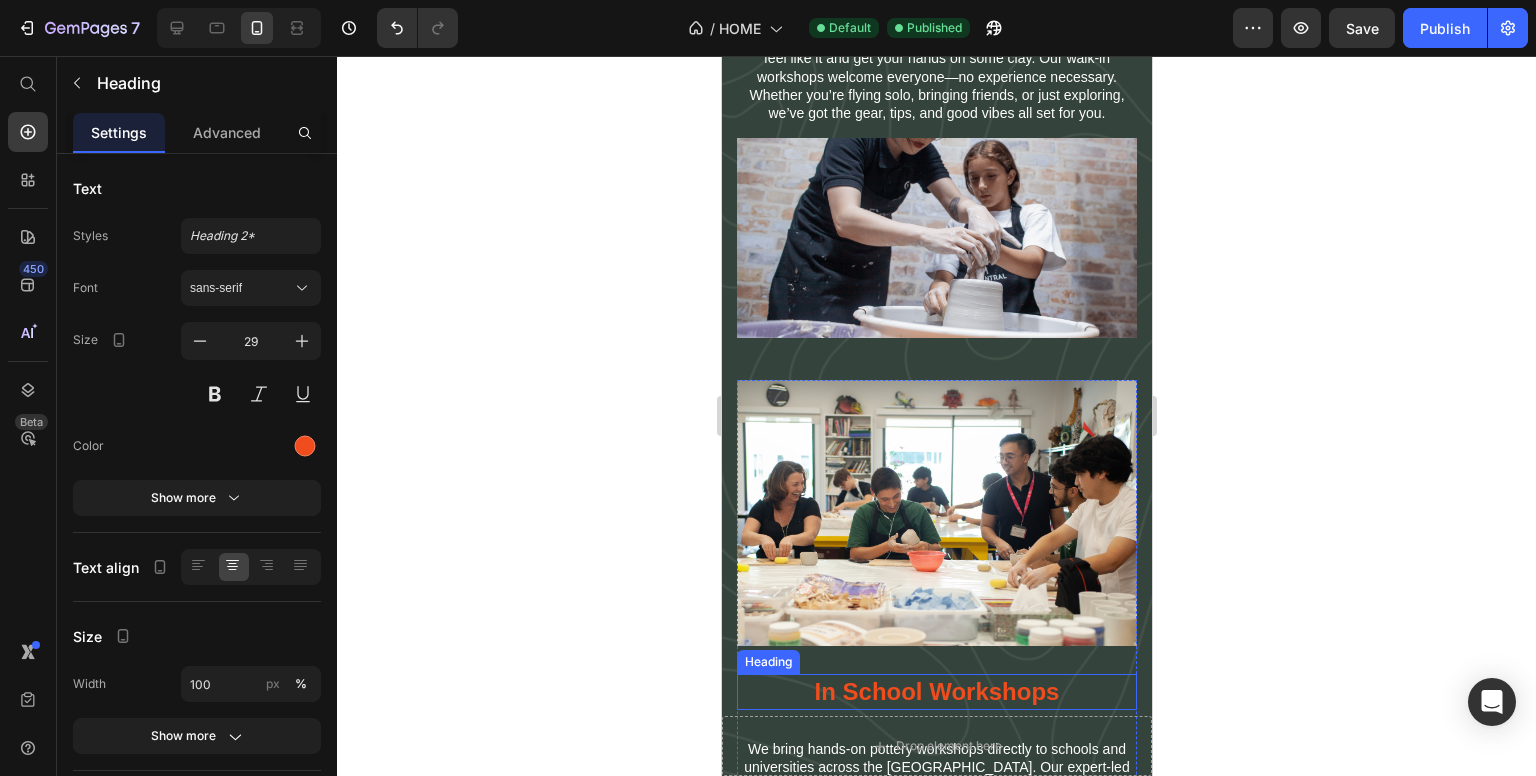 click on "In School Workshops" at bounding box center (936, 691) 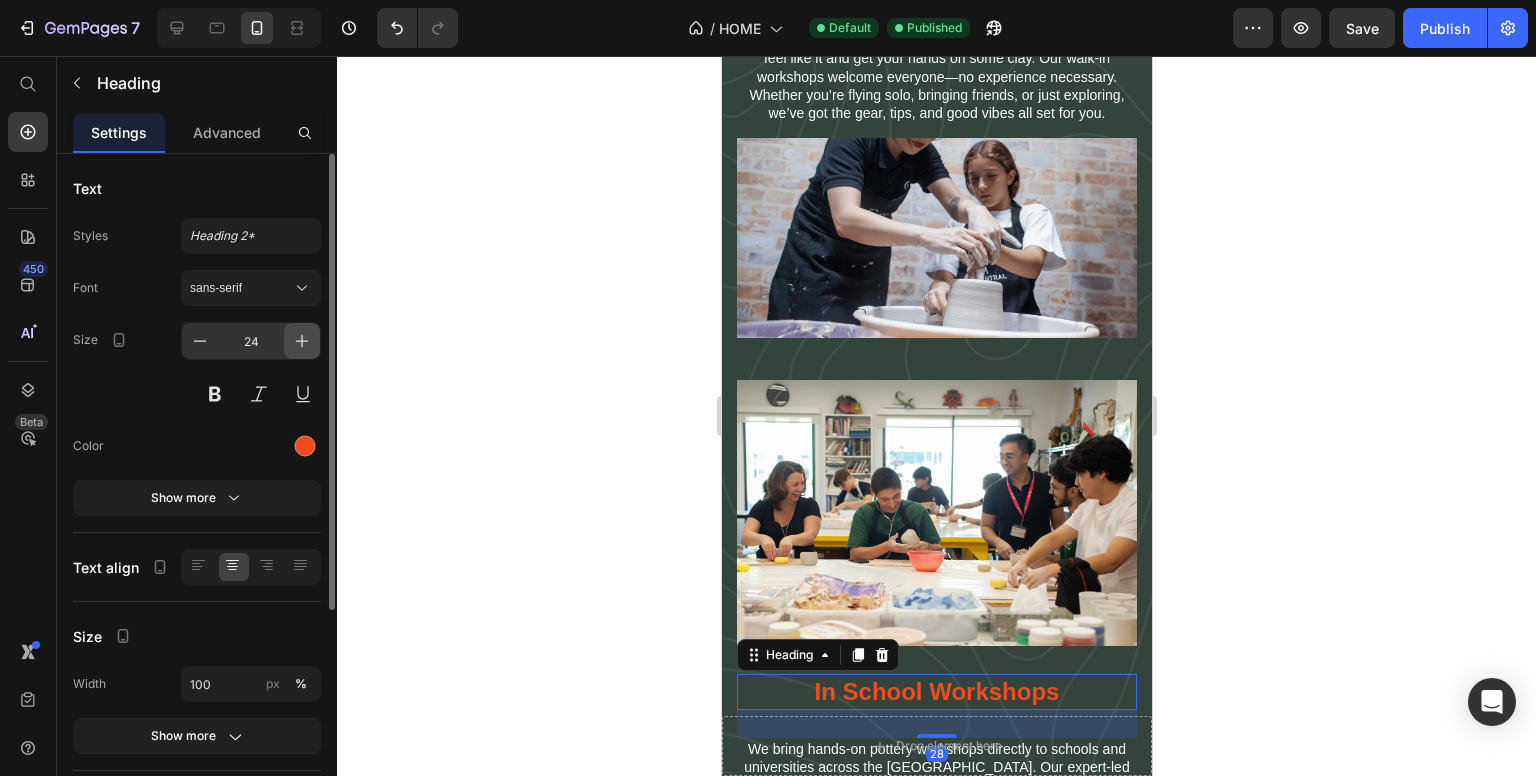 click 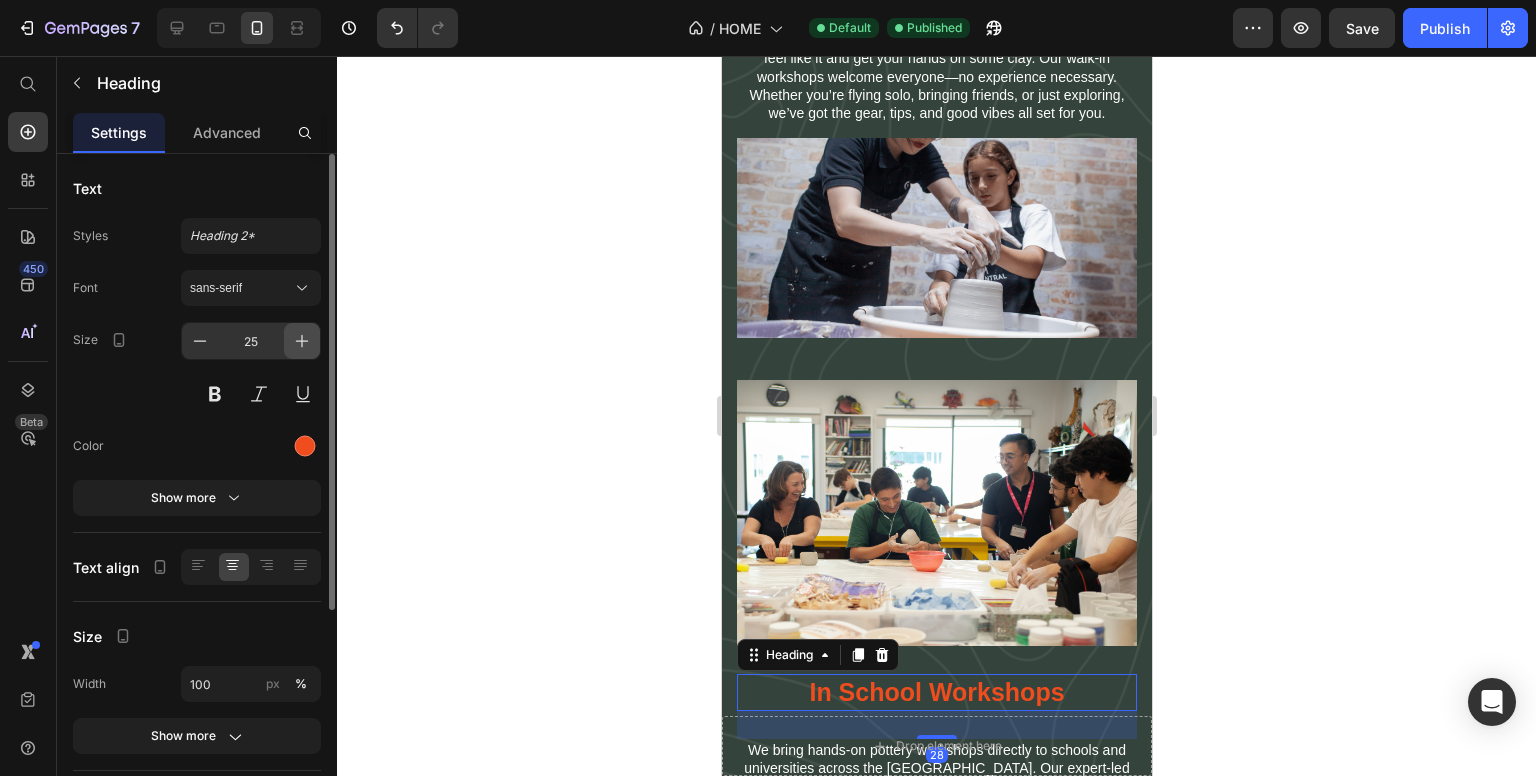 click 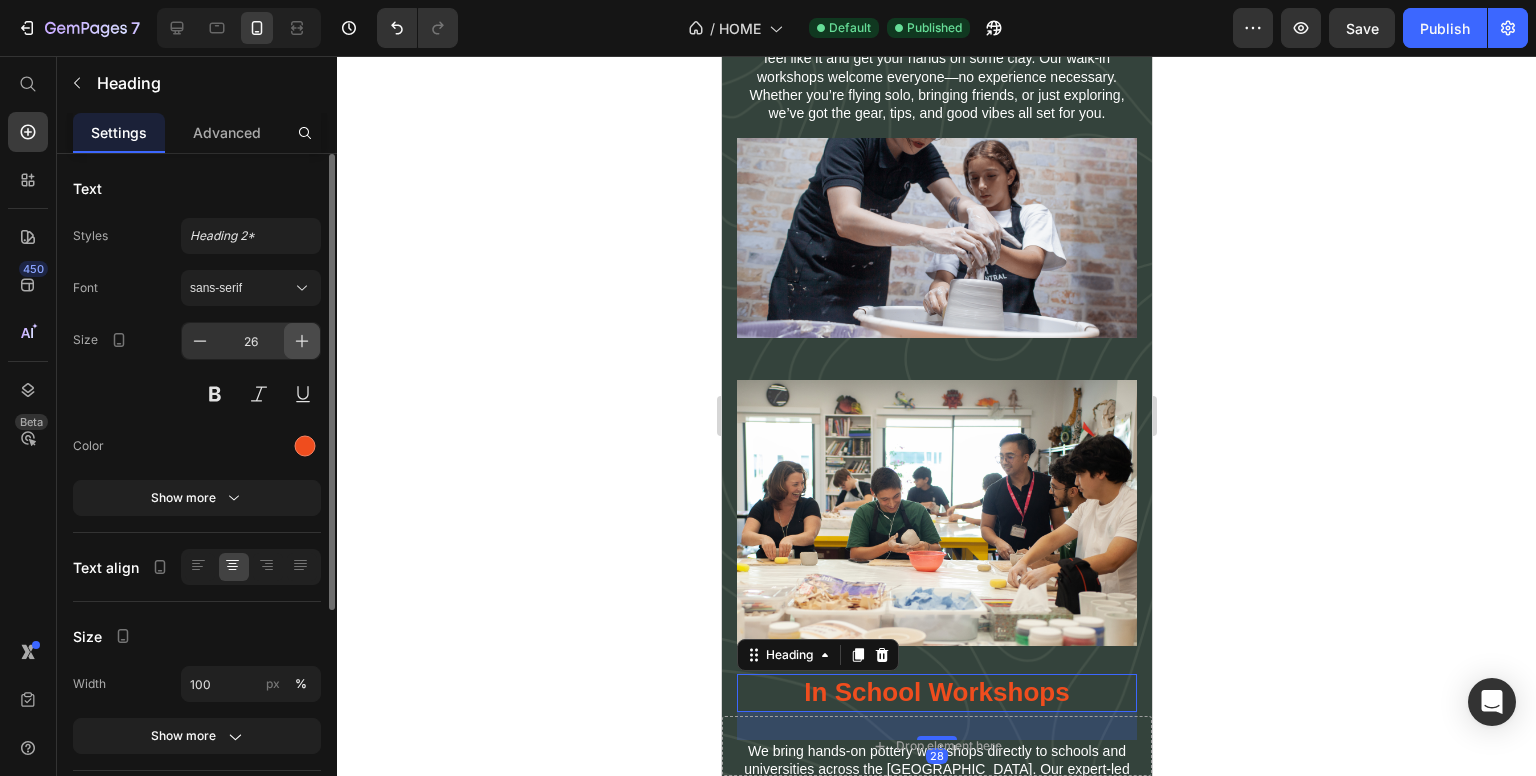 click 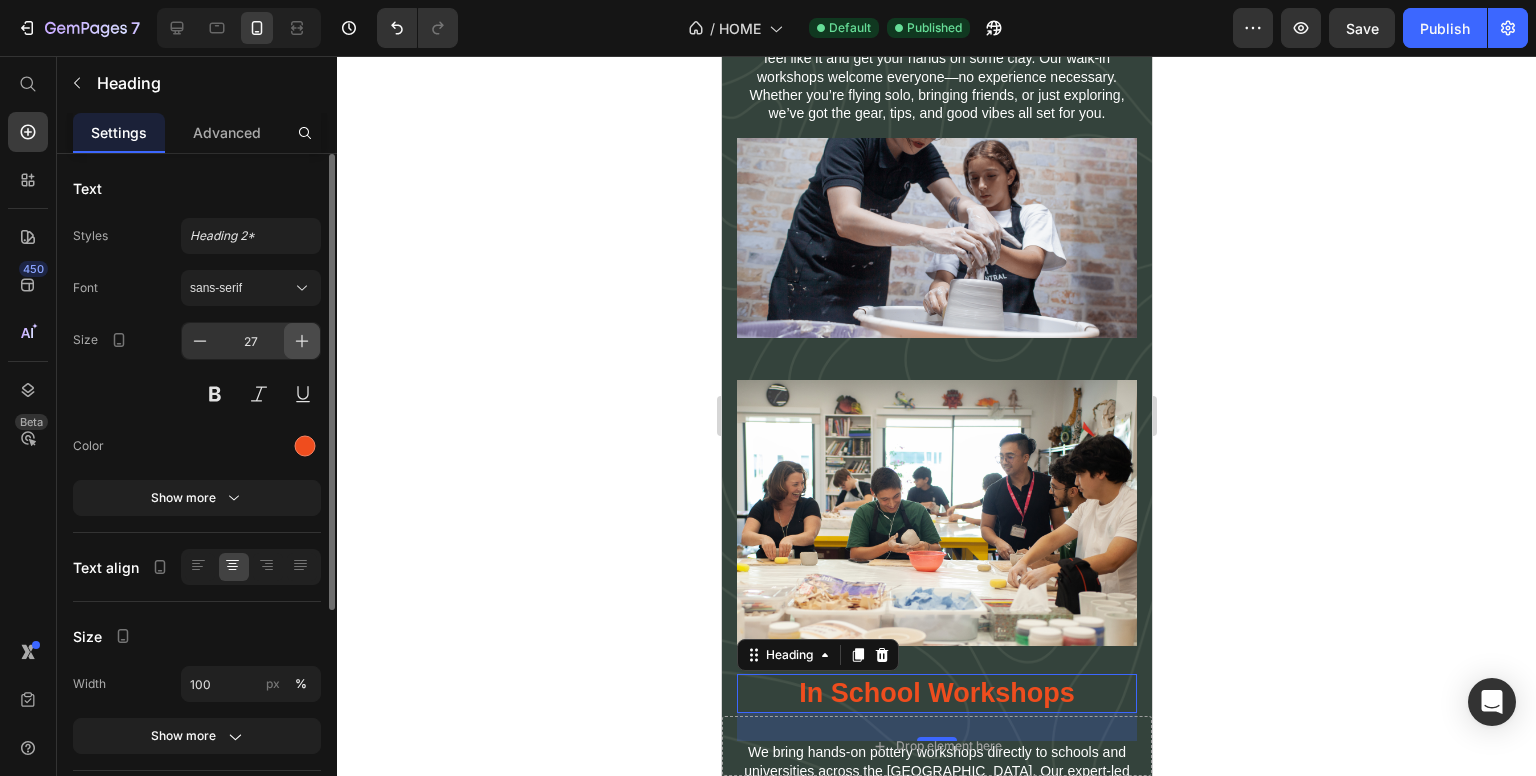 click 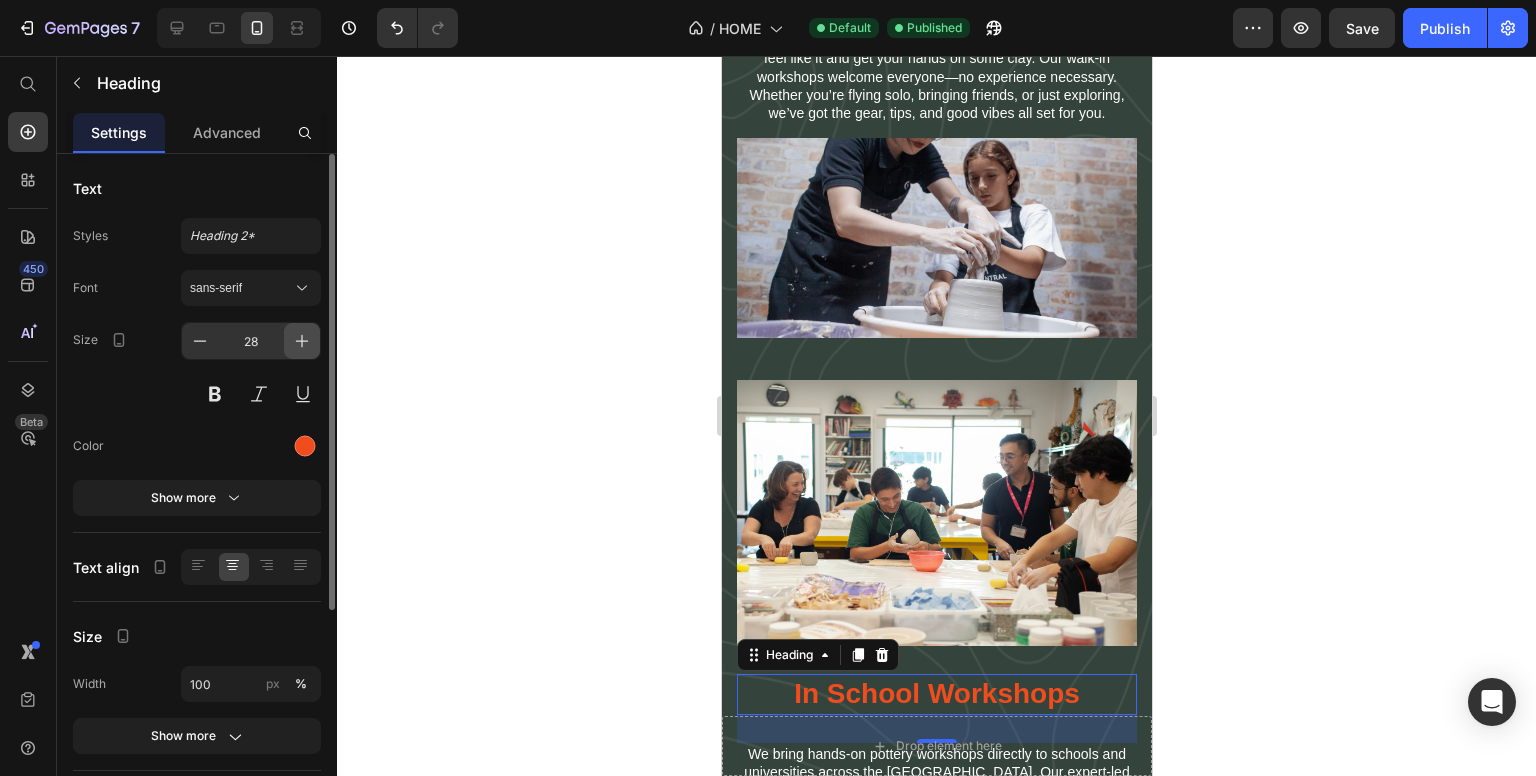 click 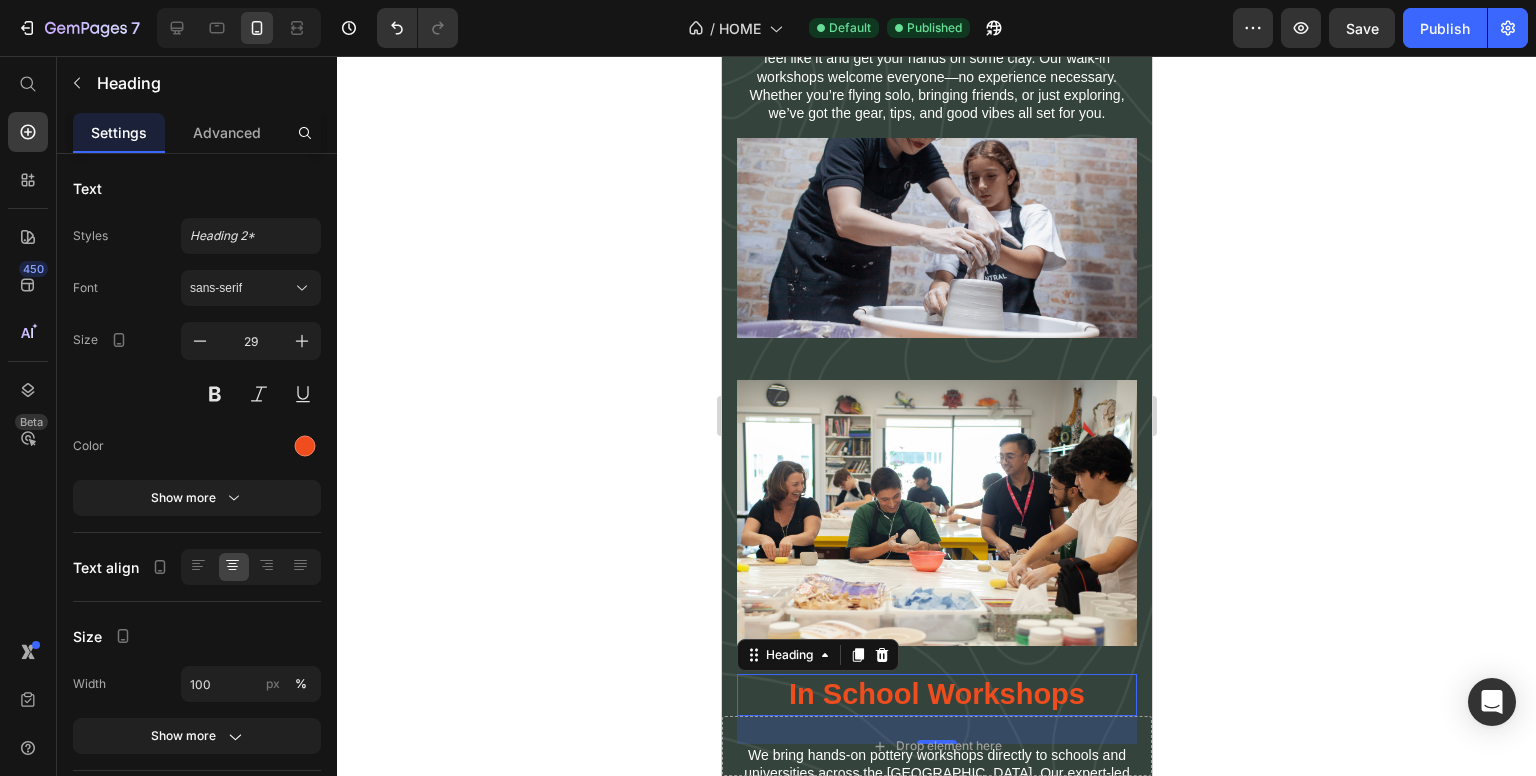 click 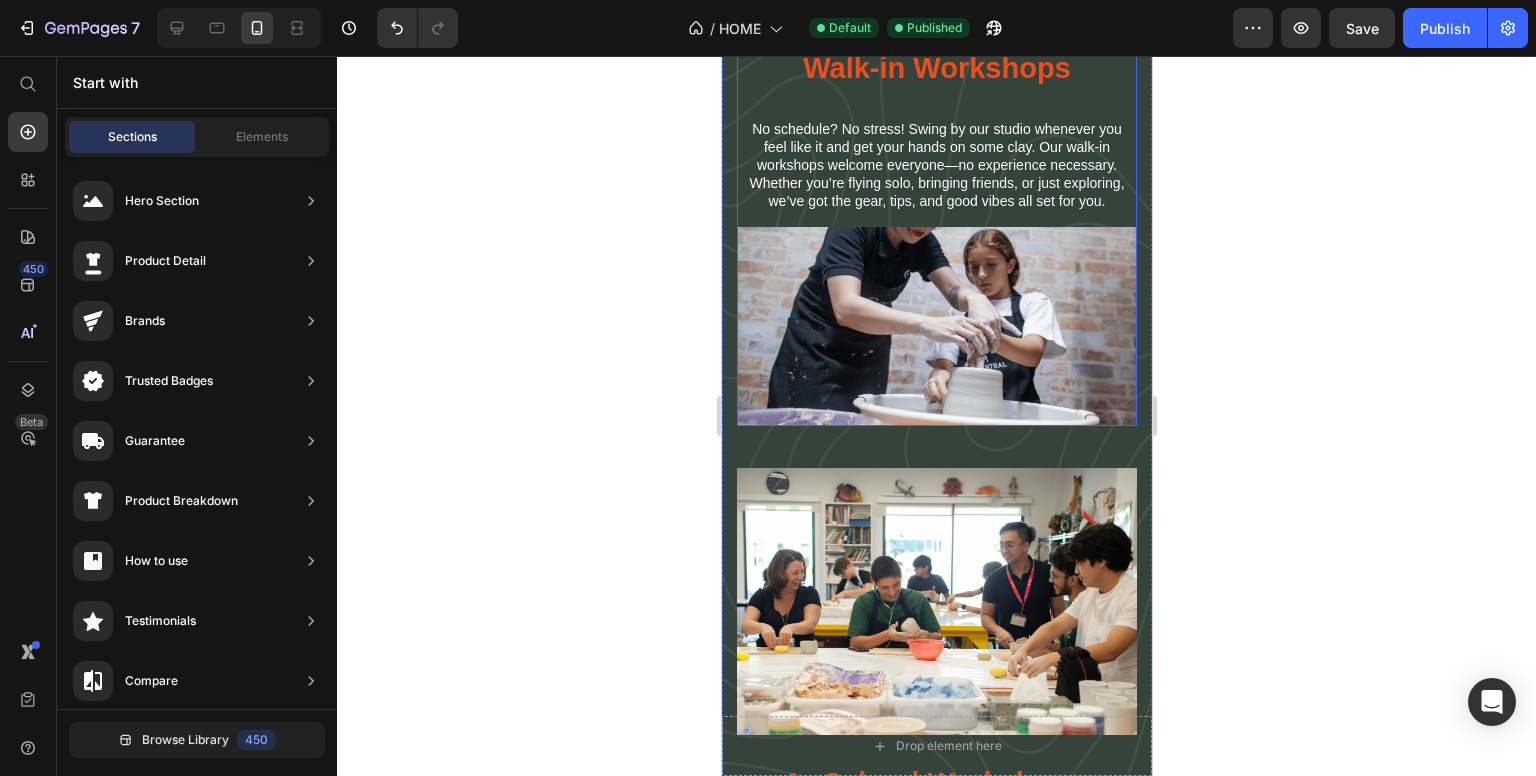 scroll, scrollTop: 6576, scrollLeft: 0, axis: vertical 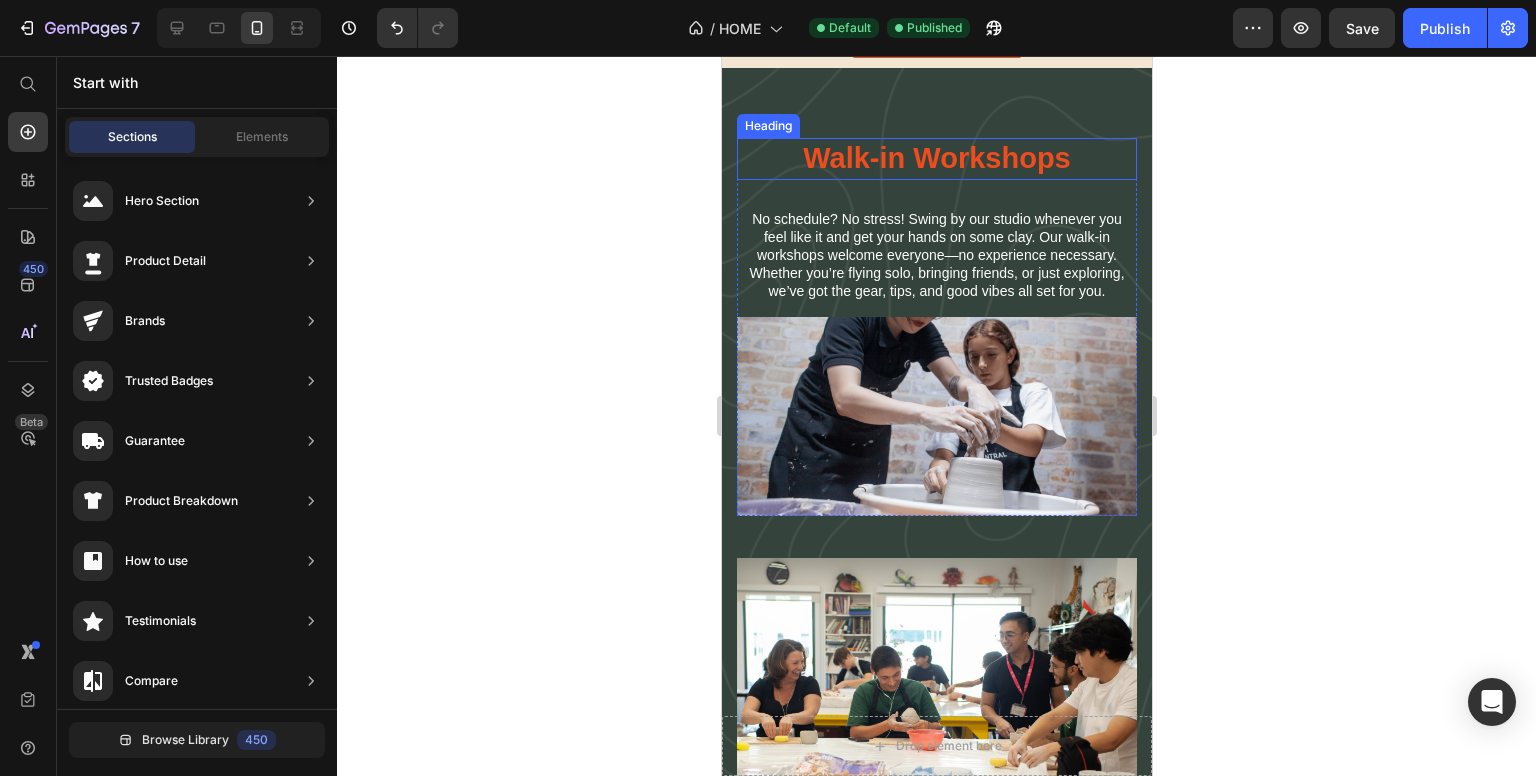 click on "Walk-in Workshops" at bounding box center (936, 159) 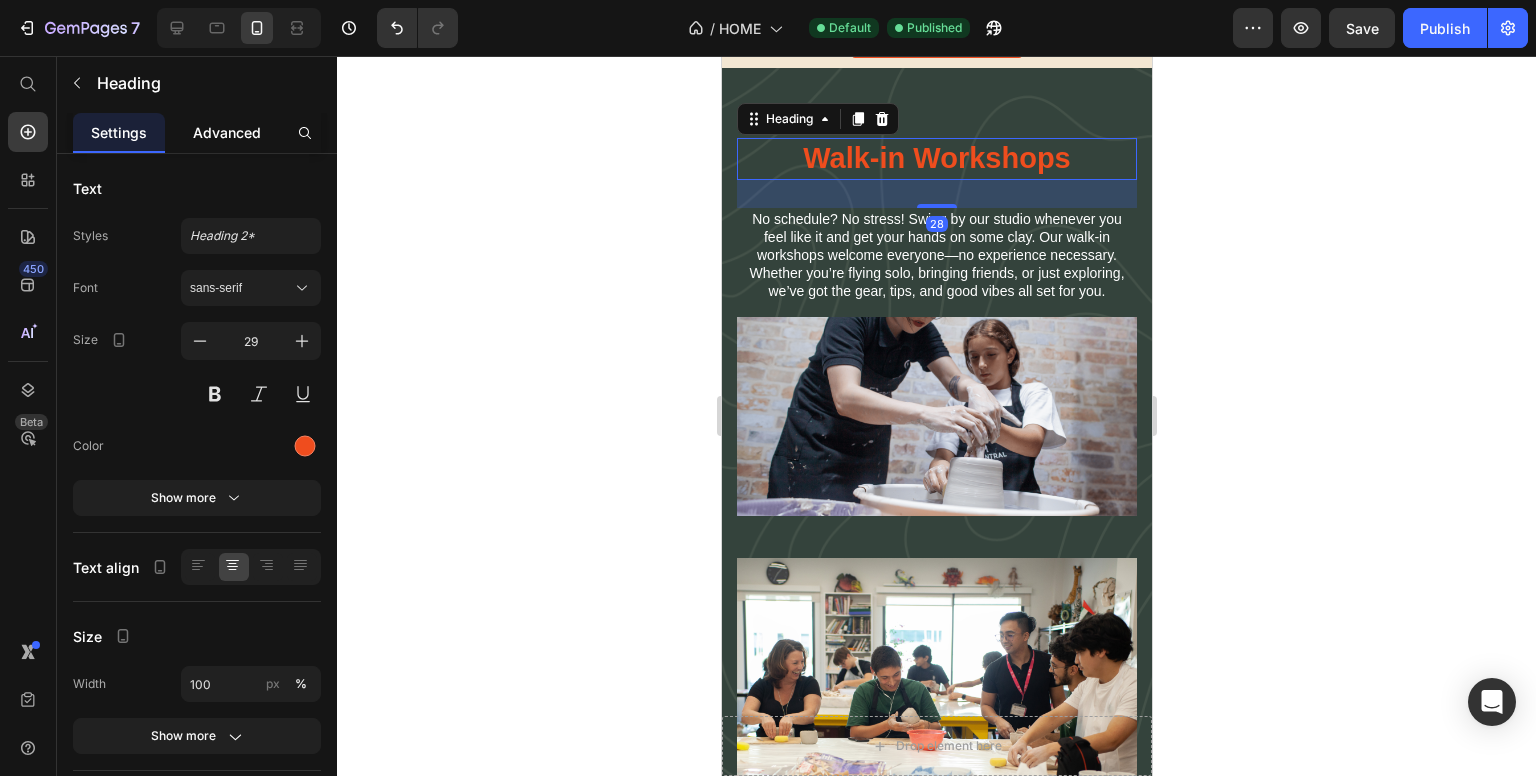 click on "Advanced" 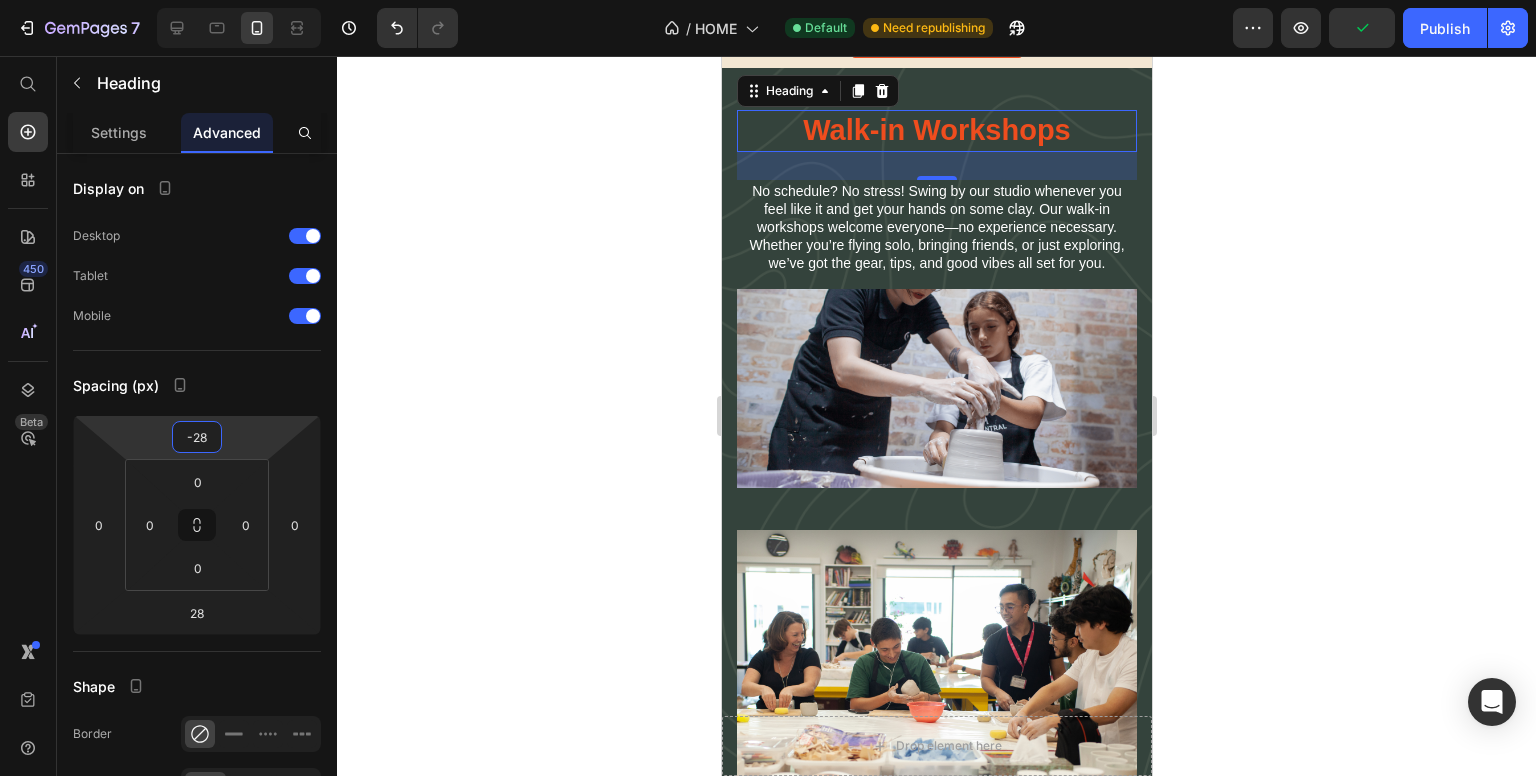 type on "-30" 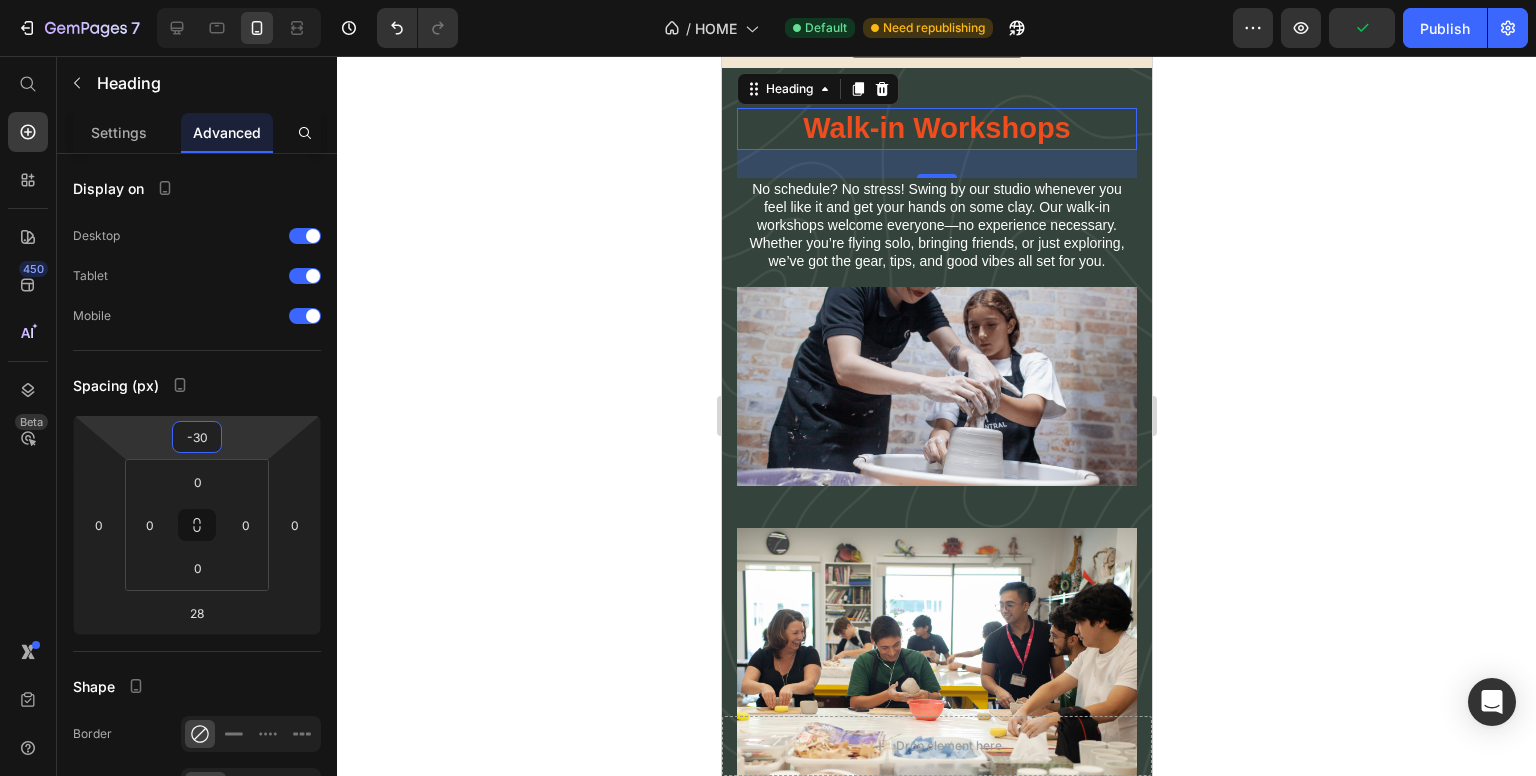 drag, startPoint x: 241, startPoint y: 428, endPoint x: 241, endPoint y: 443, distance: 15 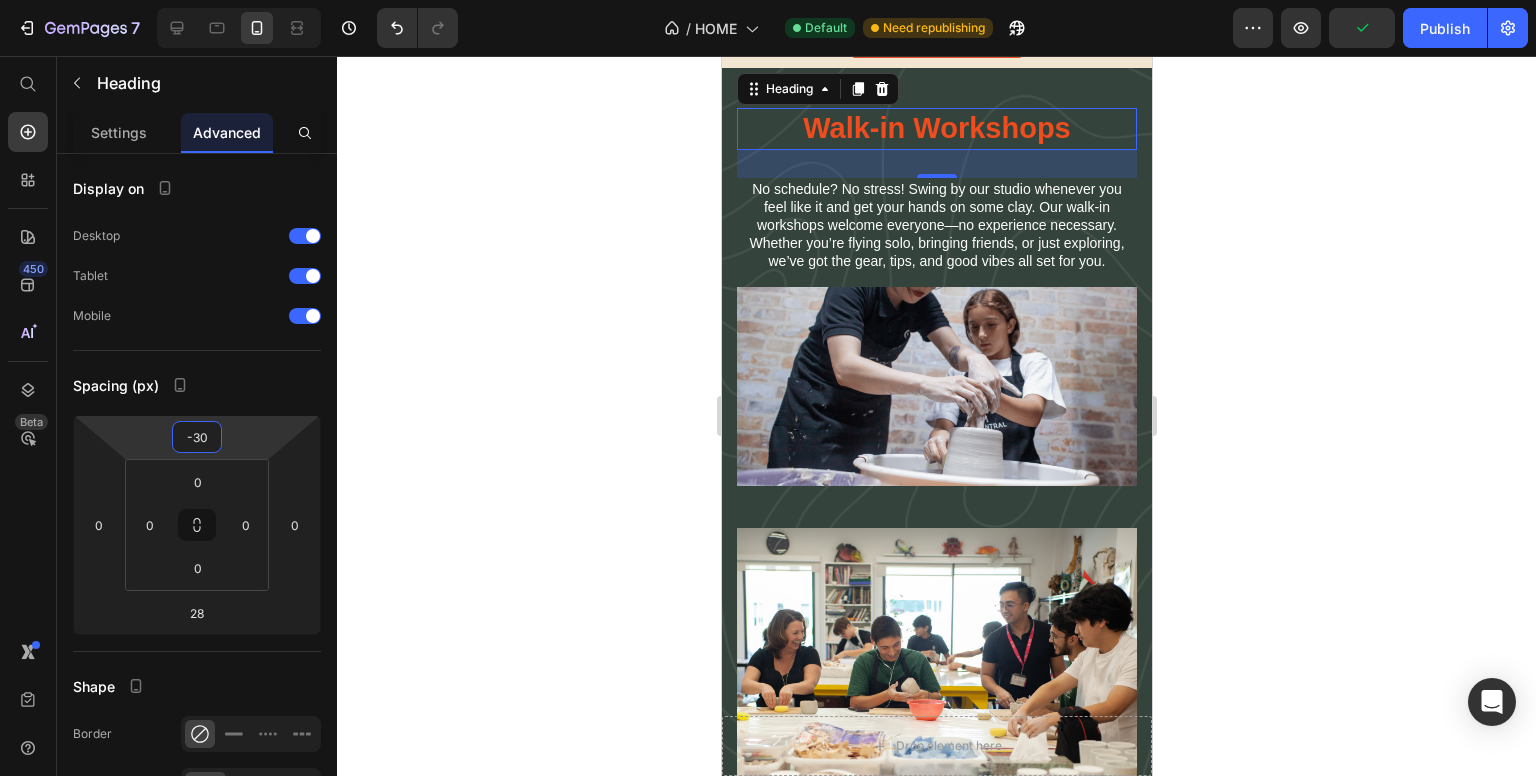 click on "7   /  HOME Default Need republishing Preview  Publish  450 Beta Start with Sections Elements Hero Section Product Detail Brands Trusted Badges Guarantee Product Breakdown How to use Testimonials Compare Bundle FAQs Social Proof Brand Story Product List Collection Blog List Contact Sticky Add to Cart Custom Footer Browse Library 450 Layout
Row
Row
Row
Row Text
Heading
Text Block Button
Button
Button
Sticky Back to top Media
Image
Image" at bounding box center (768, 0) 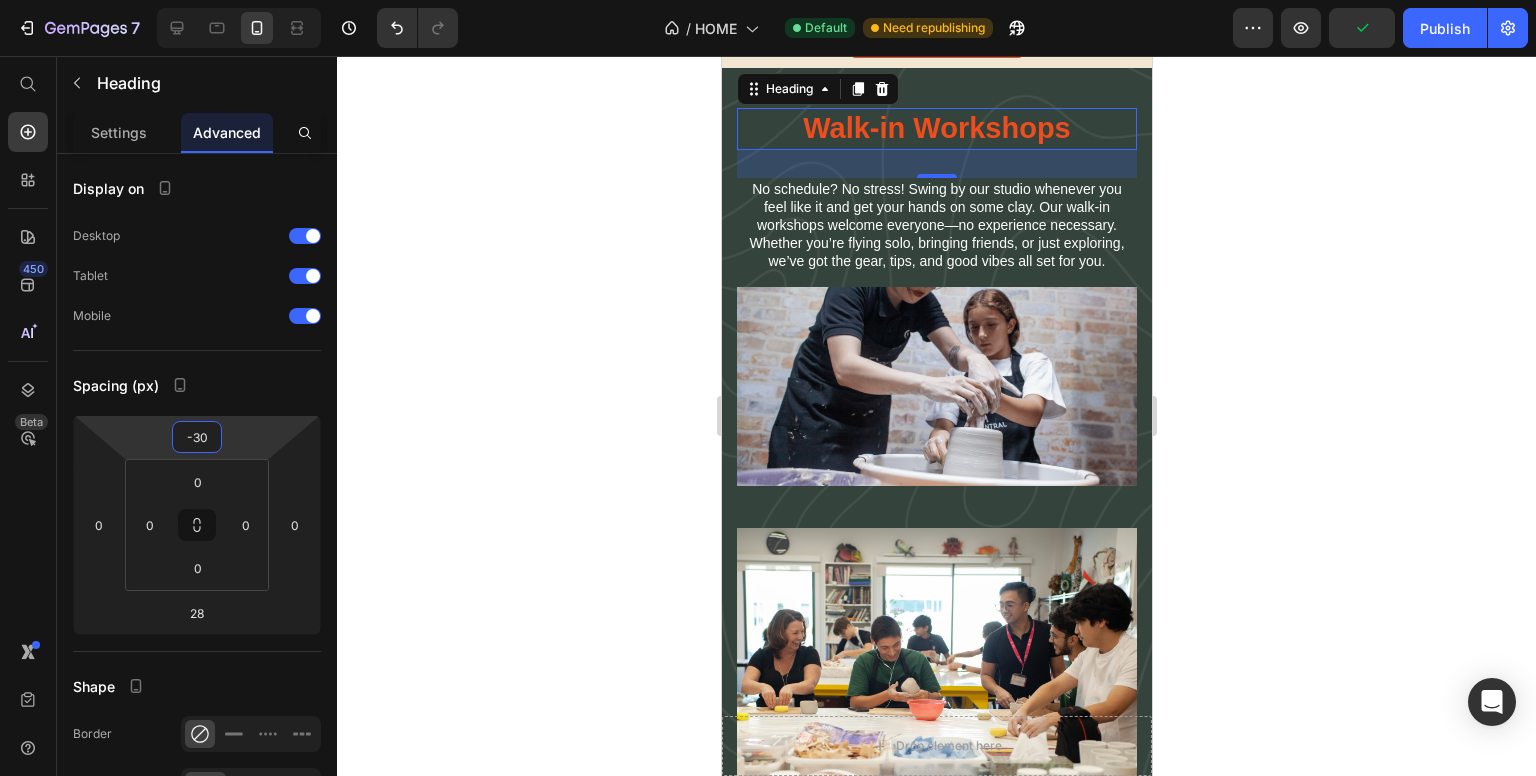 click 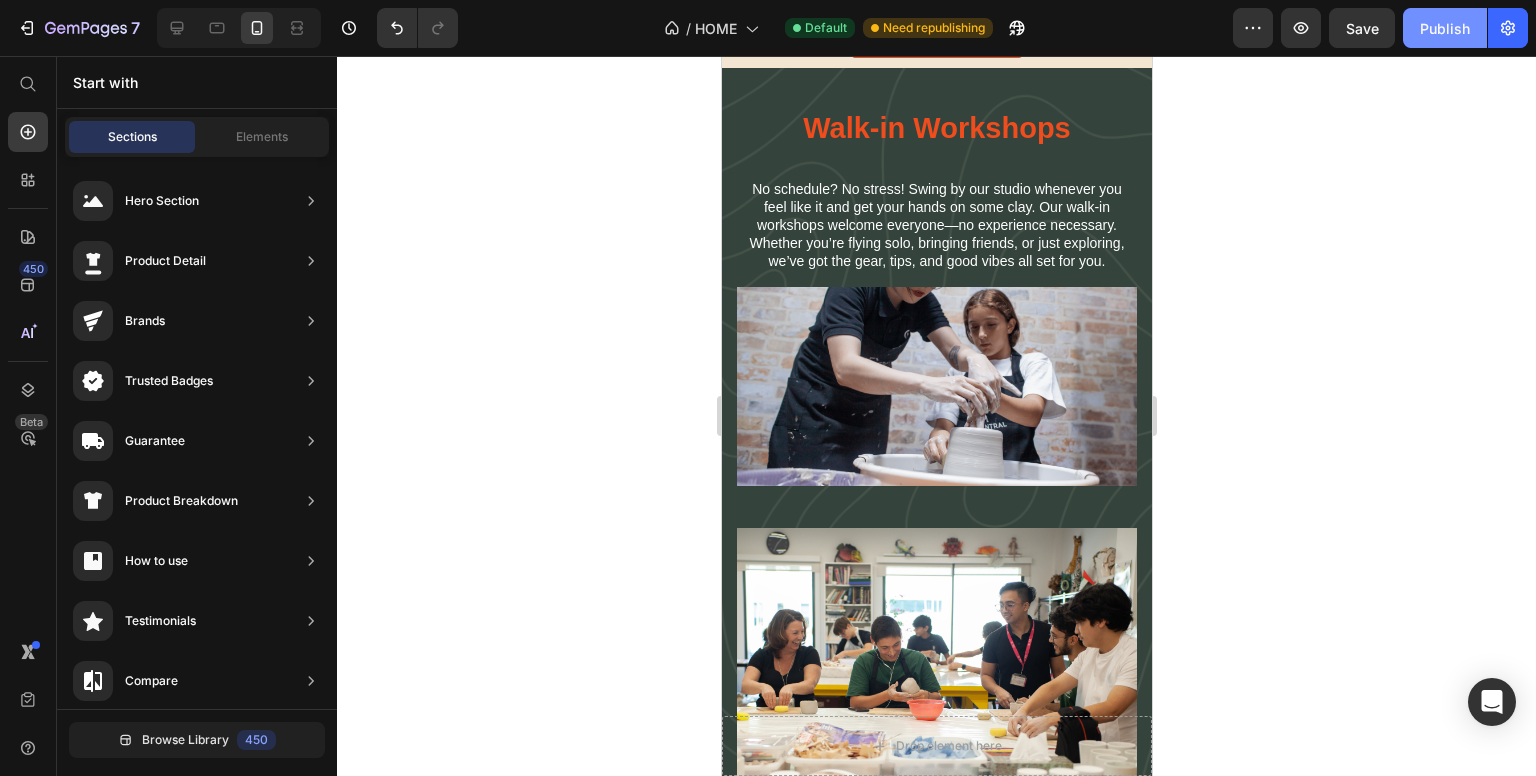 click on "Publish" at bounding box center [1445, 28] 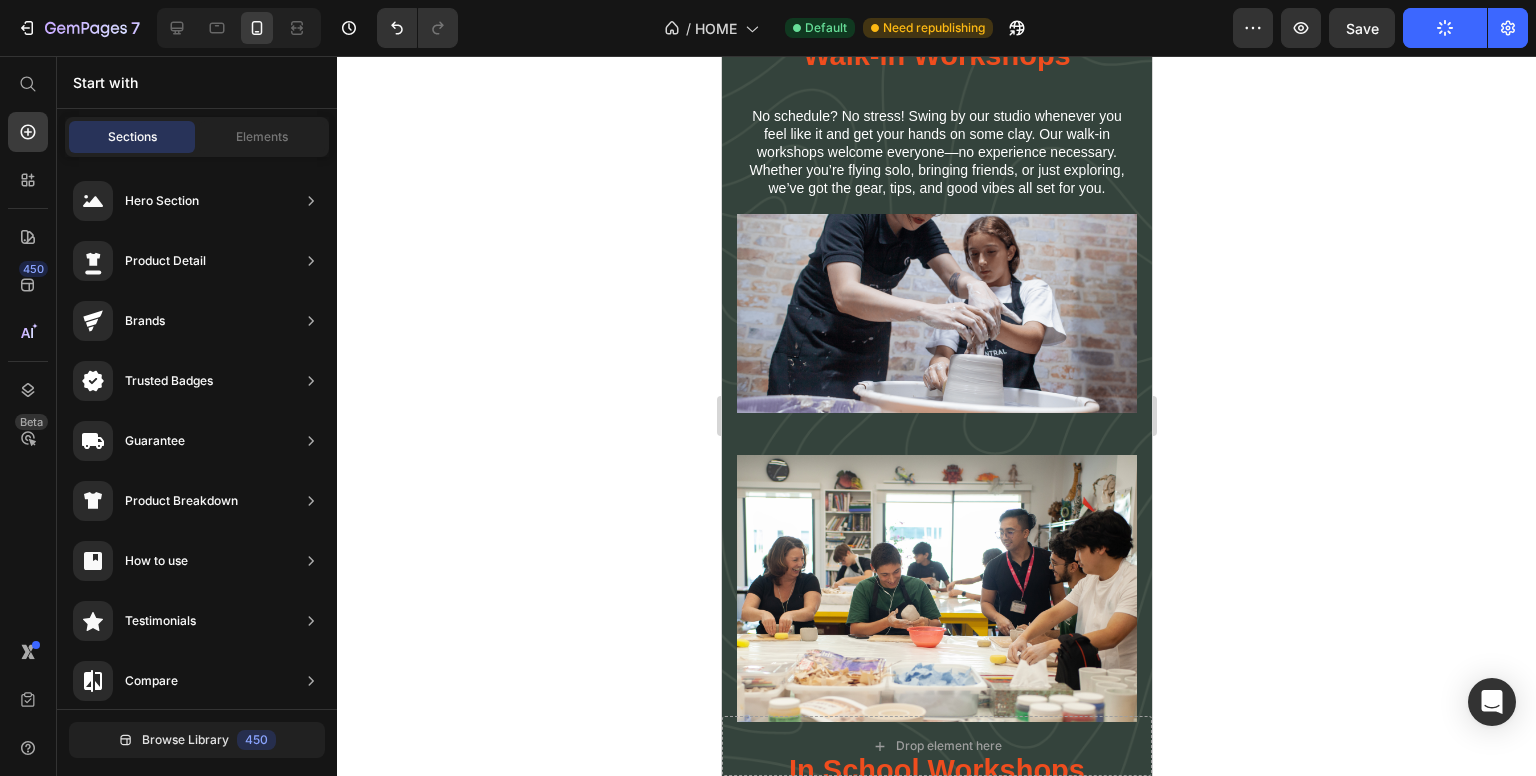 scroll, scrollTop: 6576, scrollLeft: 0, axis: vertical 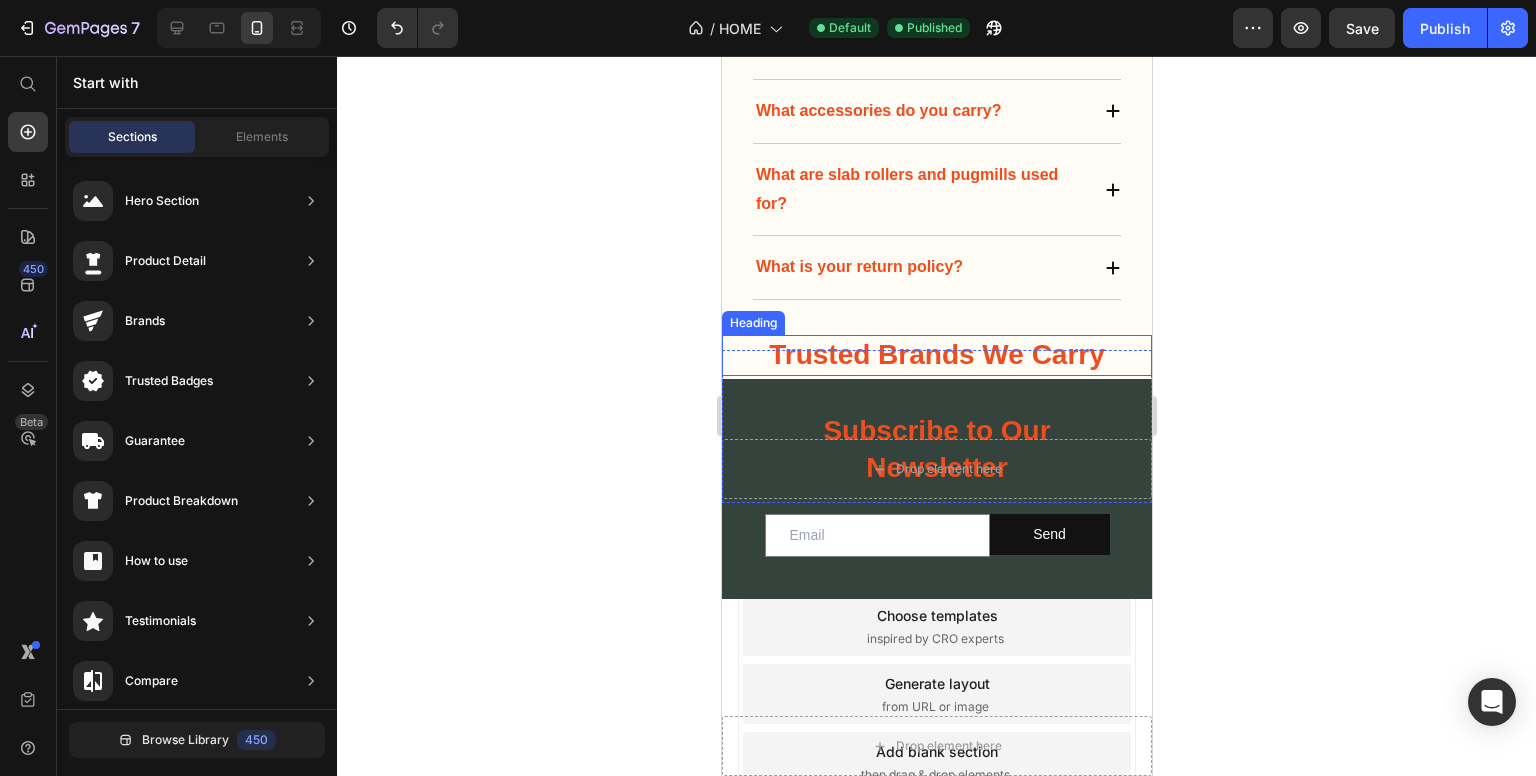 click on "Trusted Brands We Carry" at bounding box center (936, 355) 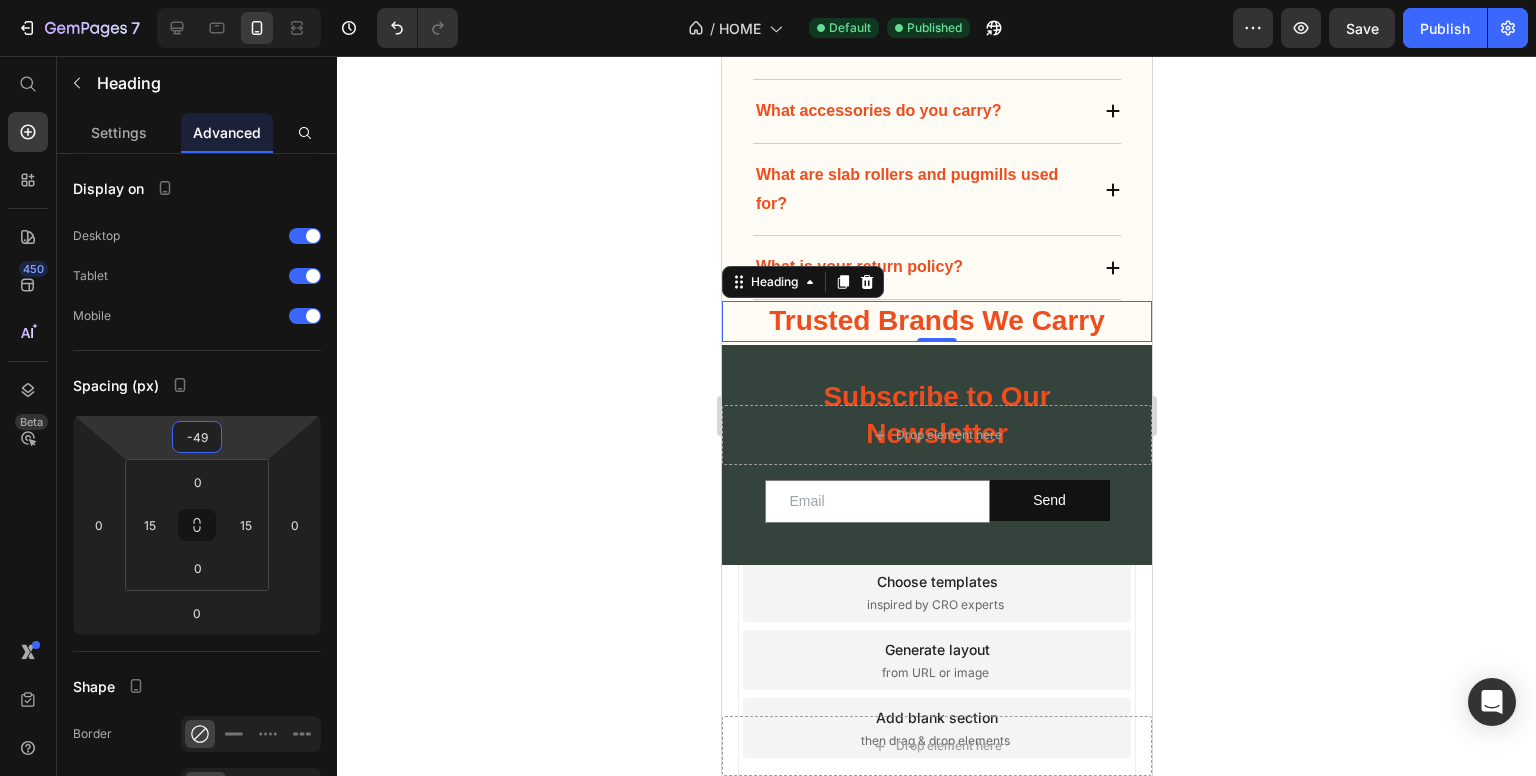 drag, startPoint x: 244, startPoint y: 441, endPoint x: 246, endPoint y: 458, distance: 17.117243 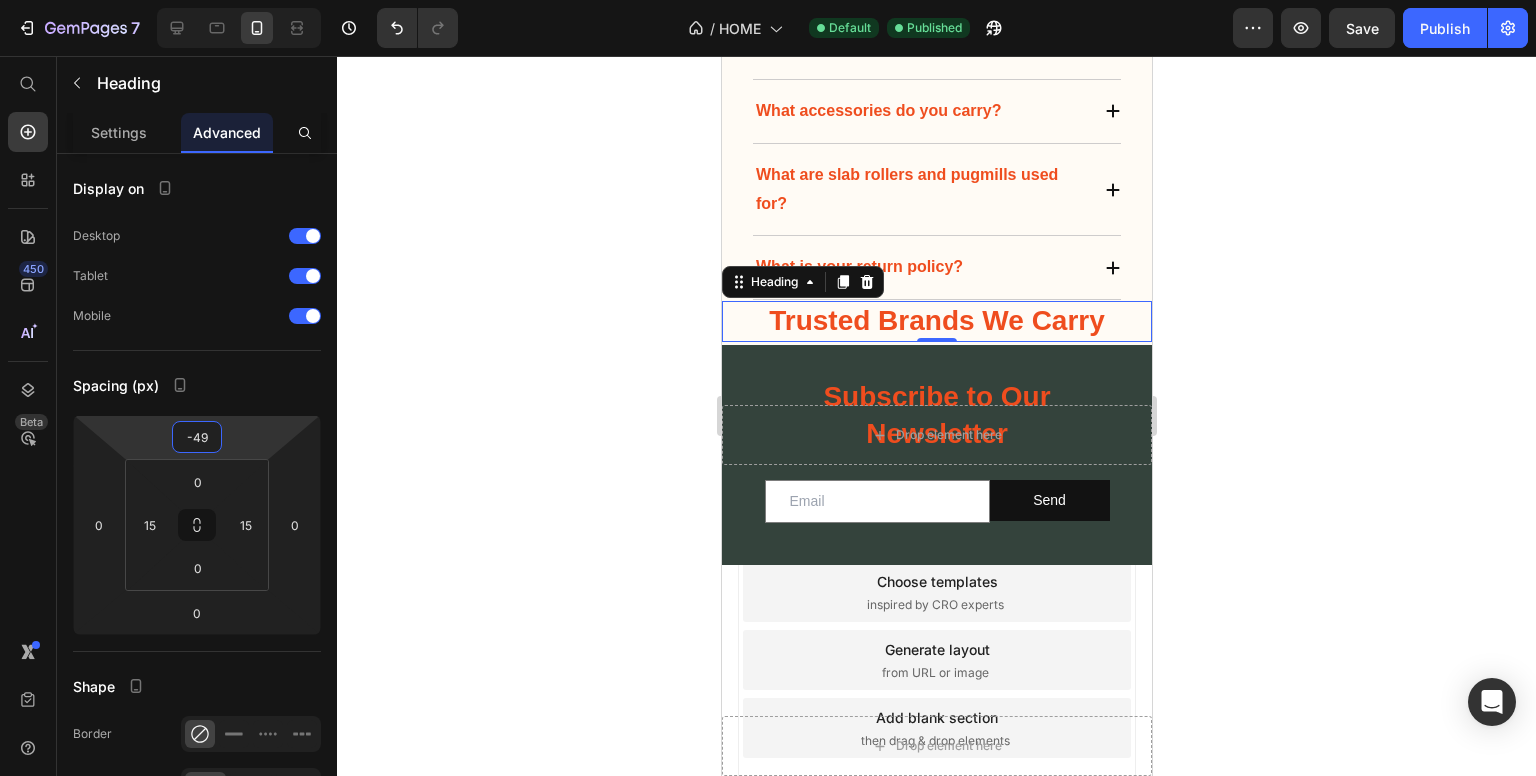click on "7   /  HOME Default Published Preview  Save   Publish  450 Beta Start with Sections Elements Hero Section Product Detail Brands Trusted Badges Guarantee Product Breakdown How to use Testimonials Compare Bundle FAQs Social Proof Brand Story Product List Collection Blog List Contact Sticky Add to Cart Custom Footer Browse Library 450 Layout
Row
Row
Row
Row Text
Heading
Text Block Button
Button
Button
Sticky Back to top Media
Image
Image" at bounding box center (768, 0) 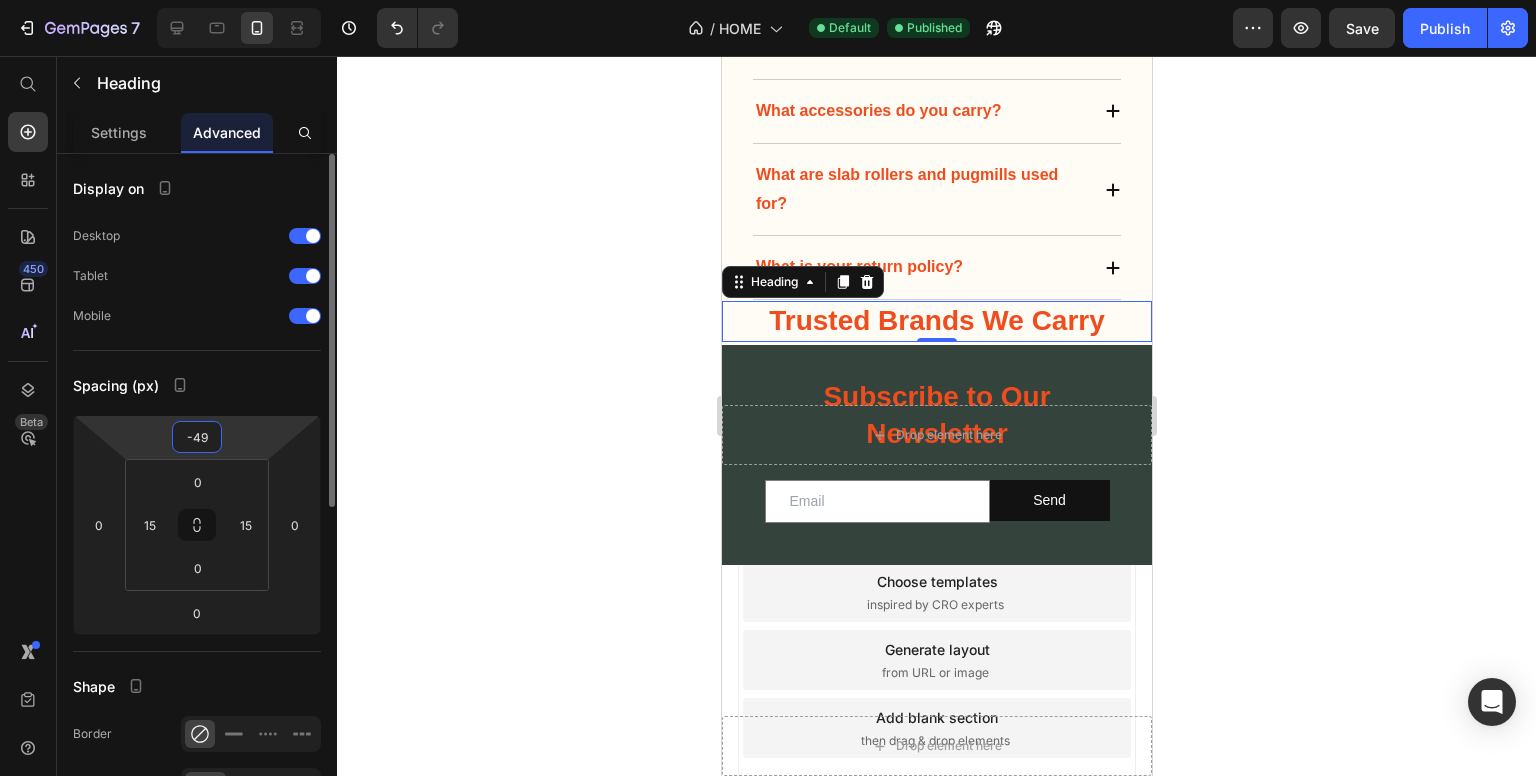 type on "-50" 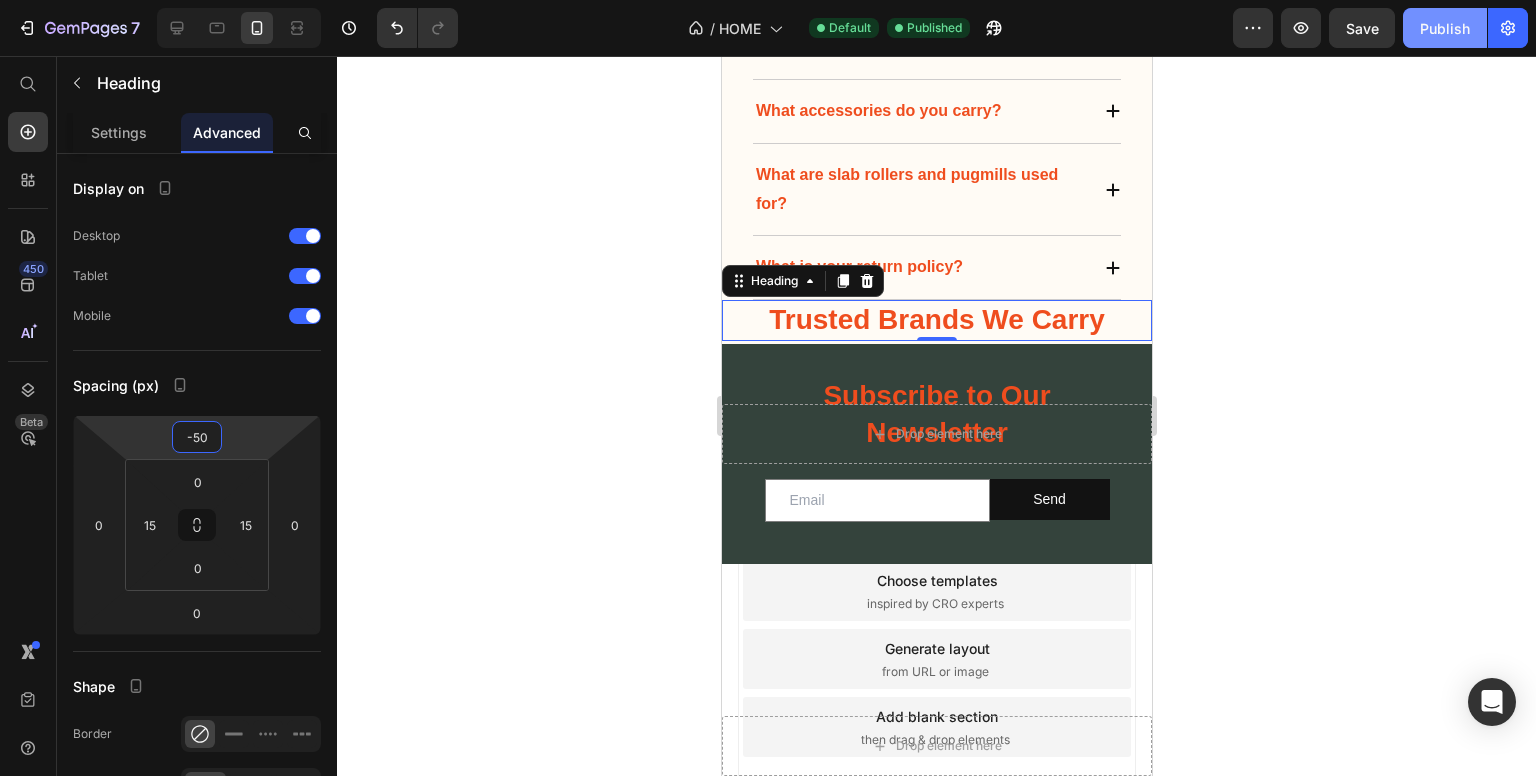 click on "Publish" at bounding box center (1445, 28) 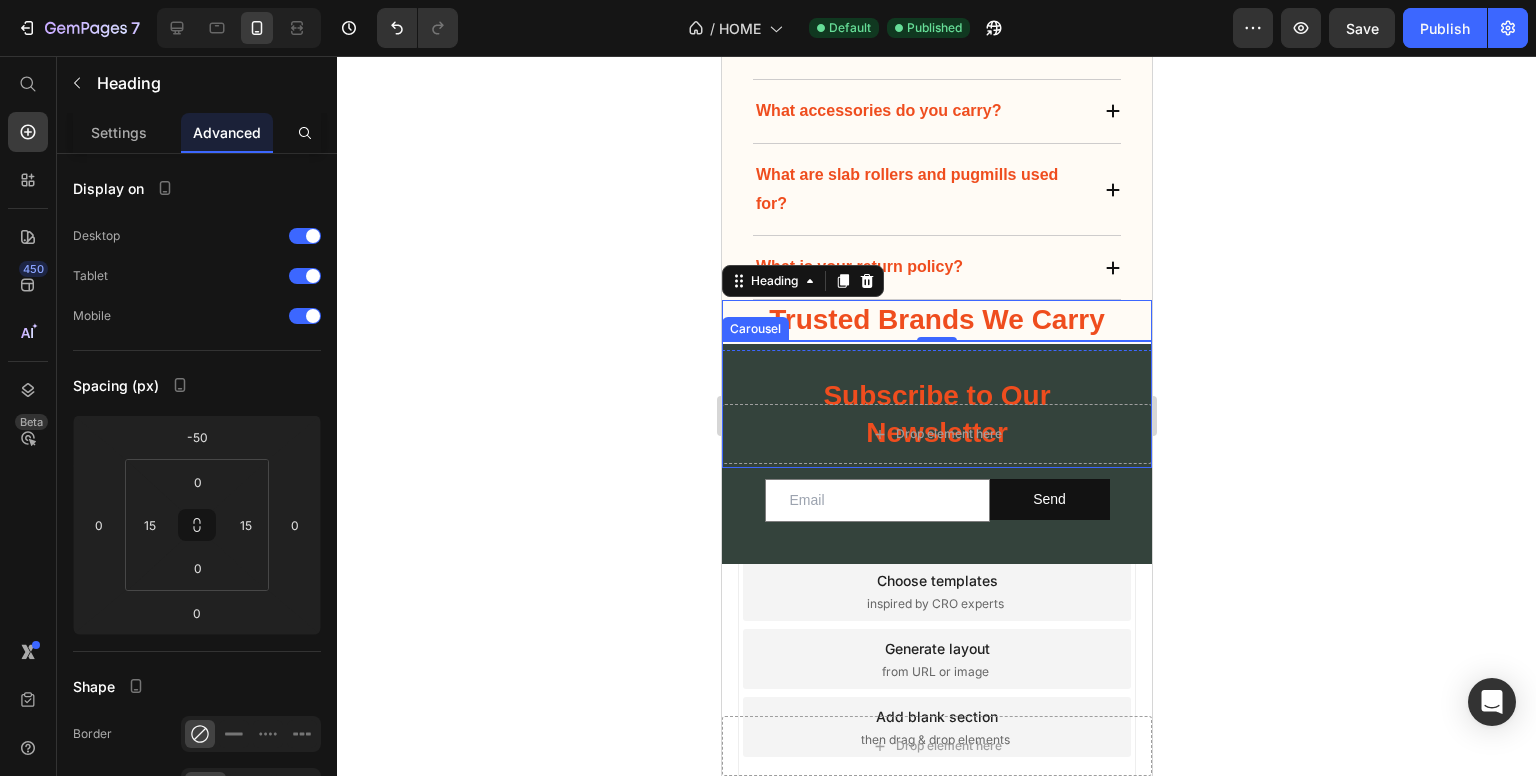 click on "Image Image Image Image Image Image Image Carousel" at bounding box center (936, 405) 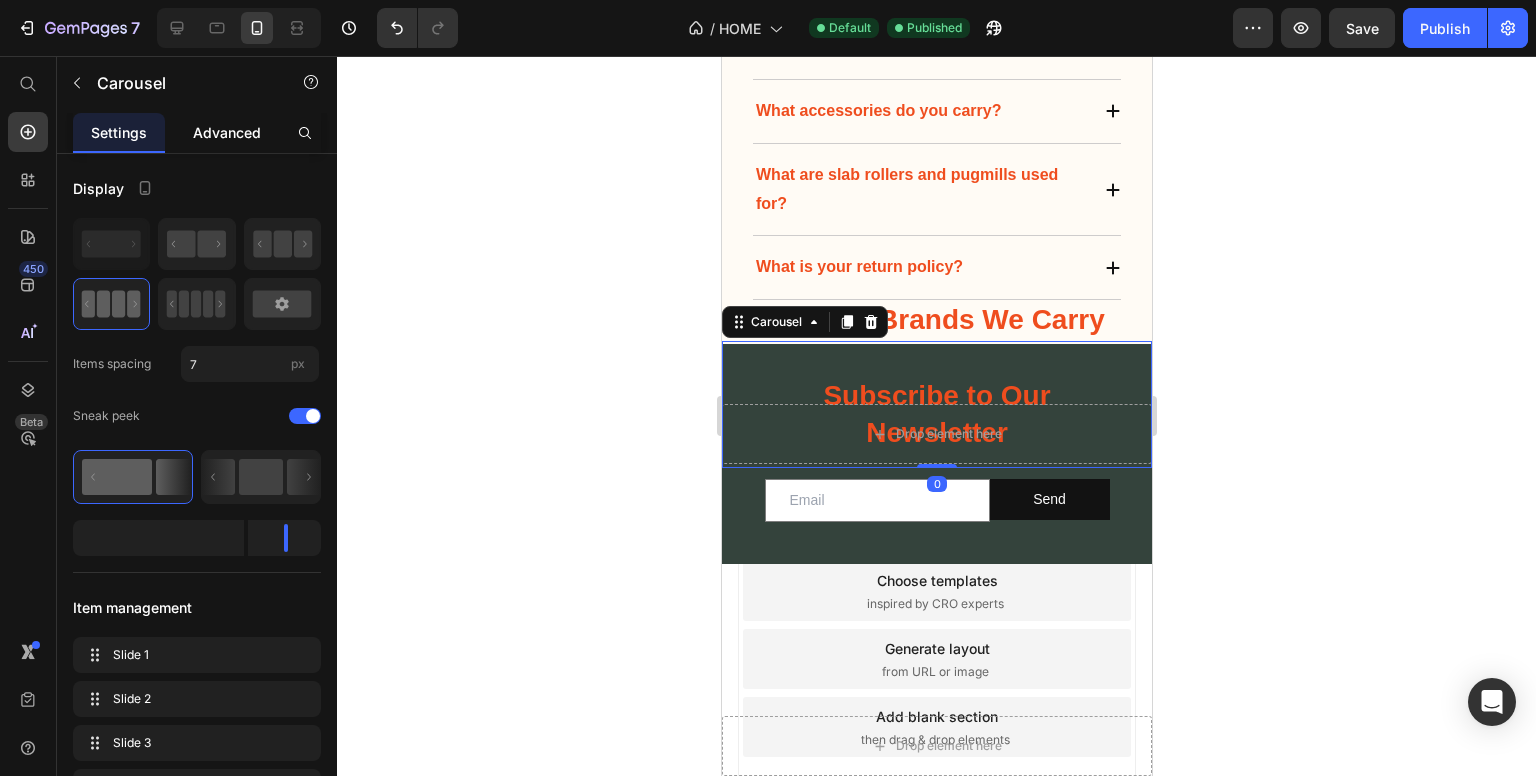 click on "Advanced" at bounding box center [227, 132] 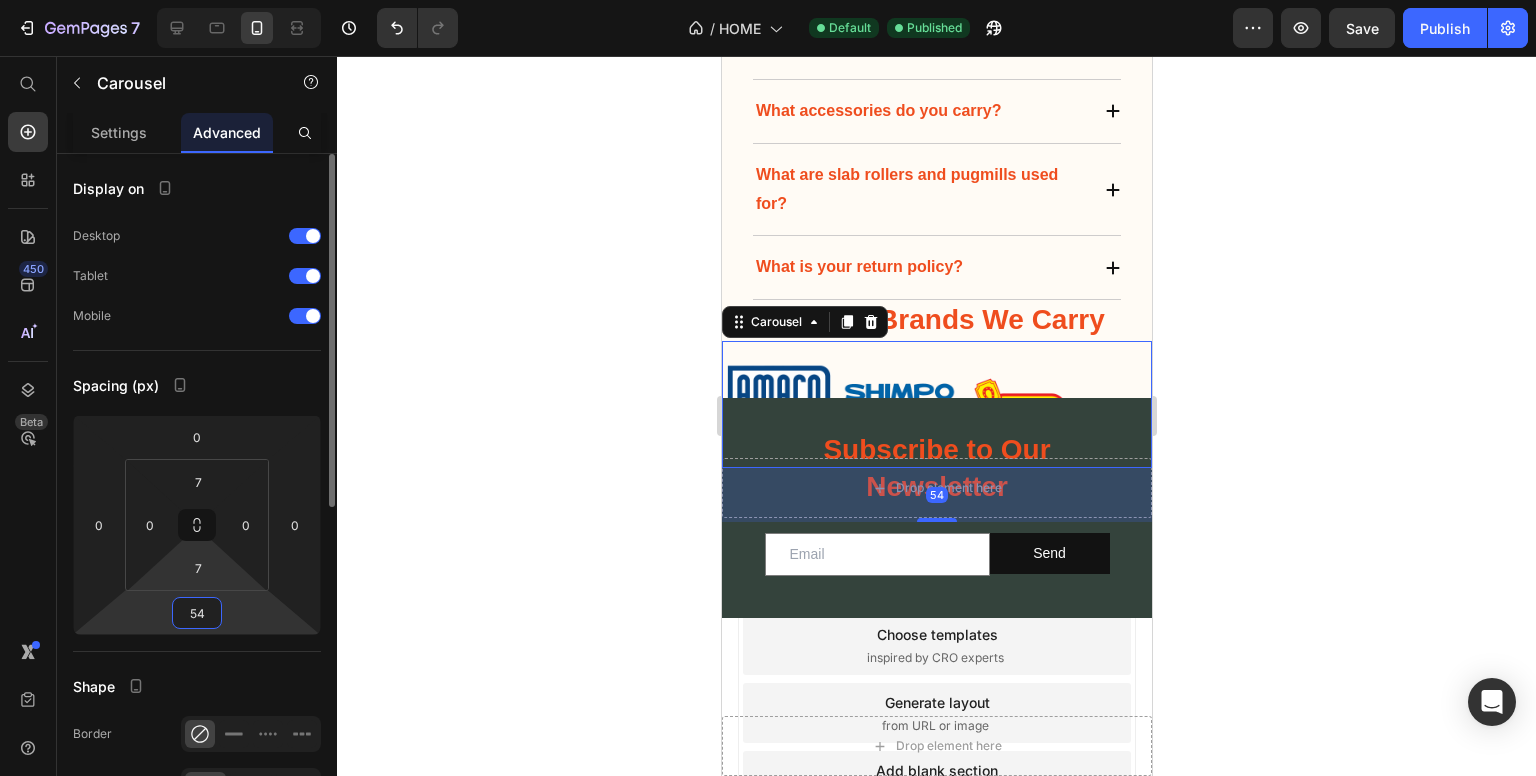 drag, startPoint x: 248, startPoint y: 616, endPoint x: 249, endPoint y: 589, distance: 27.018513 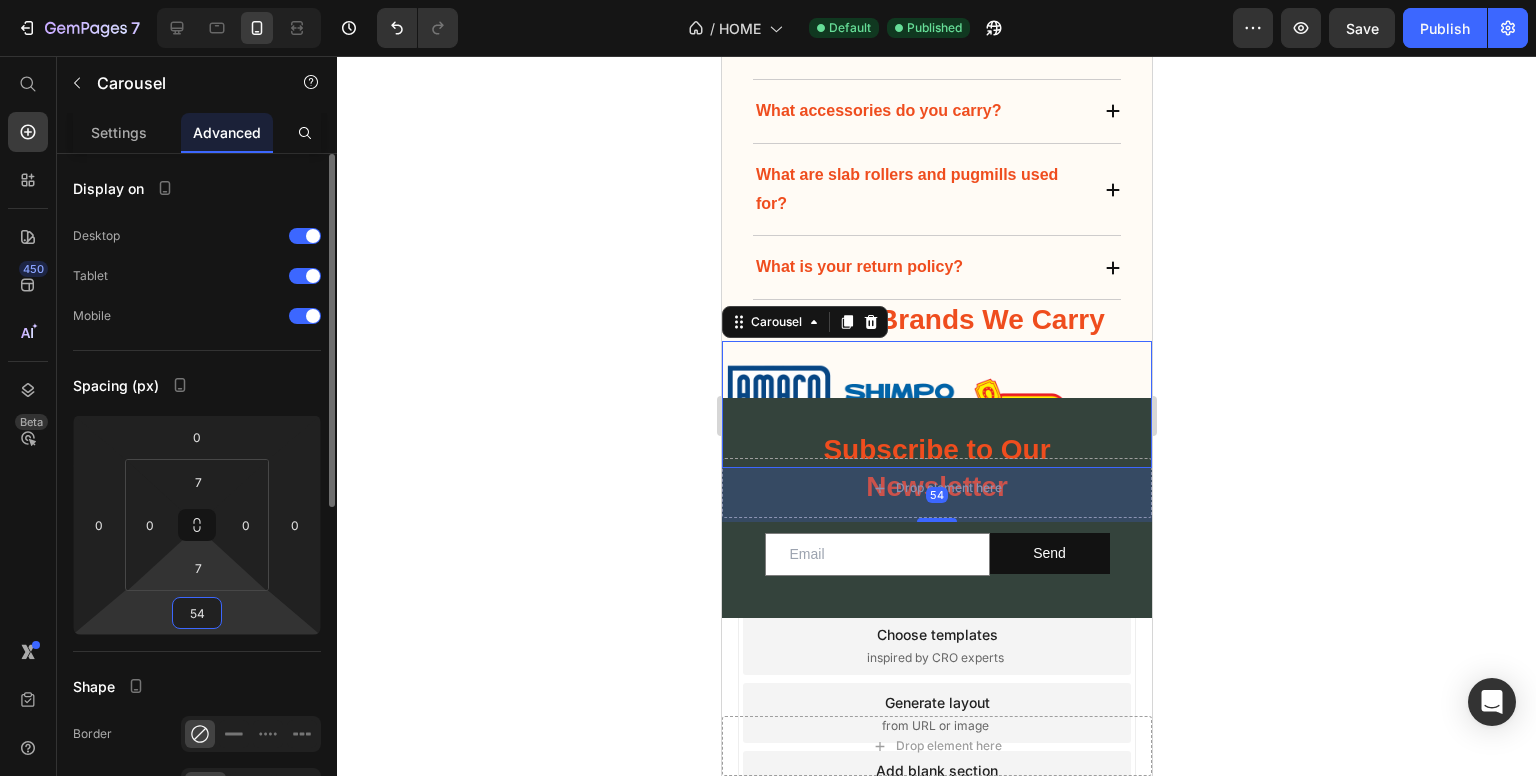 click on "7   /  HOME Default Published Preview  Save   Publish  450 Beta Start with Sections Elements Hero Section Product Detail Brands Trusted Badges Guarantee Product Breakdown How to use Testimonials Compare Bundle FAQs Social Proof Brand Story Product List Collection Blog List Contact Sticky Add to Cart Custom Footer Browse Library 450 Layout
Row
Row
Row
Row Text
Heading
Text Block Button
Button
Button
Sticky Back to top Media
Image
Image" at bounding box center [768, 0] 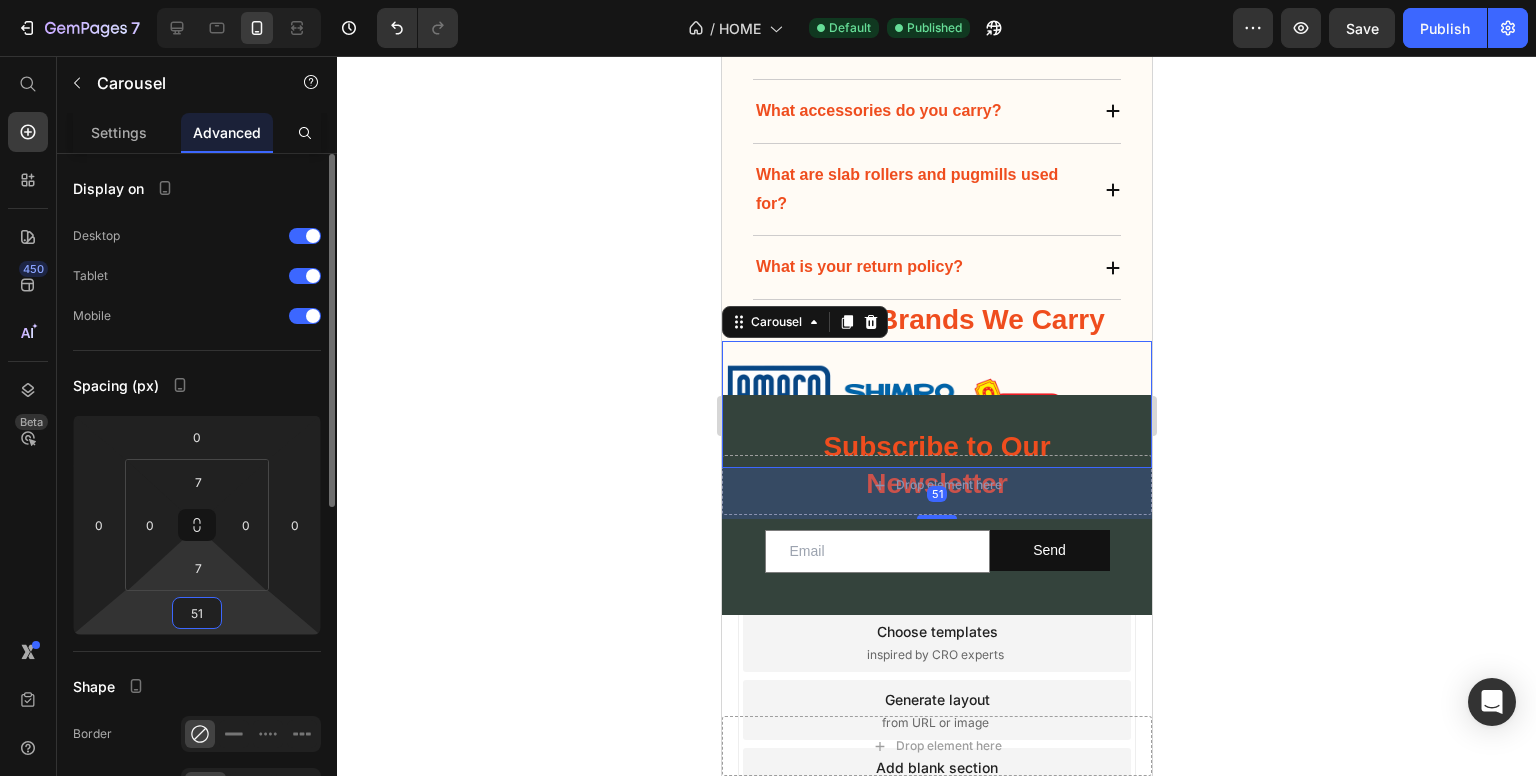 type on "50" 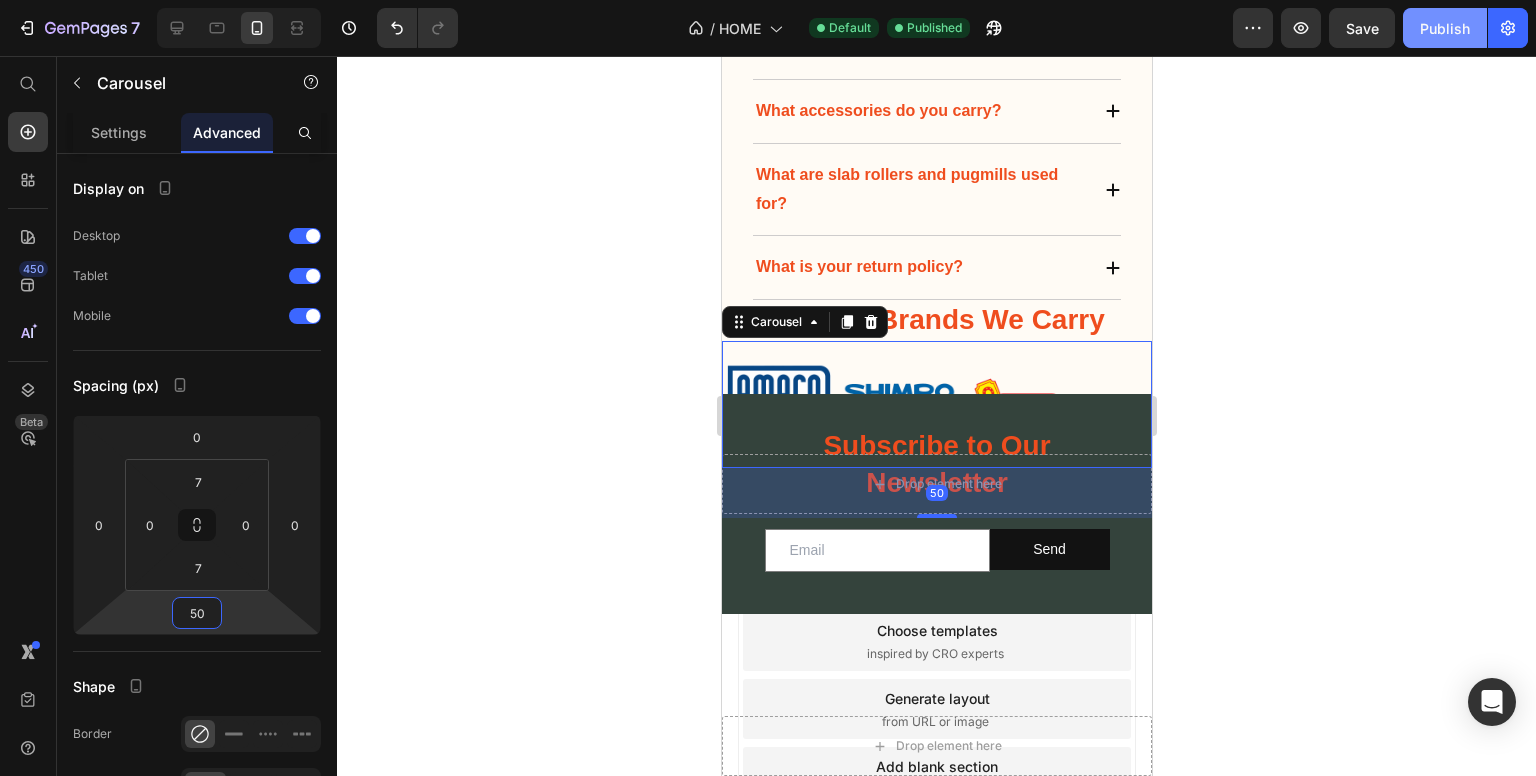 click on "Publish" 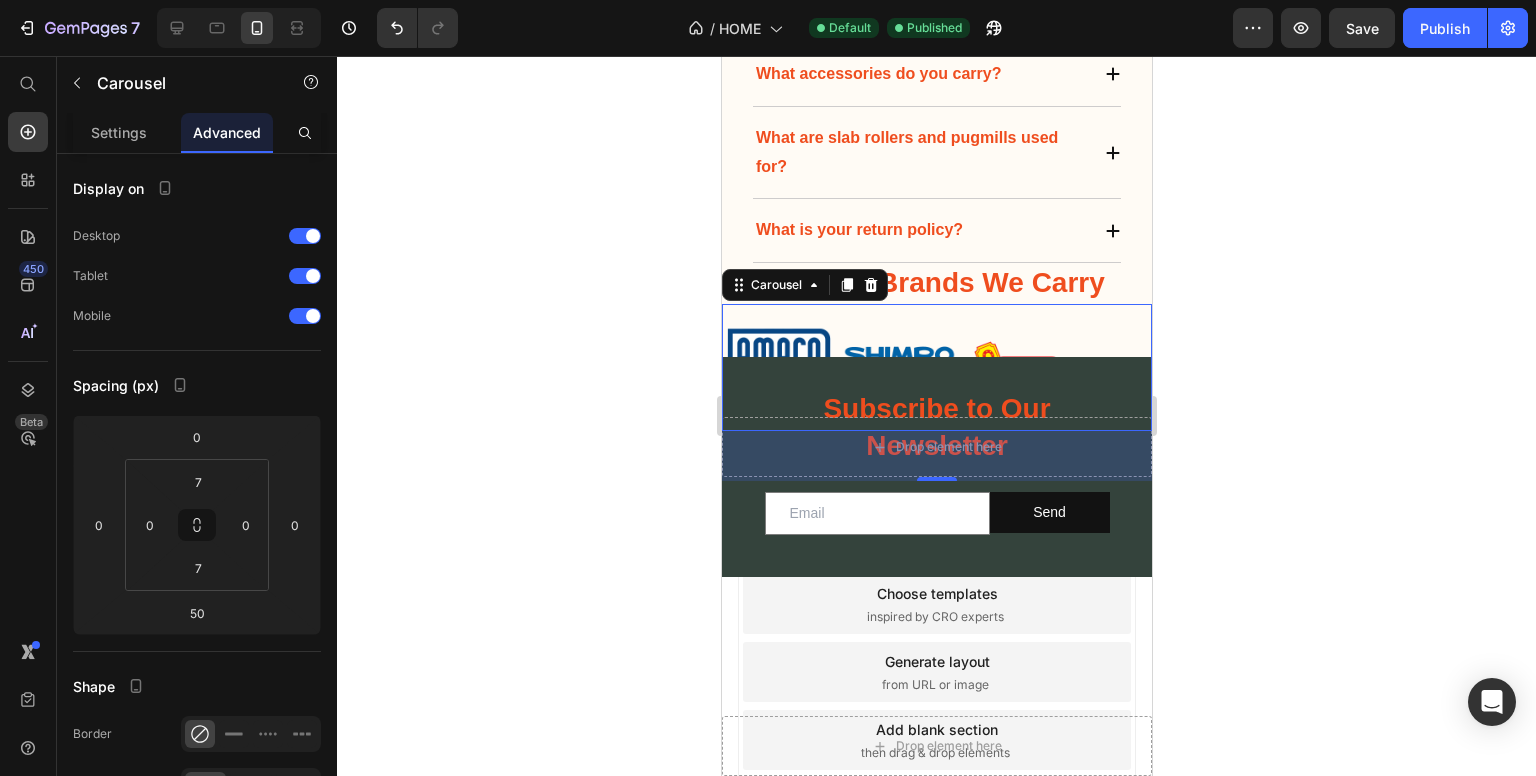 scroll, scrollTop: 9681, scrollLeft: 0, axis: vertical 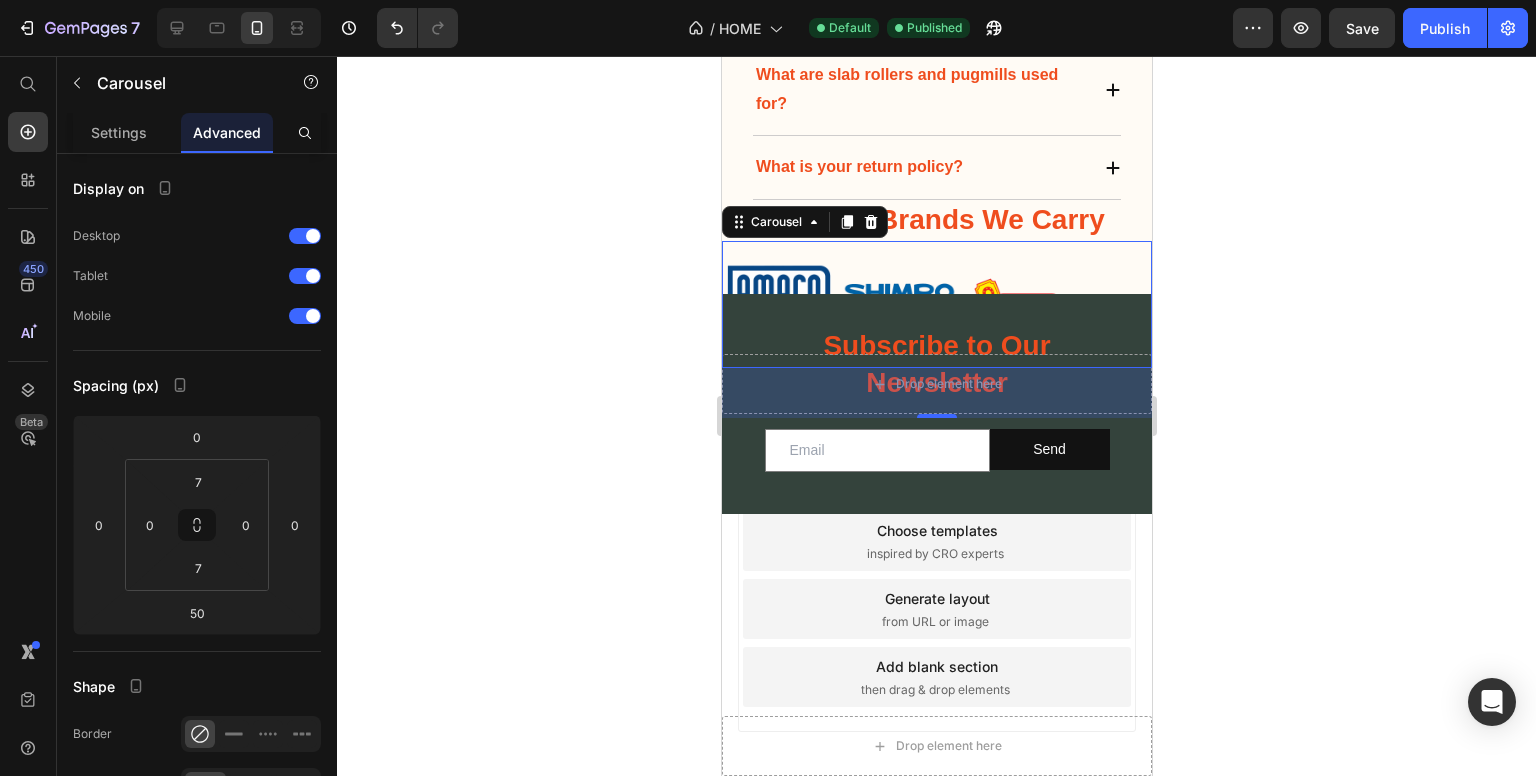 click 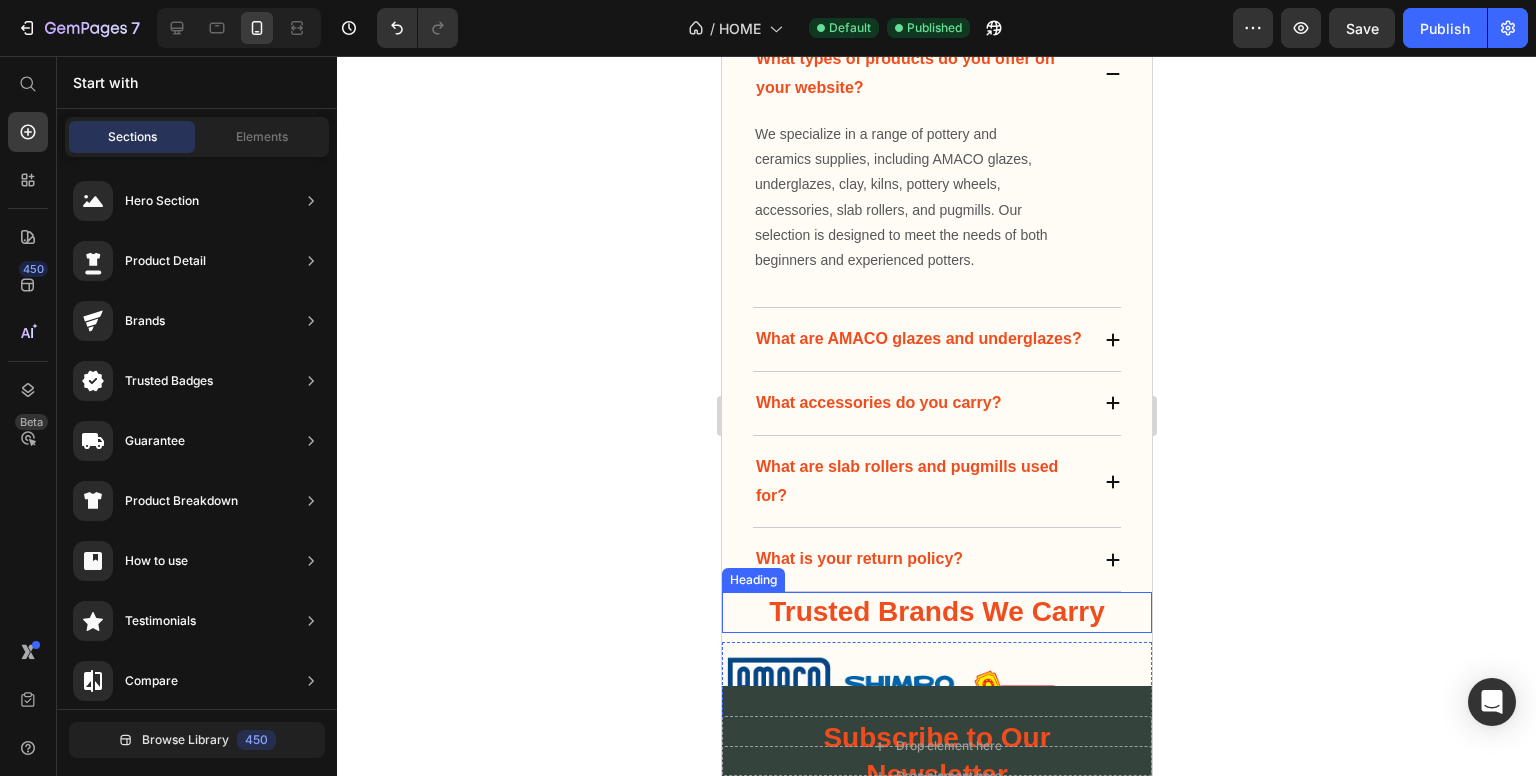 scroll, scrollTop: 9281, scrollLeft: 0, axis: vertical 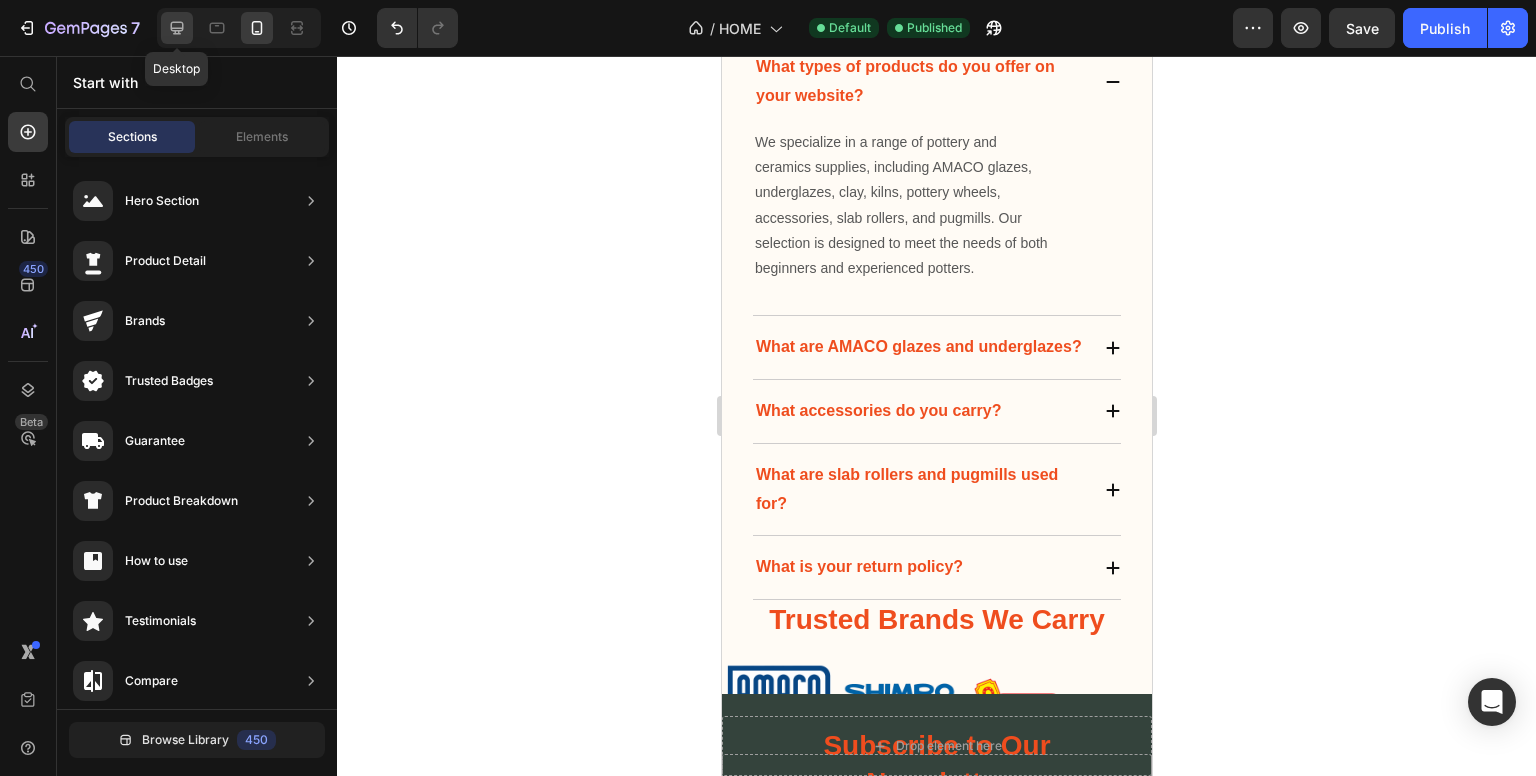 click 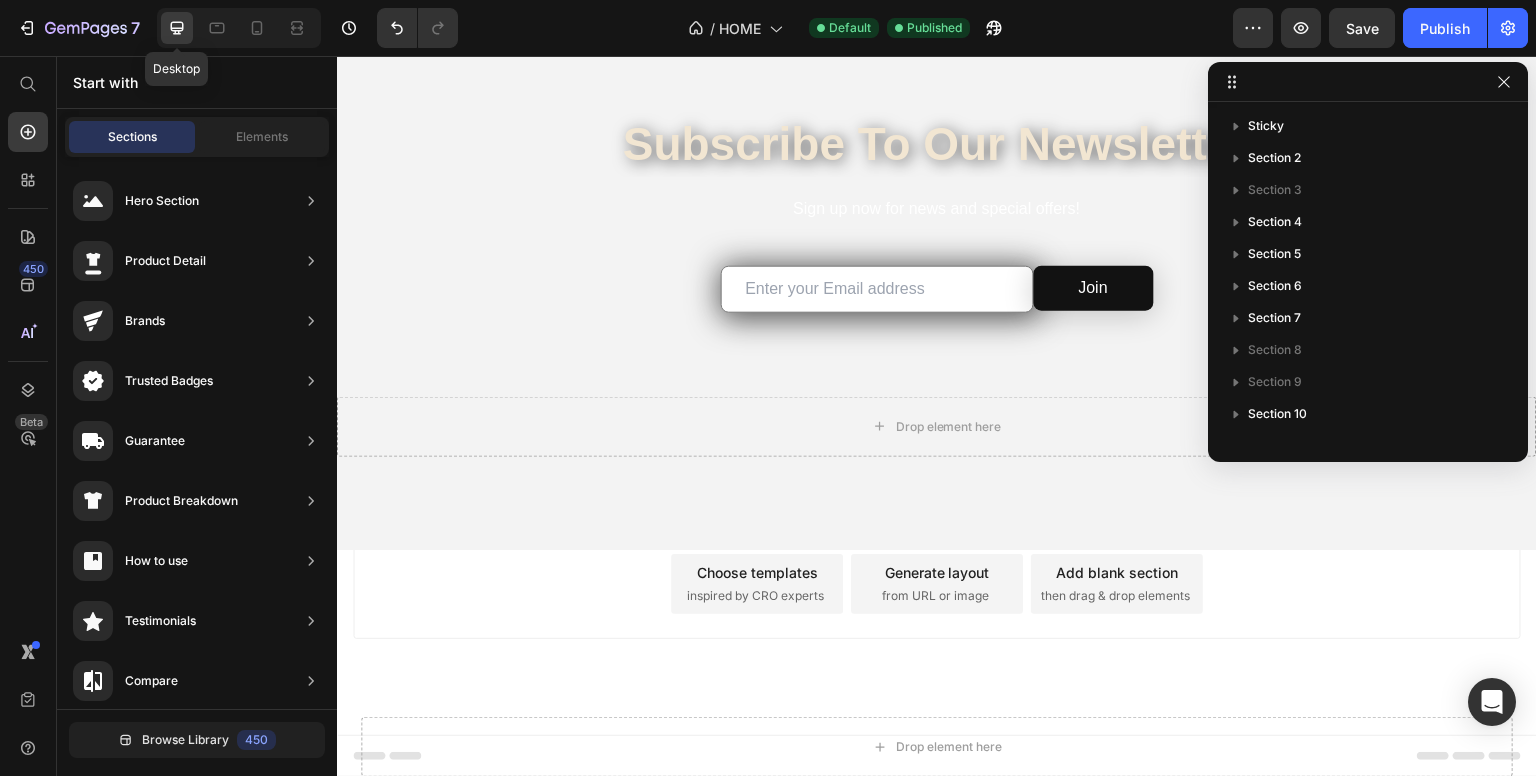 click 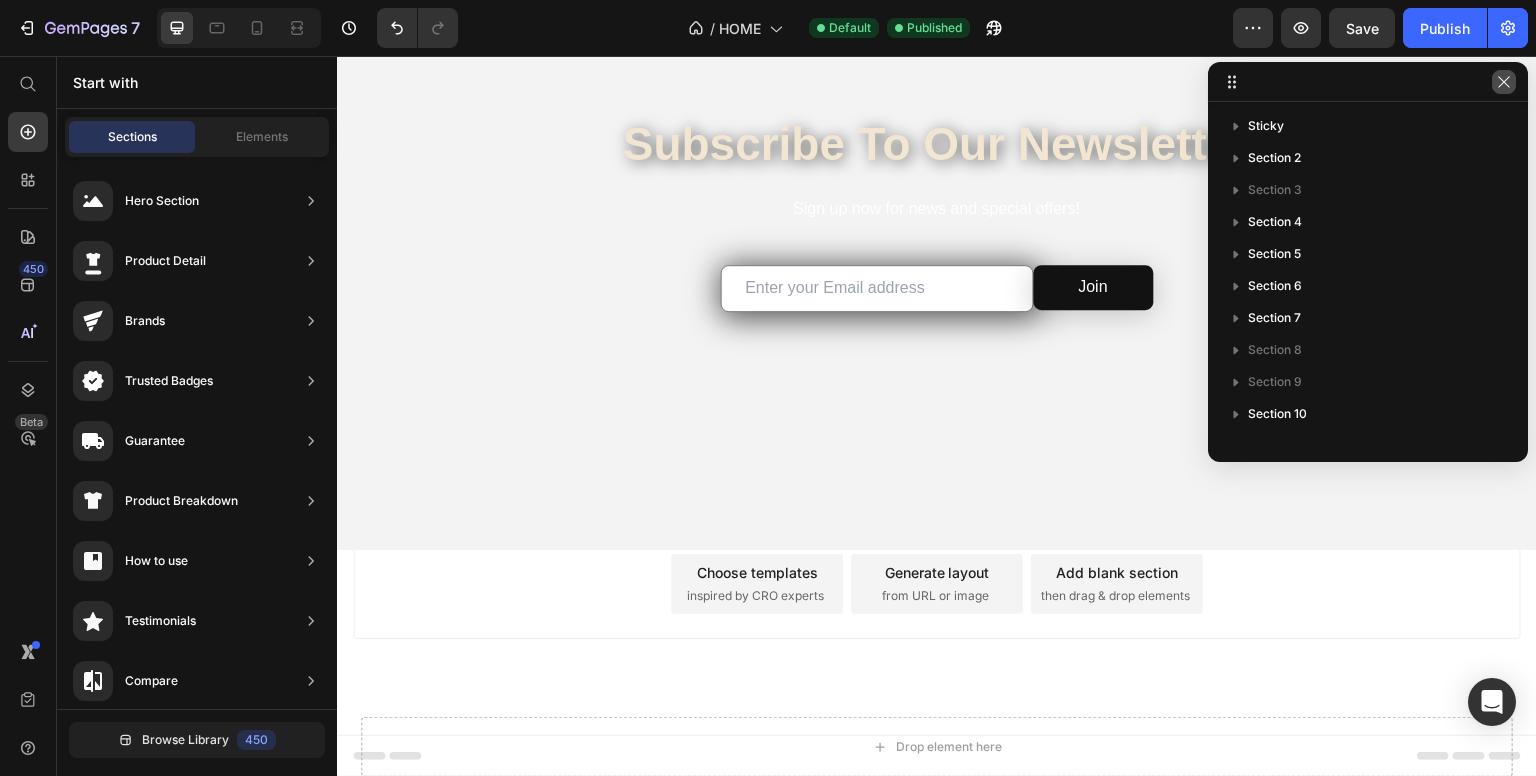 scroll, scrollTop: 4368, scrollLeft: 0, axis: vertical 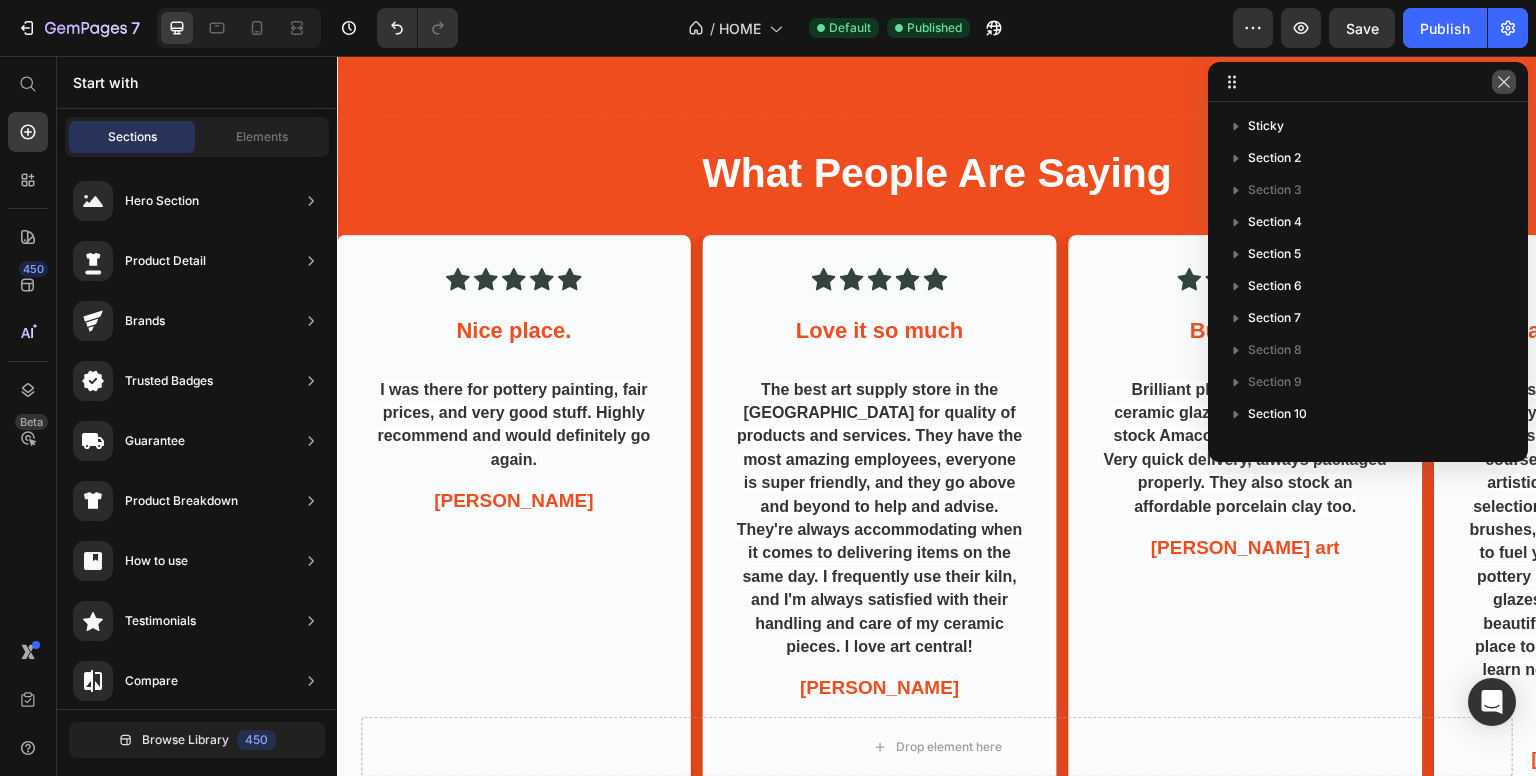 click 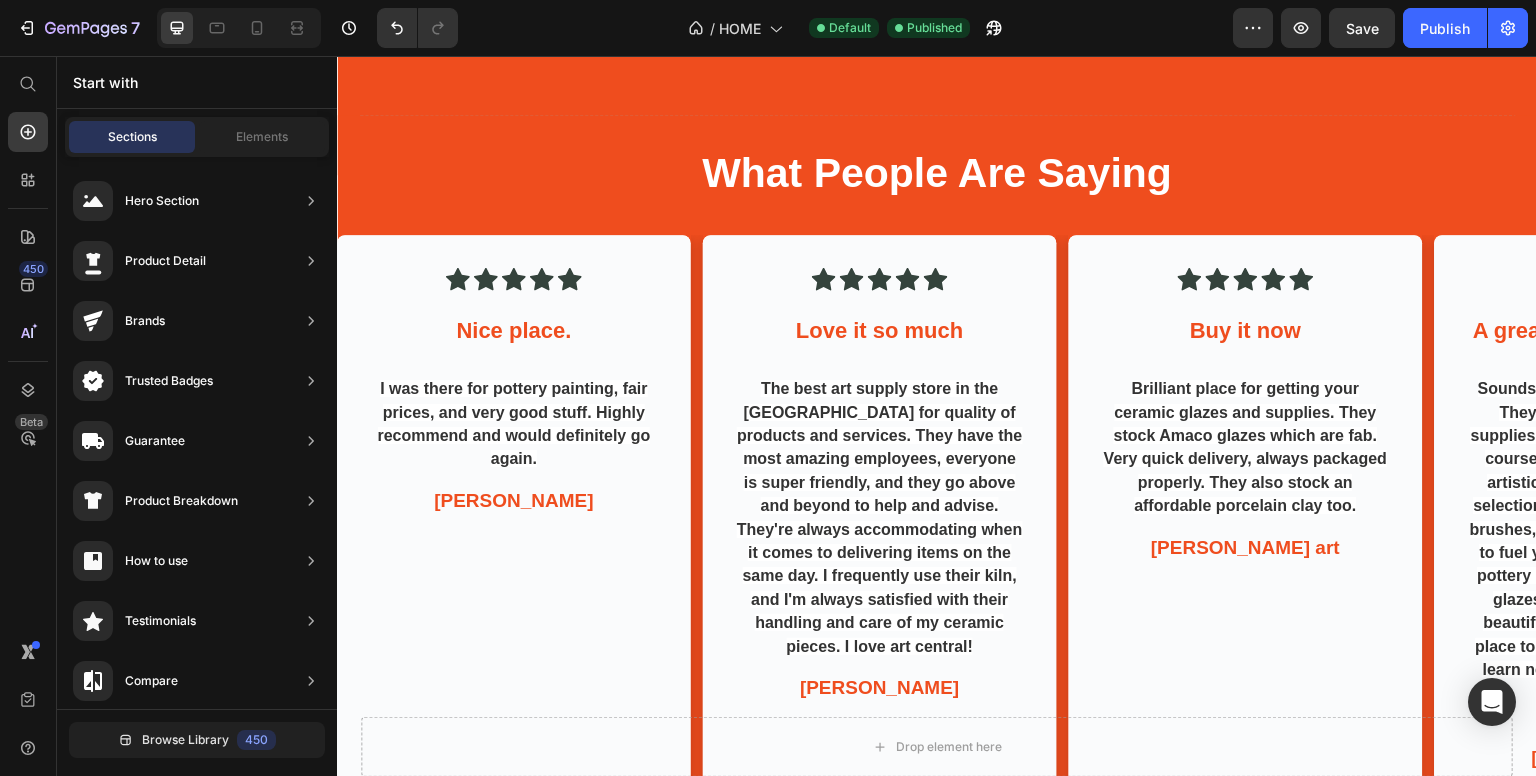 scroll, scrollTop: 3768, scrollLeft: 0, axis: vertical 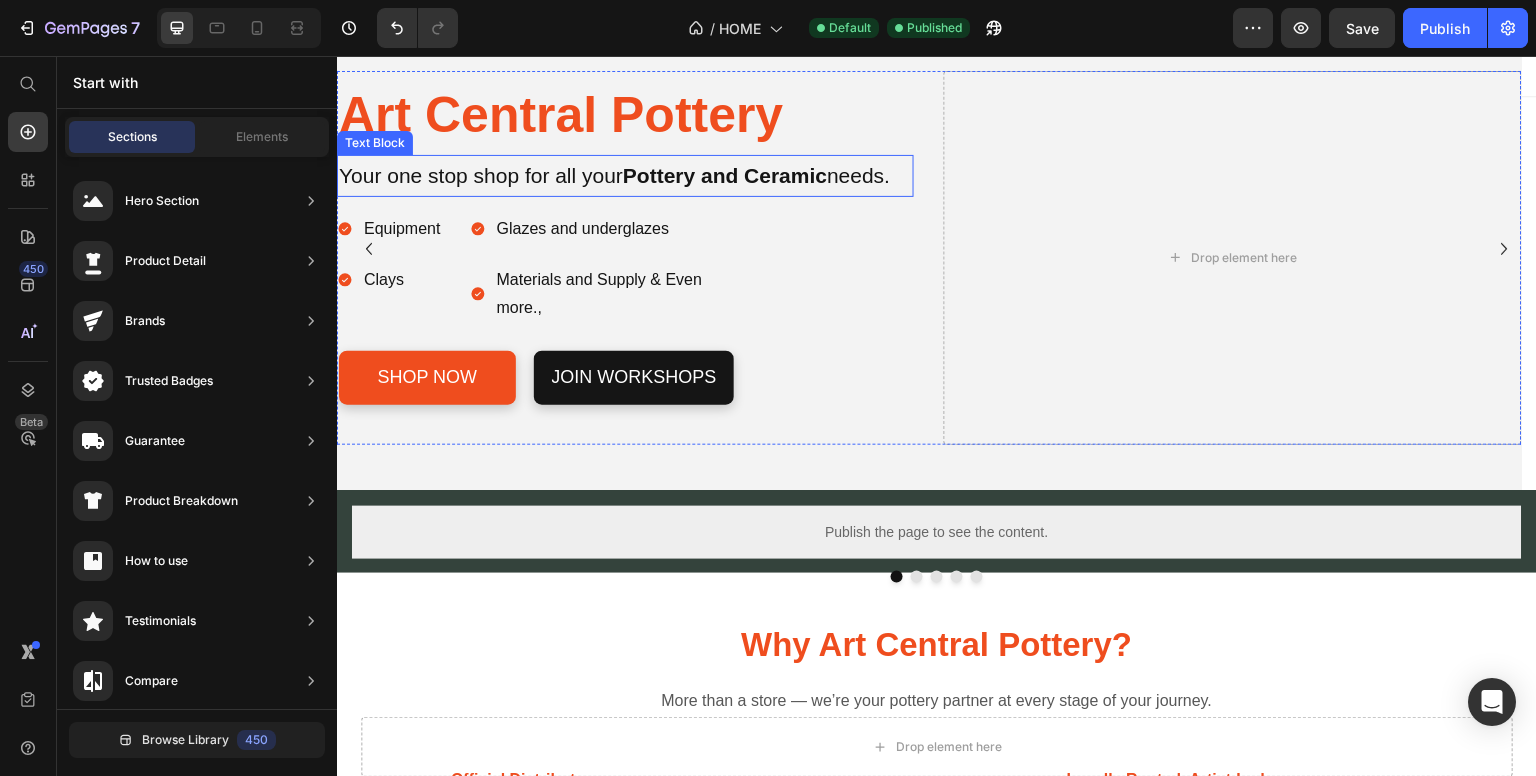 click on "Your one stop shop for all your  Pottery and Ceramic  needs." at bounding box center [625, 176] 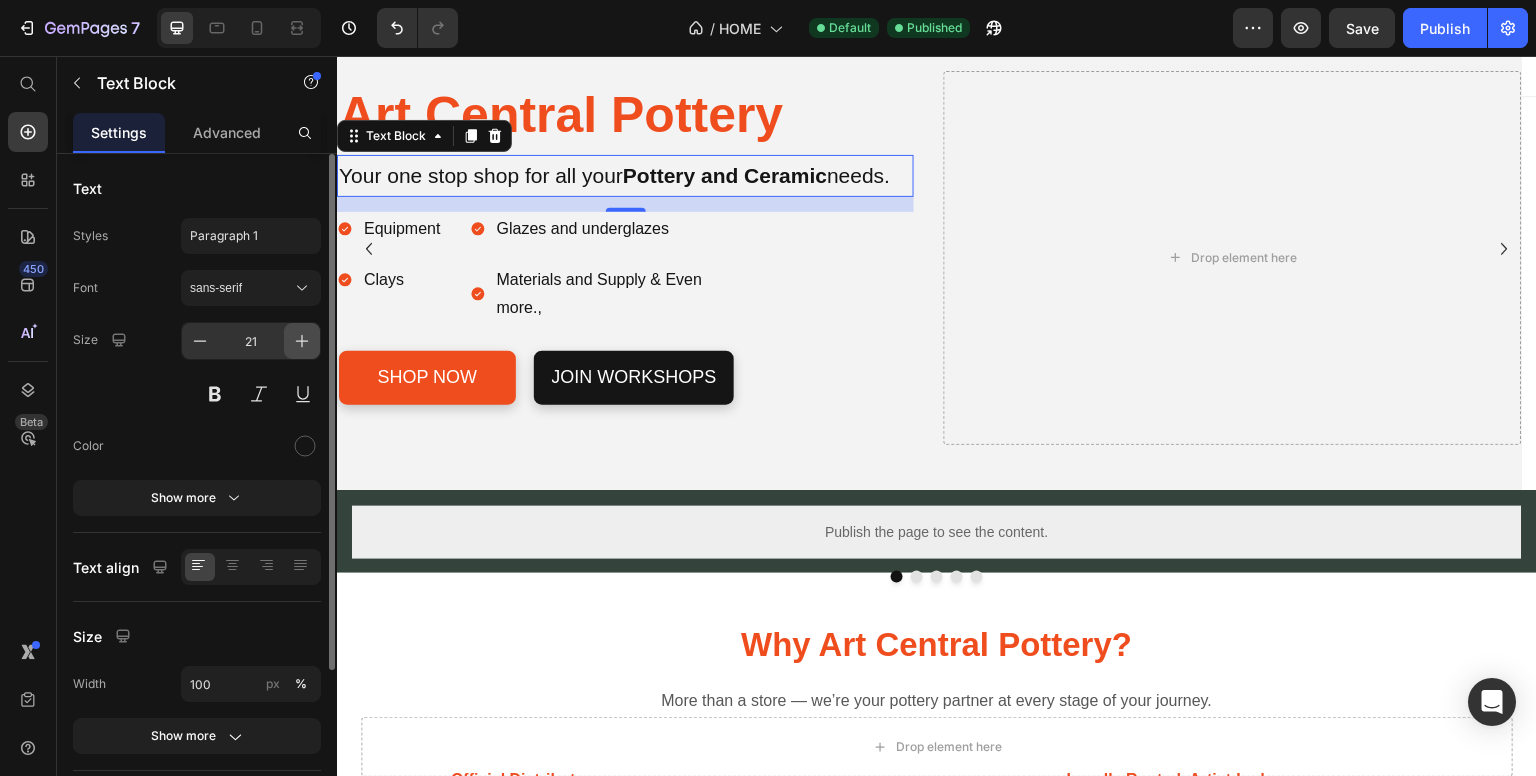 click at bounding box center (302, 341) 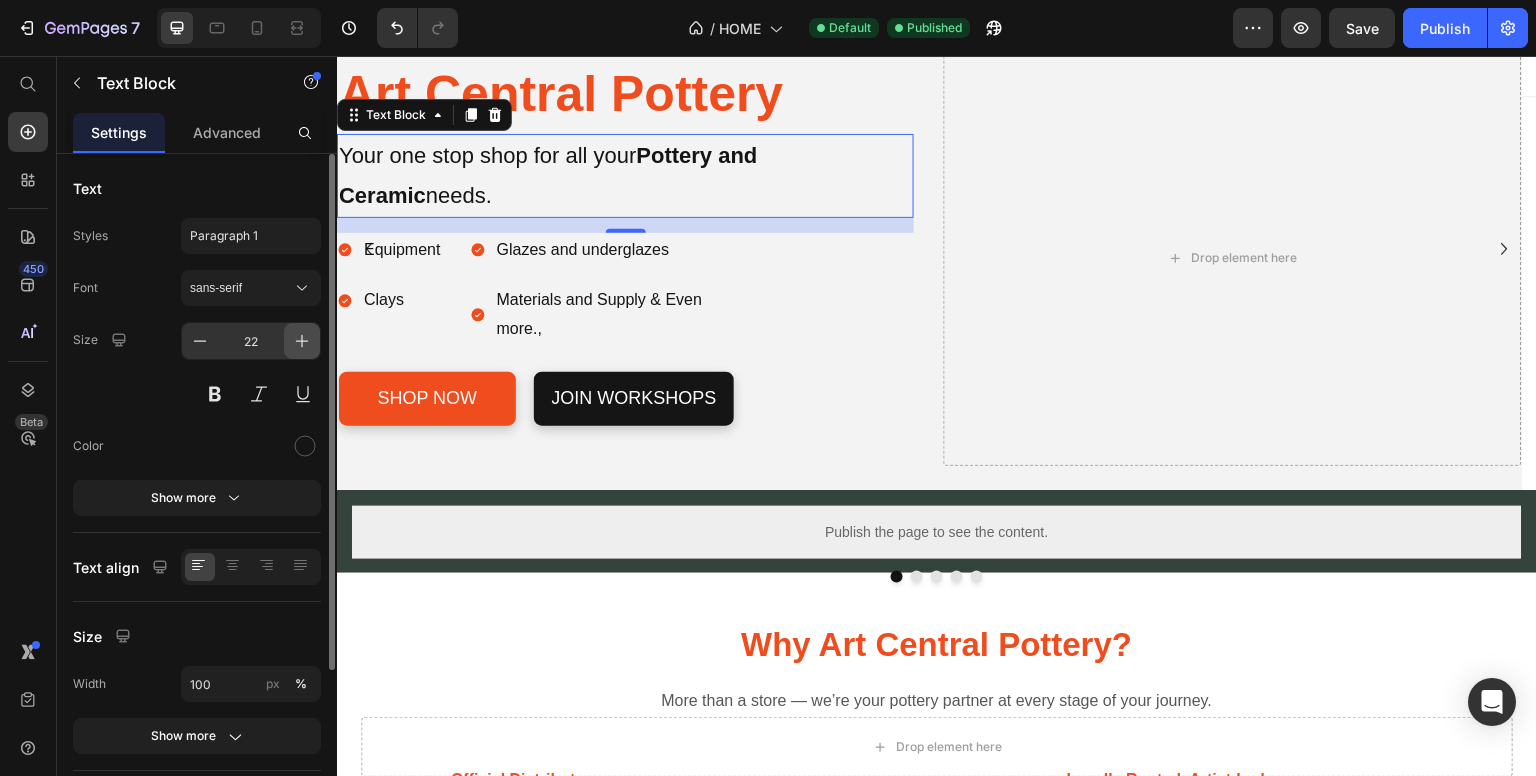 click at bounding box center [302, 341] 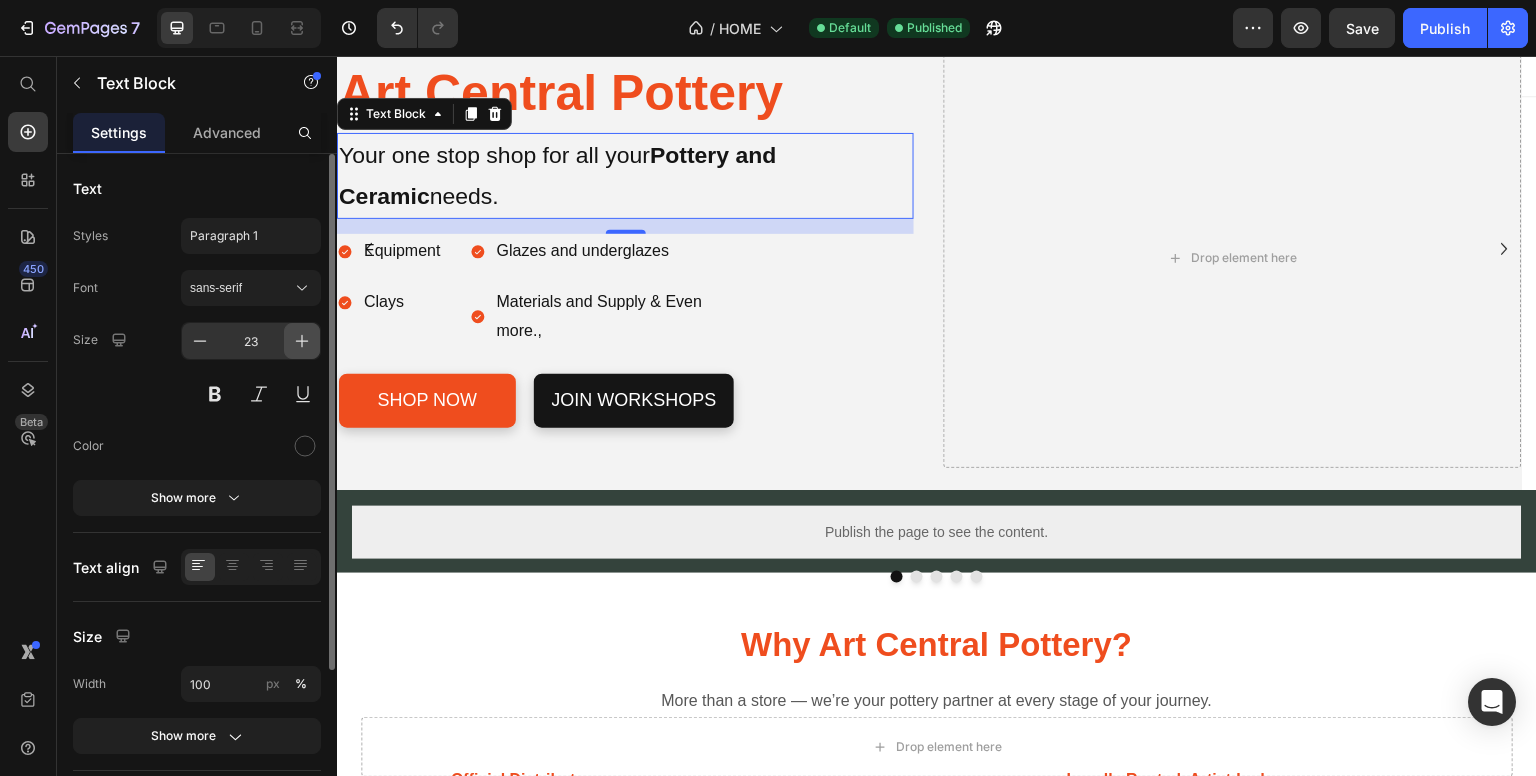 click at bounding box center [302, 341] 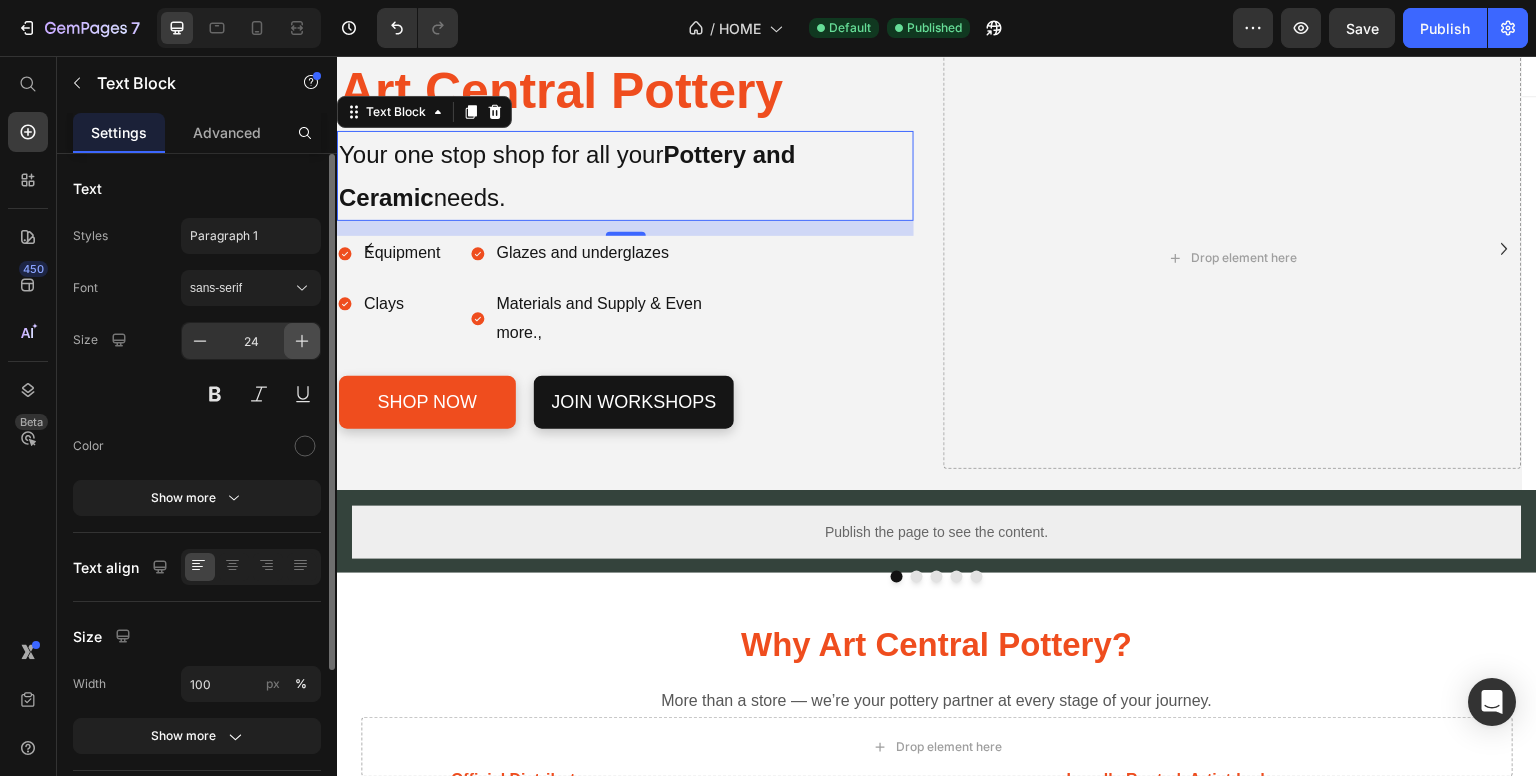 click at bounding box center [302, 341] 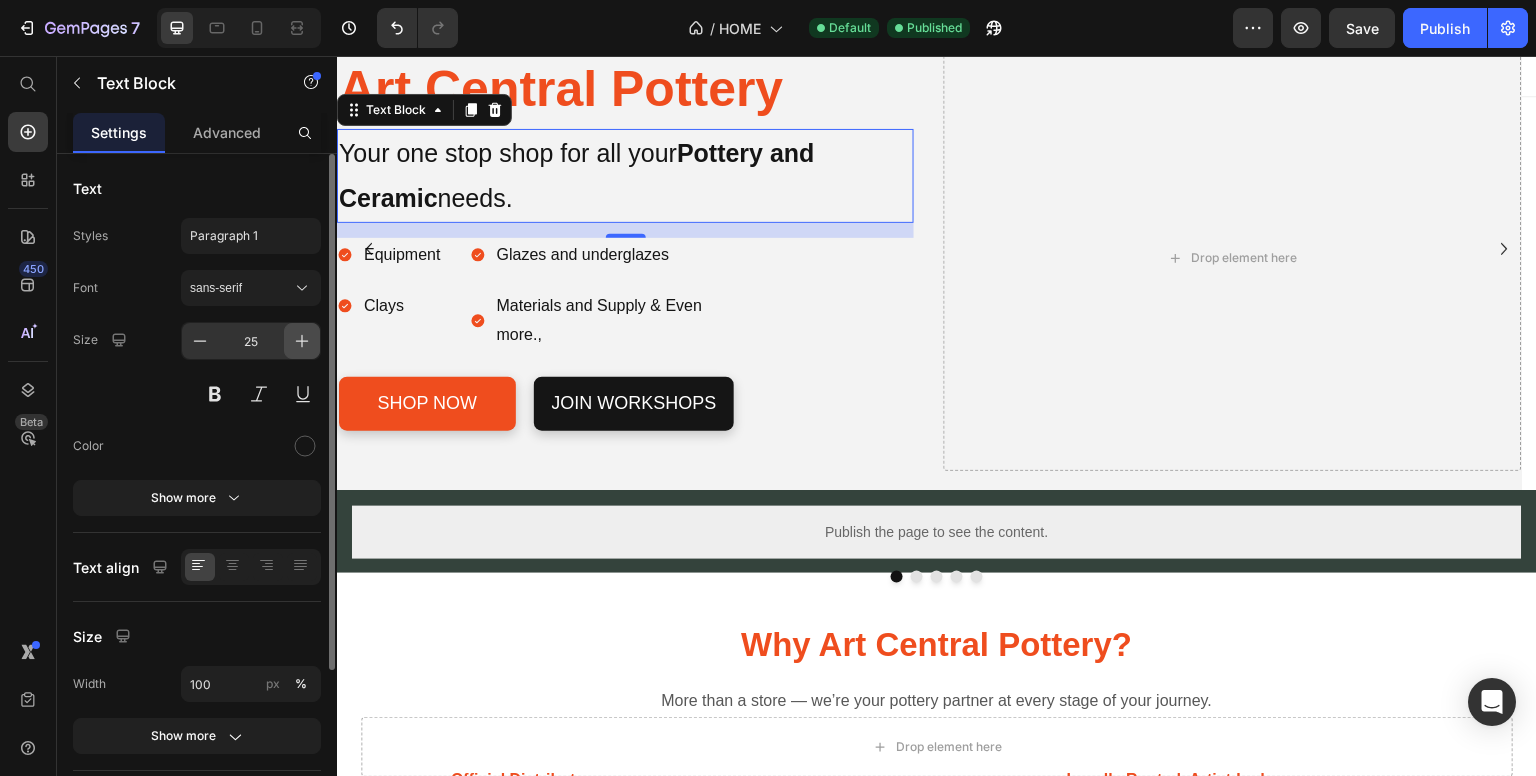 click at bounding box center [302, 341] 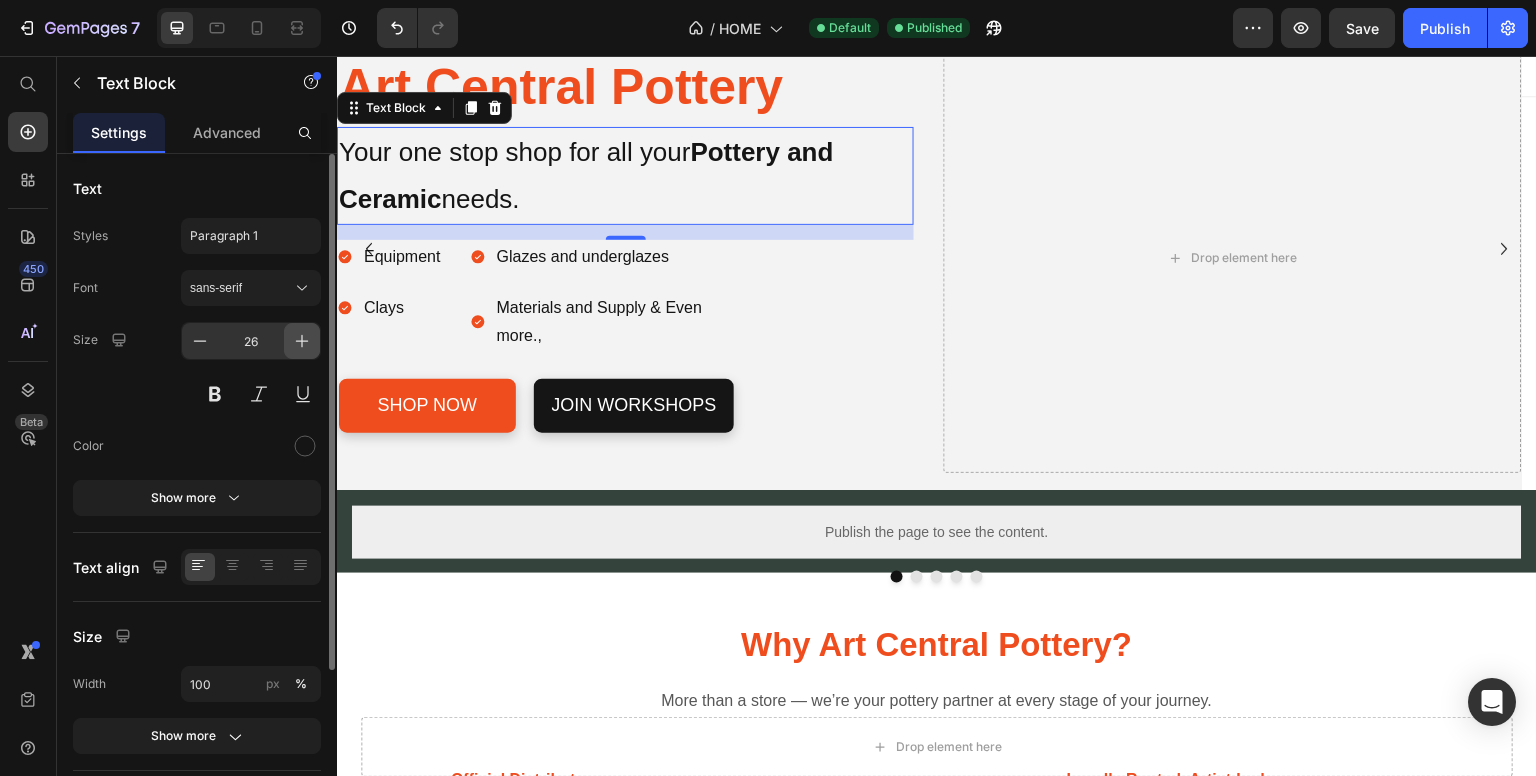 click at bounding box center (302, 341) 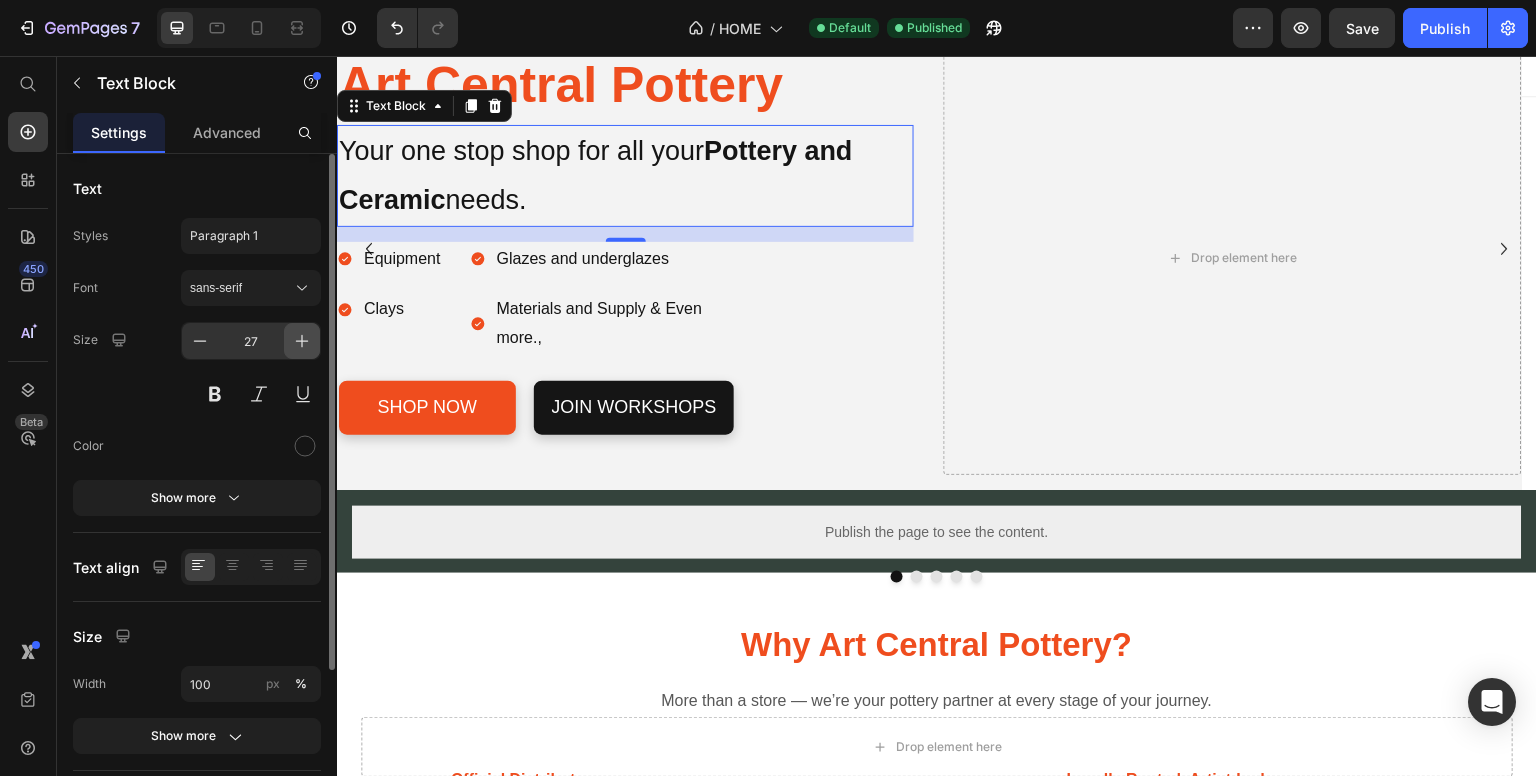 click at bounding box center (302, 341) 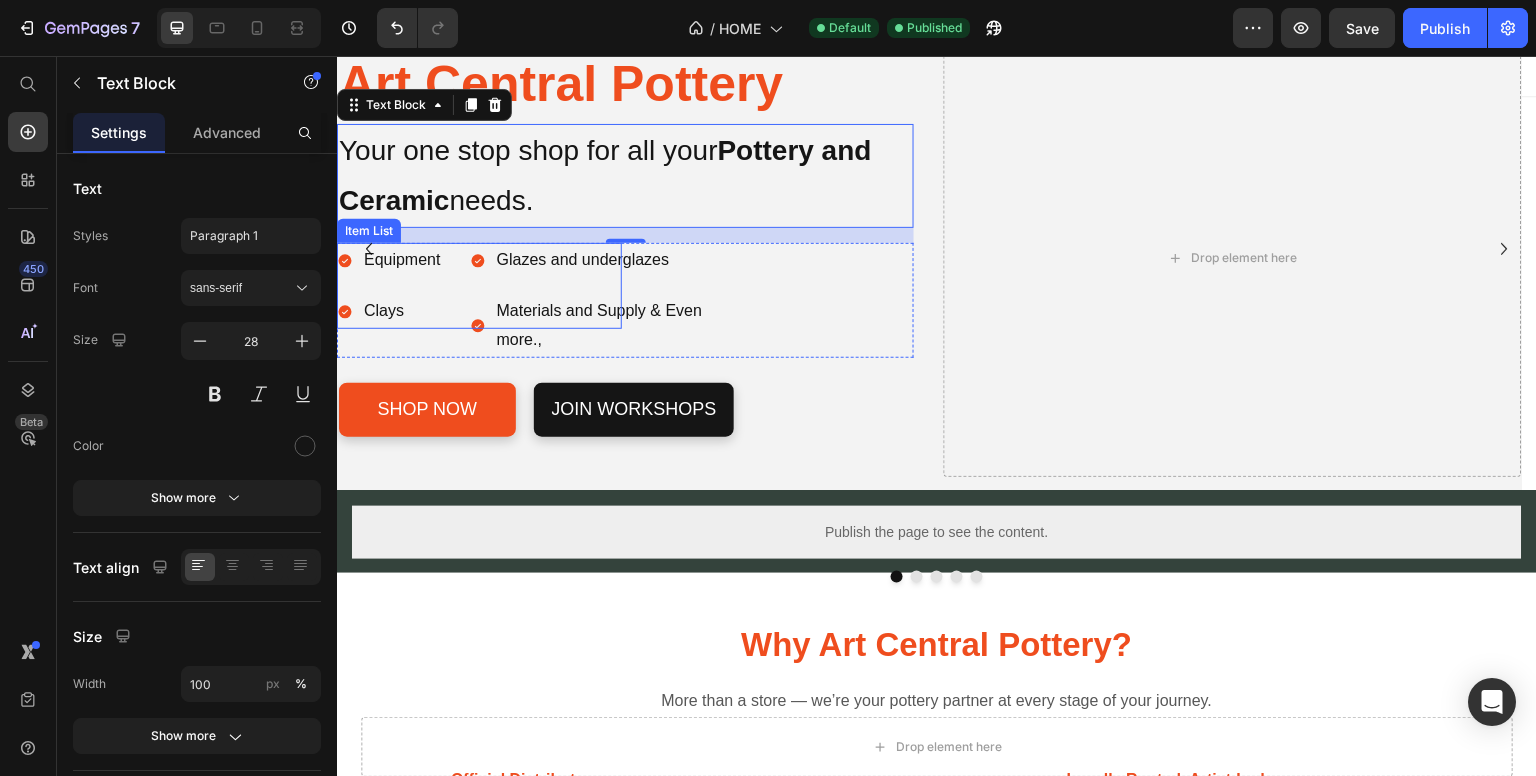 click on "Equipment" at bounding box center (402, 260) 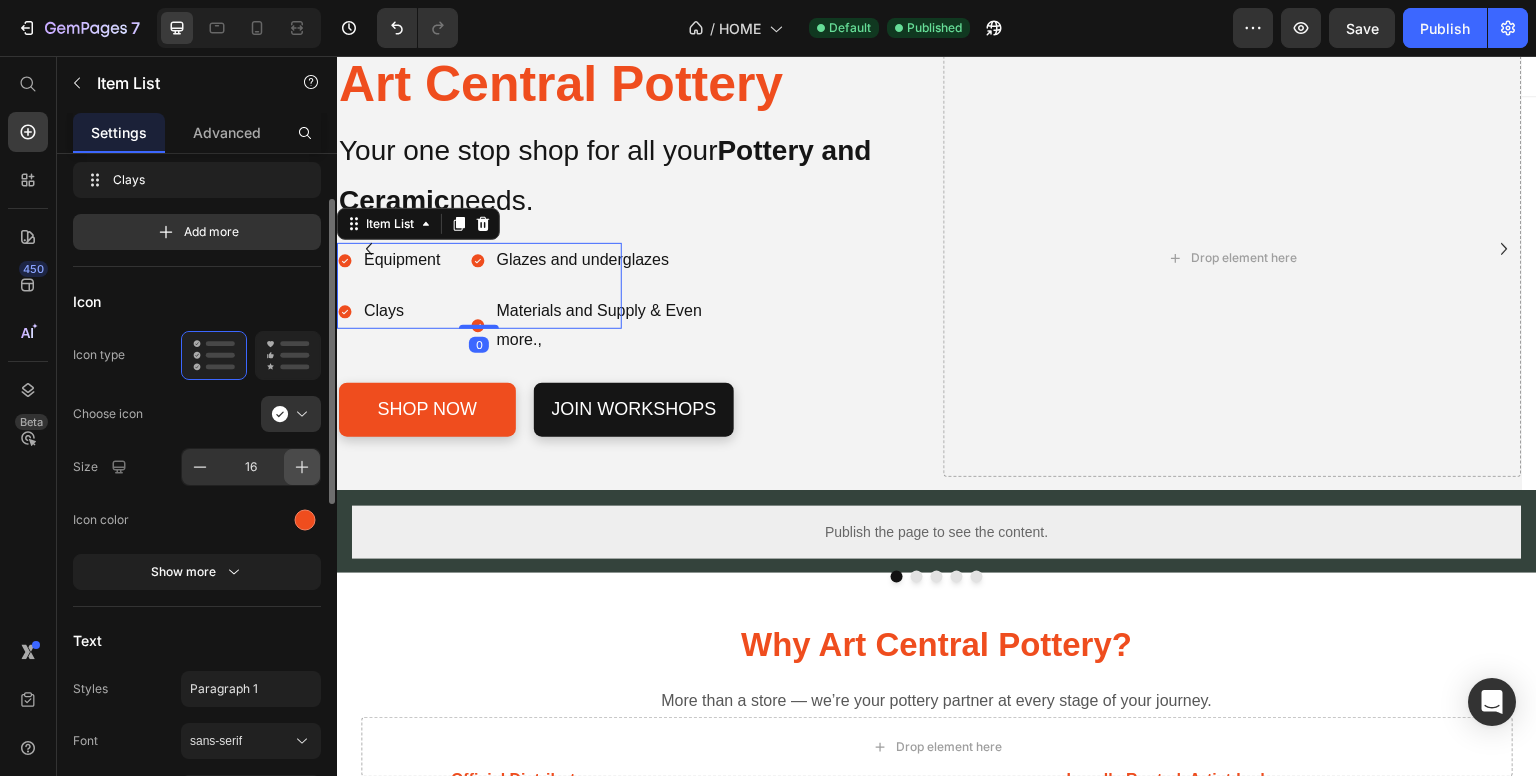 scroll, scrollTop: 200, scrollLeft: 0, axis: vertical 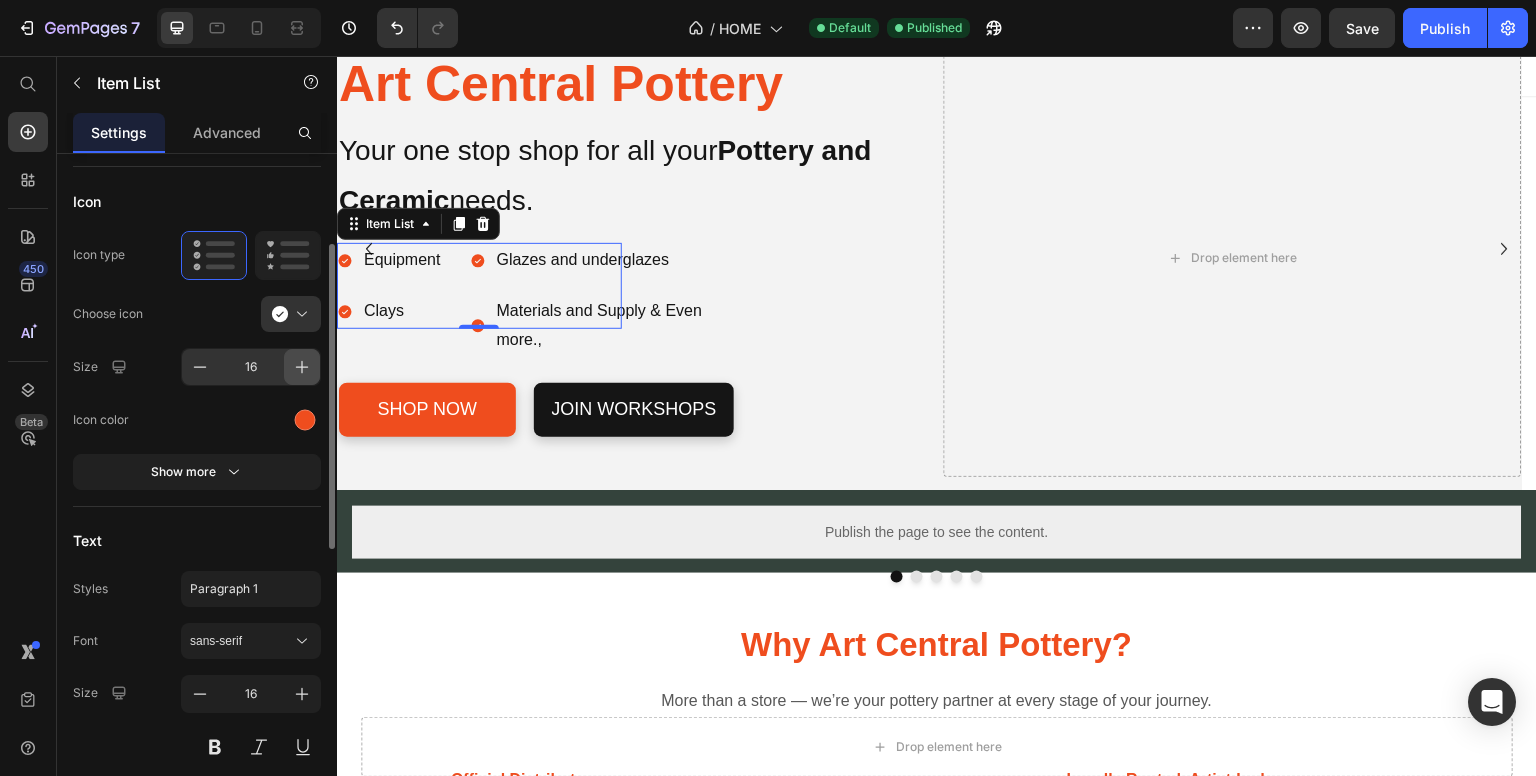 click 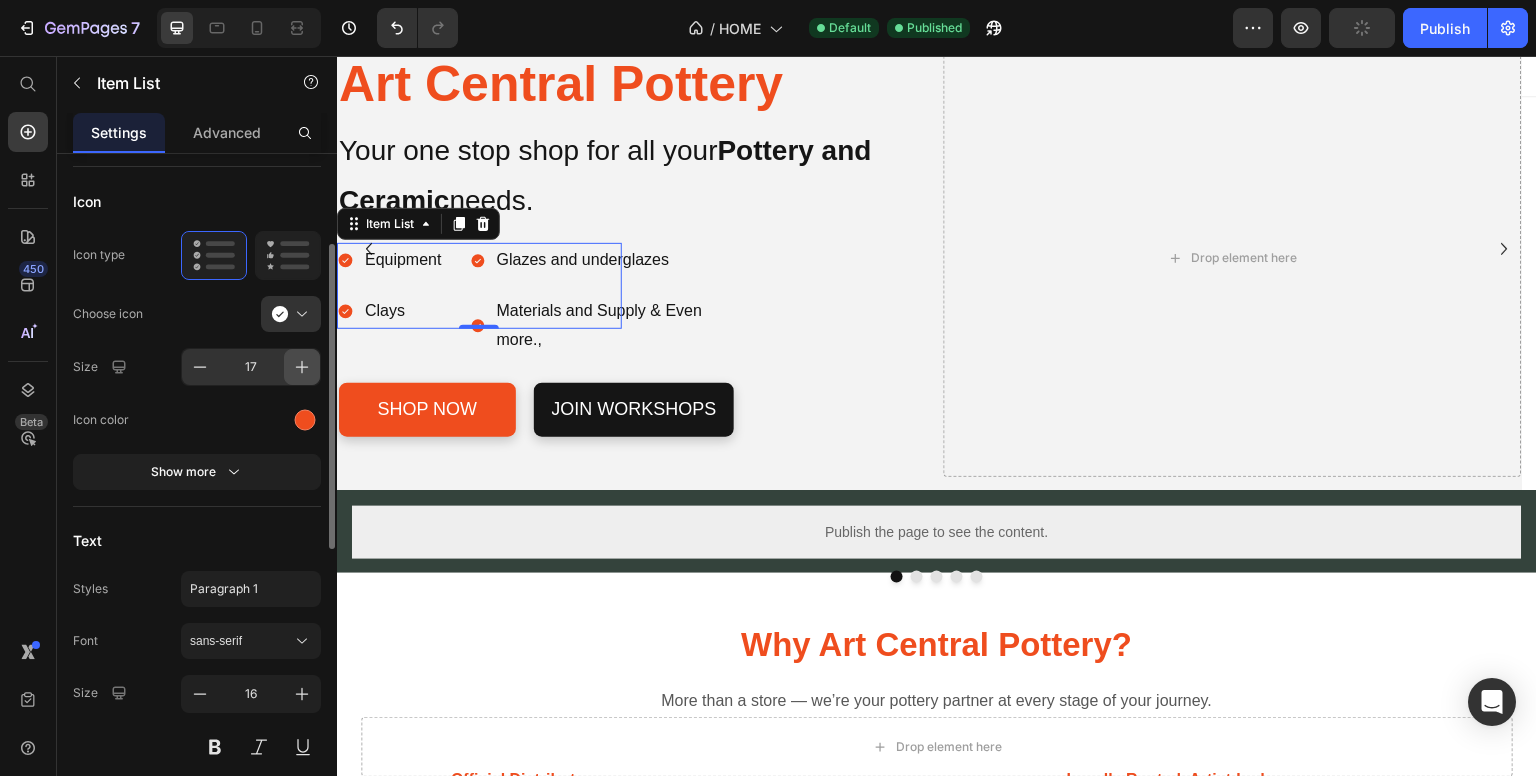 click 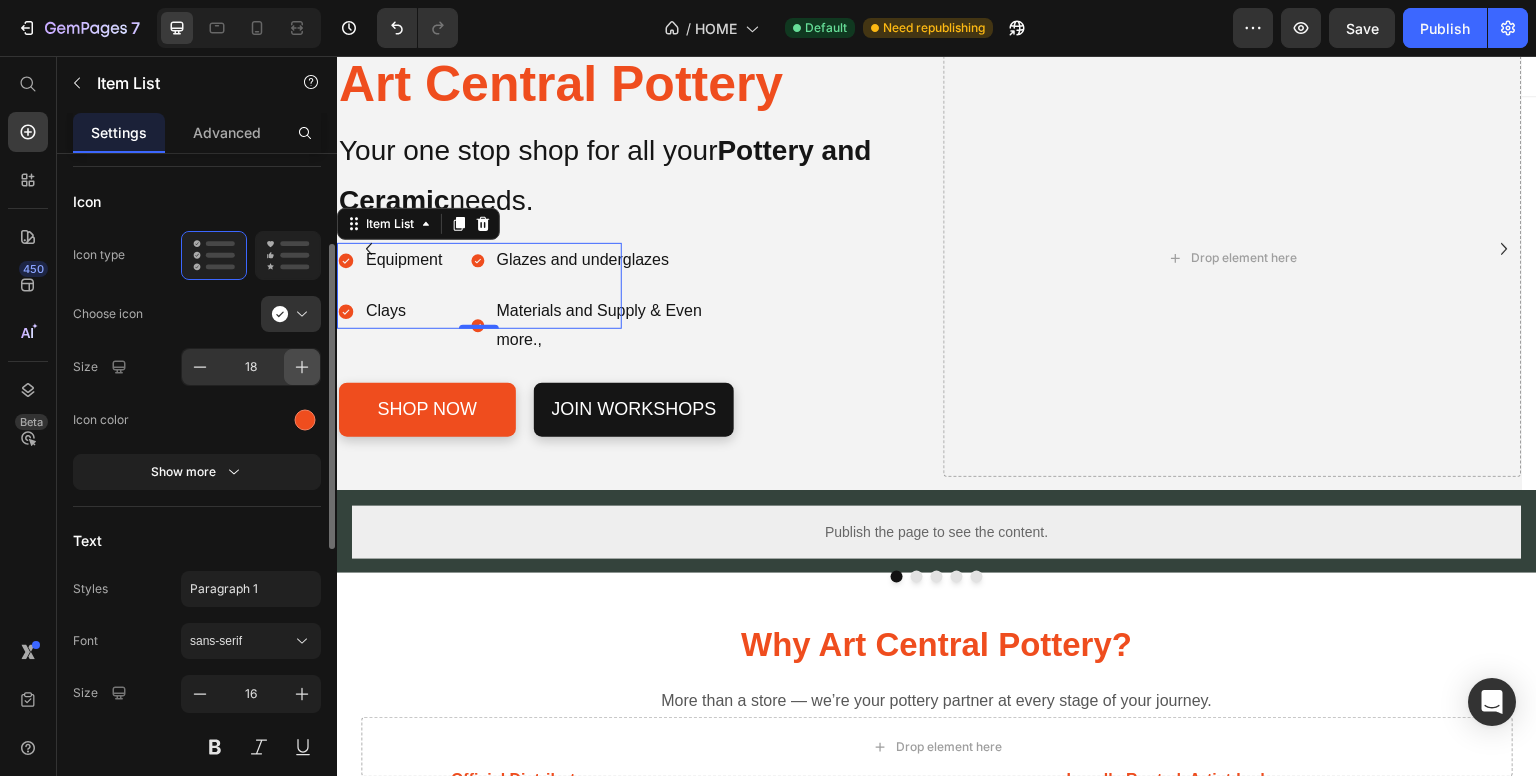 click 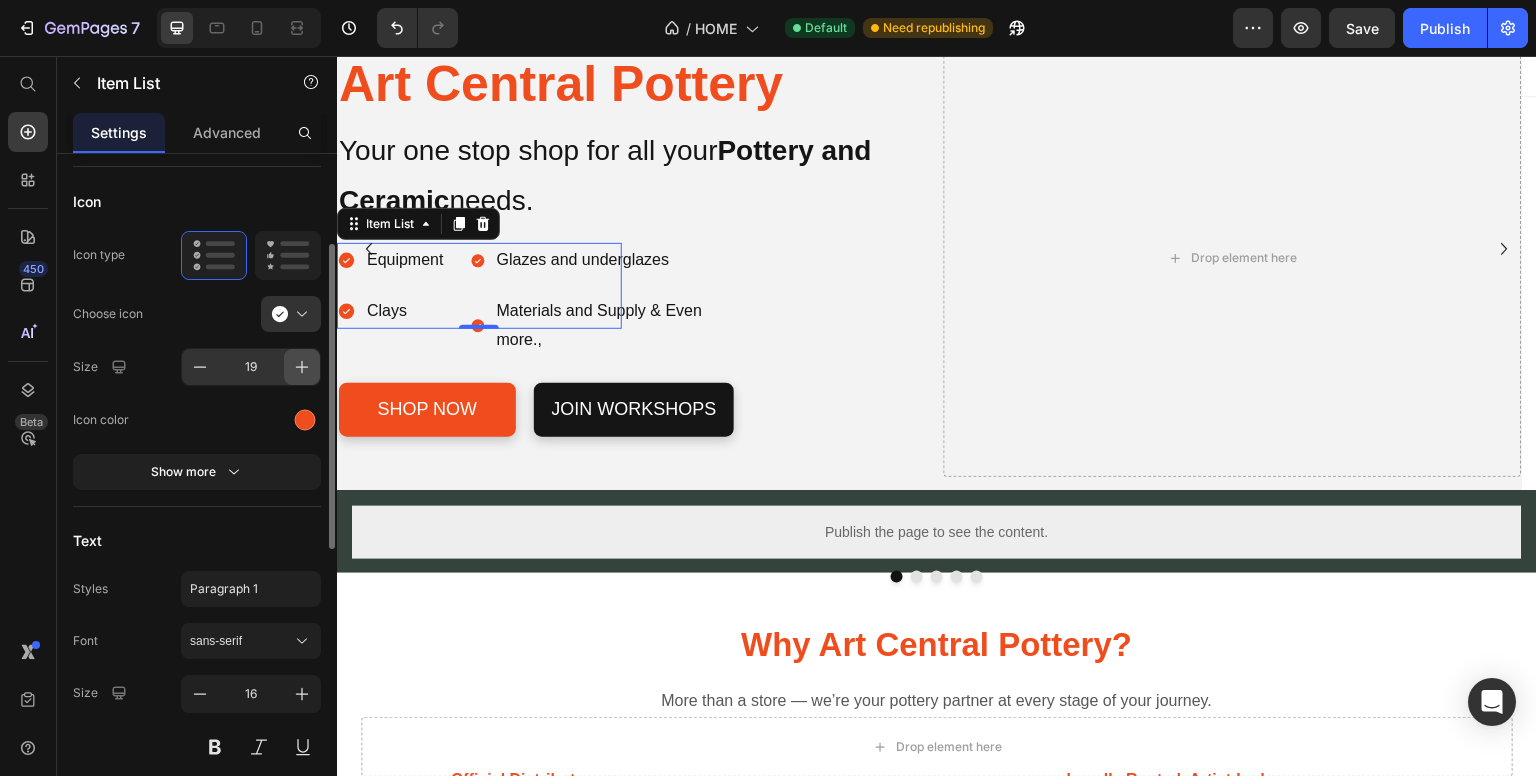 click 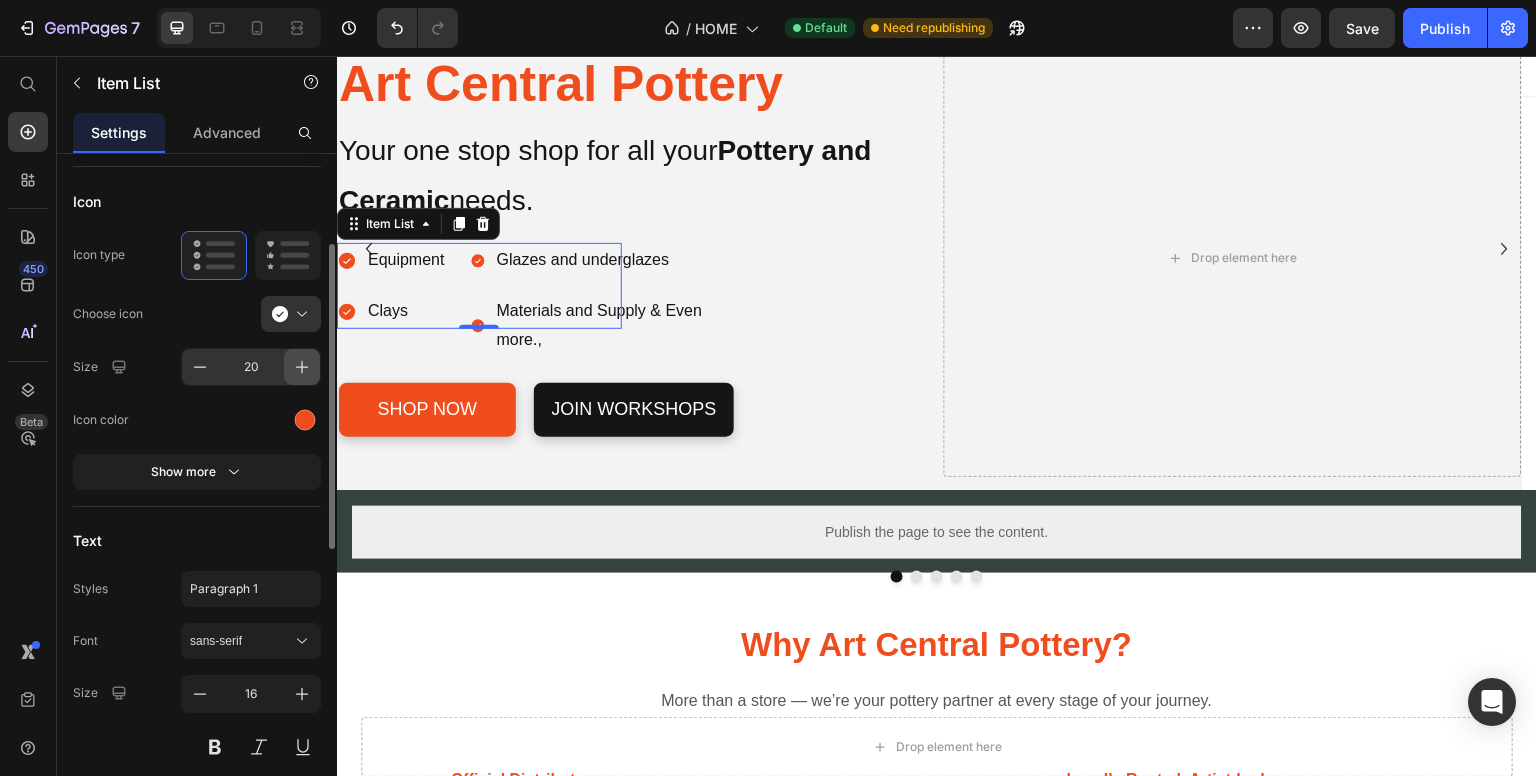 click 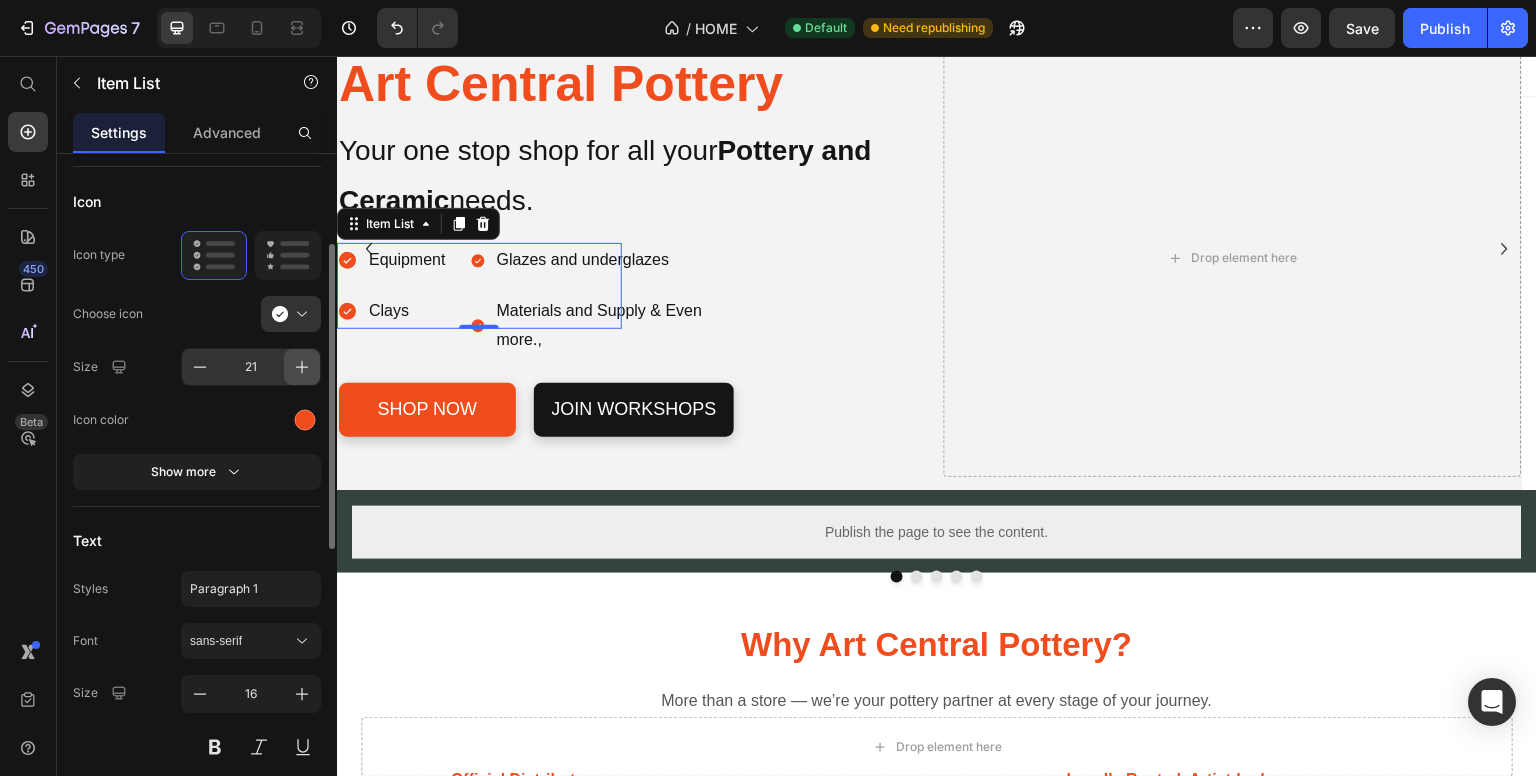 type 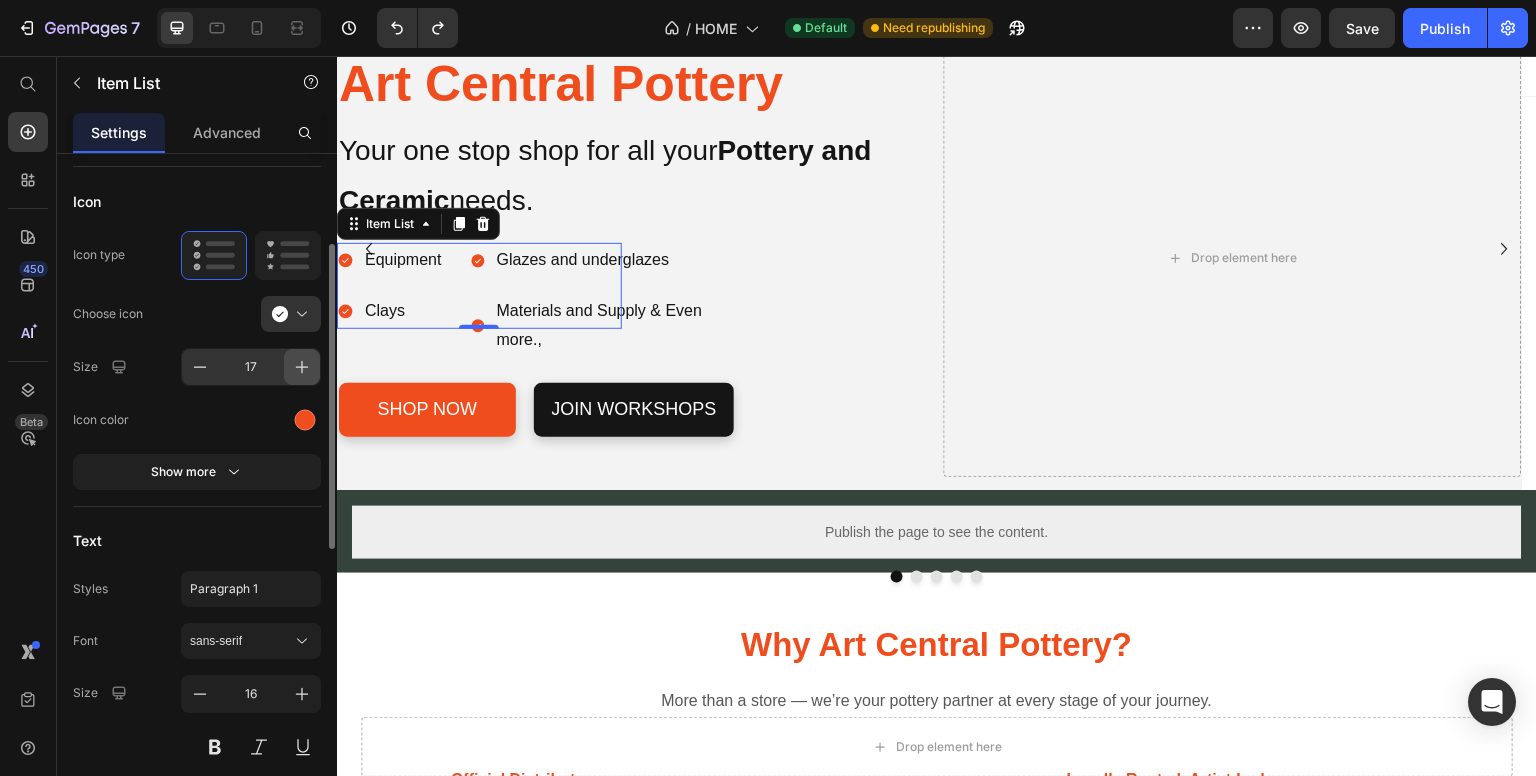 type on "16" 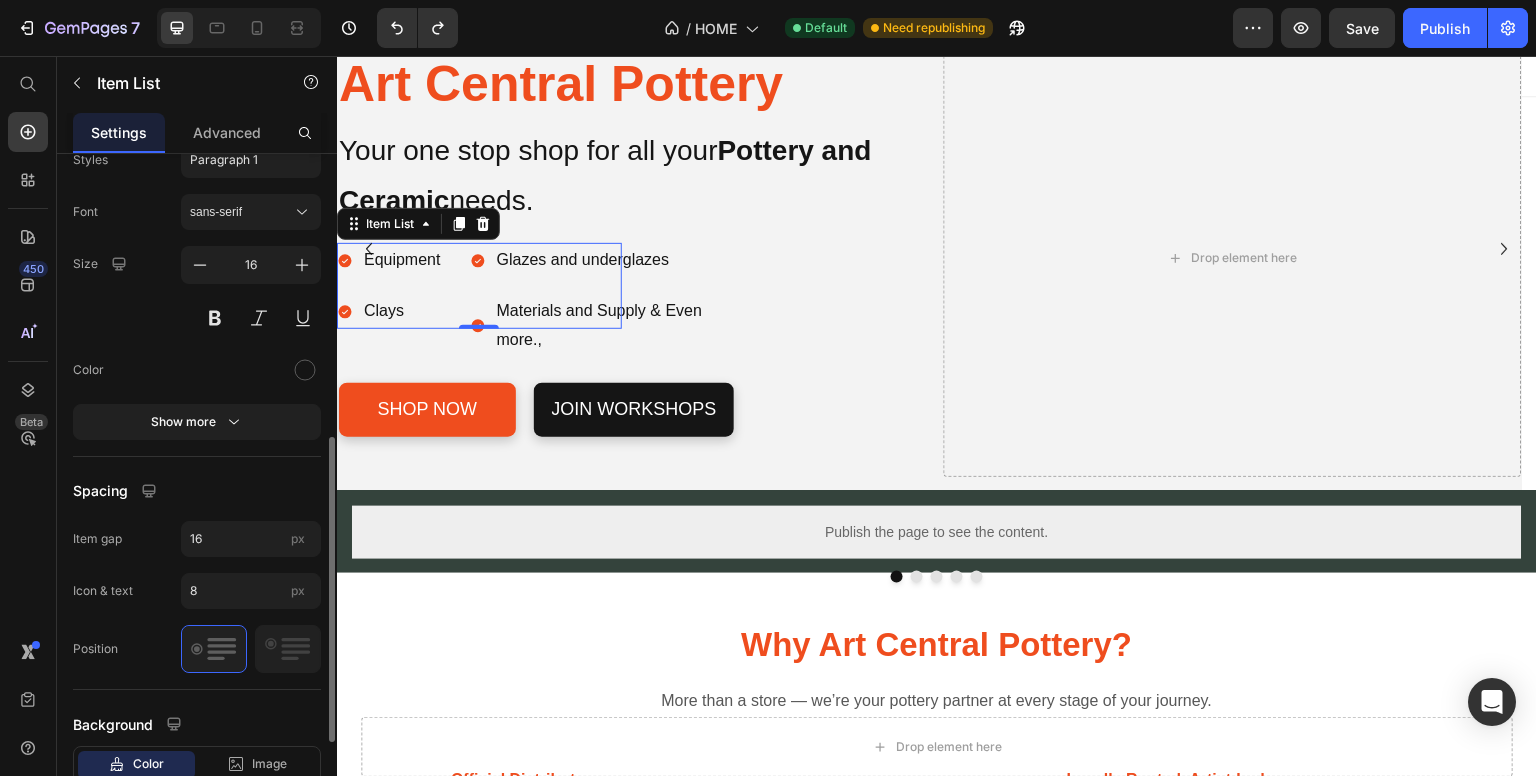 scroll, scrollTop: 529, scrollLeft: 0, axis: vertical 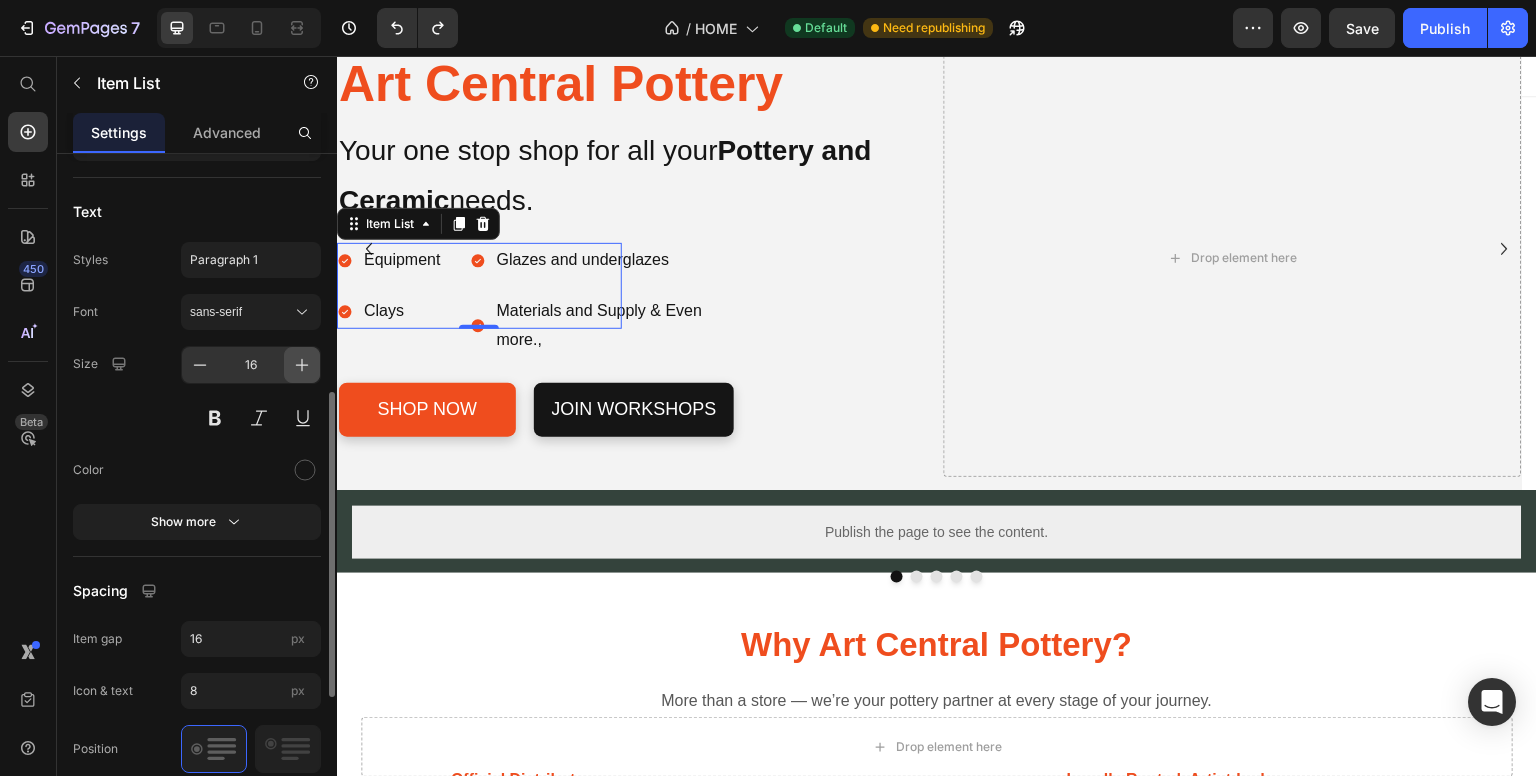 click 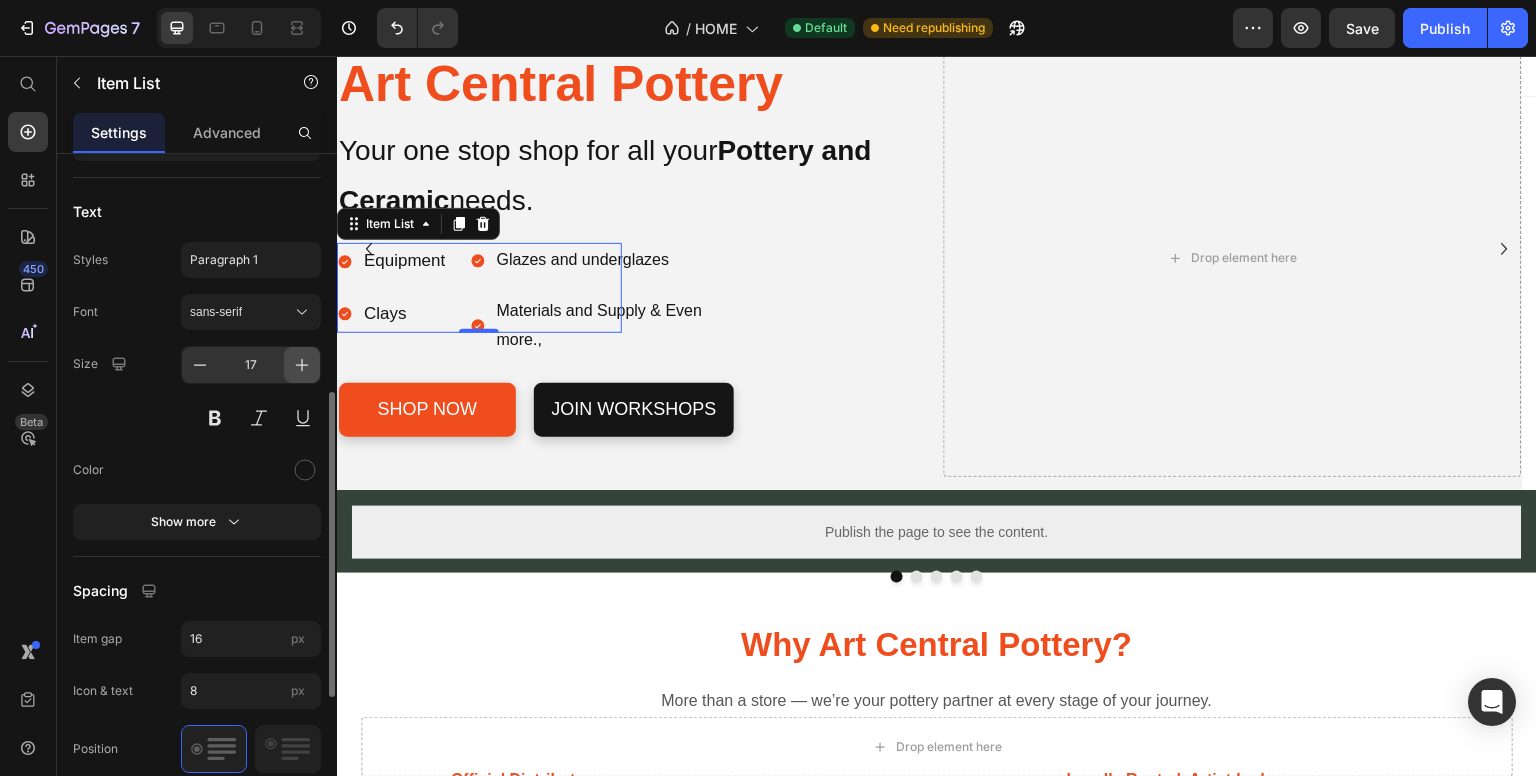 click 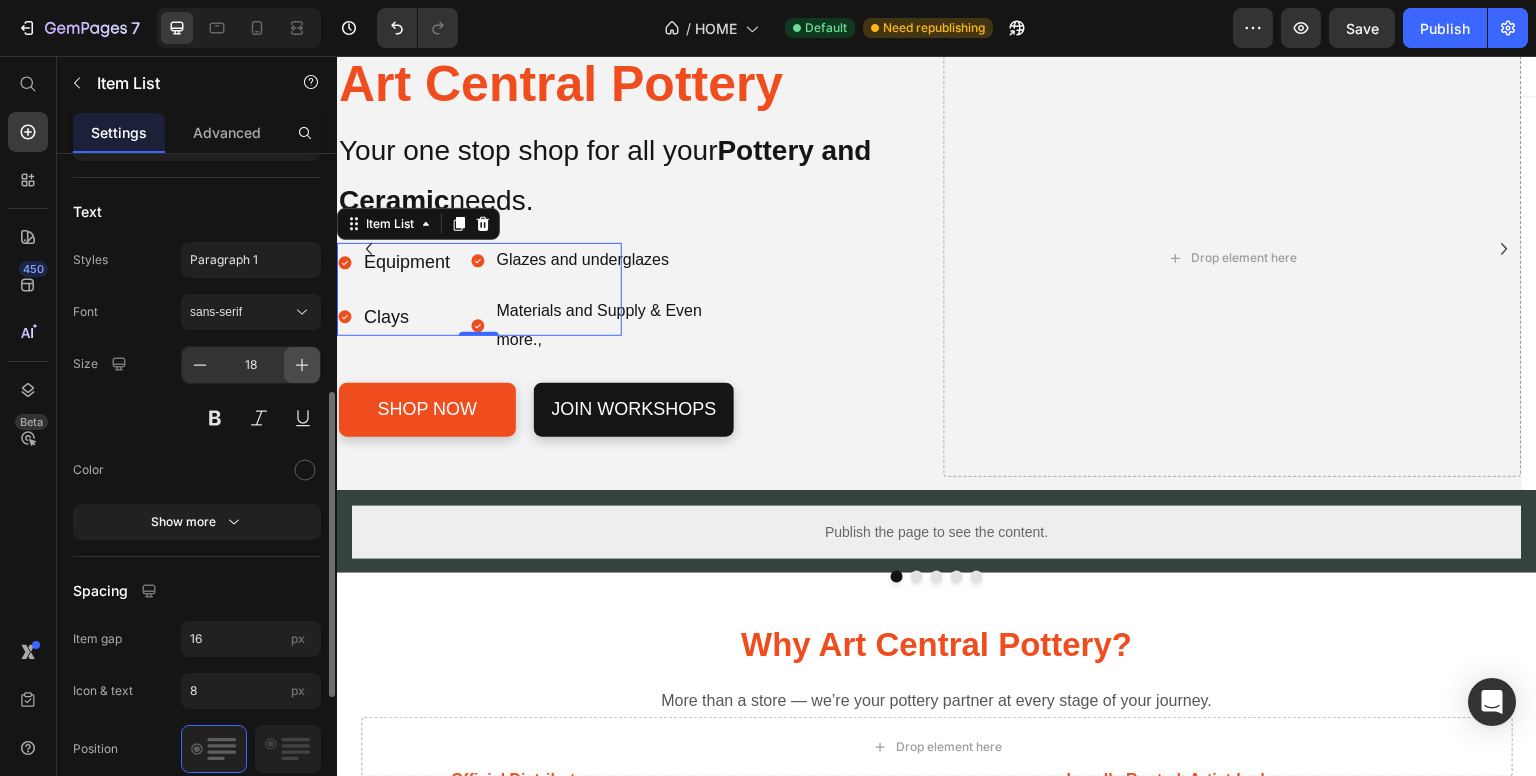 click 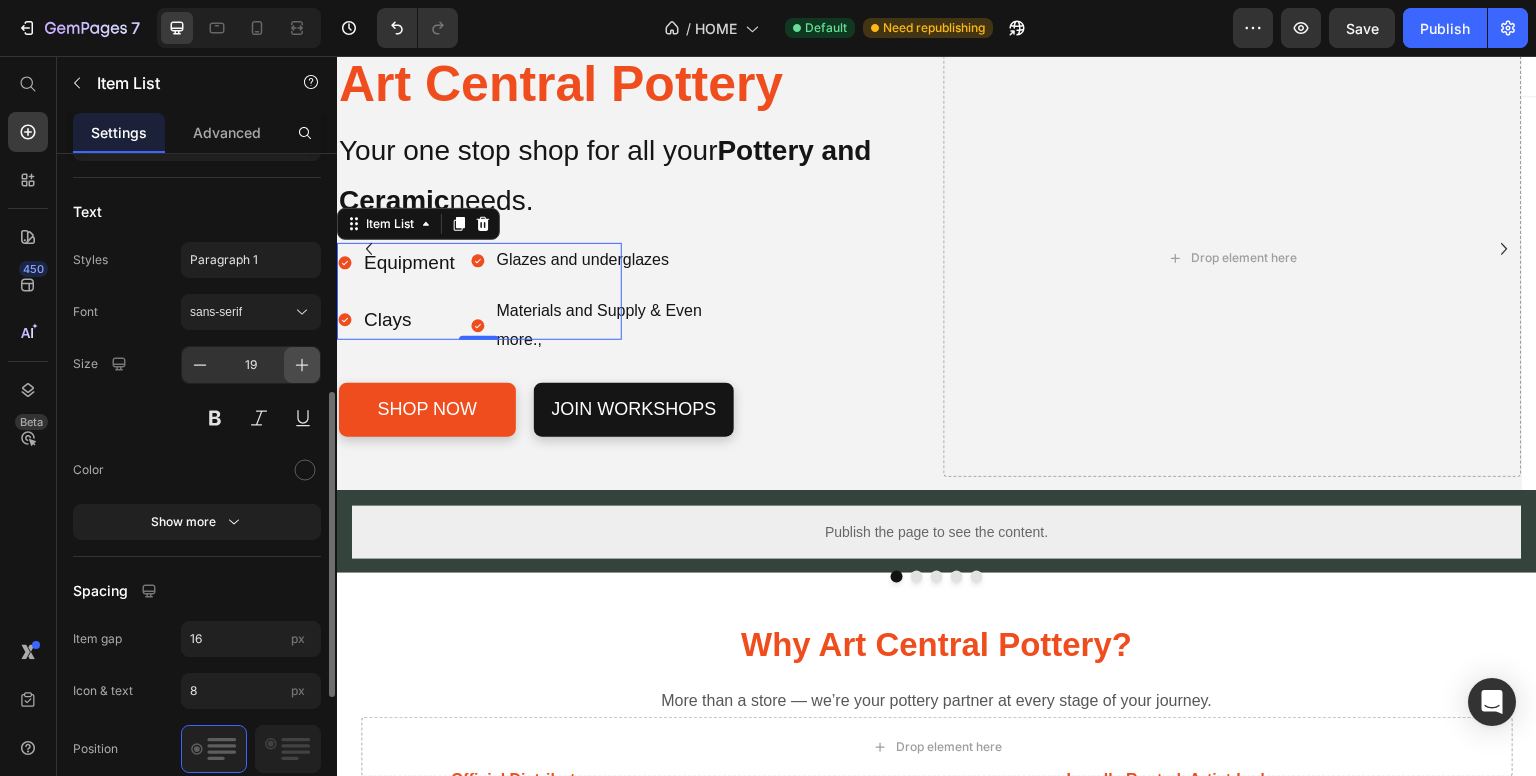 click 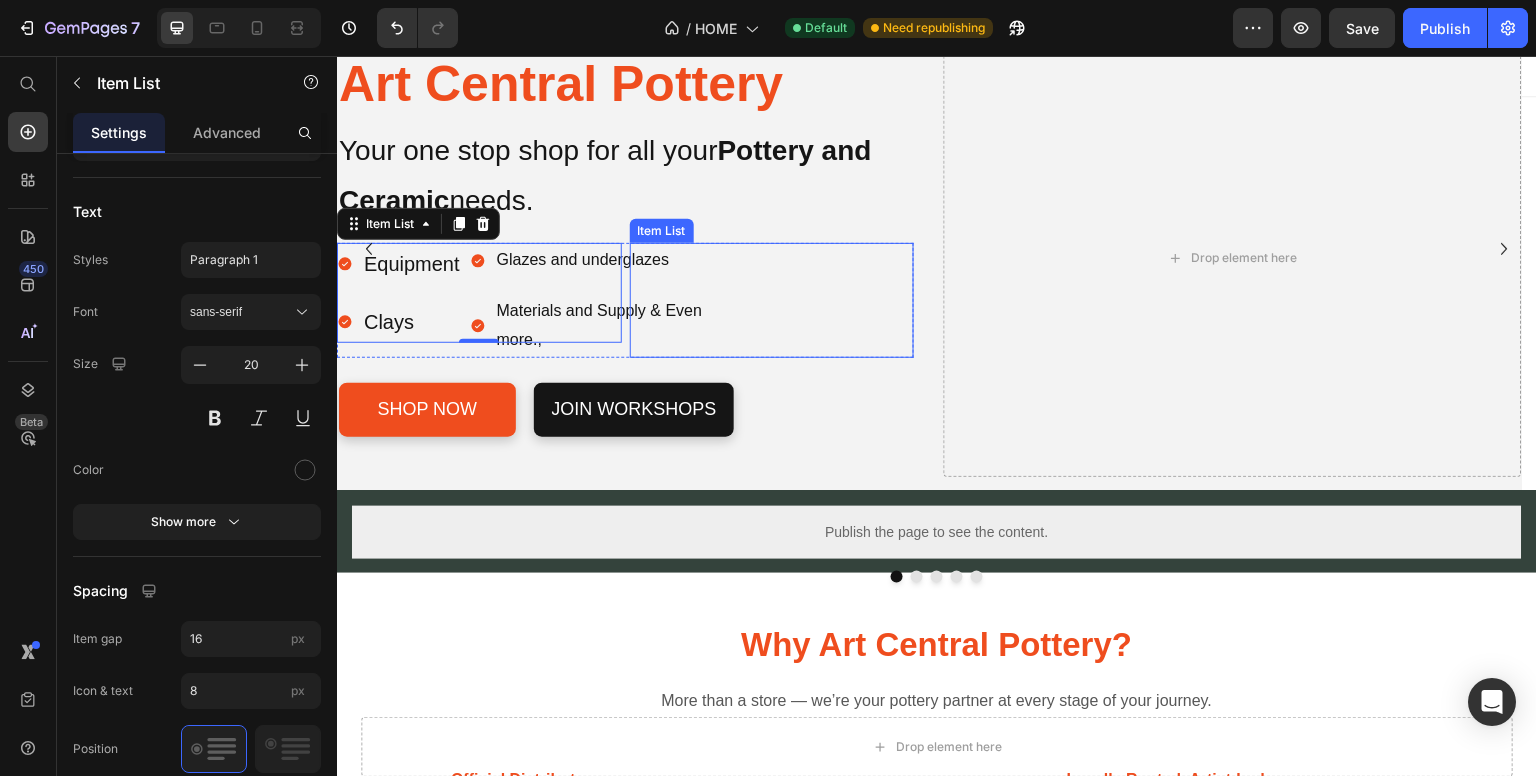 click on "Glazes and underglazes" at bounding box center [624, 260] 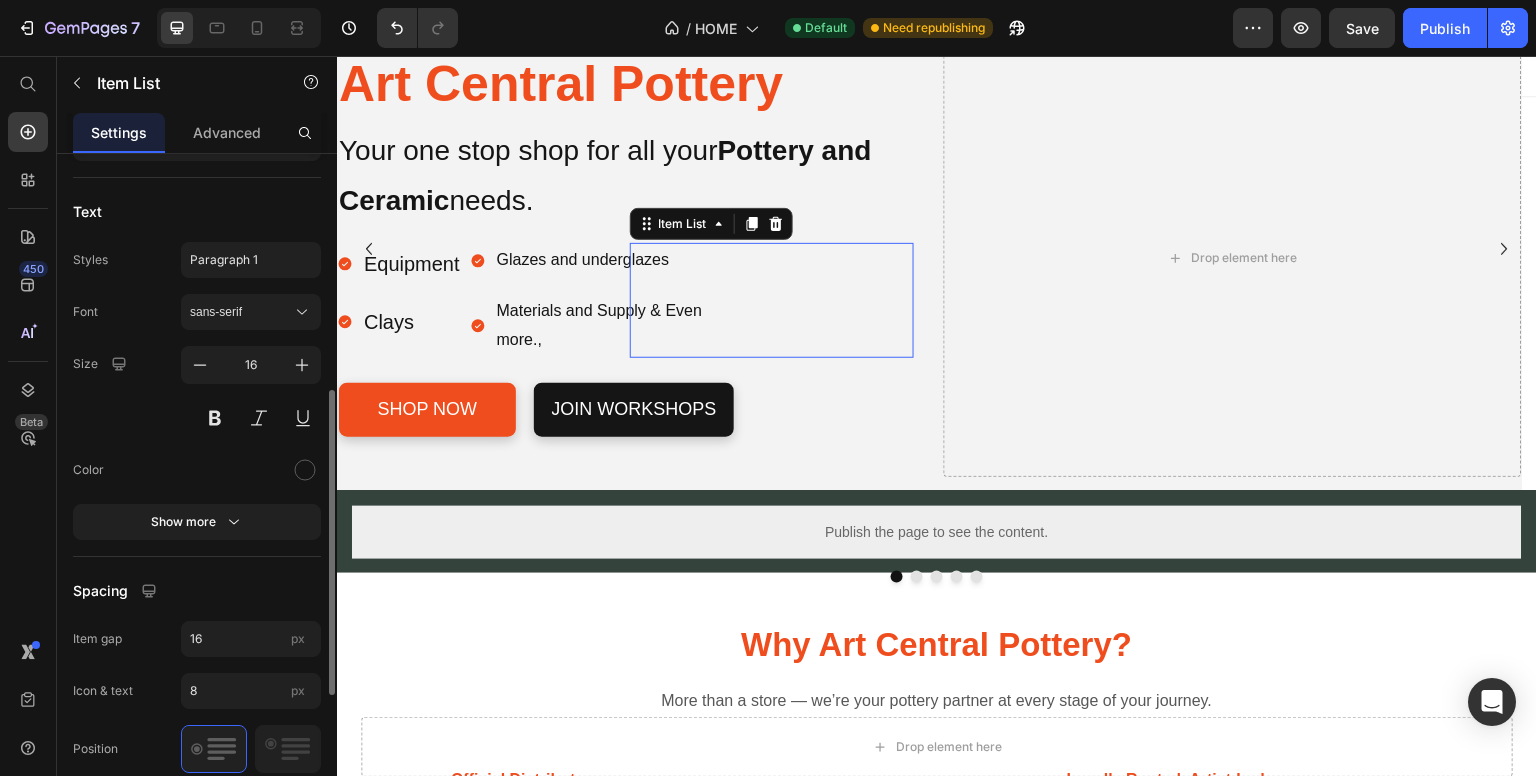 scroll, scrollTop: 528, scrollLeft: 0, axis: vertical 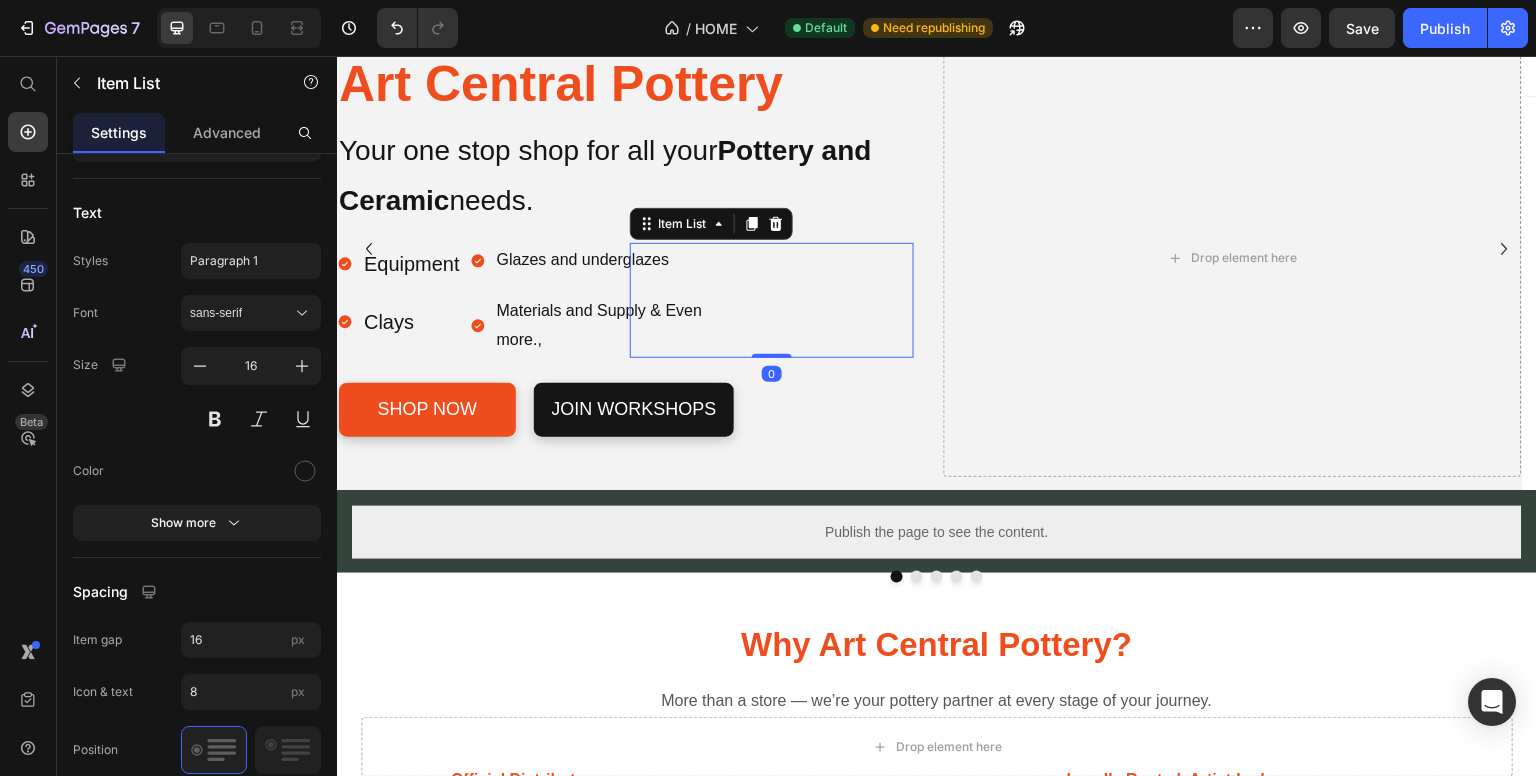 click on "Glazes and underglazes" at bounding box center (624, 260) 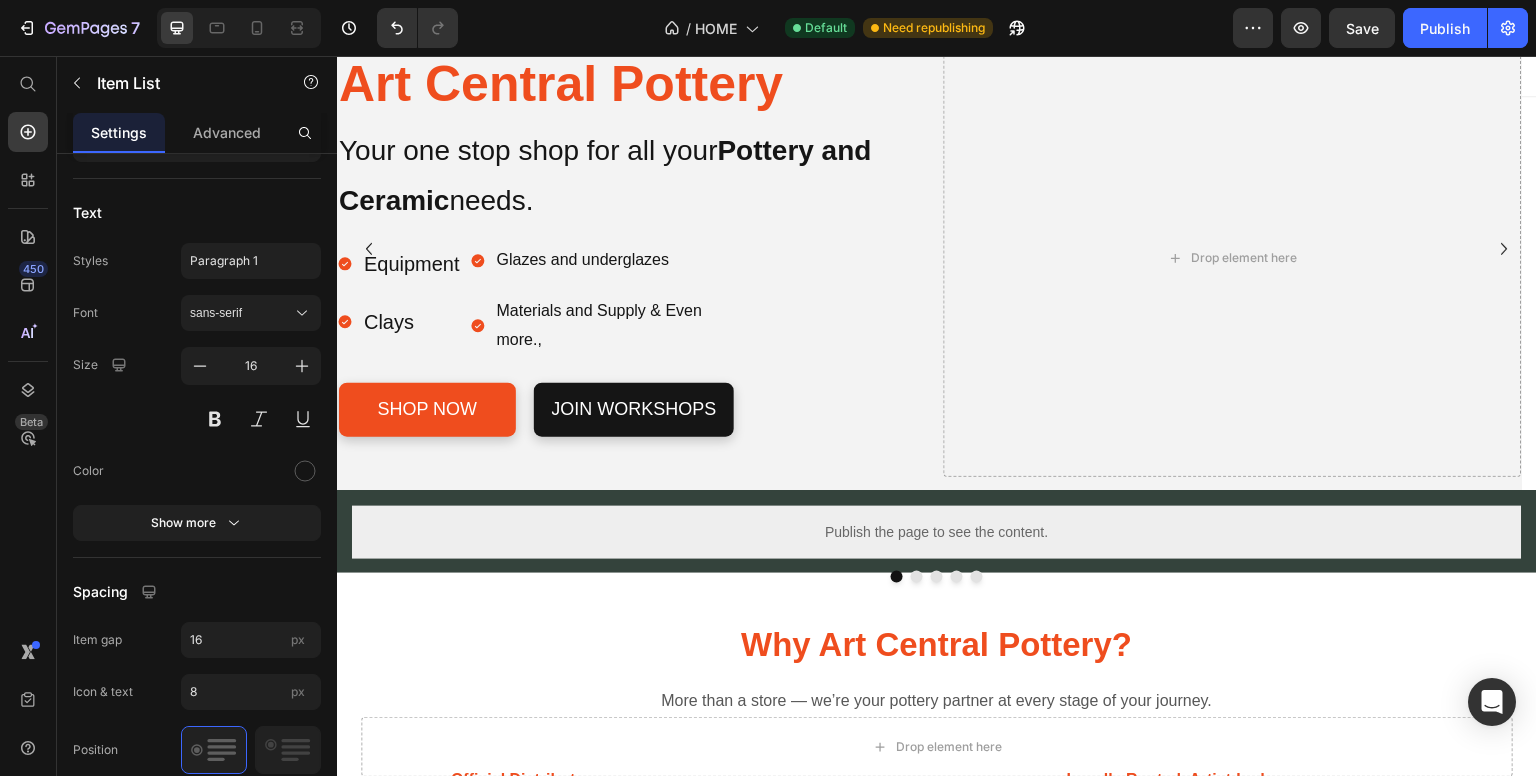 click on "Glazes and underglazes Materials and Supply & Even more.," at bounding box center [612, 300] 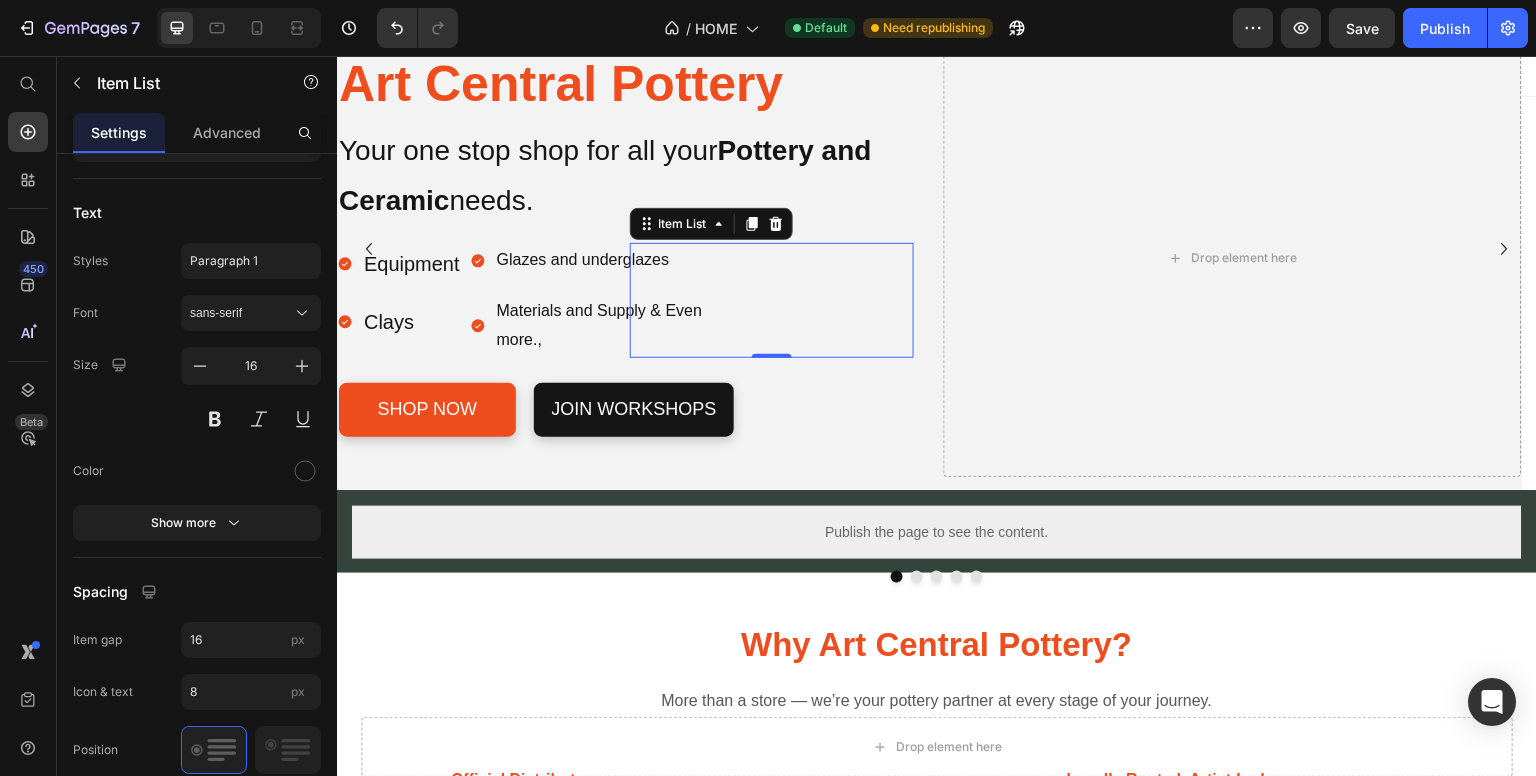 click on "Glazes and underglazes Materials and Supply & Even more.," at bounding box center (612, 300) 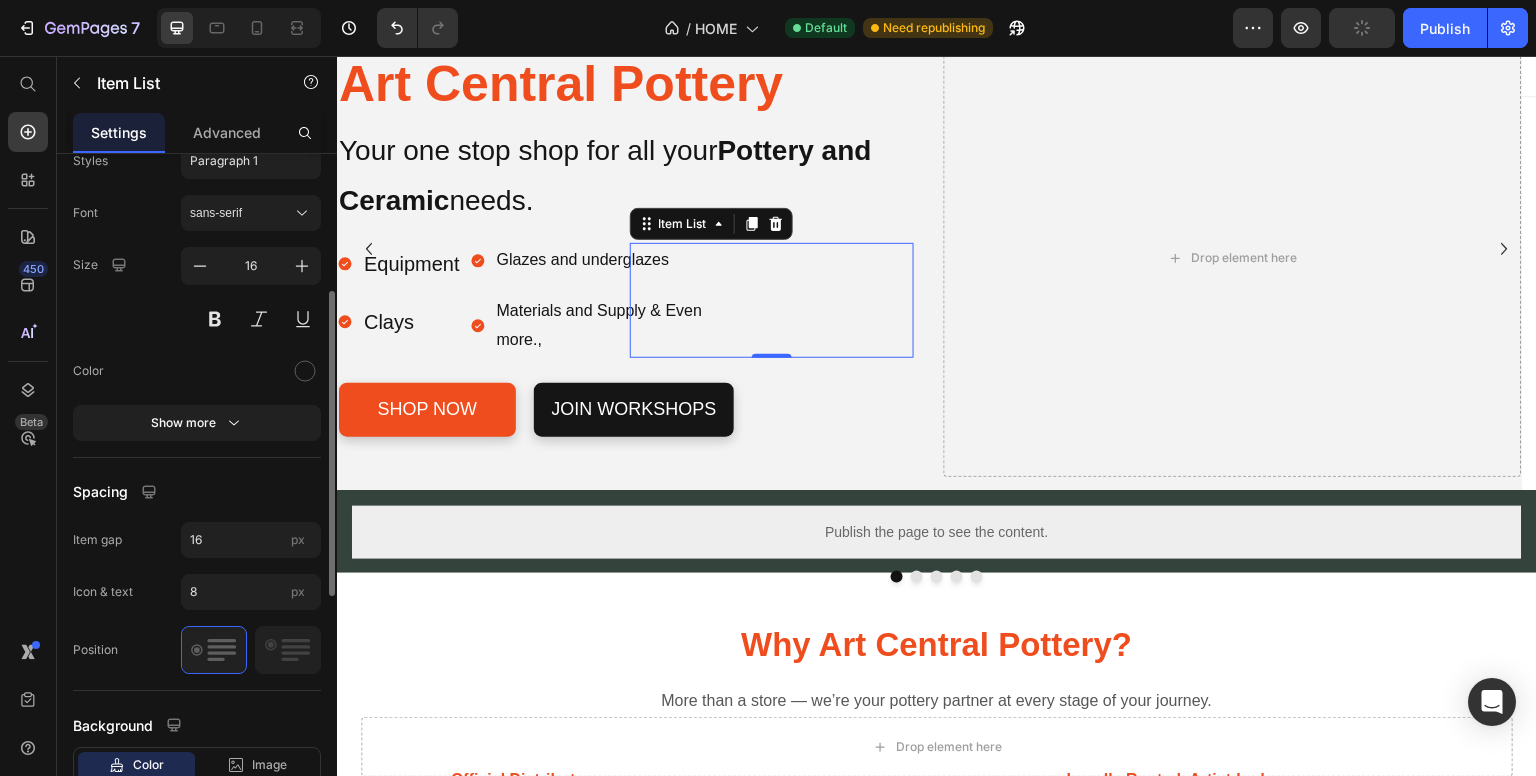 scroll, scrollTop: 528, scrollLeft: 0, axis: vertical 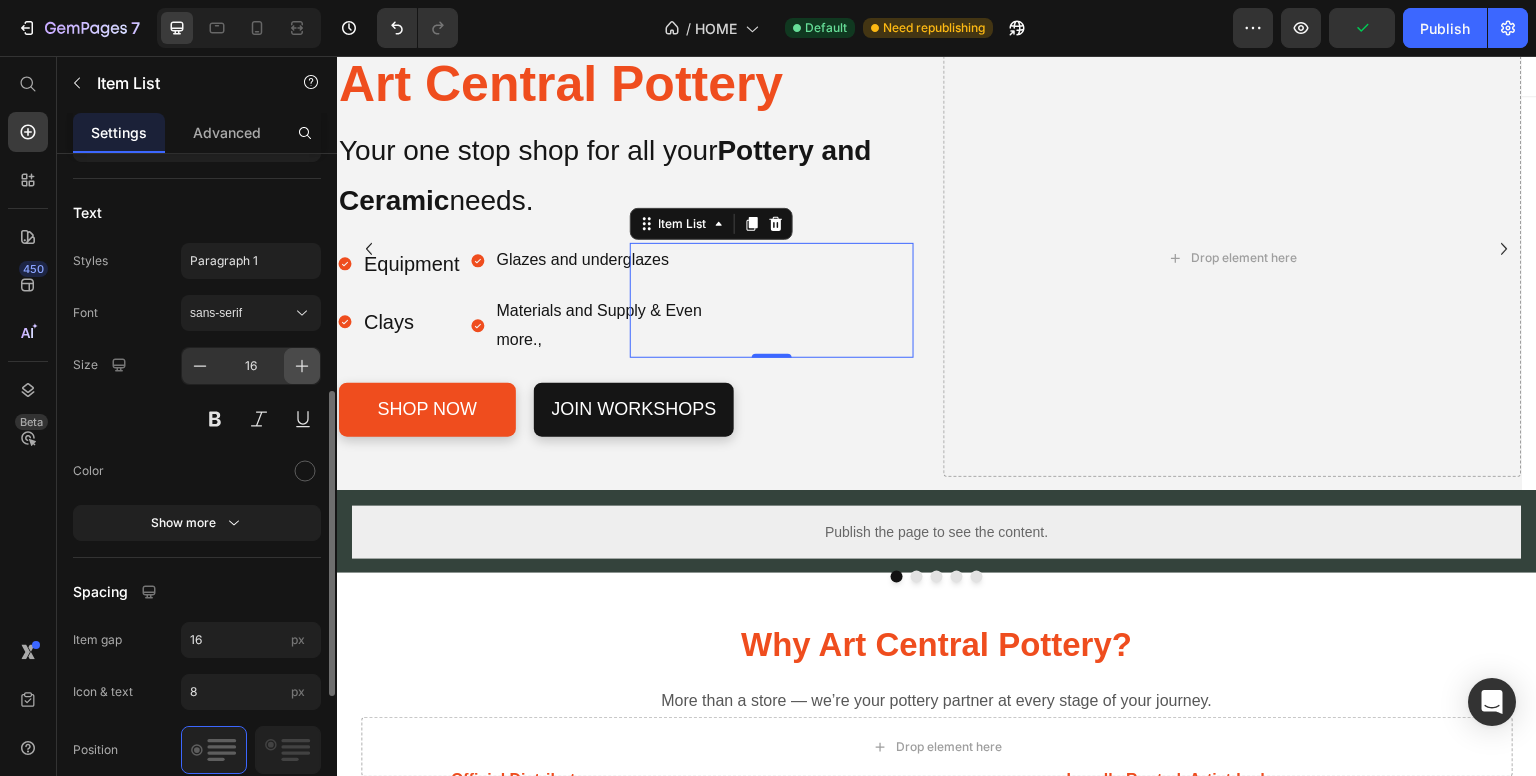 click 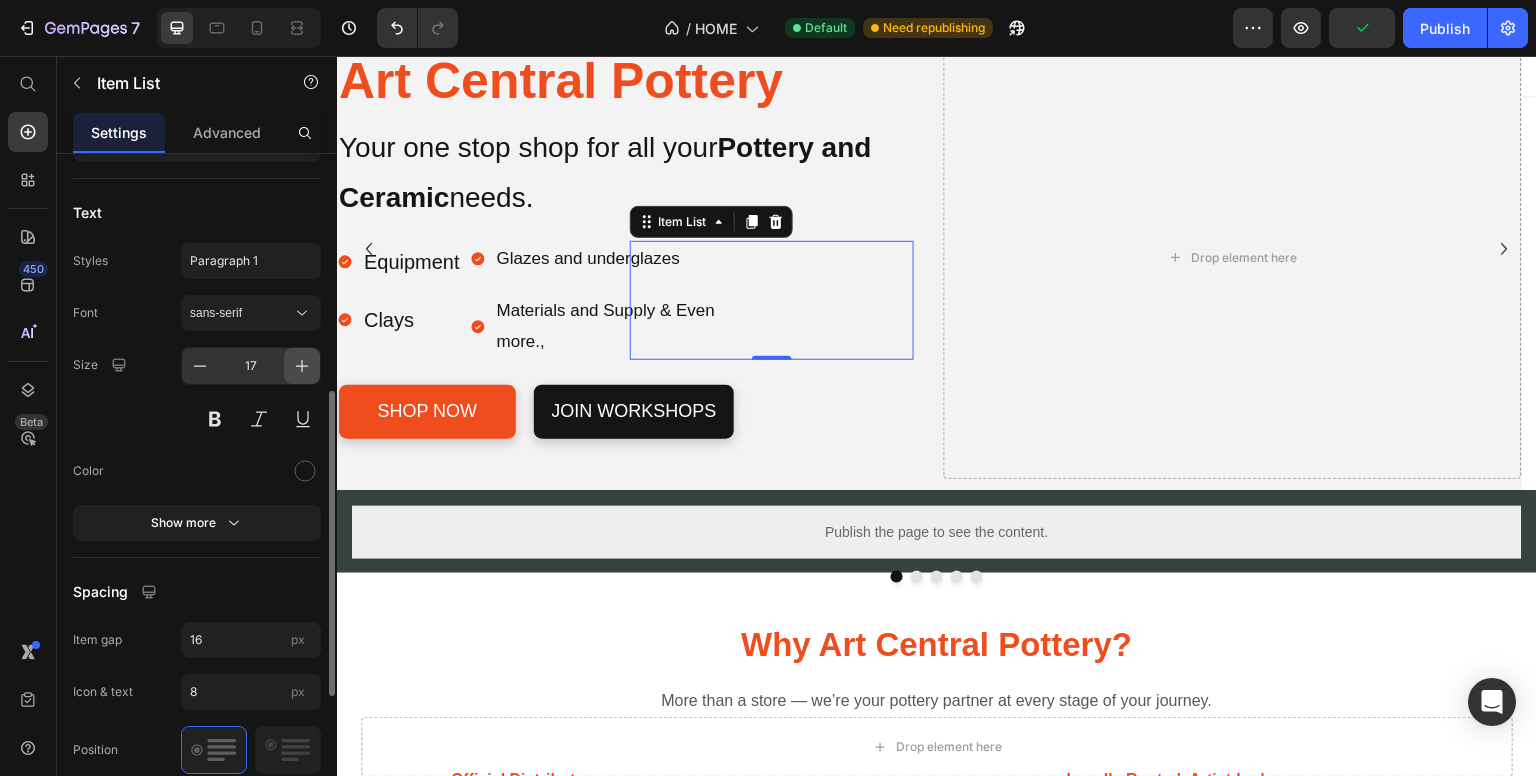 click 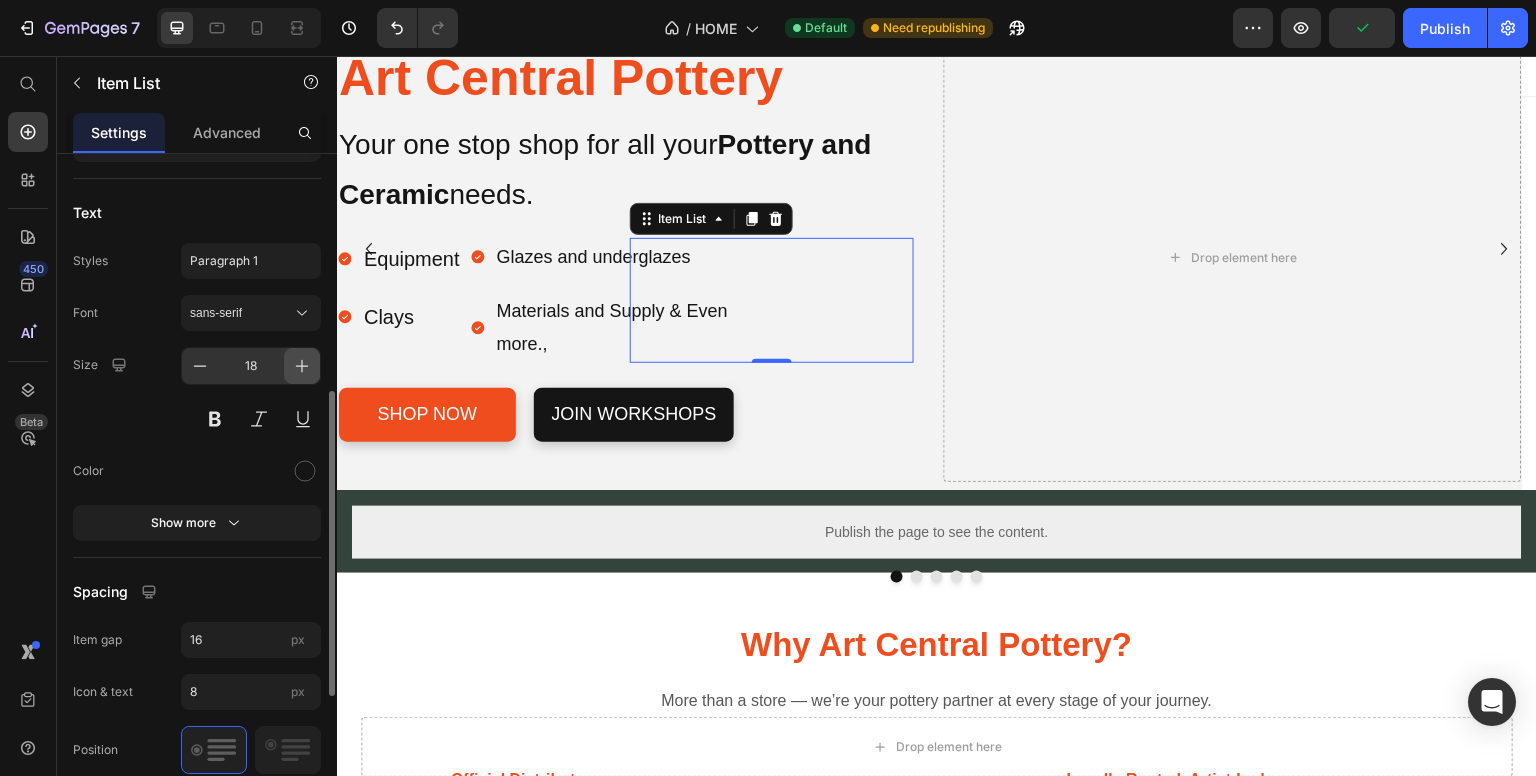 click 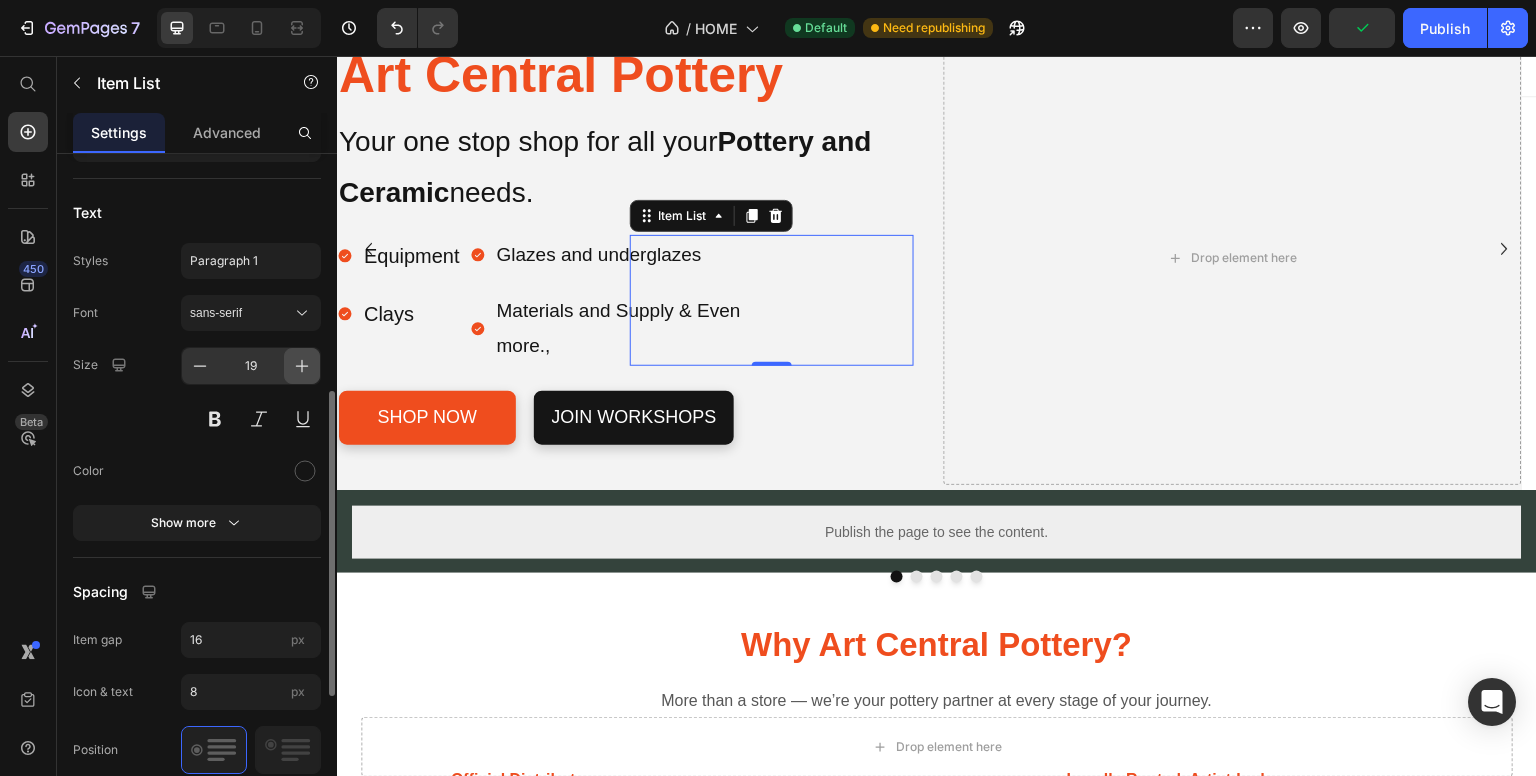 click 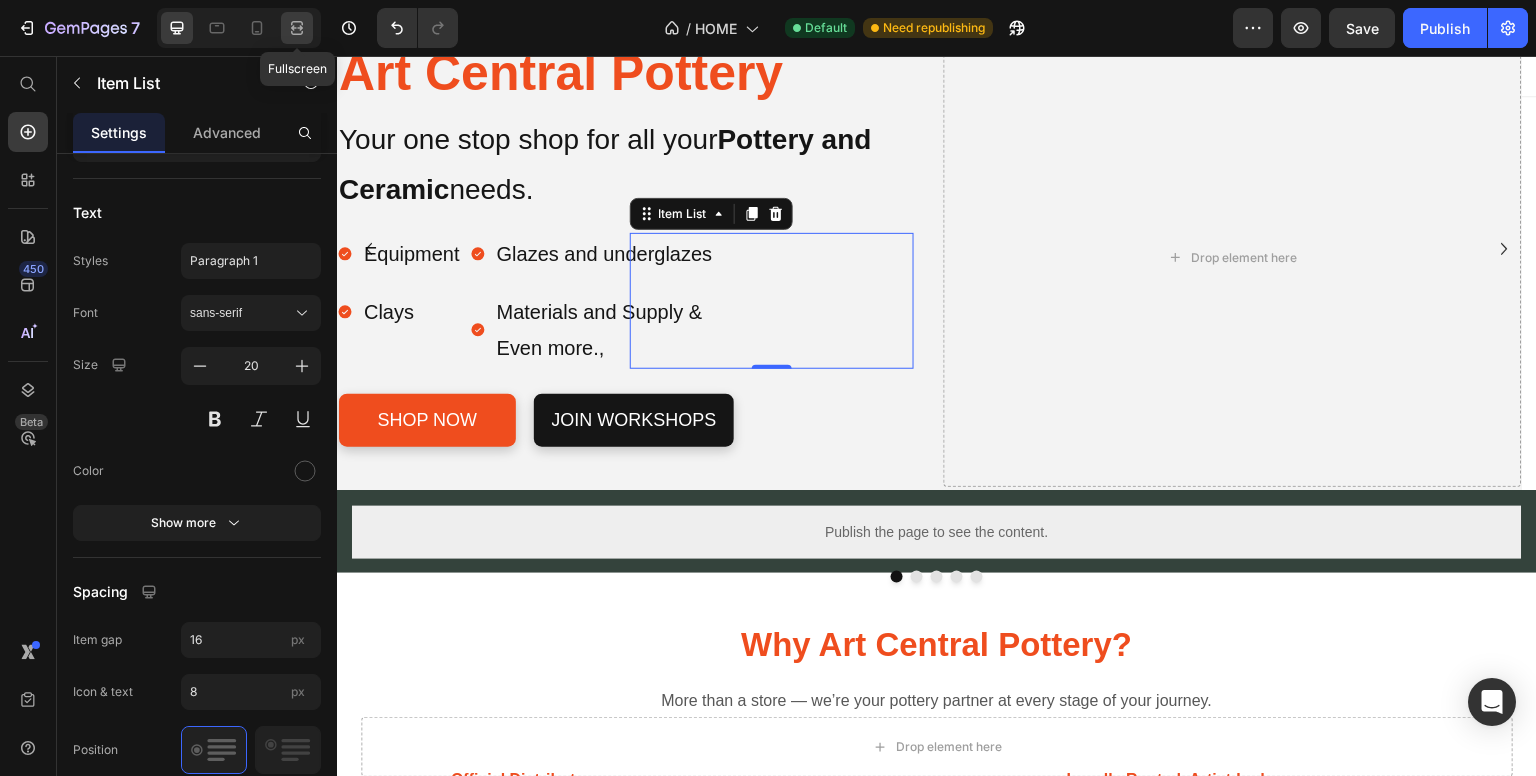 click 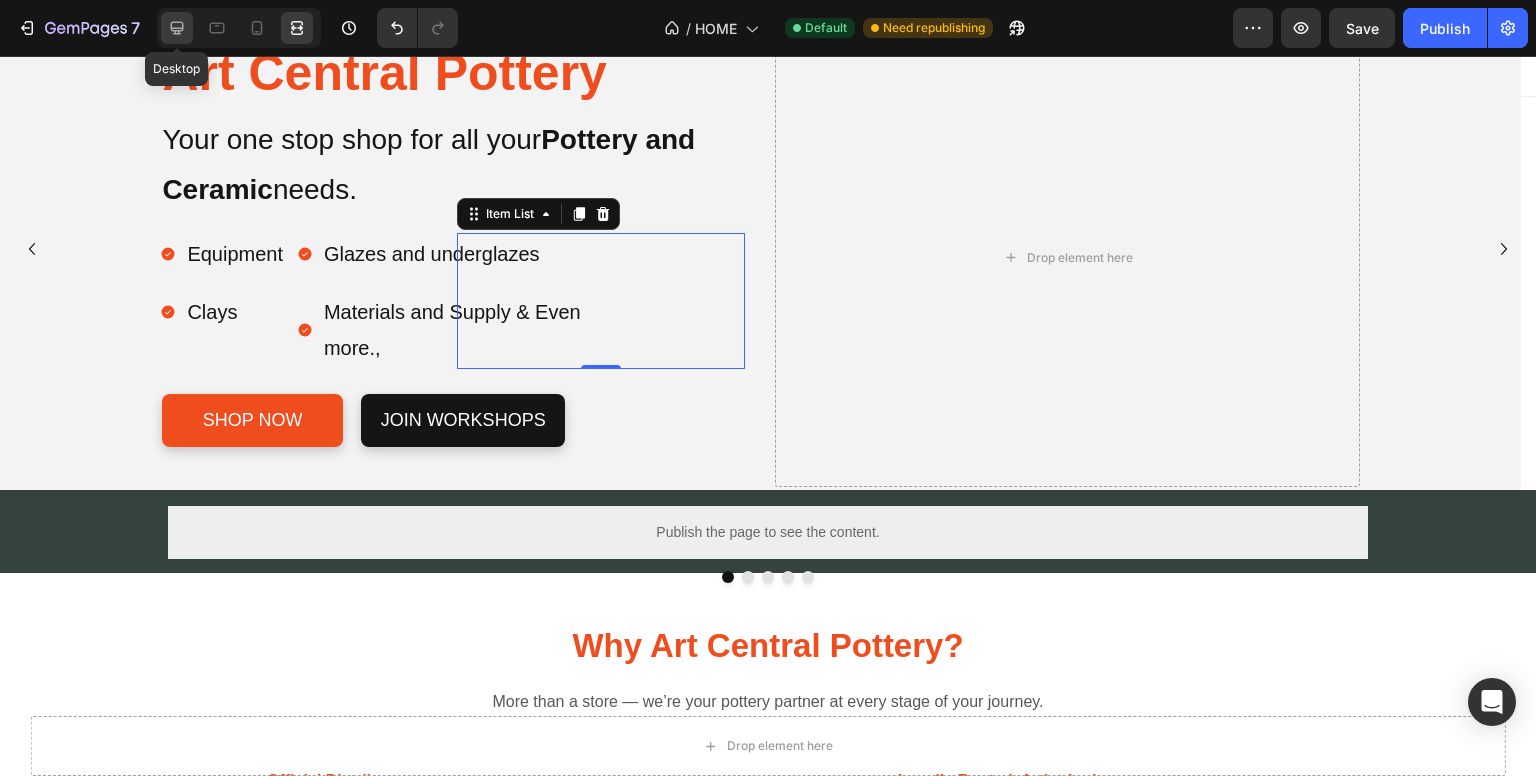 click 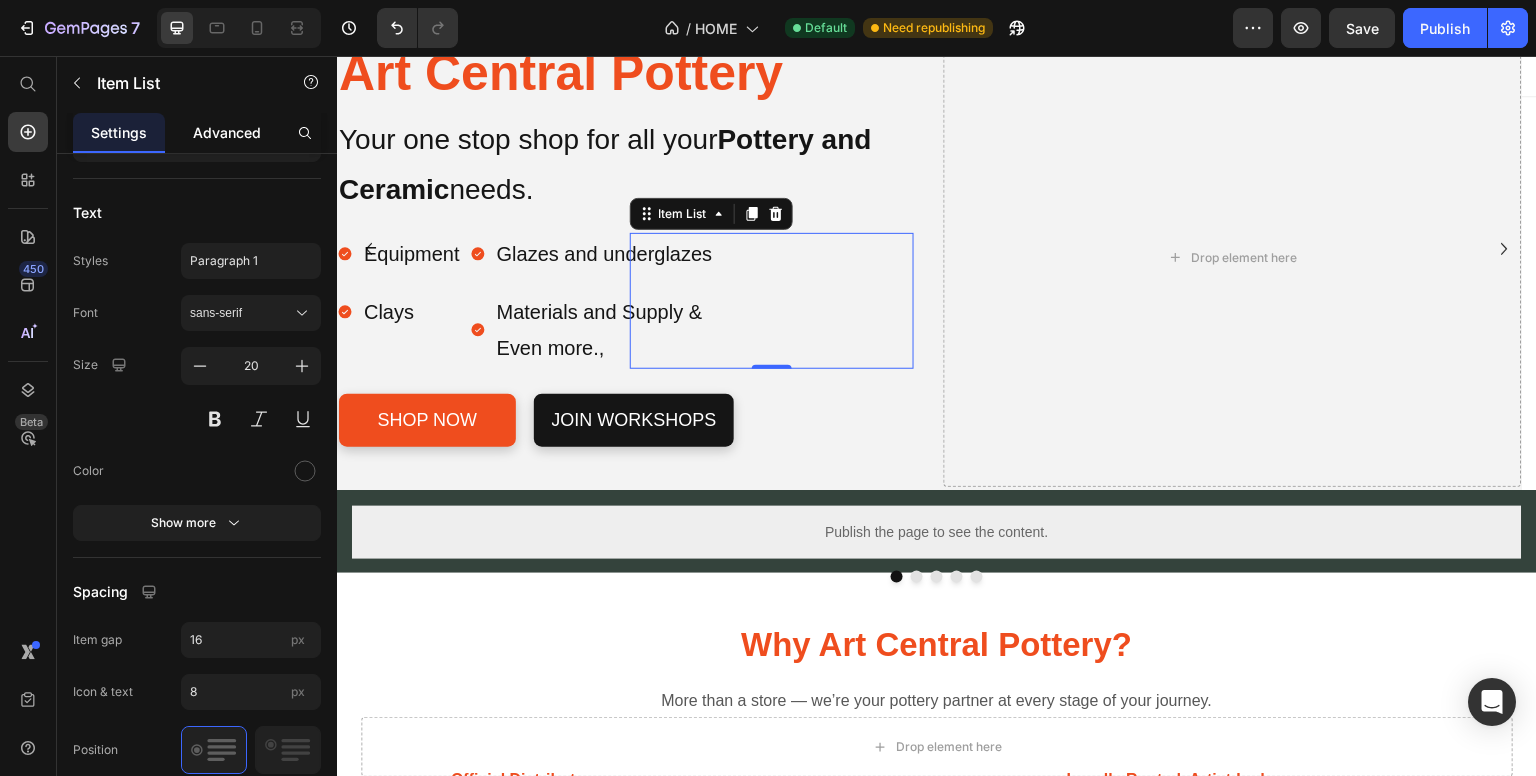 click on "Advanced" at bounding box center [227, 132] 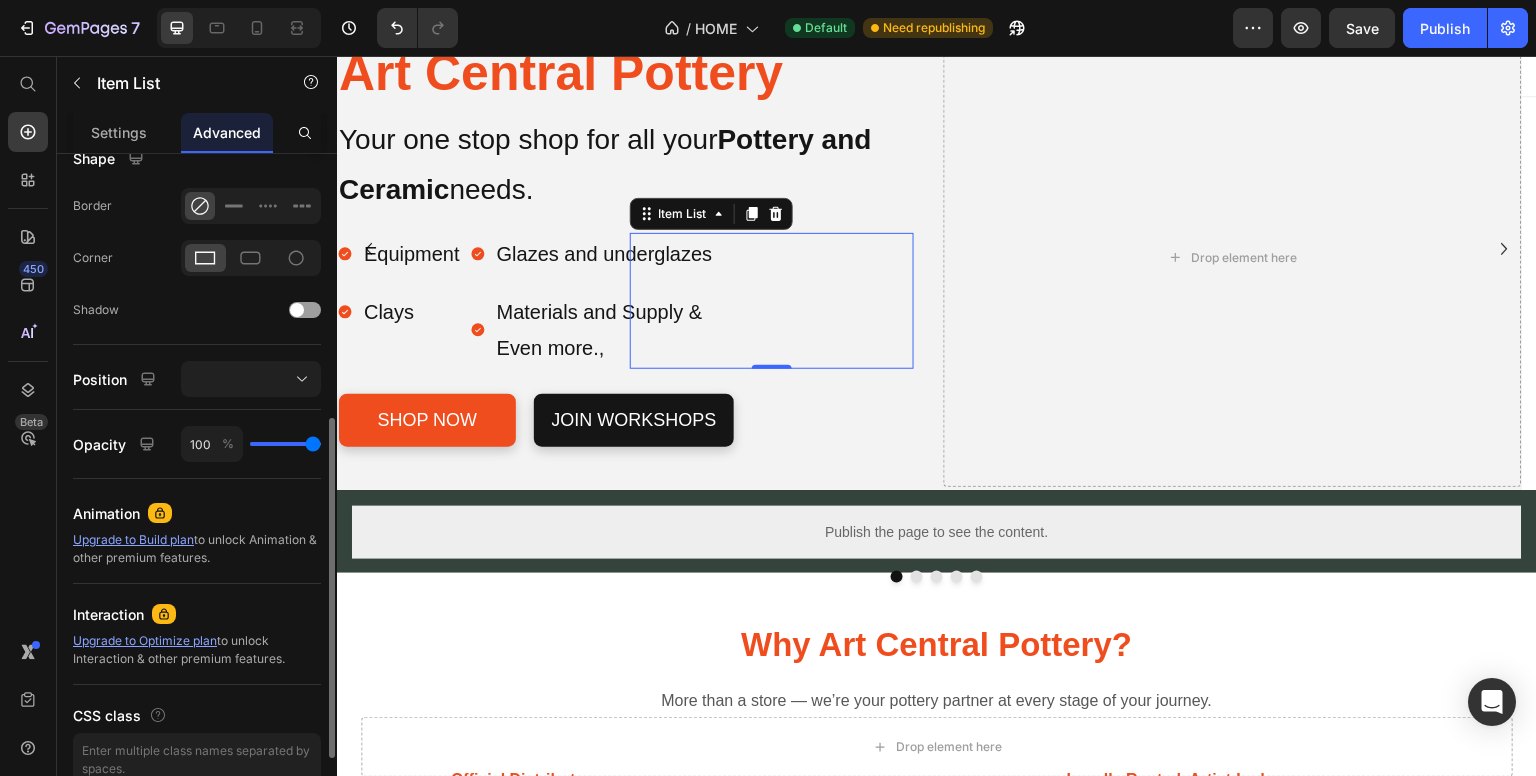 scroll, scrollTop: 0, scrollLeft: 0, axis: both 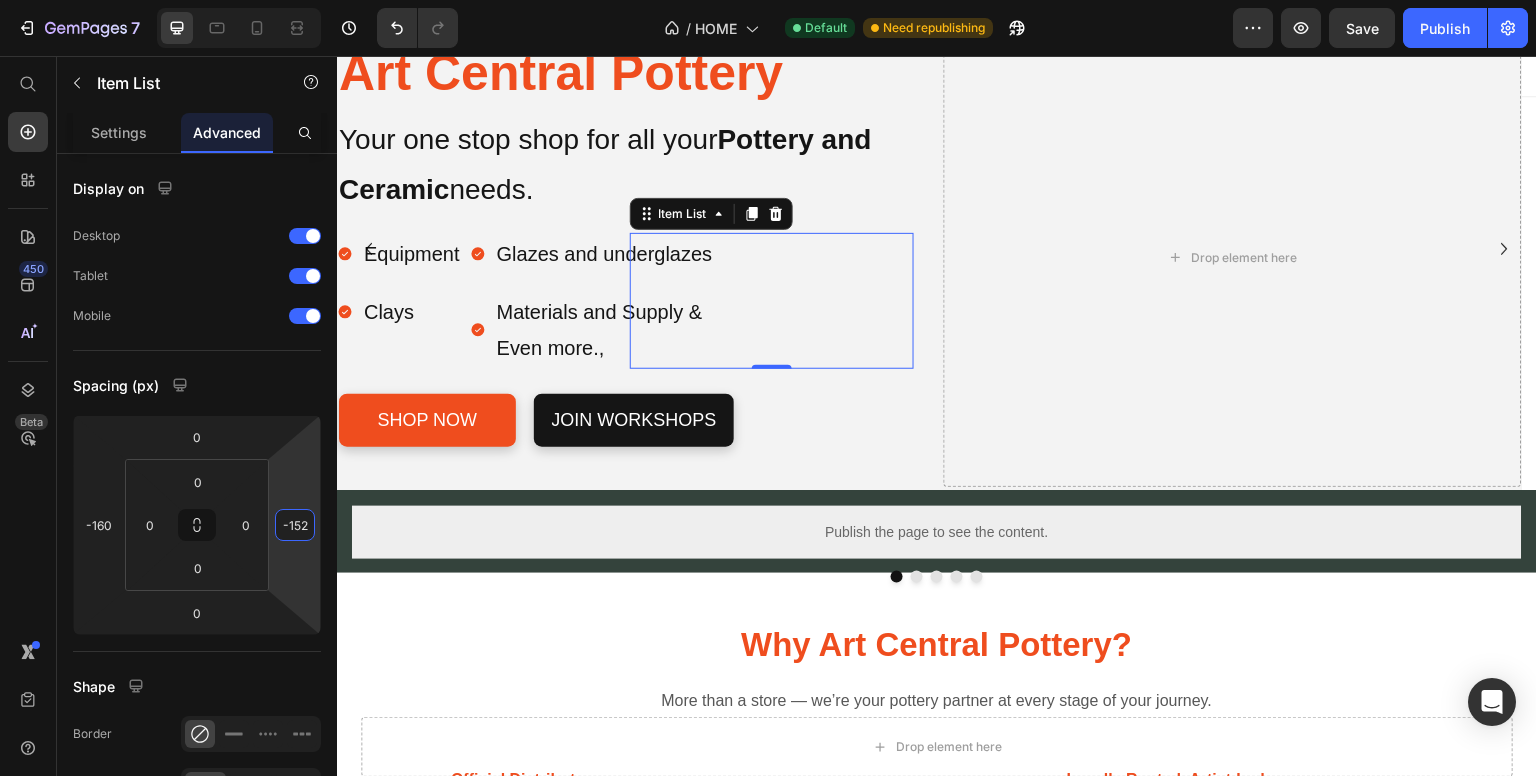 drag, startPoint x: 300, startPoint y: 497, endPoint x: 314, endPoint y: 573, distance: 77.27872 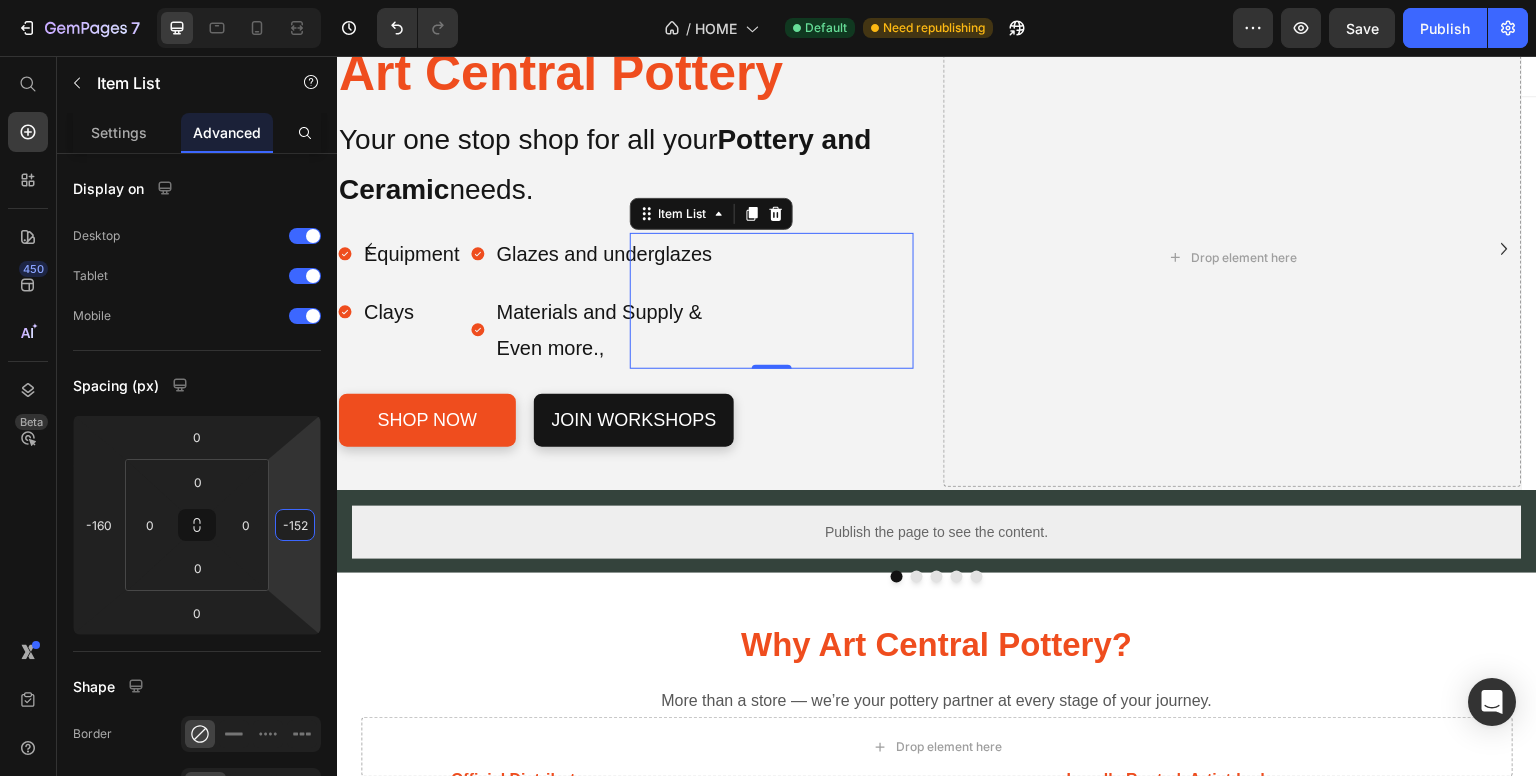 click on "7   /  HOME Default Need republishing Preview  Save   Publish  450 Beta Start with Sections Elements Hero Section Product Detail Brands Trusted Badges Guarantee Product Breakdown How to use Testimonials Compare Bundle FAQs Social Proof Brand Story Product List Collection Blog List Contact Sticky Add to Cart Custom Footer Browse Library 450 Layout
Row
Row
Row
Row Text
Heading
Text Block Button
Button
Button
Sticky Back to top Media
Image
Image" at bounding box center (768, 0) 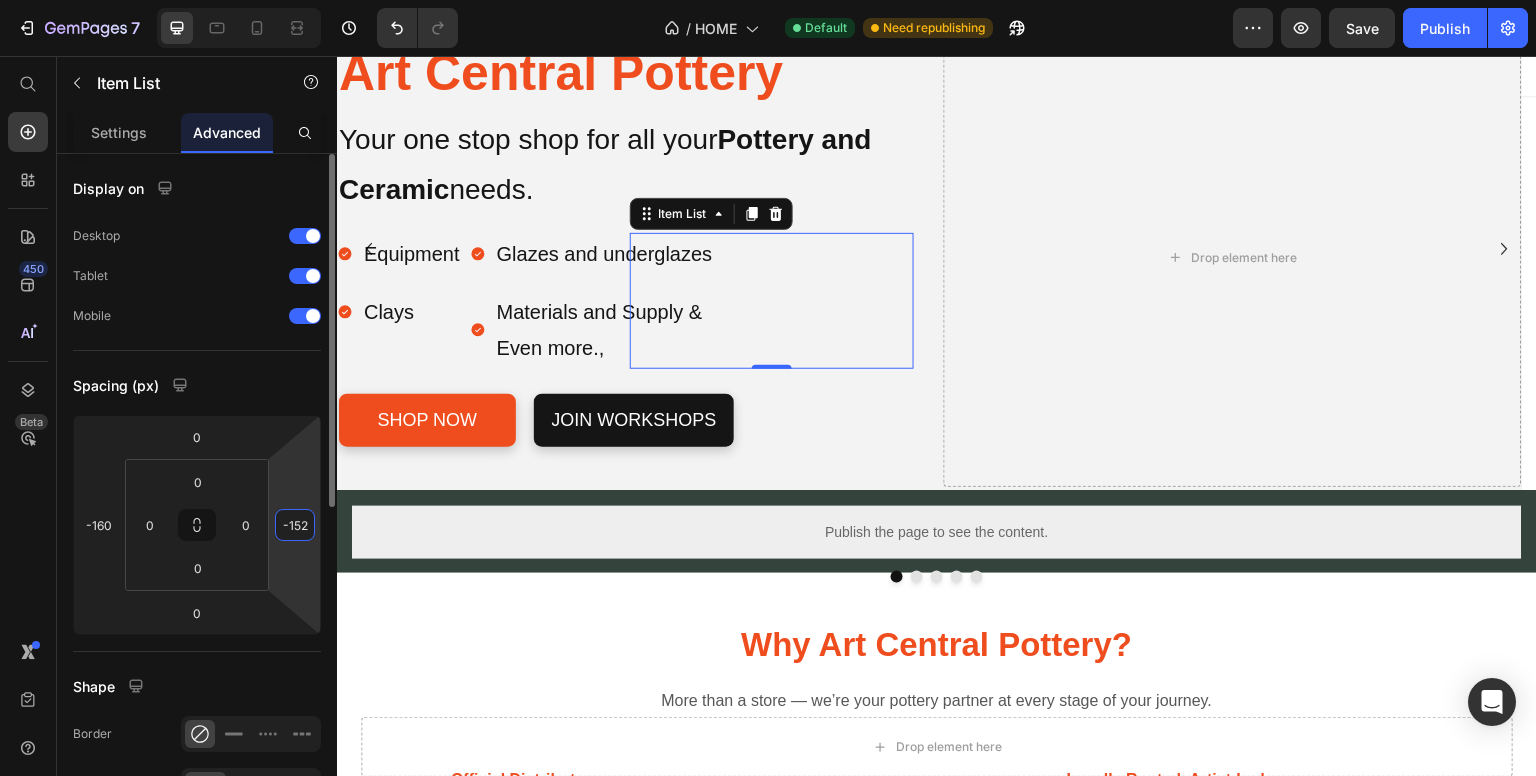 type on "0" 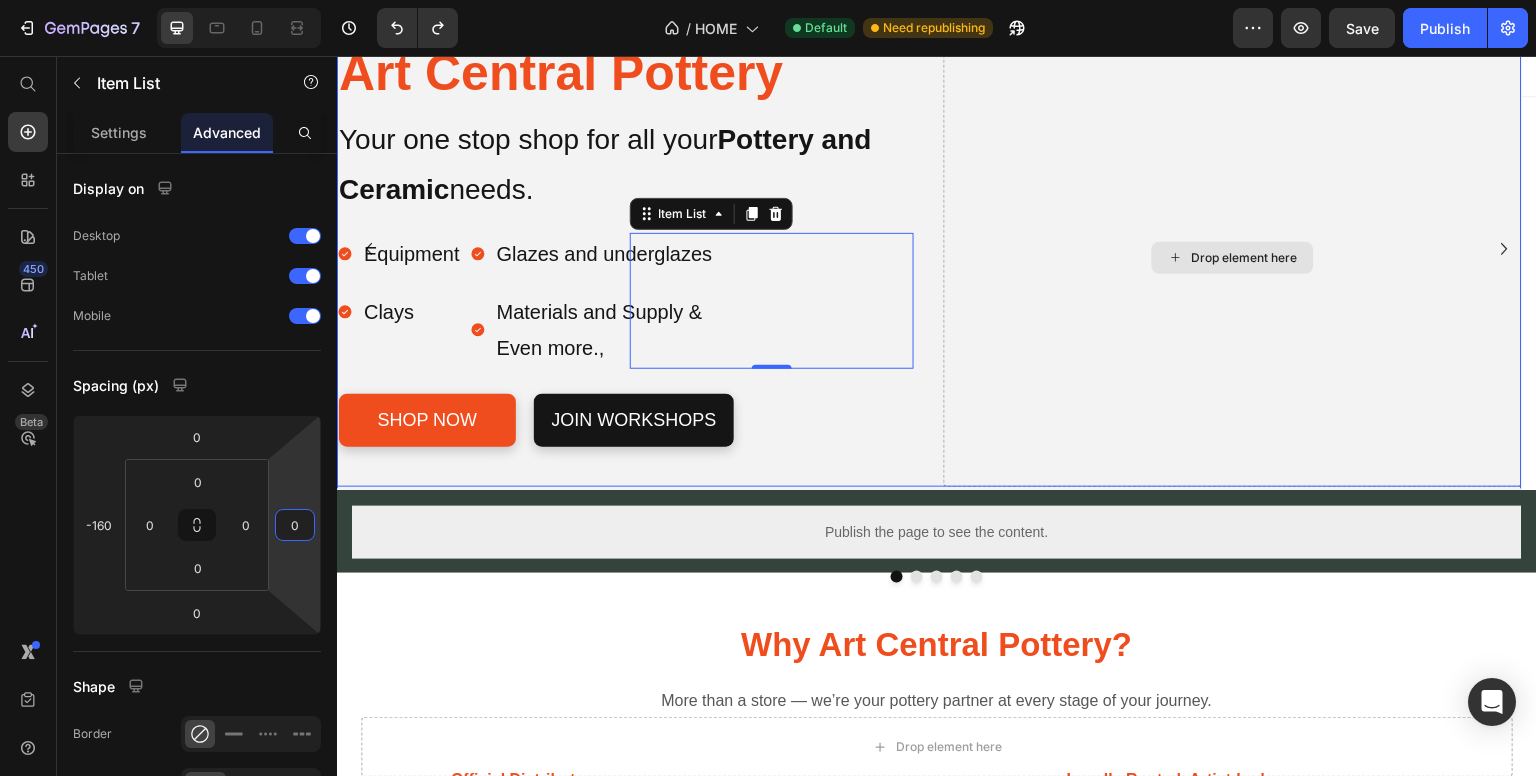 click on "Drop element here" at bounding box center (1232, 258) 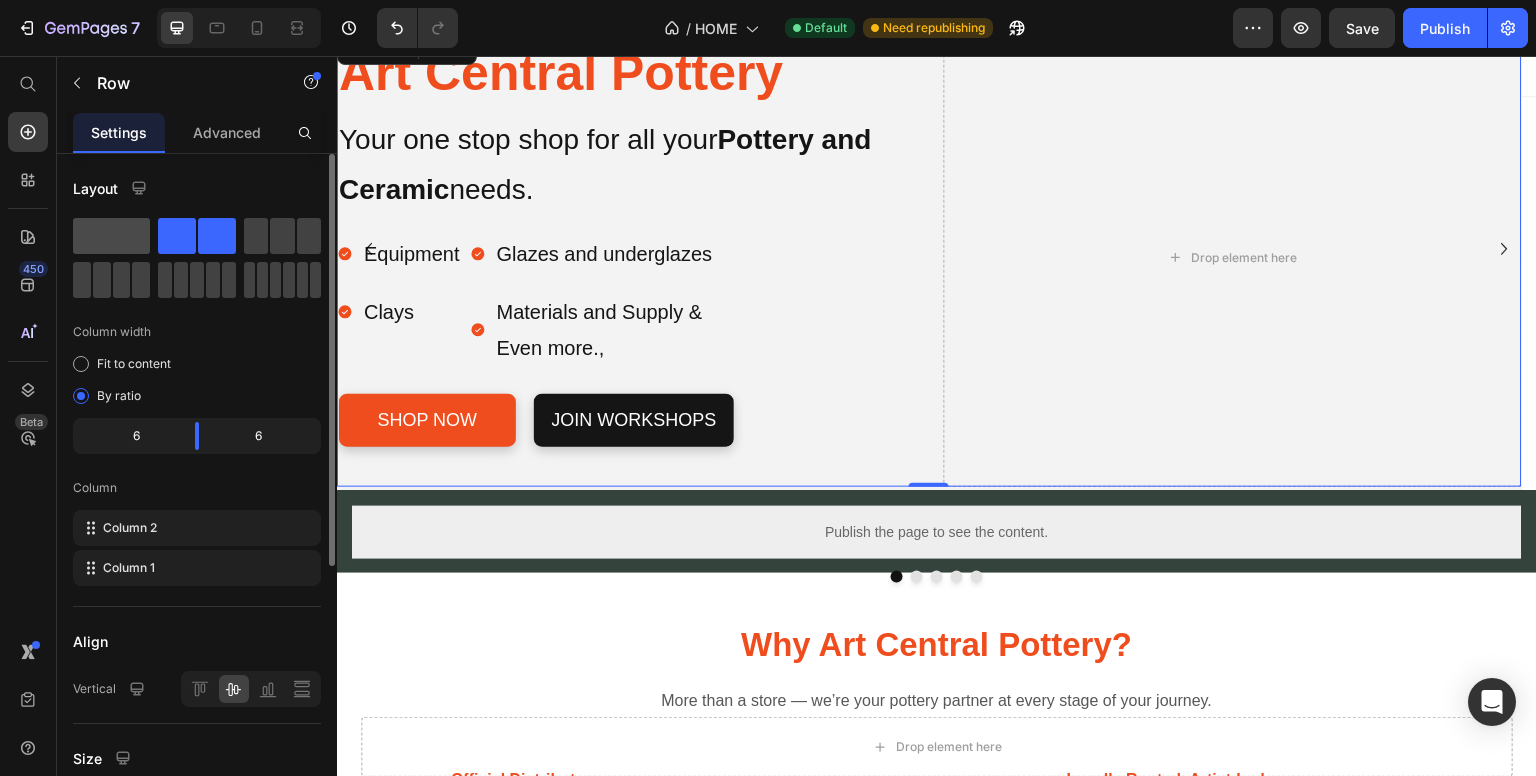 click 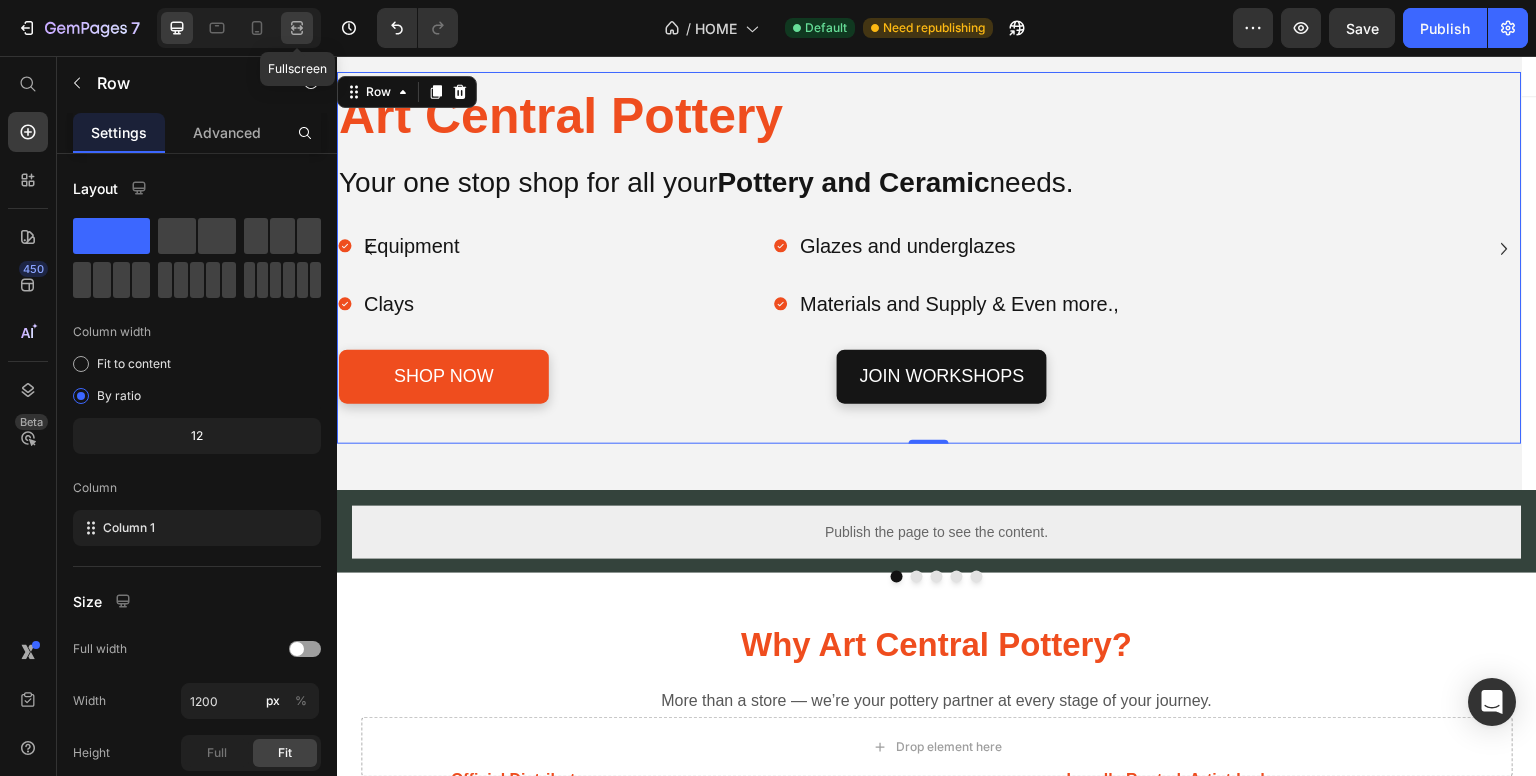 click 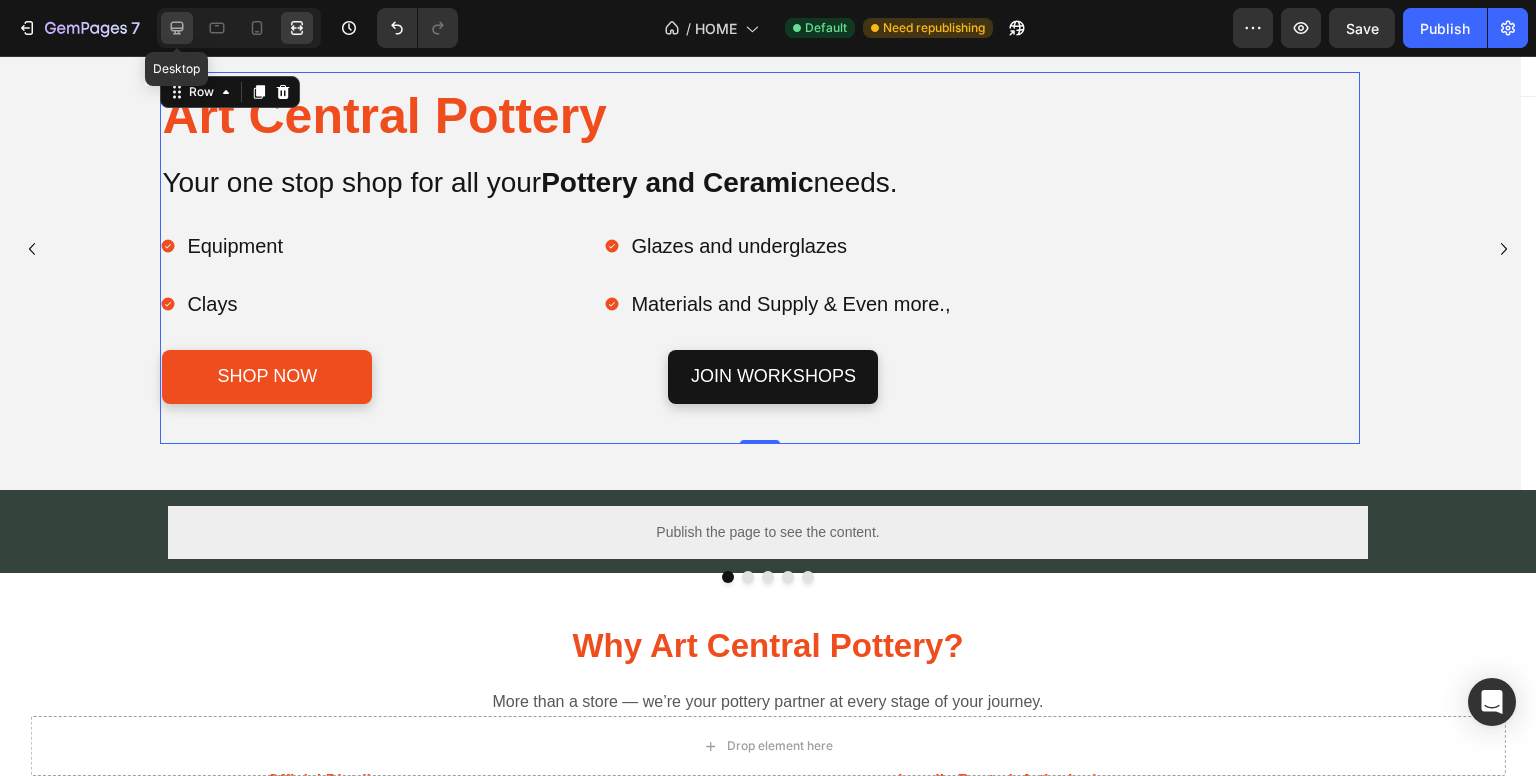 click 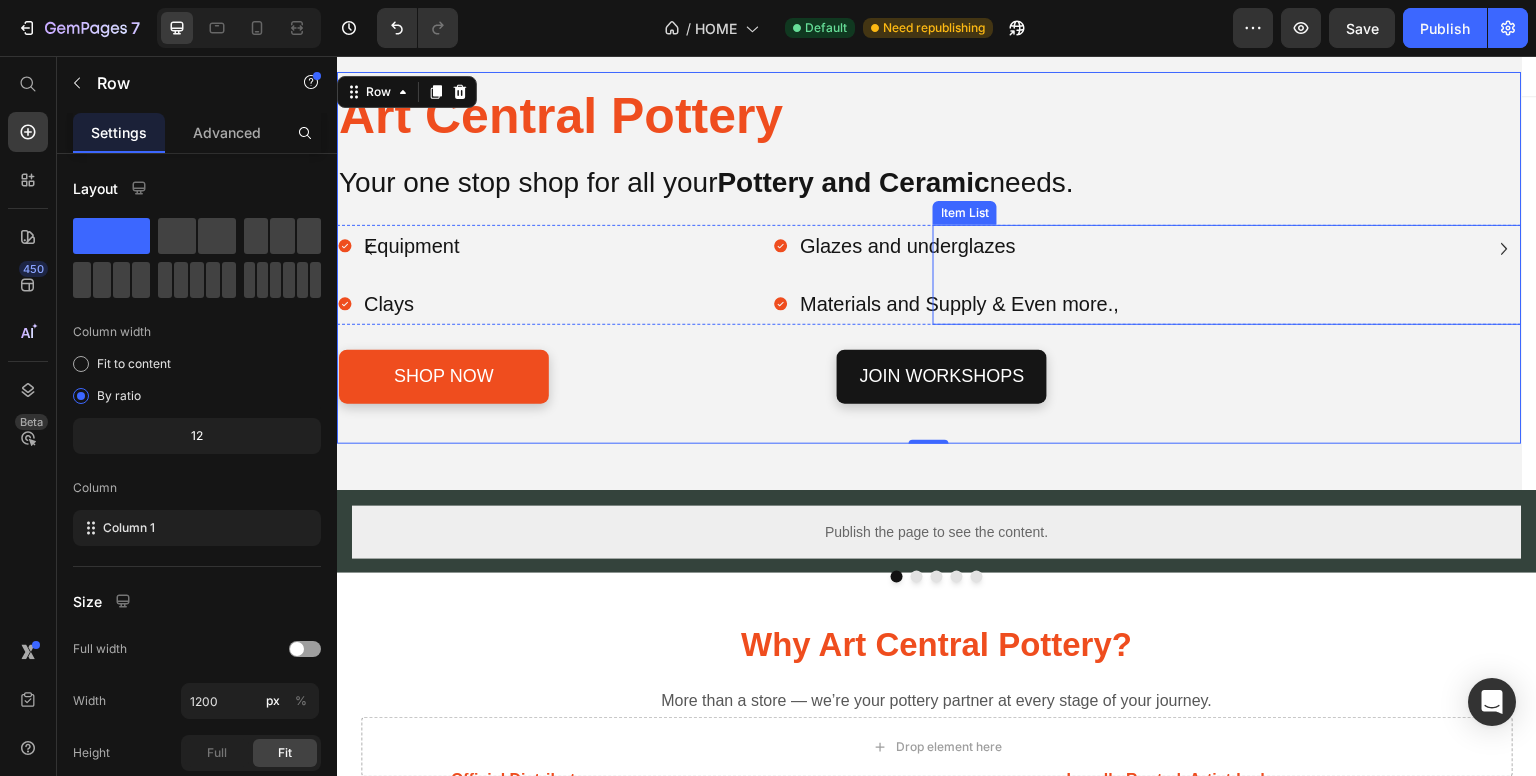click on "Glazes and underglazes Materials and Supply & Even more.," at bounding box center (1067, 275) 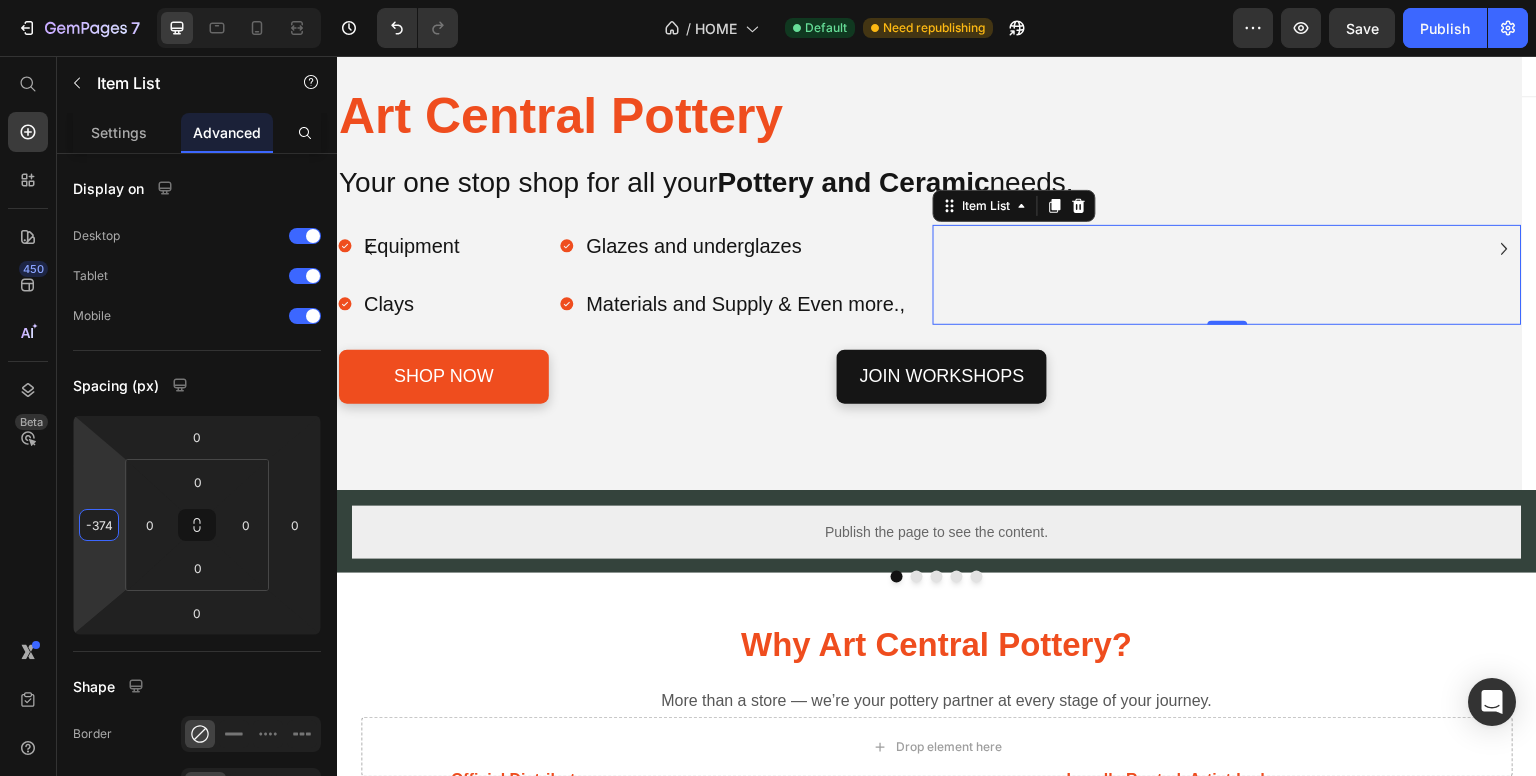 type on "-366" 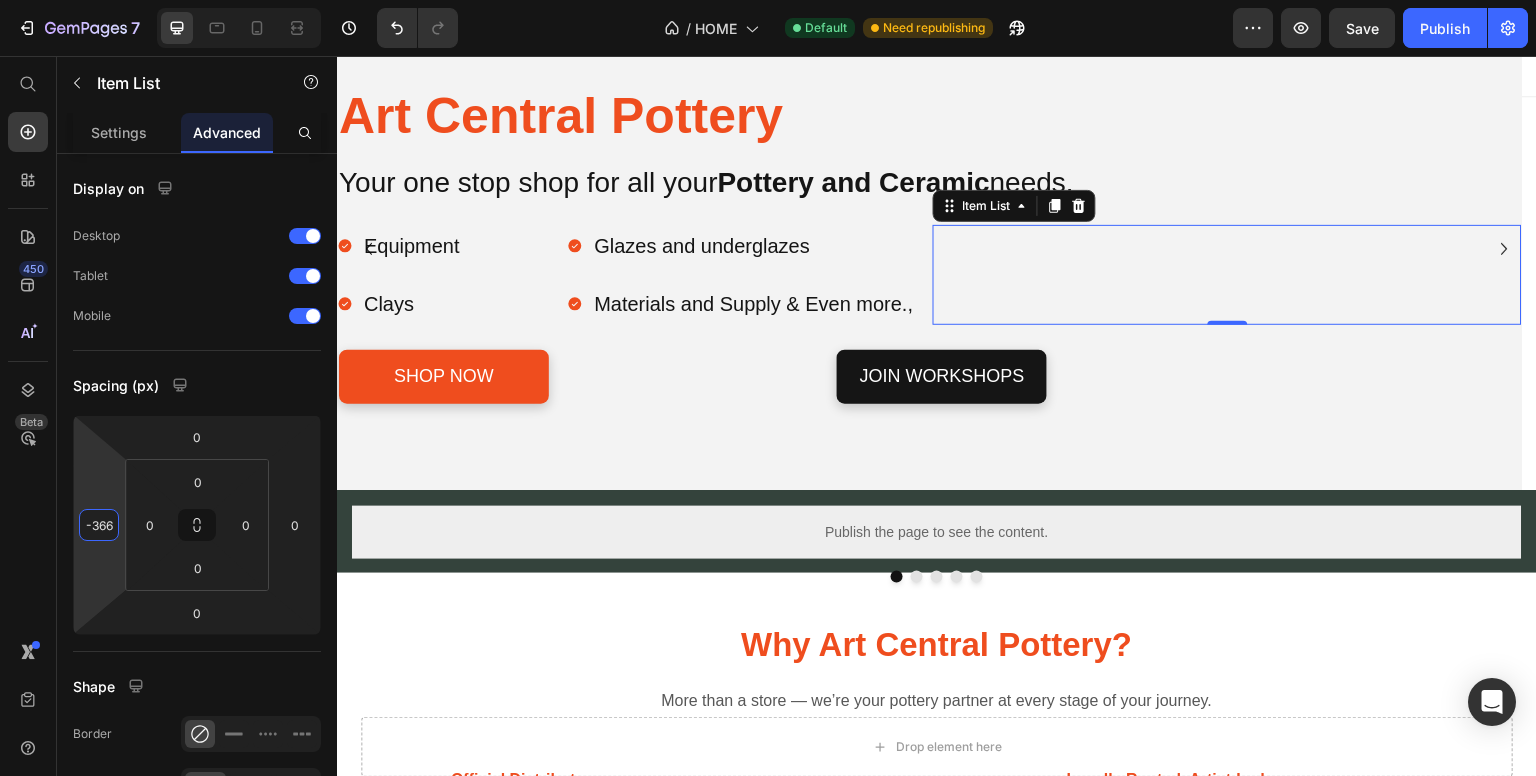 drag, startPoint x: 116, startPoint y: 488, endPoint x: 93, endPoint y: 591, distance: 105.53672 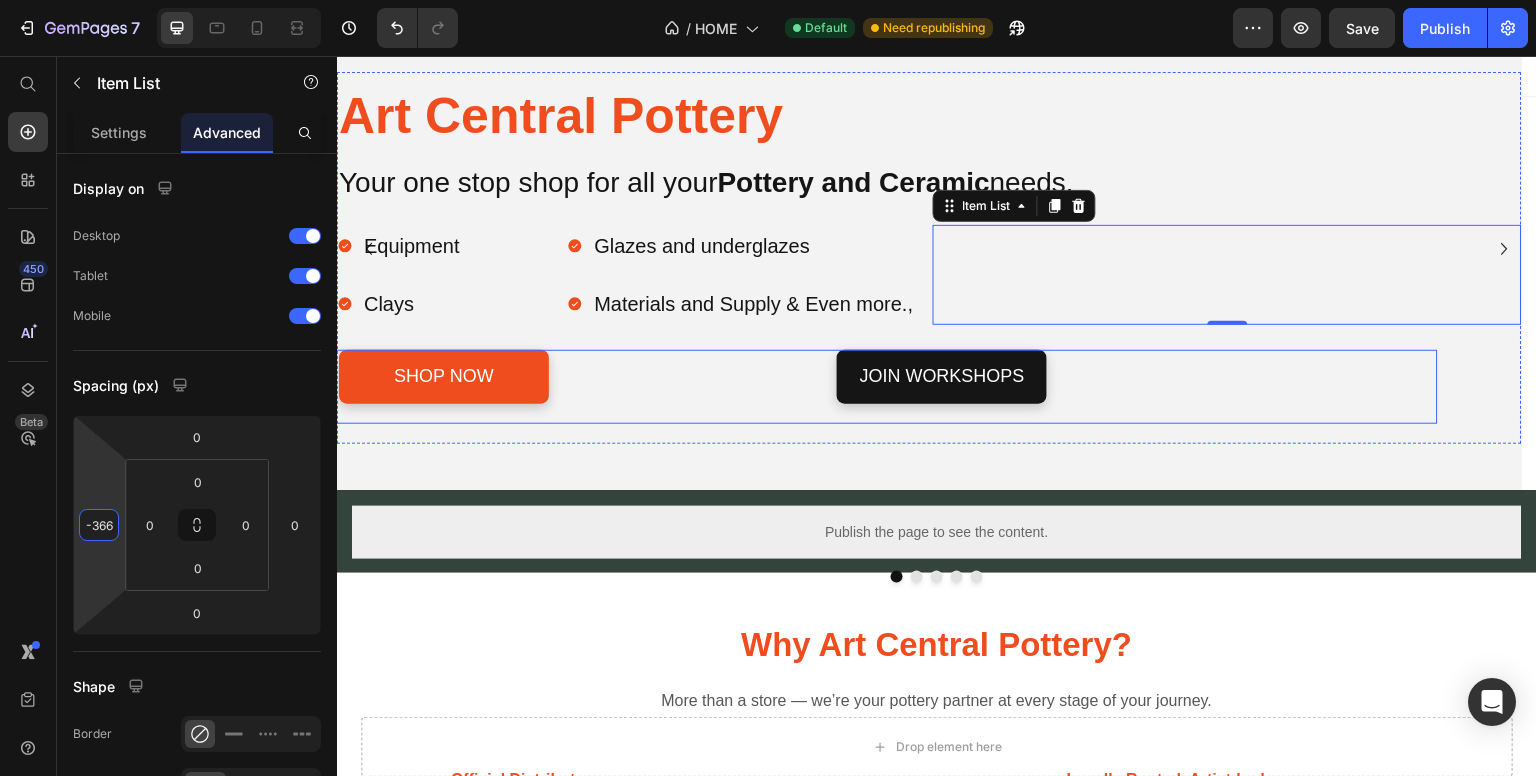 click on "Shop Now Button" at bounding box center (547, 387) 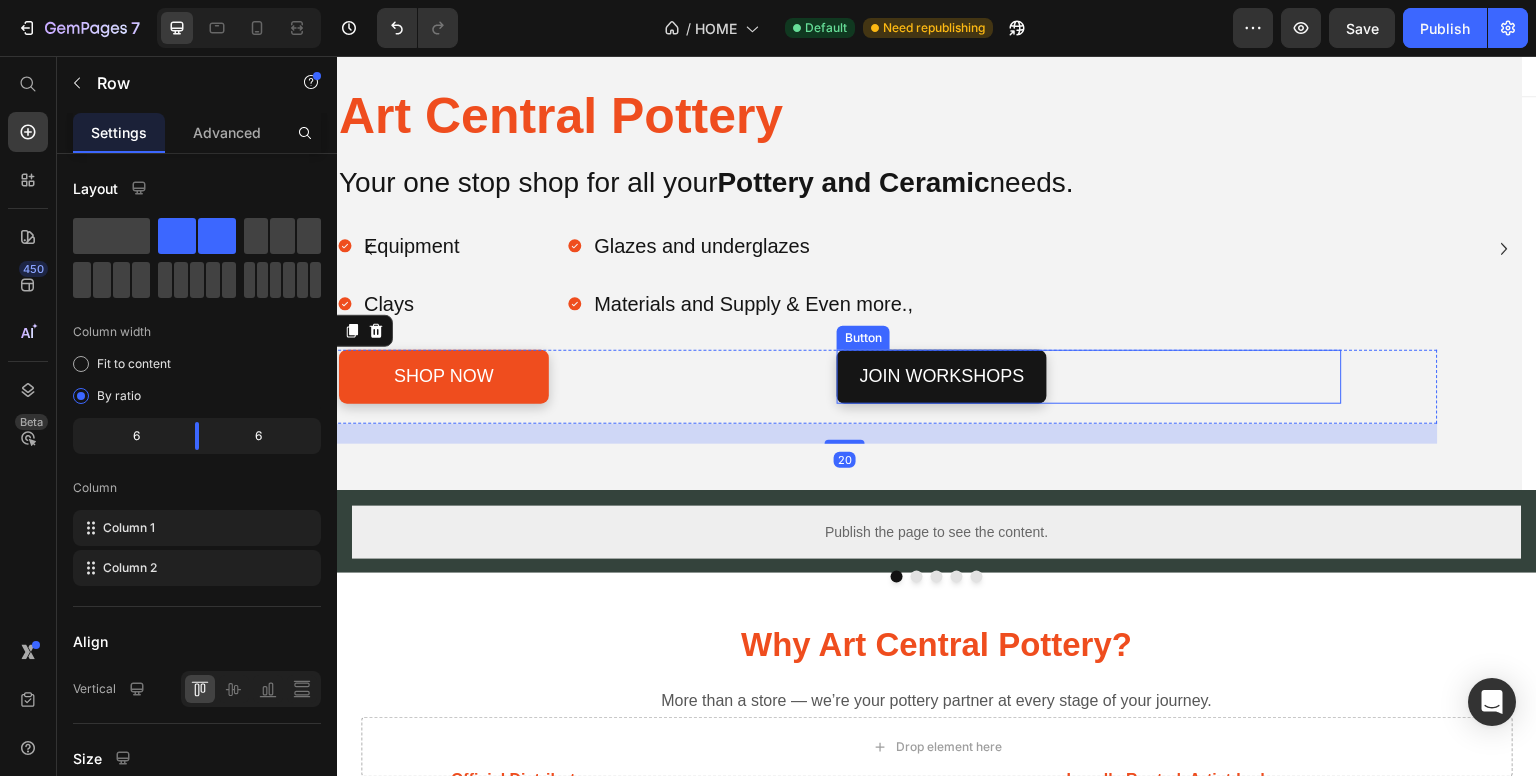 click on "jOIN WORKSHOPS Button" at bounding box center (1089, 377) 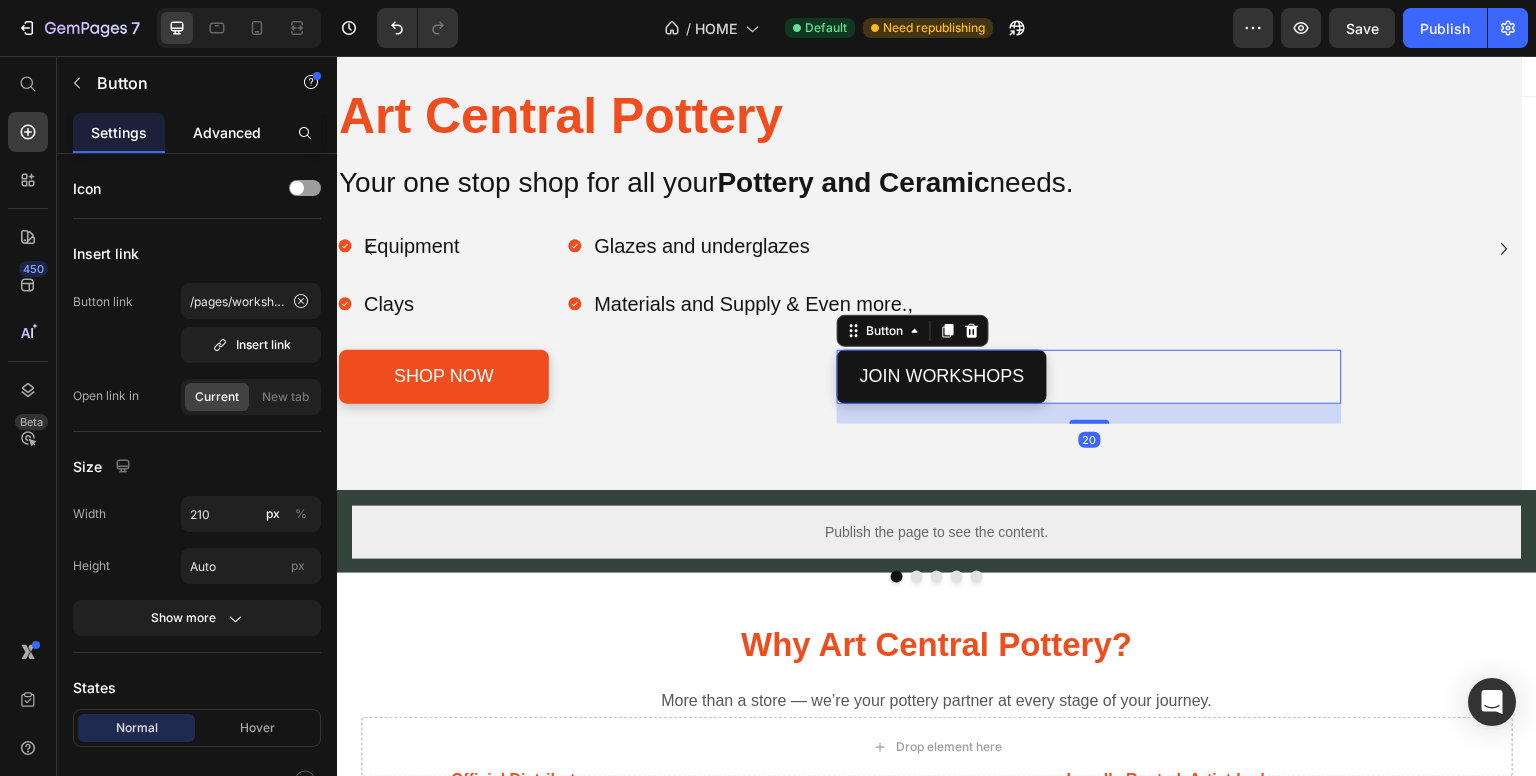 click on "Advanced" at bounding box center (227, 132) 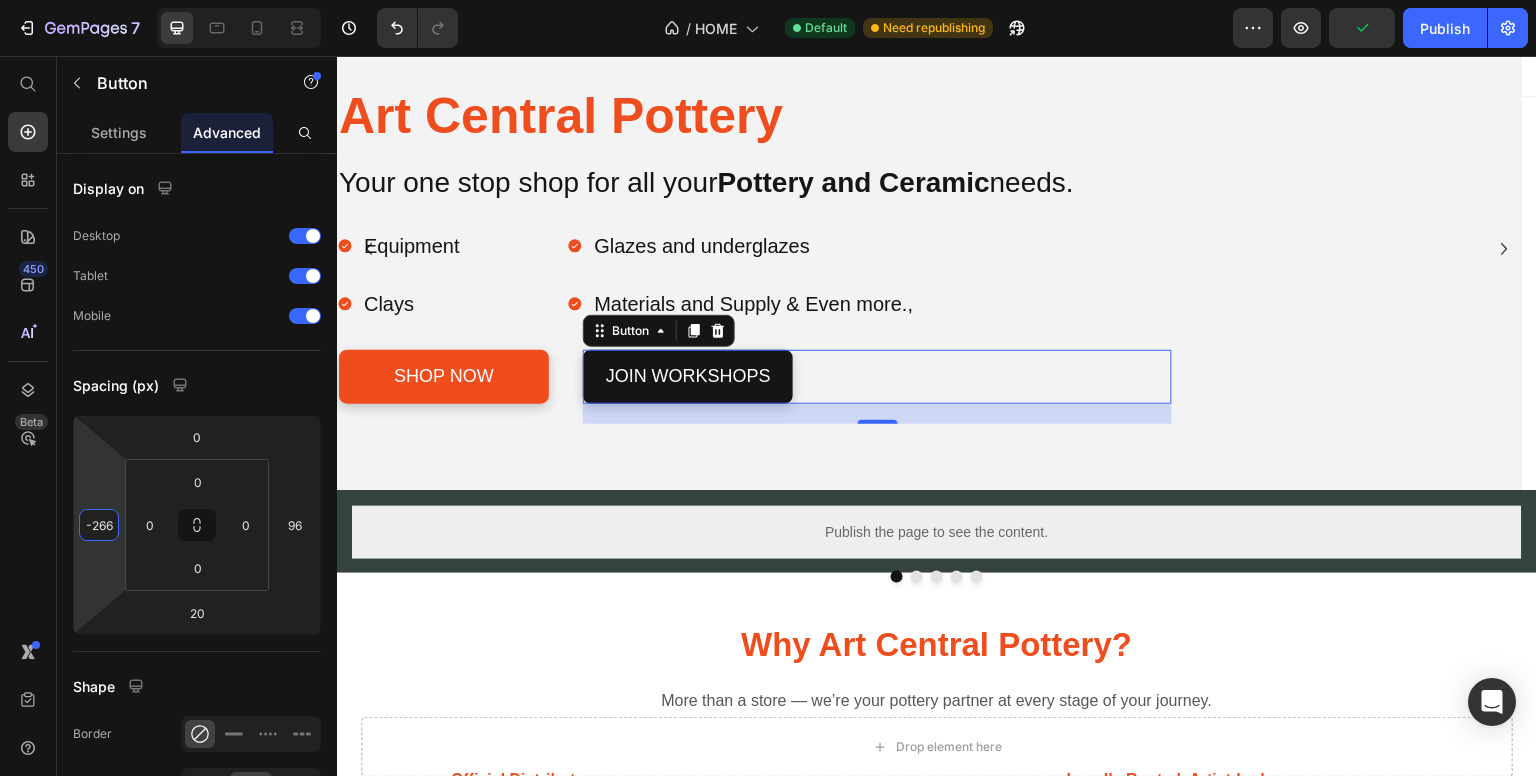 type on "-282" 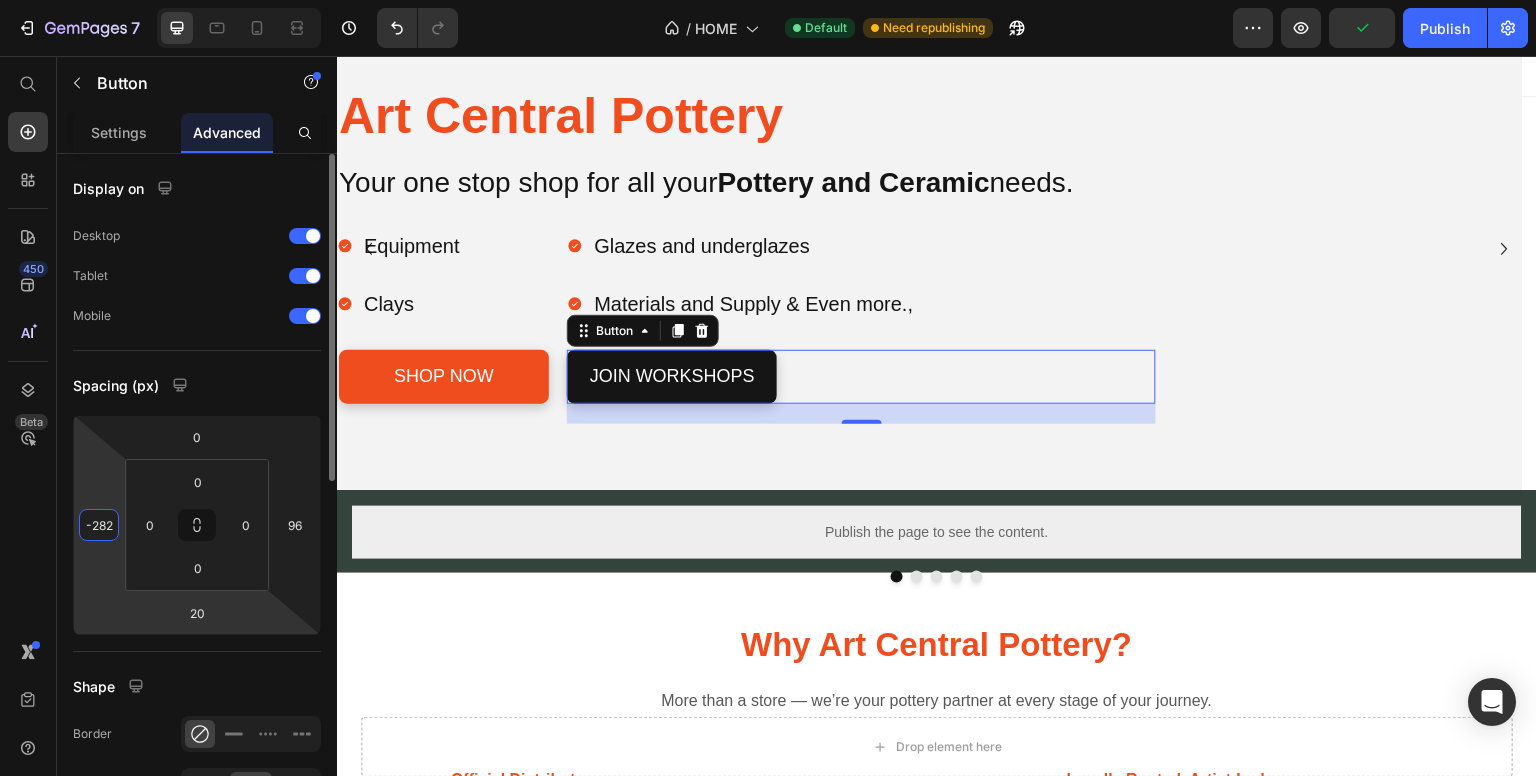 drag, startPoint x: 114, startPoint y: 482, endPoint x: 100, endPoint y: 617, distance: 135.72398 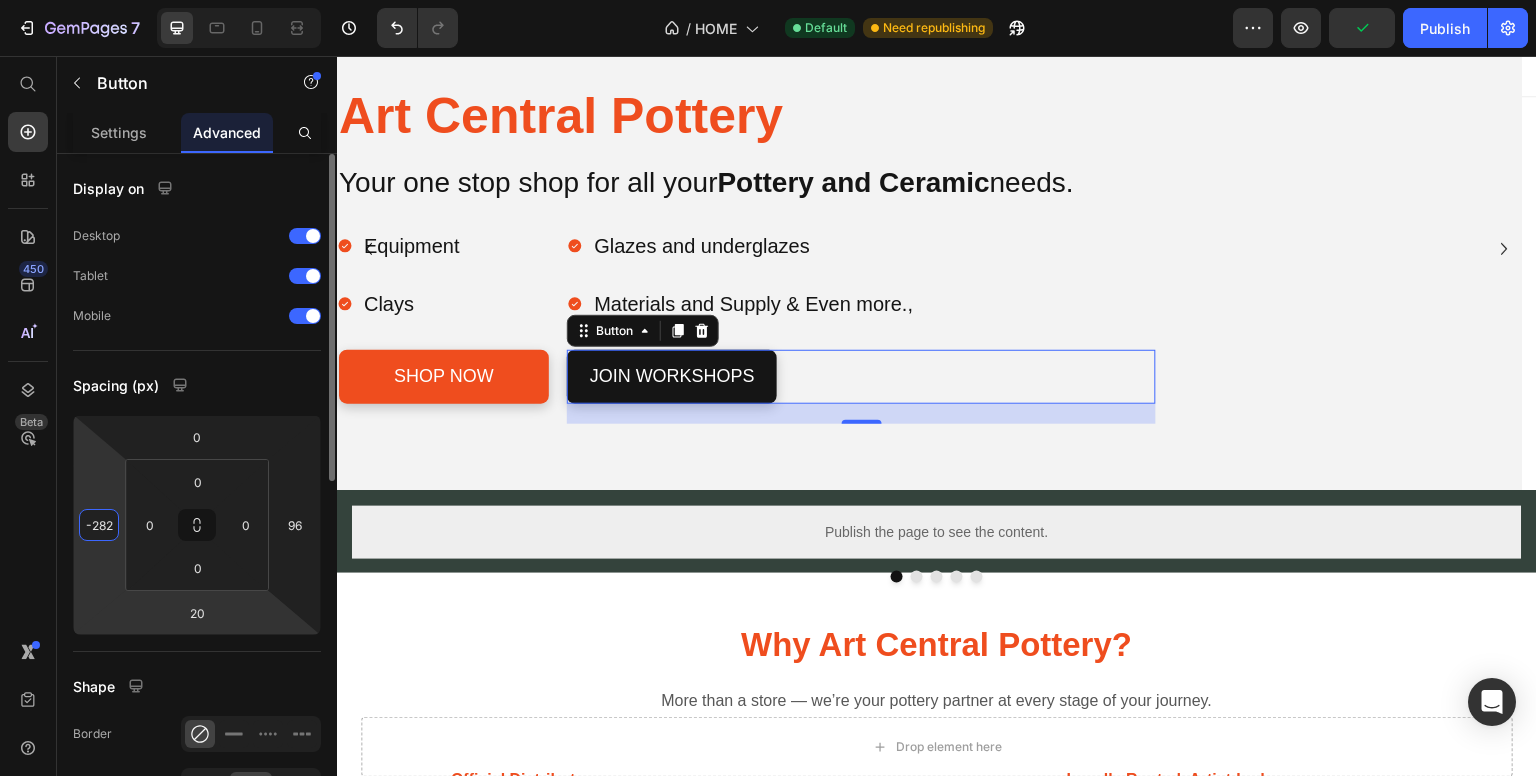 click on "7   /  HOME Default Need republishing Preview  Publish  450 Beta Start with Sections Elements Hero Section Product Detail Brands Trusted Badges Guarantee Product Breakdown How to use Testimonials Compare Bundle FAQs Social Proof Brand Story Product List Collection Blog List Contact Sticky Add to Cart Custom Footer Browse Library 450 Layout
Row
Row
Row
Row Text
Heading
Text Block Button
Button
Button
Sticky Back to top Media
Image
Image" at bounding box center [768, 0] 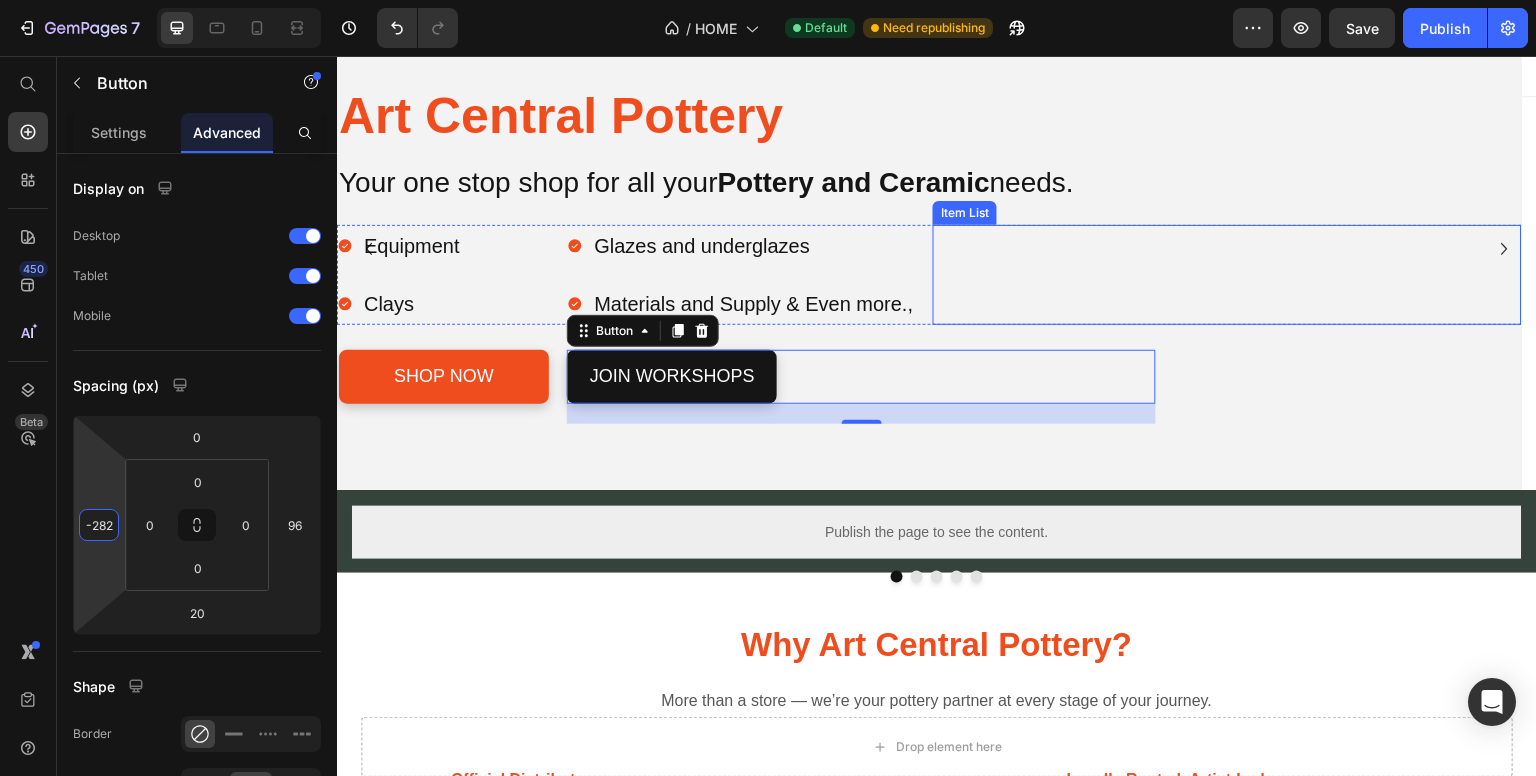 click on "Glazes and underglazes Materials and Supply & Even more., Item List" at bounding box center (1227, 275) 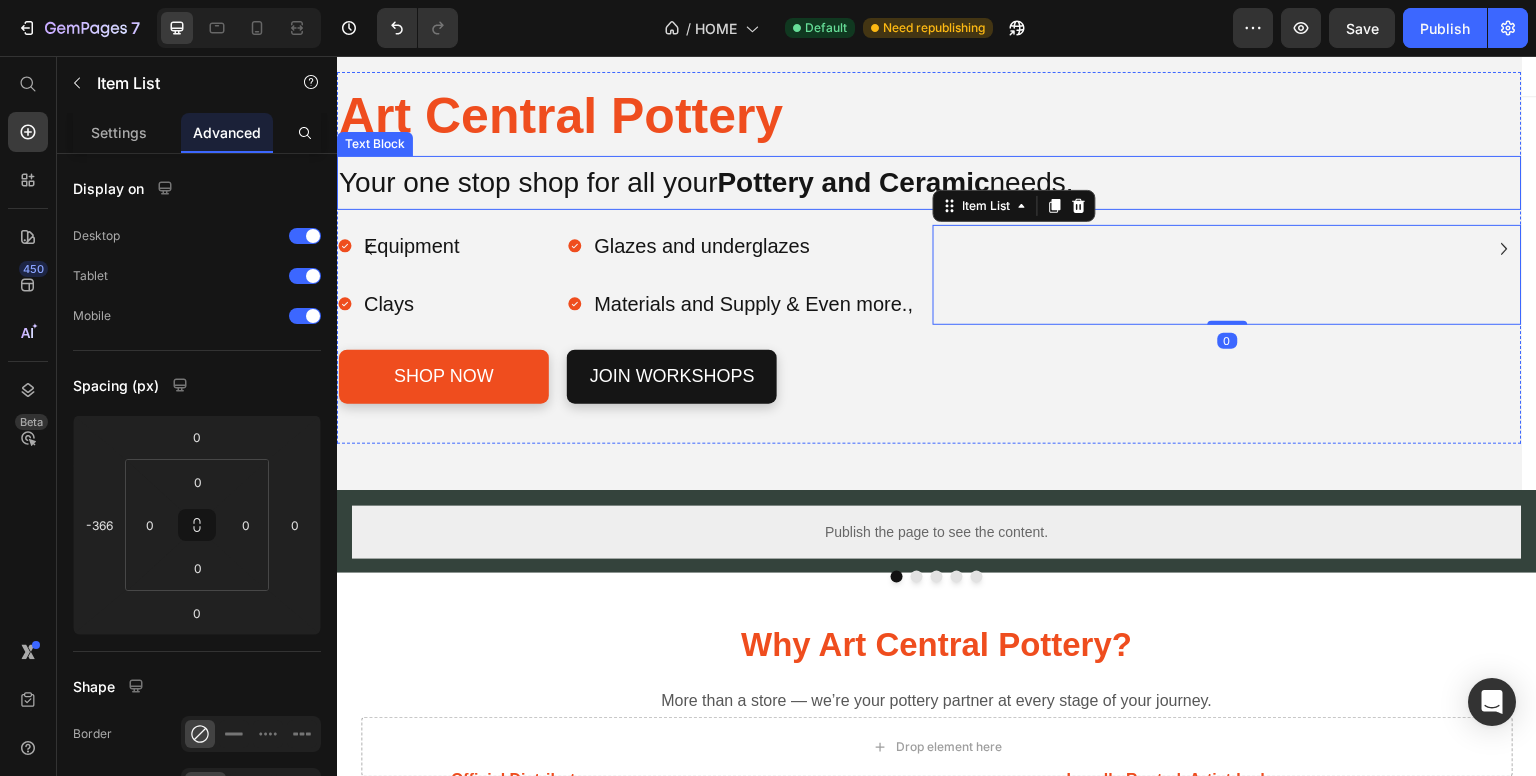 click on "Your one stop shop for all your  Pottery and Ceramic  needs." at bounding box center (929, 183) 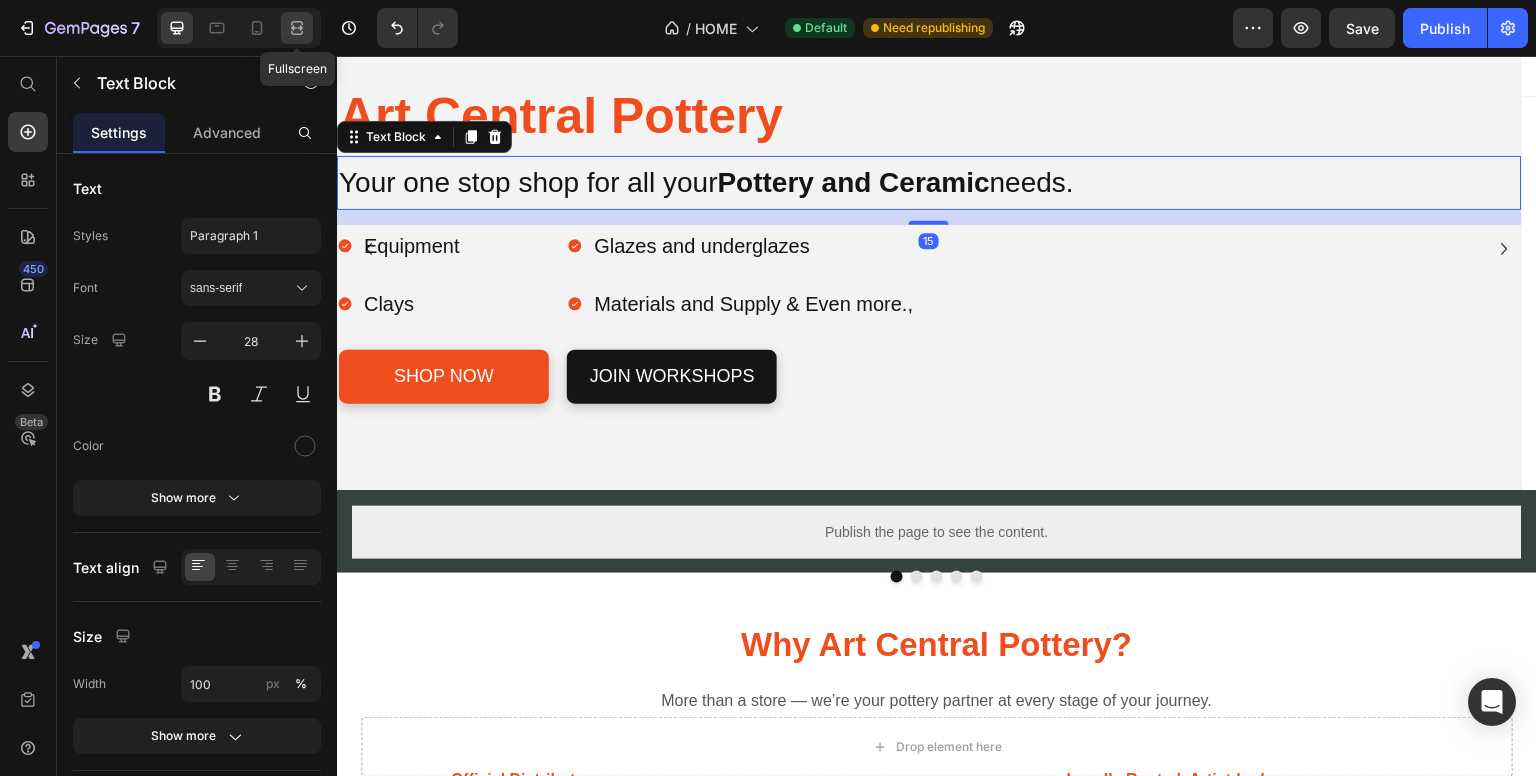click 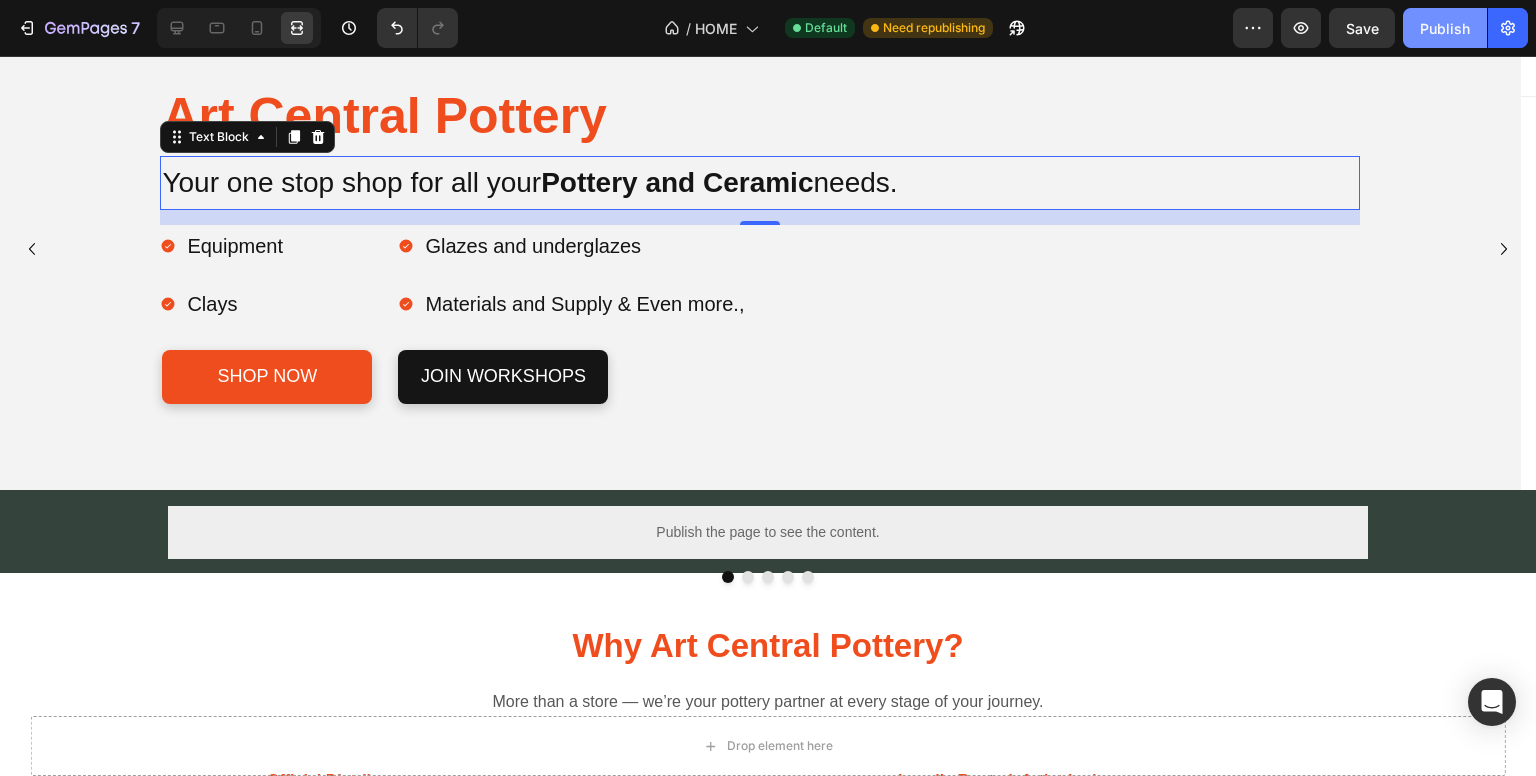 click on "Publish" at bounding box center [1445, 28] 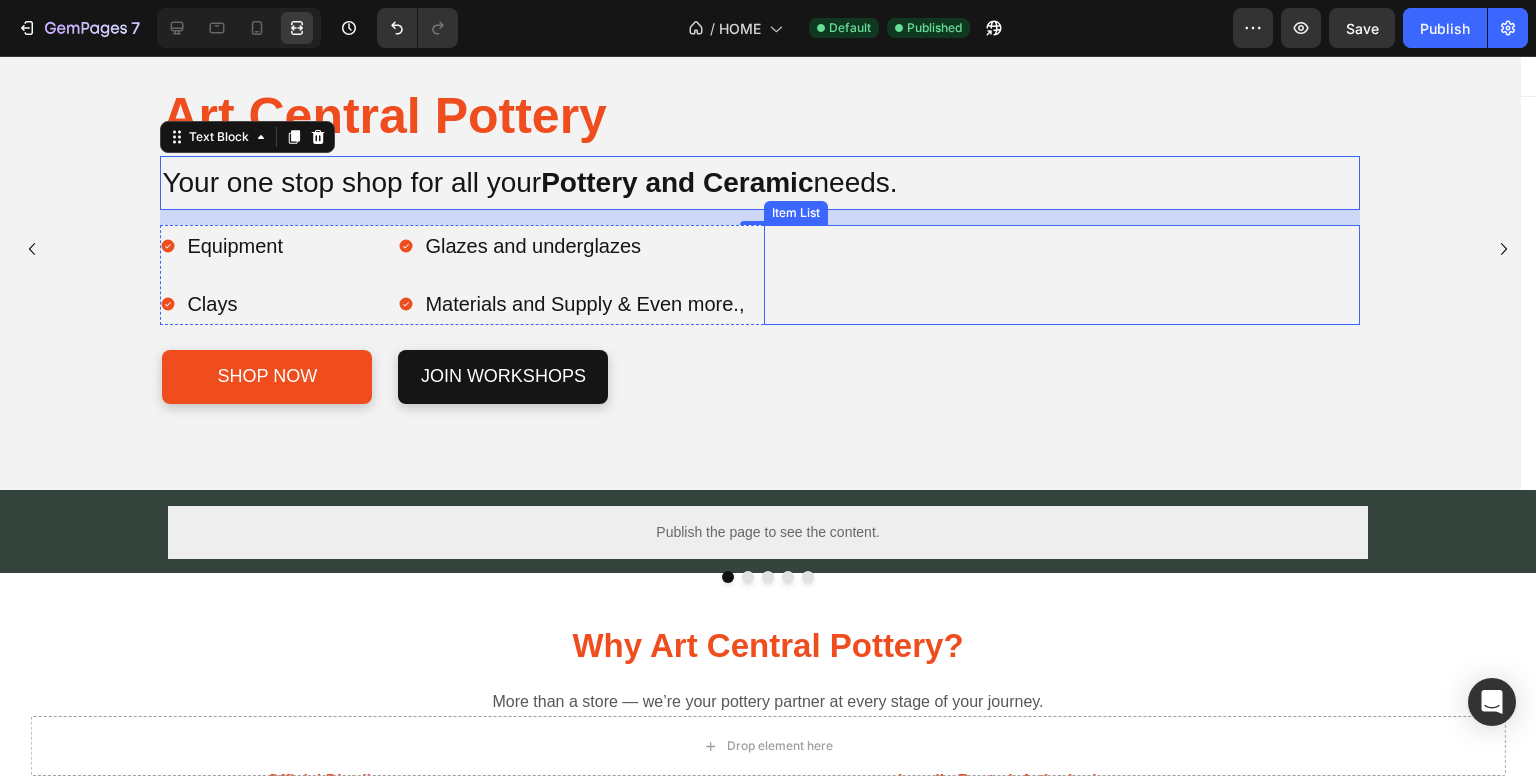 click on "Glazes and underglazes Materials and Supply & Even more.," at bounding box center (696, 275) 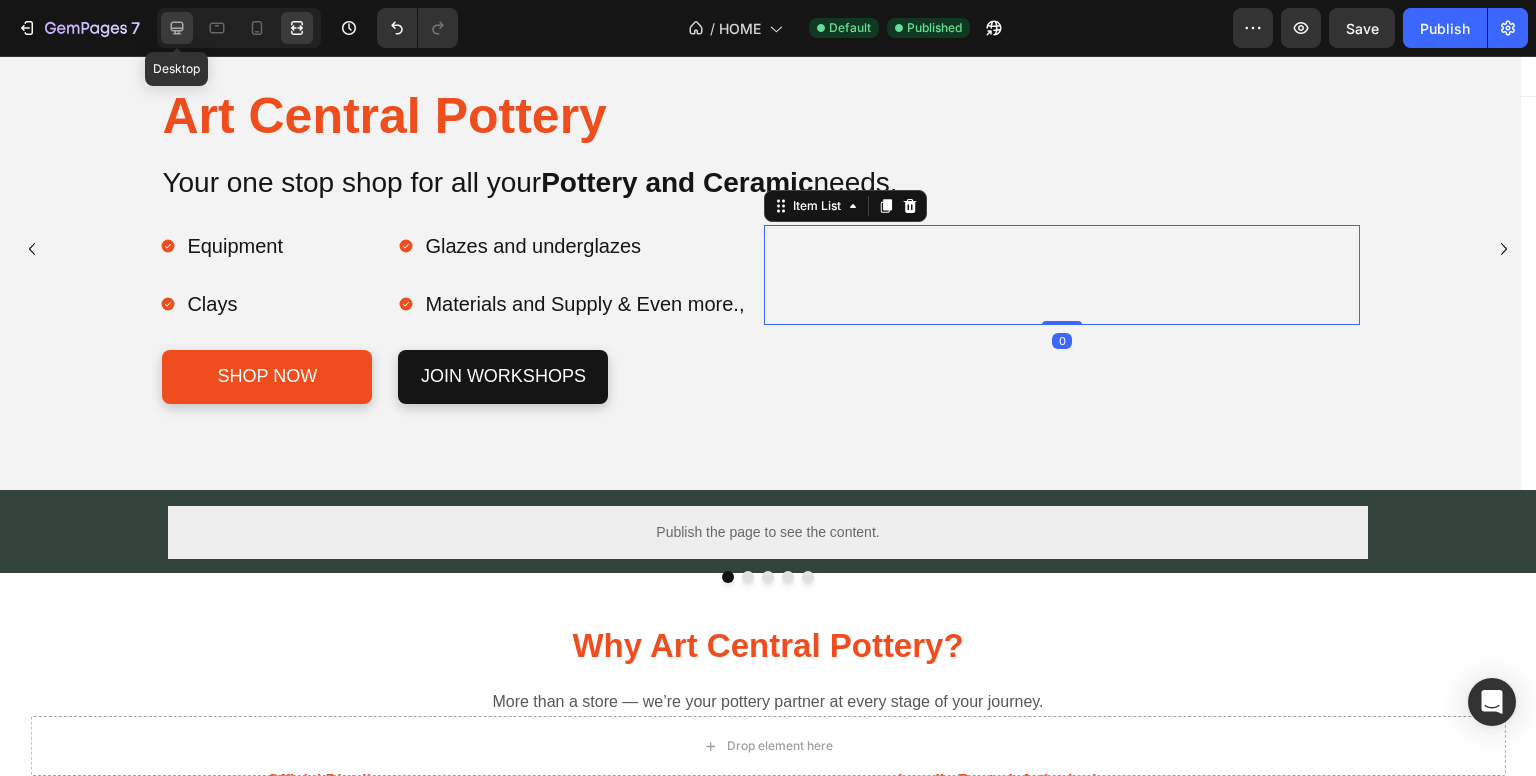 click 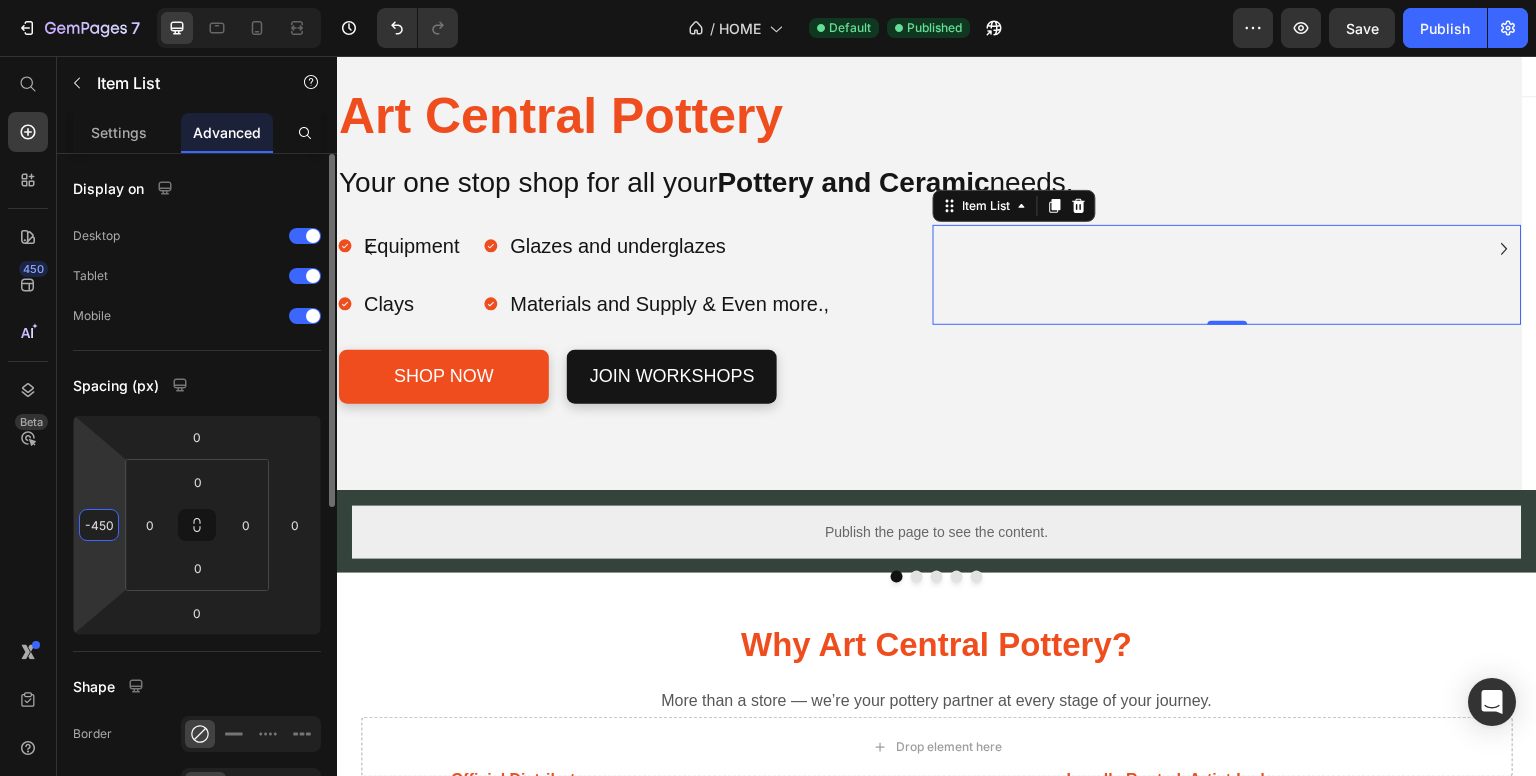 drag, startPoint x: 117, startPoint y: 507, endPoint x: 120, endPoint y: 526, distance: 19.235384 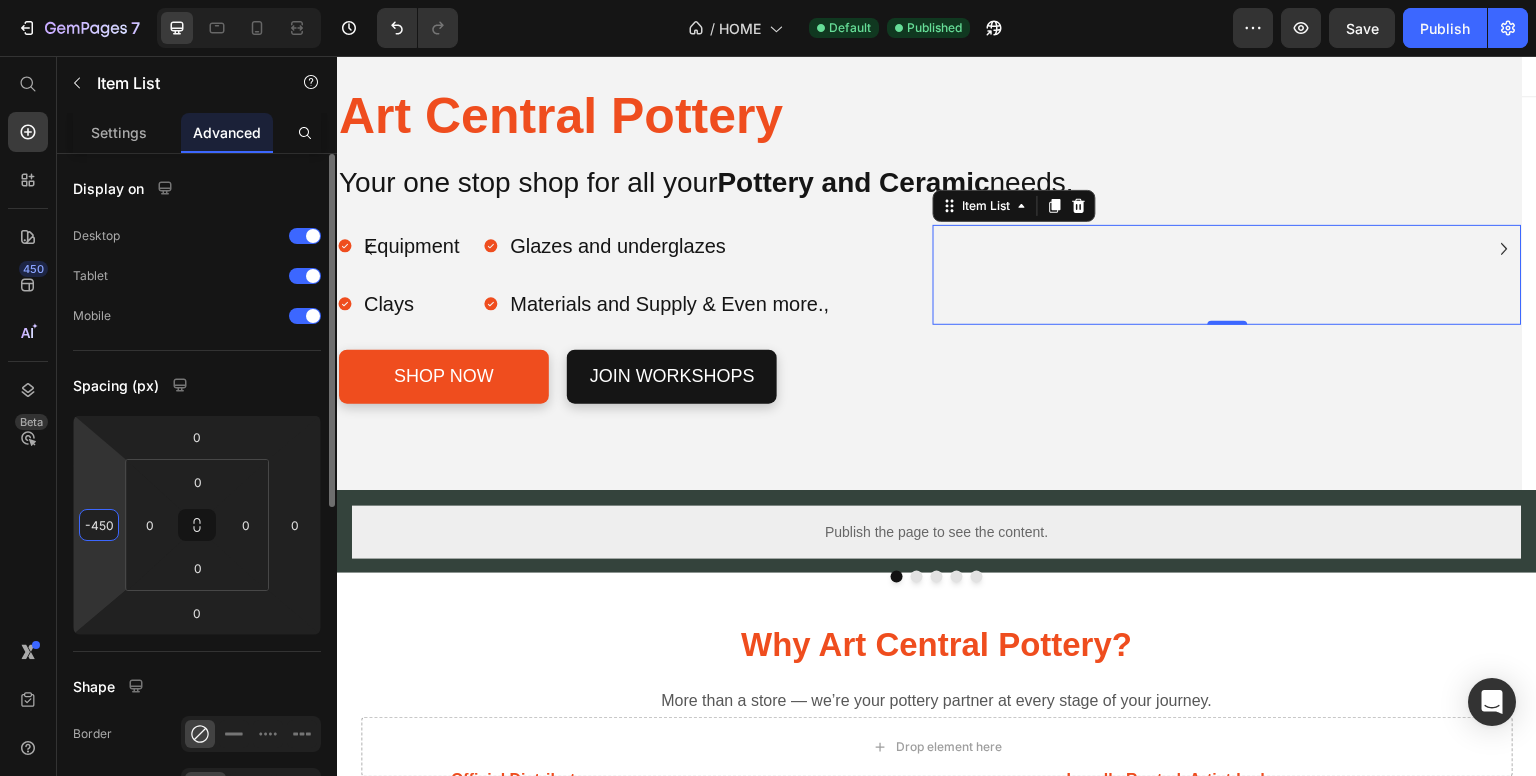 click on "7   /  HOME Default Published Preview  Save   Publish  450 Beta Start with Sections Elements Hero Section Product Detail Brands Trusted Badges Guarantee Product Breakdown How to use Testimonials Compare Bundle FAQs Social Proof Brand Story Product List Collection Blog List Contact Sticky Add to Cart Custom Footer Browse Library 450 Layout
Row
Row
Row
Row Text
Heading
Text Block Button
Button
Button
Sticky Back to top Media
Image
Image" at bounding box center (768, 0) 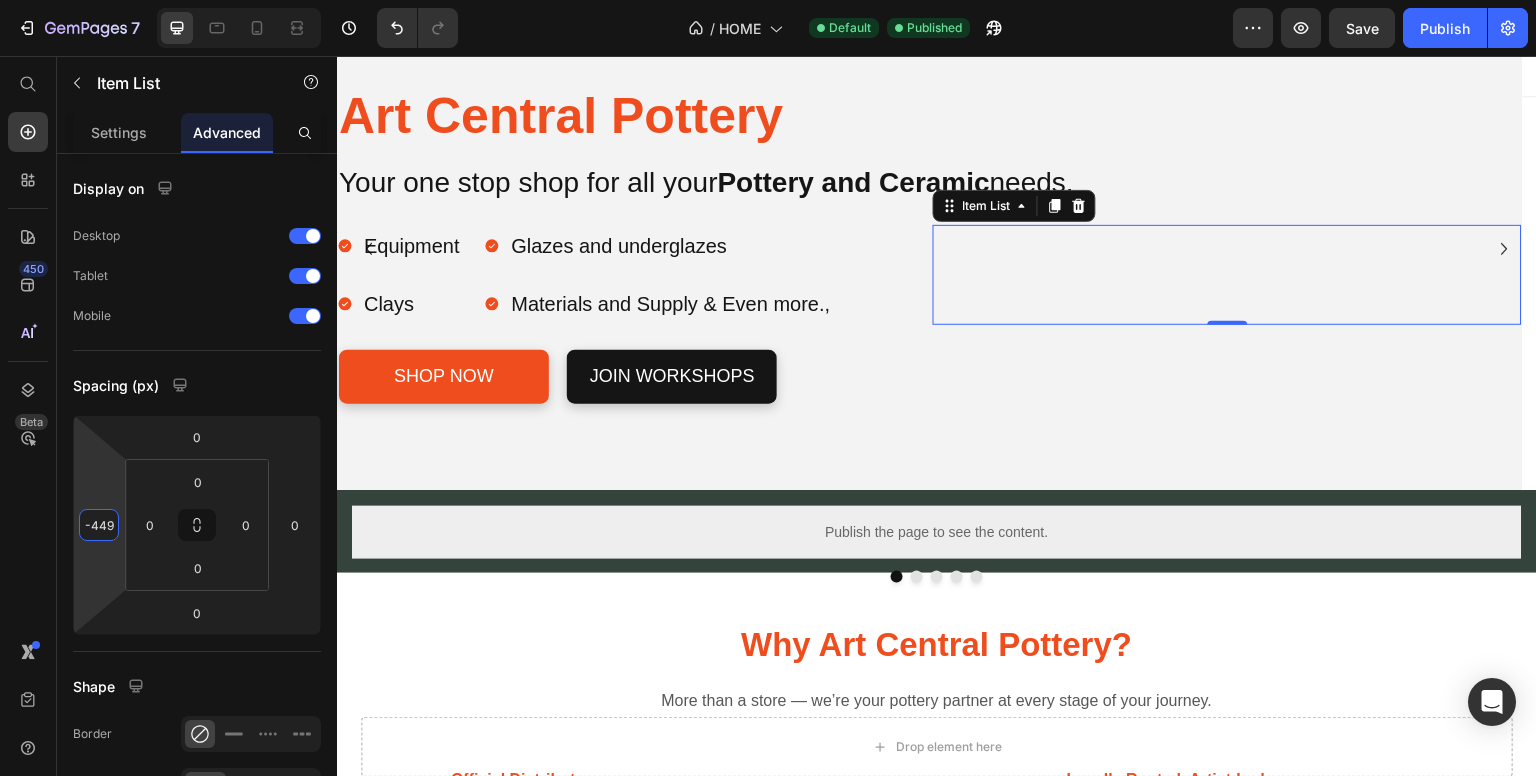 type on "-450" 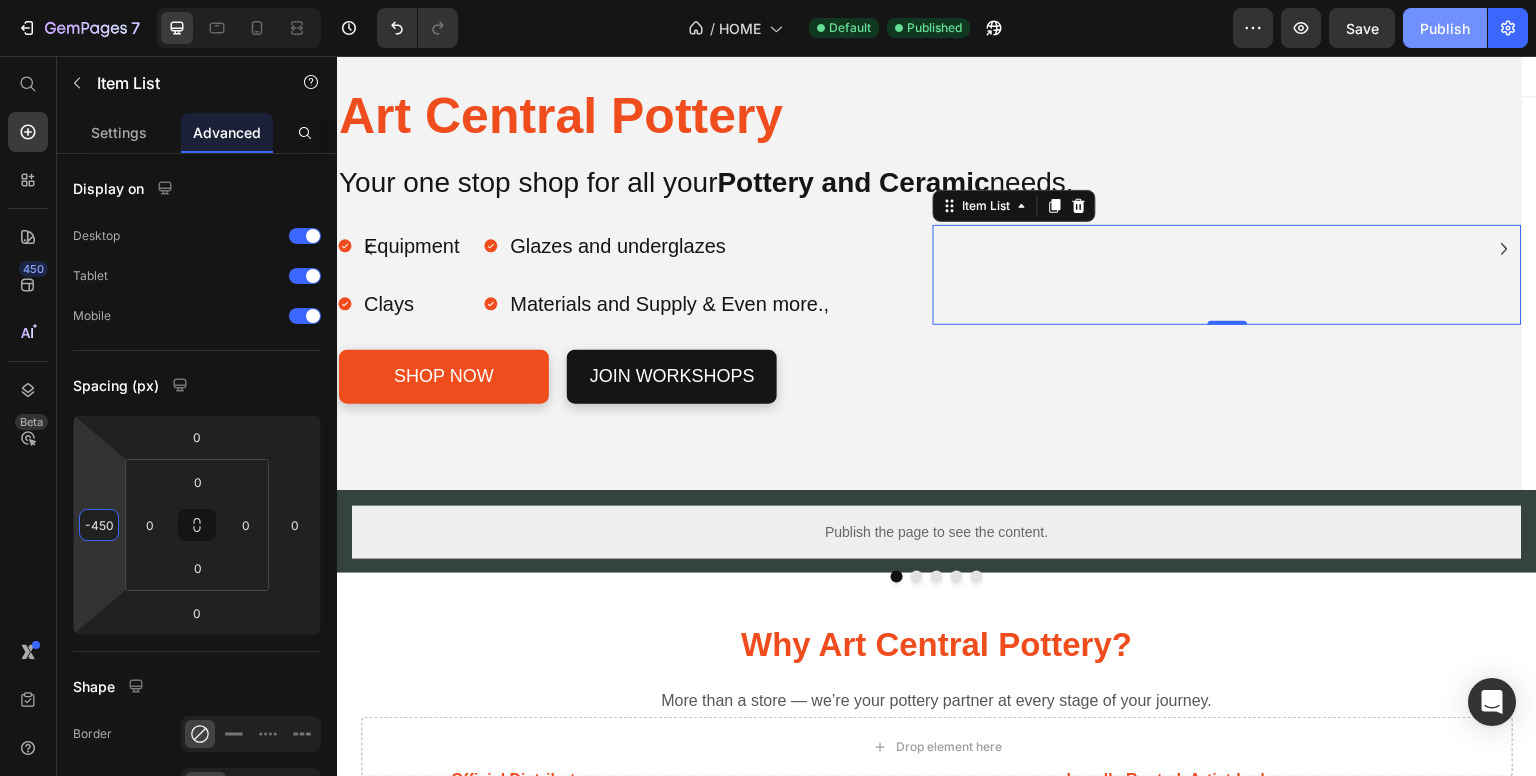 drag, startPoint x: 1438, startPoint y: 9, endPoint x: 1427, endPoint y: 9, distance: 11 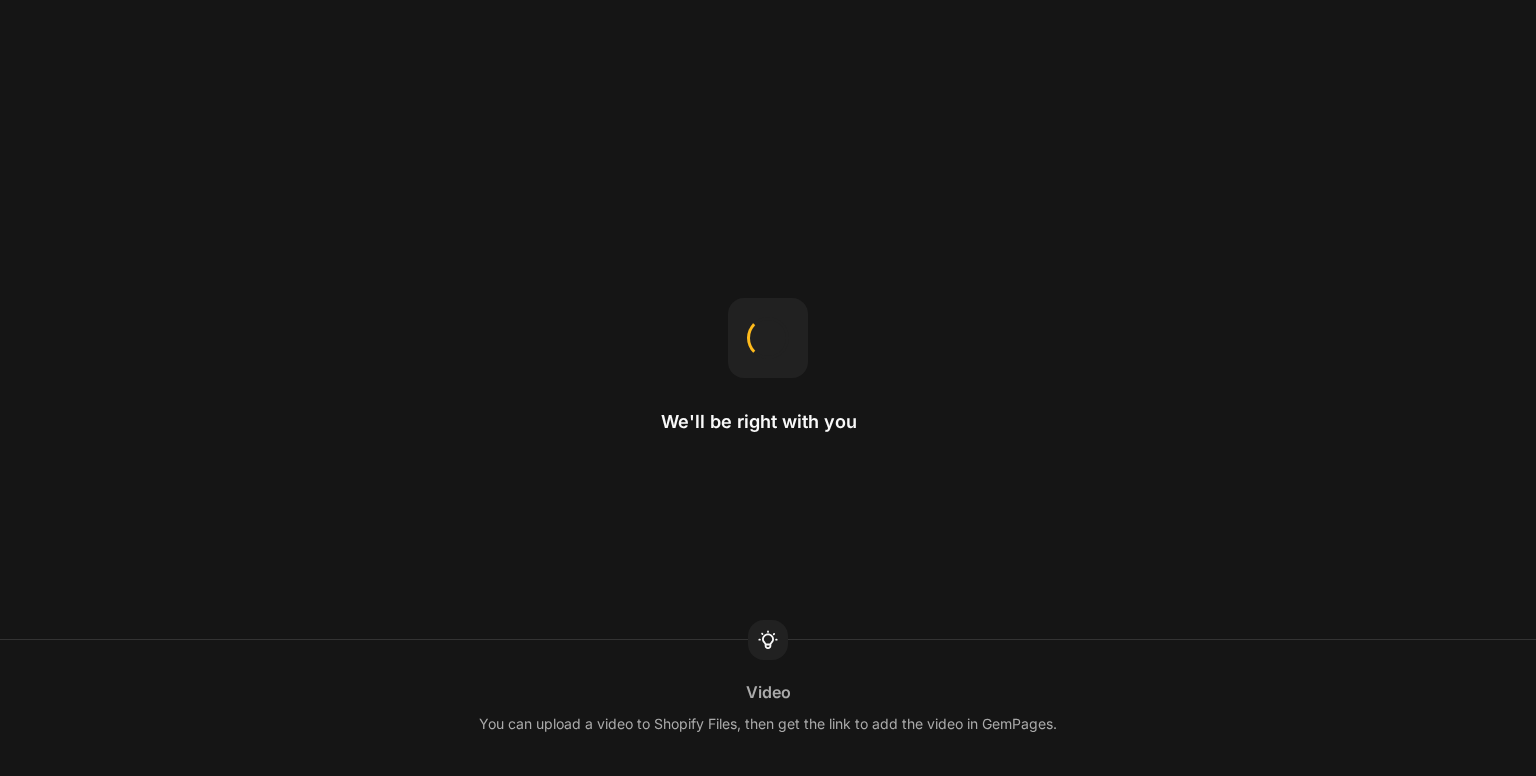 scroll, scrollTop: 0, scrollLeft: 0, axis: both 